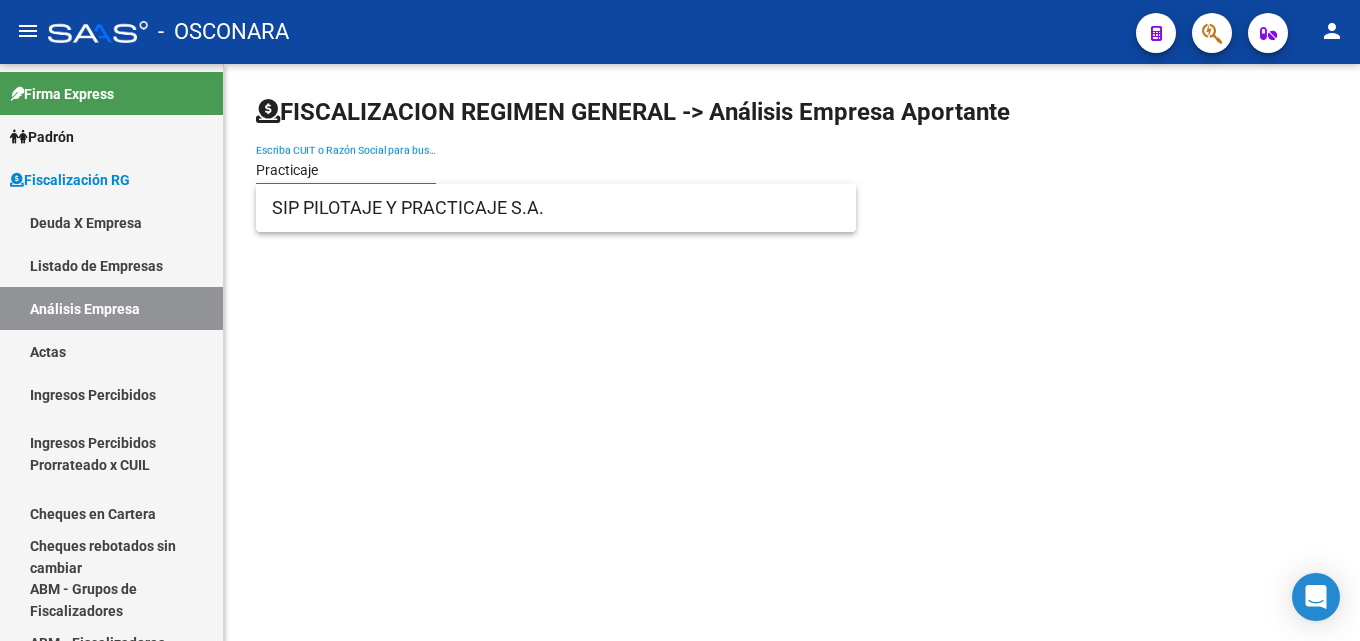 scroll, scrollTop: 0, scrollLeft: 0, axis: both 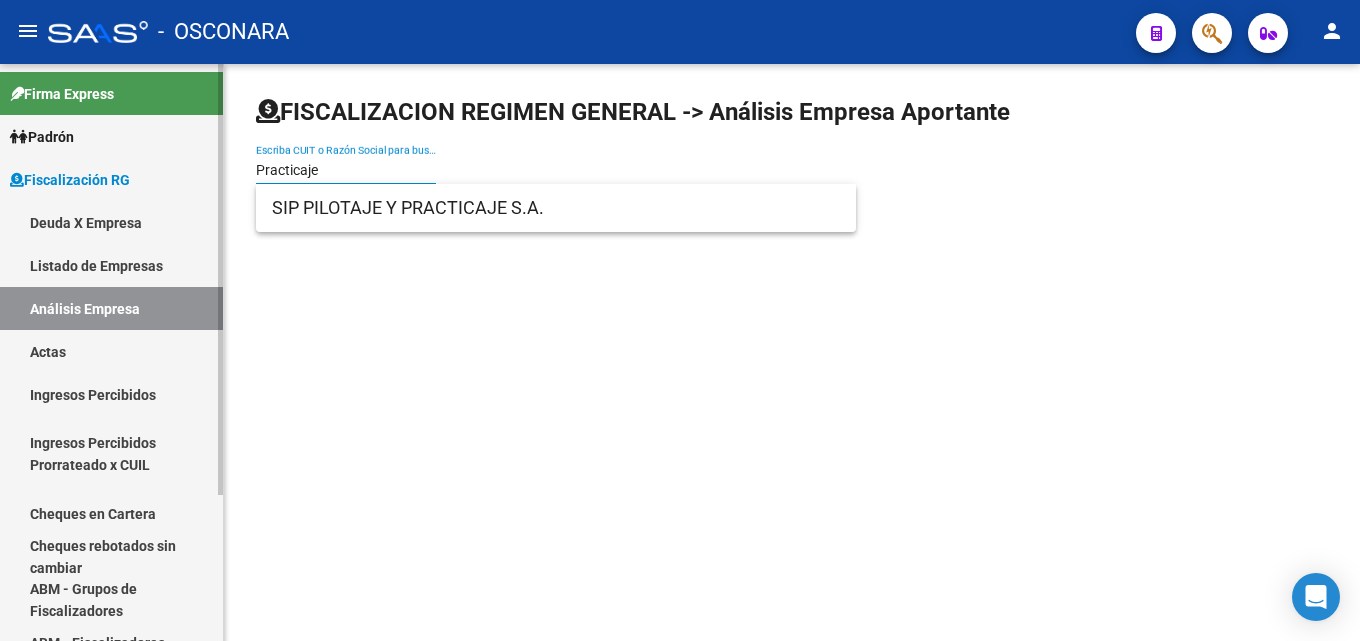 drag, startPoint x: 382, startPoint y: 172, endPoint x: 53, endPoint y: 167, distance: 329.038 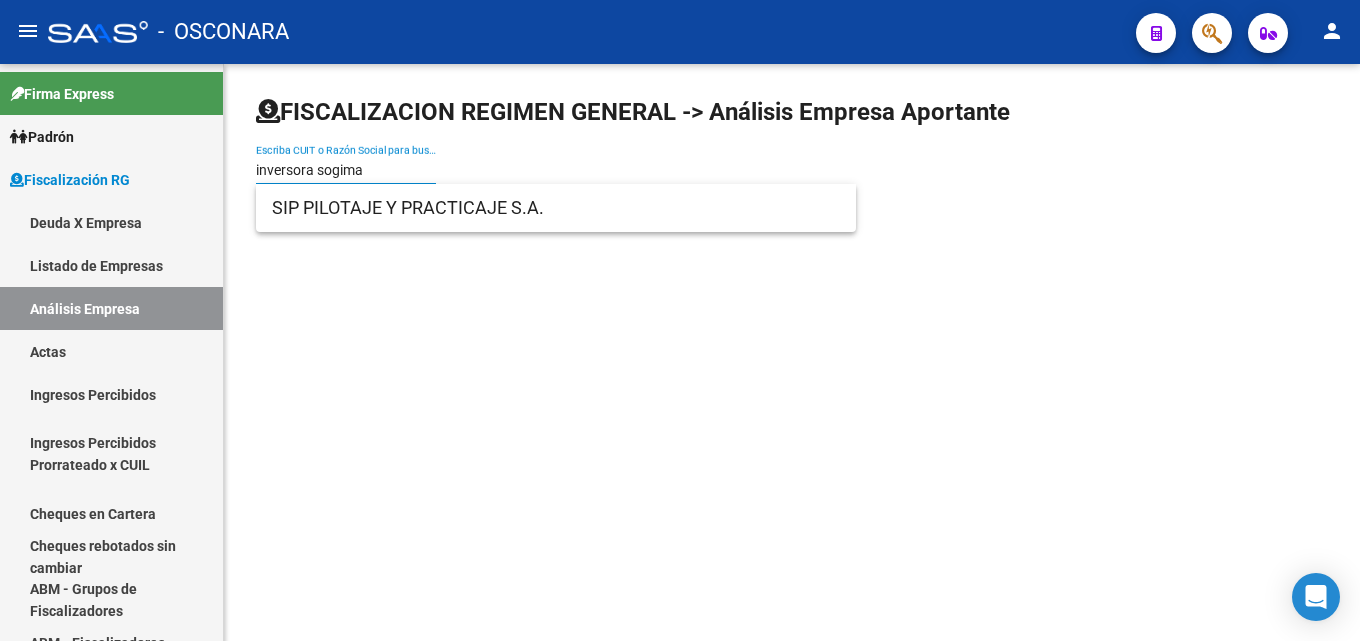 type on "inversora sogima" 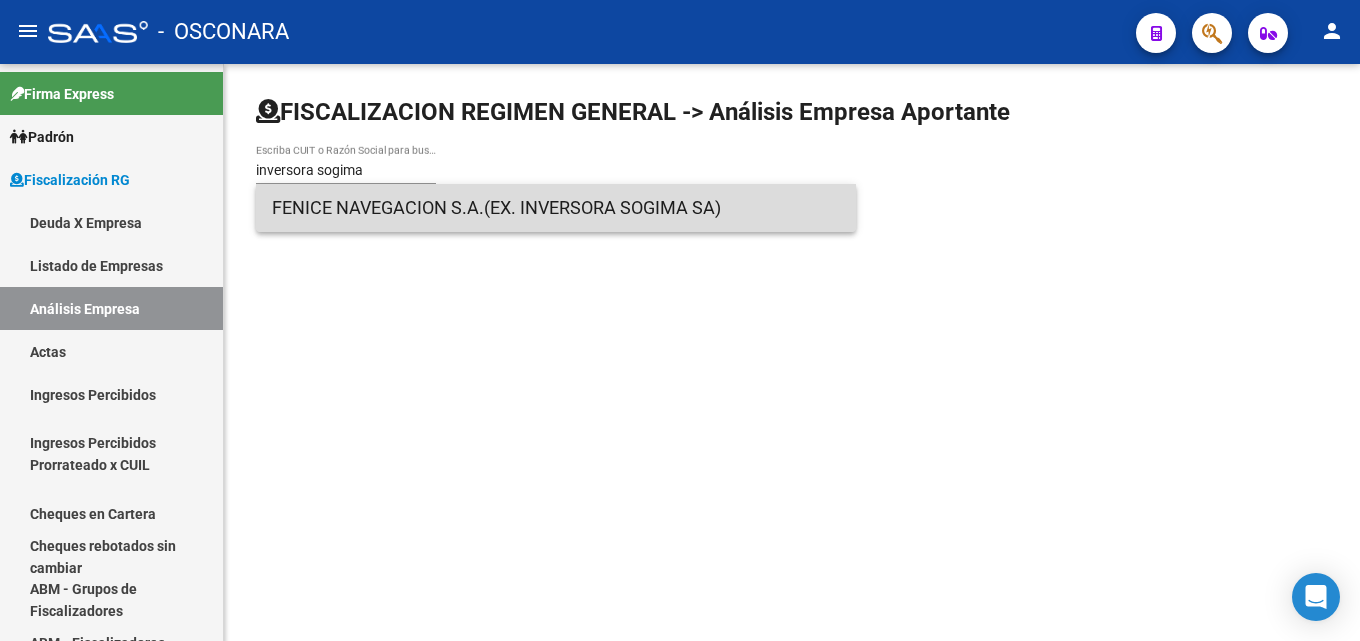 click on "FENICE NAVEGACION S.A.(EX. INVERSORA SOGIMA SA)" at bounding box center (556, 208) 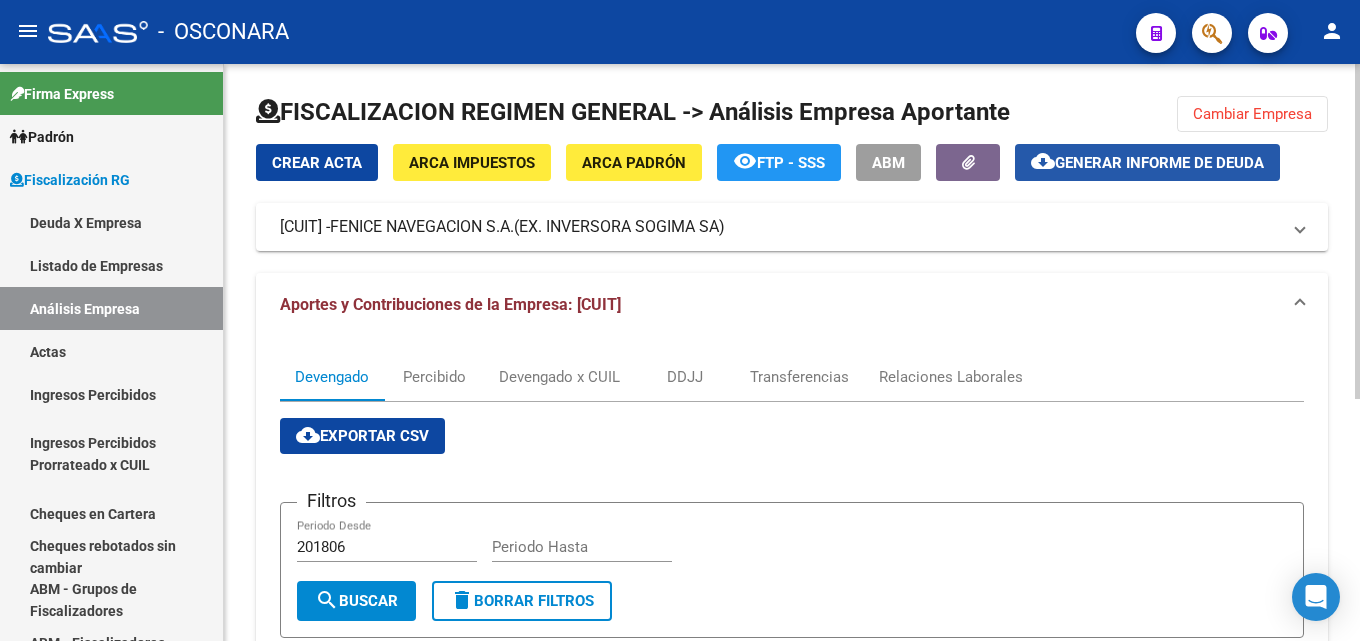 click on "Generar informe de deuda" 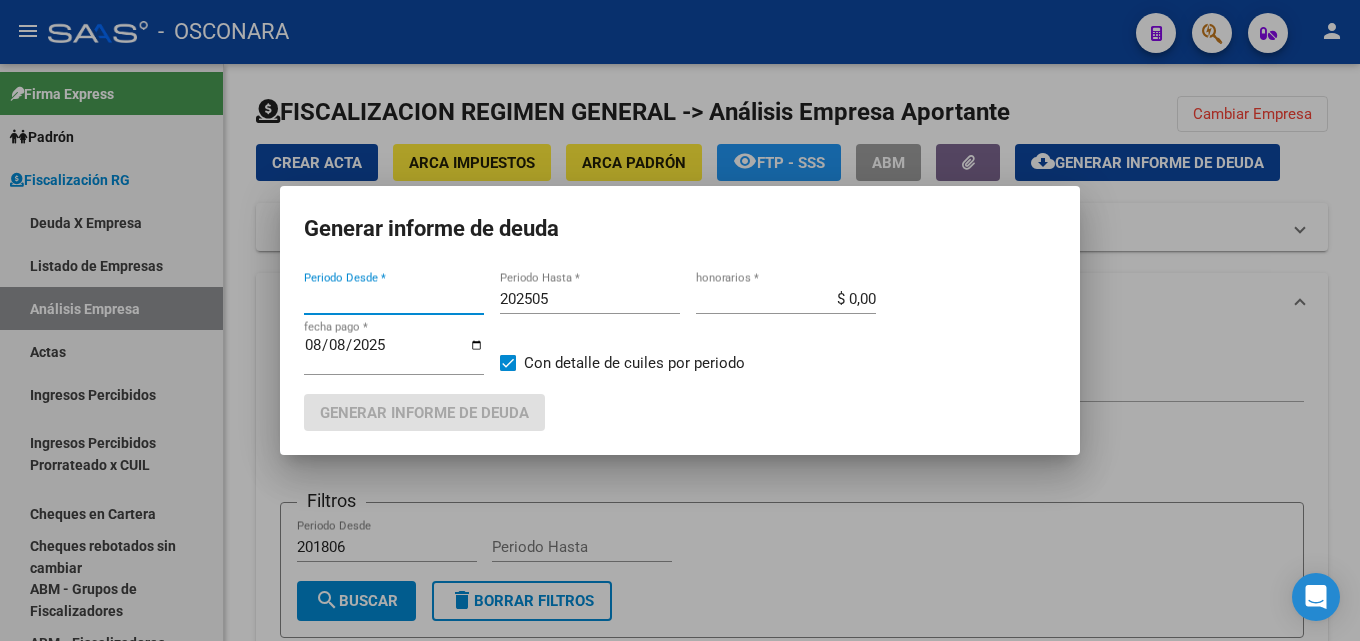 type on "201806" 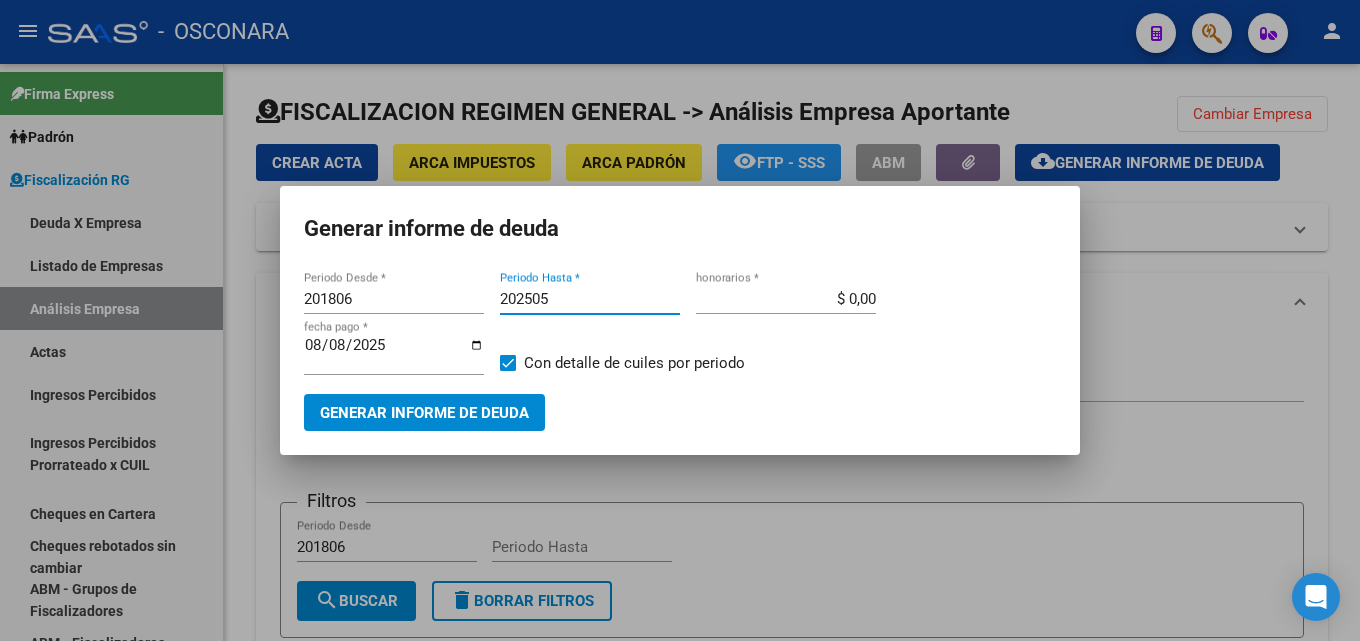 click on "202505" at bounding box center [590, 299] 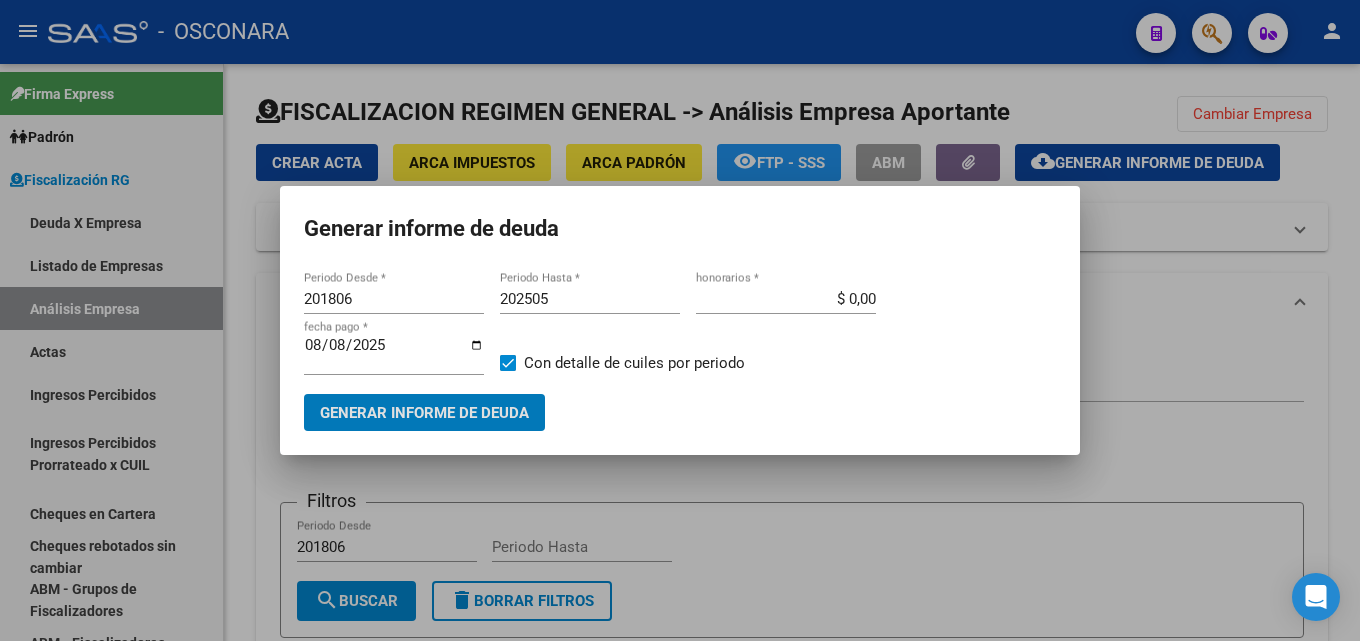 type 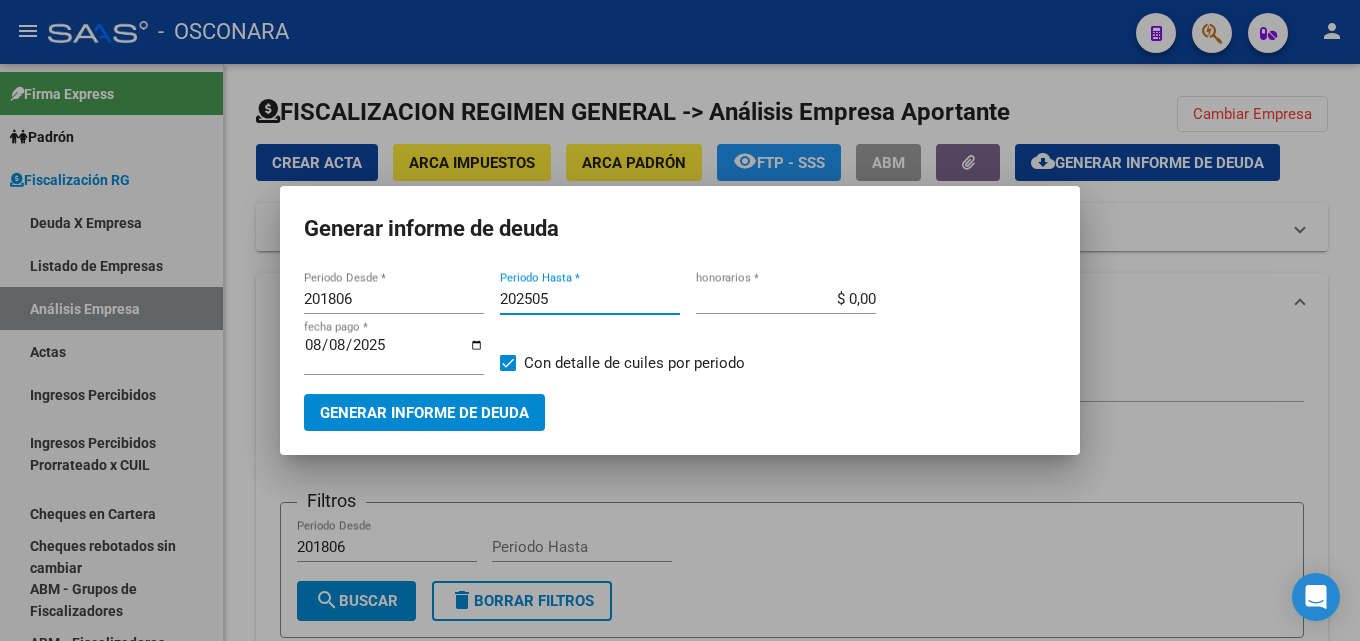 click on "202505" at bounding box center (590, 299) 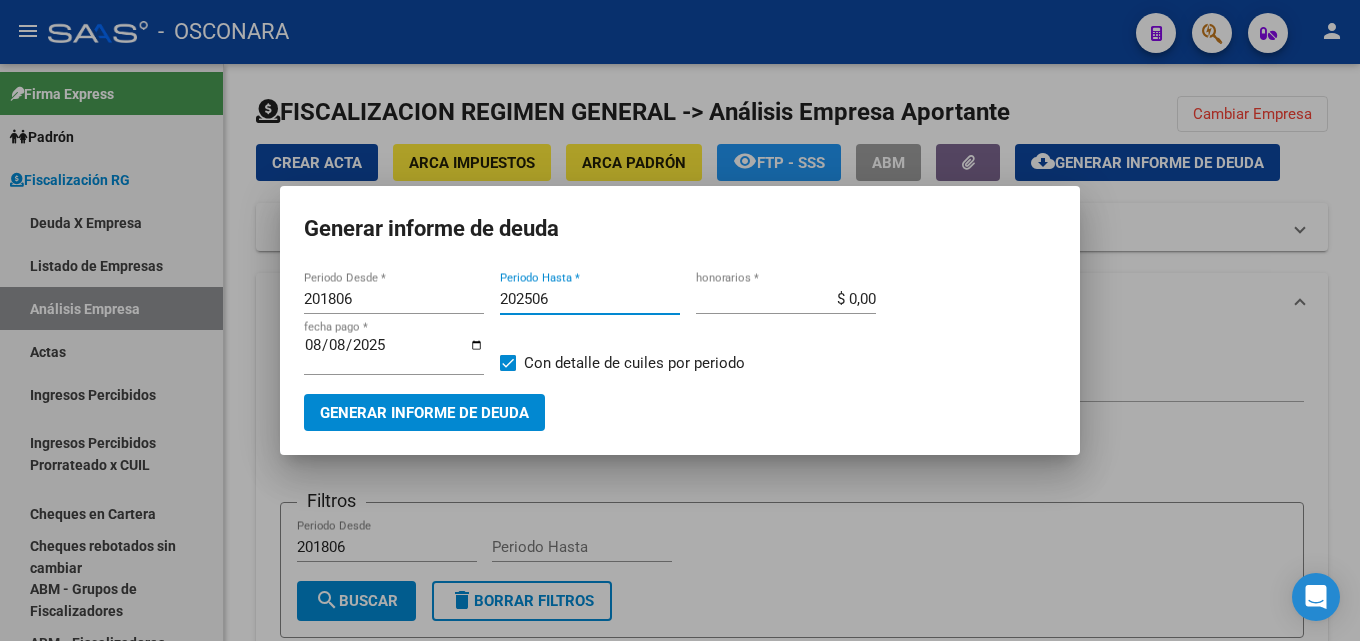 type on "202506" 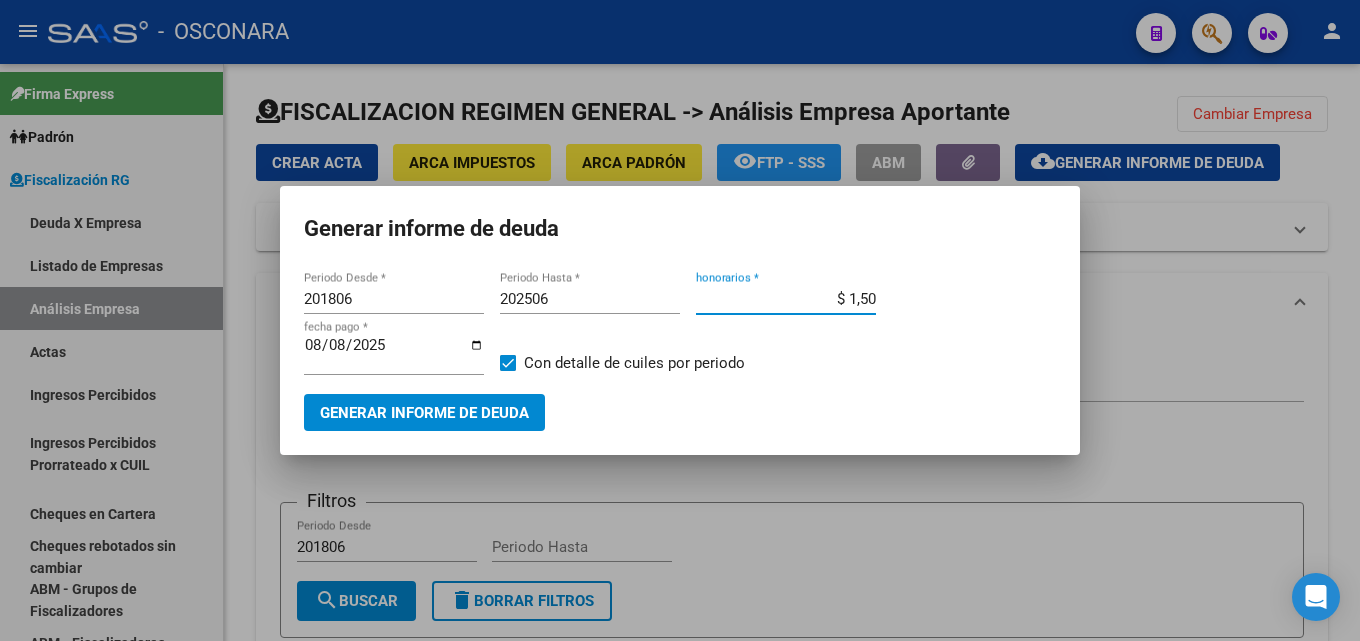 type on "$ 15,00" 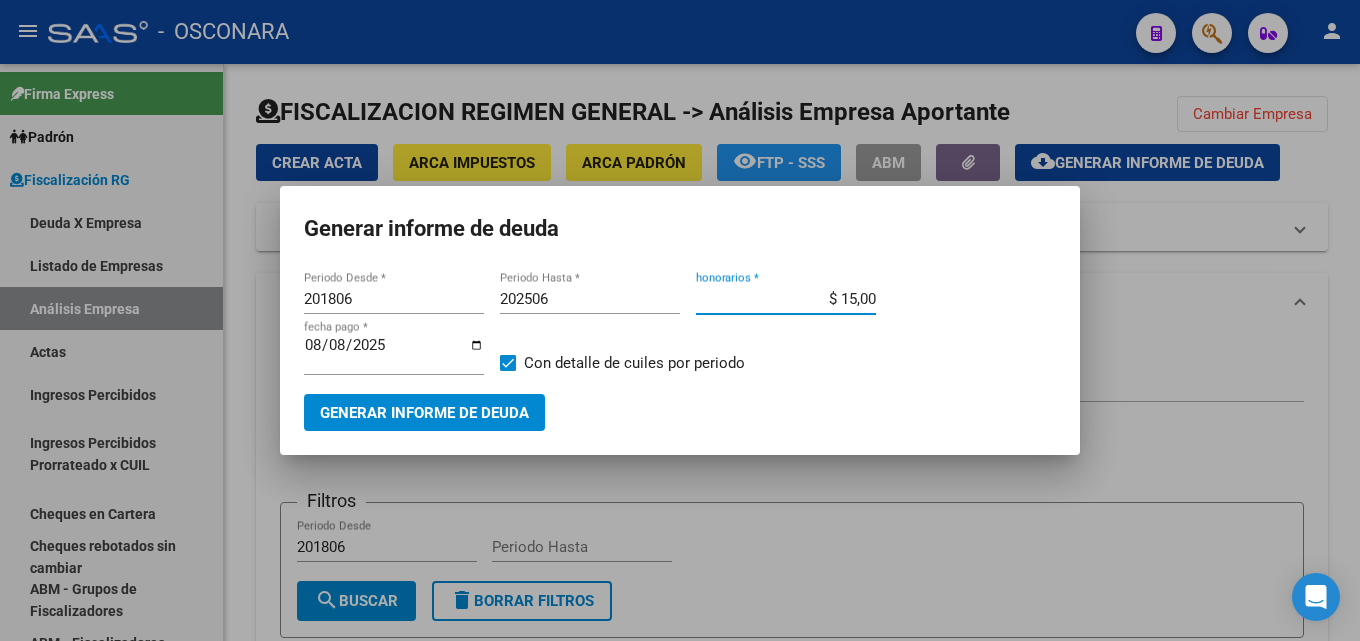 click on "Generar informe de deuda" at bounding box center (424, 413) 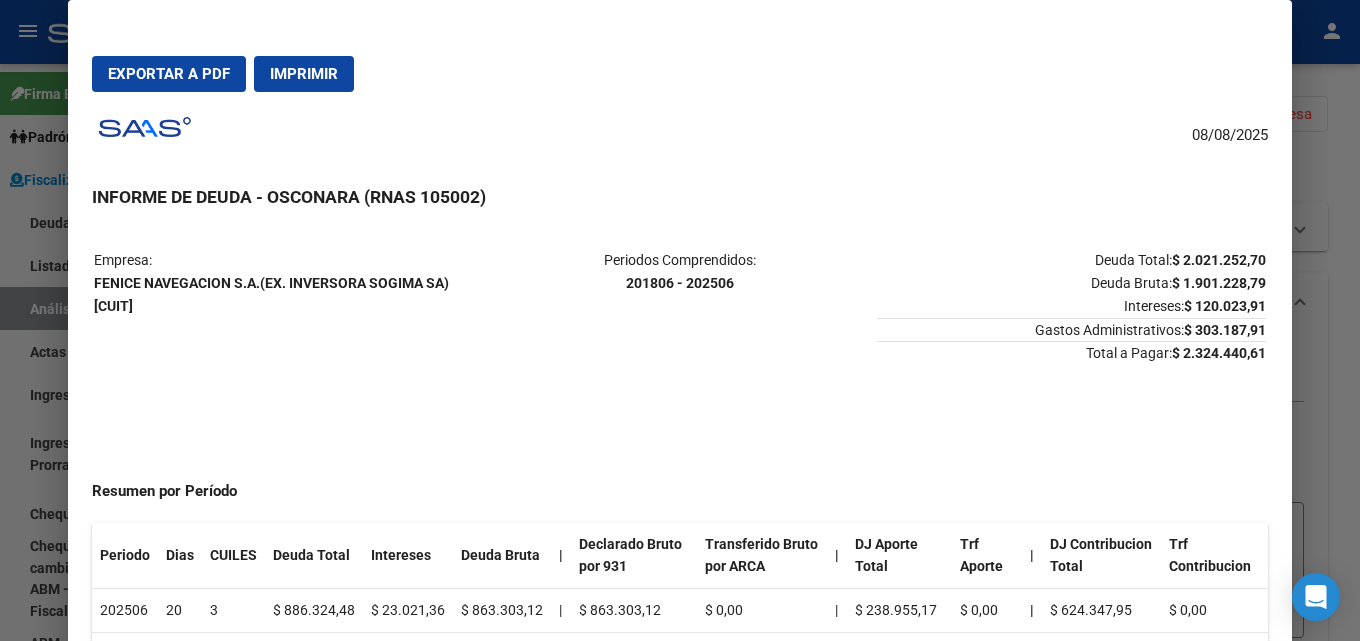 click at bounding box center (680, 320) 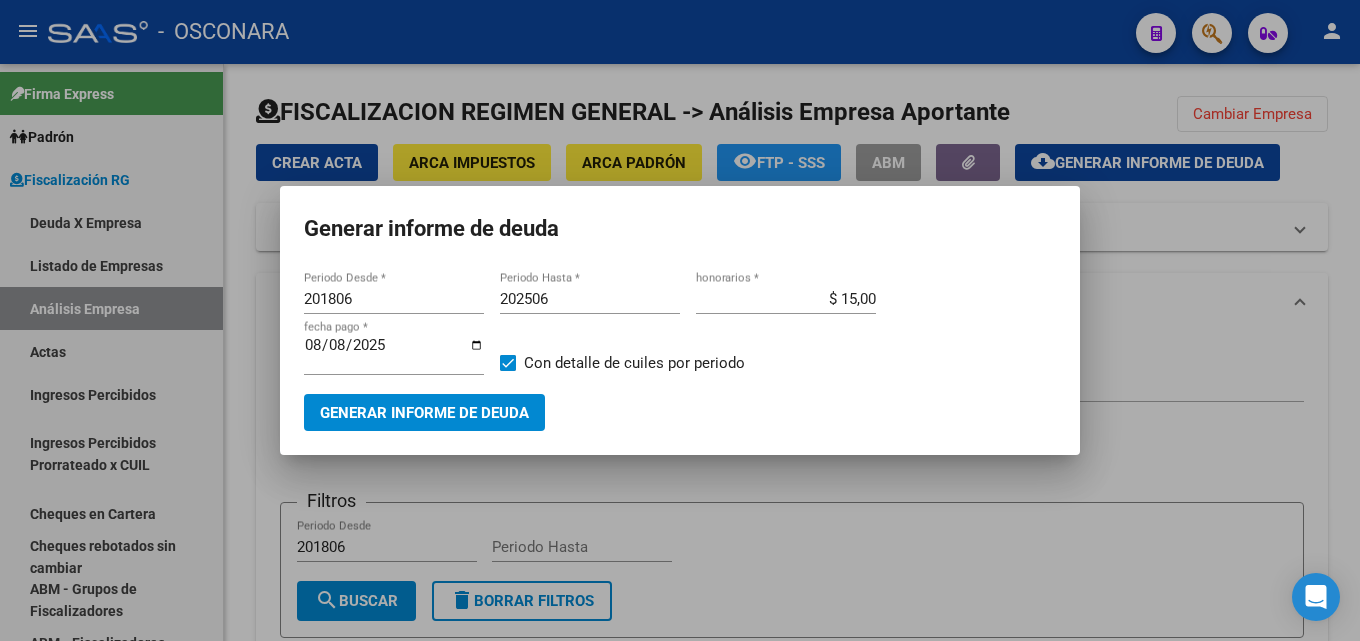 click at bounding box center [680, 320] 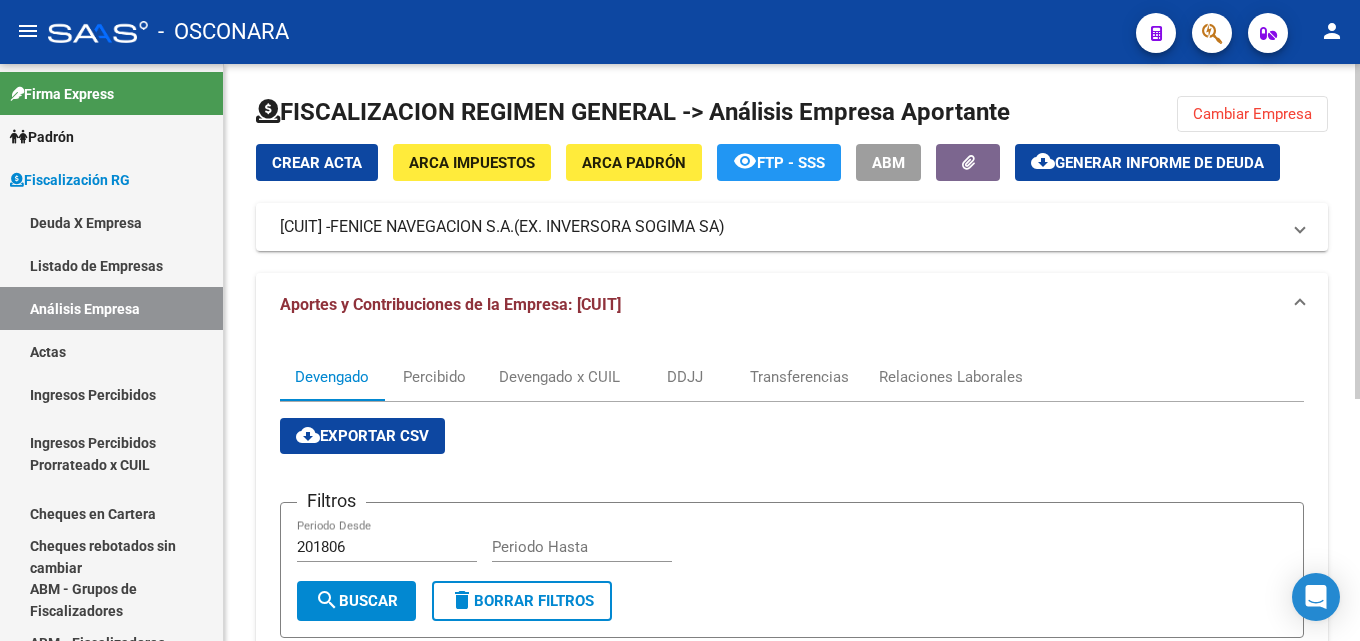 click on "Cambiar Empresa" 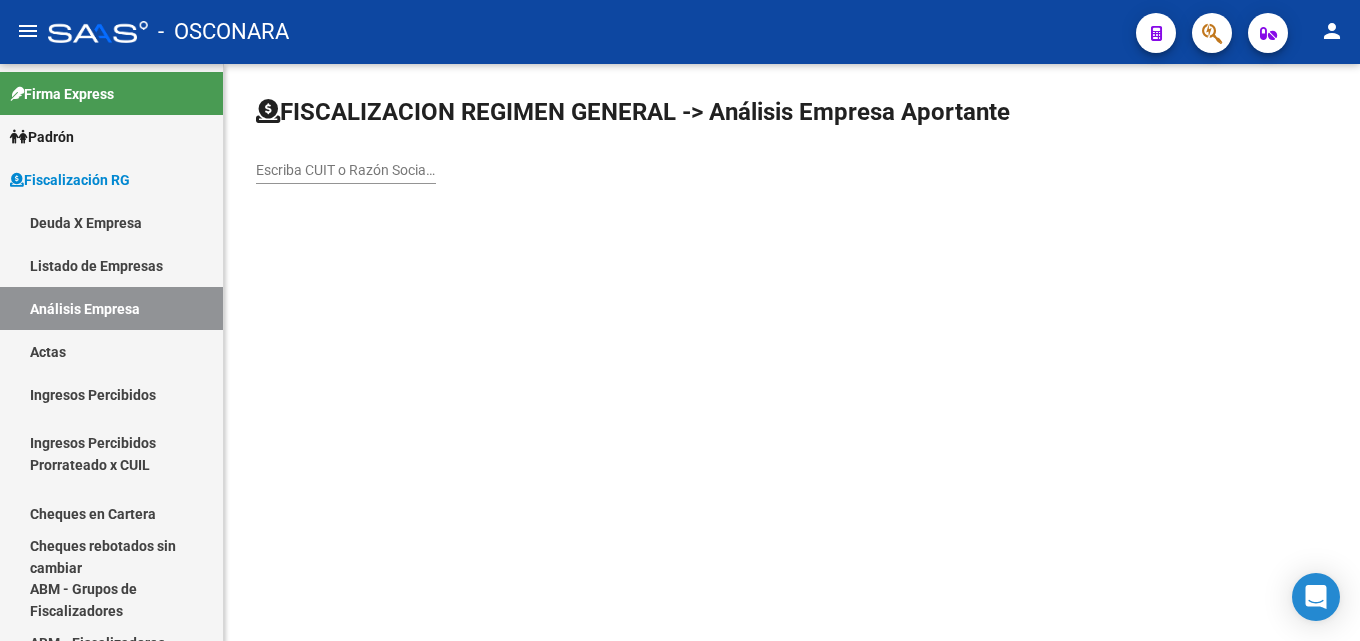 click on "Escriba CUIT o Razón Social para buscar" 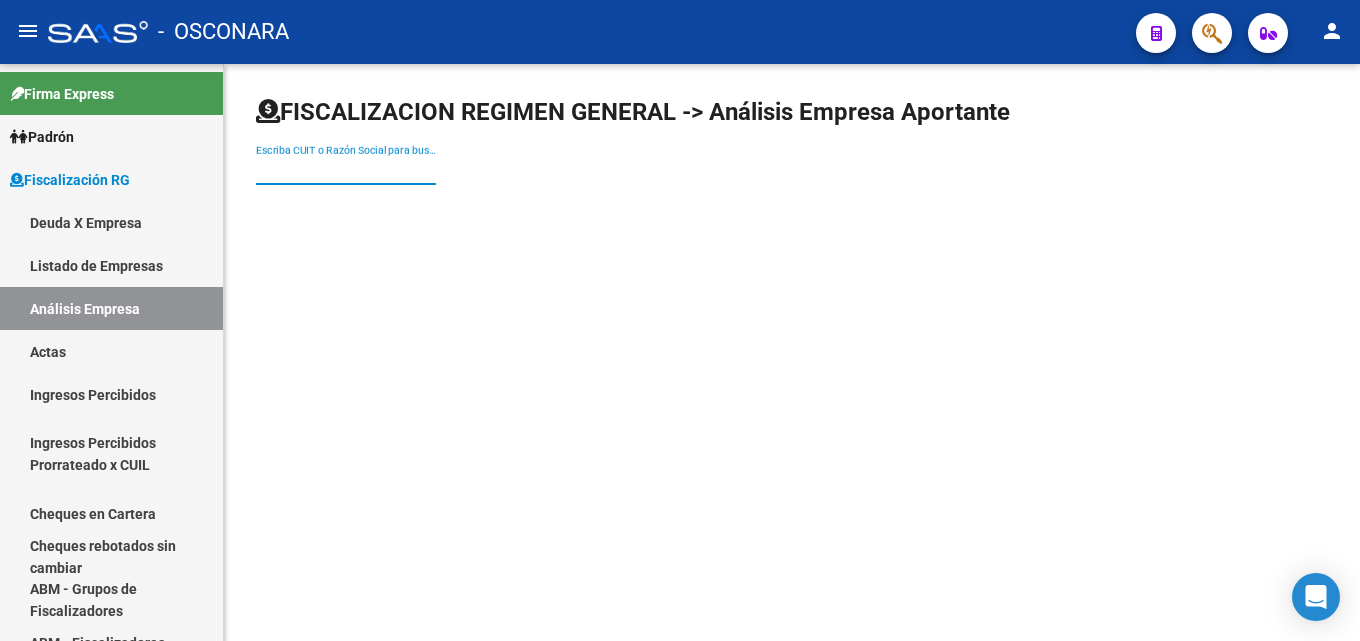 paste on "ARENERA VERDUN ZALAZAR S.R.L." 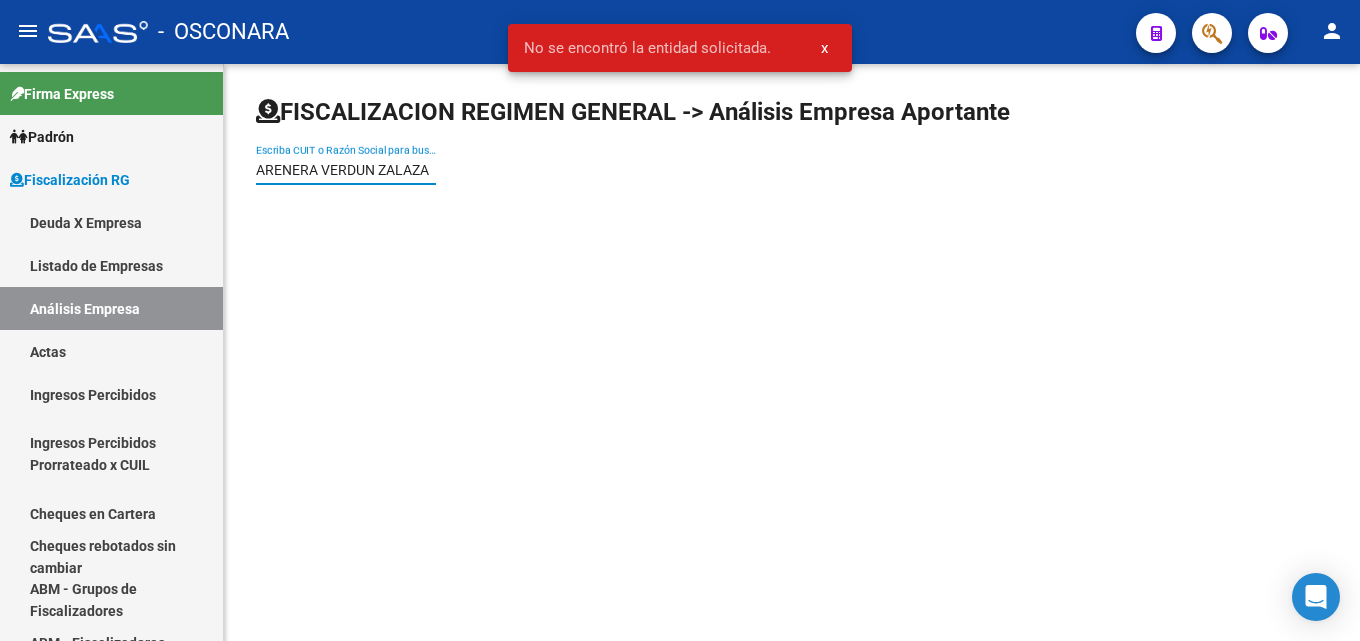 scroll, scrollTop: 0, scrollLeft: 0, axis: both 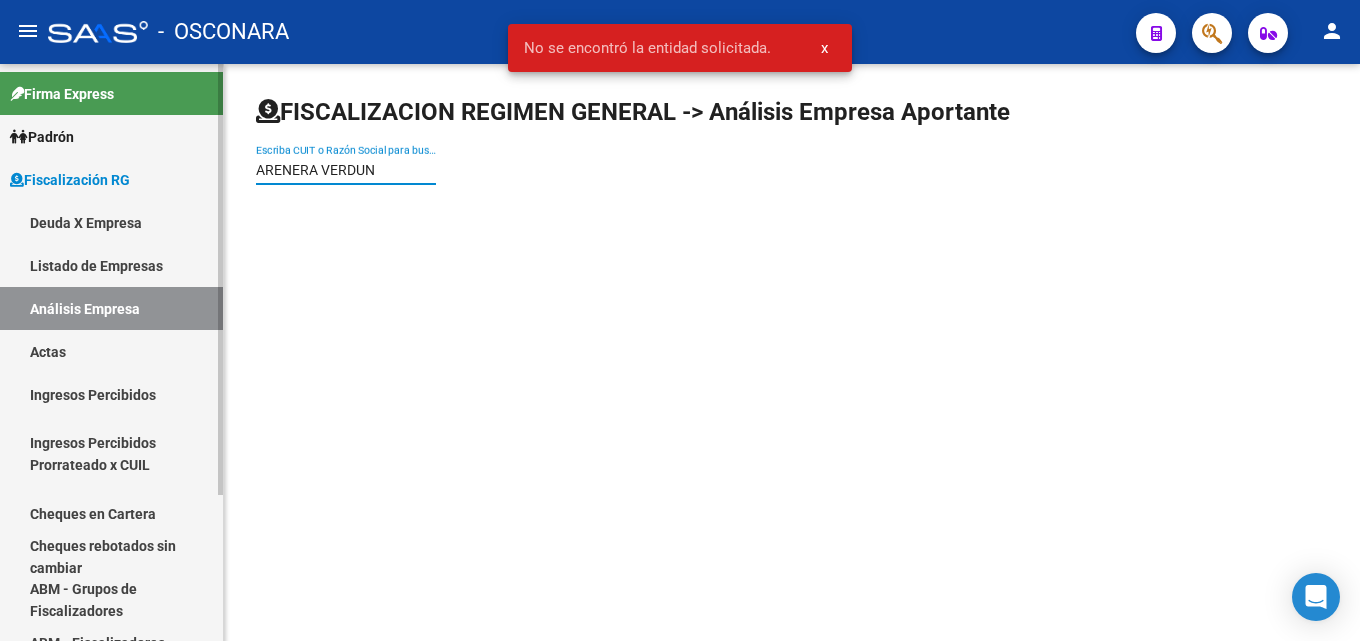 drag, startPoint x: 321, startPoint y: 168, endPoint x: 217, endPoint y: 168, distance: 104 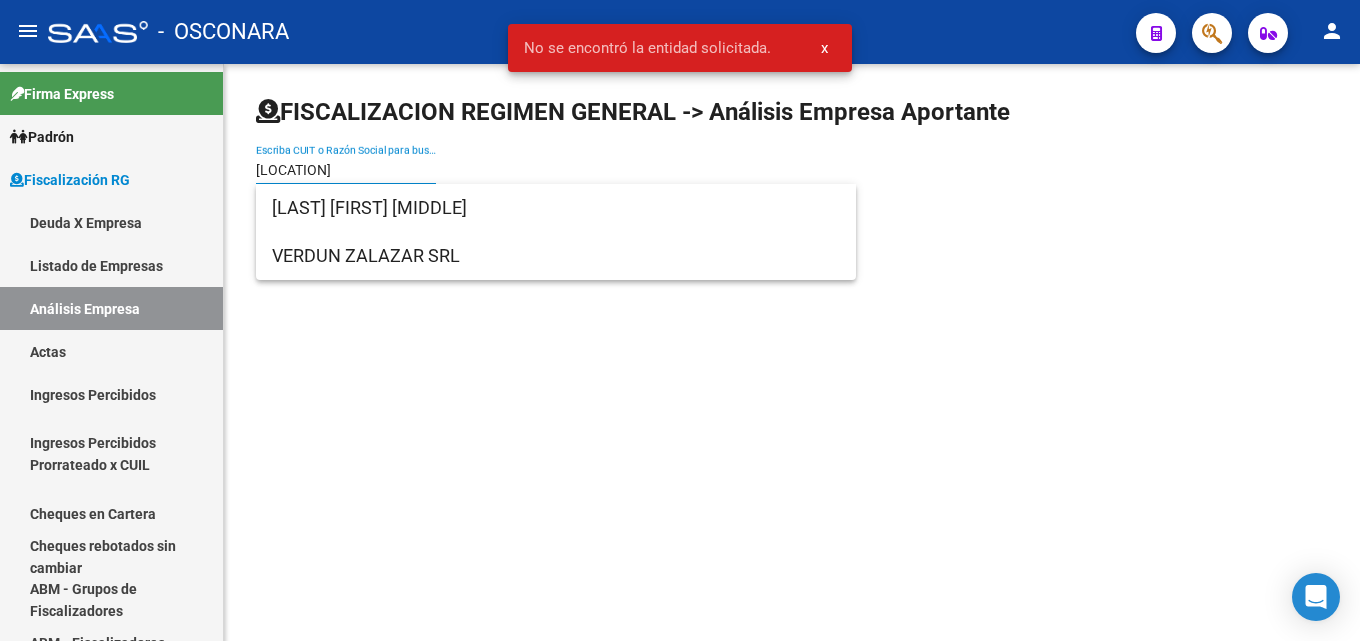 type on "[LOCATION]" 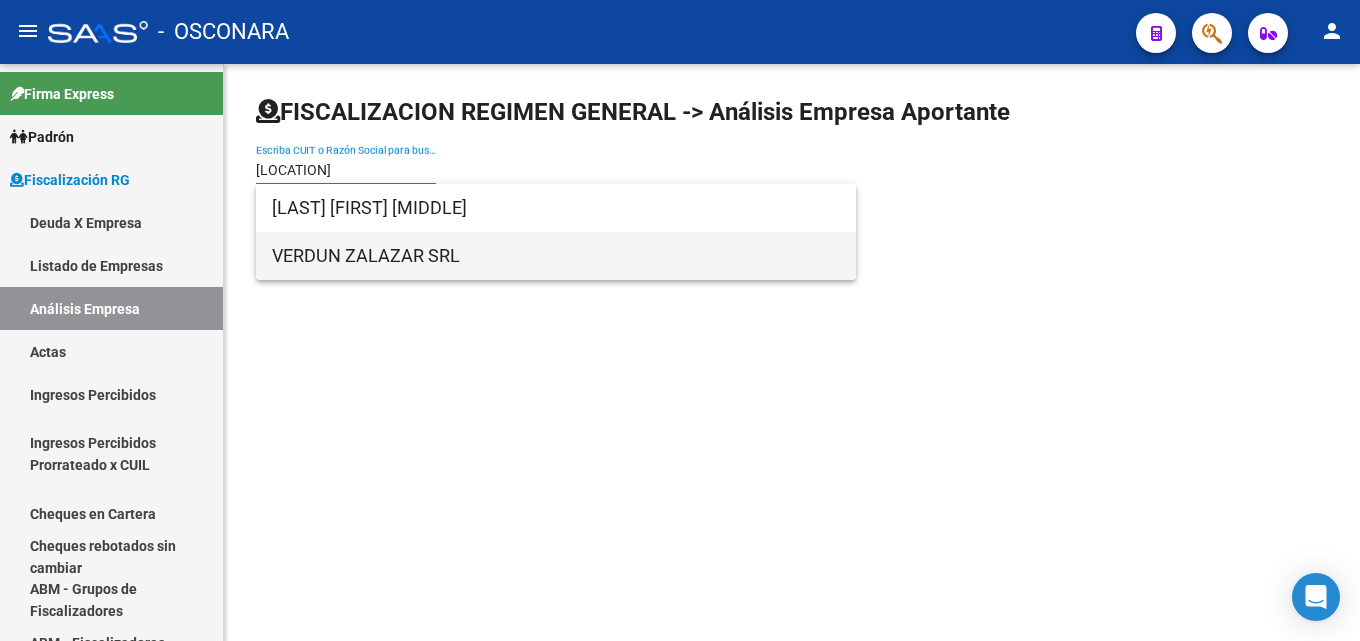 click on "VERDUN ZALAZAR SRL" at bounding box center (556, 256) 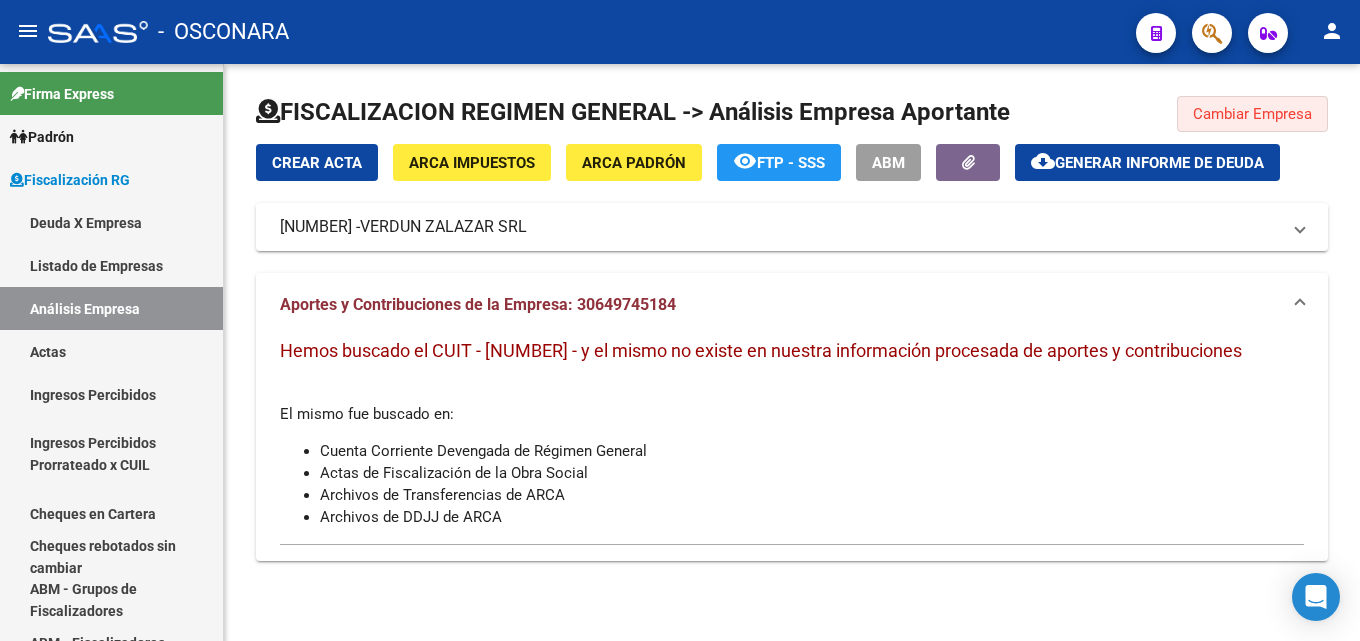 click on "Cambiar Empresa" 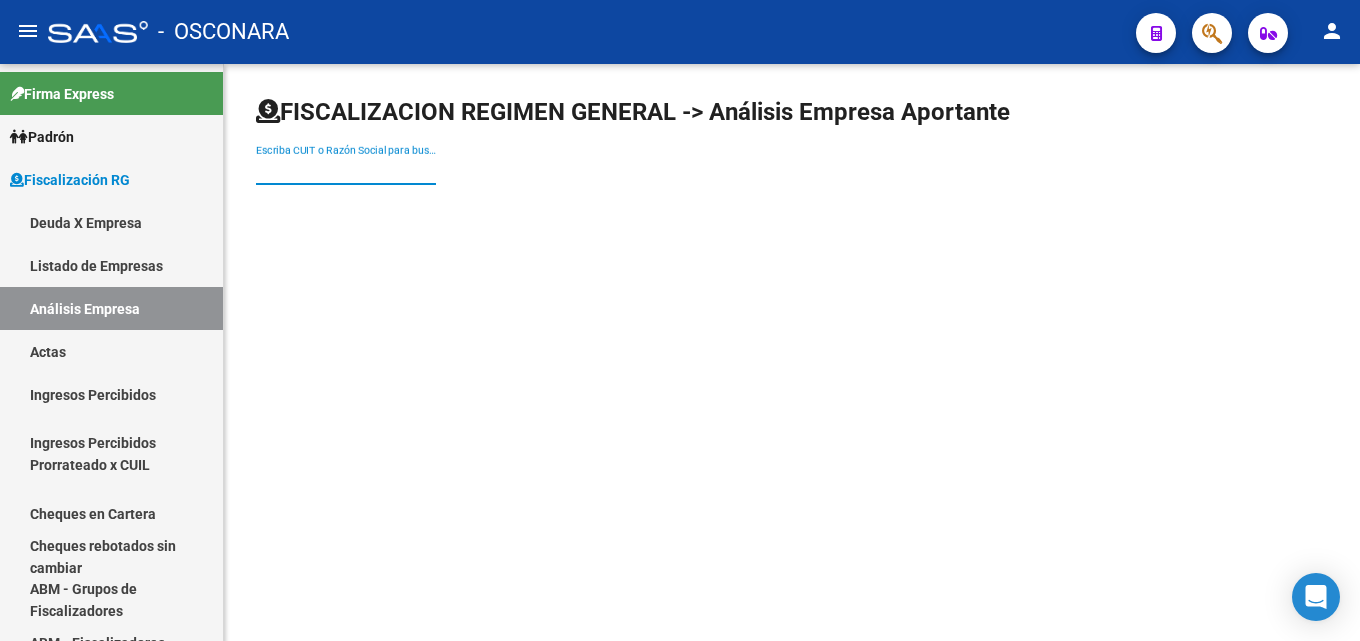 click on "Escriba CUIT o Razón Social para buscar" at bounding box center (346, 170) 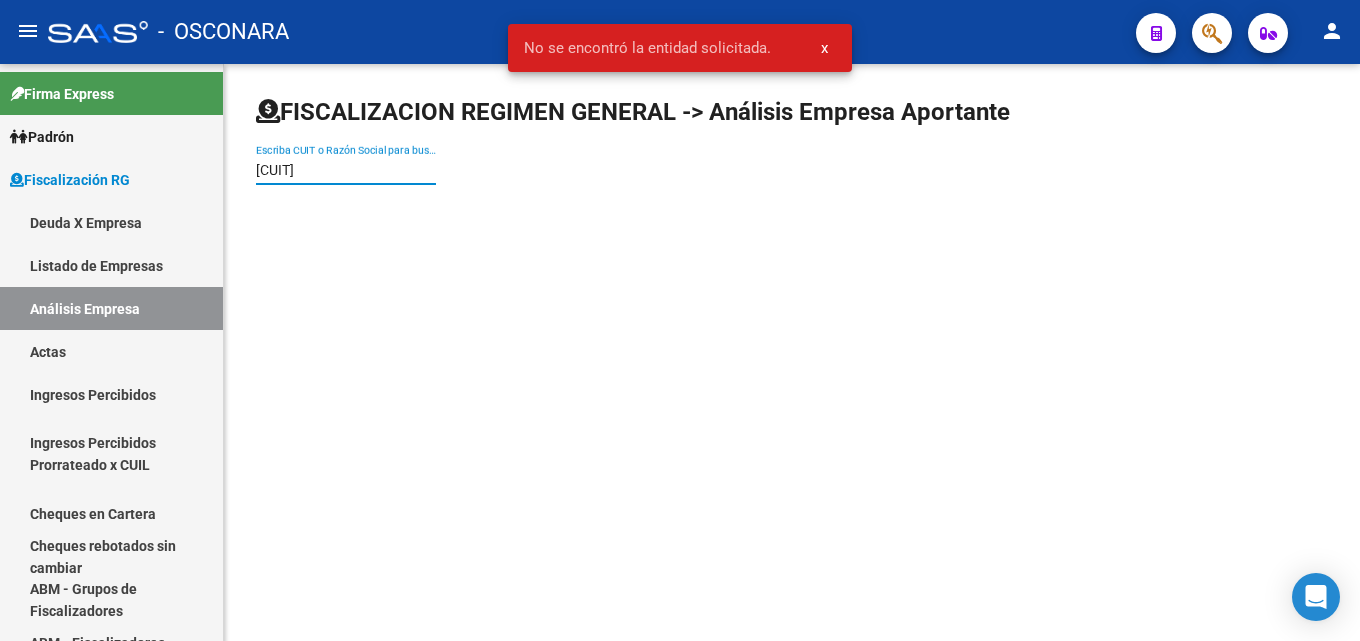type on "[CUIT]" 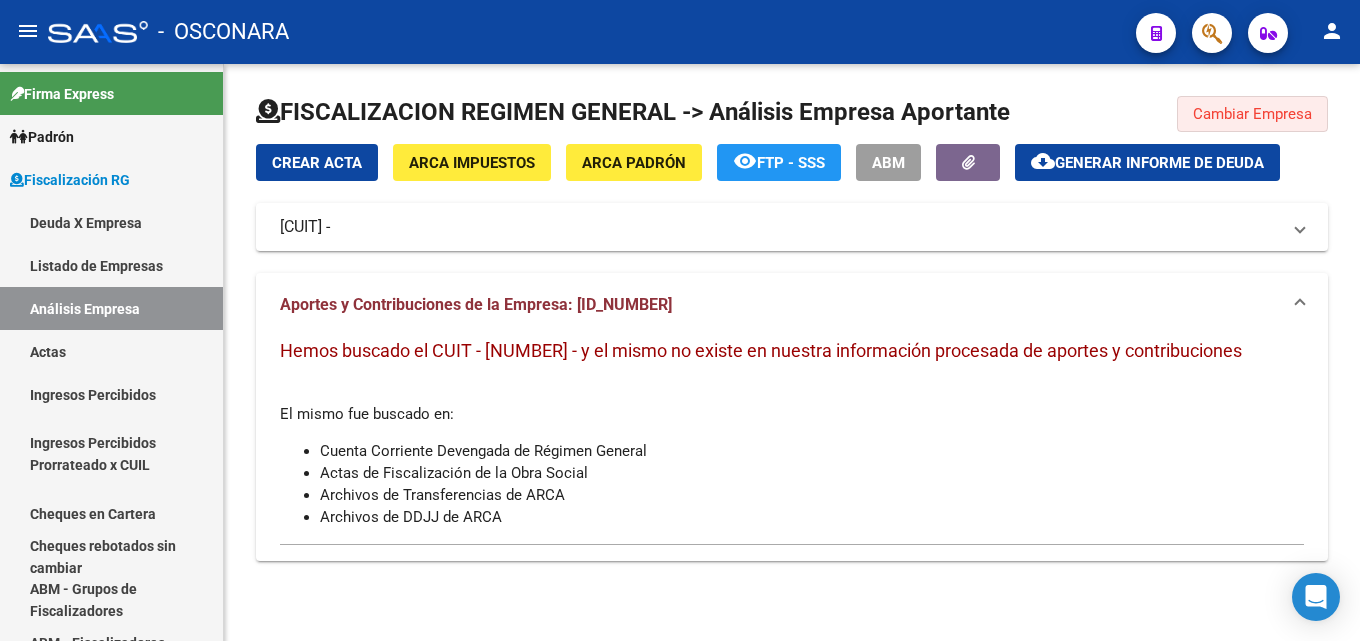 click on "Cambiar Empresa" 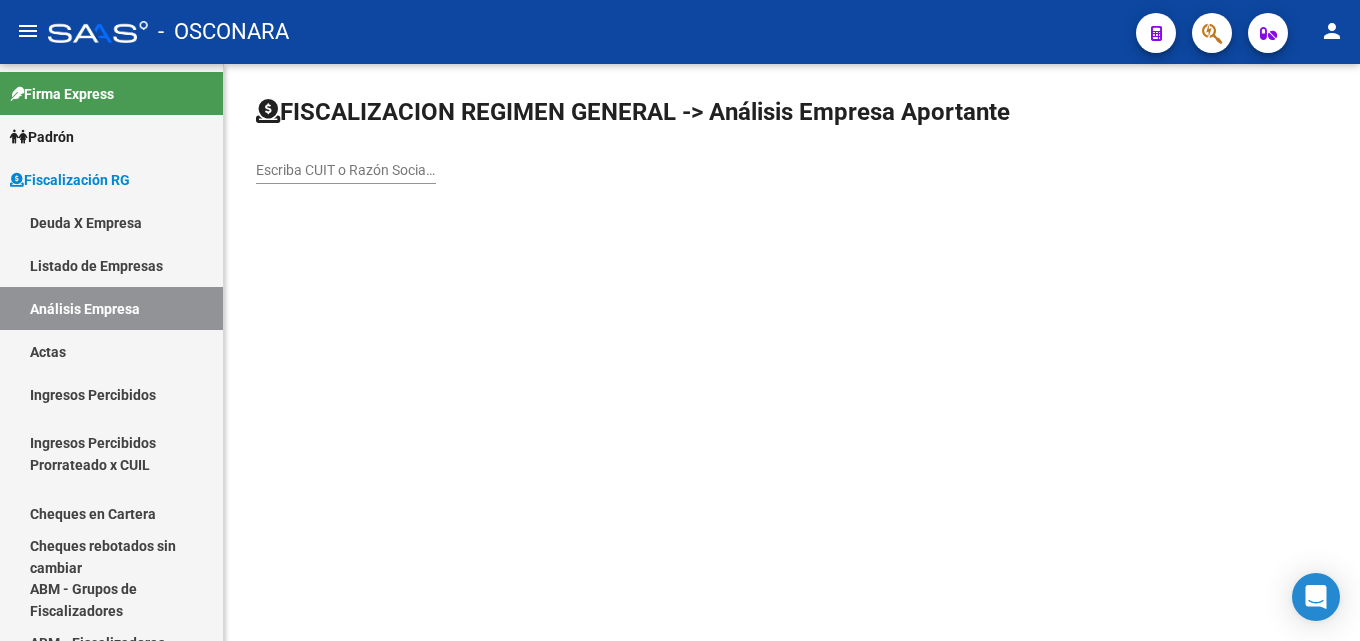 click on "Escriba CUIT o Razón Social para buscar" at bounding box center [346, 170] 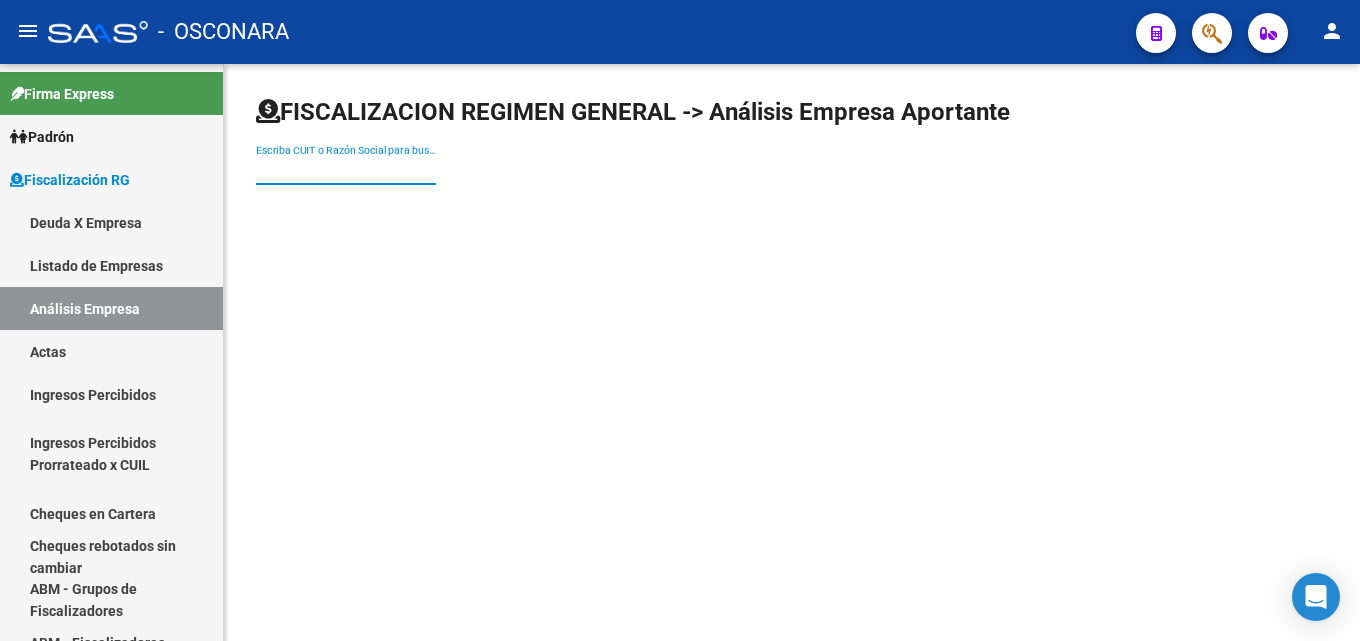 paste on "ASAEL S.A." 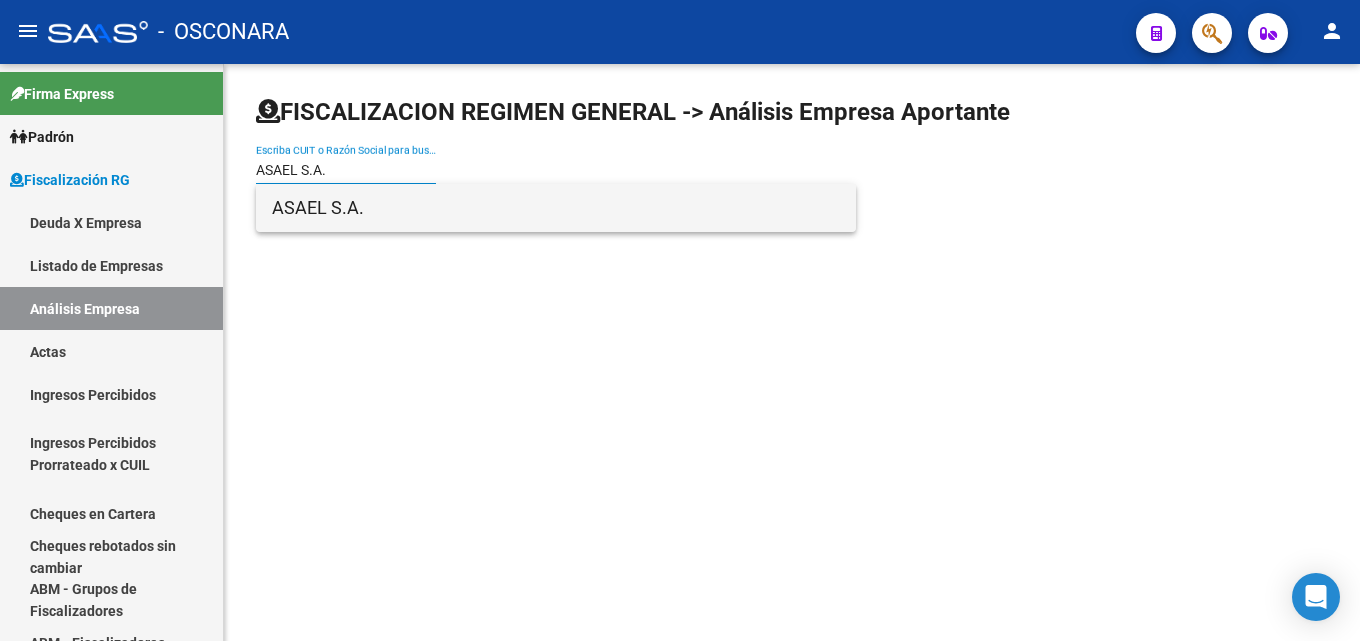 type on "ASAEL S.A." 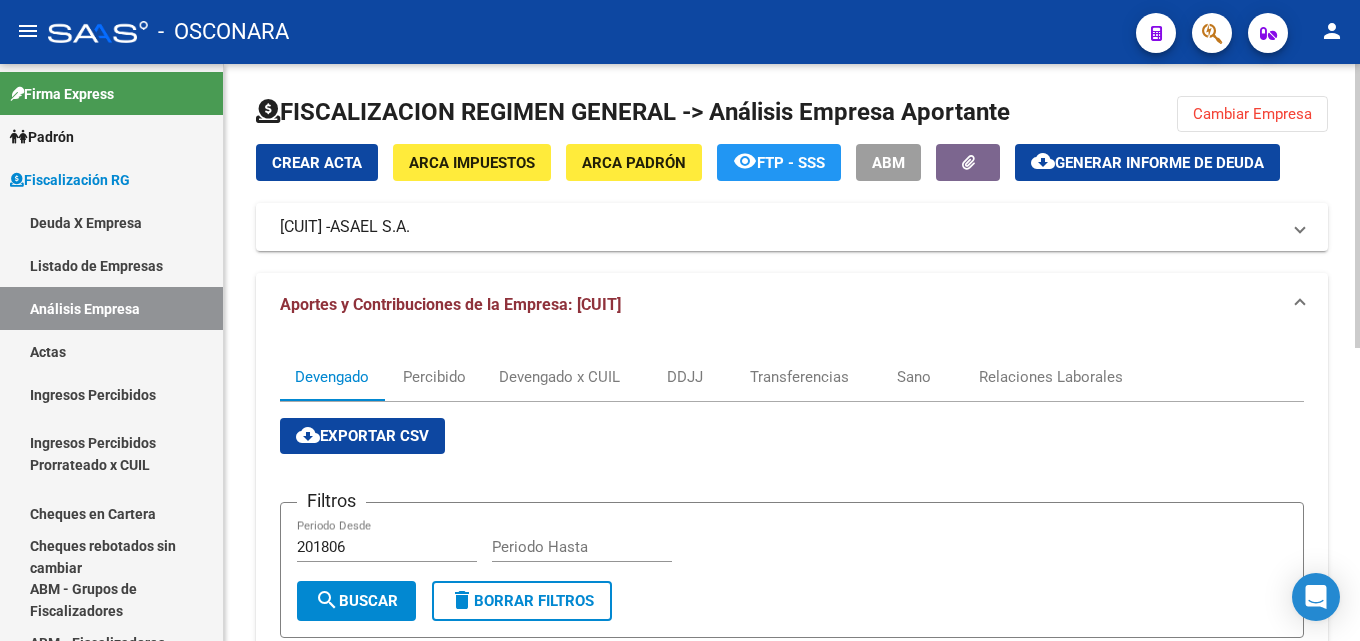 click on "cloud_download  Generar informe de deuda" 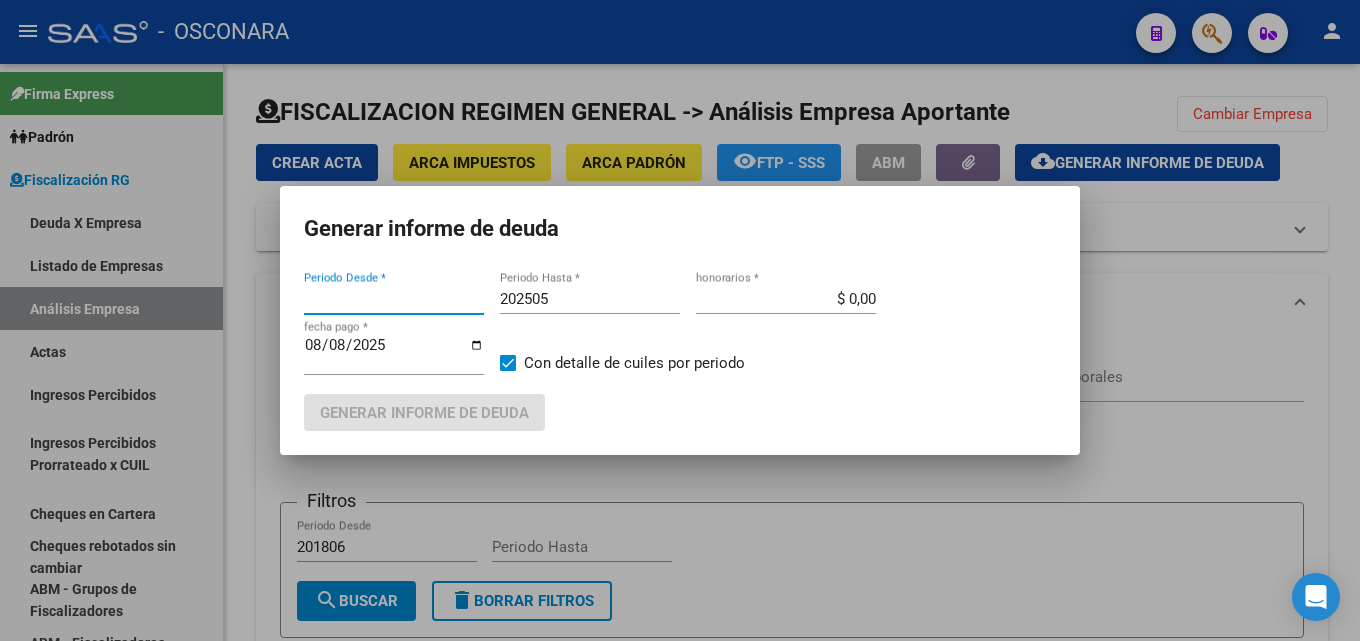 type on "201806" 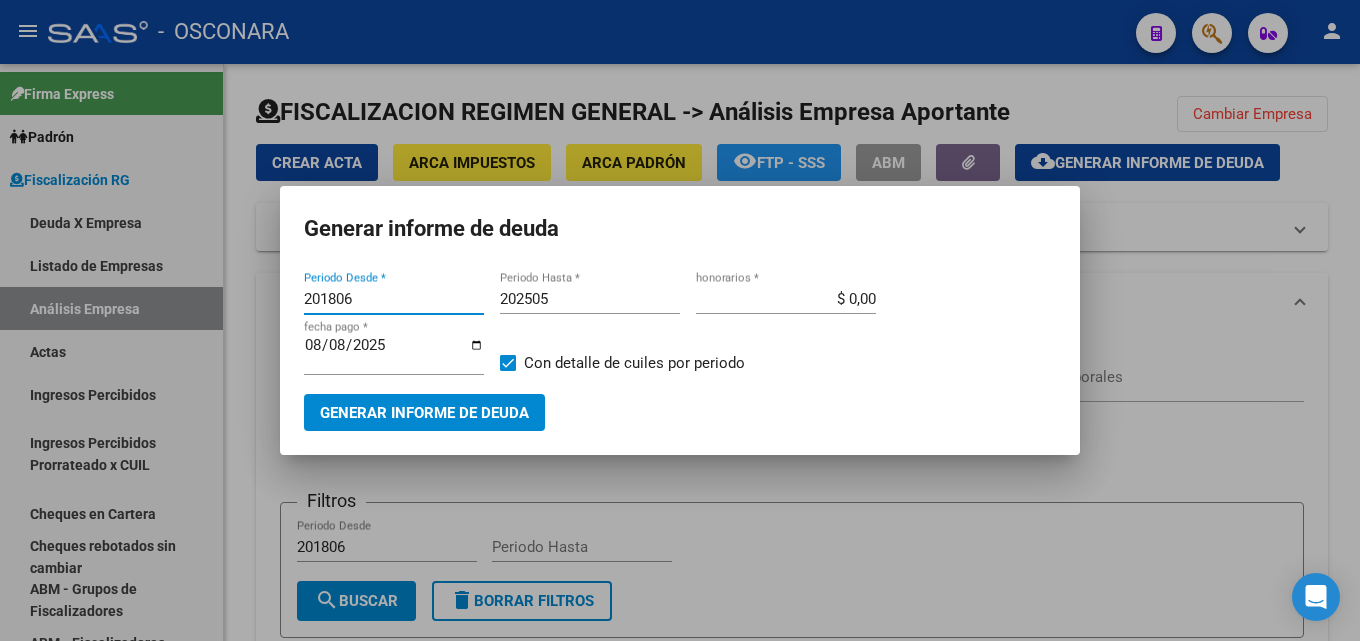 click on "202505" at bounding box center [590, 299] 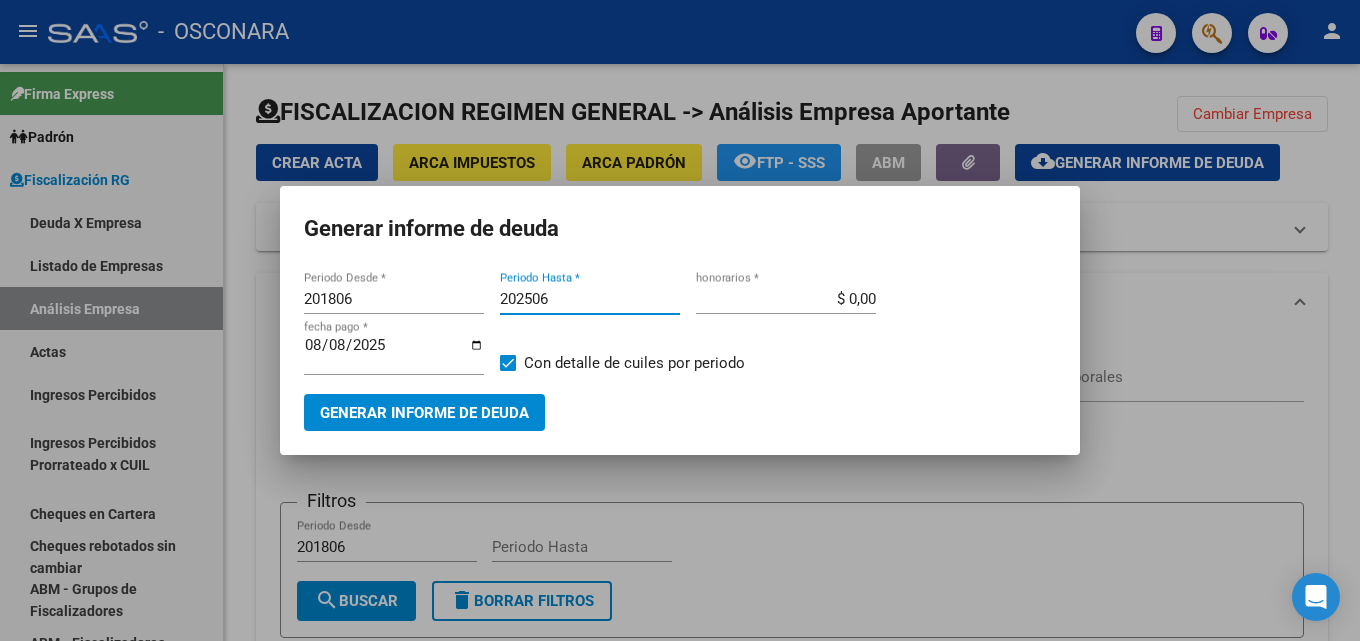 type on "202506" 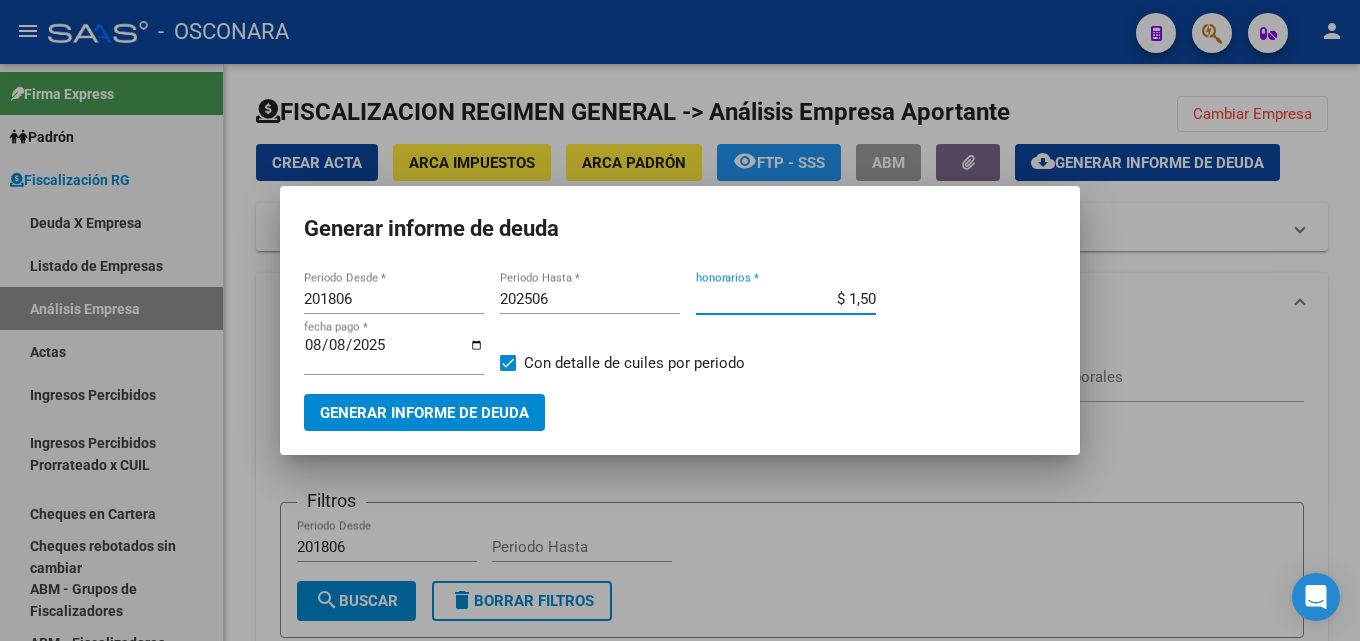 type on "$ 15,00" 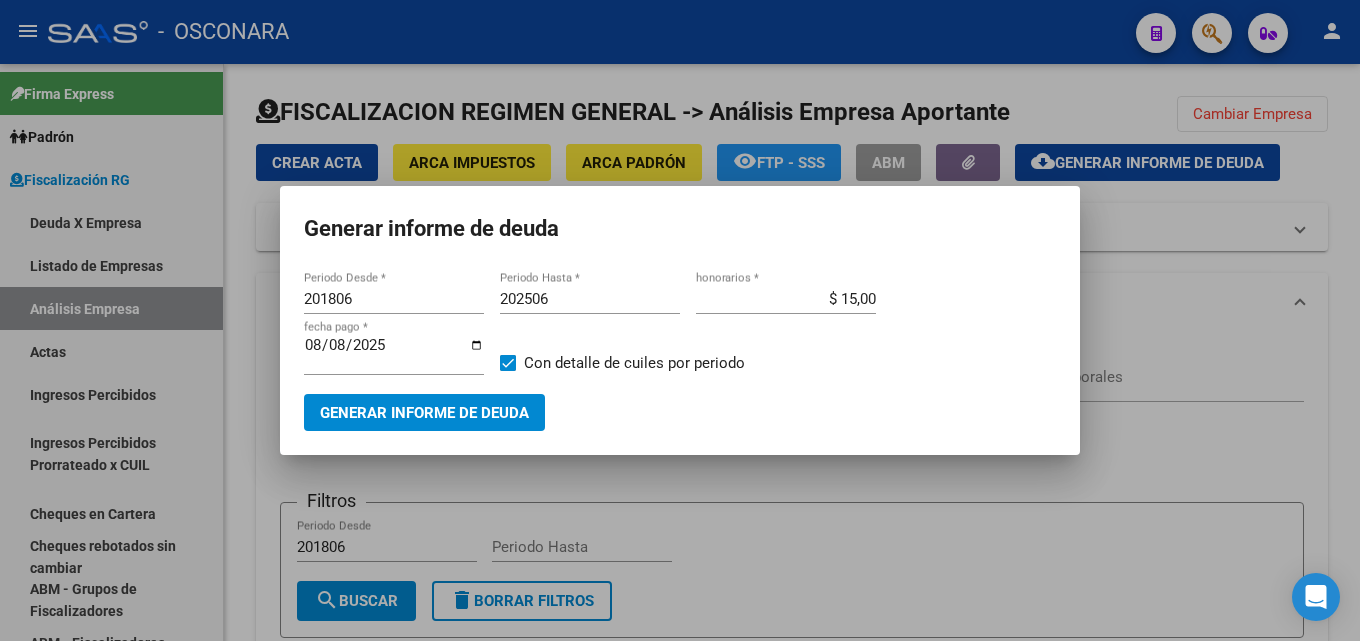 drag, startPoint x: 376, startPoint y: 308, endPoint x: 147, endPoint y: 295, distance: 229.3687 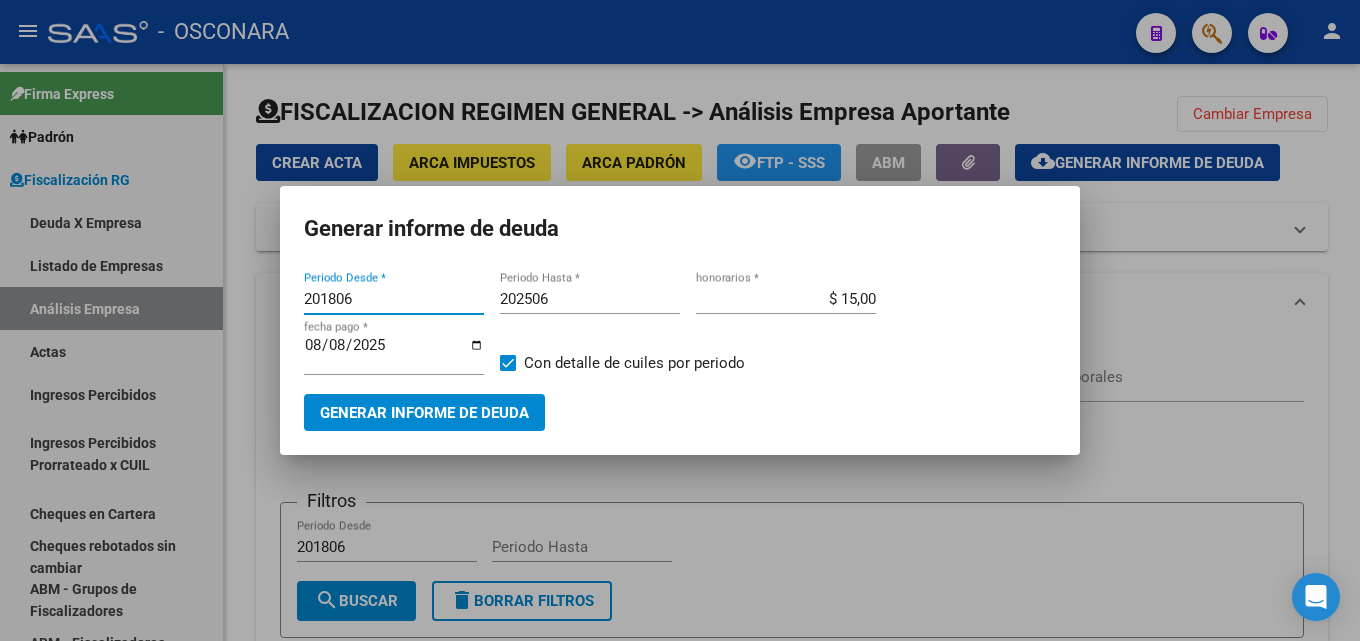 drag, startPoint x: 364, startPoint y: 295, endPoint x: 195, endPoint y: 293, distance: 169.01184 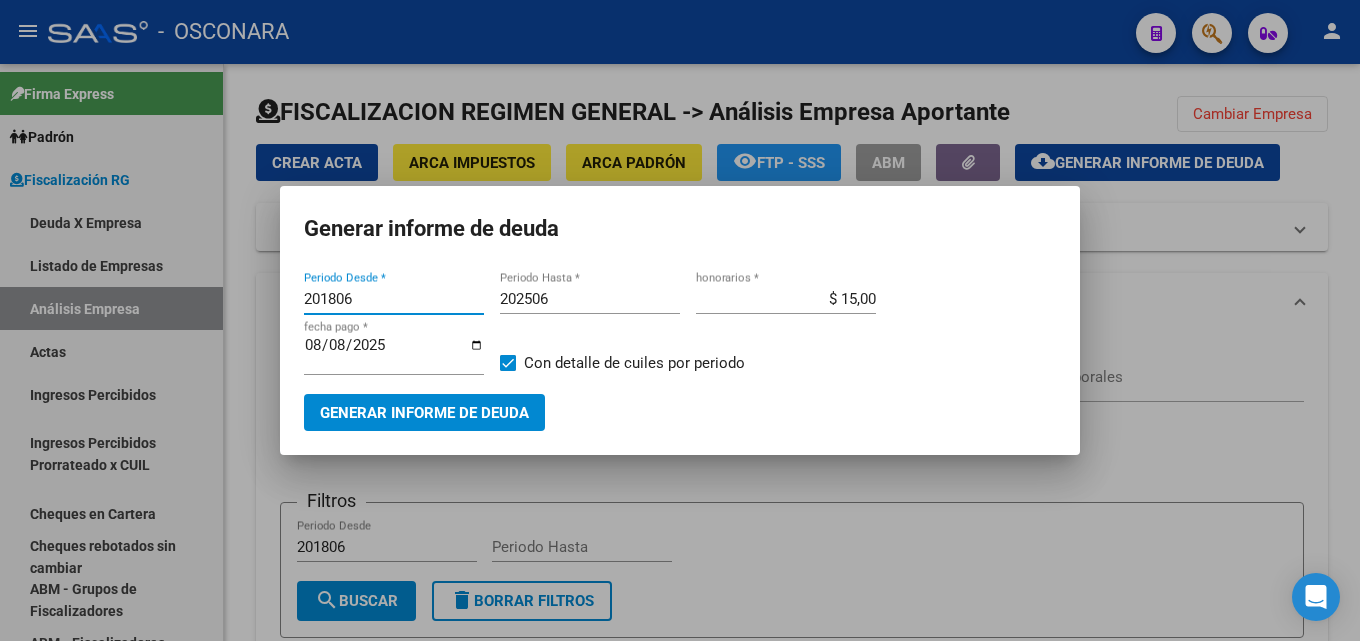 click on "Generar informe de deuda   201806 Periodo Desde *   202506 Periodo Hasta *   $ 15,00 honorarios *   2025-08-08 fecha pago *   Con detalle de cuiles por periodo  Generar informe de deuda" at bounding box center [680, 320] 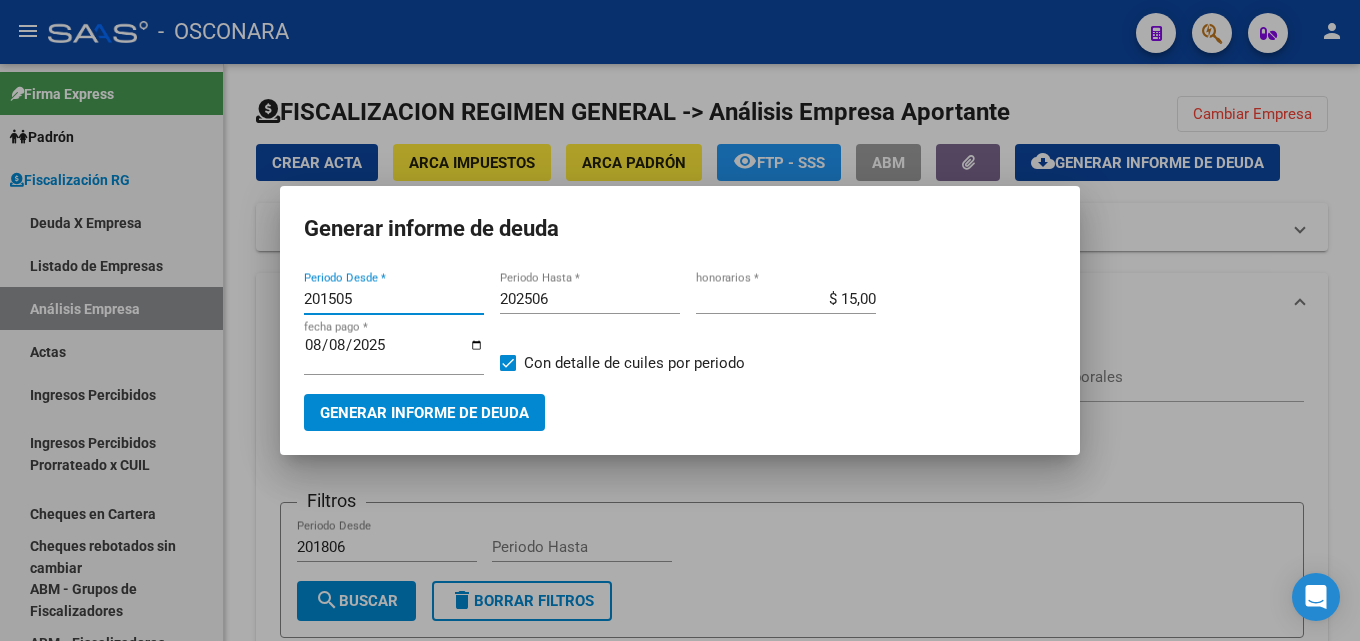 type on "201505" 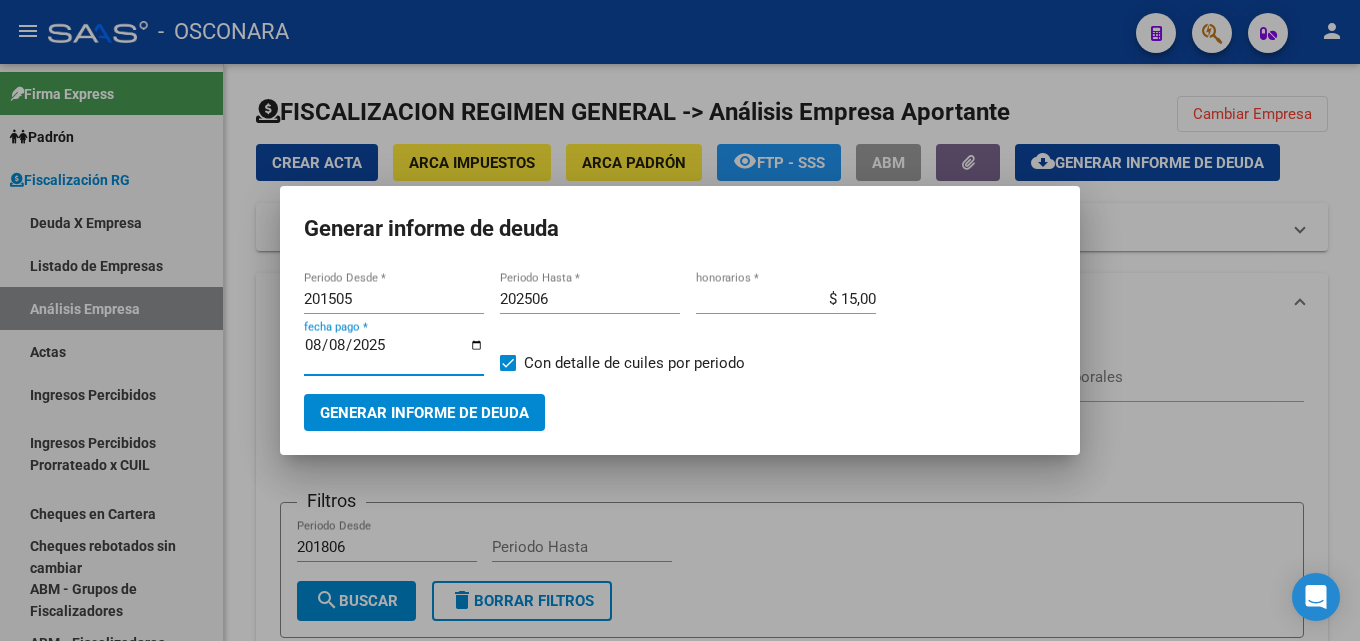 click on "2025-08-08" at bounding box center [394, 353] 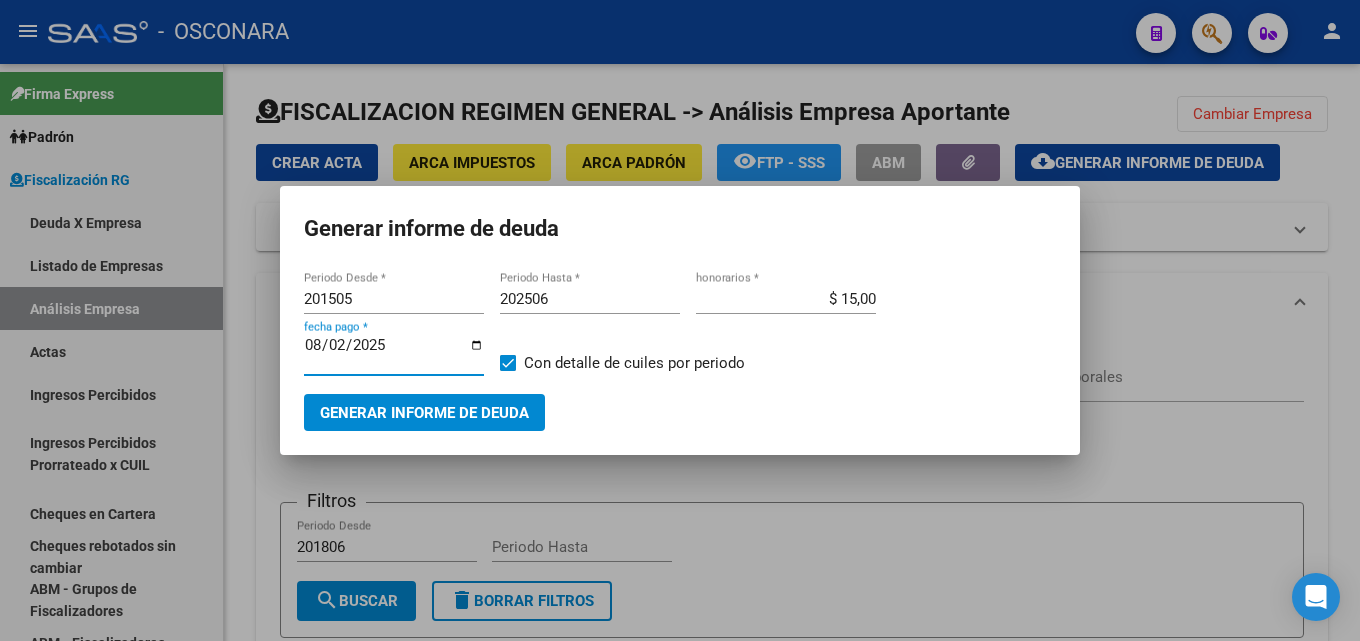 type on "2025-08-20" 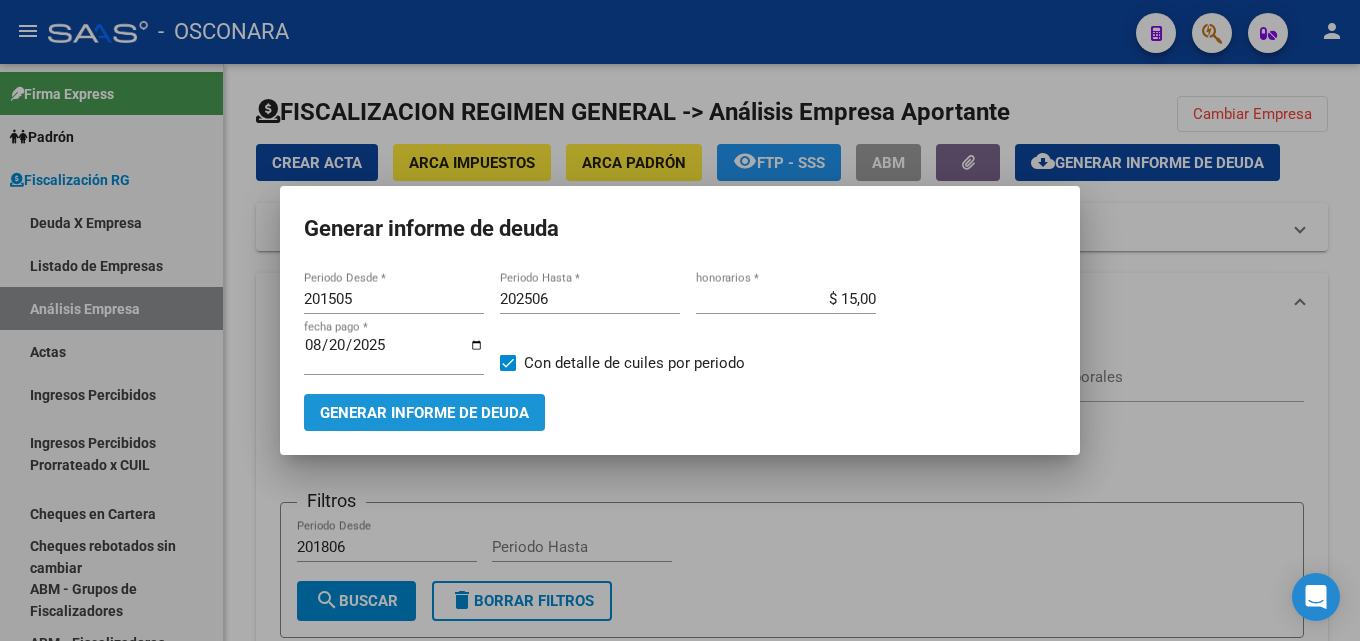 click on "Generar informe de deuda" at bounding box center [424, 413] 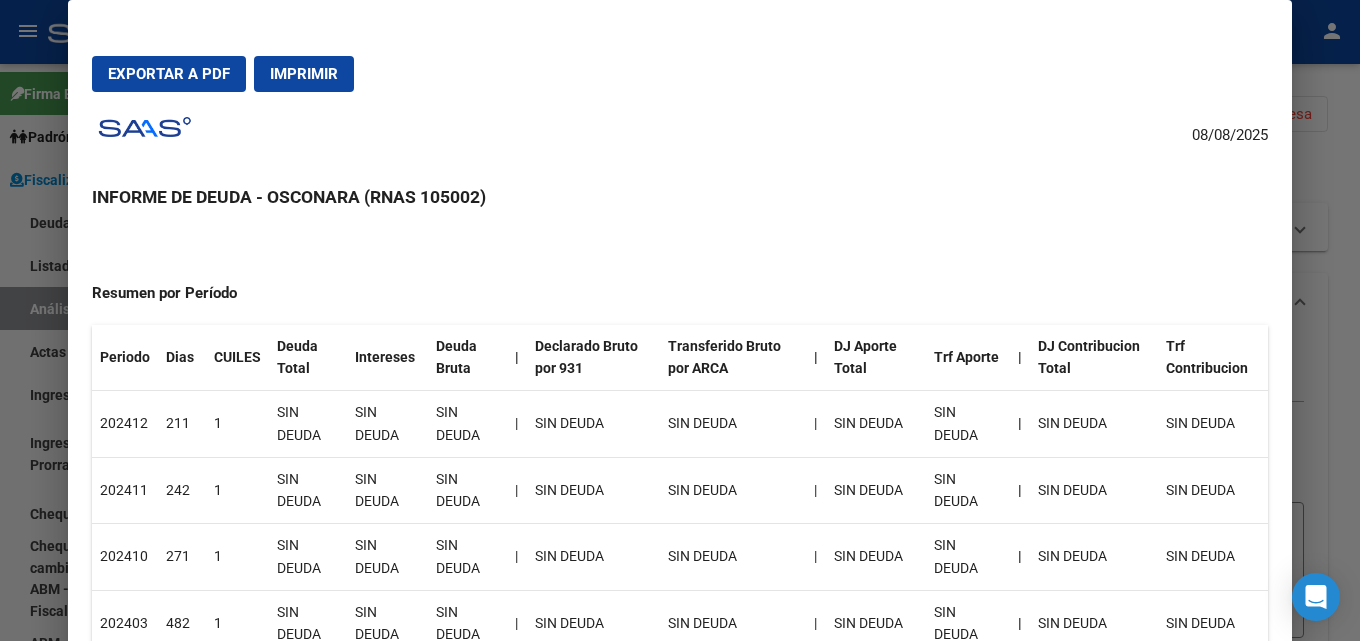 scroll, scrollTop: 200, scrollLeft: 0, axis: vertical 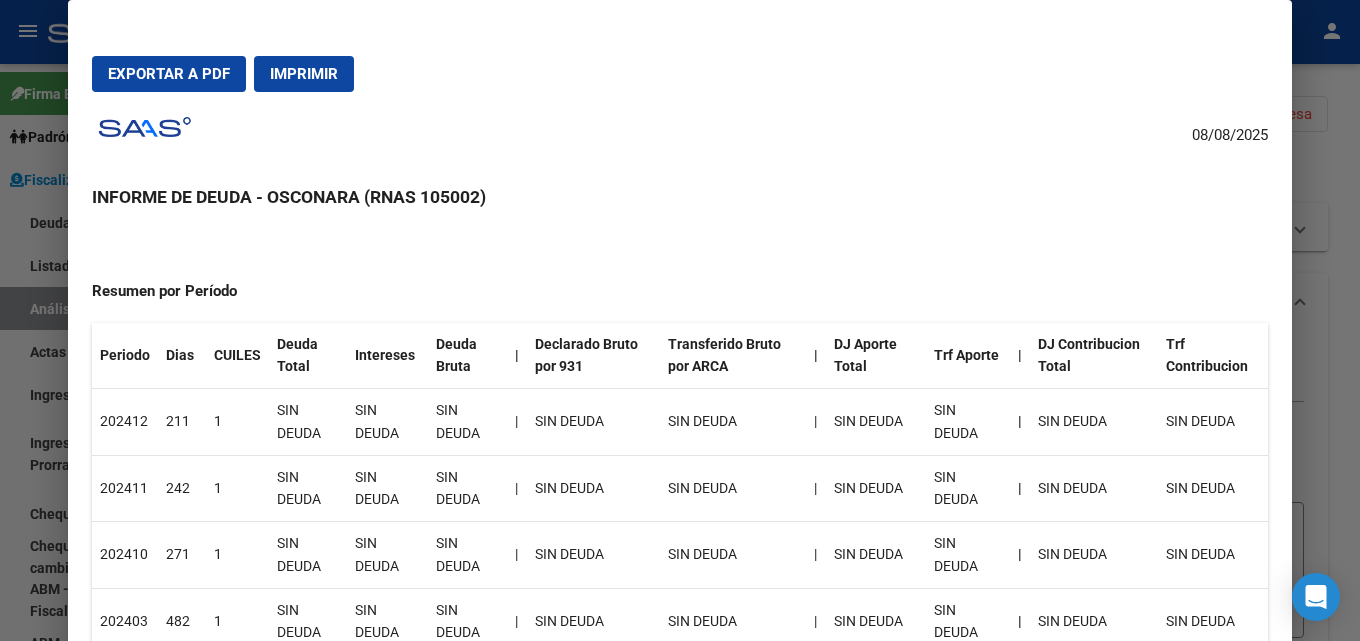 click at bounding box center [680, 320] 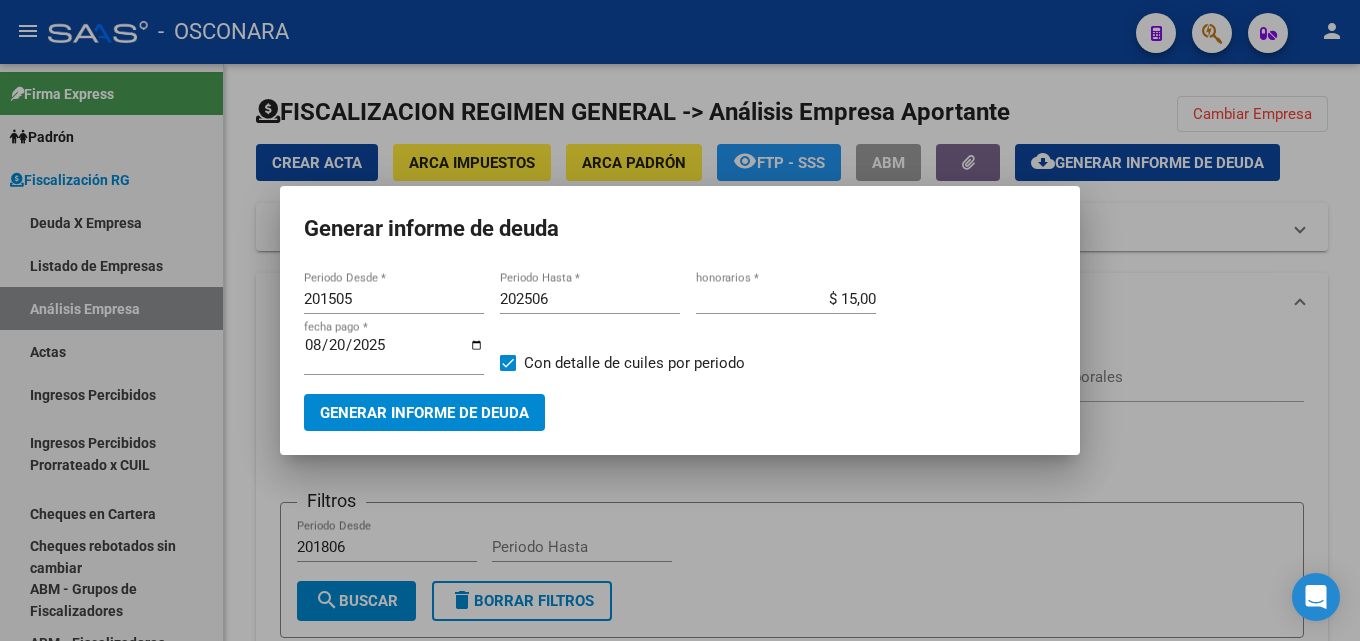 click at bounding box center [680, 320] 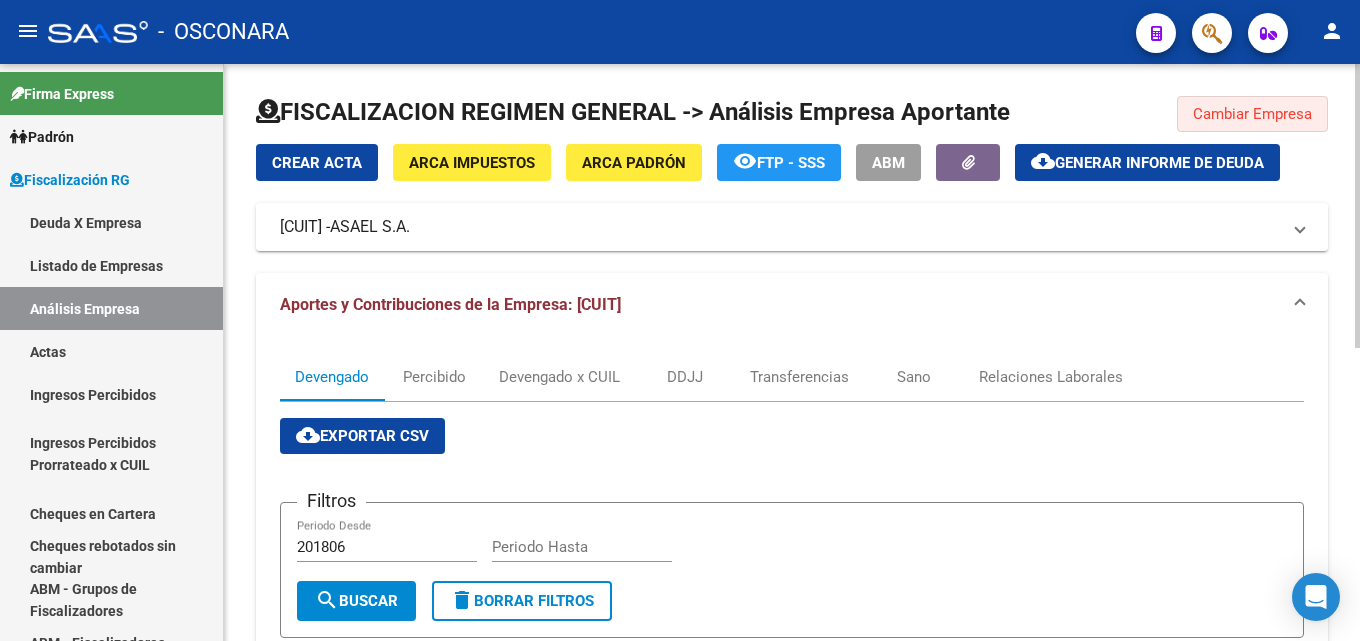 click on "Cambiar Empresa" 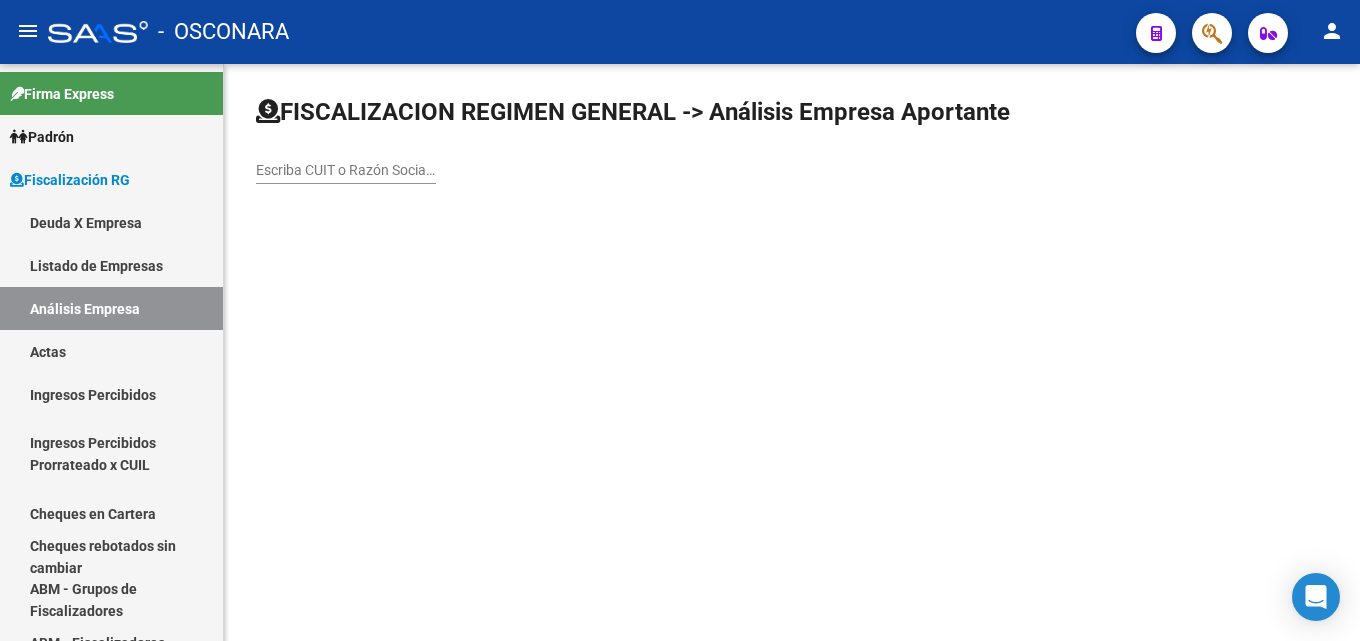 click on "Escriba CUIT o Razón Social para buscar" 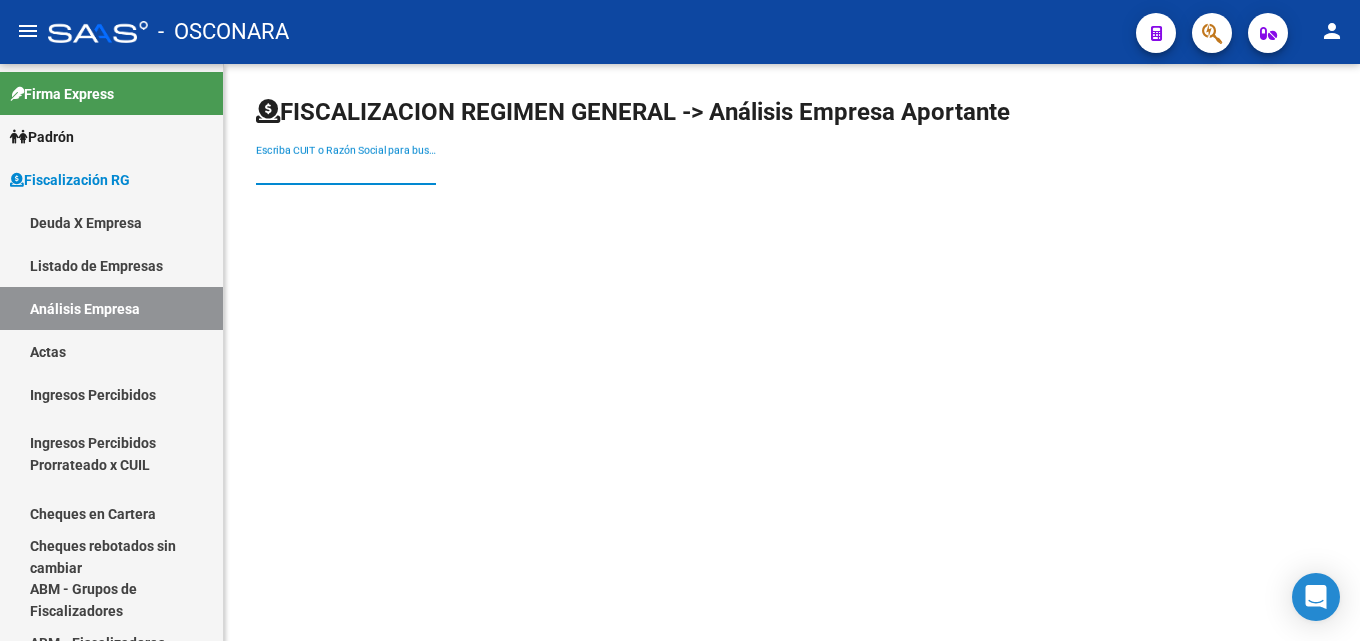 paste on "CHACO ARENA S.R.L." 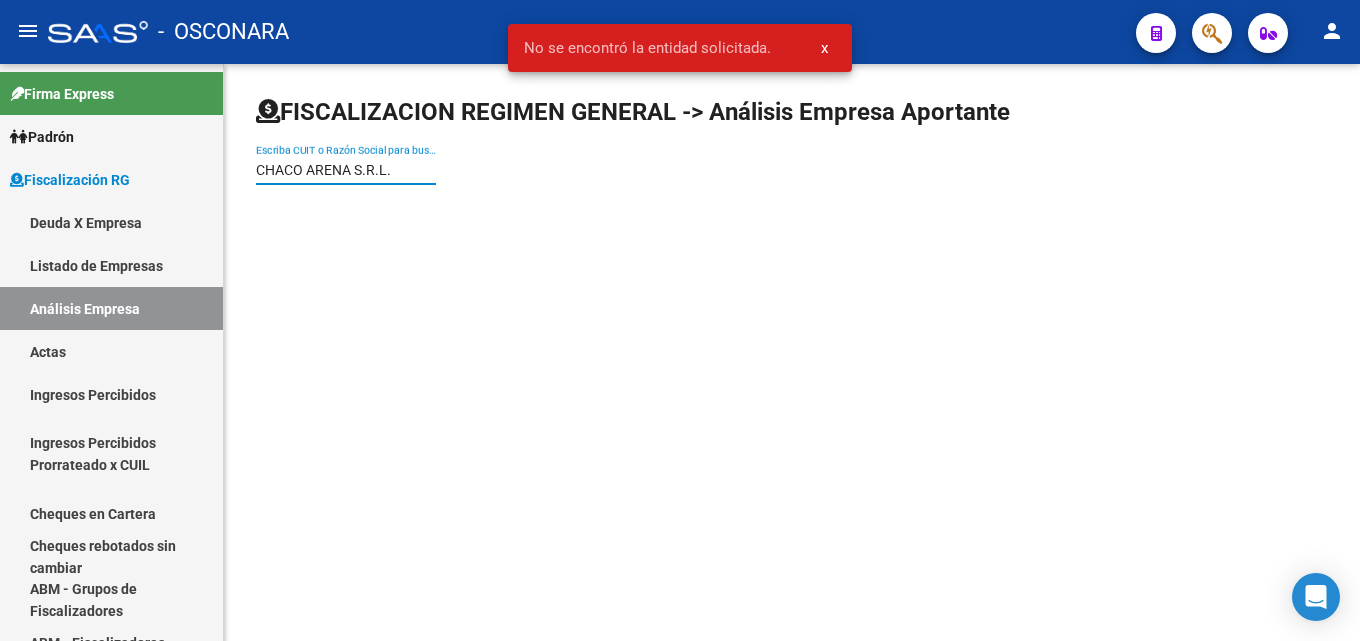 drag, startPoint x: 393, startPoint y: 170, endPoint x: 351, endPoint y: 171, distance: 42.0119 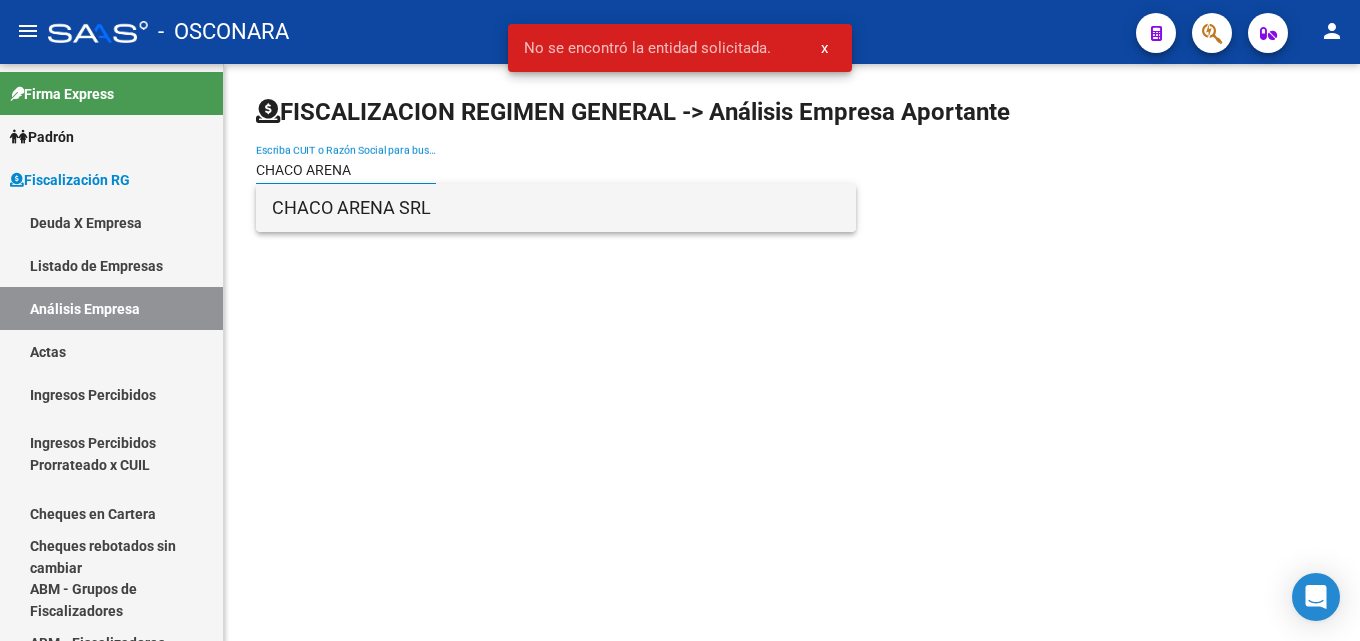type on "CHACO ARENA" 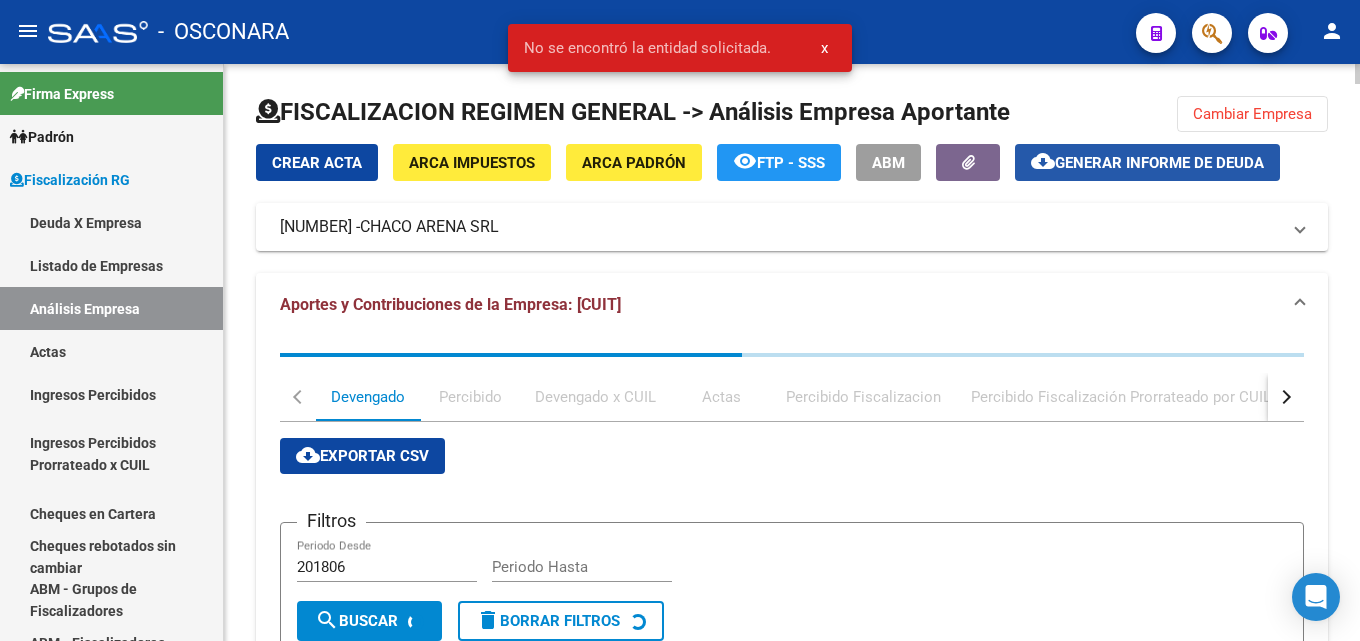 click on "cloud_download" 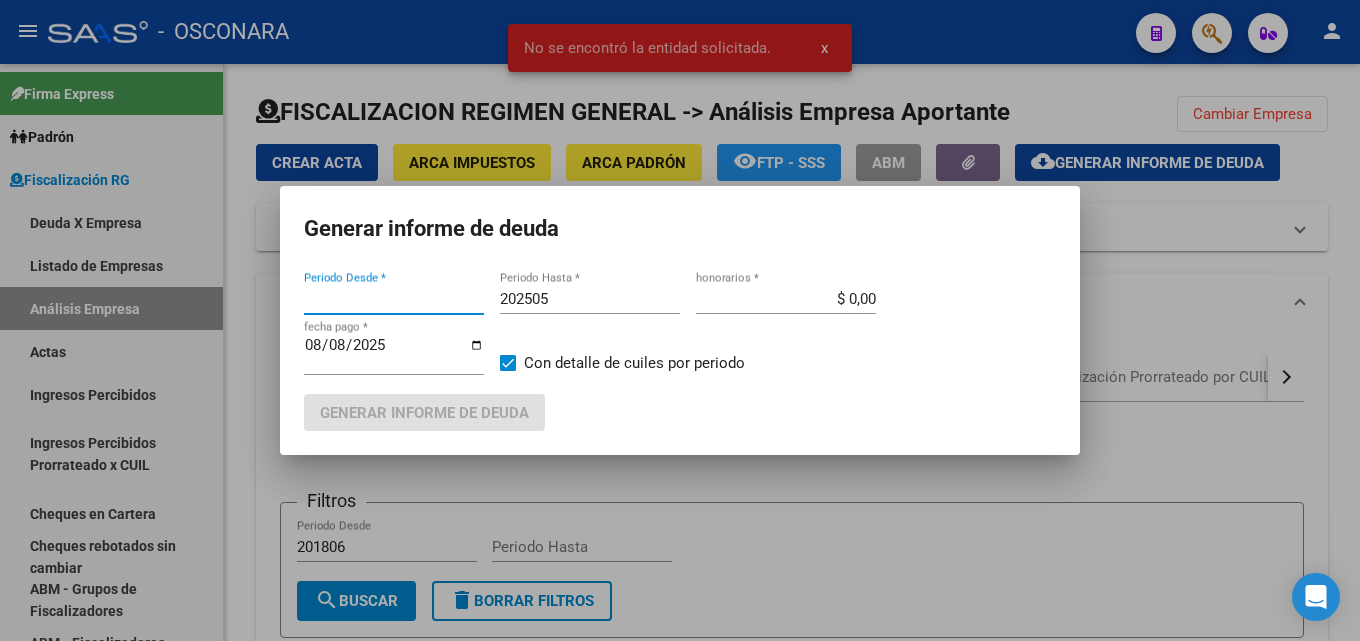 type on "201709" 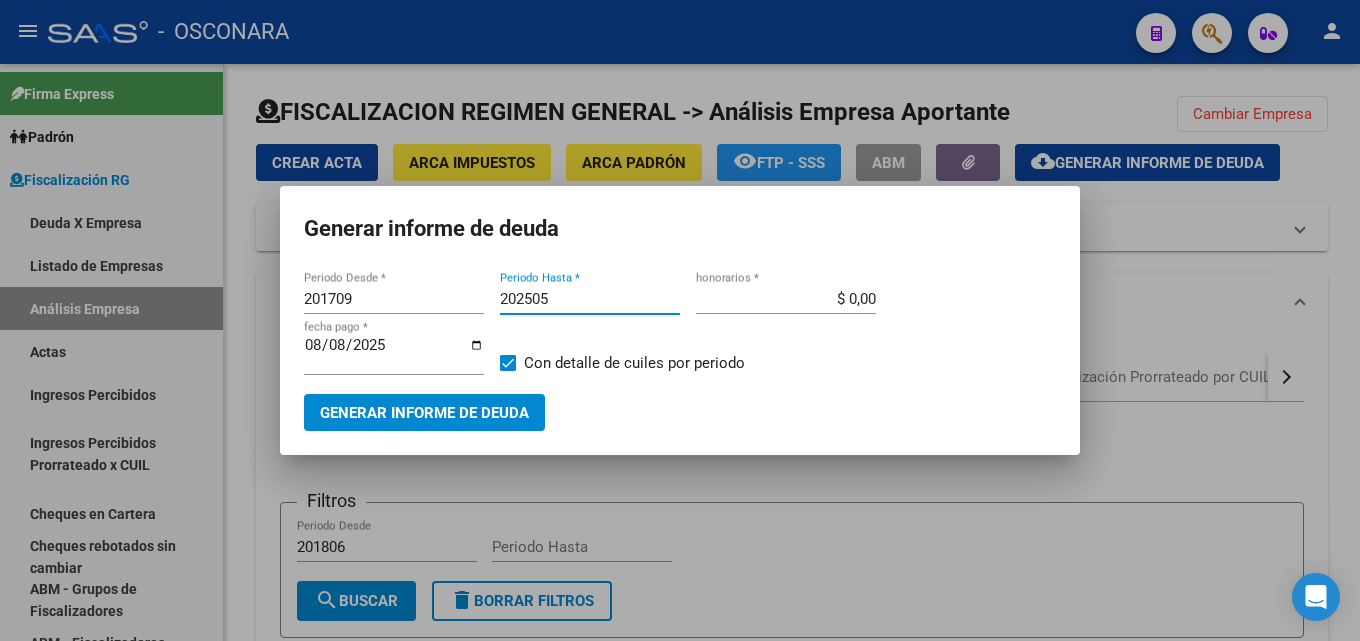 click on "202505" at bounding box center [590, 299] 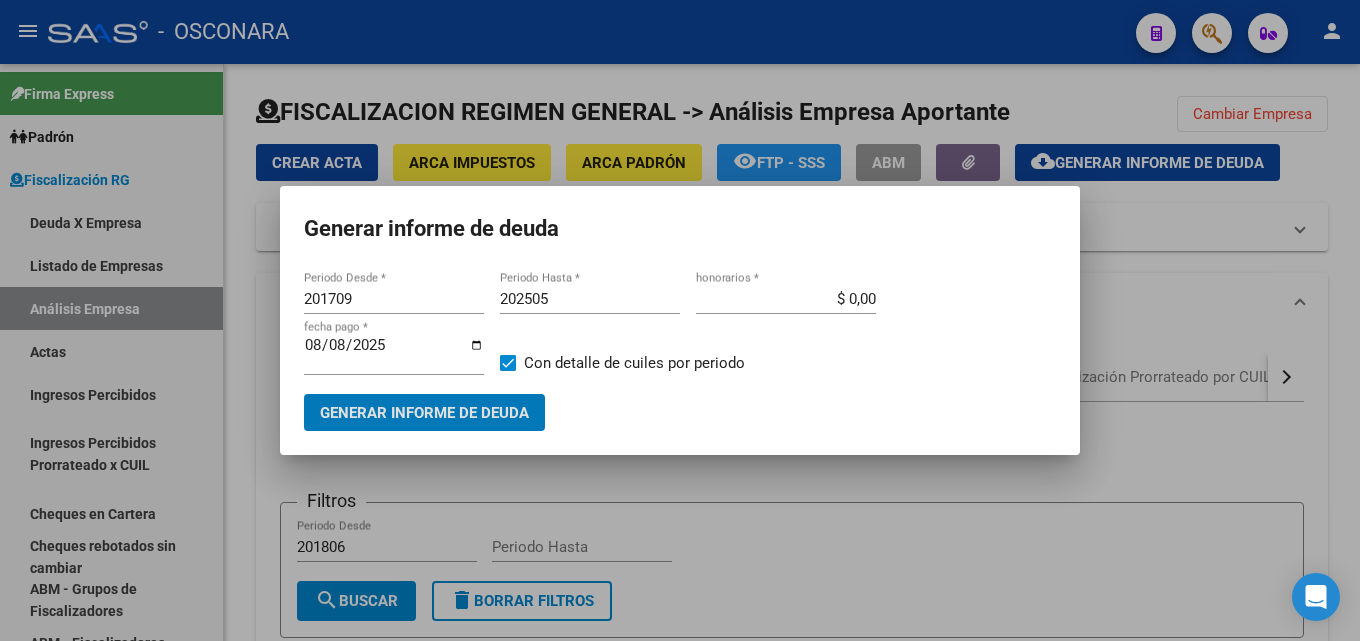 type 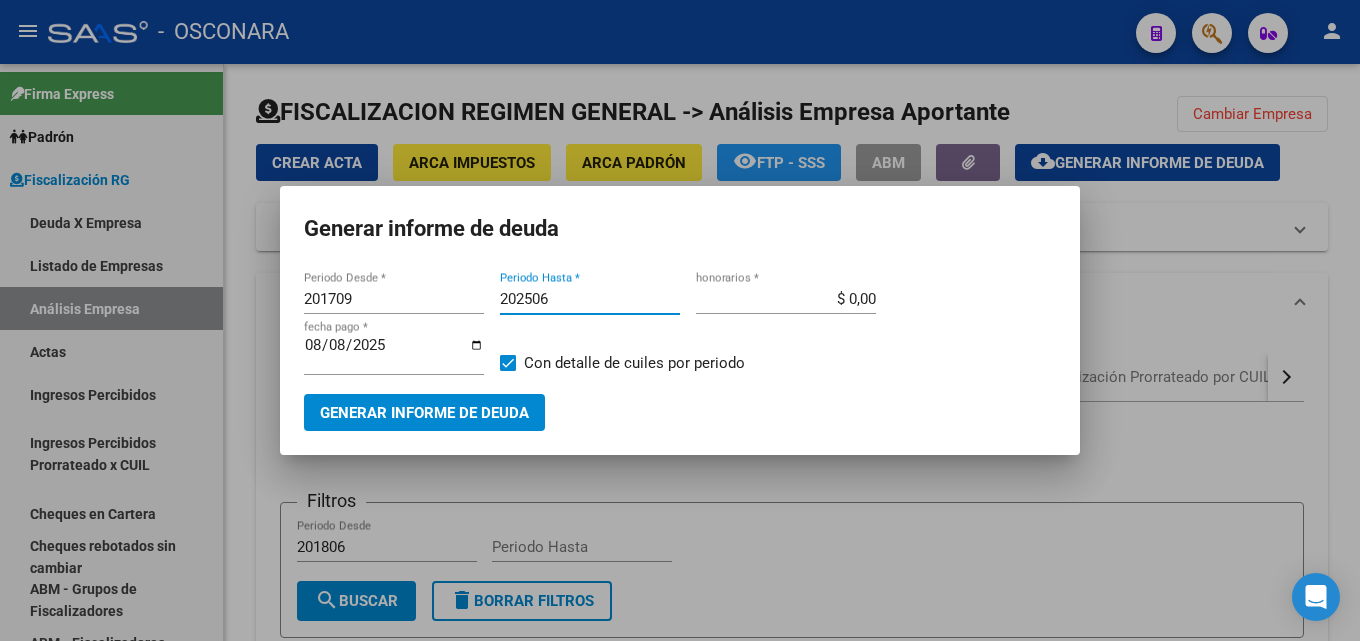 type on "202506" 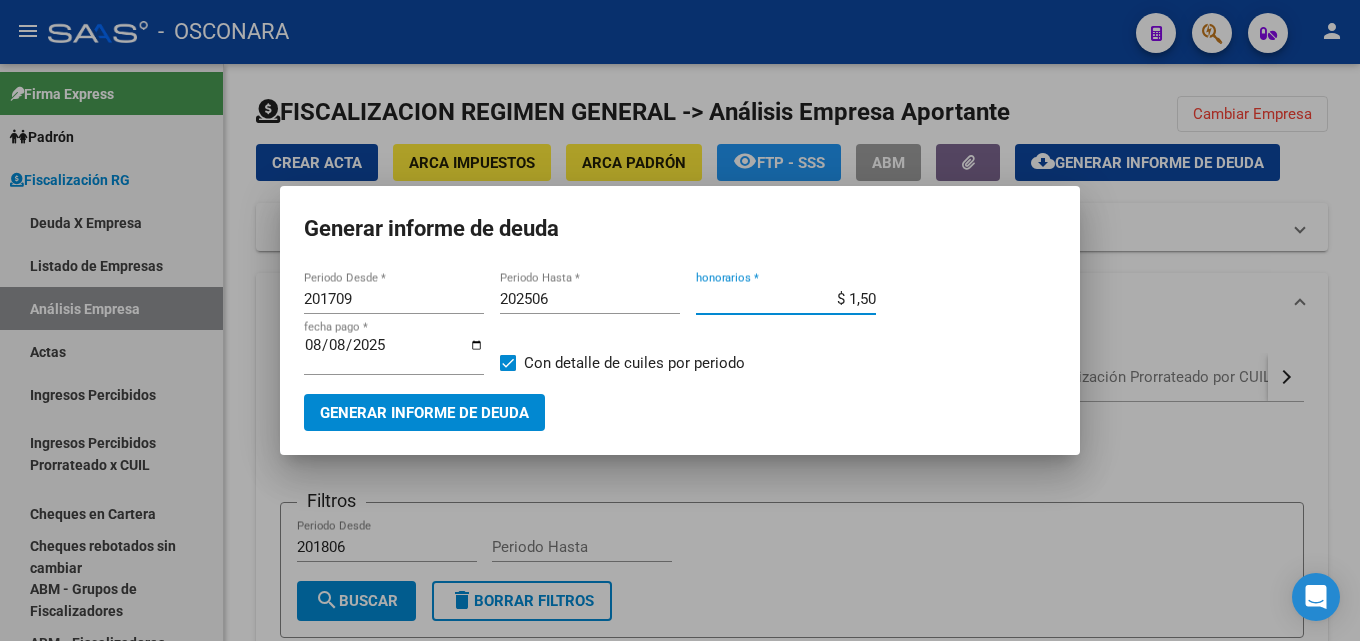 type on "$ 15,00" 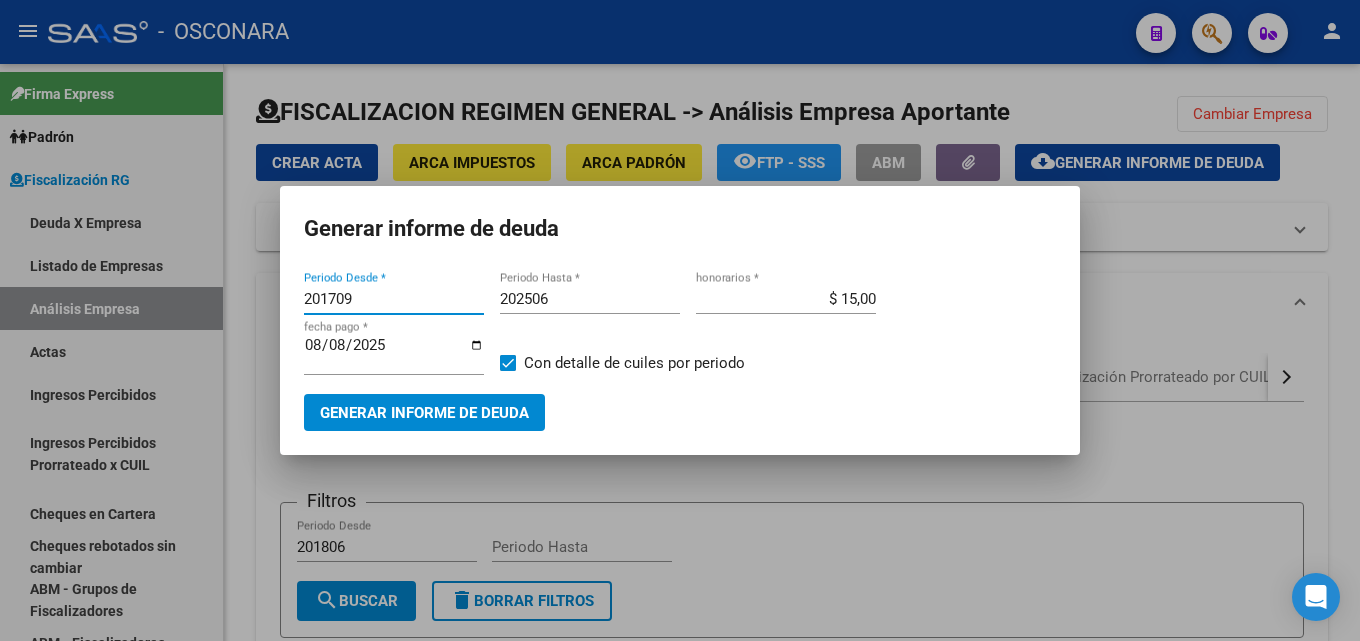 drag, startPoint x: 364, startPoint y: 303, endPoint x: 236, endPoint y: 302, distance: 128.0039 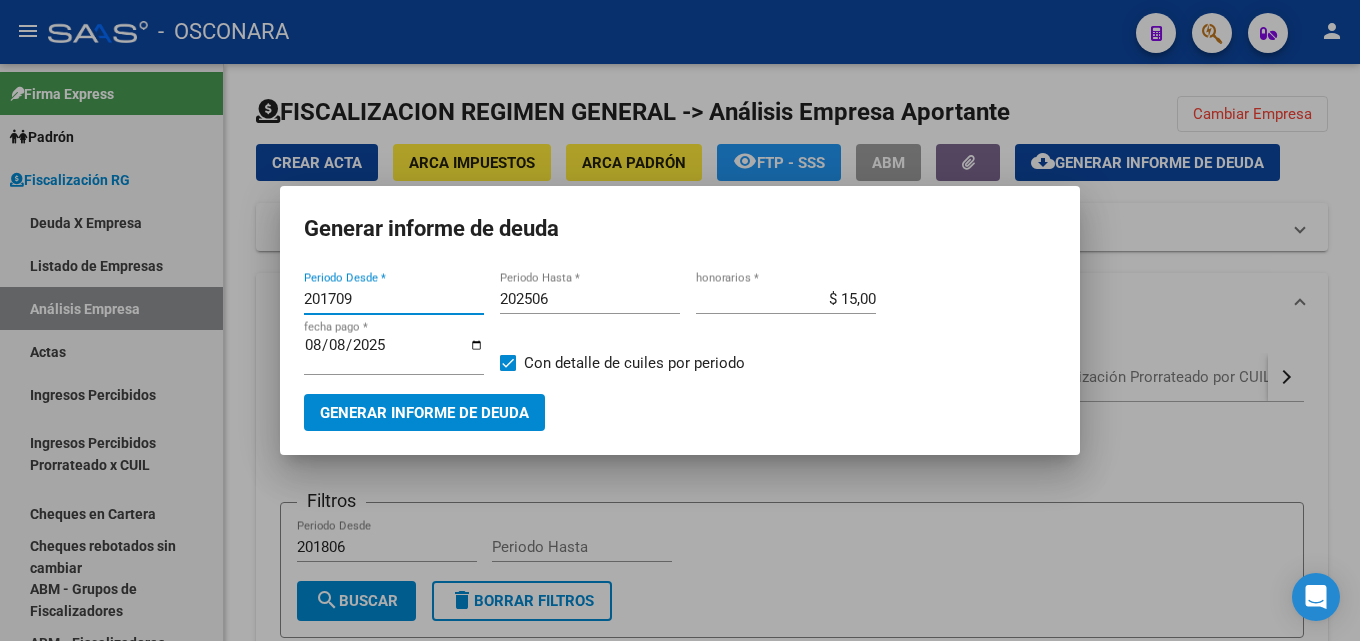click on "Generar informe de deuda   201709 Periodo Desde *   202506 Periodo Hasta *   $ 15,00 honorarios *   2025-08-08 fecha pago *   Con detalle de cuiles por periodo  Generar informe de deuda" at bounding box center [680, 320] 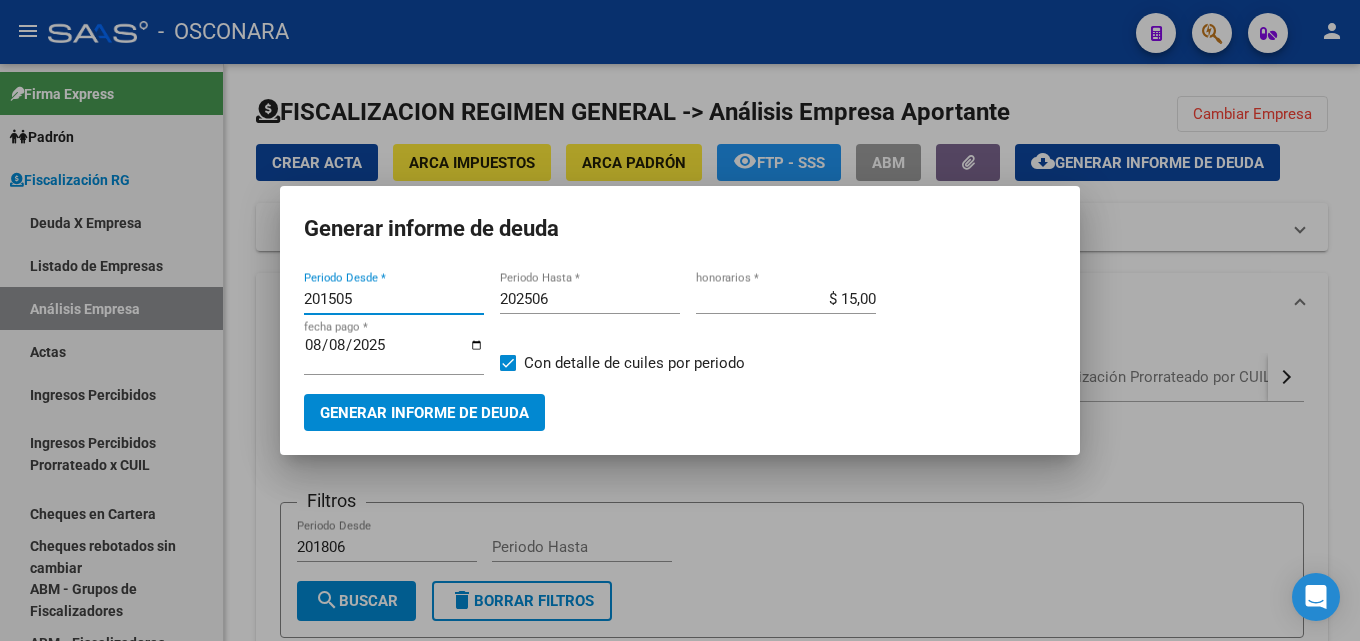type on "201505" 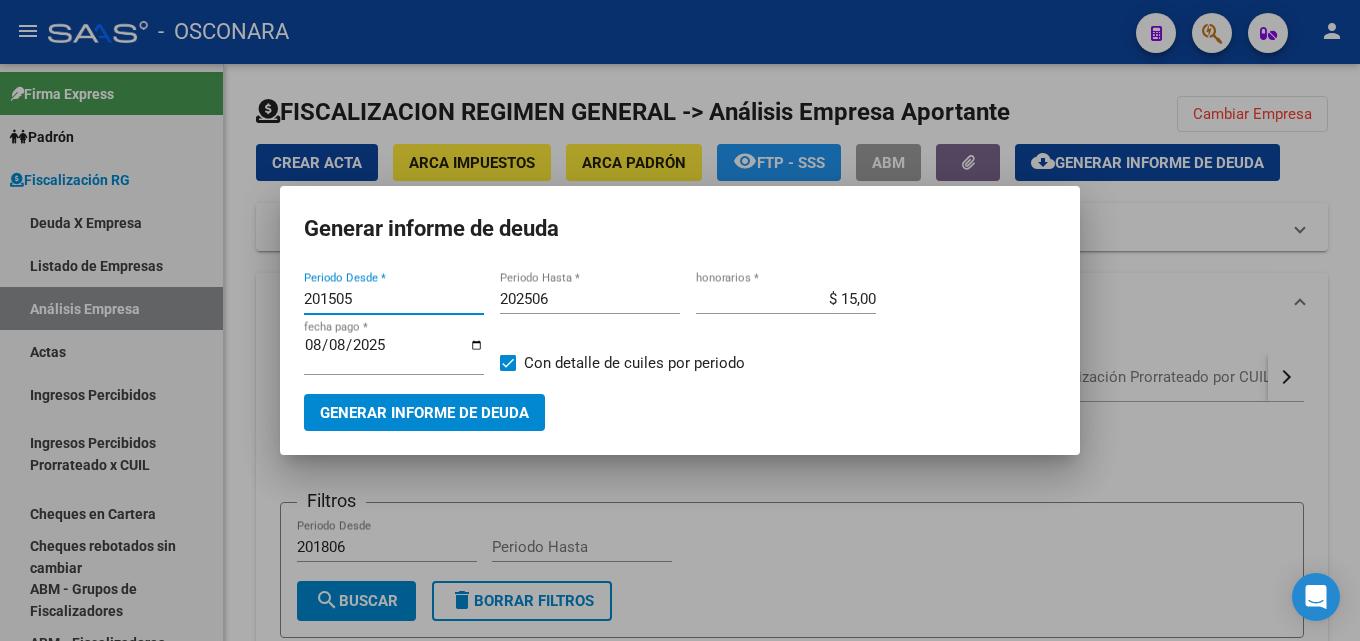 click on "Generar informe de deuda" at bounding box center (424, 413) 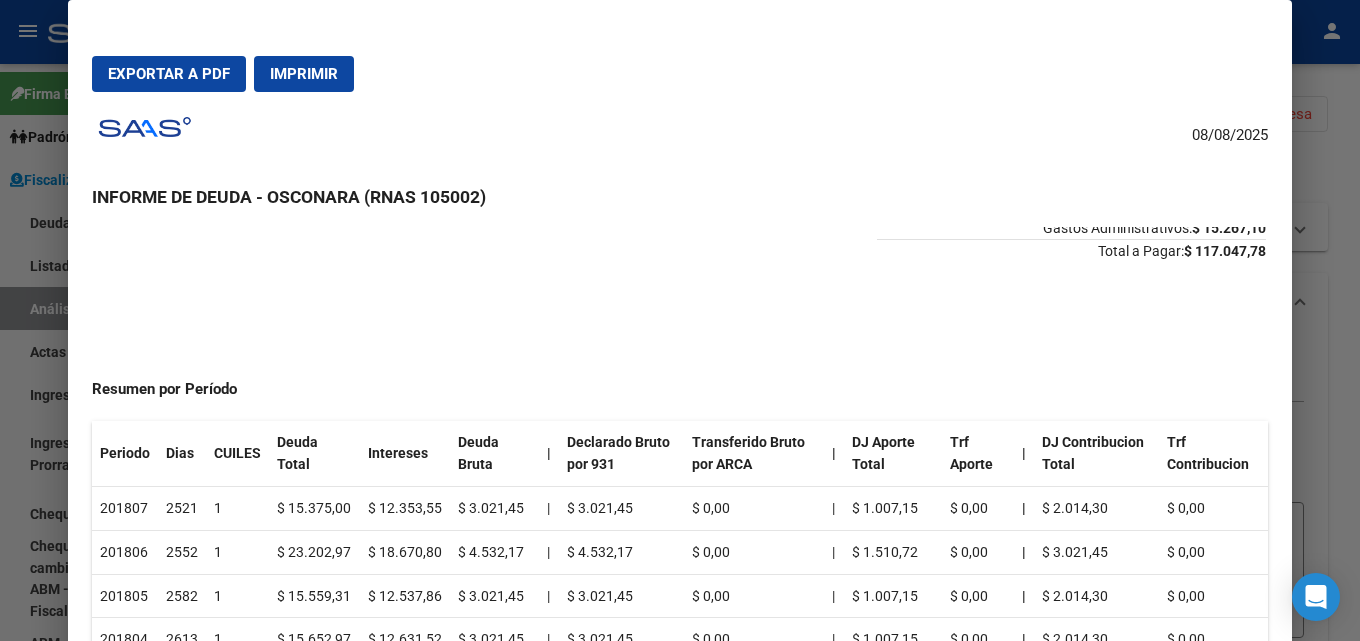 scroll, scrollTop: 100, scrollLeft: 0, axis: vertical 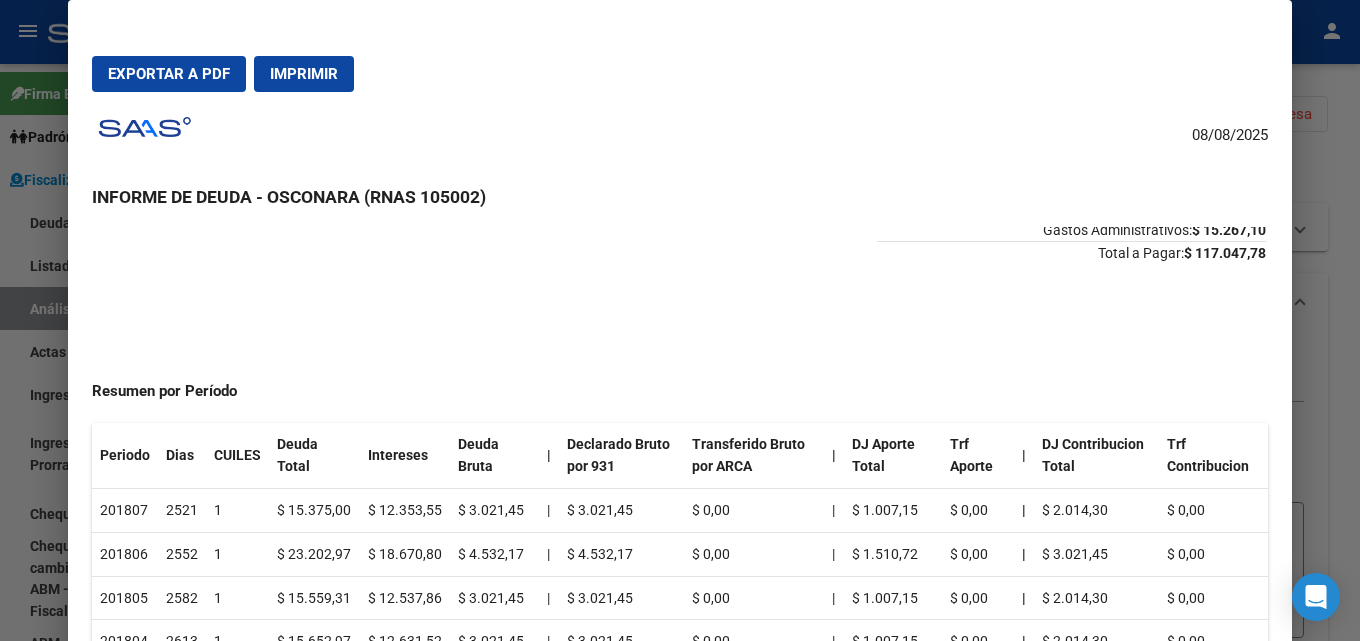 click at bounding box center [680, 320] 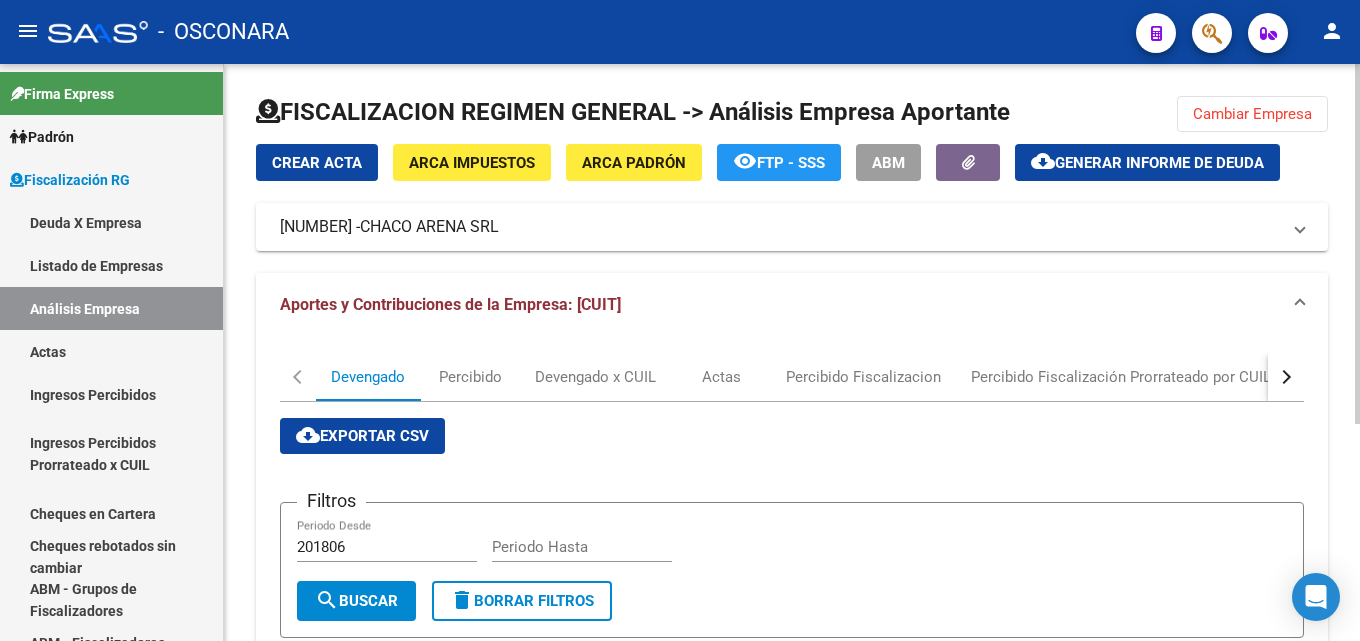 click on "Cambiar Empresa" 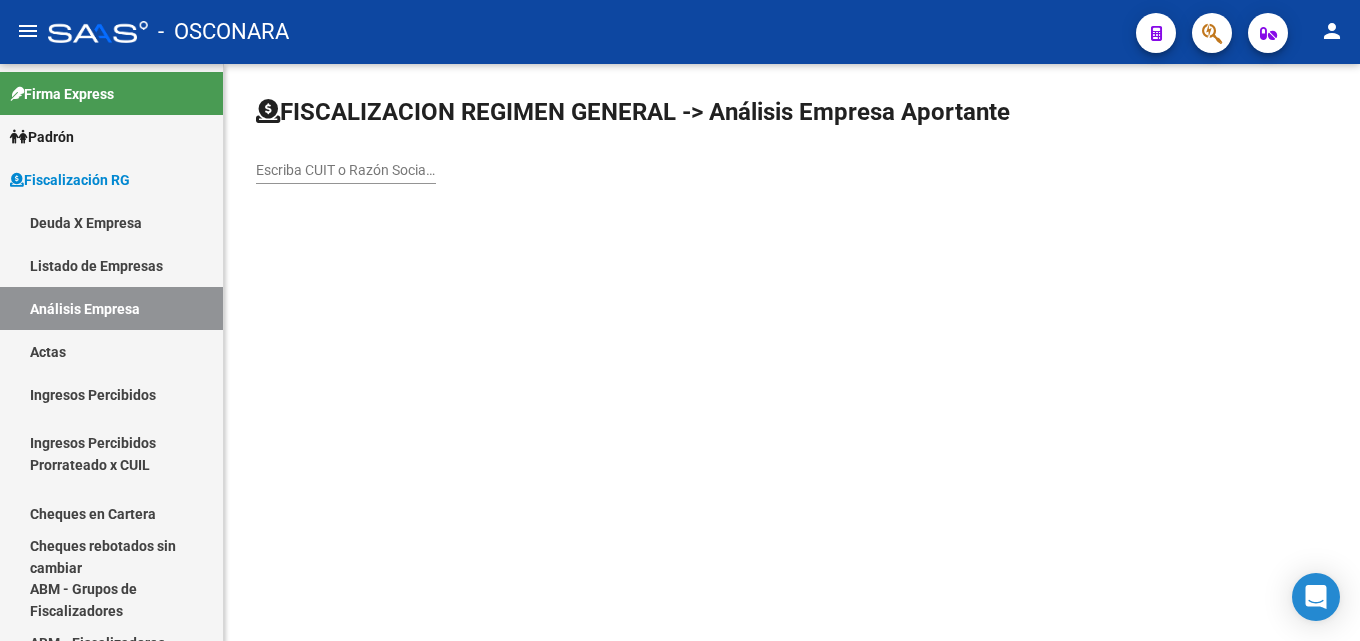click on "Escriba CUIT o Razón Social para buscar" at bounding box center (346, 170) 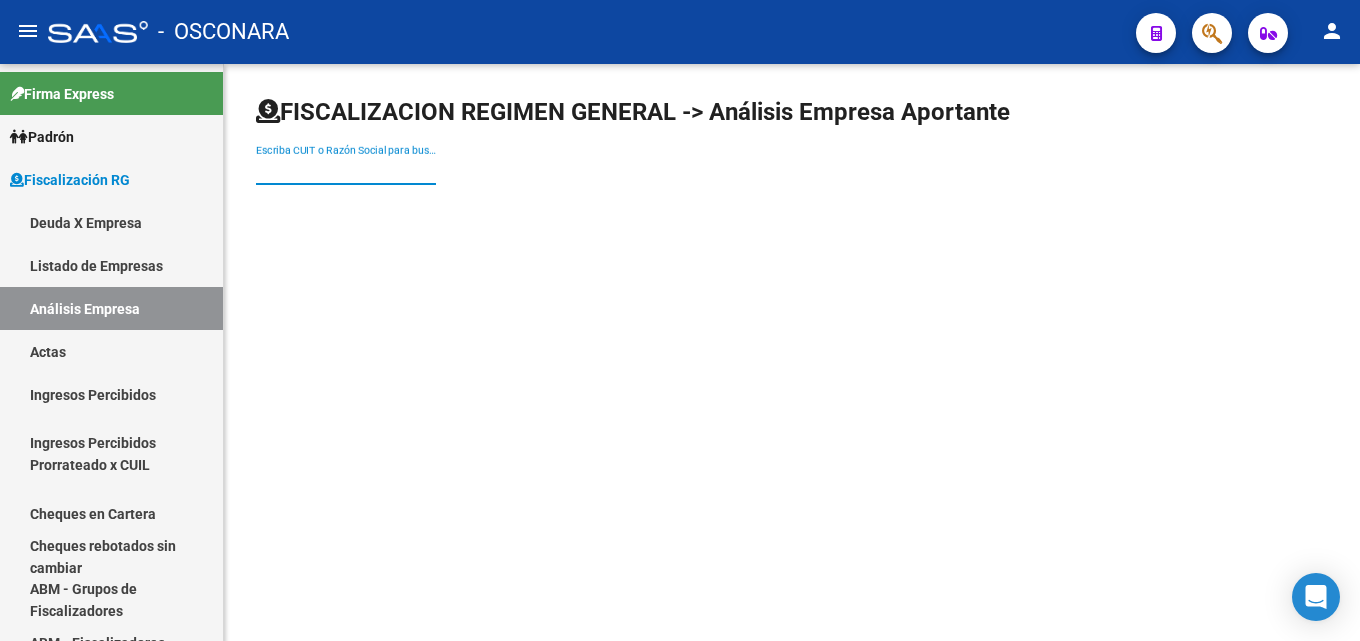 paste on "[LAST] [FIRST]" 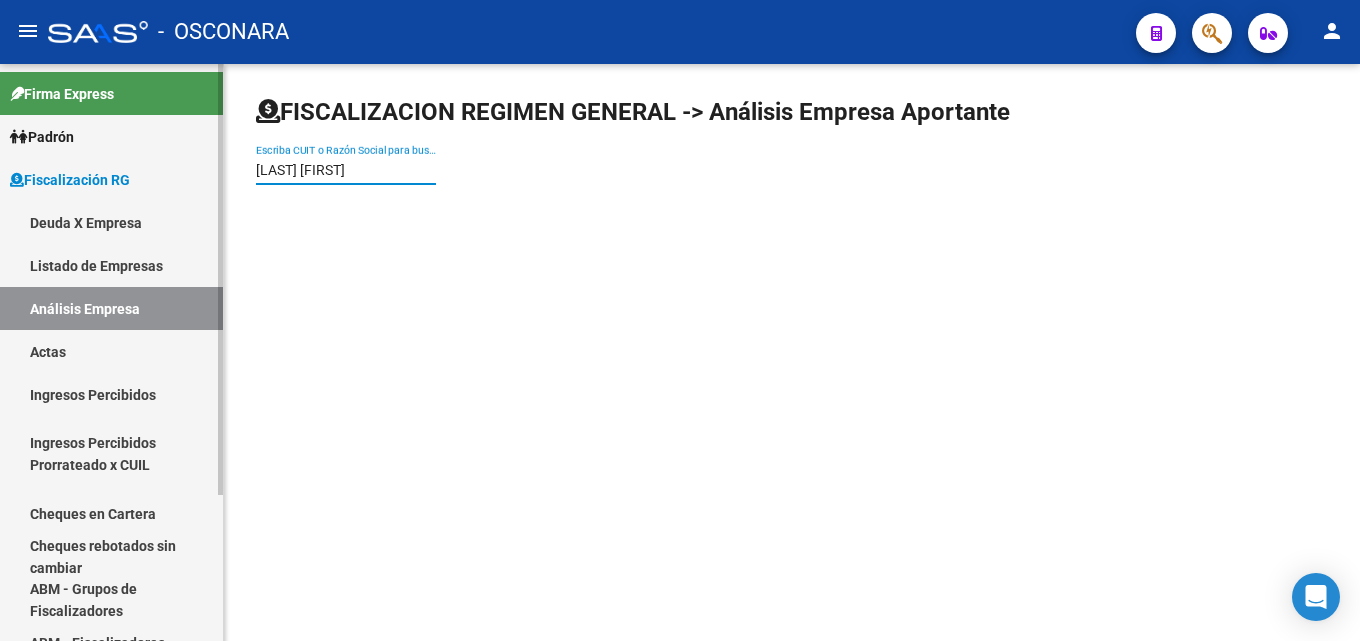 drag, startPoint x: 404, startPoint y: 171, endPoint x: 90, endPoint y: 179, distance: 314.1019 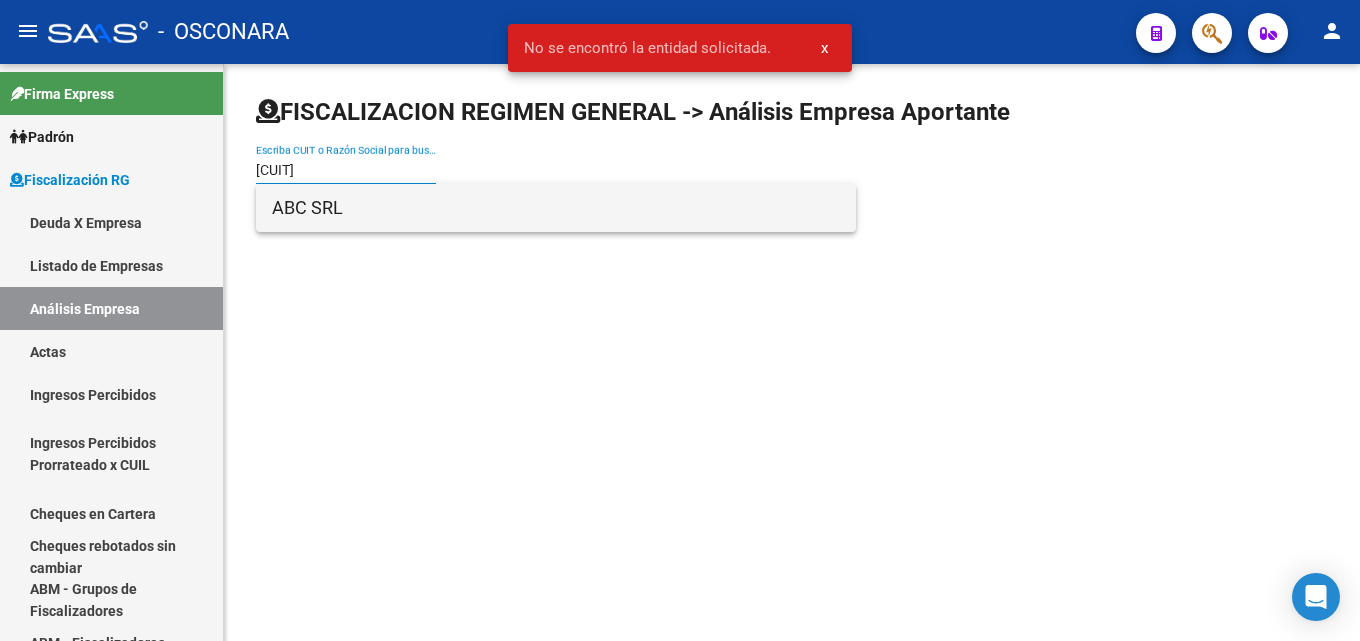 type on "[CUIT]" 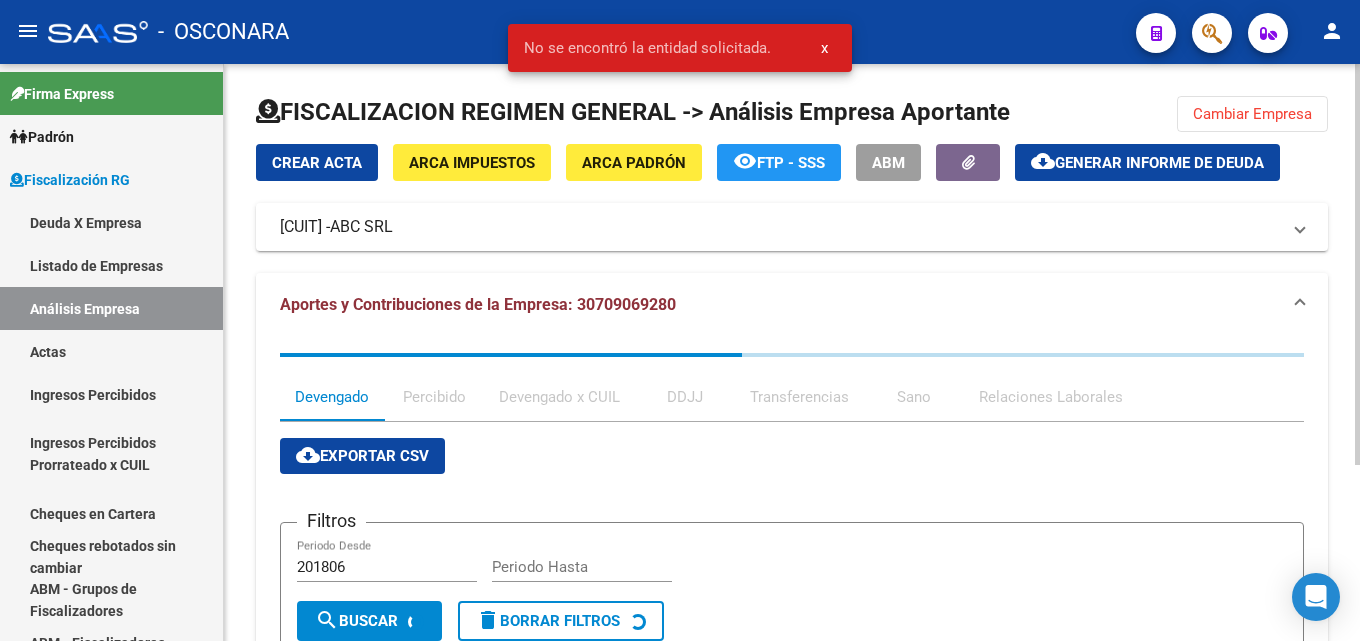 click on "Generar informe de deuda" 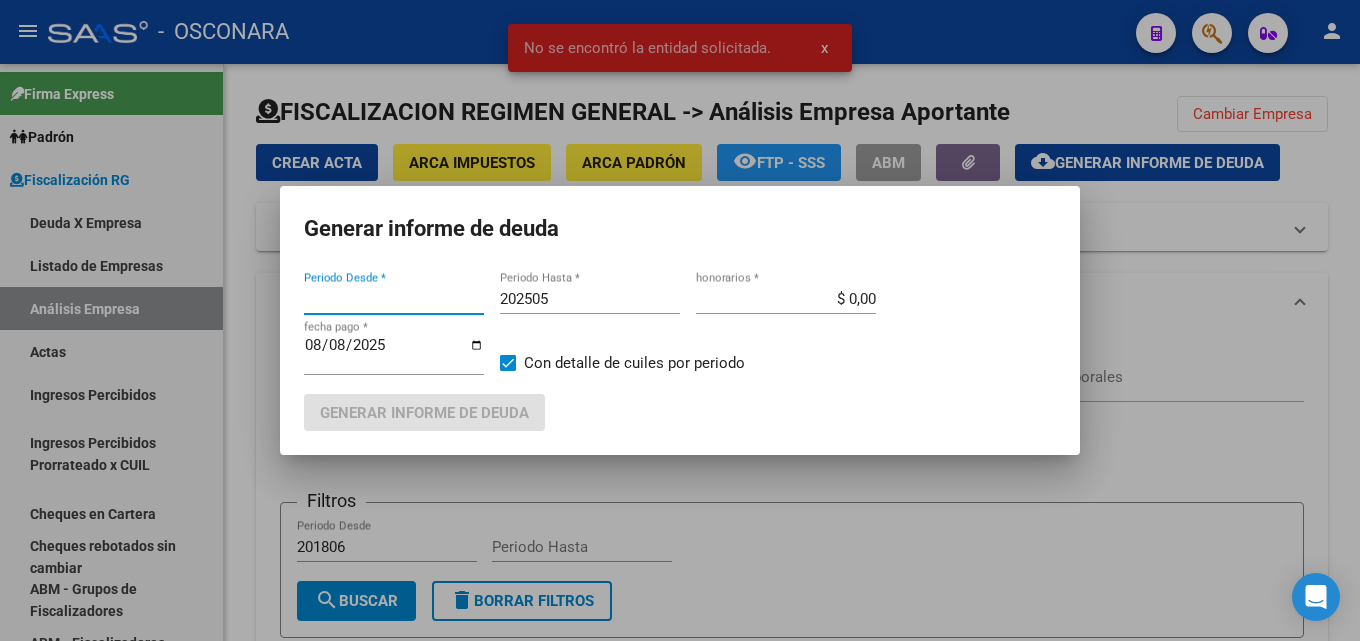 type on "201806" 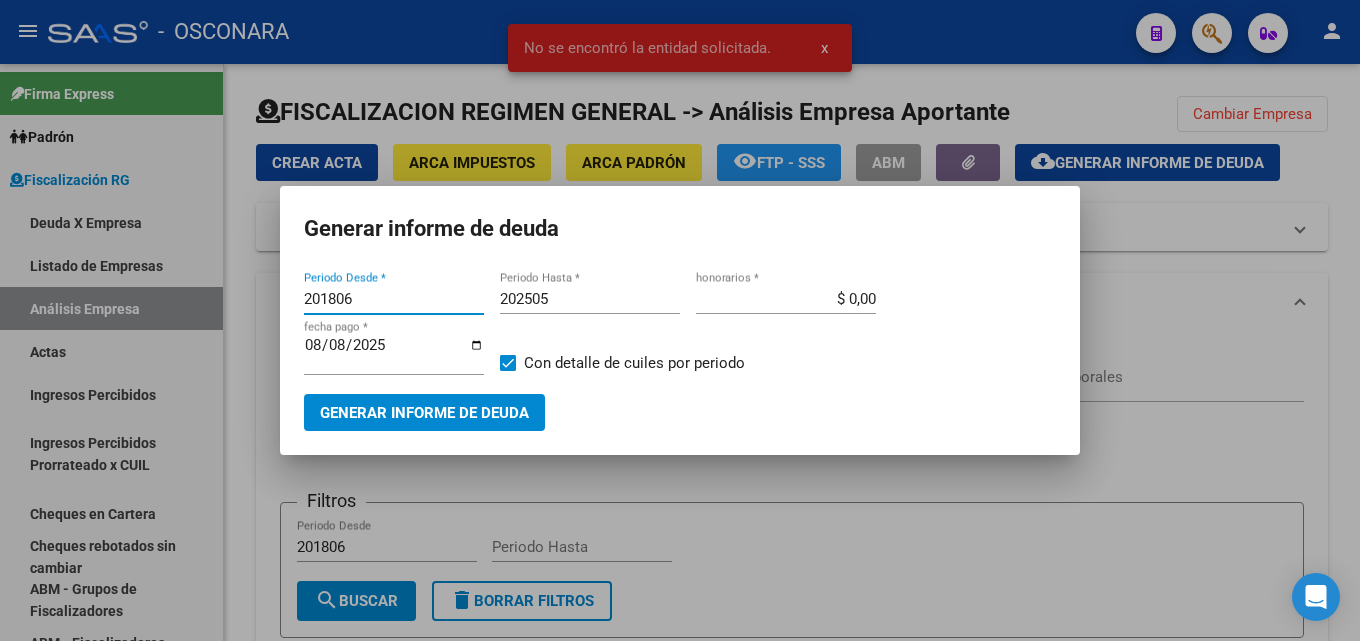 click on "202505" at bounding box center [590, 299] 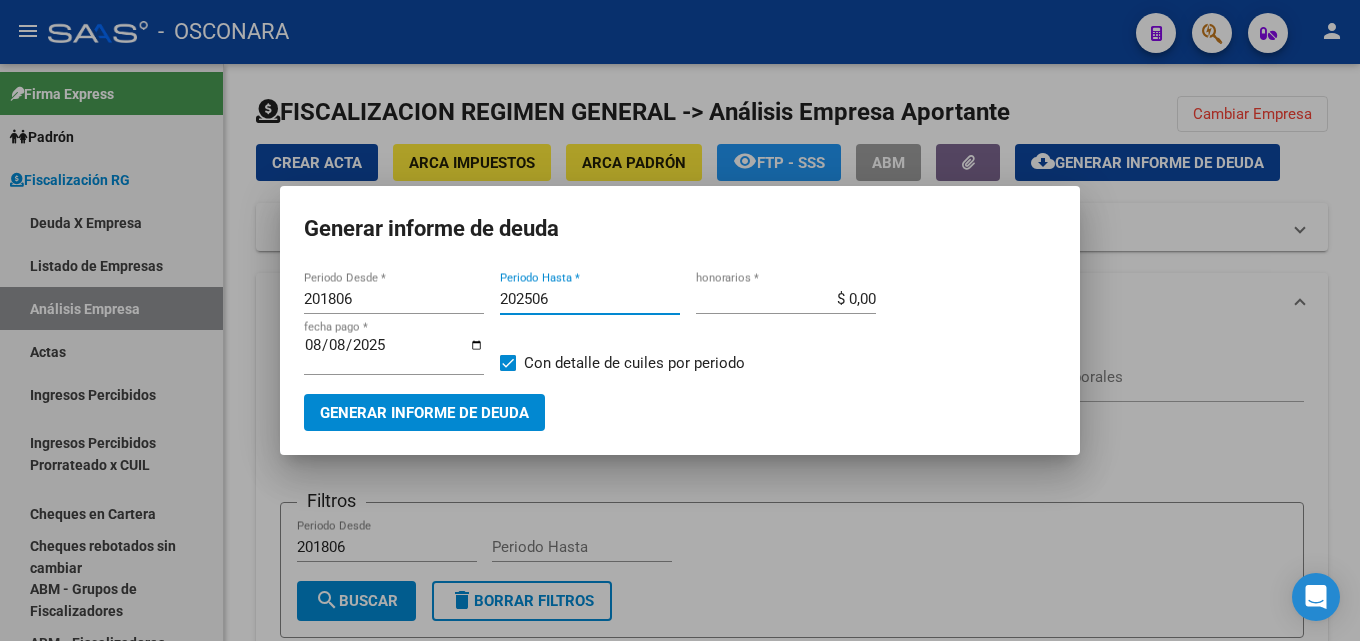 type on "202506" 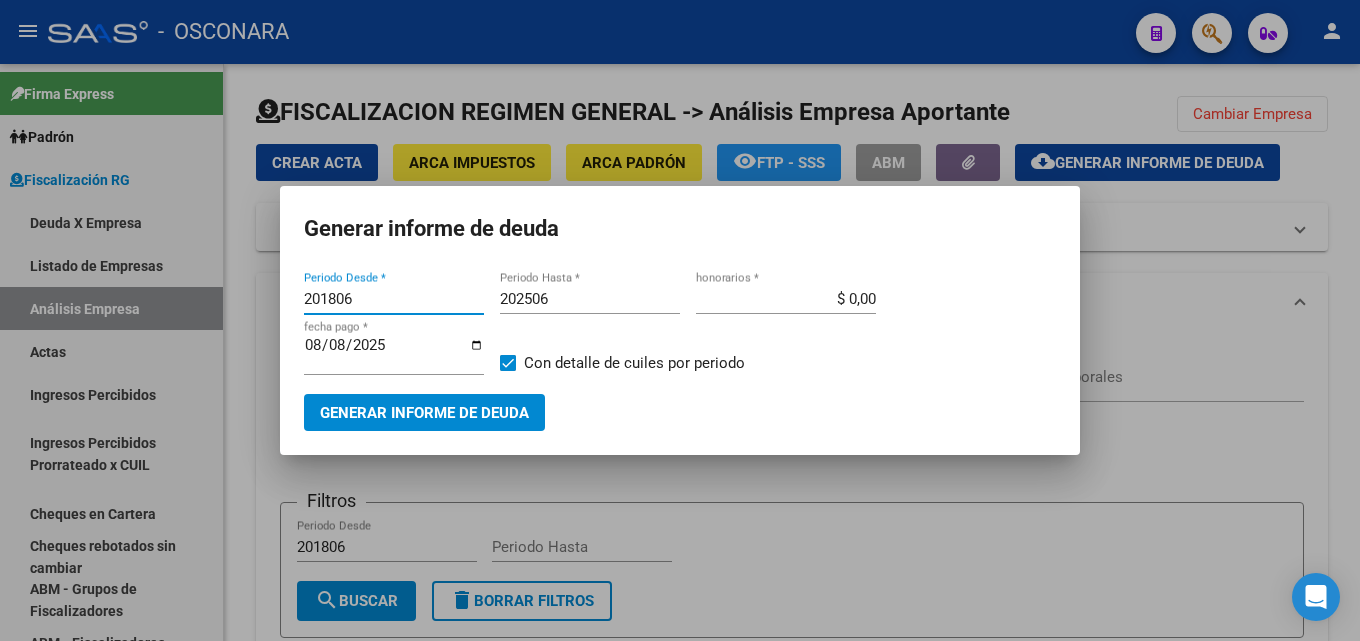 drag, startPoint x: 420, startPoint y: 299, endPoint x: 236, endPoint y: 301, distance: 184.01086 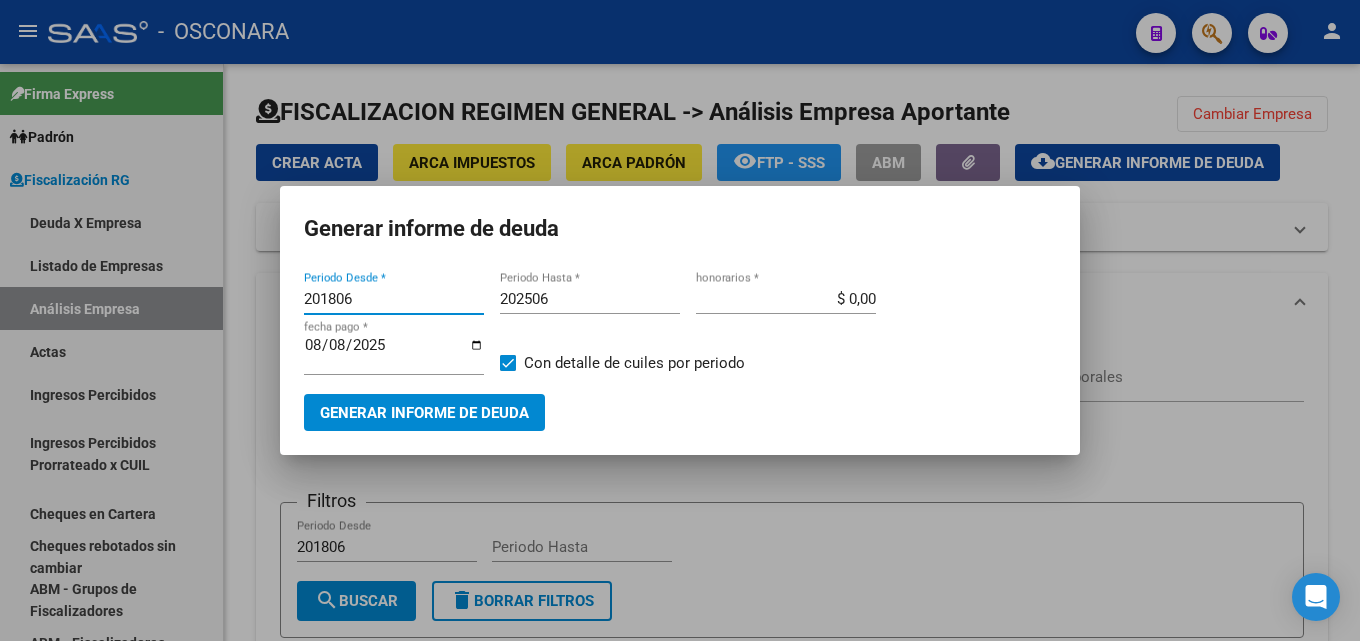click on "Generar informe de deuda   201806 Periodo Desde *   202506 Periodo Hasta *   $ 0,00 honorarios *   2025-08-08 fecha pago *   Con detalle de cuiles por periodo  Generar informe de deuda" at bounding box center [680, 320] 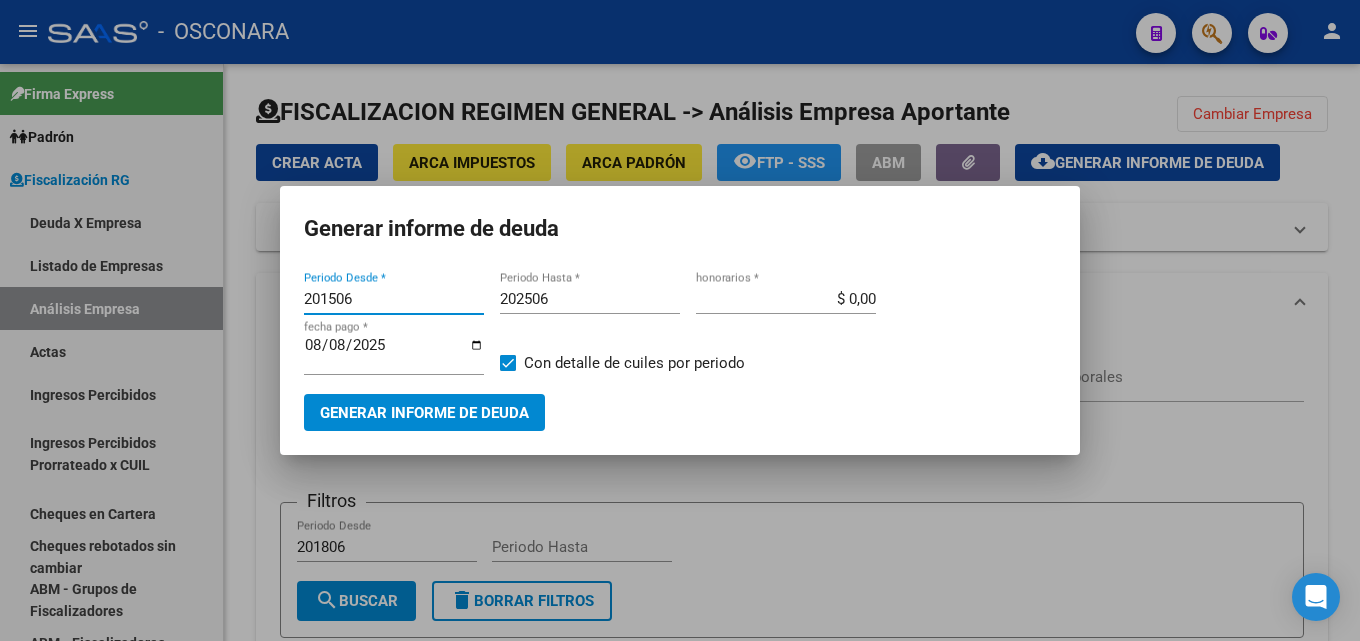 type on "201506" 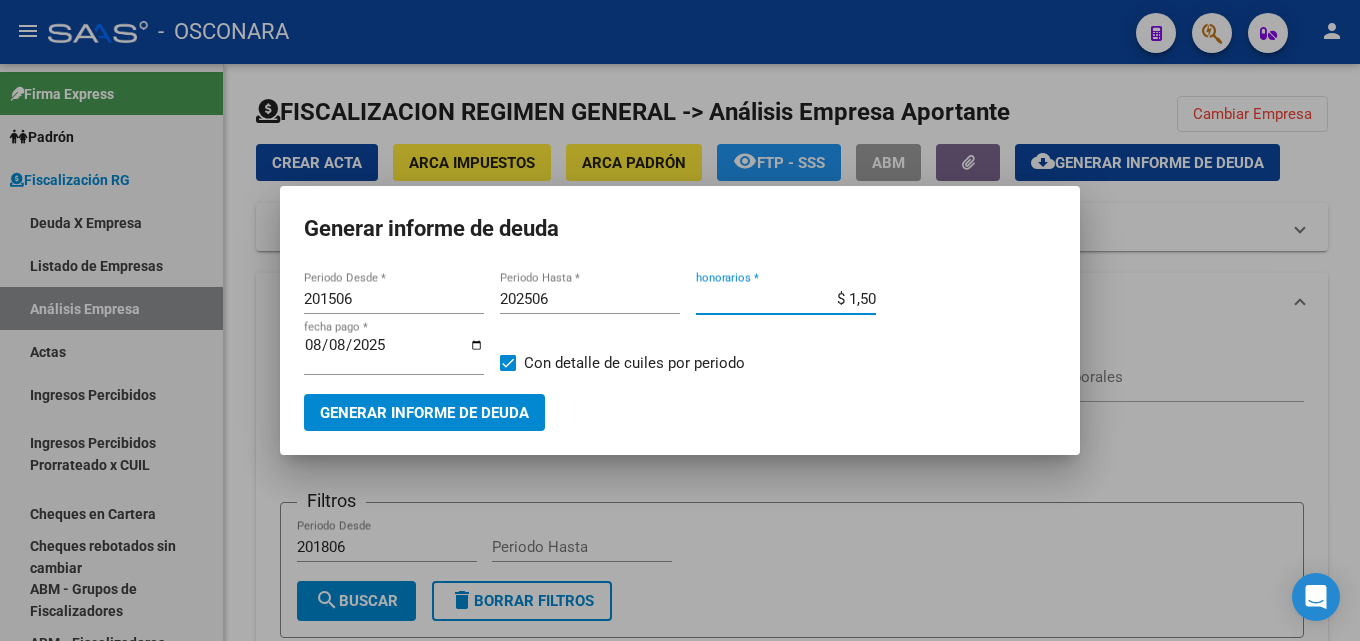 type on "$ 15,00" 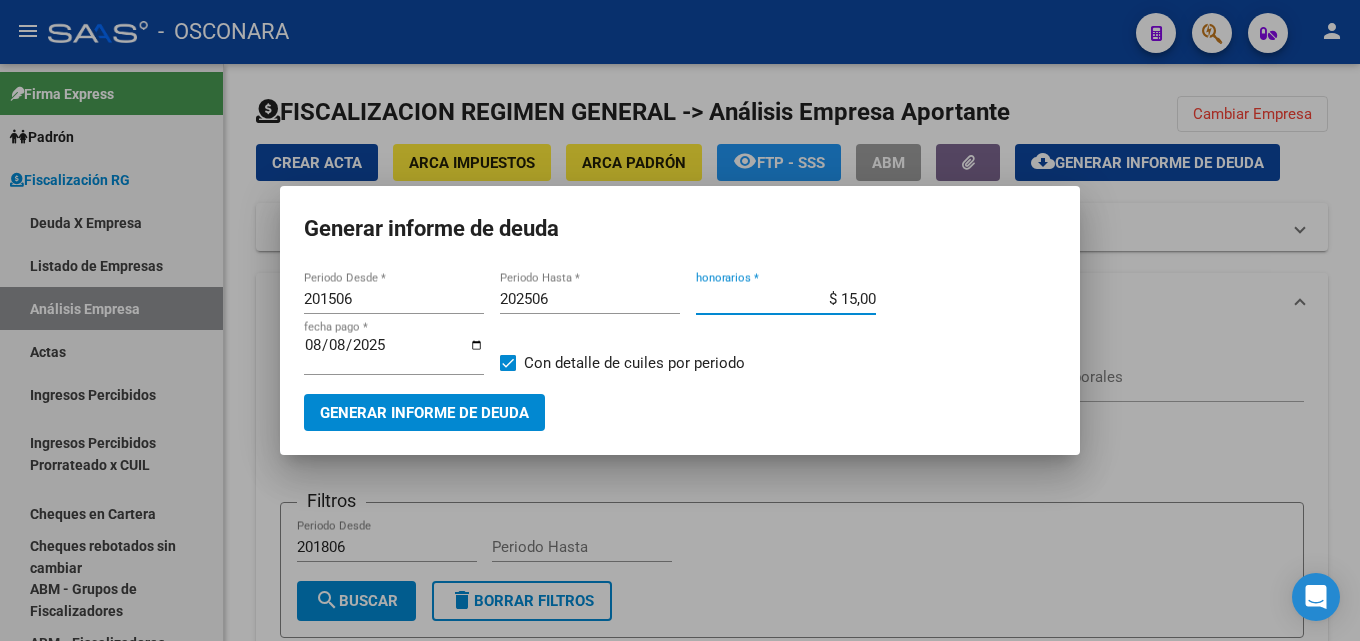 click on "2025-08-08" at bounding box center (394, 353) 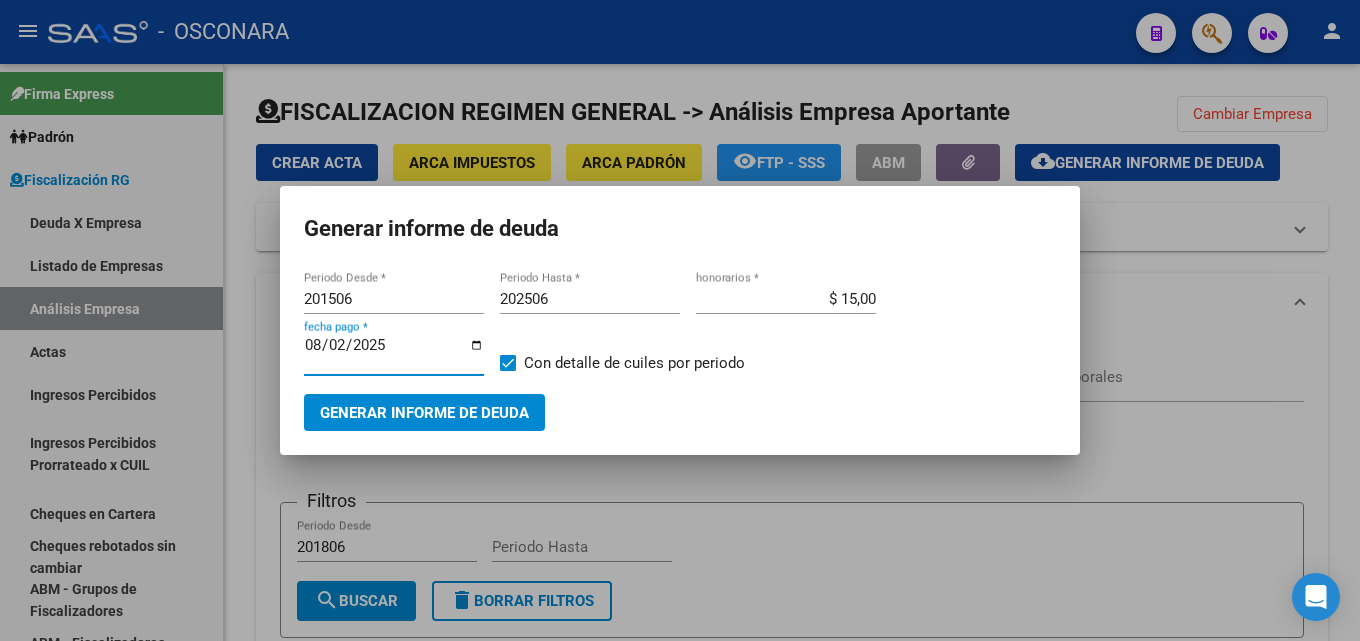 type on "2025-08-20" 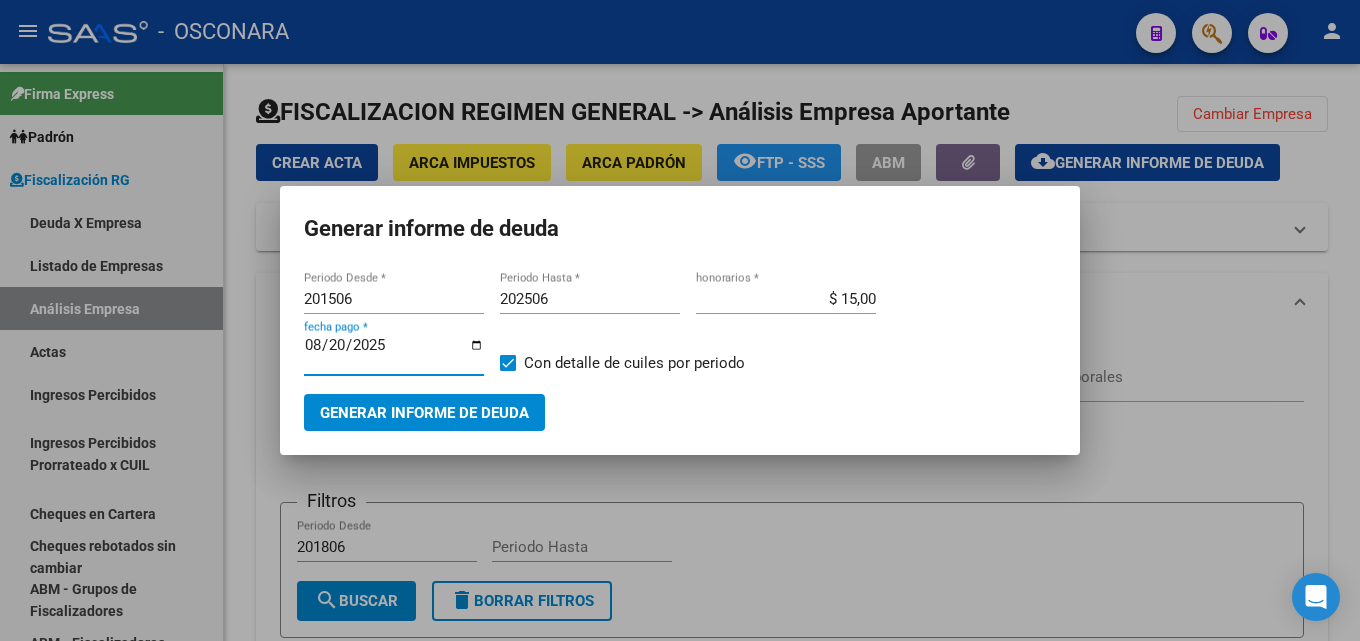 click on "Generar informe de deuda" at bounding box center [424, 413] 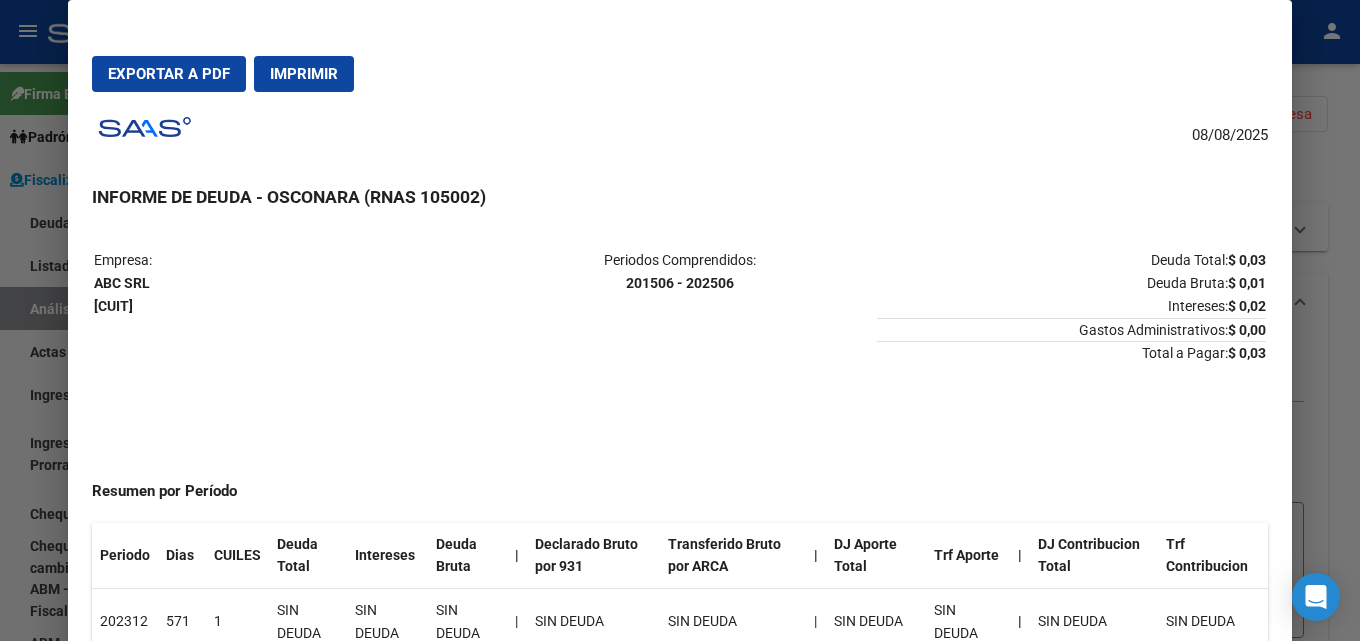 click at bounding box center (680, 320) 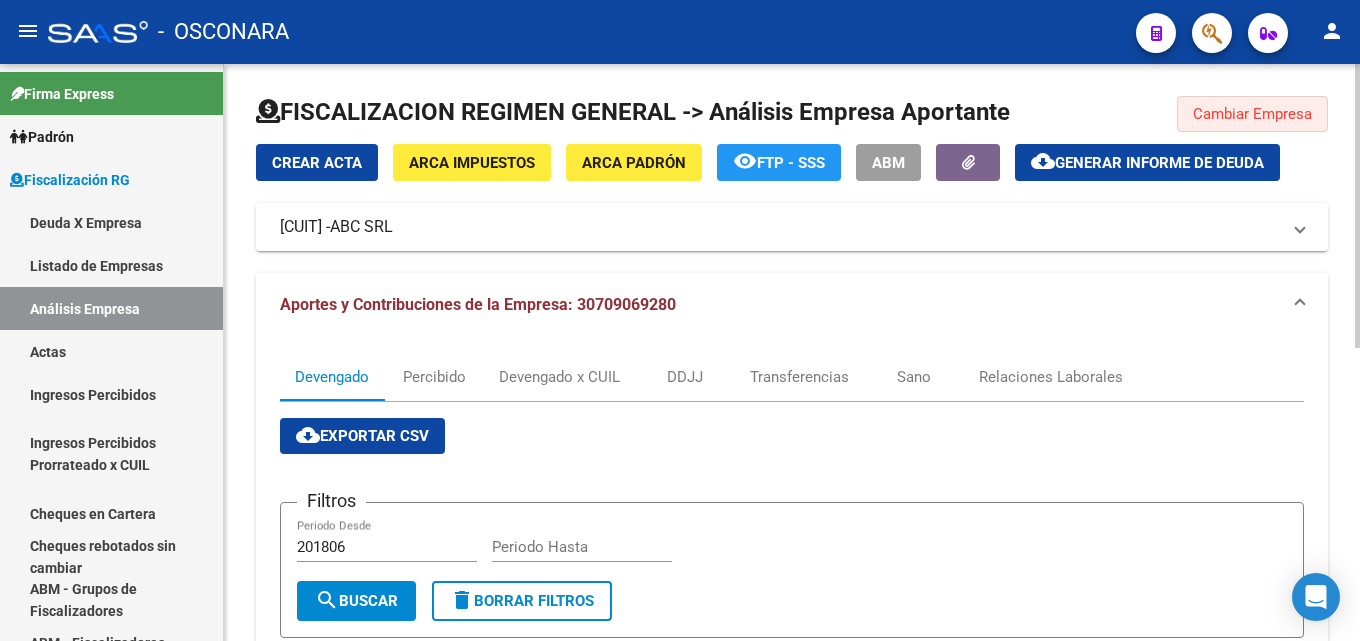 click on "Cambiar Empresa" 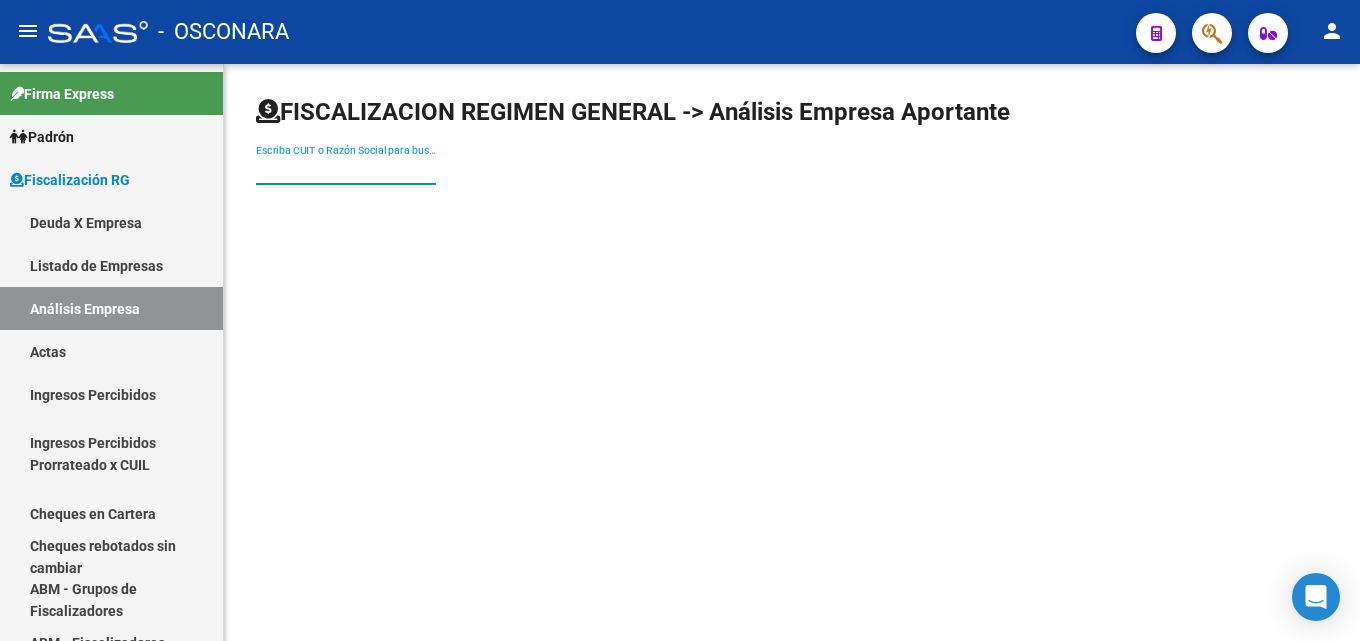 click on "Escriba CUIT o Razón Social para buscar" at bounding box center (346, 170) 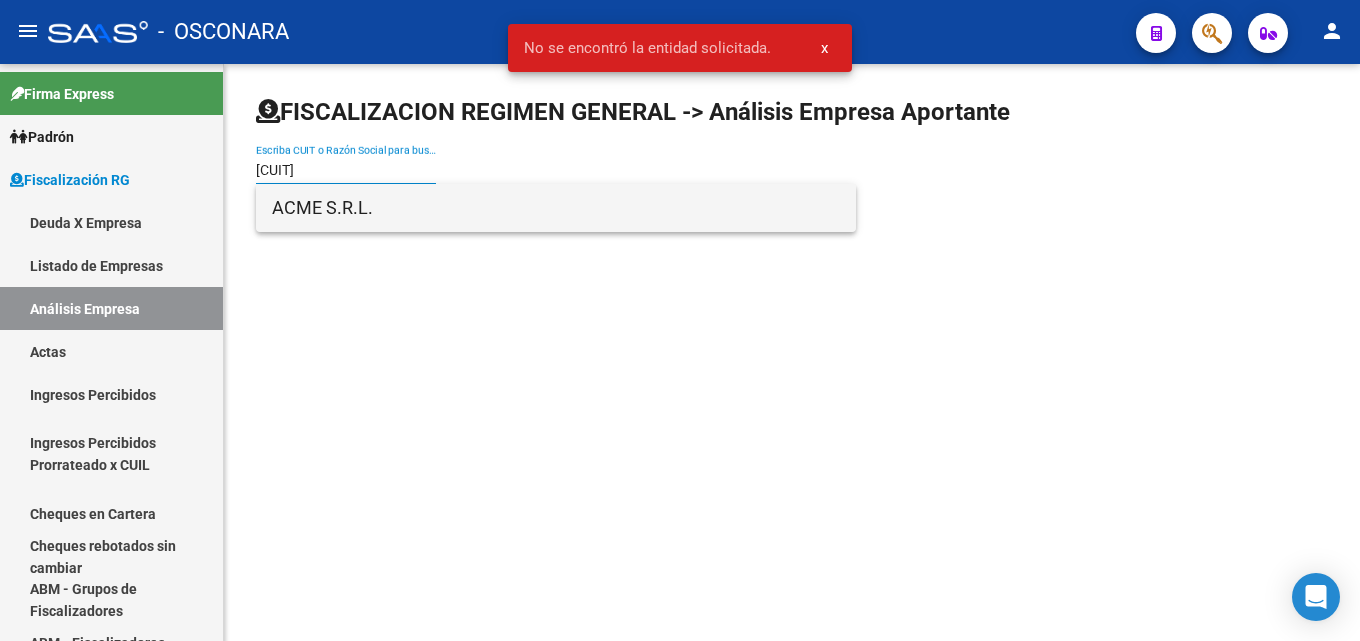 type on "[CUIT]" 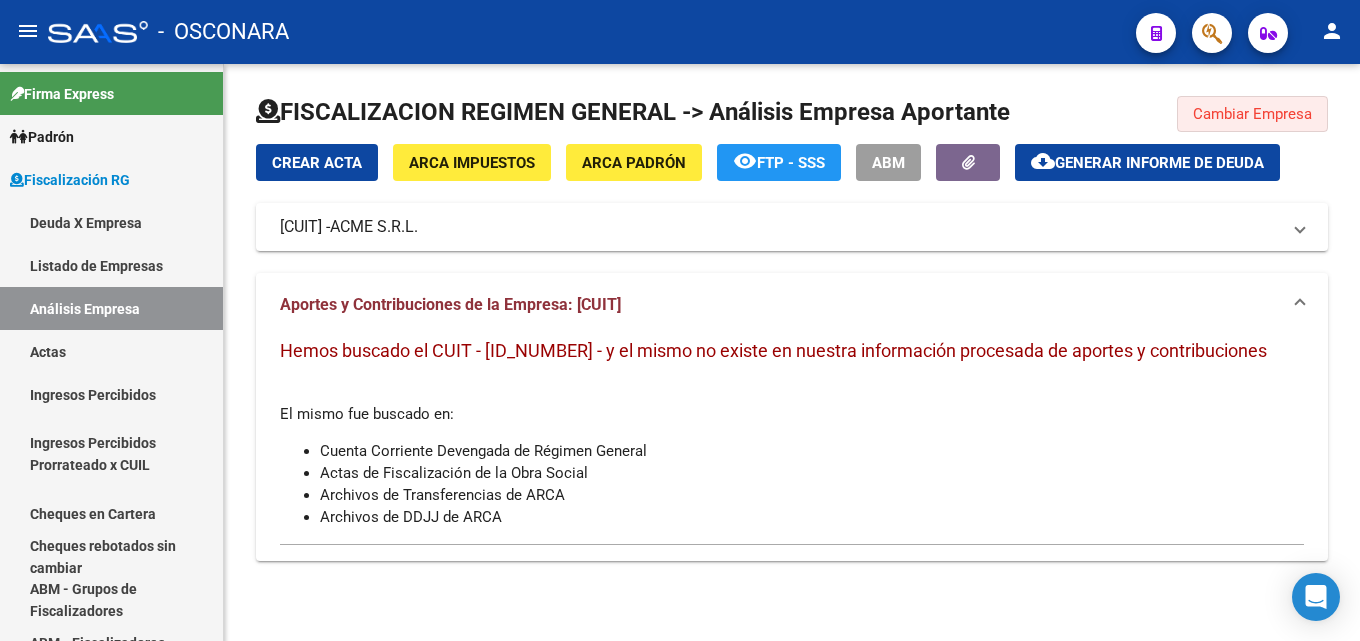 click on "Cambiar Empresa" 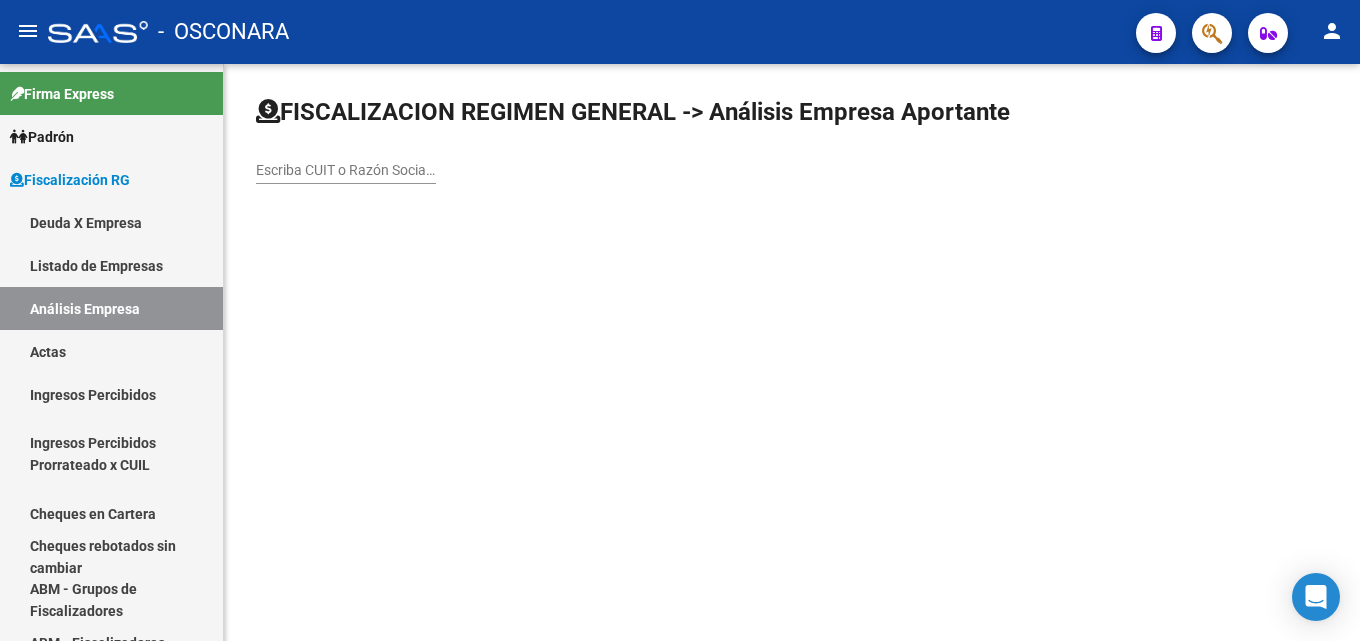 click on "Escriba CUIT o Razón Social para buscar" at bounding box center (346, 170) 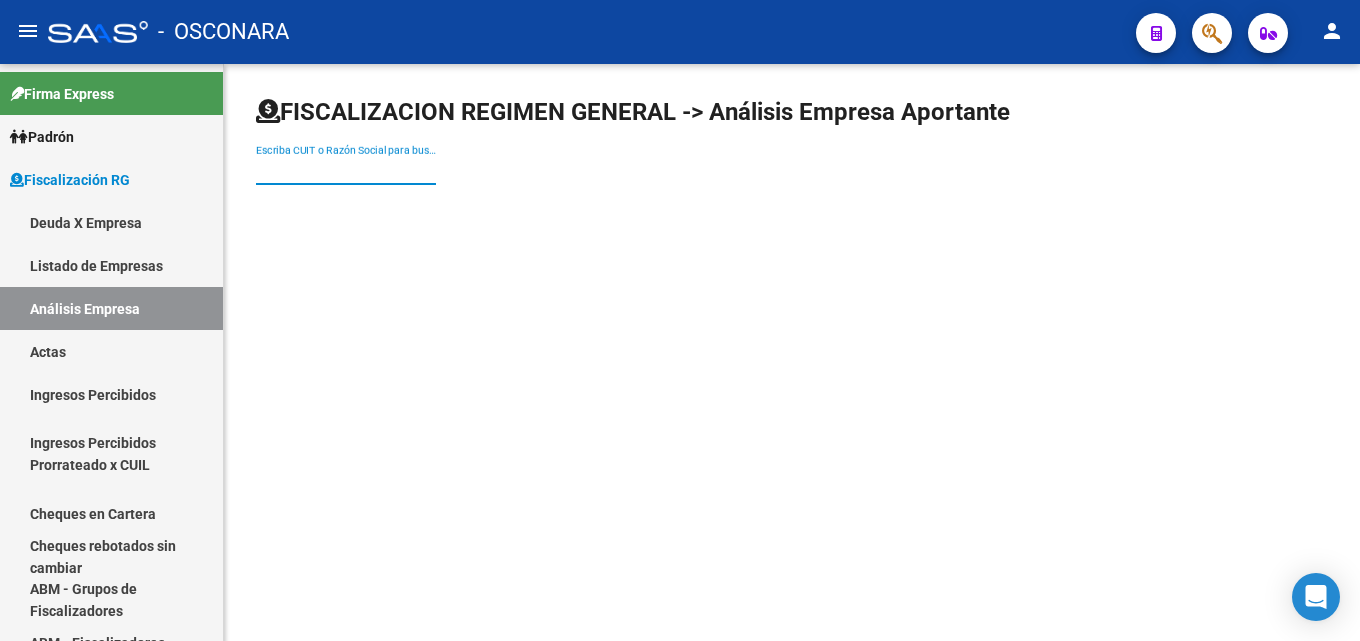 paste on "[LAST] [FIRST]" 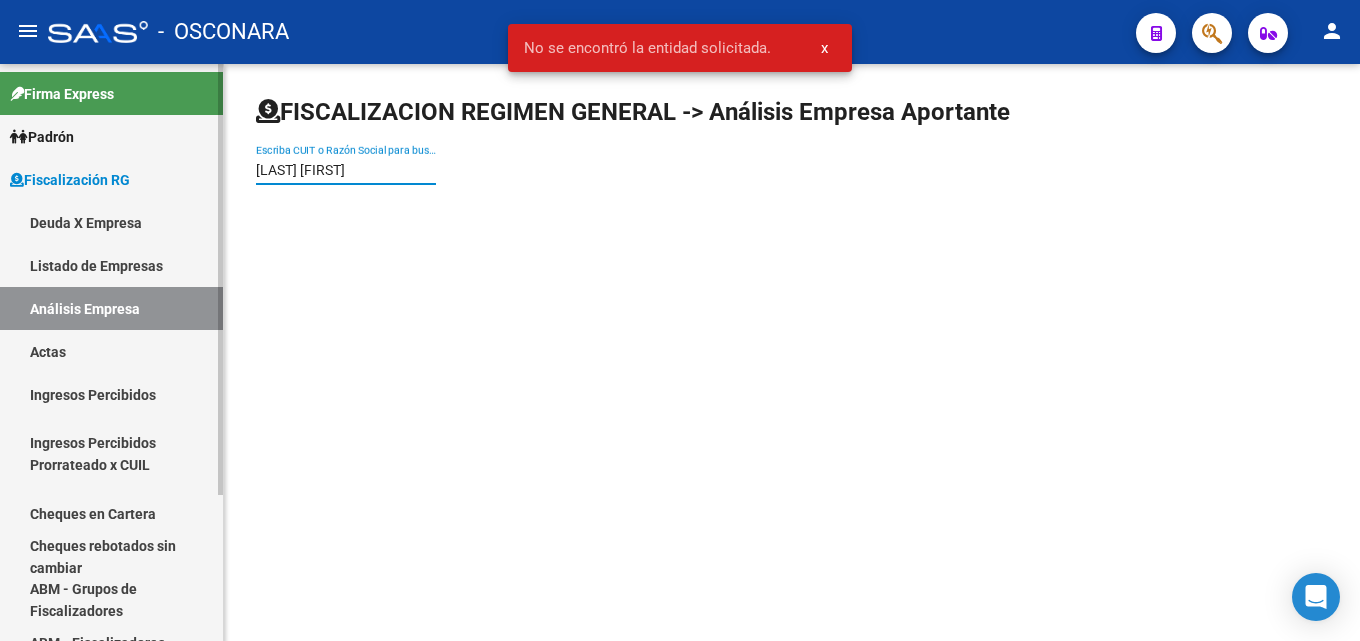 drag, startPoint x: 407, startPoint y: 170, endPoint x: 0, endPoint y: 177, distance: 407.06018 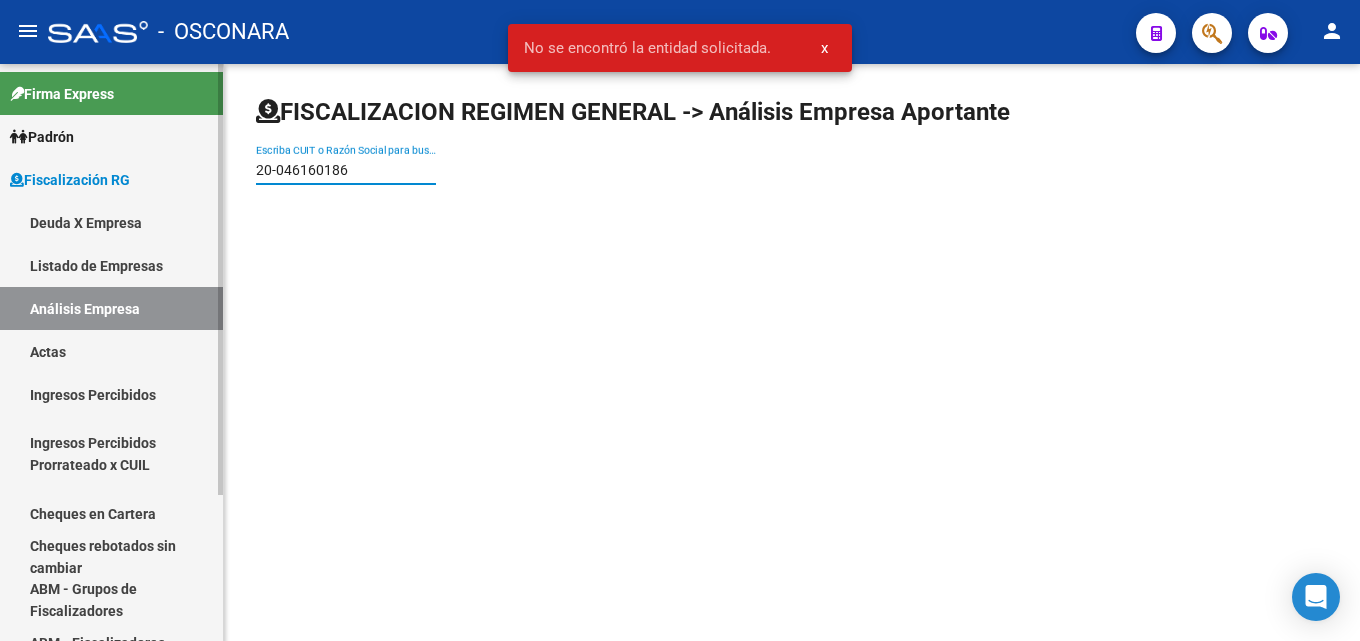 type on "[ID_NUMBER]" 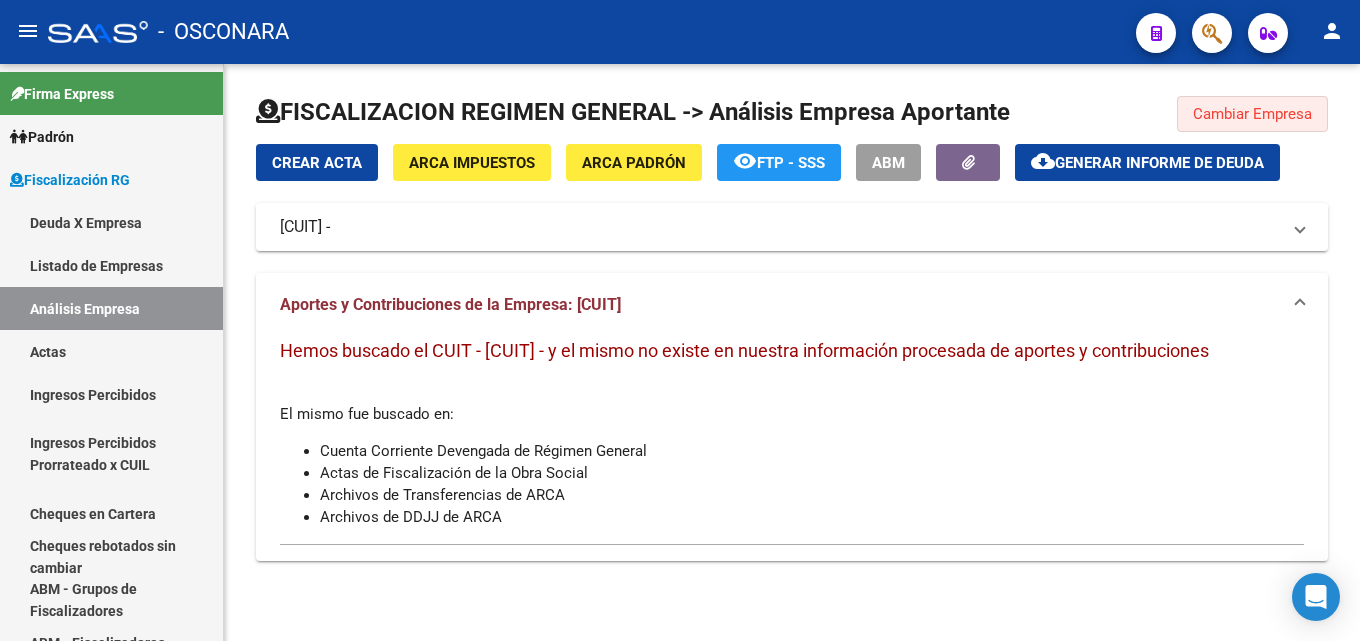 click on "Cambiar Empresa" 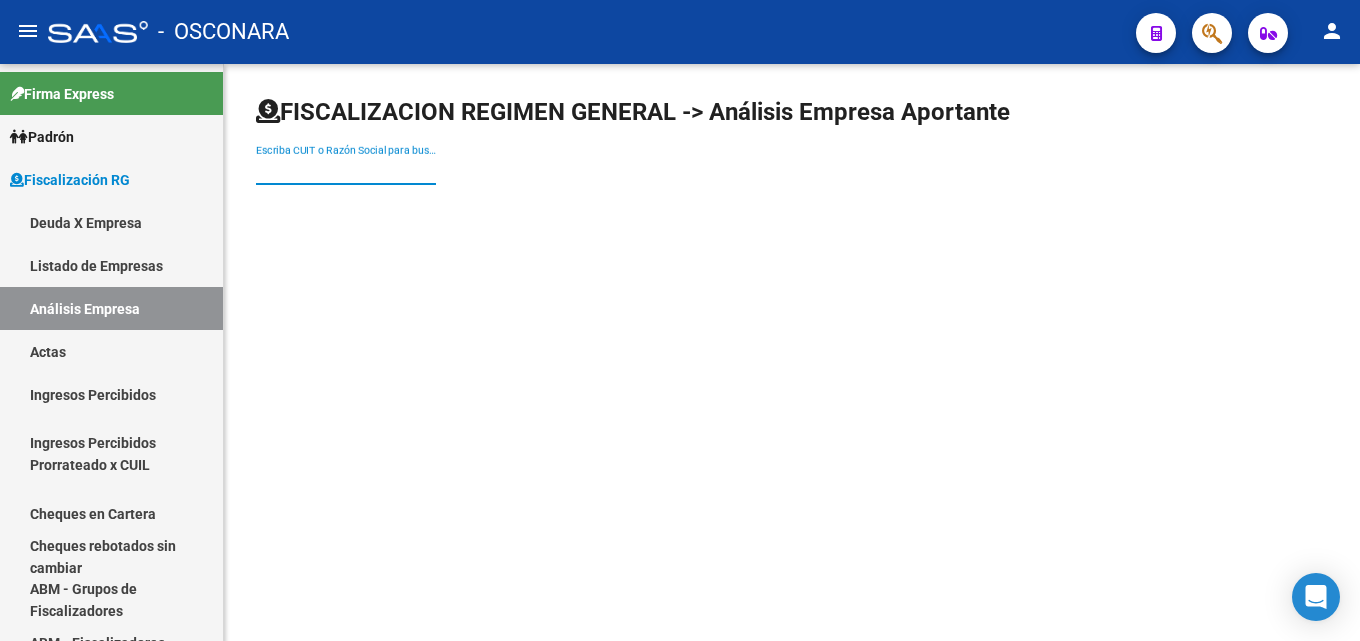 click on "Escriba CUIT o Razón Social para buscar" at bounding box center [346, 170] 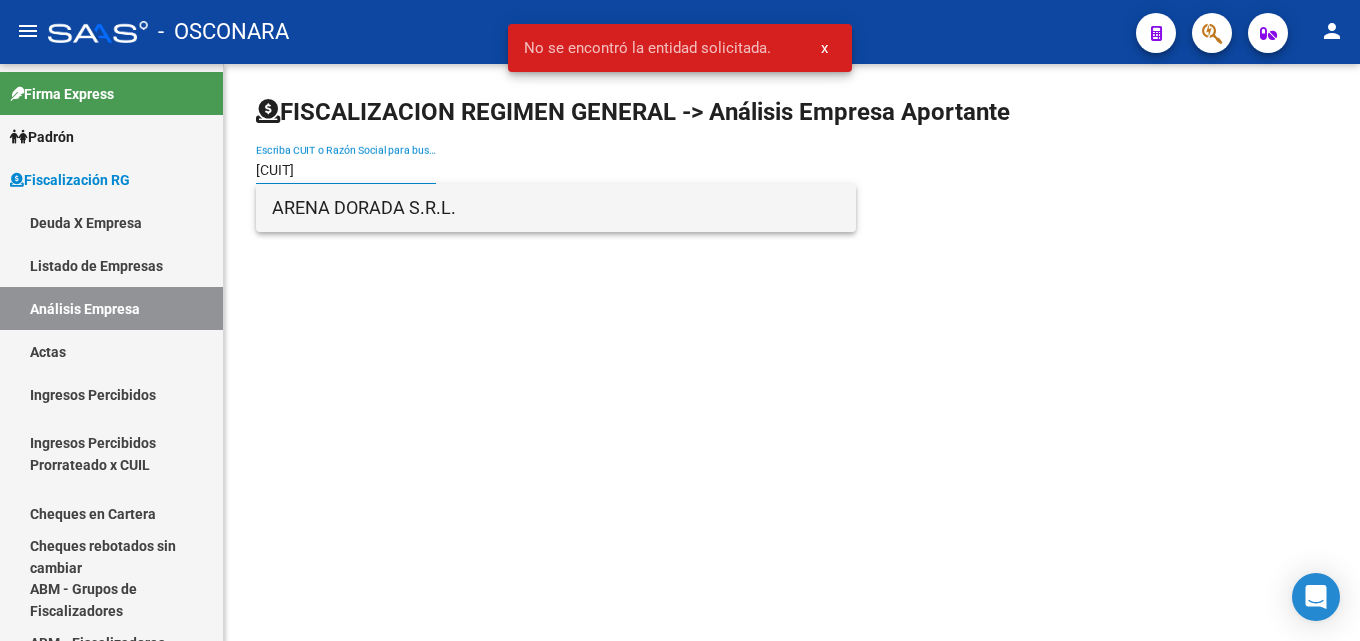 type on "[CUIT]" 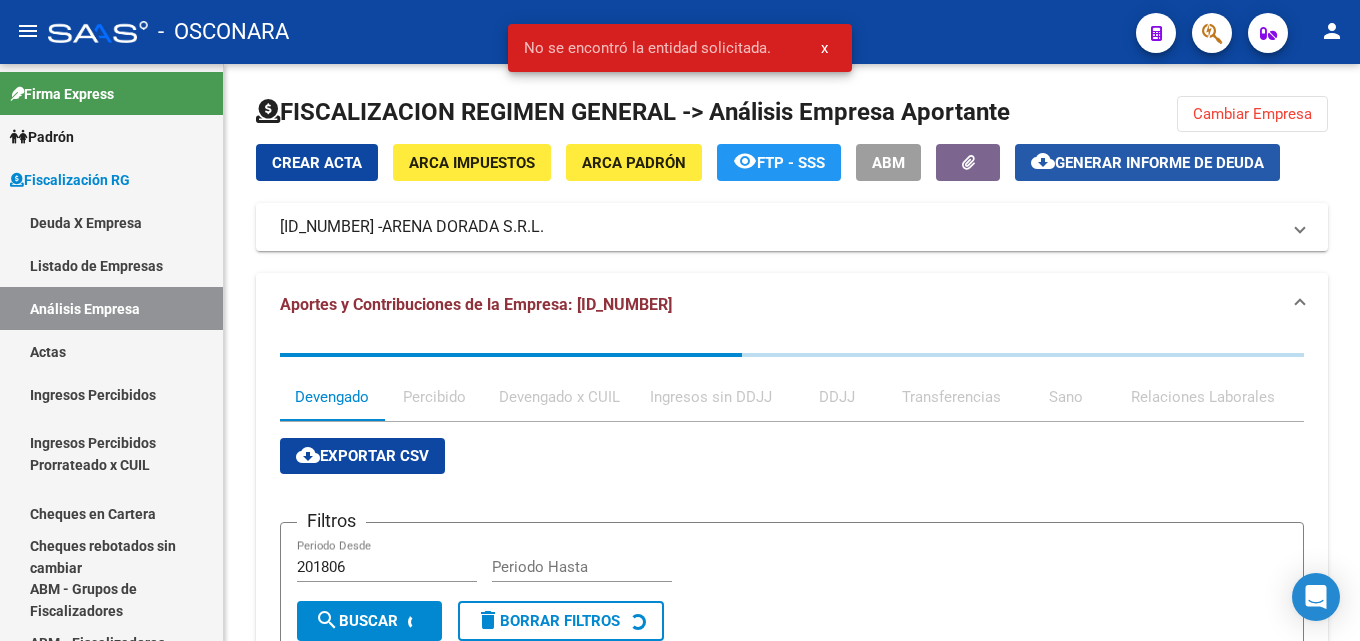 click on "cloud_download" 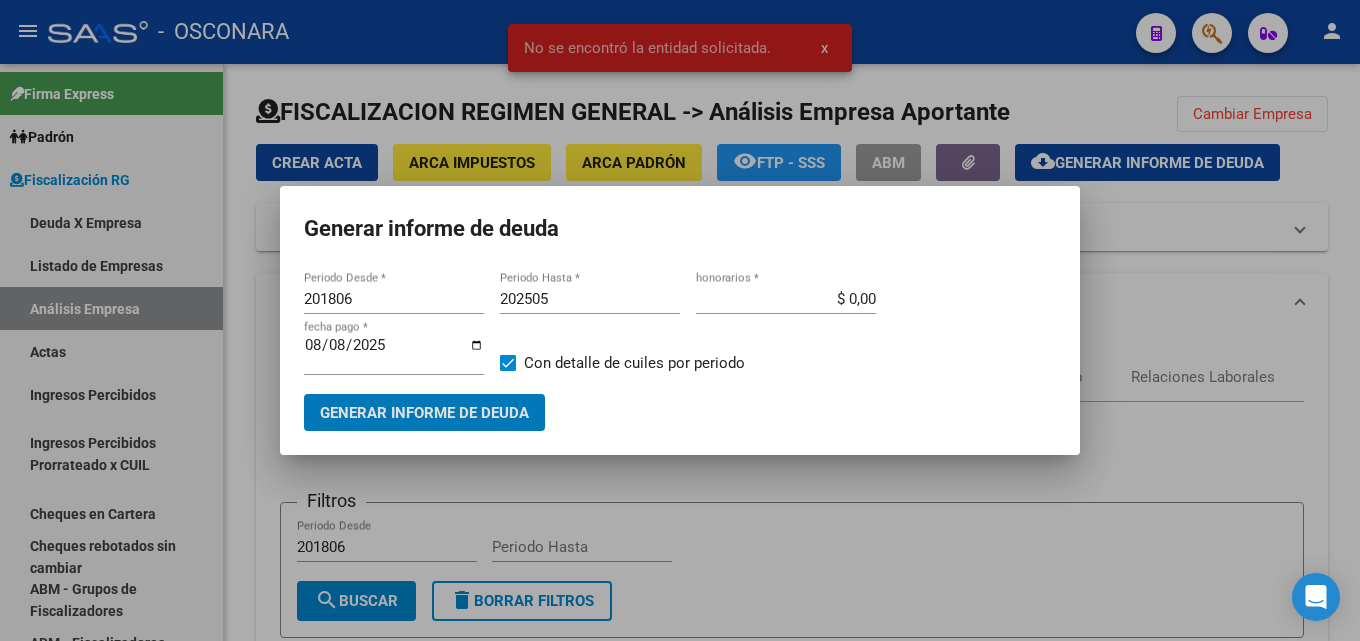 drag, startPoint x: 391, startPoint y: 301, endPoint x: 231, endPoint y: 300, distance: 160.00313 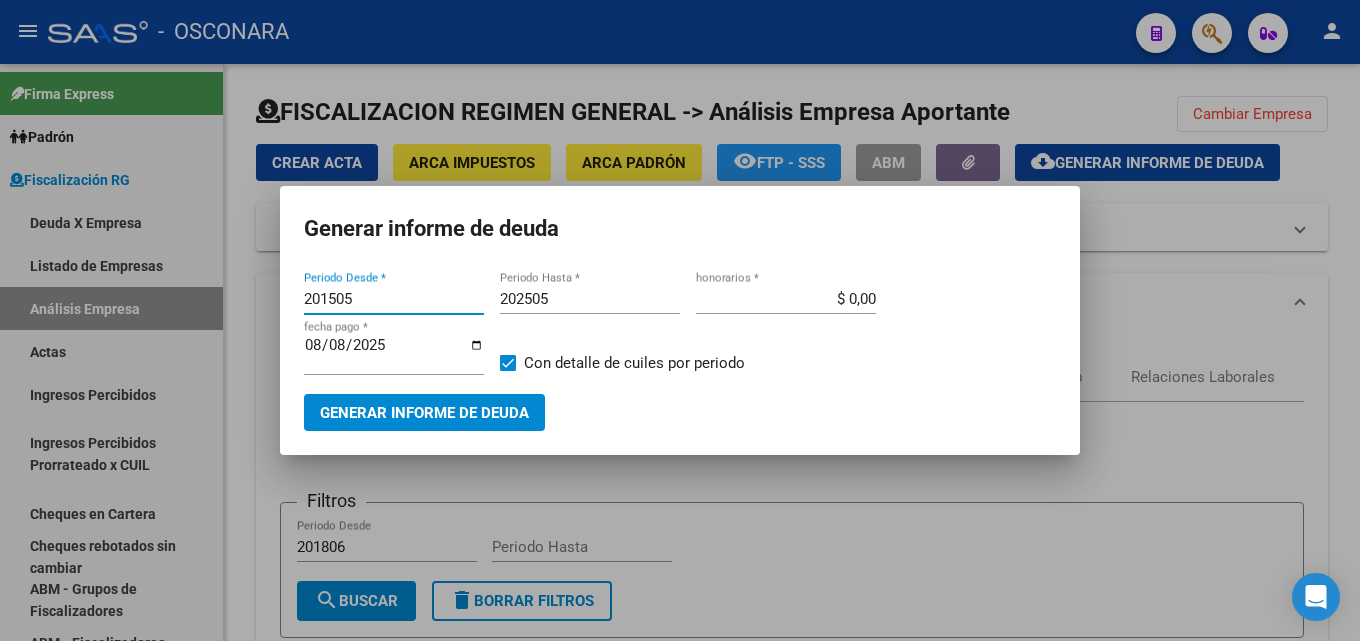 type on "201505" 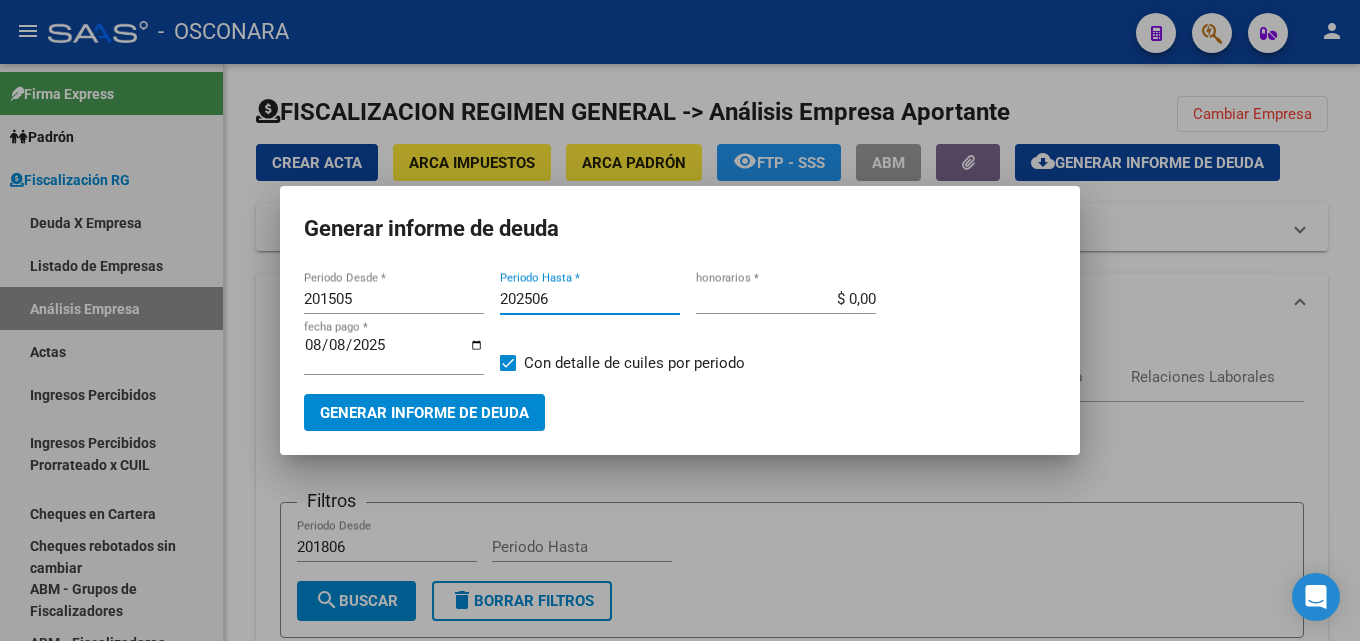 type on "202506" 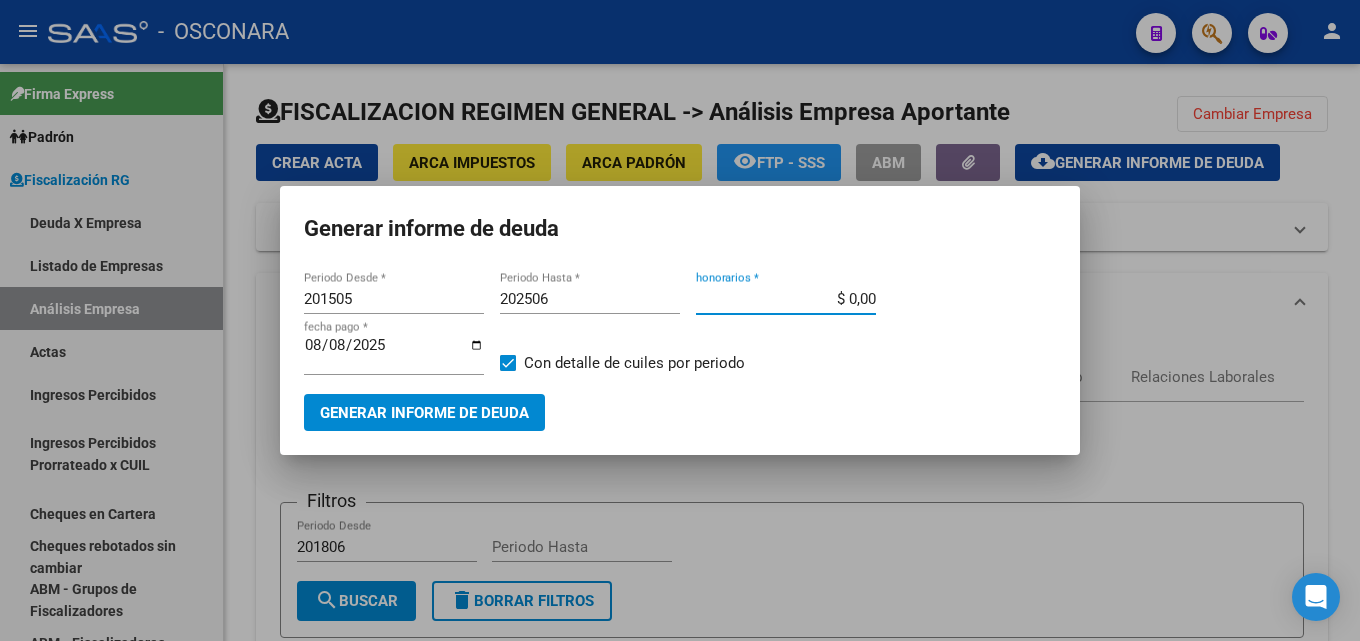 drag, startPoint x: 811, startPoint y: 302, endPoint x: 1042, endPoint y: 286, distance: 231.55345 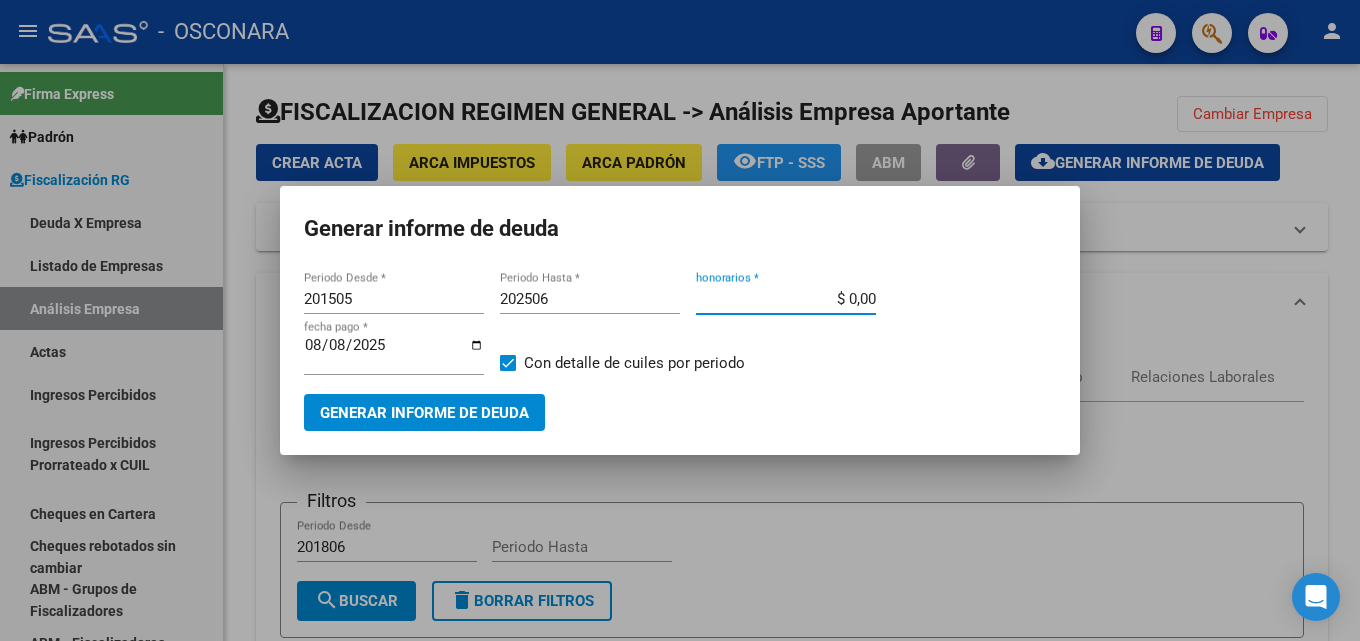 click on "201505 Periodo Desde *   202506 Periodo Hasta *   $ 0,00 honorarios *   2025-08-08 fecha pago *   Con detalle de cuiles por periodo" at bounding box center [680, 339] 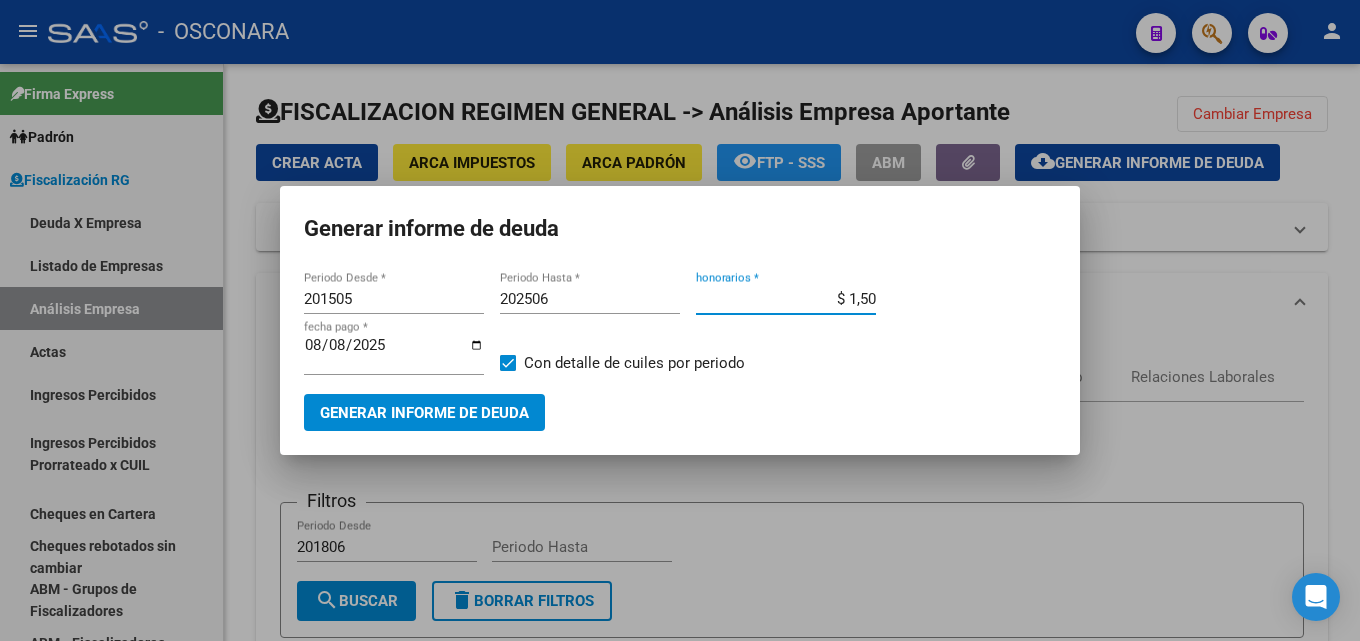 type on "$ 15,00" 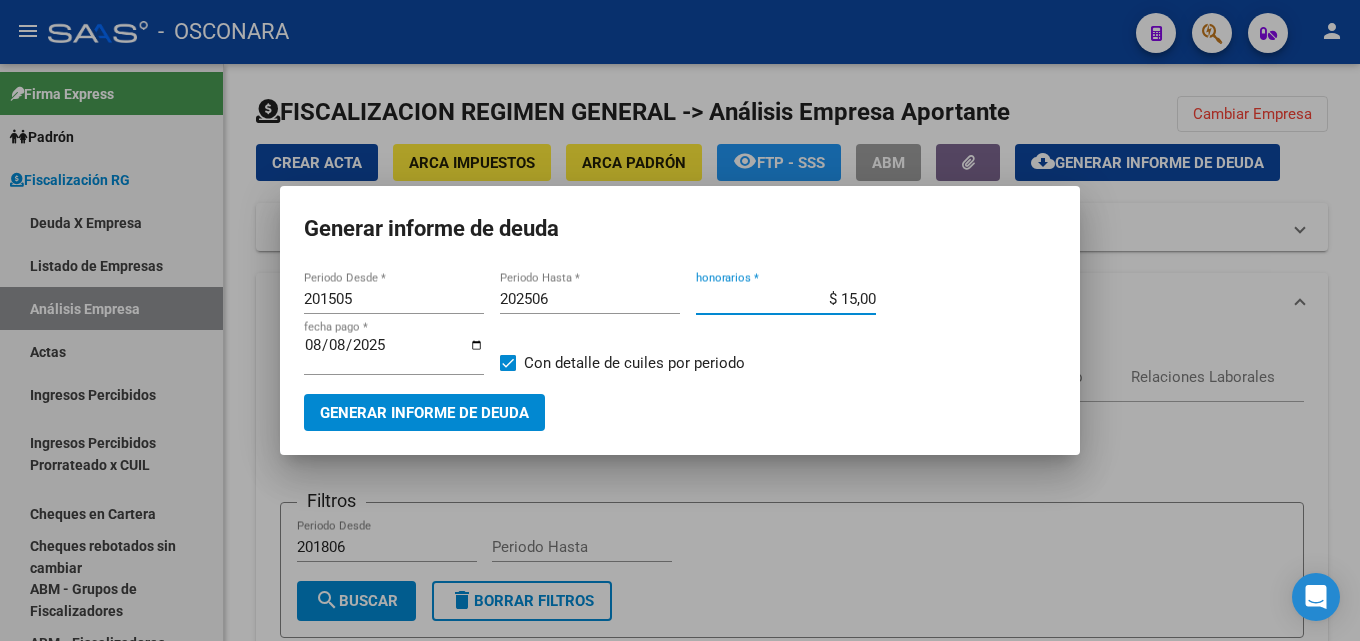 click on "2025-08-08" at bounding box center (394, 353) 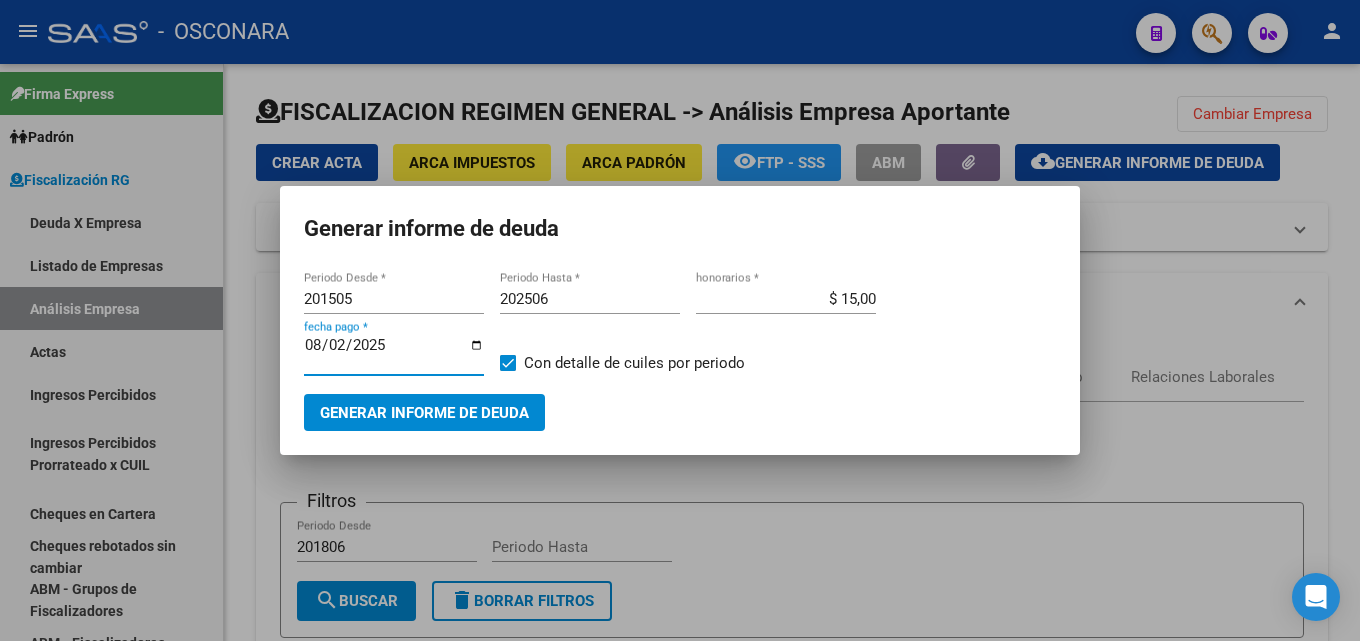 type on "2025-08-20" 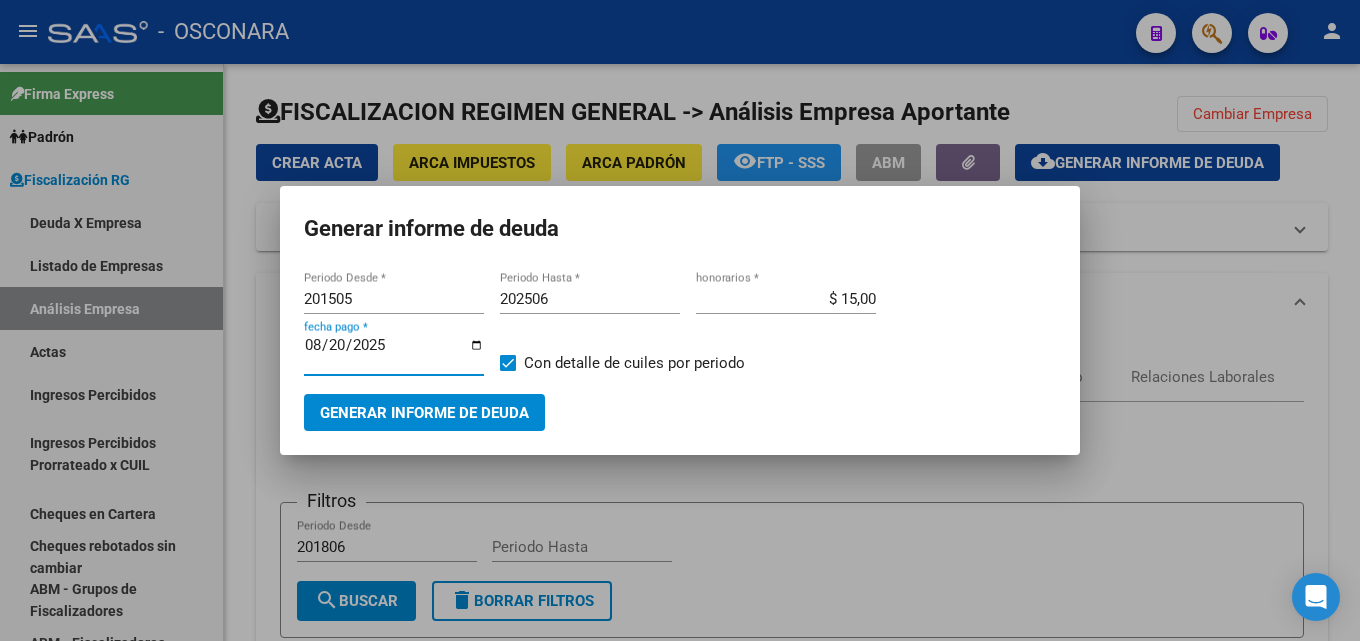 click on "Generar informe de deuda" at bounding box center (424, 413) 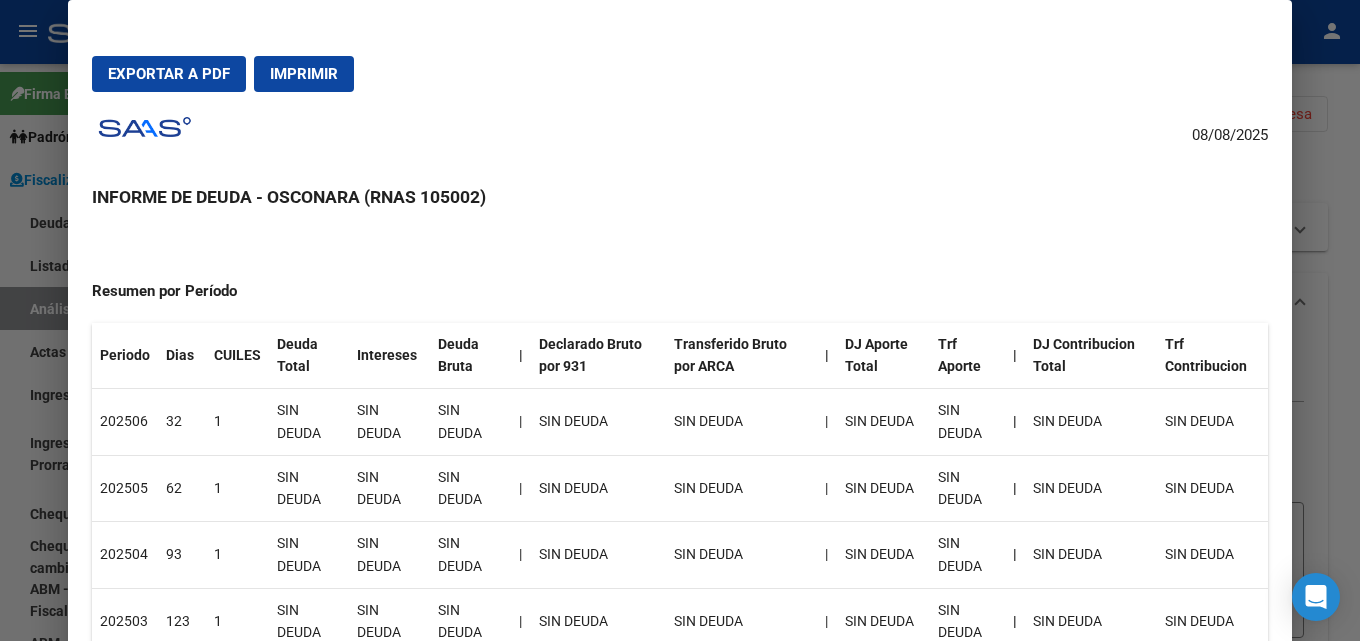 scroll, scrollTop: 0, scrollLeft: 0, axis: both 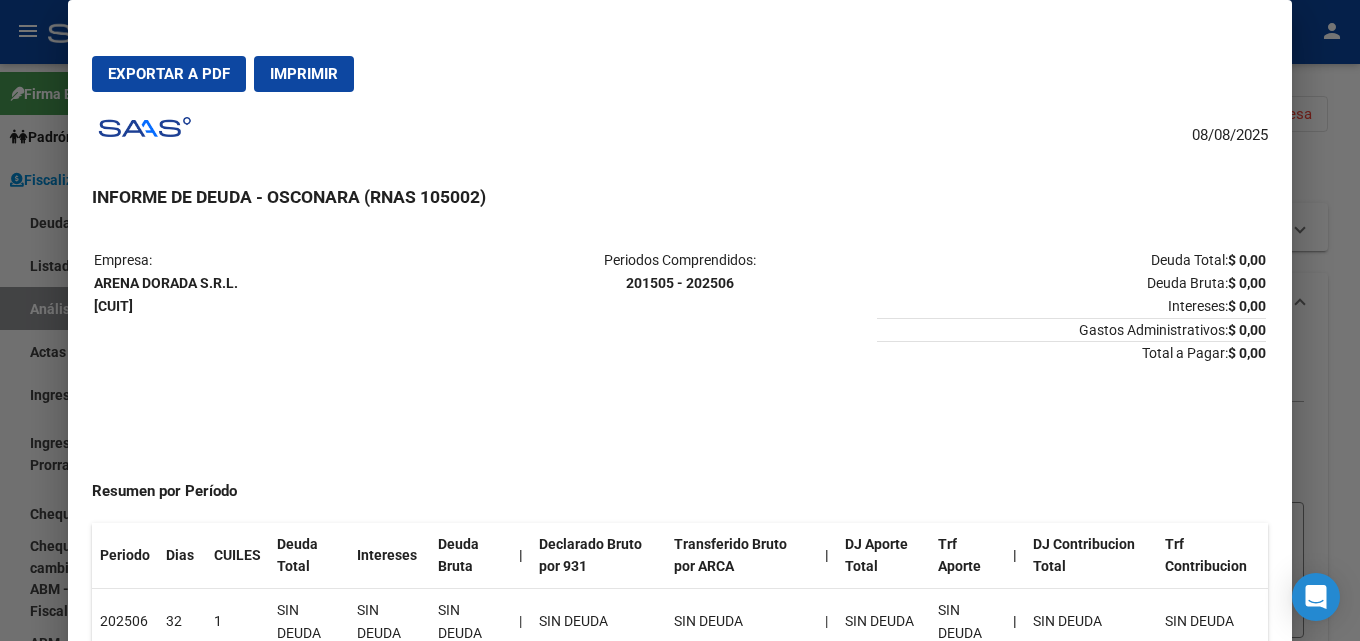click at bounding box center (680, 320) 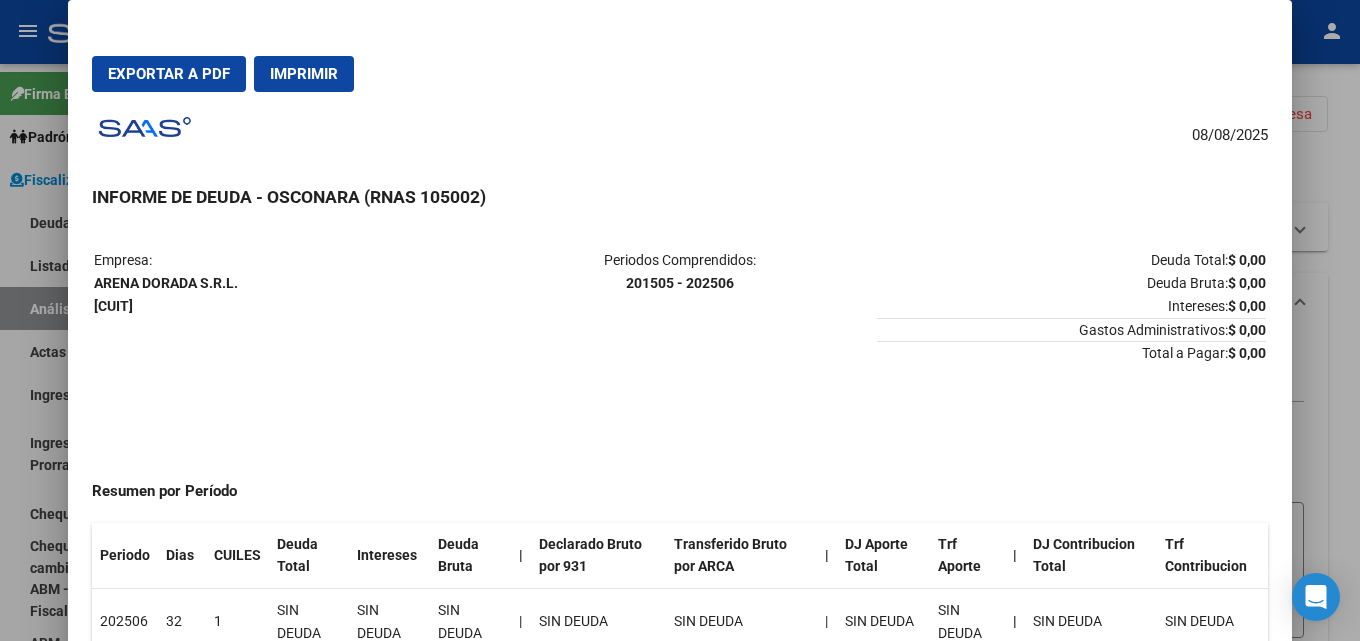 click at bounding box center [680, 320] 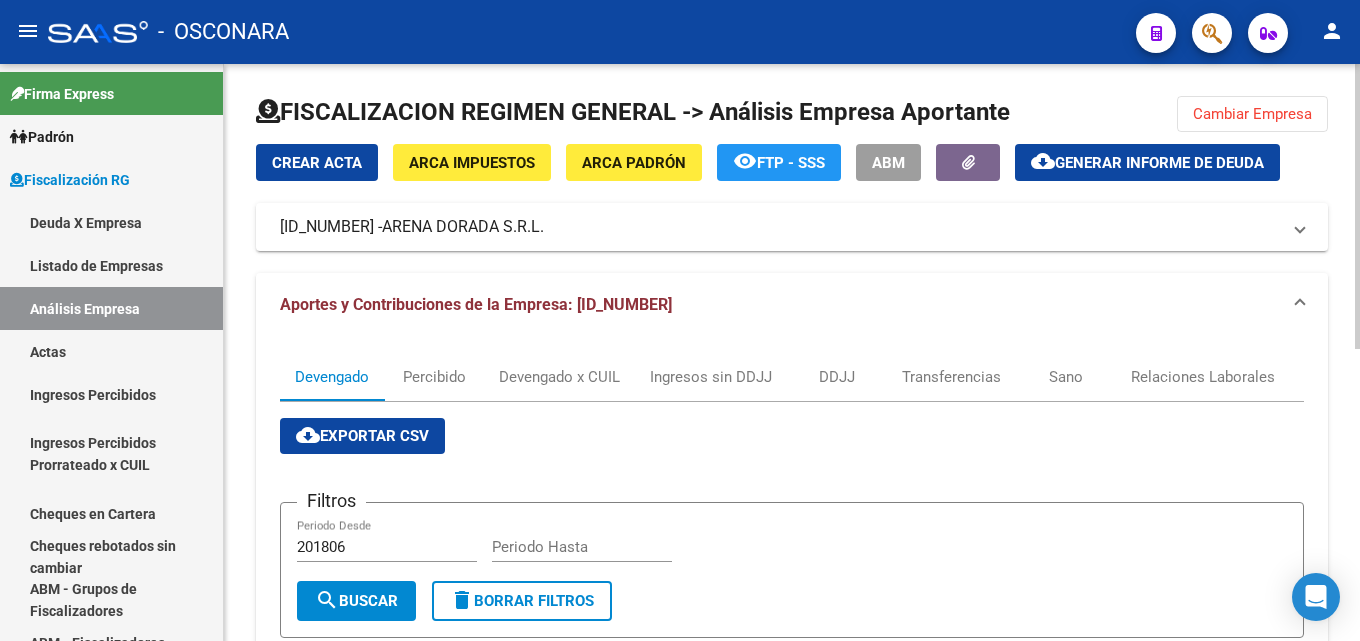 click on "Cambiar Empresa" 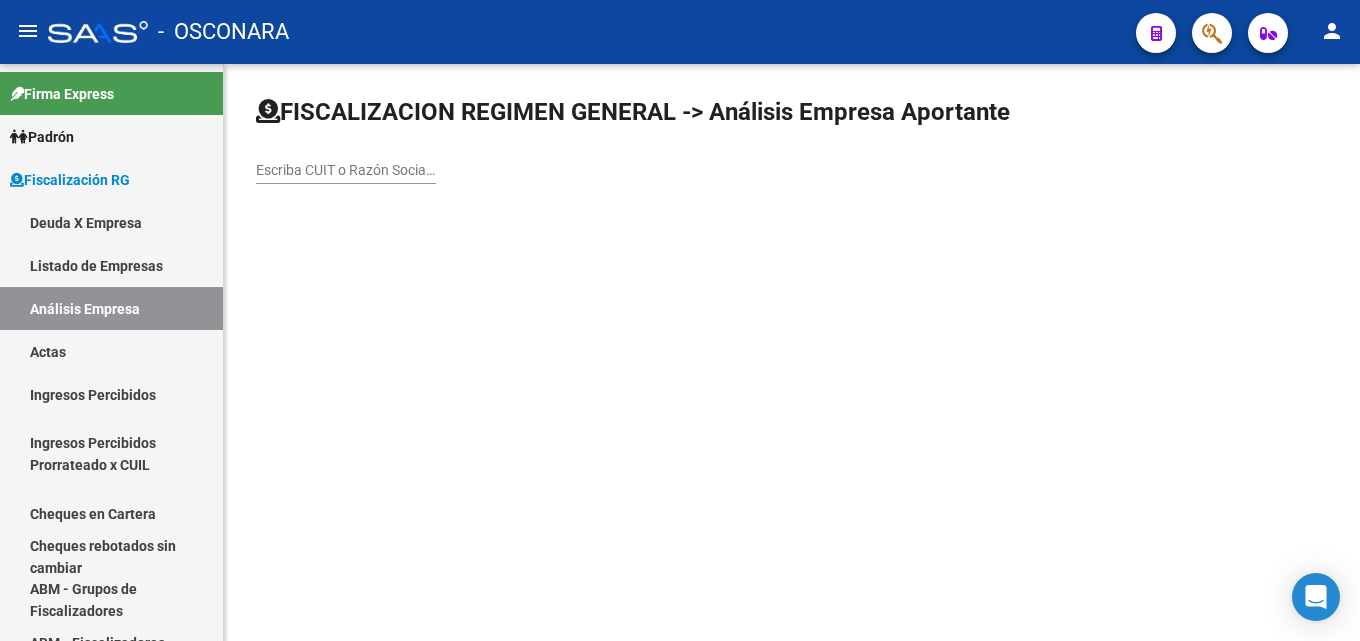 click on "Escriba CUIT o Razón Social para buscar" 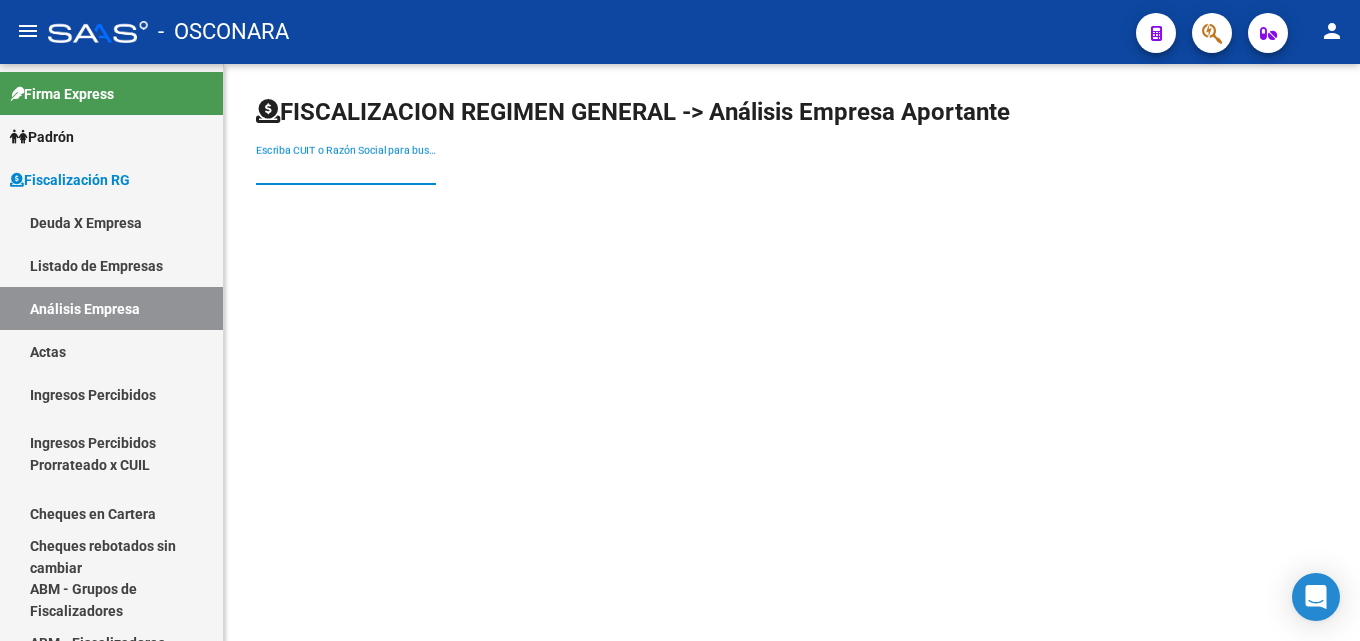 paste on "ARENAS DEL PARANA S.A." 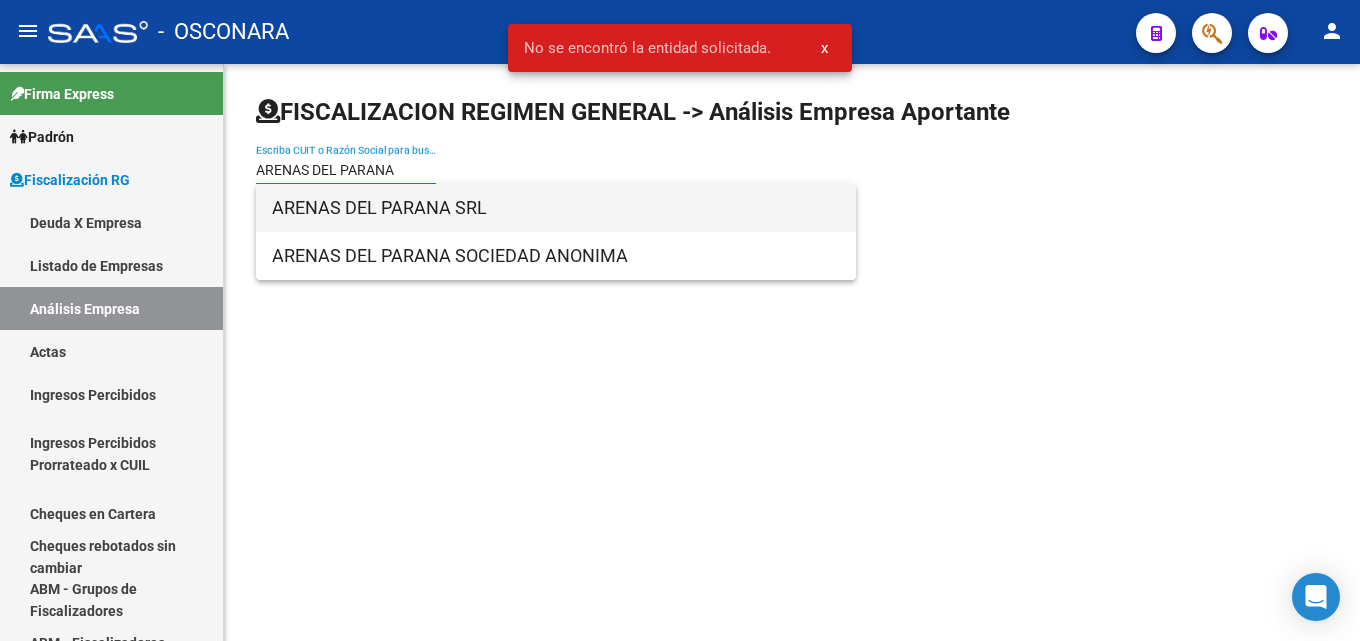 type on "ARENAS DEL PARANA" 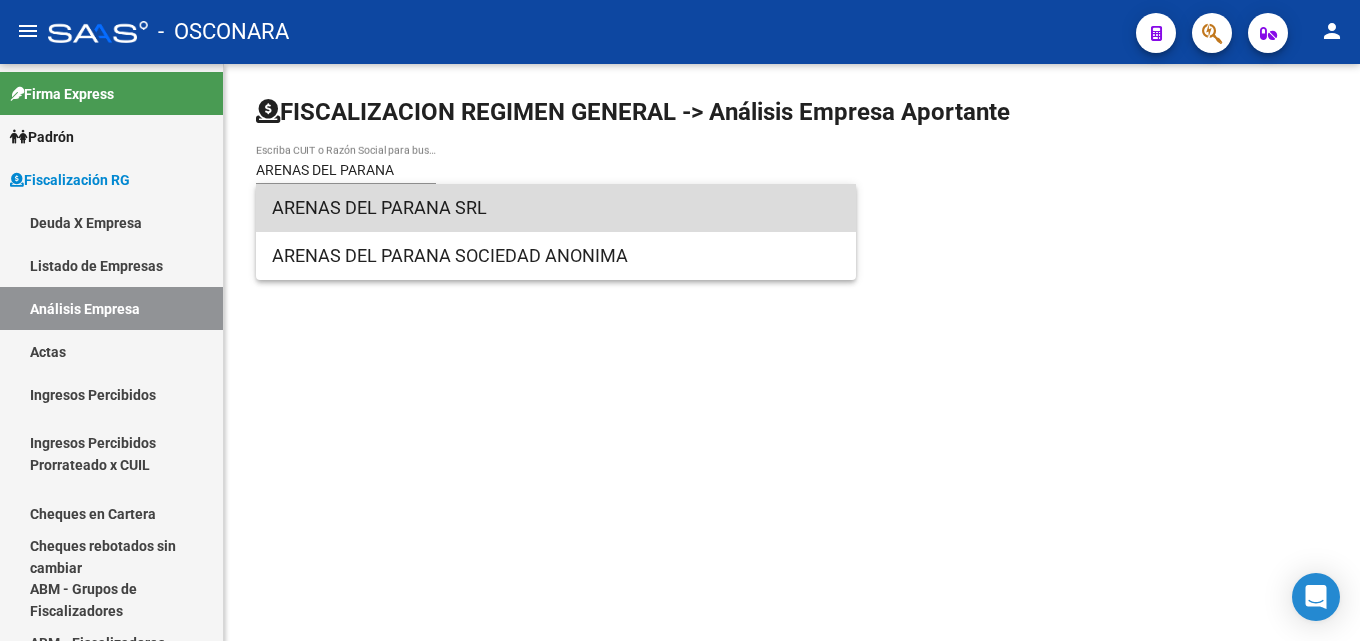 click on "ARENAS DEL PARANA SRL" at bounding box center [556, 208] 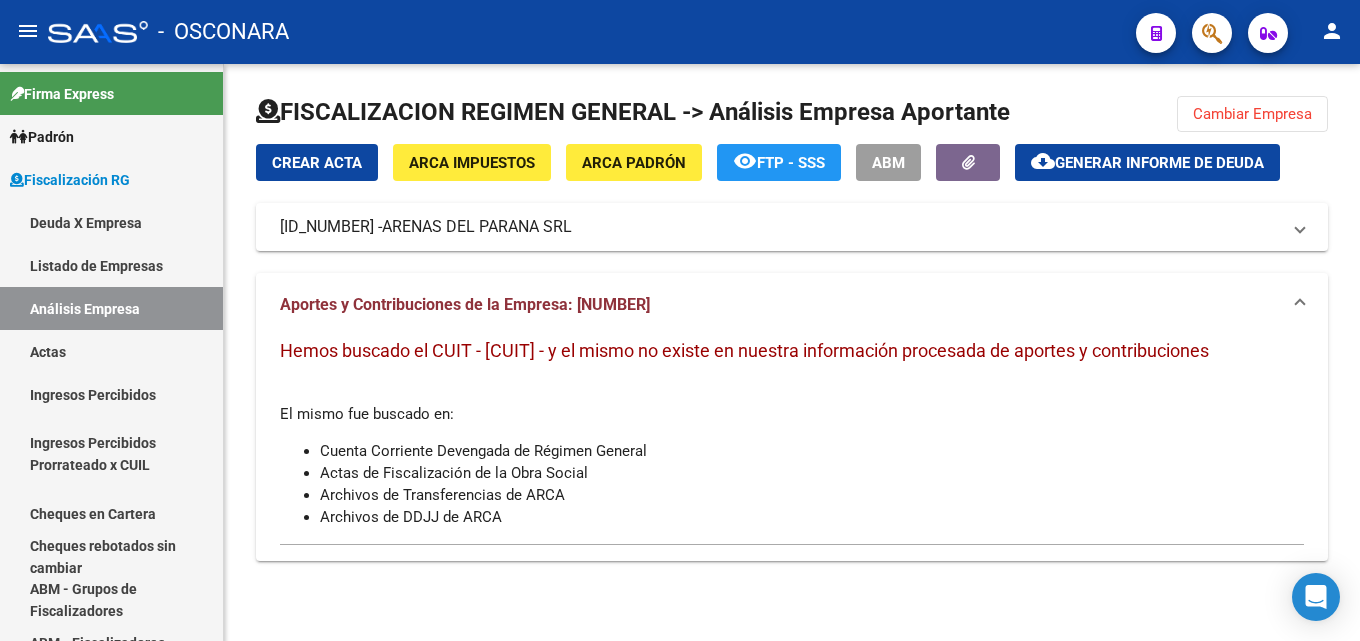 click on "Cambiar Empresa" 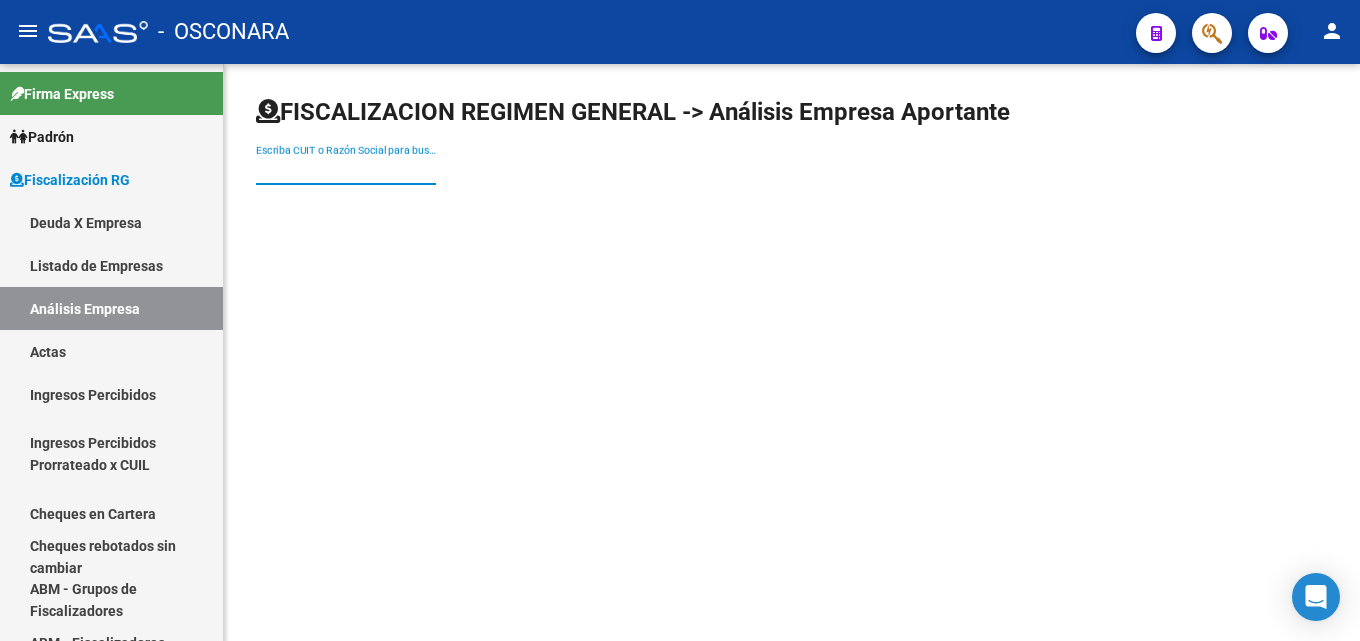 click on "Escriba CUIT o Razón Social para buscar" at bounding box center (346, 170) 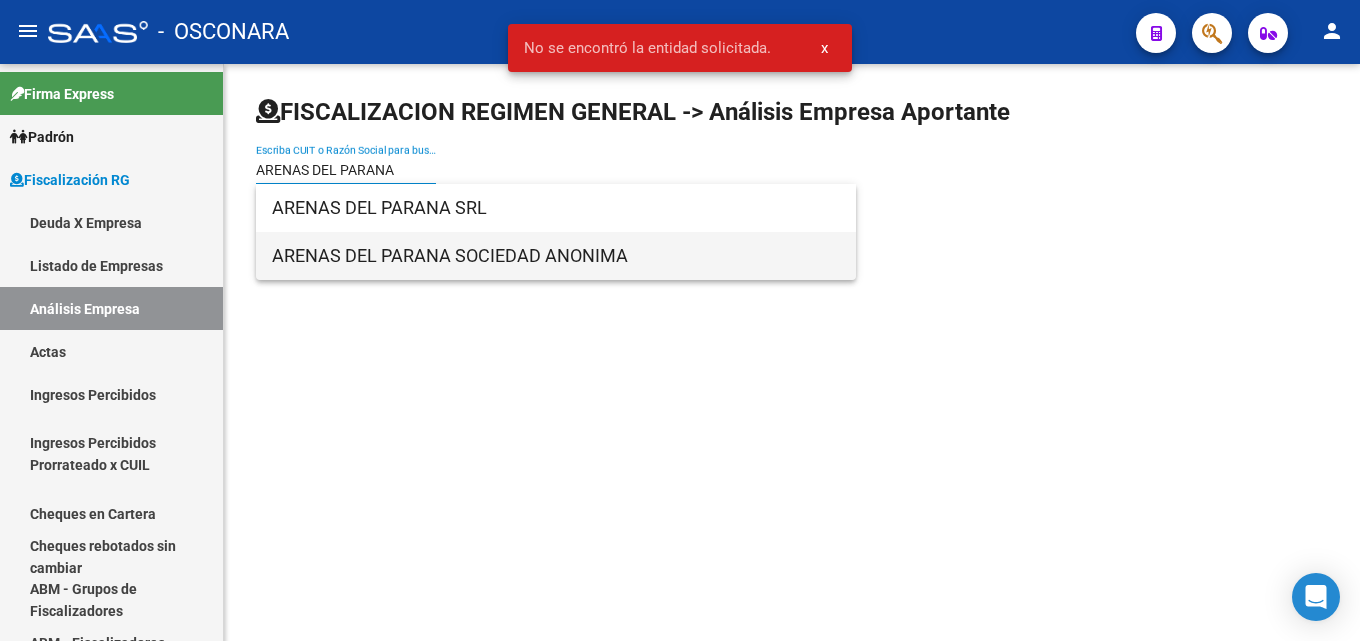 type on "ARENAS DEL PARANA" 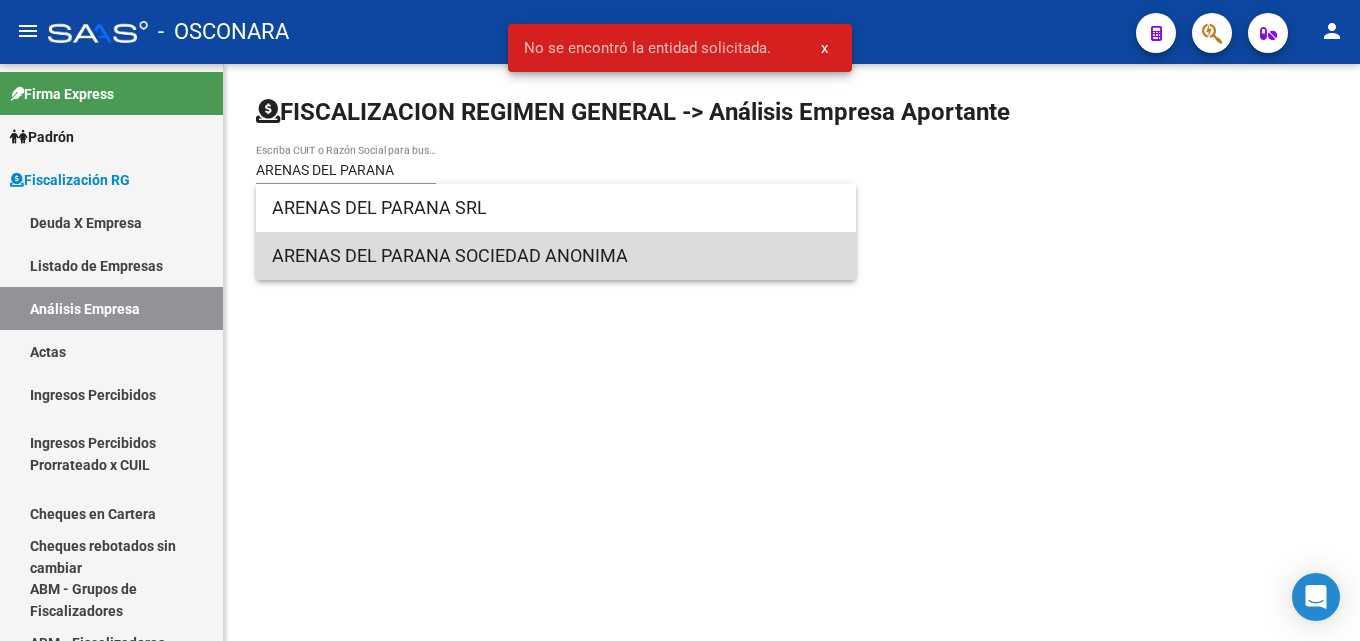 click on "ARENAS DEL PARANA SOCIEDAD ANONIMA" at bounding box center (556, 256) 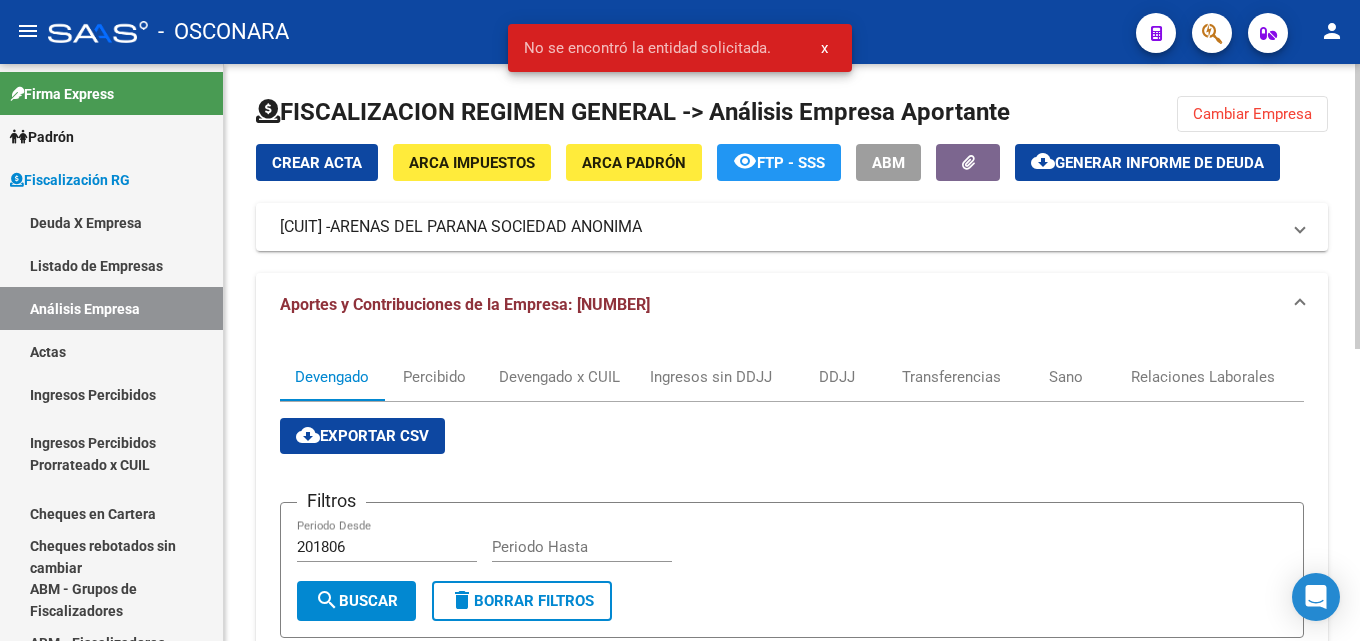 click on "Generar informe de deuda" 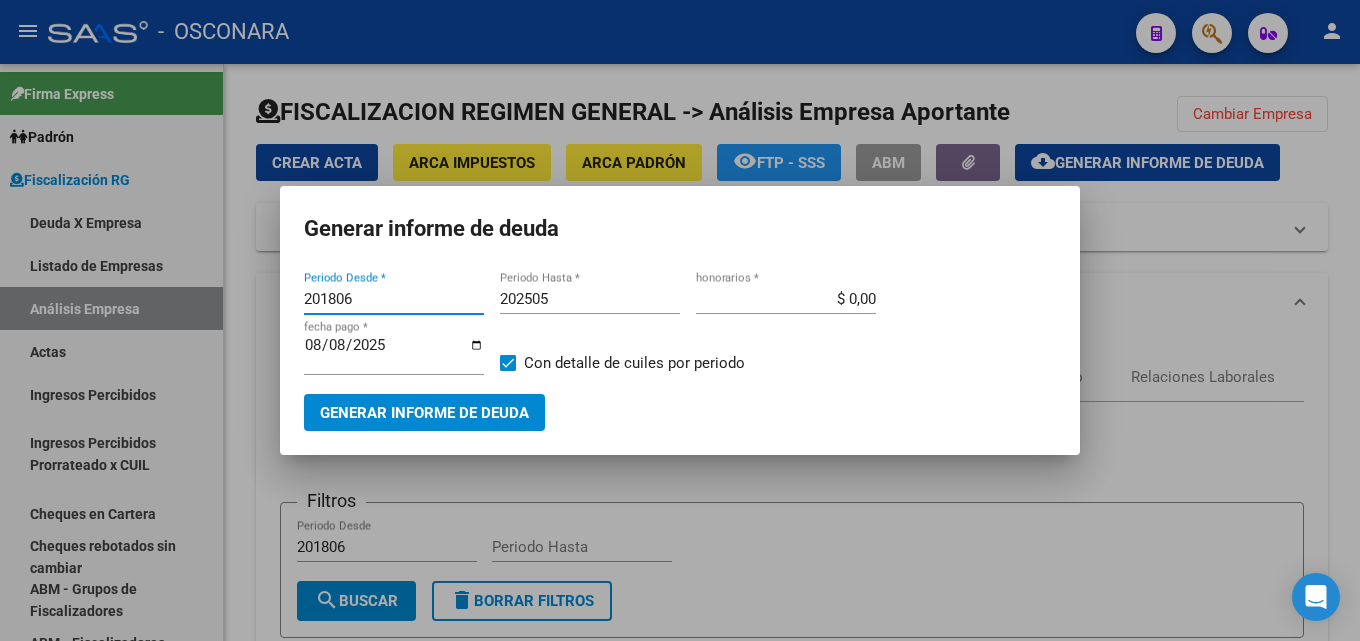 drag, startPoint x: 390, startPoint y: 297, endPoint x: 247, endPoint y: 297, distance: 143 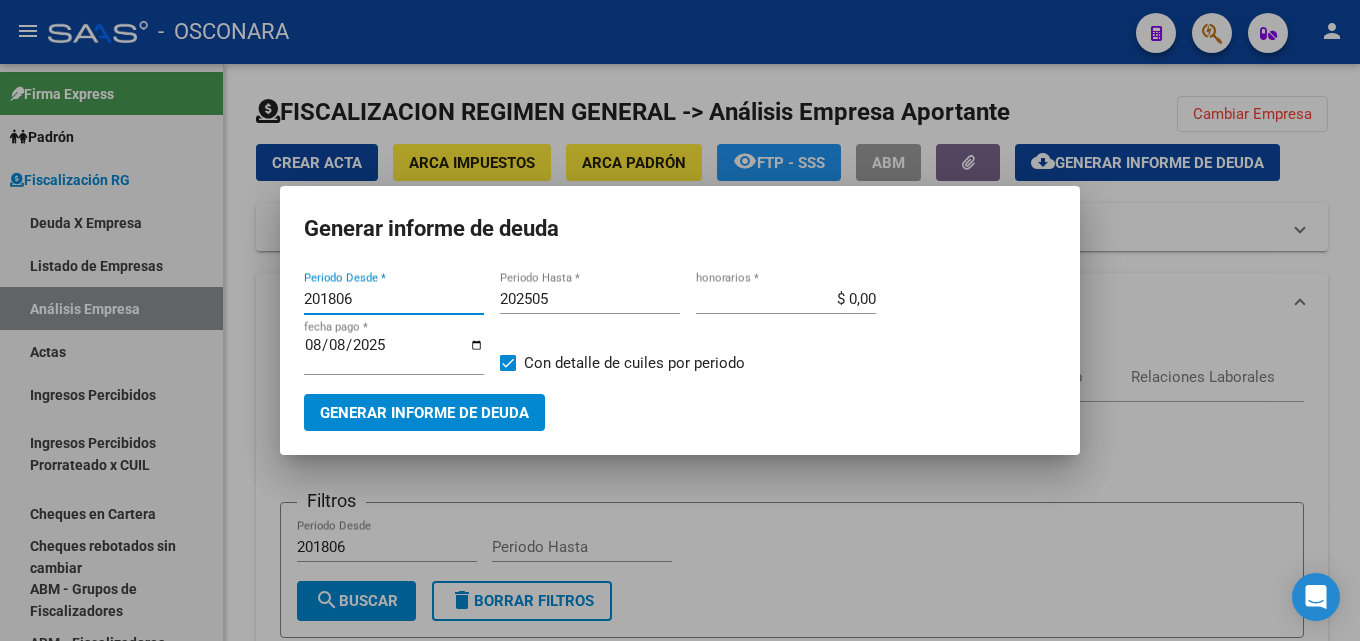 click on "Generar informe de deuda 201806 Periodo Desde * 202505 Periodo Hasta * $ 0,00 honorarios * 2025-08-08 fecha pago * Con detalle de cuiles por periodo Generar informe de deuda" at bounding box center (680, 320) 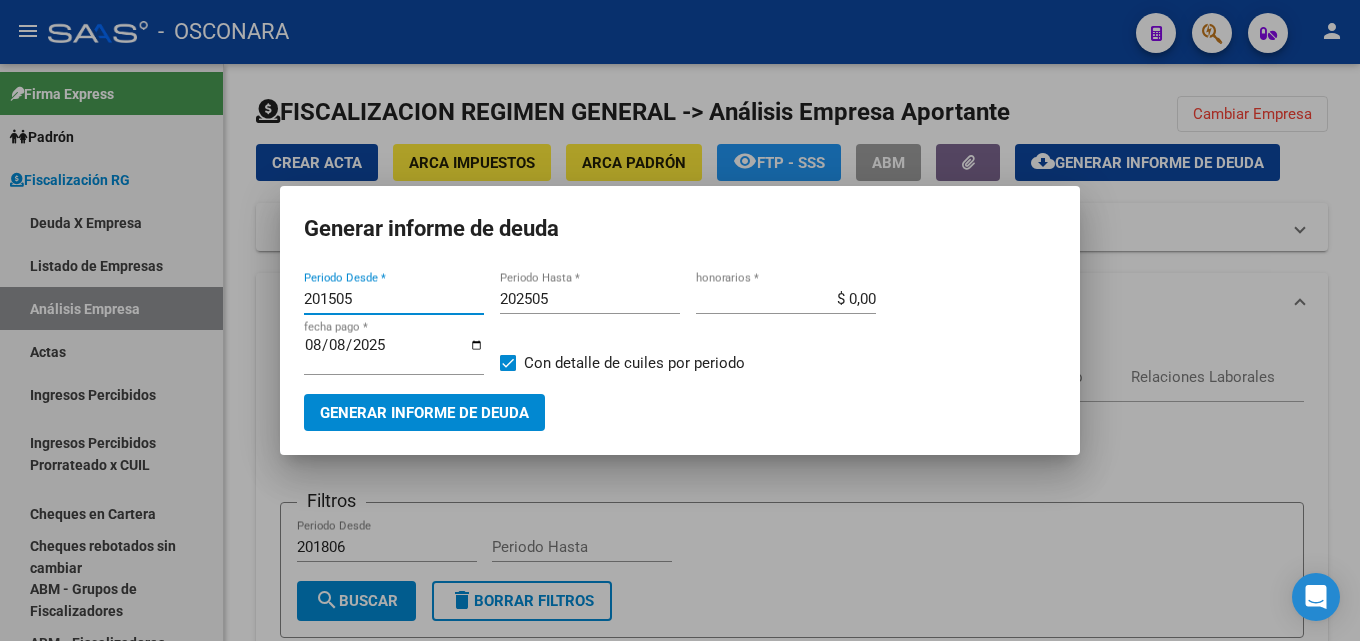 type on "201505" 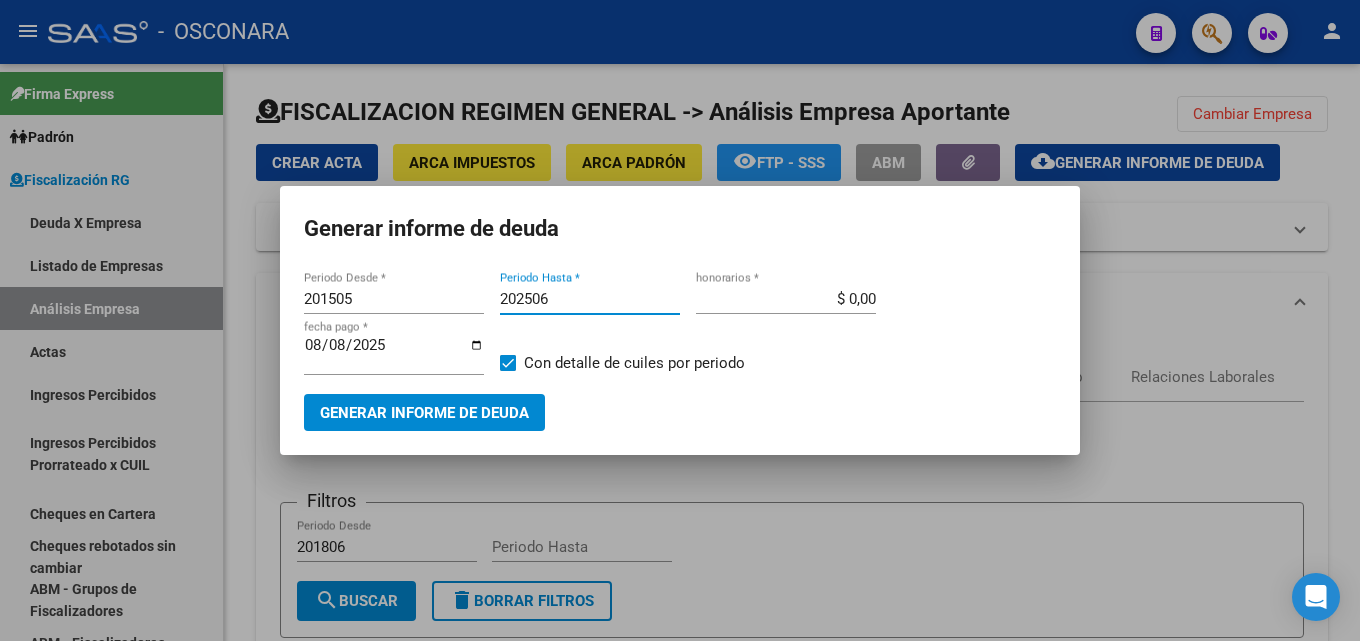 type on "202506" 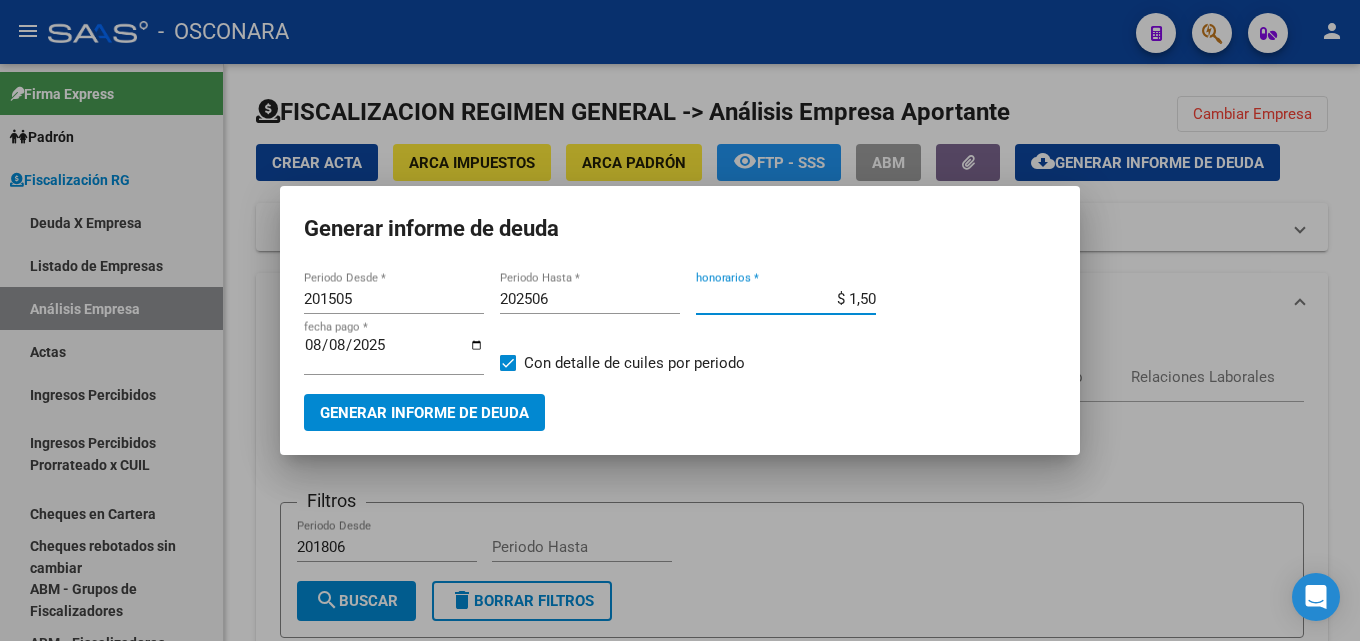 type on "$ 15,00" 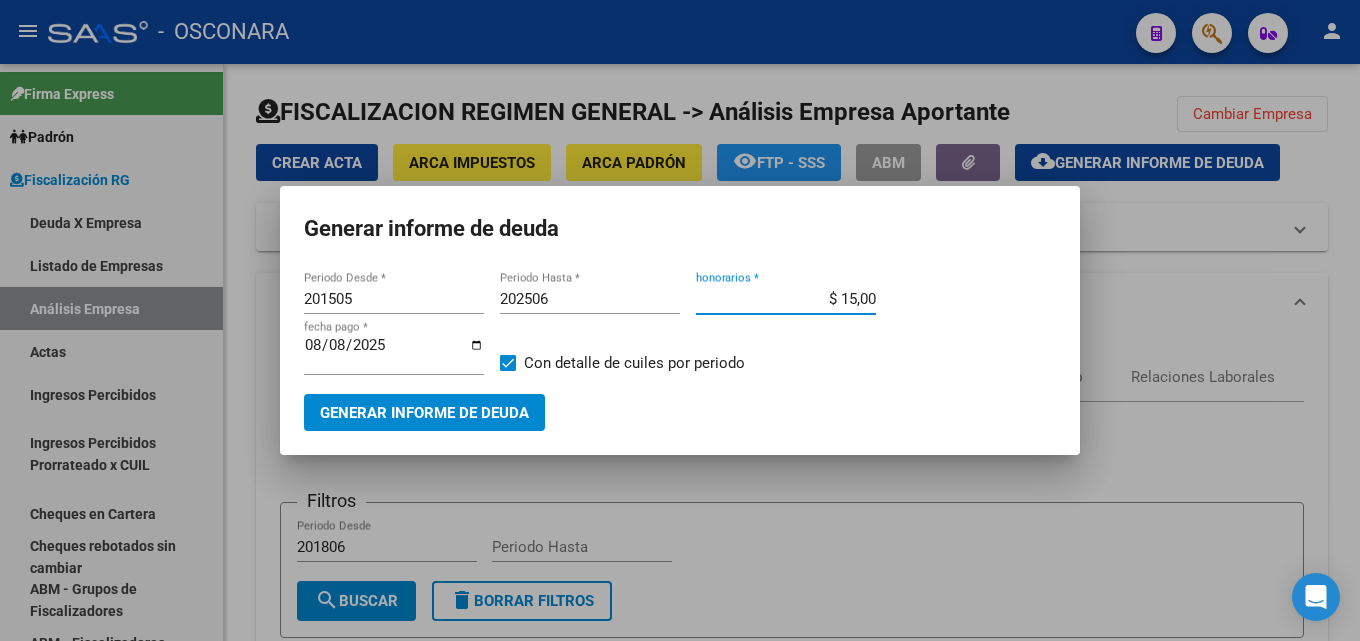 click on "2025-08-08" at bounding box center (394, 353) 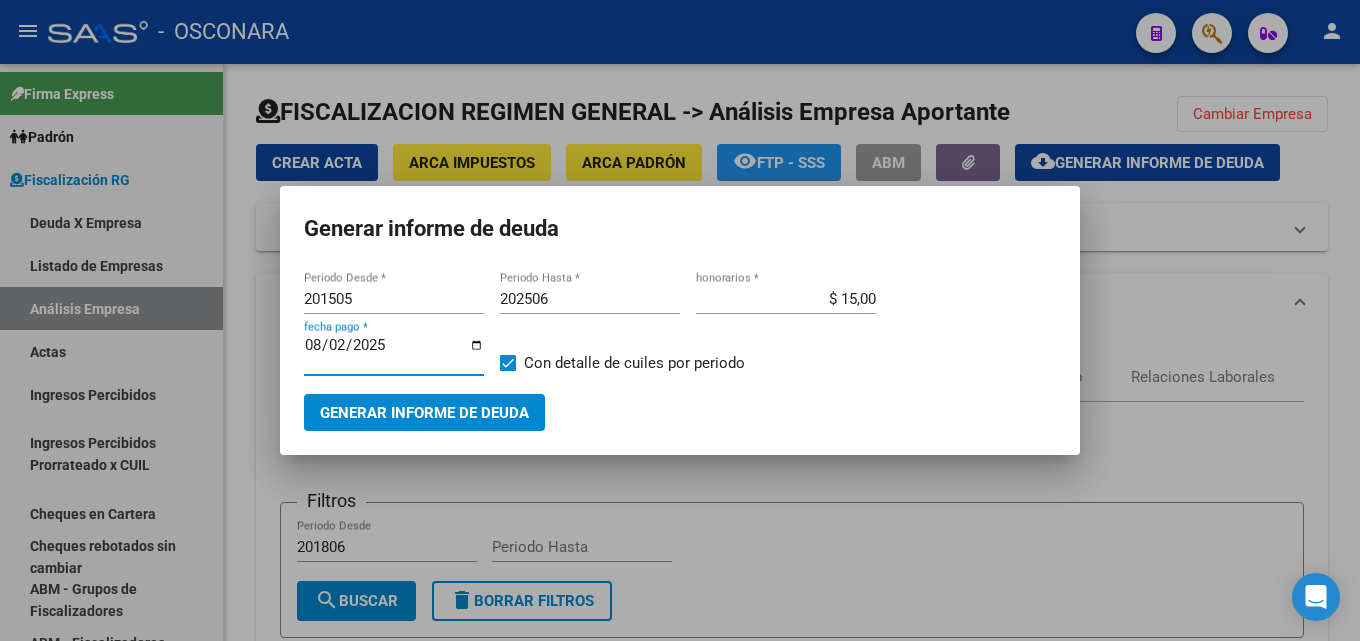 type on "2025-08-20" 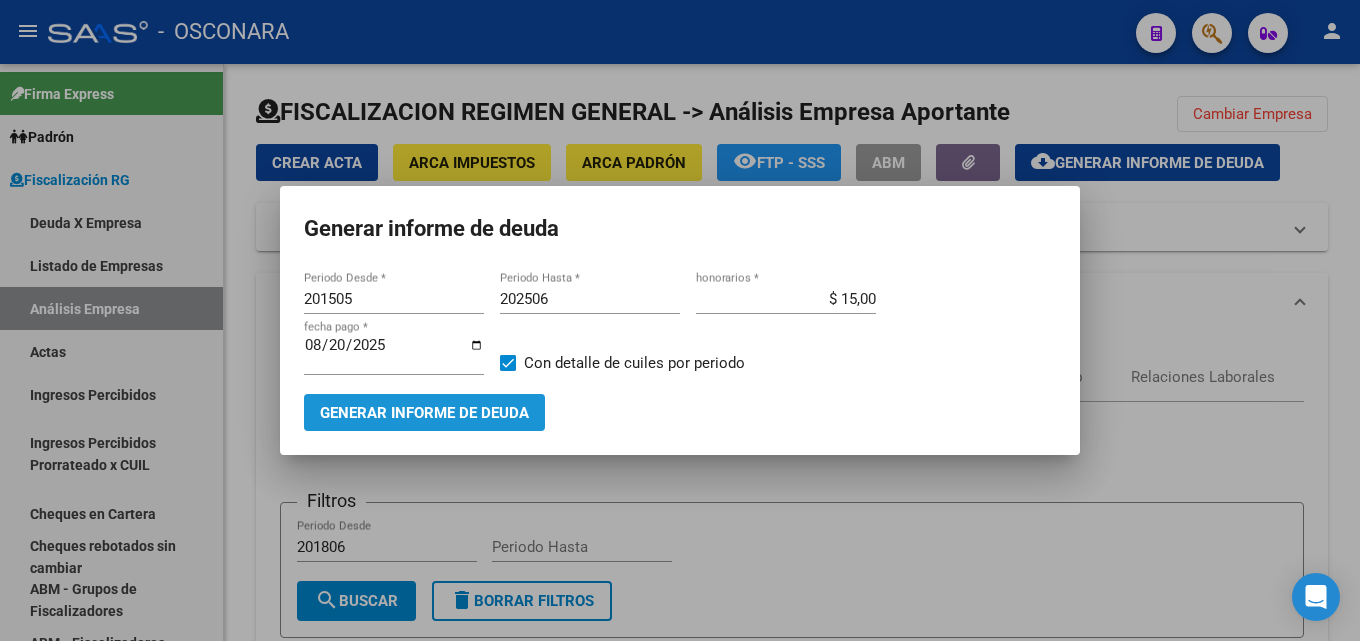 click on "Generar informe de deuda" at bounding box center [424, 413] 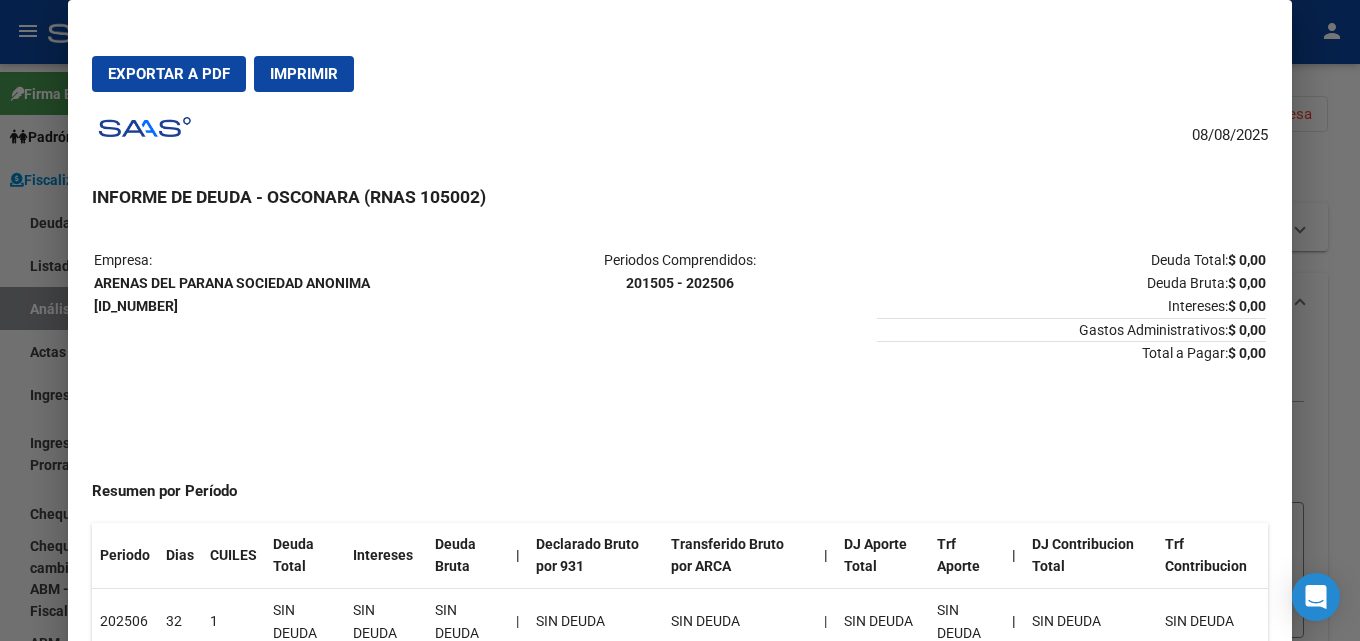 click at bounding box center [680, 320] 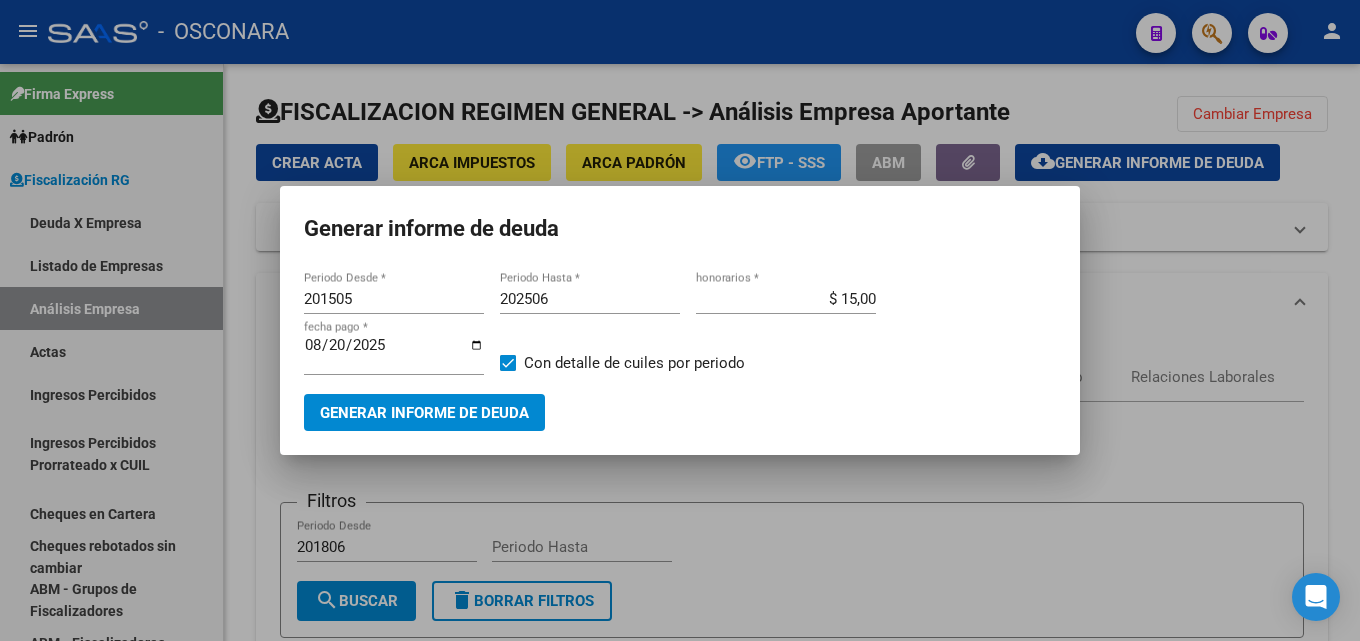 click at bounding box center (680, 320) 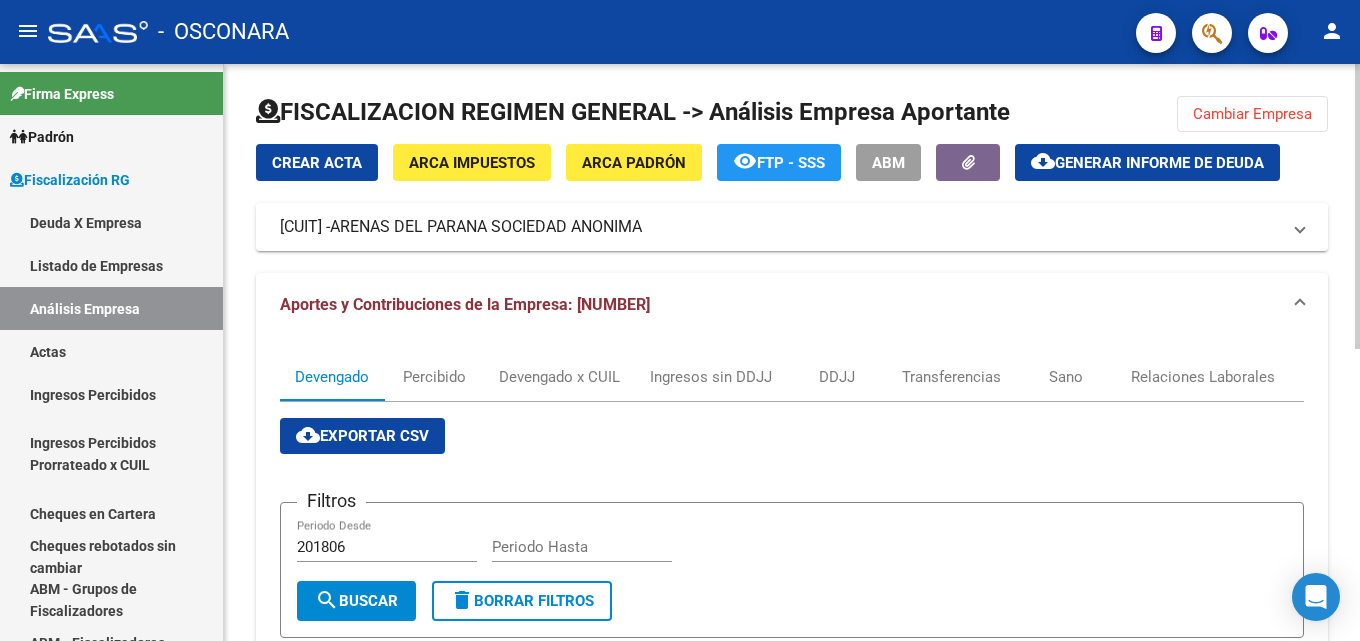 click on "Cambiar Empresa" 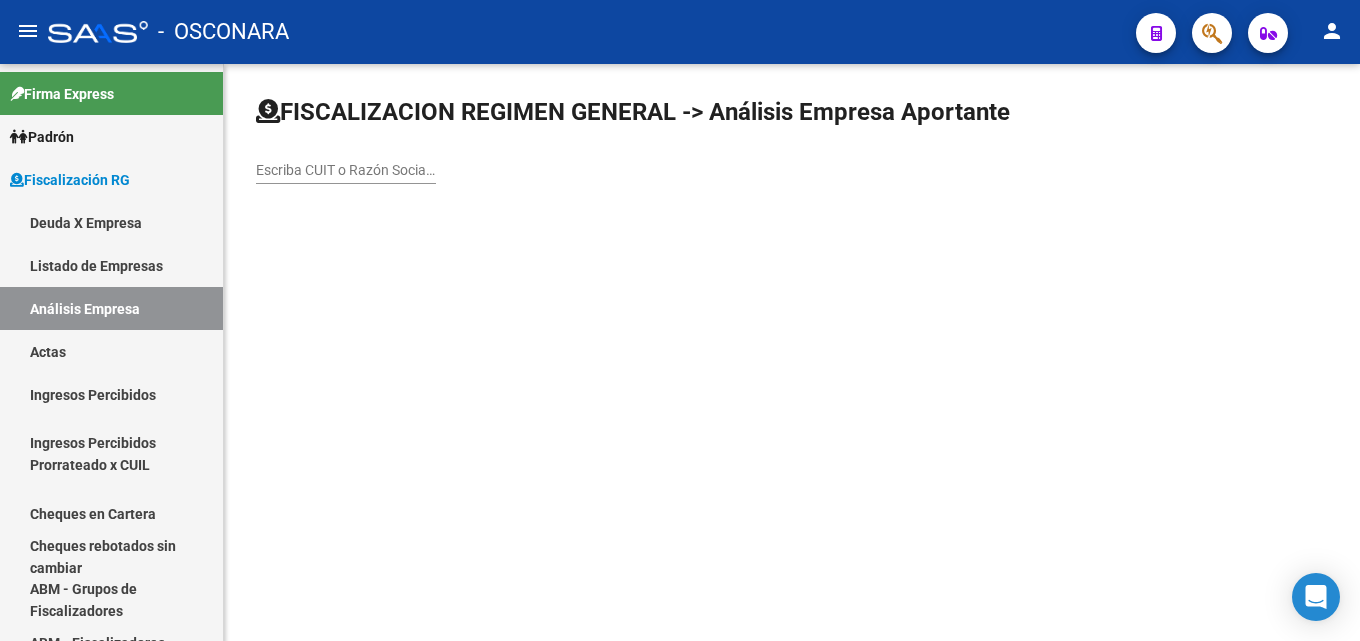 click on "Escriba CUIT o Razón Social para buscar" at bounding box center [346, 170] 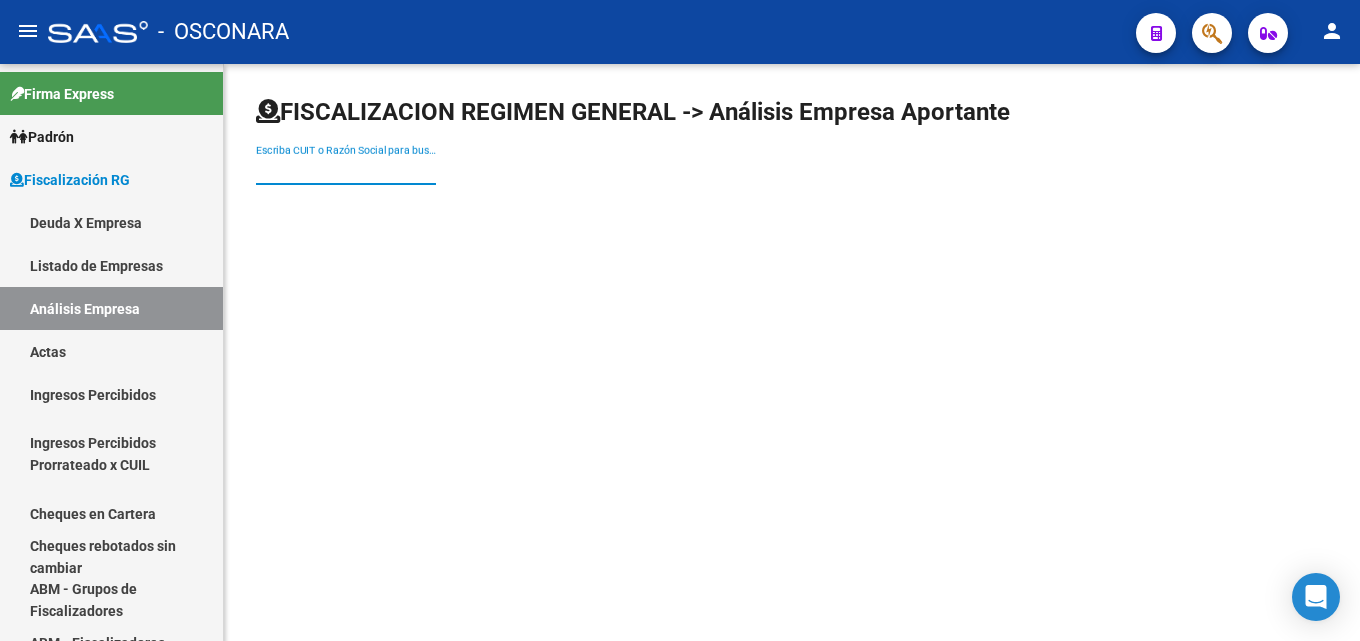 paste on "ARENERA ANTARTIDA S.R.L." 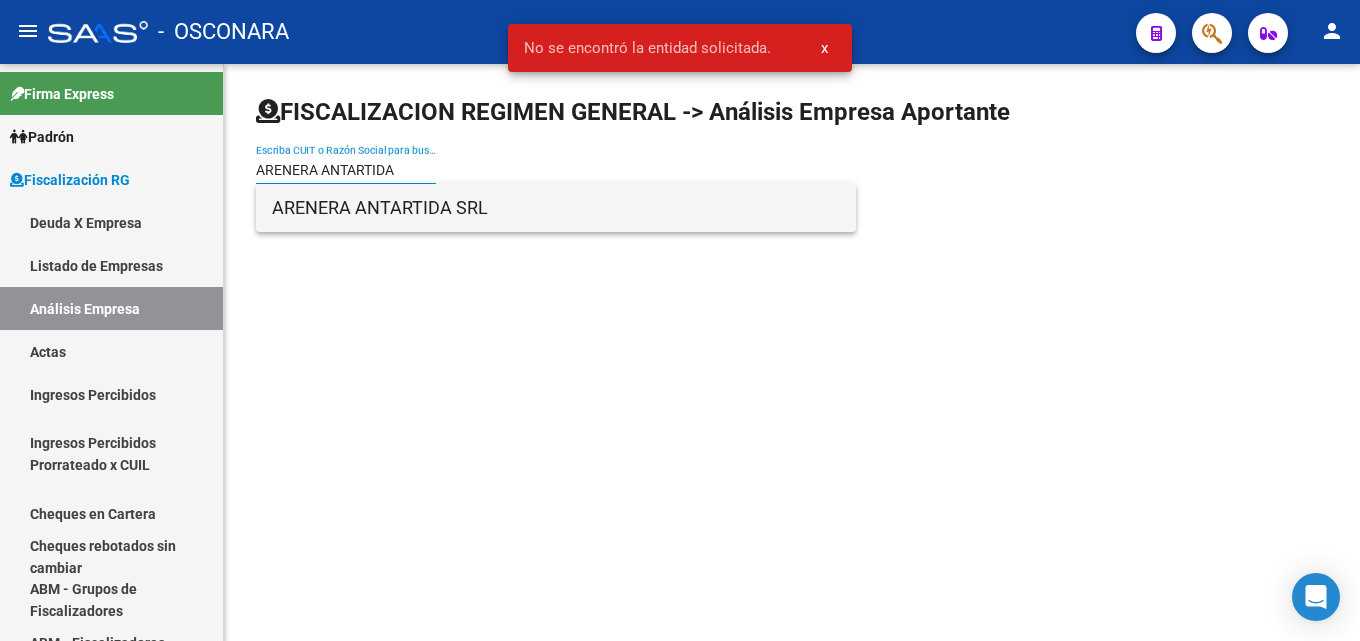 type on "ARENERA ANTARTIDA" 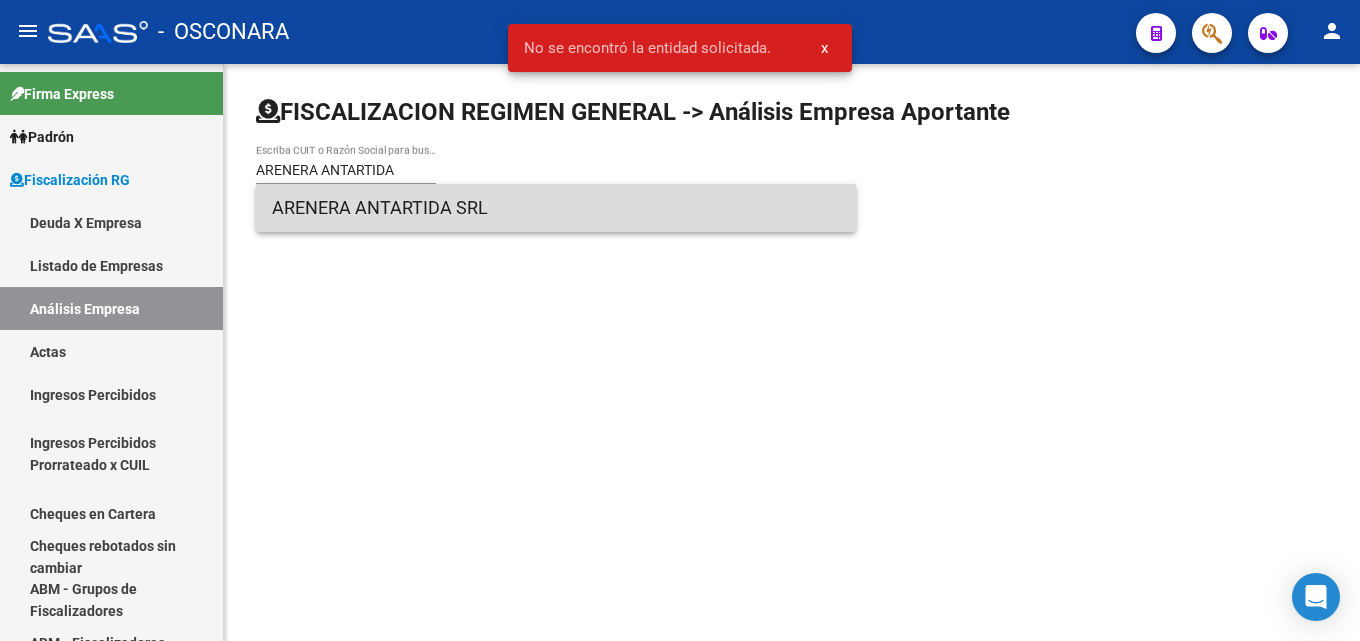 click on "ARENERA ANTARTIDA SRL" at bounding box center (556, 208) 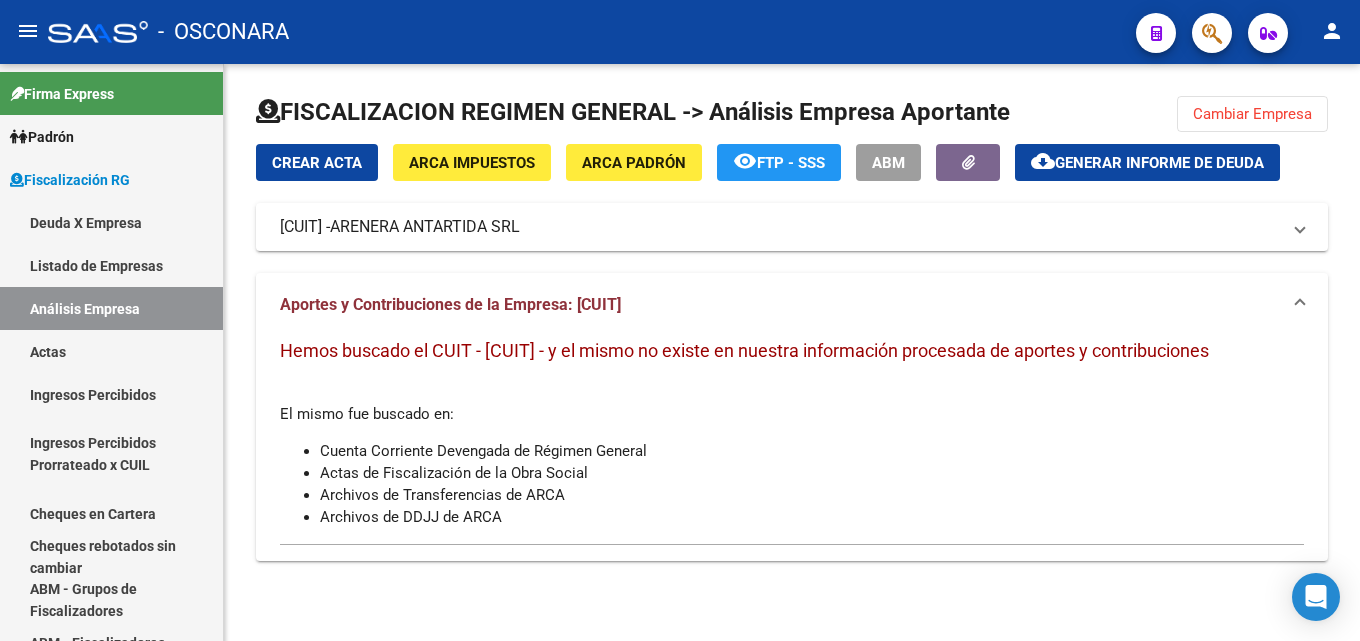 click on "Cambiar Empresa" 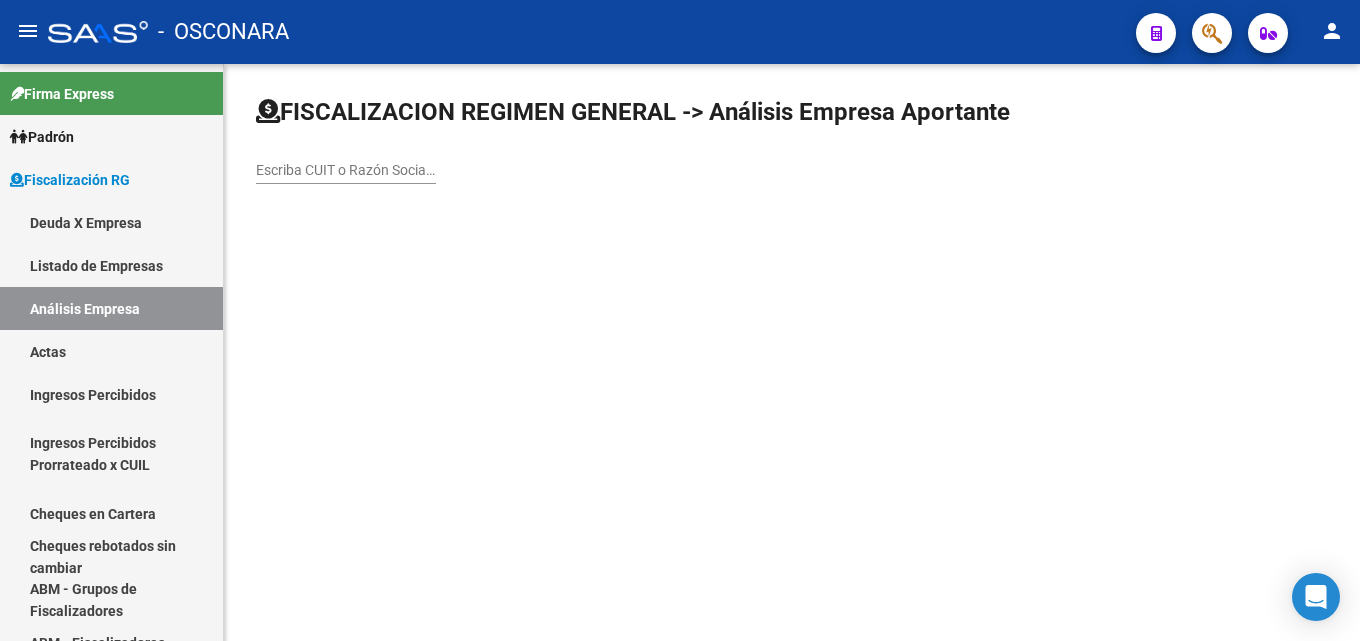 click on "Escriba CUIT o Razón Social para buscar" at bounding box center (346, 170) 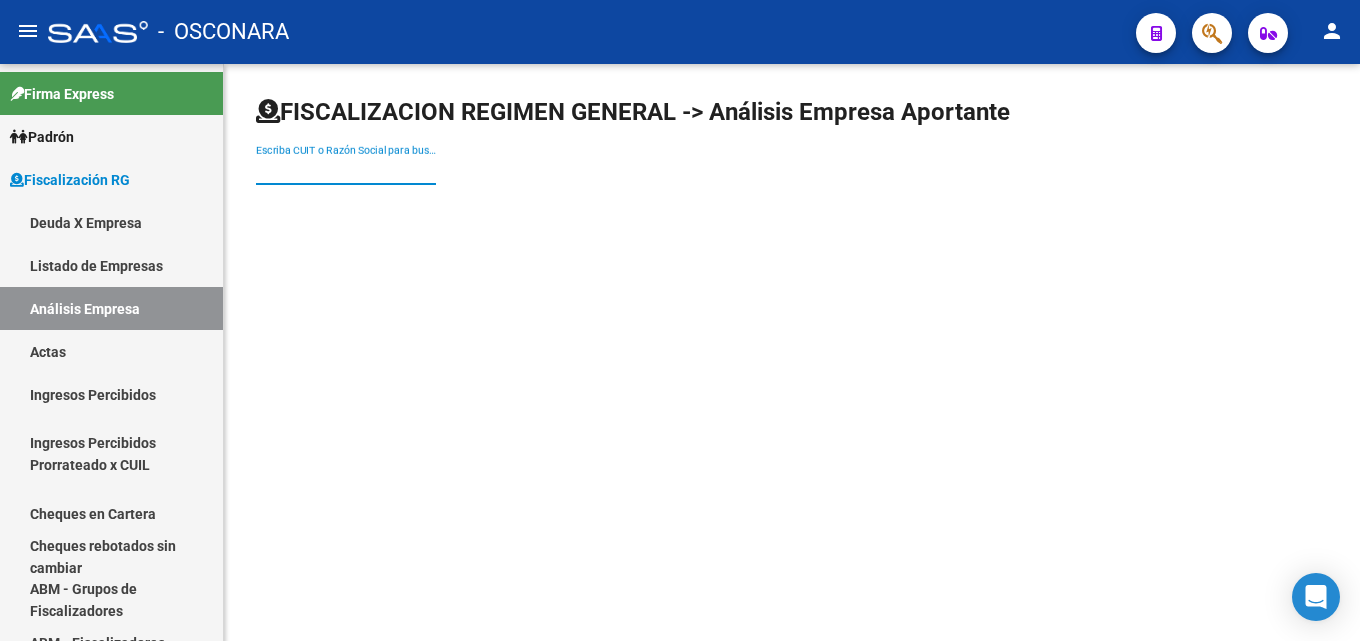 paste on "ARENERA DEL LITORAL S.R.L." 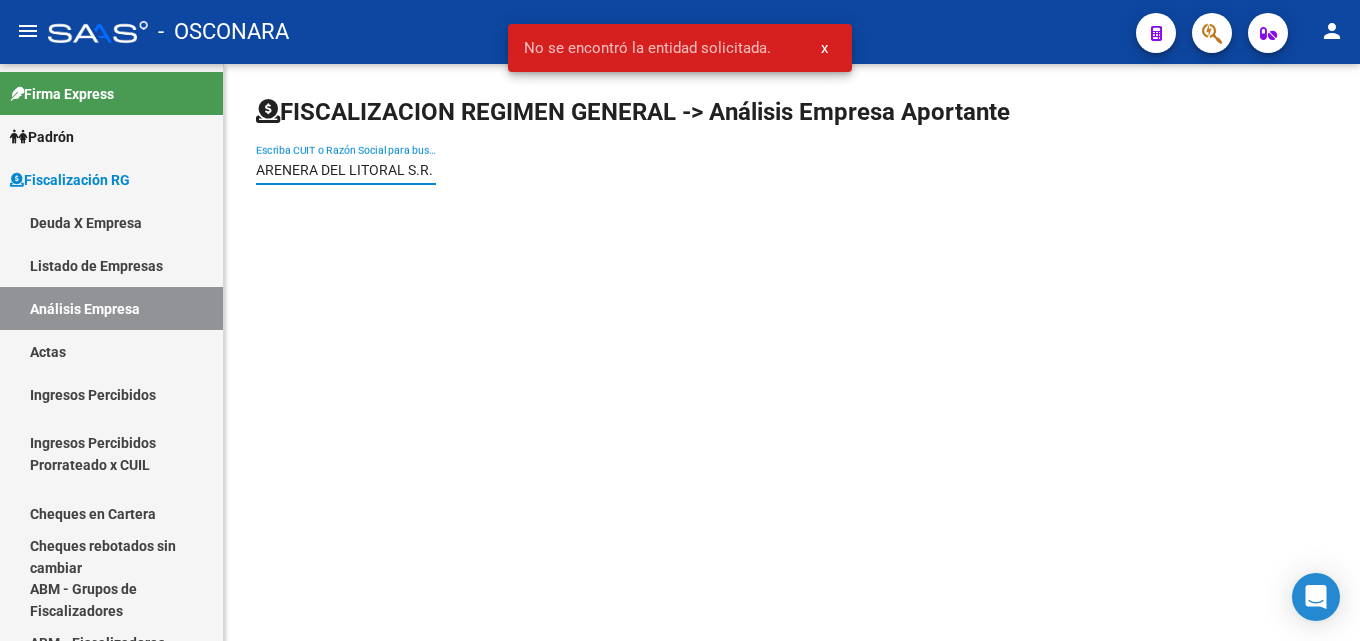scroll, scrollTop: 0, scrollLeft: 0, axis: both 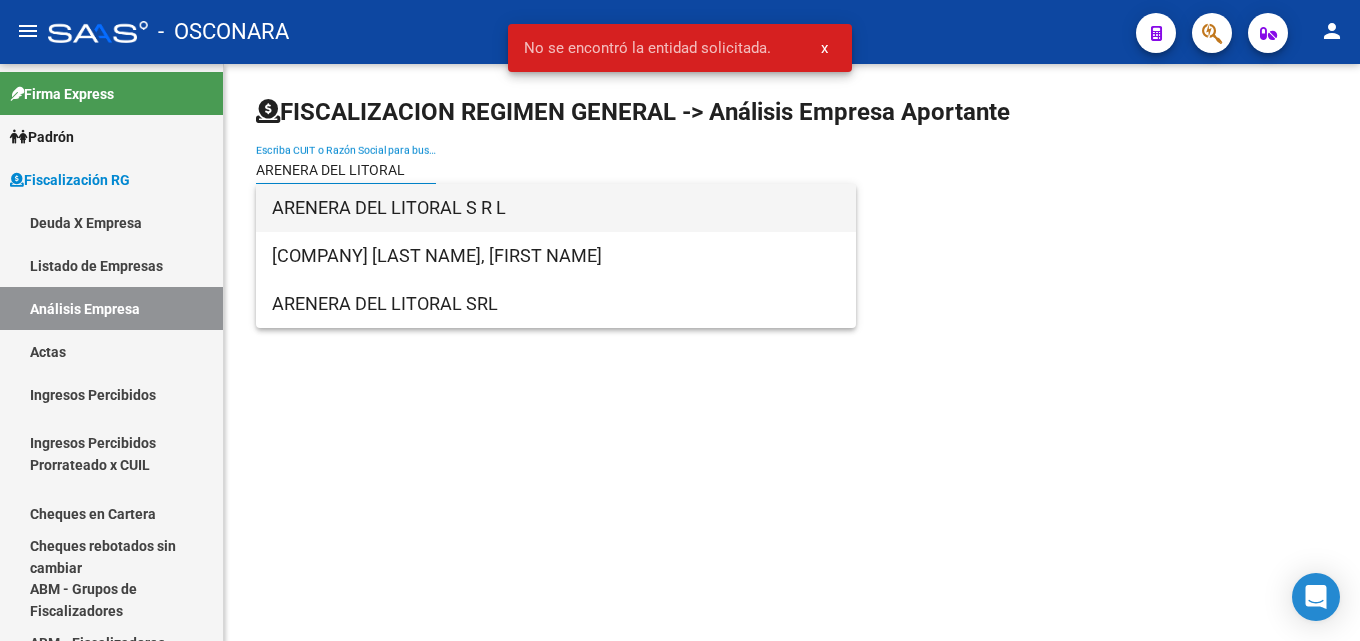 type on "ARENERA DEL LITORAL" 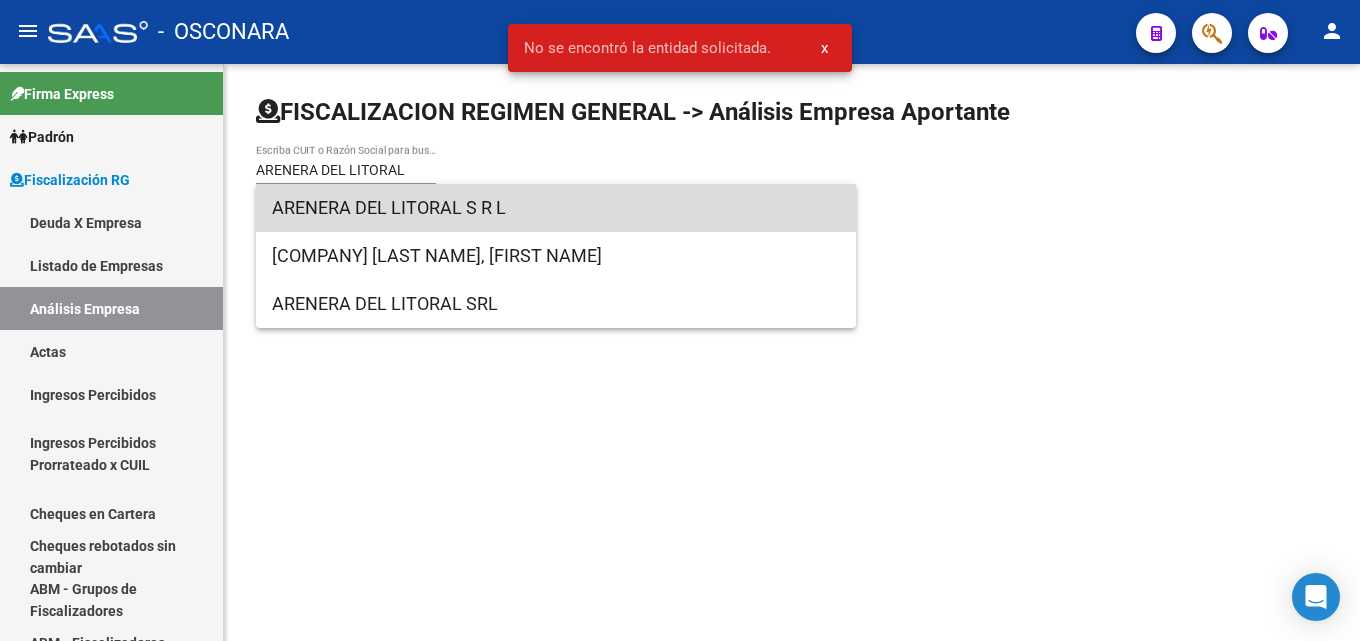 click on "ARENERA DEL LITORAL S R L" at bounding box center [556, 208] 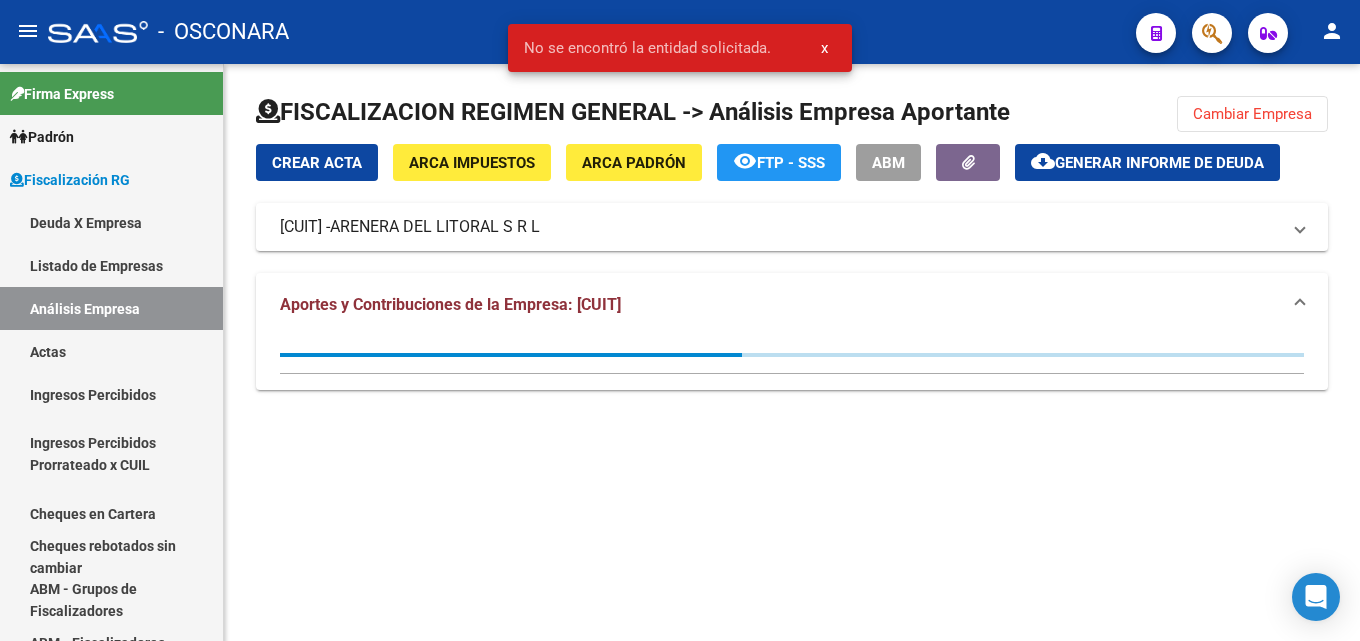 click on "Generar informe de deuda" 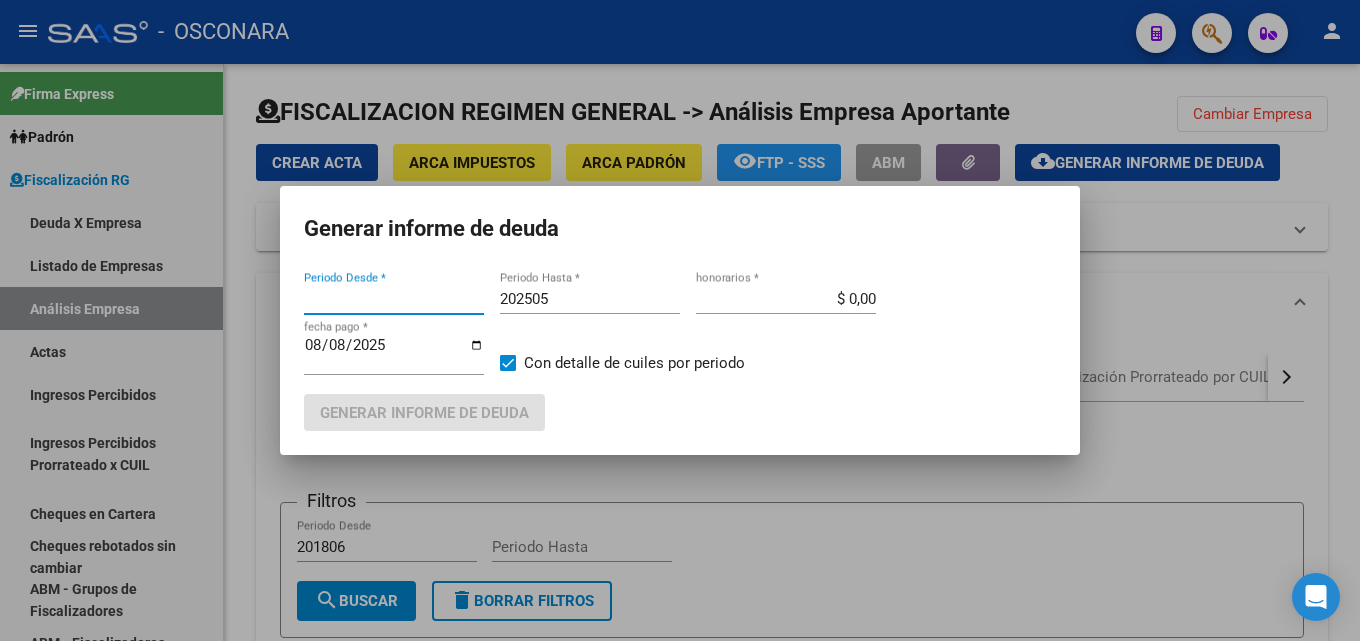 type on "201805" 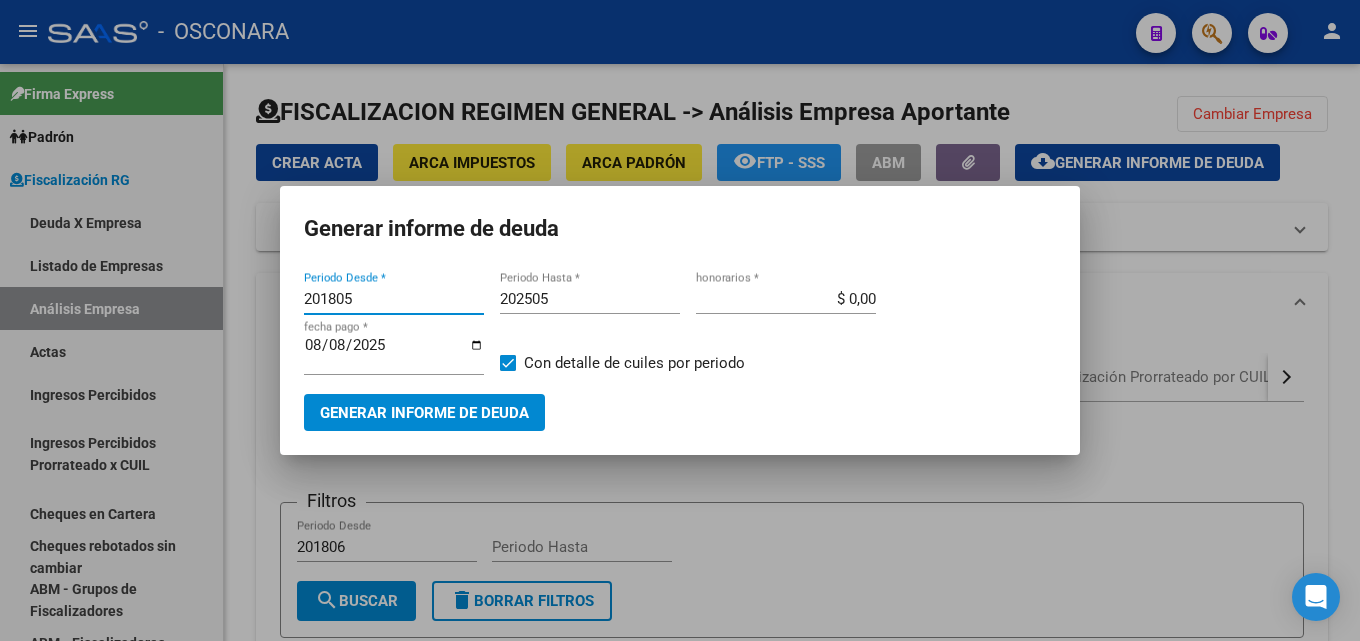 click on "202505" at bounding box center (590, 299) 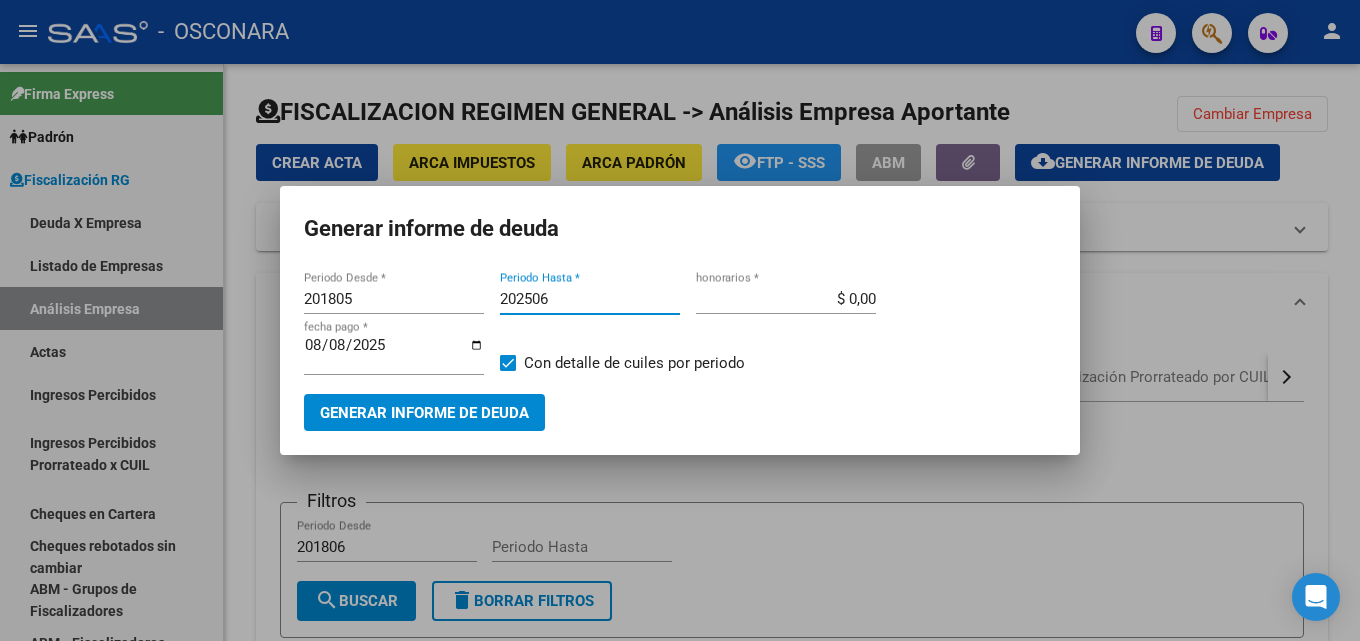 type on "202506" 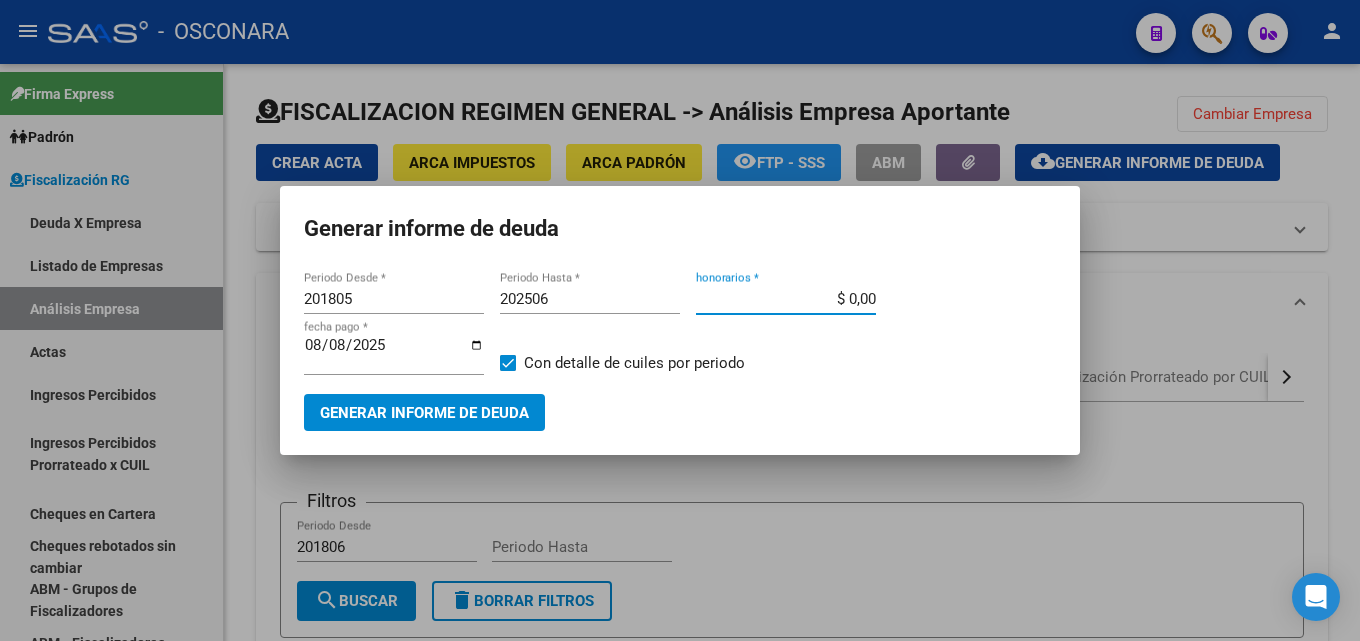 drag, startPoint x: 826, startPoint y: 301, endPoint x: 1026, endPoint y: 304, distance: 200.02249 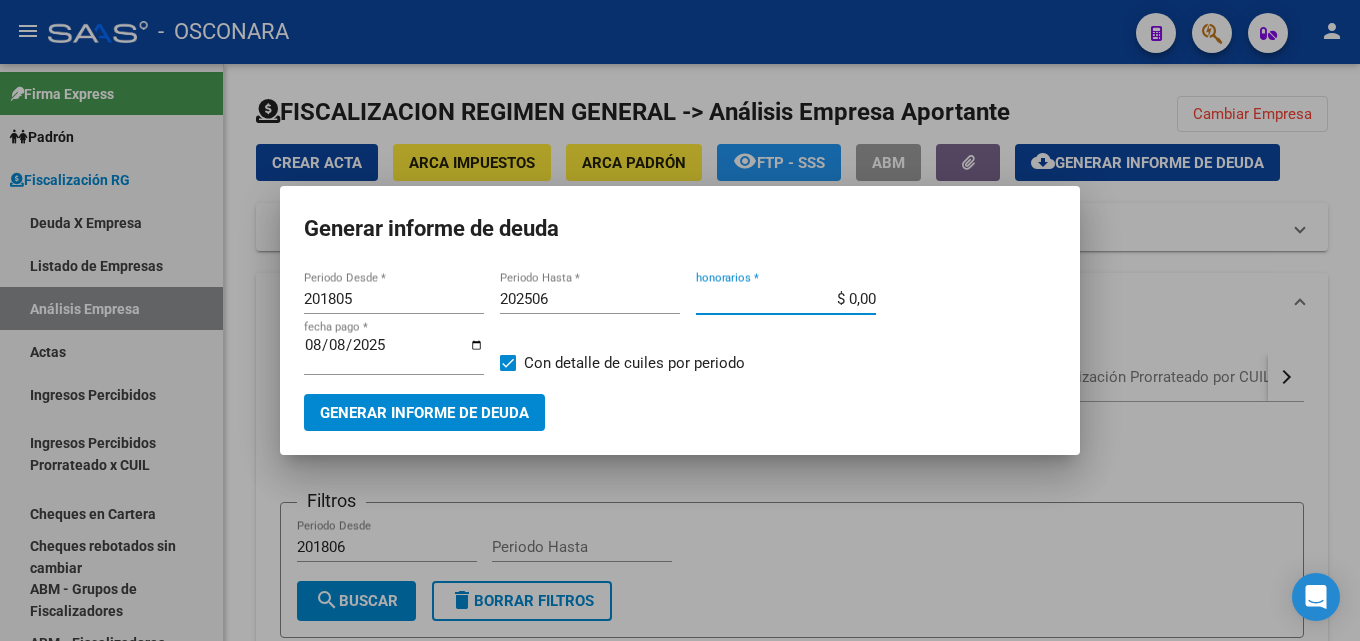 click on "201805 Periodo Desde *   202506 Periodo Hasta *   $ 0,00 honorarios *   2025-08-08 fecha pago *   Con detalle de cuiles por periodo" at bounding box center (680, 339) 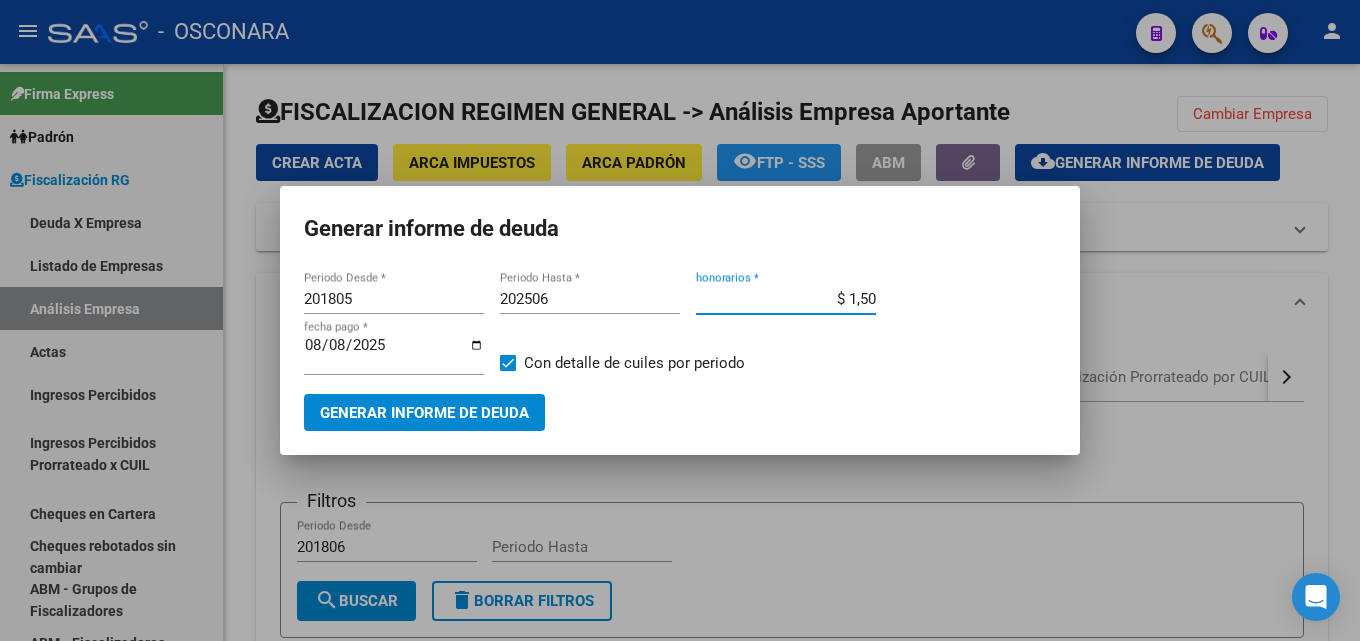 type on "$ 15,00" 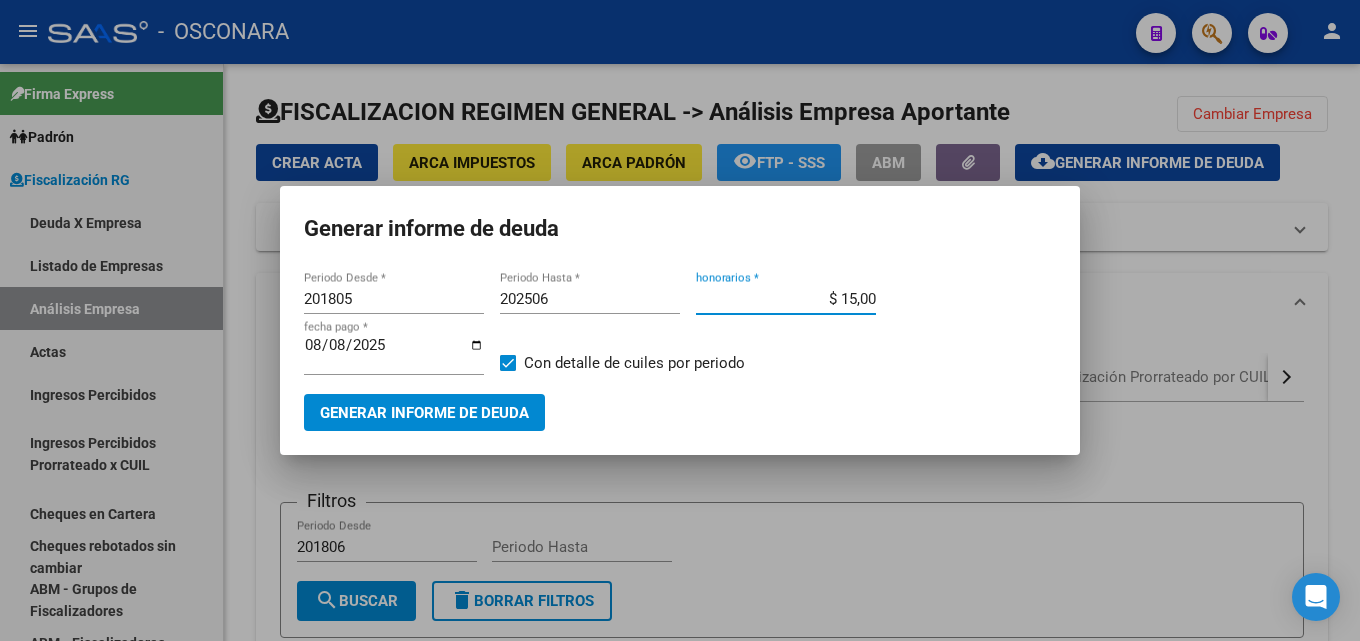 click on "2025-08-08" at bounding box center [394, 353] 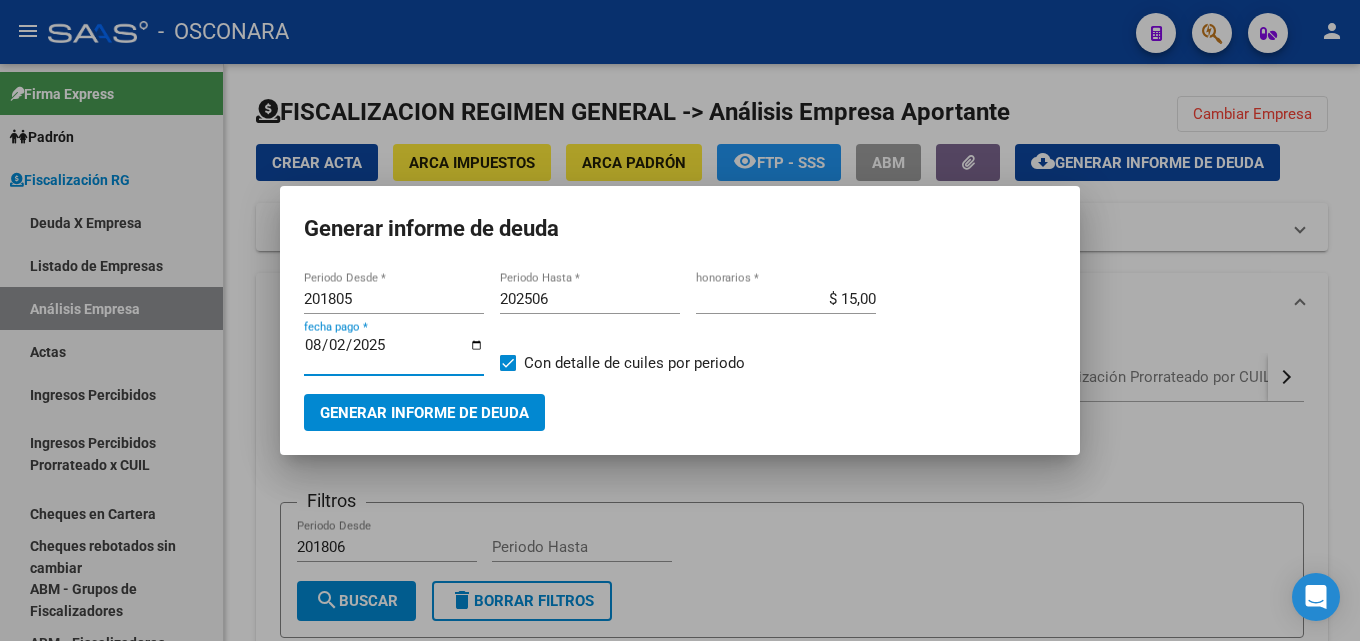 type on "2025-08-20" 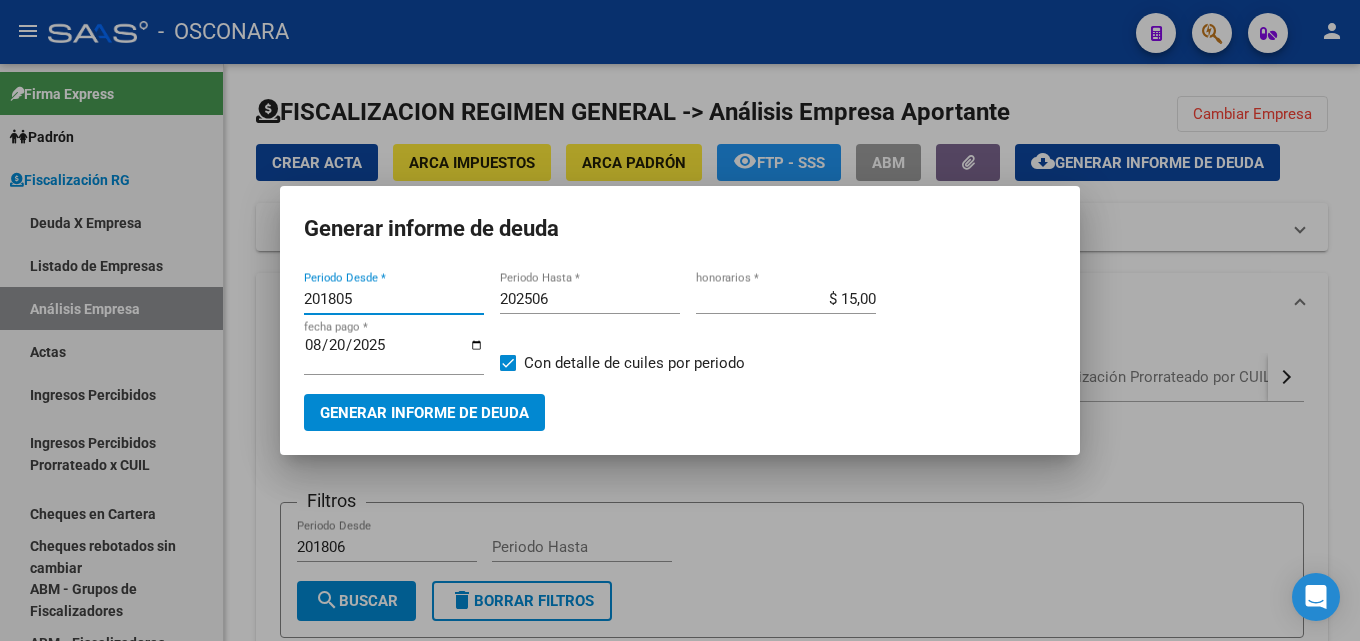 drag, startPoint x: 371, startPoint y: 300, endPoint x: 270, endPoint y: 300, distance: 101 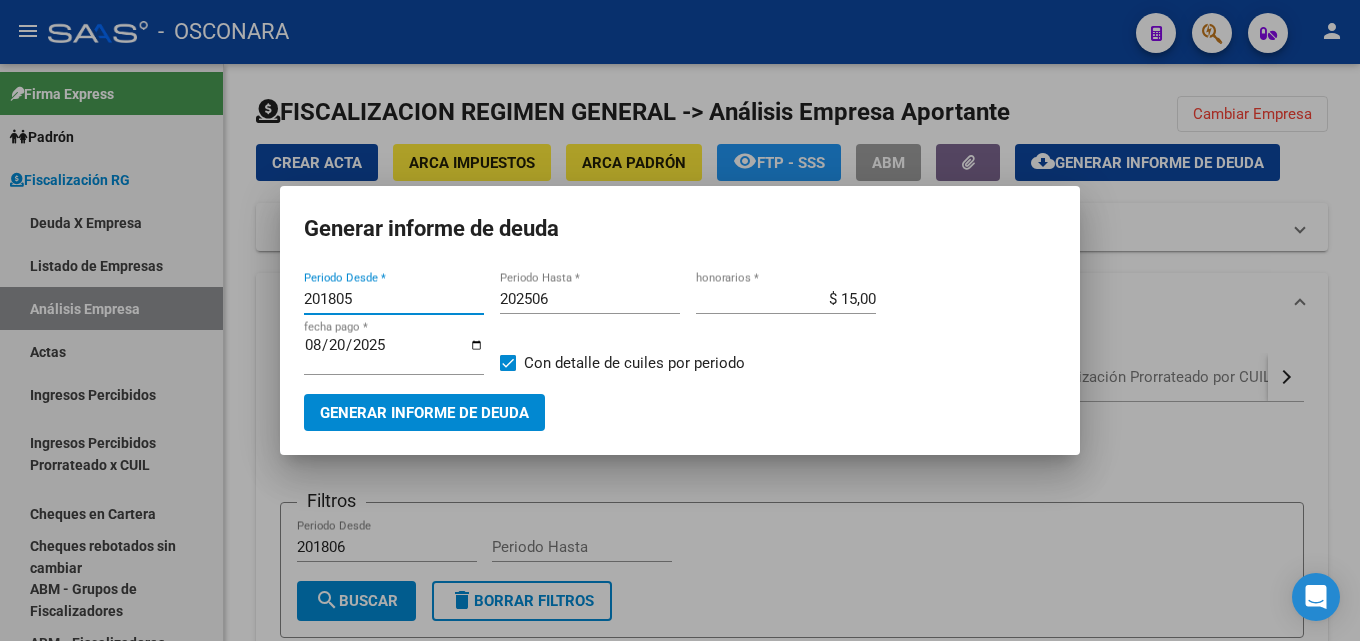 click on "Generar informe de deuda   [PERIOD] Periodo Desde *   [PERIOD] Periodo Hasta *   $ 15,00 honorarios *   [DATE] fecha pago *   Con detalle de cuiles por periodo  Generar informe de deuda" at bounding box center (680, 320) 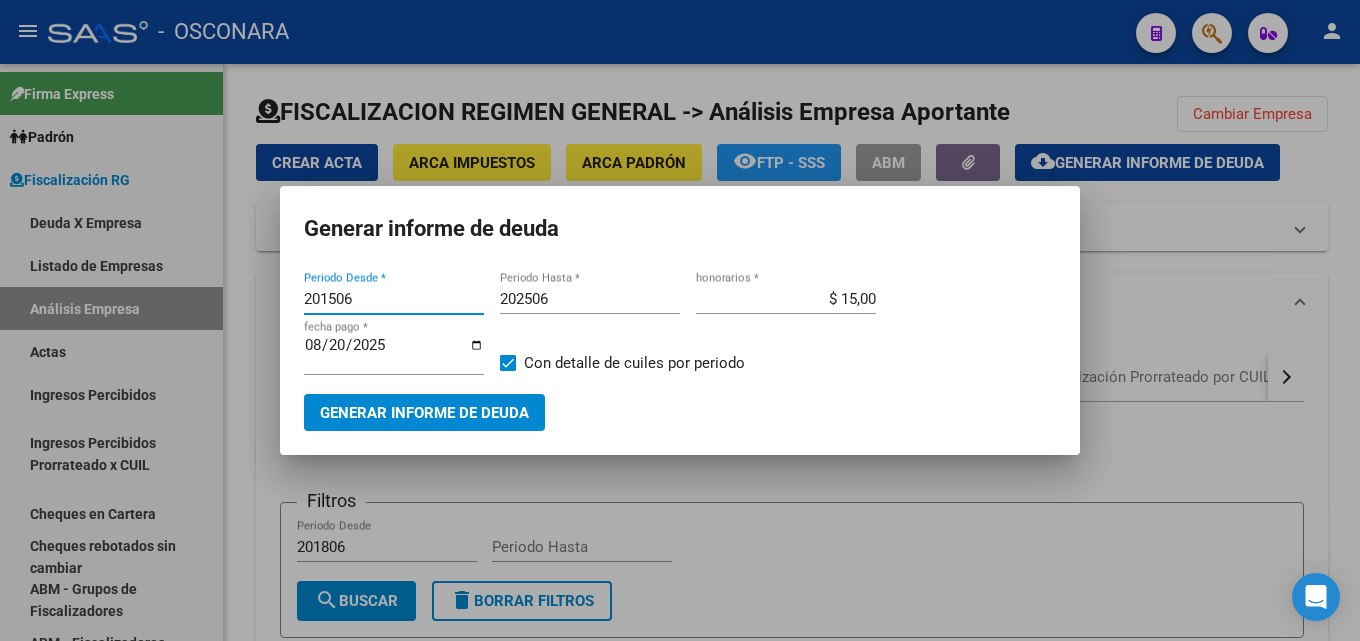 type on "201506" 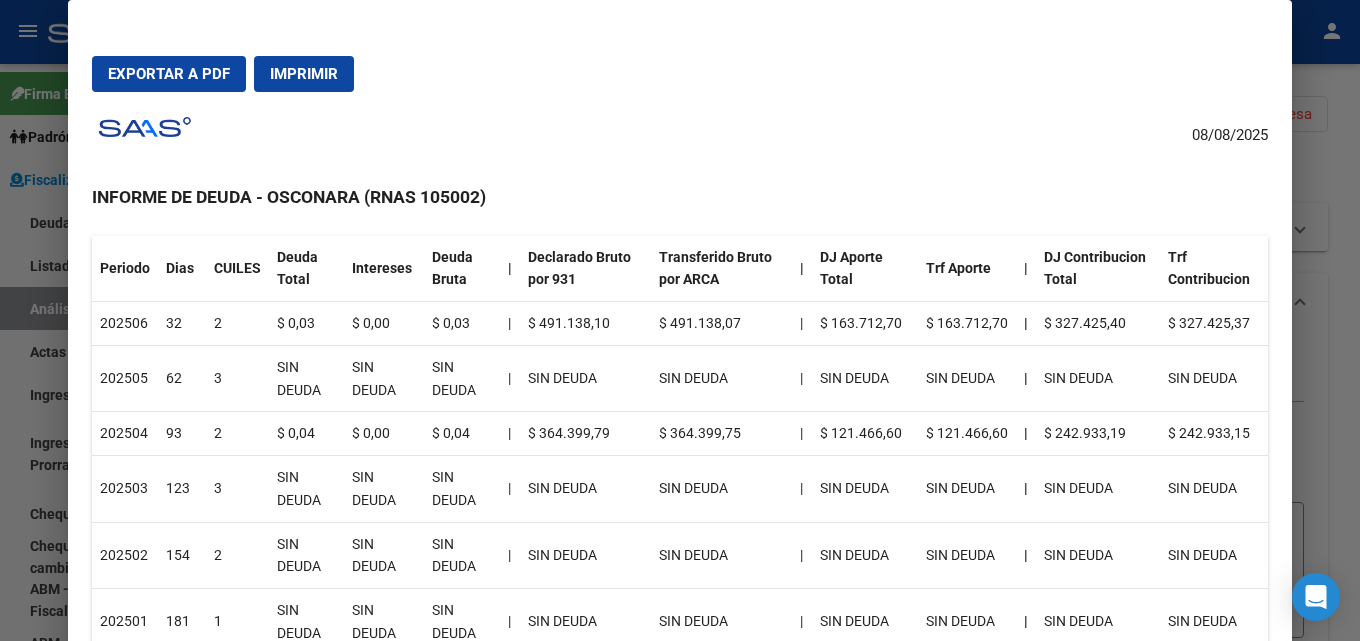 scroll, scrollTop: 0, scrollLeft: 0, axis: both 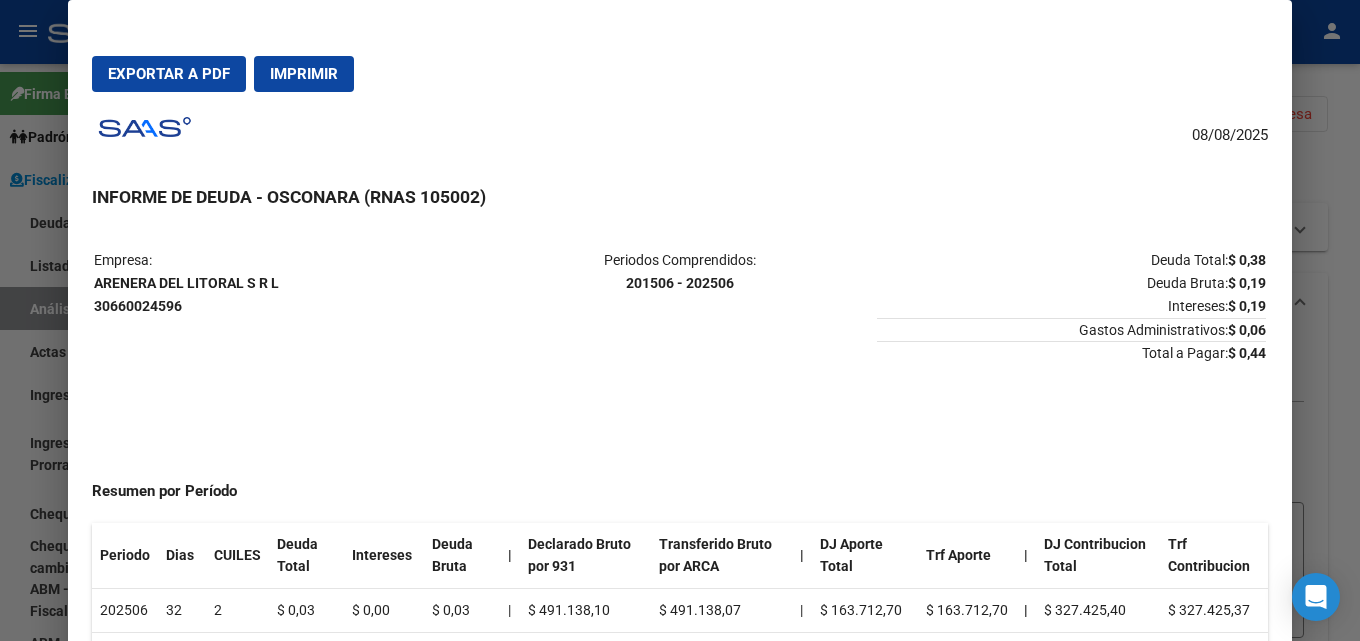 click at bounding box center (680, 320) 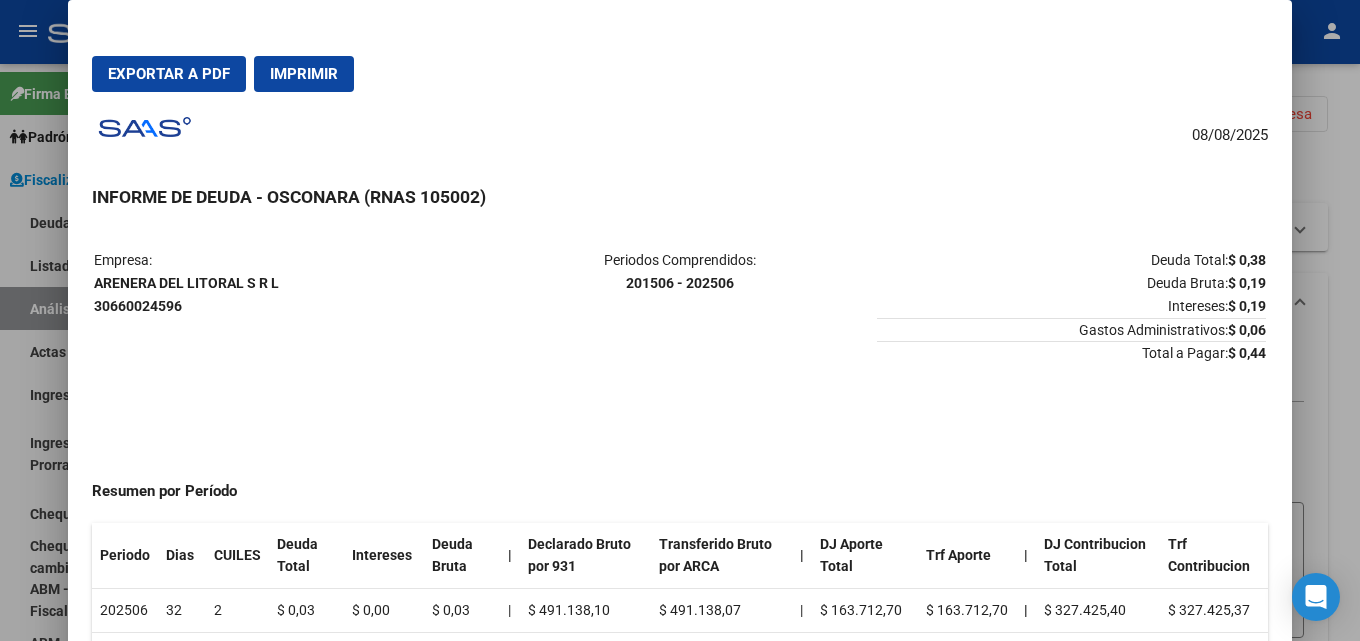 type 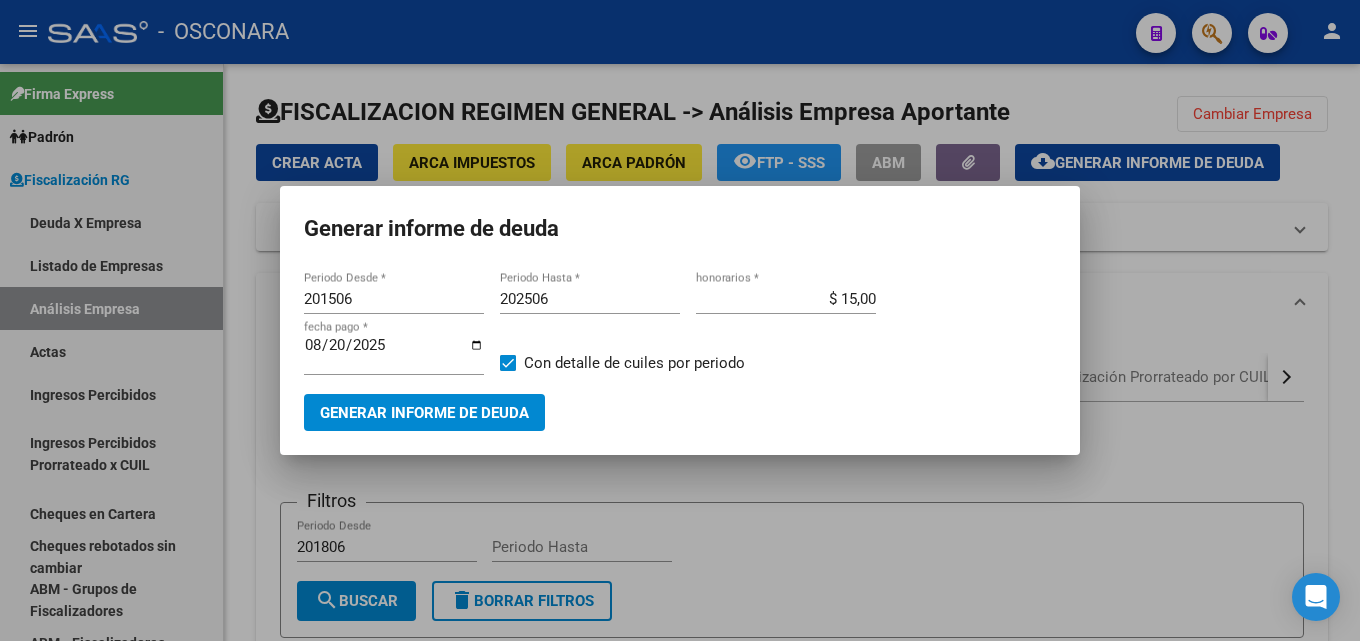 click at bounding box center (680, 320) 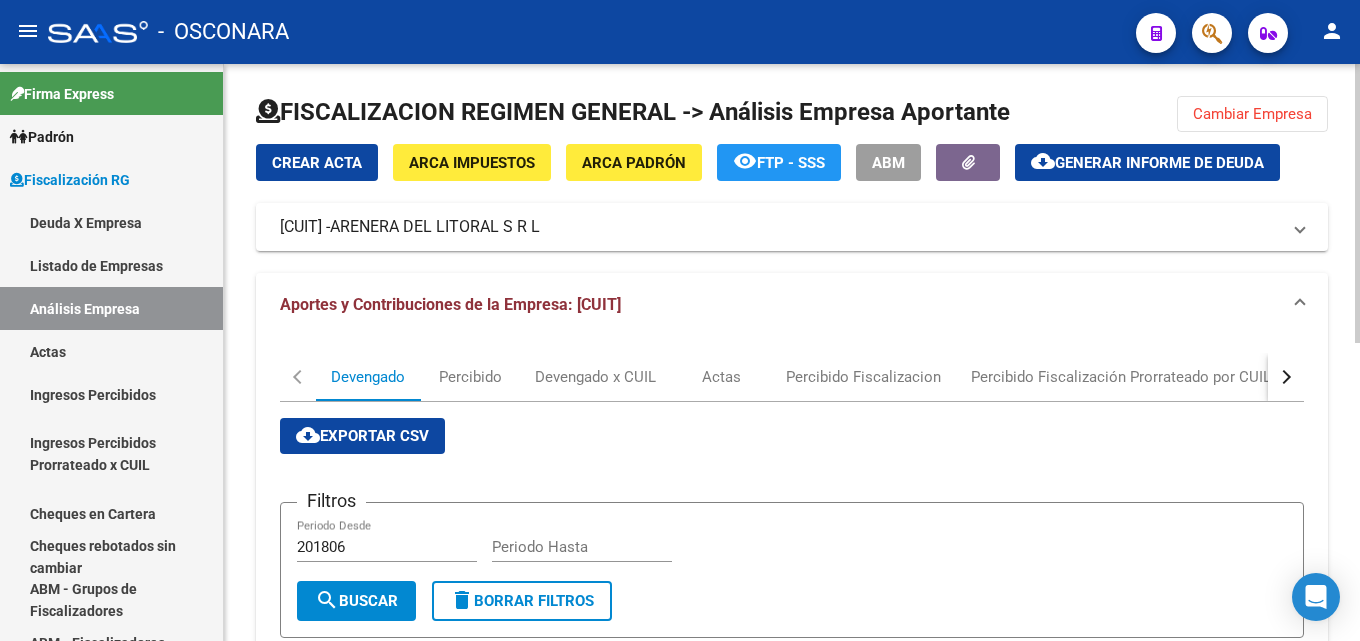 click on "Cambiar Empresa" 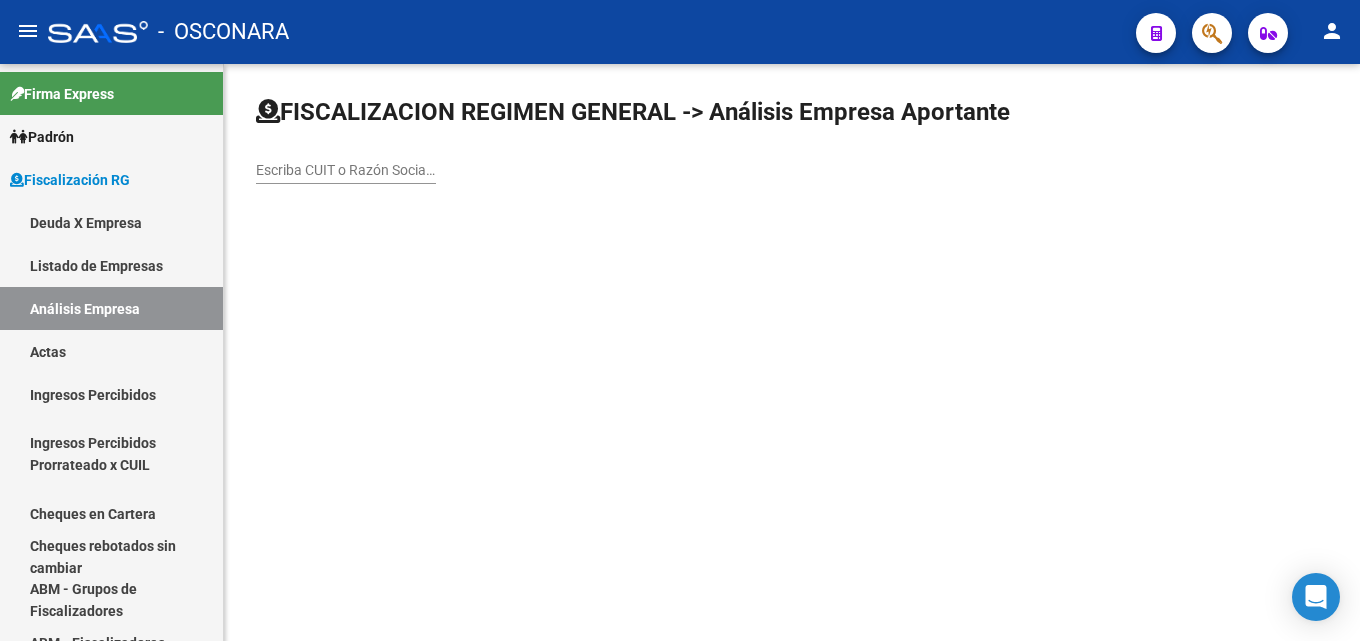 click on "Escriba CUIT o Razón Social para buscar" 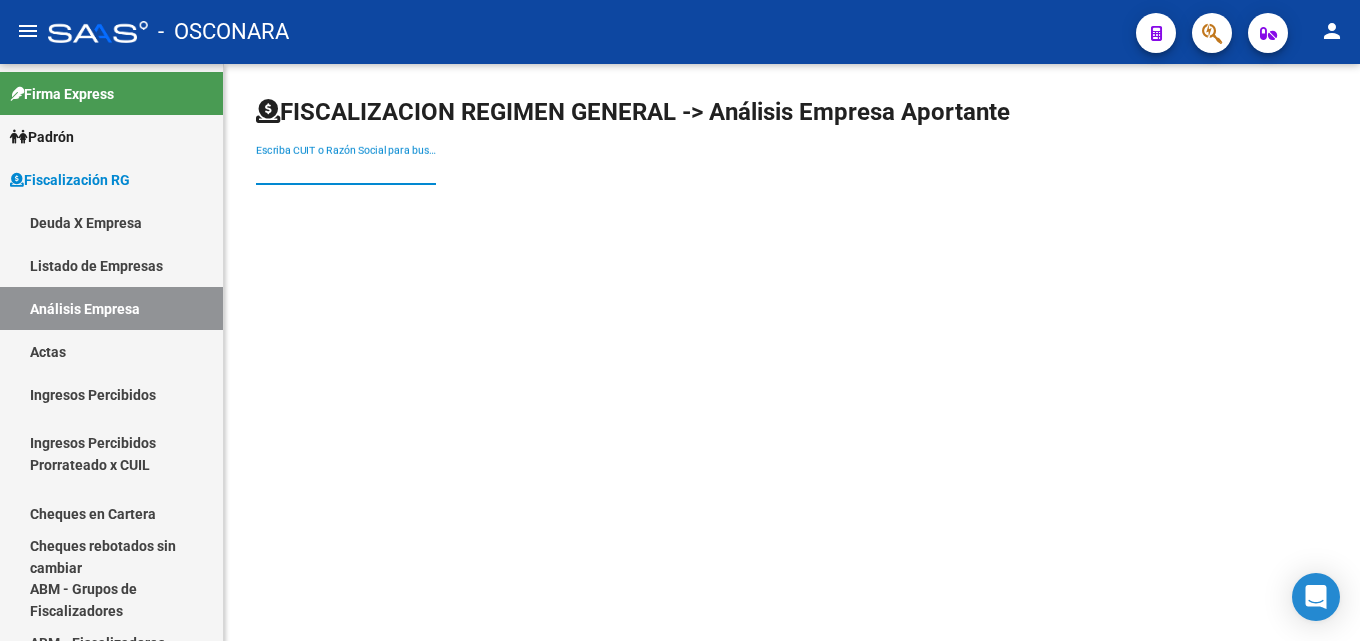 paste on "[COMPANY] Y/O [FIRST] [LAST]" 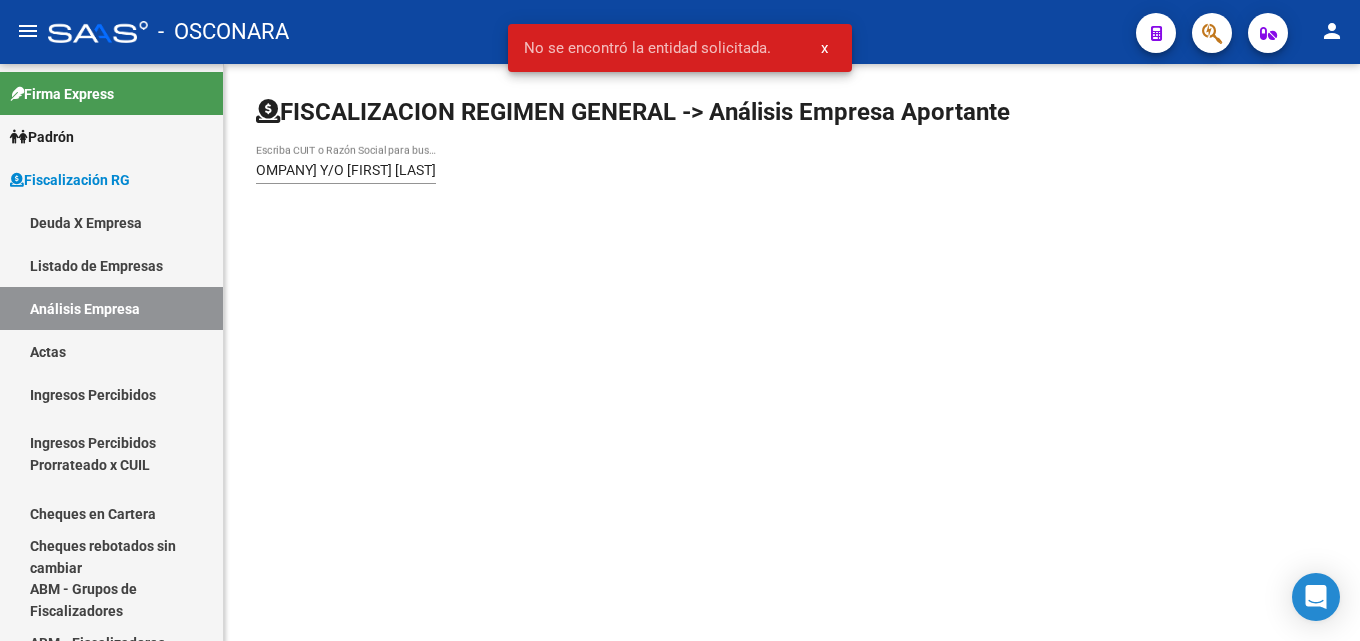 scroll, scrollTop: 0, scrollLeft: 0, axis: both 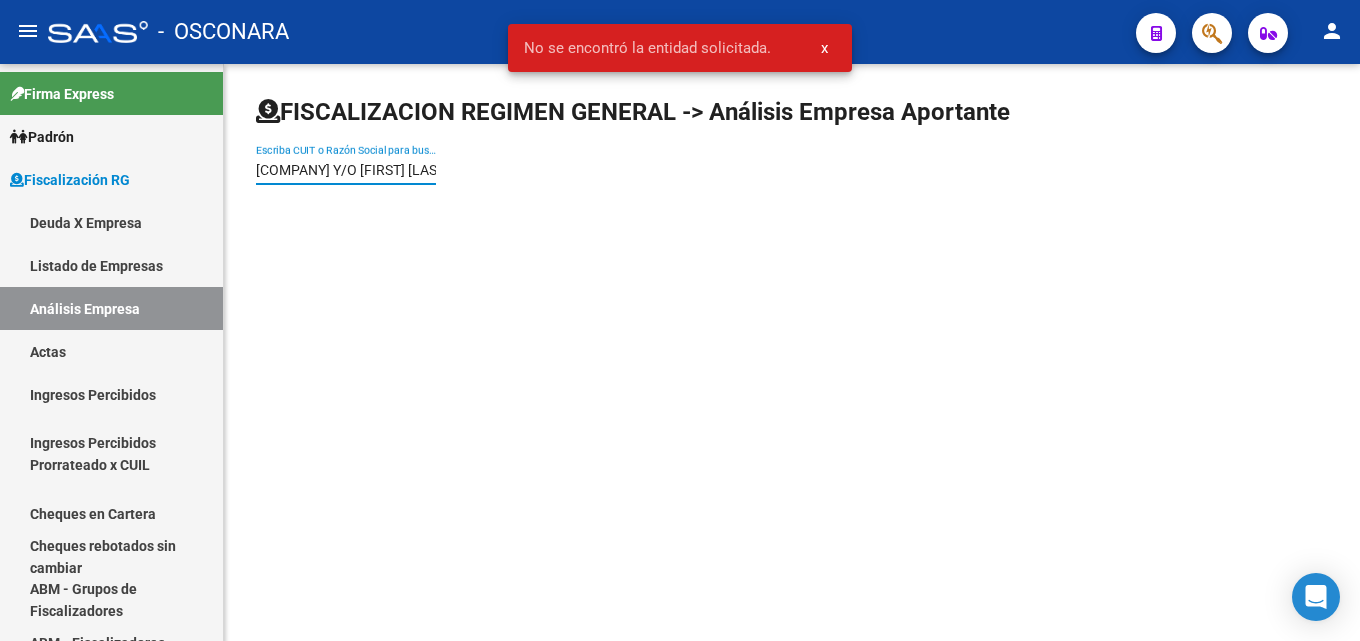 click on "[COMPANY] Y/O [FIRST] [LAST]" at bounding box center (346, 170) 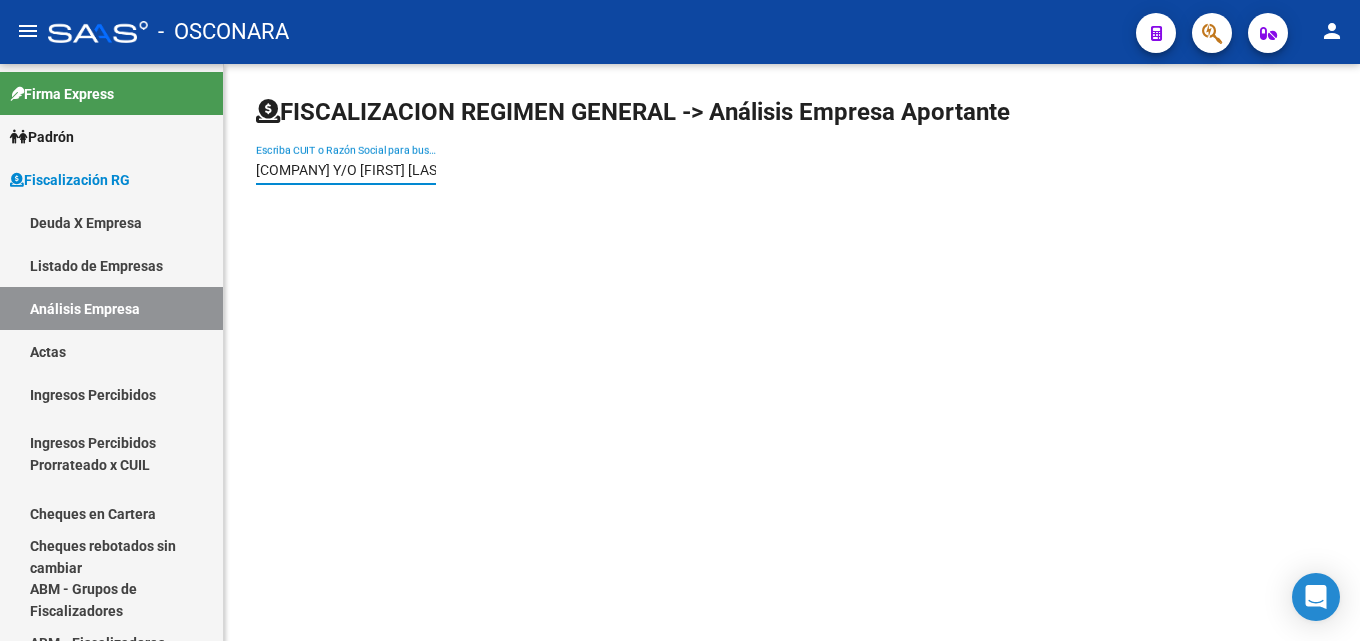 paste on "30-70814299-5" 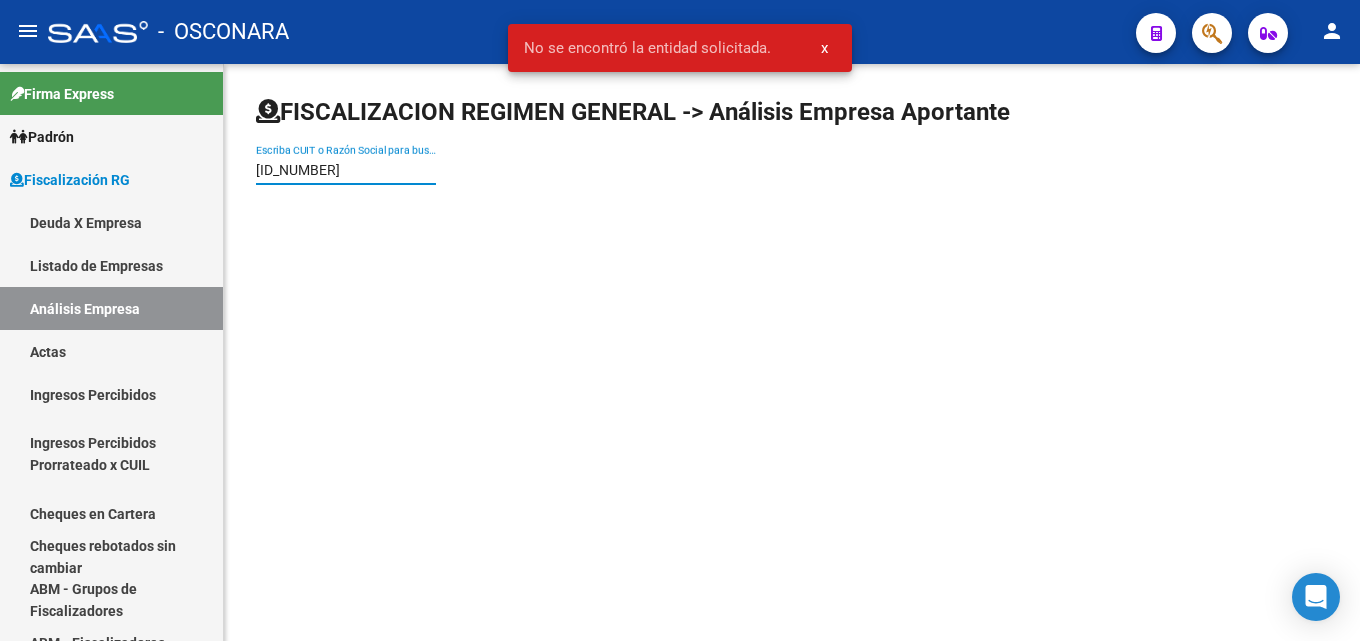 type on "[ID_NUMBER]" 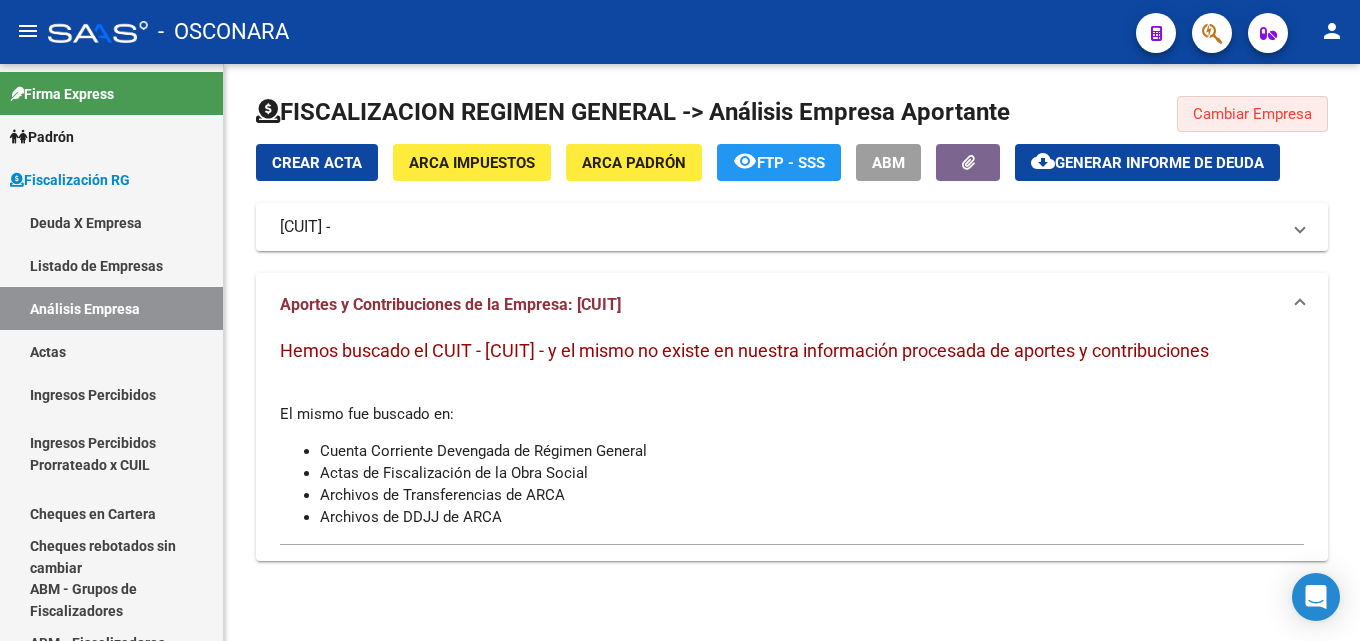 click on "Cambiar Empresa" 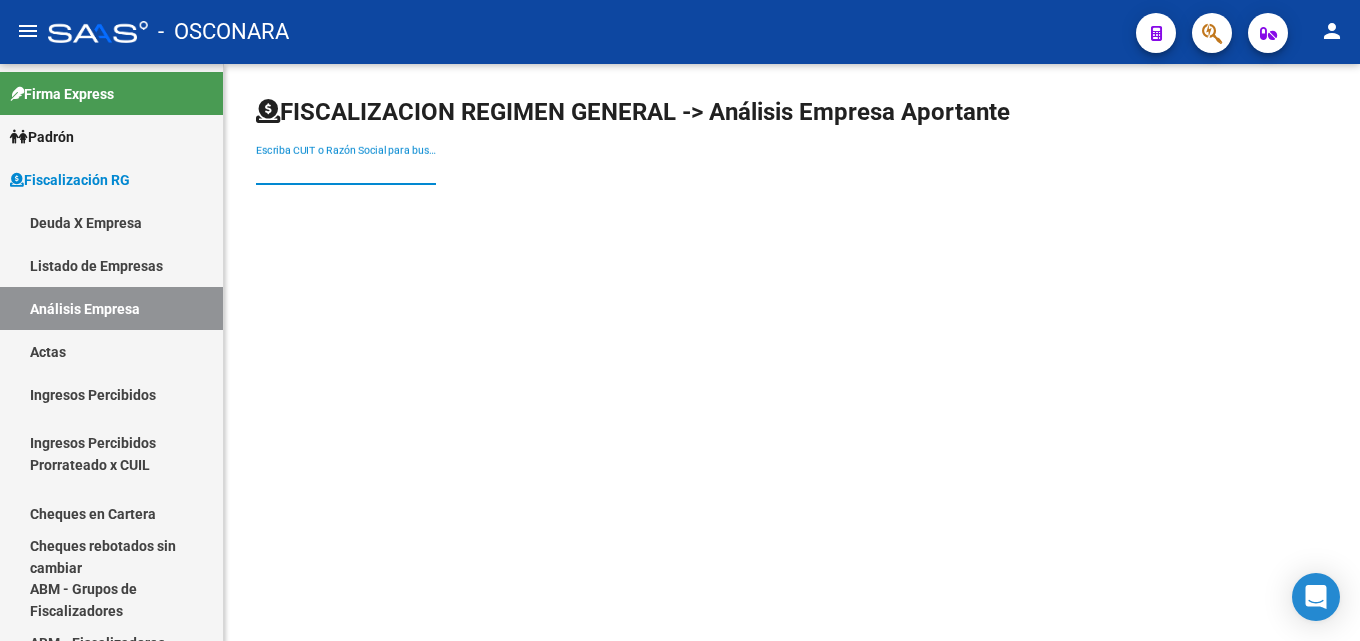 click on "Escriba CUIT o Razón Social para buscar" at bounding box center (346, 170) 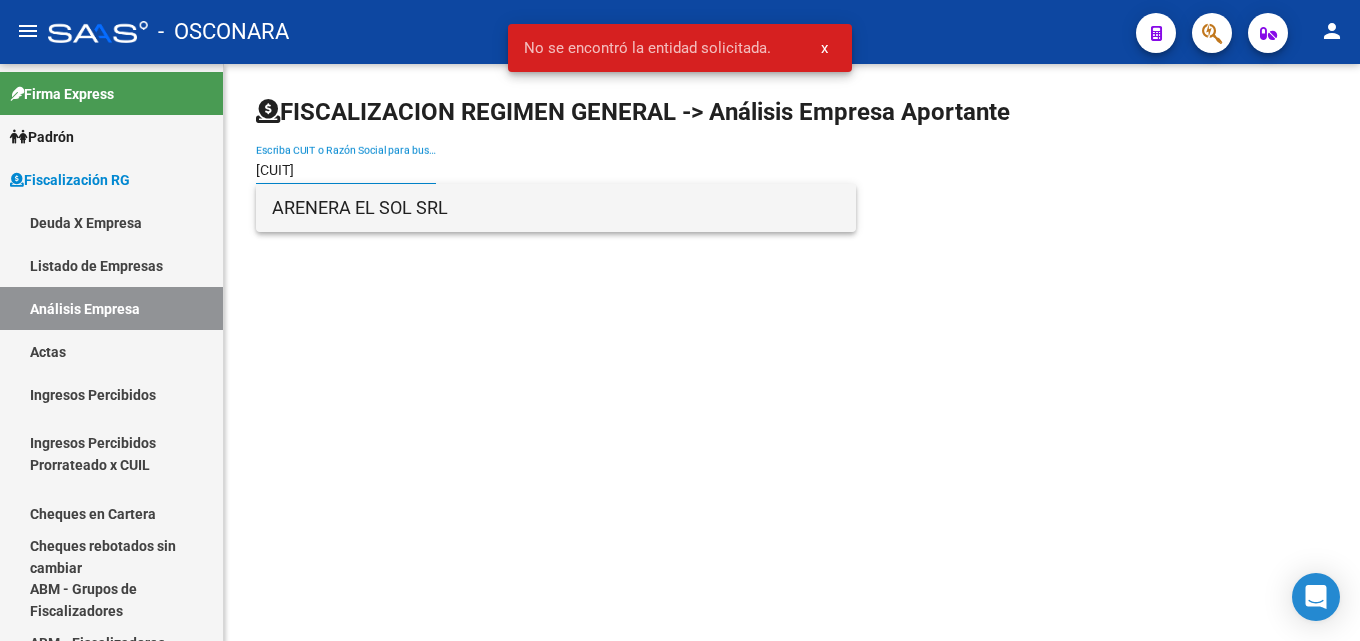 type on "[CUIT]" 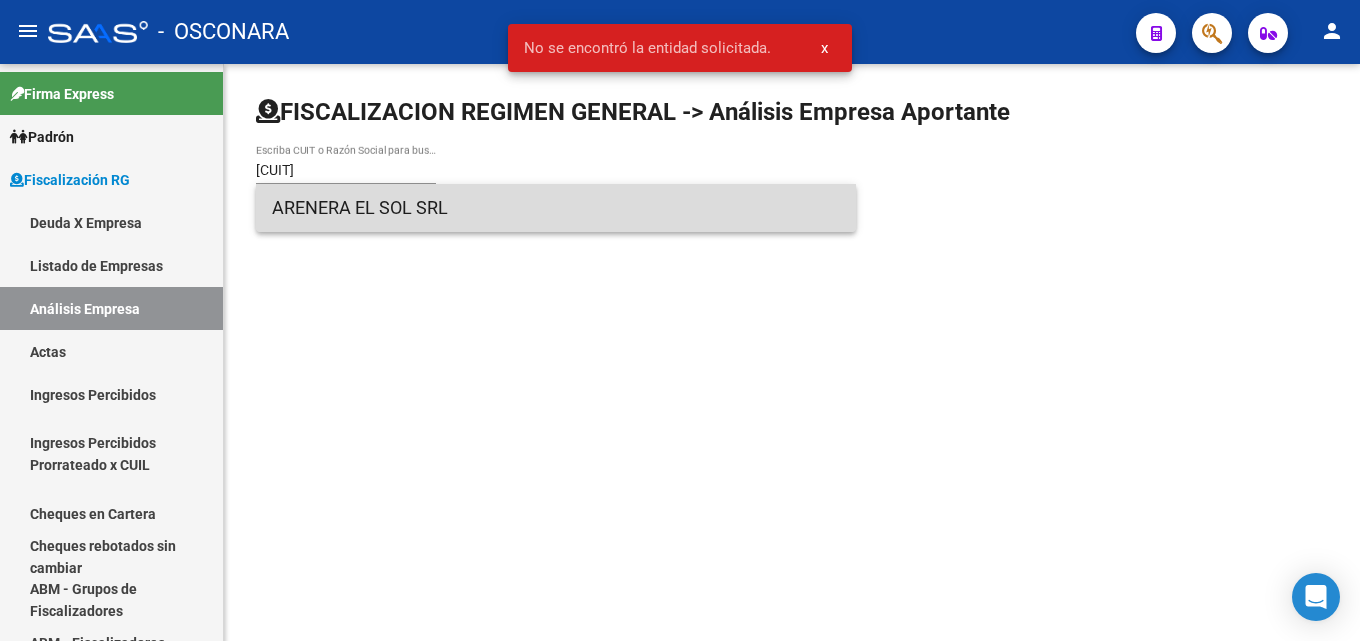 click on "ARENERA EL SOL SRL" at bounding box center [556, 208] 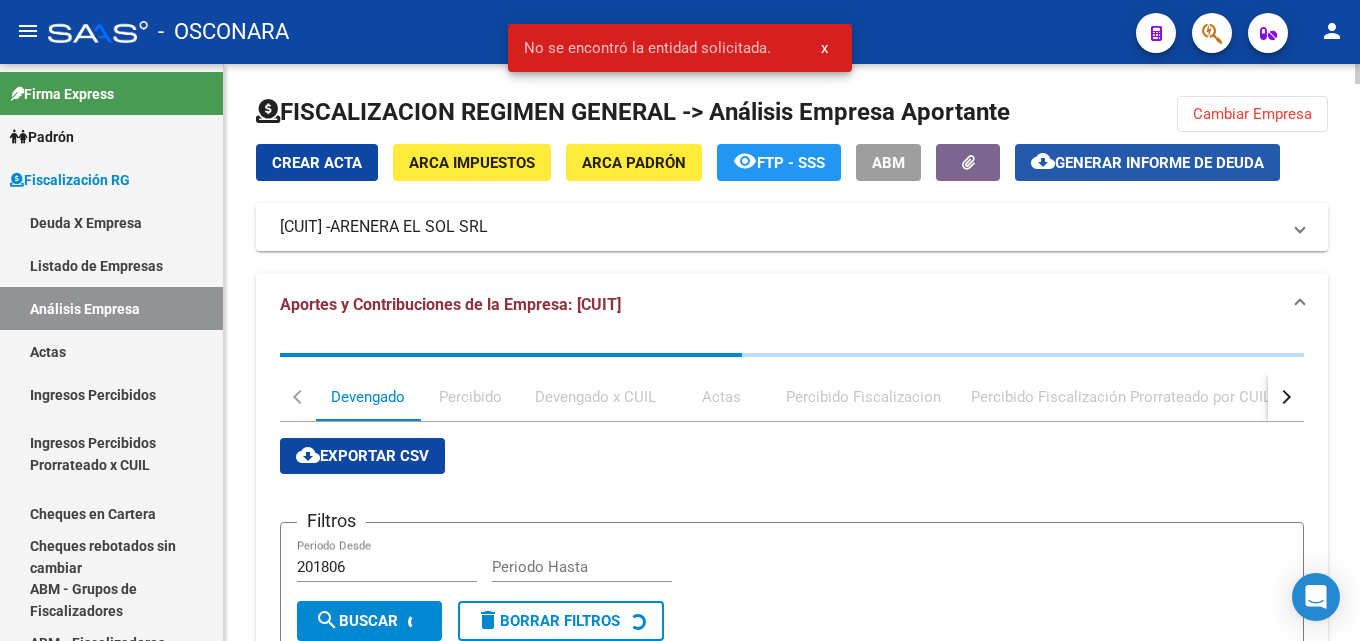 click on "Generar informe de deuda" 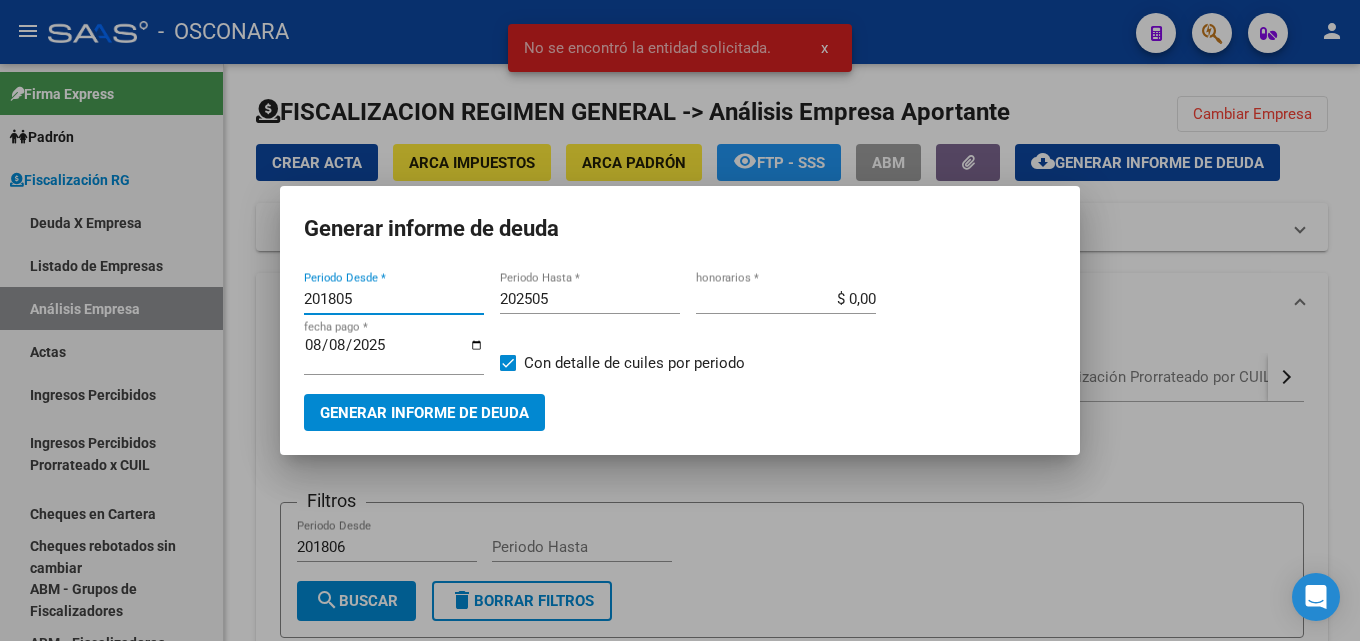 drag, startPoint x: 406, startPoint y: 303, endPoint x: 237, endPoint y: 309, distance: 169.10648 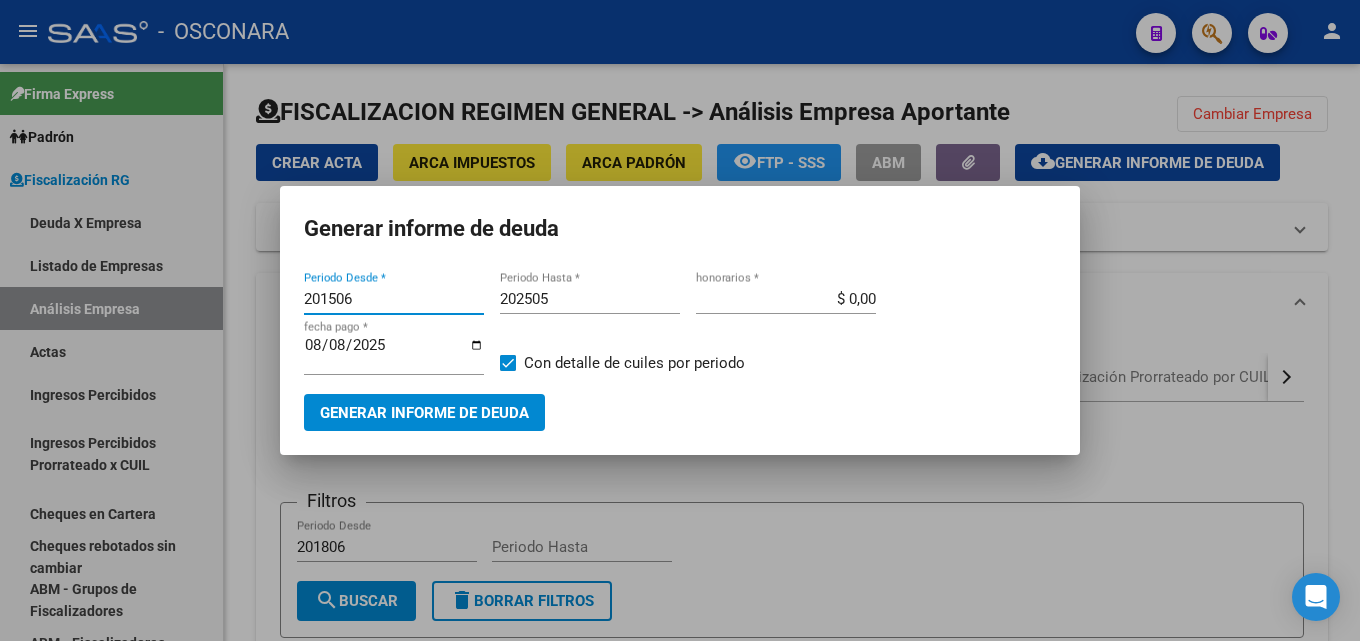 type on "201506" 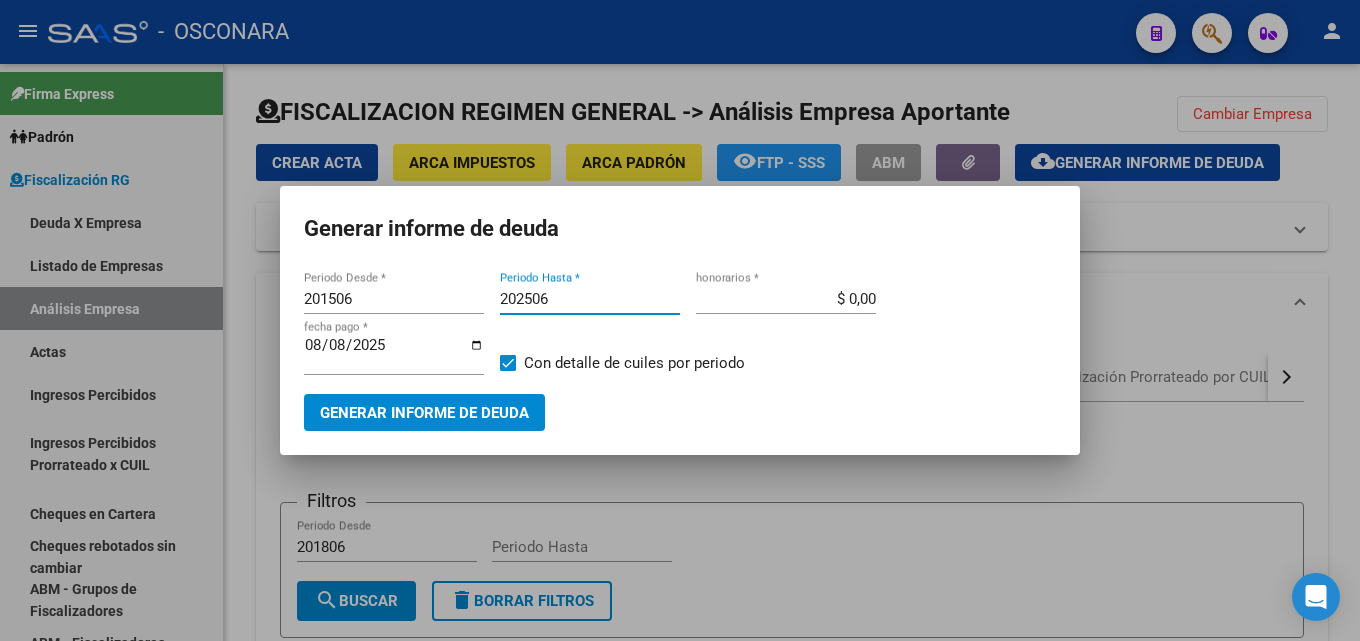 type on "202506" 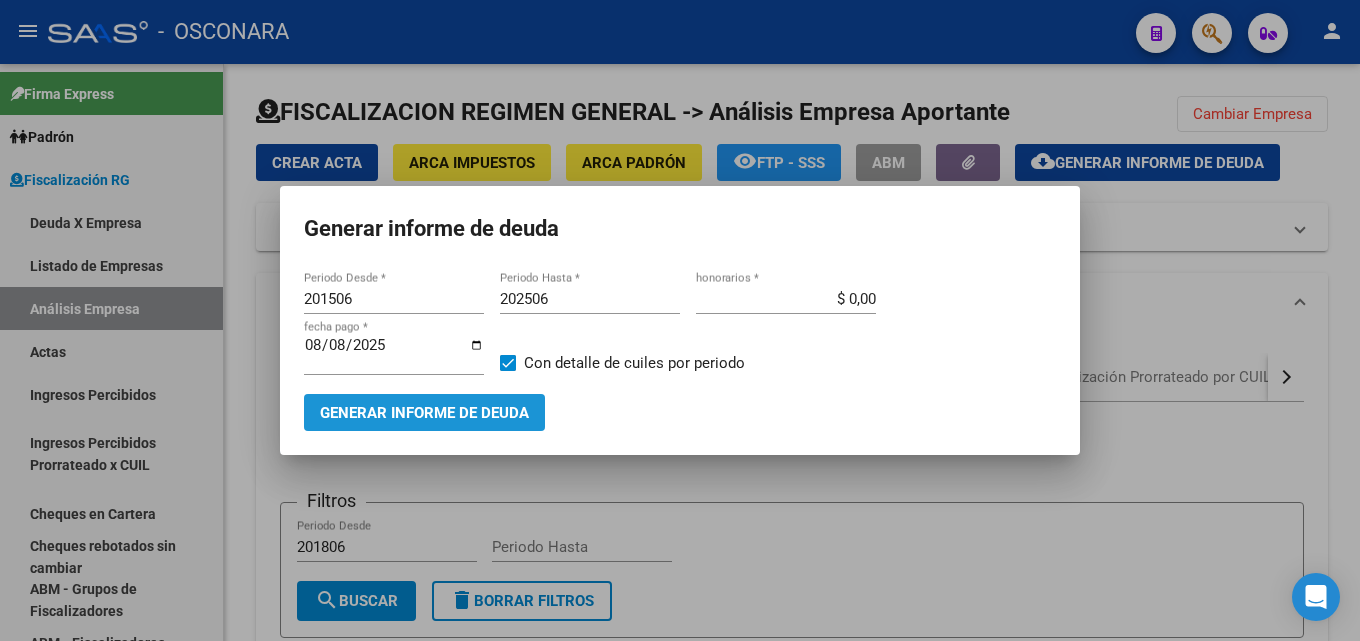click on "Generar informe de deuda" at bounding box center (424, 413) 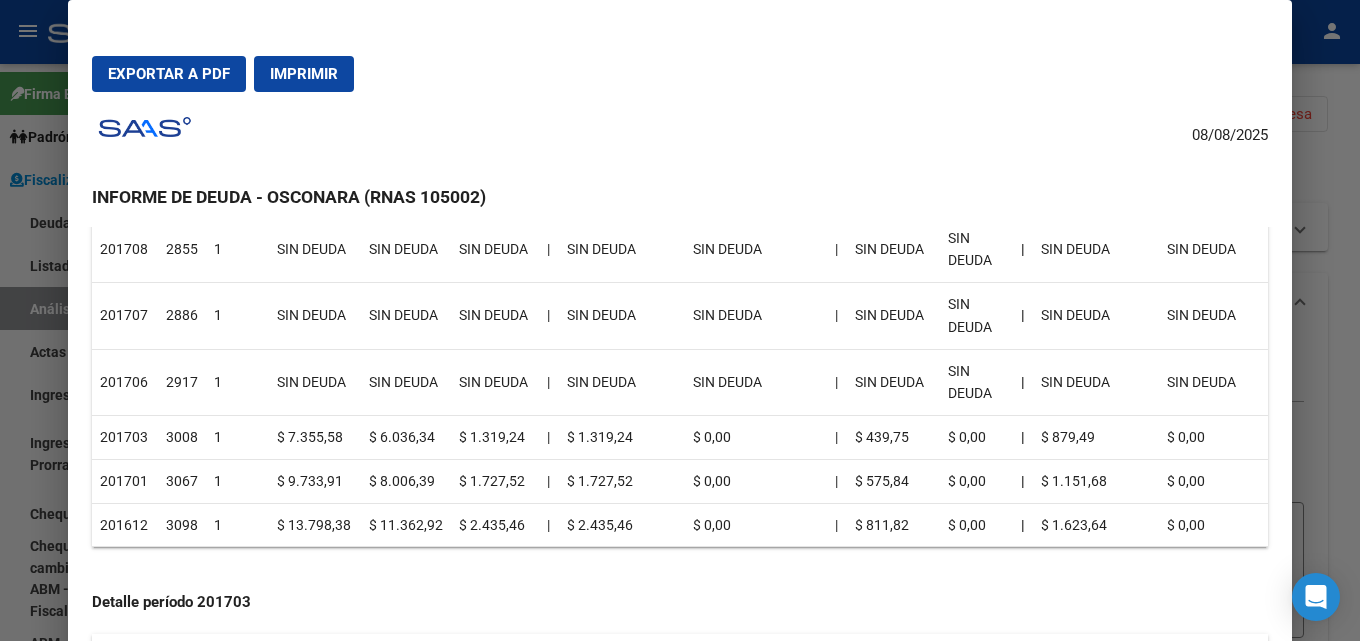 scroll, scrollTop: 1400, scrollLeft: 0, axis: vertical 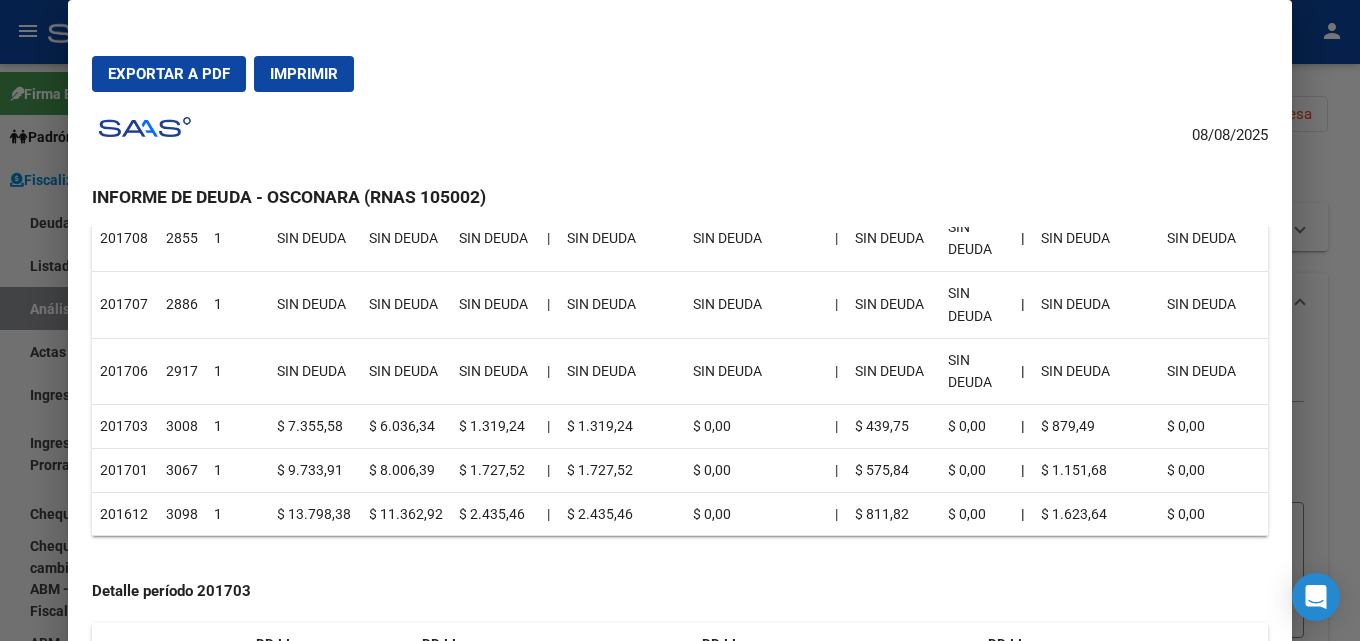 click at bounding box center (680, 320) 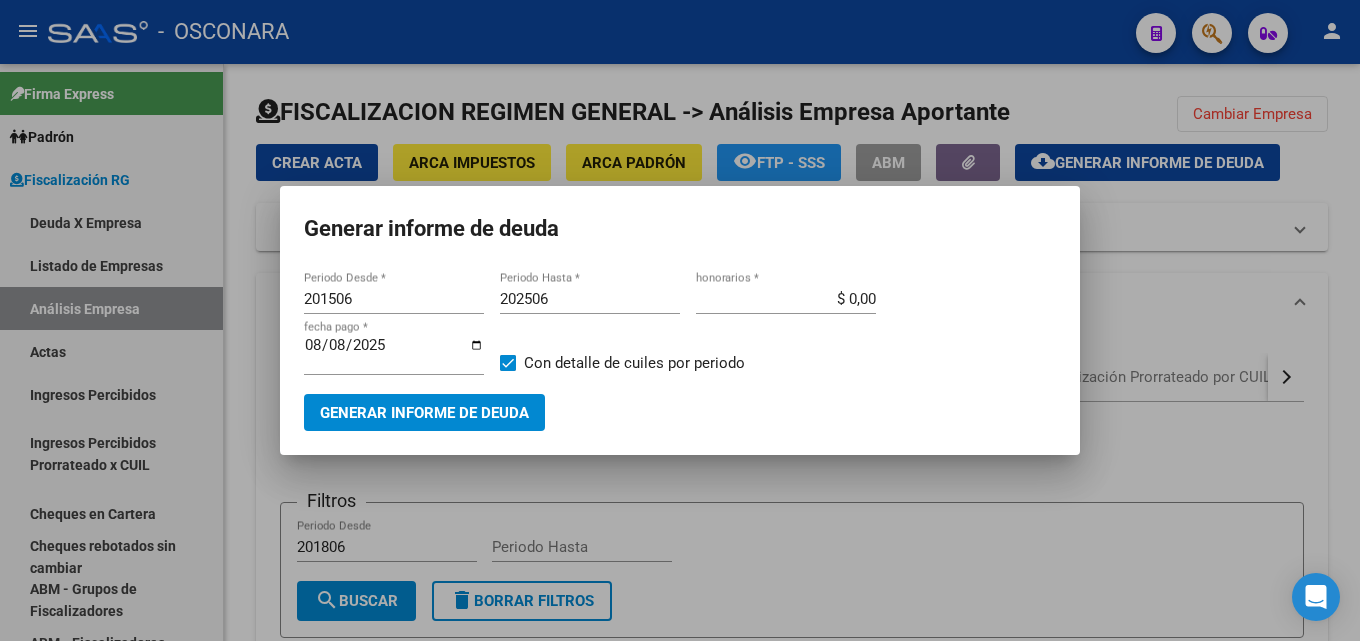 type 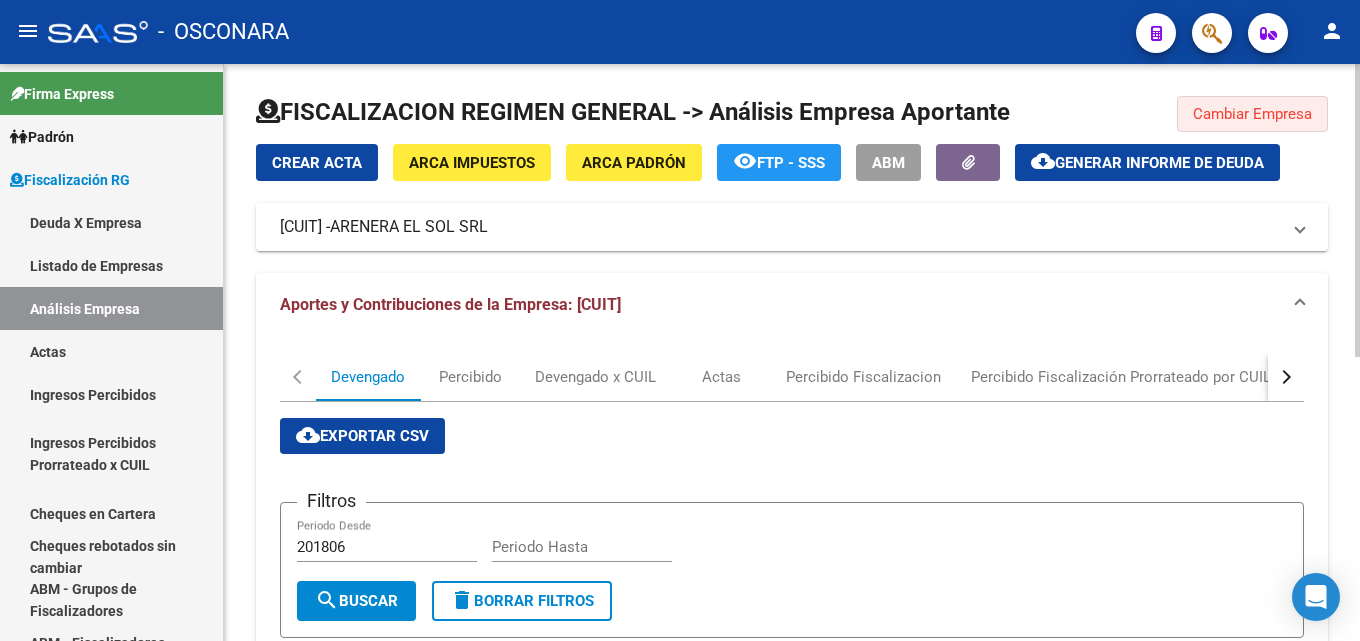drag, startPoint x: 1270, startPoint y: 106, endPoint x: 442, endPoint y: 140, distance: 828.69775 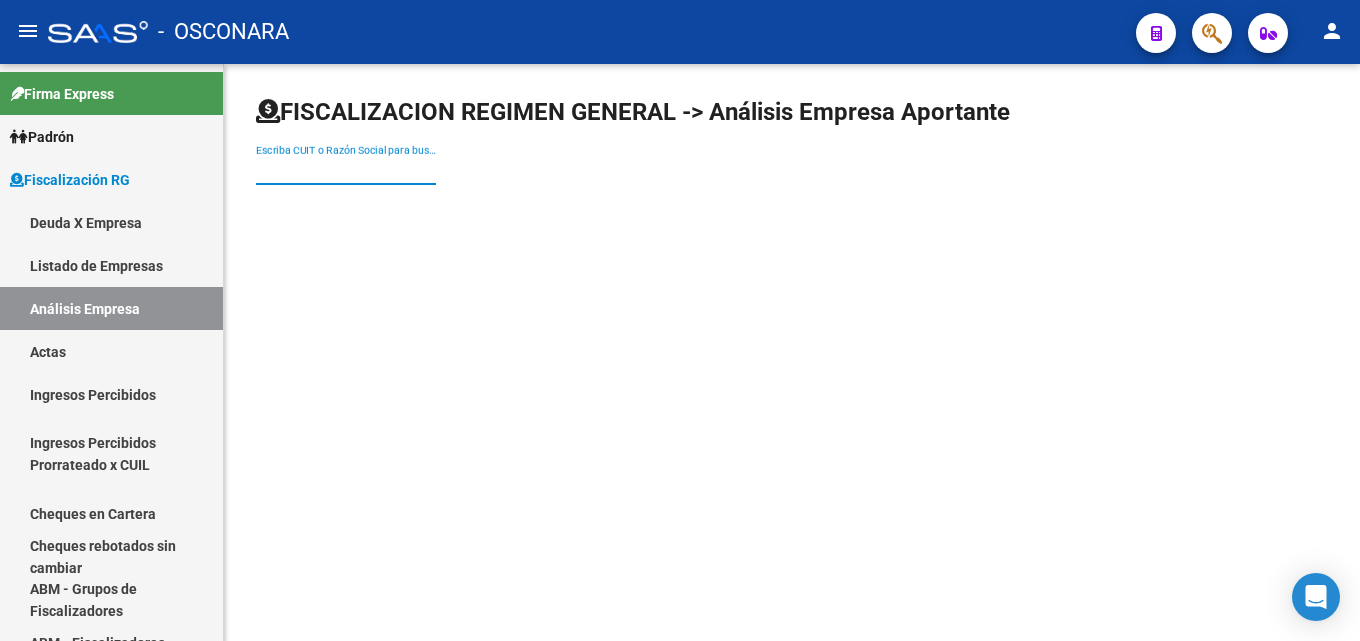 click on "Escriba CUIT o Razón Social para buscar" at bounding box center (346, 170) 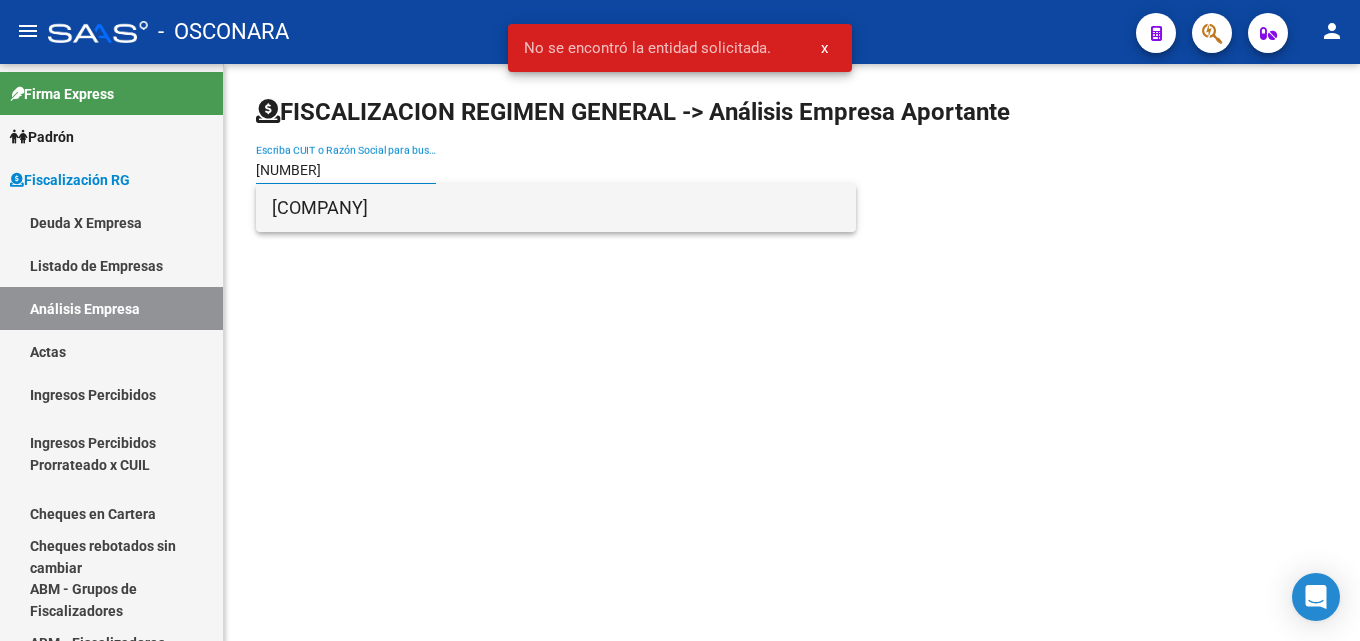 type on "[NUMBER]" 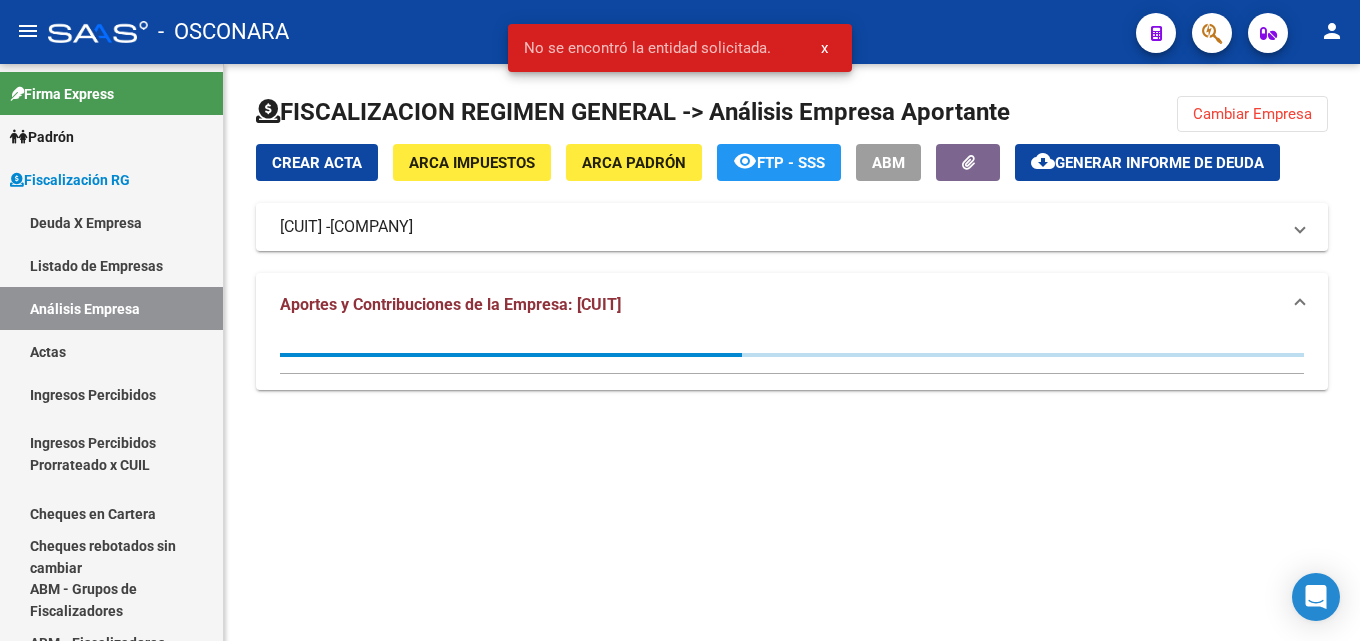 click on "Generar informe de deuda" 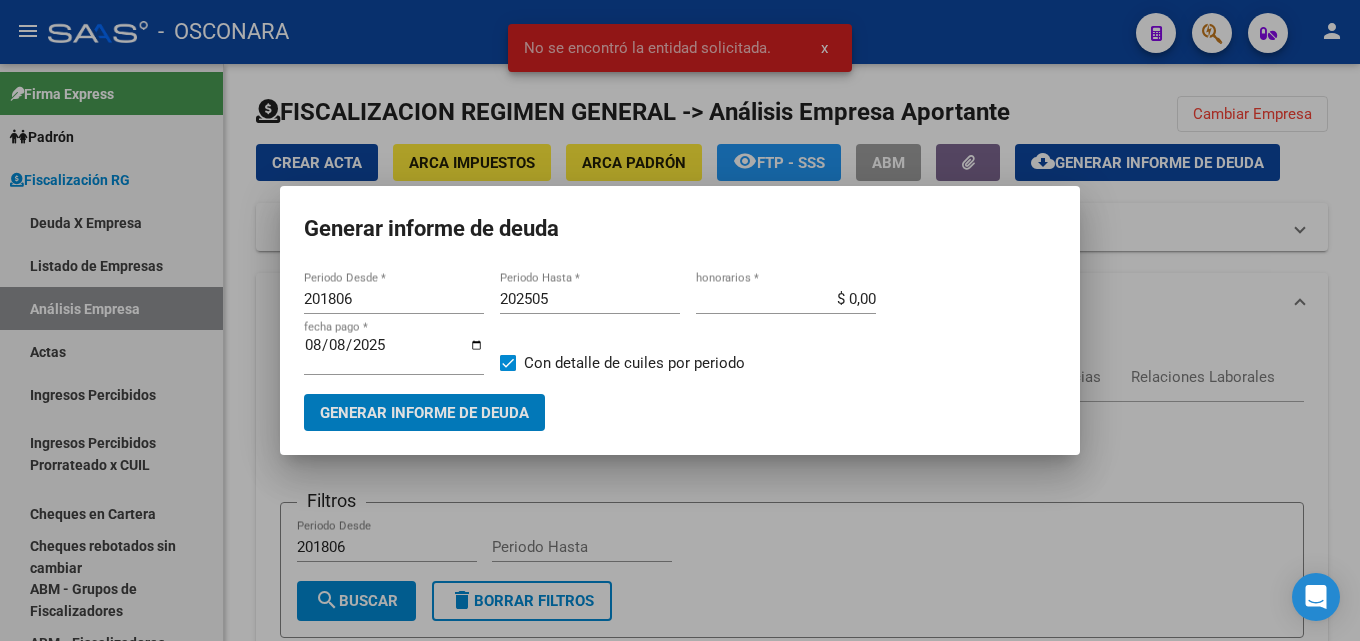 click on "202505" at bounding box center (590, 299) 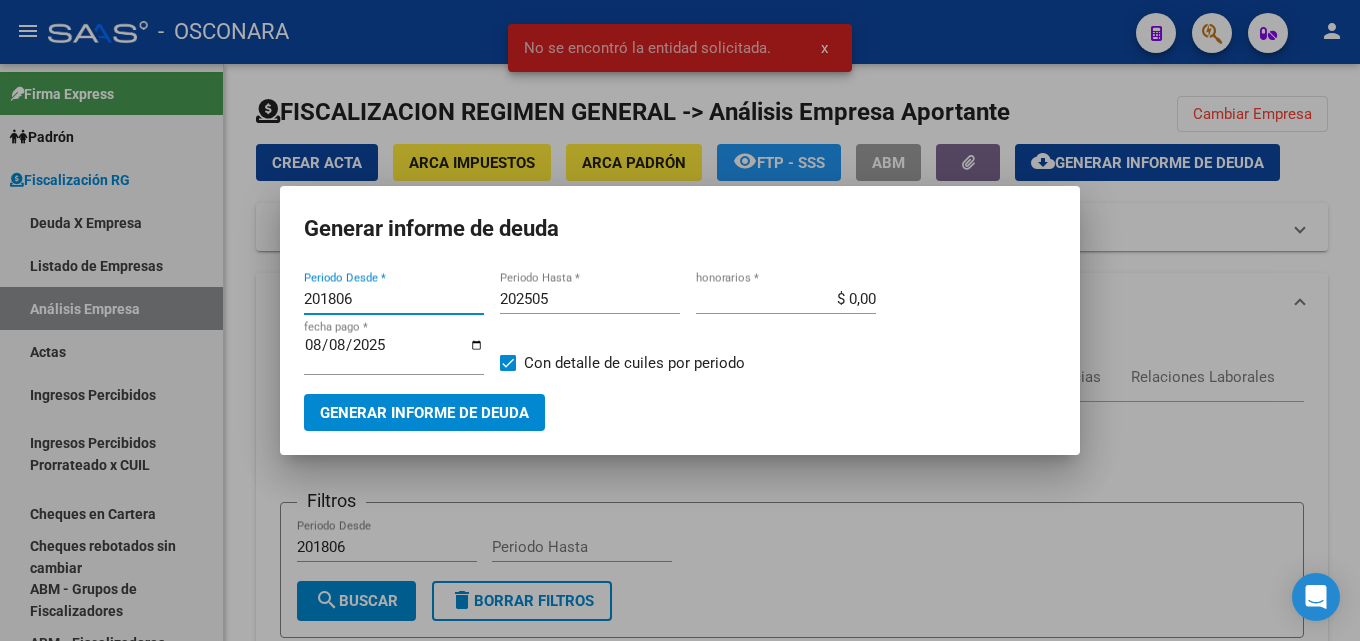 drag, startPoint x: 365, startPoint y: 294, endPoint x: 206, endPoint y: 302, distance: 159.20113 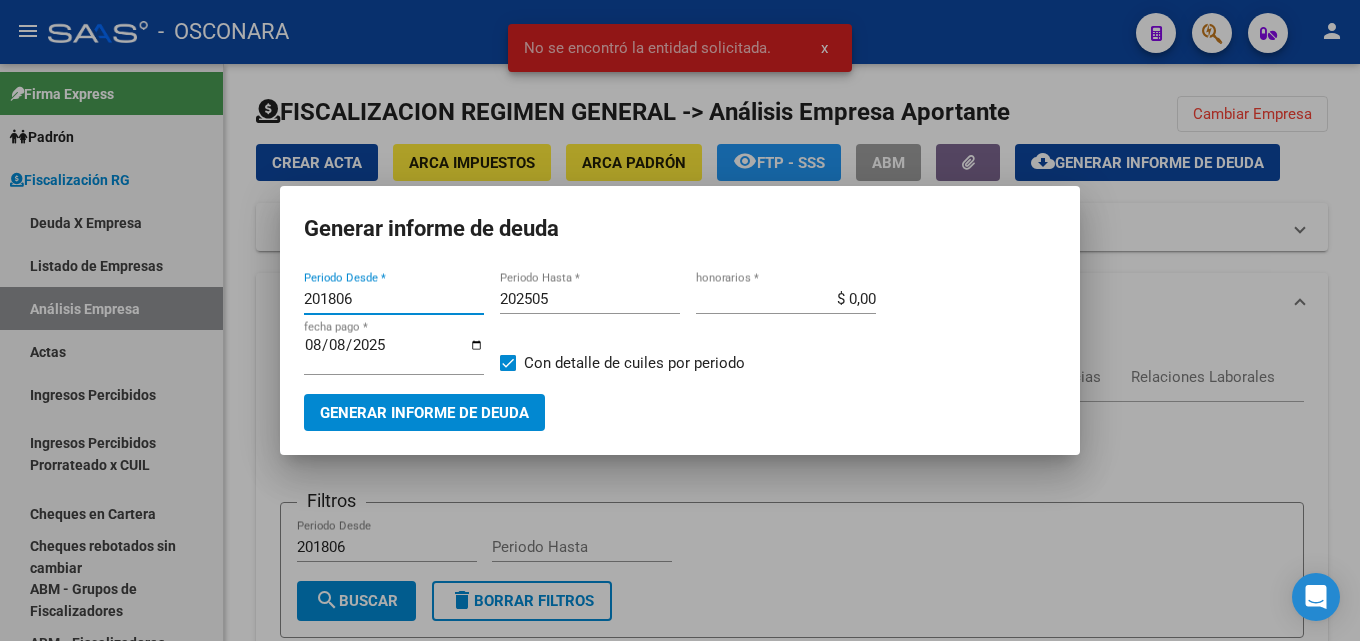 click on "No se encontró la entidad solicitada. x Generar informe de deuda   201806 Periodo Desde *   202505 Periodo Hasta *   $ 0,00 honorarios *   2025-08-08 fecha pago *   Con detalle de cuiles por periodo  Generar informe de deuda" at bounding box center [680, 320] 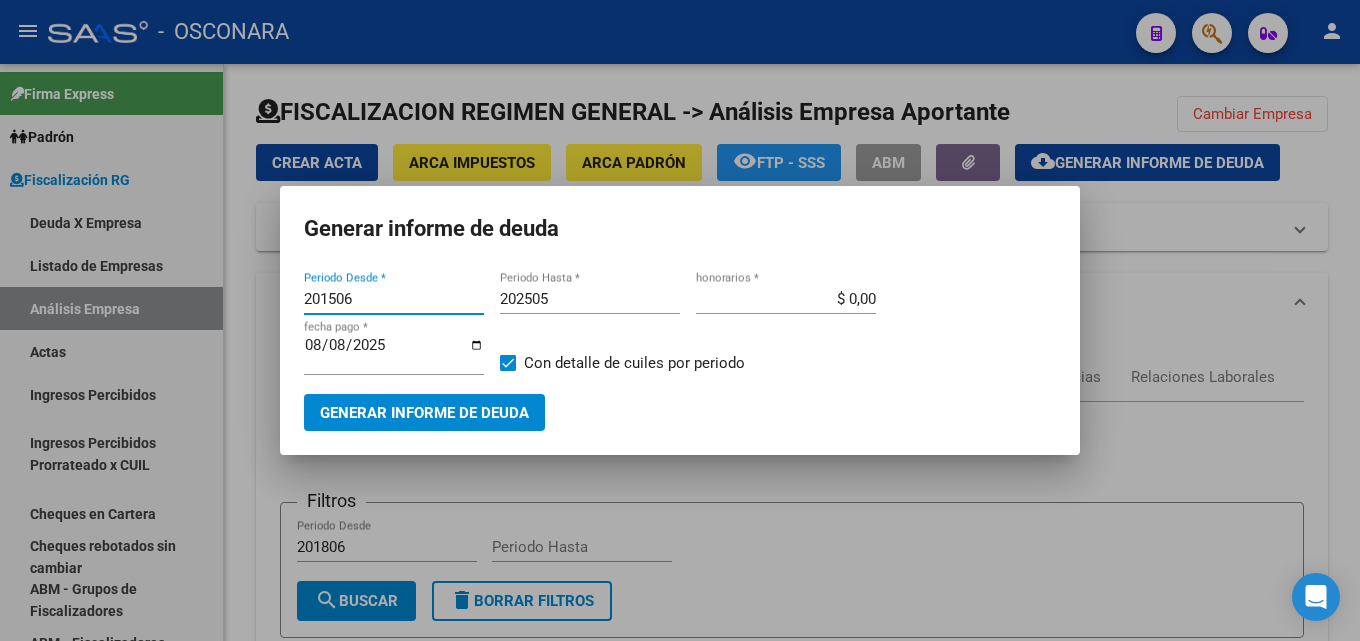 type on "201506" 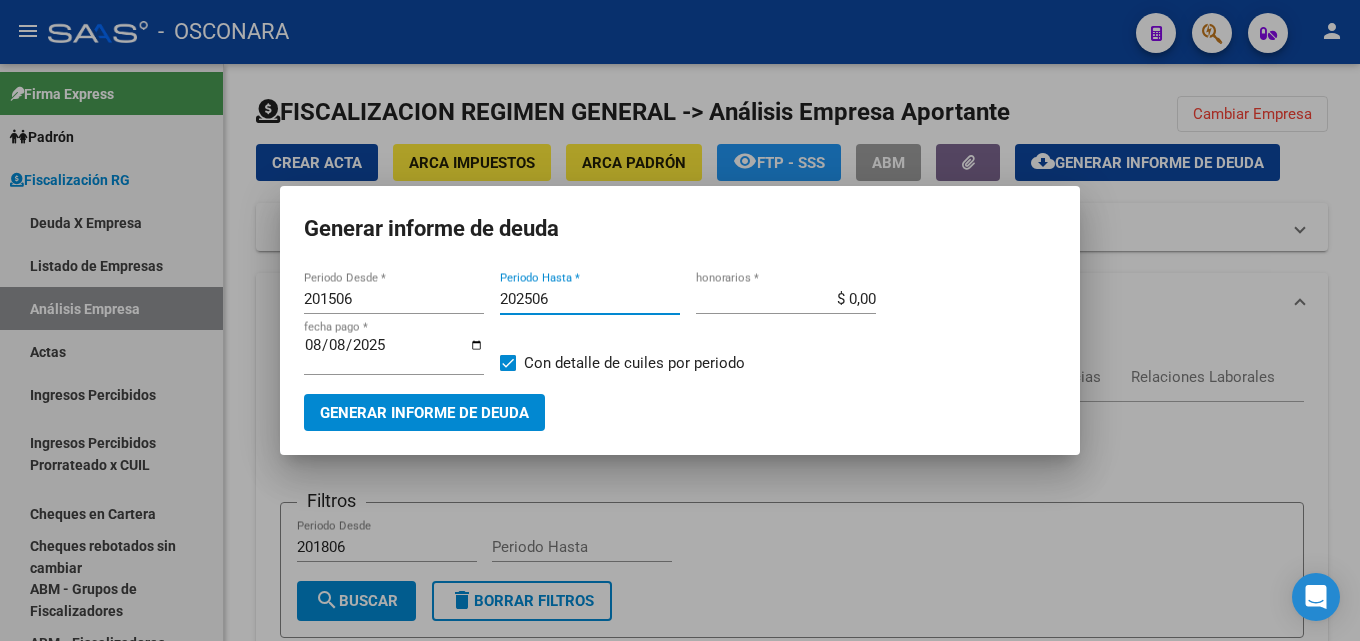 type on "202506" 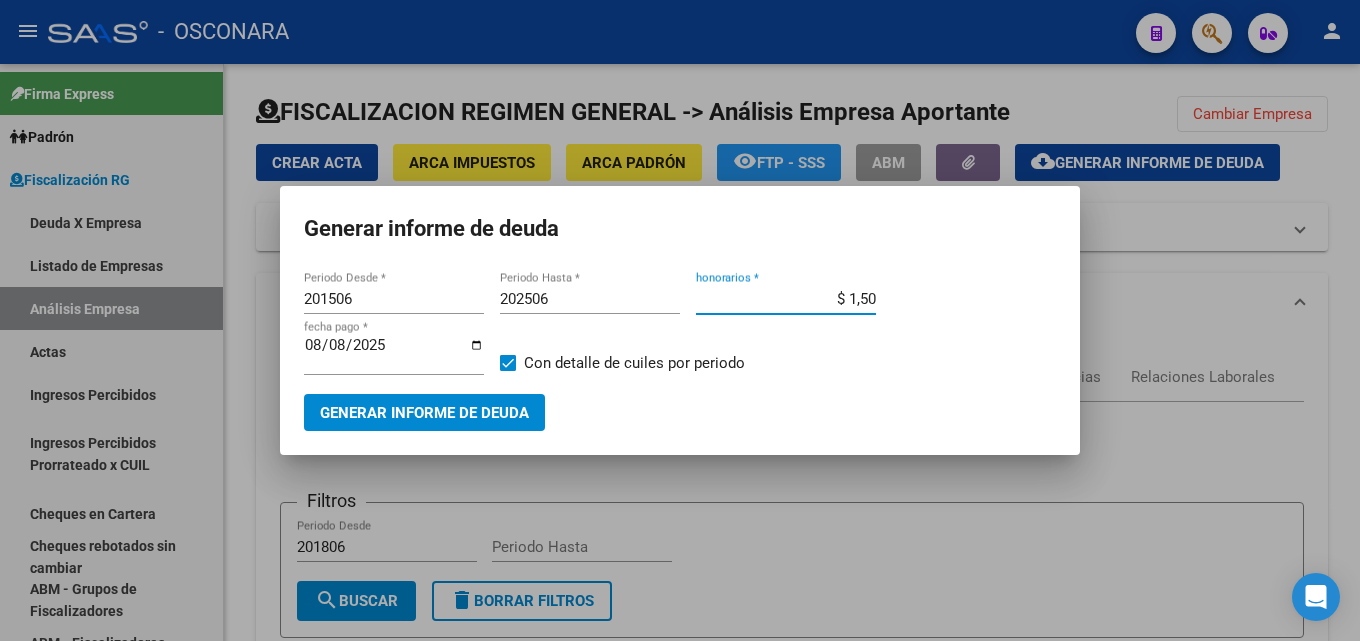 type on "$ 15,00" 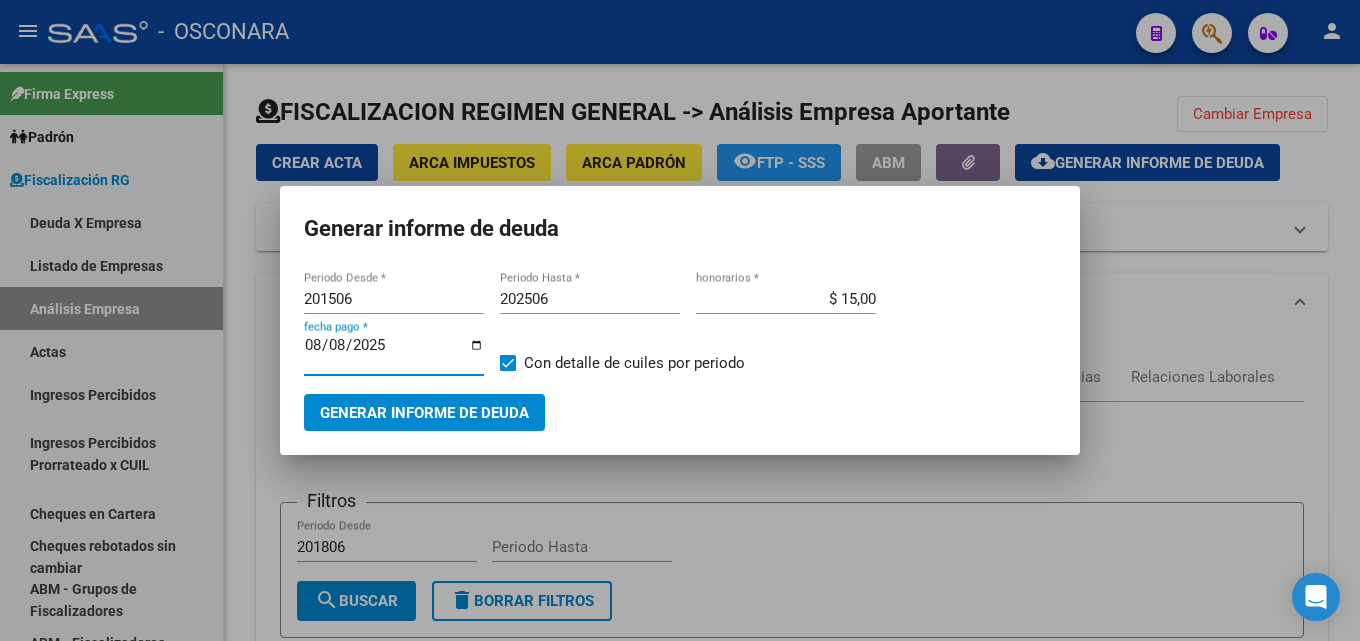 click on "2025-08-08" at bounding box center [394, 353] 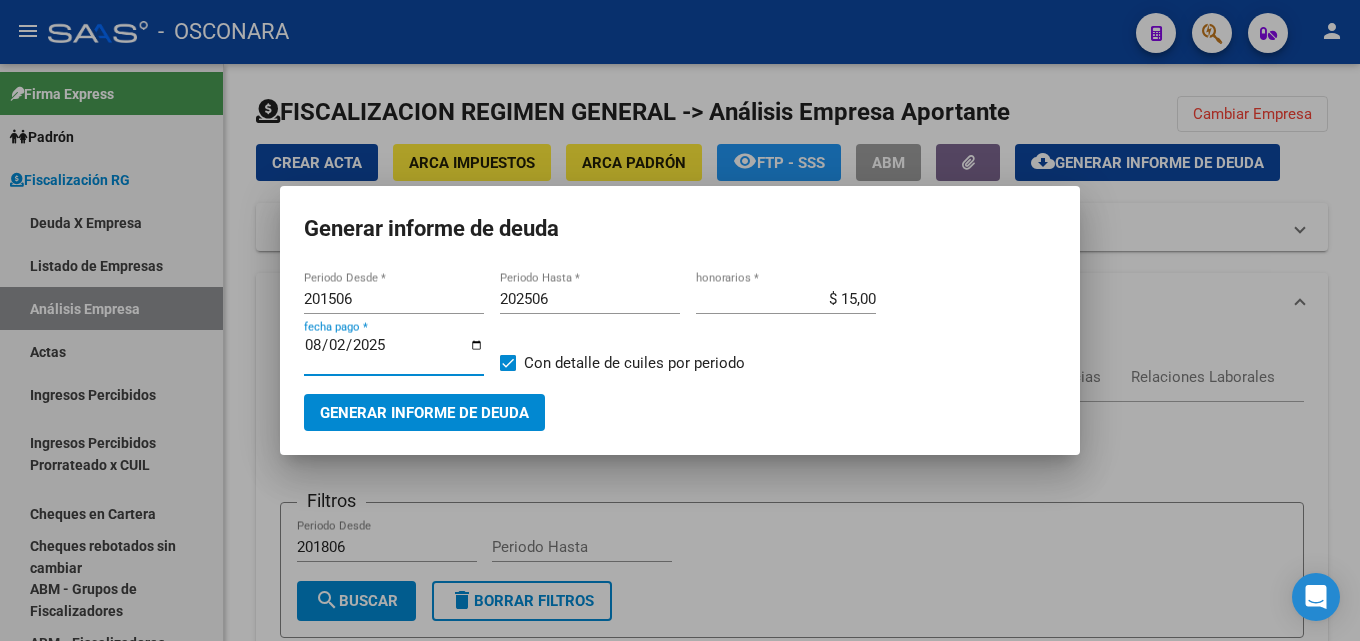 type on "2025-08-20" 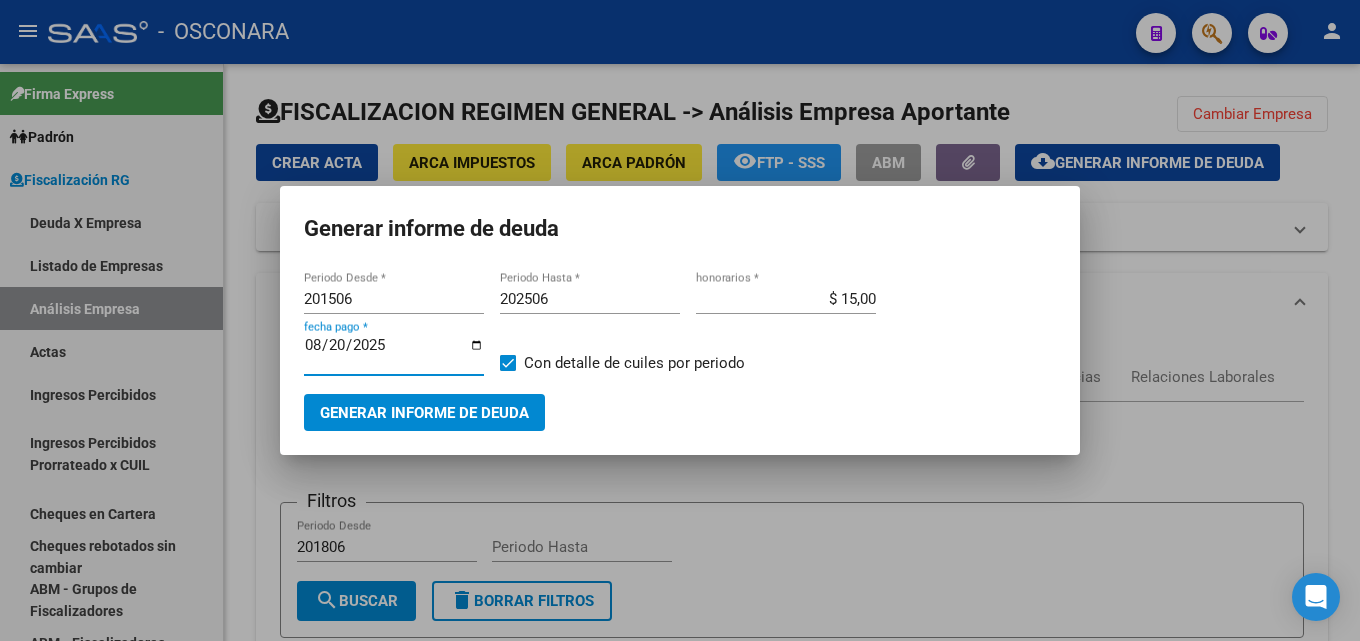 click on "Generar informe de deuda" at bounding box center [424, 412] 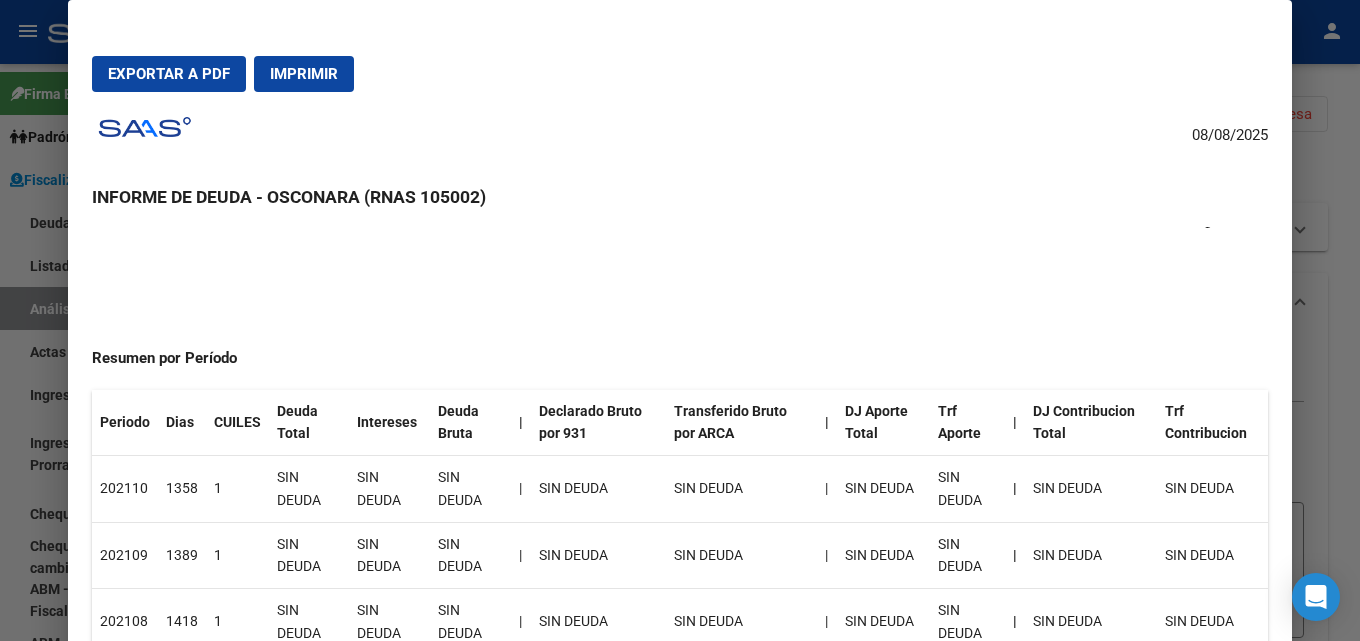 scroll, scrollTop: 0, scrollLeft: 0, axis: both 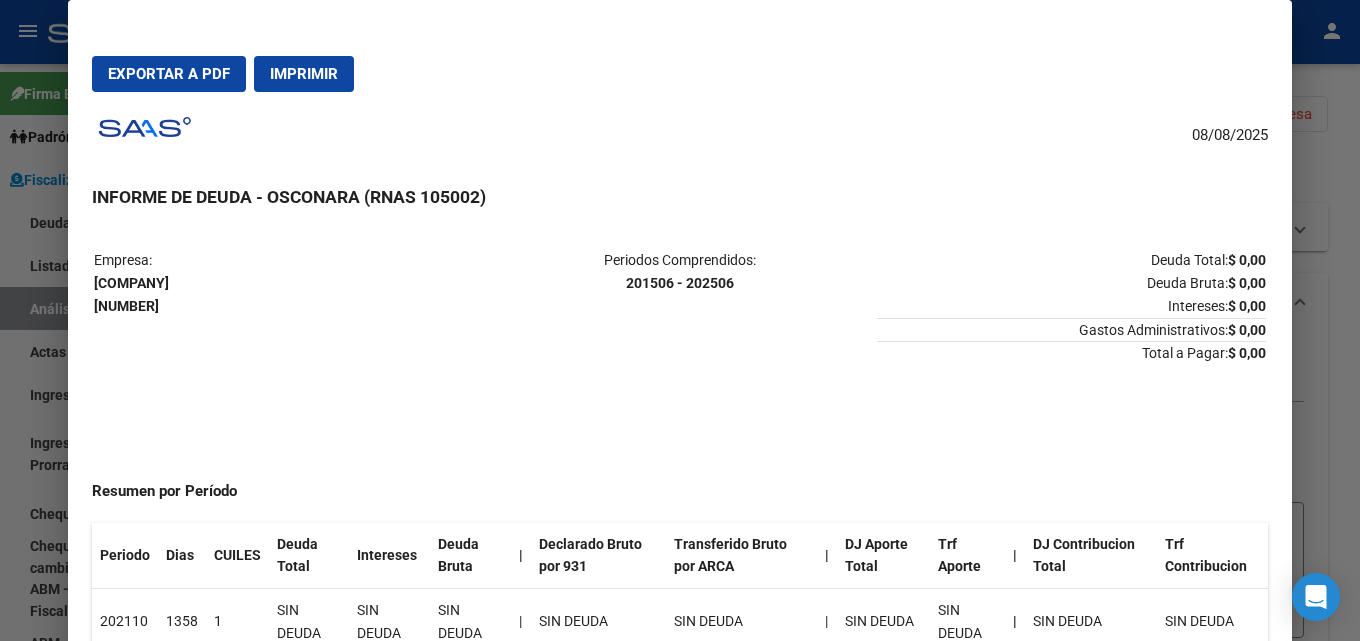 click at bounding box center (680, 320) 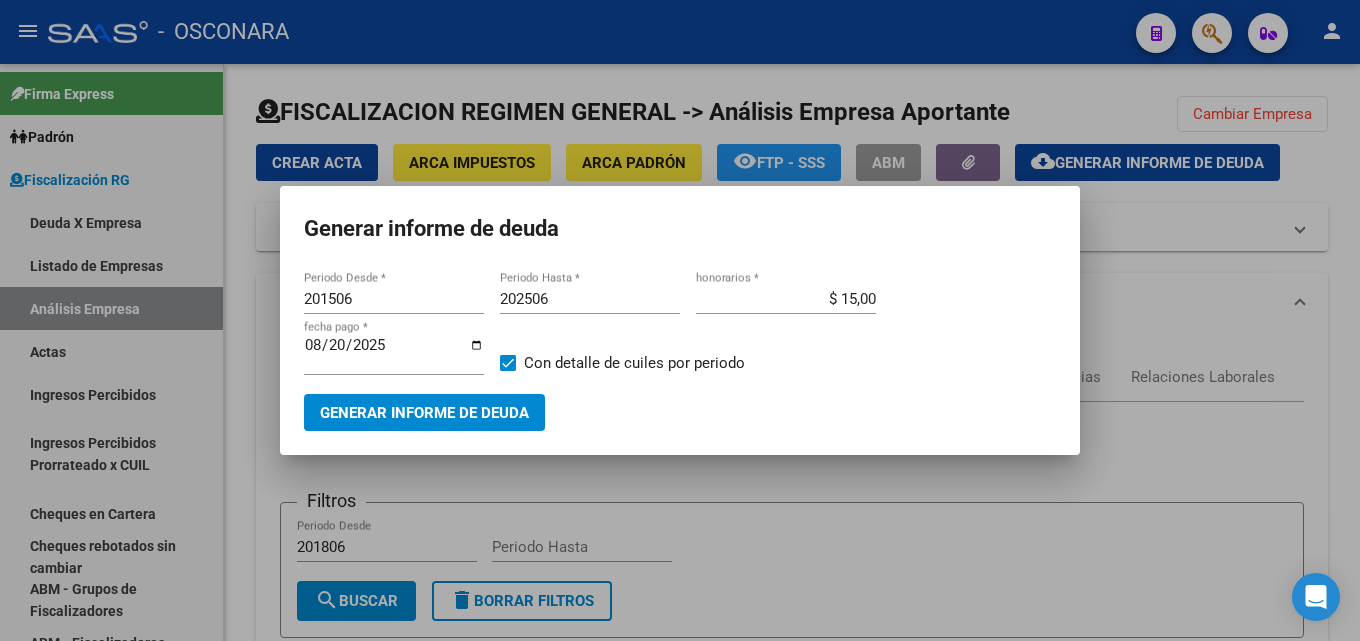 type 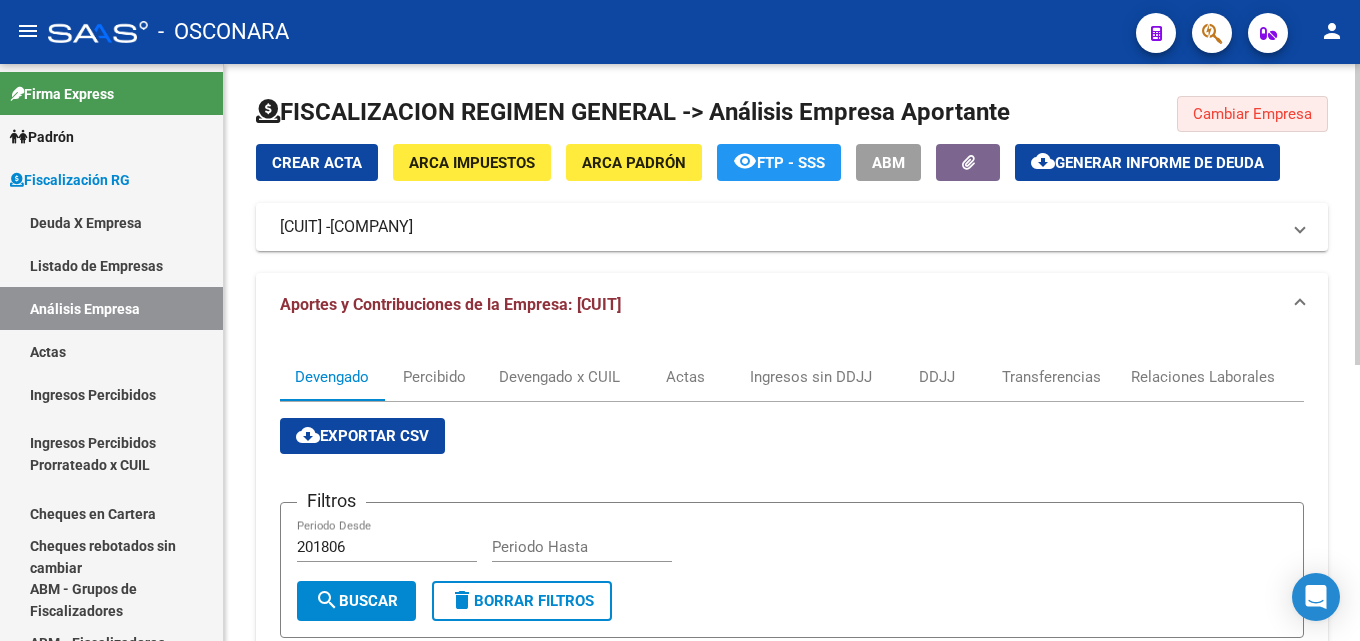 click on "Cambiar Empresa" 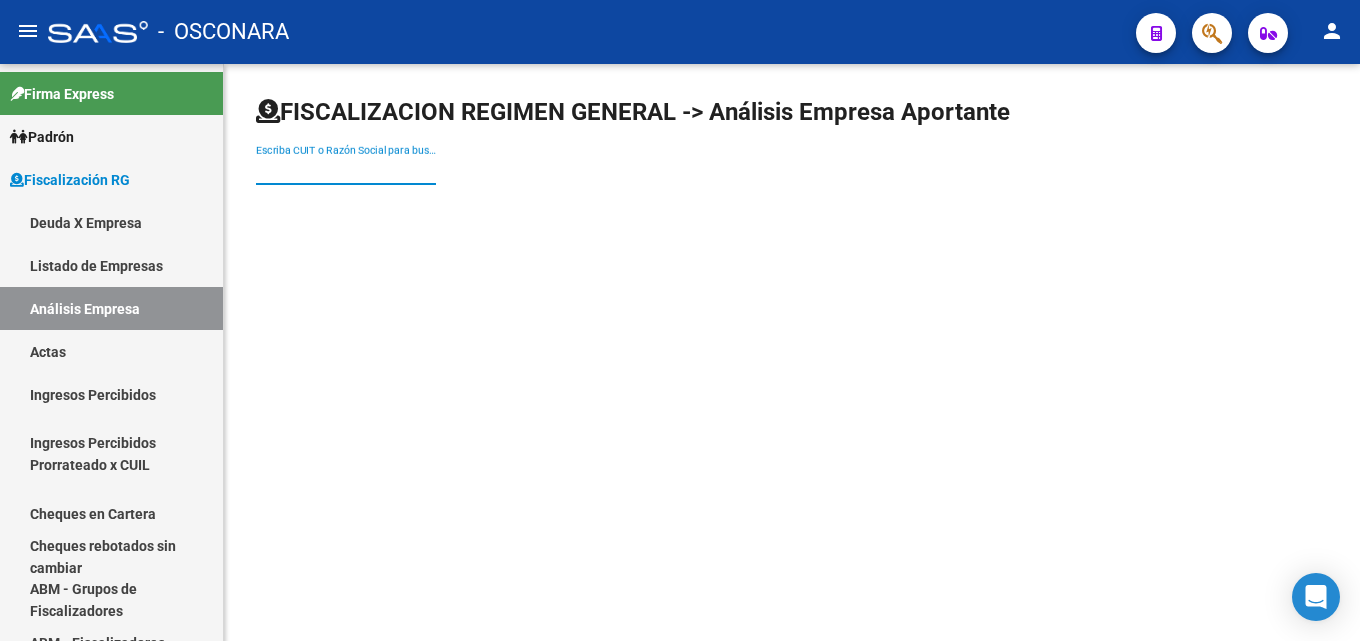 click on "Escriba CUIT o Razón Social para buscar" at bounding box center (346, 170) 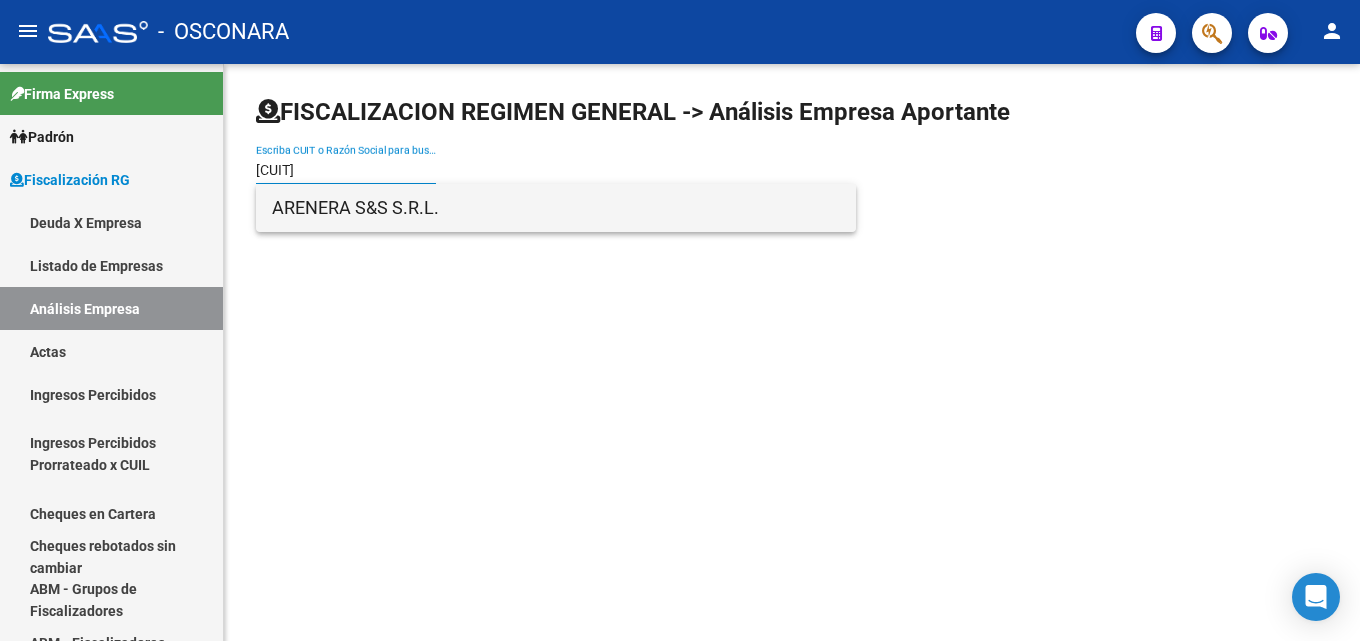 type on "[CUIT]" 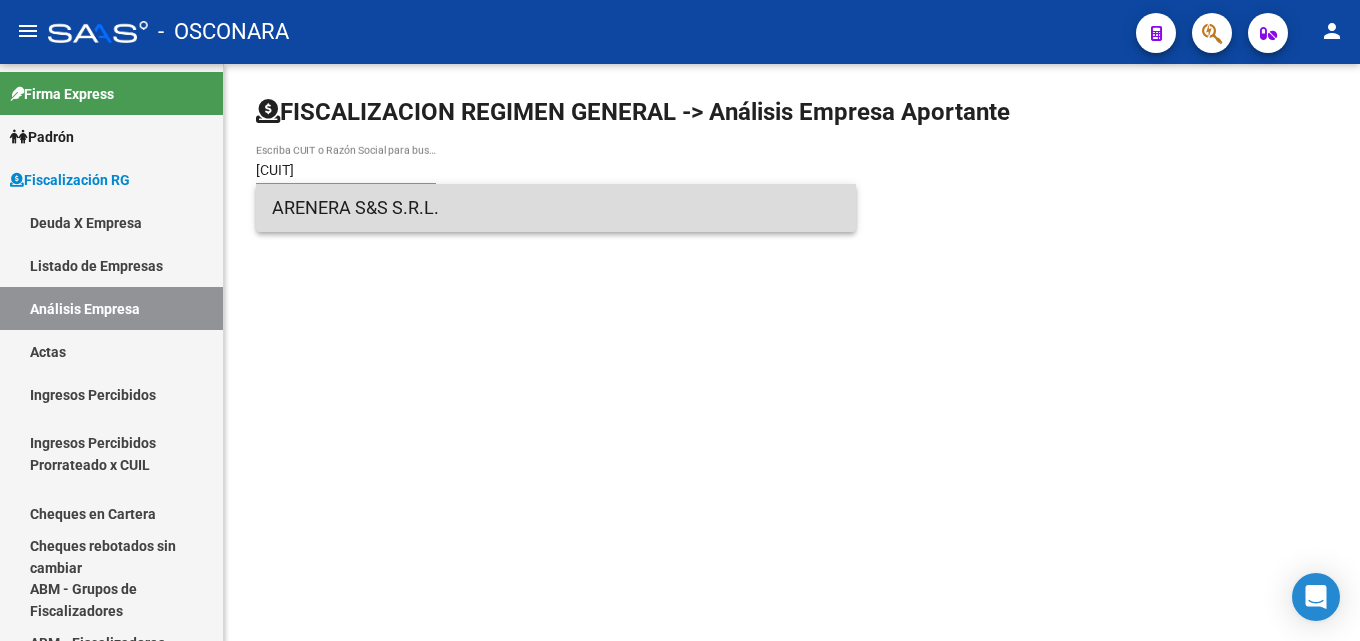 click on "ARENERA S&S S.R.L." at bounding box center [556, 208] 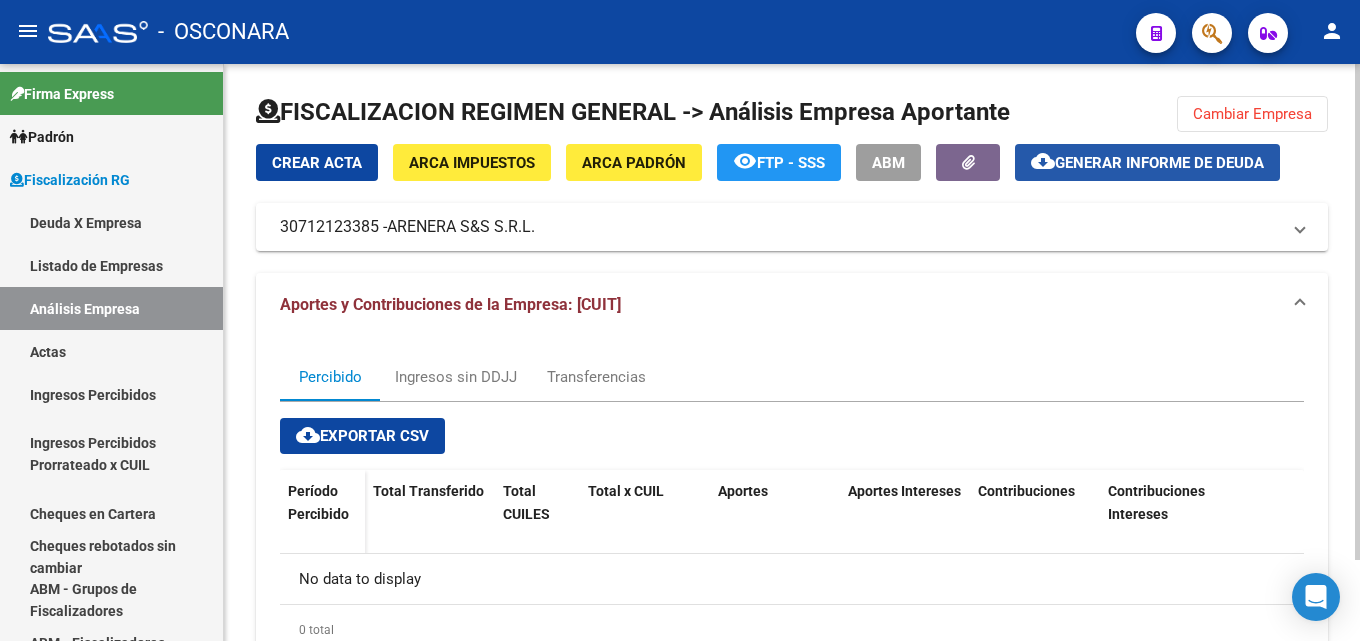click on "Generar informe de deuda" 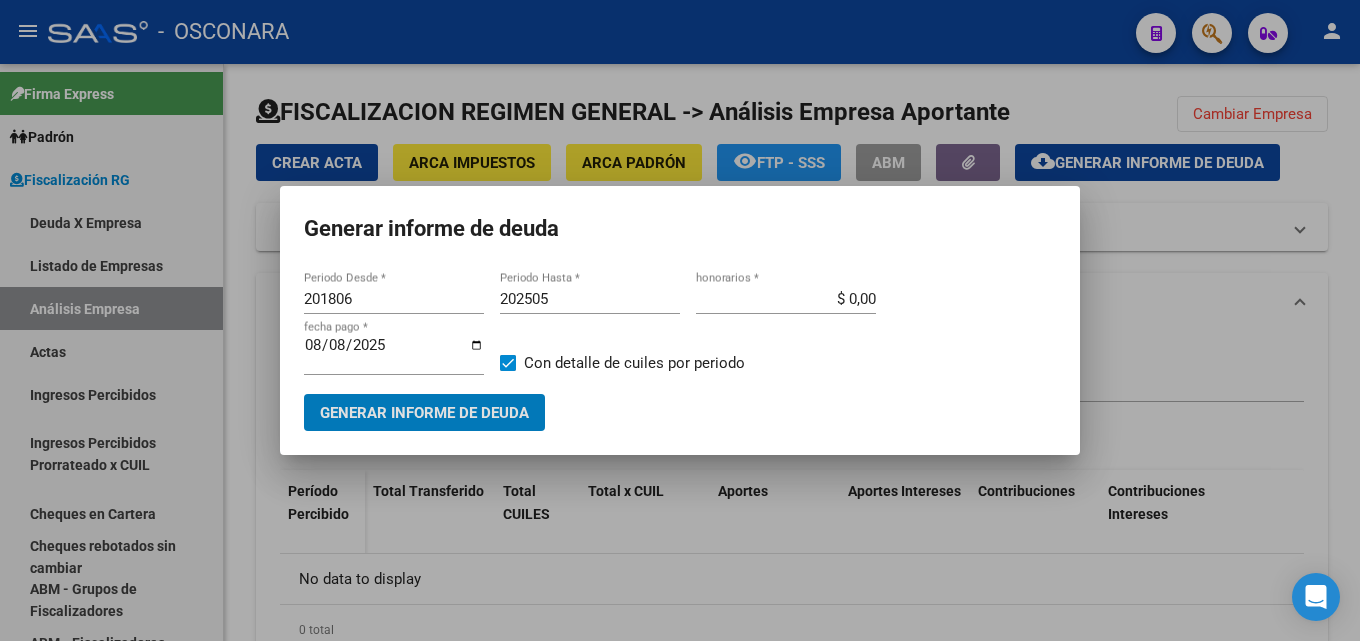 drag, startPoint x: 407, startPoint y: 301, endPoint x: 260, endPoint y: 305, distance: 147.05441 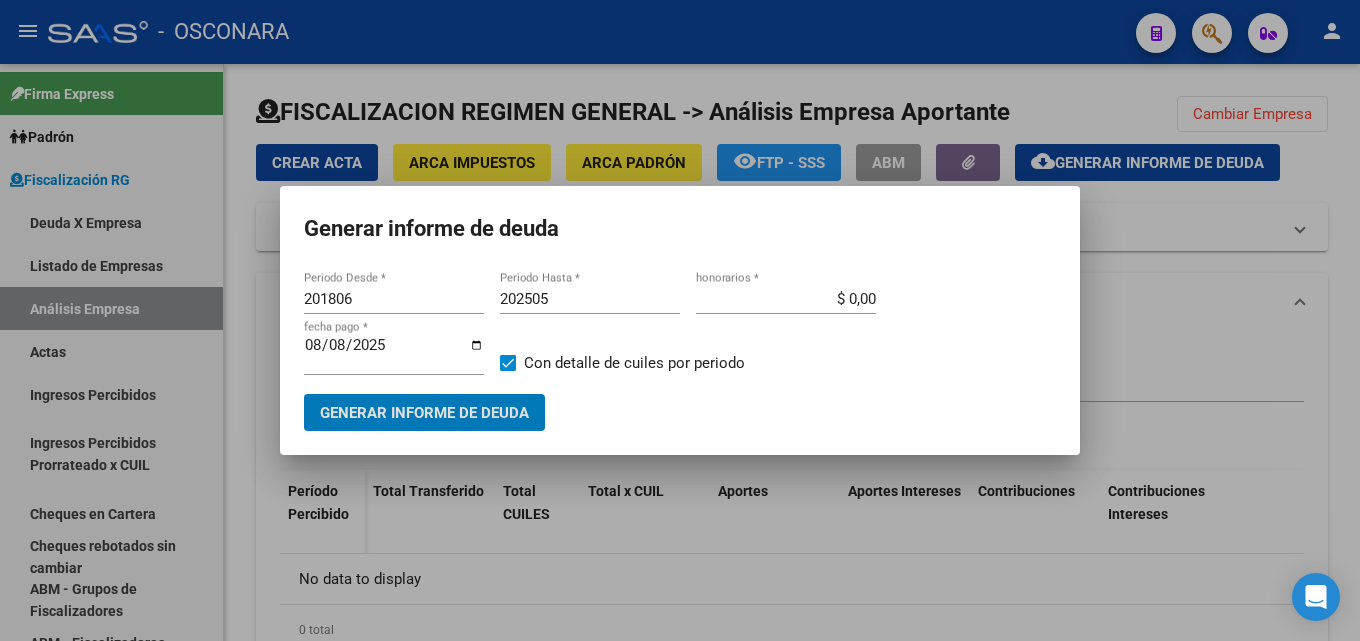 click on "Generar informe de deuda 201806 Periodo Desde * 202505 Periodo Hasta * $ 0,00 honorarios * 2025-08-08 fecha pago * Con detalle de cuiles por periodo Generar informe de deuda" at bounding box center [680, 320] 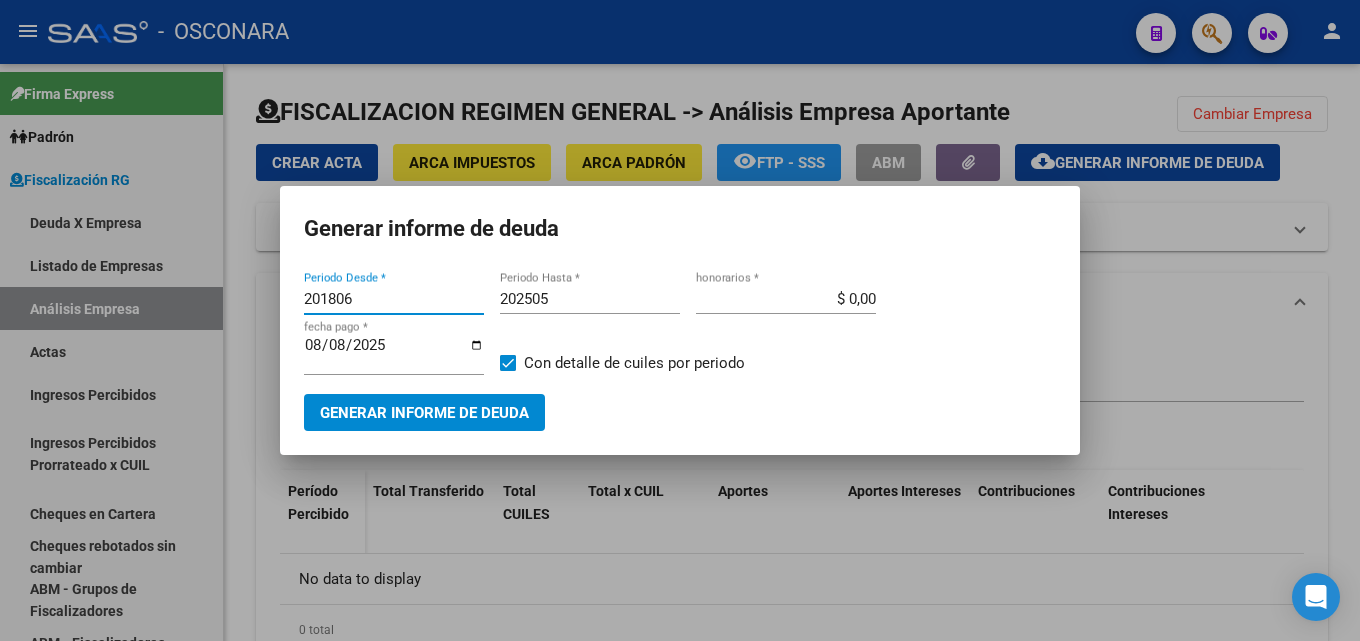drag, startPoint x: 368, startPoint y: 301, endPoint x: 290, endPoint y: 306, distance: 78.160095 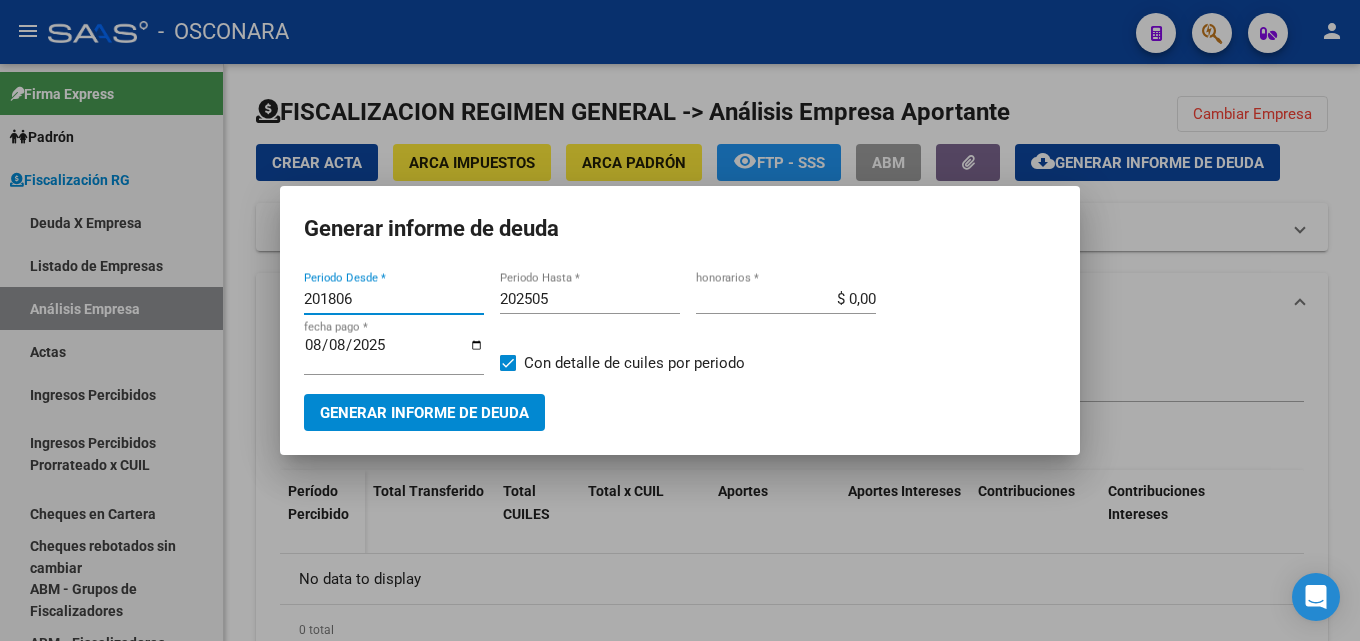 click on "201806 Periodo Desde *   202505 Periodo Hasta *   $ 0,00 honorarios *   2025-08-08 fecha pago *   Con detalle de cuiles por periodo  Generar informe de deuda" at bounding box center (680, 349) 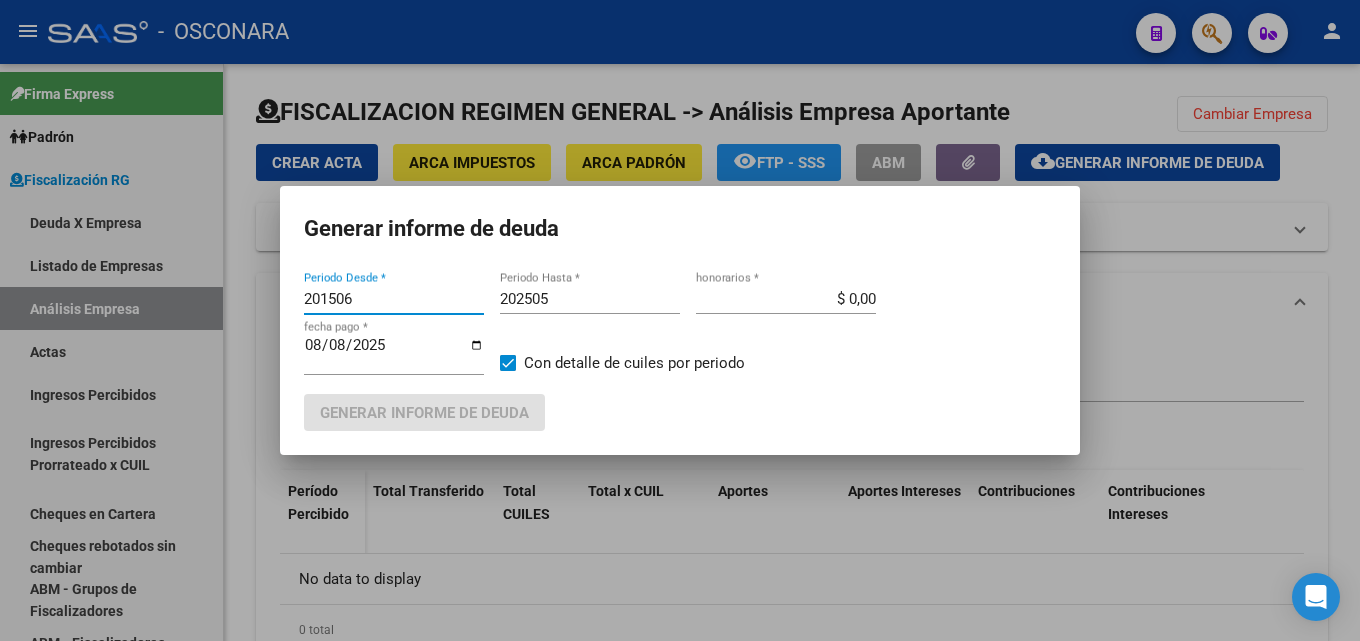 type on "201506" 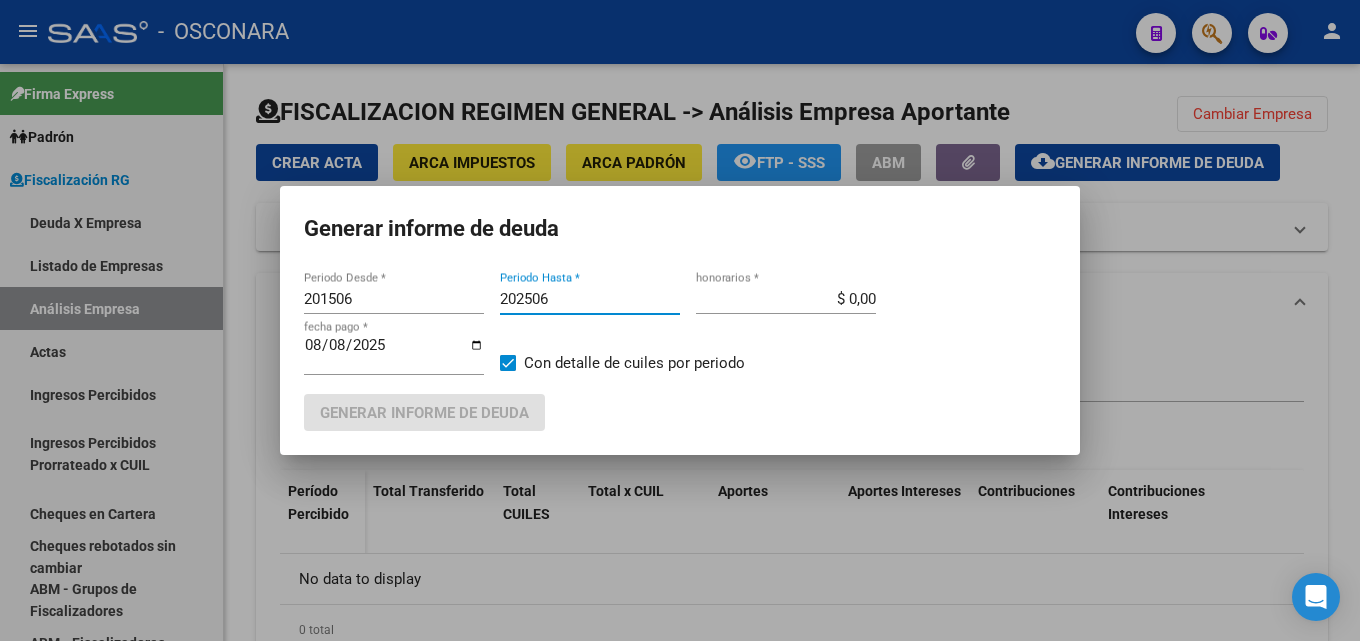 type on "202506" 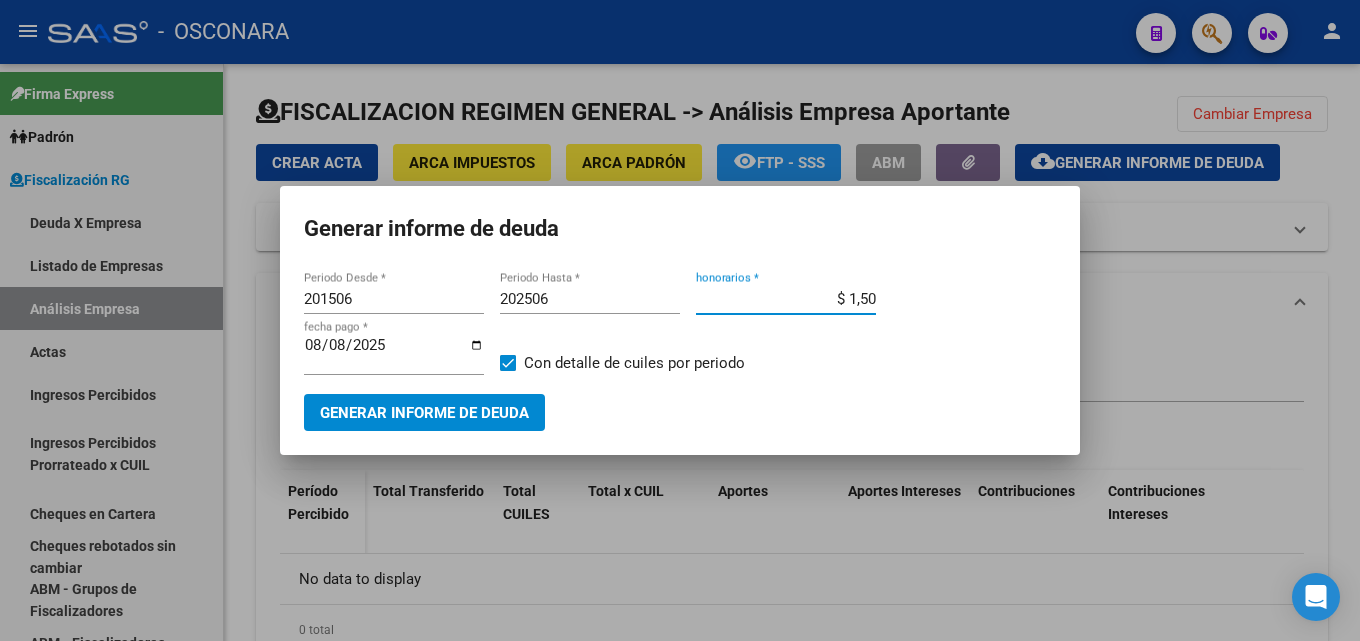 type on "$ 15,00" 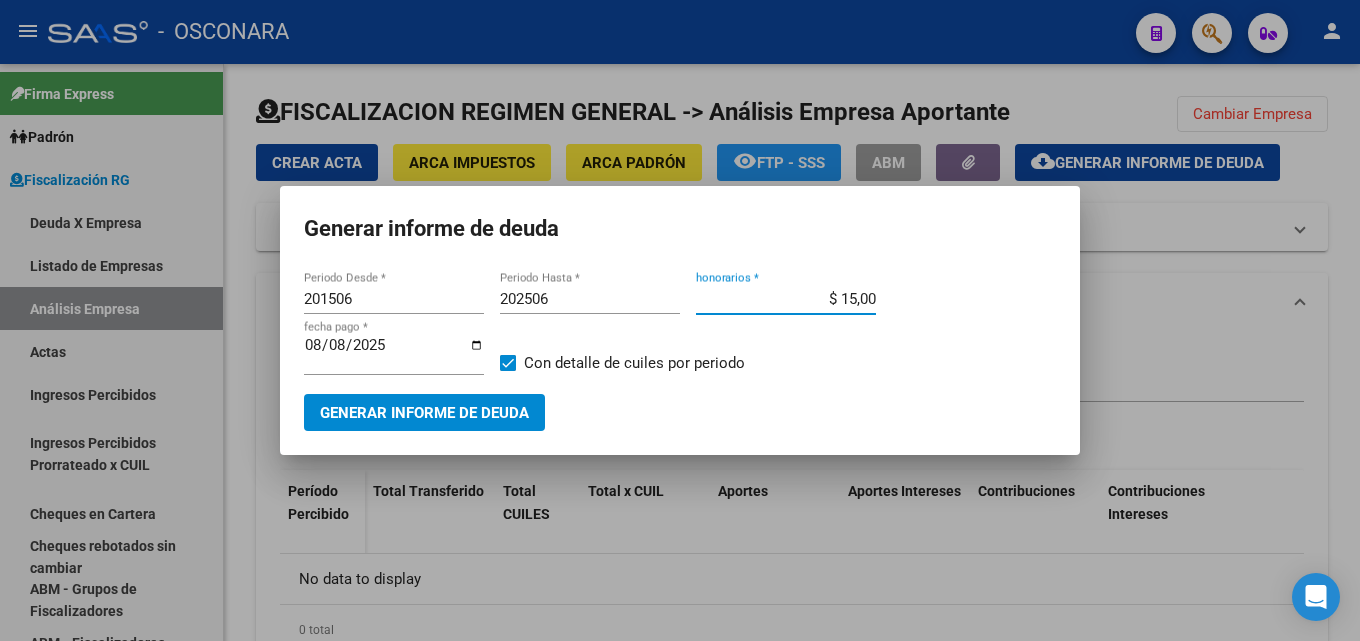 click on "2025-08-08" at bounding box center (394, 353) 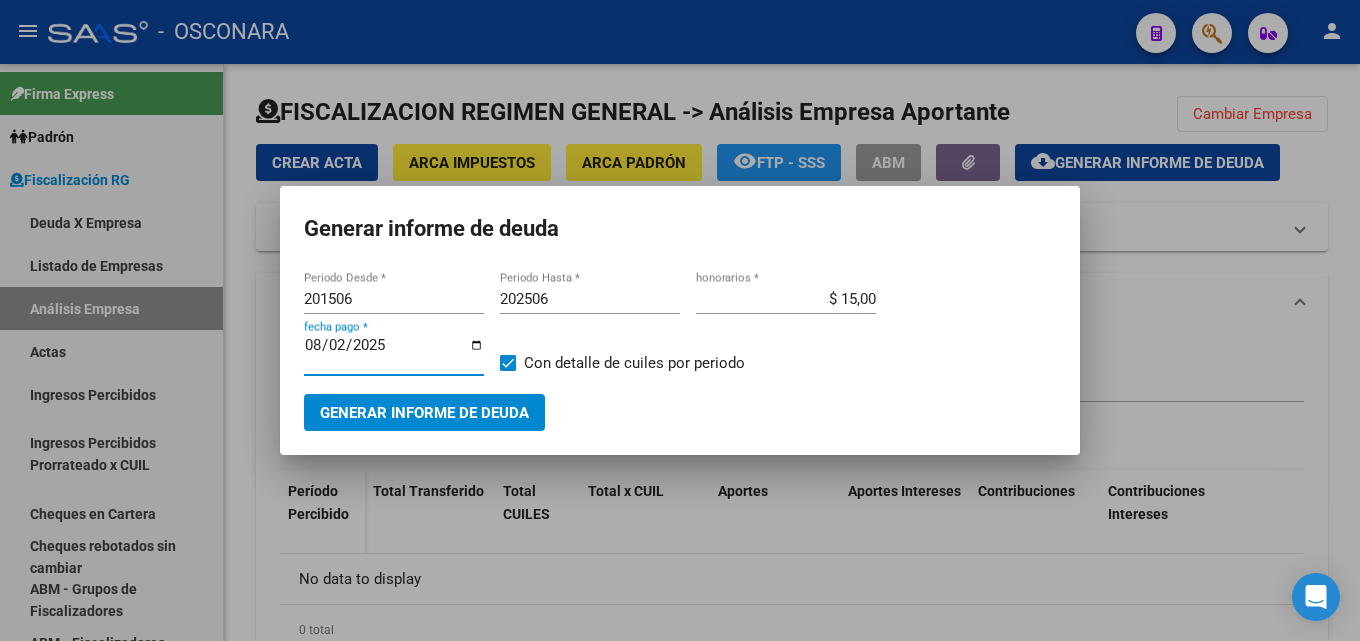 type on "2025-08-20" 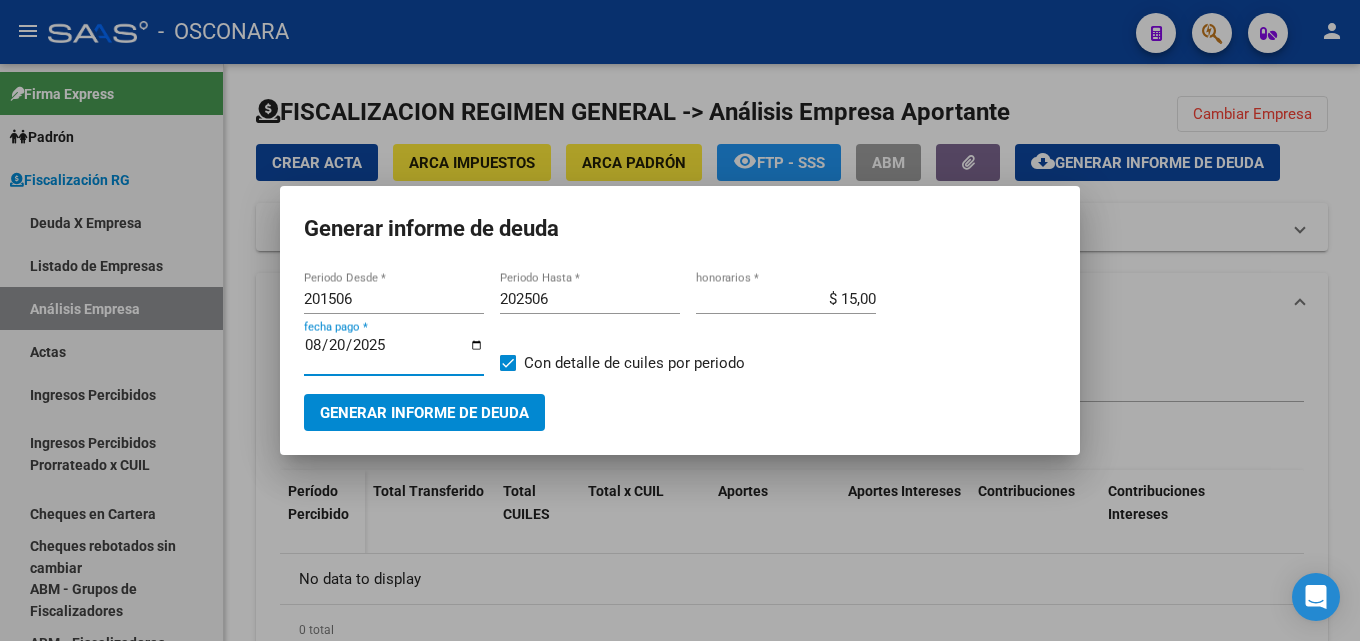 click on "Generar informe de deuda" at bounding box center [424, 412] 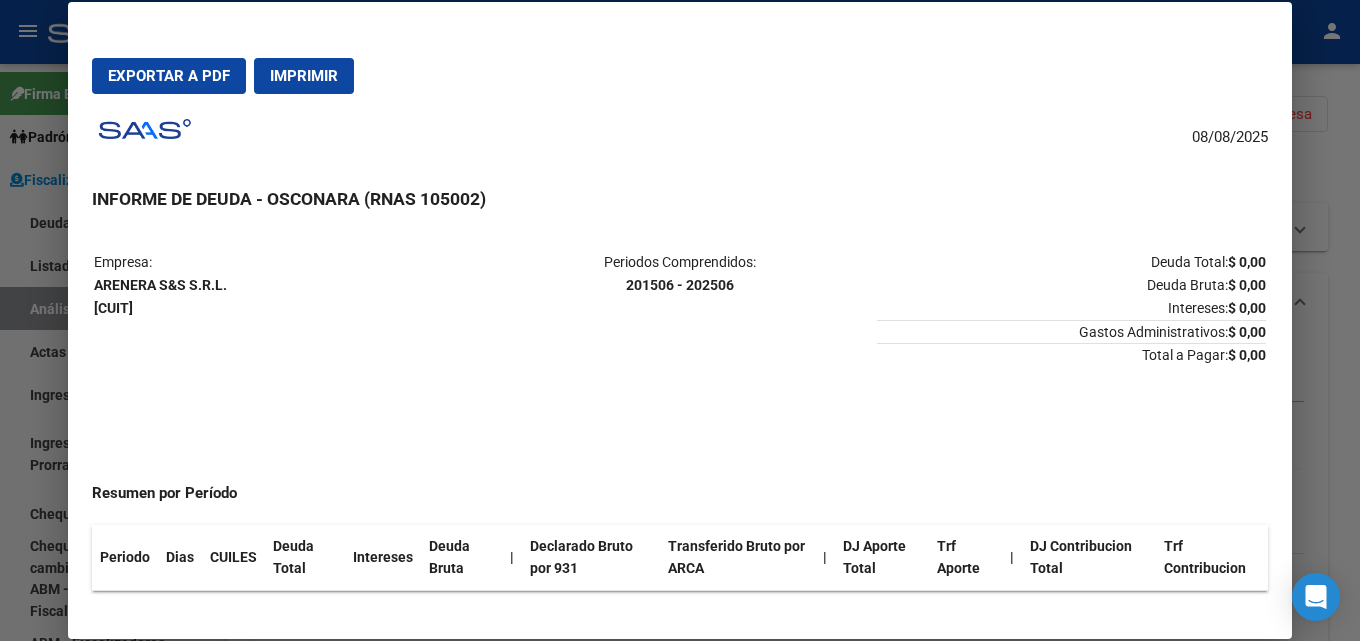 click at bounding box center [680, 320] 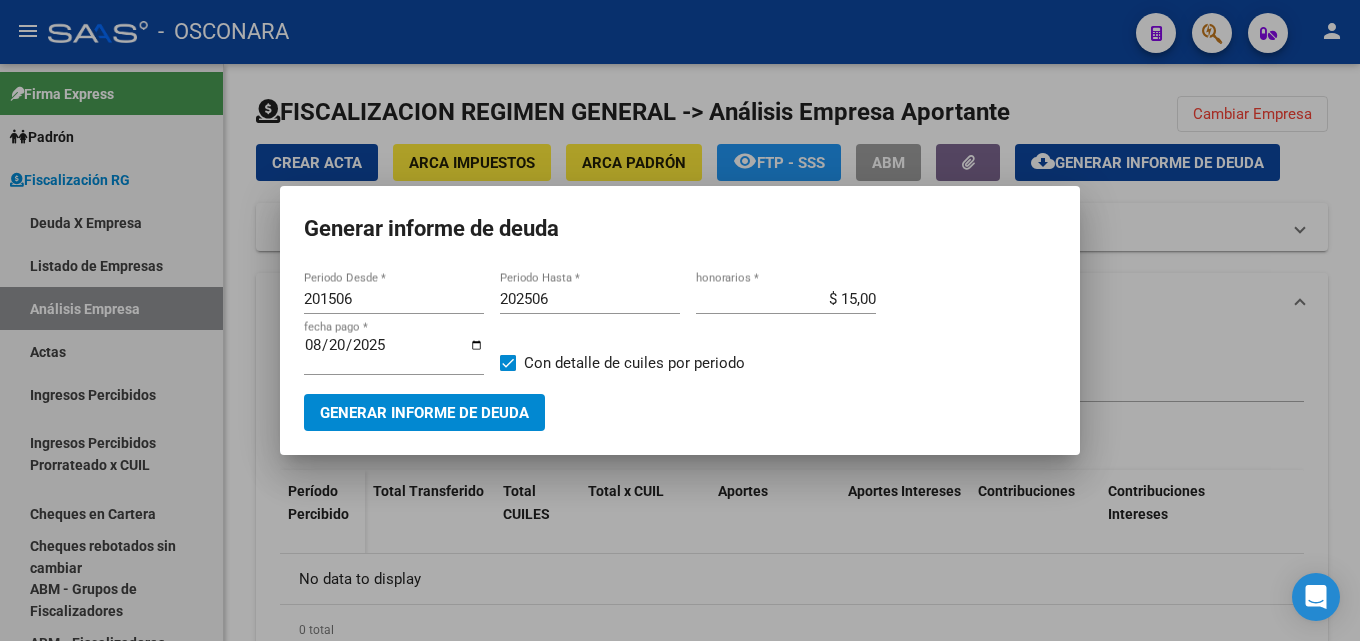 click at bounding box center (680, 320) 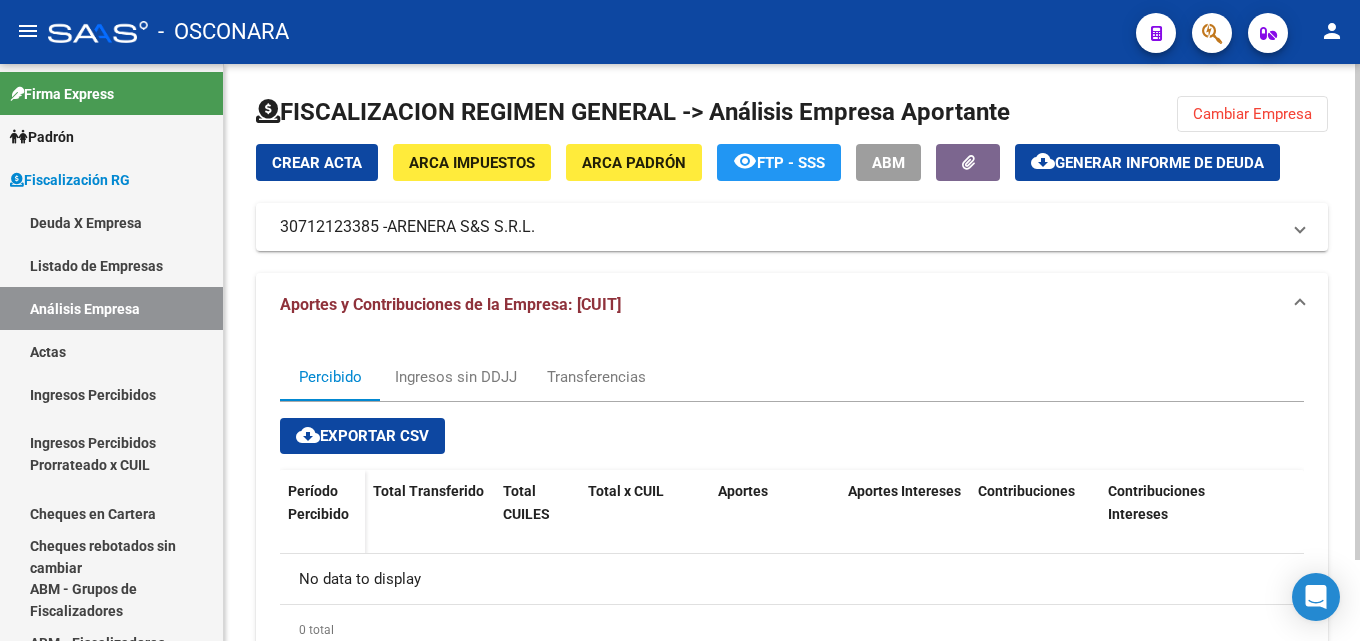 drag, startPoint x: 1281, startPoint y: 112, endPoint x: 742, endPoint y: 190, distance: 544.61456 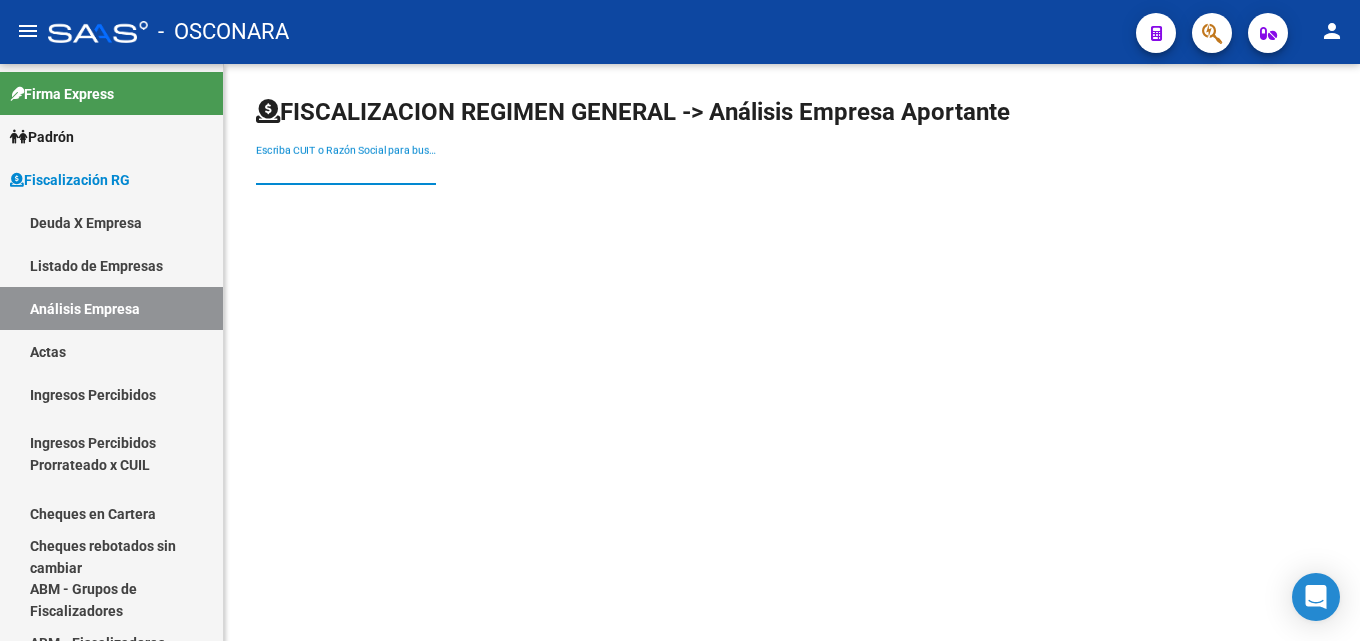 click on "Escriba CUIT o Razón Social para buscar" at bounding box center [346, 170] 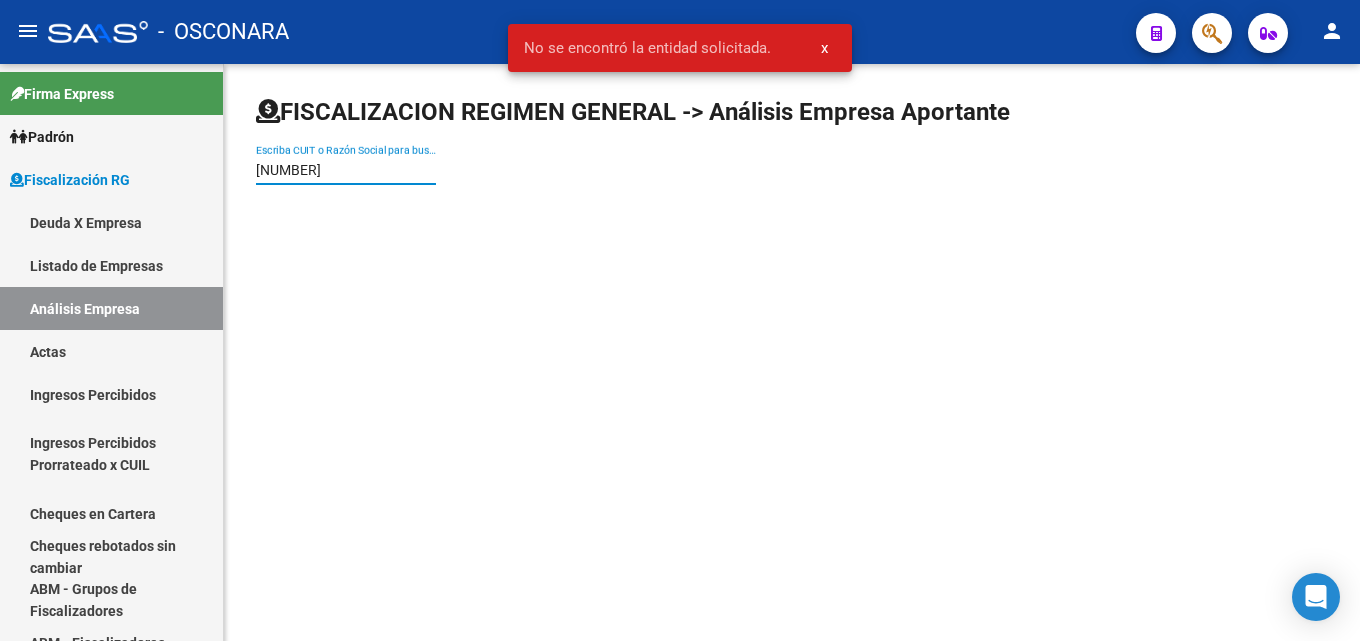type on "[NUMBER]" 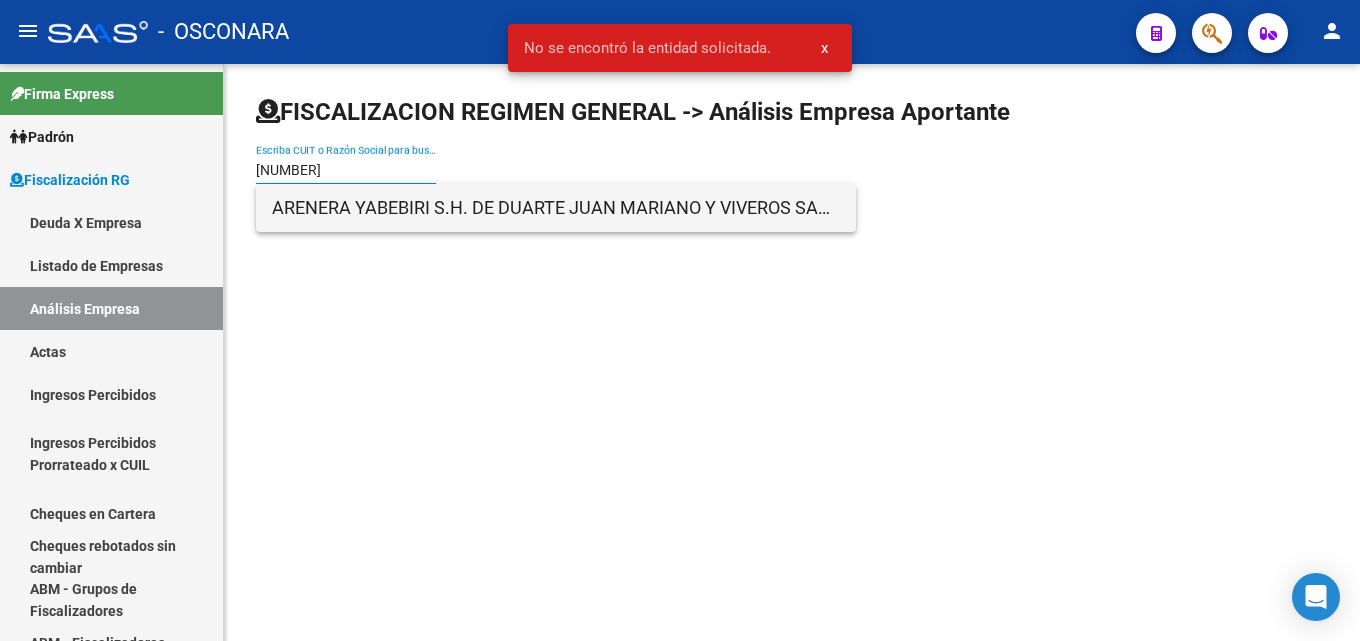 click on "ARENERA YABEBIRI S.H. DE DUARTE JUAN MARIANO Y VIVEROS SANTIAGO VALENTIN" at bounding box center [556, 208] 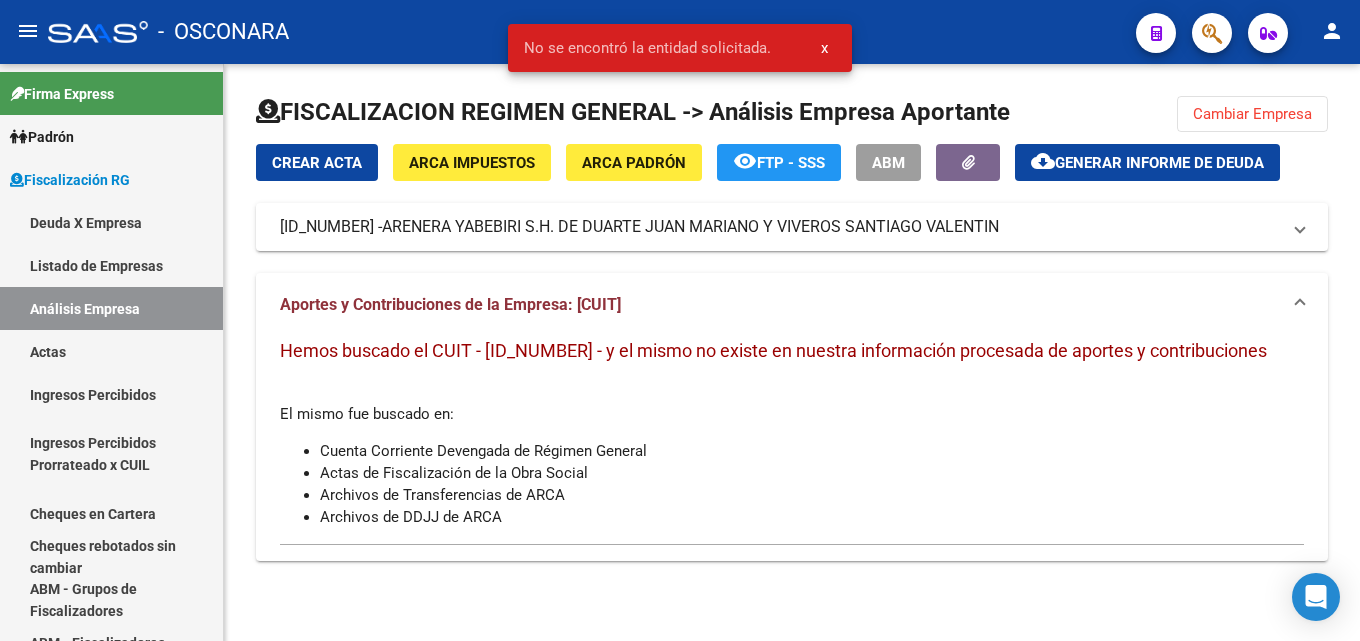 click on "cloud_download  Generar informe de deuda" 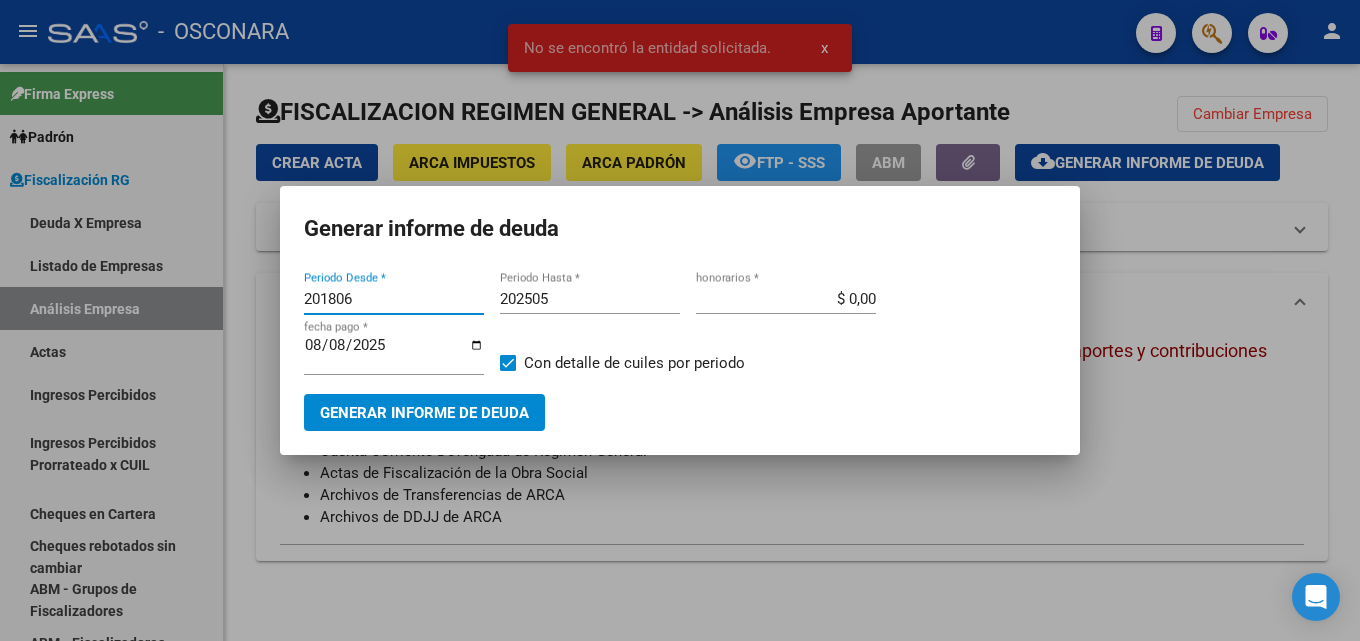 drag, startPoint x: 376, startPoint y: 298, endPoint x: 242, endPoint y: 304, distance: 134.13426 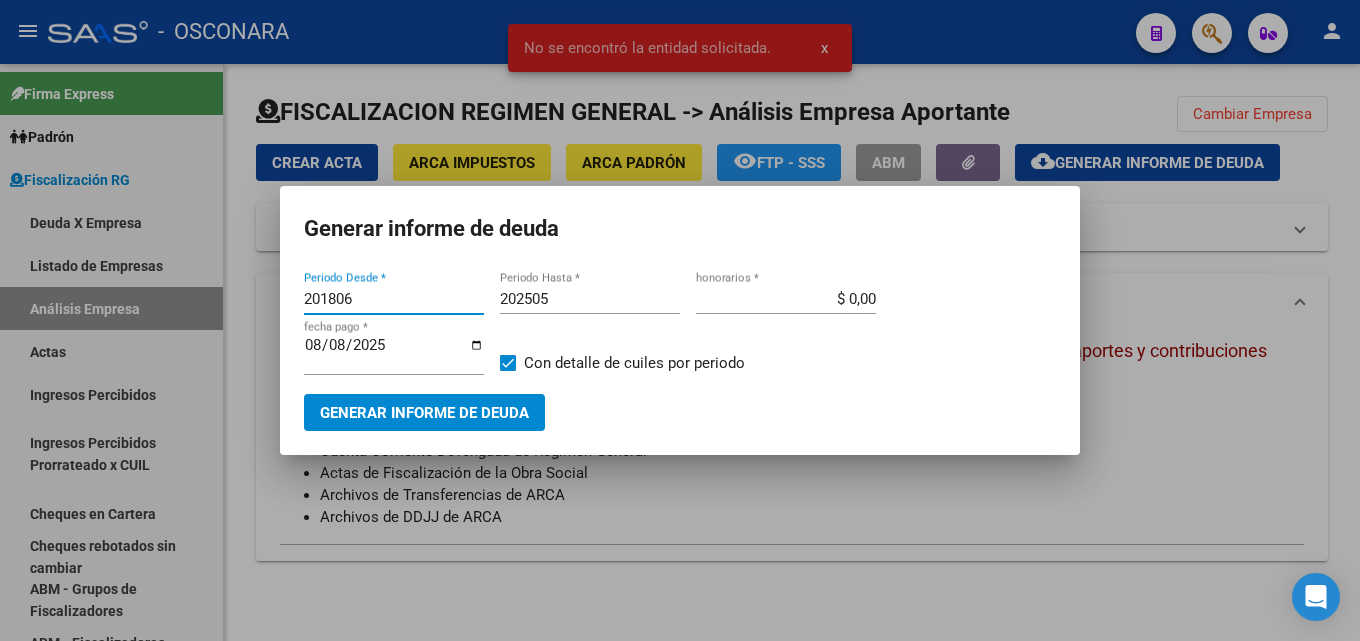 click on "No se encontró la entidad solicitada. x Generar informe de deuda   201806 Periodo Desde *   202505 Periodo Hasta *   $ 0,00 honorarios *   2025-08-08 fecha pago *   Con detalle de cuiles por periodo  Generar informe de deuda" at bounding box center [680, 320] 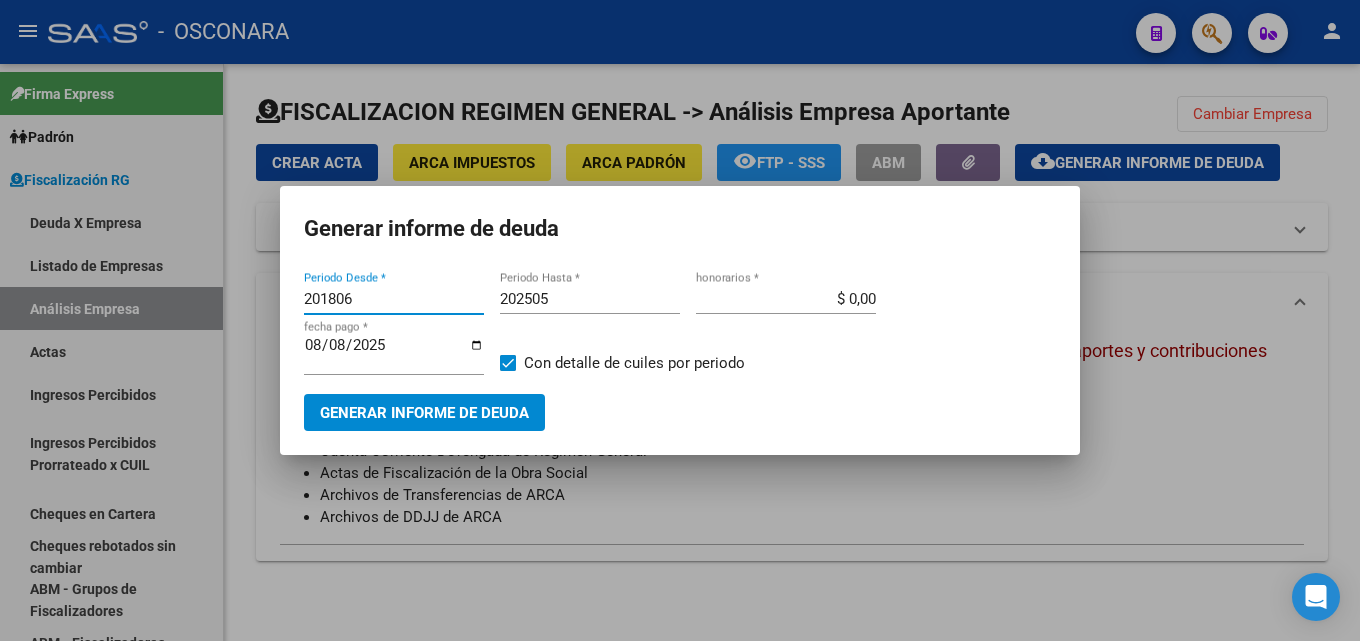 drag, startPoint x: 363, startPoint y: 301, endPoint x: 299, endPoint y: 302, distance: 64.00781 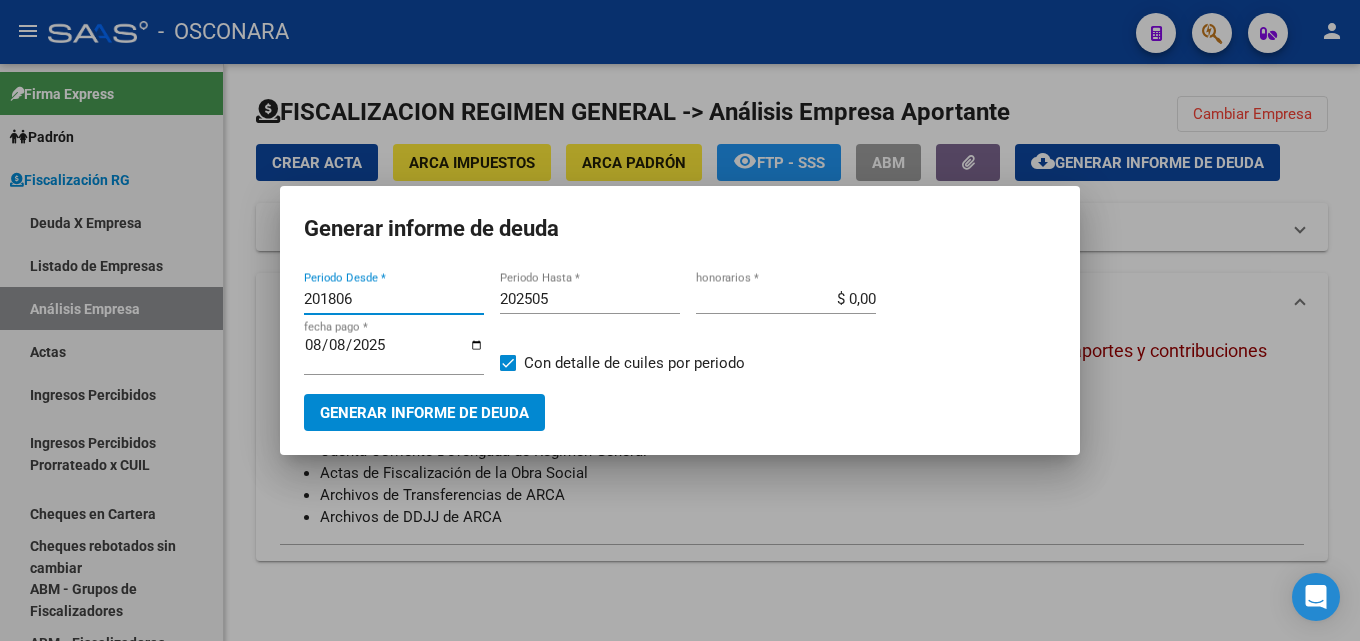 click on "201806 Periodo Desde *   202505 Periodo Hasta *   $ 0,00 honorarios *   2025-08-08 fecha pago *   Con detalle de cuiles por periodo  Generar informe de deuda" at bounding box center [680, 349] 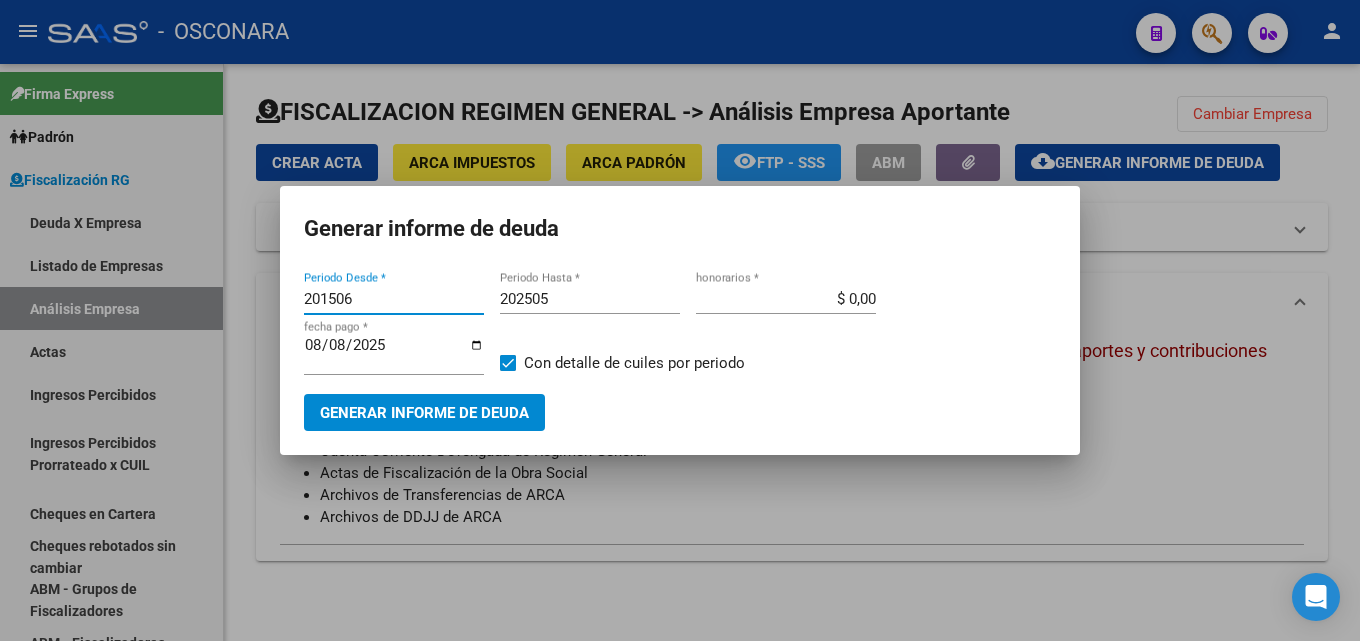type on "201506" 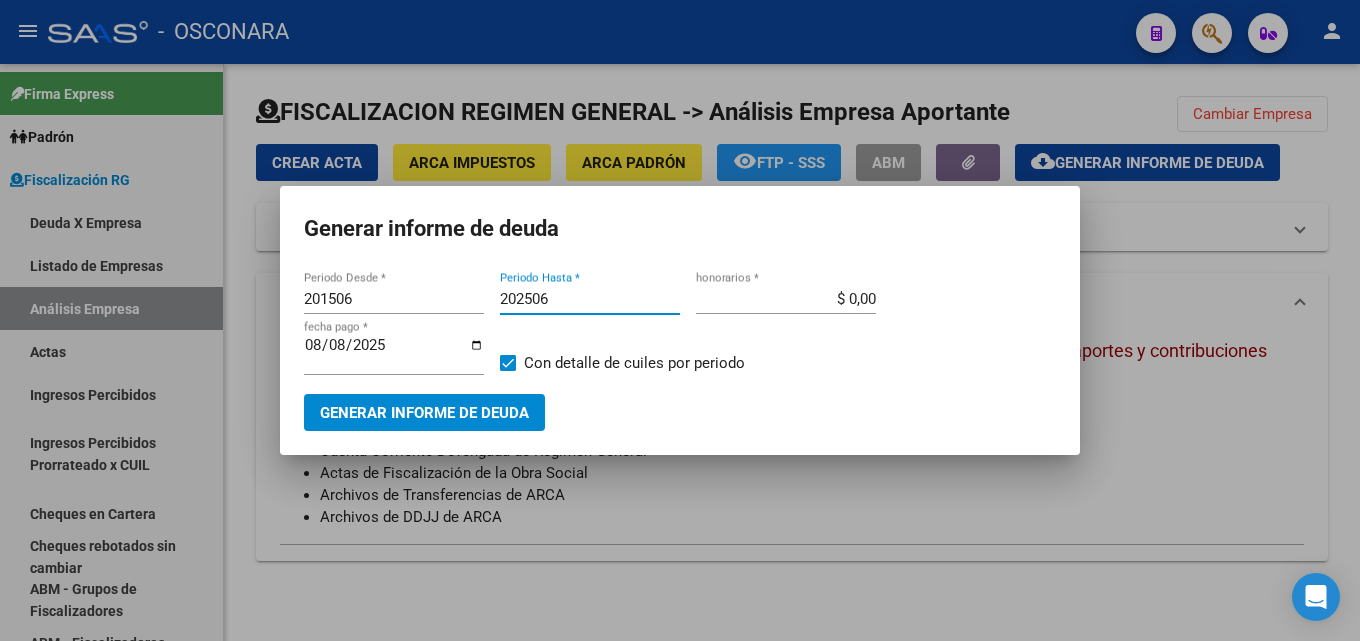type on "202506" 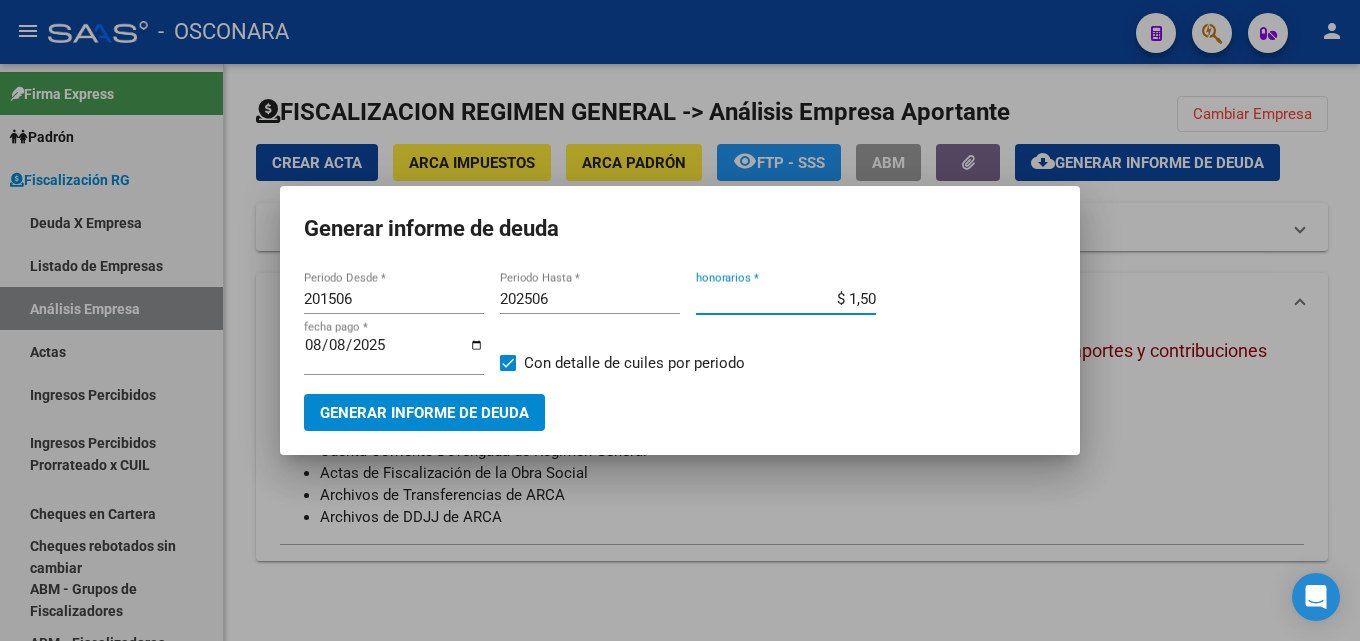 type on "$ 15,00" 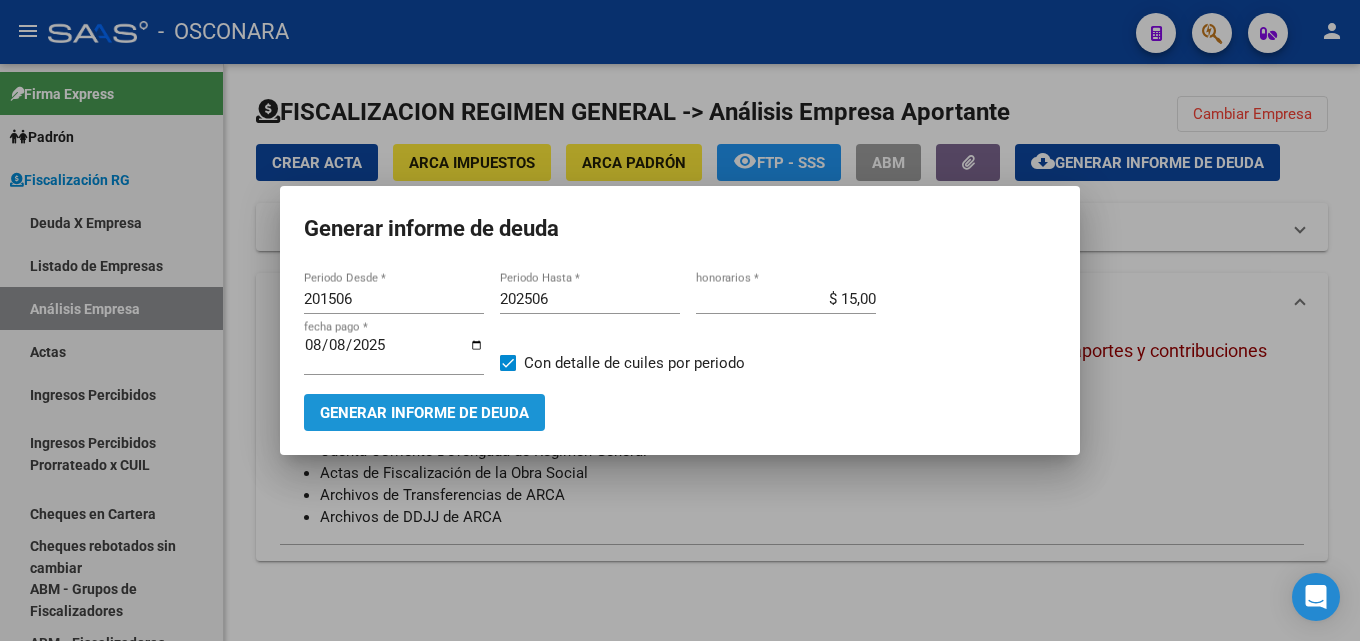 click on "Generar informe de deuda" at bounding box center [424, 413] 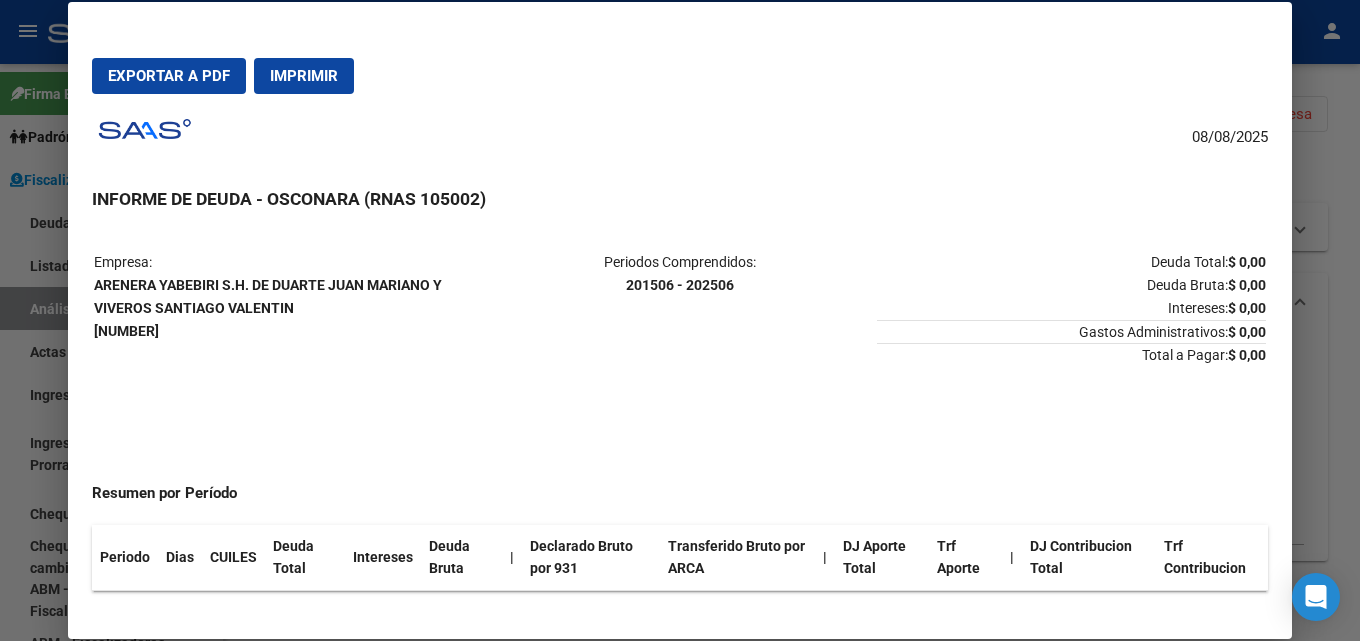 click at bounding box center (680, 320) 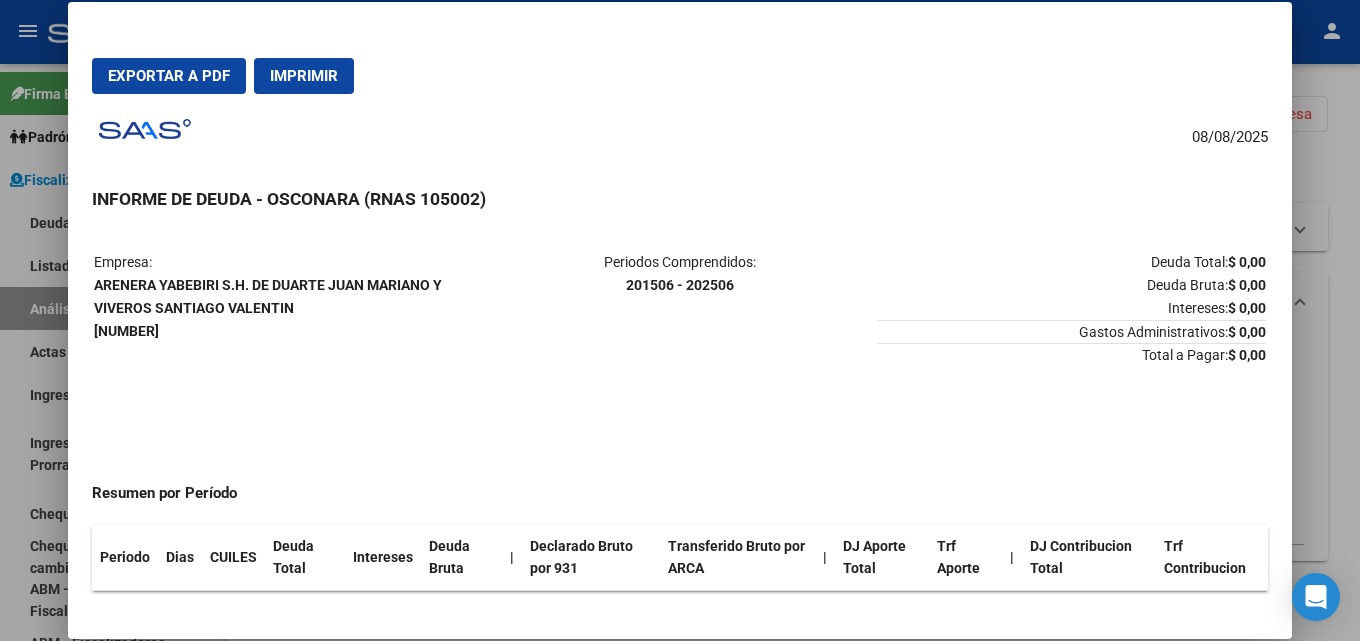 type 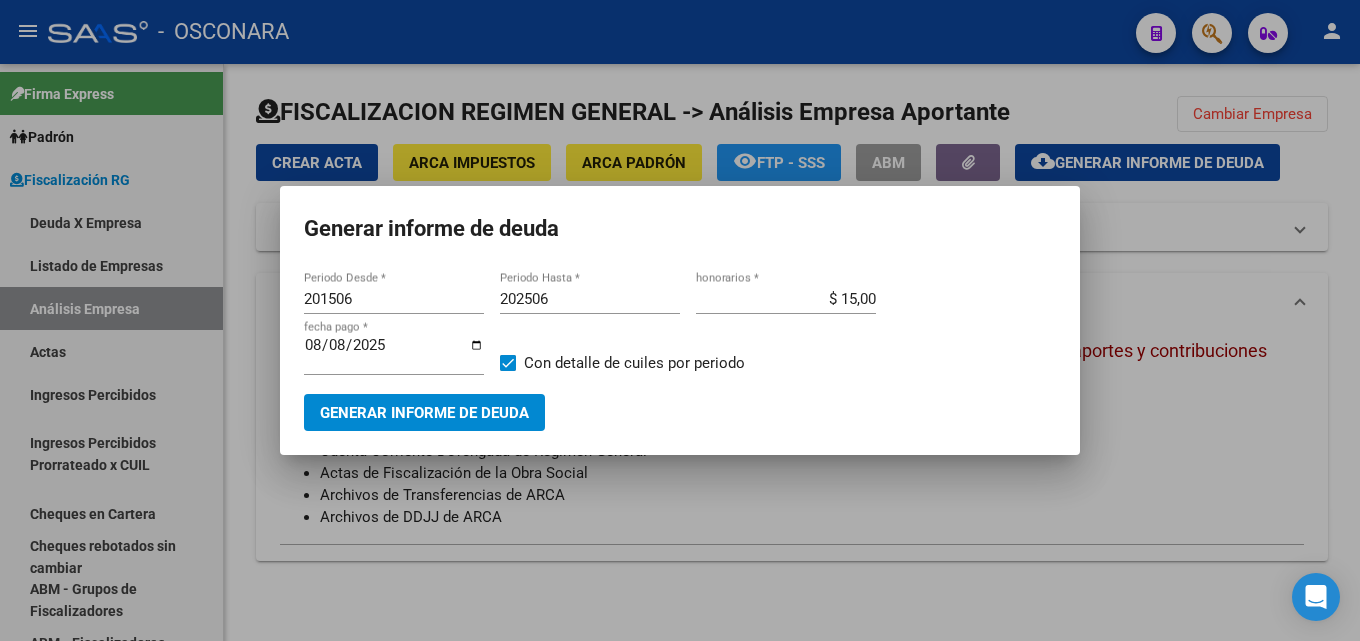 click at bounding box center (680, 320) 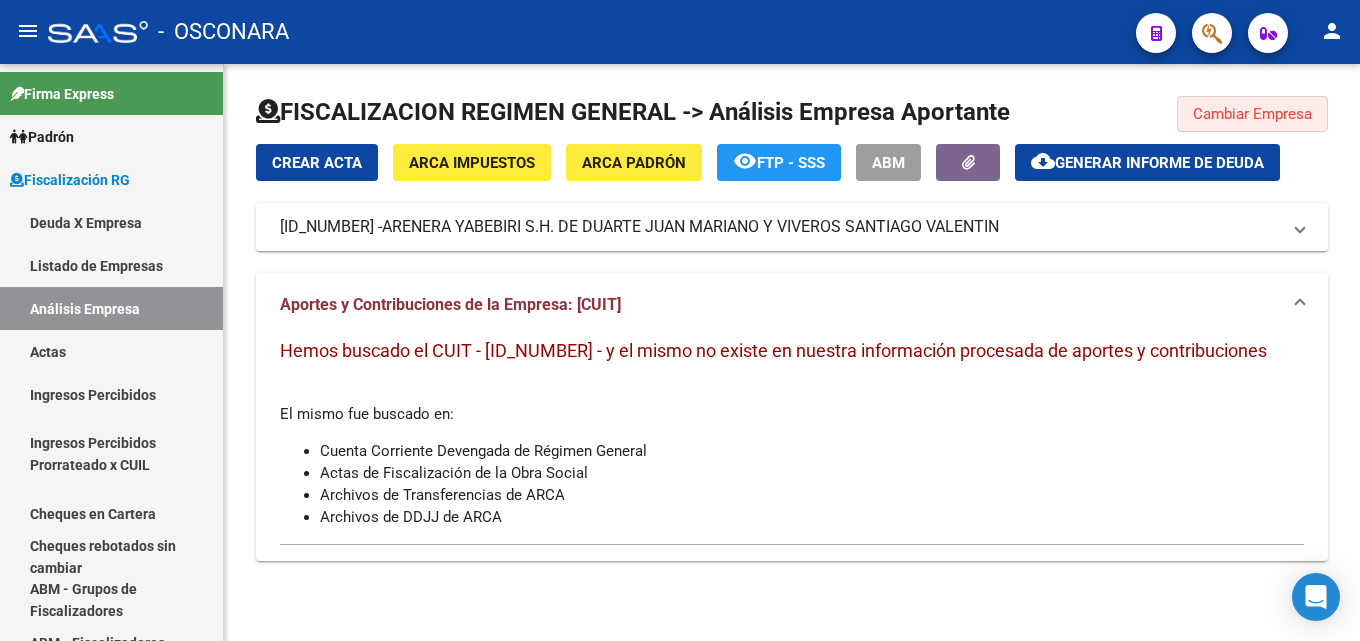 click on "Cambiar Empresa" 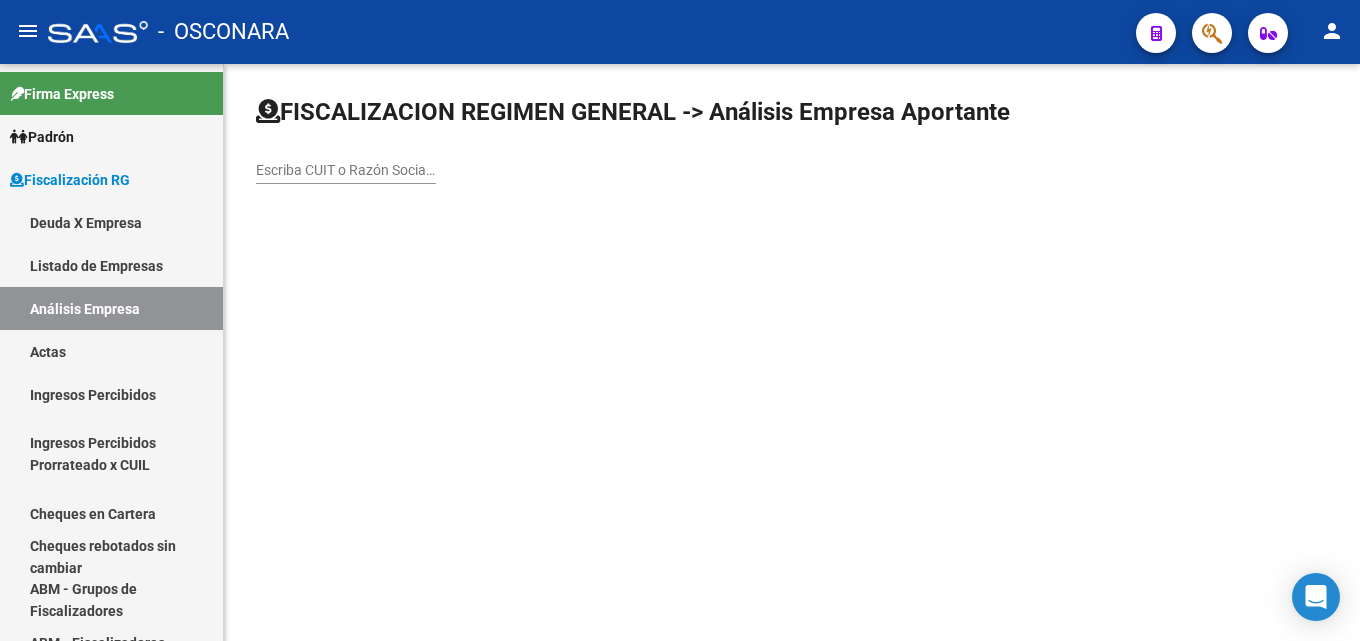 click on "Escriba CUIT o Razón Social para buscar" 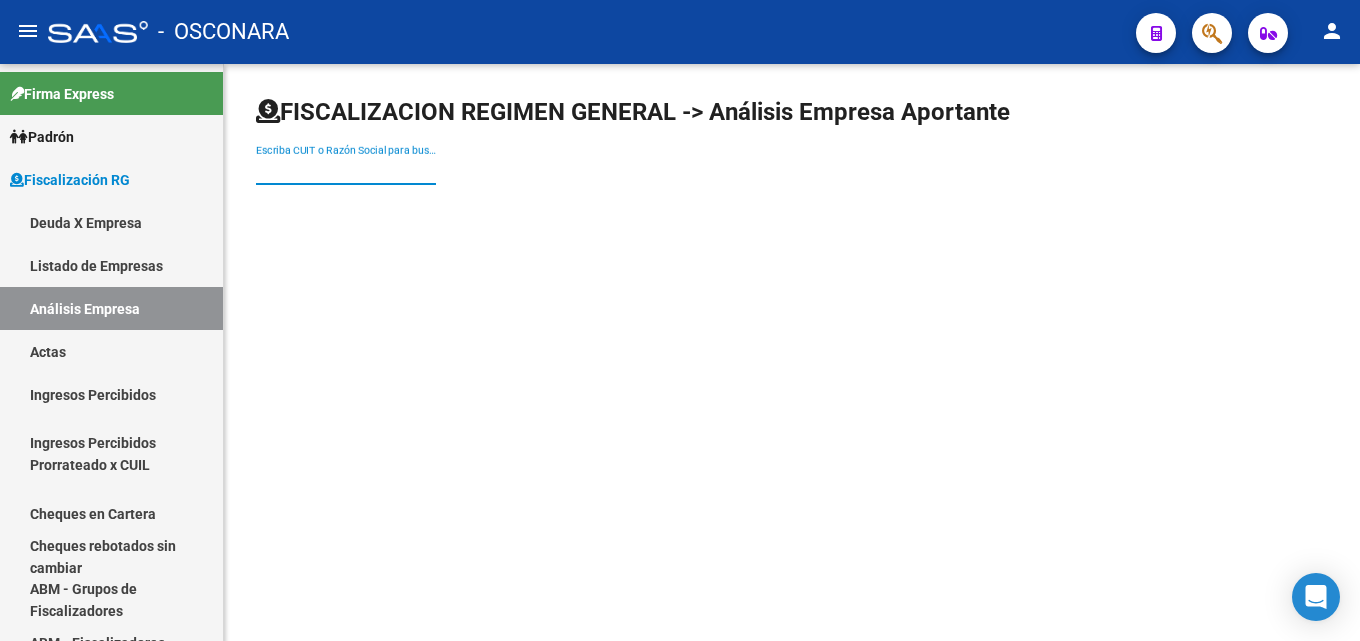 paste on "[ID_NUMBER]" 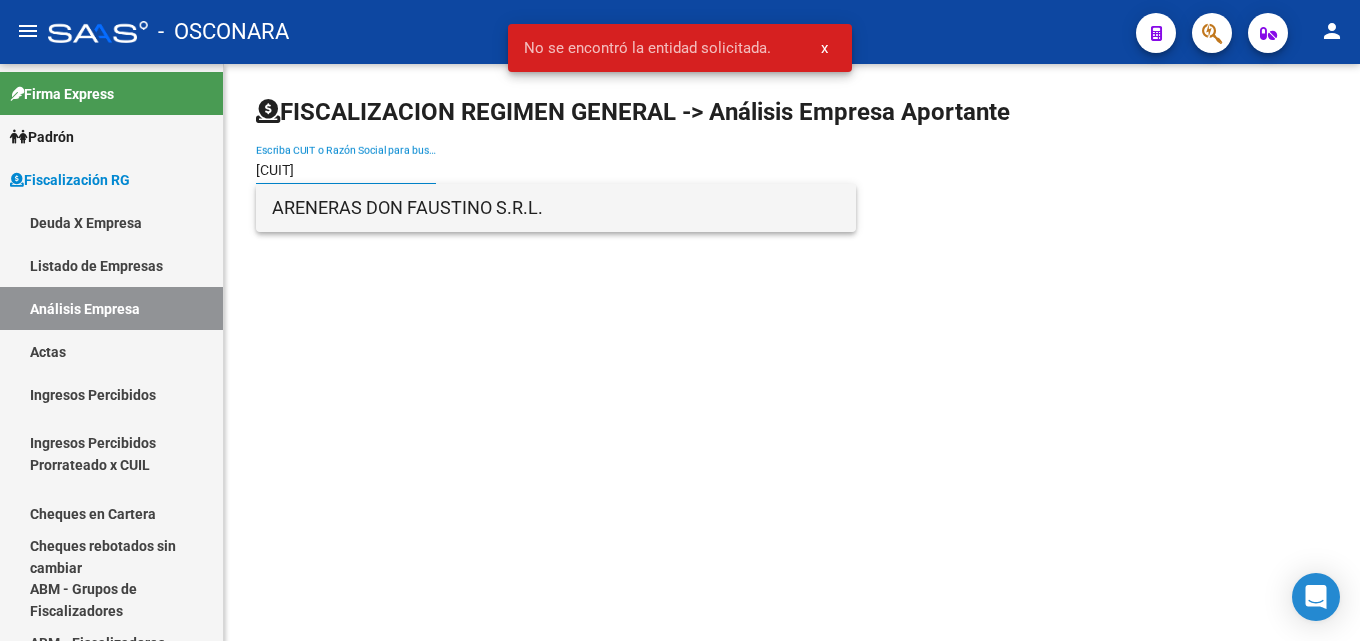 type on "[CUIT]" 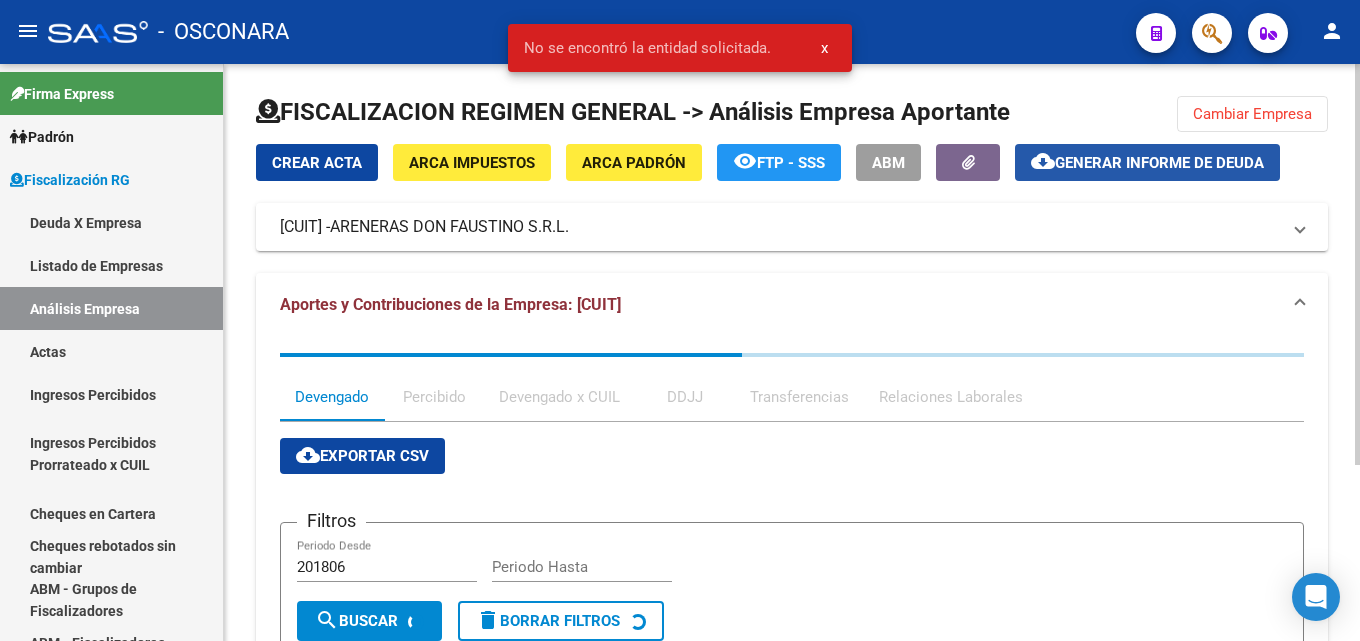 click on "Generar informe de deuda" 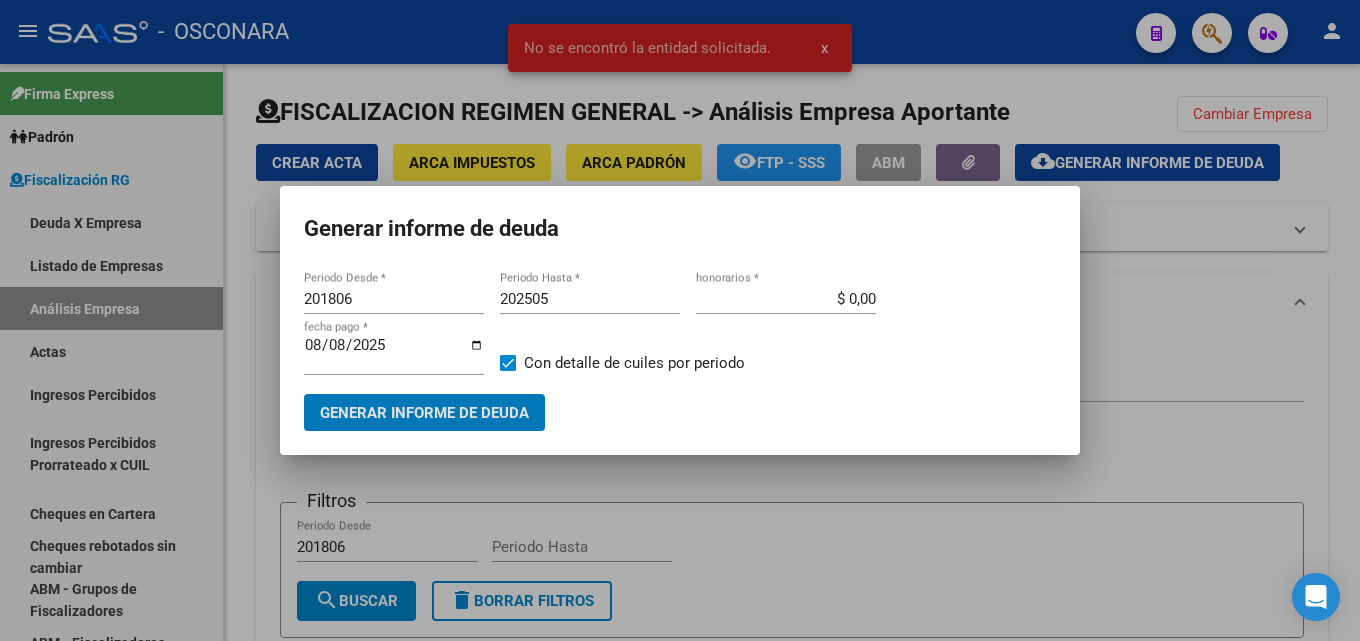 drag, startPoint x: 375, startPoint y: 305, endPoint x: 243, endPoint y: 305, distance: 132 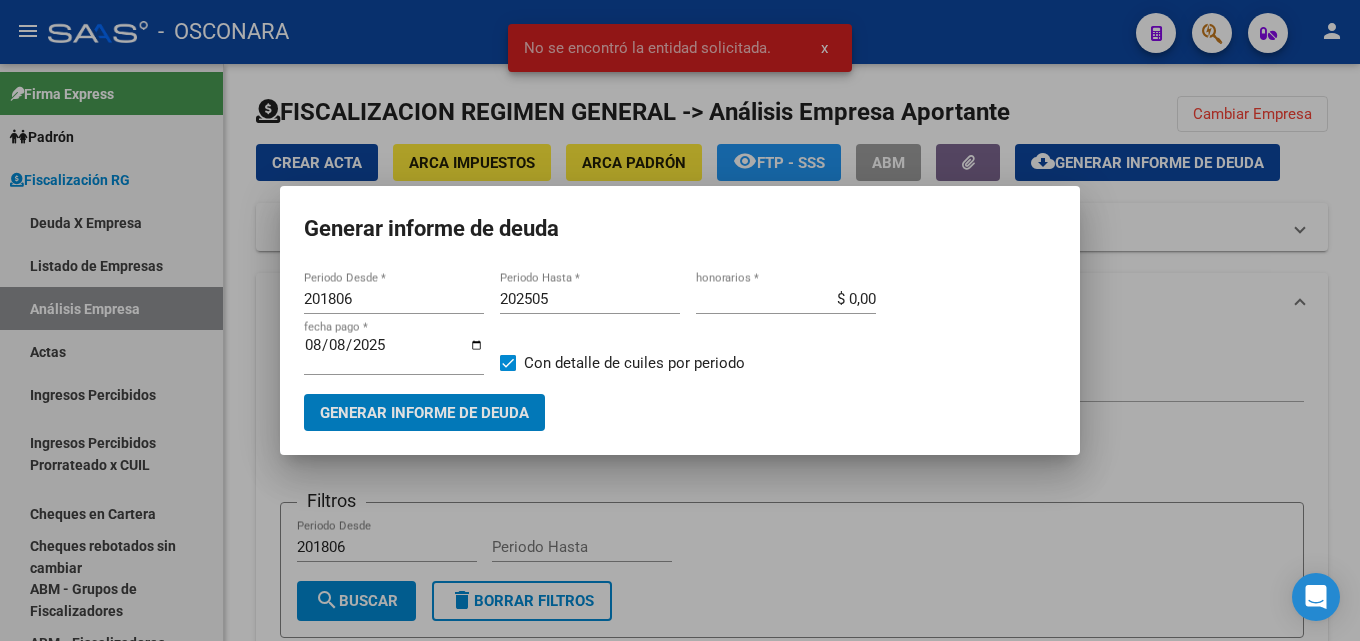 click on "No se encontró la entidad solicitada. x Generar informe de deuda   201806 Periodo Desde *   202505 Periodo Hasta *   $ 0,00 honorarios *   2025-08-08 fecha pago *   Con detalle de cuiles por periodo  Generar informe de deuda" at bounding box center (680, 320) 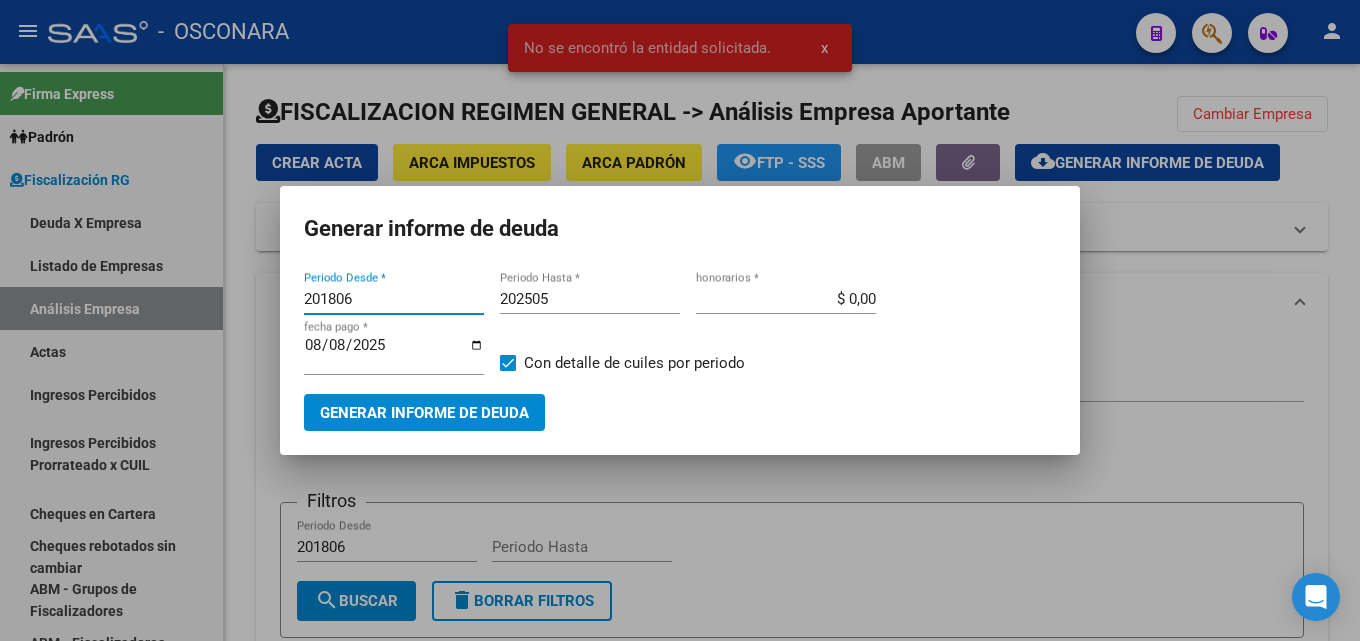 drag, startPoint x: 304, startPoint y: 299, endPoint x: 277, endPoint y: 299, distance: 27 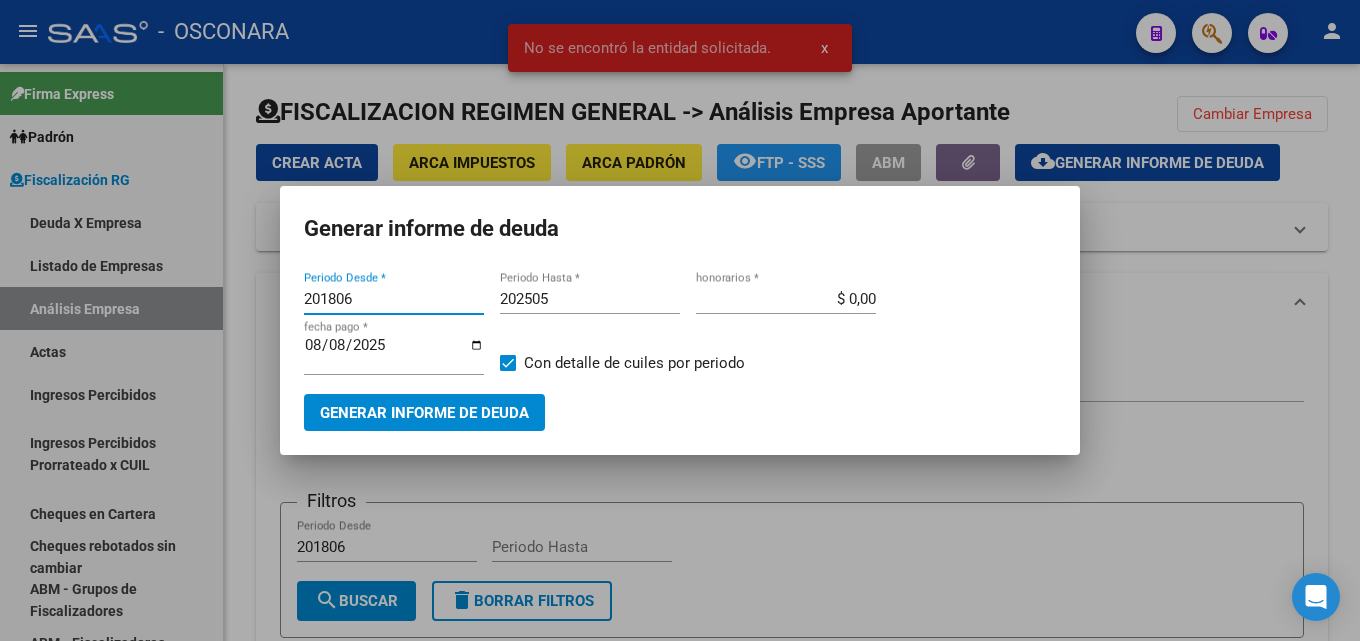 click on "No se encontró la entidad solicitada. x Generar informe de deuda   201806 Periodo Desde *   202505 Periodo Hasta *   $ 0,00 honorarios *   2025-08-08 fecha pago *   Con detalle de cuiles por periodo  Generar informe de deuda" at bounding box center [680, 320] 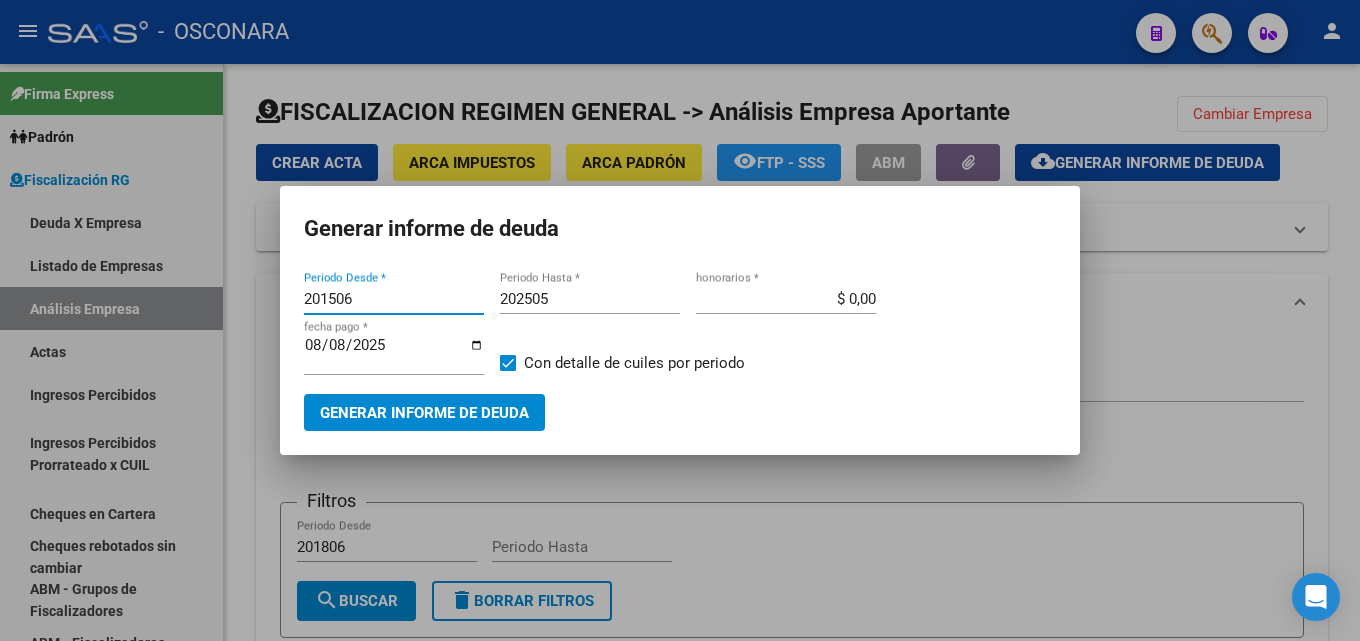 type on "201506" 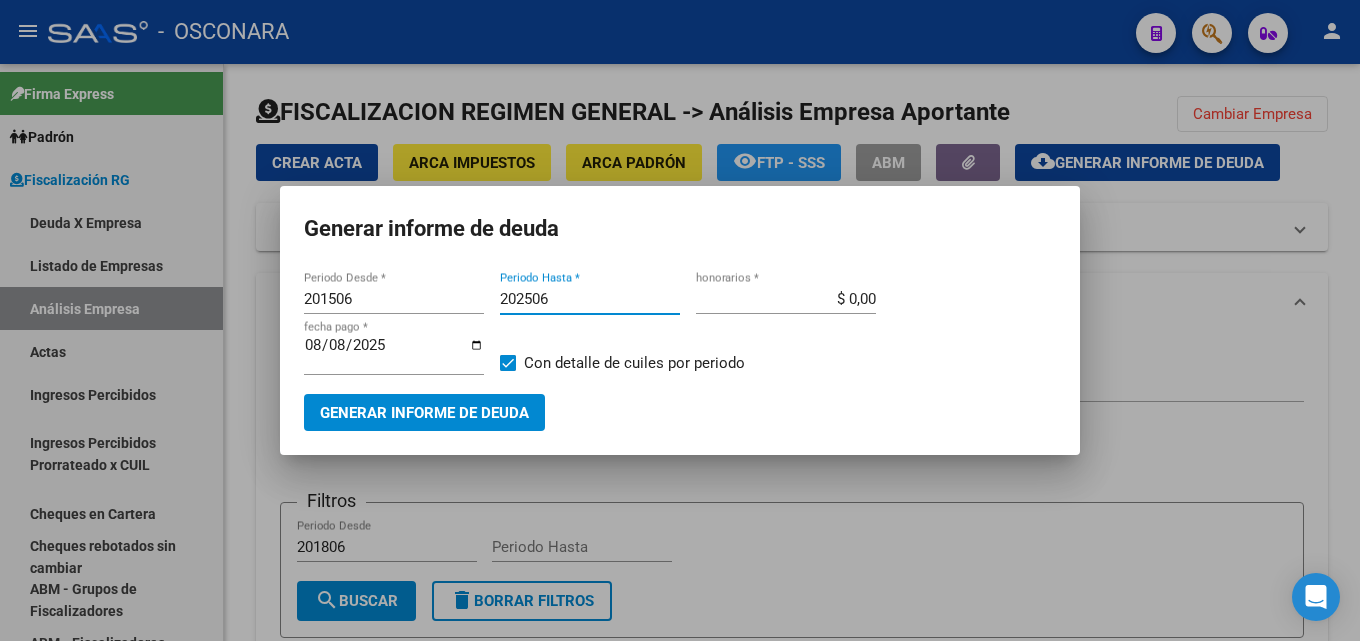 type on "202506" 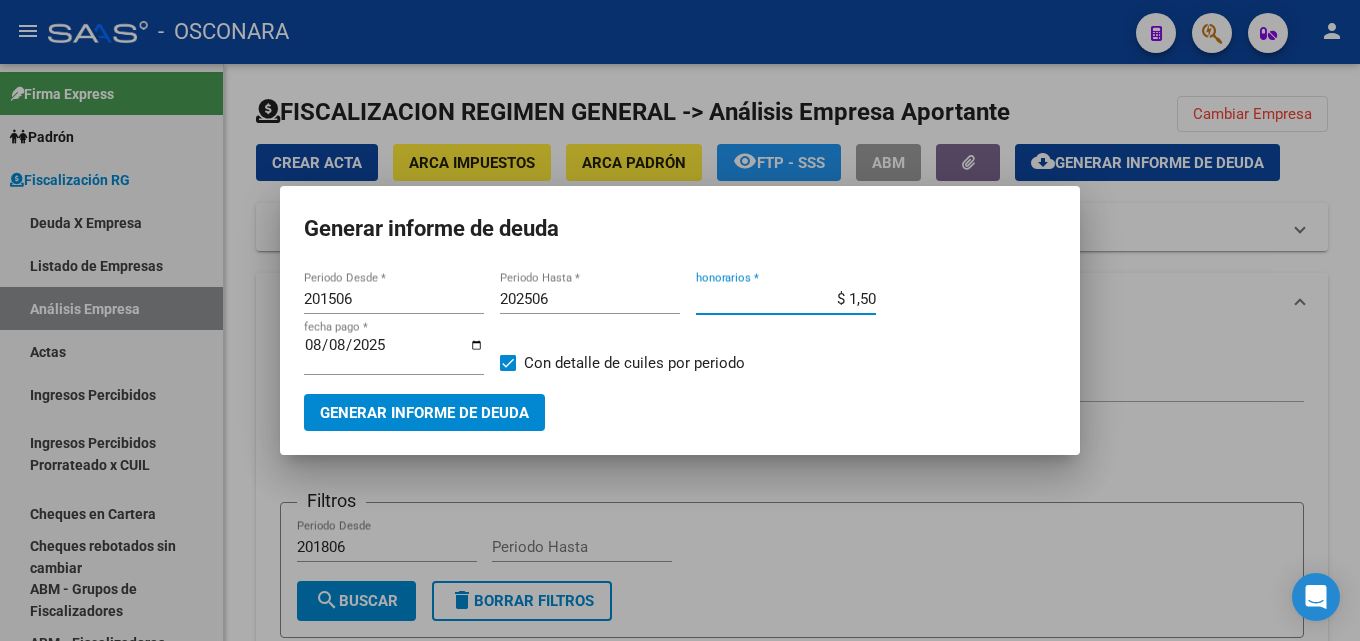 type on "$ 15,00" 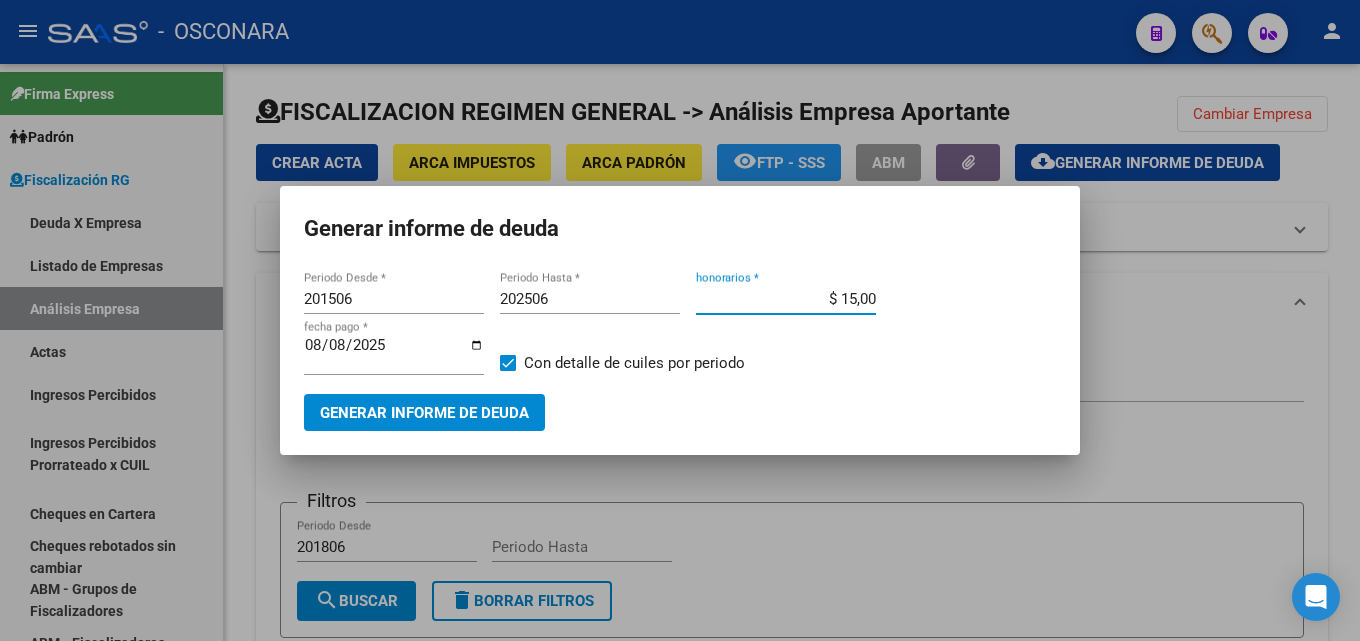 click on "Generar informe de deuda" at bounding box center (424, 413) 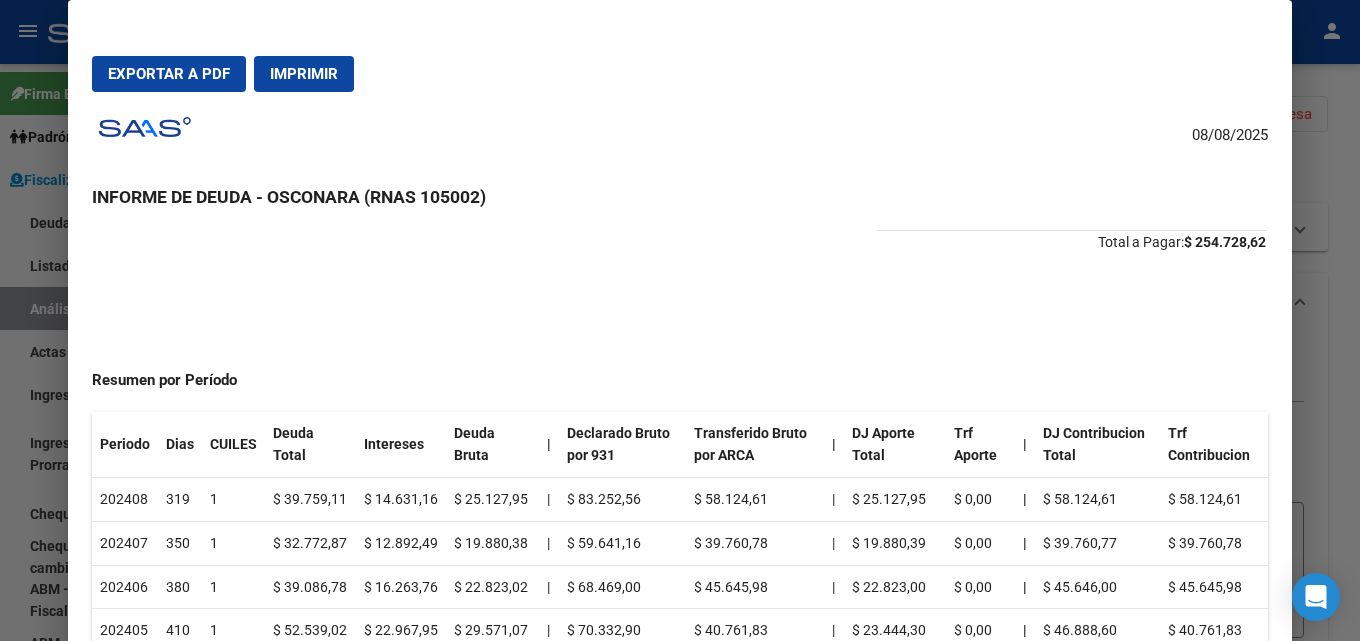 scroll, scrollTop: 0, scrollLeft: 0, axis: both 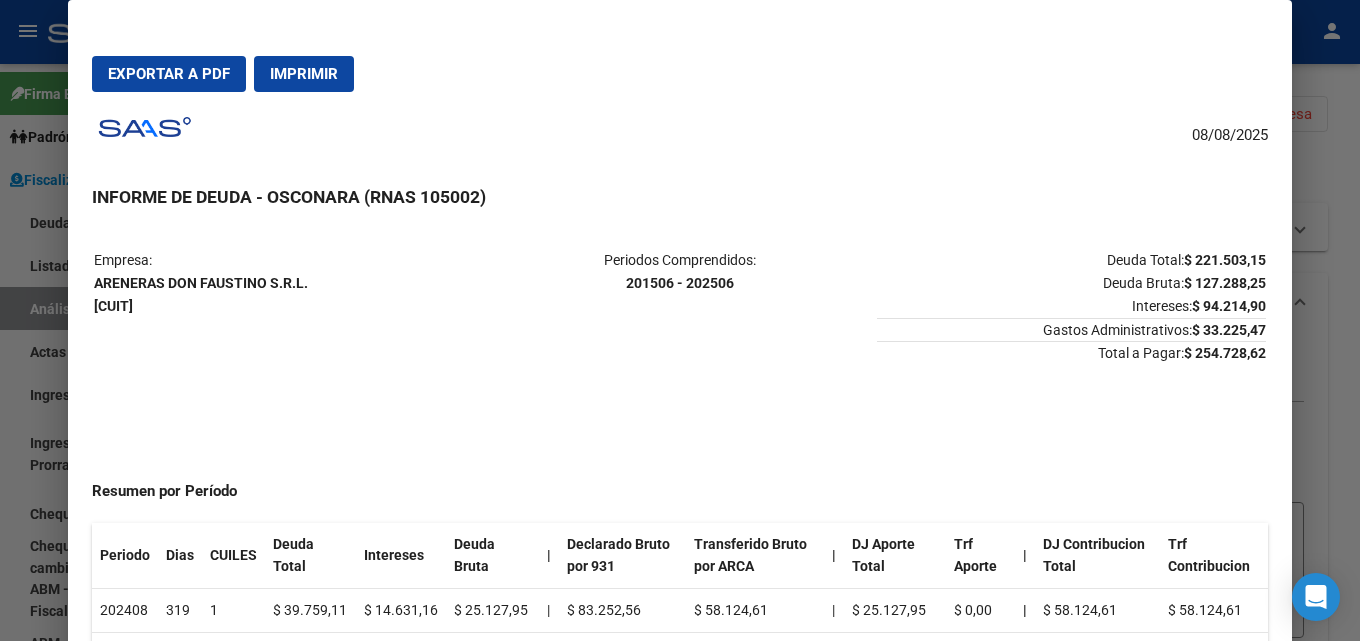 drag, startPoint x: 102, startPoint y: 282, endPoint x: 300, endPoint y: 280, distance: 198.0101 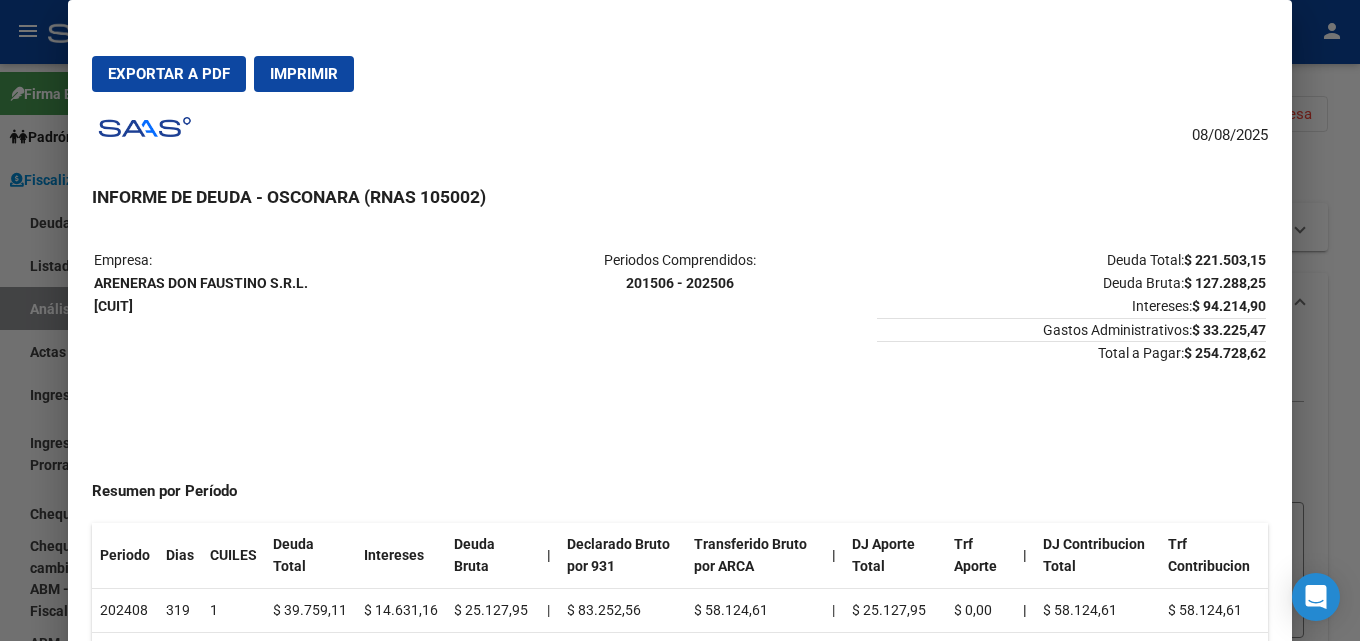 drag, startPoint x: 308, startPoint y: 280, endPoint x: 95, endPoint y: 285, distance: 213.05867 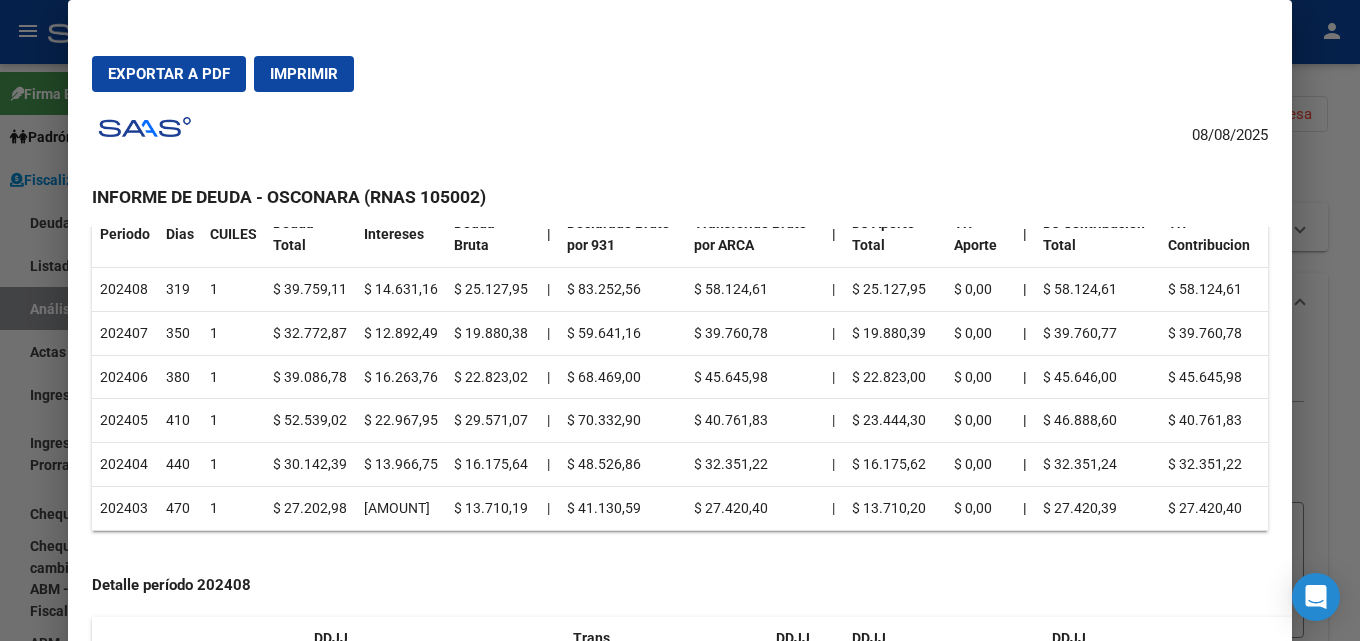 scroll, scrollTop: 400, scrollLeft: 0, axis: vertical 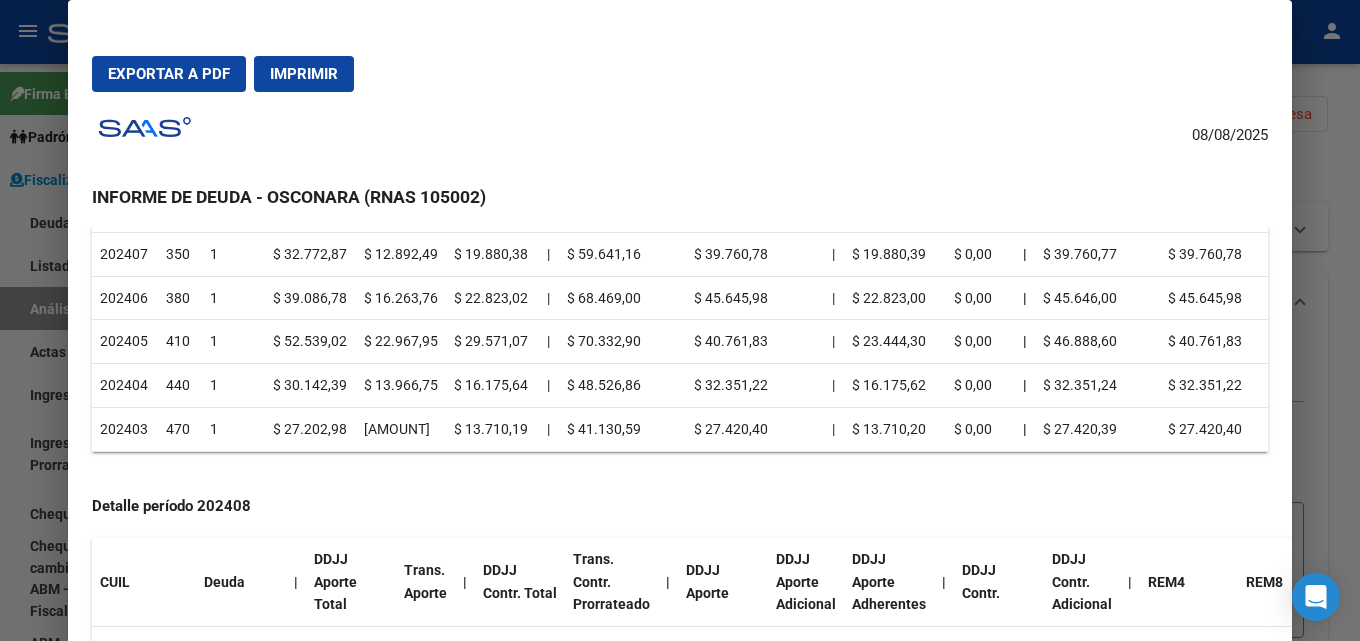 click at bounding box center (680, 320) 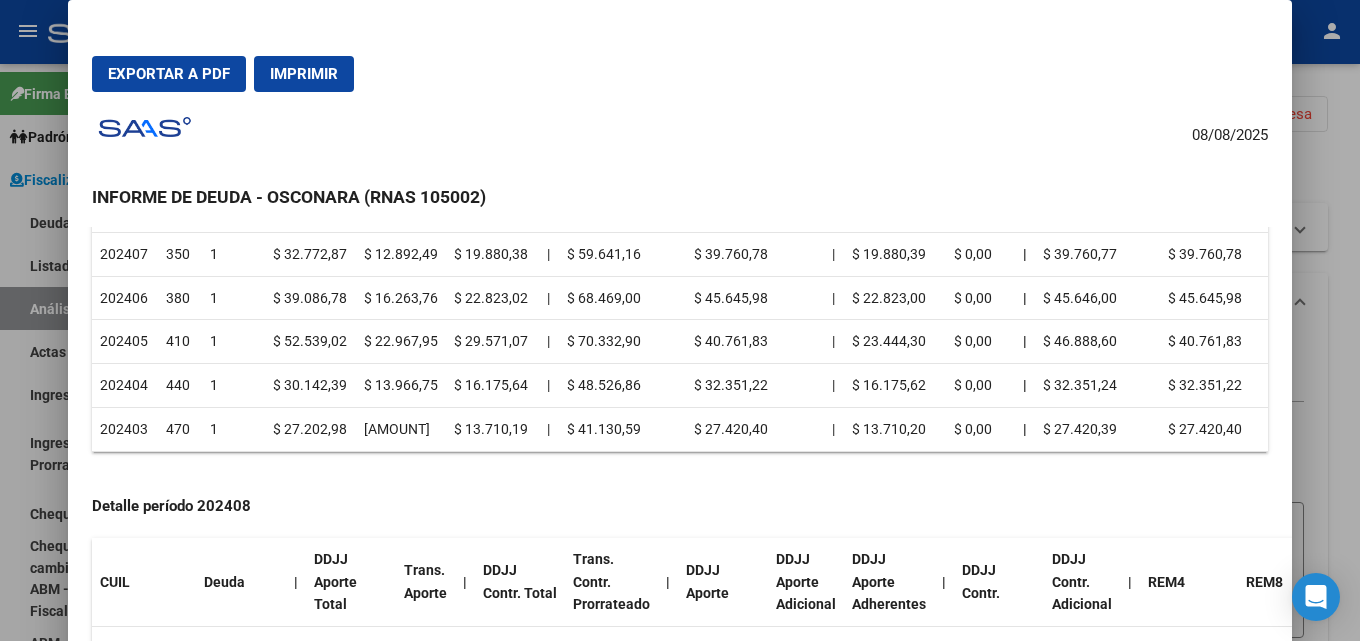 click at bounding box center (680, 320) 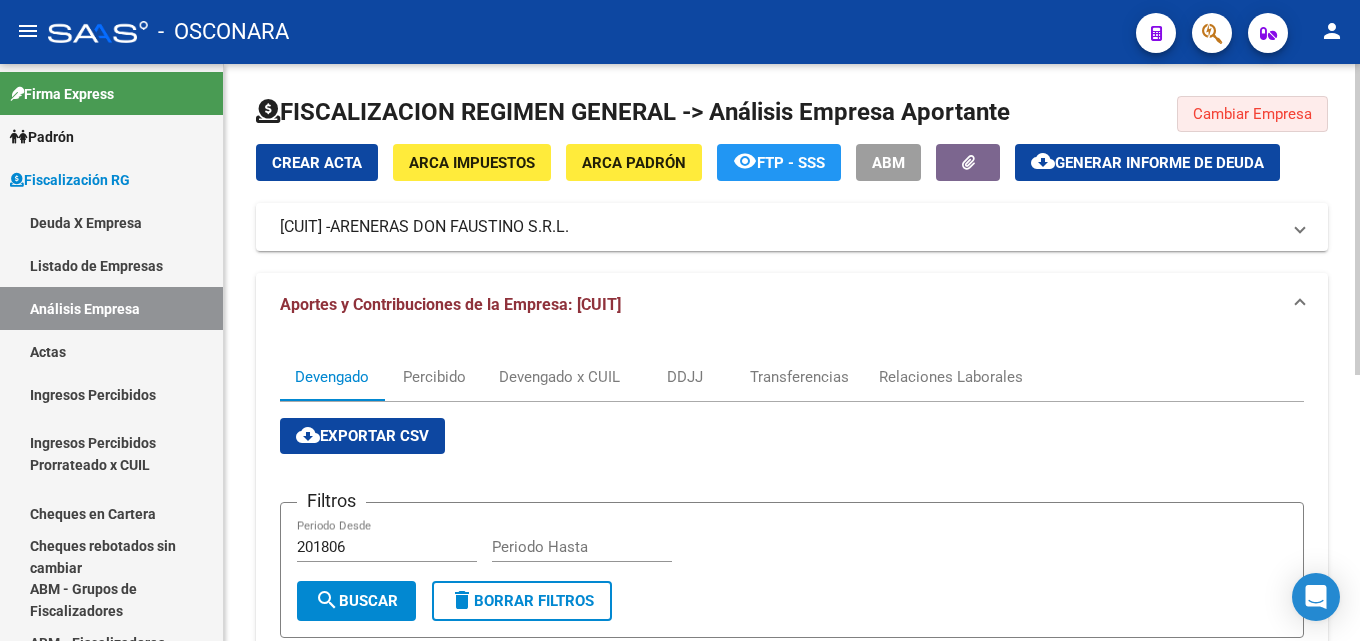 click on "Cambiar Empresa" 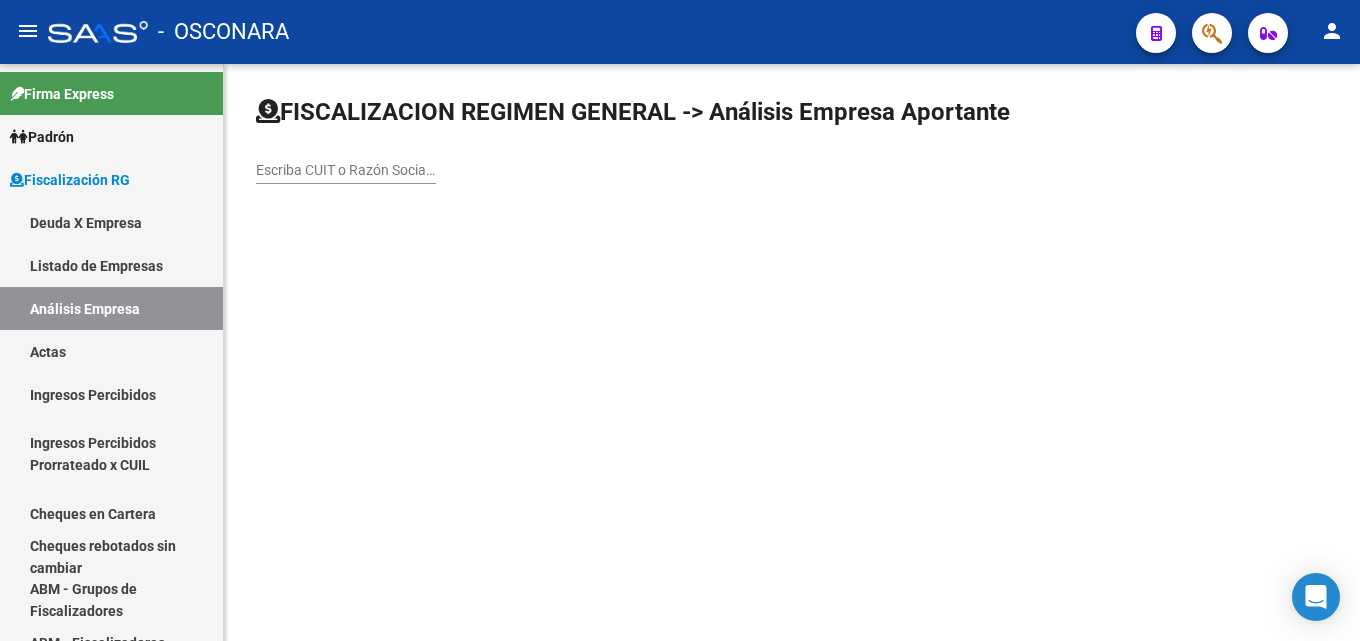 click on "Escriba CUIT o Razón Social para buscar" at bounding box center [346, 170] 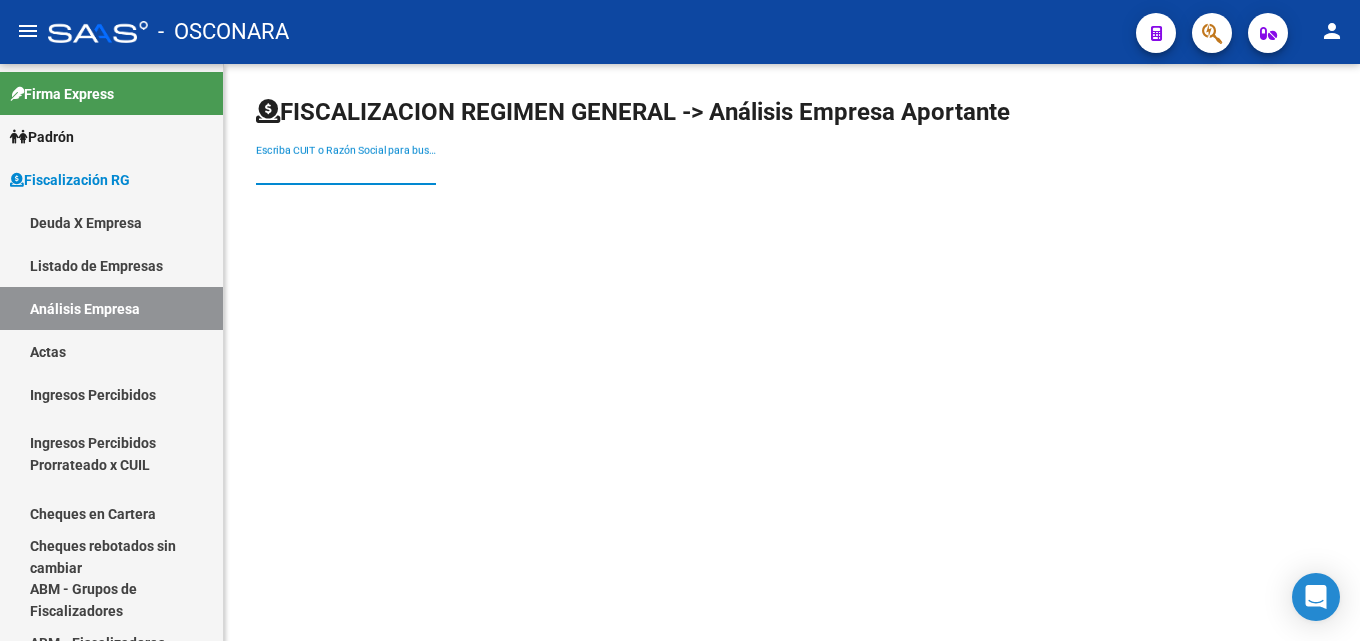 paste on "ARRABAL ALEJANDRO EDUARDO" 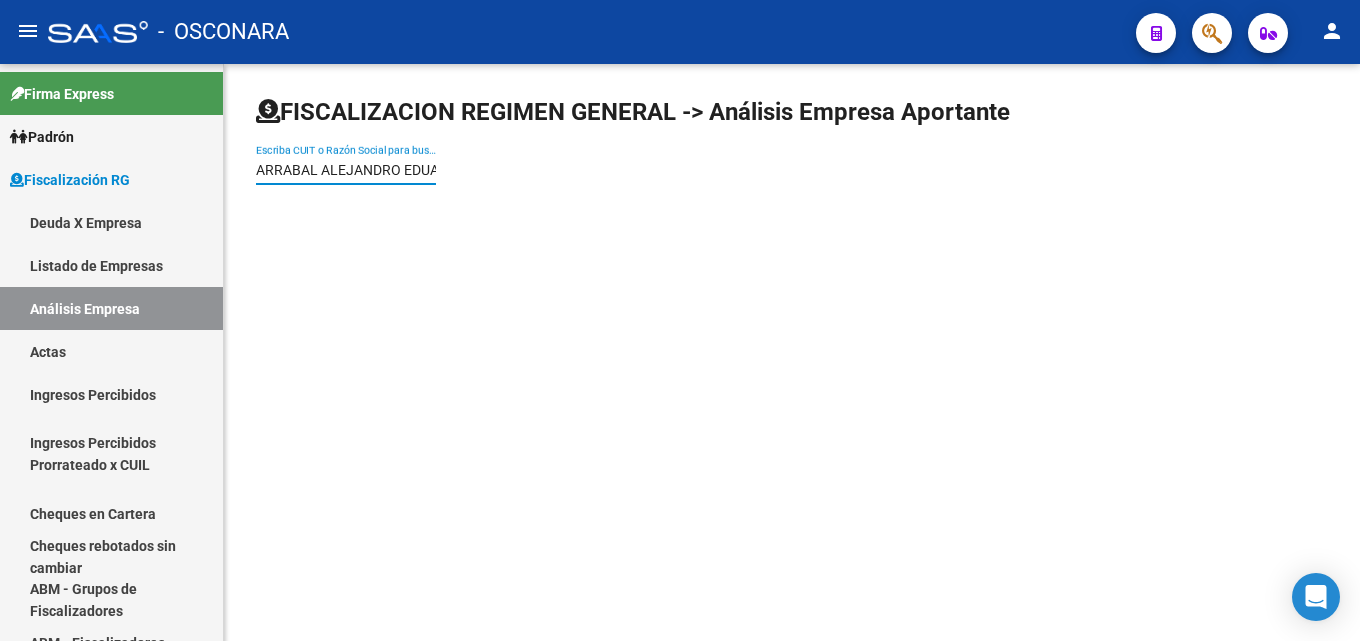 scroll, scrollTop: 0, scrollLeft: 29, axis: horizontal 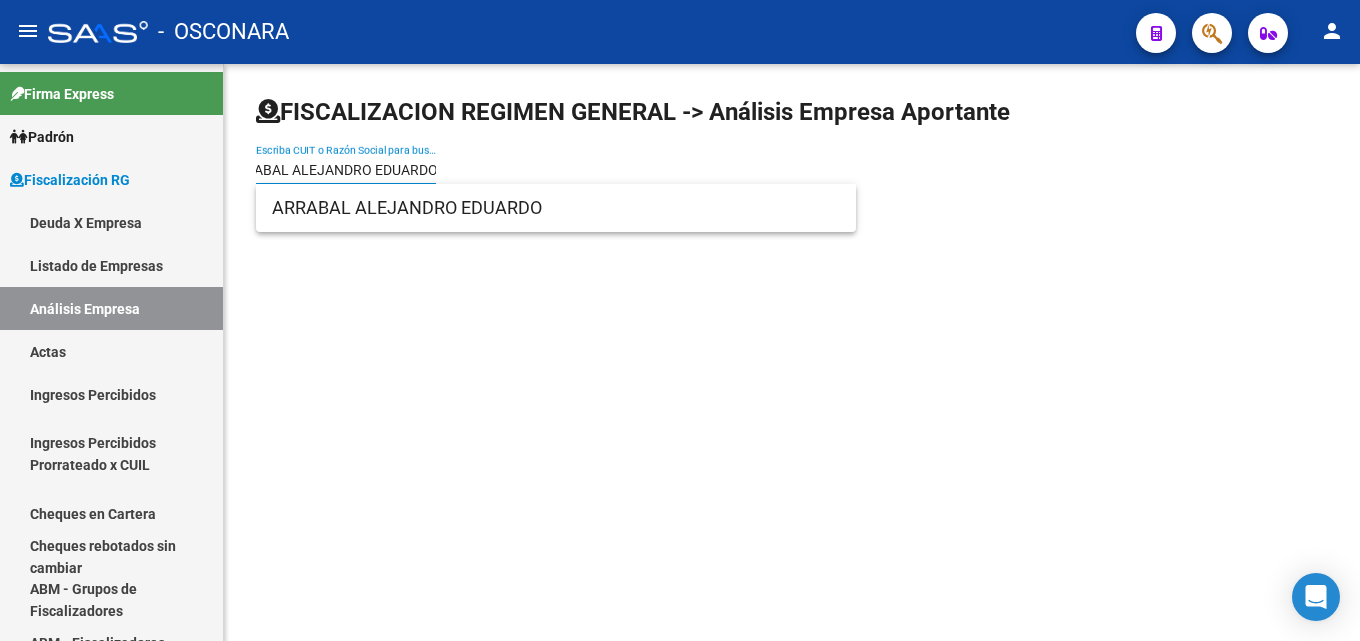 type on "ARRABAL ALEJANDRO EDUARDO" 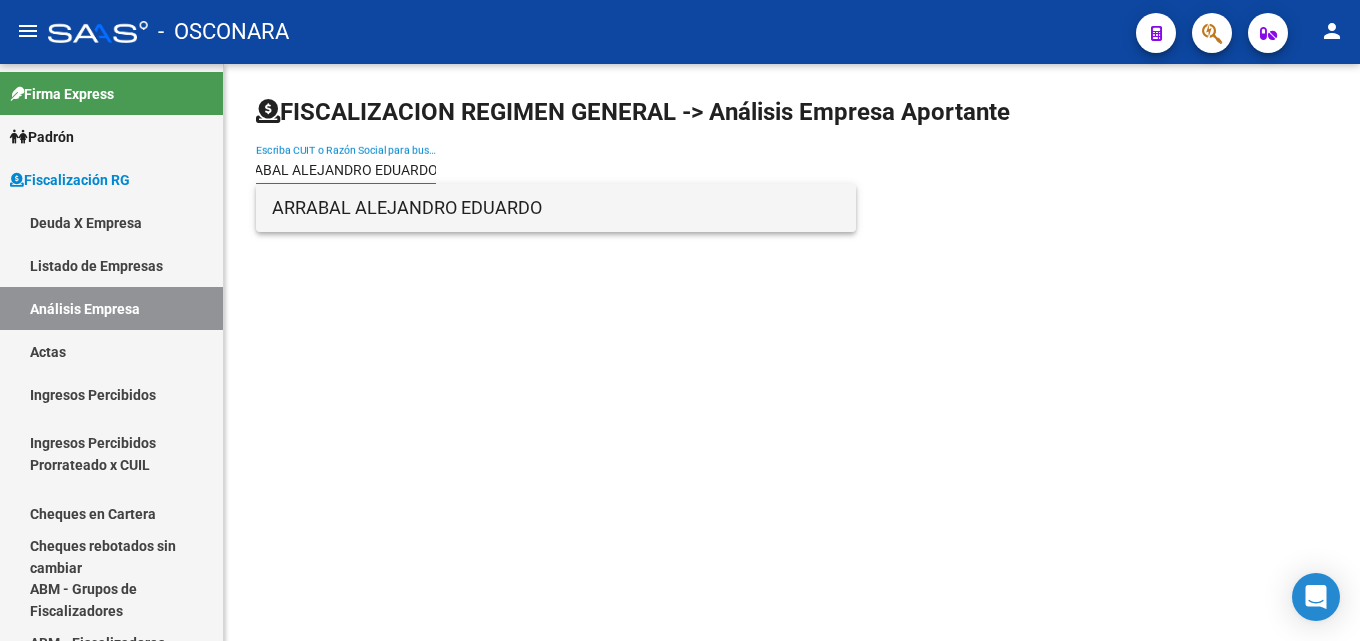 click on "ARRABAL ALEJANDRO EDUARDO" at bounding box center [556, 208] 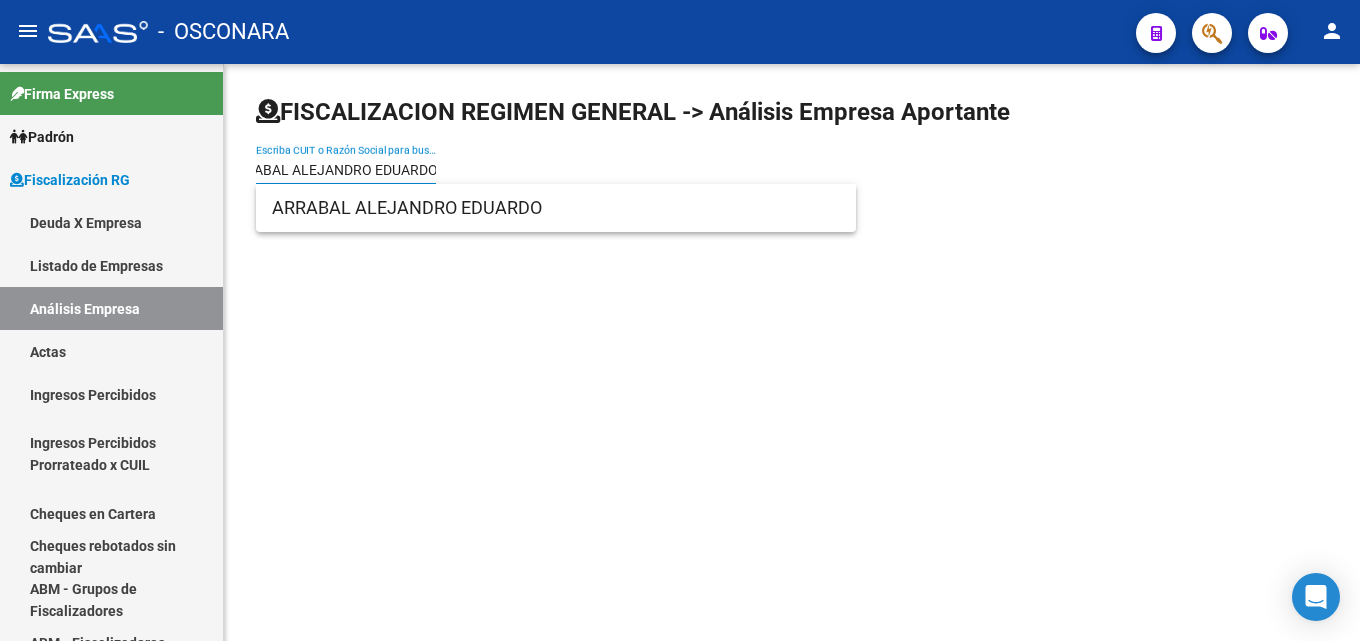 scroll, scrollTop: 0, scrollLeft: 0, axis: both 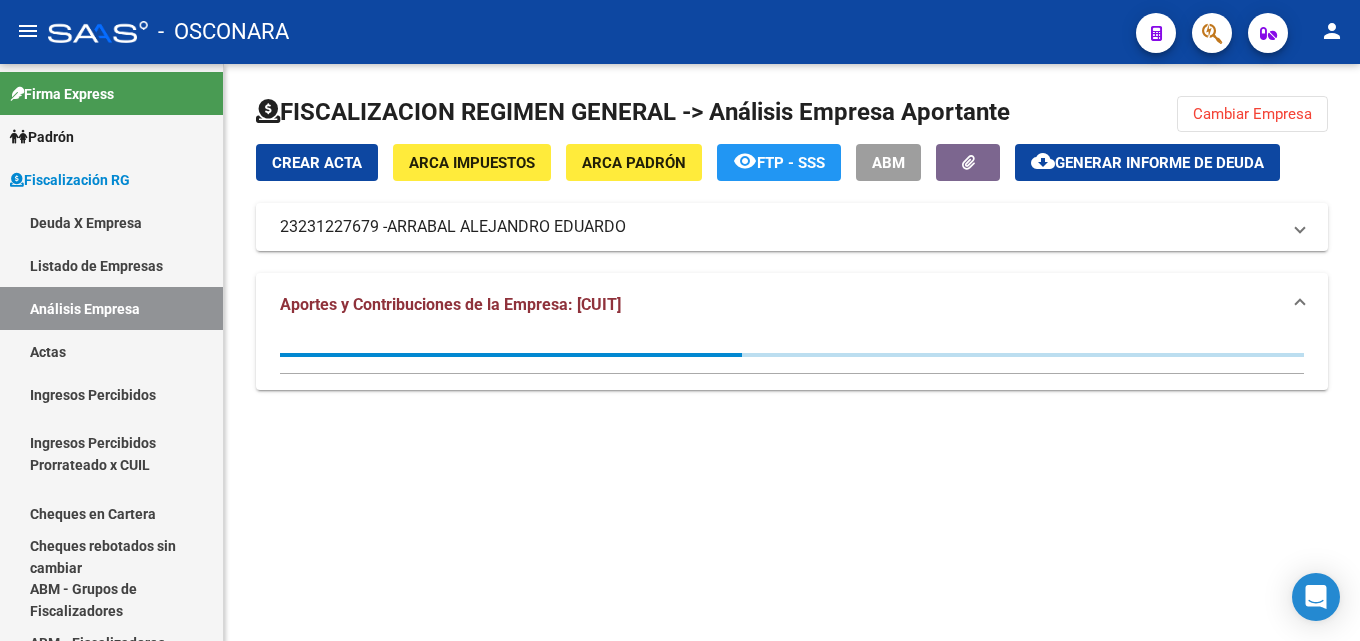 click on "Generar informe de deuda" 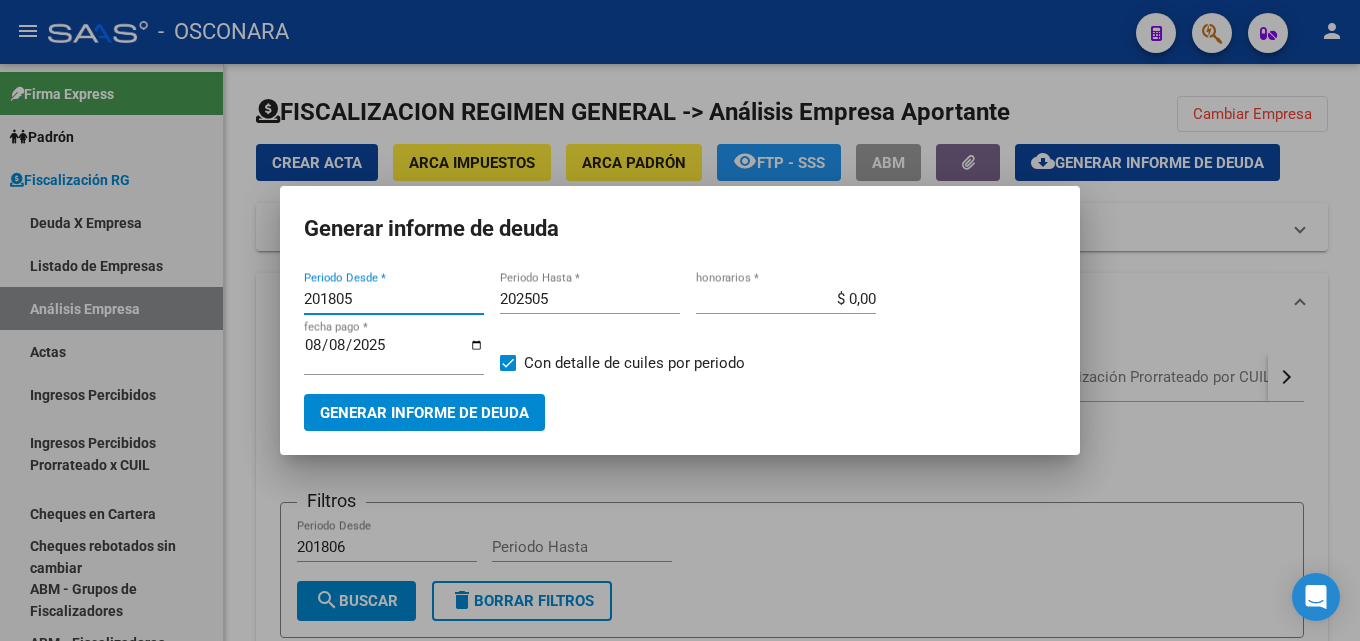 drag, startPoint x: 368, startPoint y: 299, endPoint x: 274, endPoint y: 296, distance: 94.04786 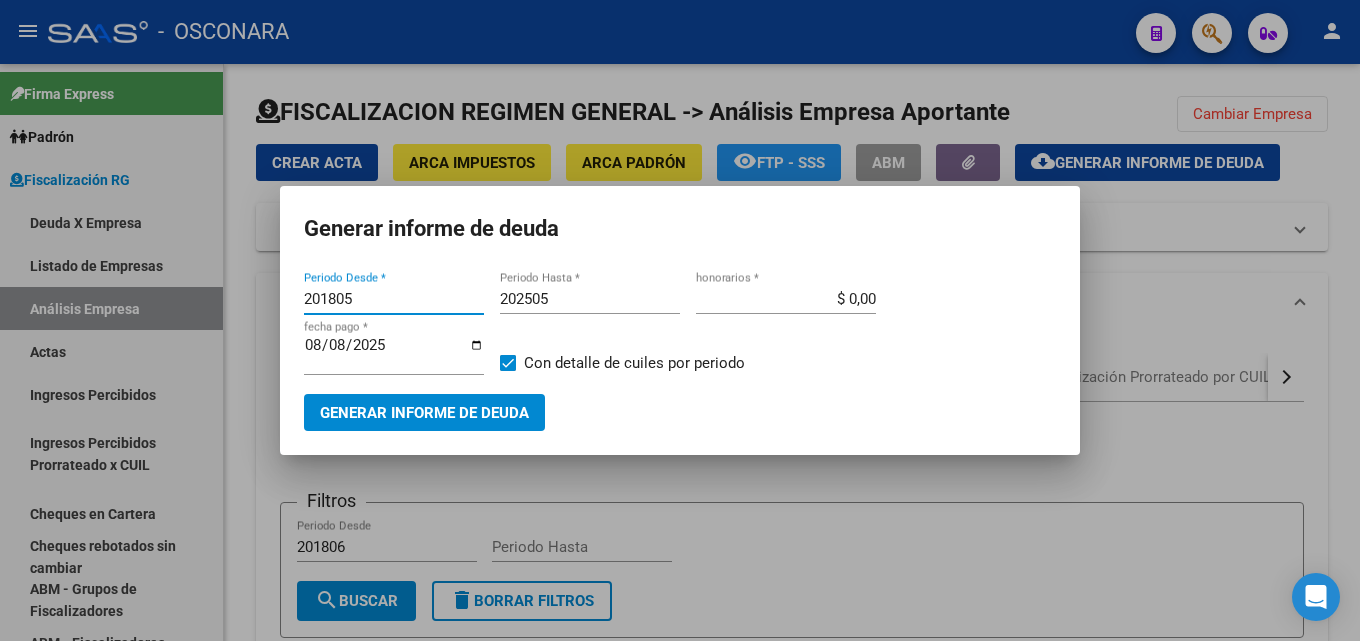 click on "Generar informe de deuda   201805 Periodo Desde *   202505 Periodo Hasta *   $ 0,00 honorarios *   2025-08-08 fecha pago *   Con detalle de cuiles por periodo  Generar informe de deuda" at bounding box center (680, 320) 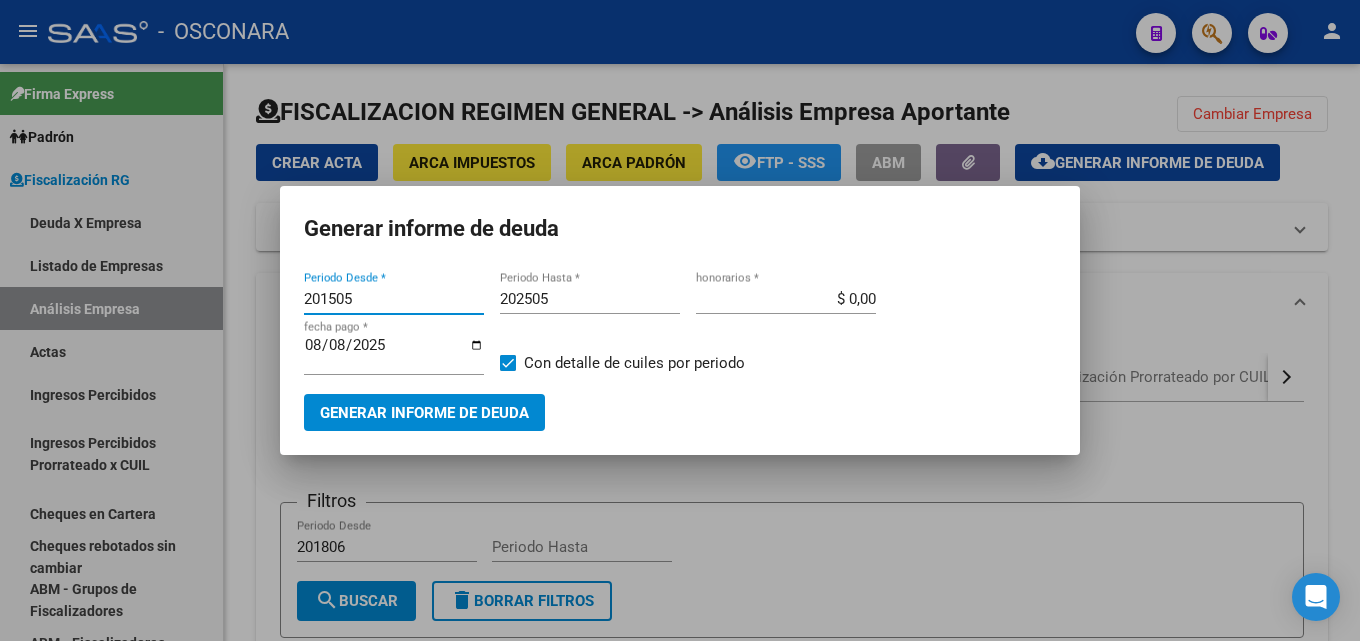 type on "201505" 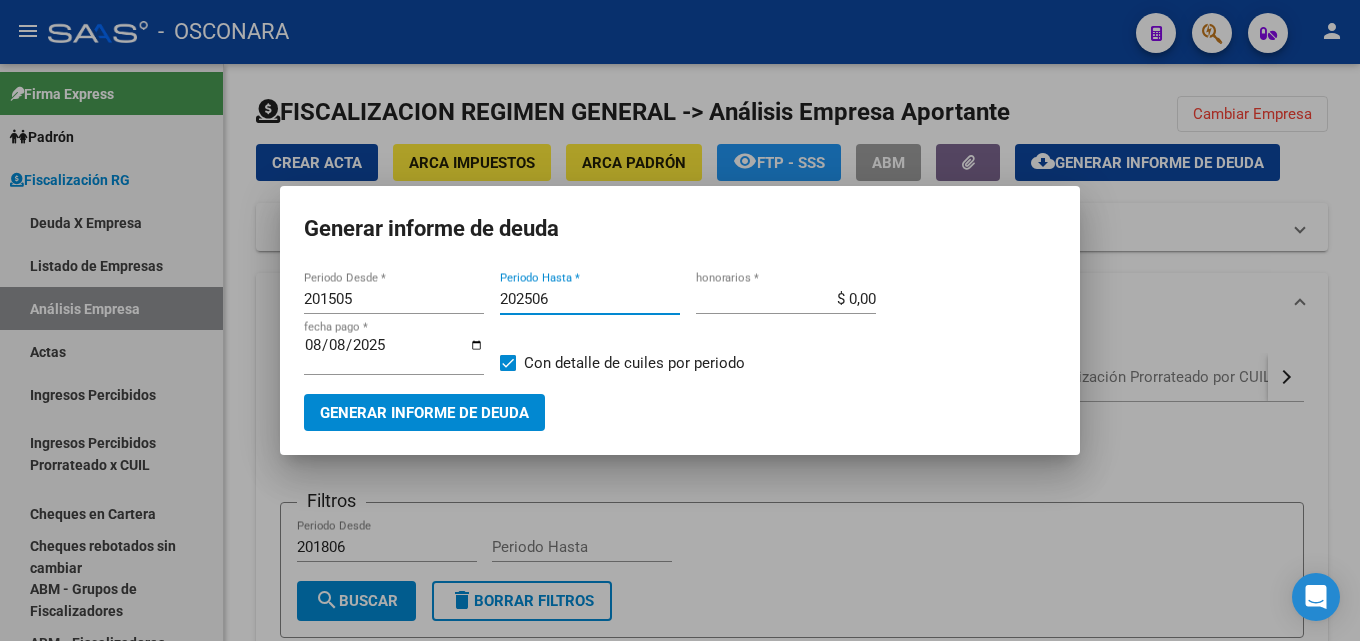 type on "202506" 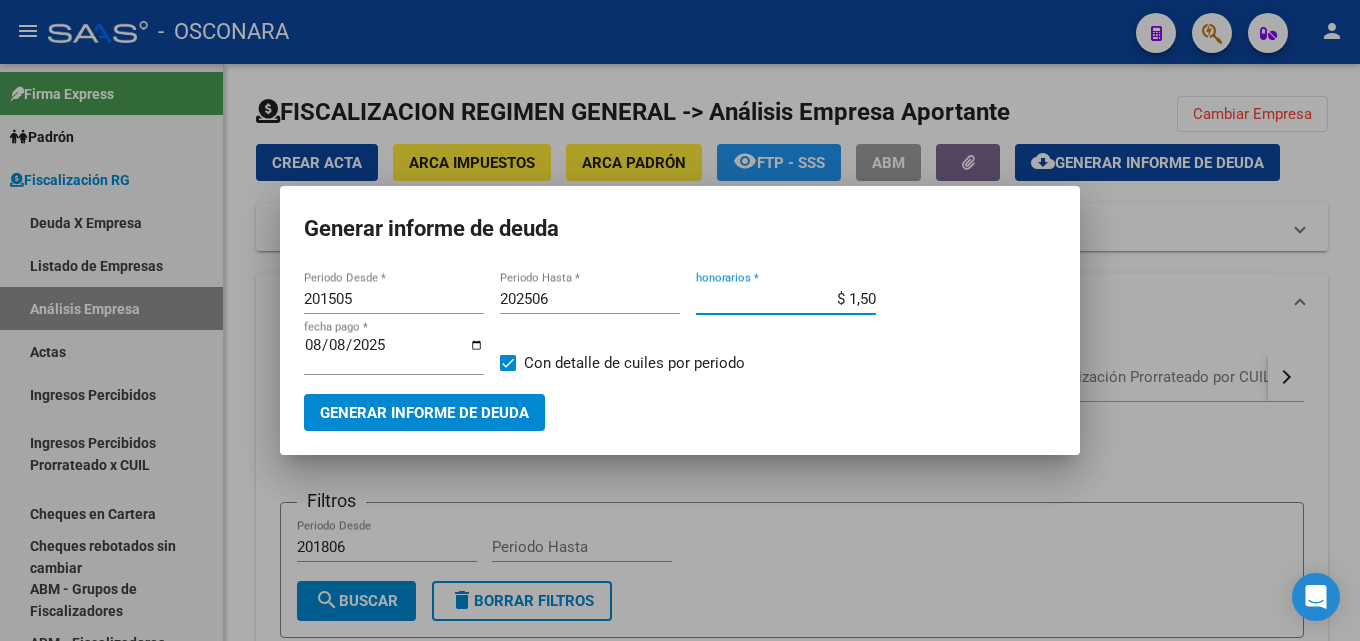 type on "$ 15,00" 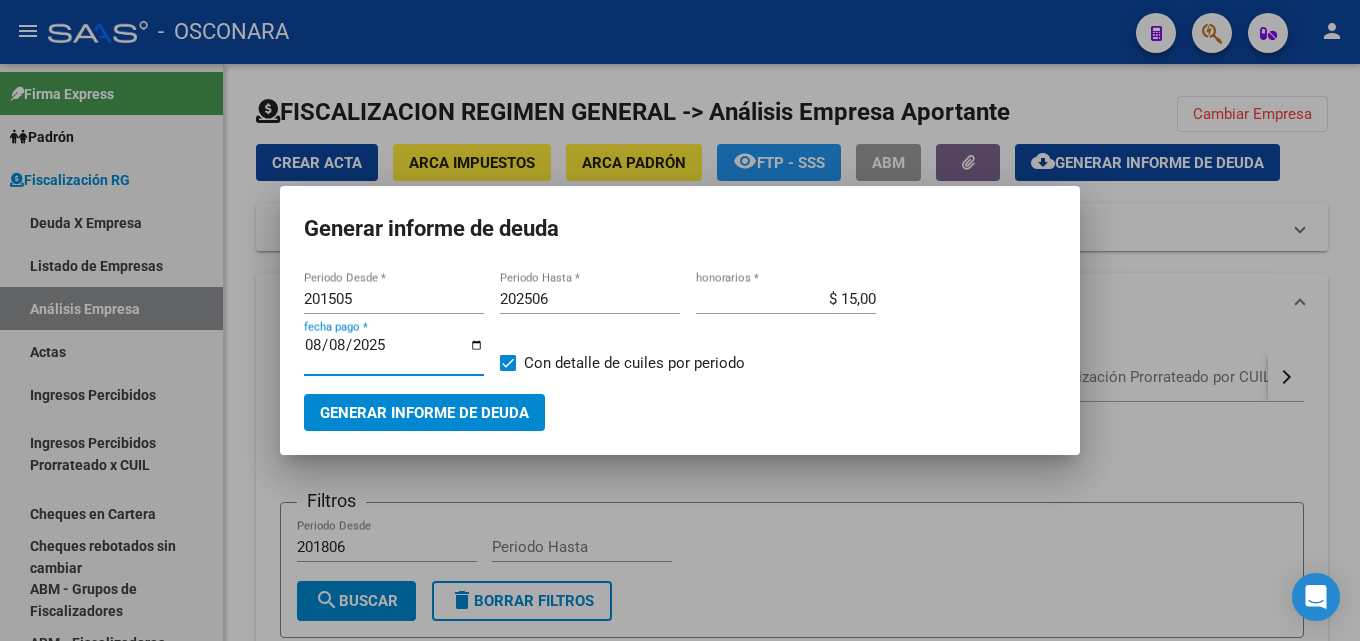 click on "2025-08-08" at bounding box center [394, 353] 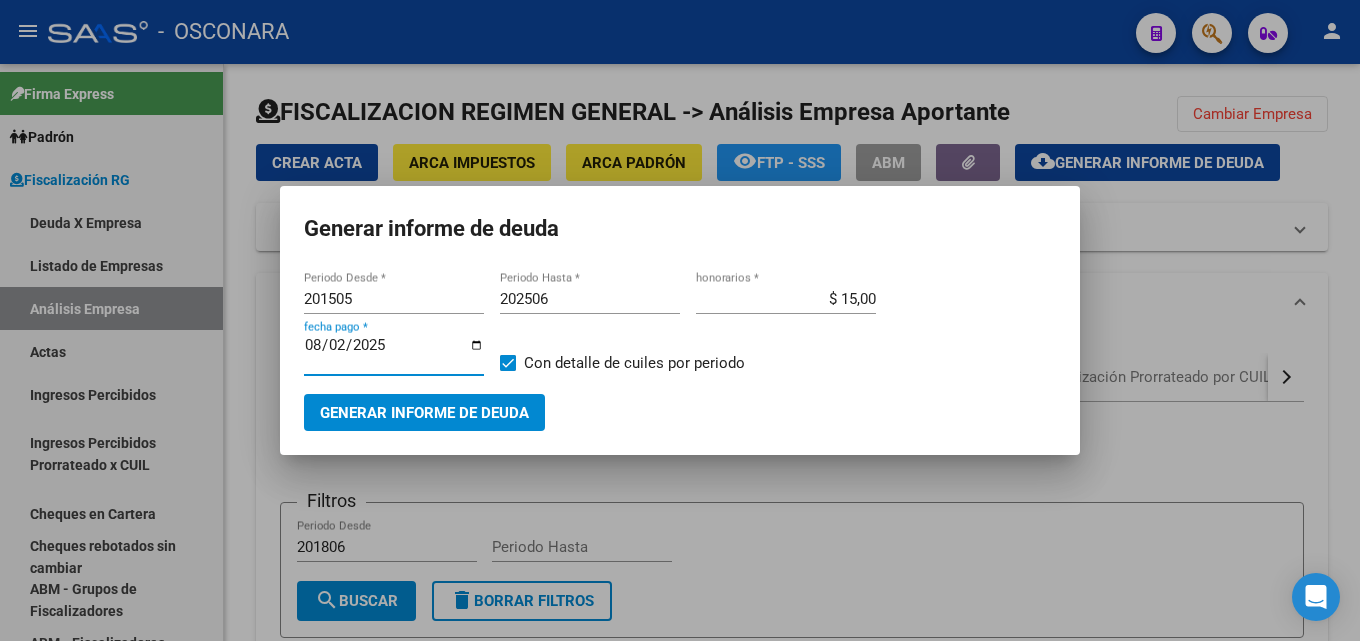 type on "2025-08-20" 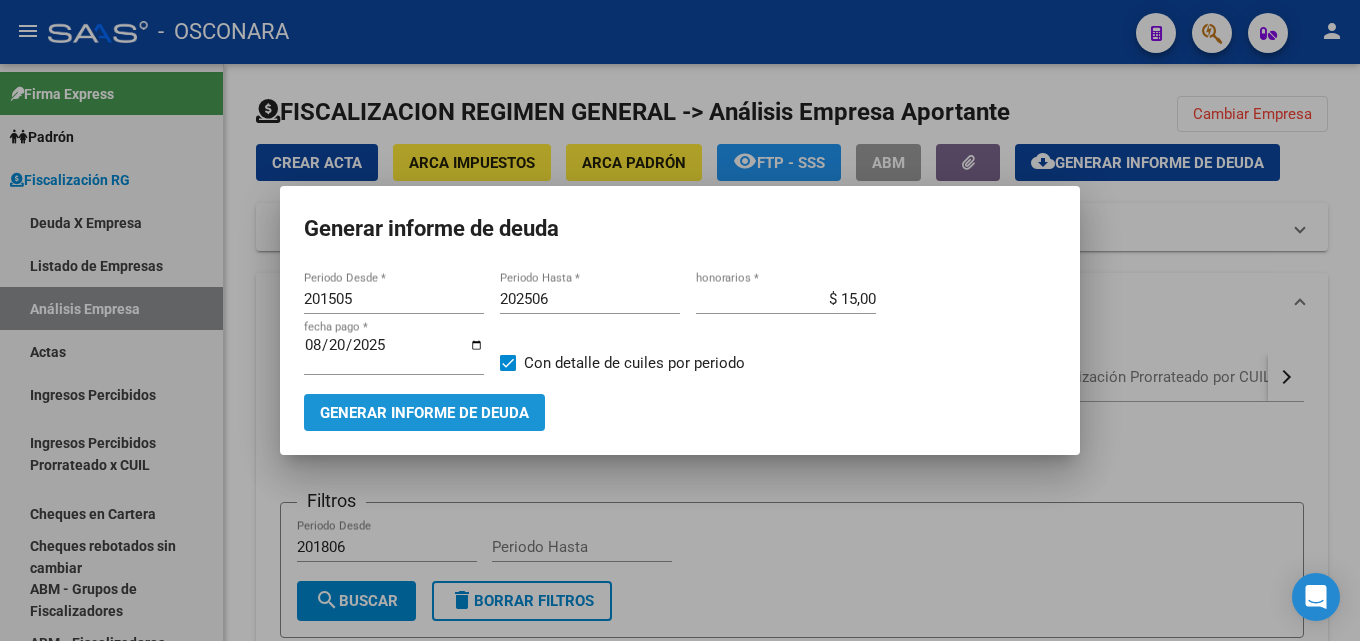 click on "Generar informe de deuda" at bounding box center [424, 413] 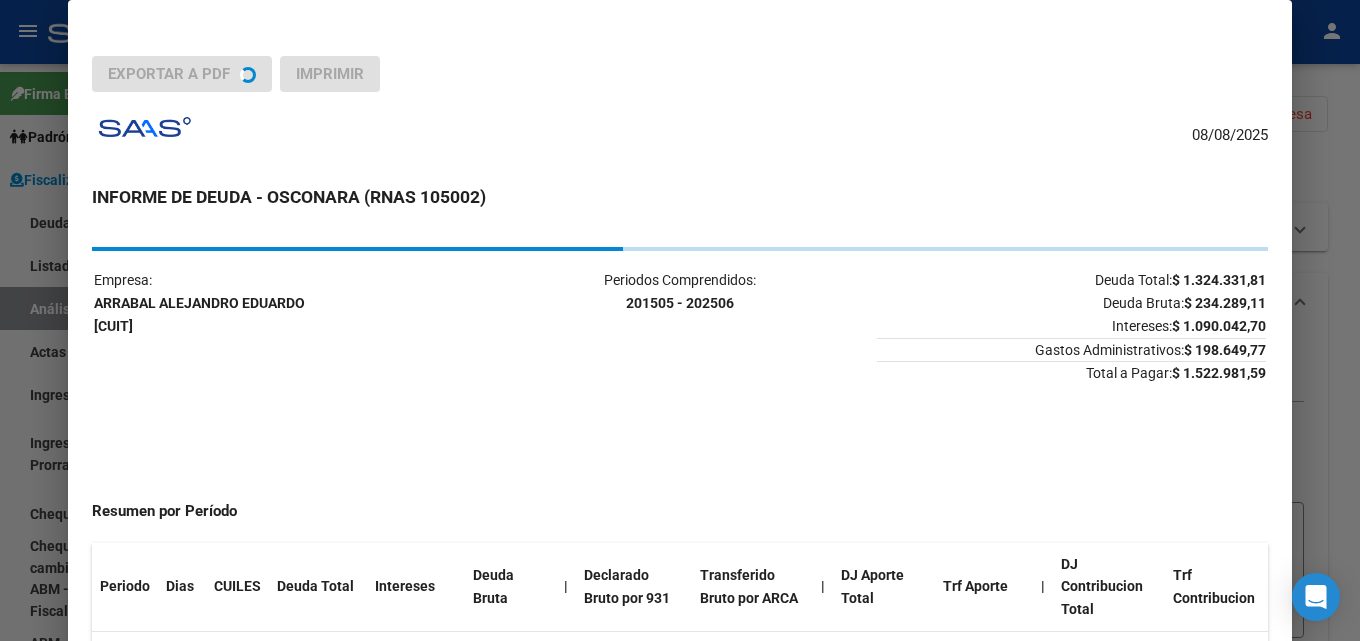 scroll, scrollTop: 300, scrollLeft: 0, axis: vertical 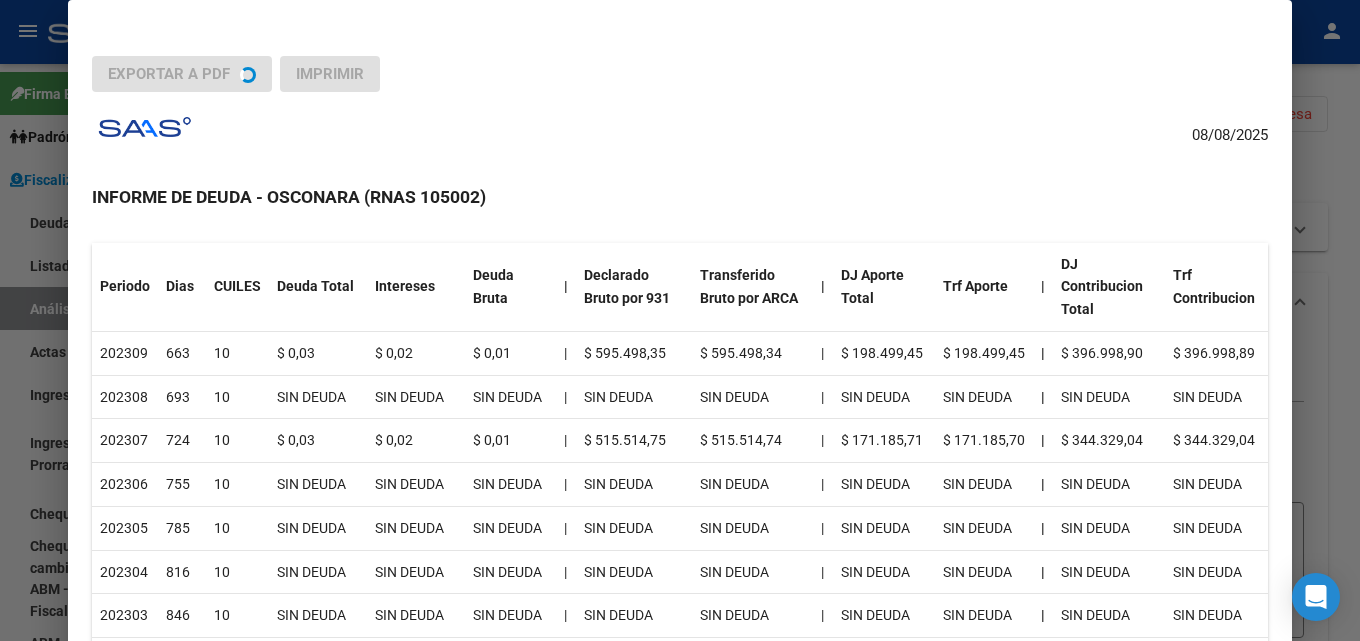 drag, startPoint x: 1359, startPoint y: 237, endPoint x: 1349, endPoint y: 244, distance: 12.206555 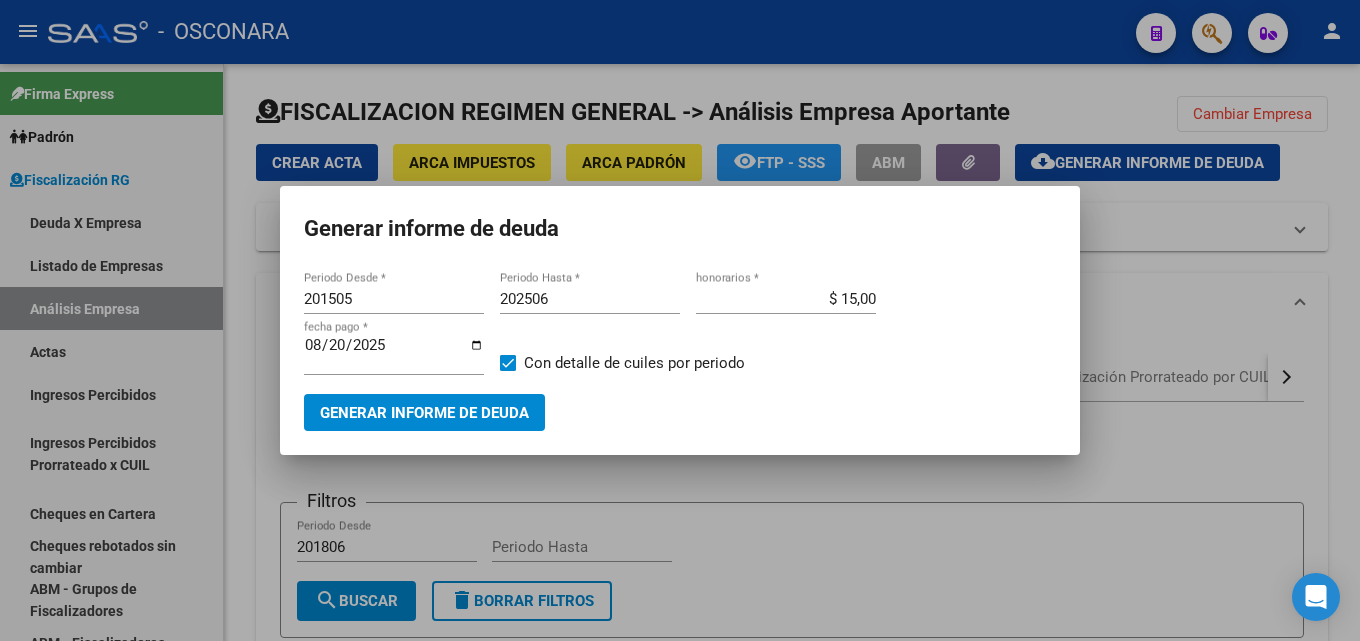 click at bounding box center [680, 320] 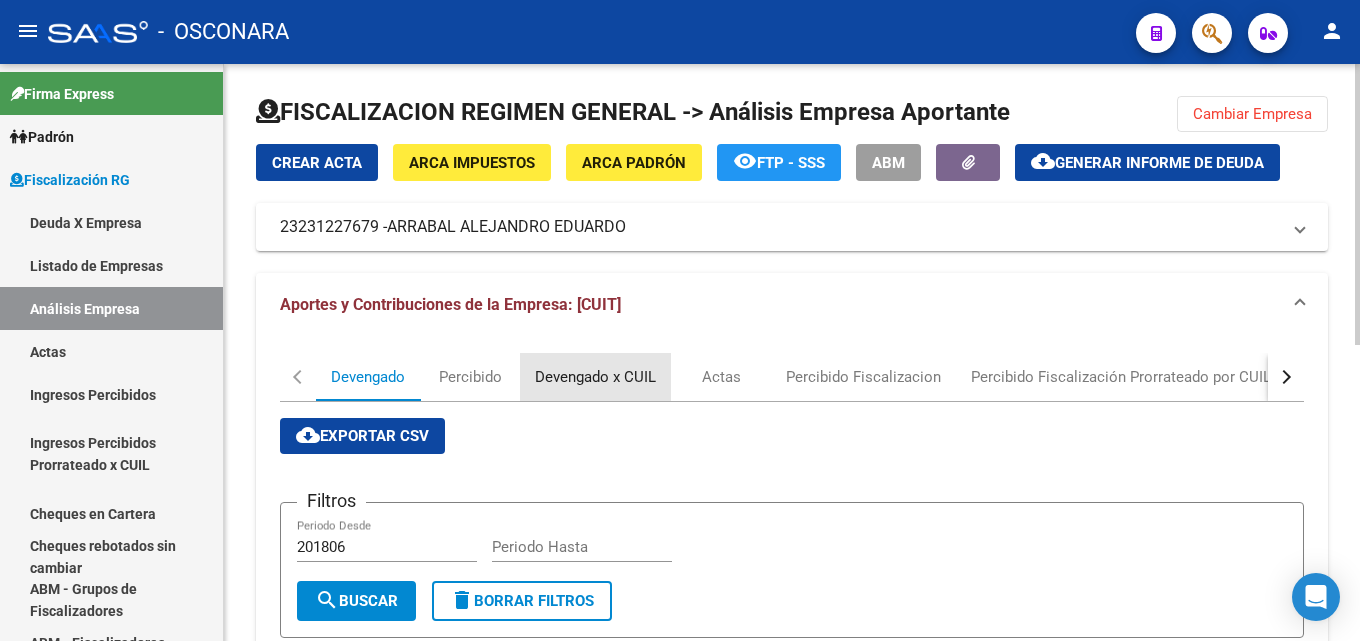 click on "Devengado x CUIL" at bounding box center [595, 377] 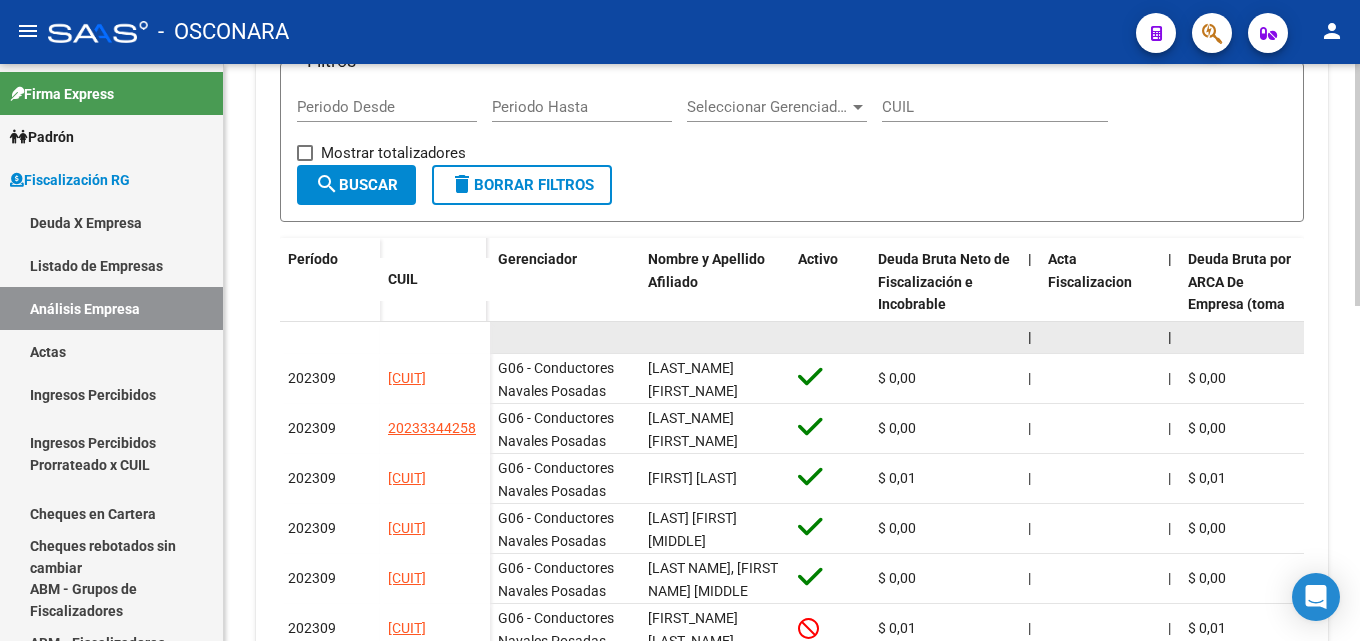 scroll, scrollTop: 500, scrollLeft: 0, axis: vertical 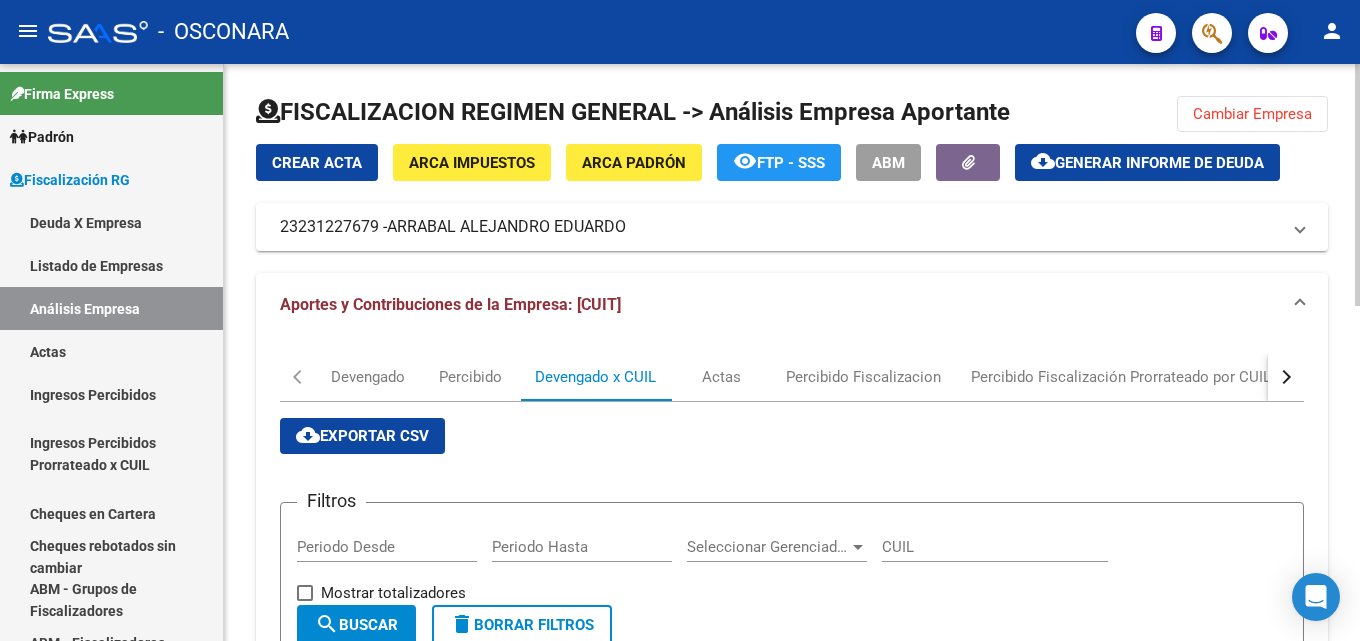 click on "Cambiar Empresa" 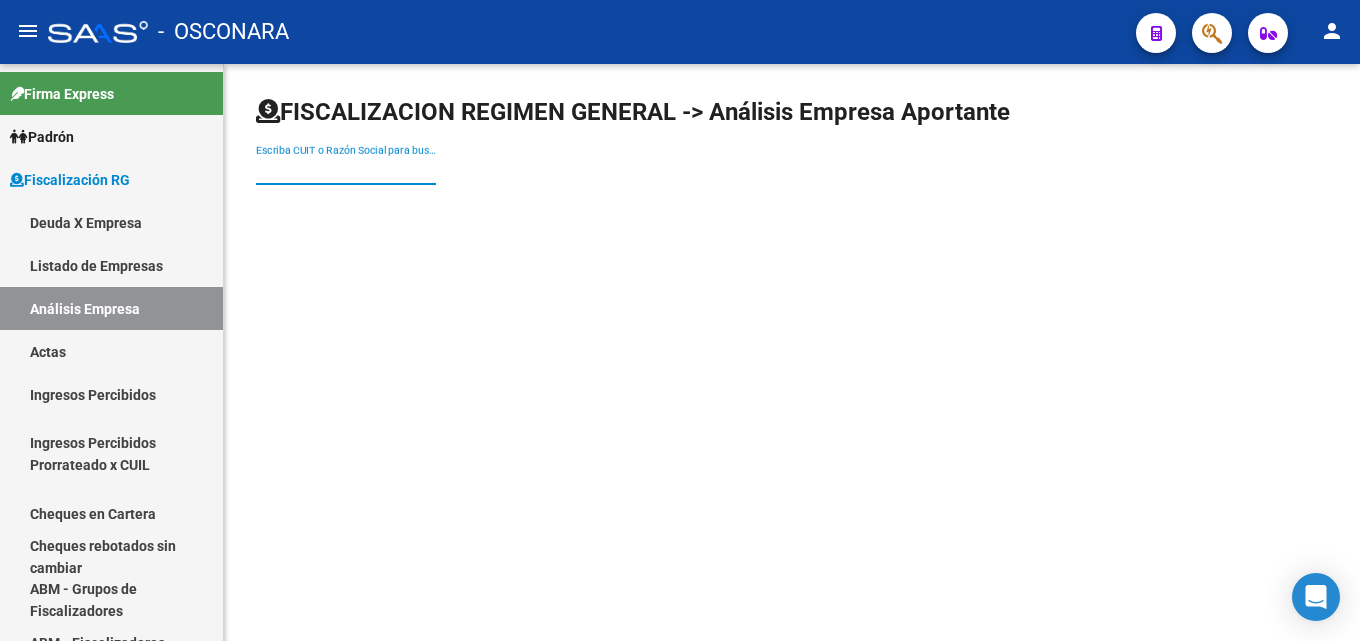 click on "Escriba CUIT o Razón Social para buscar" at bounding box center [346, 170] 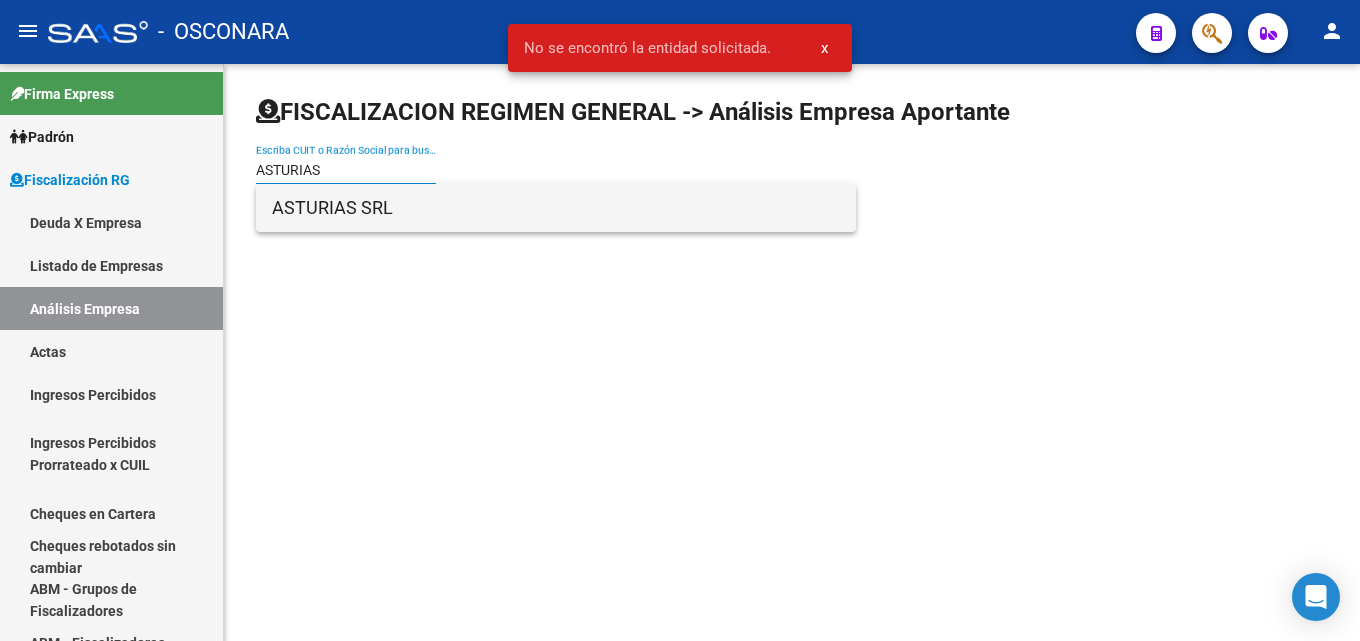 type on "ASTURIAS" 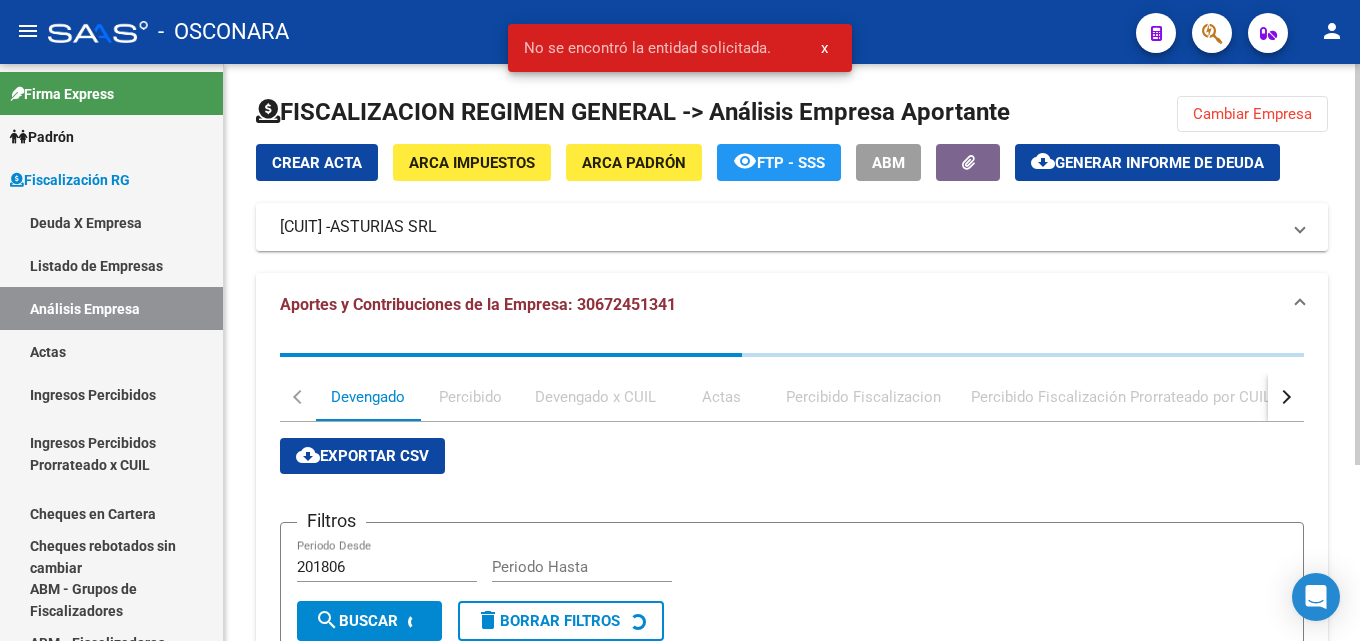 click on "Generar informe de deuda" 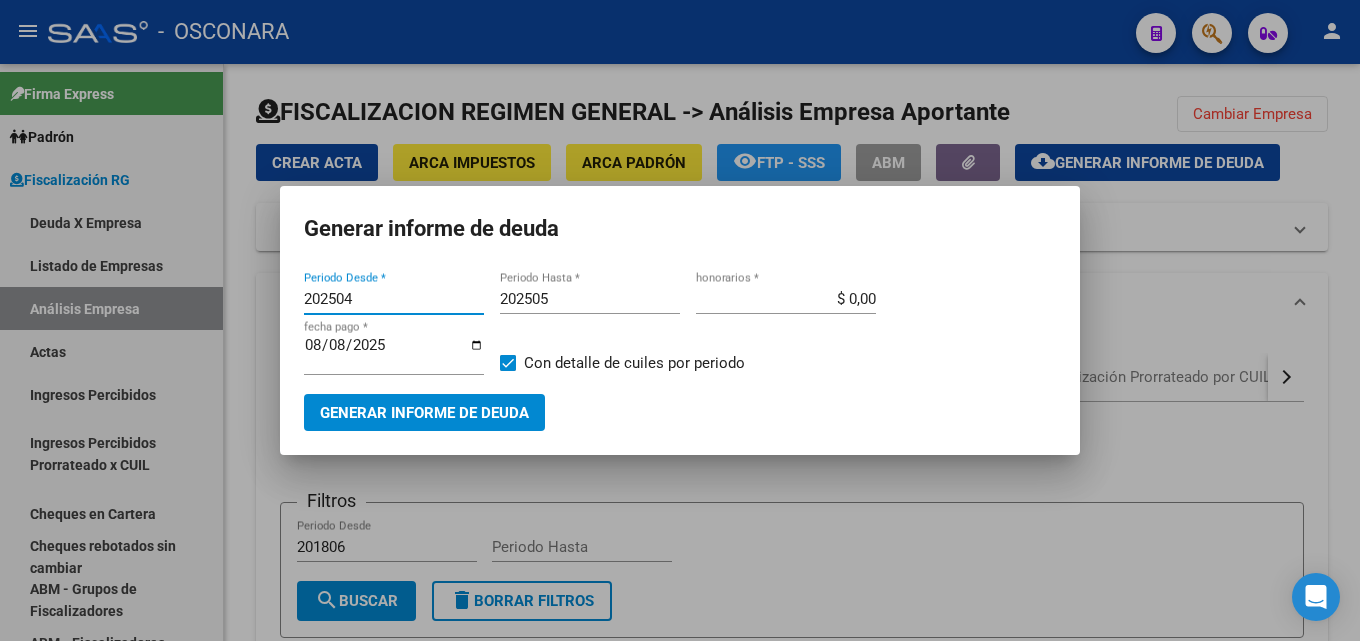drag, startPoint x: 371, startPoint y: 298, endPoint x: 243, endPoint y: 297, distance: 128.0039 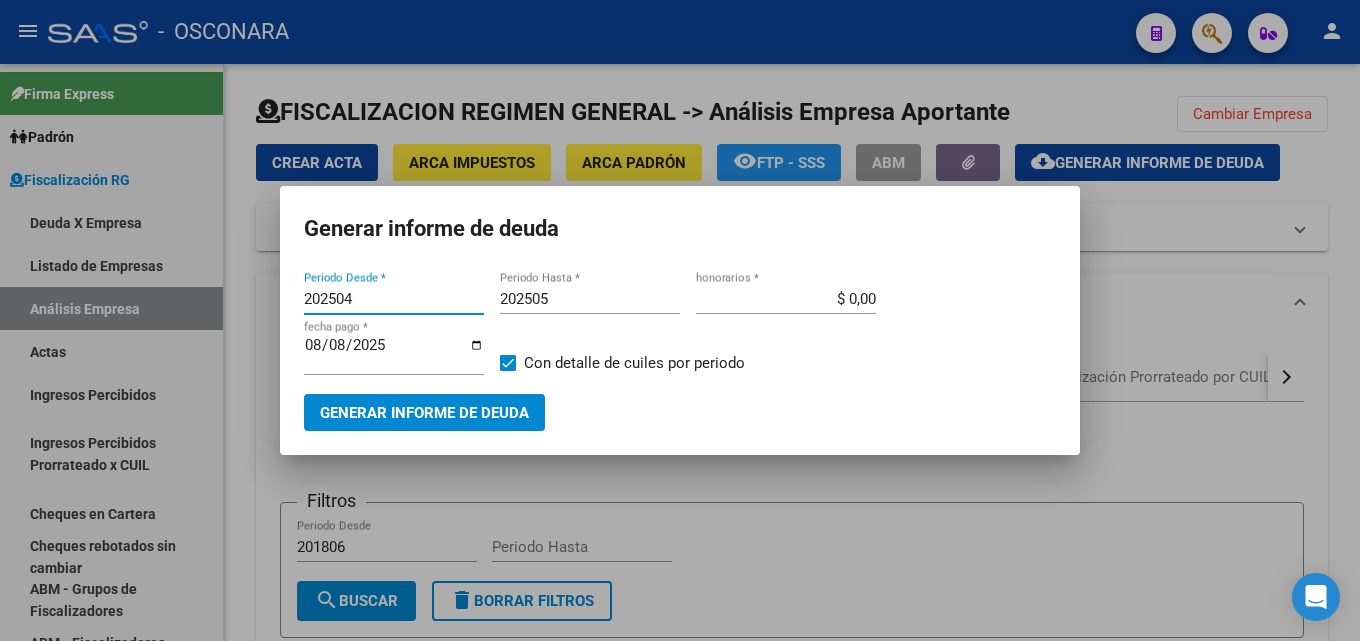 click on "Generar informe de deuda   202504 Periodo Desde *   202505 Periodo Hasta *   $ 0,00 honorarios *   2025-08-08 fecha pago *   Con detalle de cuiles por periodo  Generar informe de deuda" at bounding box center (680, 320) 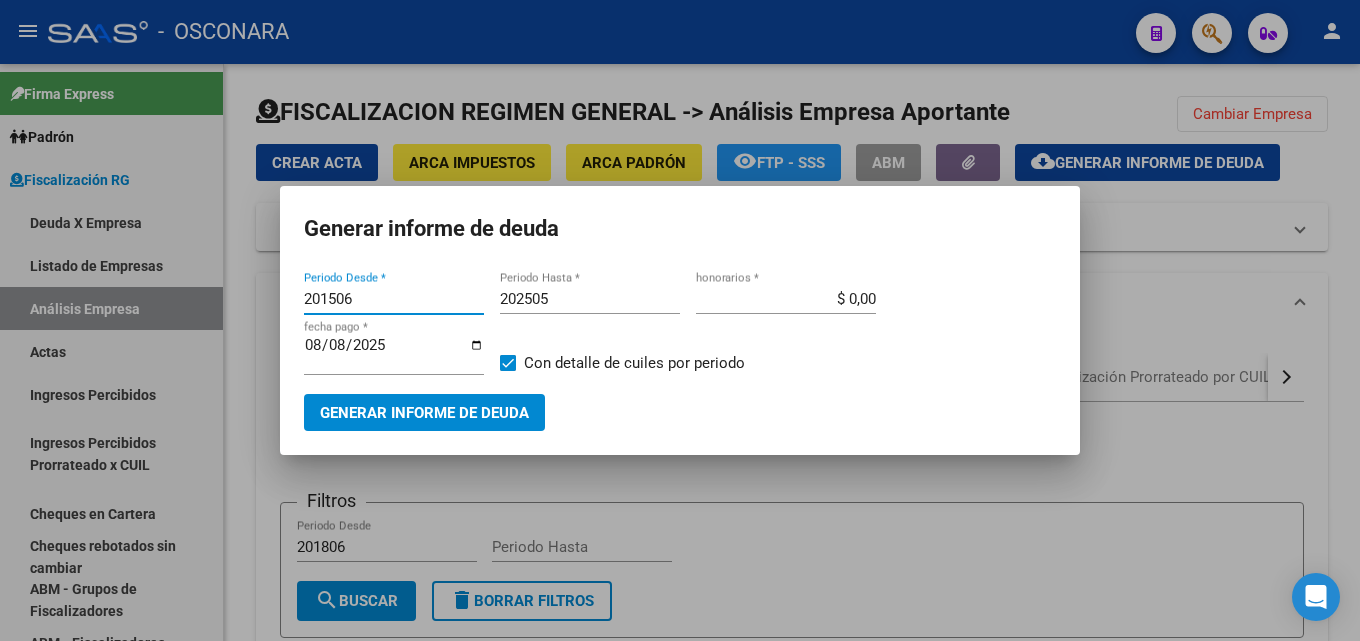 type on "201506" 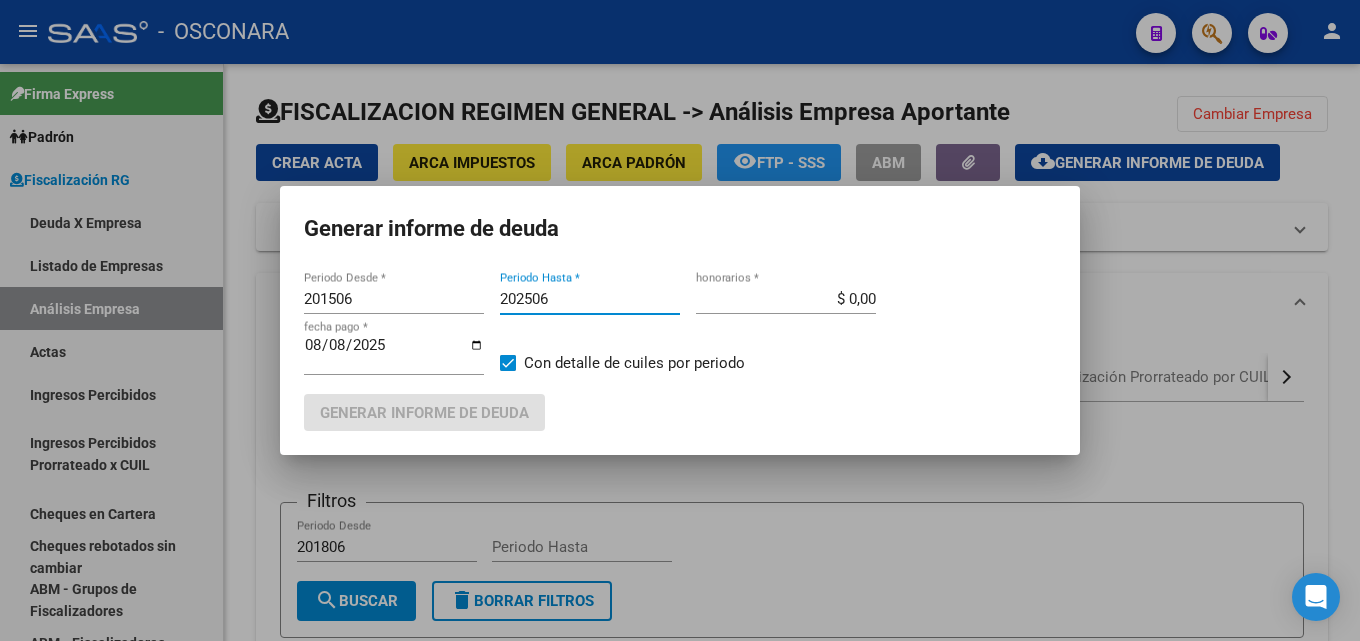 type on "202506" 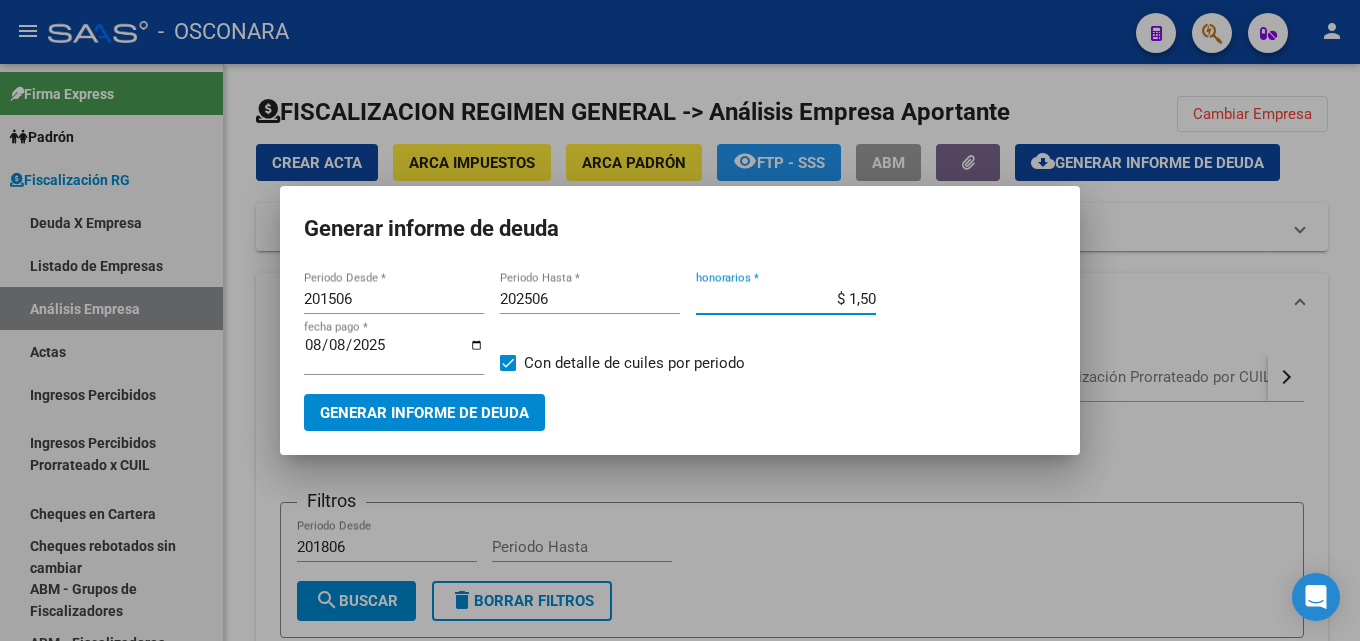 type on "$ 15,00" 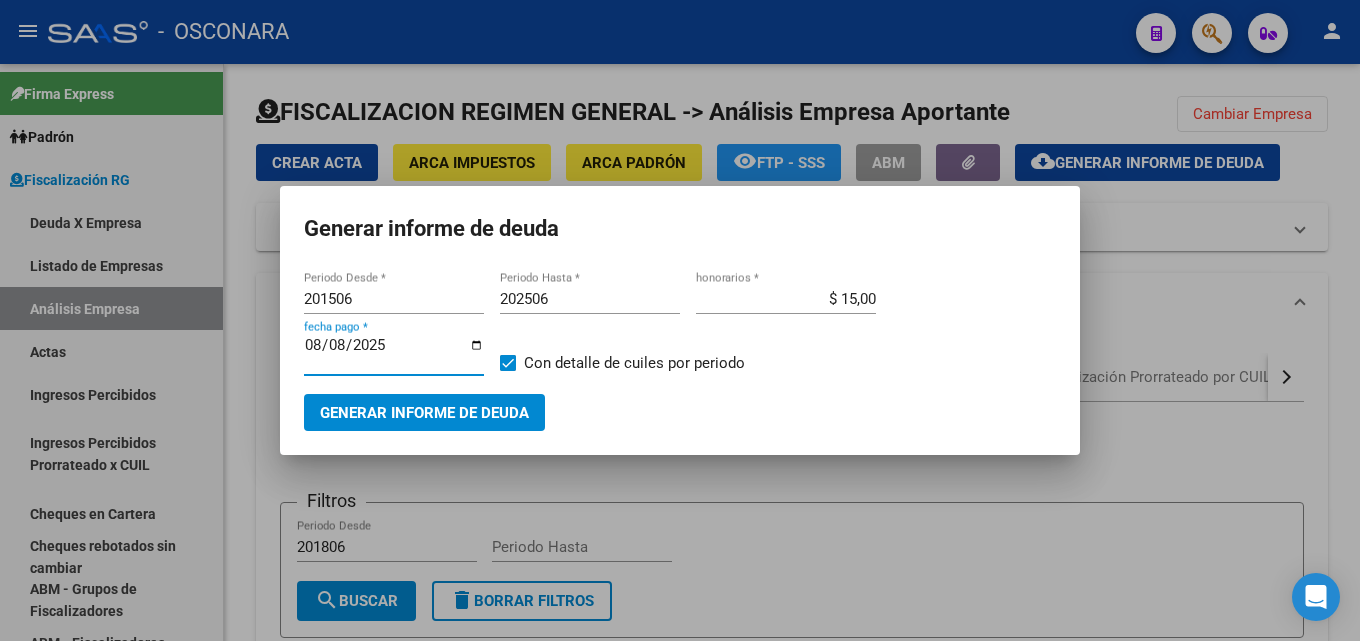 click on "2025-08-08" at bounding box center [394, 353] 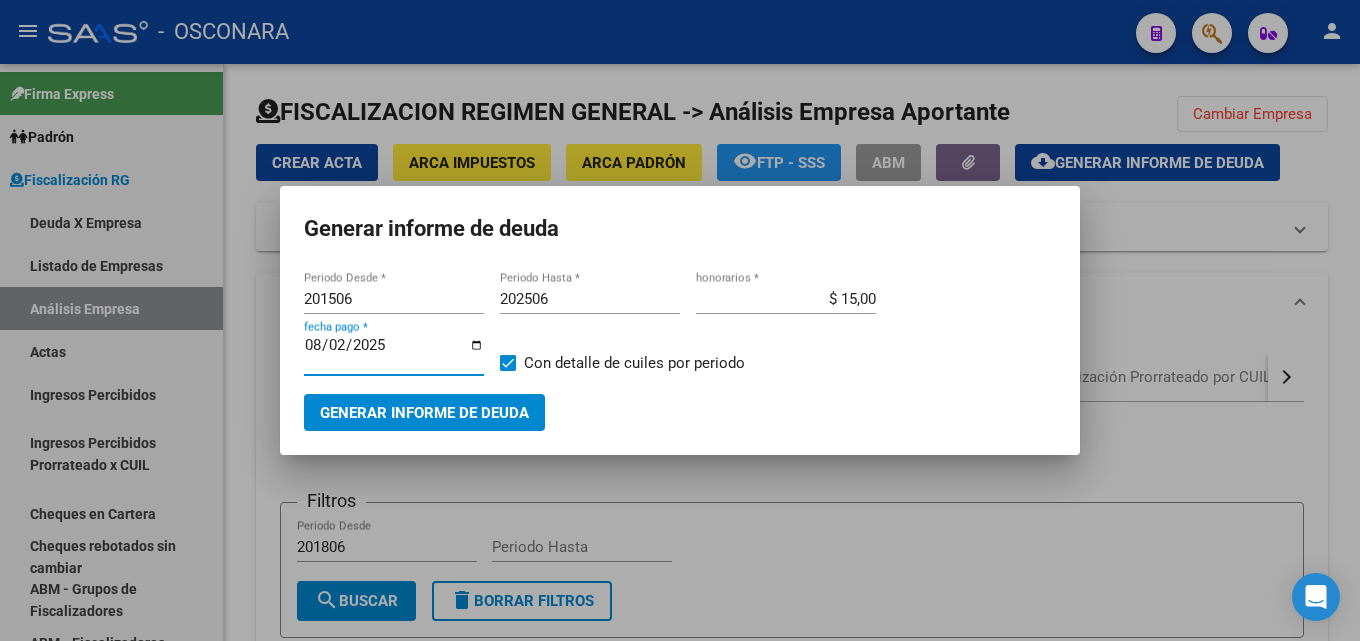 type on "2025-08-20" 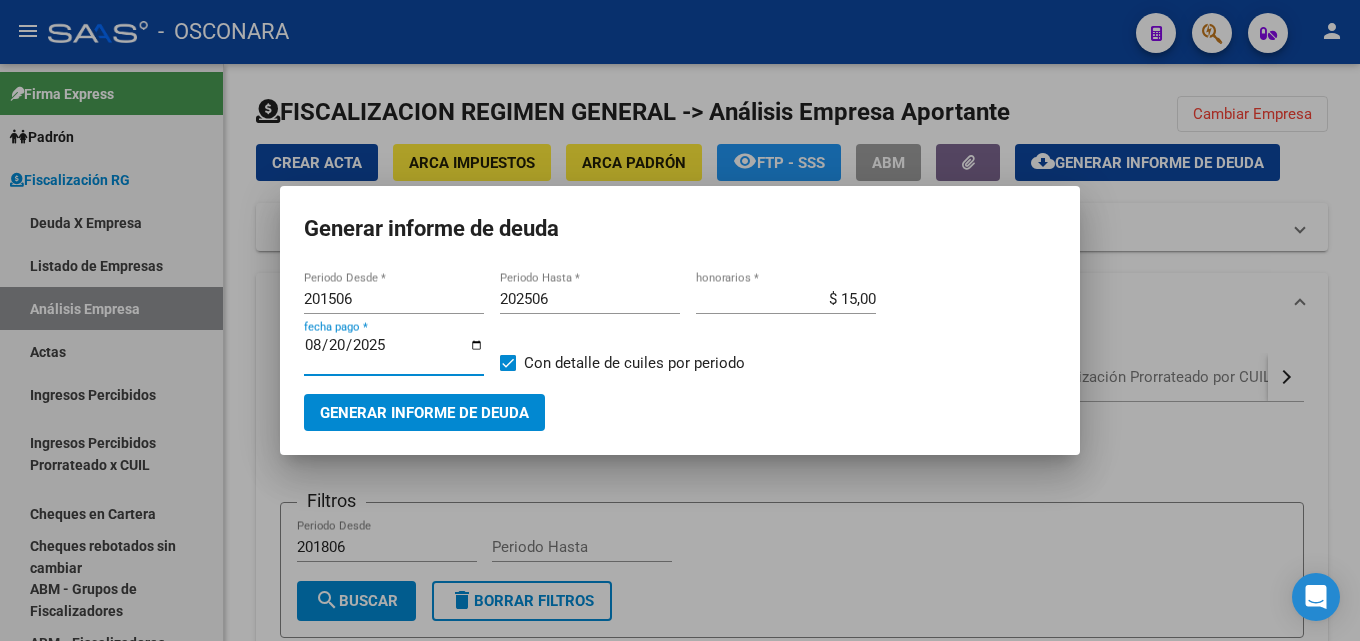click on "Generar informe de deuda" at bounding box center (424, 413) 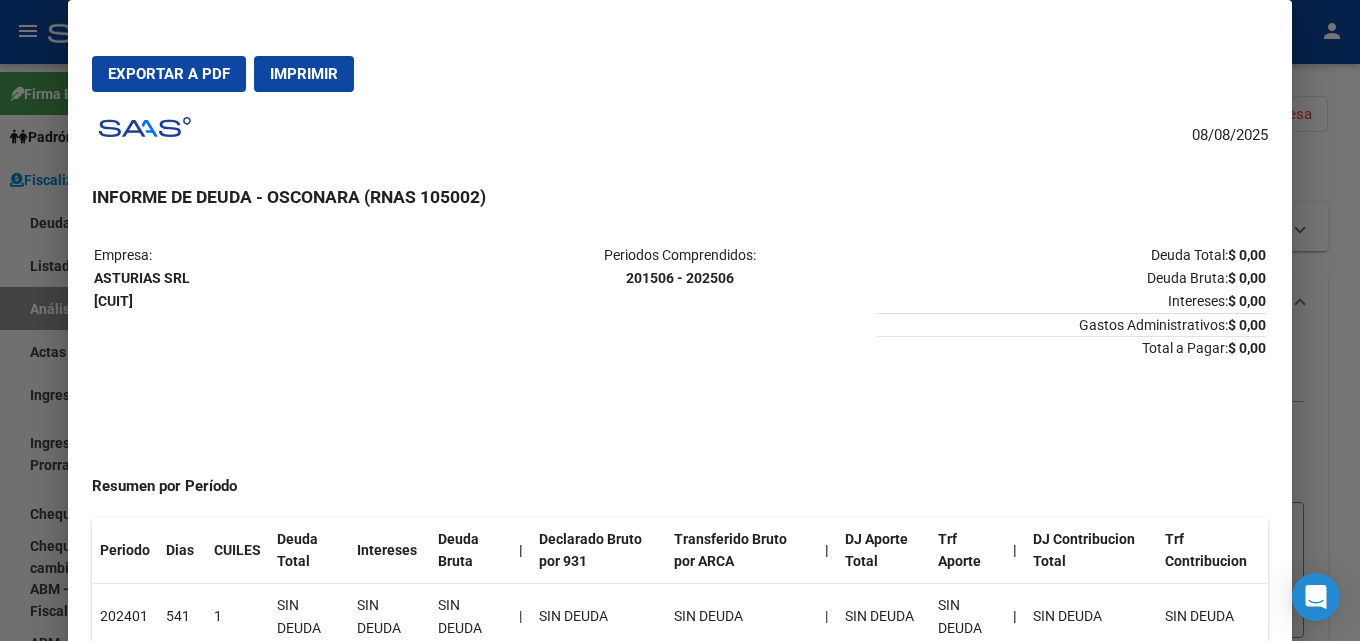 scroll, scrollTop: 0, scrollLeft: 0, axis: both 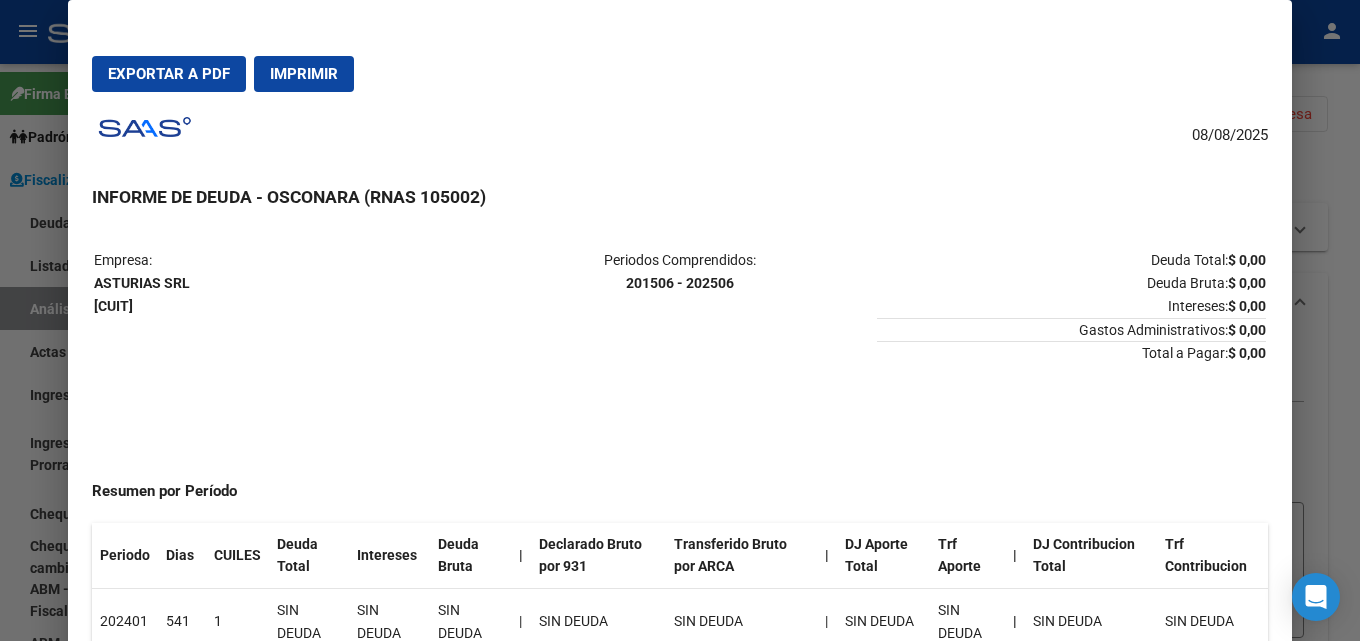 click at bounding box center (680, 320) 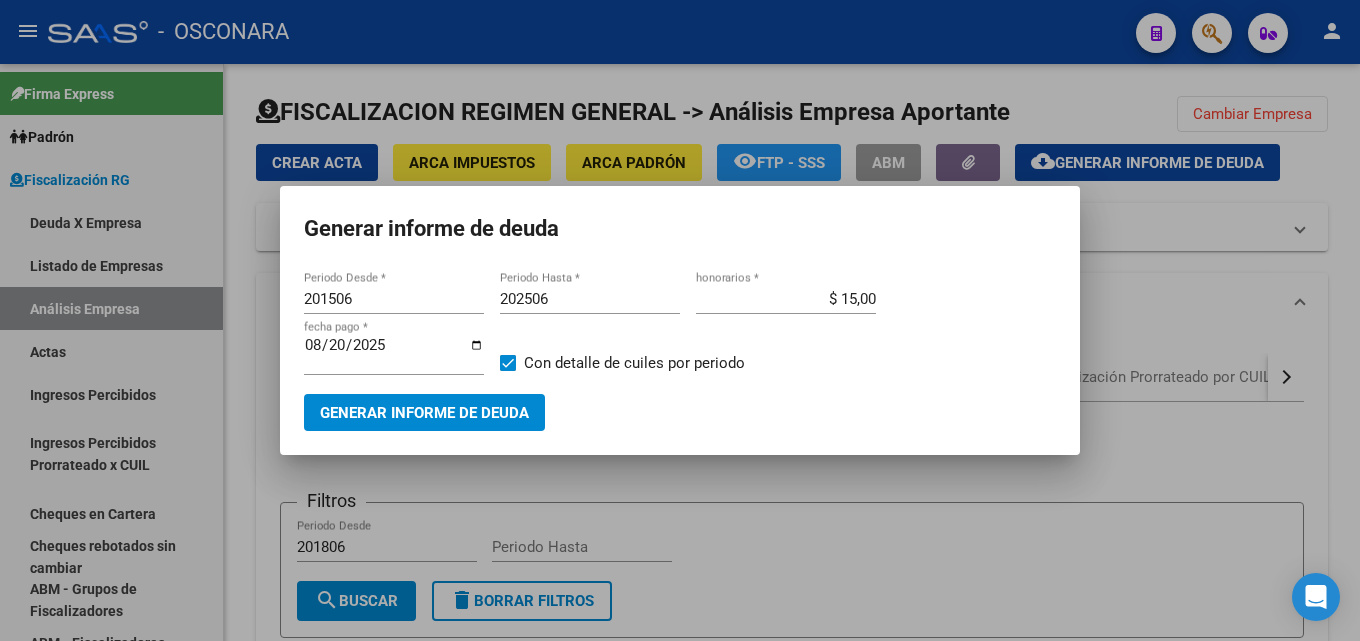 click at bounding box center [680, 320] 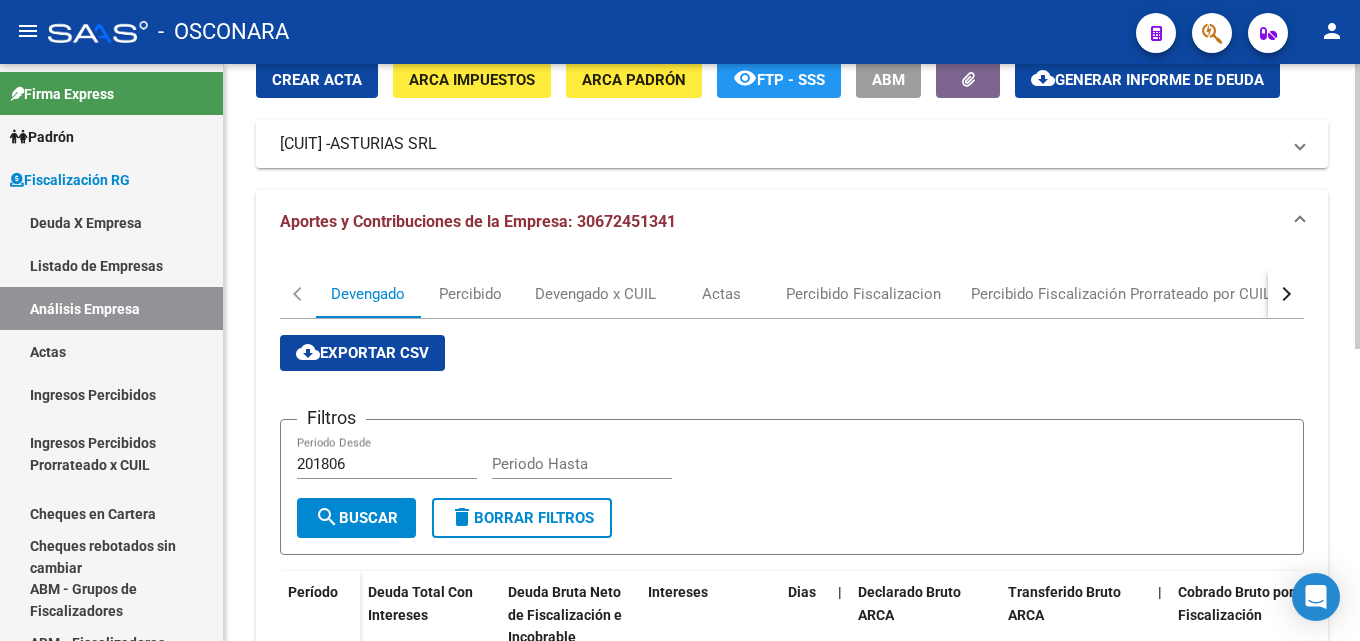 scroll, scrollTop: 200, scrollLeft: 0, axis: vertical 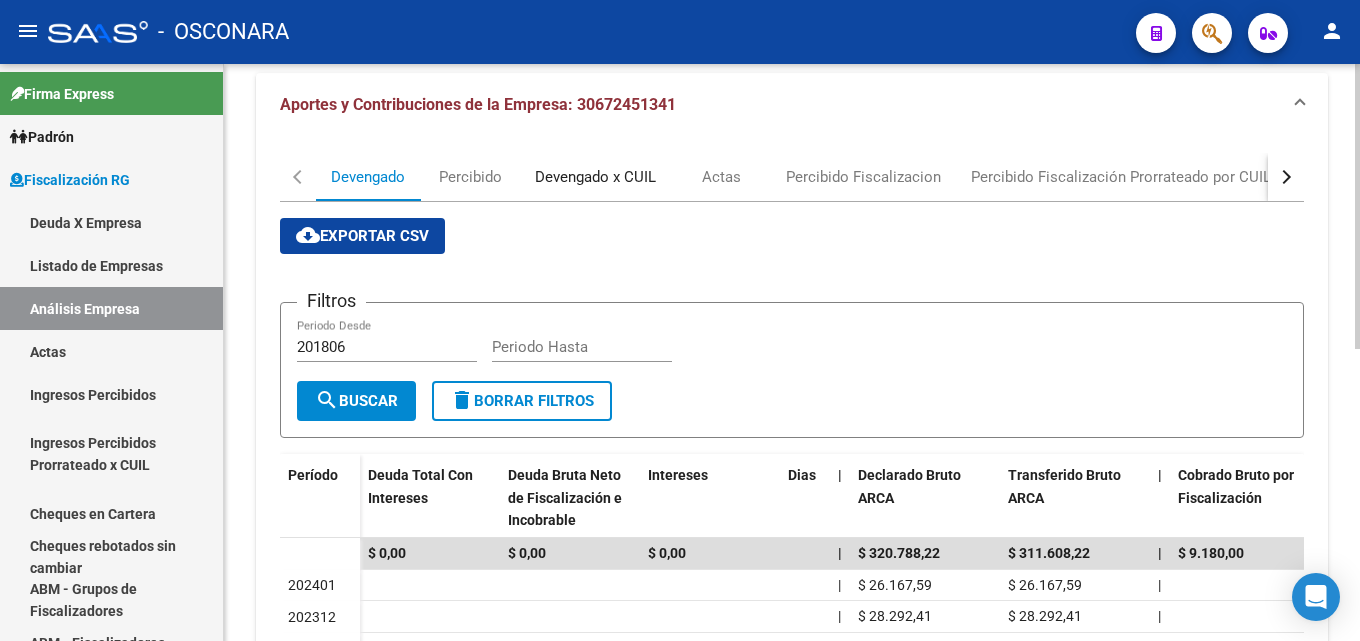 click on "Devengado x CUIL" at bounding box center [595, 177] 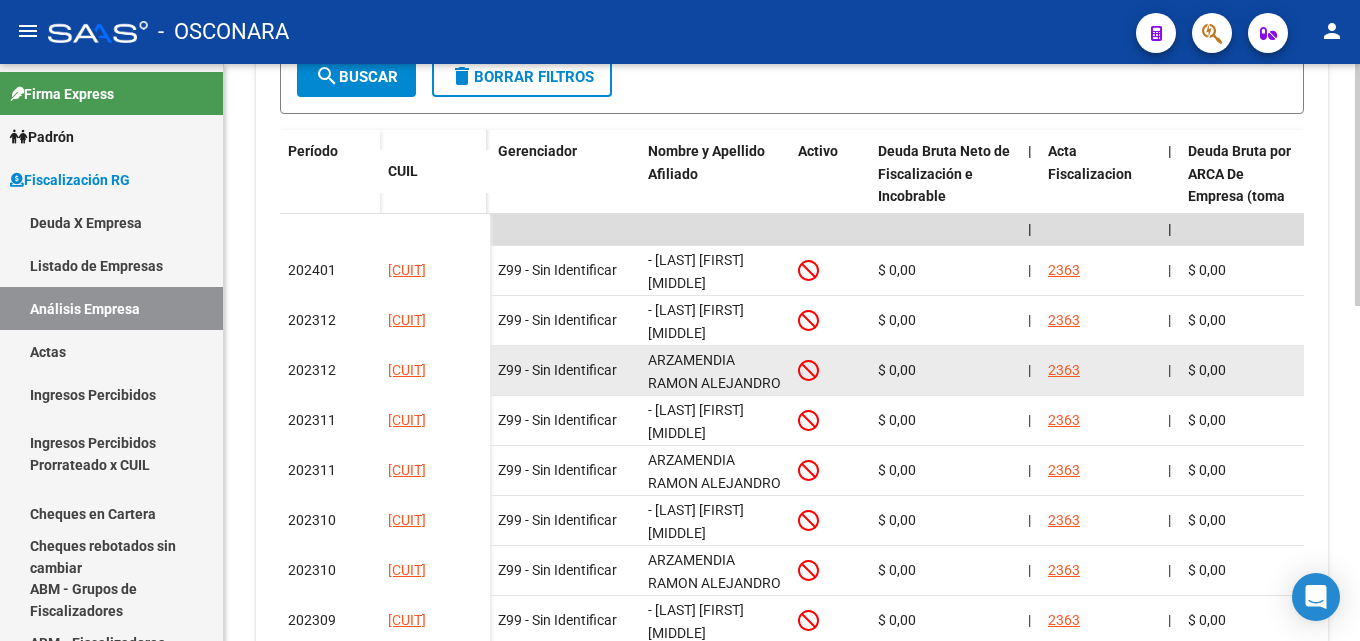 scroll, scrollTop: 199, scrollLeft: 0, axis: vertical 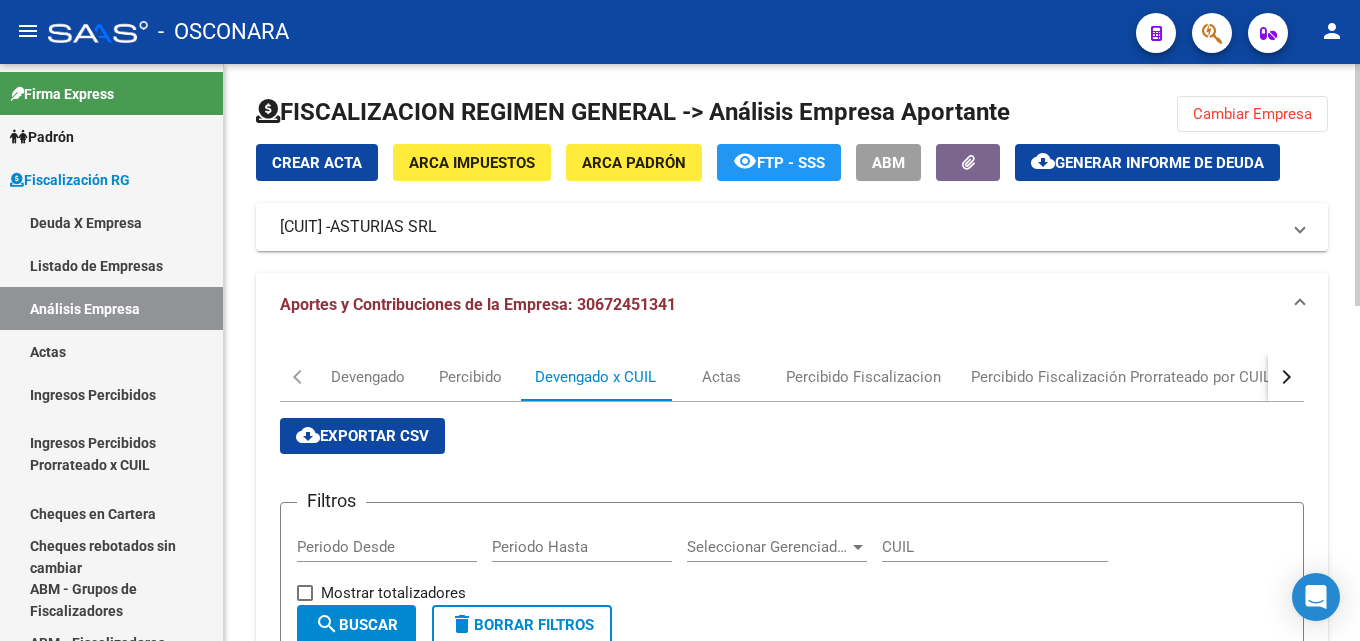 click on "Cambiar Empresa" 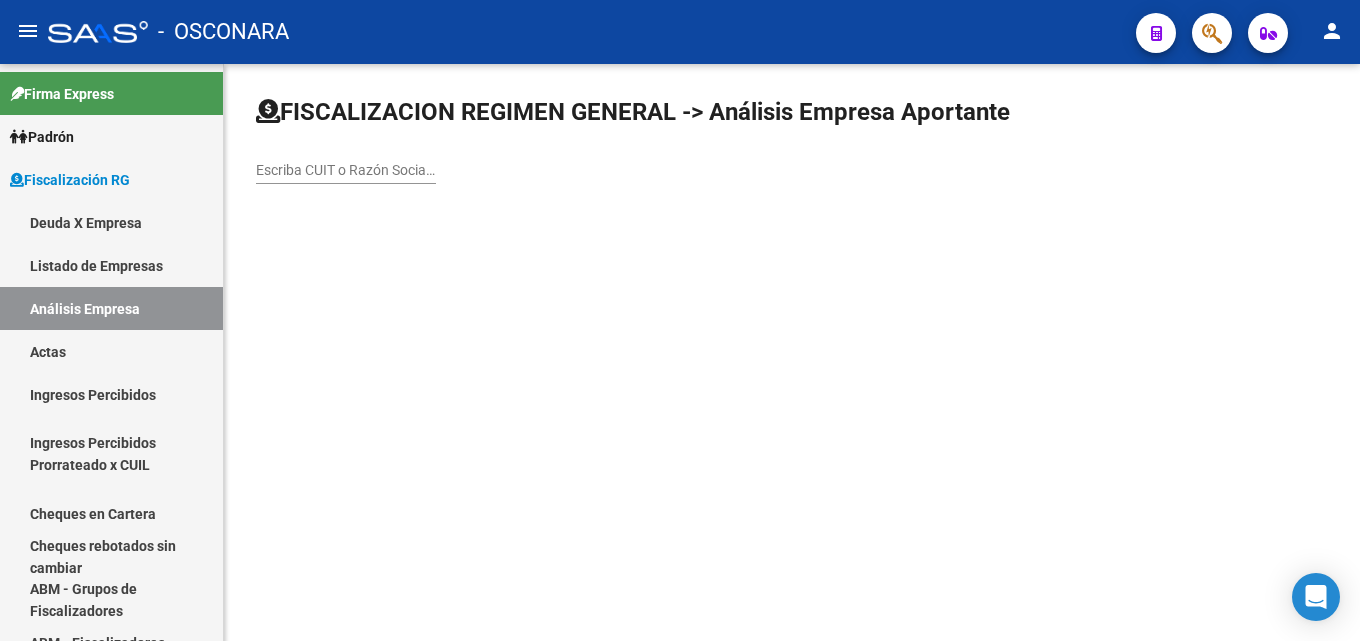 click on "Escriba CUIT o Razón Social para buscar" at bounding box center [346, 170] 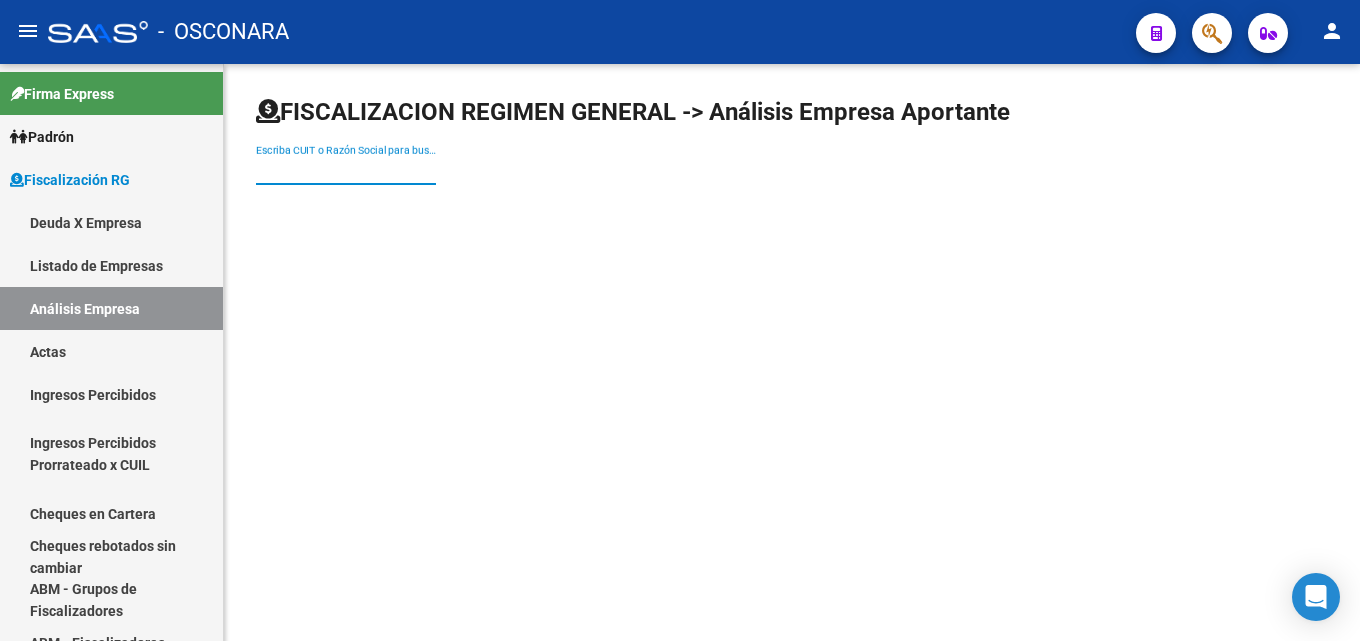 paste on "AWVB S.A." 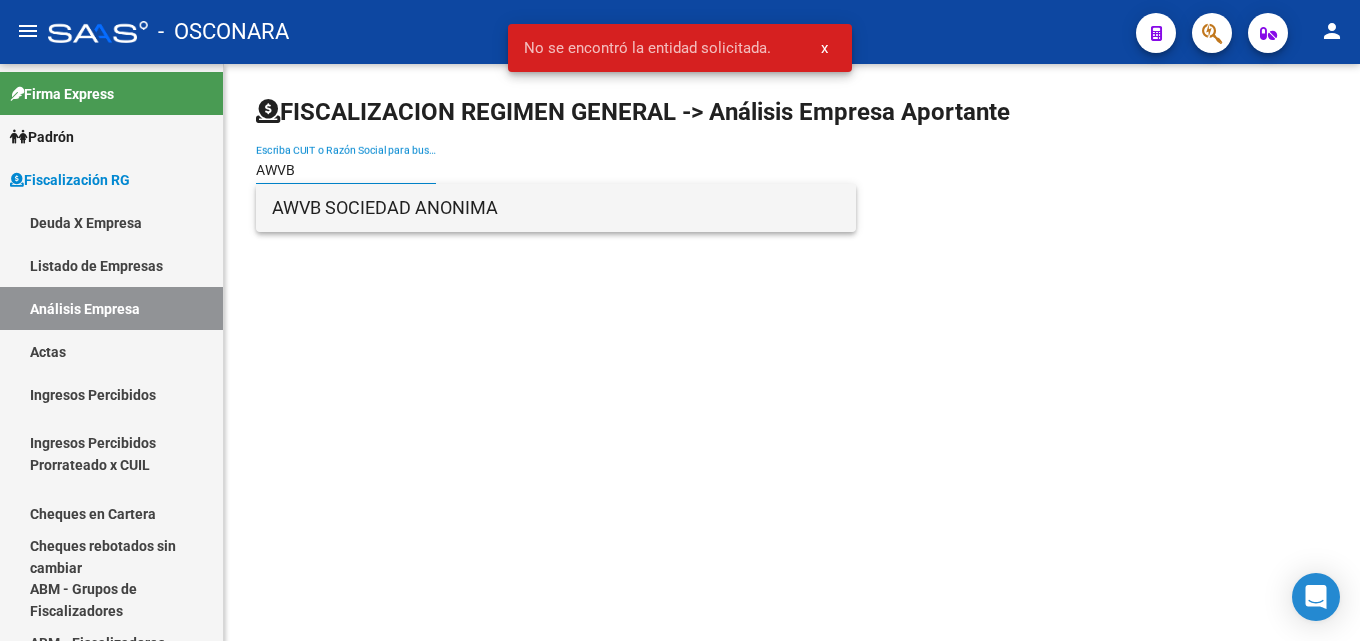 type on "AWVB" 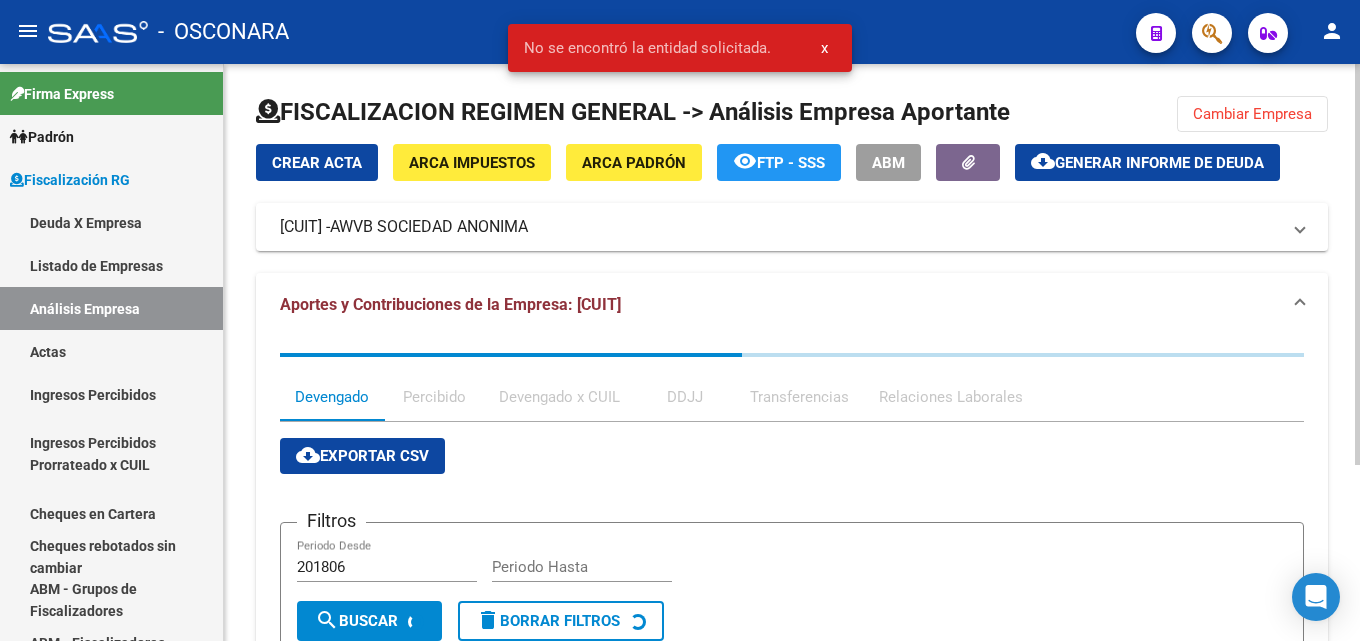 click on "Generar informe de deuda" 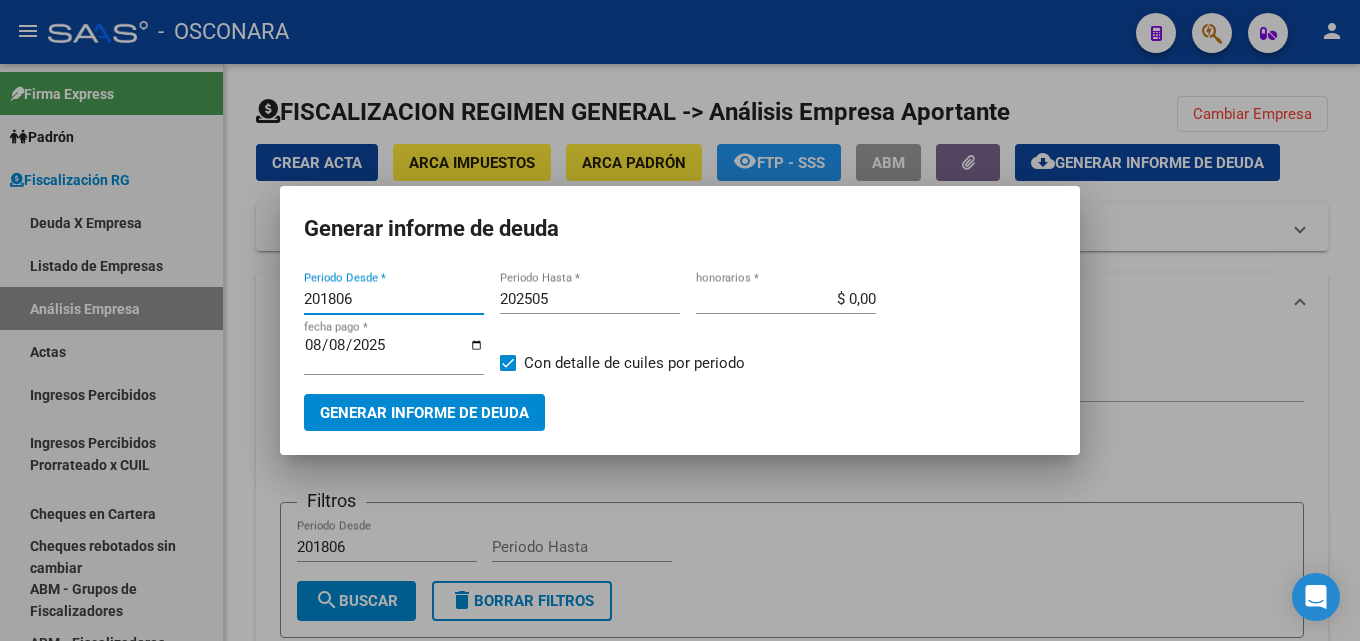 drag, startPoint x: 382, startPoint y: 298, endPoint x: 230, endPoint y: 310, distance: 152.47295 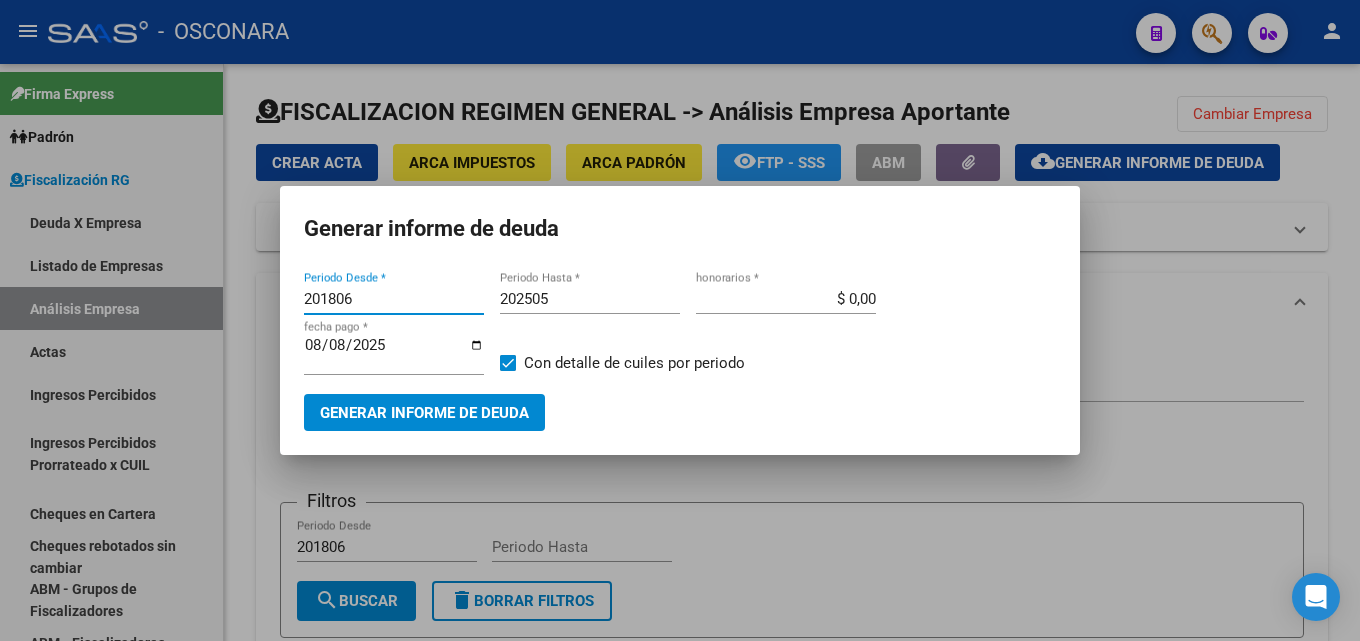 click on "Generar informe de deuda 201806 Periodo Desde * 202505 Periodo Hasta * $ 0,00 honorarios * 2025-08-08 fecha pago * Con detalle de cuiles por periodo Generar informe de deuda" at bounding box center (680, 320) 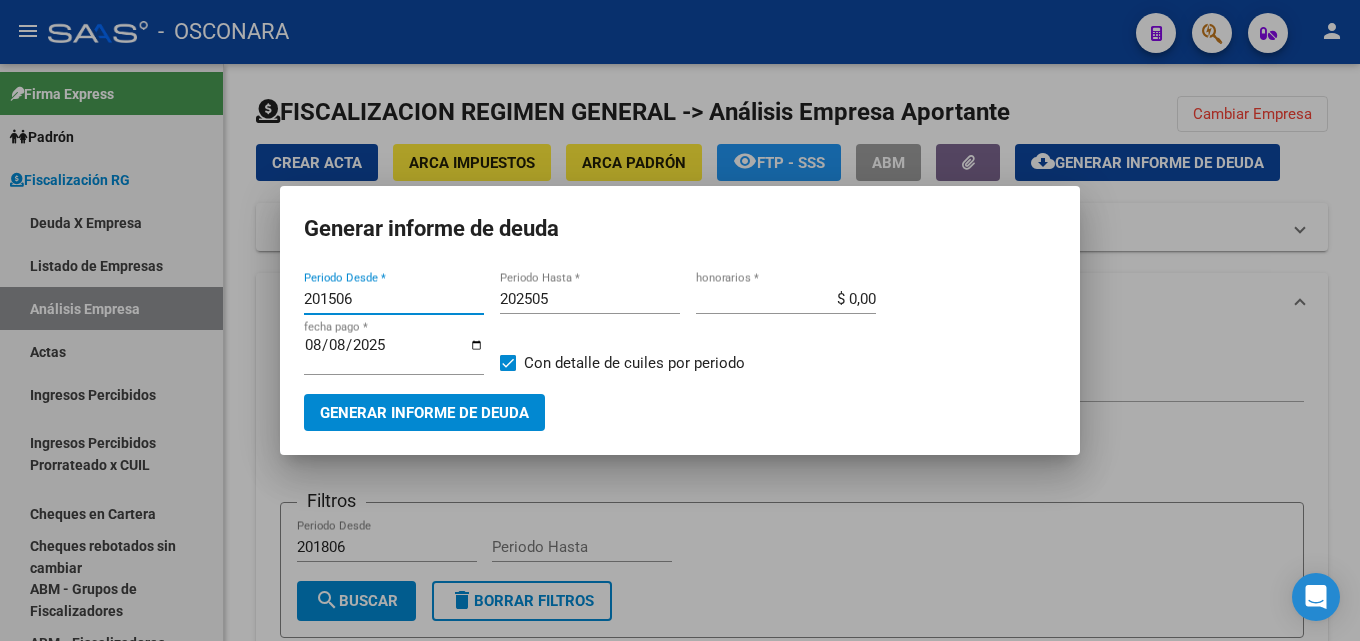 type on "201506" 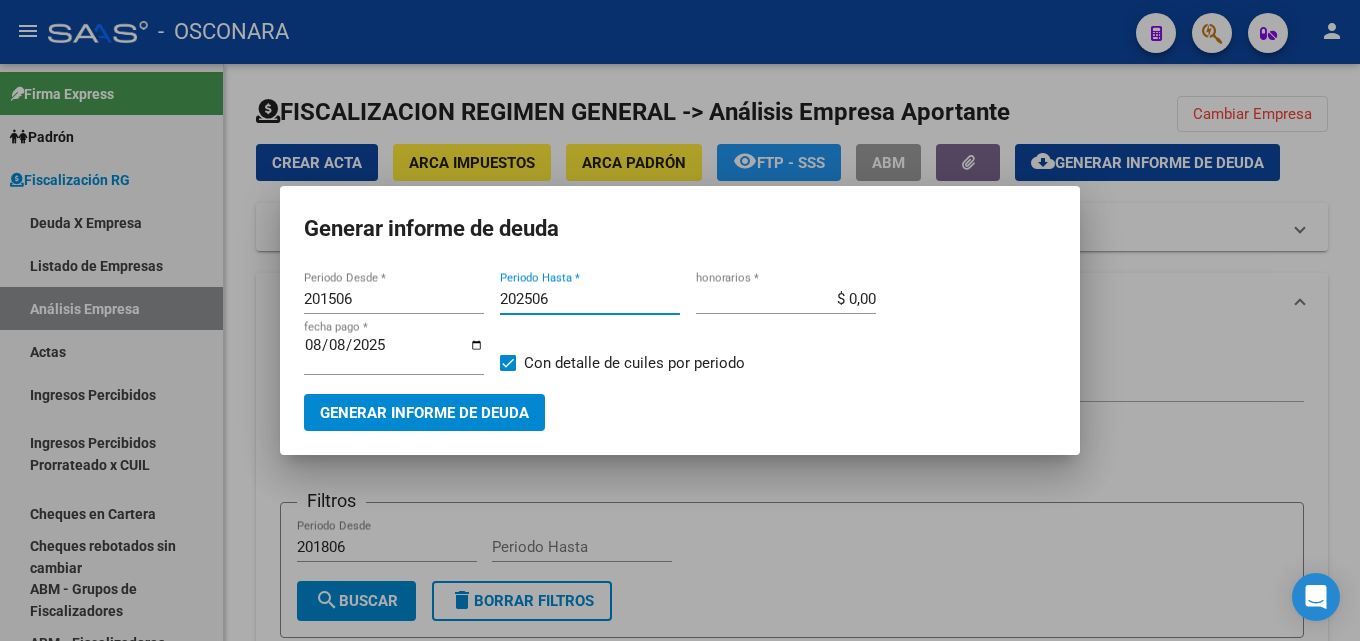 type on "202506" 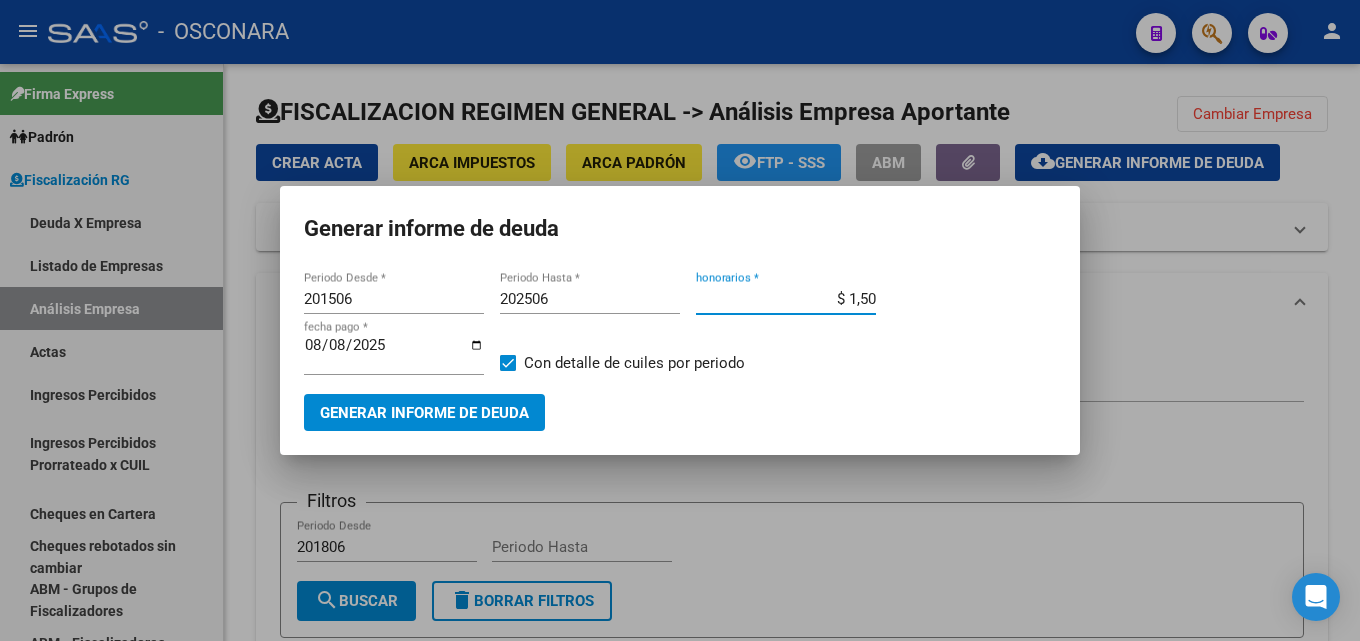 type on "$ 15,00" 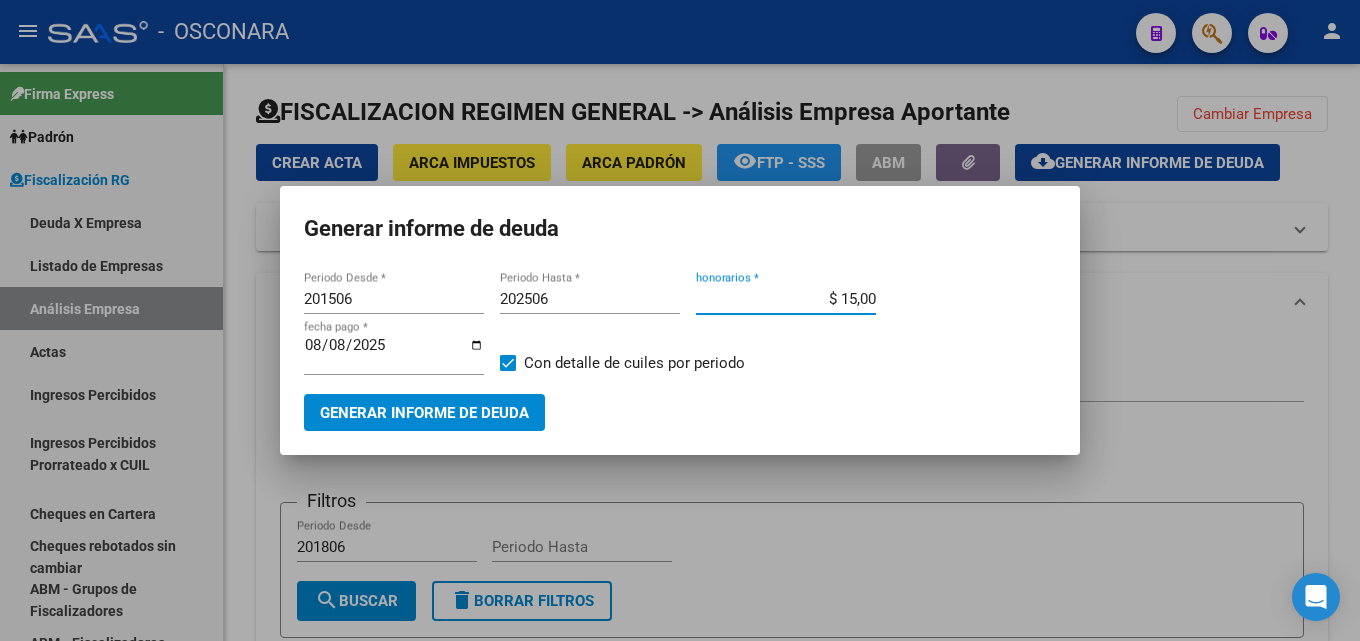 click on "2025-08-08" at bounding box center (394, 353) 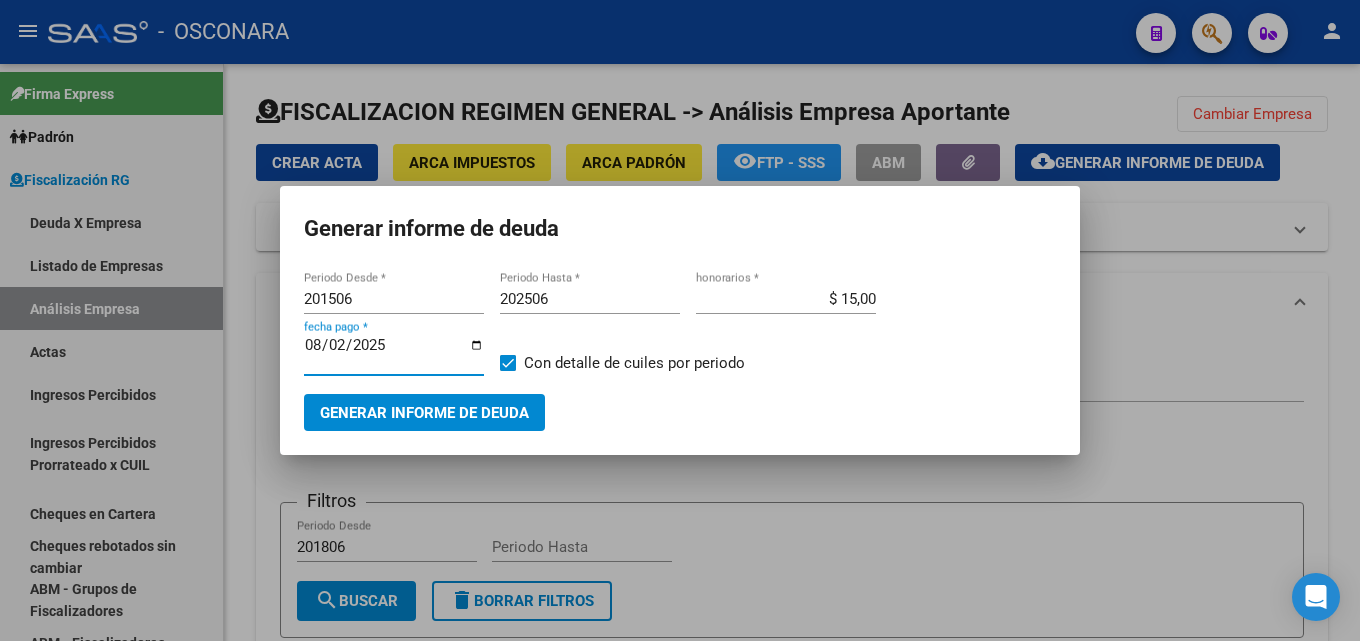 type on "2025-08-20" 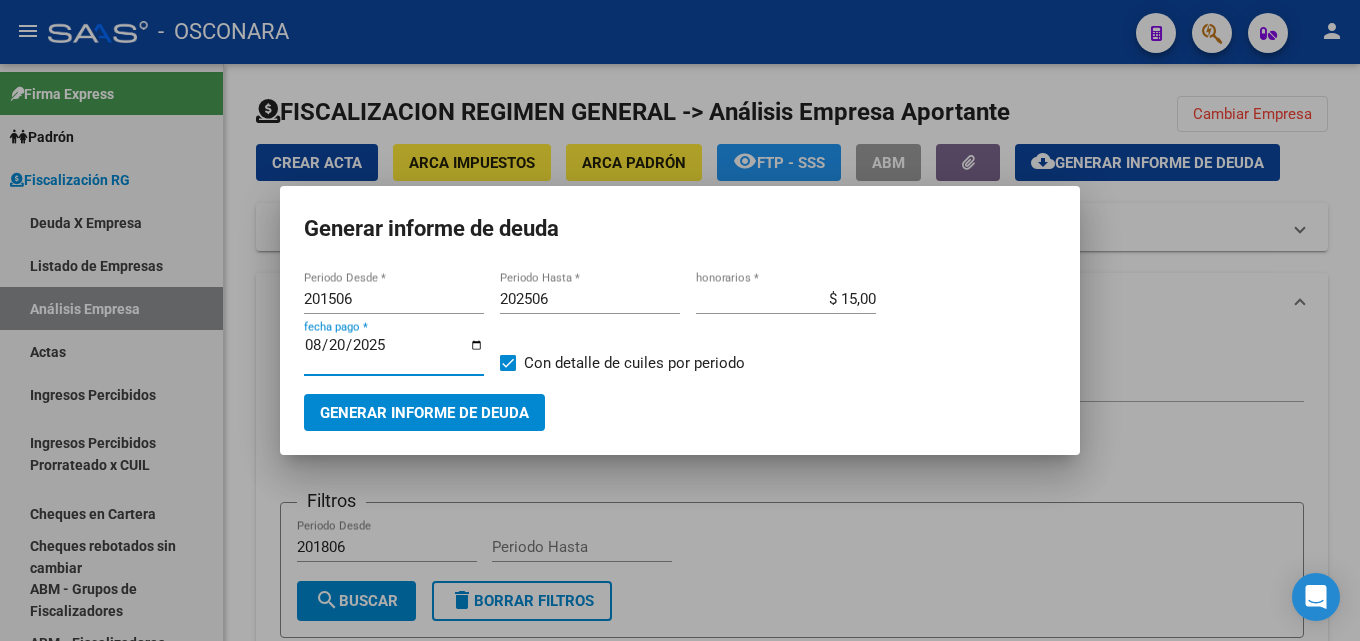 click on "Generar informe de deuda" at bounding box center [424, 413] 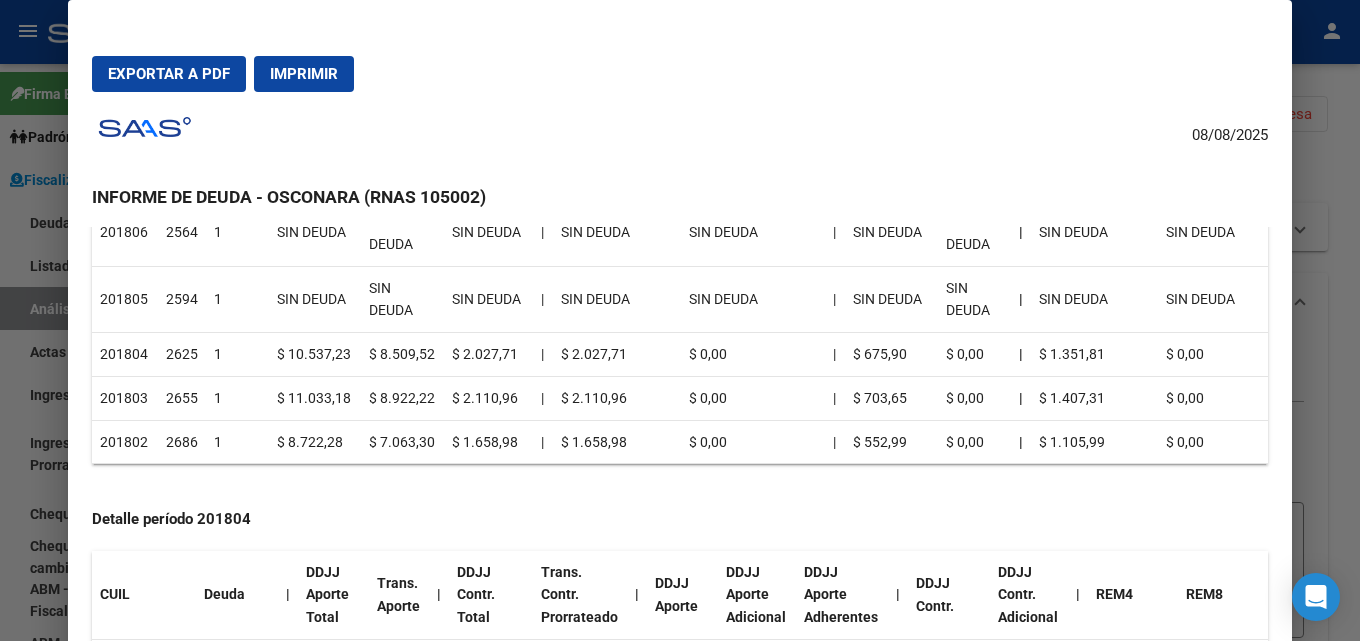 scroll, scrollTop: 5900, scrollLeft: 0, axis: vertical 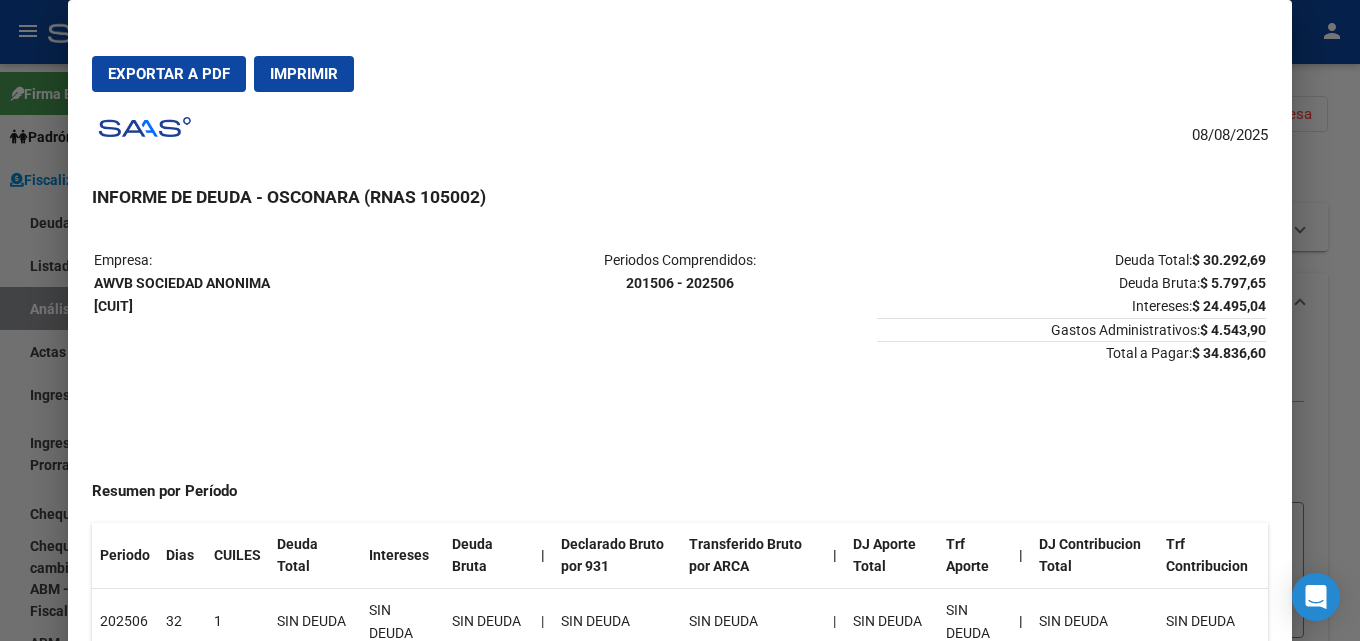 drag, startPoint x: 857, startPoint y: 505, endPoint x: 864, endPoint y: 179, distance: 326.07513 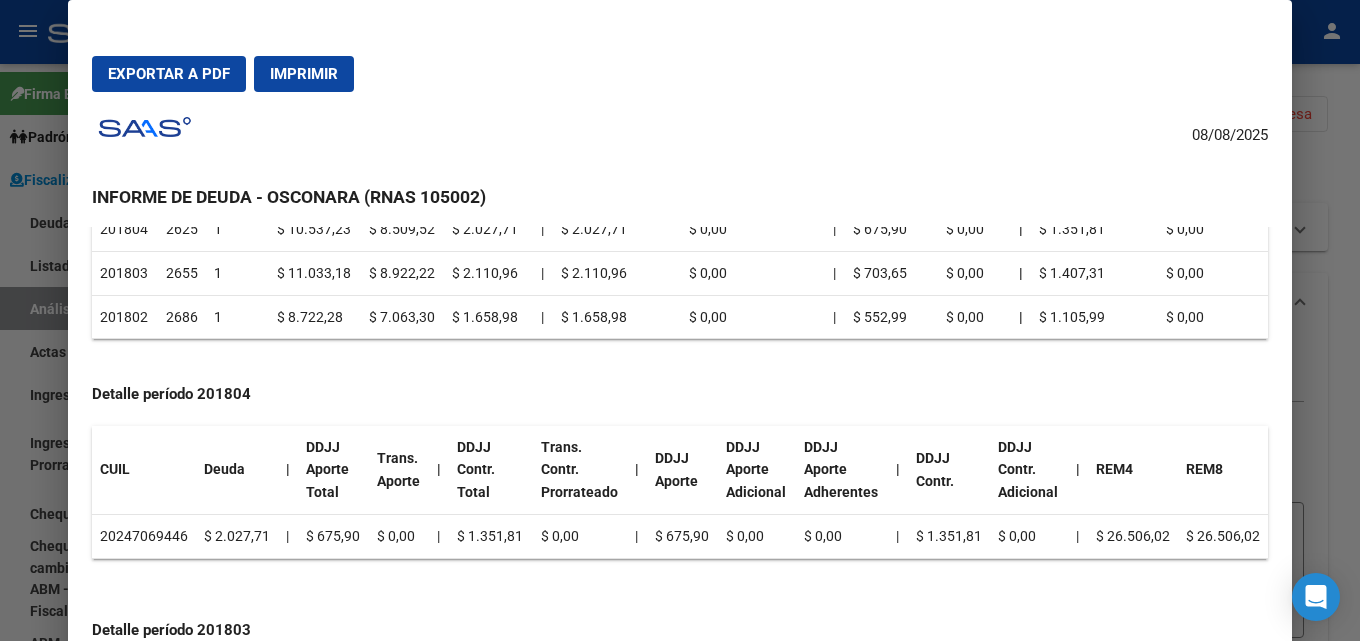 scroll, scrollTop: 5900, scrollLeft: 0, axis: vertical 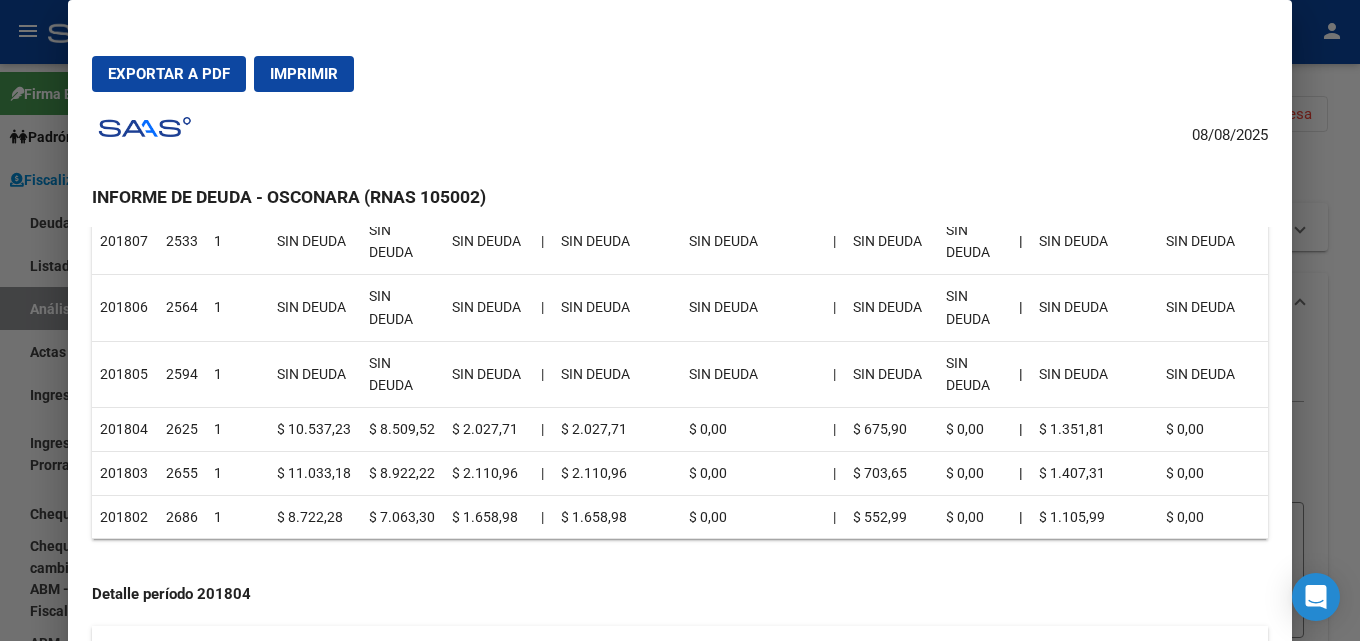 click at bounding box center (680, 320) 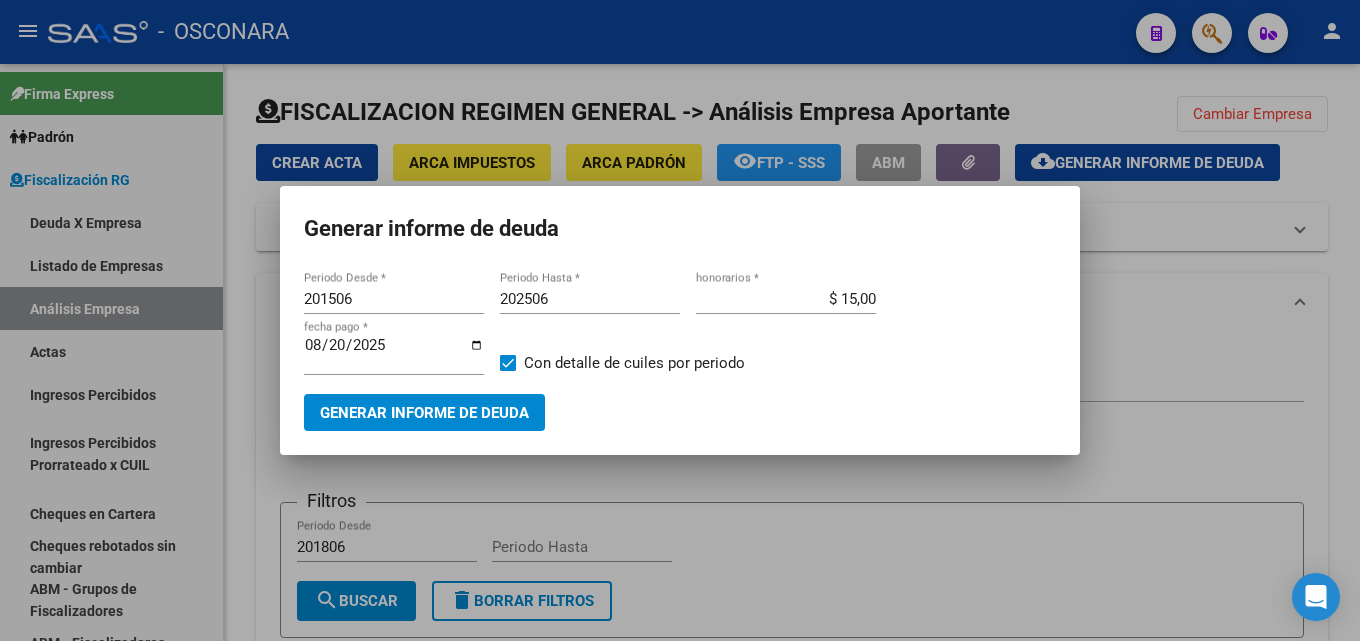 click at bounding box center [680, 320] 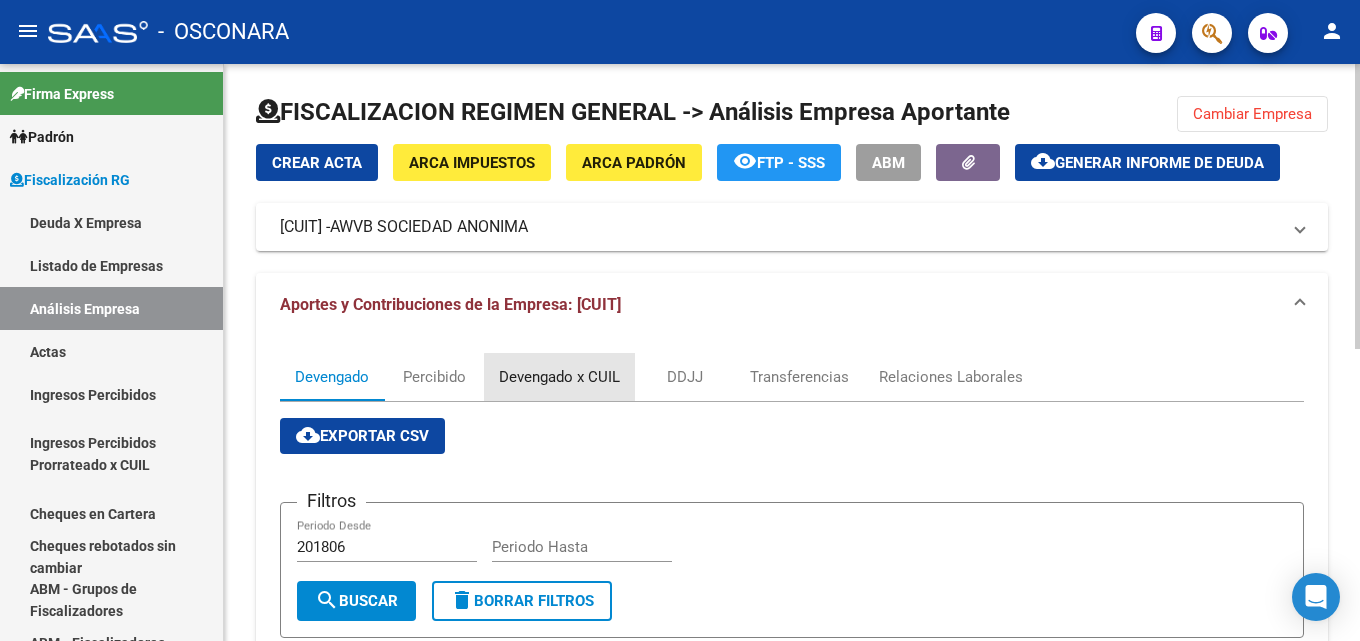 click on "Devengado x CUIL" at bounding box center [559, 377] 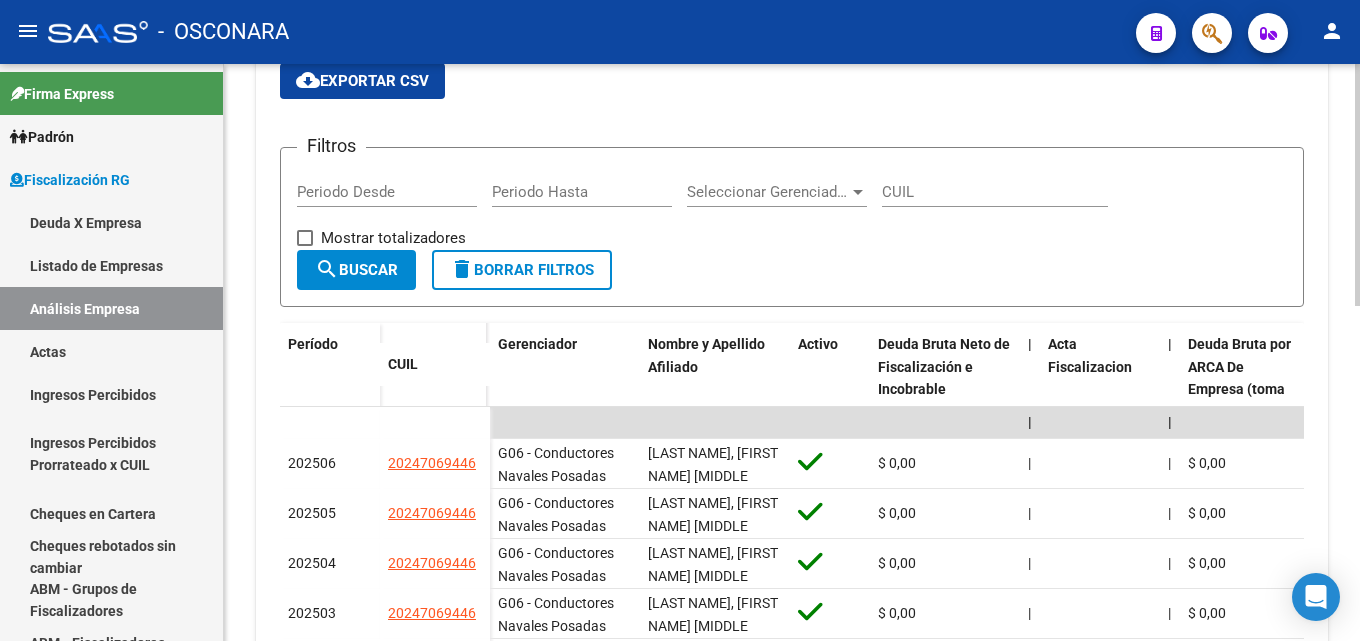 scroll, scrollTop: 400, scrollLeft: 0, axis: vertical 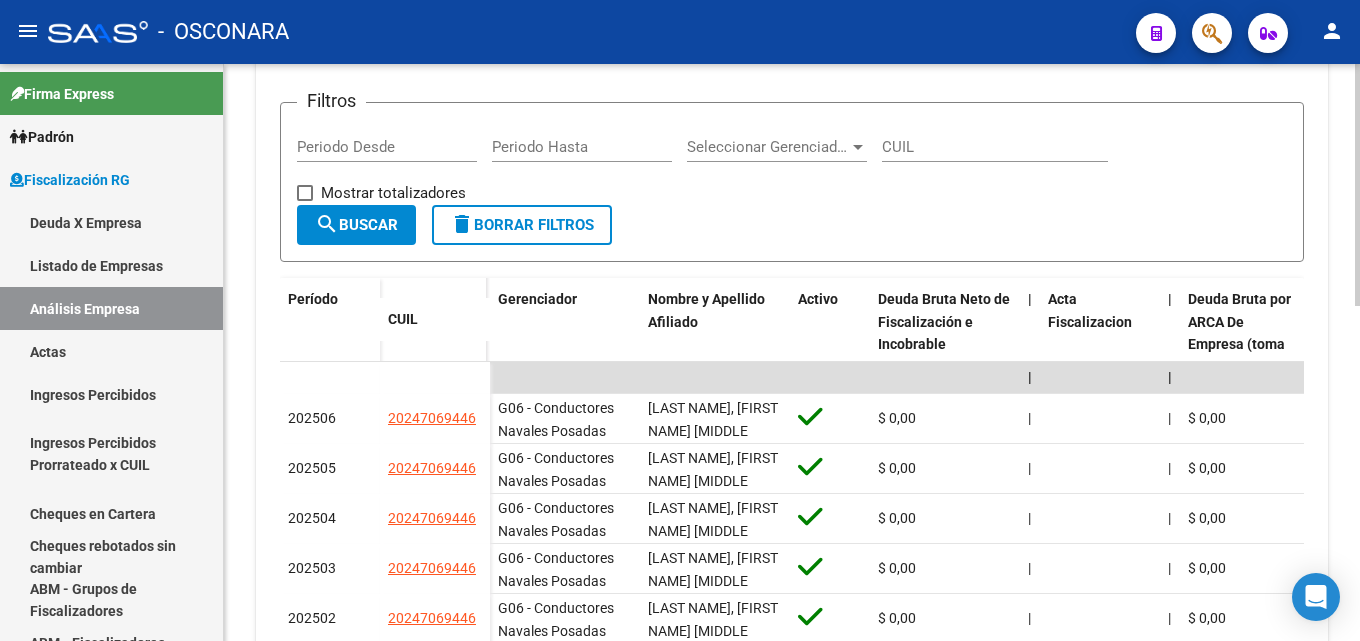 drag, startPoint x: 735, startPoint y: 483, endPoint x: 244, endPoint y: 460, distance: 491.5384 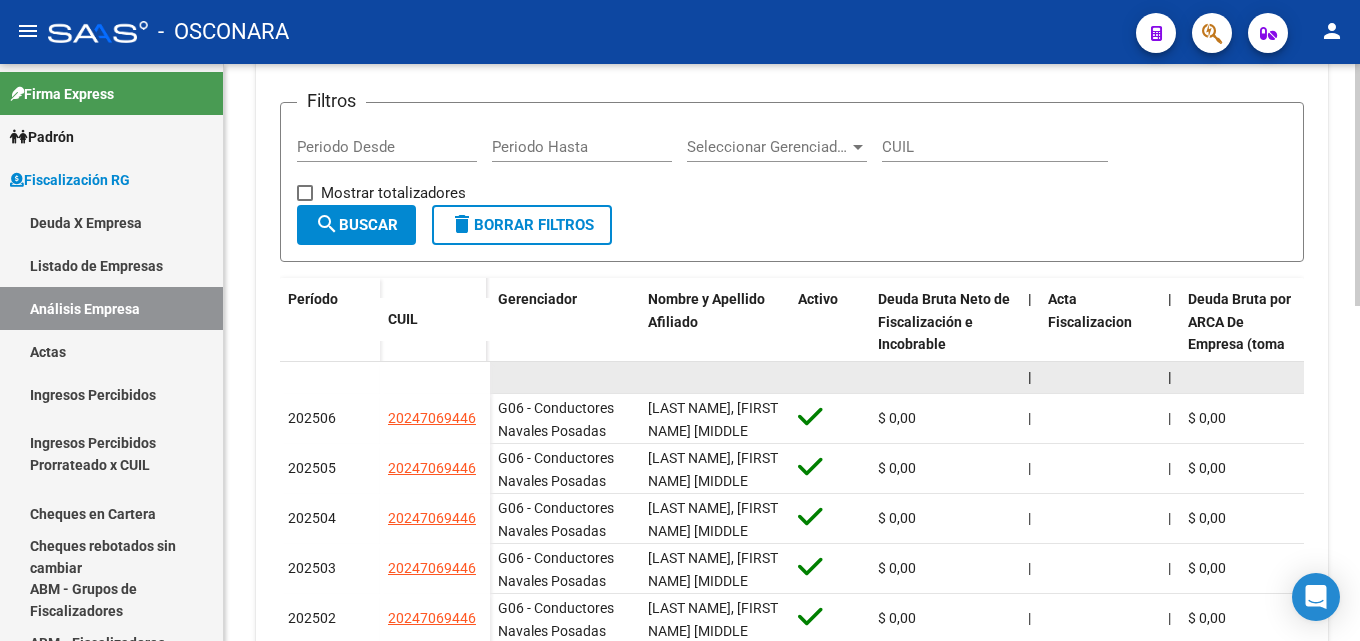 click 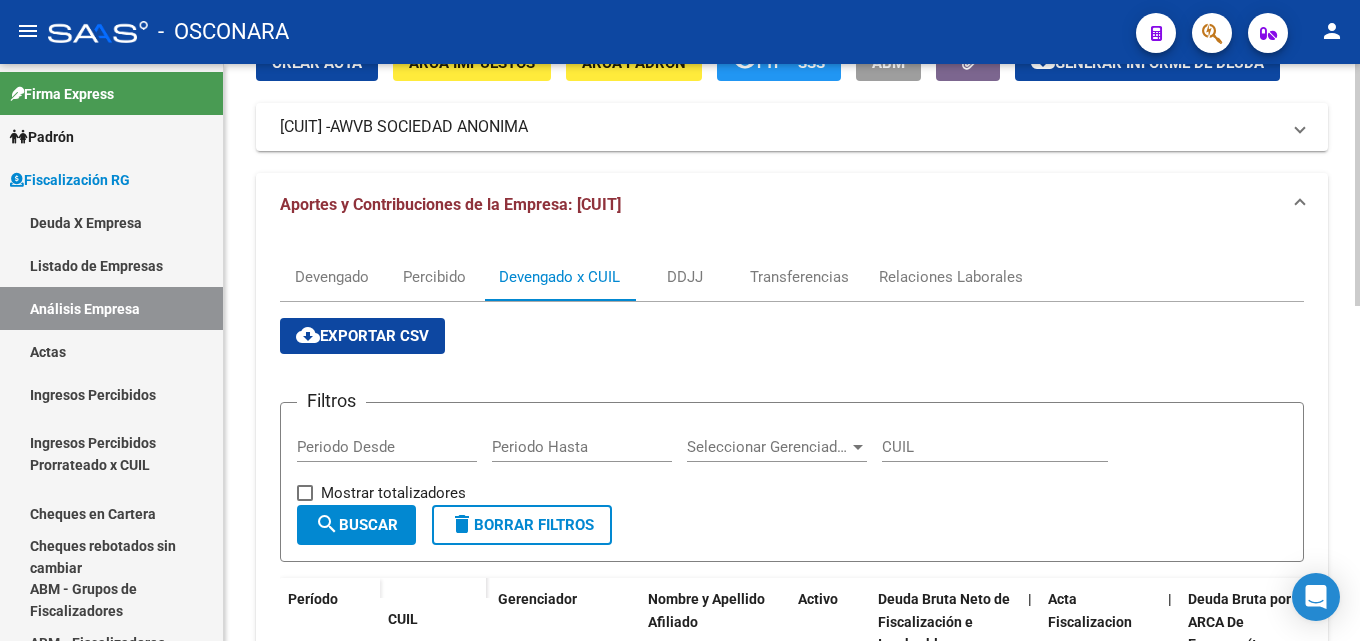 scroll, scrollTop: 0, scrollLeft: 0, axis: both 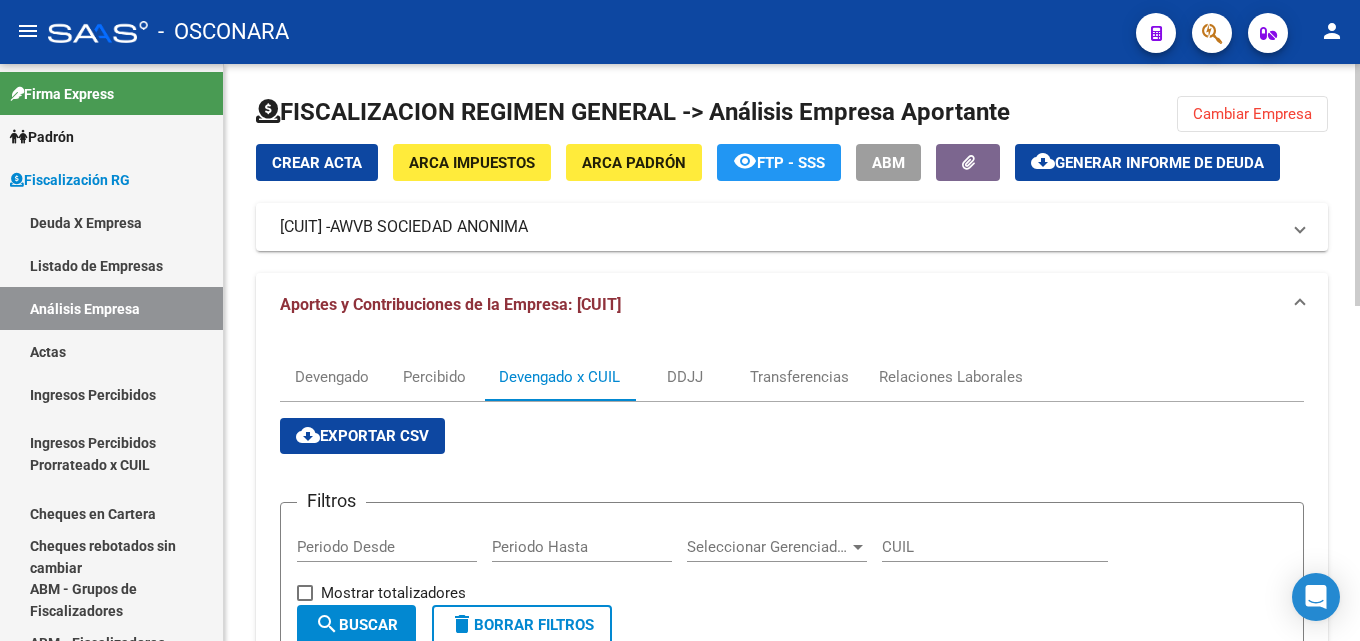 click on "Generar informe de deuda" 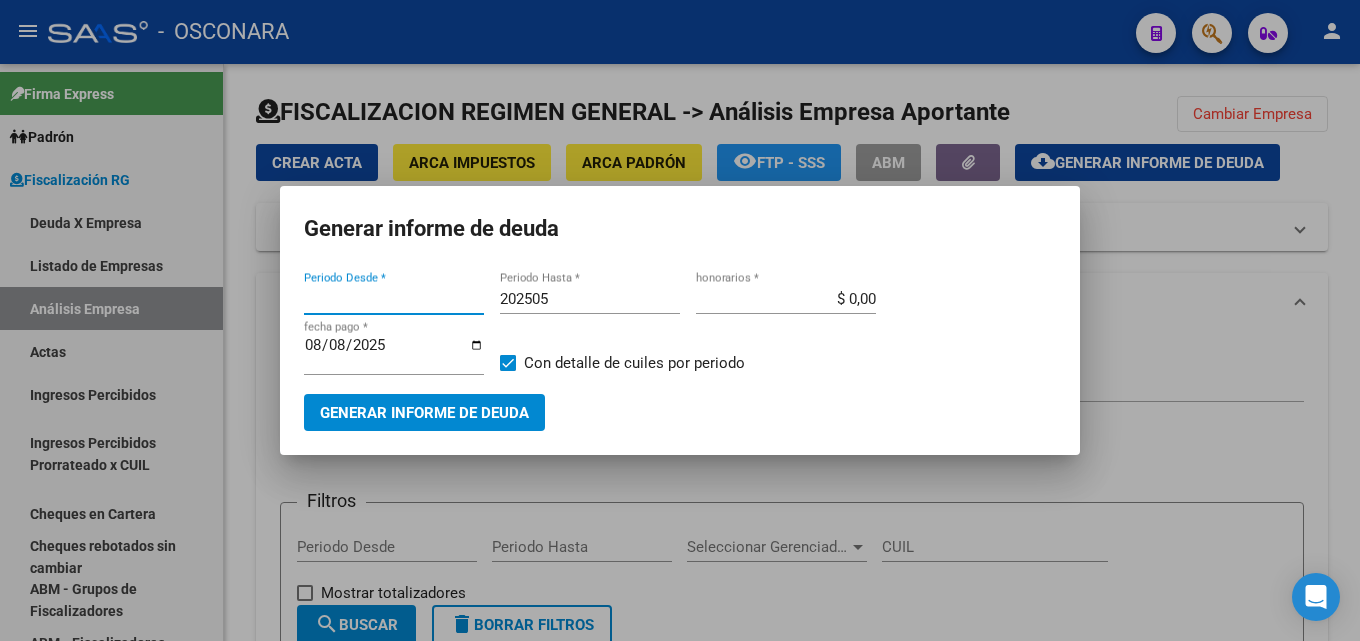 type on "201806" 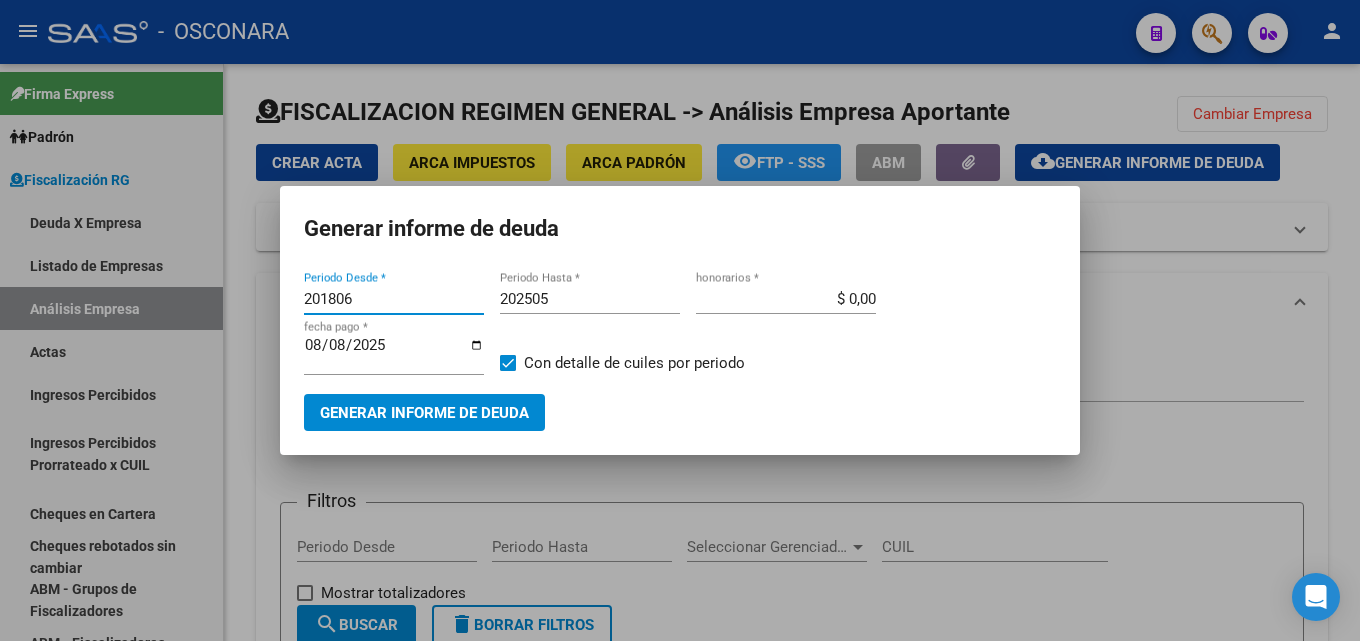 click on "202505" at bounding box center (590, 299) 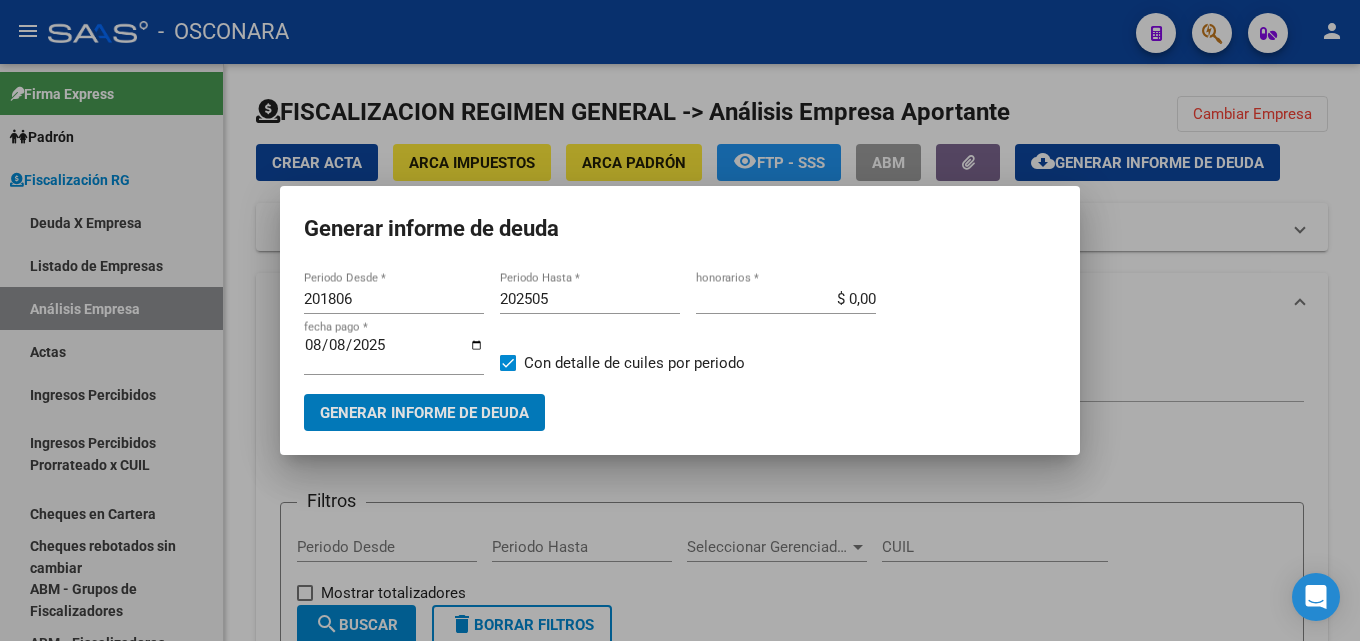 type 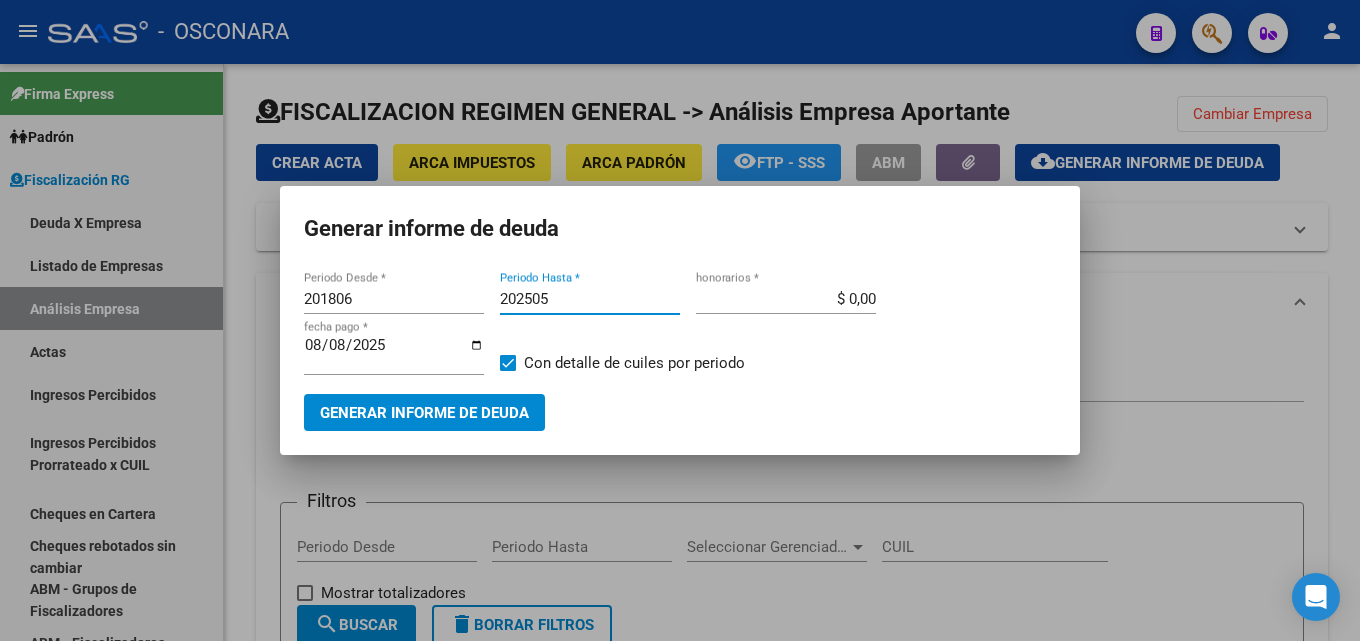 click on "202505" at bounding box center (590, 299) 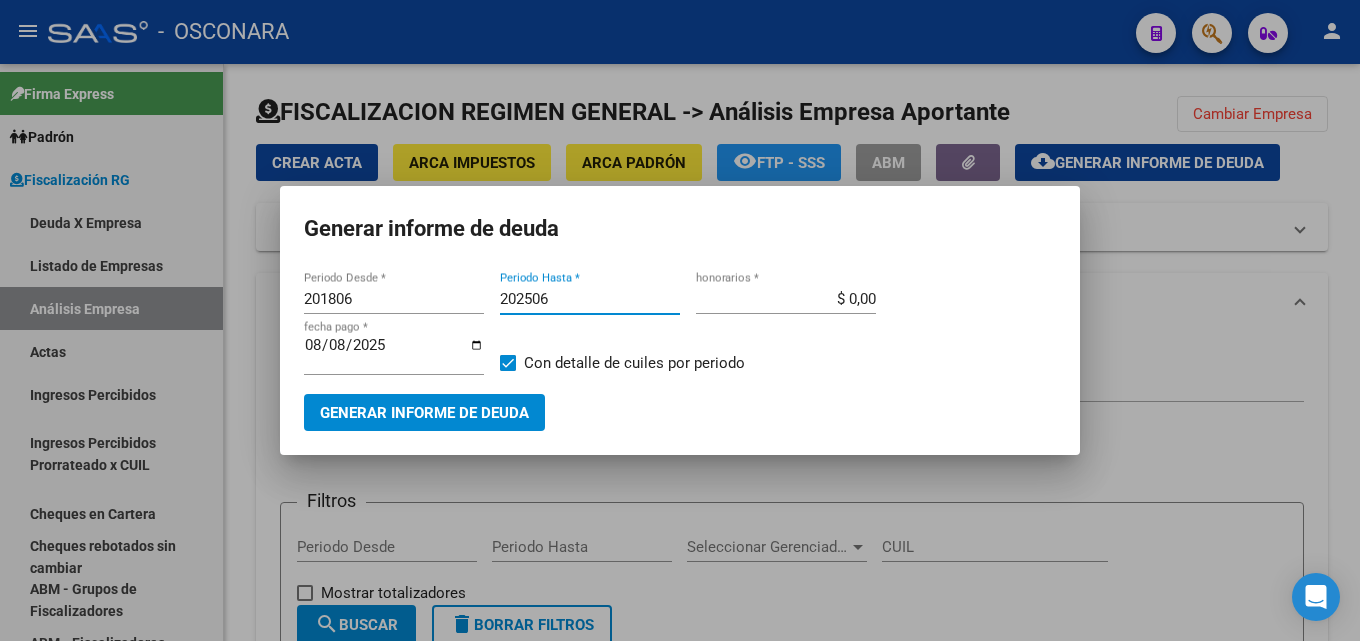 type on "202506" 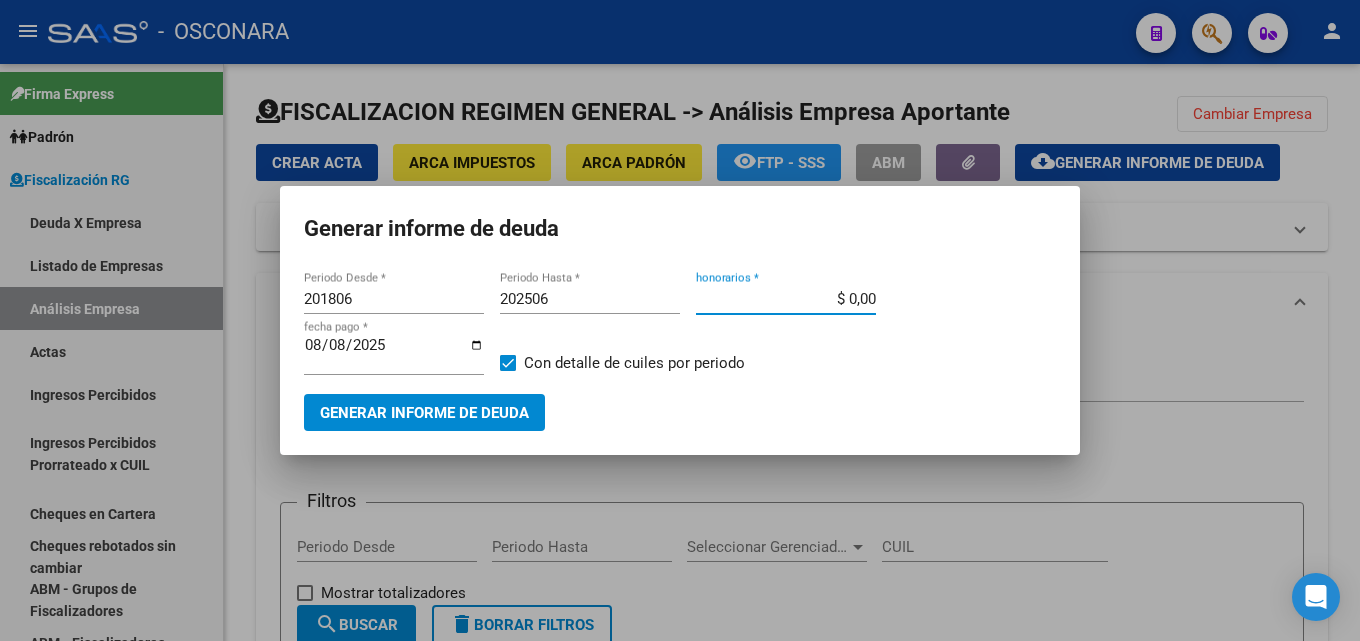 drag, startPoint x: 835, startPoint y: 307, endPoint x: 1009, endPoint y: 298, distance: 174.2326 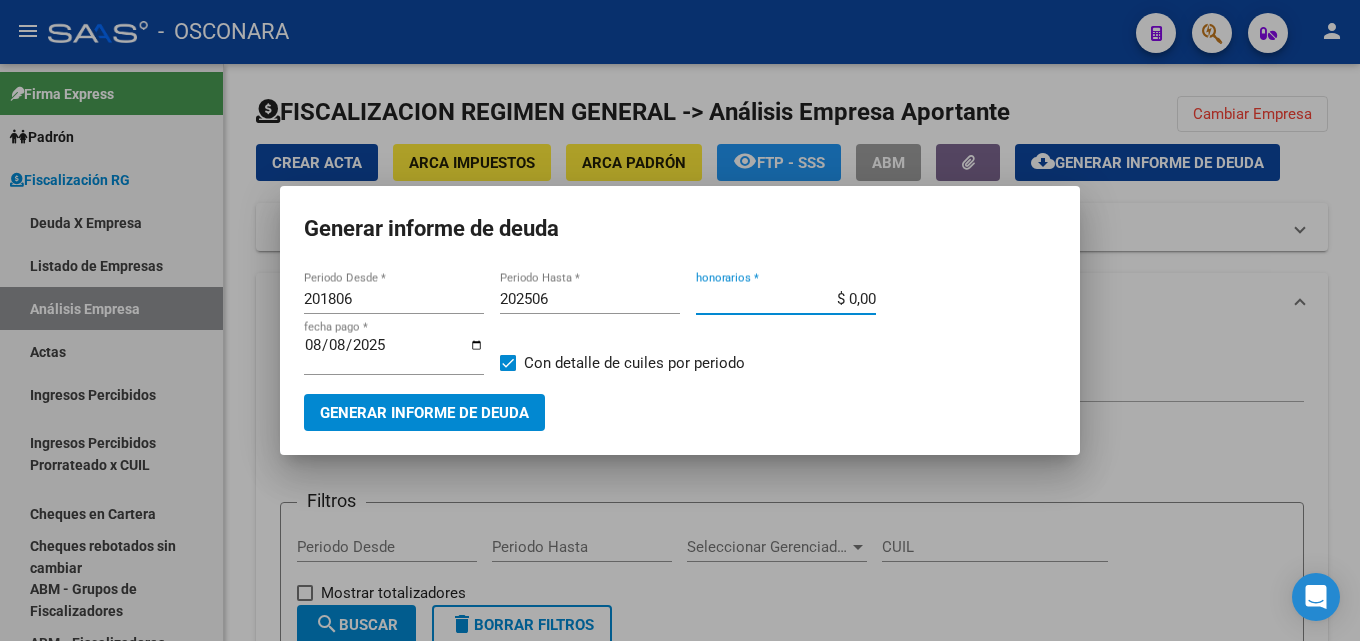 click on "[PERIOD] Periodo Desde *   [PERIOD] Periodo Hasta *   $ 0,00 honorarios *   [DATE] fecha pago *   Con detalle de cuiles por periodo" at bounding box center [680, 339] 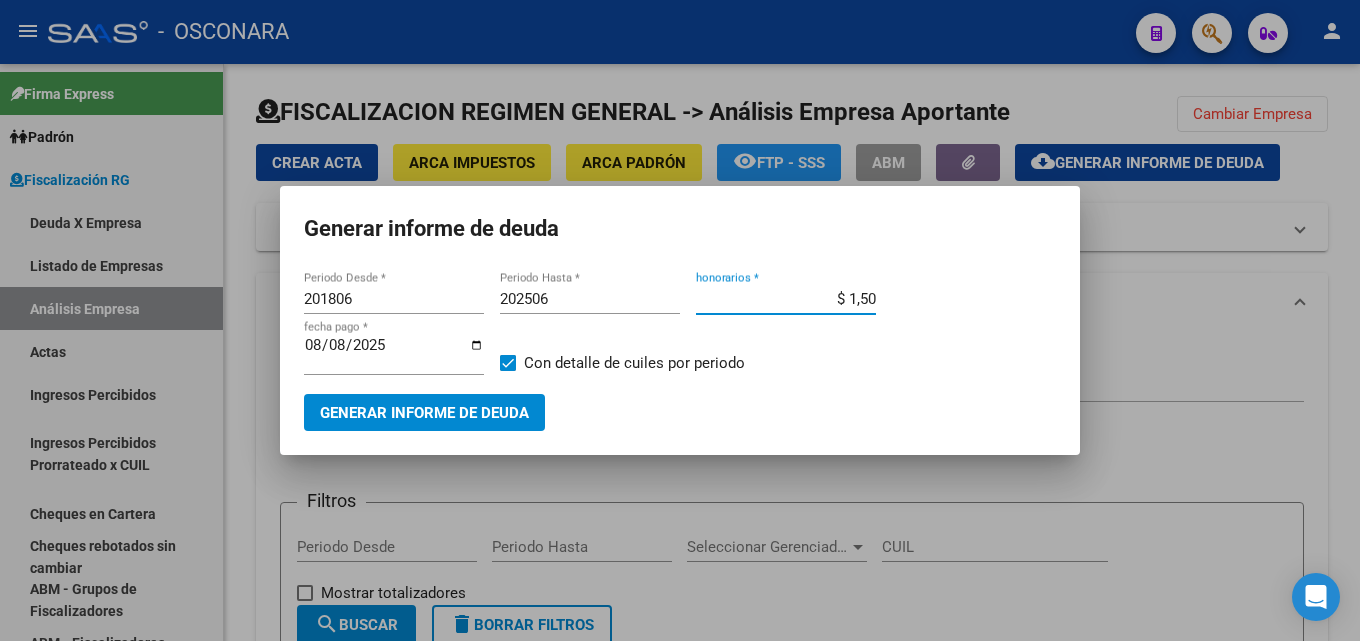 type on "$ 15,00" 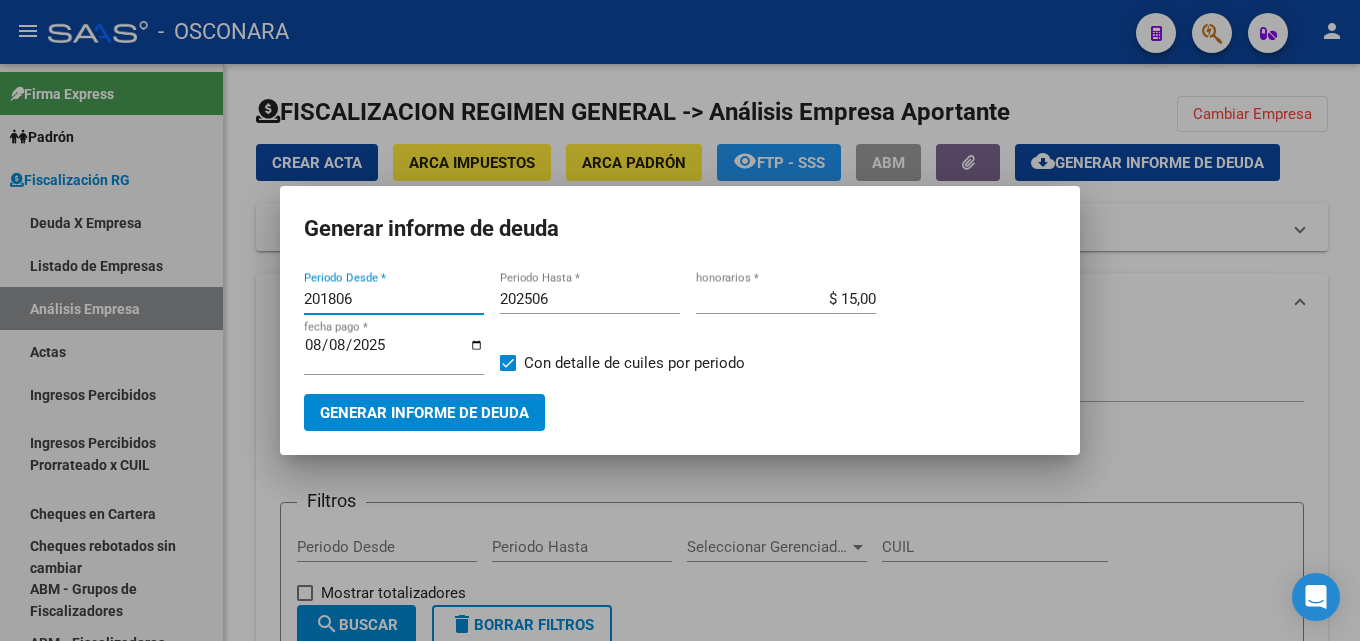 drag, startPoint x: 374, startPoint y: 303, endPoint x: 208, endPoint y: 303, distance: 166 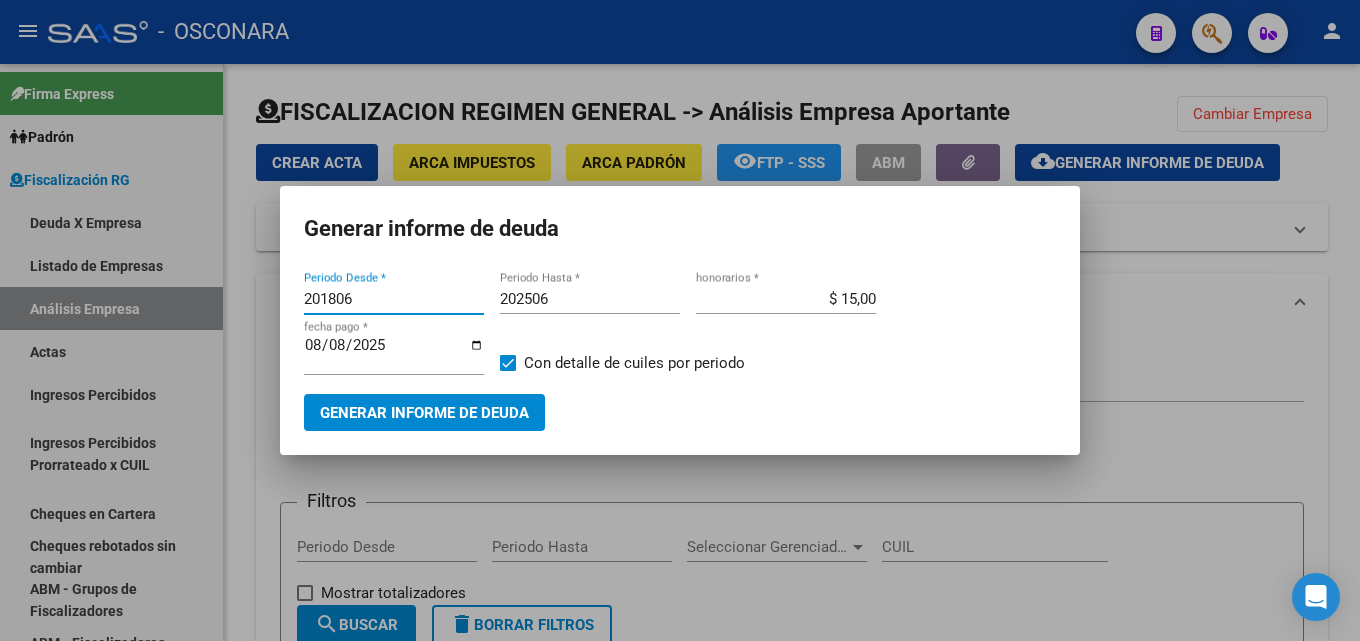 click on "Generar informe de deuda   201806 Periodo Desde *   202506 Periodo Hasta *   $ 15,00 honorarios *   2025-08-08 fecha pago *   Con detalle de cuiles por periodo  Generar informe de deuda" at bounding box center (680, 320) 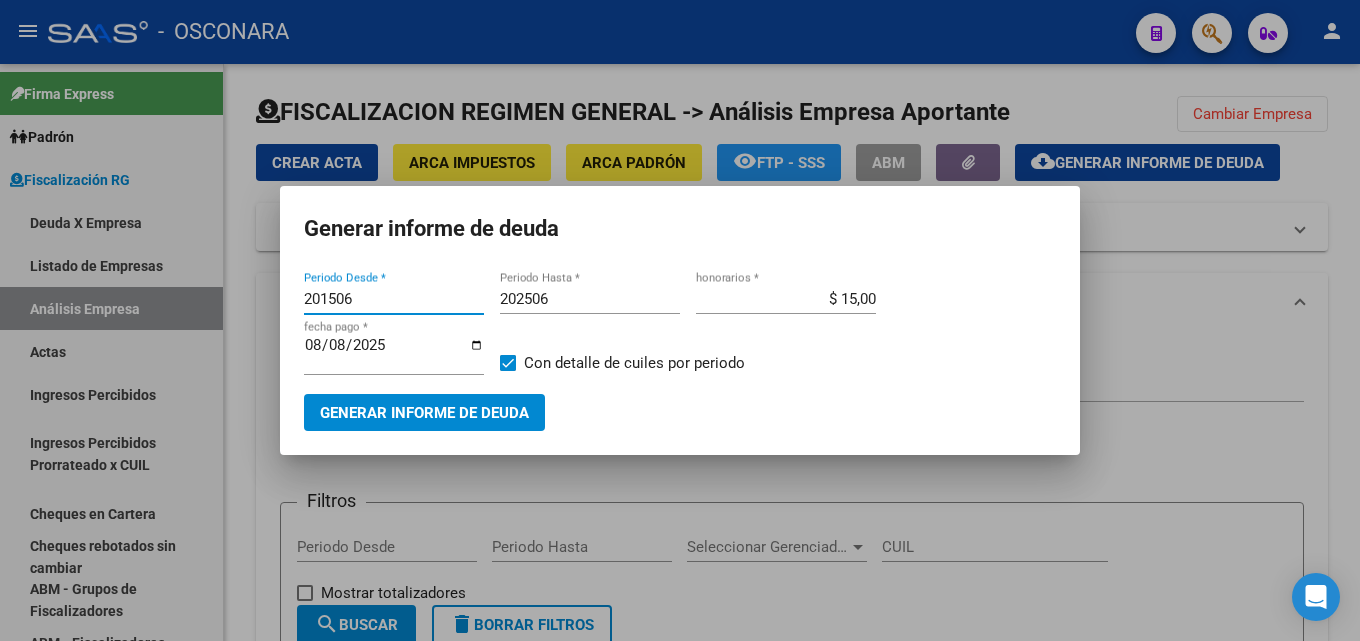 type on "201506" 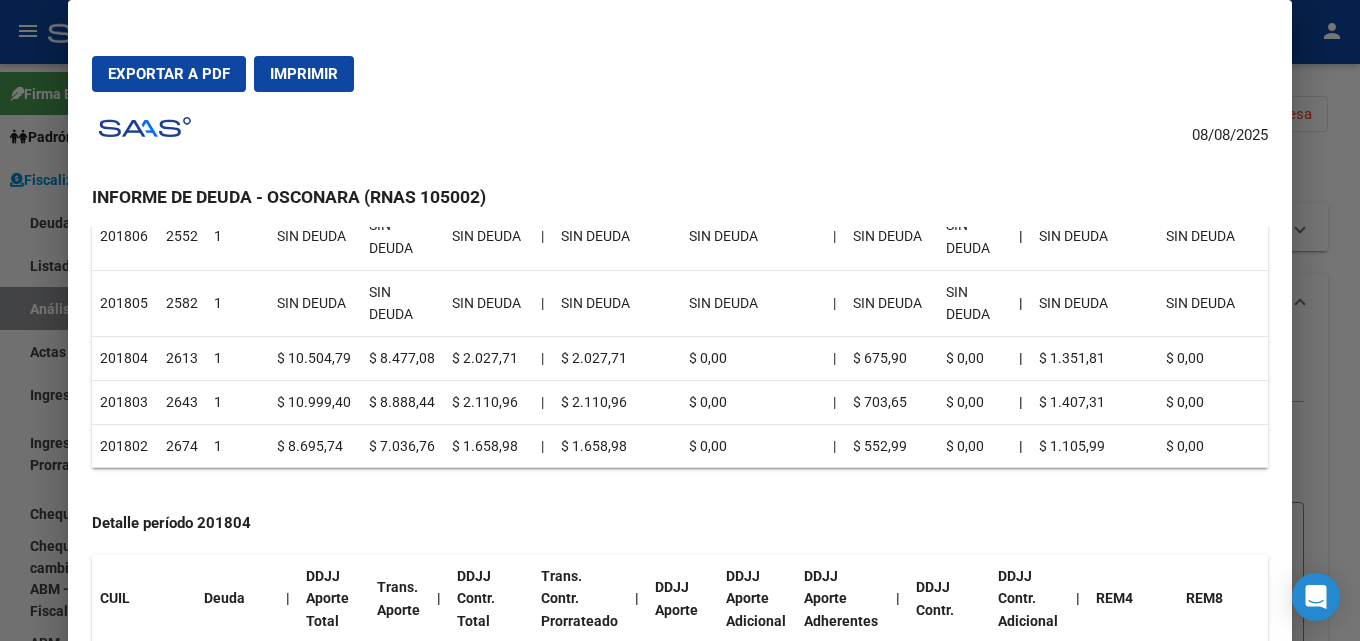 scroll, scrollTop: 6000, scrollLeft: 0, axis: vertical 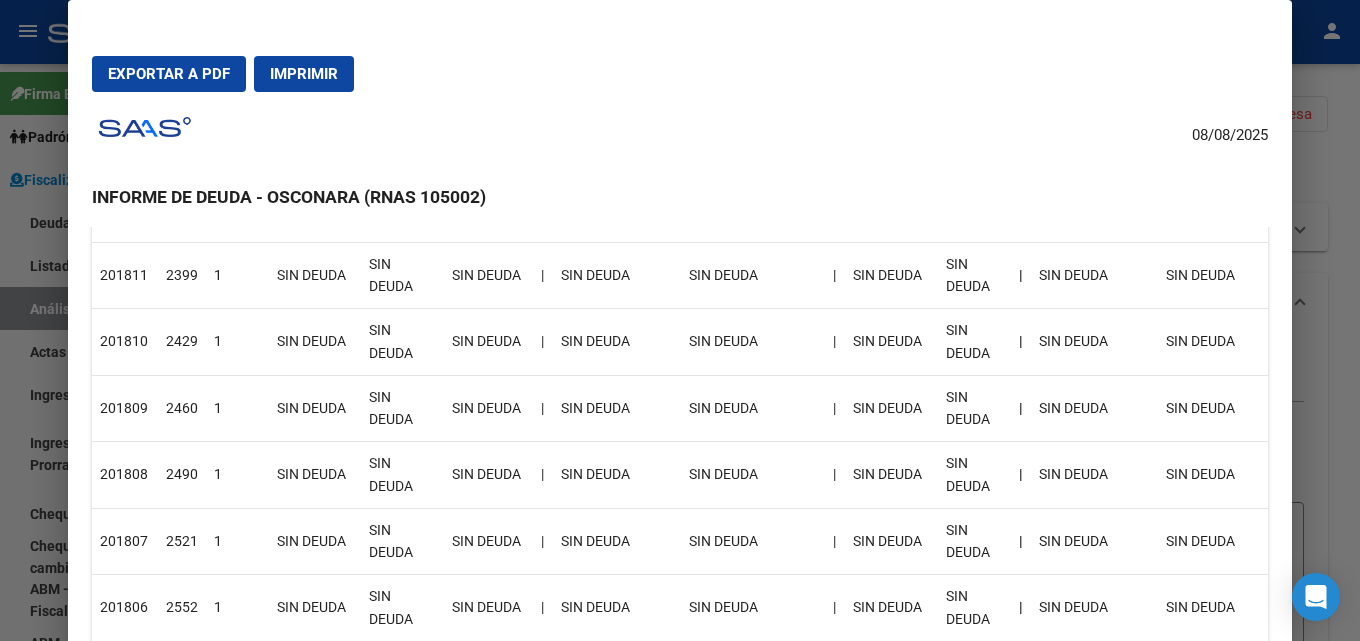 click at bounding box center (680, 320) 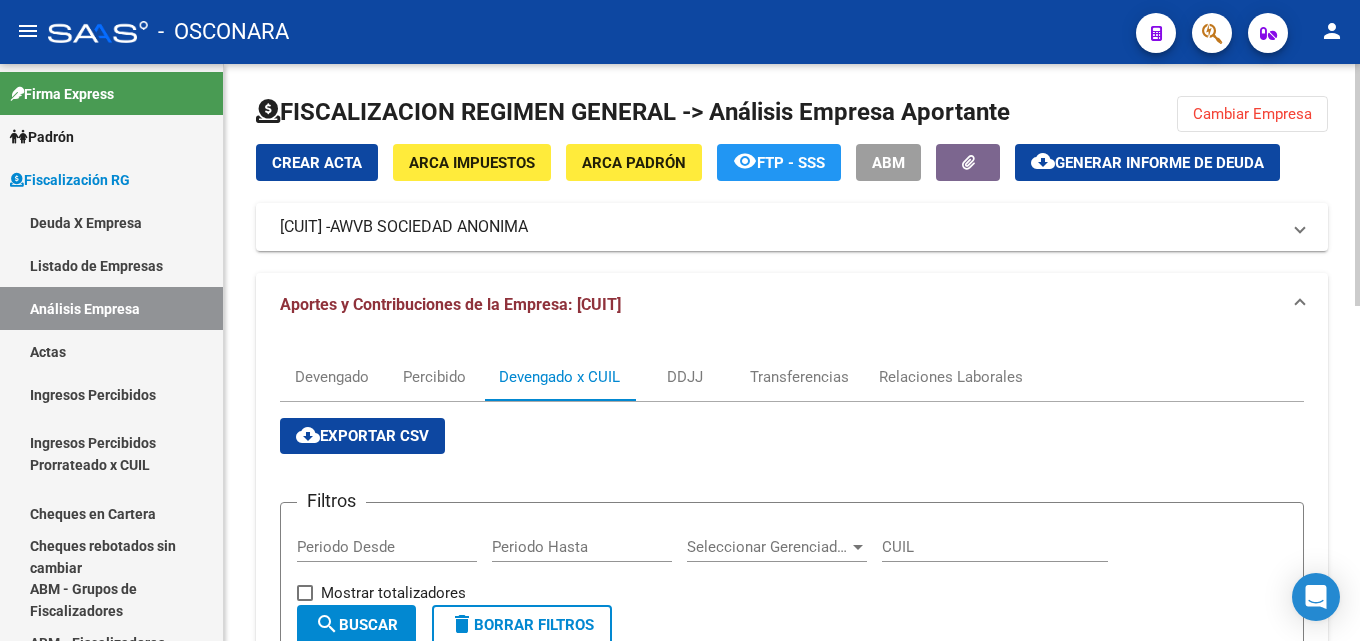 drag, startPoint x: 1306, startPoint y: 115, endPoint x: 1122, endPoint y: 110, distance: 184.06792 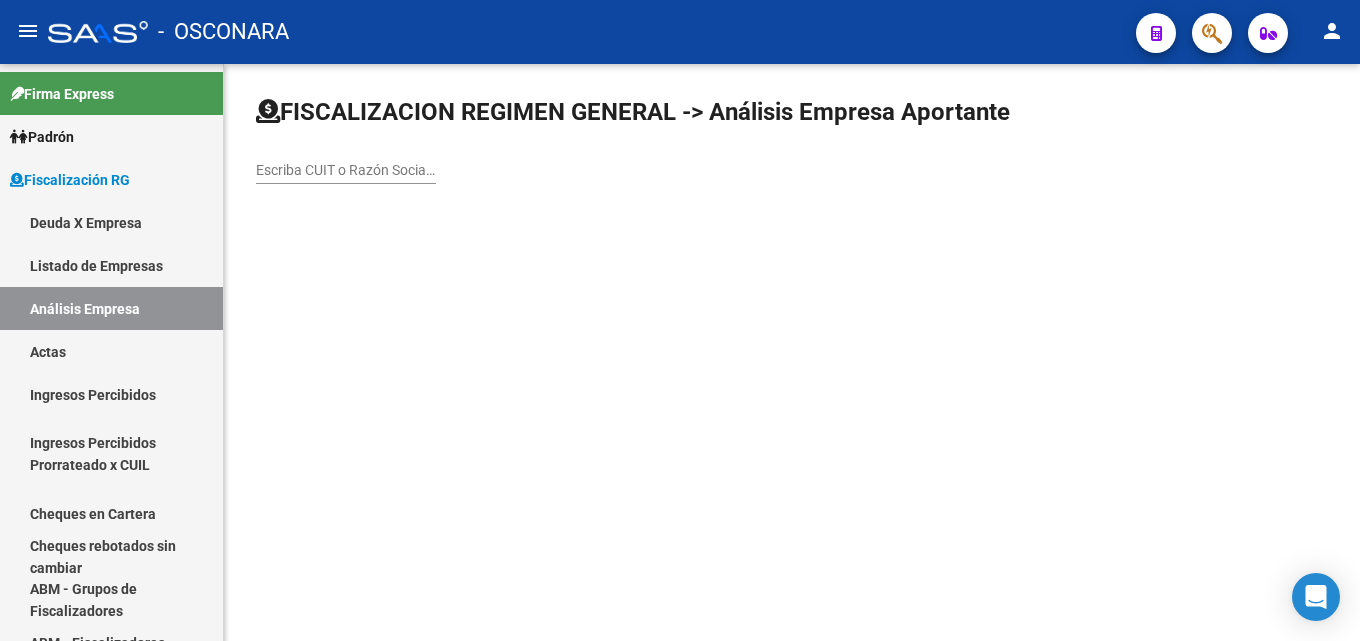 click on "Escriba CUIT o Razón Social para buscar" at bounding box center (346, 170) 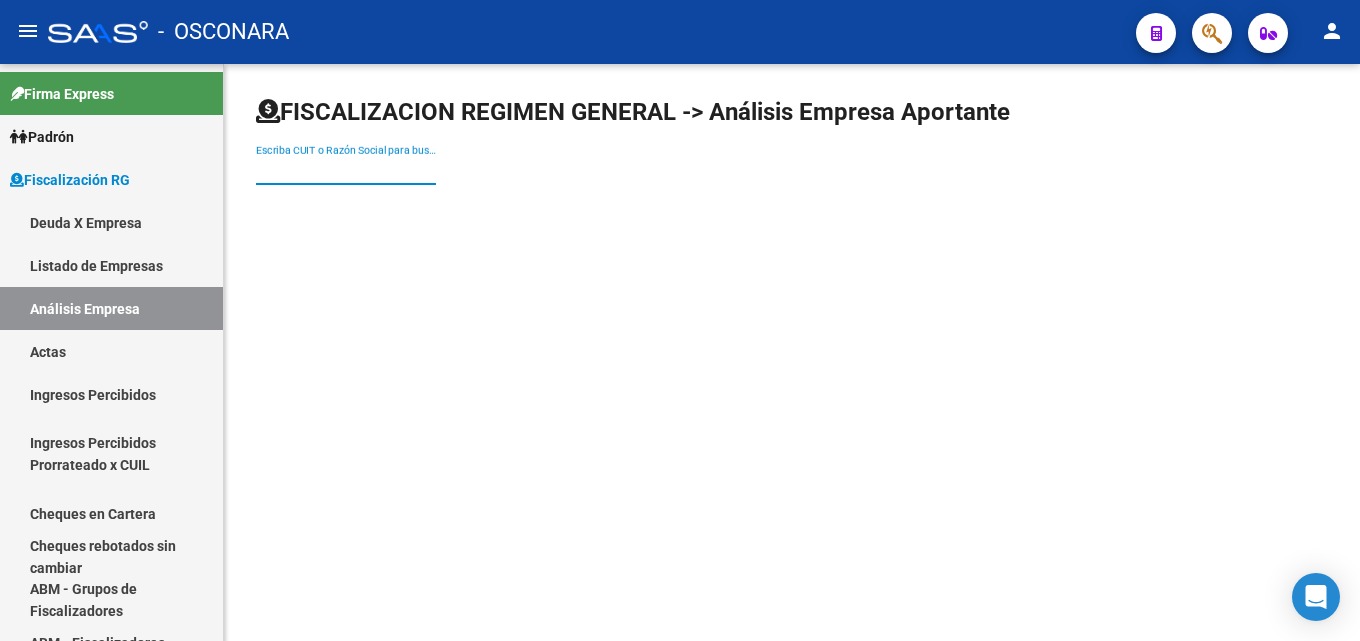 paste on "BALSA AVENTURA S.R.L." 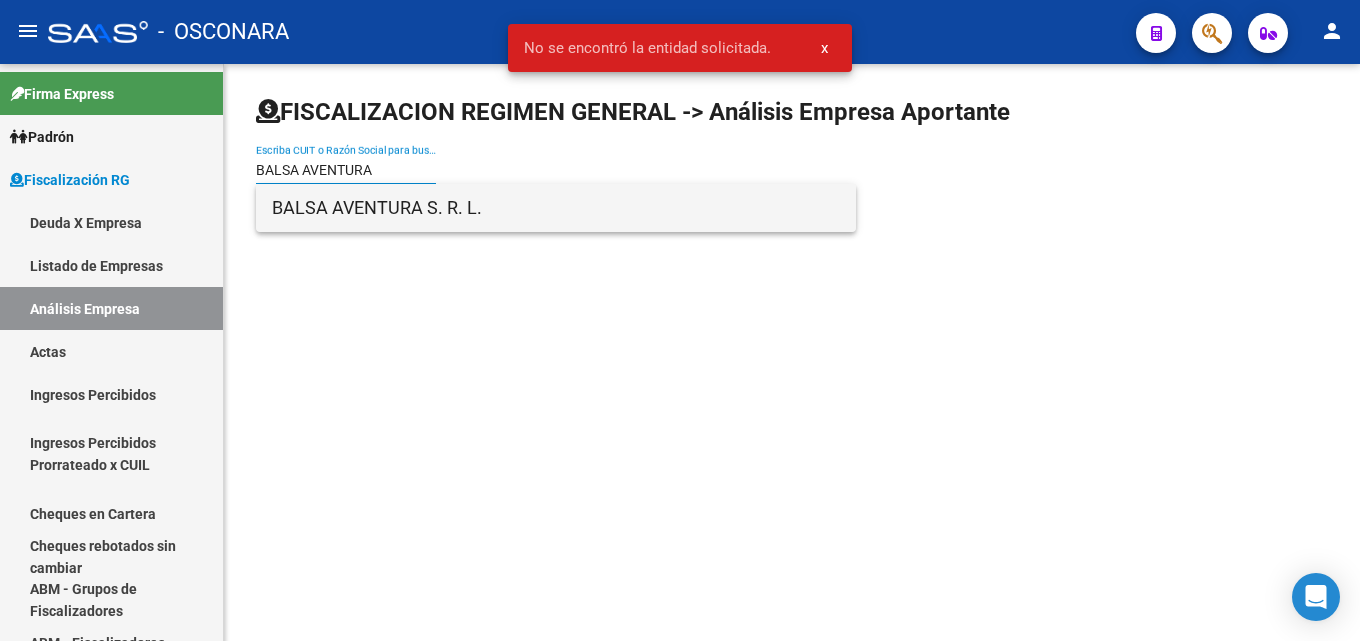 type on "BALSA AVENTURA" 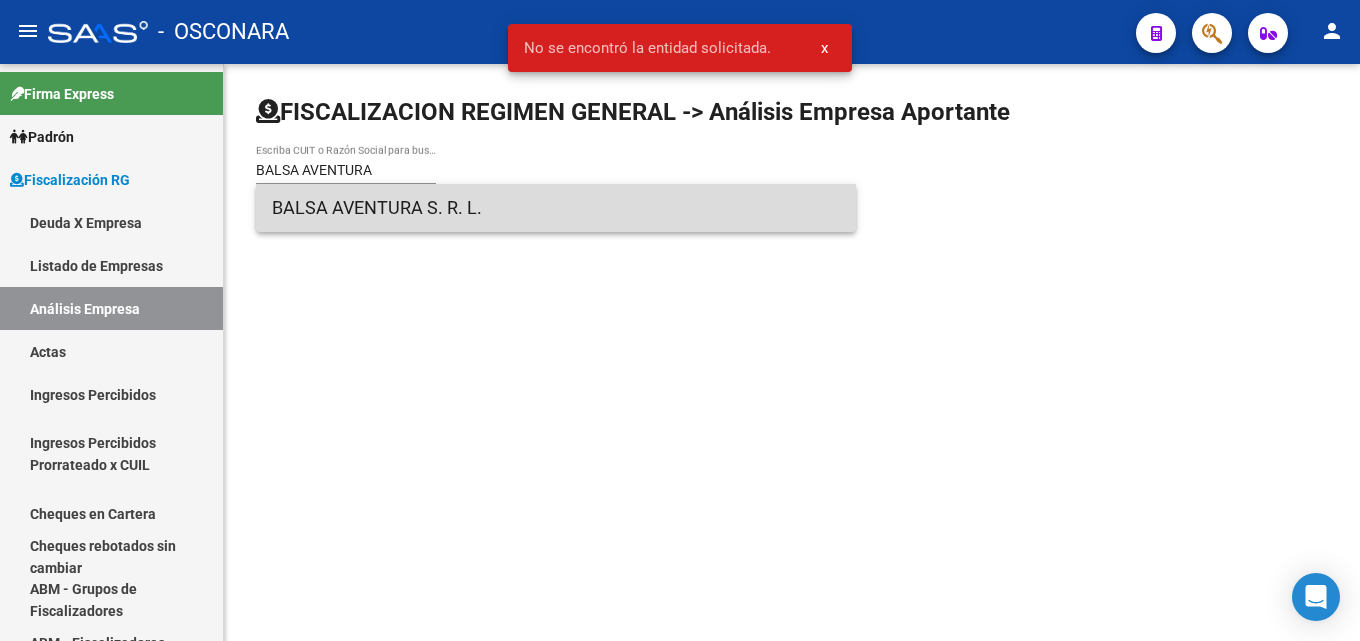 click on "BALSA AVENTURA S. R. L." at bounding box center [556, 208] 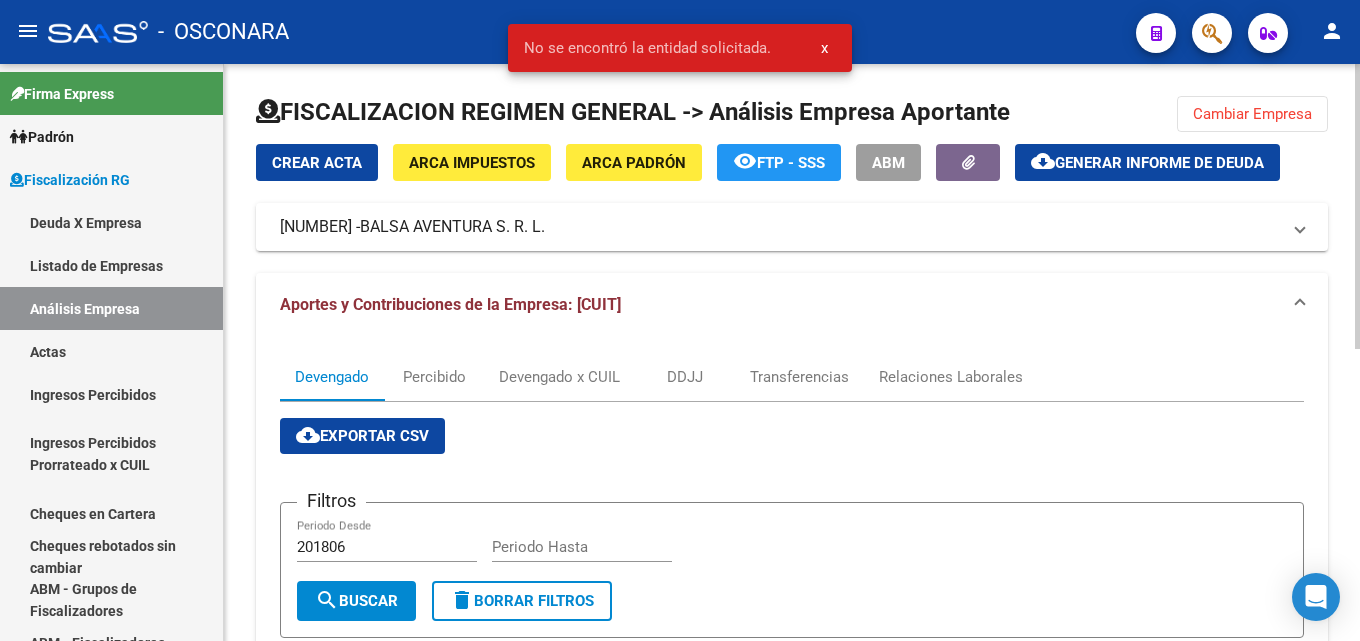 click on "Generar informe de deuda" 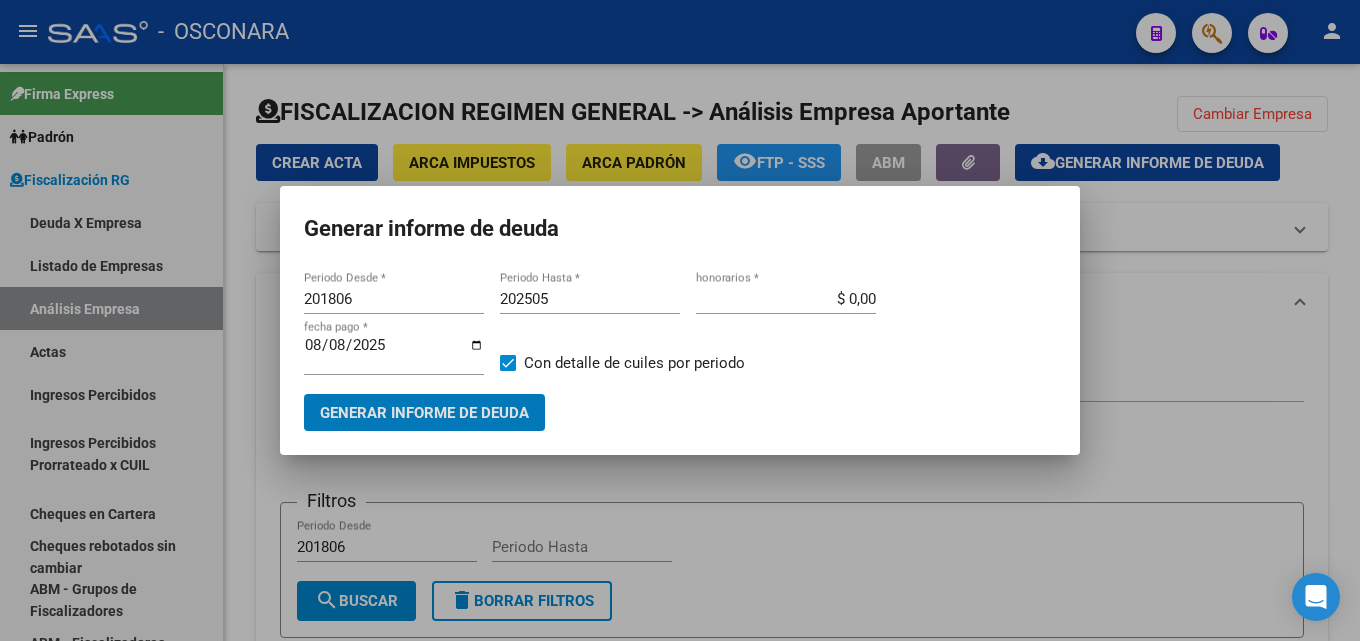 drag, startPoint x: 399, startPoint y: 304, endPoint x: 184, endPoint y: 304, distance: 215 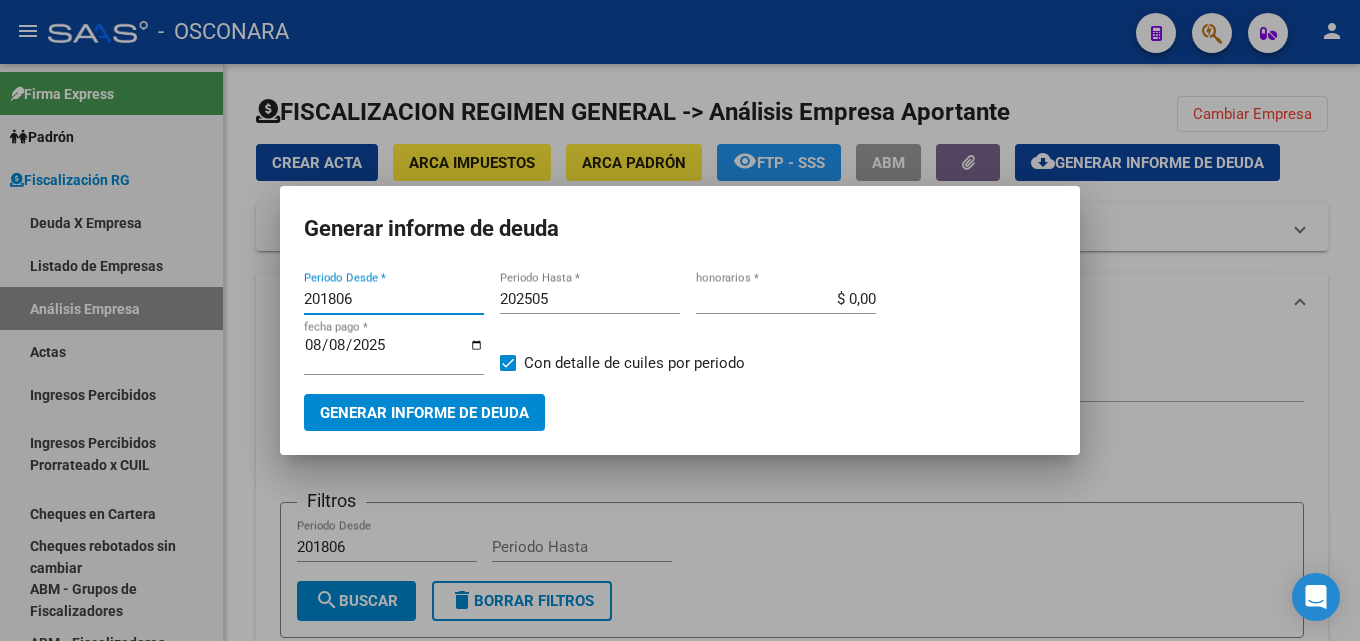 drag, startPoint x: 363, startPoint y: 300, endPoint x: 170, endPoint y: 301, distance: 193.0026 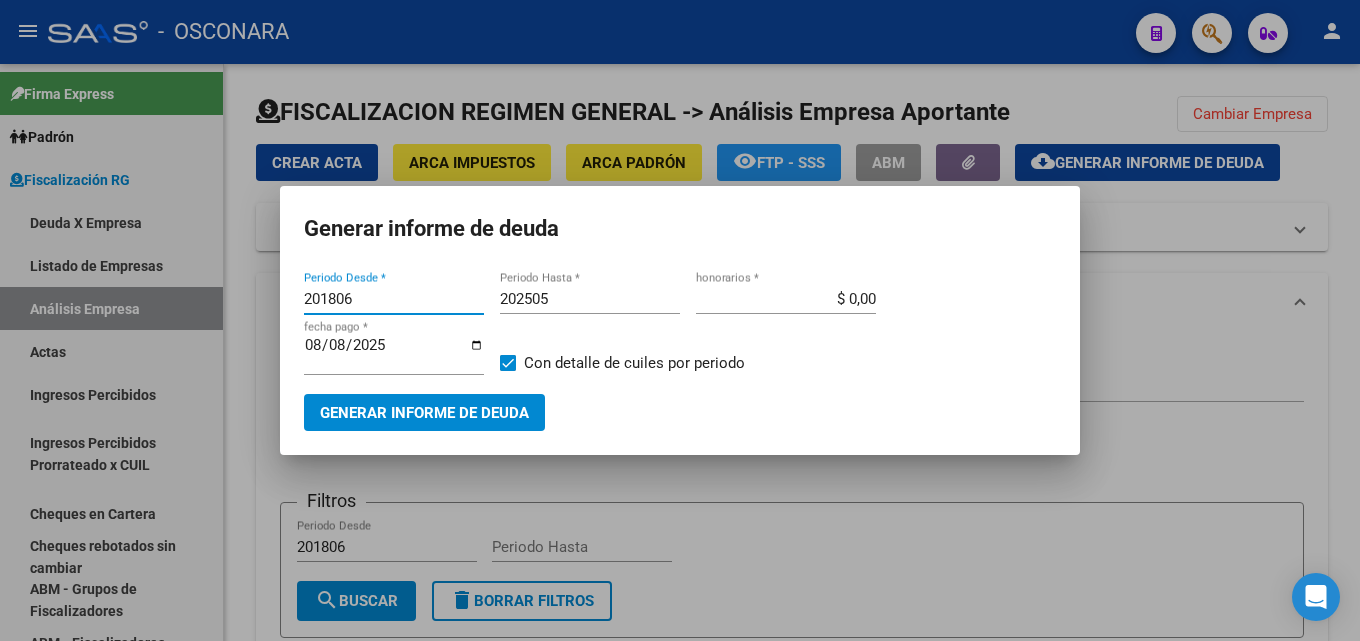 click on "Generar informe de deuda 201806 Periodo Desde * 202505 Periodo Hasta * $ 0,00 honorarios * 2025-08-08 fecha pago * Con detalle de cuiles por periodo Generar informe de deuda" at bounding box center (680, 320) 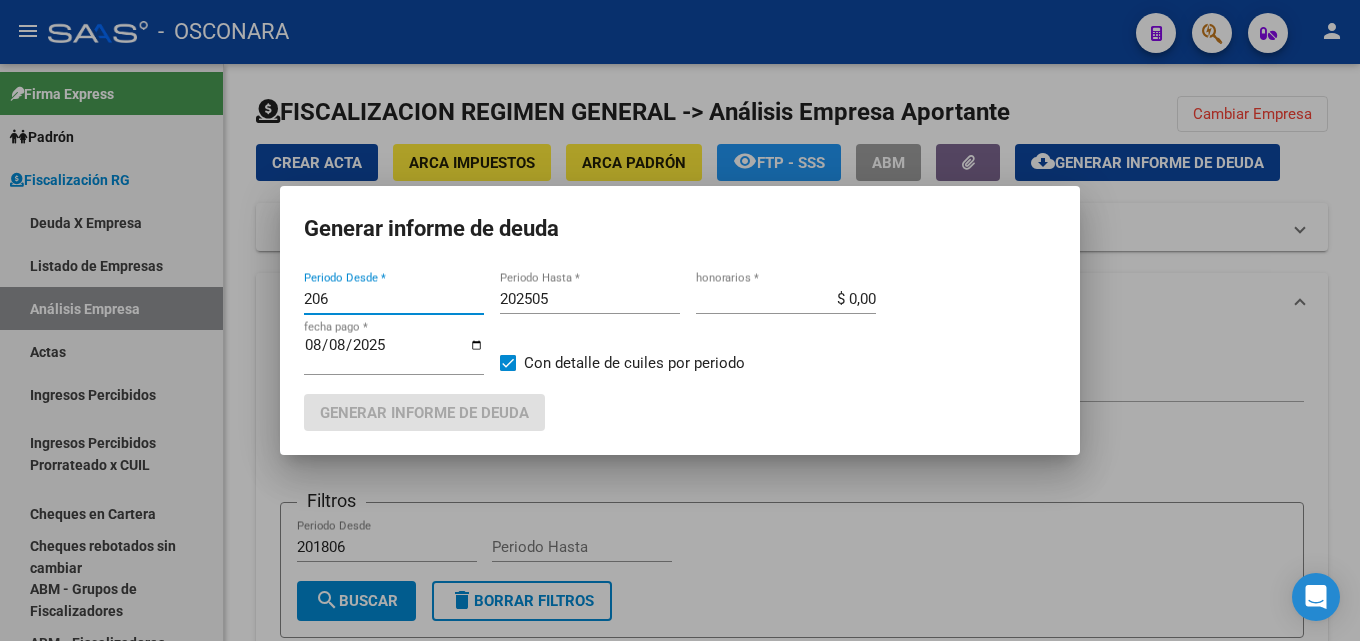 click on "206" at bounding box center (394, 299) 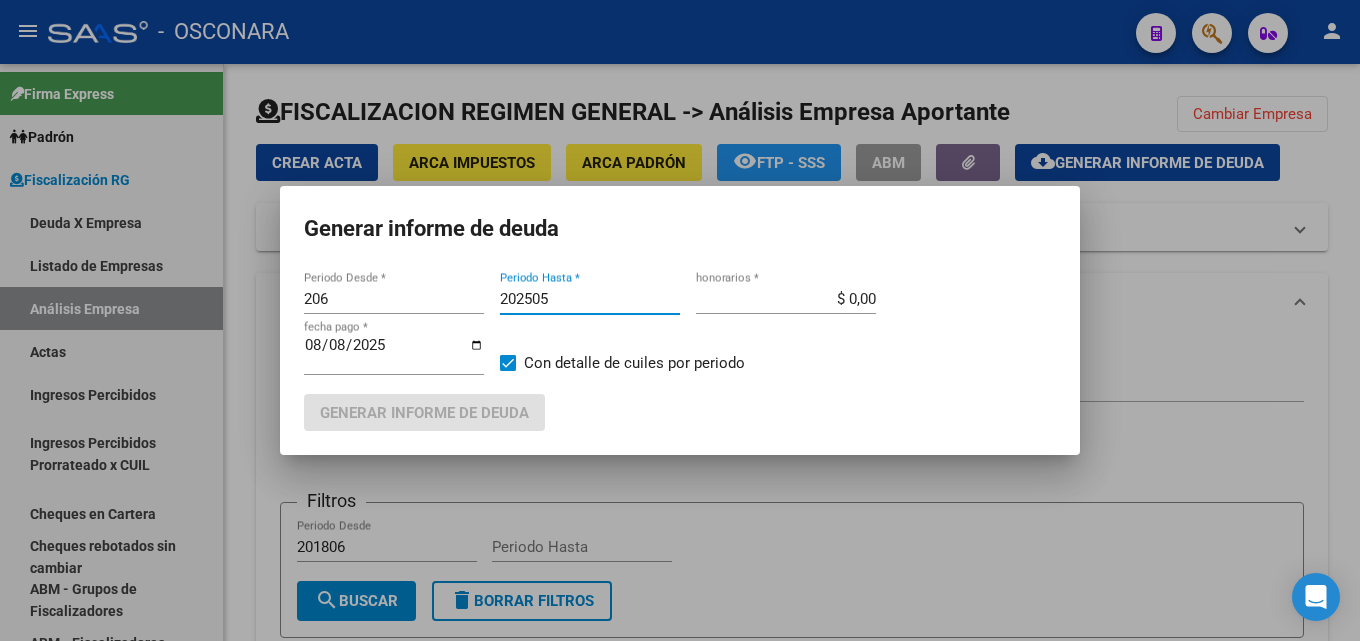 click on "202505" at bounding box center [590, 299] 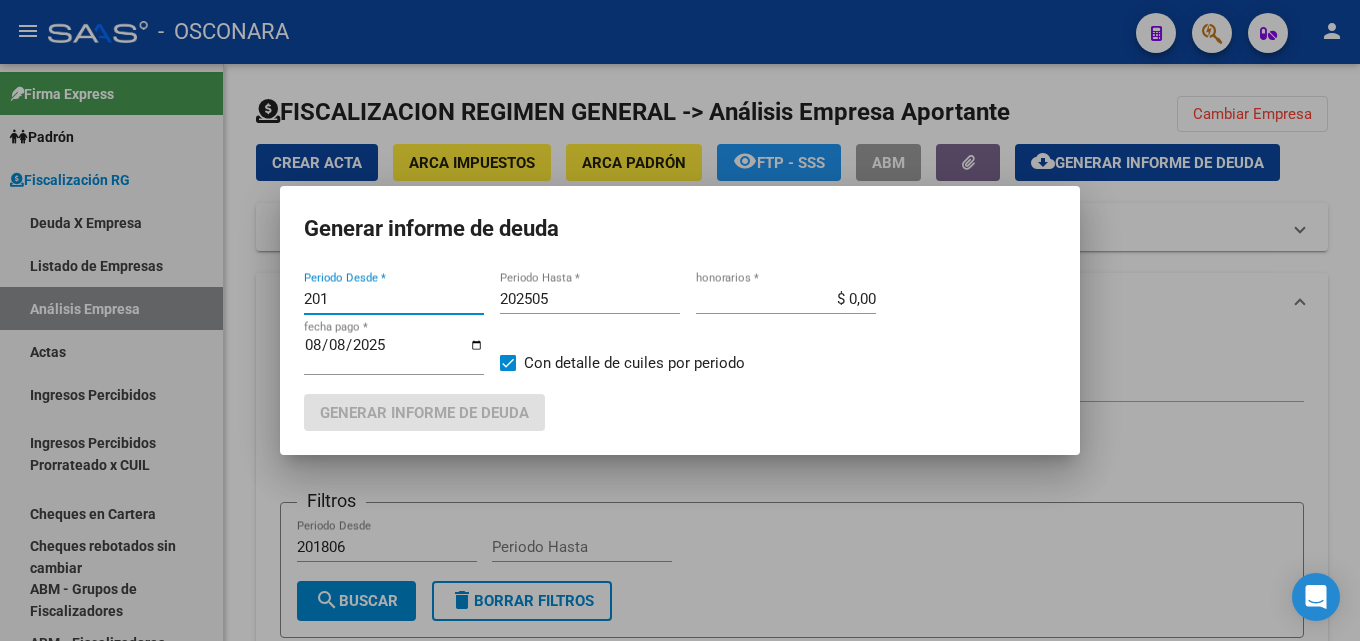 type on "201" 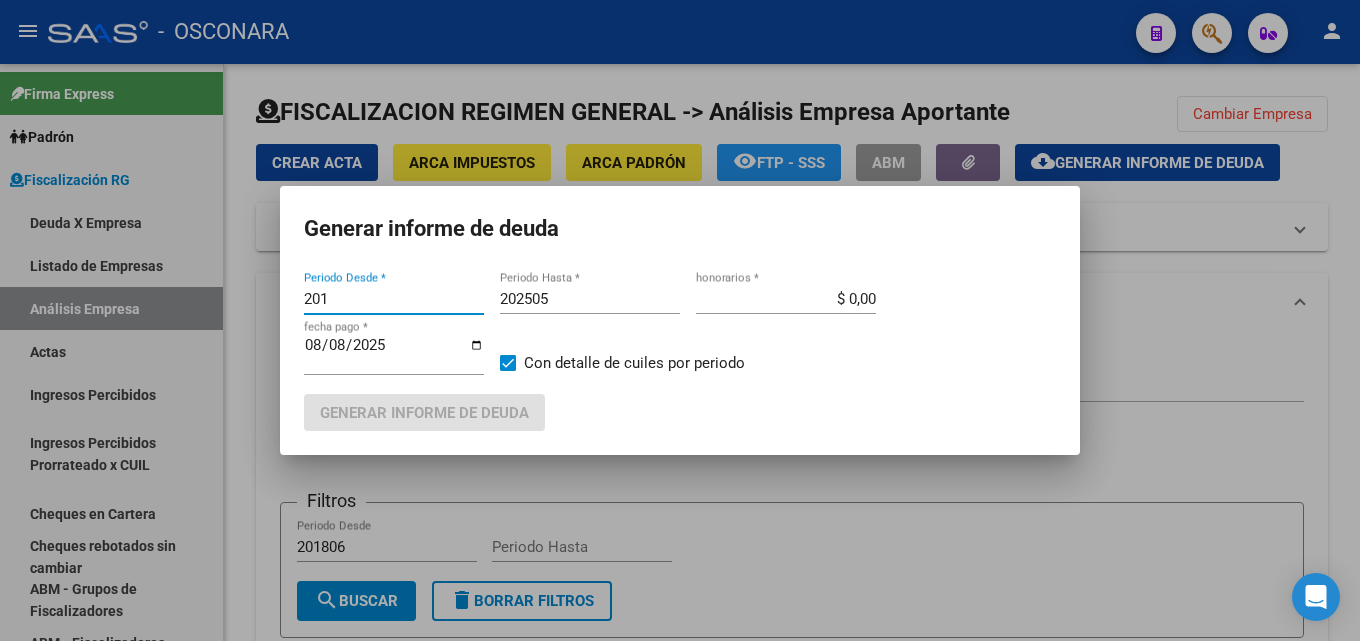 click at bounding box center (680, 320) 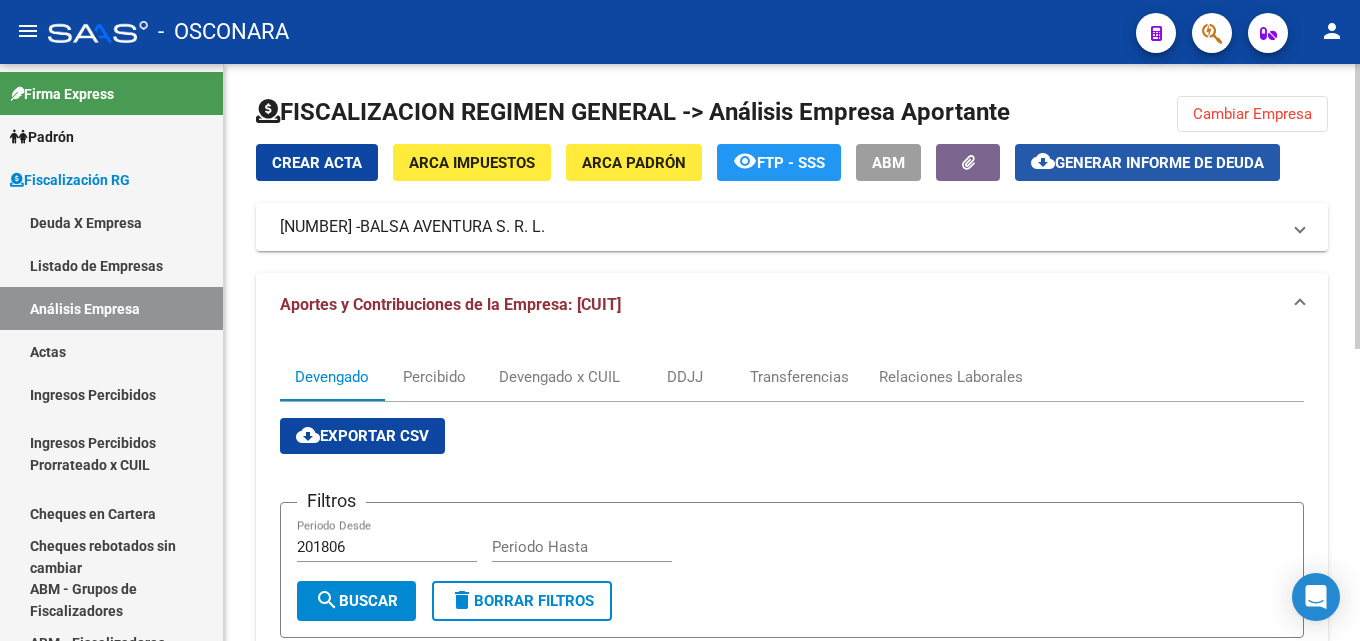 click on "Generar informe de deuda" 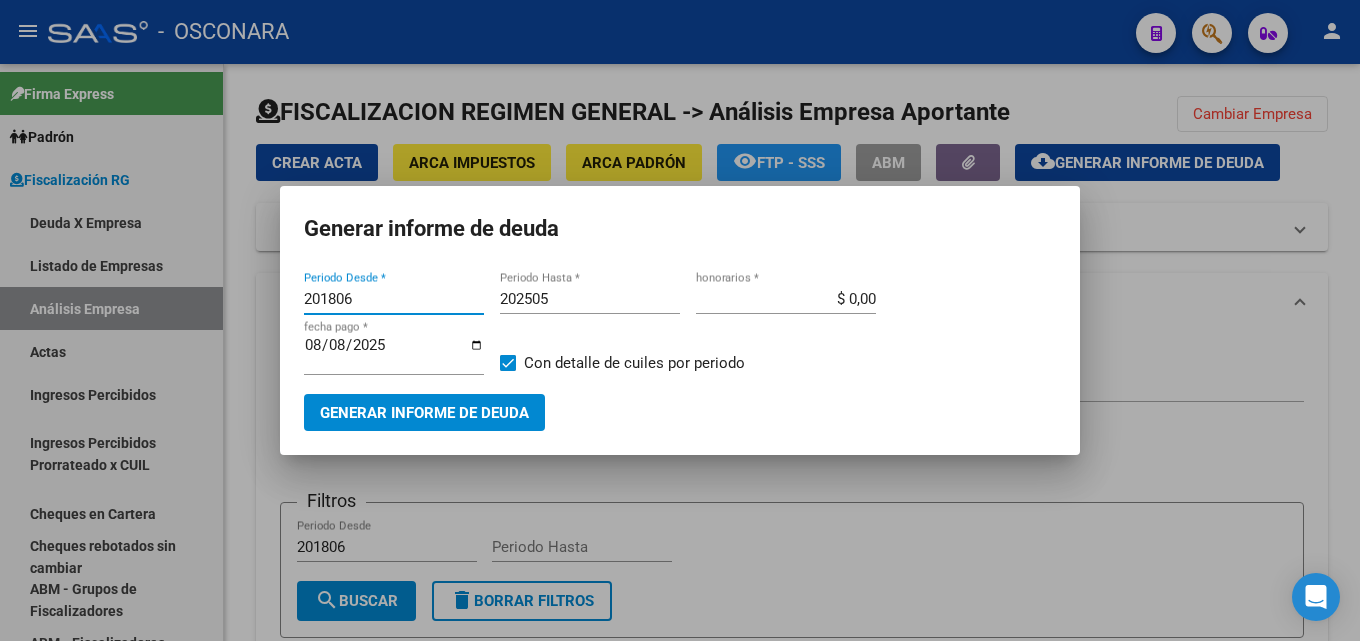 drag, startPoint x: 393, startPoint y: 303, endPoint x: 284, endPoint y: 303, distance: 109 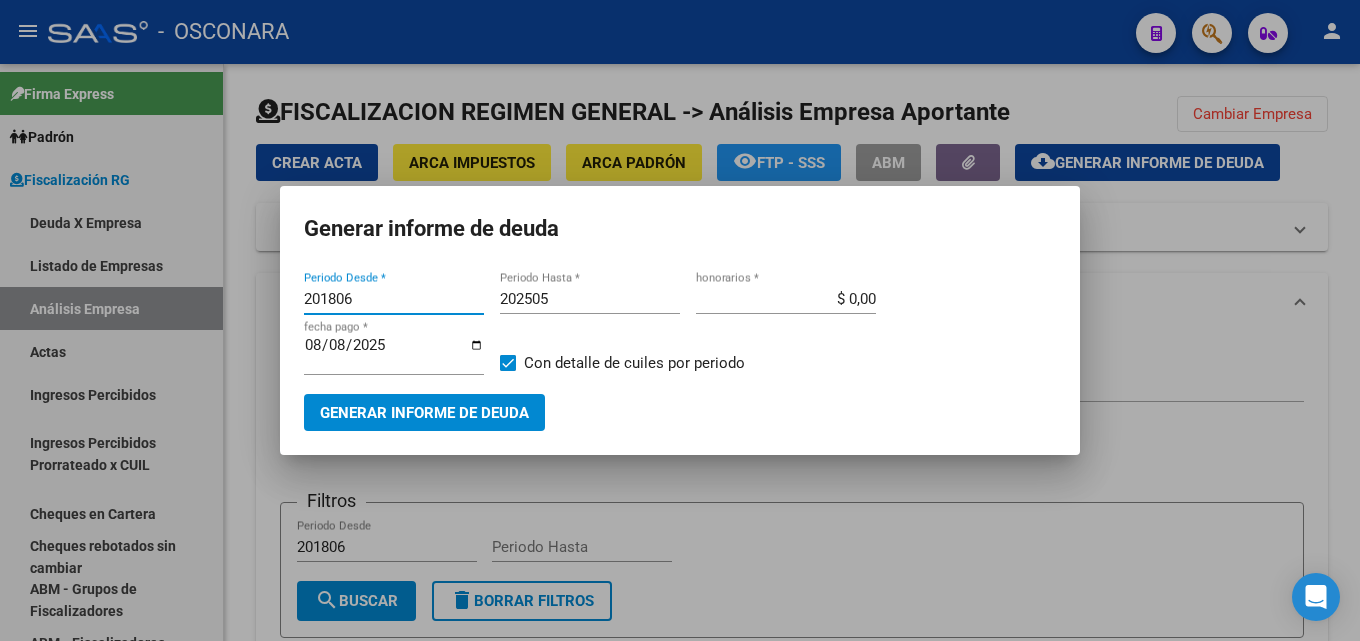 click on "201806 Periodo Desde *   202505 Periodo Hasta *   $ 0,00 honorarios *   2025-08-08 fecha pago *   Con detalle de cuiles por periodo  Generar informe de deuda" at bounding box center (680, 349) 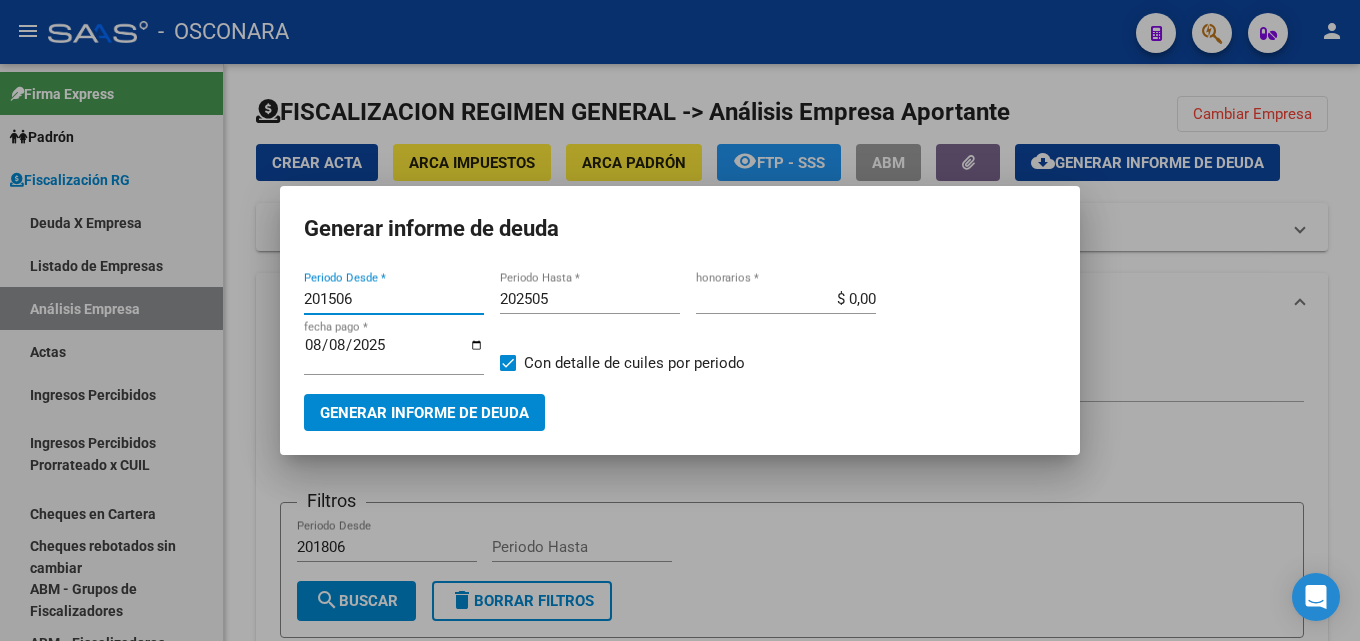 type on "201506" 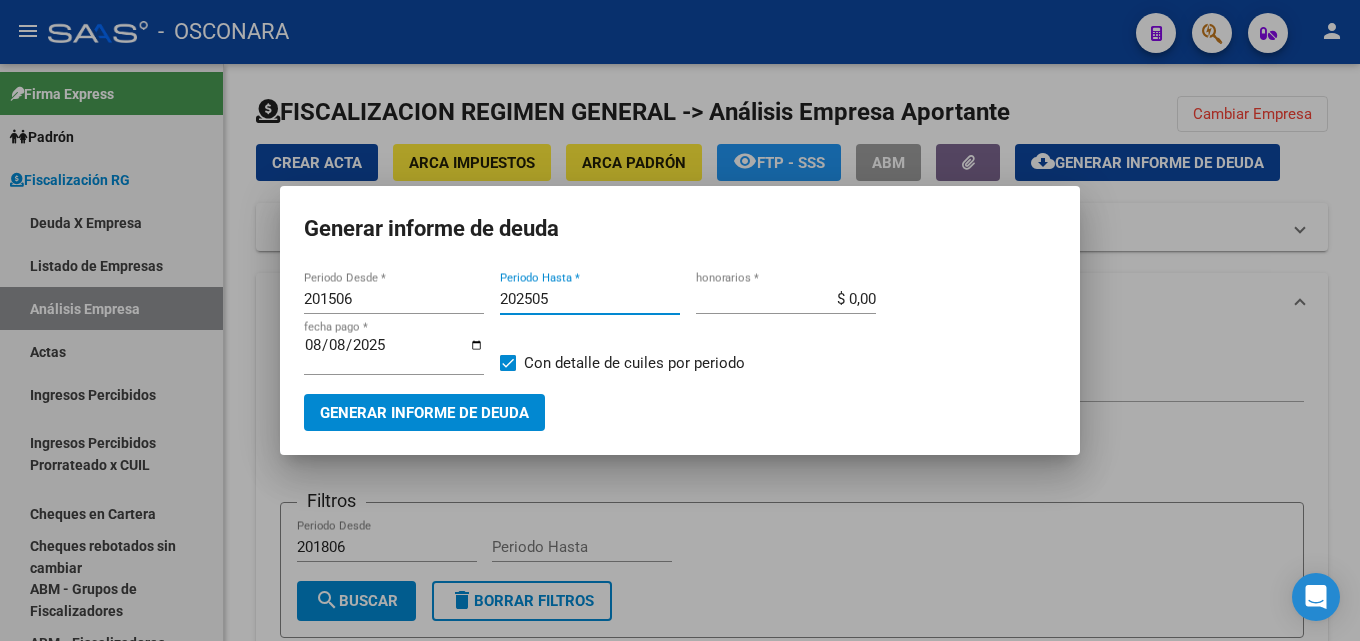 click on "202505" at bounding box center (590, 299) 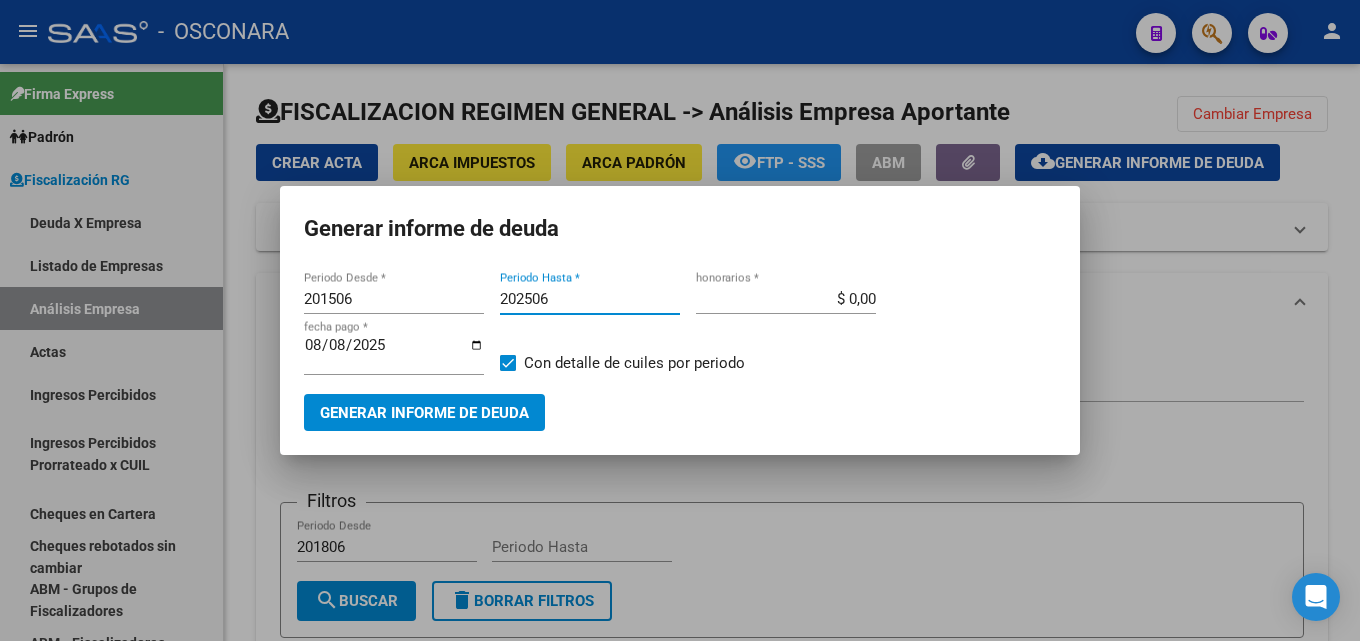 type on "202506" 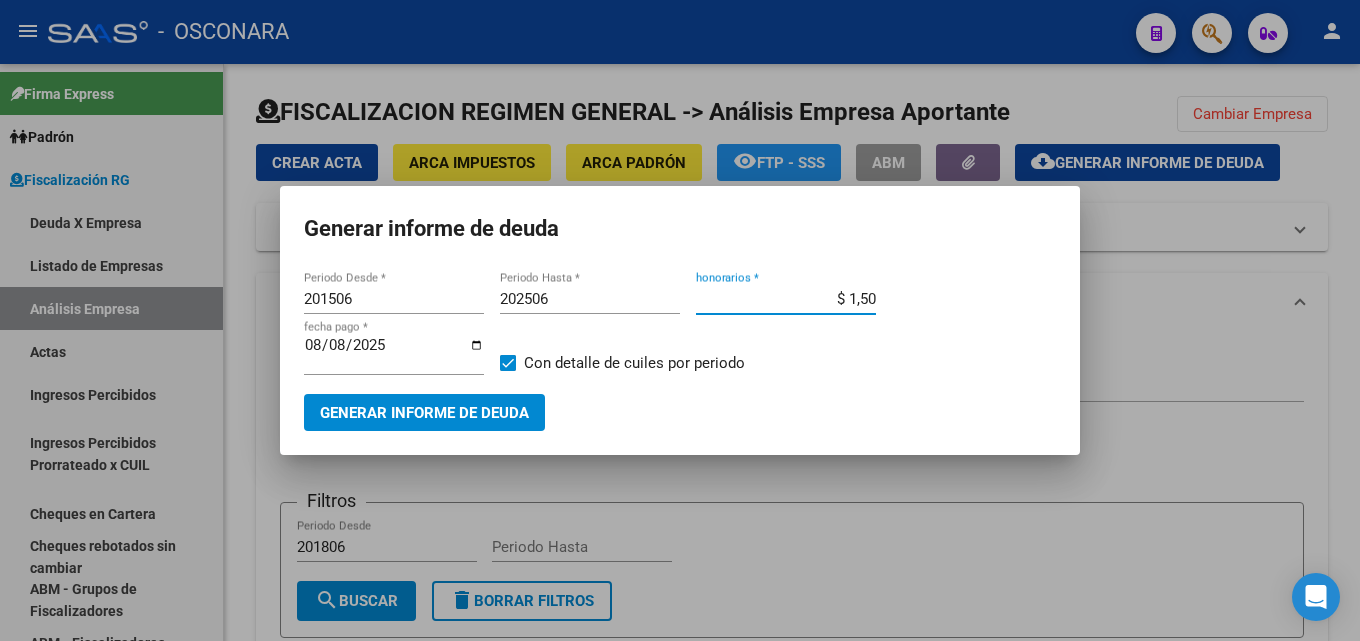 type on "$ 15,00" 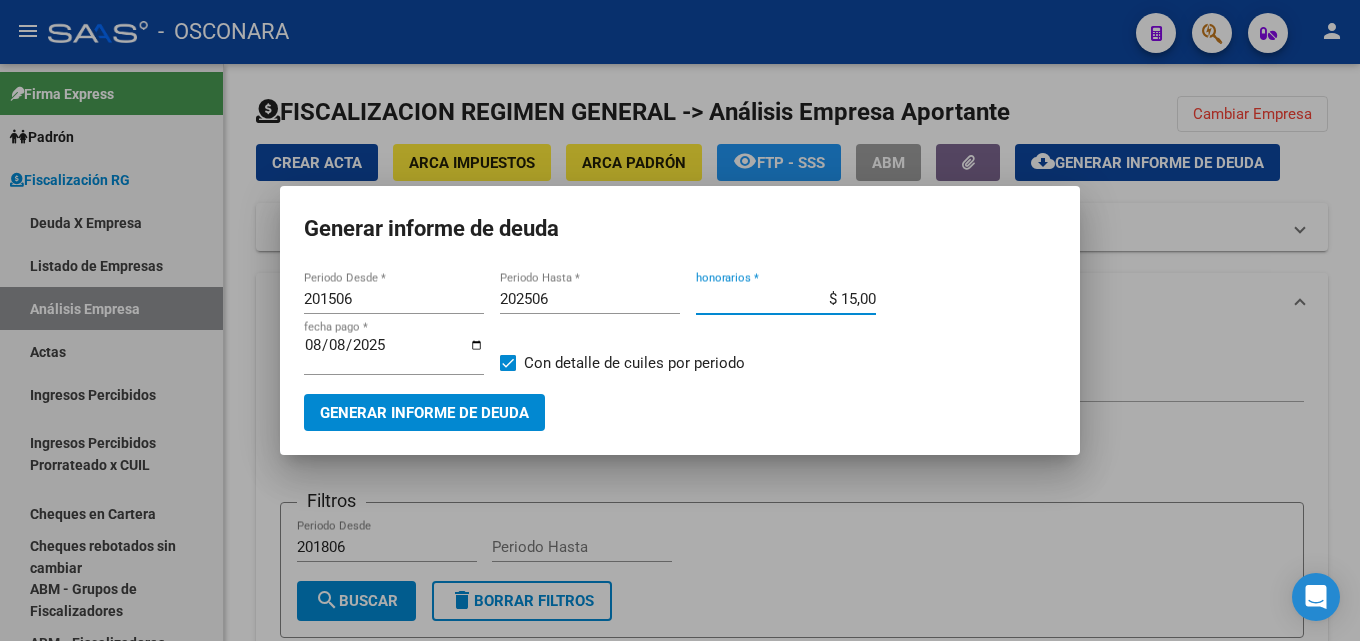 click on "2025-08-08" at bounding box center (394, 353) 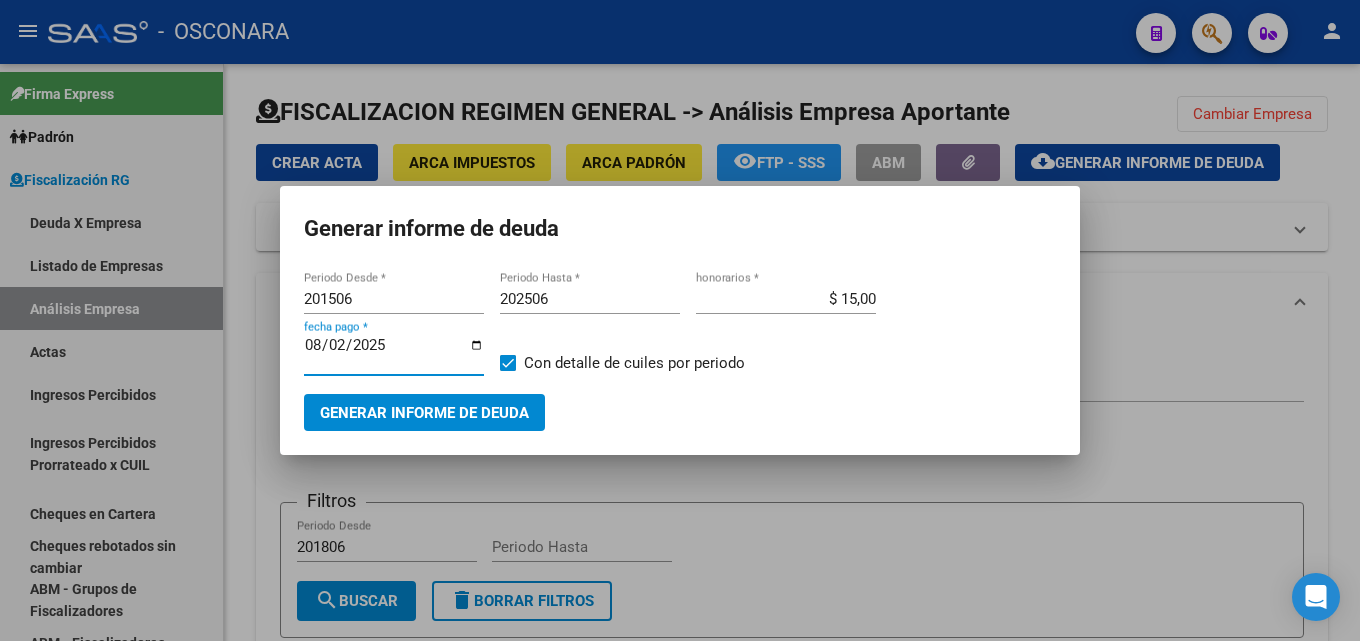 type on "2025-08-20" 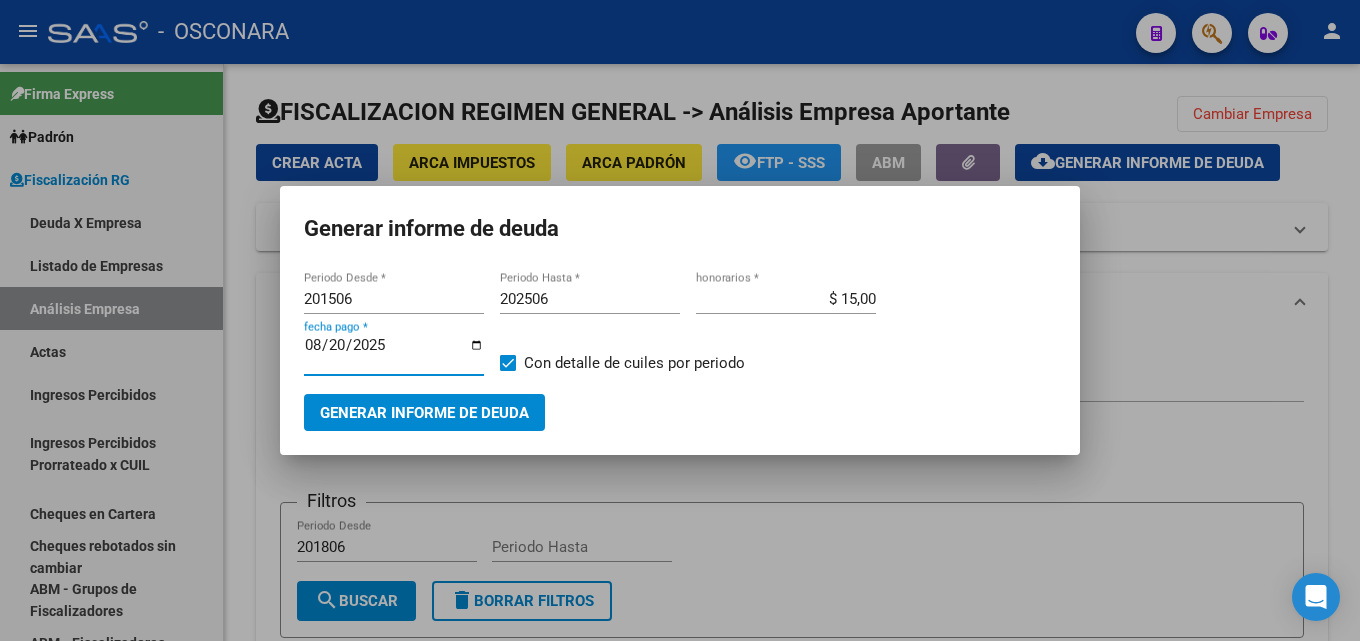 click on "Generar informe de deuda" at bounding box center [424, 413] 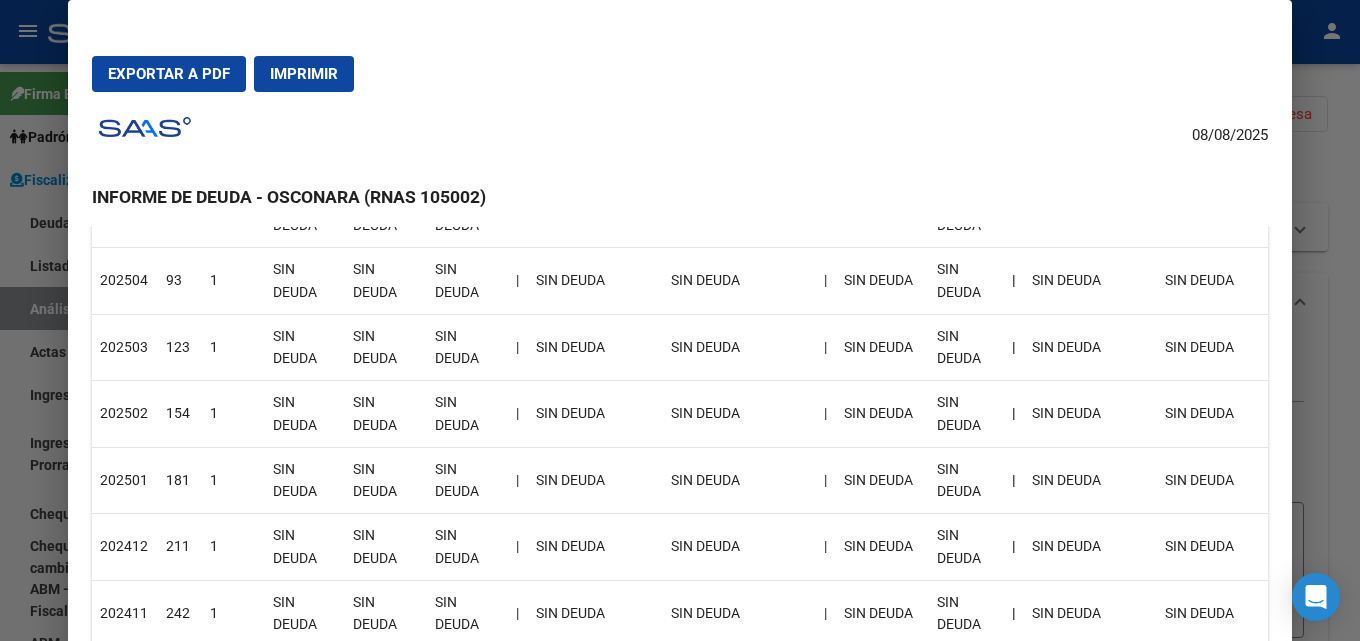 scroll, scrollTop: 0, scrollLeft: 0, axis: both 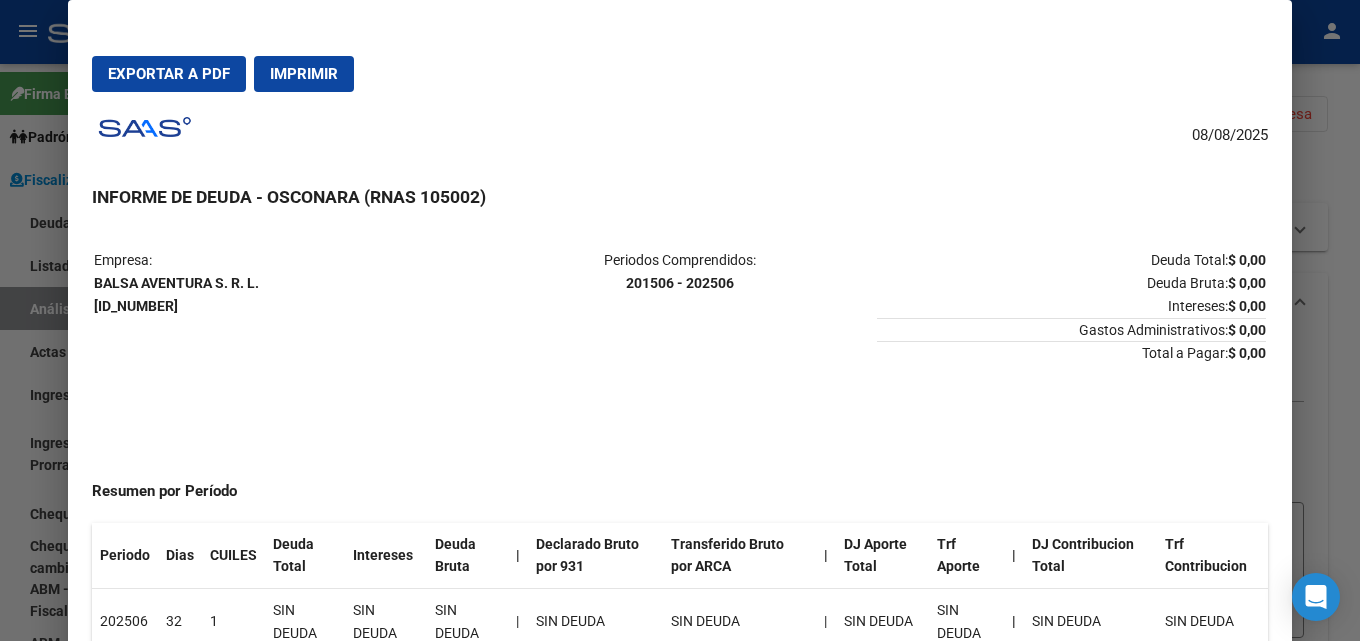 click at bounding box center (680, 320) 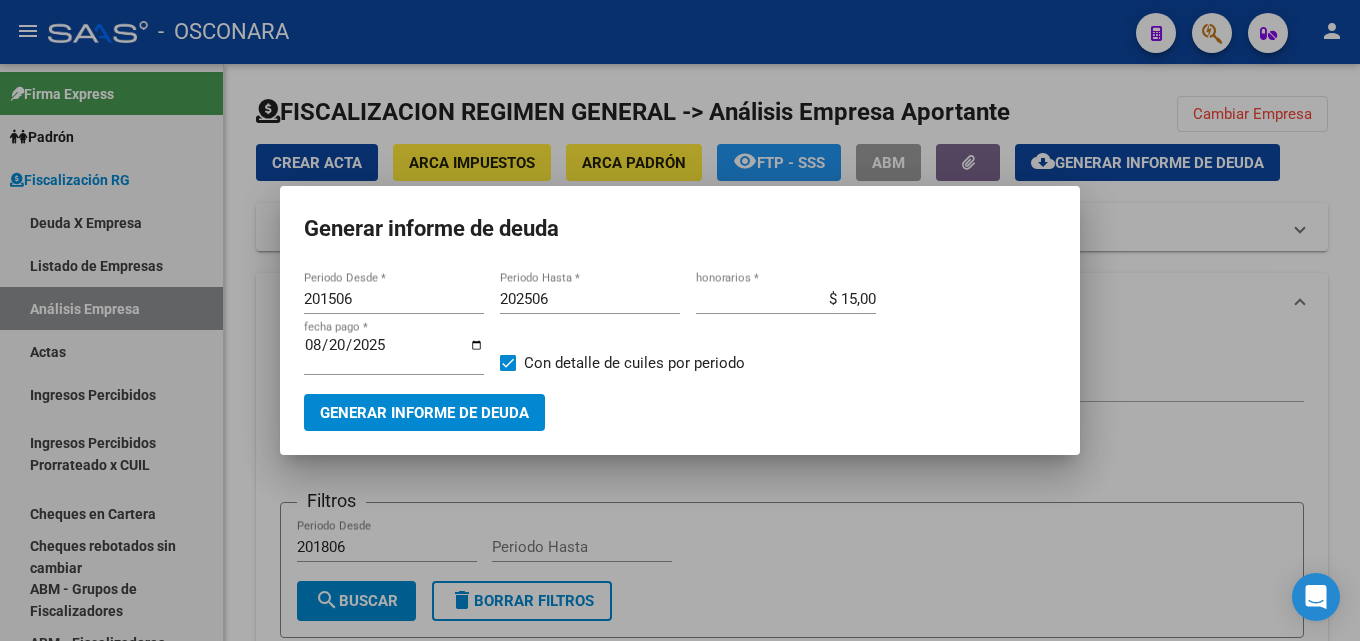 type 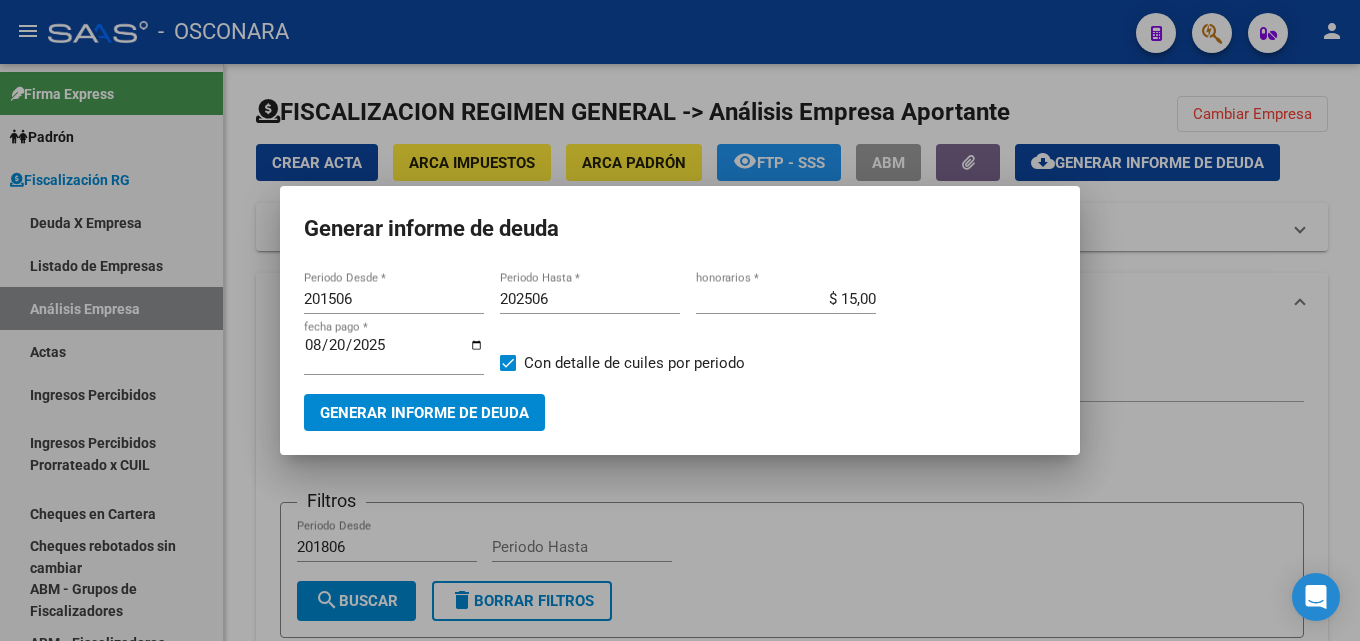 click on "Generar informe de deuda" at bounding box center [424, 413] 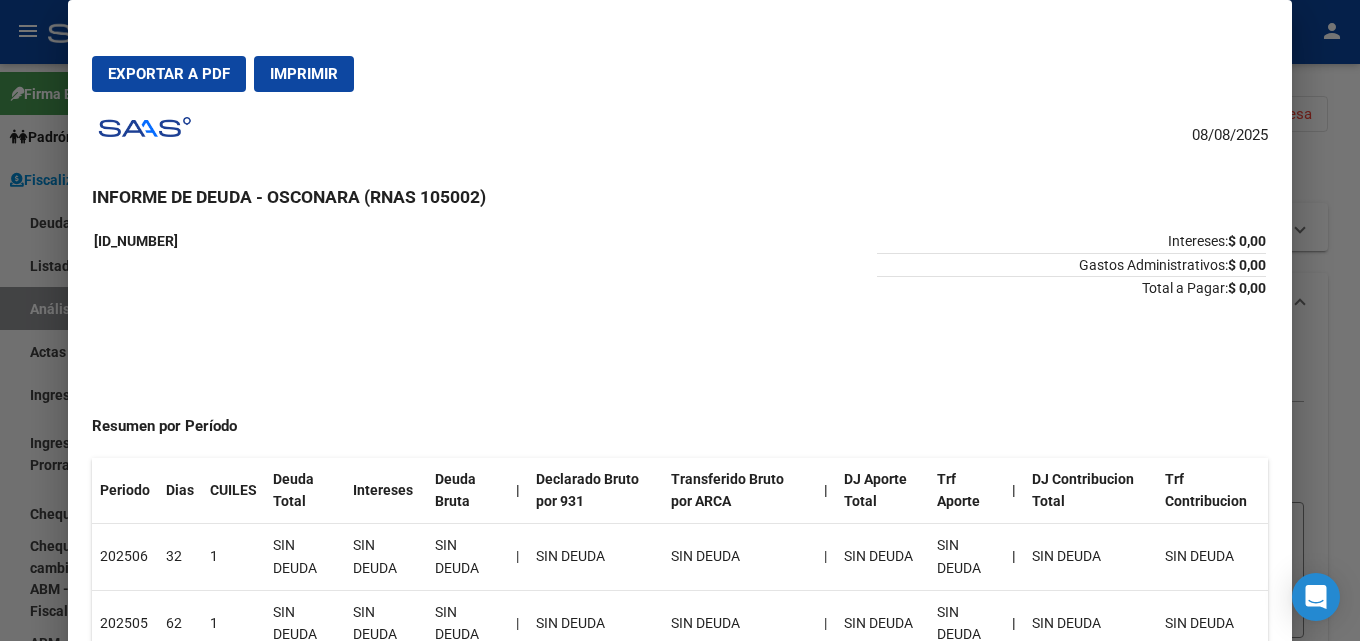 scroll, scrollTop: 100, scrollLeft: 0, axis: vertical 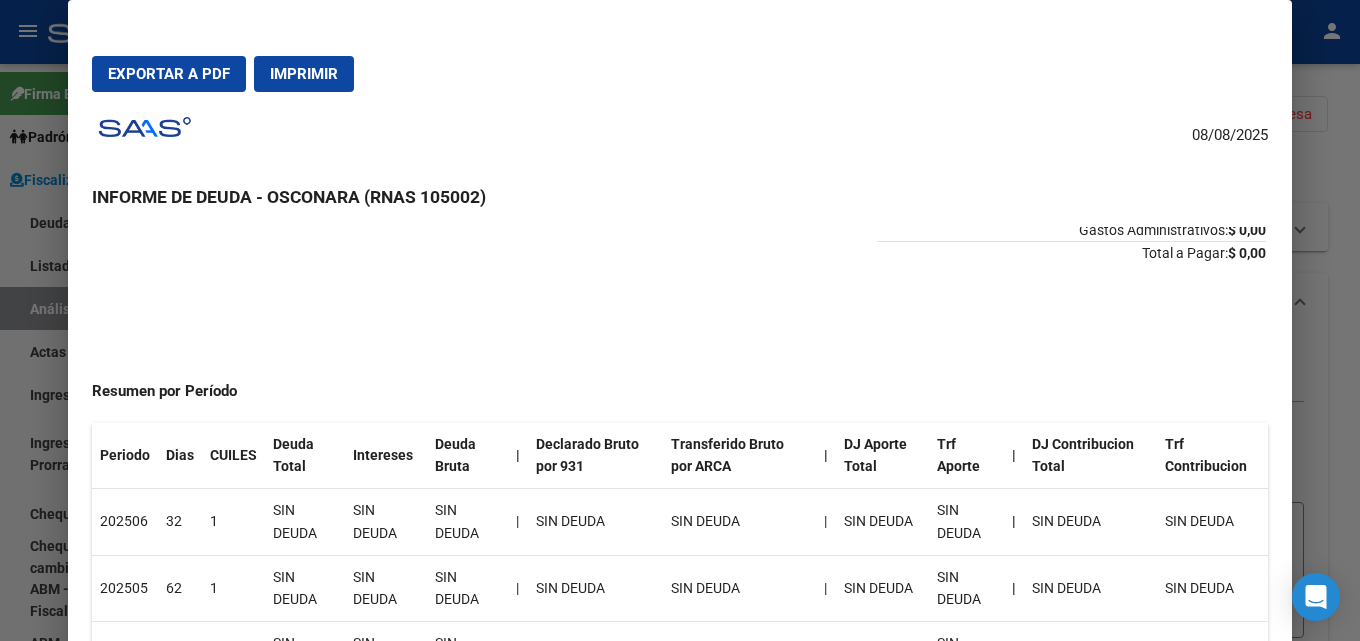 click at bounding box center (680, 320) 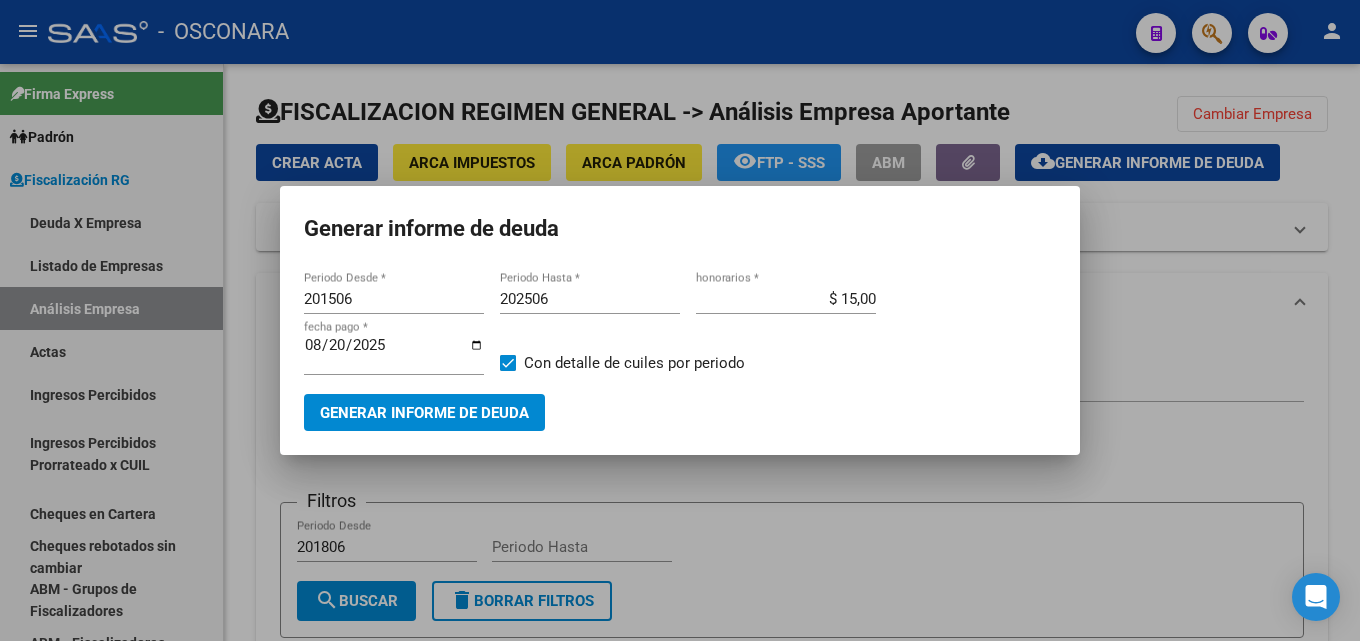 click at bounding box center [680, 320] 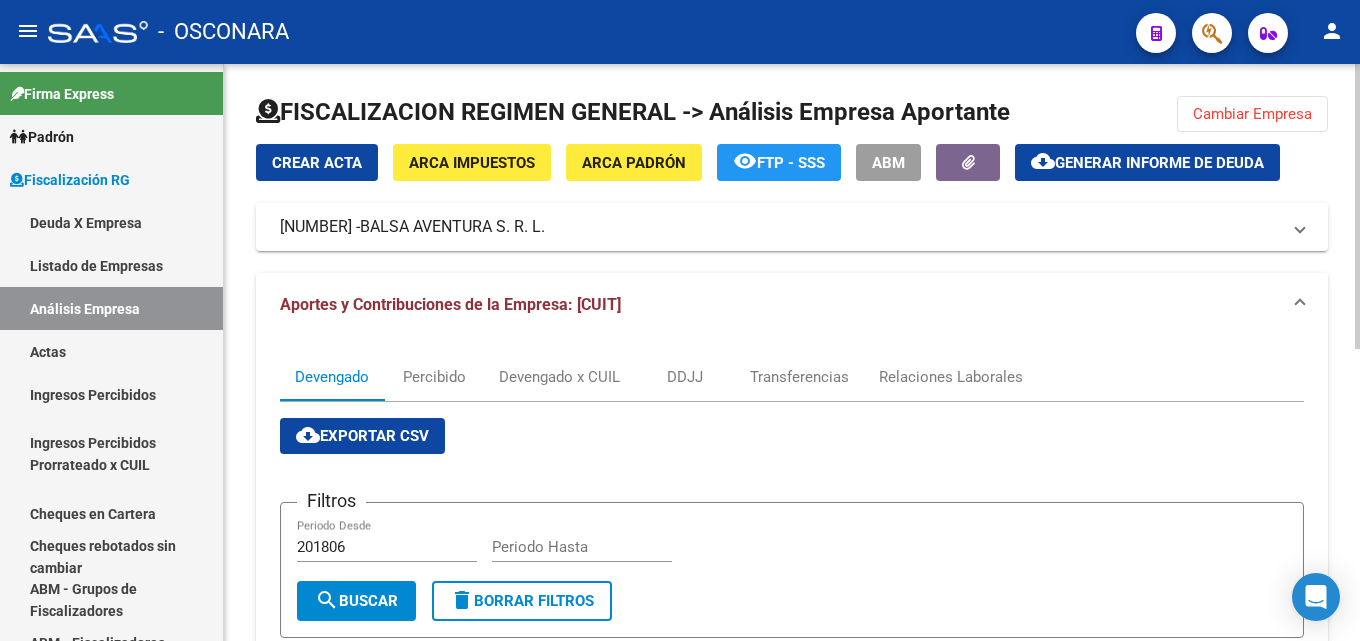 click on "Cambiar Empresa" 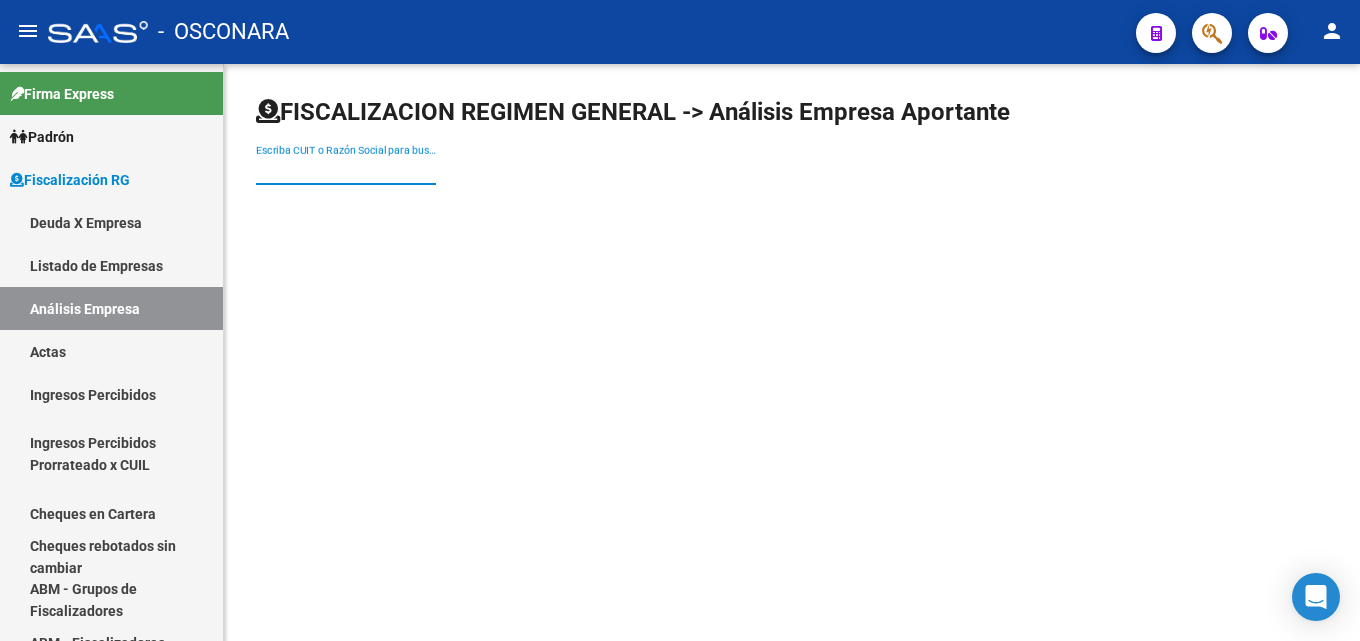 click on "Escriba CUIT o Razón Social para buscar" at bounding box center [346, 170] 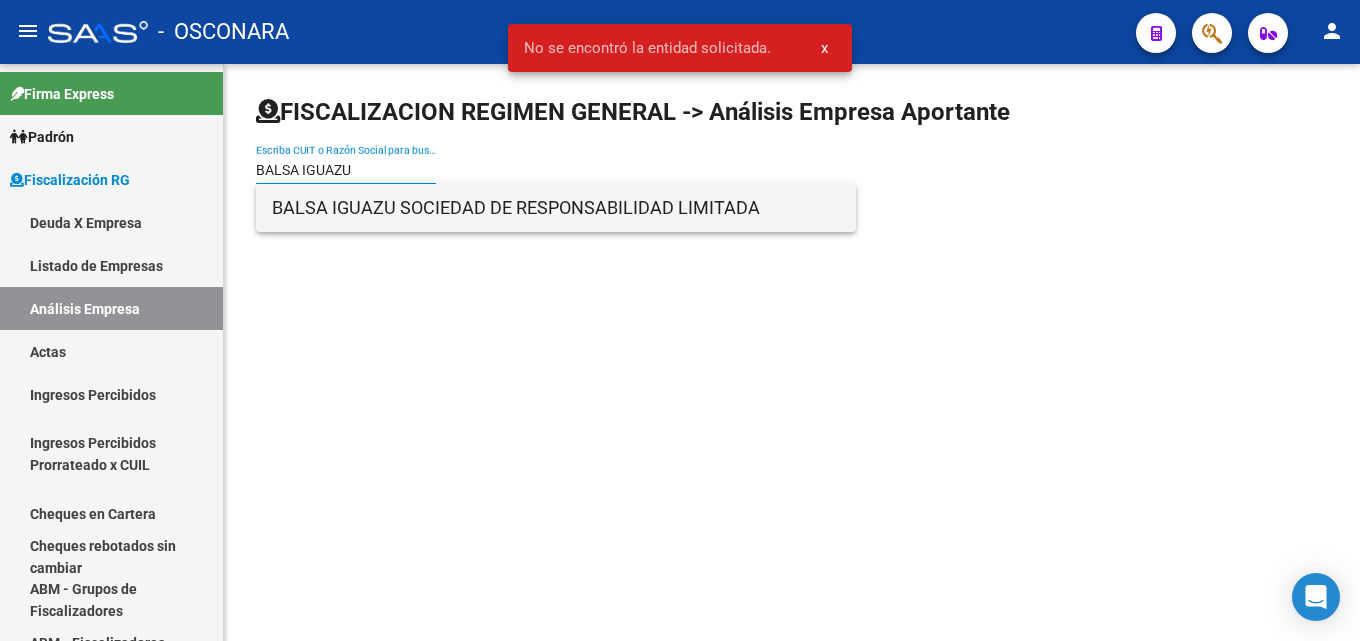 type on "BALSA IGUAZU" 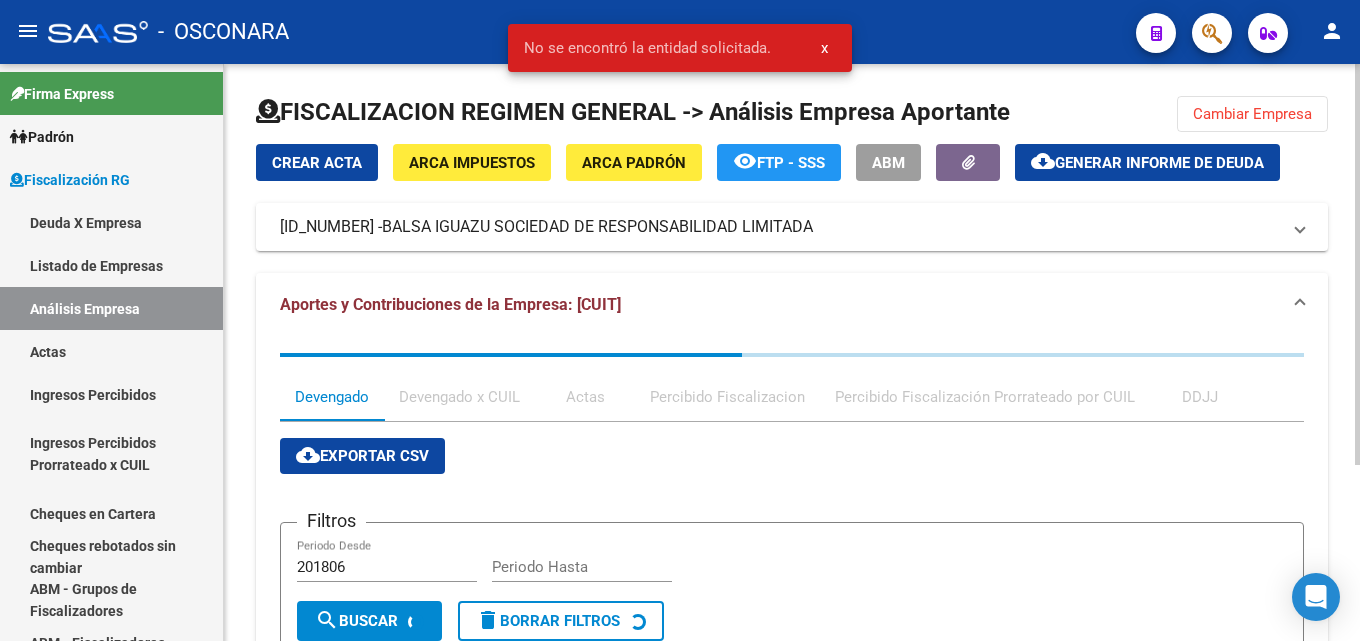 click on "Generar informe de deuda" 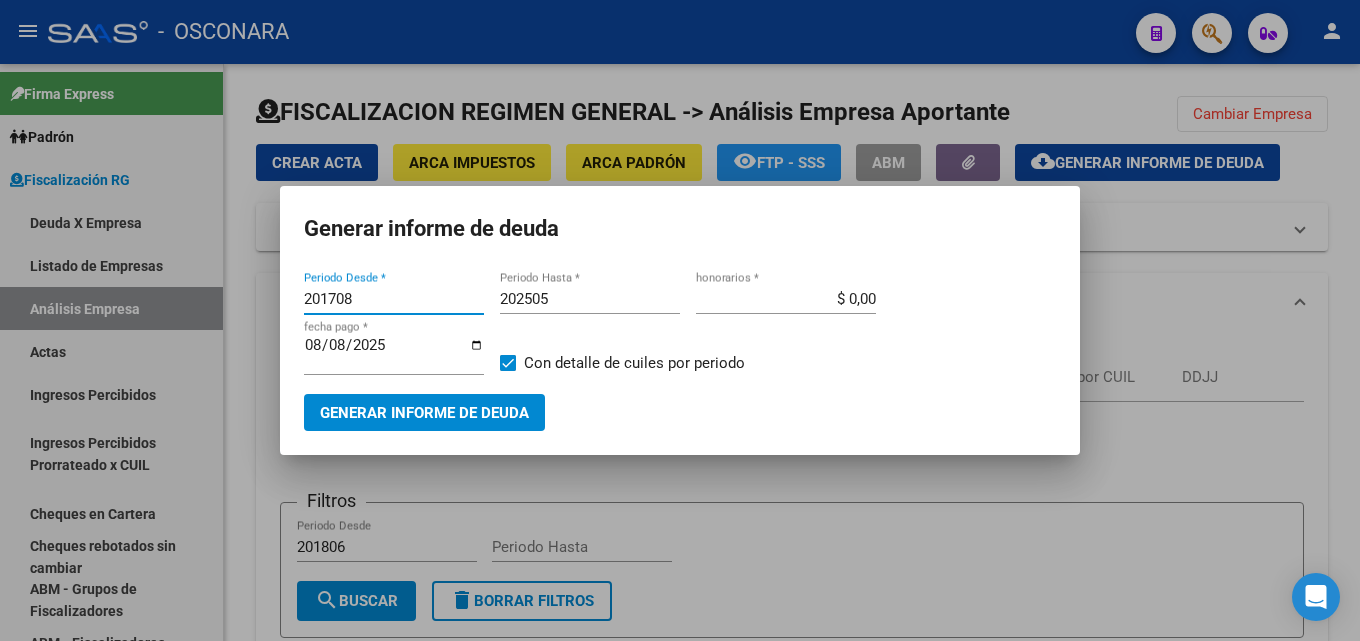 drag, startPoint x: 371, startPoint y: 294, endPoint x: 285, endPoint y: 294, distance: 86 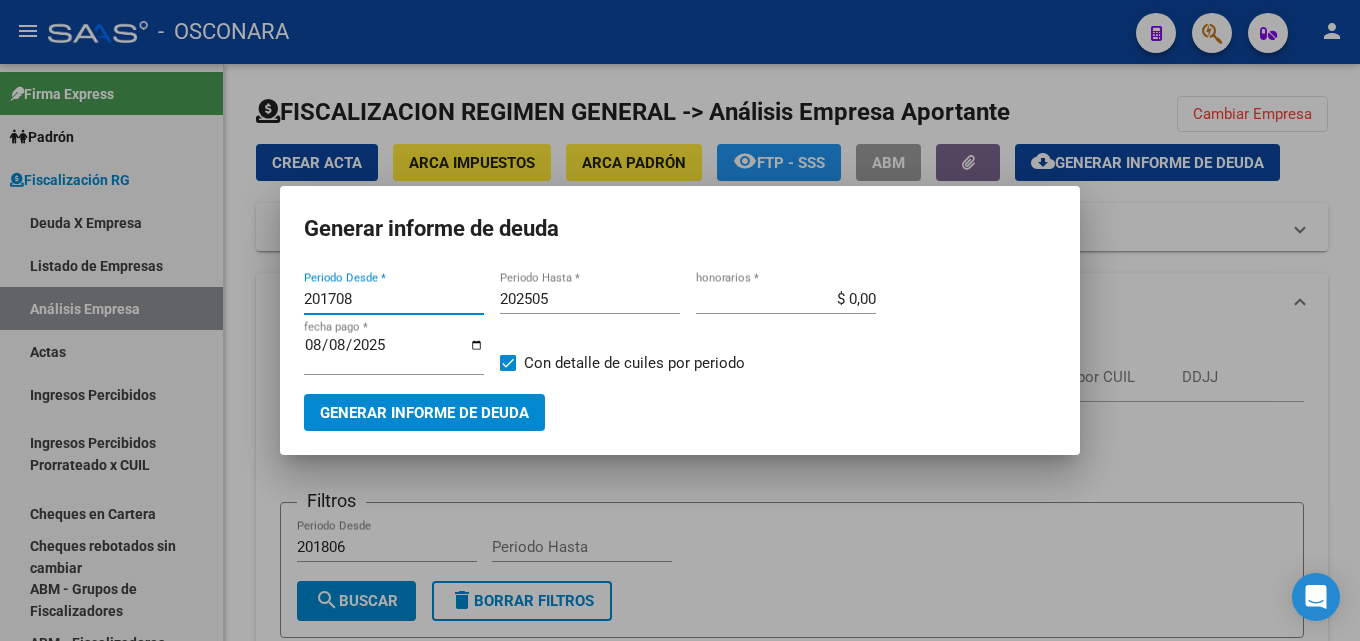 click on "201708 Periodo Desde *   202505 Periodo Hasta *   $ 0,00 honorarios *   2025-08-08 fecha pago *   Con detalle de cuiles por periodo  Generar informe de deuda" at bounding box center (680, 349) 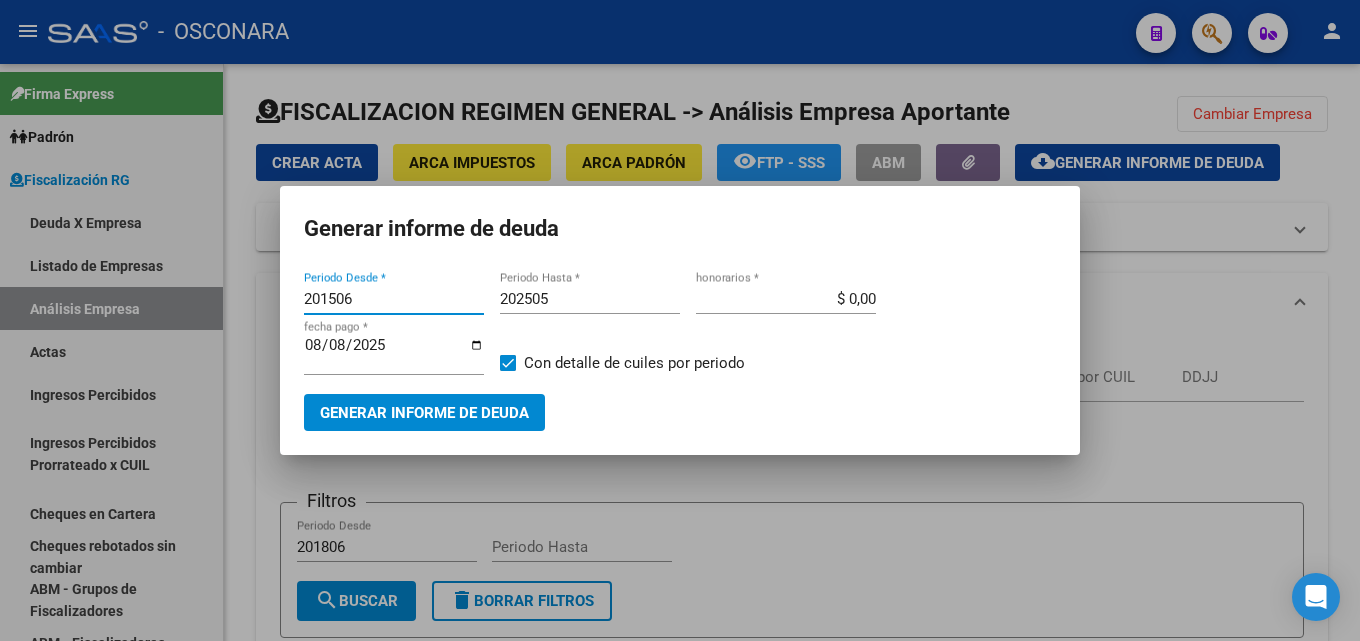 type on "201506" 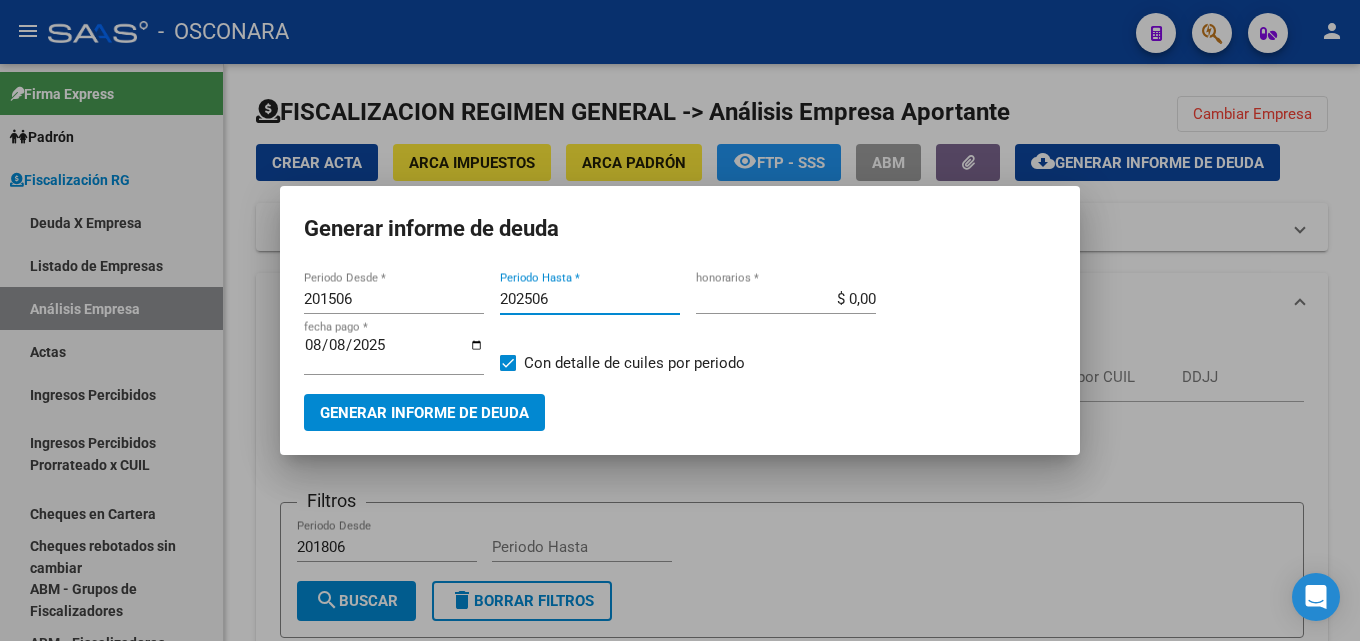 type on "202506" 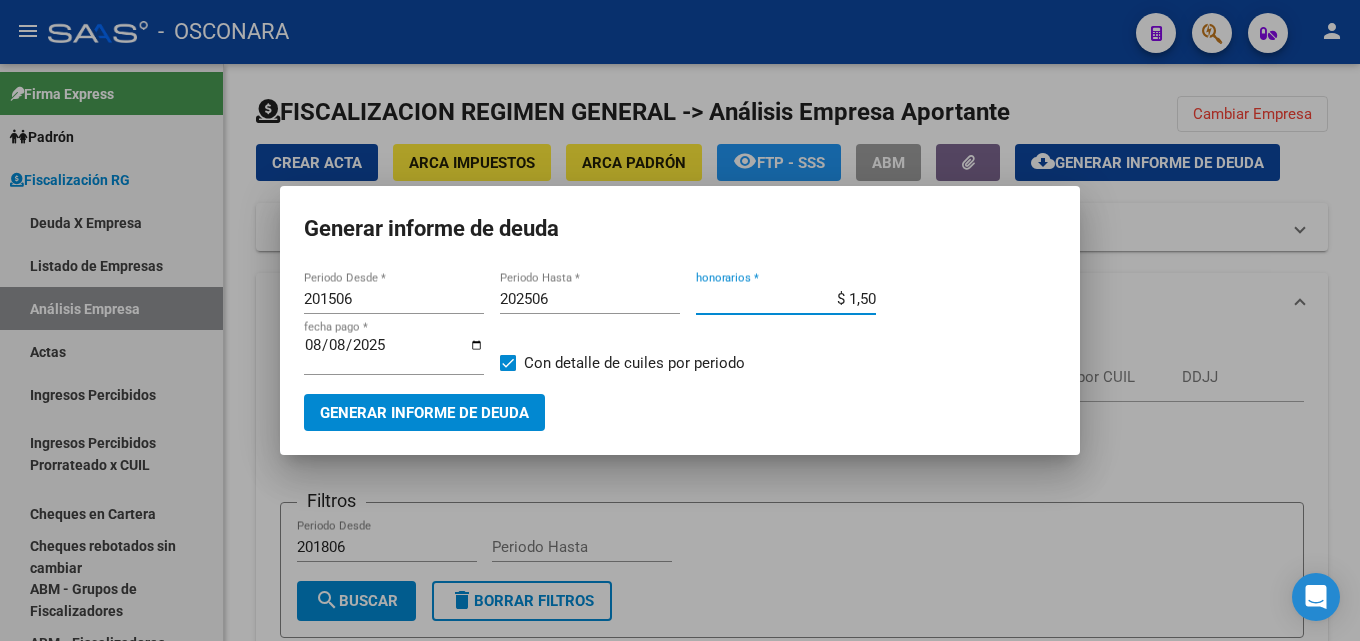 type on "$ 15,00" 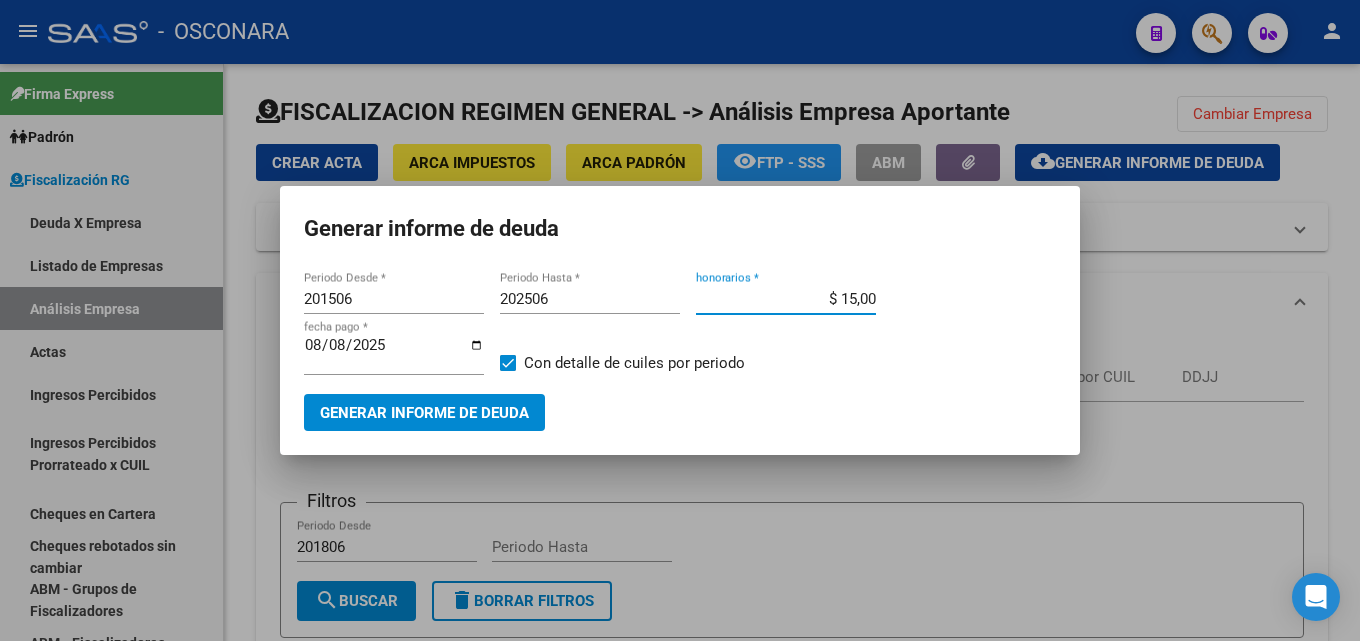 click on "201506 Periodo Desde *   202506 Periodo Hasta *   $ 15,00 honorarios *   2025-08-08 fecha pago *   Con detalle de cuiles por periodo  Generar informe de deuda" at bounding box center [680, 349] 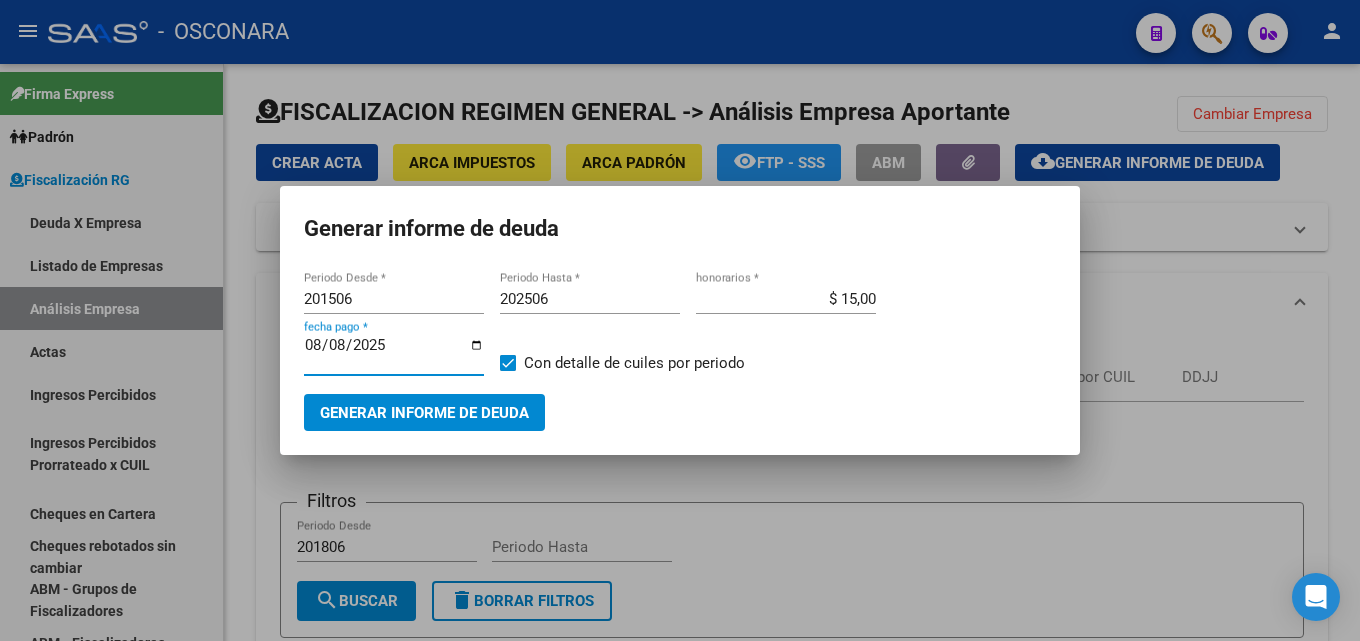 click on "2025-08-08" at bounding box center (394, 353) 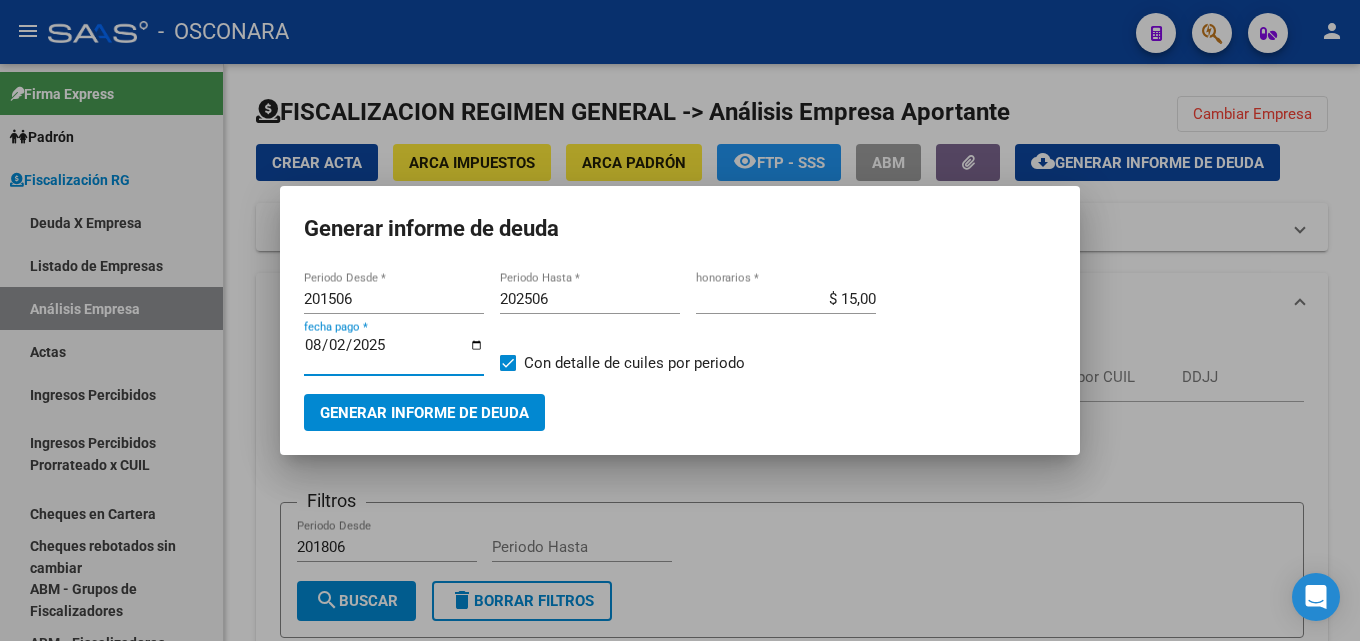 type on "2025-08-20" 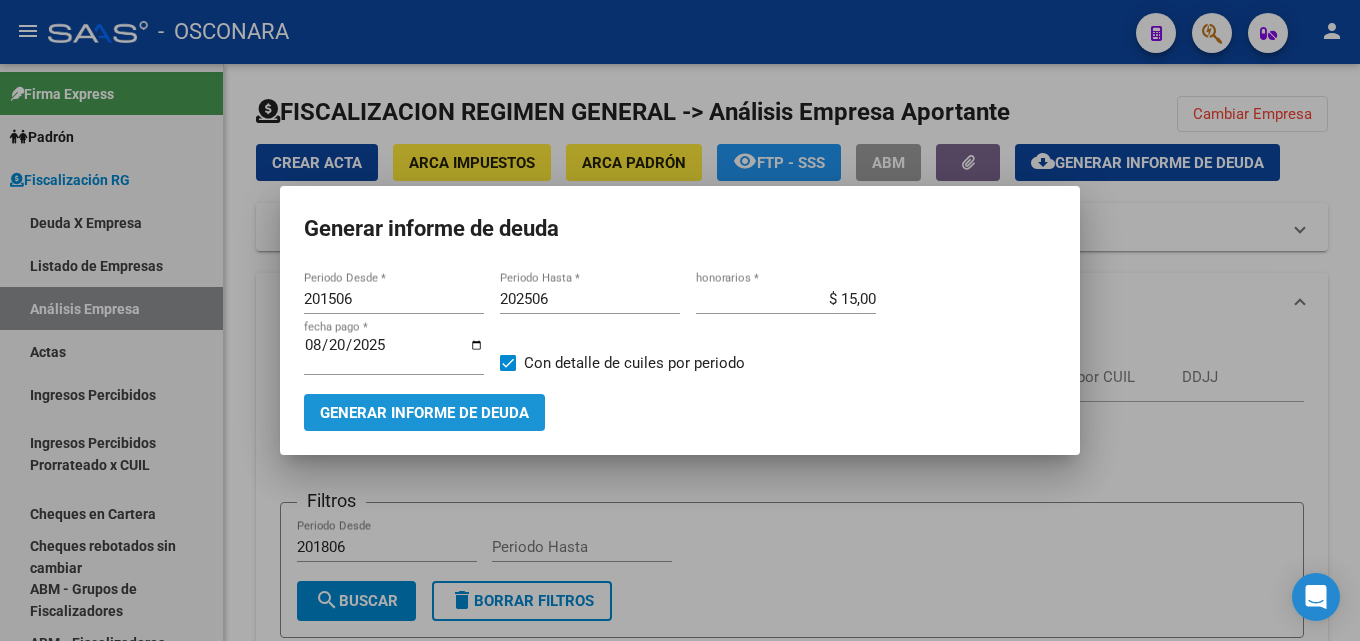 click on "Generar informe de deuda" at bounding box center [424, 412] 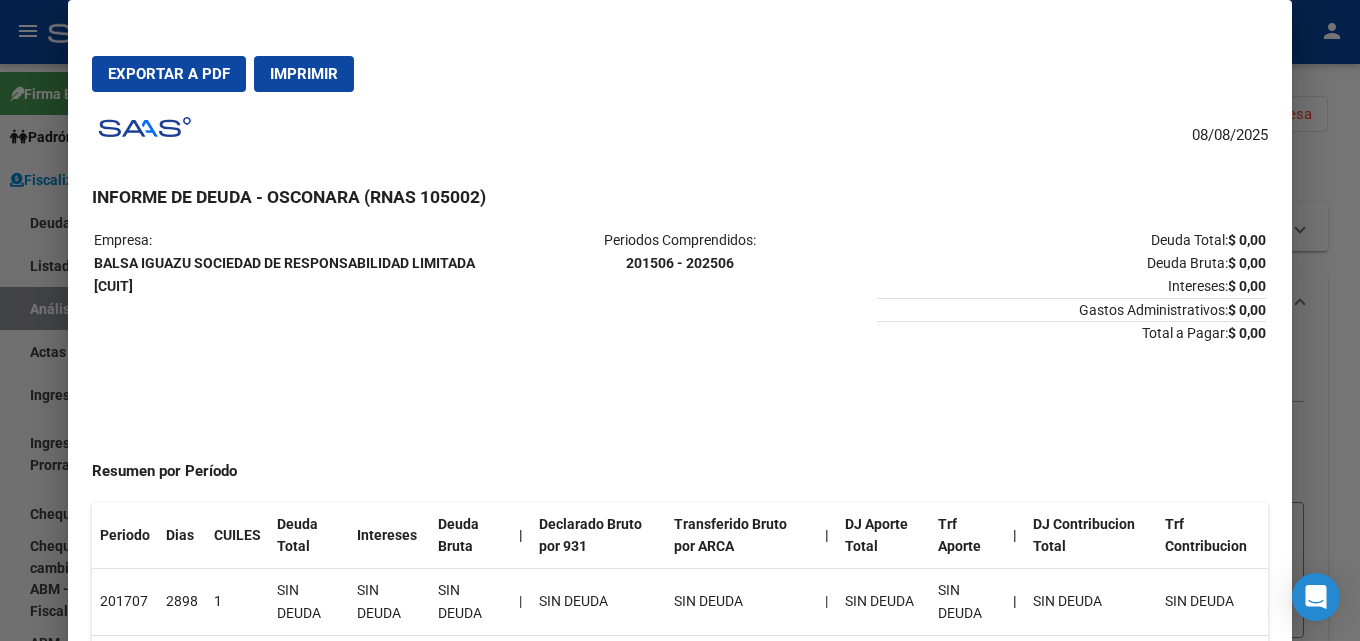 scroll, scrollTop: 0, scrollLeft: 0, axis: both 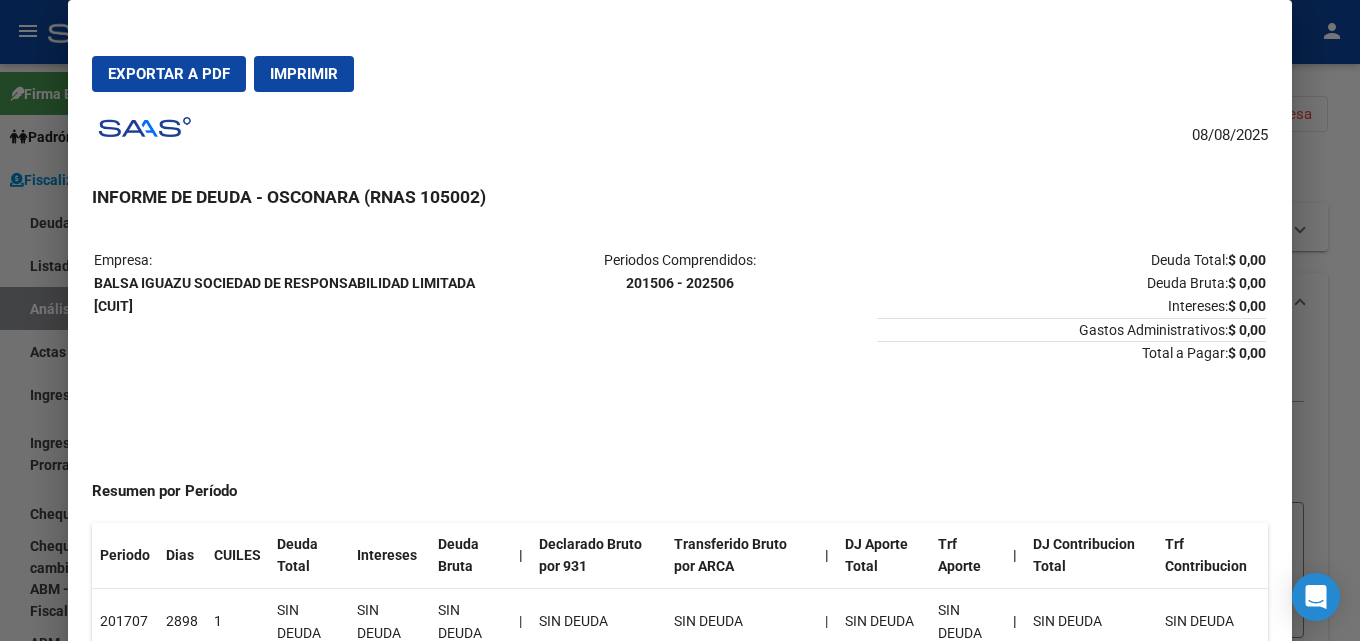 click at bounding box center [680, 320] 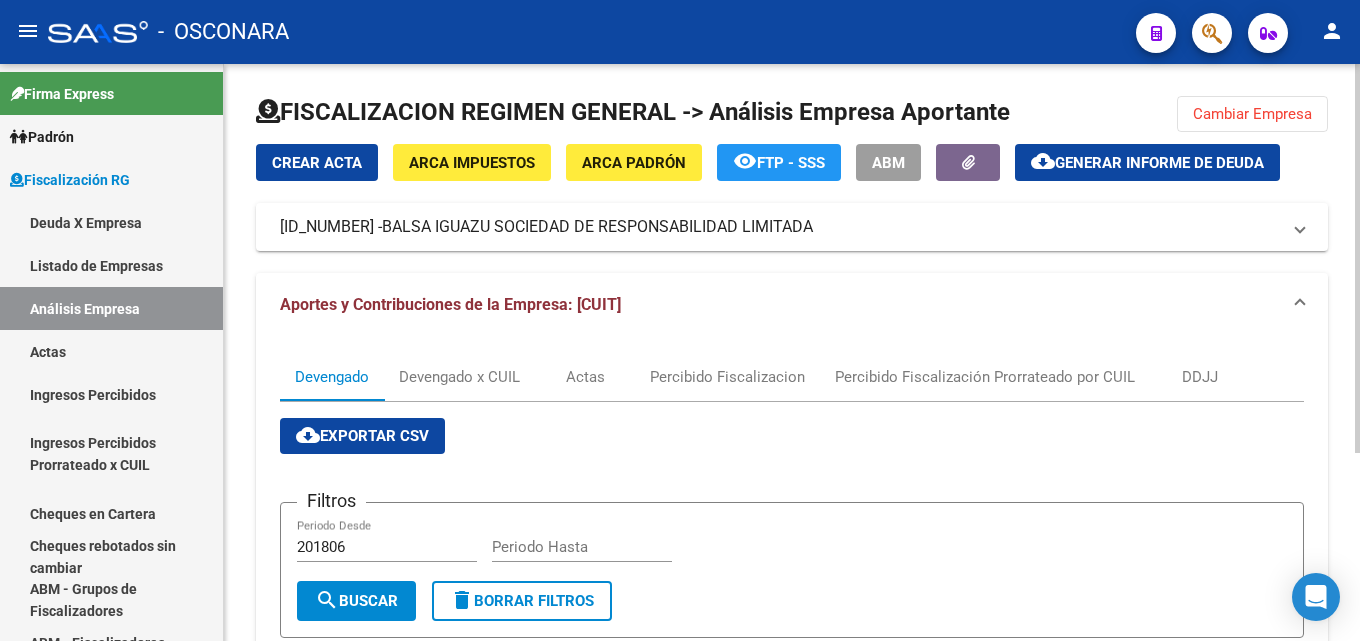 click on "FISCALIZACION REGIMEN GENERAL -> Análisis Empresa Aportante  Cambiar Empresa  Crear Acta ARCA Impuestos ARCA Padrón remove_red_eye  FTP - SSS  ABM  cloud_download  Generar informe de deuda  [NUMBER] -   BALSA IGUAZU SOCIEDAD DE RESPONSABILIDAD LIMITADA Telefono:  [PHONE] Mail:  Observaciones:  Provincia:  Misiones Localidad:  Calle:  AV. REPUBLICA ARGENTINA Numero:  679 Dpto:  Aportes y Contribuciones de la Empresa: [NUMBER] Devengado Devengado x CUIL Actas Percibido Fiscalizacion Percibido Fiscalización Prorrateado por CUIL DDJJ cloud_download  Exportar CSV  Filtros   201806 Periodo Desde    Periodo Hasta  search  Buscar  delete  Borrar Filtros  Período Deuda Total Con Intereses  Deuda Bruta Neto de Fiscalización e Incobrable Intereses Dias | Declarado Bruto ARCA Transferido Bruto ARCA | Cobrado Bruto por Fiscalización Incobrable / Acta virtual | Transferido De Más | Interés Aporte cobrado por ARCA Interés Contribución cobrado por ARCA | Total cobrado Sin DDJJ | DJ Aporte Trf Aporte  1" 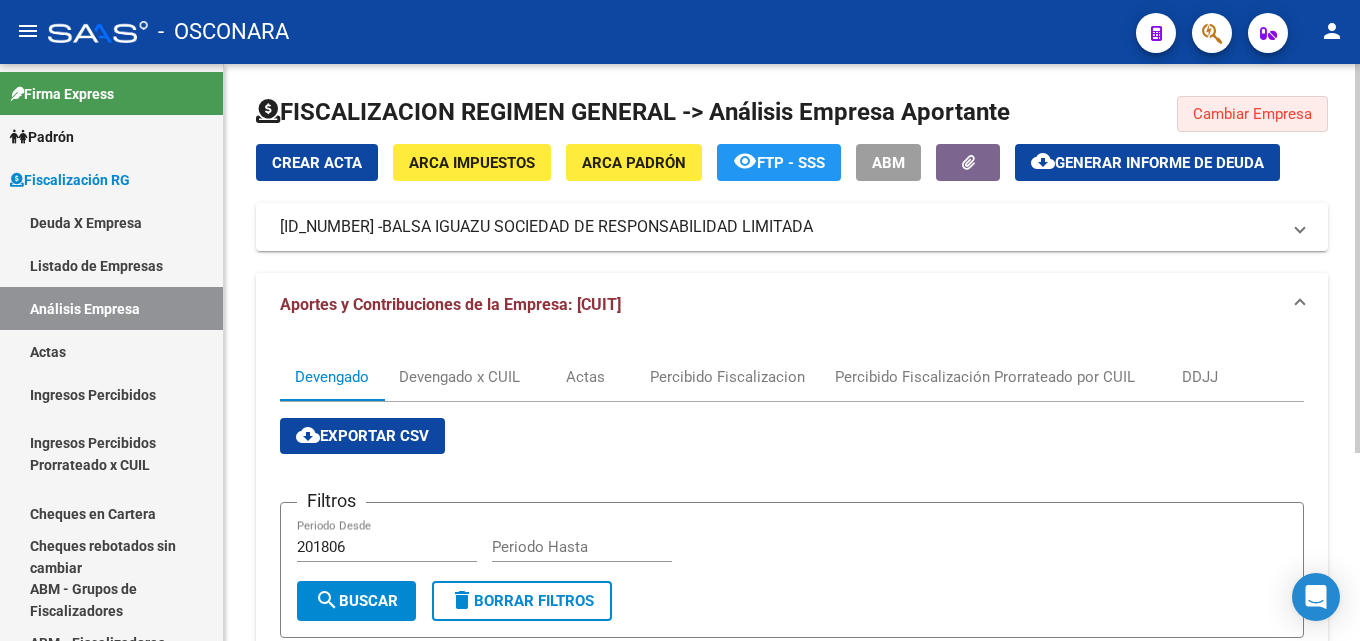 click on "Cambiar Empresa" 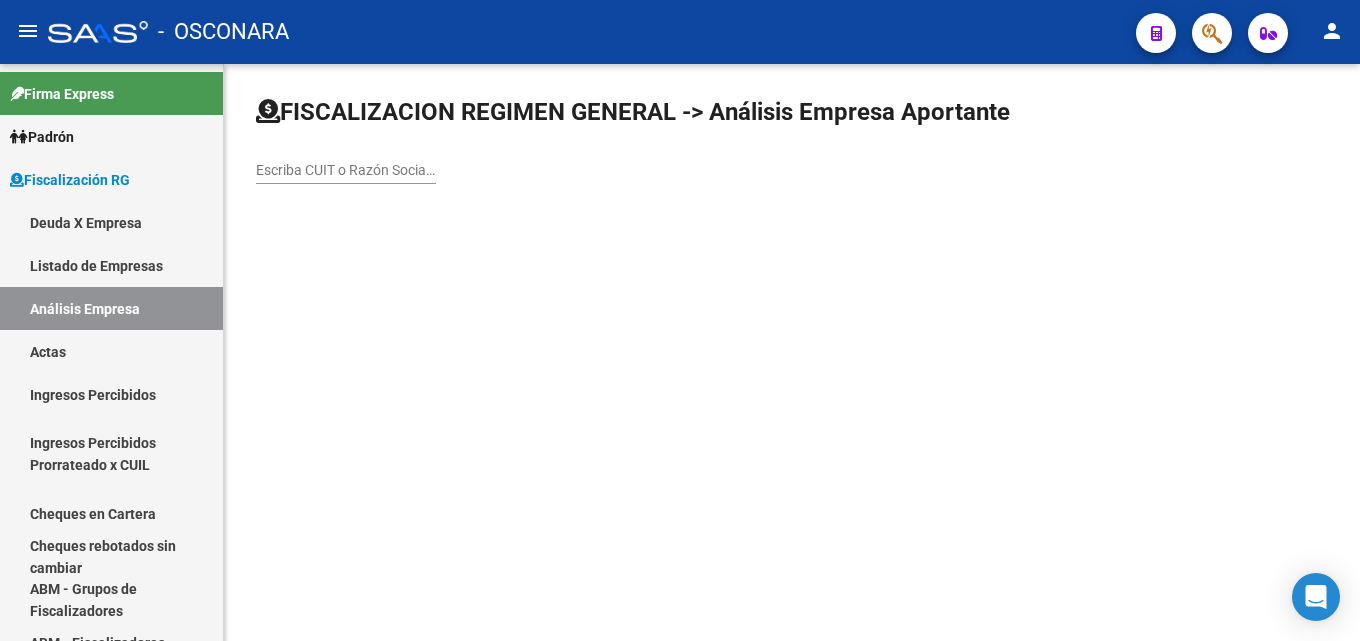 click on "Escriba CUIT o Razón Social para buscar" at bounding box center [346, 170] 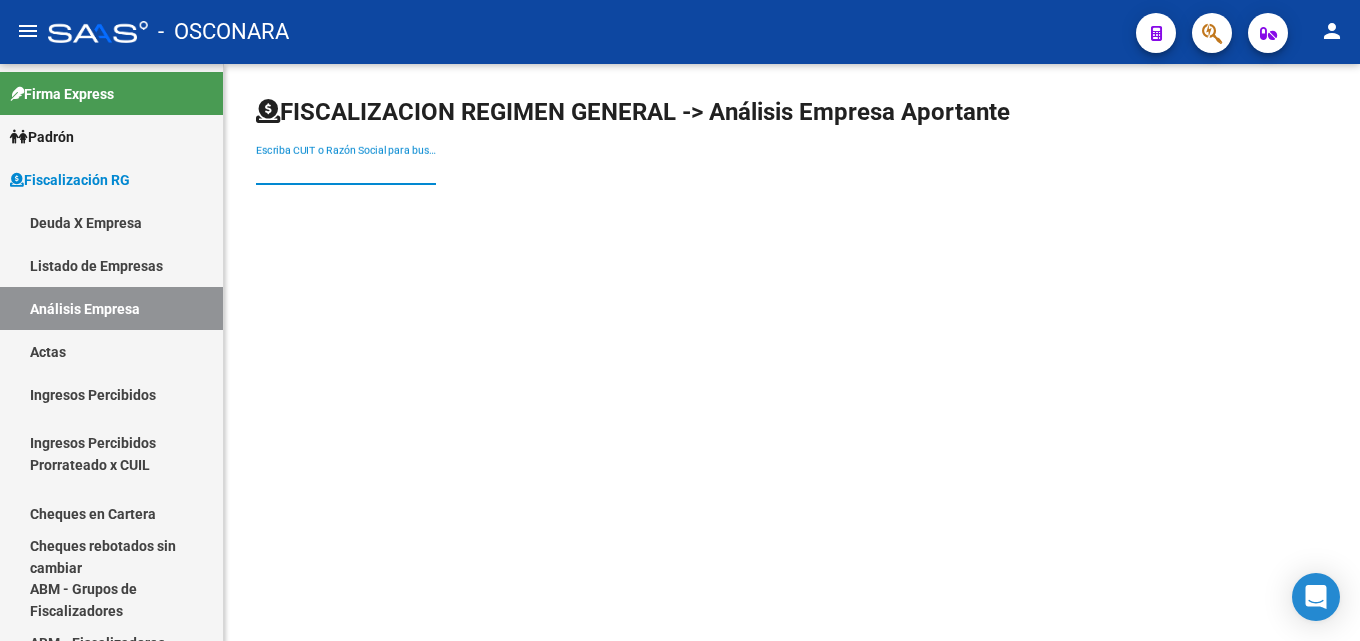 paste on "[CUIT]" 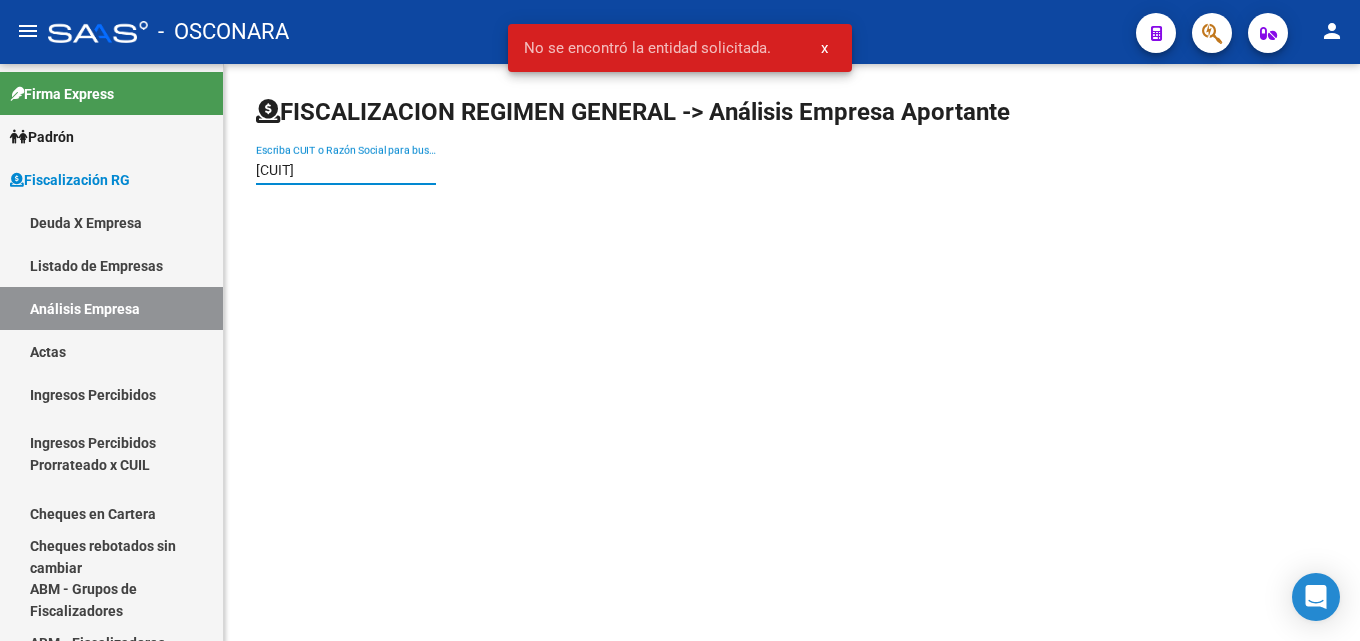 type on "[CUIT]" 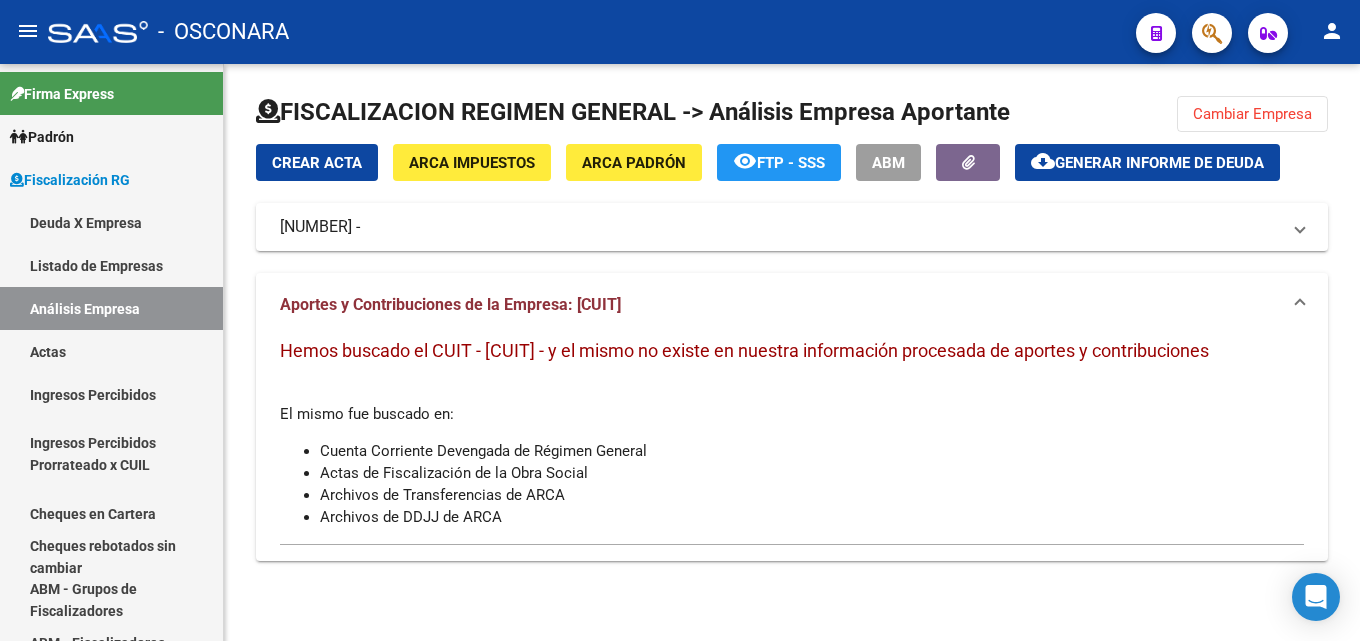 click on "Cambiar Empresa" 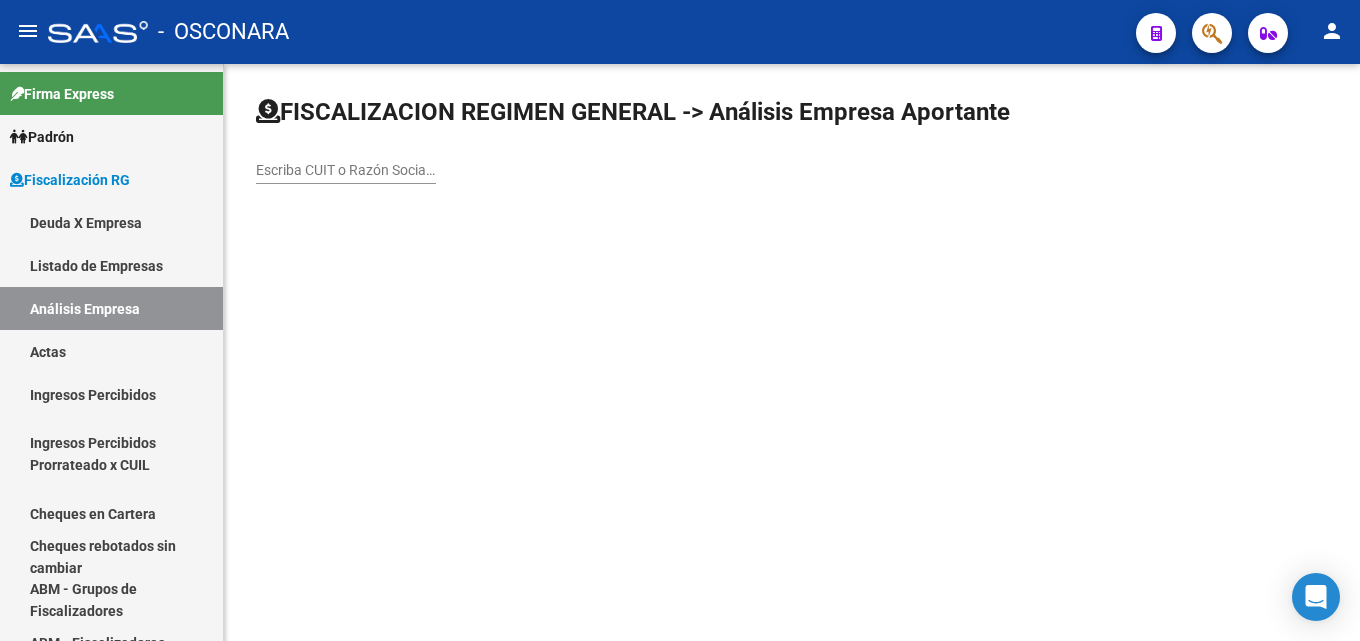 click on "Escriba CUIT o Razón Social para buscar" at bounding box center (346, 170) 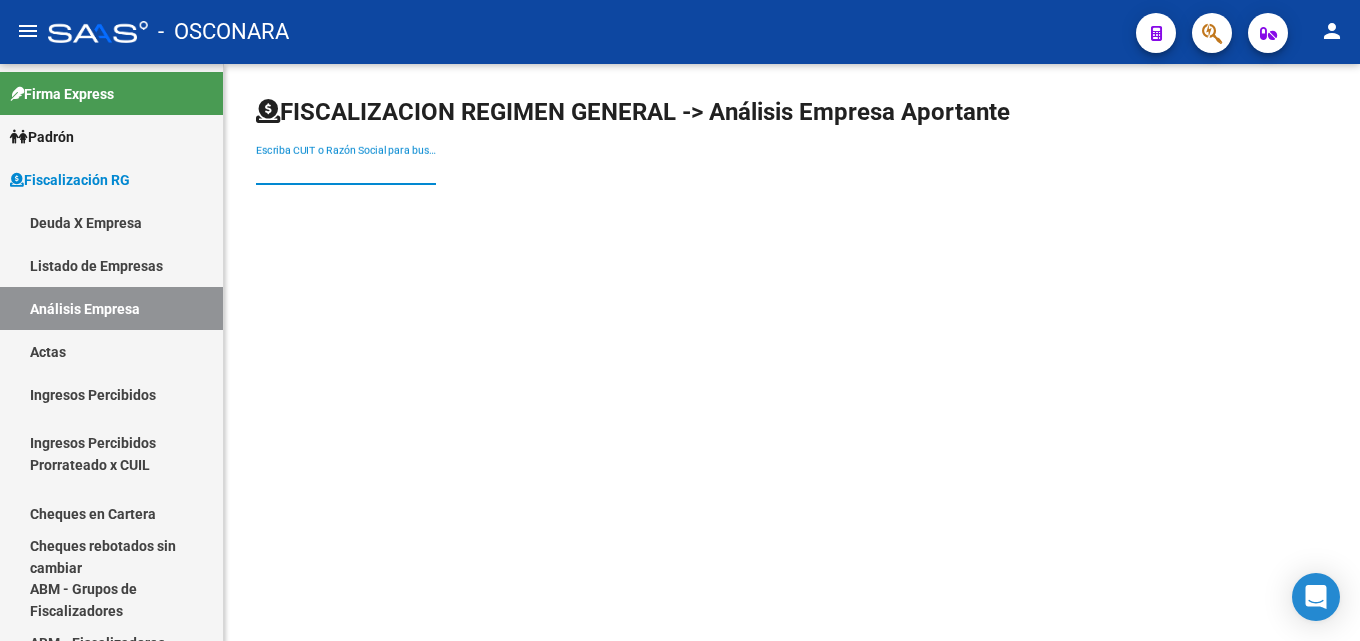paste on "DESARROLLO MARITIMO S.A." 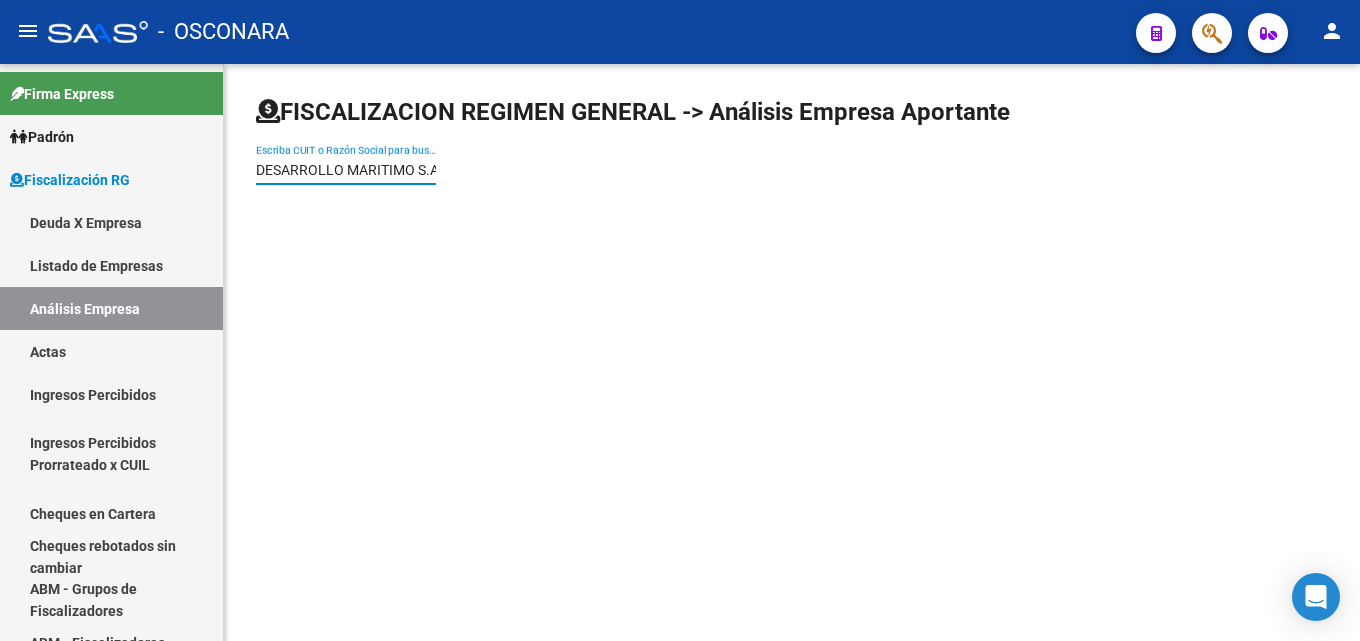 scroll, scrollTop: 0, scrollLeft: 5, axis: horizontal 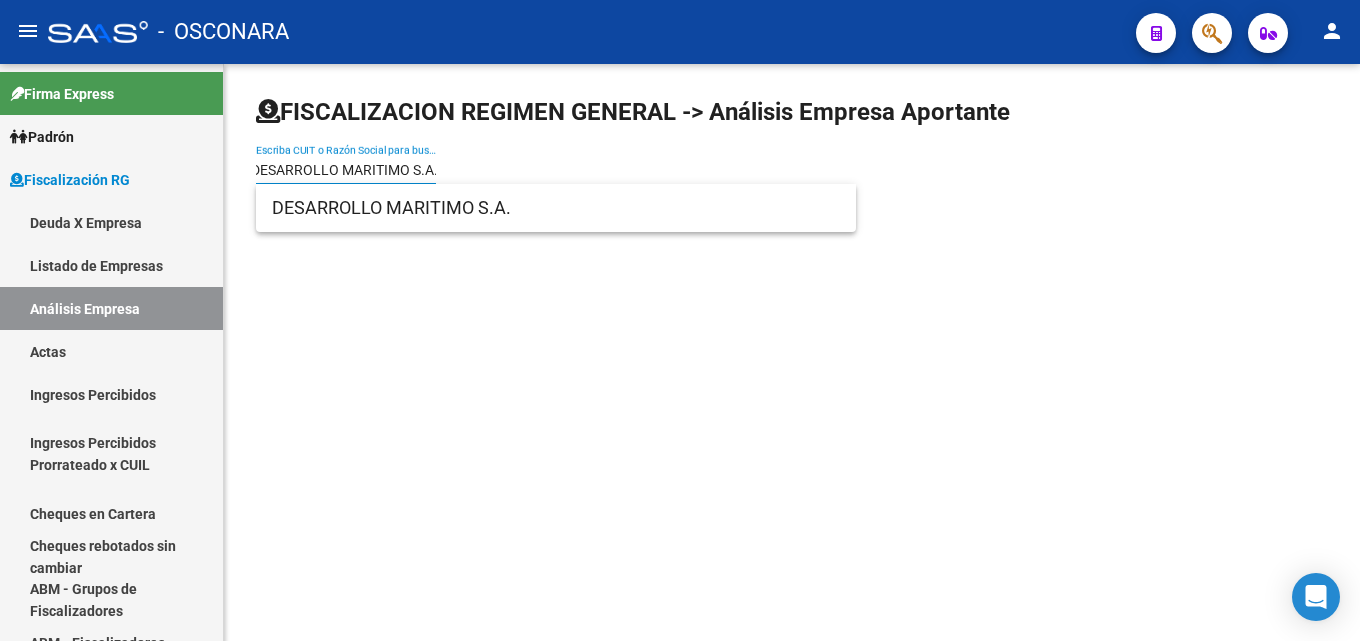type on "DESARROLLO MARITIMO S.A." 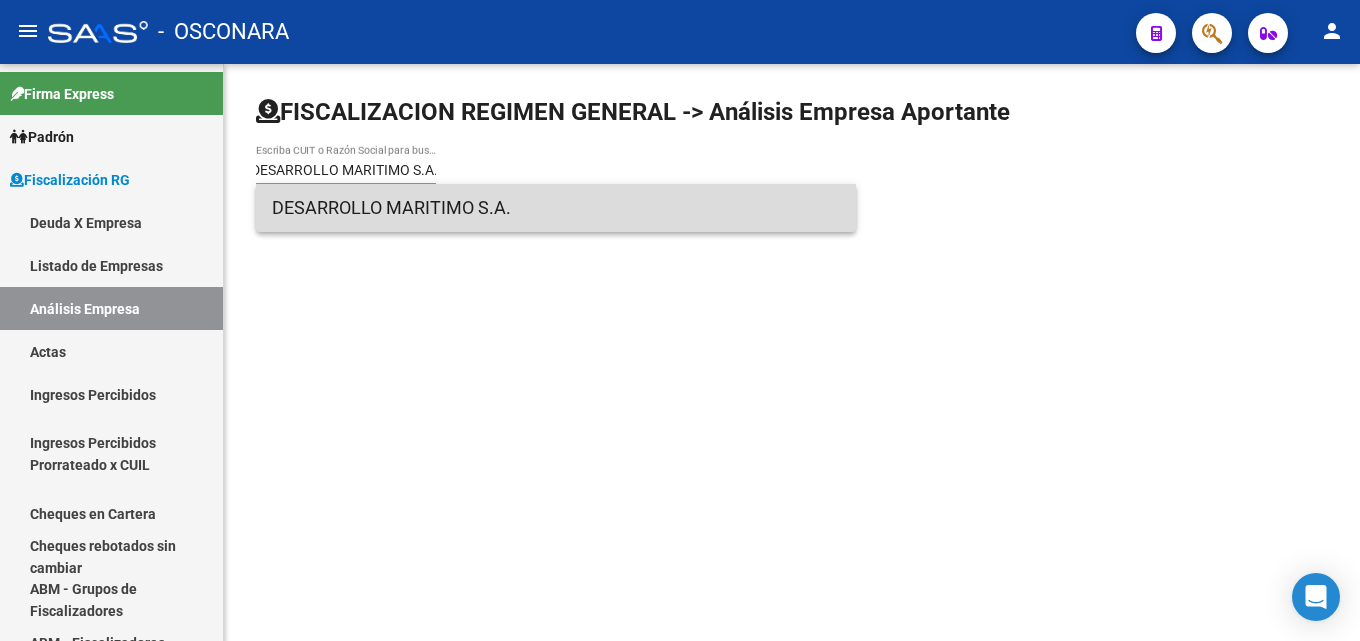 click on "DESARROLLO MARITIMO S.A." at bounding box center [556, 208] 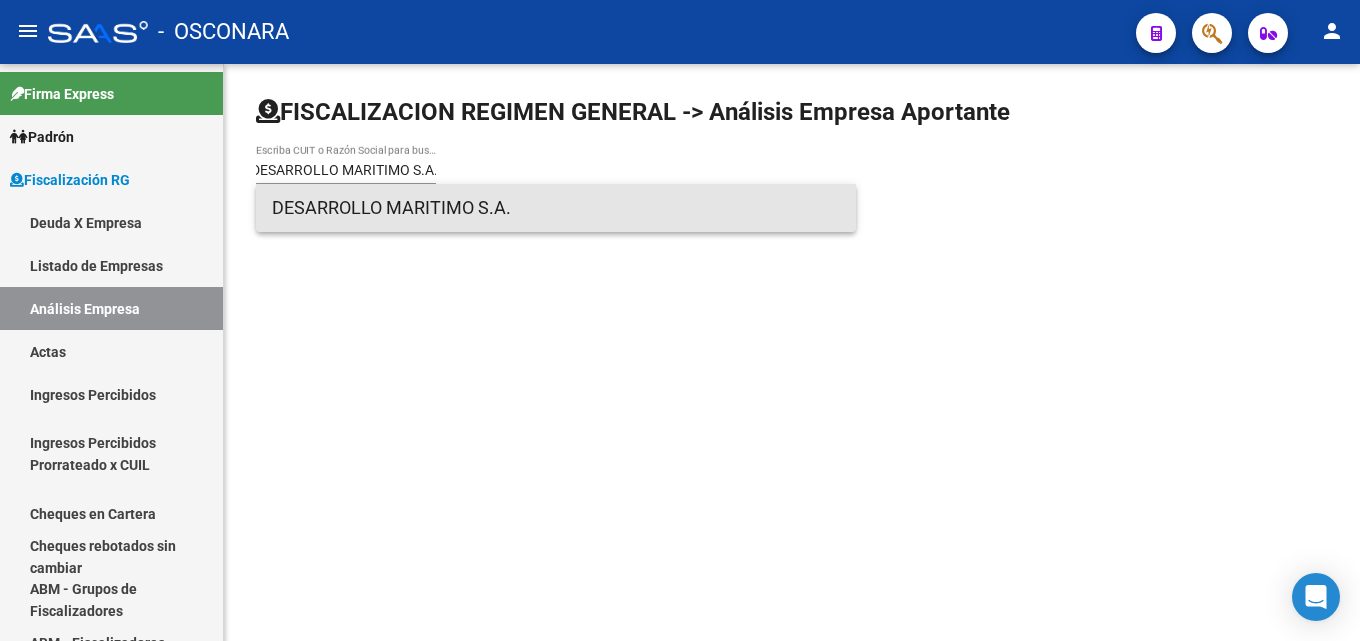 scroll, scrollTop: 0, scrollLeft: 0, axis: both 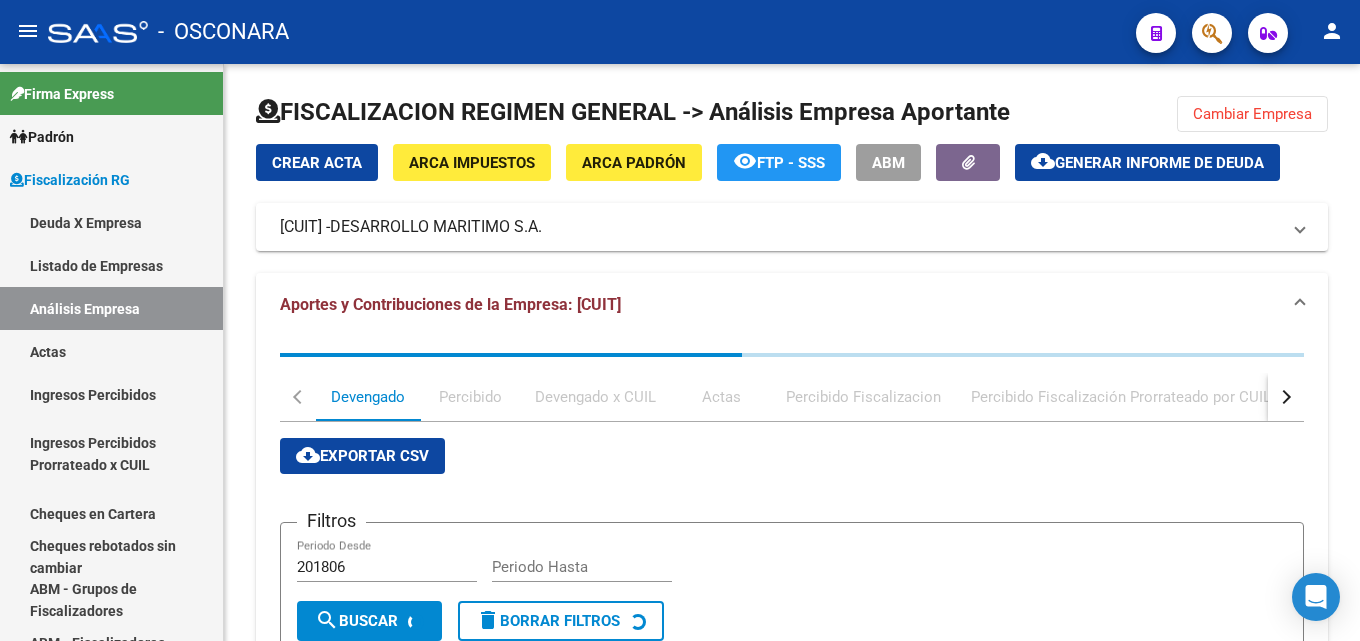 click on "Generar informe de deuda" 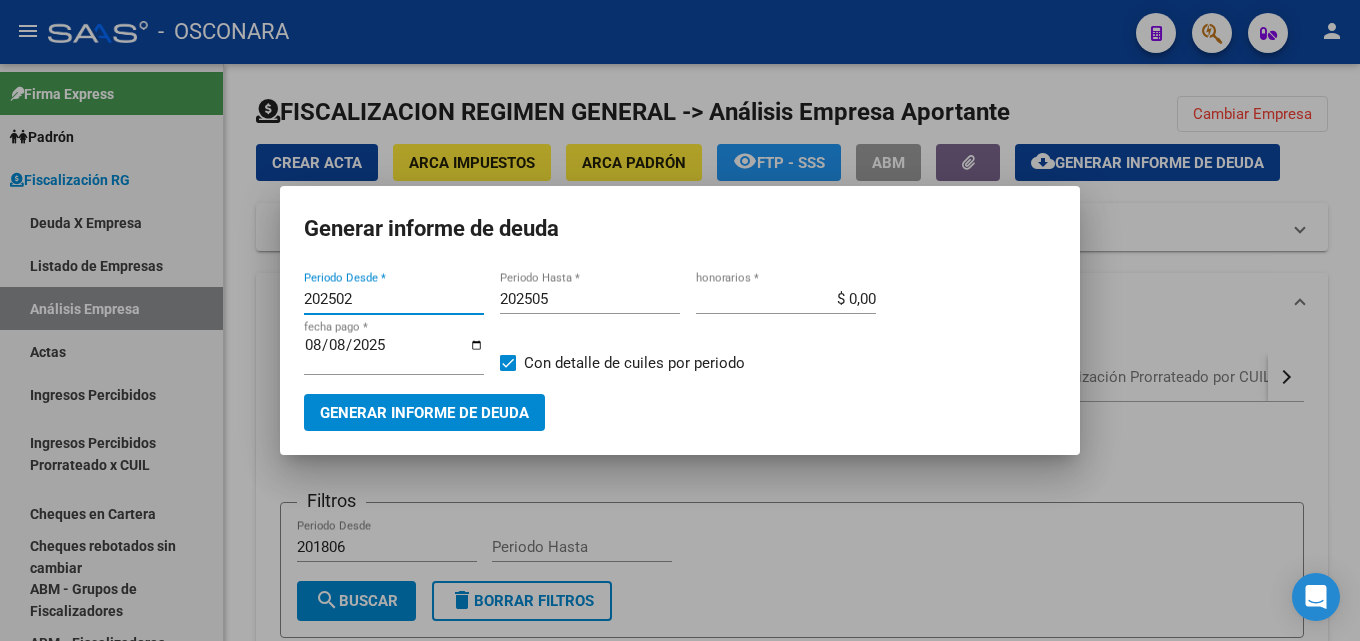 drag, startPoint x: 360, startPoint y: 294, endPoint x: 151, endPoint y: 297, distance: 209.02153 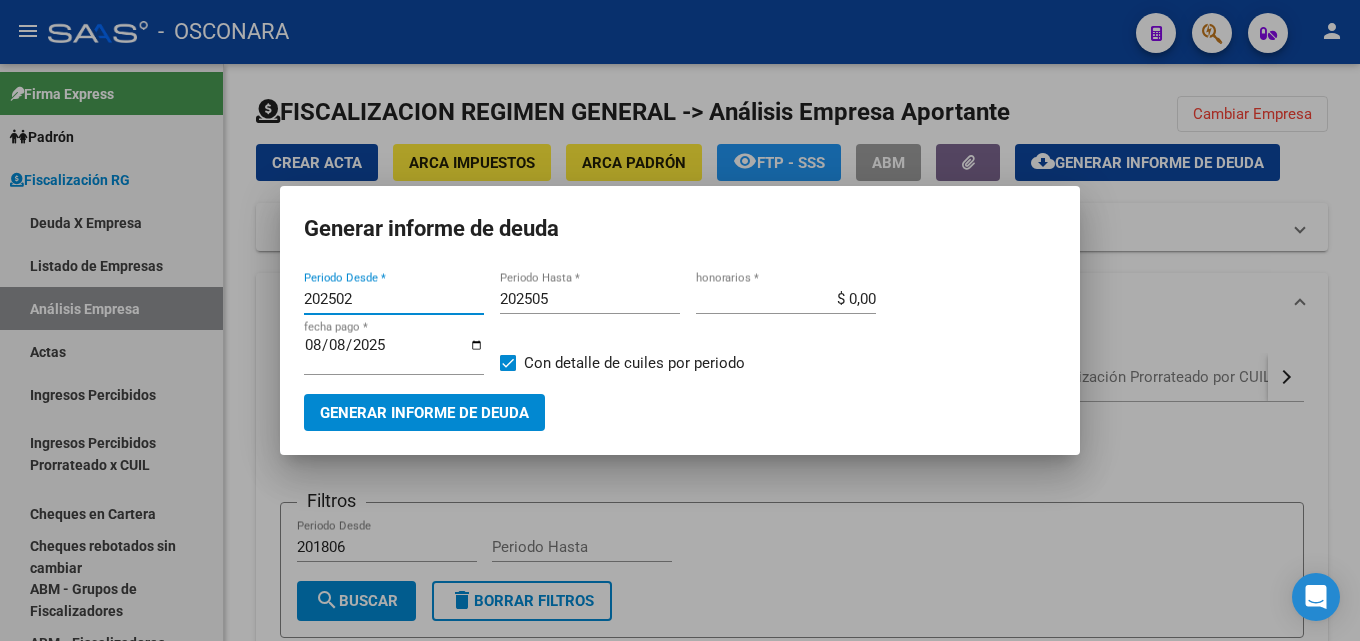 click on "Generar informe de deuda   202502 Periodo Desde *   202505 Periodo Hasta *   $ 0,00 honorarios *   2025-08-08 fecha pago *   Con detalle de cuiles por periodo  Generar informe de deuda" at bounding box center (680, 320) 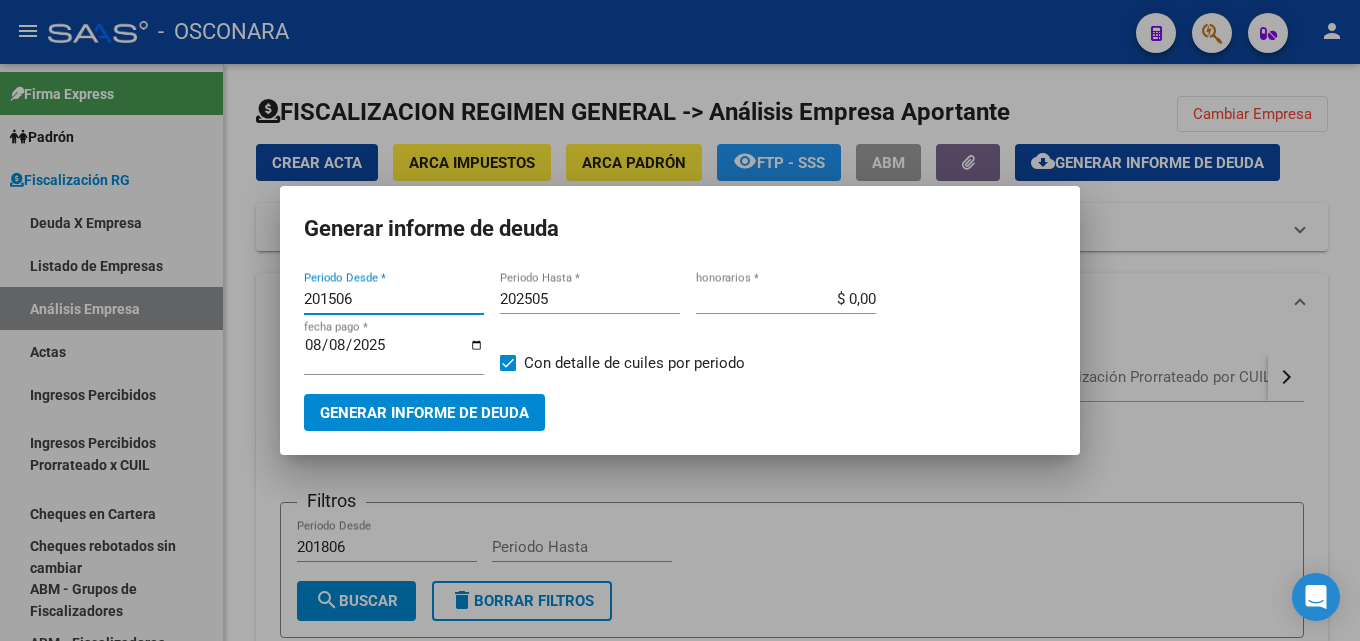 type on "201506" 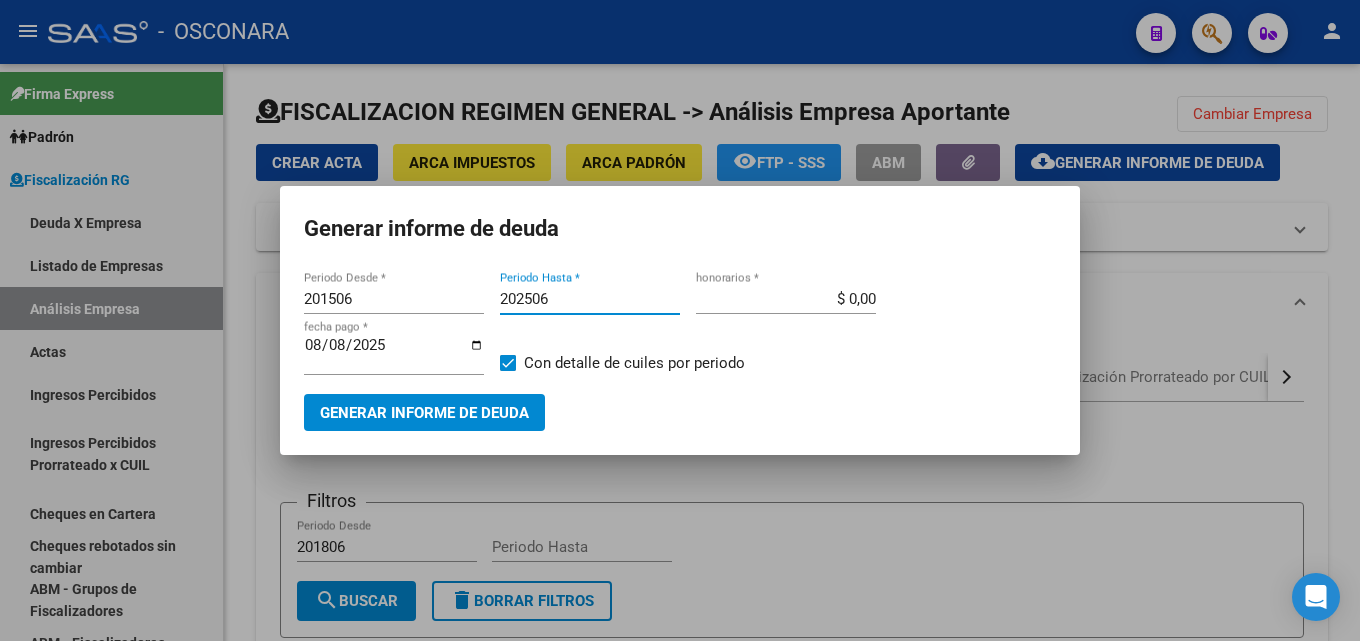 type on "202506" 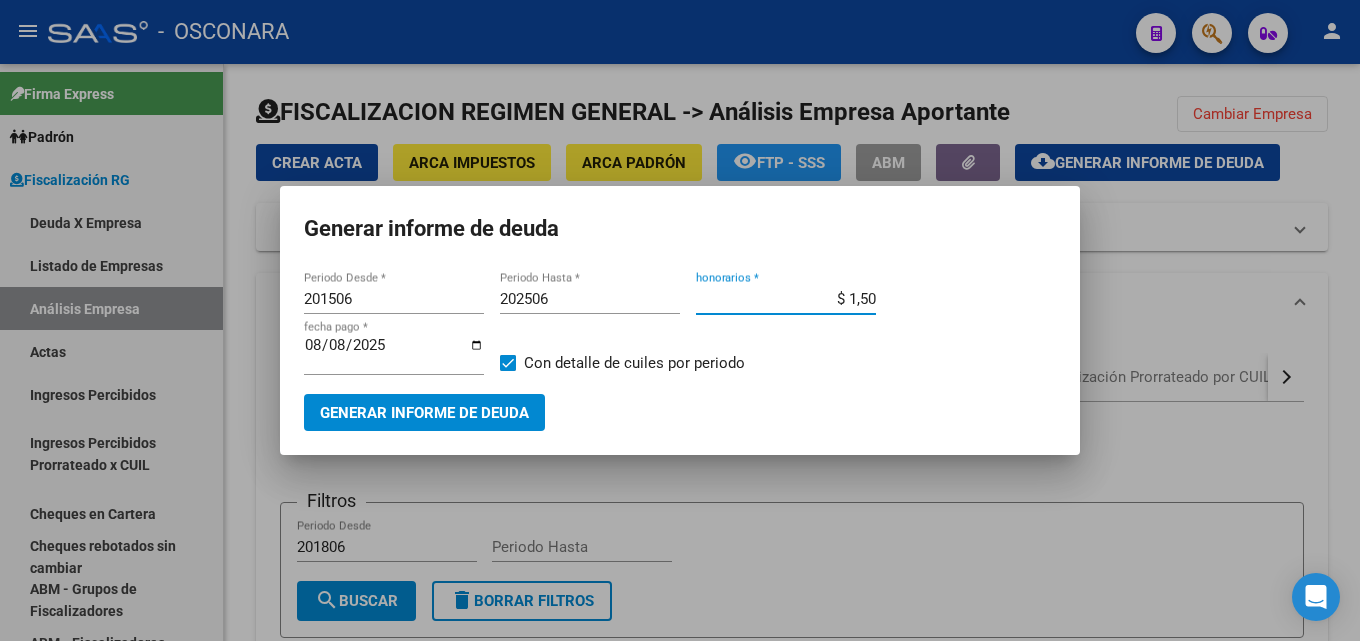 type on "$ 15,00" 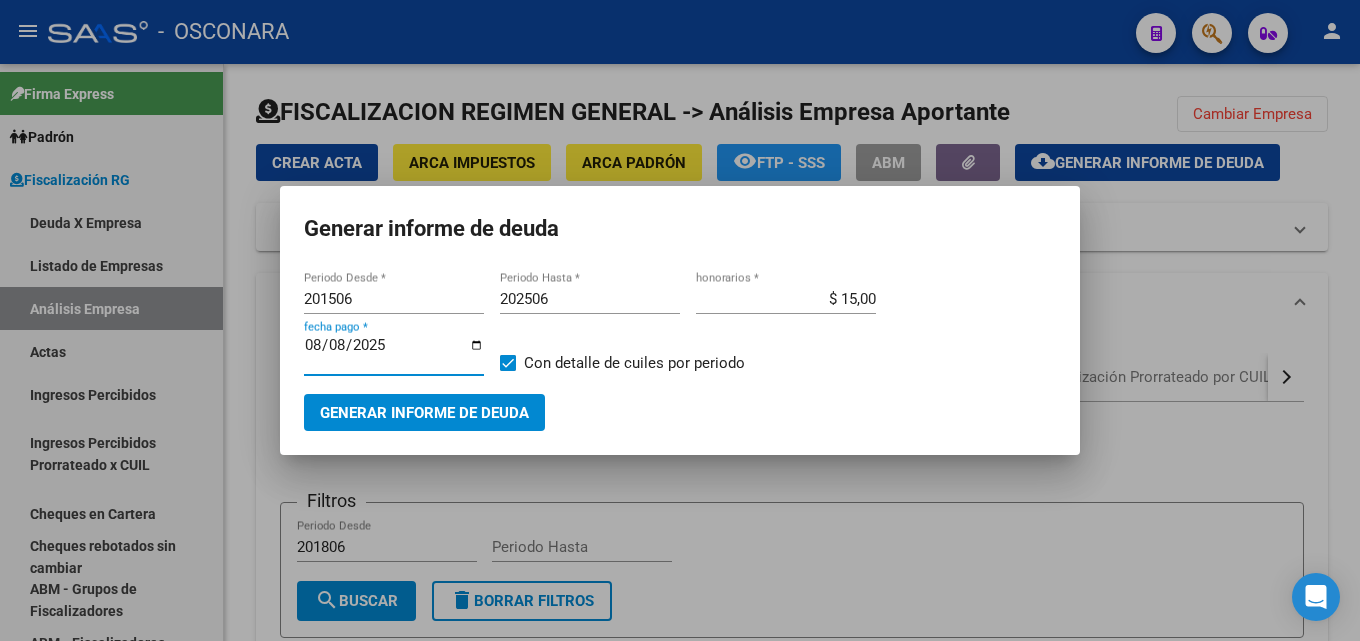 click on "2025-08-08" at bounding box center [394, 353] 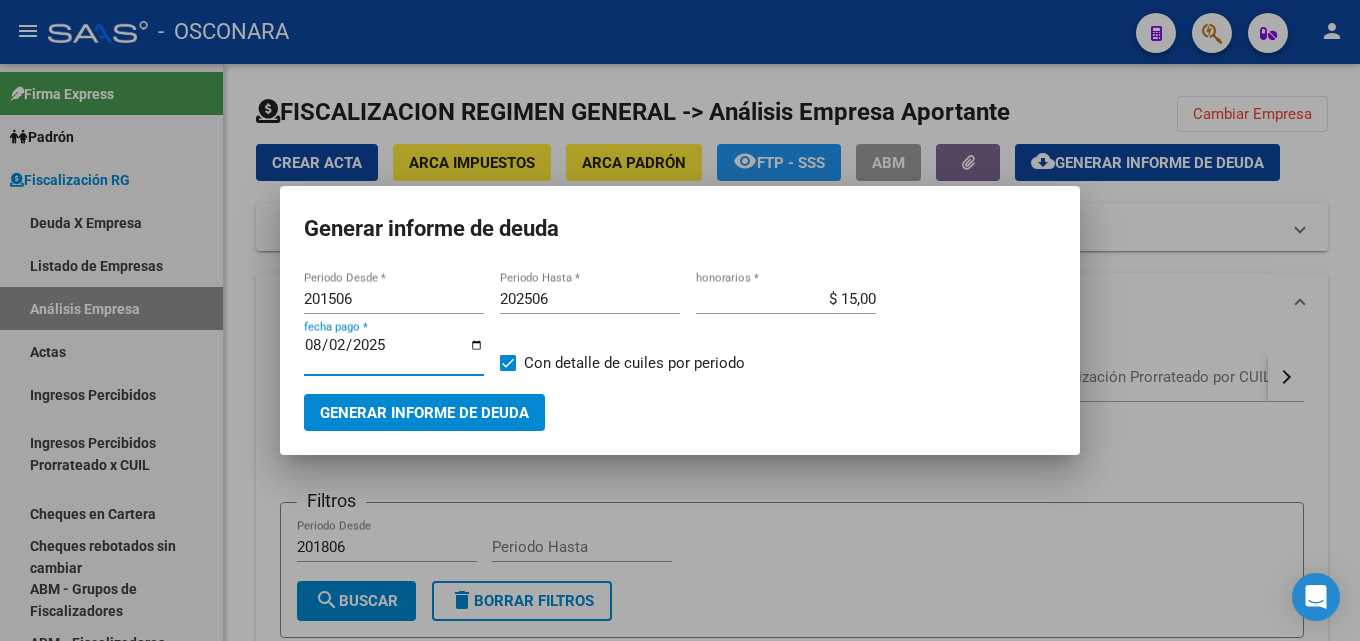 type on "2025-08-20" 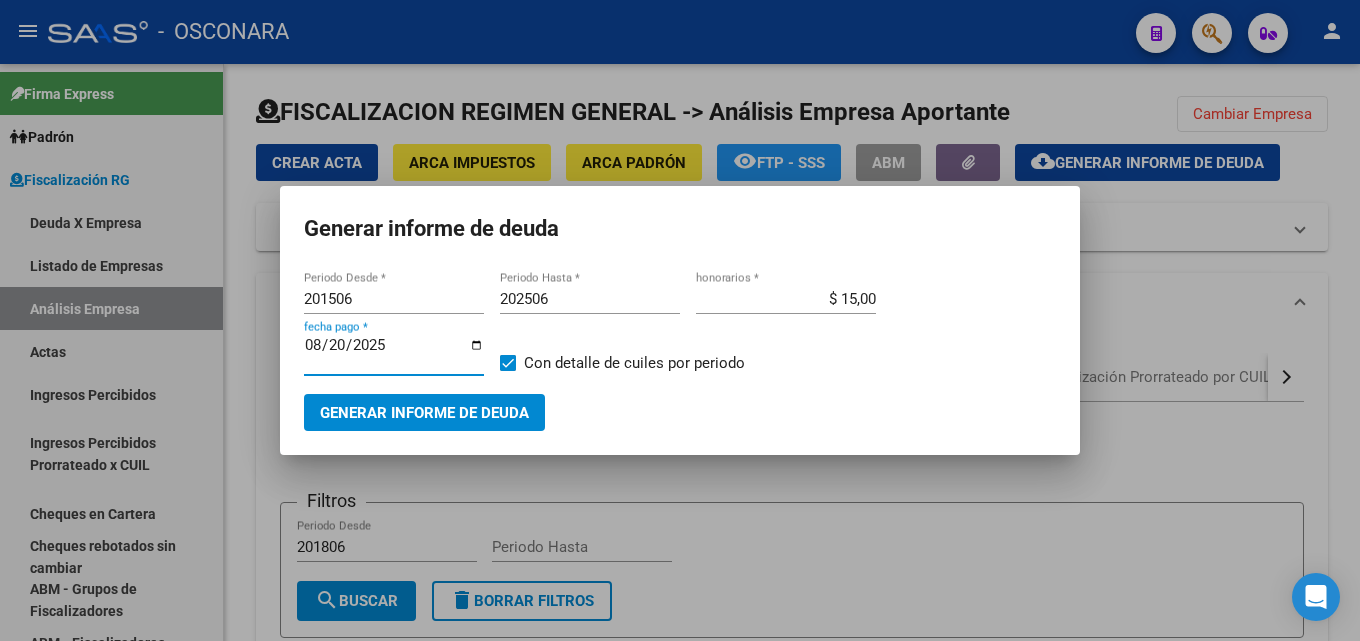 click on "Generar informe de deuda" at bounding box center (424, 413) 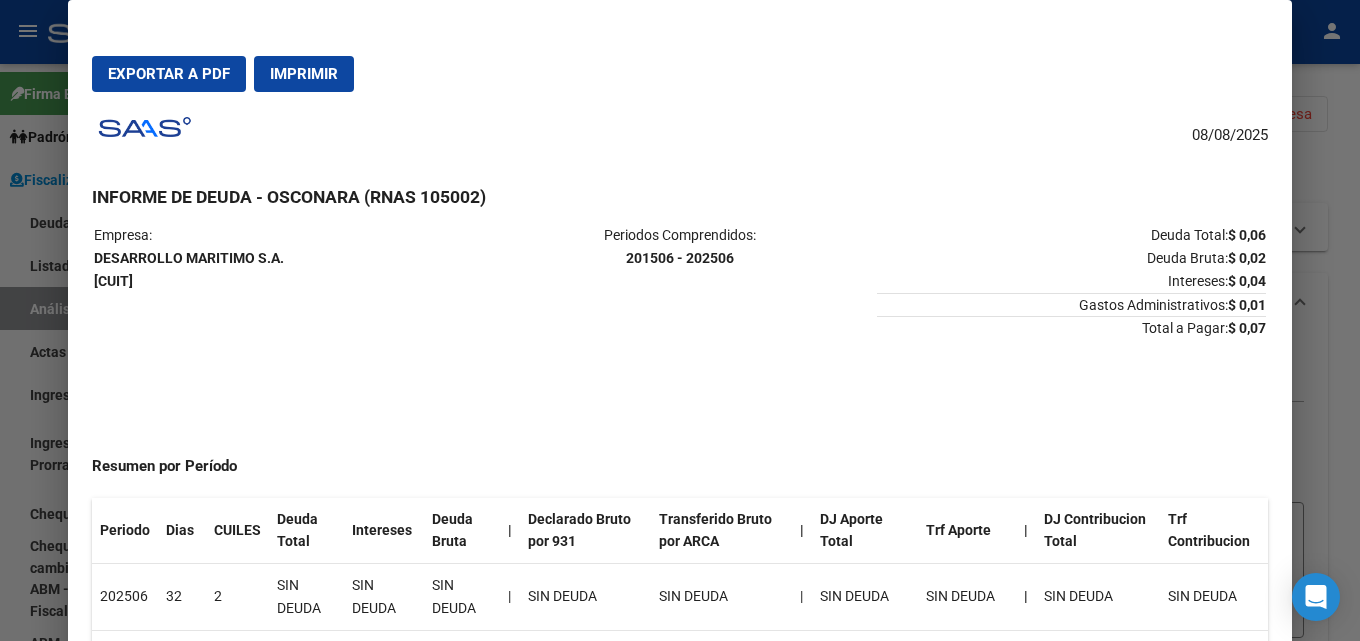 scroll, scrollTop: 0, scrollLeft: 0, axis: both 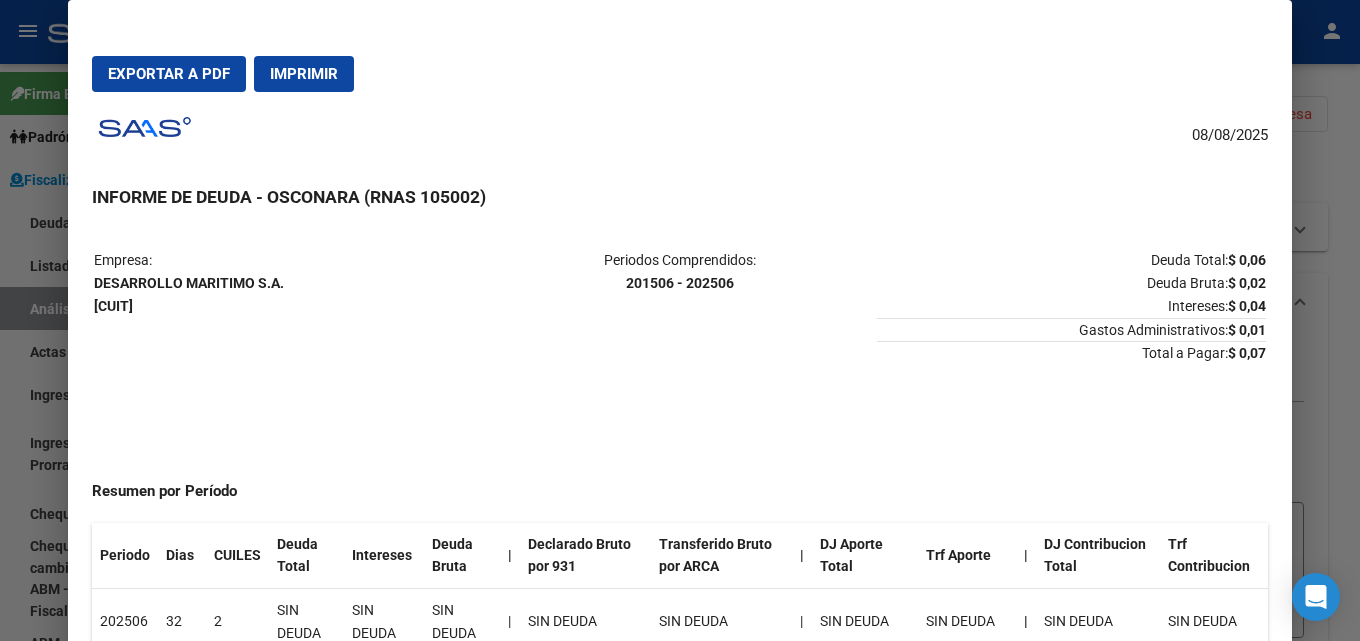 click at bounding box center [680, 320] 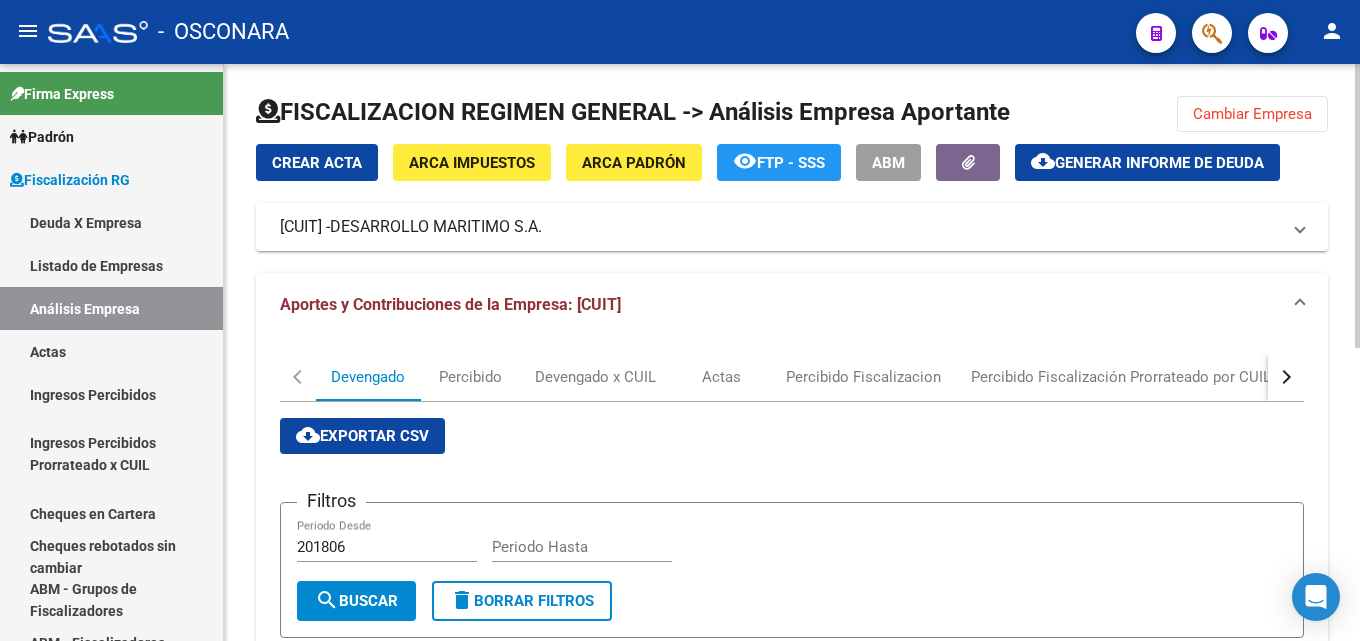 click on "Cambiar Empresa" 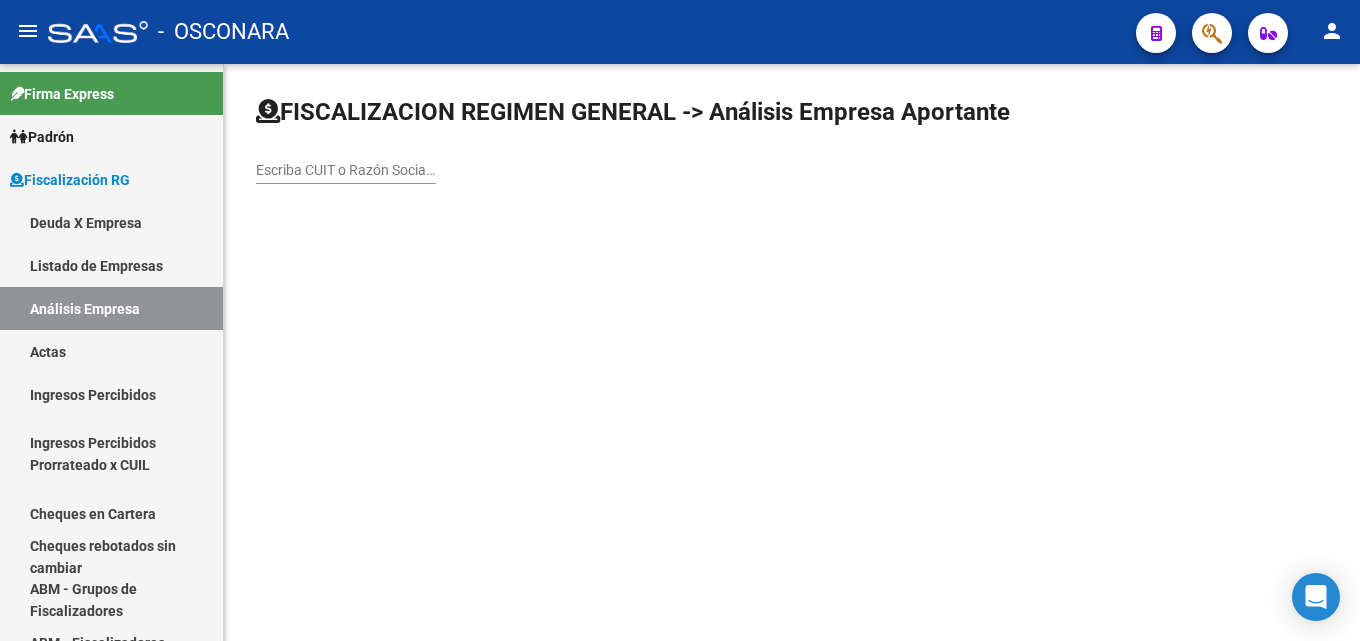click on "Escriba CUIT o Razón Social para buscar" at bounding box center [346, 170] 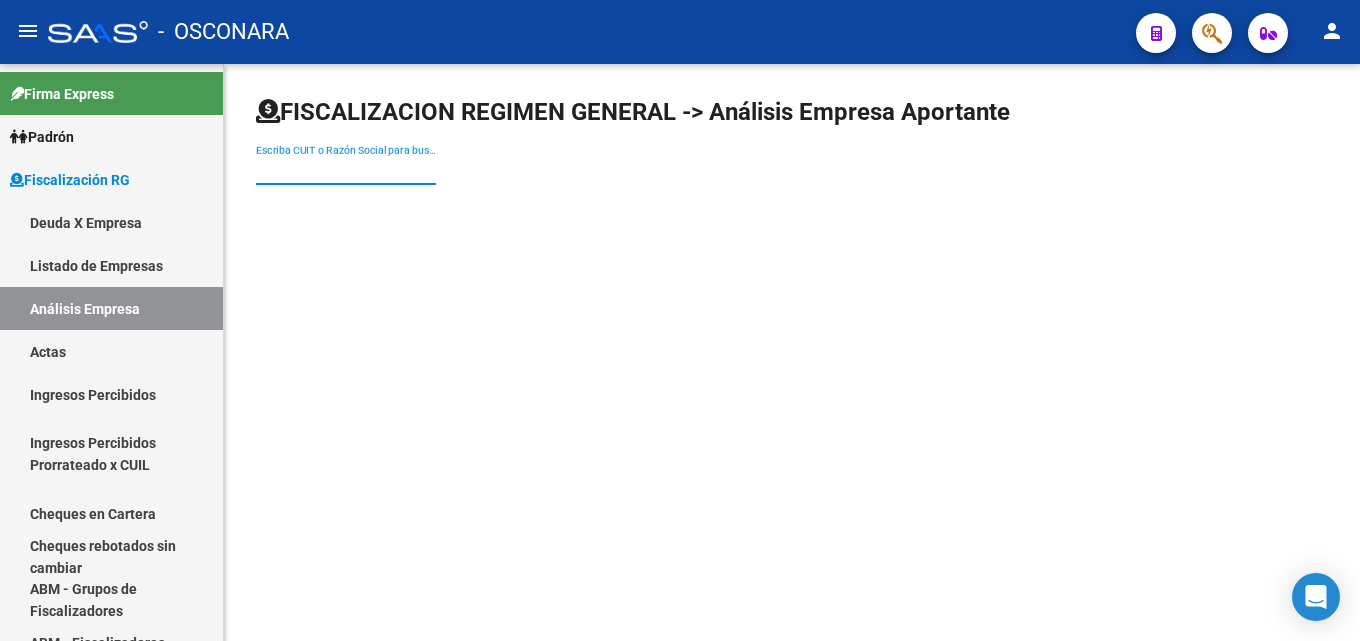paste on "[NUMBER]" 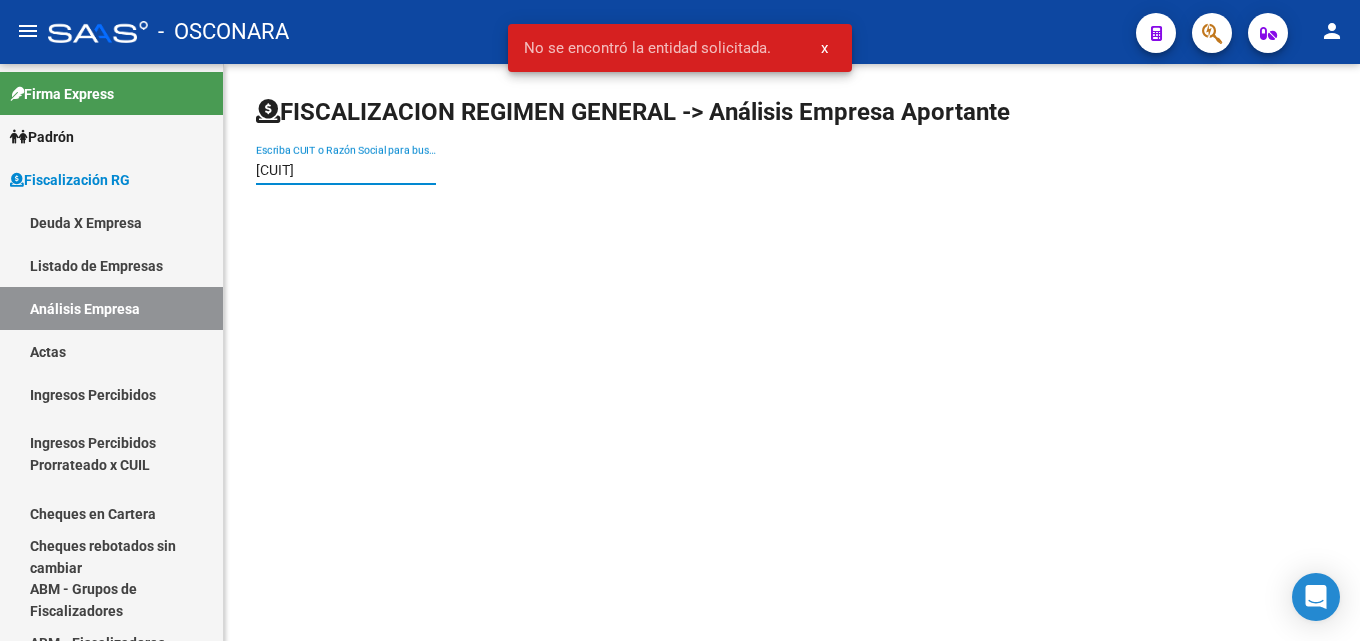 type on "[CUIT]" 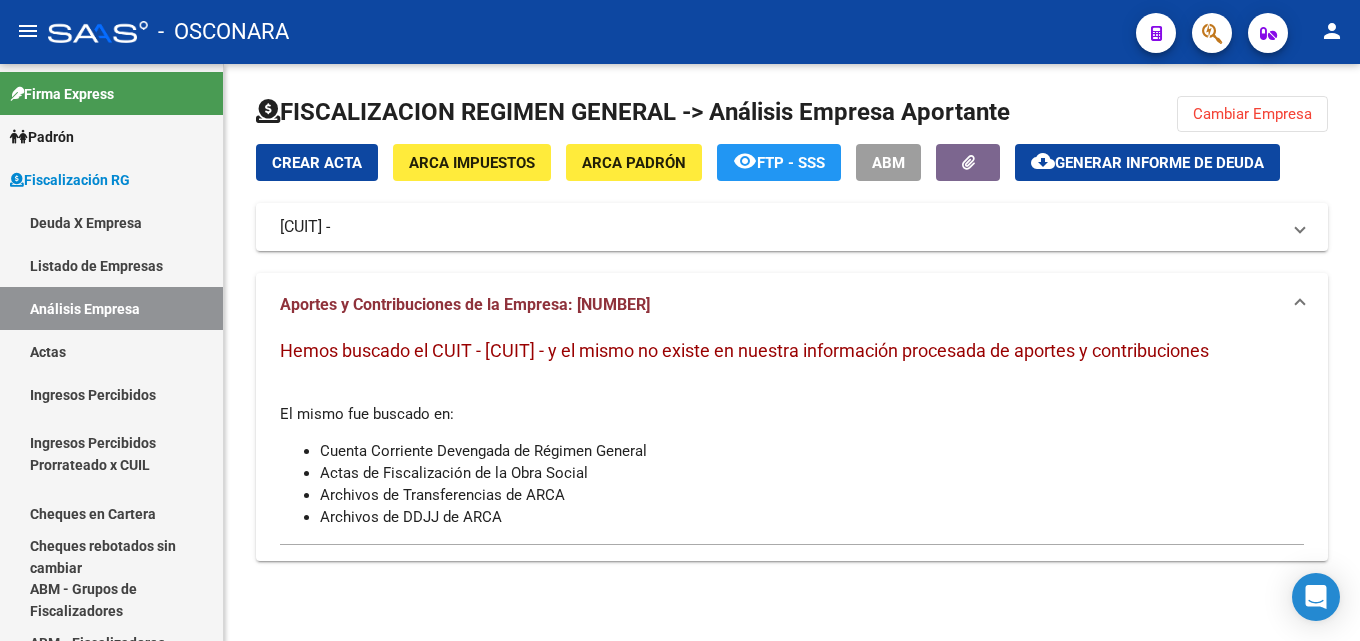 click on "Cambiar Empresa" 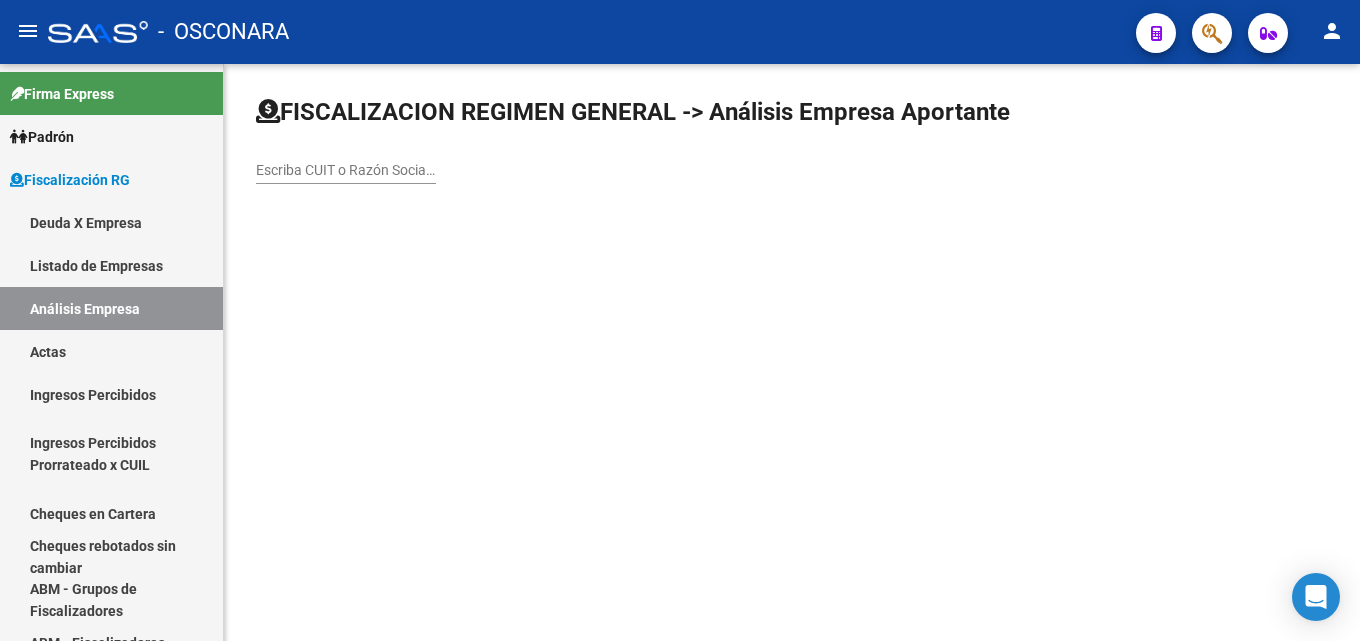 click on "Escriba CUIT o Razón Social para buscar" at bounding box center (346, 170) 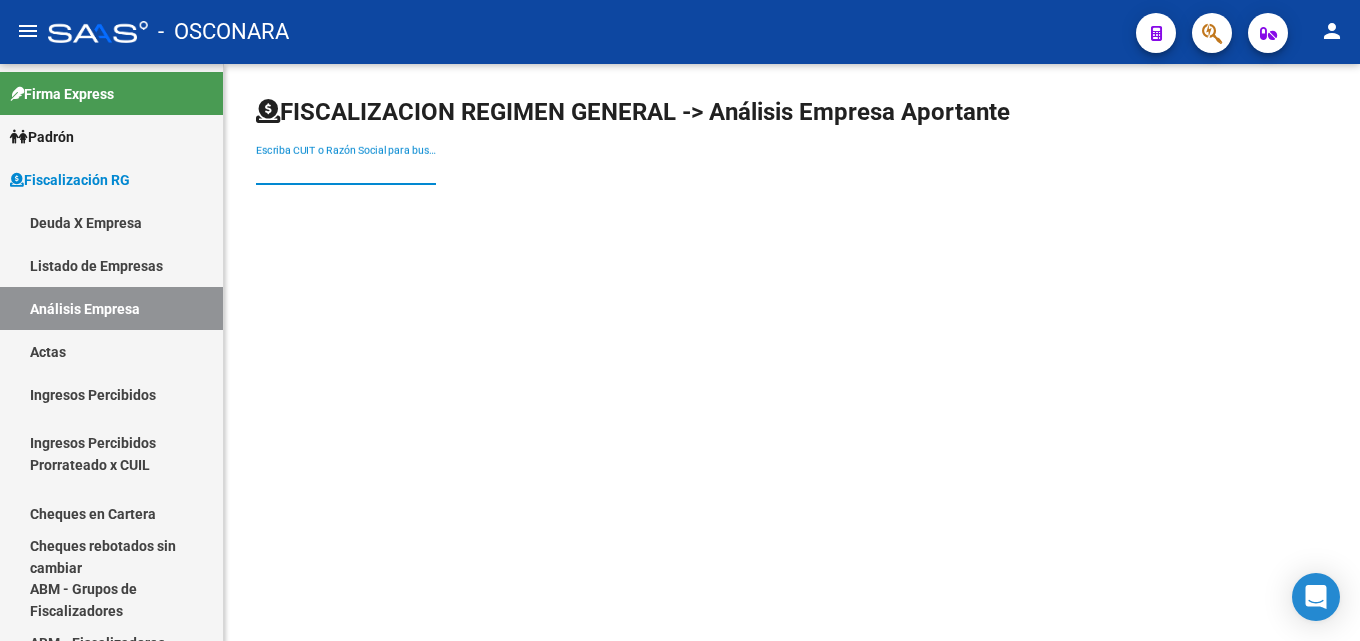 paste on "[CUIT]" 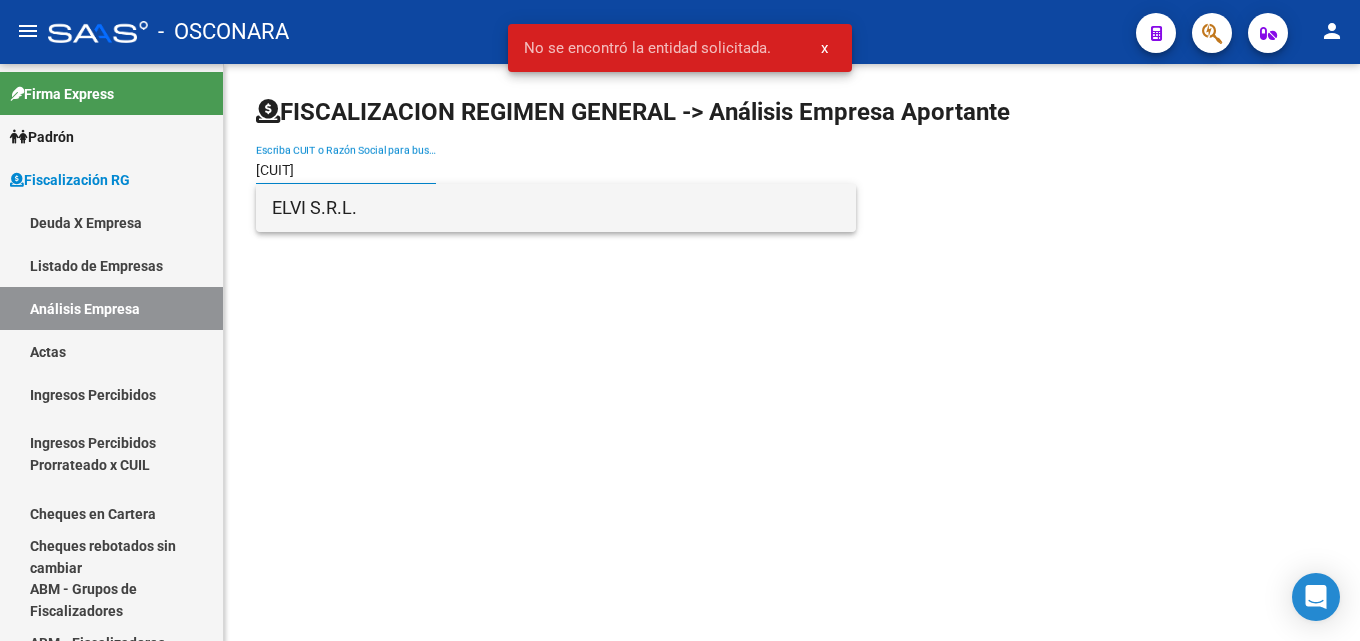 type on "[CUIT]" 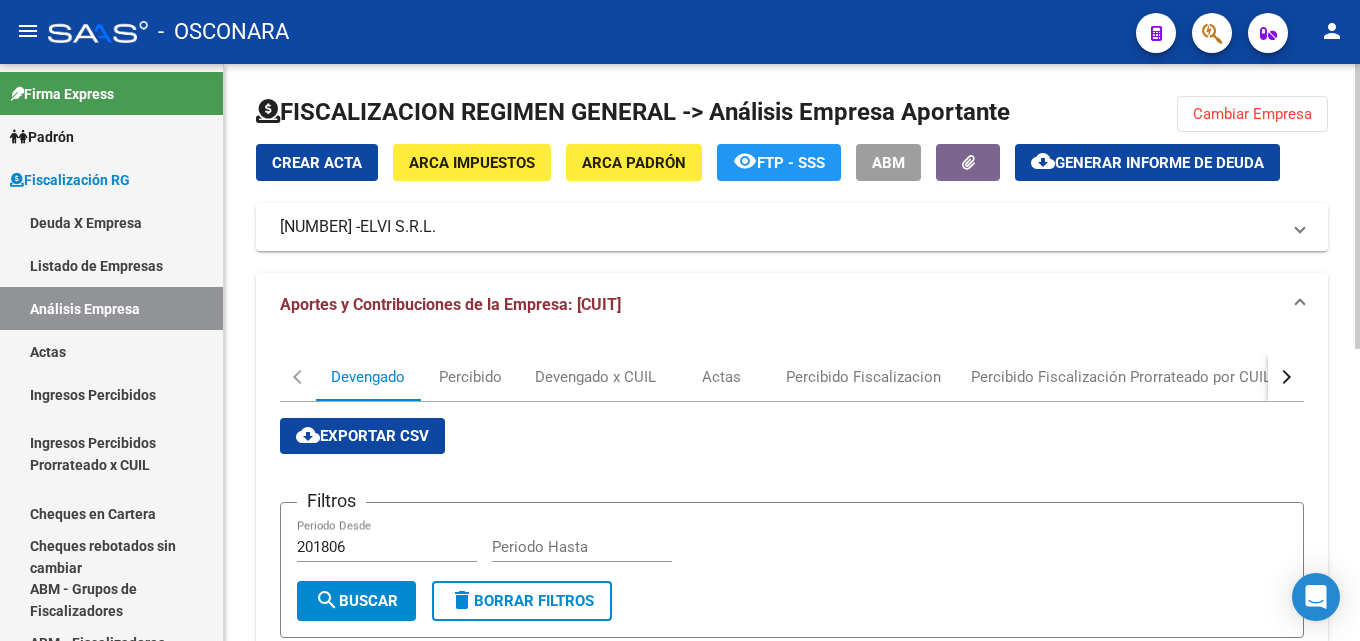 click on "cloud_download  Generar informe de deuda" 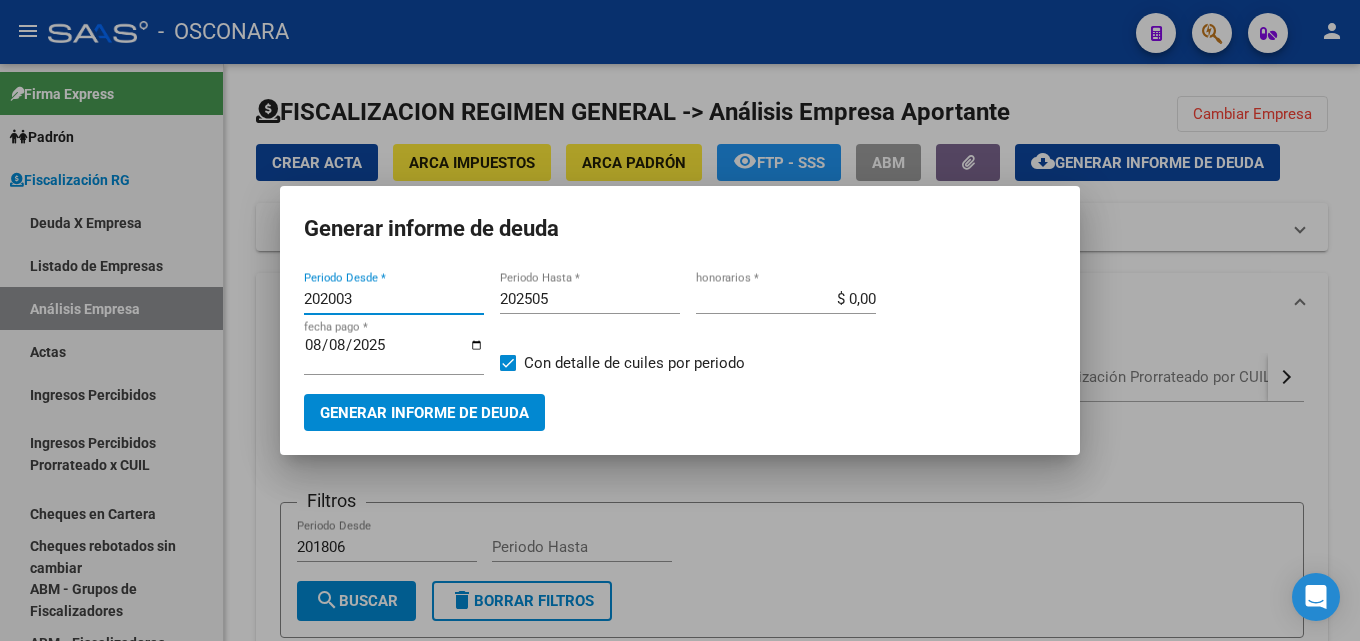 drag, startPoint x: 370, startPoint y: 294, endPoint x: 211, endPoint y: 296, distance: 159.01257 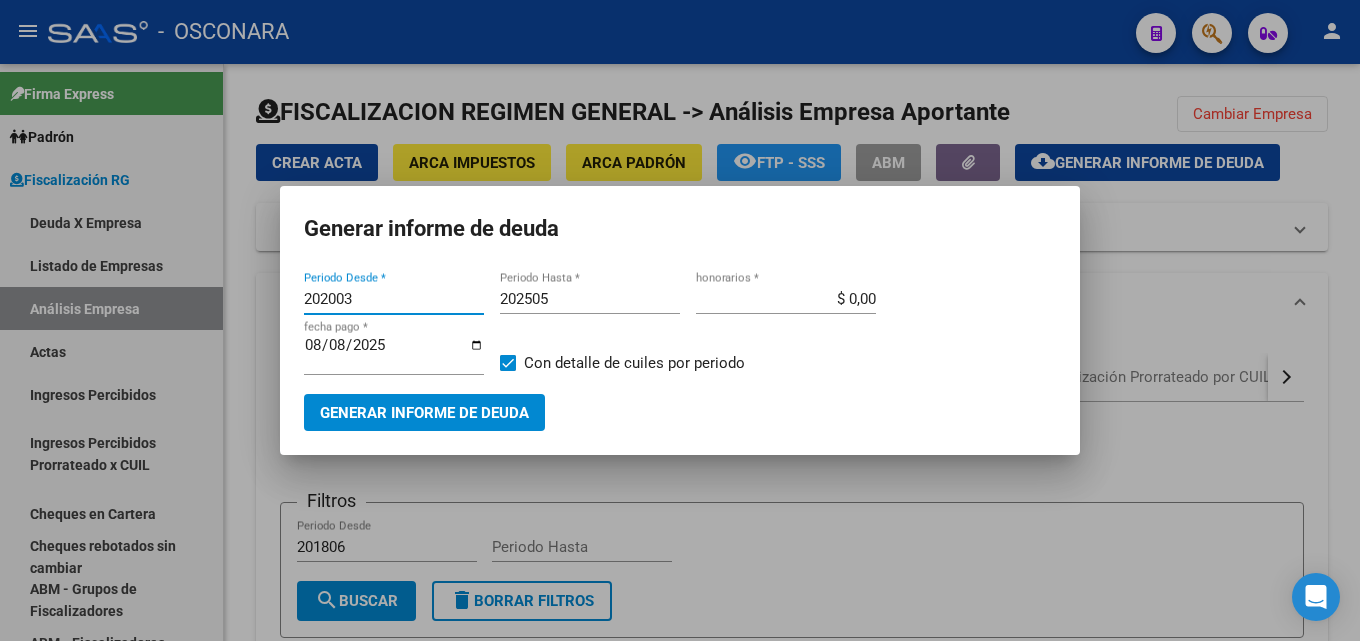 click on "Generar informe de deuda 202003 Periodo Desde * 202505 Periodo Hasta * $ 0,00 honorarios * 2025-08-08 fecha pago * Con detalle de cuiles por periodo Generar informe de deuda" at bounding box center (680, 320) 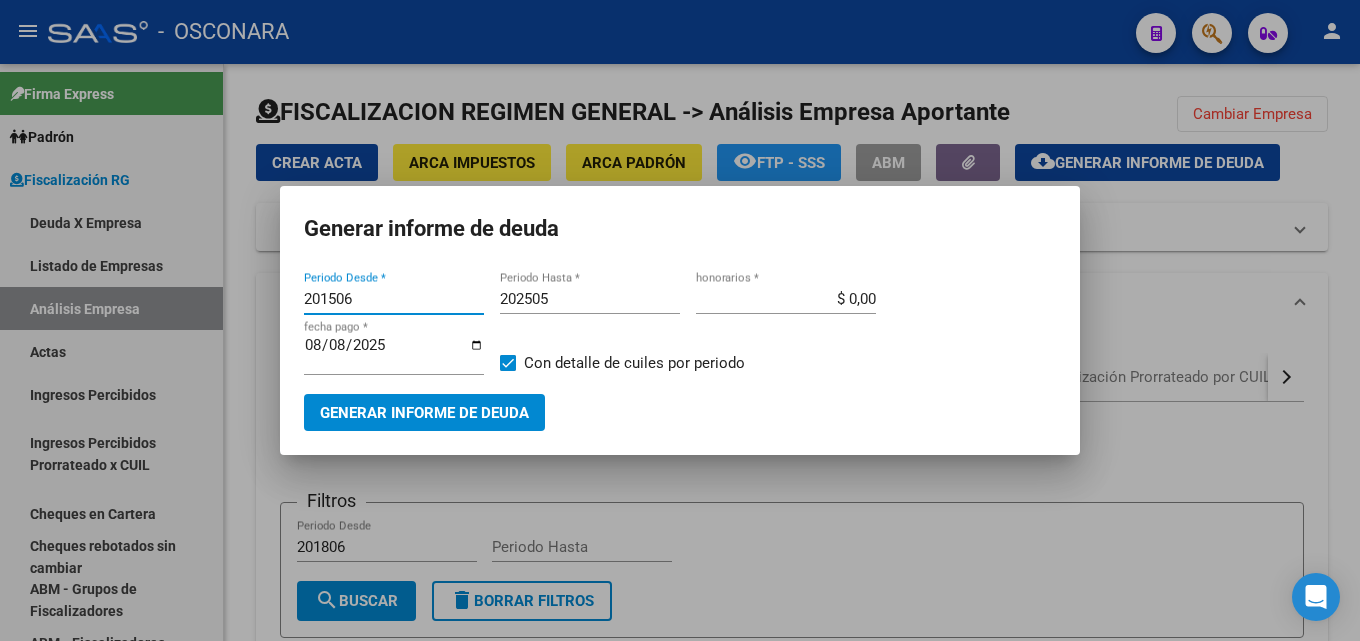 type on "201506" 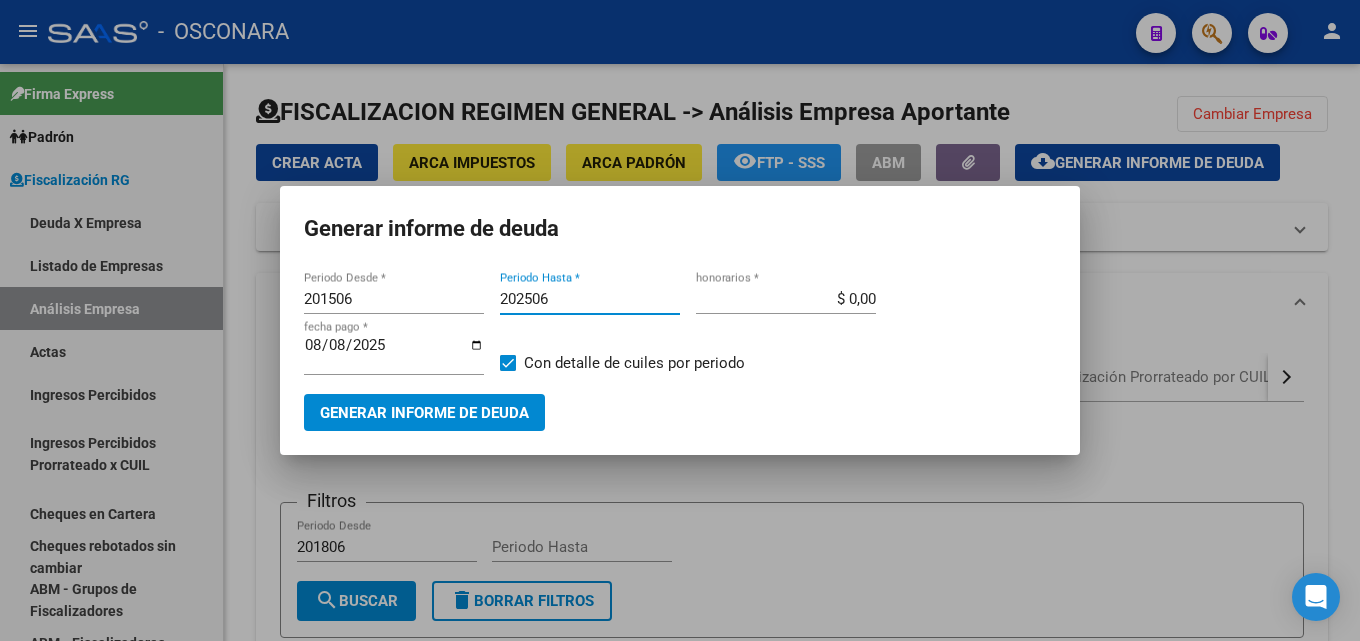 type on "202506" 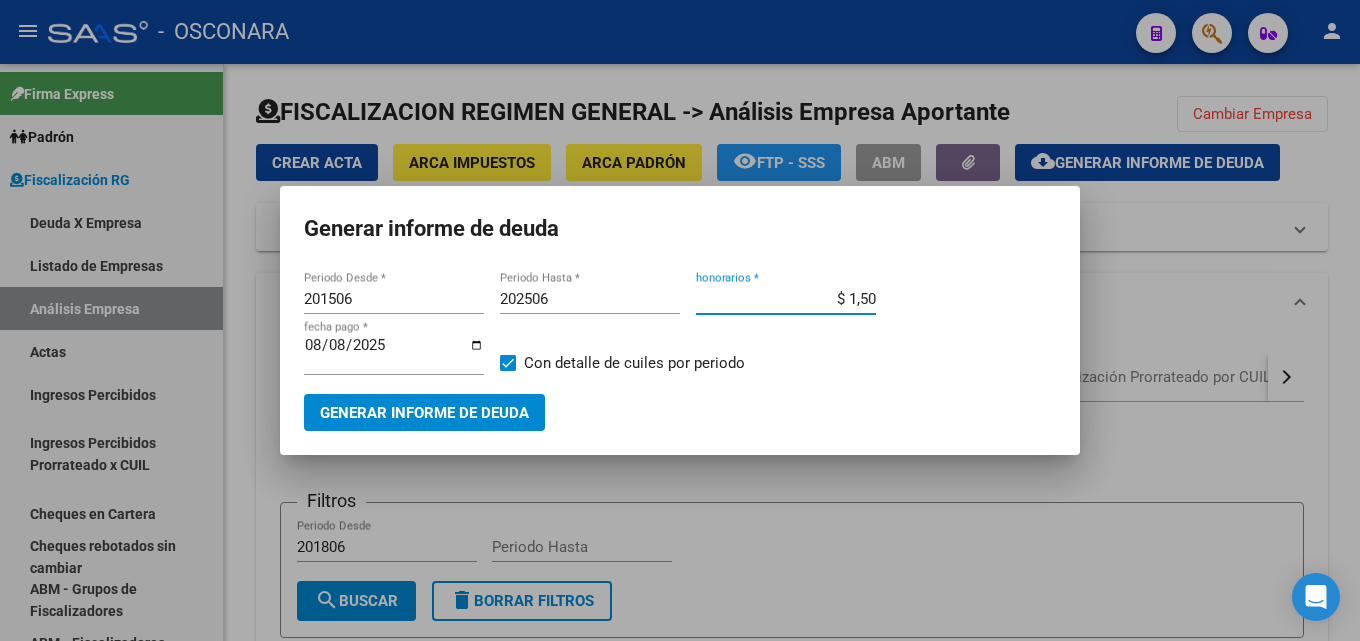 type on "$ 15,00" 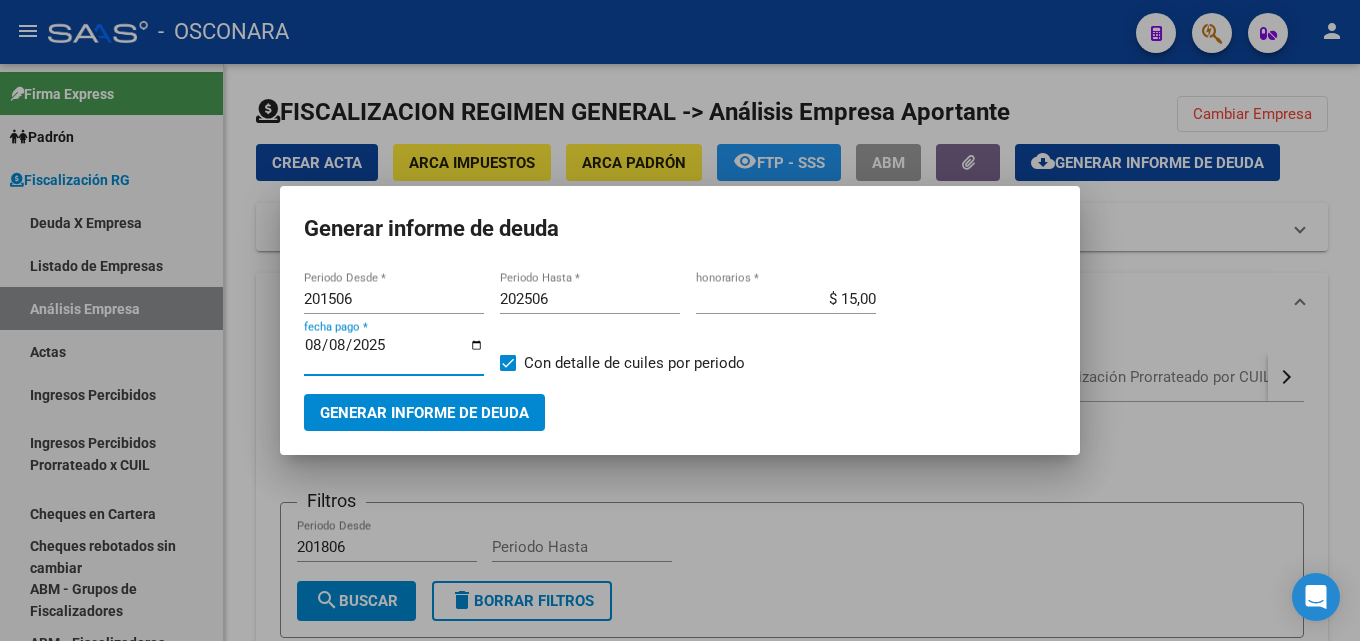 click on "2025-08-08" at bounding box center (394, 353) 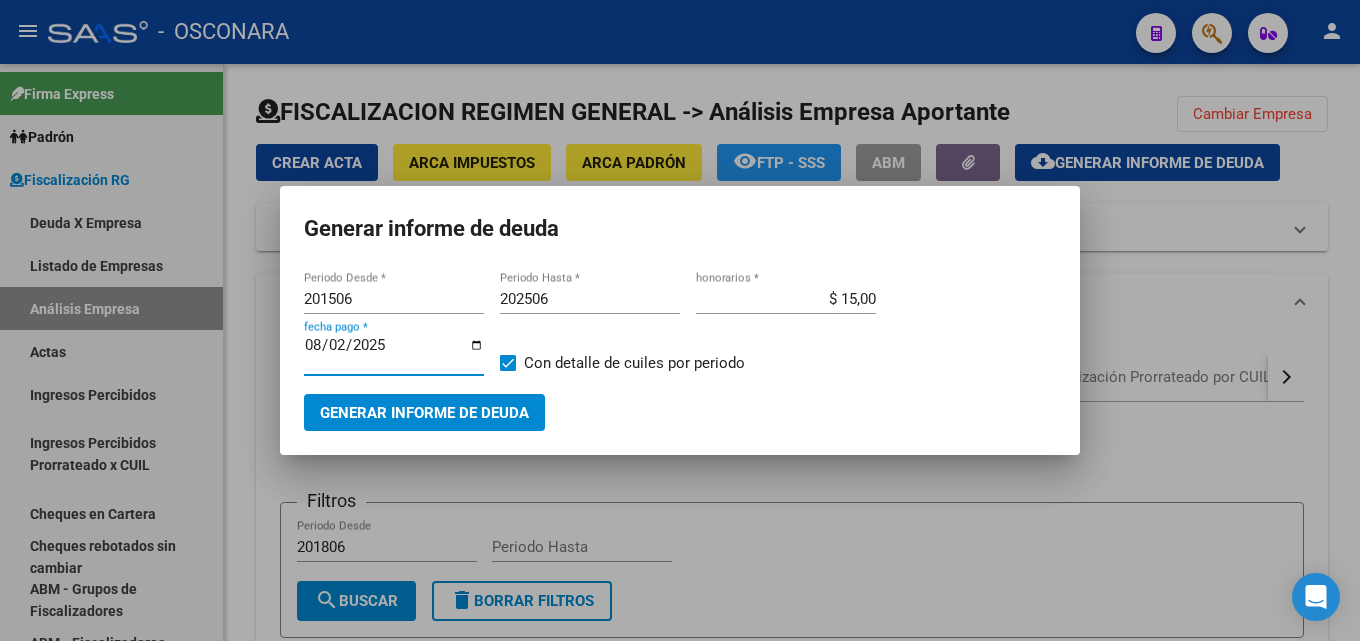 type on "2025-08-20" 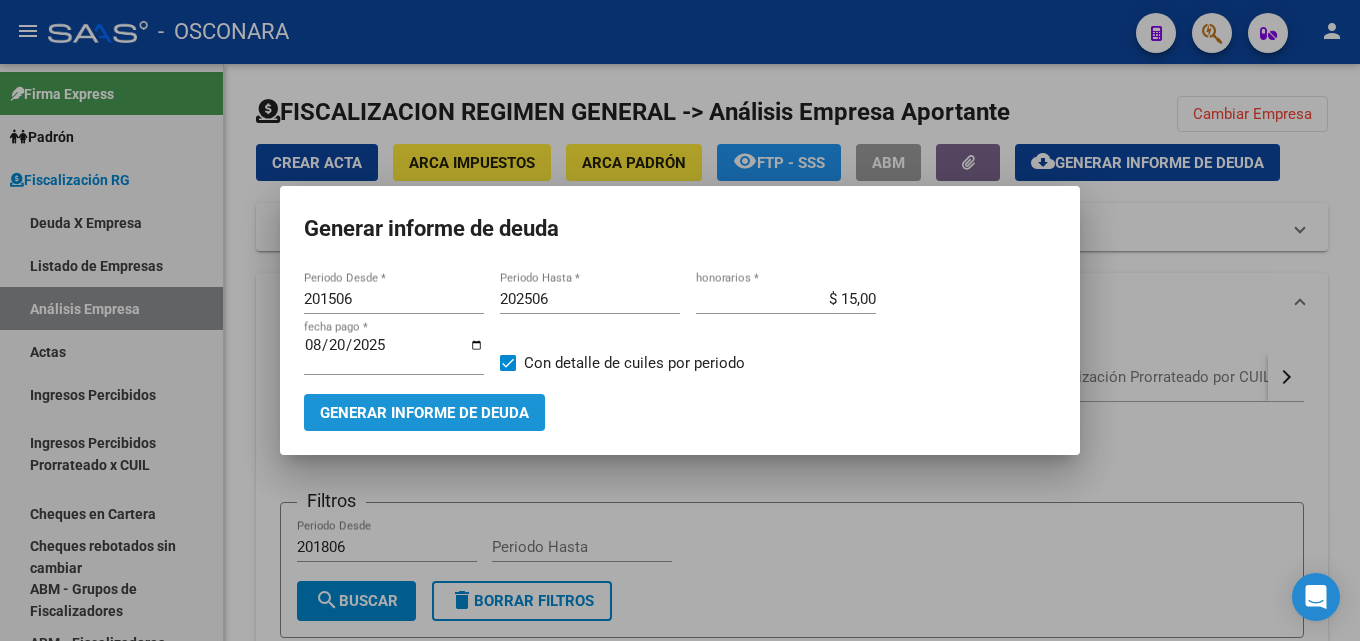 click on "Generar informe de deuda" at bounding box center [424, 413] 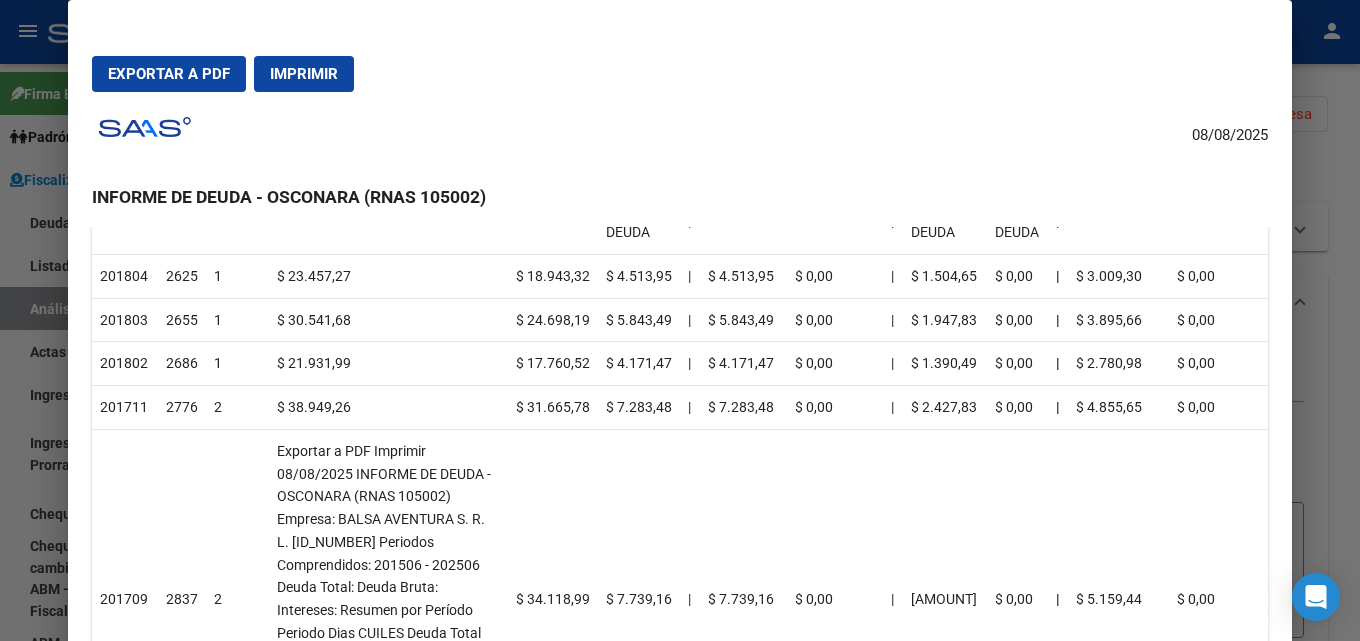 scroll, scrollTop: 2000, scrollLeft: 0, axis: vertical 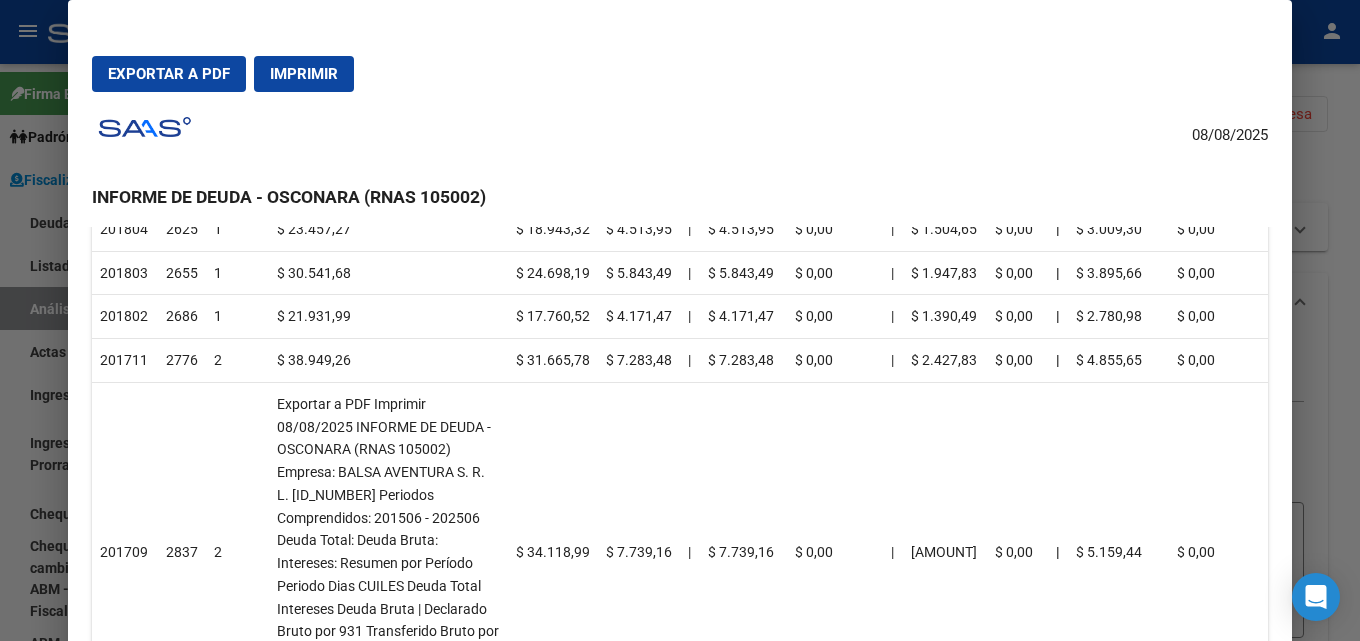 drag, startPoint x: 972, startPoint y: 554, endPoint x: 93, endPoint y: 537, distance: 879.16437 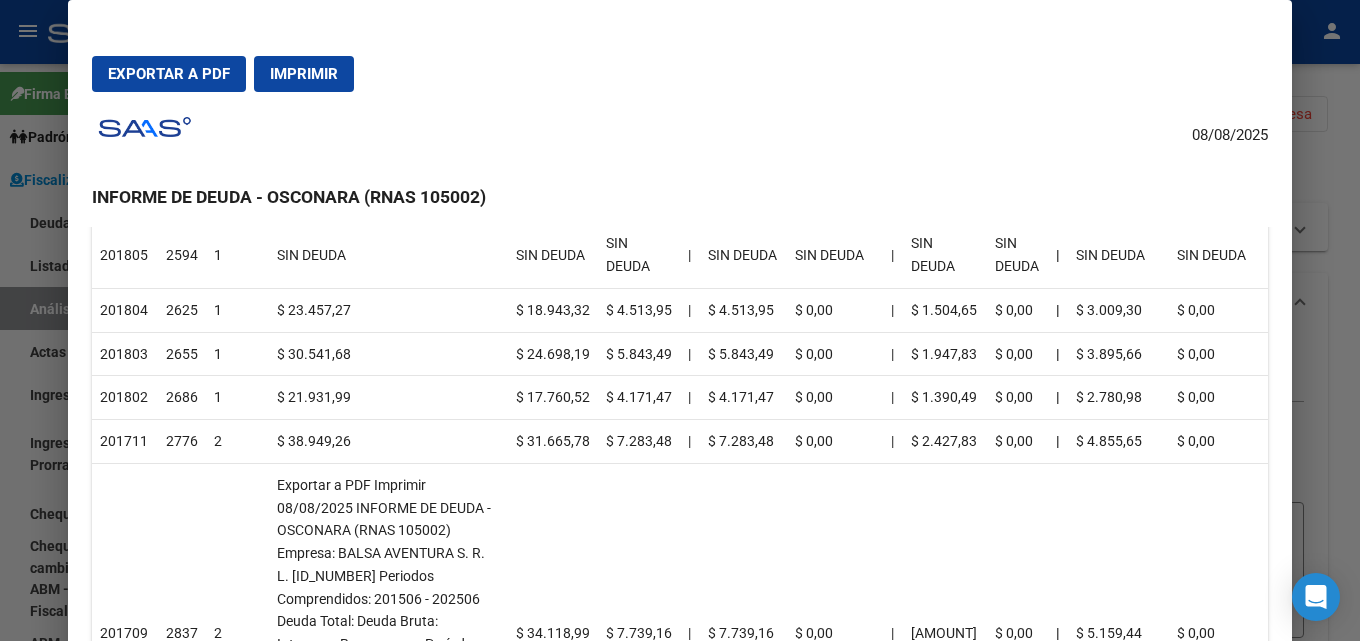 scroll, scrollTop: 1800, scrollLeft: 0, axis: vertical 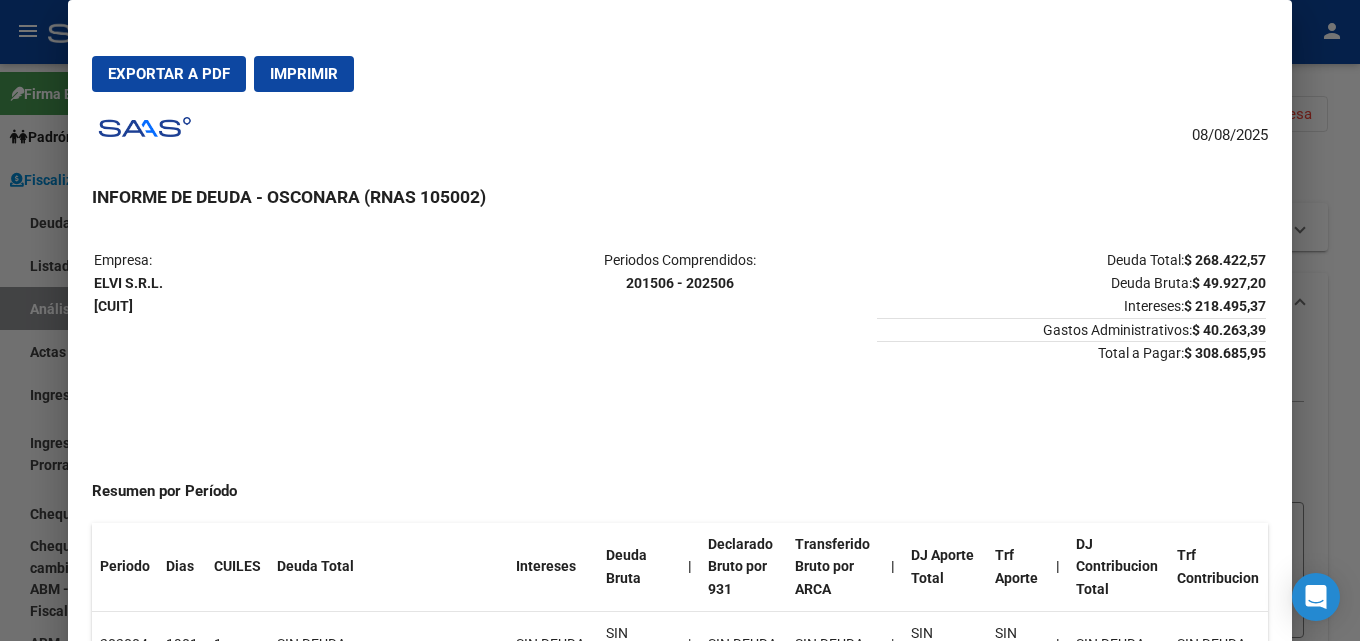 click at bounding box center [680, 320] 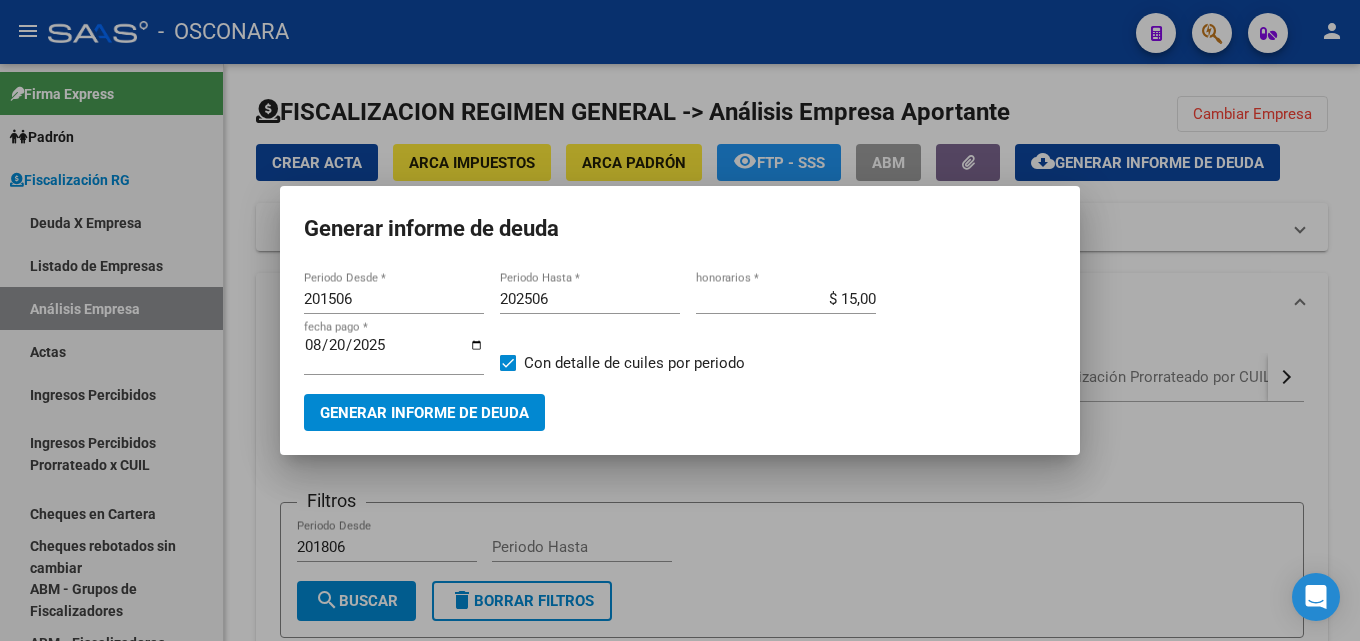 click at bounding box center (680, 320) 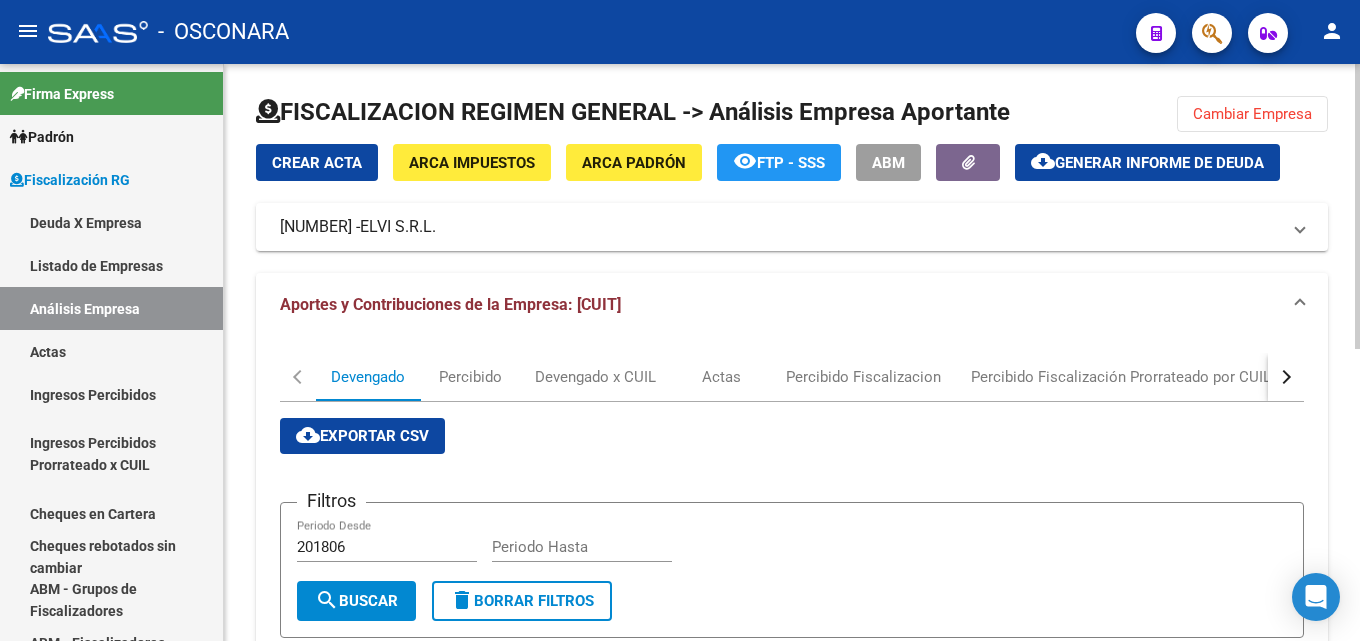 click on "ABM" 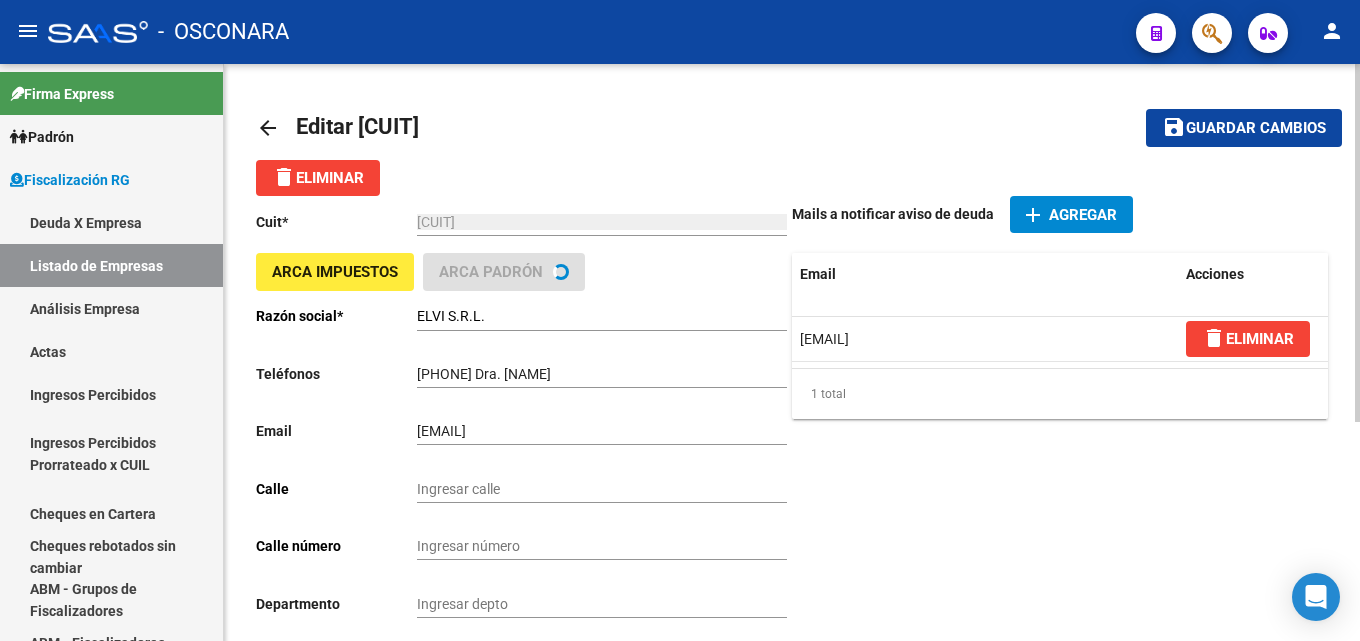type on "AVDA WHEELWRIGHT" 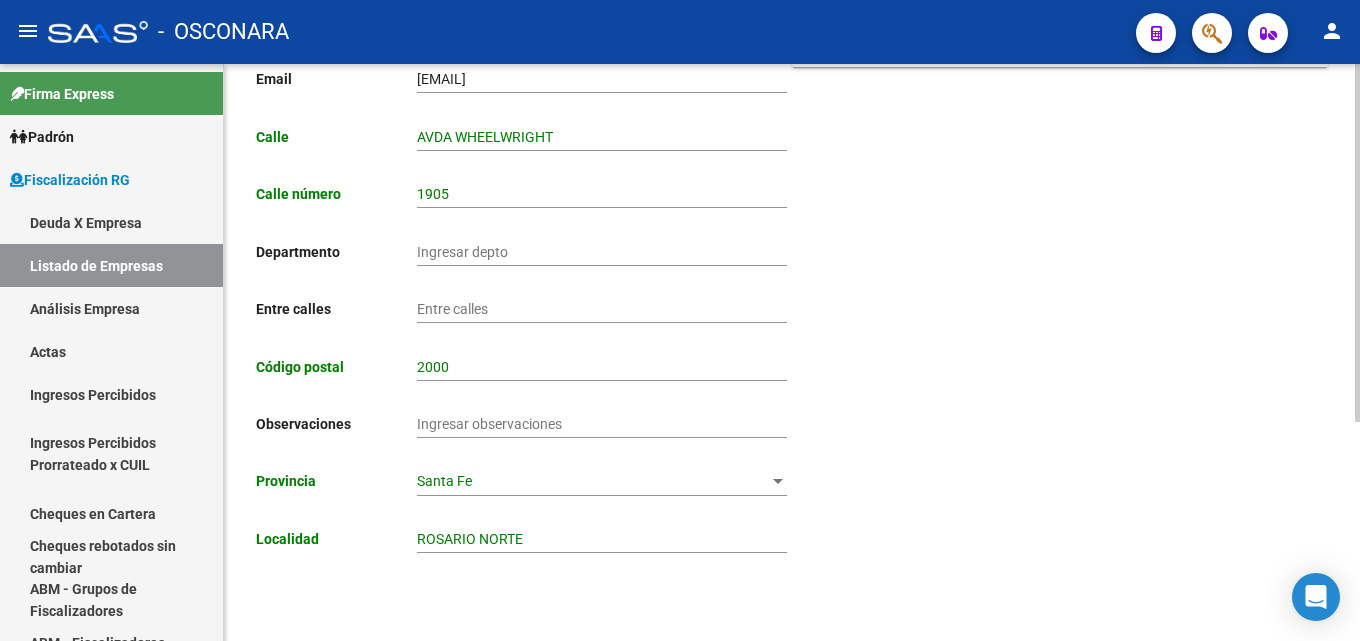 scroll, scrollTop: 0, scrollLeft: 0, axis: both 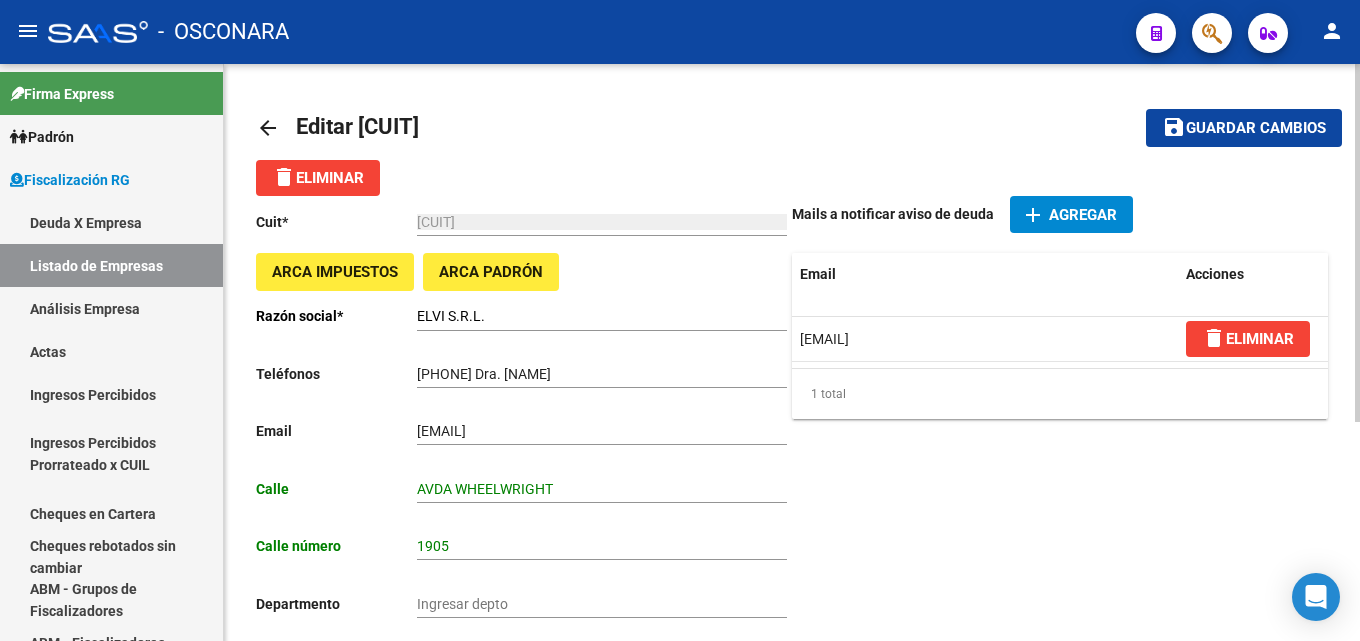 click on "arrow_back" 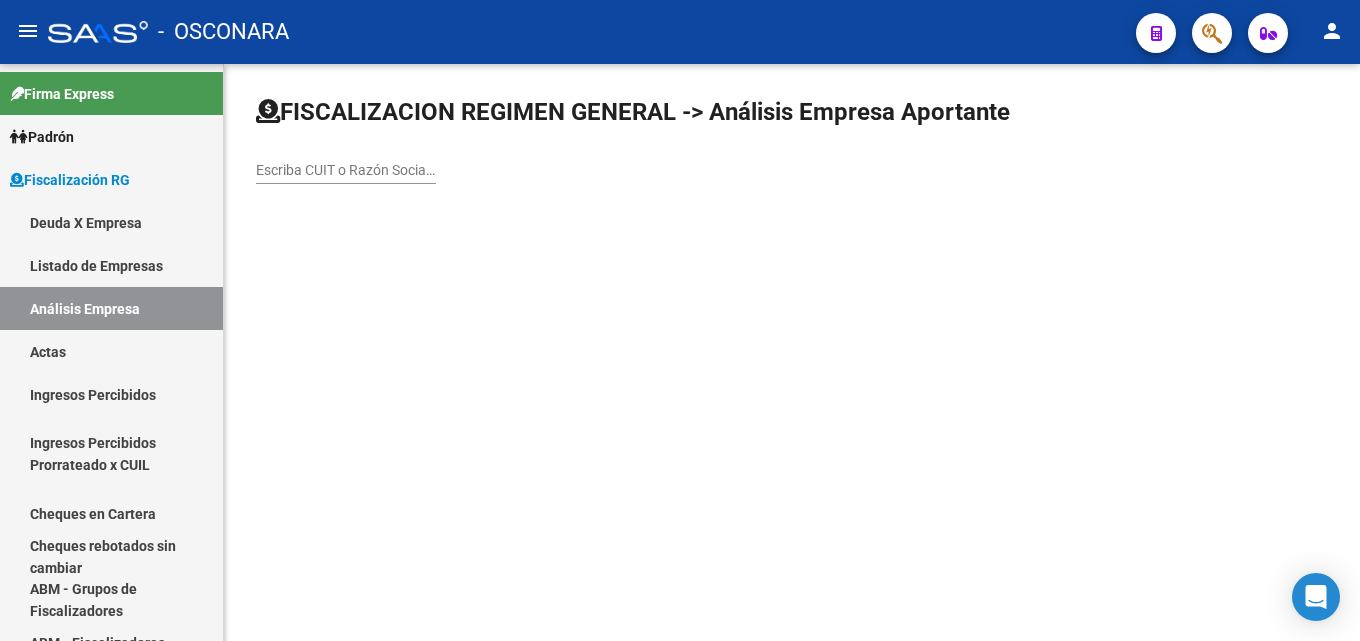 click on "Escriba CUIT o Razón Social para buscar" at bounding box center (346, 170) 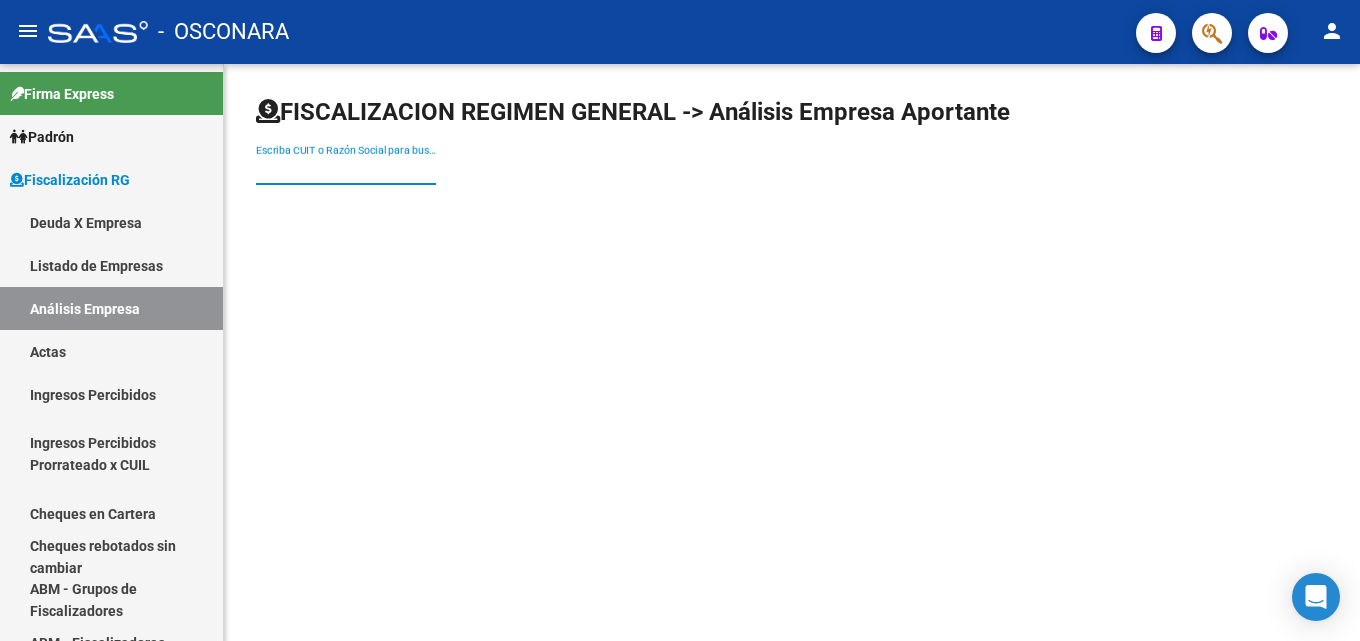 paste on "[LAST] [FIRST] [MIDDLE]" 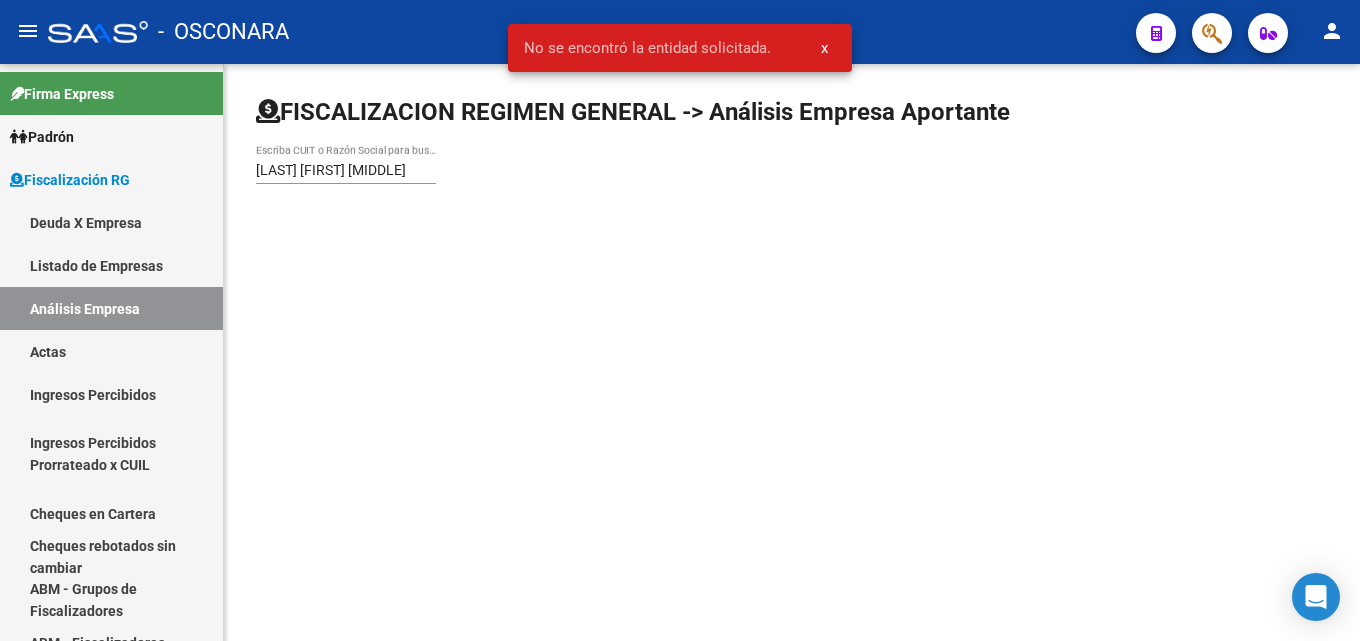 scroll, scrollTop: 0, scrollLeft: 0, axis: both 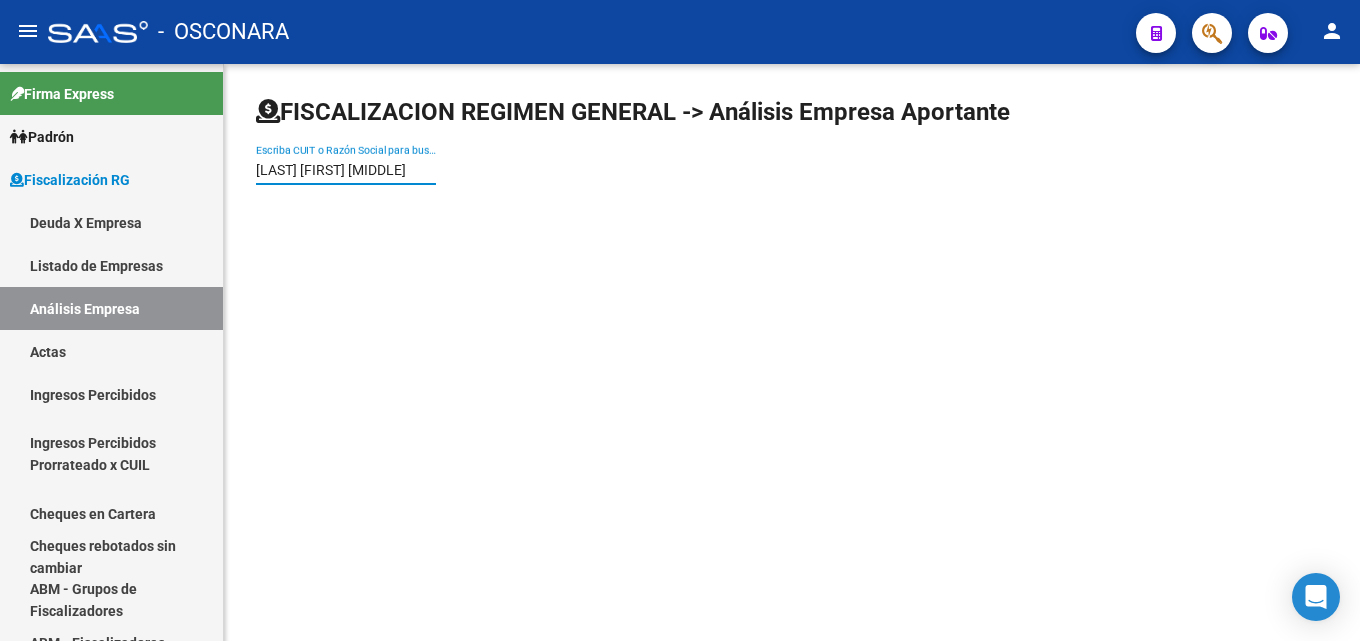 click on "[LAST] [FIRST] [MIDDLE]" at bounding box center [346, 170] 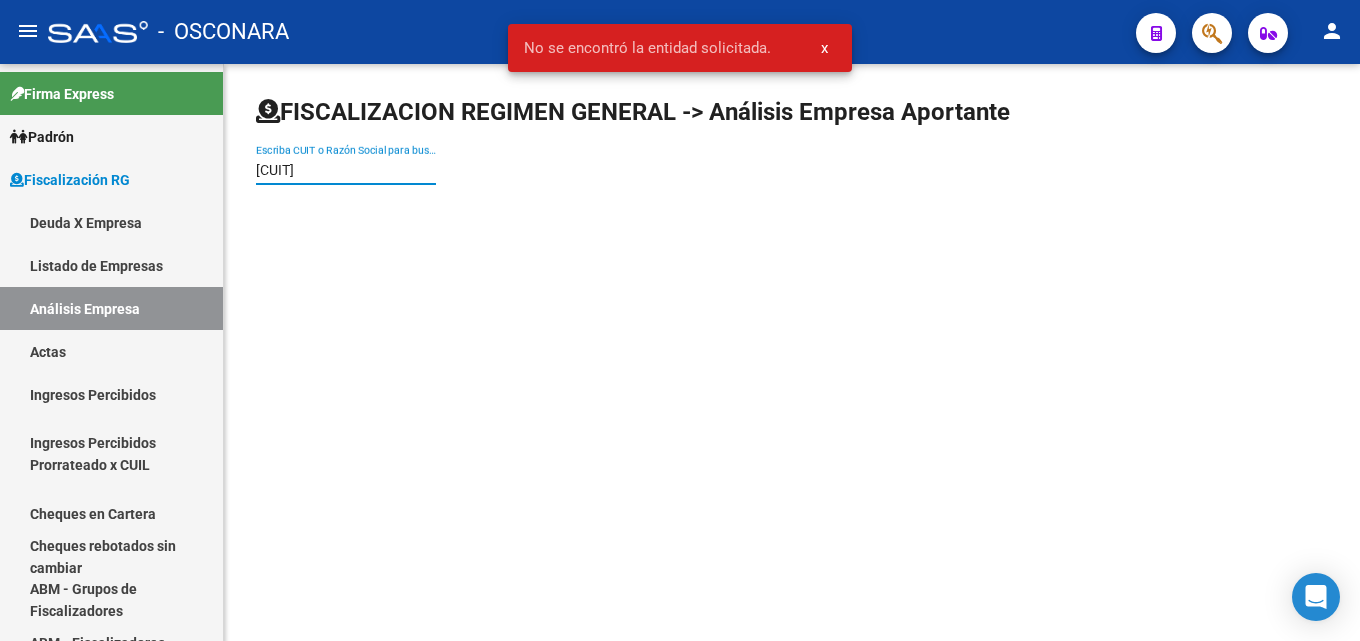 type on "[CUIT]" 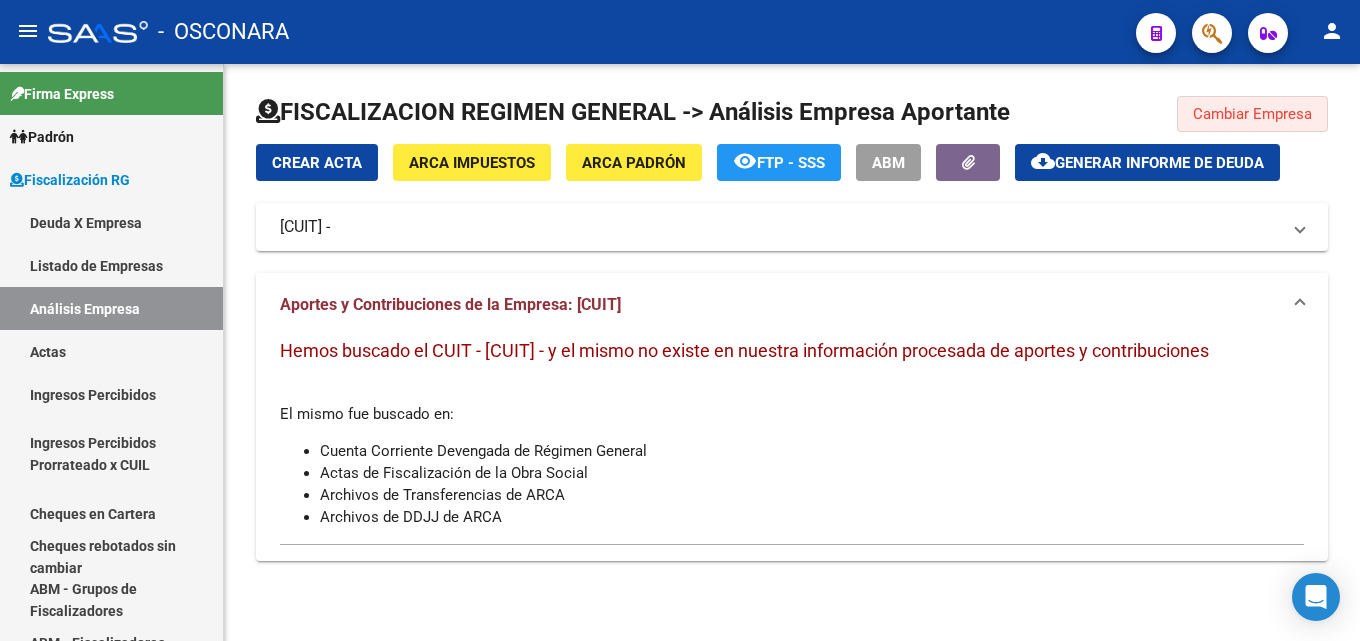 click on "Cambiar Empresa" 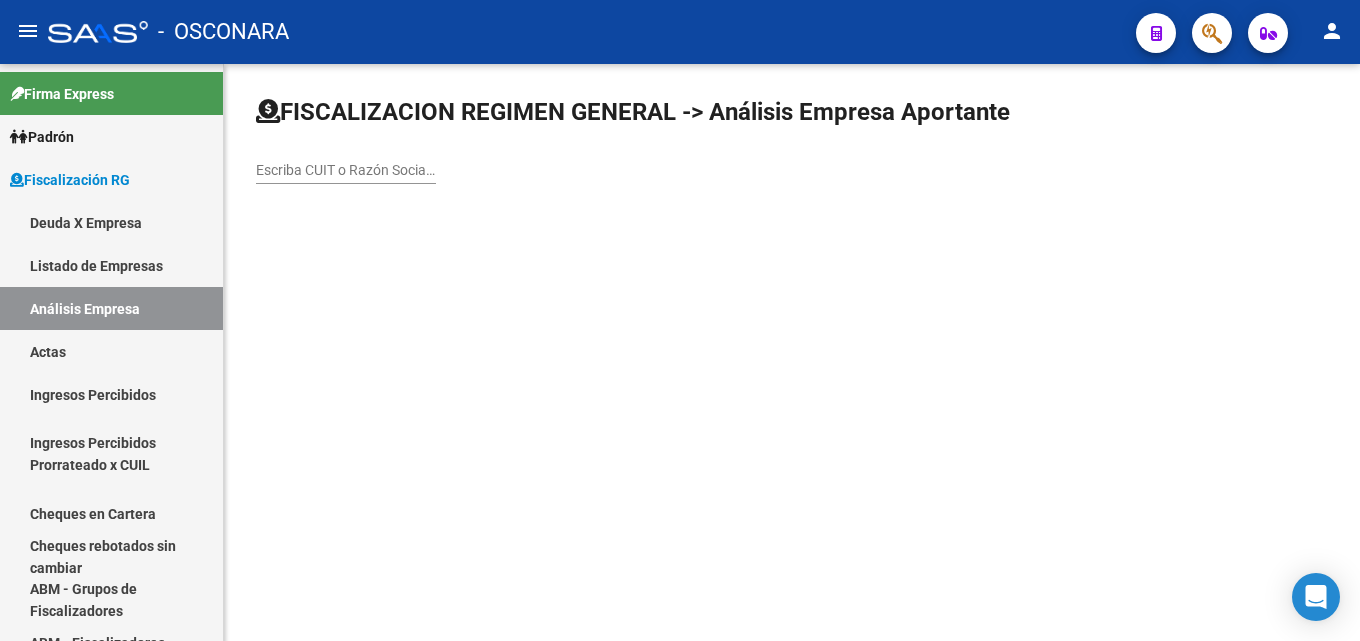 click on "Escriba CUIT o Razón Social para buscar" at bounding box center (346, 170) 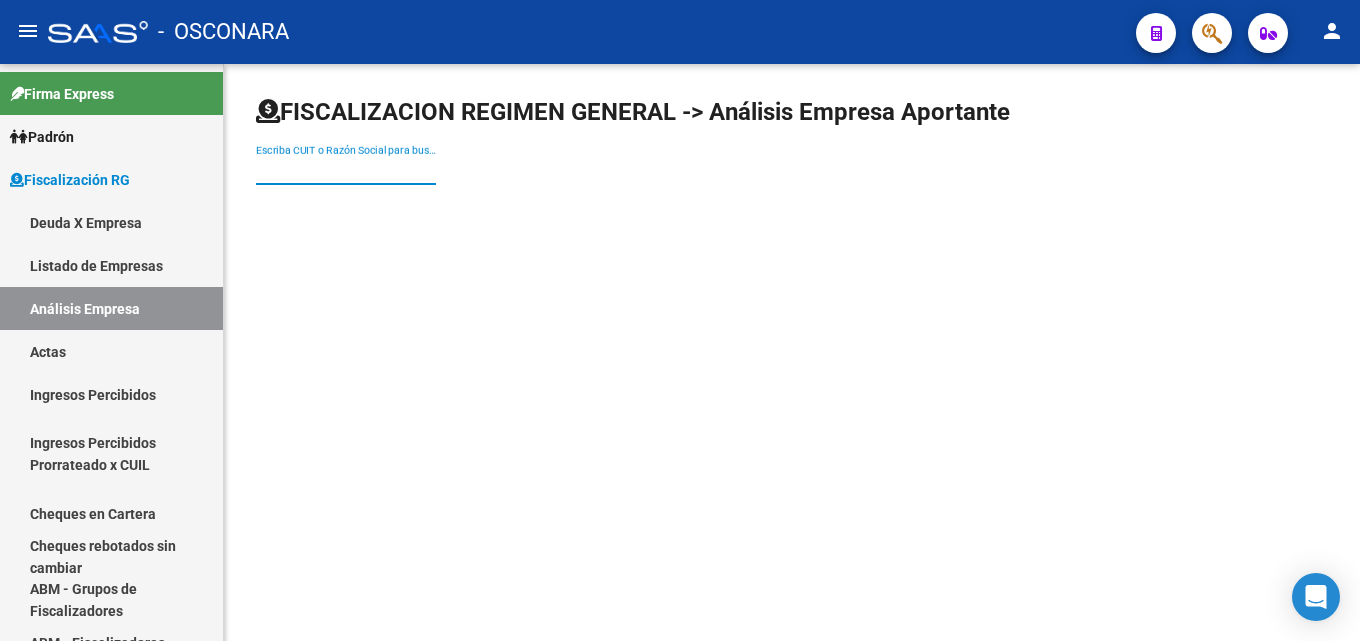 paste on "[ID_NUMBER]" 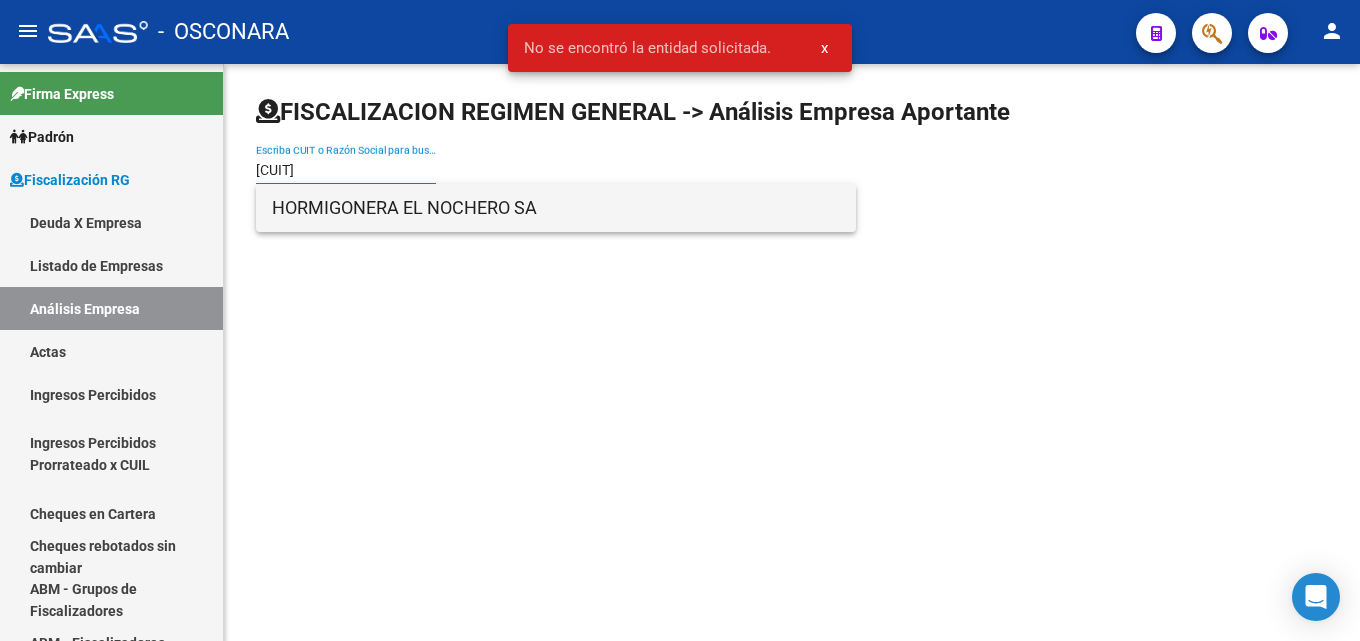 type on "[CUIT]" 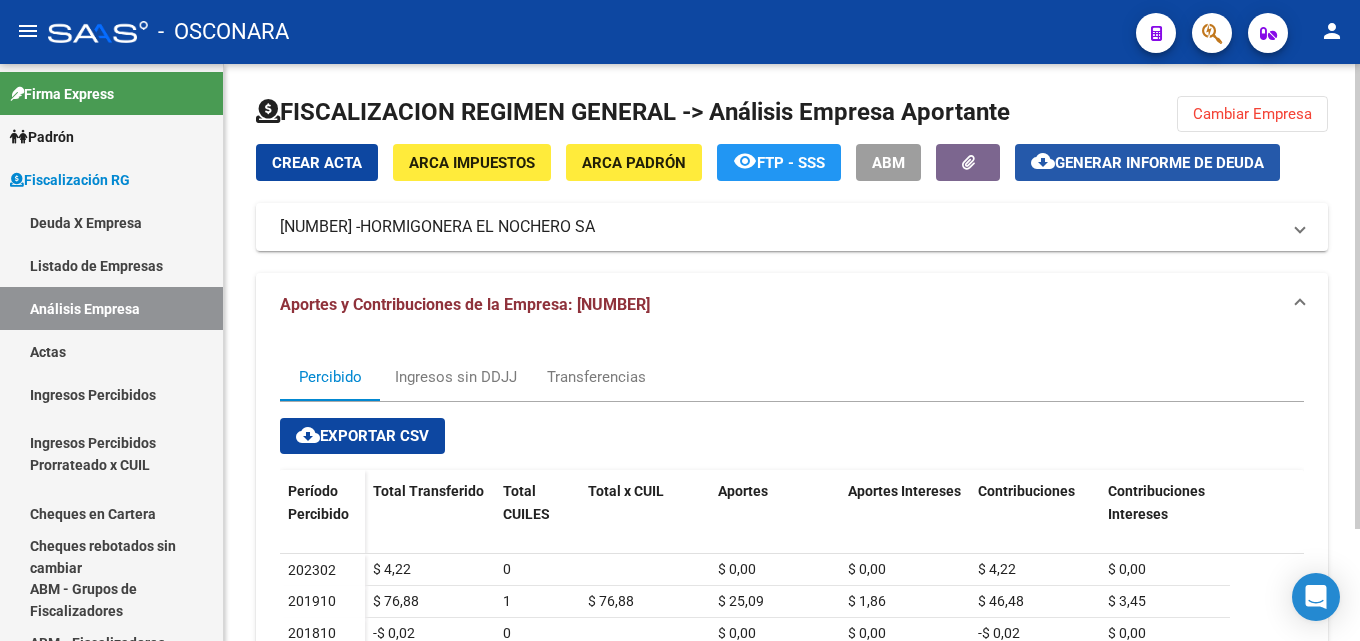 click on "Generar informe de deuda" 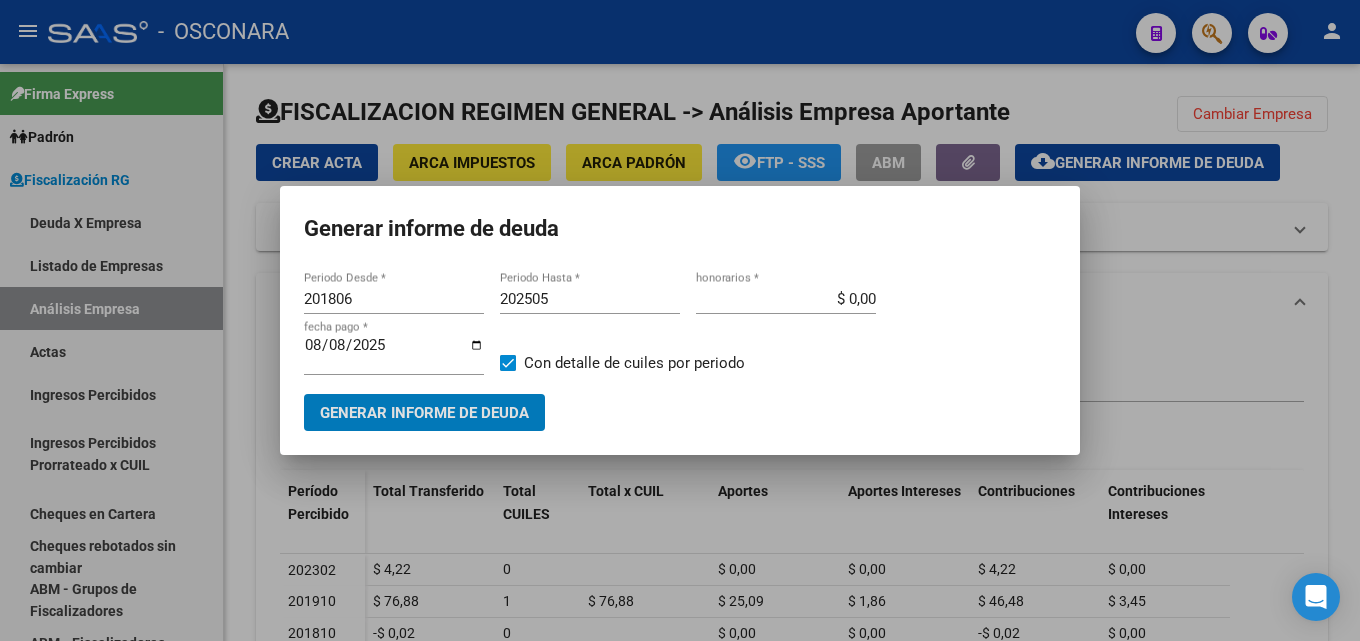drag, startPoint x: 358, startPoint y: 300, endPoint x: 268, endPoint y: 303, distance: 90.04999 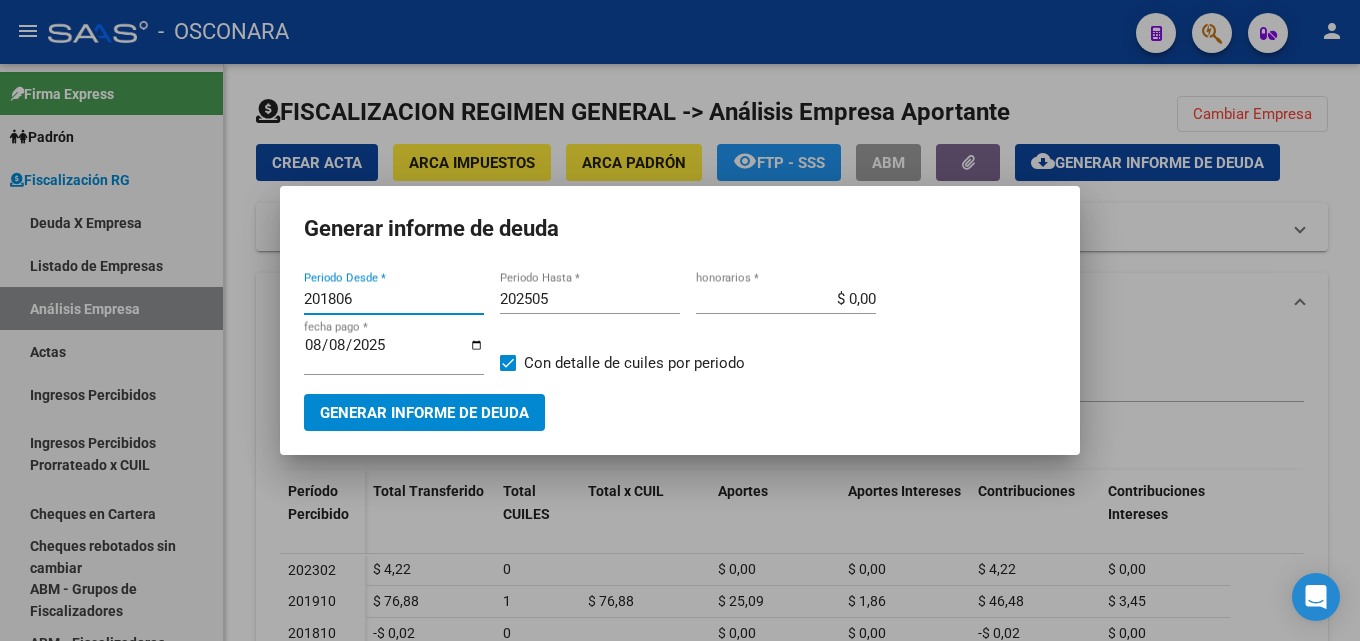 drag, startPoint x: 365, startPoint y: 299, endPoint x: 298, endPoint y: 302, distance: 67.06713 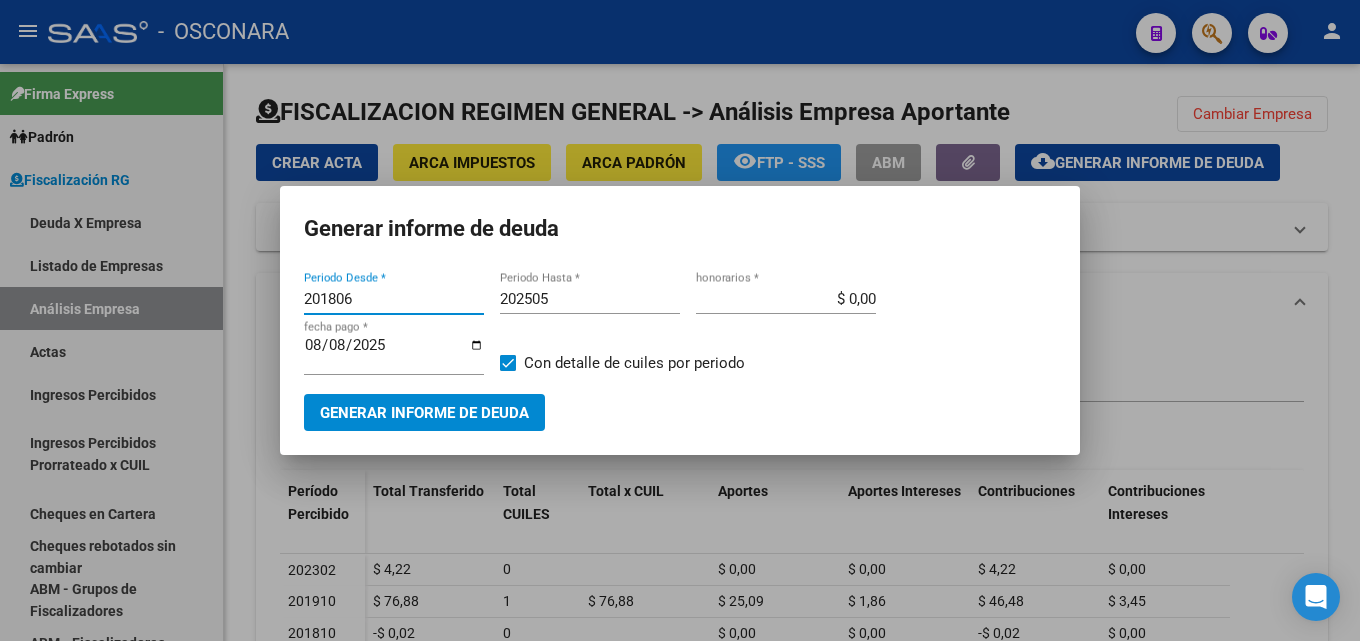 click on "Generar informe de deuda 201806 Periodo Desde * 202505 Periodo Hasta * $ 0,00 honorarios * 2025-08-08 fecha pago * Con detalle de cuiles por periodo Generar informe de deuda" at bounding box center (680, 320) 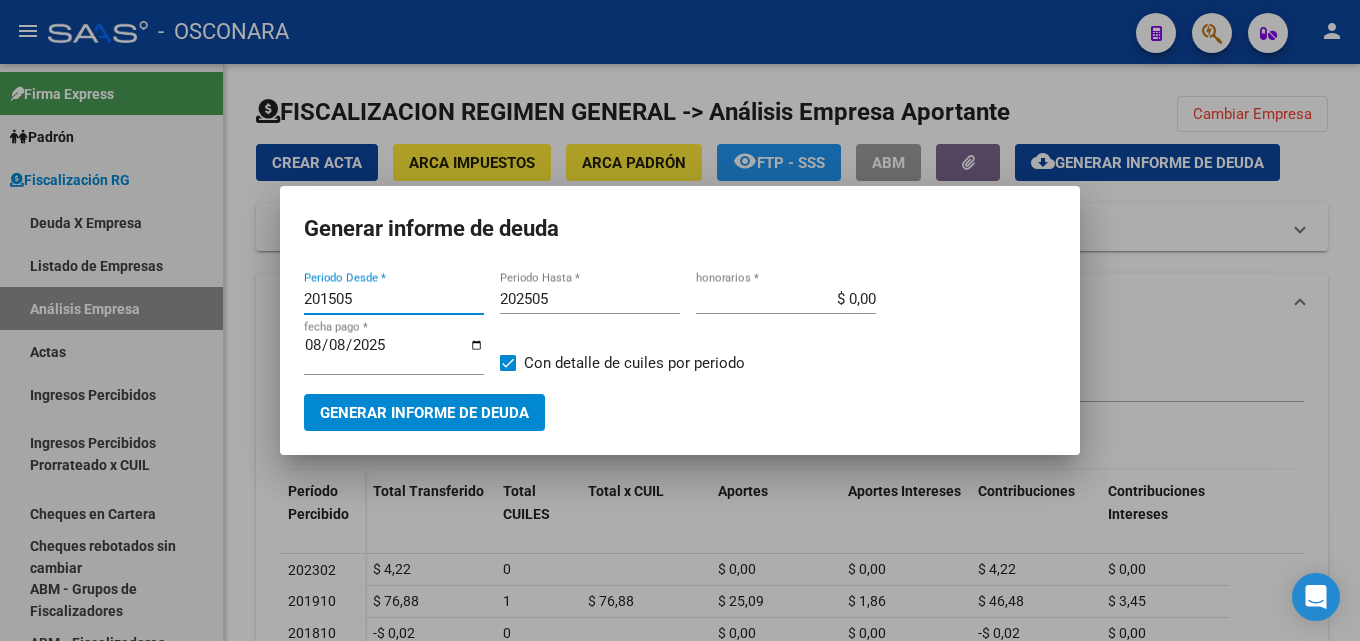 type on "201505" 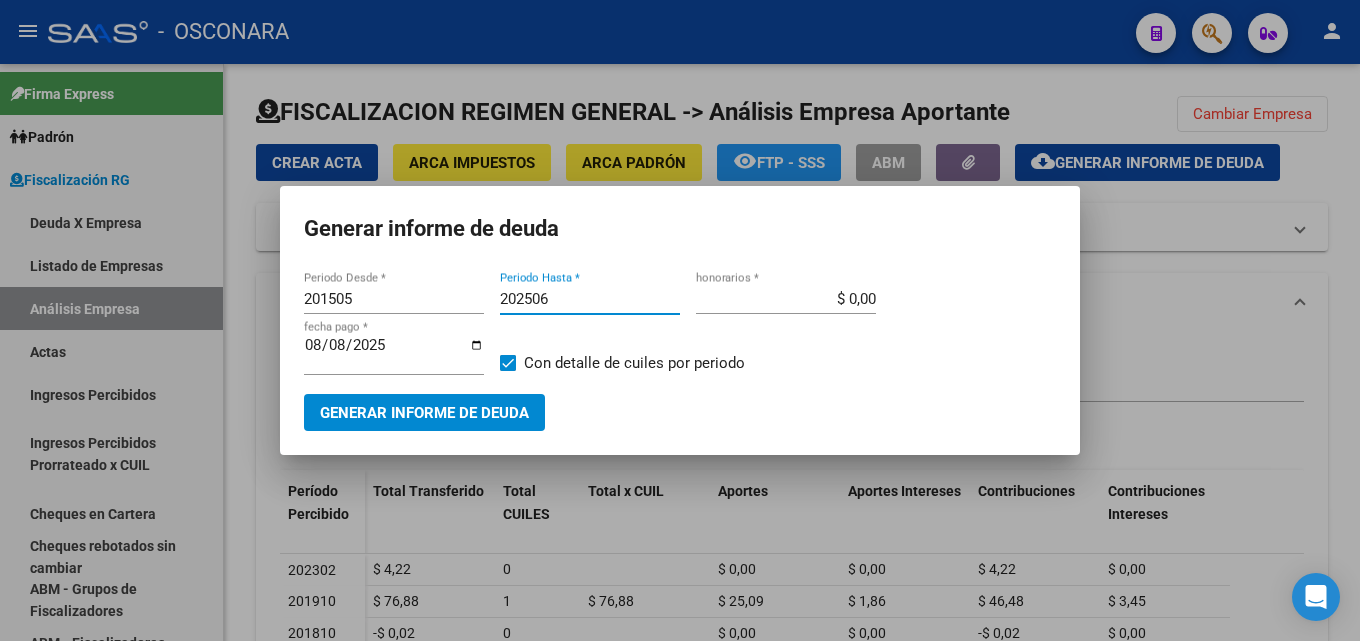 type on "202506" 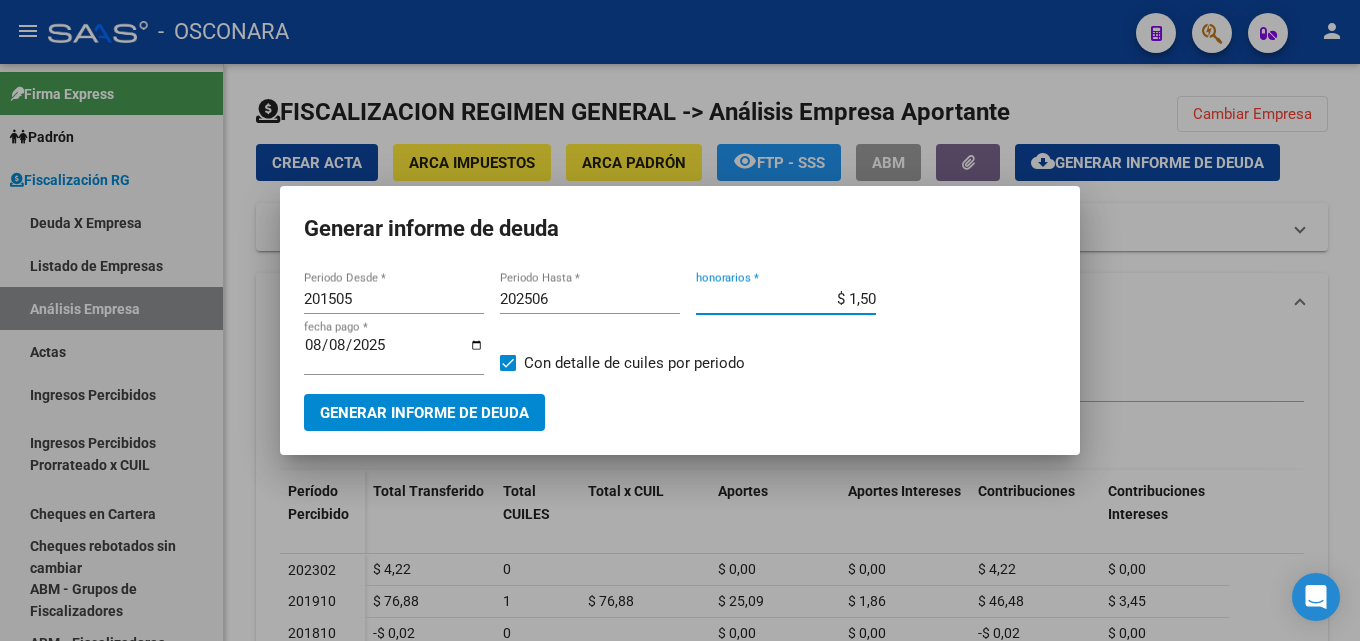 type on "$ 15,00" 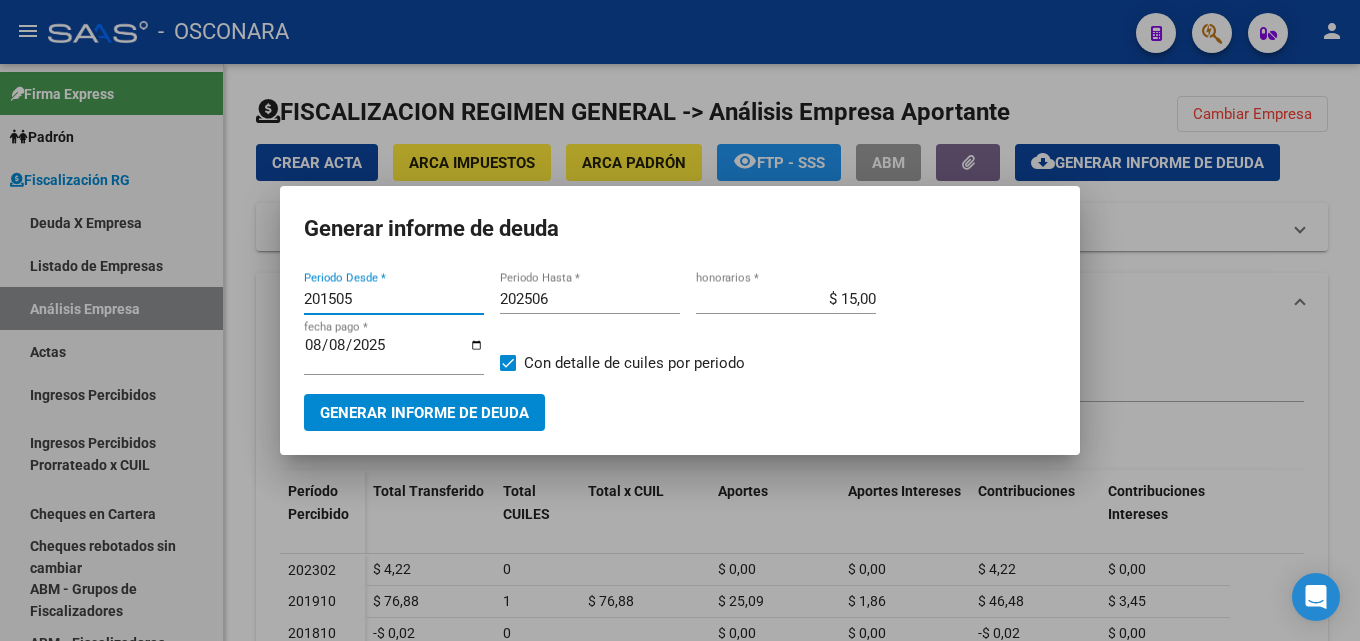 click on "201505" at bounding box center [394, 299] 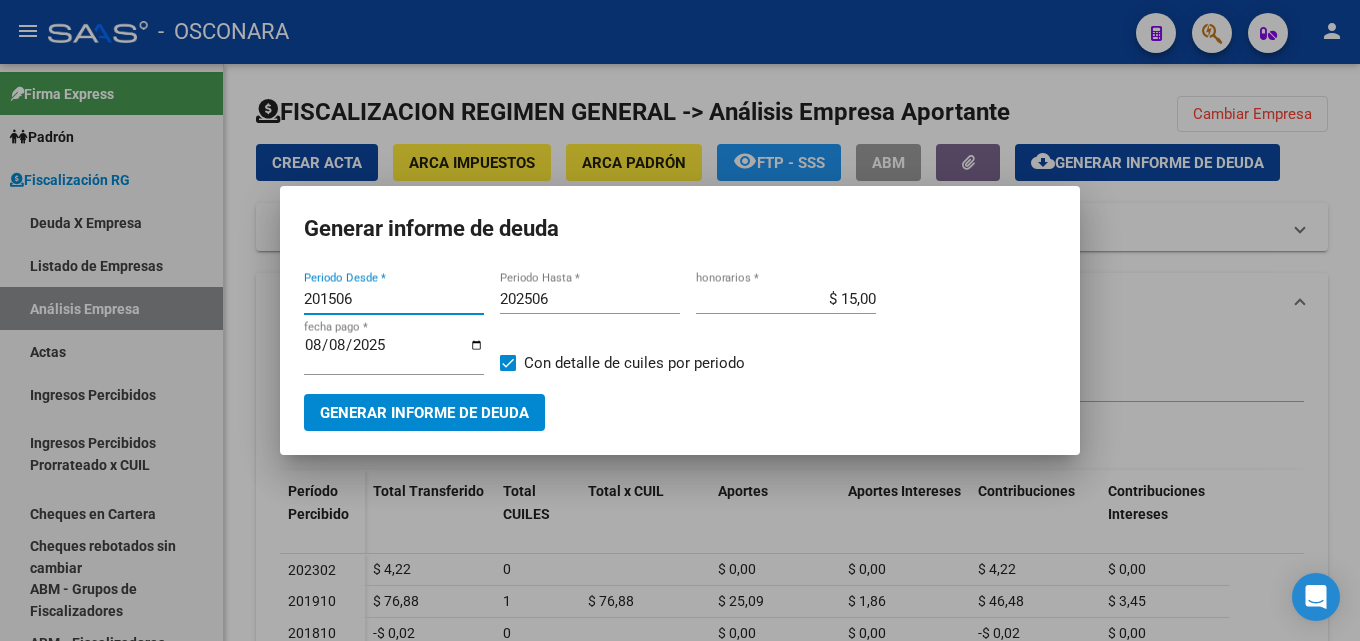 type on "201506" 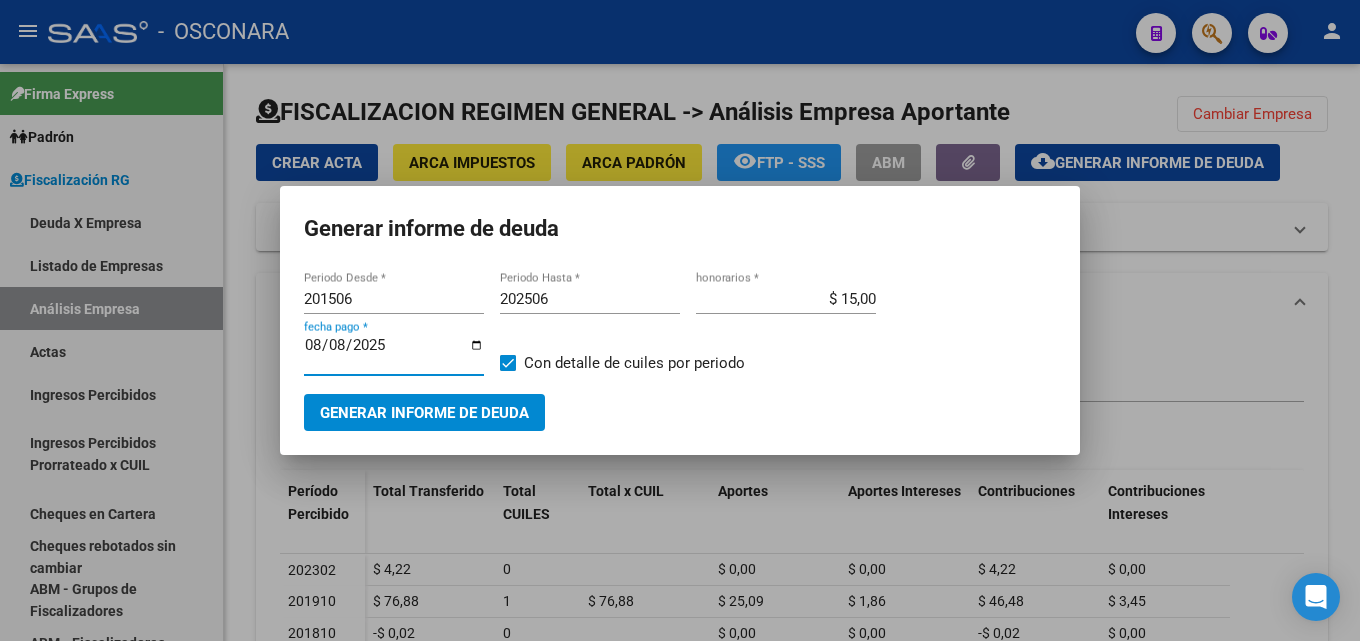 click on "2025-08-08" at bounding box center [394, 353] 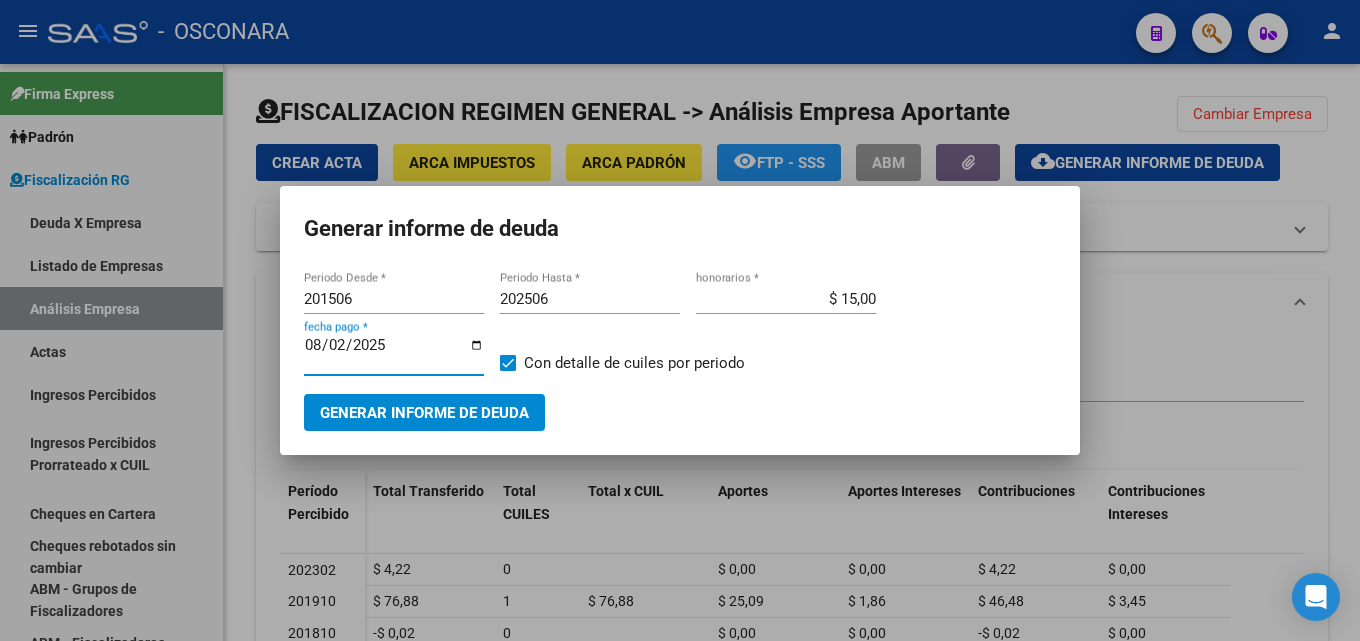 type on "2025-08-20" 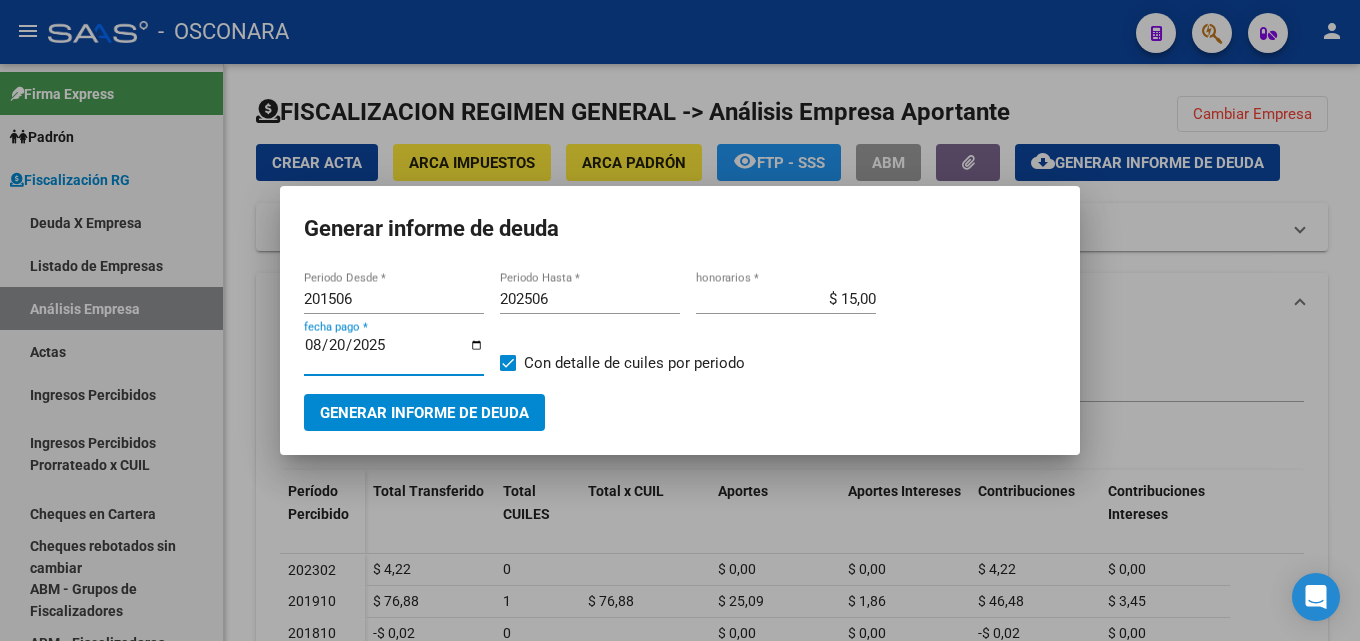 click on "Generar informe de deuda" at bounding box center (424, 412) 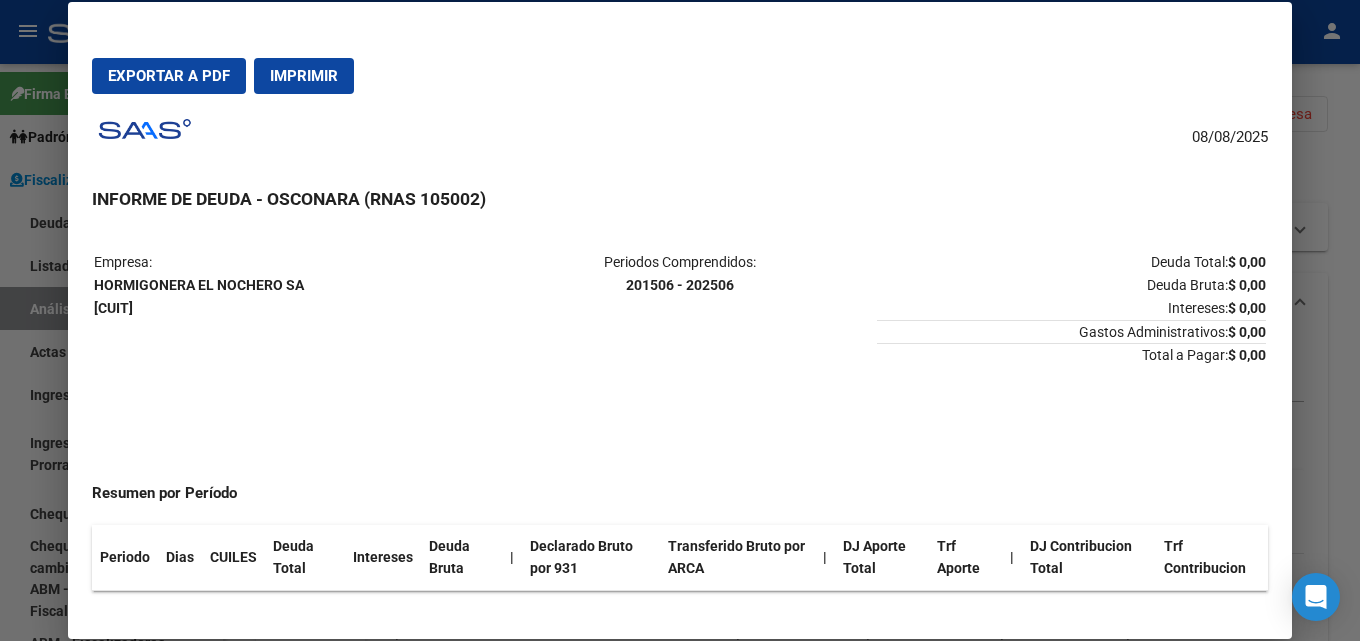 click at bounding box center (680, 320) 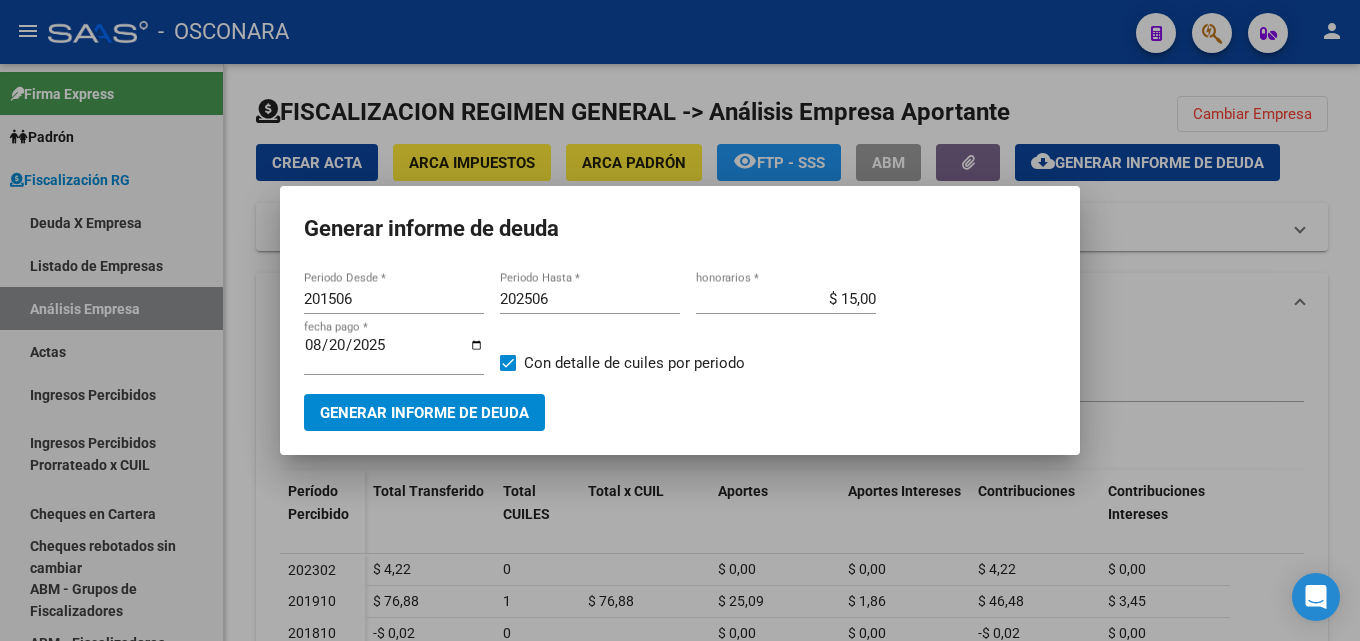 click at bounding box center (680, 320) 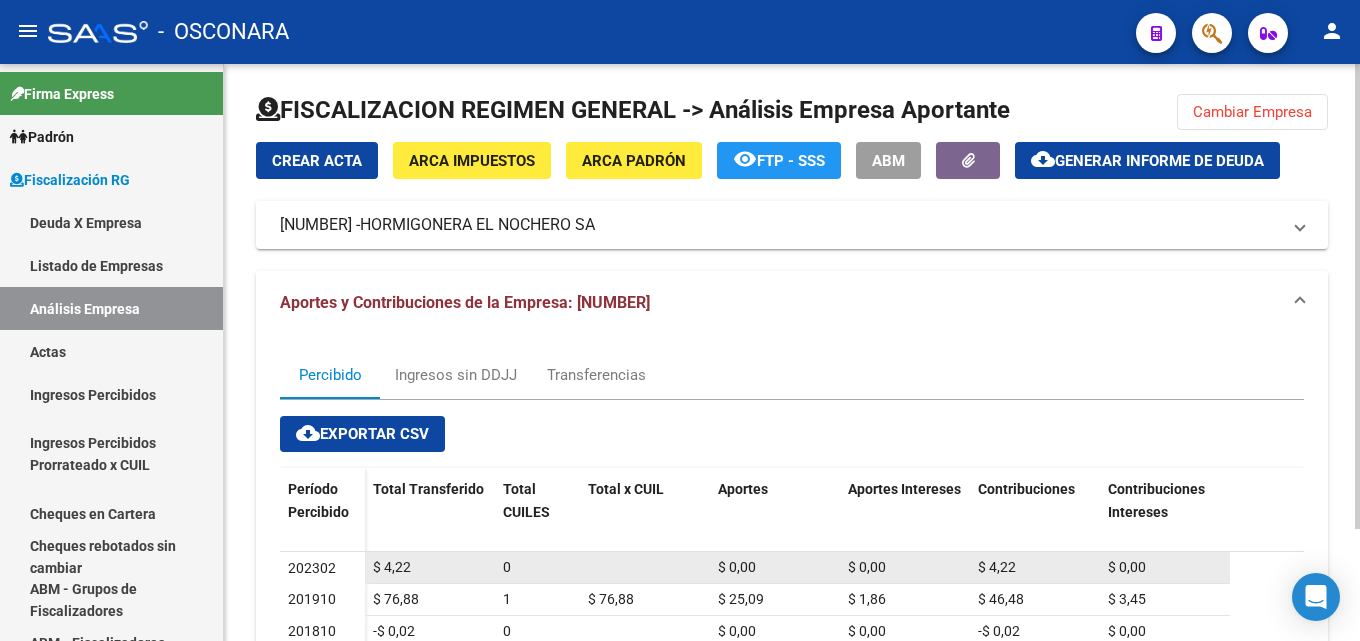 scroll, scrollTop: 0, scrollLeft: 0, axis: both 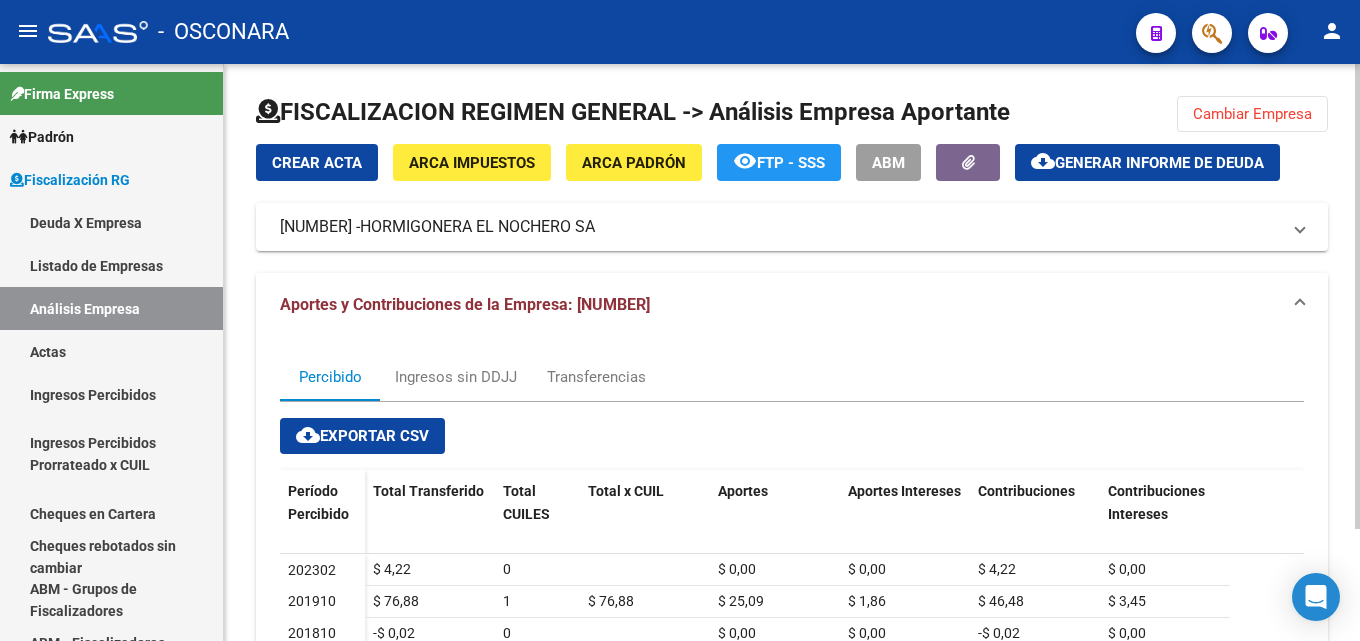 click on "Aportes y Contribuciones de la Empresa: [NUMBER]" at bounding box center (792, 305) 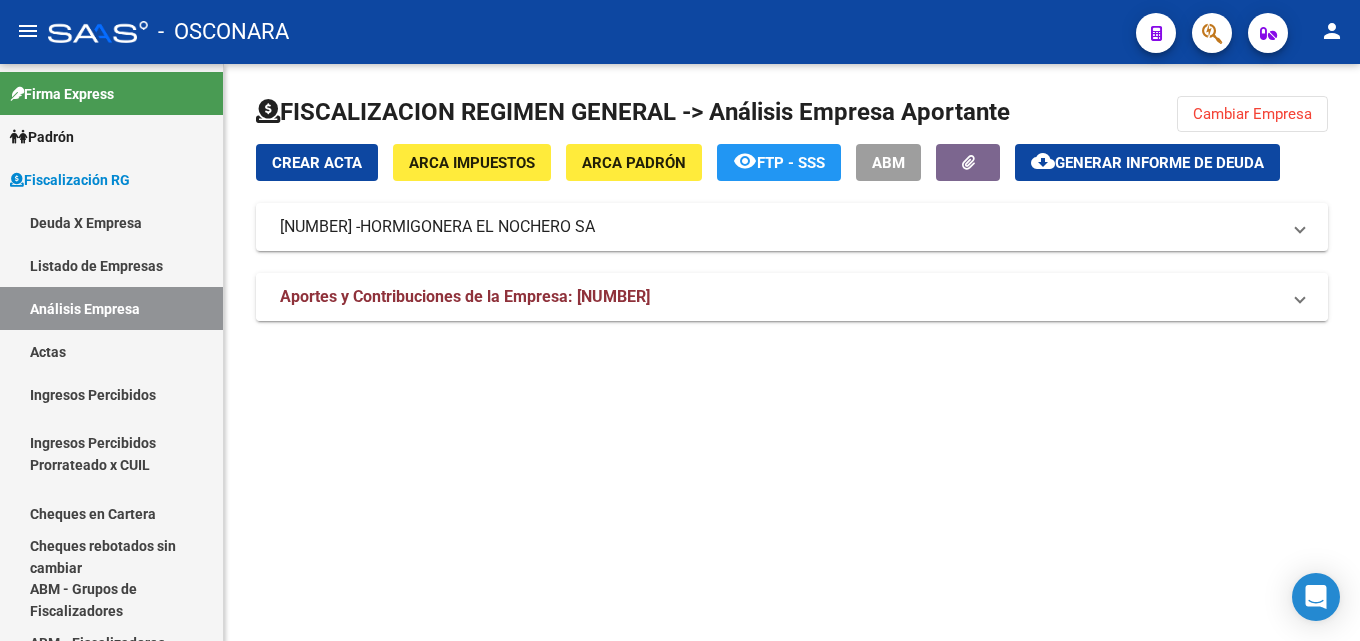 click on "Aportes y Contribuciones de la Empresa: [NUMBER]" at bounding box center (465, 296) 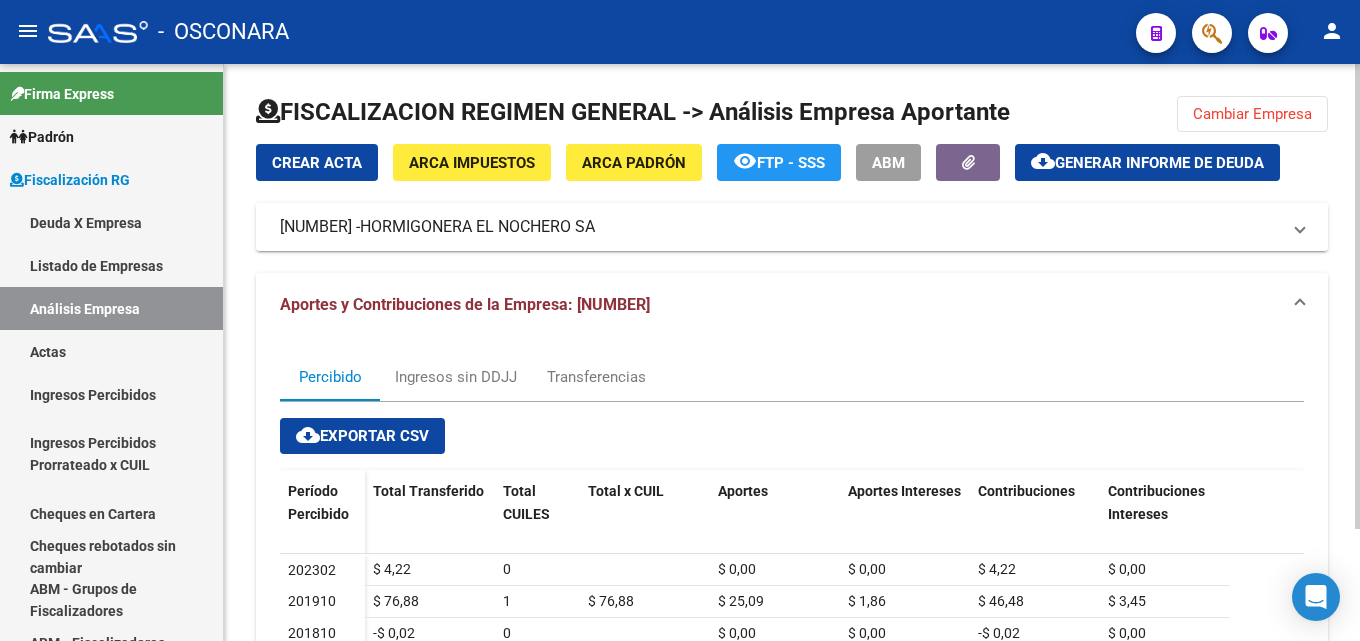 drag, startPoint x: 273, startPoint y: 220, endPoint x: 376, endPoint y: 228, distance: 103.31021 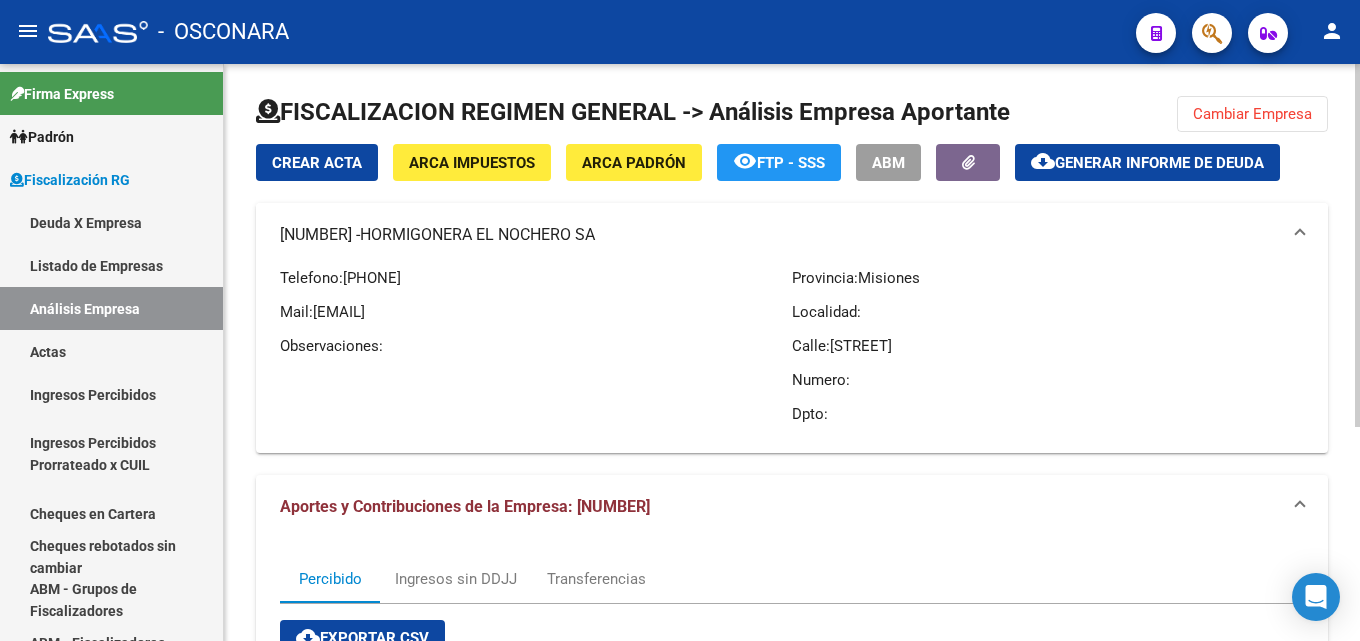 copy on "[CUIT]" 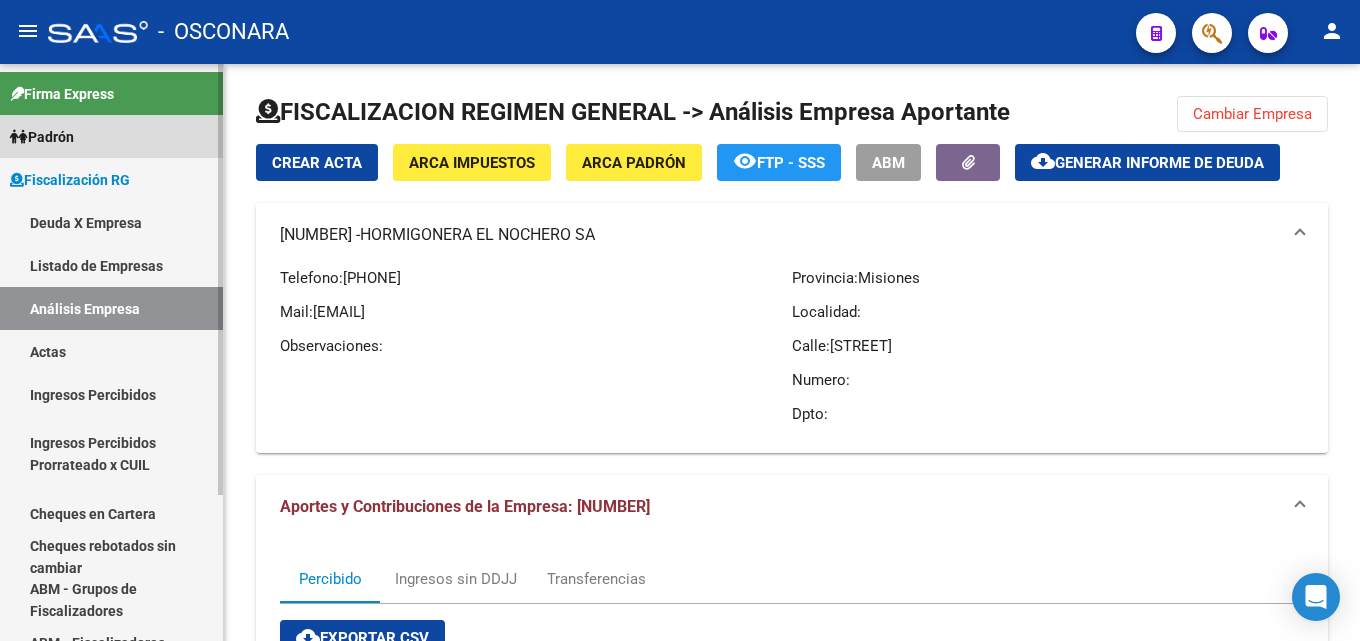 click on "Padrón" at bounding box center [42, 137] 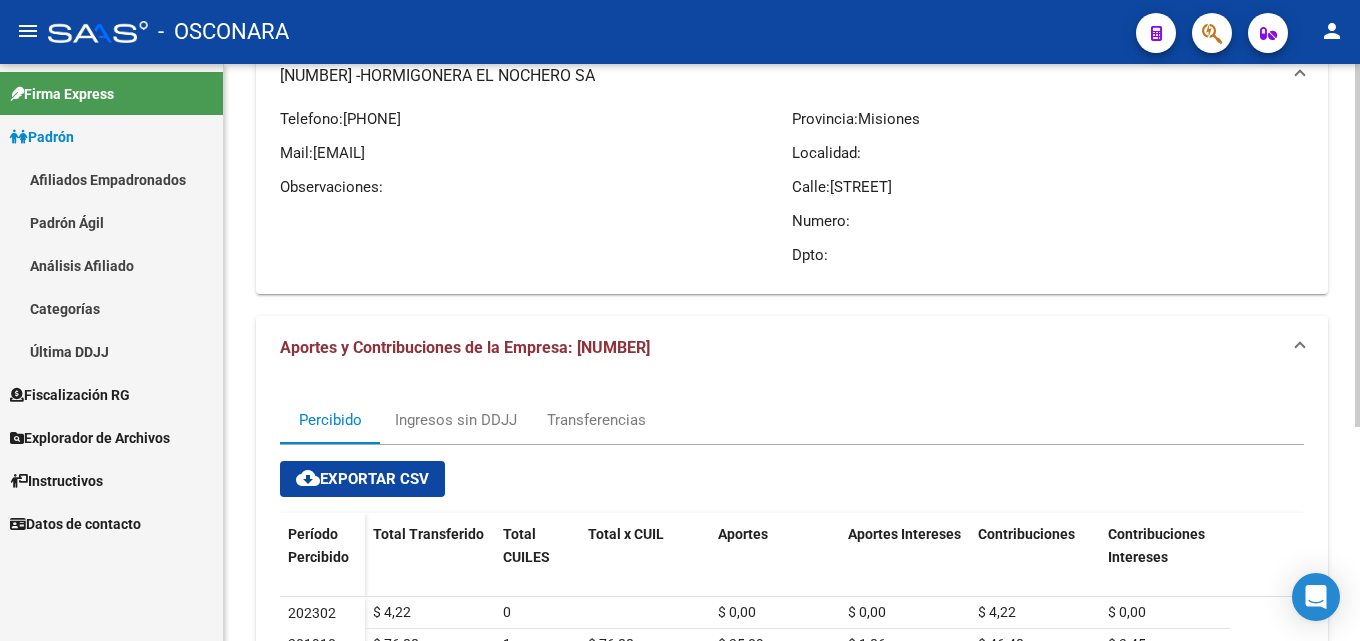 scroll, scrollTop: 0, scrollLeft: 0, axis: both 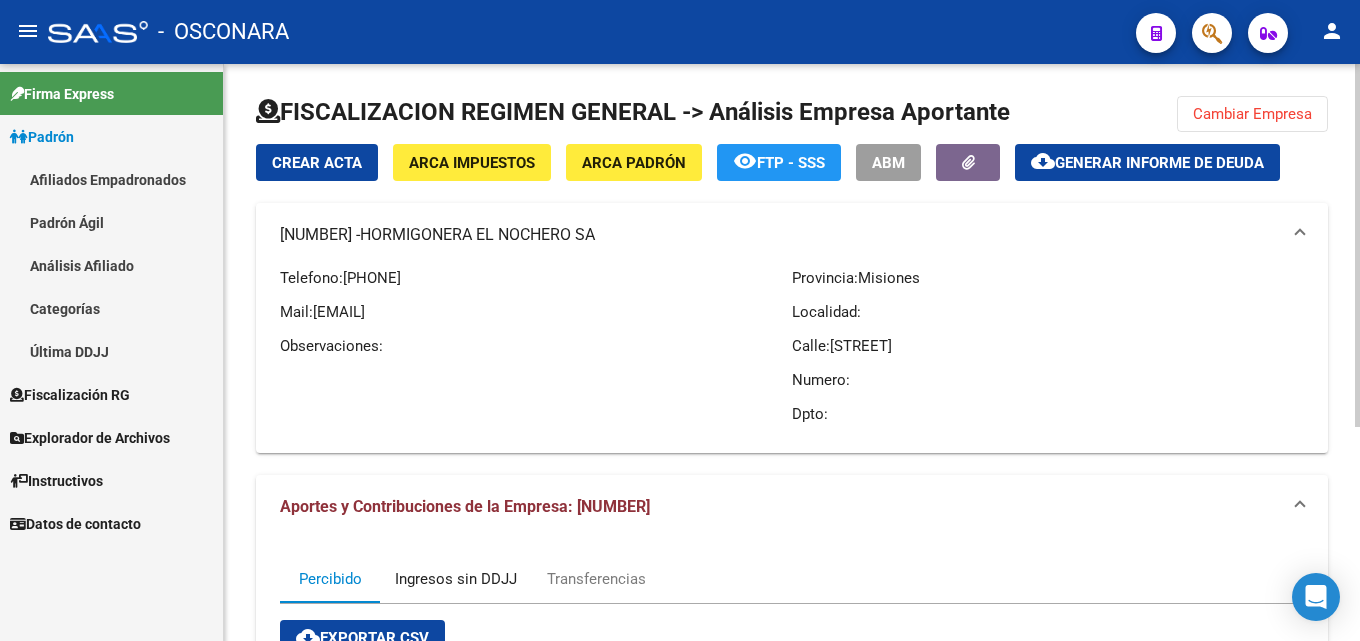 click on "Ingresos sin DDJJ" at bounding box center (456, 579) 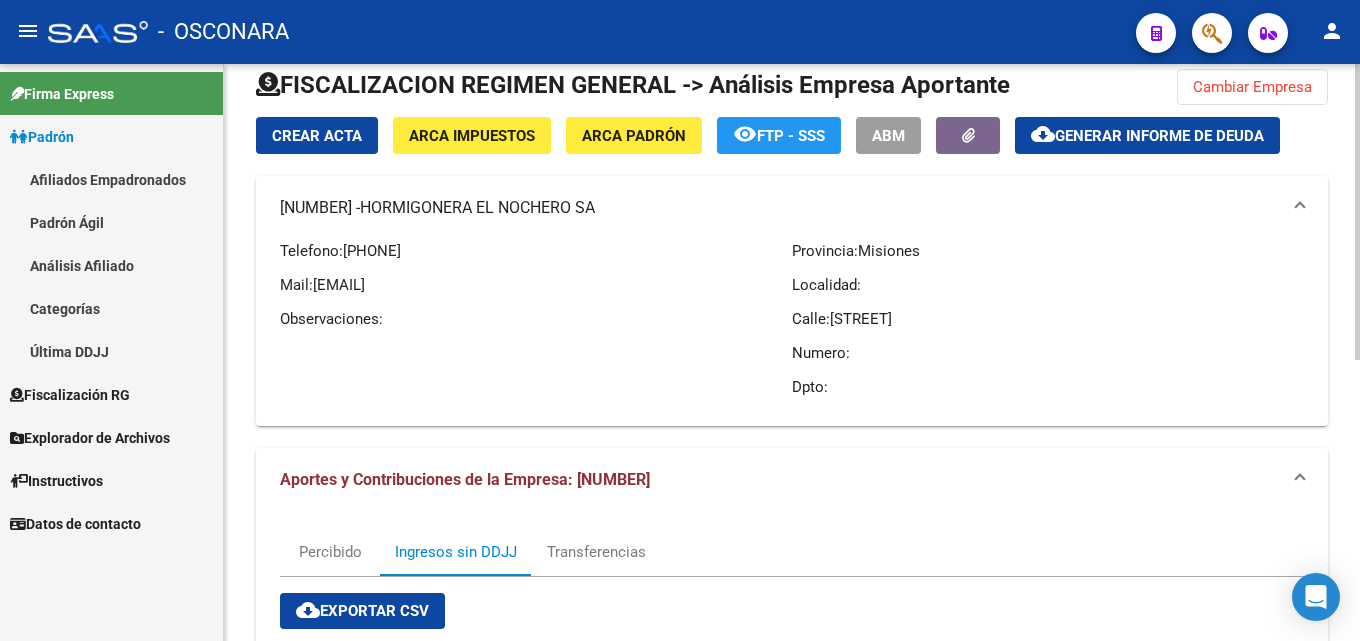 scroll, scrollTop: 0, scrollLeft: 0, axis: both 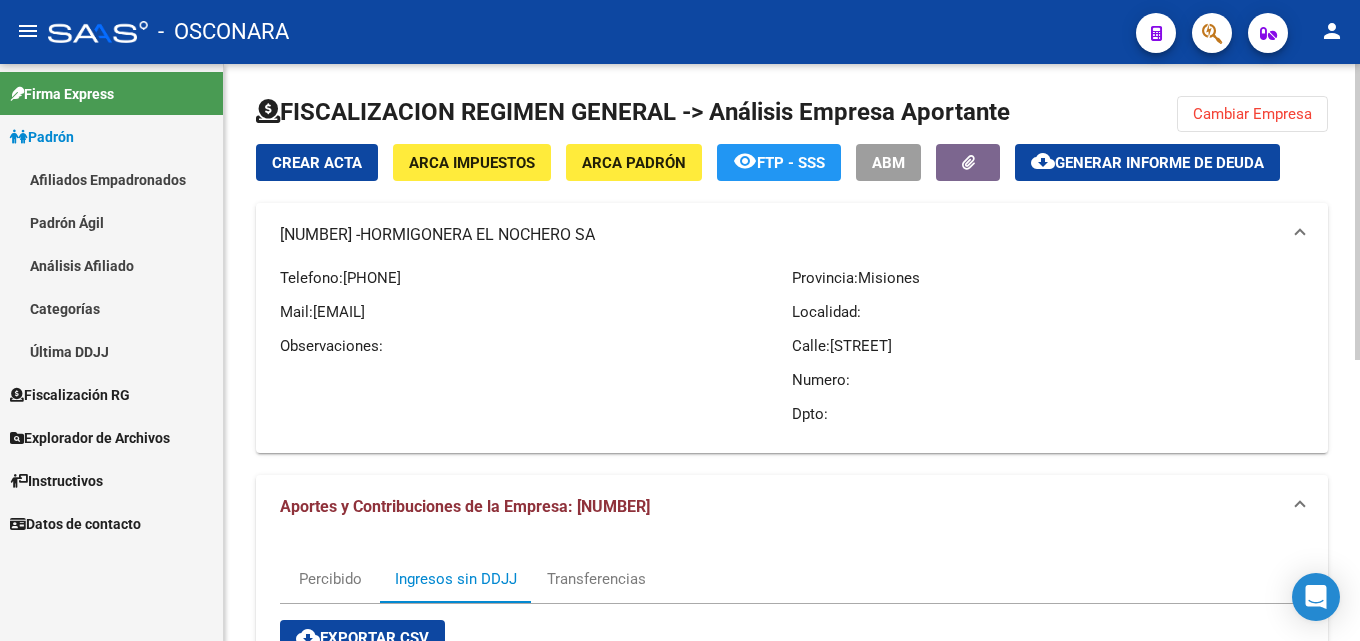 click on "Cambiar Empresa" 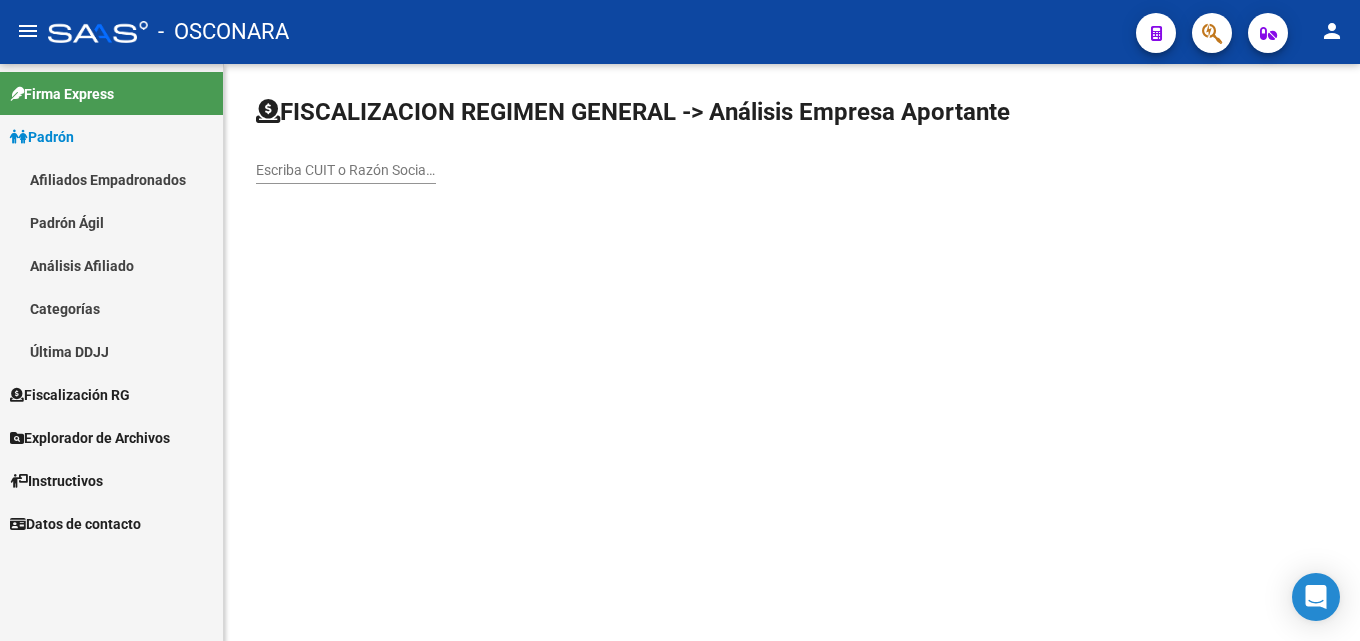 click on "Escriba CUIT o Razón Social para buscar" 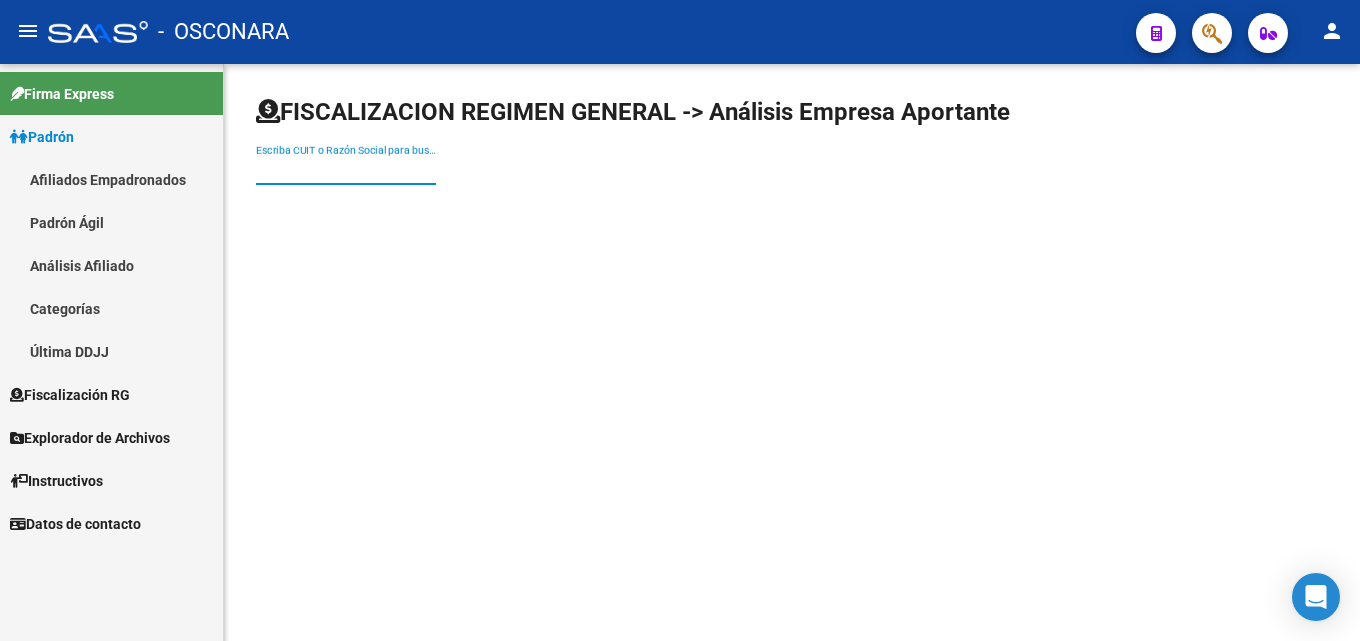 paste on "[CUIT]" 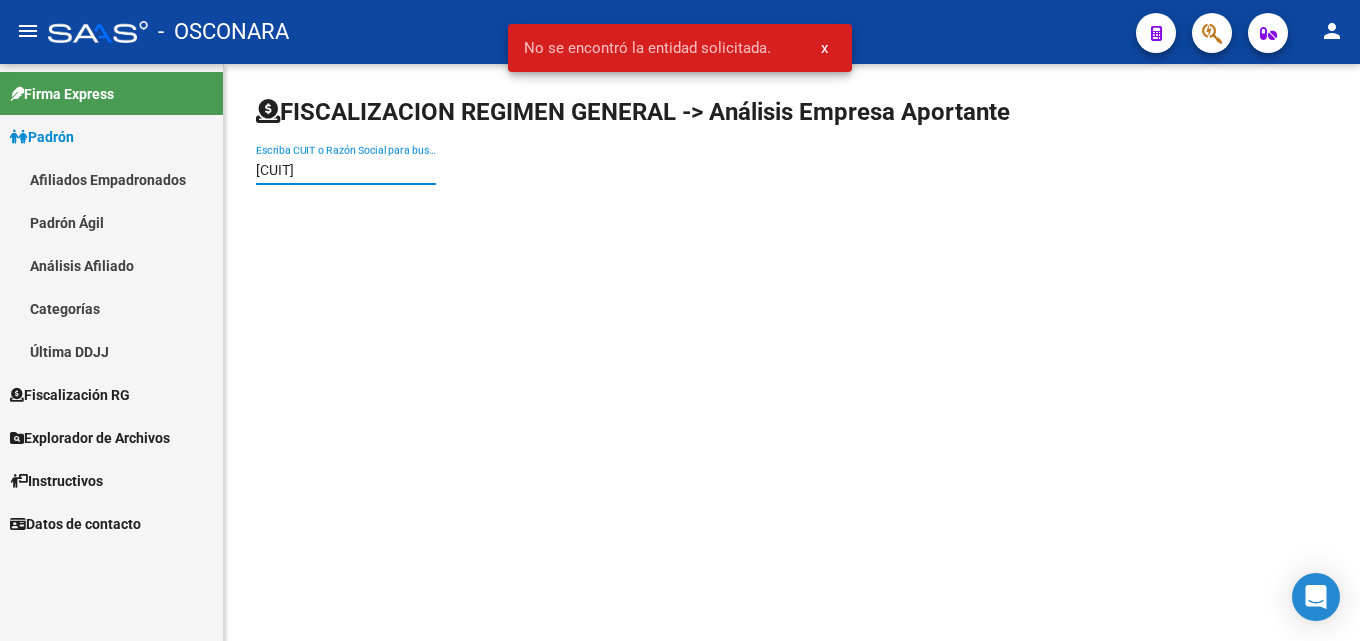 type on "[CUIT]" 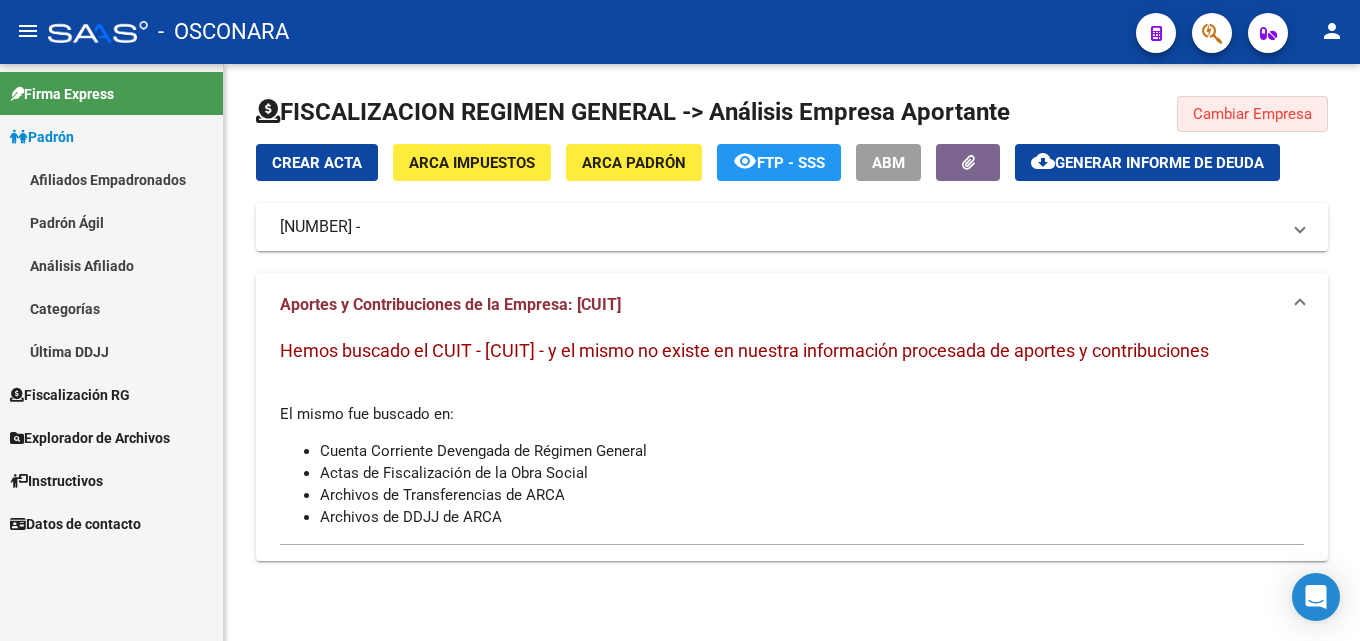 click on "Cambiar Empresa" 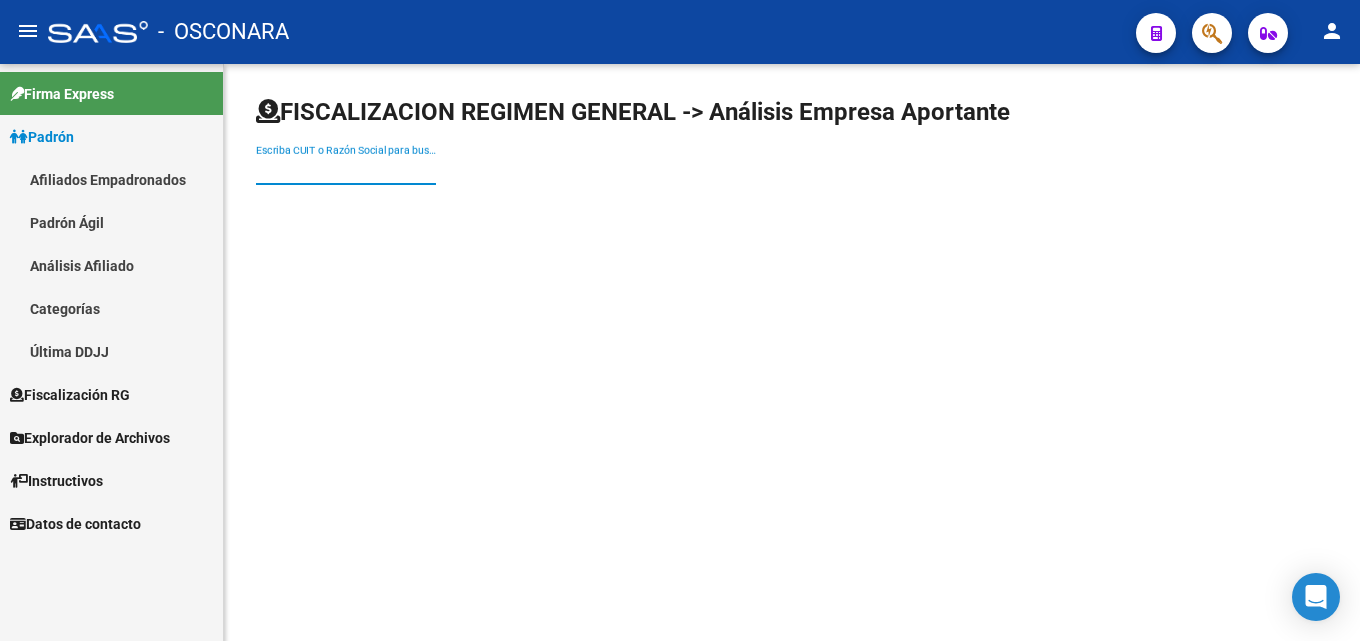 click on "Escriba CUIT o Razón Social para buscar" at bounding box center (346, 170) 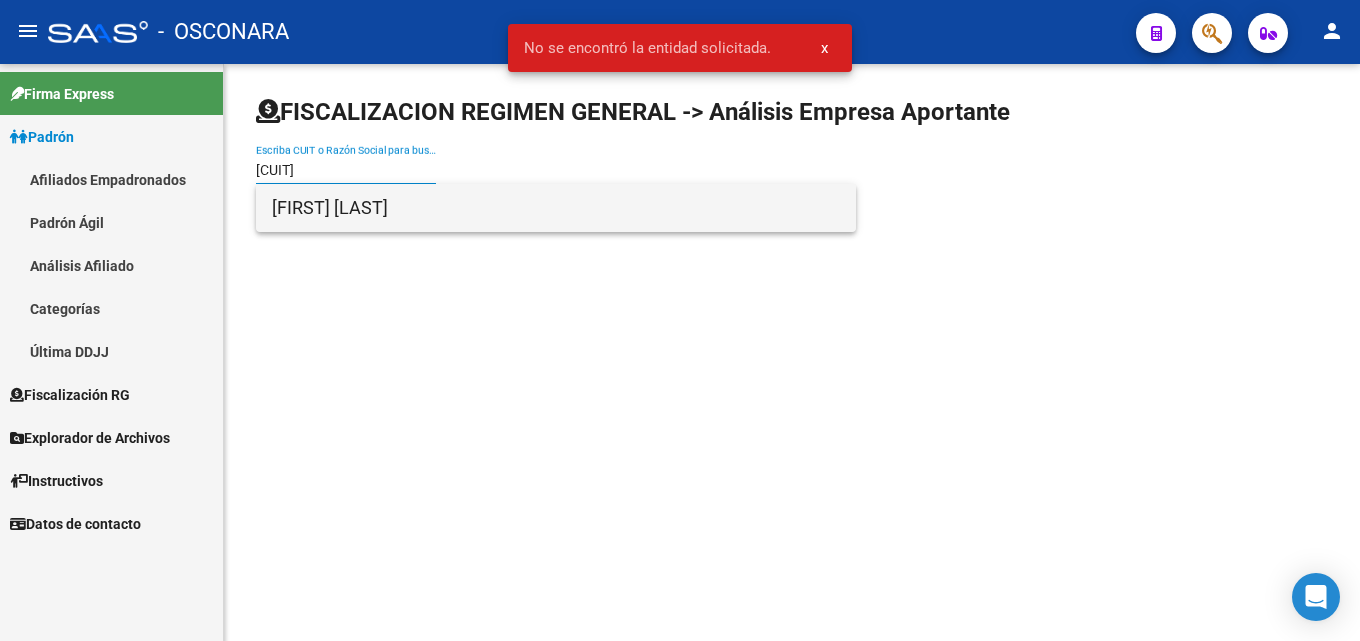 type on "[CUIT]" 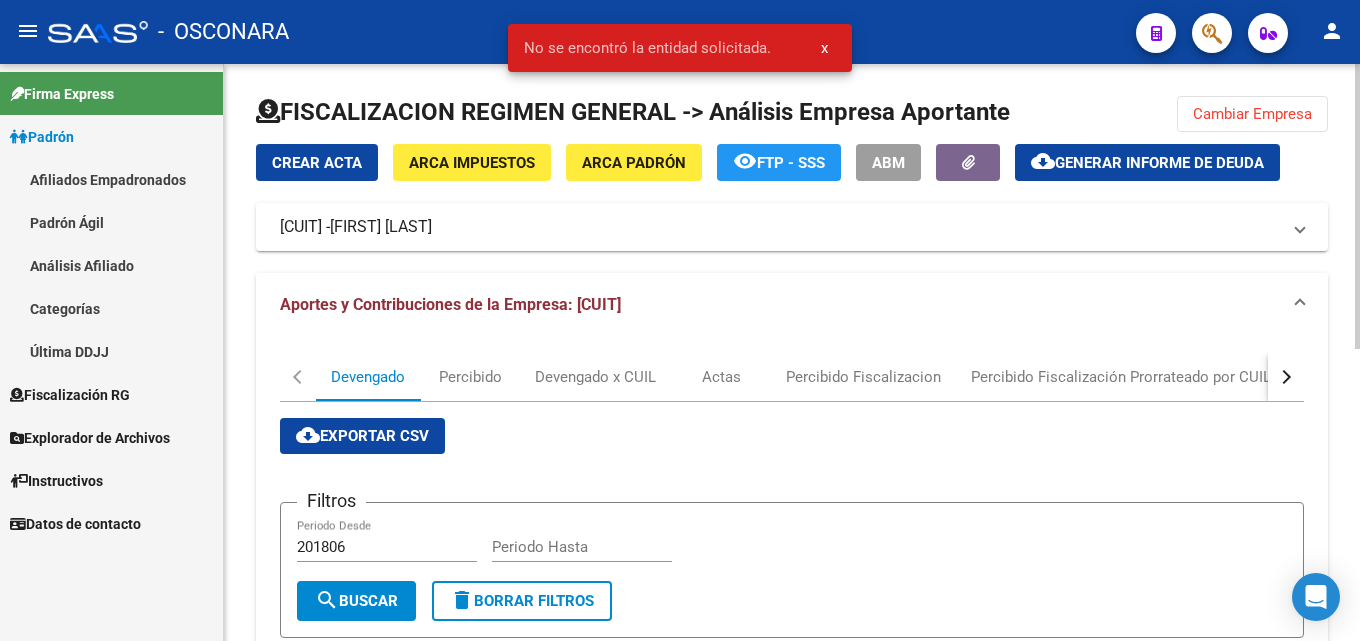click on "Generar informe de deuda" 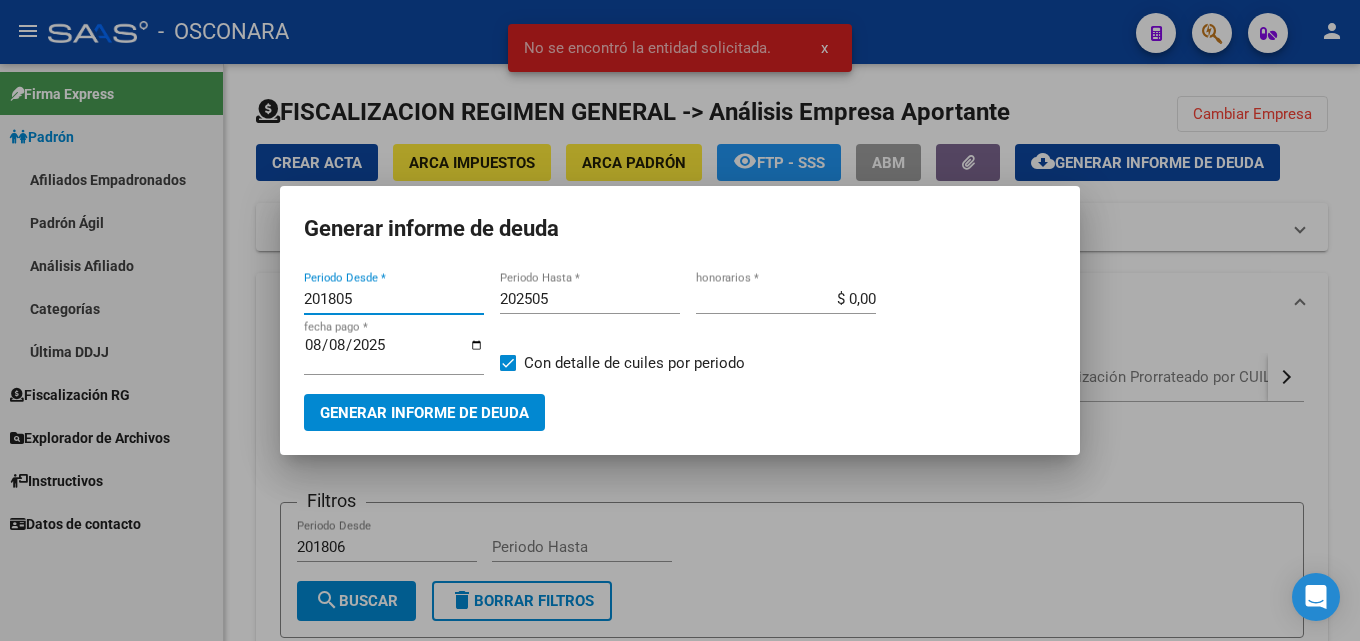drag, startPoint x: 366, startPoint y: 299, endPoint x: 248, endPoint y: 299, distance: 118 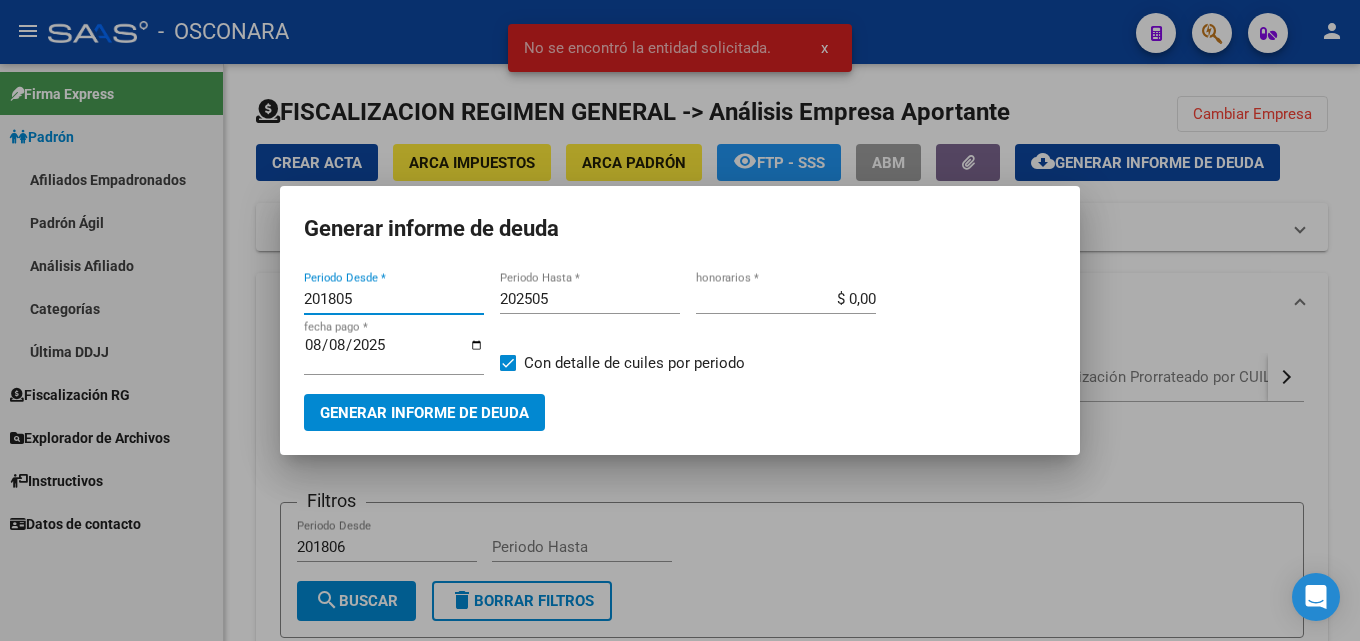 click on "No se encontró la entidad solicitada. x Generar informe de deuda   201805 Periodo Desde *   202505 Periodo Hasta *   $ 0,00 honorarios *   2025-08-08 fecha pago *   Con detalle de cuiles por periodo  Generar informe de deuda" at bounding box center (680, 320) 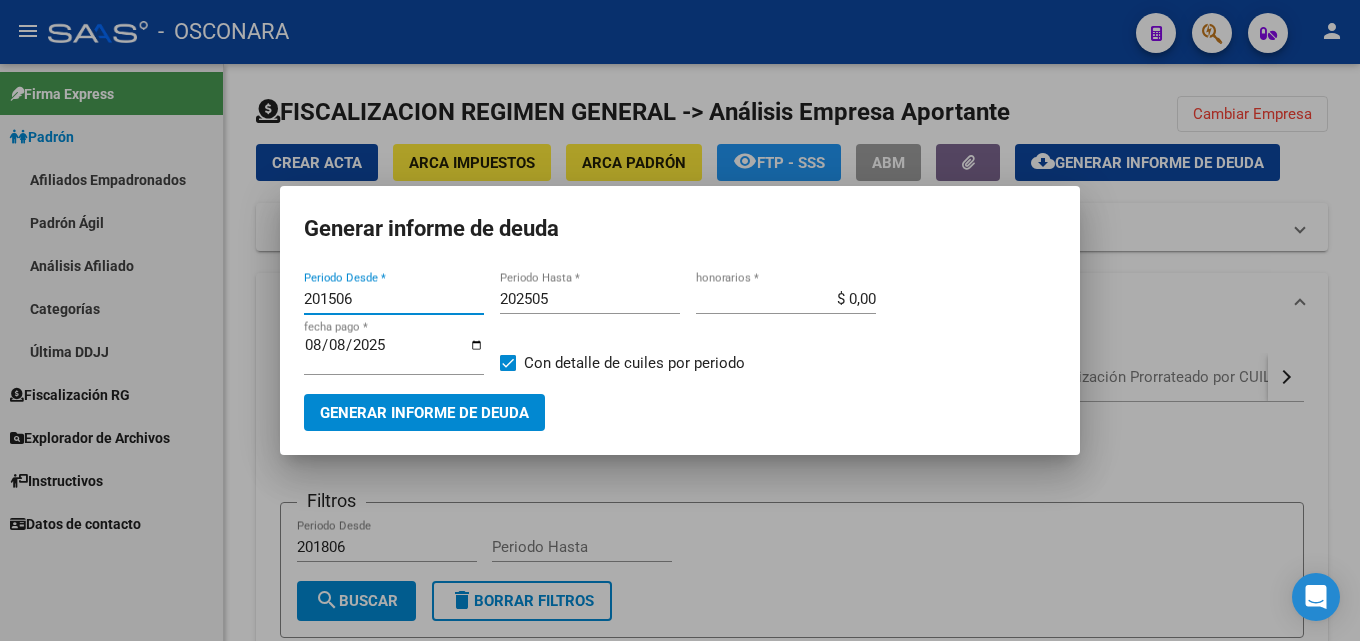 type on "201506" 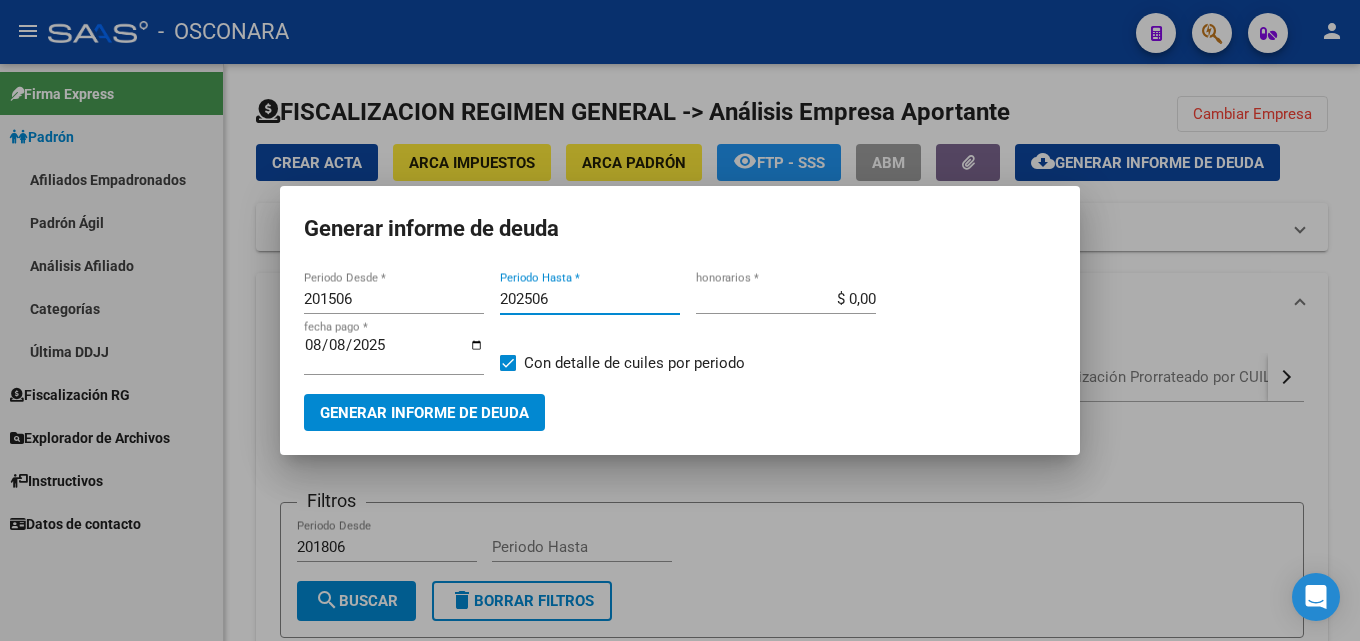 type on "202506" 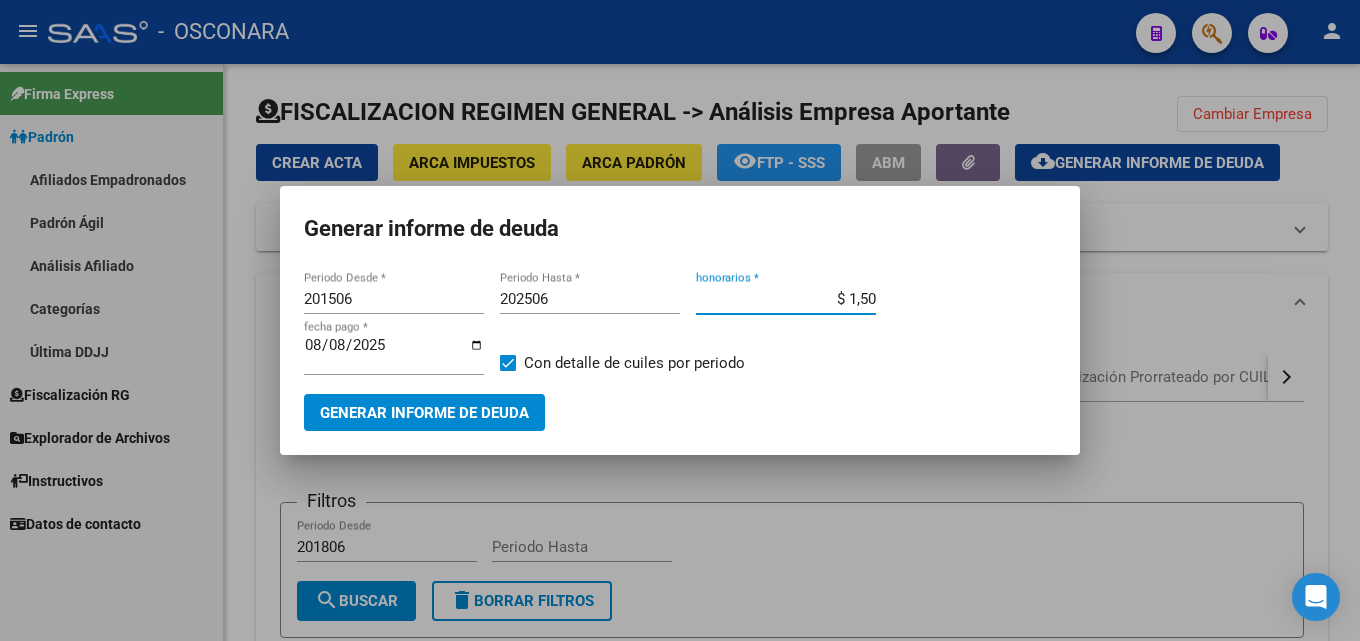 type on "$ 15,00" 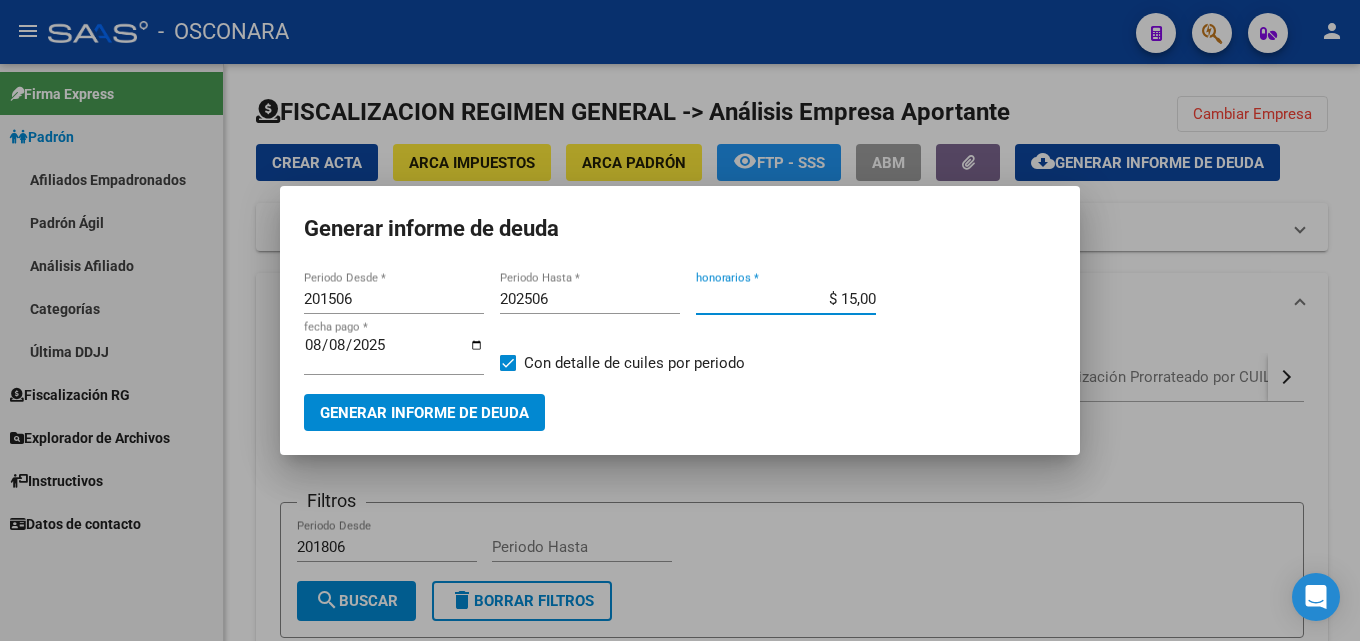 click on "2025-08-08" at bounding box center (394, 353) 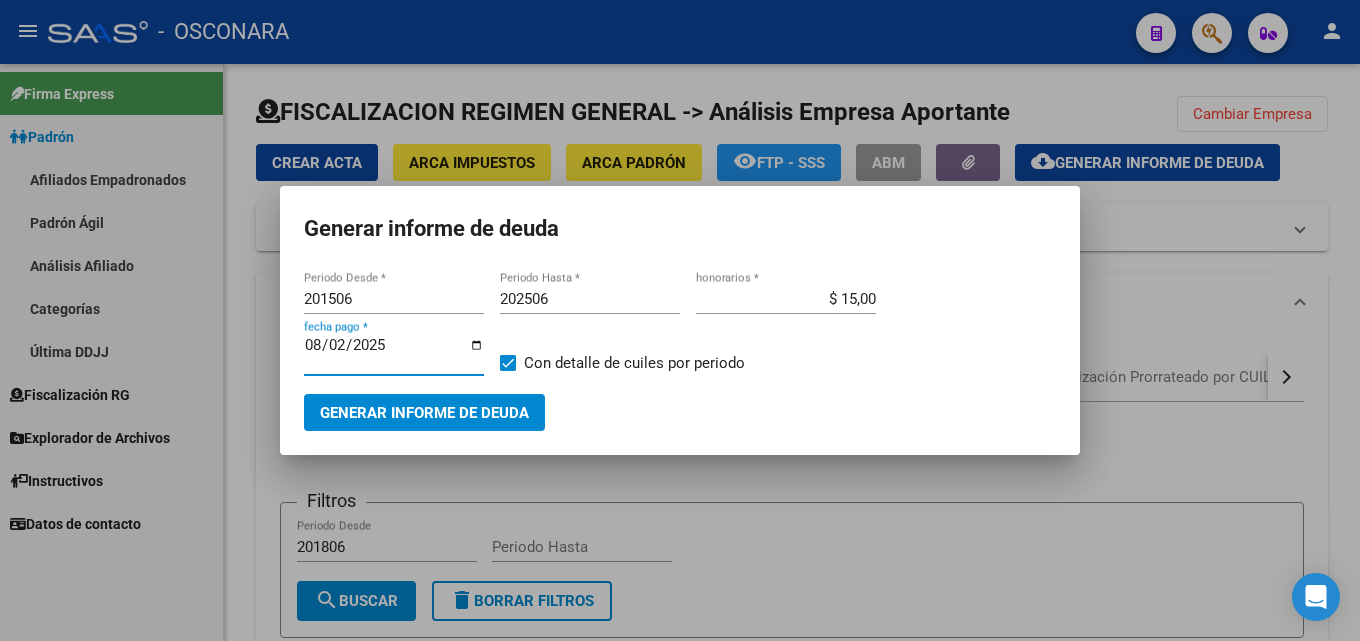 type on "2025-08-20" 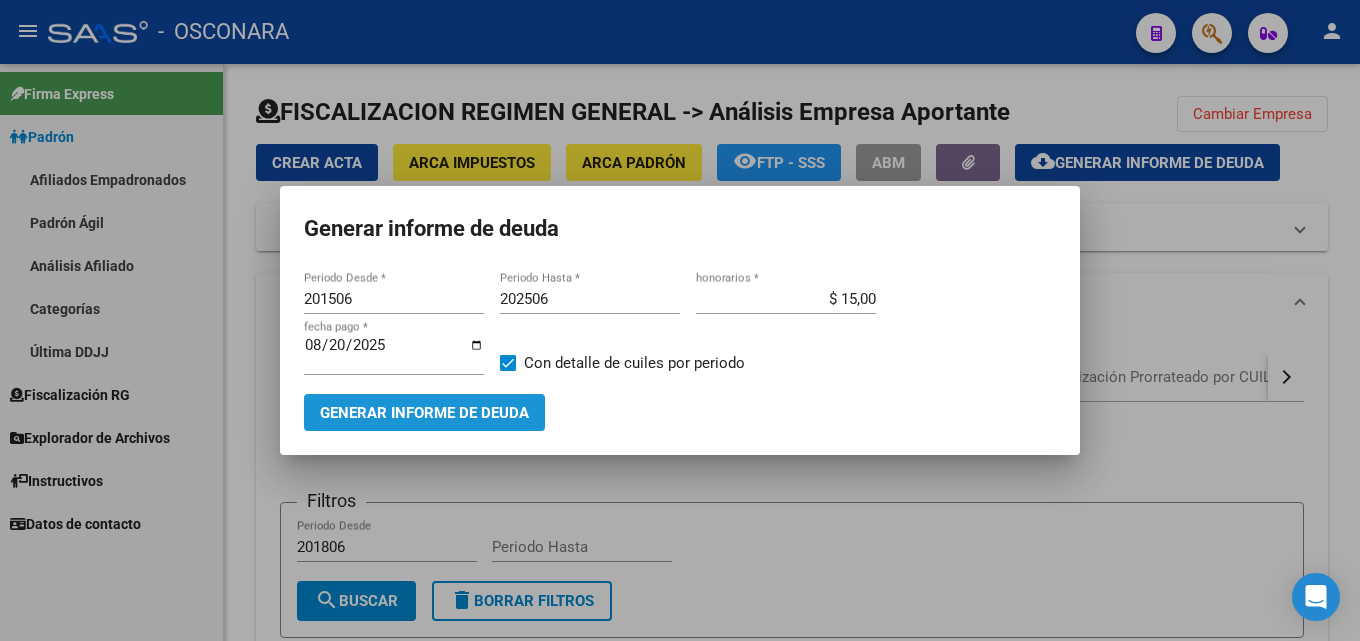 click on "Generar informe de deuda" at bounding box center (424, 413) 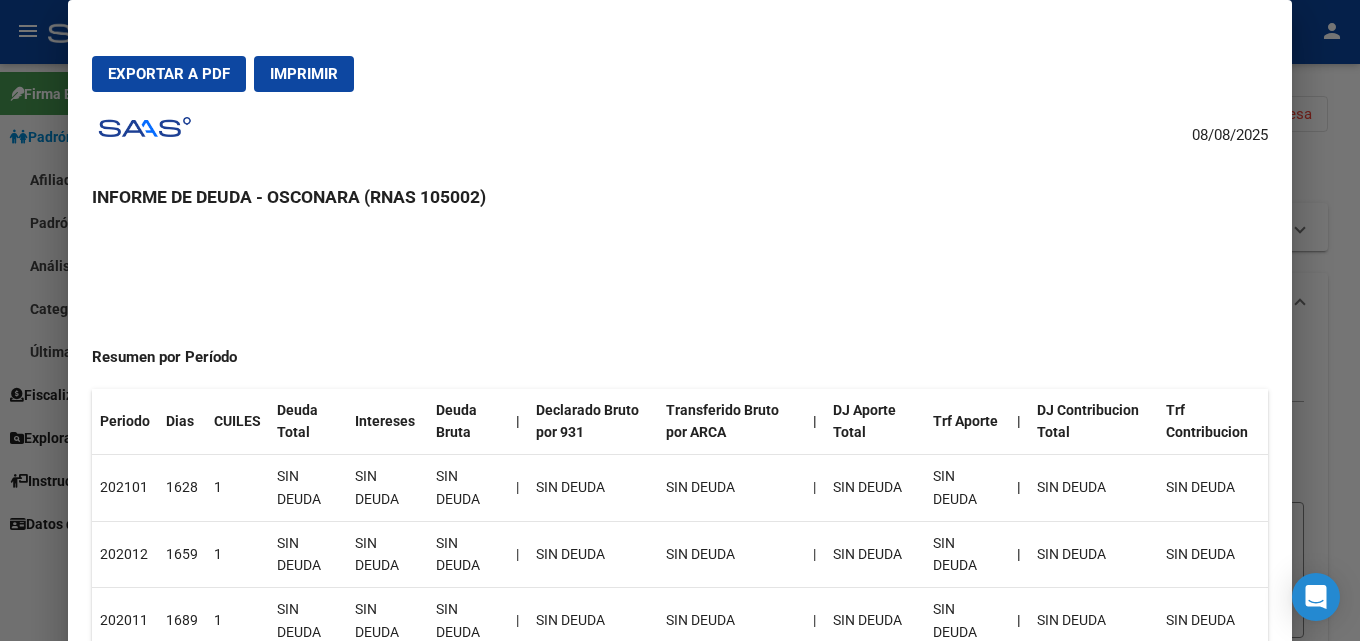 scroll, scrollTop: 0, scrollLeft: 0, axis: both 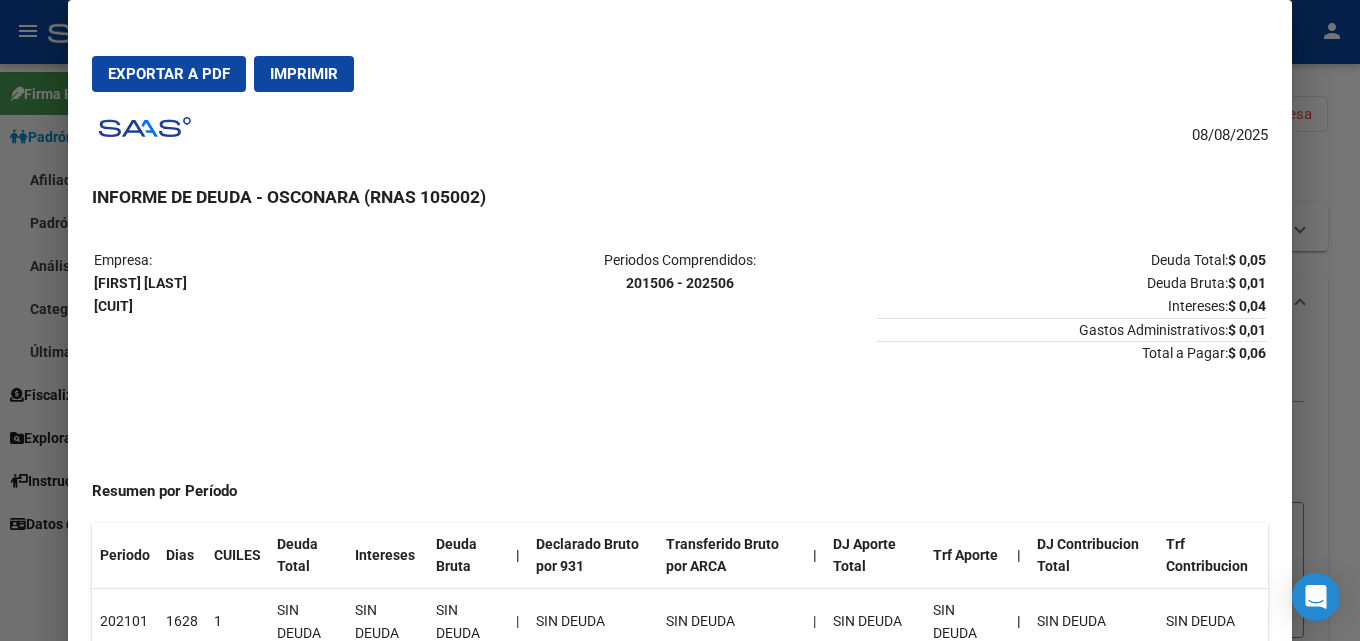 click at bounding box center (680, 320) 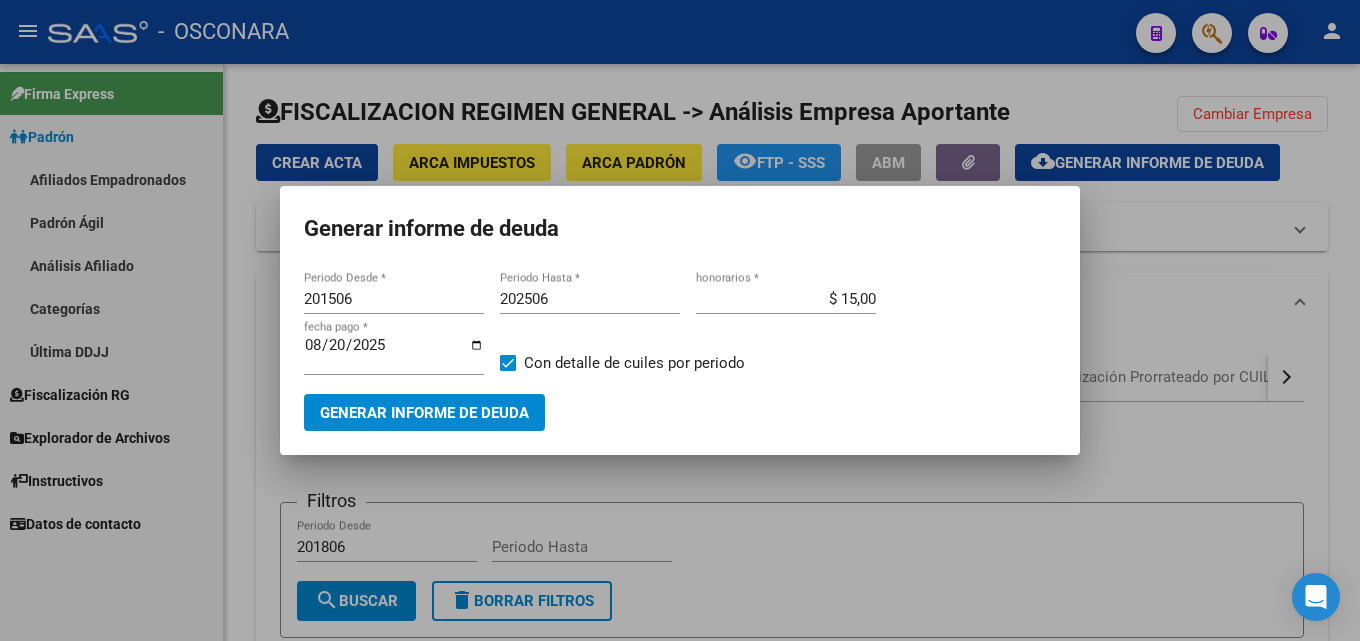 click at bounding box center (680, 320) 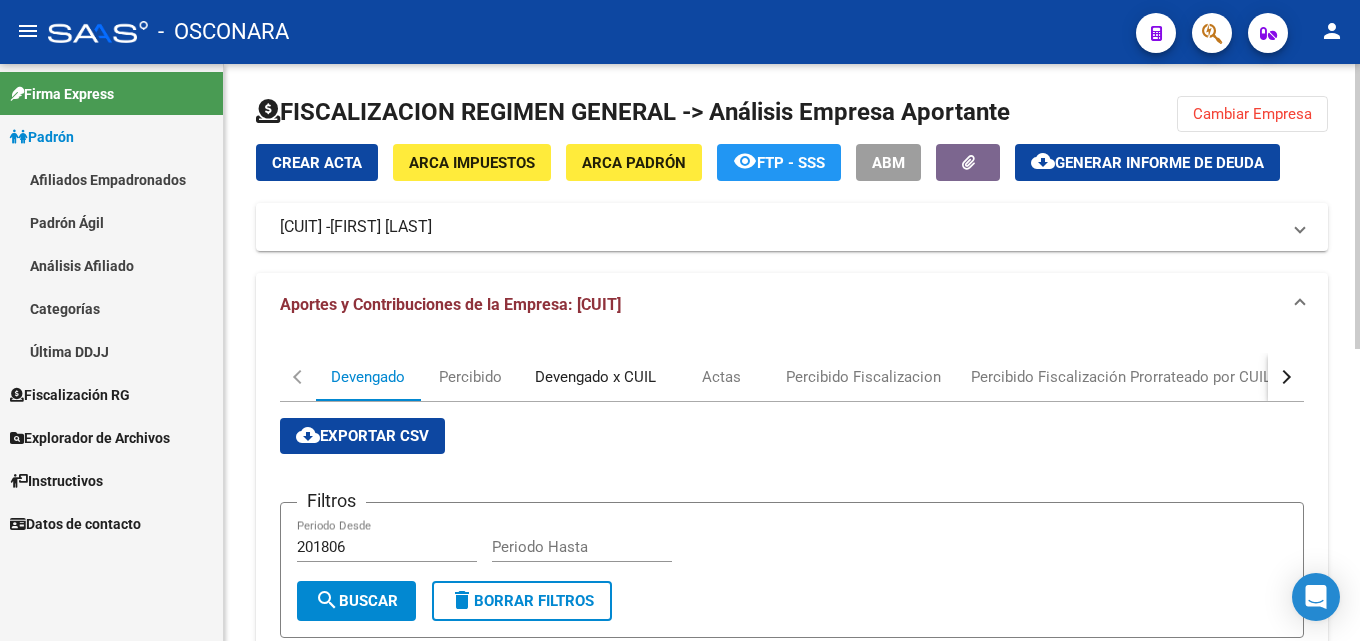 click on "Devengado x CUIL" at bounding box center (595, 377) 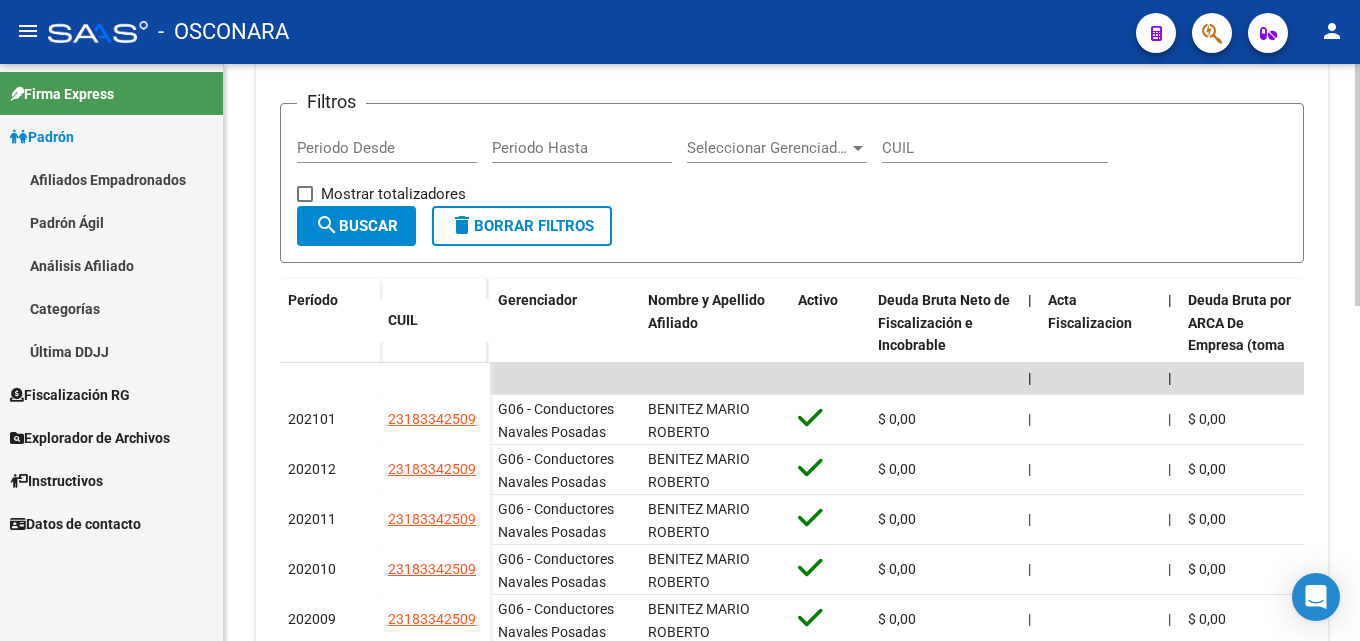 scroll, scrollTop: 400, scrollLeft: 0, axis: vertical 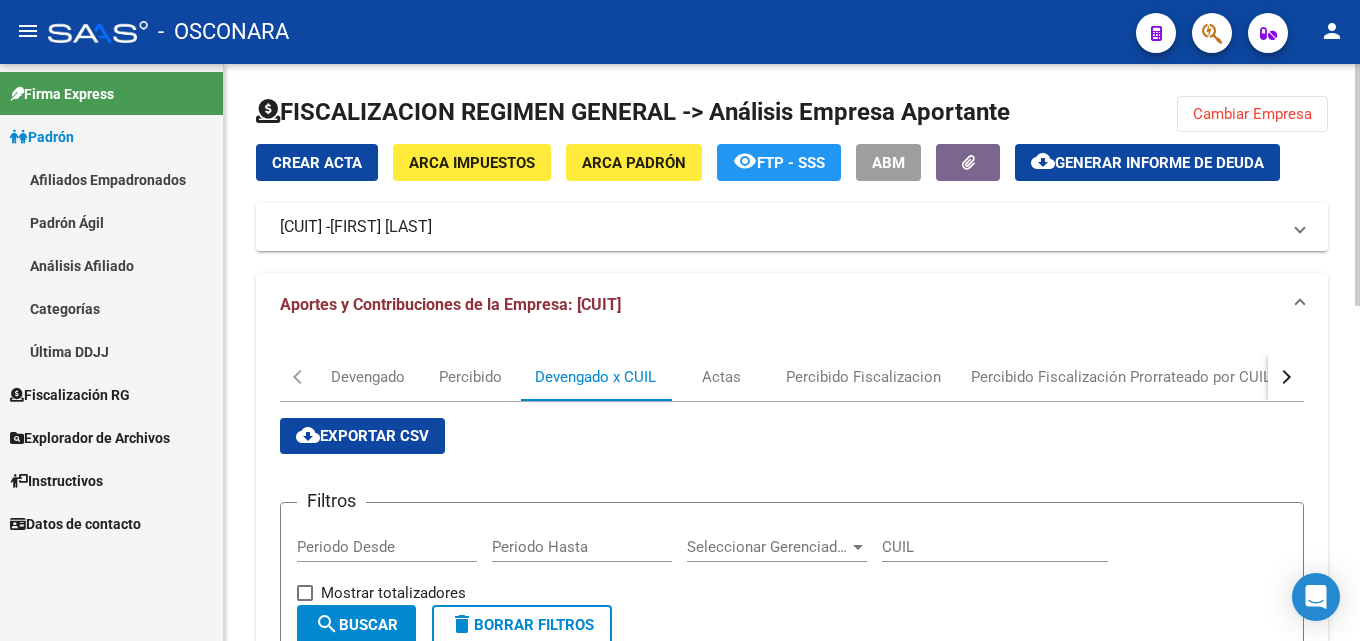 click on "Cambiar Empresa" 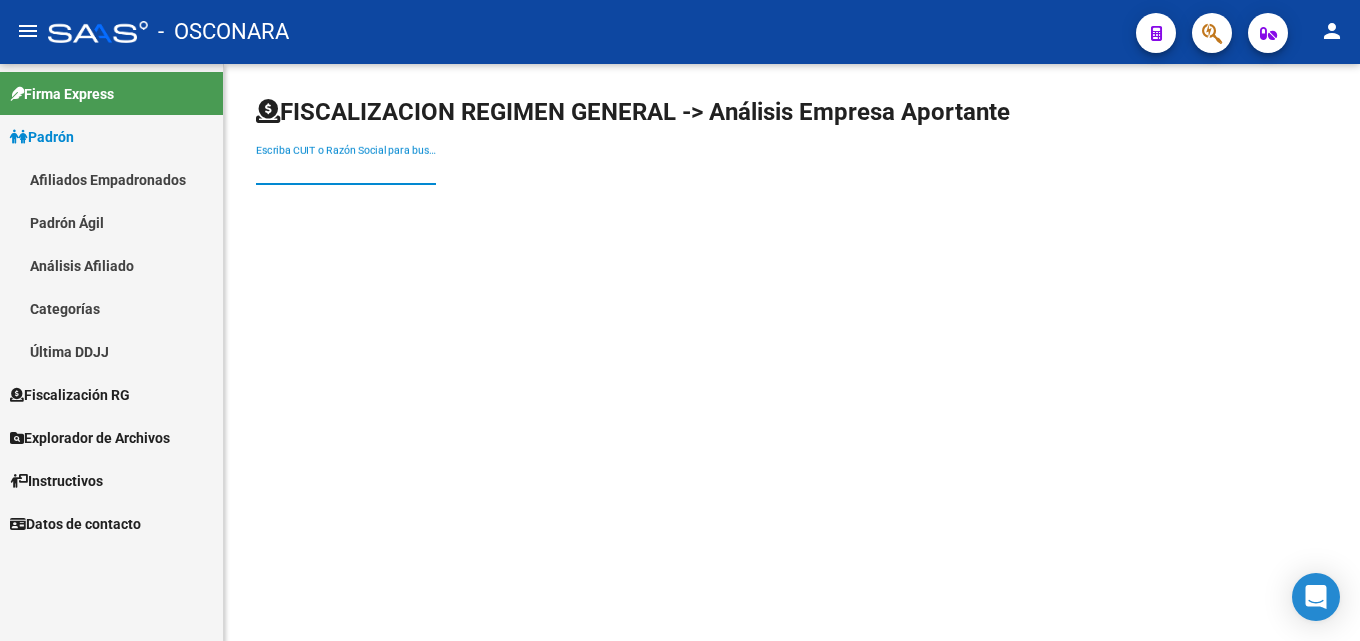 click on "Escriba CUIT o Razón Social para buscar" at bounding box center (346, 170) 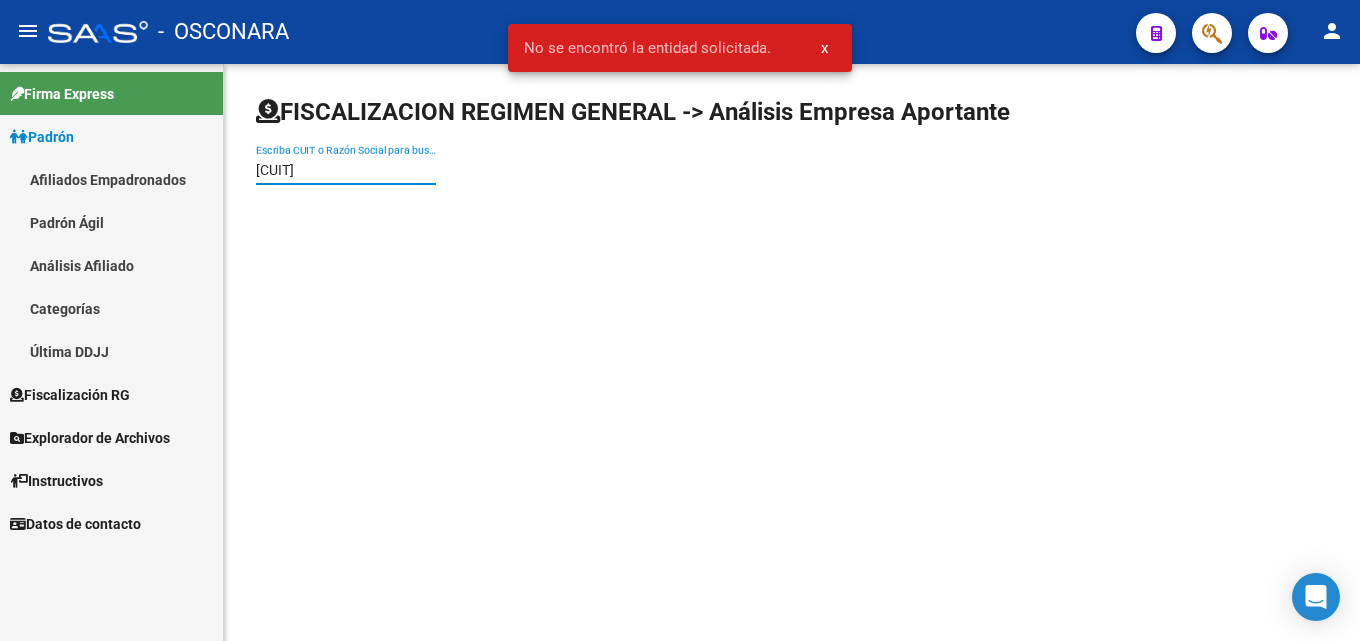 type on "[CUIT]" 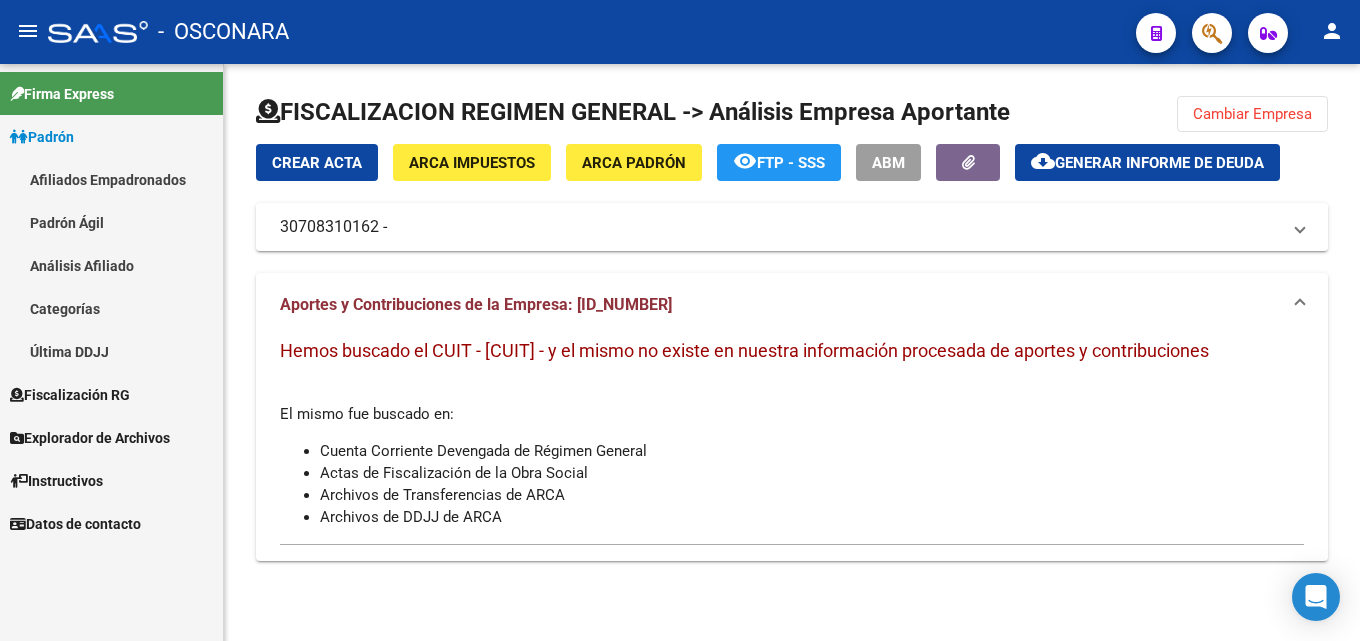 click on "Cambiar Empresa" 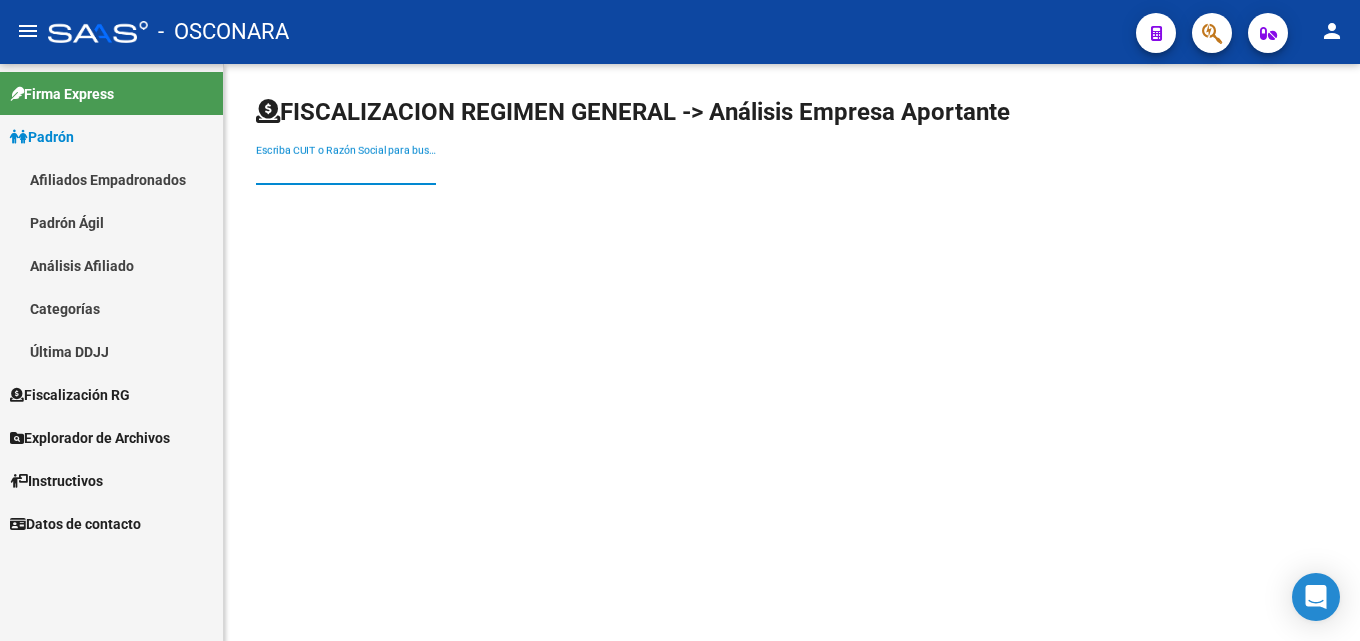 click on "Escriba CUIT o Razón Social para buscar" at bounding box center (346, 170) 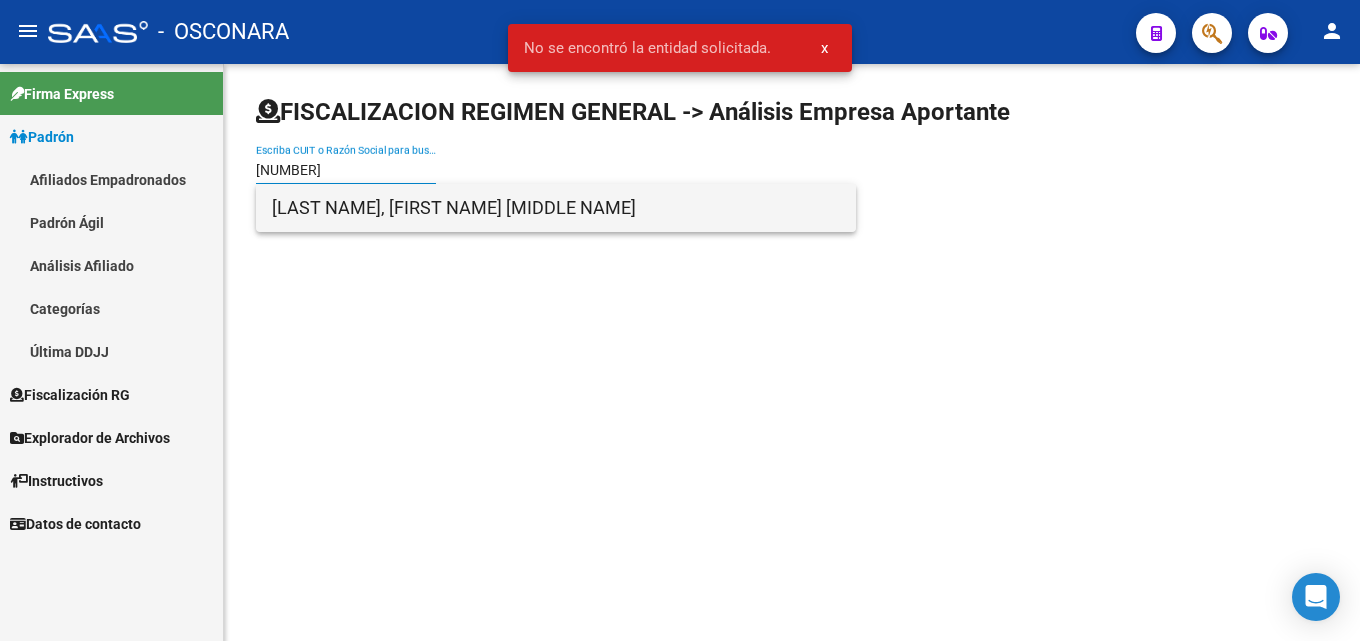 type on "[NUMBER]" 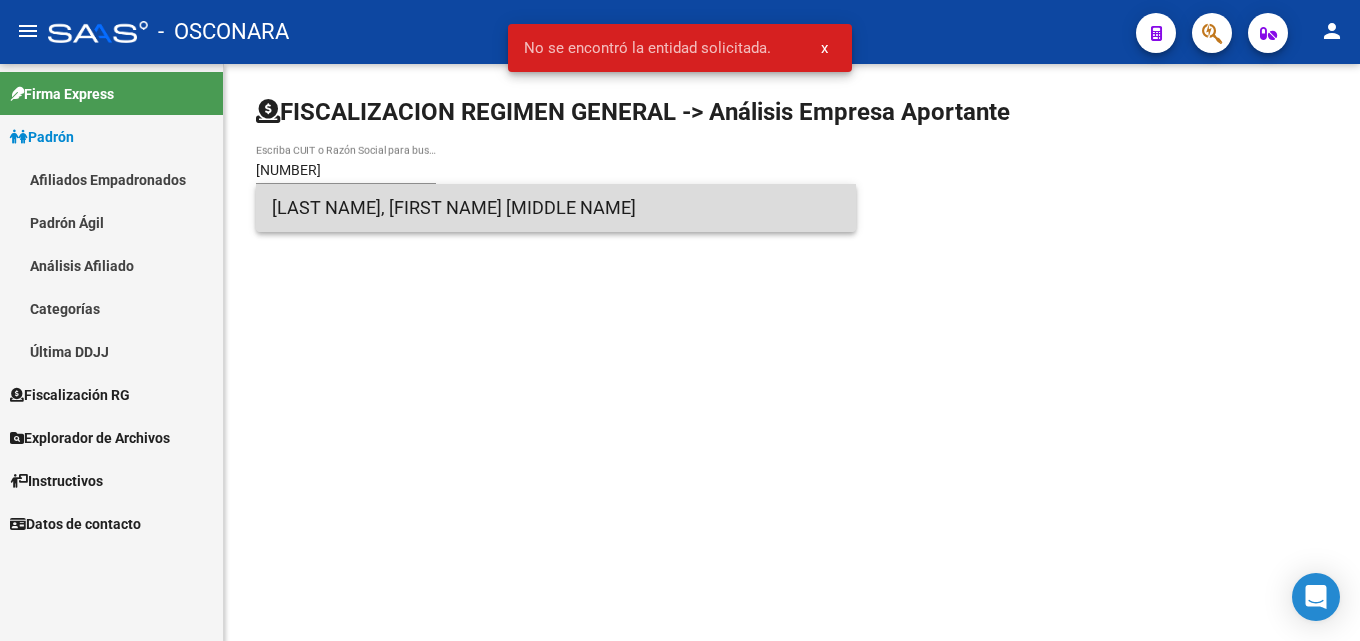 click on "[LAST NAME], [FIRST NAME] [MIDDLE NAME]" at bounding box center (556, 208) 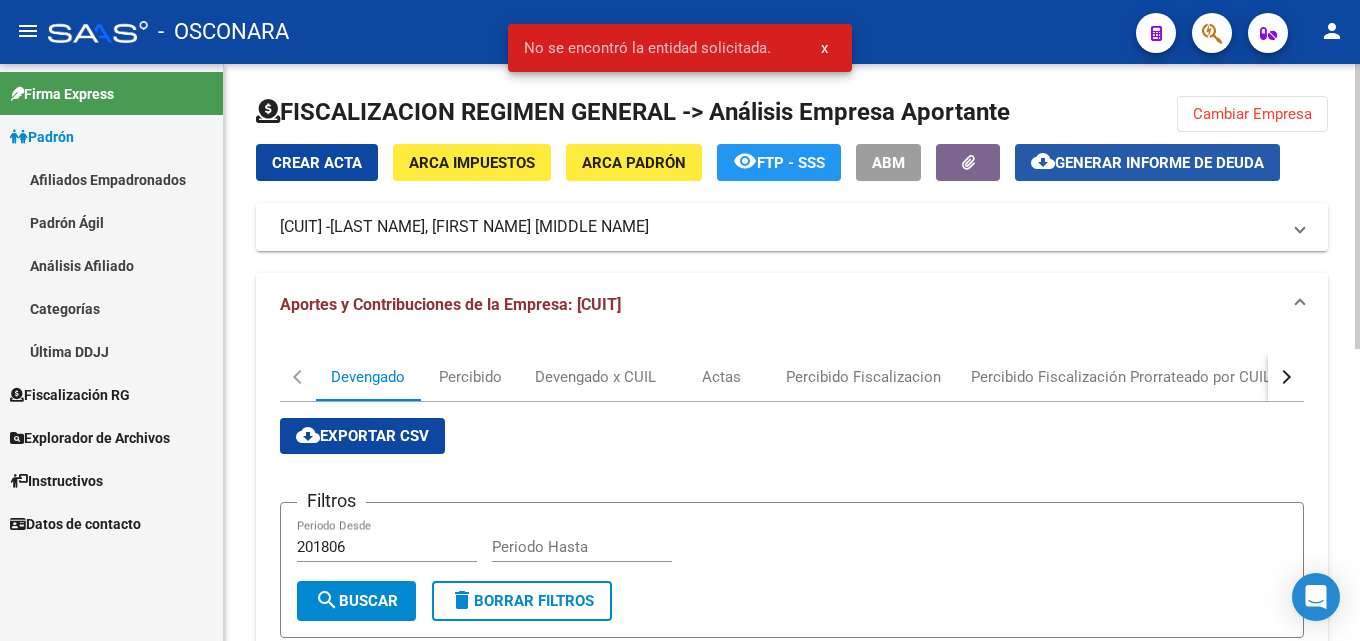 click on "Generar informe de deuda" 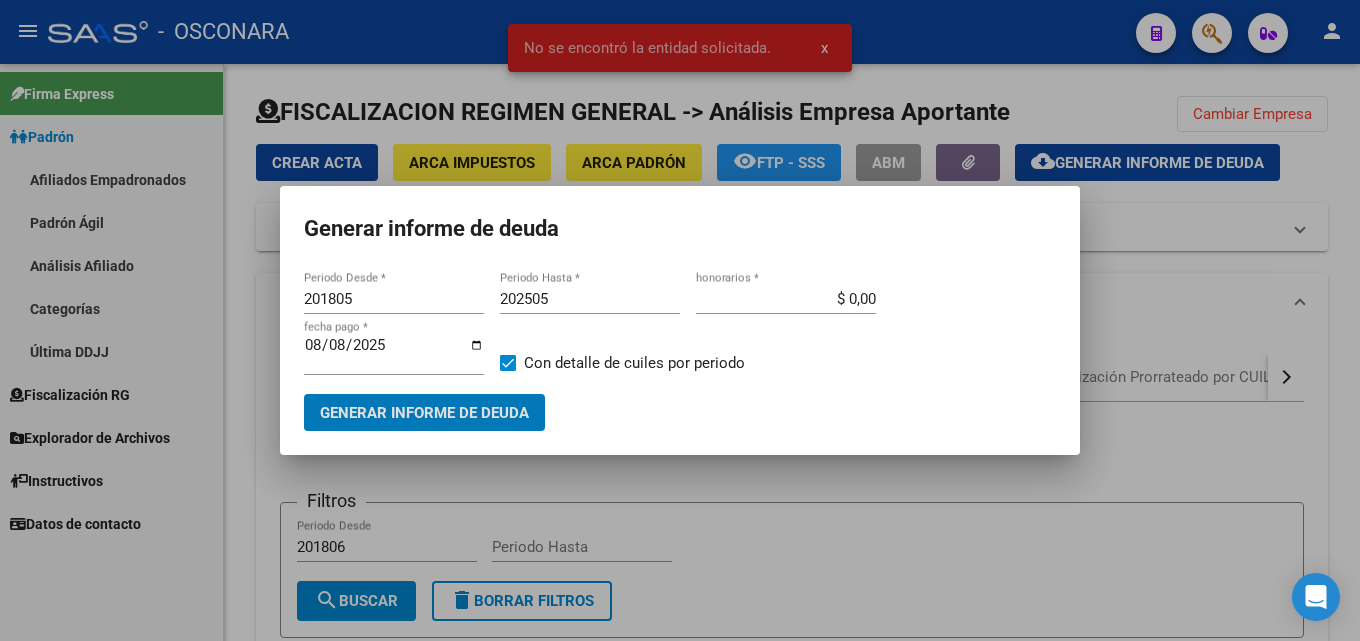 drag, startPoint x: 417, startPoint y: 302, endPoint x: 272, endPoint y: 301, distance: 145.00345 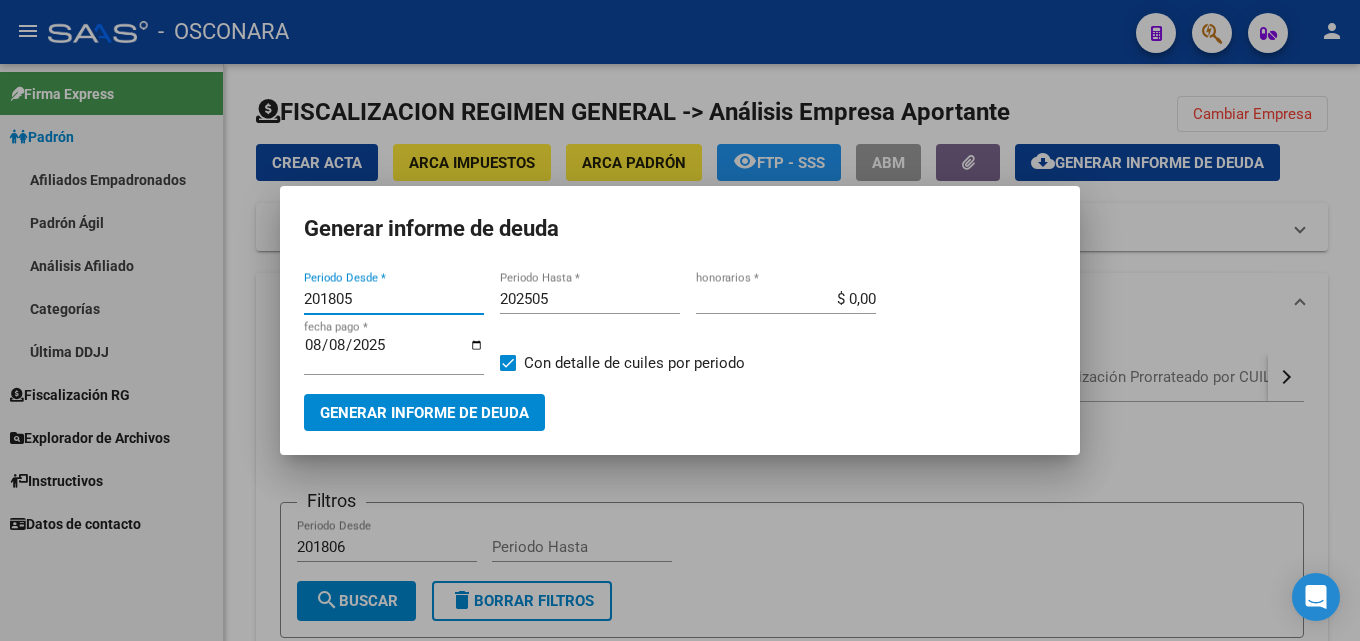 click on "201805" at bounding box center (394, 299) 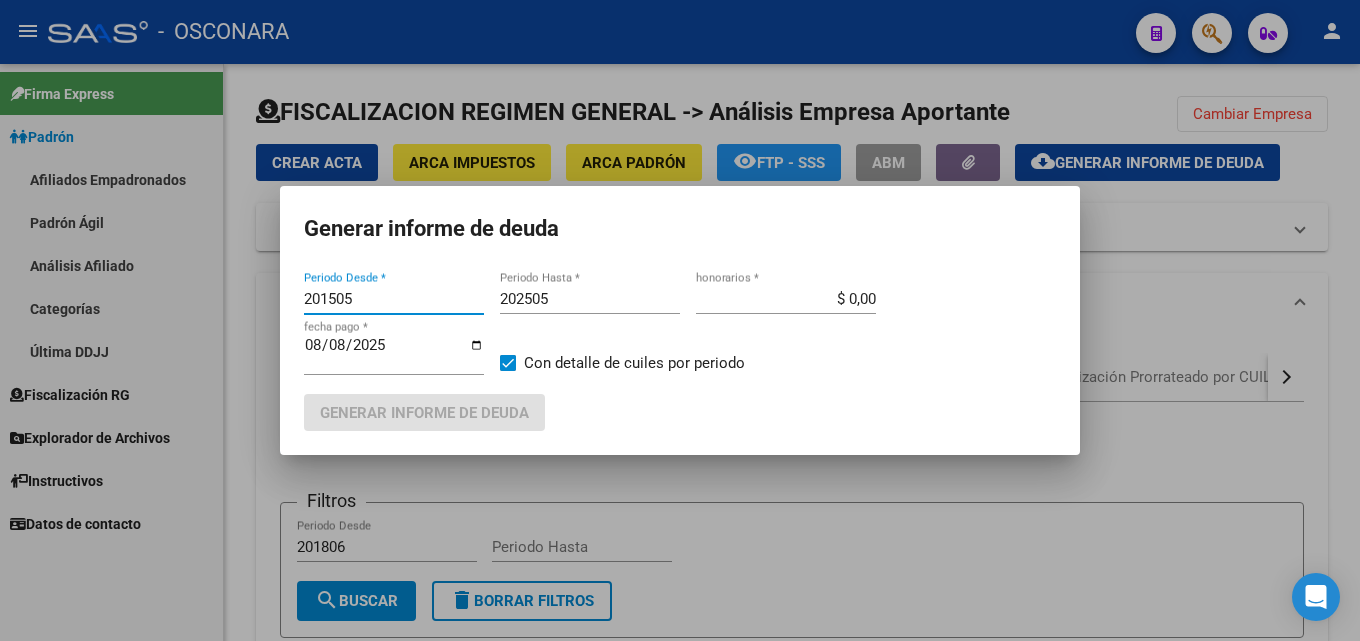 type on "201505" 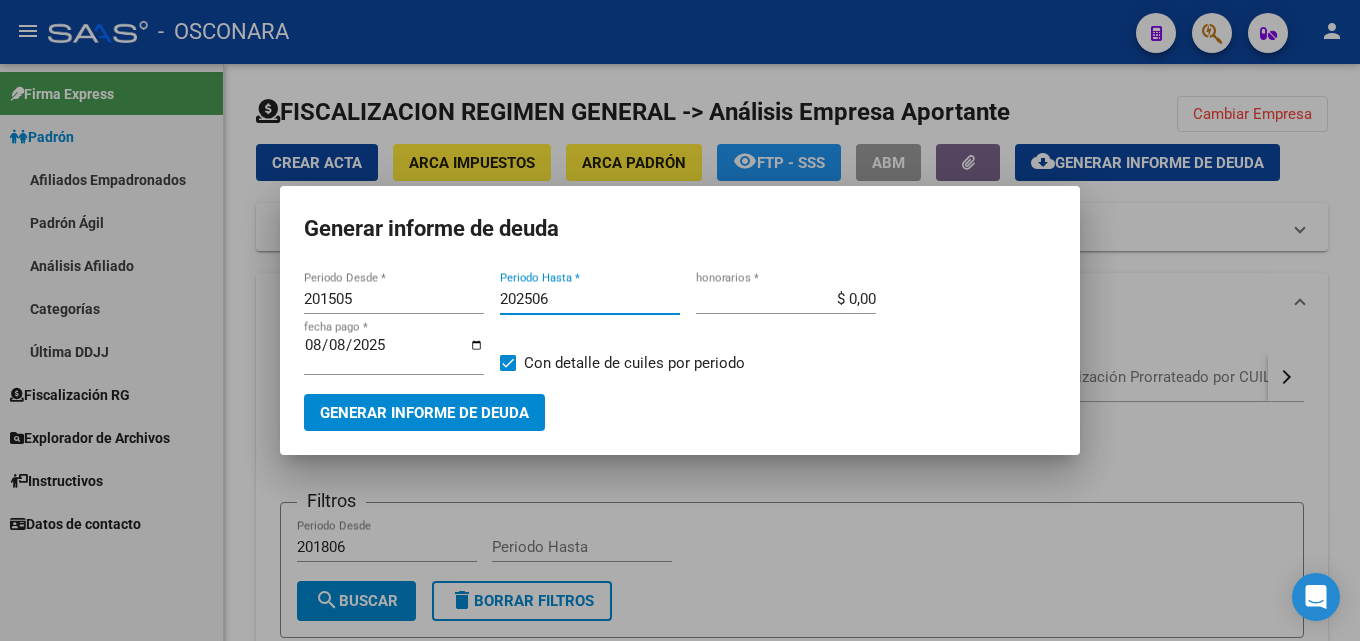 type on "202506" 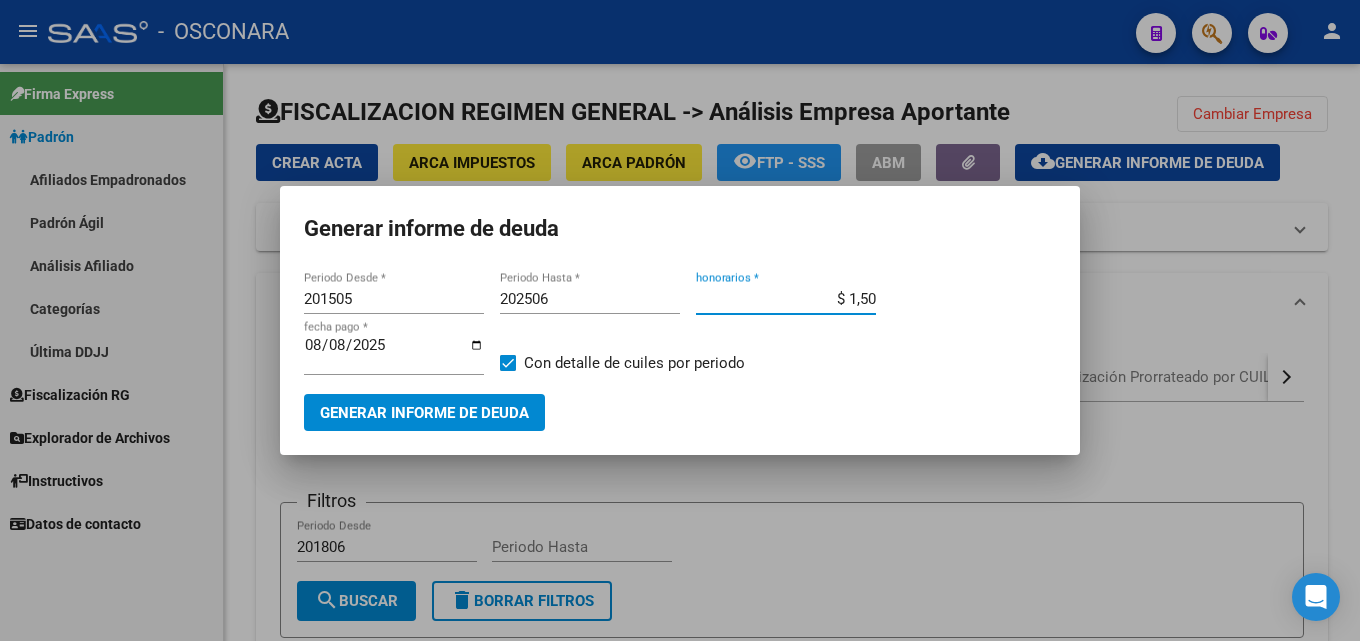 type on "$ 15,00" 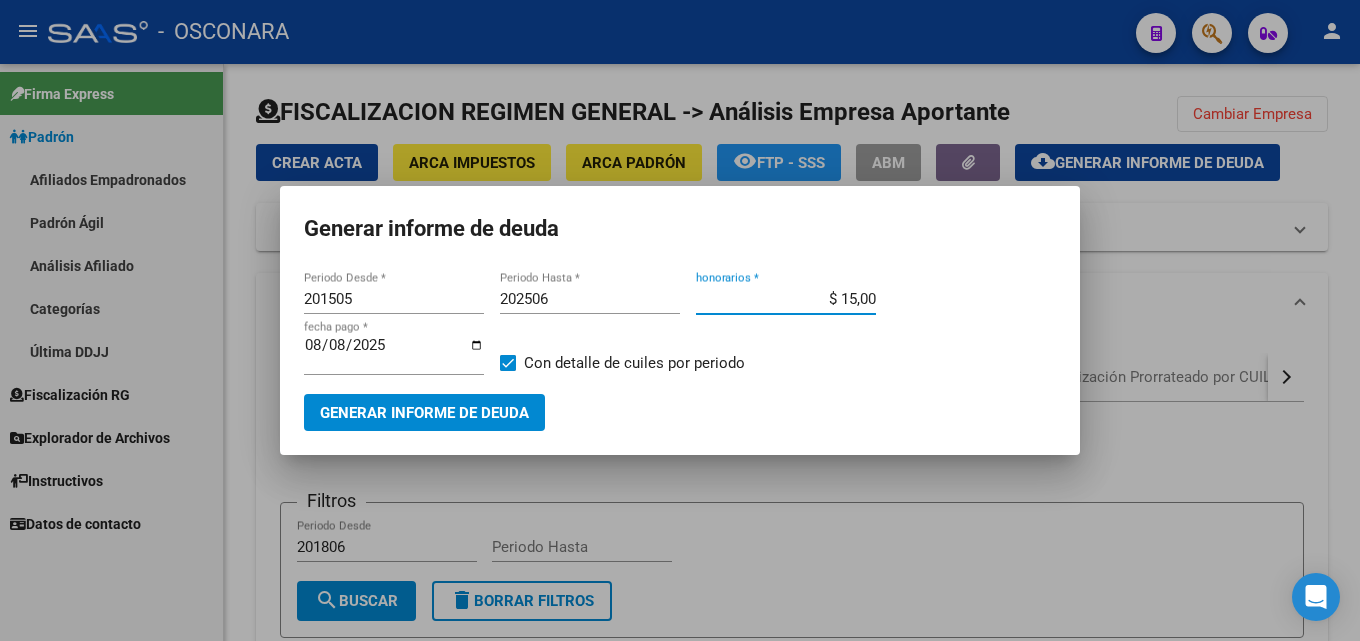 click on "2025-08-08" at bounding box center (394, 353) 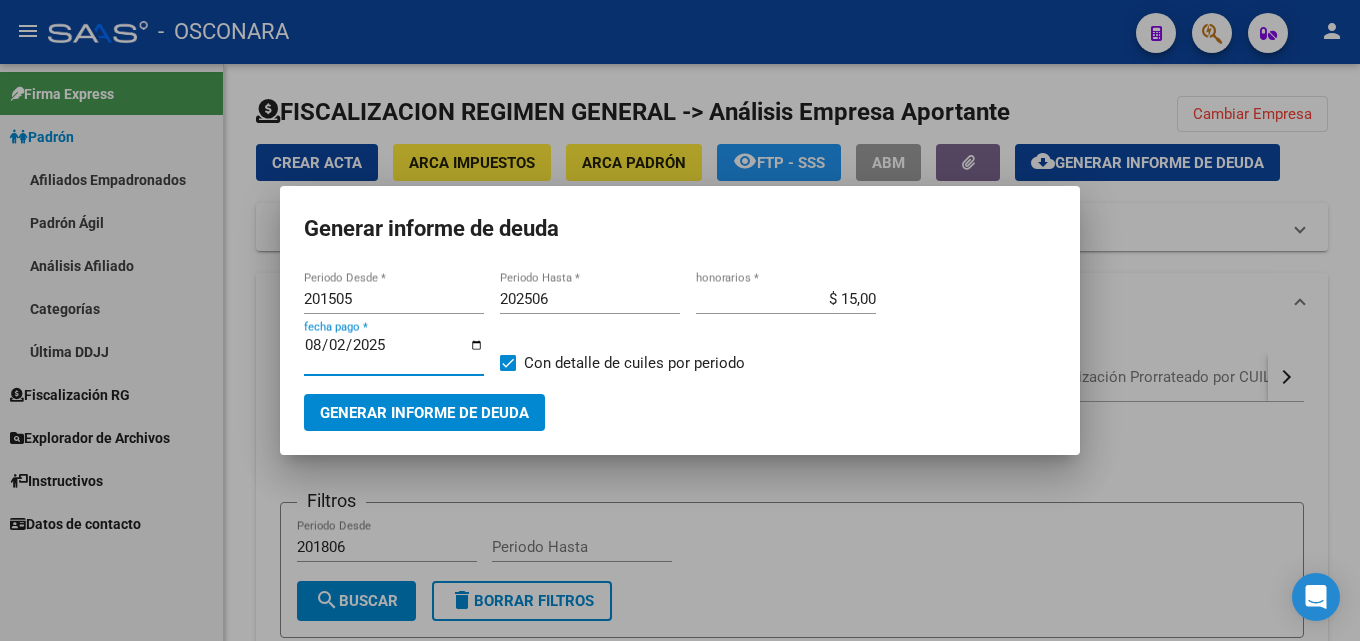 type on "2025-08-20" 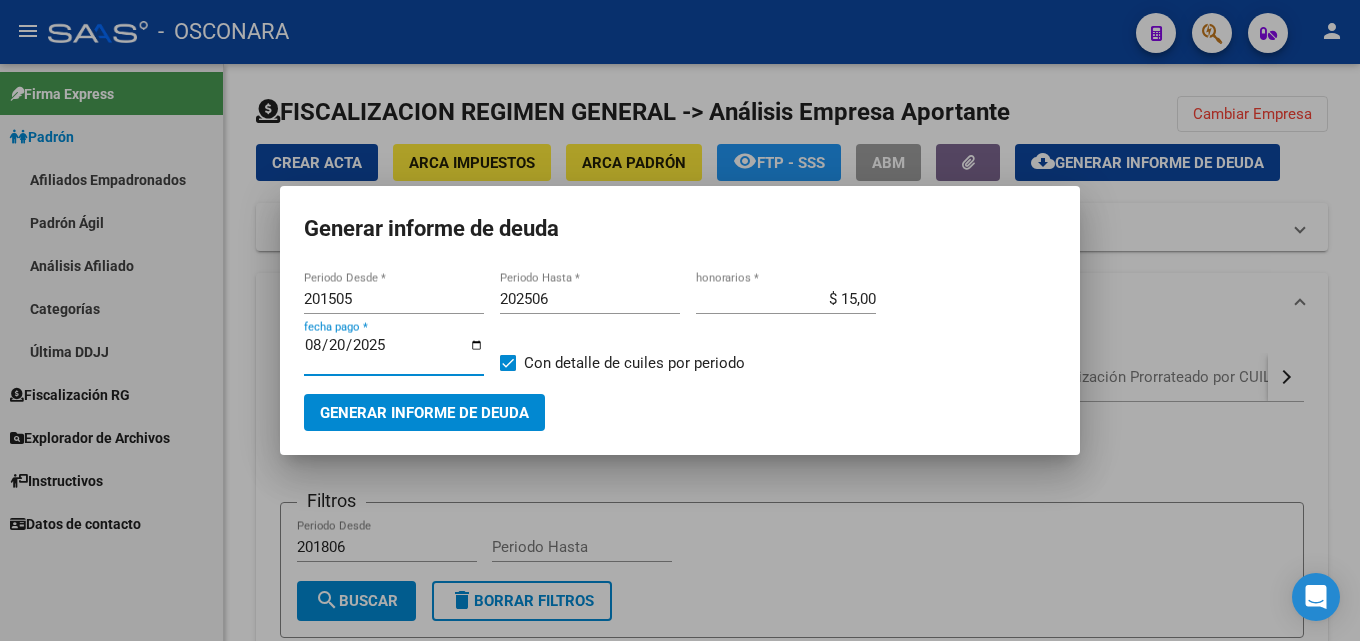 click on "Generar informe de deuda" at bounding box center (424, 413) 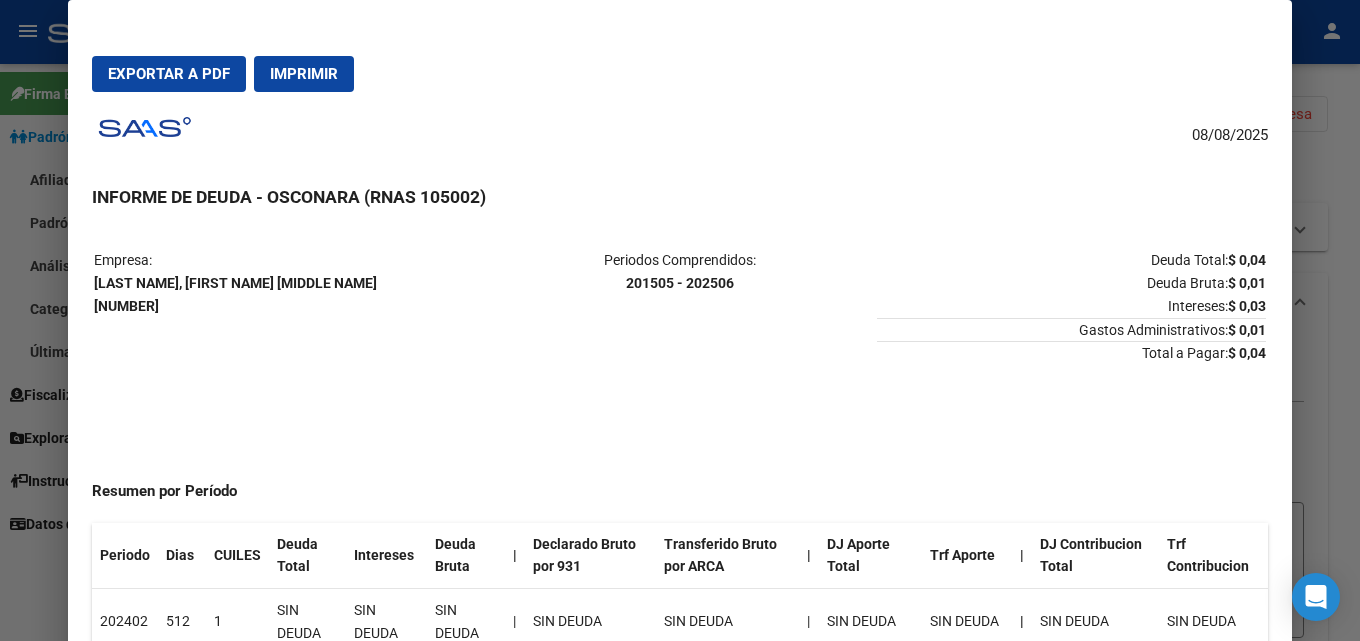 click at bounding box center [680, 320] 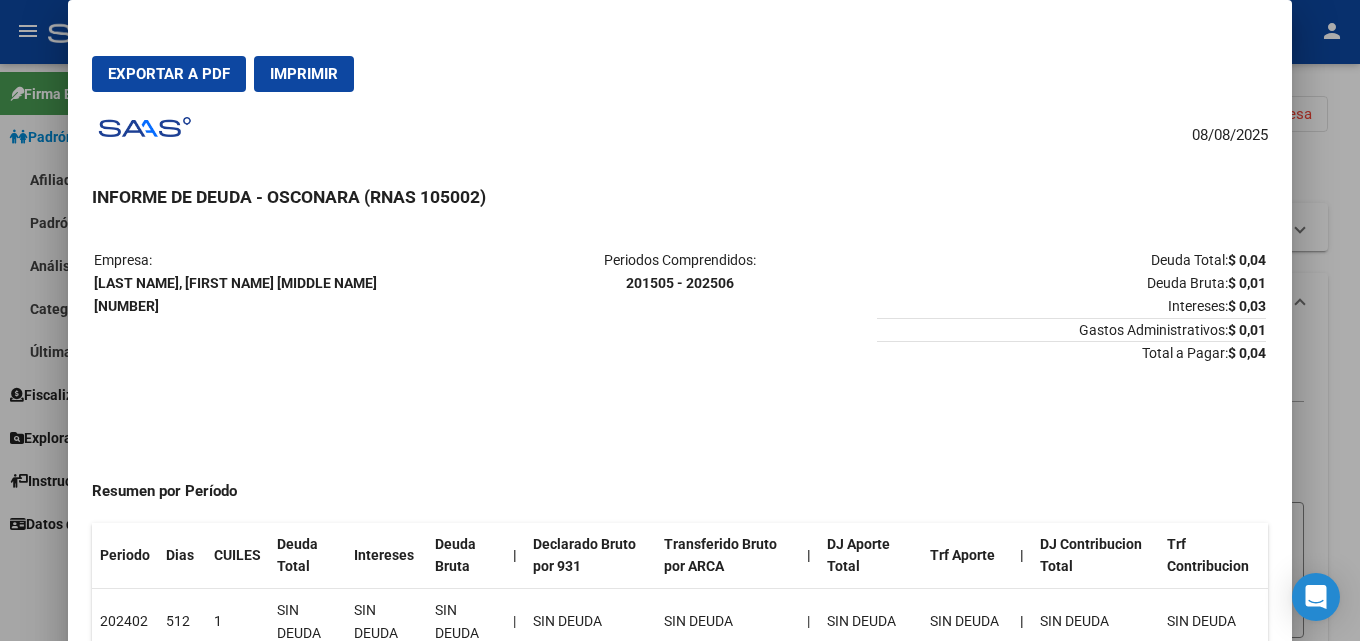 click at bounding box center [680, 320] 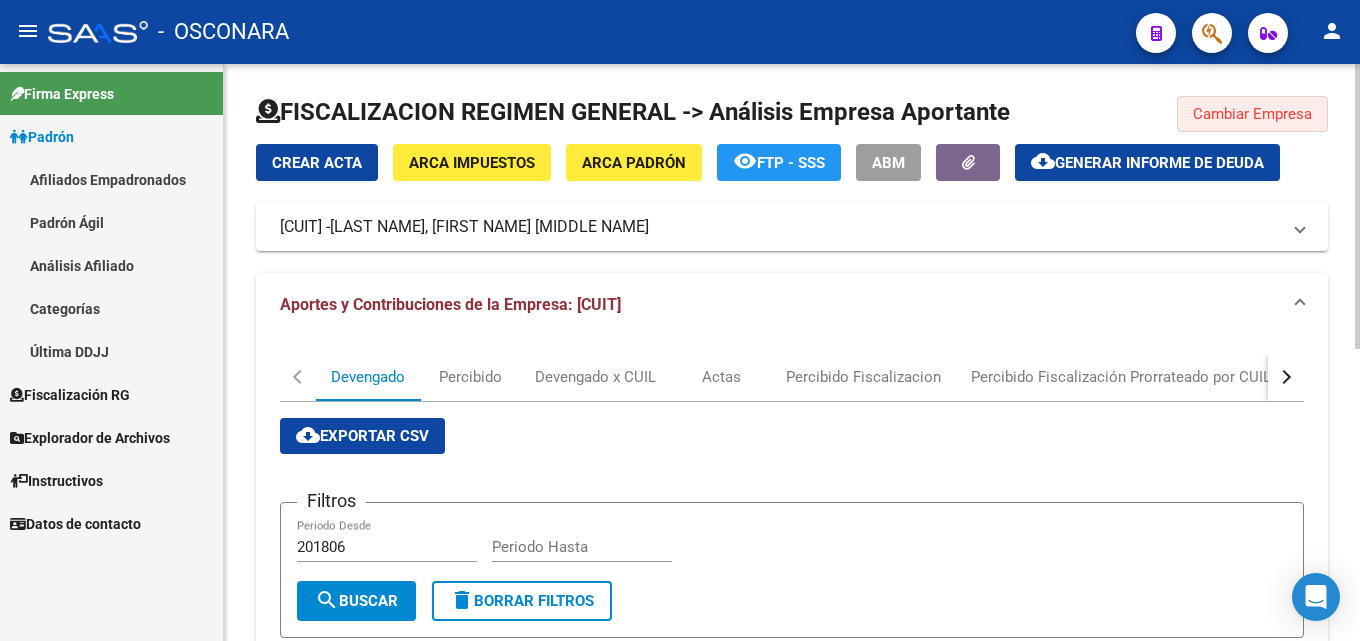 drag, startPoint x: 1242, startPoint y: 112, endPoint x: 691, endPoint y: 145, distance: 551.9873 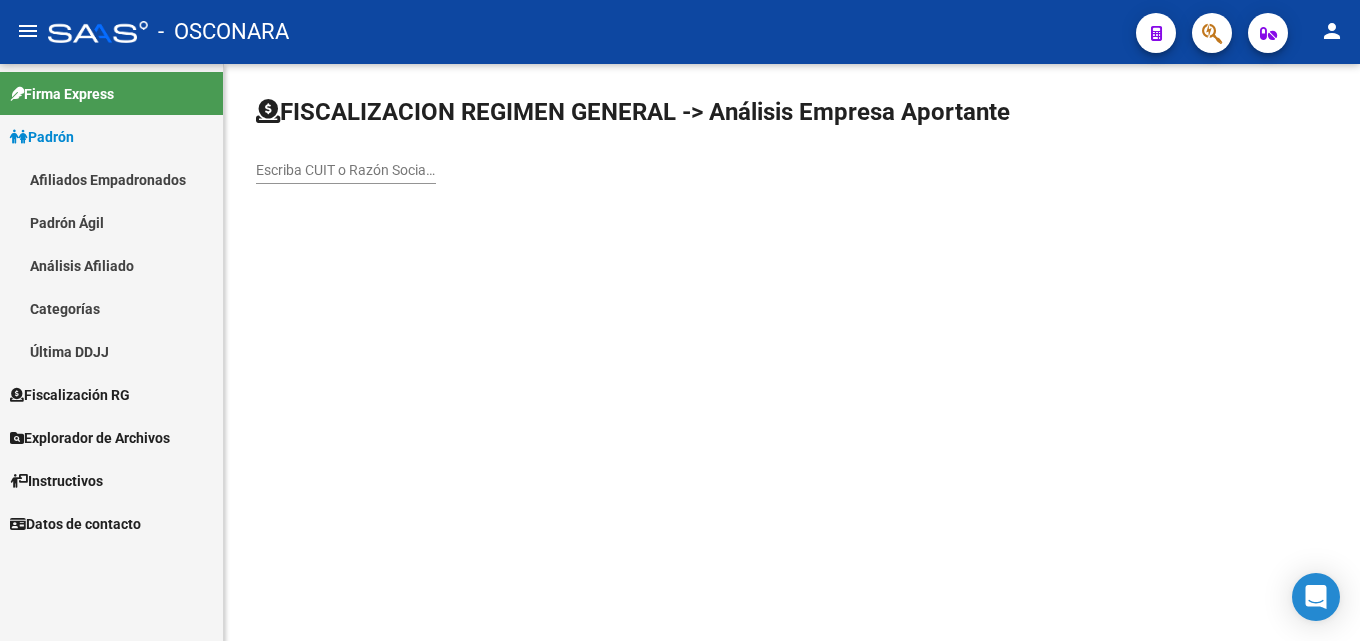 click on "Escriba CUIT o Razón Social para buscar" at bounding box center (346, 170) 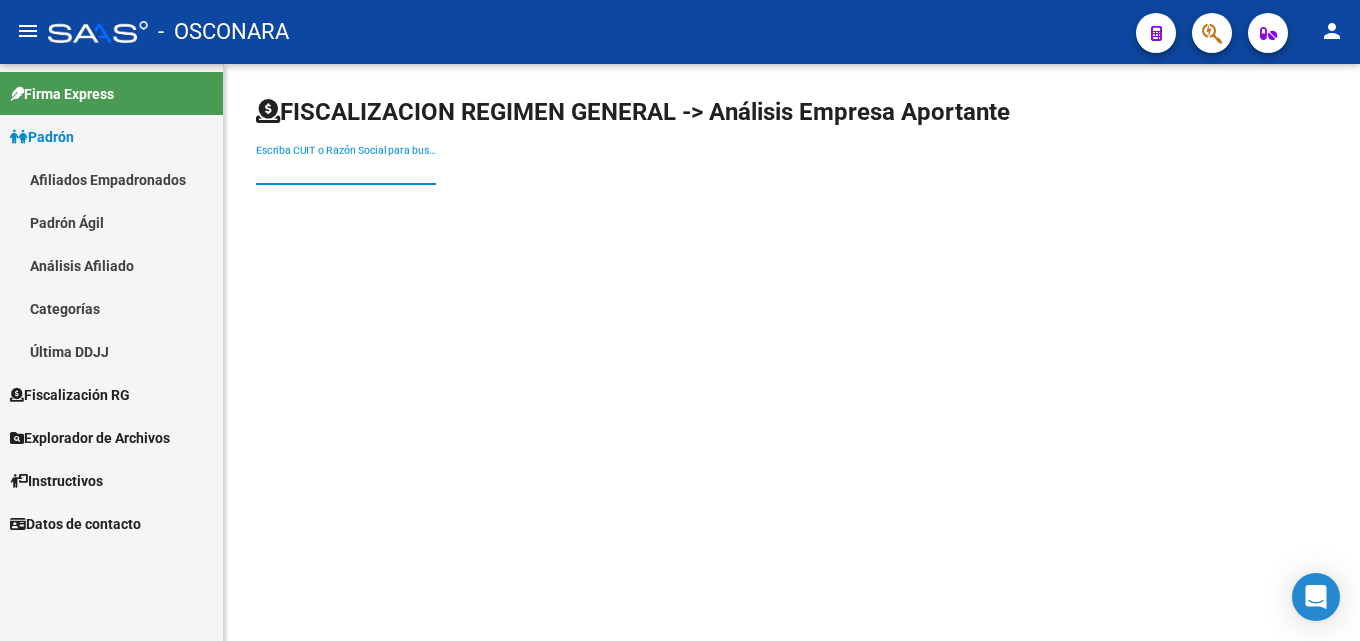 paste on "[CUIT]" 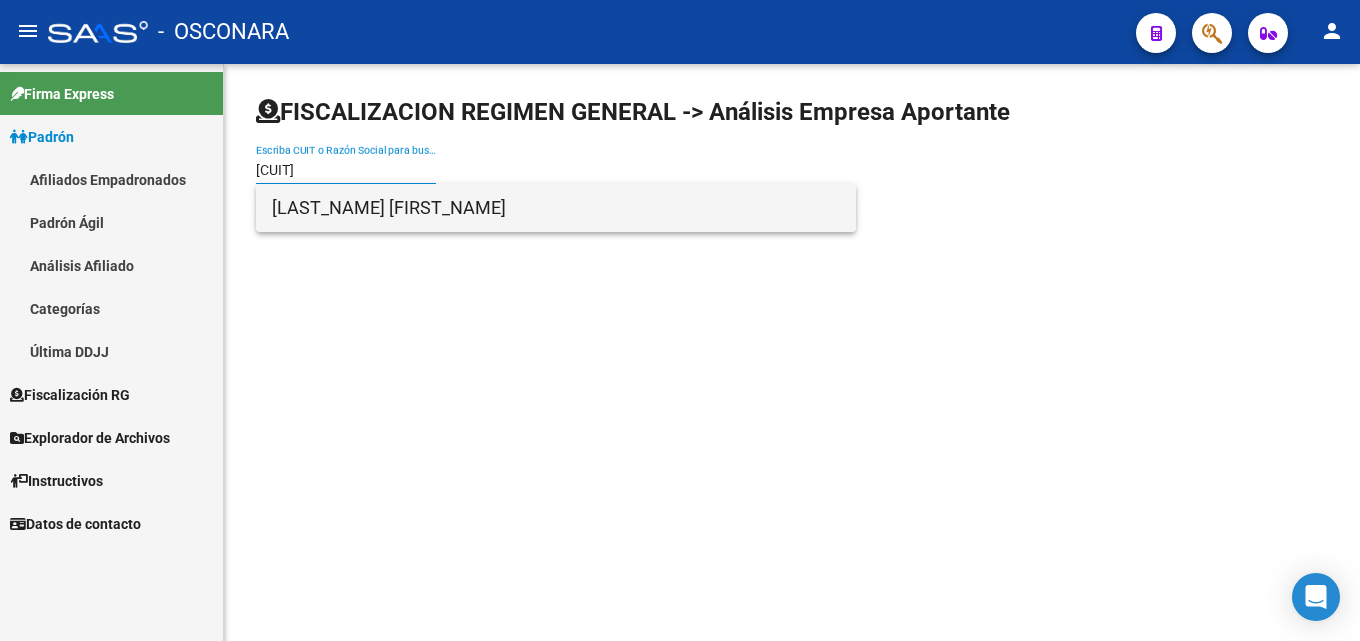 type on "[CUIT]" 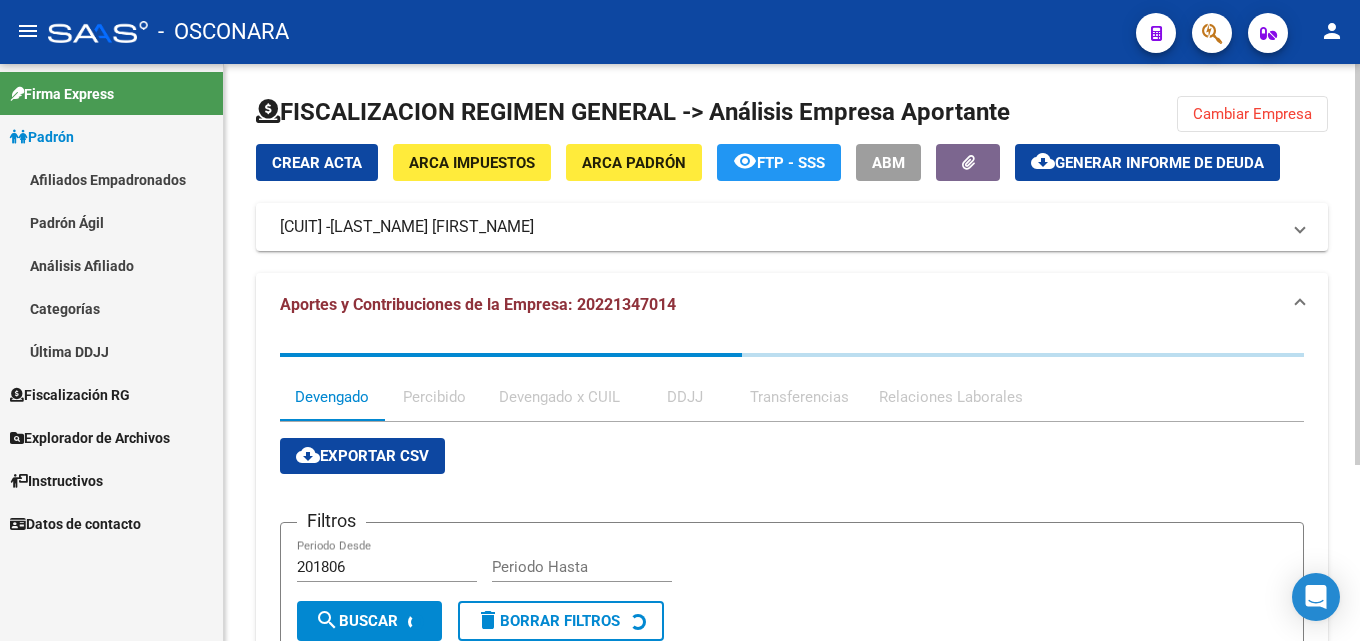 click on "Generar informe de deuda" 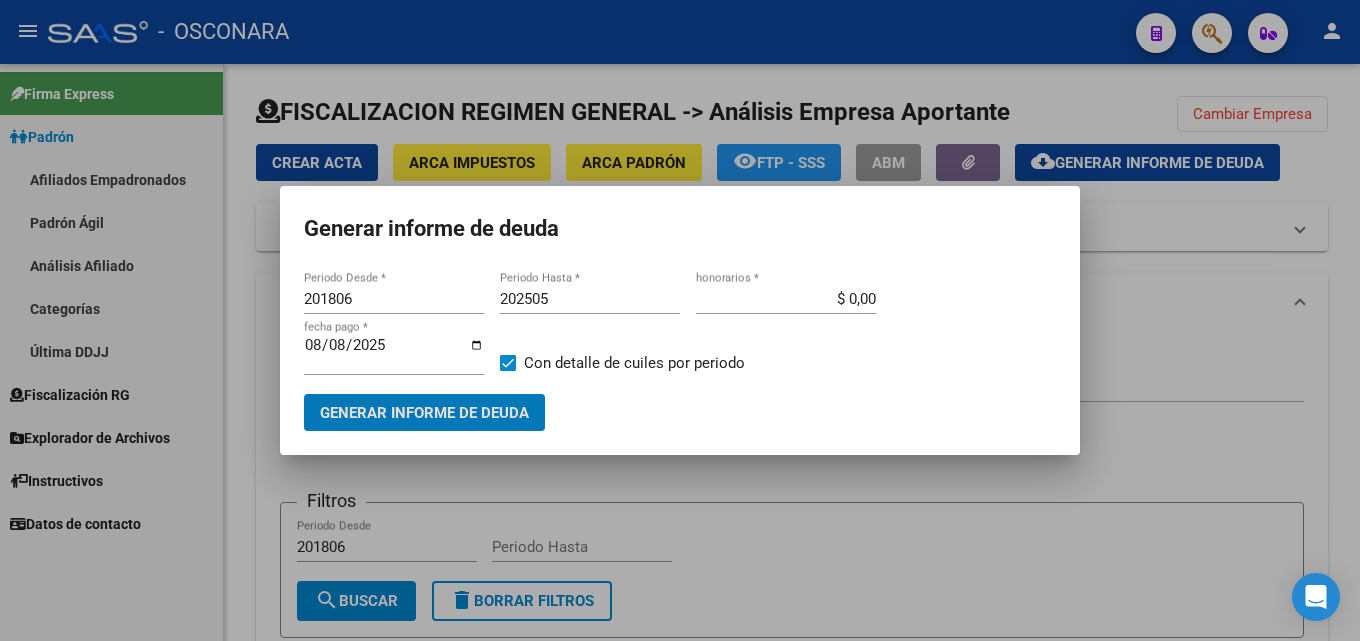 drag, startPoint x: 355, startPoint y: 303, endPoint x: 266, endPoint y: 310, distance: 89.27486 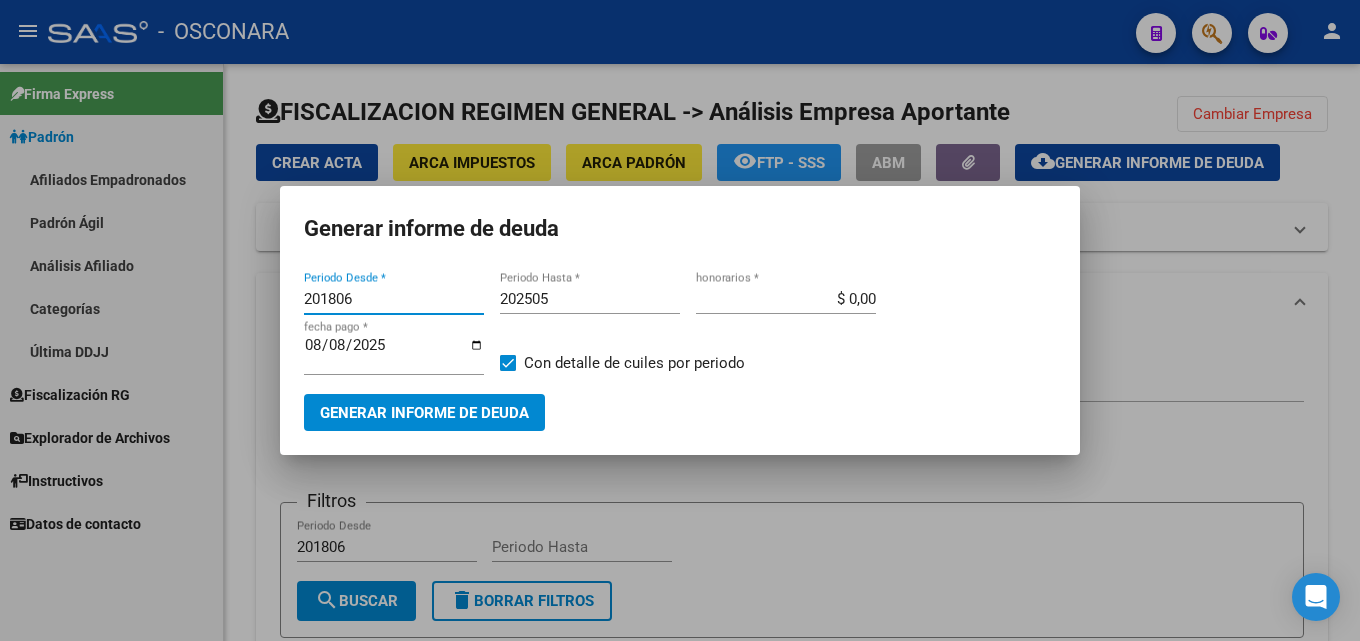click on "201806" at bounding box center [394, 299] 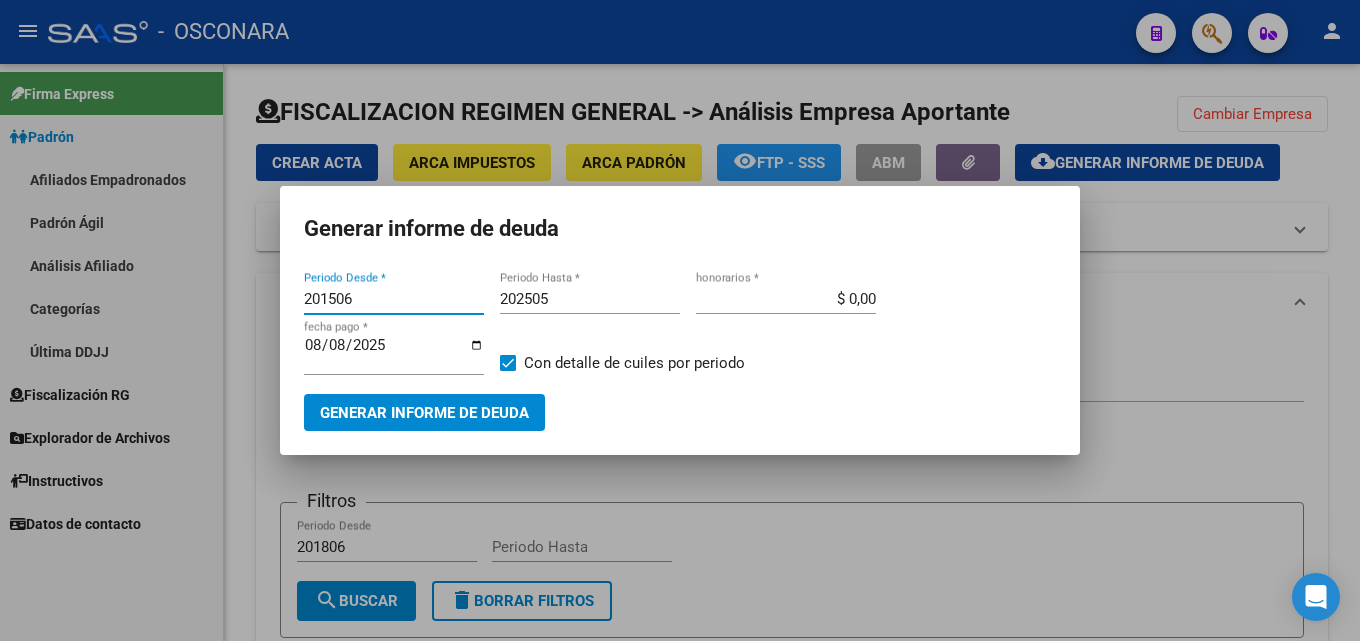type on "201506" 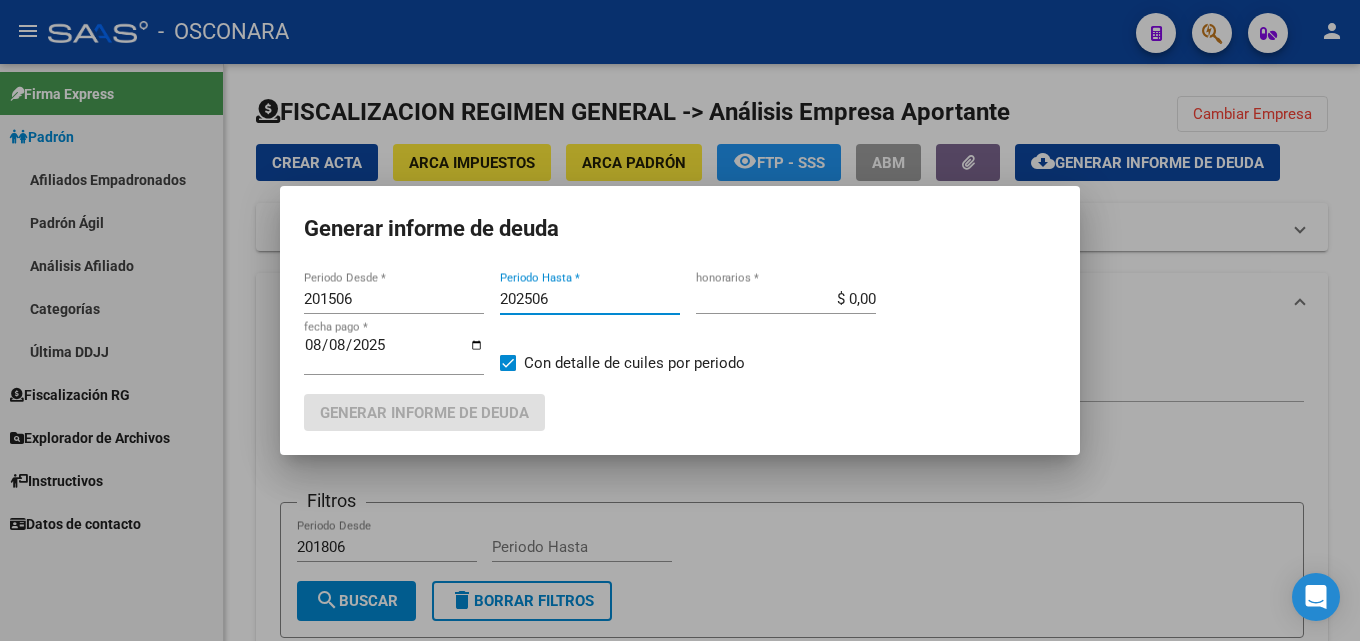 type on "202506" 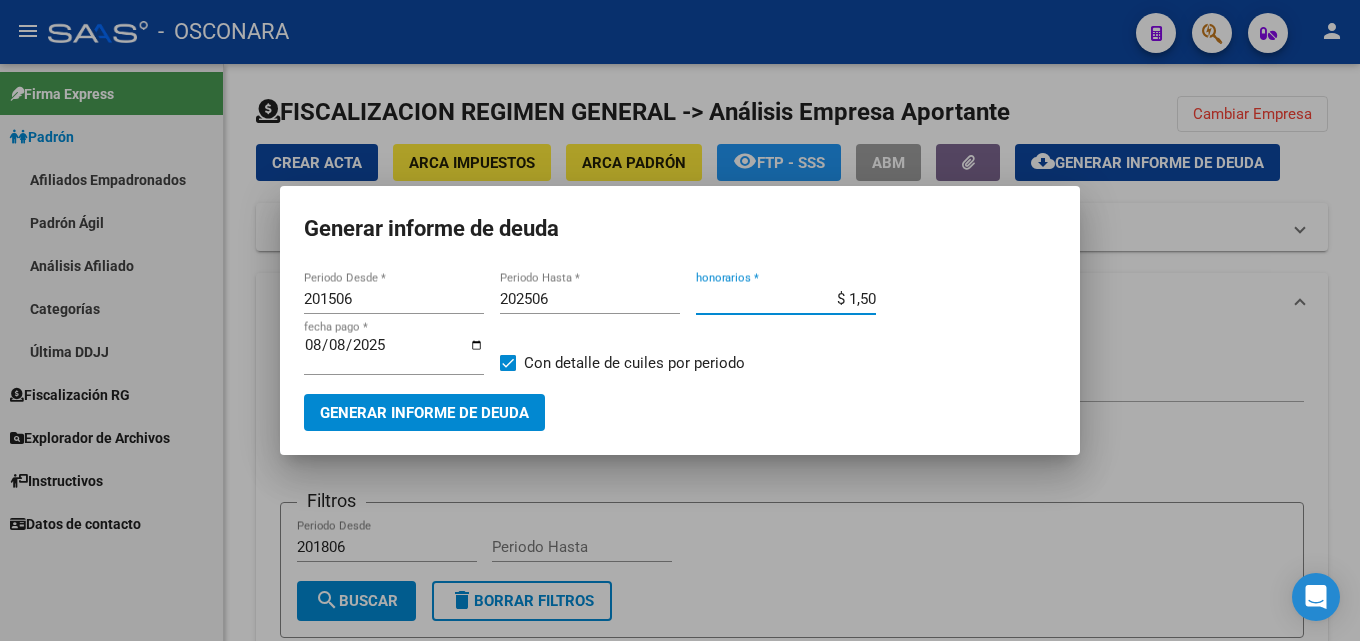 type on "$ 15,00" 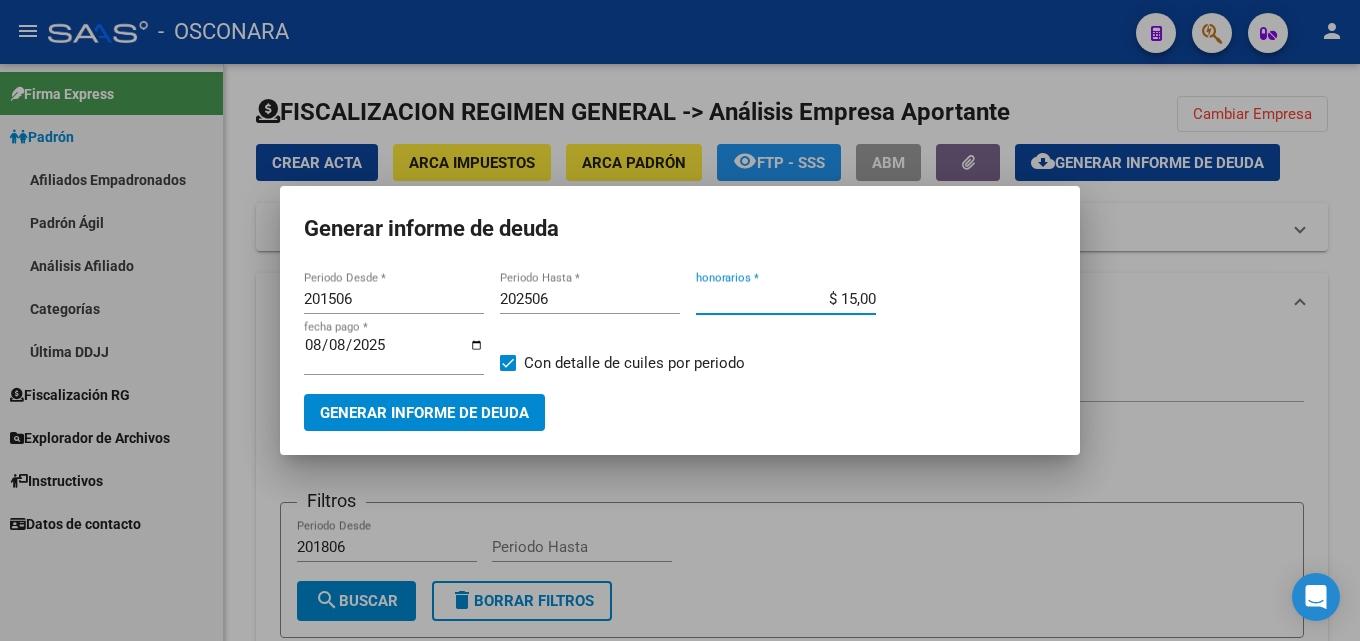 click on "2025-08-08" at bounding box center (394, 353) 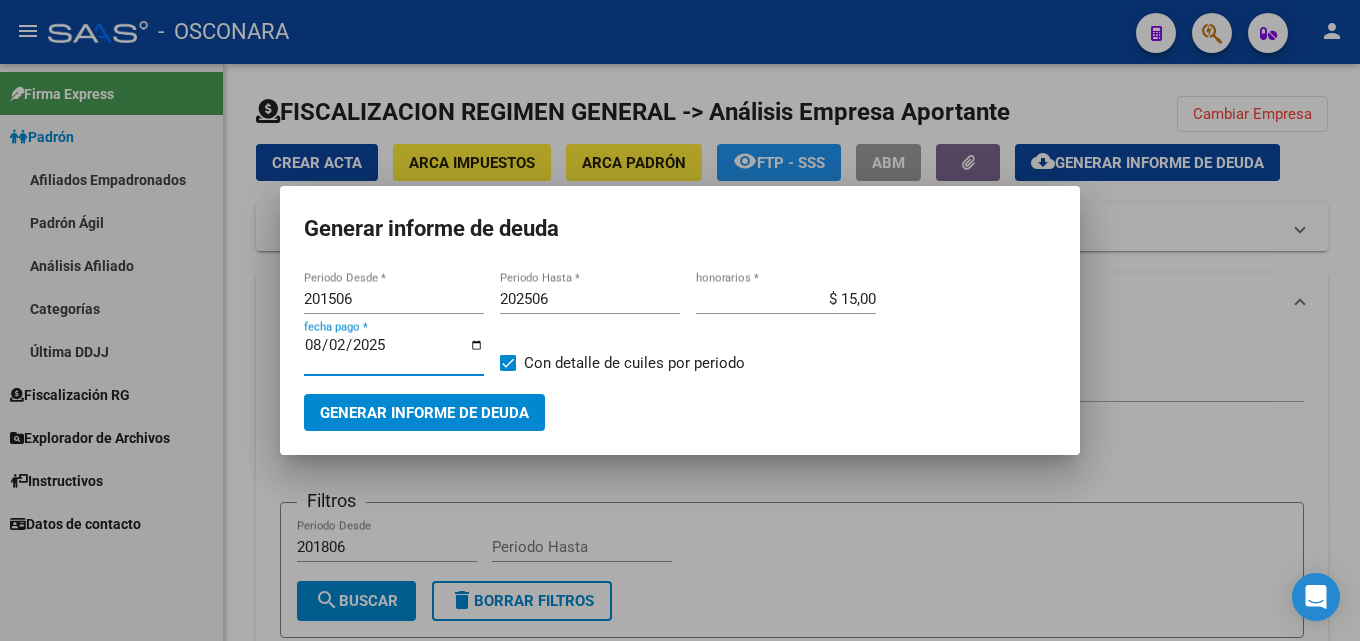 type on "2025-08-20" 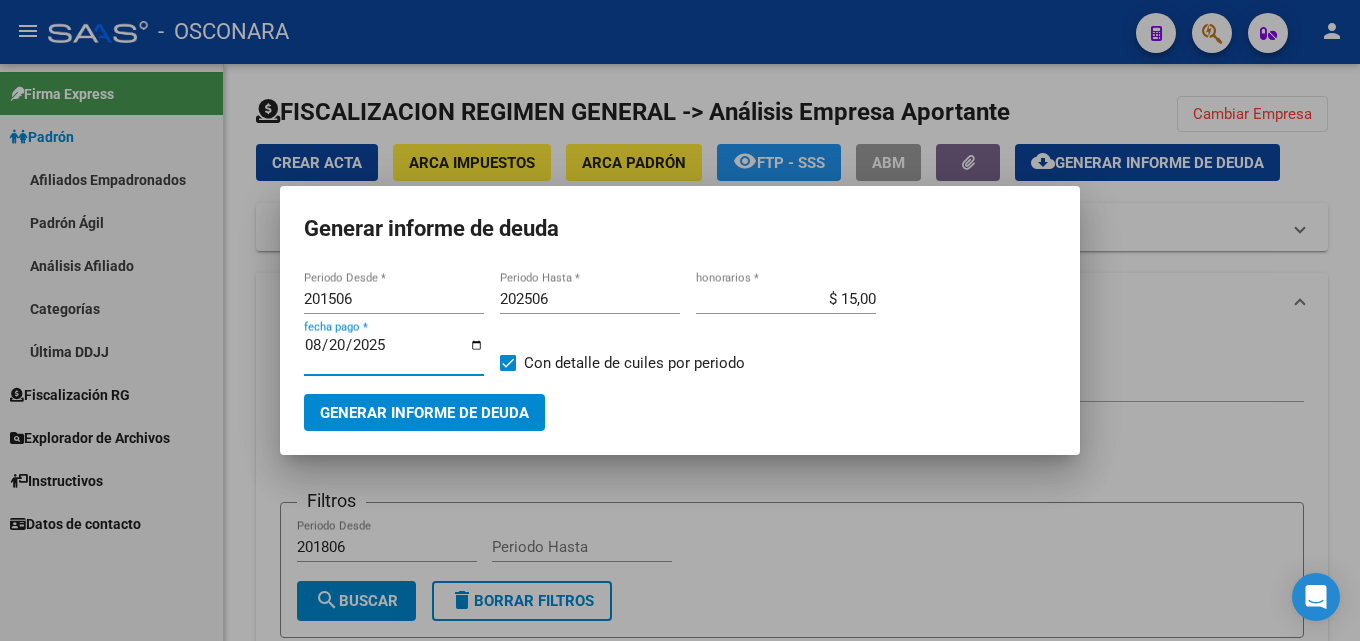 click on "Generar informe de deuda" at bounding box center [424, 413] 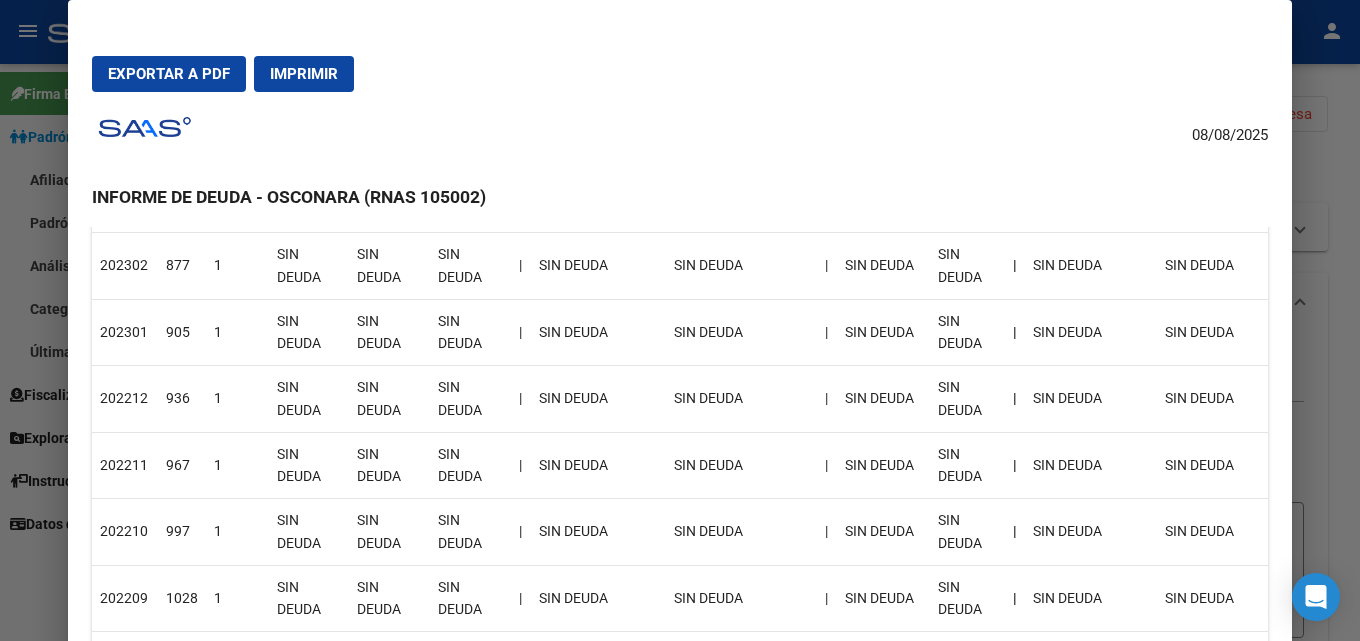 scroll, scrollTop: 2318, scrollLeft: 0, axis: vertical 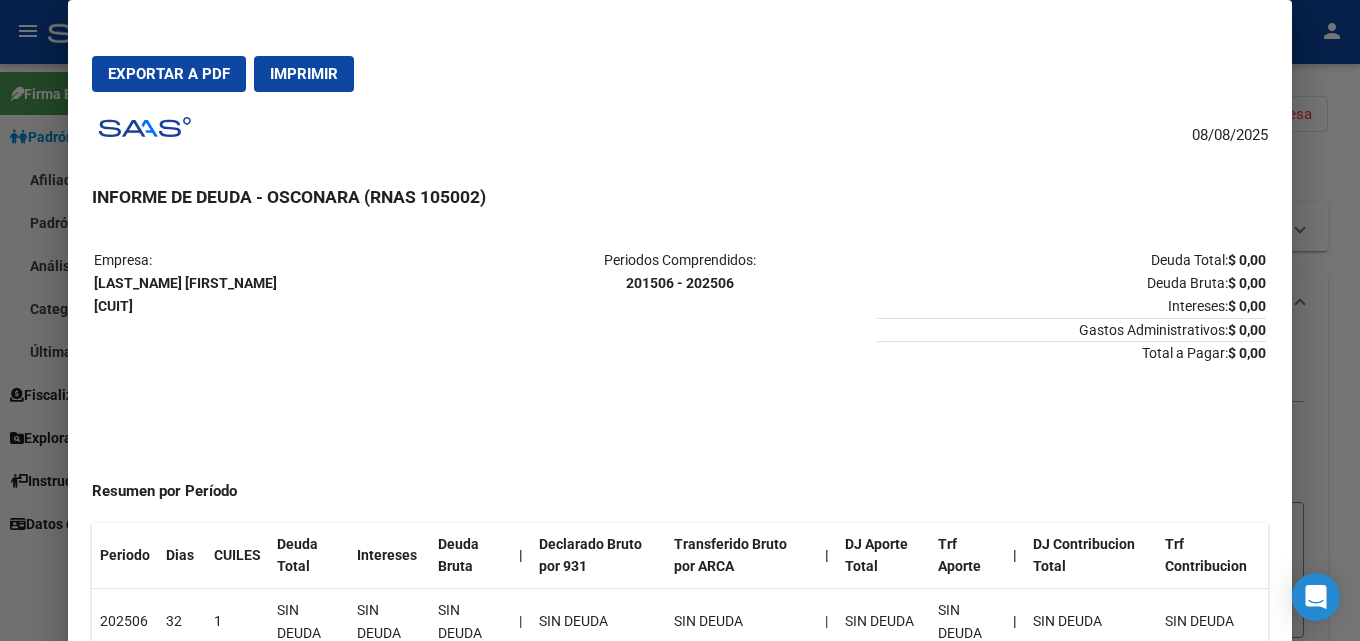 click at bounding box center [680, 320] 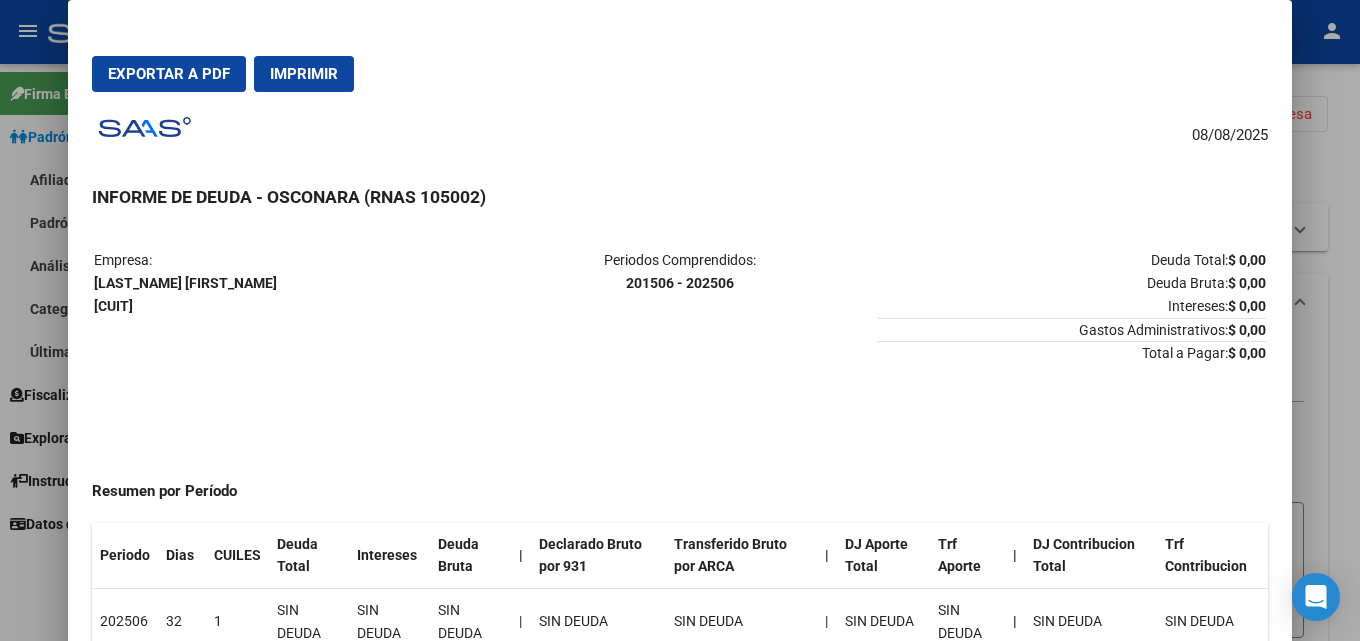 click at bounding box center [680, 320] 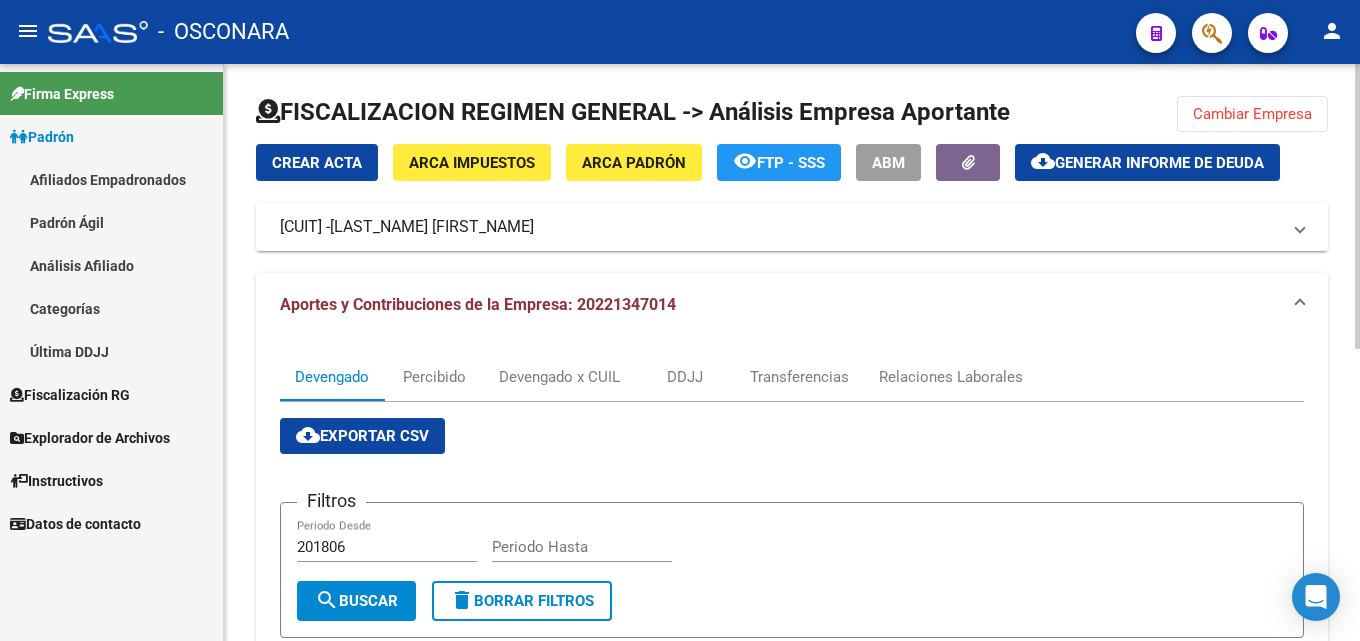 click on "Cambiar Empresa" 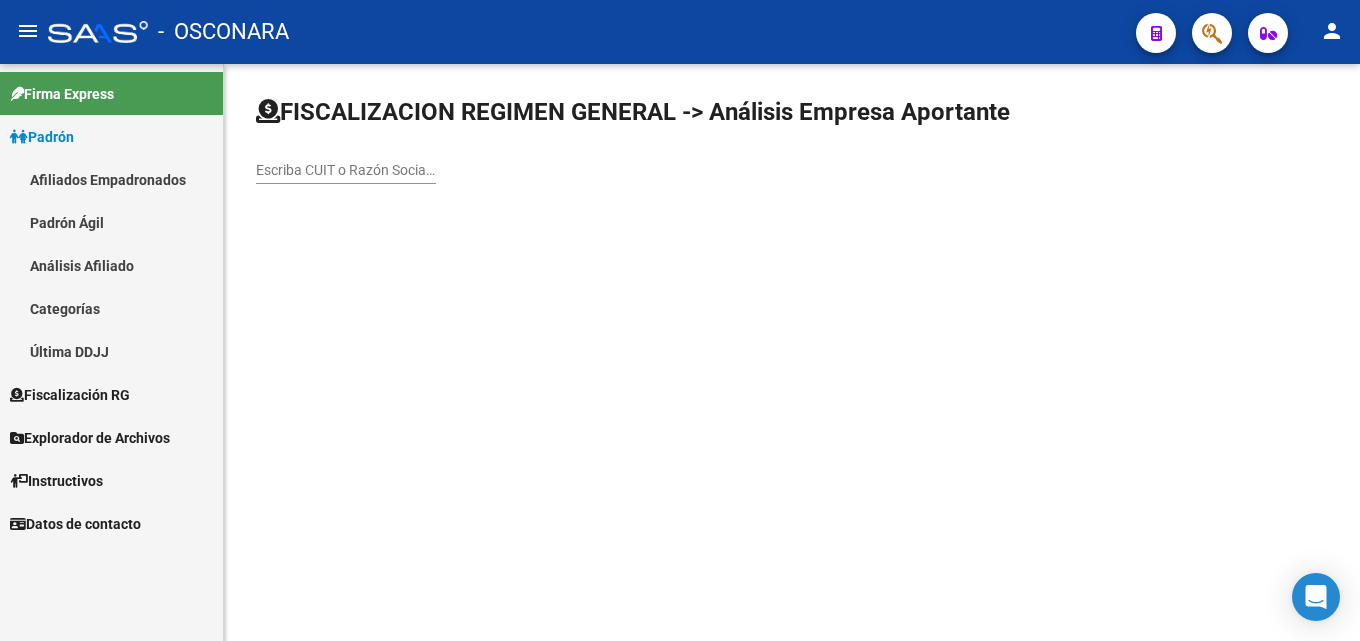 click on "Escriba CUIT o Razón Social para buscar" at bounding box center [346, 170] 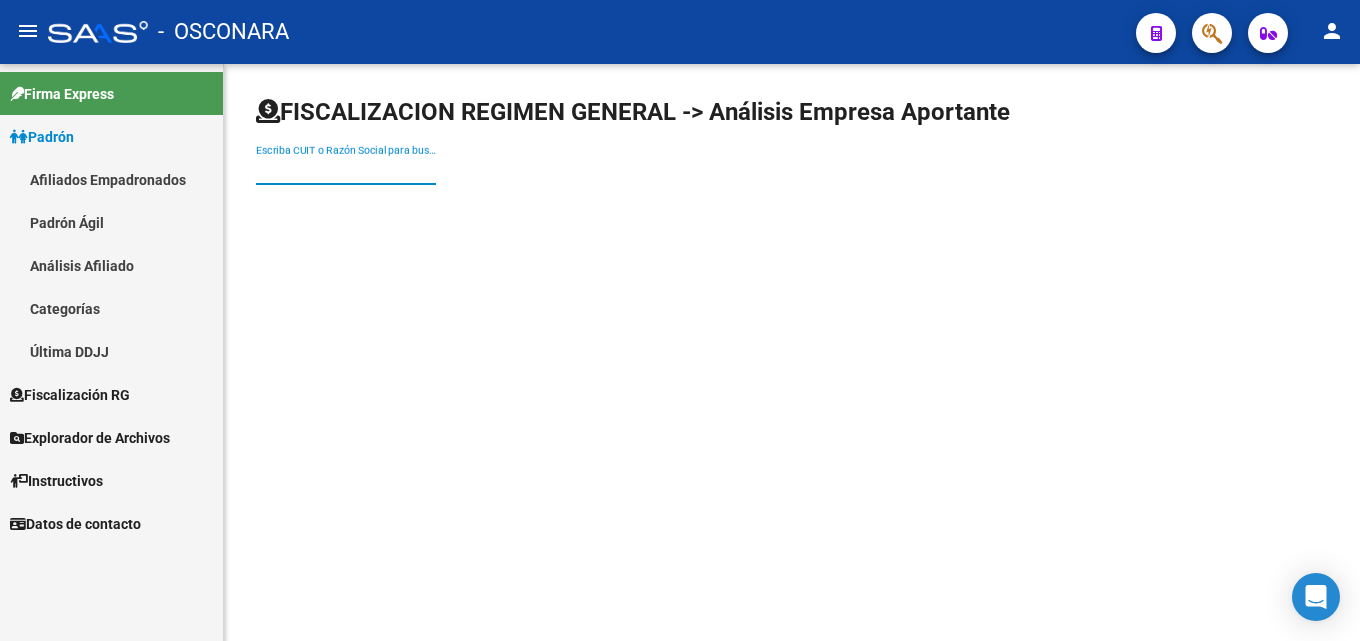 paste on "[NUMBER]" 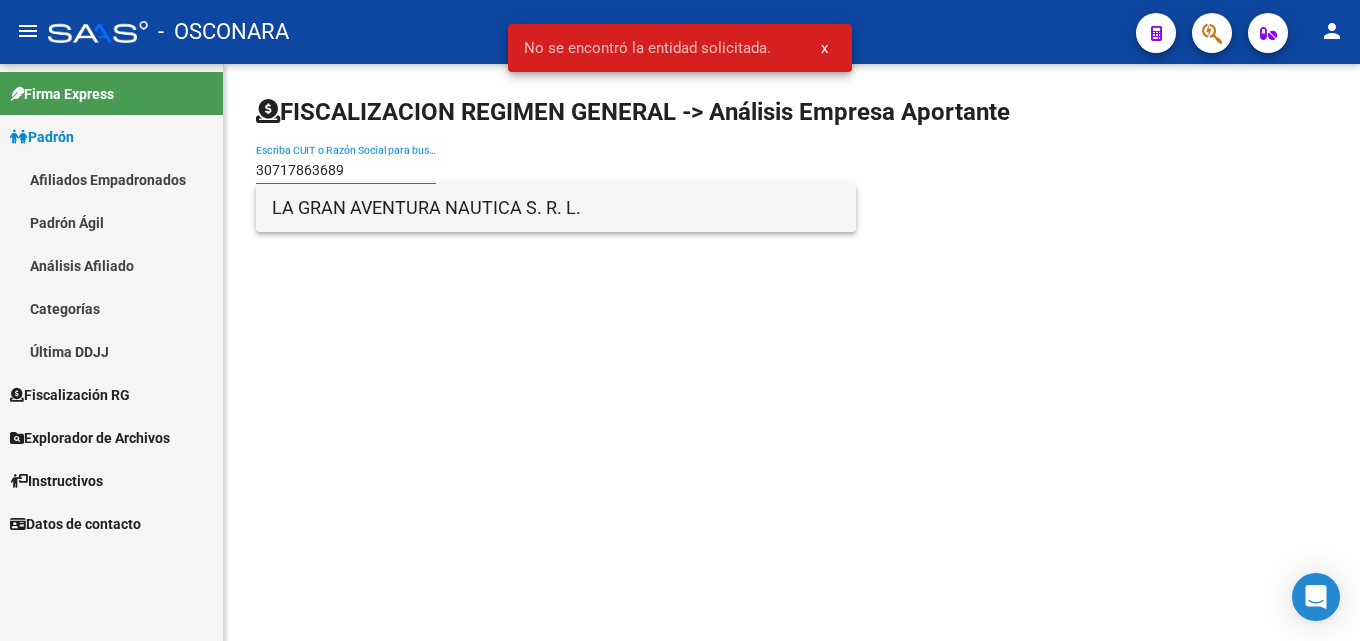 type on "30717863689" 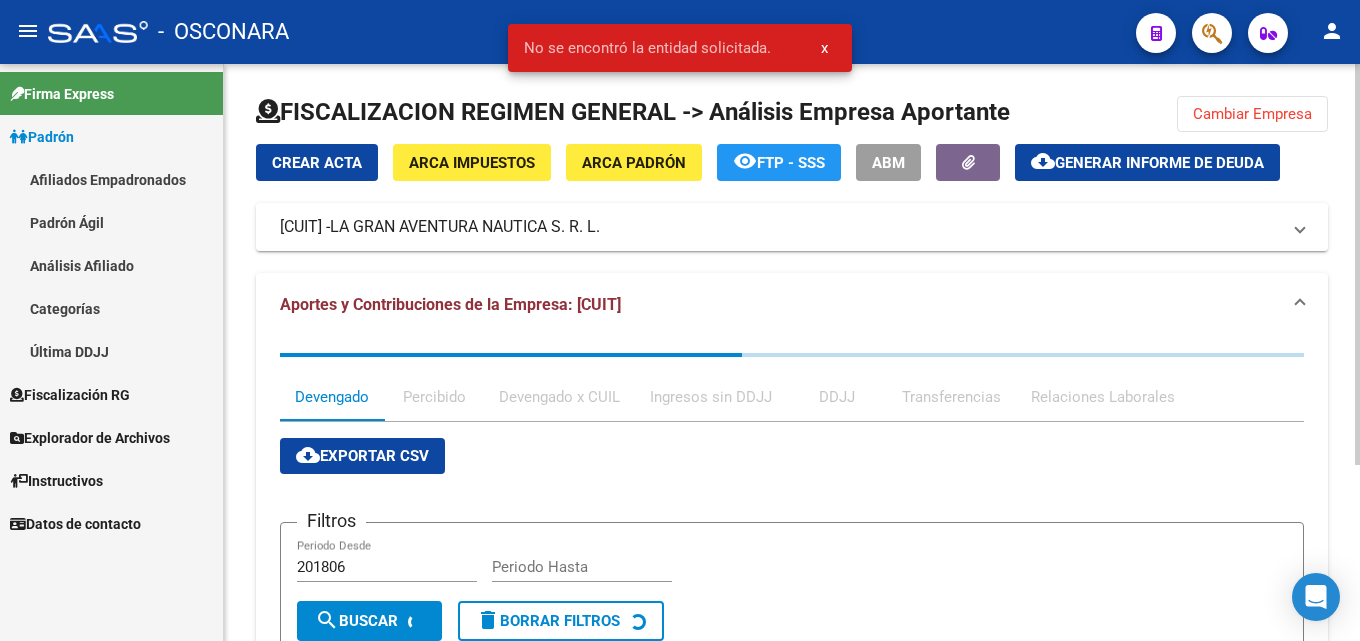 click on "cloud_download  Generar informe de deuda" 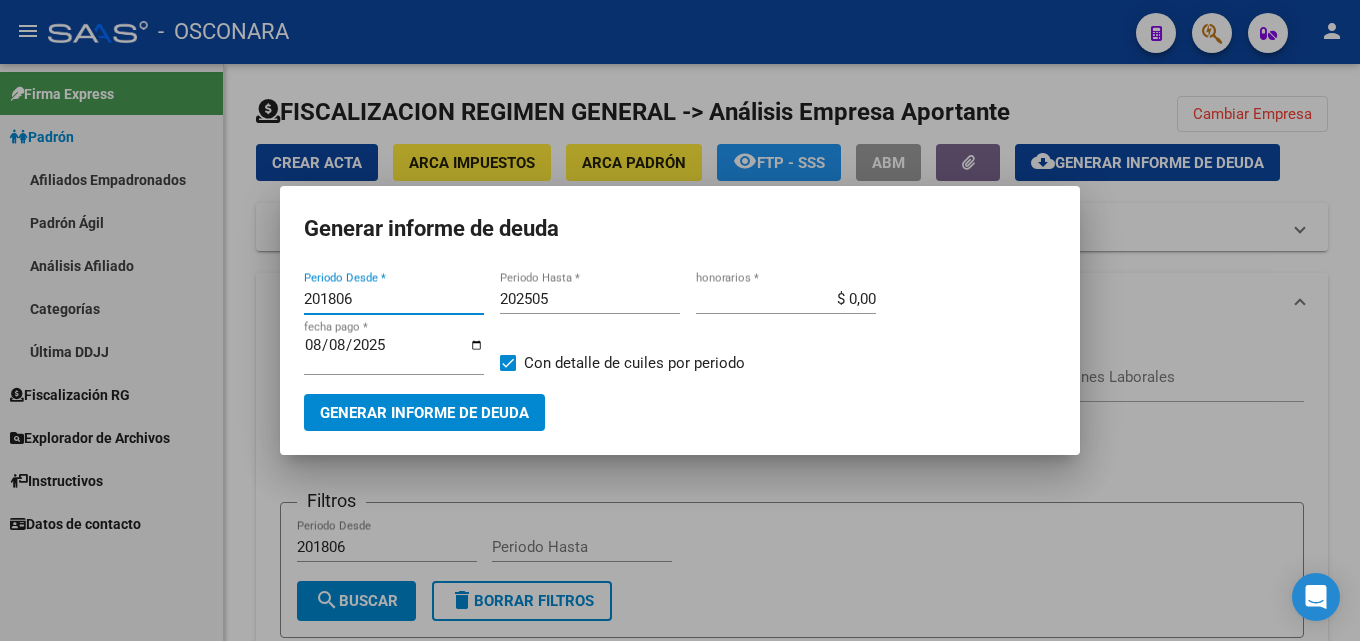 drag, startPoint x: 365, startPoint y: 296, endPoint x: 286, endPoint y: 299, distance: 79.05694 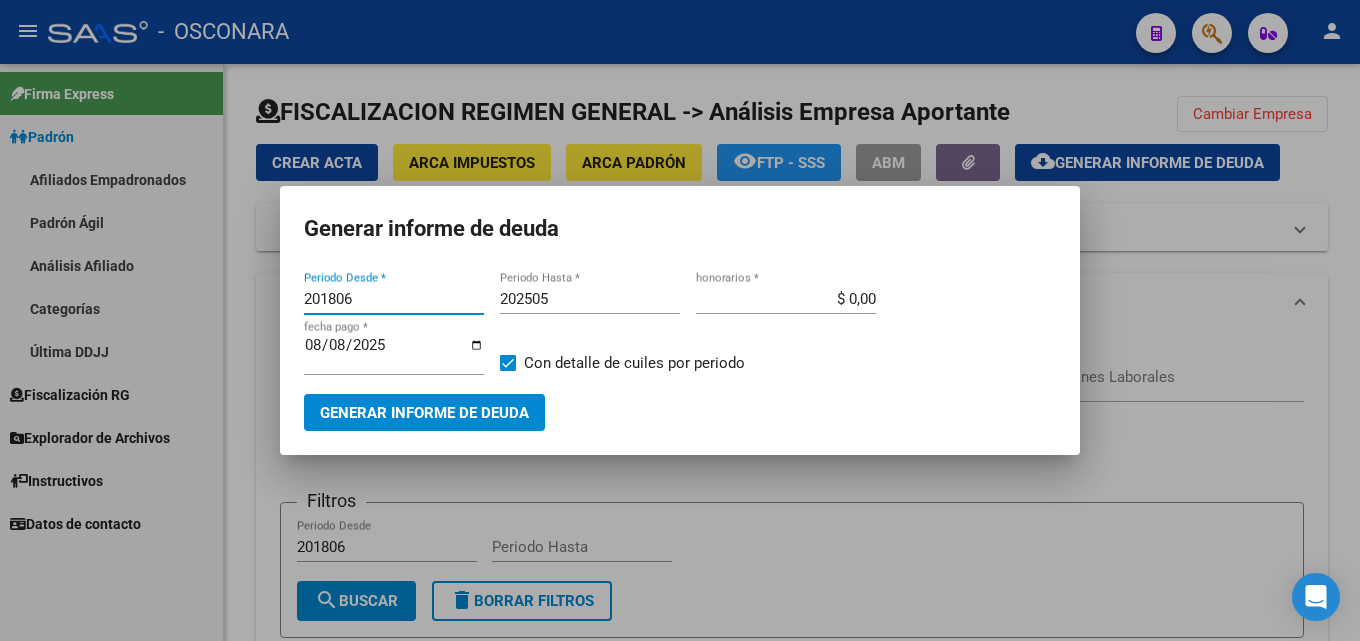 click on "201806 Periodo Desde *   202505 Periodo Hasta *   $ 0,00 honorarios *   2025-08-08 fecha pago *   Con detalle de cuiles por periodo  Generar informe de deuda" at bounding box center (680, 349) 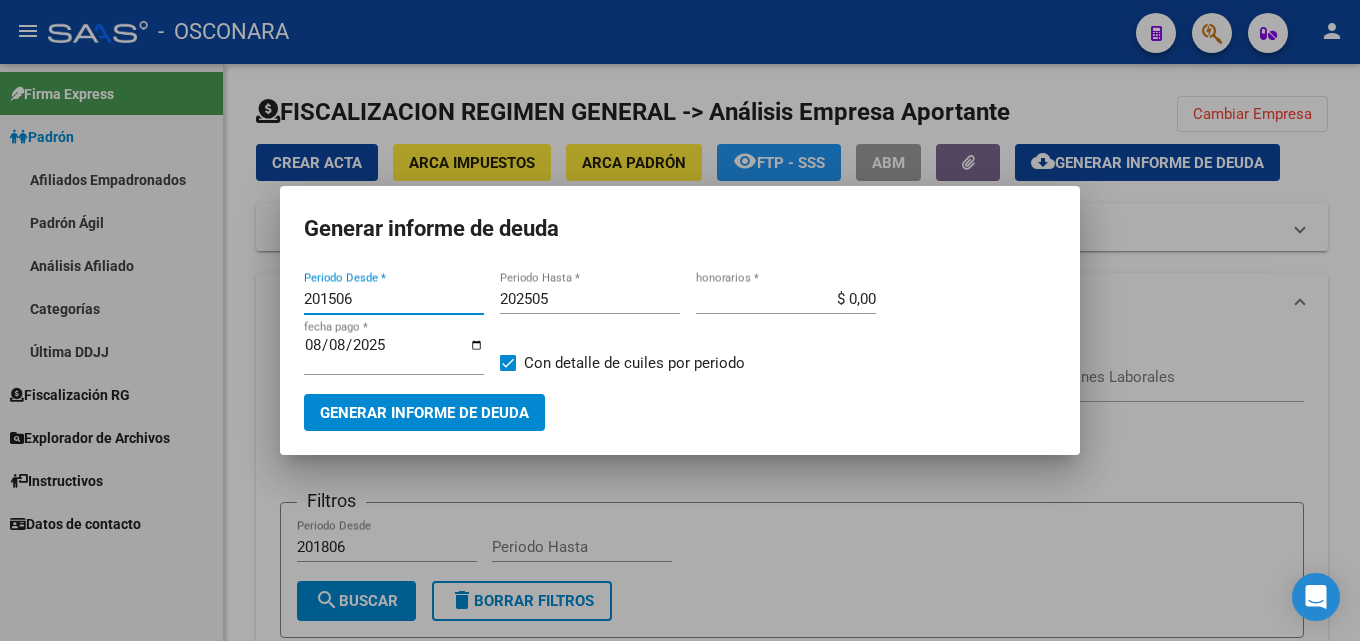 type on "201506" 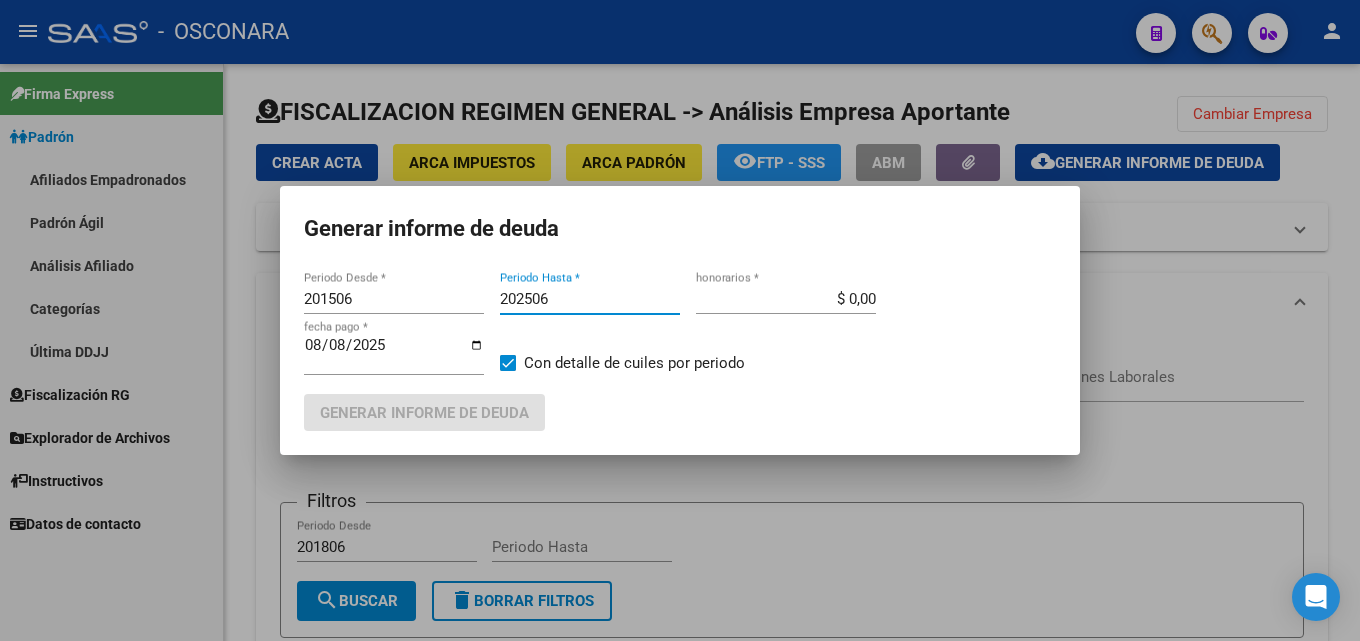 type on "202506" 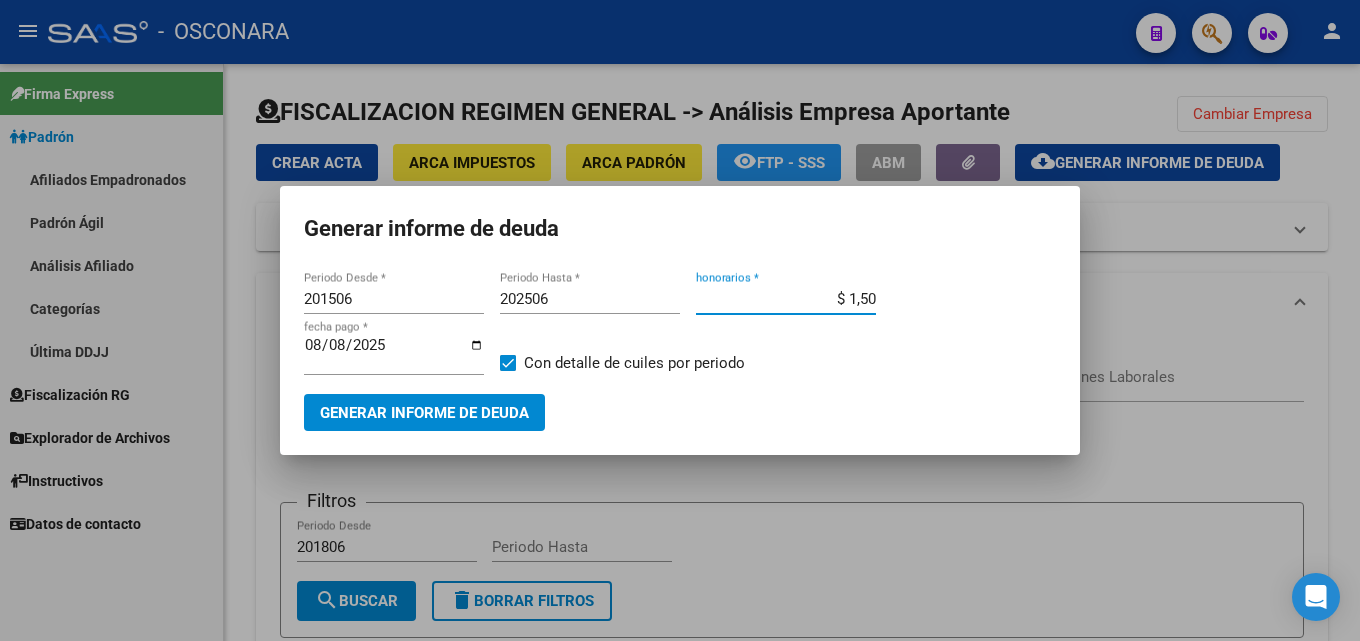 type on "$ 15,00" 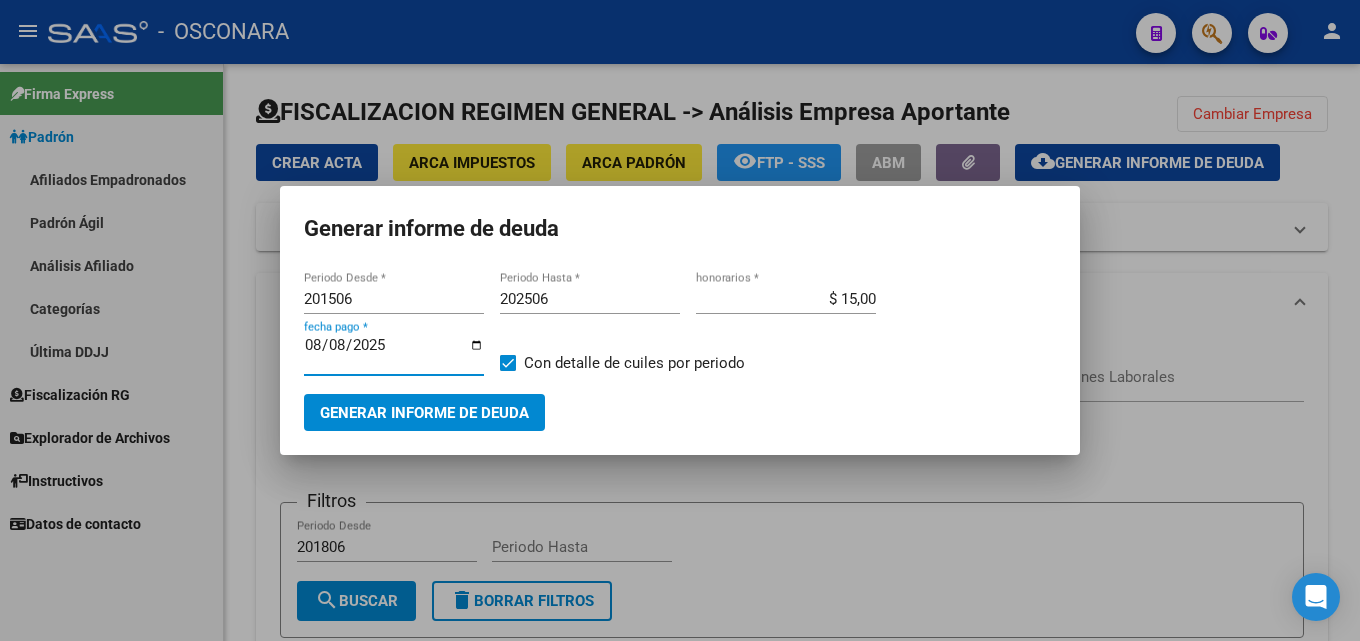 click on "2025-08-08" at bounding box center [394, 353] 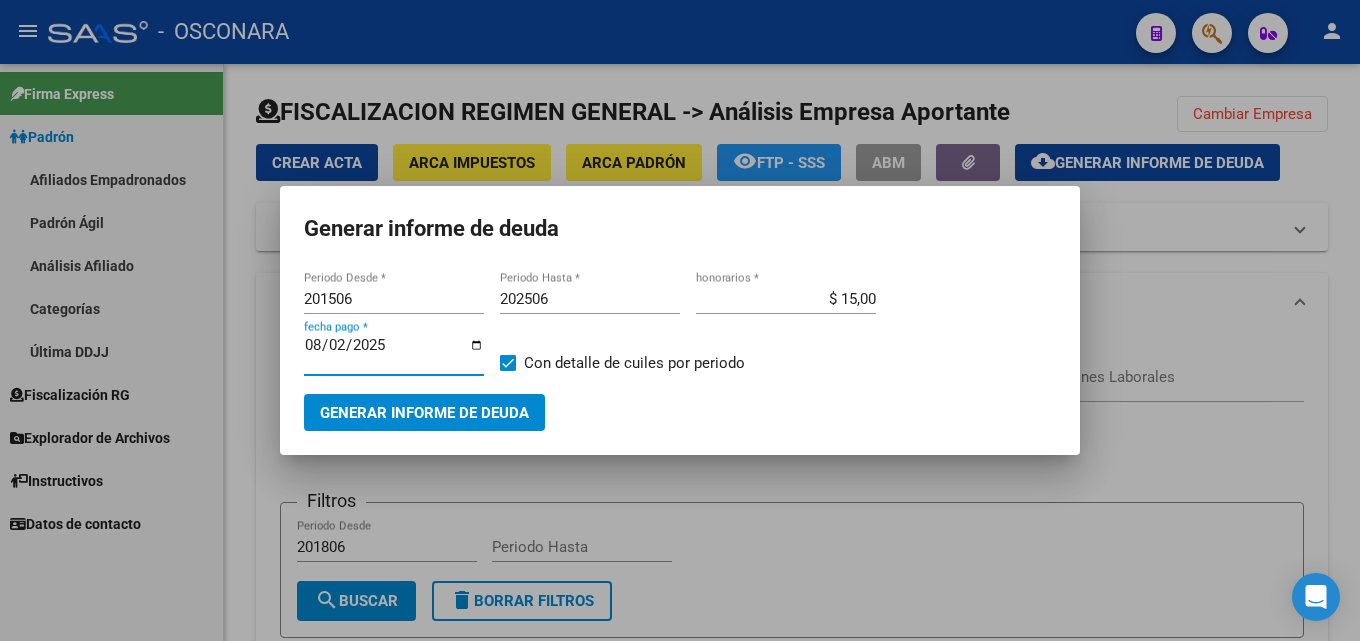 type on "2025-08-20" 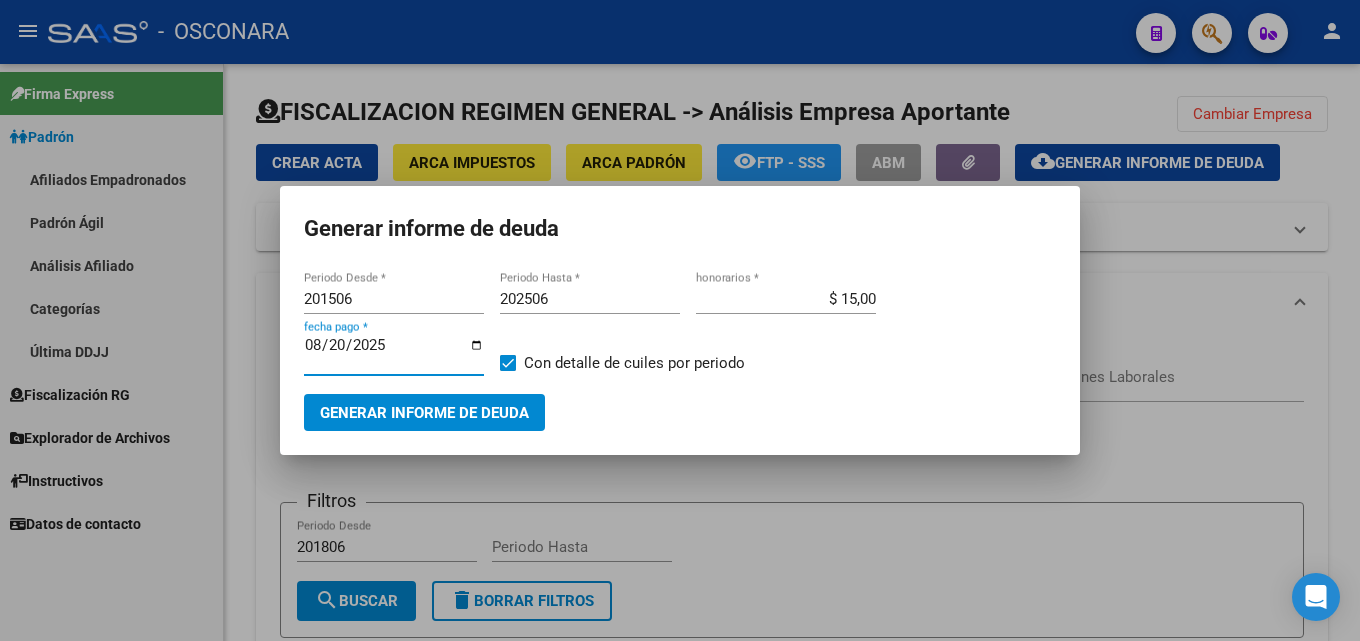 click on "Generar informe de deuda" at bounding box center (424, 413) 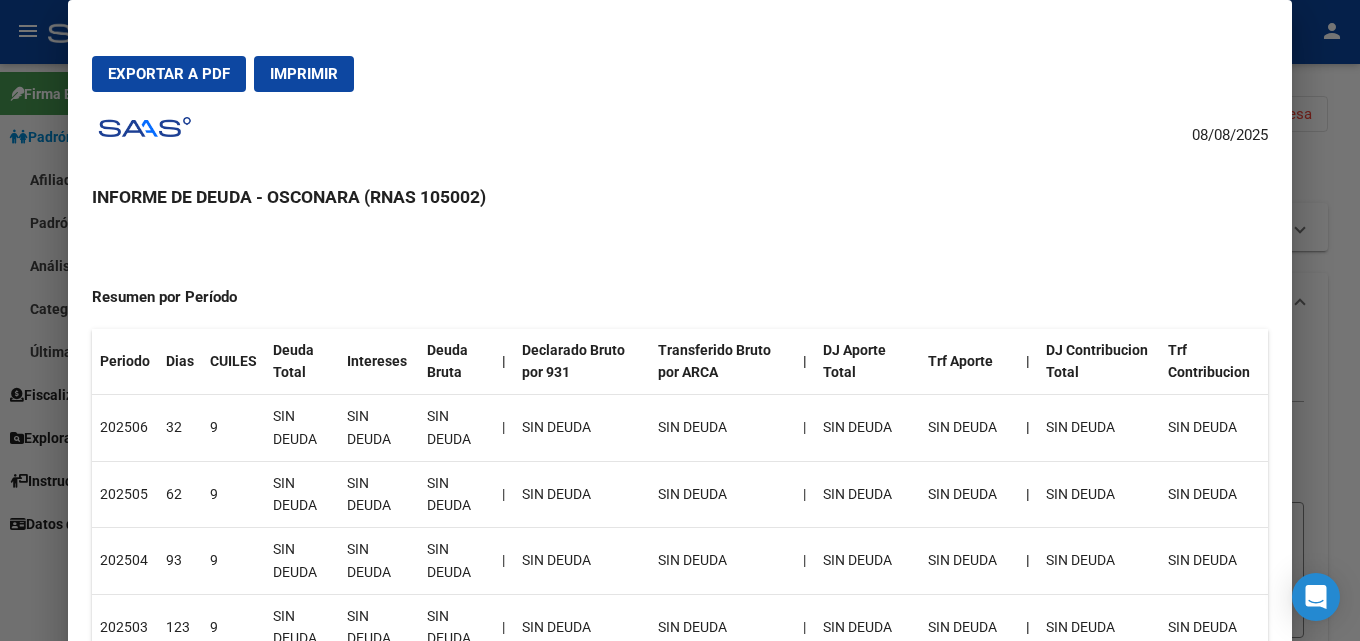 scroll, scrollTop: 0, scrollLeft: 0, axis: both 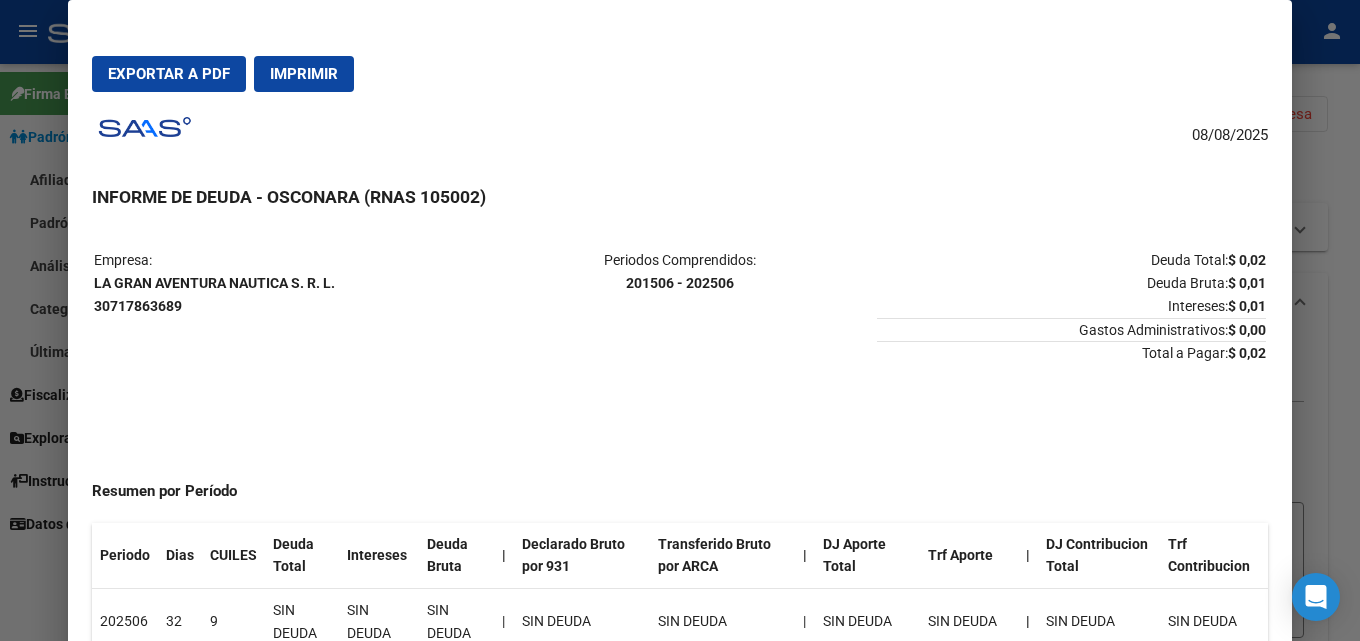 click at bounding box center [680, 320] 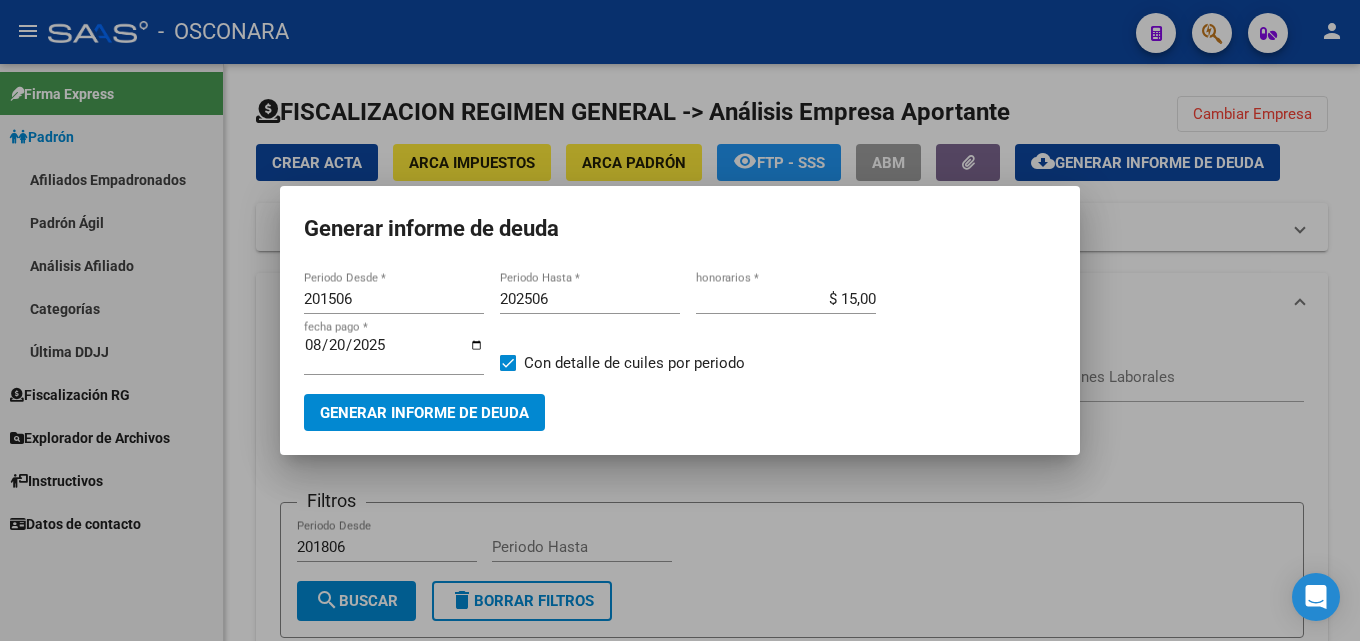 click at bounding box center [680, 320] 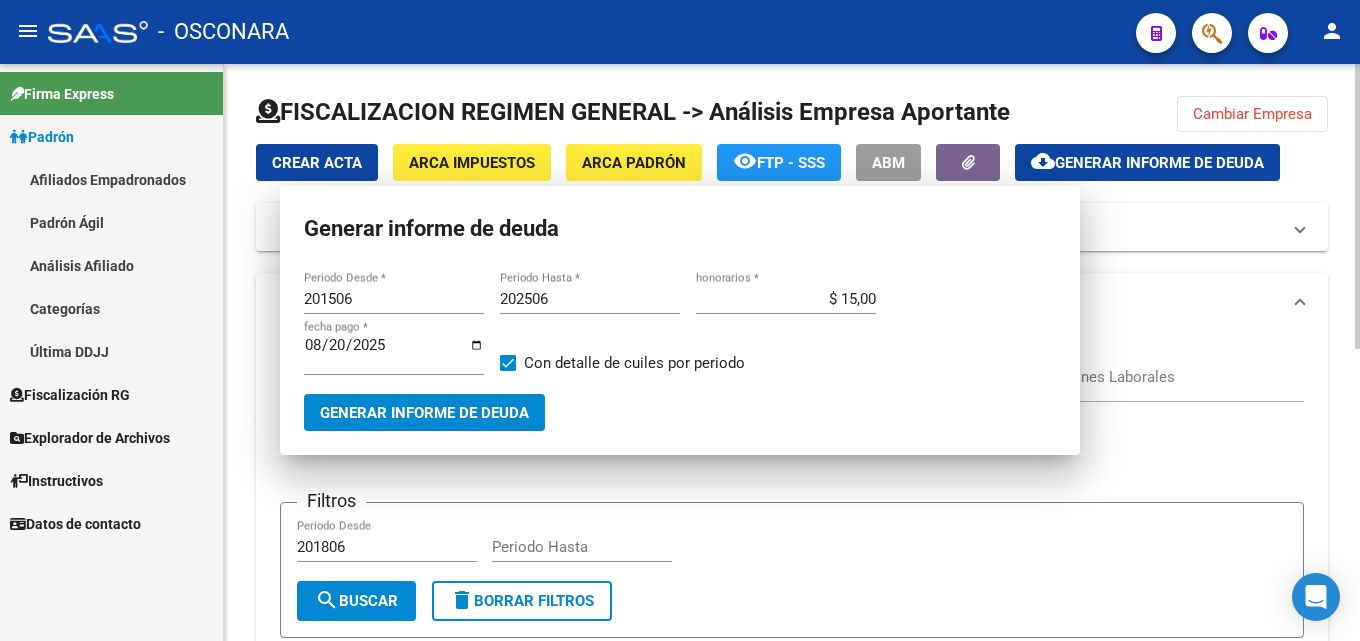 type 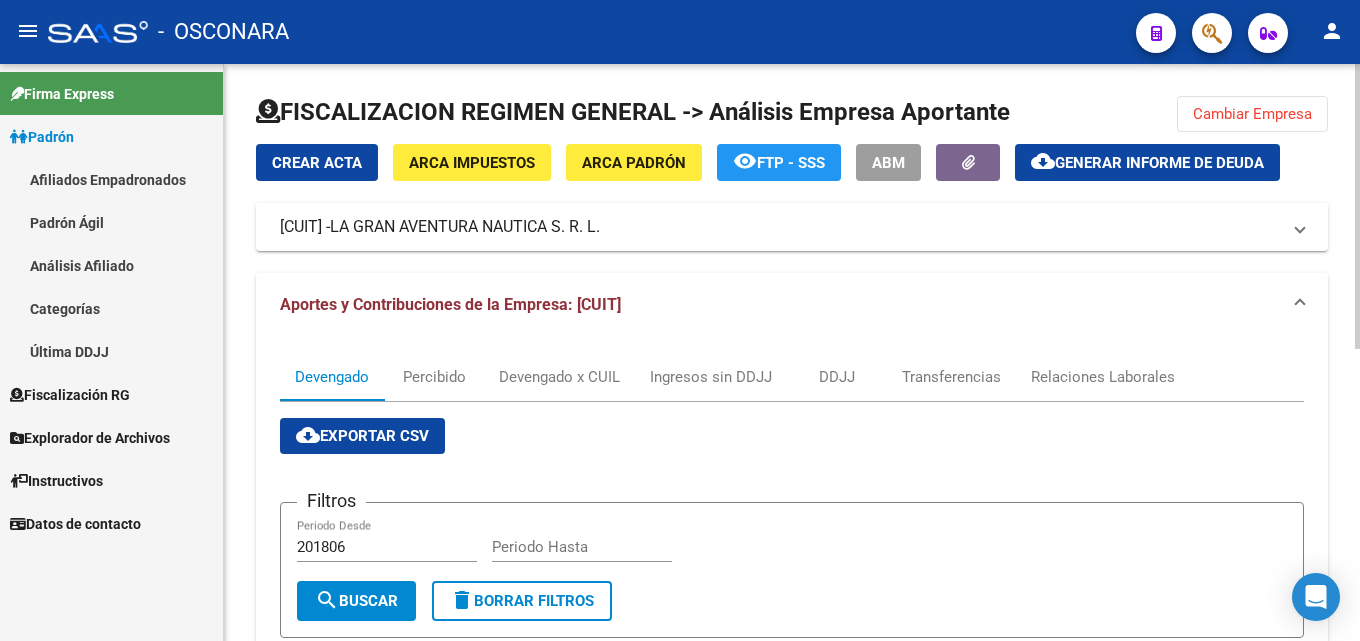 click on "Cambiar Empresa" 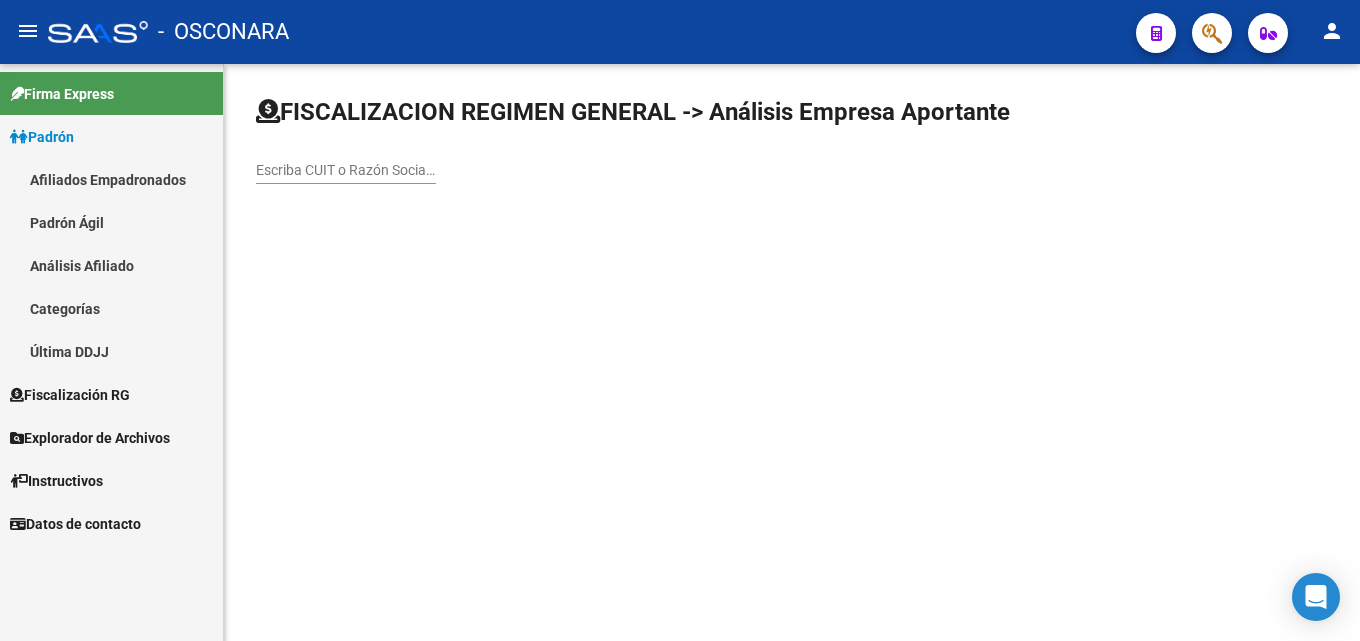 click on "Escriba CUIT o Razón Social para buscar" at bounding box center (346, 170) 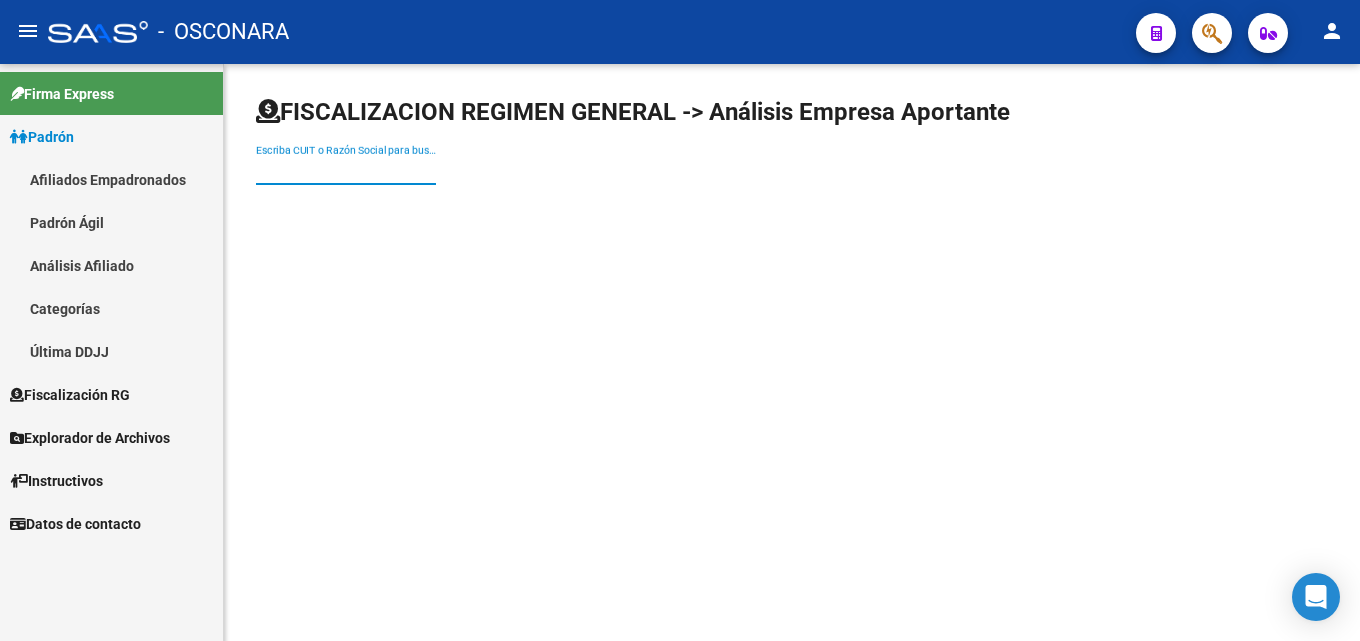 paste on "[ID_NUMBER]" 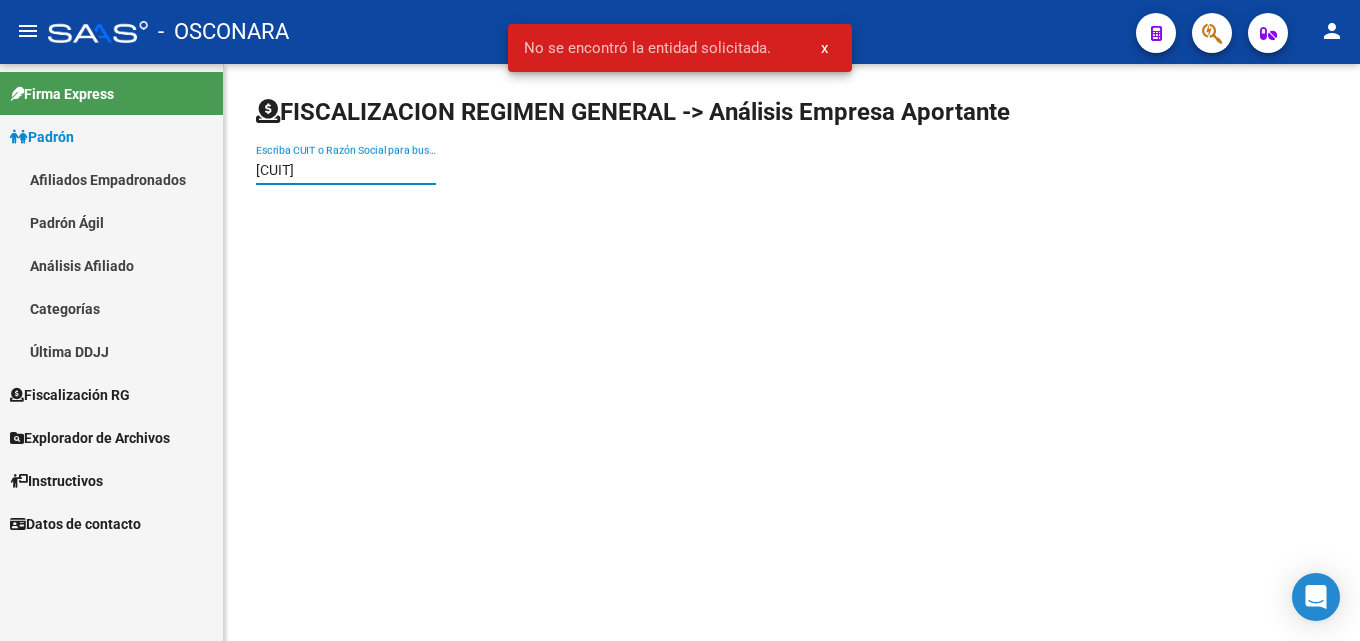 type on "[CUIT]" 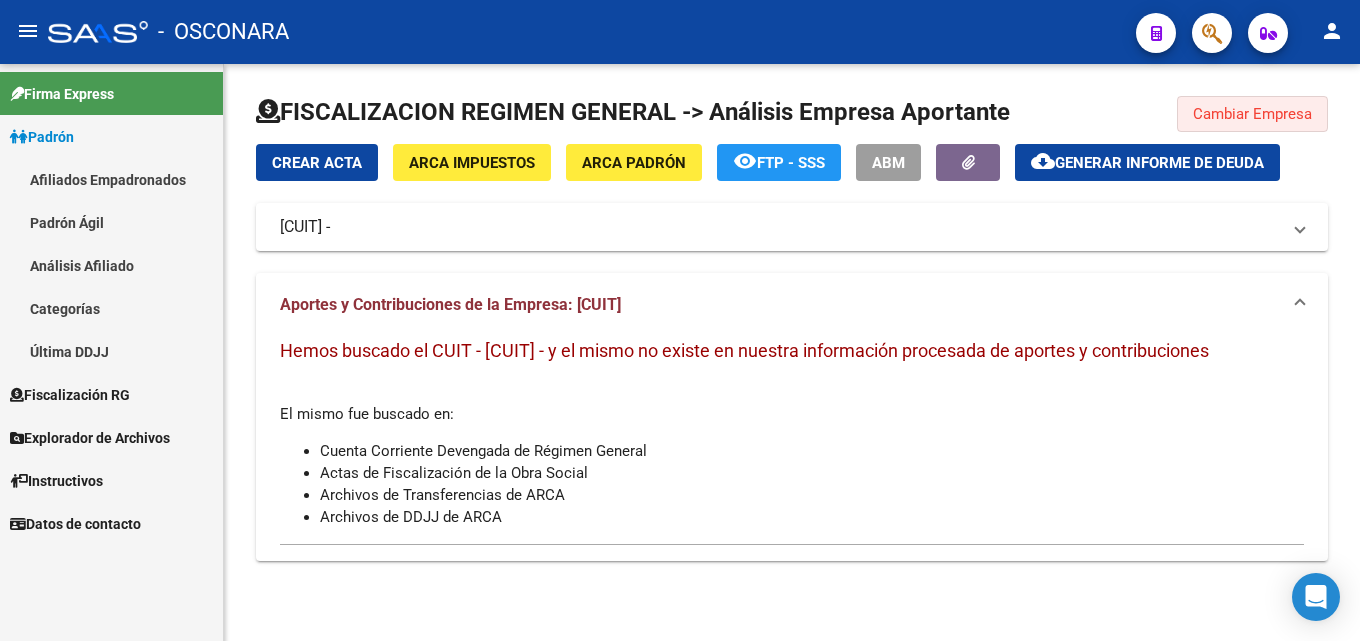 click on "Cambiar Empresa" 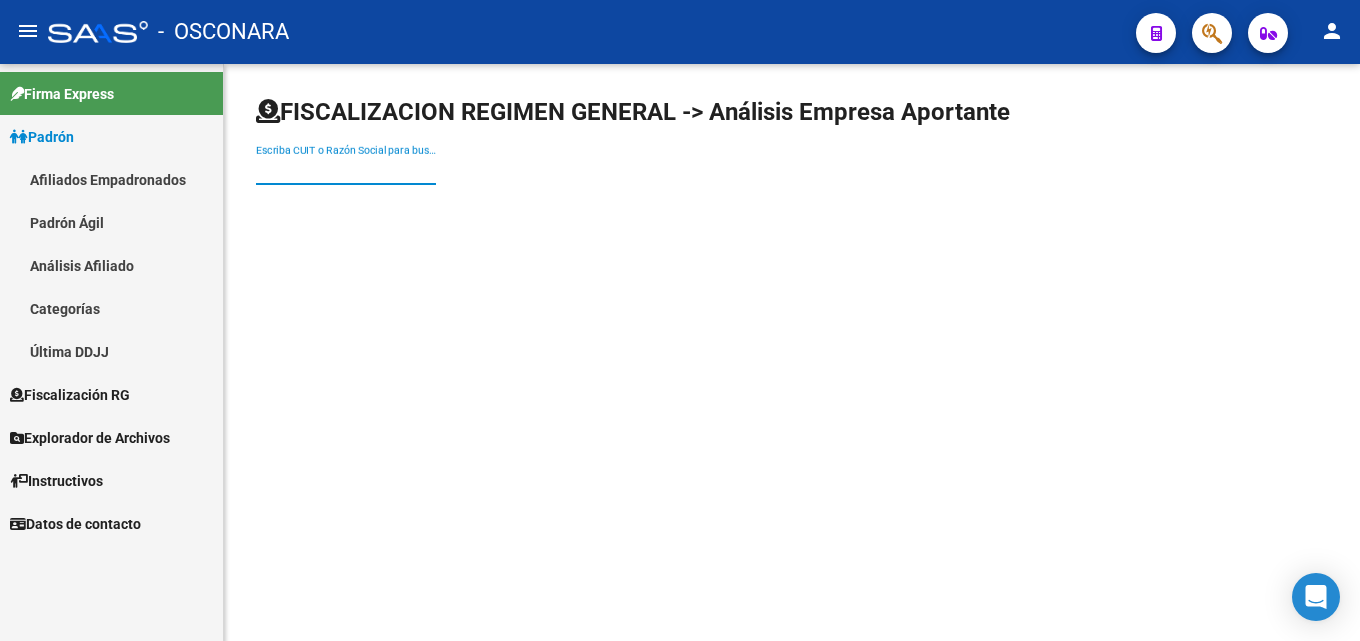 click on "Escriba CUIT o Razón Social para buscar" at bounding box center [346, 170] 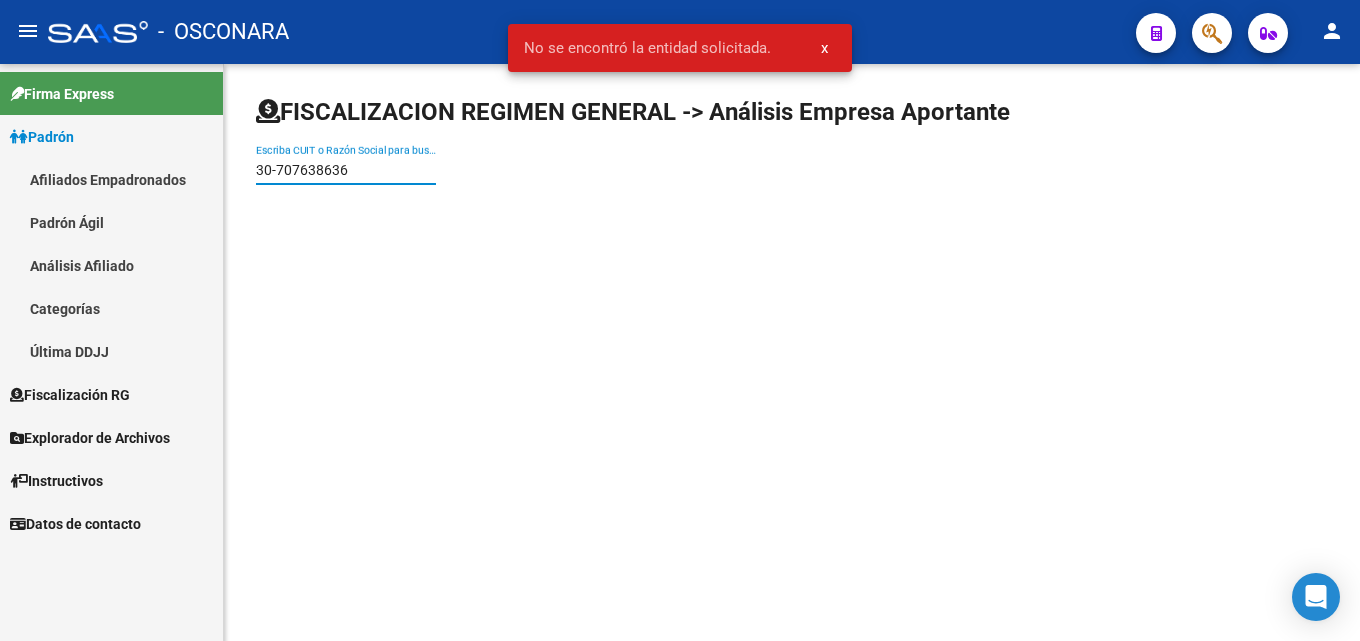 type on "[ID_NUMBER]" 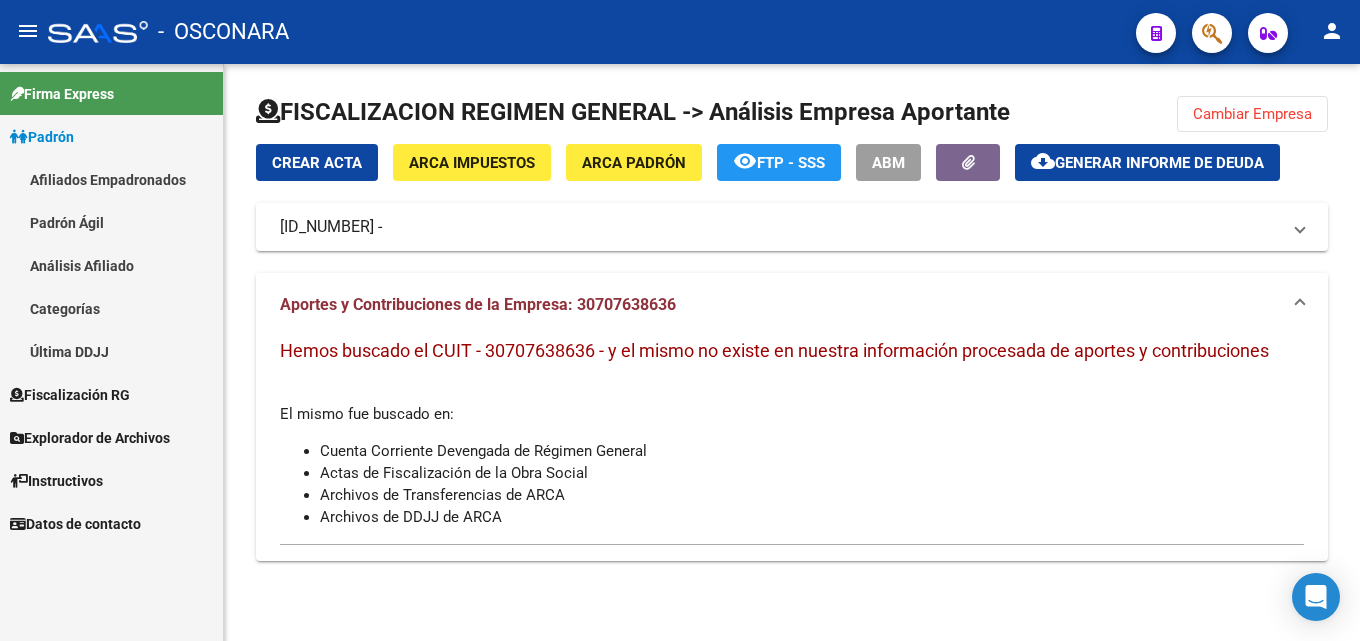 click on "Cambiar Empresa" 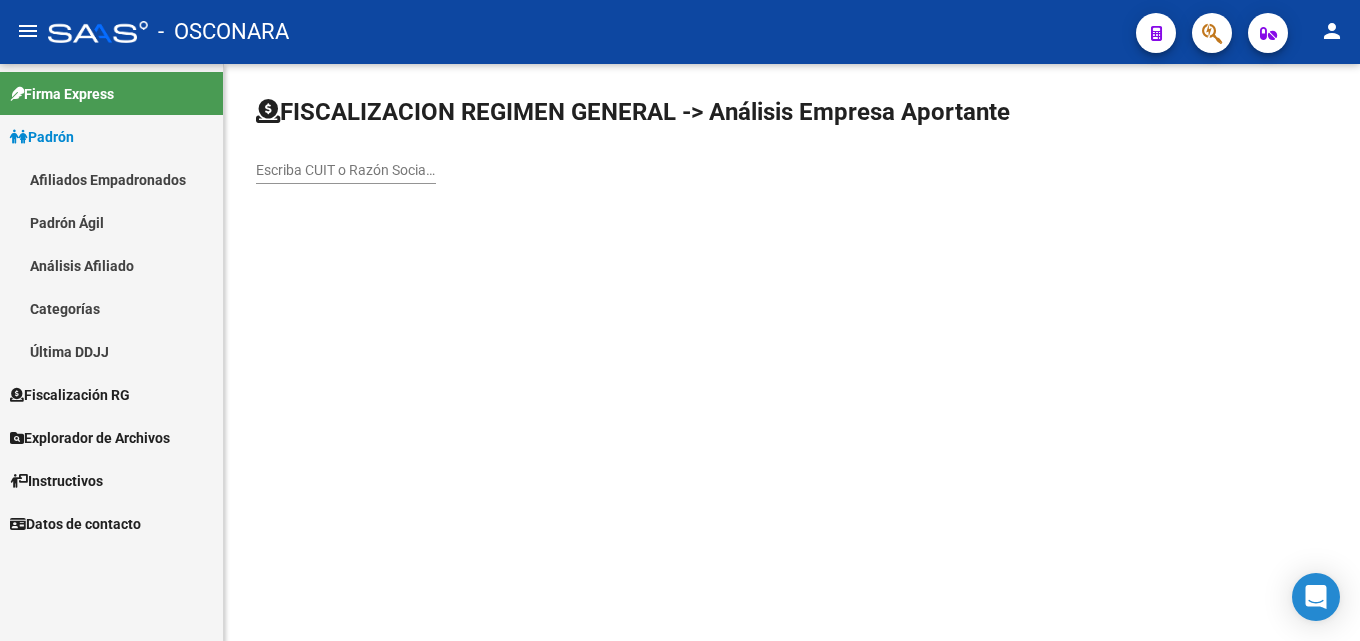 click on "Escriba CUIT o Razón Social para buscar" 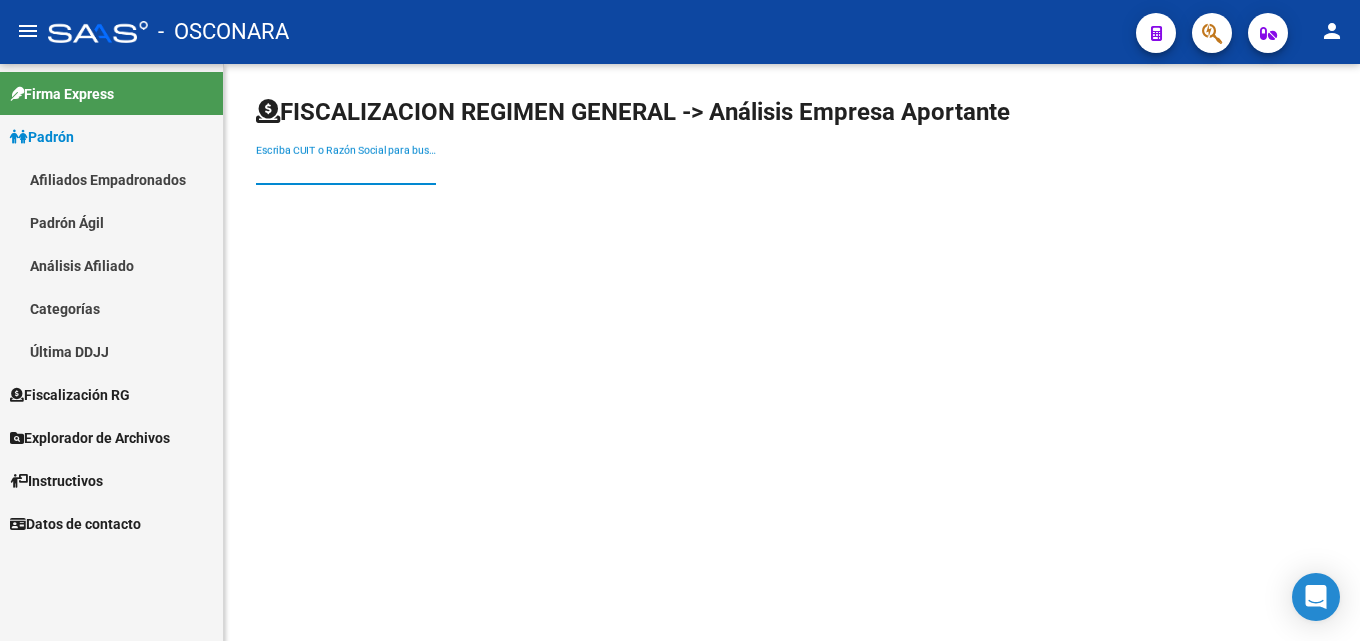paste on "30-71244865-9" 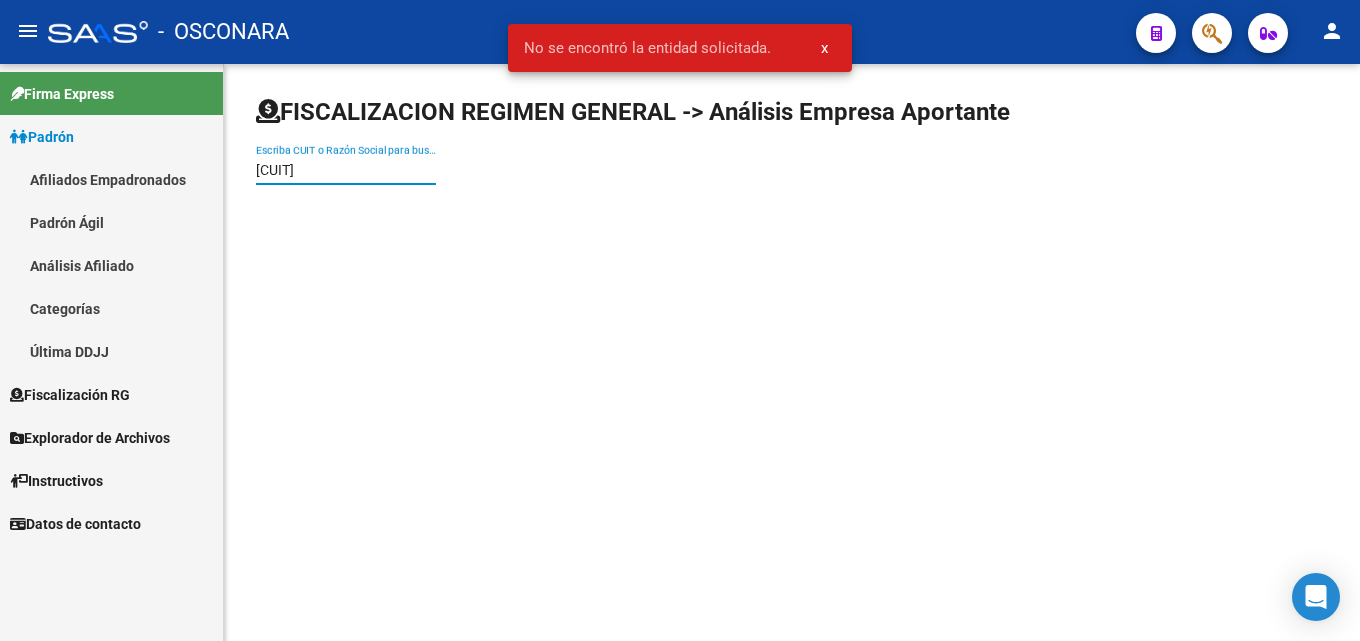 type on "[CUIT]" 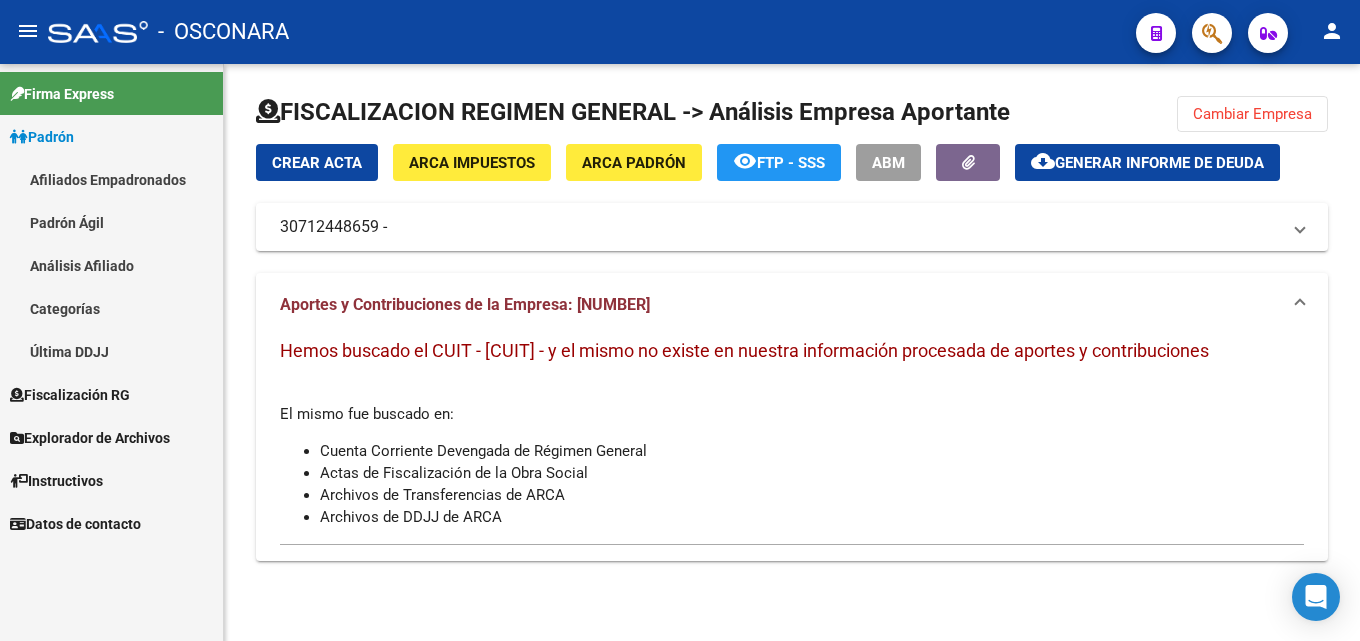 click on "FISCALIZACION REGIMEN GENERAL -> Análisis Empresa Aportante  Cambiar Empresa  Crear Acta ARCA Impuestos ARCA Padrón remove_red_eye  FTP - SSS  ABM  cloud_download  Generar informe de deuda  [CUIT] -   Telefono:  Mail:  Observaciones:  Provincia:  Localidad:  Calle:  Numero:  Dpto:  Aportes y Contribuciones de la Empresa: [CUIT] Hemos buscado el CUIT - [CUIT] - y el mismo no existe en nuestra información procesada de aportes y contribuciones  El mismo fue buscado en:  Cuenta Corriente Devengada de Régimen General Actas de Fiscalización de la Obra Social Archivos de Transferencias de ARCA Archivos de DDJJ de ARCA" 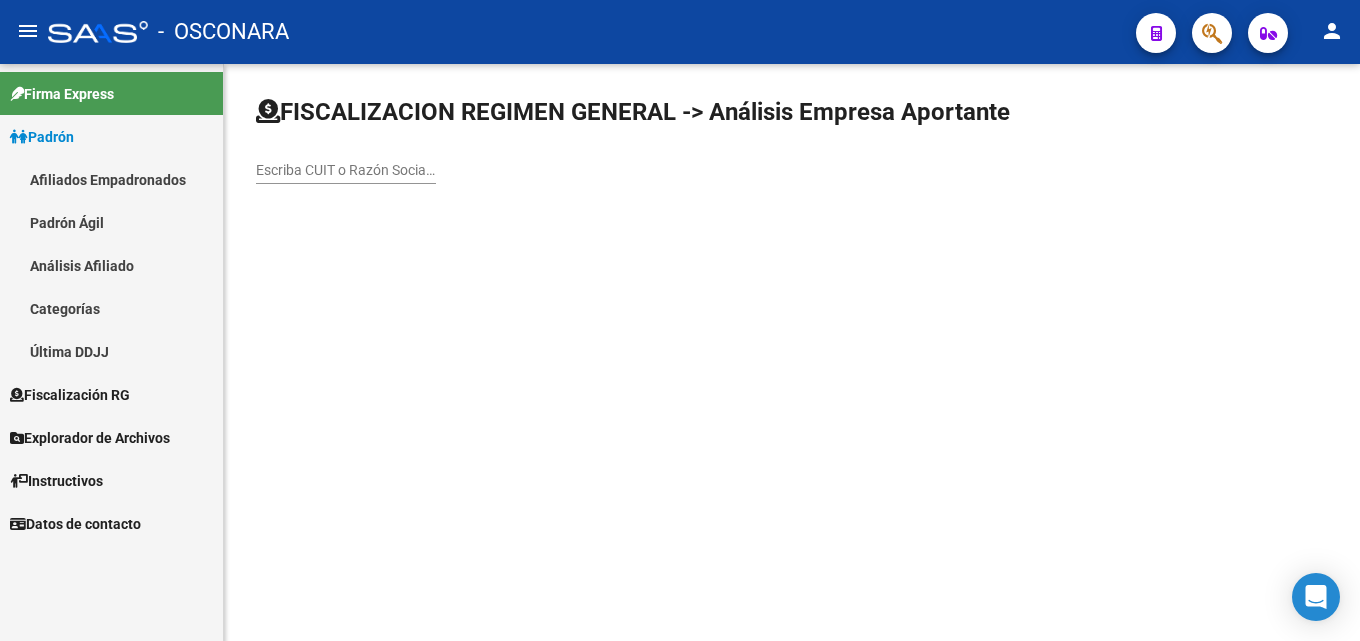 click on "Escriba CUIT o Razón Social para buscar" at bounding box center (346, 170) 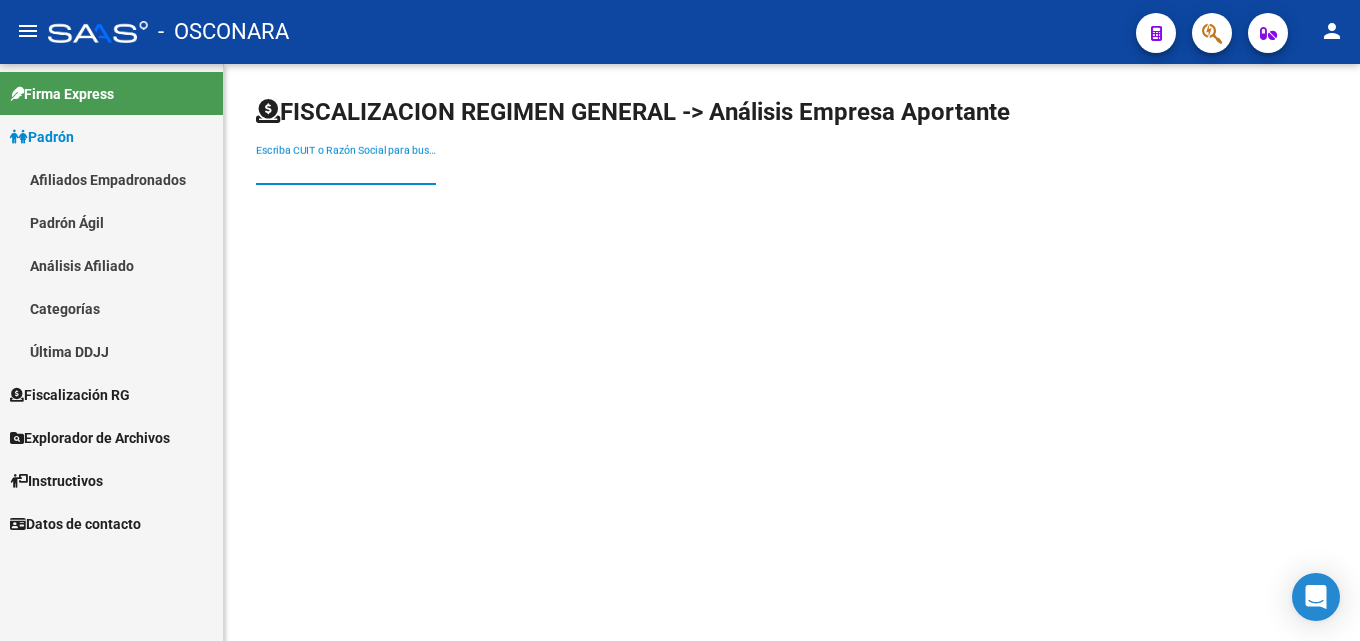 paste on "[NUMBER]" 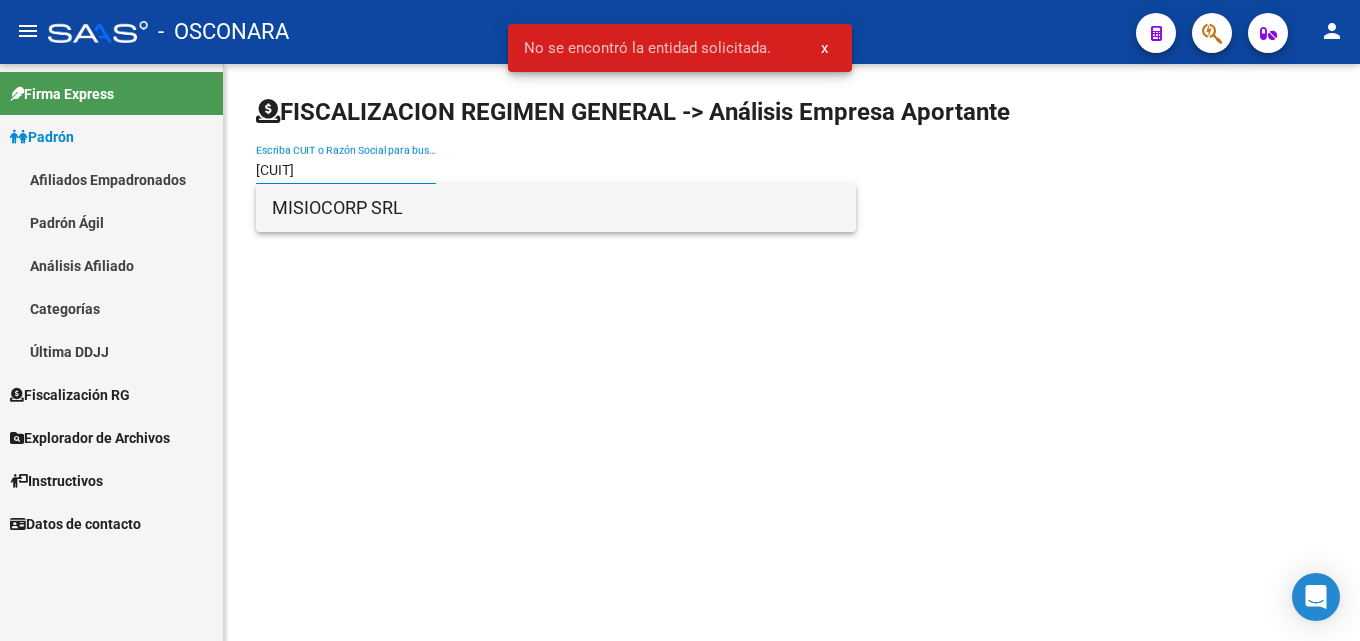 type on "[CUIT]" 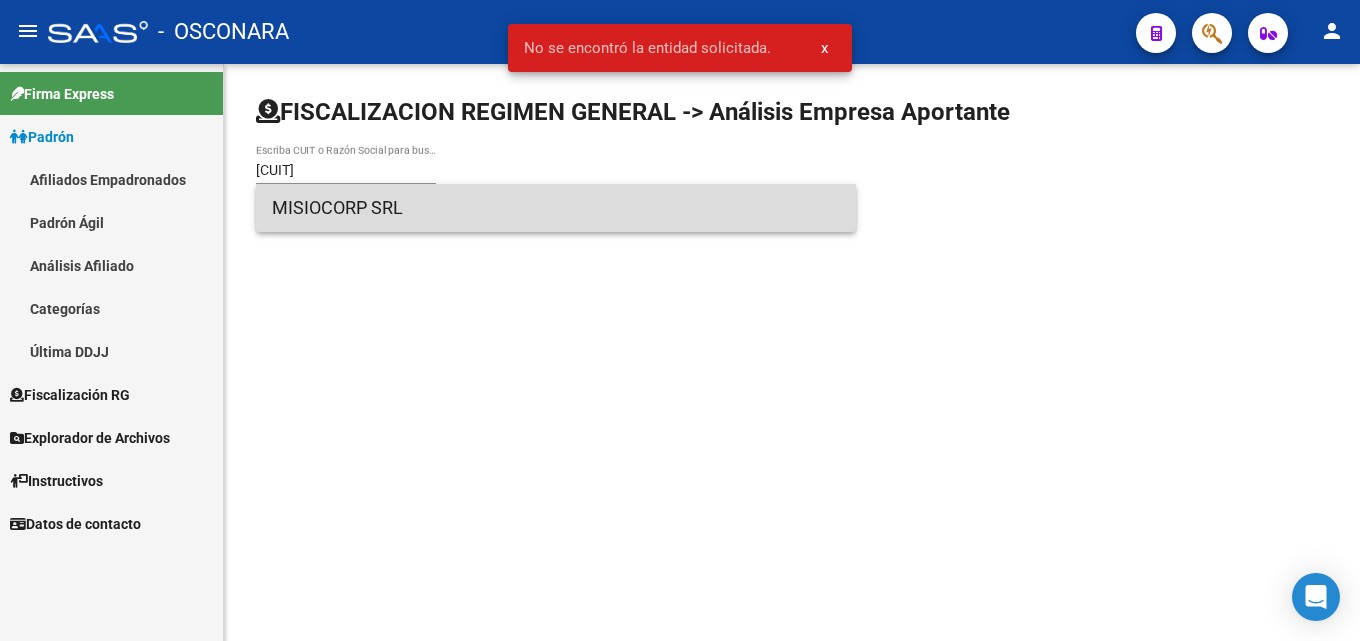 click on "MISIOCORP SRL" at bounding box center (556, 208) 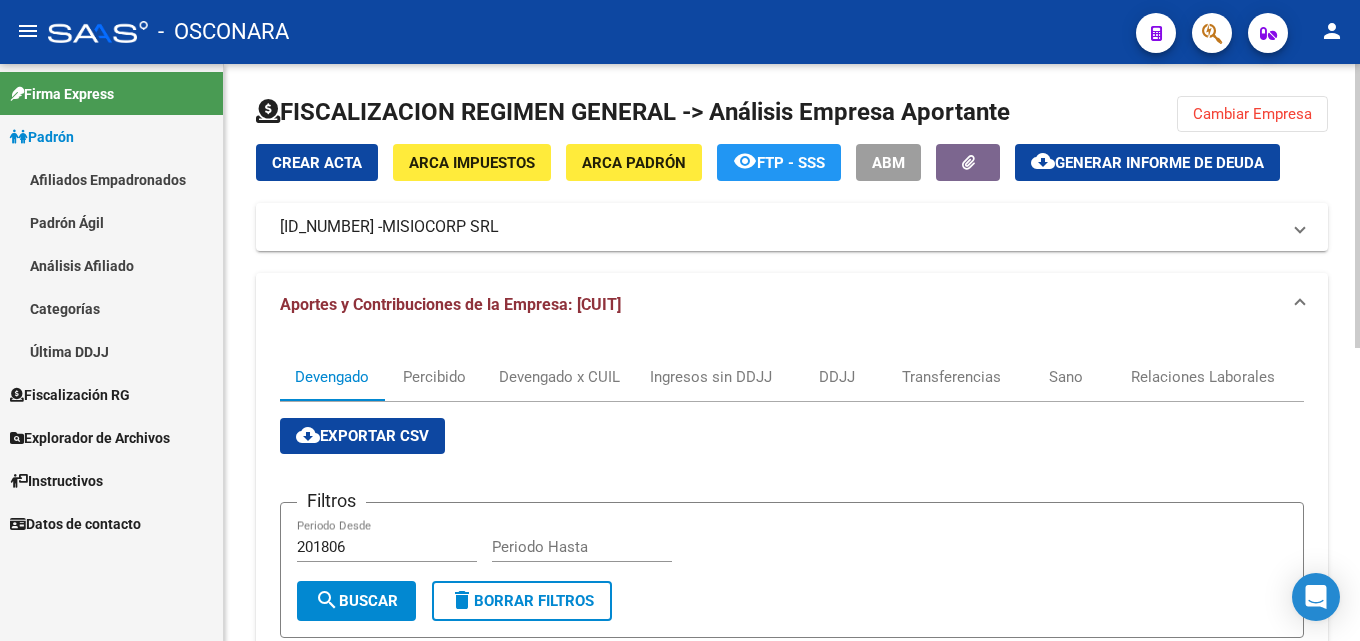 click on "Generar informe de deuda" 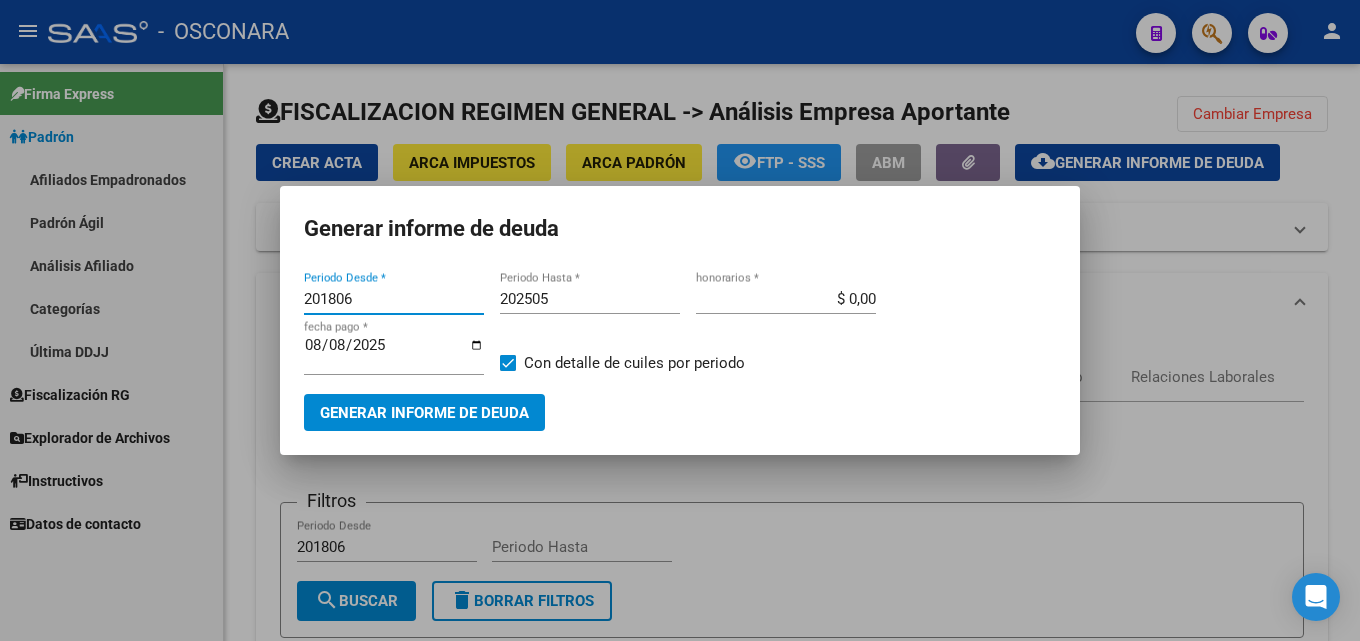 drag, startPoint x: 360, startPoint y: 300, endPoint x: 228, endPoint y: 300, distance: 132 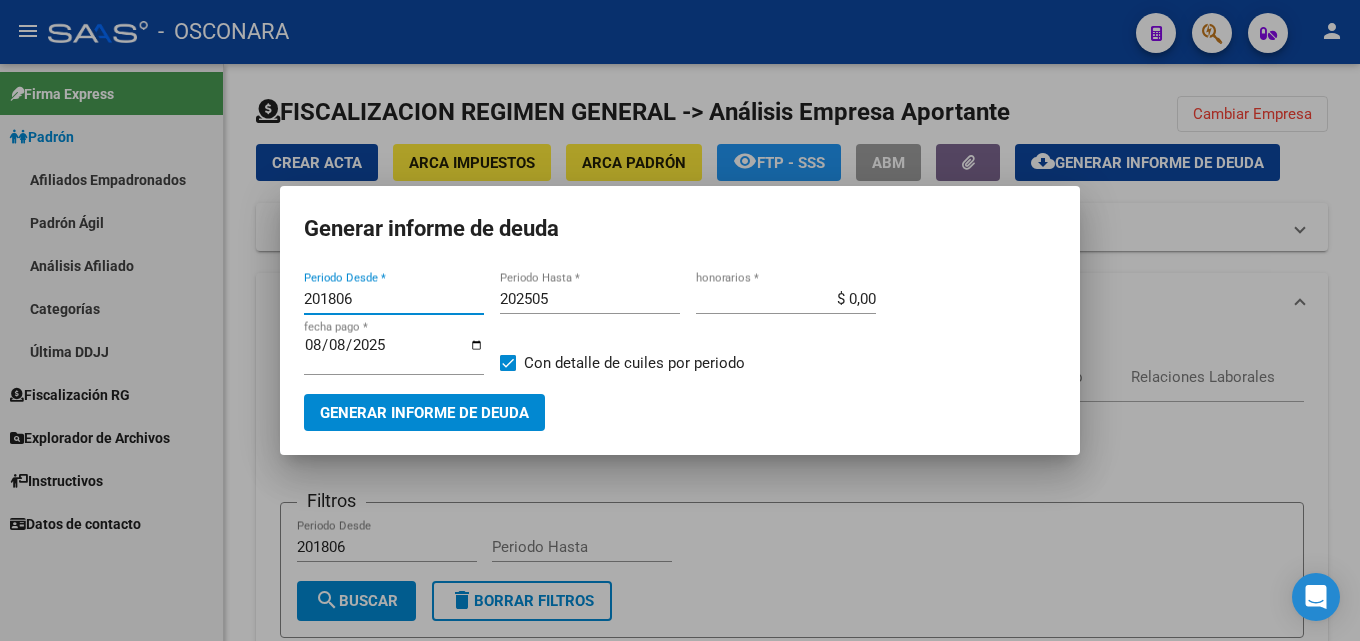 click on "Generar informe de deuda 201806 Periodo Desde * 202505 Periodo Hasta * $ 0,00 honorarios * 2025-08-08 fecha pago * Con detalle de cuiles por periodo Generar informe de deuda" at bounding box center [680, 320] 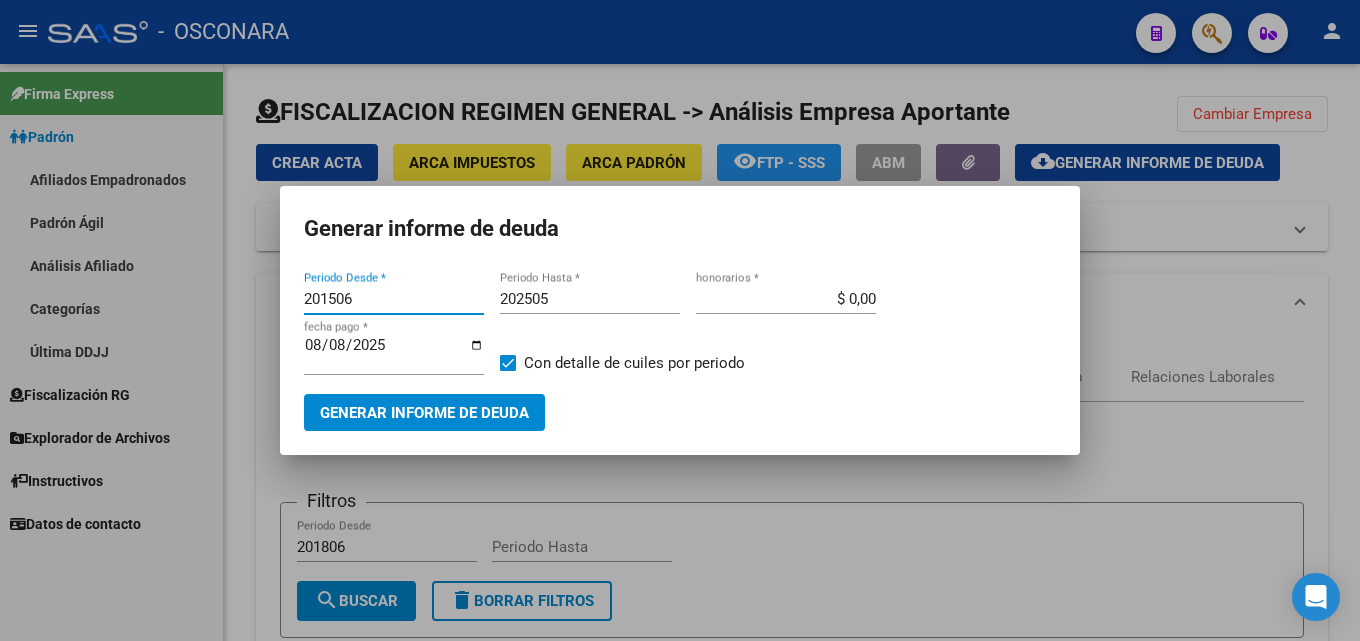 type on "201506" 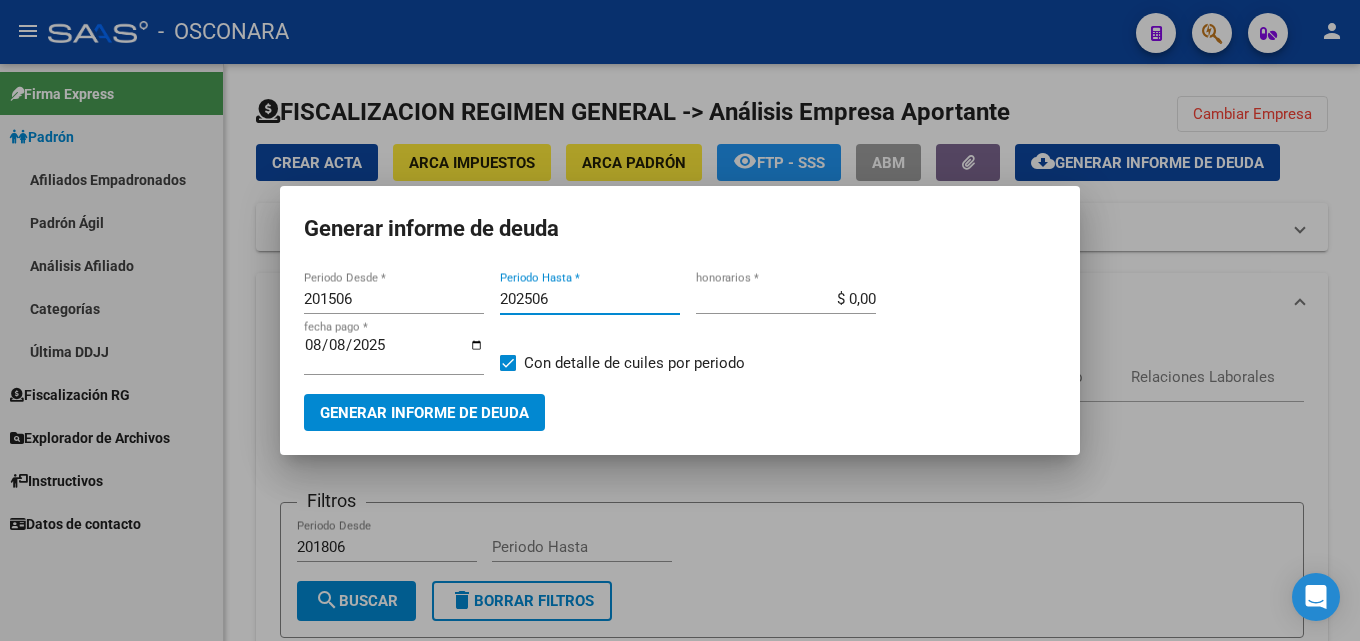 type on "202506" 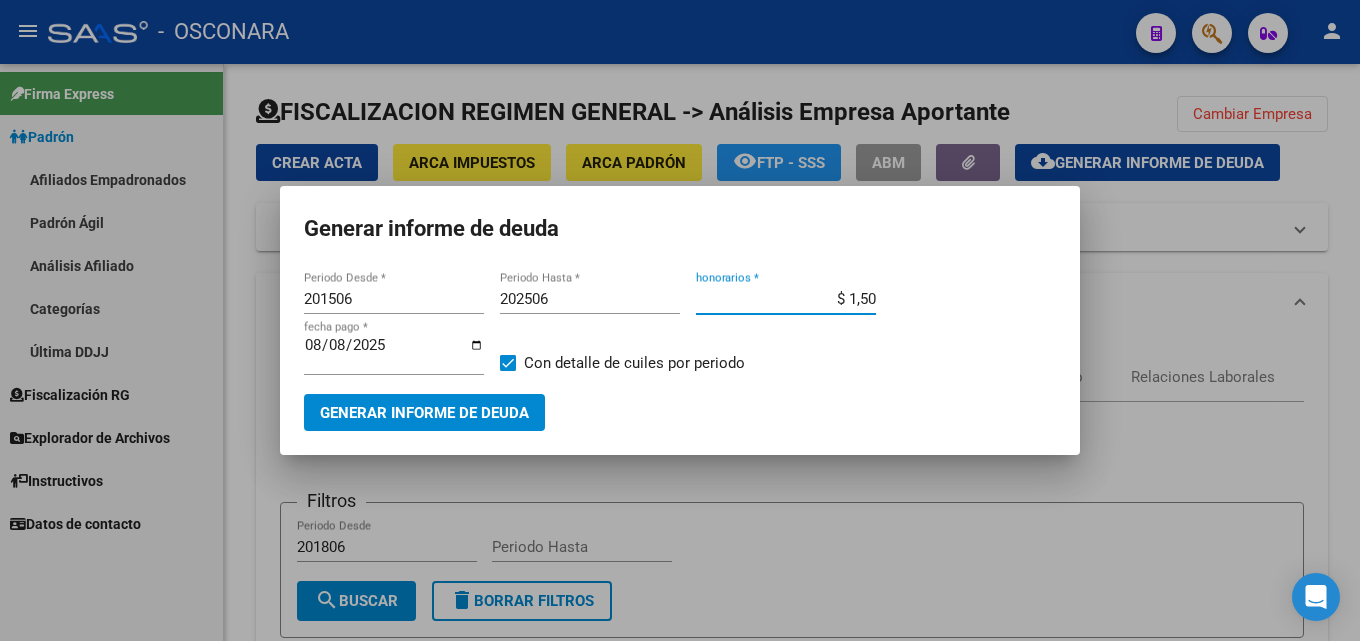 type on "$ 15,00" 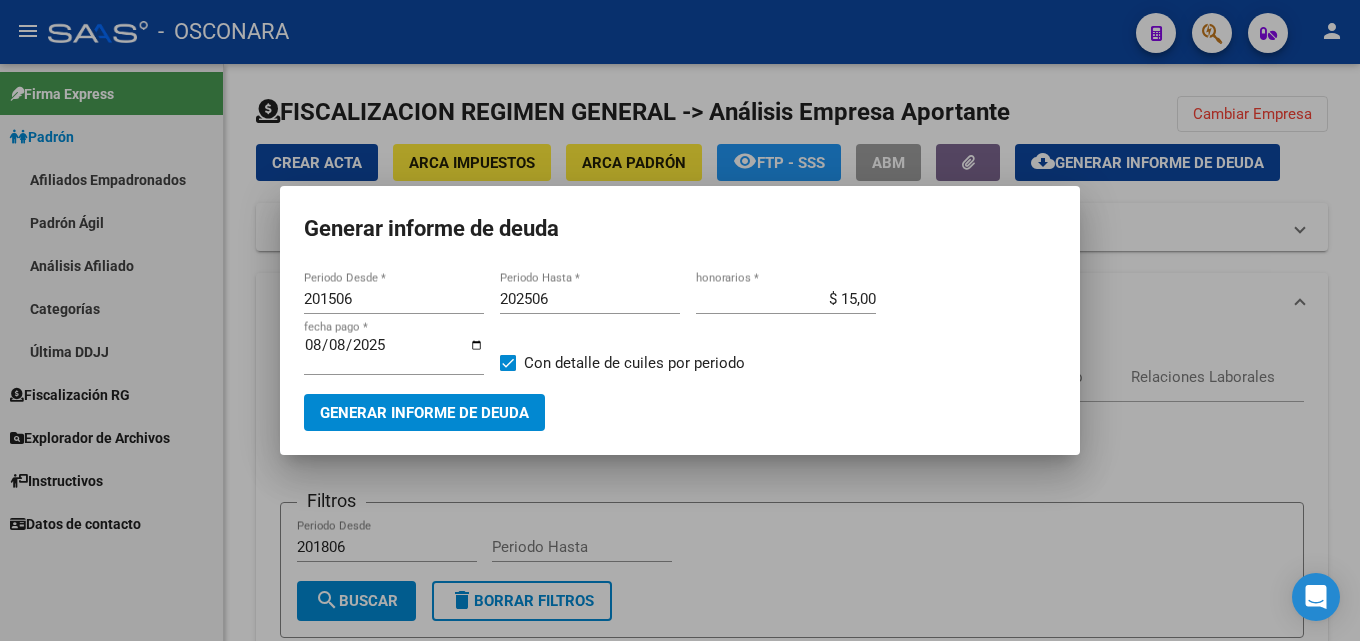 click on "201506 Periodo Desde *   202506 Periodo Hasta *   $ 15,00 honorarios *   2025-08-08 fecha pago *   Con detalle de cuiles por periodo  Generar informe de deuda" at bounding box center (680, 349) 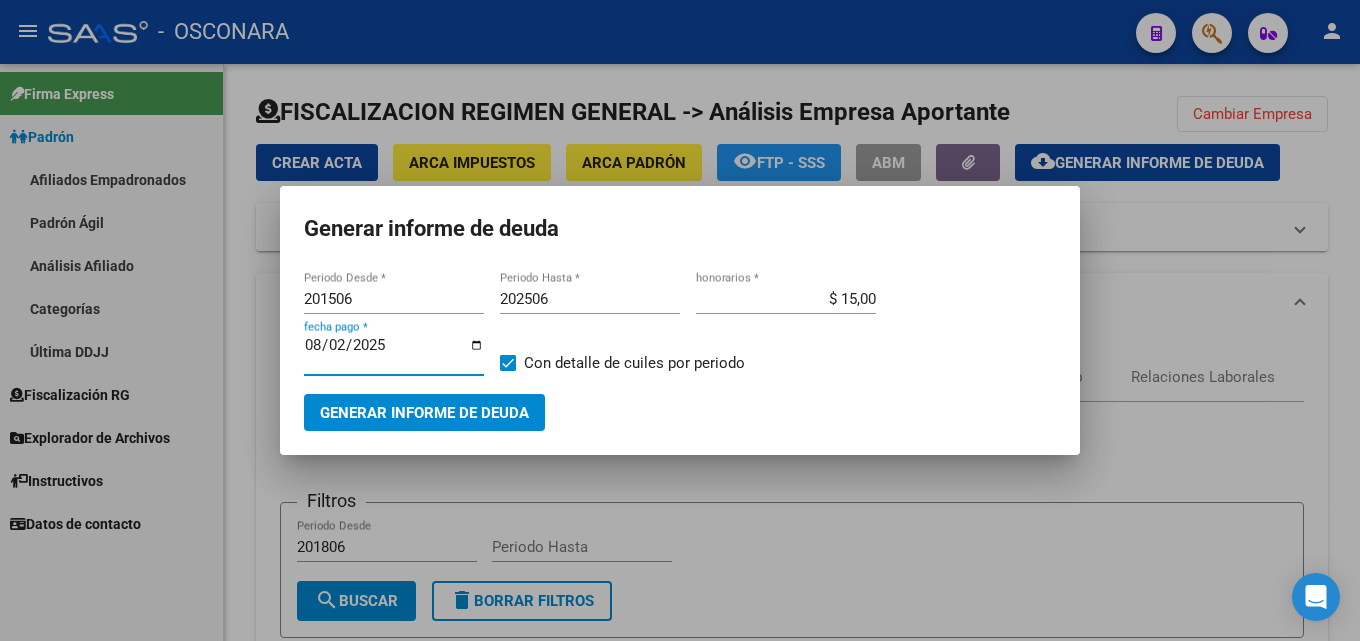 type on "2025-08-20" 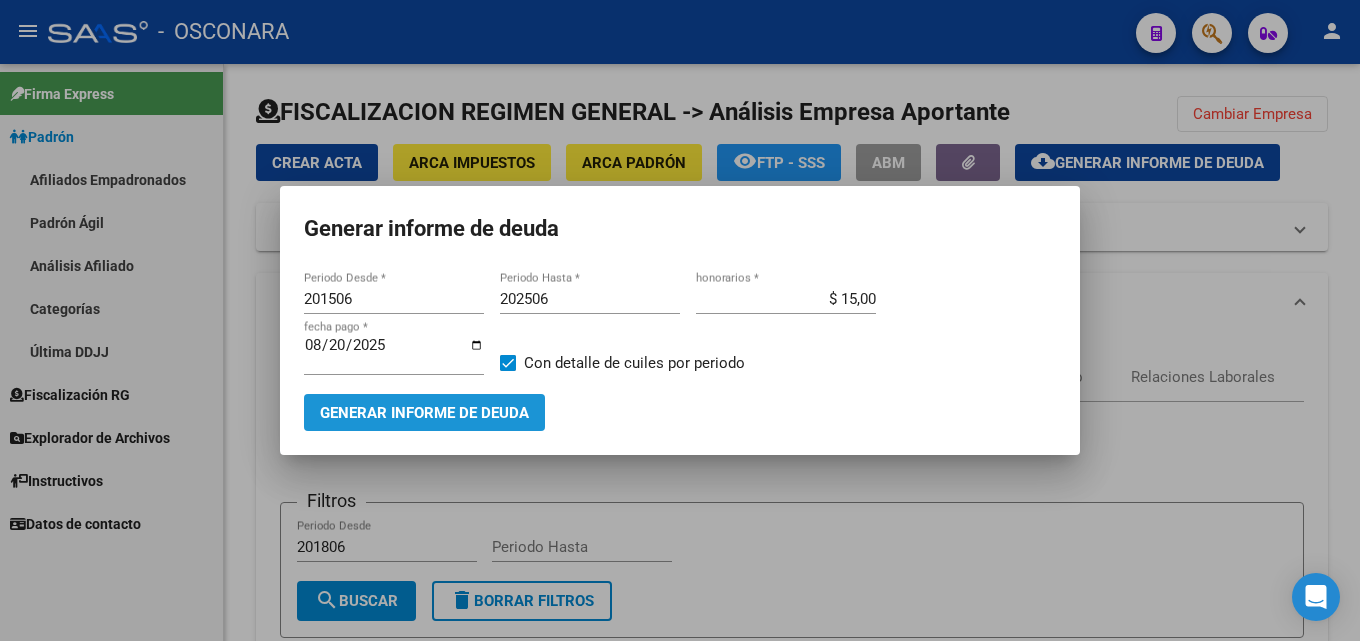 click on "Generar informe de deuda" at bounding box center [424, 413] 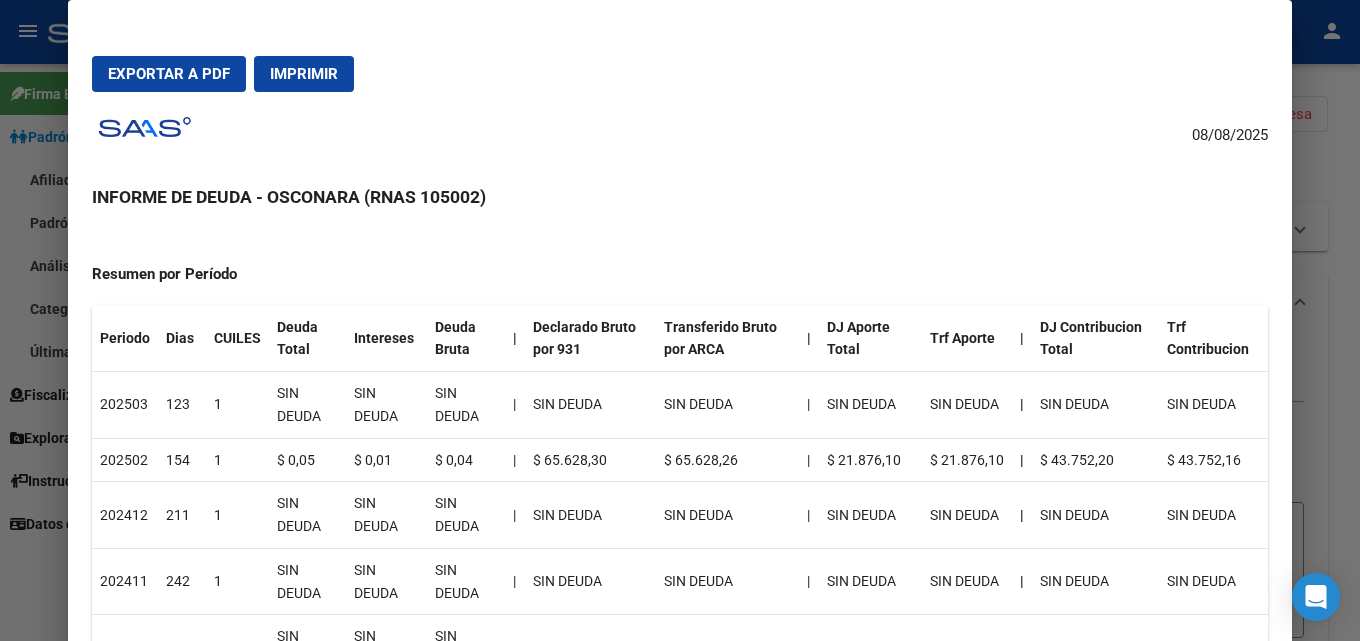 scroll, scrollTop: 0, scrollLeft: 0, axis: both 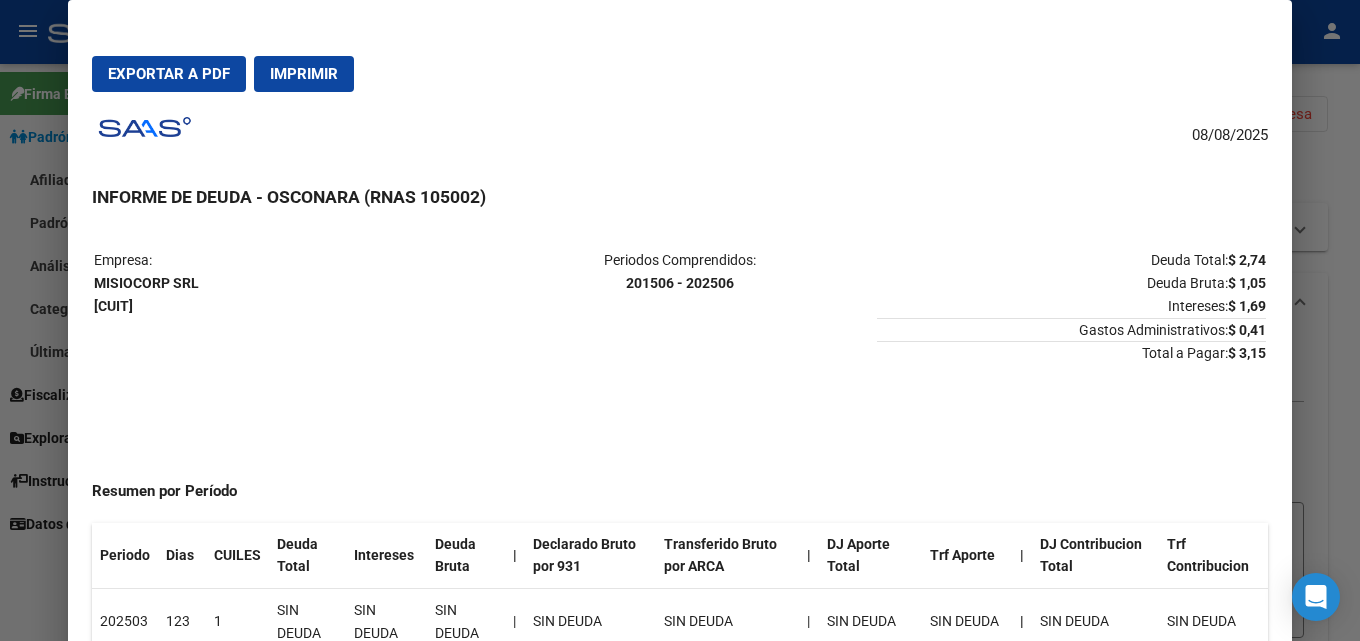 click at bounding box center [680, 320] 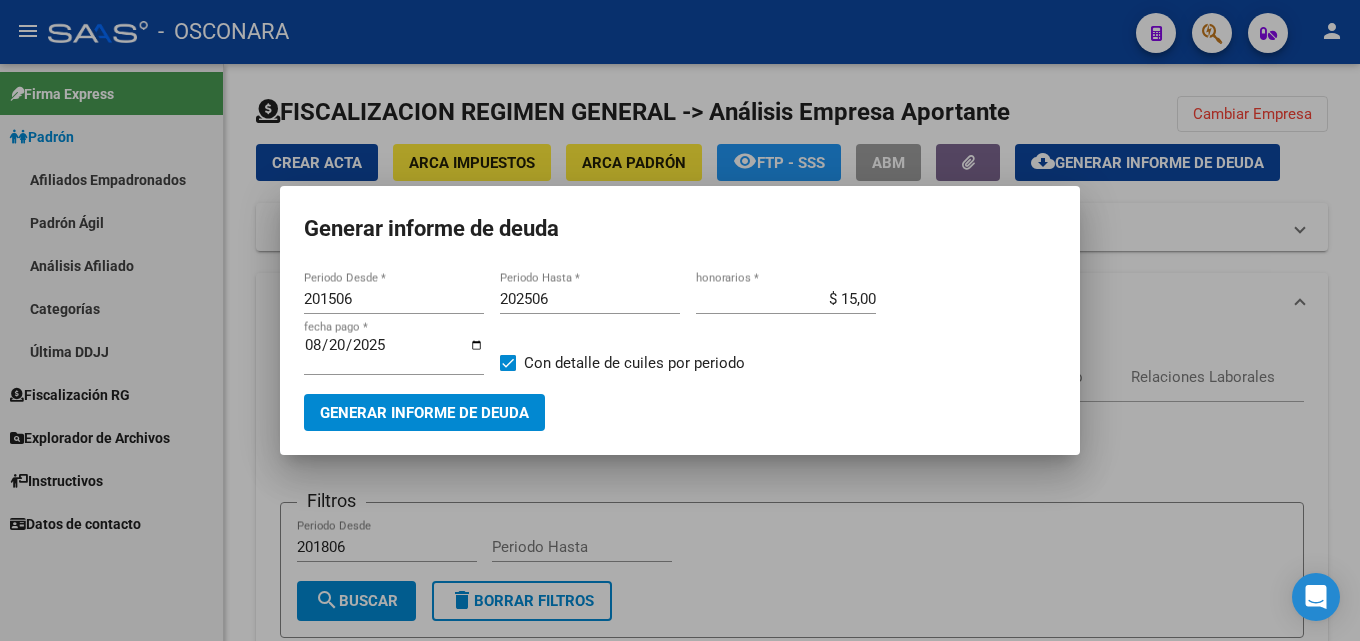 type 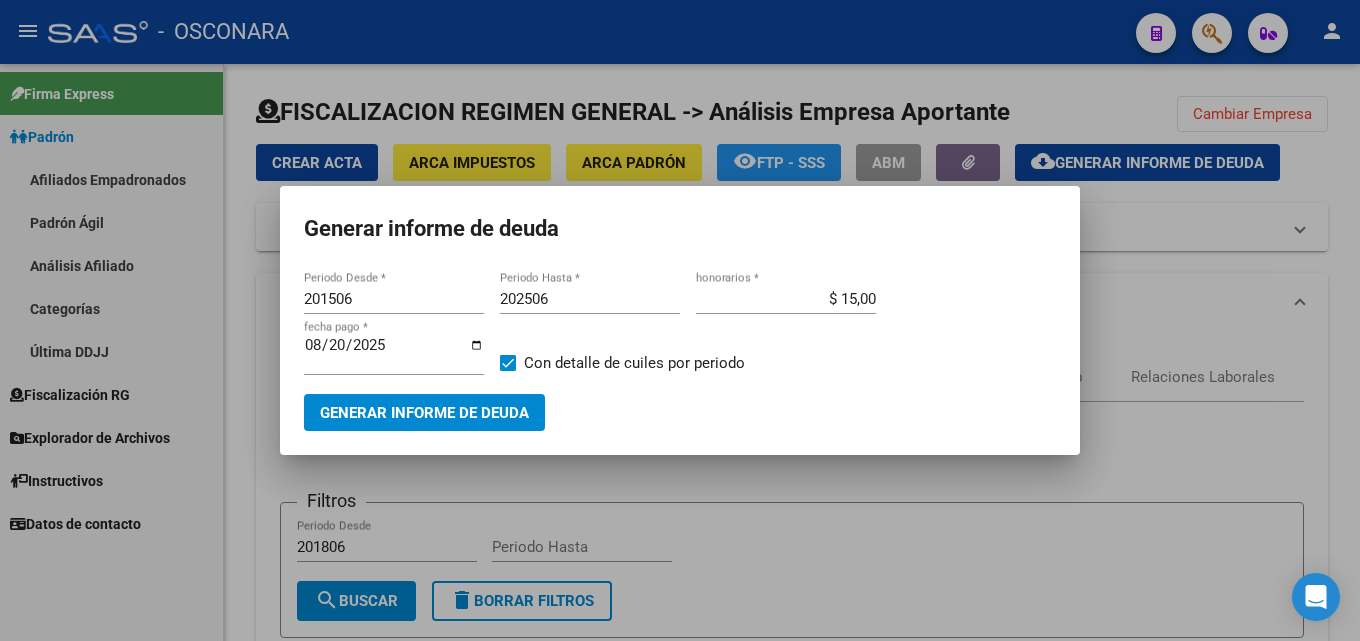 click at bounding box center (680, 320) 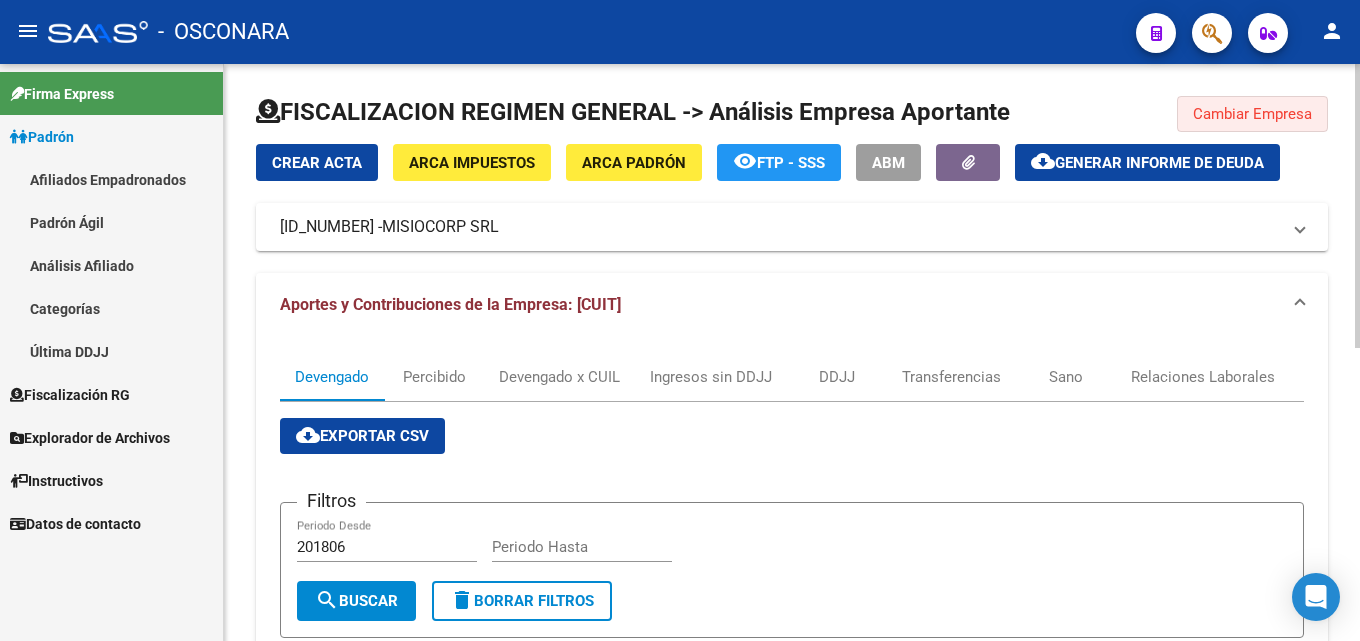 click on "Cambiar Empresa" 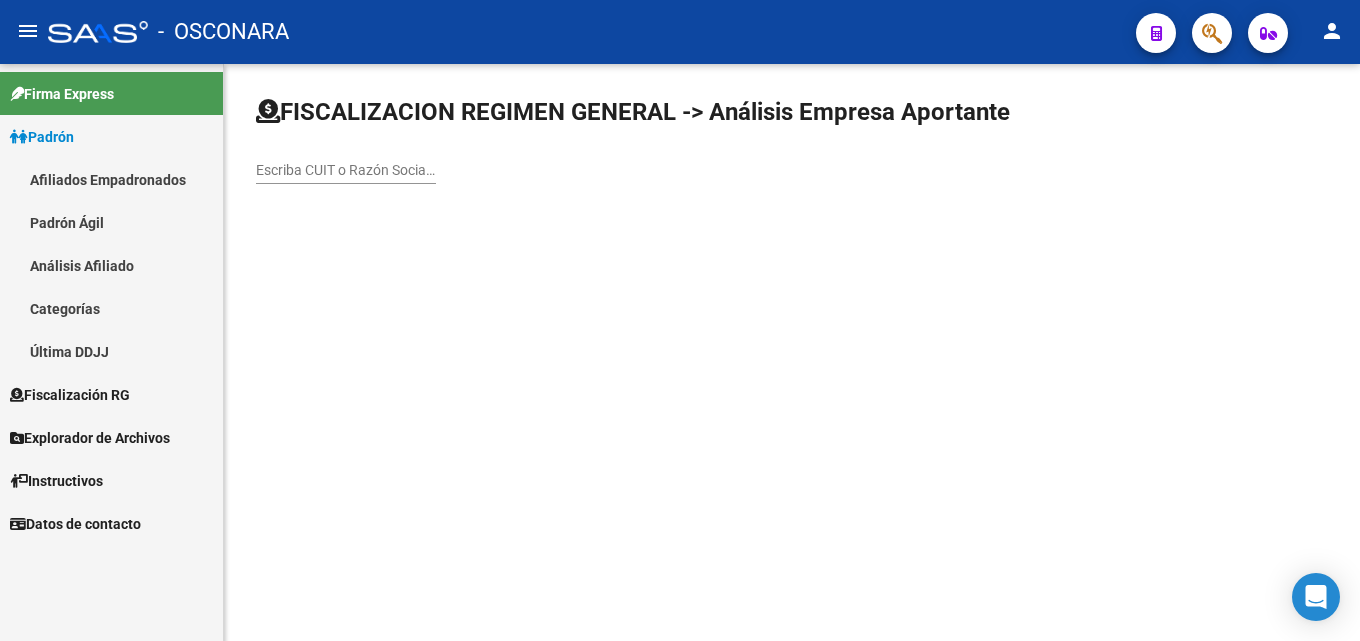 click on "Escriba CUIT o Razón Social para buscar" at bounding box center [346, 170] 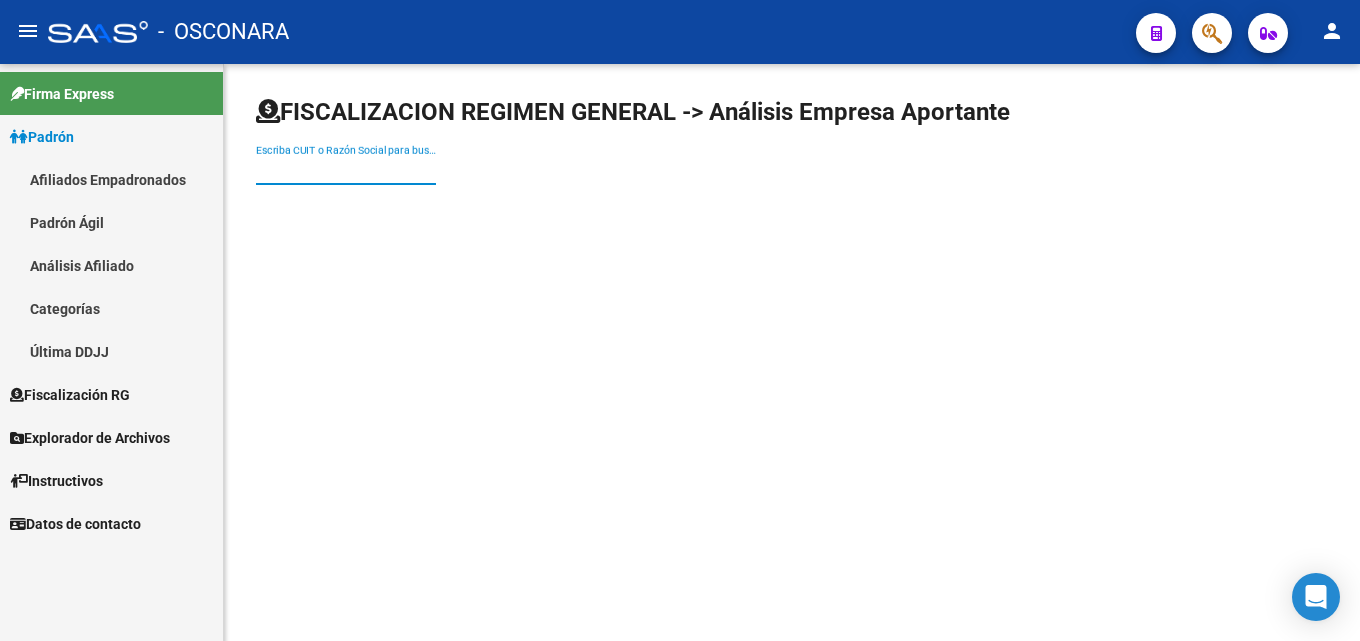 paste on "[CUIT]" 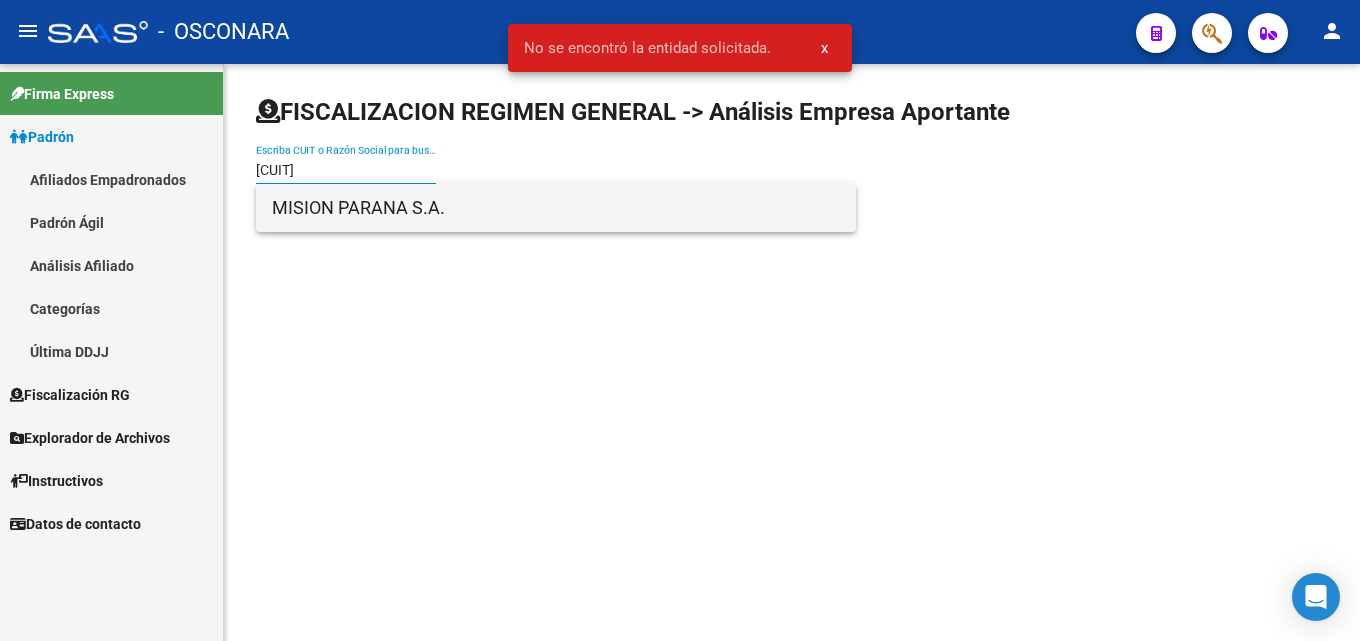 type on "[CUIT]" 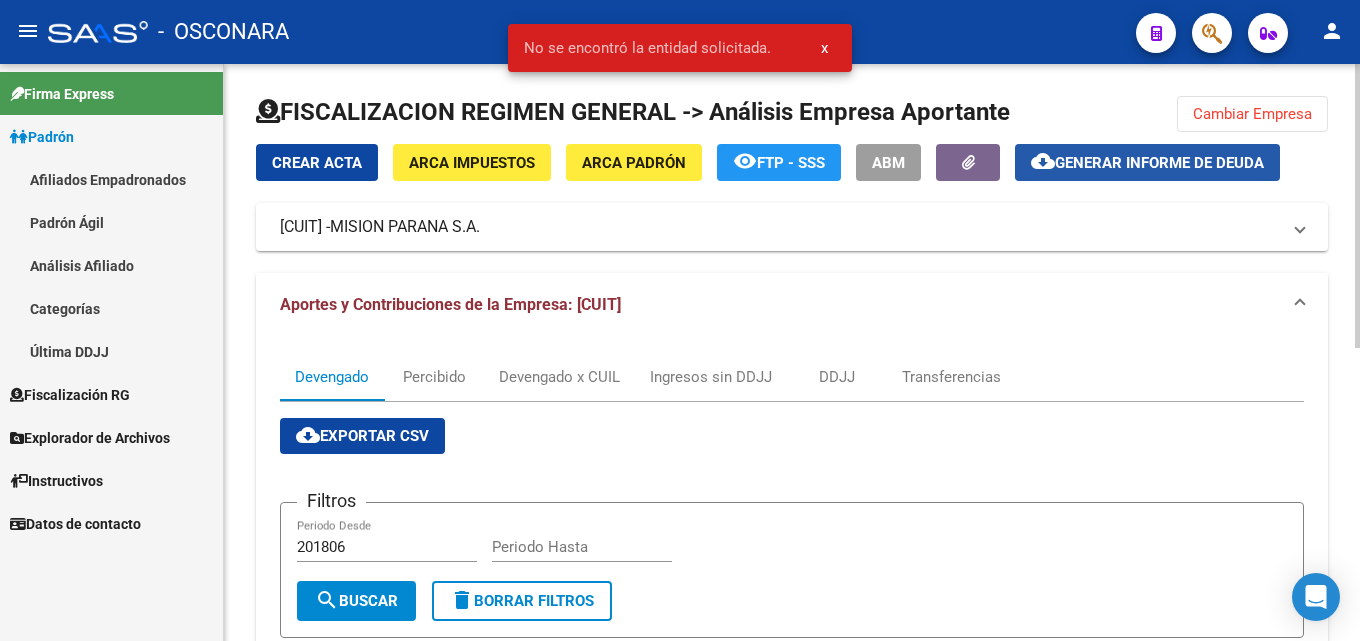 click on "Generar informe de deuda" 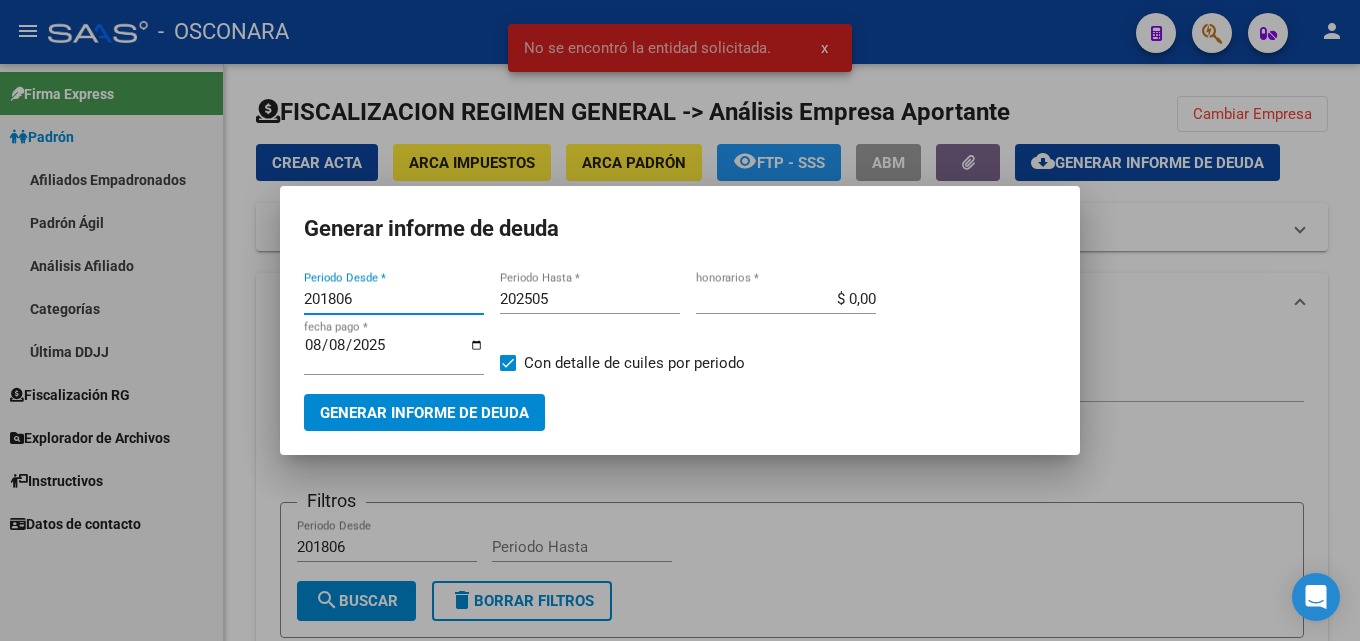 drag, startPoint x: 368, startPoint y: 292, endPoint x: 282, endPoint y: 292, distance: 86 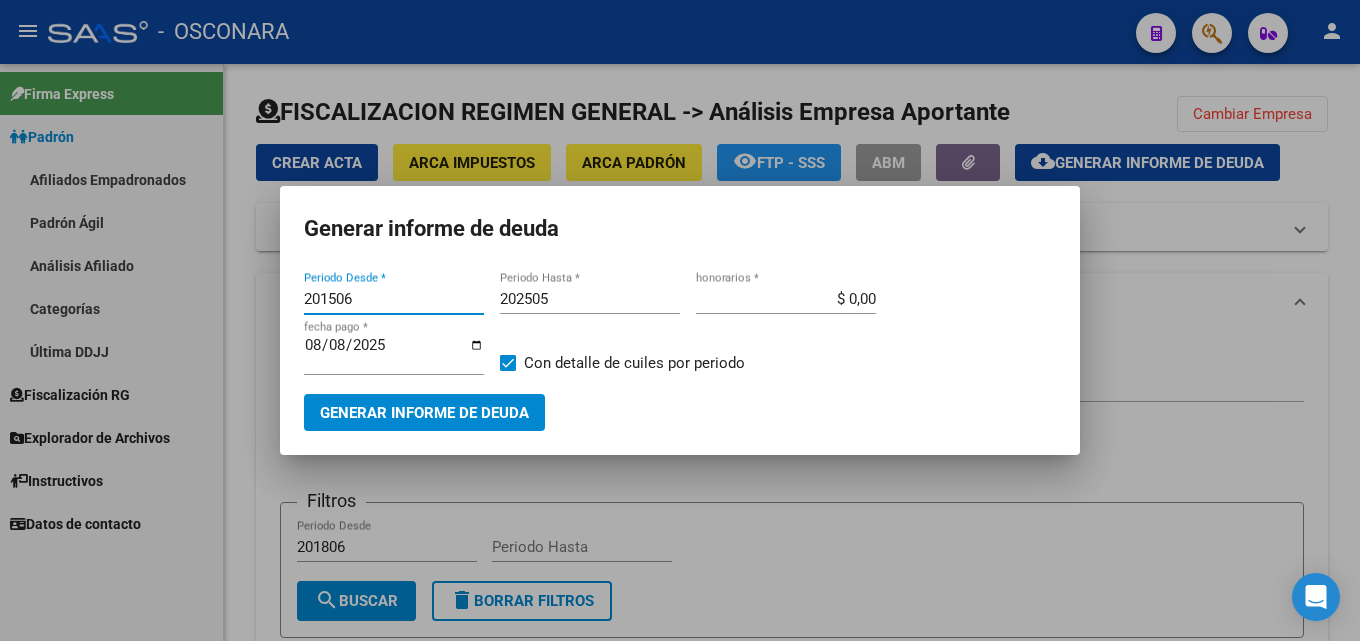 type on "201506" 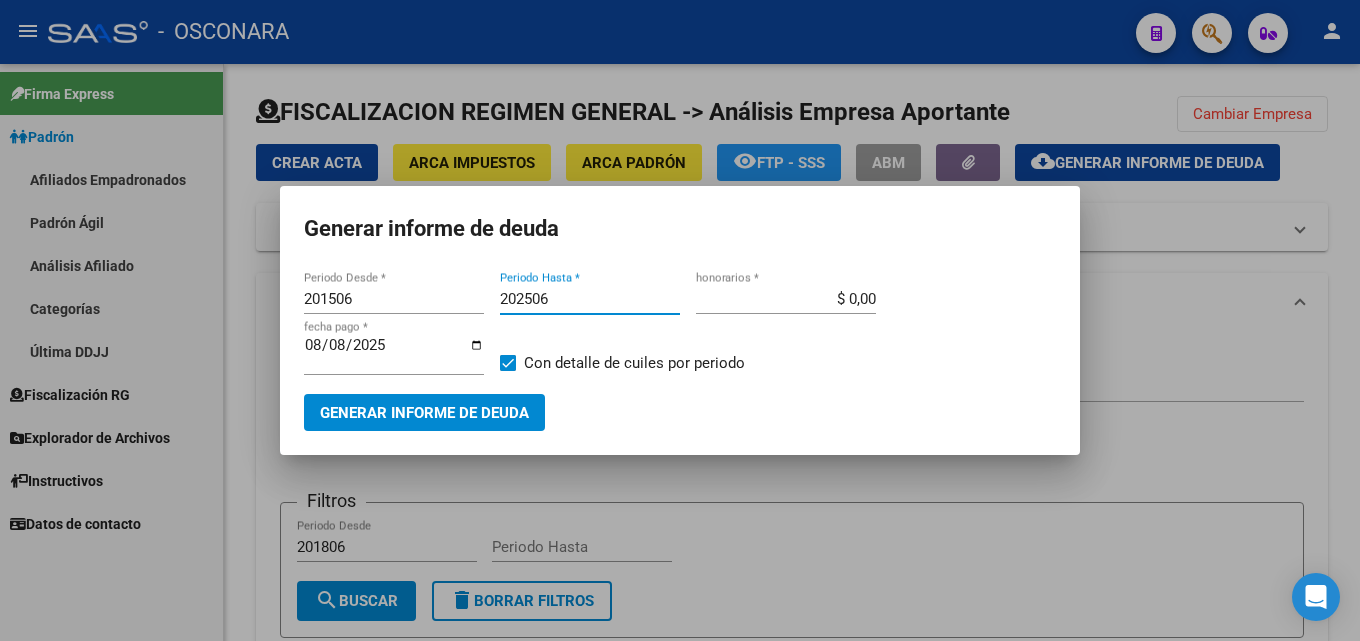 type on "202506" 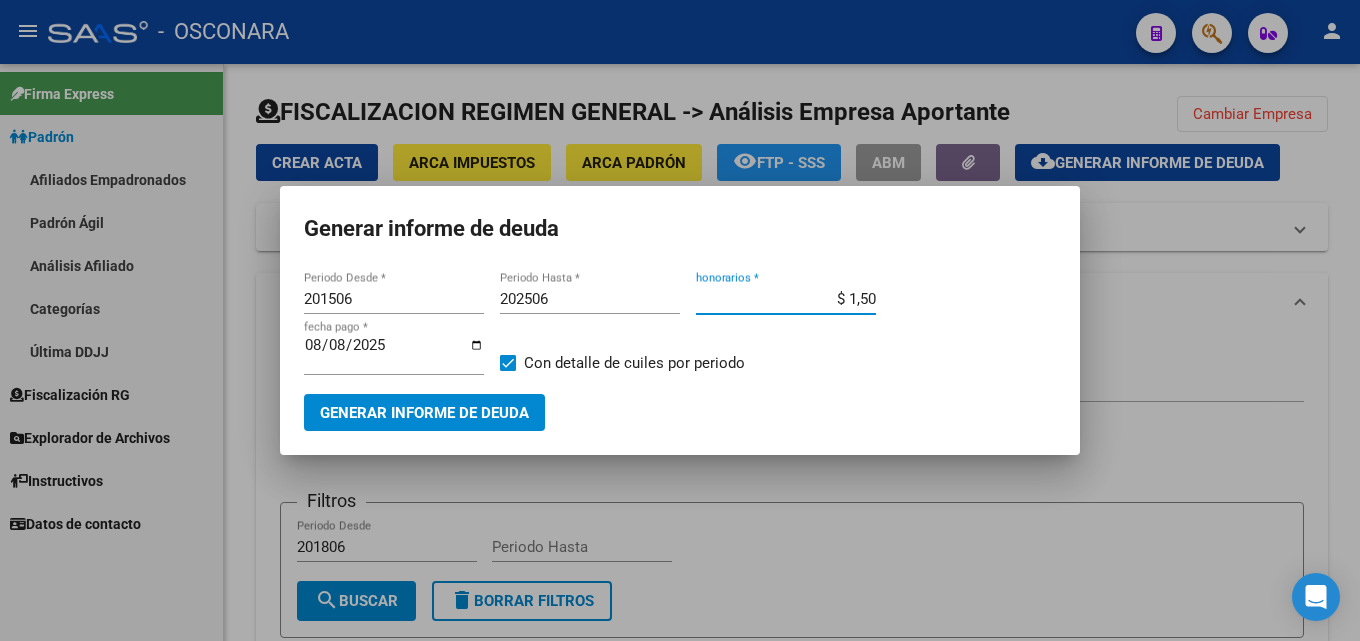 type on "$ 15,00" 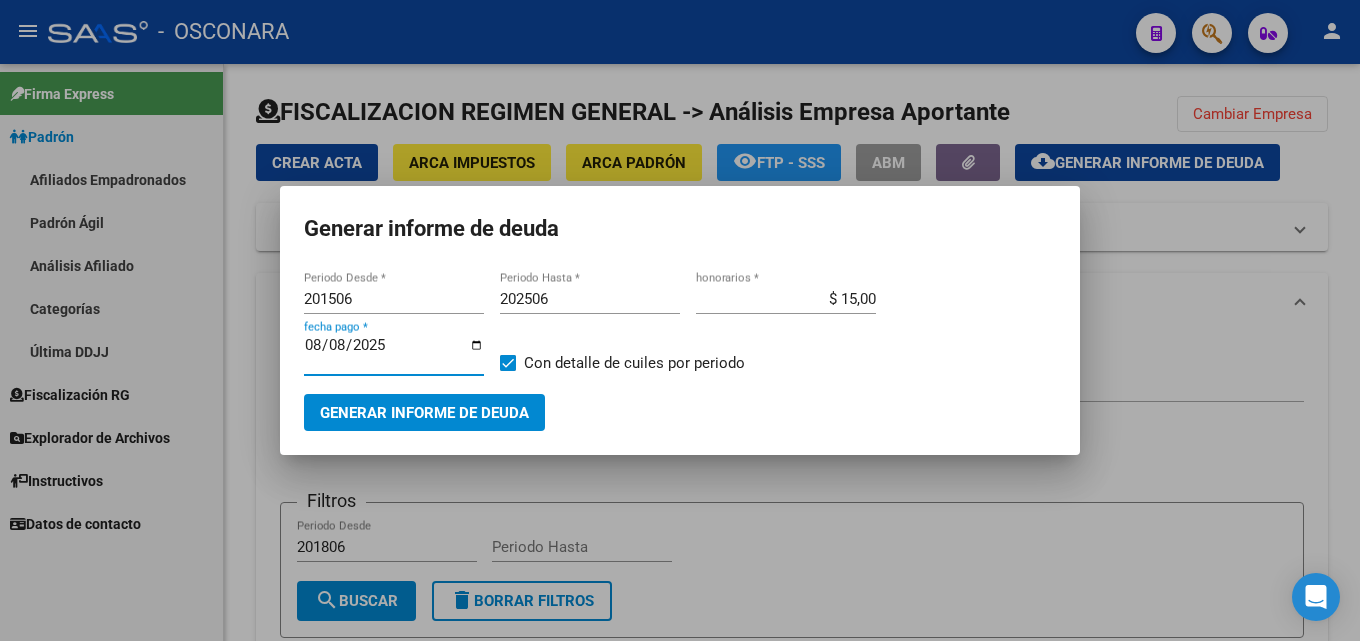 click on "2025-08-08" at bounding box center [394, 353] 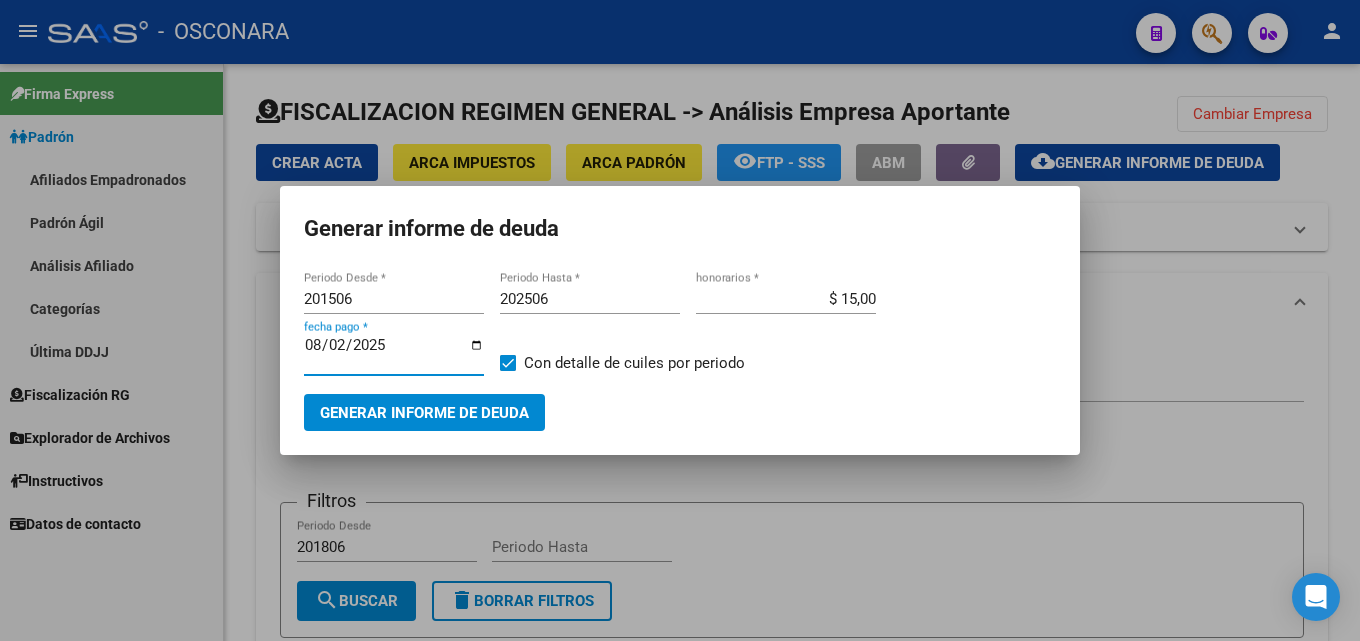type on "2025-08-20" 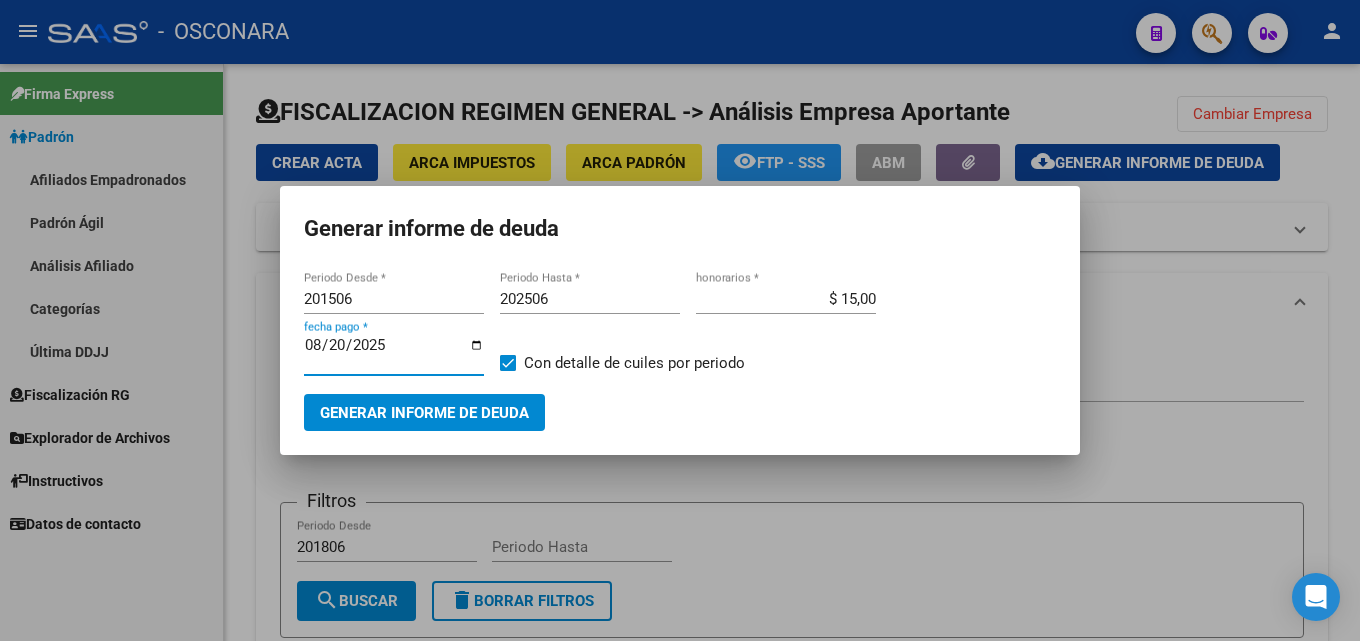 click on "Generar informe de deuda" at bounding box center (424, 412) 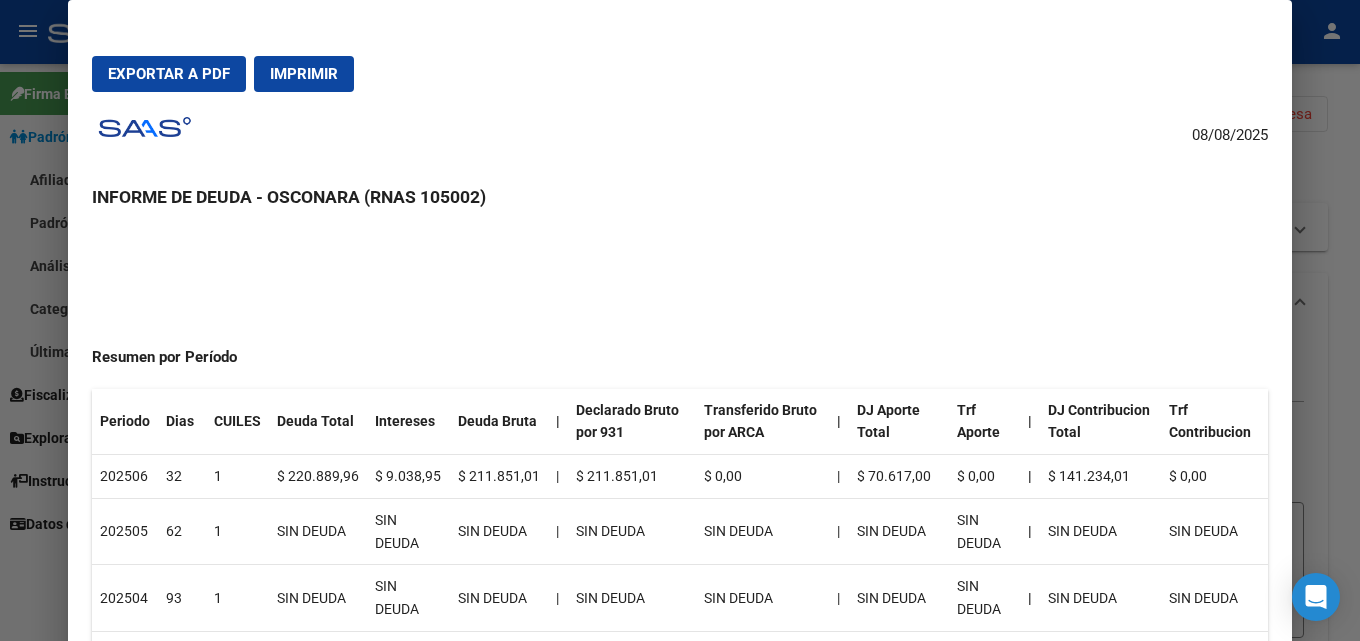 scroll, scrollTop: 0, scrollLeft: 0, axis: both 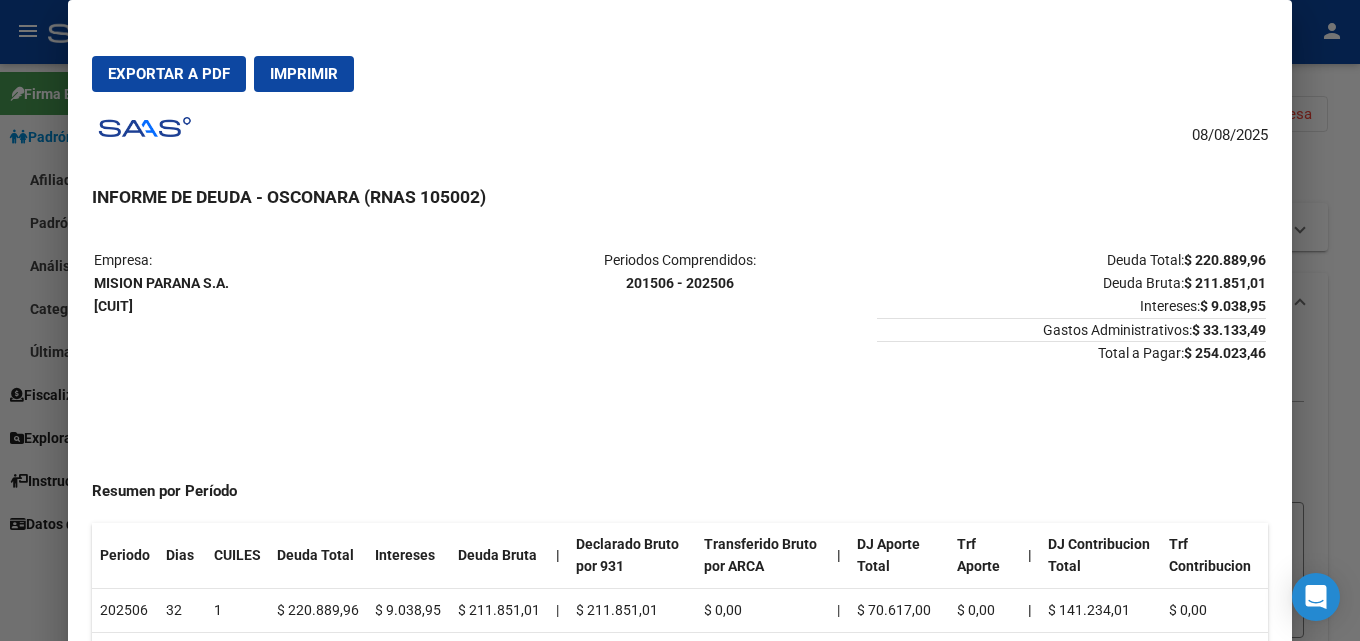 click at bounding box center (680, 320) 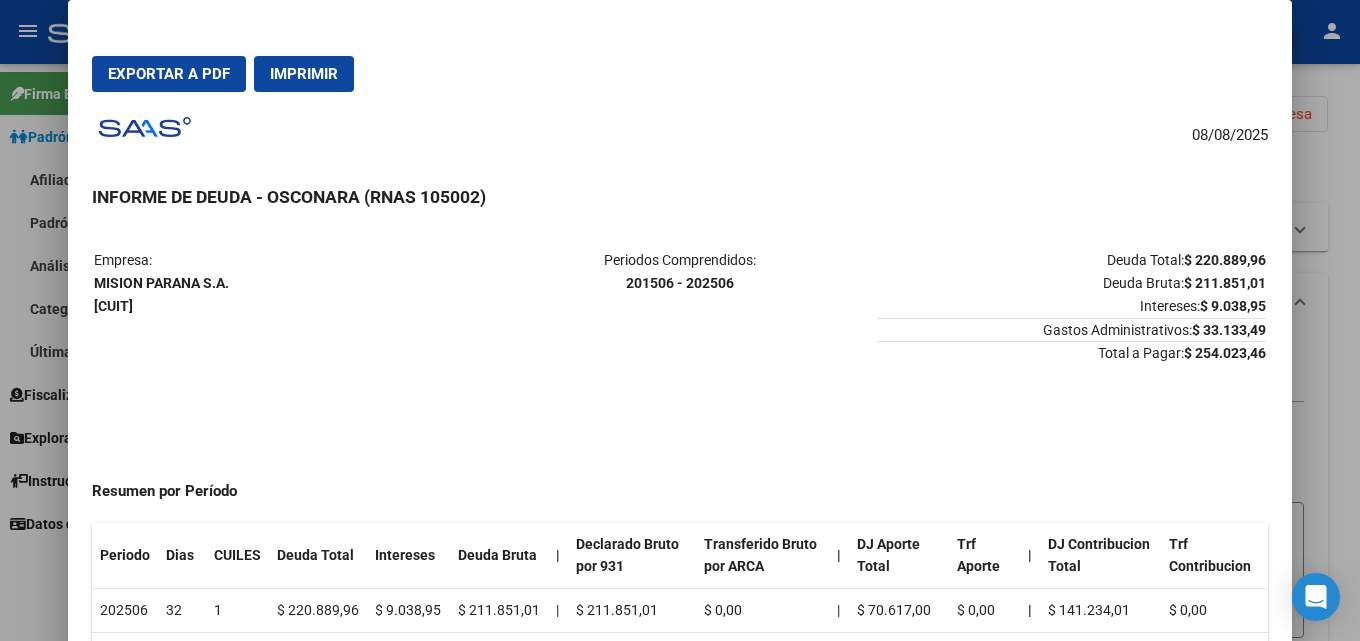 click at bounding box center [680, 320] 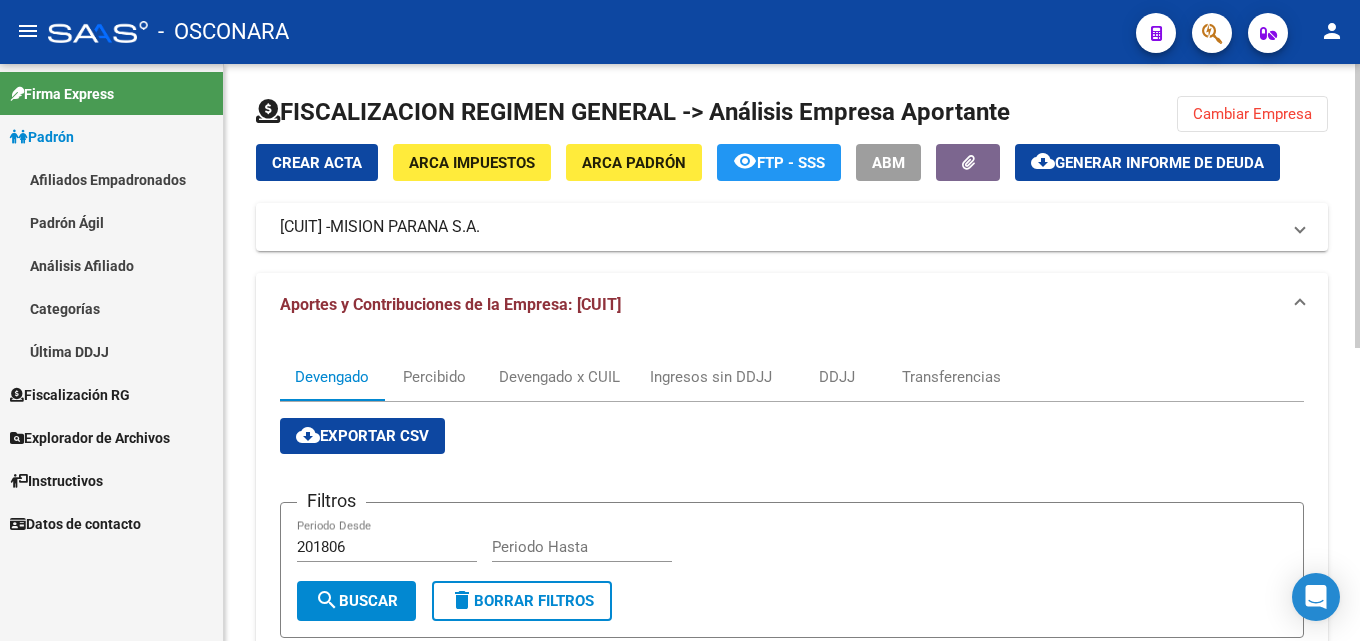click on "Cambiar Empresa" 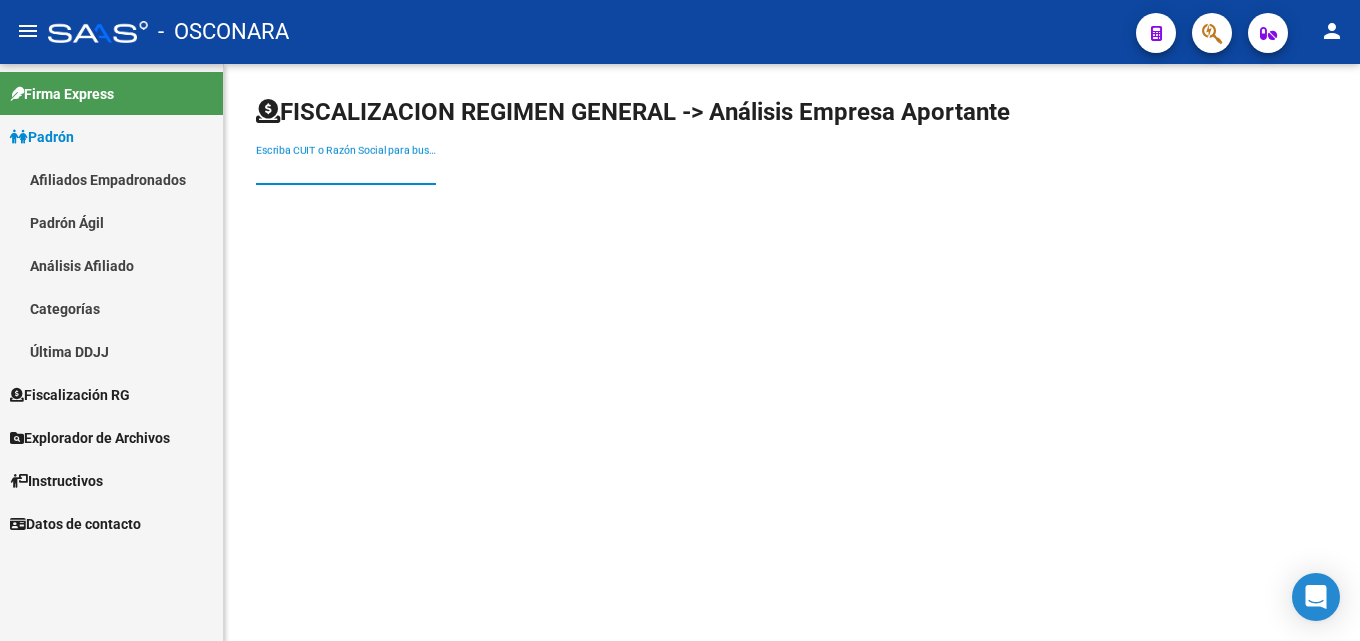 click on "Escriba CUIT o Razón Social para buscar" at bounding box center (346, 170) 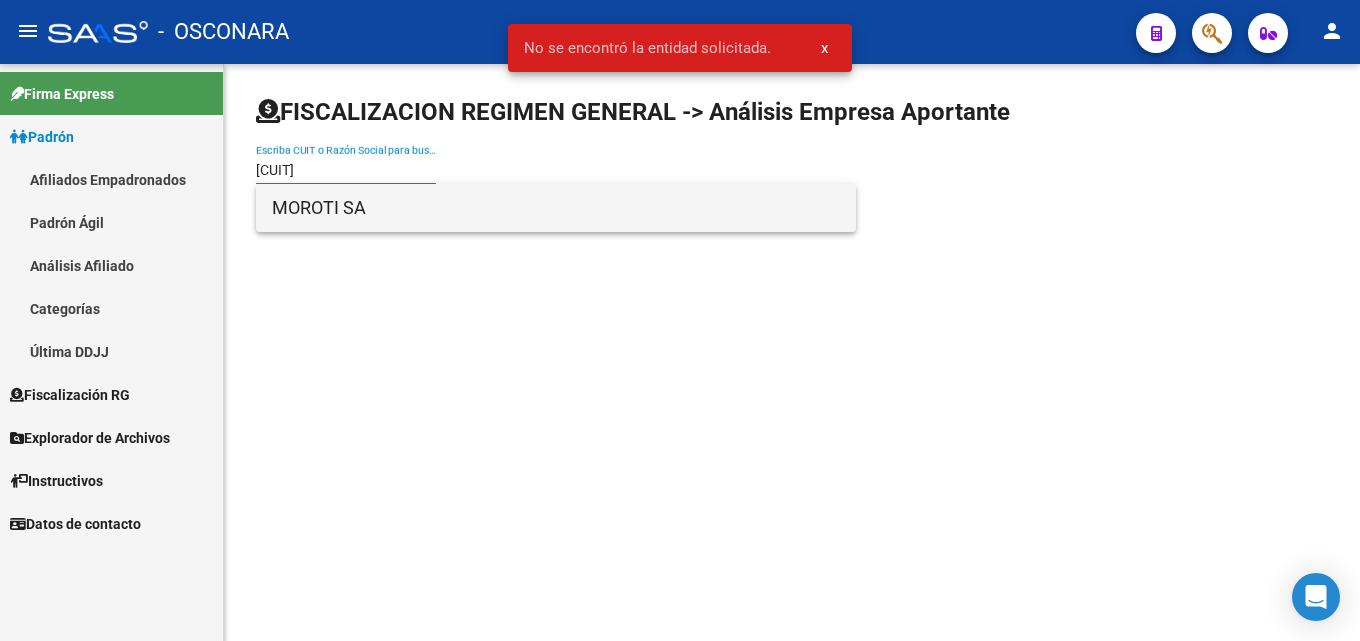 type on "[CUIT]" 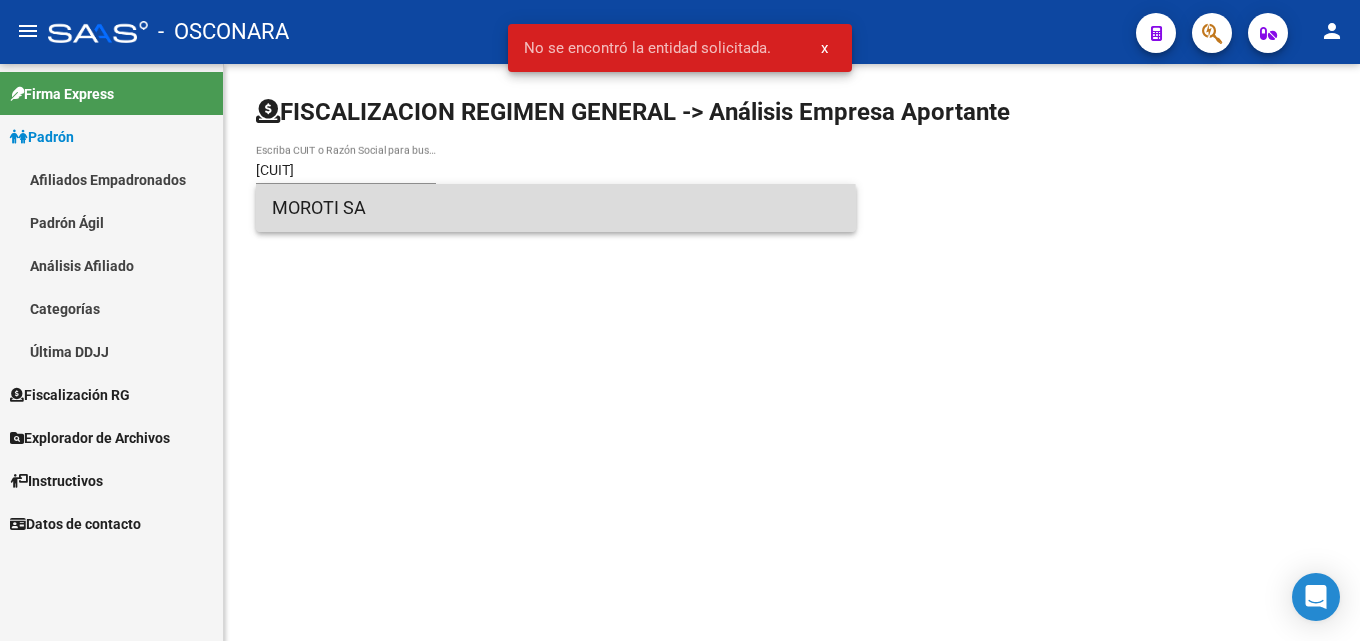 click on "MOROTI SA" at bounding box center (556, 208) 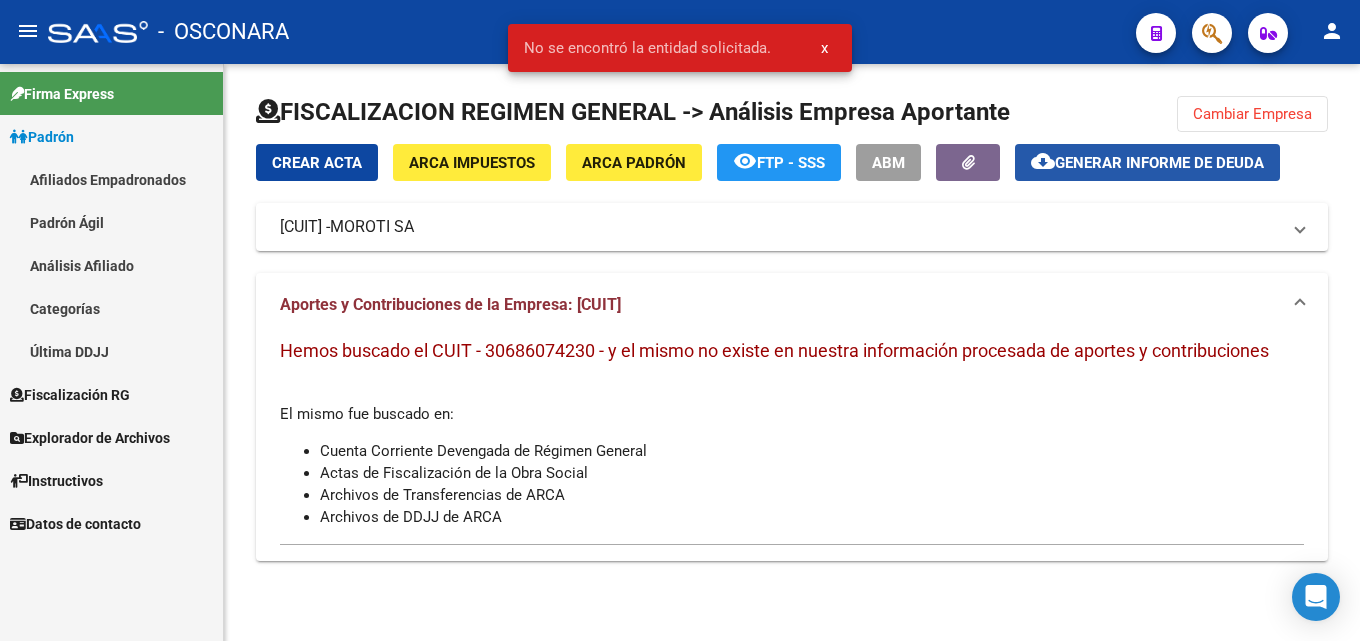 click on "Generar informe de deuda" 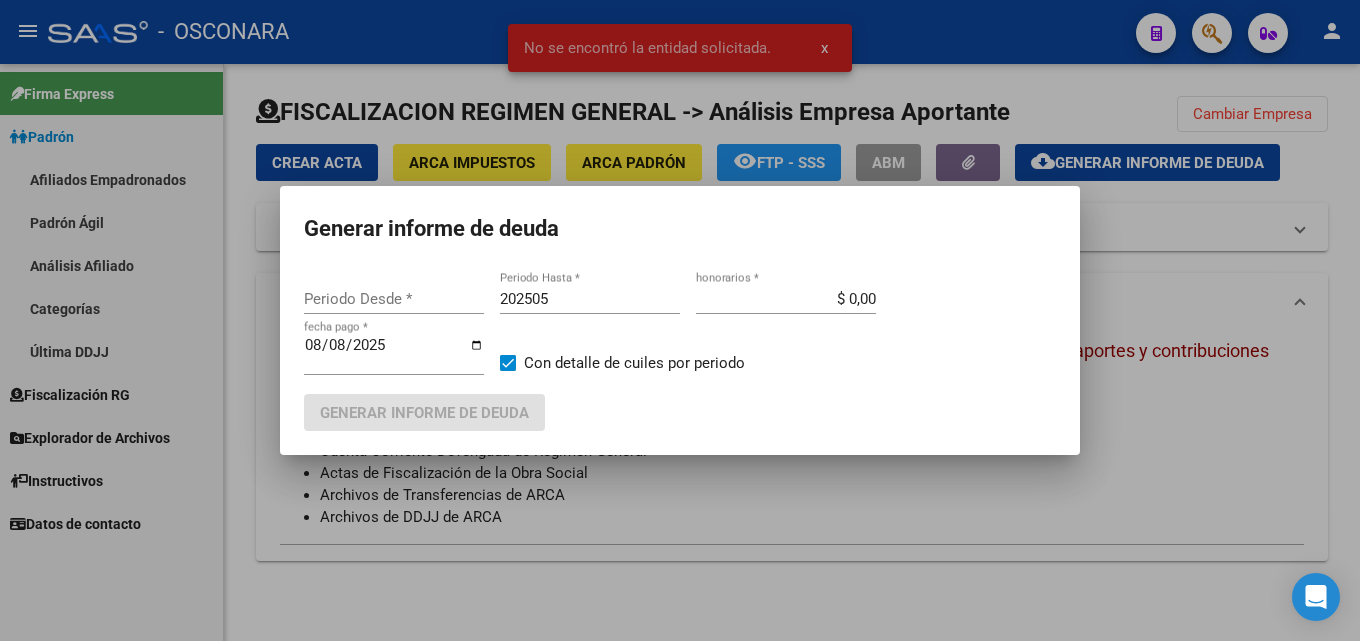 type on "201806" 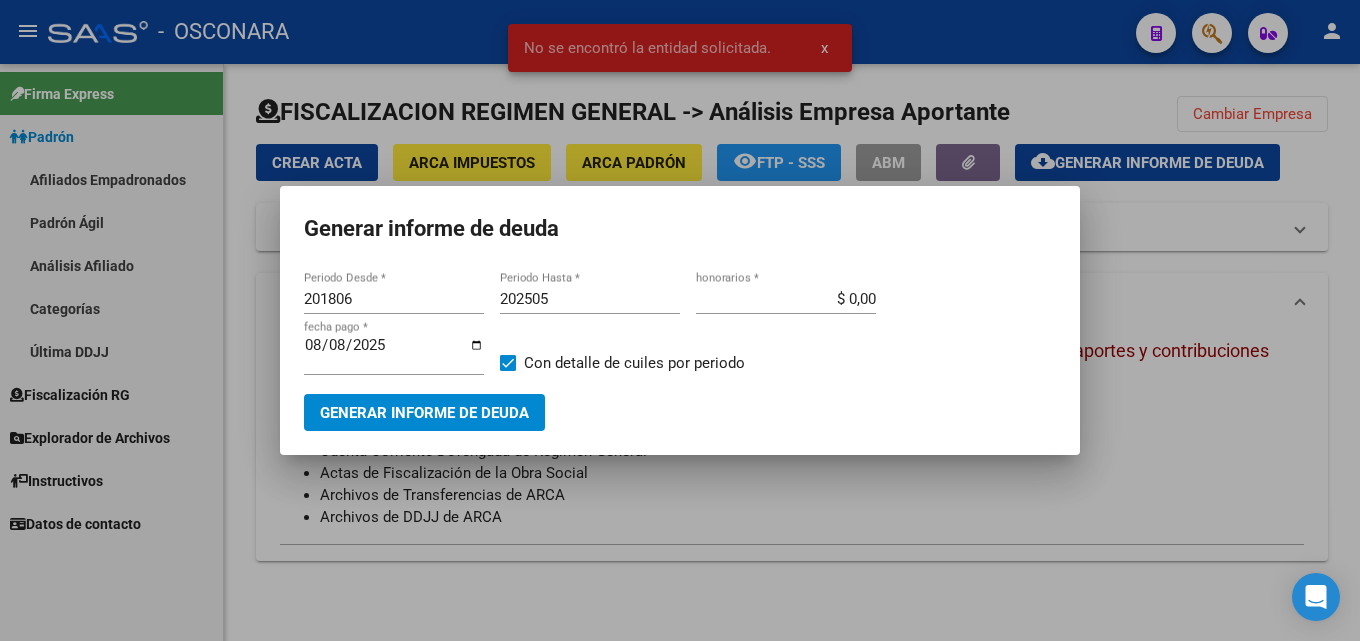 click at bounding box center (680, 320) 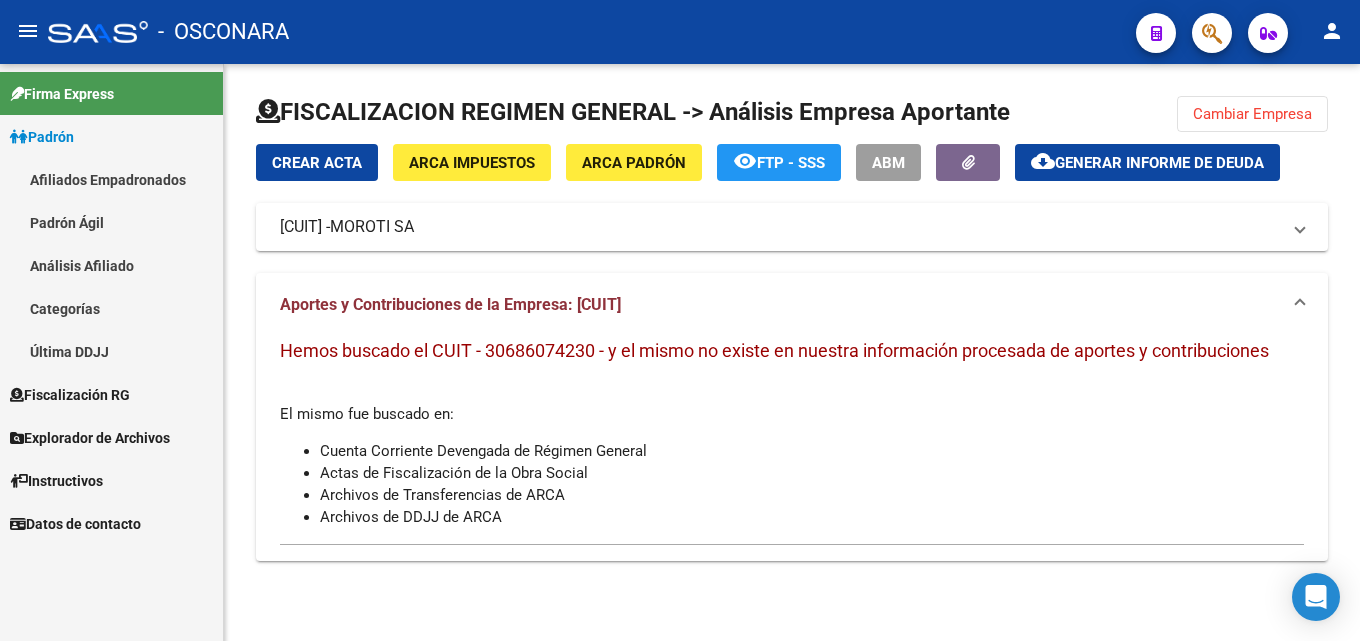 type 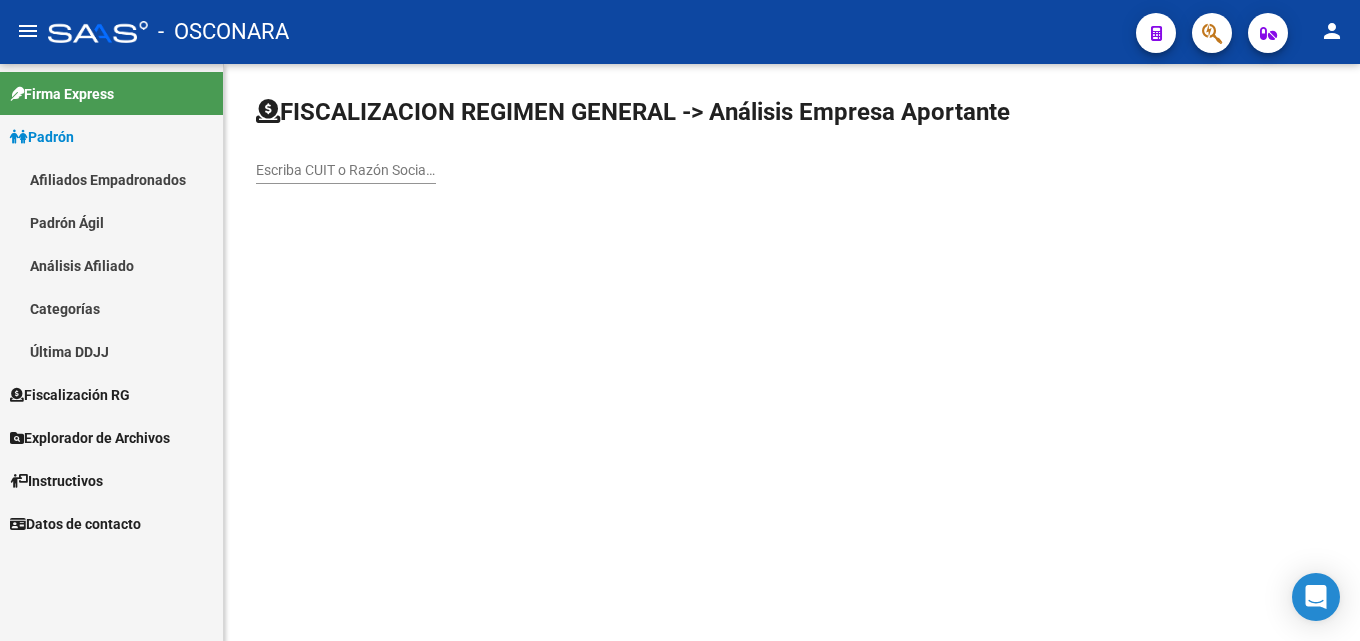 click on "Escriba CUIT o Razón Social para buscar" at bounding box center (346, 170) 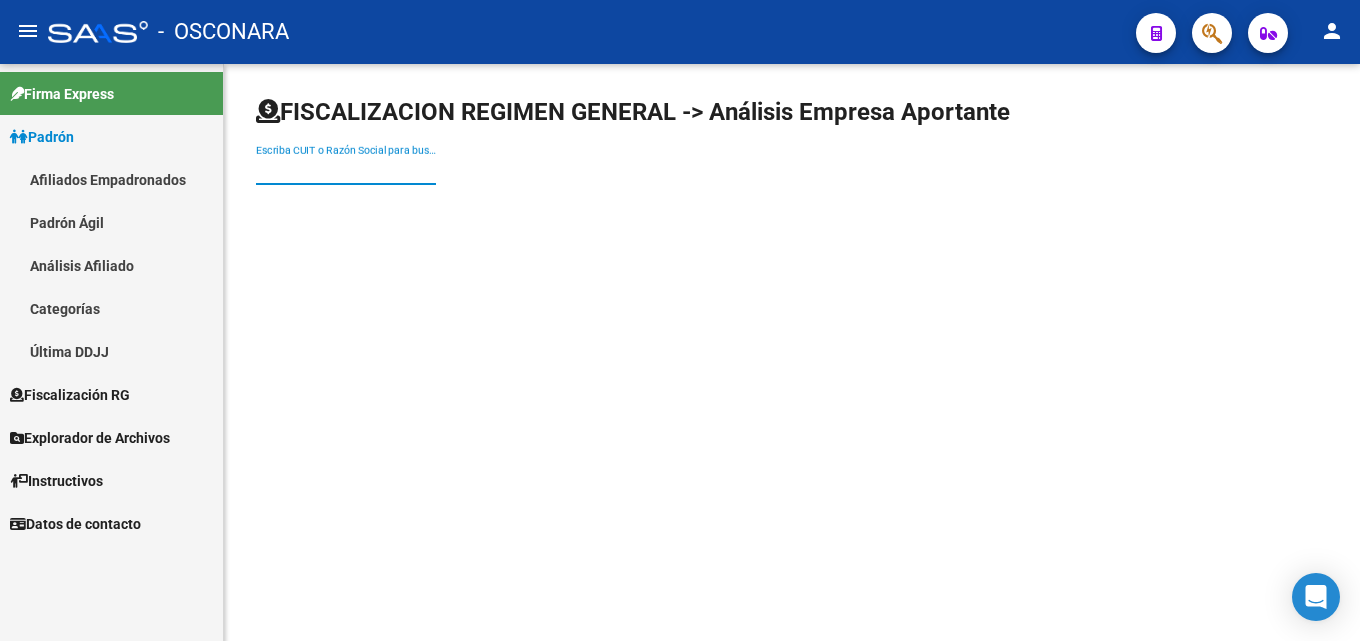 paste on "30-70705533-9" 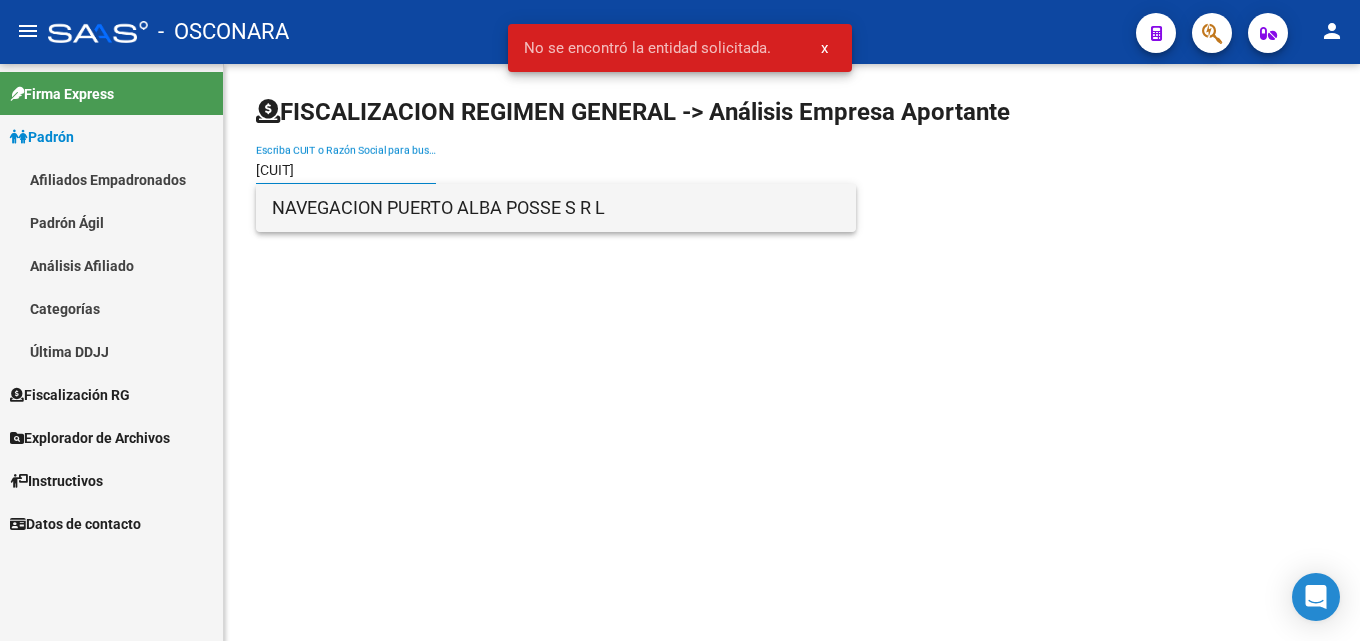 type on "[CUIT]" 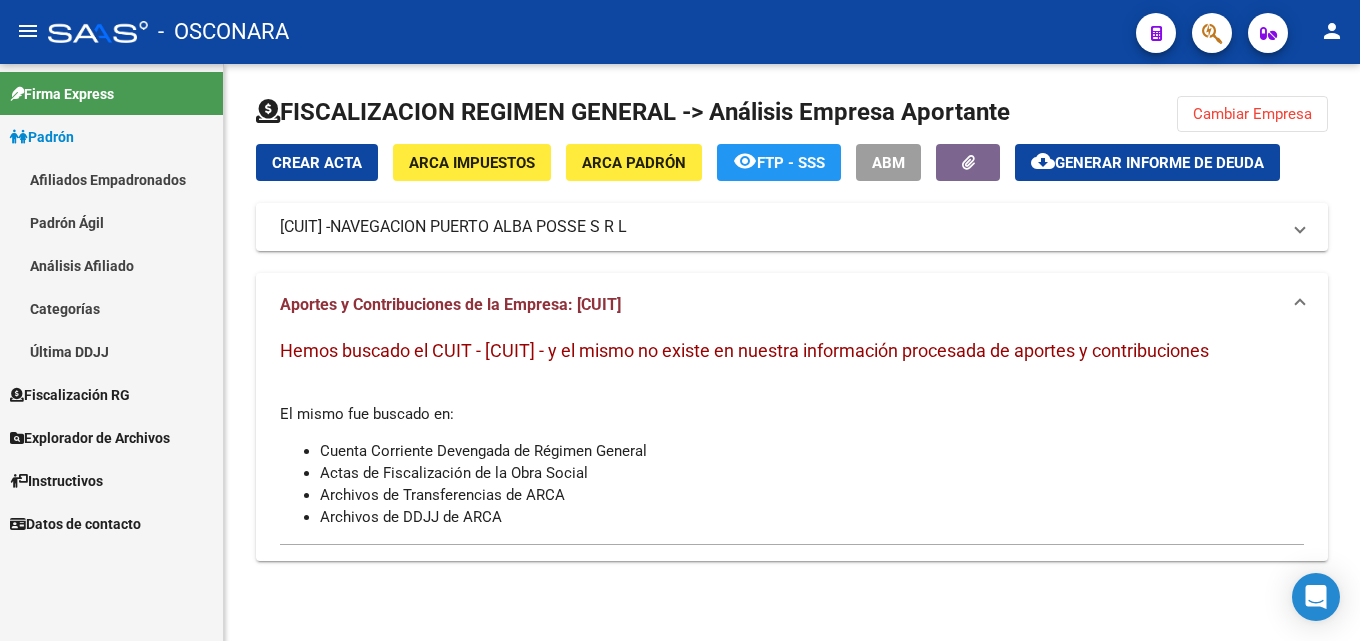 click on "Cambiar Empresa" 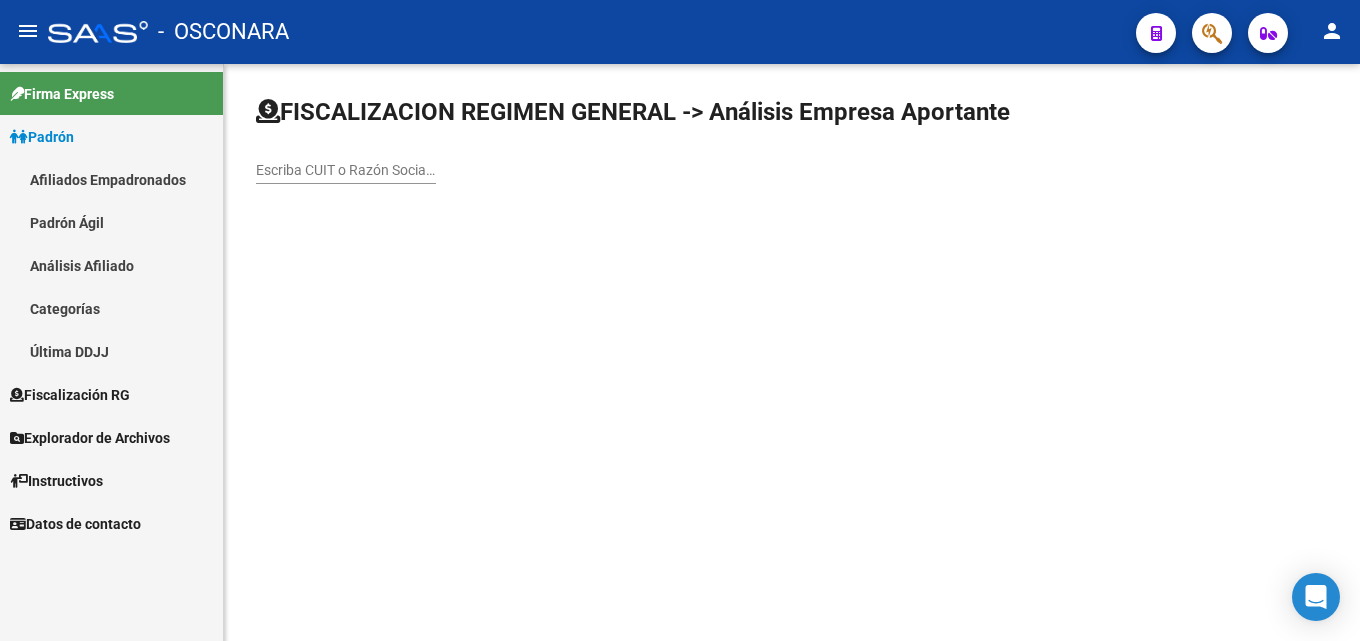 click on "Escriba CUIT o Razón Social para buscar" at bounding box center [346, 170] 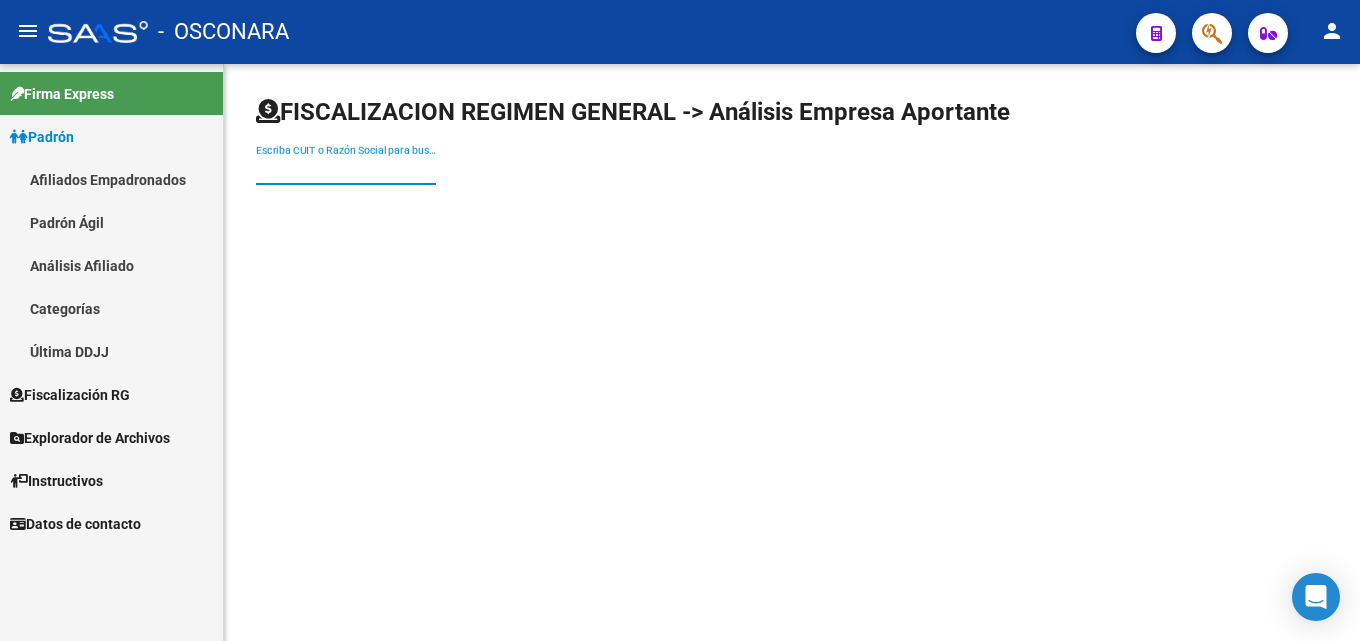 paste on "30-71195924-2" 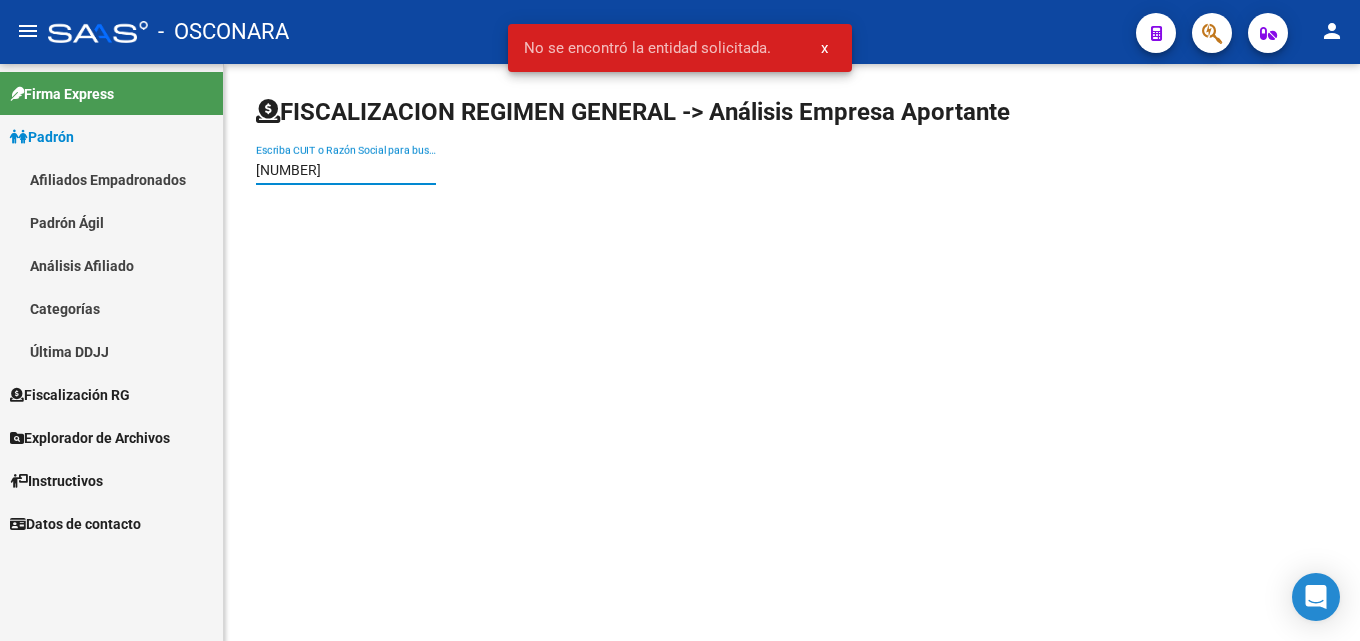 type on "[CUIT]" 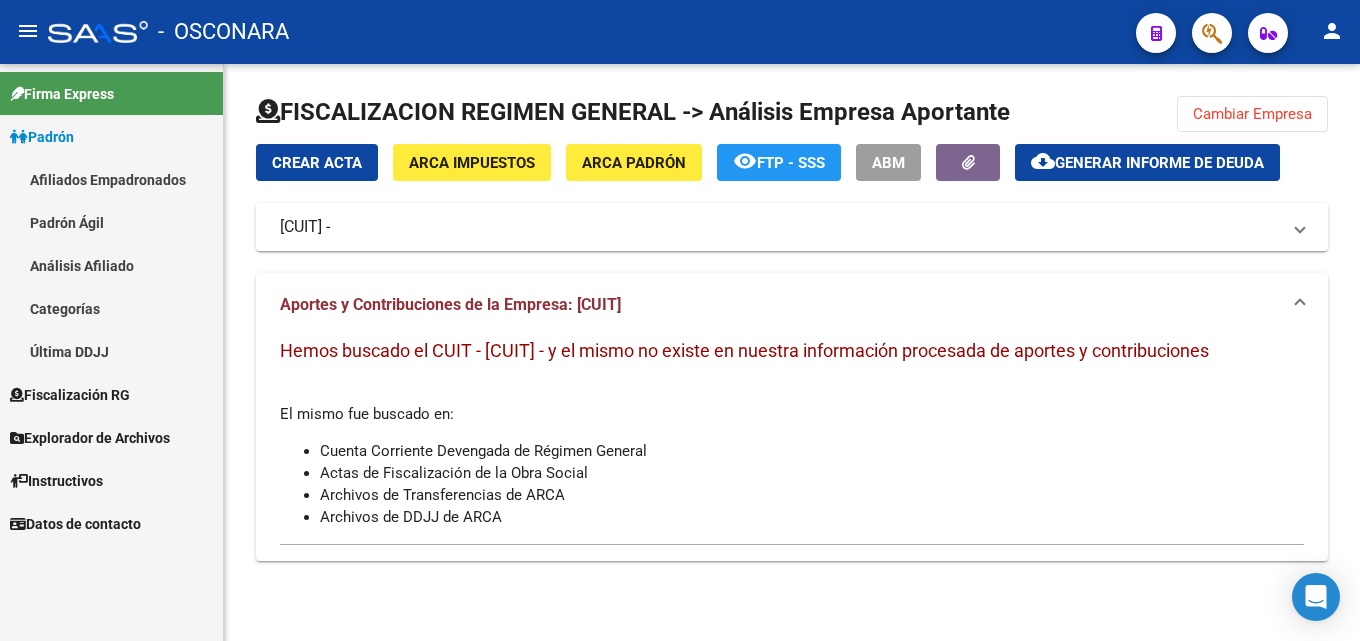 click on "Cambiar Empresa" 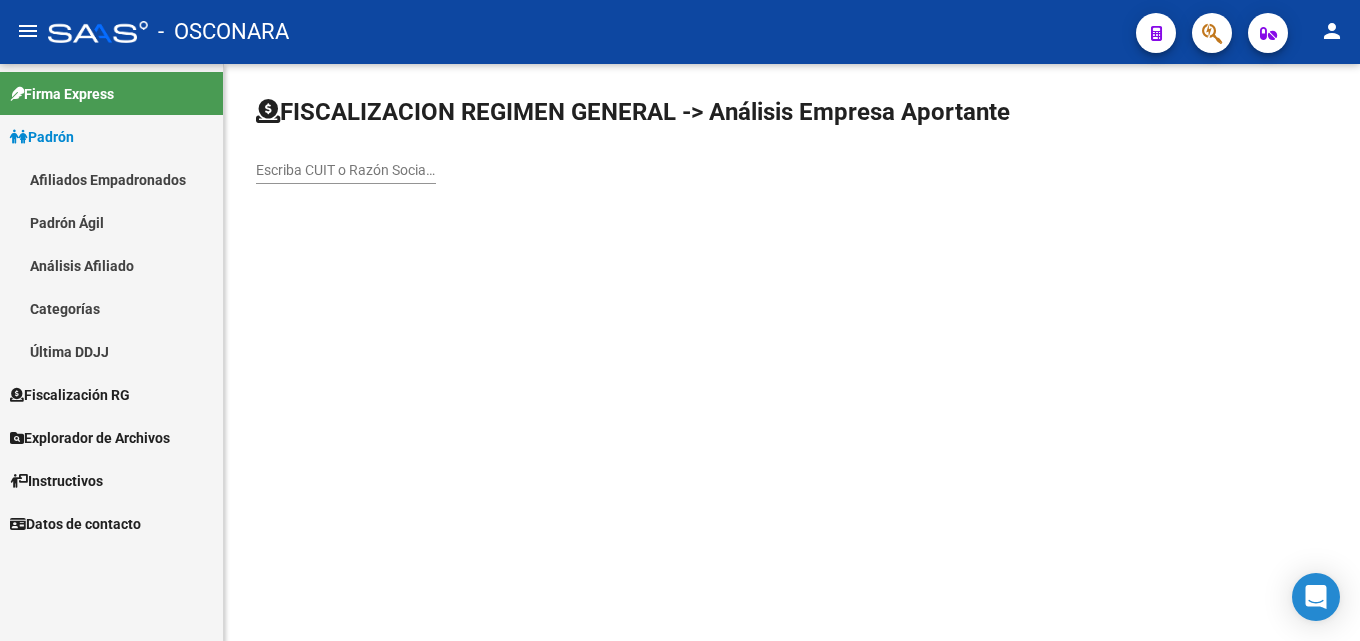 click on "Escriba CUIT o Razón Social para buscar" at bounding box center (346, 170) 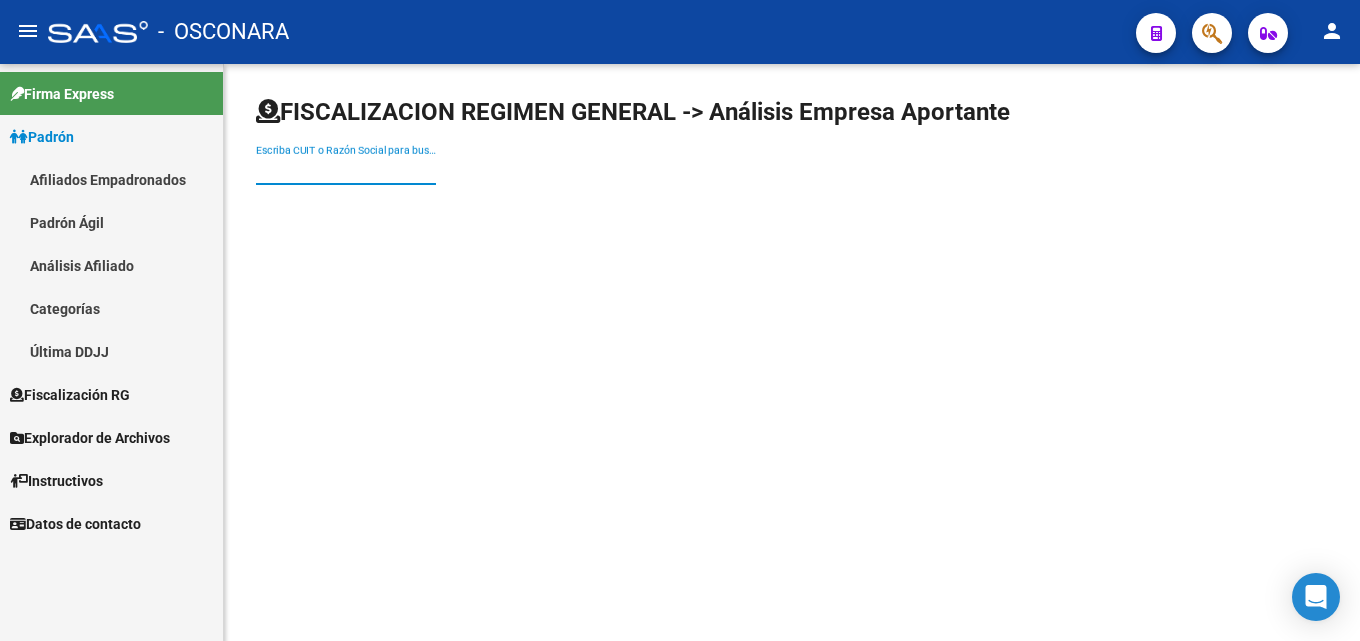 paste on "[CUIT]" 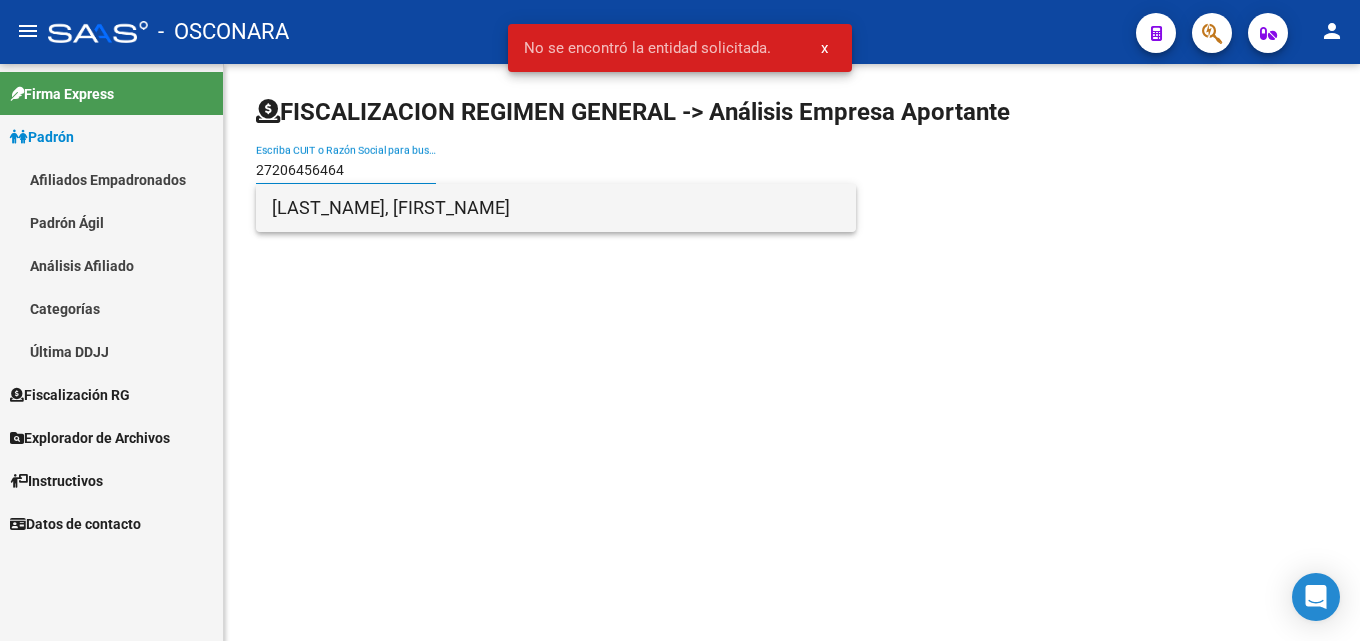 type on "27206456464" 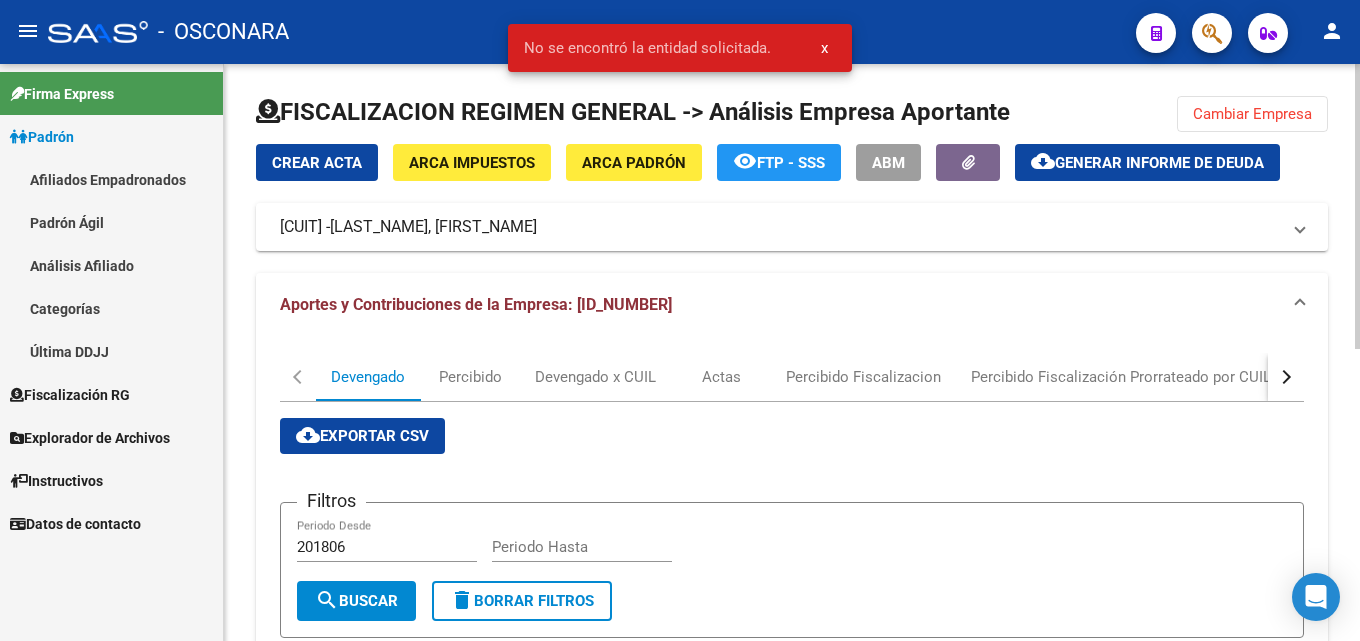 click on "Generar informe de deuda" 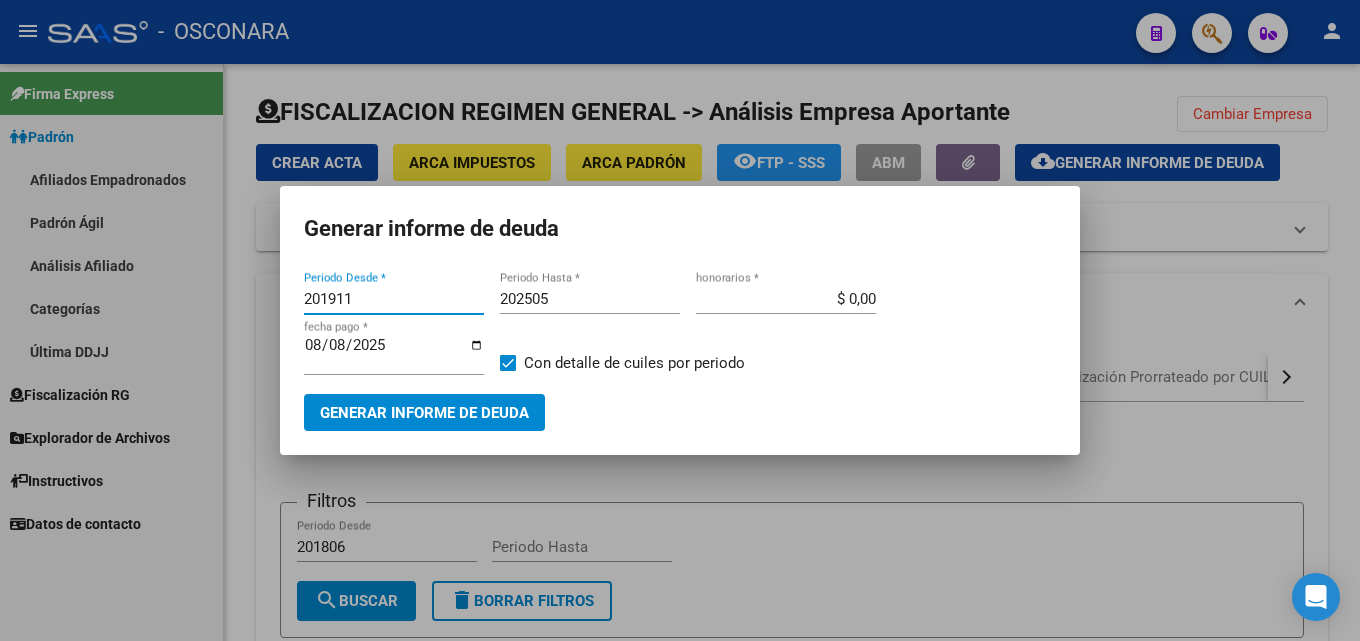 drag, startPoint x: 363, startPoint y: 298, endPoint x: 207, endPoint y: 300, distance: 156.01282 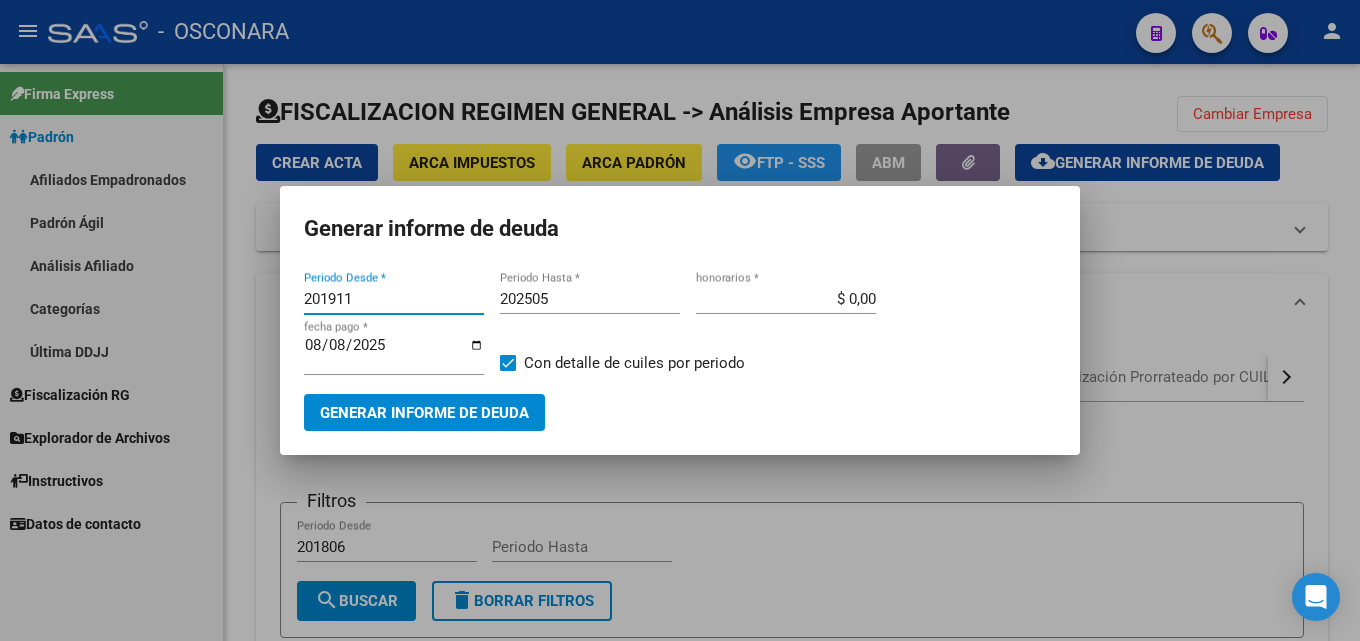 click on "Generar informe de deuda   [PERIOD] Periodo Desde *   [PERIOD] Periodo Hasta *   $ 0,00 honorarios *   [DATE] fecha pago *   Con detalle de cuiles por periodo  Generar informe de deuda" at bounding box center (680, 320) 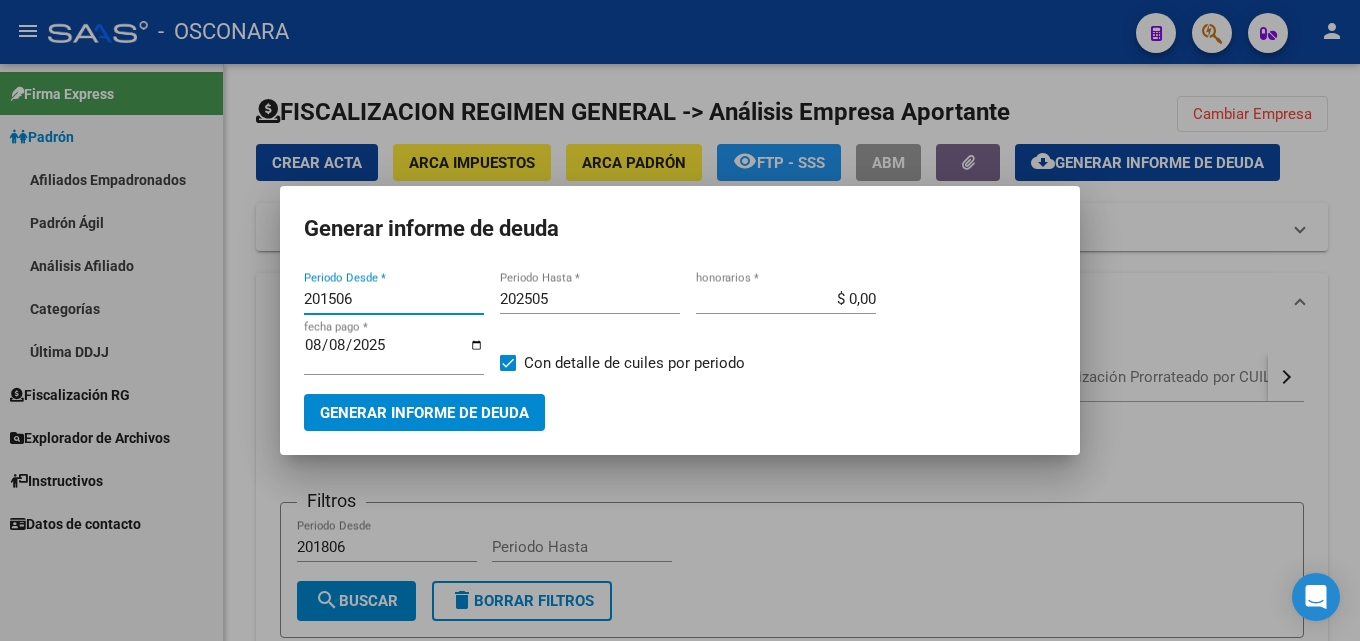type on "201506" 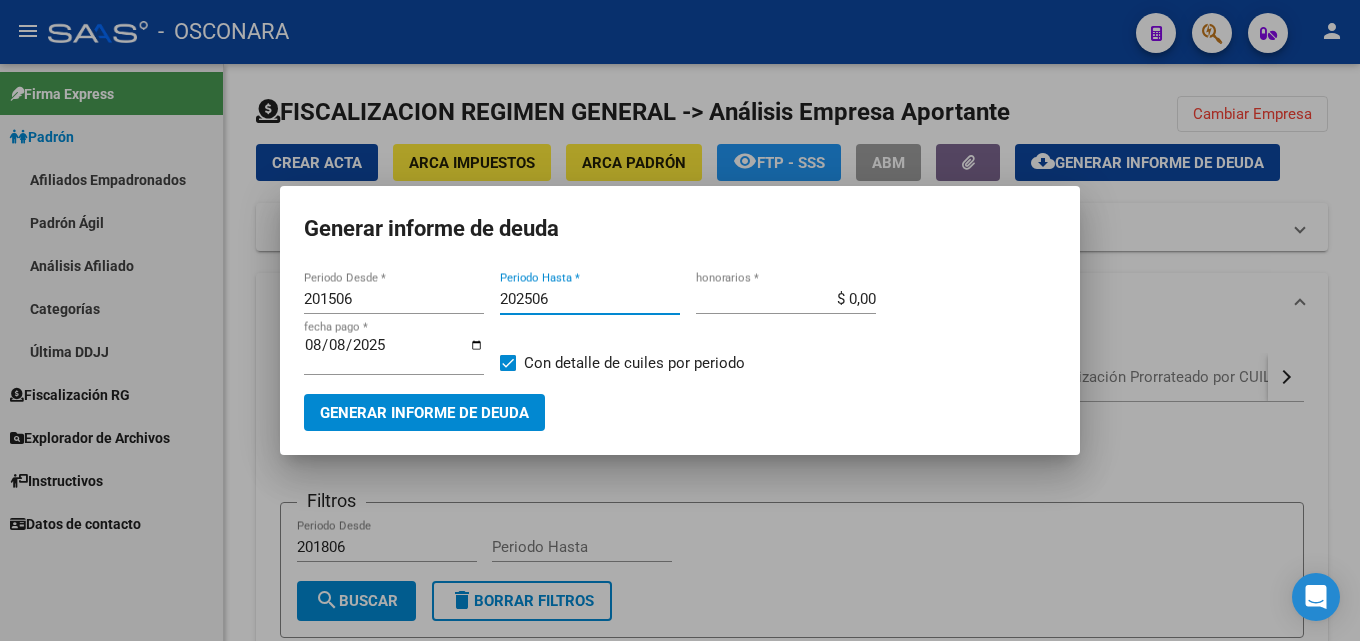 type on "202506" 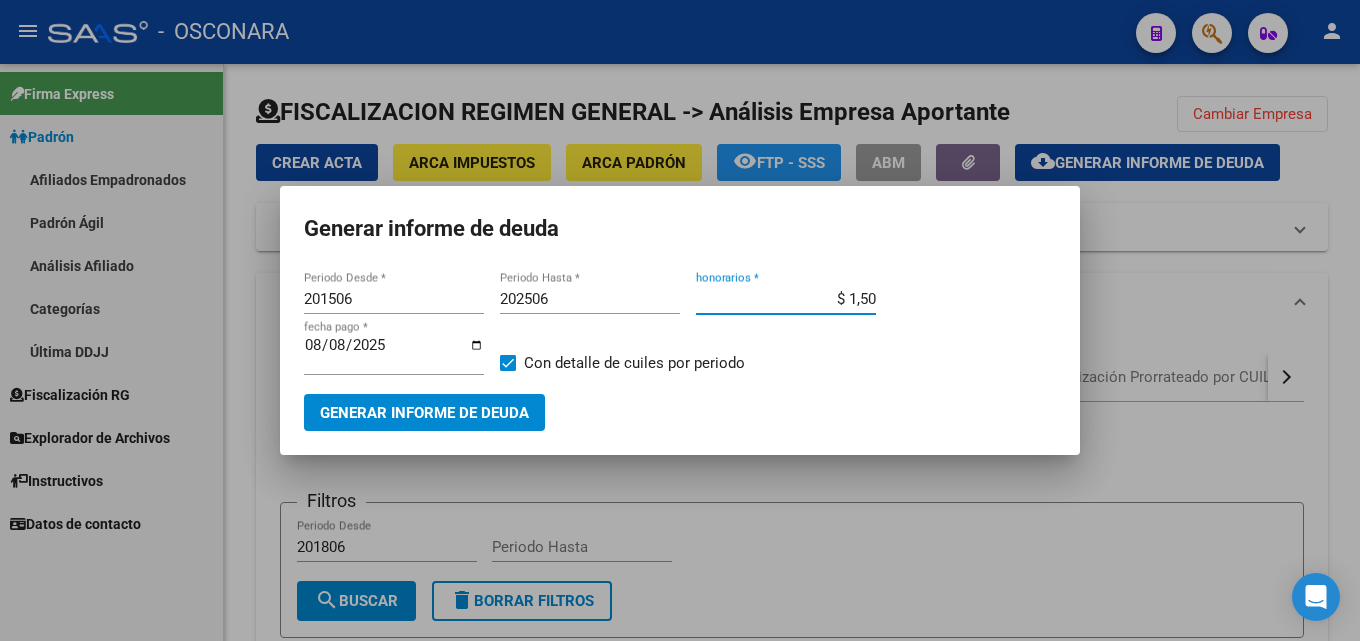 type on "$ 15,00" 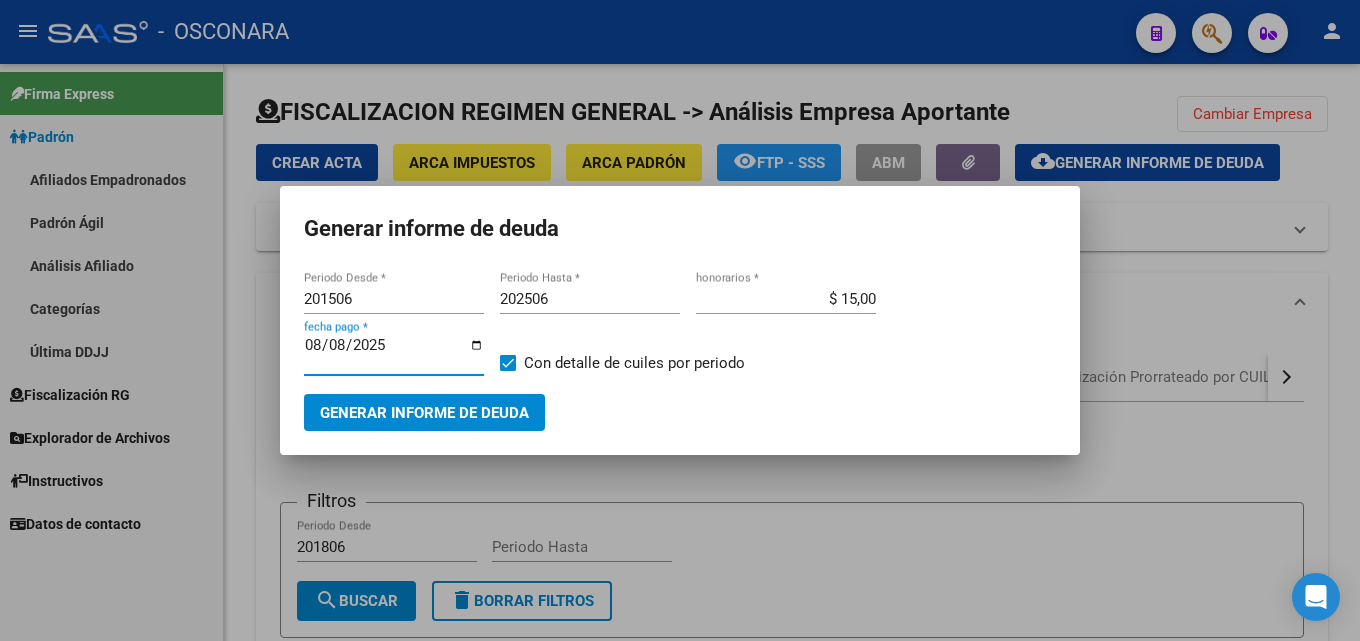 click on "2025-08-08" at bounding box center (394, 353) 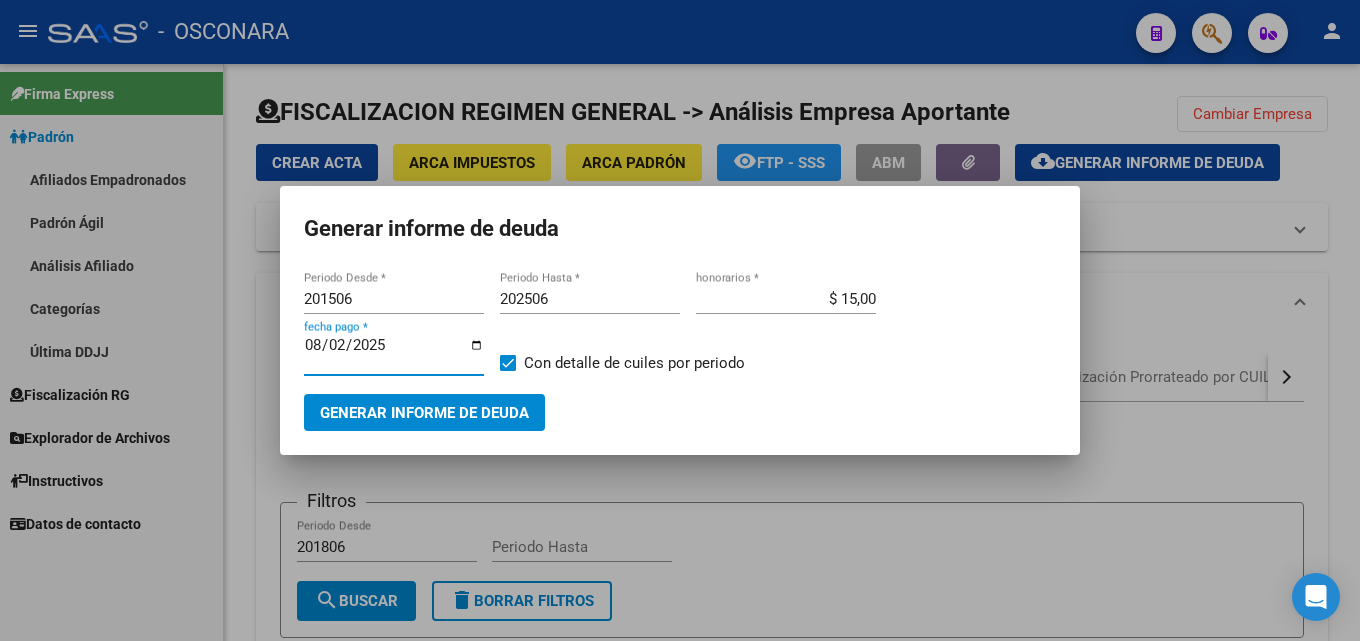 type on "2025-08-20" 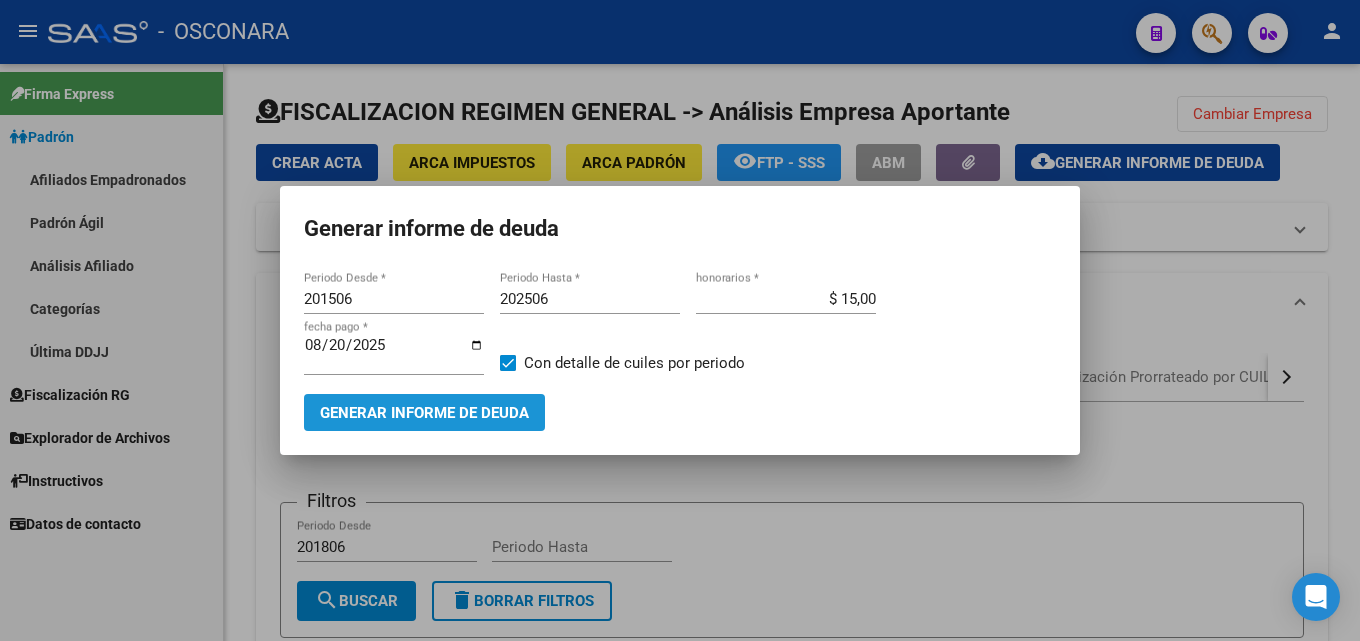 click on "Generar informe de deuda" at bounding box center (424, 413) 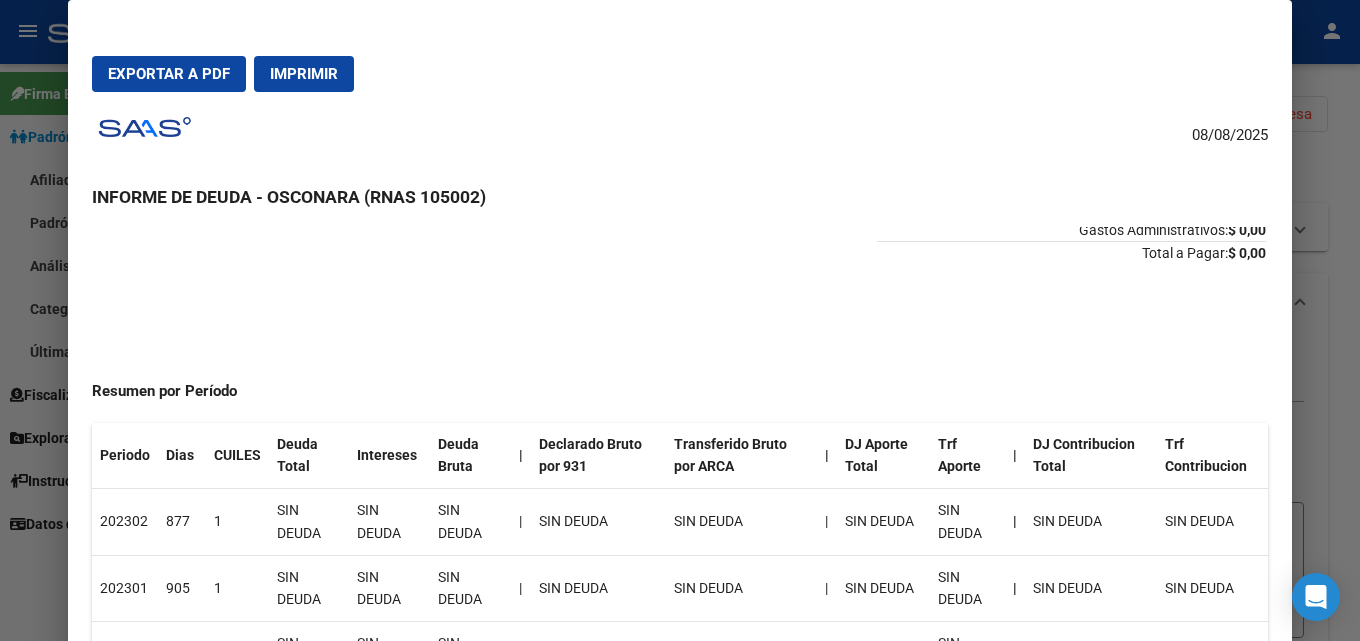 scroll, scrollTop: 0, scrollLeft: 0, axis: both 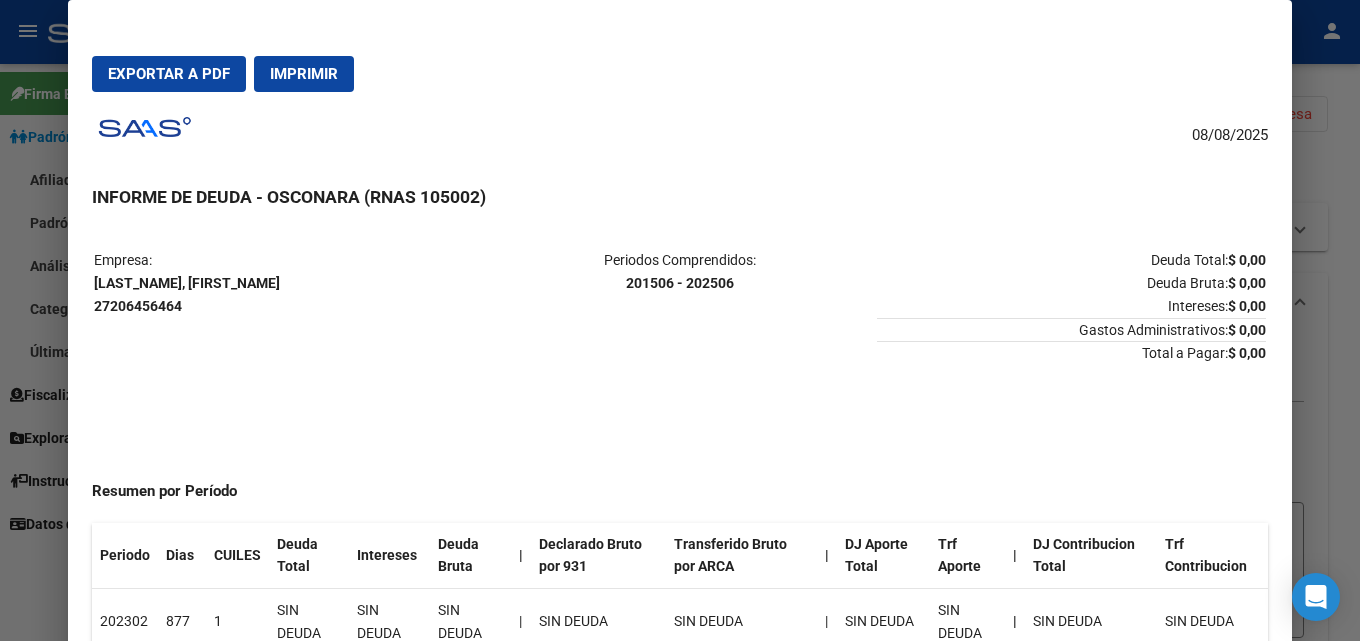 click at bounding box center [680, 320] 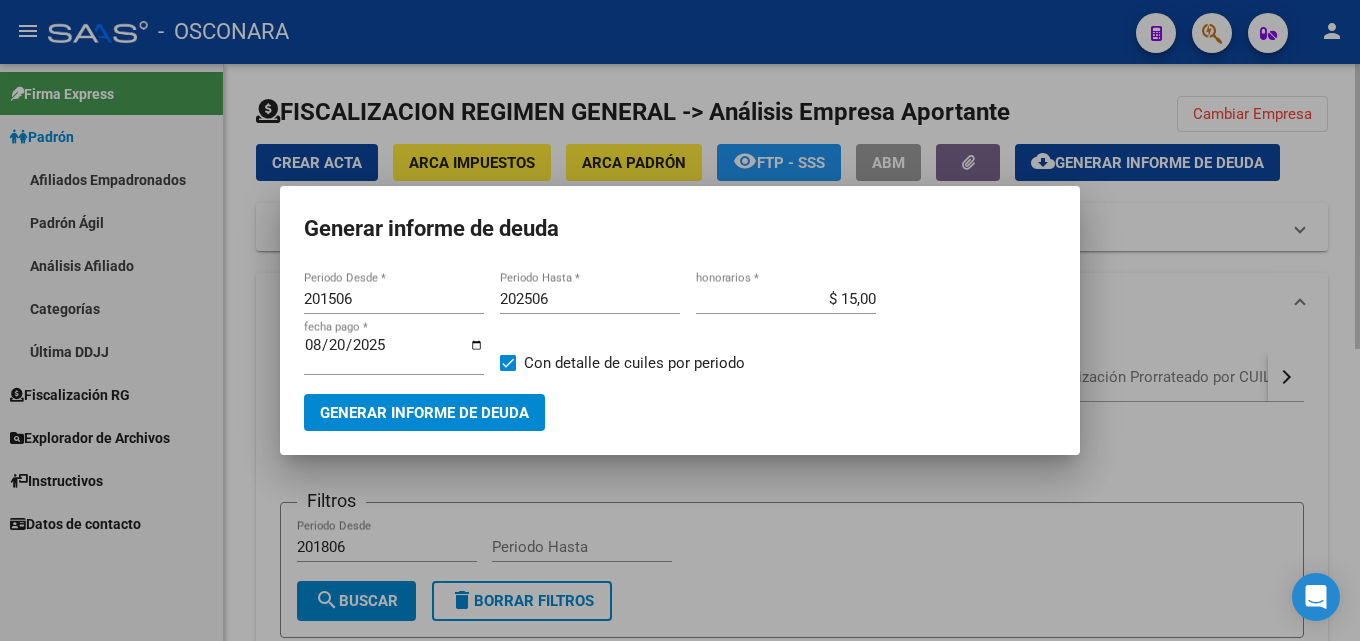 click at bounding box center (680, 320) 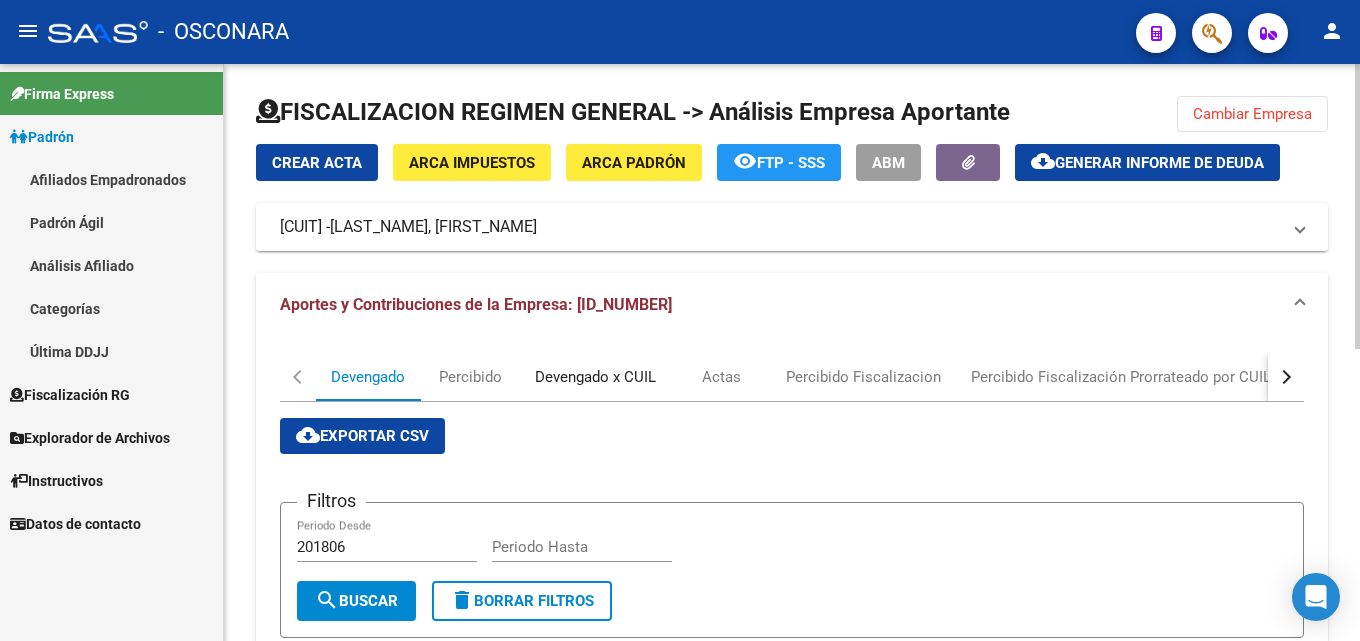 click on "Devengado x CUIL" at bounding box center (595, 377) 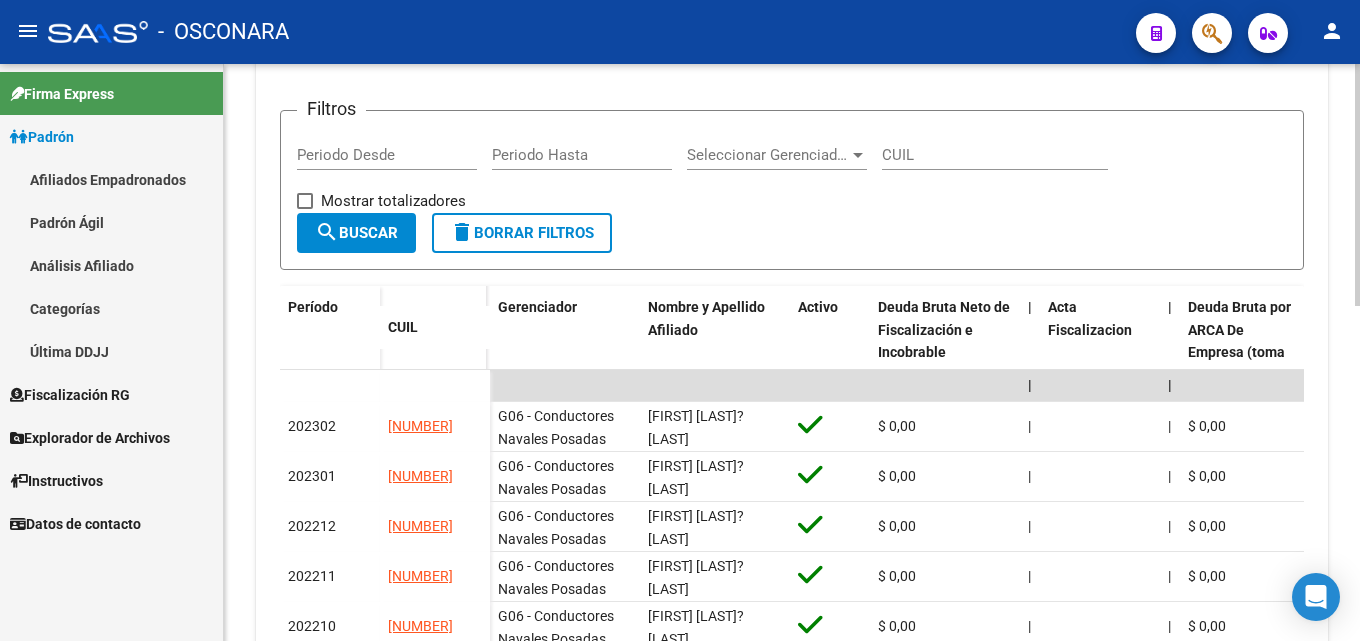 scroll, scrollTop: 500, scrollLeft: 0, axis: vertical 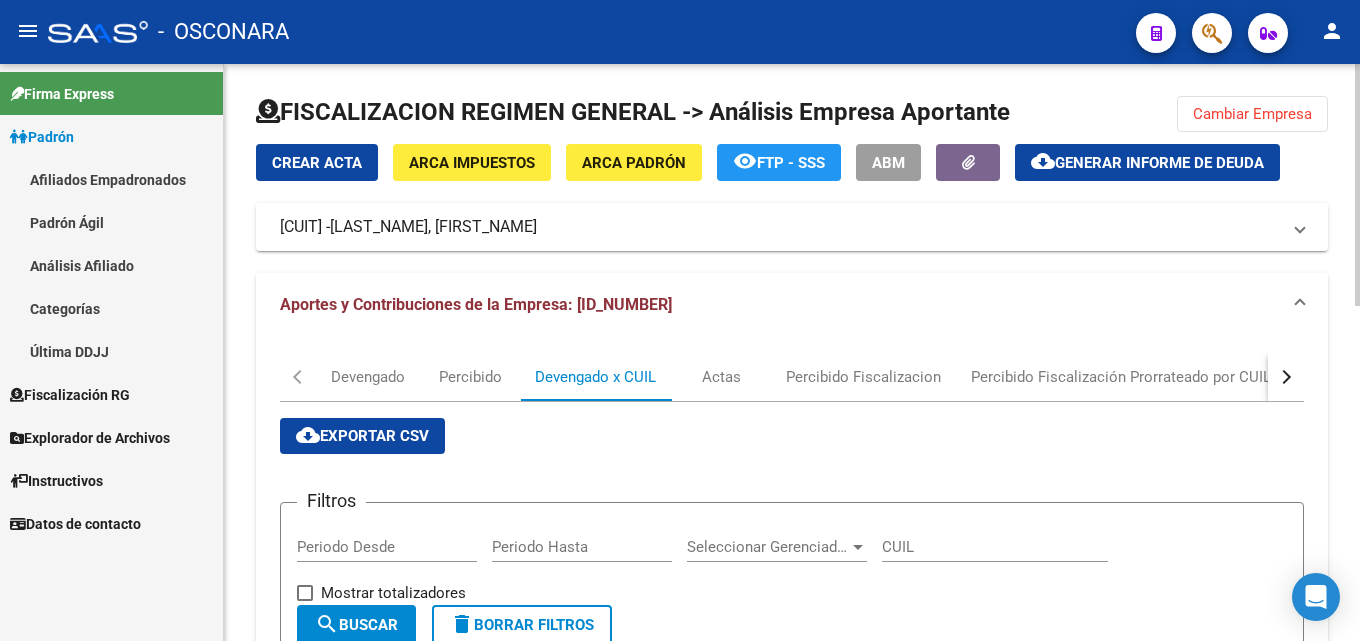 click on "Cambiar Empresa" 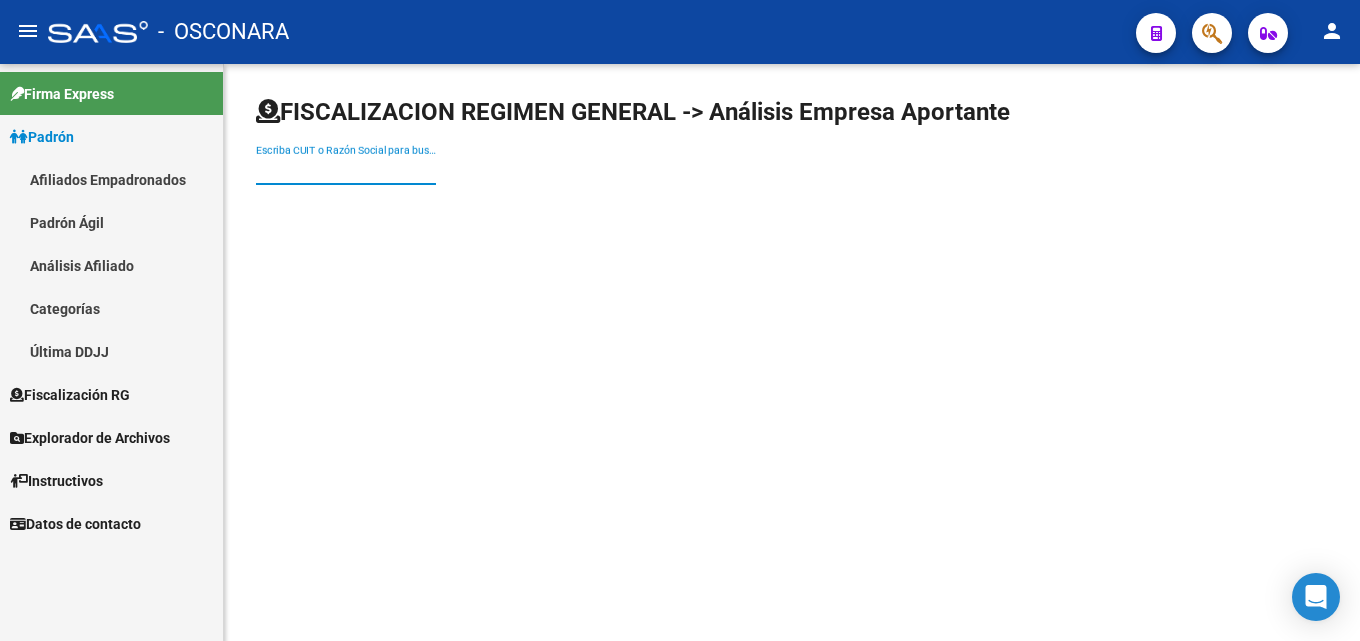 click on "Escriba CUIT o Razón Social para buscar" at bounding box center [346, 170] 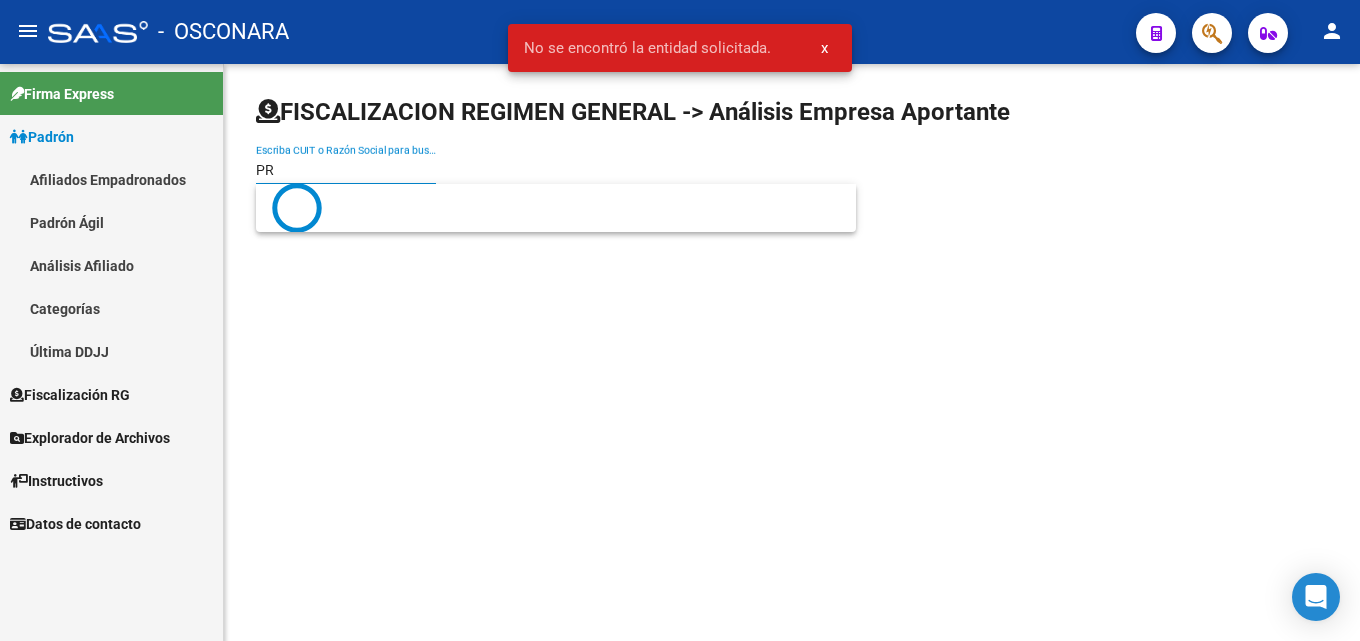 type on "P" 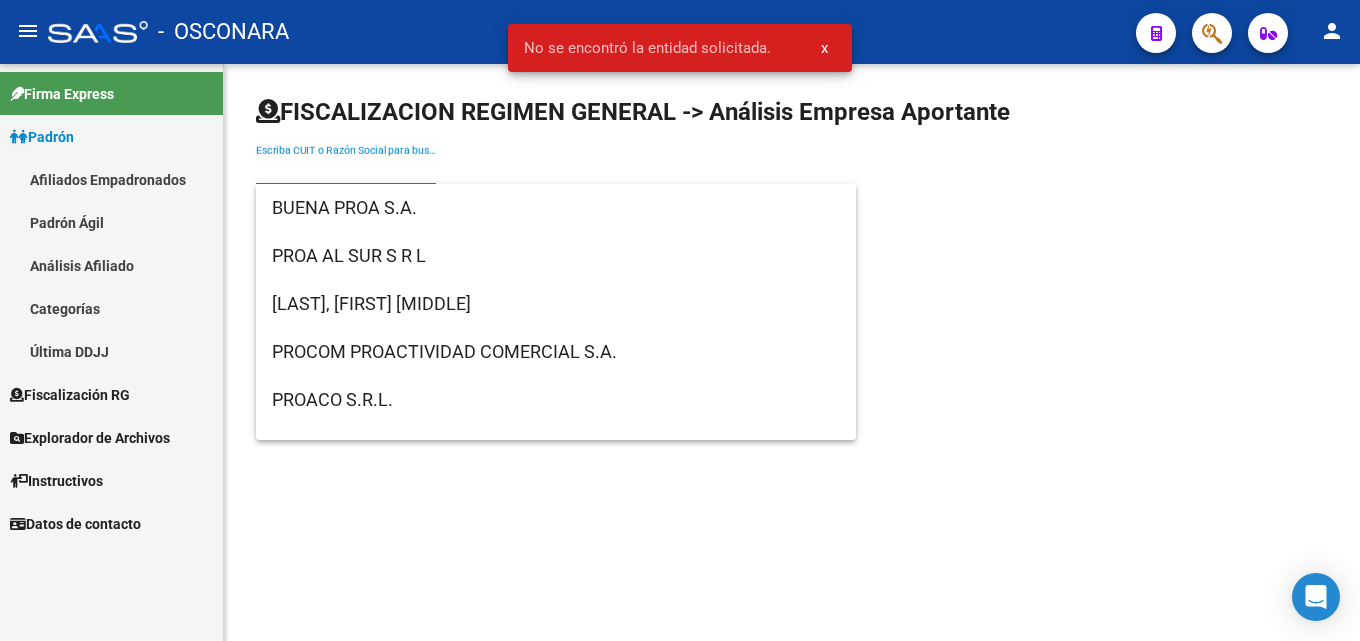 paste on "[CUIT]" 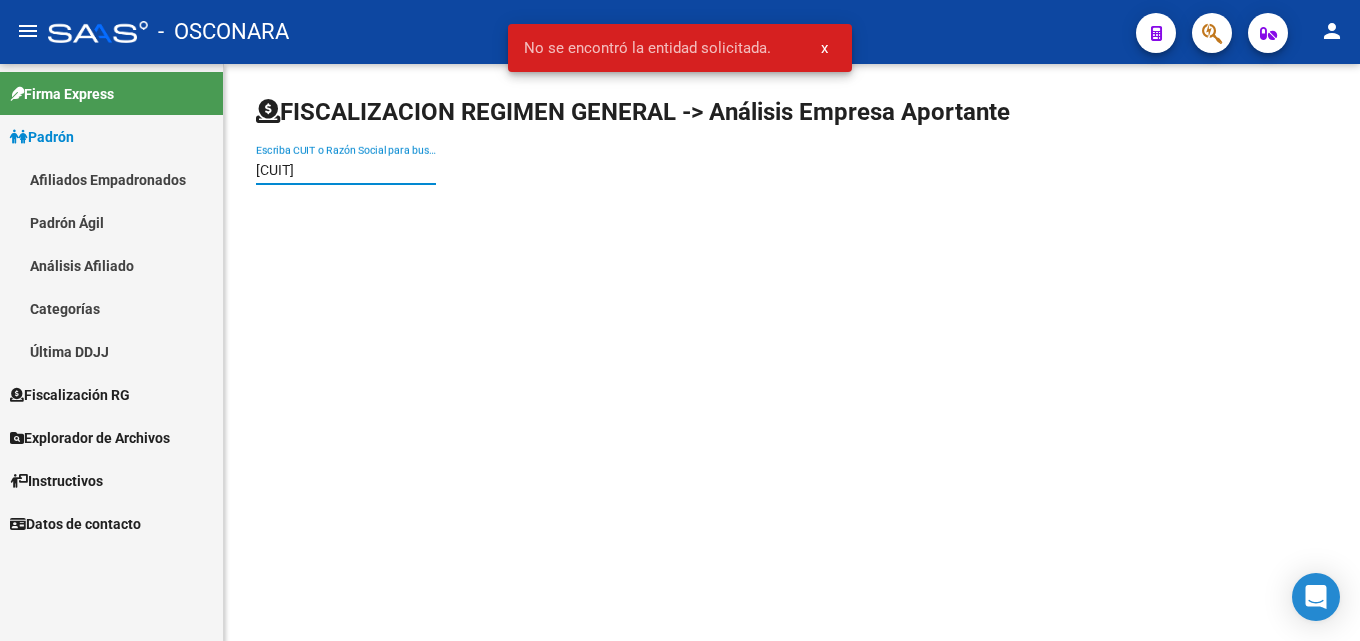 type on "[CUIT]" 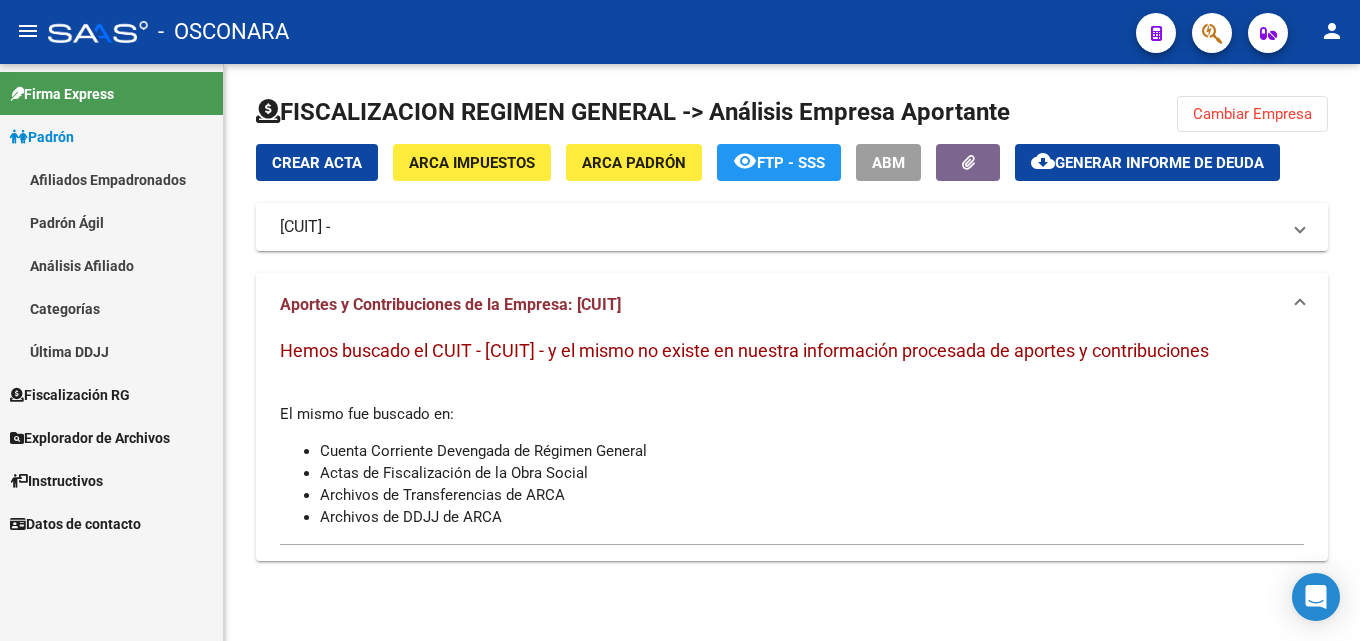 click on "Cambiar Empresa" 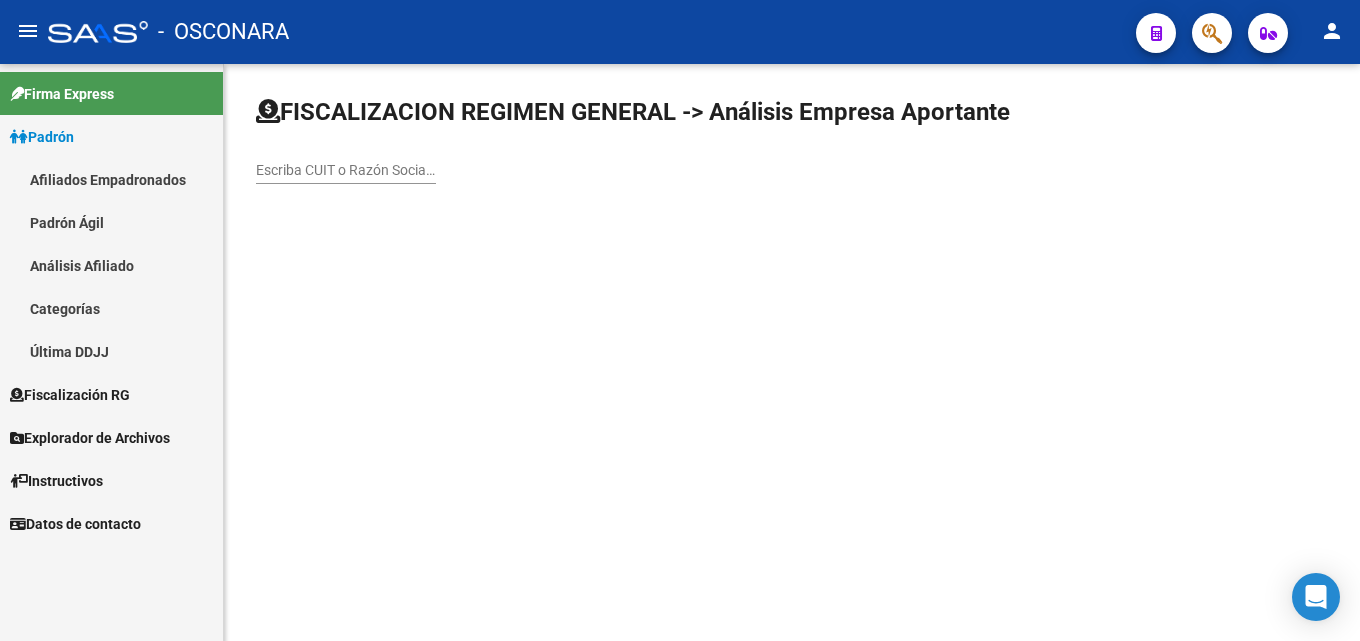 click on "Escriba CUIT o Razón Social para buscar" at bounding box center [346, 170] 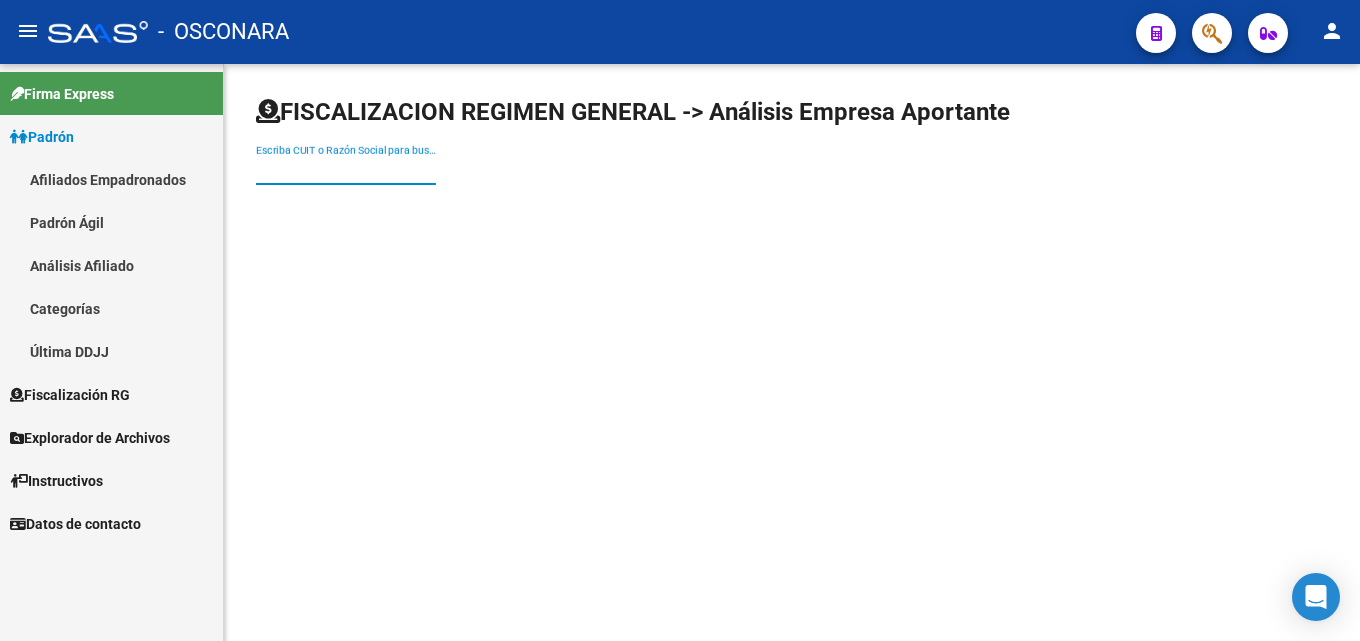 paste on "[CUIT]" 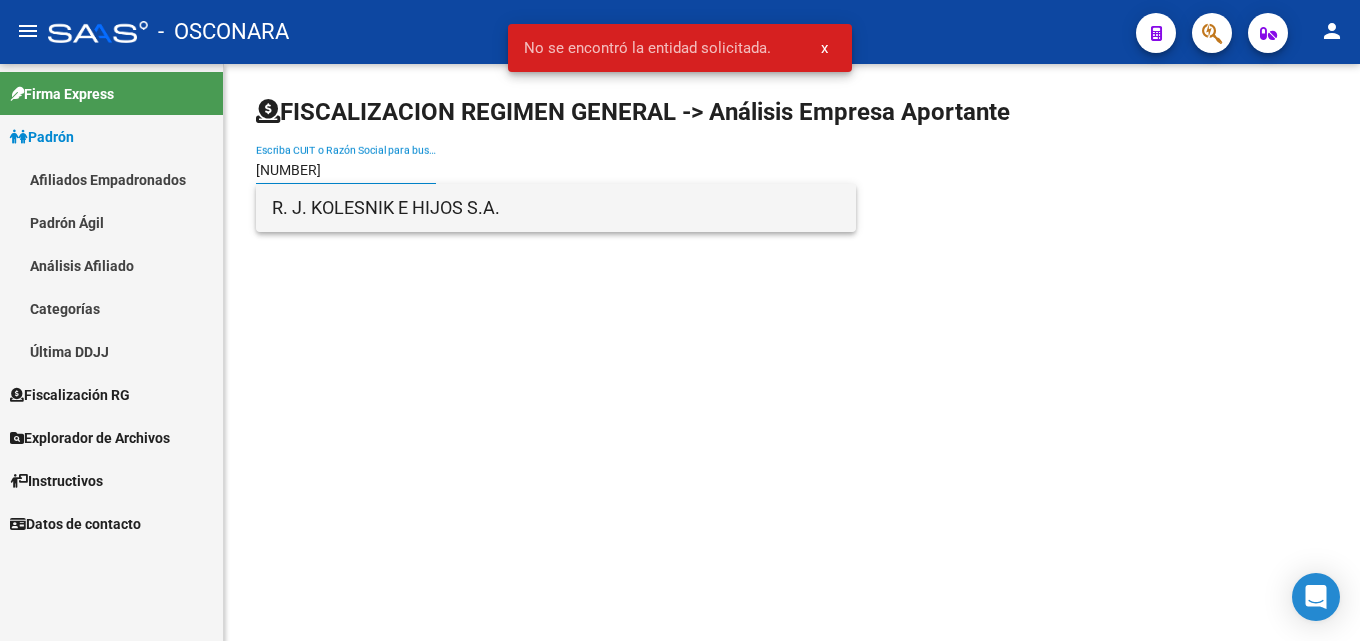type on "[NUMBER]" 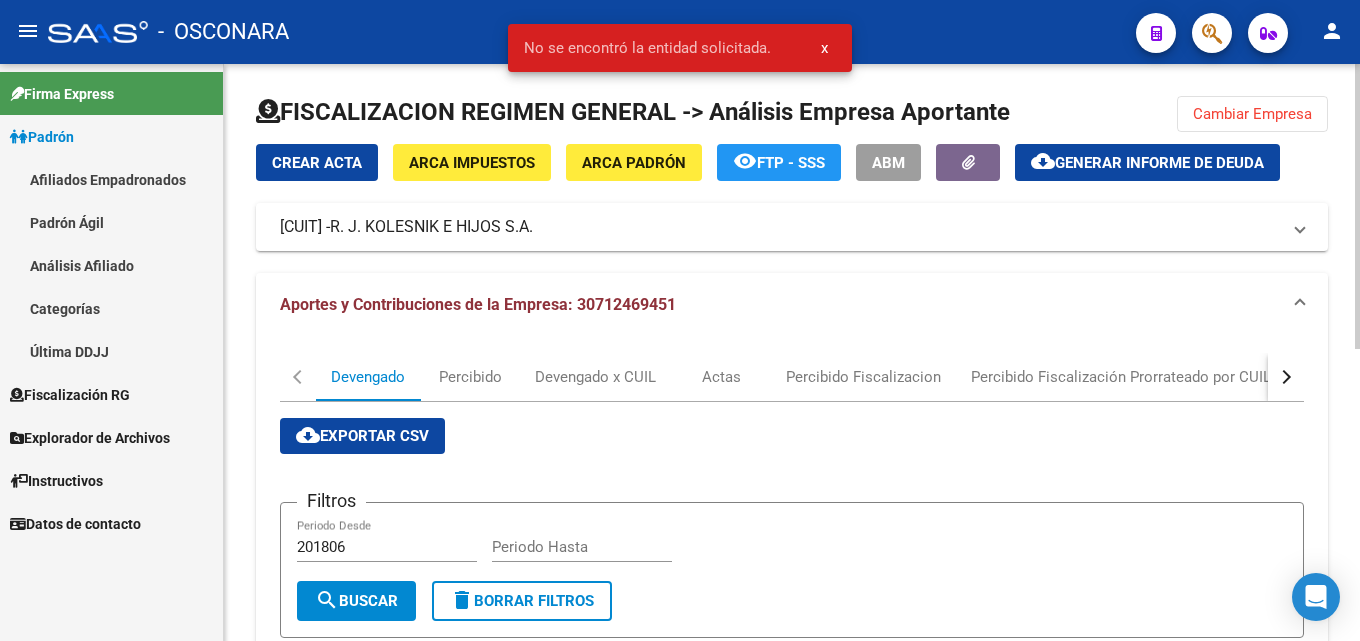 click on "Generar informe de deuda" 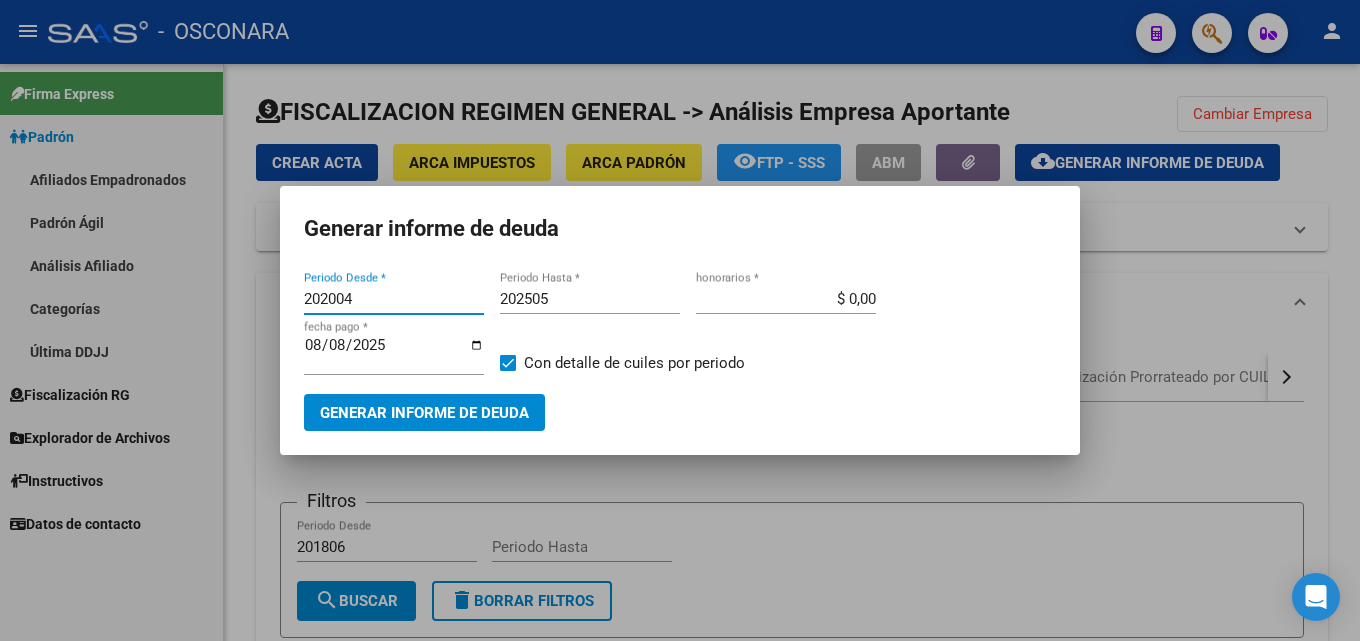 drag, startPoint x: 386, startPoint y: 301, endPoint x: 240, endPoint y: 306, distance: 146.08559 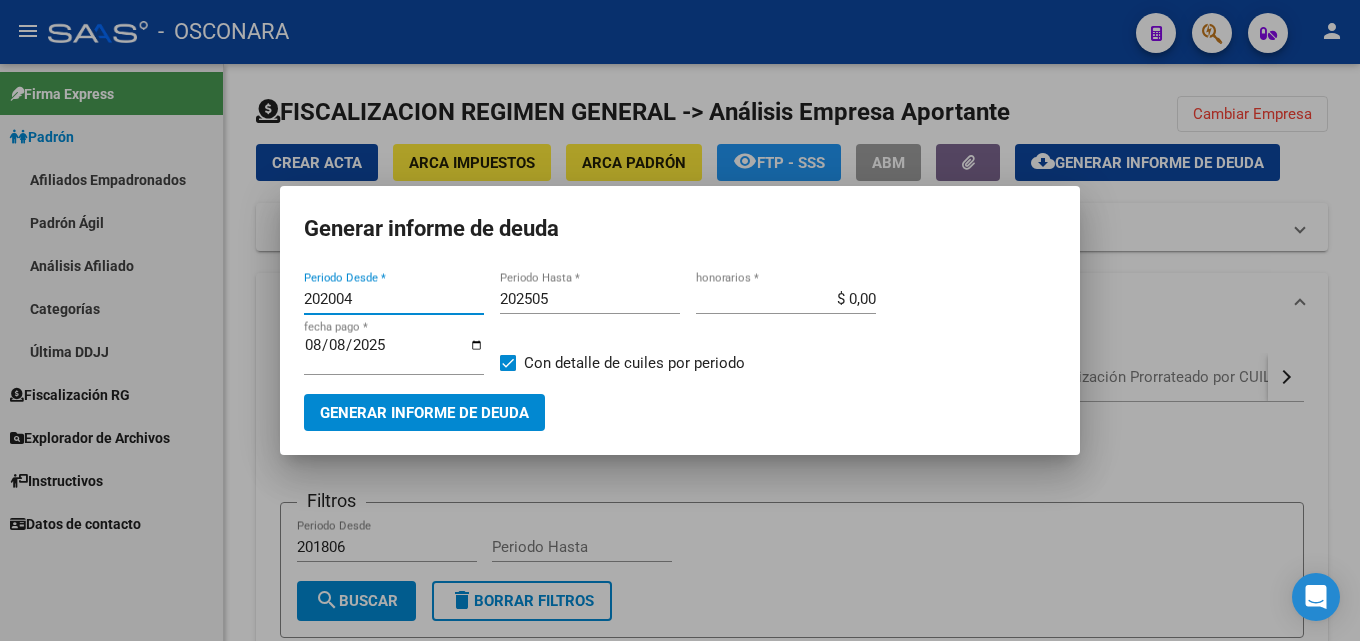 click on "Generar informe de deuda   202004 Periodo Desde *   202505 Periodo Hasta *   $ 0,00 honorarios *   2025-08-08 fecha pago *   Con detalle de cuiles por periodo  Generar informe de deuda" at bounding box center [680, 320] 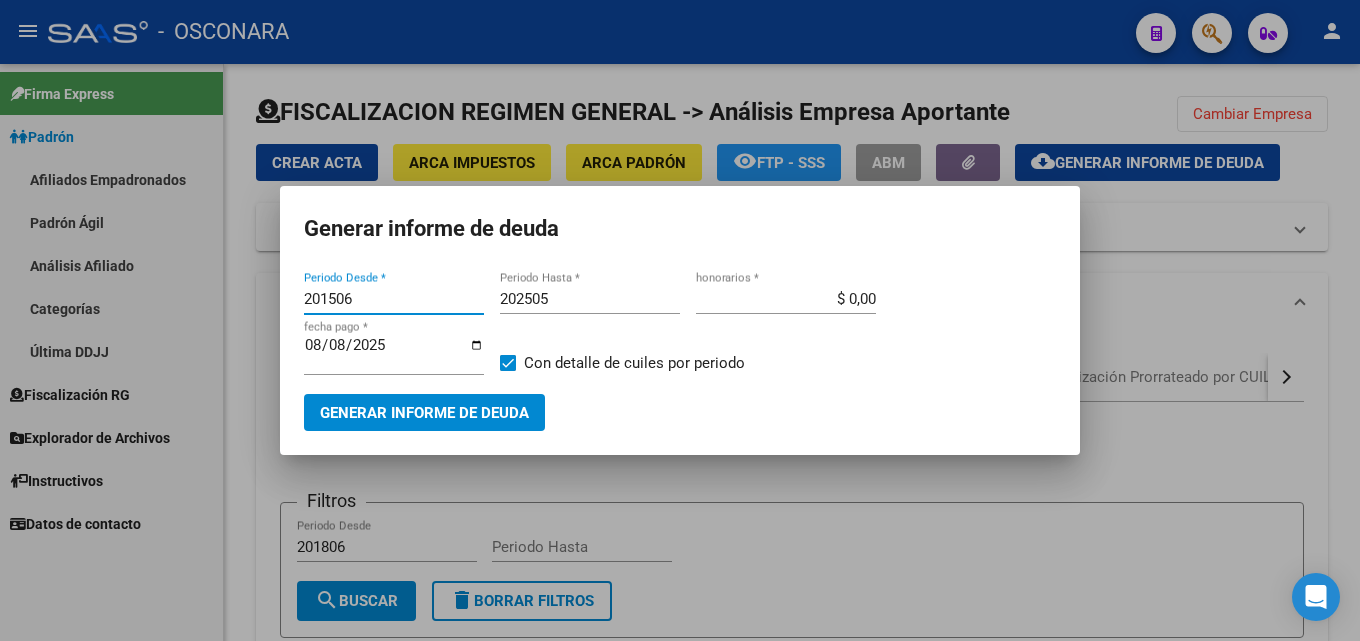 type on "201506" 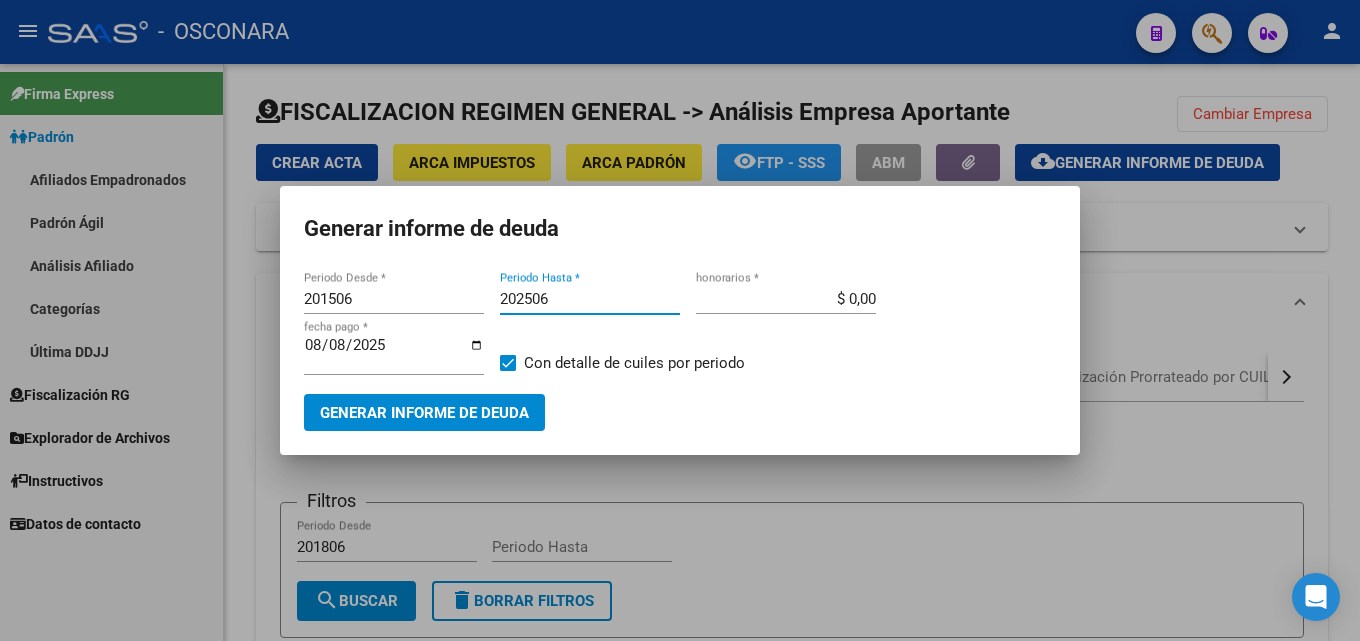 type on "202506" 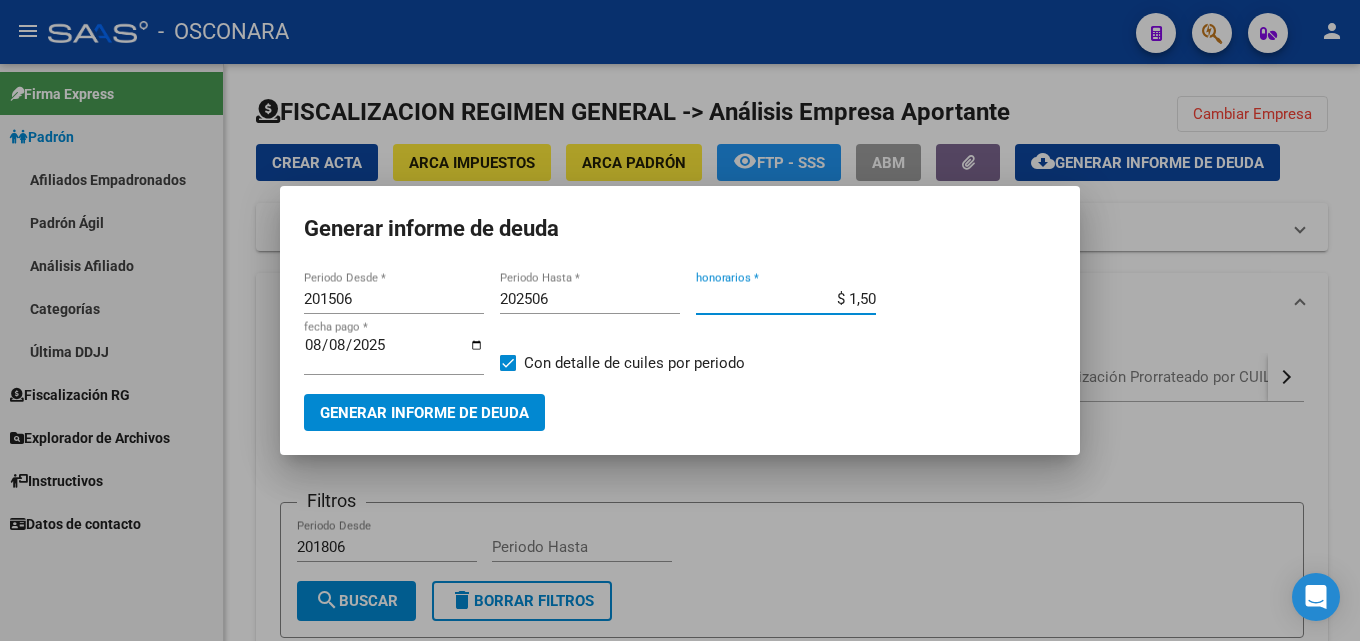type on "$ 15,00" 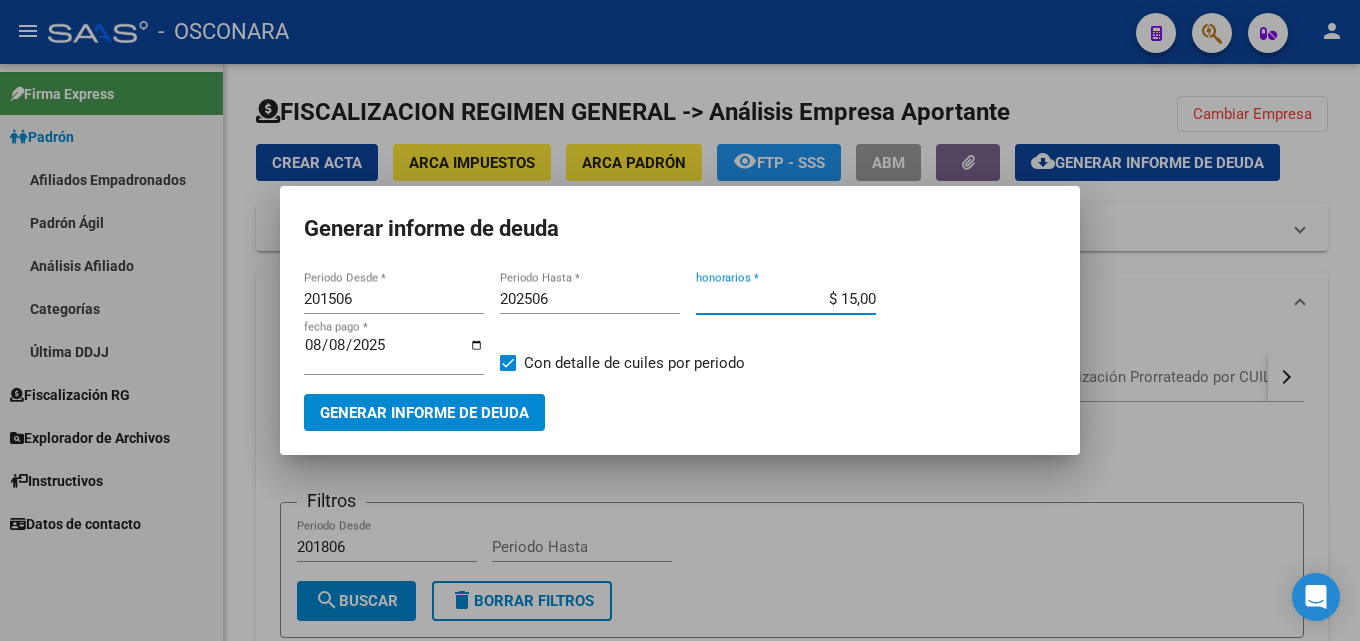 click on "2025-08-08" at bounding box center (394, 353) 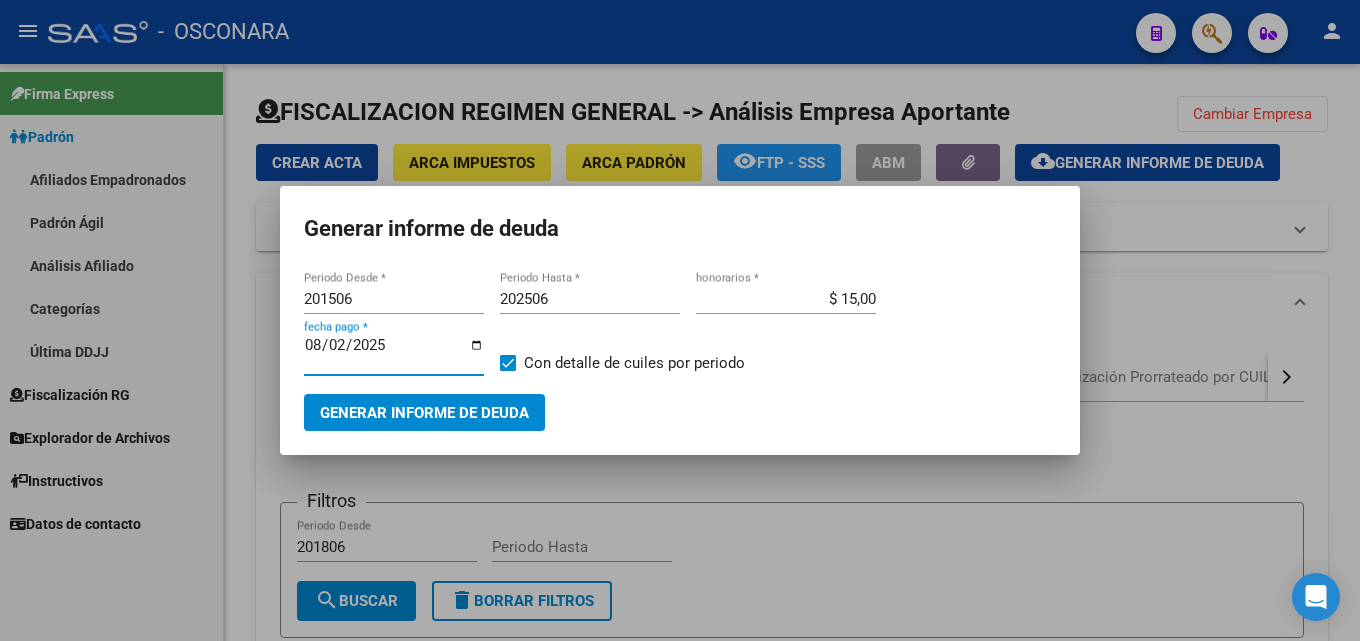 type on "2025-08-20" 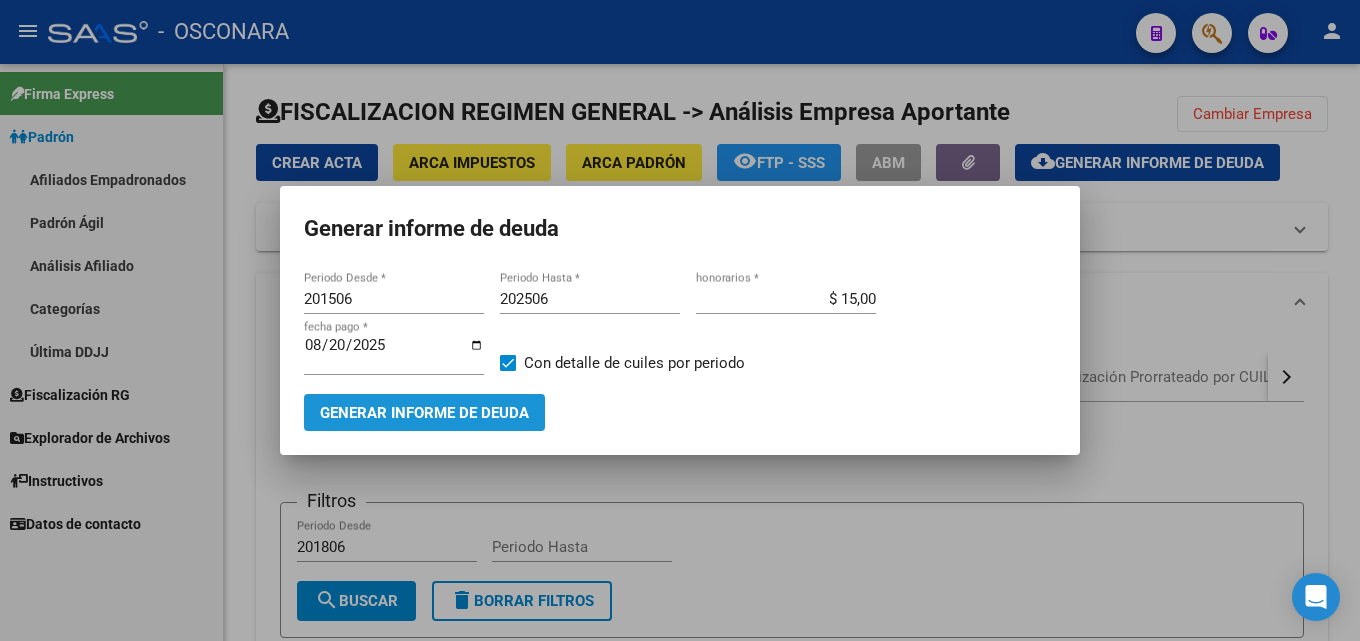 click on "Generar informe de deuda" at bounding box center [424, 413] 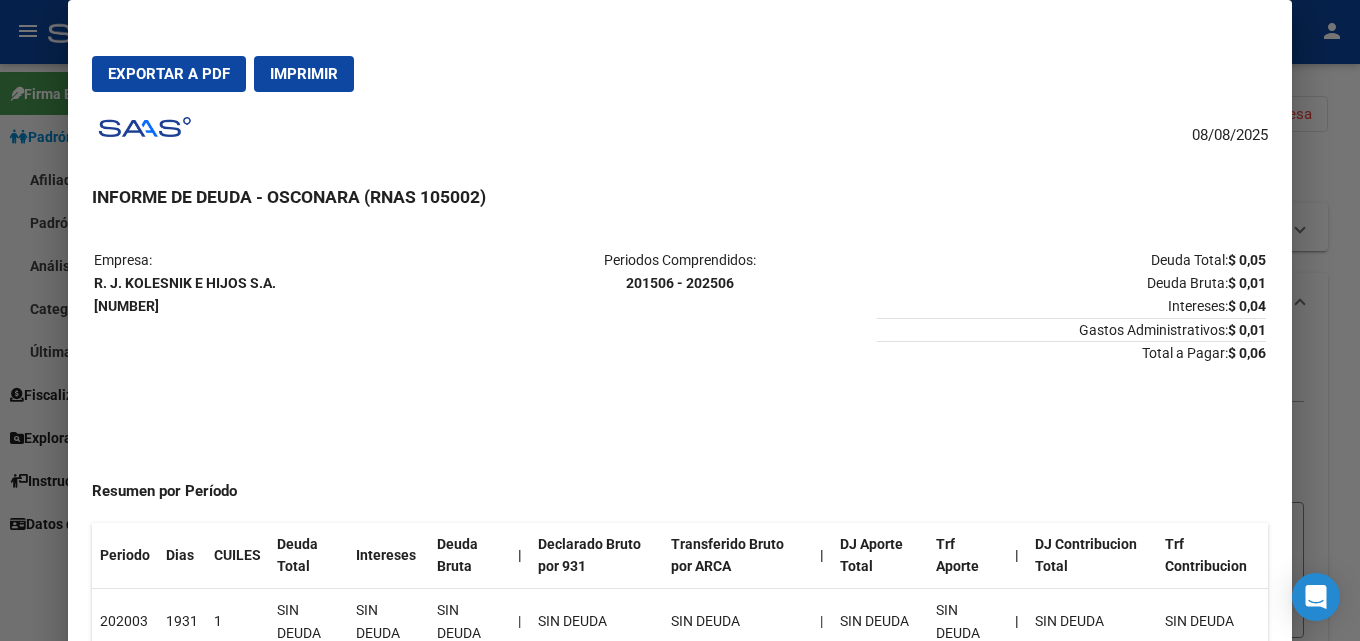click at bounding box center (680, 320) 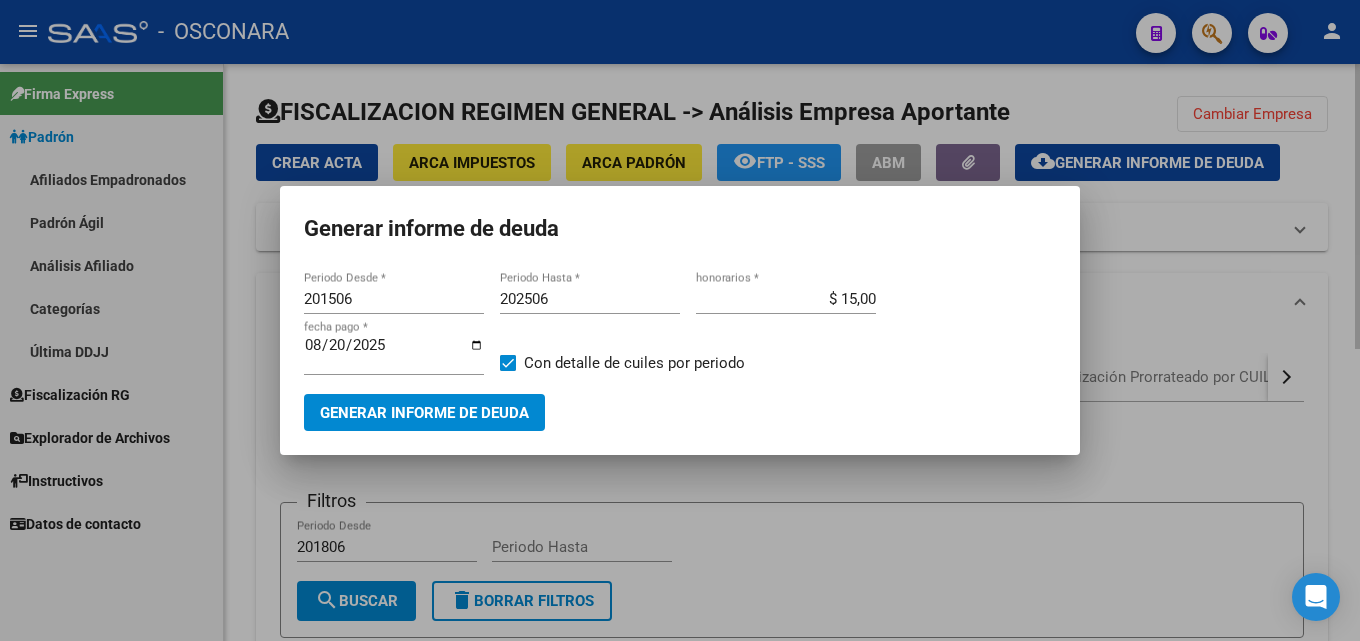 drag, startPoint x: 1345, startPoint y: 205, endPoint x: 1324, endPoint y: 172, distance: 39.115215 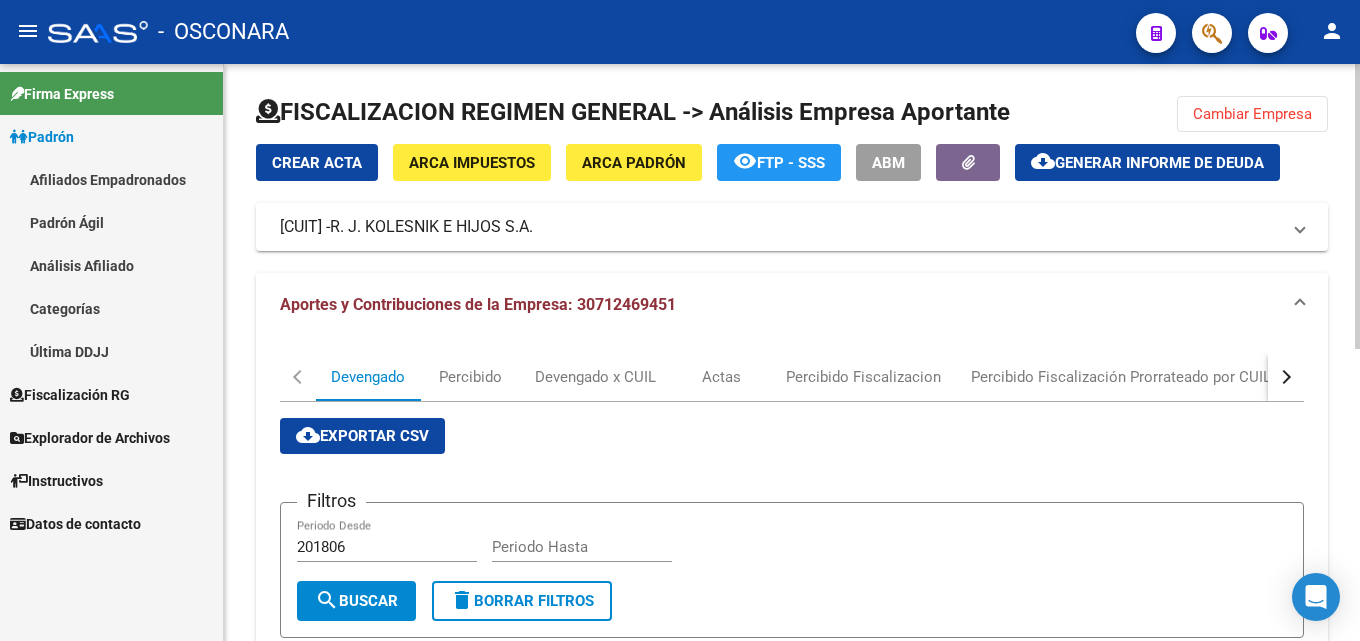 click on "Cambiar Empresa" 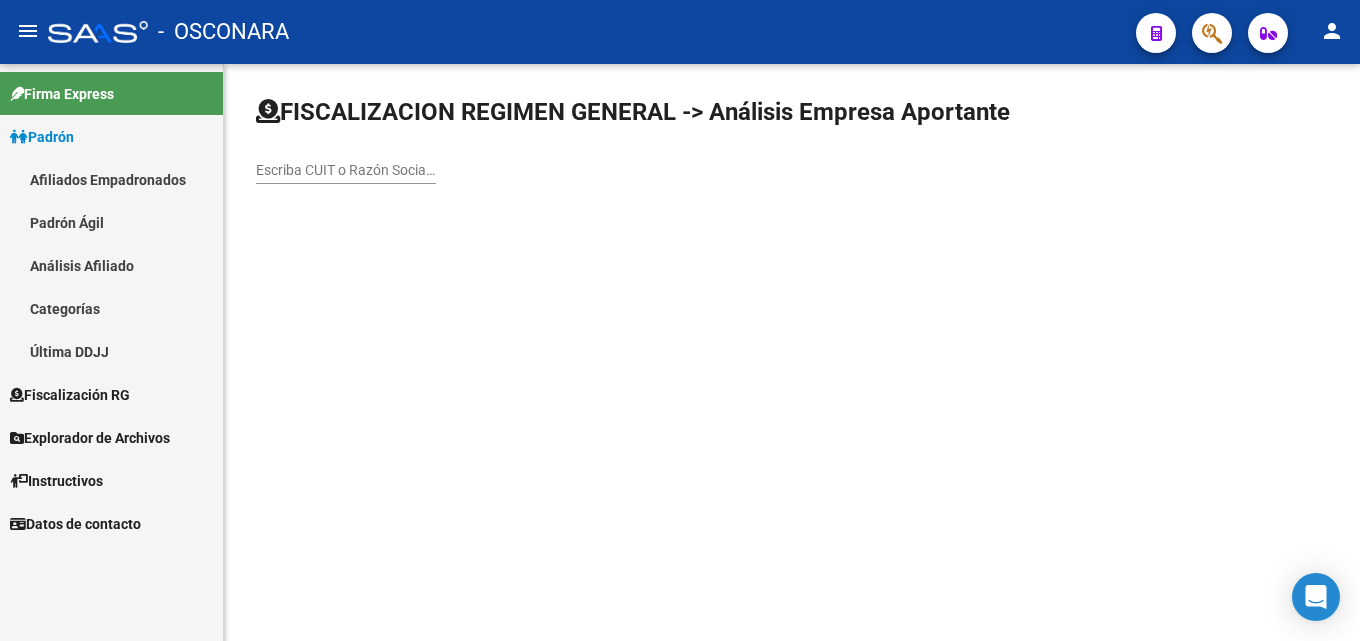 click on "Escriba CUIT o Razón Social para buscar" 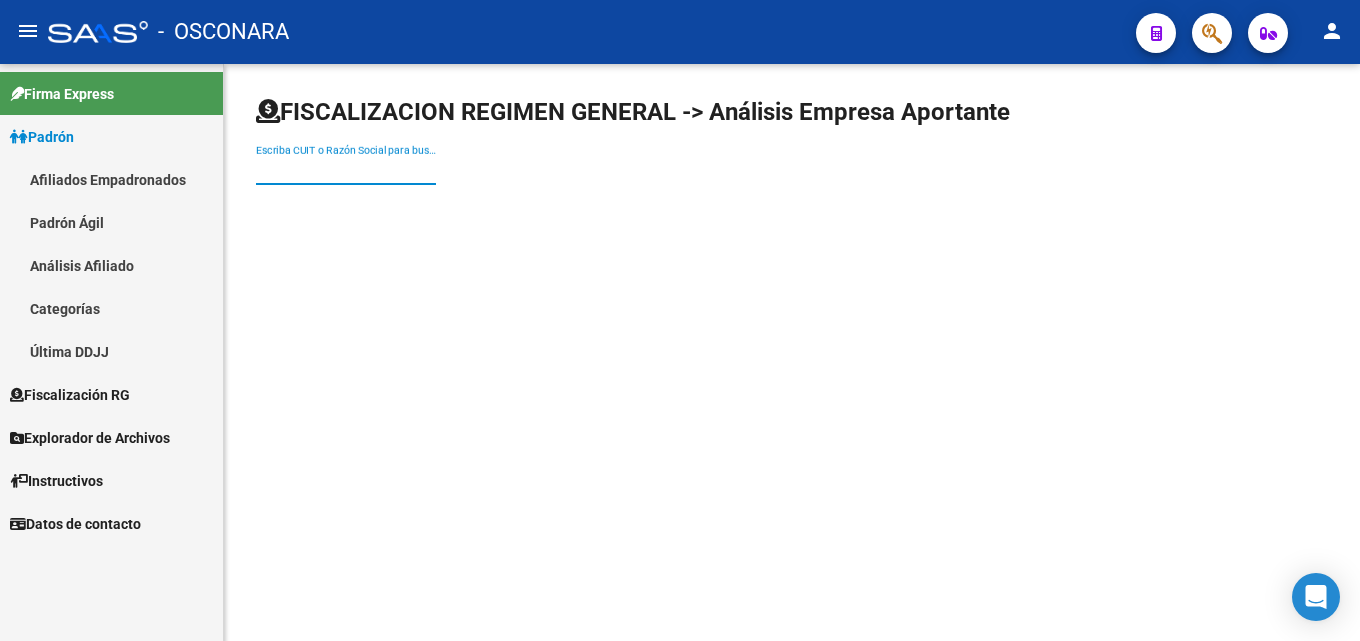 paste on "[ID_NUMBER]" 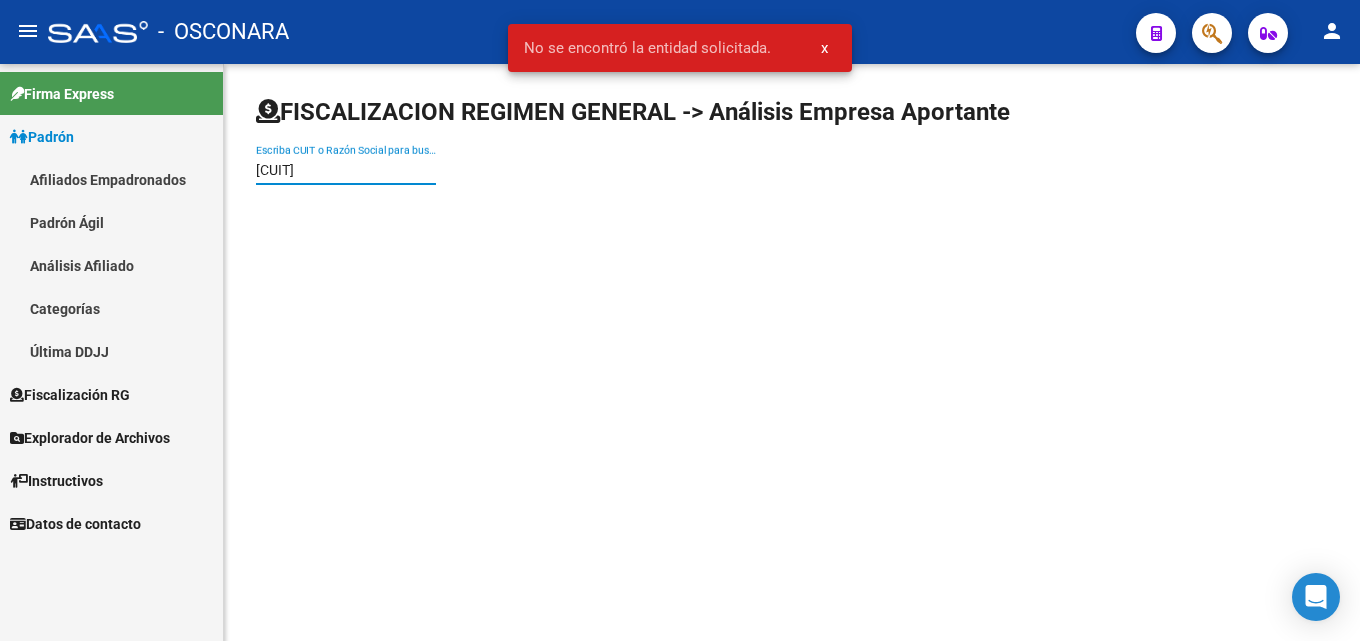 type on "[CUIT]" 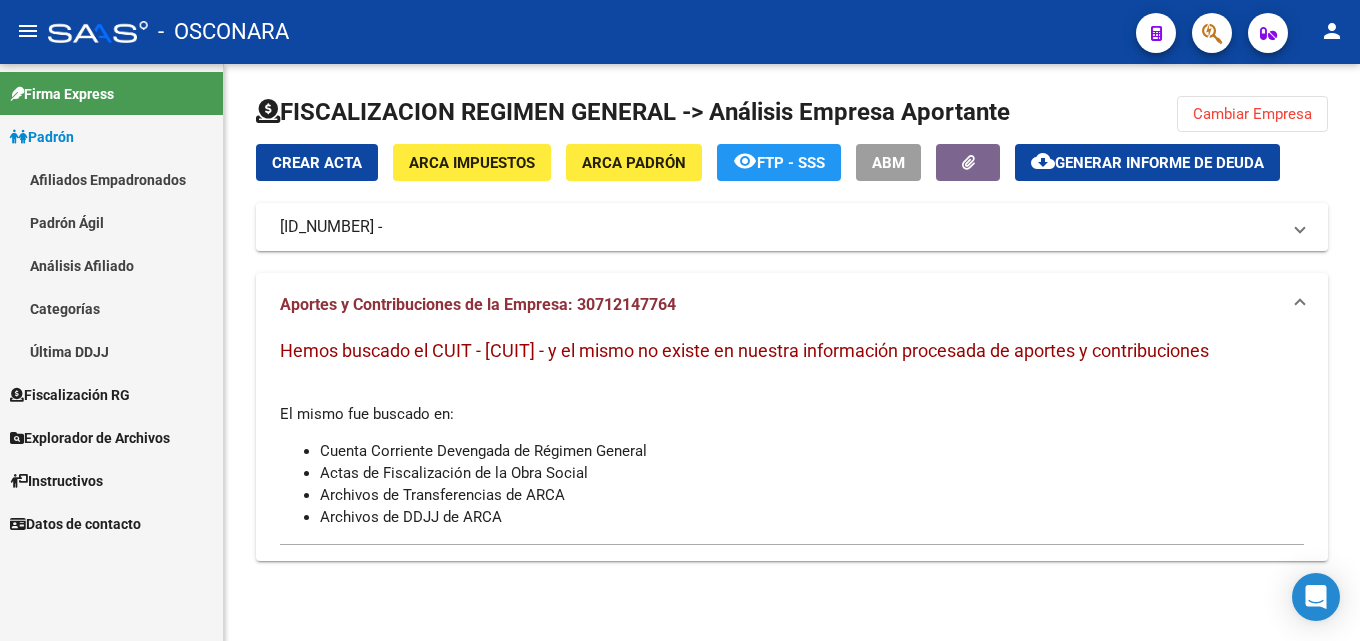 click on "Cambiar Empresa" 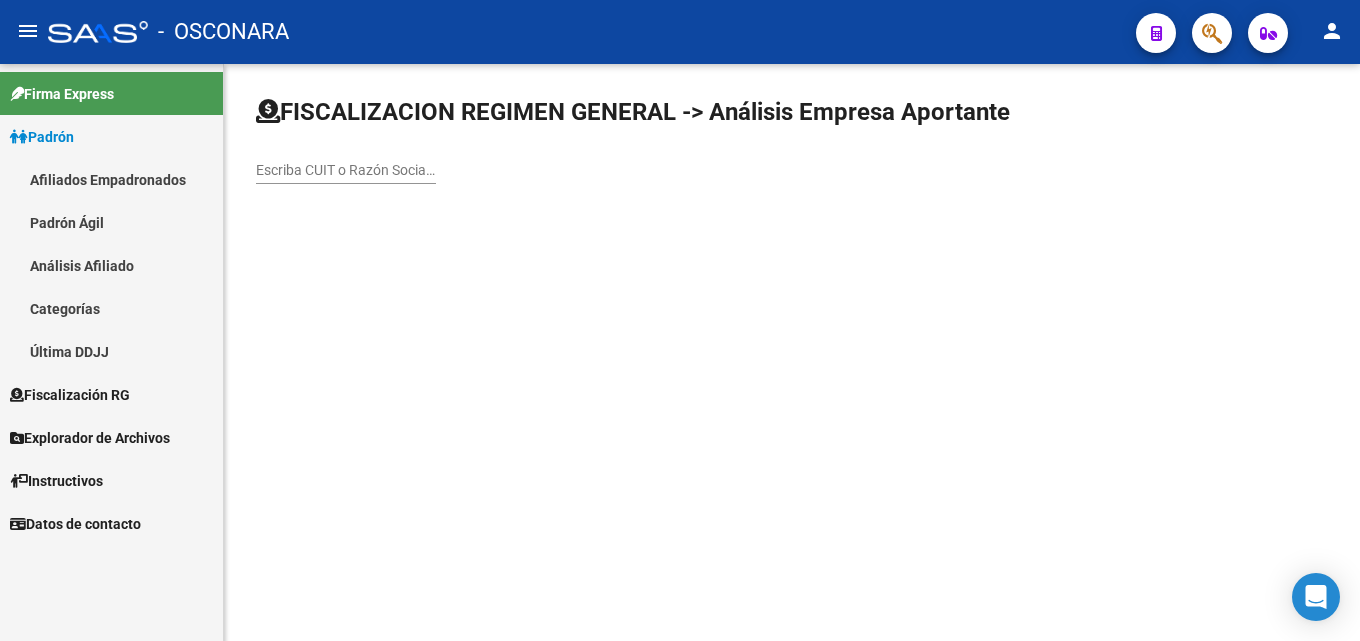 click on "Escriba CUIT o Razón Social para buscar" 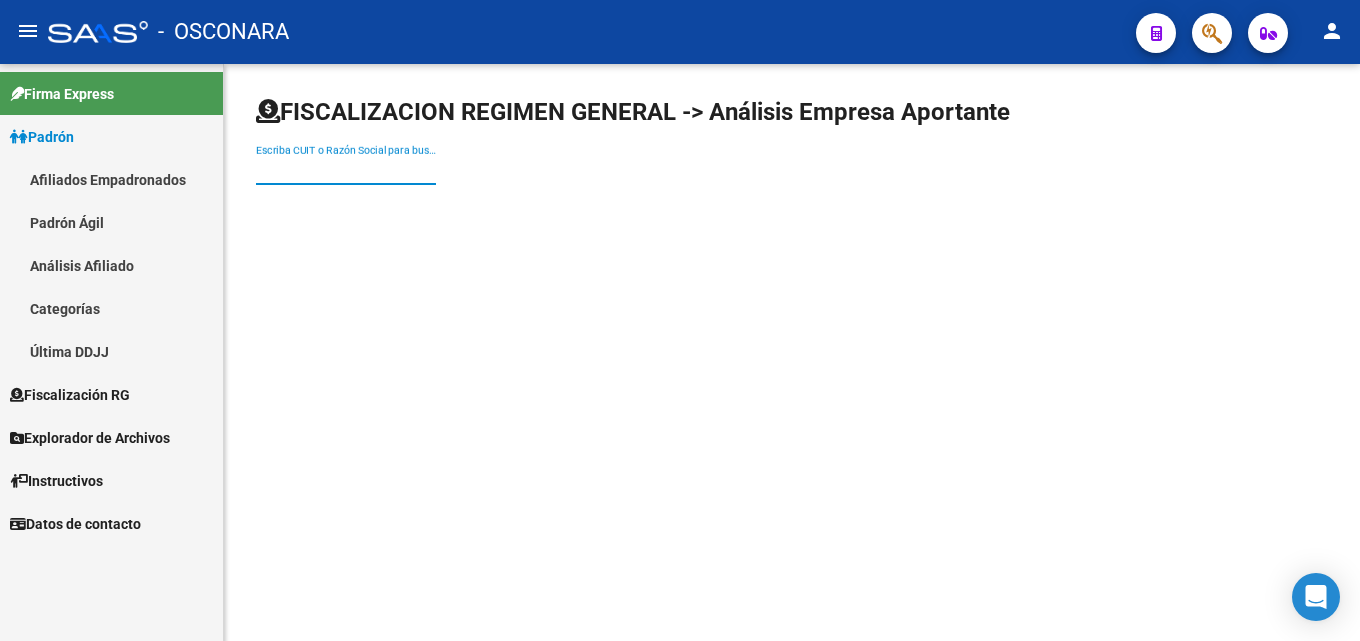 paste on "TRANSROSARIO S.A." 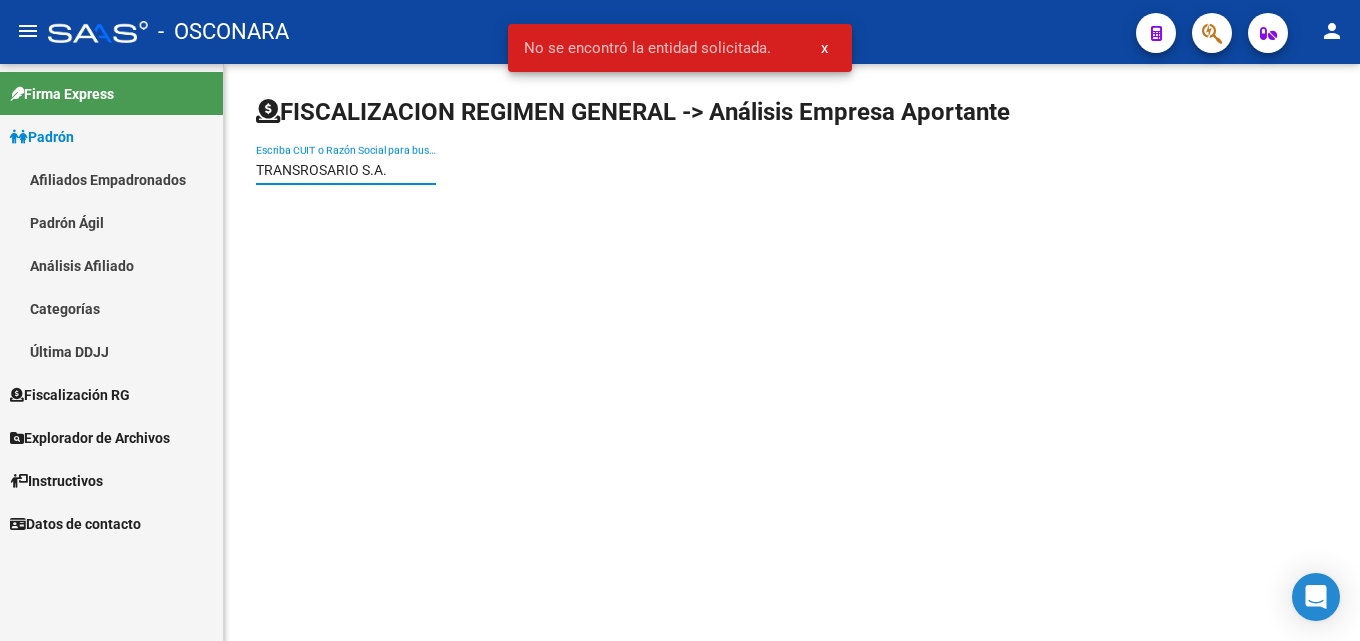 click on "TRANSROSARIO S.A." at bounding box center [346, 170] 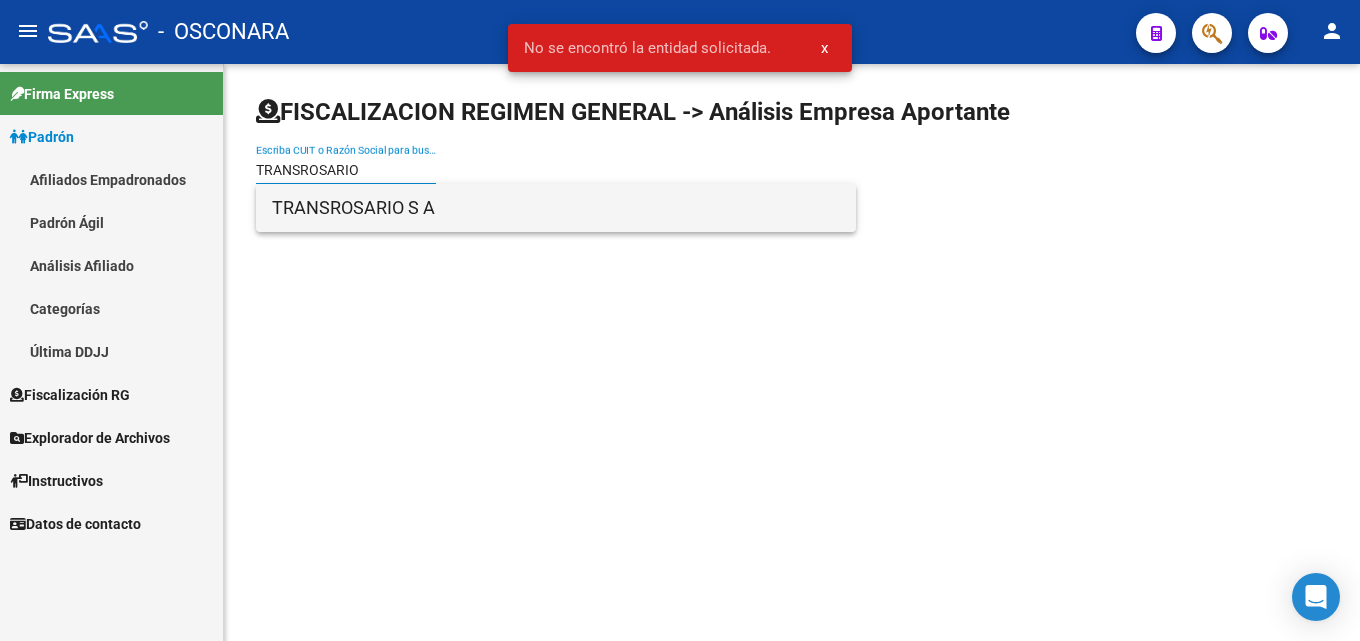 type on "TRANSROSARIO" 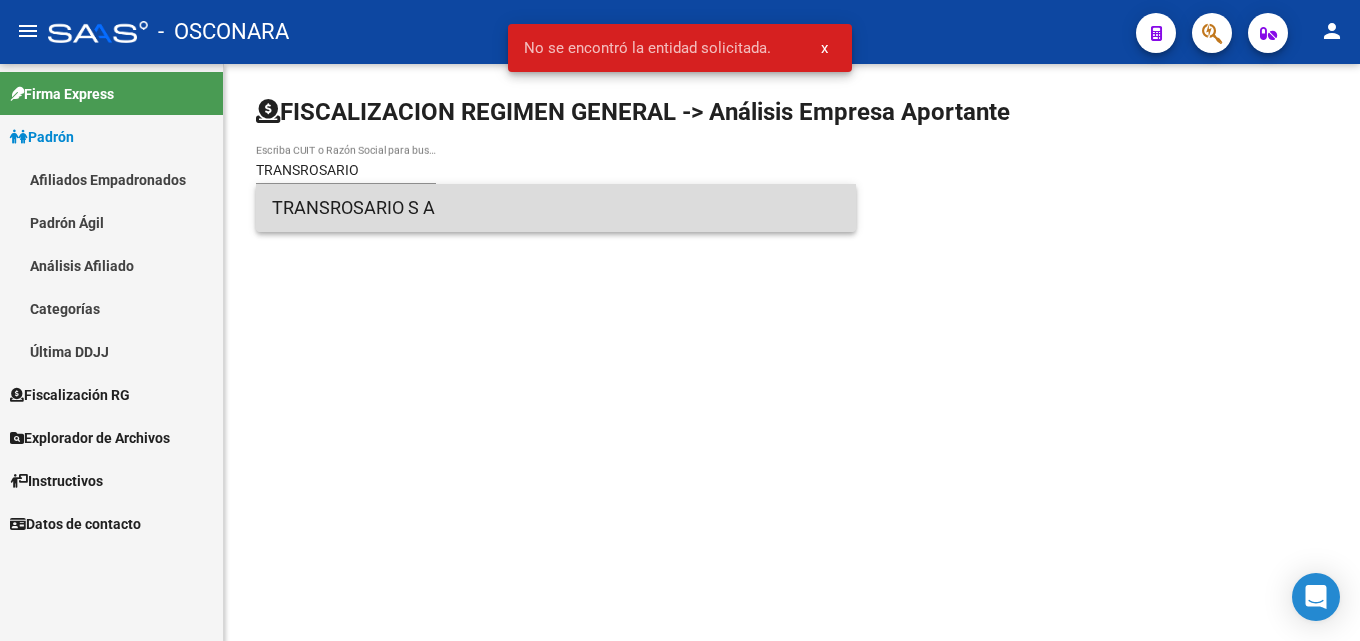 click on "TRANSROSARIO S A" at bounding box center (556, 208) 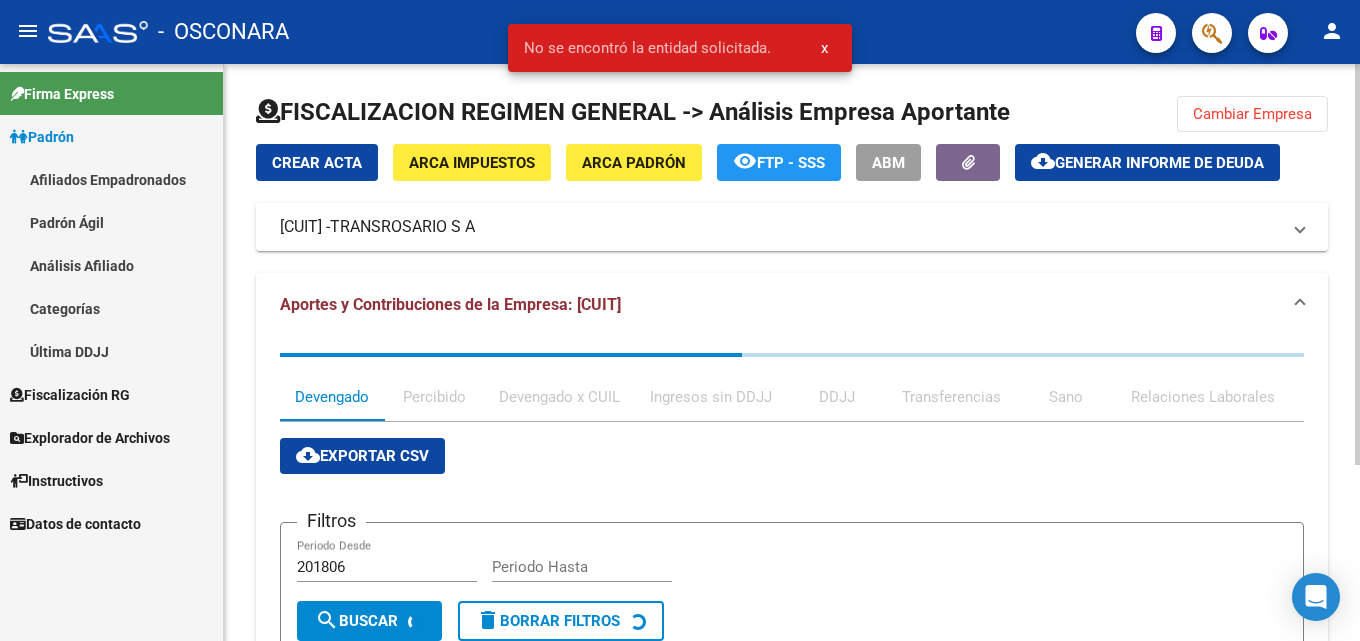 click on "Generar informe de deuda" 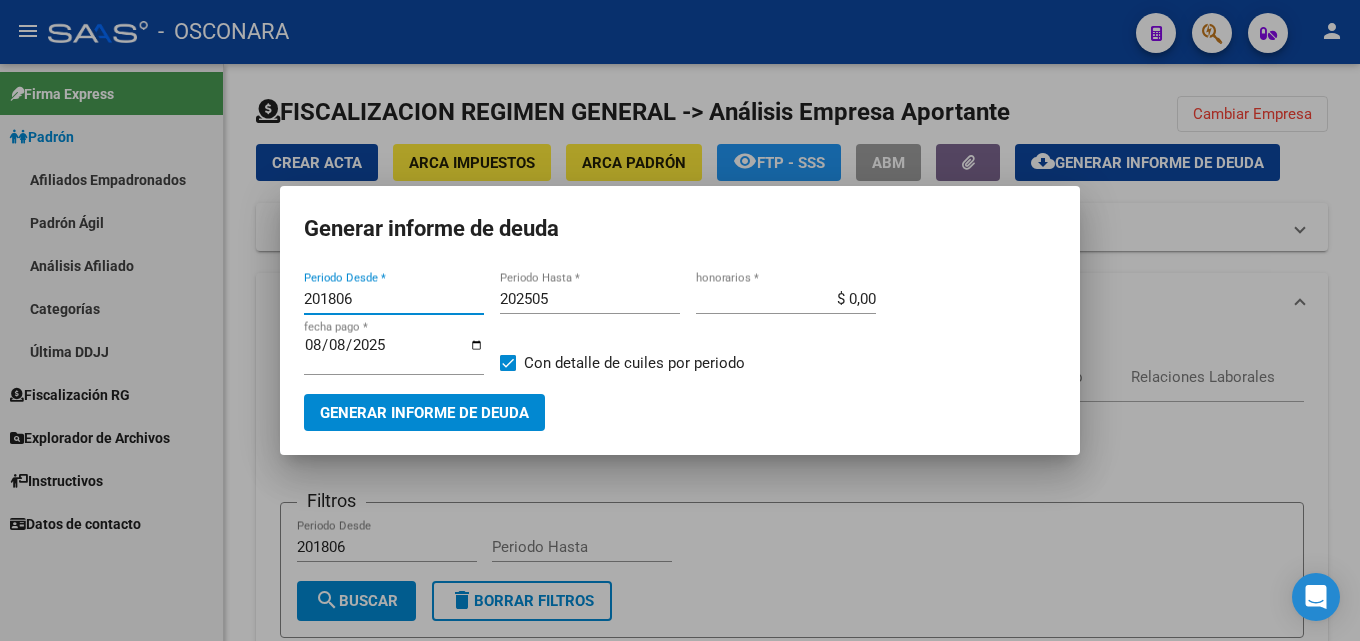 drag, startPoint x: 383, startPoint y: 297, endPoint x: 275, endPoint y: 298, distance: 108.00463 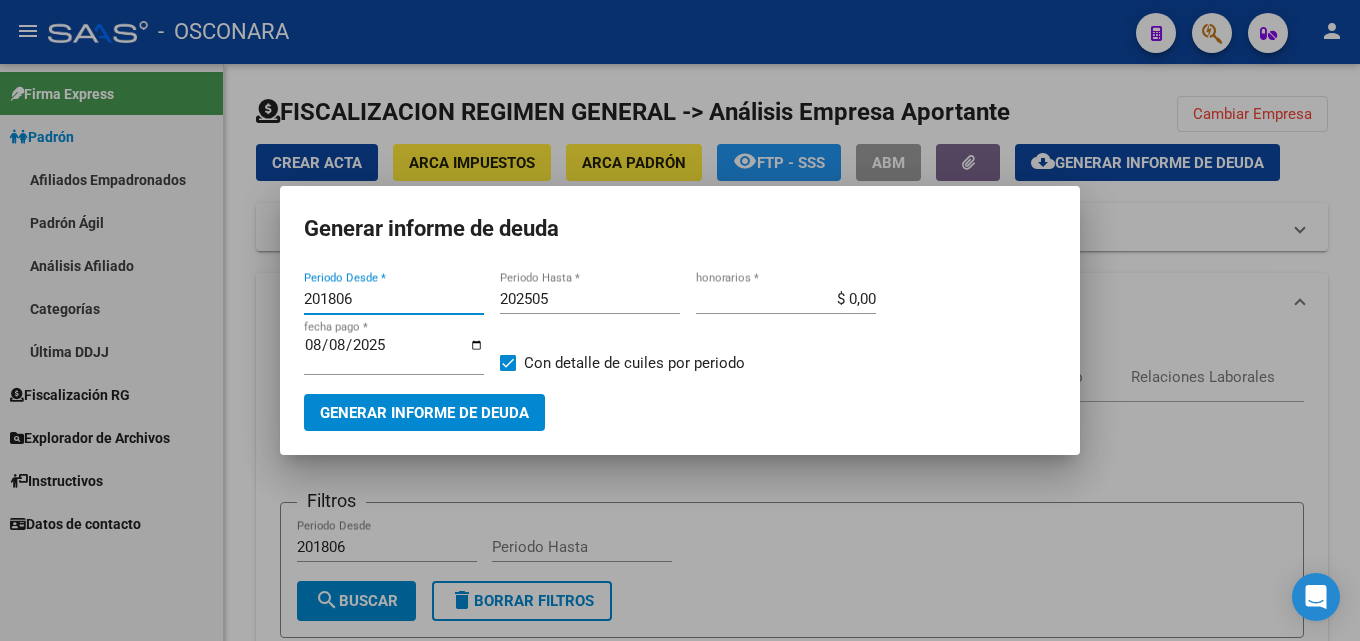 click on "Generar informe de deuda 201806 Periodo Desde * 202505 Periodo Hasta * $ 0,00 honorarios * 2025-08-08 fecha pago * Con detalle de cuiles por periodo Generar informe de deuda" at bounding box center [680, 320] 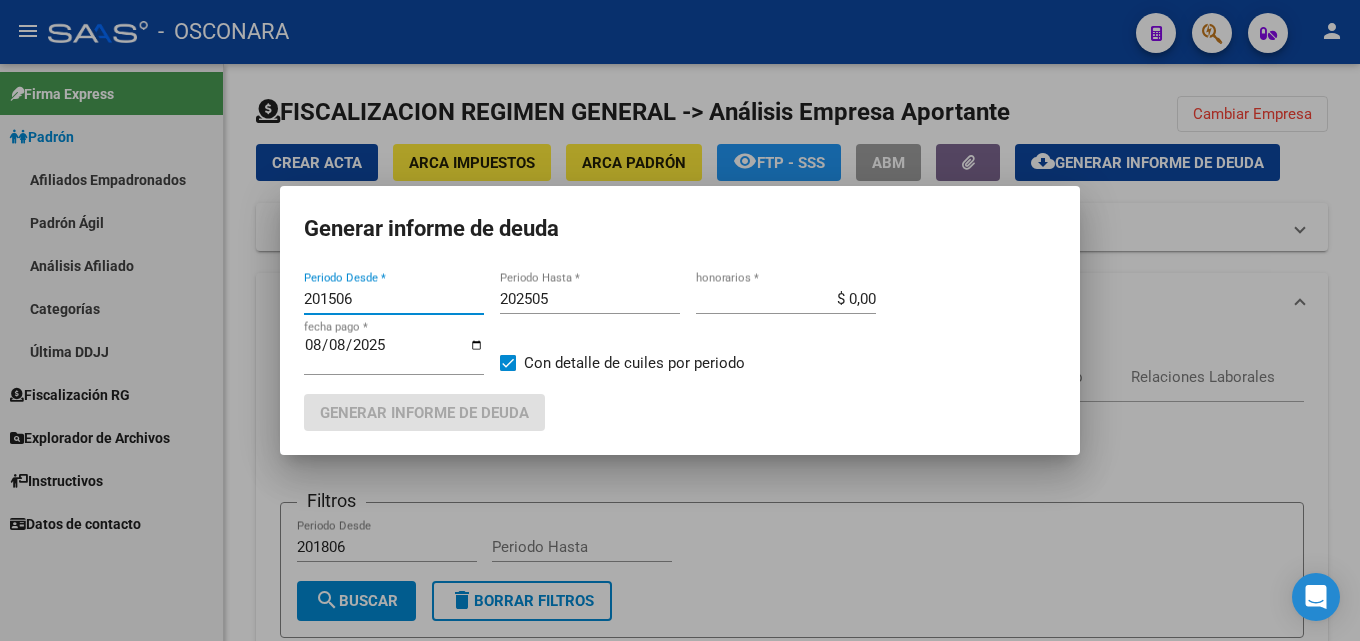 type on "201506" 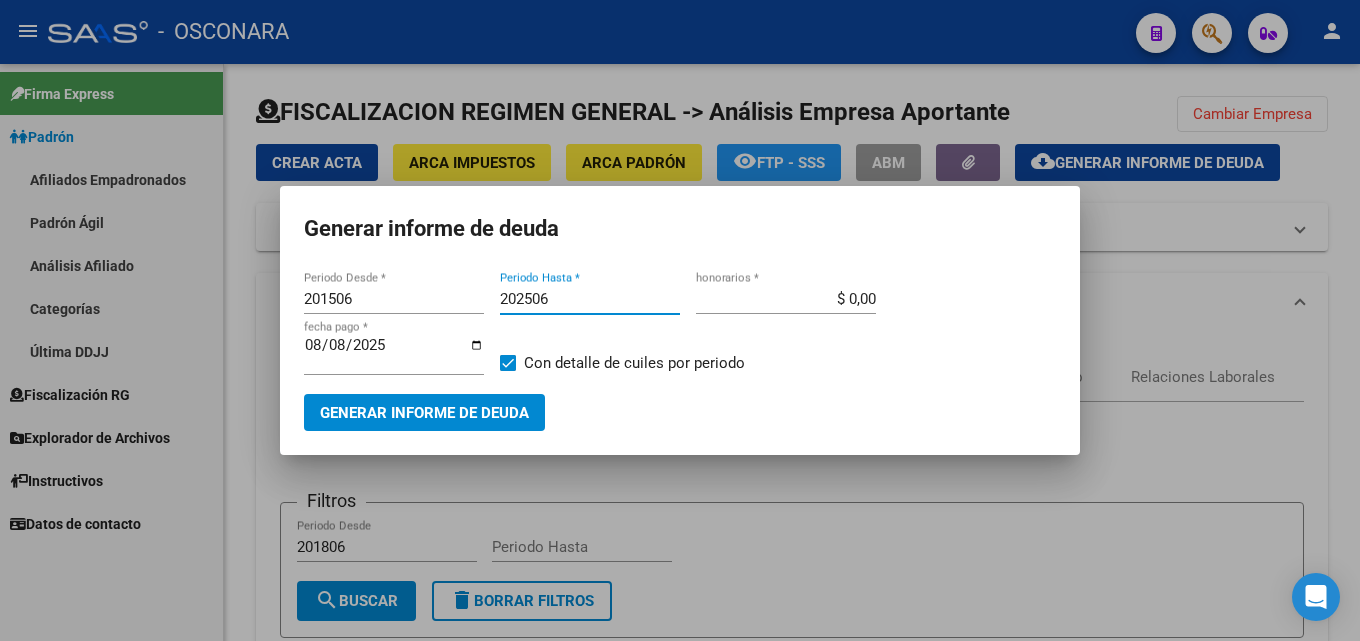type on "202506" 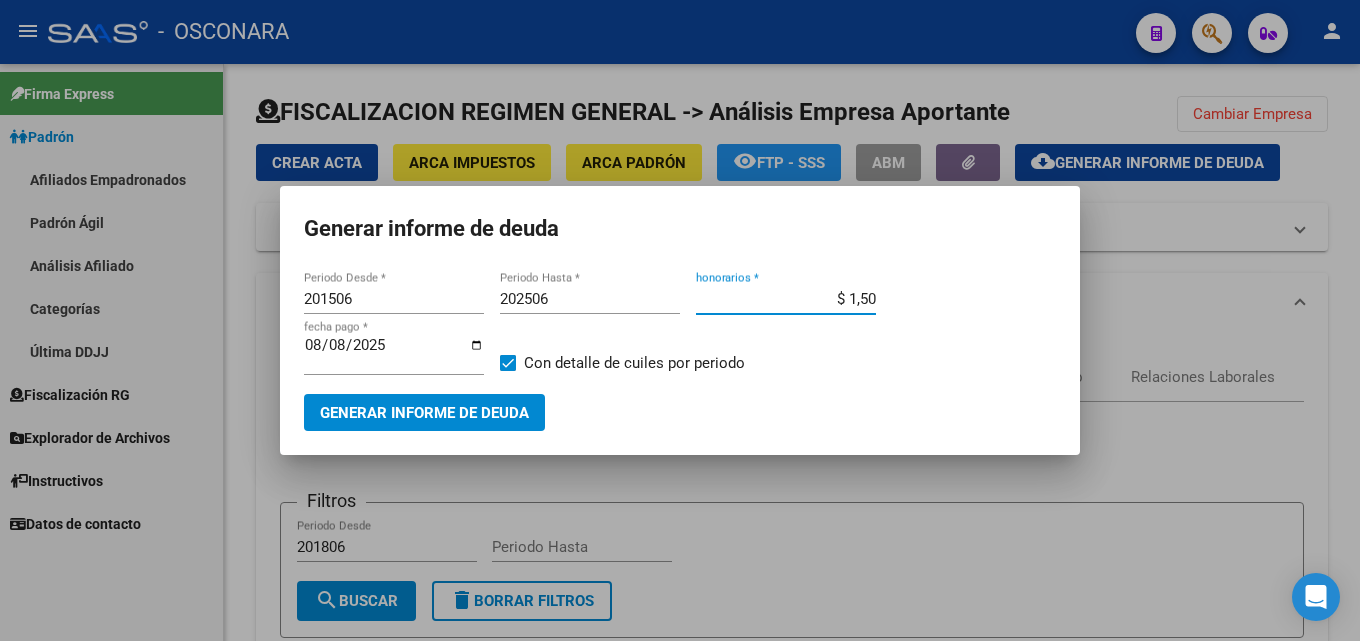 type on "$ 15,00" 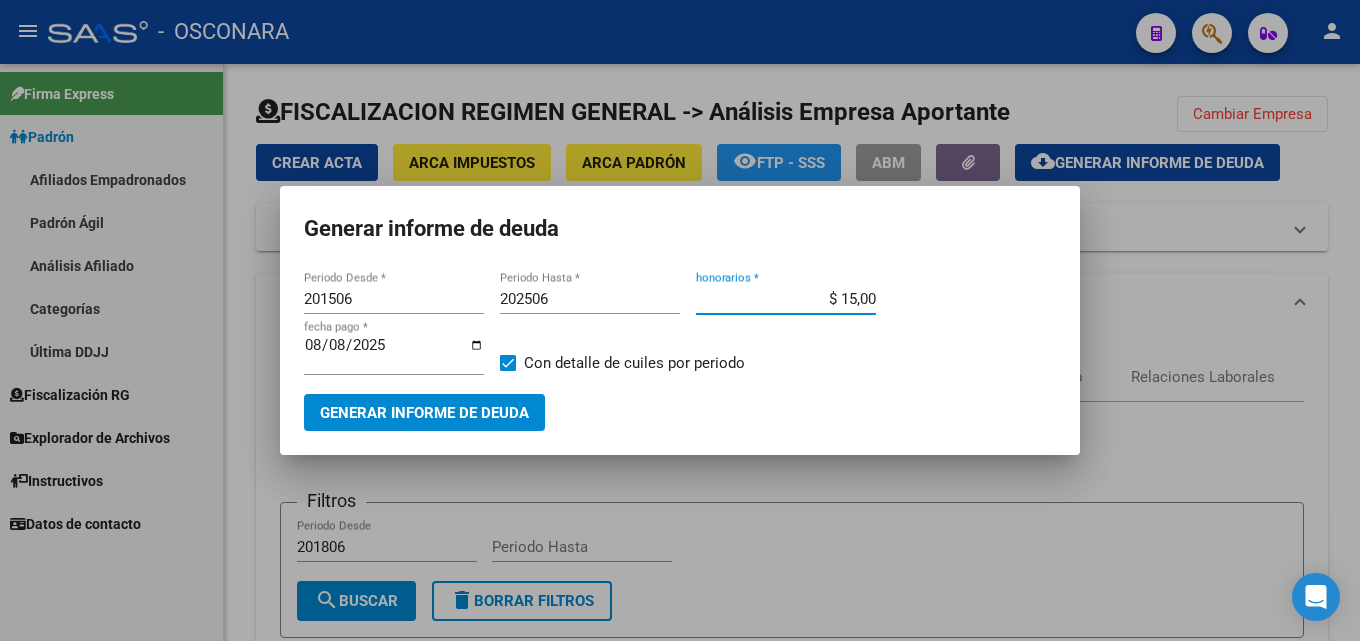 click on "2025-08-08" at bounding box center [394, 353] 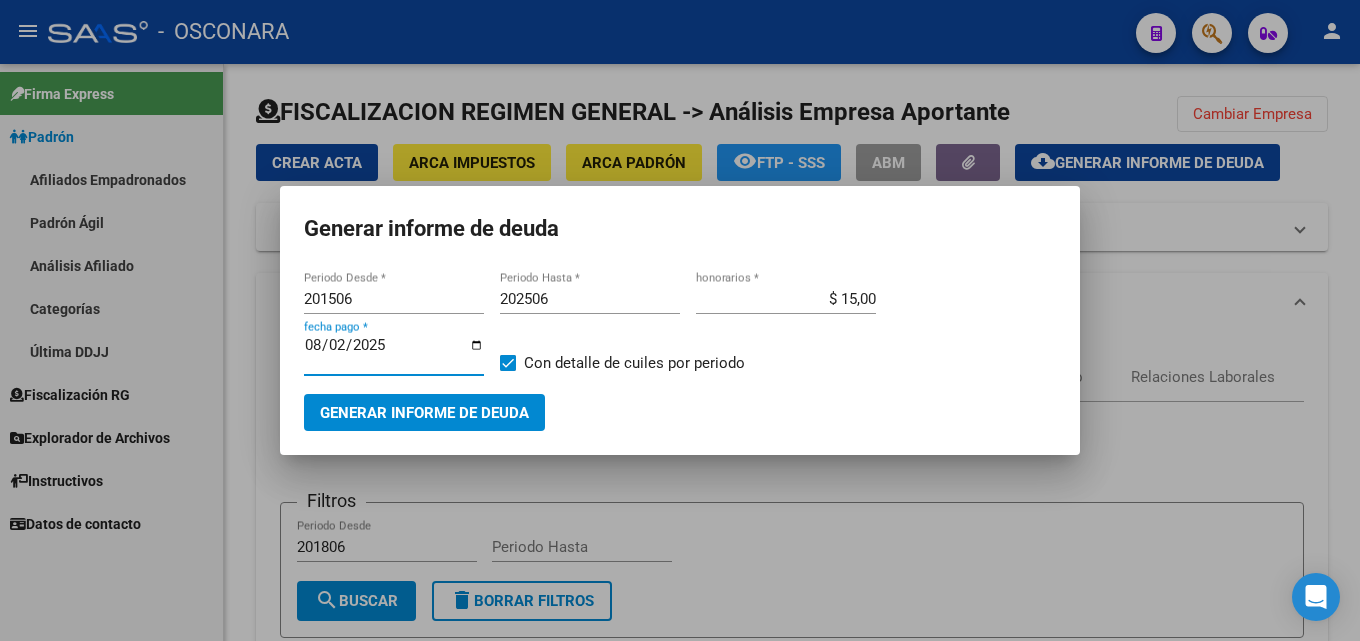 type on "2025-08-20" 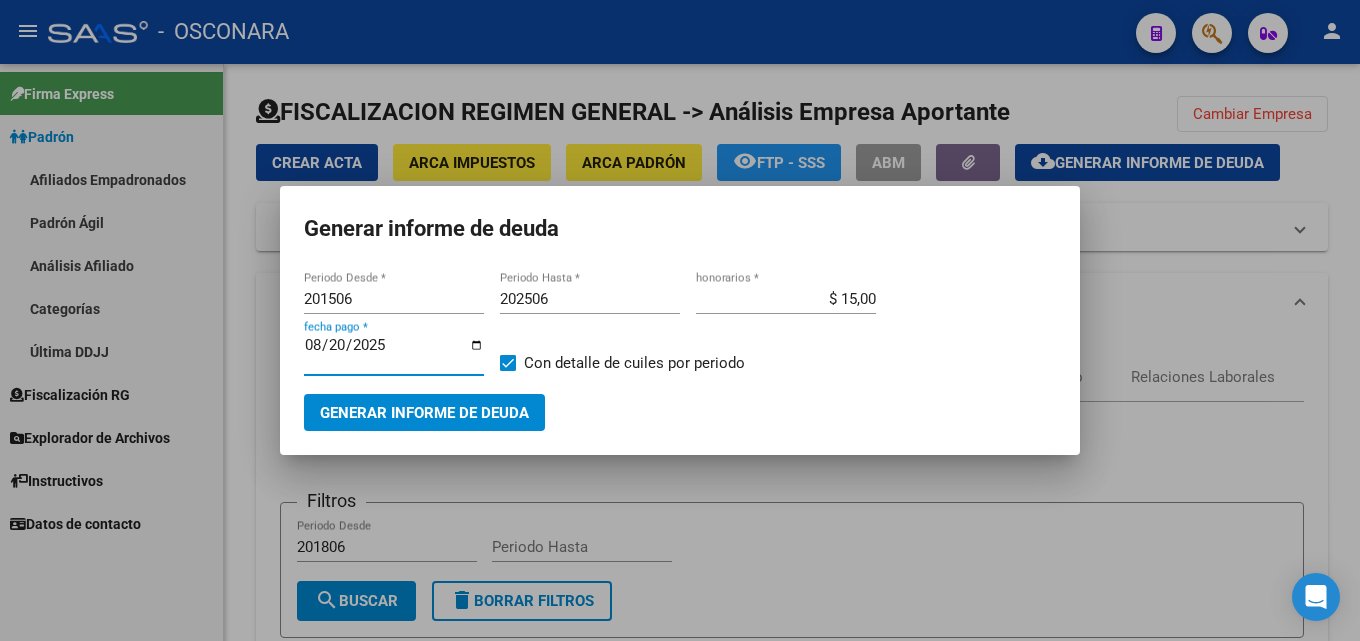click on "Generar informe de deuda" at bounding box center (424, 412) 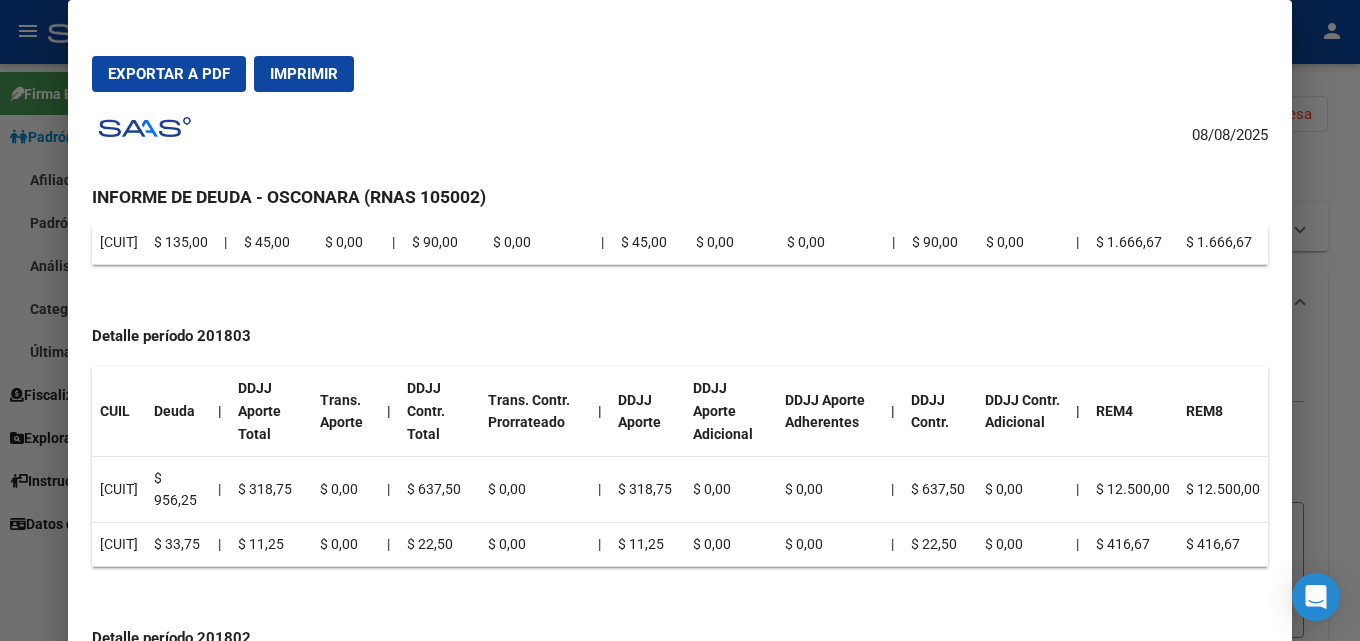 scroll, scrollTop: 6400, scrollLeft: 0, axis: vertical 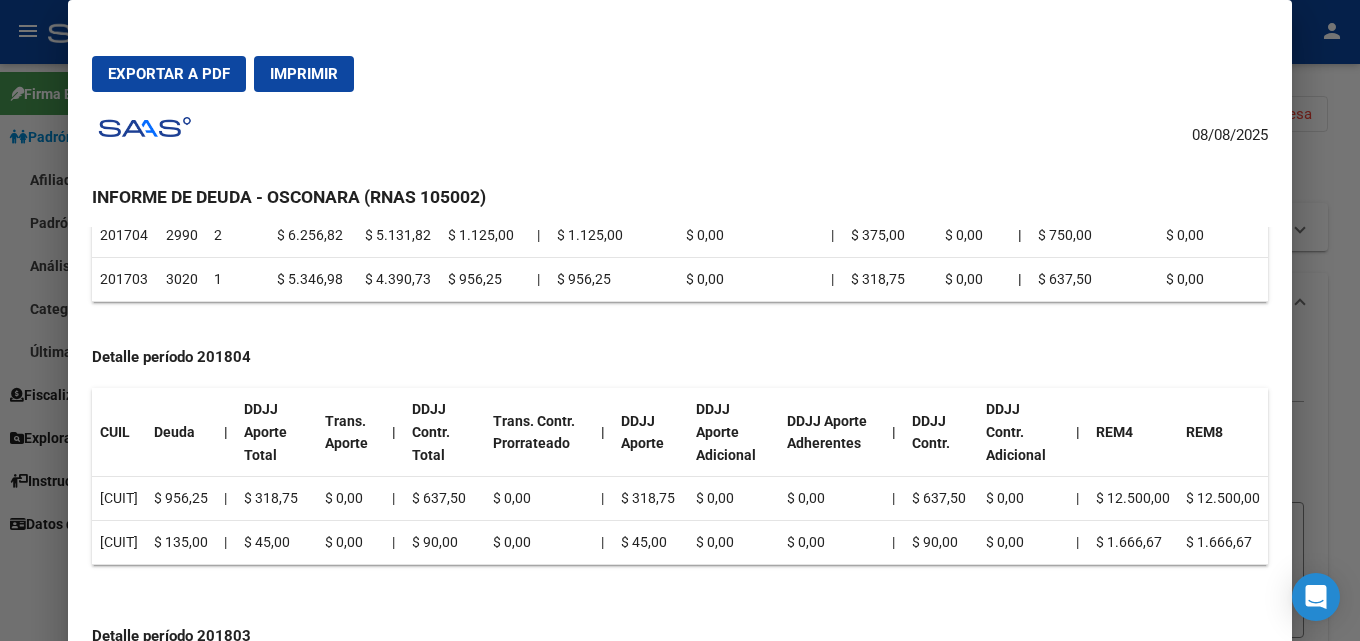 click at bounding box center [680, 320] 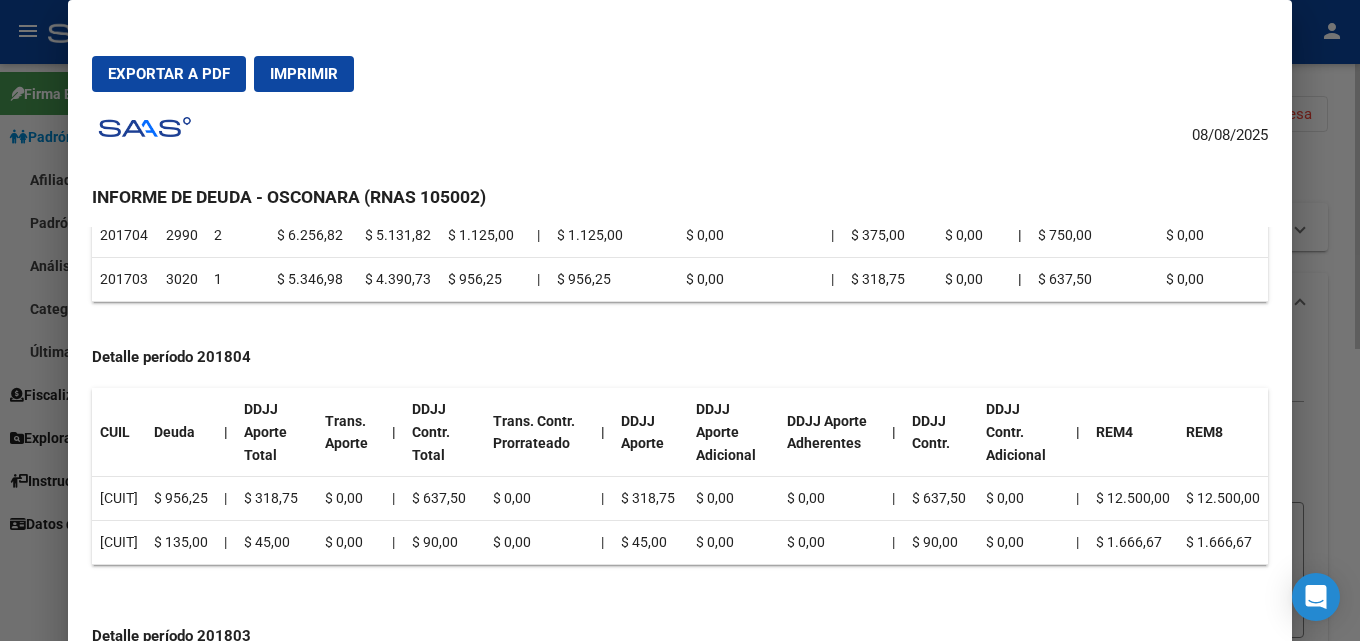 click at bounding box center [680, 320] 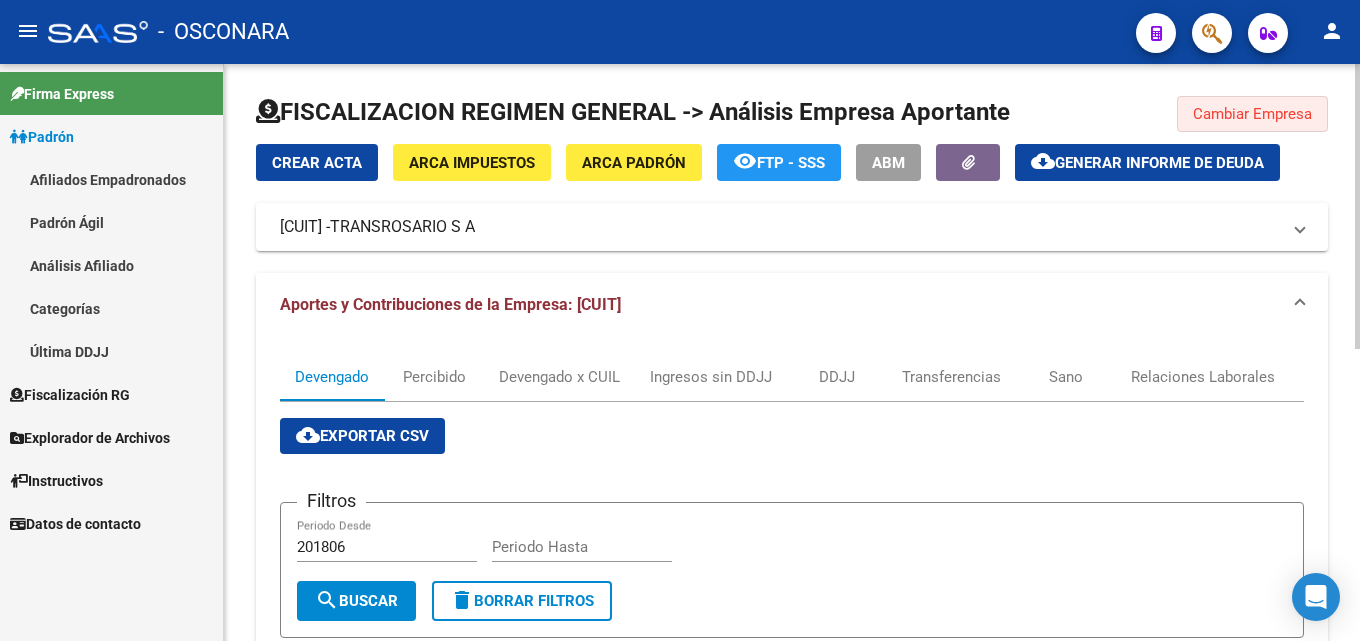 click on "Cambiar Empresa" 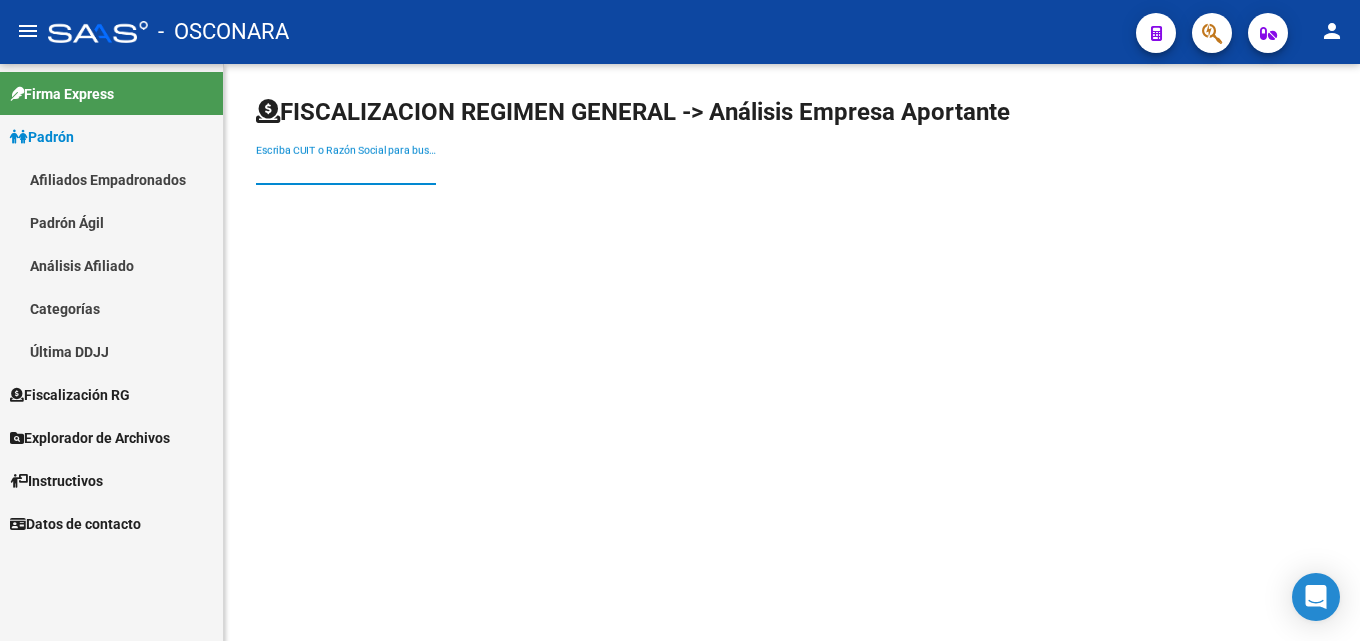 click on "Escriba CUIT o Razón Social para buscar" at bounding box center (346, 170) 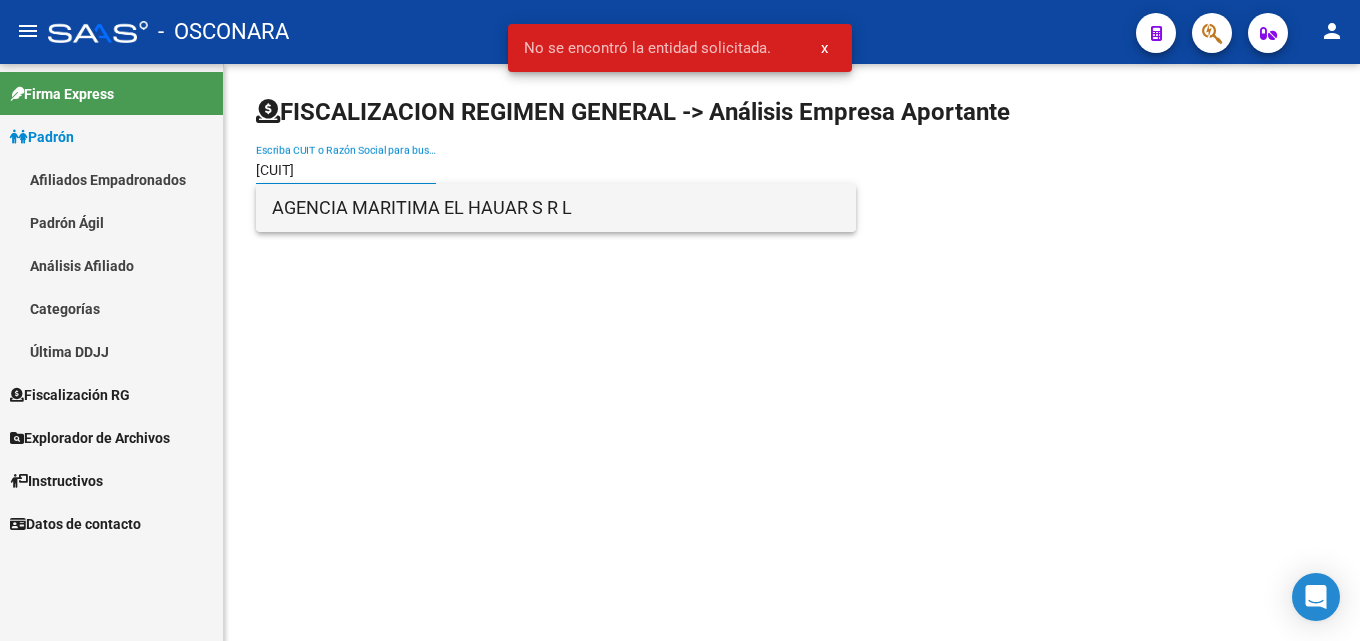 type on "[CUIT]" 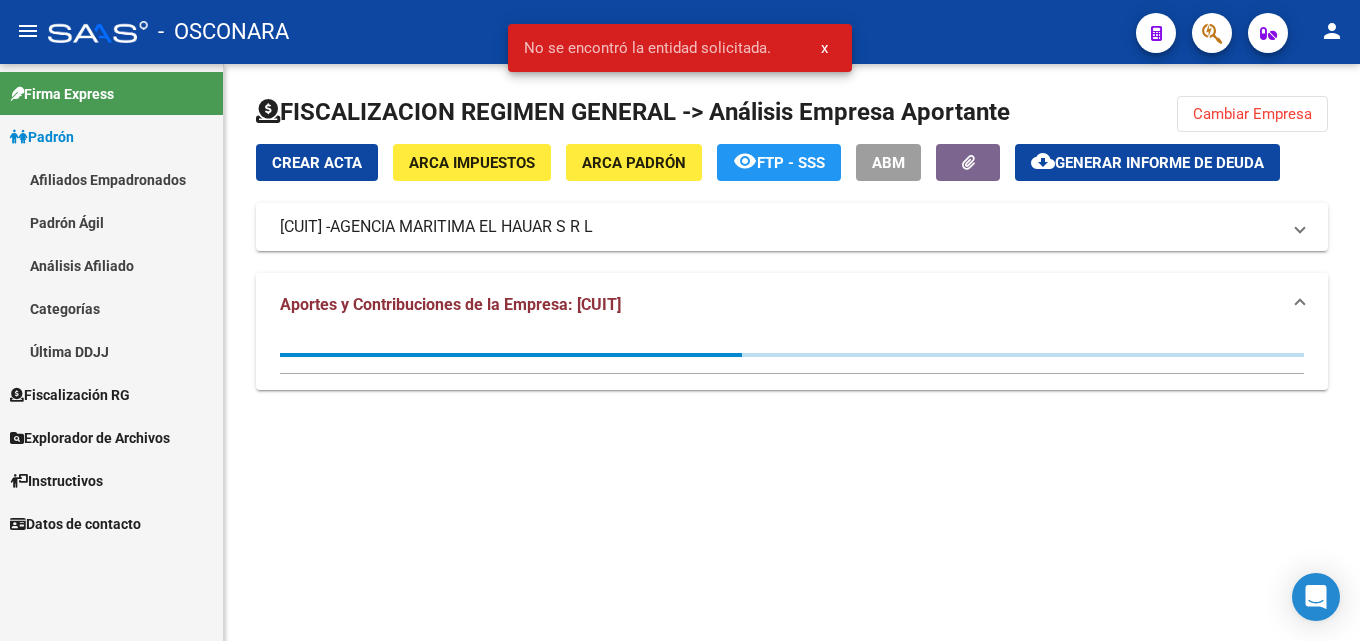 click on "Generar informe de deuda" 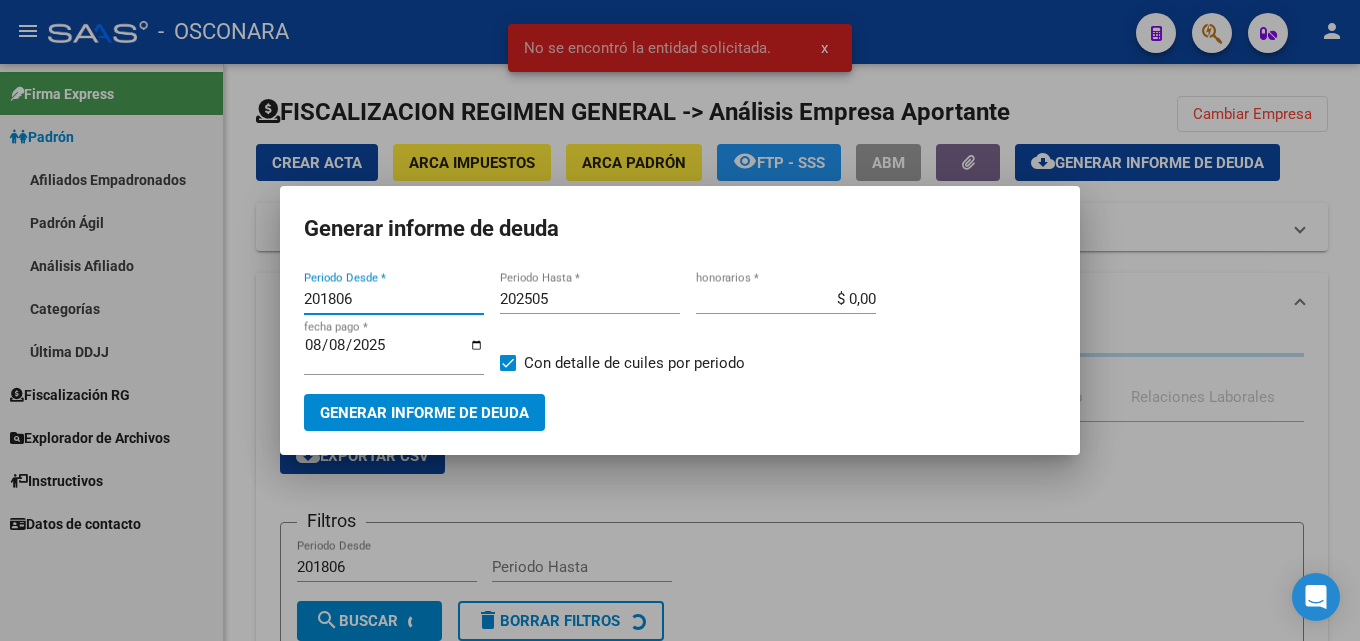 drag, startPoint x: 363, startPoint y: 300, endPoint x: 286, endPoint y: 299, distance: 77.00649 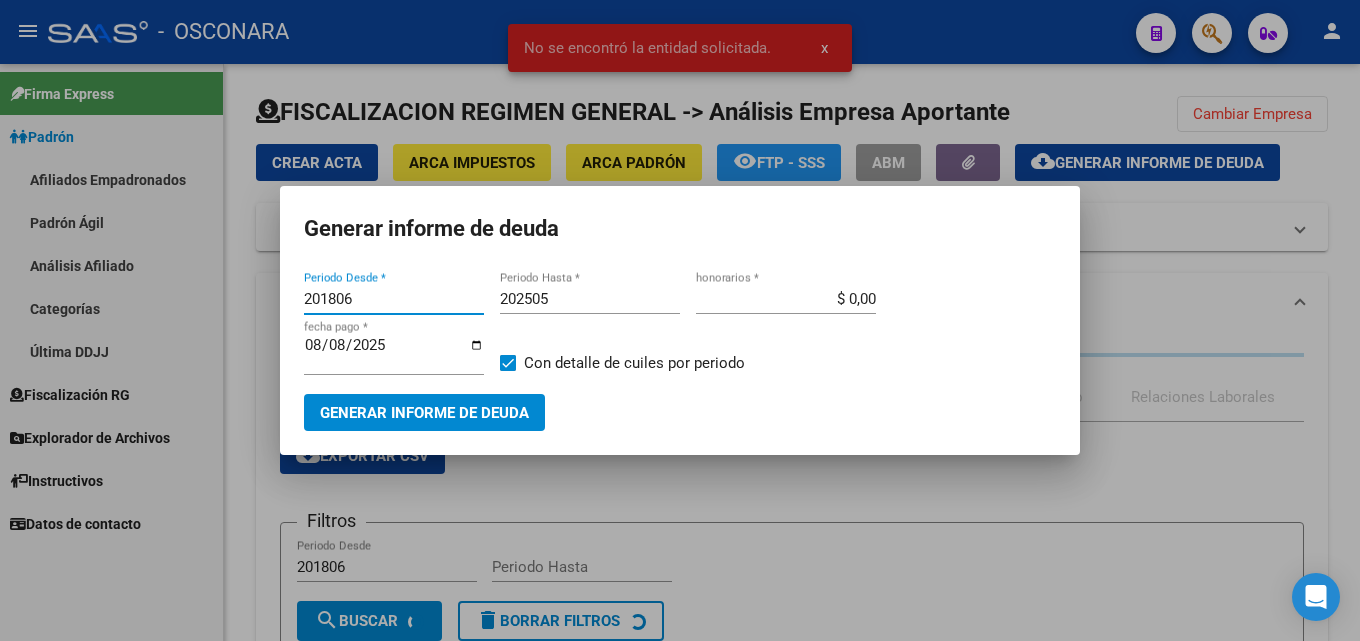 click on "201806 Periodo Desde *   202505 Periodo Hasta *   $ 0,00 honorarios *   2025-08-08 fecha pago *   Con detalle de cuiles por periodo  Generar informe de deuda" at bounding box center [680, 349] 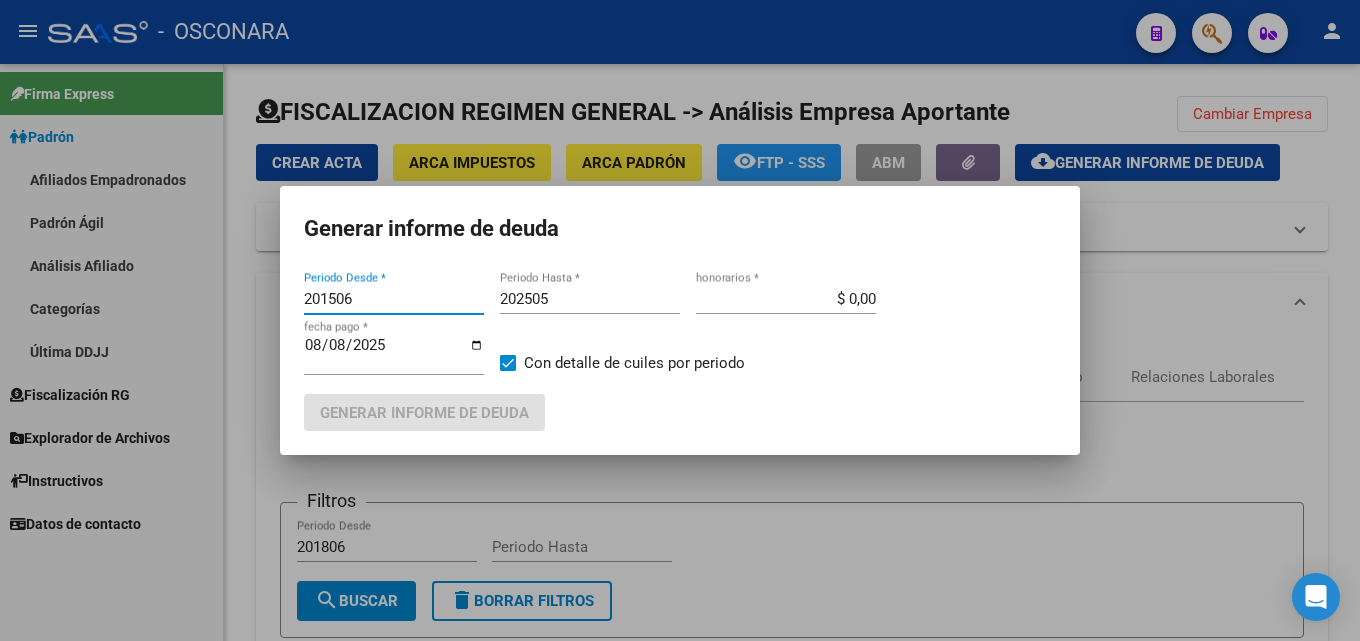 type on "201506" 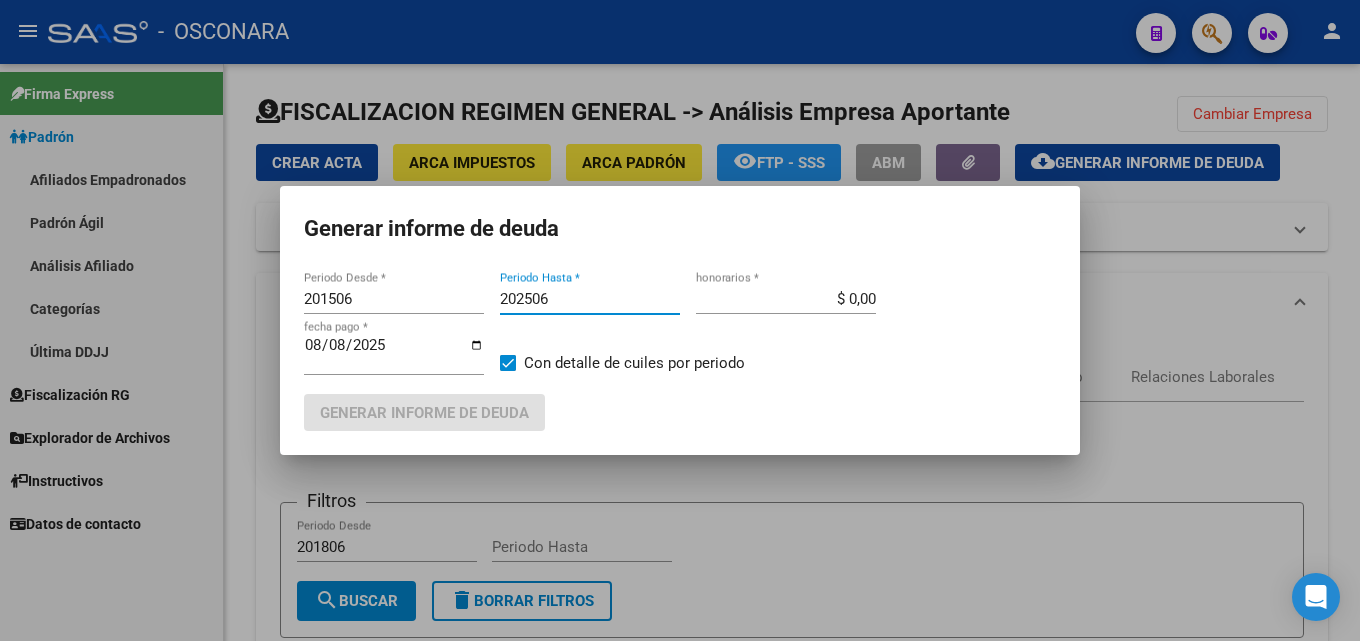 type on "202506" 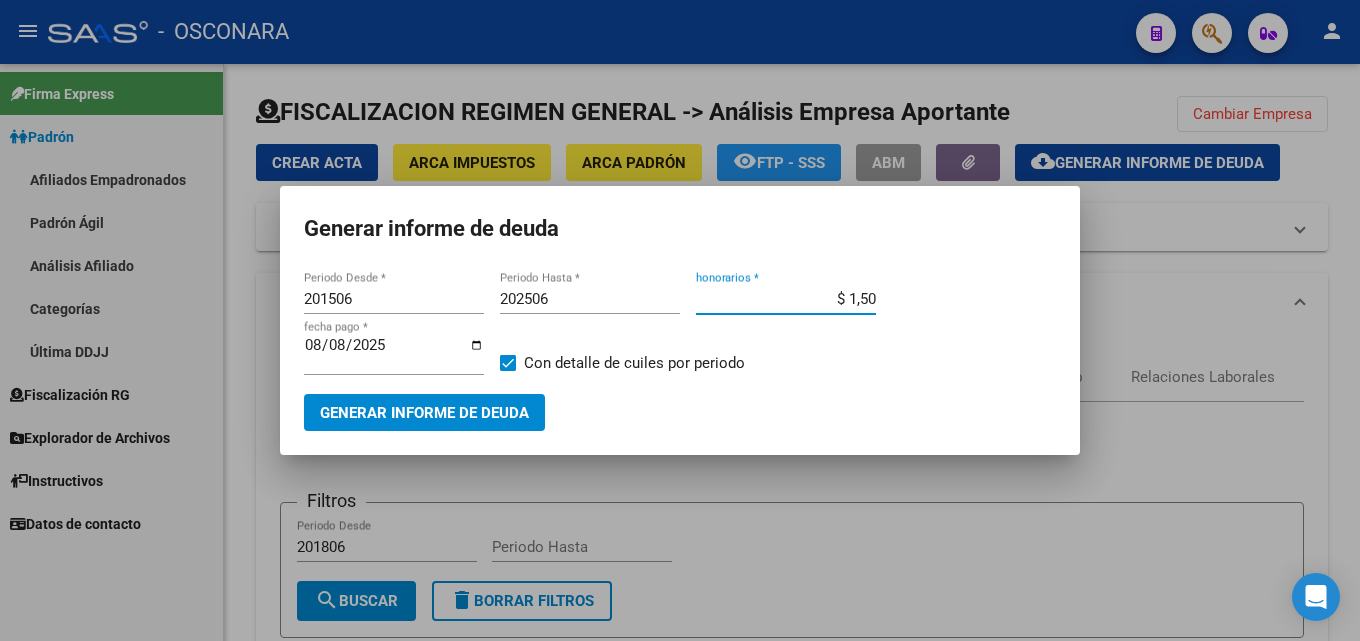 type on "$ 15,00" 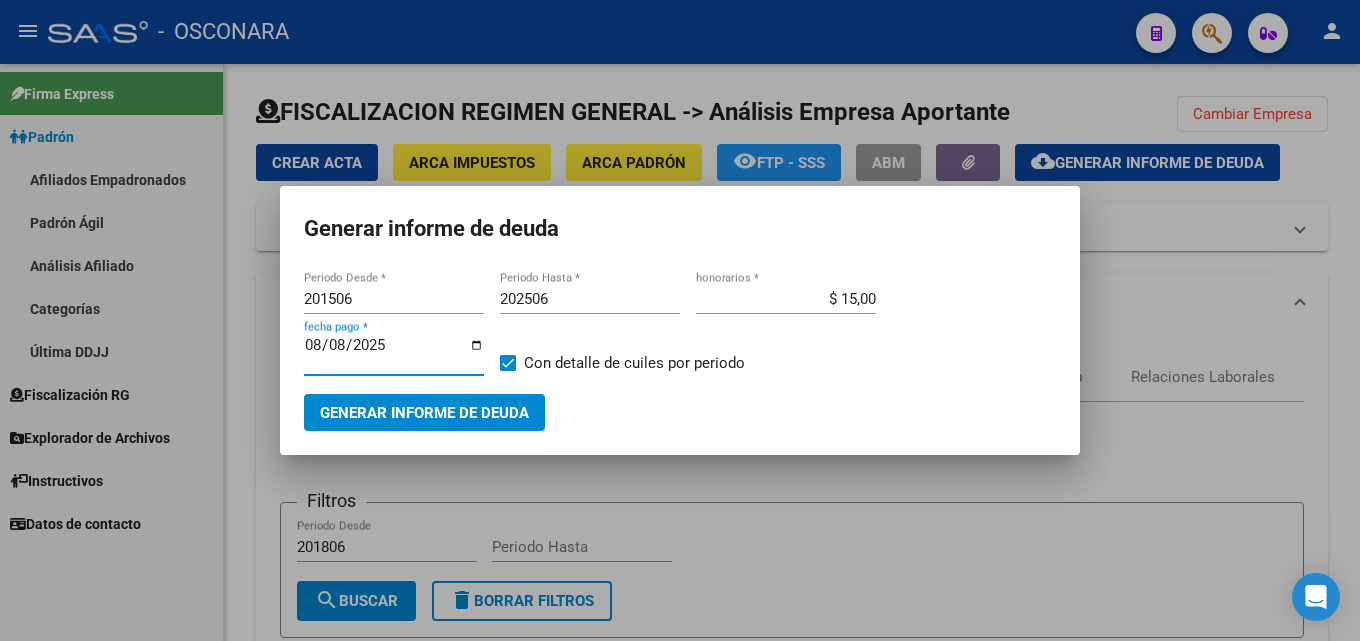 click on "2025-08-08" at bounding box center [394, 353] 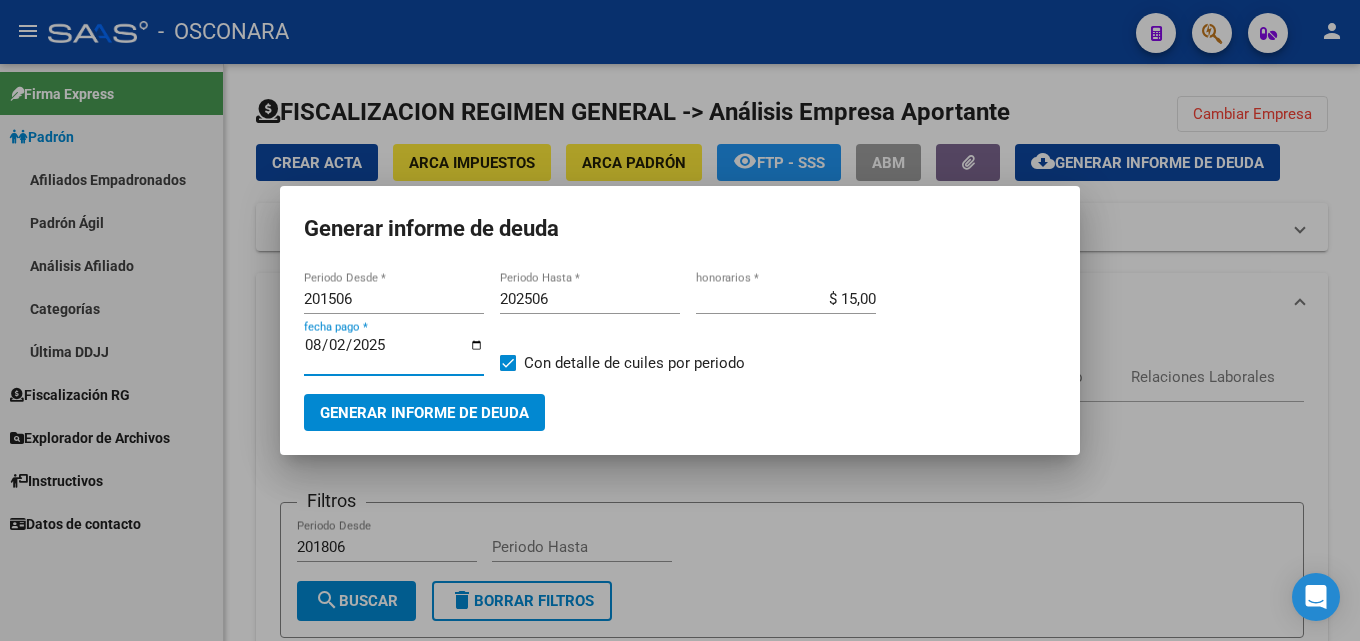 type on "2025-08-20" 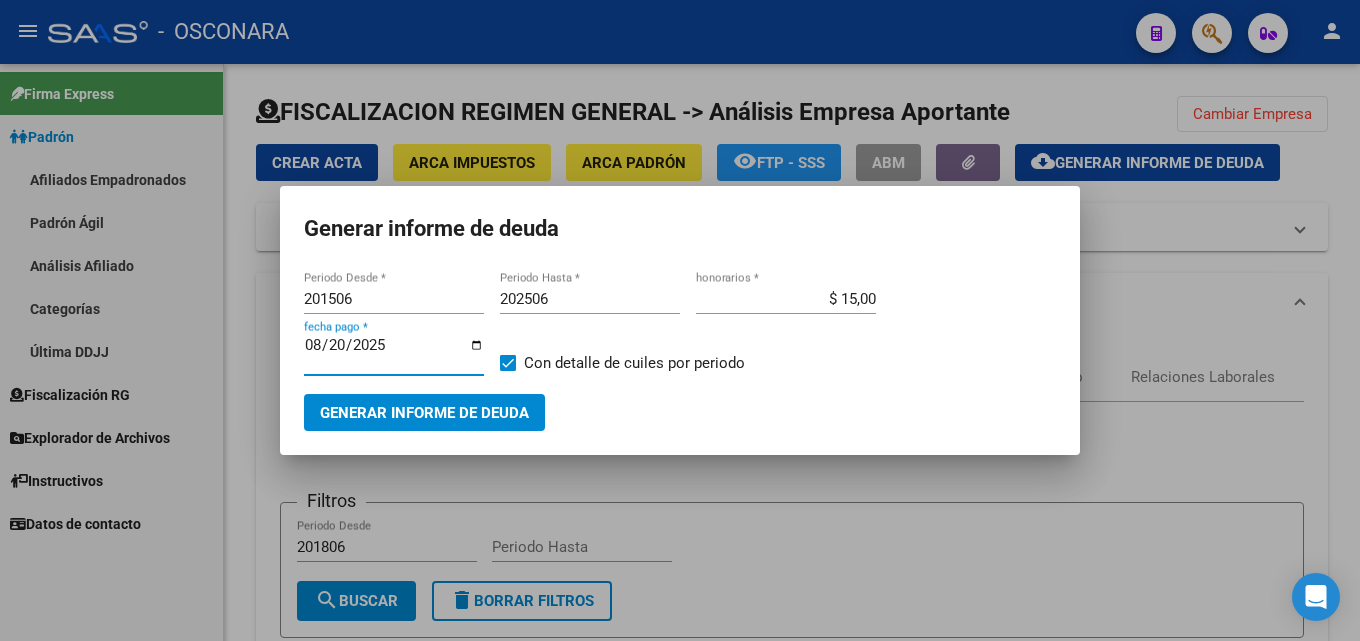 click on "Generar informe de deuda" at bounding box center (424, 413) 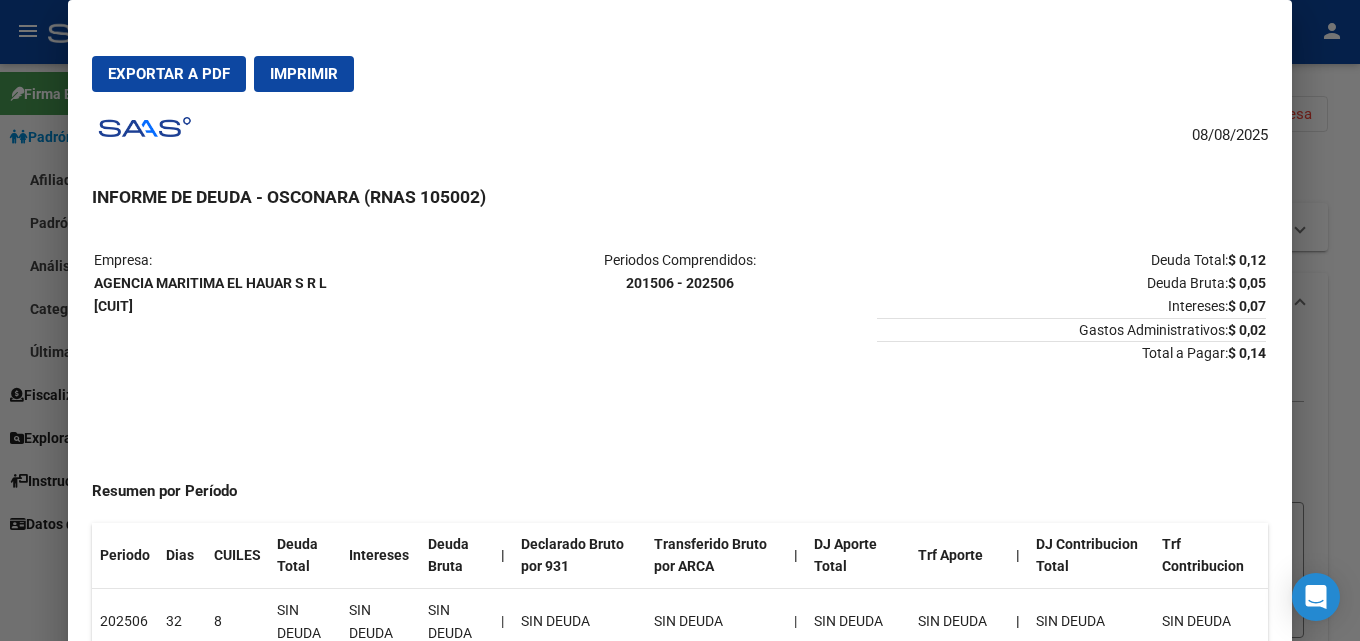 click on "Empresa:  AGENCIA MARITIMA EL HAUAR S R L  [CUIT] Periodos Comprendidos:  [PERIOD] - [PERIOD]   Deuda Total:  $ [AMOUNT]  Deuda Bruta:  $ [AMOUNT]  Intereses:  $ [AMOUNT]  Gastos Administrativos: $ [AMOUNT]  Total a Pagar: $ [AMOUNT] Resumen por Período Periodo Dias CUILES Deuda Total Intereses Deuda Bruta | Declarado Bruto por 931 Transferido Bruto por ARCA | DJ Aporte Total Trf Aporte | DJ Contribucion Total Trf Contribucion 202506 32 8 SIN DEUDA  SIN DEUDA  SIN DEUDA  | SIN DEUDA  SIN DEUDA  | SIN DEUDA  SIN DEUDA  | SIN DEUDA  SIN DEUDA  202505 62 9 $ [AMOUNT]  $ [AMOUNT]  $ [AMOUNT]  | $ [AMOUNT]  $ [AMOUNT]  | $ [AMOUNT]  $ [AMOUNT]  | $ [AMOUNT]  $ [AMOUNT]  202504 93 8 SIN DEUDA  SIN DEUDA  SIN DEUDA  | SIN DEUDA  SIN DEUDA  | SIN DEUDA  SIN DEUDA  | SIN DEUDA  SIN DEUDA  202503 123 6 SIN DEUDA  SIN DEUDA  SIN DEUDA  | SIN DEUDA  SIN DEUDA  | SIN DEUDA  SIN DEUDA  | SIN DEUDA  SIN DEUDA  202502 154 5 SIN DEUDA  SIN DEUDA  SIN DEUDA  | SIN DEUDA  SIN DEUDA  | SIN DEUDA  SIN DEUDA  | SIN DEUDA  211" at bounding box center [680, 3850] 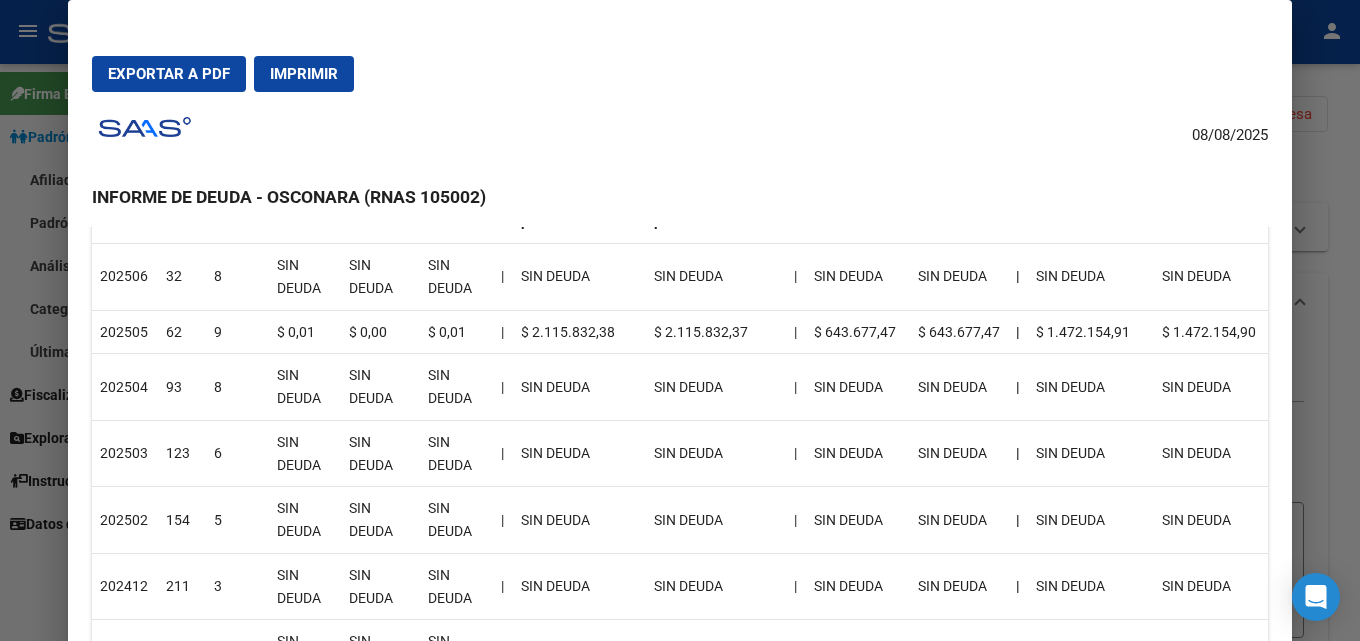 scroll, scrollTop: 0, scrollLeft: 0, axis: both 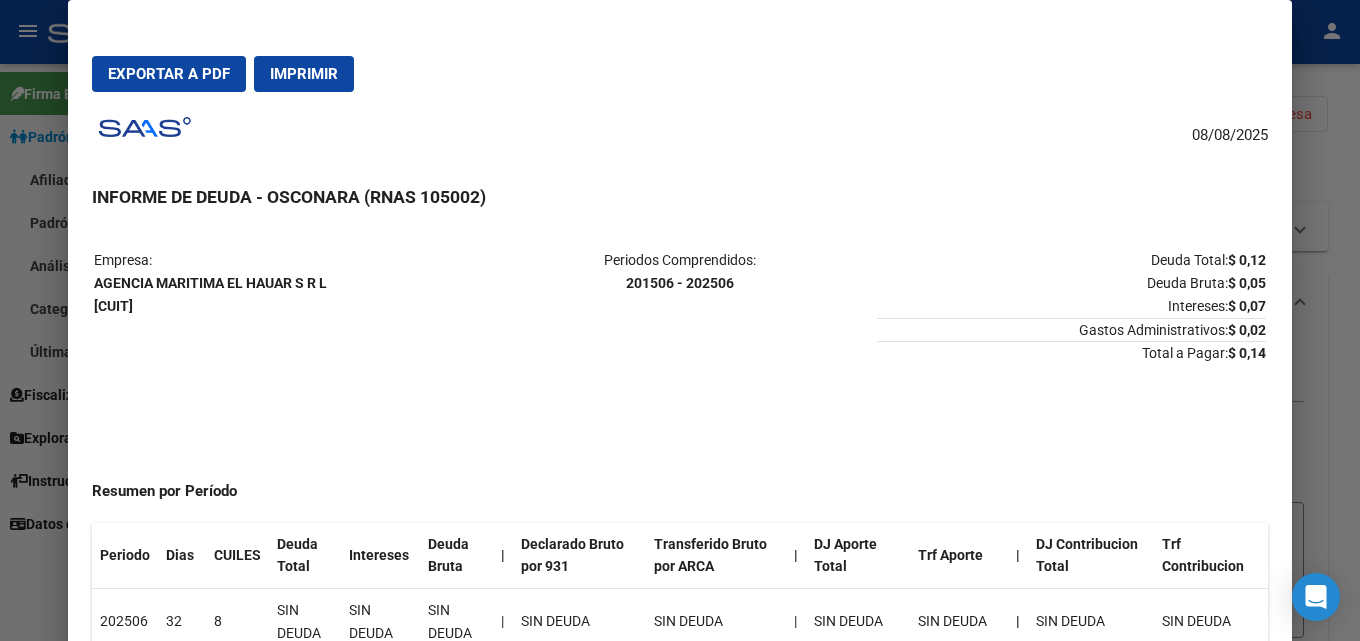 click at bounding box center (680, 320) 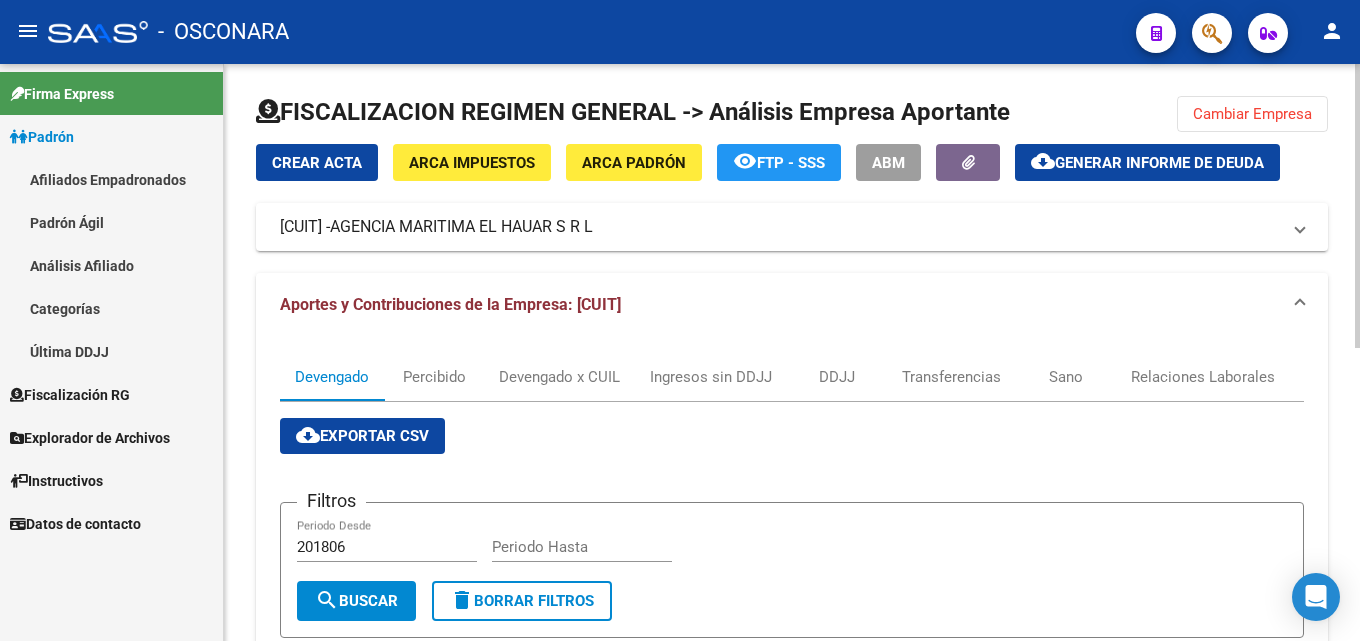drag, startPoint x: 1272, startPoint y: 122, endPoint x: 1093, endPoint y: 135, distance: 179.47145 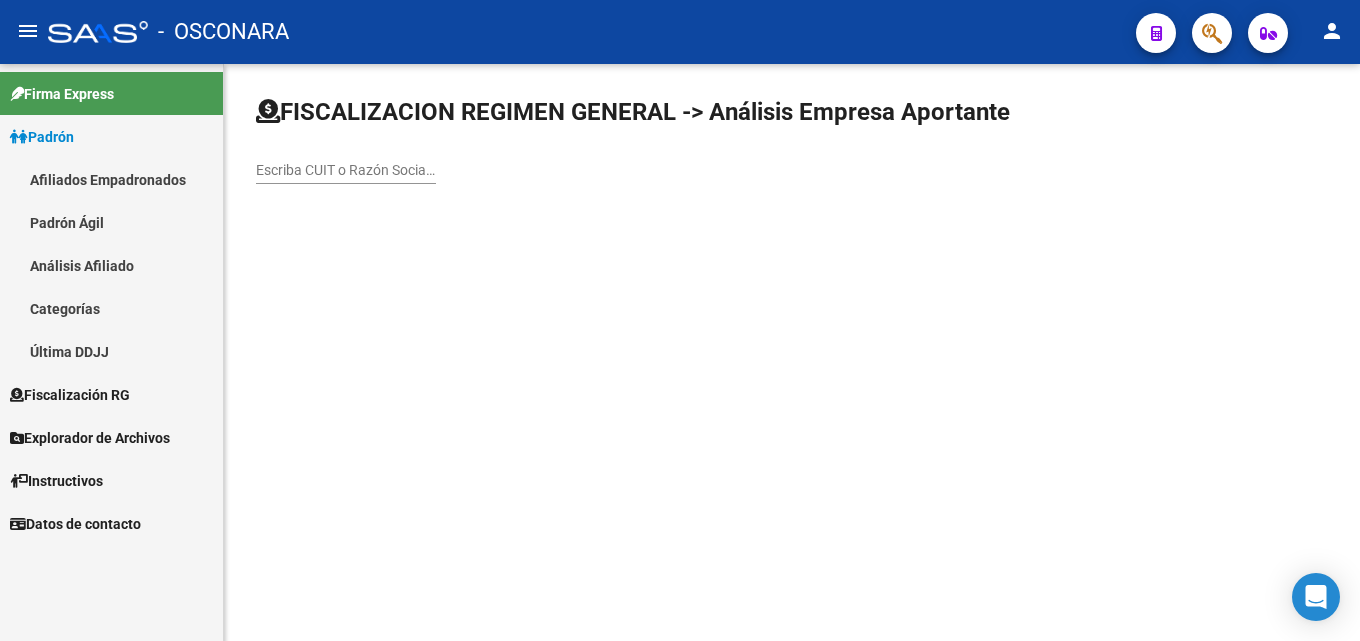 click on "Escriba CUIT o Razón Social para buscar" 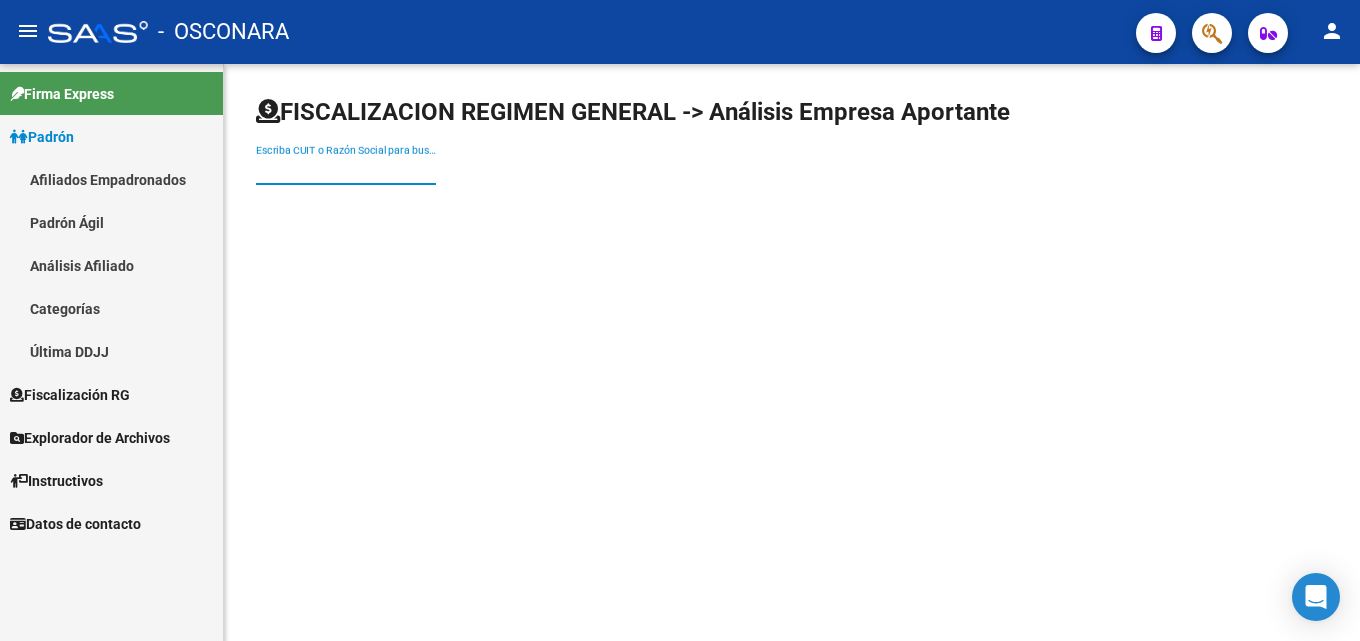 paste on "[CUIT]" 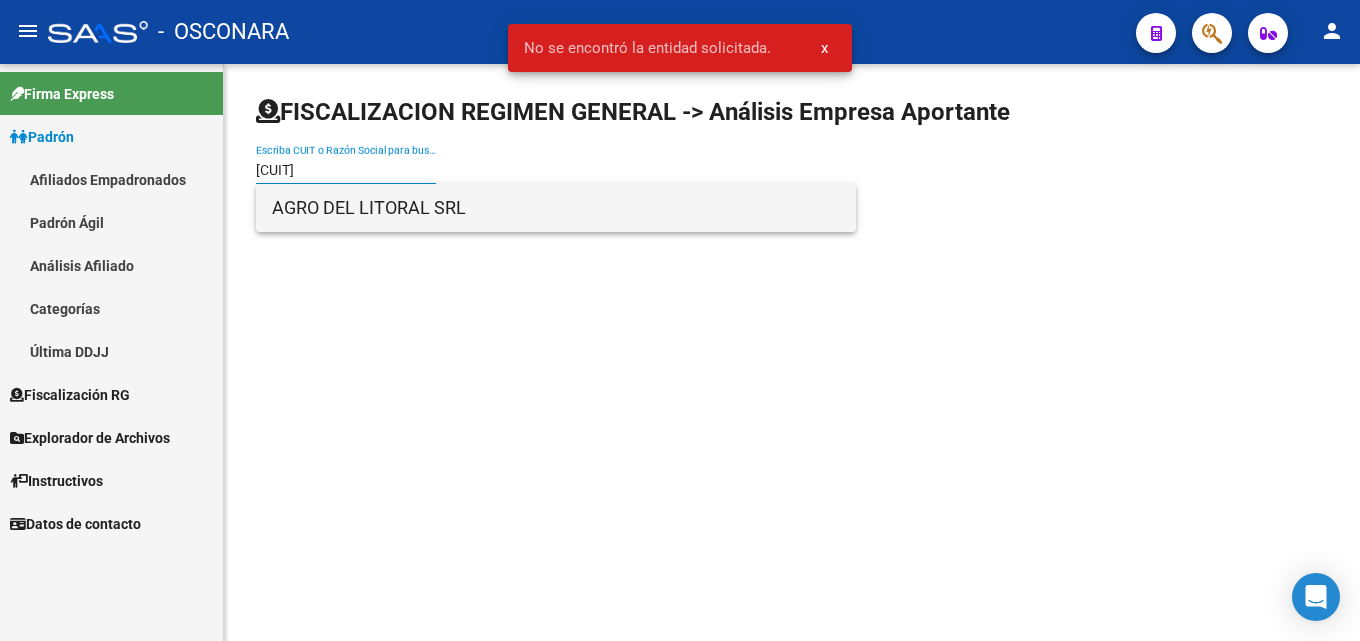 type on "[CUIT]" 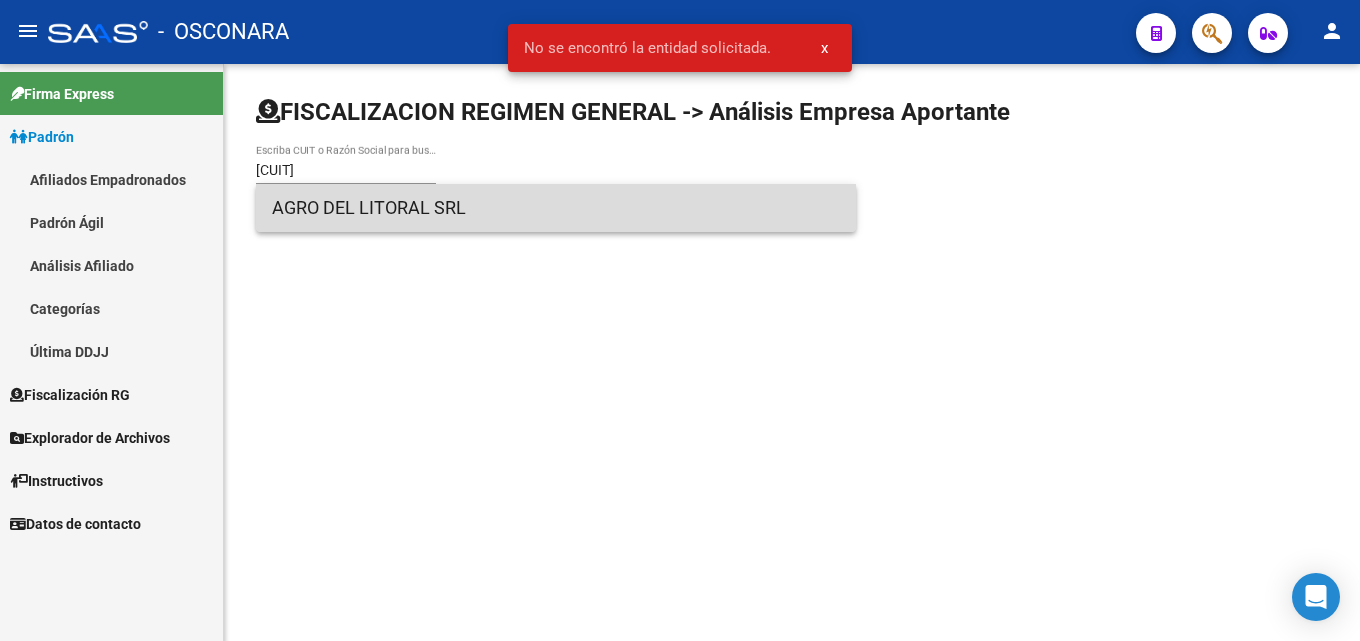 click on "AGRO DEL LITORAL SRL" at bounding box center [556, 208] 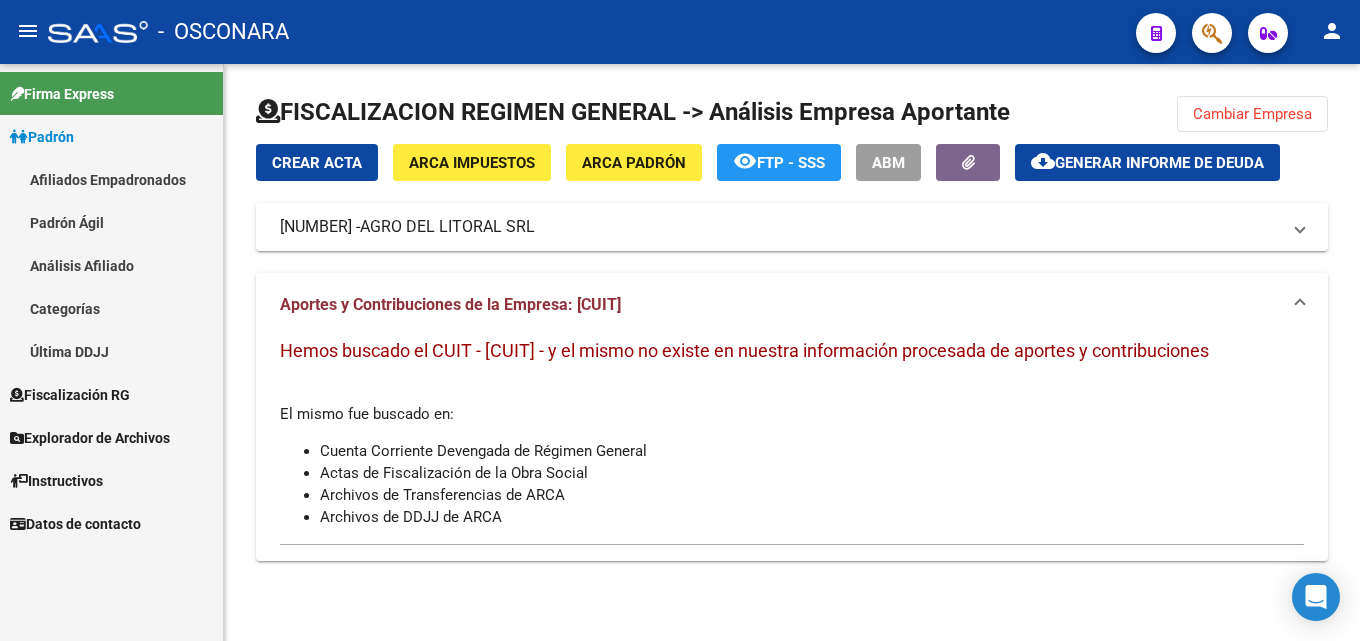 click 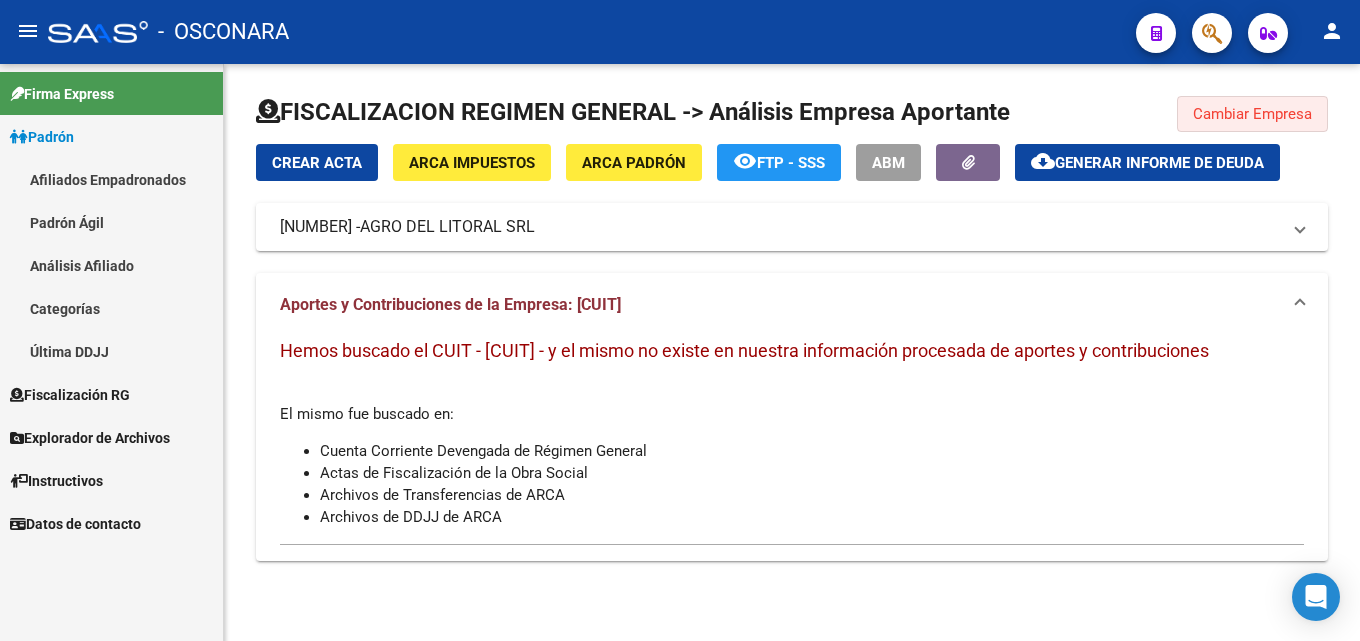 click on "Cambiar Empresa" 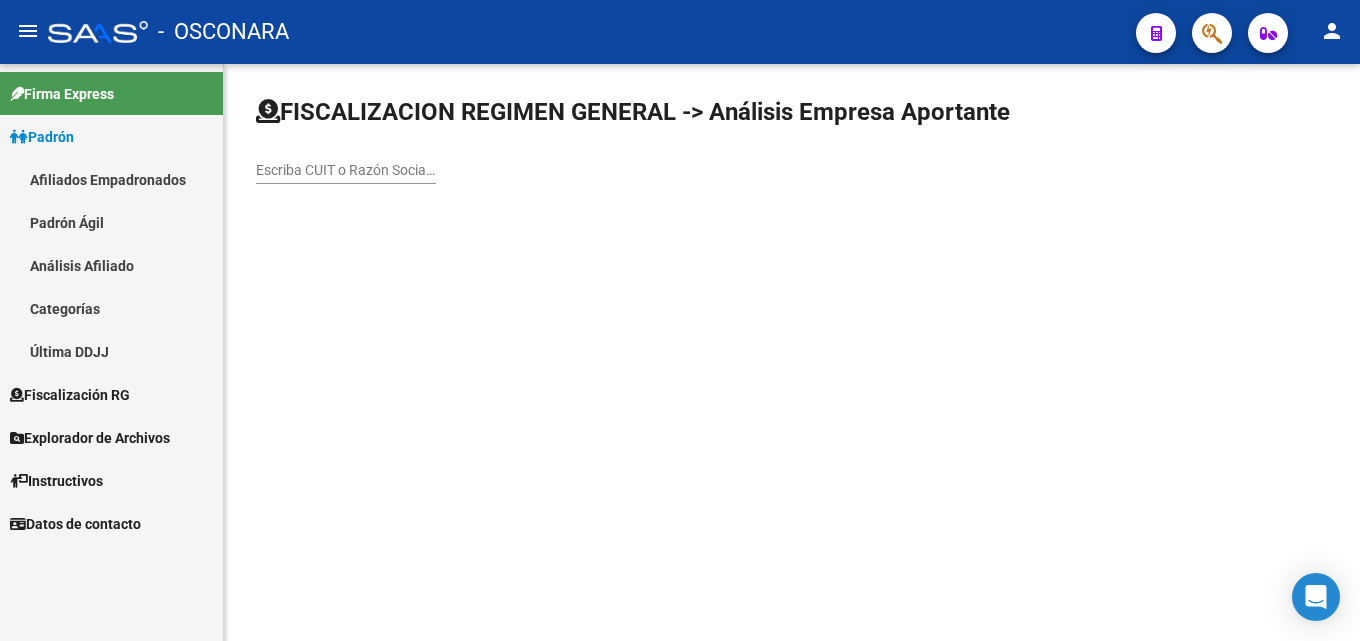 click on "Escriba CUIT o Razón Social para buscar" at bounding box center (346, 170) 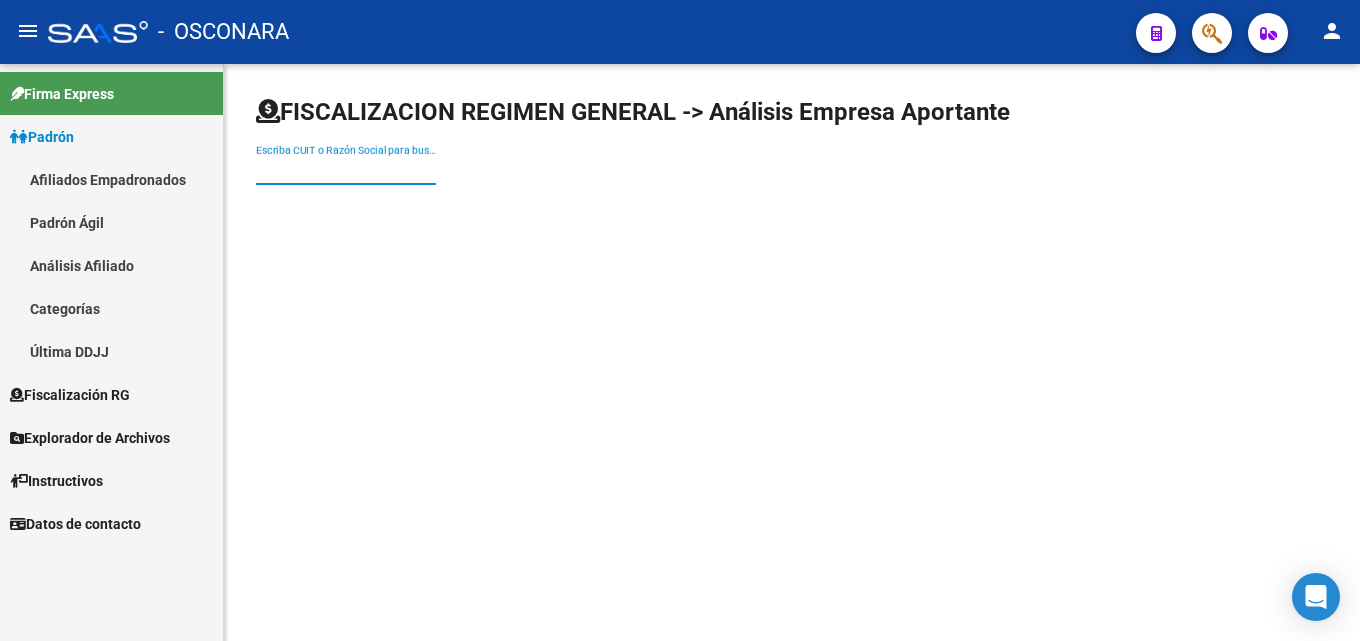 paste on "23-28346534-9" 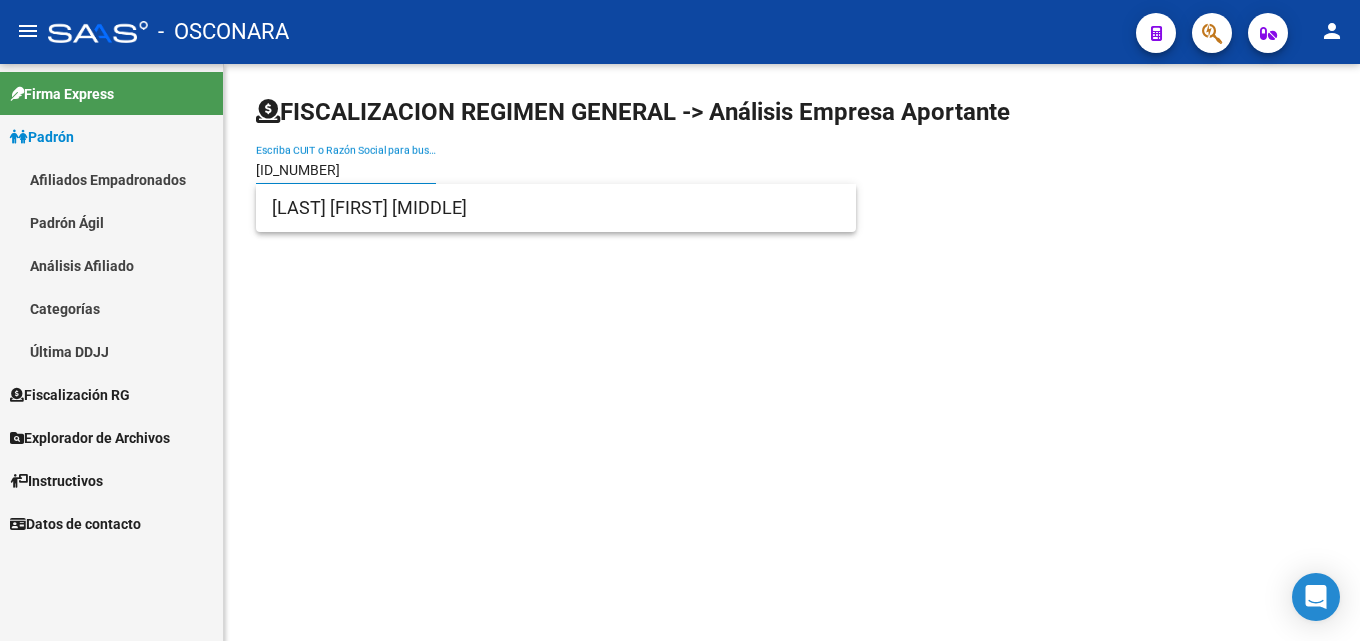 drag, startPoint x: 399, startPoint y: 165, endPoint x: 251, endPoint y: 173, distance: 148.21606 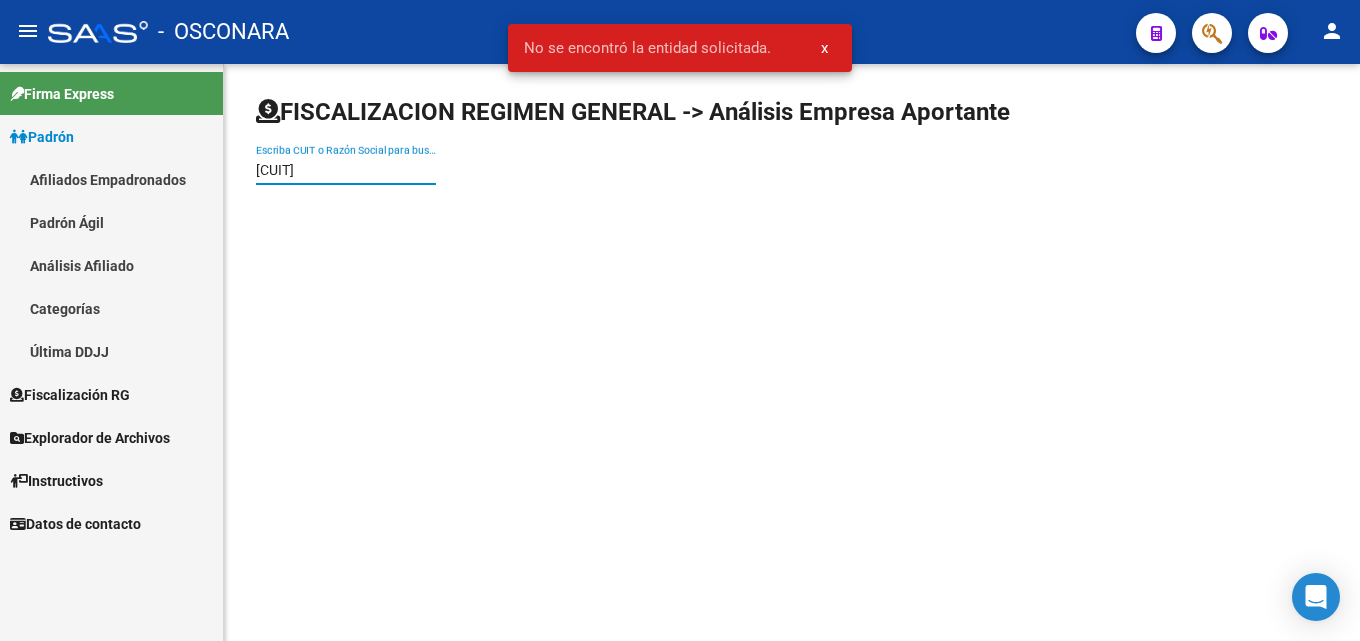type on "[ID_NUMBER]" 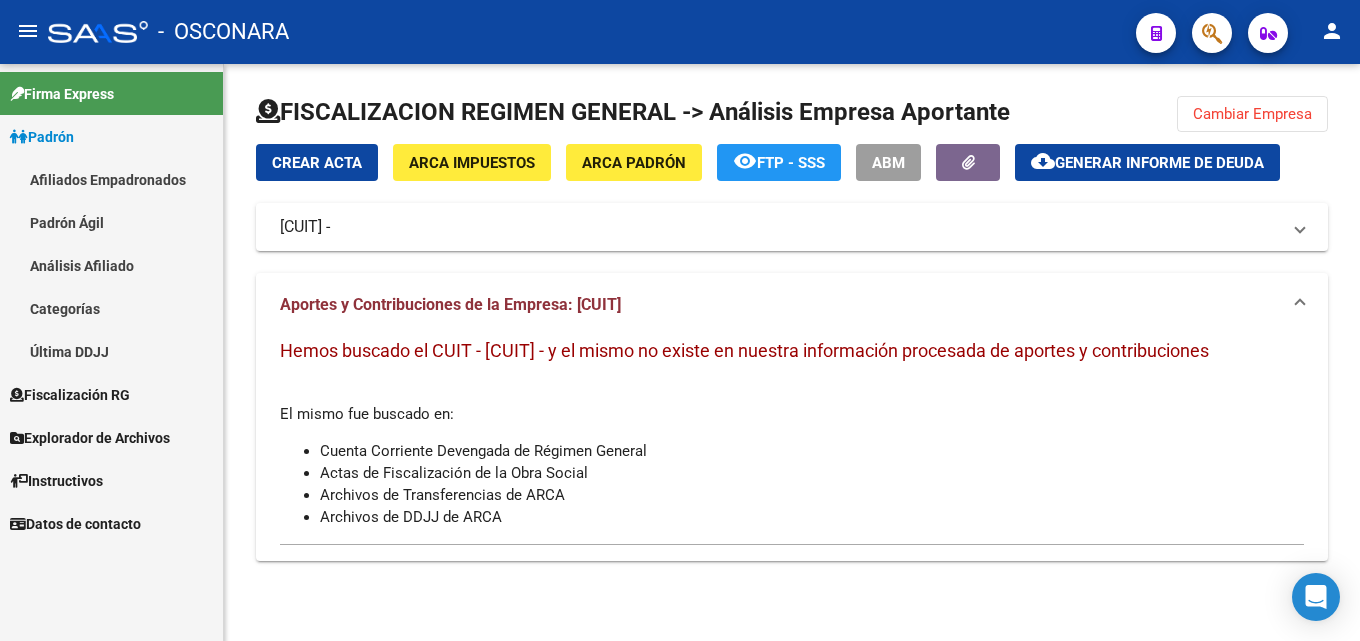 click on "Cambiar Empresa" 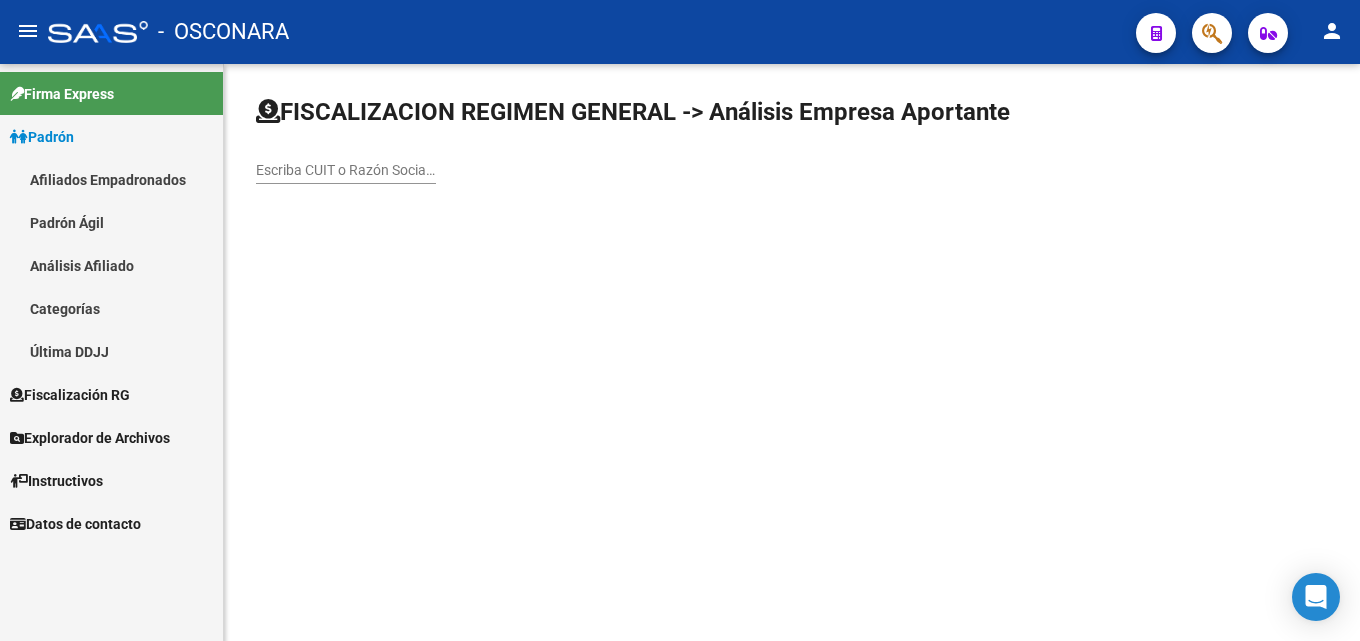 click on "Escriba CUIT o Razón Social para buscar" at bounding box center (346, 170) 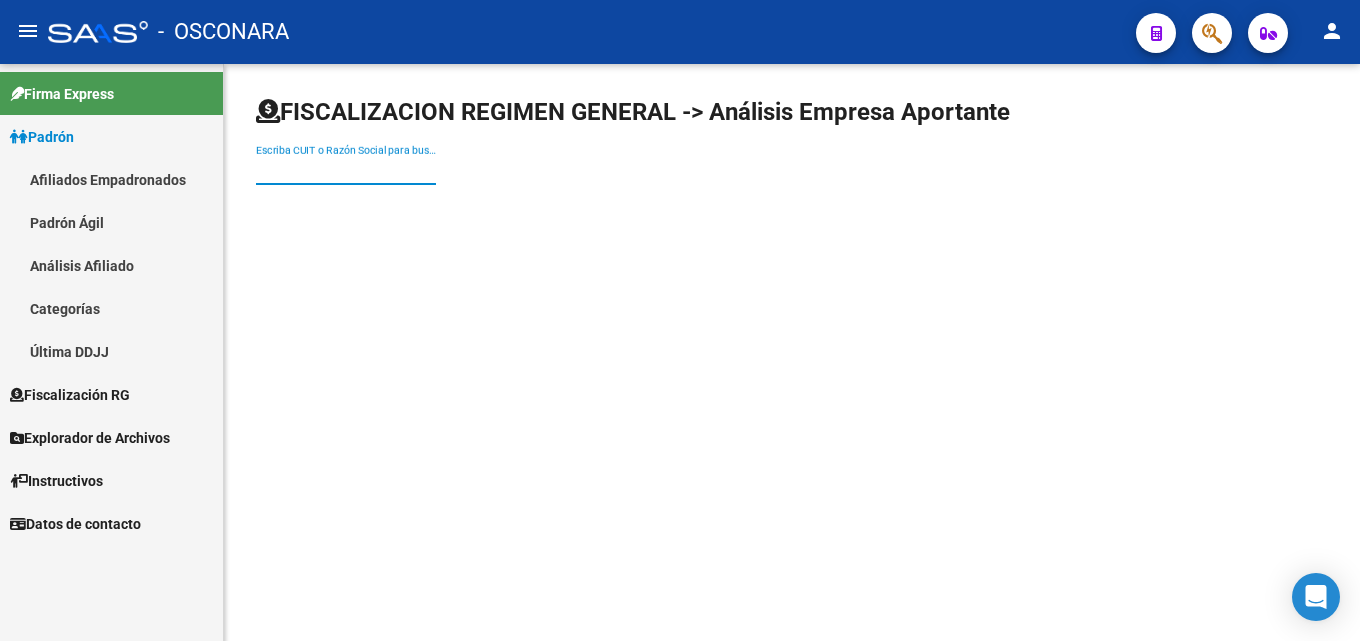 paste on "[CUIT]" 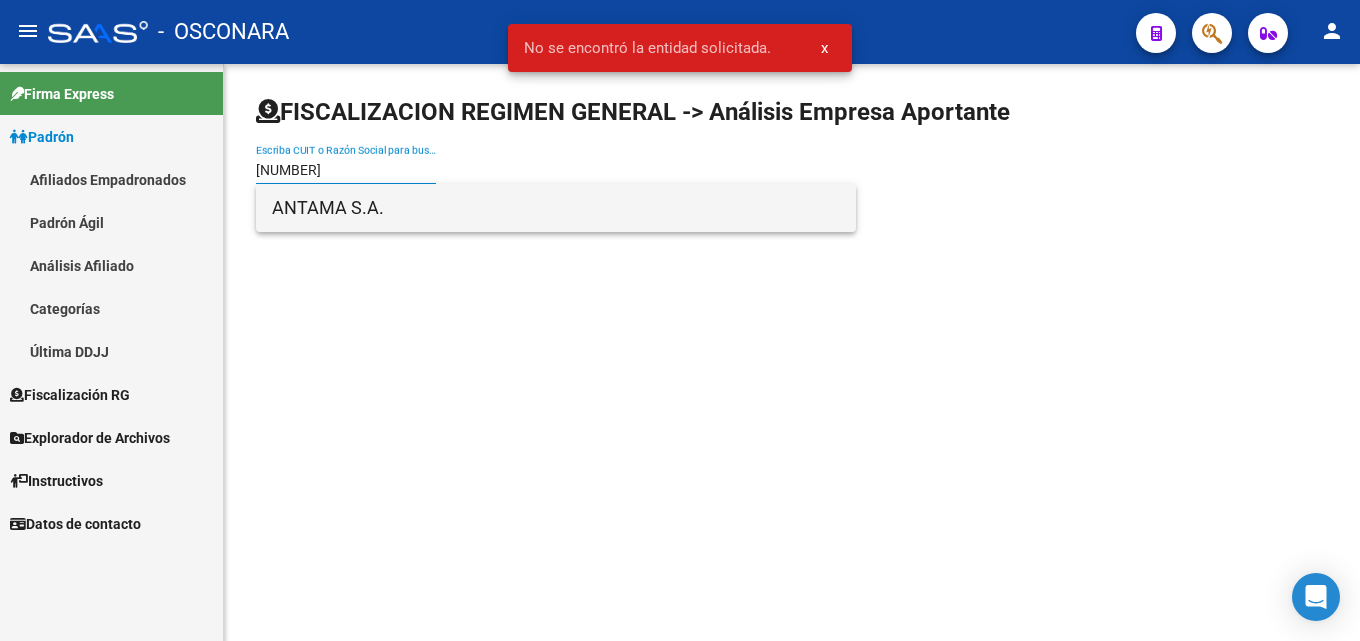 type on "[NUMBER]" 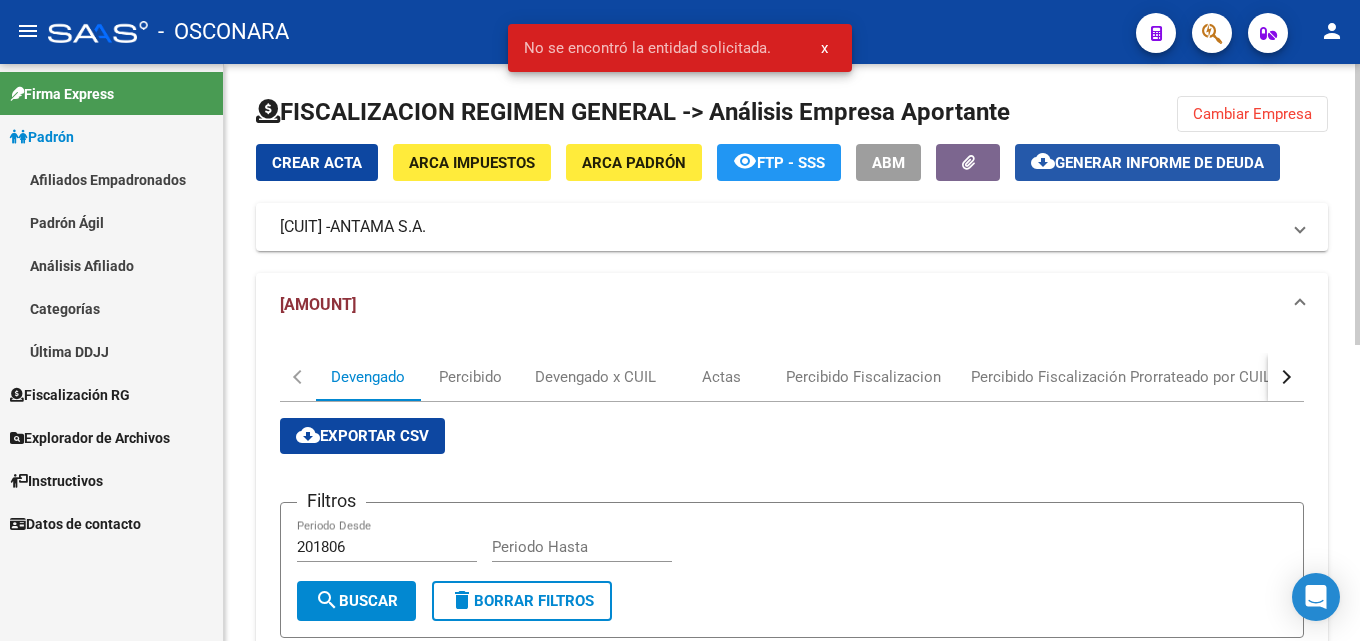 click on "Generar informe de deuda" 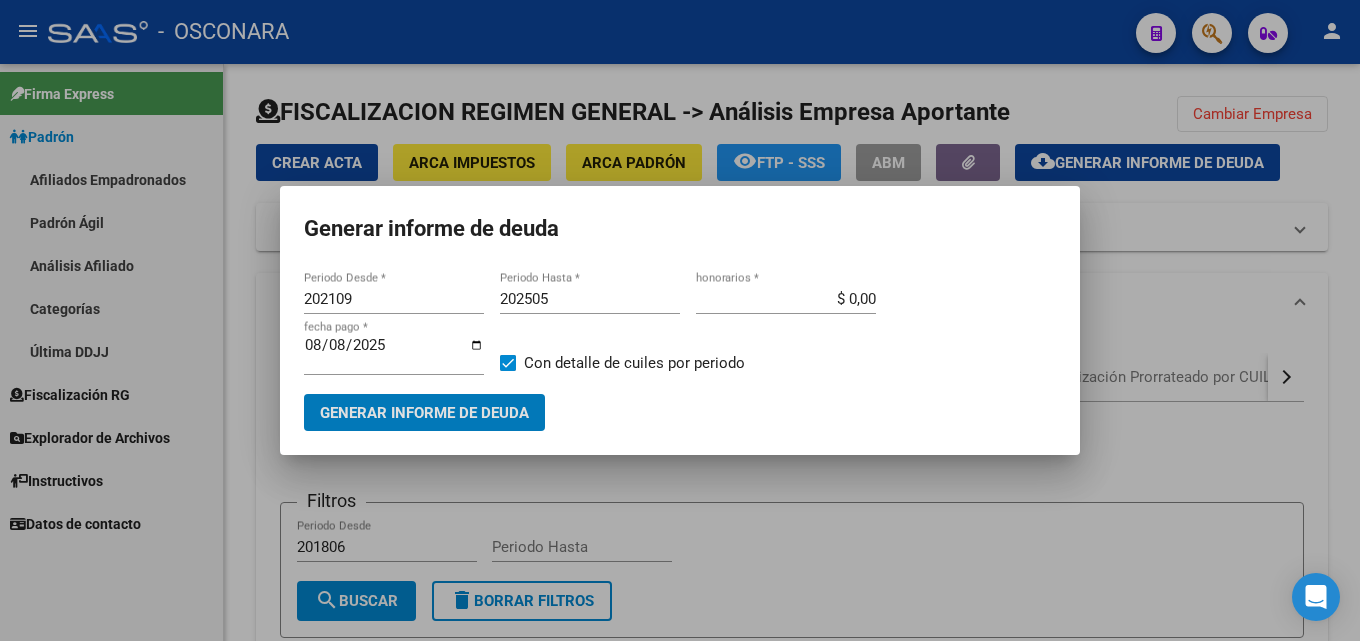 drag, startPoint x: 390, startPoint y: 307, endPoint x: 324, endPoint y: 300, distance: 66.37017 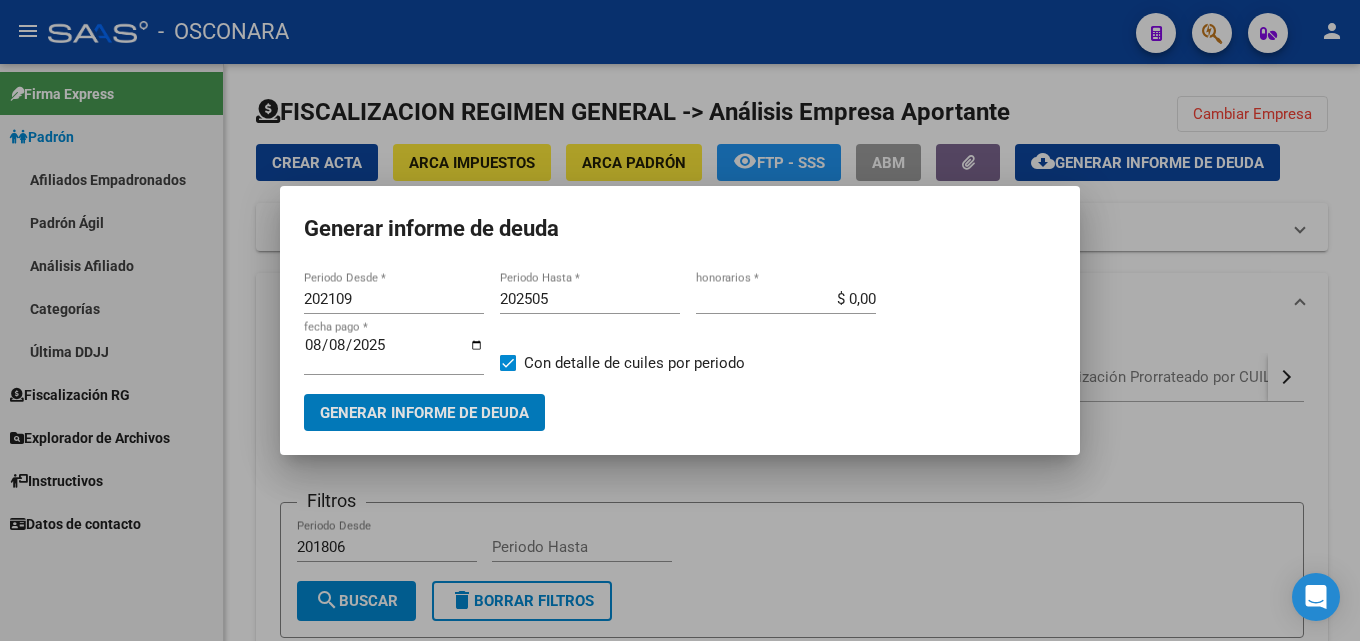 click on "202109" at bounding box center [394, 299] 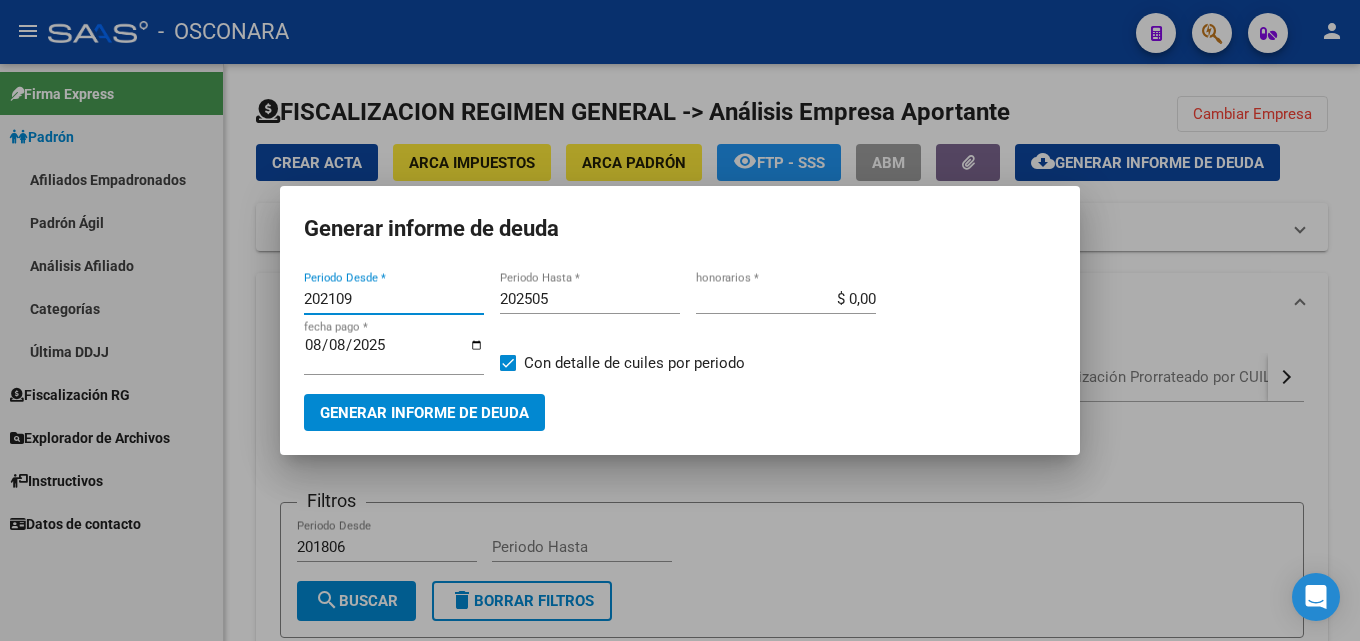 drag, startPoint x: 357, startPoint y: 294, endPoint x: 255, endPoint y: 294, distance: 102 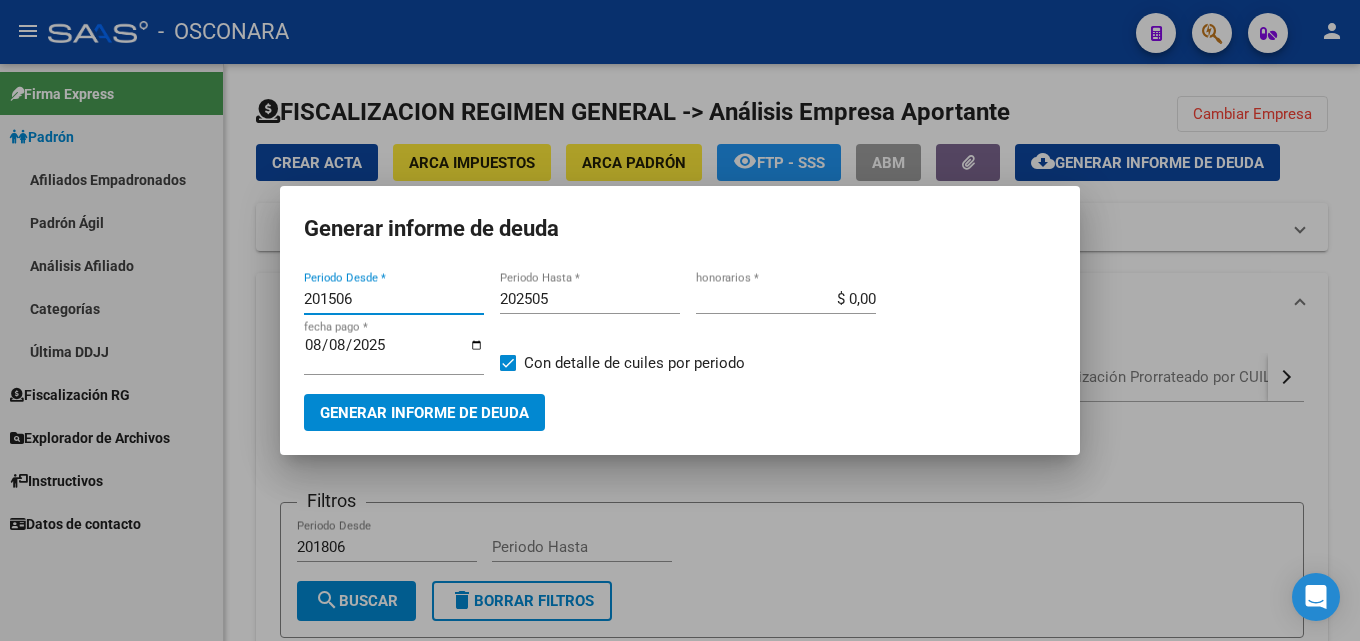 type on "201506" 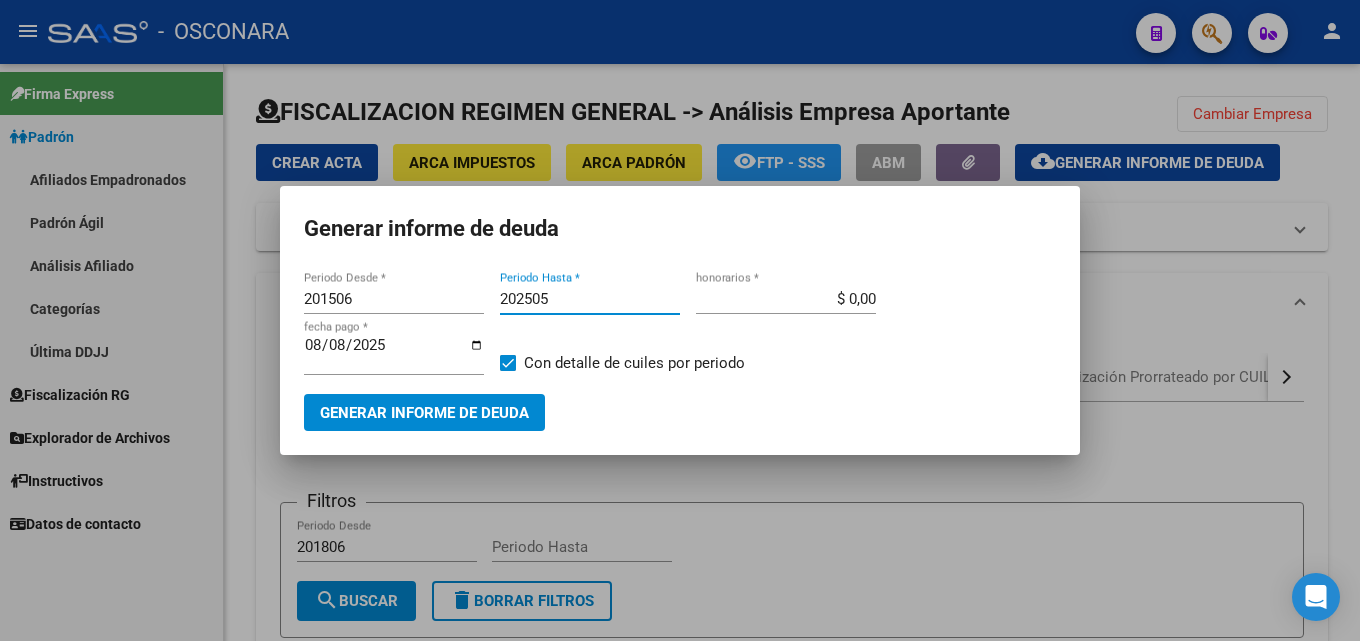 drag, startPoint x: 595, startPoint y: 295, endPoint x: 348, endPoint y: 301, distance: 247.07286 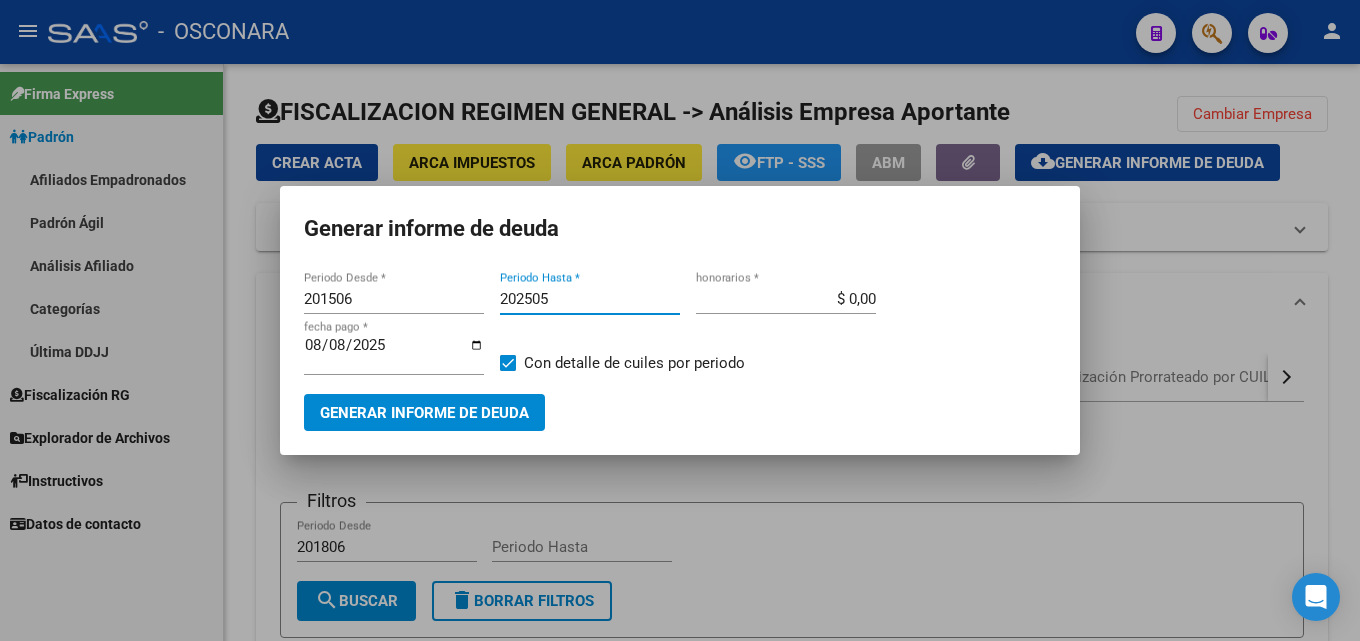 click on "201506 Periodo Desde *   202505 Periodo Hasta *   $ 0,00 honorarios *   2025-08-08 fecha pago *   Con detalle de cuiles por periodo" at bounding box center [680, 339] 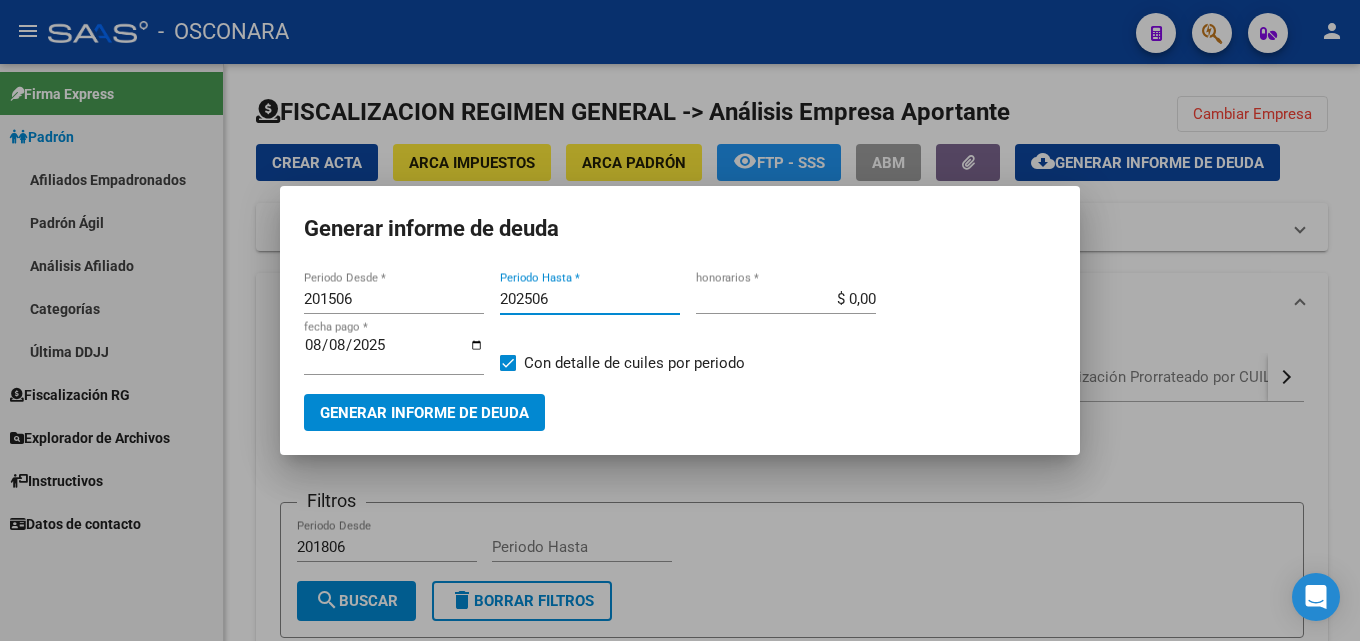 type on "202506" 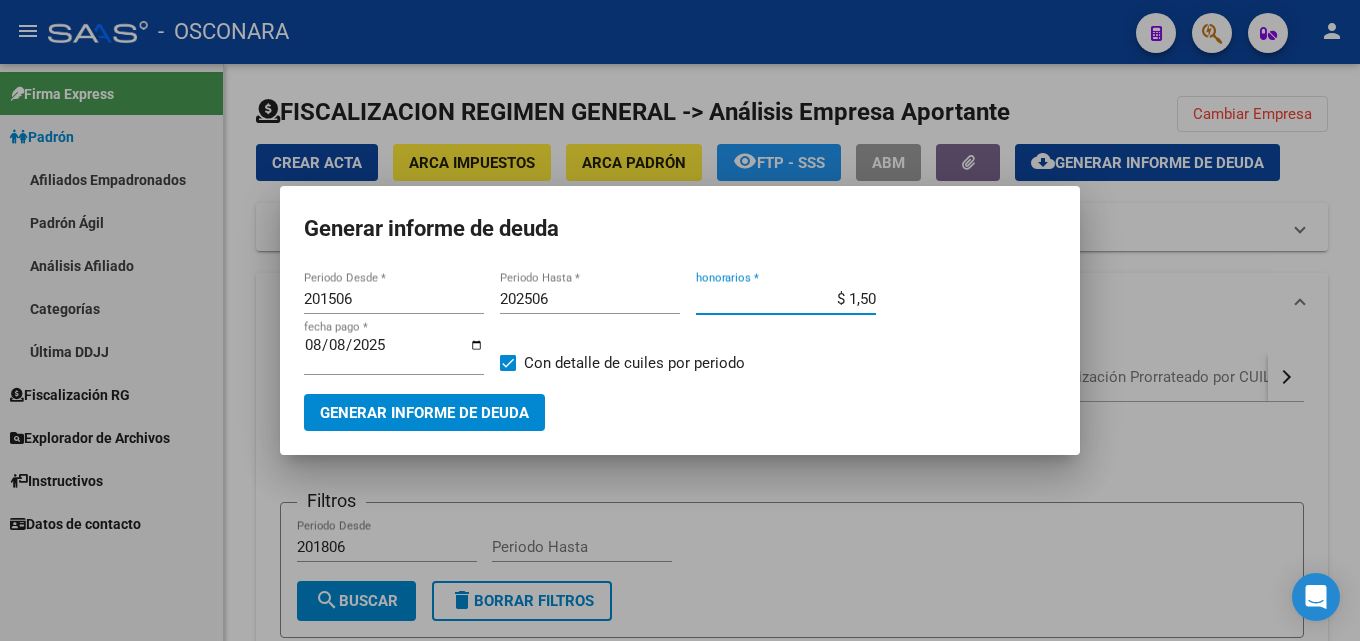 type on "$ 15,00" 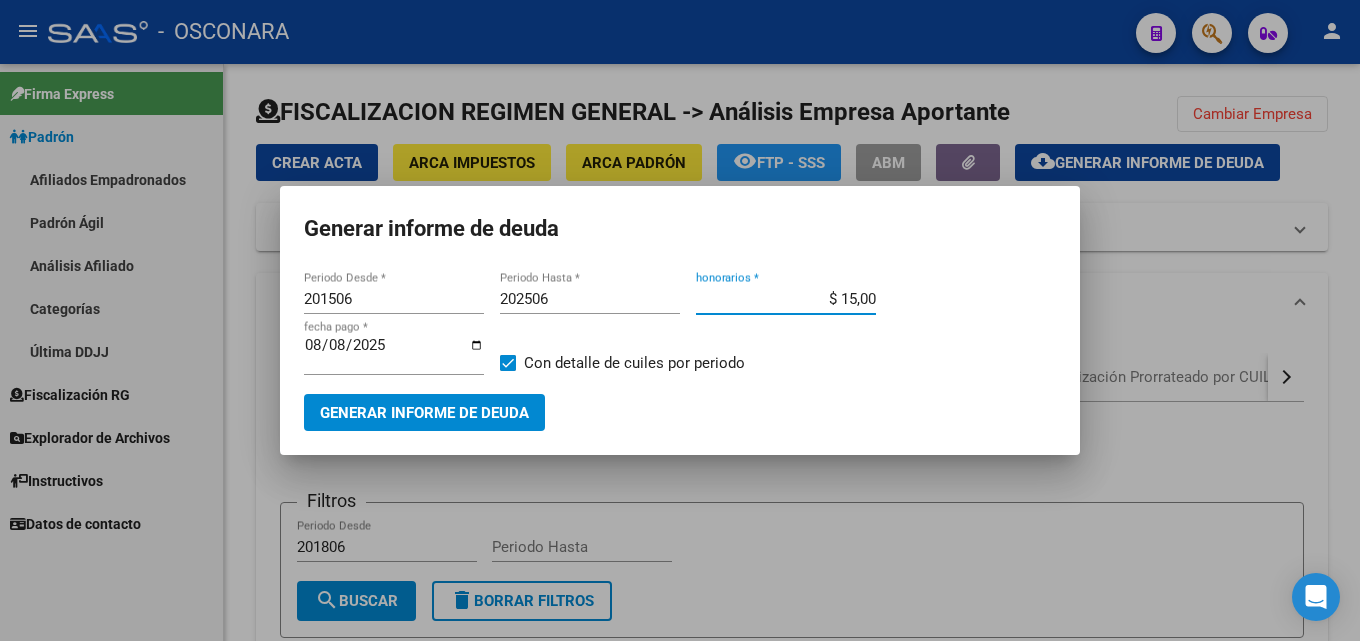 click on "2025-08-08" at bounding box center (394, 353) 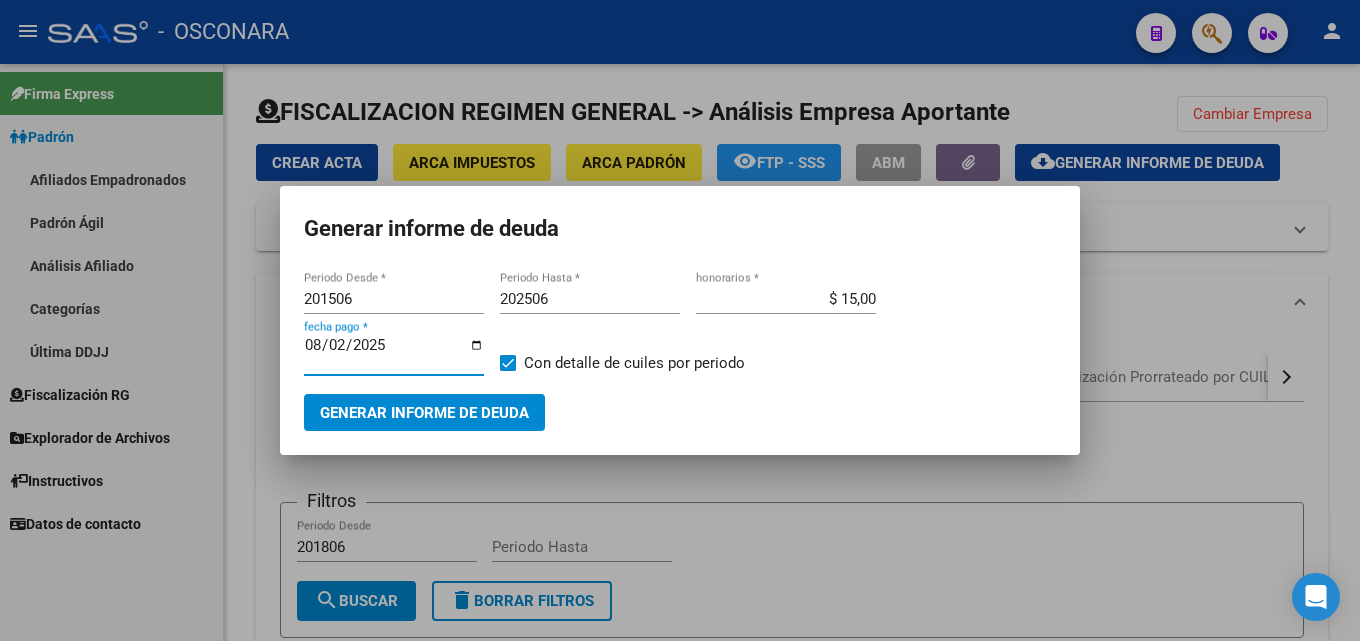type on "2025-08-20" 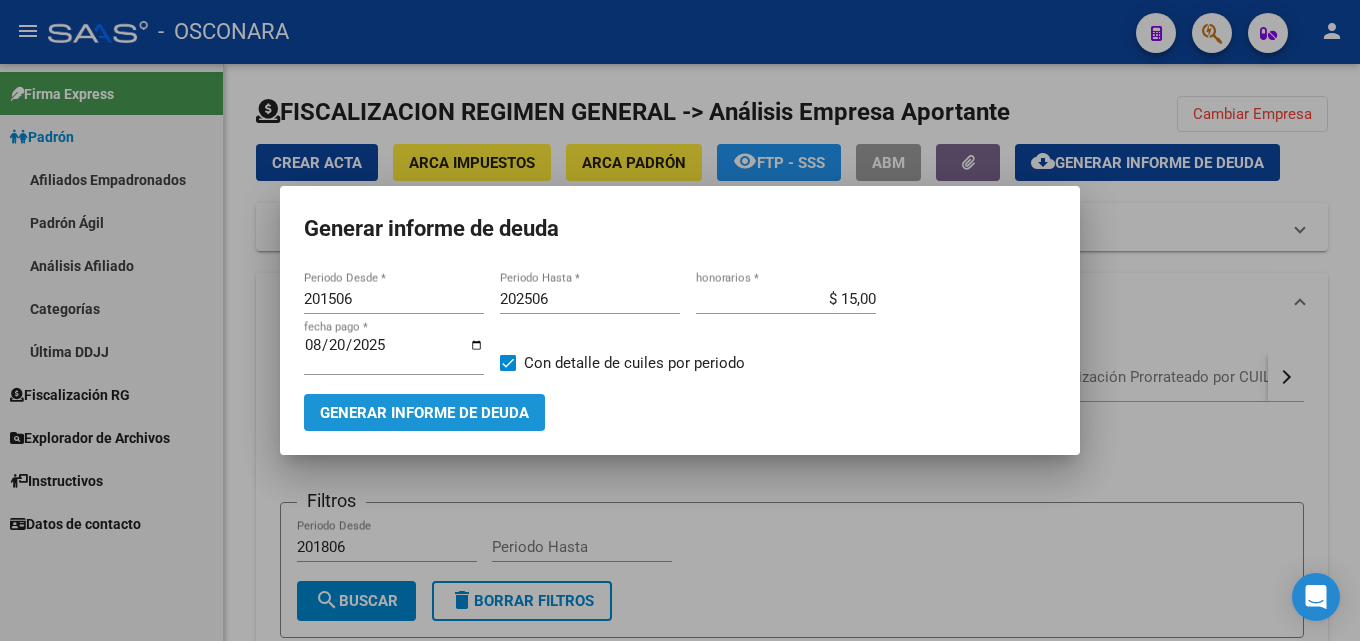 click on "Generar informe de deuda" at bounding box center [424, 413] 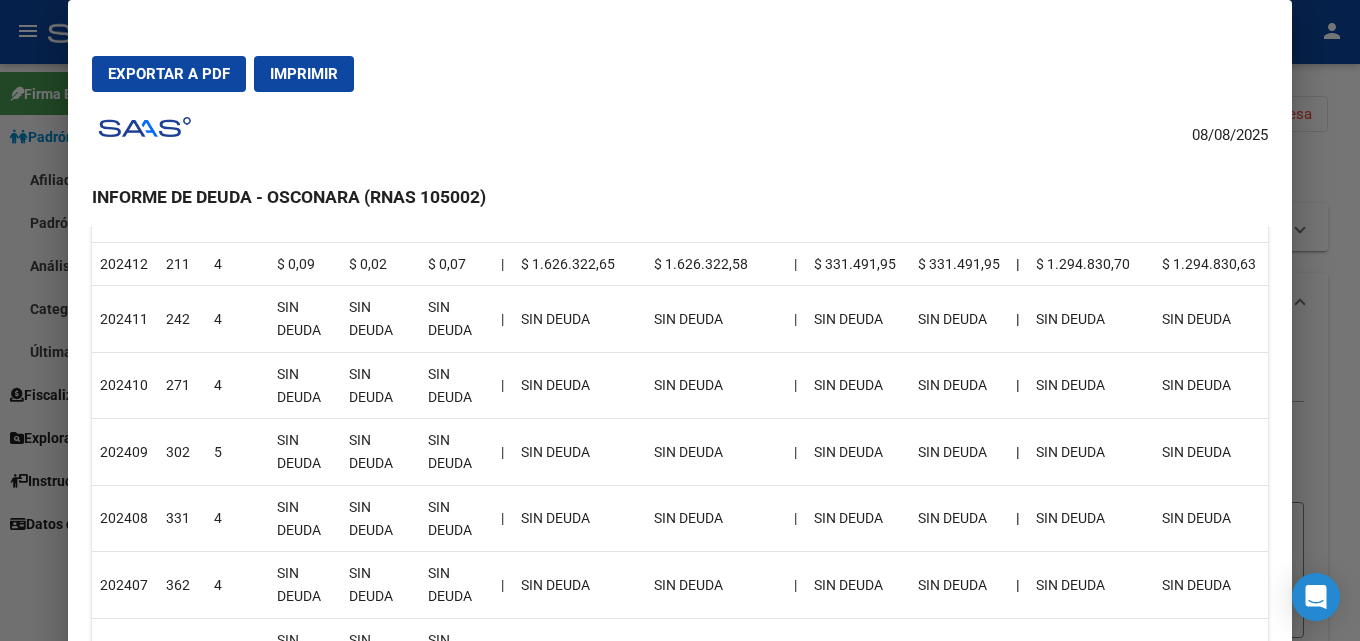 scroll, scrollTop: 0, scrollLeft: 0, axis: both 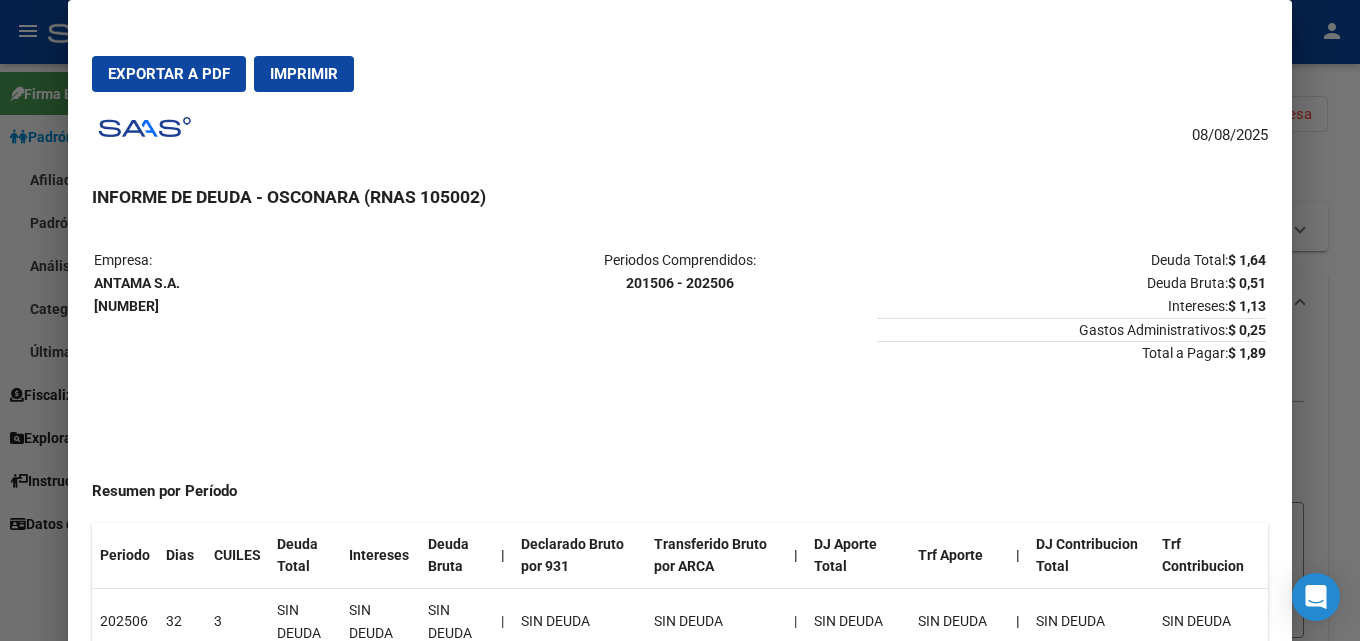 click at bounding box center (680, 320) 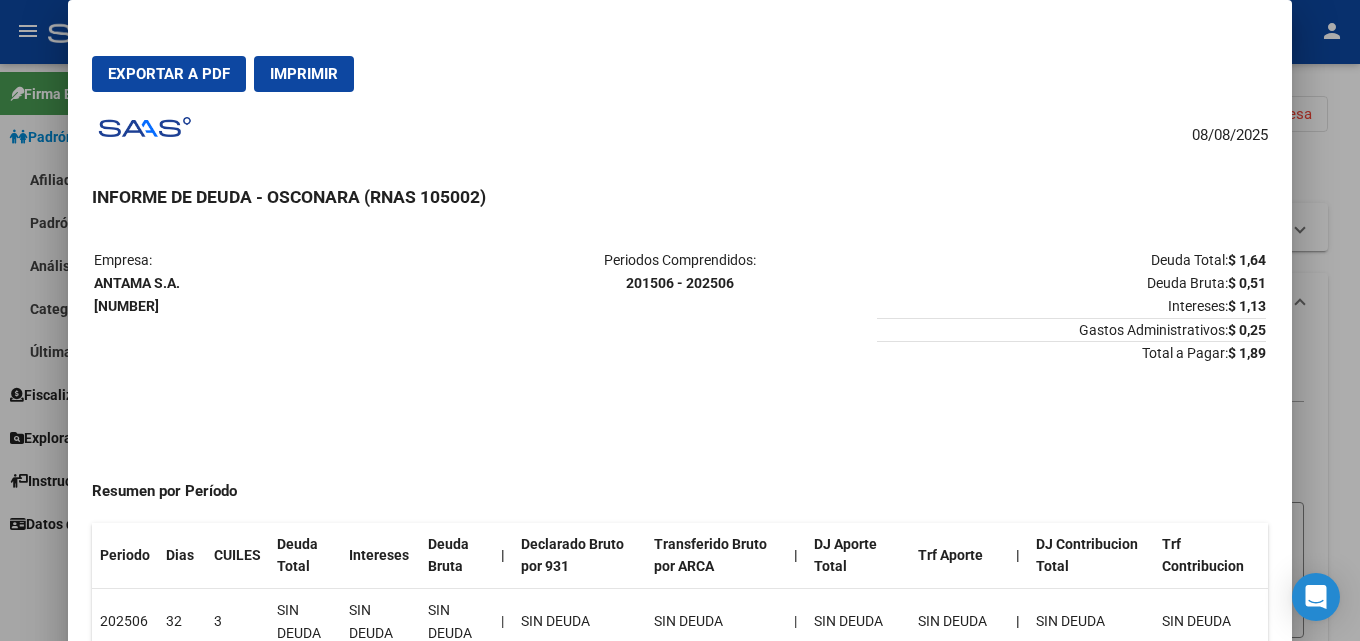 click at bounding box center (680, 320) 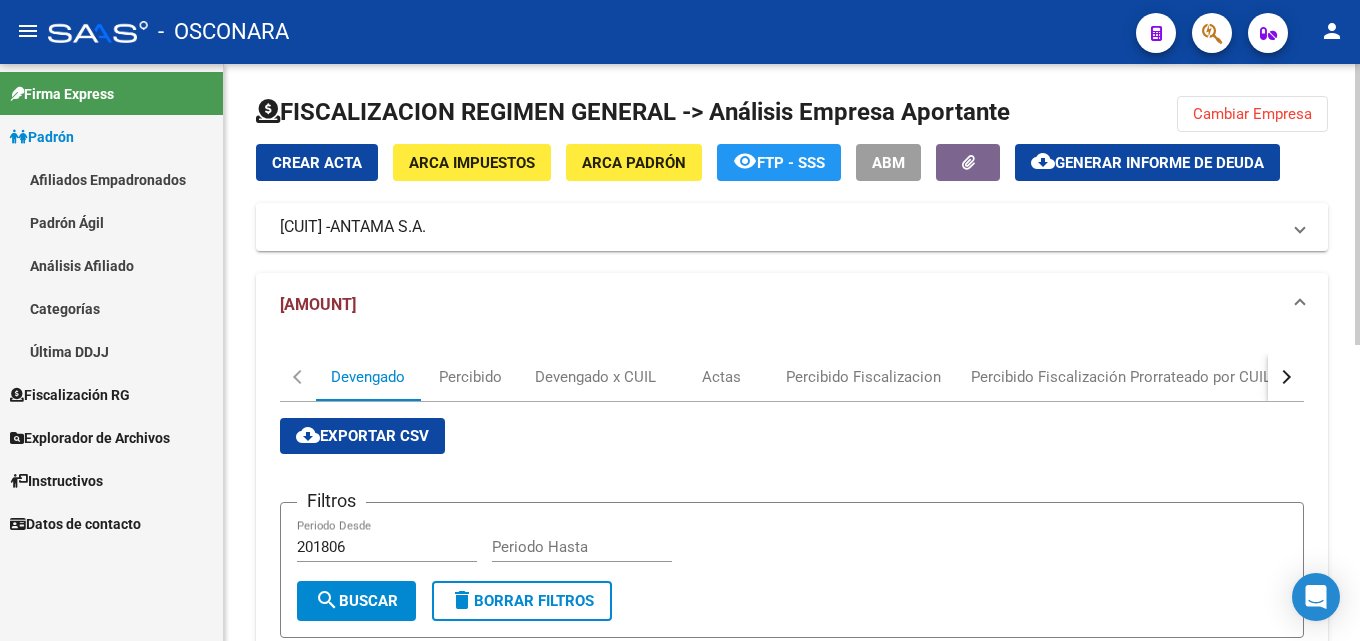 click on "Cambiar Empresa" 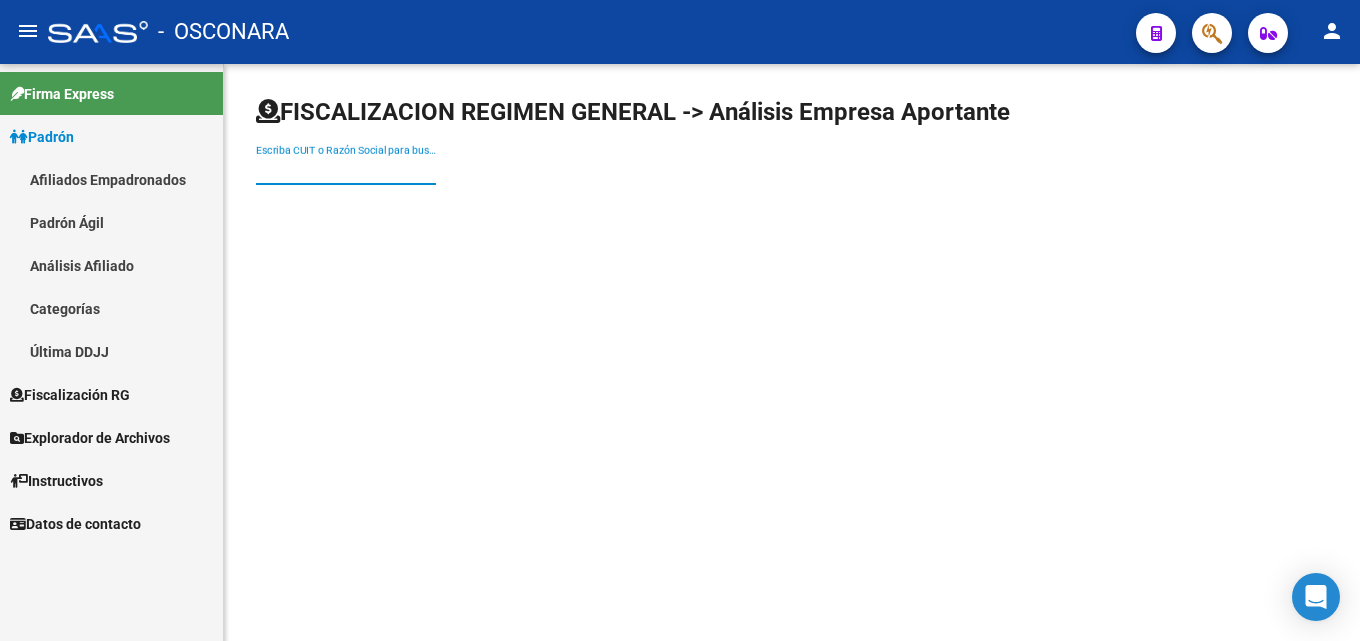 click on "Escriba CUIT o Razón Social para buscar" at bounding box center (346, 170) 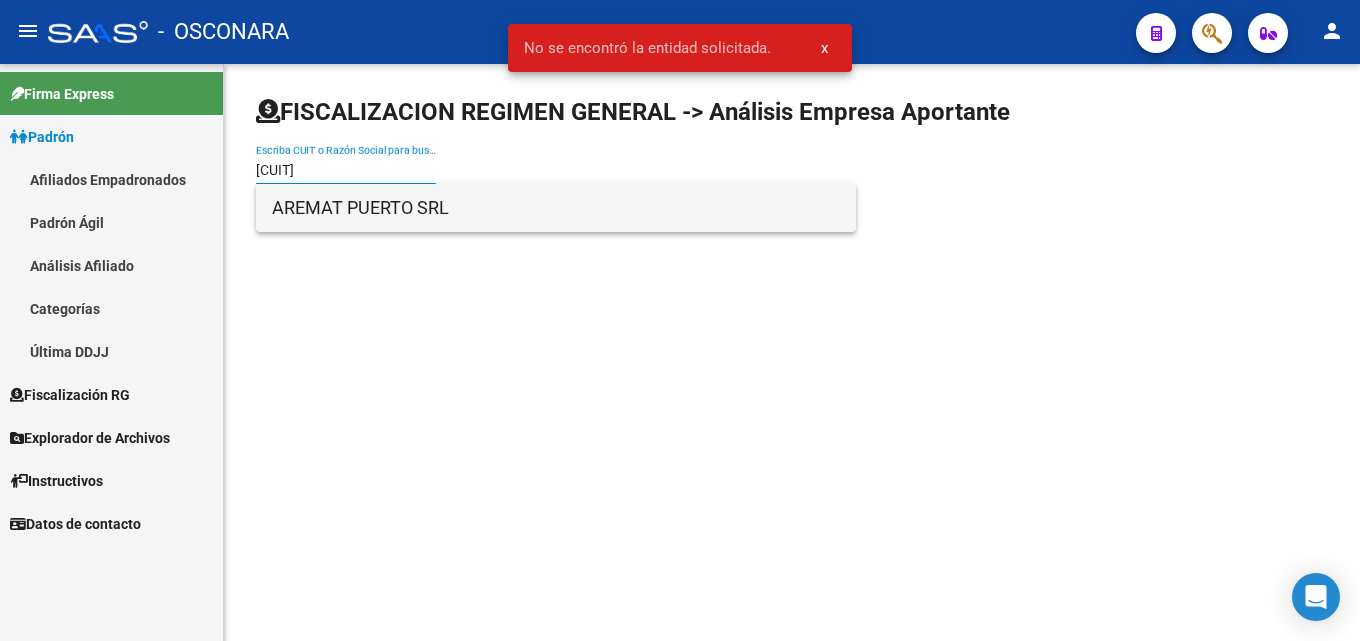 type on "[CUIT]" 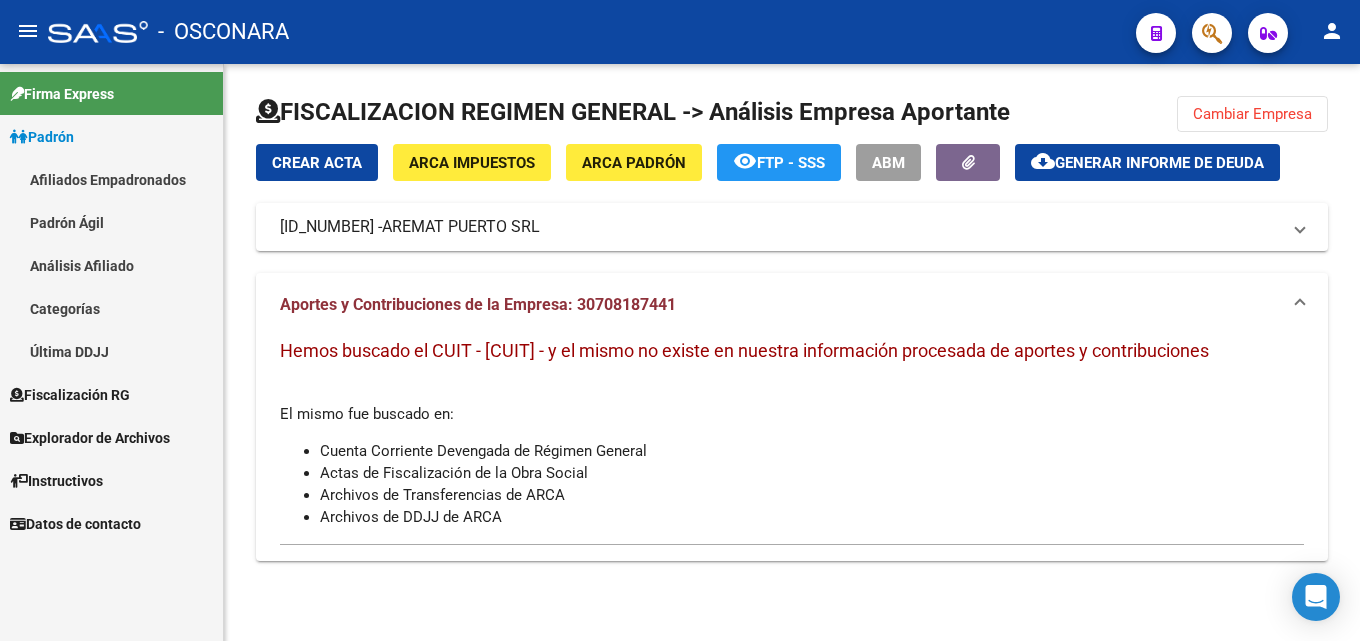 click on "Cambiar Empresa" 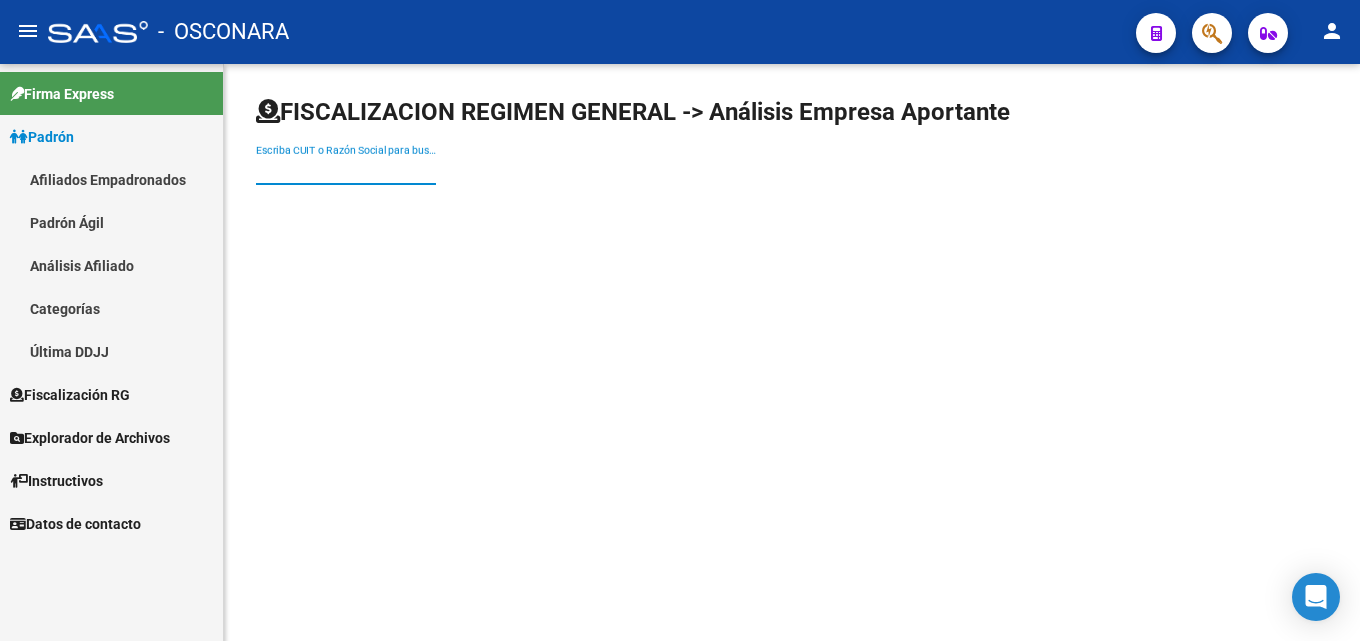 click on "Escriba CUIT o Razón Social para buscar" at bounding box center (346, 170) 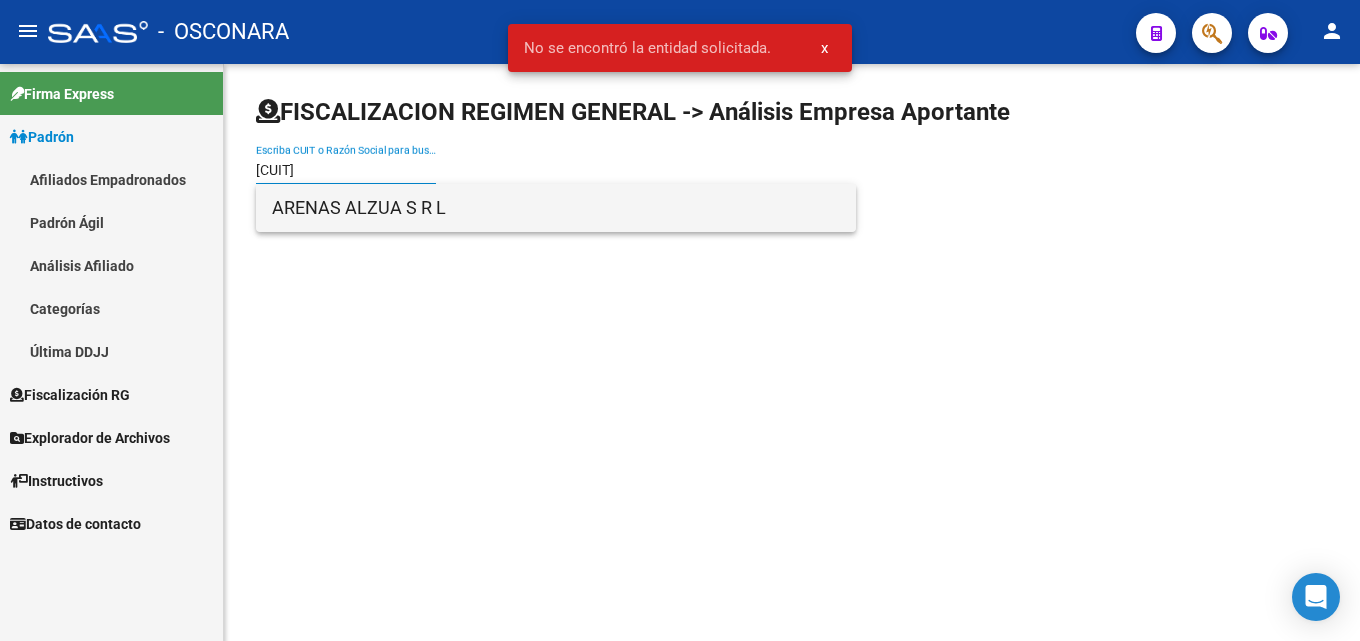 type on "[CUIT]" 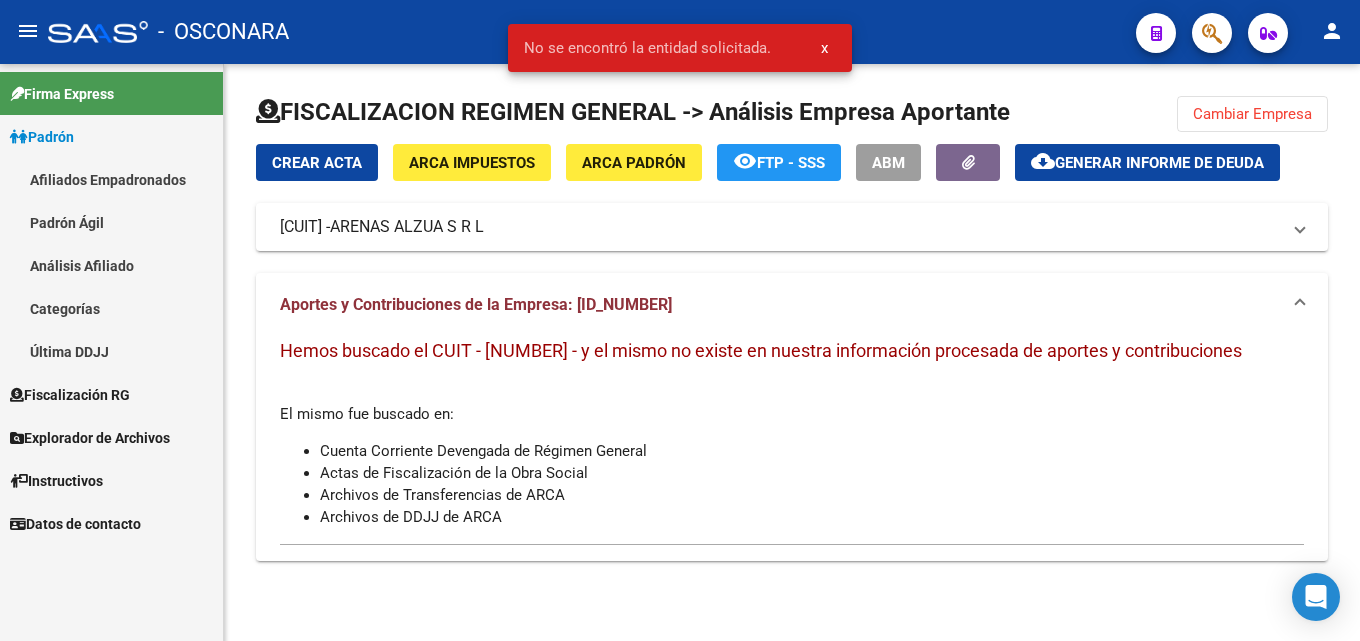 click on "Generar informe de deuda" 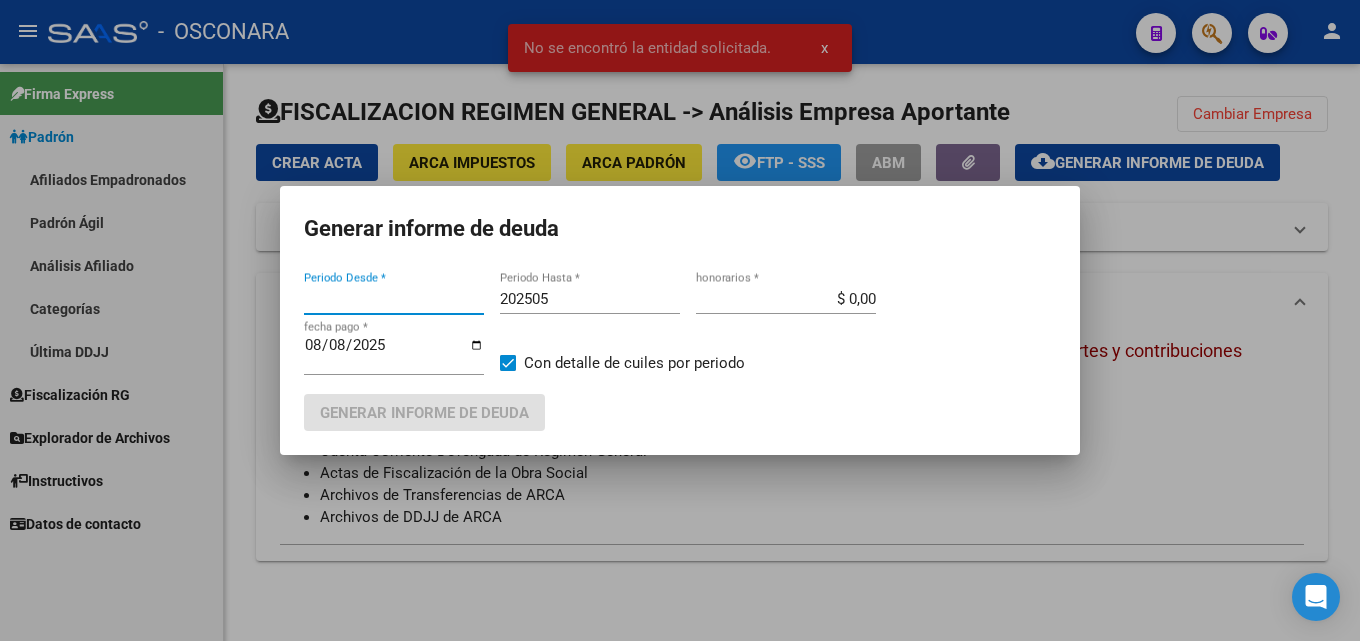 type 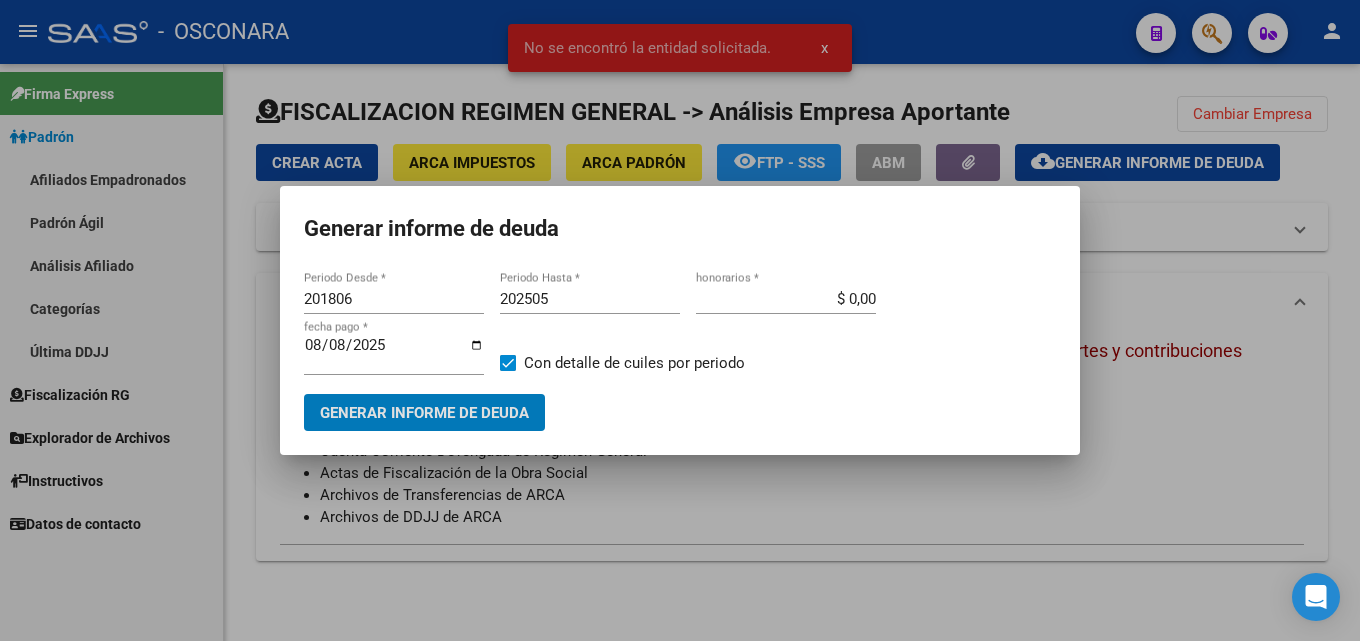 click at bounding box center (680, 320) 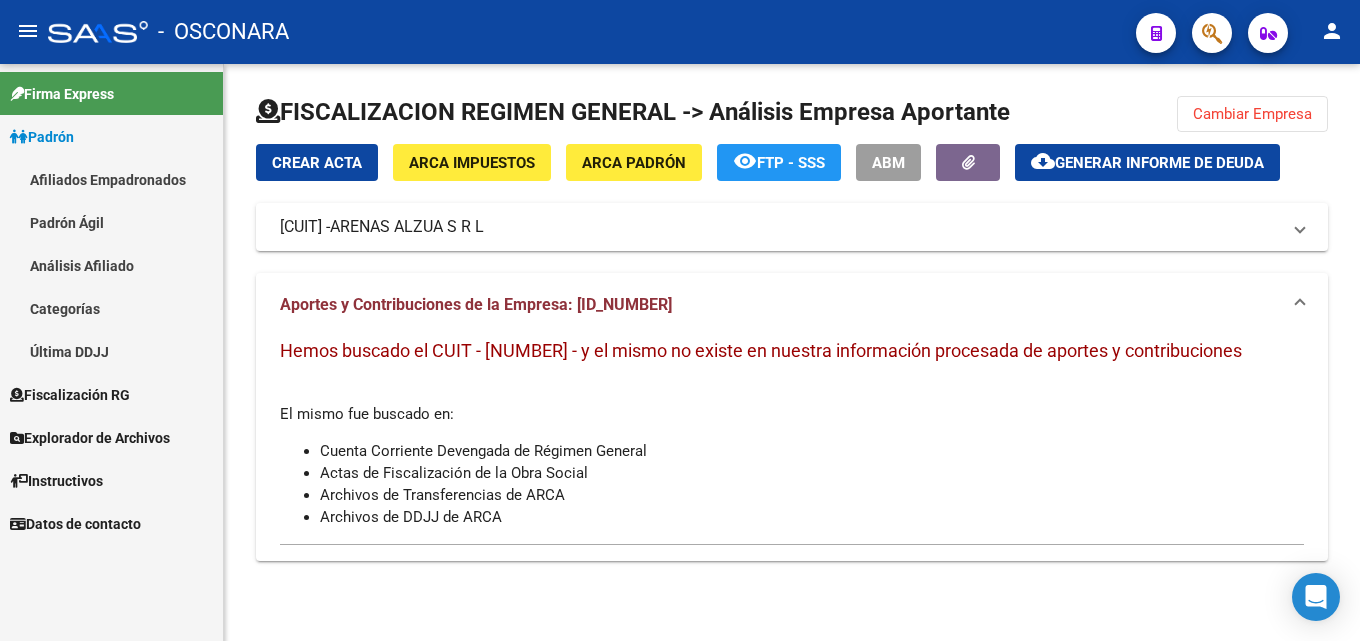 click on "Cambiar Empresa" 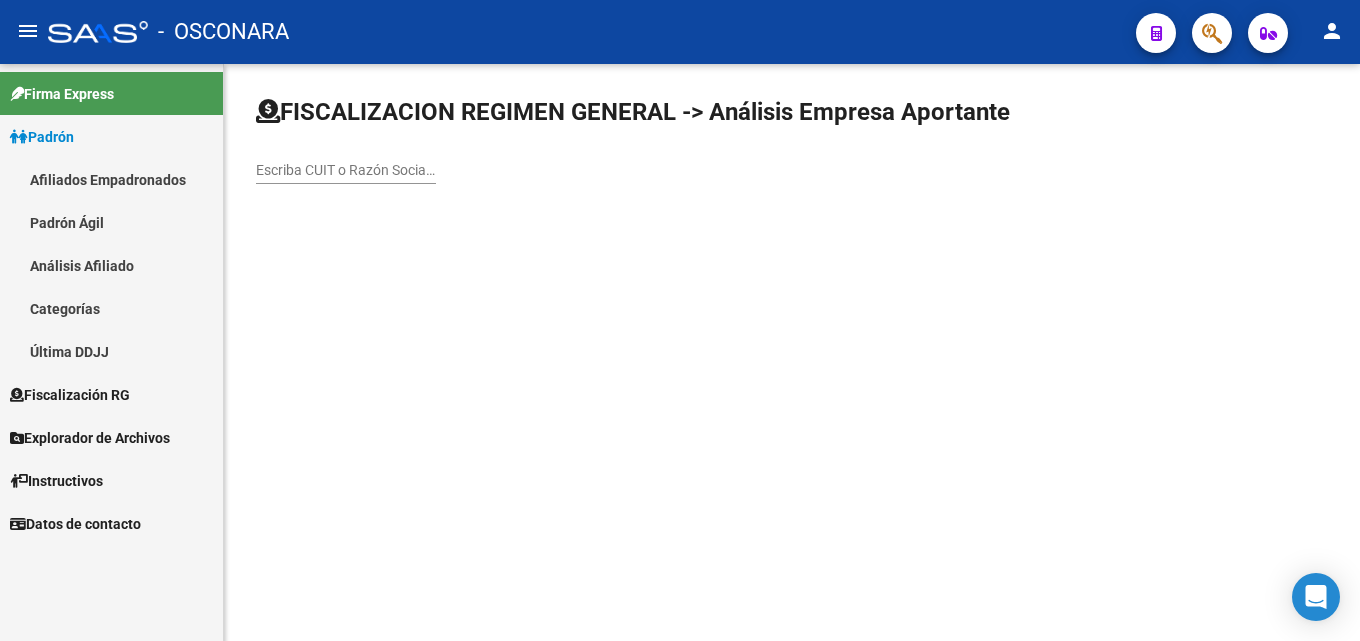 click on "Escriba CUIT o Razón Social para buscar" 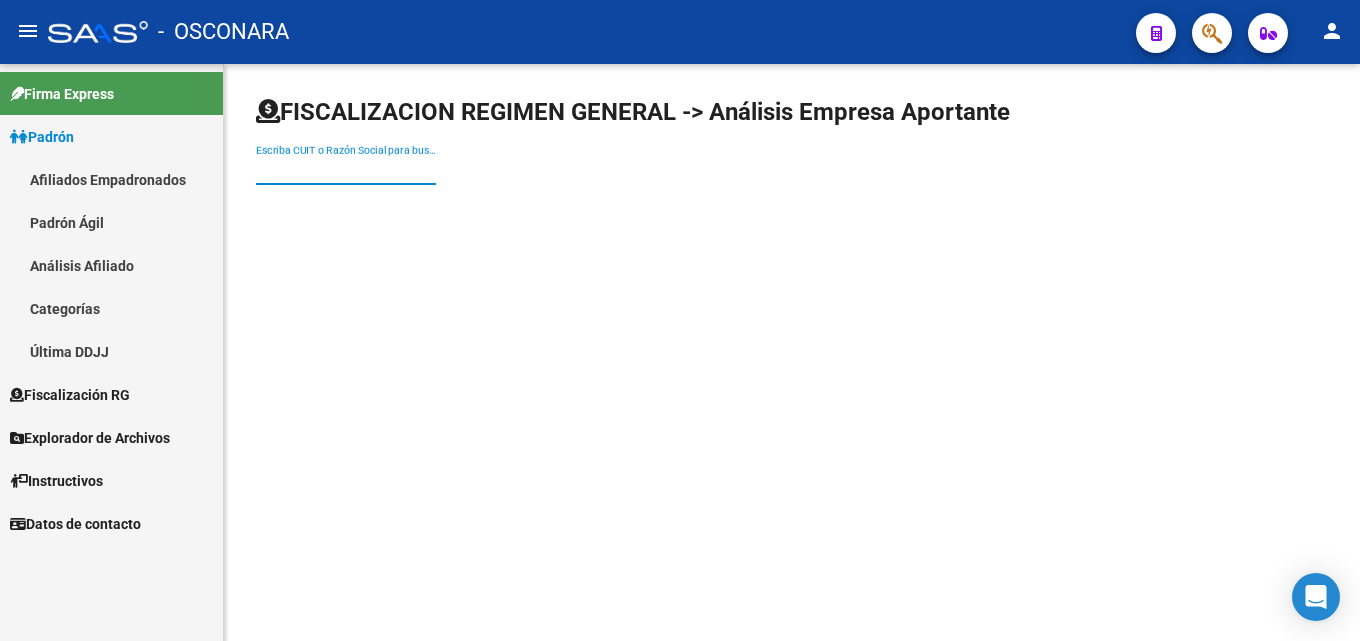 paste on "30-71080219-6" 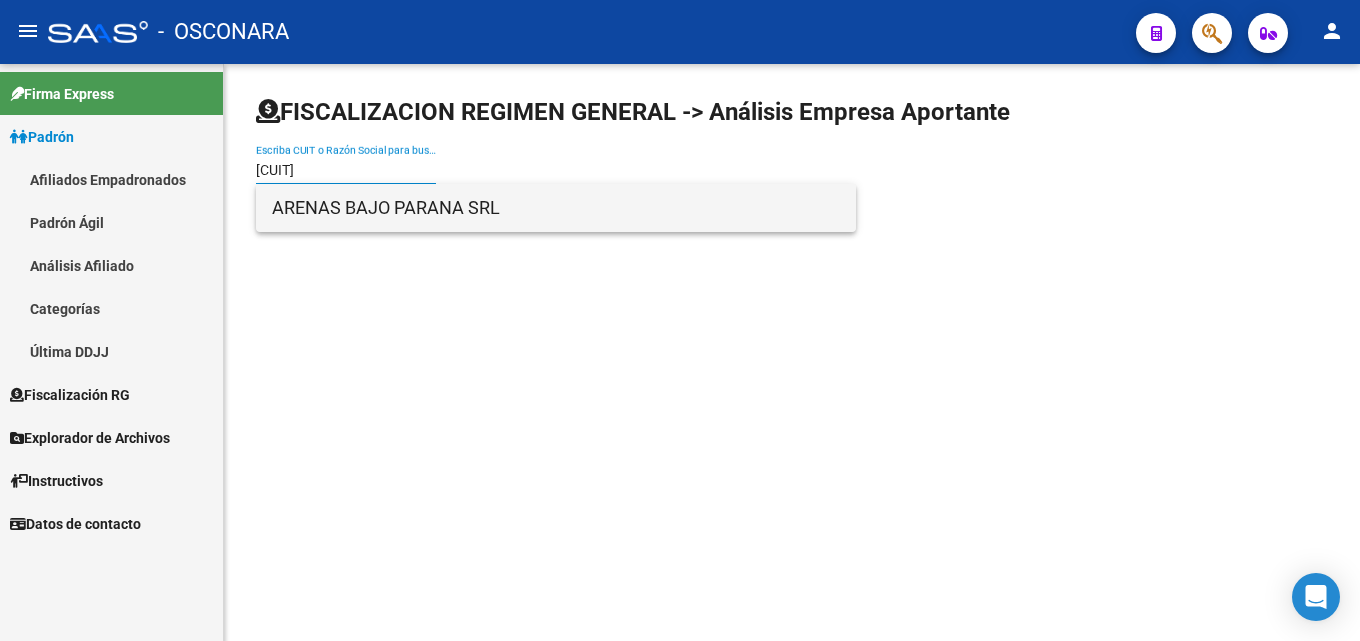 click on "ARENAS BAJO PARANA SRL" at bounding box center (556, 208) 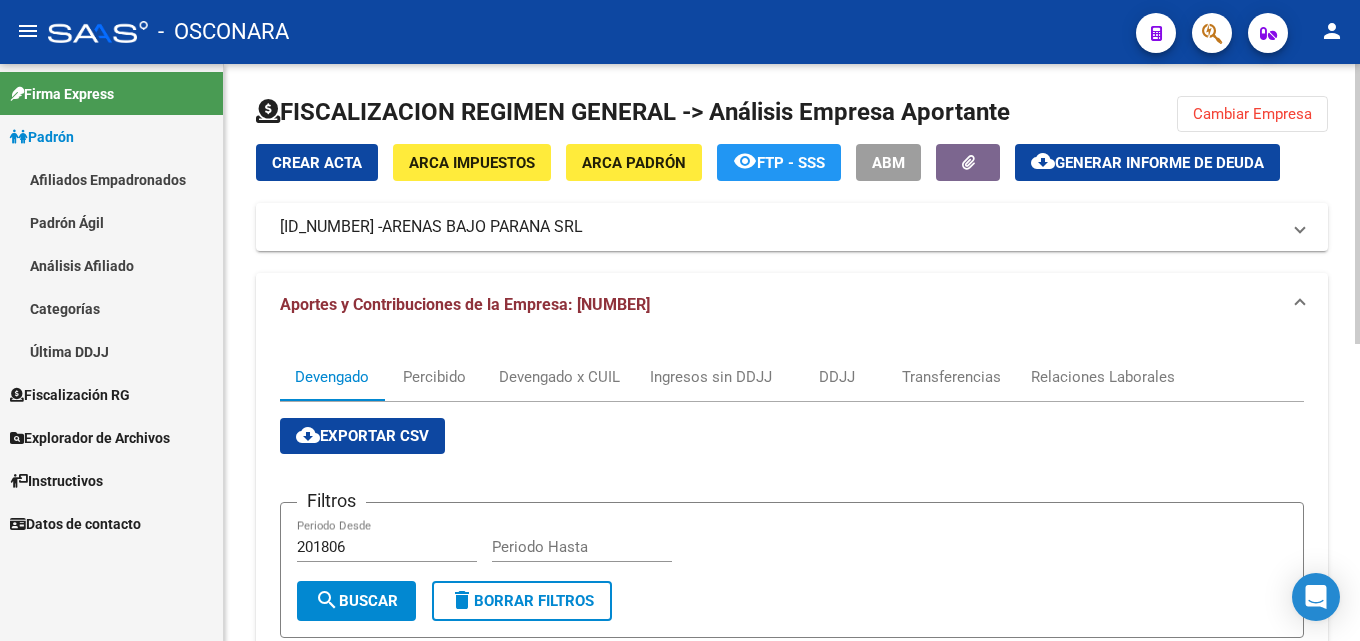 click on "Generar informe de deuda" 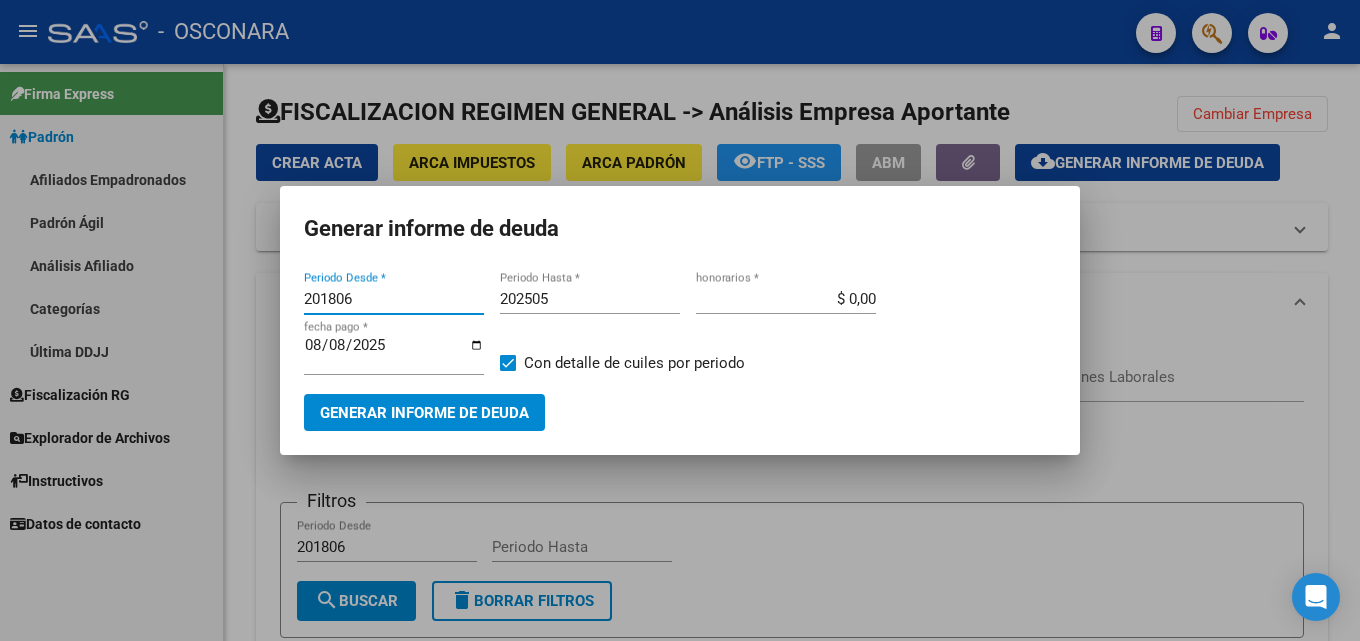 drag, startPoint x: 357, startPoint y: 304, endPoint x: 215, endPoint y: 293, distance: 142.42542 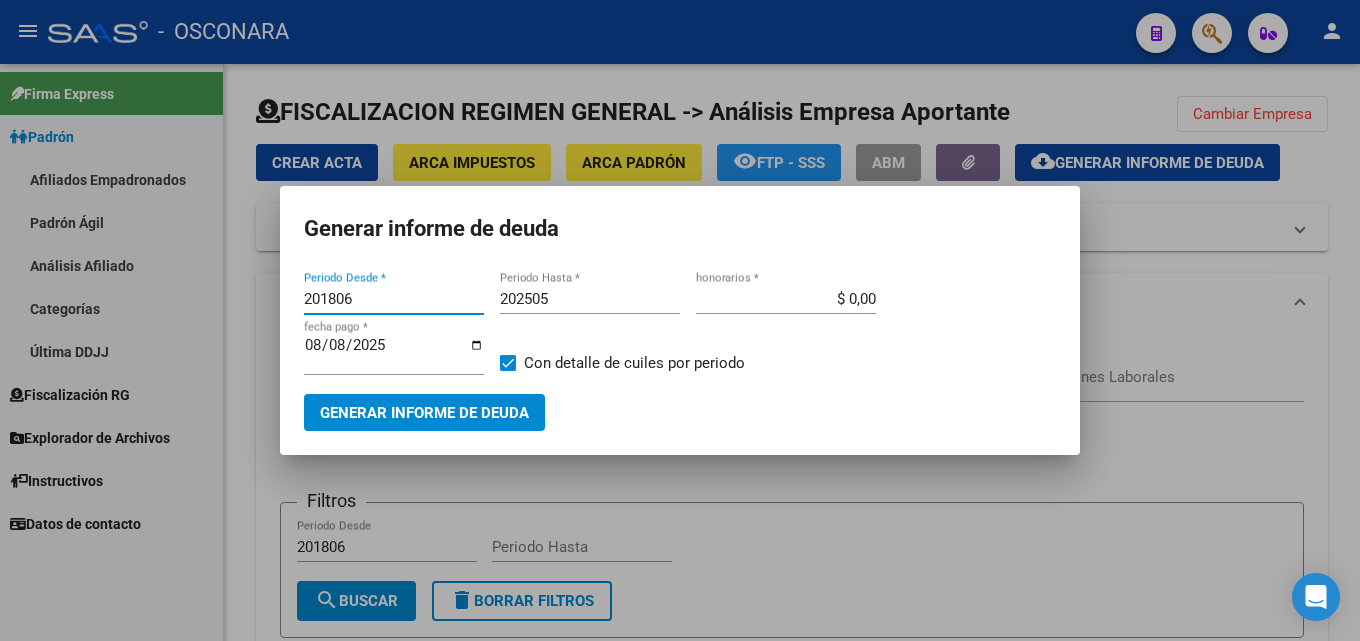 click on "Generar informe de deuda 201806 Periodo Desde * 202505 Periodo Hasta * $ 0,00 honorarios * 2025-08-08 fecha pago * Con detalle de cuiles por periodo Generar informe de deuda" at bounding box center (680, 320) 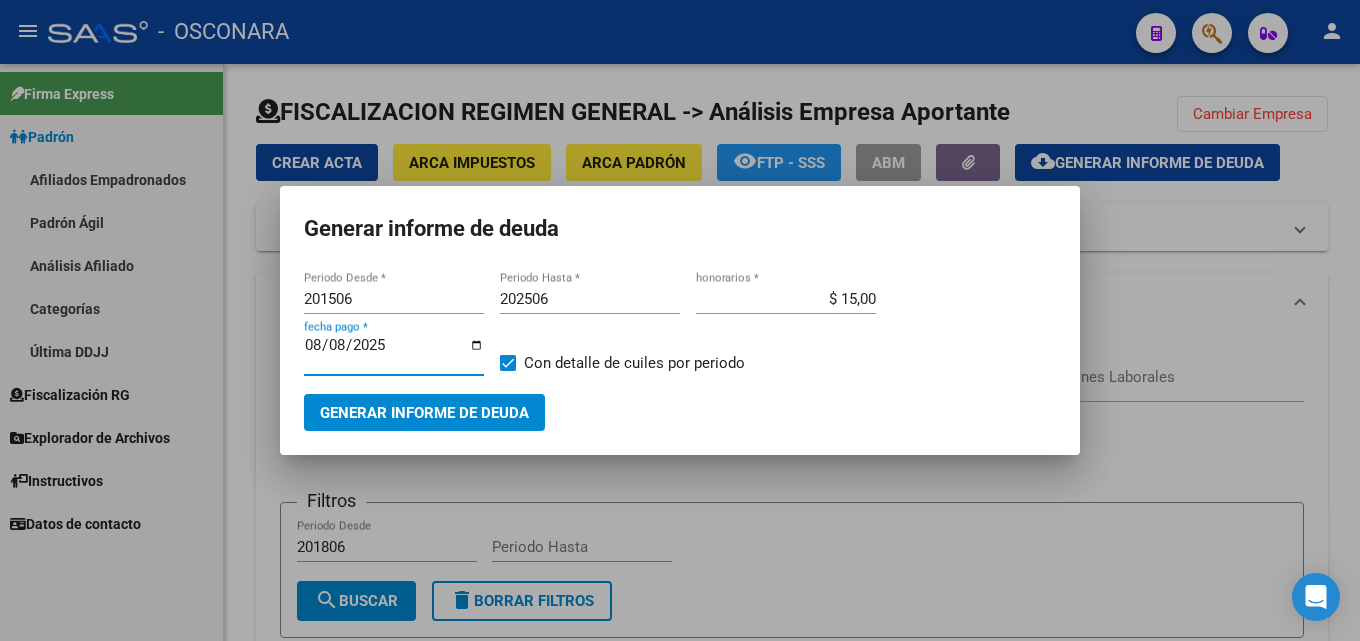 click on "2025-08-08" at bounding box center (394, 353) 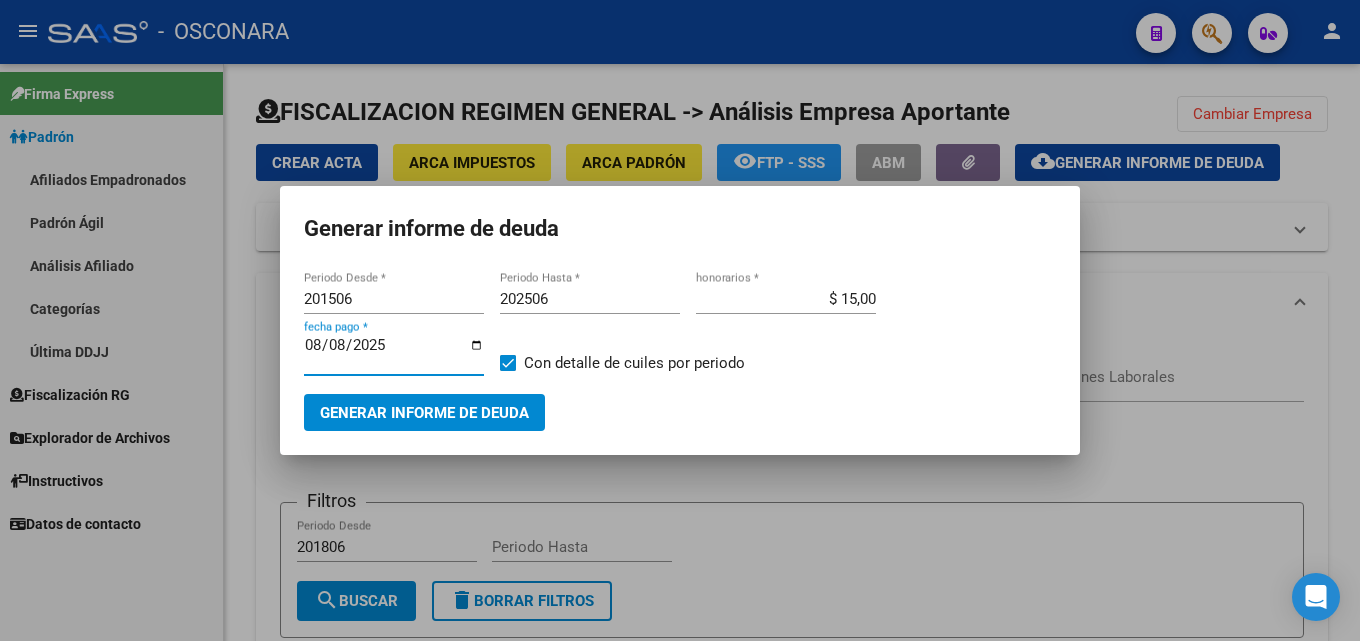 click on "Generar informe de deuda" at bounding box center [424, 413] 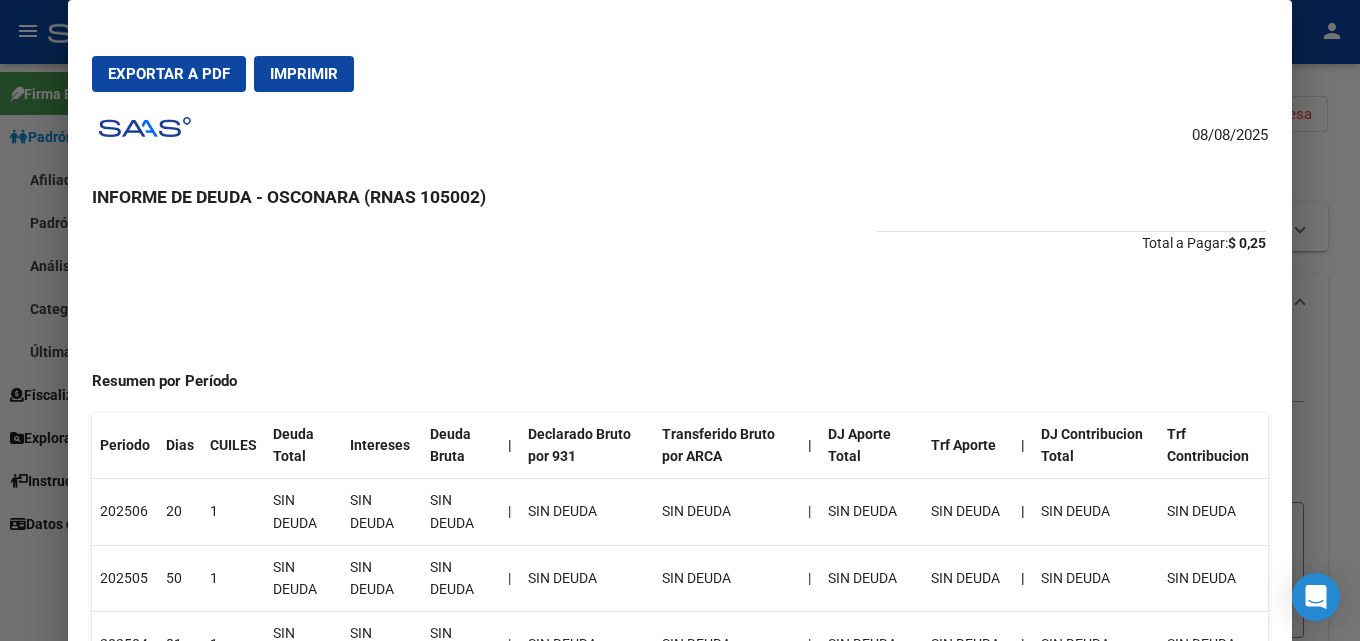 scroll, scrollTop: 0, scrollLeft: 0, axis: both 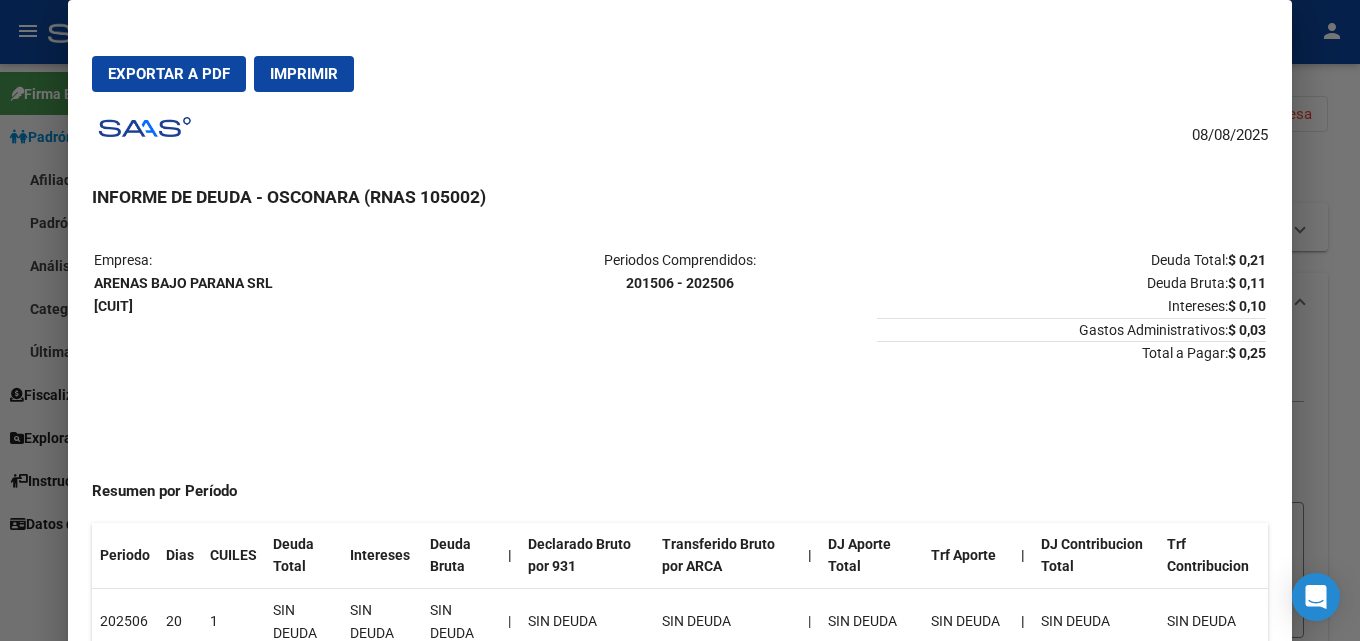 click at bounding box center (680, 320) 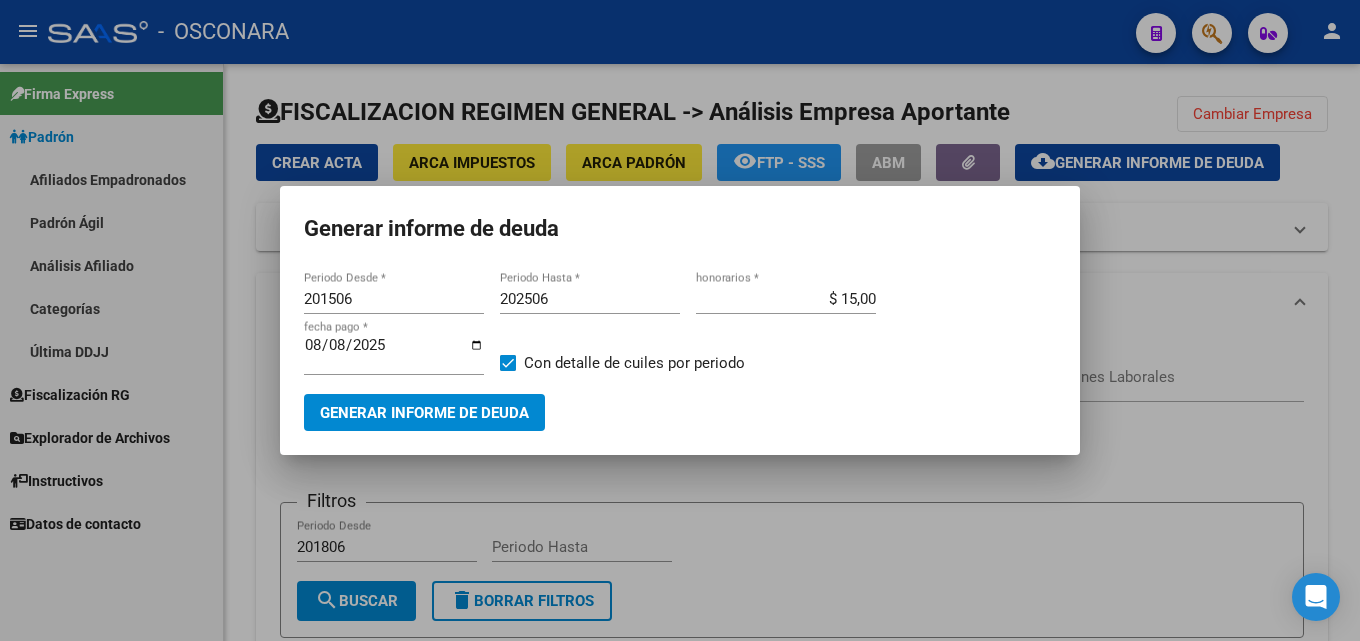 click at bounding box center (680, 320) 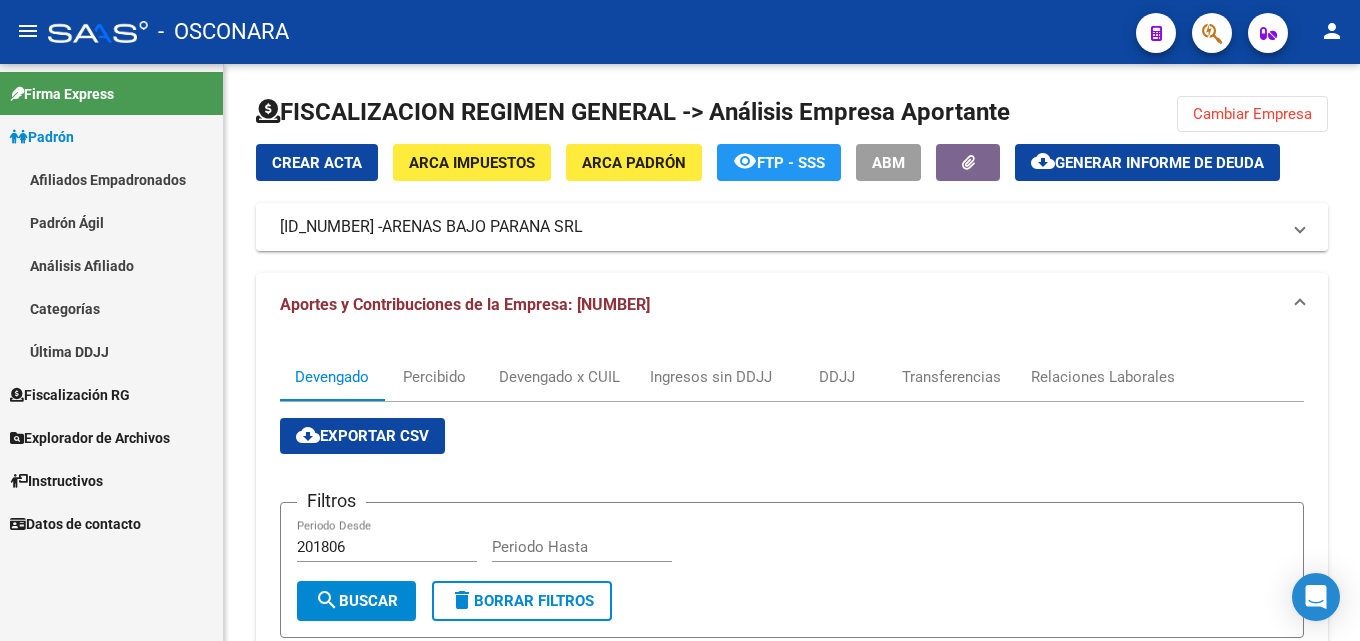 click on "Cambiar Empresa" 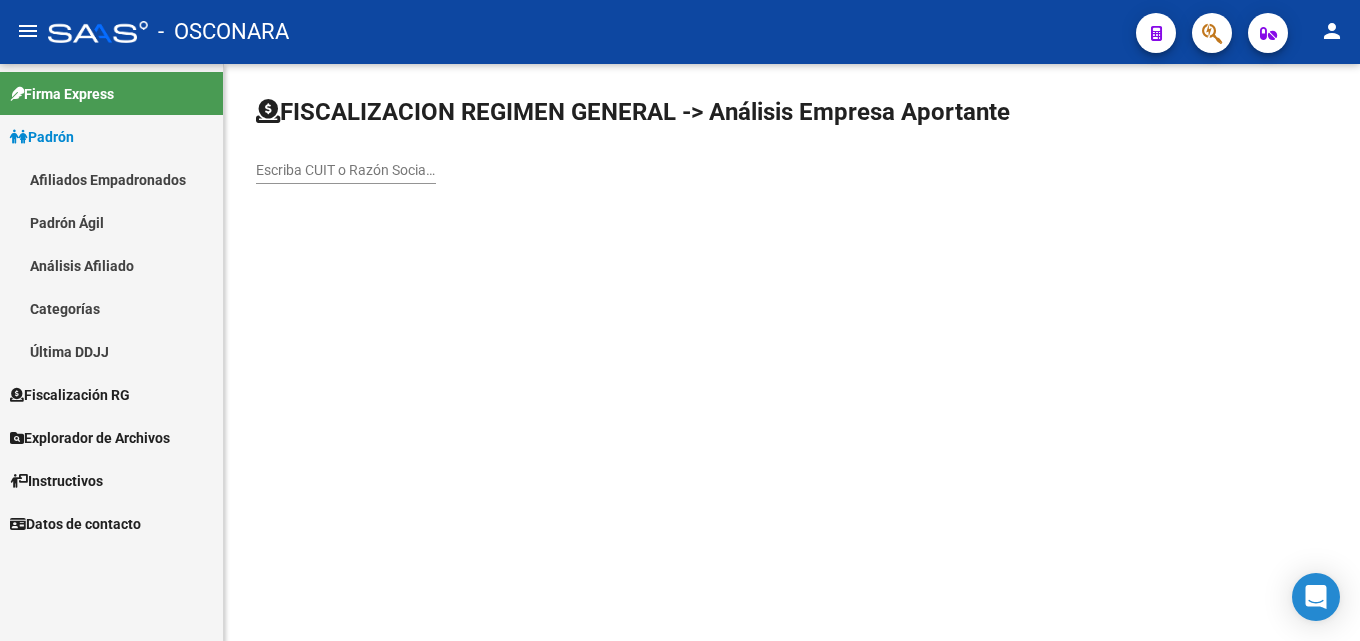 click on "Escriba CUIT o Razón Social para buscar" at bounding box center (346, 170) 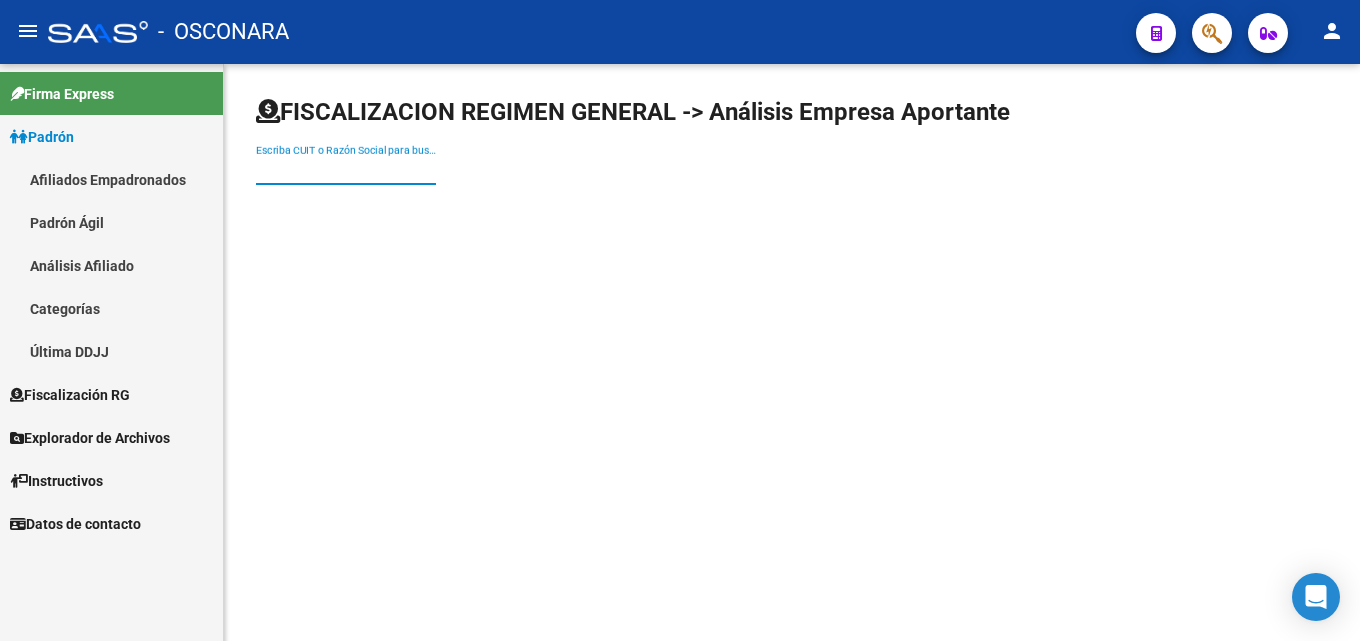paste on "[NUMBER]" 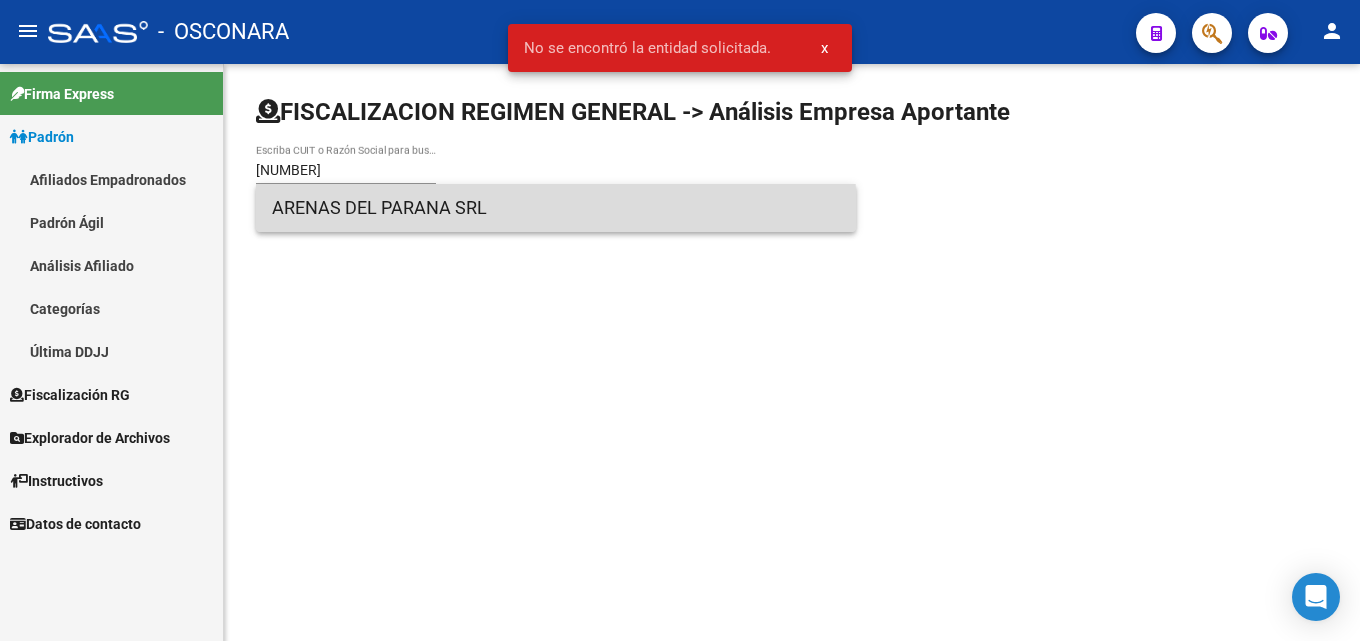 click on "ARENAS DEL PARANA SRL" at bounding box center (556, 208) 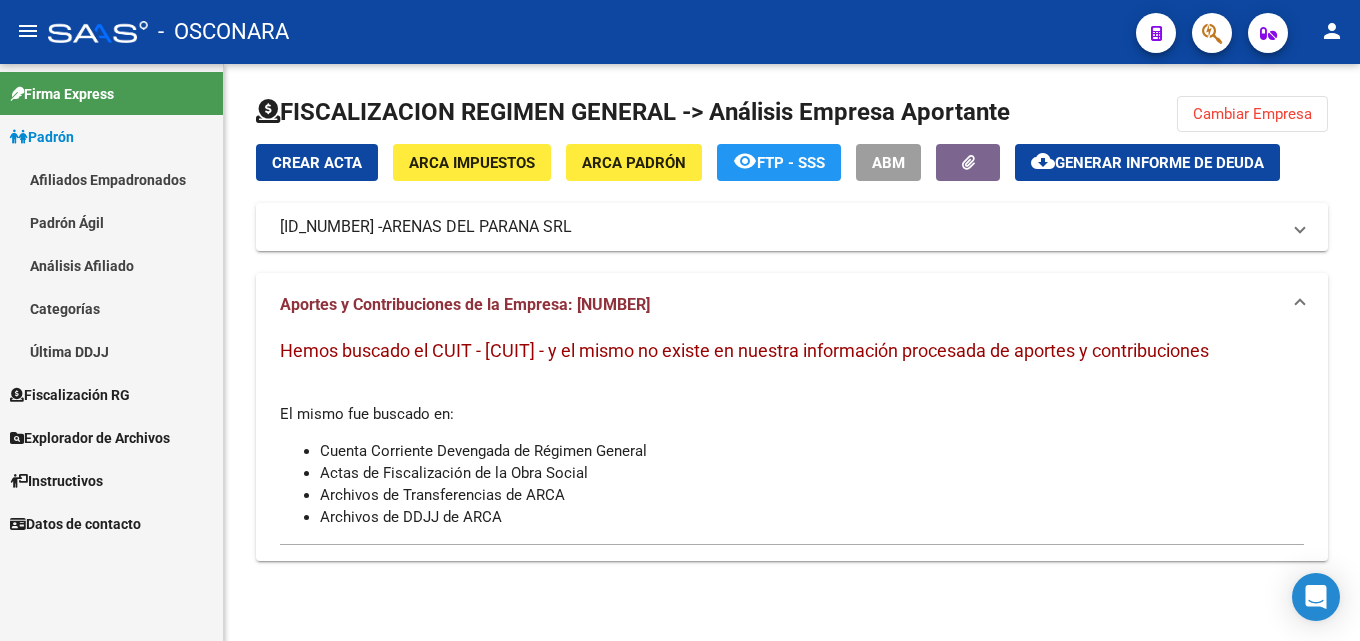 click on "Cambiar Empresa" 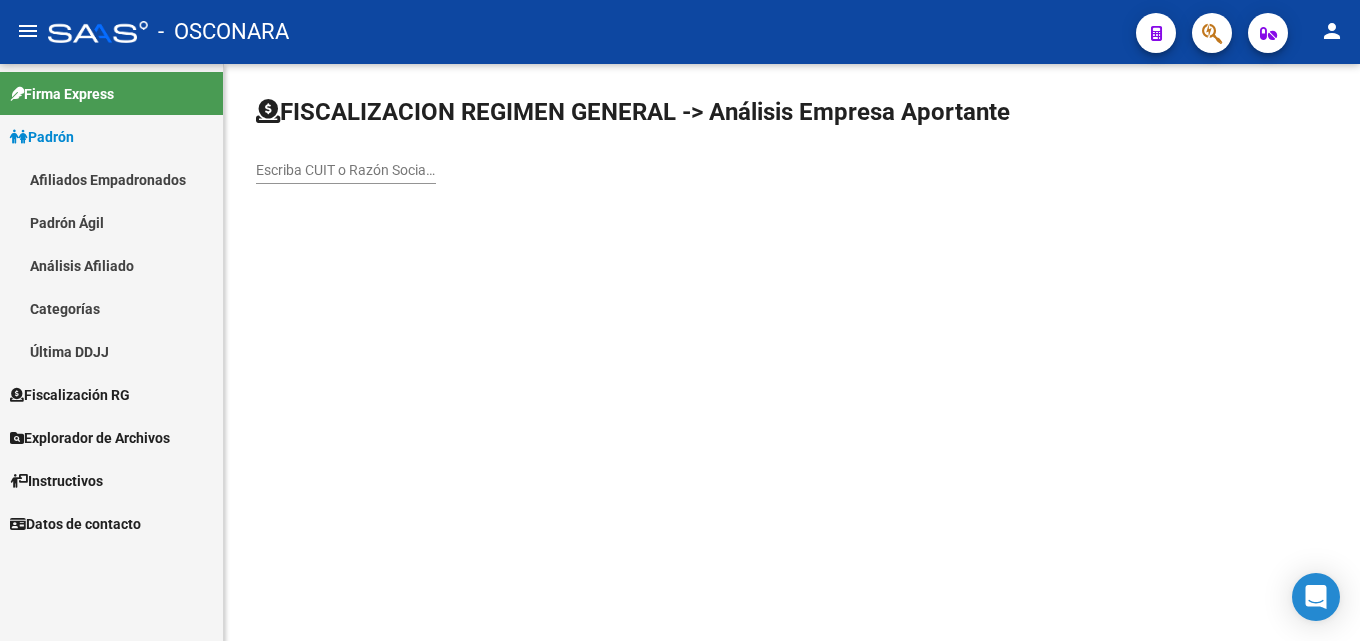 click on "Escriba CUIT o Razón Social para buscar" at bounding box center (346, 170) 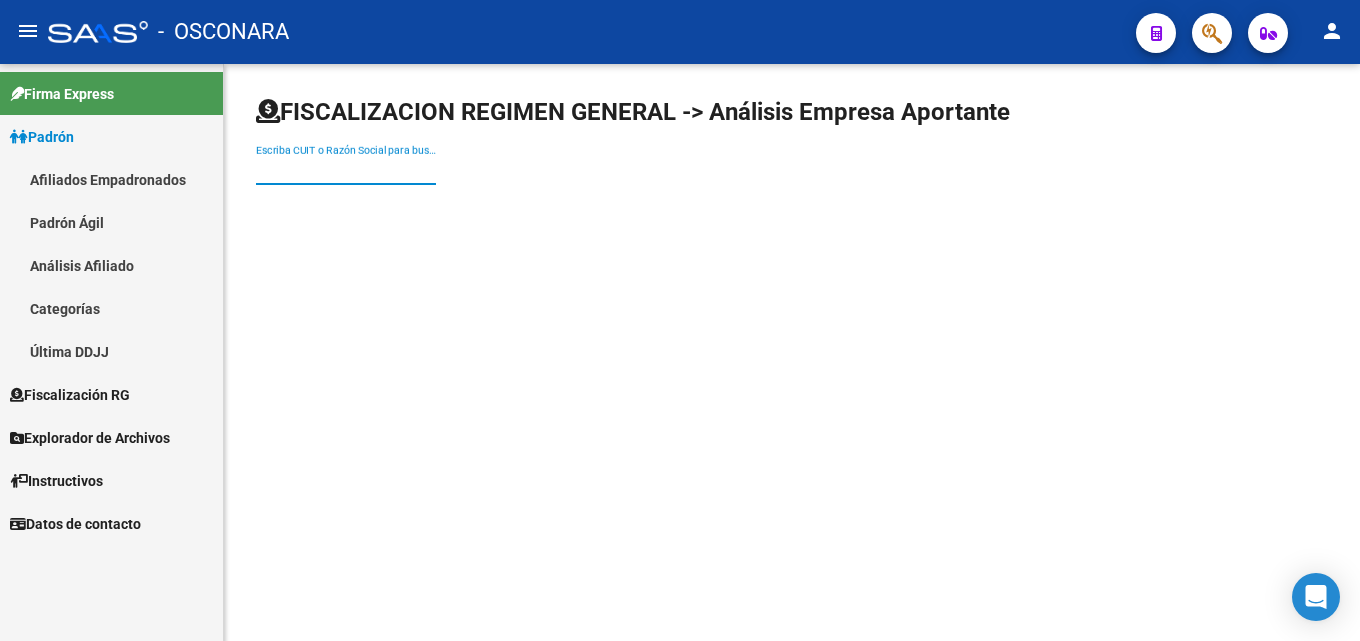 paste on "[CUIT]" 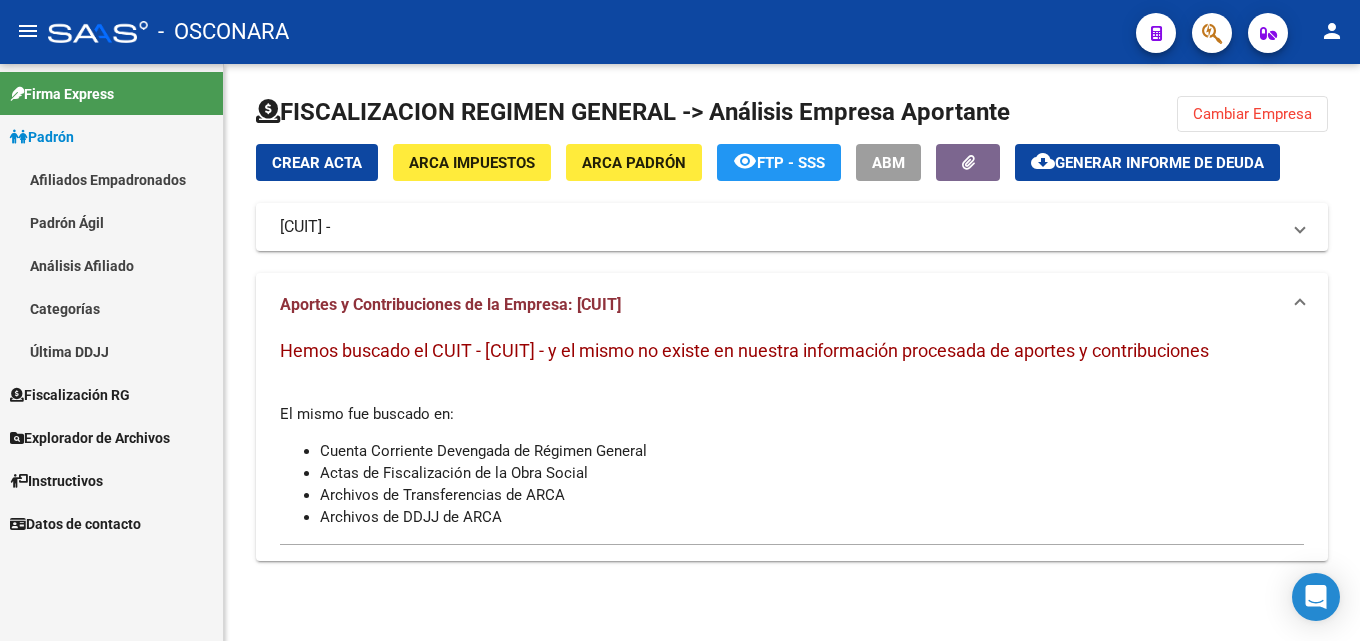 click on "Cambiar Empresa" 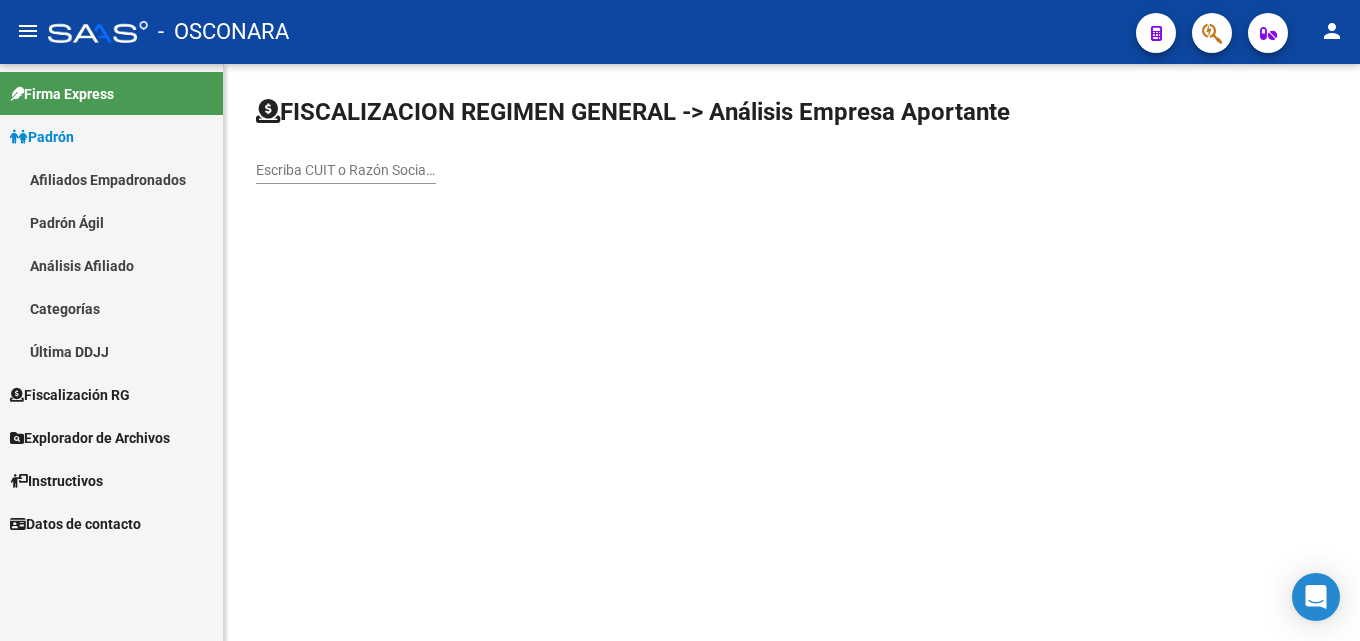 click on "Escriba CUIT o Razón Social para buscar" at bounding box center (346, 170) 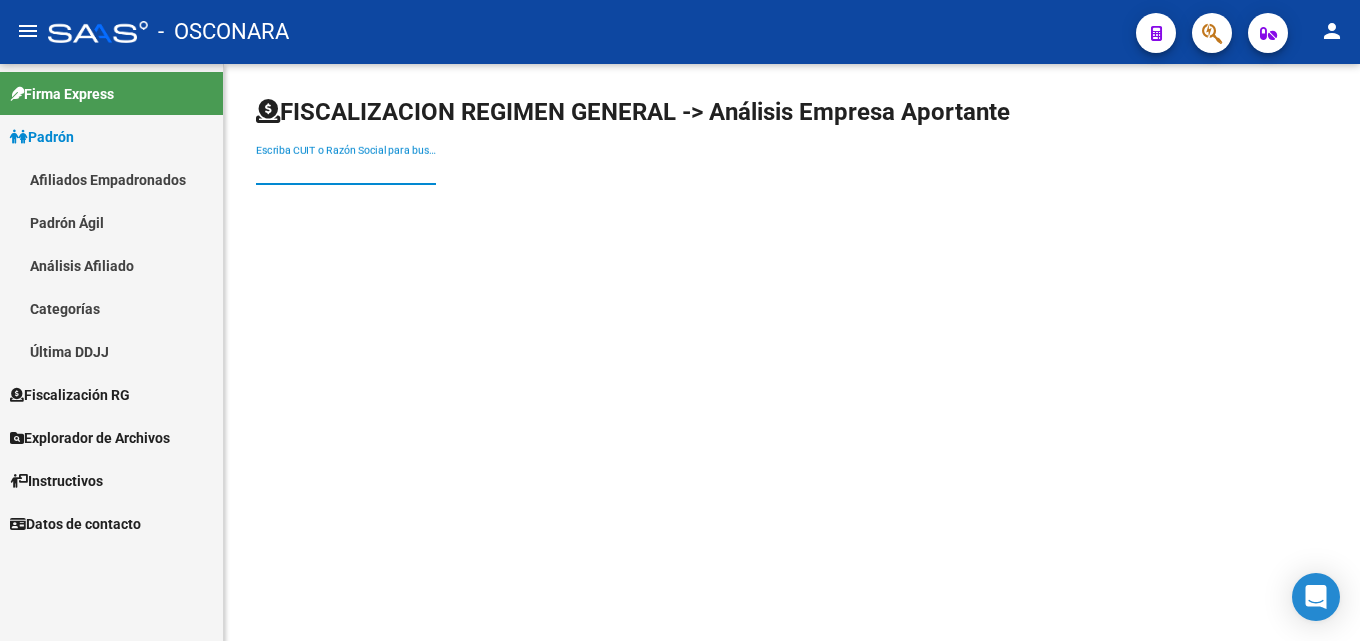 paste on "ARENERA CARLES S.R.L." 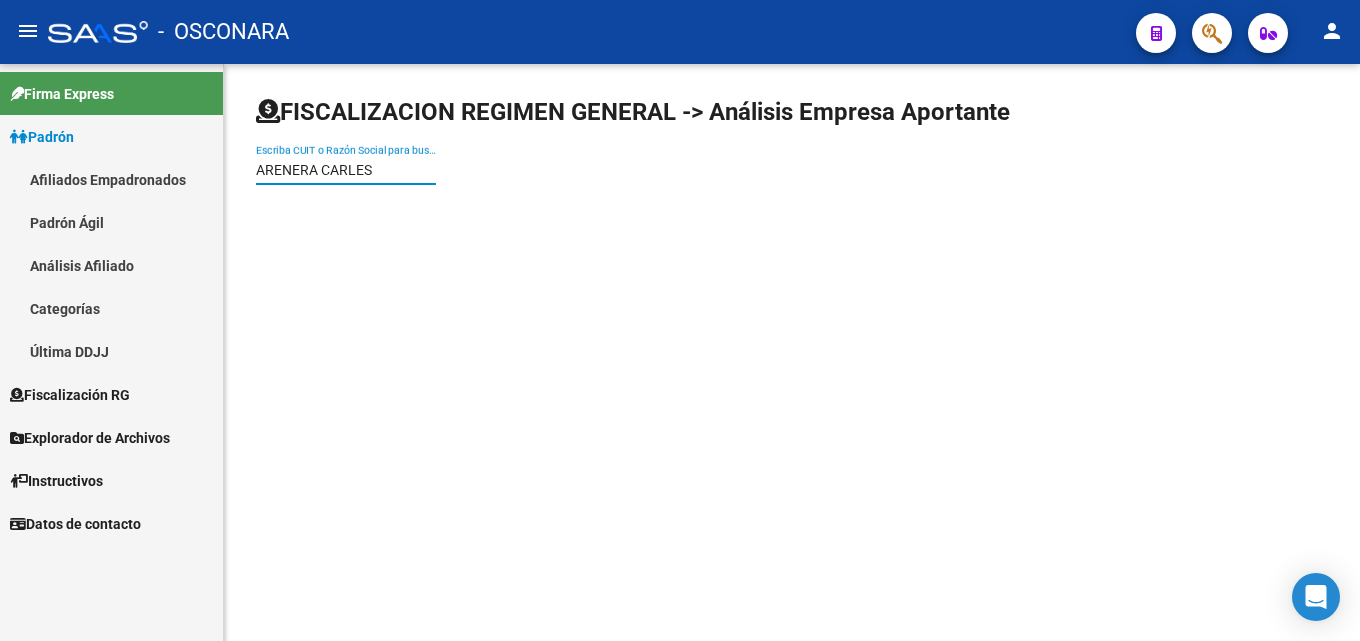 drag, startPoint x: 374, startPoint y: 170, endPoint x: 33, endPoint y: 157, distance: 341.2477 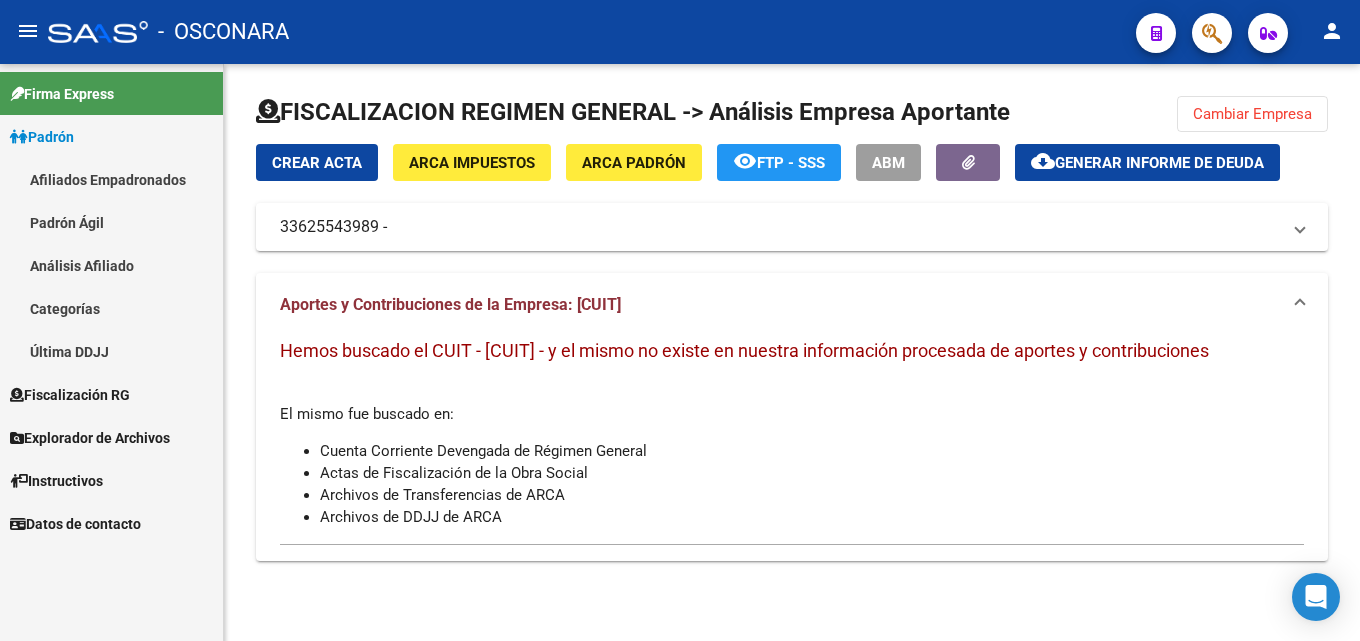 drag, startPoint x: 1233, startPoint y: 122, endPoint x: 1202, endPoint y: 122, distance: 31 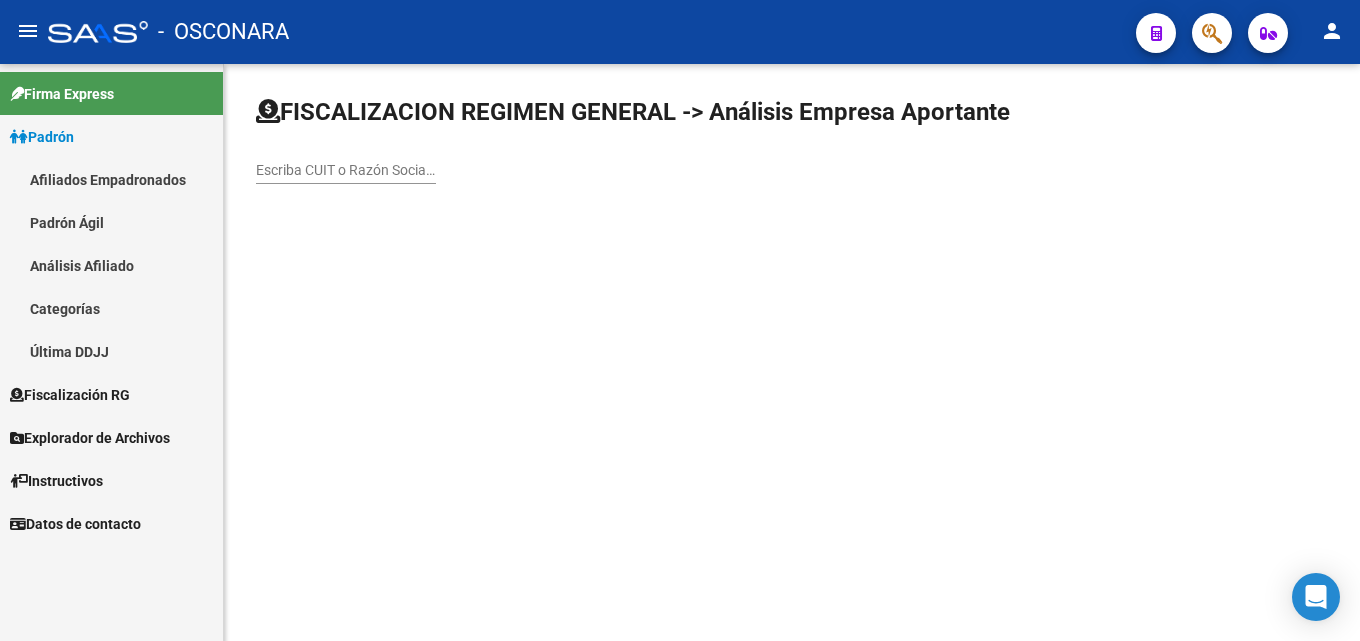 click on "Escriba CUIT o Razón Social para buscar" at bounding box center (346, 170) 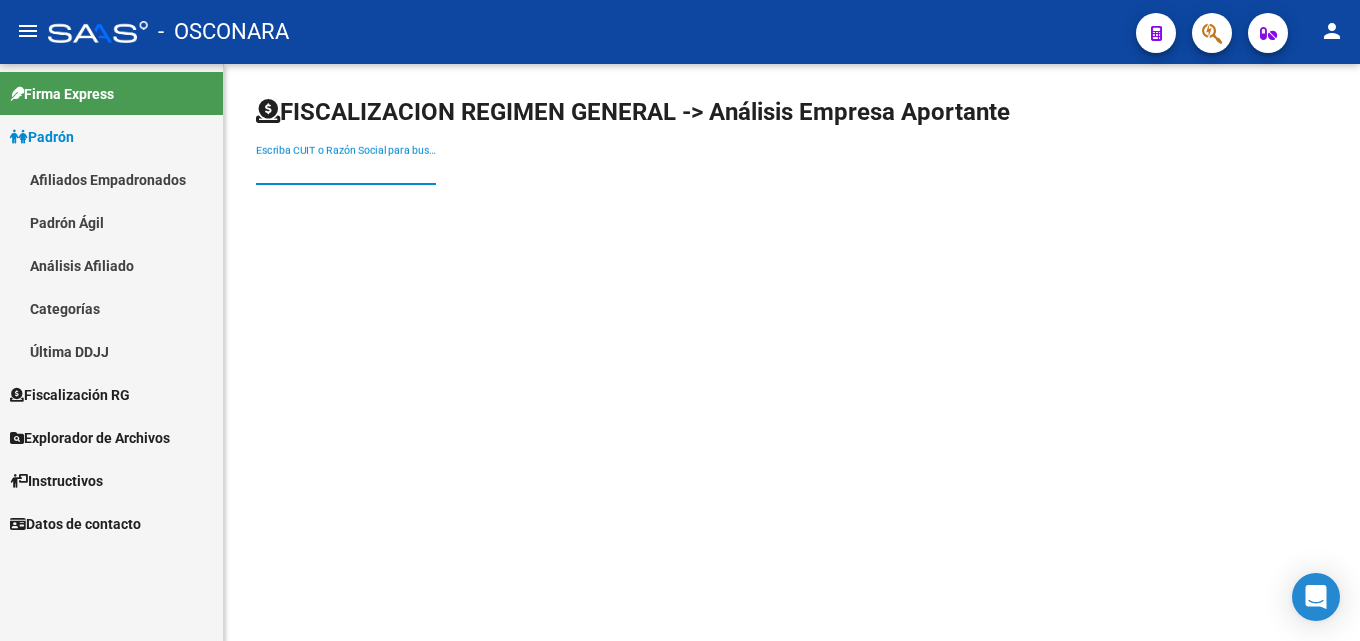 paste on "[CUIT]" 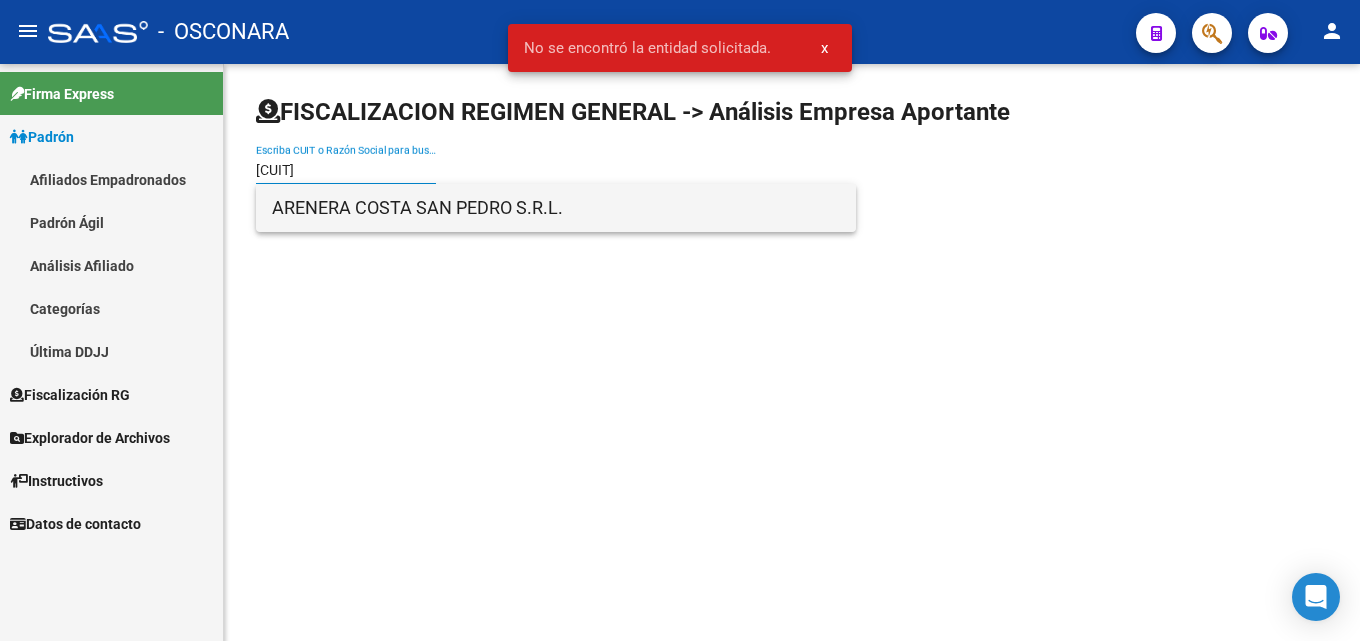 click on "ARENERA COSTA SAN PEDRO S.R.L." at bounding box center (556, 208) 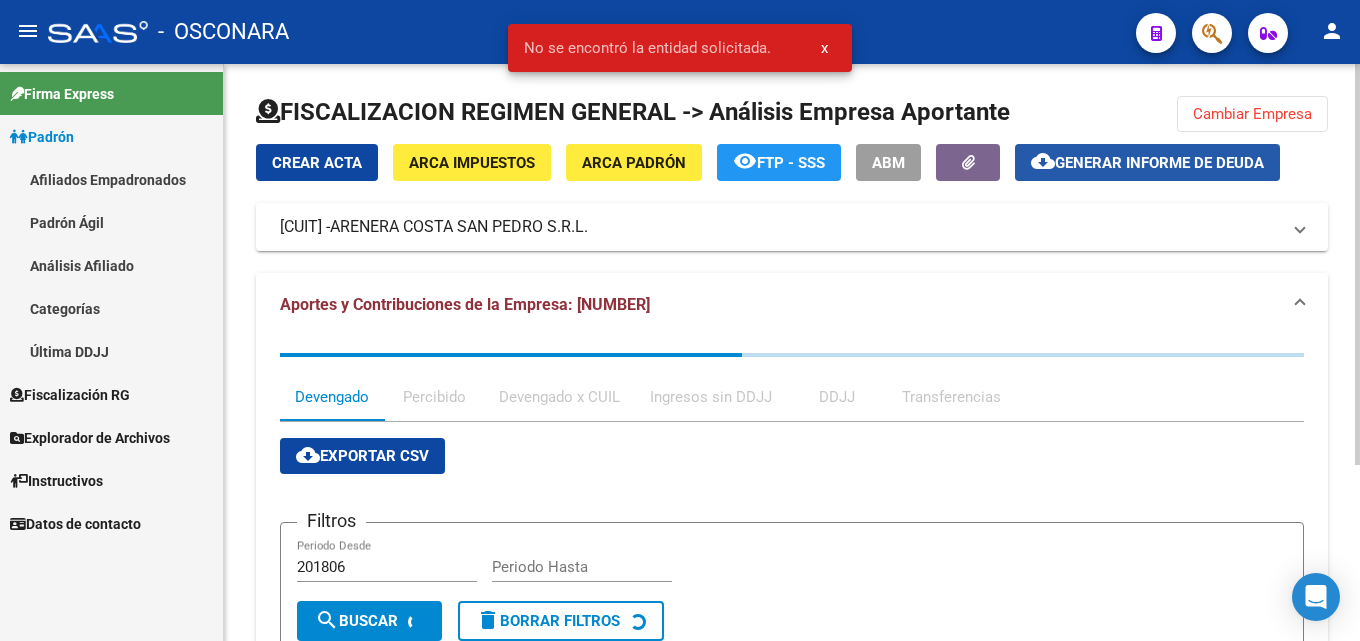 click on "cloud_download  Generar informe de deuda" 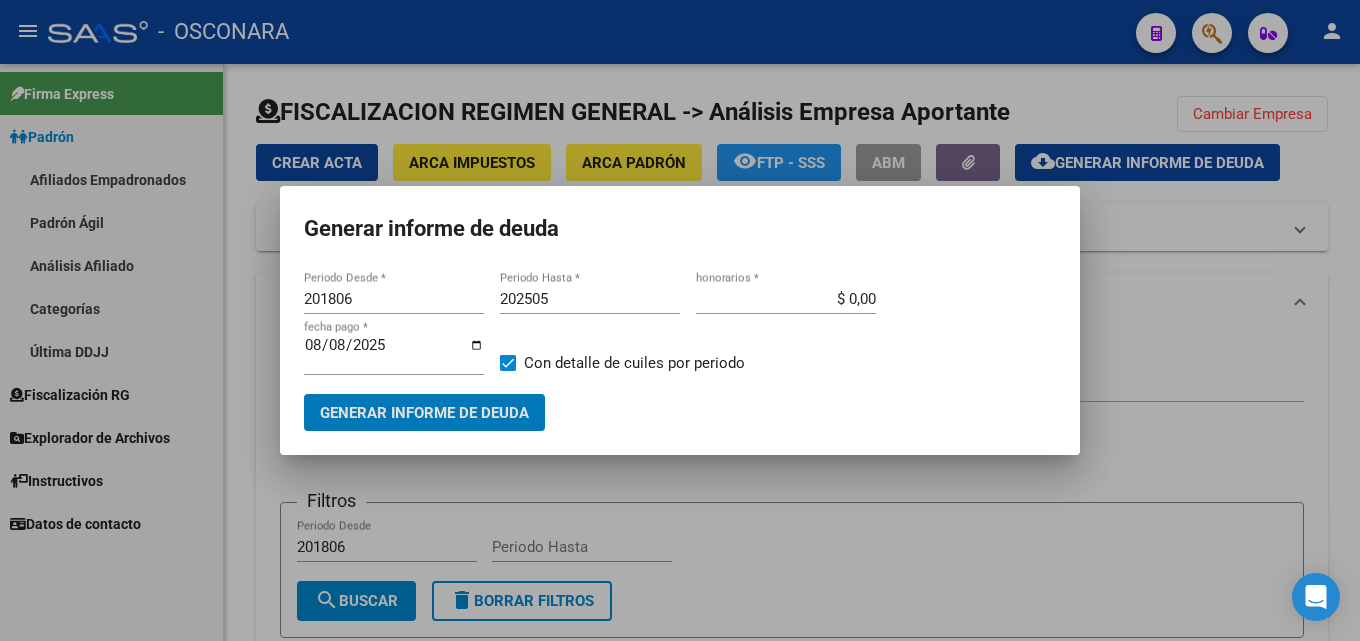 drag, startPoint x: 356, startPoint y: 302, endPoint x: 294, endPoint y: 302, distance: 62 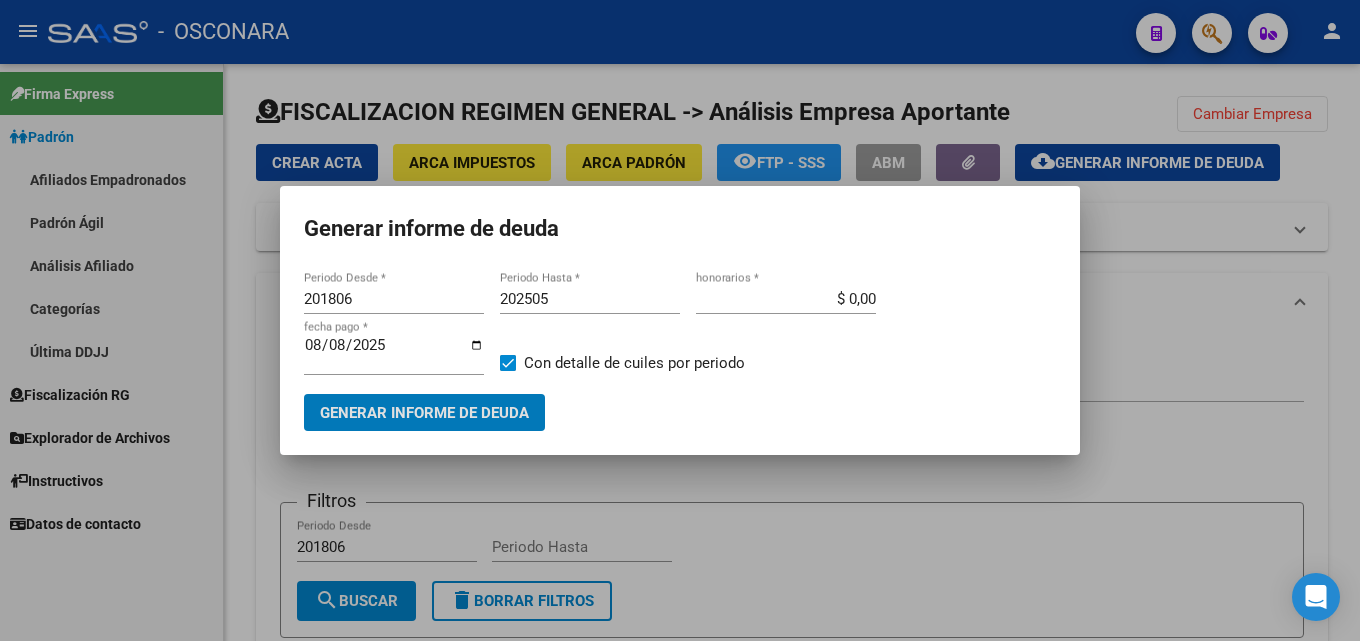 click on "201806 Periodo Desde *   202505 Periodo Hasta *   $ 0,00 honorarios *   2025-08-08 fecha pago *   Con detalle de cuiles por periodo  Generar informe de deuda" at bounding box center (680, 349) 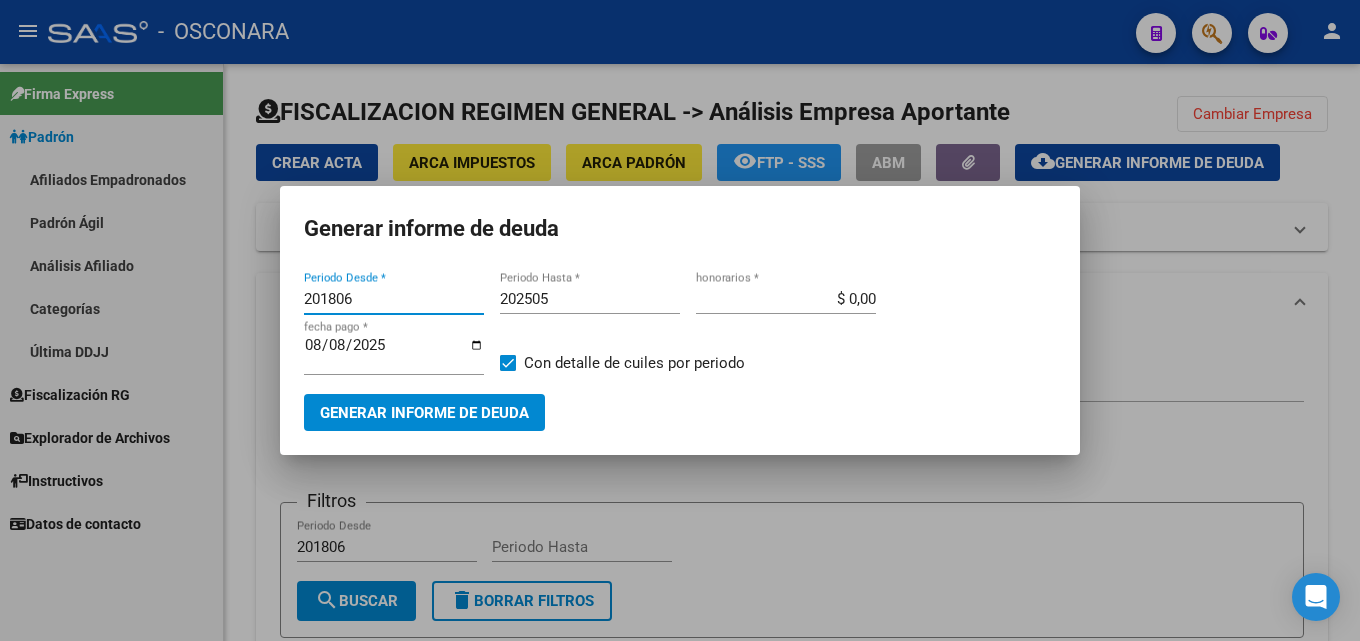 click on "201806" at bounding box center (394, 299) 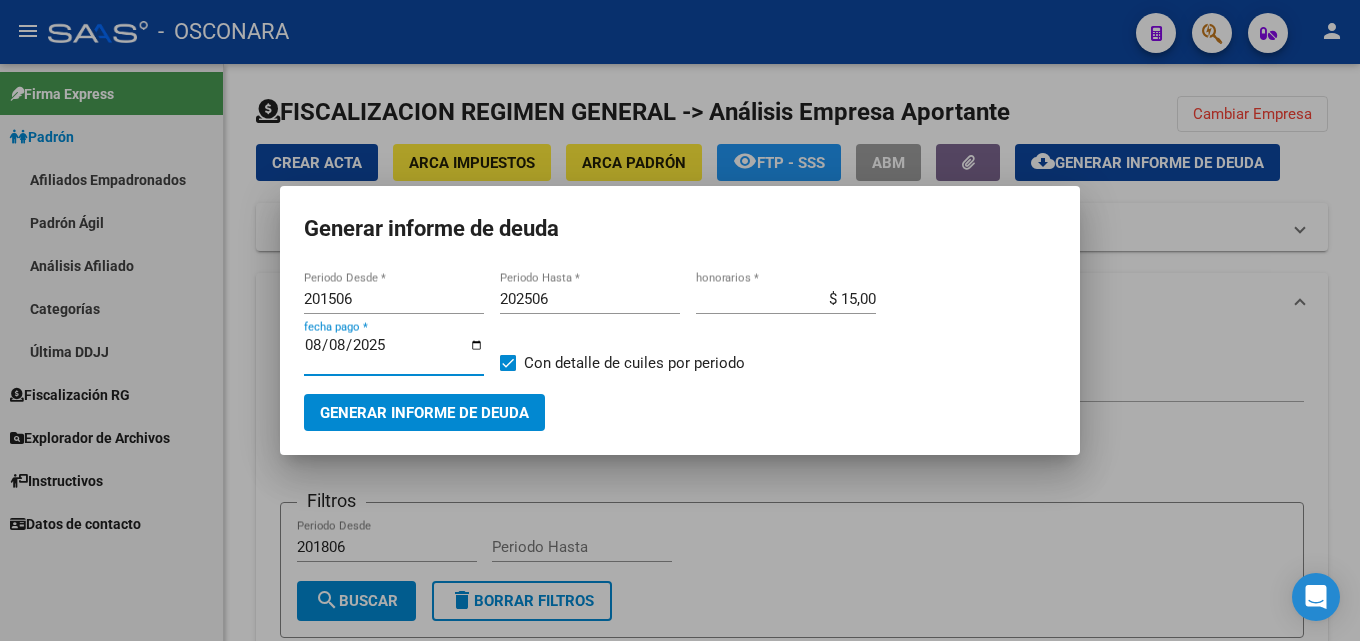 click on "2025-08-08" at bounding box center [394, 353] 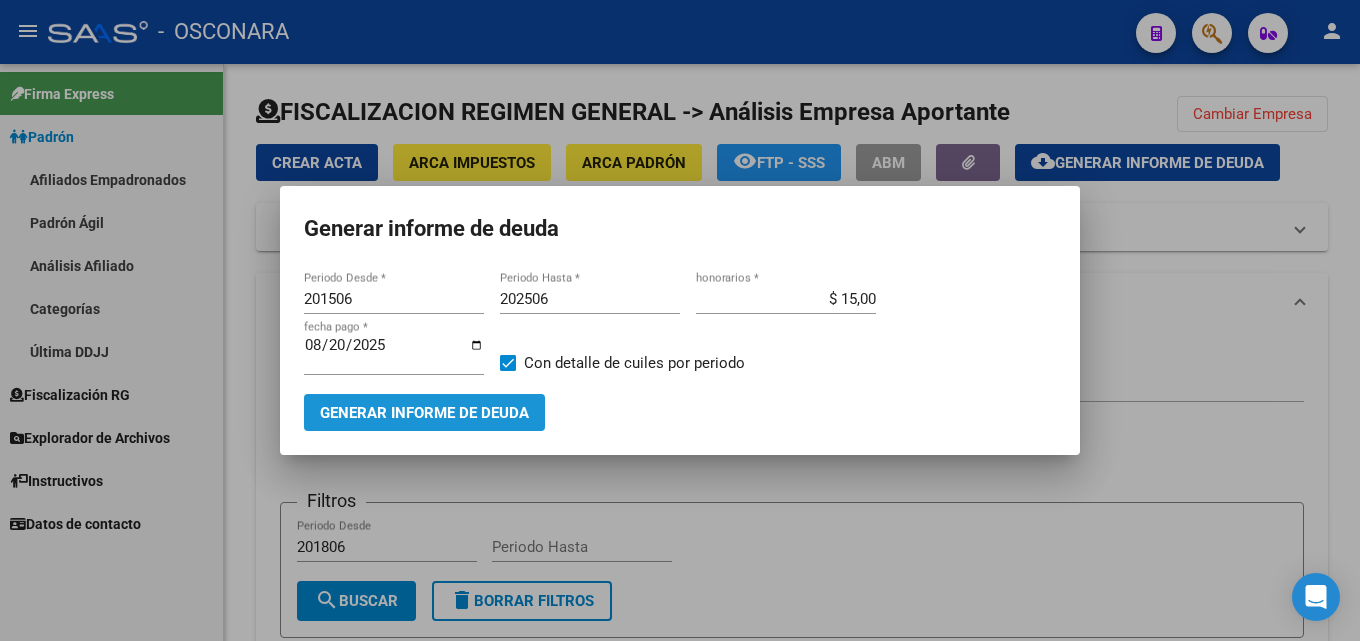 click on "Generar informe de deuda" at bounding box center [424, 413] 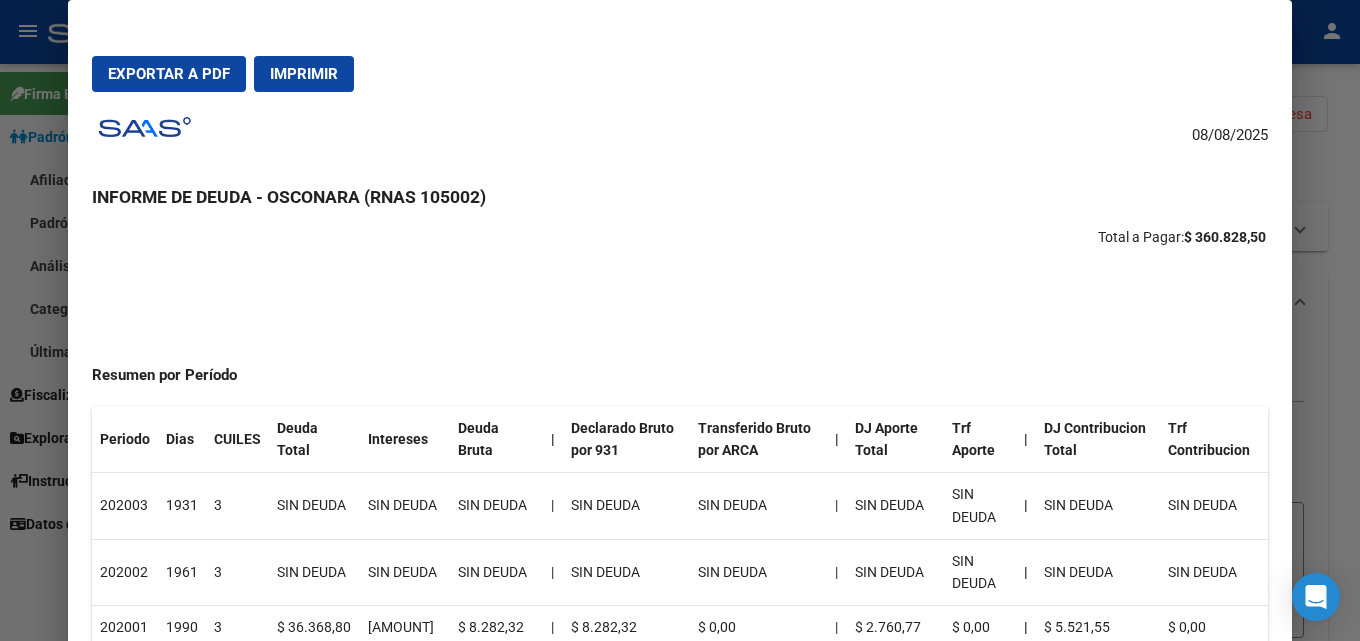 scroll, scrollTop: 100, scrollLeft: 0, axis: vertical 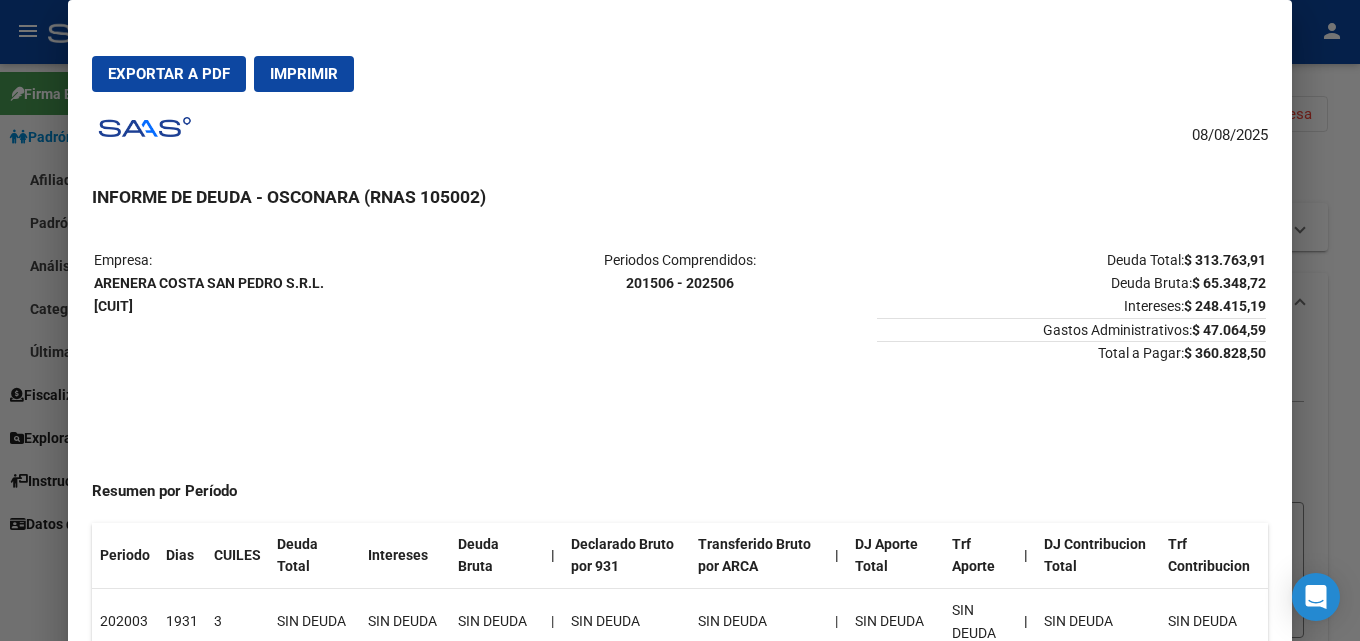 click at bounding box center (680, 320) 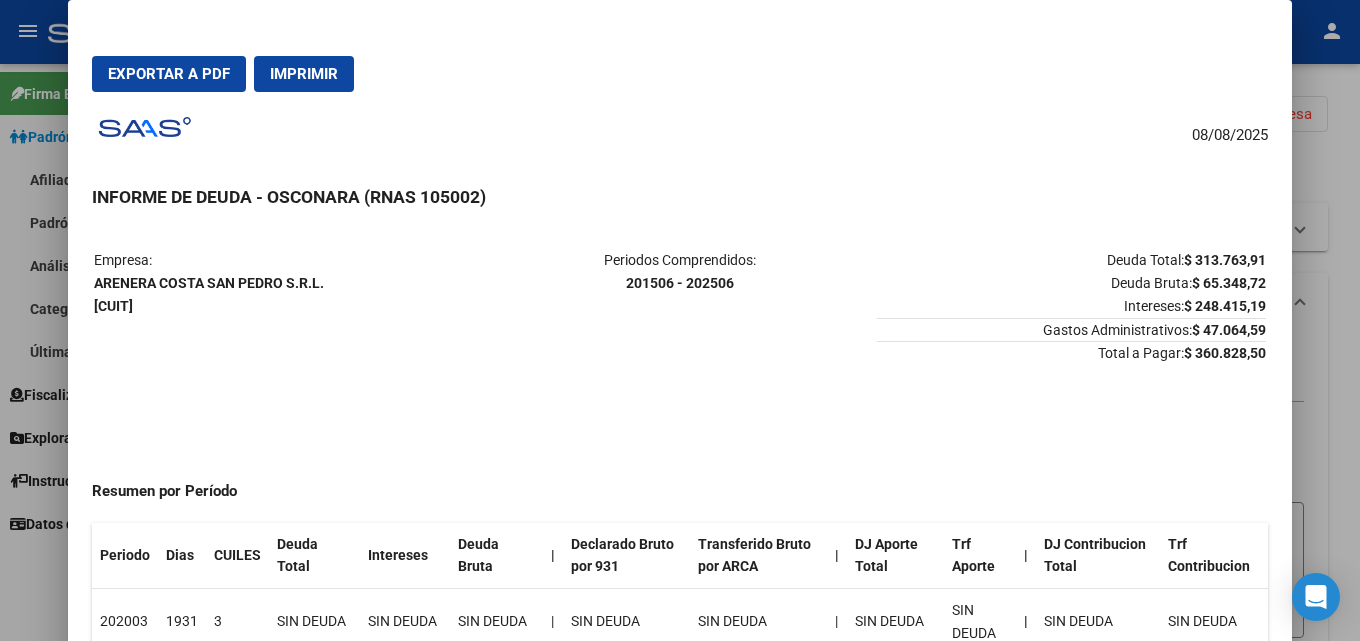 click at bounding box center [680, 320] 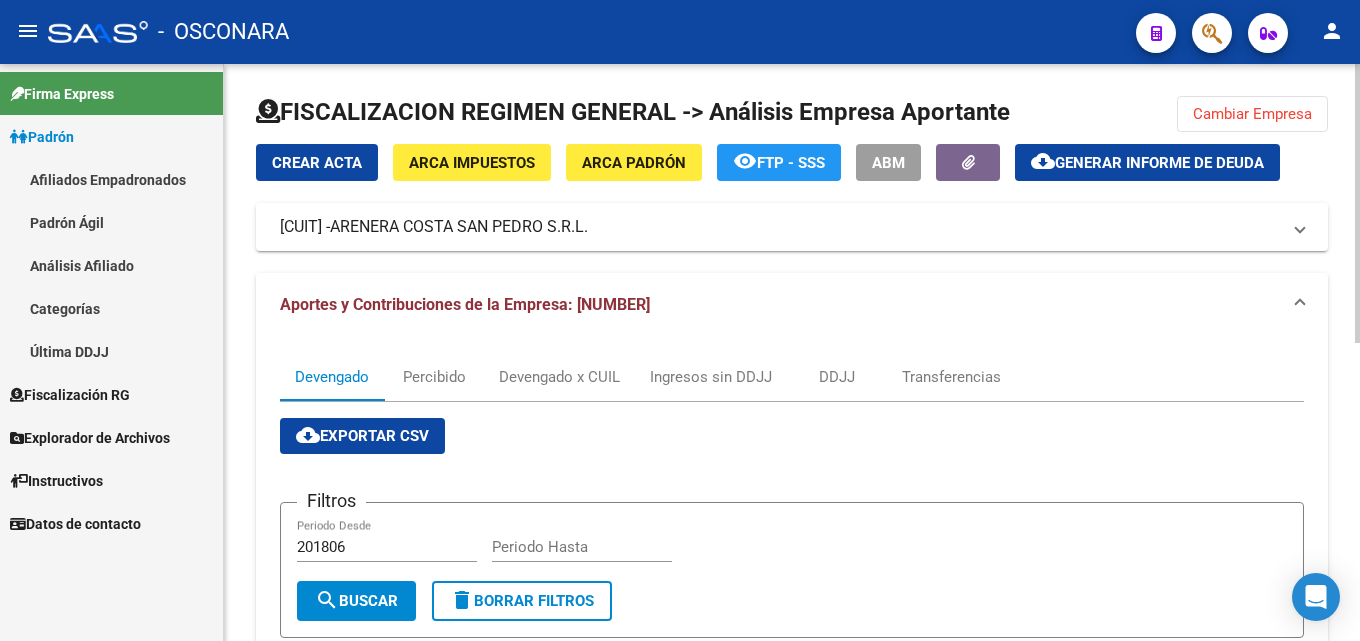 drag, startPoint x: 1294, startPoint y: 114, endPoint x: 1225, endPoint y: 119, distance: 69.18092 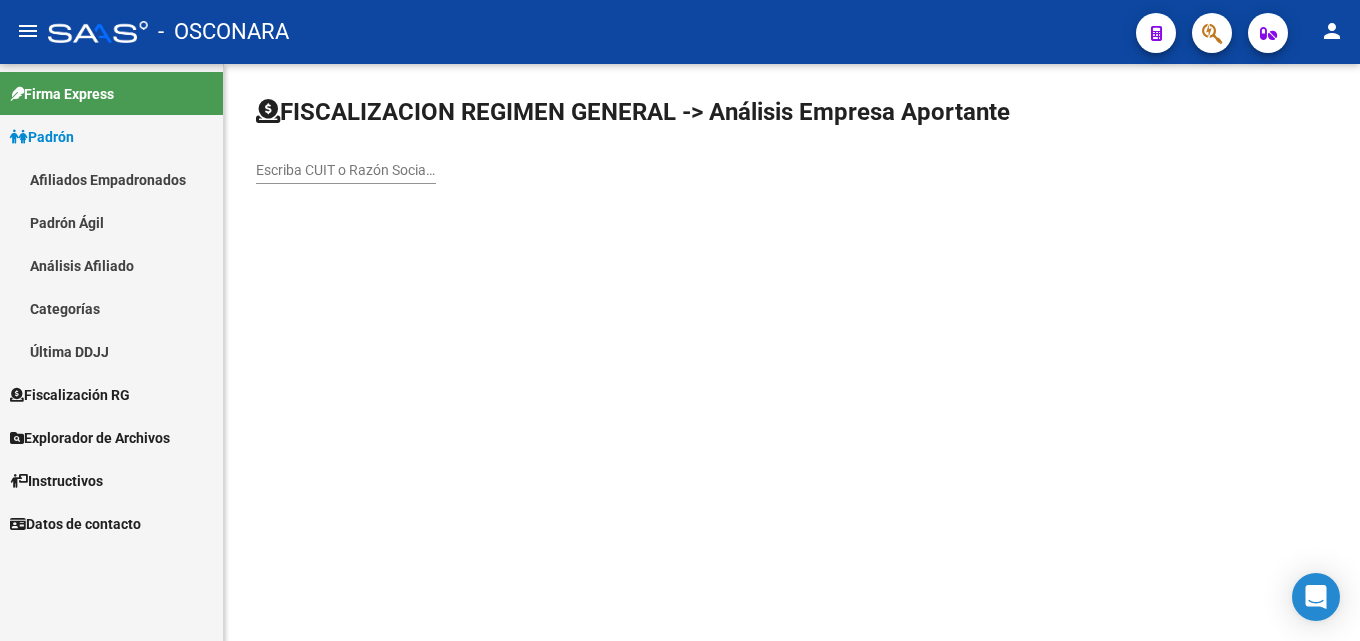 click on "Escriba CUIT o Razón Social para buscar" 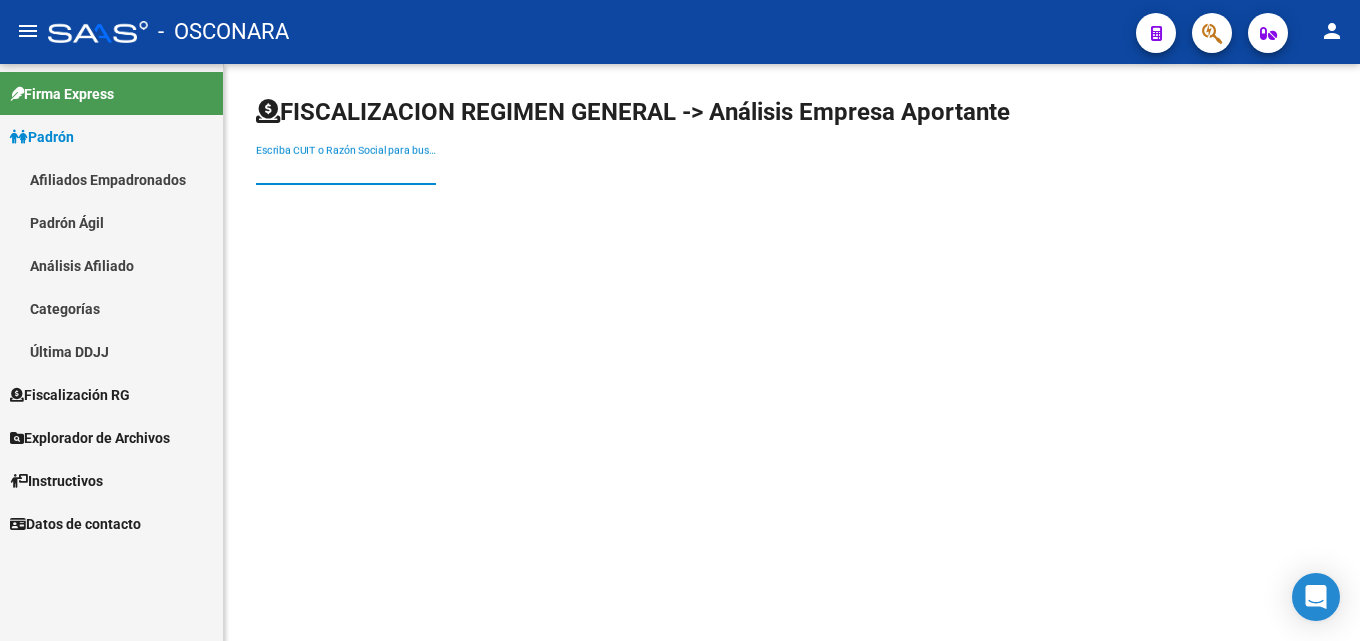paste on "[CUIT]" 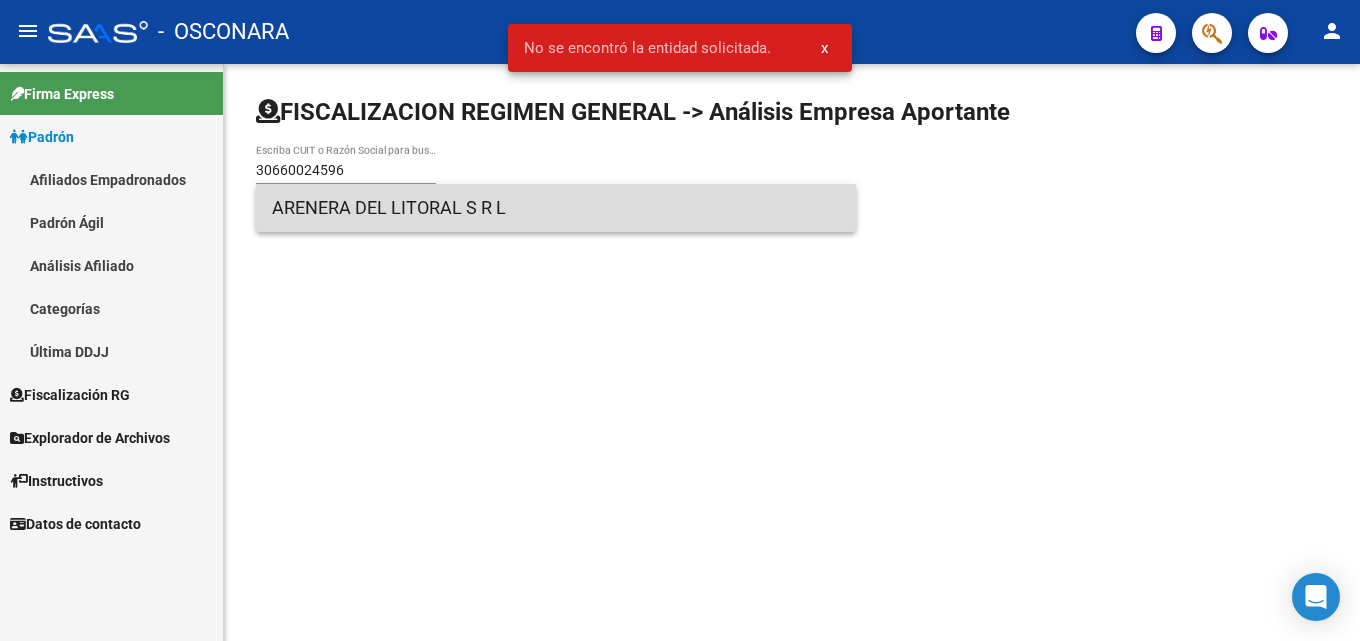 drag, startPoint x: 373, startPoint y: 205, endPoint x: 722, endPoint y: 157, distance: 352.2854 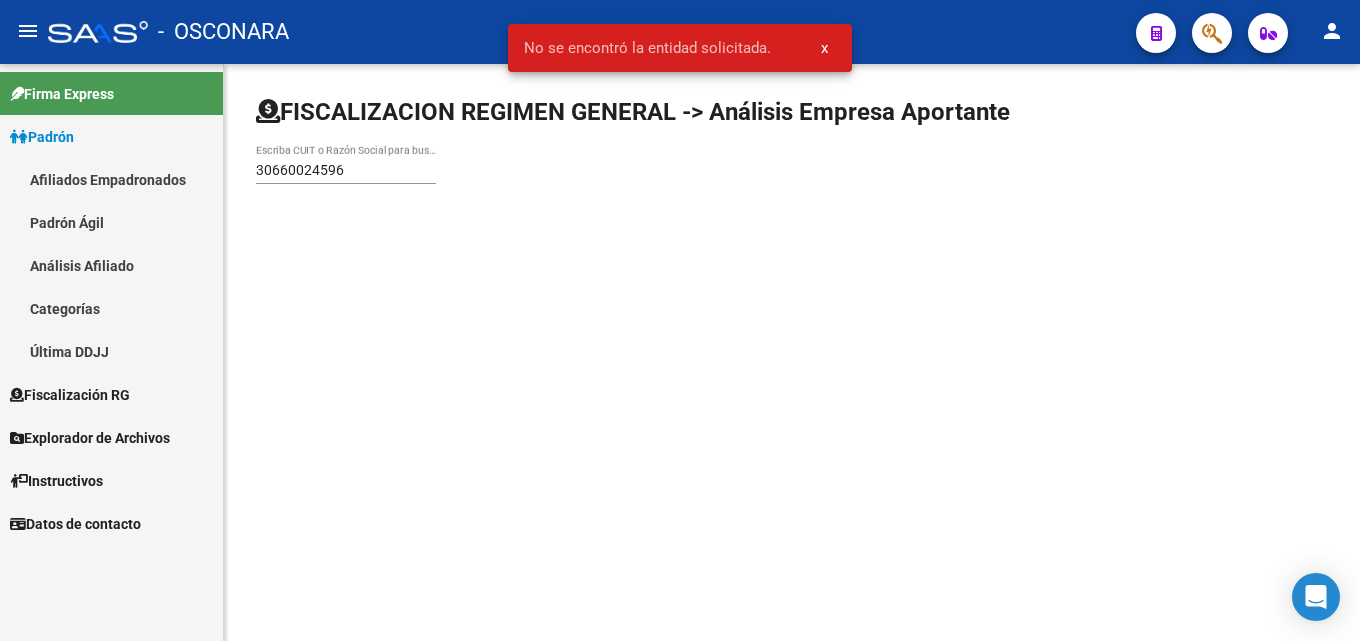 click on "[NUMBER] Escriba CUIT o Razón Social para buscar" 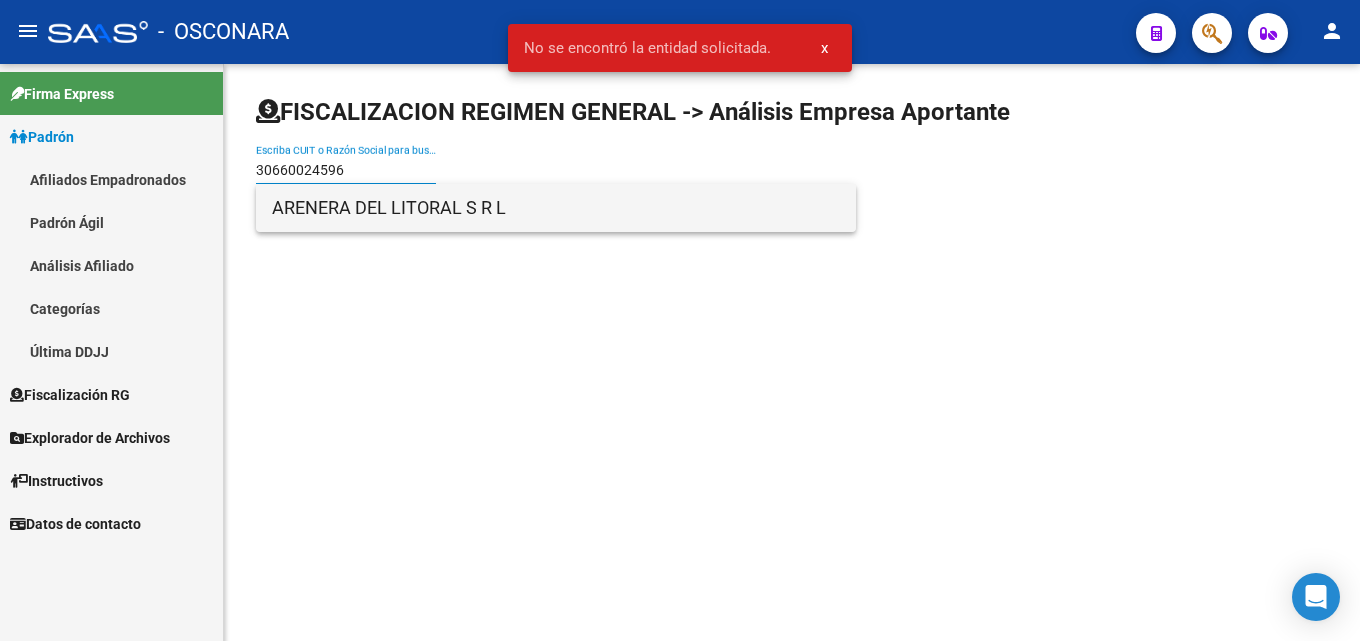 click on "ARENERA DEL LITORAL S R L" at bounding box center [556, 208] 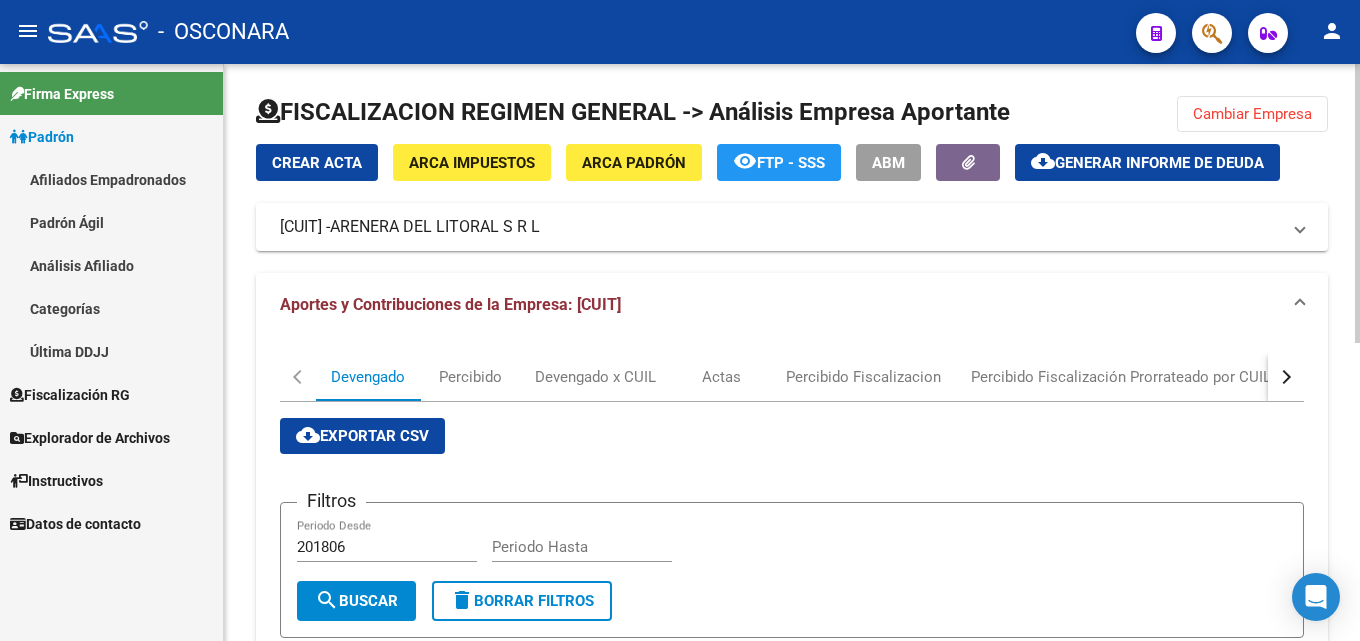click on "Generar informe de deuda" 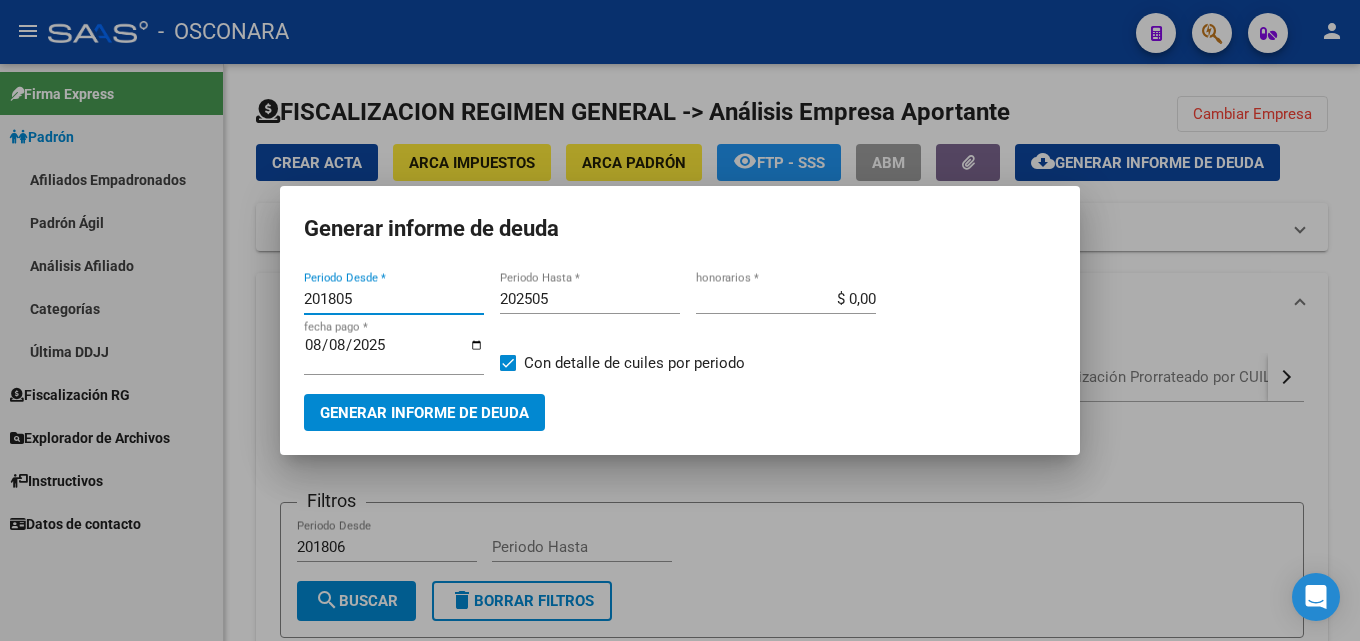 drag, startPoint x: 364, startPoint y: 297, endPoint x: 282, endPoint y: 299, distance: 82.02438 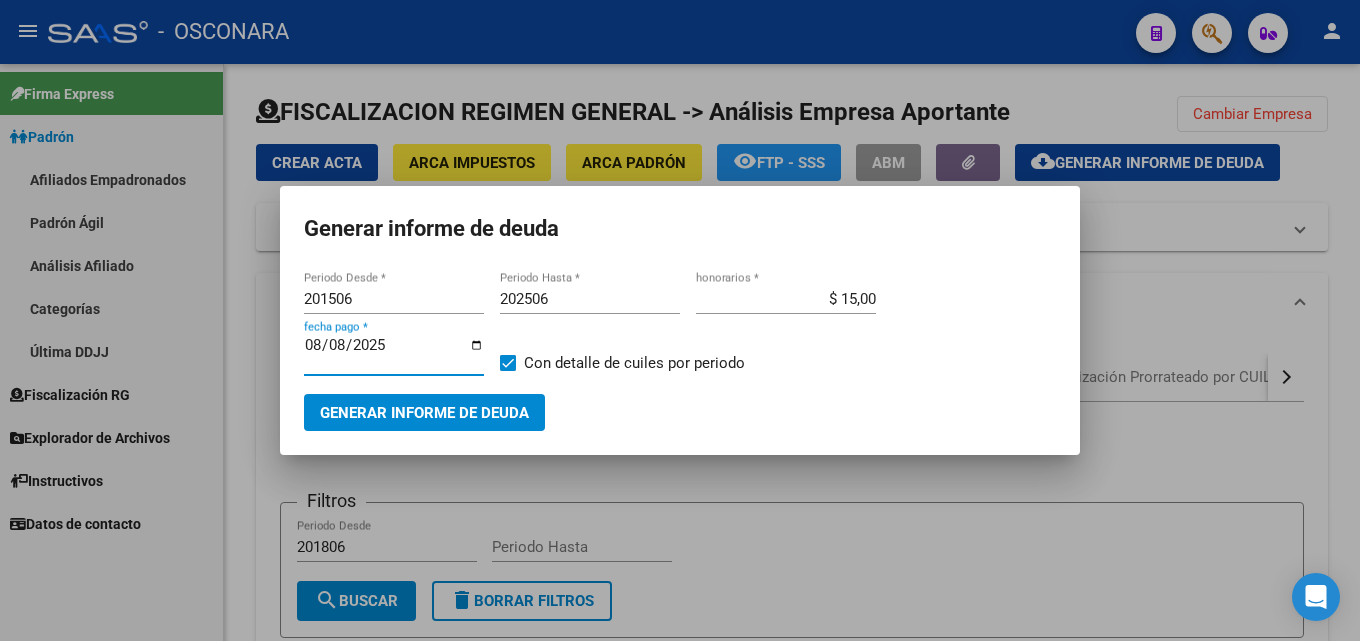 click on "2025-08-08" at bounding box center [394, 353] 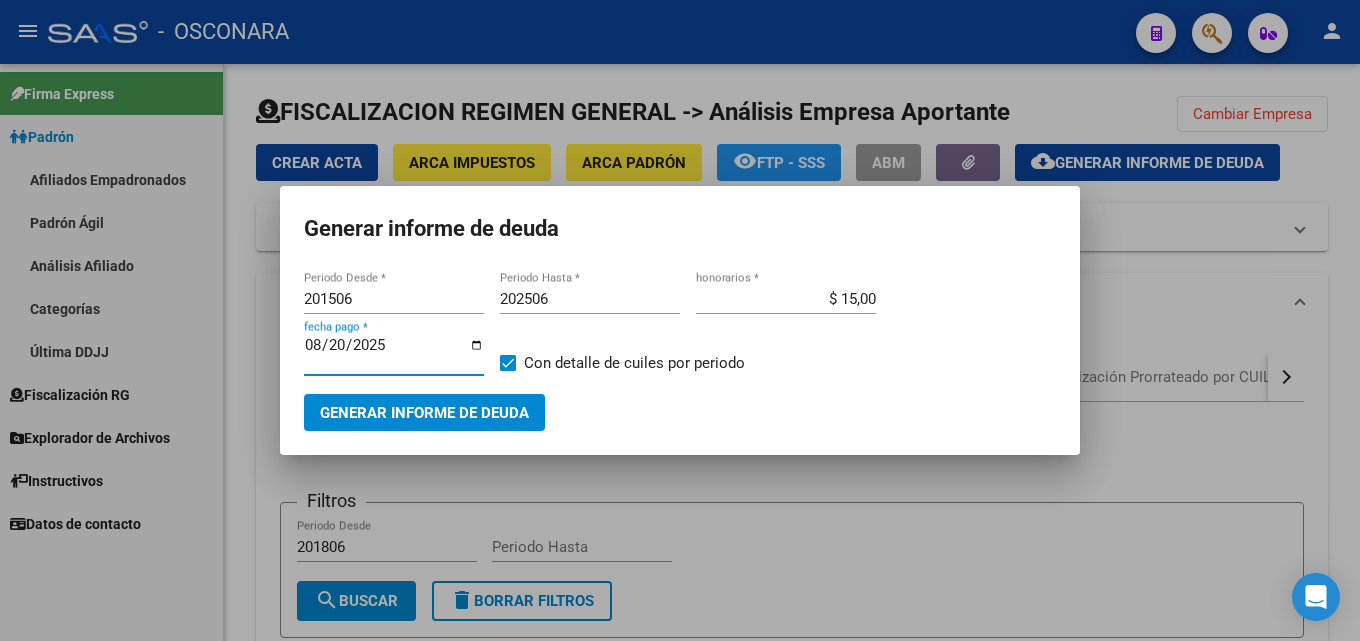 click on "Generar informe de deuda" at bounding box center [424, 412] 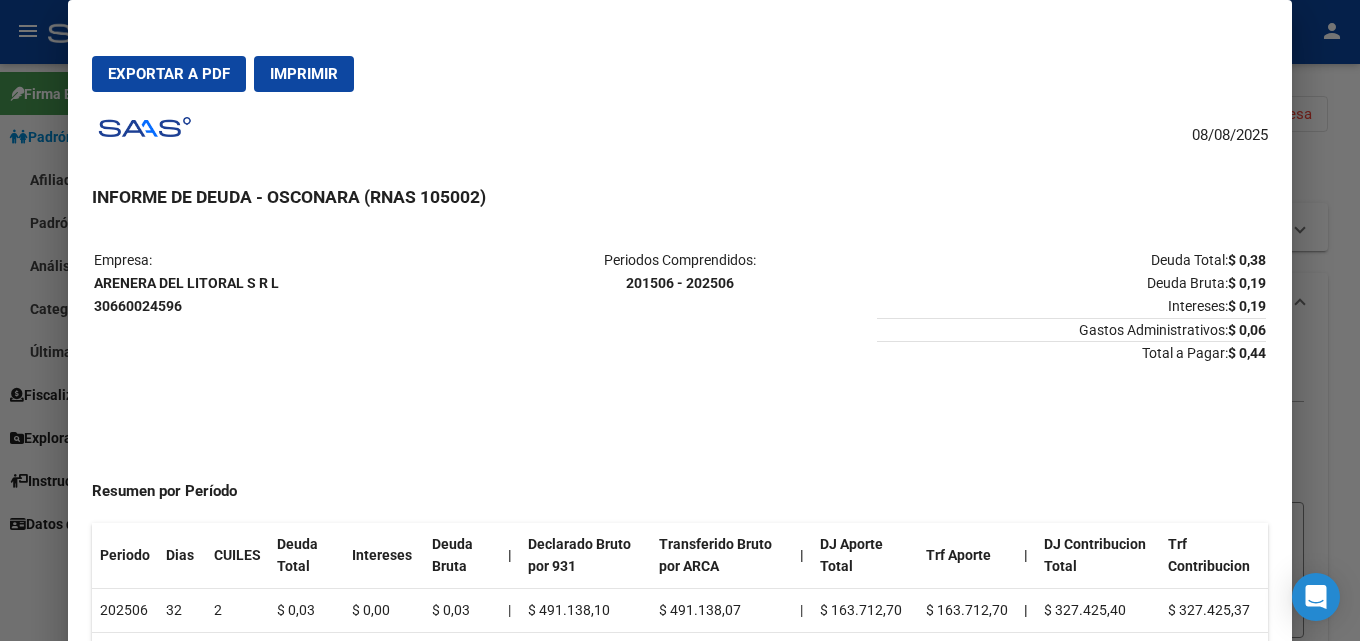 click at bounding box center (680, 320) 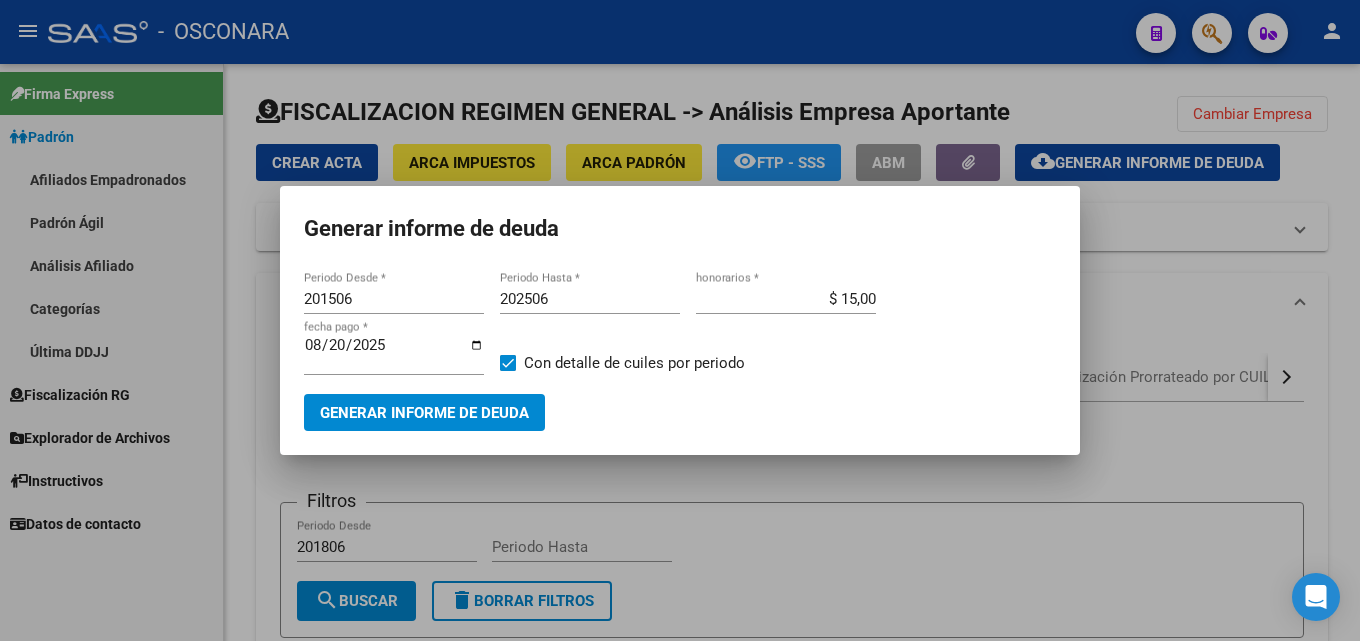 click at bounding box center [680, 320] 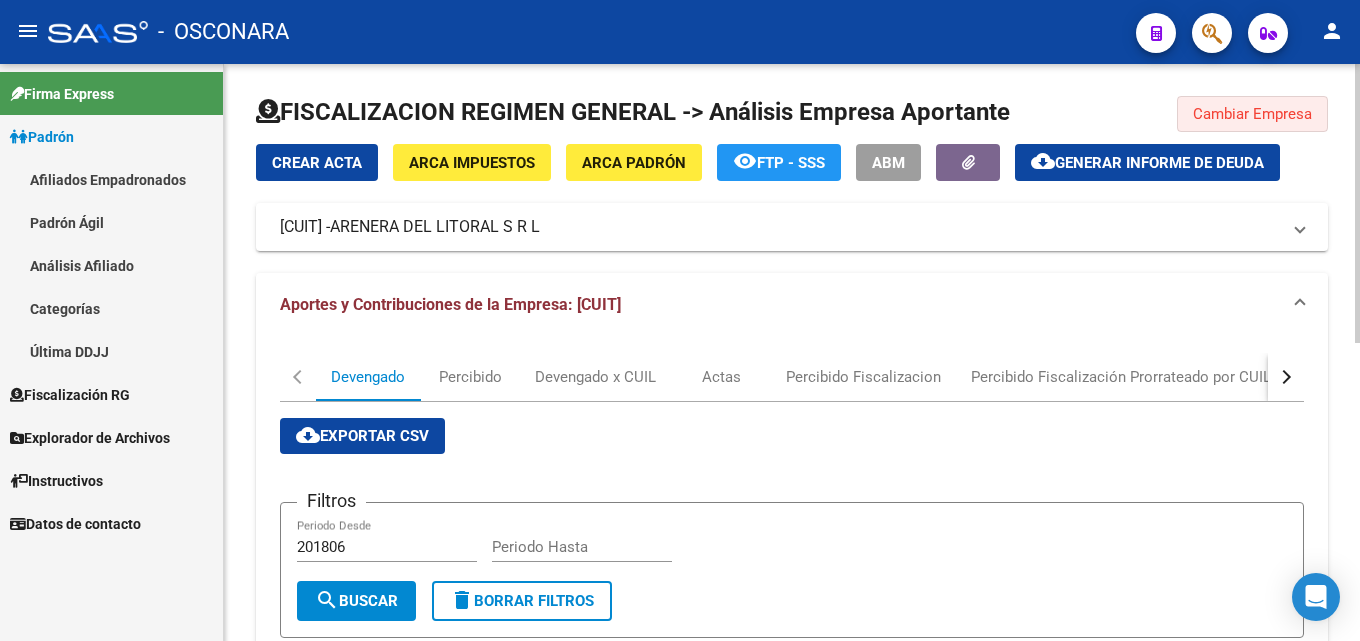 drag, startPoint x: 1292, startPoint y: 118, endPoint x: 611, endPoint y: 145, distance: 681.53503 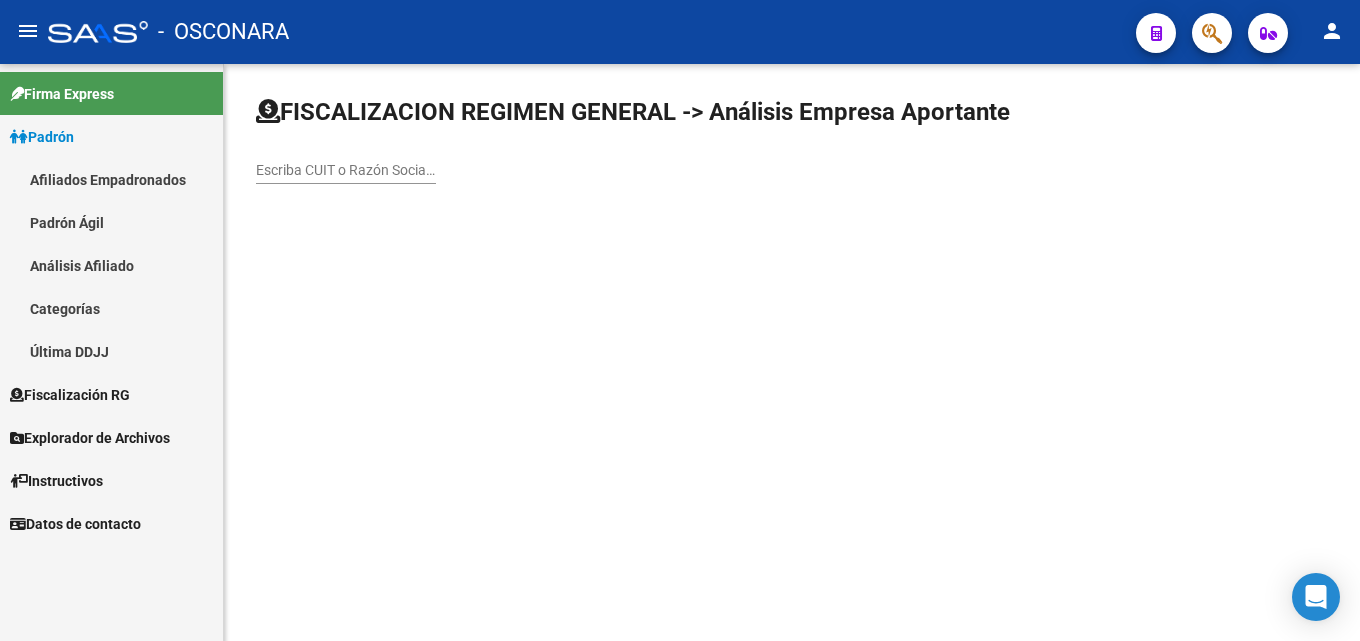 click on "Escriba CUIT o Razón Social para buscar" at bounding box center (346, 170) 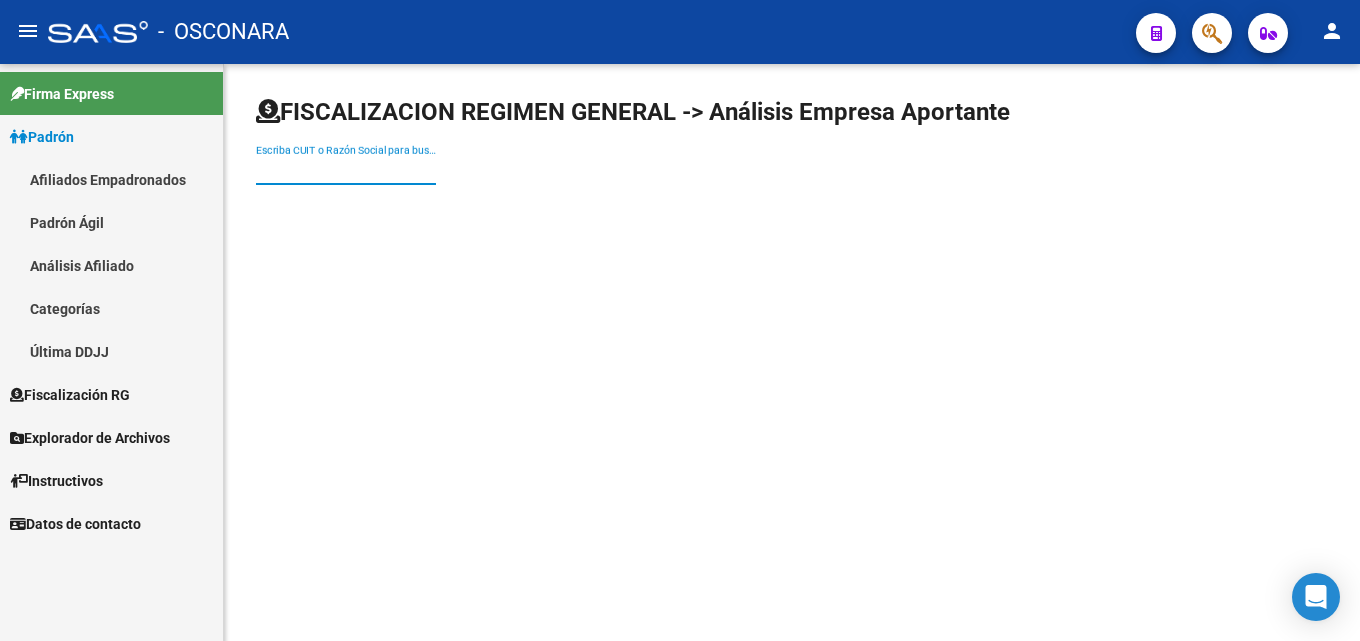 paste on "[CUIT]" 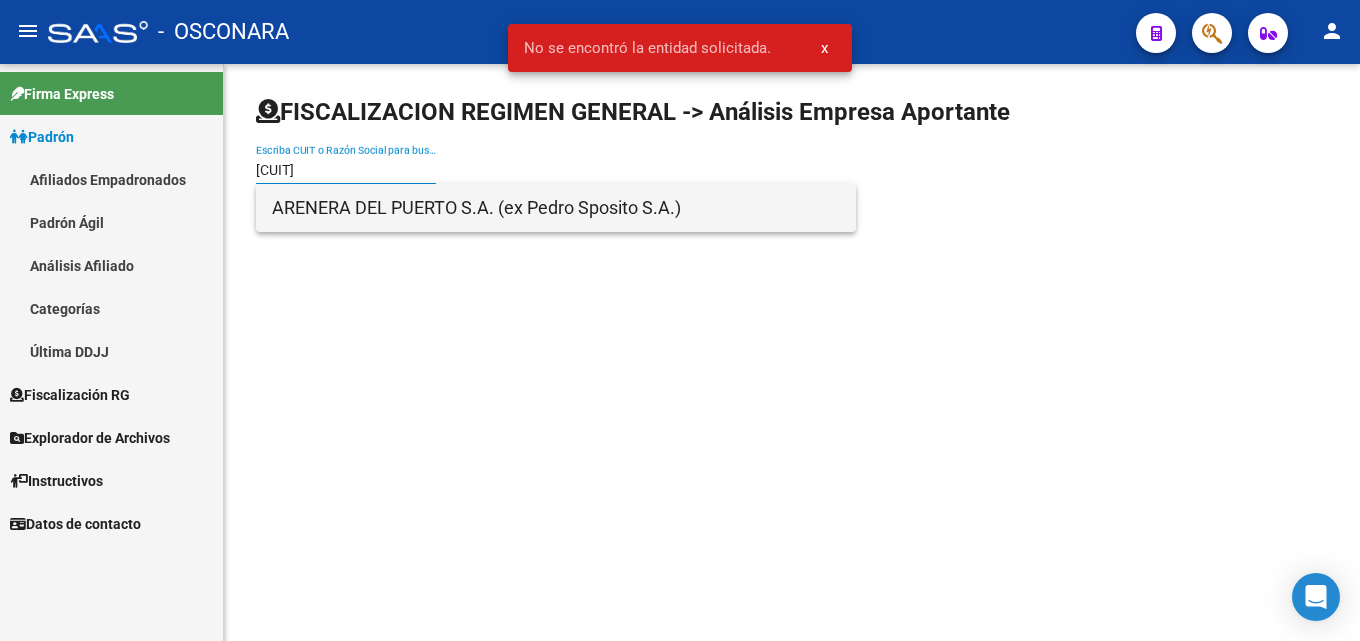 click on "ARENERA DEL PUERTO S.A. (ex Pedro Sposito S.A.)" at bounding box center [556, 208] 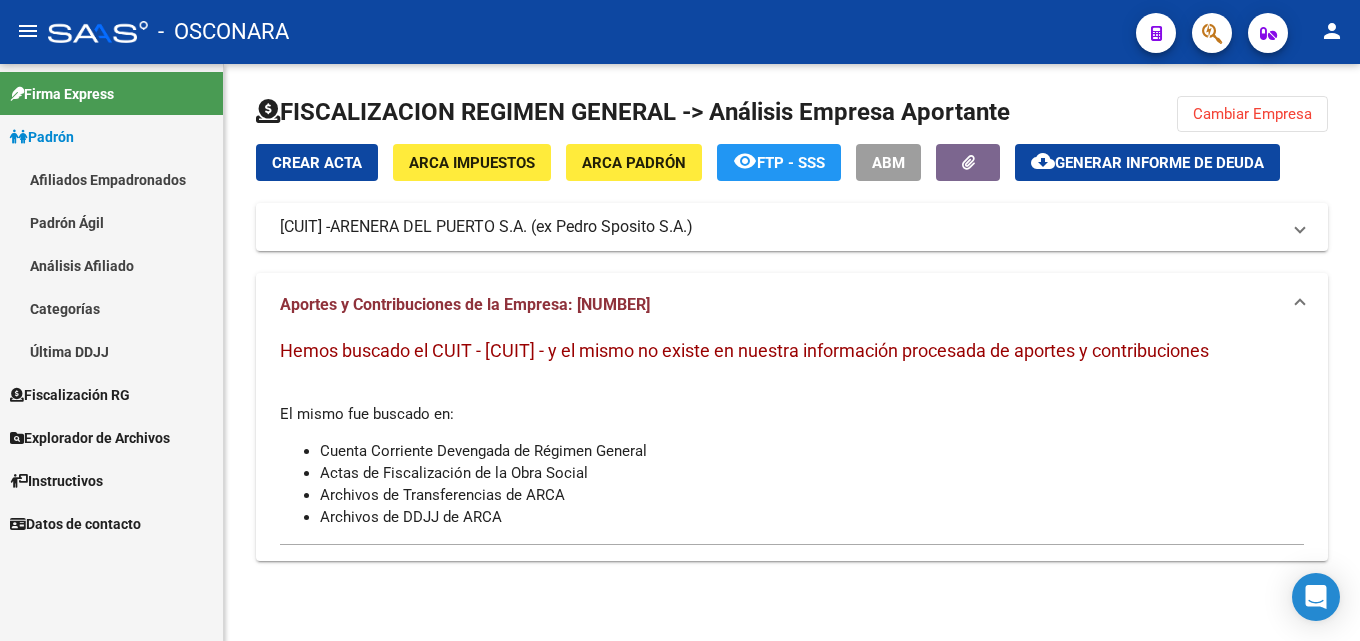 click on "Cambiar Empresa" 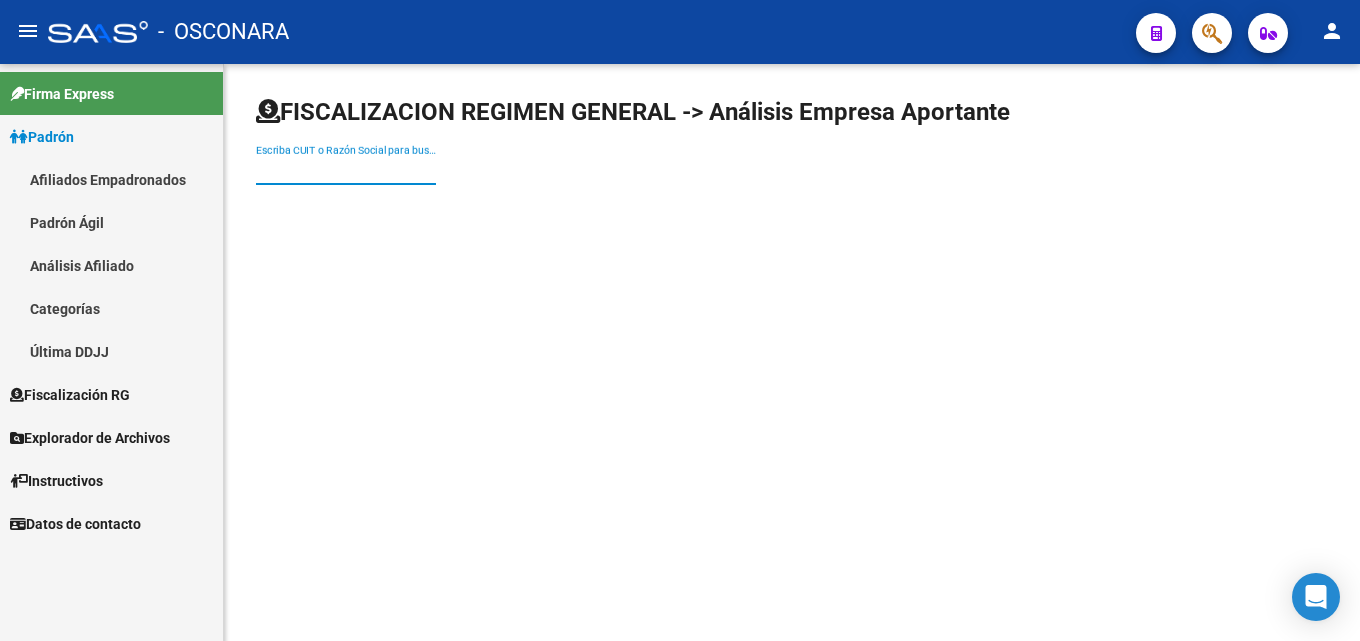 click on "Escriba CUIT o Razón Social para buscar" at bounding box center [346, 170] 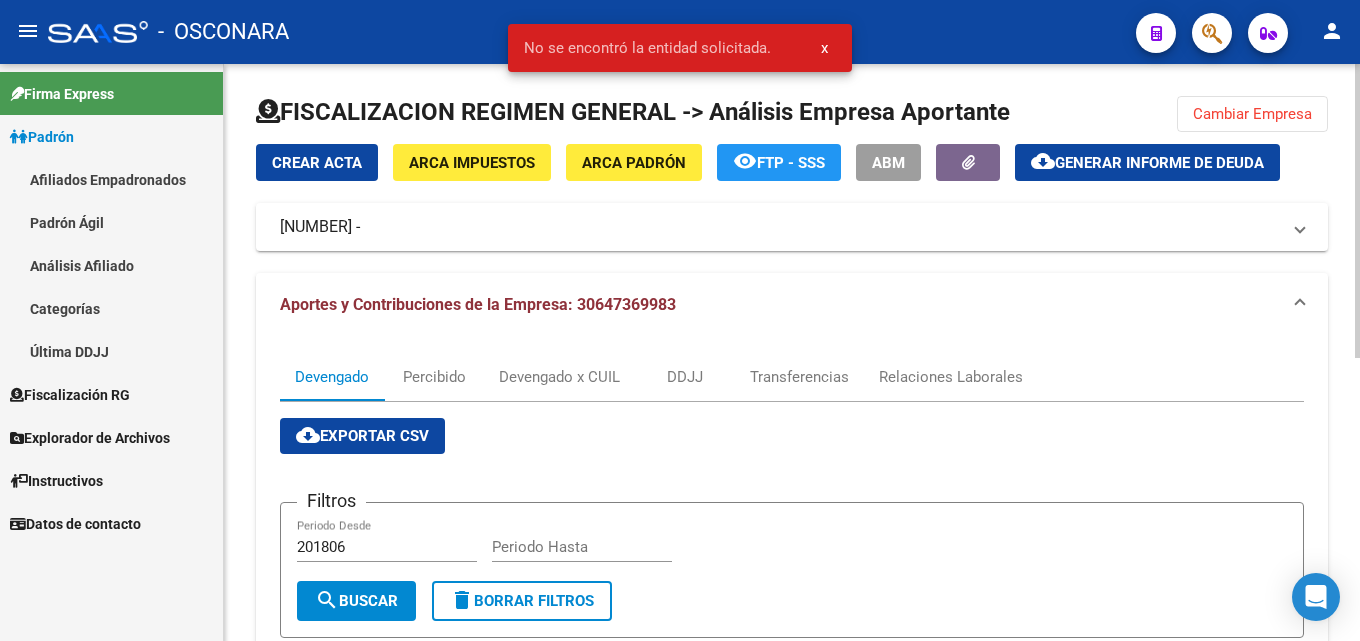 click on "cloud_download  Generar informe de deuda" 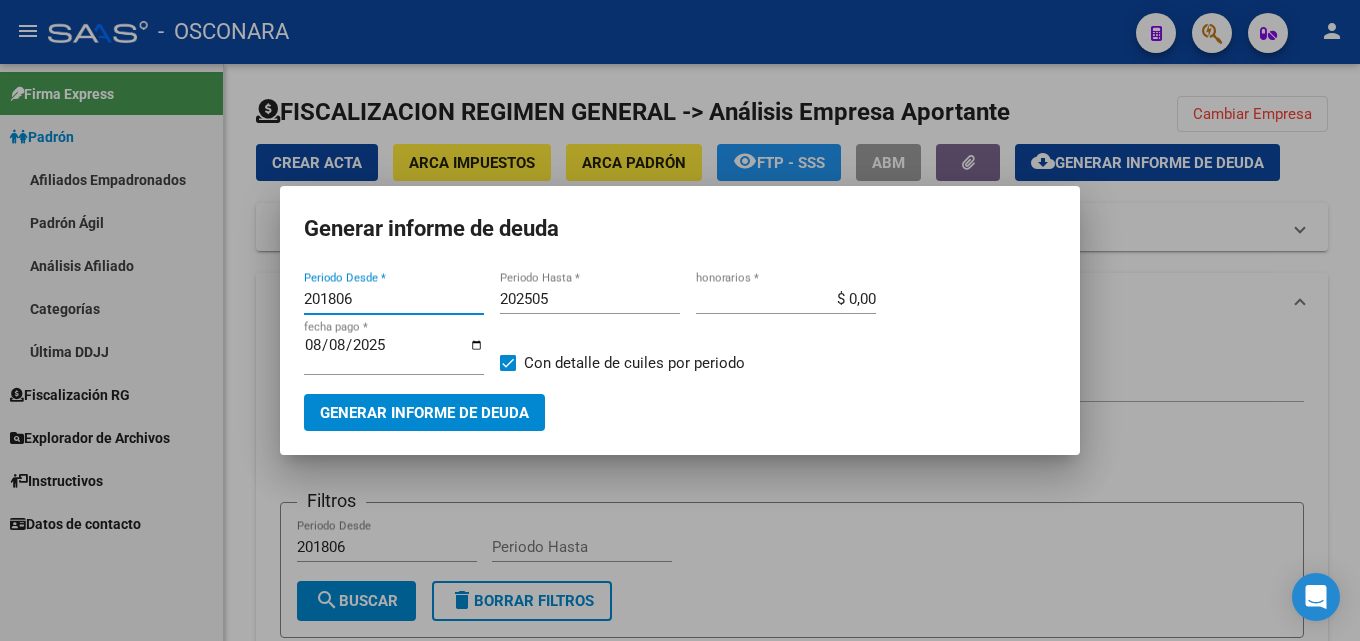 drag, startPoint x: 359, startPoint y: 305, endPoint x: 257, endPoint y: 313, distance: 102.31325 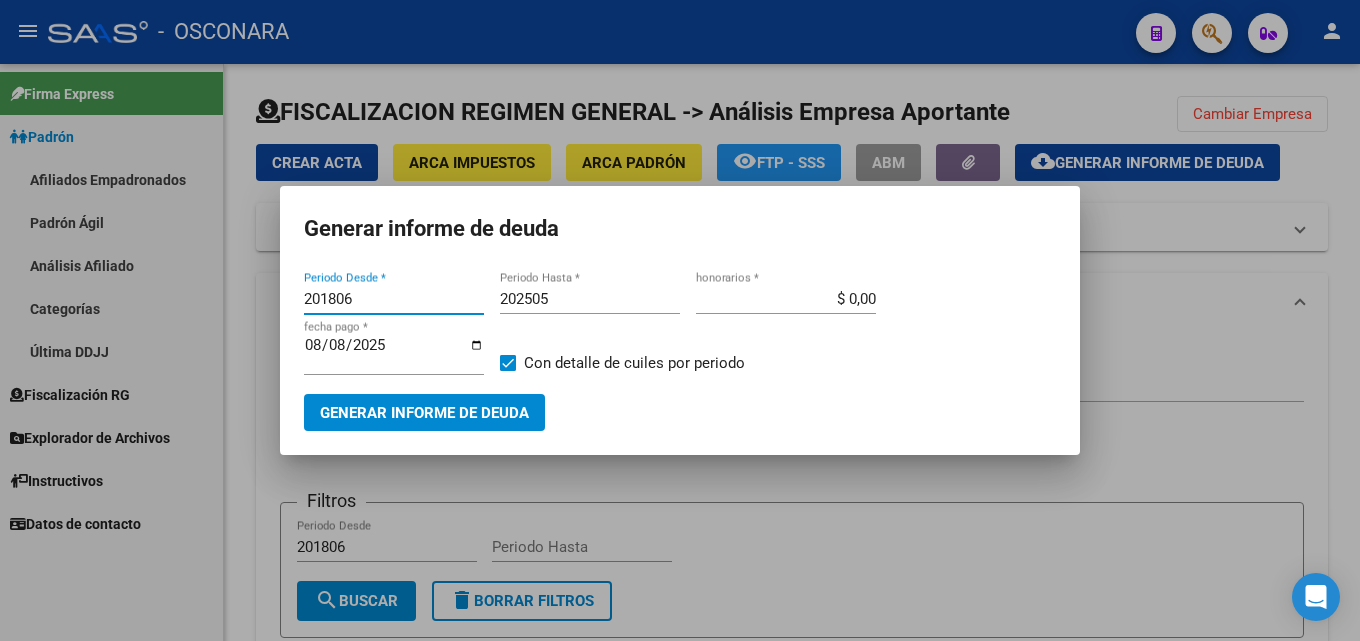 click on "Generar informe de deuda 201806 Periodo Desde * 202505 Periodo Hasta * $ 0,00 honorarios * 2025-08-08 fecha pago * Con detalle de cuiles por periodo Generar informe de deuda" at bounding box center (680, 320) 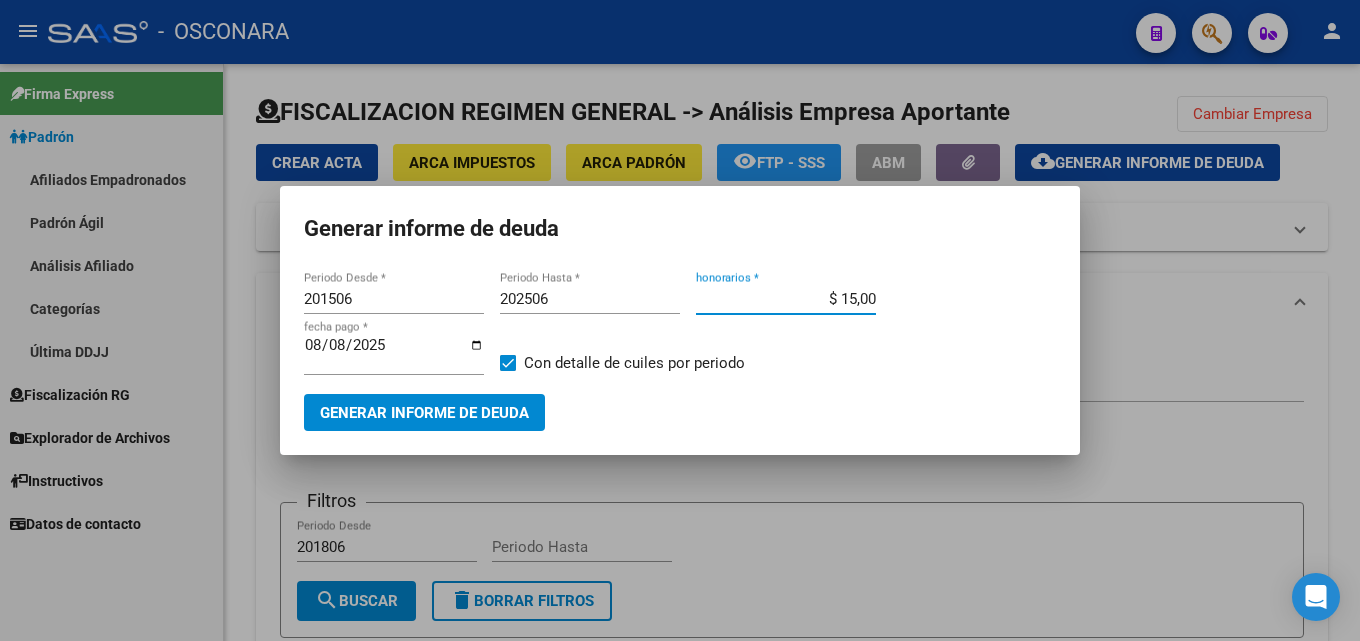 click on "2025-08-08" at bounding box center [394, 353] 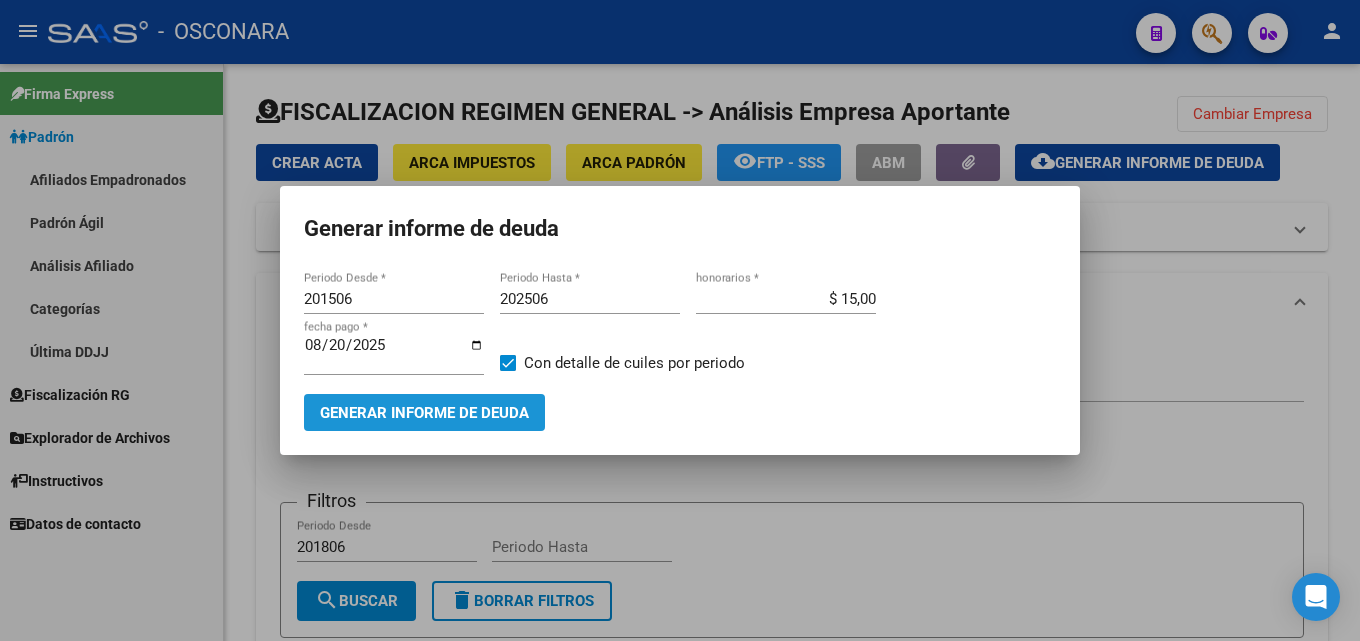 click on "Generar informe de deuda" at bounding box center [424, 413] 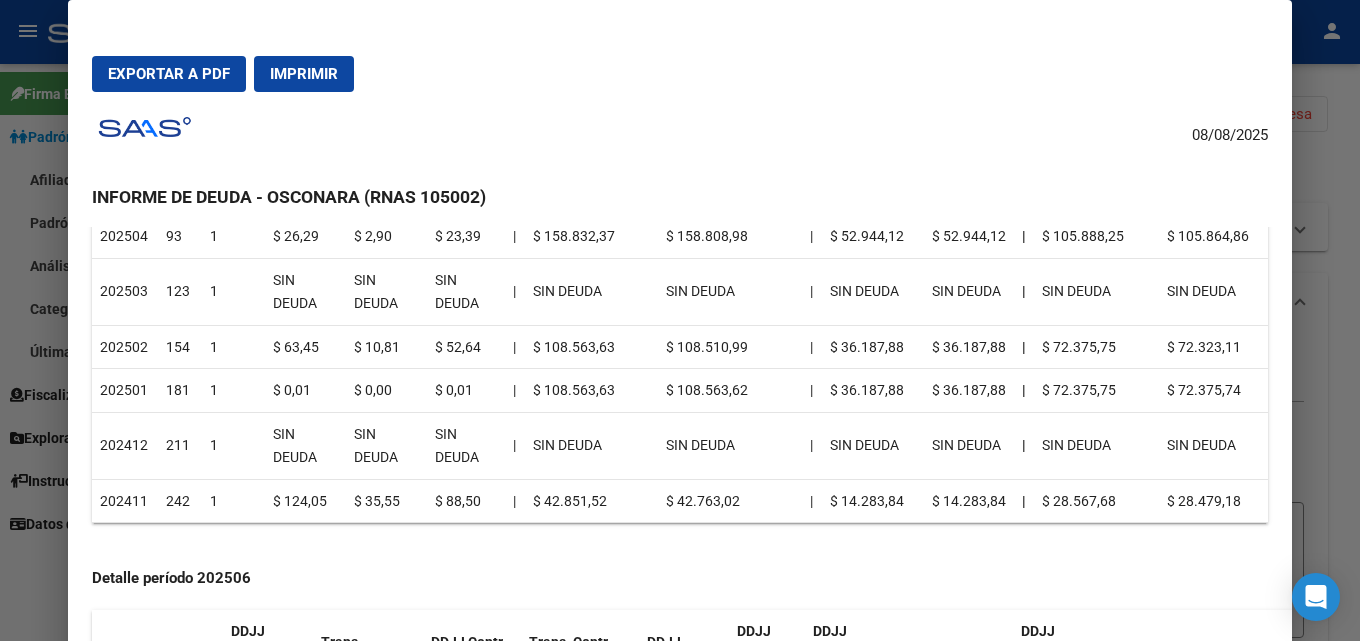 scroll, scrollTop: 500, scrollLeft: 0, axis: vertical 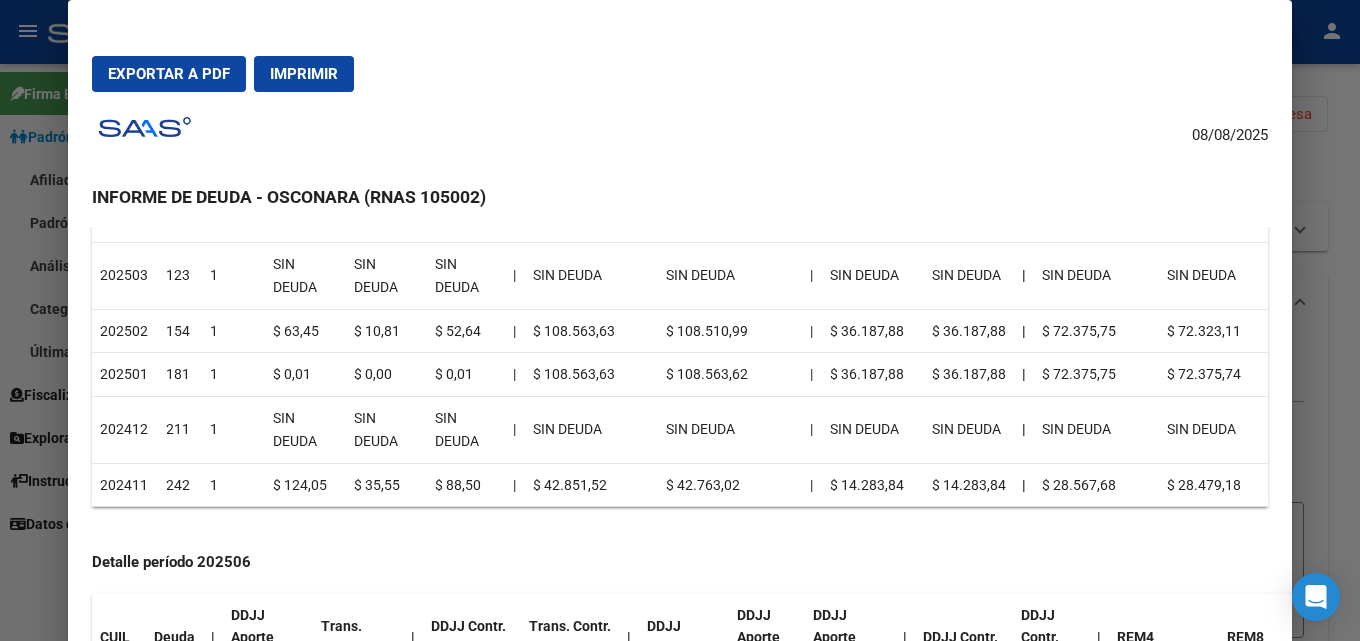 click at bounding box center (680, 320) 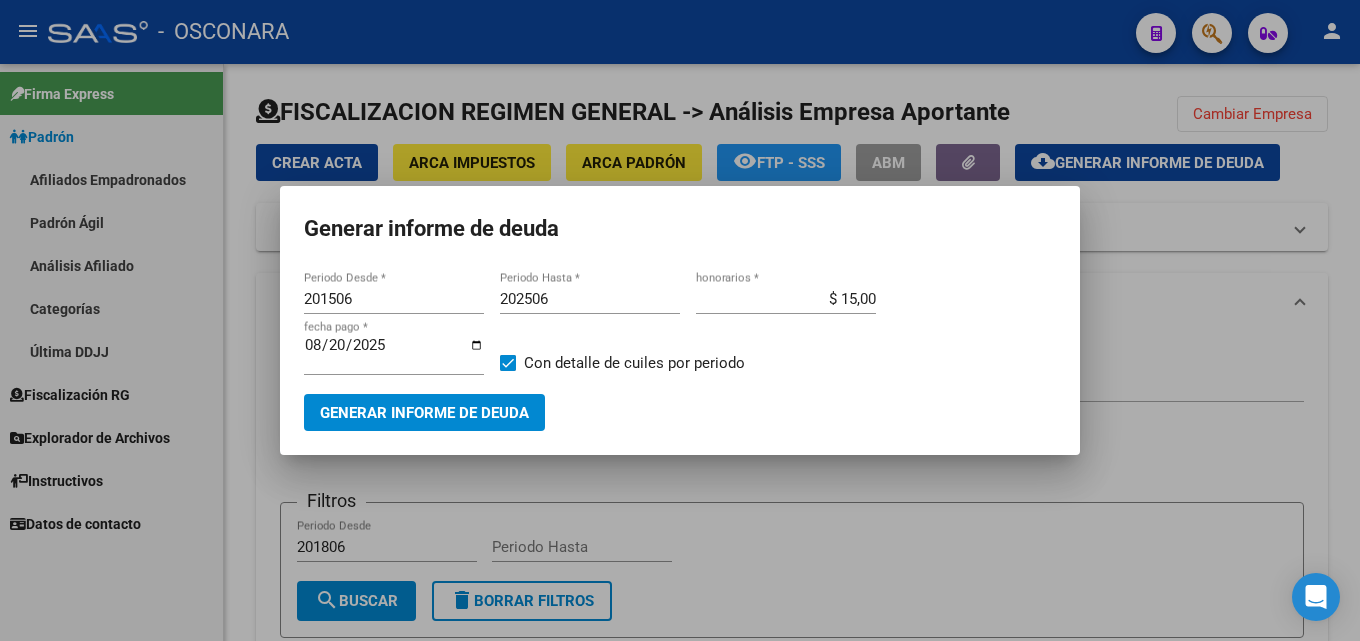 click at bounding box center (680, 320) 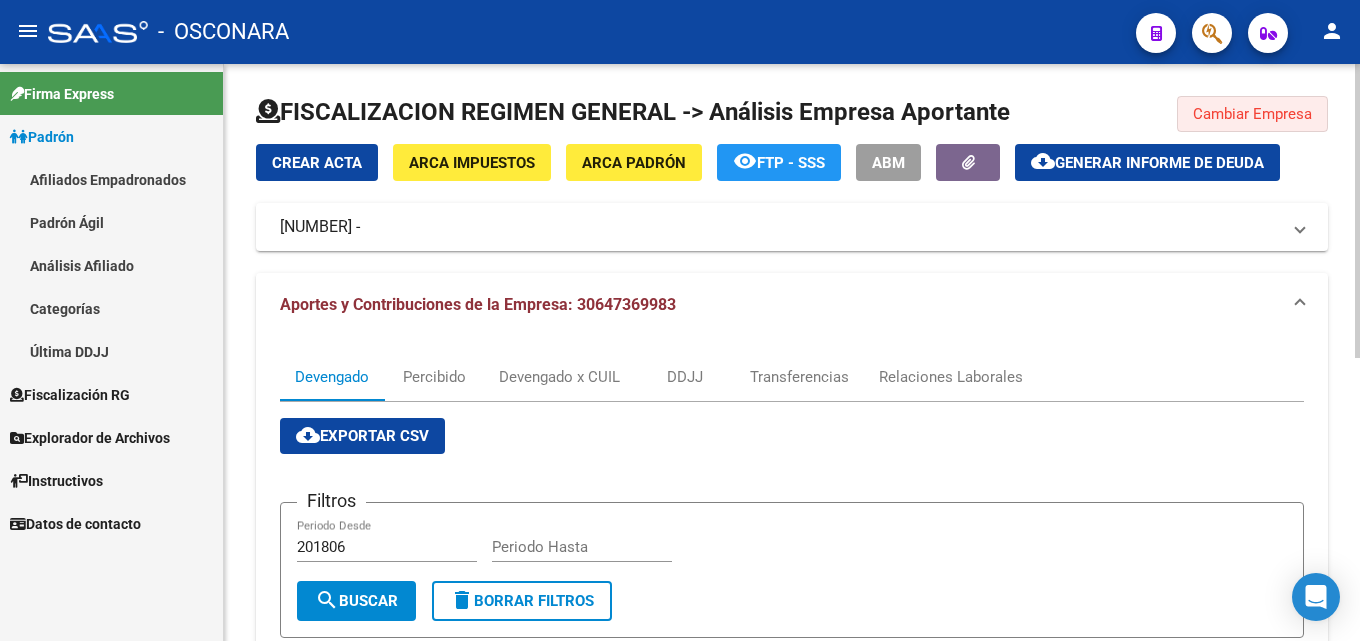 click on "Cambiar Empresa" 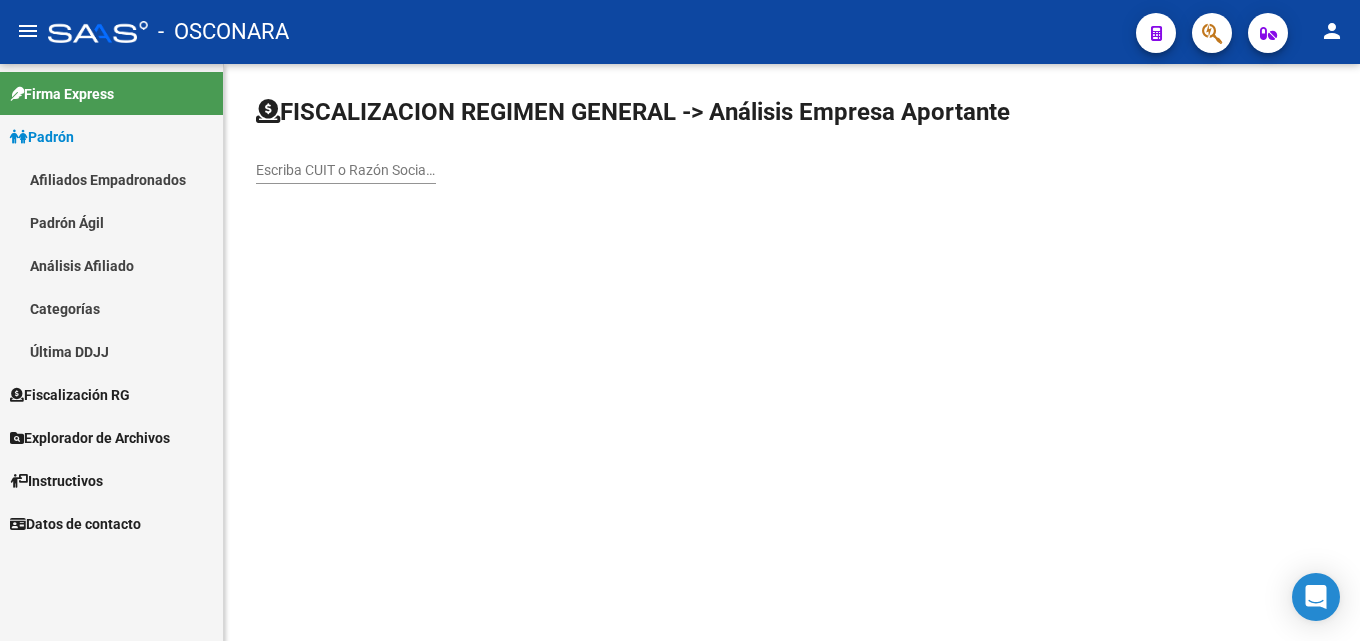click on "Escriba CUIT o Razón Social para buscar" 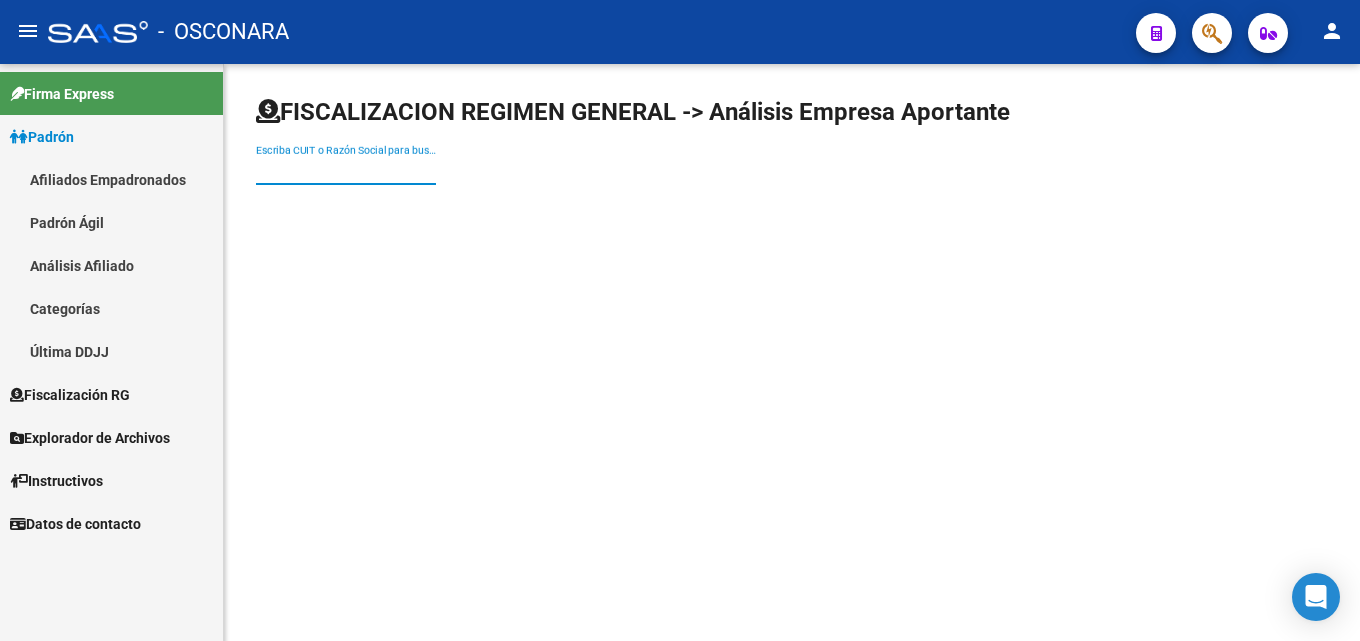 paste on "[CUIT]" 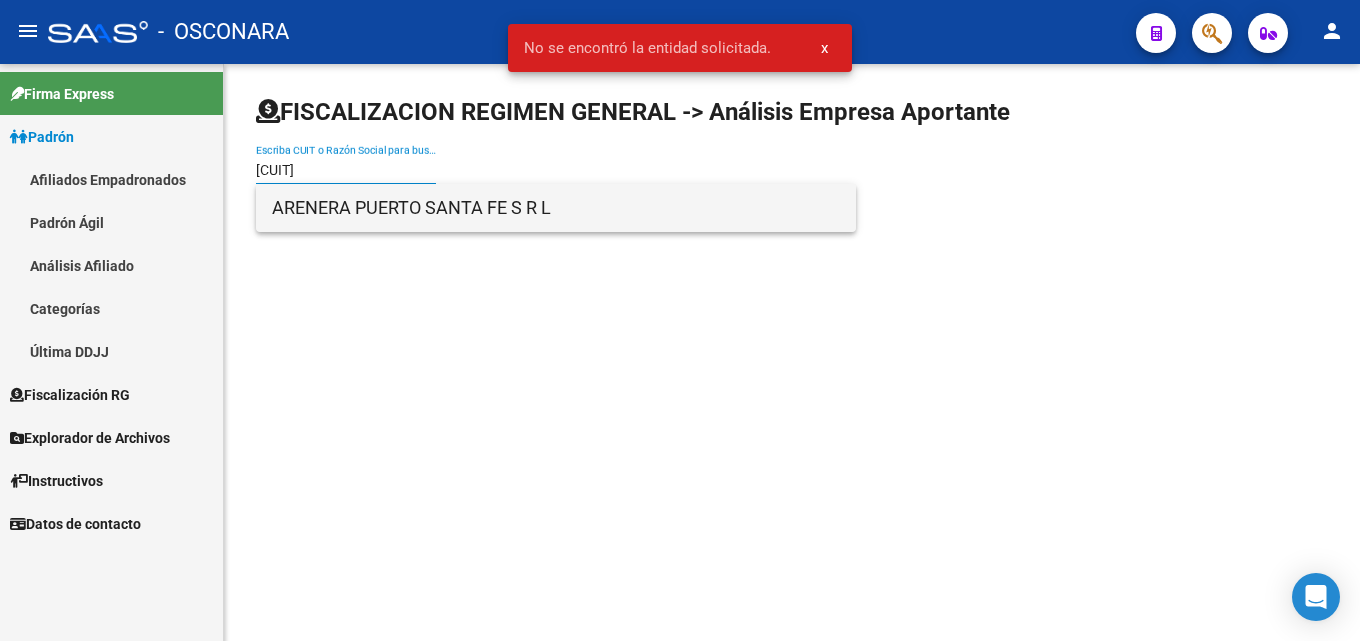 click on "ARENERA PUERTO SANTA FE S R L" at bounding box center (556, 208) 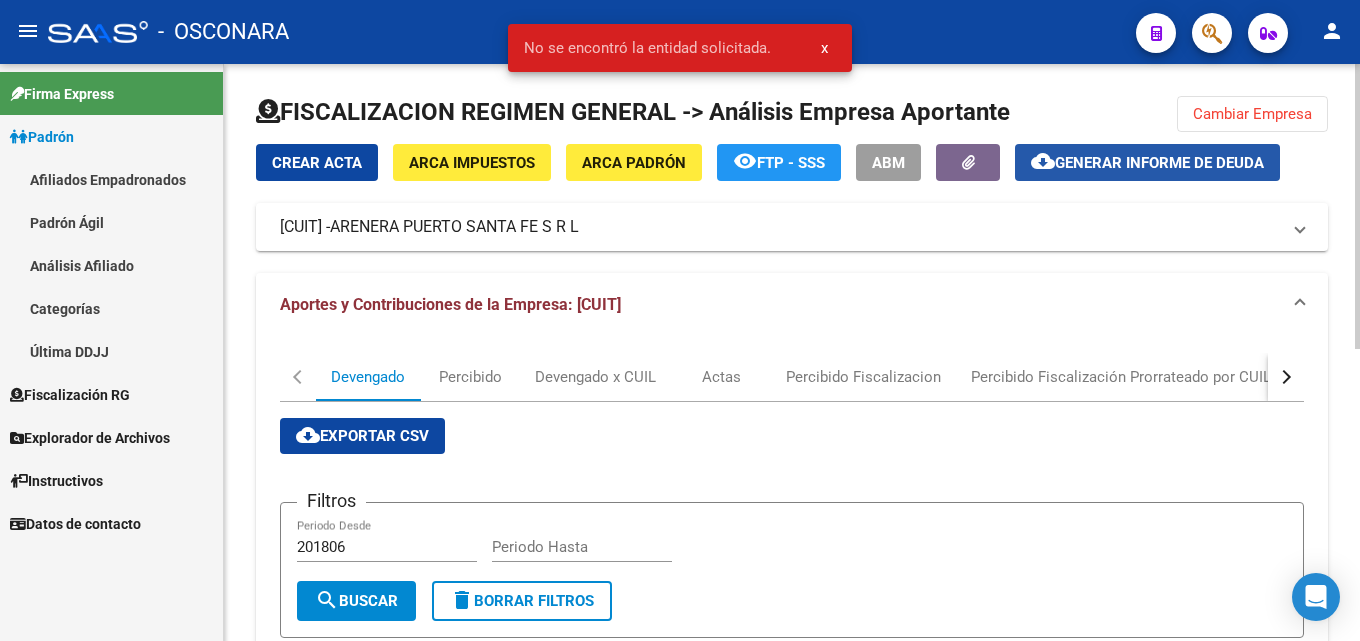 click on "Generar informe de deuda" 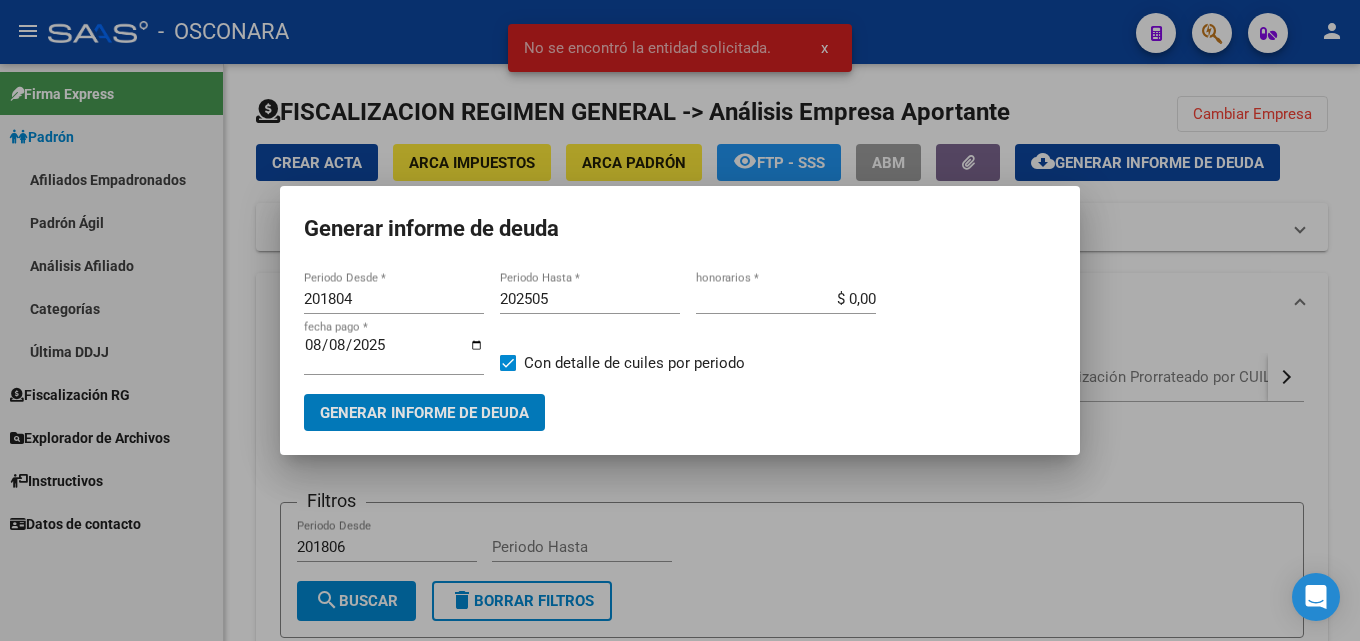 drag, startPoint x: 372, startPoint y: 305, endPoint x: 326, endPoint y: 299, distance: 46.389652 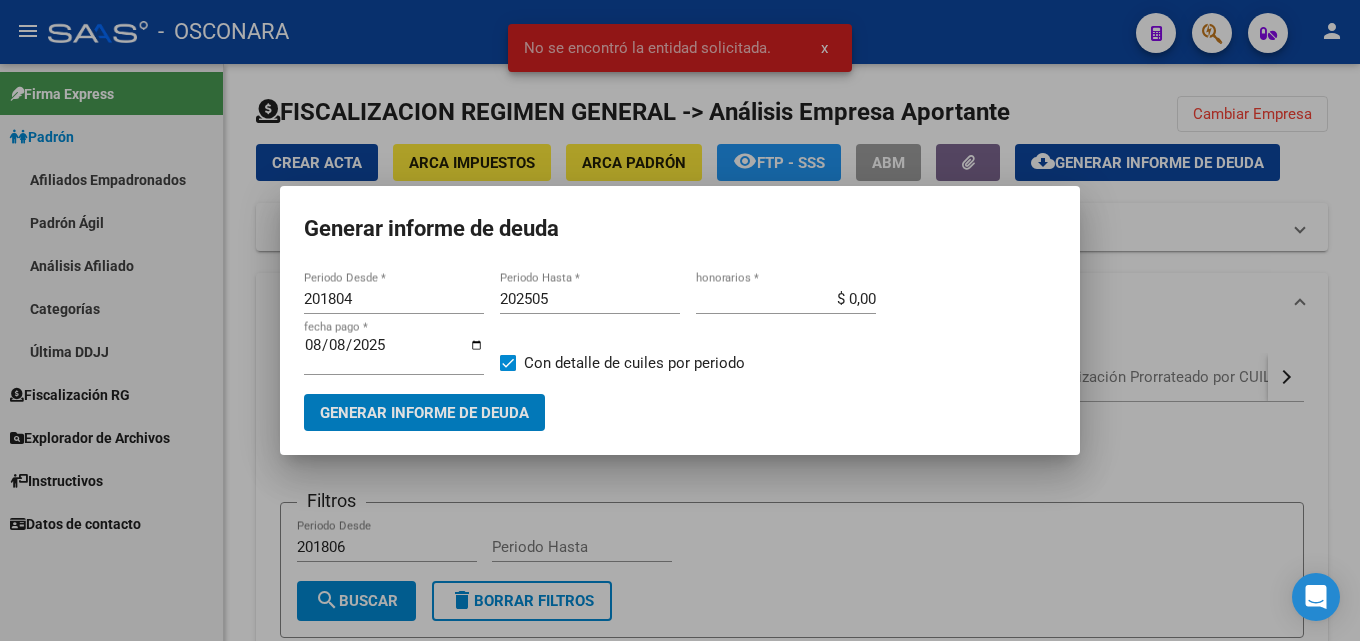 click on "201804 Periodo Desde *   202505 Periodo Hasta *   $ 0,00 honorarios *   2025-08-08 fecha pago *   Con detalle de cuiles por periodo  Generar informe de deuda" at bounding box center [680, 349] 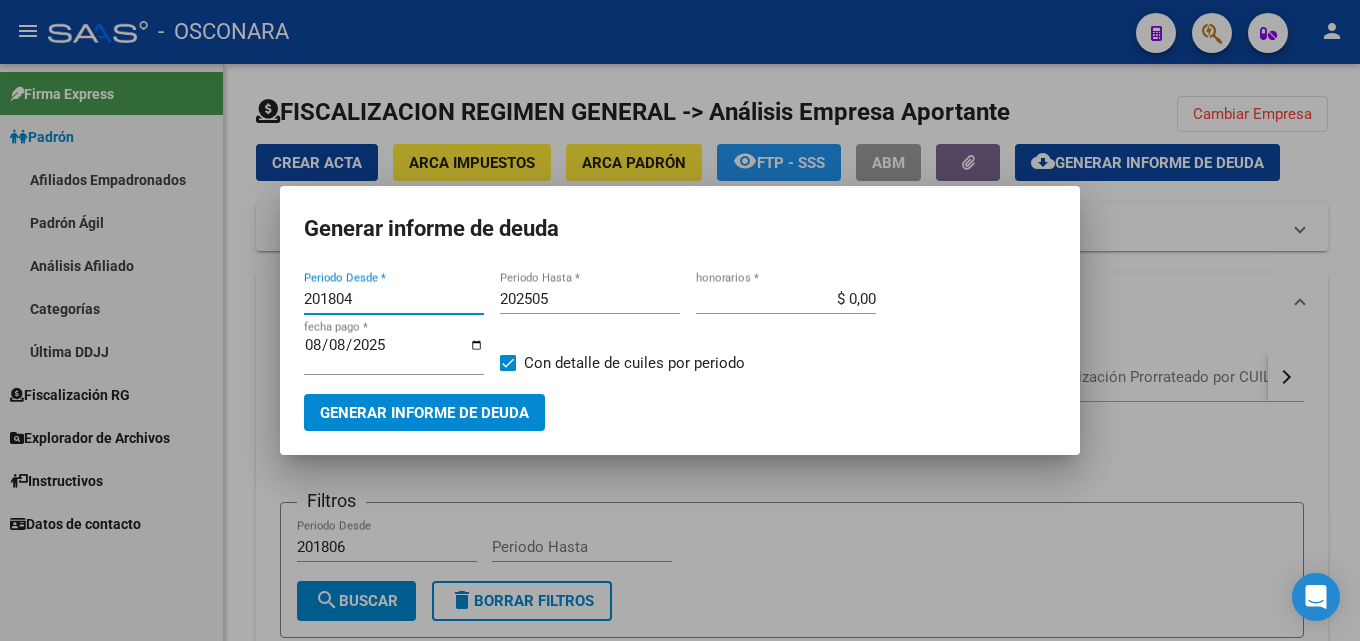 click on "201804" at bounding box center (394, 299) 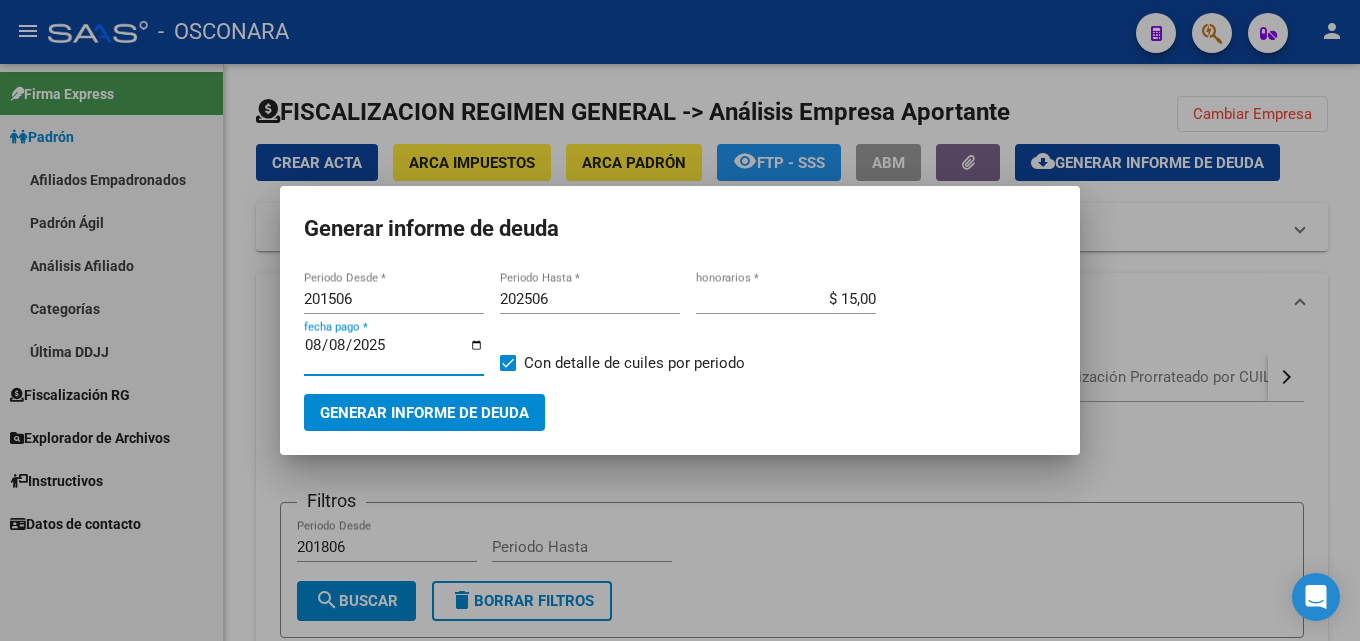 click on "2025-08-08" at bounding box center (394, 353) 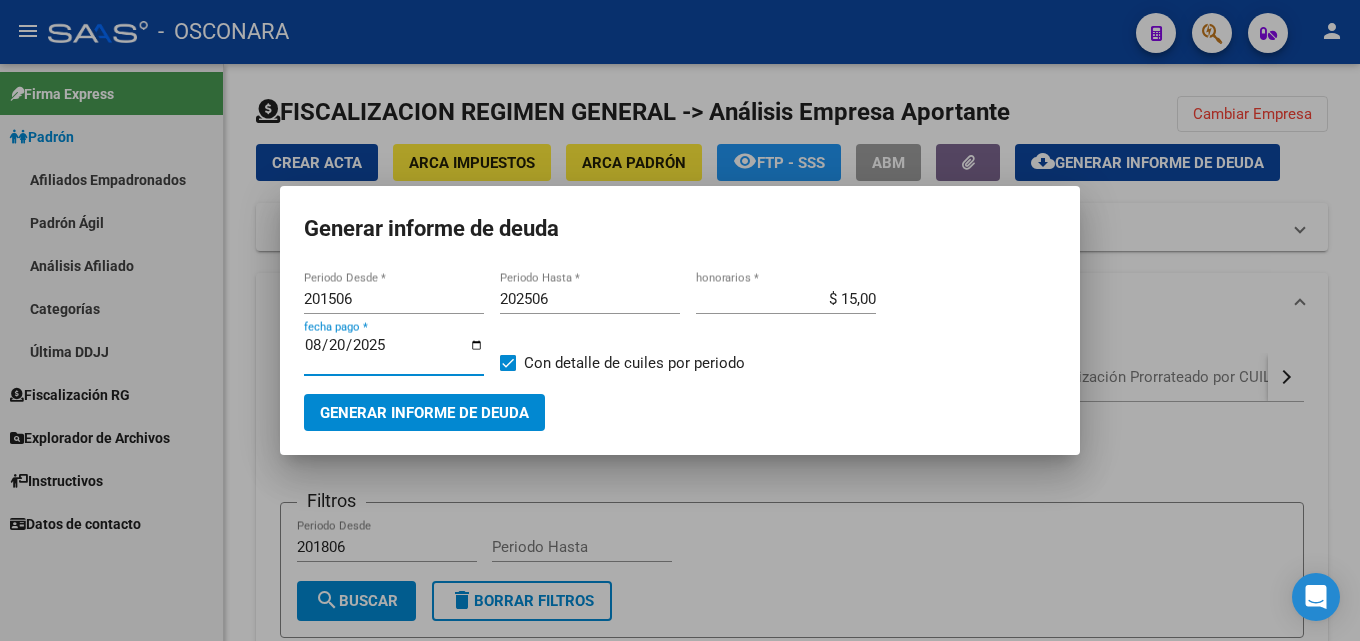 click on "Generar informe de deuda" at bounding box center [424, 413] 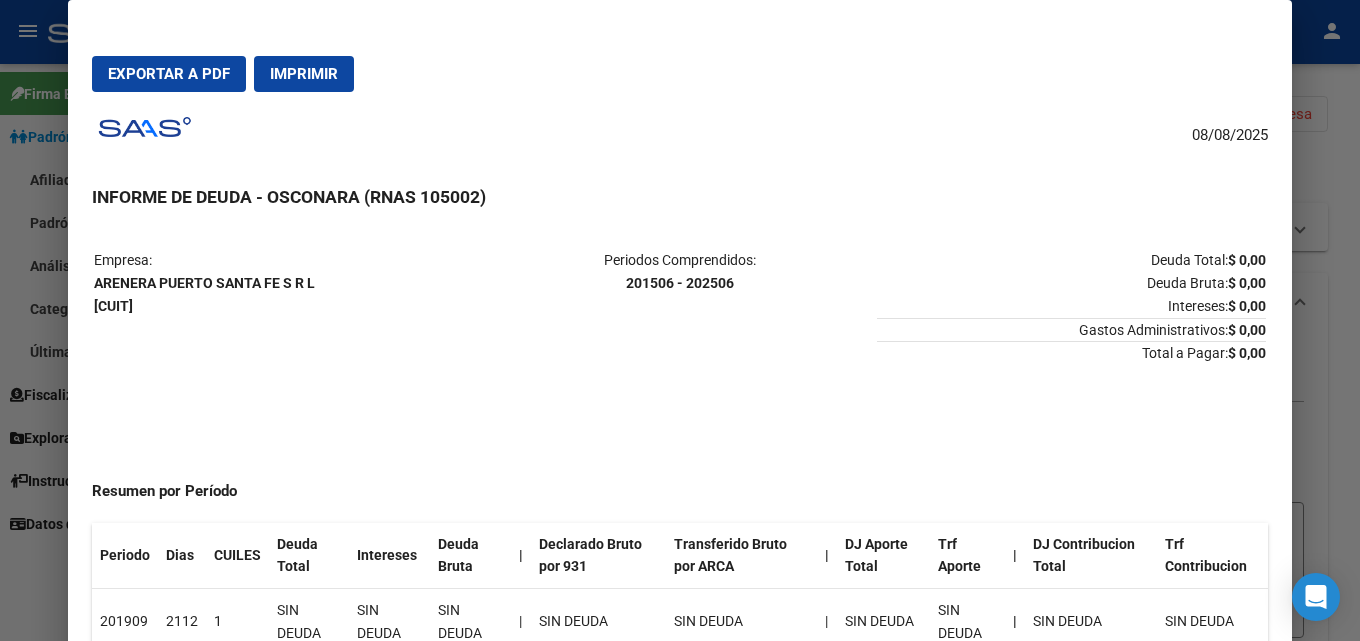 click at bounding box center [680, 320] 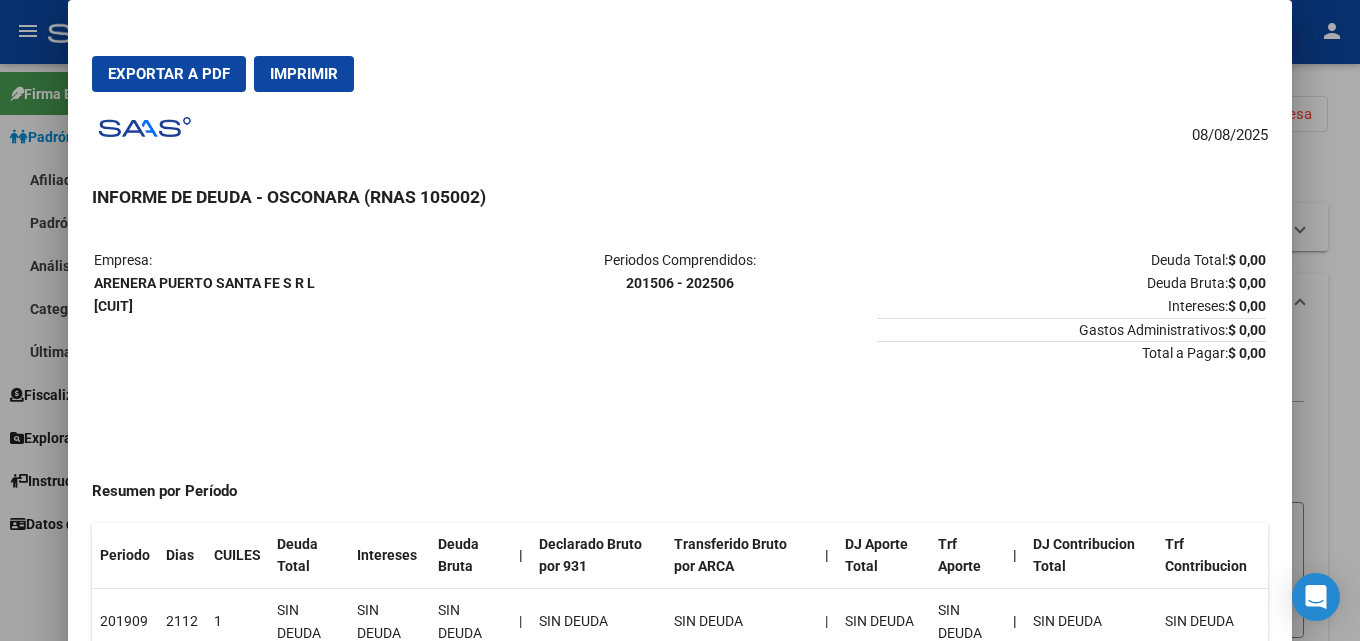 click at bounding box center (680, 320) 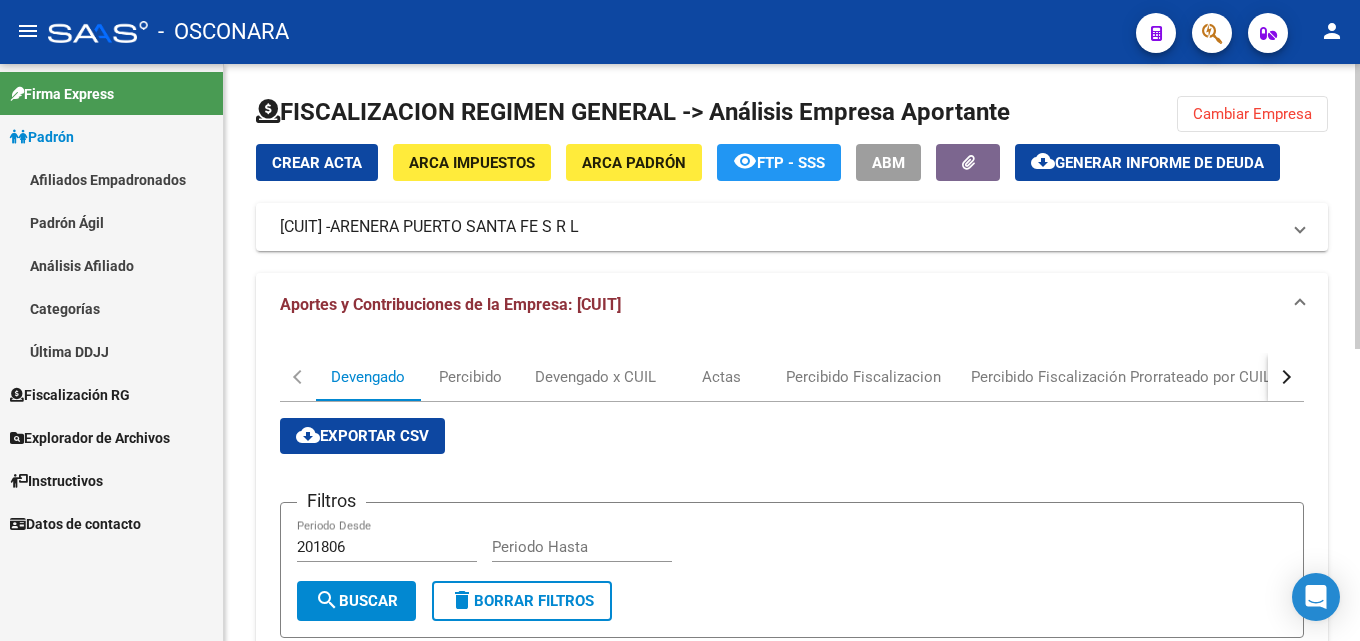 drag, startPoint x: 1283, startPoint y: 109, endPoint x: 939, endPoint y: 111, distance: 344.00583 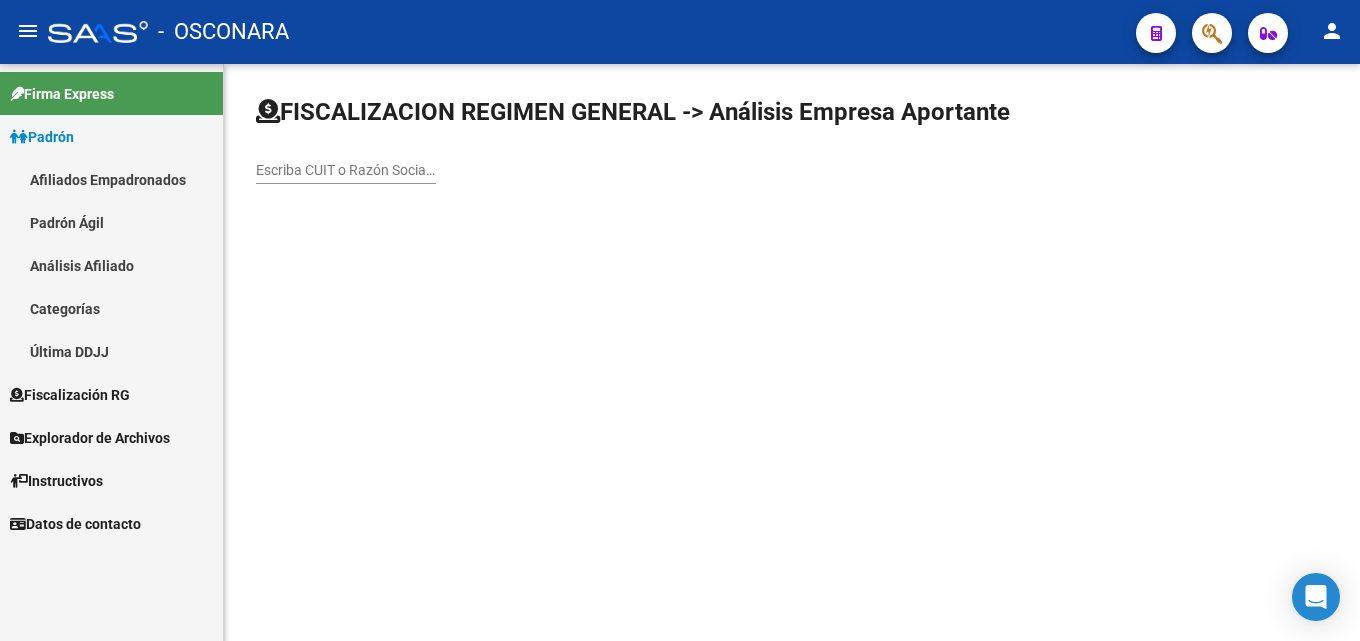 click on "Escriba CUIT o Razón Social para buscar" at bounding box center [346, 170] 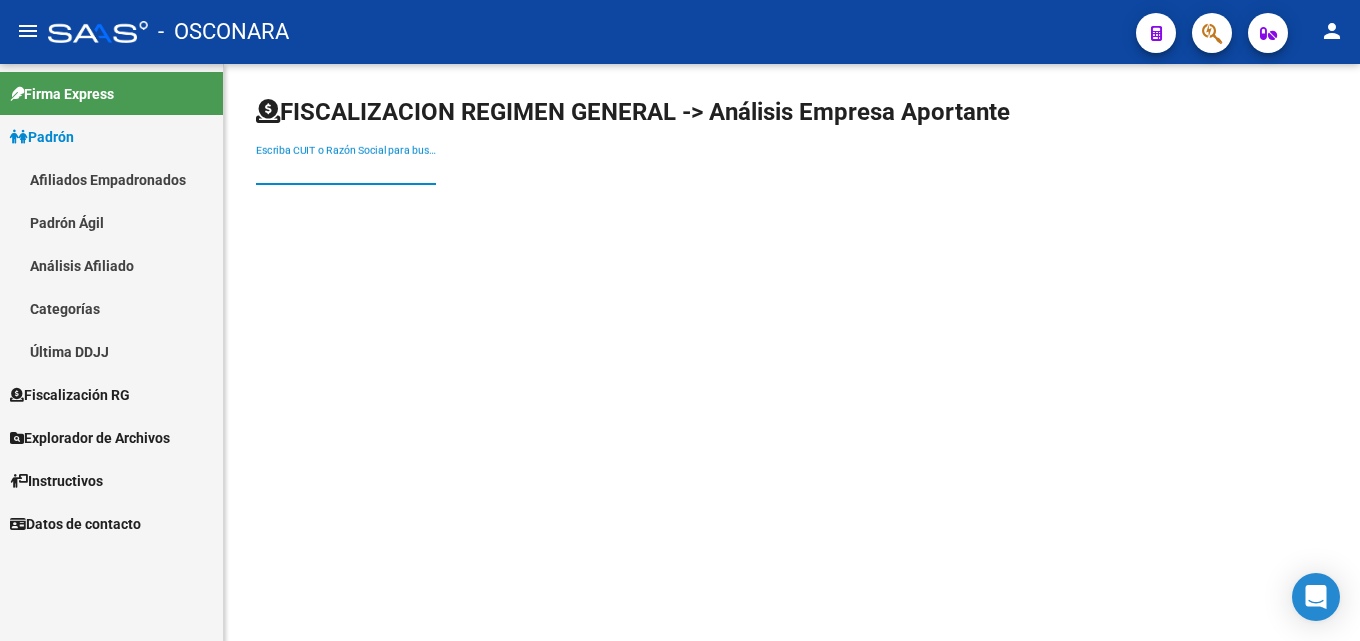 paste on "ARENERA SAMPAYO" 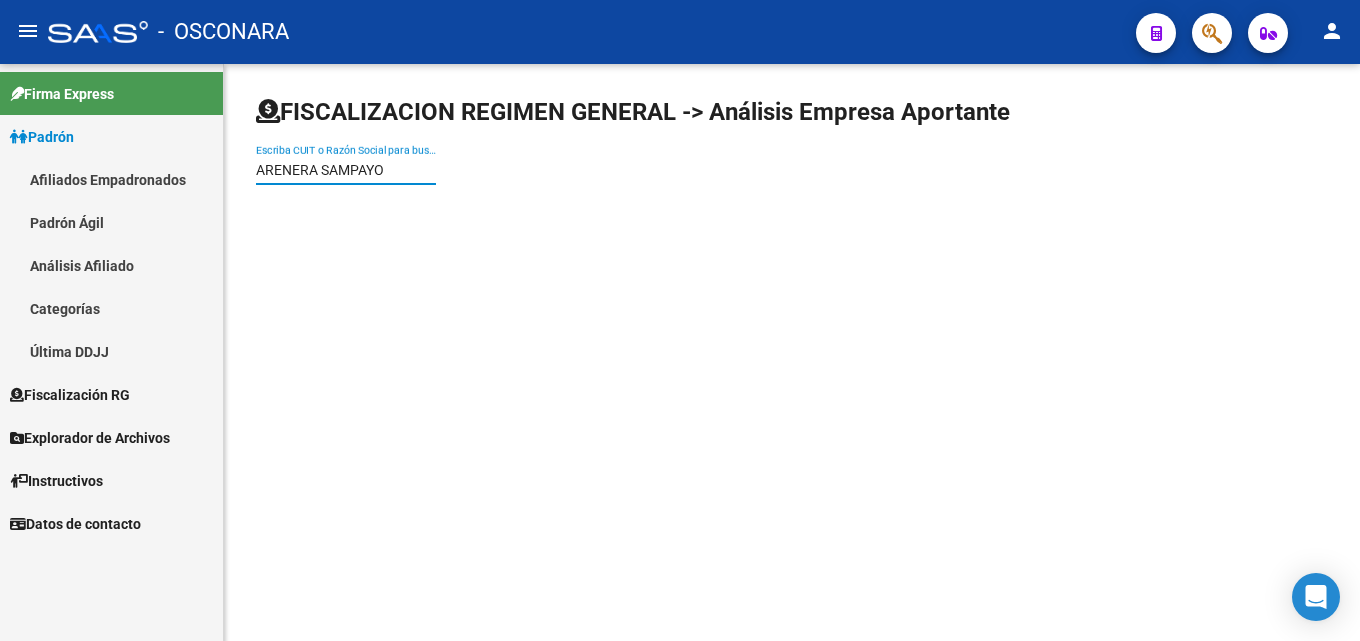 drag, startPoint x: 403, startPoint y: 172, endPoint x: 0, endPoint y: 168, distance: 403.01984 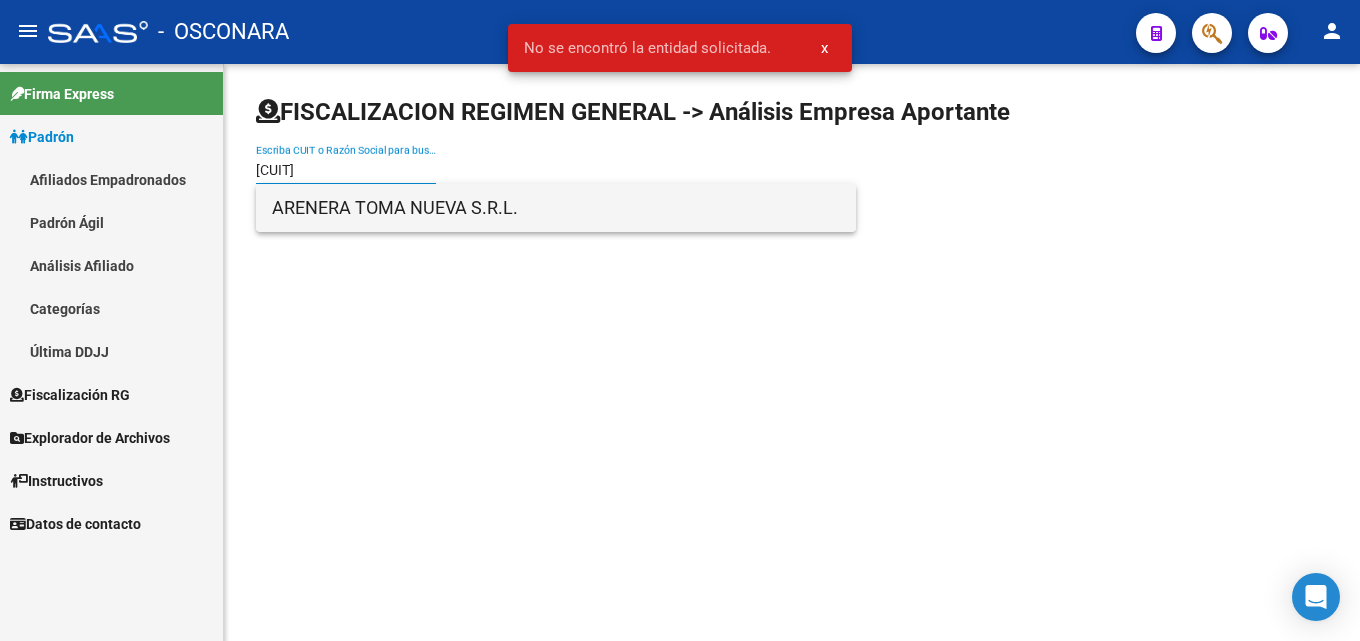 click on "ARENERA TOMA NUEVA S.R.L." at bounding box center (556, 208) 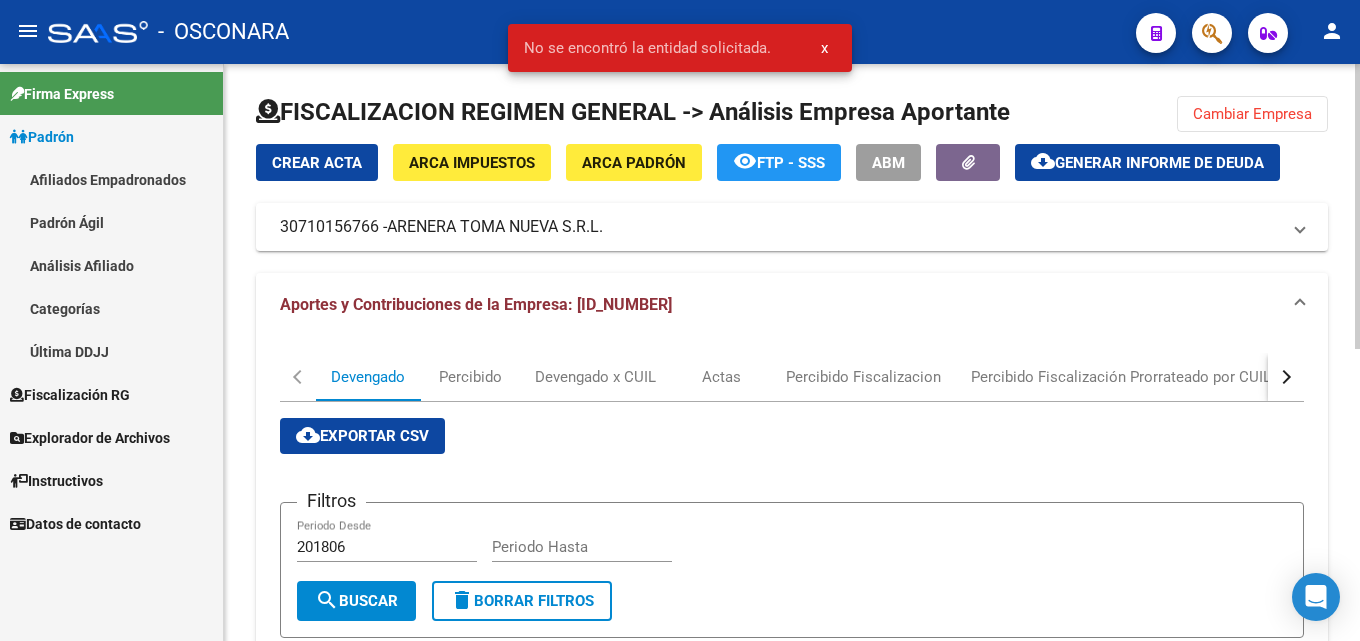 click on "Generar informe de deuda" 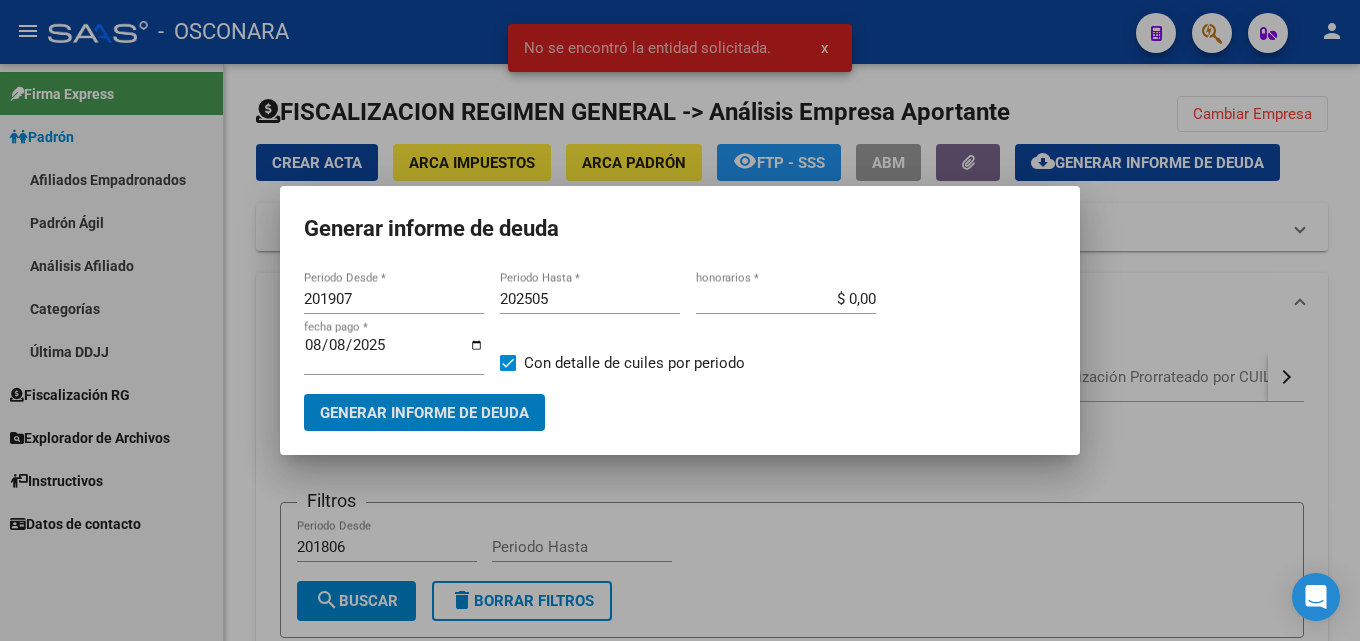 drag, startPoint x: 391, startPoint y: 299, endPoint x: 243, endPoint y: 300, distance: 148.00337 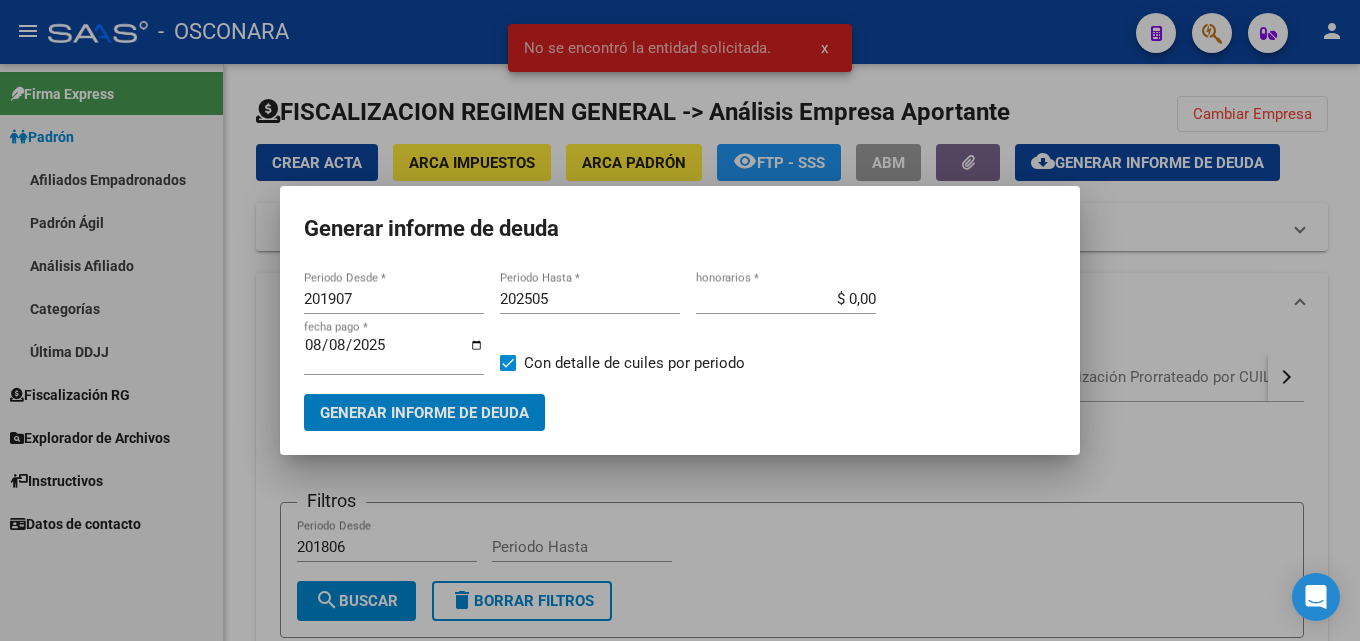 click on "No se encontró la entidad solicitada. x Generar informe de deuda 201907 Periodo Desde * 202505 Periodo Hasta * $ 0,00 honorarios * 2025-08-08 fecha pago * Con detalle de cuiles por periodo Generar informe de deuda" at bounding box center [680, 320] 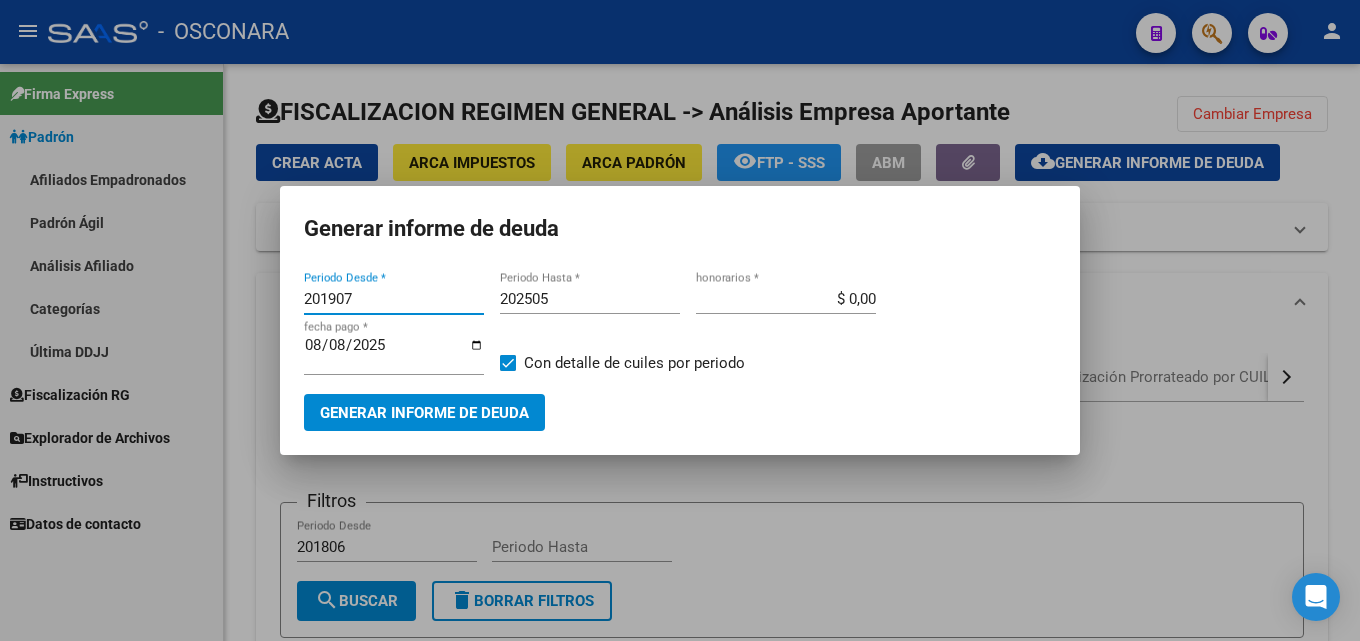 click on "201907" at bounding box center [394, 299] 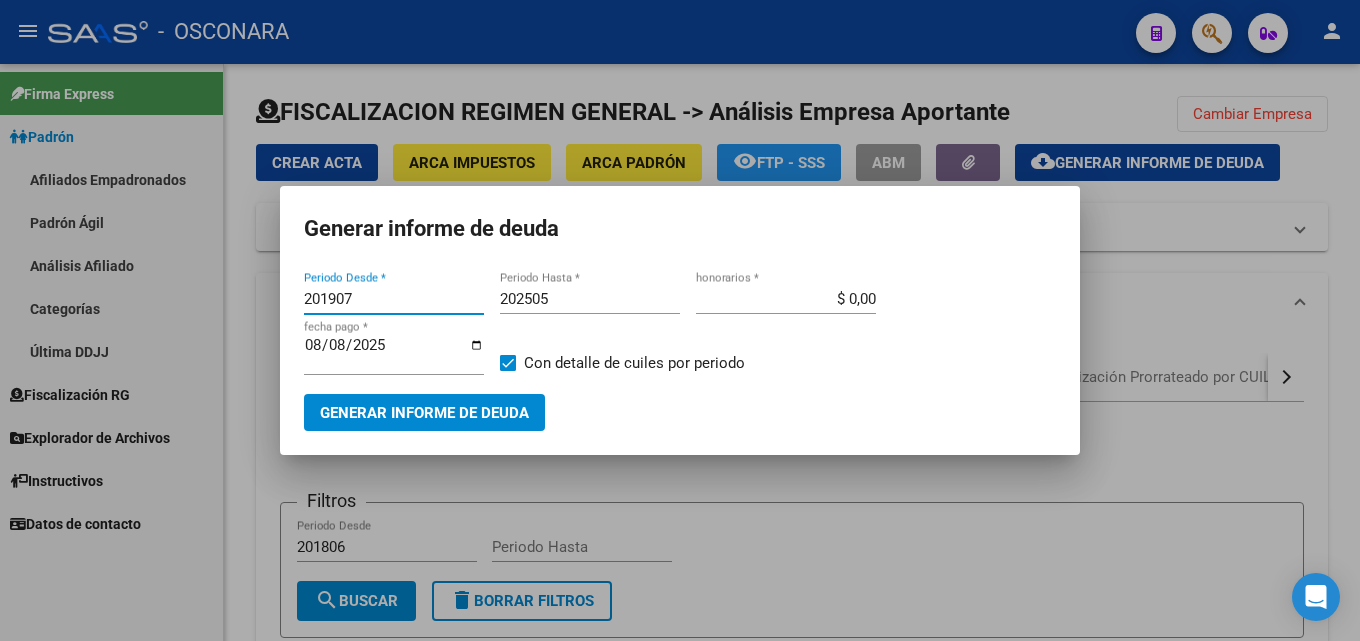click on "201907" at bounding box center [394, 299] 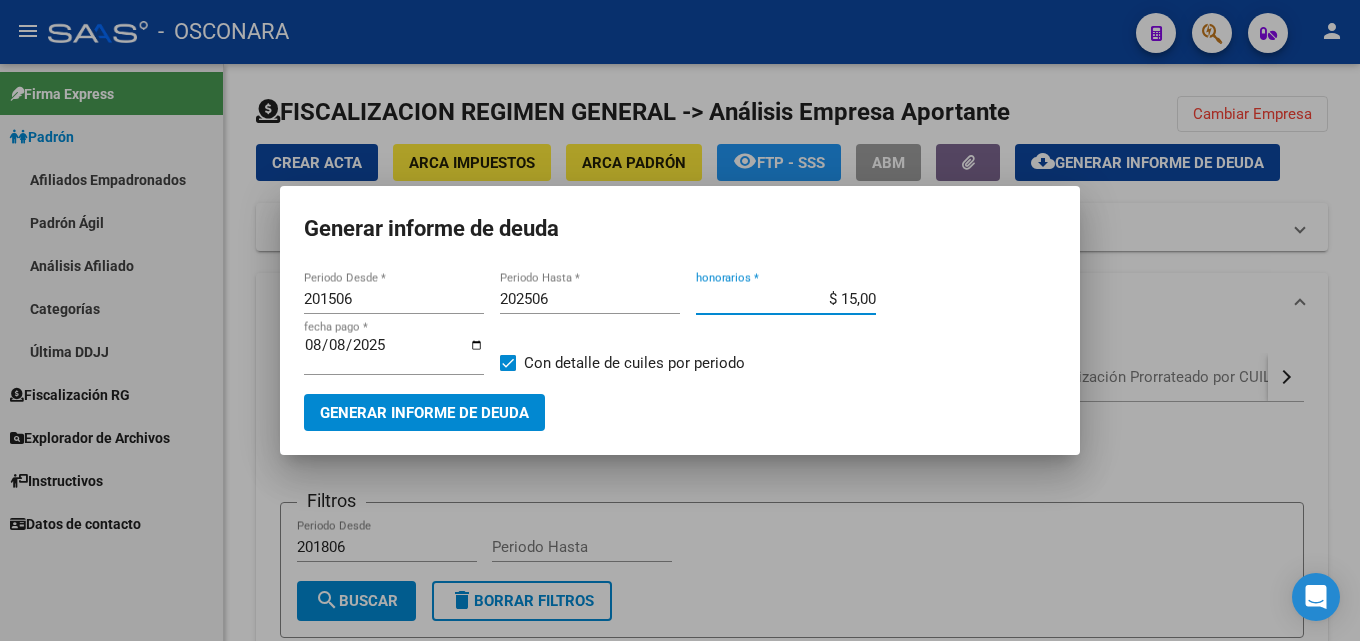 click on "2025-08-08" at bounding box center [394, 353] 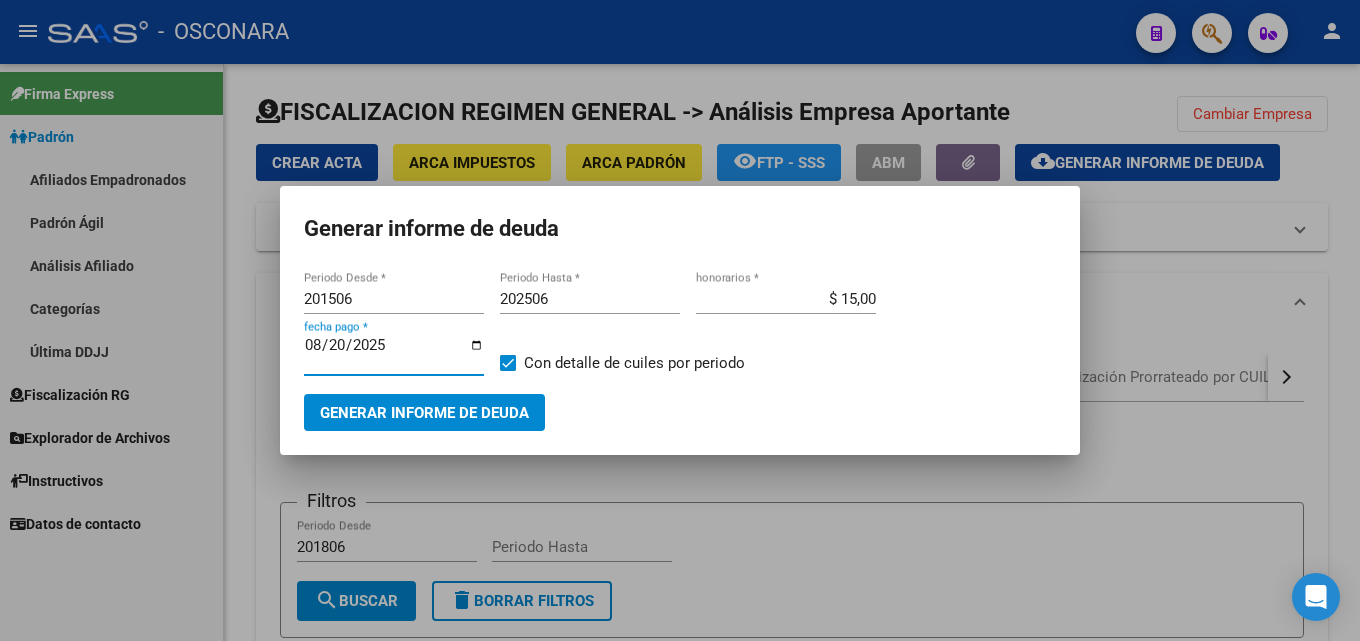 click on "Generar informe de deuda" at bounding box center (424, 413) 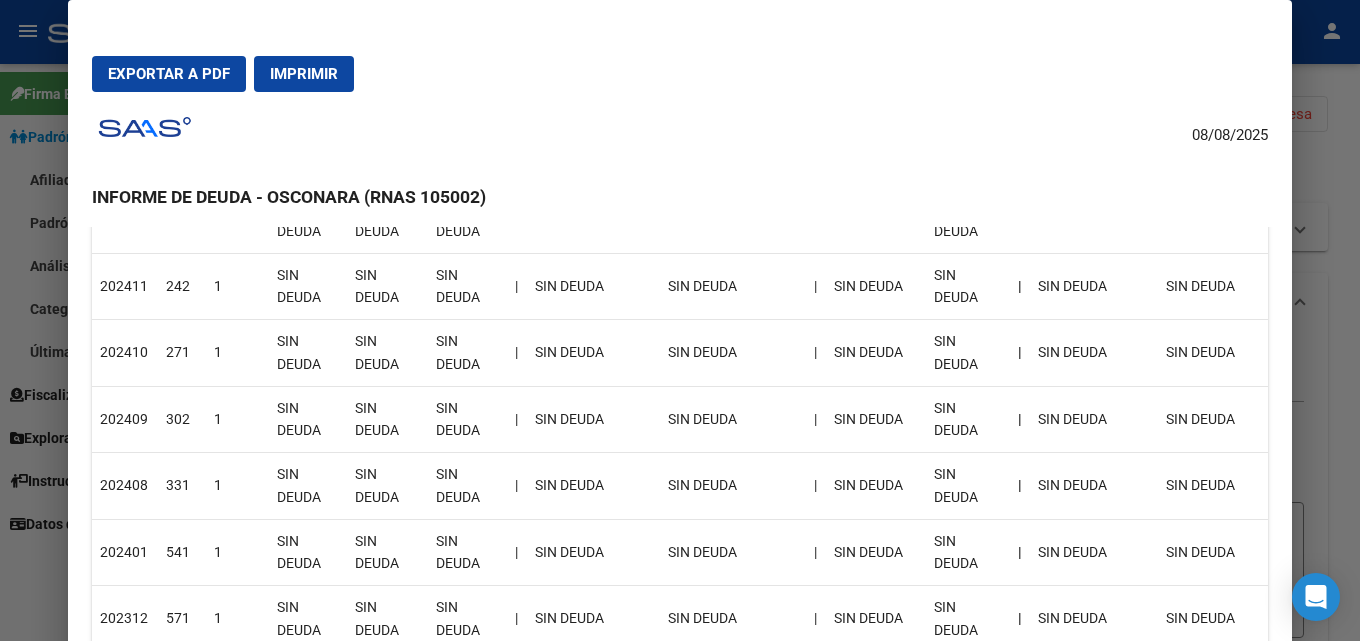 scroll, scrollTop: 700, scrollLeft: 0, axis: vertical 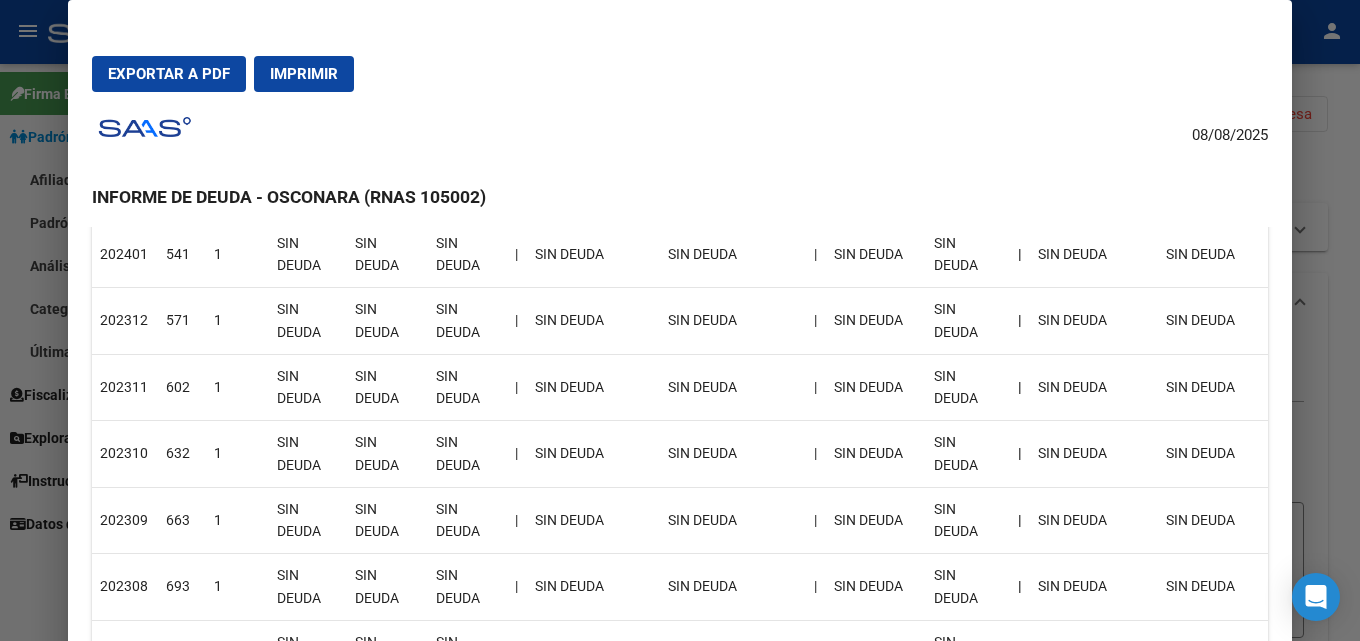 click at bounding box center (680, 320) 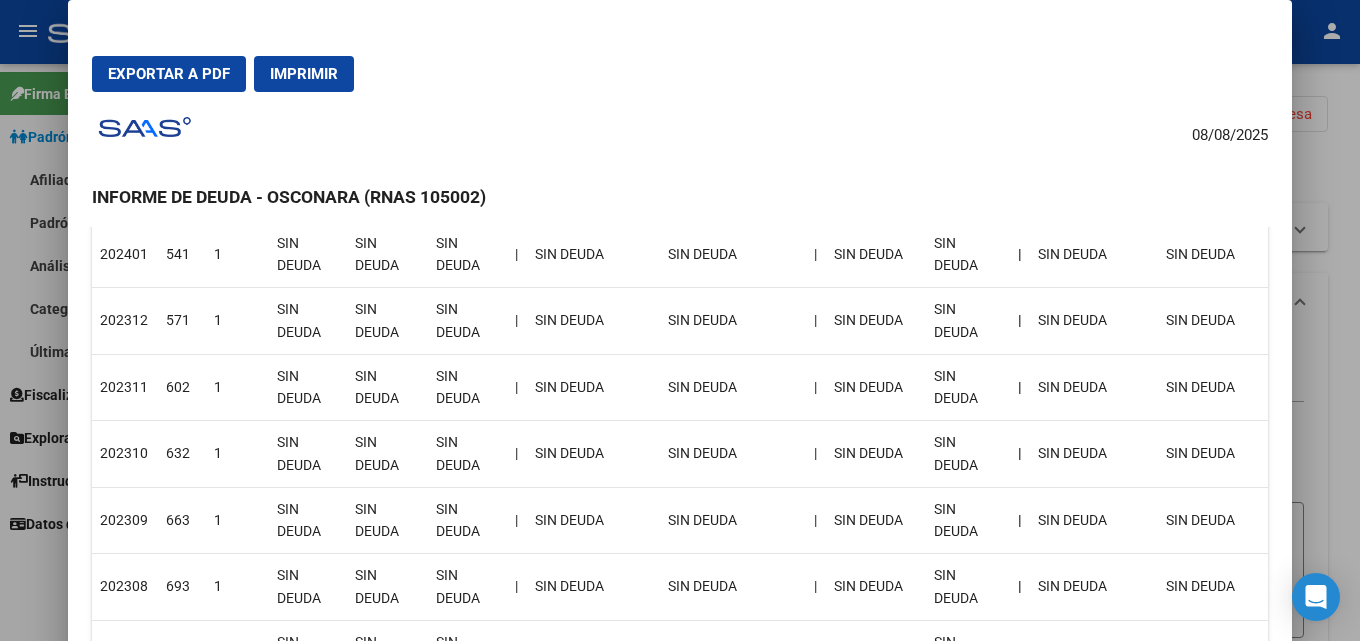 click at bounding box center [680, 320] 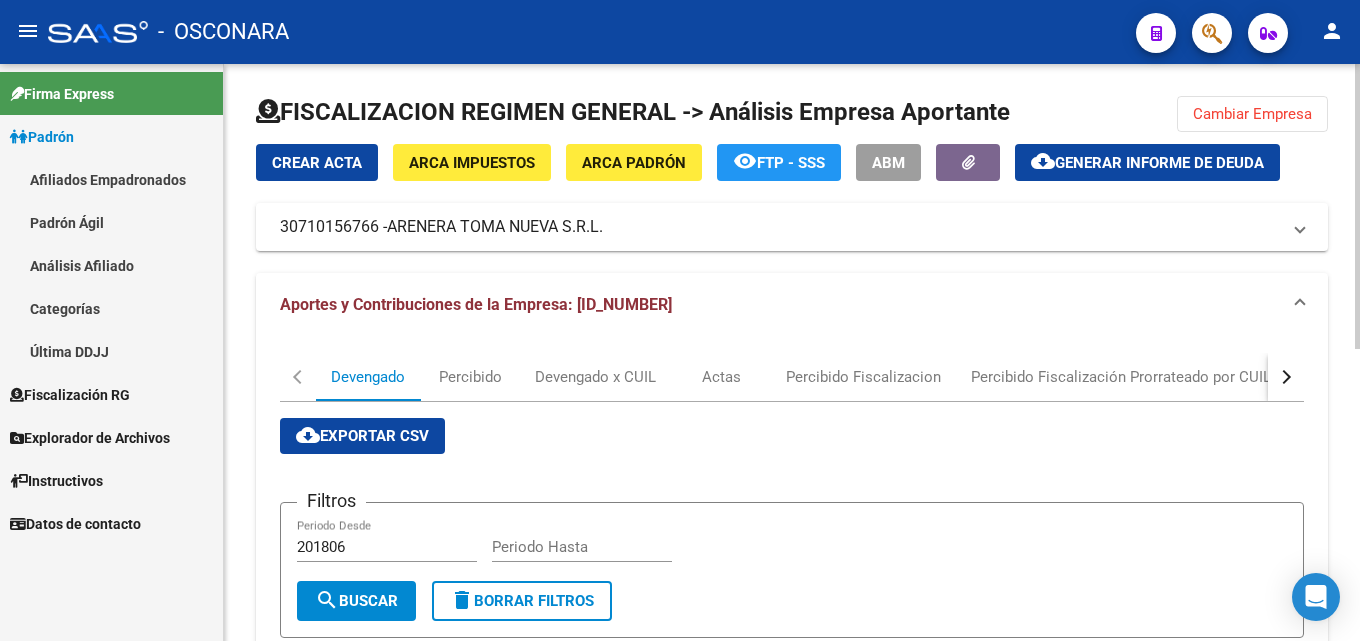 click on "Cambiar Empresa" 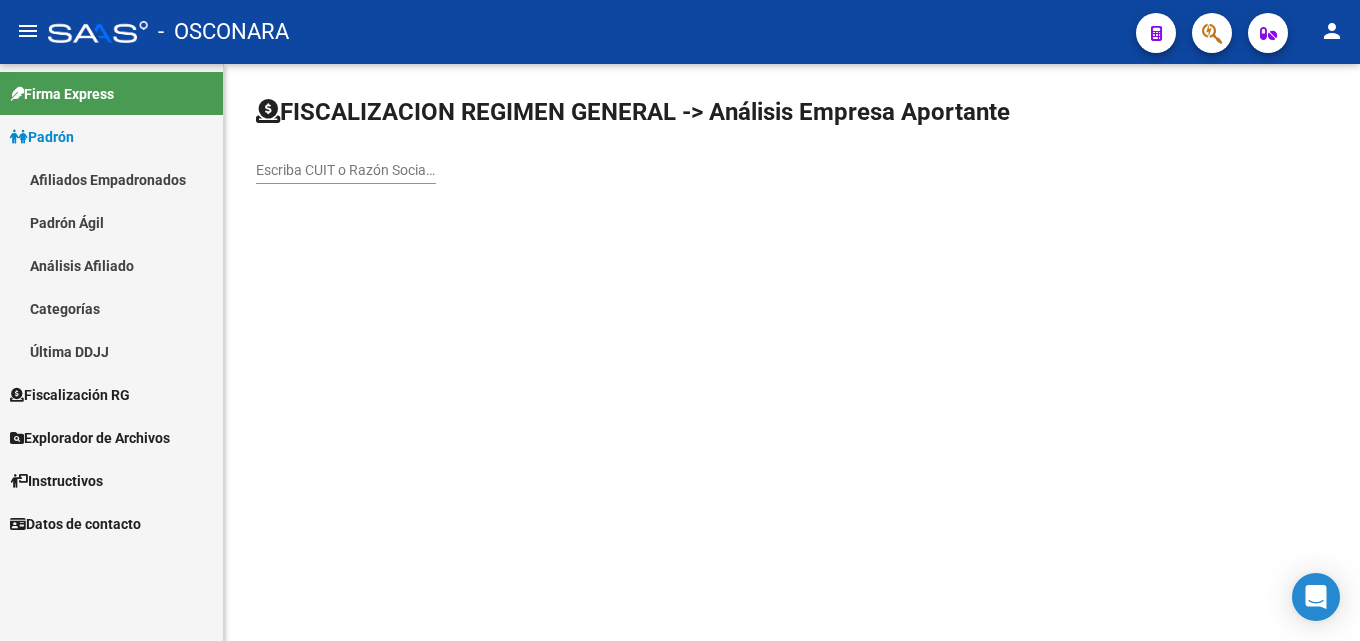 click on "Escriba CUIT o Razón Social para buscar" at bounding box center [346, 170] 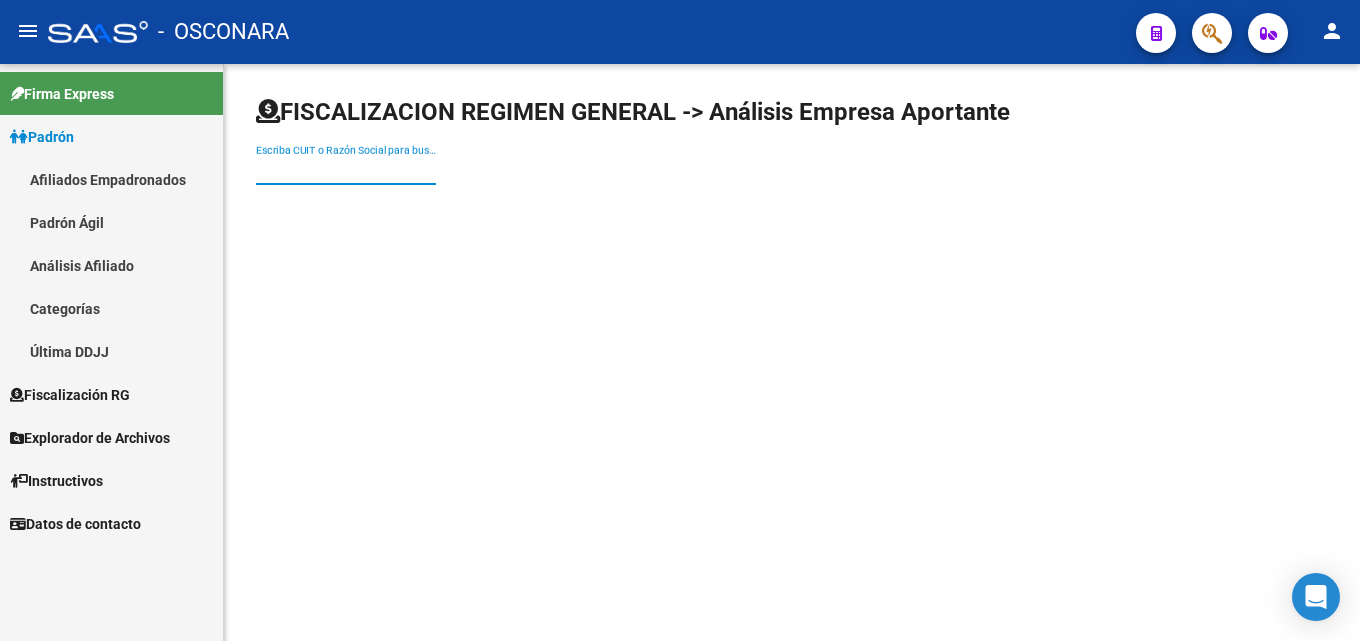 paste on "[CUIT] -" 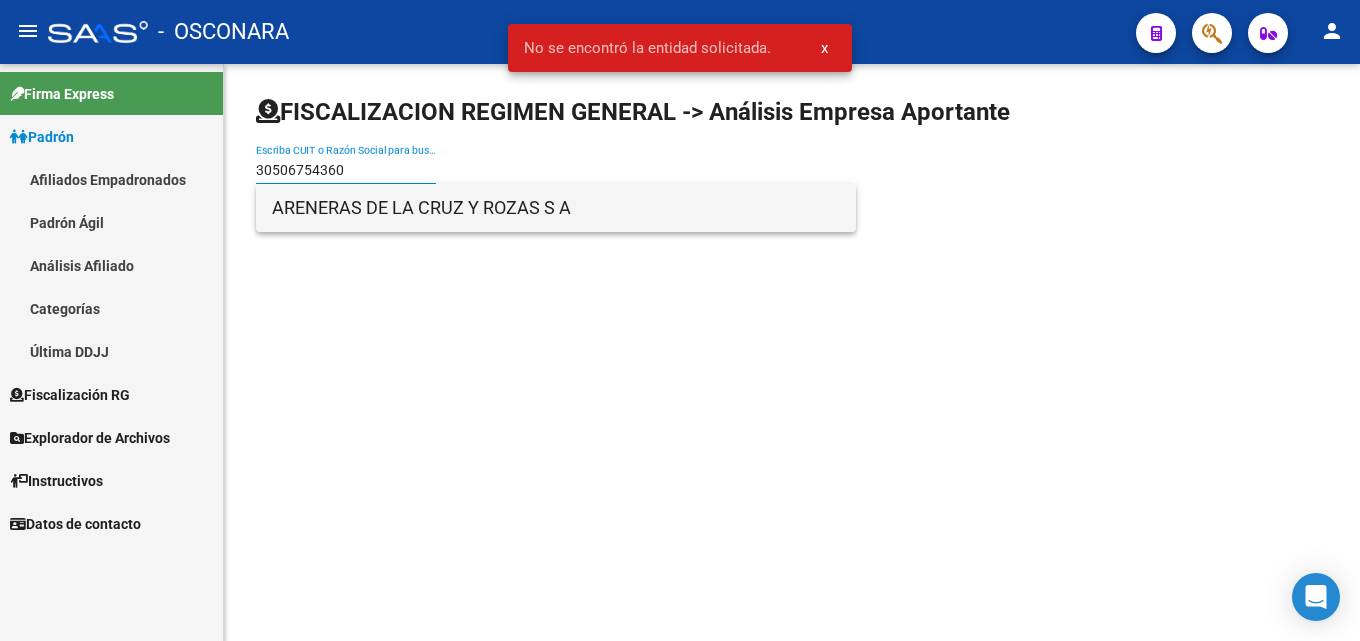 click on "ARENERAS DE LA CRUZ Y ROZAS S A" at bounding box center [556, 208] 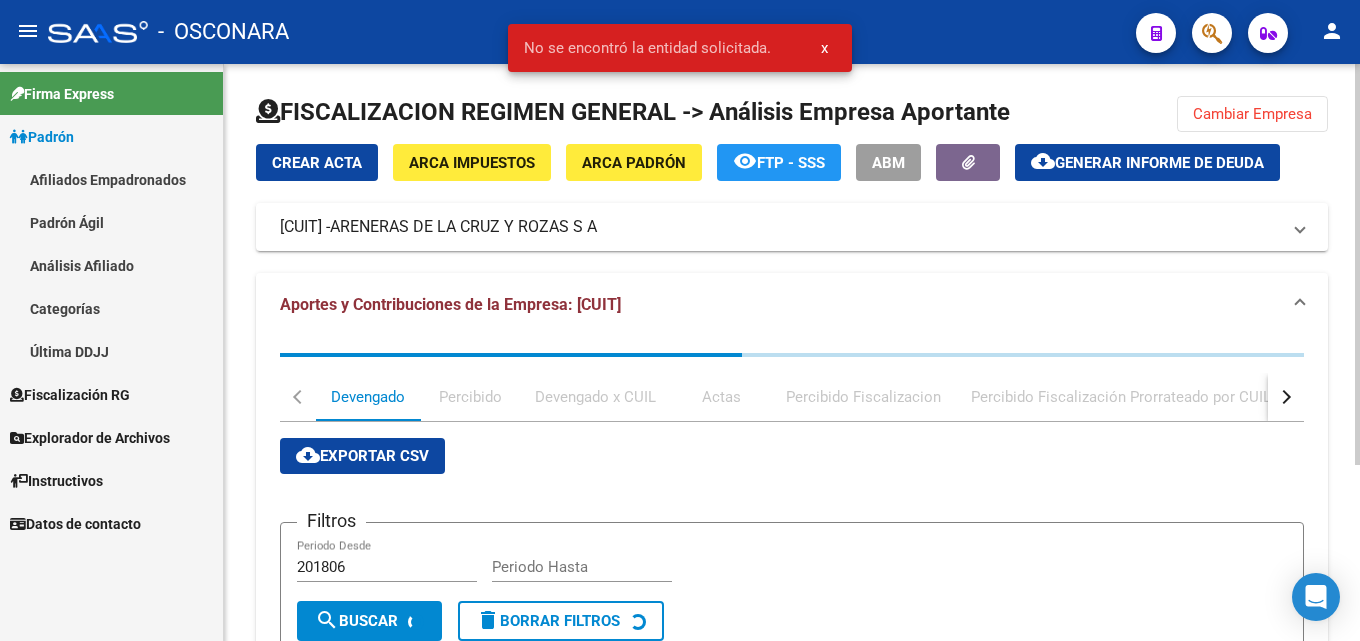 click on "Generar informe de deuda" 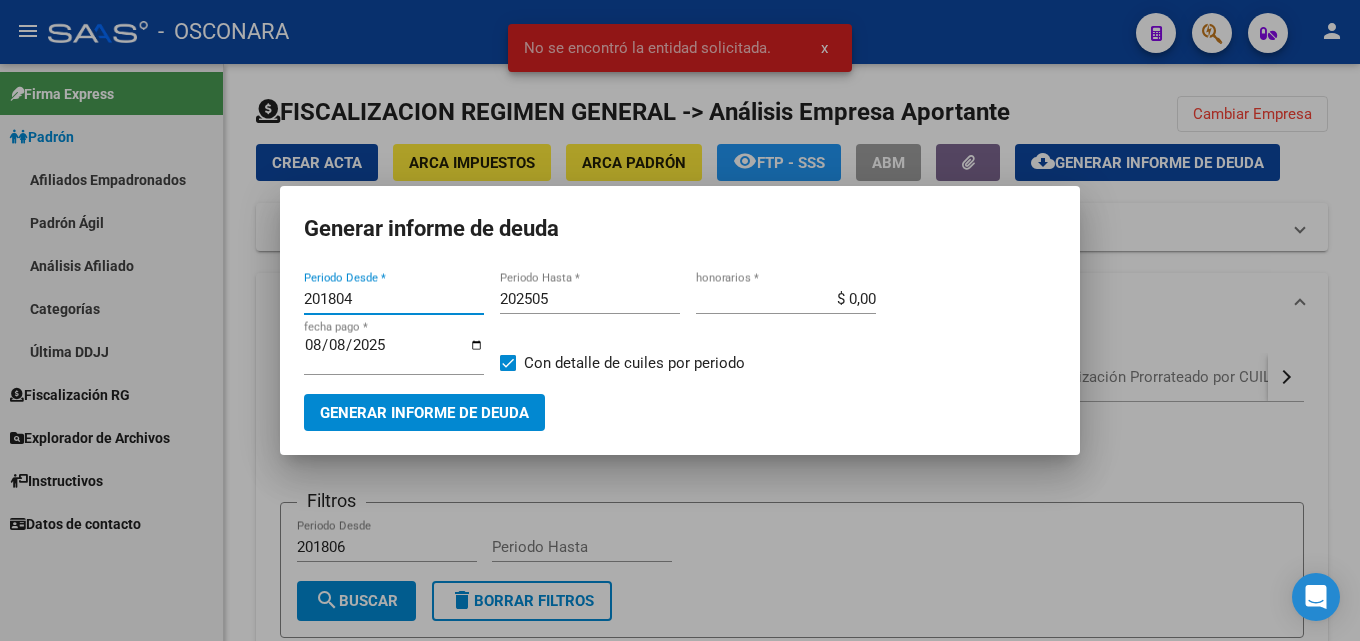 drag, startPoint x: 372, startPoint y: 301, endPoint x: 284, endPoint y: 299, distance: 88.02273 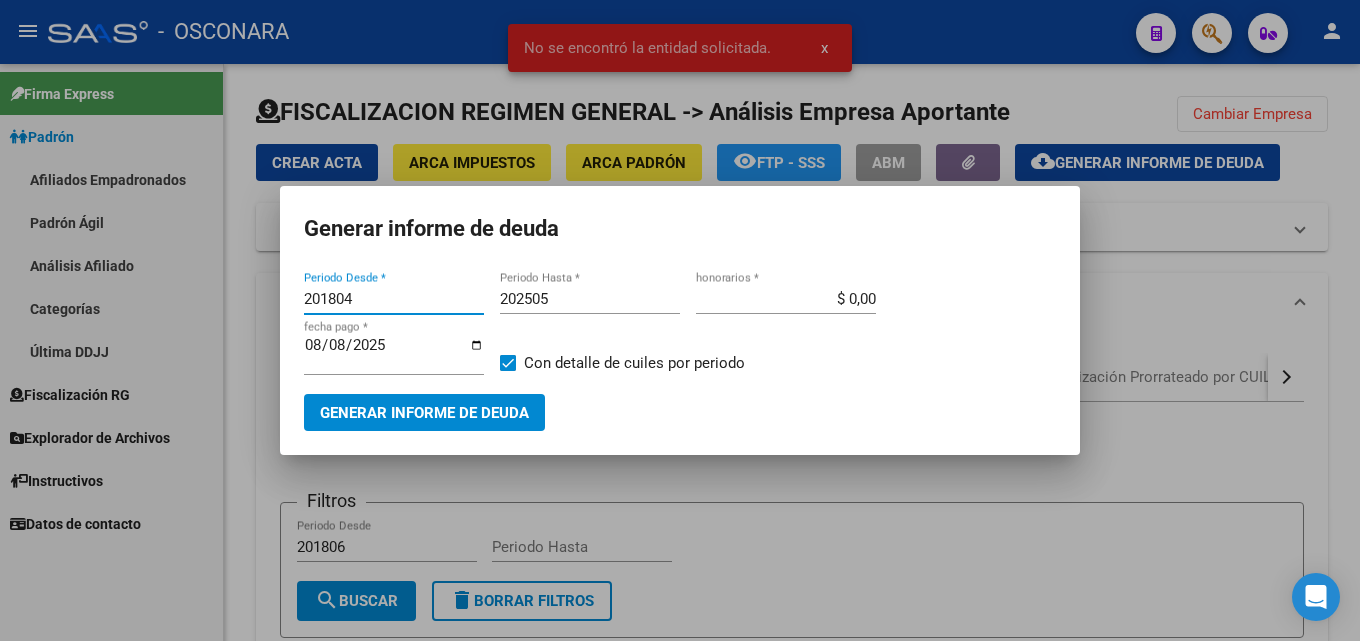 click on "201804 Periodo Desde *   202505 Periodo Hasta *   $ 0,00 honorarios *   2025-08-08 fecha pago *   Con detalle de cuiles por periodo  Generar informe de deuda" at bounding box center (680, 349) 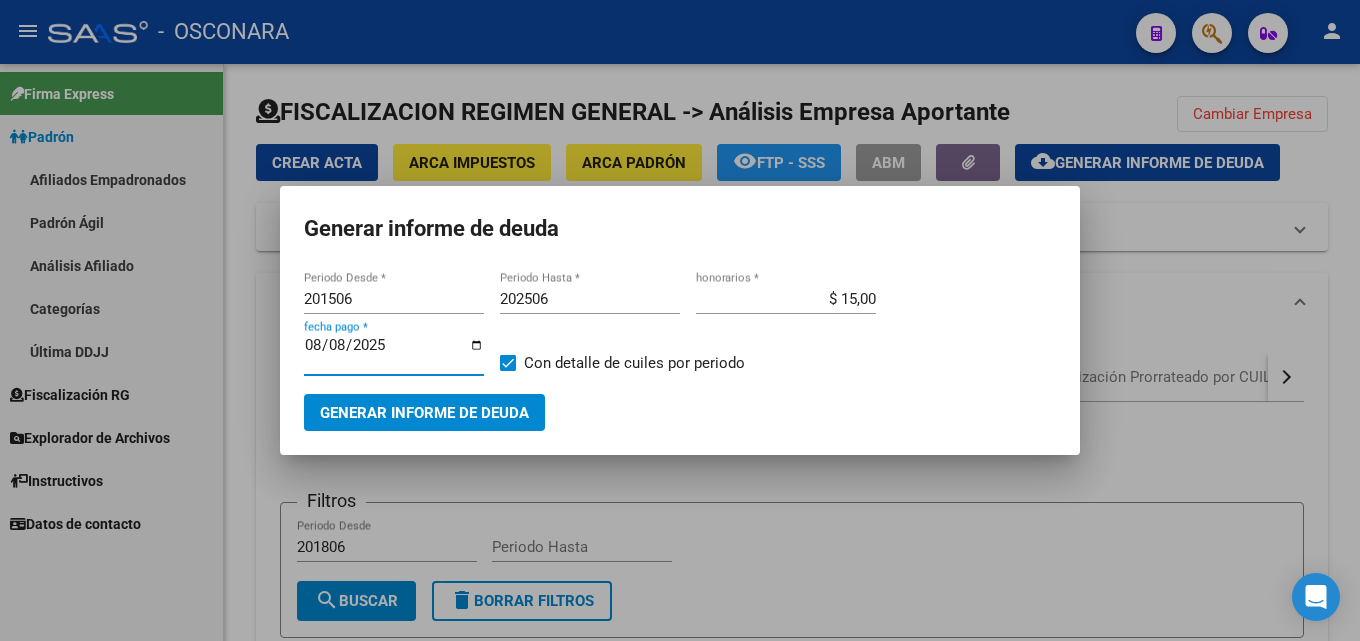 click on "2025-08-08" at bounding box center (394, 353) 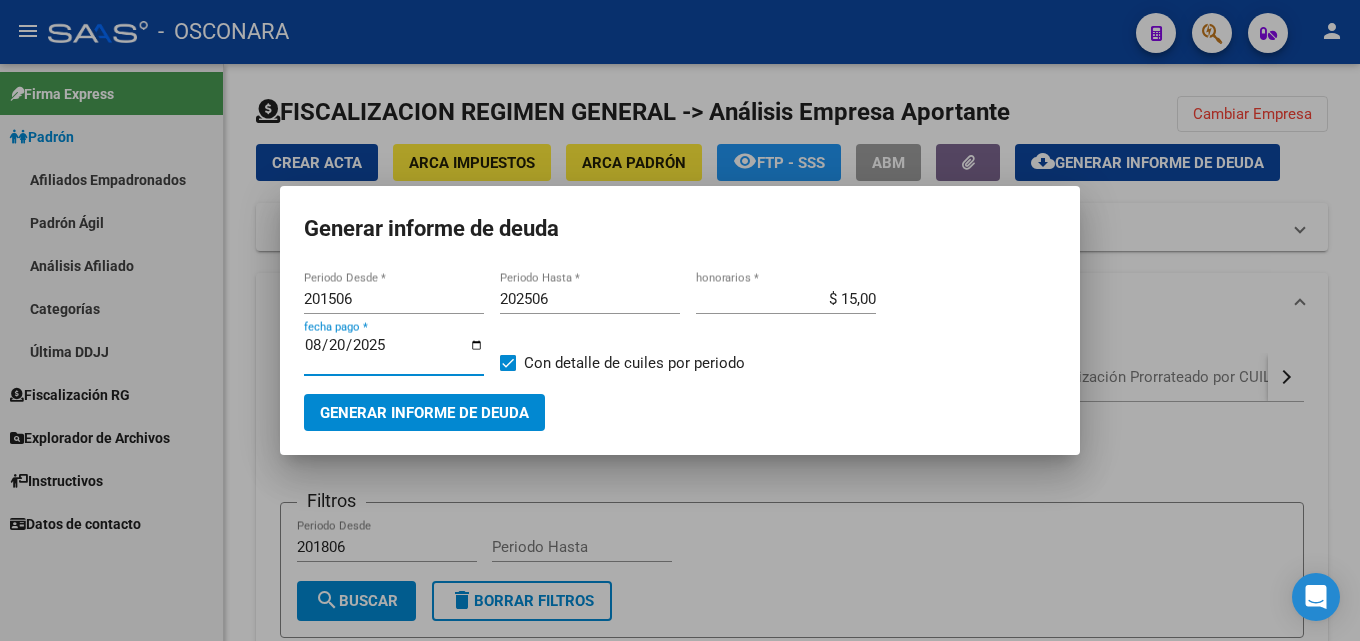 click on "Generar informe de deuda" at bounding box center (424, 413) 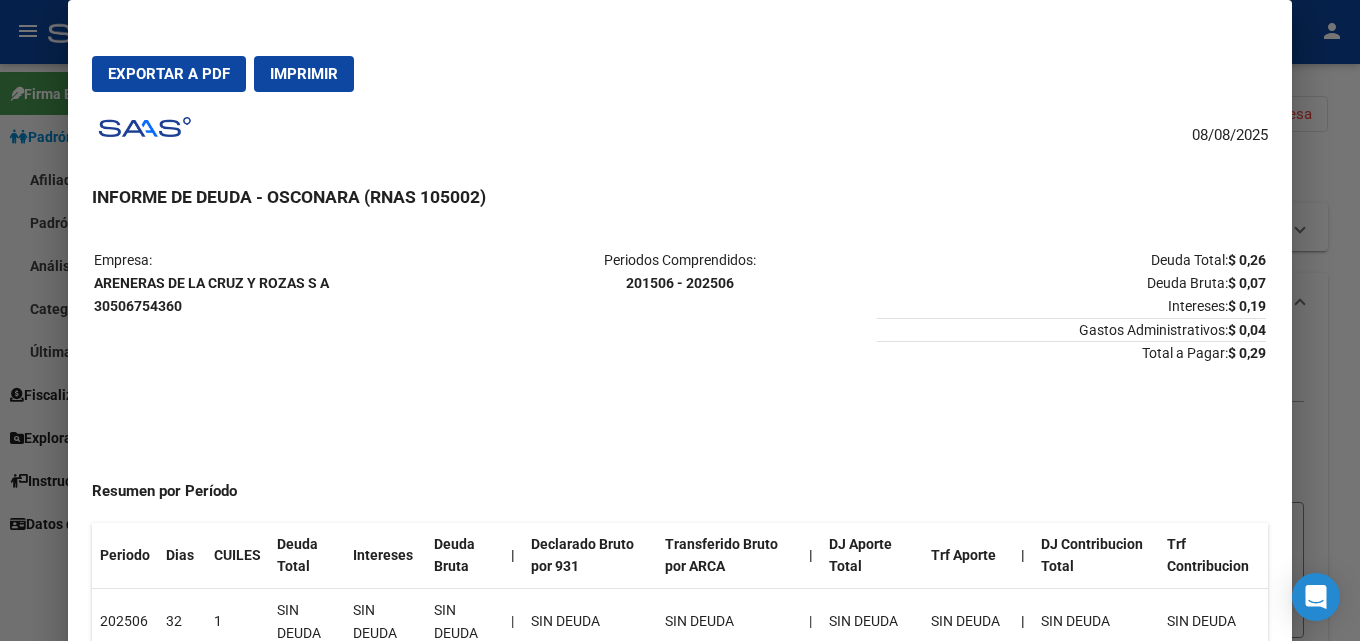 click at bounding box center [680, 320] 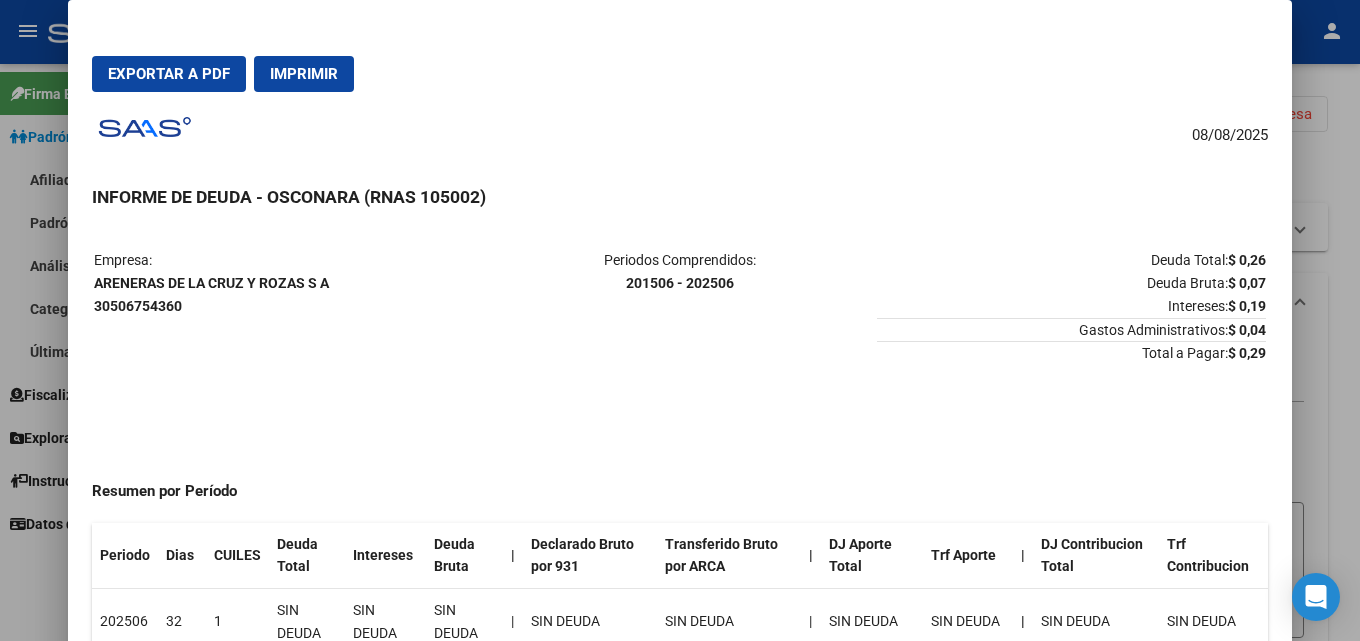 click at bounding box center [680, 320] 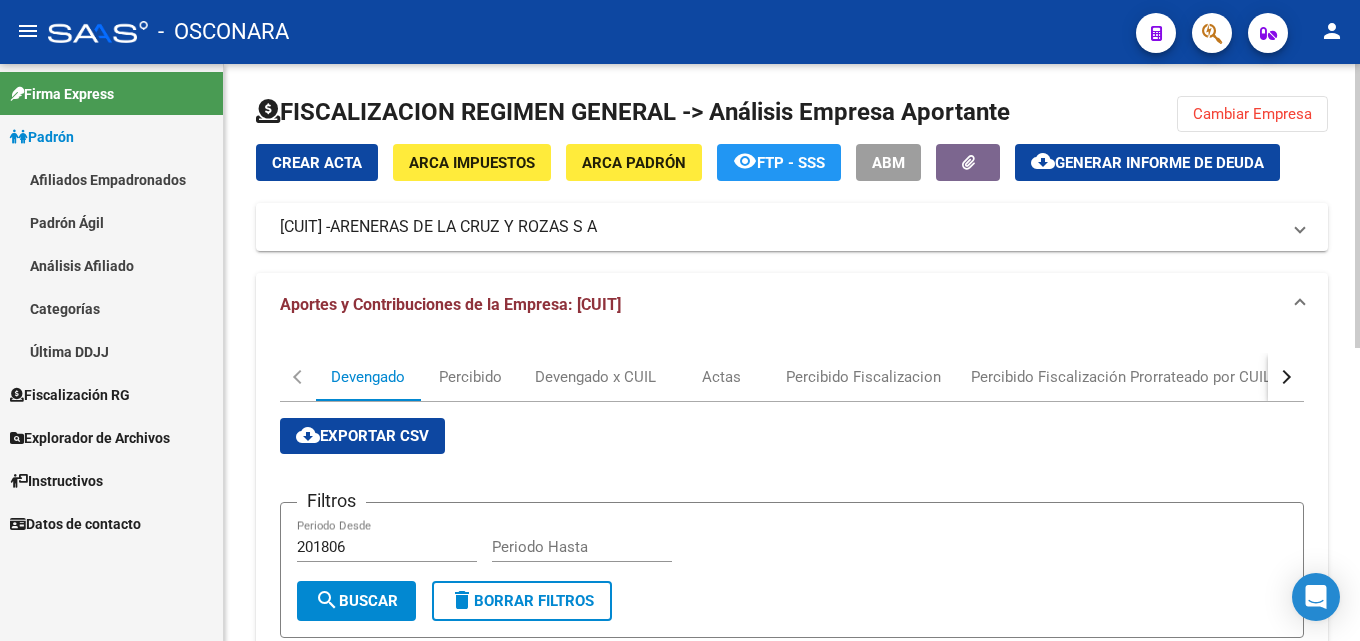 click on "Cambiar Empresa" 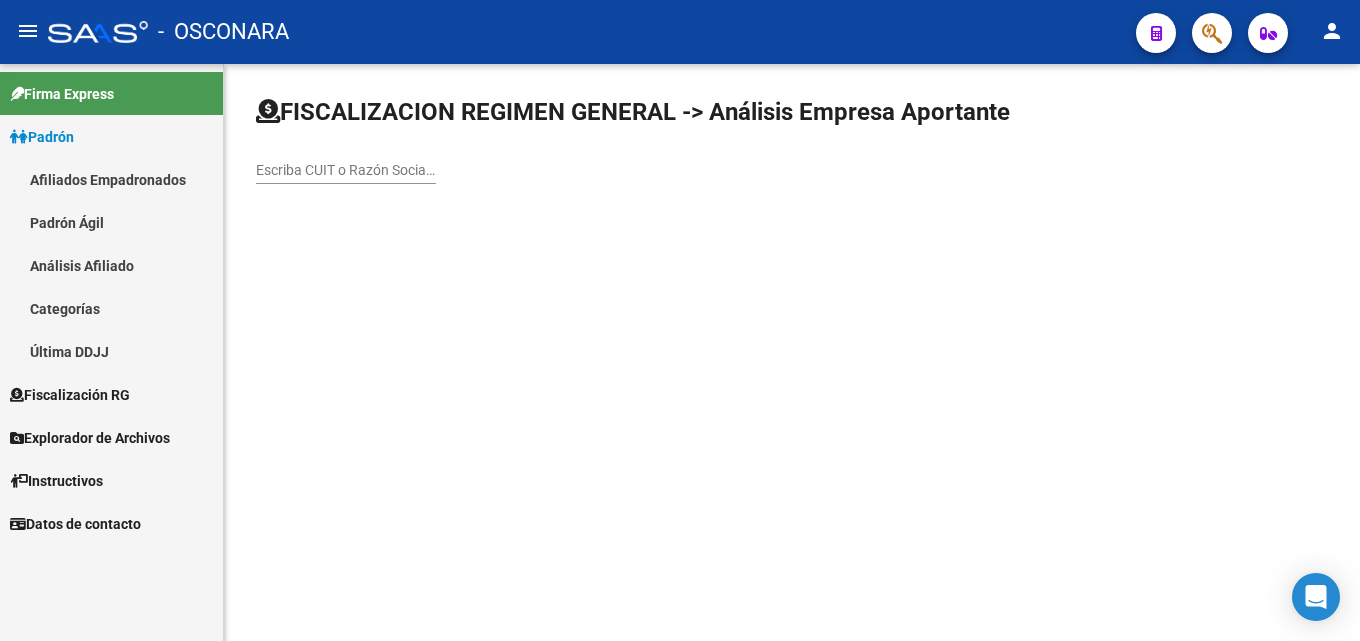 click on "Escriba CUIT o Razón Social para buscar" at bounding box center [346, 170] 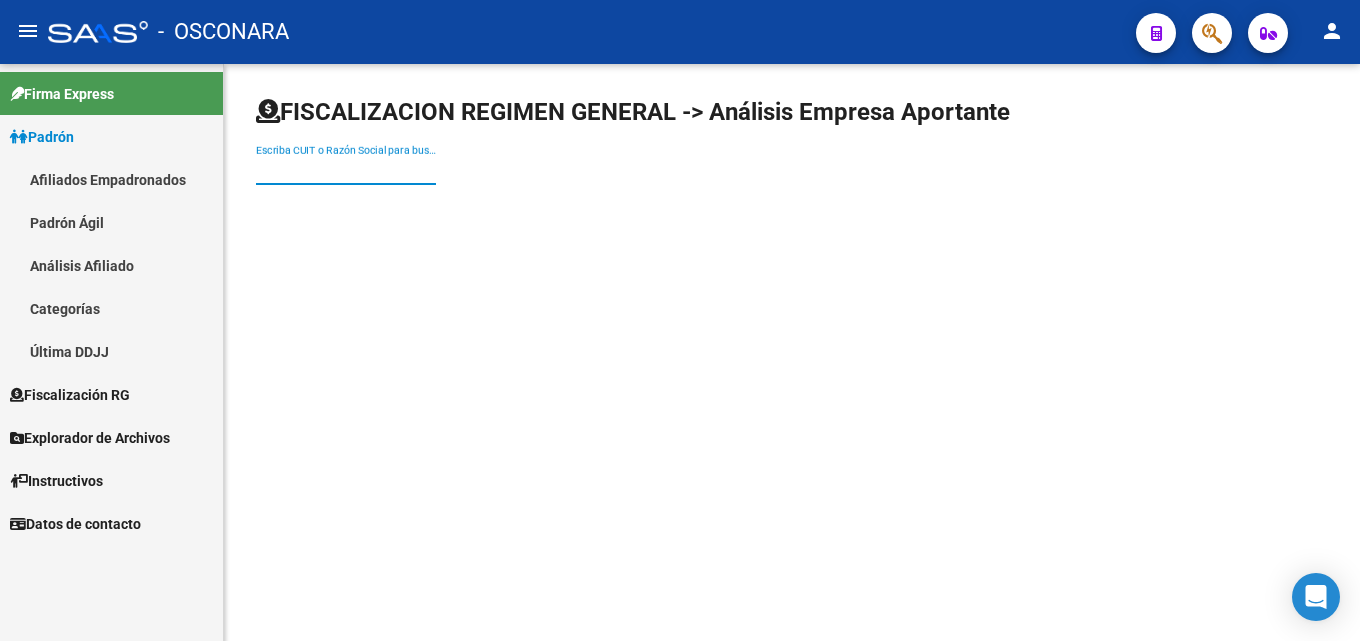 paste on "[NUMBER]" 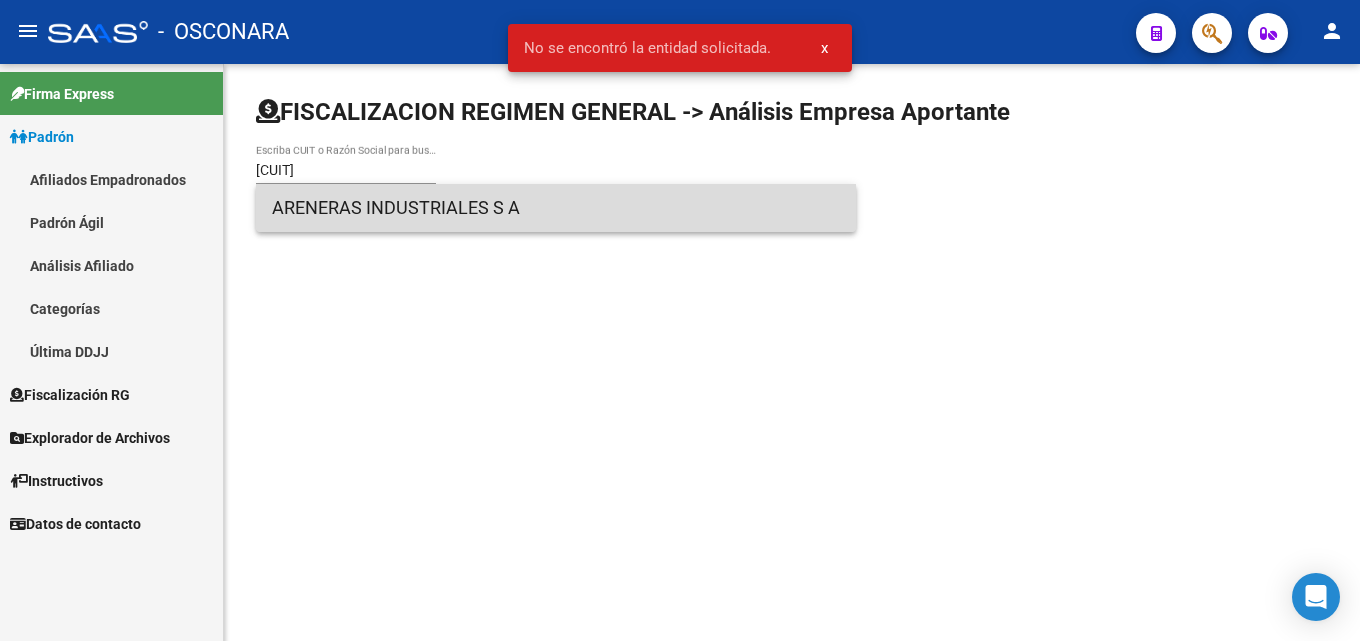 click on "ARENERAS INDUSTRIALES S A" at bounding box center [556, 208] 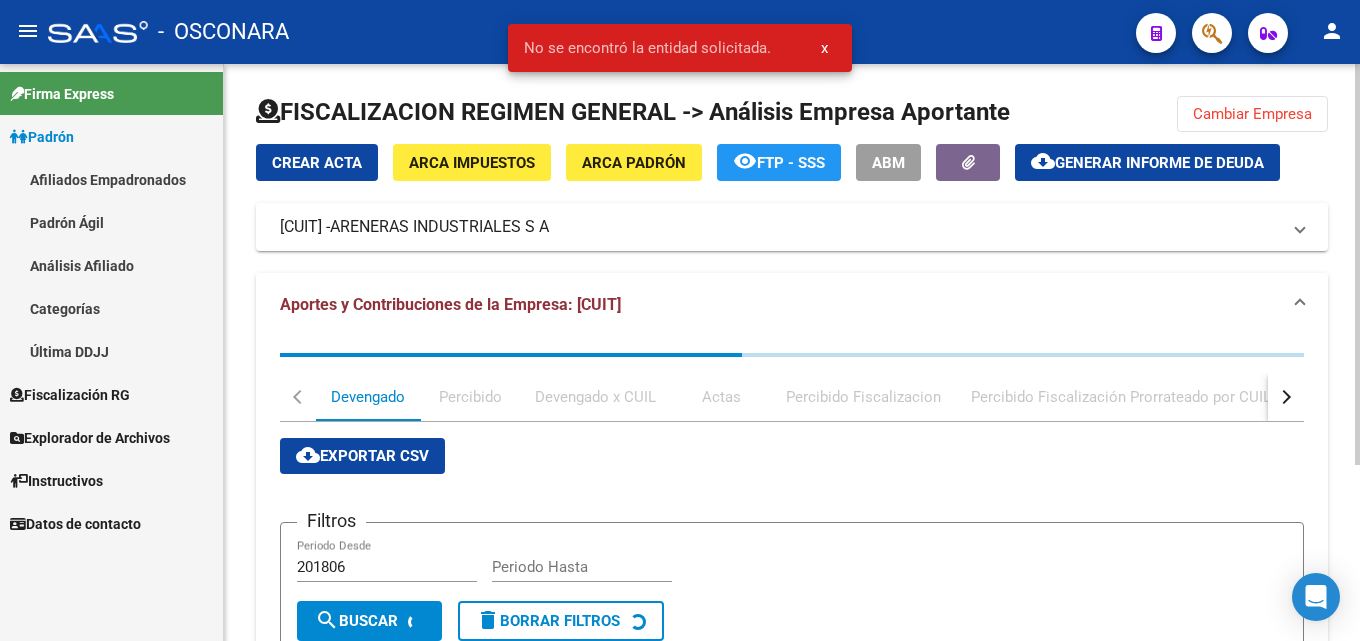 click on "Generar informe de deuda" 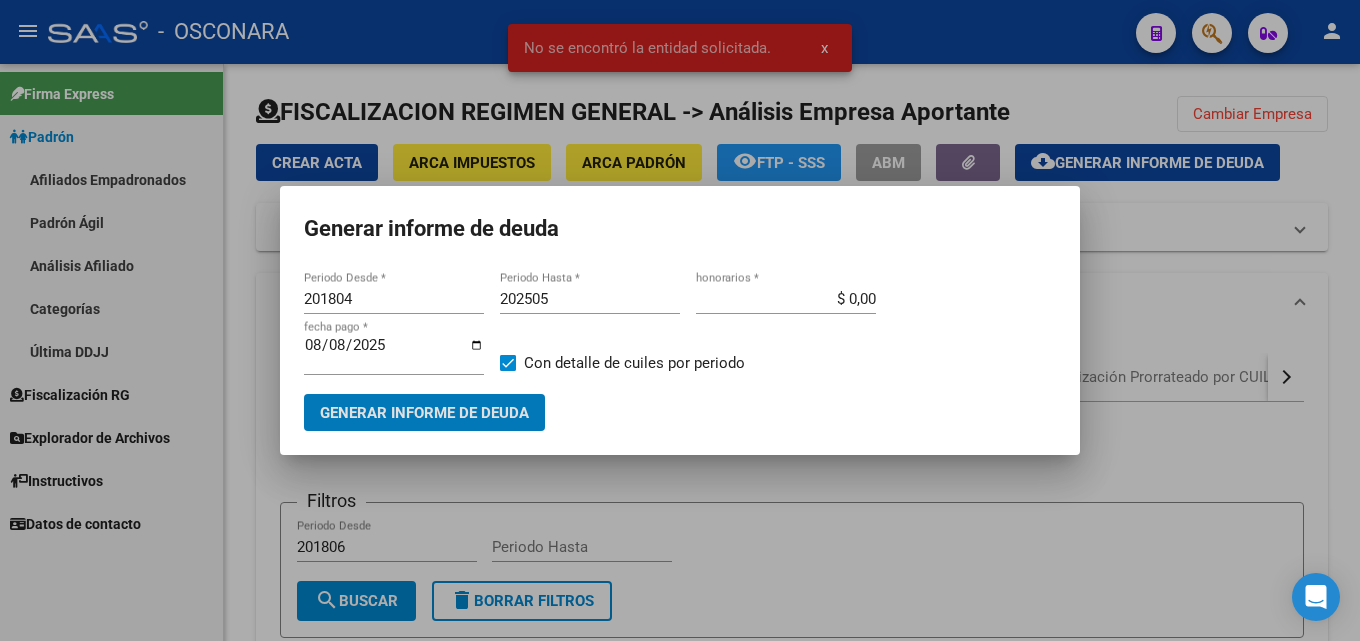 drag, startPoint x: 389, startPoint y: 301, endPoint x: 294, endPoint y: 302, distance: 95.005264 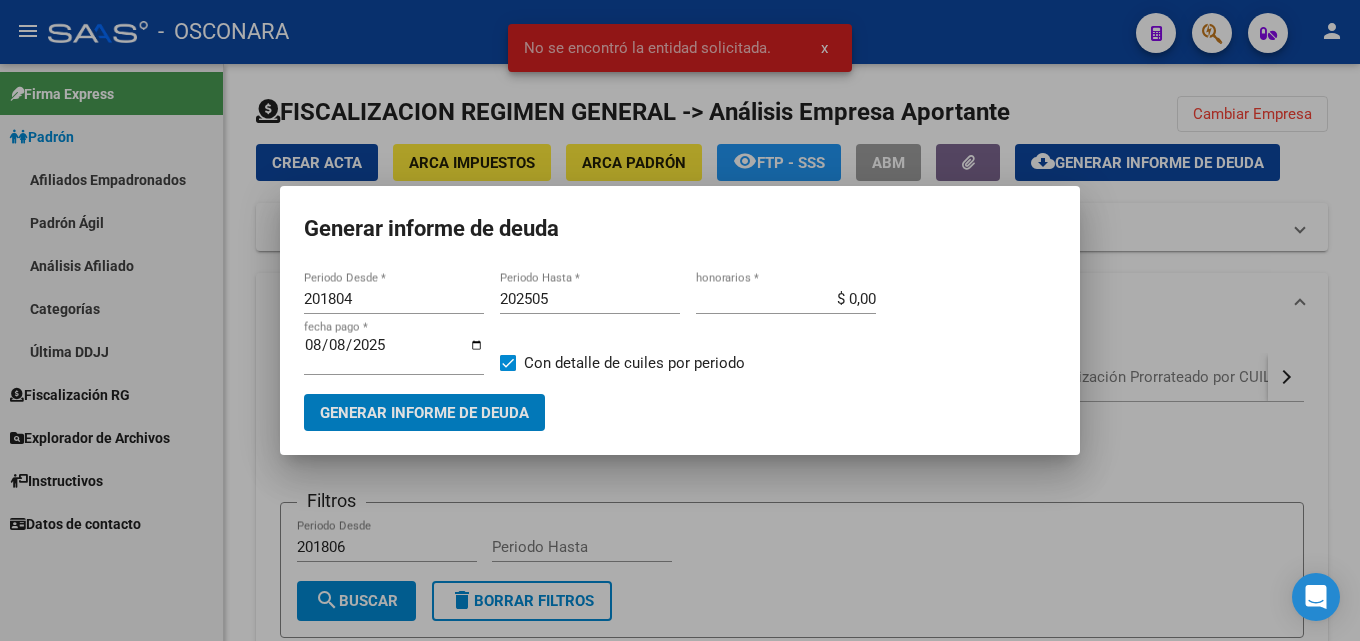 click on "201804 Periodo Desde *   202505 Periodo Hasta *   $ 0,00 honorarios *   2025-08-08 fecha pago *   Con detalle de cuiles por periodo  Generar informe de deuda" at bounding box center [680, 349] 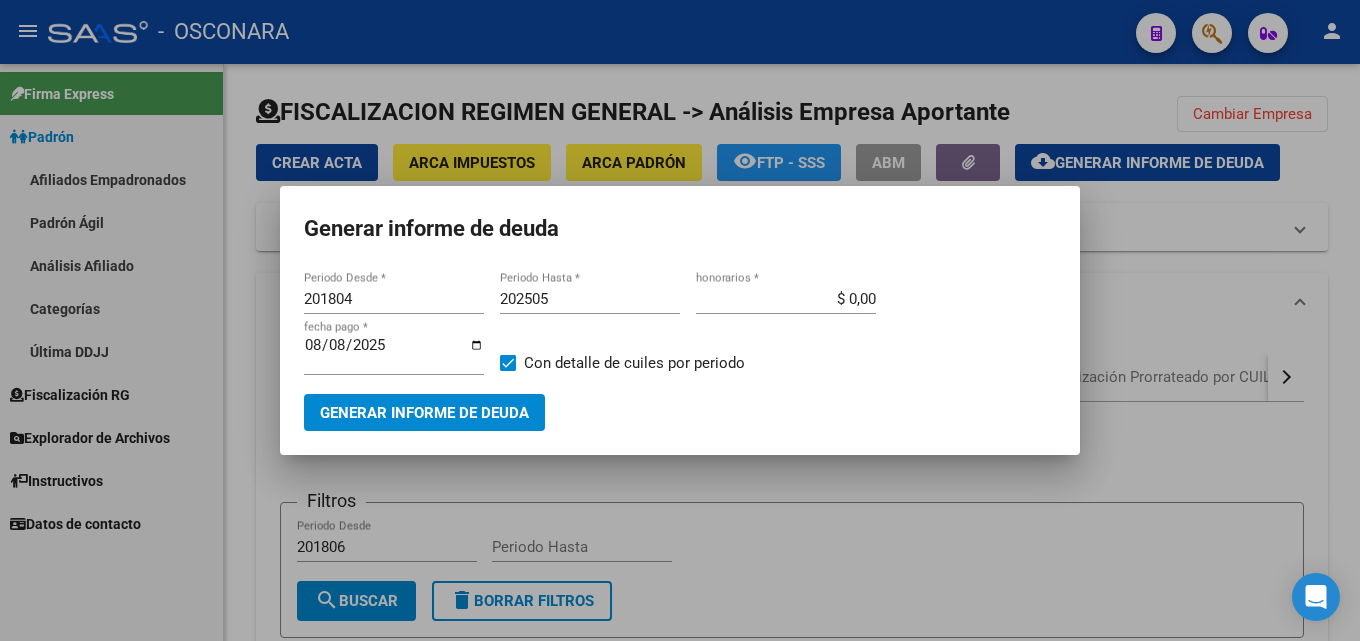 click on "201804 Periodo Desde *" at bounding box center (394, 299) 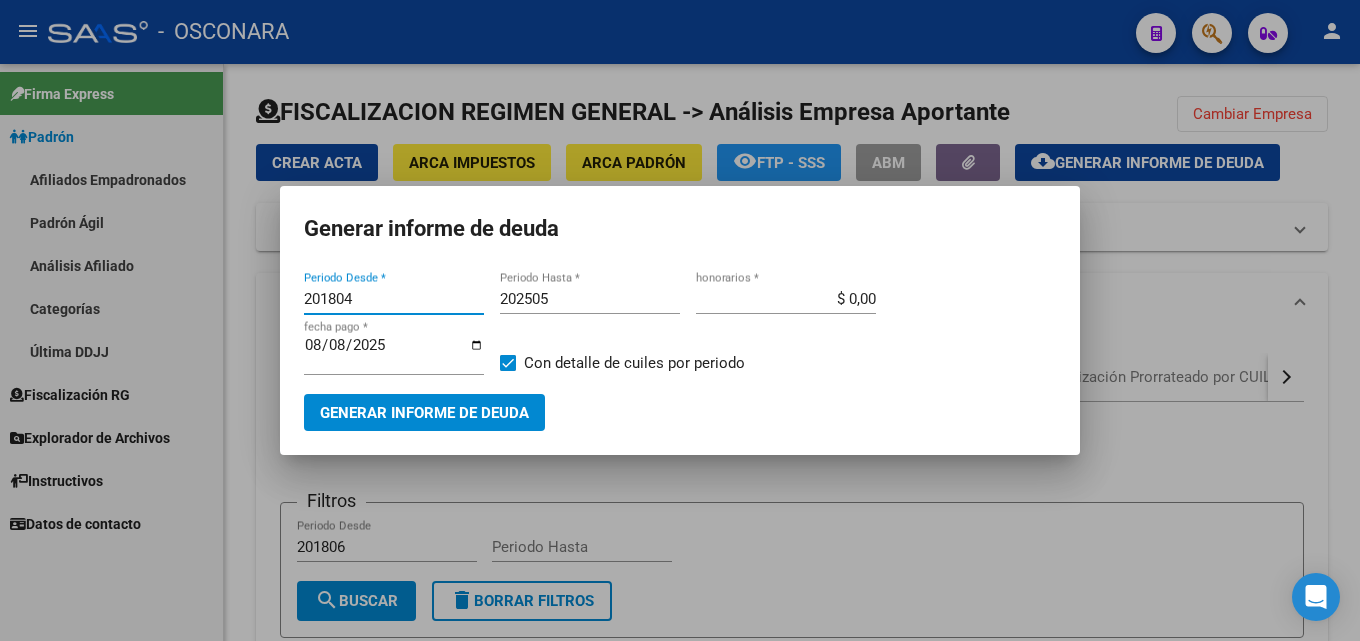 click on "201804" at bounding box center [394, 299] 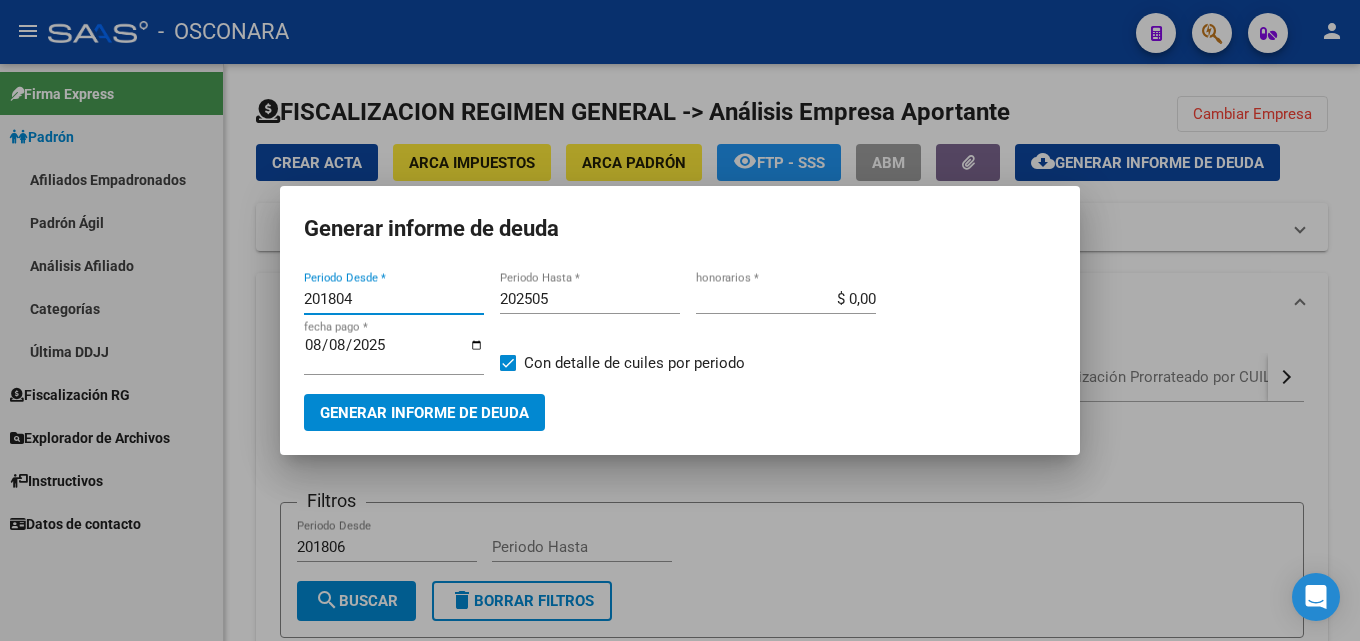 click on "201804" at bounding box center [394, 299] 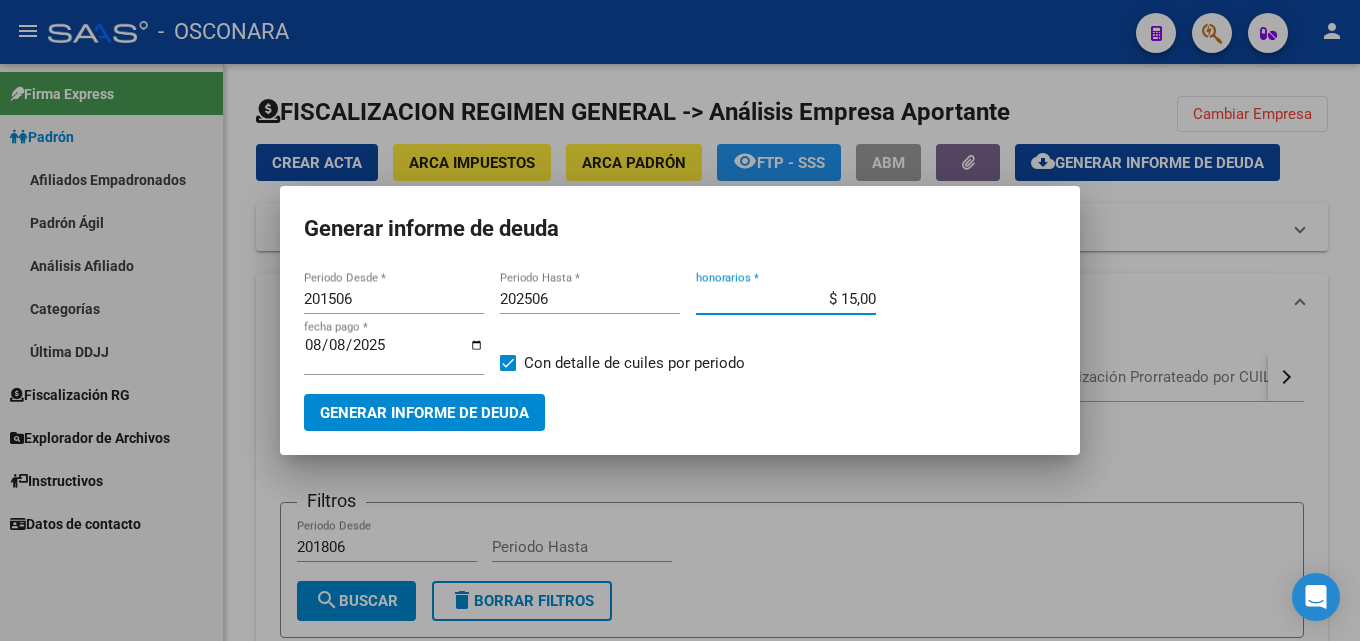 click on "Generar informe de deuda" at bounding box center [424, 413] 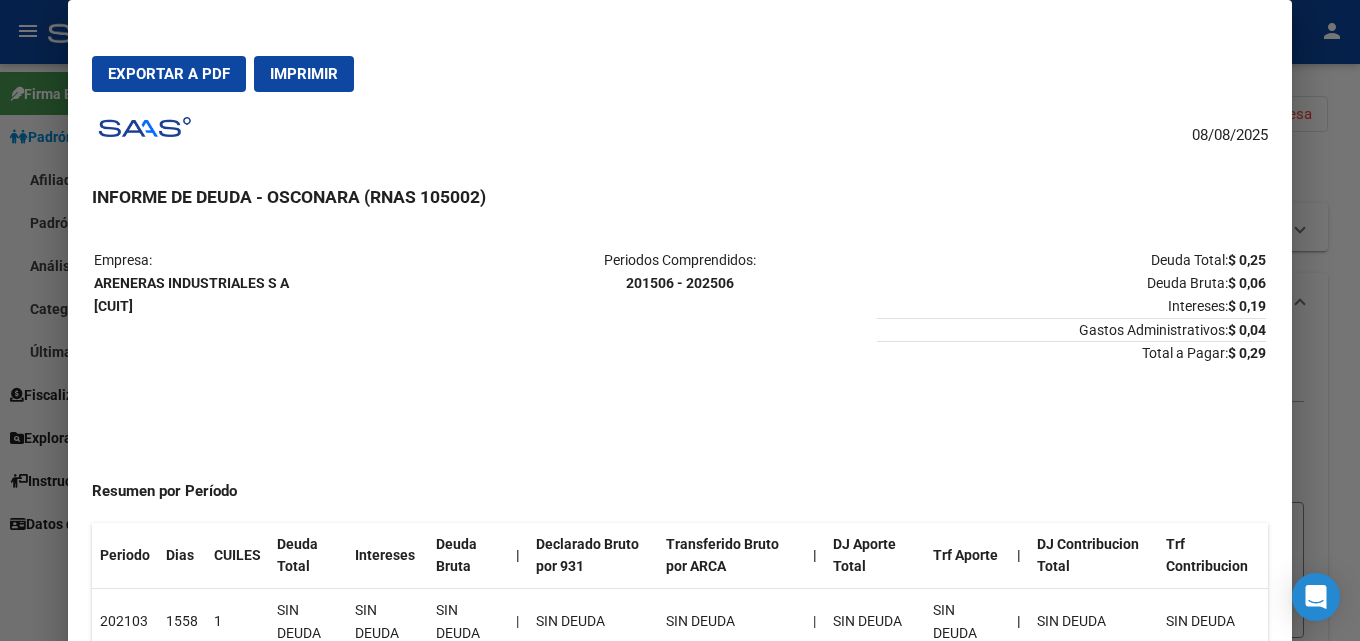 click at bounding box center (680, 320) 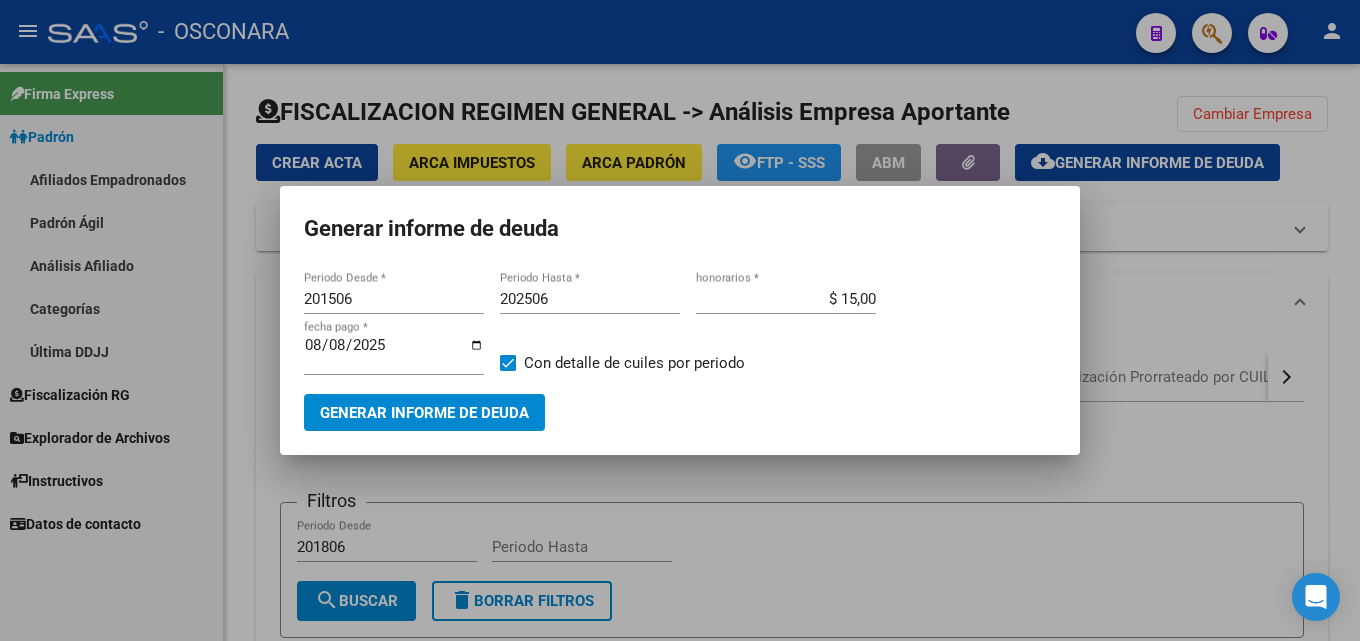 click at bounding box center [680, 320] 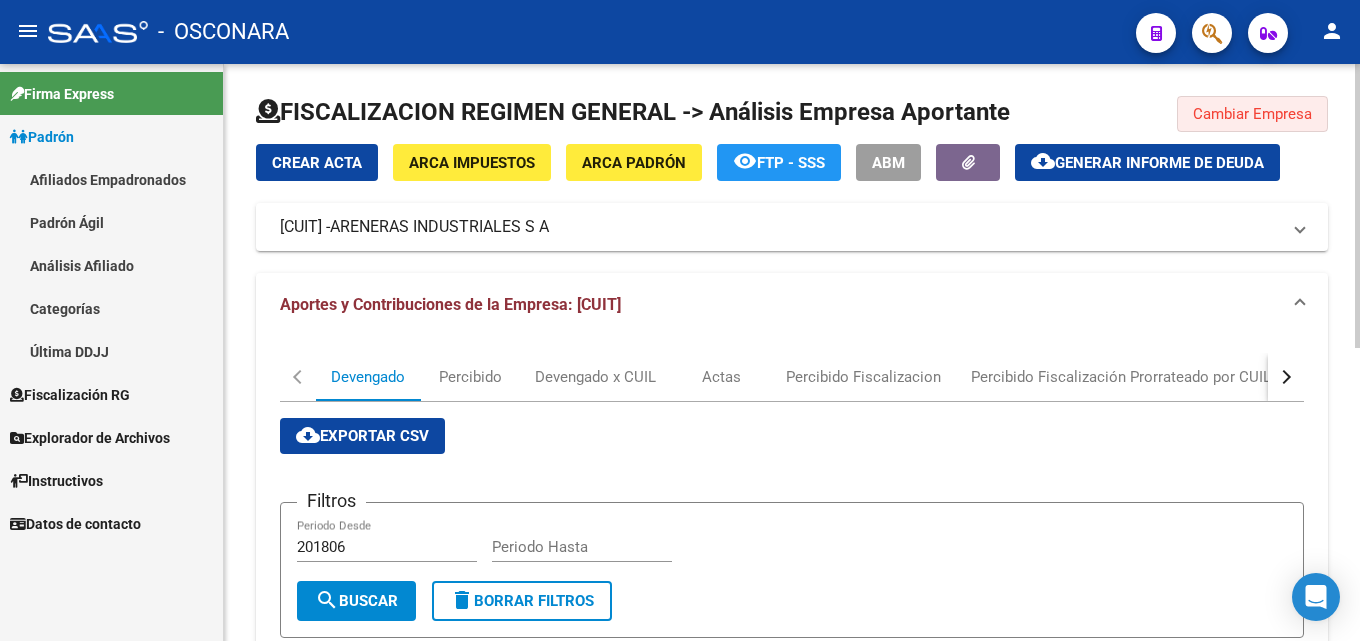drag, startPoint x: 1286, startPoint y: 111, endPoint x: 1139, endPoint y: 124, distance: 147.57372 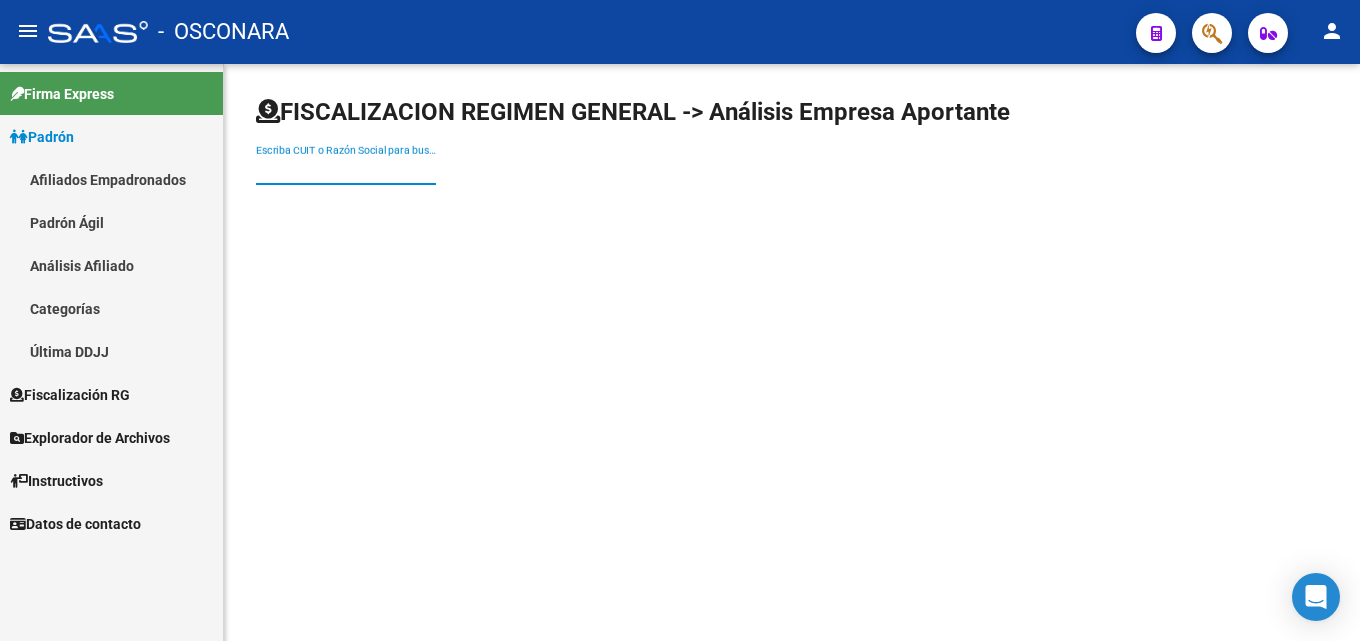 click on "Escriba CUIT o Razón Social para buscar" at bounding box center [346, 170] 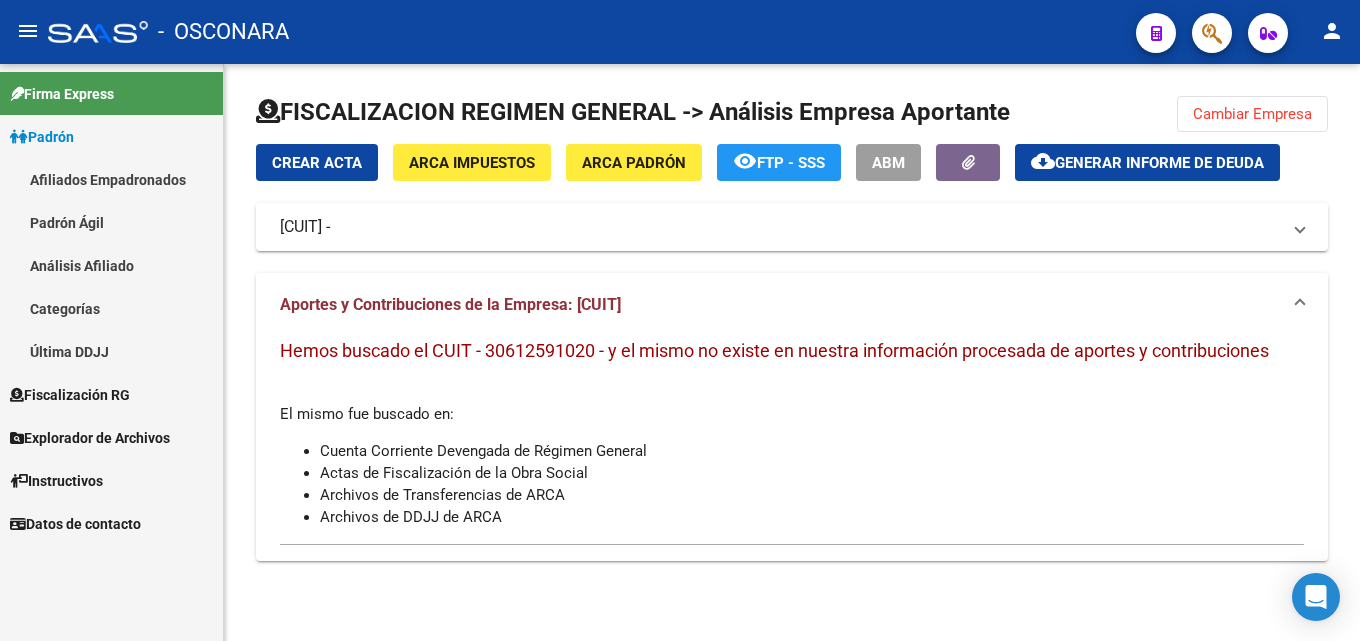 click on "Cambiar Empresa" 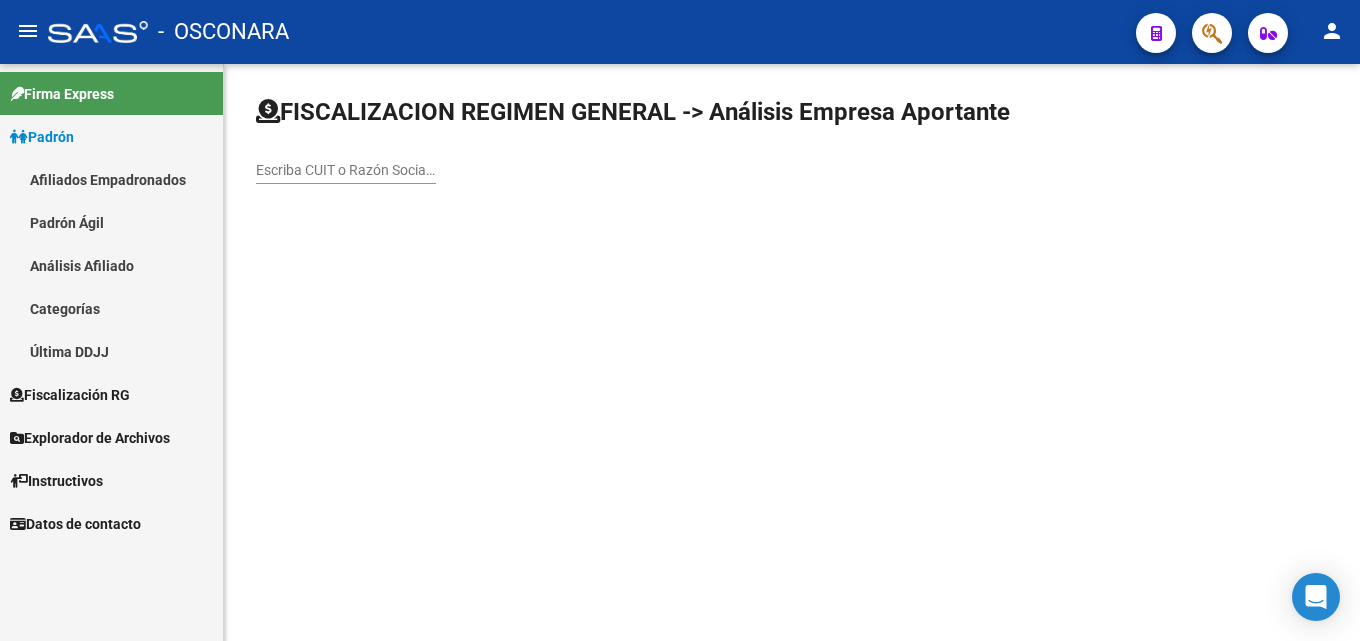 click on "Escriba CUIT o Razón Social para buscar" at bounding box center (346, 170) 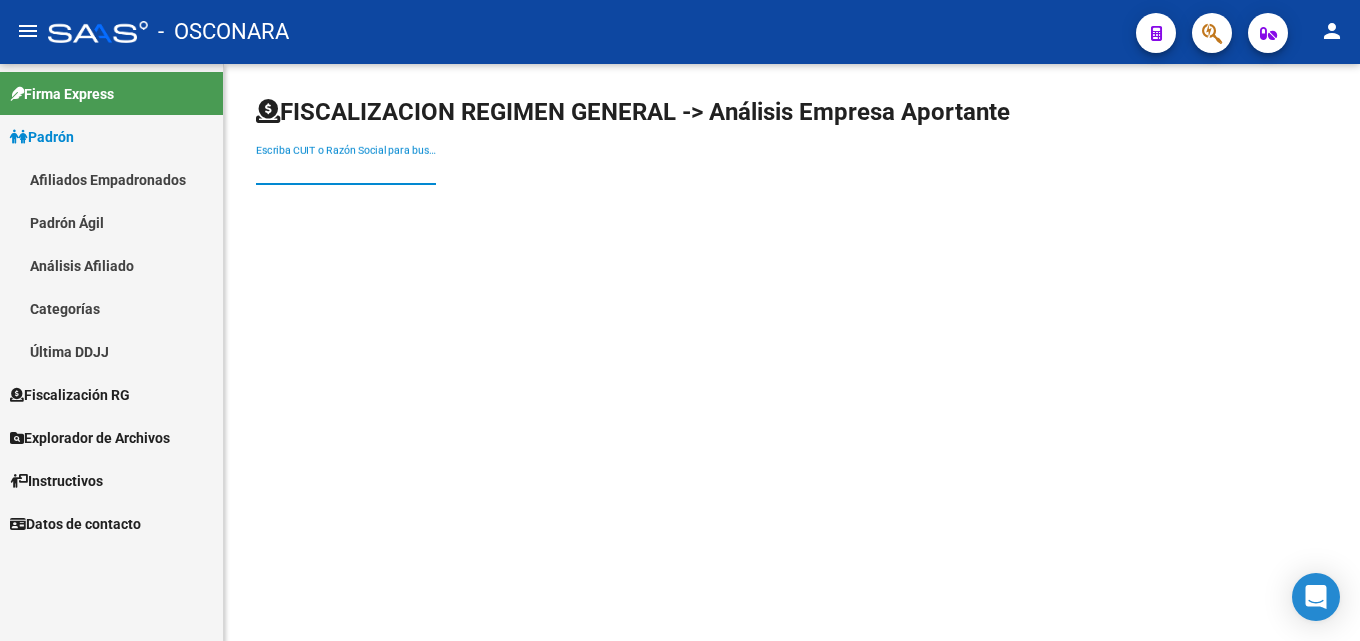 paste on "[CUIT]" 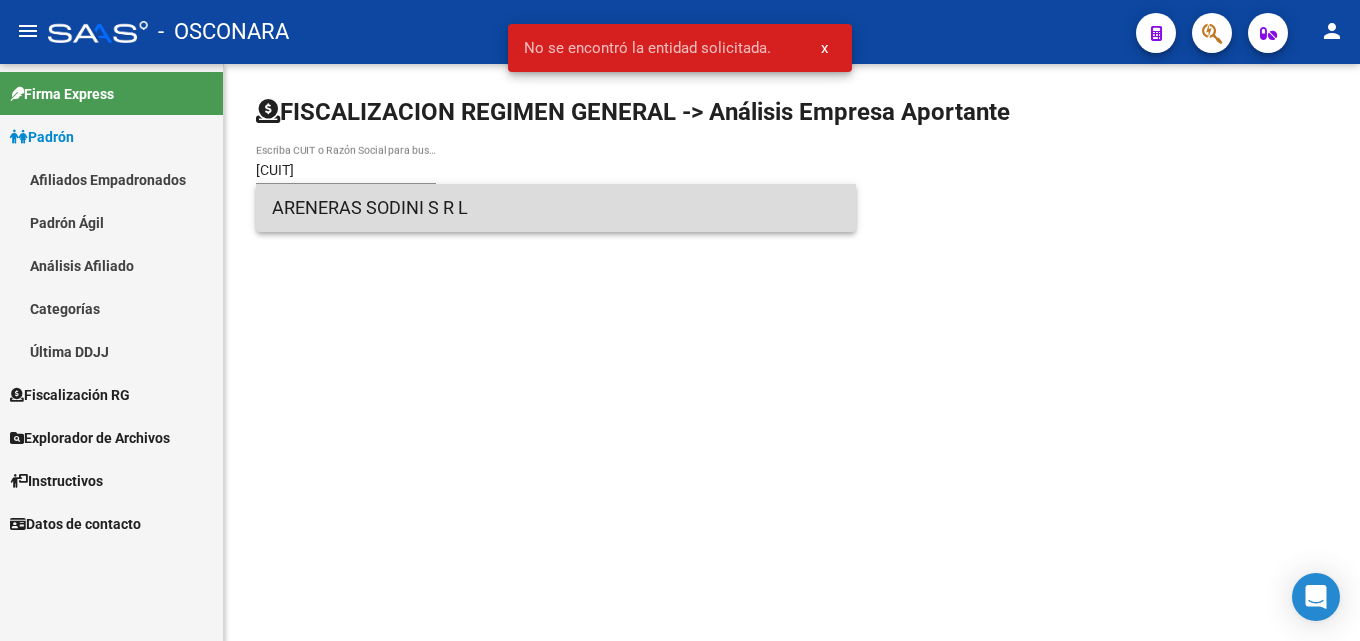 click on "ARENERAS SODINI S R L" at bounding box center [556, 208] 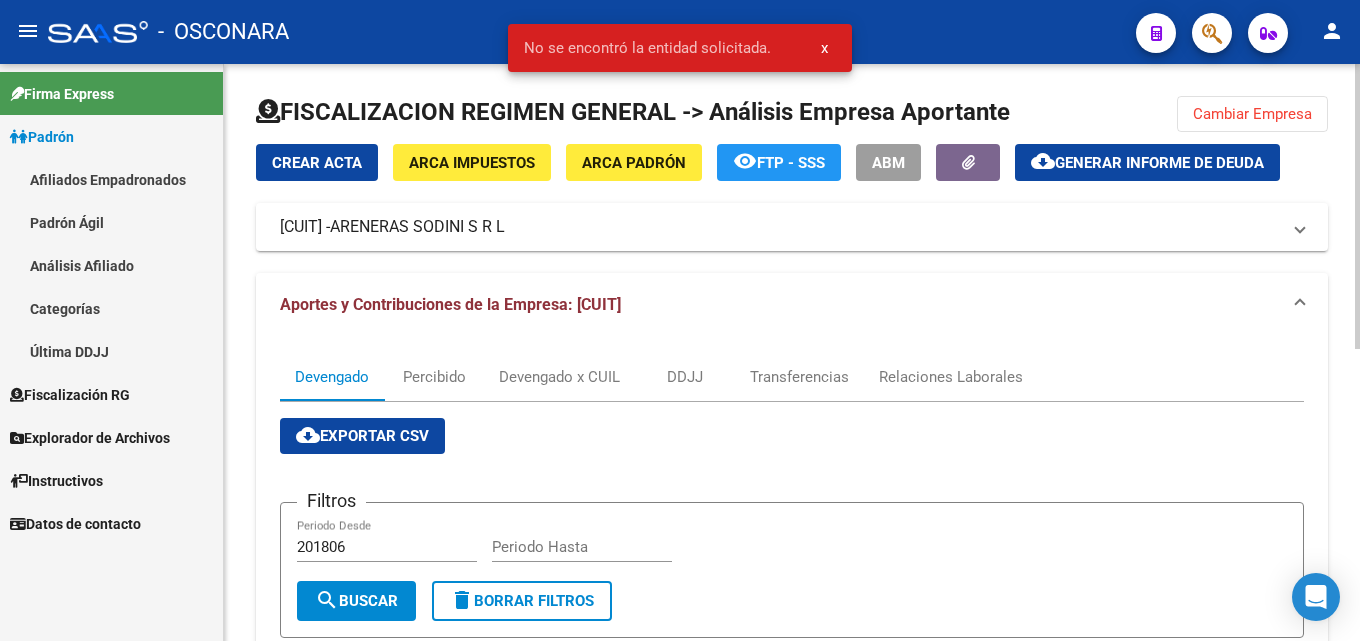 click on "Generar informe de deuda" 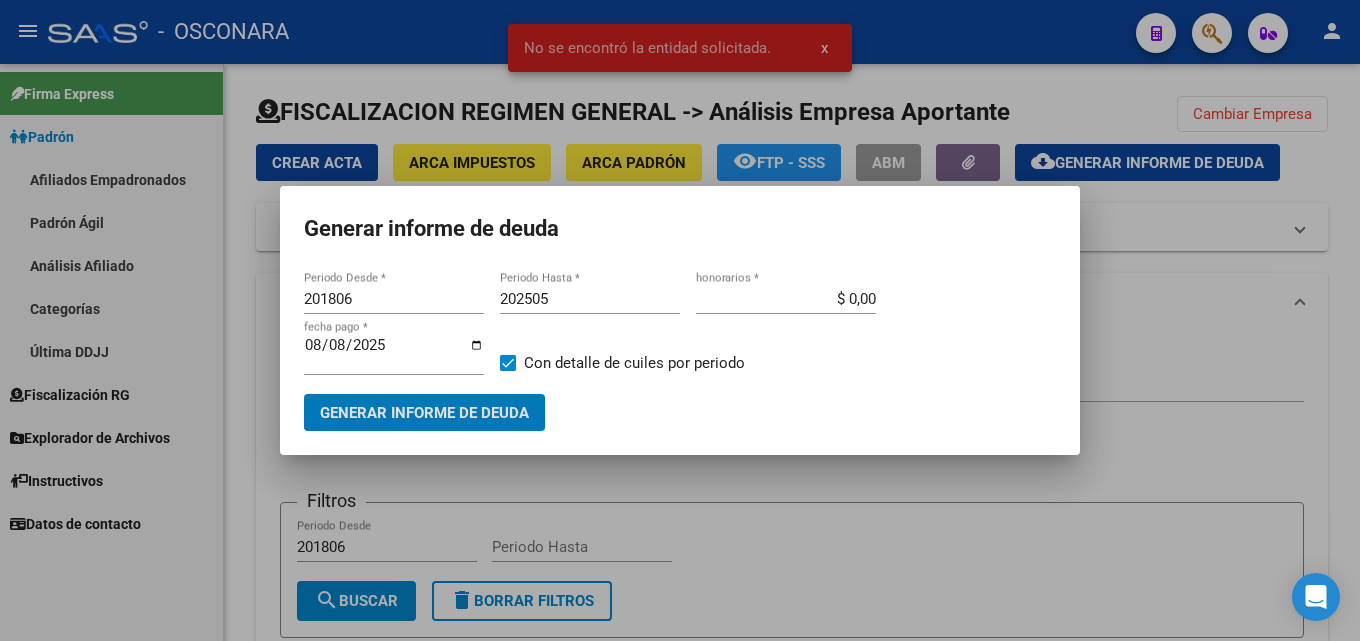 drag, startPoint x: 372, startPoint y: 301, endPoint x: 249, endPoint y: 298, distance: 123.03658 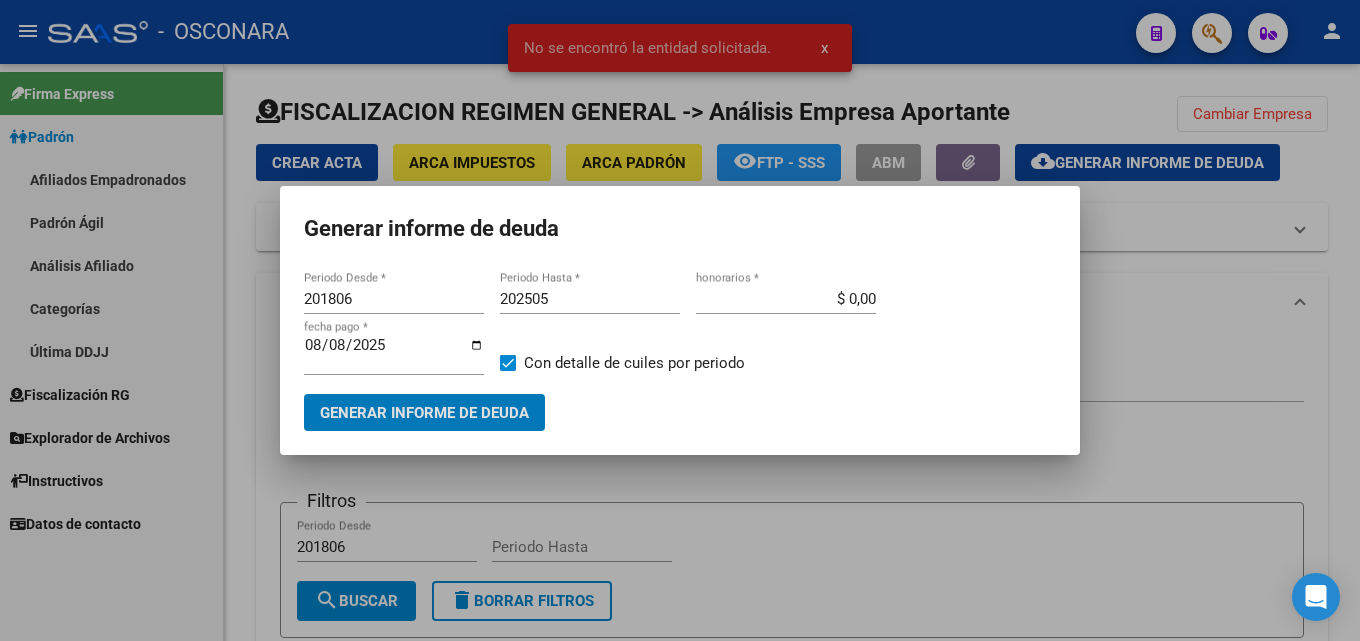 click on "No se encontró la entidad solicitada. x Generar informe de deuda   201806 Periodo Desde *   202505 Periodo Hasta *   $ 0,00 honorarios *   2025-08-08 fecha pago *   Con detalle de cuiles por periodo  Generar informe de deuda" at bounding box center [680, 320] 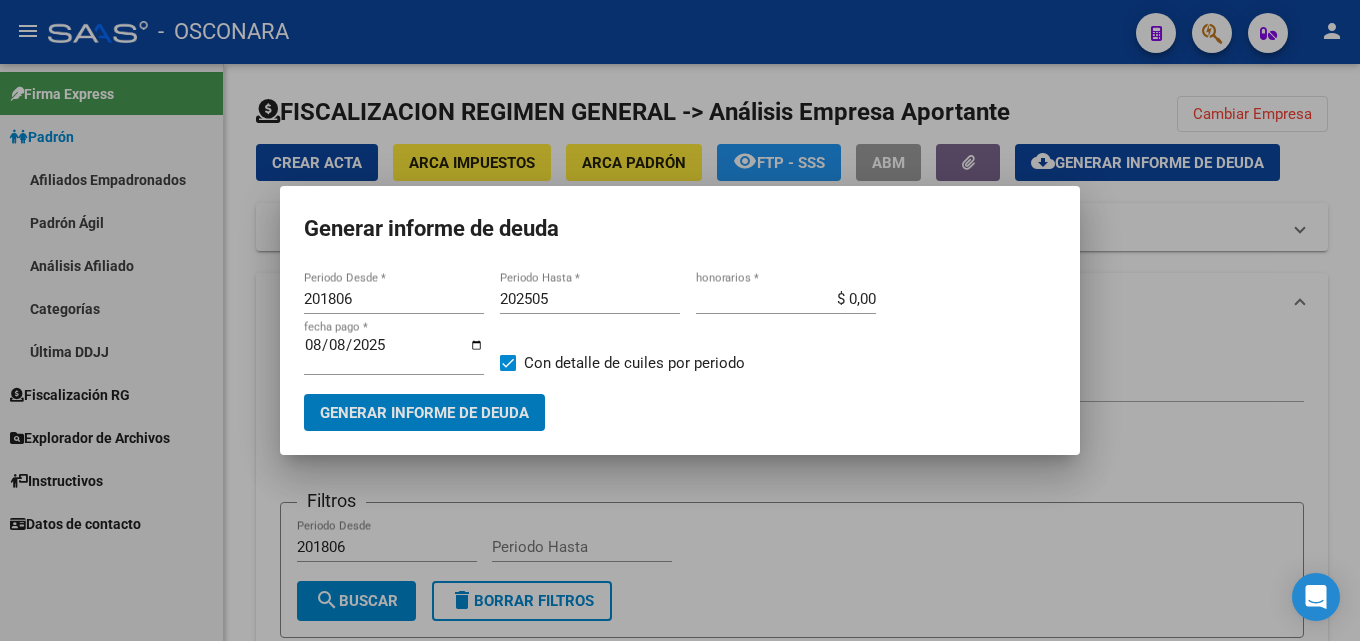 click on "201806 Periodo Desde *   202505 Periodo Hasta *   $ 0,00 honorarios *   2025-08-08 fecha pago *   Con detalle de cuiles por periodo  Generar informe de deuda" at bounding box center [680, 349] 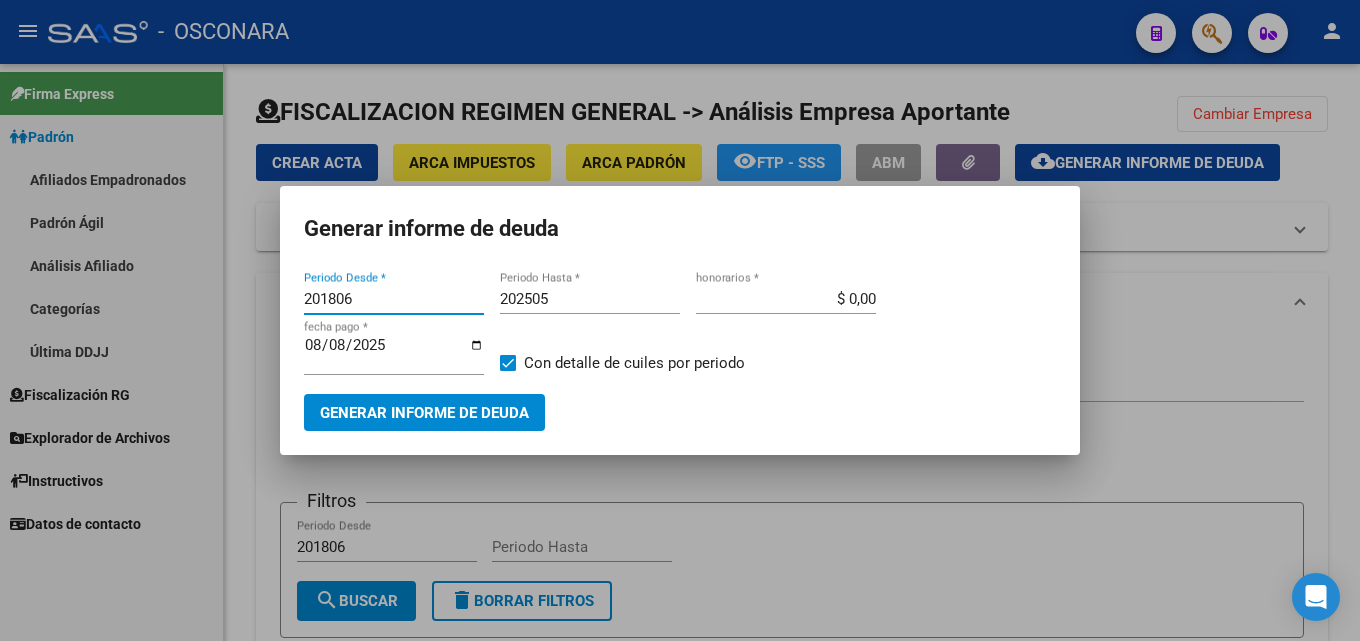 click on "201806" at bounding box center [394, 299] 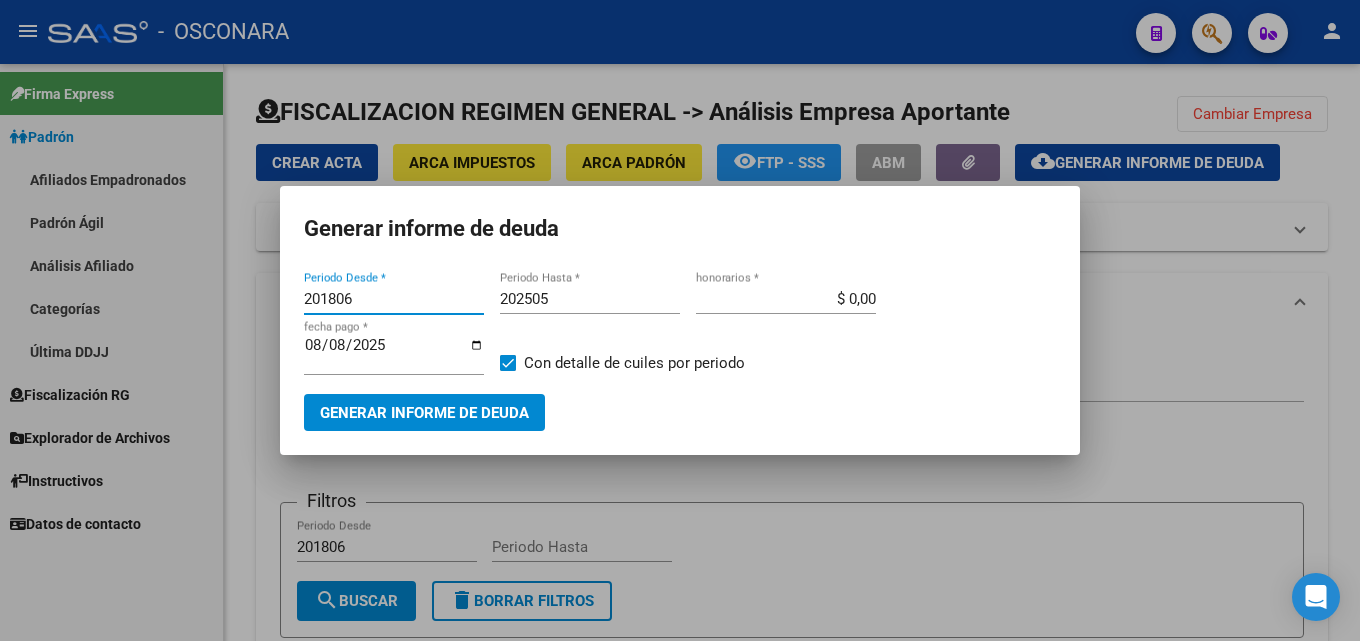 click on "201806" at bounding box center (394, 299) 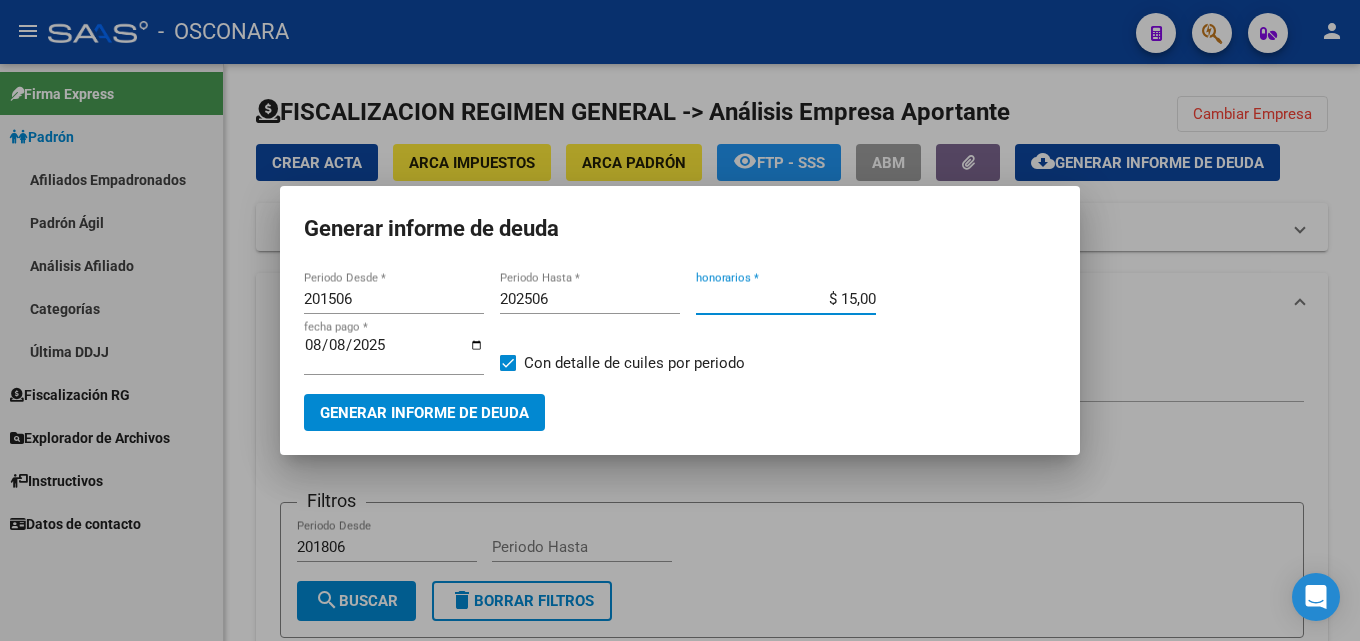 click on "2025-08-08" at bounding box center [394, 353] 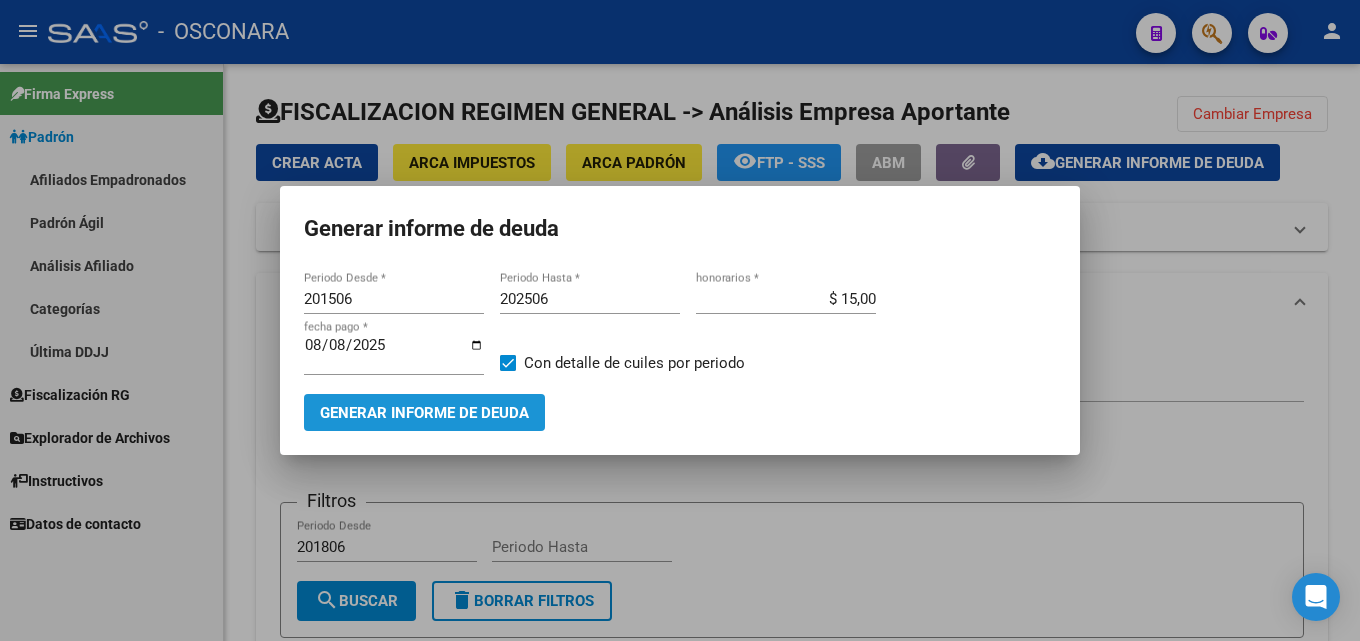 click on "Generar informe de deuda" at bounding box center [424, 412] 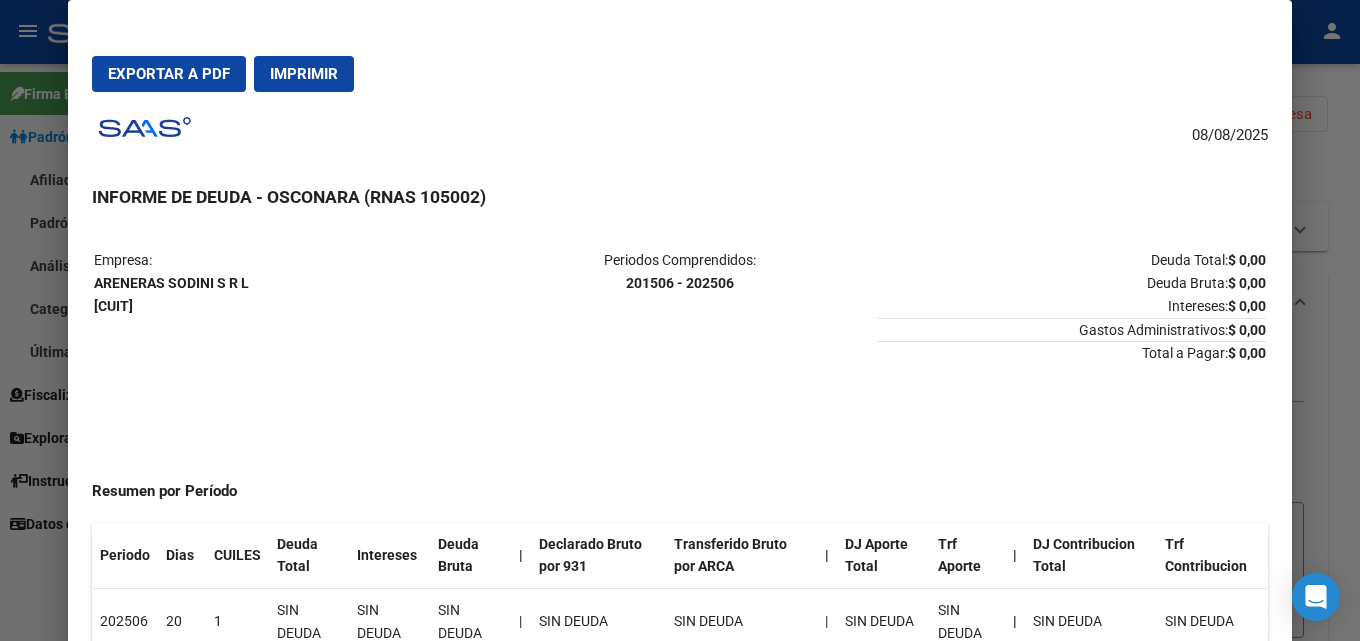click at bounding box center (680, 320) 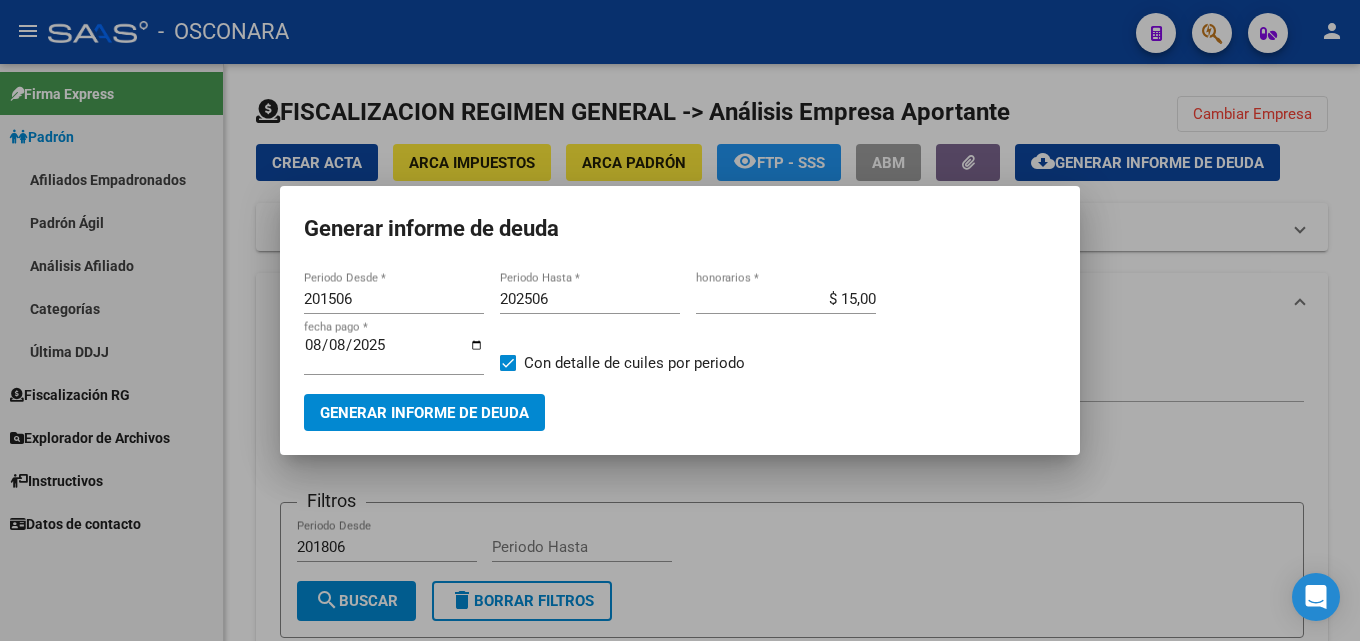 click at bounding box center [680, 320] 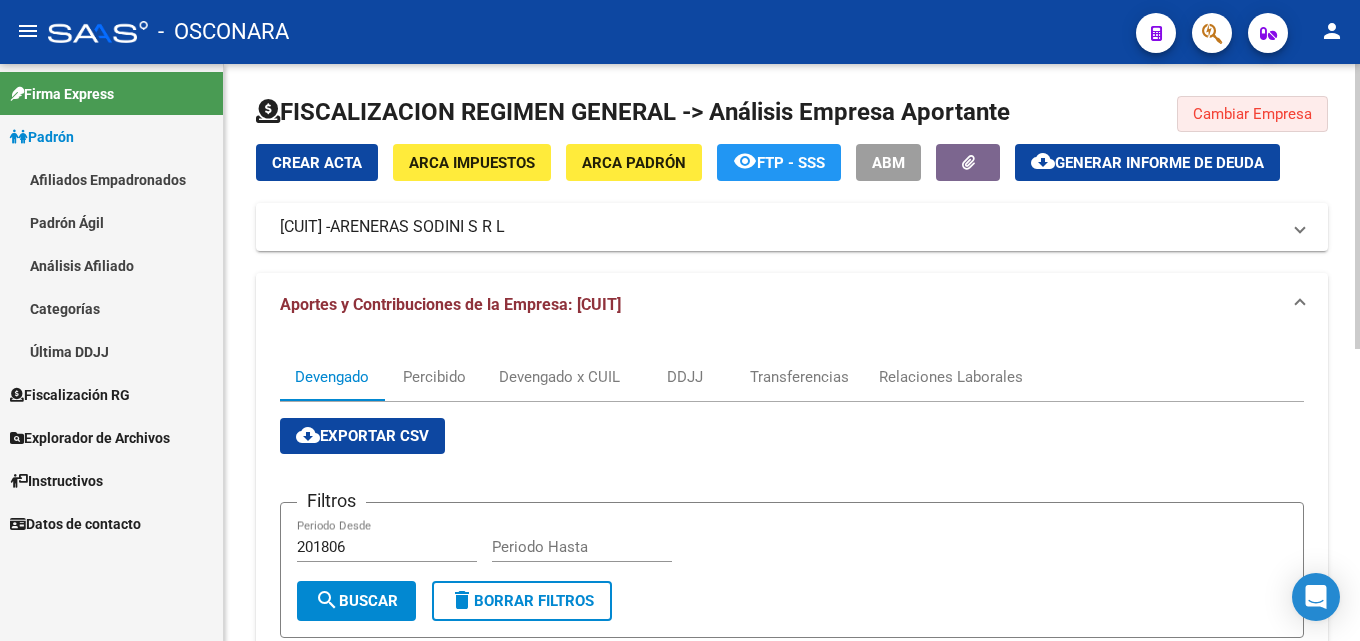 click on "Cambiar Empresa" 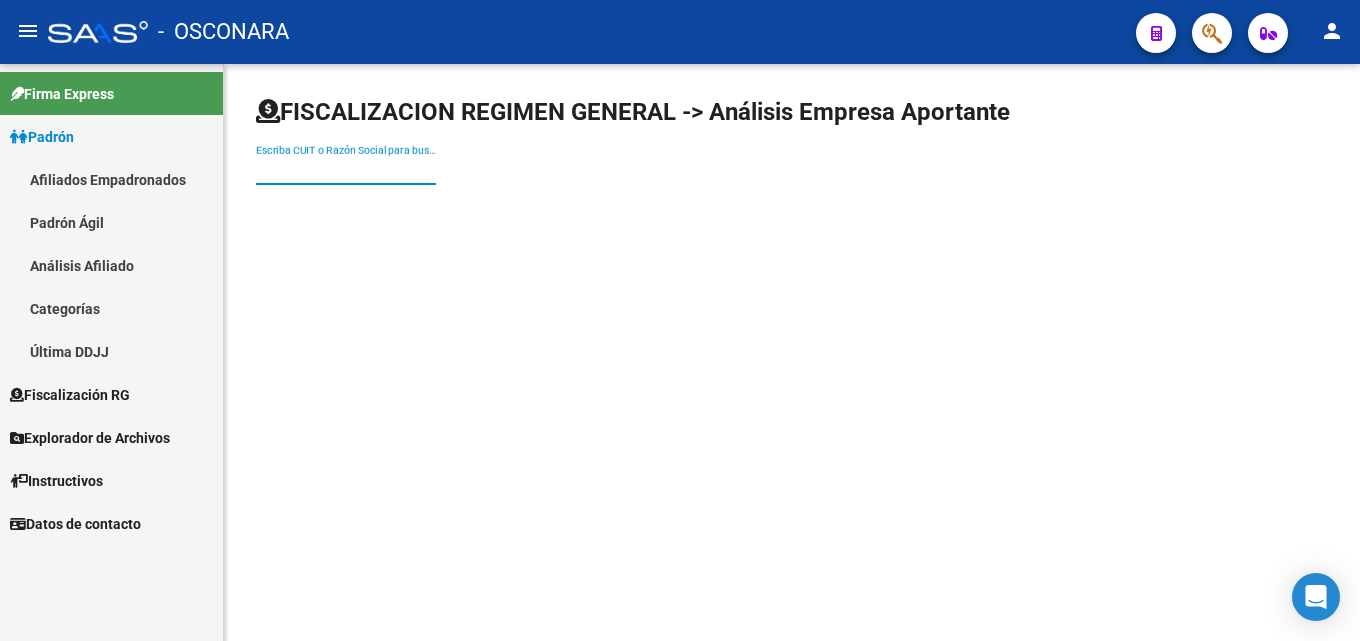 click on "Escriba CUIT o Razón Social para buscar" at bounding box center (346, 170) 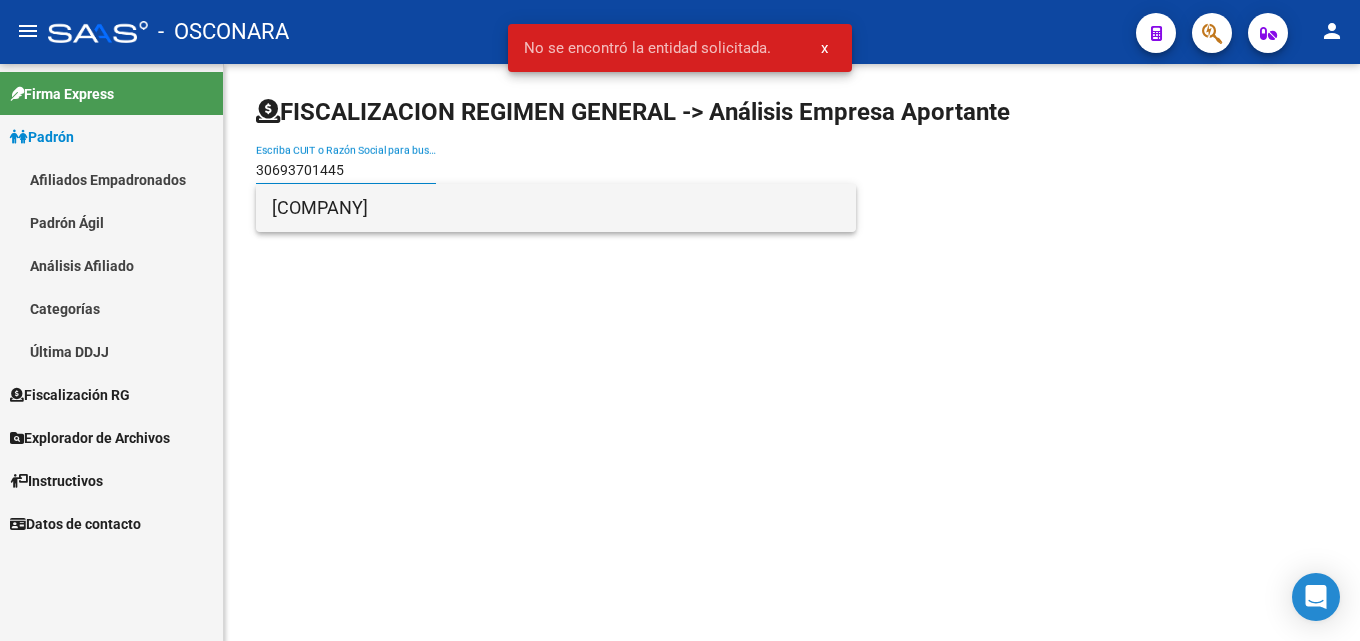 click on "[COMPANY]" at bounding box center (556, 208) 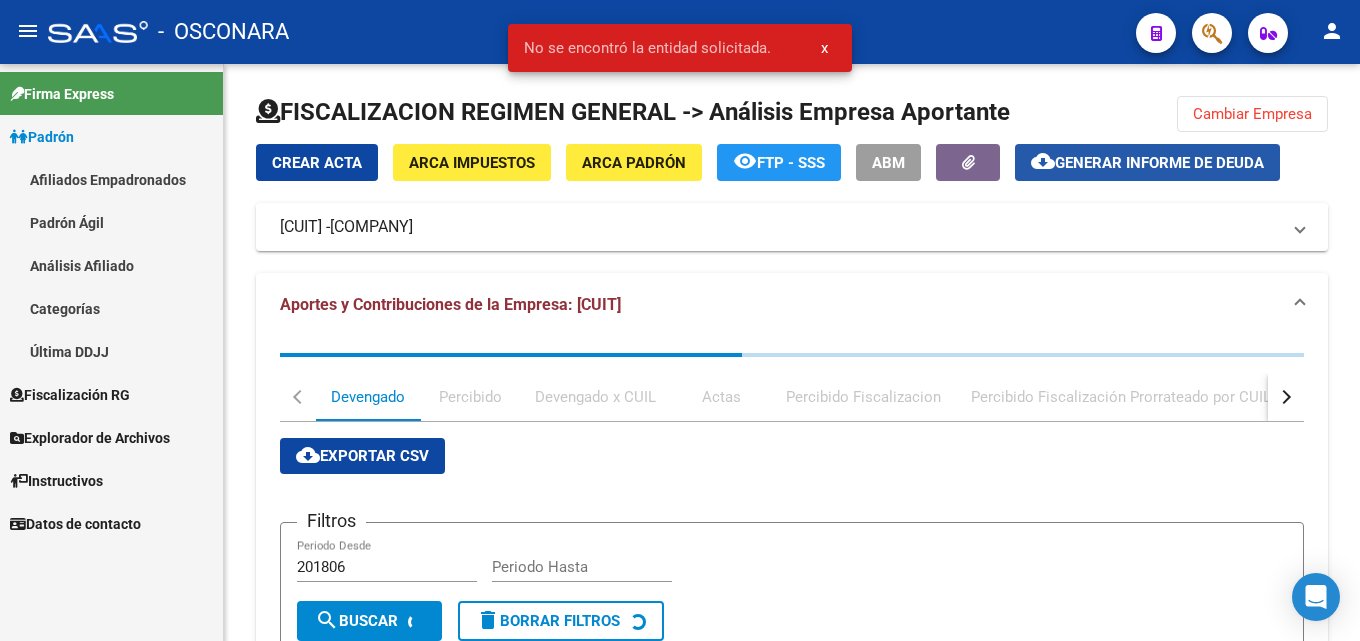 click on "Generar informe de deuda" 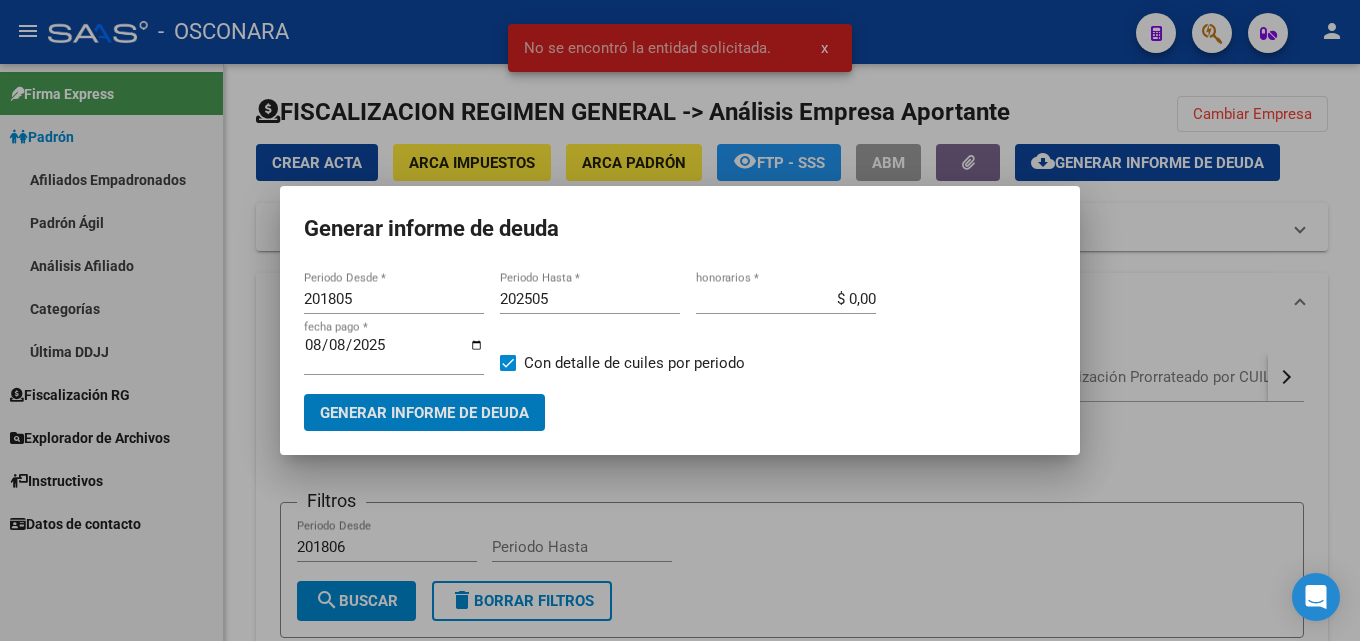 drag, startPoint x: 334, startPoint y: 300, endPoint x: 291, endPoint y: 300, distance: 43 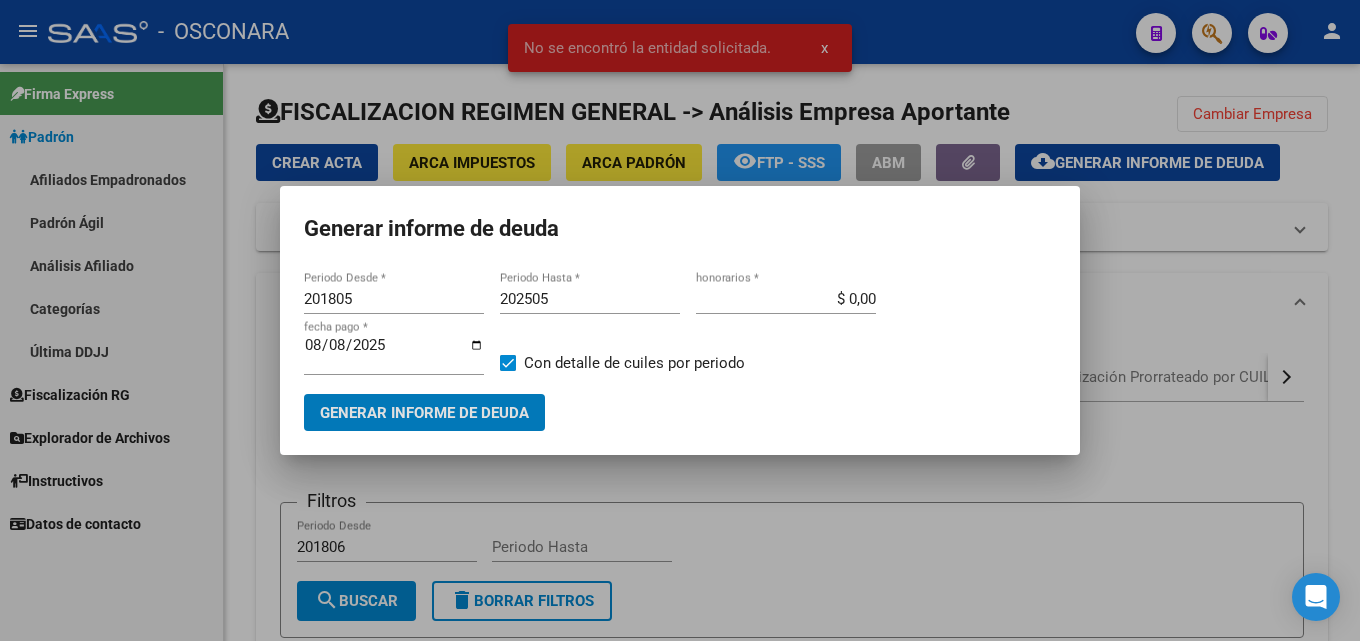 click on "201805 Periodo Desde *   202505 Periodo Hasta *   $ 0,00 honorarios *   2025-08-08 fecha pago *   Con detalle de cuiles por periodo  Generar informe de deuda" at bounding box center [680, 349] 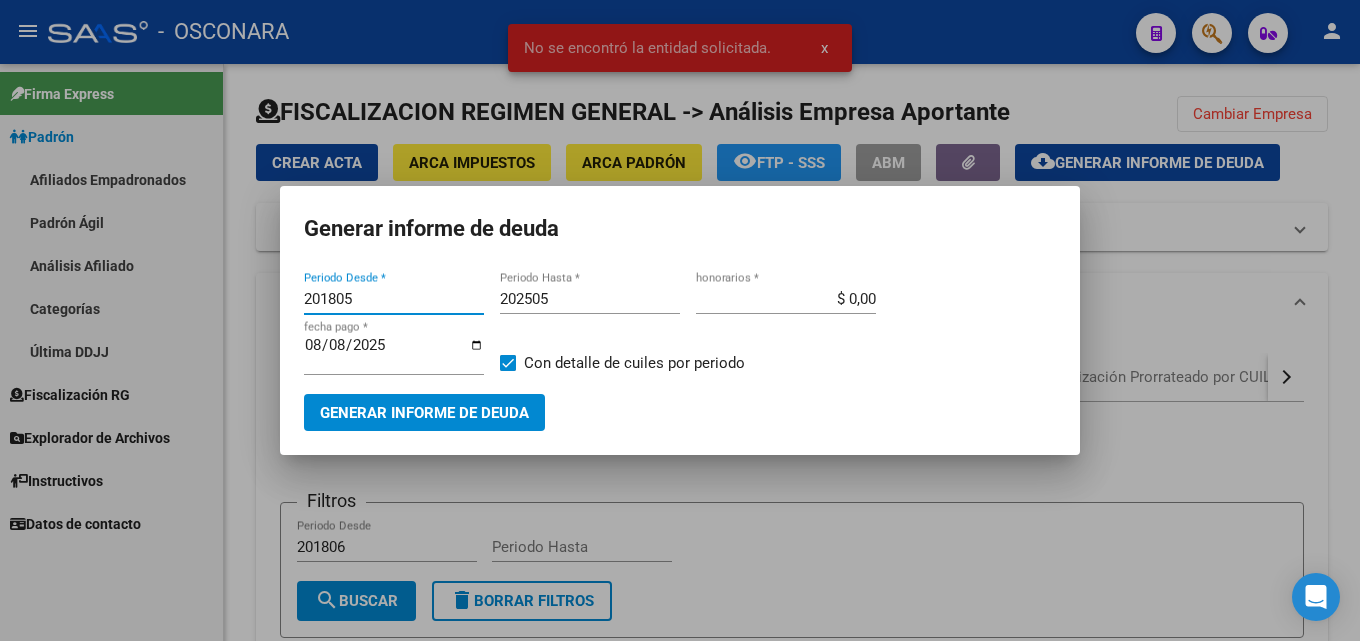 click on "201805" at bounding box center (394, 299) 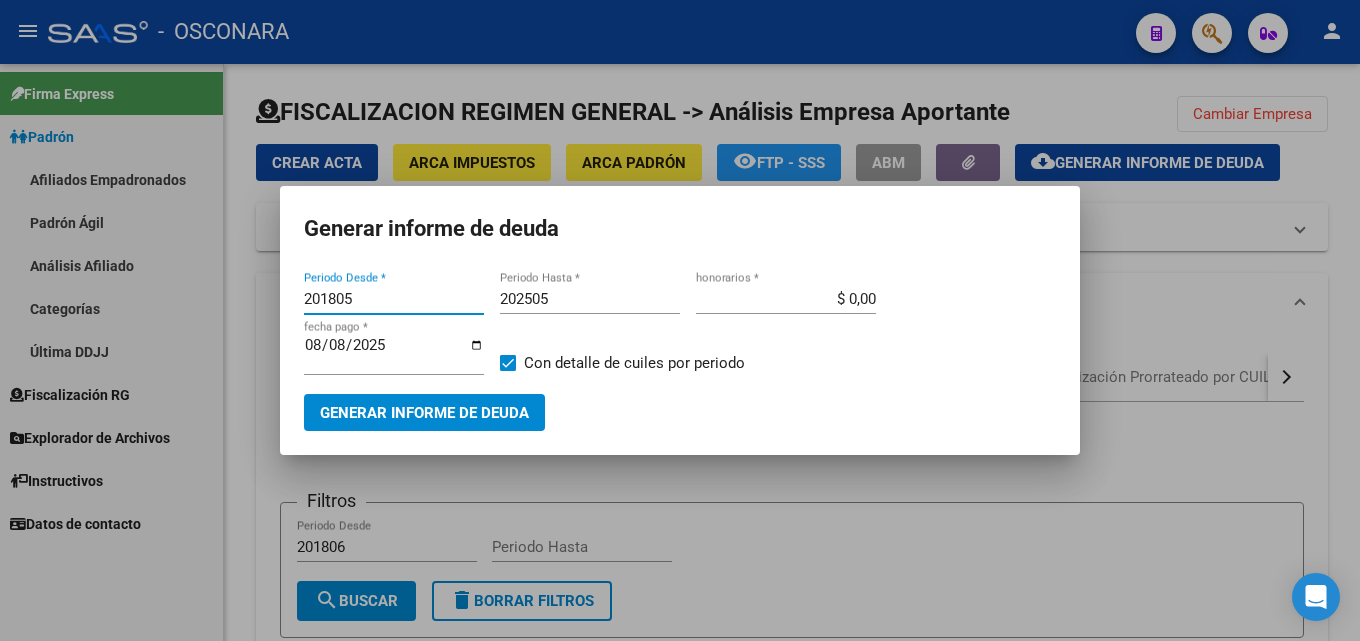 click on "201805" at bounding box center (394, 299) 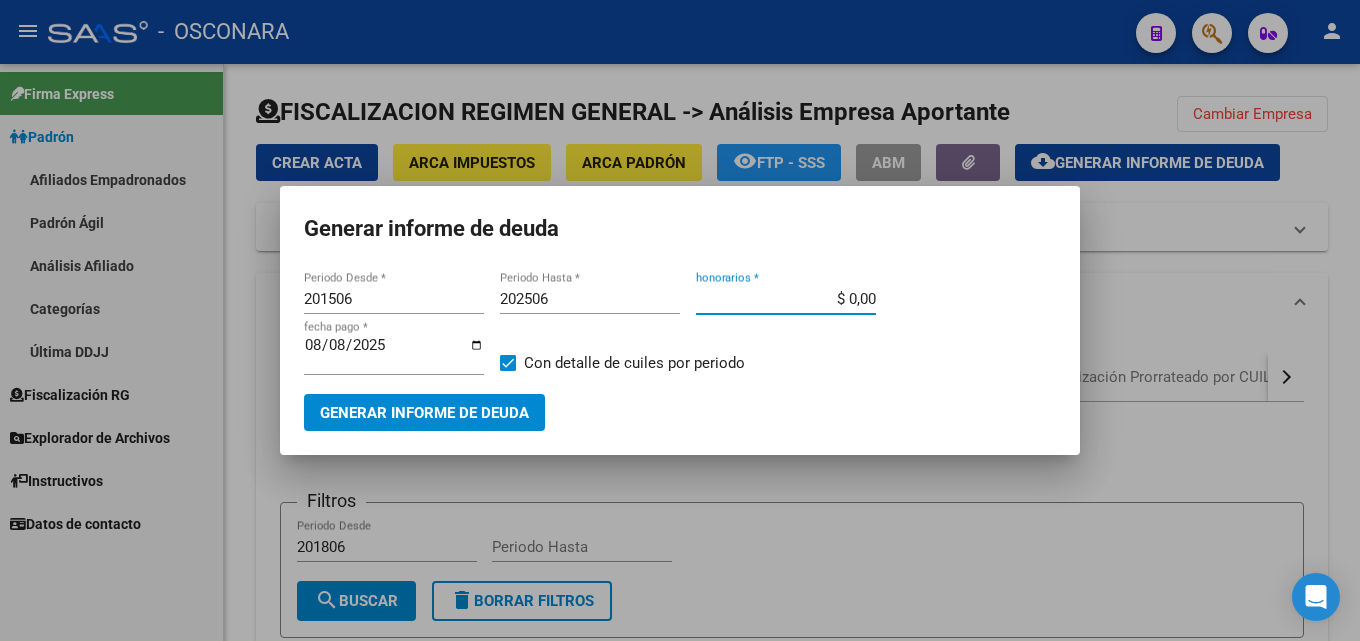 drag, startPoint x: 813, startPoint y: 305, endPoint x: 928, endPoint y: 305, distance: 115 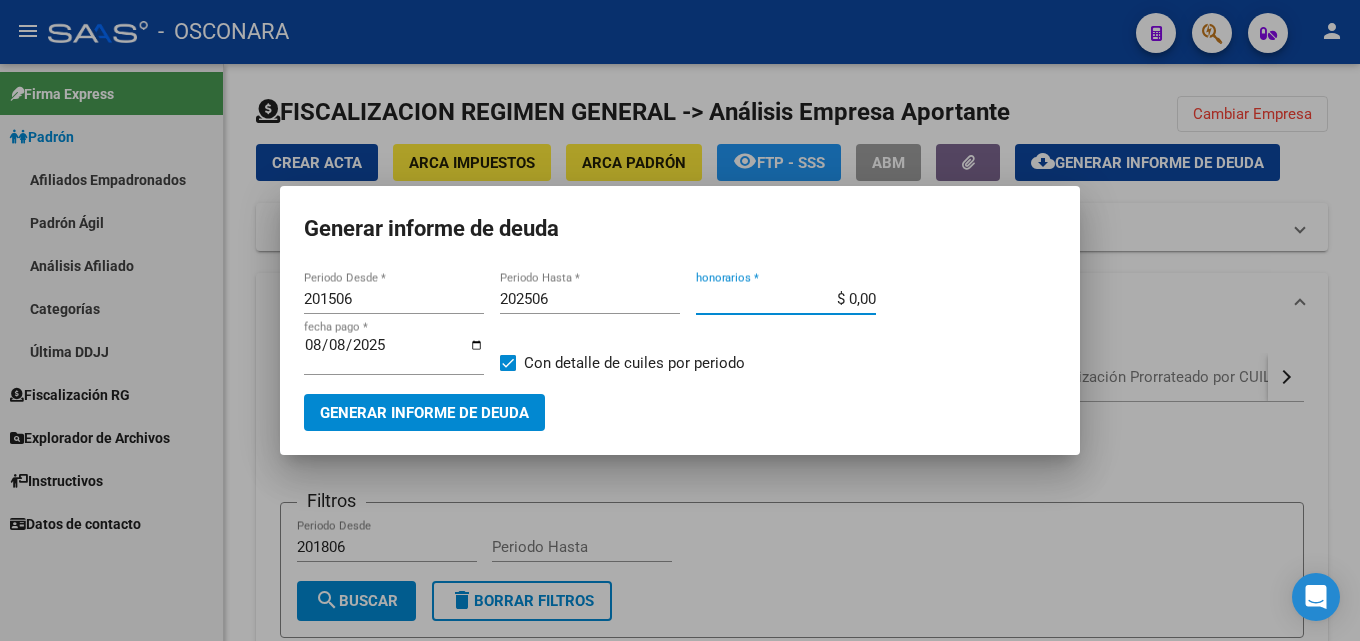 click on "[PERIOD] Periodo Desde *   [PERIOD] Periodo Hasta *   $ 0,00 honorarios *   [DATE] fecha pago *   Con detalle de cuiles por periodo" at bounding box center (680, 339) 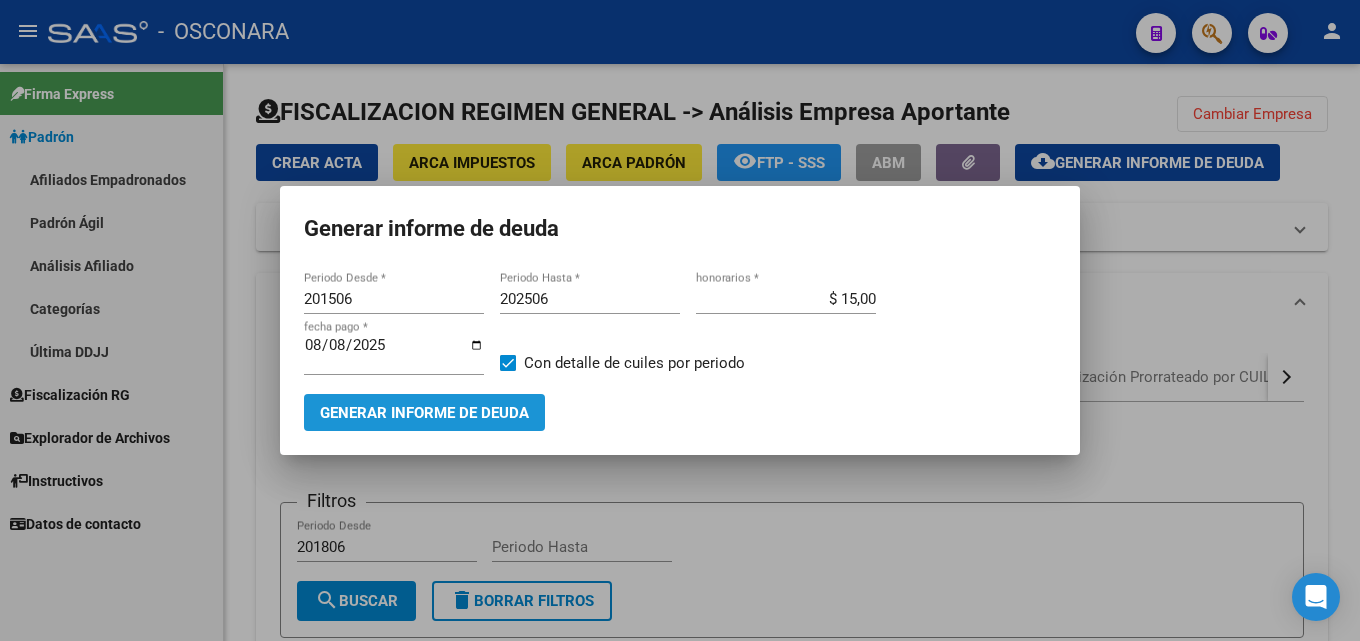 click on "Generar informe de deuda" at bounding box center [424, 413] 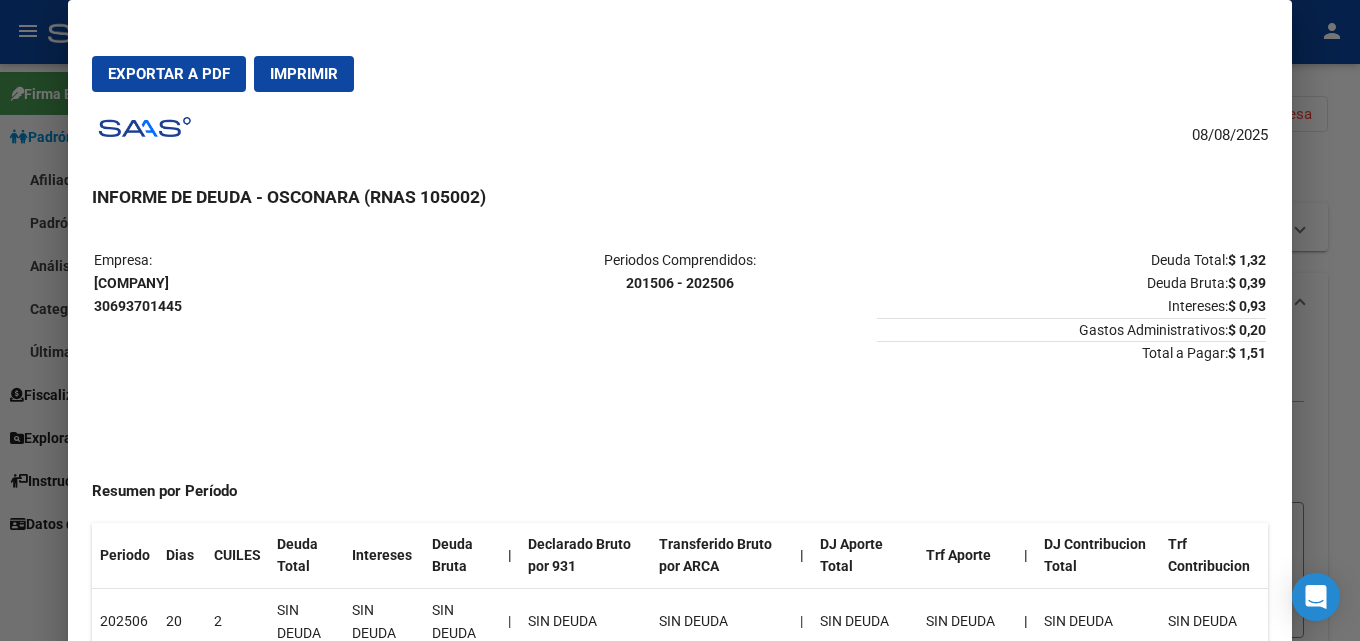 click at bounding box center [680, 320] 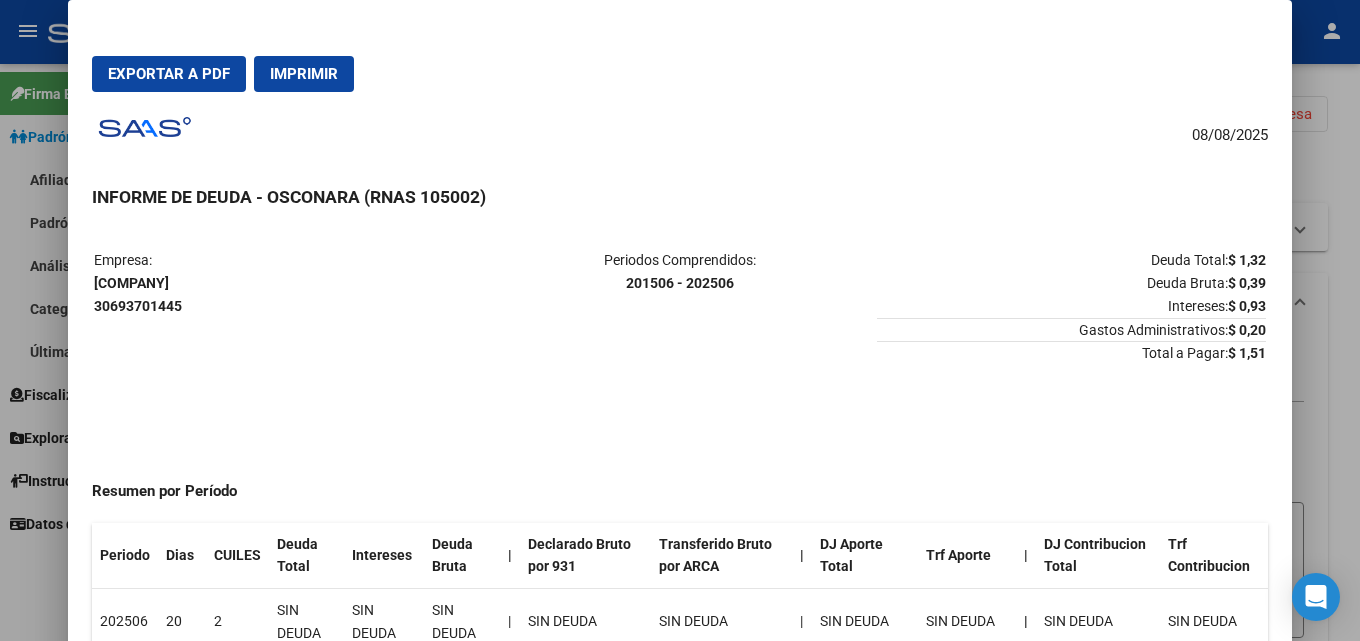 click at bounding box center [680, 320] 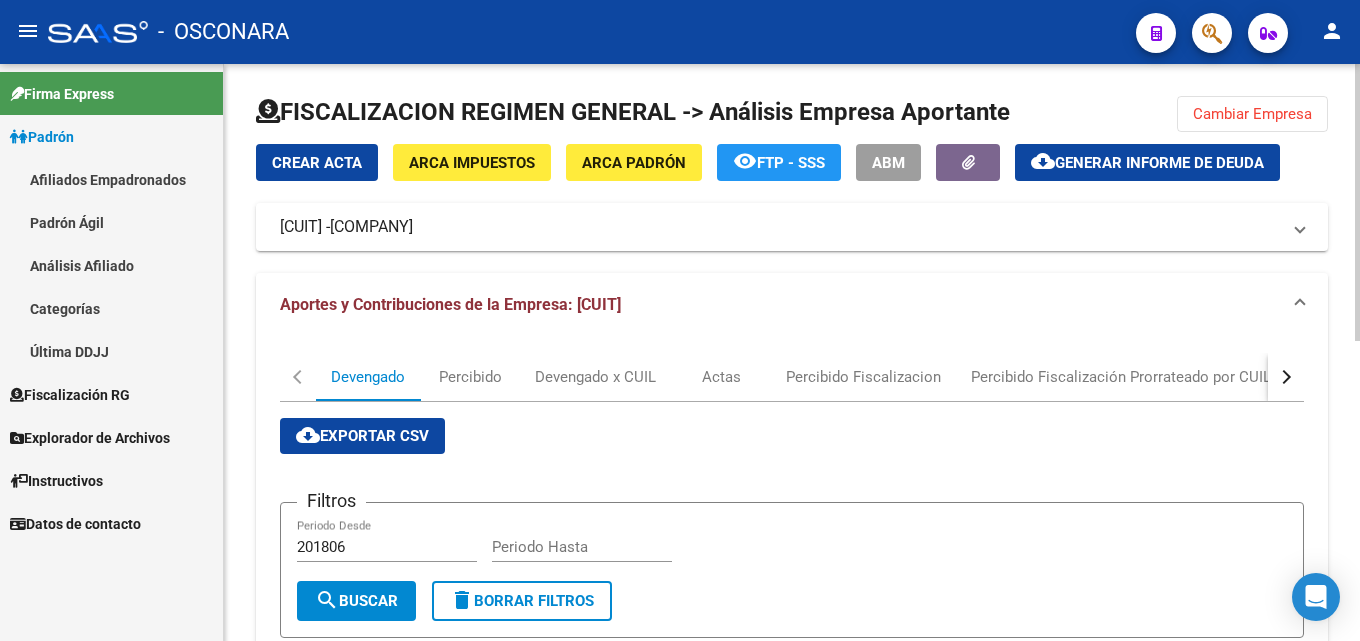 click on "Cambiar Empresa" 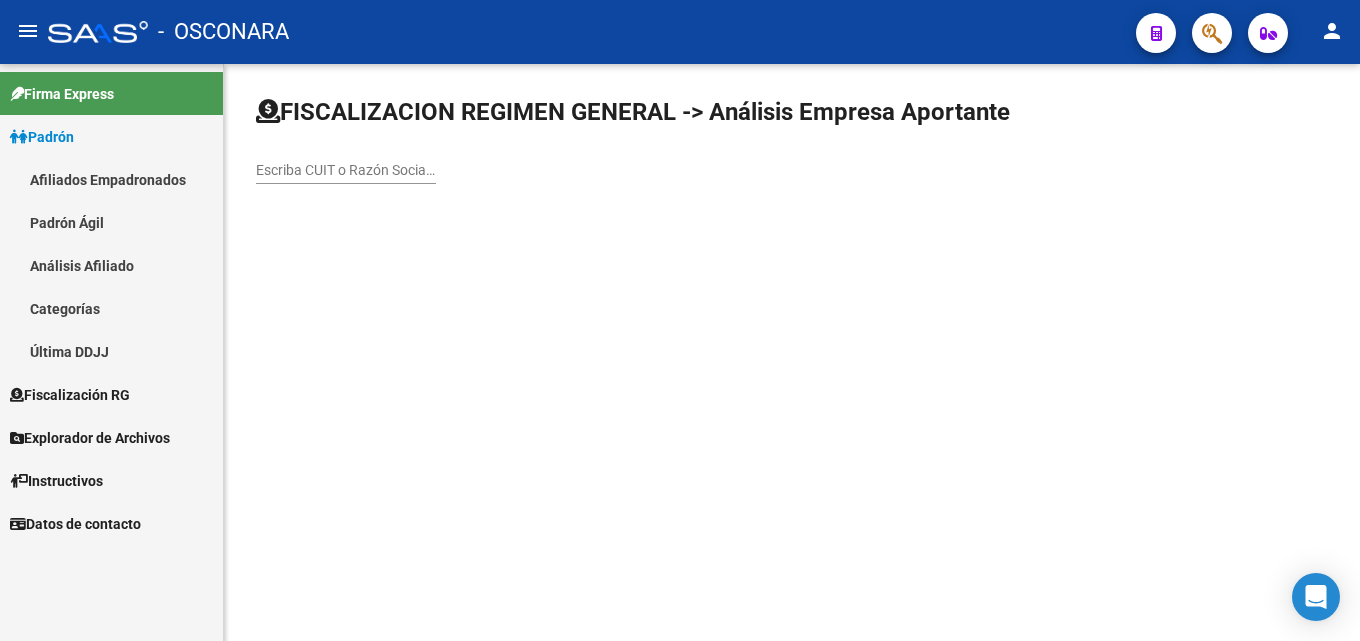 click on "Escriba CUIT o Razón Social para buscar" at bounding box center (346, 170) 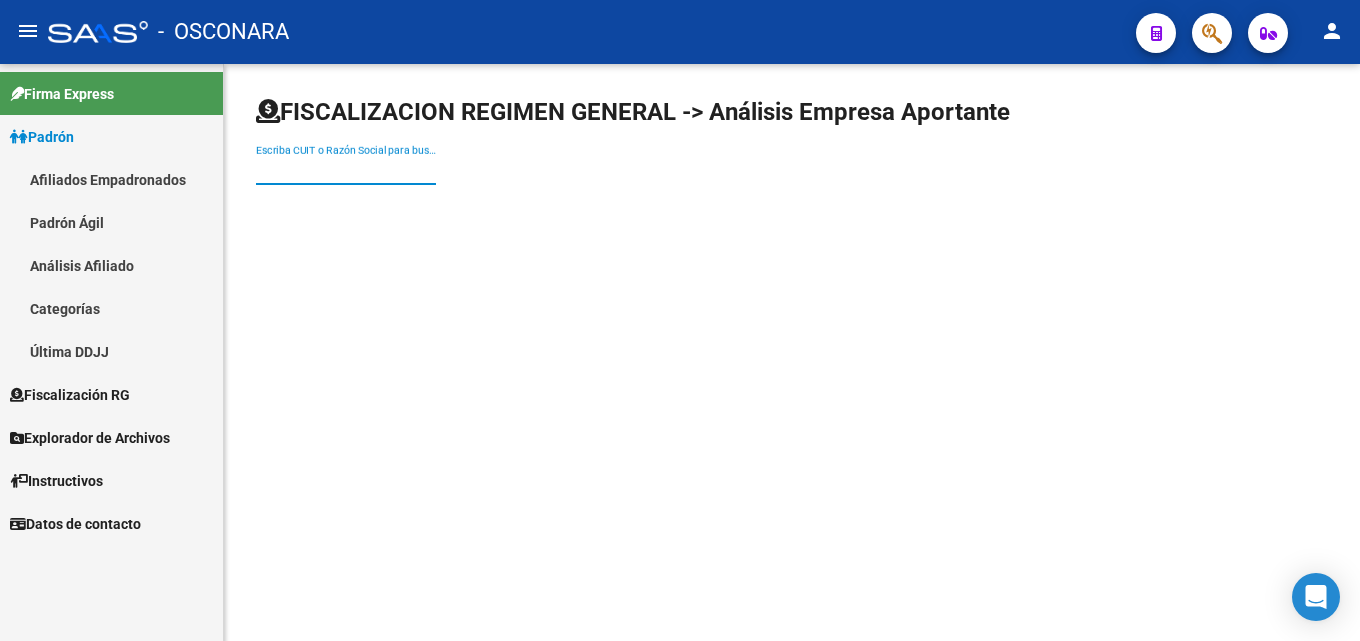 paste on "[CUIT]" 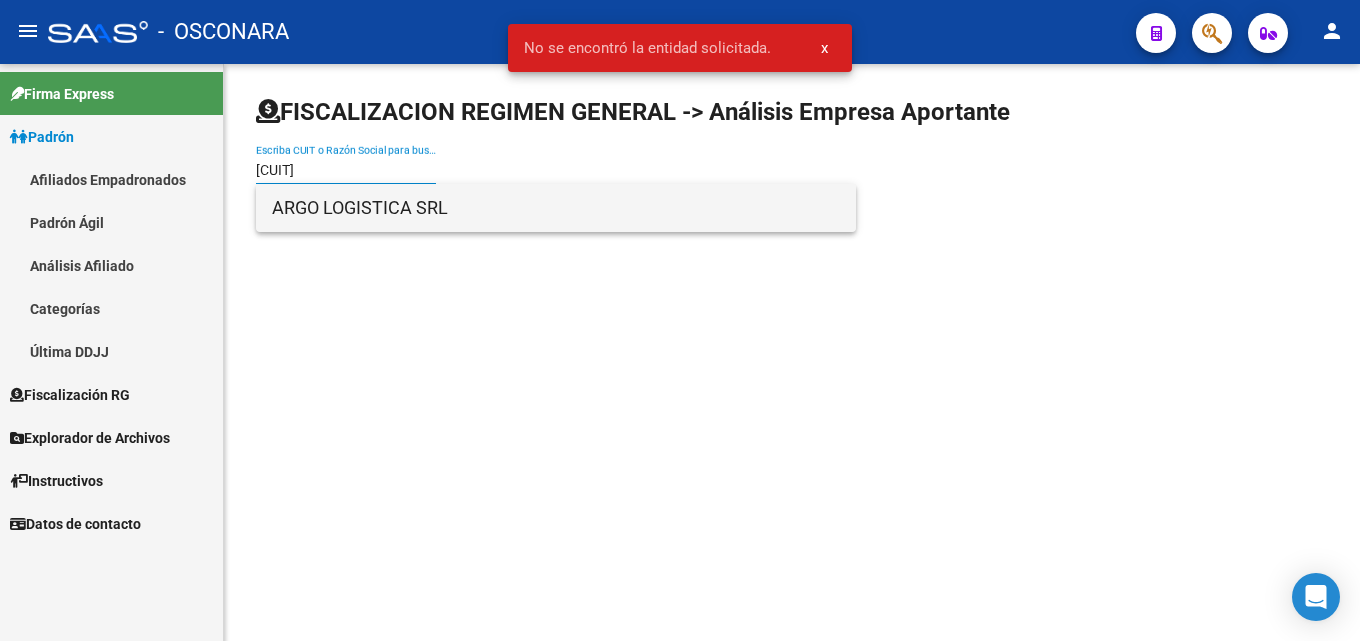 click on "ARGO LOGISTICA SRL" at bounding box center (556, 208) 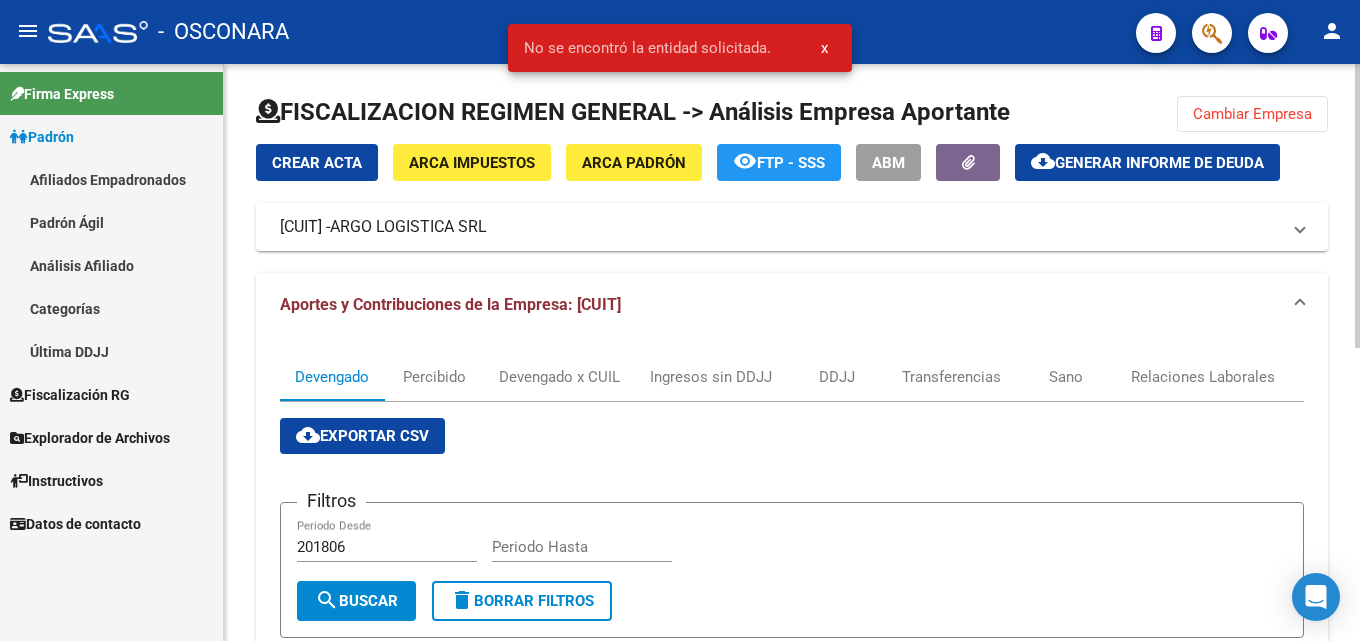 click on "cloud_download" 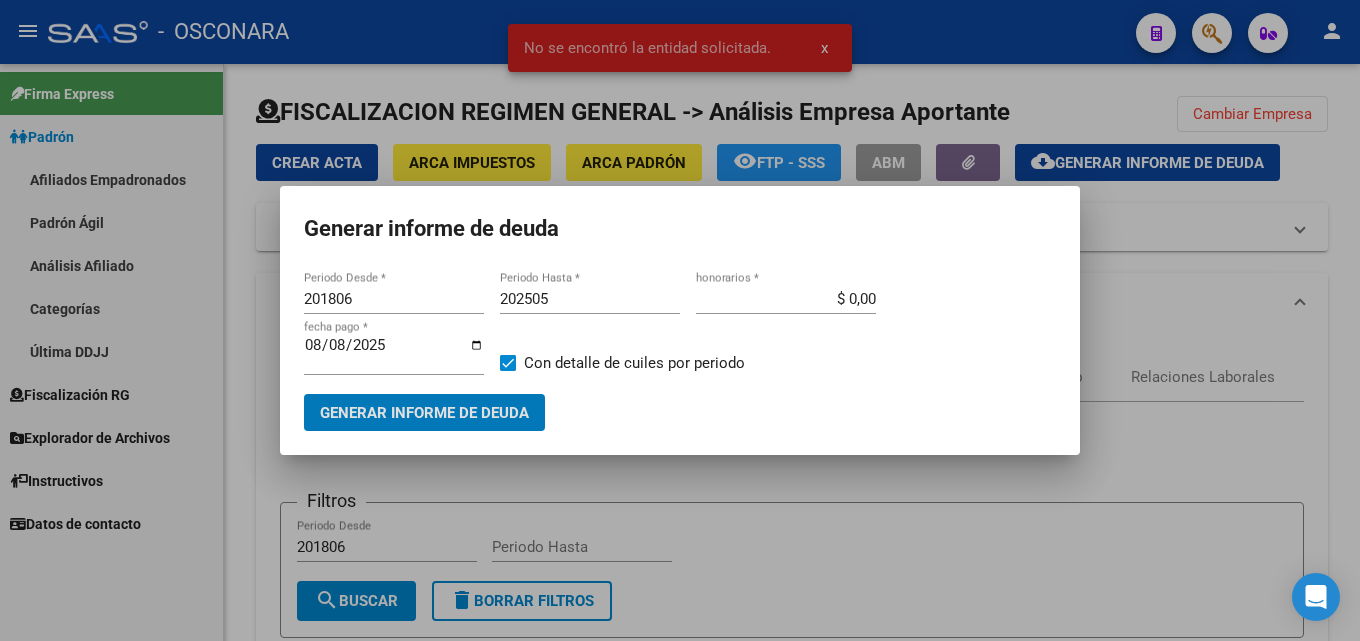 drag, startPoint x: 370, startPoint y: 298, endPoint x: 299, endPoint y: 300, distance: 71.02816 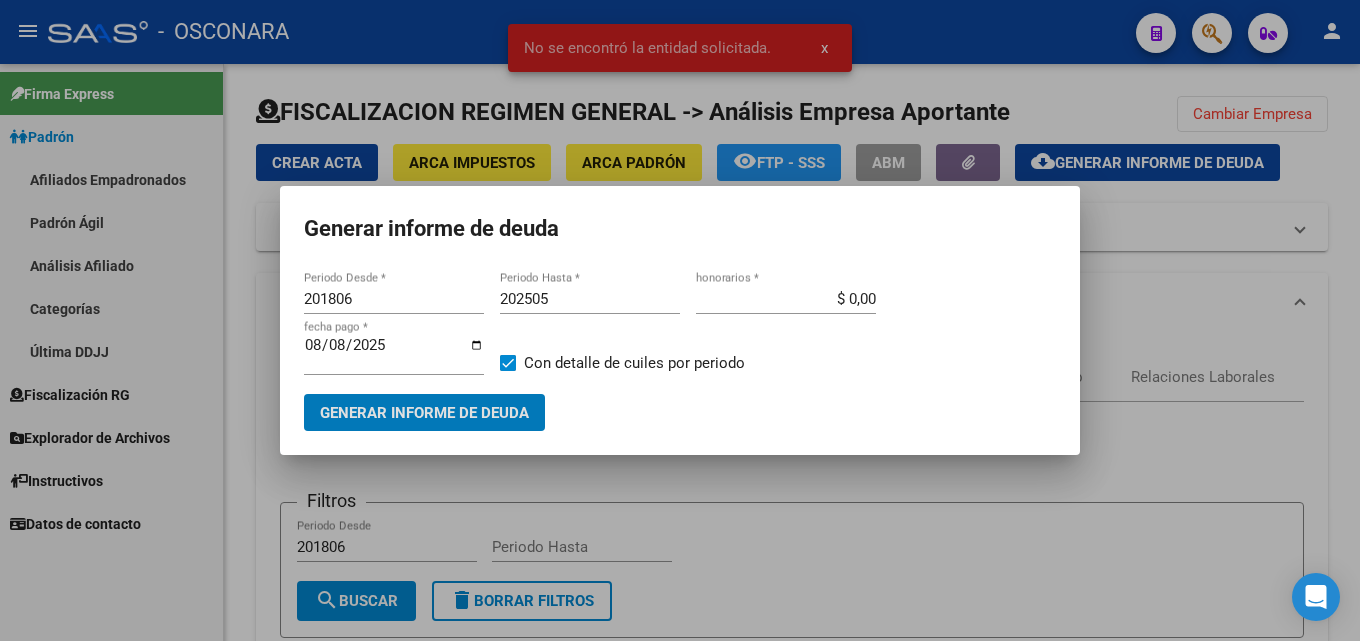 click on "201806 Periodo Desde *   202505 Periodo Hasta *   $ 0,00 honorarios *   2025-08-08 fecha pago *   Con detalle de cuiles por periodo  Generar informe de deuda" at bounding box center (680, 349) 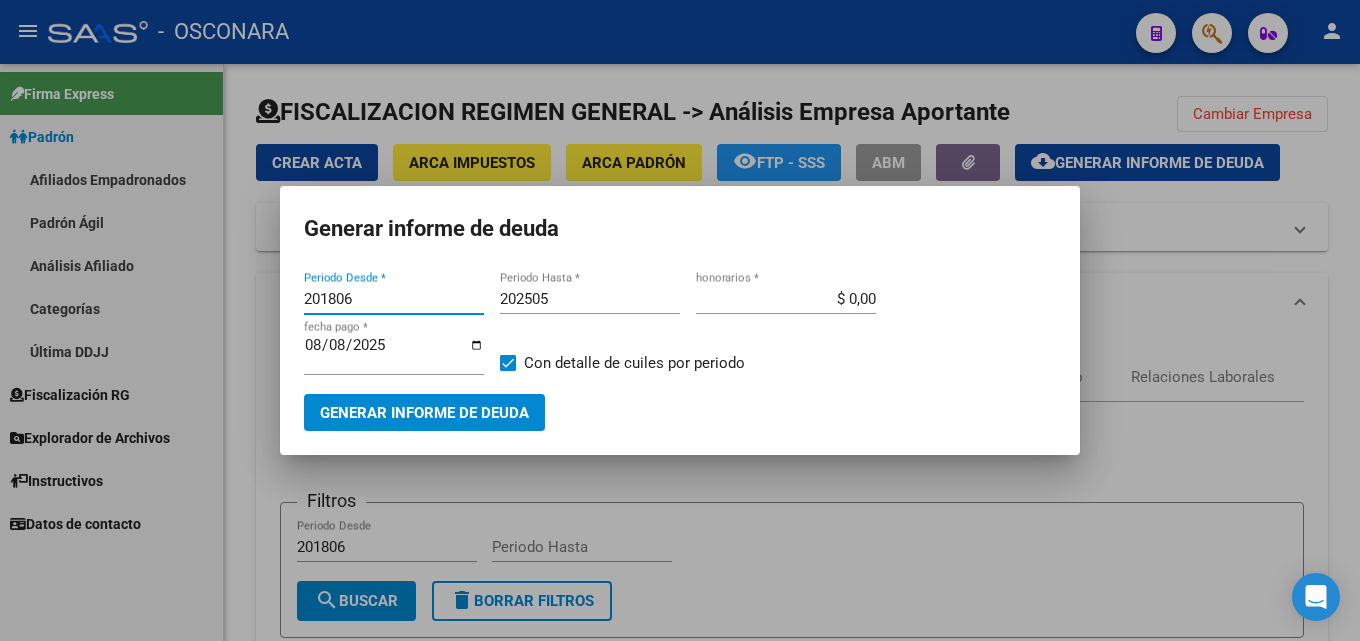 click on "[PERIOD] Periodo Desde *" at bounding box center (394, 299) 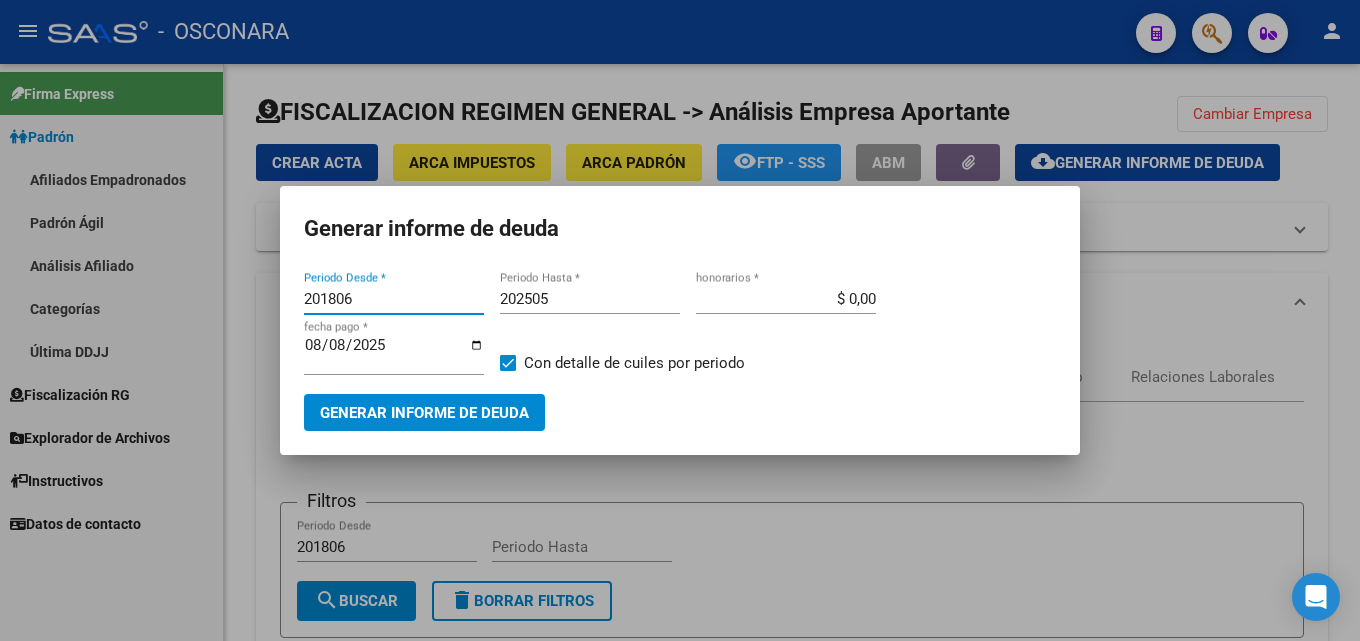 click on "201806" at bounding box center [394, 299] 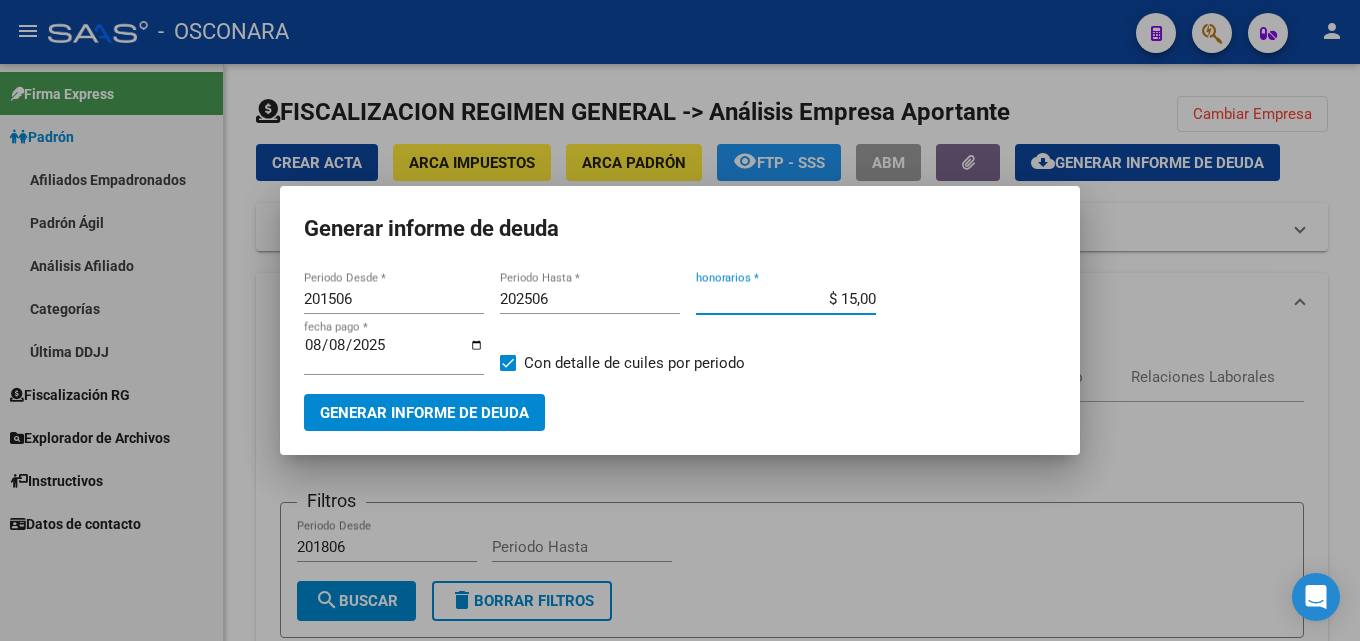 click on "Generar informe de deuda" at bounding box center (424, 413) 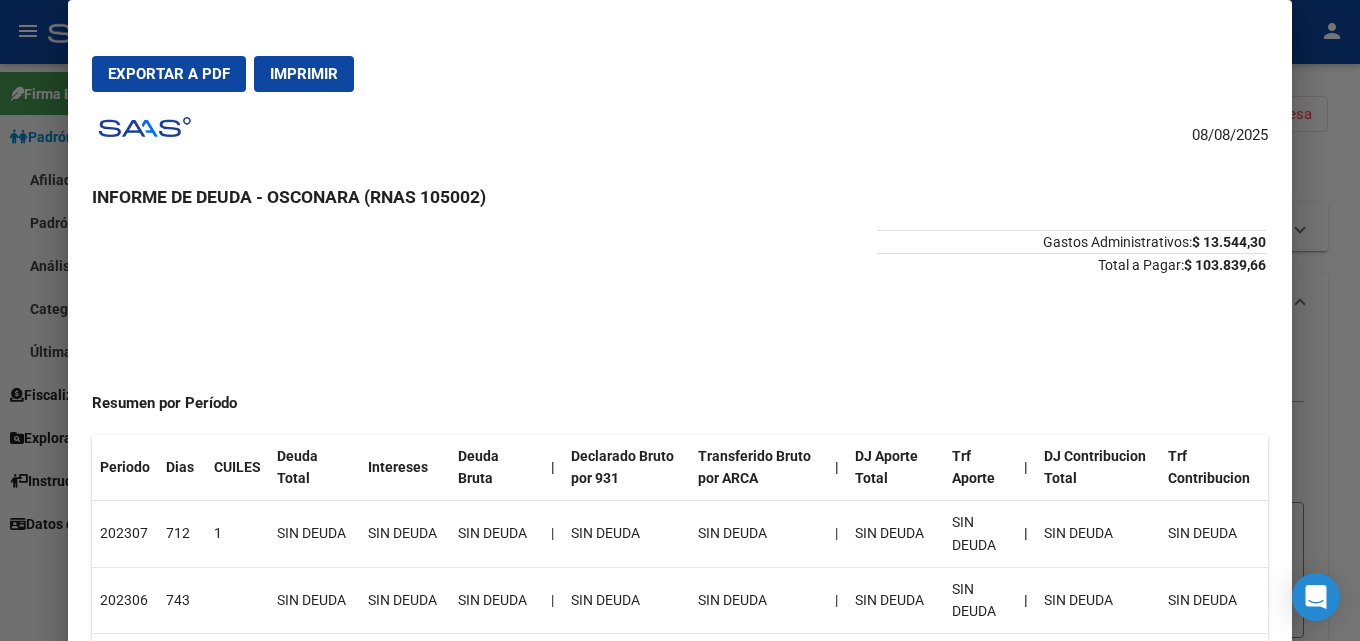 scroll, scrollTop: 500, scrollLeft: 0, axis: vertical 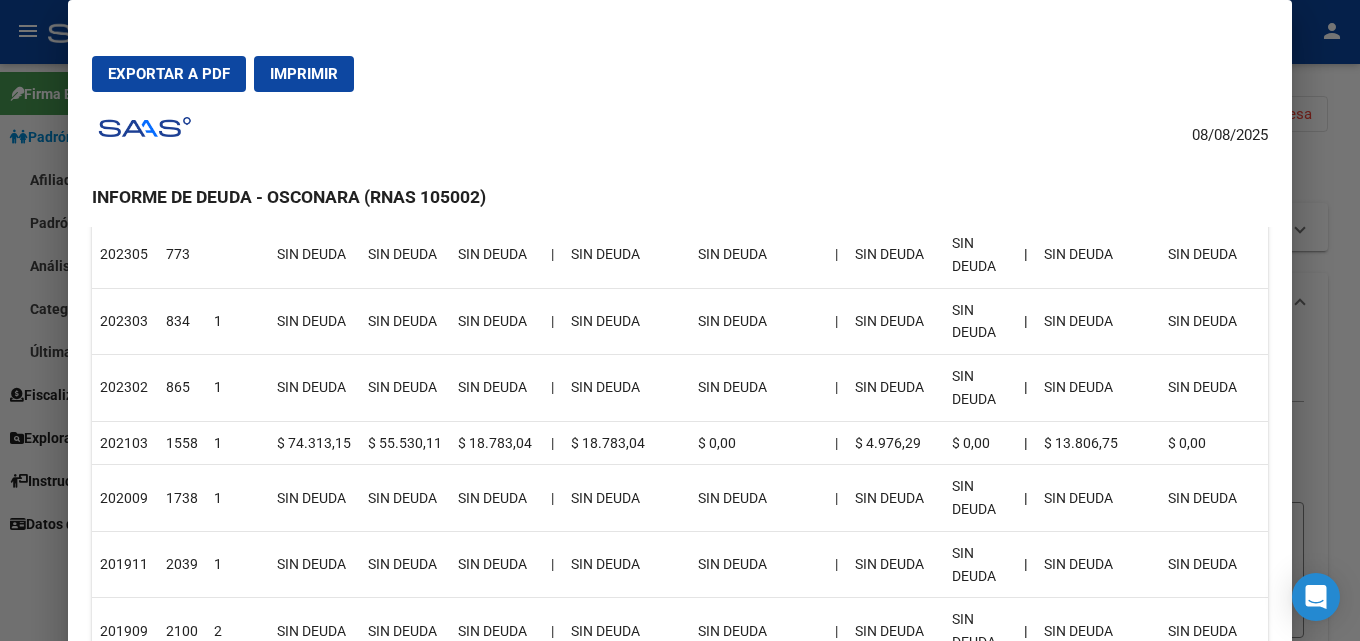 drag, startPoint x: 124, startPoint y: 446, endPoint x: 1106, endPoint y: 429, distance: 982.14716 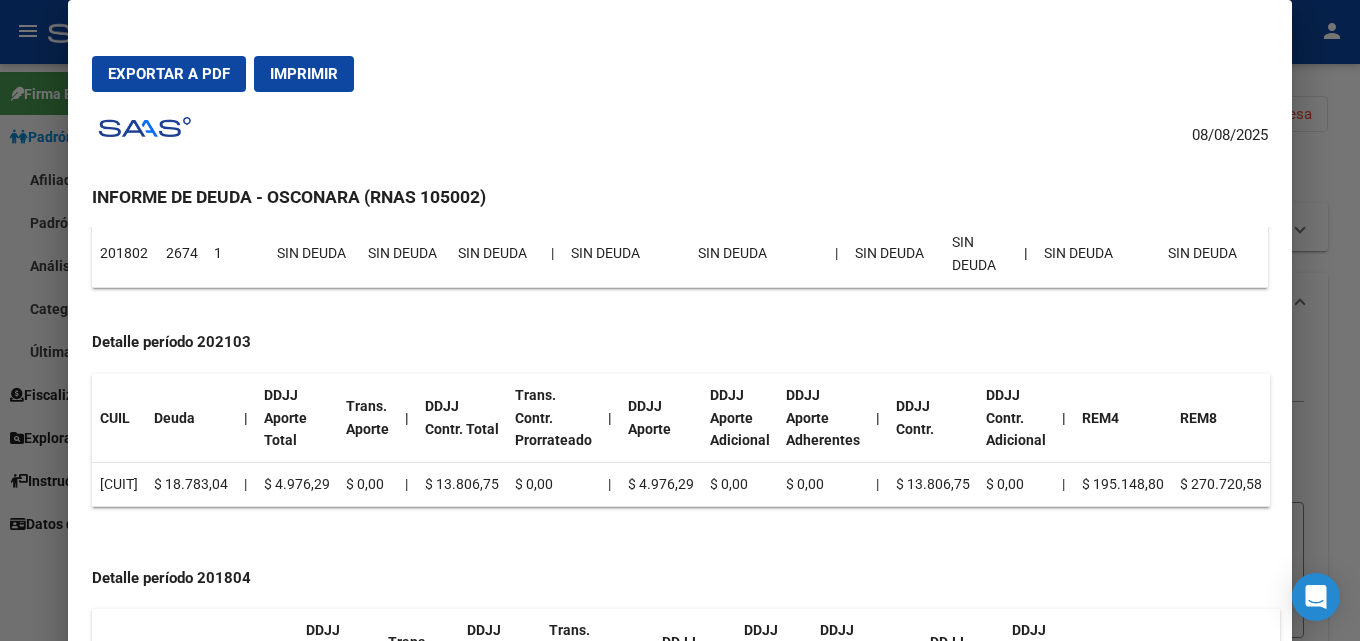 scroll, scrollTop: 1561, scrollLeft: 0, axis: vertical 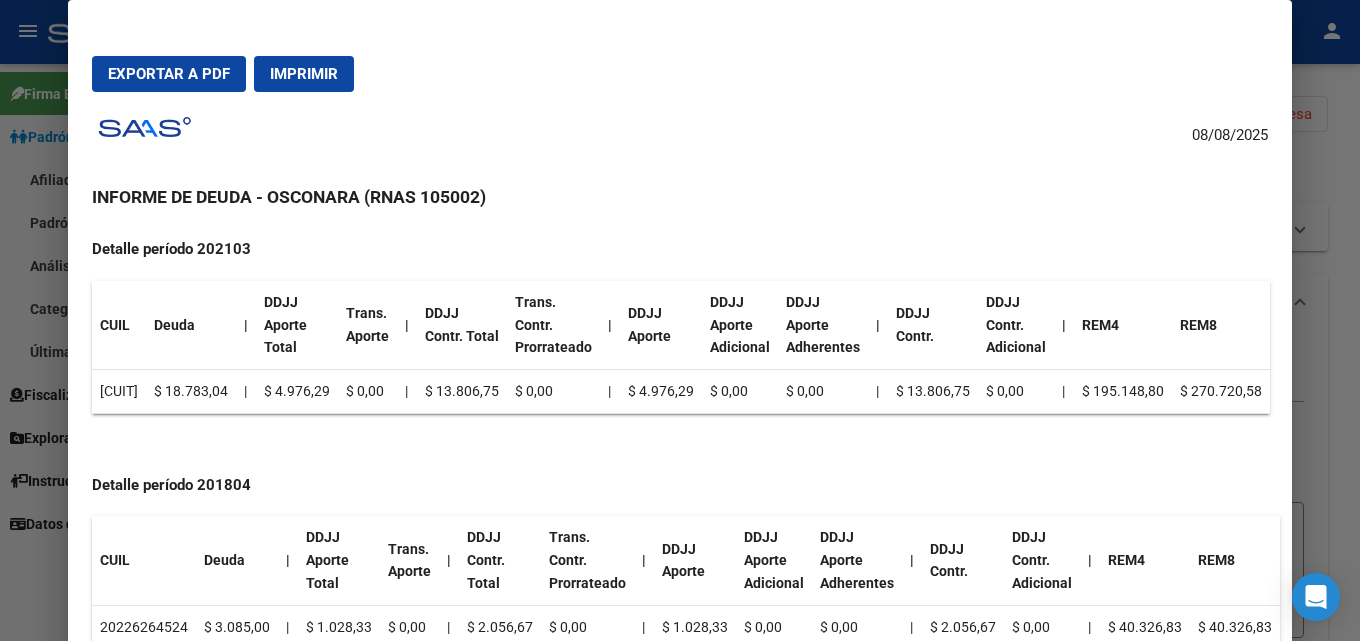 click at bounding box center (680, 320) 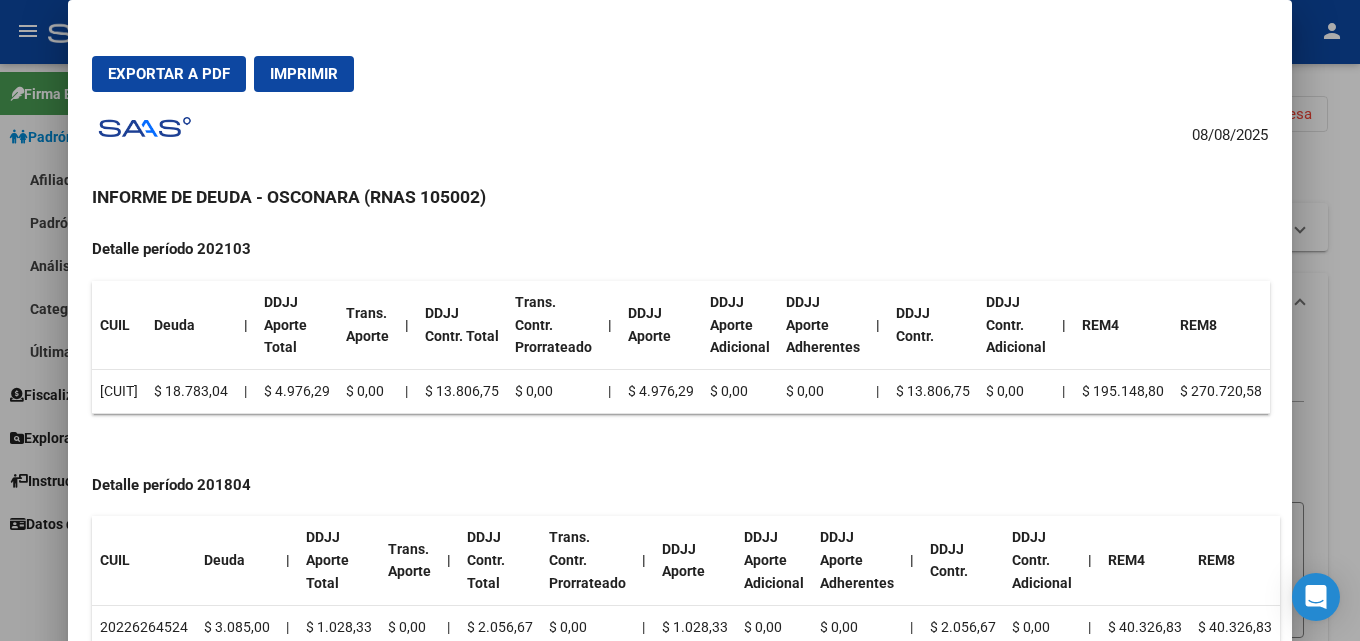 click at bounding box center (680, 320) 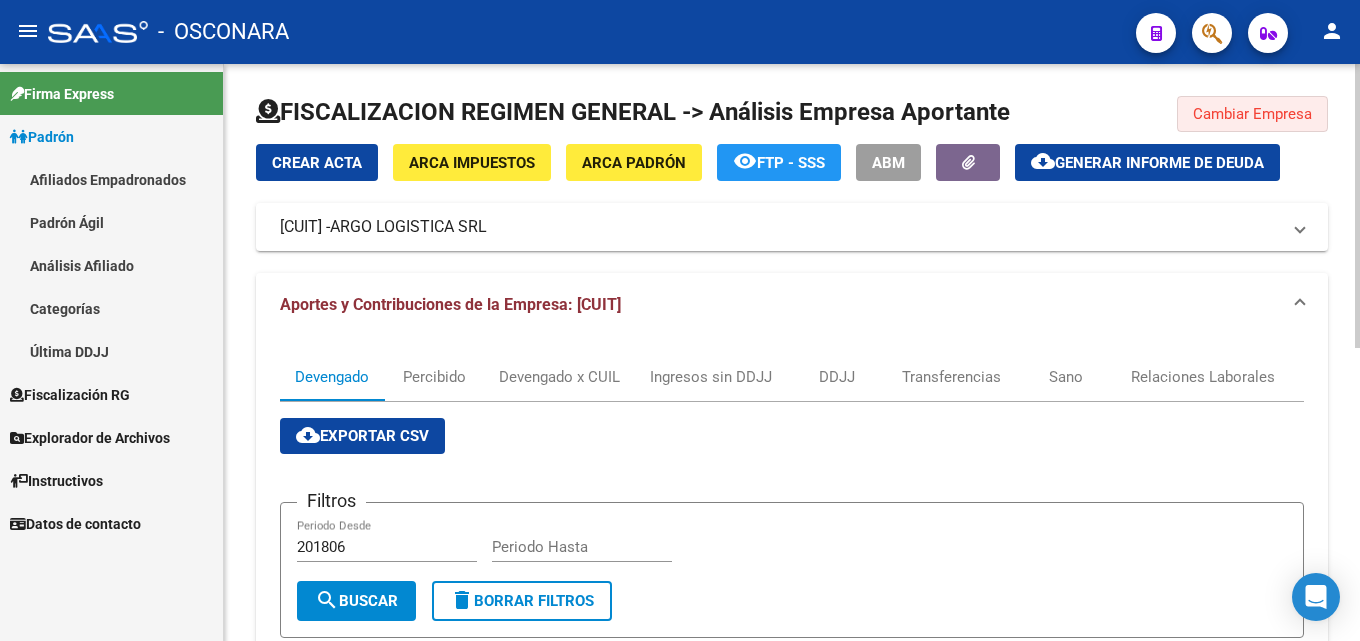 click on "Cambiar Empresa" 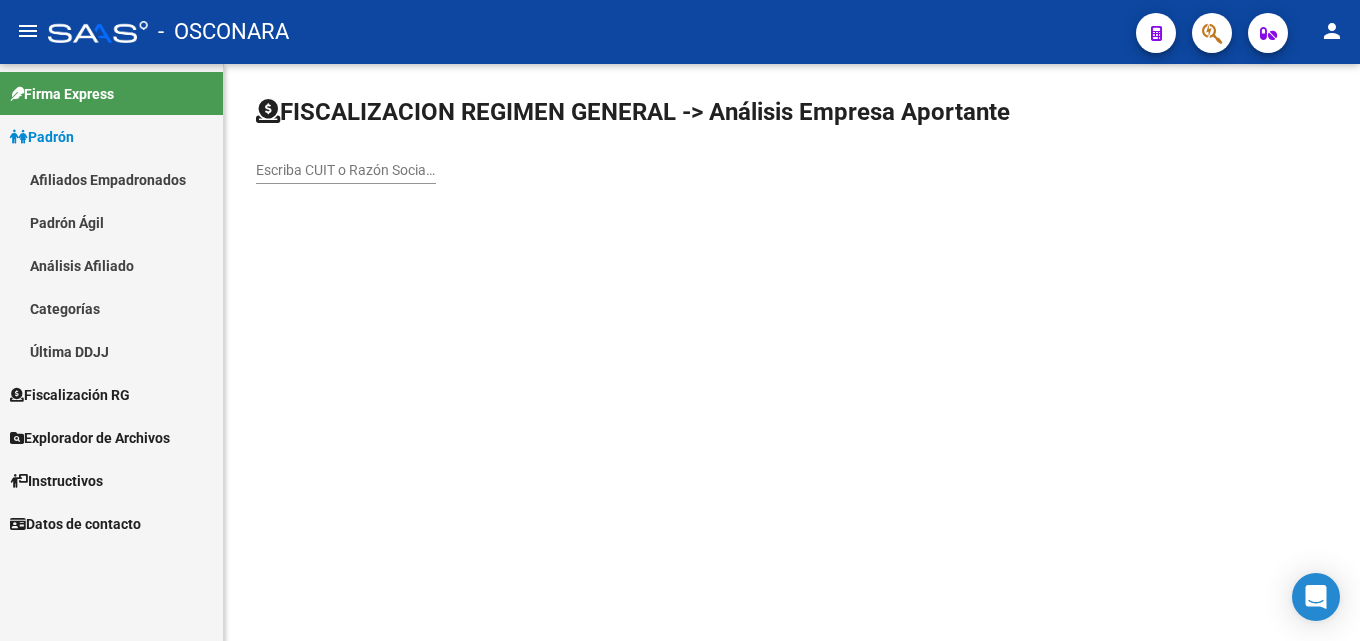 click on "Escriba CUIT o Razón Social para buscar" at bounding box center (346, 170) 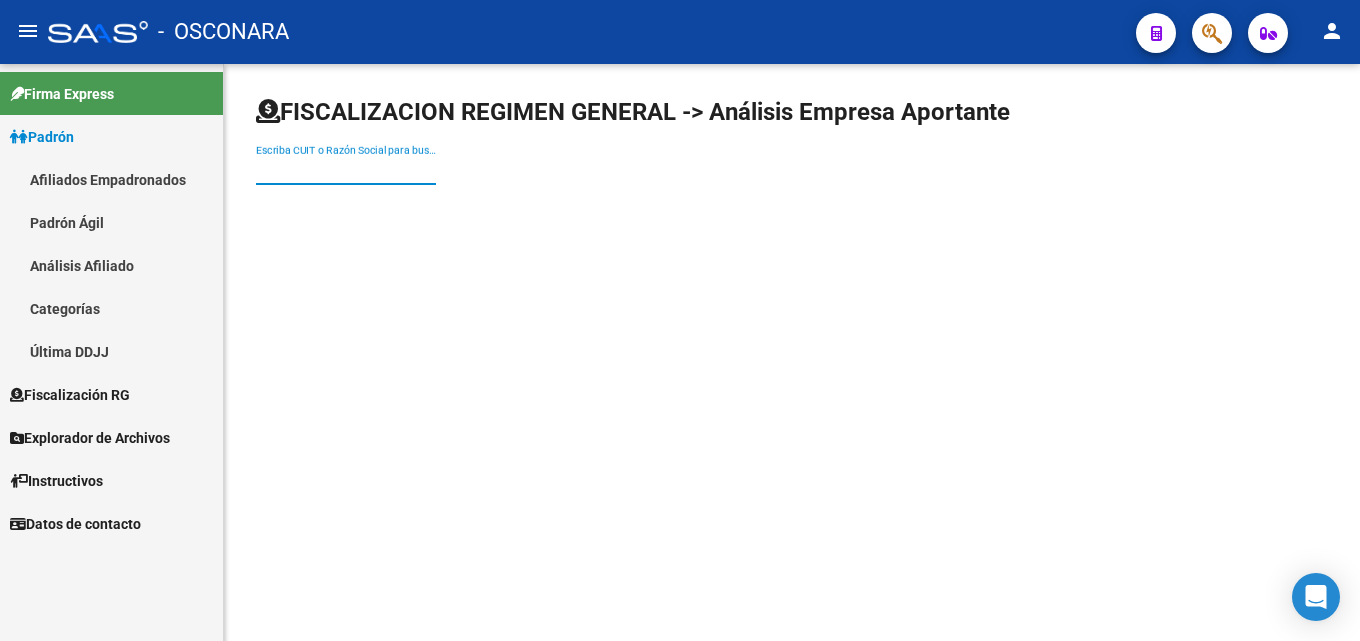 paste on "[CUIT]" 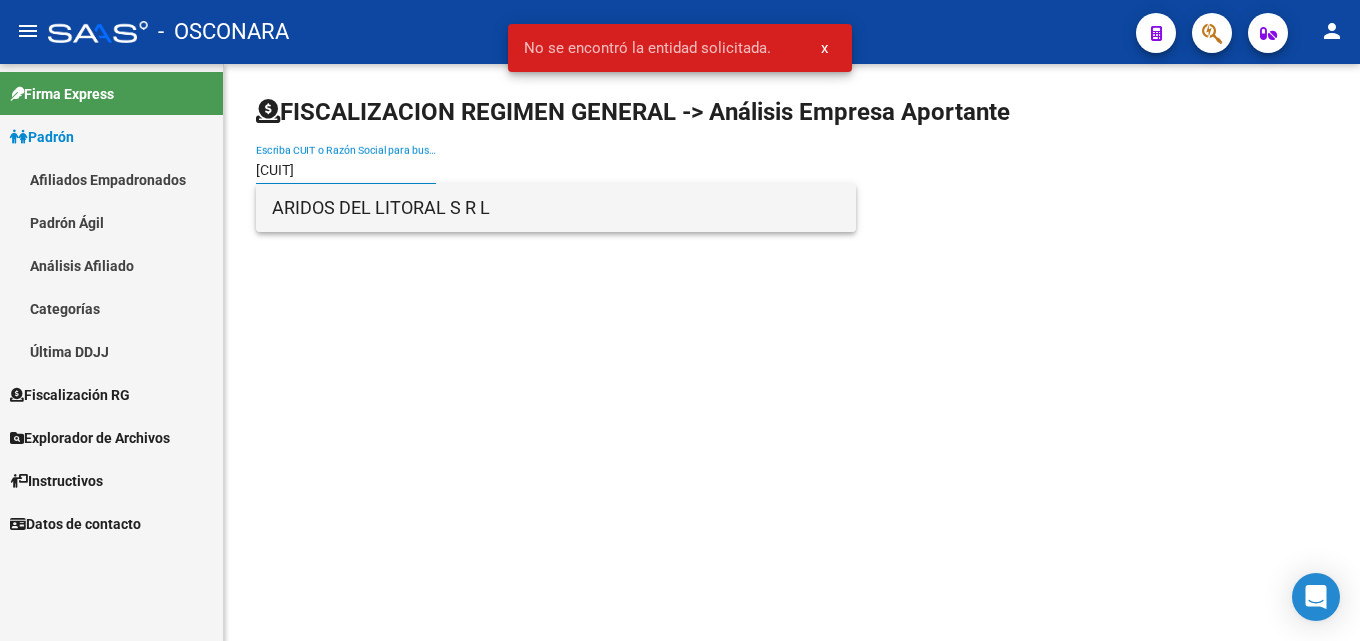 click on "ARIDOS DEL LITORAL S R L" at bounding box center (556, 208) 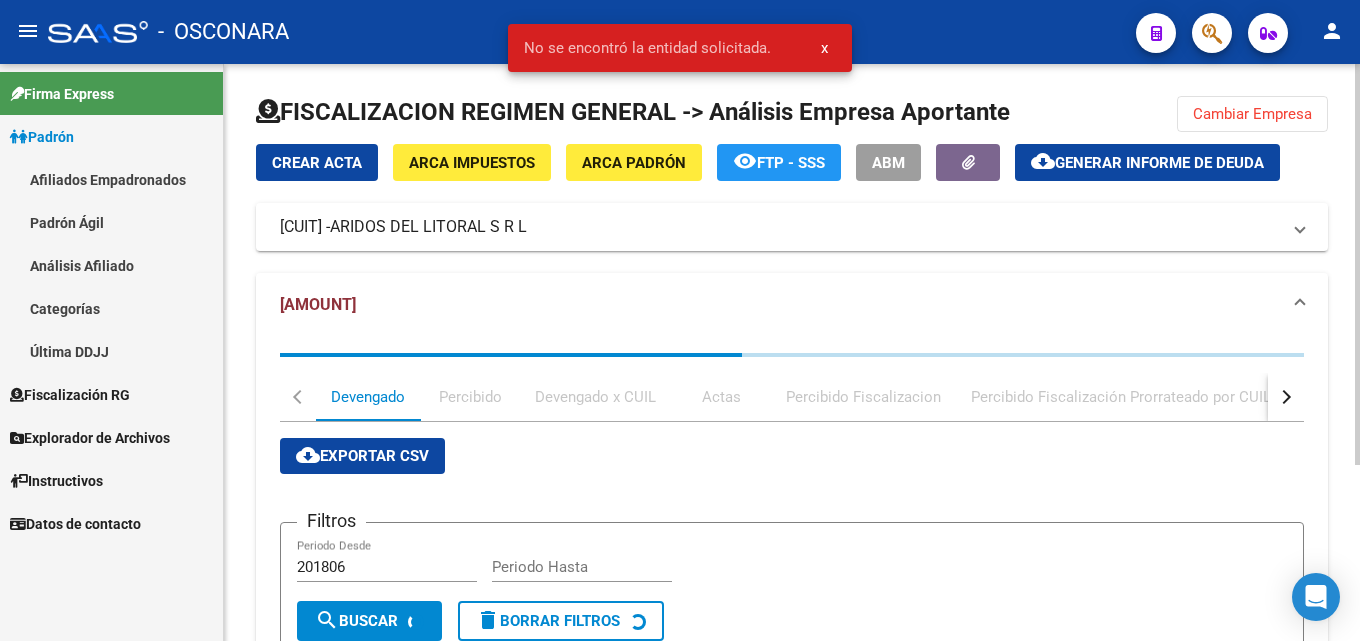 click on "Generar informe de deuda" 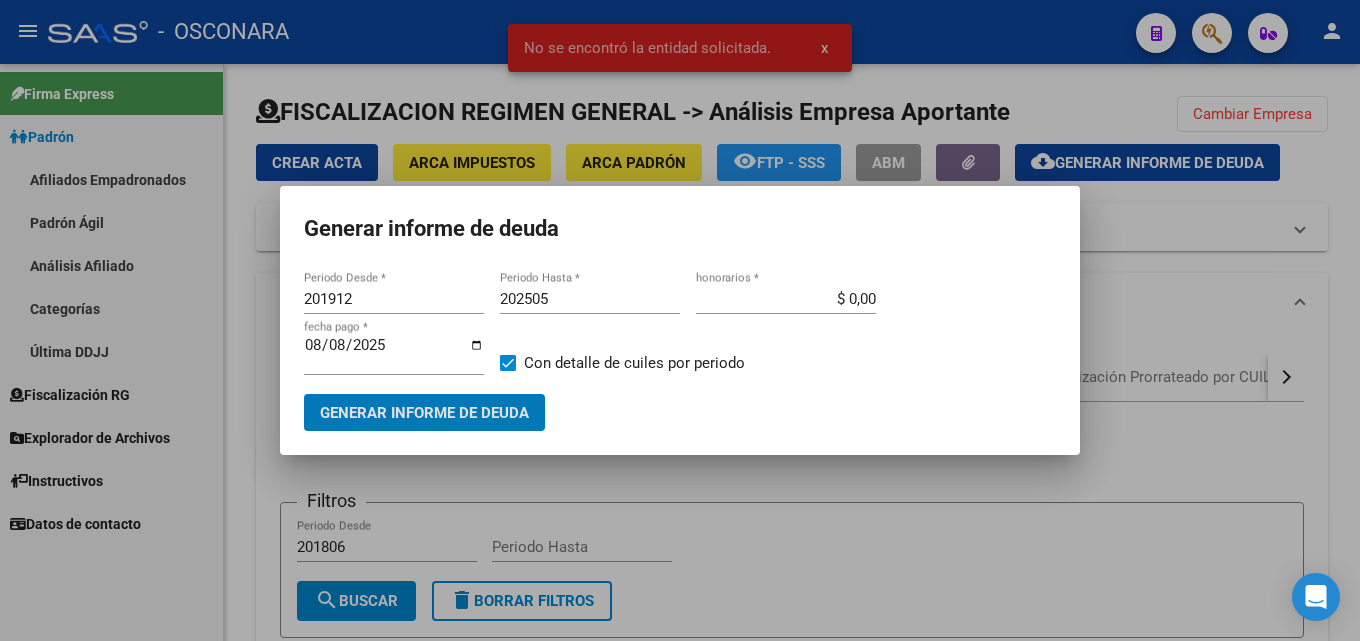 drag, startPoint x: 353, startPoint y: 300, endPoint x: 313, endPoint y: 301, distance: 40.012497 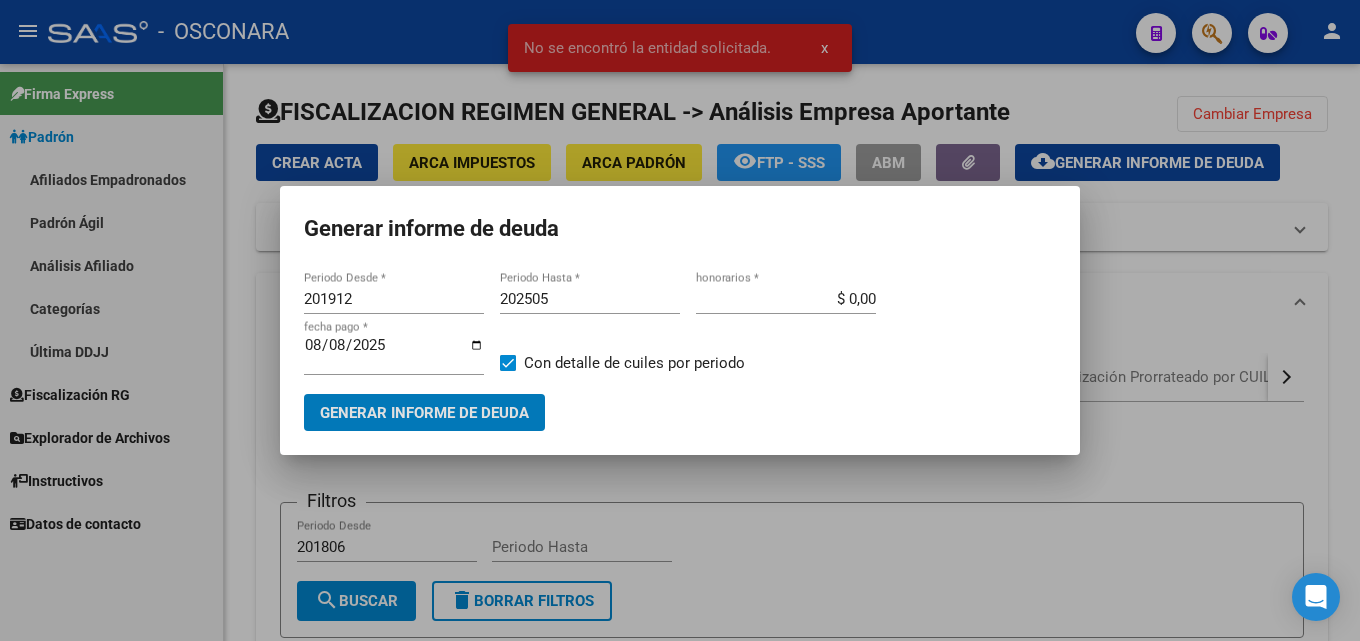 click on "201912" at bounding box center [394, 299] 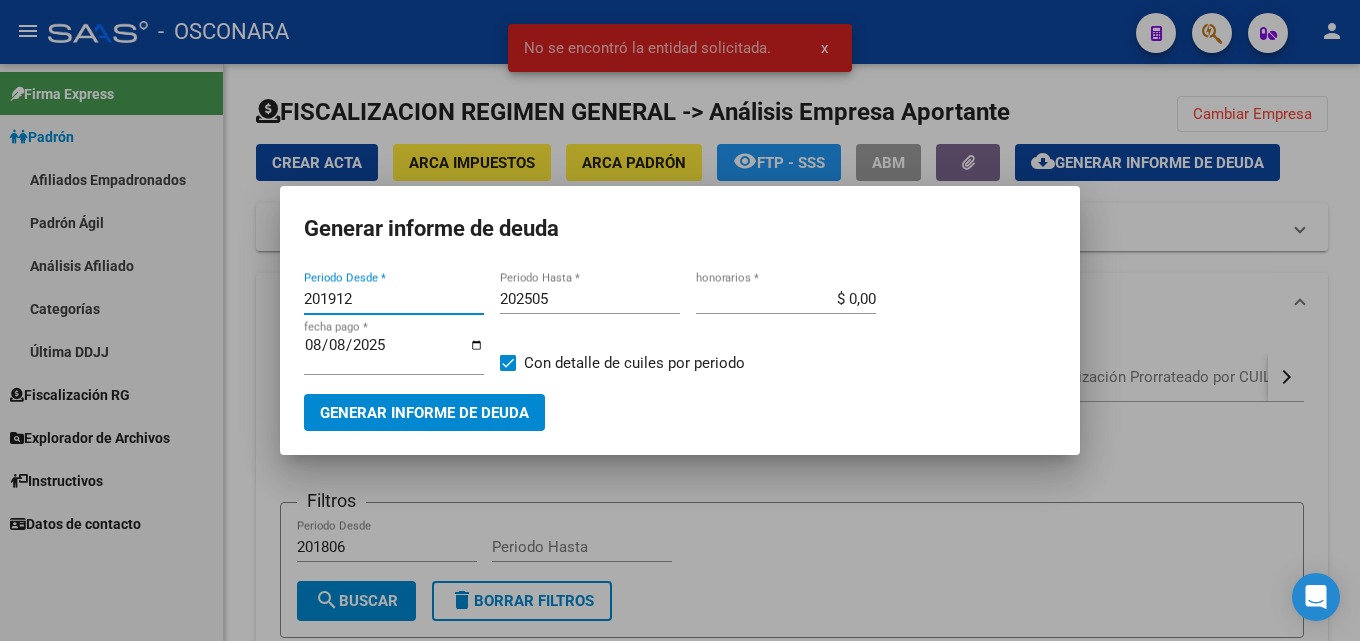 click on "201912" at bounding box center [394, 299] 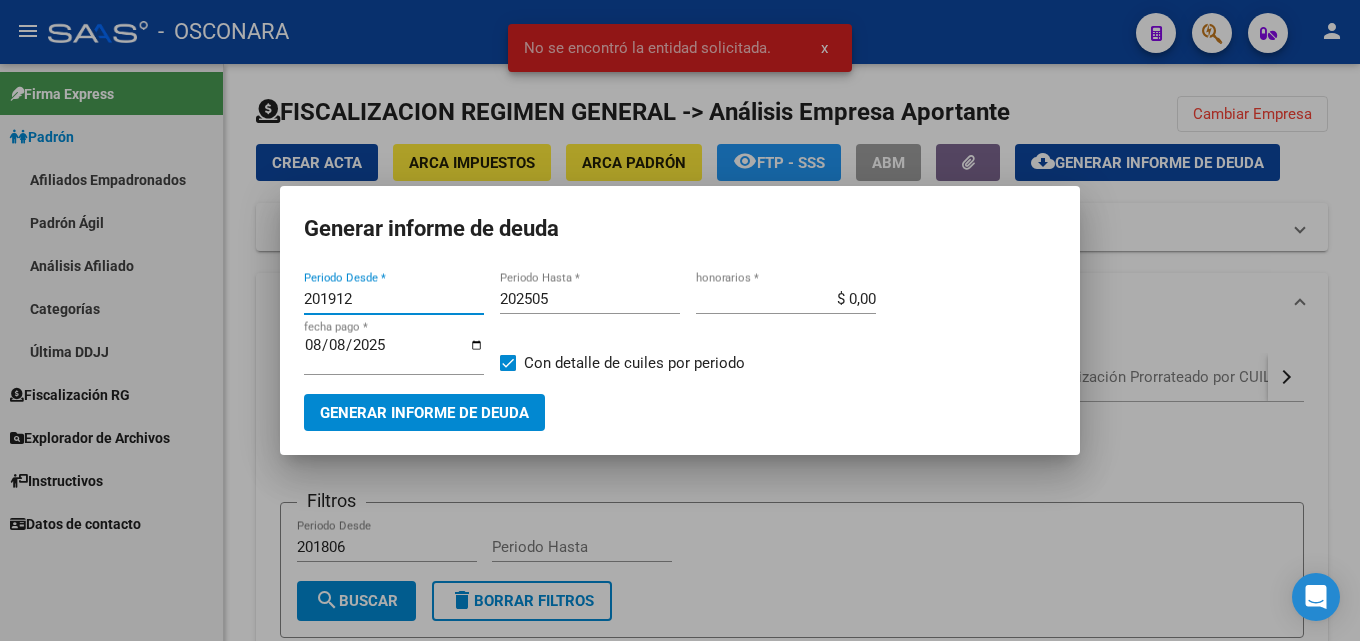 click on "201912" at bounding box center [394, 299] 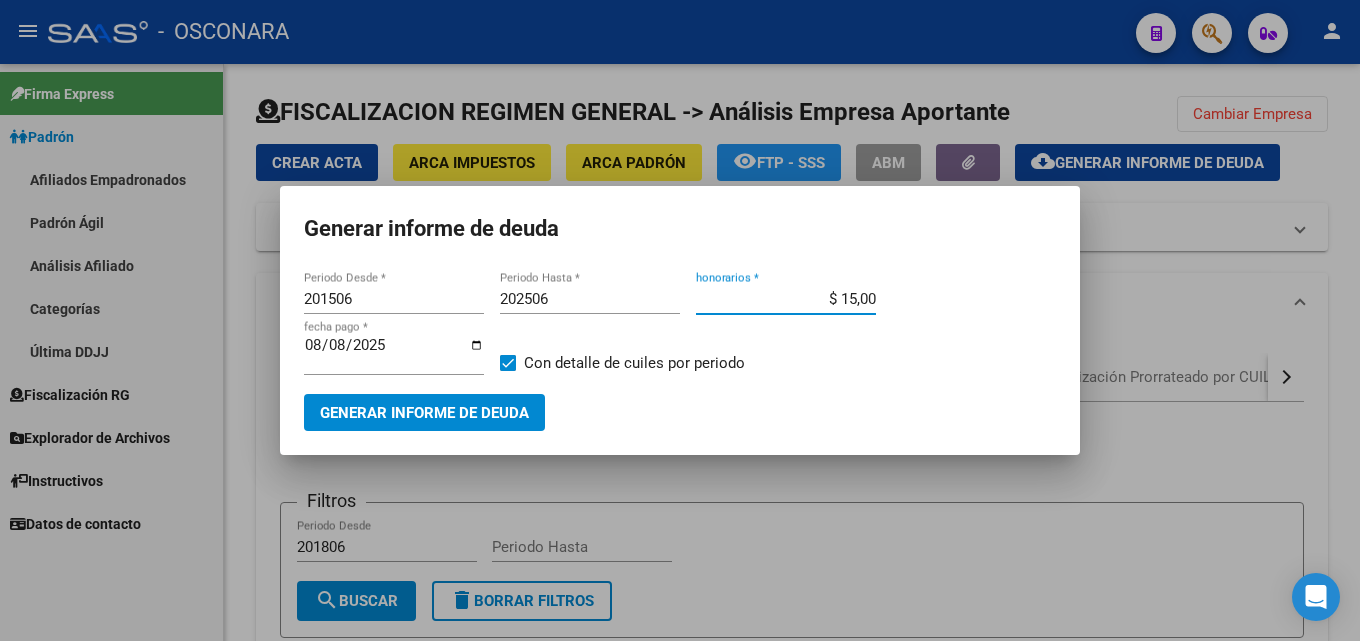 click on "Generar informe de deuda" at bounding box center (424, 413) 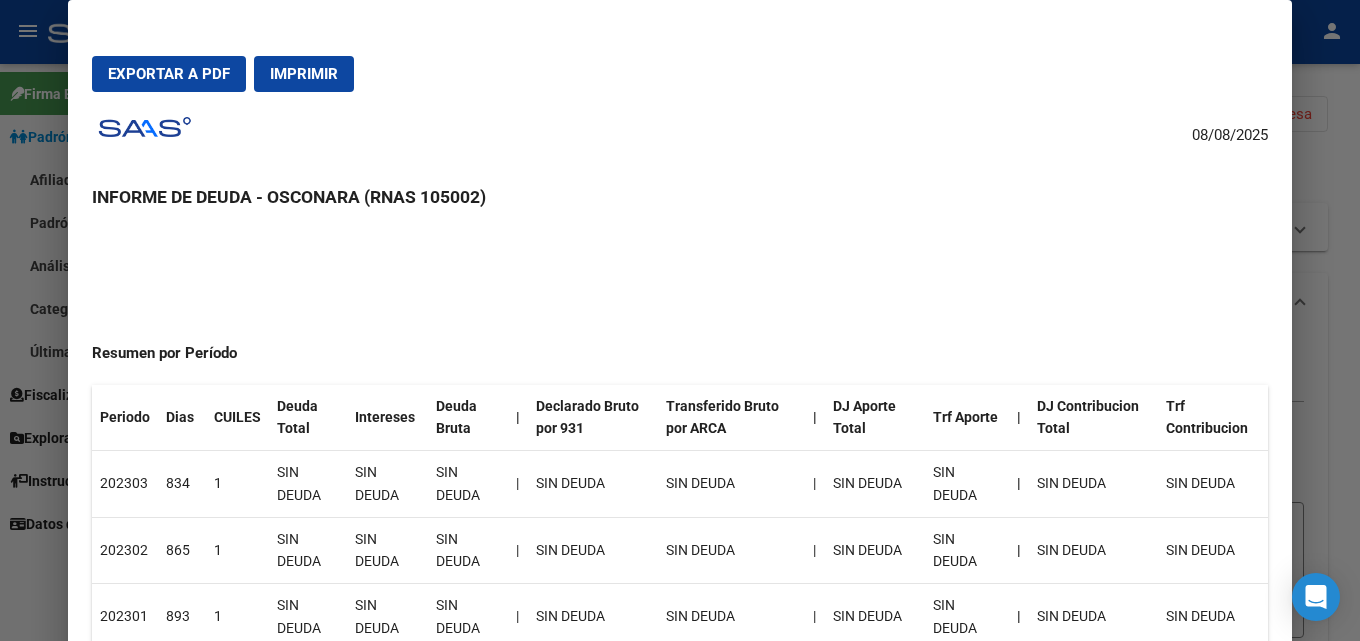 scroll, scrollTop: 0, scrollLeft: 0, axis: both 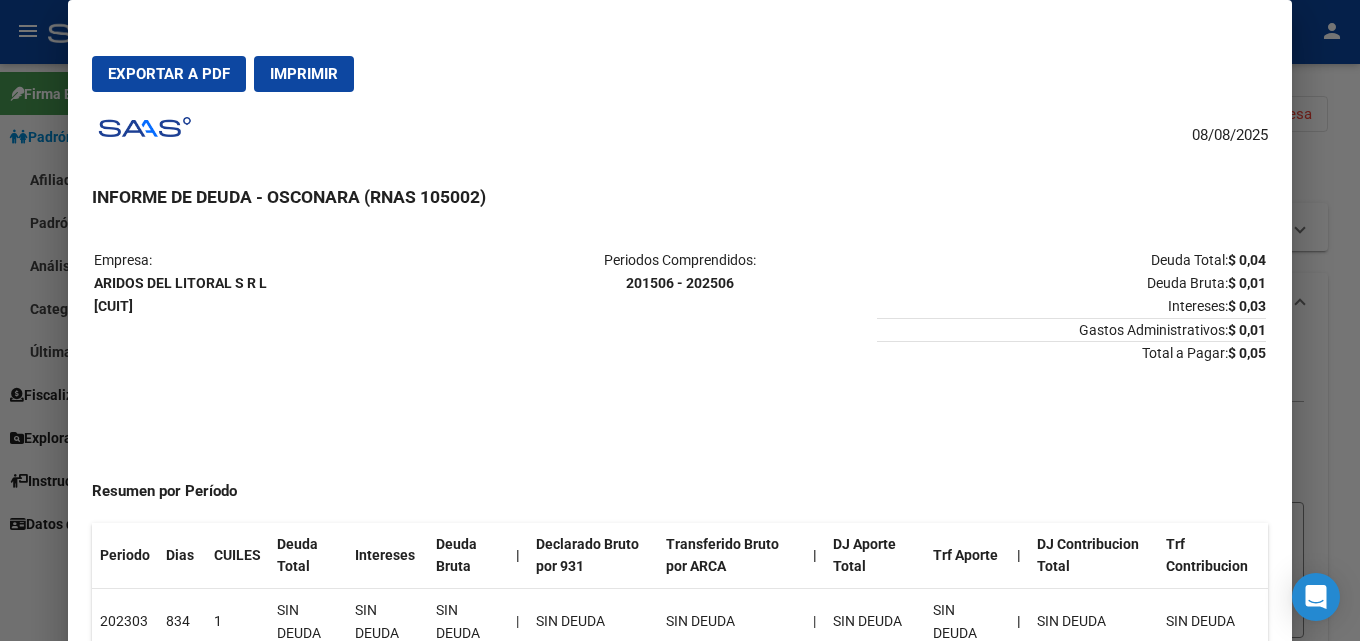 click at bounding box center (680, 320) 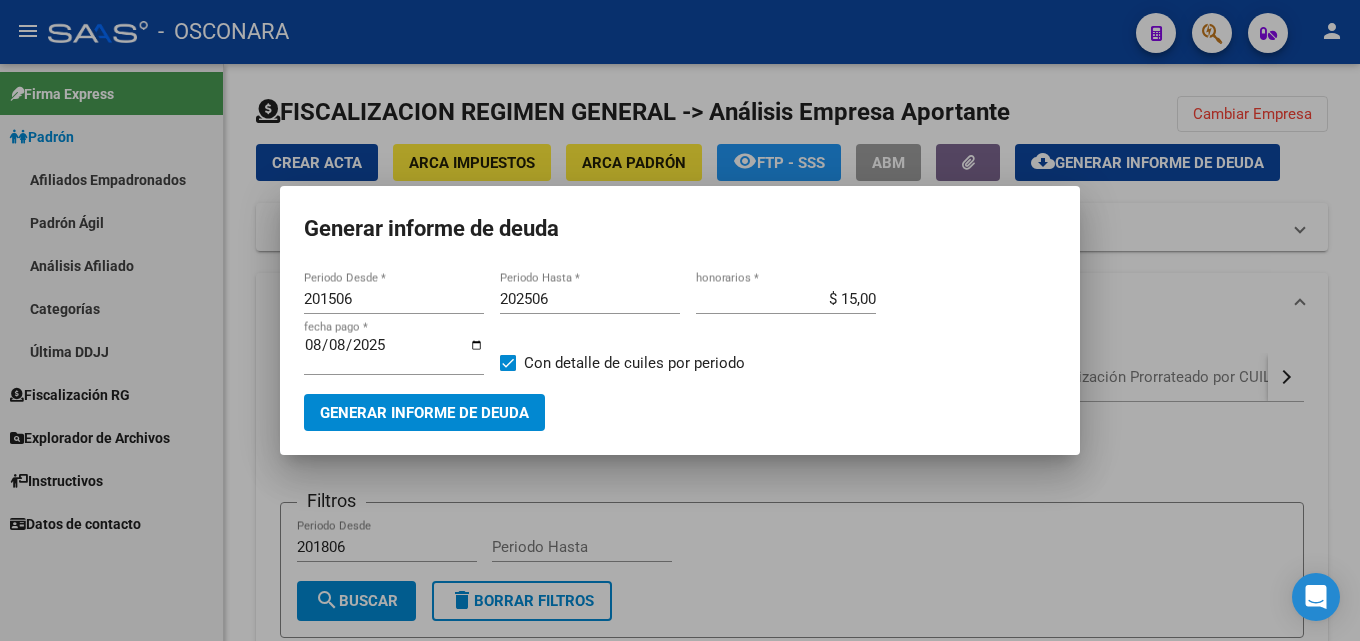 click at bounding box center [680, 320] 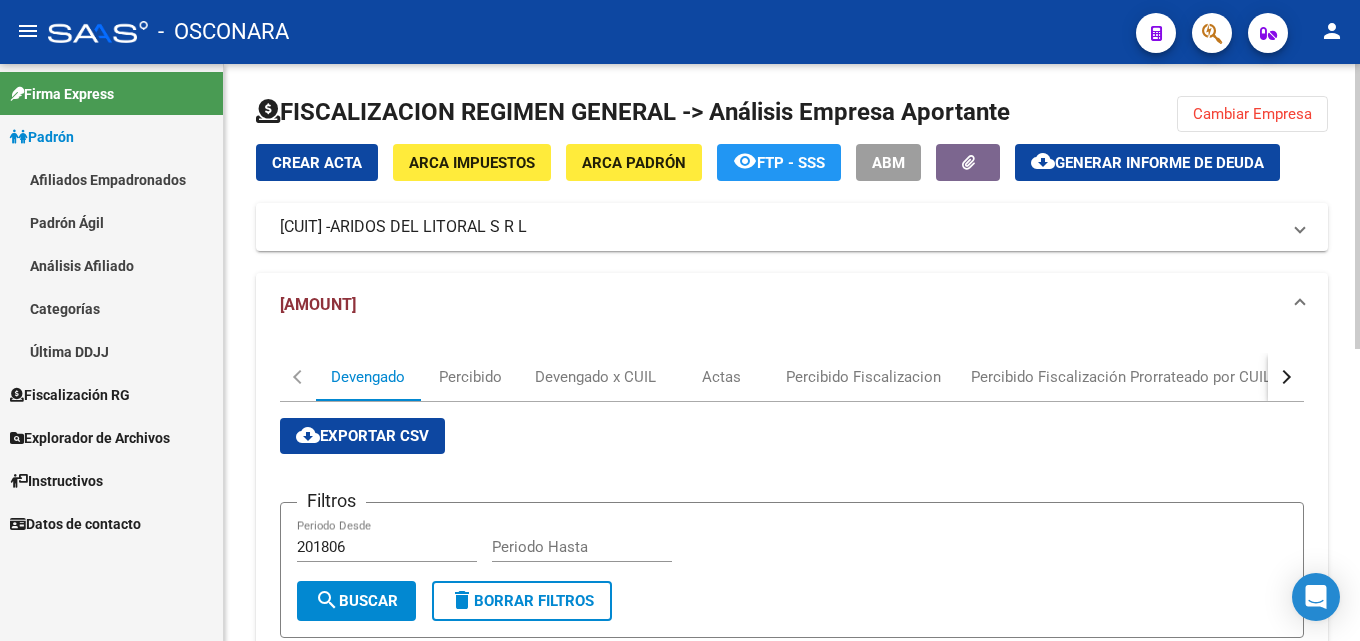 click on "Cambiar Empresa" 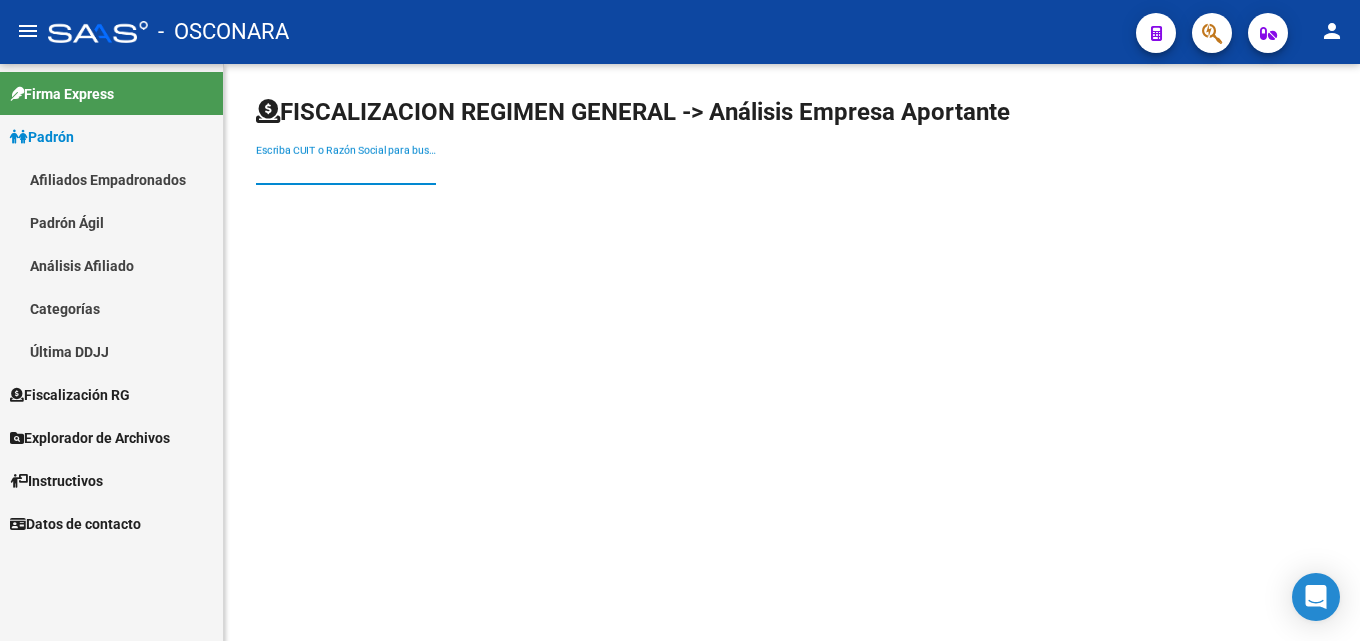 click on "Escriba CUIT o Razón Social para buscar" at bounding box center (346, 170) 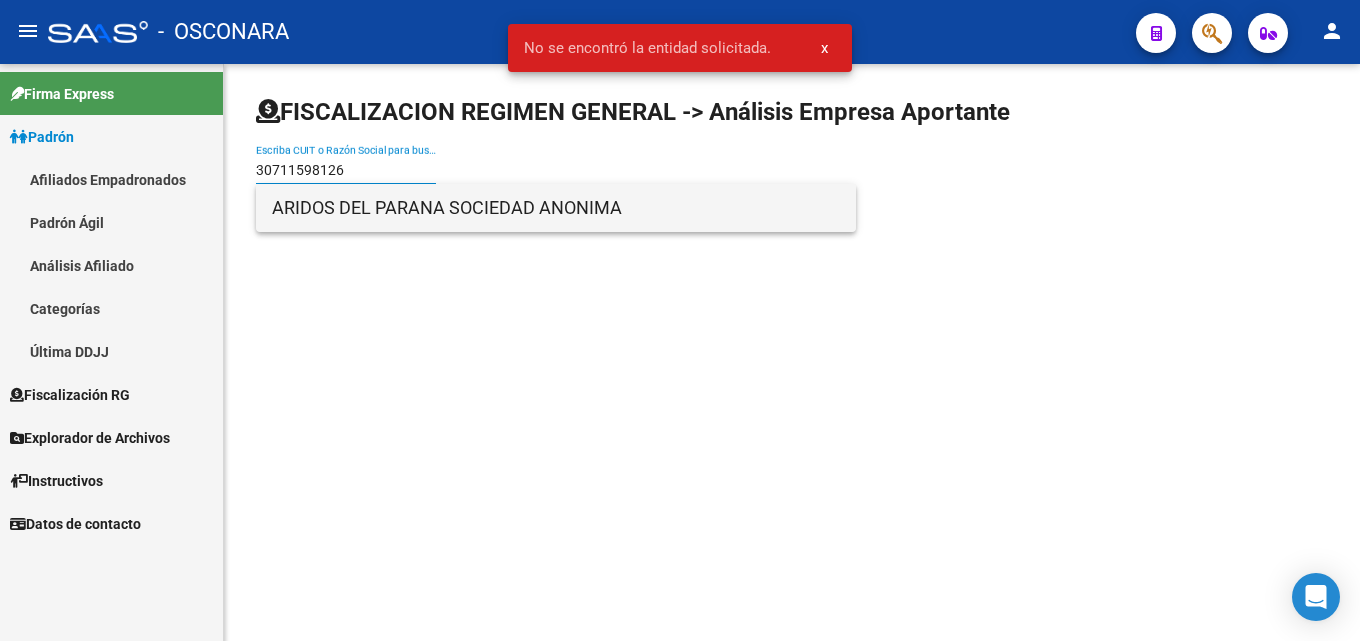 click on "ARIDOS DEL PARANA SOCIEDAD ANONIMA" at bounding box center (556, 208) 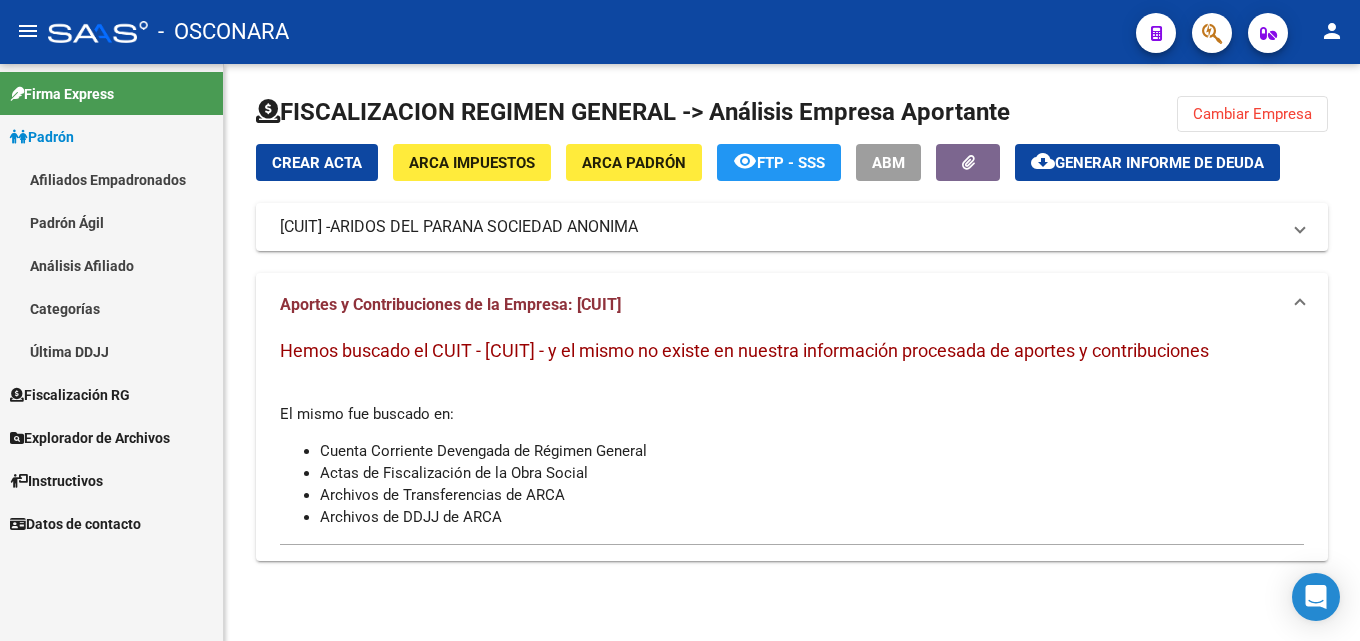 click on "Cambiar Empresa" 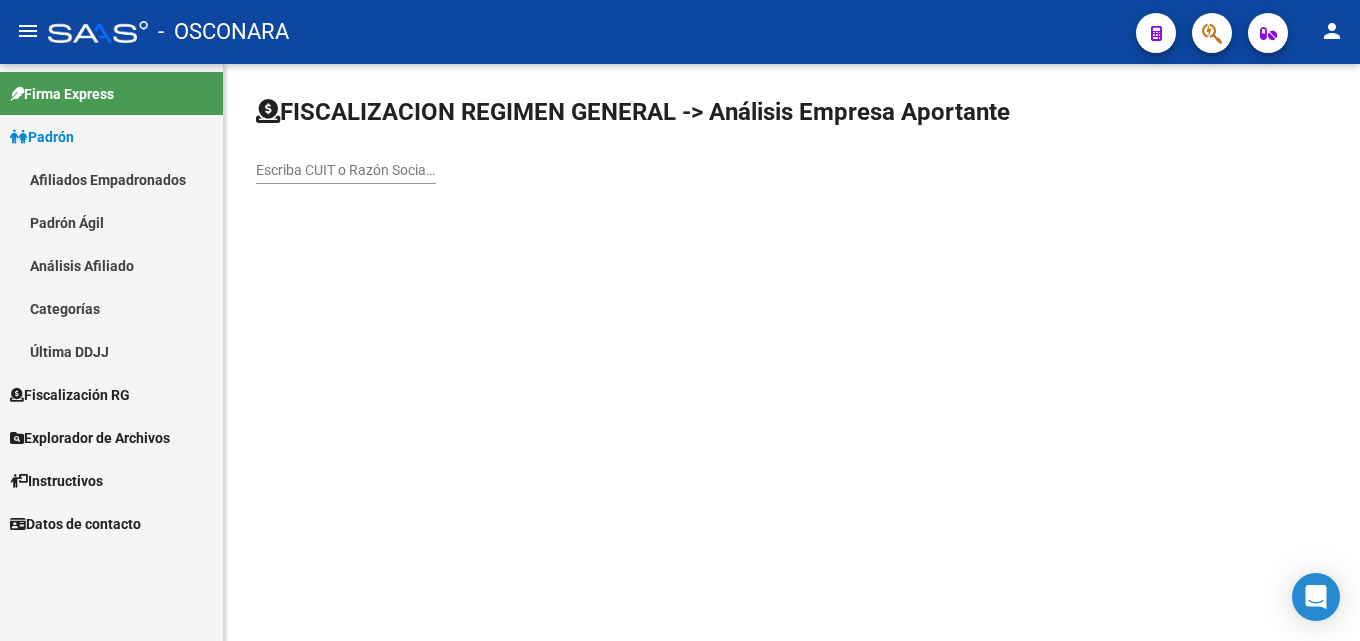 click on "Escriba CUIT o Razón Social para buscar" at bounding box center (346, 170) 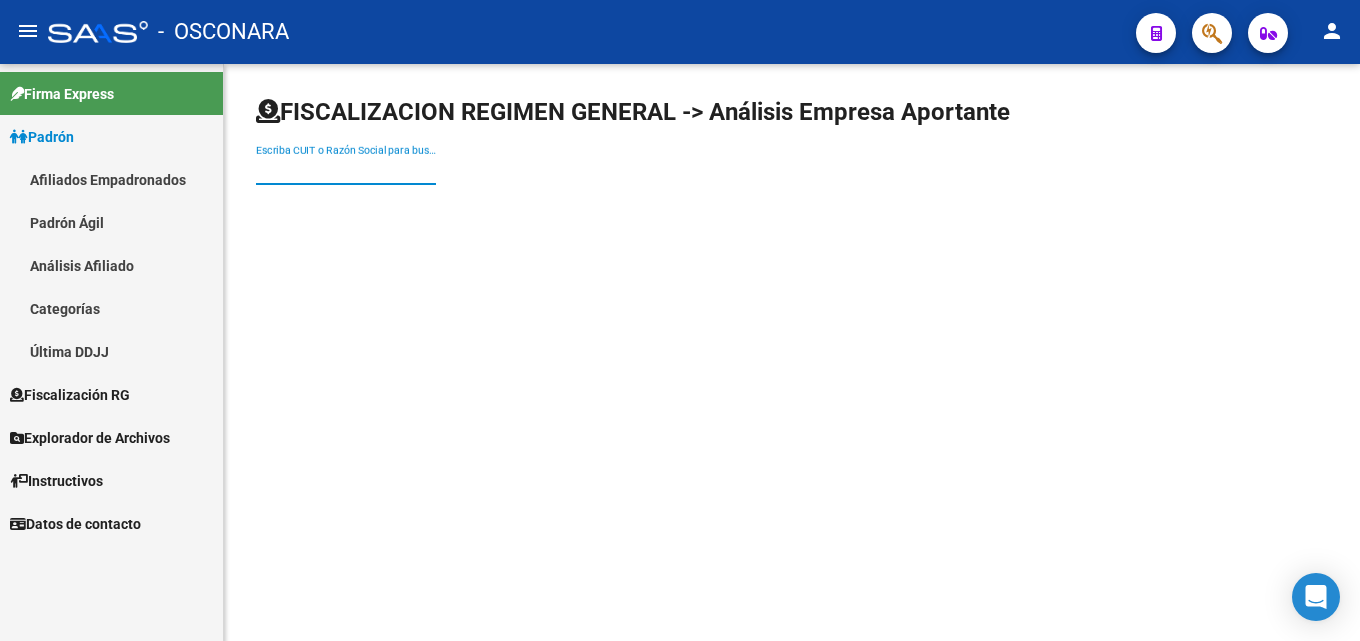 paste on "33-71407845-9" 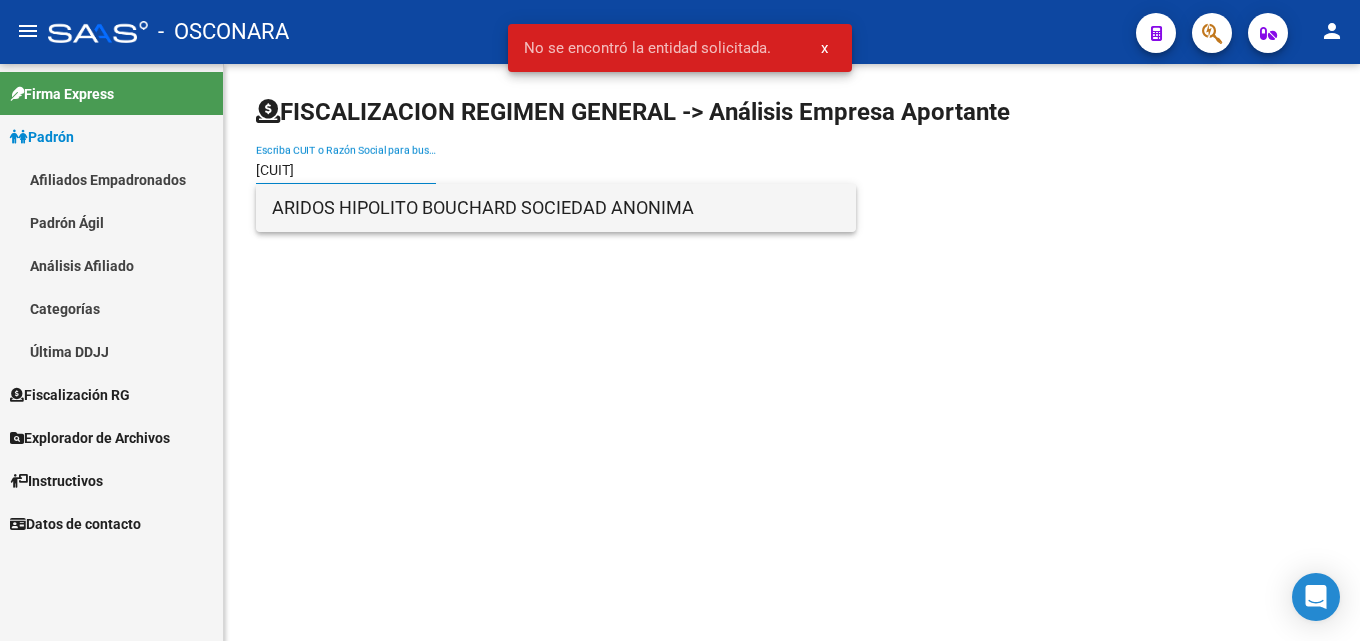 click on "ARIDOS HIPOLITO BOUCHARD SOCIEDAD ANONIMA" at bounding box center [556, 208] 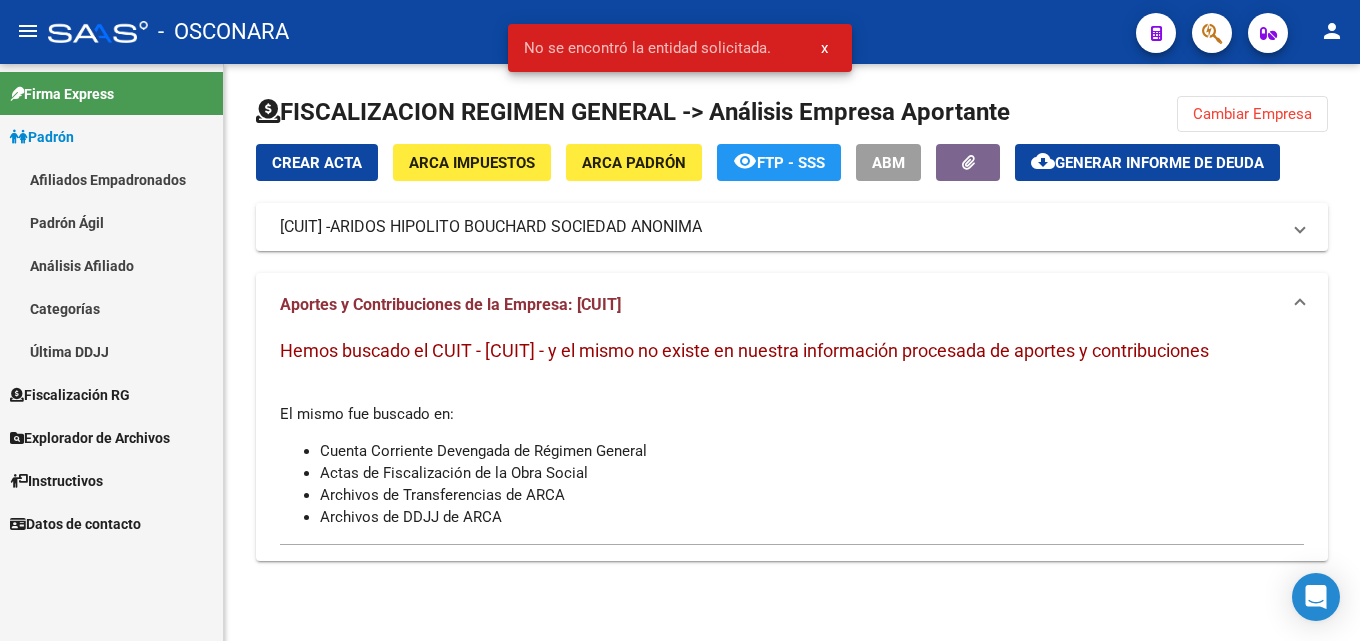 click on "Generar informe de deuda" 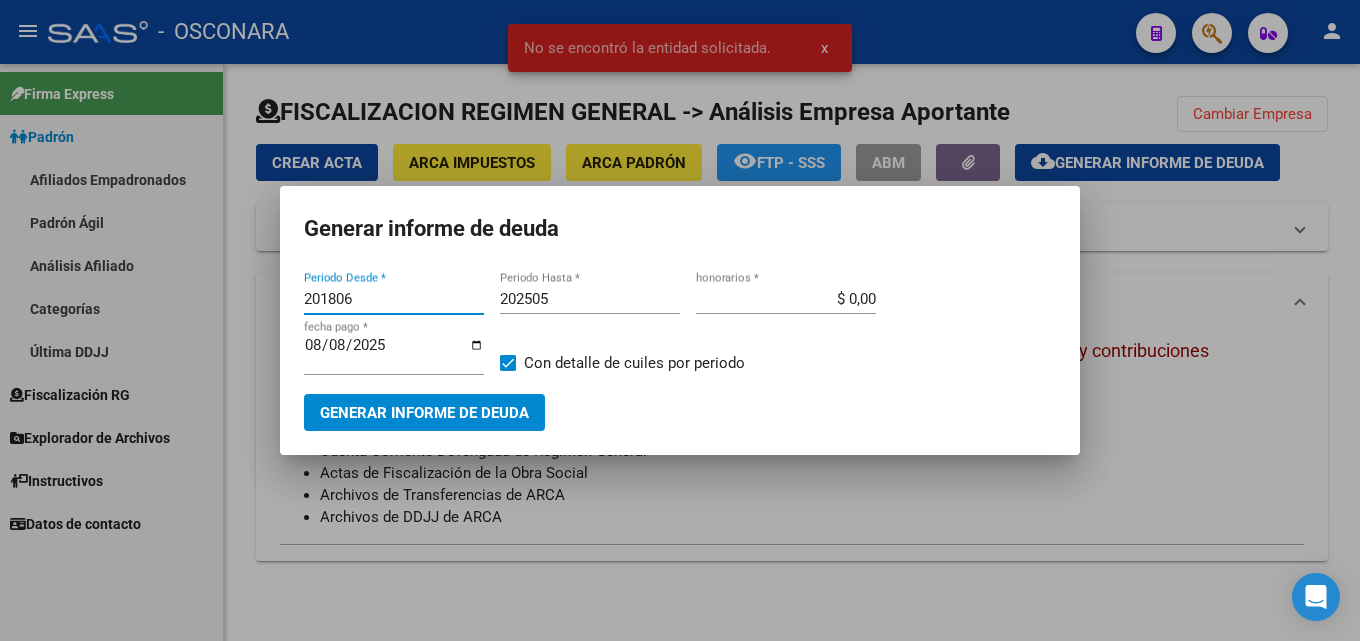 click at bounding box center (680, 320) 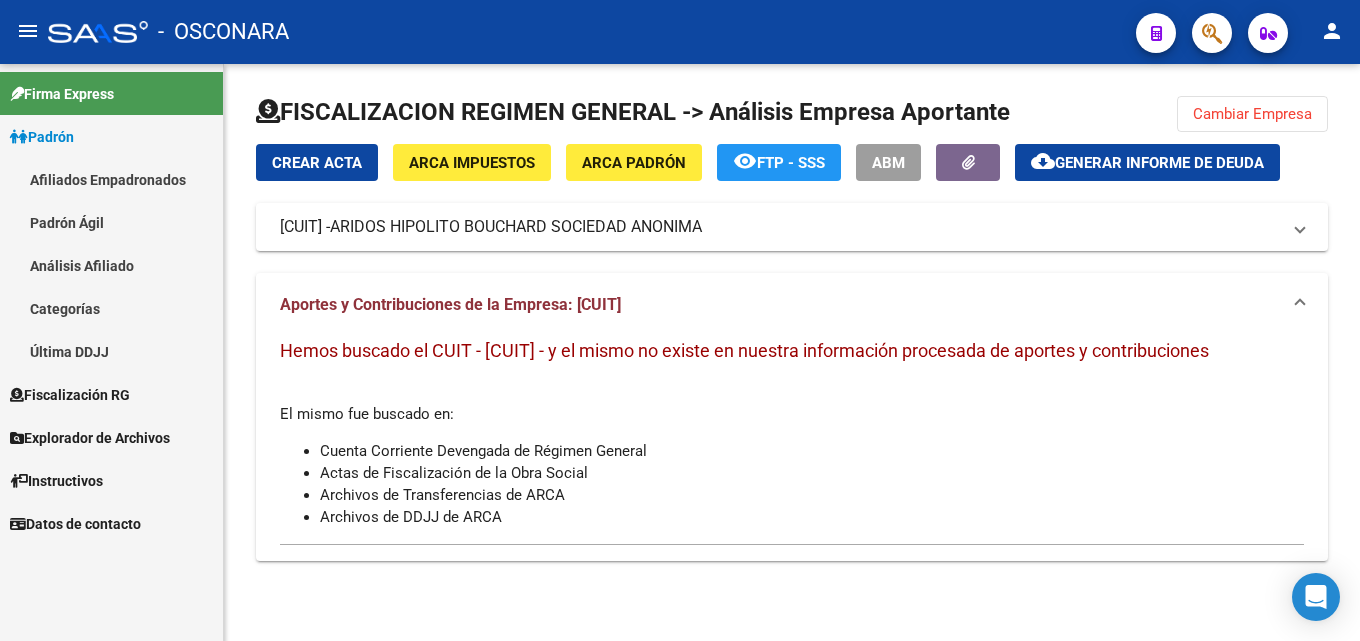 click on "Cambiar Empresa" 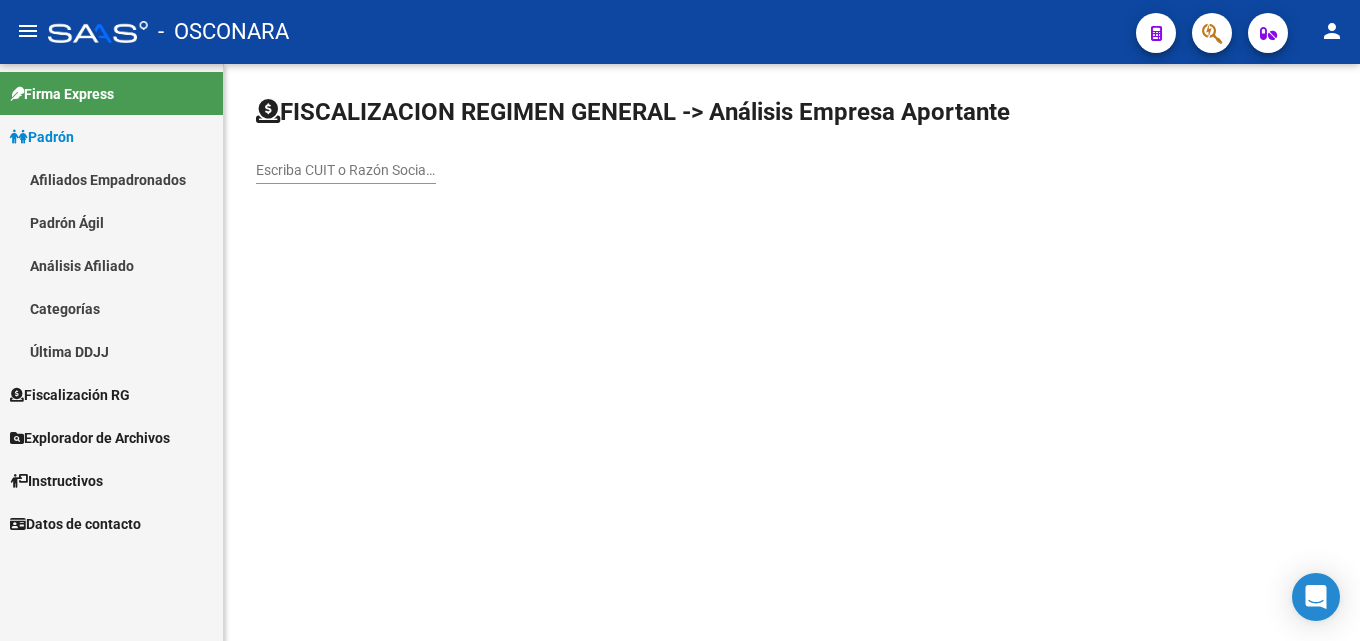 click on "Escriba CUIT o Razón Social para buscar" 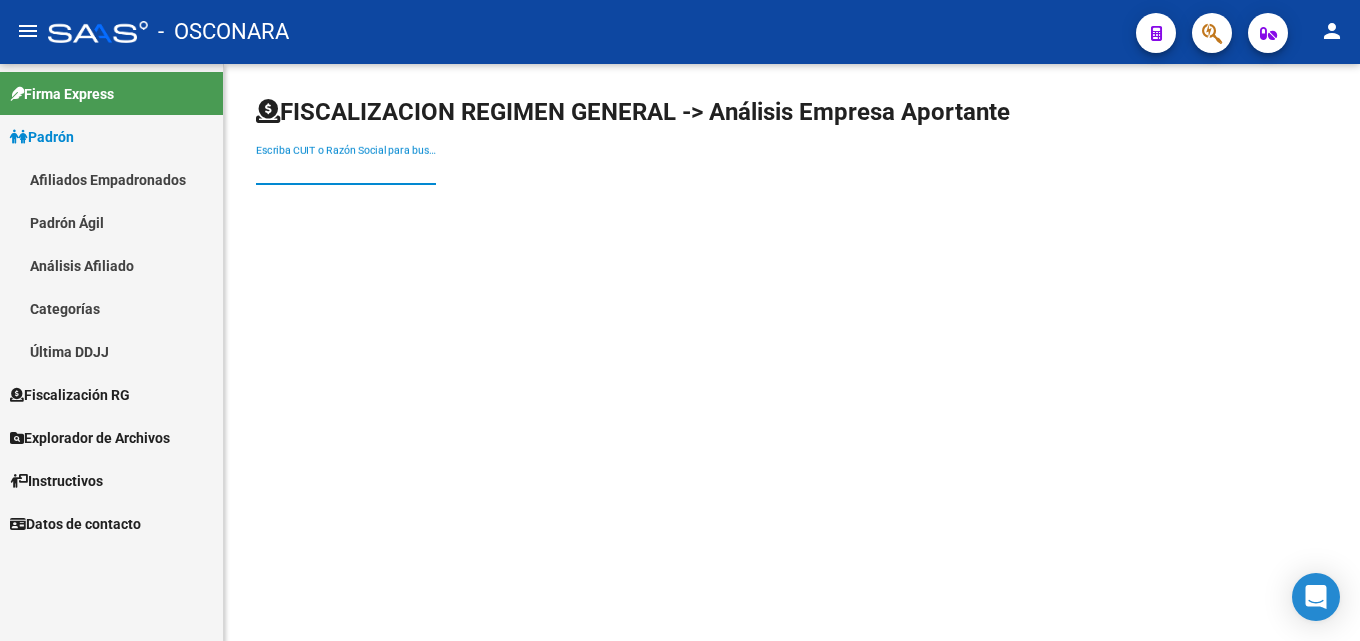 paste on "30680495064" 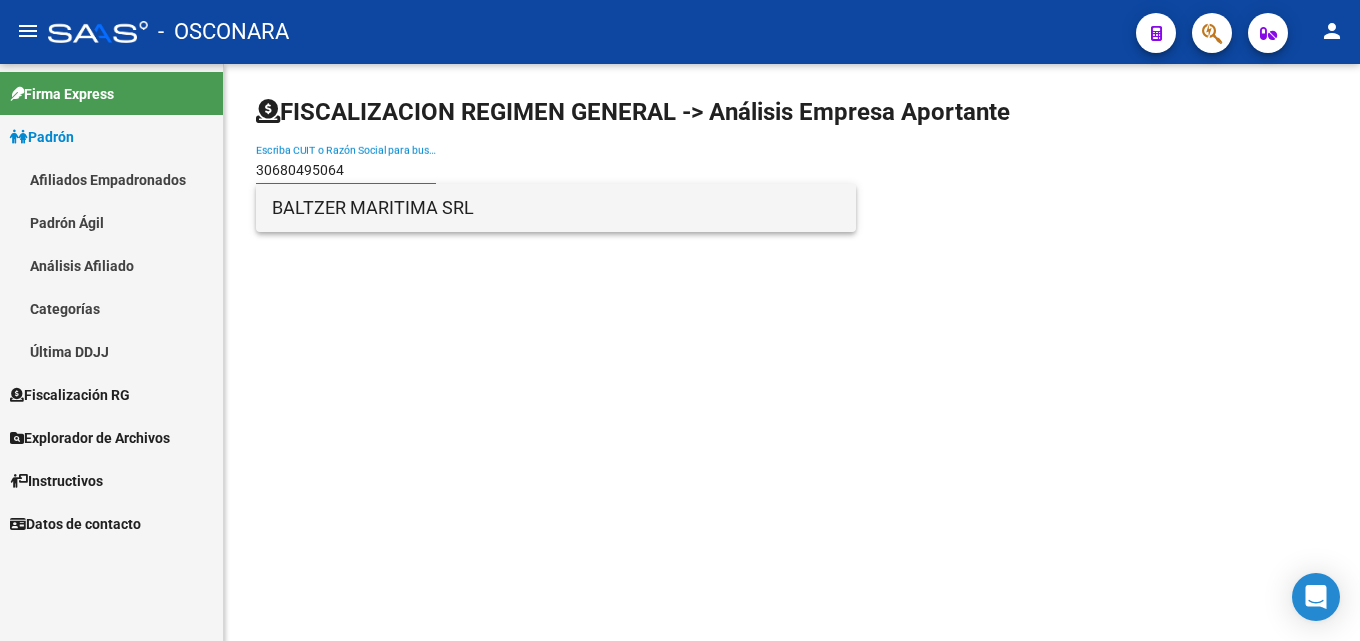 click on "BALTZER MARITIMA SRL" at bounding box center [556, 208] 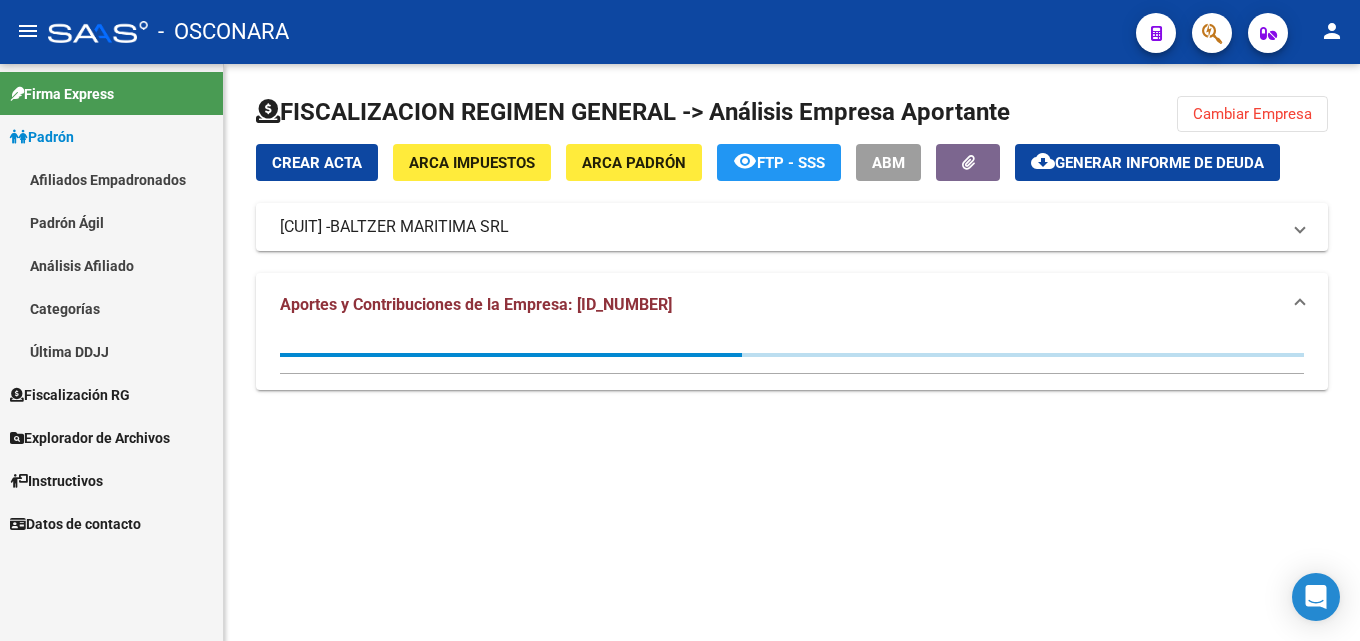 click on "Generar informe de deuda" 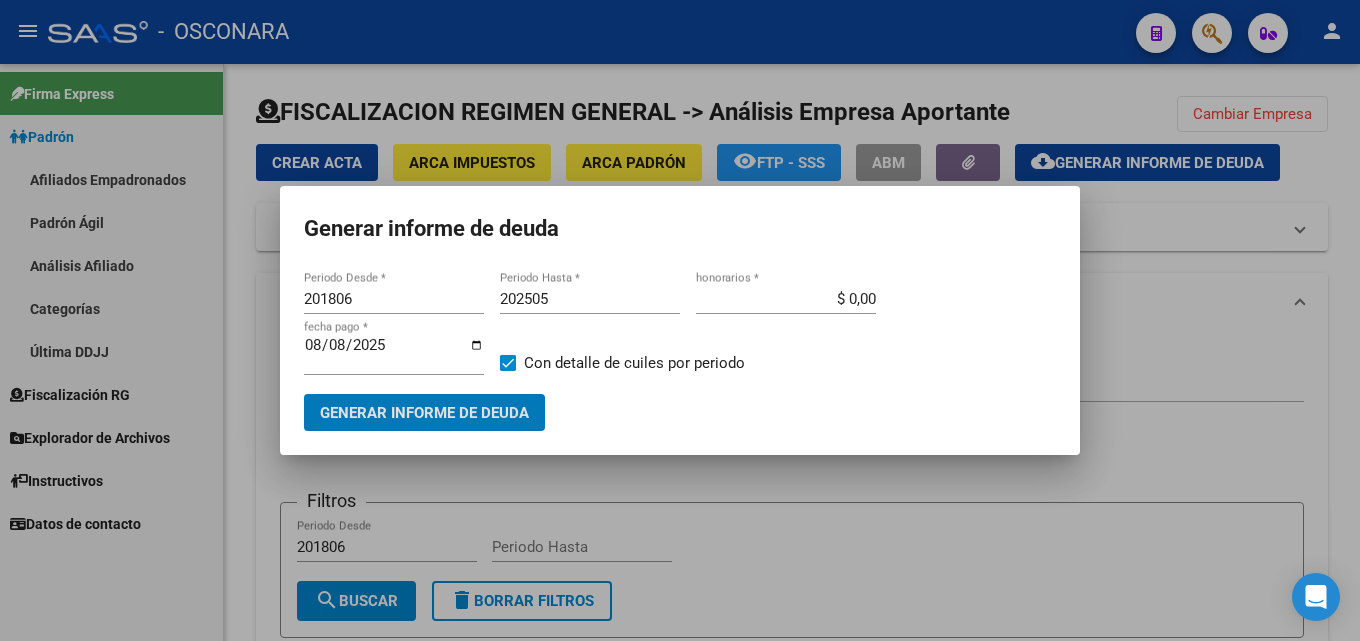 drag, startPoint x: 351, startPoint y: 297, endPoint x: 304, endPoint y: 297, distance: 47 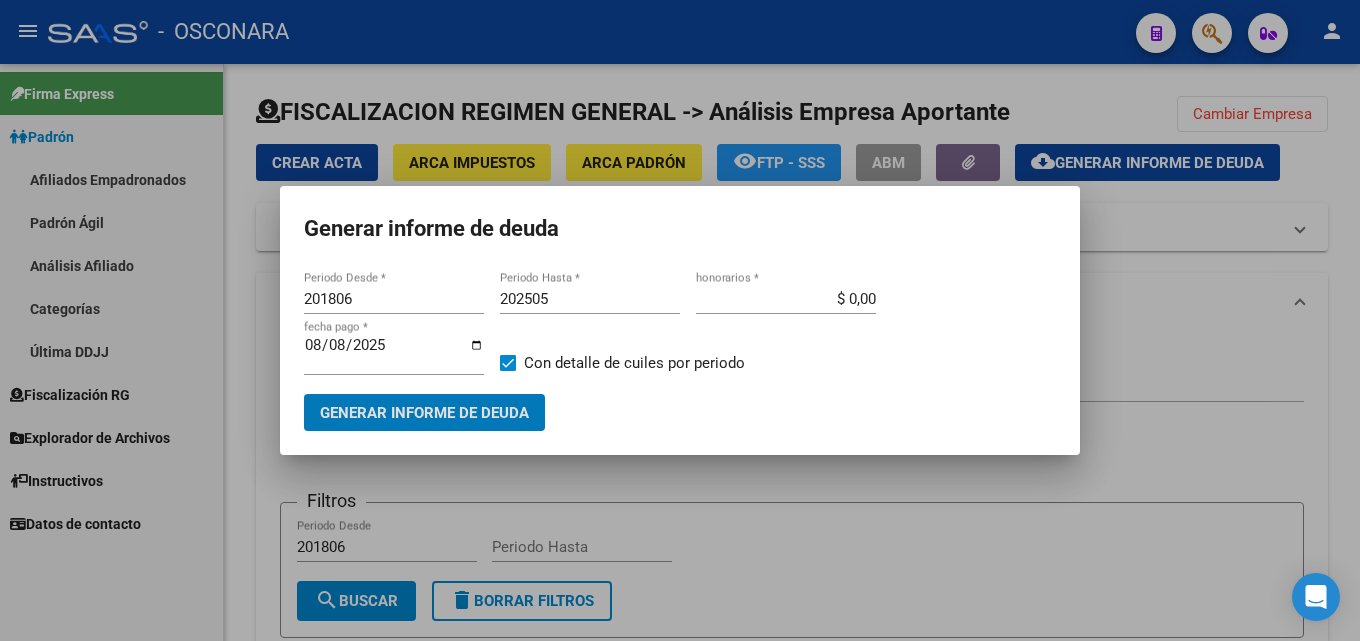 click on "201806" at bounding box center (394, 299) 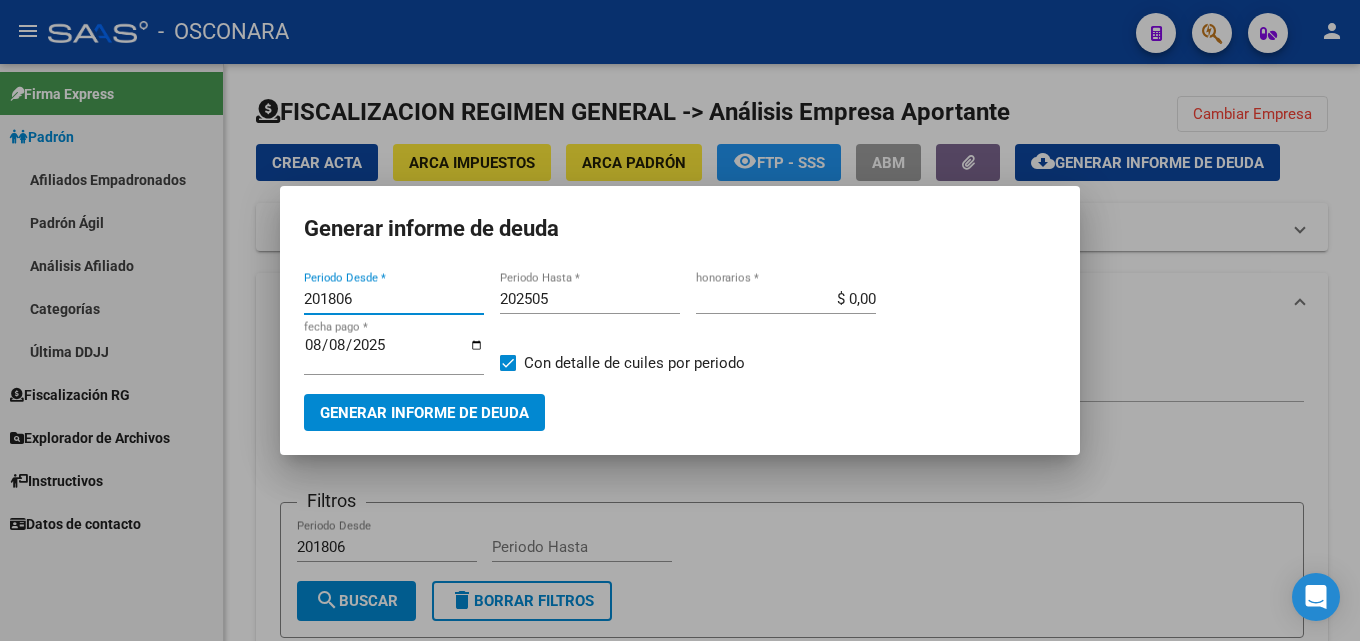 click on "201806" at bounding box center (394, 299) 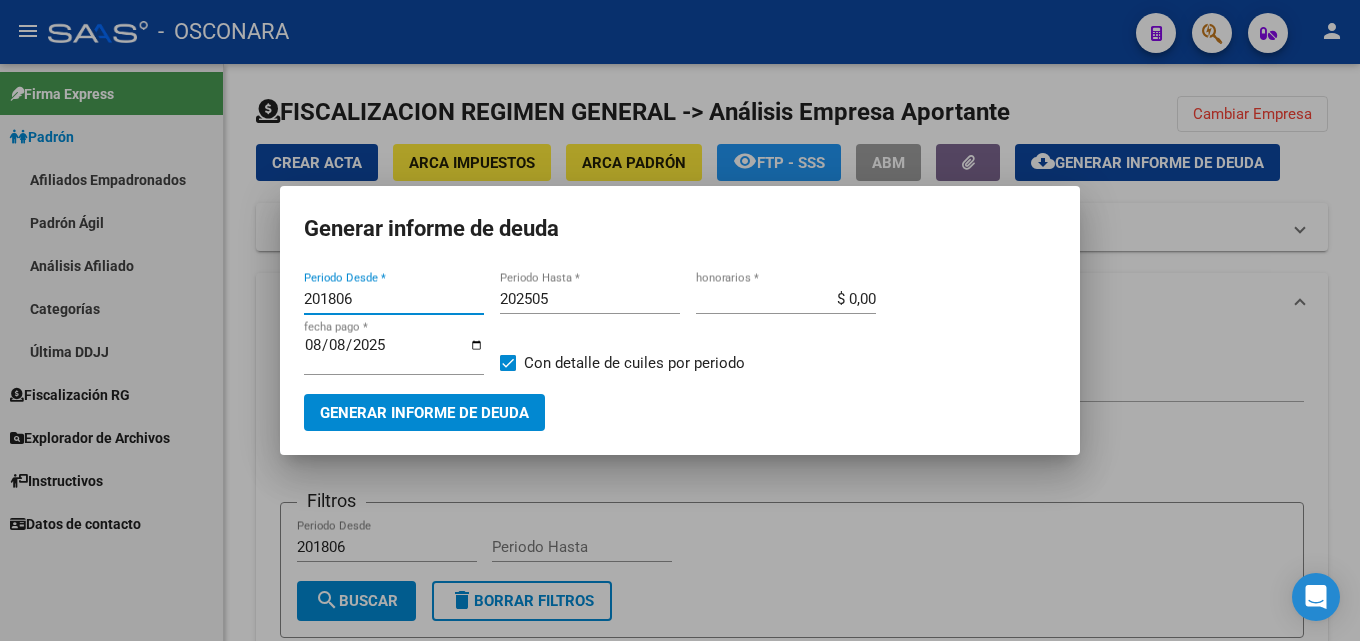 click on "201806" at bounding box center (394, 299) 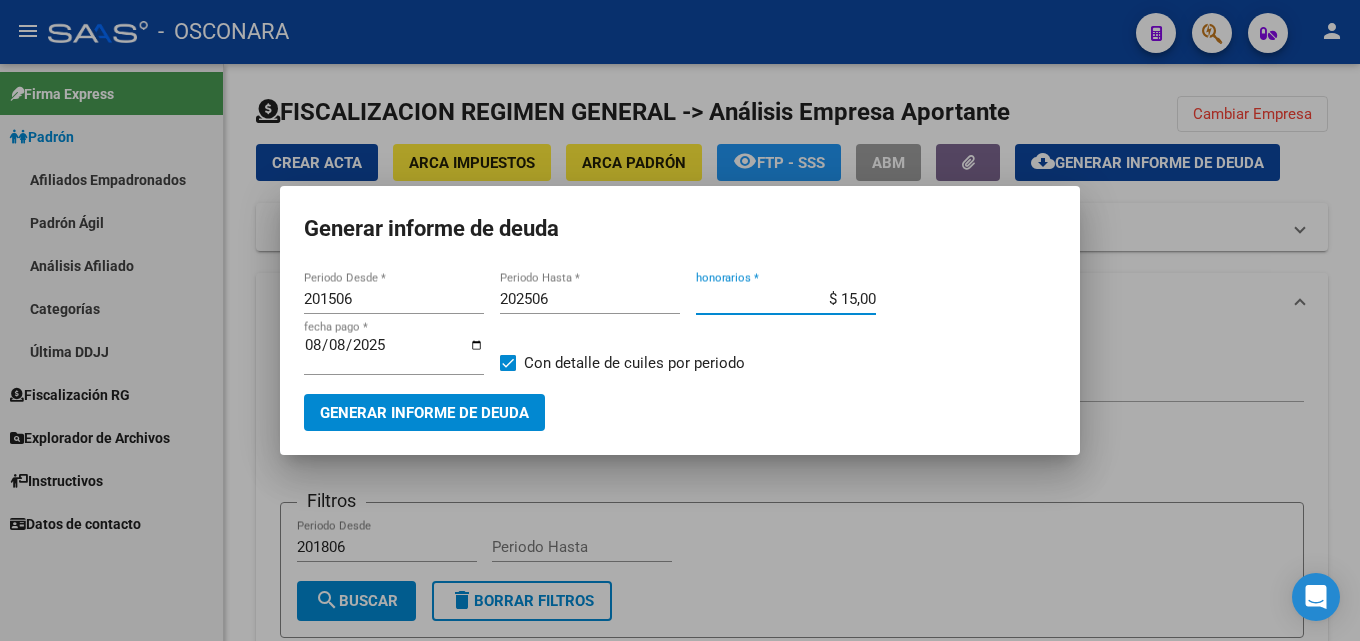 click on "Generar informe de deuda" at bounding box center (424, 413) 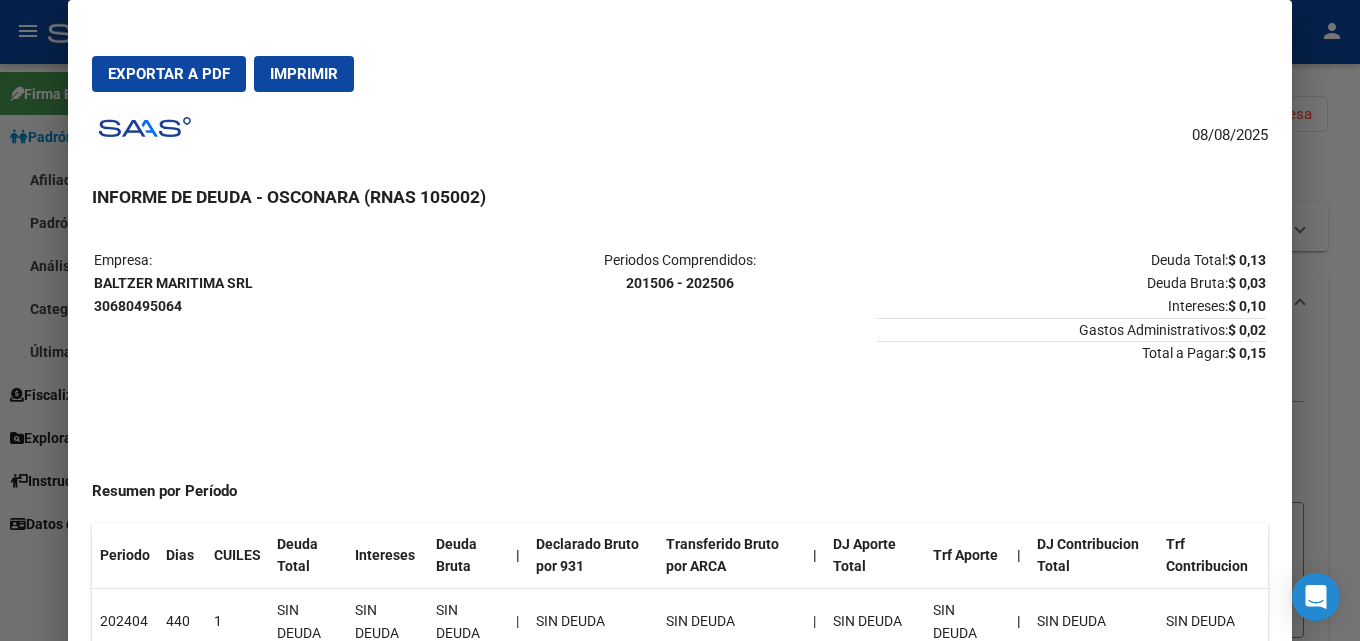 click at bounding box center (680, 320) 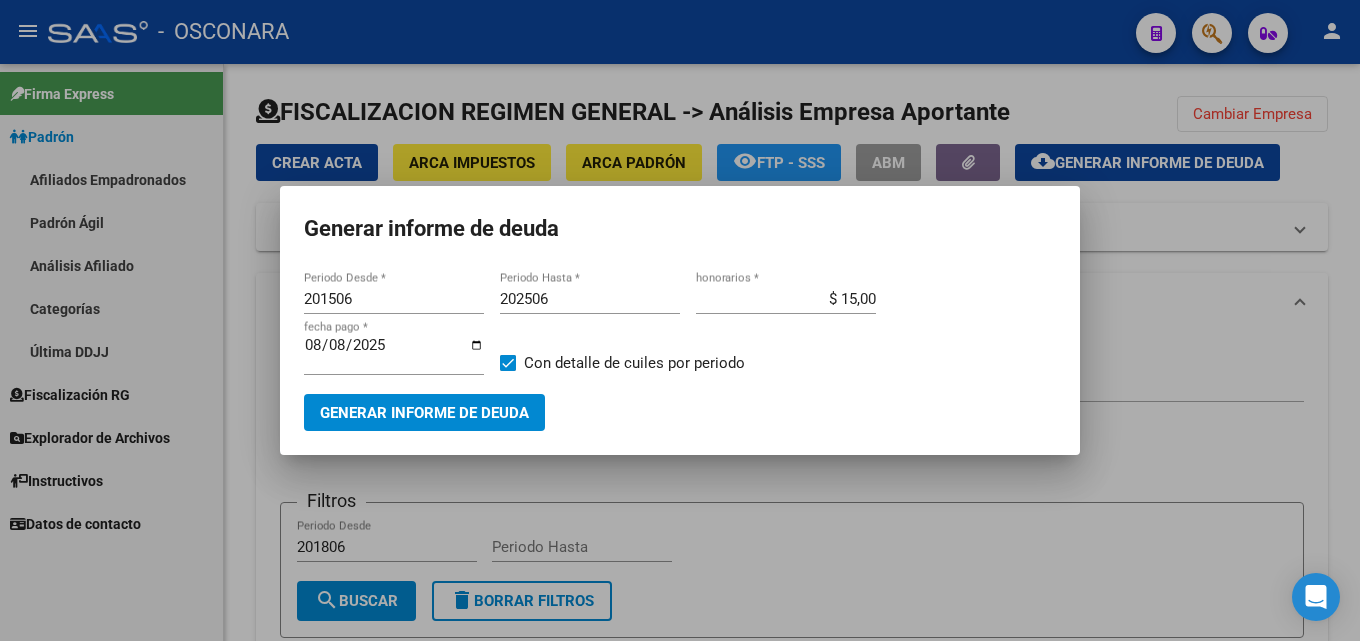 click at bounding box center (680, 320) 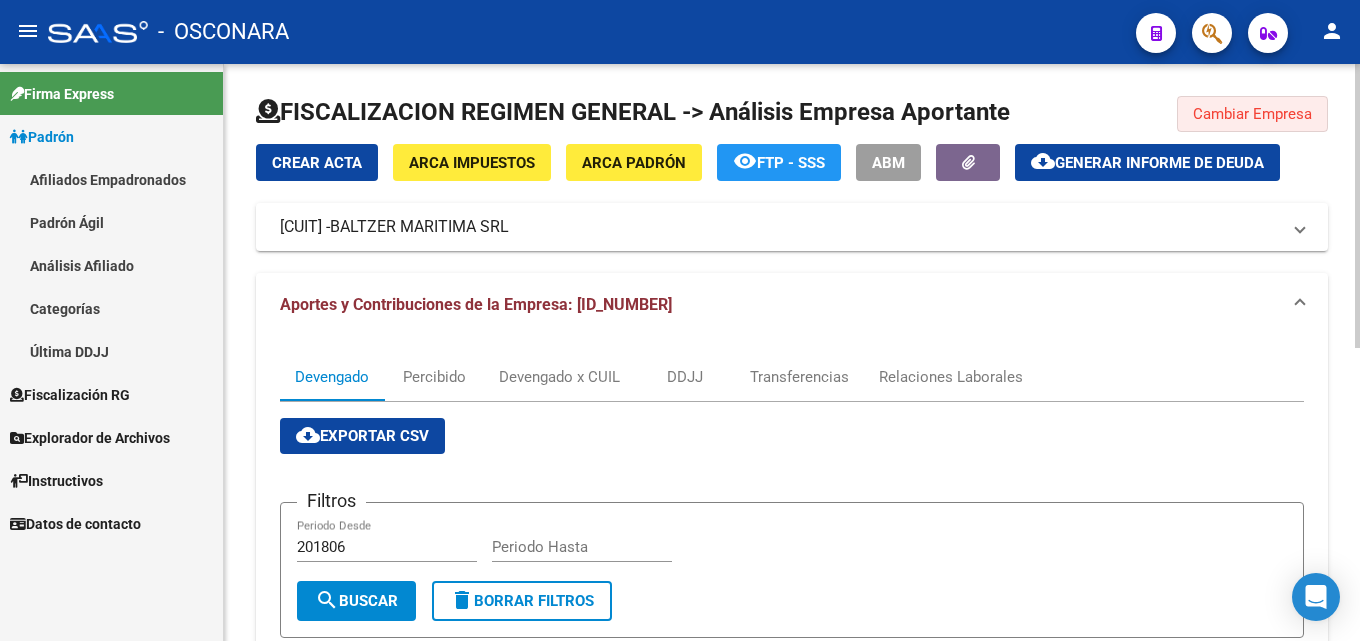 click on "Cambiar Empresa" 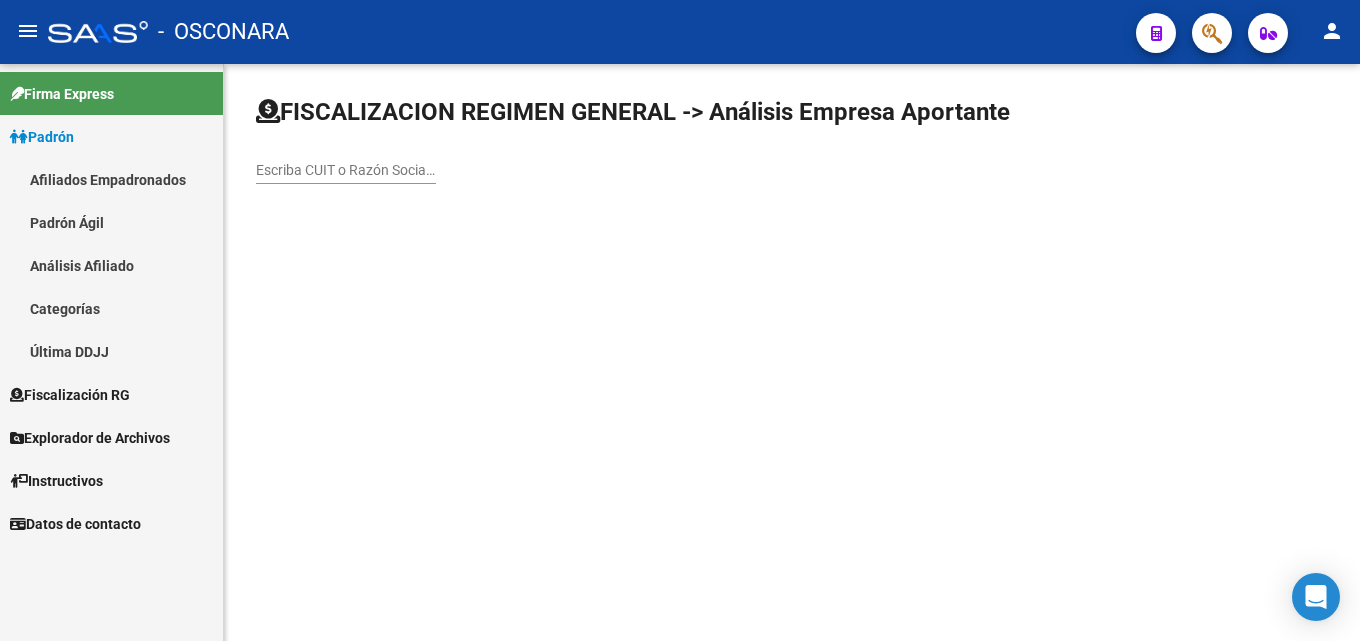 click on "Escriba CUIT o Razón Social para buscar" at bounding box center [346, 170] 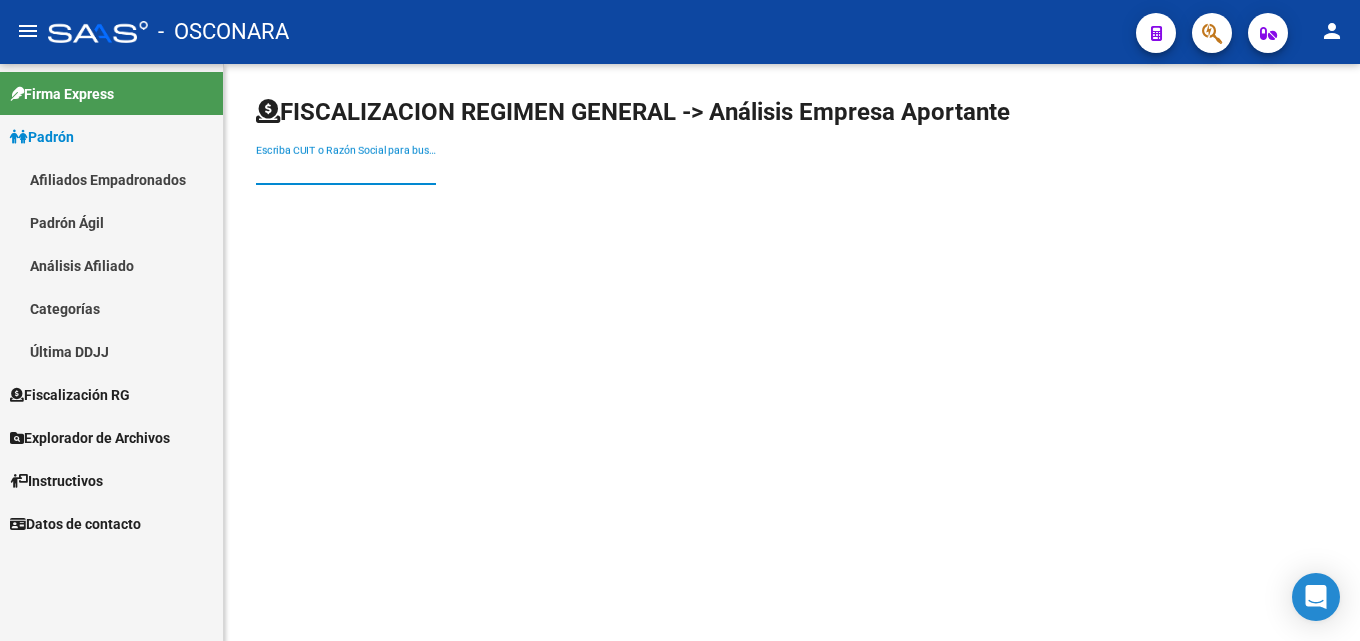 paste on "[CUIT]" 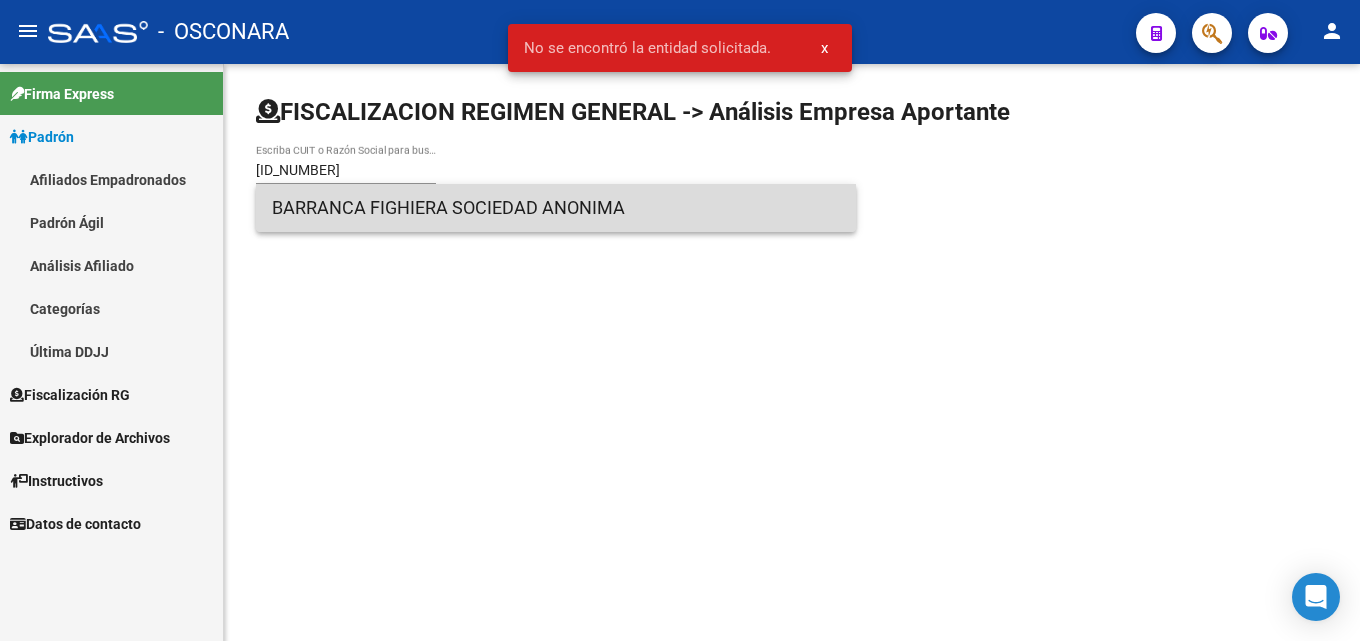 click on "BARRANCA FIGHIERA SOCIEDAD ANONIMA" at bounding box center [556, 208] 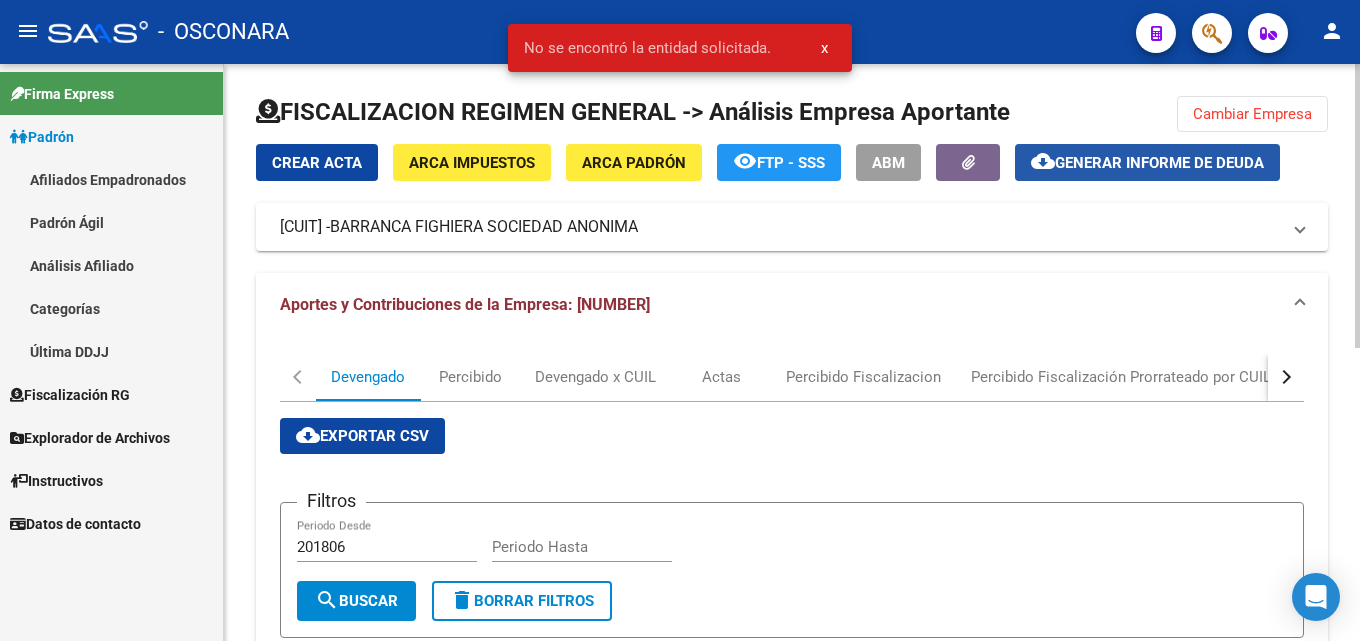 click on "Generar informe de deuda" 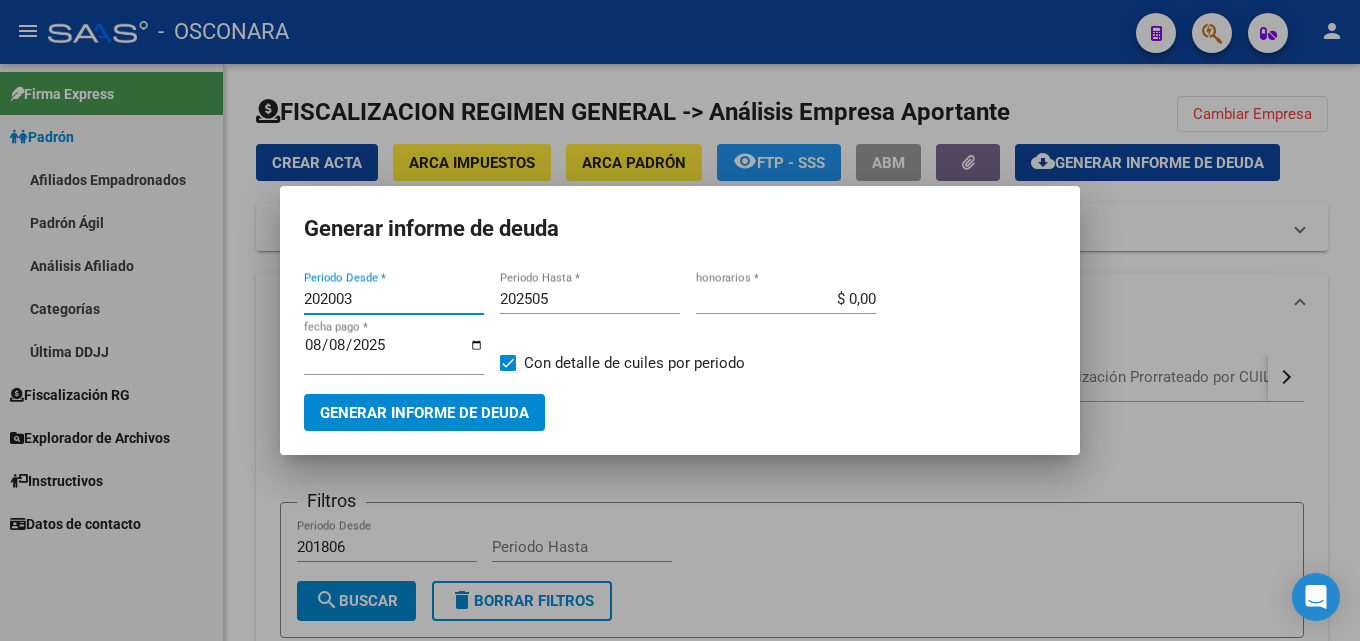 drag, startPoint x: 361, startPoint y: 300, endPoint x: 299, endPoint y: 299, distance: 62.008064 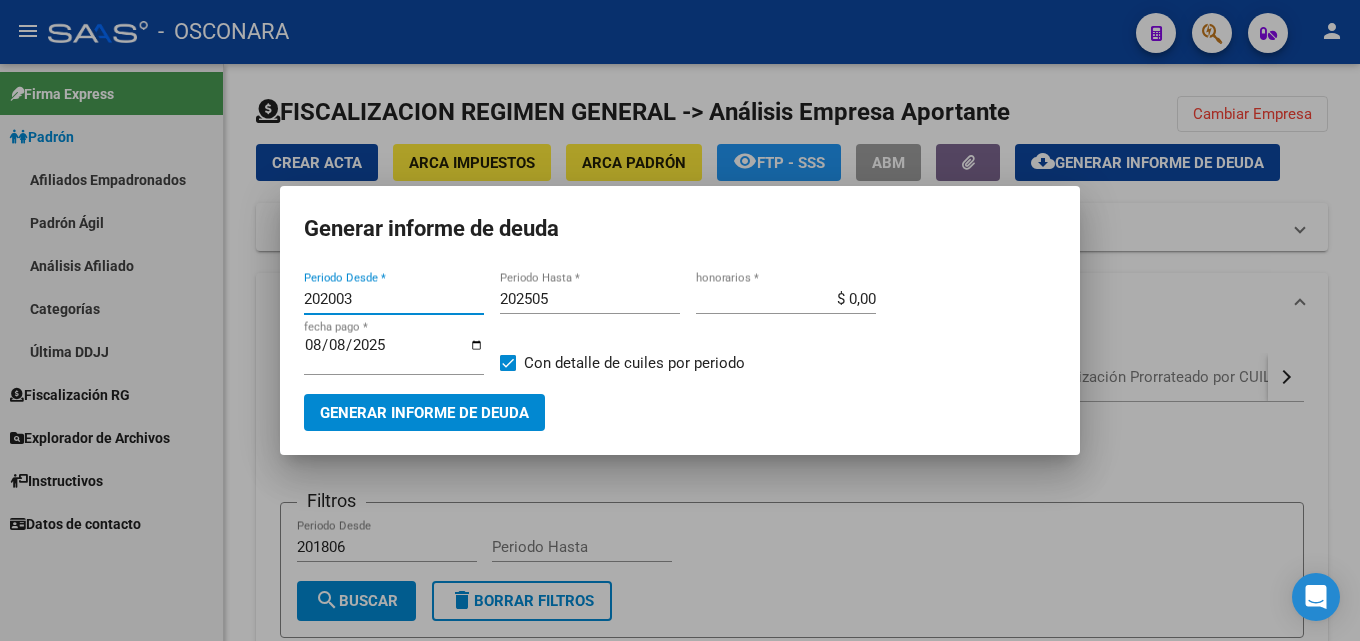 click on "202003 Periodo Desde *   202505 Periodo Hasta *   $ 0,00 honorarios *   2025-08-08 fecha pago *   Con detalle de cuiles por periodo  Generar informe de deuda" at bounding box center [680, 349] 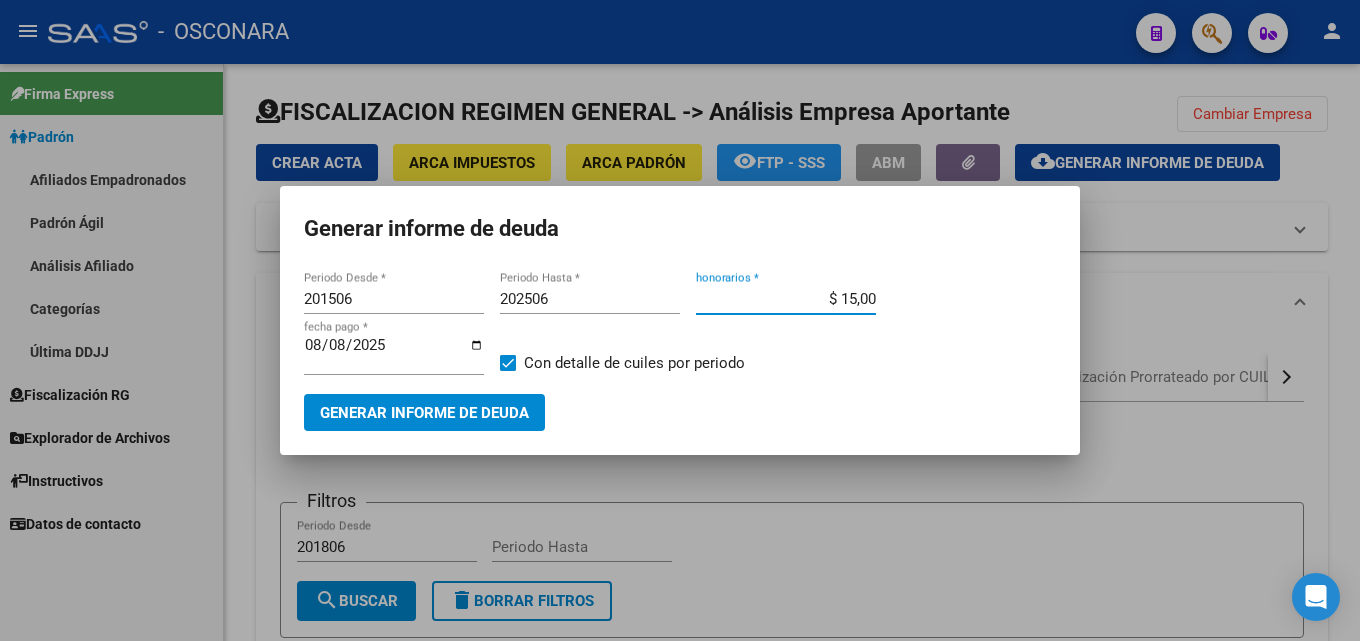 click on "Generar informe de deuda" at bounding box center [424, 412] 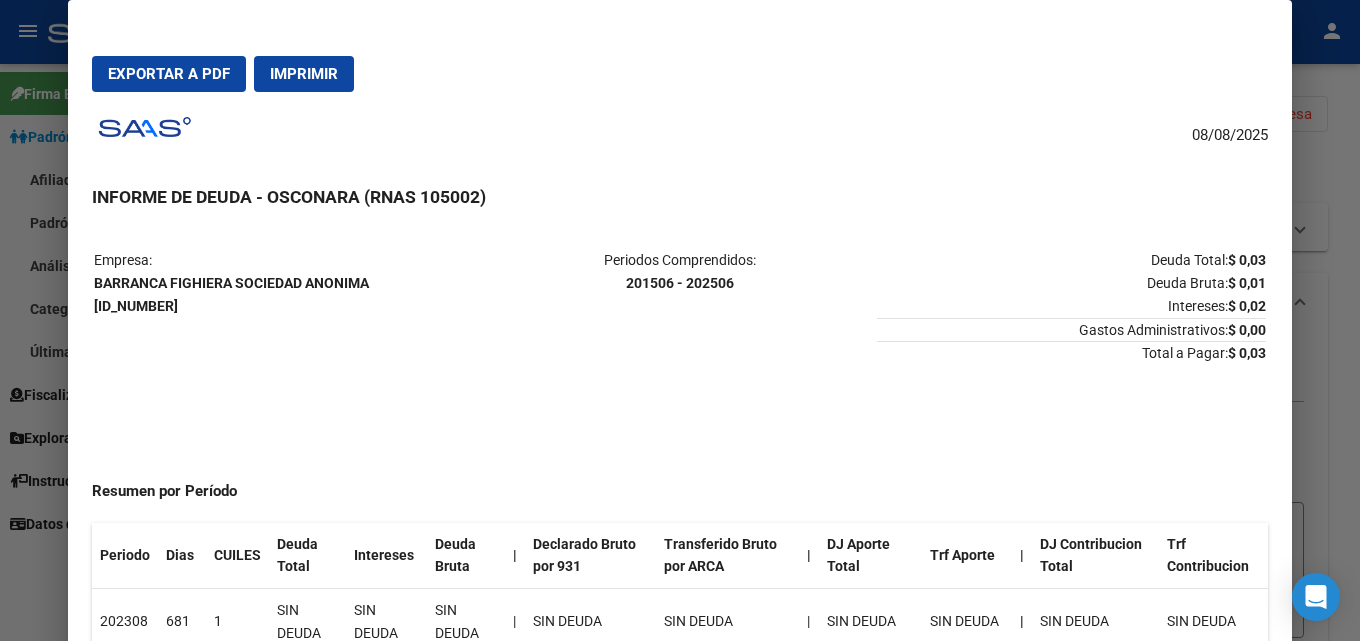 click at bounding box center (680, 320) 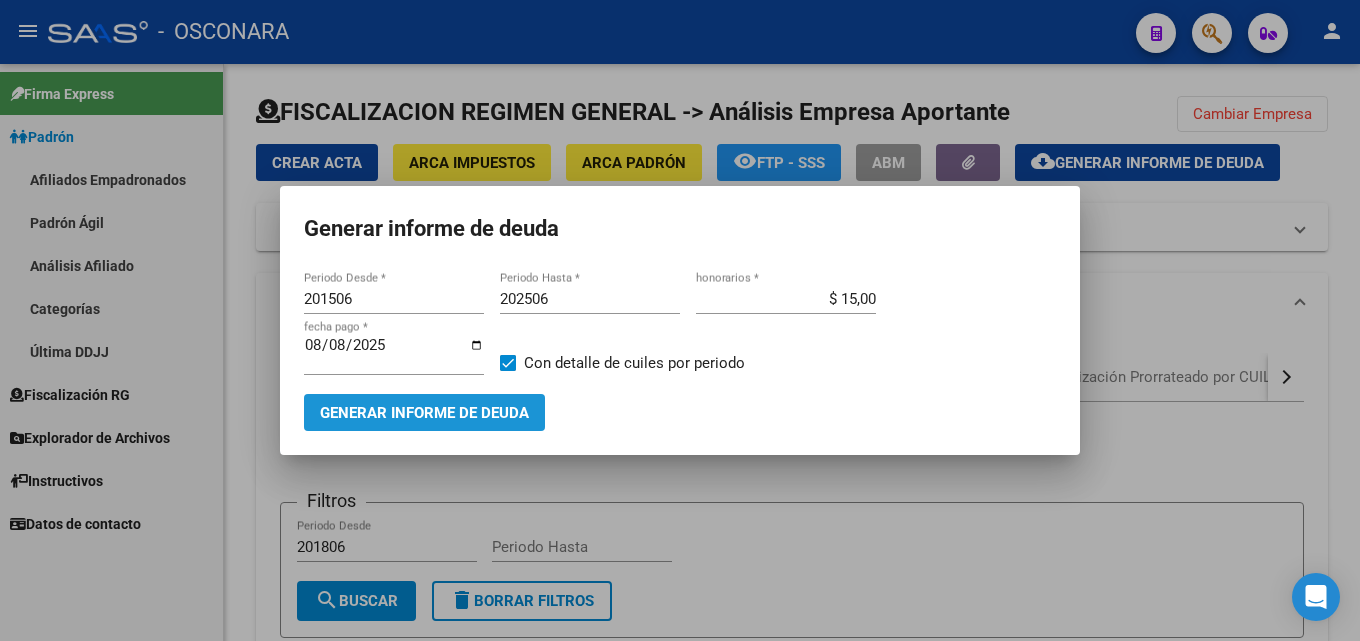click on "Generar informe de deuda" at bounding box center (424, 412) 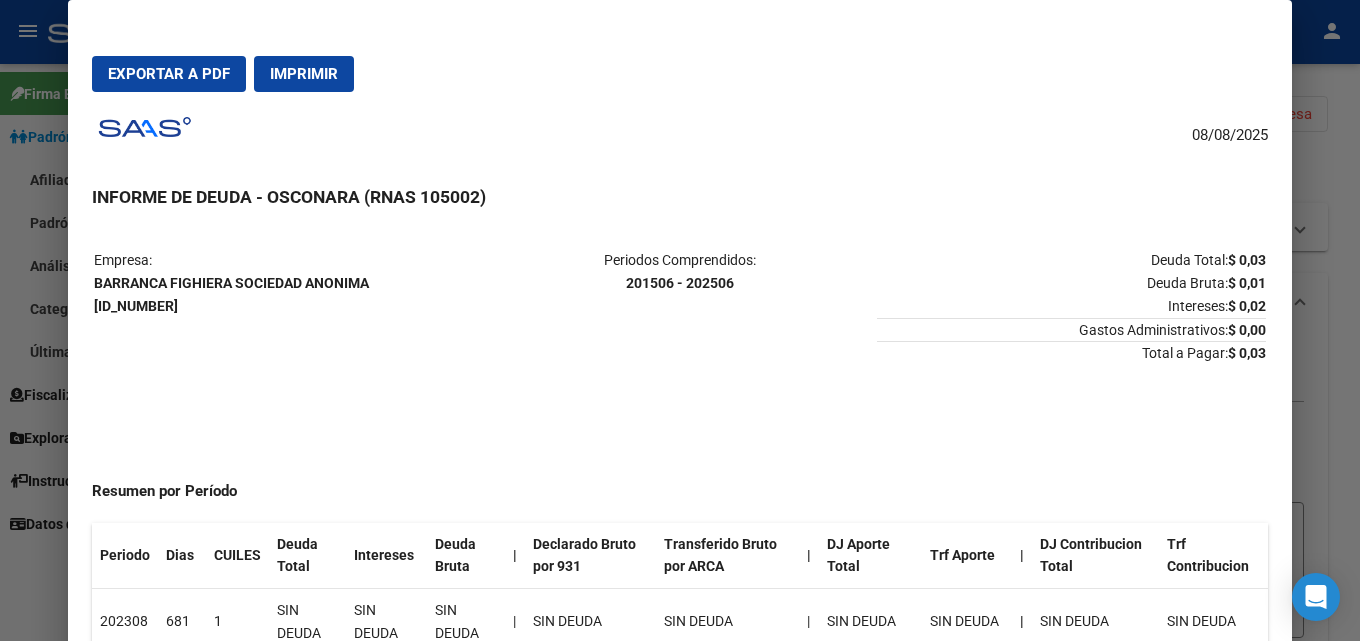 click at bounding box center (680, 320) 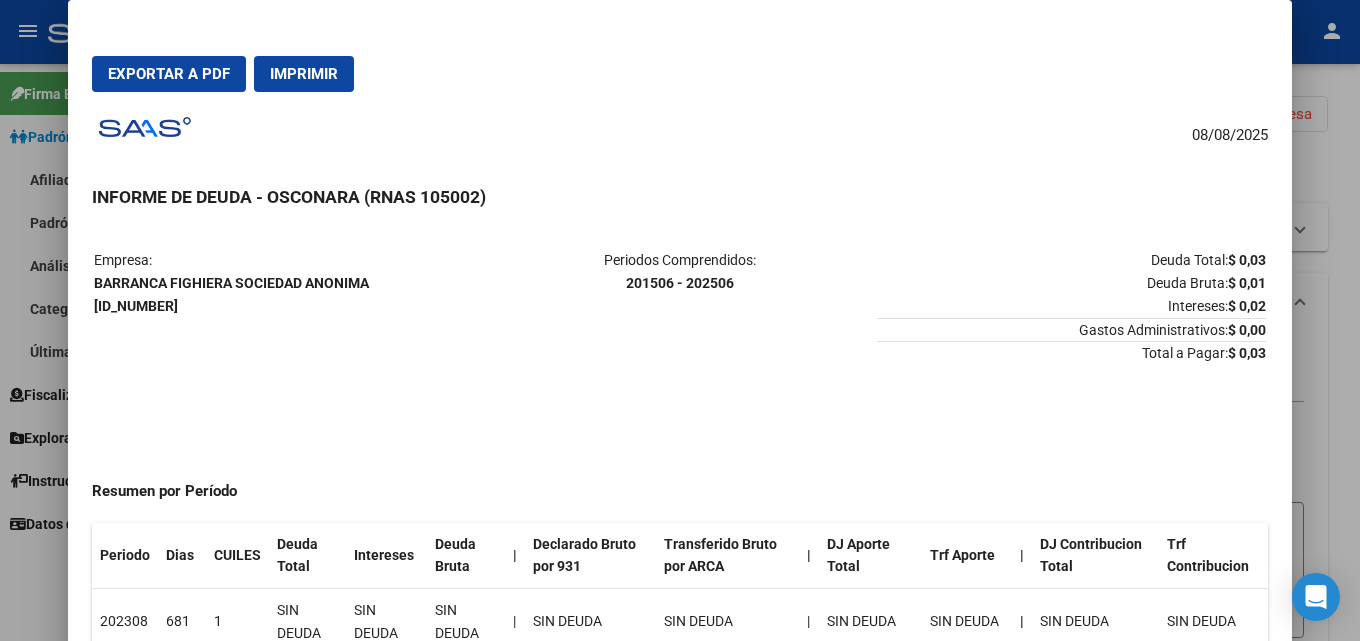 click at bounding box center [680, 320] 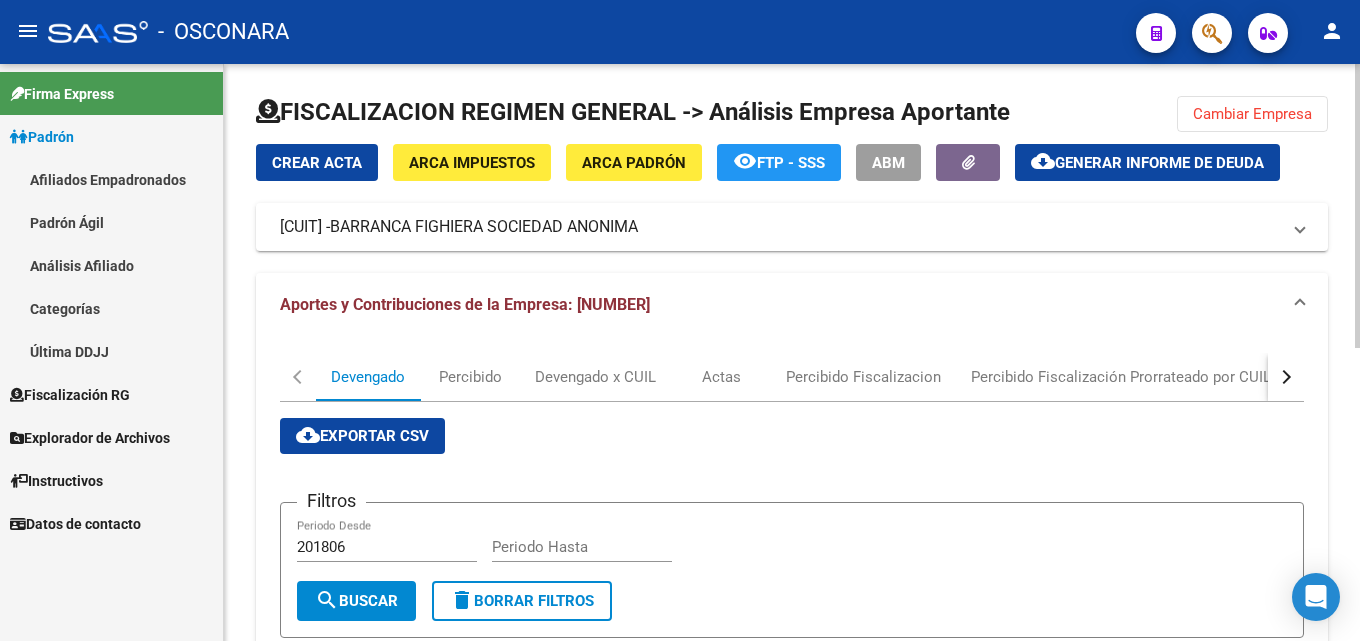 click on "Cambiar Empresa" 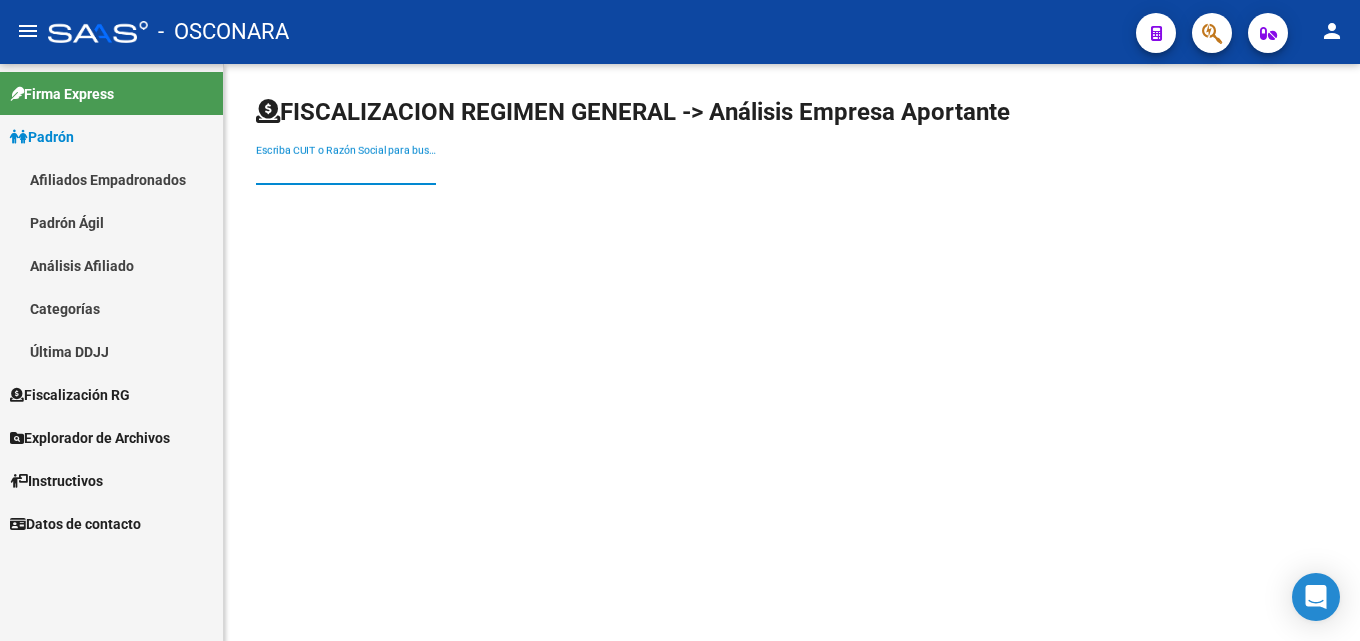 click on "Escriba CUIT o Razón Social para buscar" at bounding box center [346, 170] 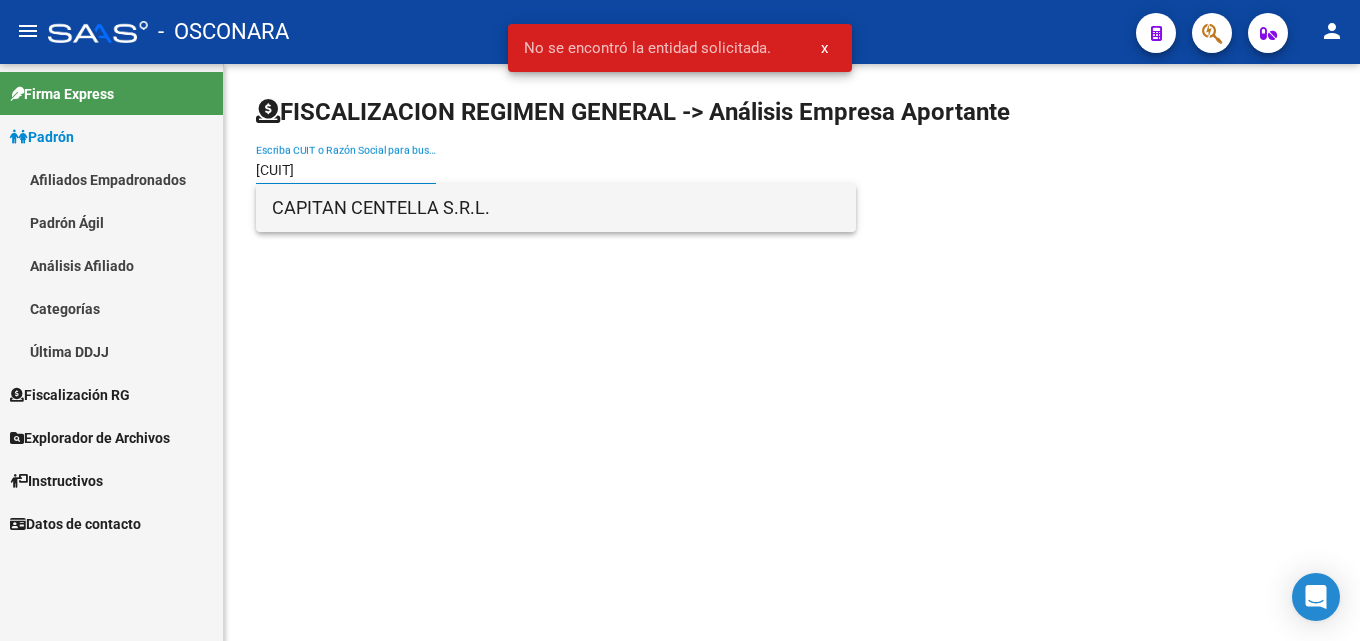 click on "CAPITAN CENTELLA S.R.L." at bounding box center (556, 208) 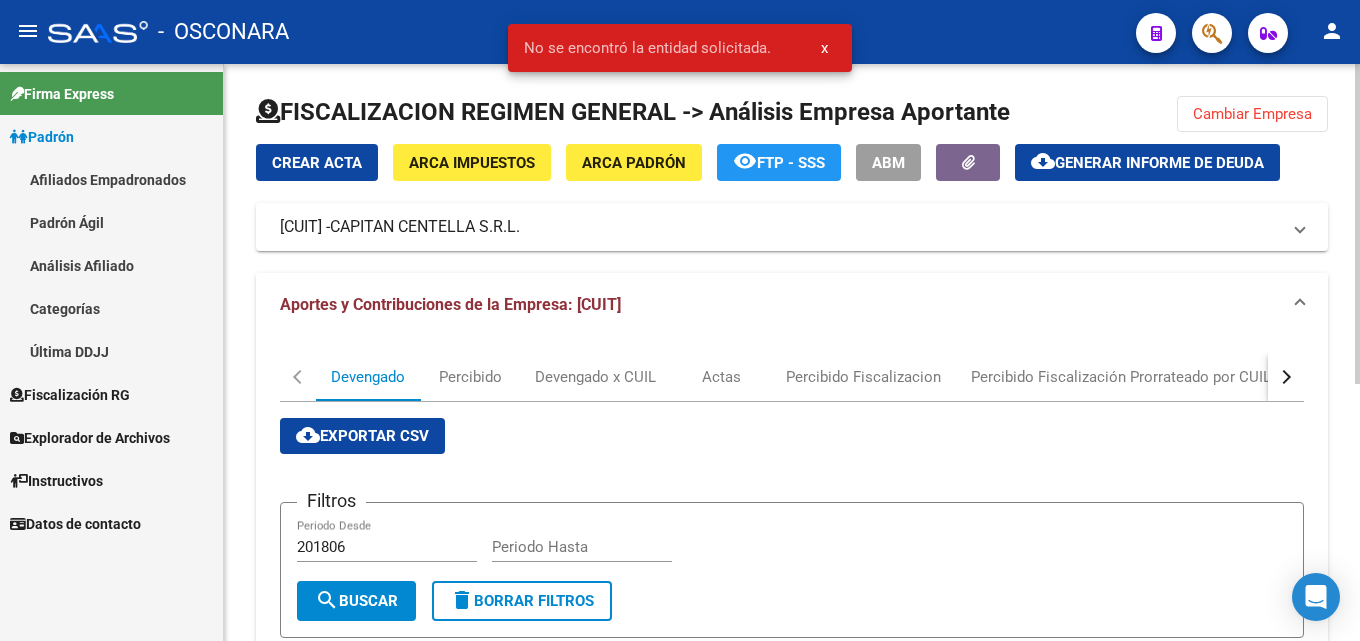 click on "Generar informe de deuda" 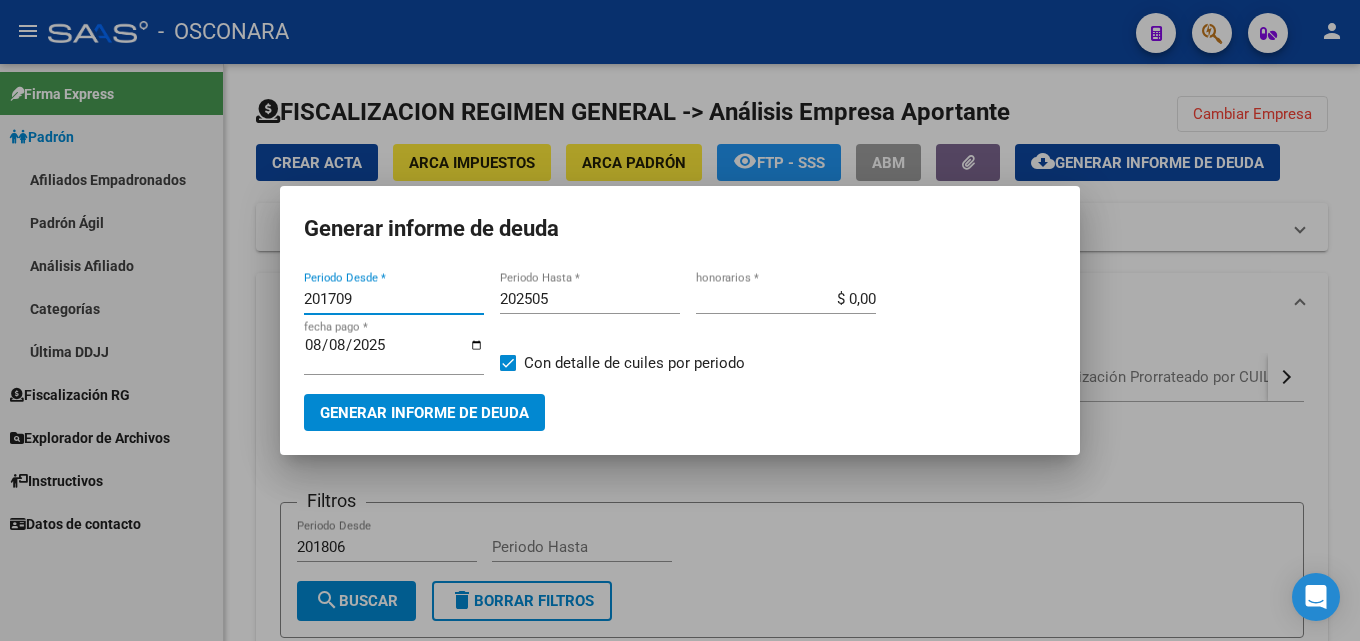 drag, startPoint x: 373, startPoint y: 296, endPoint x: 291, endPoint y: 300, distance: 82.0975 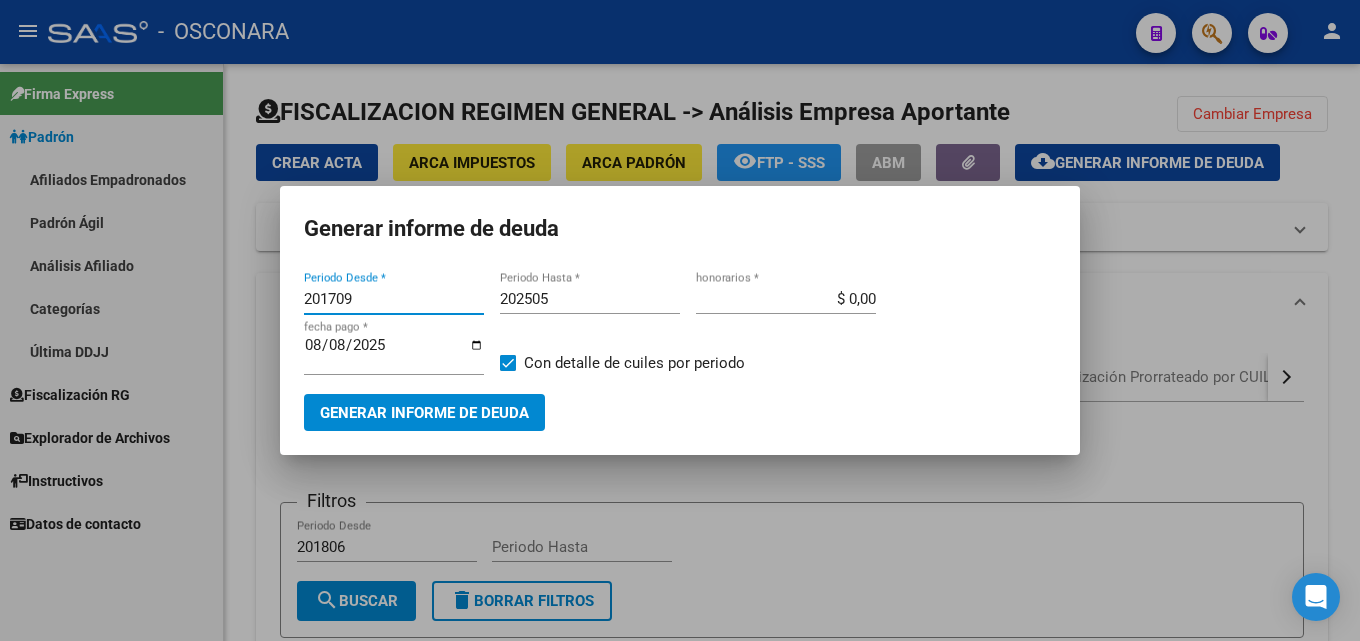 click on "201709 Periodo Desde *   202505 Periodo Hasta *   $ 0,00 honorarios *   2025-08-08 fecha pago *   Con detalle de cuiles por periodo  Generar informe de deuda" at bounding box center (680, 349) 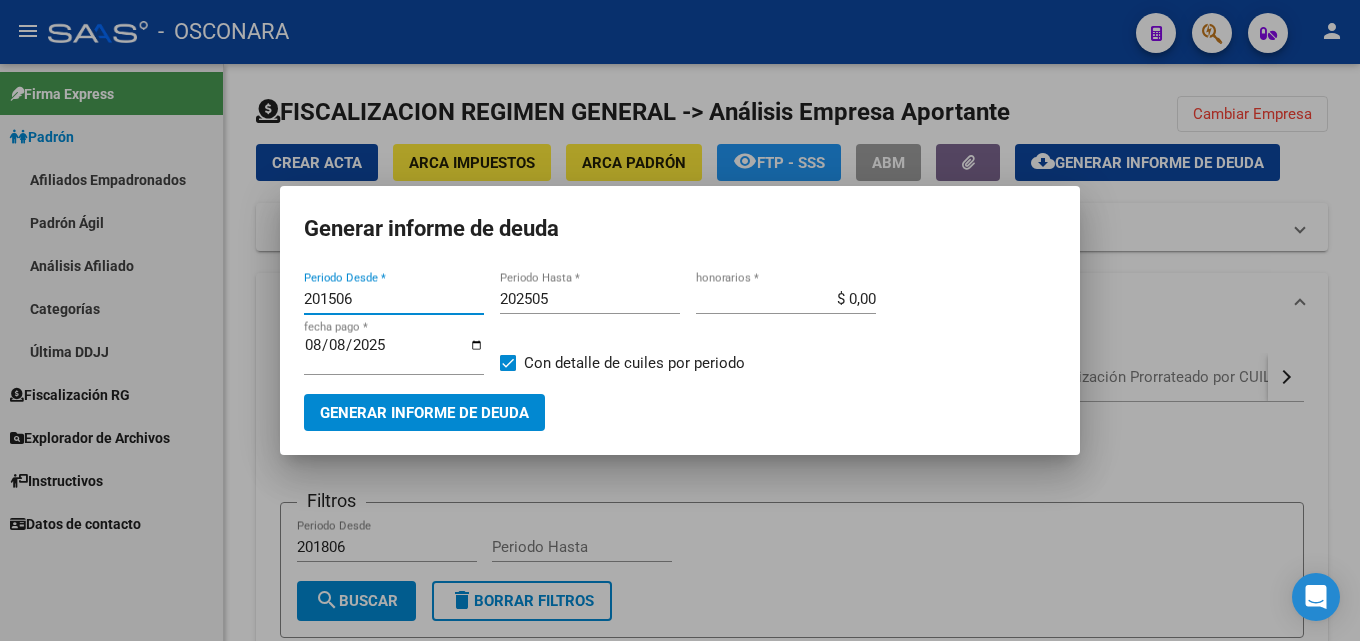 click on "202505" at bounding box center (590, 299) 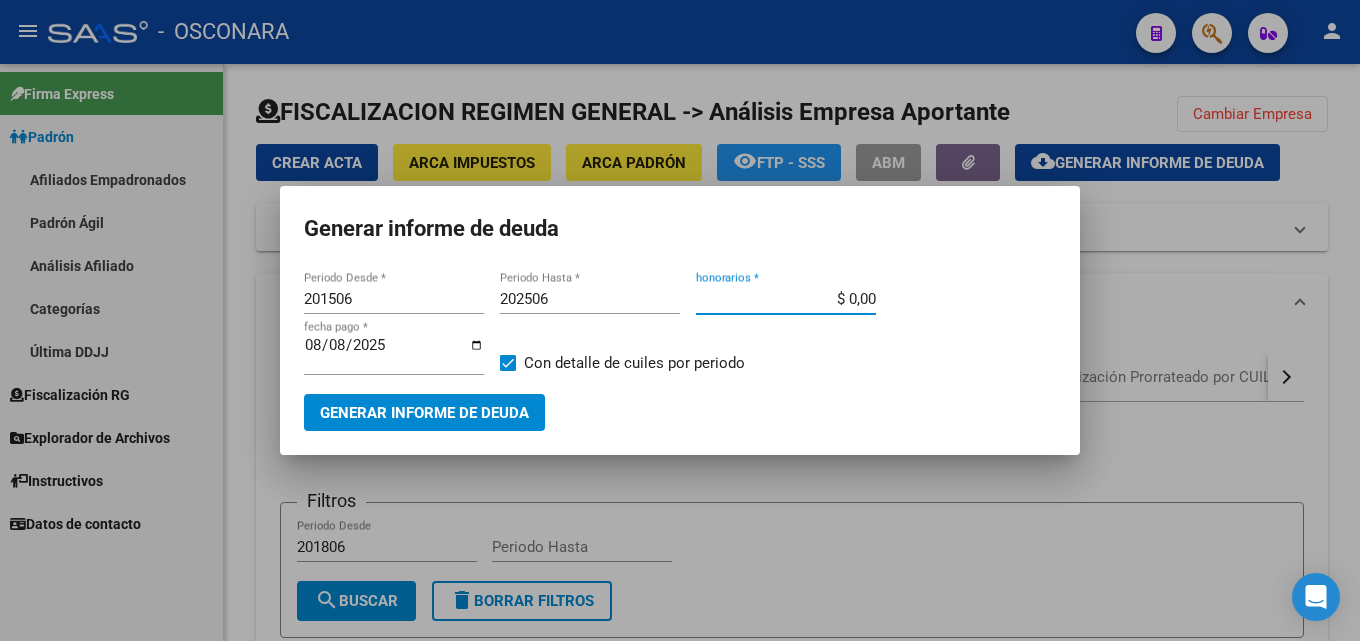 drag, startPoint x: 832, startPoint y: 299, endPoint x: 877, endPoint y: 295, distance: 45.17743 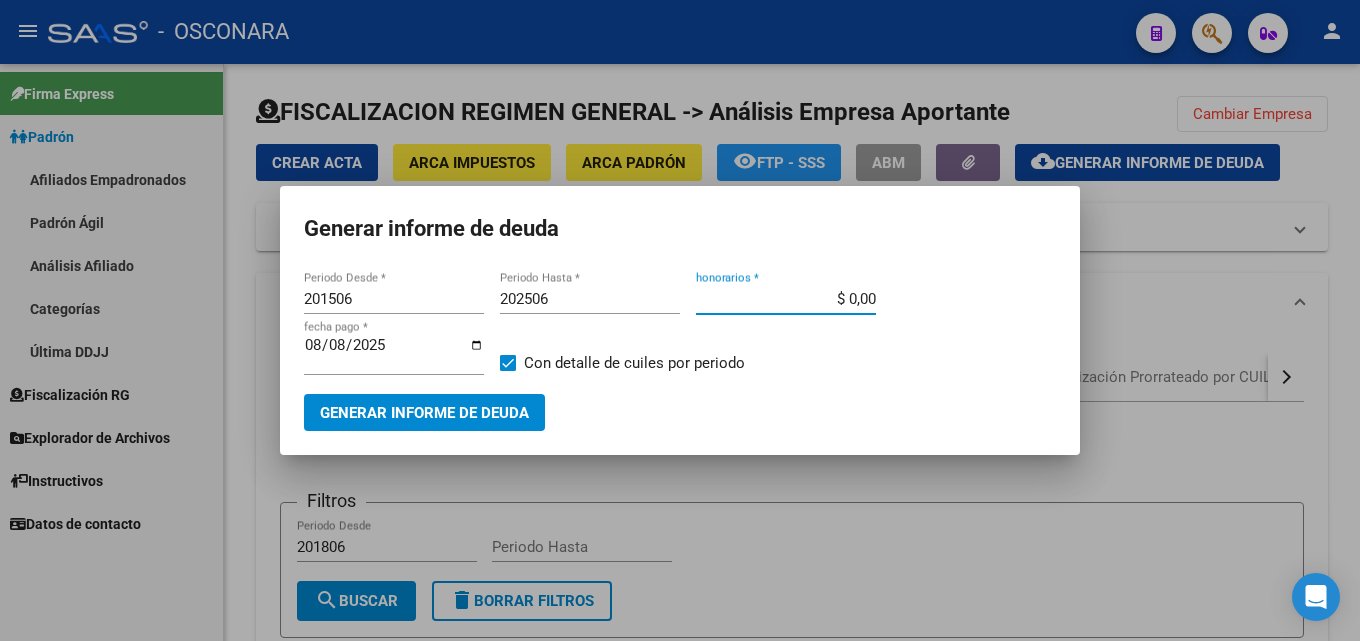 click on "$ 0,00 honorarios *" at bounding box center (794, 308) 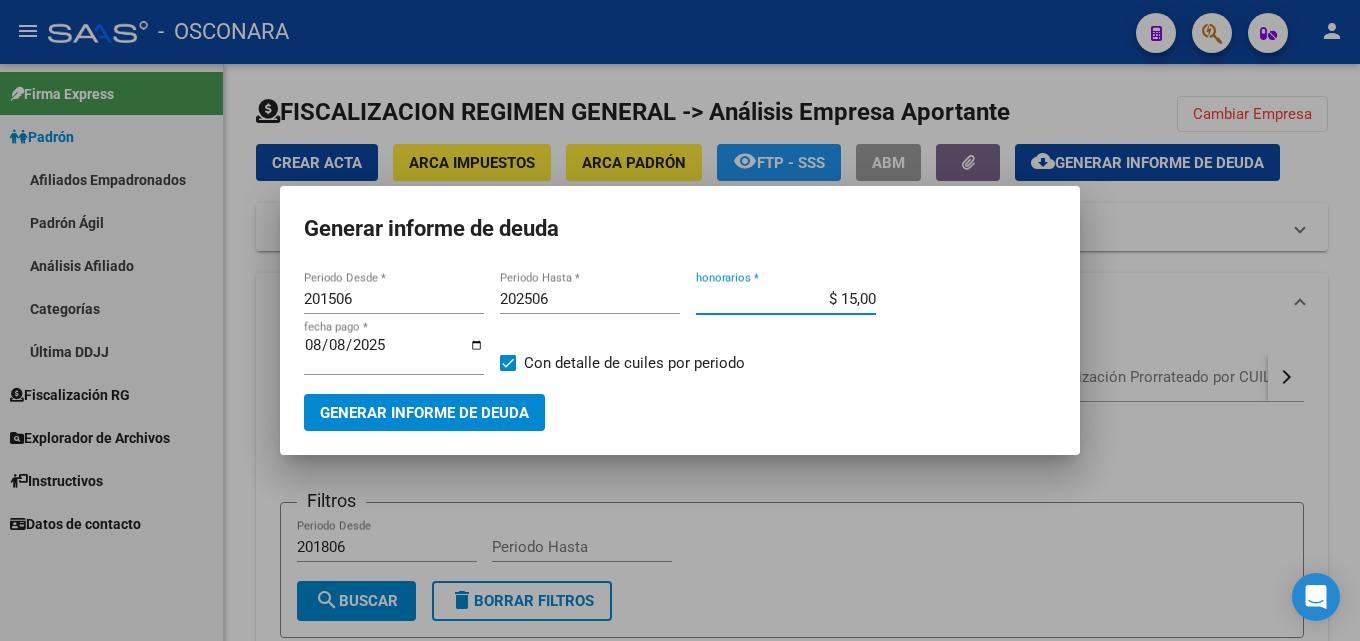 click on "2025-08-08" at bounding box center [394, 353] 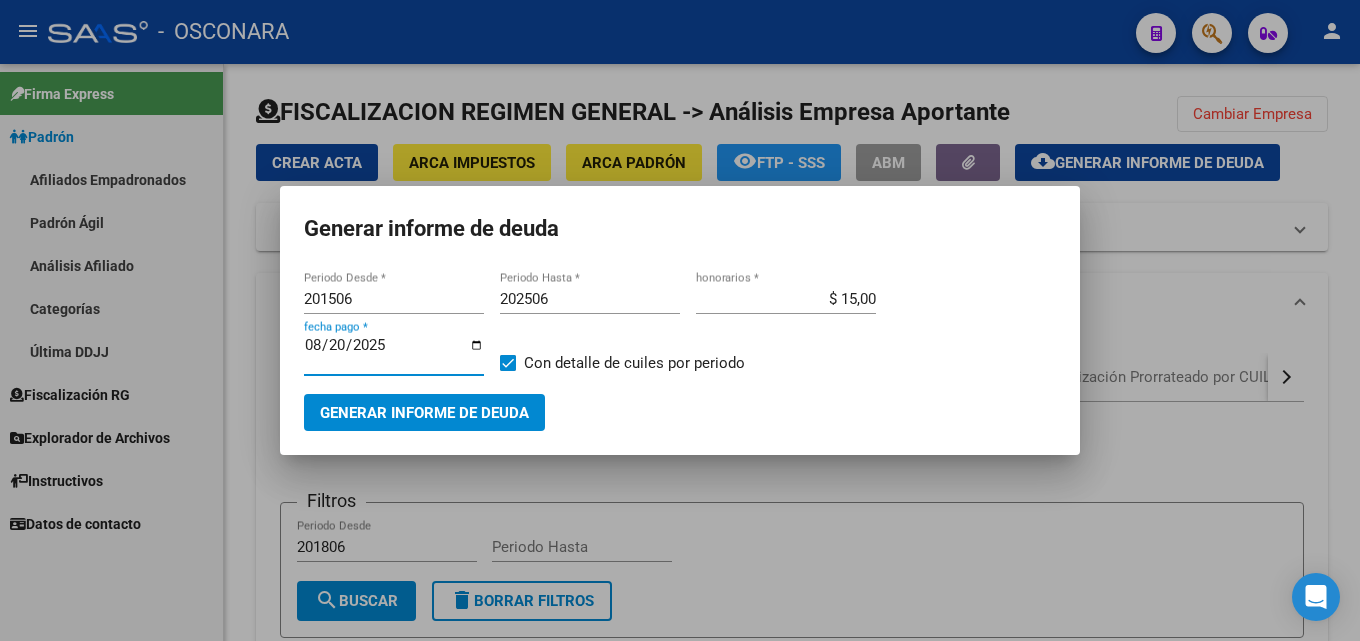 click on "Generar informe de deuda" at bounding box center (424, 412) 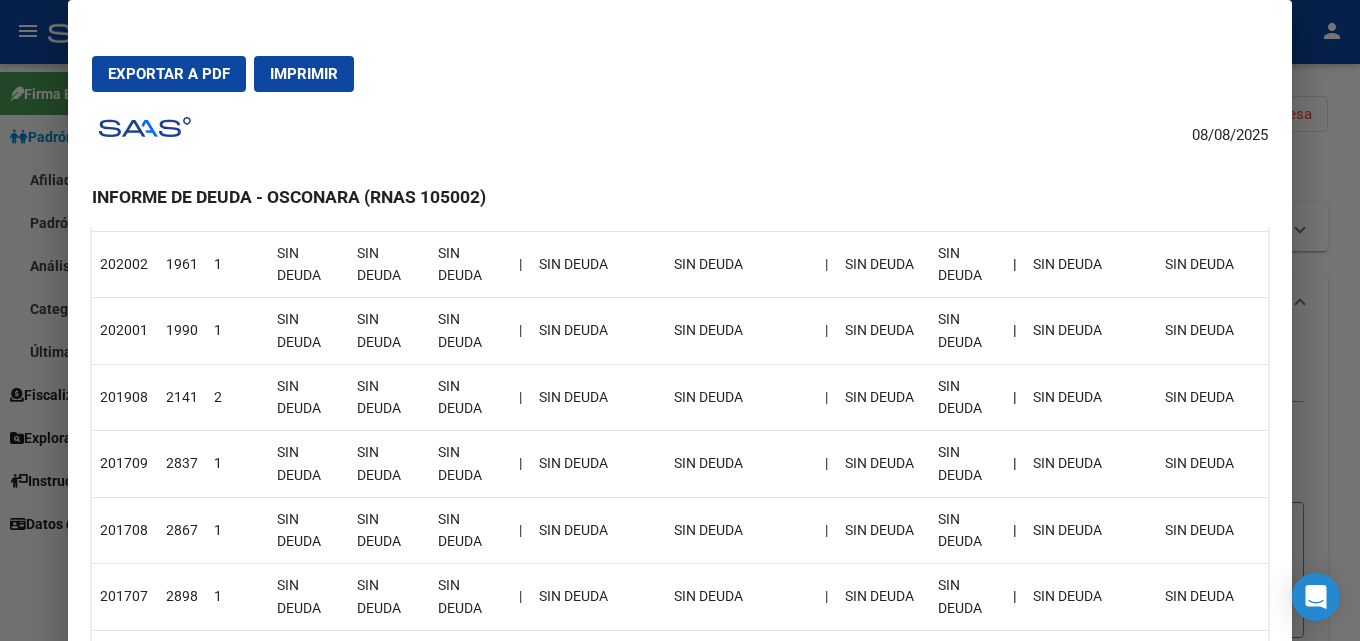 scroll, scrollTop: 589, scrollLeft: 0, axis: vertical 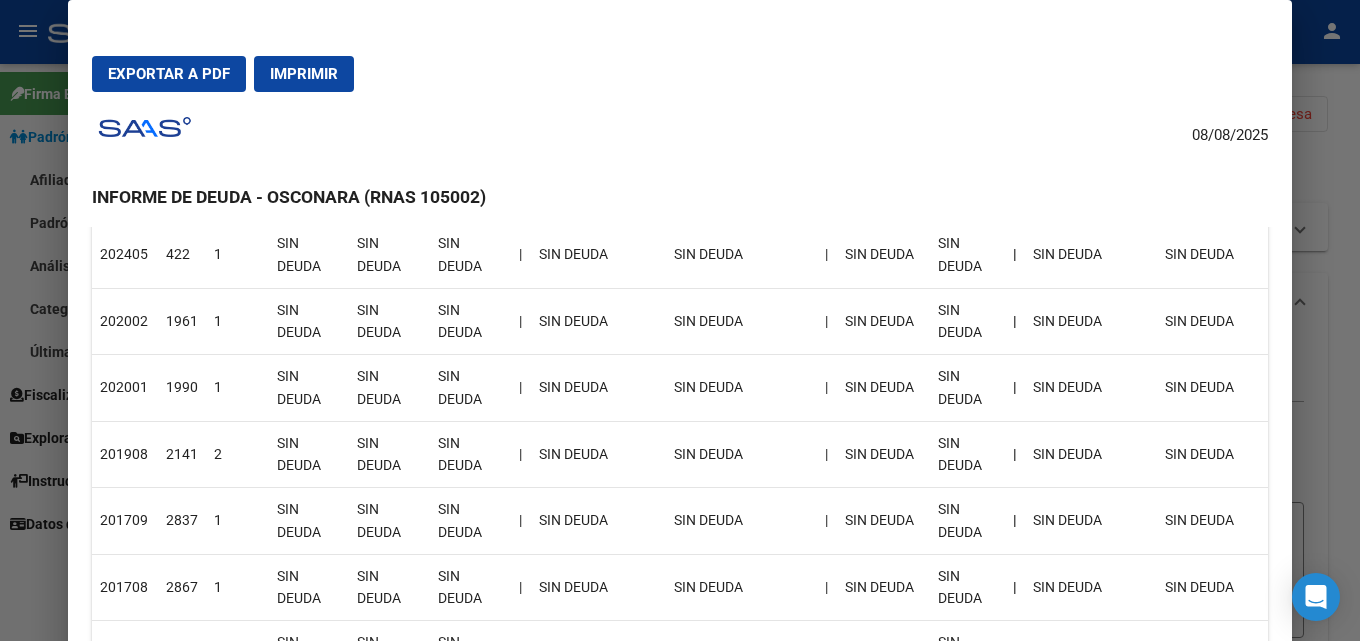 click at bounding box center (680, 320) 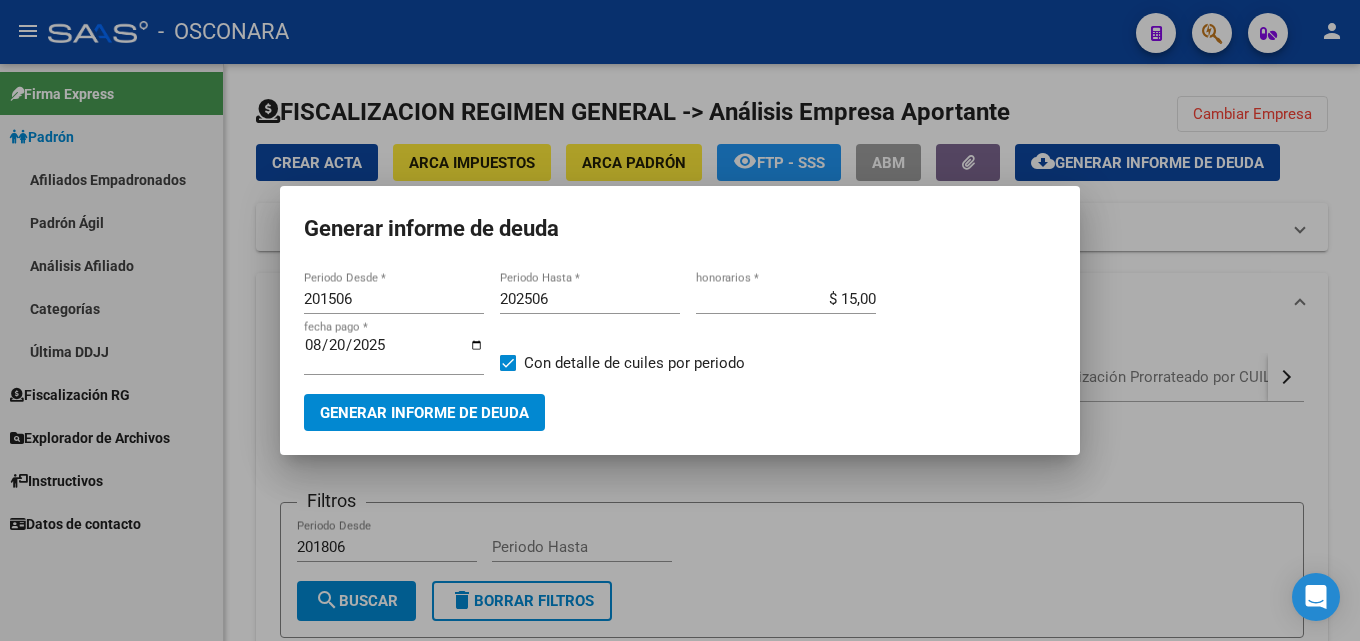 click at bounding box center [680, 320] 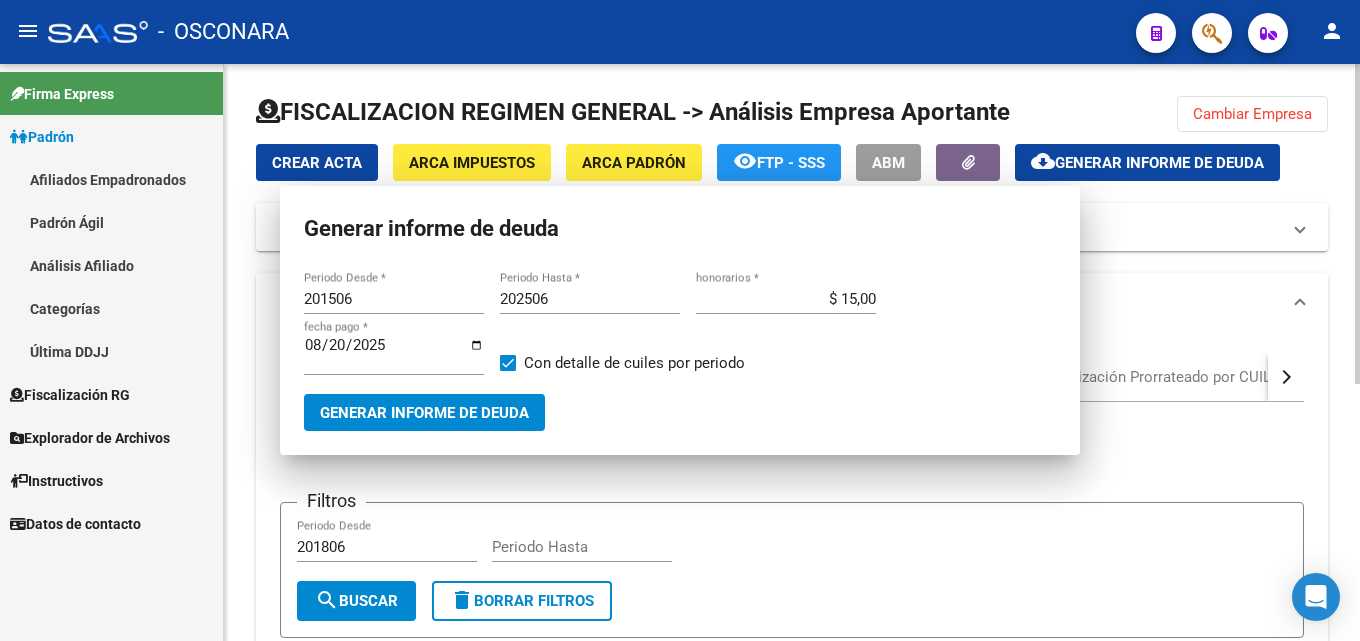 click on "FISCALIZACION REGIMEN GENERAL -> Análisis Empresa Aportante  Cambiar Empresa  Crear Acta ARCA Impuestos ARCA Padrón remove_red_eye  FTP - SSS  ABM  cloud_download  Generar informe de deuda  [ID_NUMBER] -   CAPITAN CENTELLA S.R.L. Telefono:  Mail:  Observaciones:  Provincia:  Localidad:  Calle:  Numero:  Dpto:  Aportes y Contribuciones de la Empresa: [ID_NUMBER] Devengado Percibido Devengado x CUIL Actas Percibido Fiscalizacion Percibido Fiscalización Prorrateado por CUIL Ingresos sin DDJJ DDJJ Transferencias Sano Relaciones Laborales cloud_download  Exportar CSV  Filtros   201806 Periodo Desde    Periodo Hasta  search  Buscar  delete  Borrar Filtros  Período Deuda Total Con Intereses  Deuda Bruta Neto de Fiscalización e Incobrable Intereses Dias | Declarado Bruto ARCA Transferido Bruto ARCA | Cobrado Bruto por Fiscalización Incobrable / Acta virtual | Transferido De Más | Interés Aporte cobrado por ARCA Interés Contribución cobrado por ARCA | Total cobrado Sin DDJJ | DJ Aporte Trf Aporte $ 0,00 |" 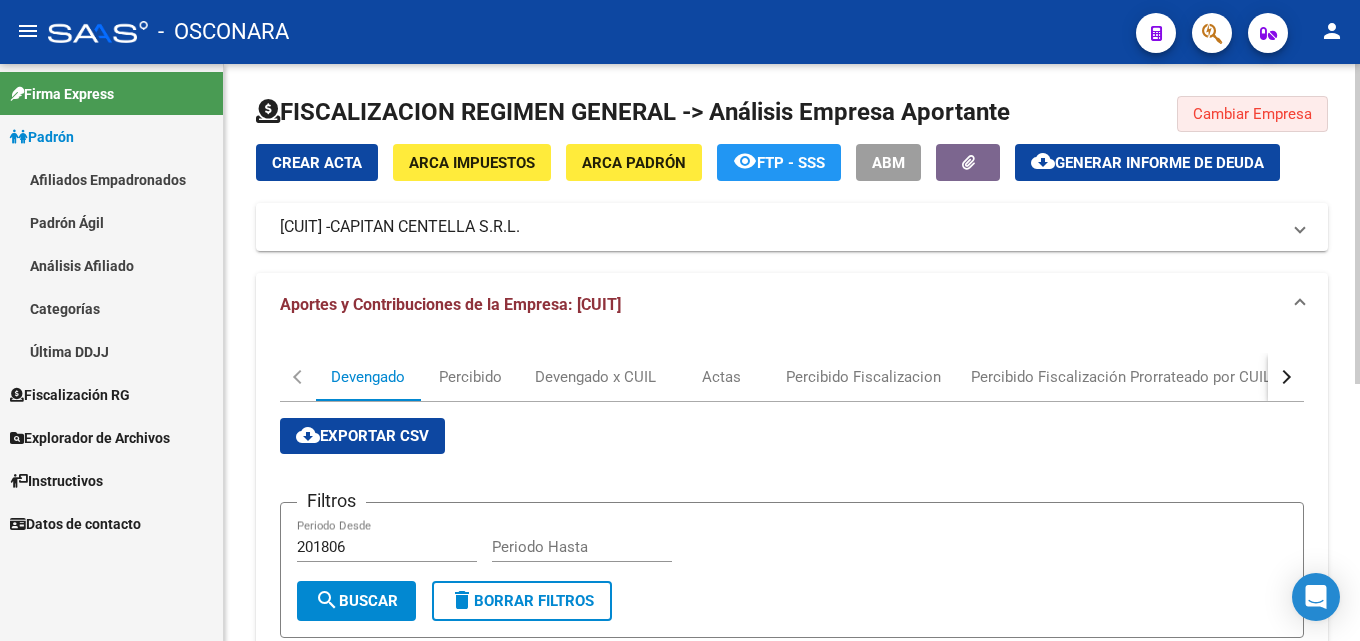 click on "Cambiar Empresa" 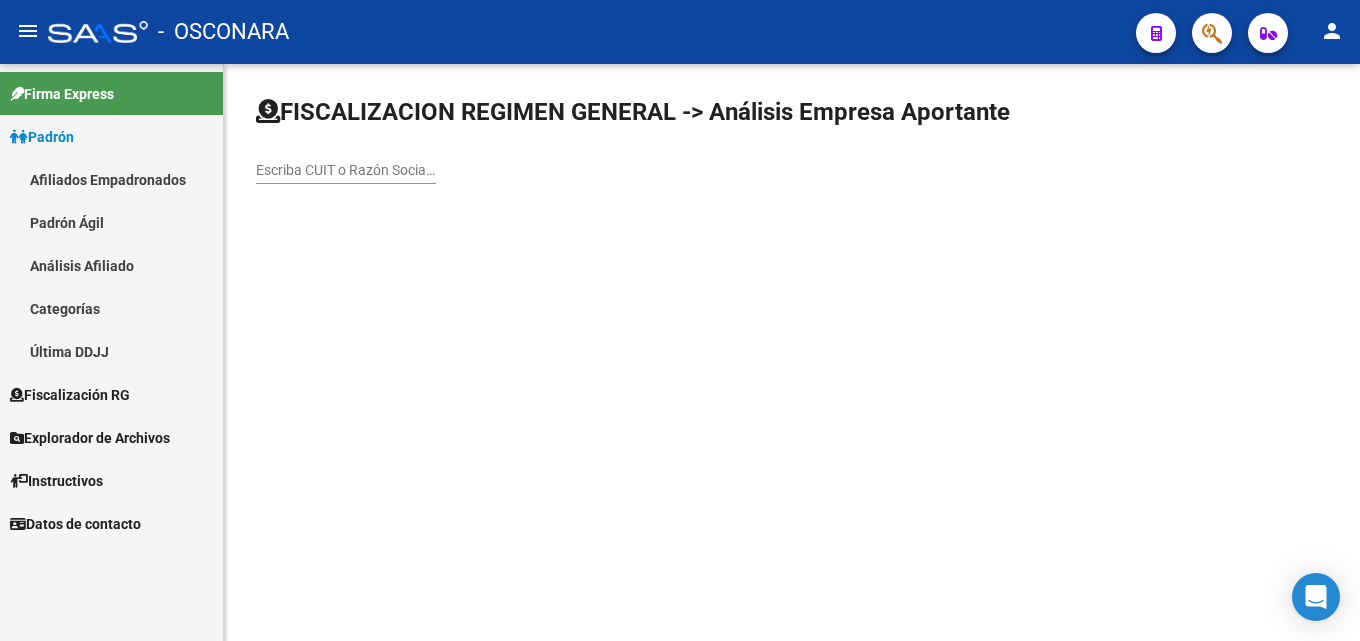 click on "Escriba CUIT o Razón Social para buscar" 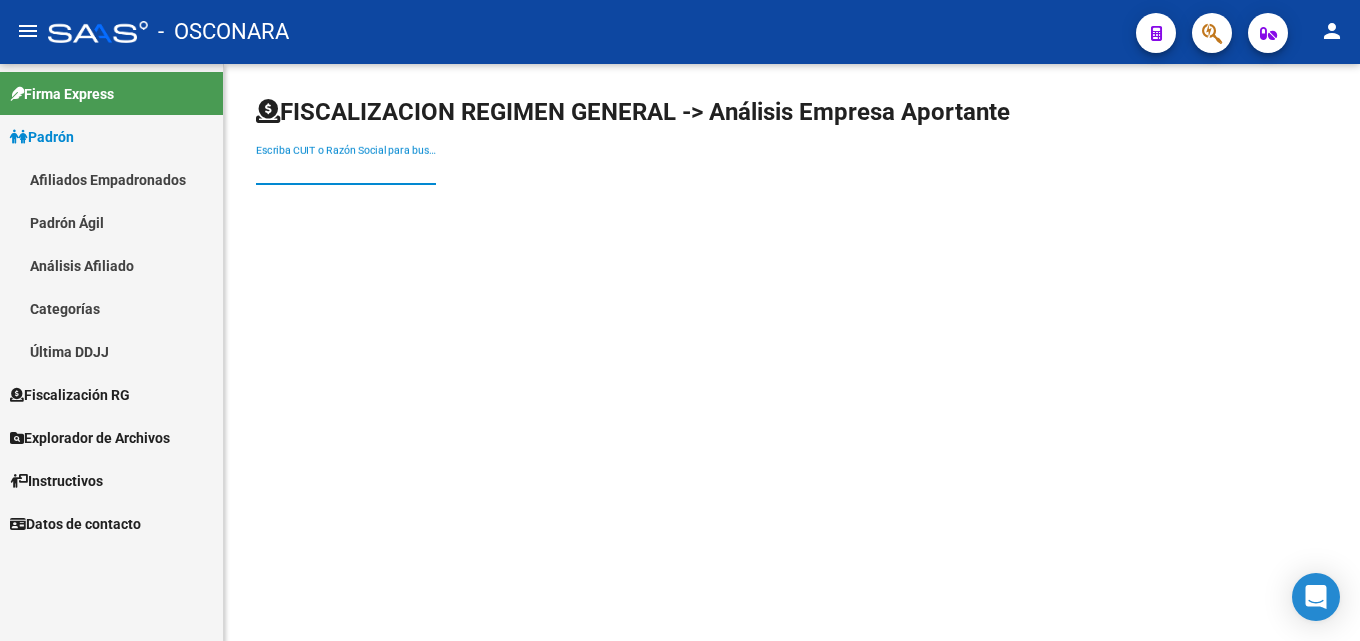 paste on "[NUMBER]" 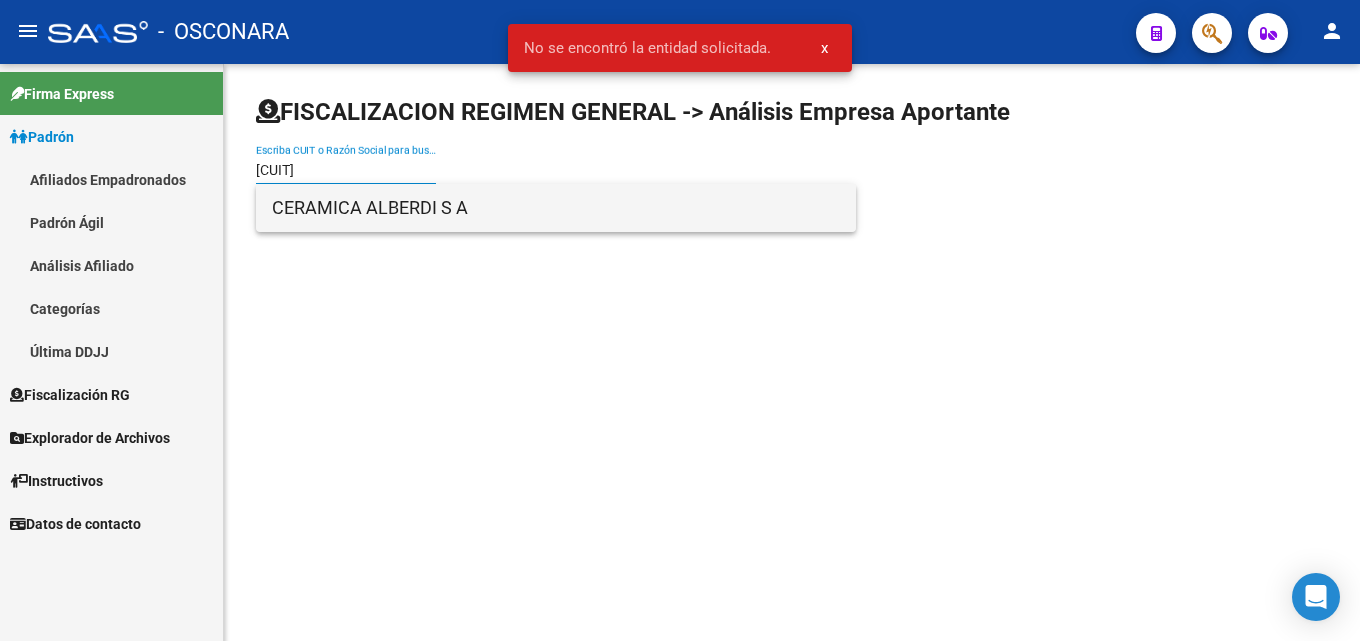 click on "CERAMICA ALBERDI S A" at bounding box center [556, 208] 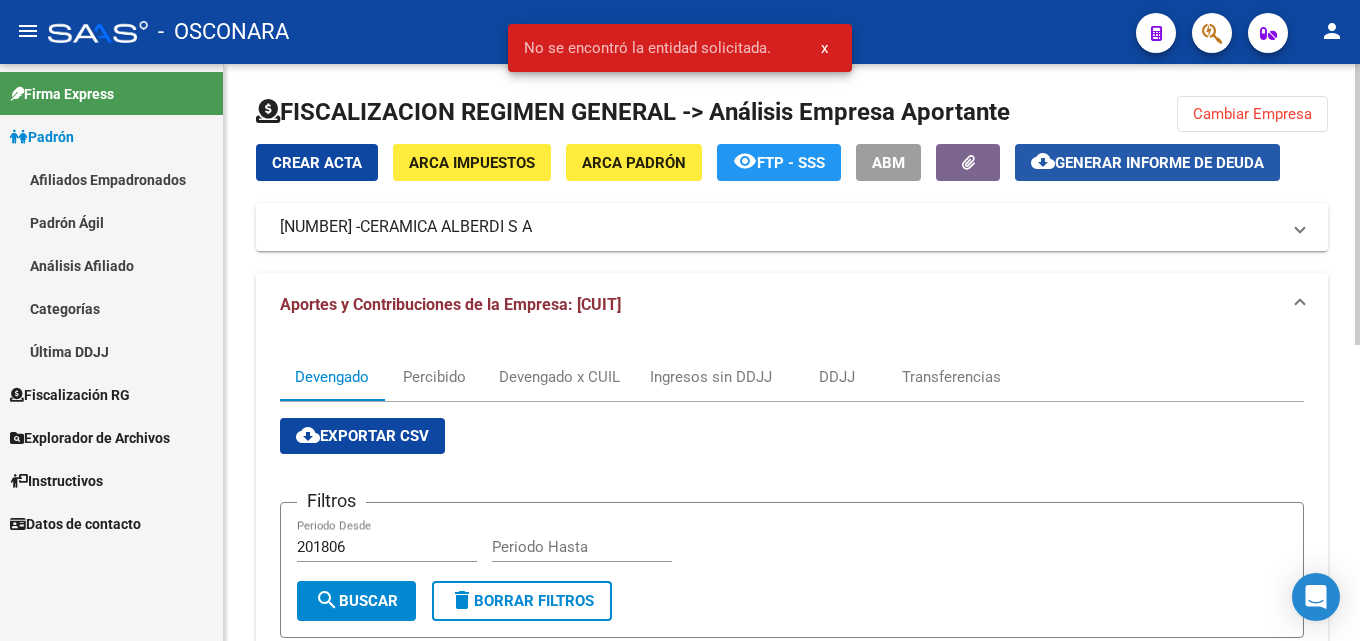 click on "Generar informe de deuda" 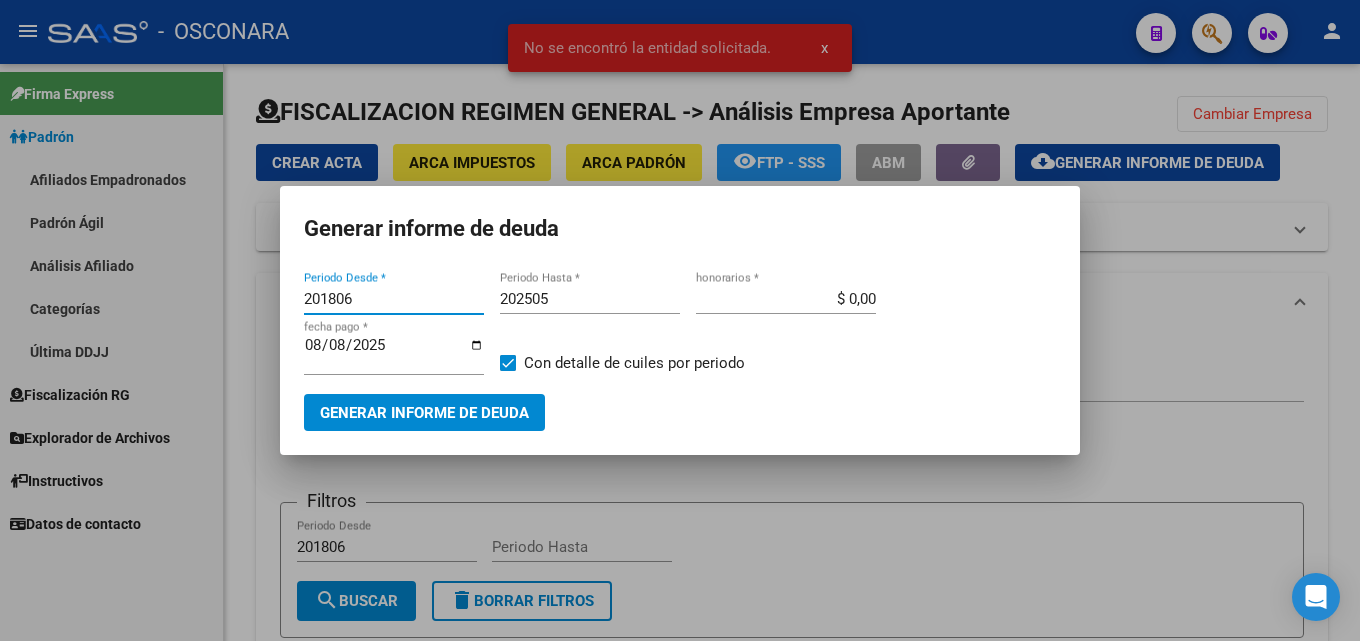 drag, startPoint x: 357, startPoint y: 304, endPoint x: 270, endPoint y: 303, distance: 87.005745 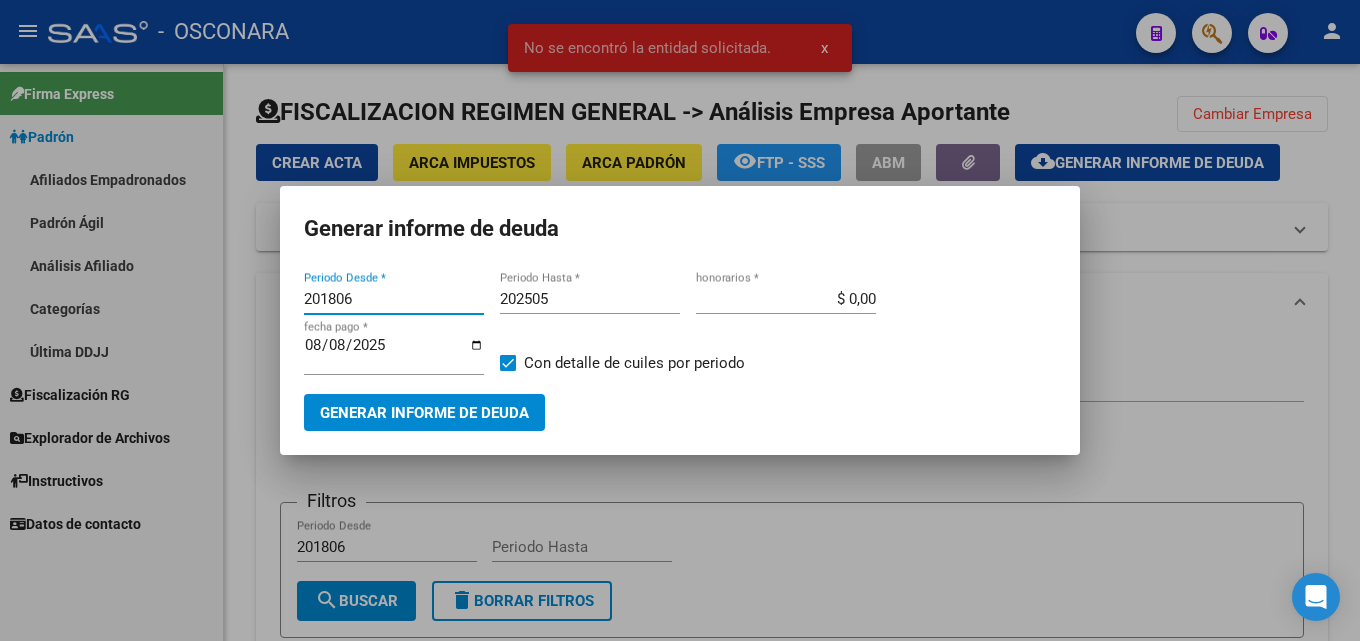 click on "No se encontró la entidad solicitada. x Generar informe de deuda   201806 Periodo Desde *   202505 Periodo Hasta *   $ 0,00 honorarios *   2025-08-08 fecha pago *   Con detalle de cuiles por periodo  Generar informe de deuda" at bounding box center (680, 320) 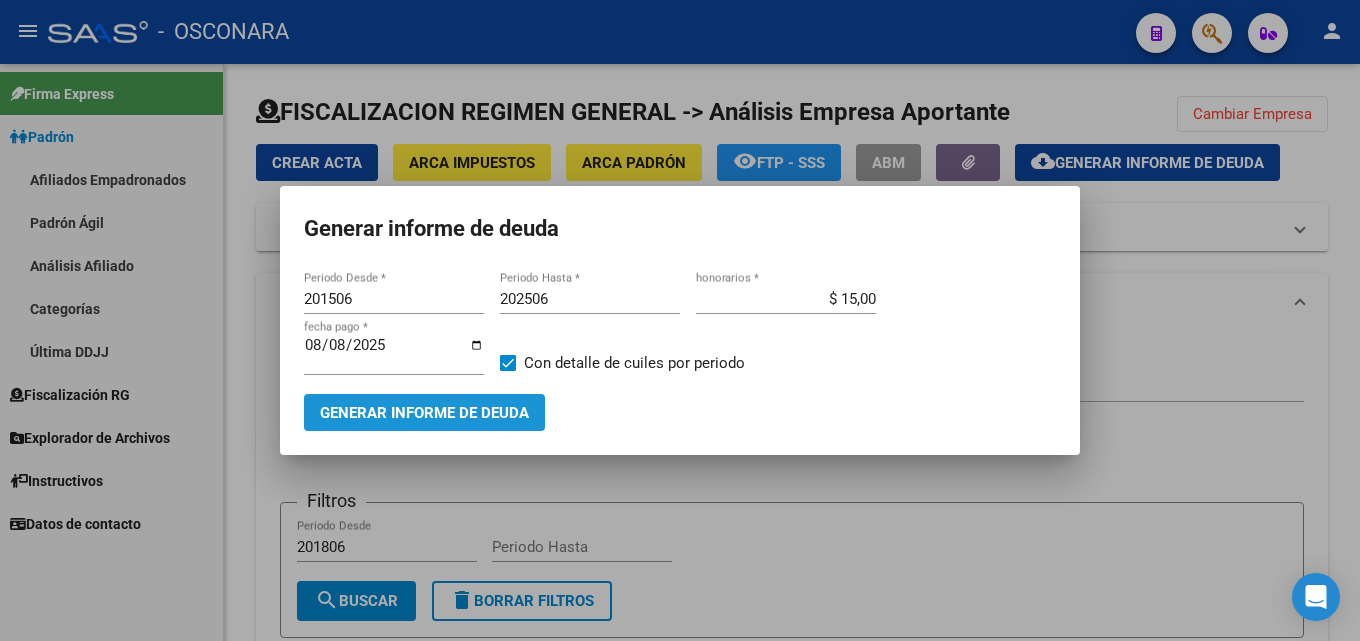 click on "Generar informe de deuda" at bounding box center (424, 413) 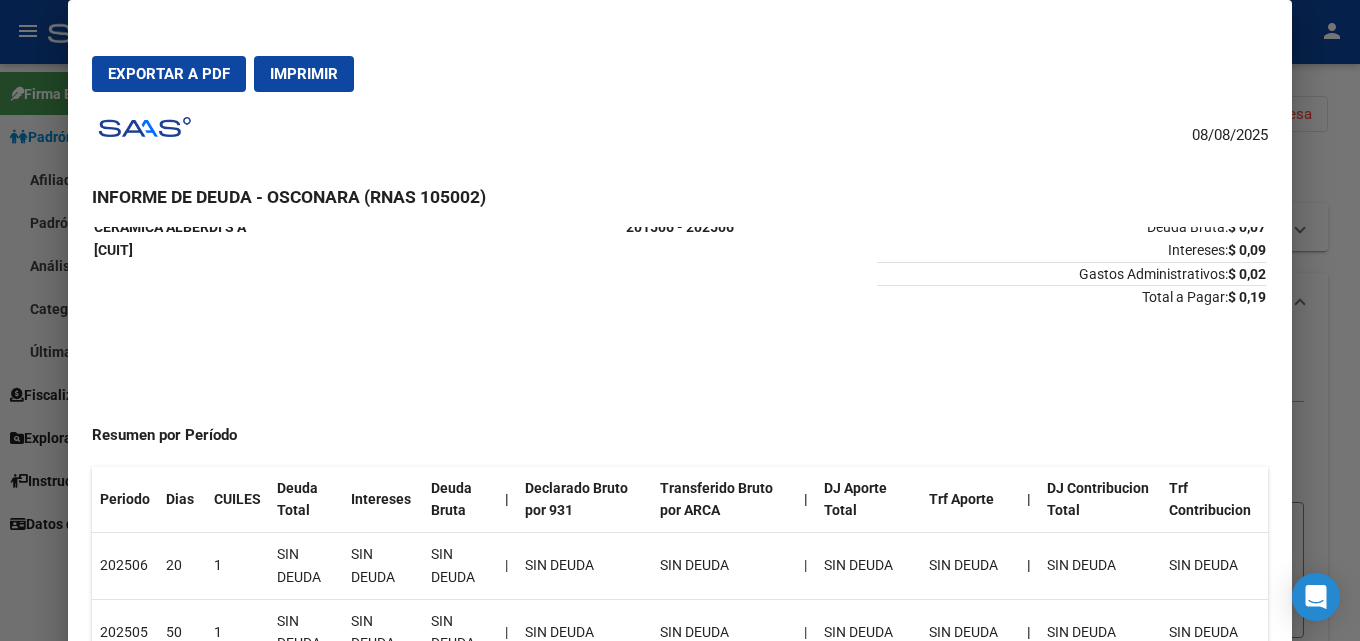 scroll, scrollTop: 200, scrollLeft: 0, axis: vertical 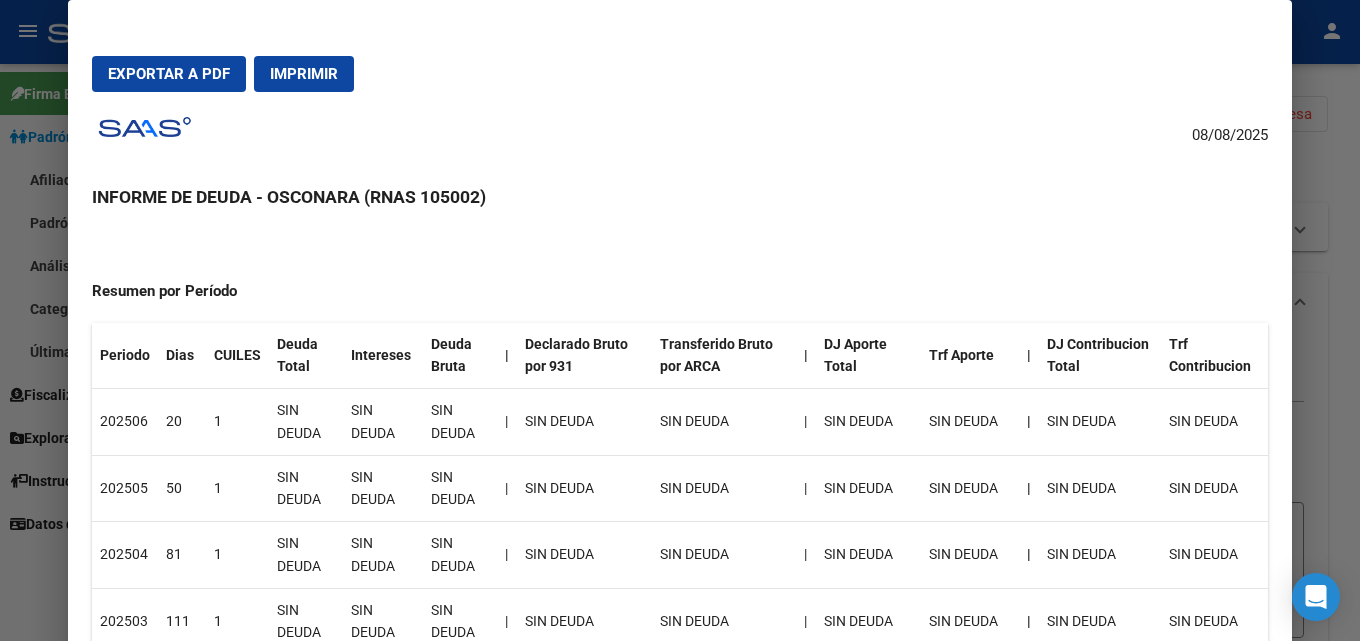 click at bounding box center [680, 320] 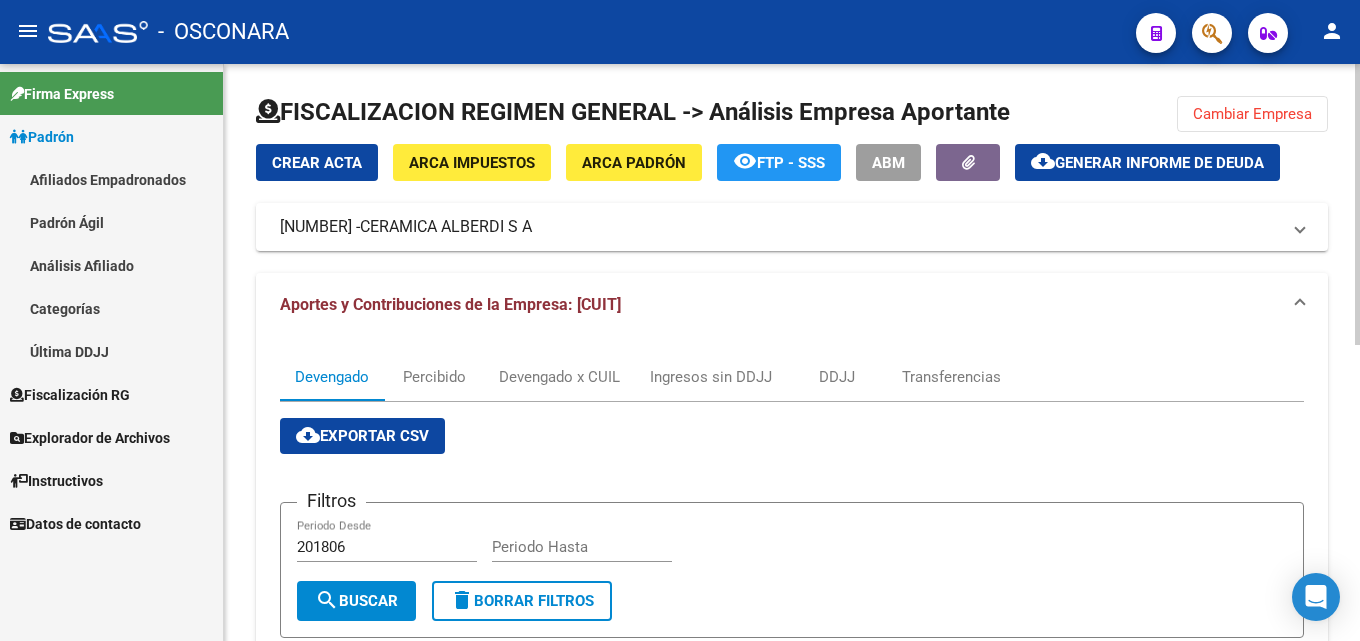 click on "Cambiar Empresa" 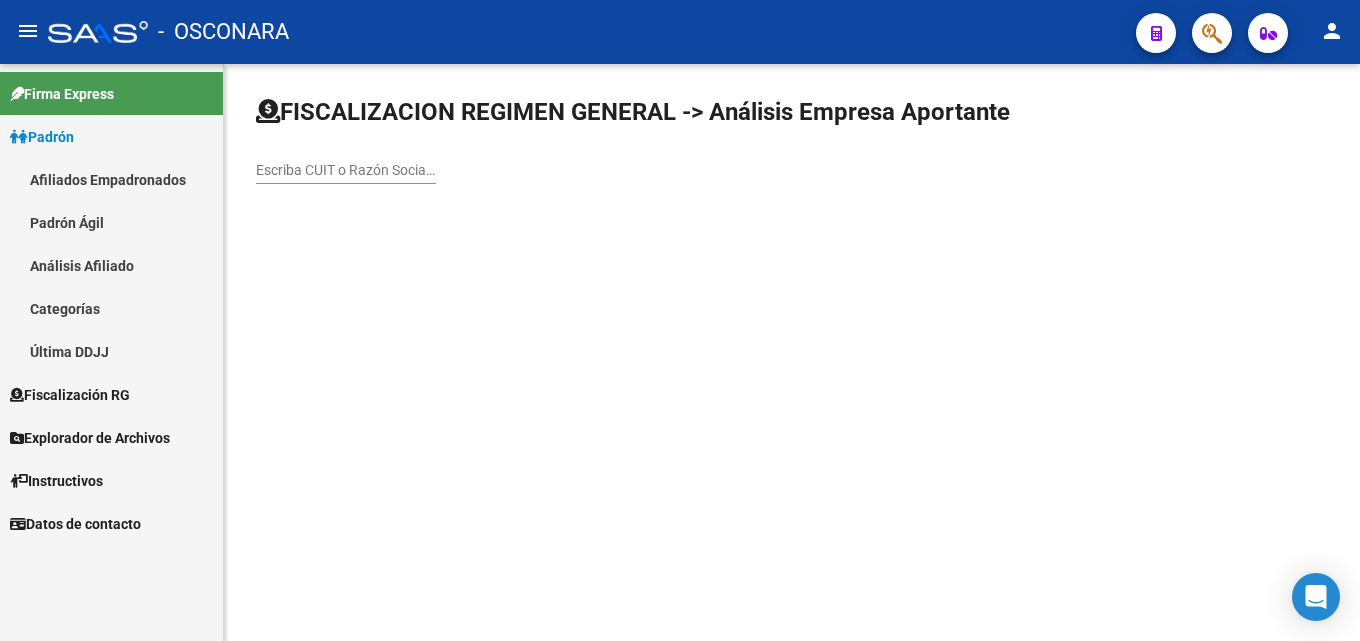 click on "Escriba CUIT o Razón Social para buscar" at bounding box center [346, 170] 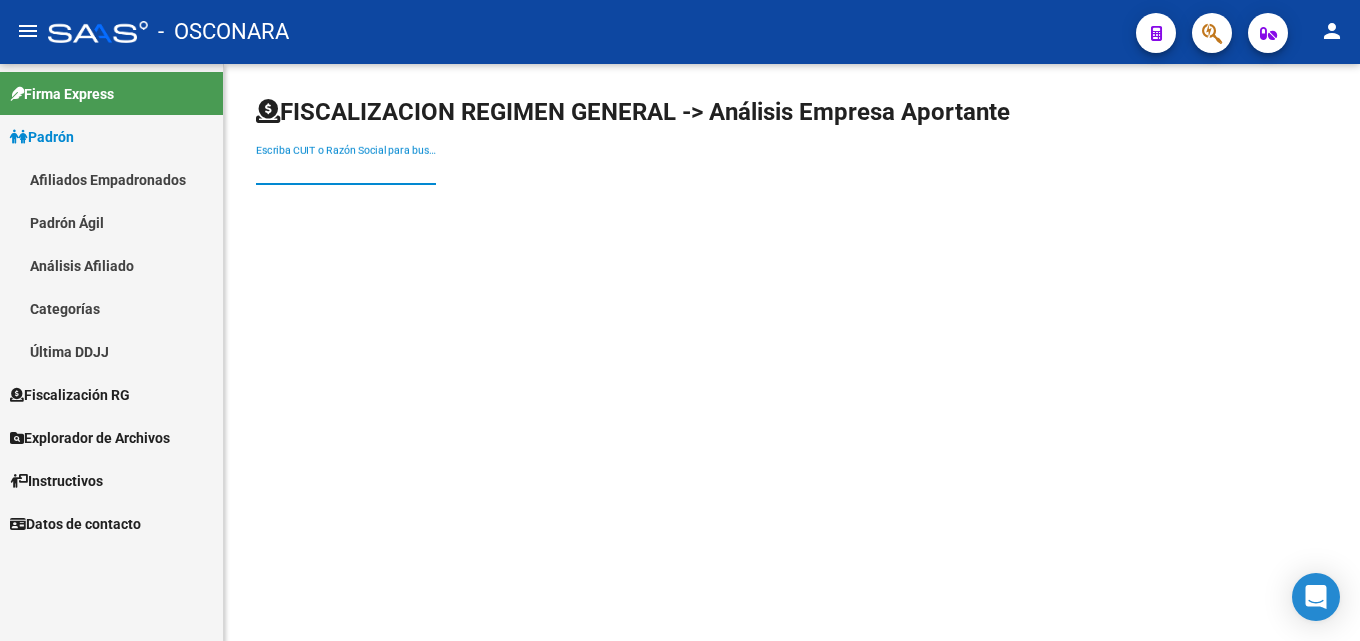 paste on "[CUIT]" 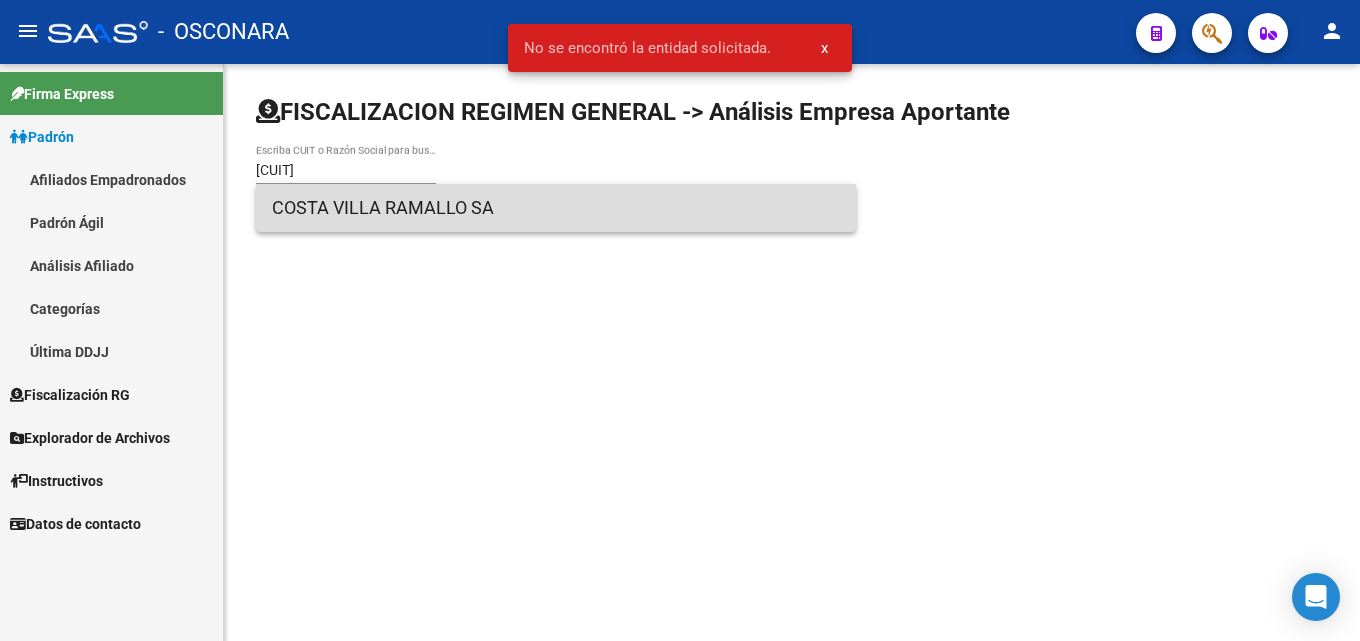 click on "COSTA VILLA RAMALLO SA" at bounding box center (556, 208) 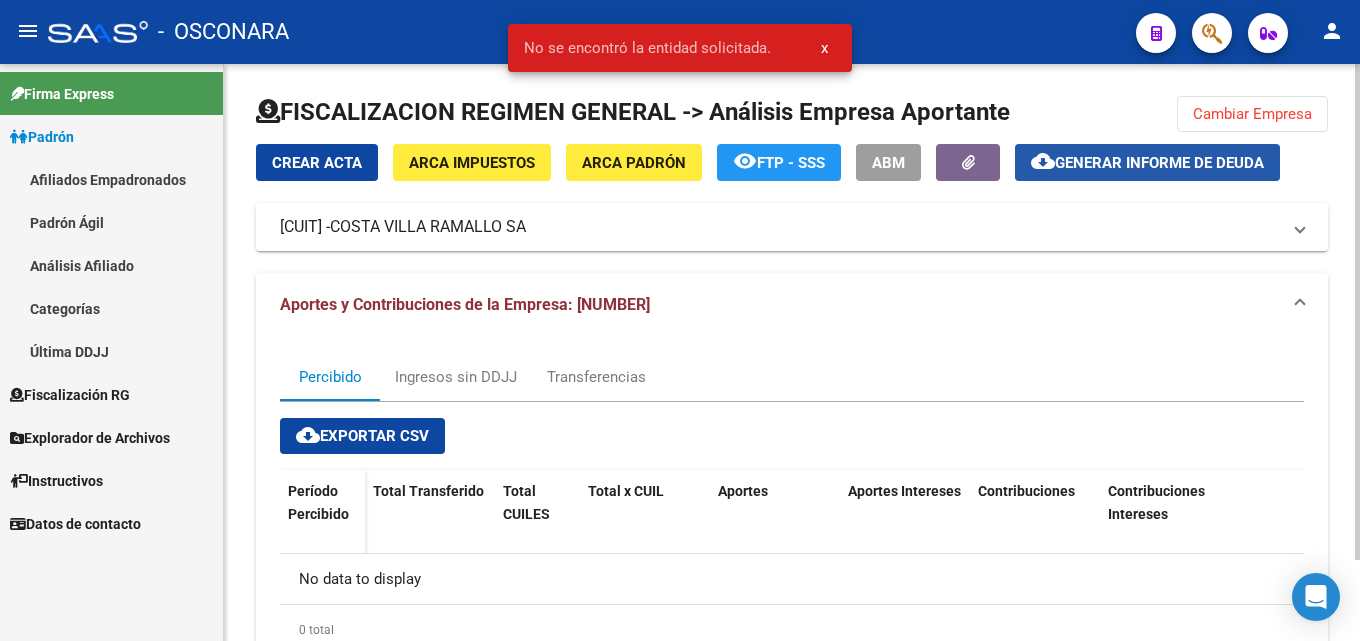 click on "cloud_download  Generar informe de deuda" 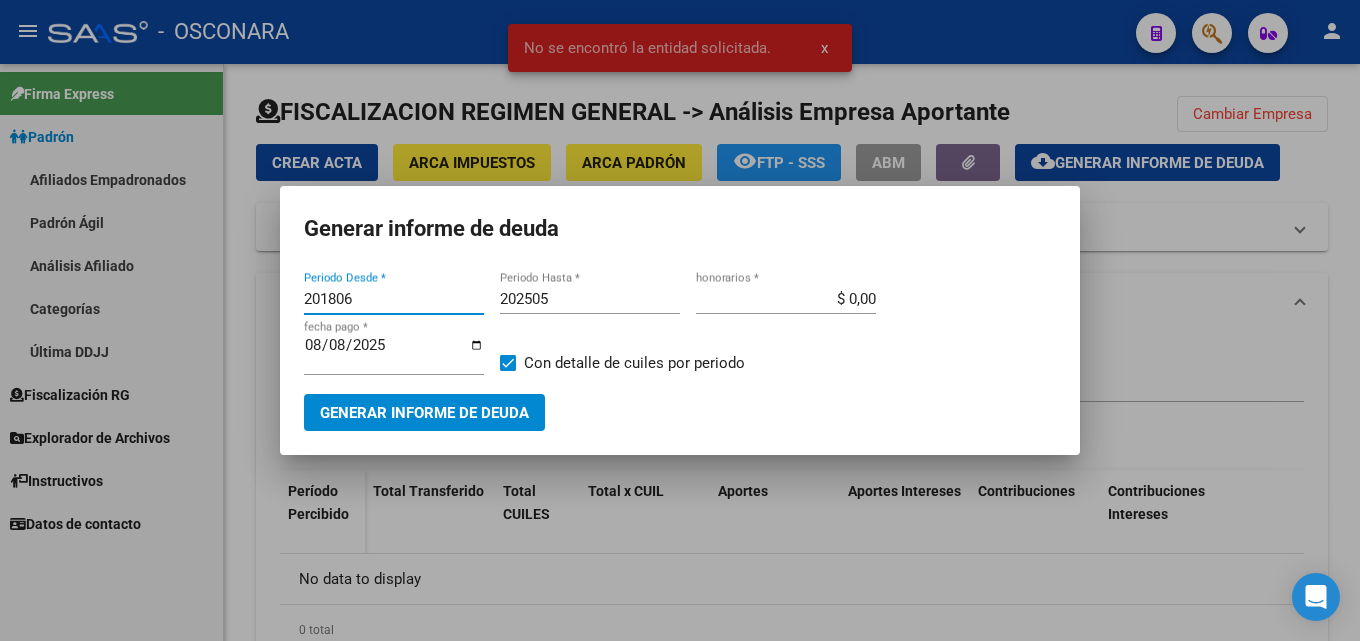 drag, startPoint x: 355, startPoint y: 294, endPoint x: 283, endPoint y: 298, distance: 72.11102 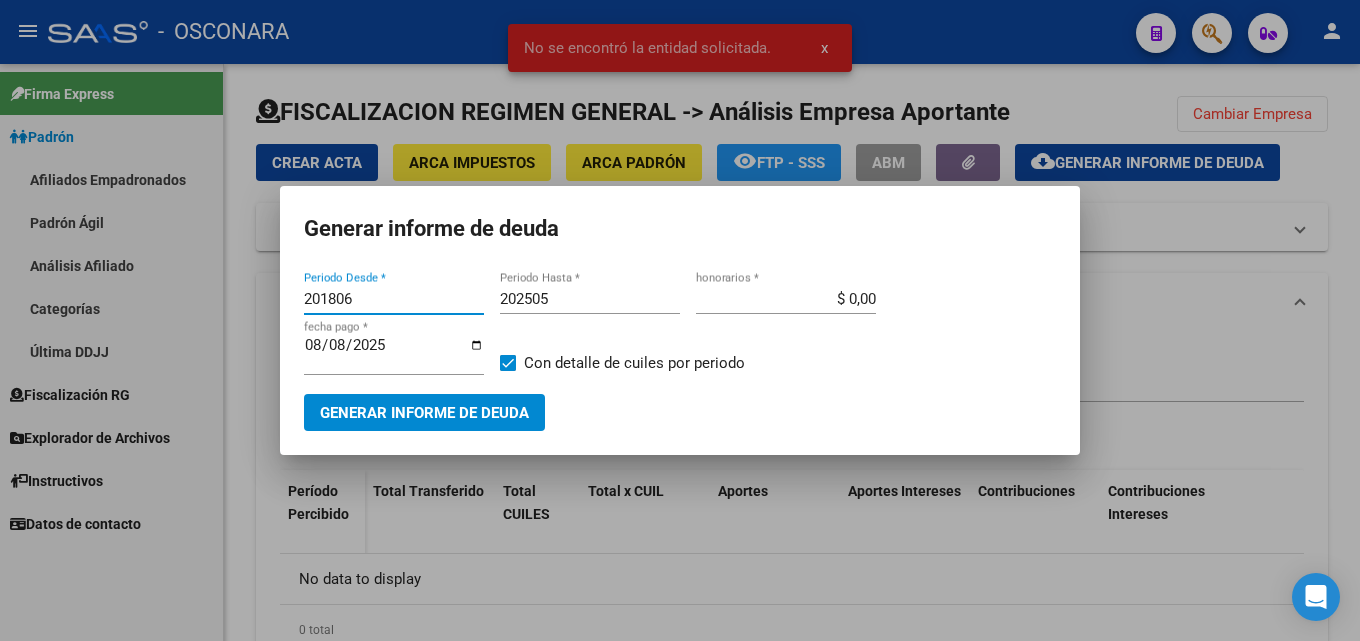 click on "201806 Periodo Desde *   202505 Periodo Hasta *   $ 0,00 honorarios *   2025-08-08 fecha pago *   Con detalle de cuiles por periodo  Generar informe de deuda" at bounding box center (680, 349) 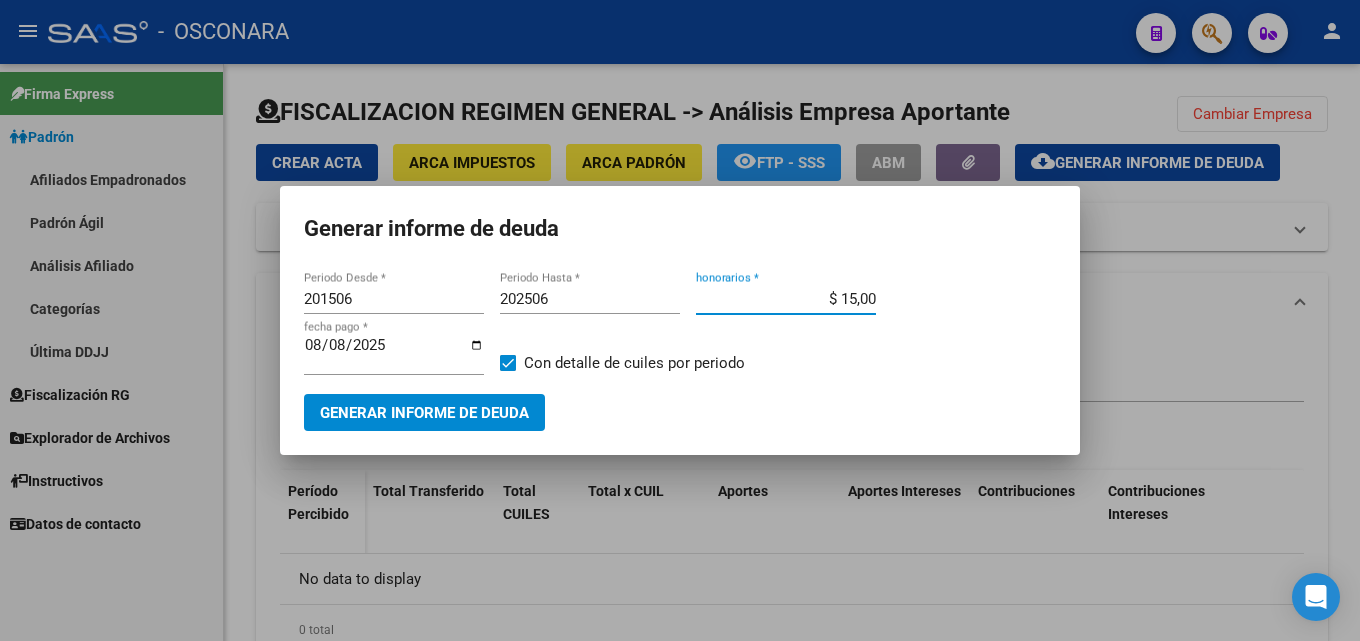 click on "2025-08-08" at bounding box center (394, 353) 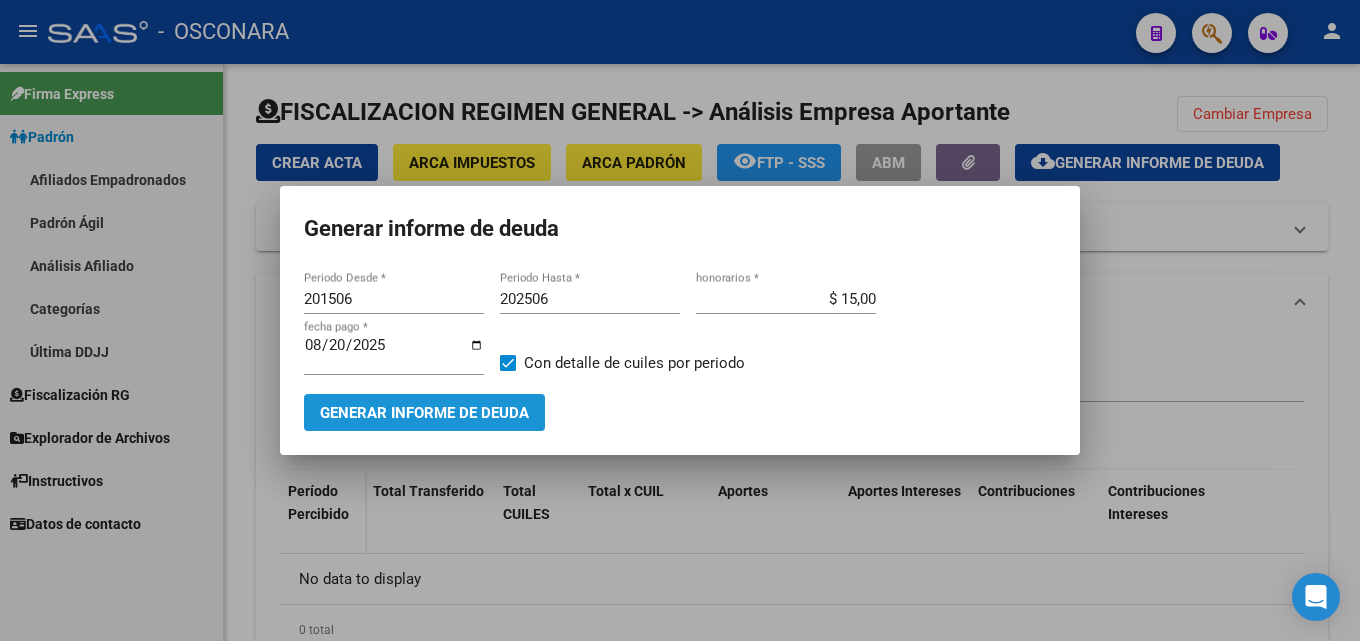 click on "Generar informe de deuda" at bounding box center (424, 413) 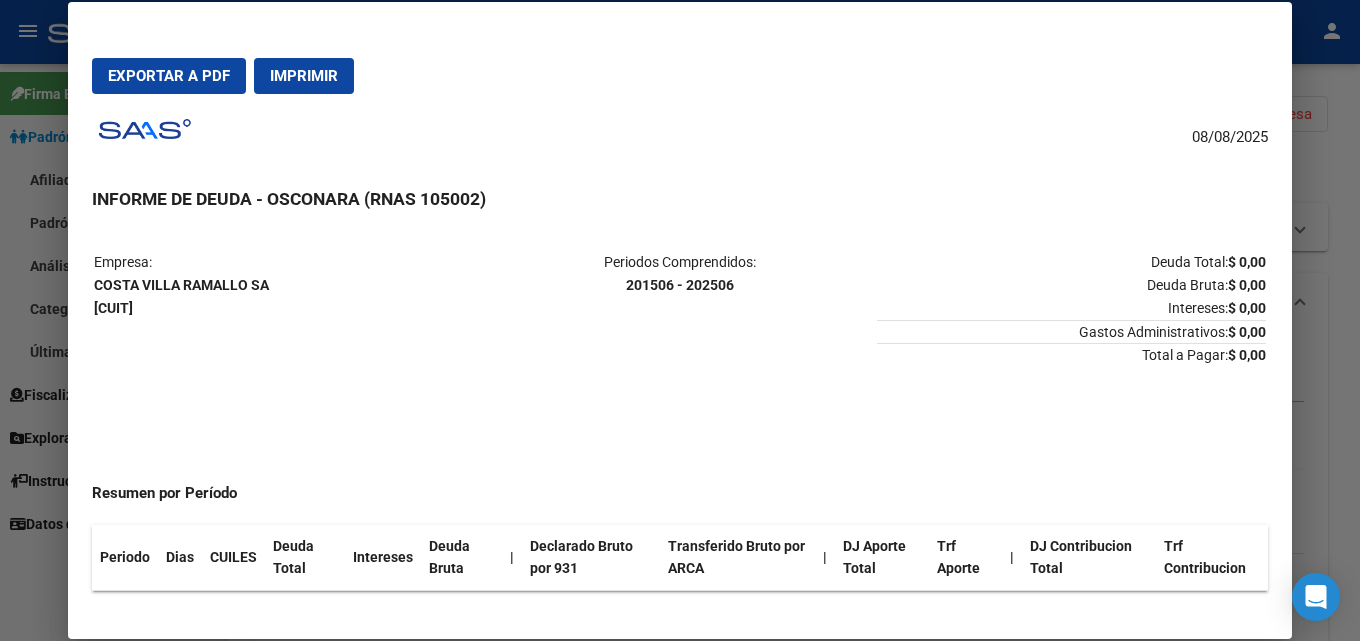 drag, startPoint x: 251, startPoint y: 565, endPoint x: 609, endPoint y: 551, distance: 358.27365 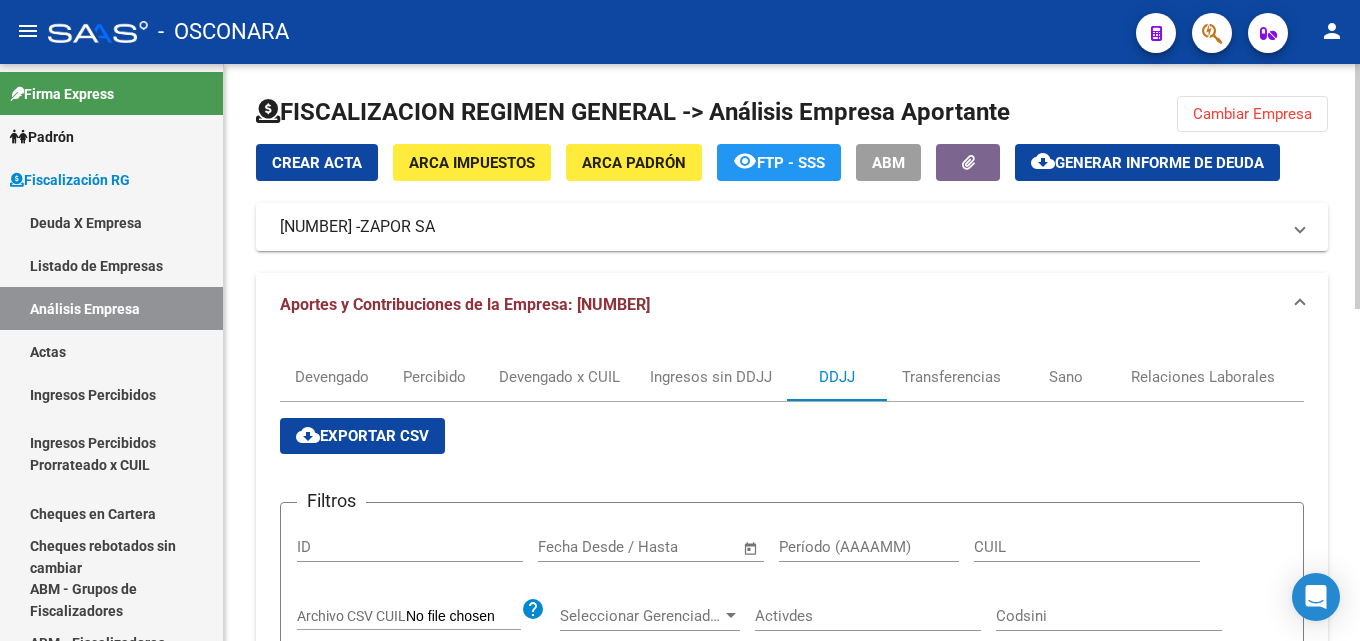 scroll, scrollTop: 0, scrollLeft: 0, axis: both 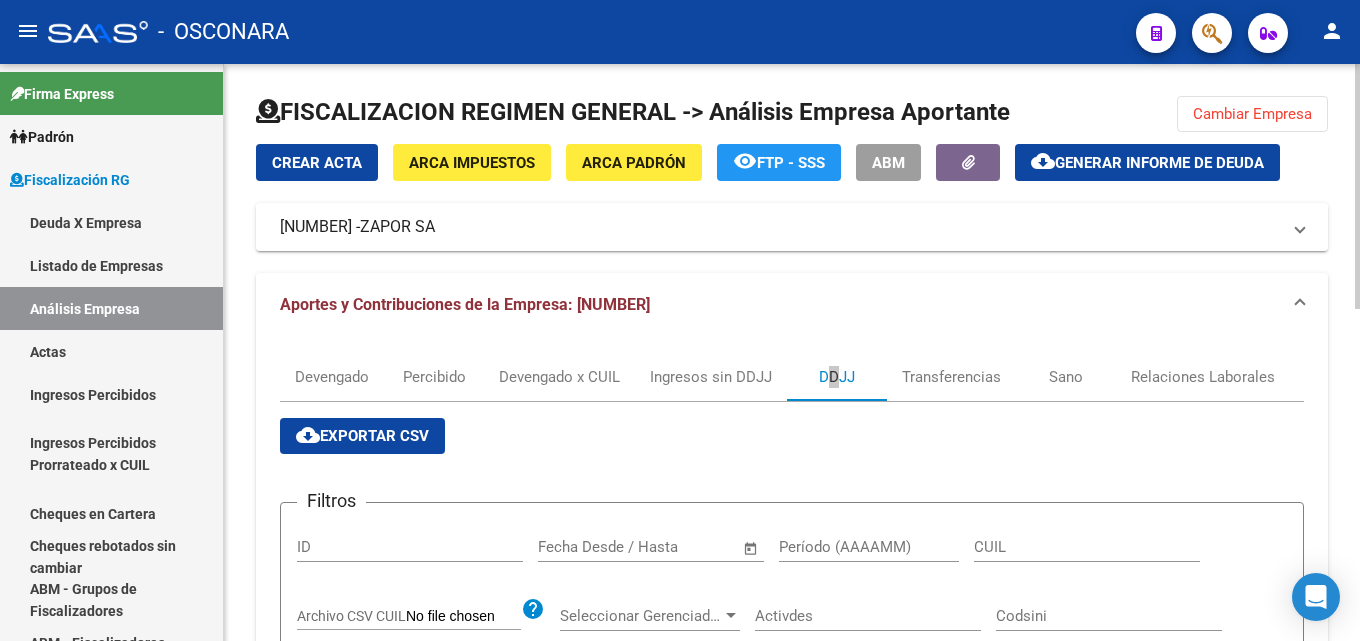 click on "cloud_download  Generar informe de deuda" 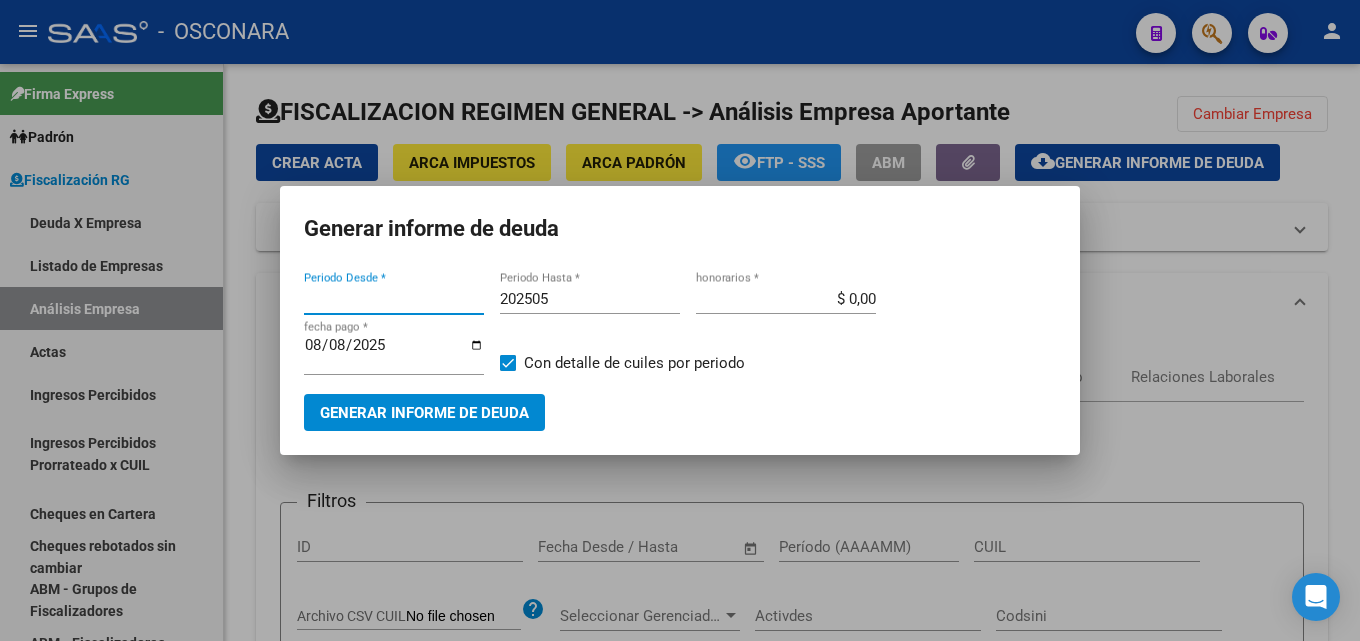 type on "201806" 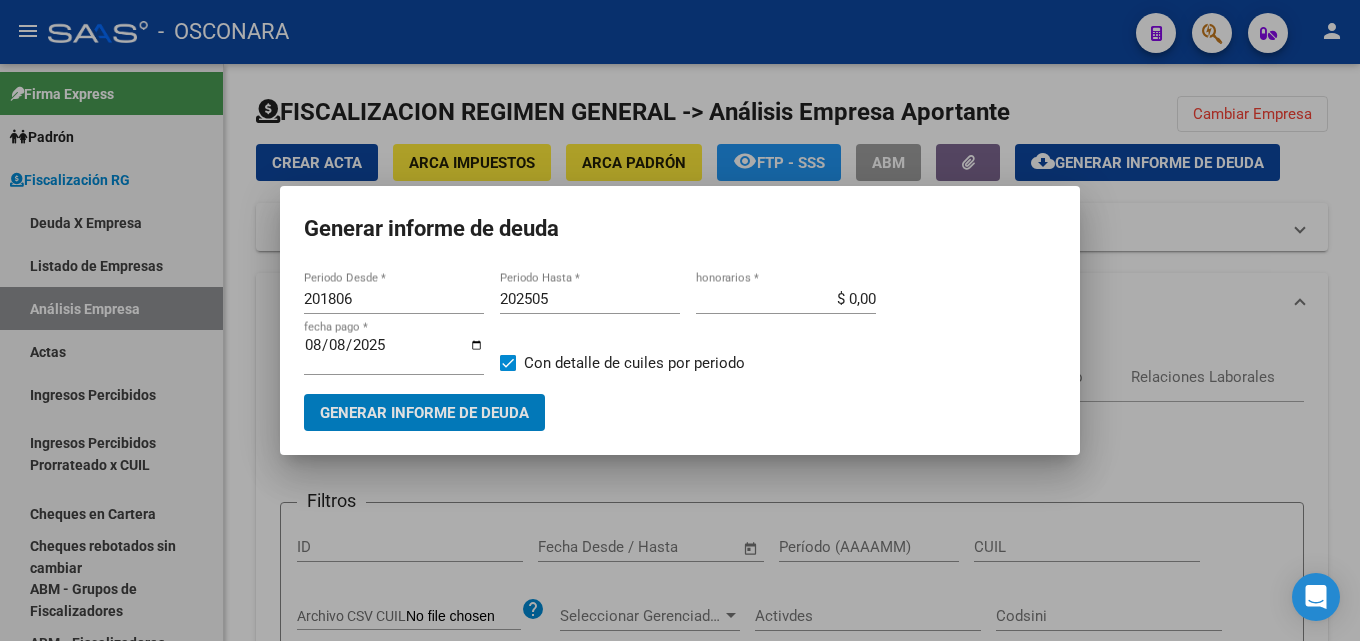 click on "202505" at bounding box center (590, 299) 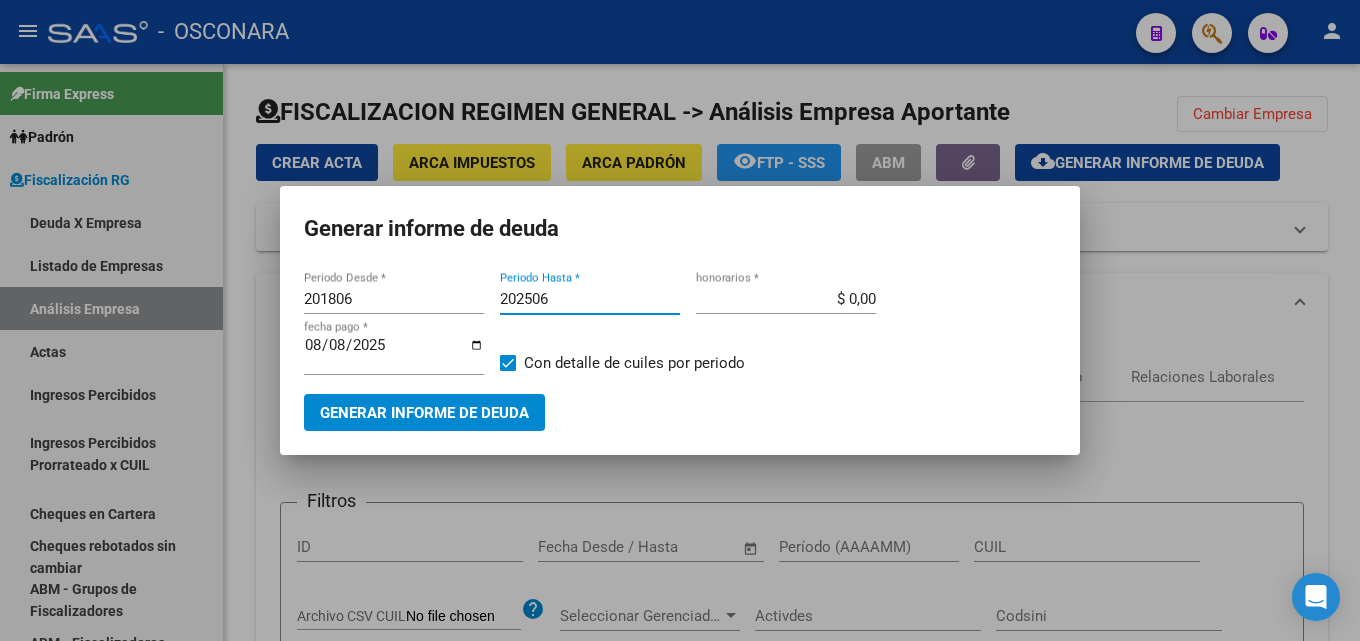 type on "202506" 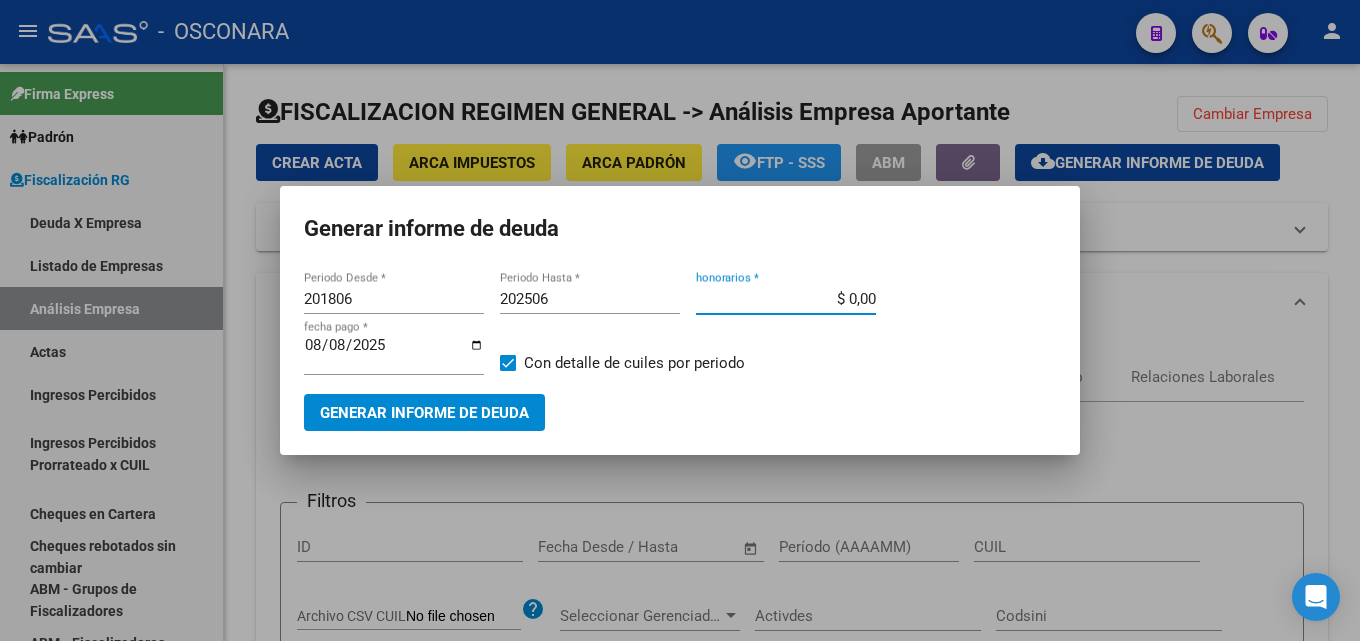 drag, startPoint x: 831, startPoint y: 301, endPoint x: 1232, endPoint y: 291, distance: 401.12466 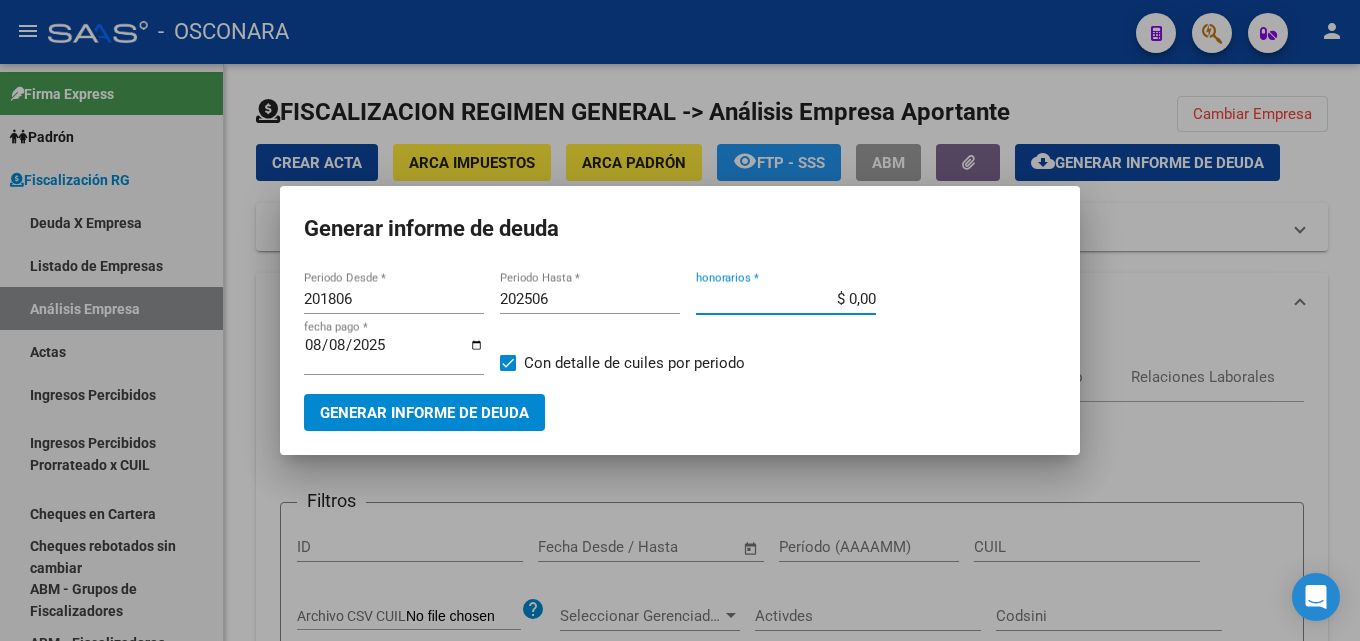click on "Generar informe de deuda   201806 Periodo Desde *   202506 Periodo Hasta *   $ 0,00 honorarios *   2025-08-08 fecha pago *   Con detalle de cuiles por periodo  Generar informe de deuda" at bounding box center (680, 320) 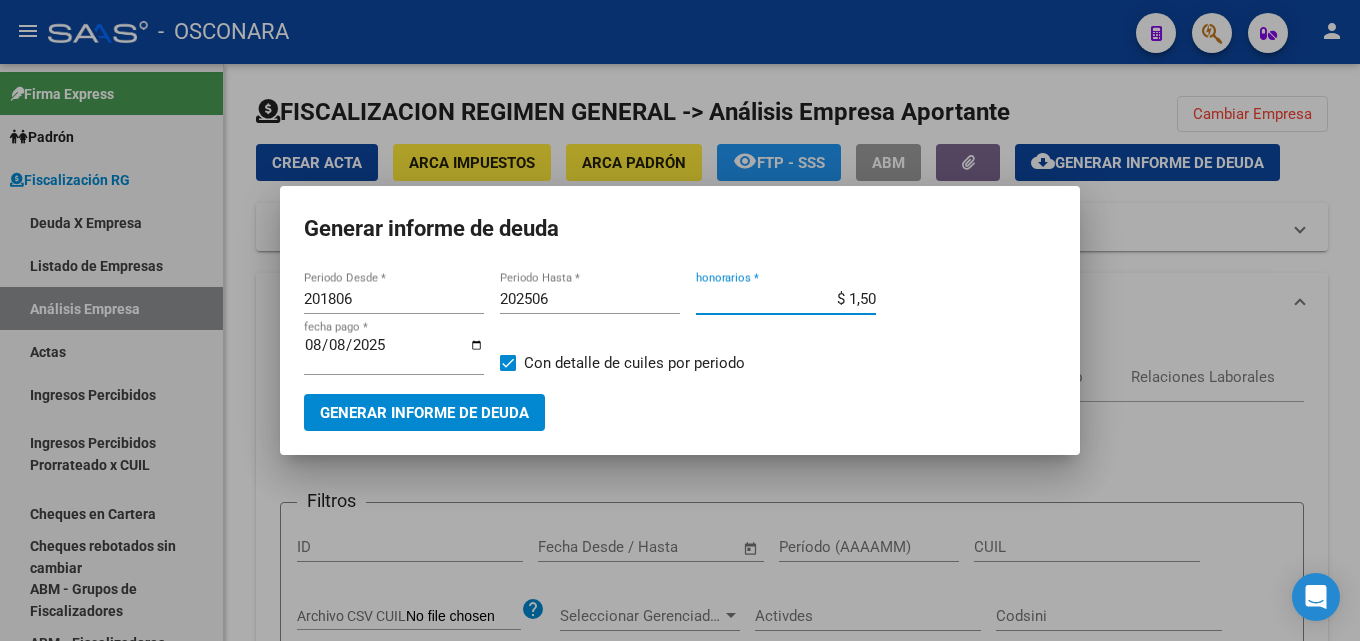 type on "$ 15,00" 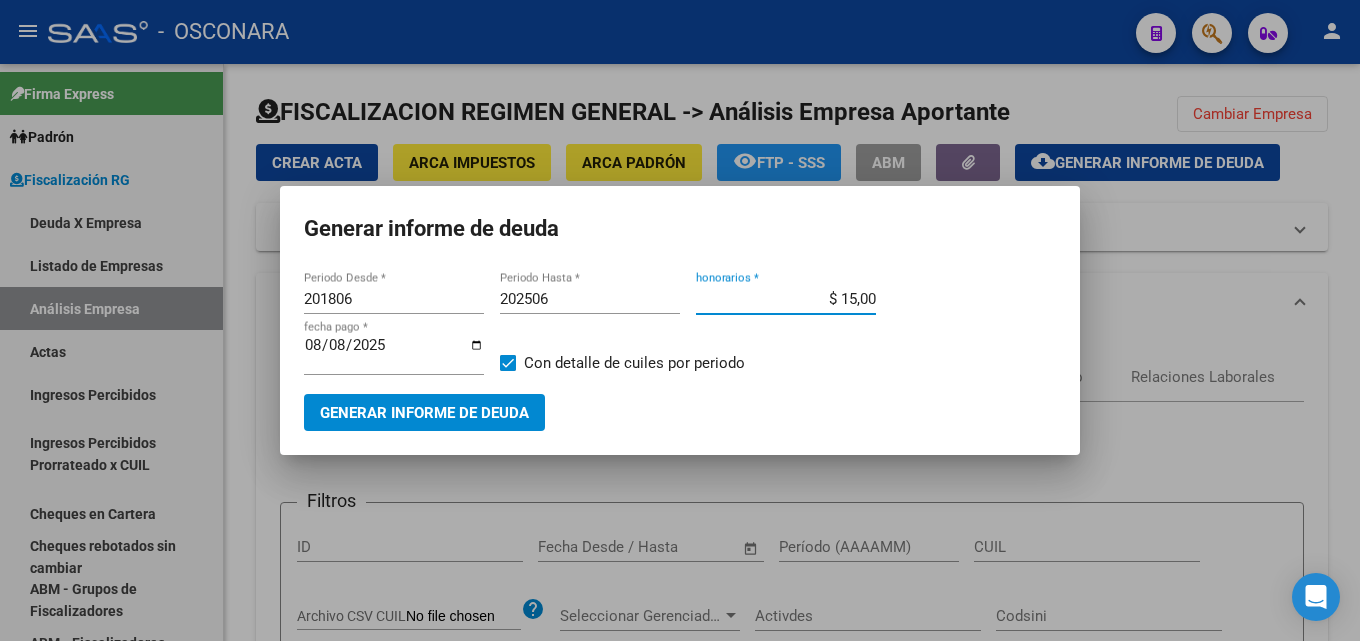 click on "2025-08-08" at bounding box center [394, 353] 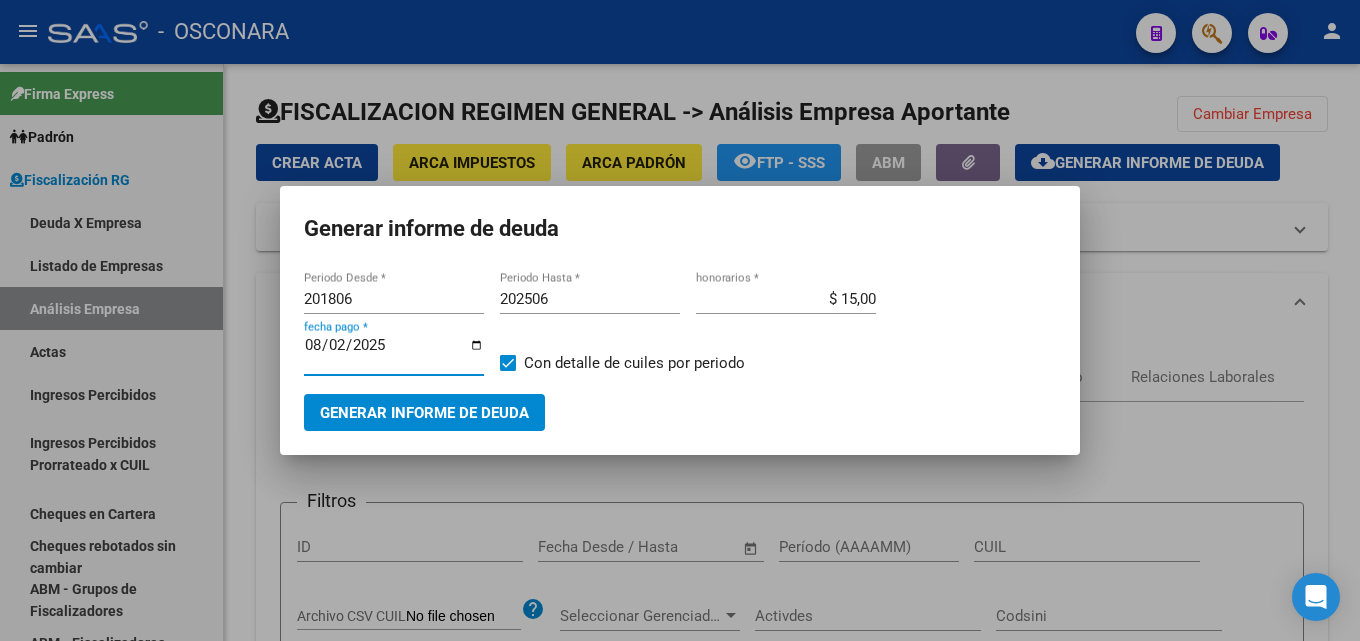 type on "2025-08-20" 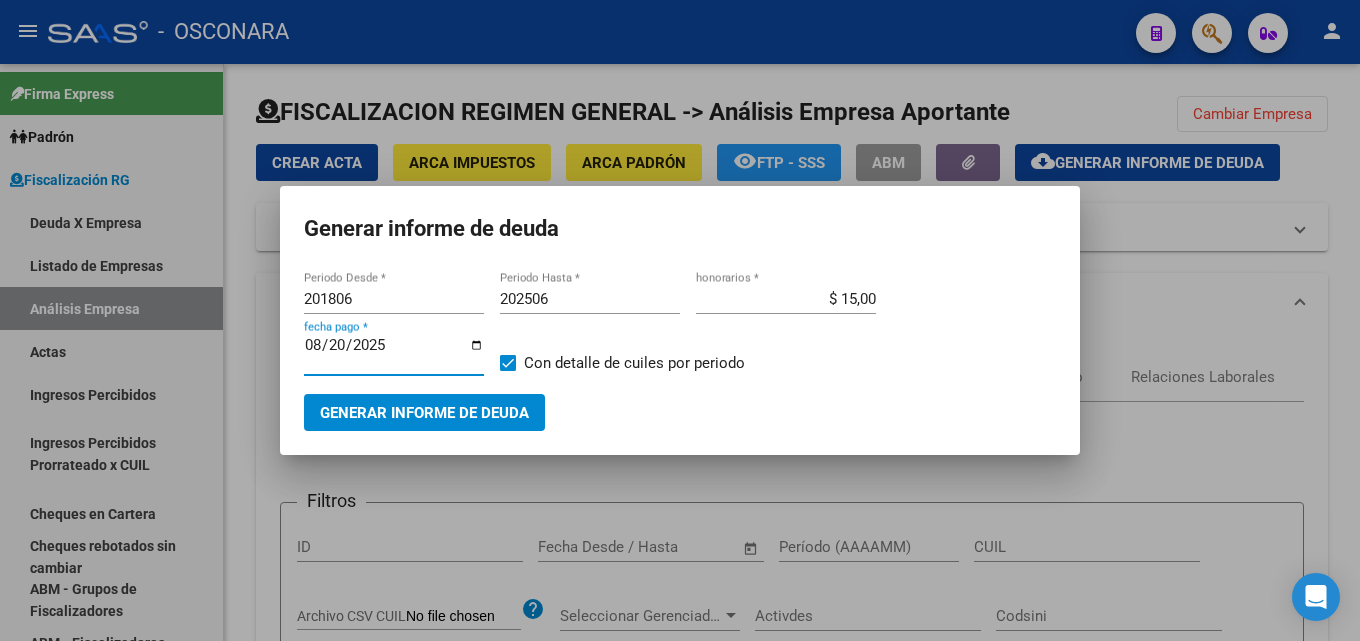 click on "Generar informe de deuda" at bounding box center (424, 413) 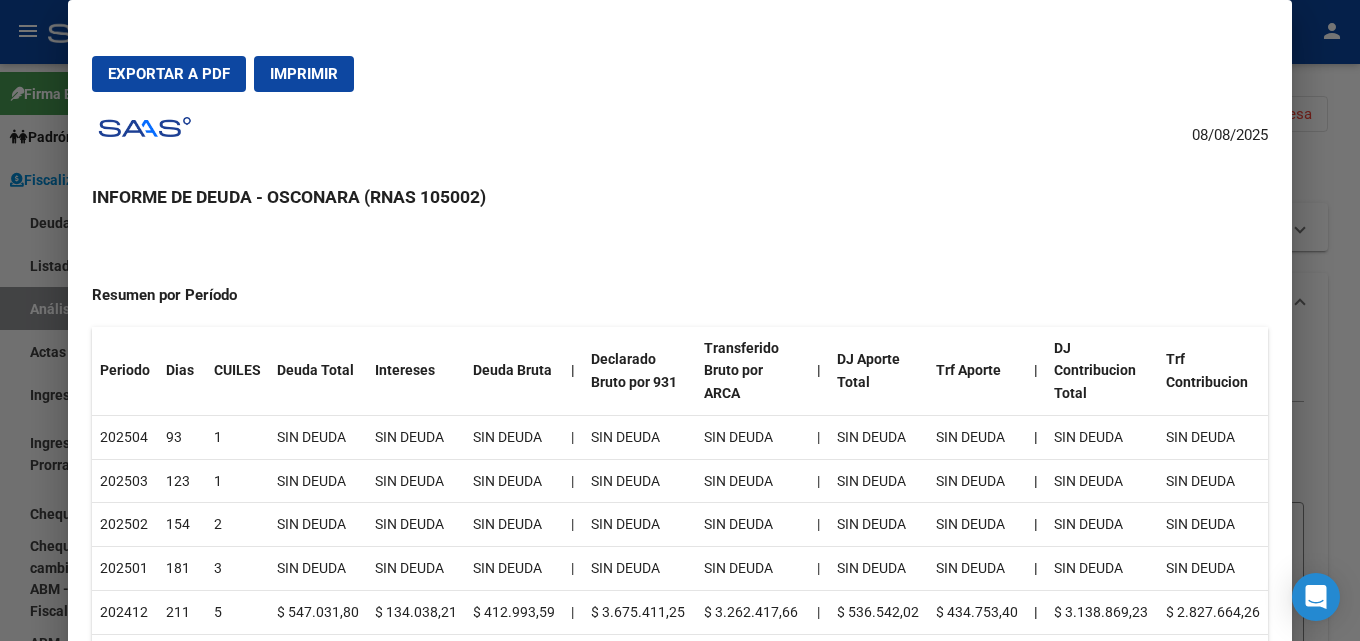 scroll, scrollTop: 200, scrollLeft: 0, axis: vertical 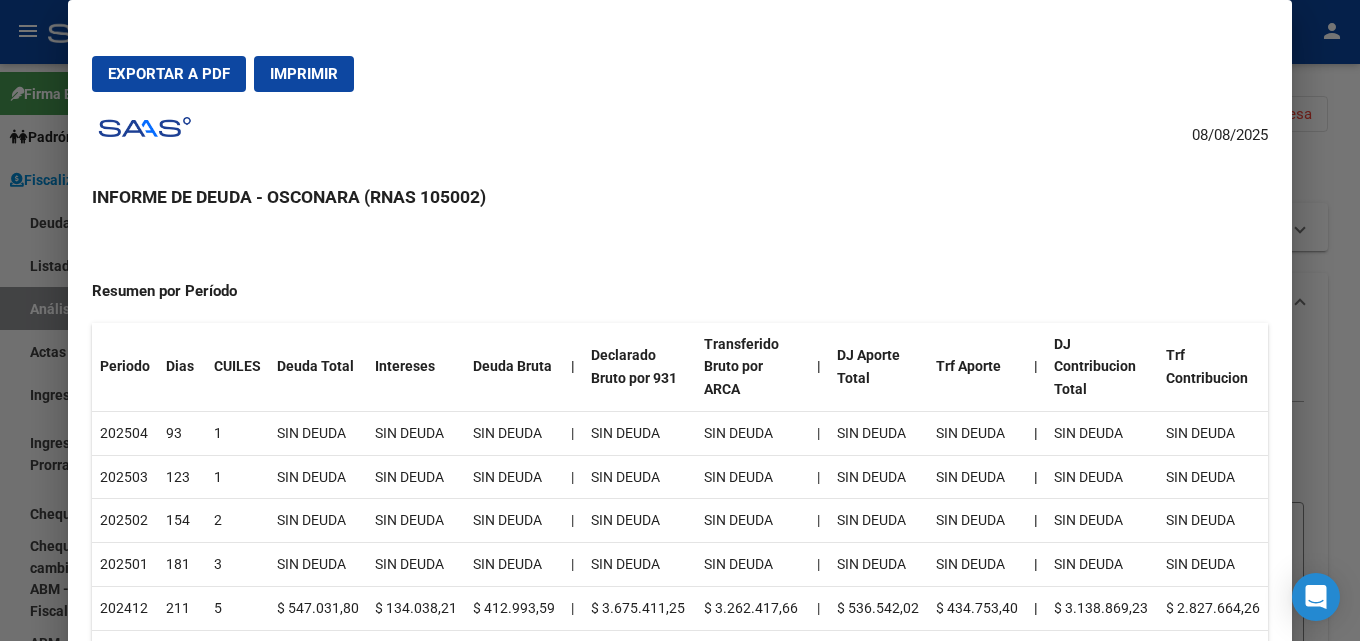 click on "Exportar a PDF" at bounding box center (169, 74) 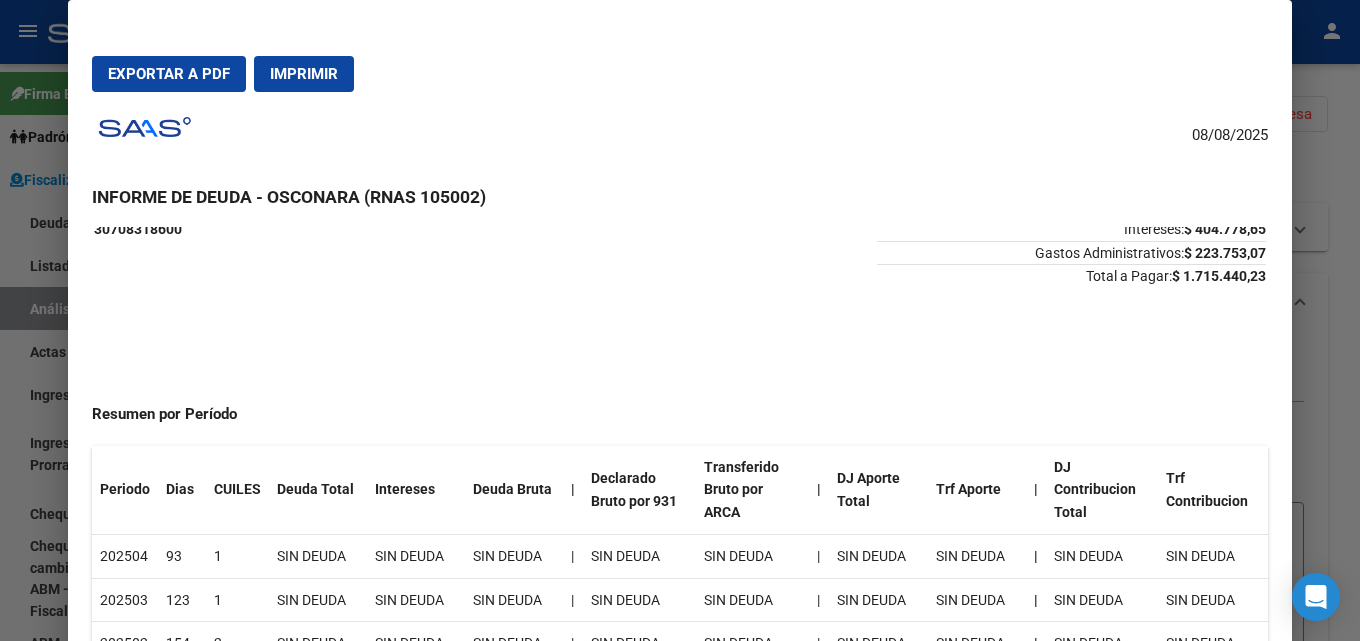 scroll, scrollTop: 0, scrollLeft: 0, axis: both 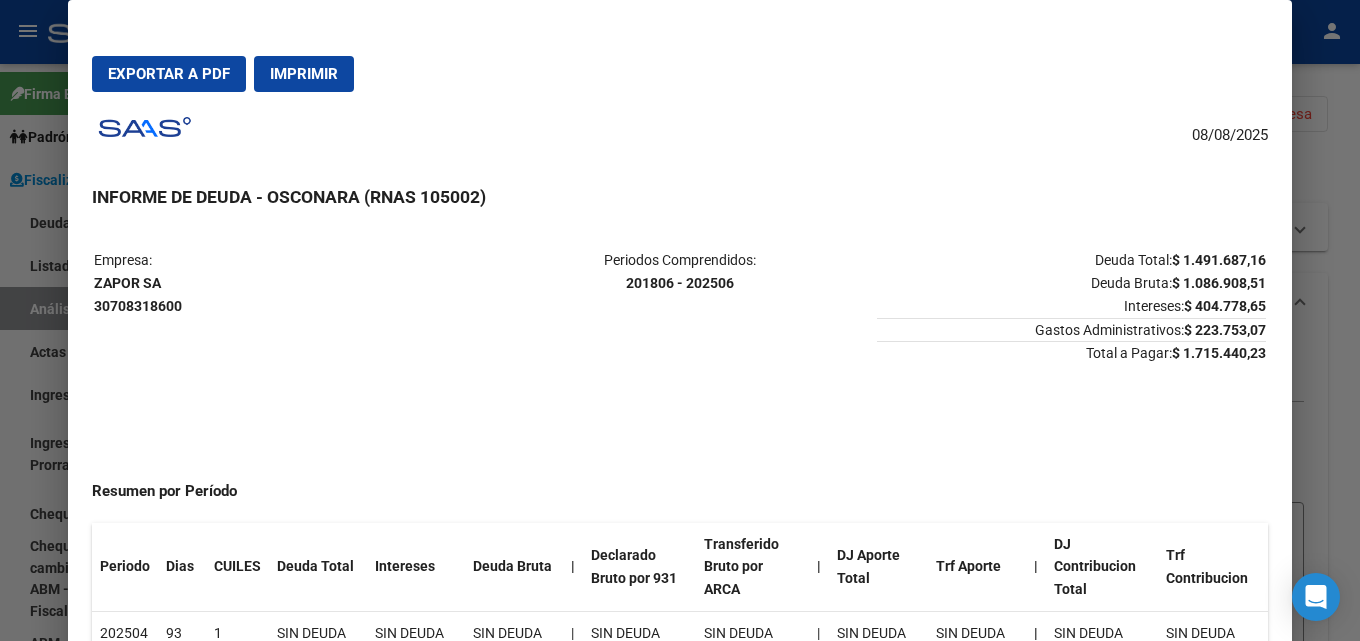 click at bounding box center (680, 320) 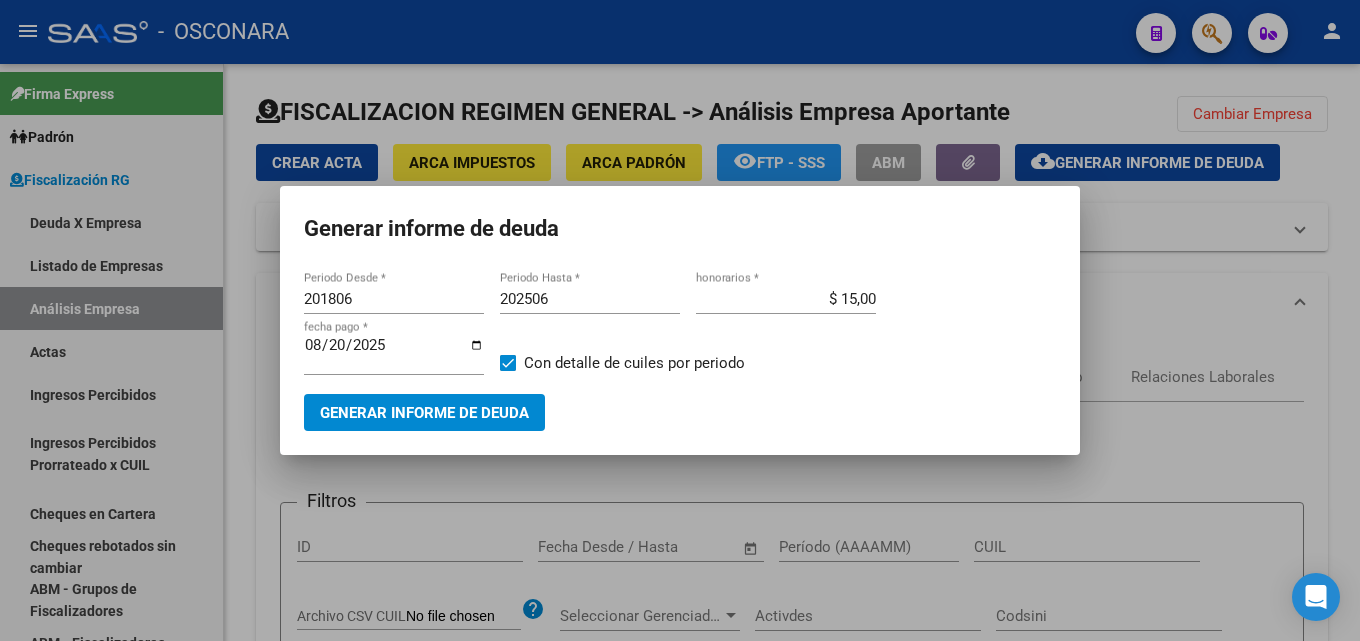 drag, startPoint x: 375, startPoint y: 299, endPoint x: 23, endPoint y: 298, distance: 352.00143 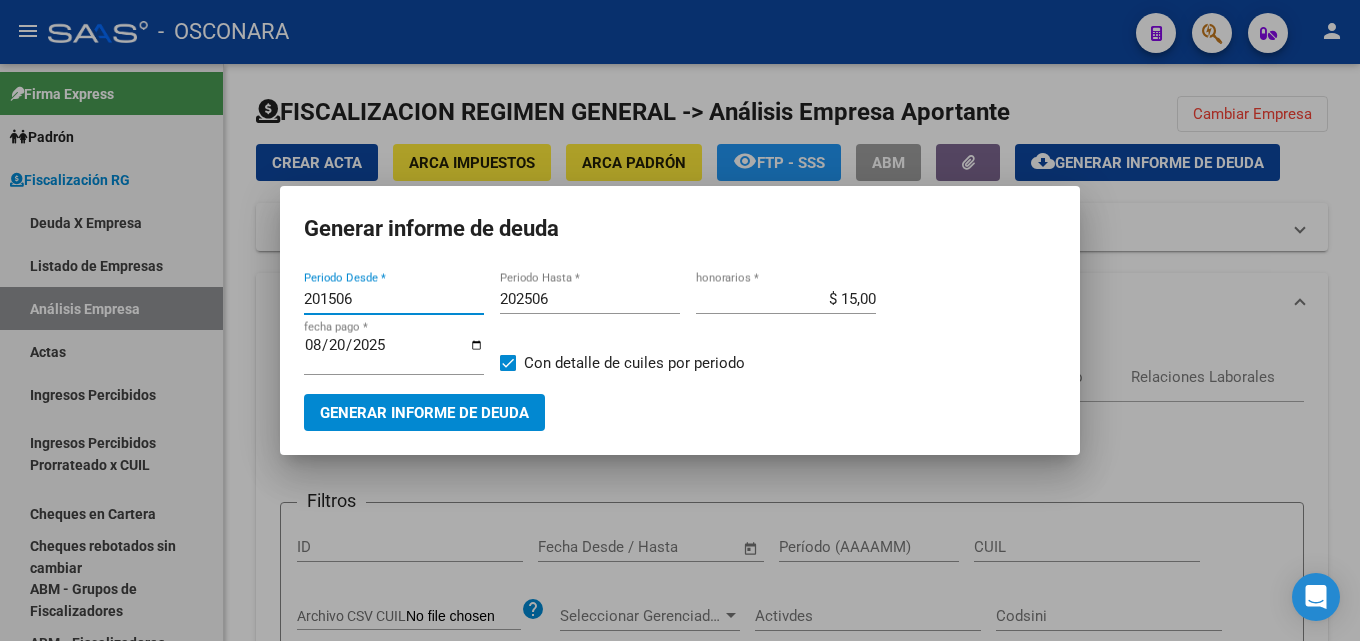 type on "201506" 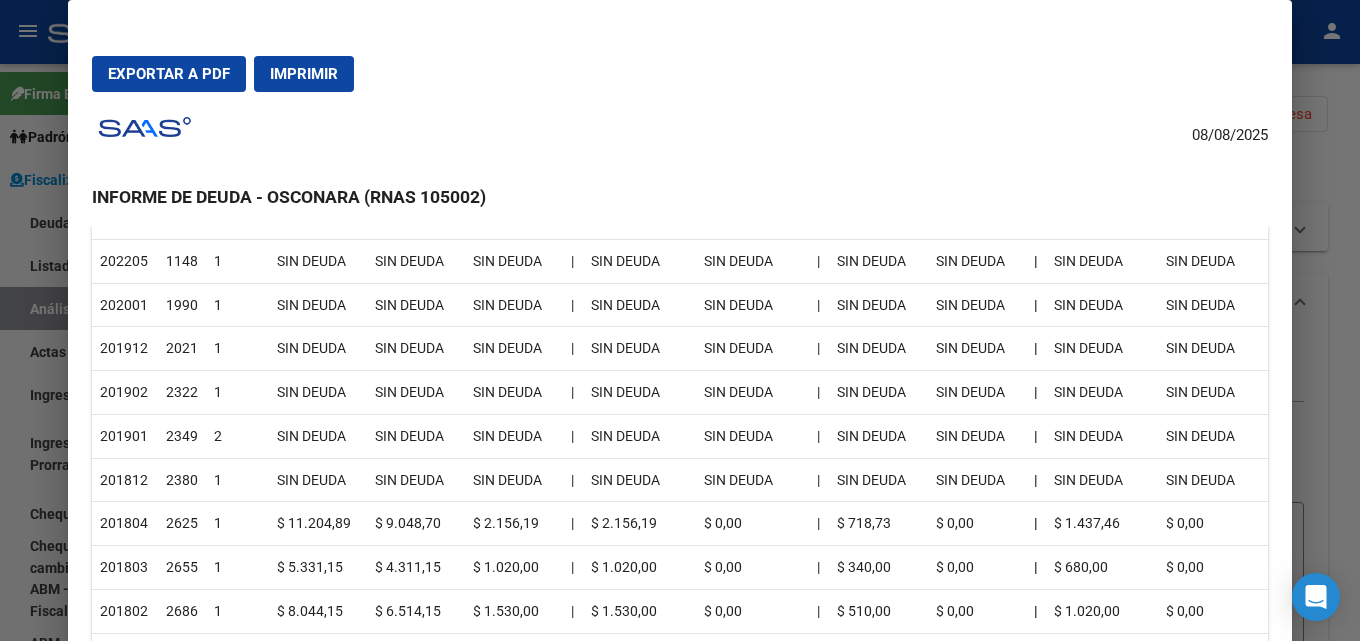 scroll, scrollTop: 400, scrollLeft: 0, axis: vertical 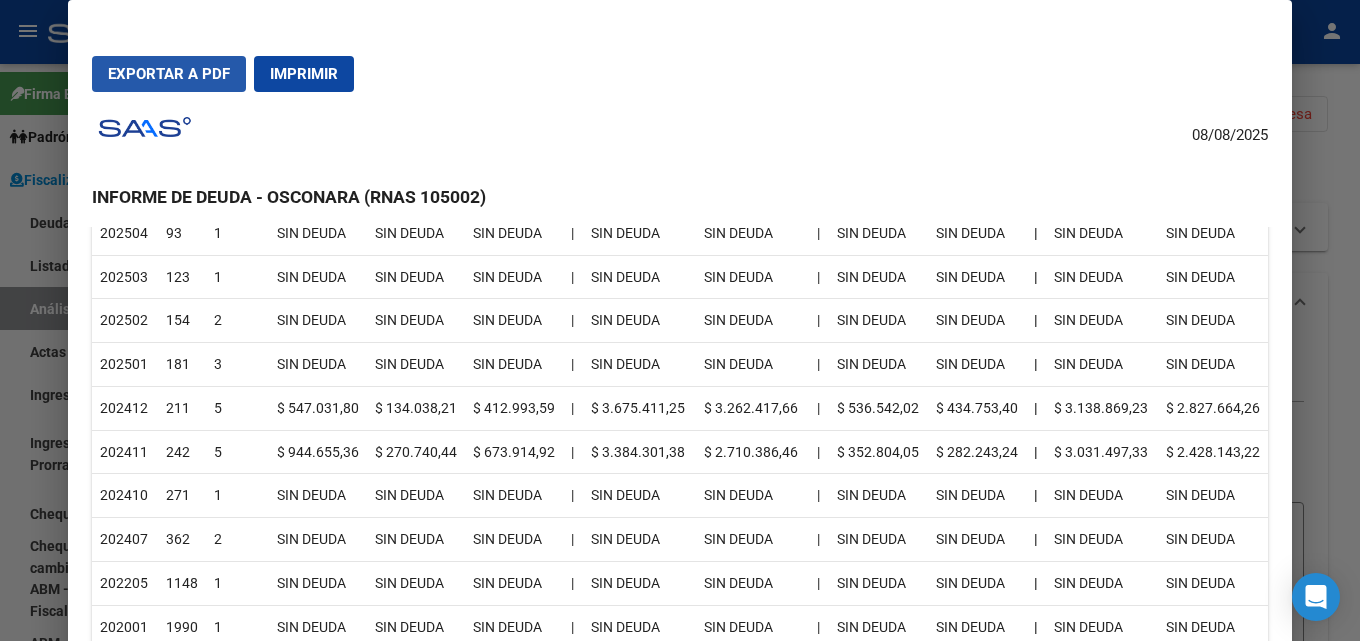 click on "Exportar a PDF" at bounding box center [169, 74] 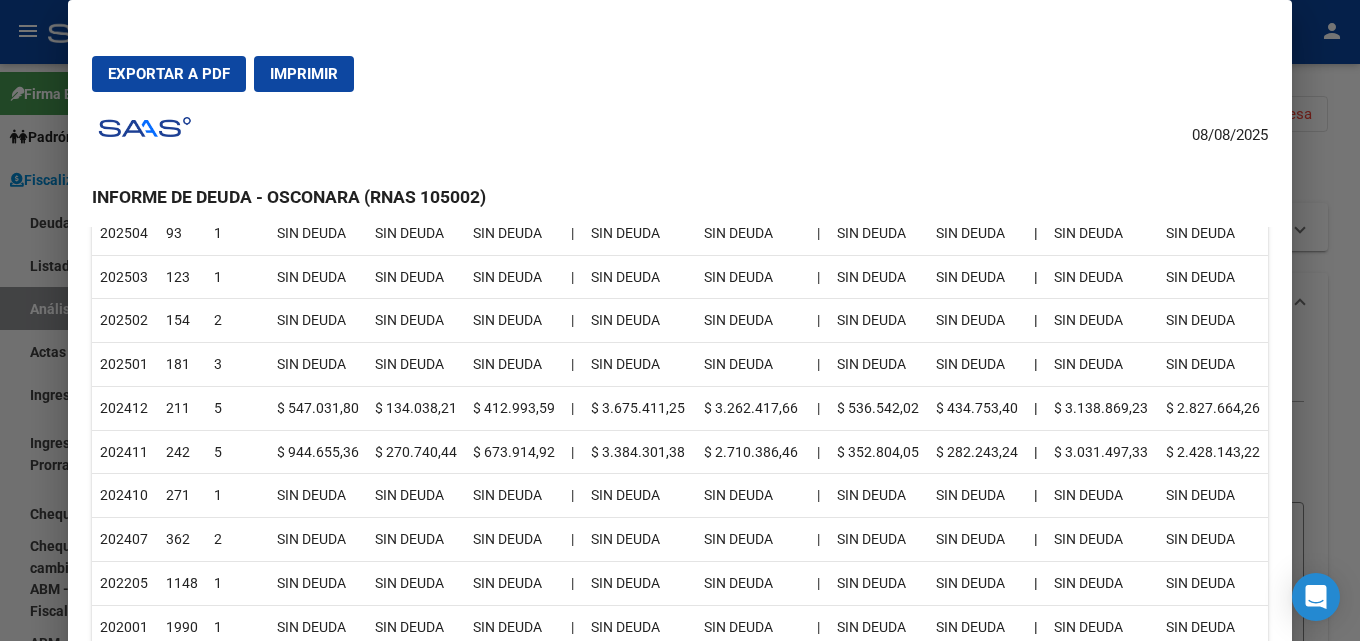 drag, startPoint x: 433, startPoint y: 450, endPoint x: 111, endPoint y: 400, distance: 325.85886 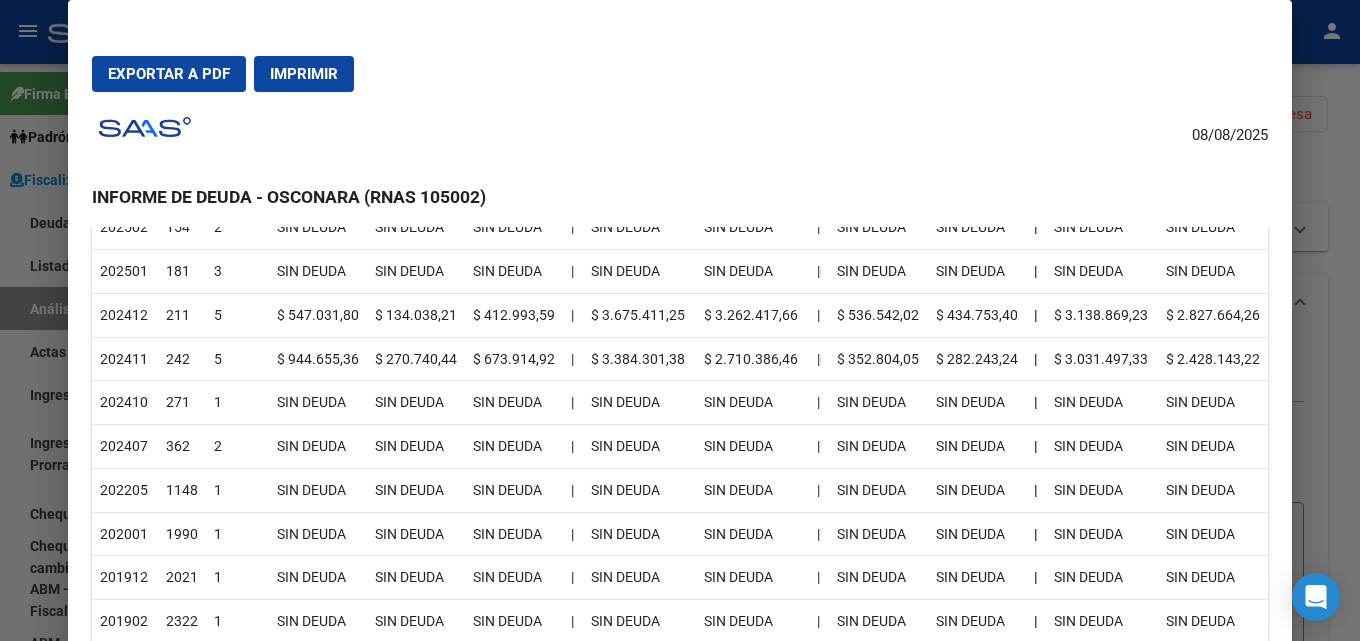 scroll, scrollTop: 500, scrollLeft: 0, axis: vertical 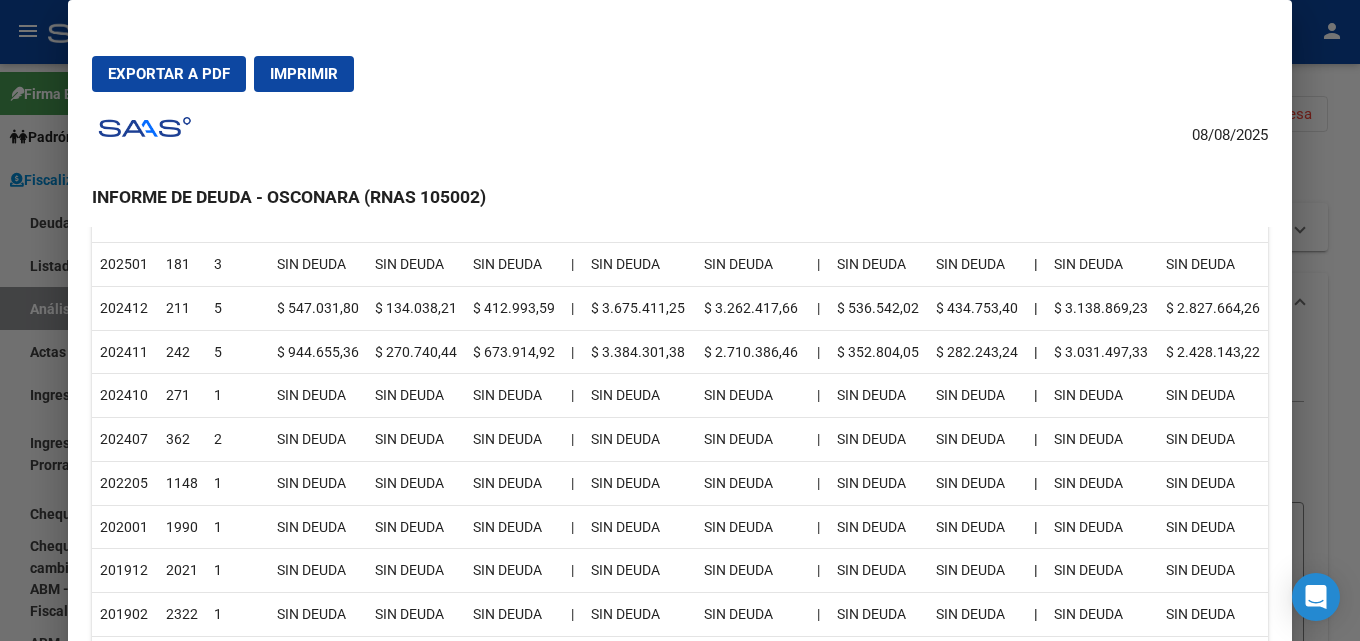 click at bounding box center (680, 320) 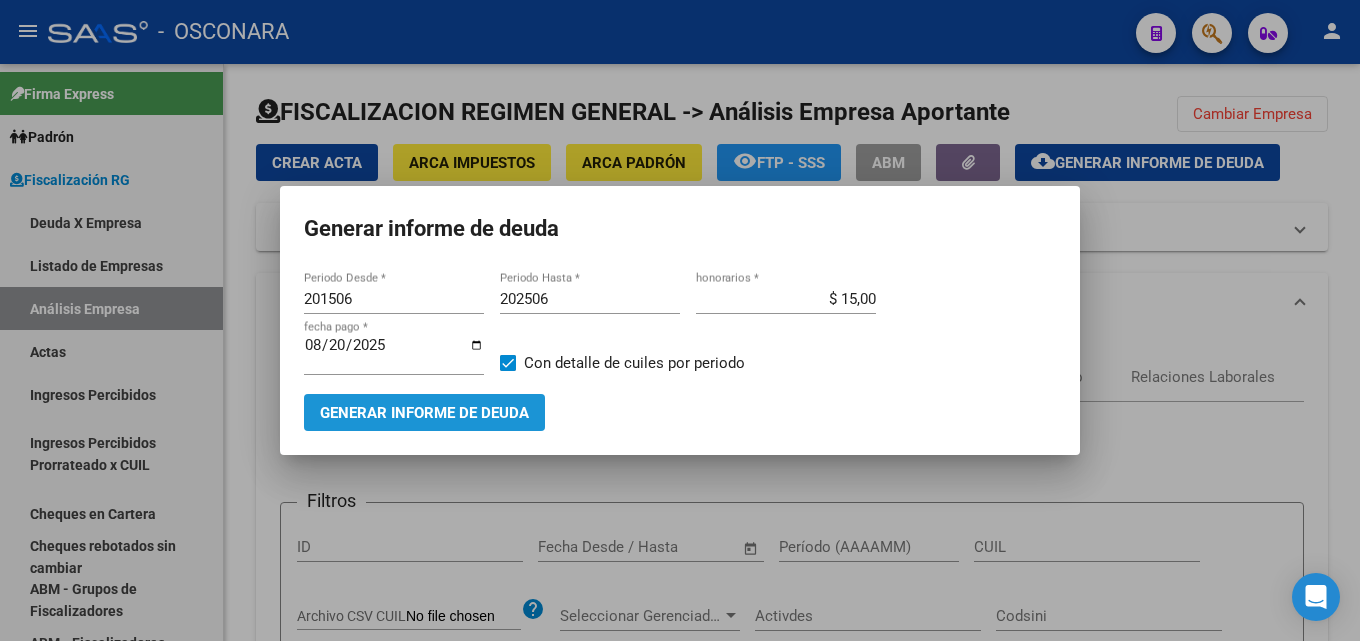 click on "Generar informe de deuda" at bounding box center (424, 413) 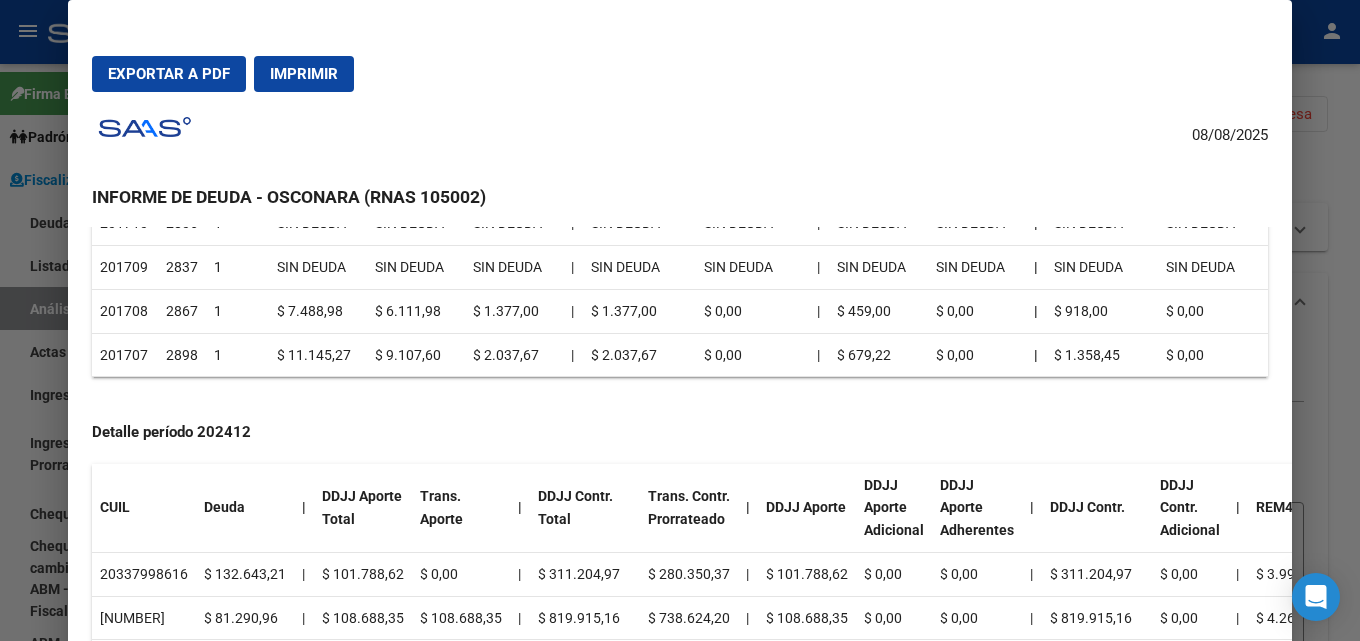 scroll, scrollTop: 1100, scrollLeft: 0, axis: vertical 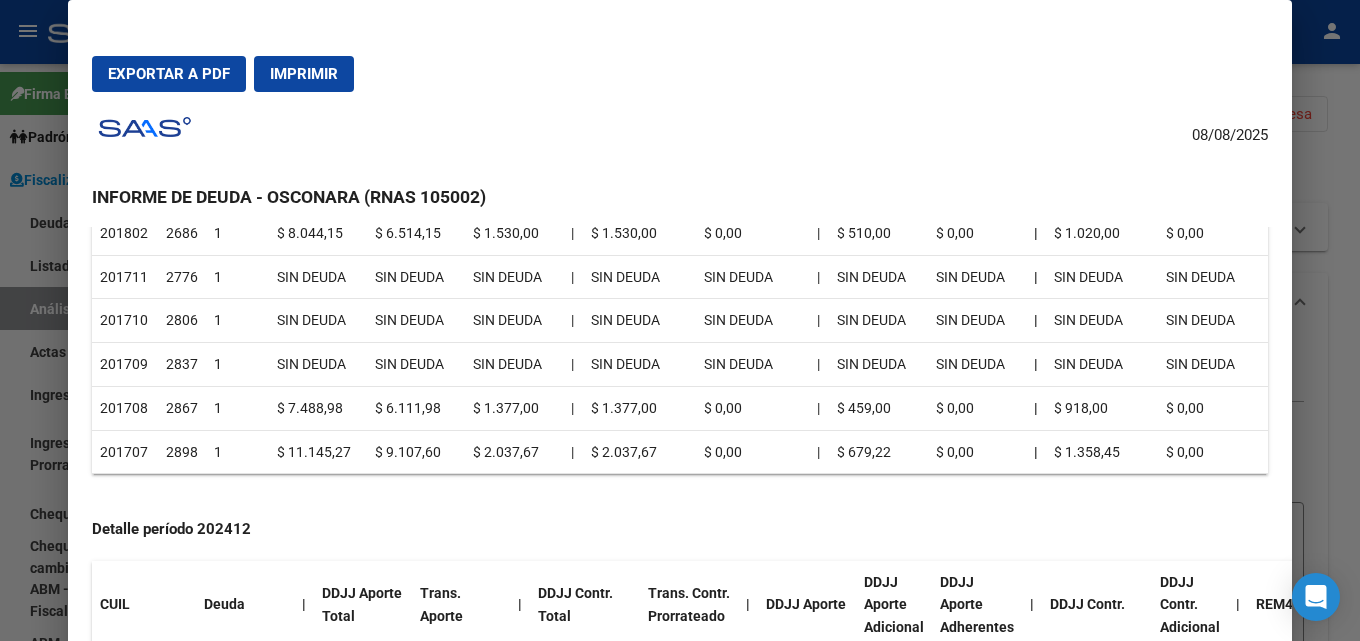 drag, startPoint x: 394, startPoint y: 403, endPoint x: 456, endPoint y: 445, distance: 74.88658 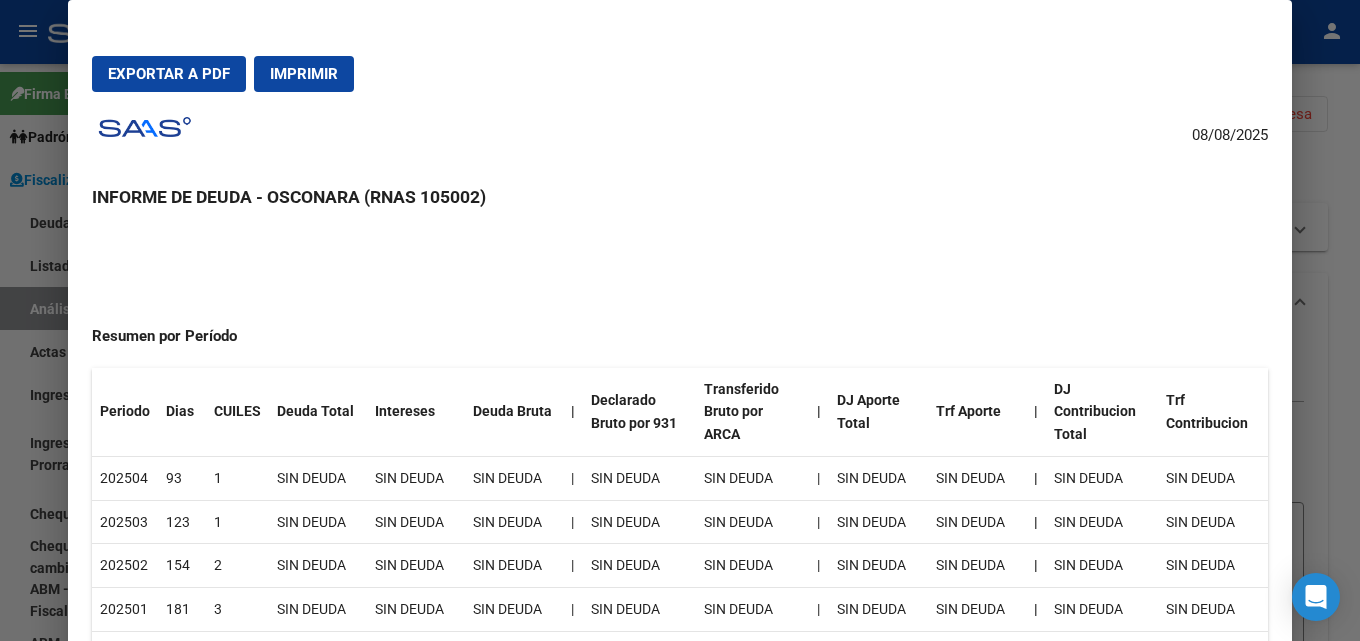 scroll, scrollTop: 0, scrollLeft: 0, axis: both 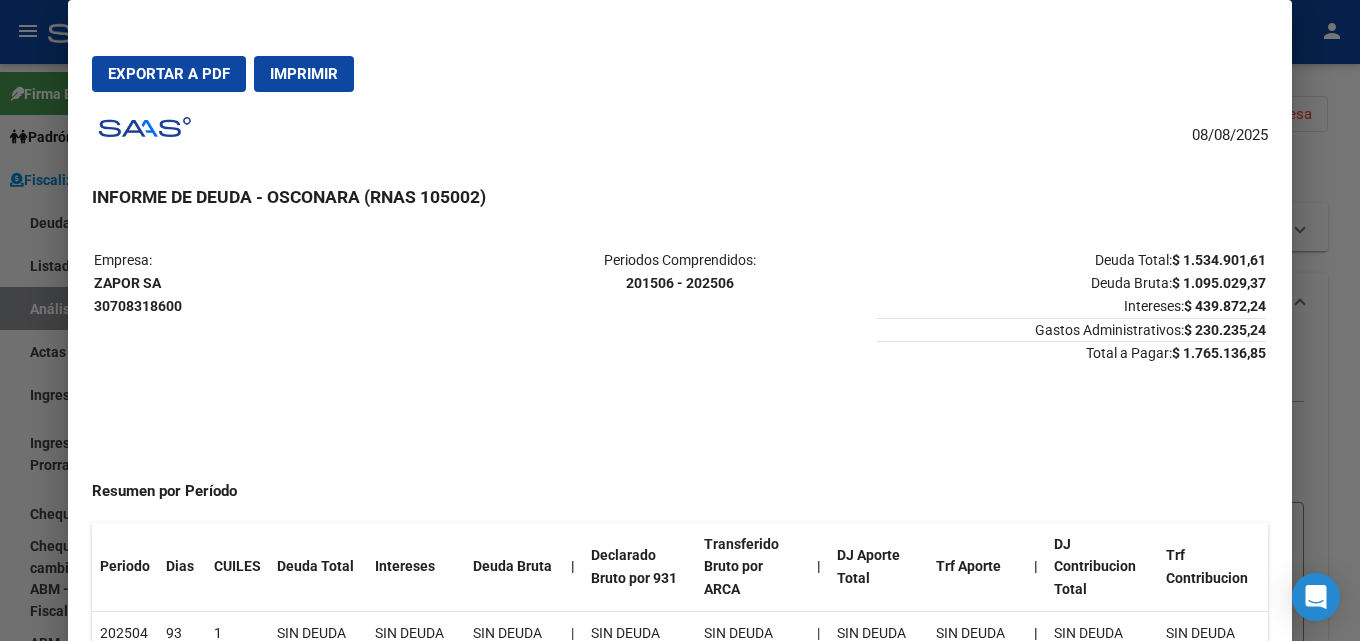 drag, startPoint x: 419, startPoint y: 429, endPoint x: 487, endPoint y: 469, distance: 78.892334 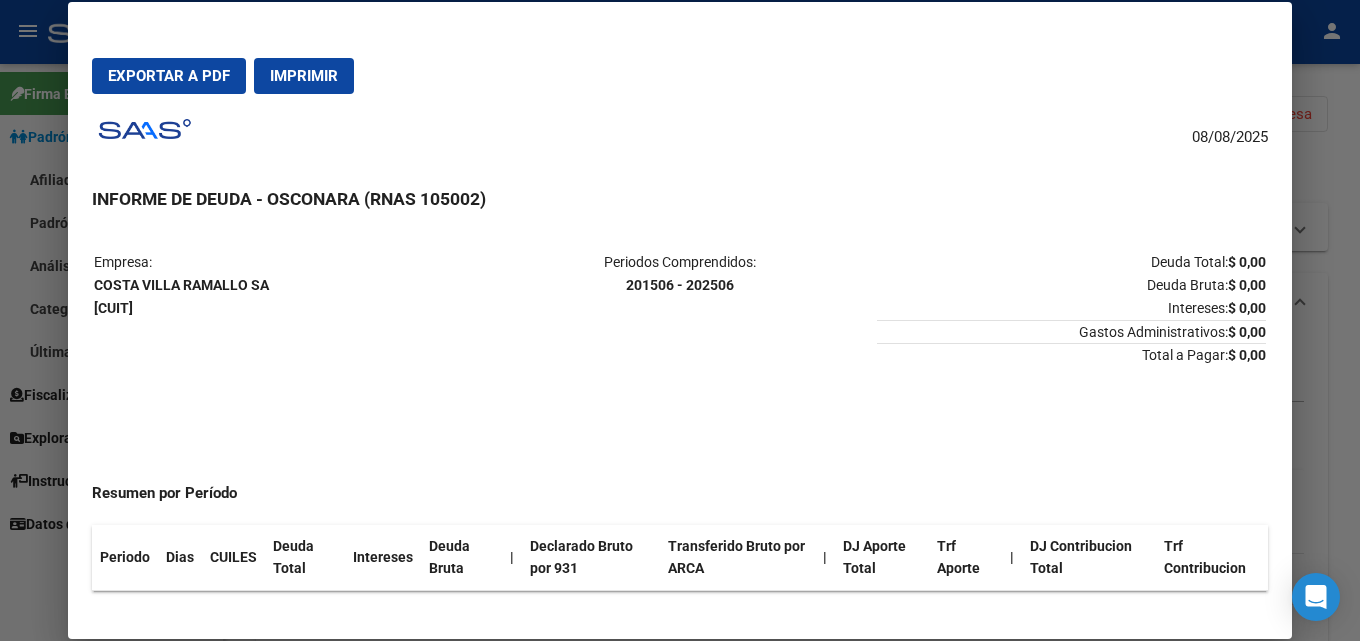 scroll, scrollTop: 0, scrollLeft: 0, axis: both 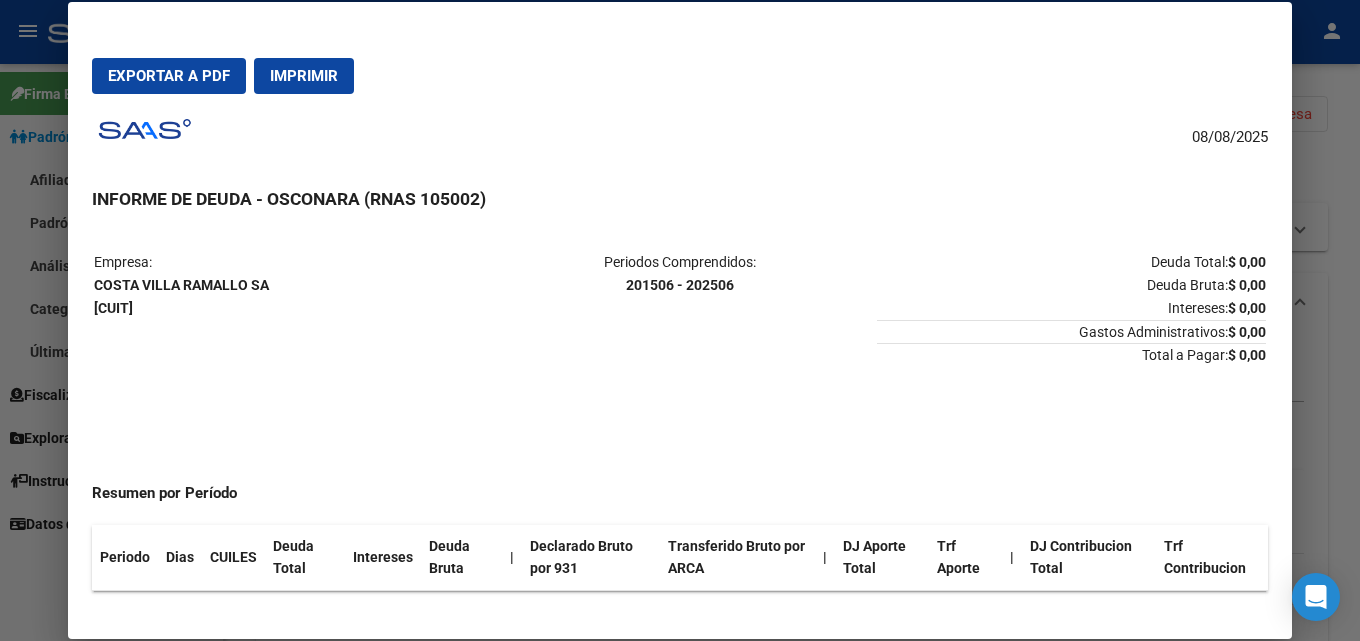 click at bounding box center (680, 320) 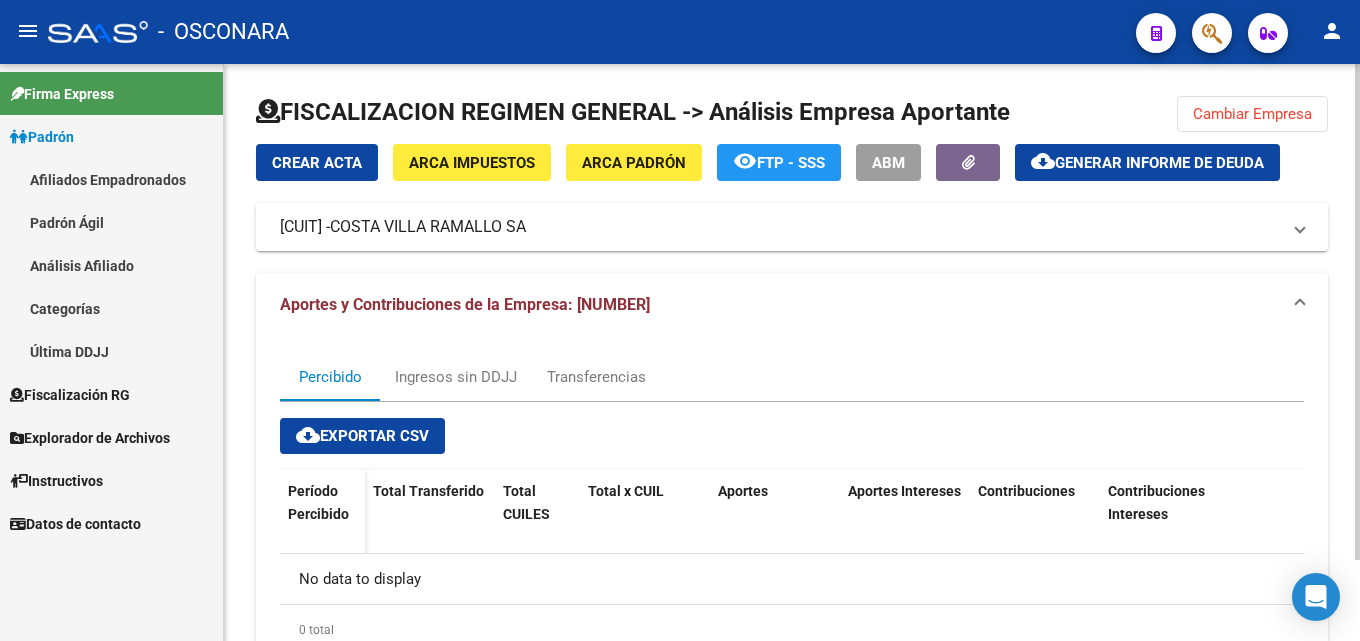 click on "Cambiar Empresa" 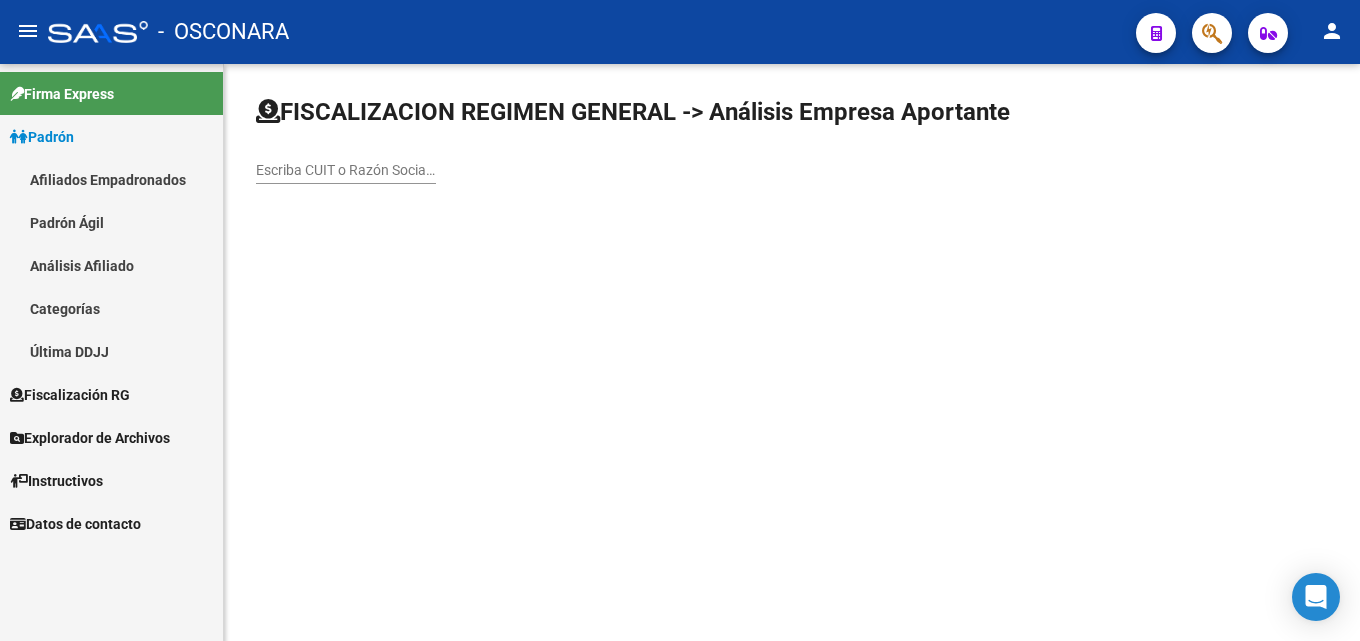 click on "Escriba CUIT o Razón Social para buscar" at bounding box center (346, 170) 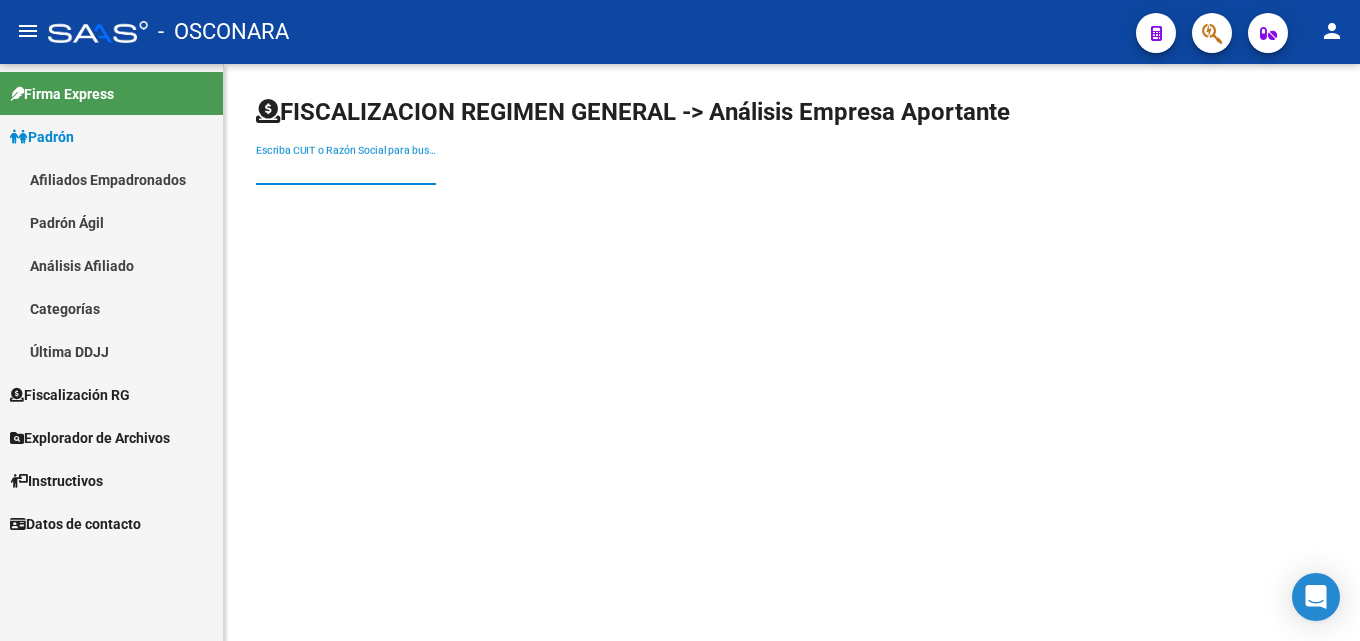 paste on "[CUIT]" 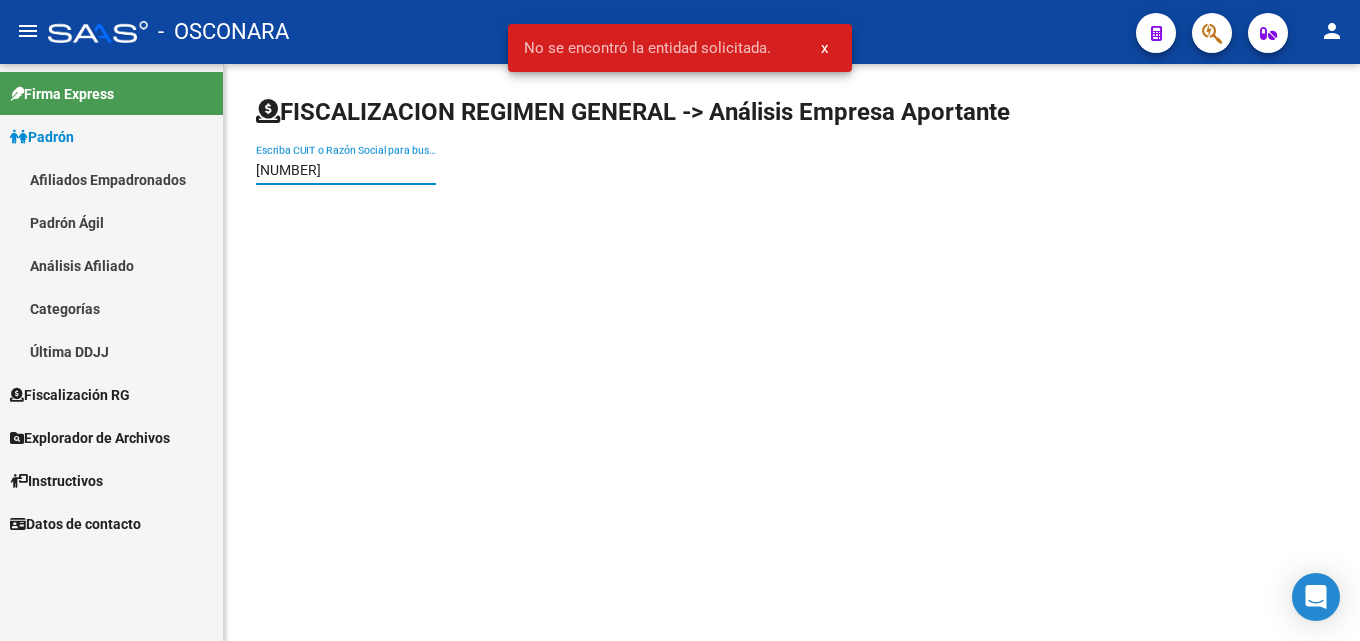 click on "[CUIT] Escriba CUIT o Razón Social para buscar" 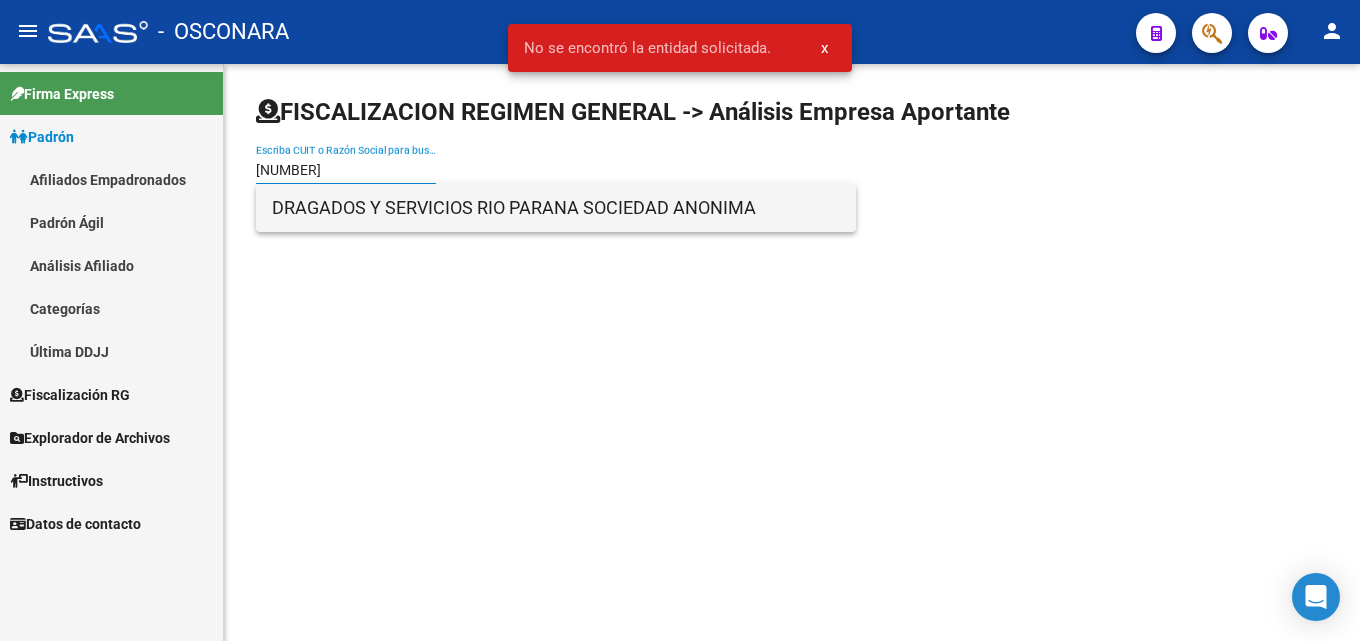 type on "[NUMBER]" 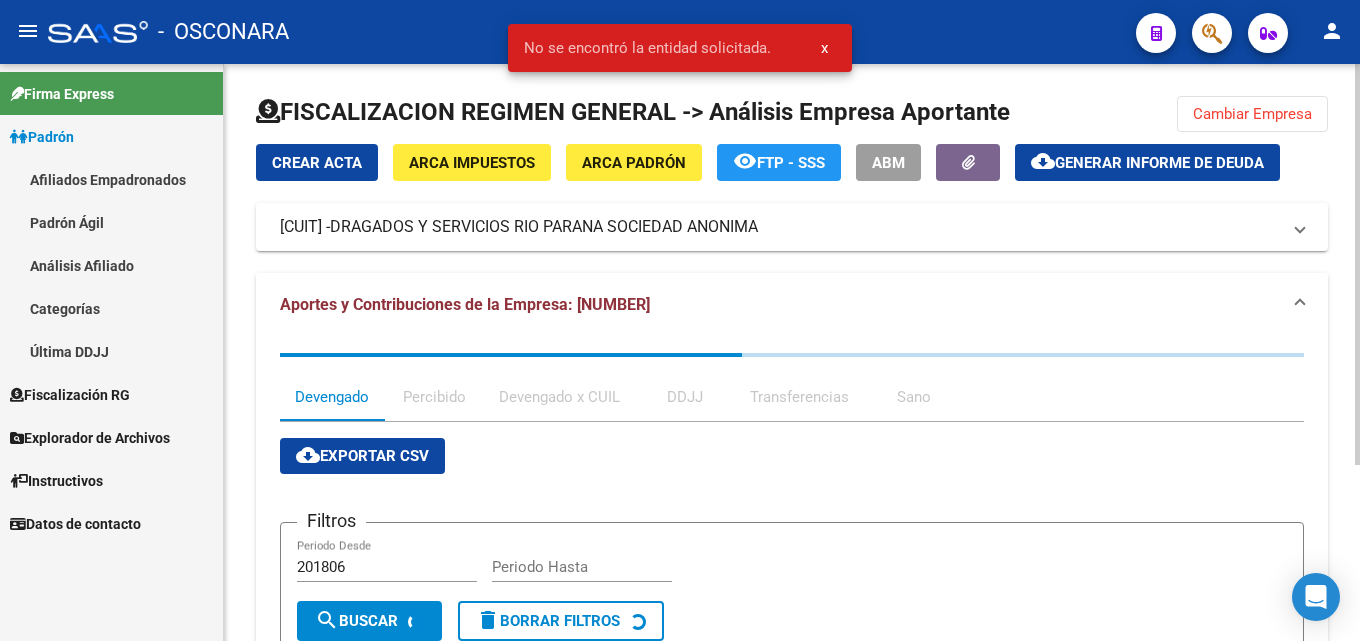 click on "Generar informe de deuda" 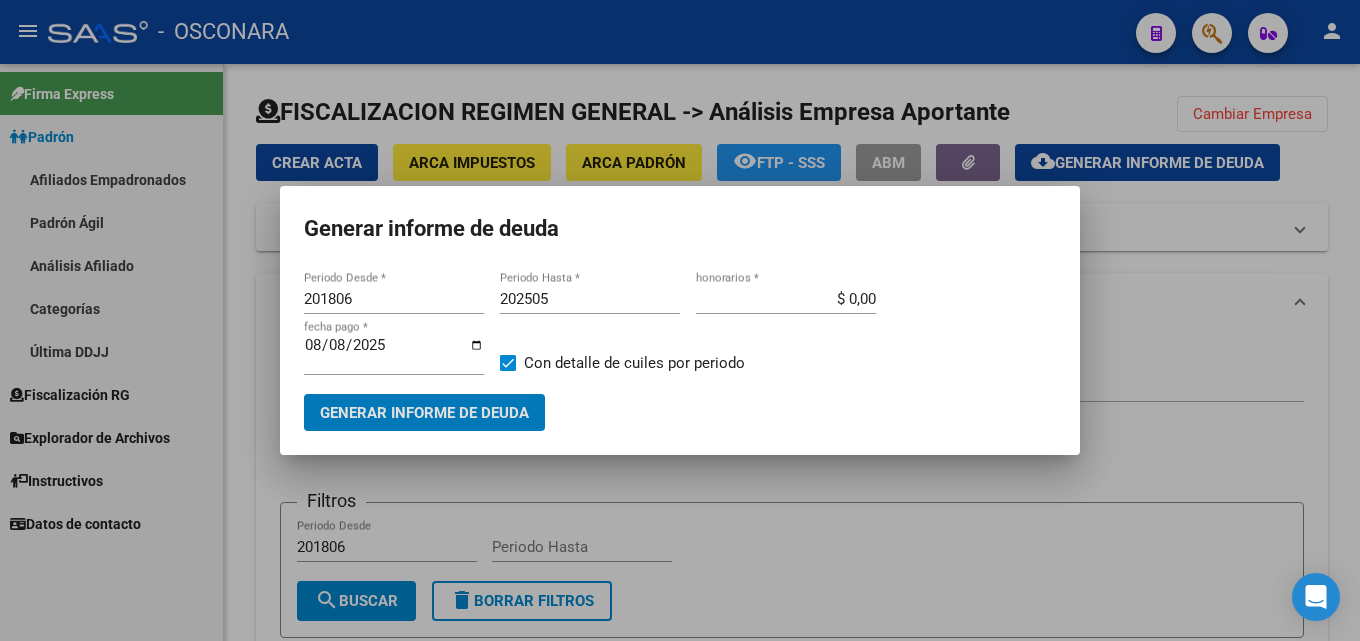 drag, startPoint x: 330, startPoint y: 297, endPoint x: 281, endPoint y: 295, distance: 49.0408 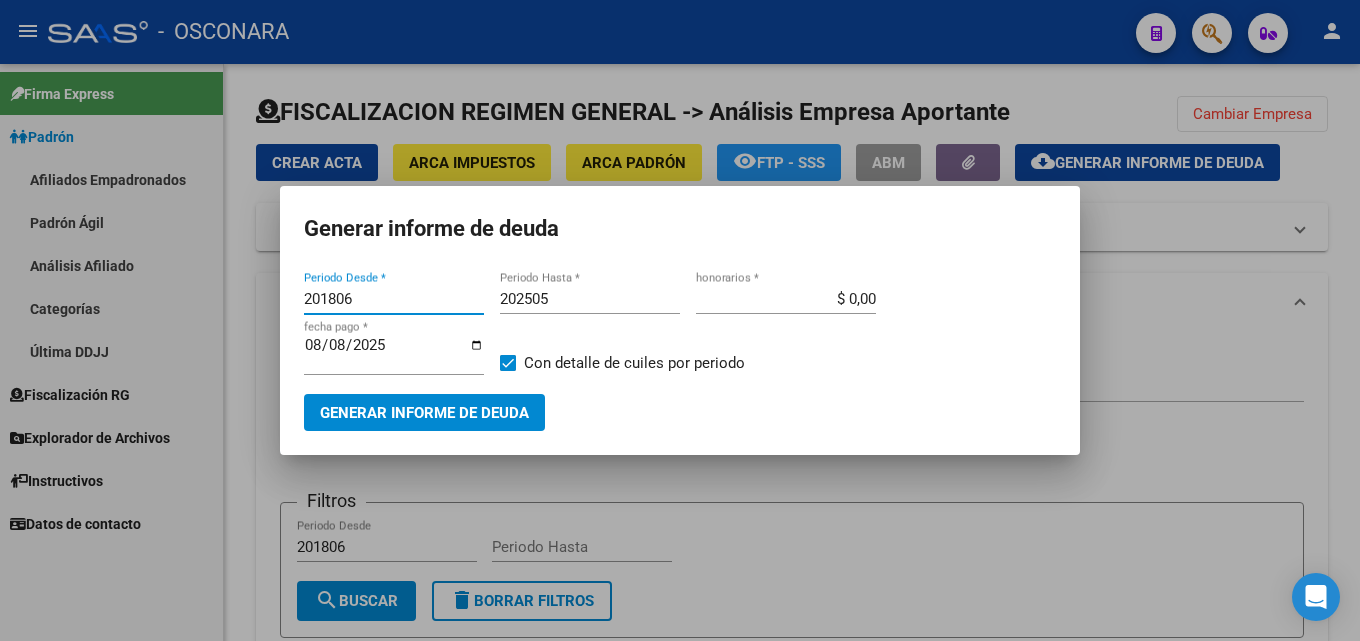 drag, startPoint x: 362, startPoint y: 298, endPoint x: 255, endPoint y: 301, distance: 107.042046 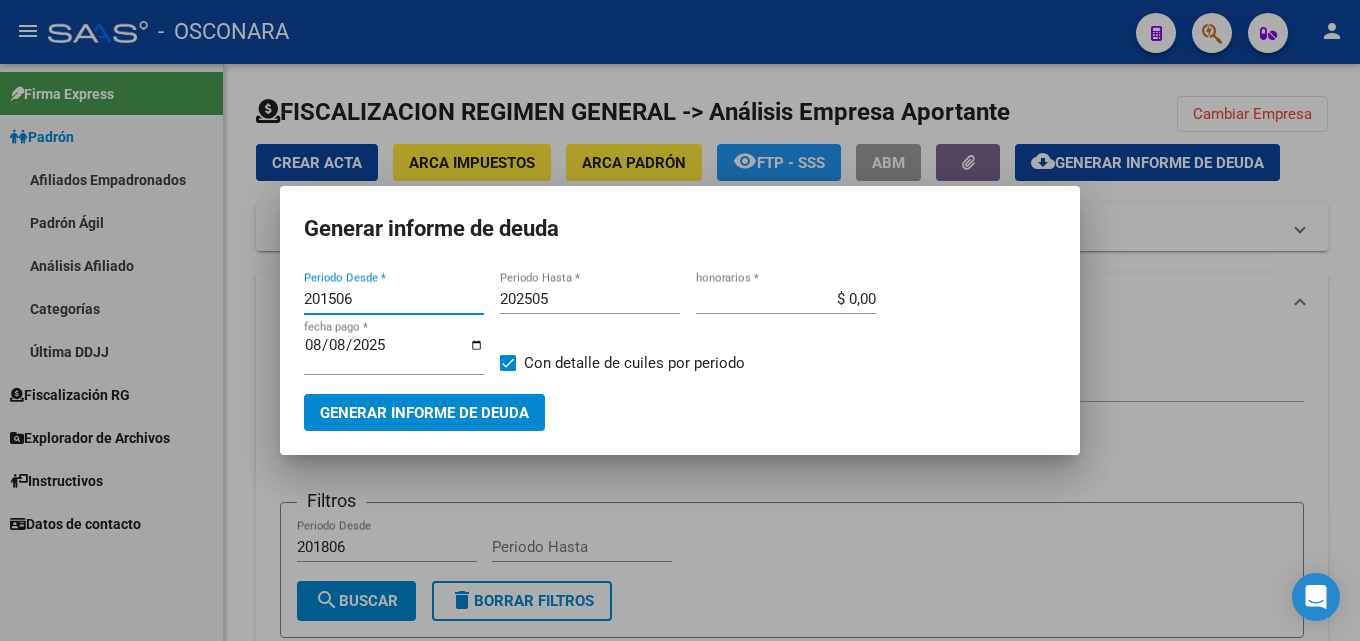 type on "201506" 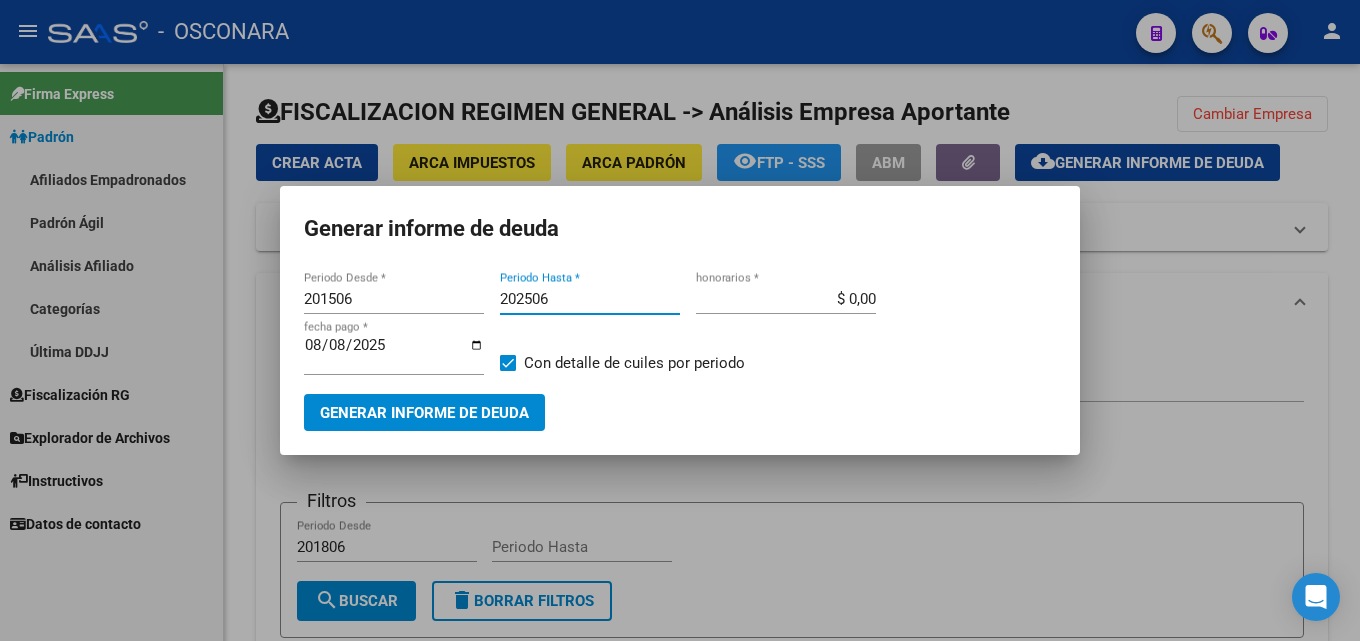 type on "202506" 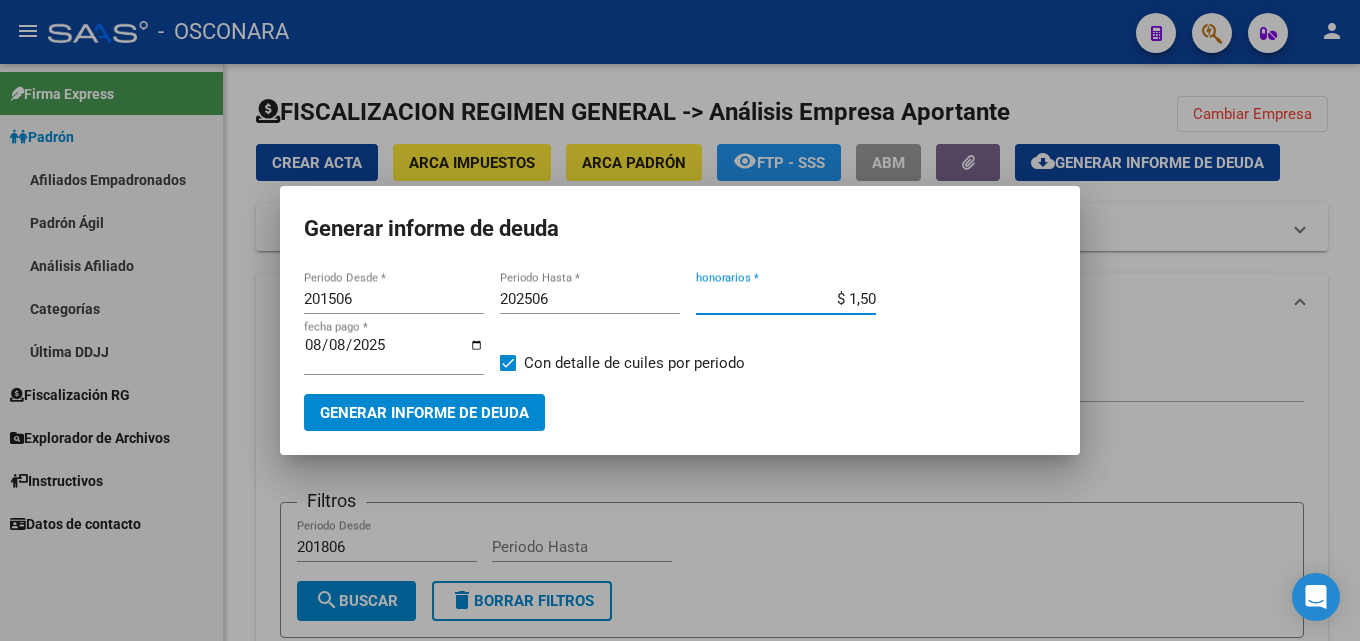 type on "$ 15,00" 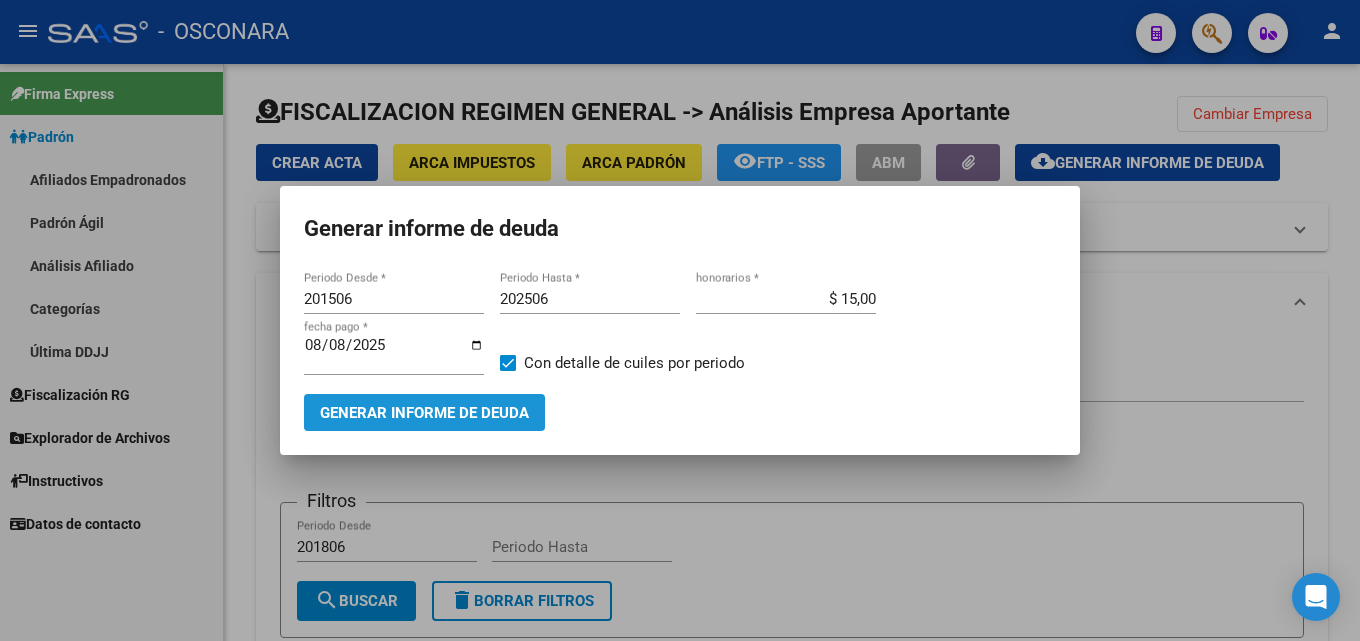 click on "Generar informe de deuda" at bounding box center (424, 412) 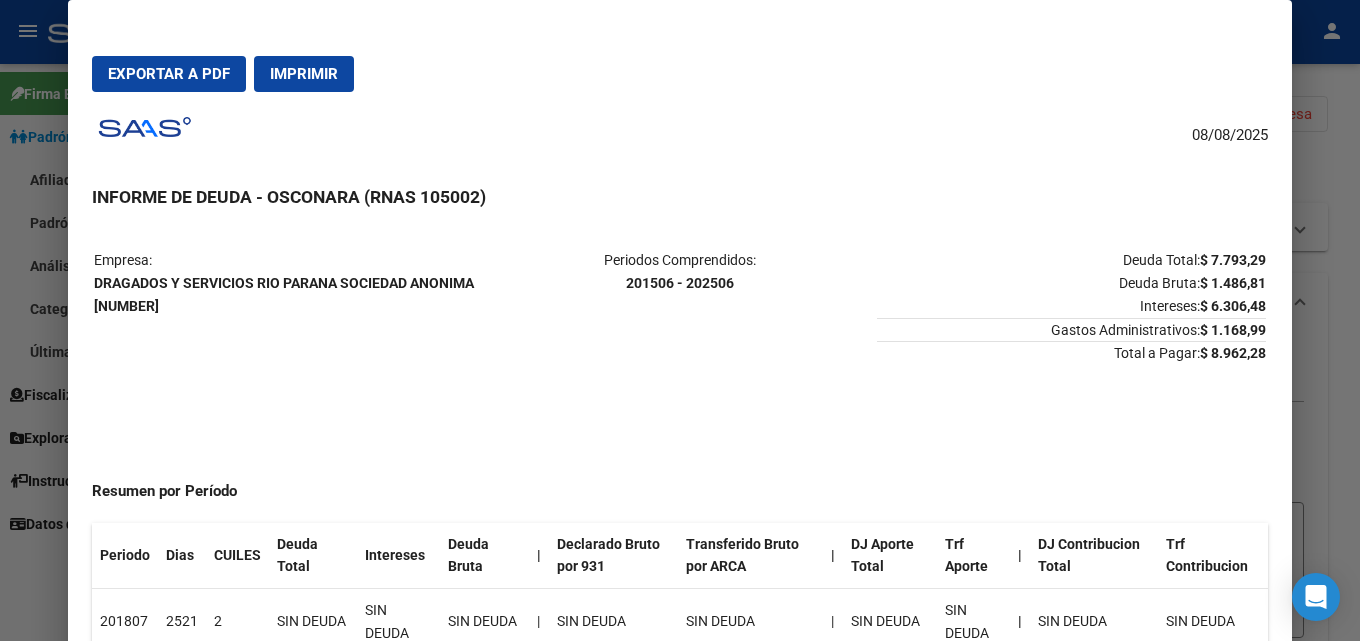 click at bounding box center (680, 320) 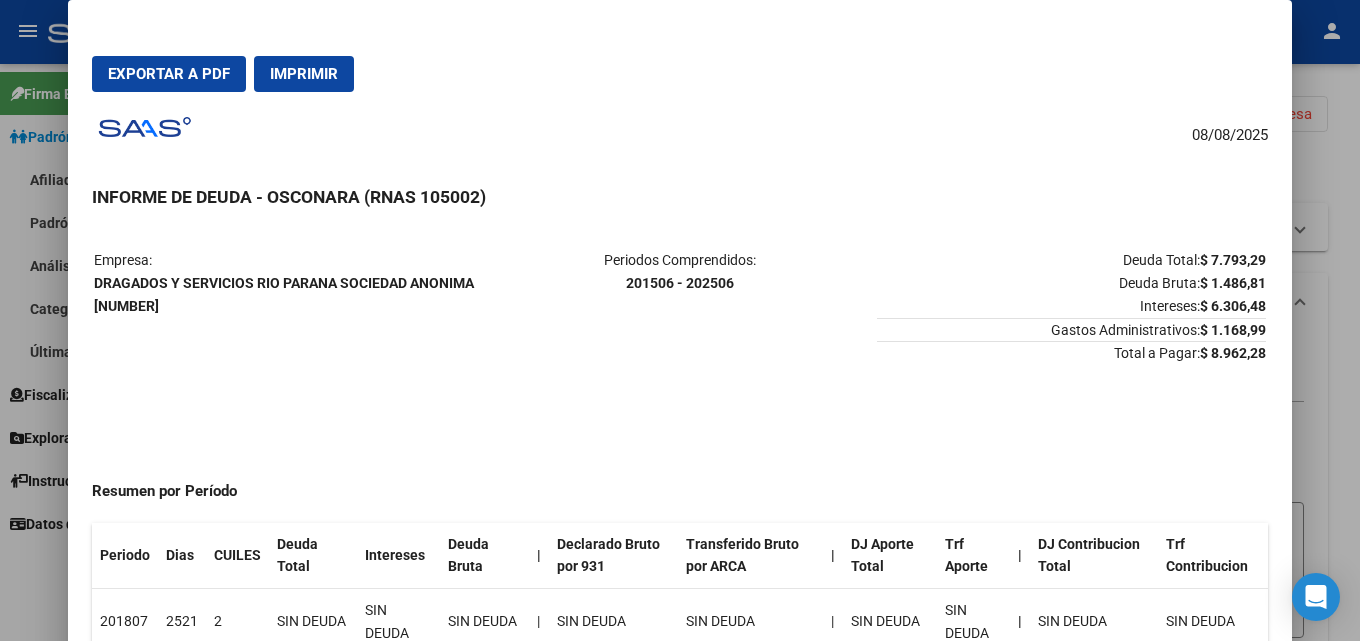 click at bounding box center [680, 320] 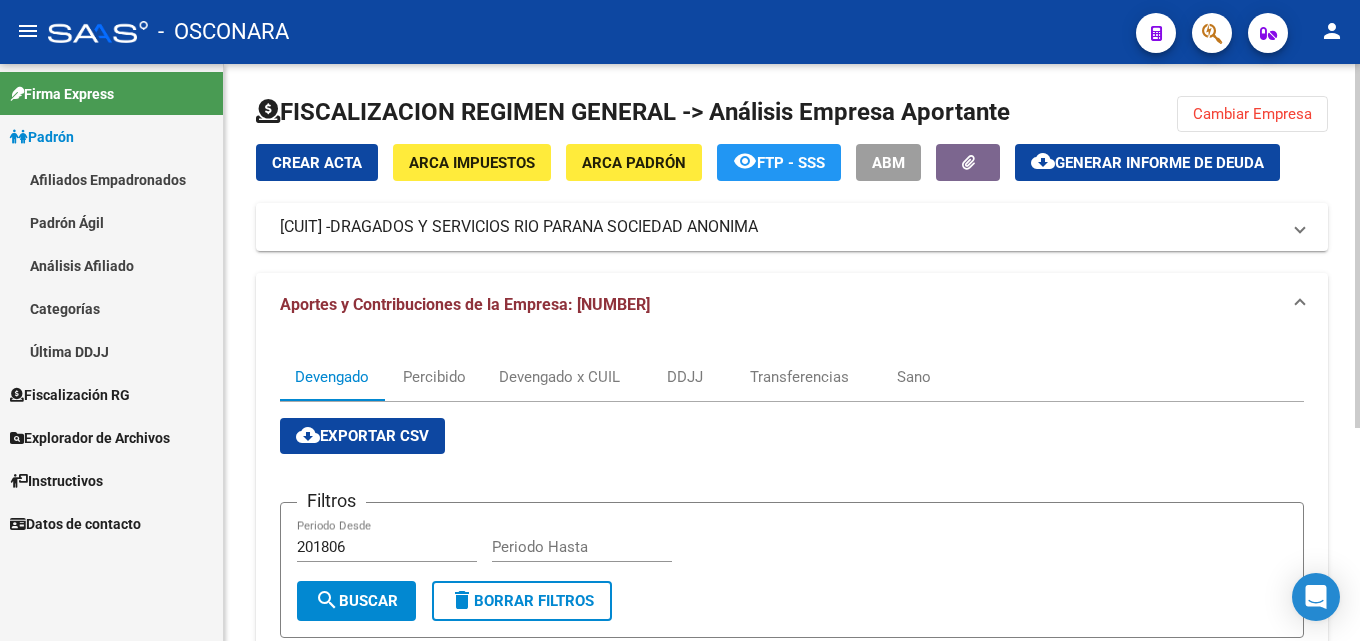 drag, startPoint x: 1290, startPoint y: 108, endPoint x: 932, endPoint y: 117, distance: 358.1131 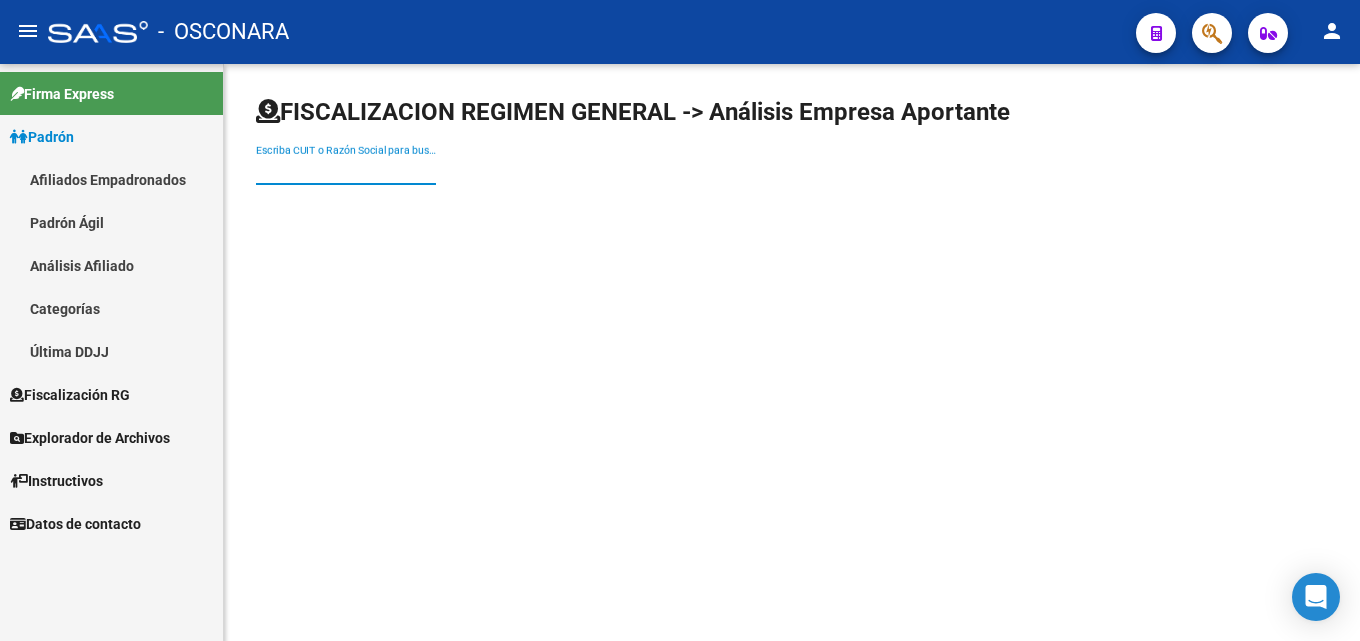 click on "Escriba CUIT o Razón Social para buscar" at bounding box center [346, 170] 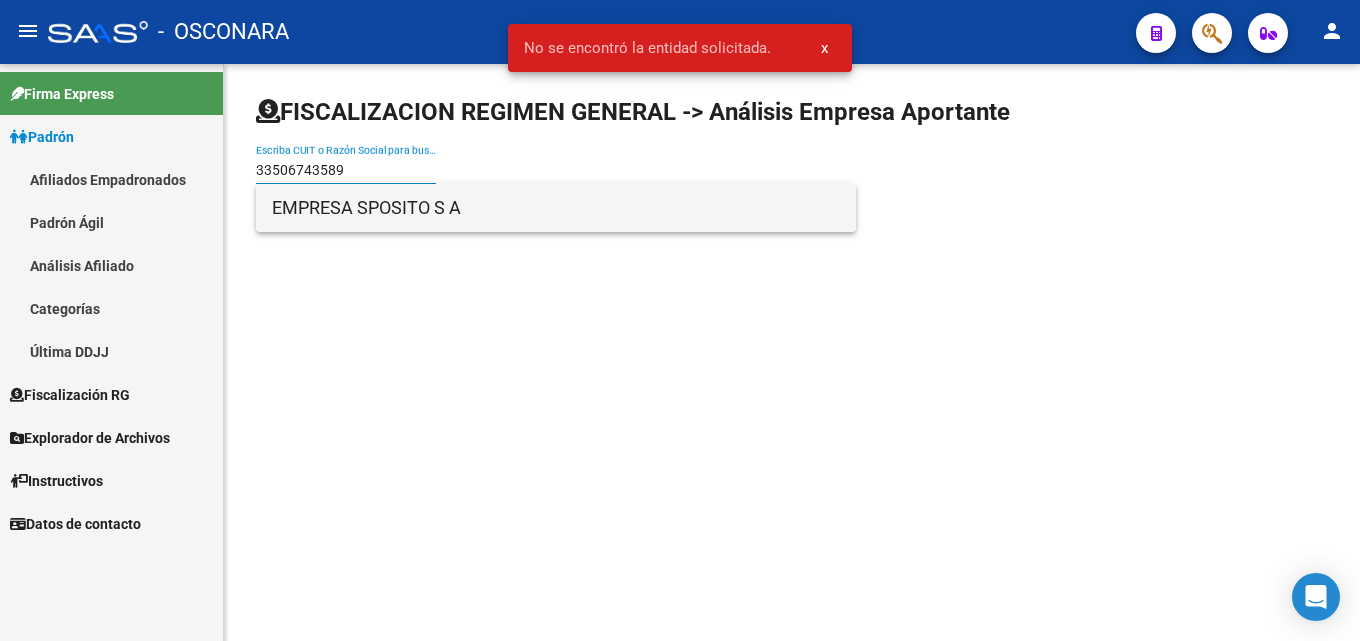 type on "33506743589" 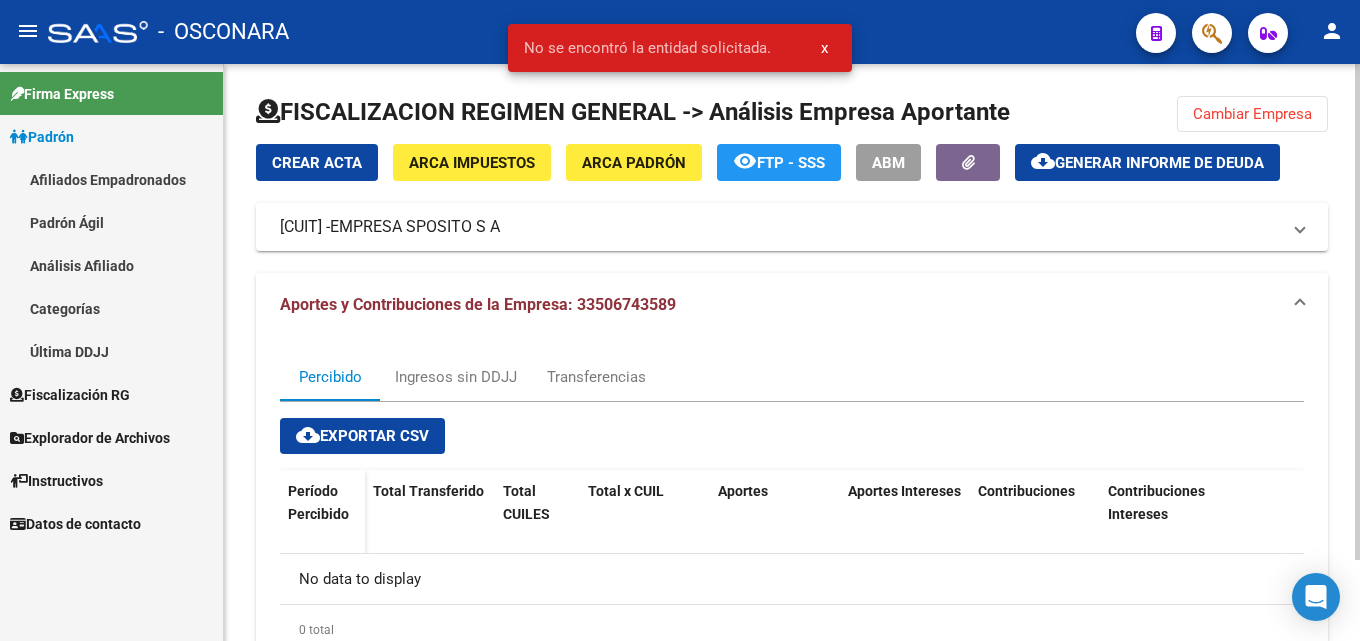 click on "cloud_download  Generar informe de deuda" 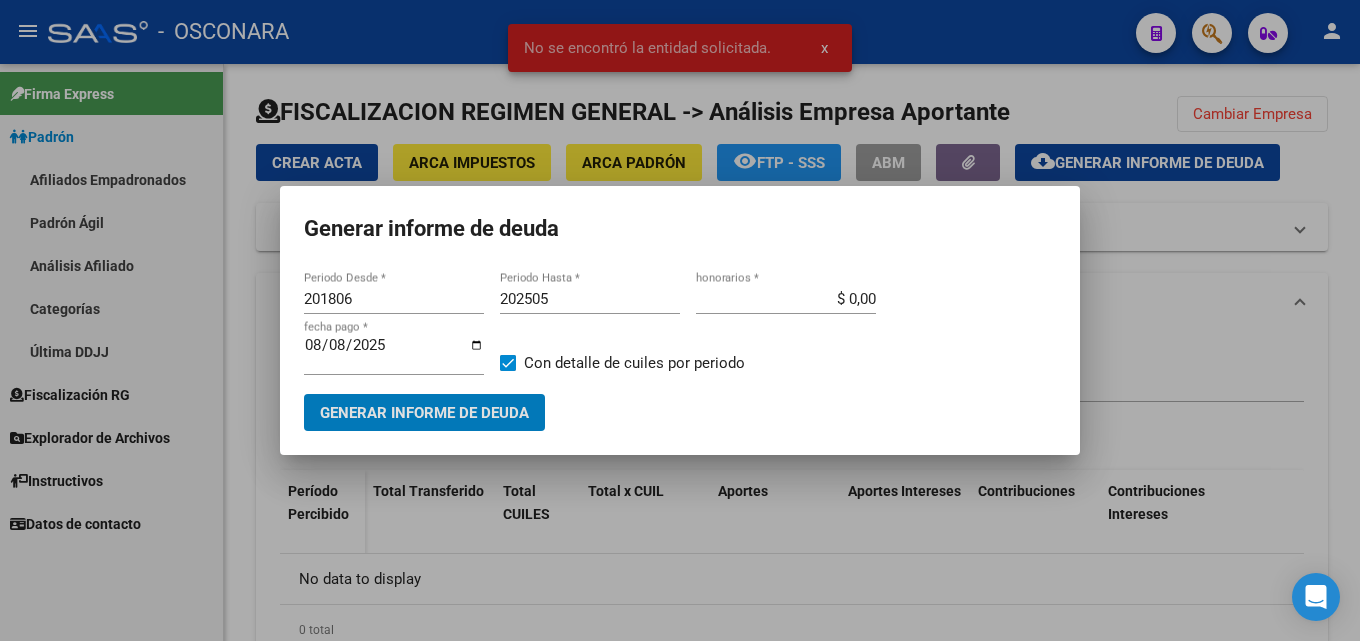 drag, startPoint x: 374, startPoint y: 301, endPoint x: 302, endPoint y: 299, distance: 72.02777 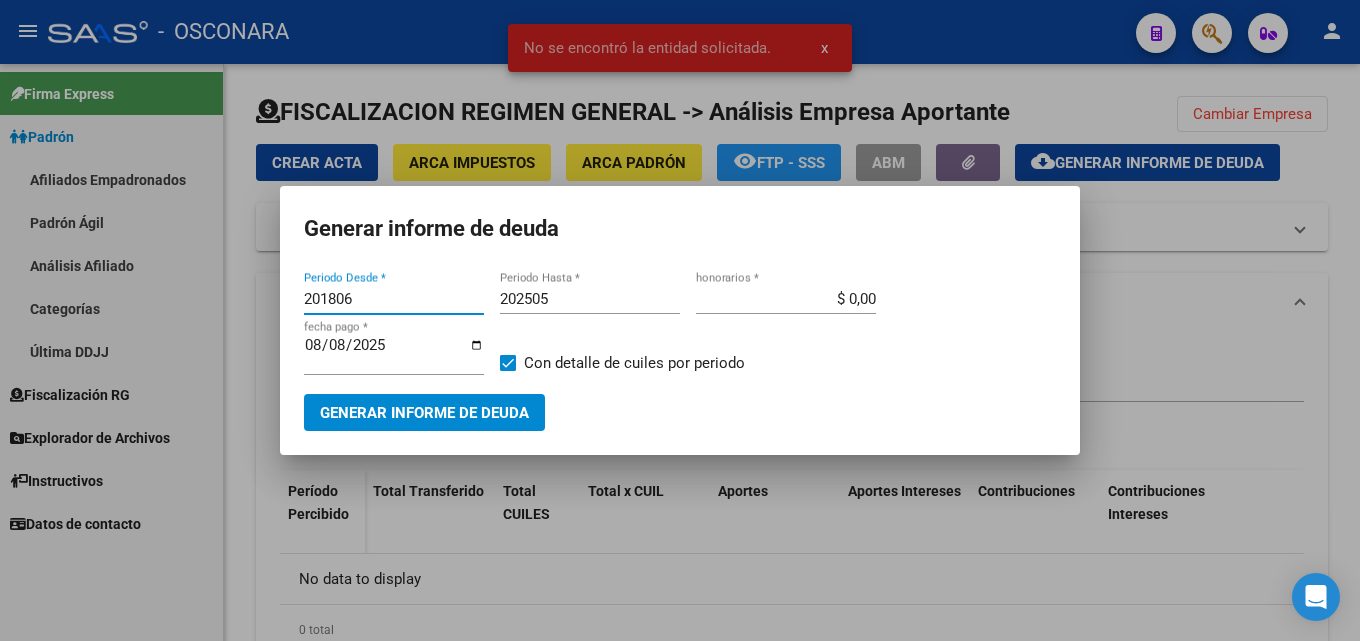 click on "201806" at bounding box center (394, 299) 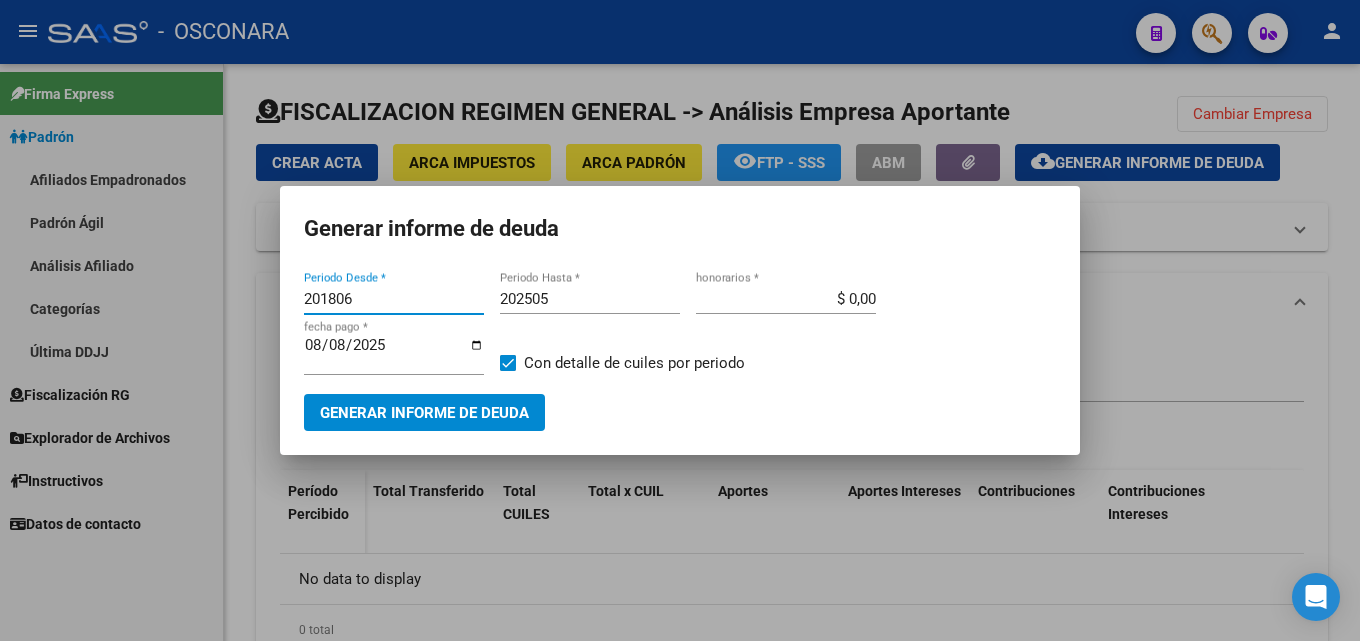 click on "201806" at bounding box center (394, 299) 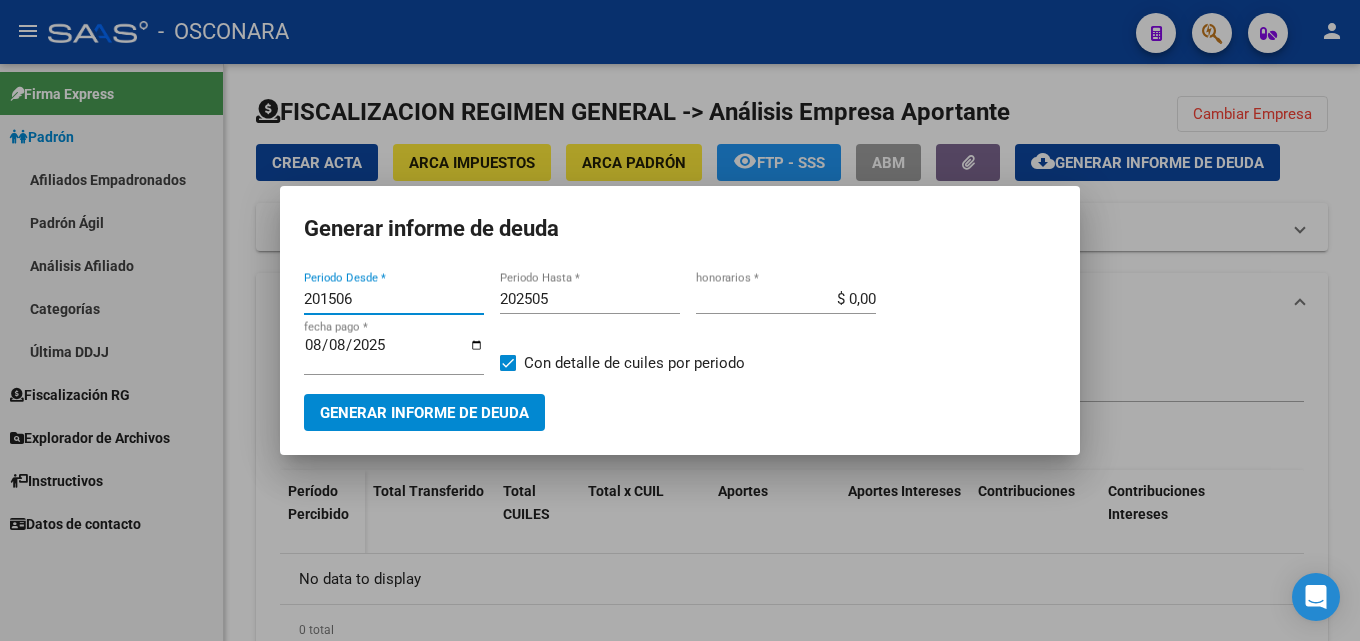 type on "201506" 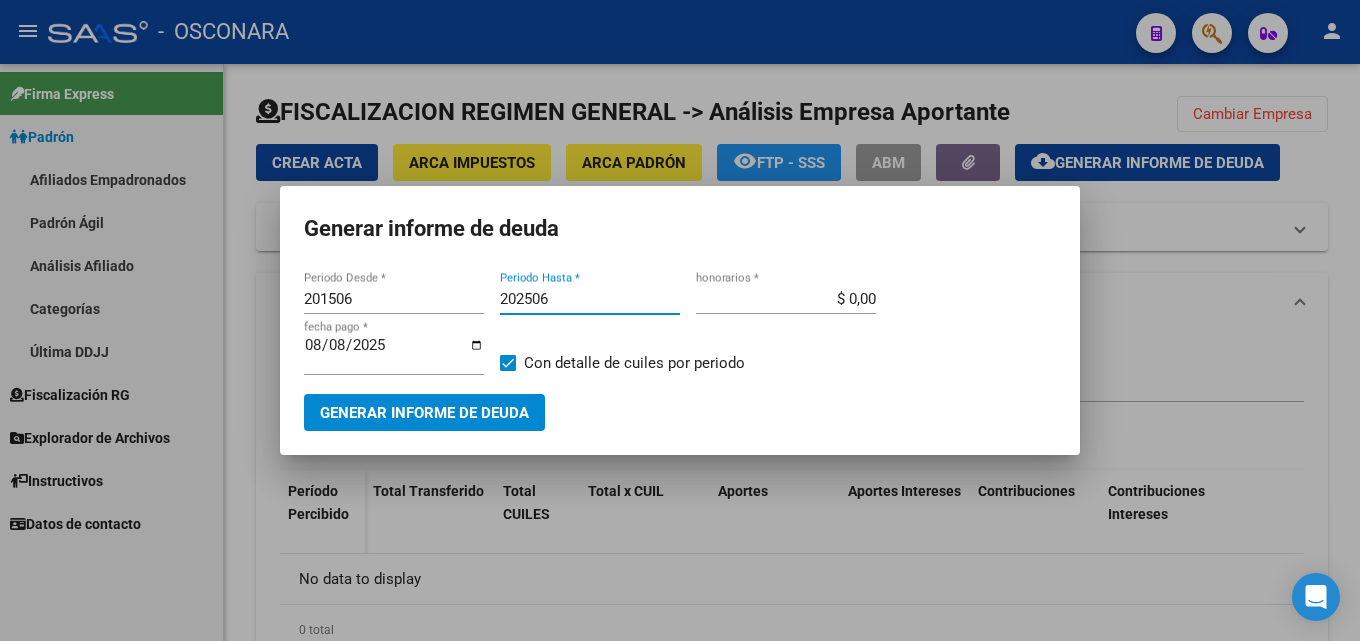 type on "202506" 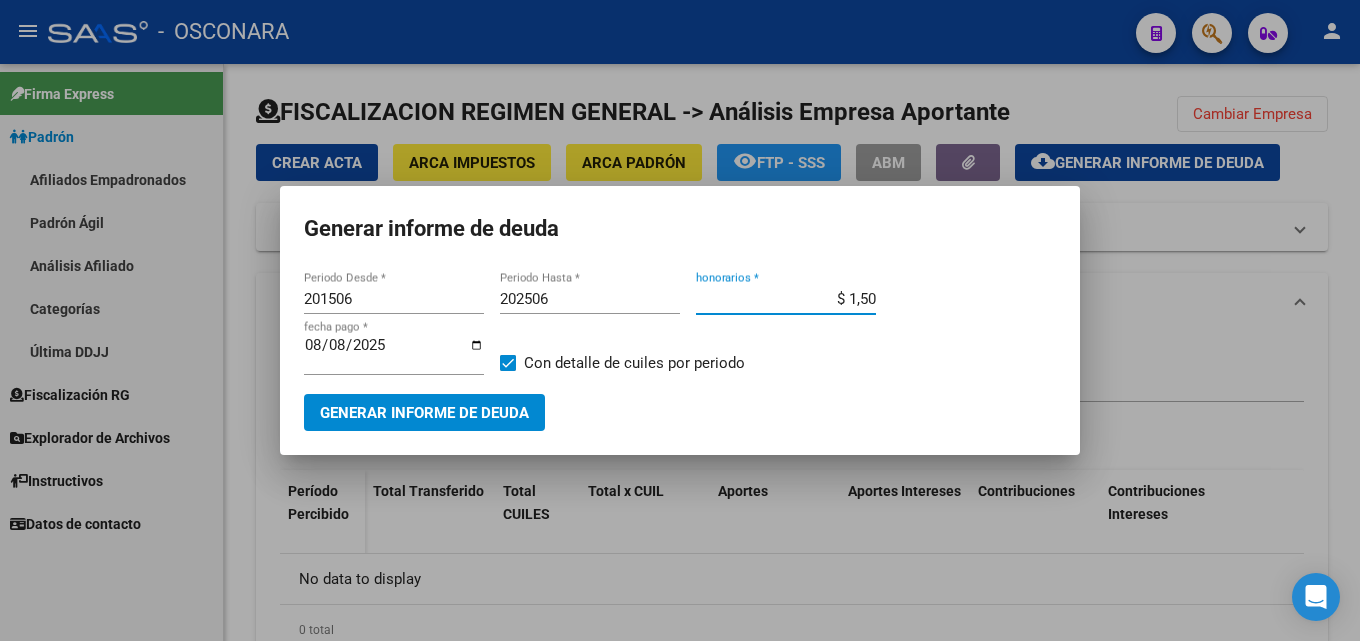 type on "$ 15,00" 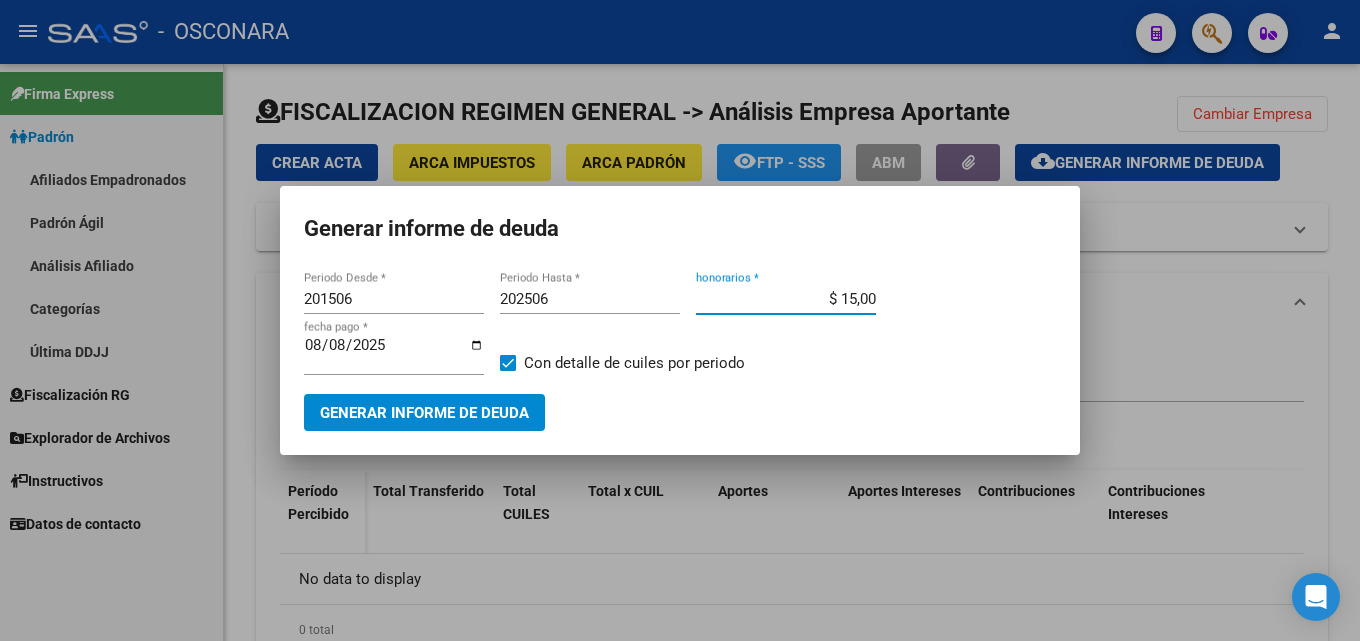 click on "Generar informe de deuda" at bounding box center (424, 412) 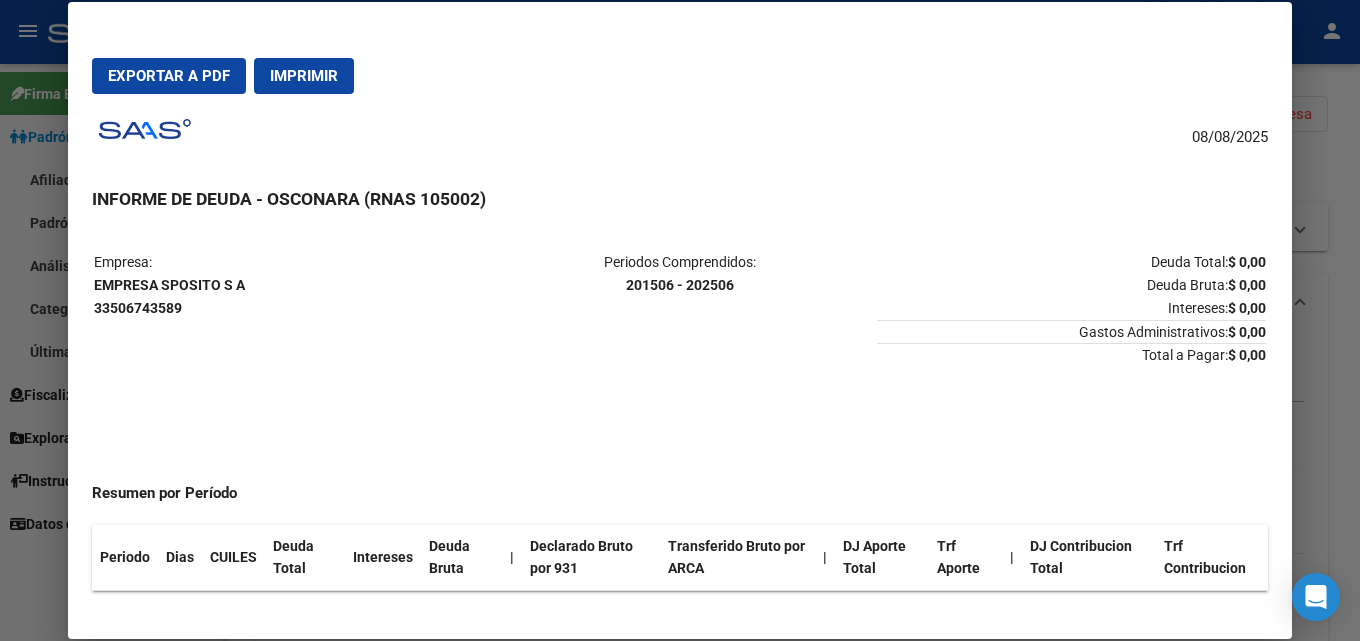 click at bounding box center (680, 320) 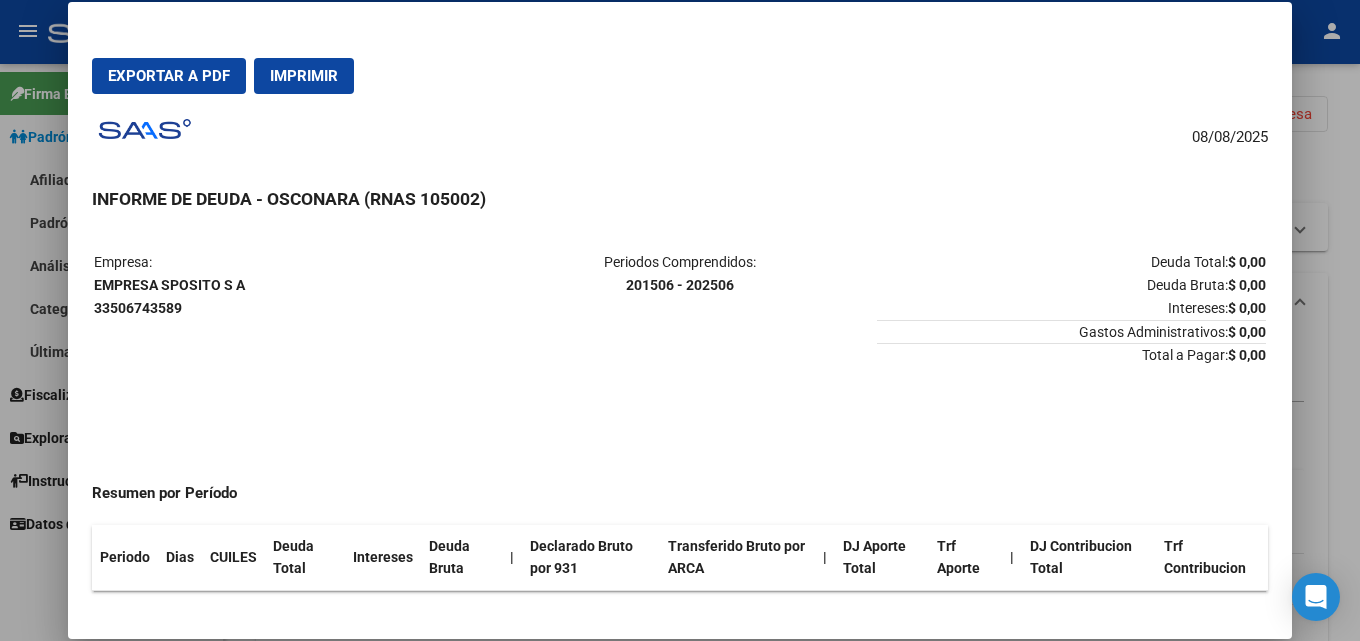 click at bounding box center (680, 320) 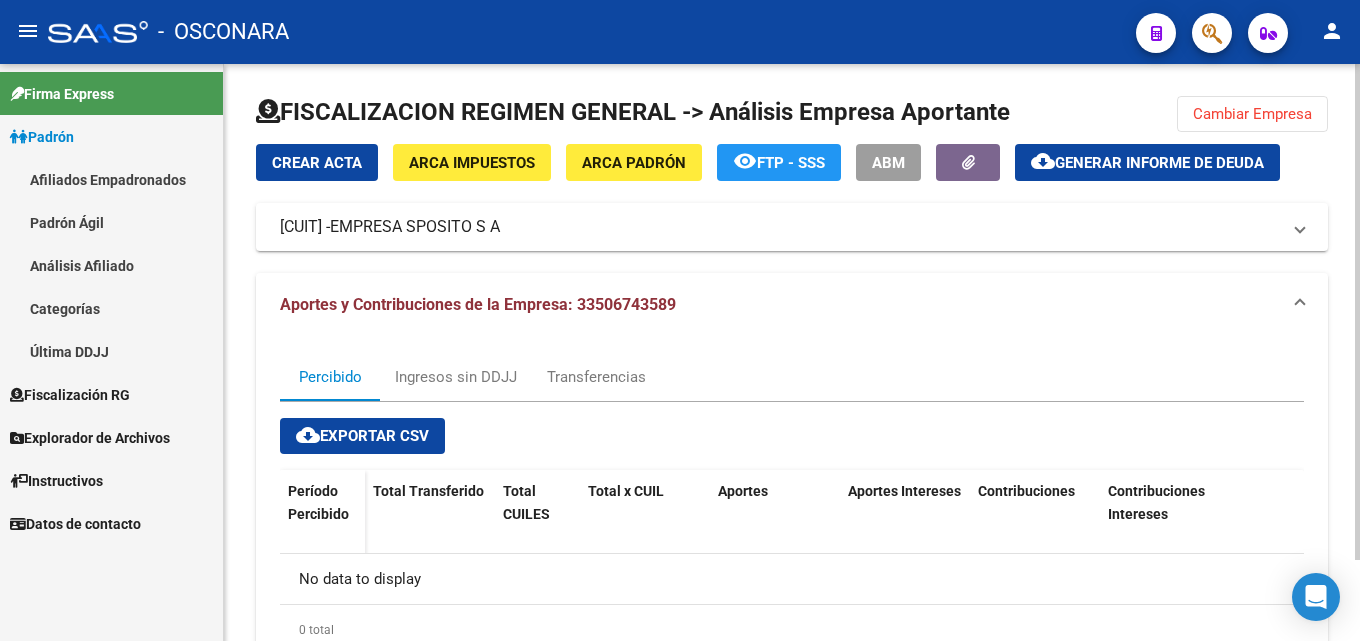 drag, startPoint x: 1235, startPoint y: 117, endPoint x: 1123, endPoint y: 124, distance: 112.21854 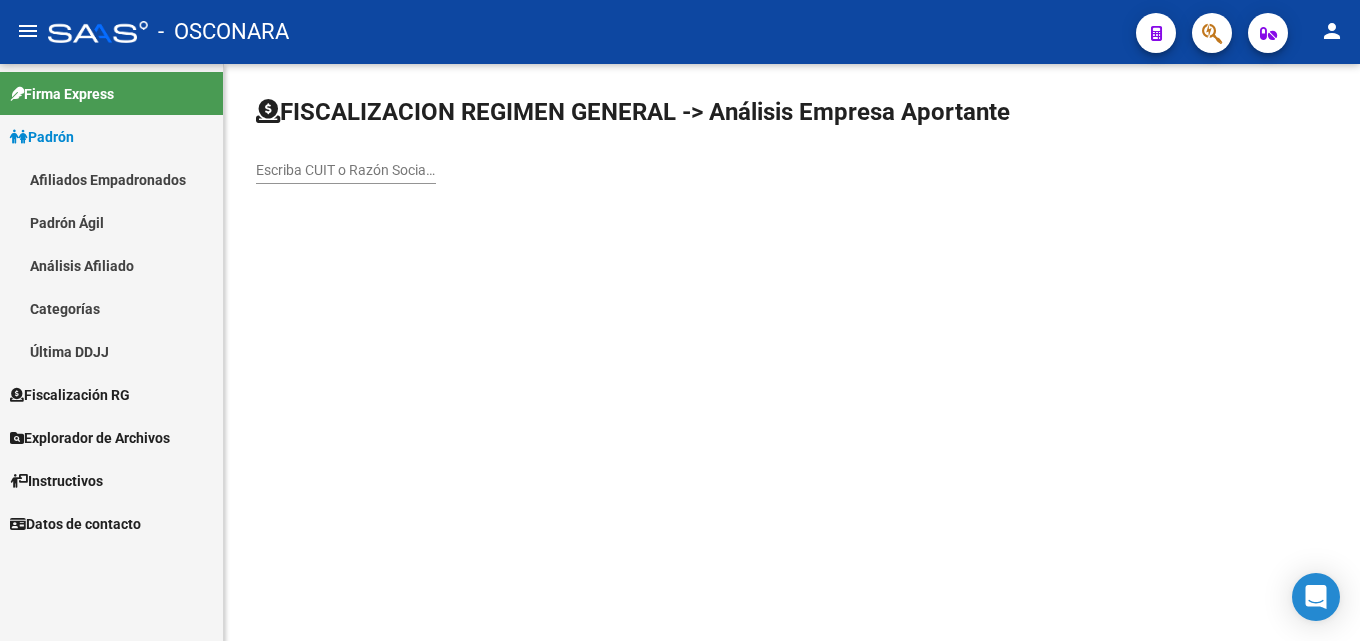 click on "Escriba CUIT o Razón Social para buscar" at bounding box center (346, 170) 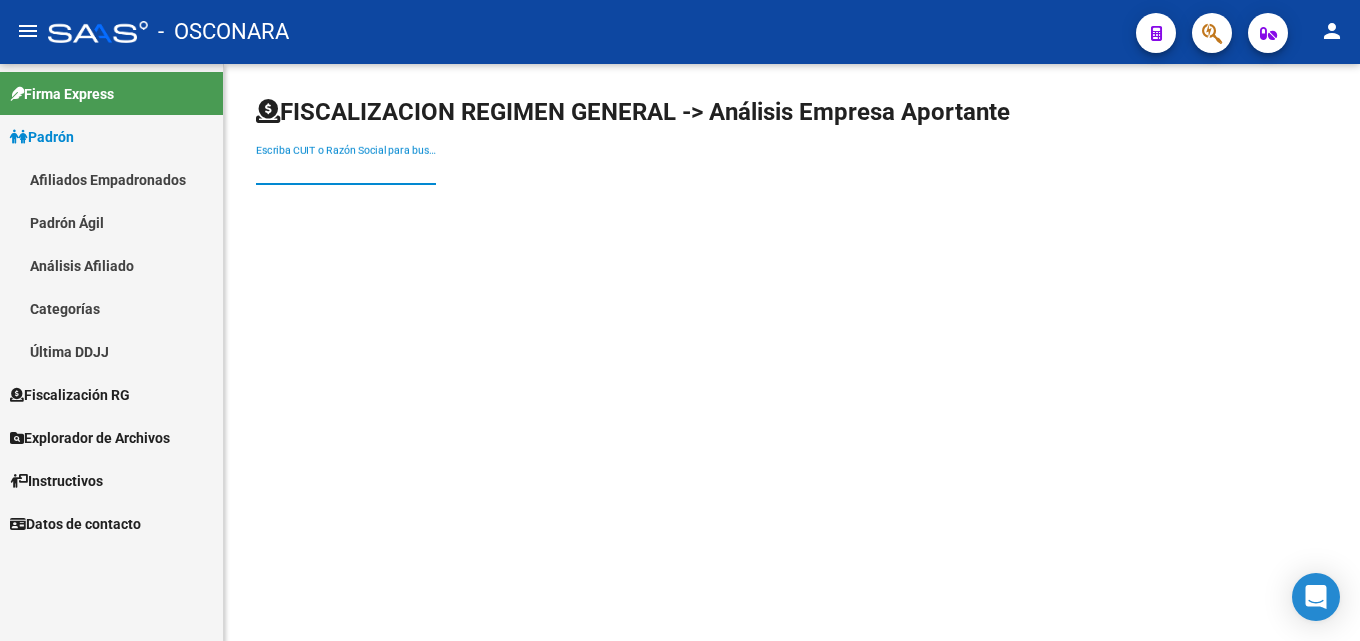 paste on "30-71012203-9" 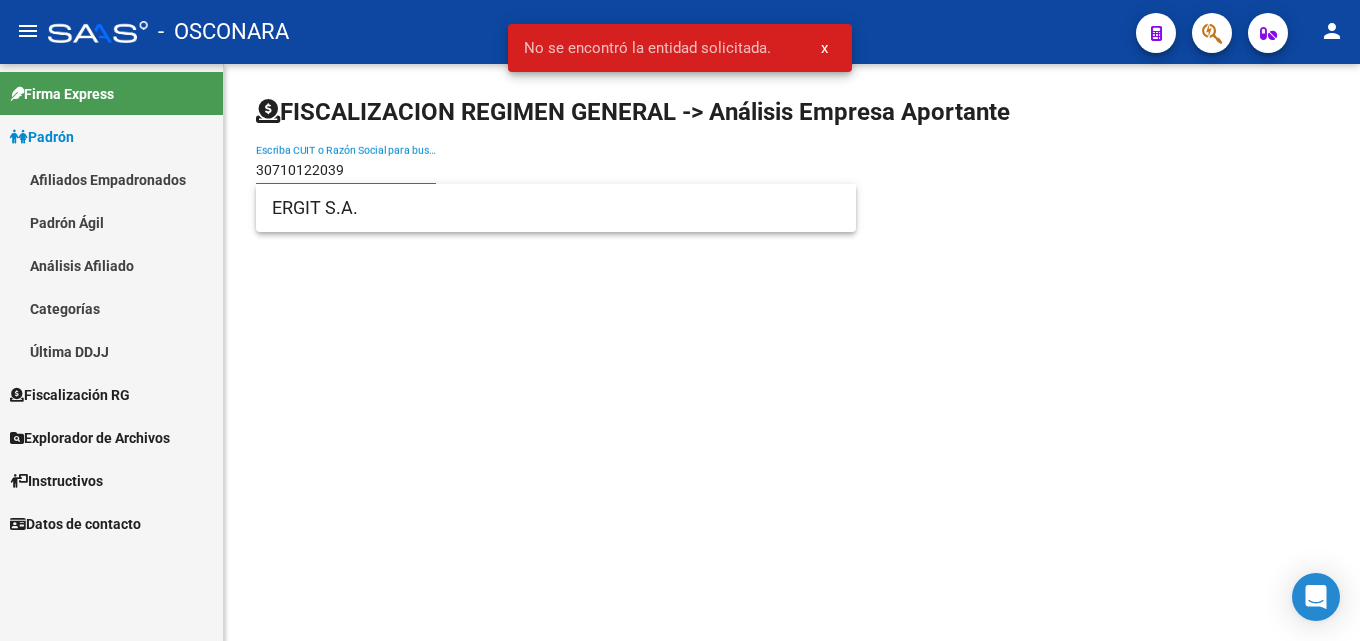 type on "30710122039" 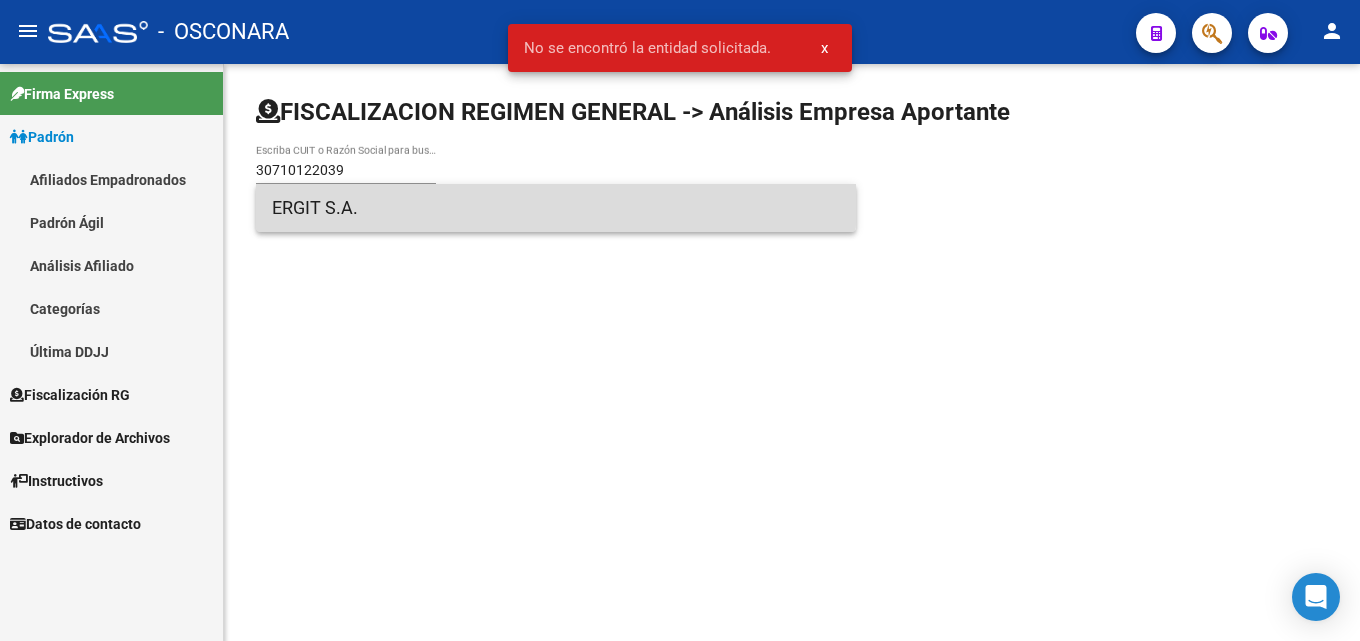 click on "ERGIT S.A." at bounding box center [556, 208] 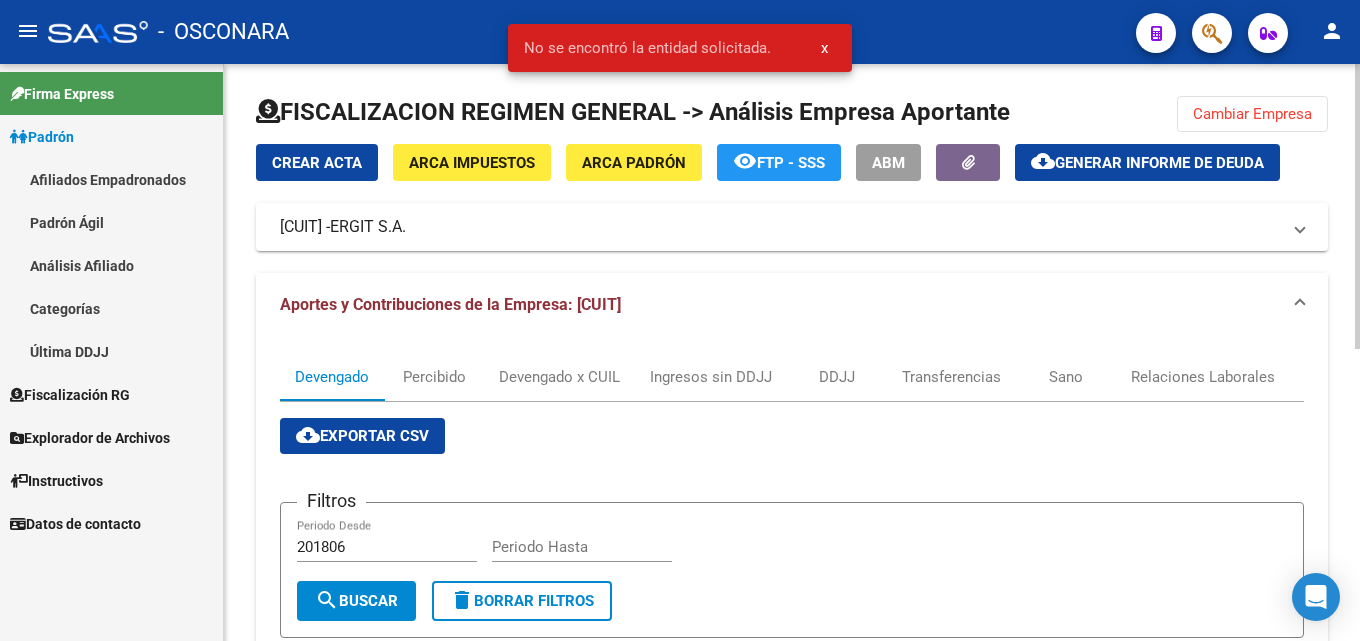 click on "cloud_download  Generar informe de deuda" 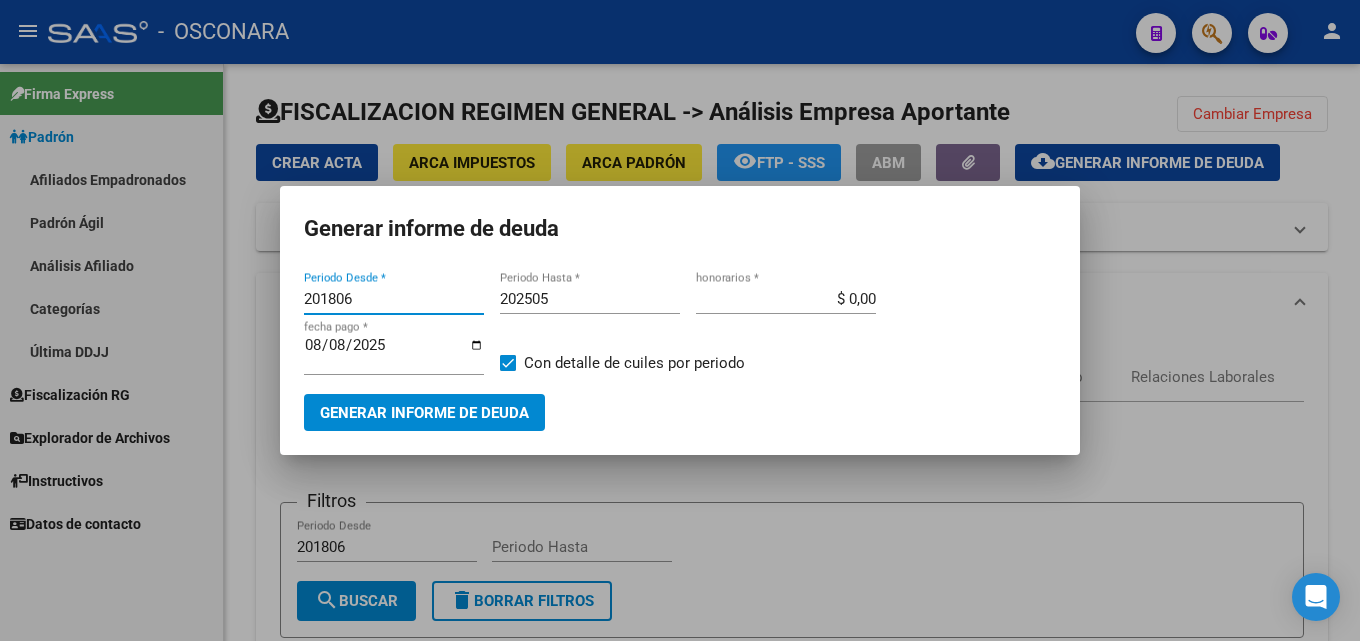 drag, startPoint x: 355, startPoint y: 302, endPoint x: 197, endPoint y: 302, distance: 158 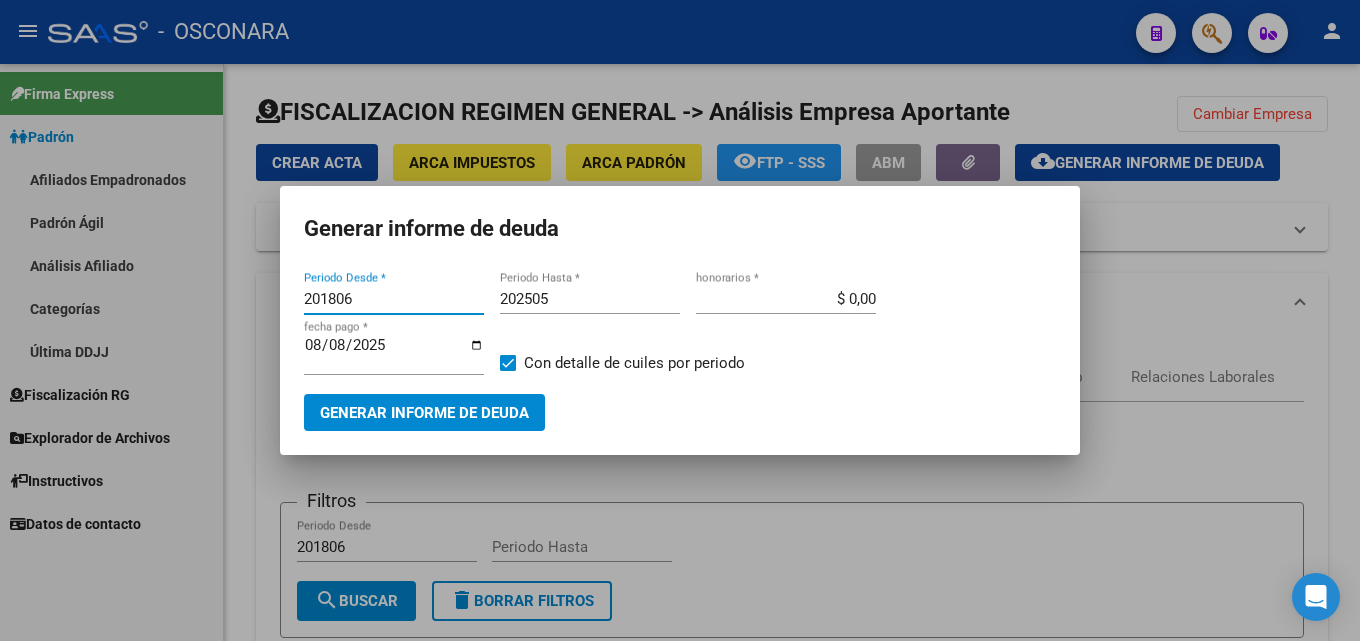 click on "Generar informe de deuda 201806 Periodo Desde * 202505 Periodo Hasta * $ 0,00 honorarios * 2025-08-08 fecha pago * Con detalle de cuiles por periodo Generar informe de deuda" at bounding box center (680, 320) 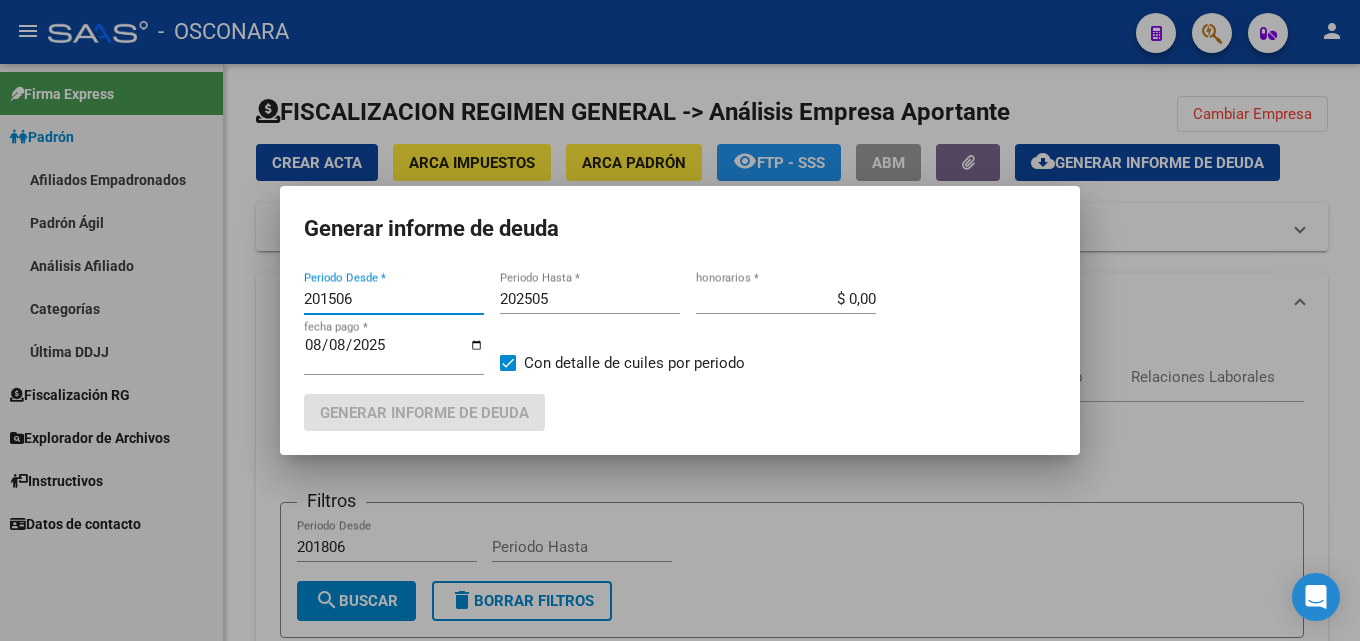 type on "201506" 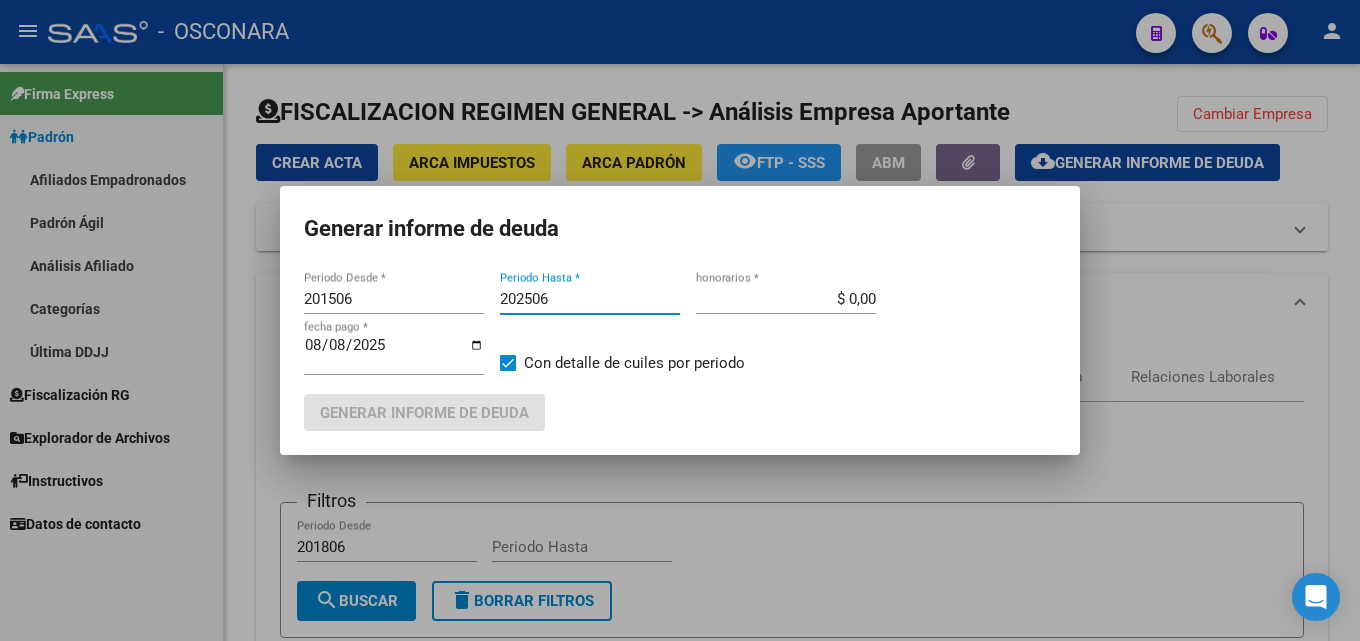 type on "202506" 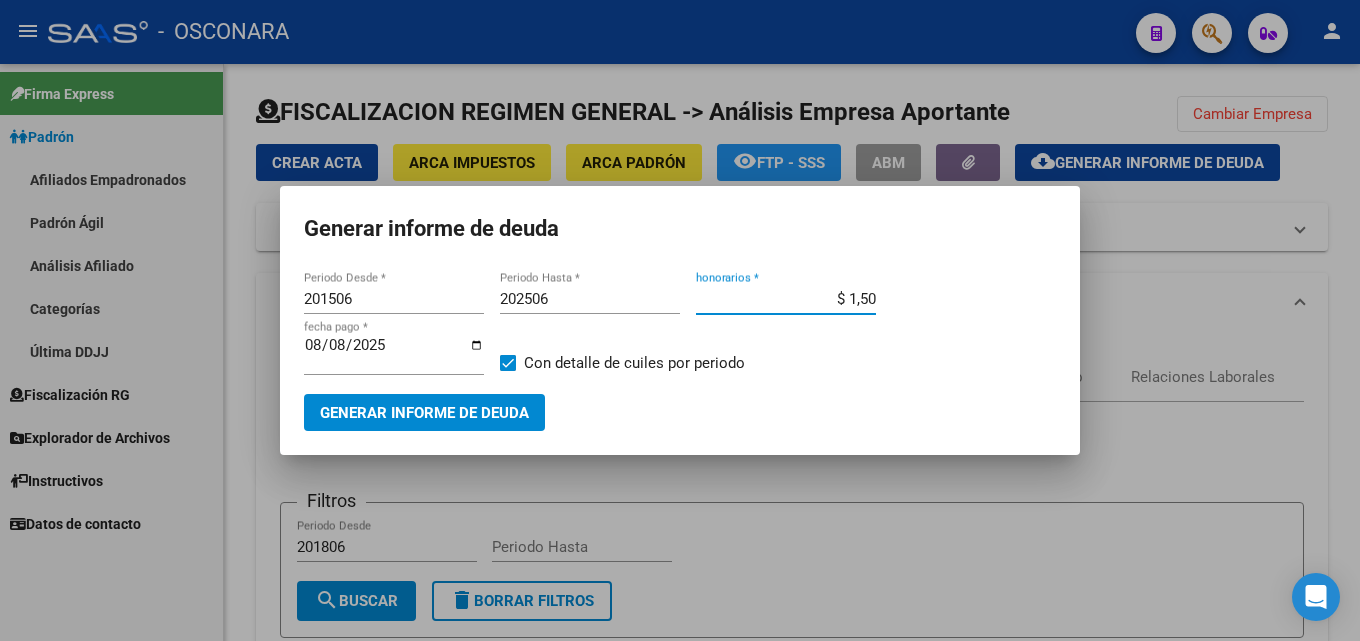 type on "$ 15,00" 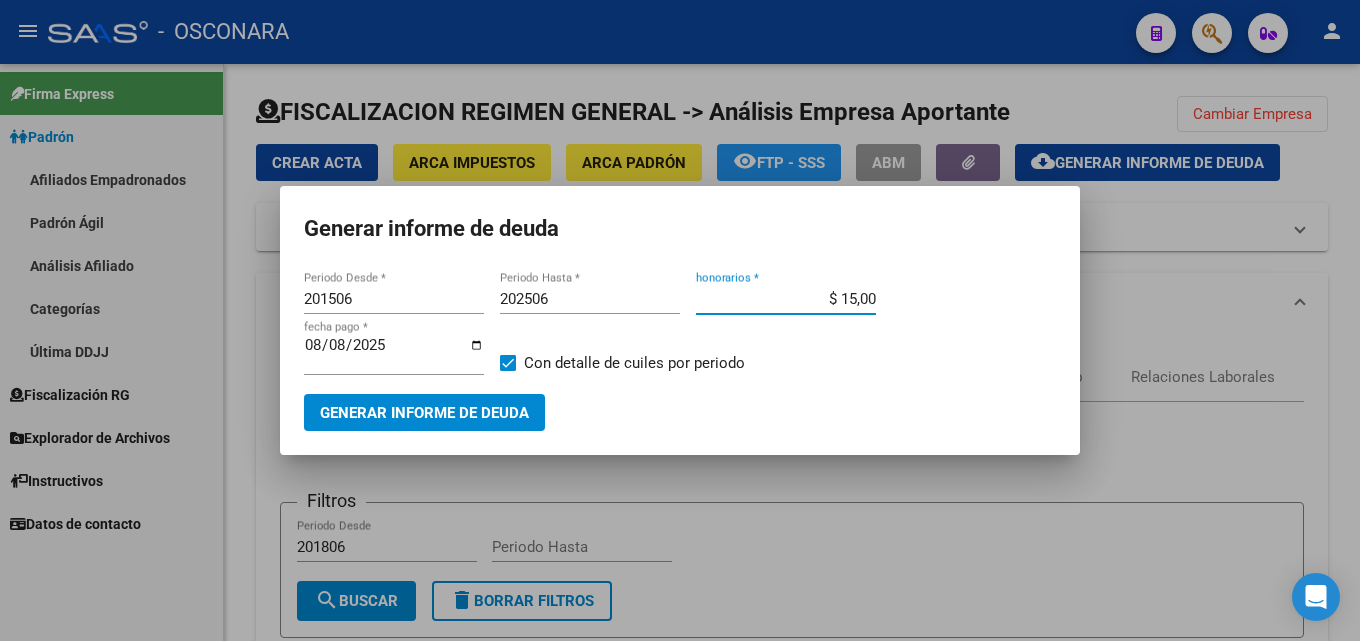 click on "Generar informe de deuda" at bounding box center [424, 412] 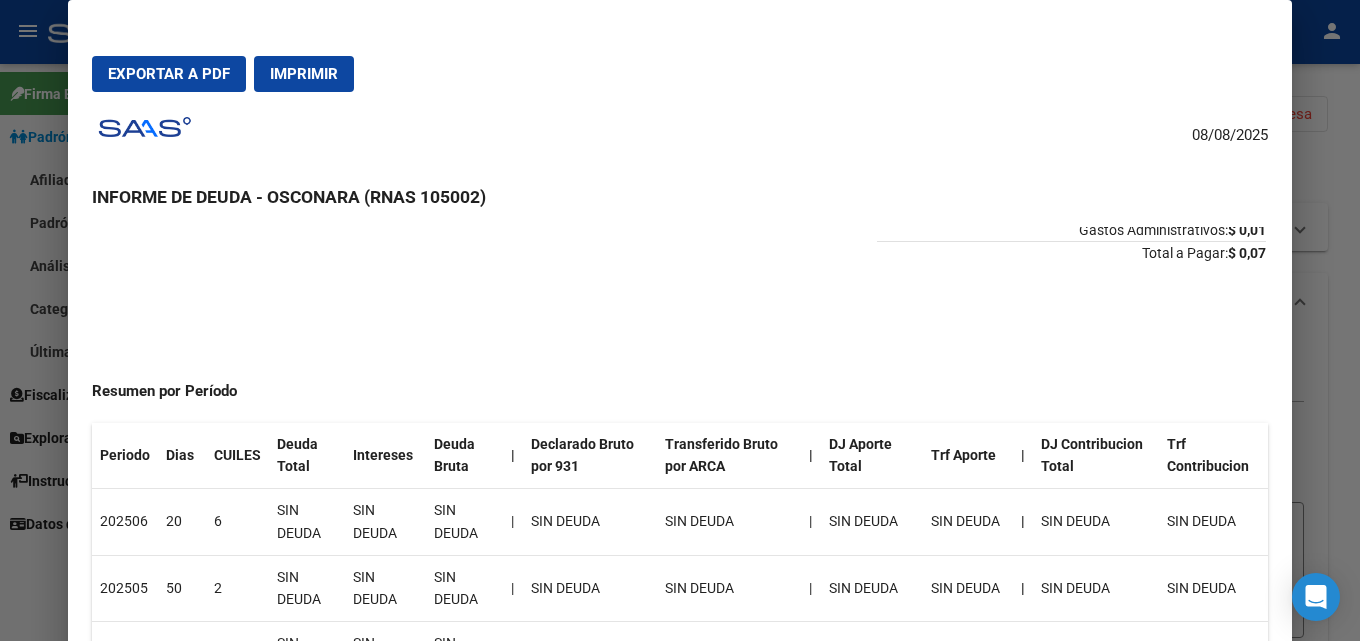 scroll, scrollTop: 0, scrollLeft: 0, axis: both 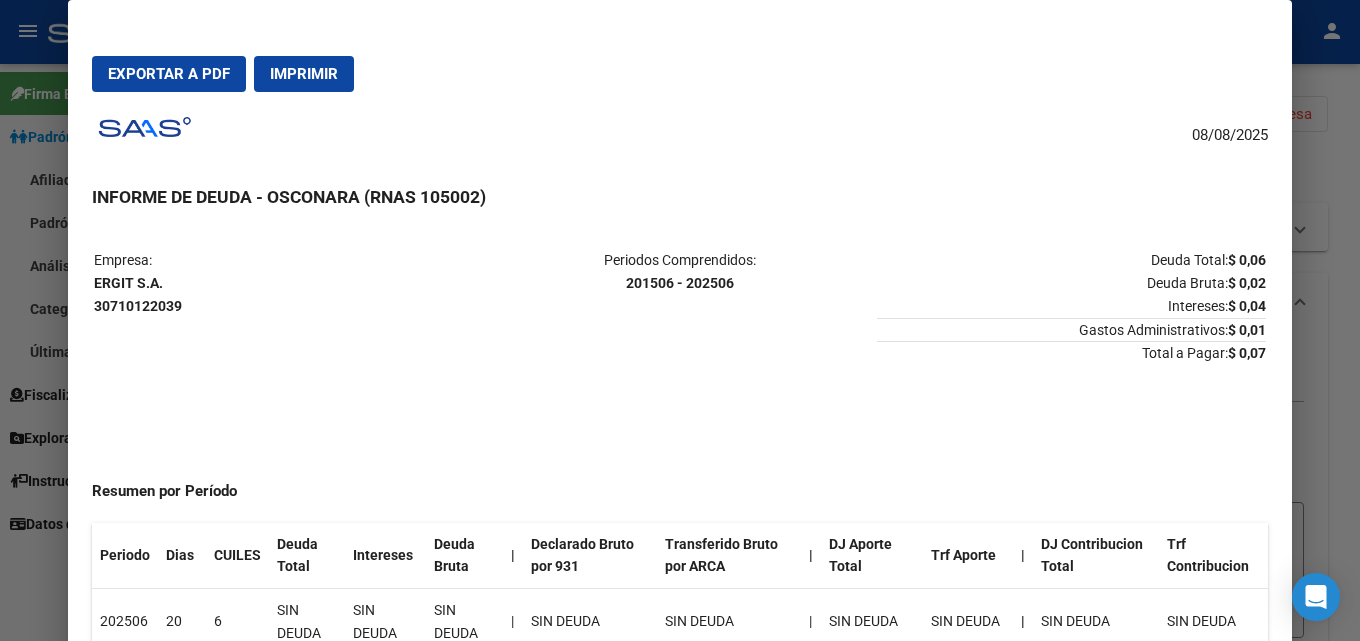 drag, startPoint x: 1250, startPoint y: 352, endPoint x: 304, endPoint y: 327, distance: 946.33026 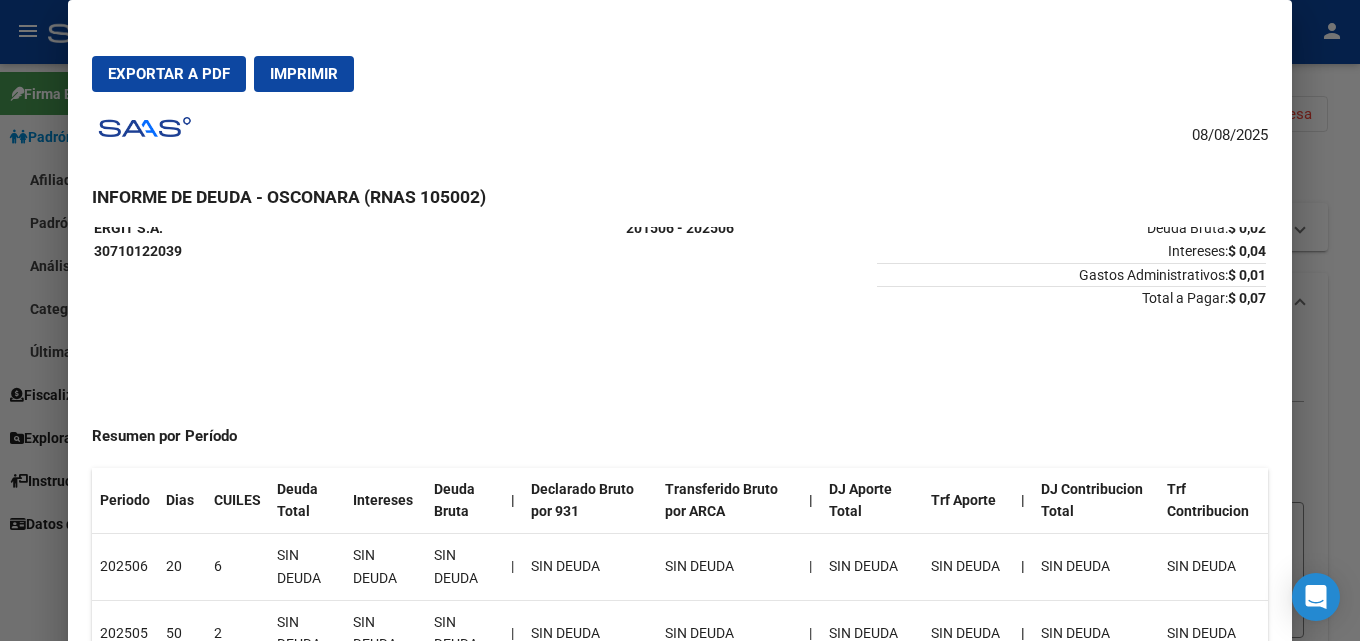 scroll, scrollTop: 100, scrollLeft: 0, axis: vertical 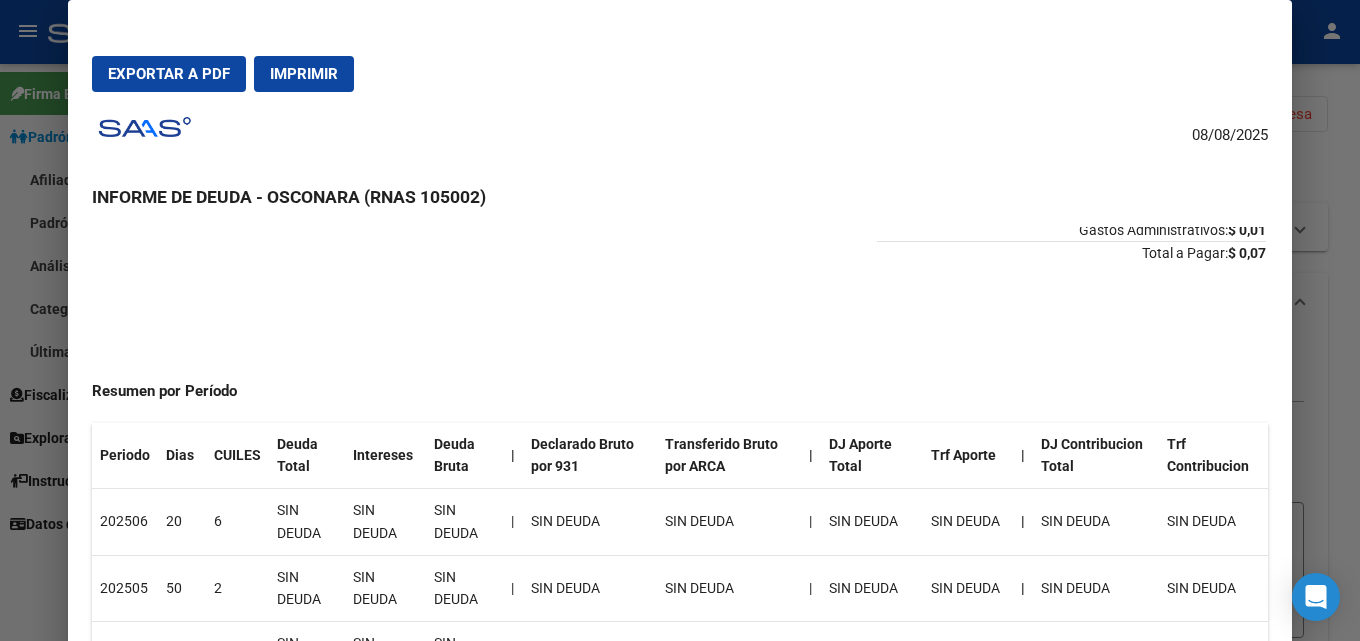click at bounding box center [680, 320] 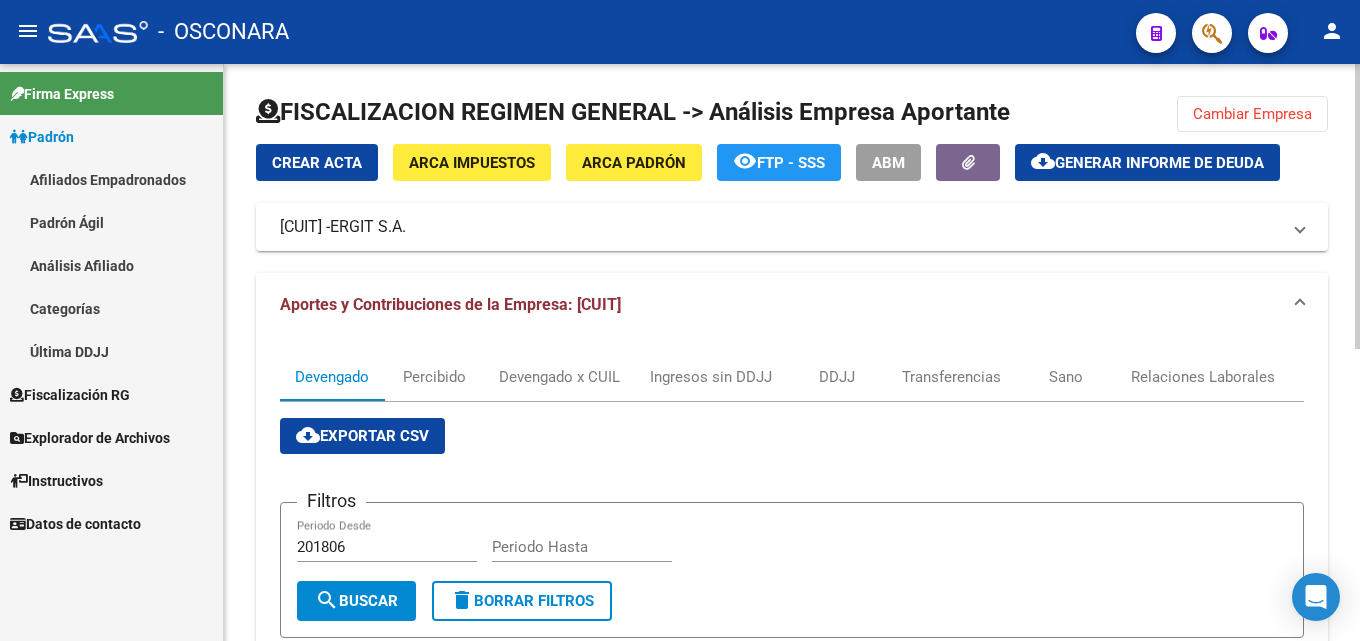 click on "Cambiar Empresa" 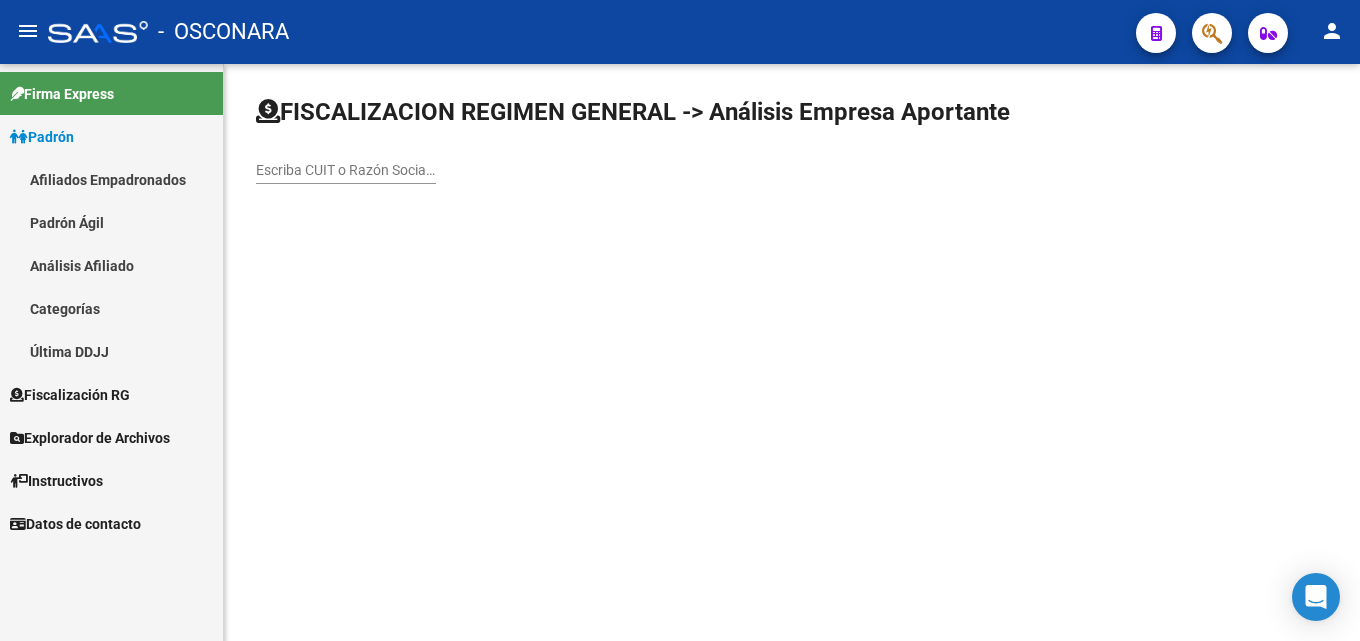 click on "Escriba CUIT o Razón Social para buscar" at bounding box center [346, 170] 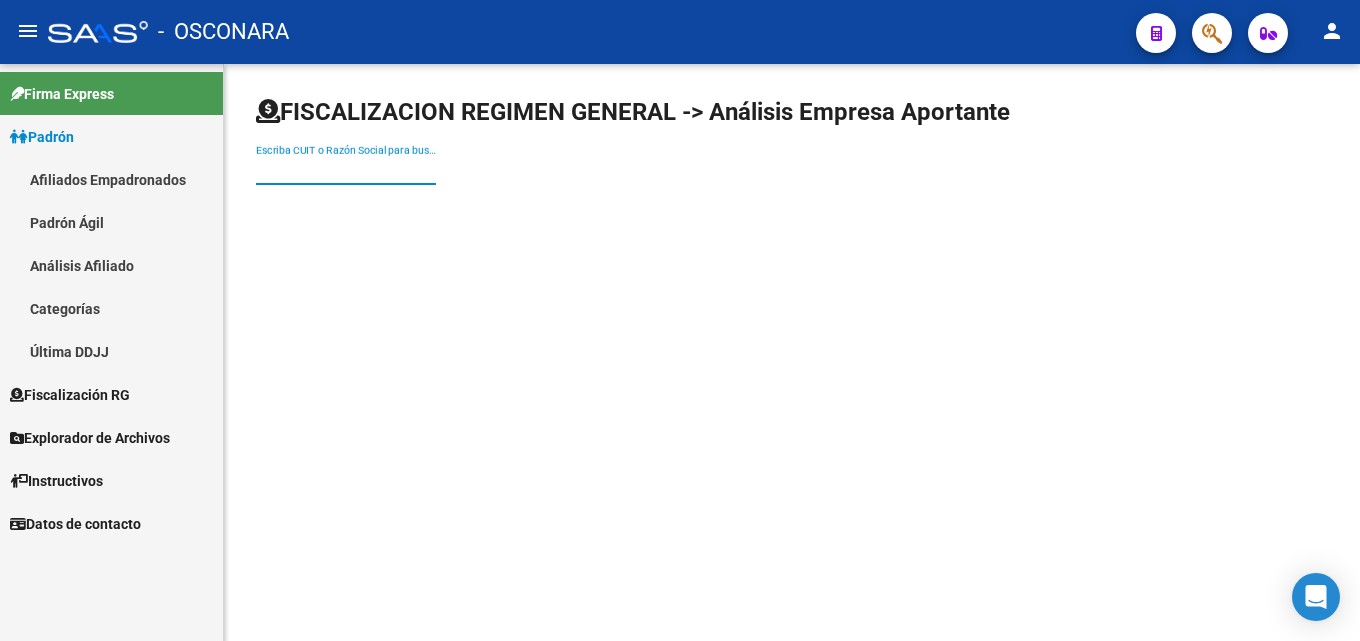 paste on "30-71530459-3" 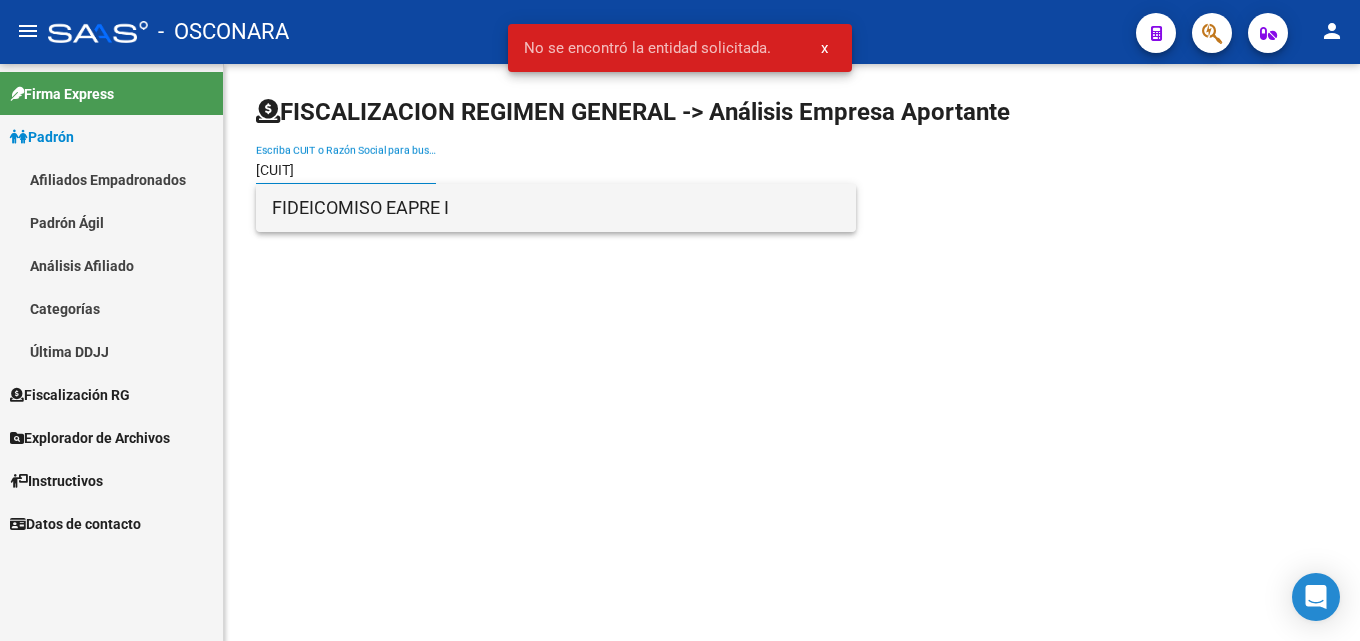 type on "30715304593" 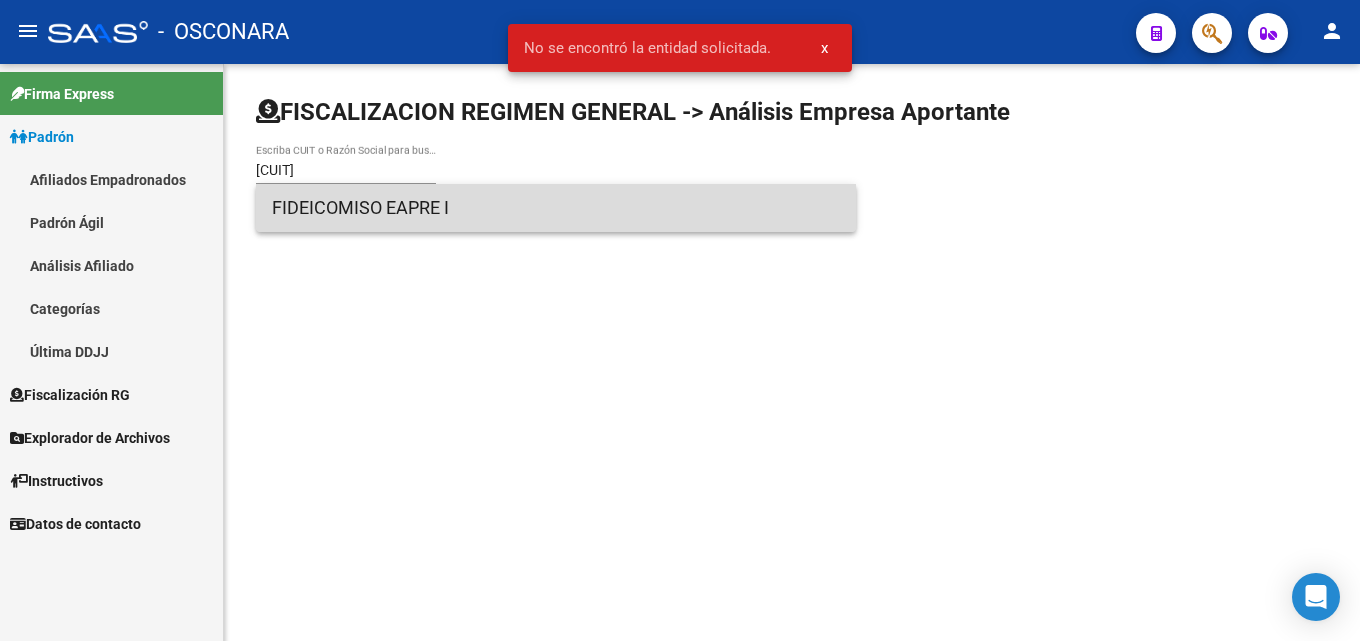 click on "FIDEICOMISO EAPRE I" at bounding box center [556, 208] 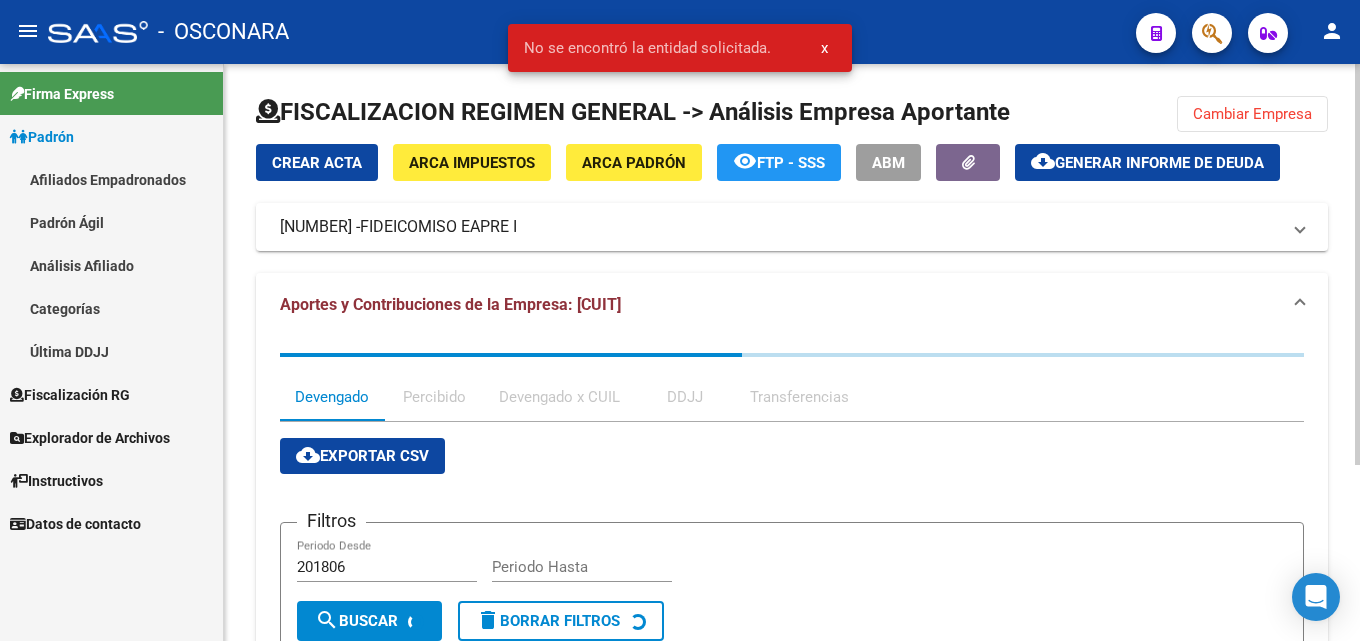 click on "Generar informe de deuda" 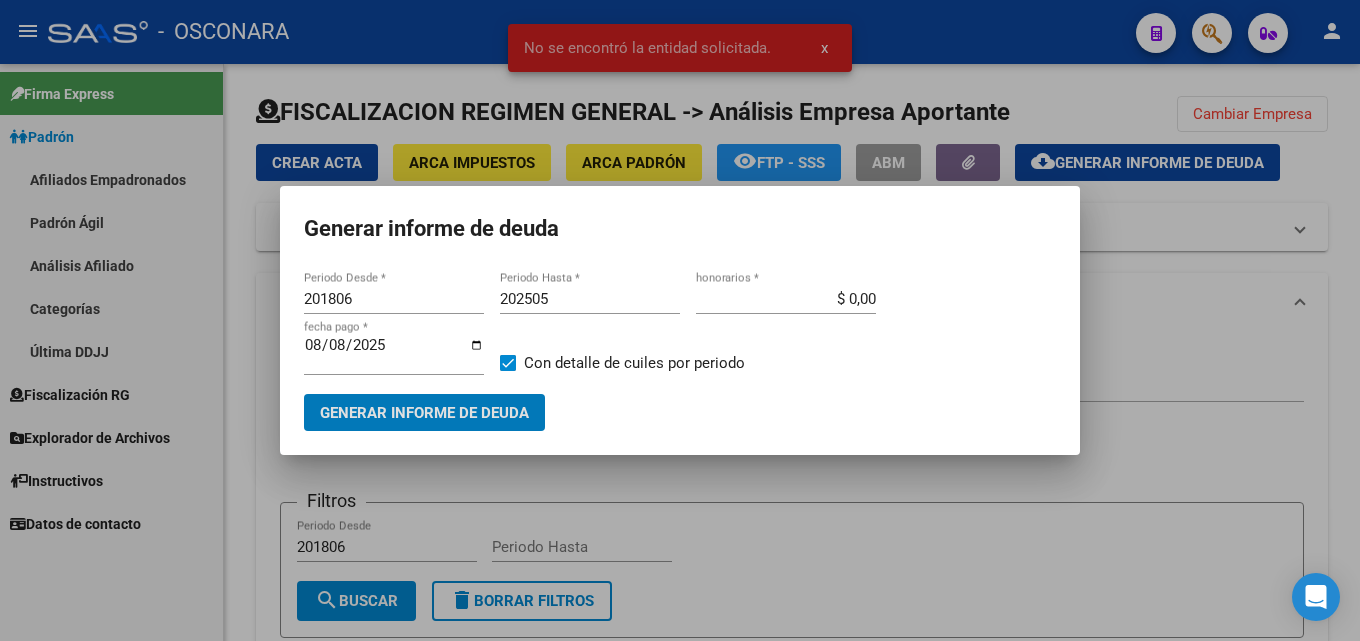 drag, startPoint x: 357, startPoint y: 295, endPoint x: 280, endPoint y: 299, distance: 77.10383 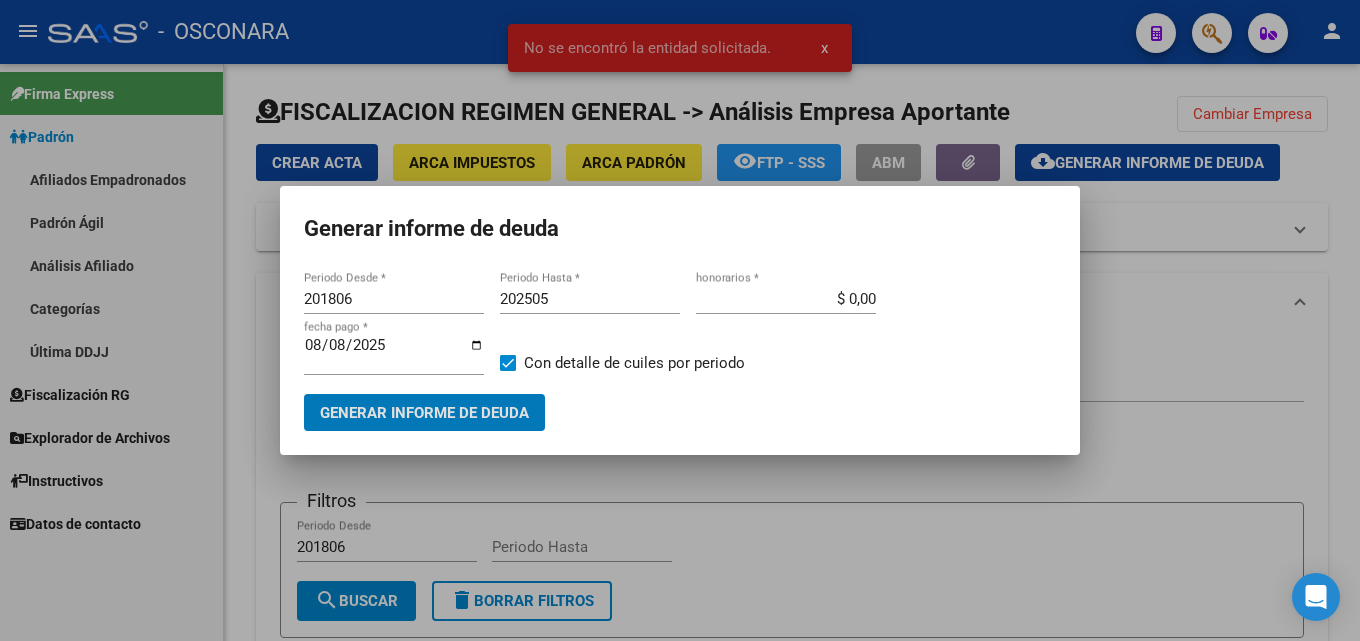 click on "201806 Periodo Desde *   202505 Periodo Hasta *   $ 0,00 honorarios *   2025-08-08 fecha pago *   Con detalle de cuiles por periodo  Generar informe de deuda" at bounding box center (680, 349) 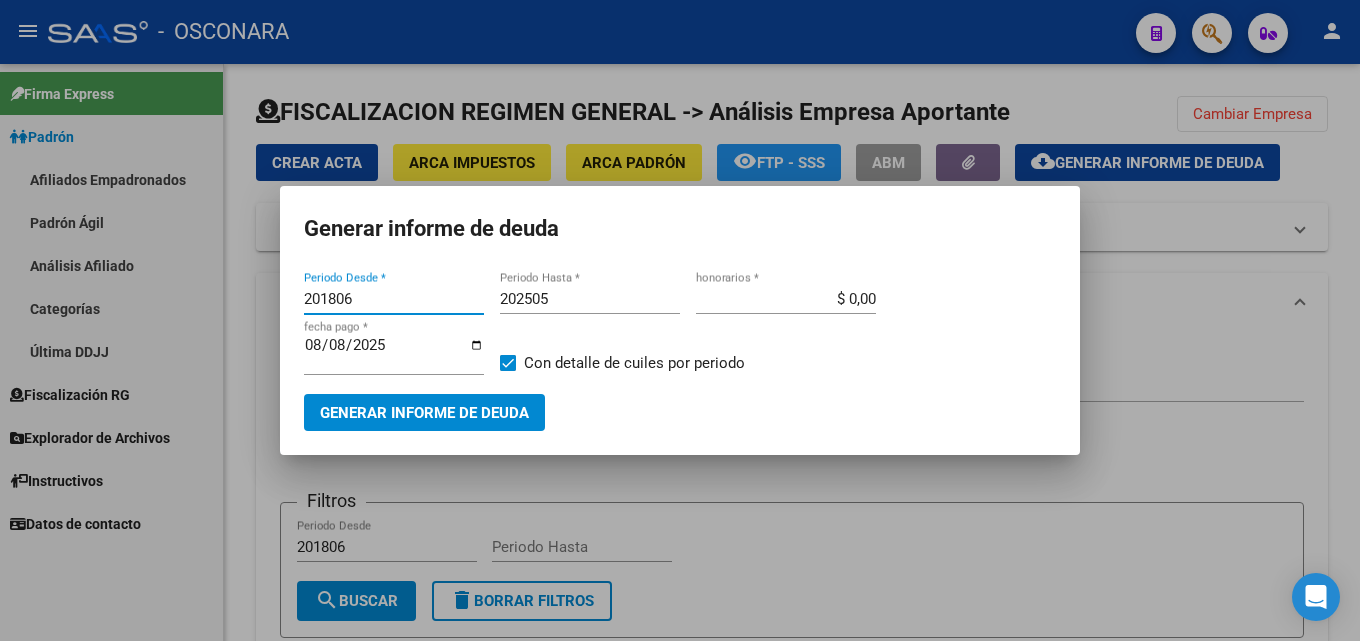 click on "201806" at bounding box center [394, 299] 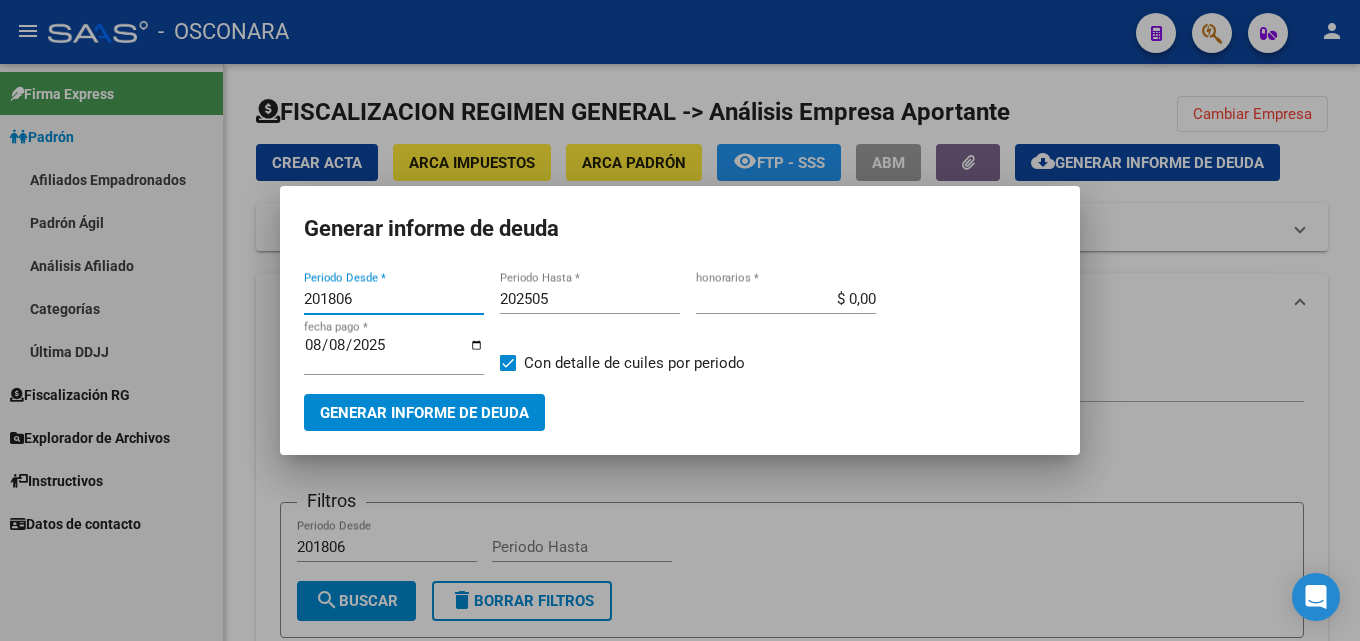 click on "201806" at bounding box center (394, 299) 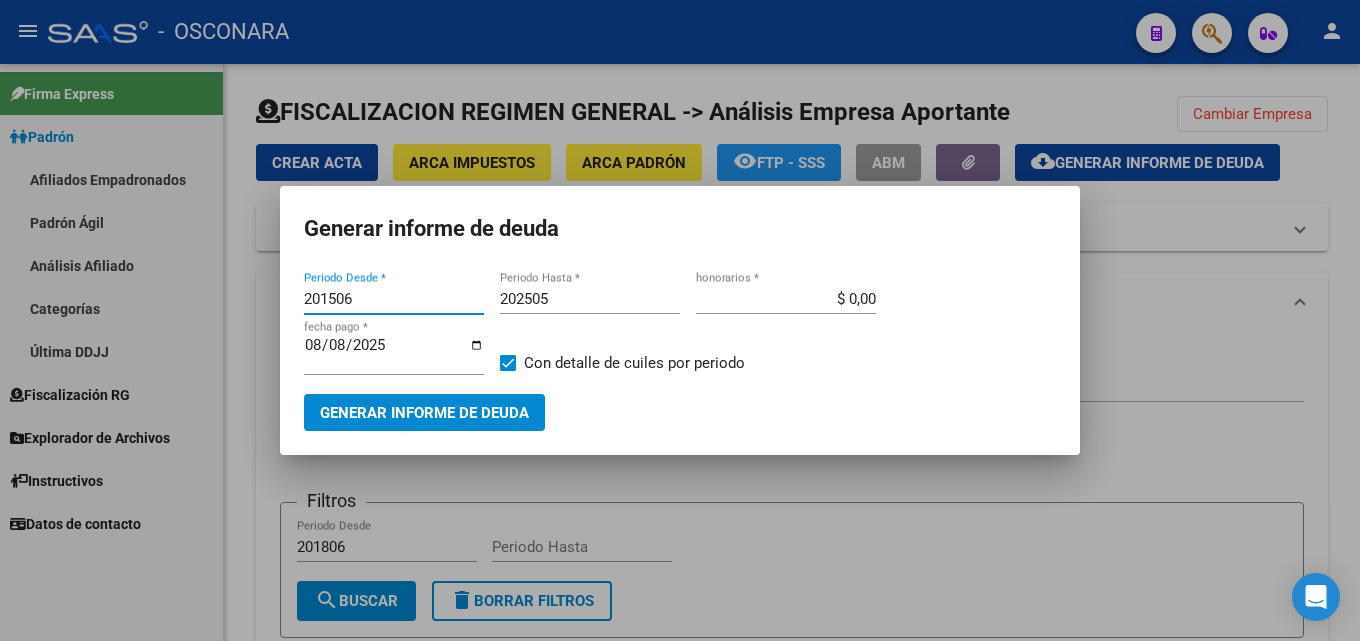 type on "201506" 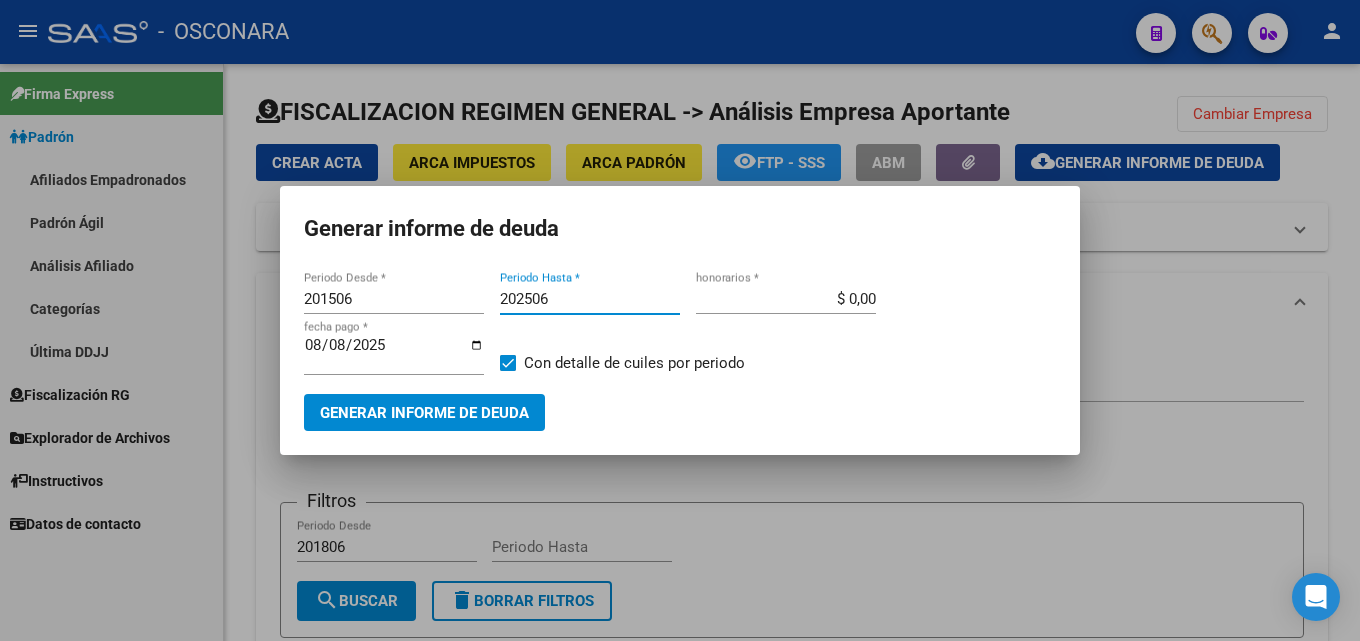type on "202506" 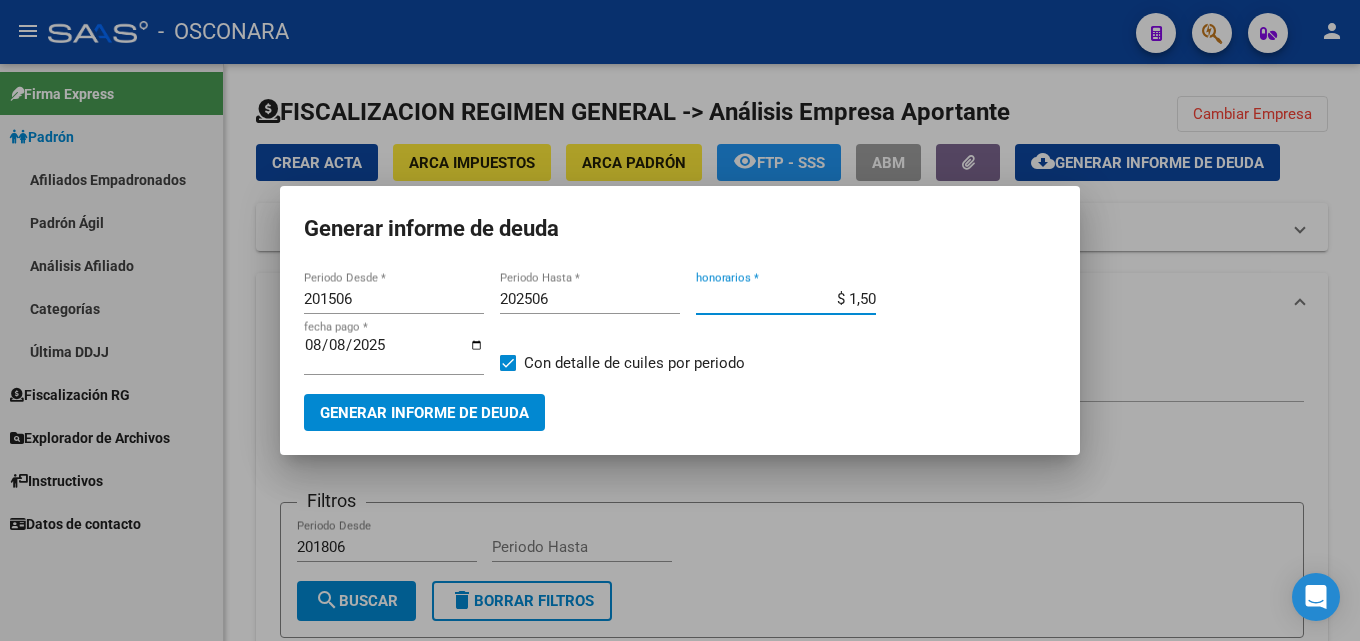 type on "$ 15,00" 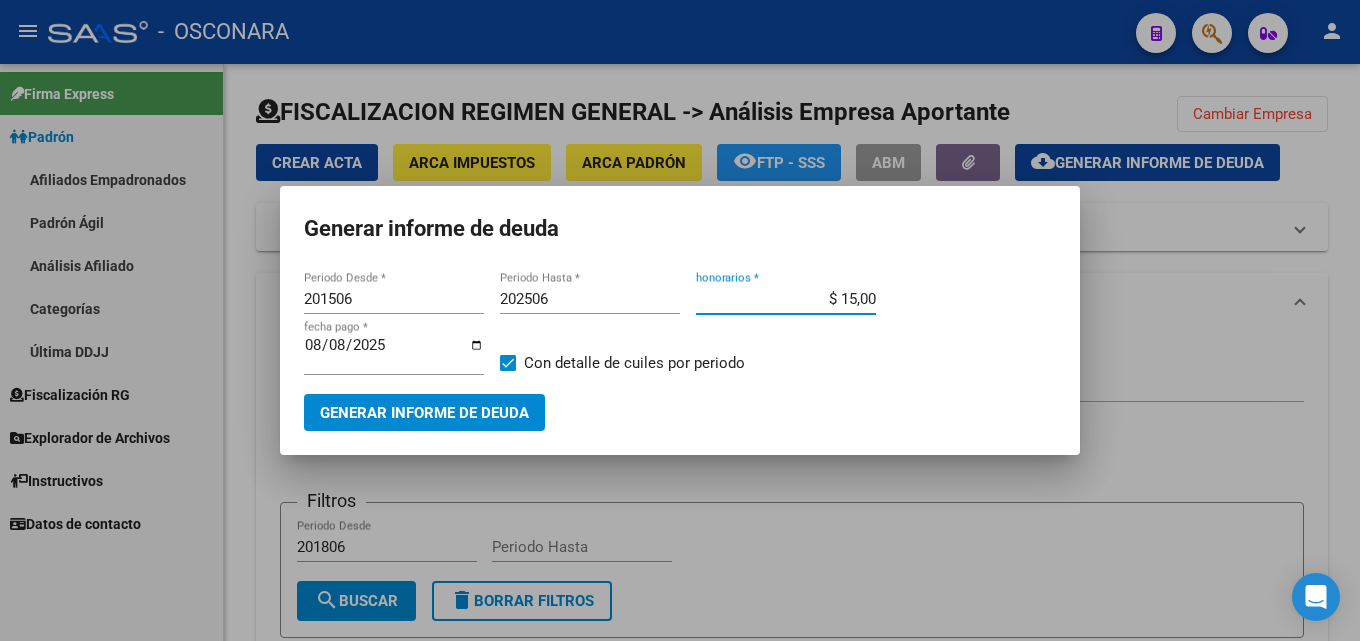 click on "Generar informe de deuda" at bounding box center [424, 413] 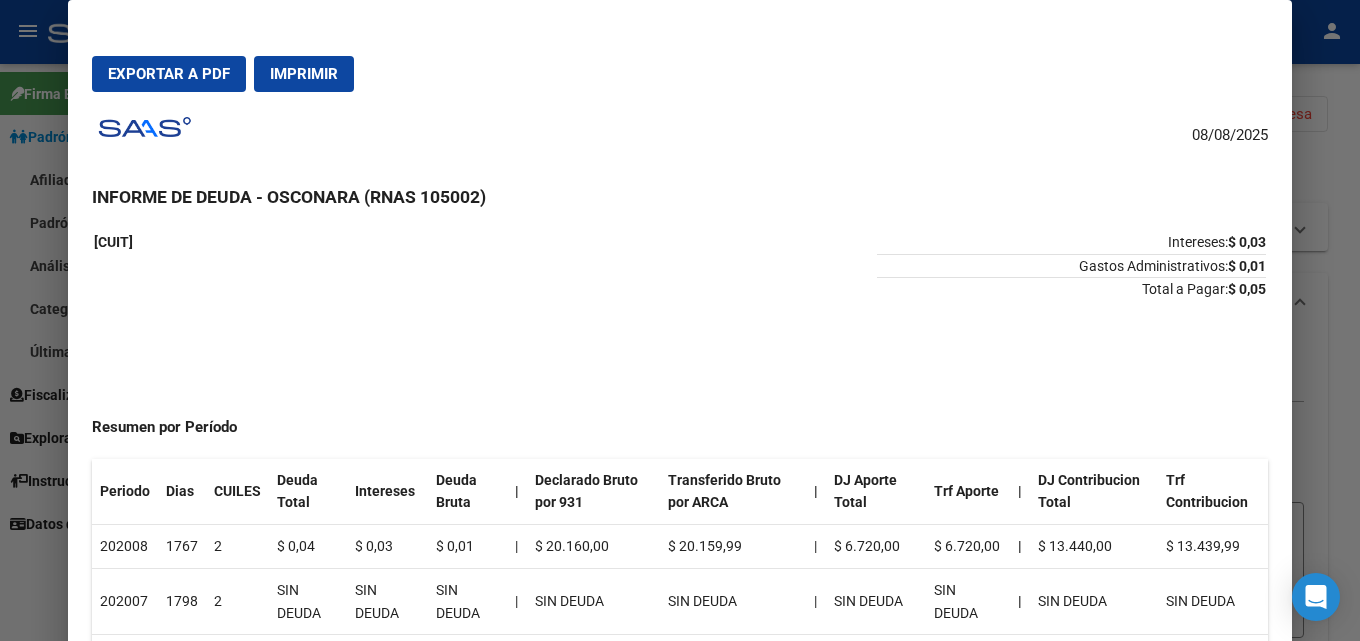 scroll, scrollTop: 100, scrollLeft: 0, axis: vertical 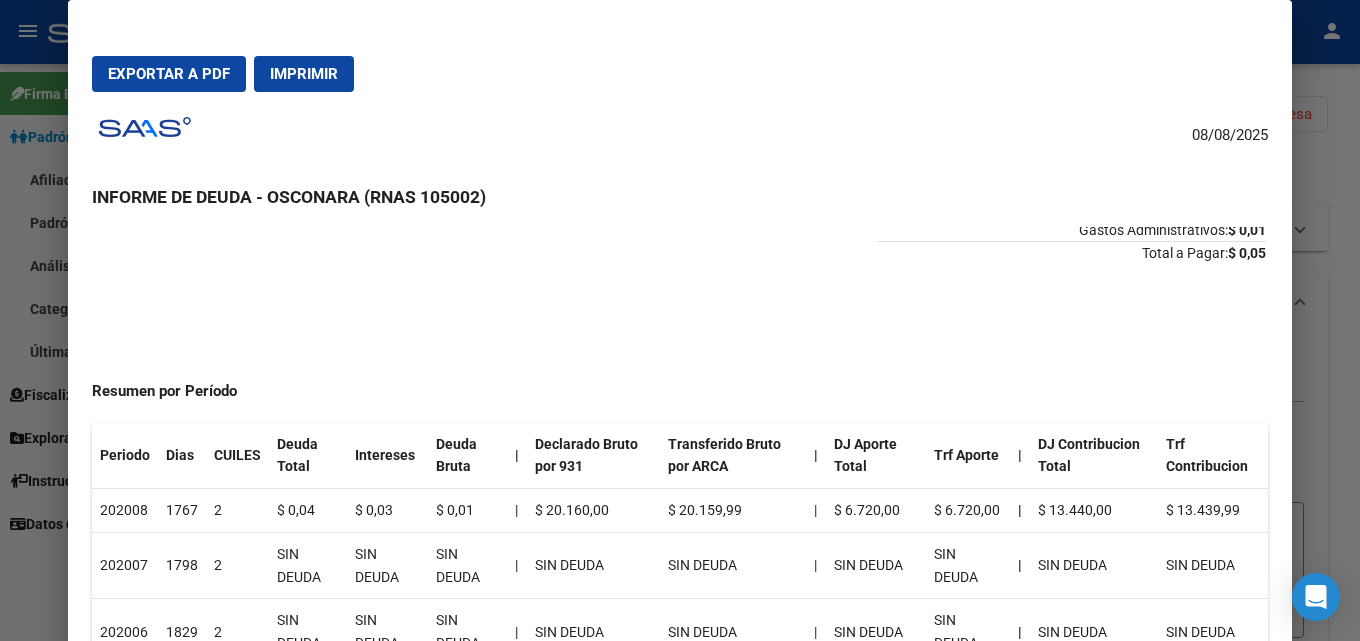 click at bounding box center [680, 320] 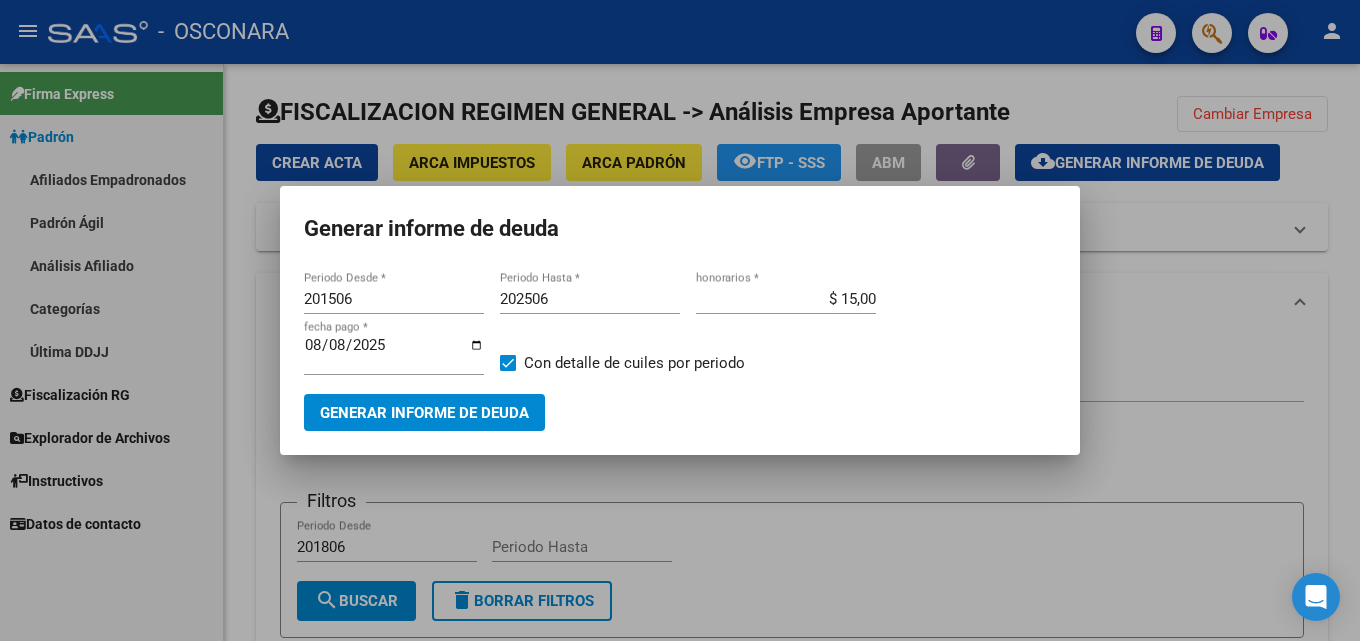 click at bounding box center [680, 320] 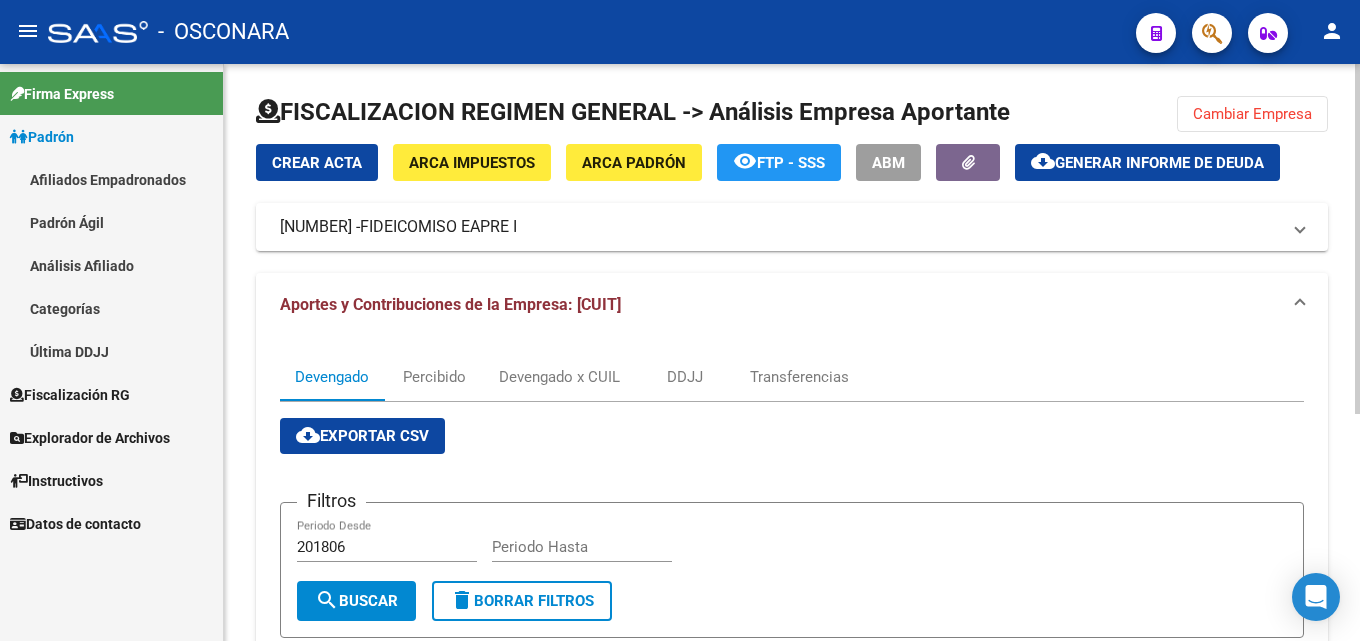 drag, startPoint x: 1274, startPoint y: 120, endPoint x: 517, endPoint y: 186, distance: 759.8717 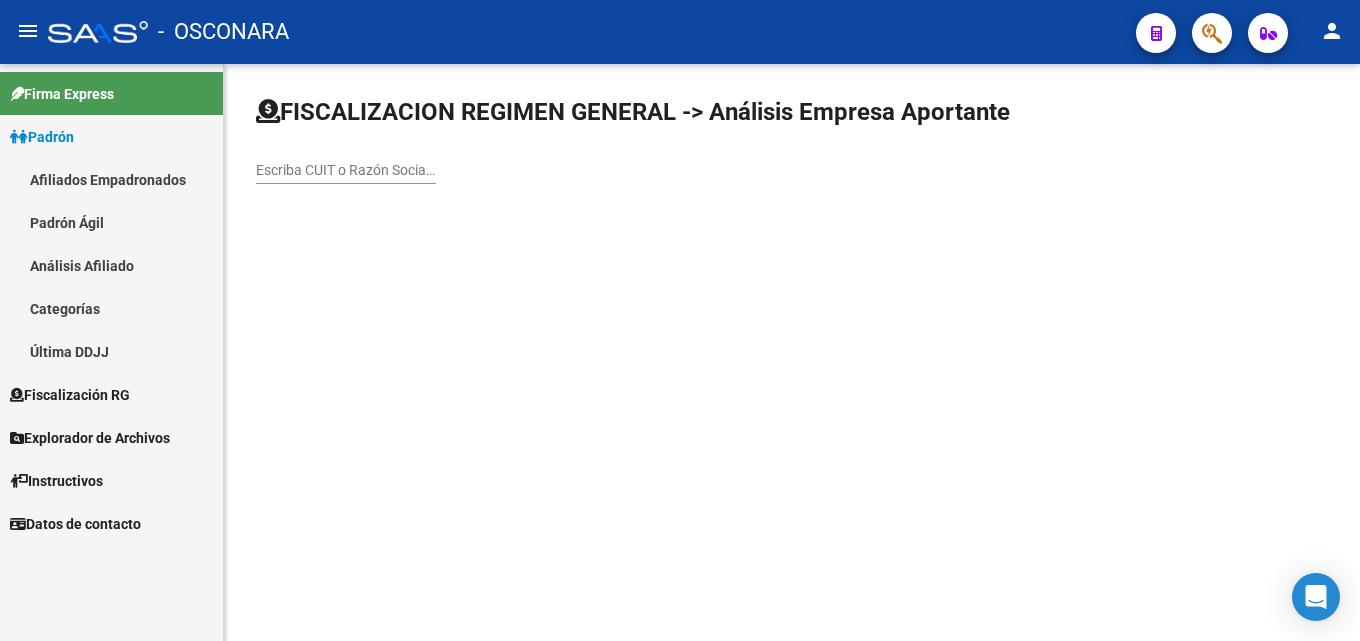 click on "Escriba CUIT o Razón Social para buscar" 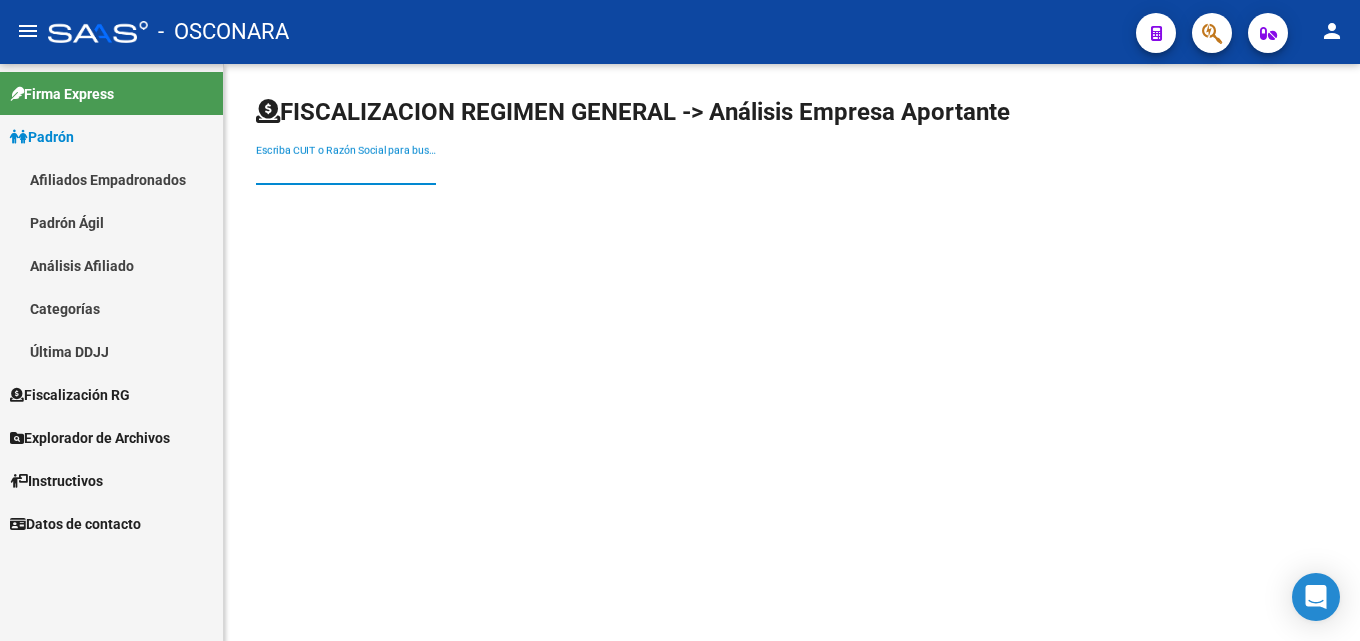 click on "Escriba CUIT o Razón Social para buscar" at bounding box center (346, 170) 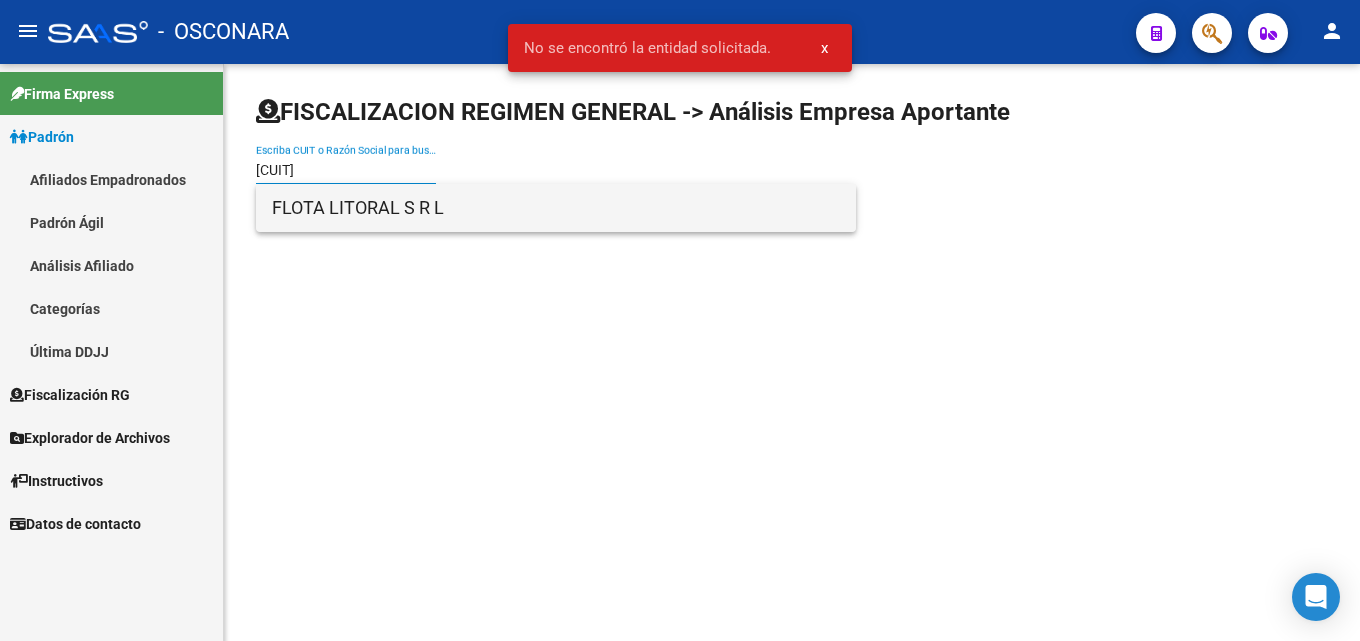 type on "30628348789" 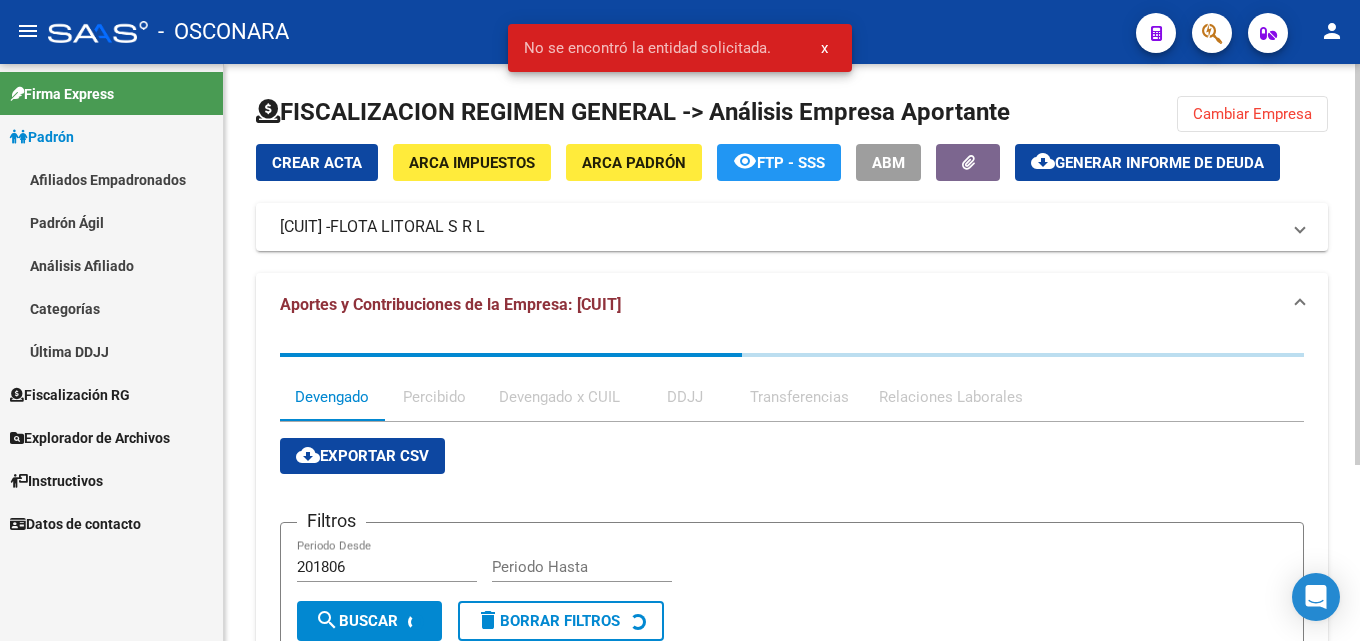 click on "cloud_download" 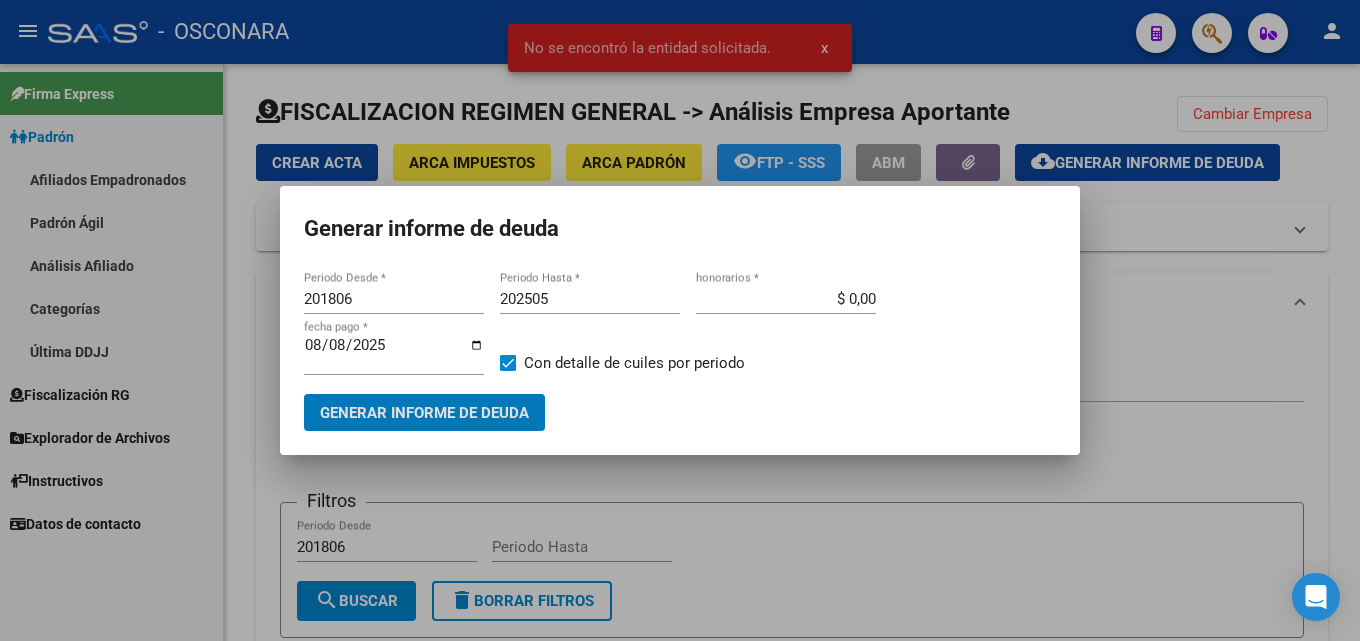 drag, startPoint x: 361, startPoint y: 303, endPoint x: 290, endPoint y: 300, distance: 71.063354 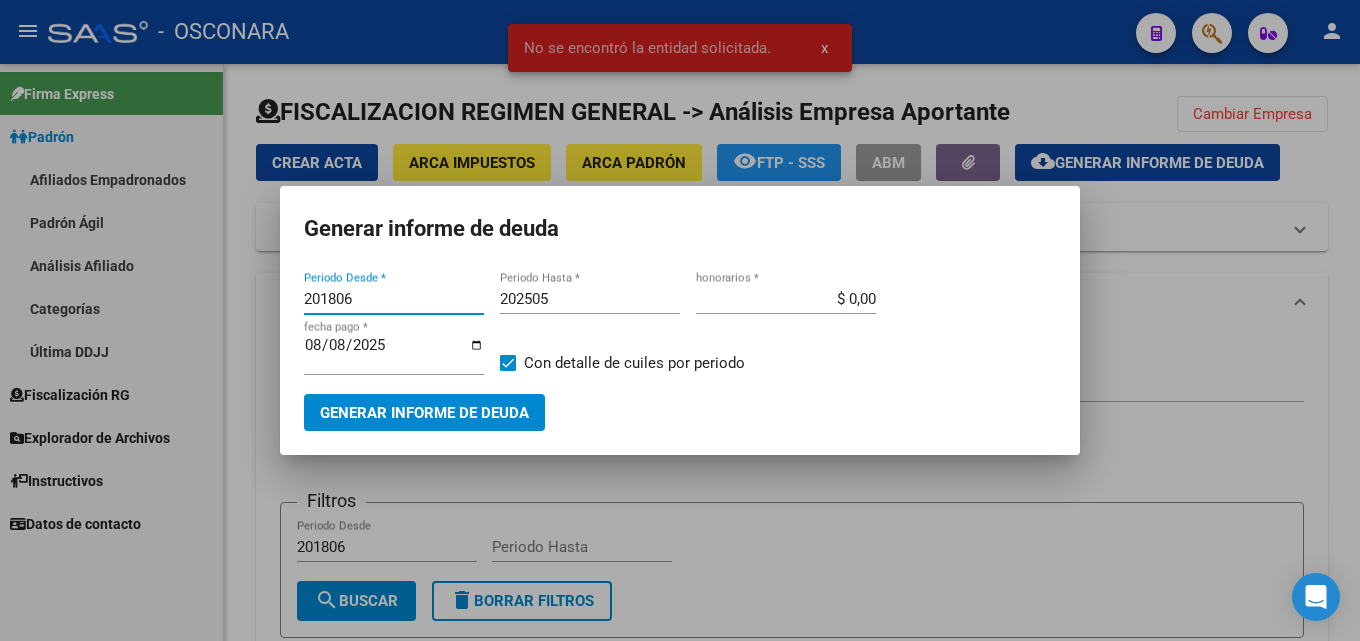 click on "201806" at bounding box center (394, 299) 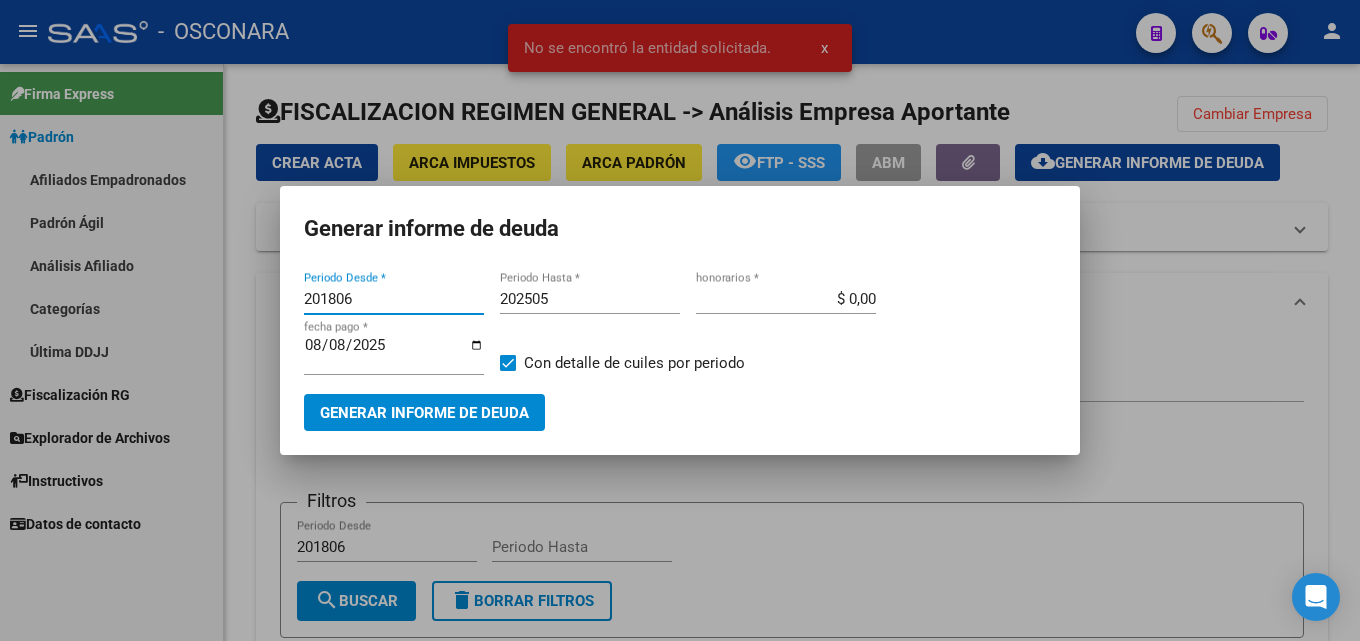 click on "201806" at bounding box center (394, 299) 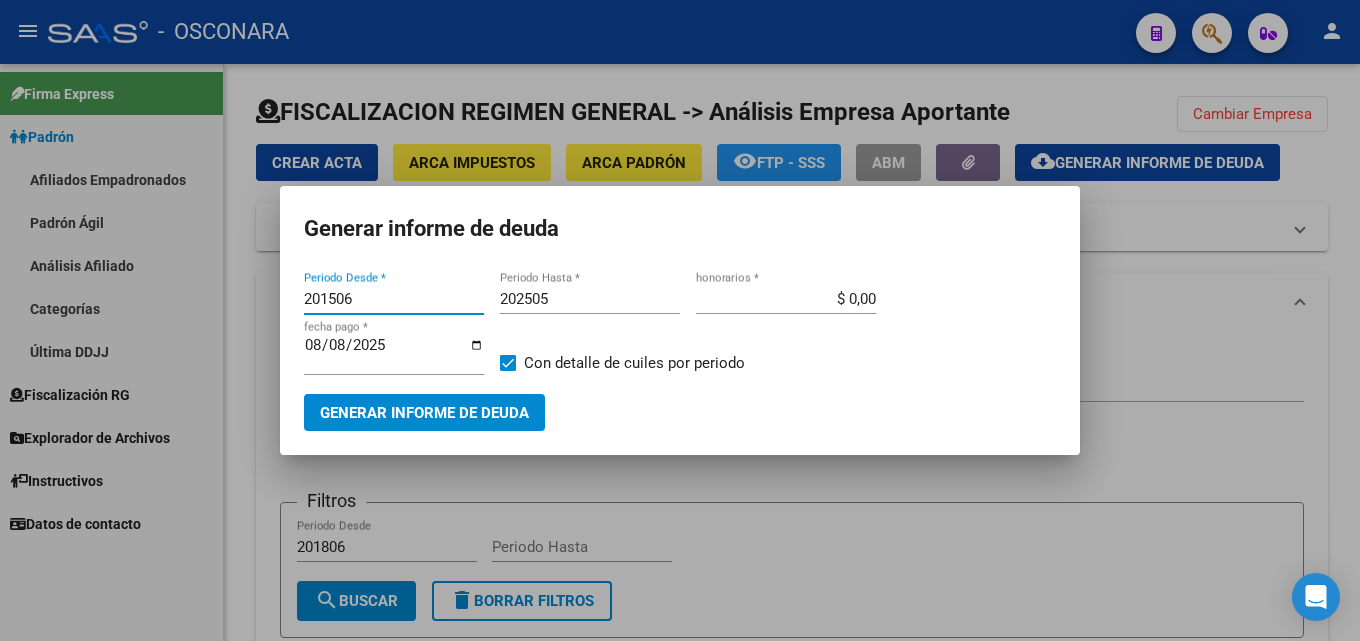 type on "201506" 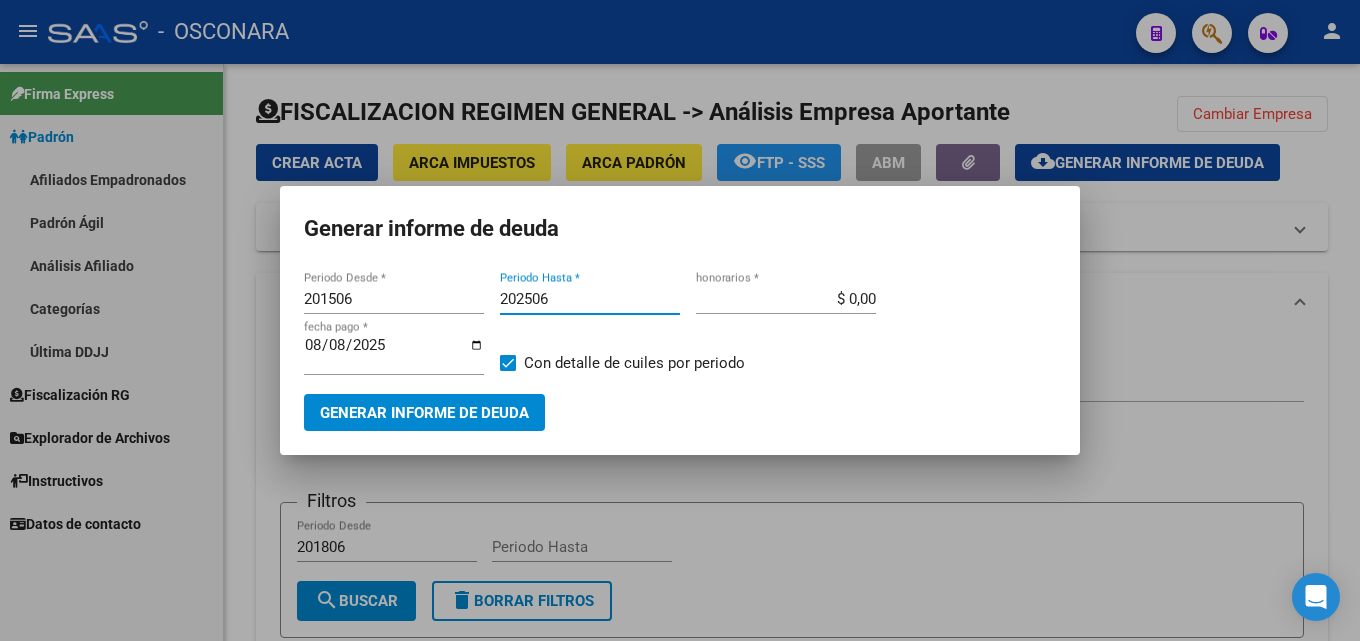 type on "202506" 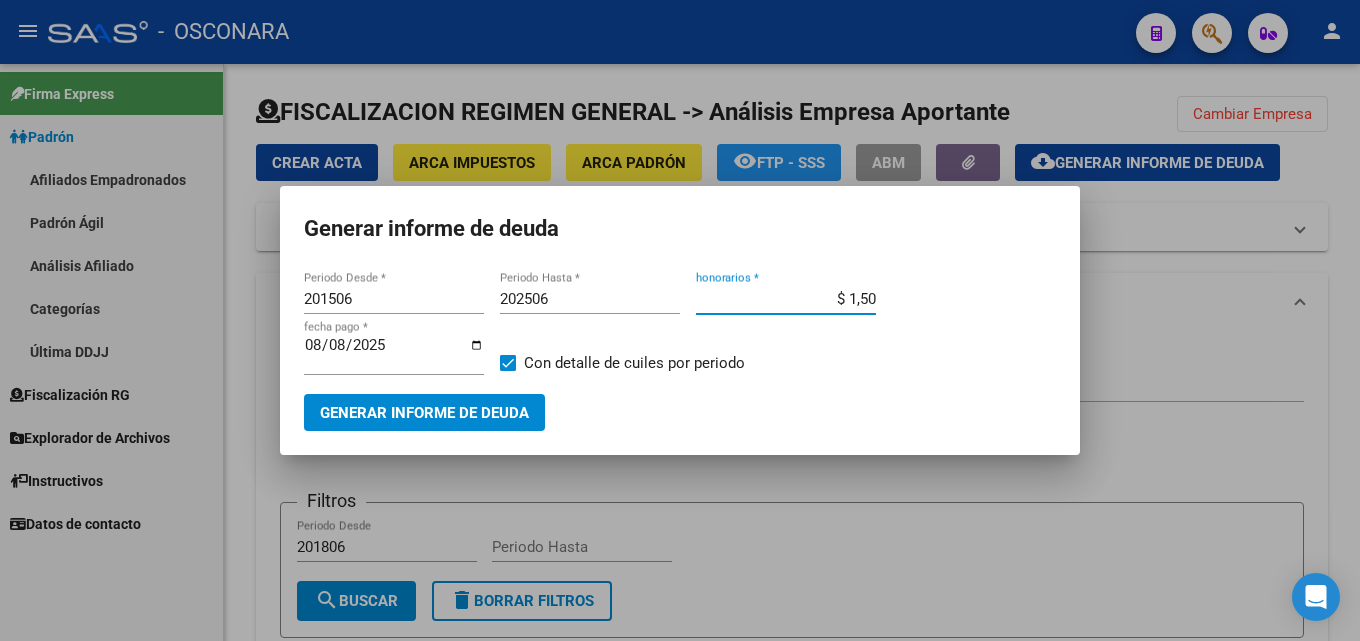 type on "$ 15,00" 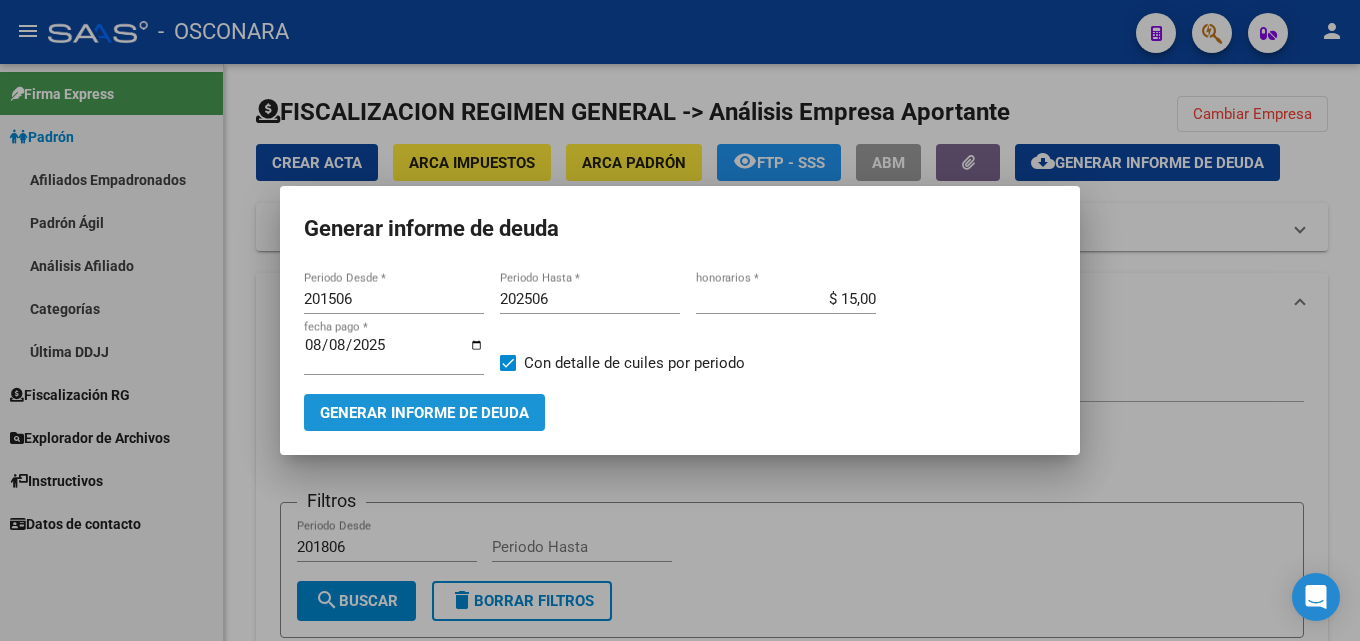 click on "Generar informe de deuda" at bounding box center [424, 413] 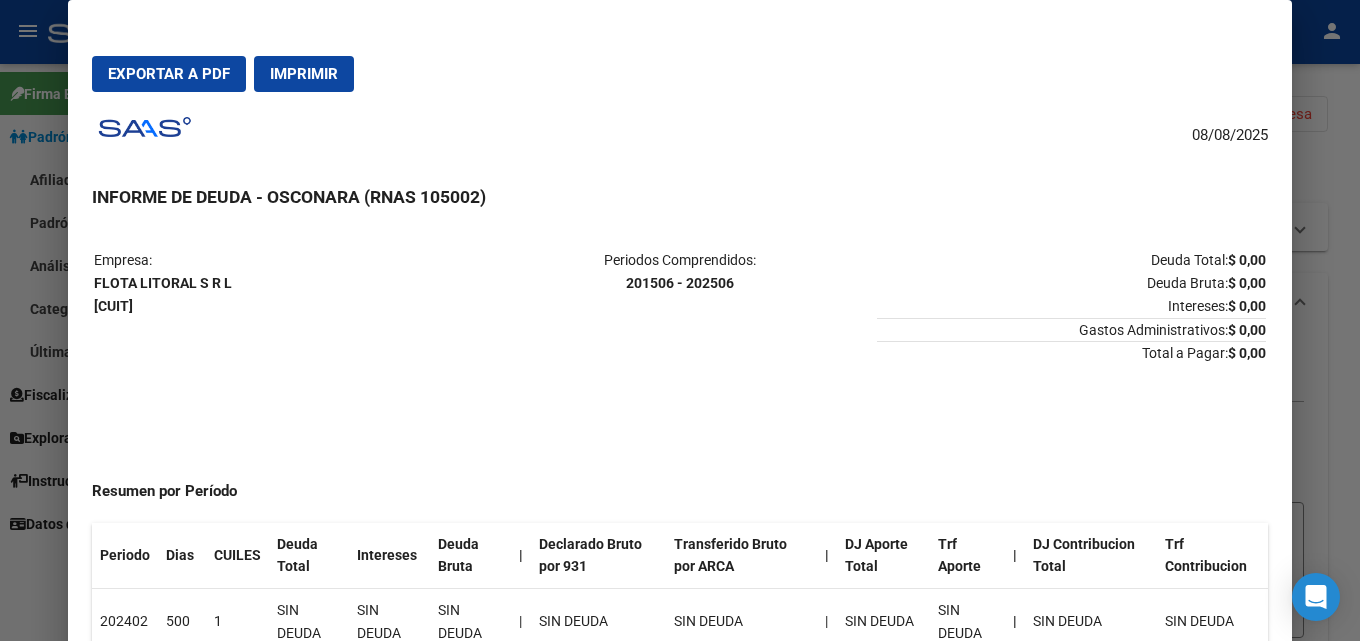 click at bounding box center (680, 320) 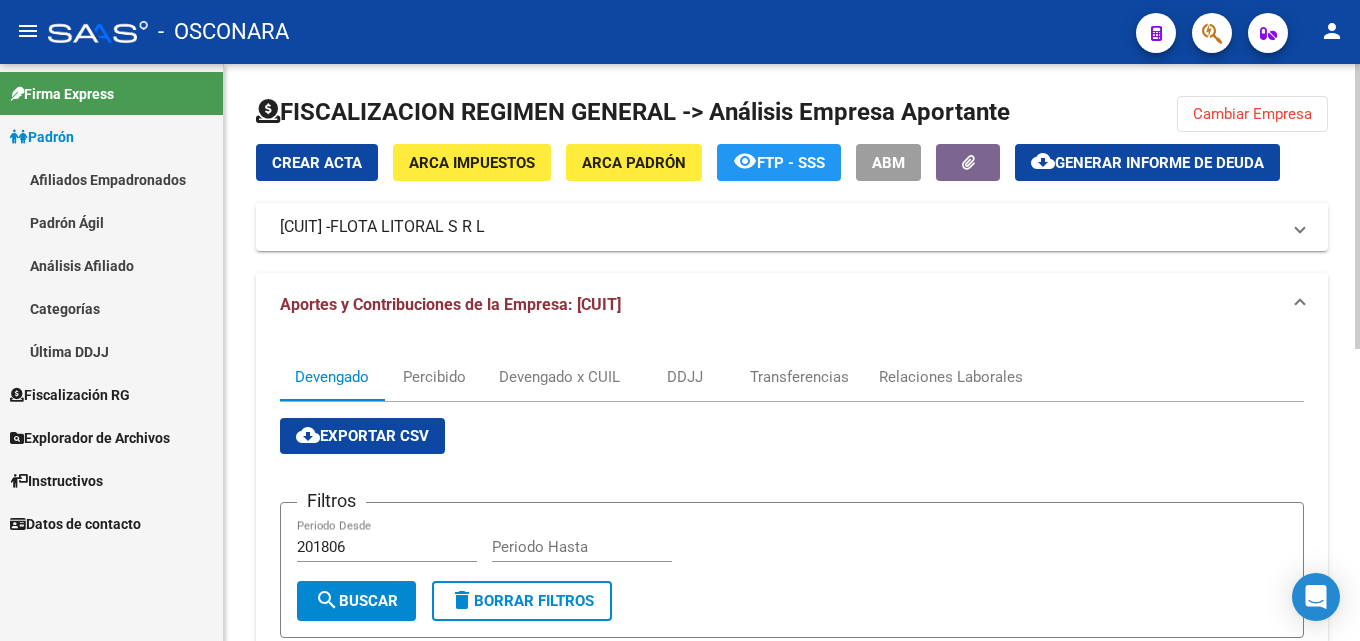 click on "Cambiar Empresa" 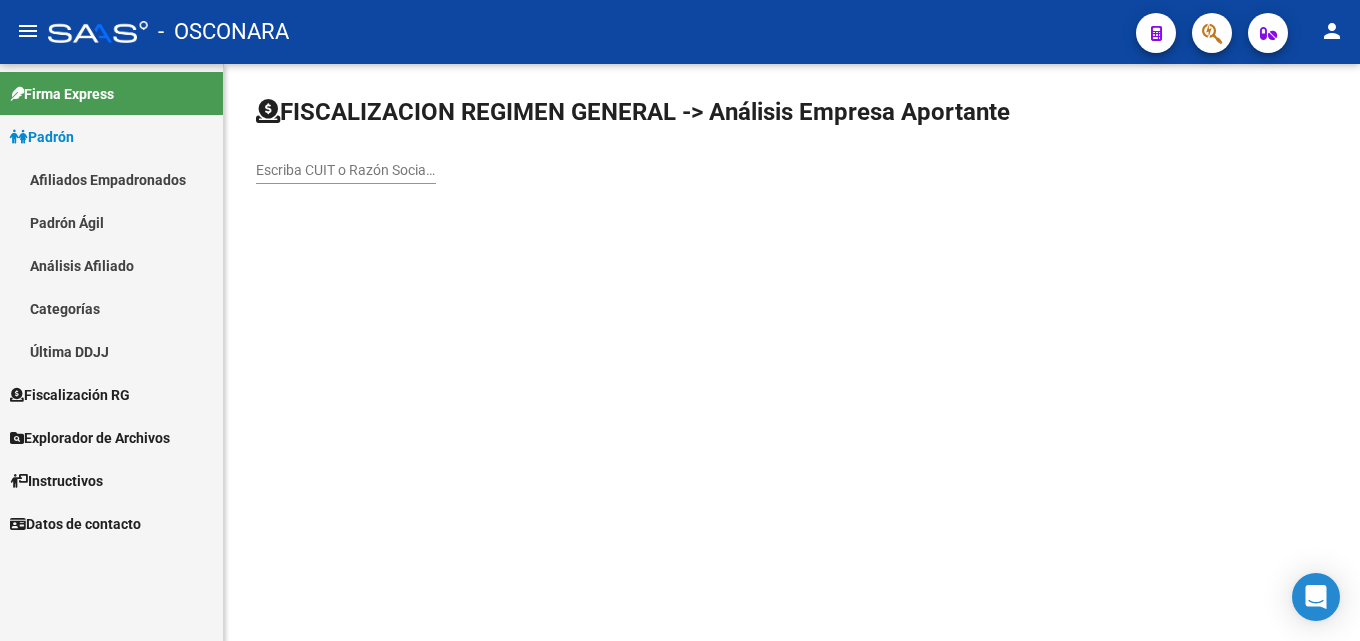 click on "Escriba CUIT o Razón Social para buscar" at bounding box center [346, 170] 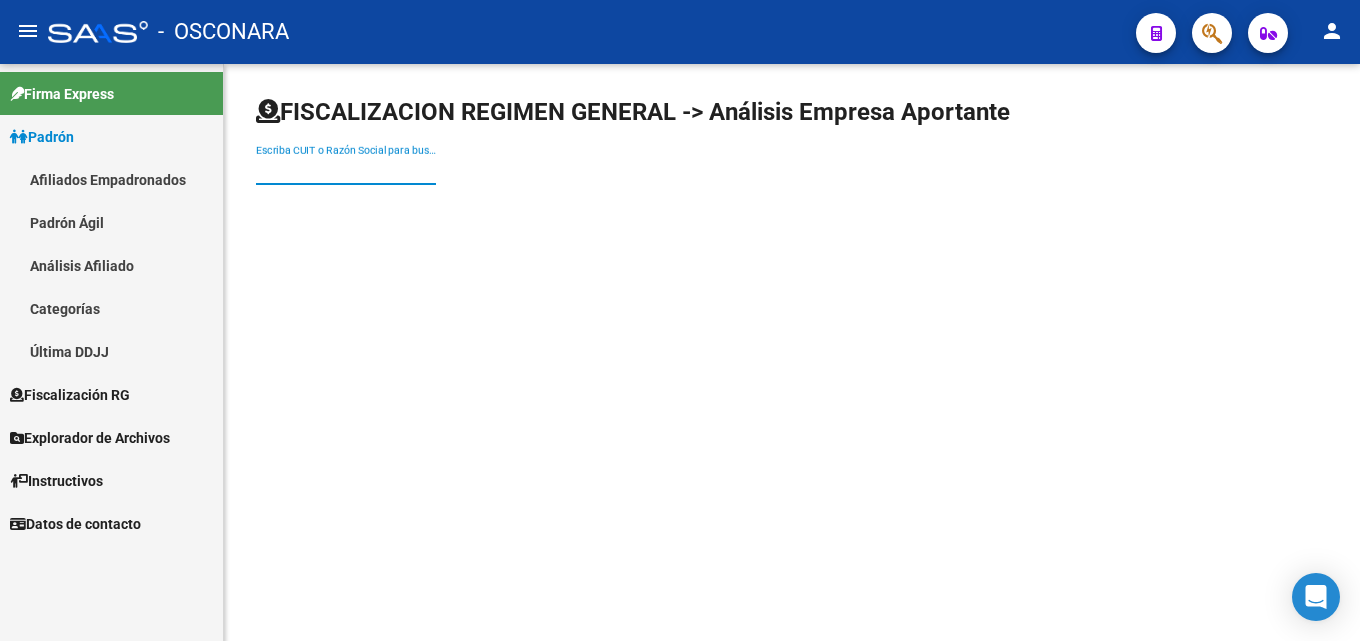 paste on "30-71445358-7" 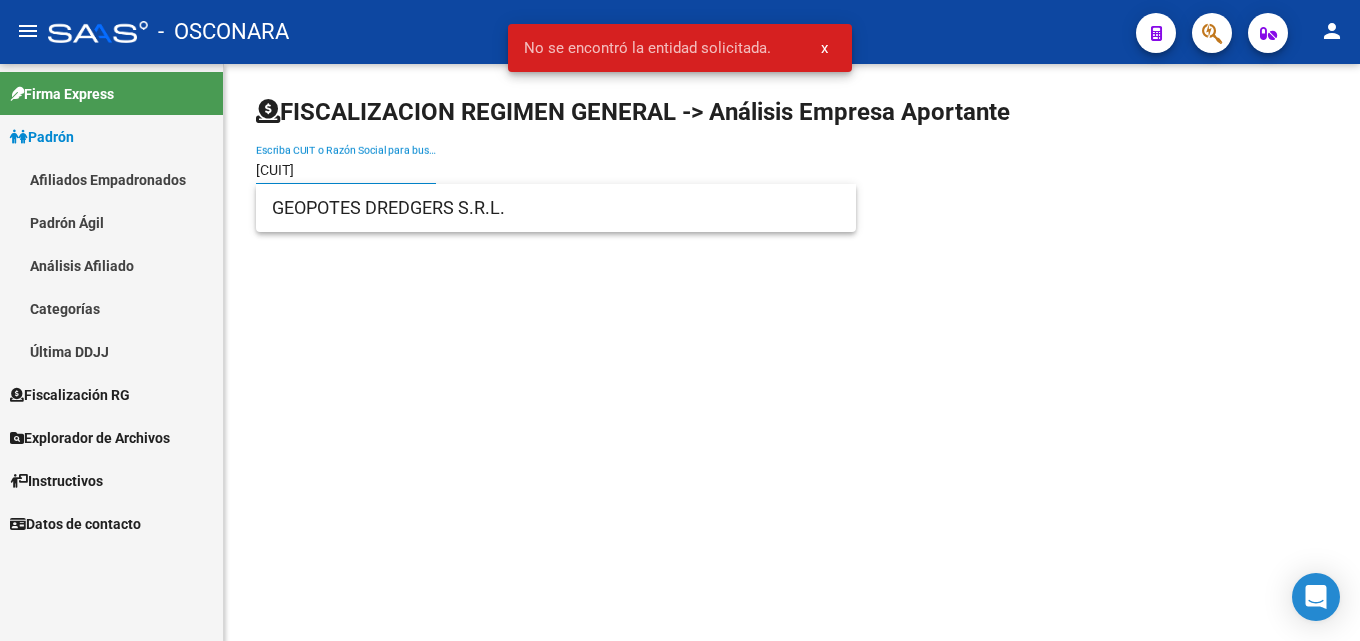 type on "30714453587" 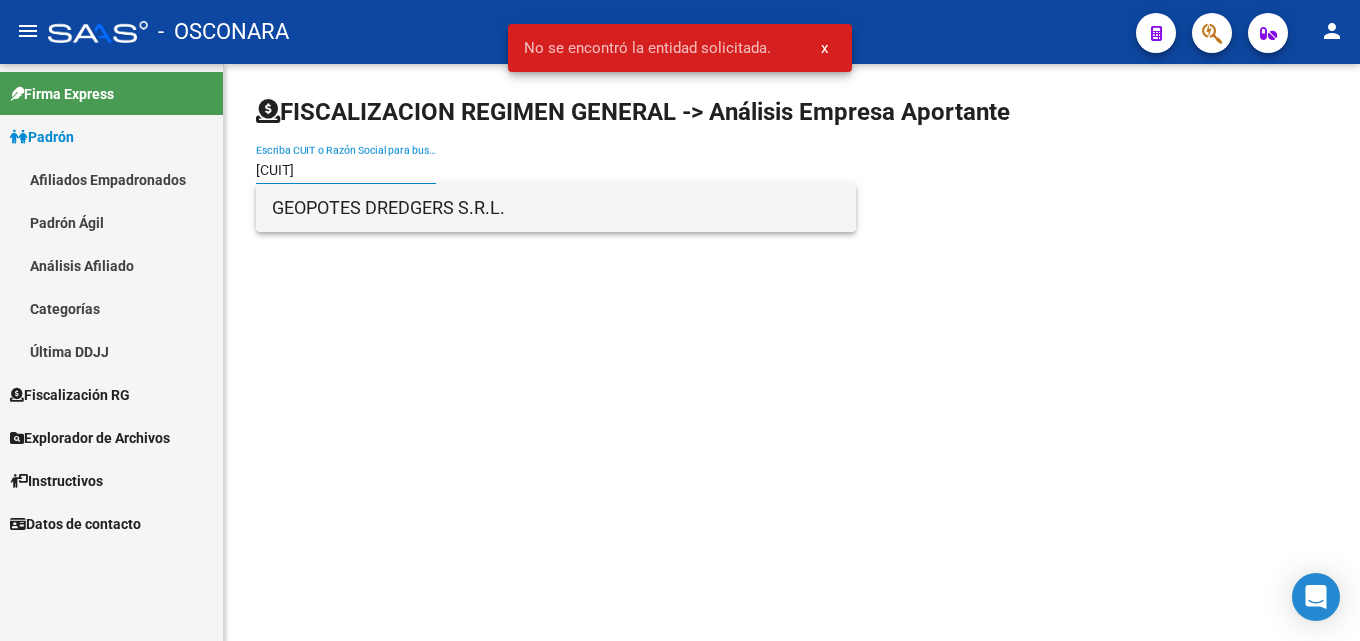 click on "GEOPOTES DREDGERS S.R.L." at bounding box center (556, 208) 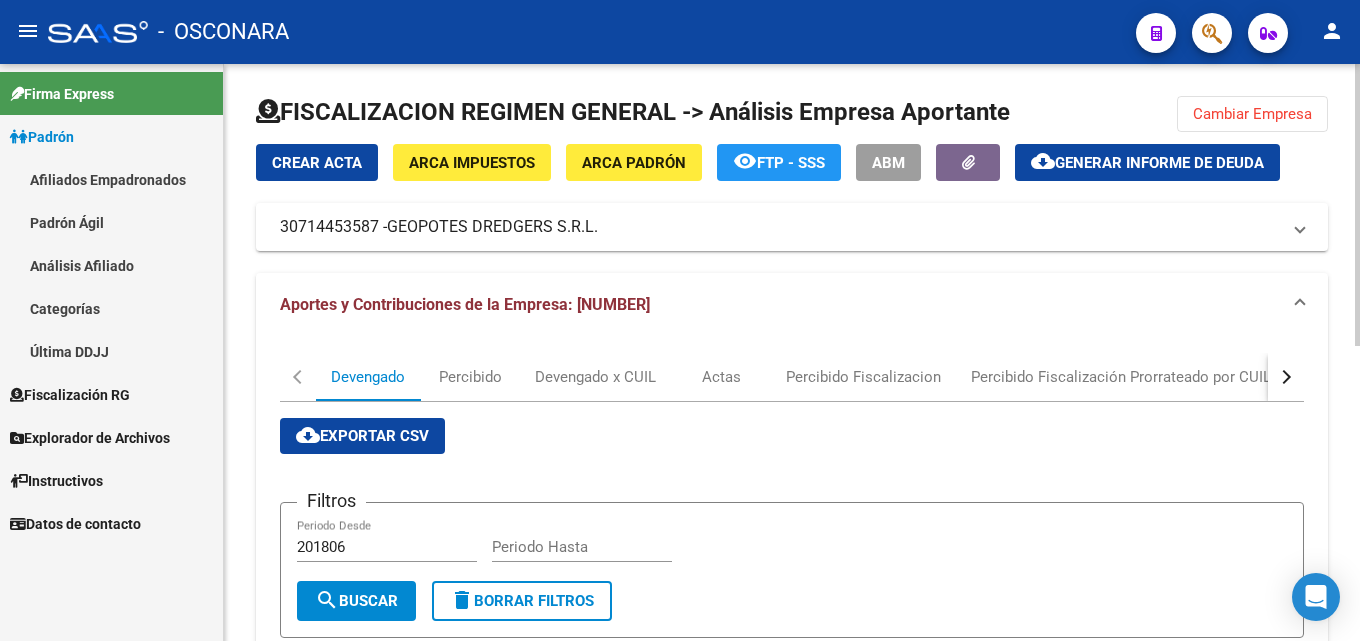 click on "Cambiar Empresa" 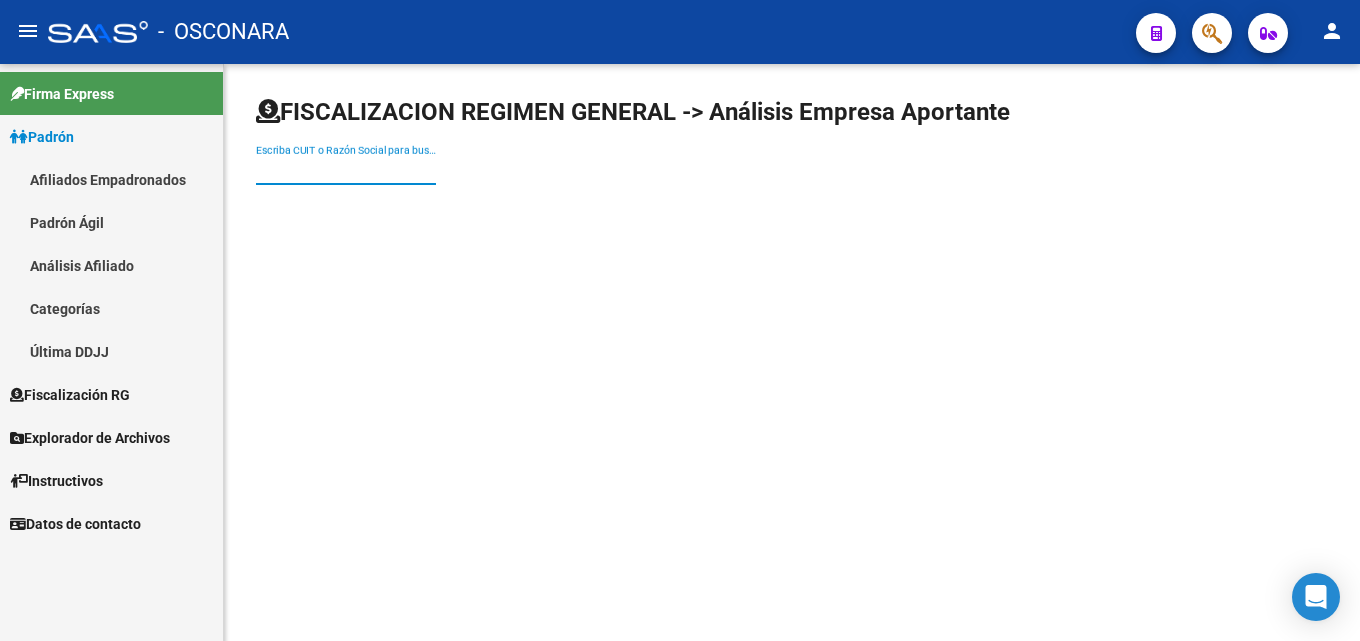 click on "Escriba CUIT o Razón Social para buscar" at bounding box center (346, 170) 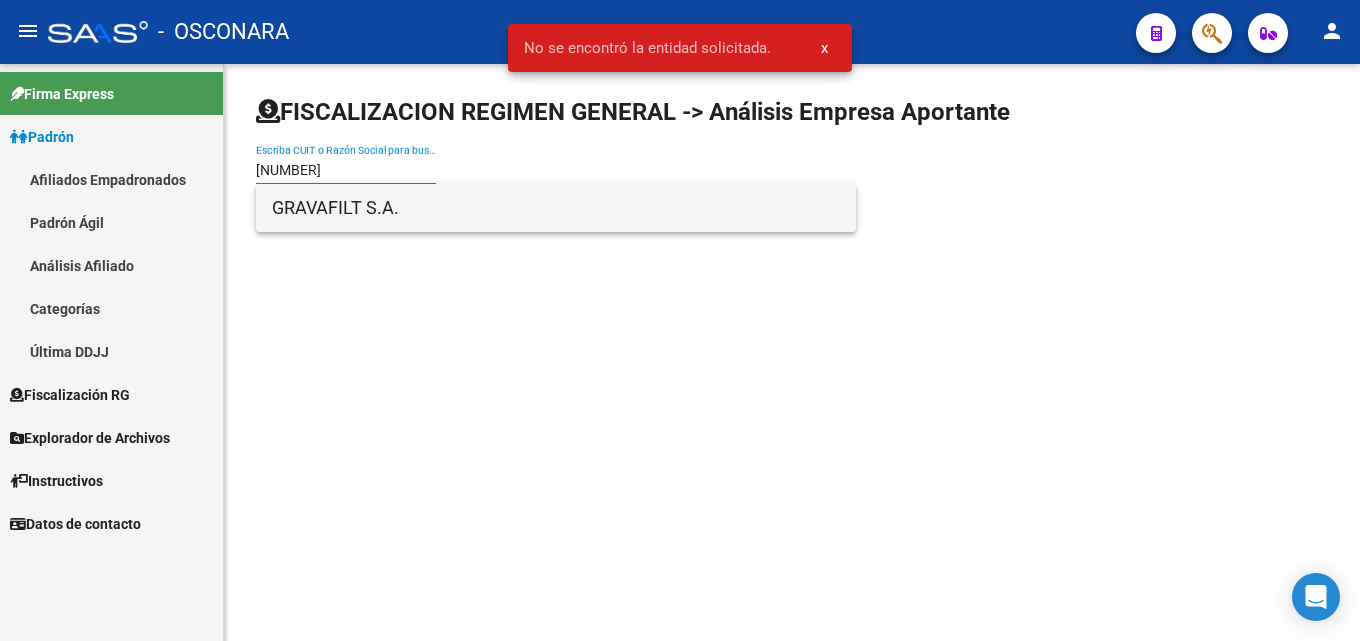 type on "30506746627" 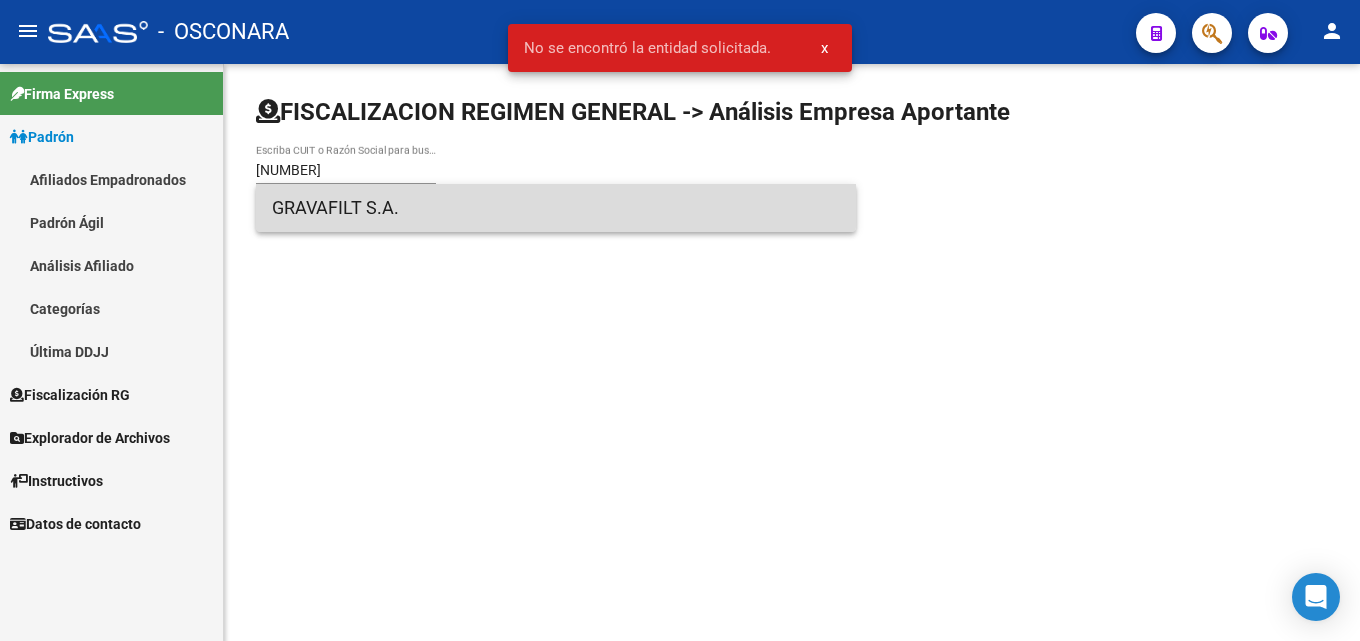 click on "GRAVAFILT S.A." at bounding box center [556, 208] 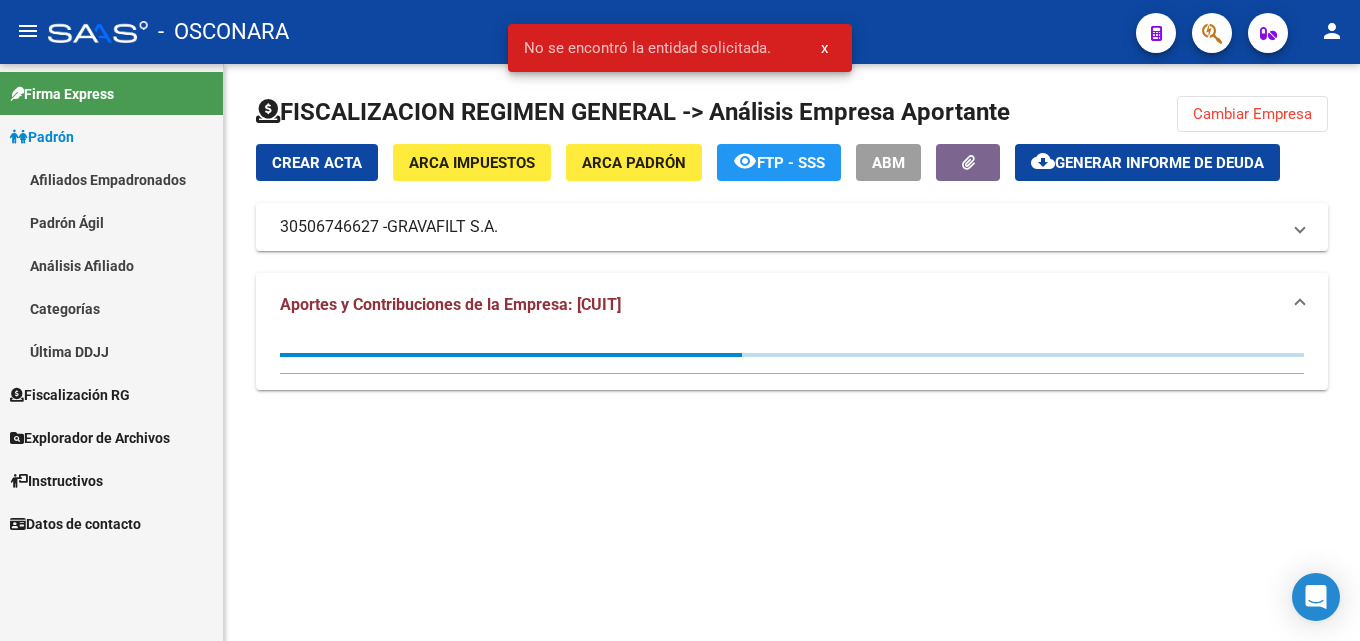 click on "cloud_download  Generar informe de deuda" 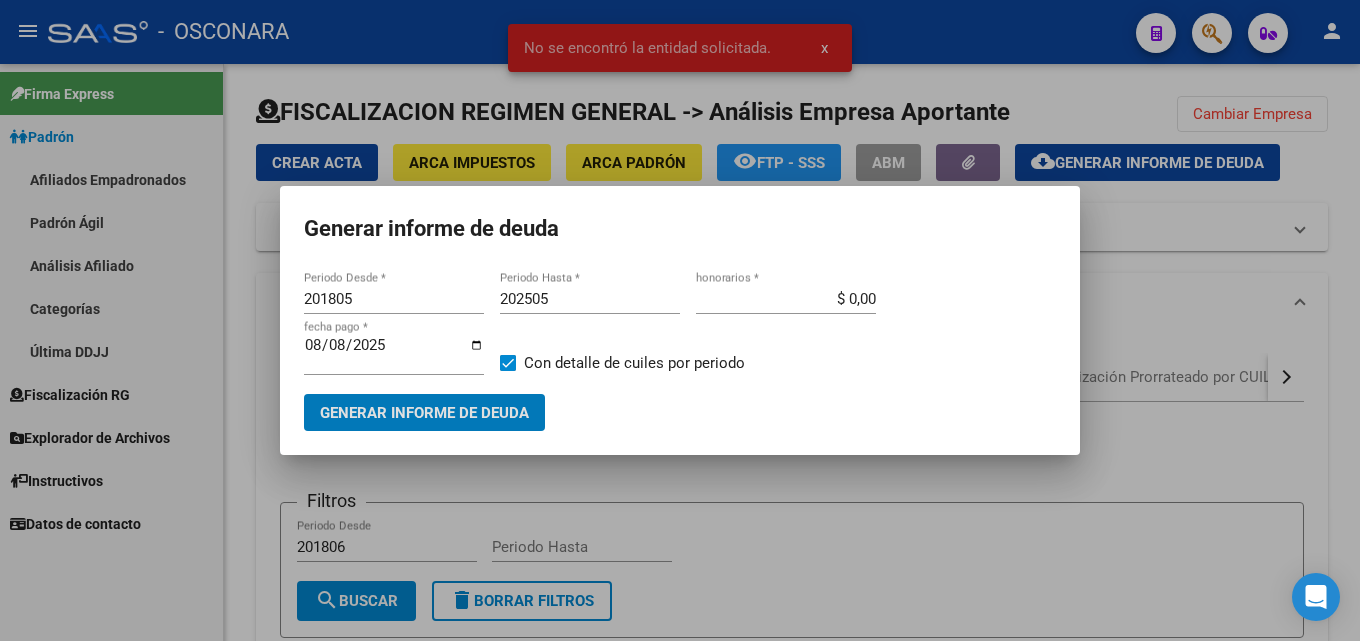 drag, startPoint x: 356, startPoint y: 300, endPoint x: 312, endPoint y: 300, distance: 44 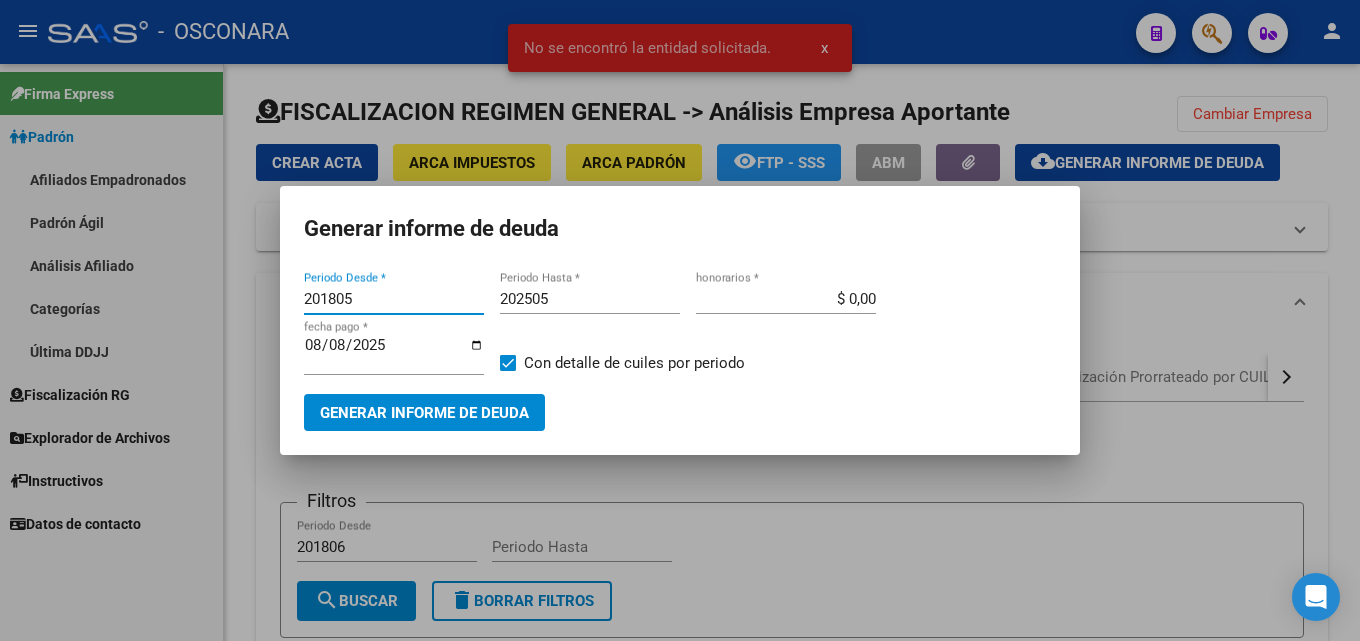 click on "201805" at bounding box center [394, 299] 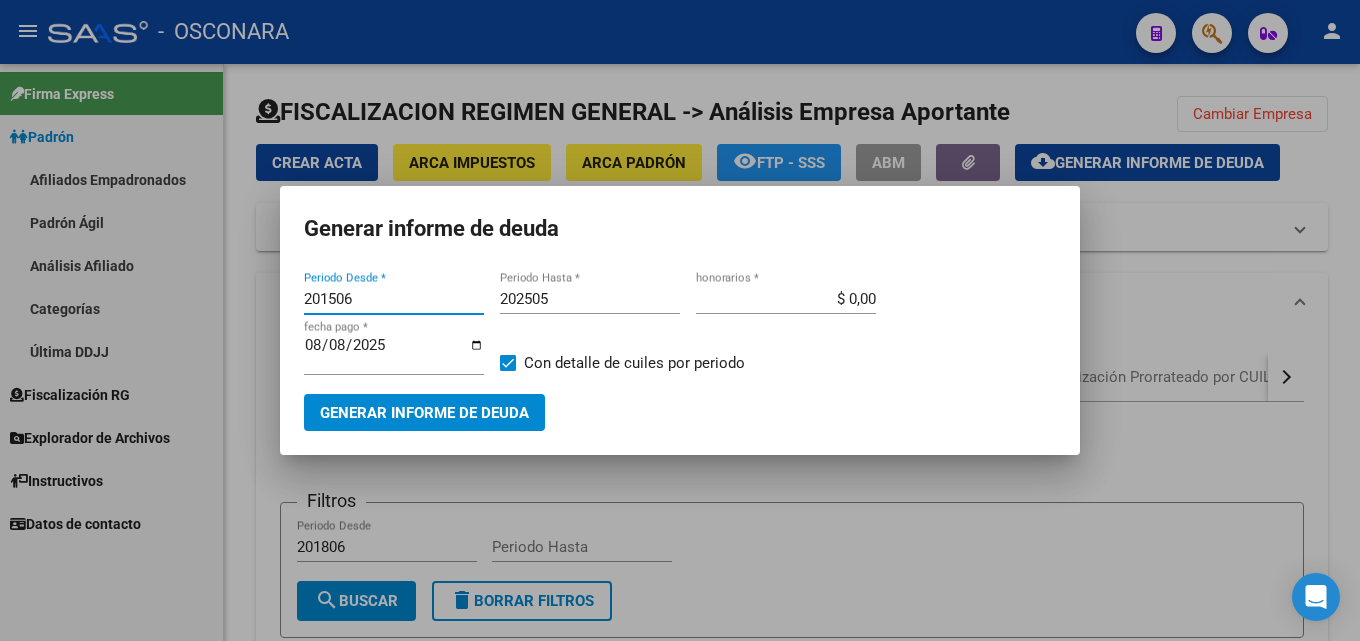 type on "201506" 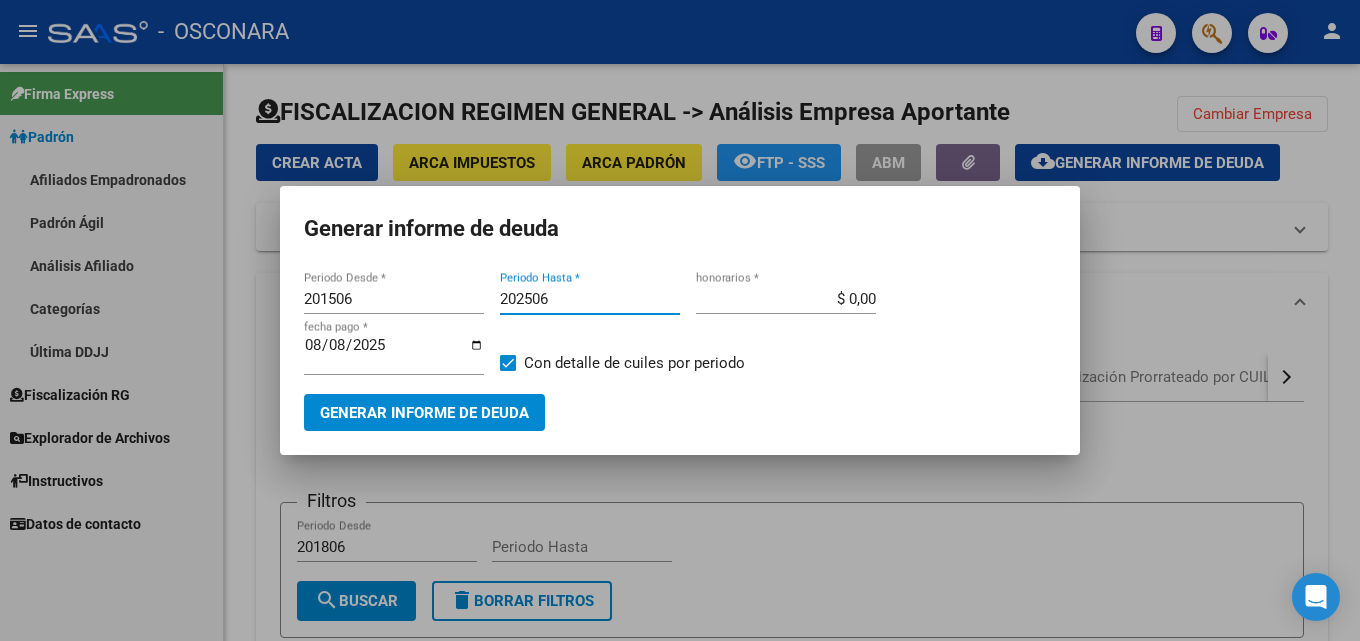 type on "202506" 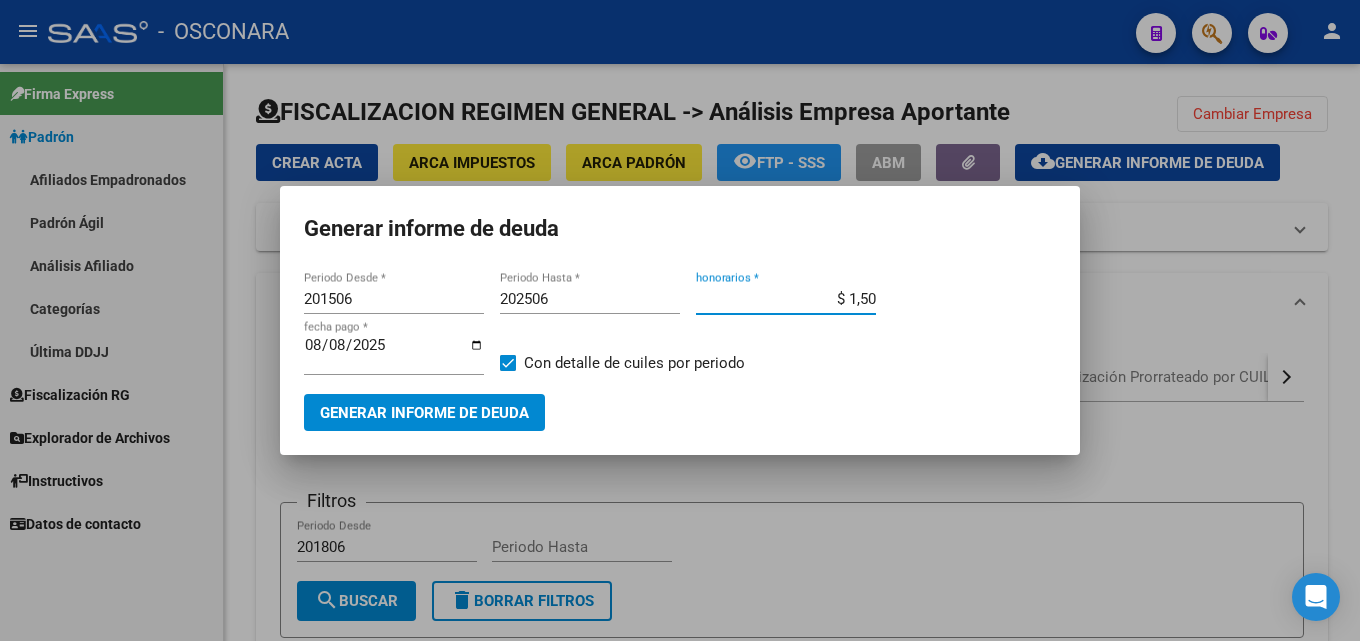 type on "$ 15,00" 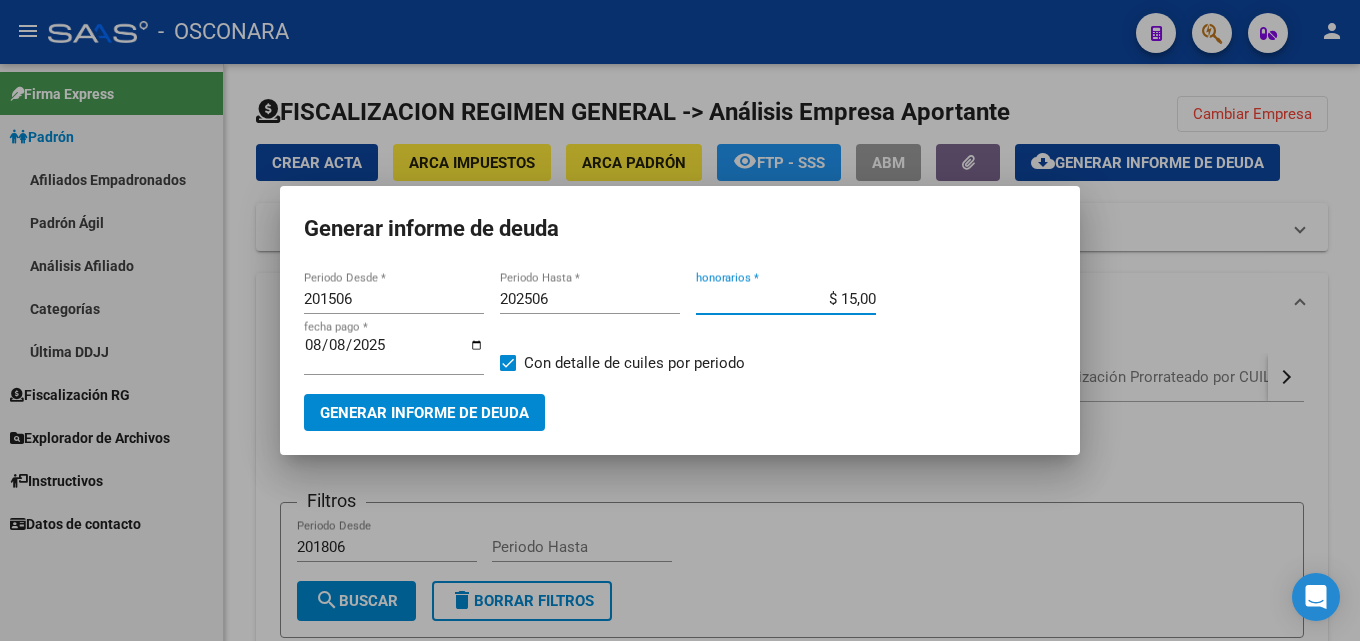click on "Generar informe de deuda" at bounding box center [424, 412] 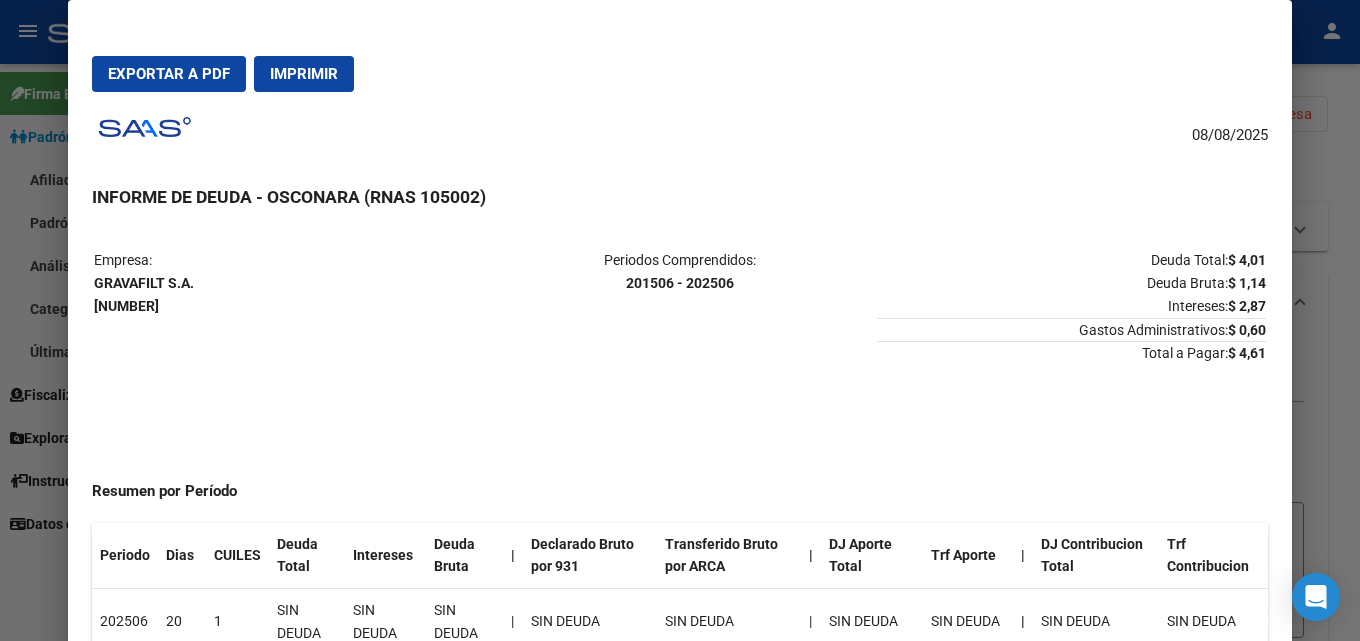 click at bounding box center (680, 320) 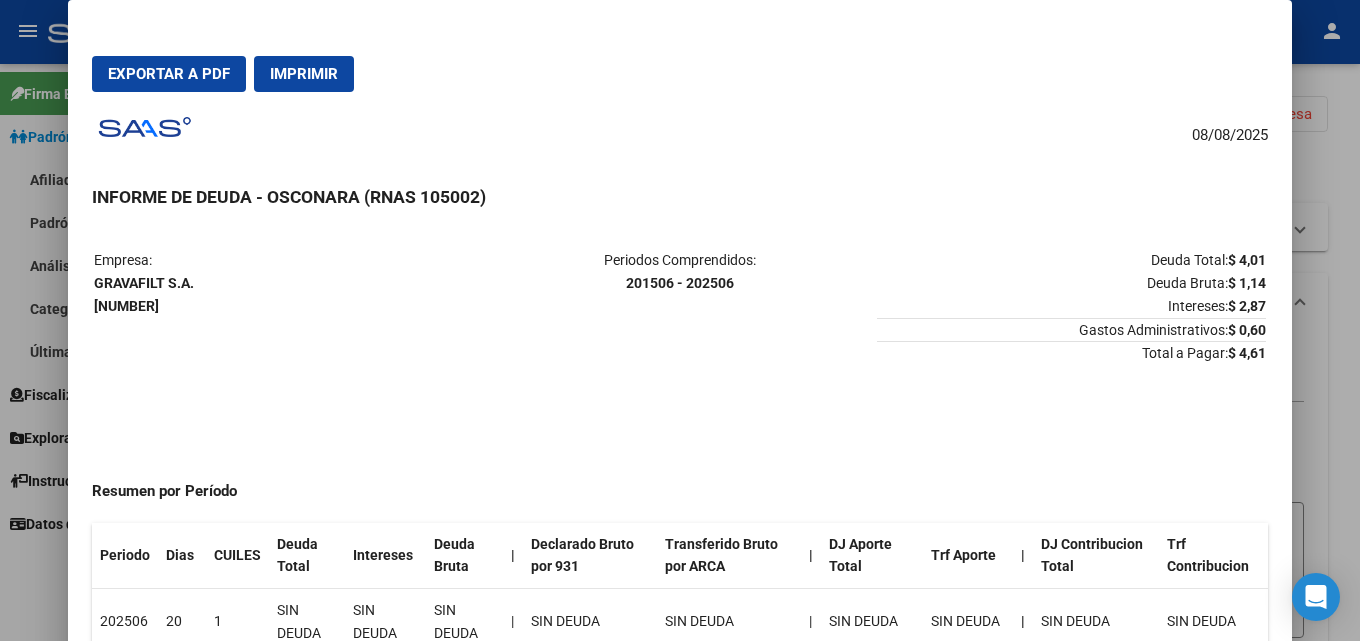 click at bounding box center [680, 320] 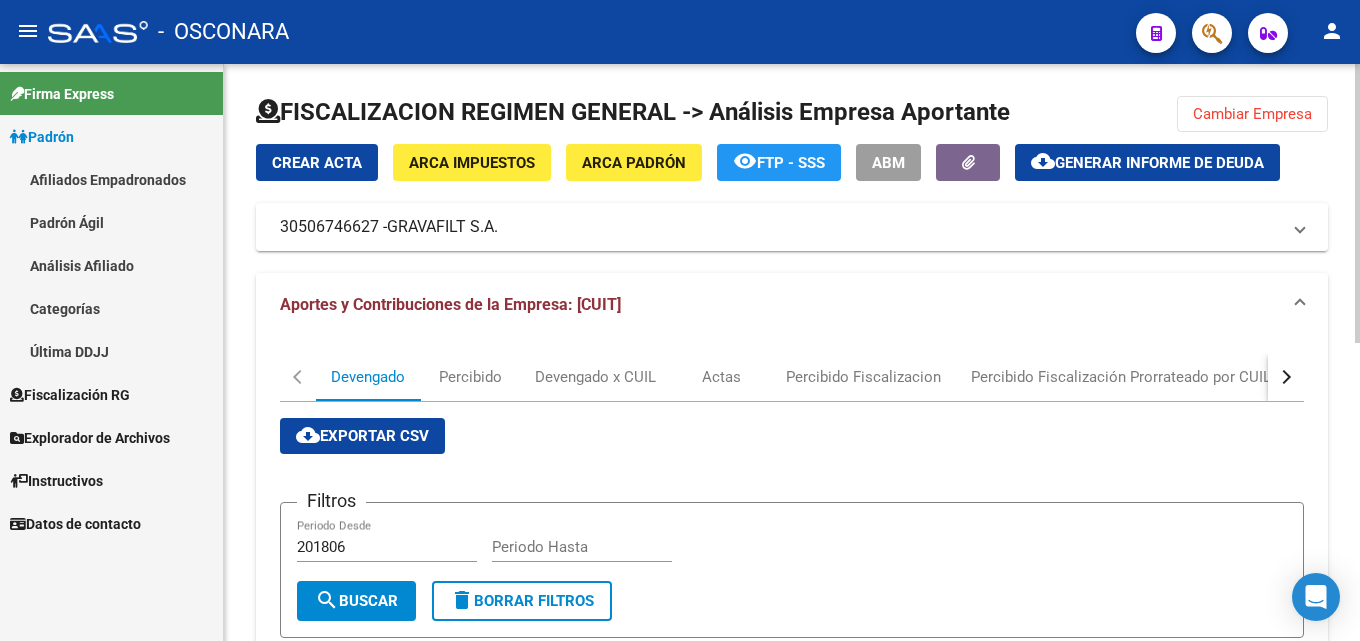 click on "Cambiar Empresa" 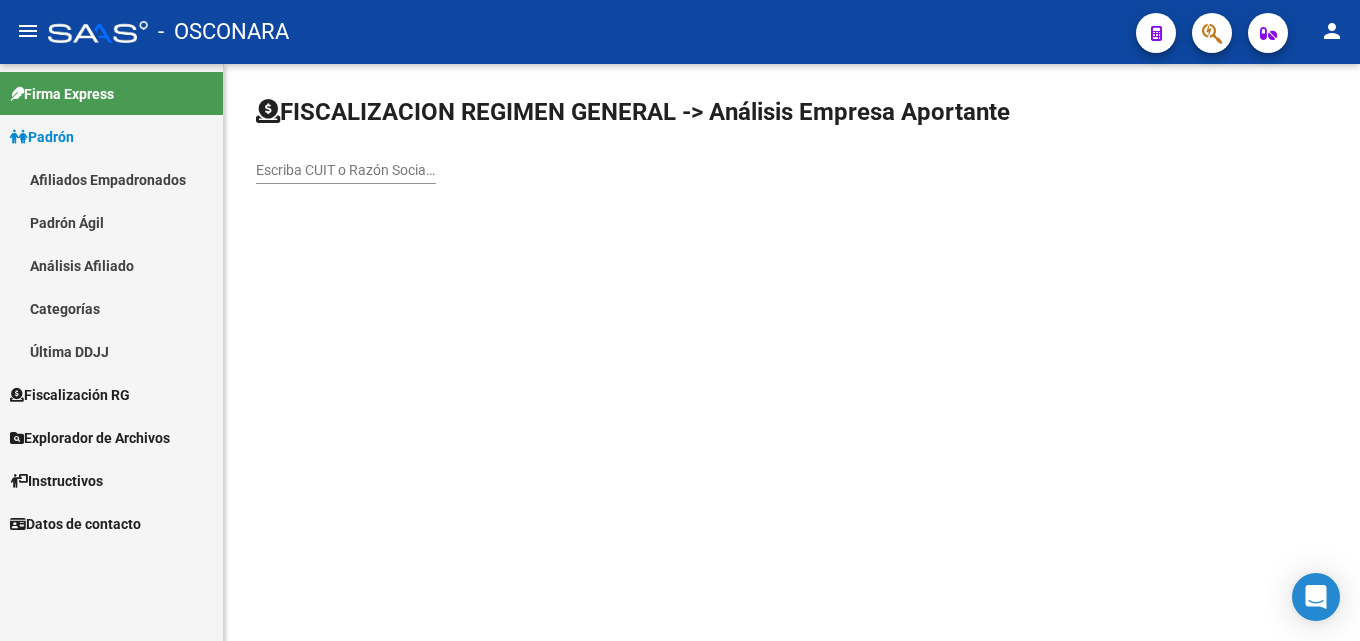 click on "Escriba CUIT o Razón Social para buscar" at bounding box center (346, 170) 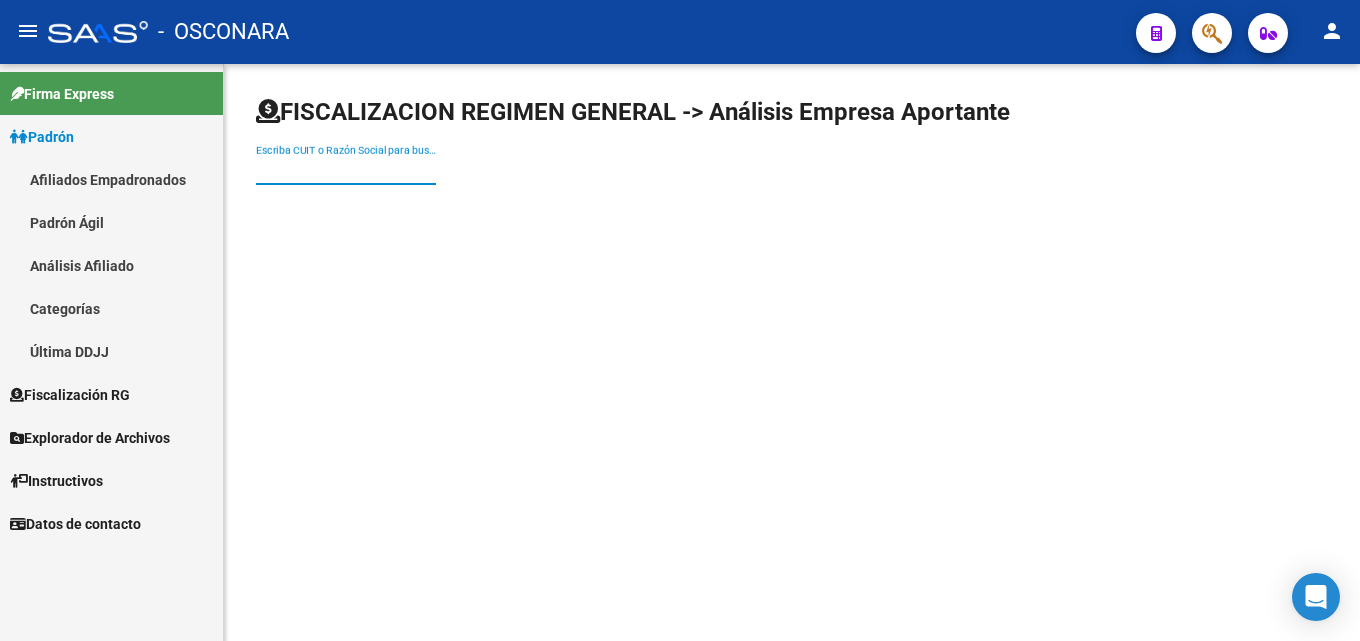 paste on "30-70783213-0" 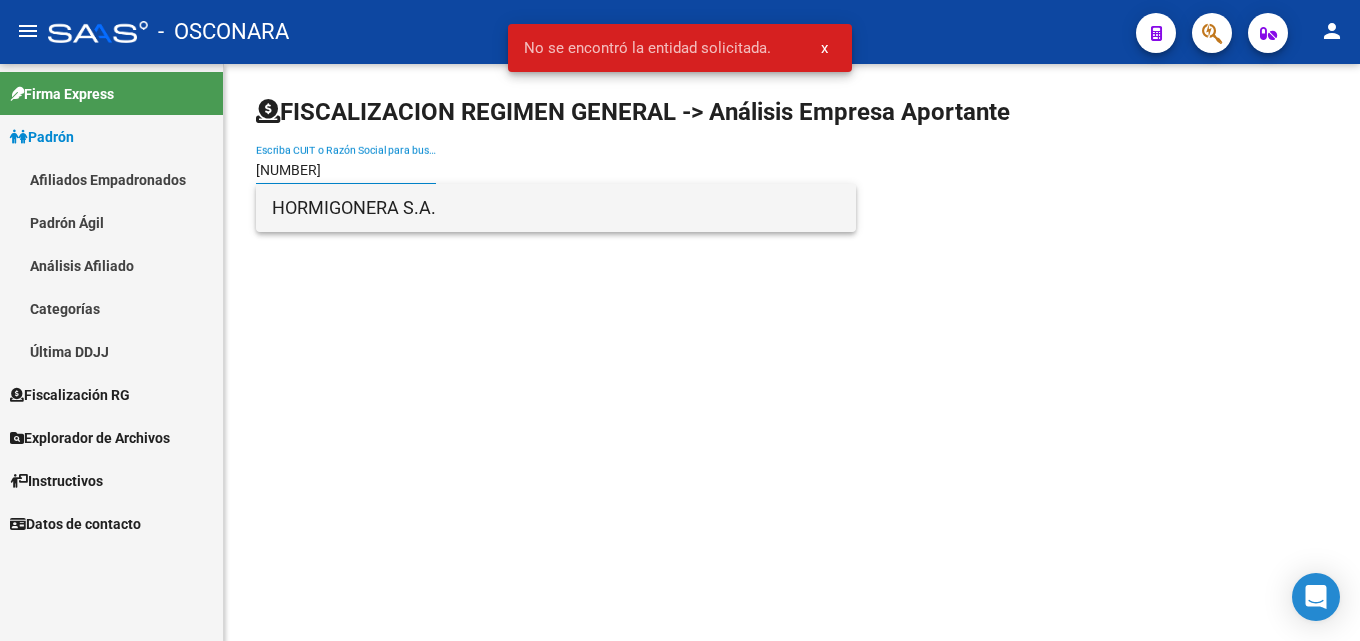 type on "30707832130" 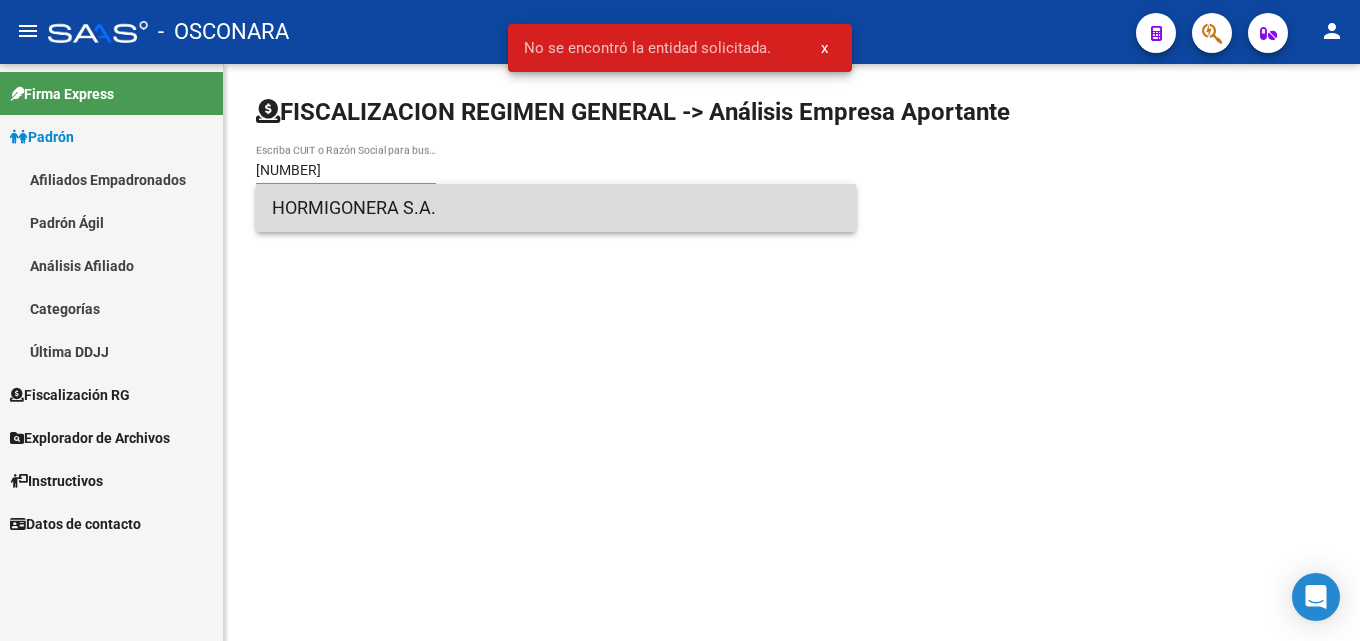 click on "HORMIGONERA S.A." at bounding box center (556, 208) 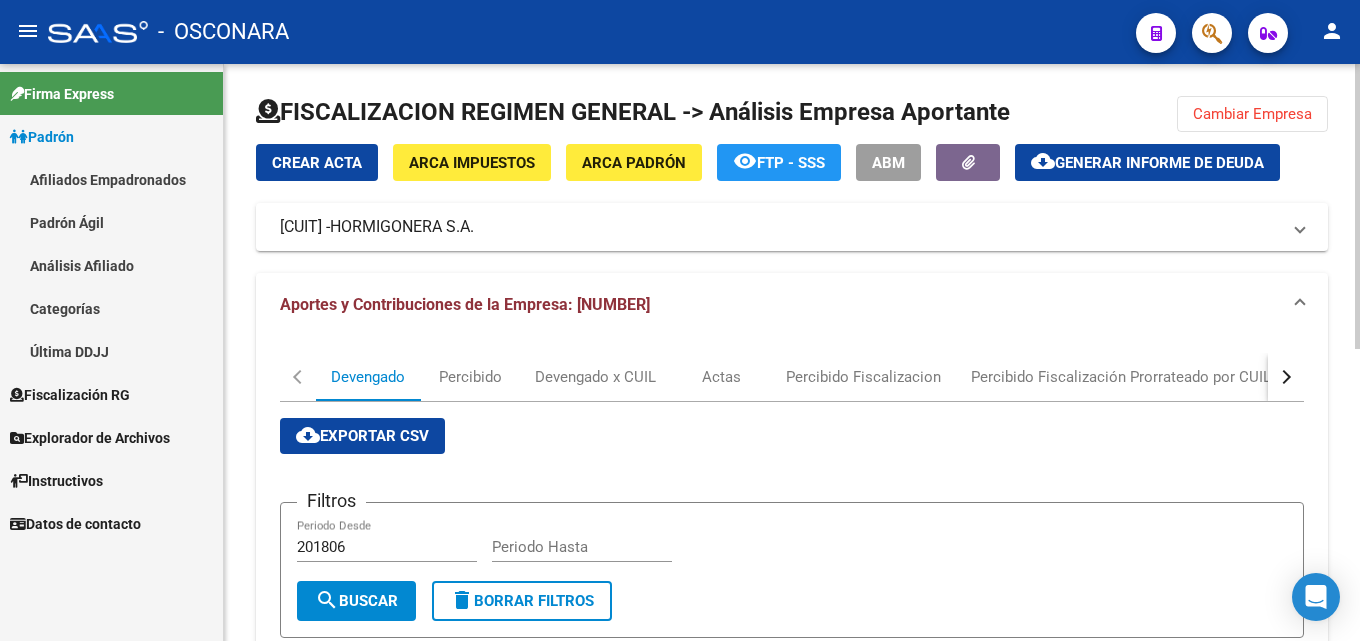 click on "Generar informe de deuda" 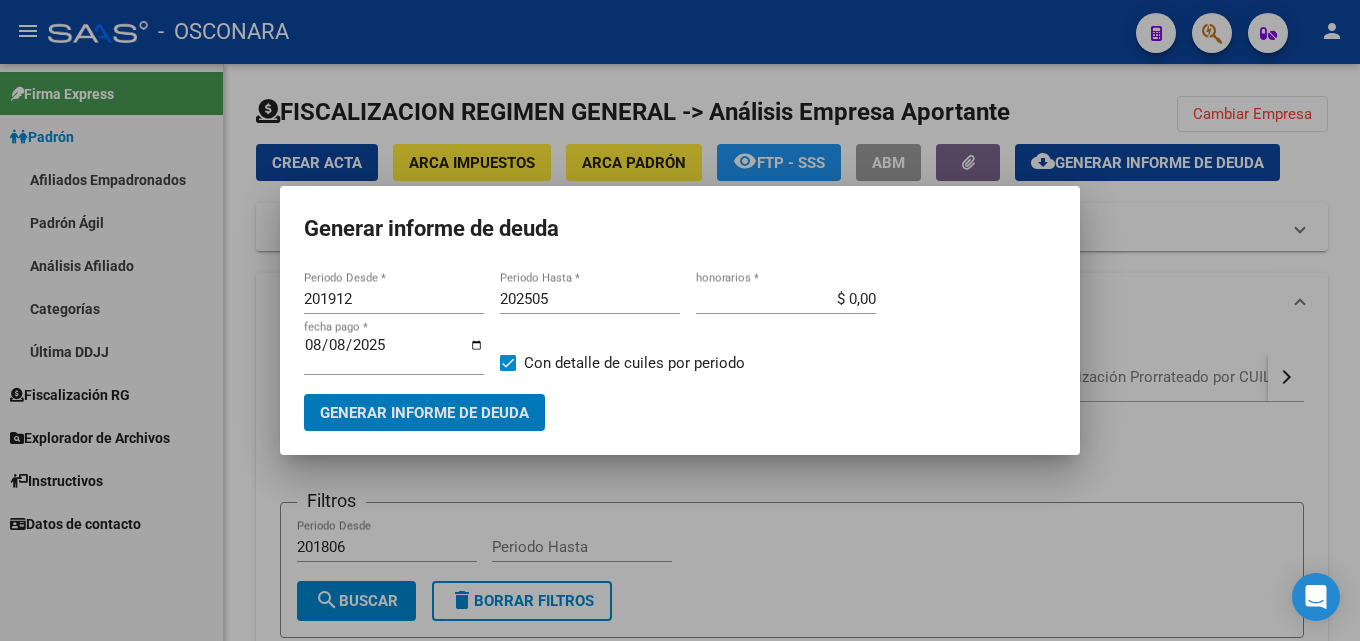 drag, startPoint x: 322, startPoint y: 299, endPoint x: 247, endPoint y: 299, distance: 75 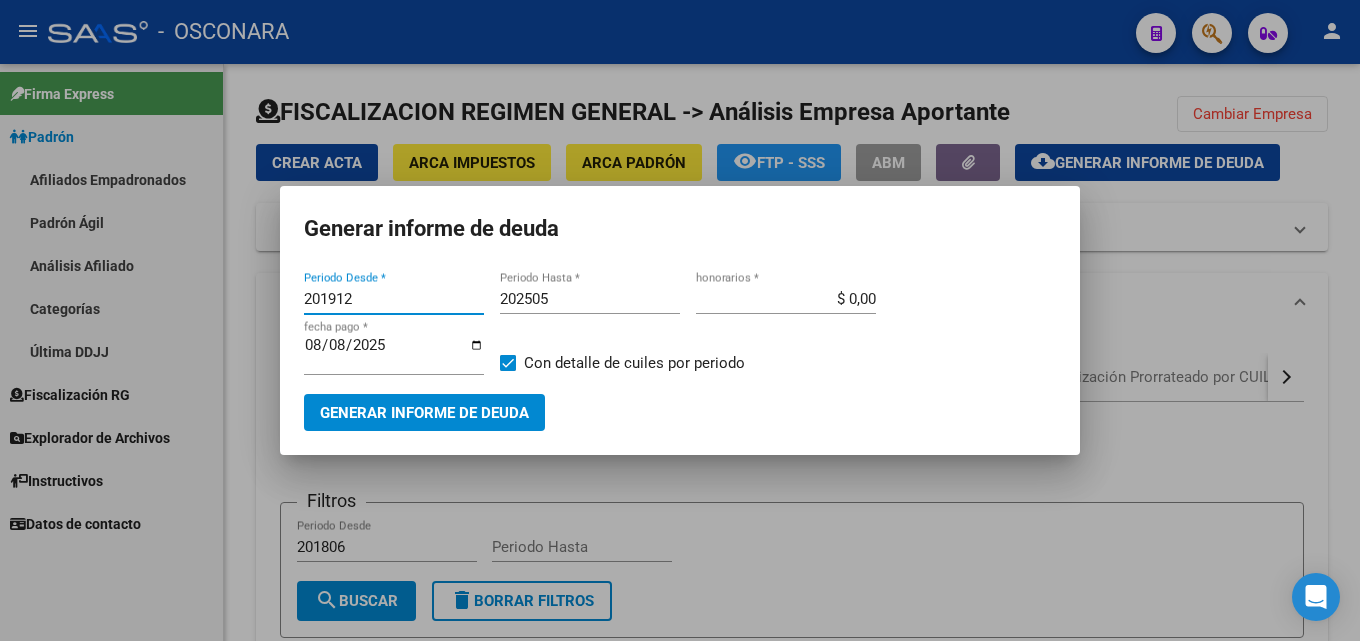click on "201912" at bounding box center [394, 299] 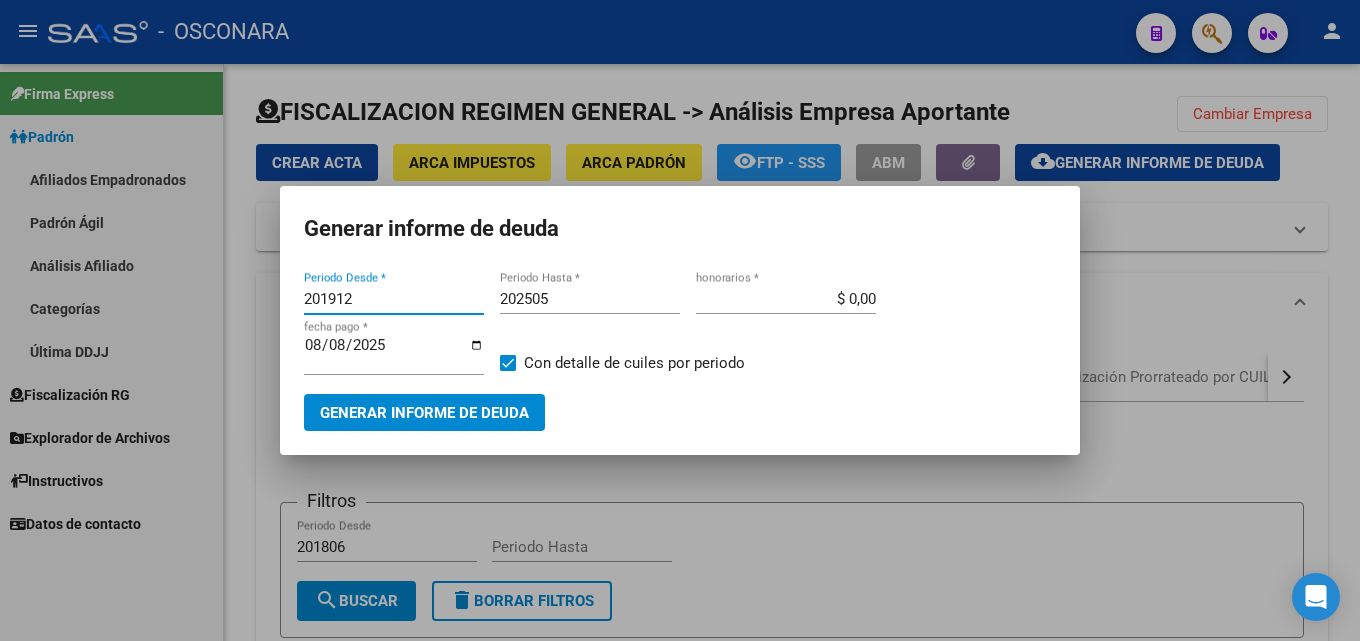 click on "201912" at bounding box center [394, 299] 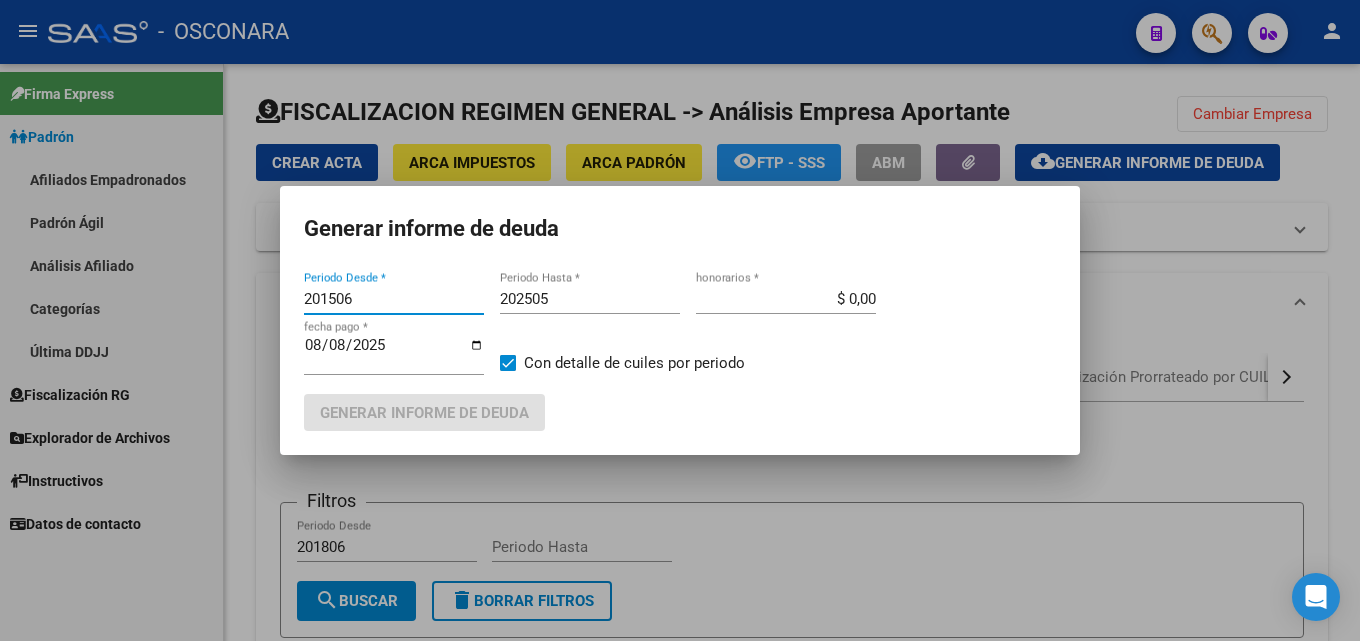 type on "201506" 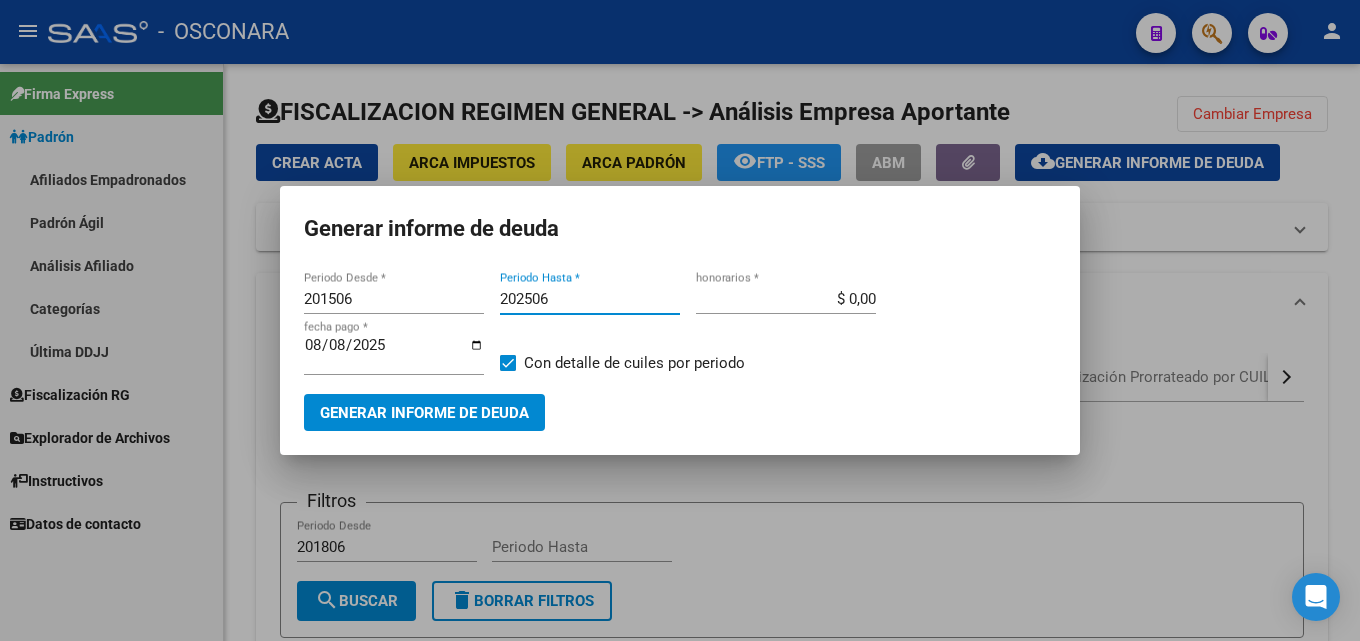 type on "202506" 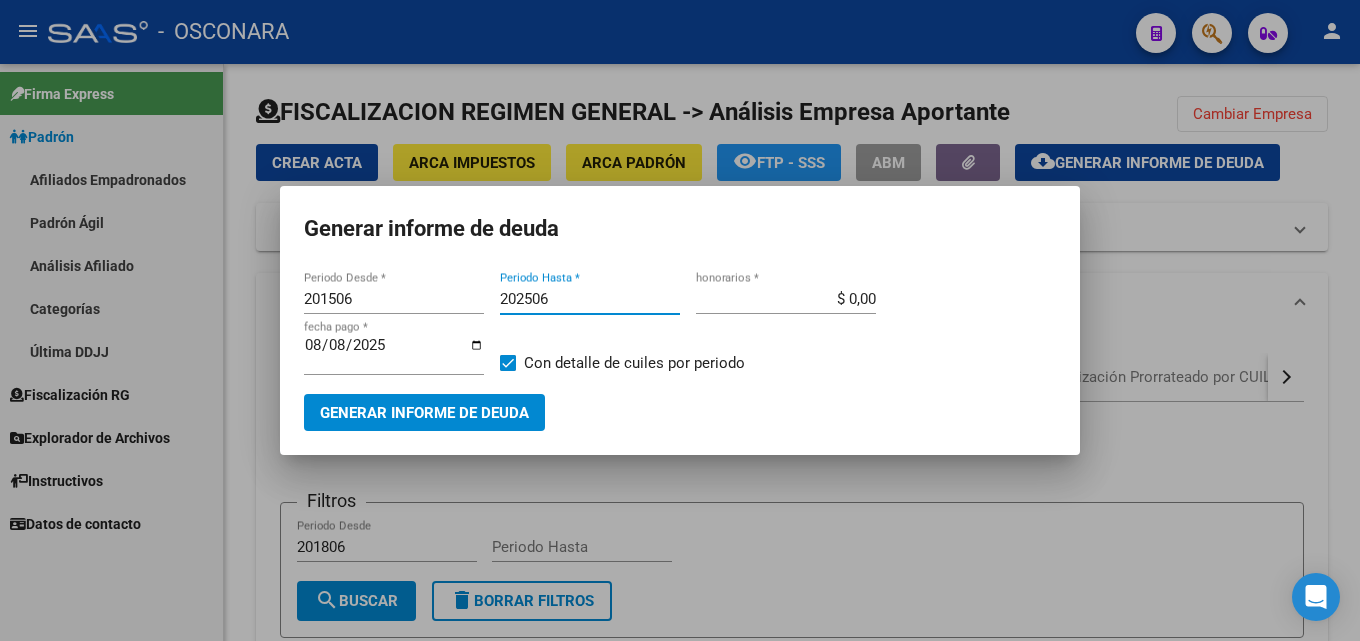click on "Generar informe de deuda" at bounding box center [424, 412] 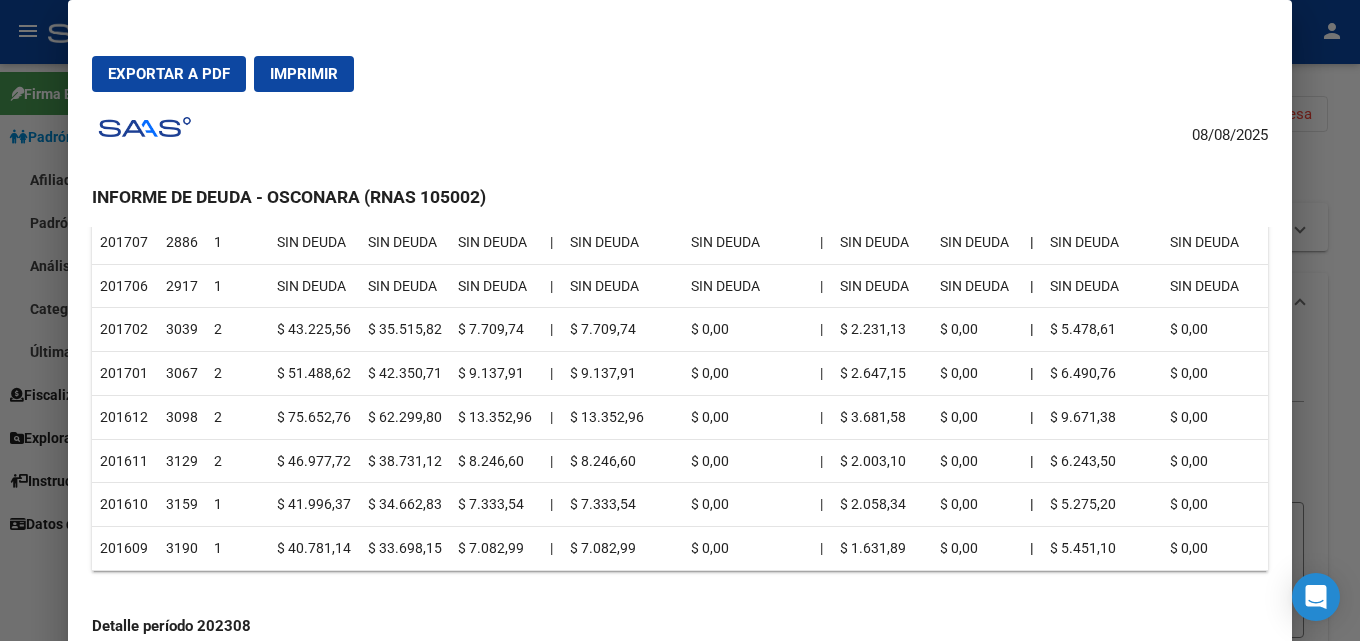 scroll, scrollTop: 4300, scrollLeft: 0, axis: vertical 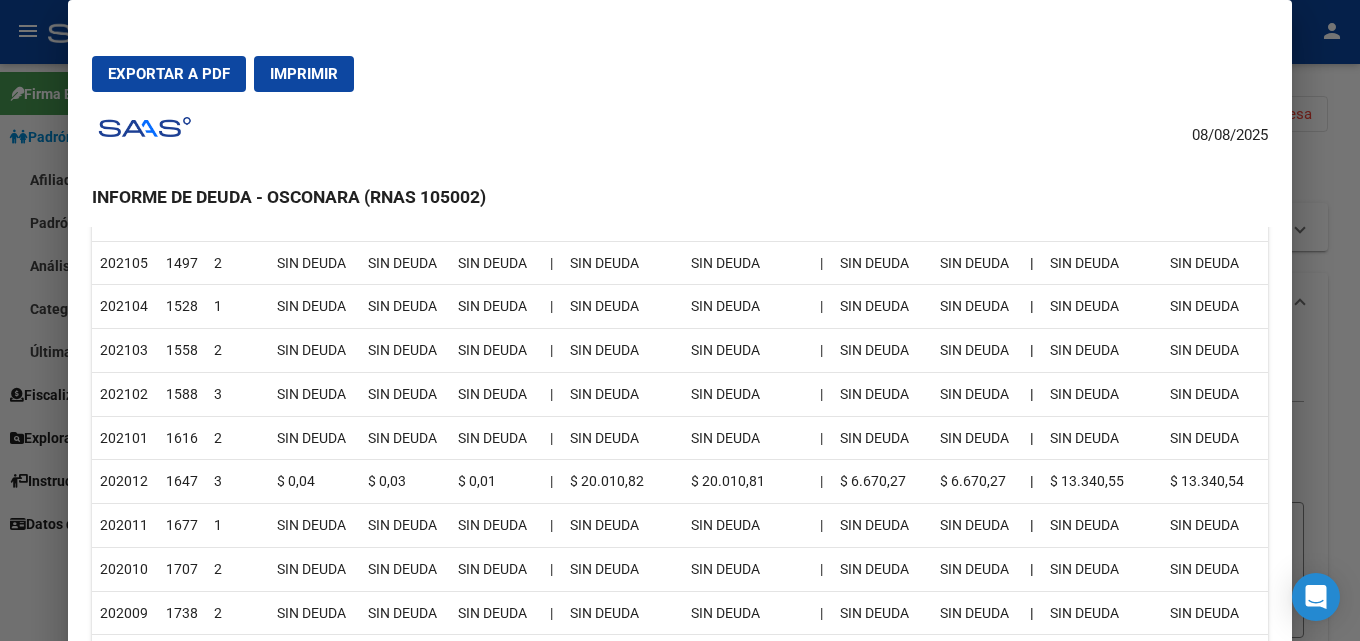 click at bounding box center [680, 320] 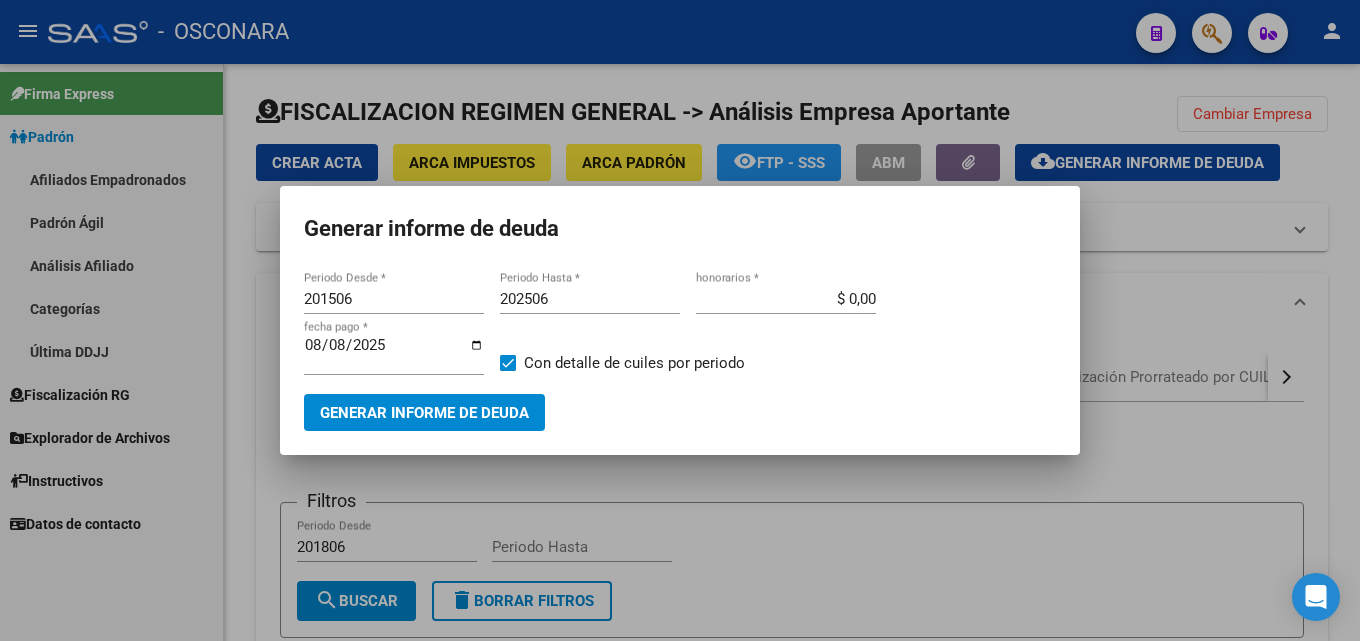 click at bounding box center [680, 320] 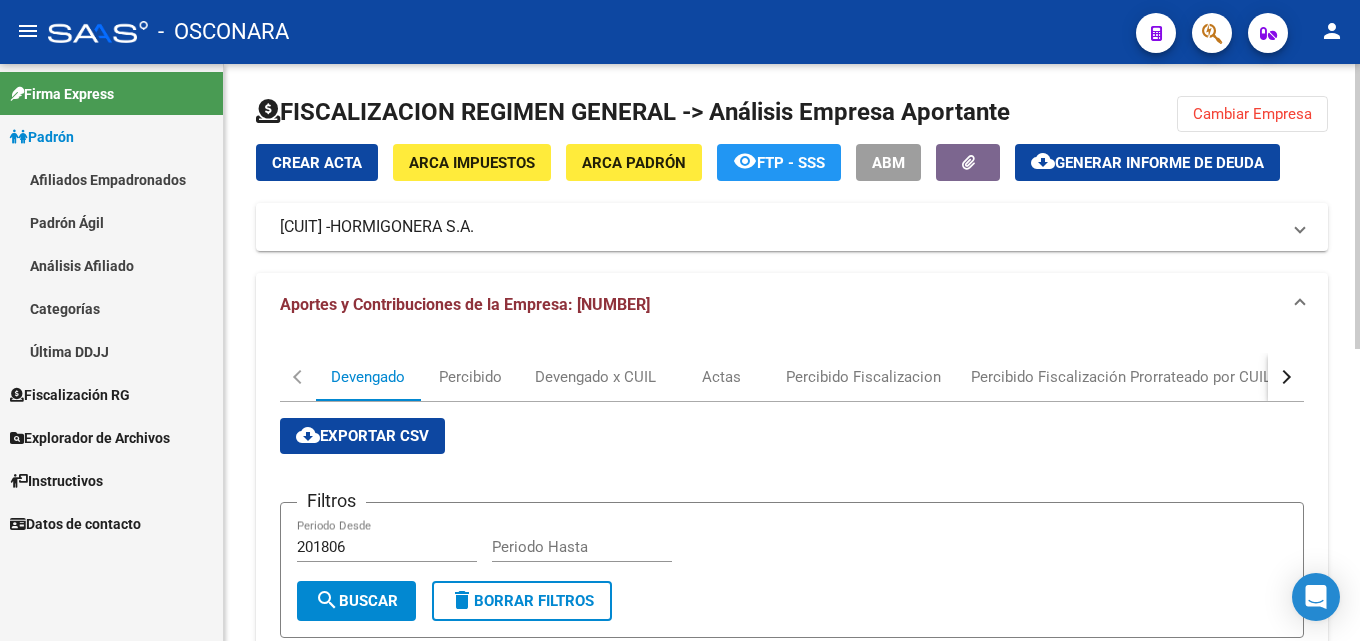 click on "ABM" 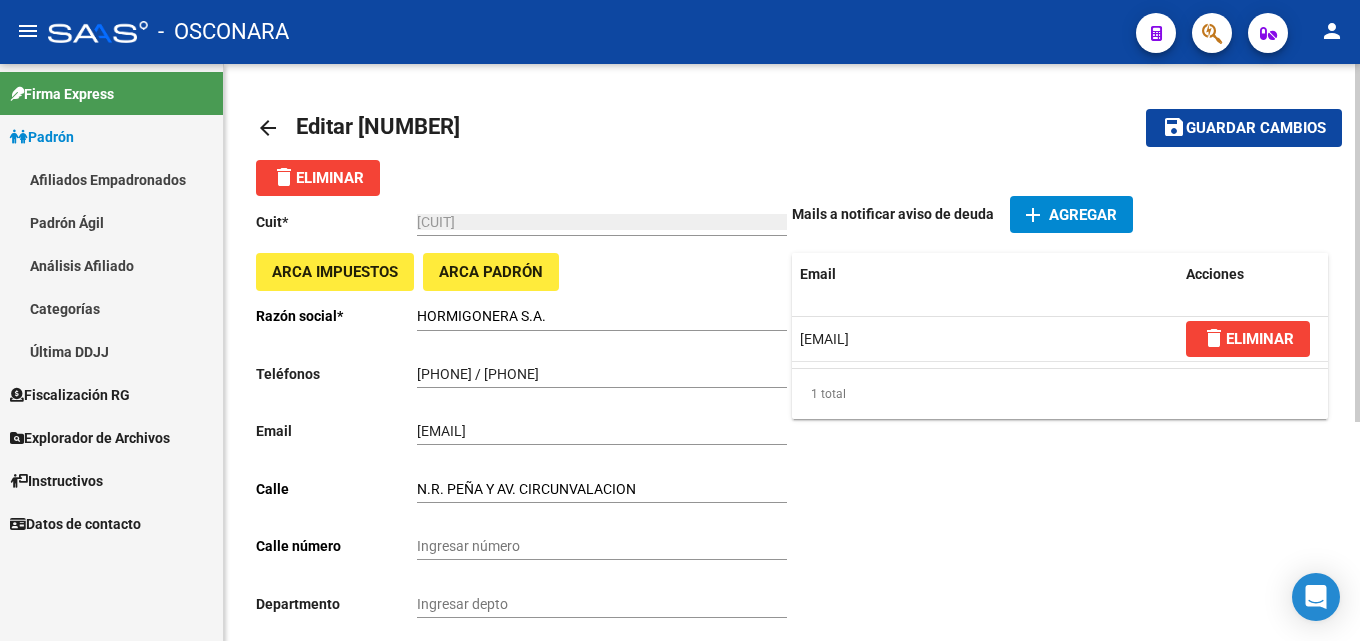 click on "arrow_back" 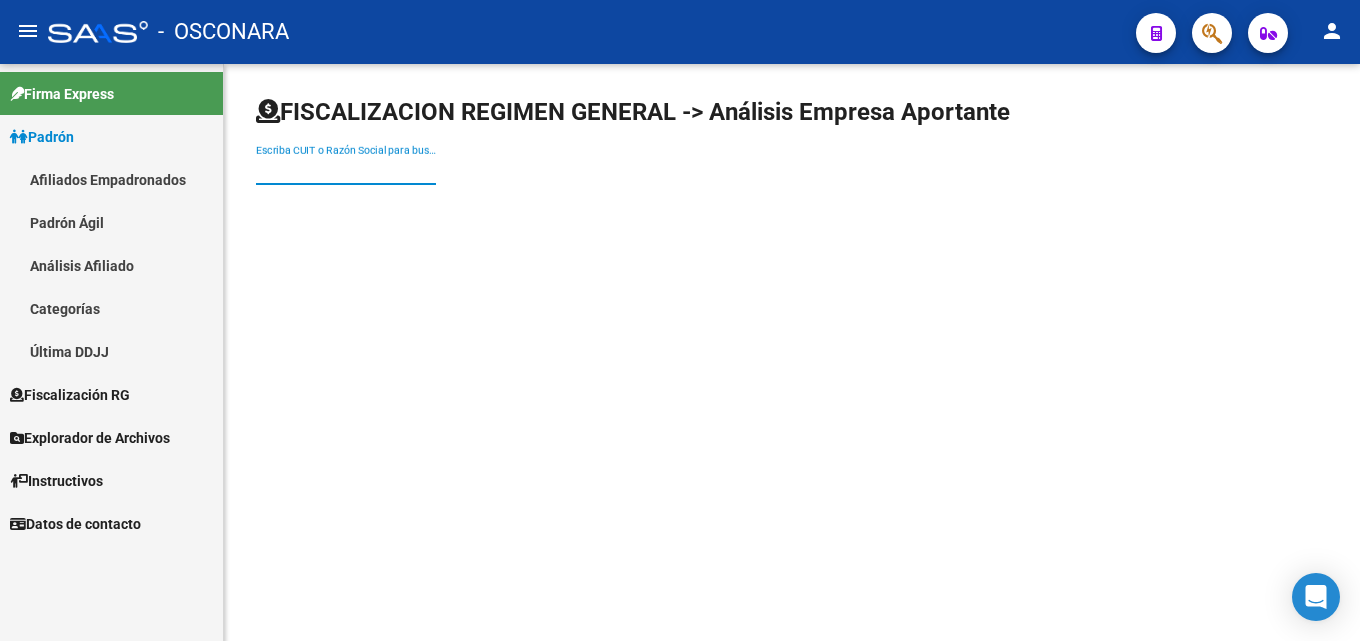 click on "Escriba CUIT o Razón Social para buscar" at bounding box center [346, 170] 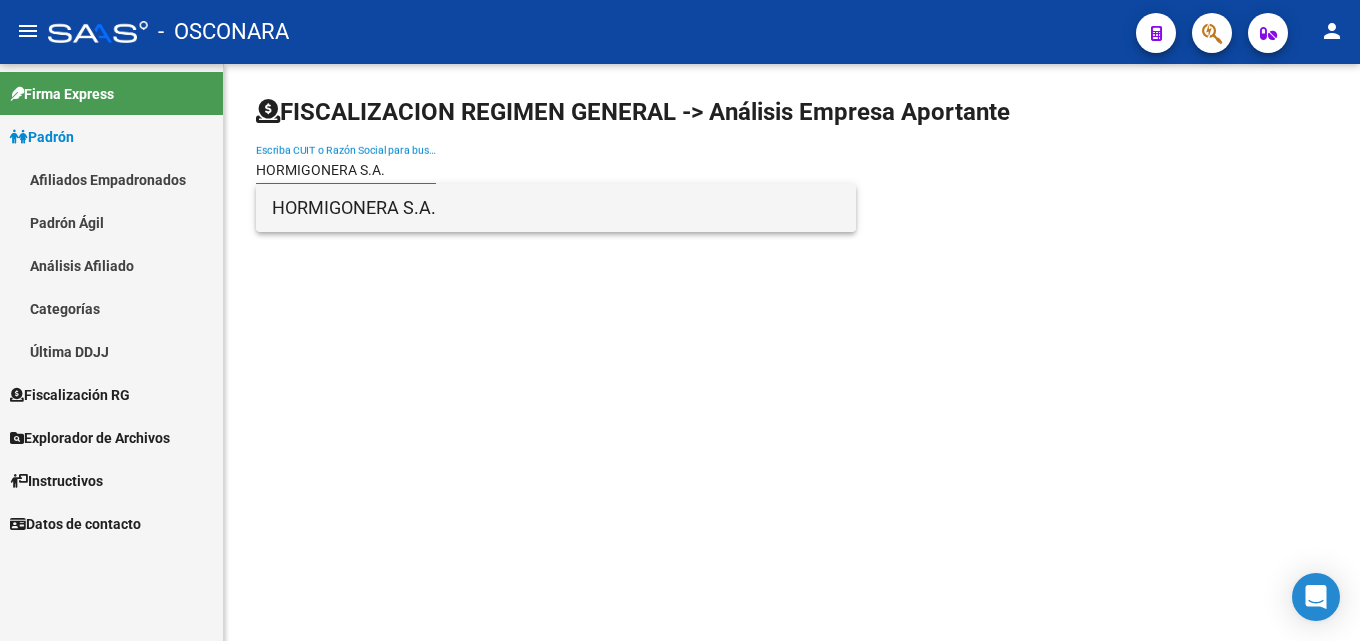 type on "HORMIGONERA S.A." 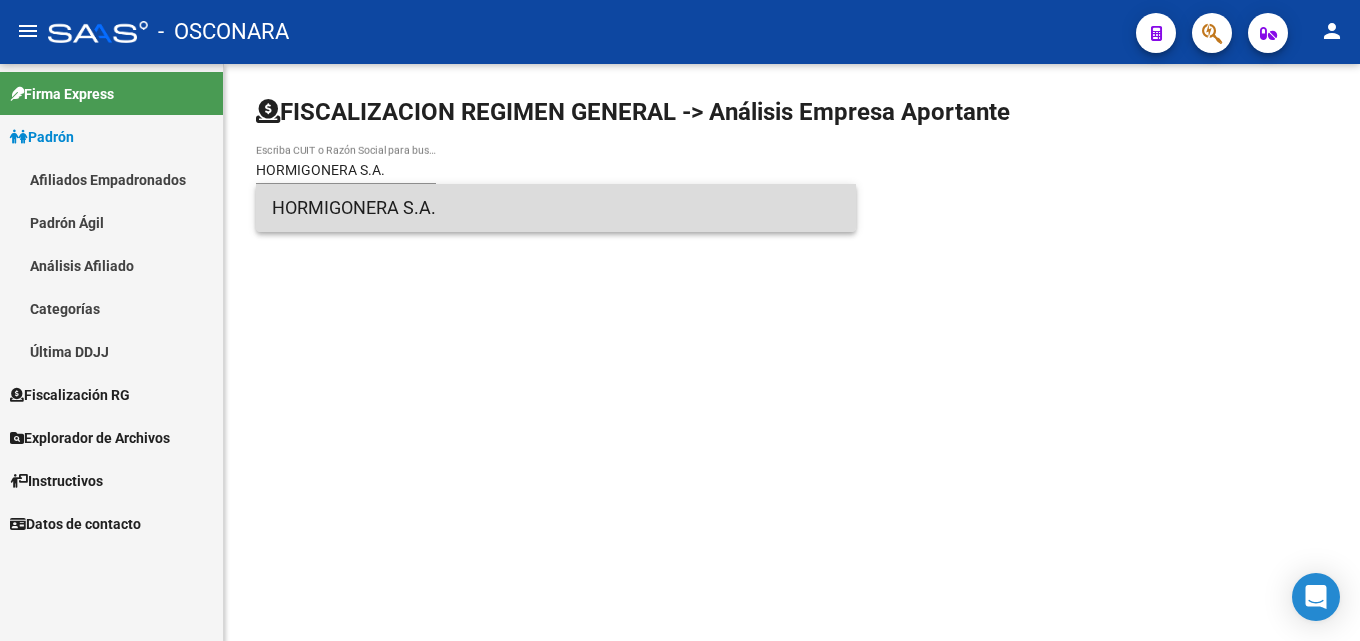 click on "HORMIGONERA S.A." at bounding box center (556, 208) 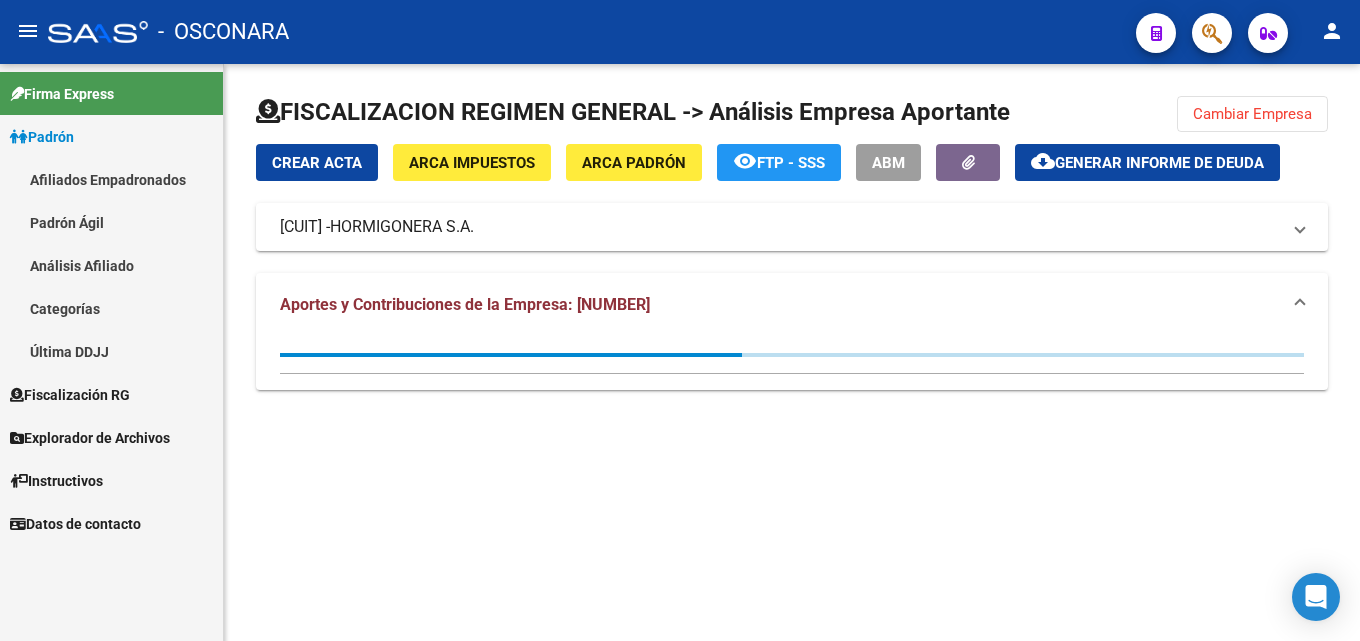 click on "cloud_download  Generar informe de deuda" 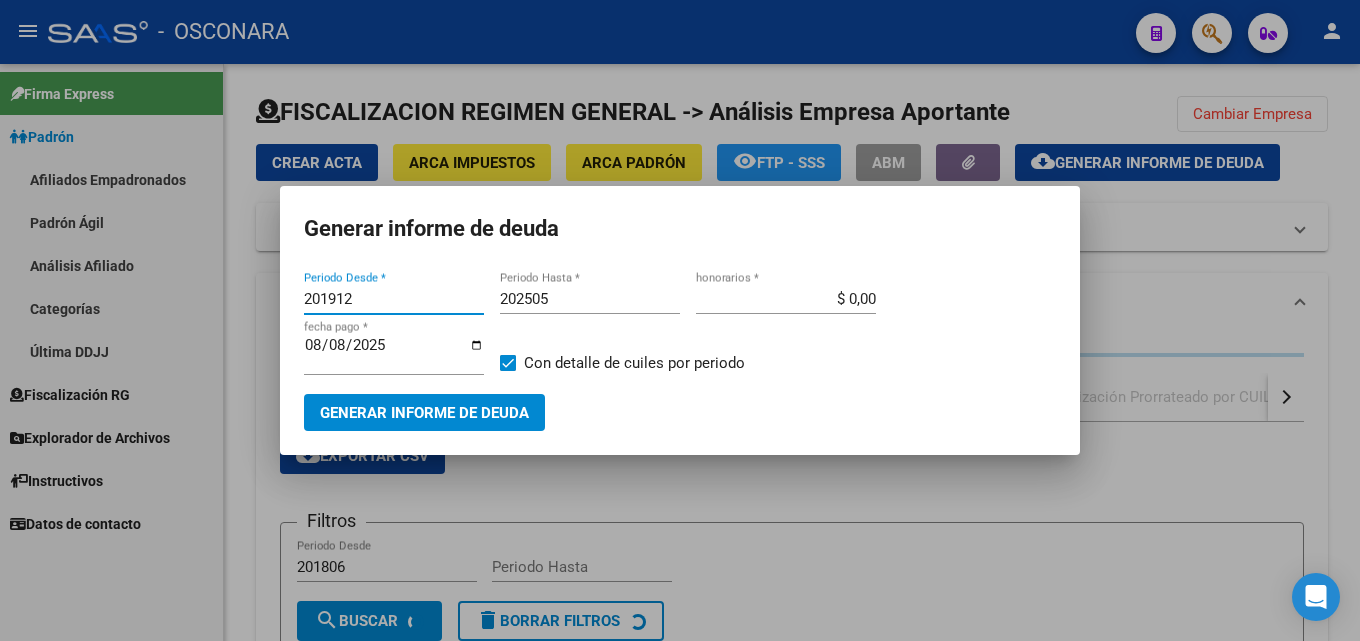 click on "201912" at bounding box center (394, 299) 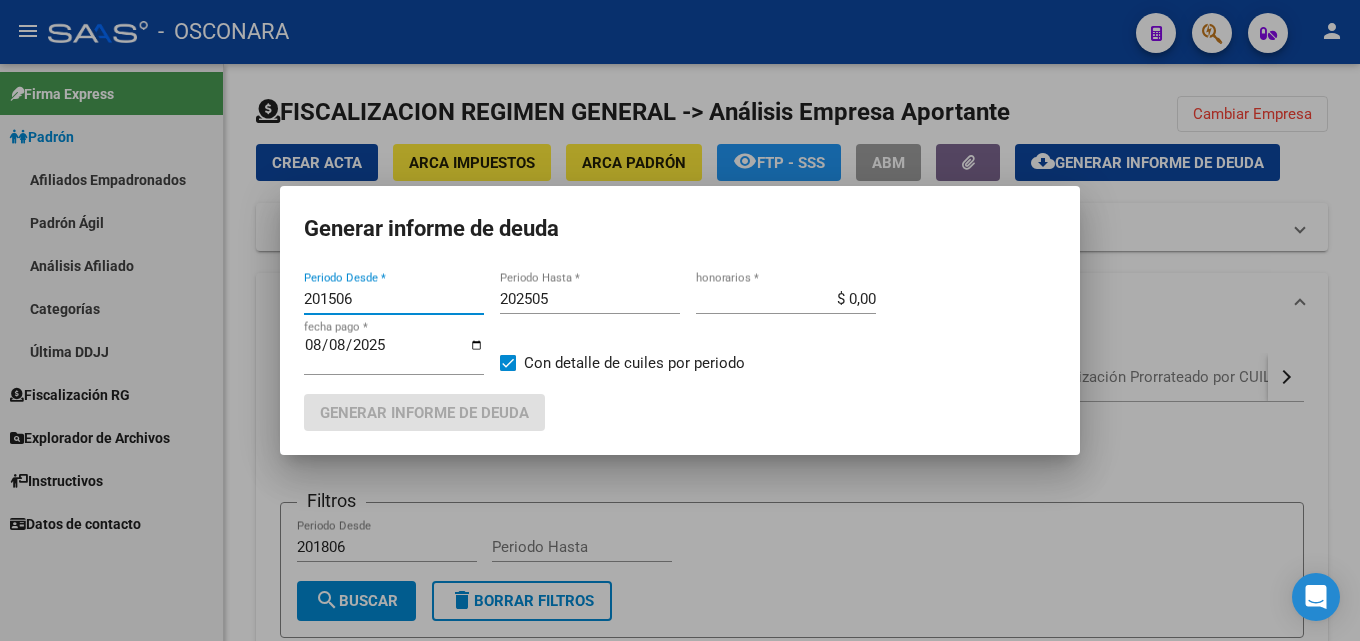 type on "201506" 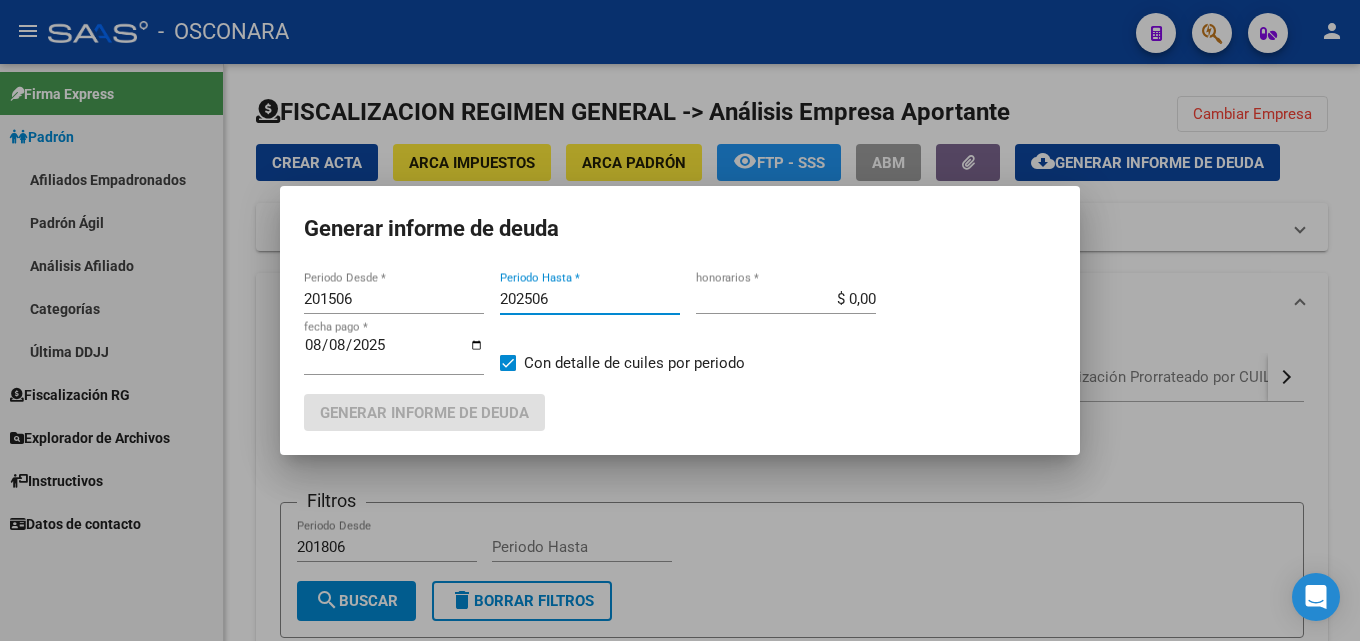 type on "202506" 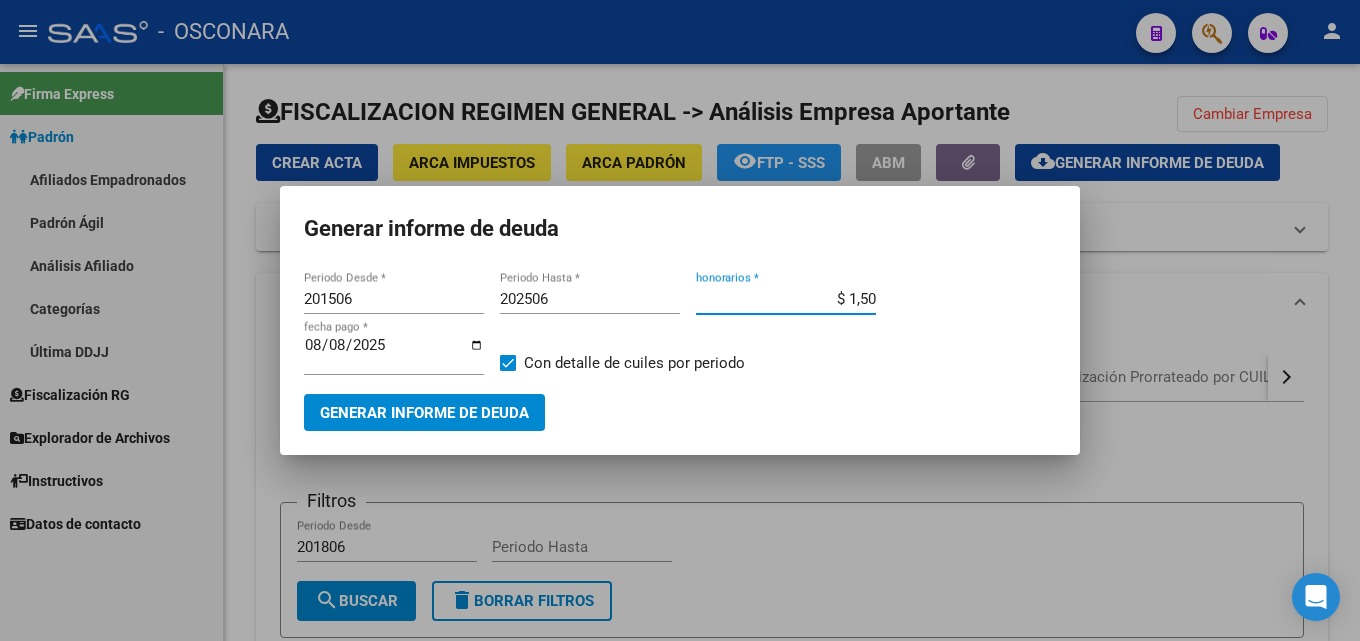 type on "$ 15,00" 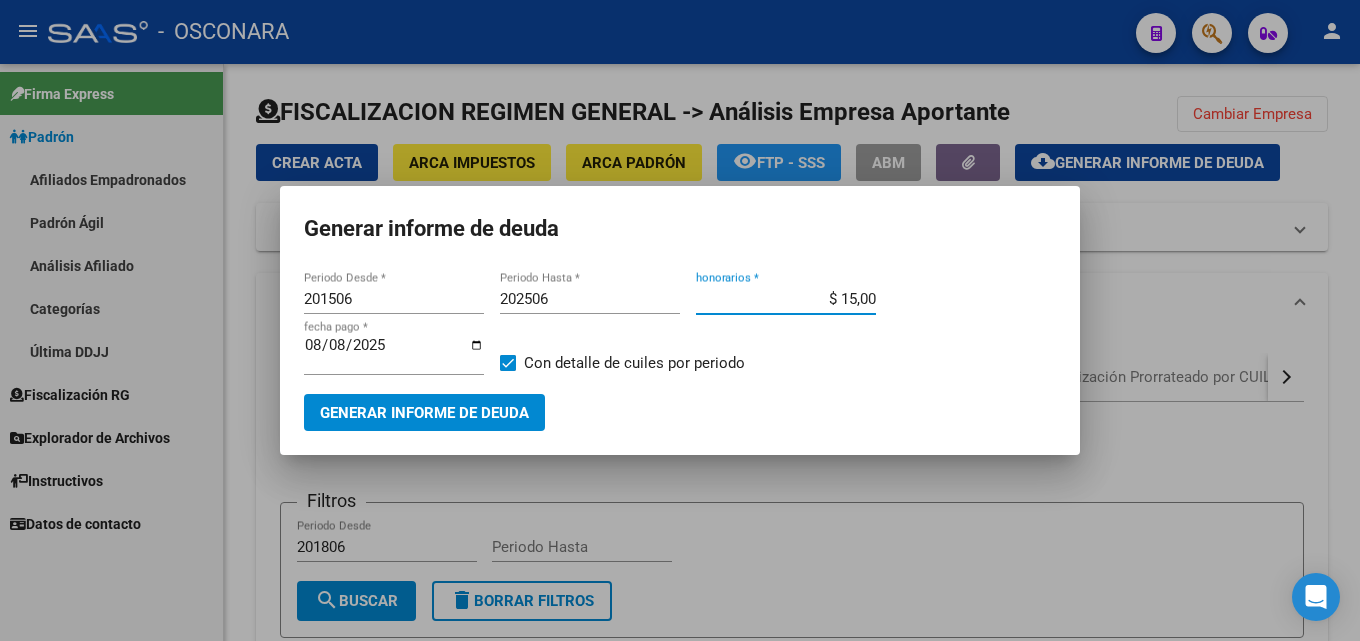 click on "2025-08-08" at bounding box center [394, 353] 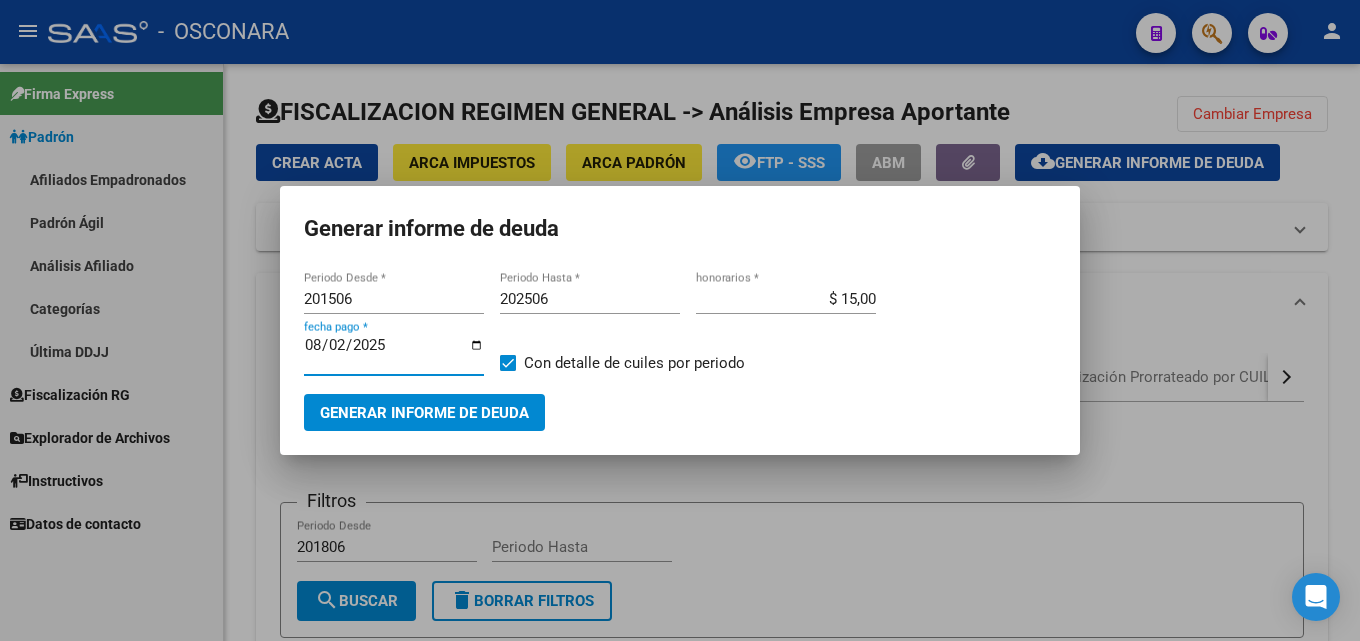 type on "2025-08-20" 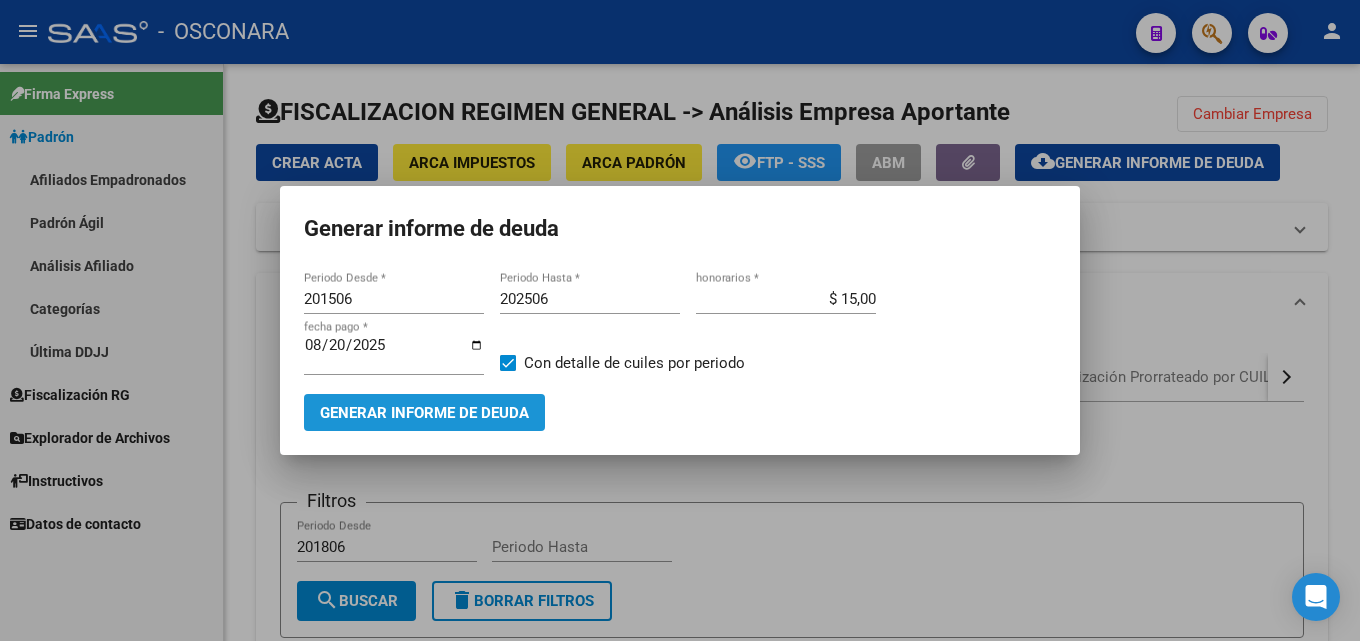 click on "Generar informe de deuda" at bounding box center [424, 413] 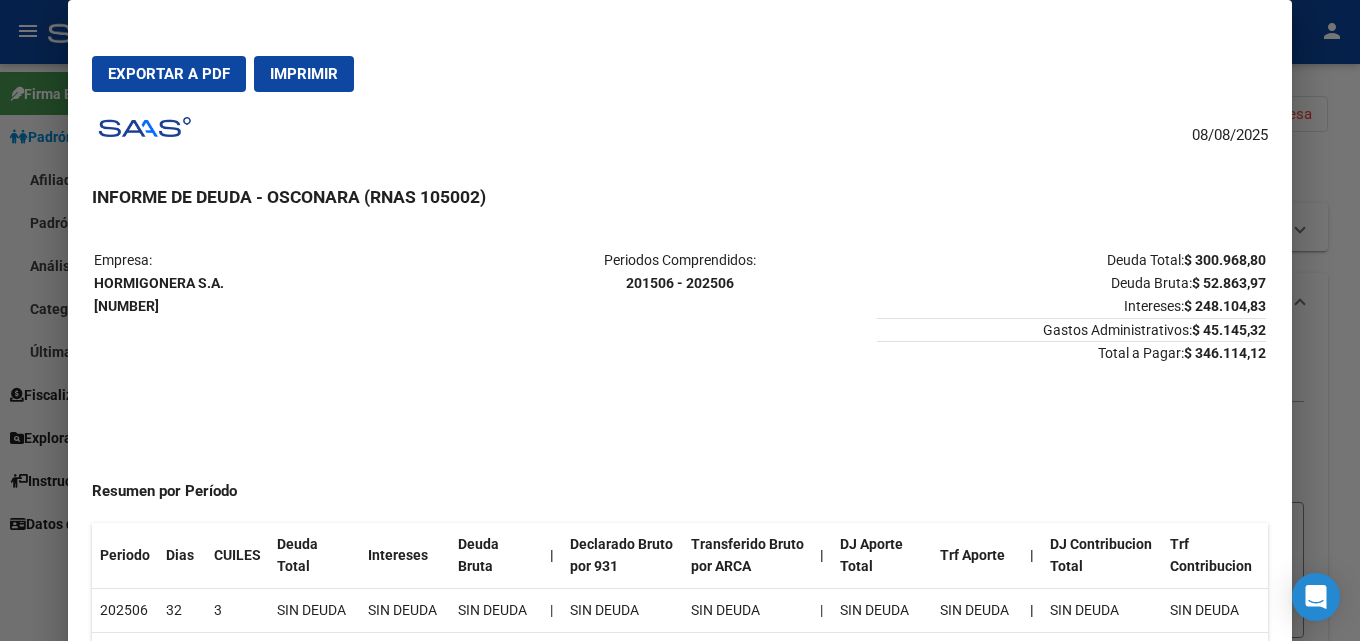 click on "Exportar a PDF" at bounding box center (169, 74) 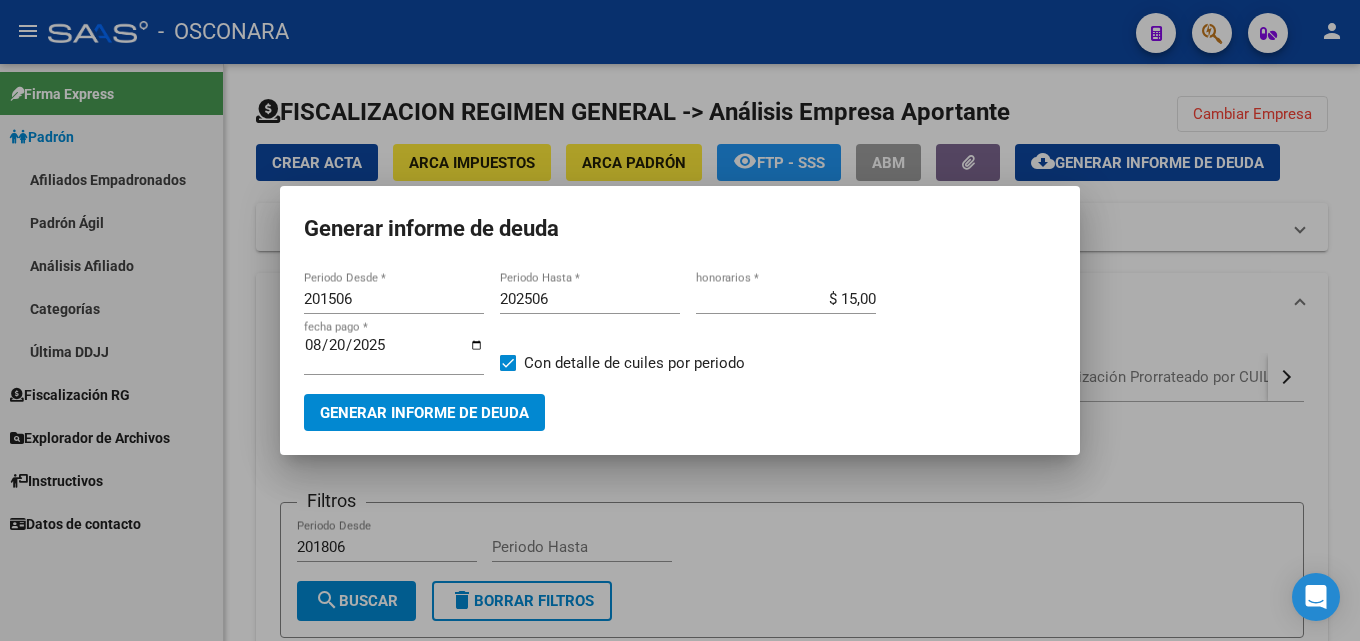 type 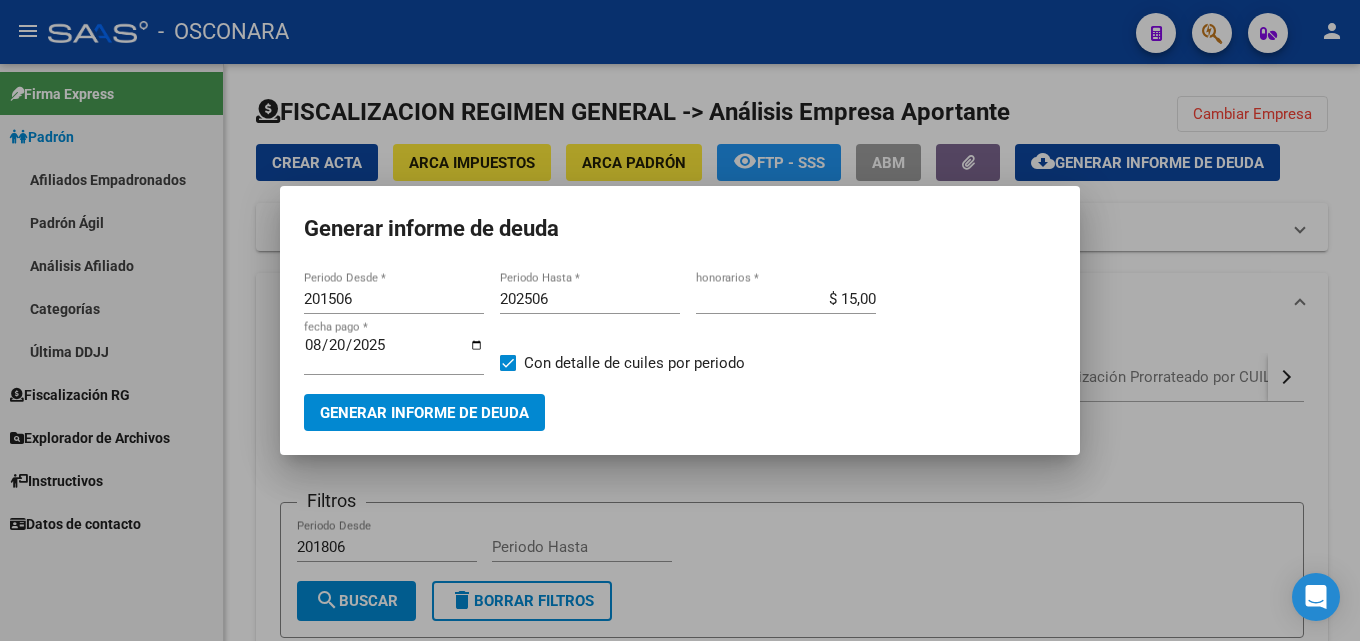 click at bounding box center [680, 320] 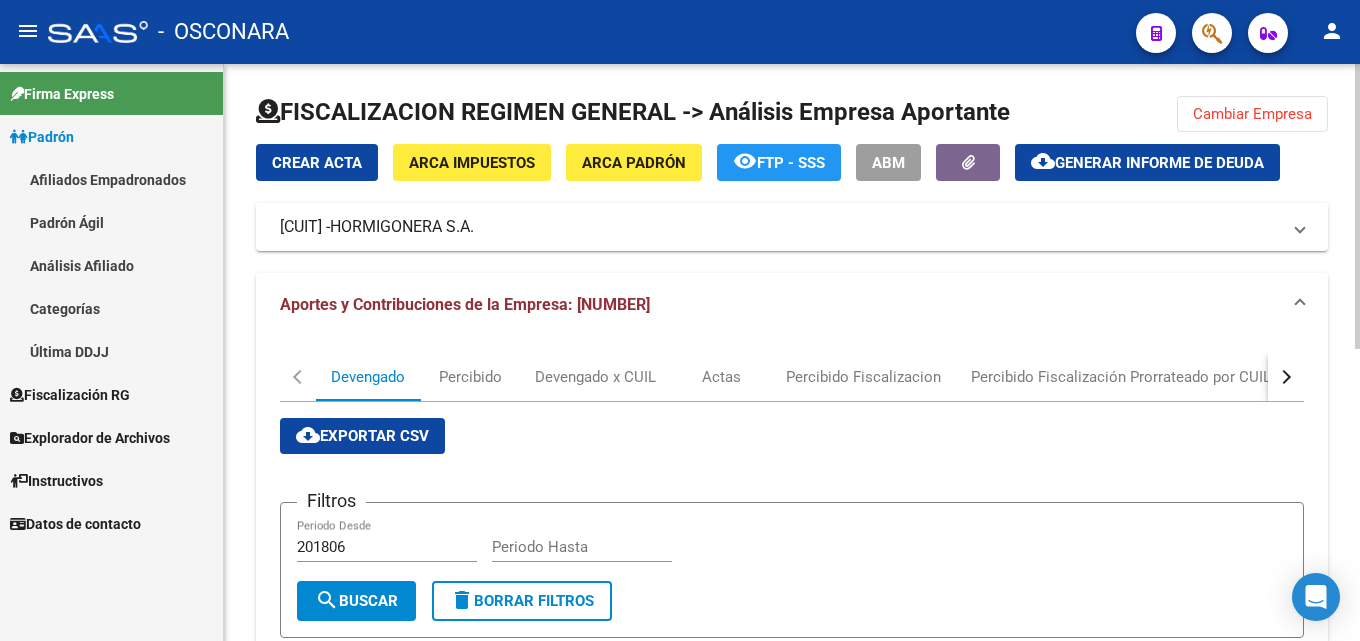 click on "Cambiar Empresa" 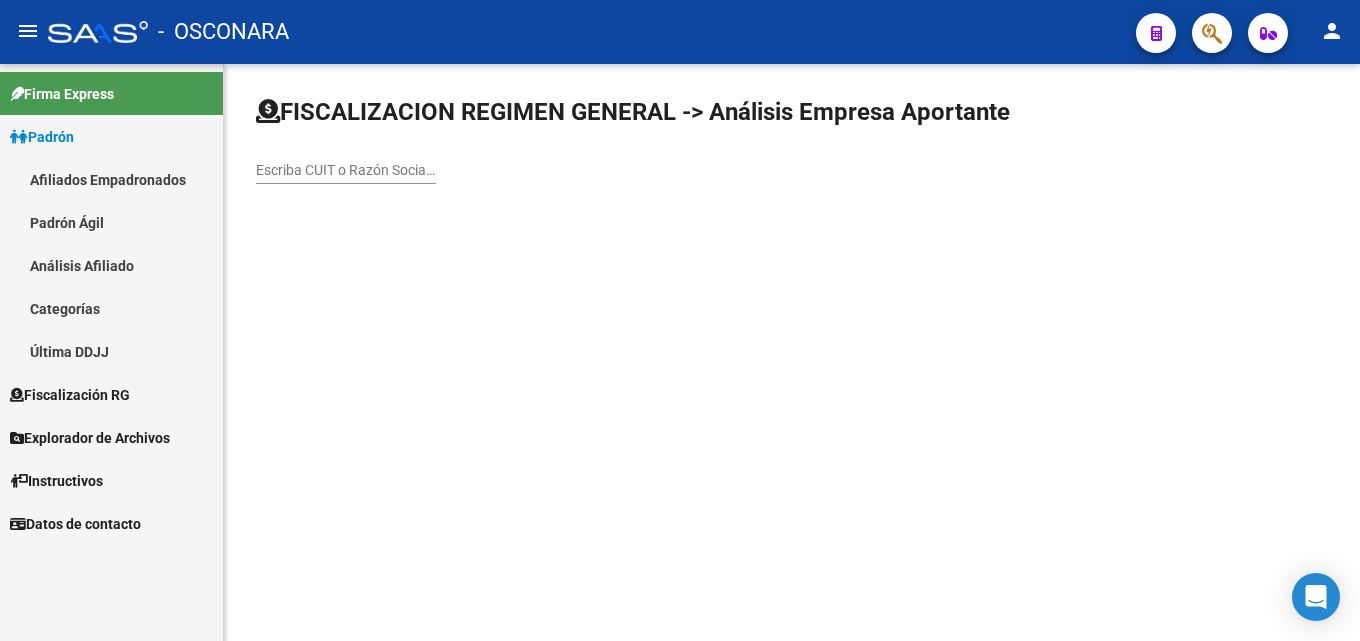 click on "Escriba CUIT o Razón Social para buscar" at bounding box center (346, 170) 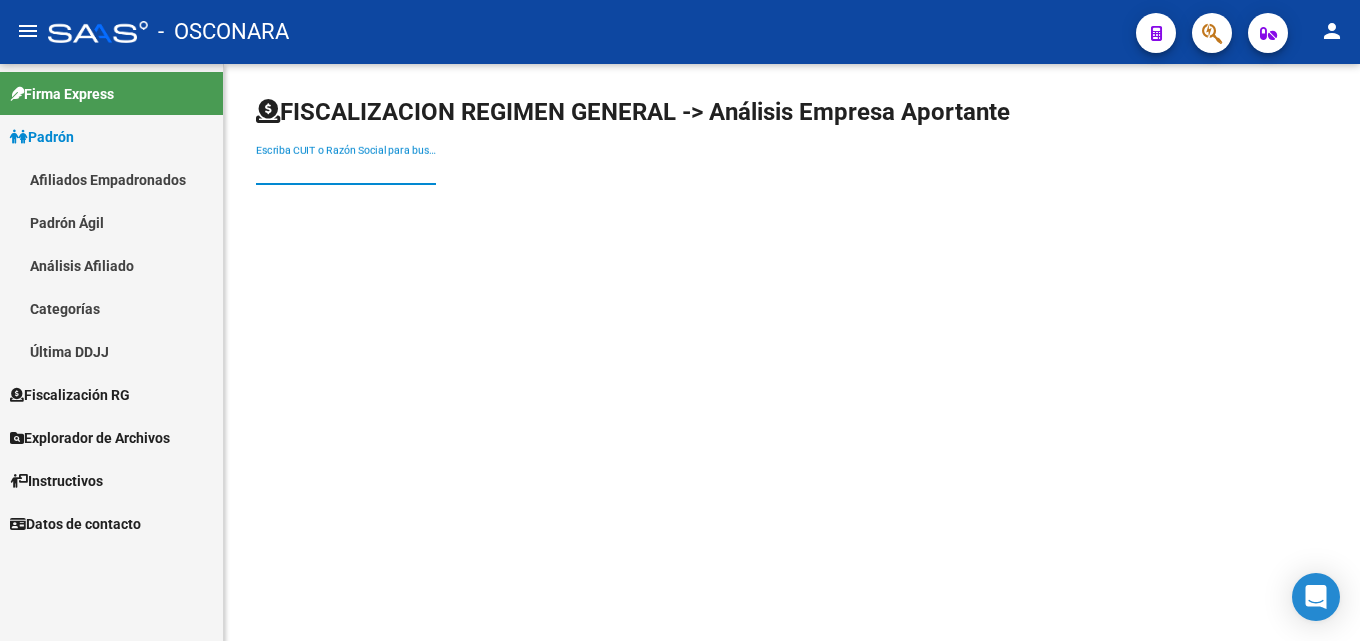 paste on "20-05508666-5" 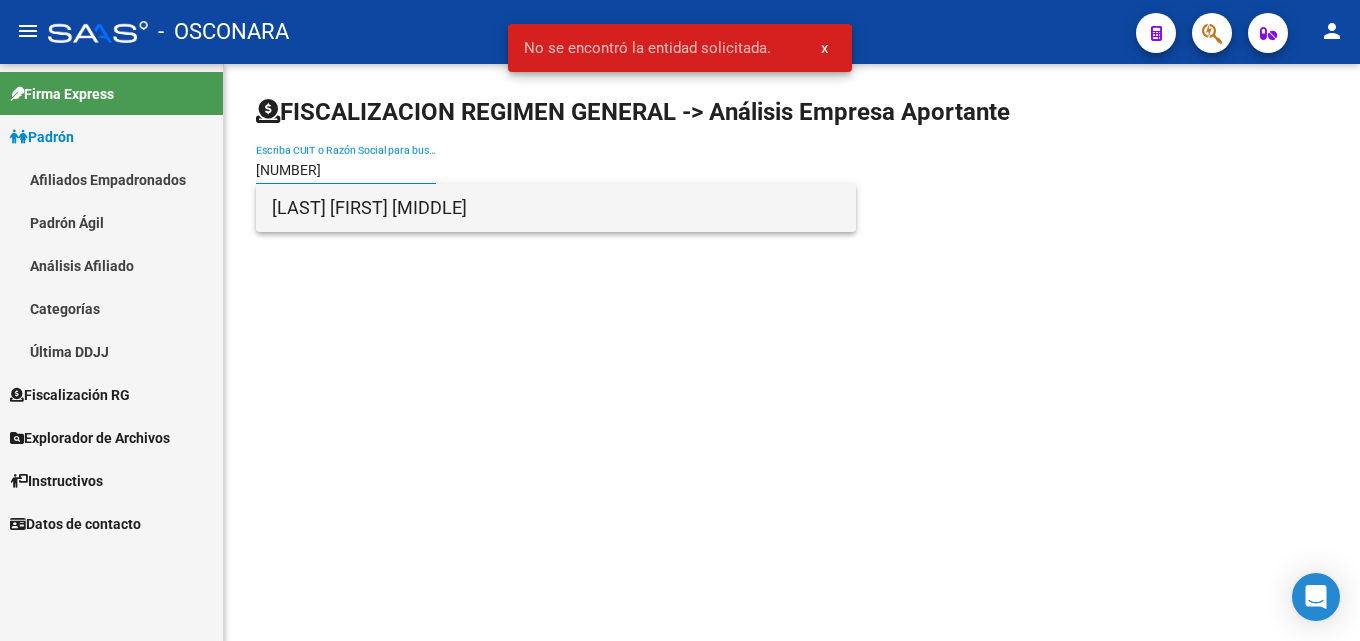 type on "20055086665" 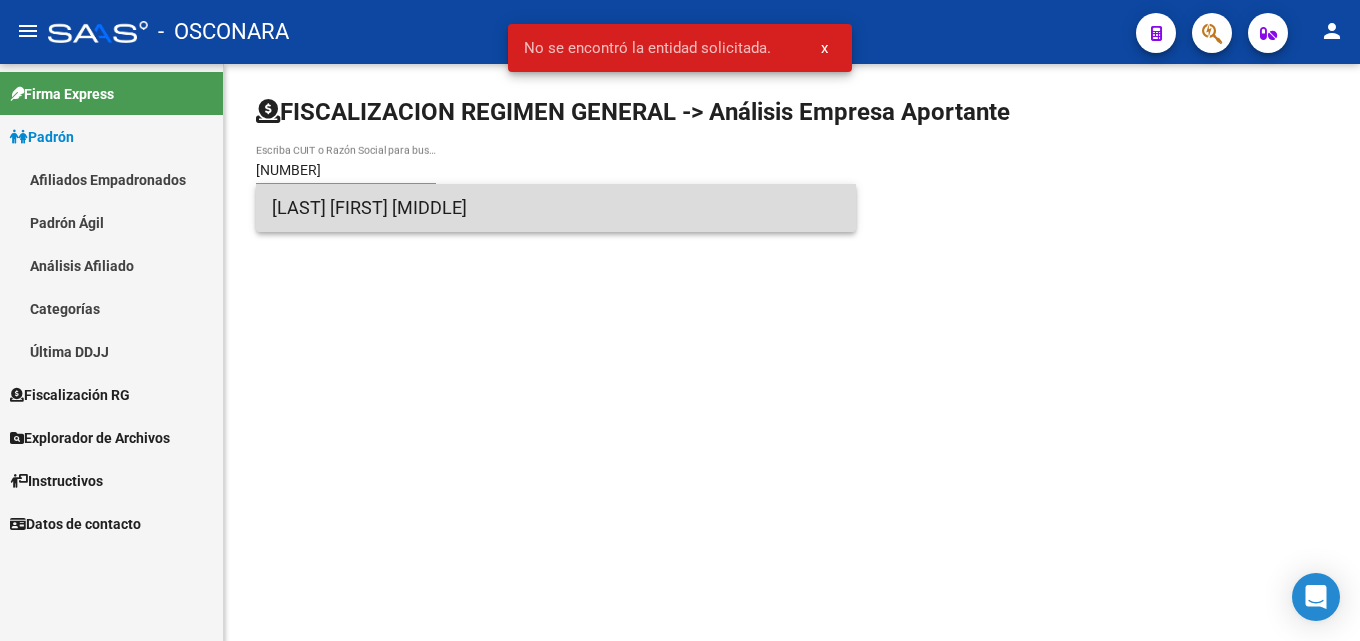 click on "IBARGOYEN JORGE RODOLFO" at bounding box center [556, 208] 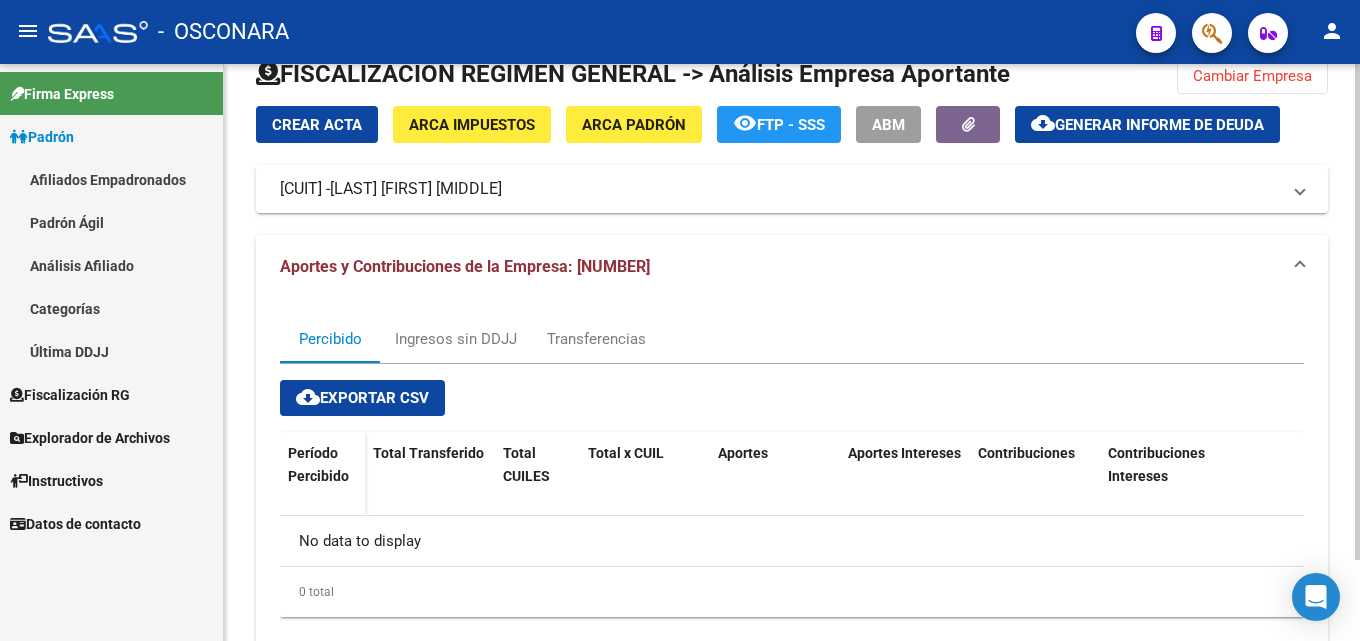scroll, scrollTop: 94, scrollLeft: 0, axis: vertical 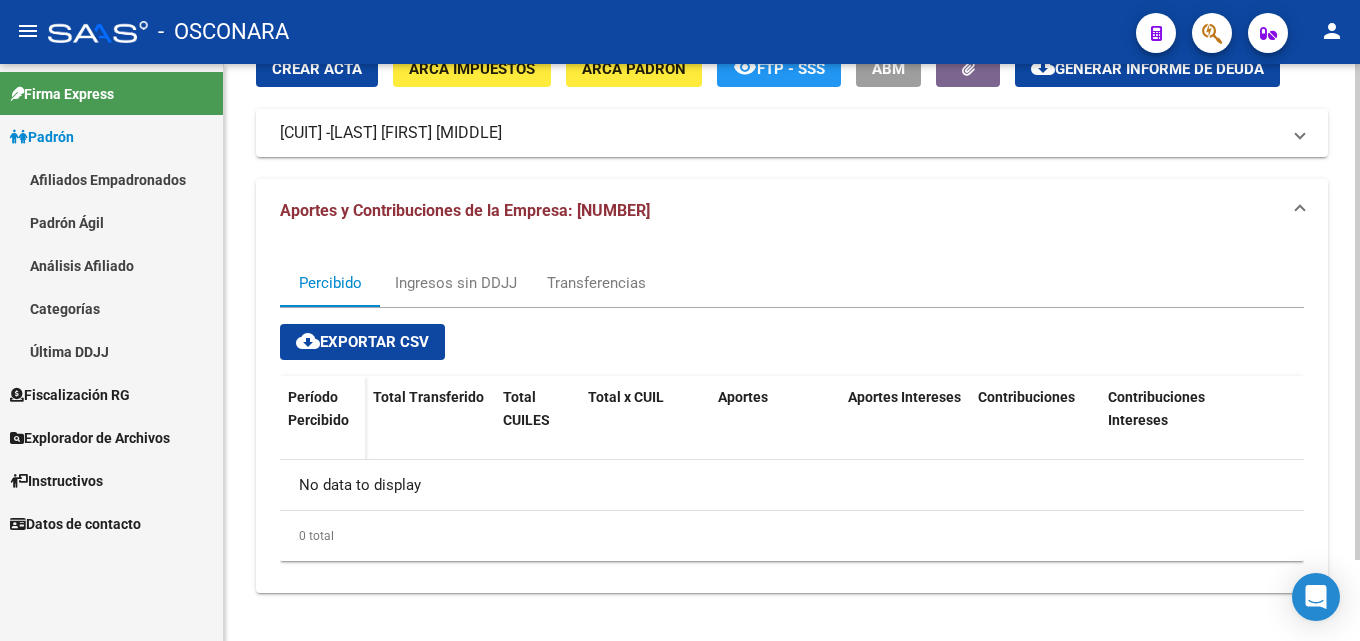 drag, startPoint x: 316, startPoint y: 481, endPoint x: 411, endPoint y: 483, distance: 95.02105 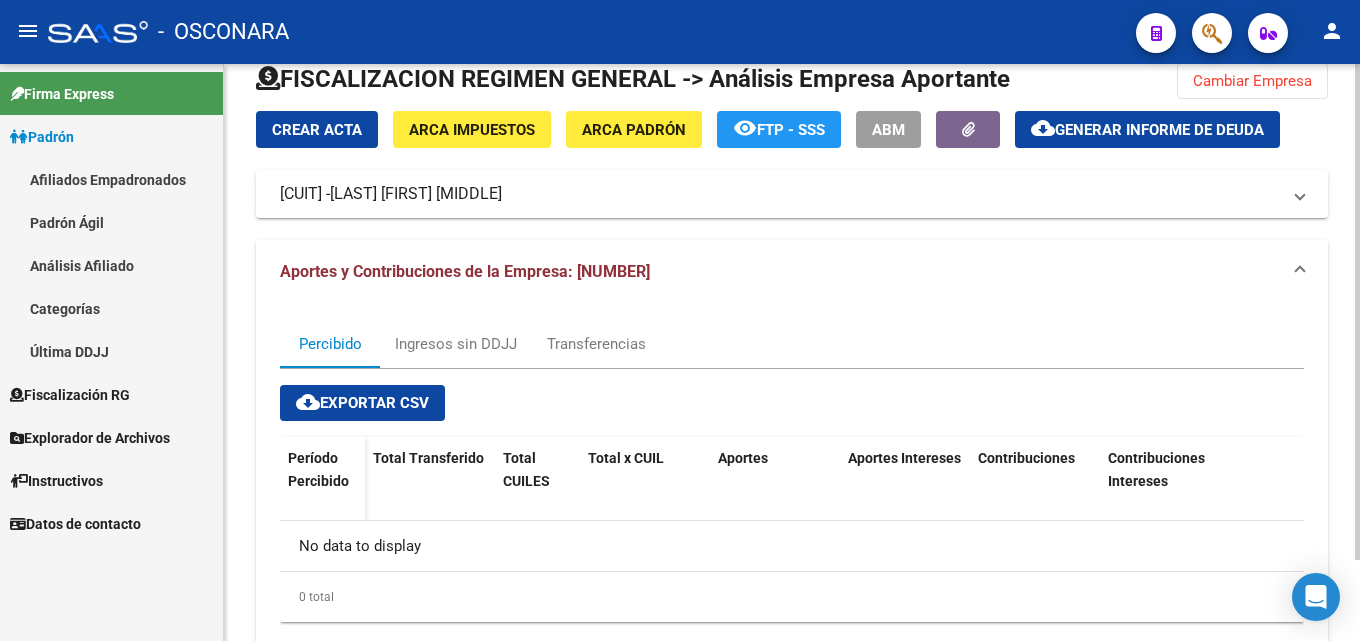 scroll, scrollTop: 0, scrollLeft: 0, axis: both 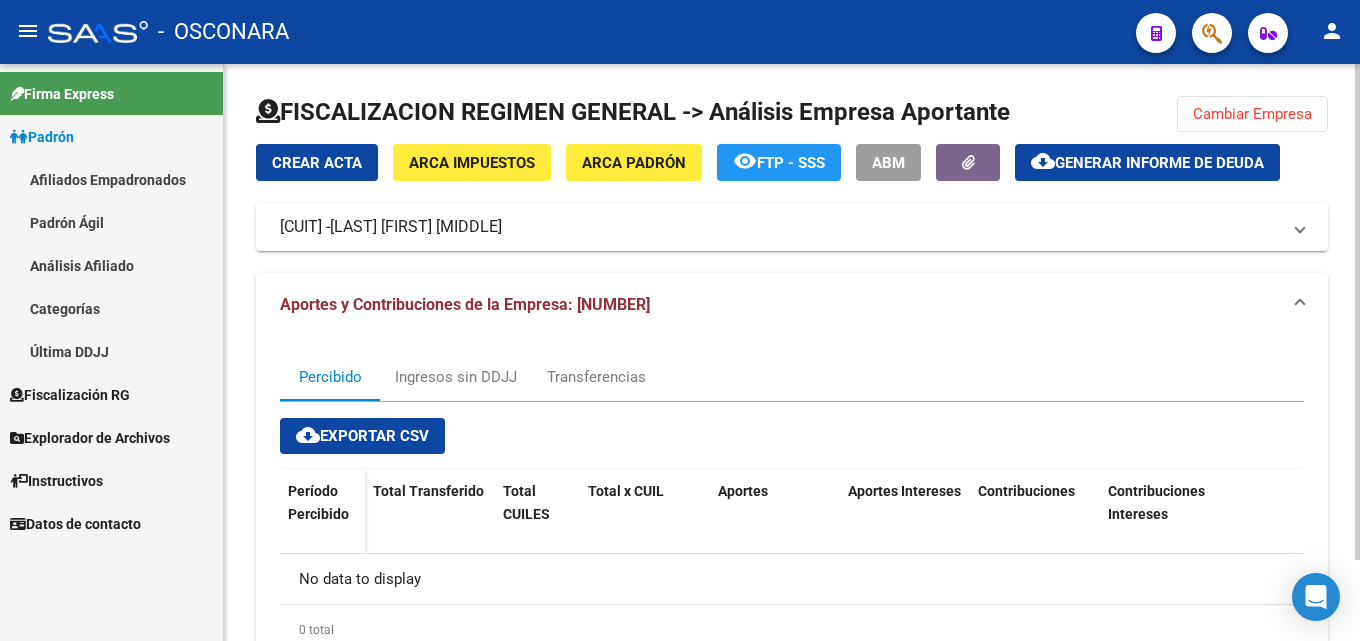 click on "Cambiar Empresa" 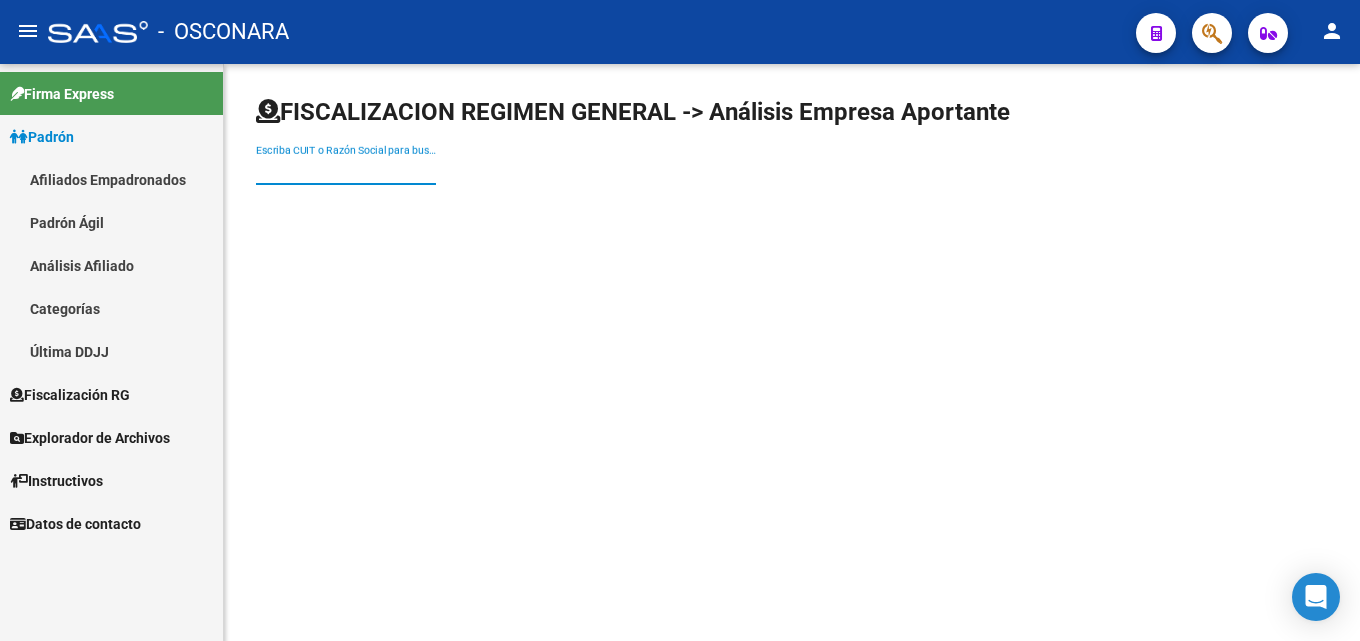 click on "Escriba CUIT o Razón Social para buscar" at bounding box center [346, 170] 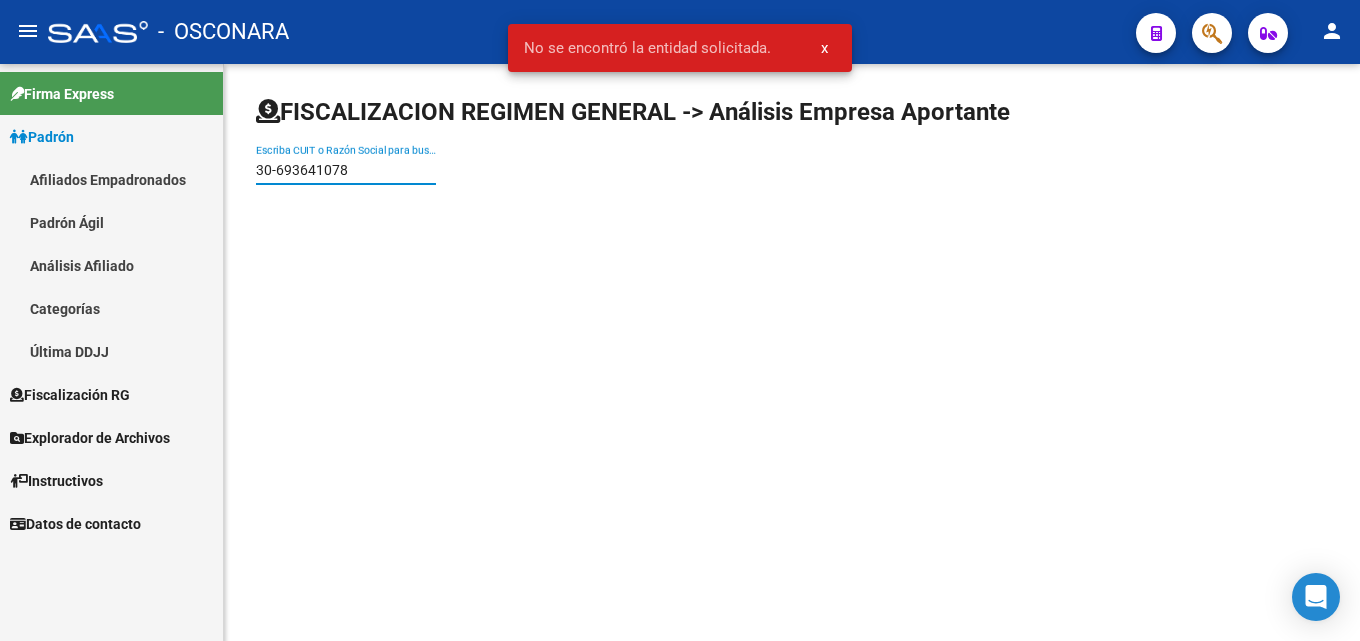 type on "30693641078" 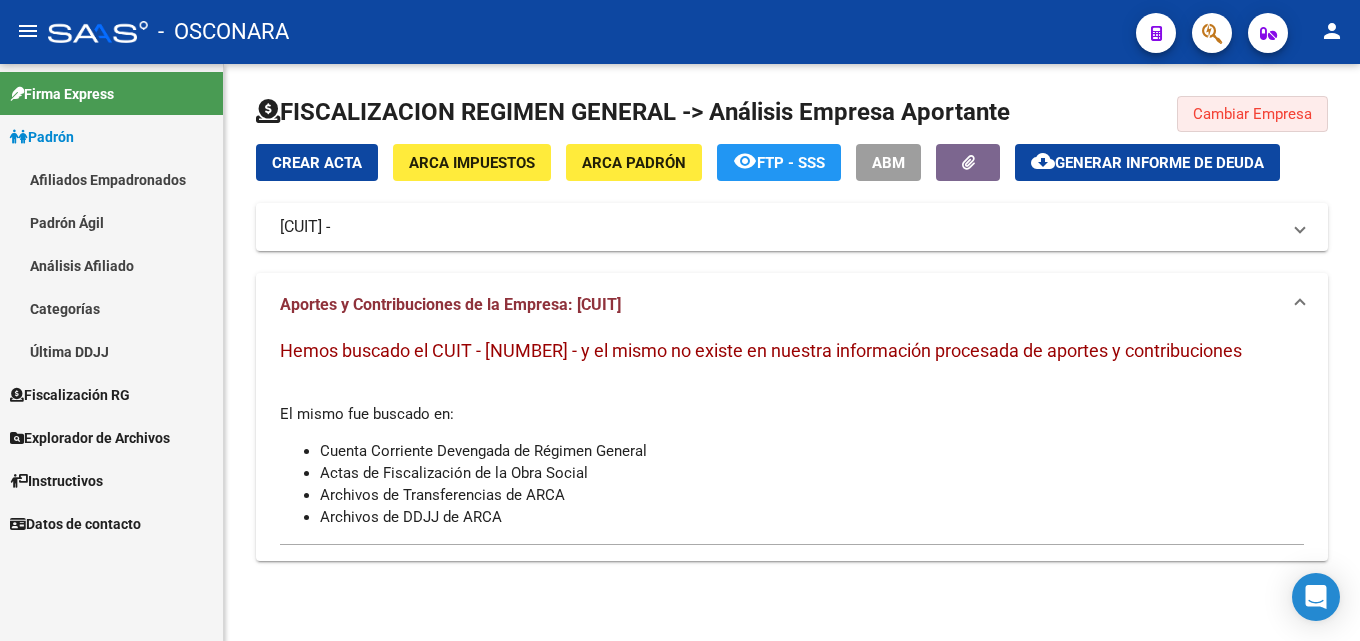 click on "Cambiar Empresa" 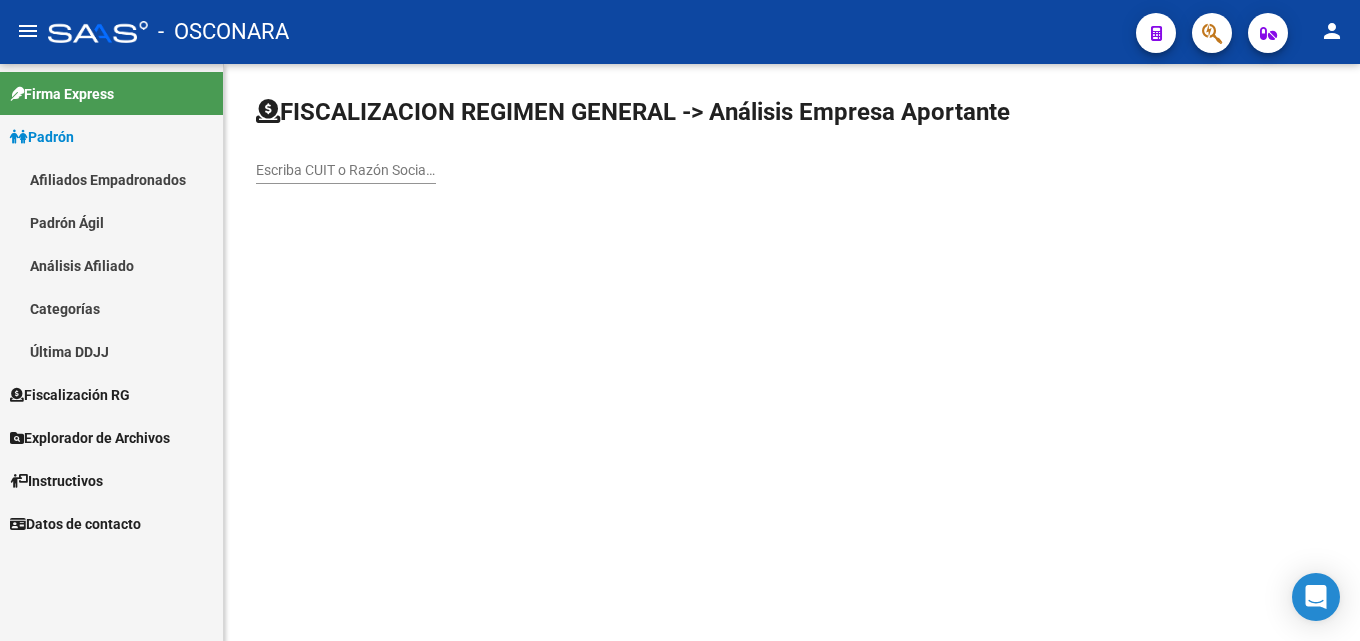 click on "Escriba CUIT o Razón Social para buscar" at bounding box center [346, 170] 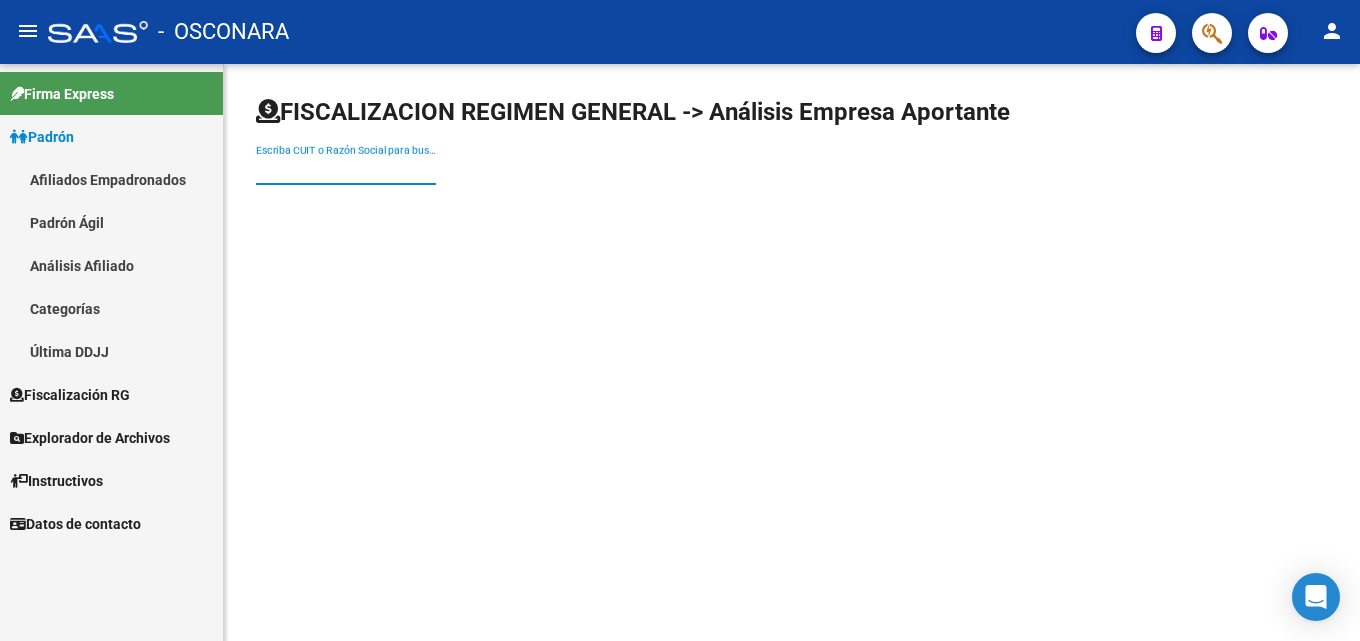 paste on "30-50687198-7" 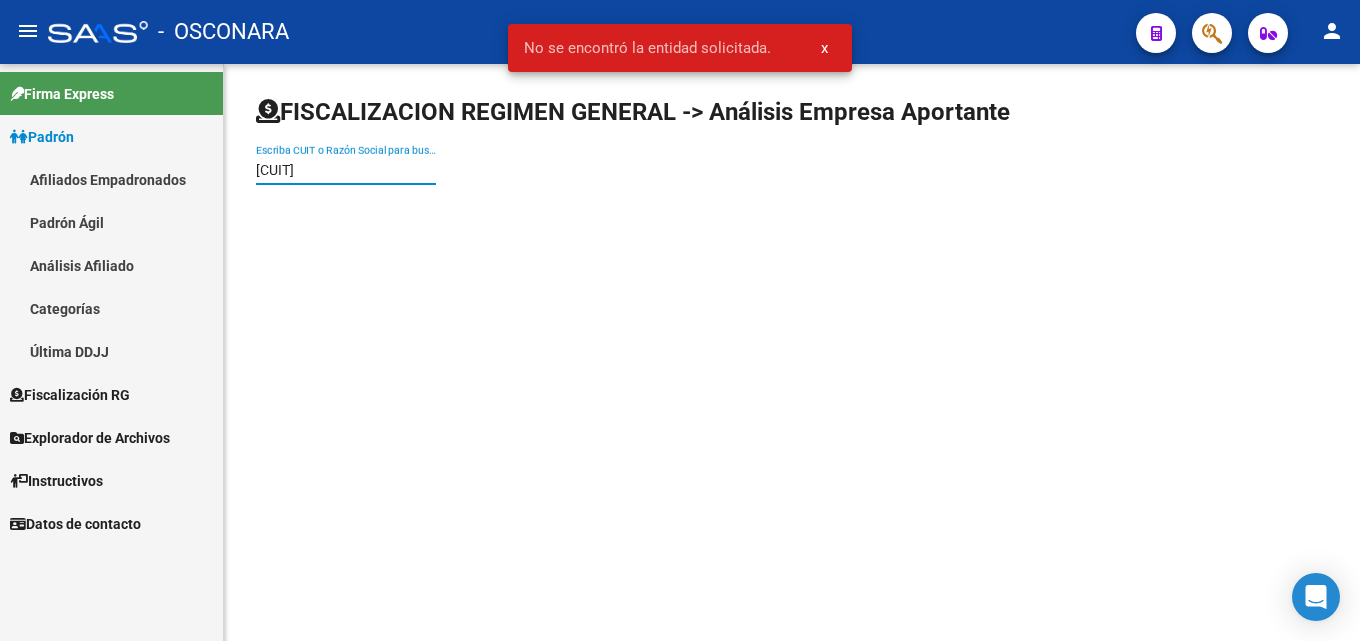 type on "30506871987" 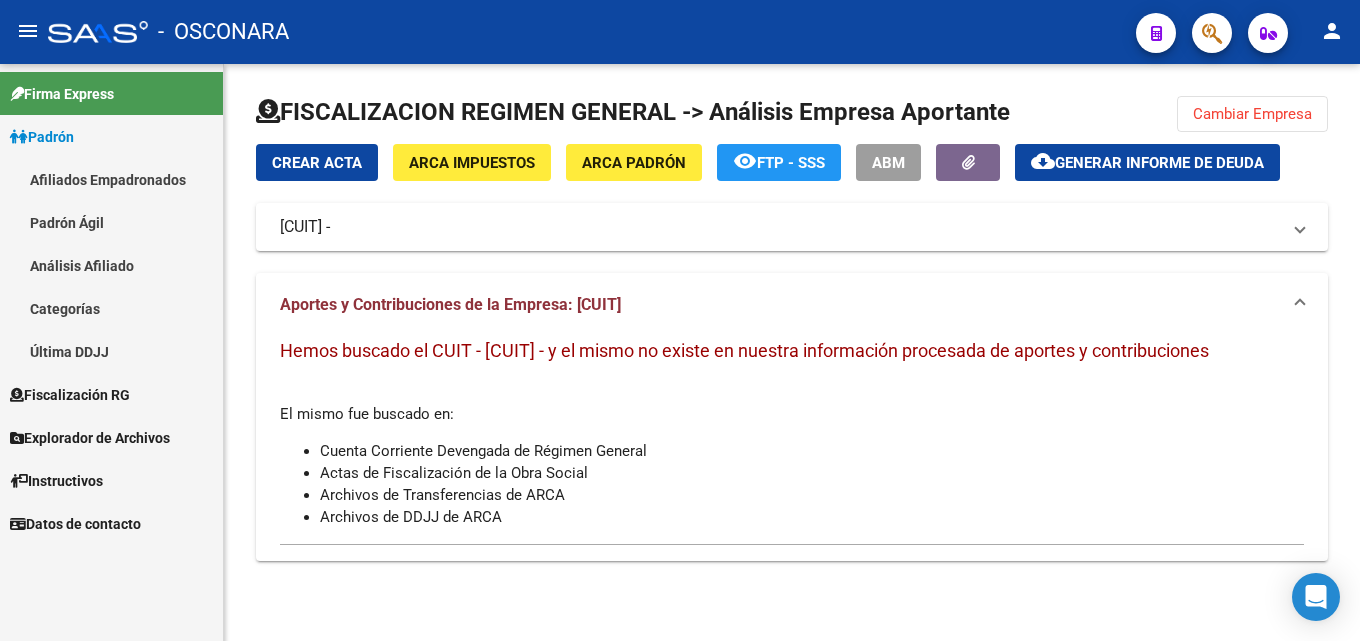 click on "Cambiar Empresa" 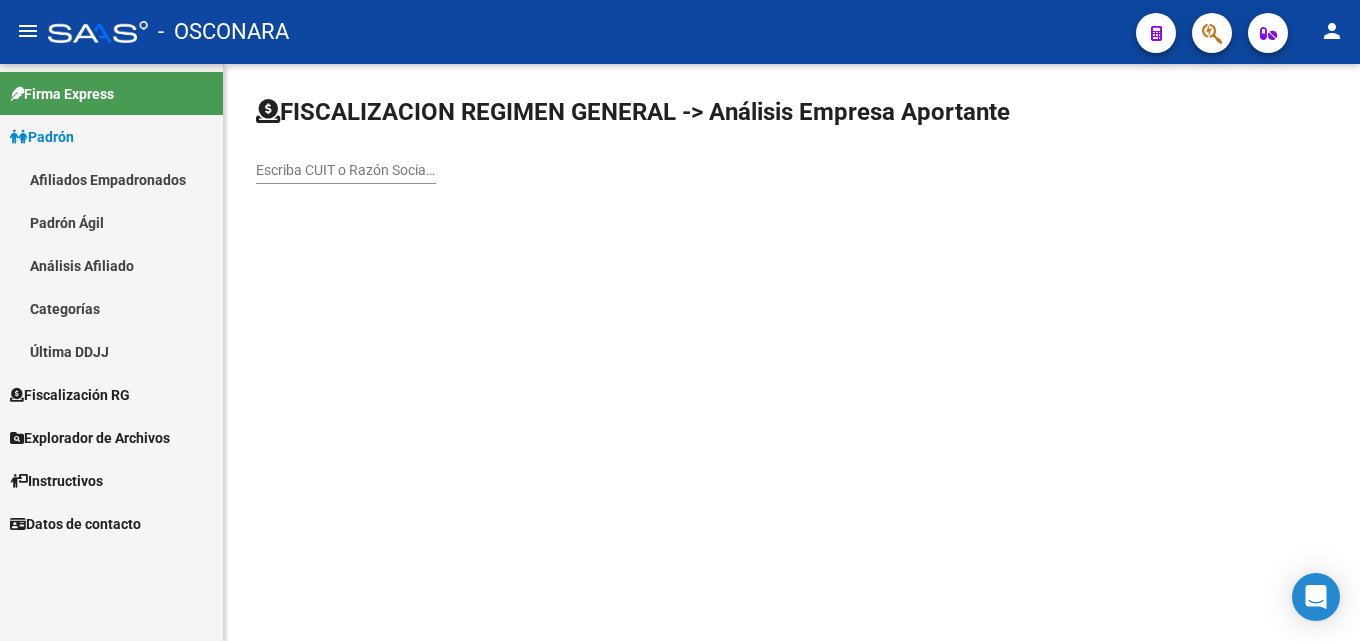 click on "Escriba CUIT o Razón Social para buscar" at bounding box center [346, 170] 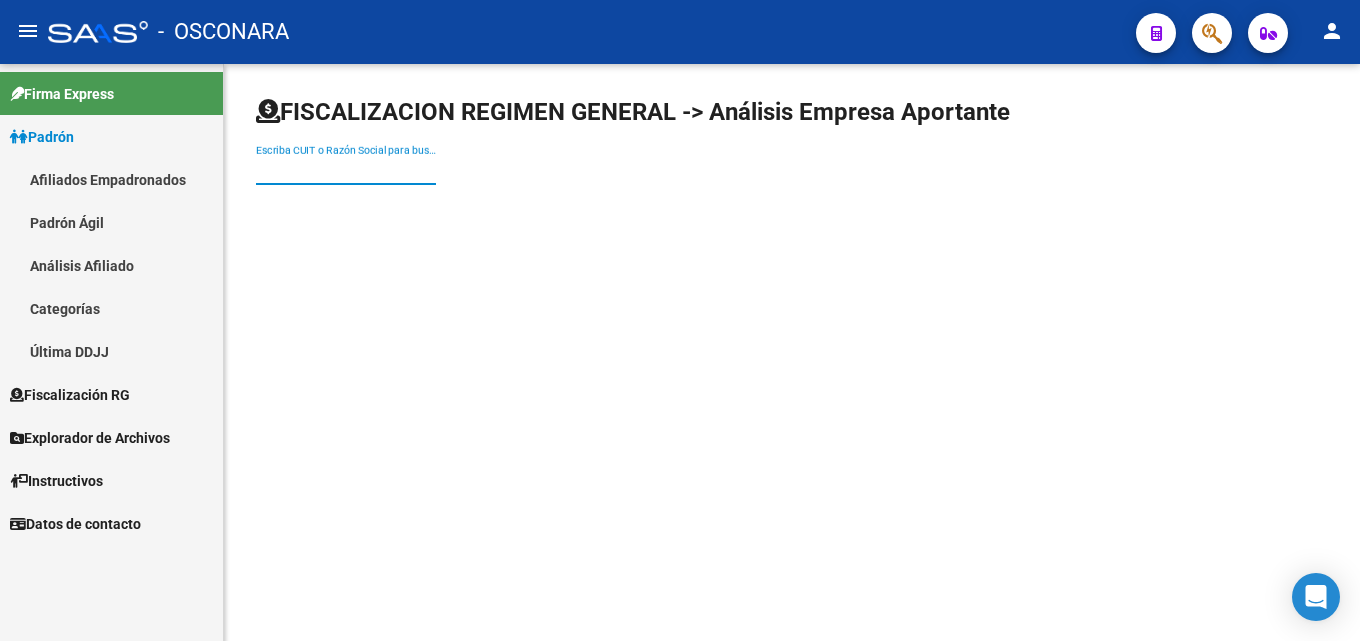 paste on "20-06021090-0" 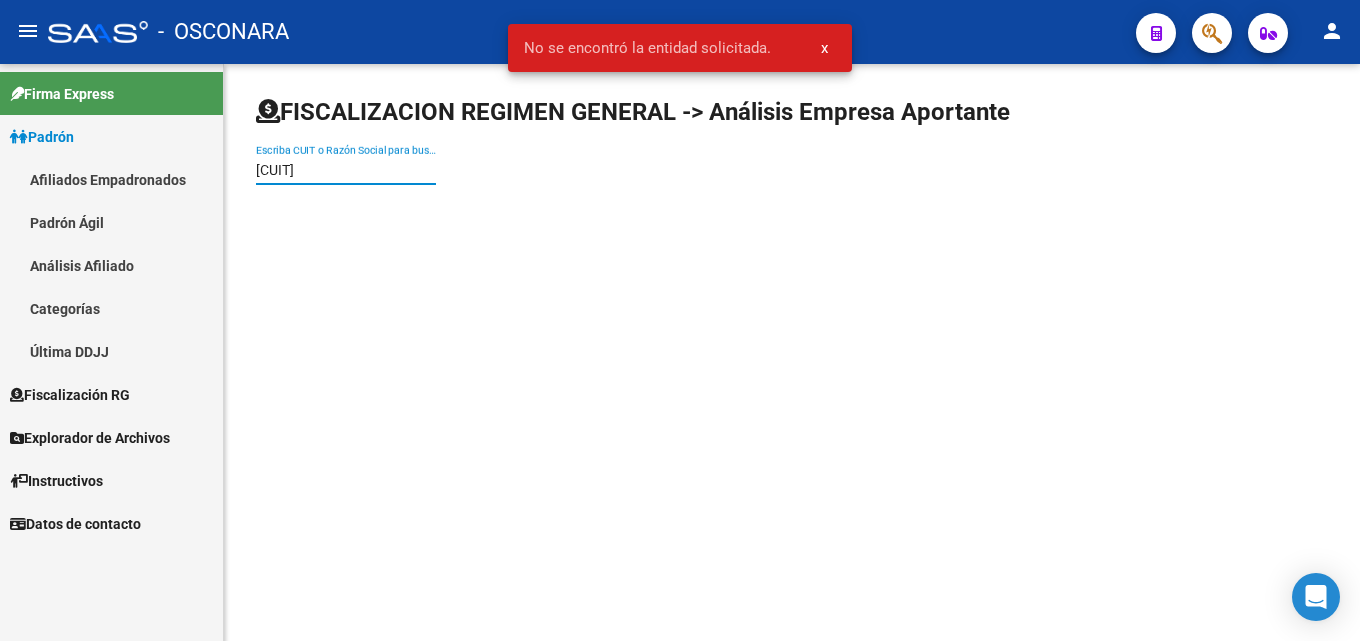 type on "20060210900" 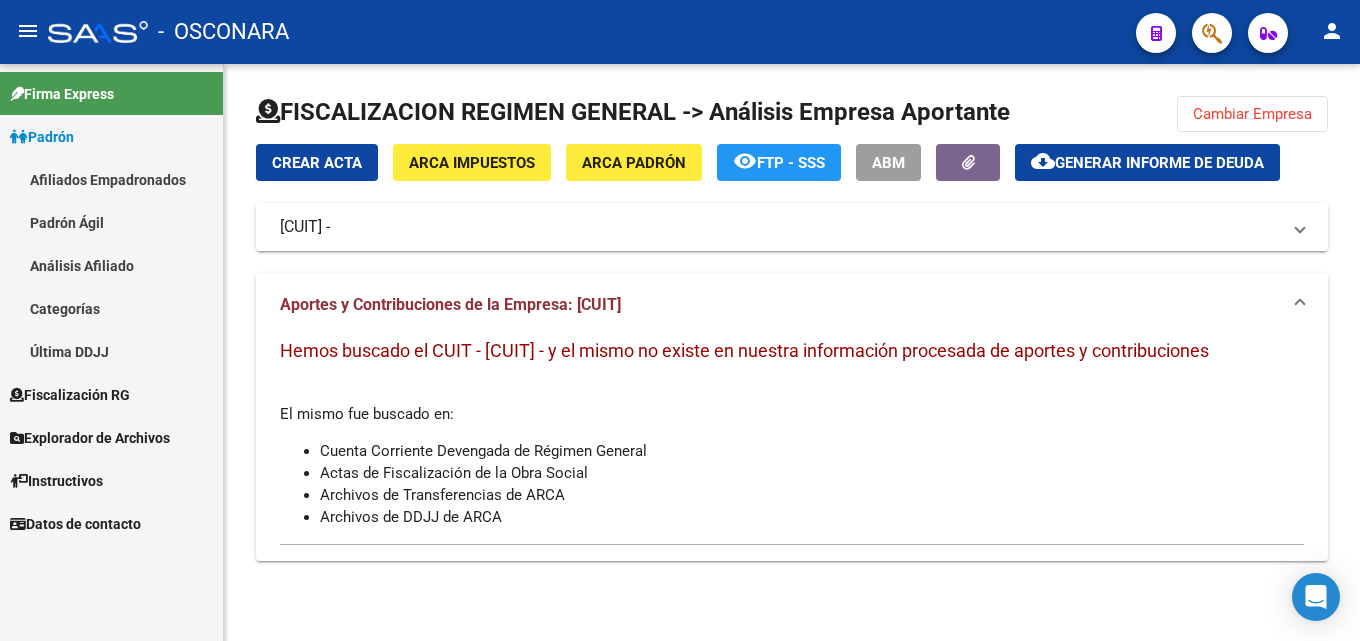 click on "Cambiar Empresa" 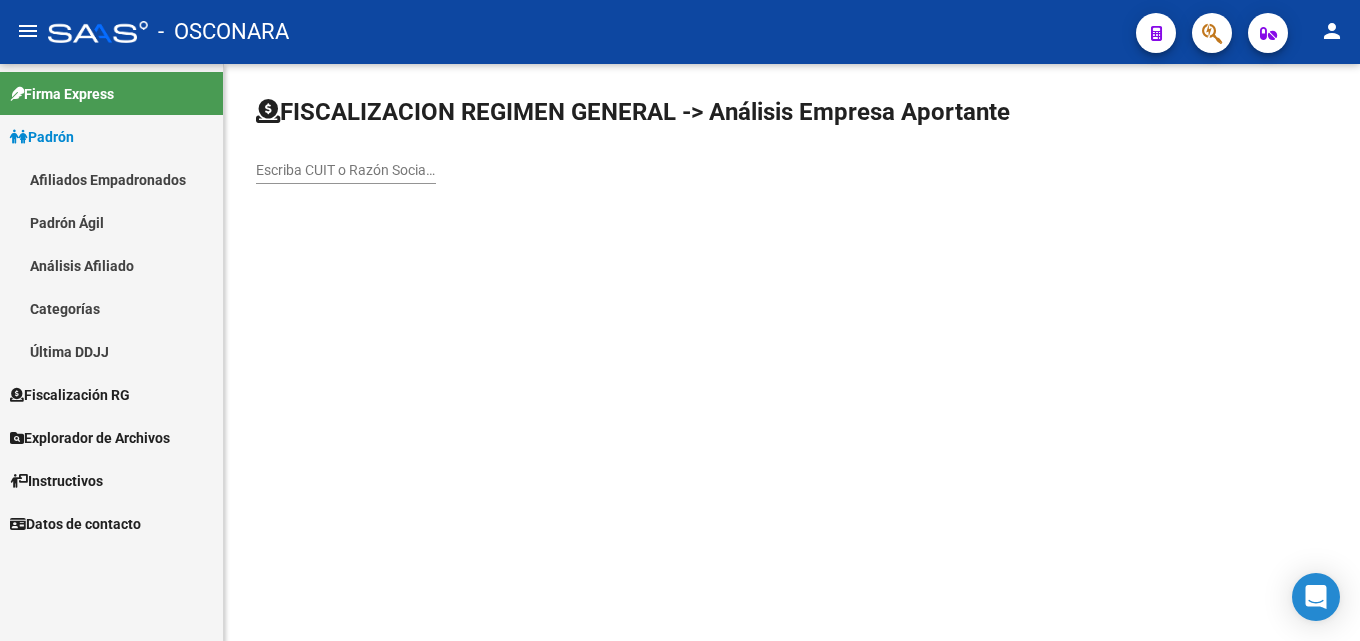 click on "Escriba CUIT o Razón Social para buscar" 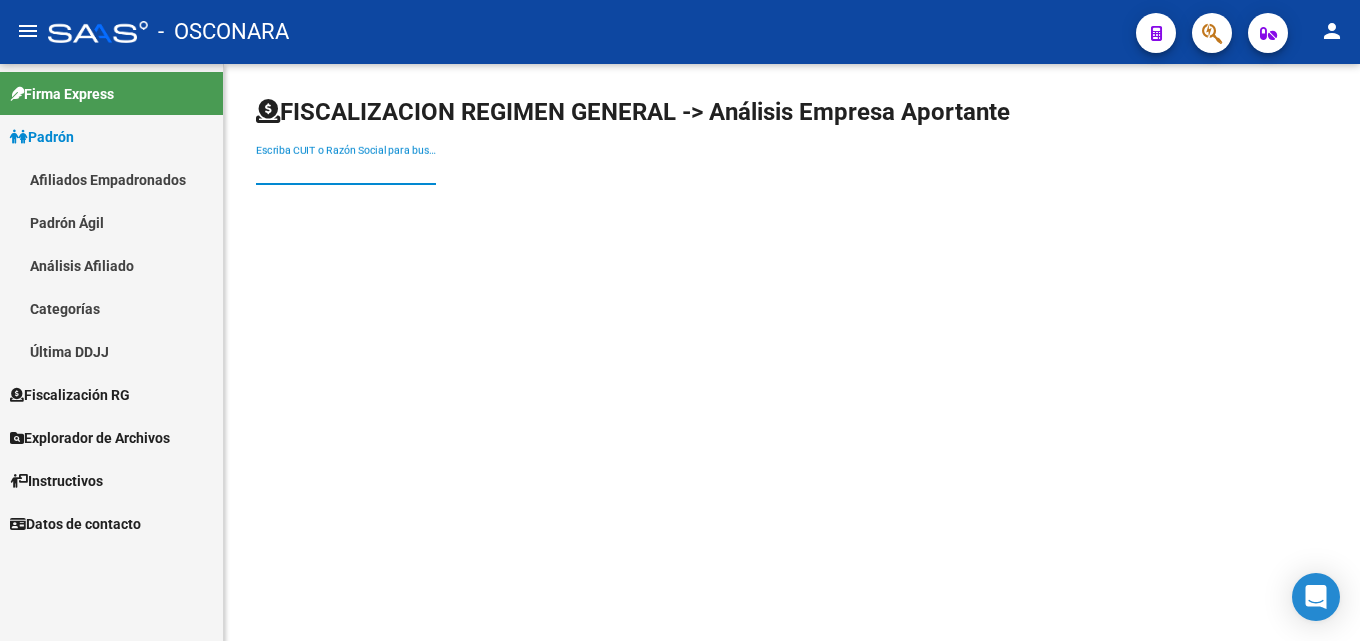 paste on "33-71048741-9" 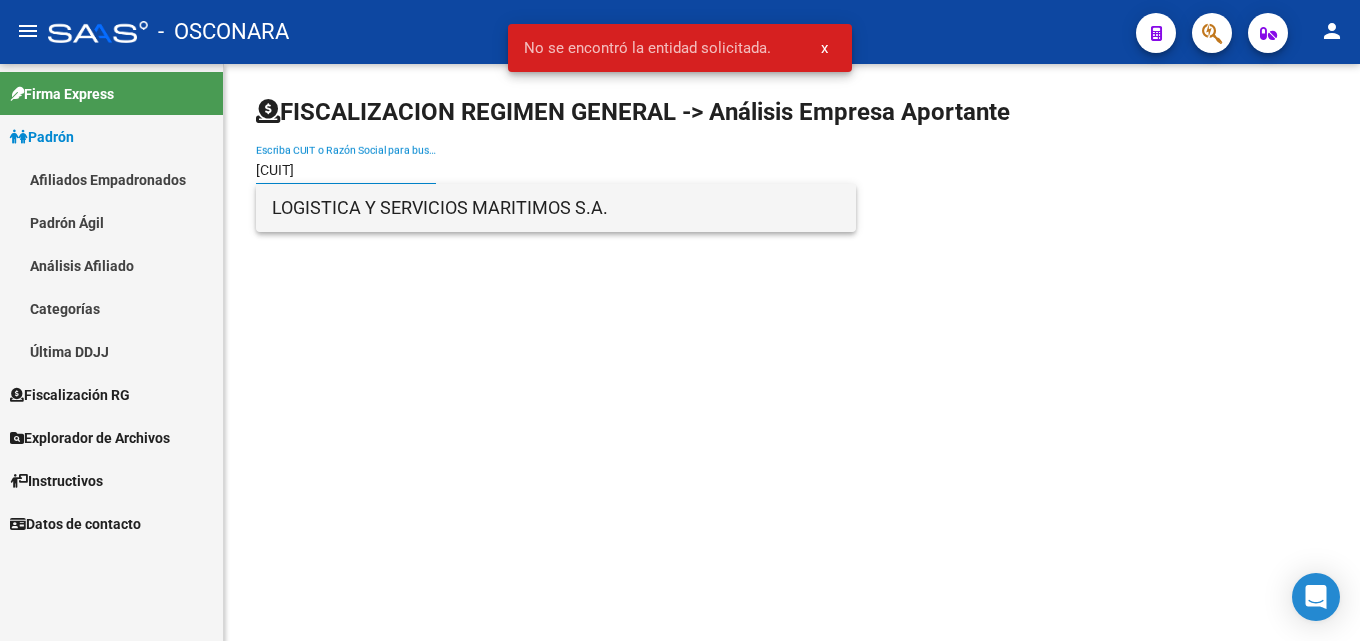 type on "33710487419" 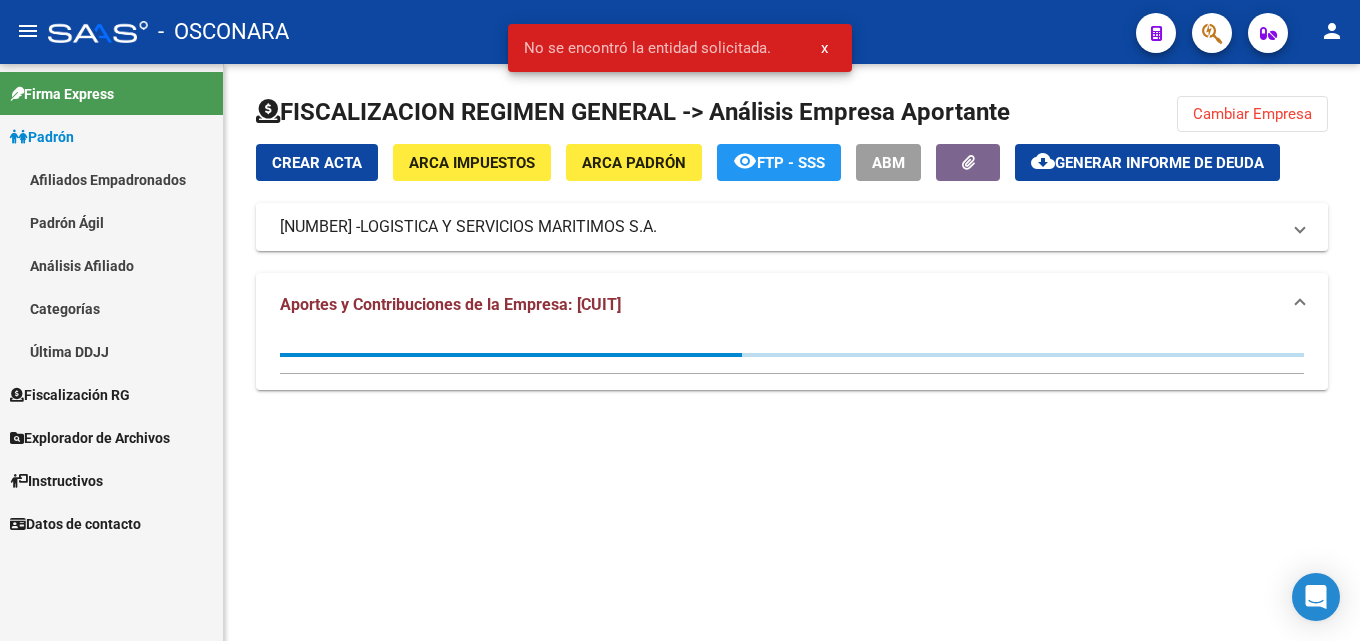 click on "Generar informe de deuda" 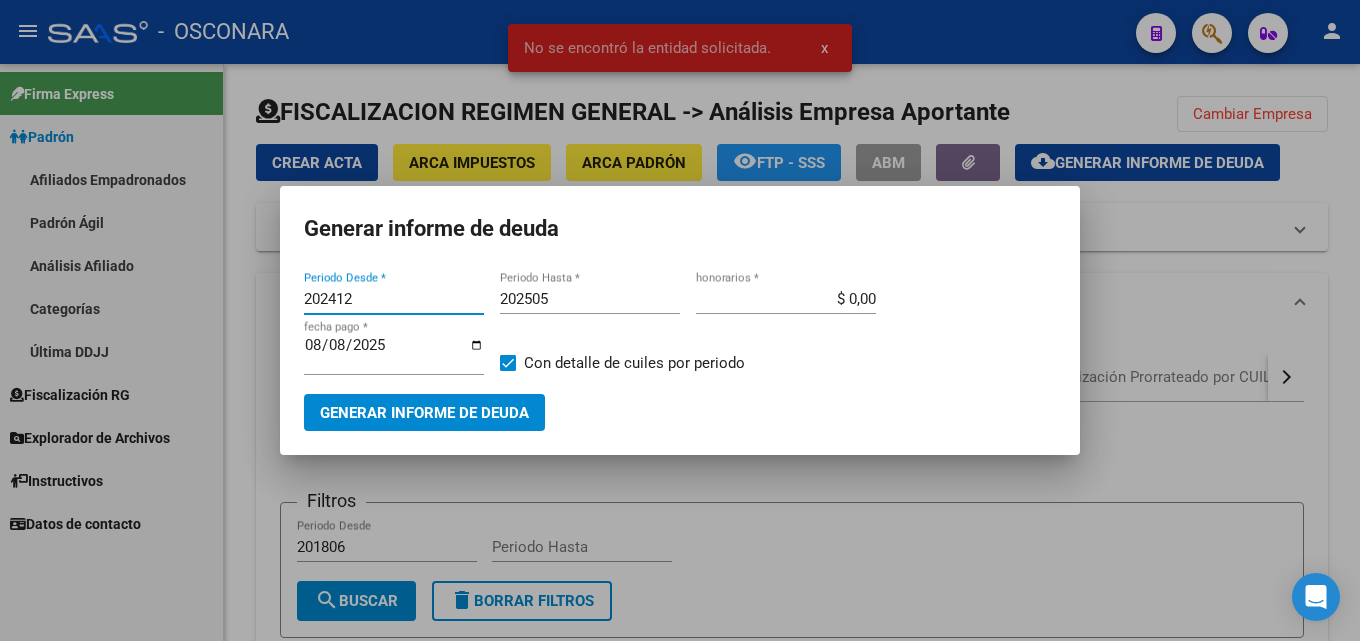 drag, startPoint x: 351, startPoint y: 299, endPoint x: 293, endPoint y: 300, distance: 58.00862 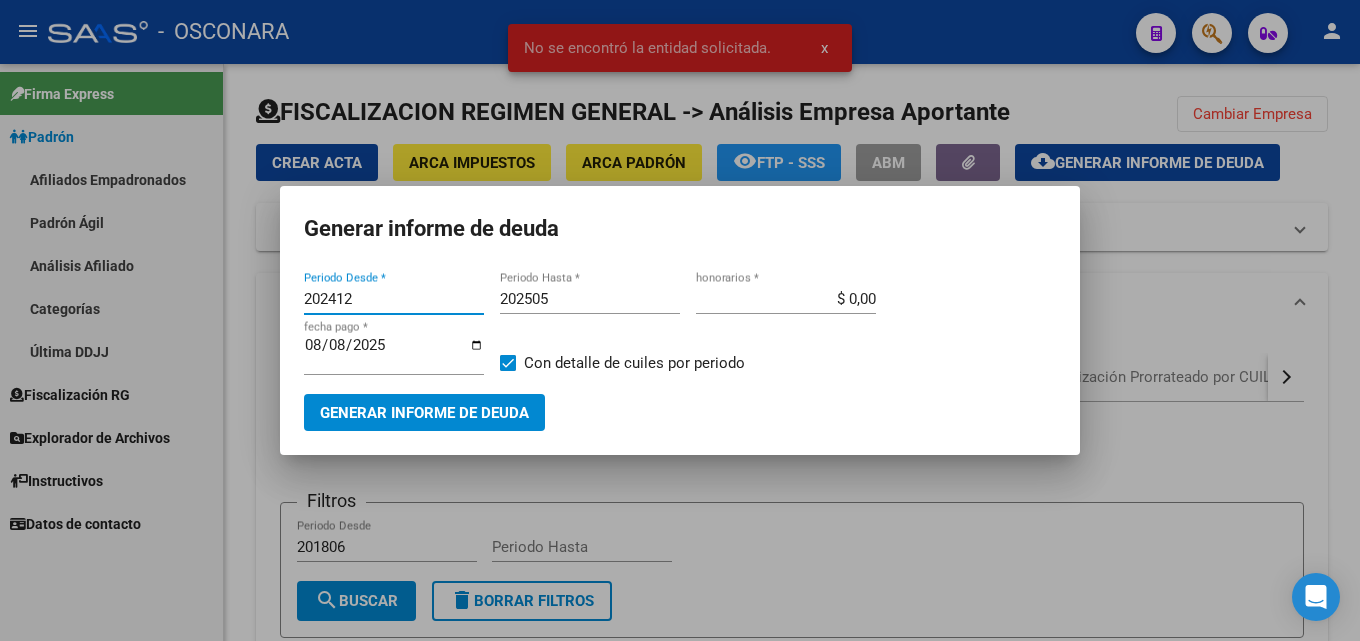 click on "202412 Periodo Desde *   202505 Periodo Hasta *   $ 0,00 honorarios *   2025-08-08 fecha pago *   Con detalle de cuiles por periodo  Generar informe de deuda" at bounding box center (680, 349) 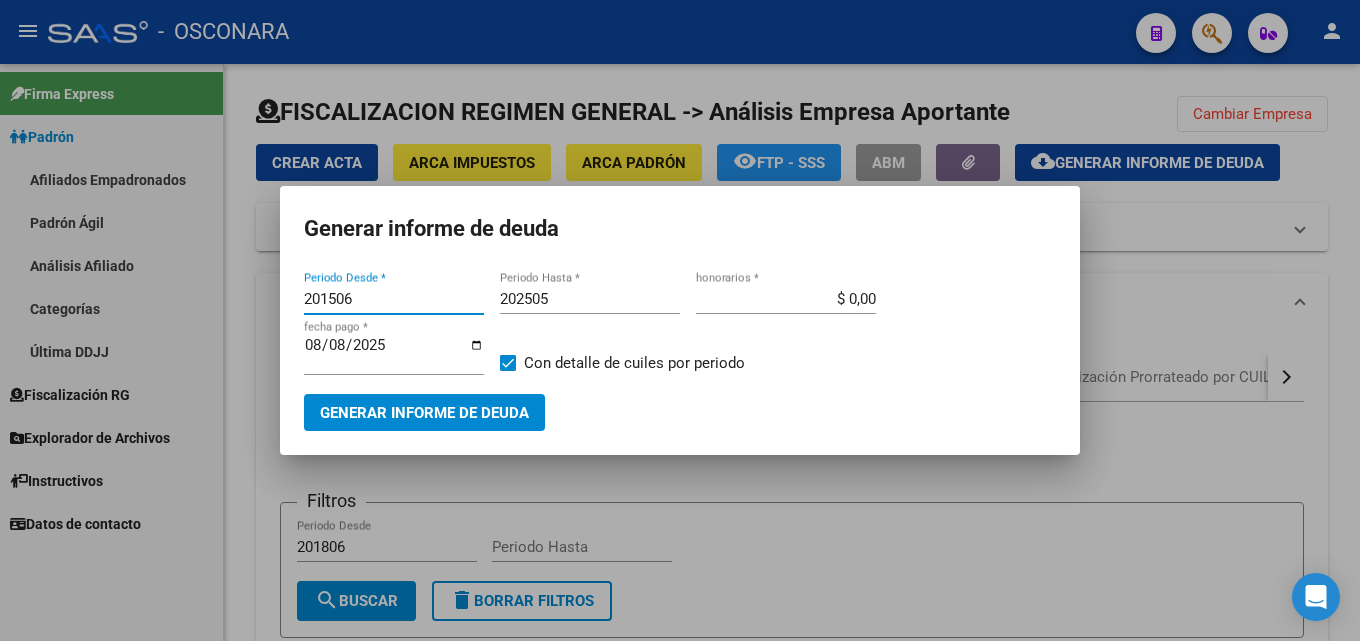 type on "201506" 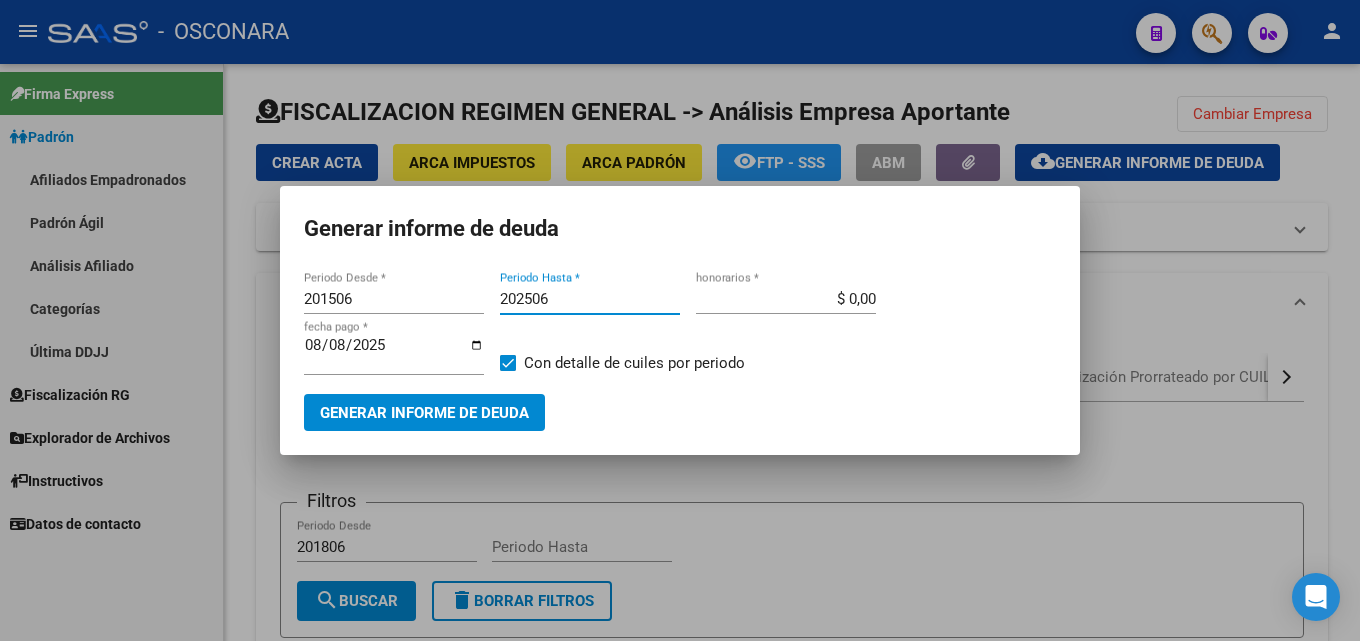 type on "202506" 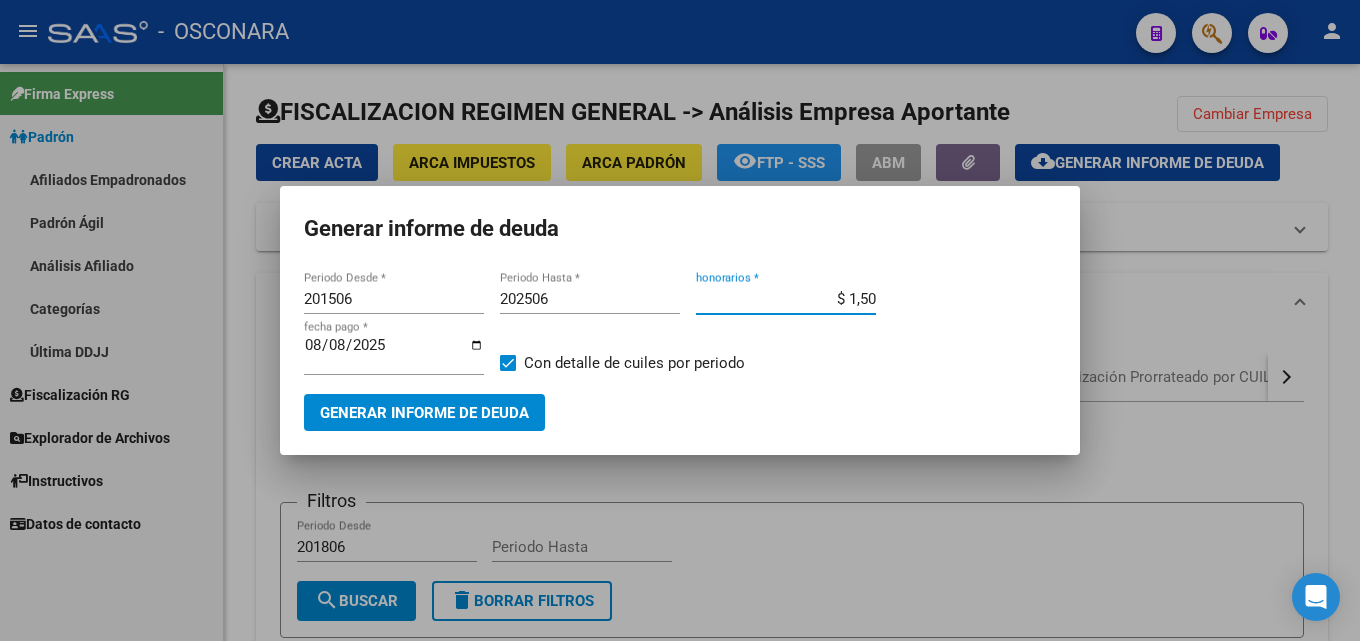 type on "$ 15,00" 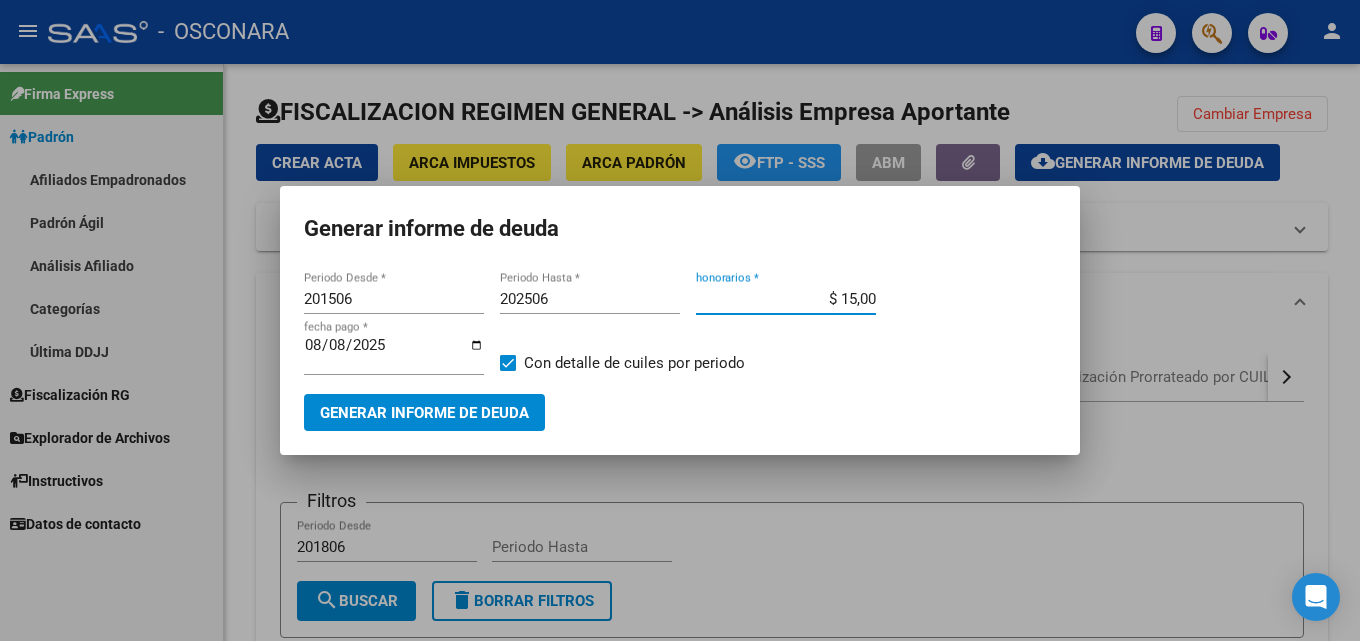 click on "Generar informe de deuda" at bounding box center [424, 413] 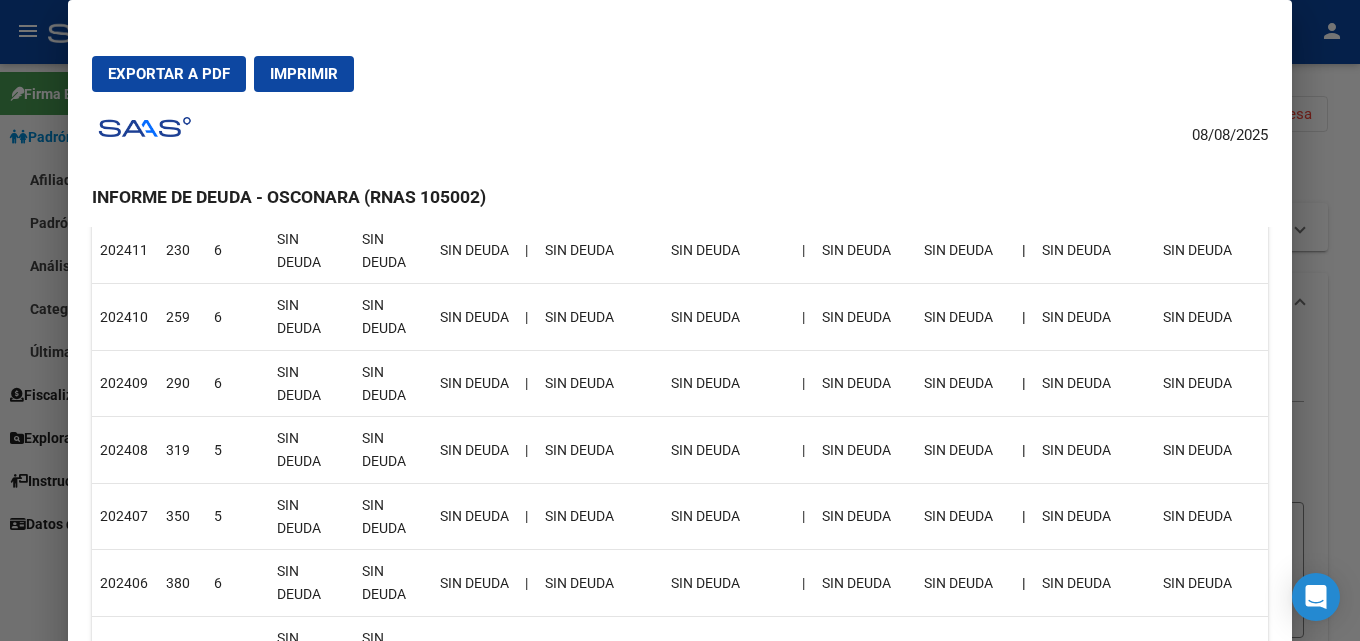 scroll, scrollTop: 400, scrollLeft: 0, axis: vertical 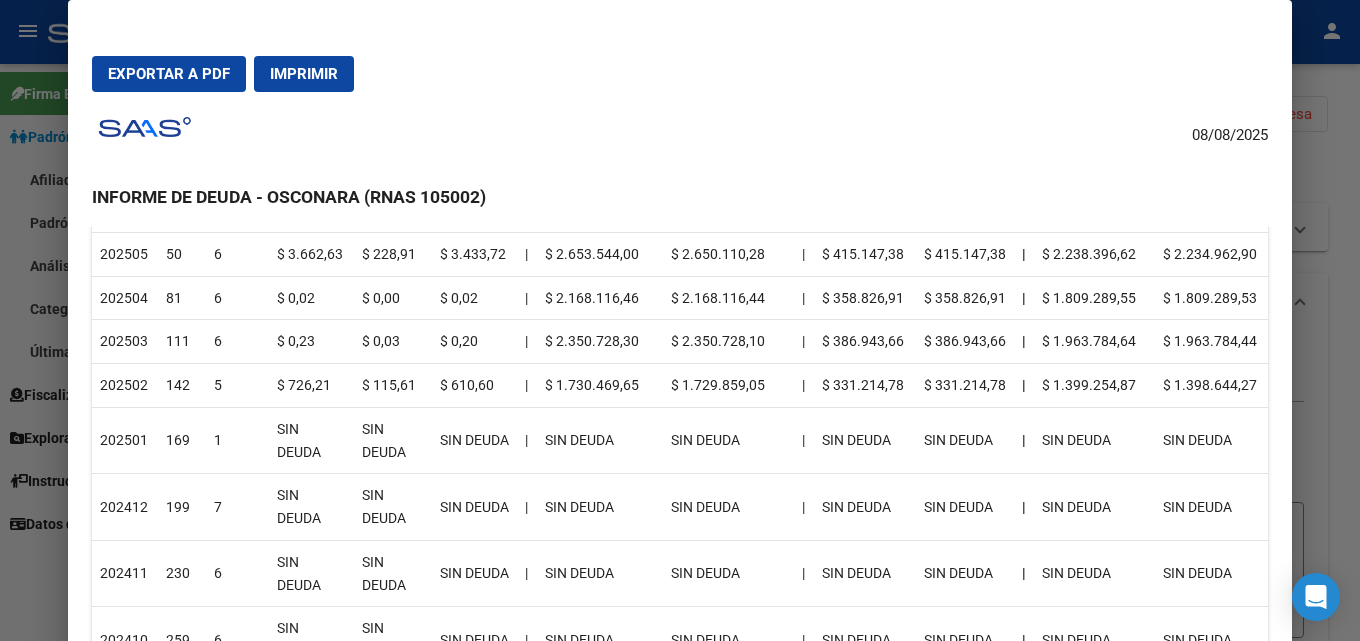 click at bounding box center (680, 320) 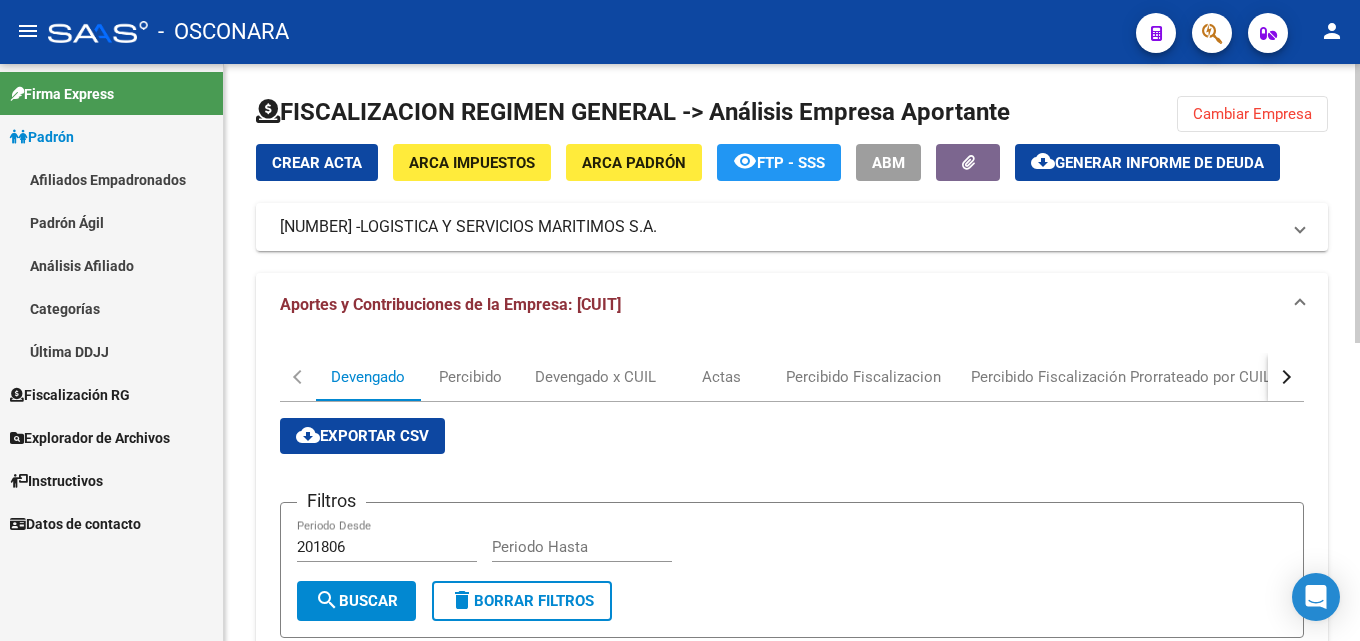 click on "Cambiar Empresa" 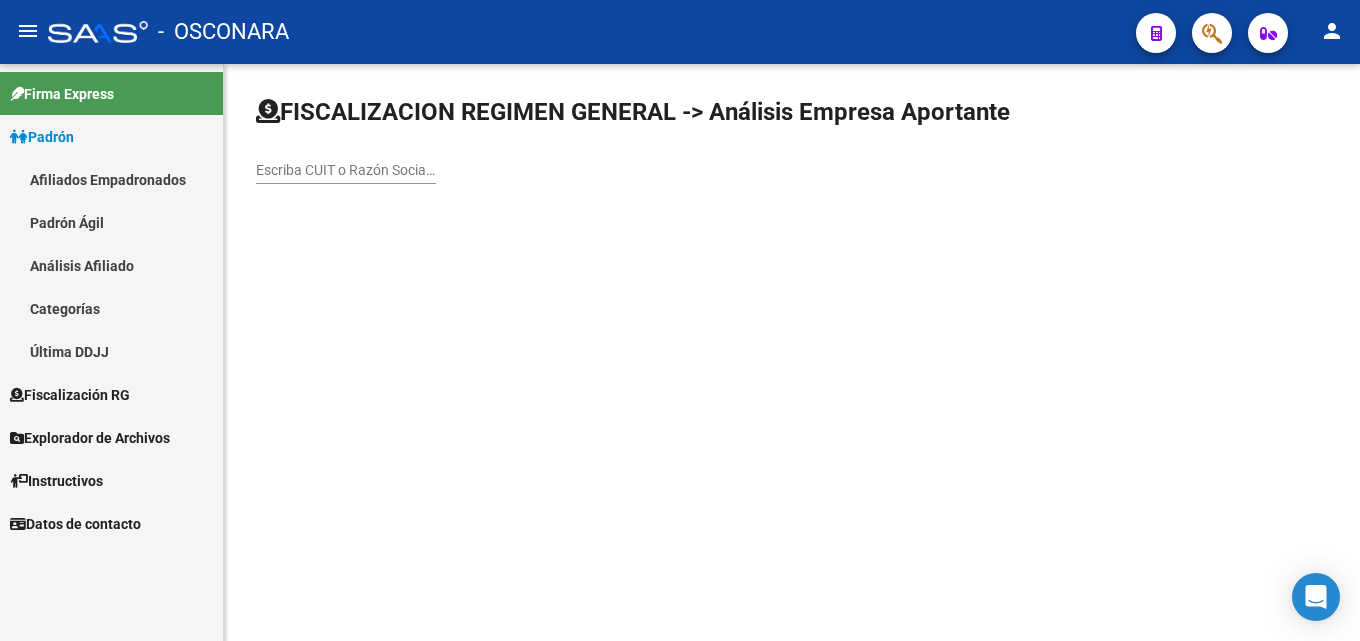 click on "Escriba CUIT o Razón Social para buscar" at bounding box center [346, 170] 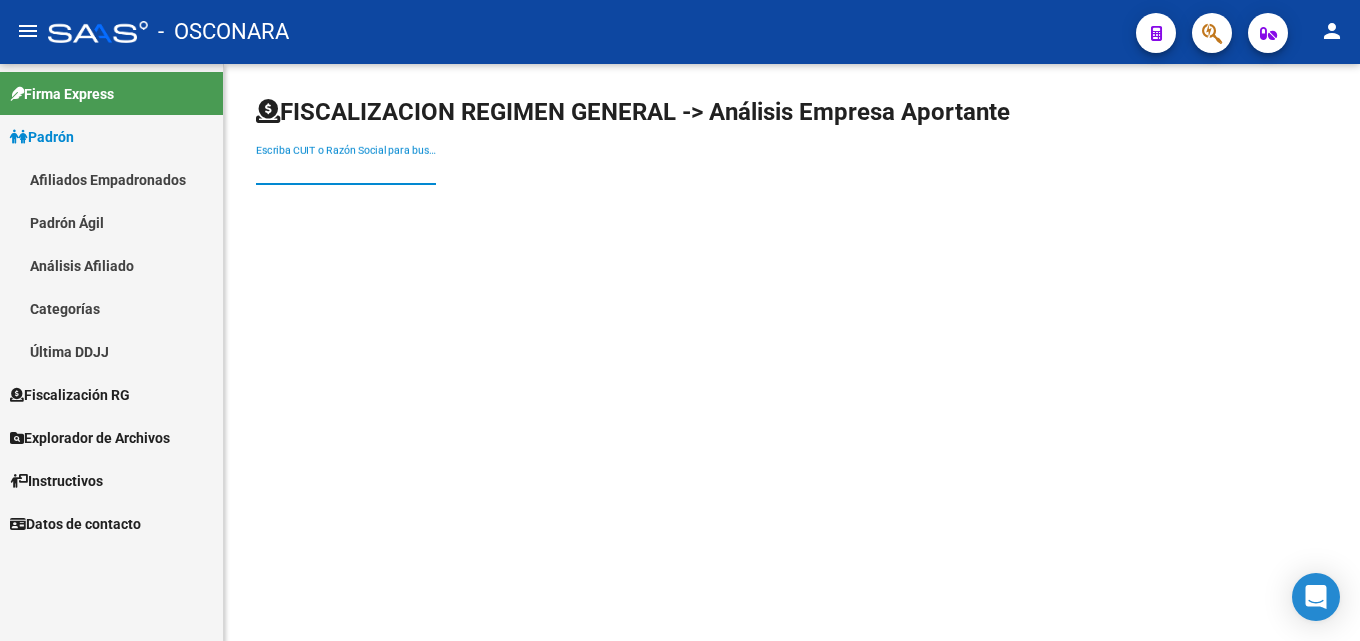 paste on "20-12126182-1" 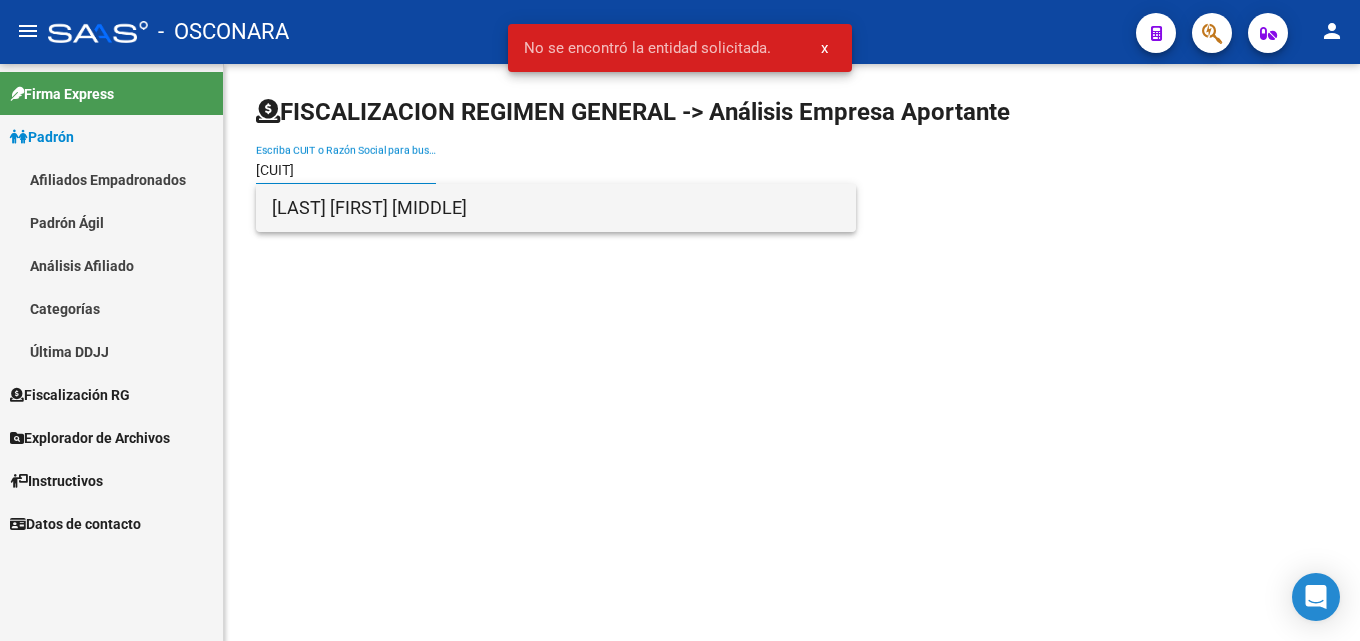 type on "20121261821" 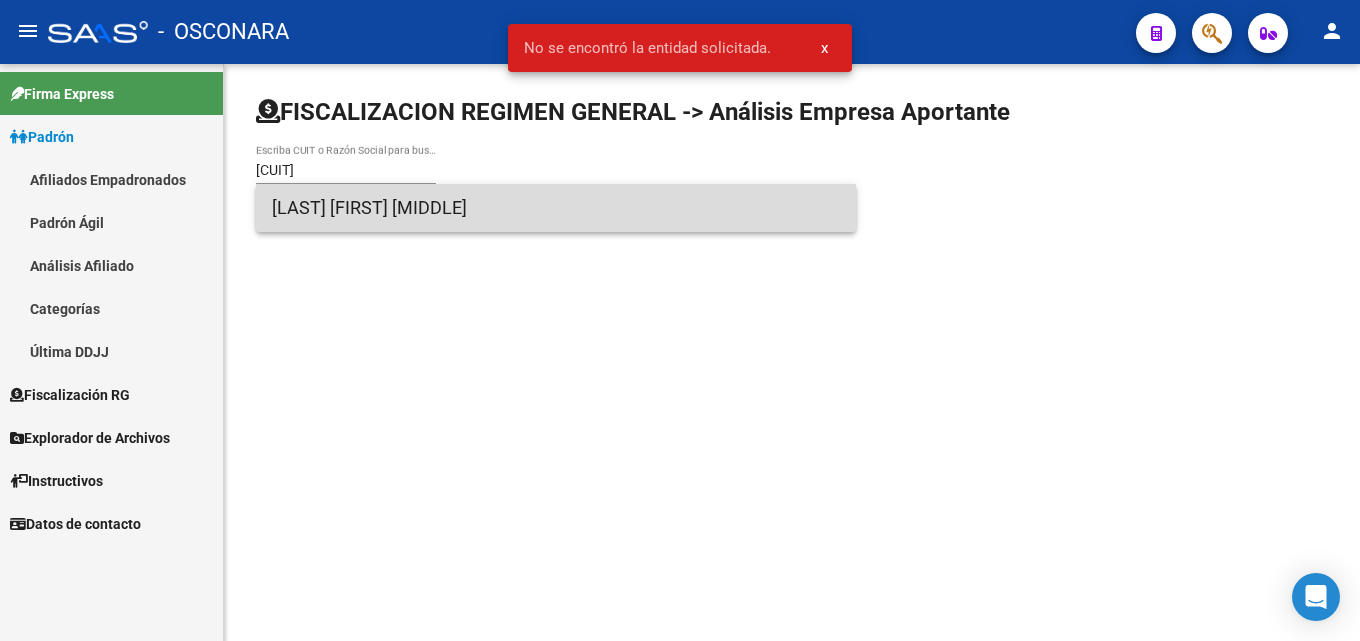 click on "LUJAN EDUARDO PEDRO" at bounding box center [556, 208] 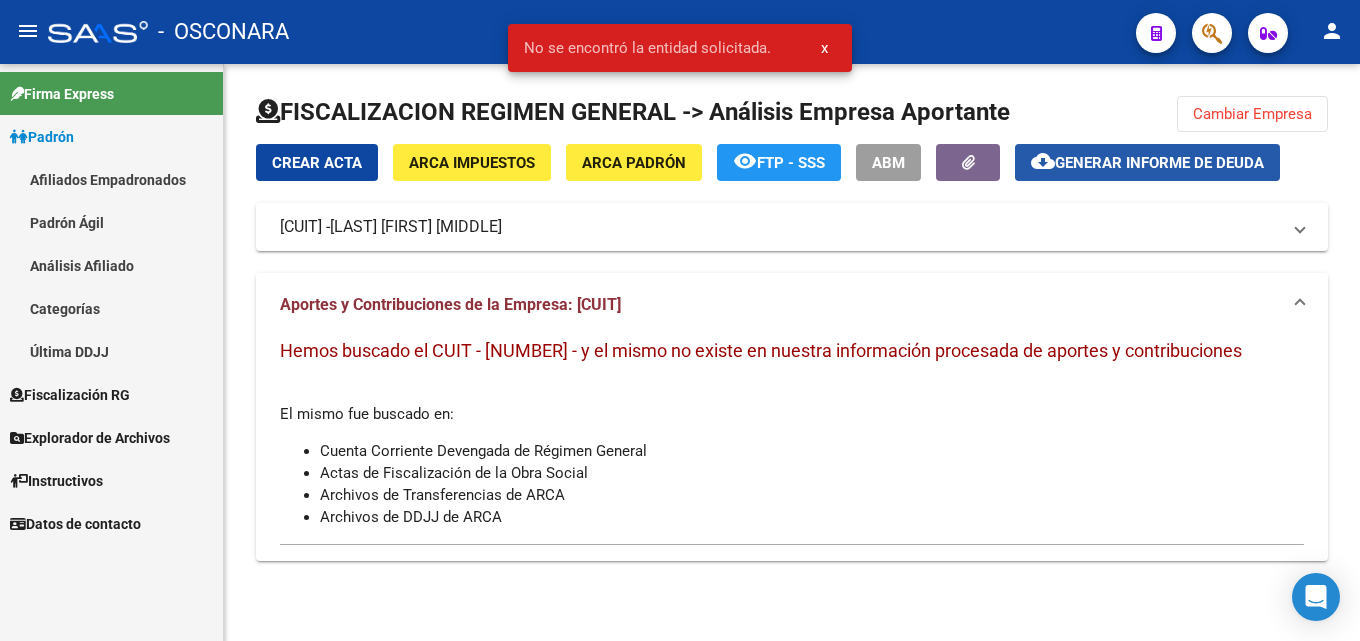 click on "Generar informe de deuda" 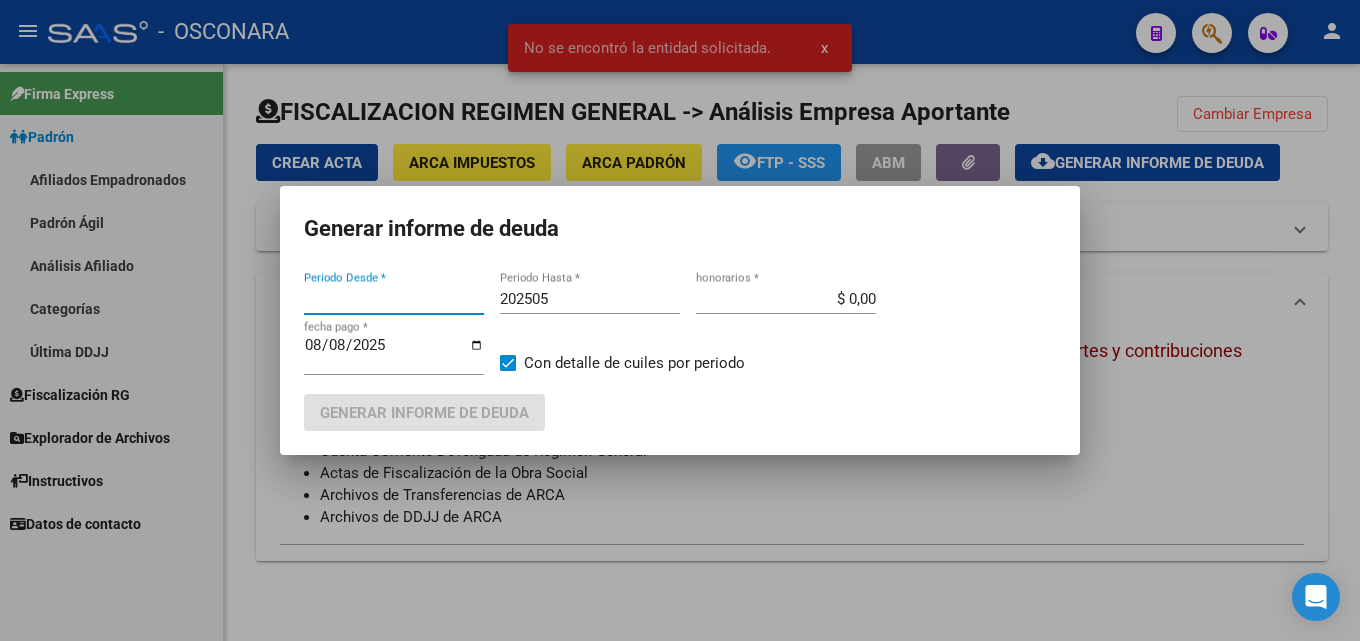 type on "201806" 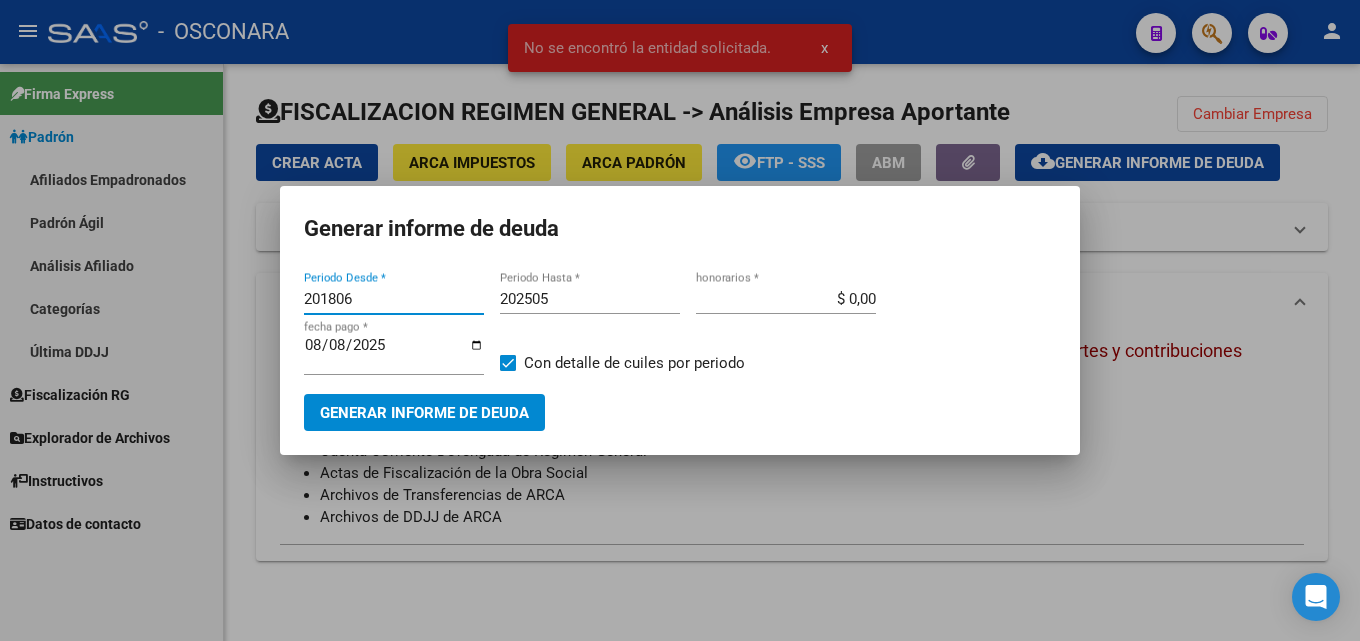 click at bounding box center [680, 320] 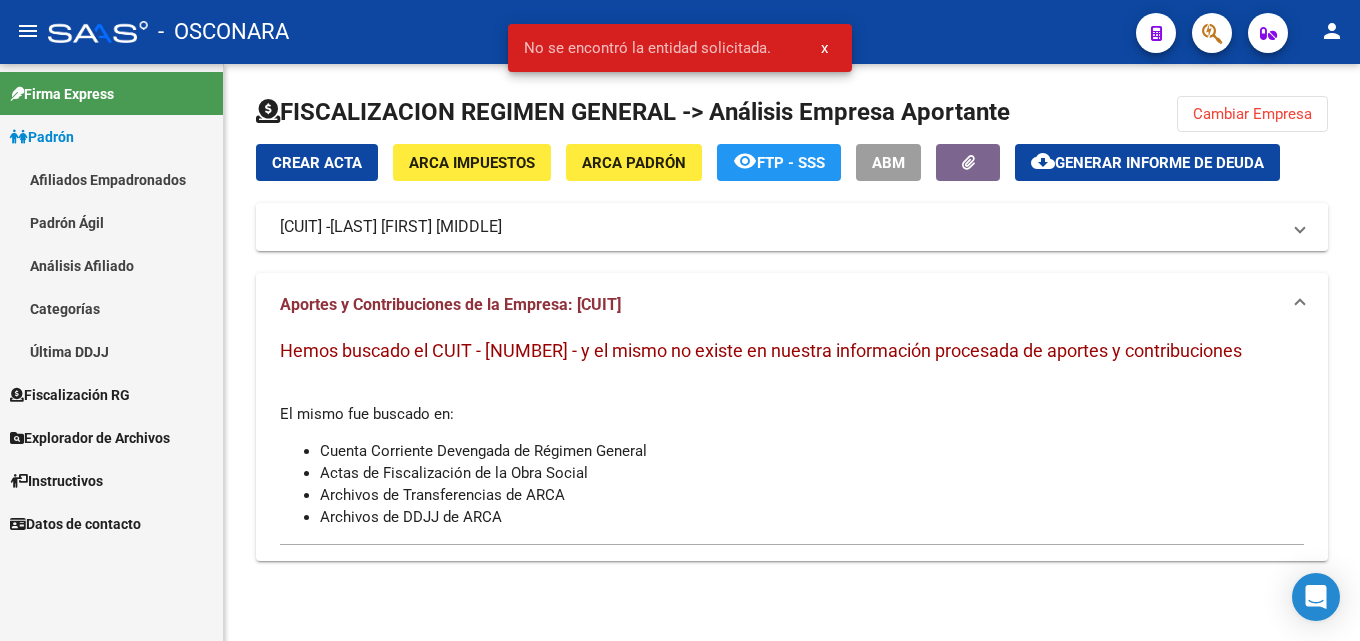type 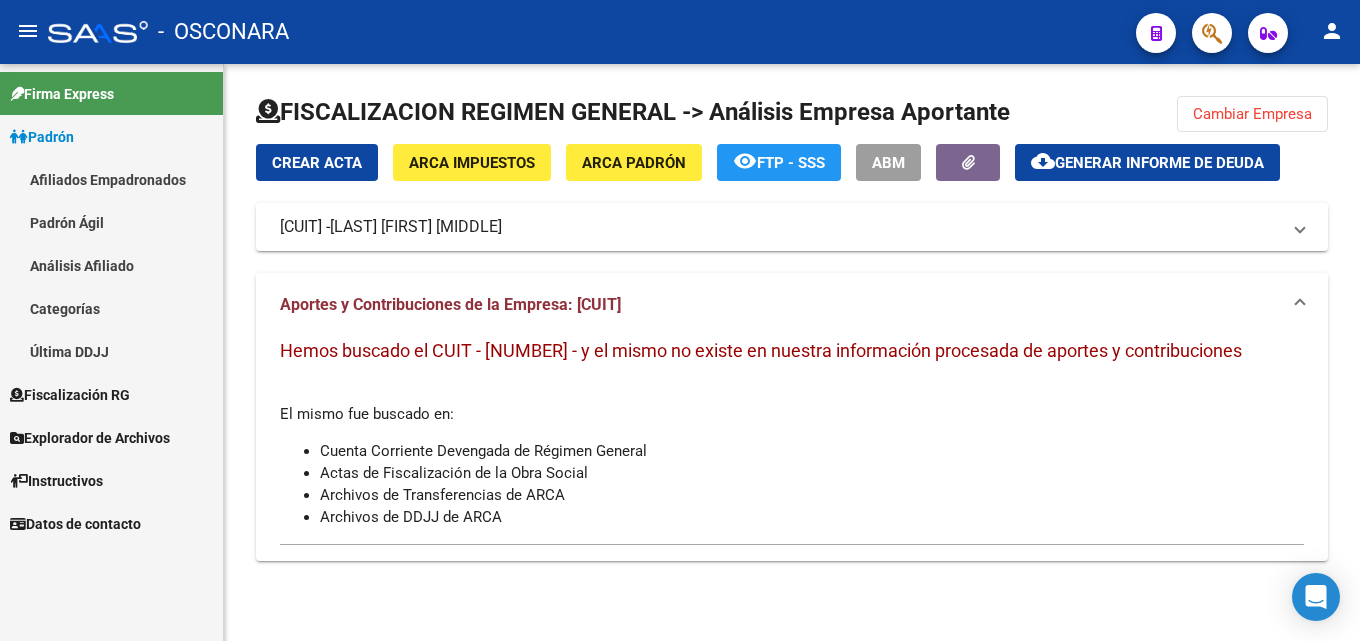 click on "Cambiar Empresa" 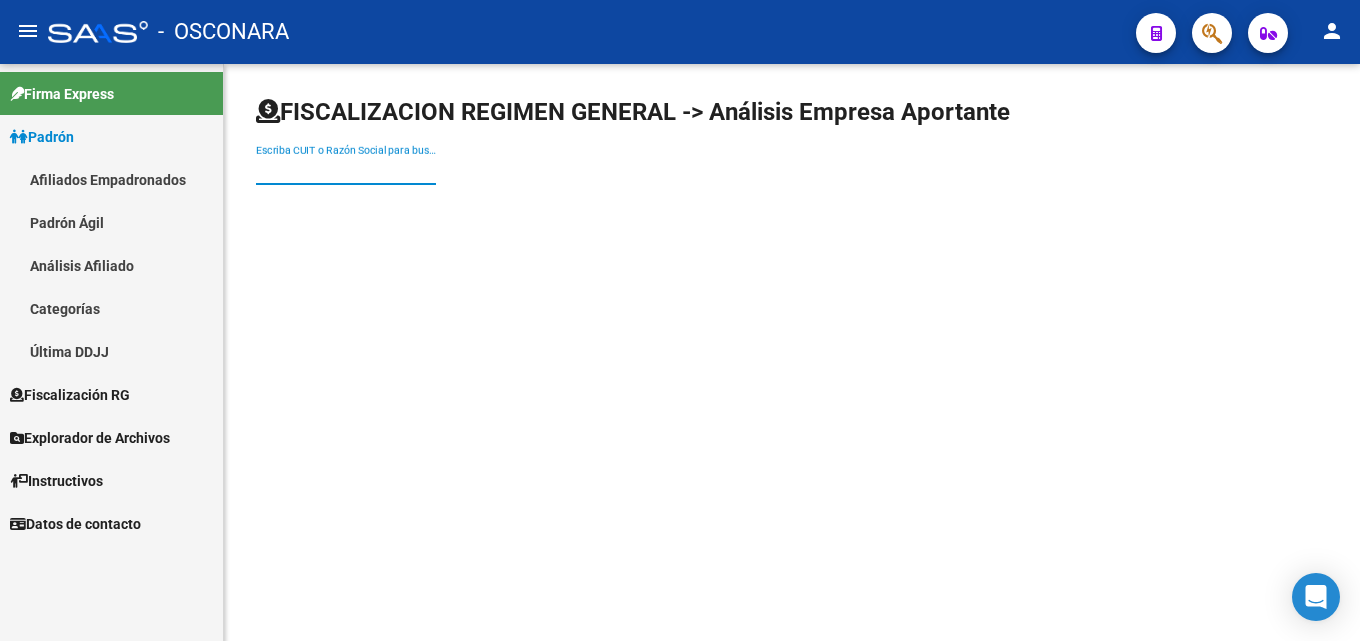 click on "Escriba CUIT o Razón Social para buscar" at bounding box center [346, 170] 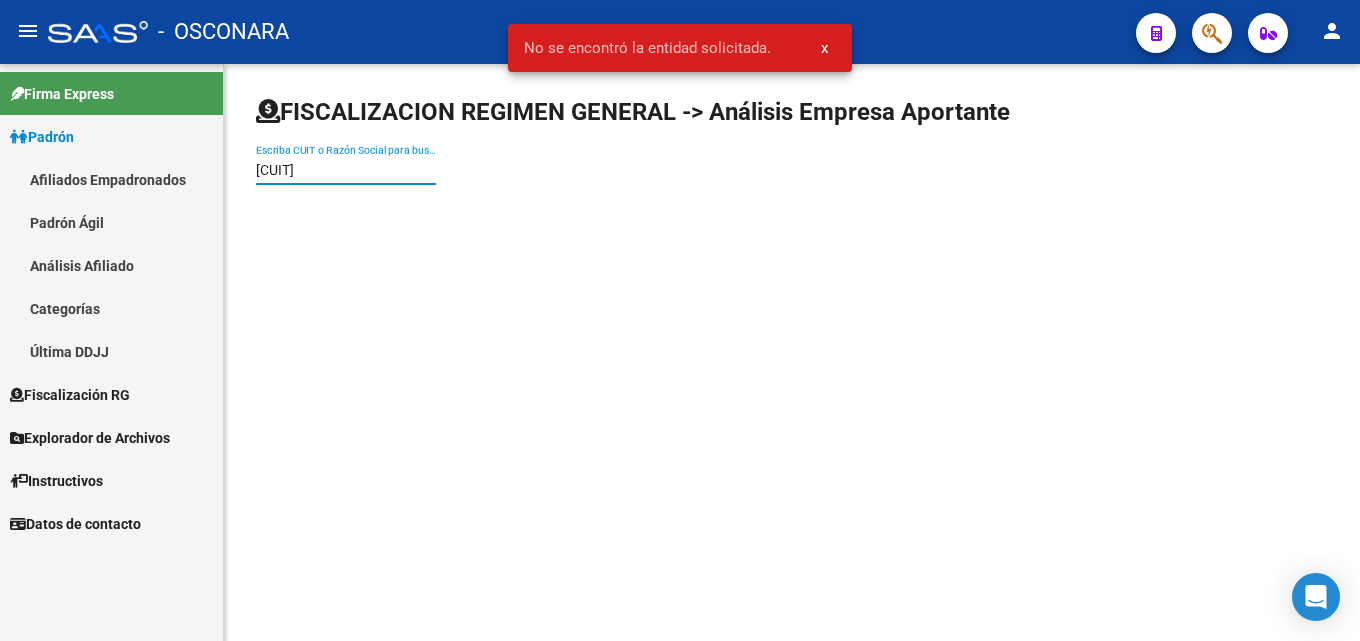 type on "30538189592" 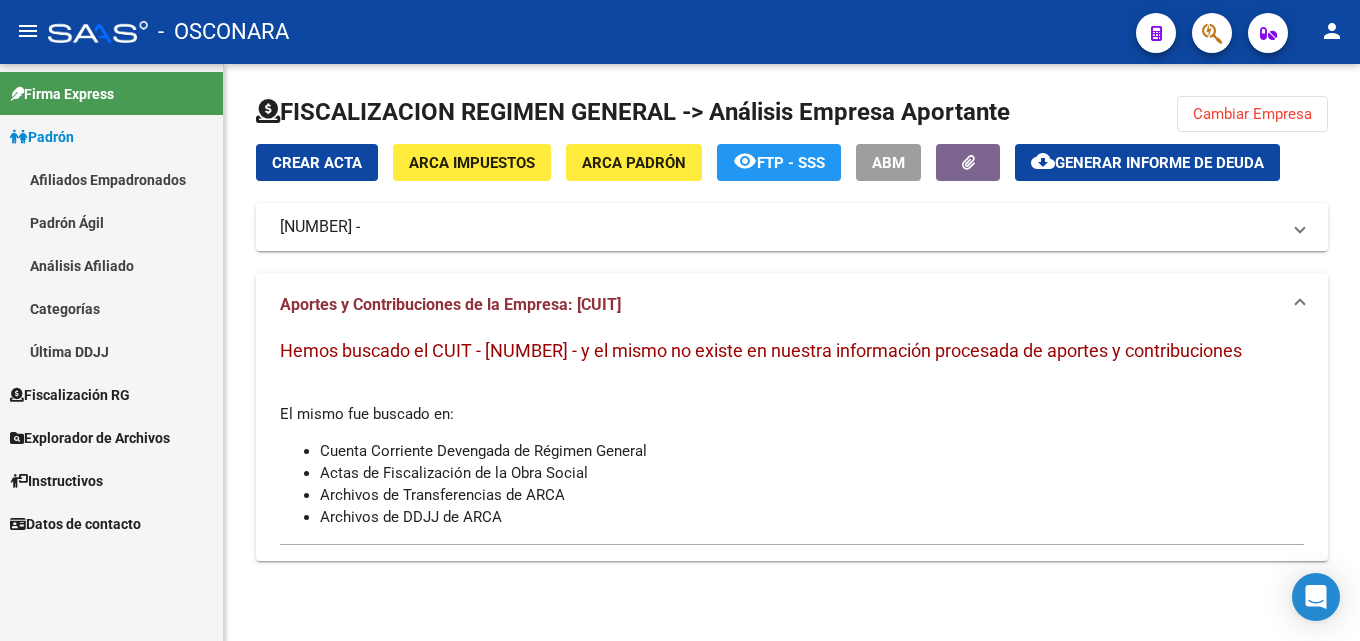 click on "Cambiar Empresa" 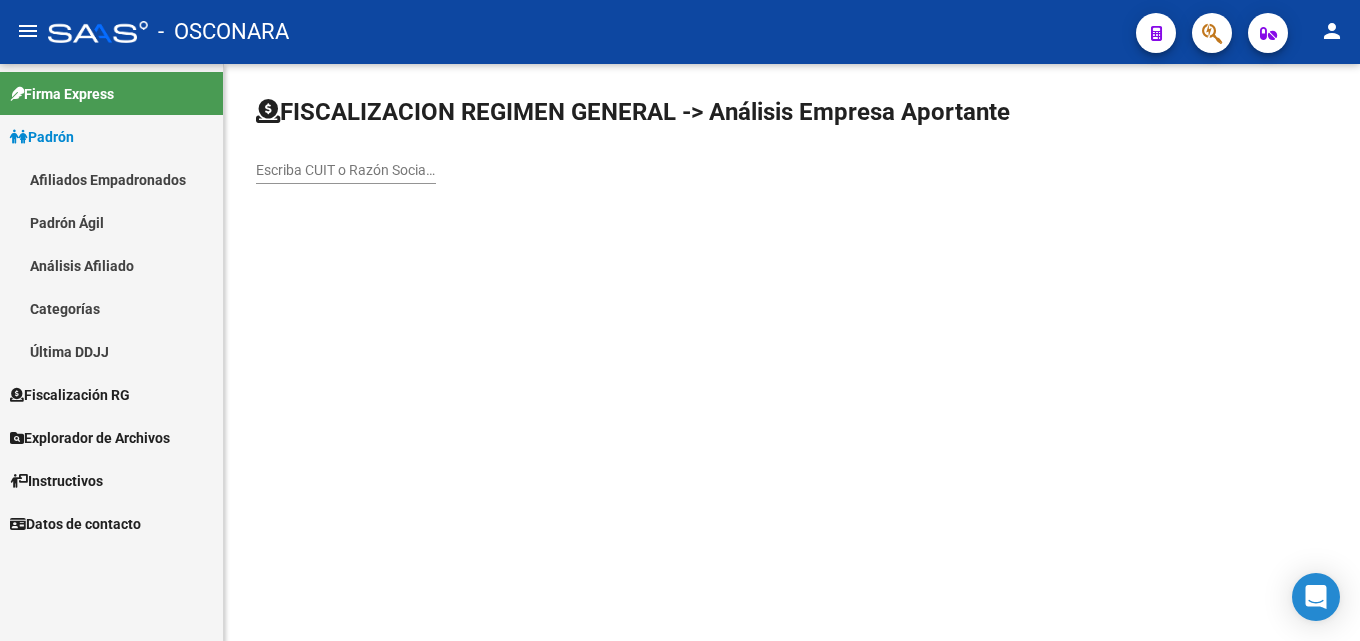 click on "Escriba CUIT o Razón Social para buscar" at bounding box center [346, 170] 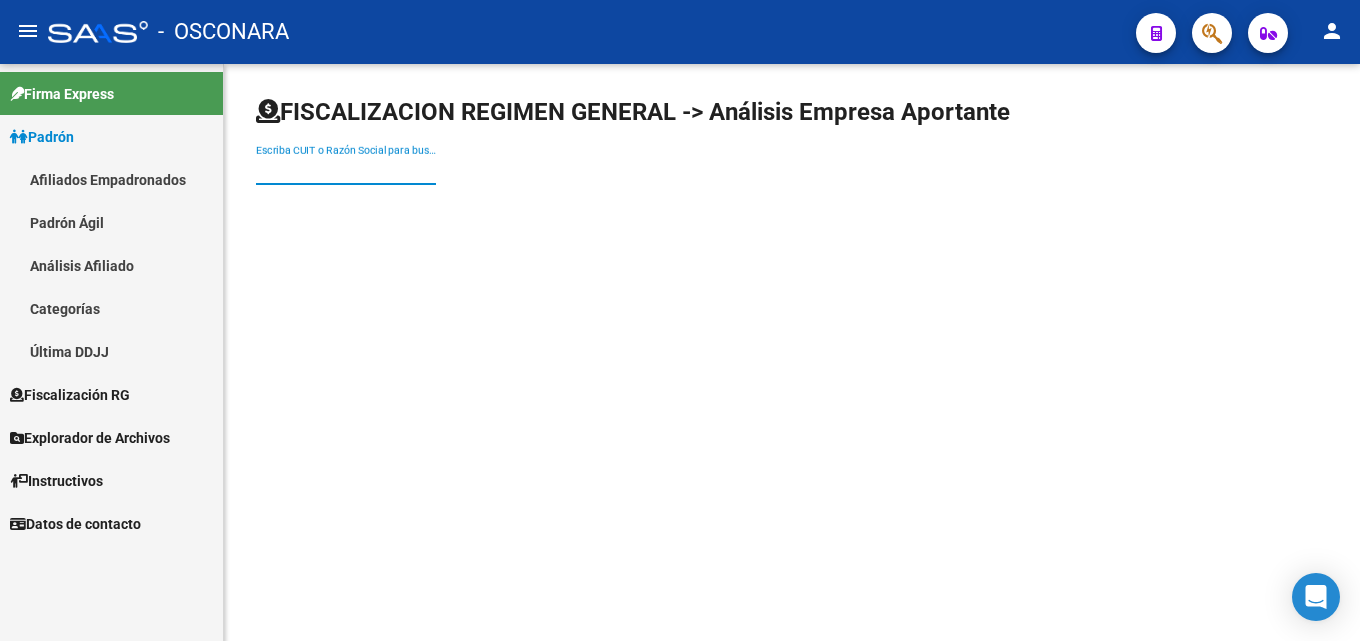 paste on "30-64304663-2" 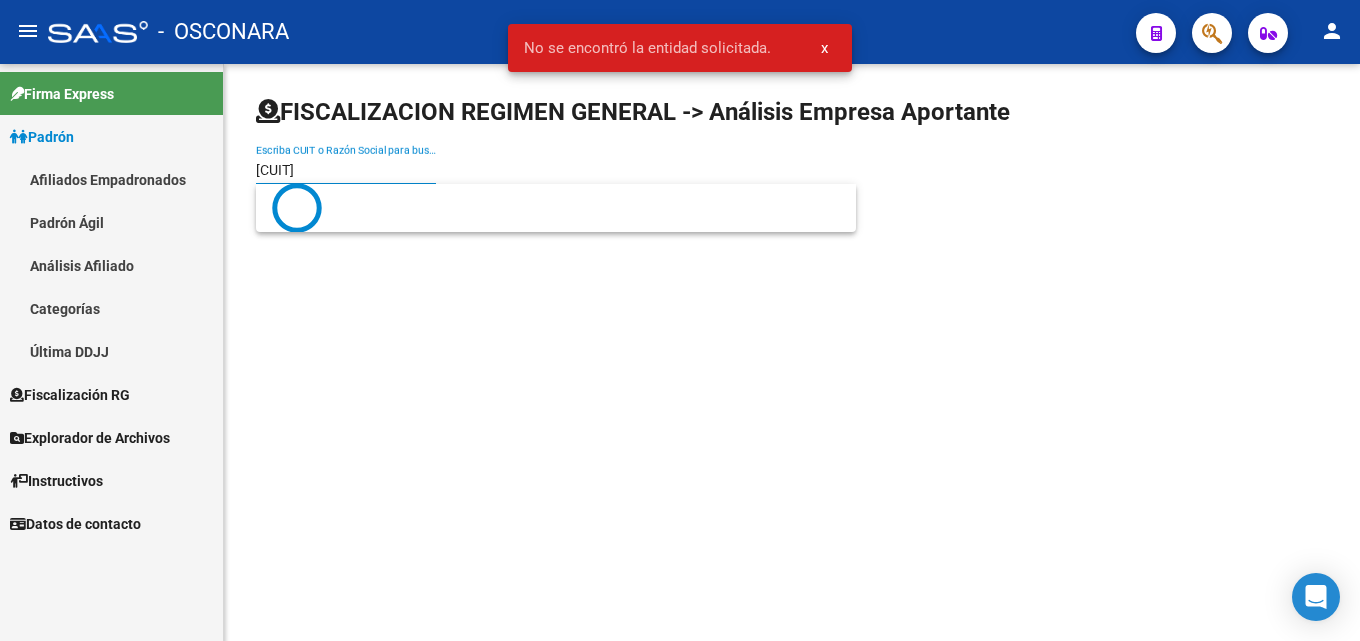 type on "30643046632" 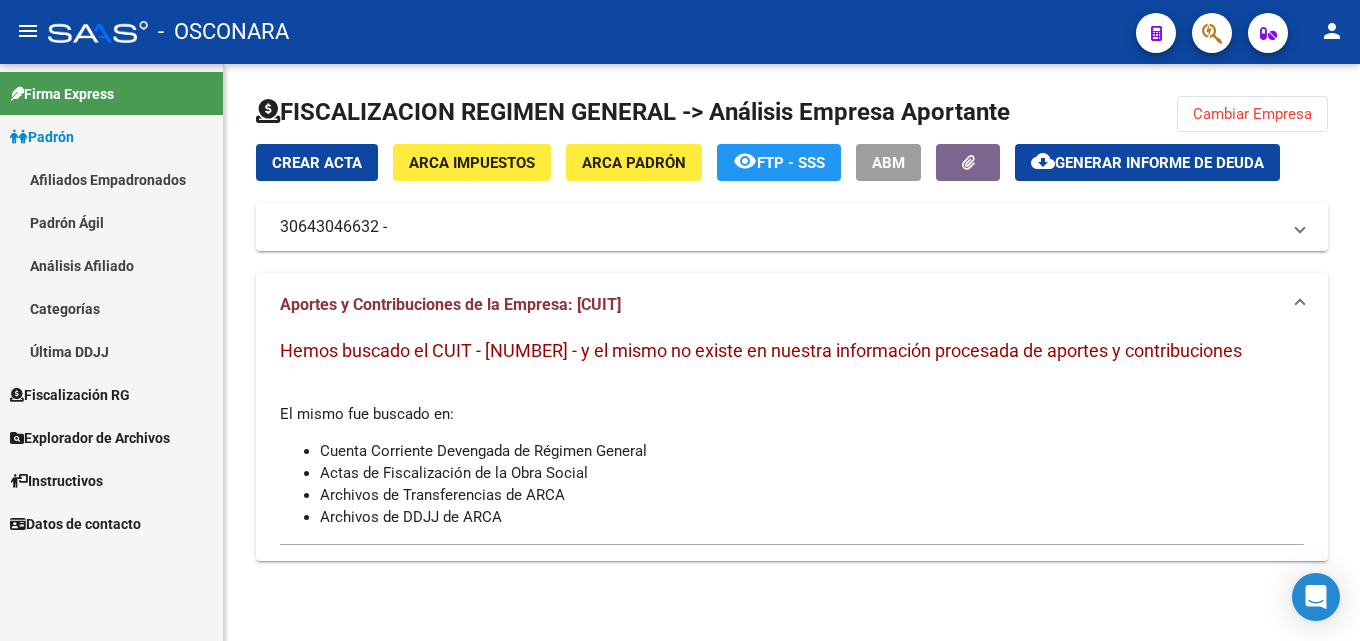 click on "Cambiar Empresa" 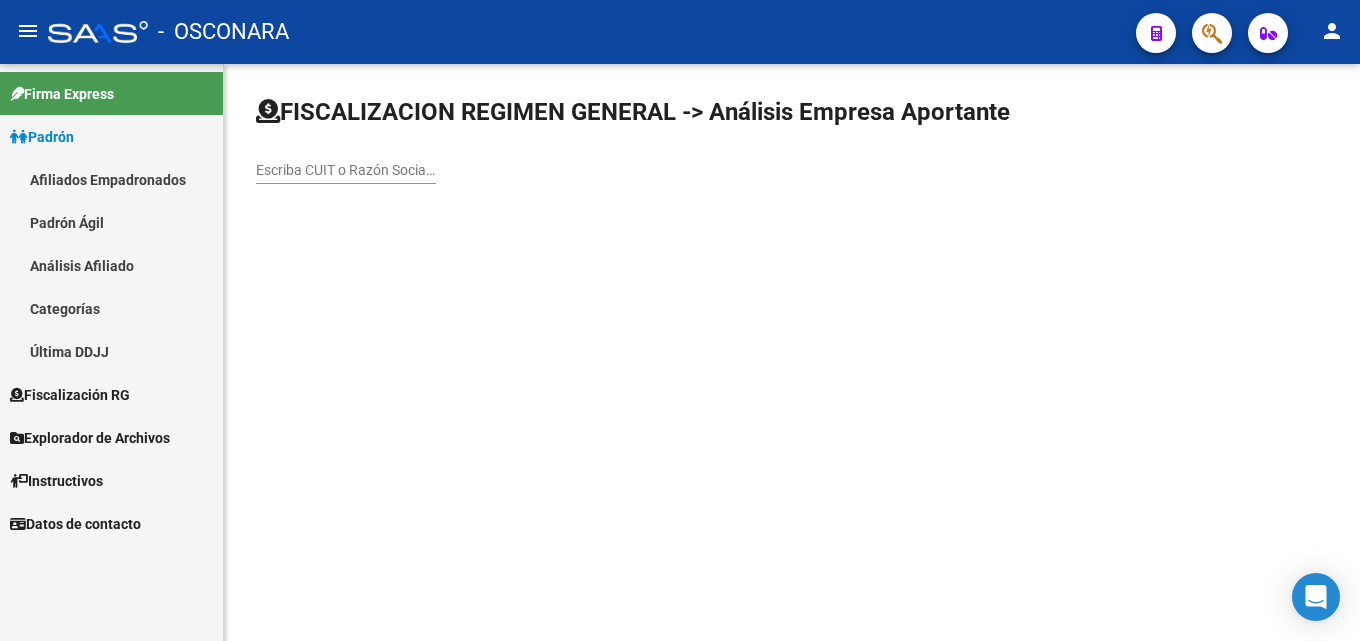 click on "Escriba CUIT o Razón Social para buscar" at bounding box center (346, 170) 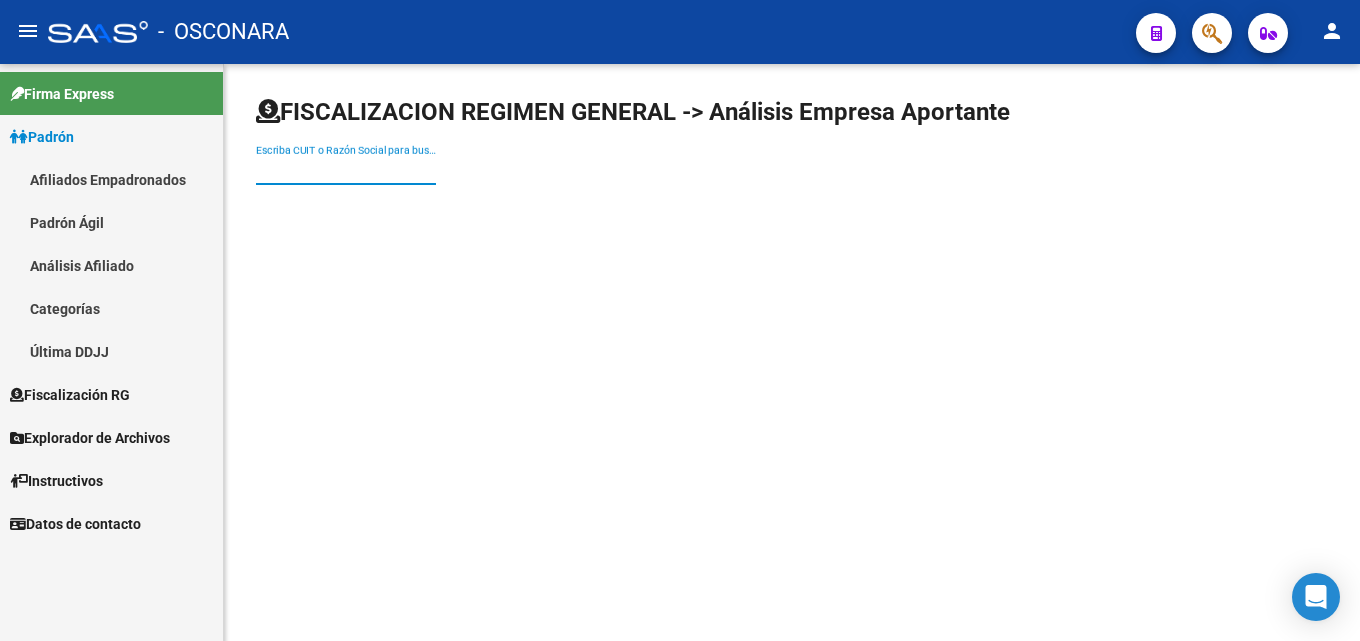 paste on "30-69383762-2" 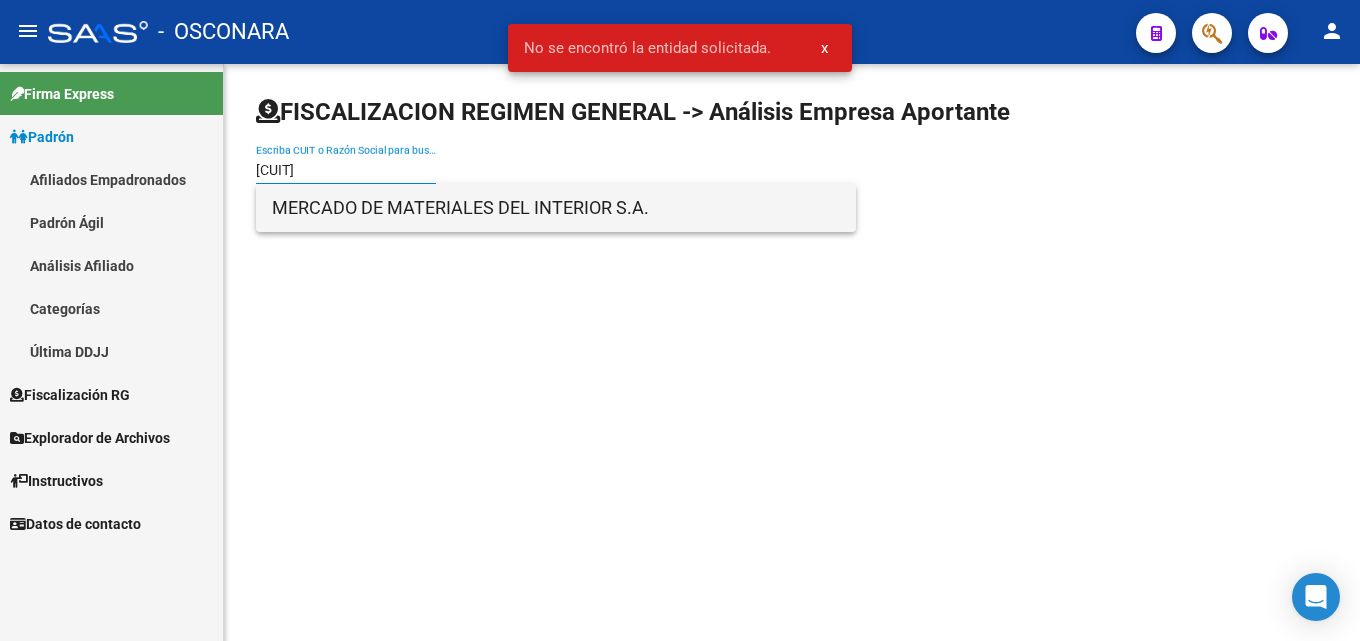 type on "30693837622" 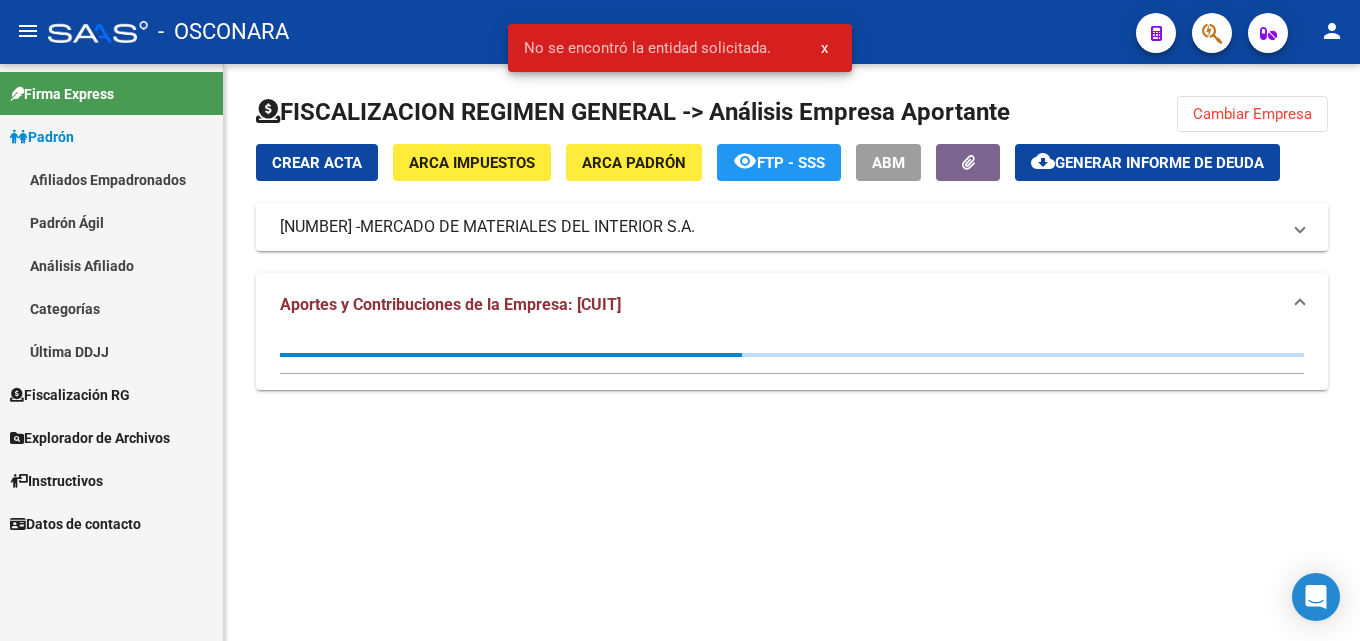 click on "Generar informe de deuda" 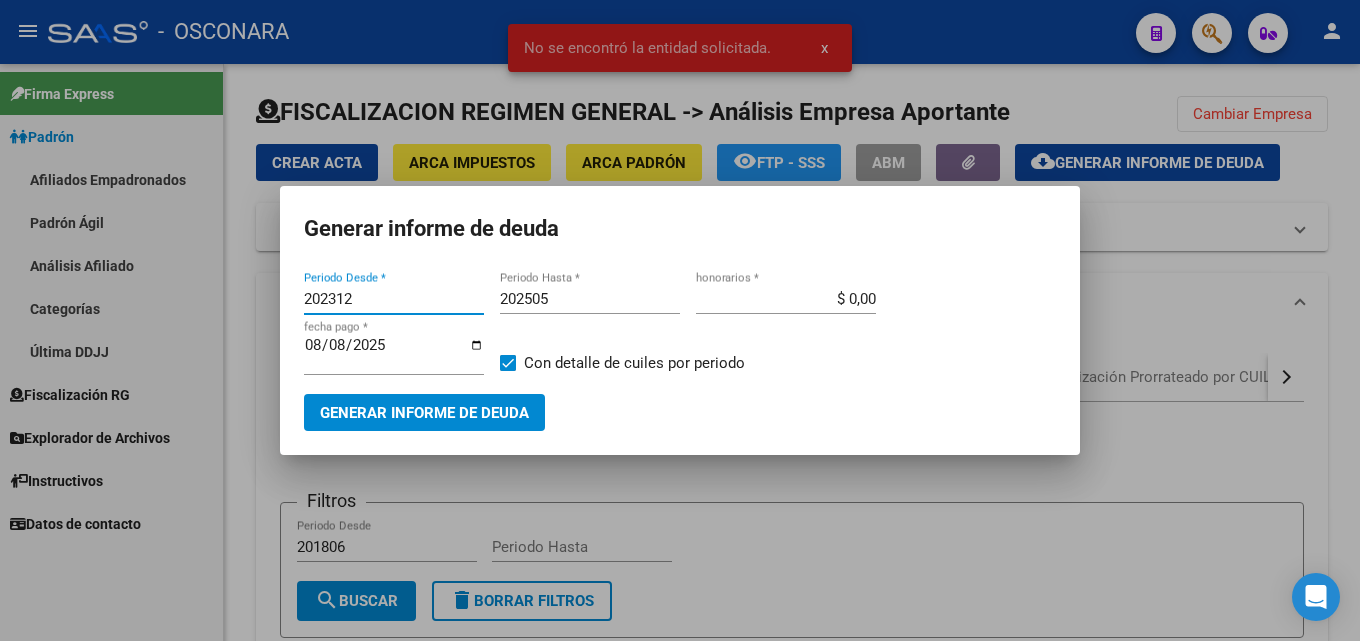 drag, startPoint x: 363, startPoint y: 302, endPoint x: 274, endPoint y: 299, distance: 89.050545 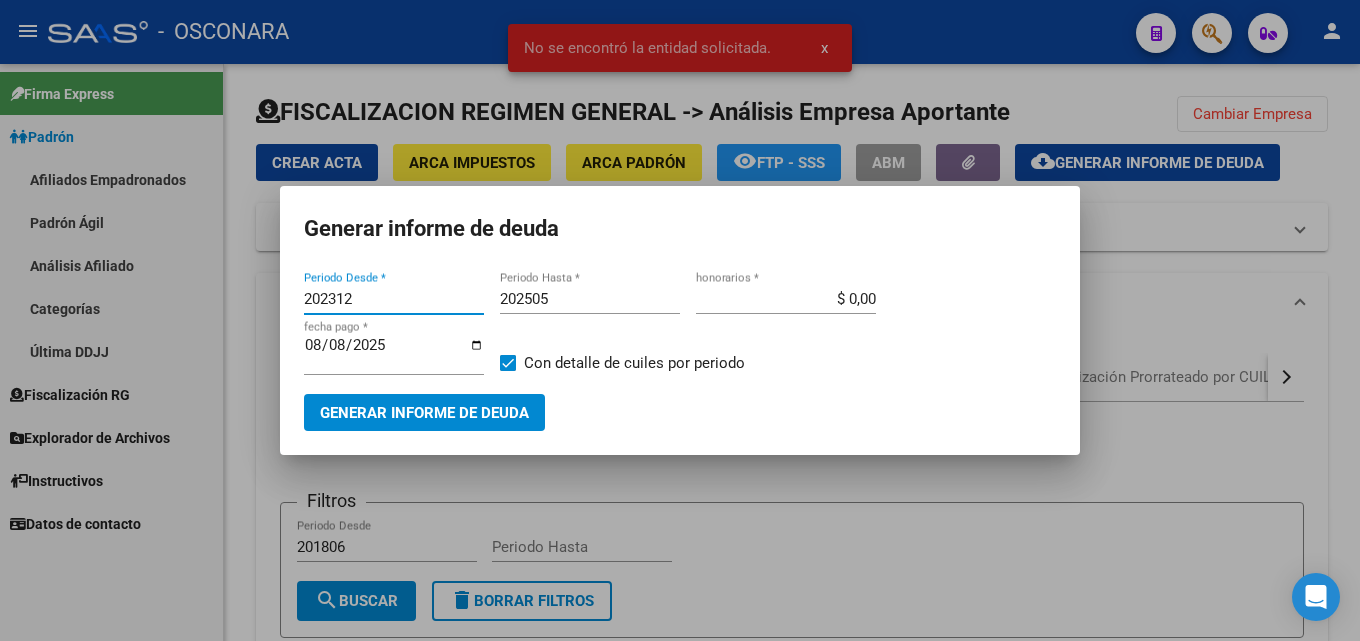 click on "No se encontró la entidad solicitada. x Generar informe de deuda   202312 Periodo Desde *   202505 Periodo Hasta *   $ 0,00 honorarios *   2025-08-08 fecha pago *   Con detalle de cuiles por periodo  Generar informe de deuda" at bounding box center [680, 320] 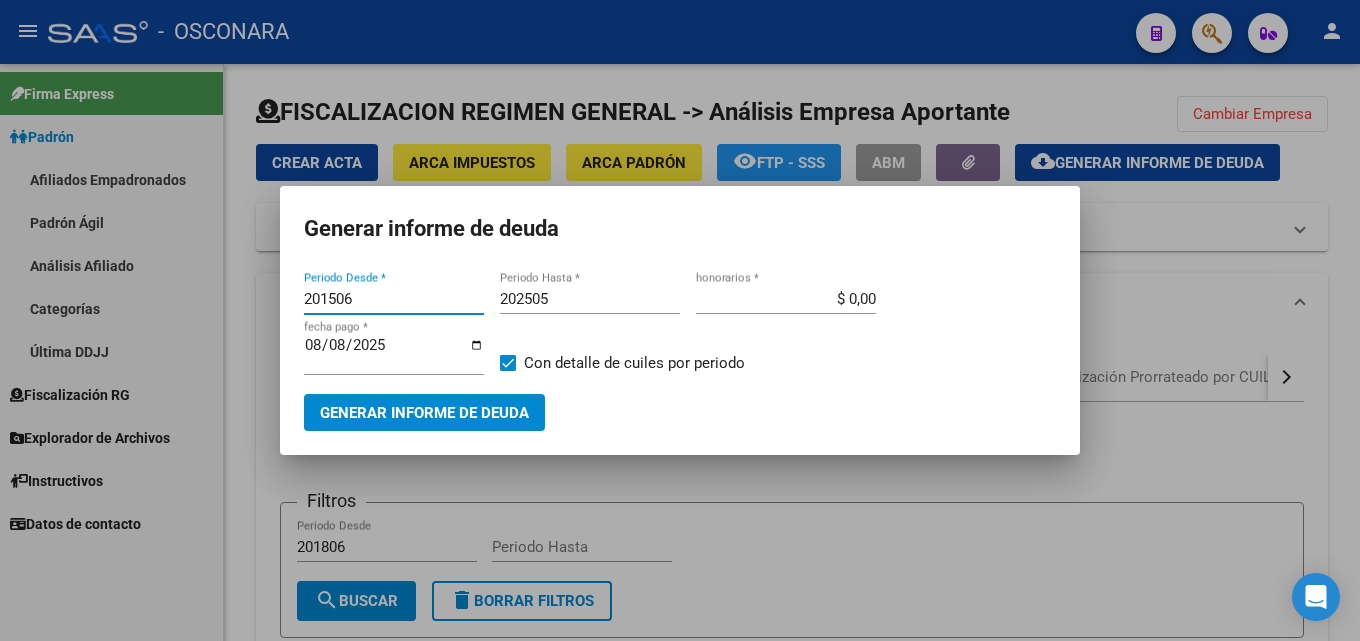 type on "201506" 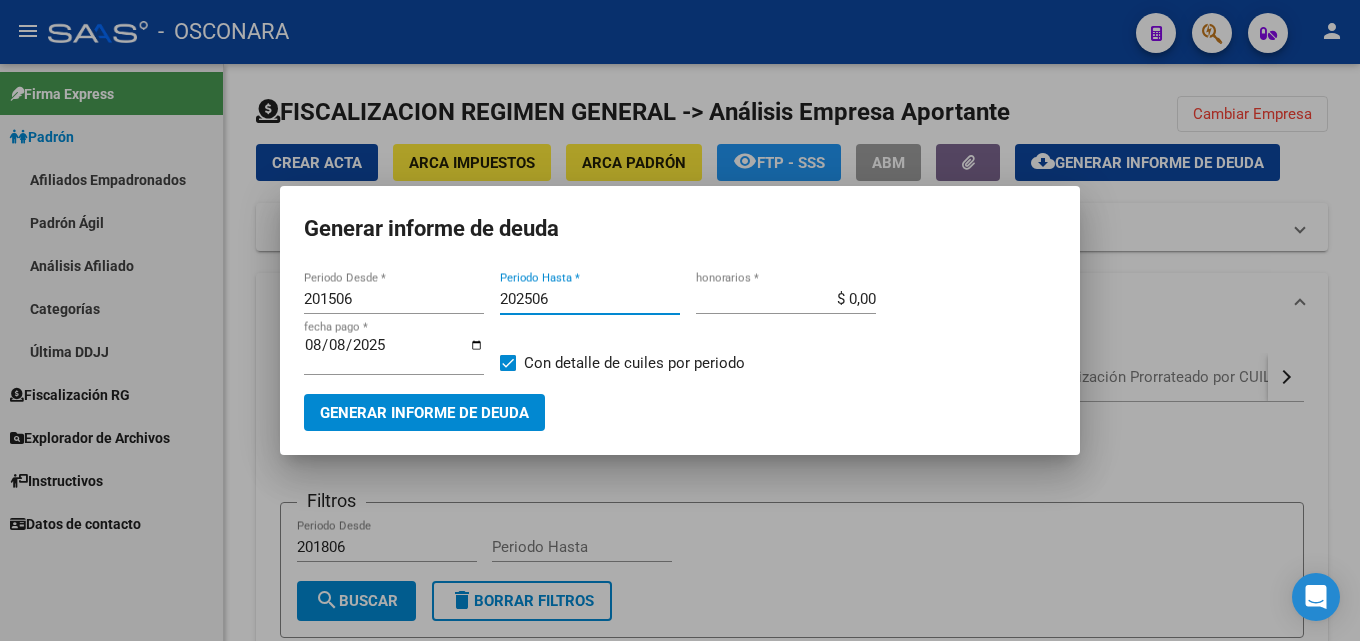 type on "202506" 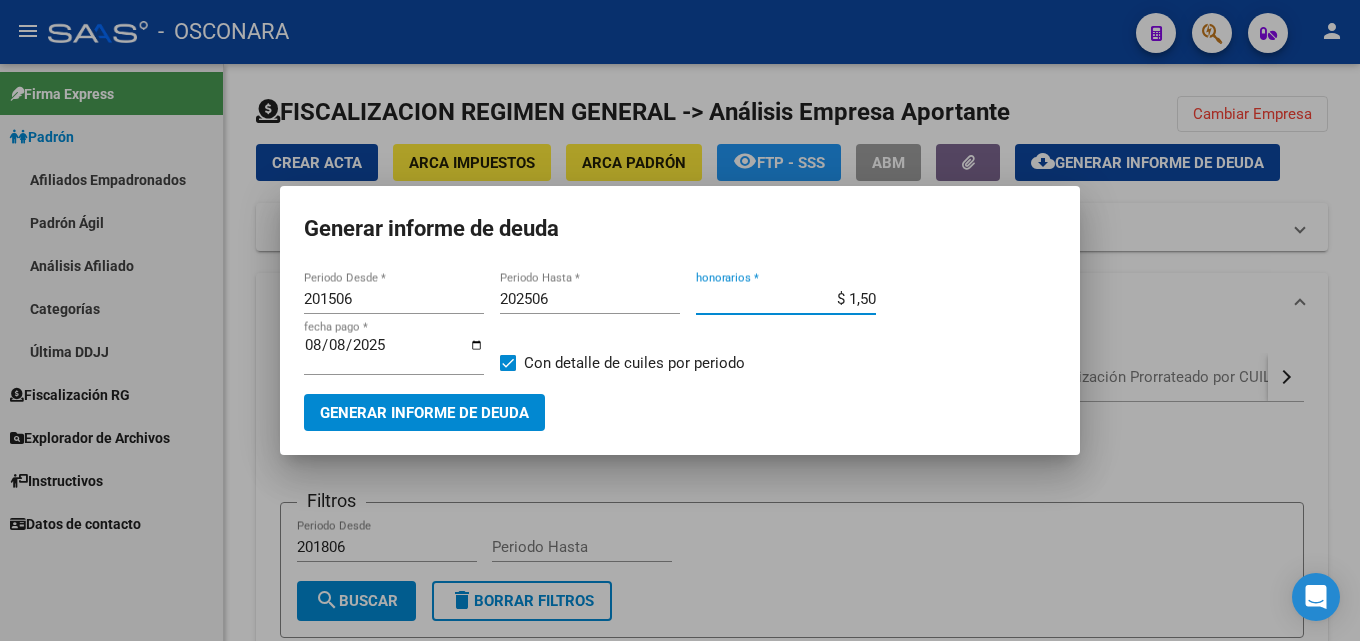type on "$ 15,00" 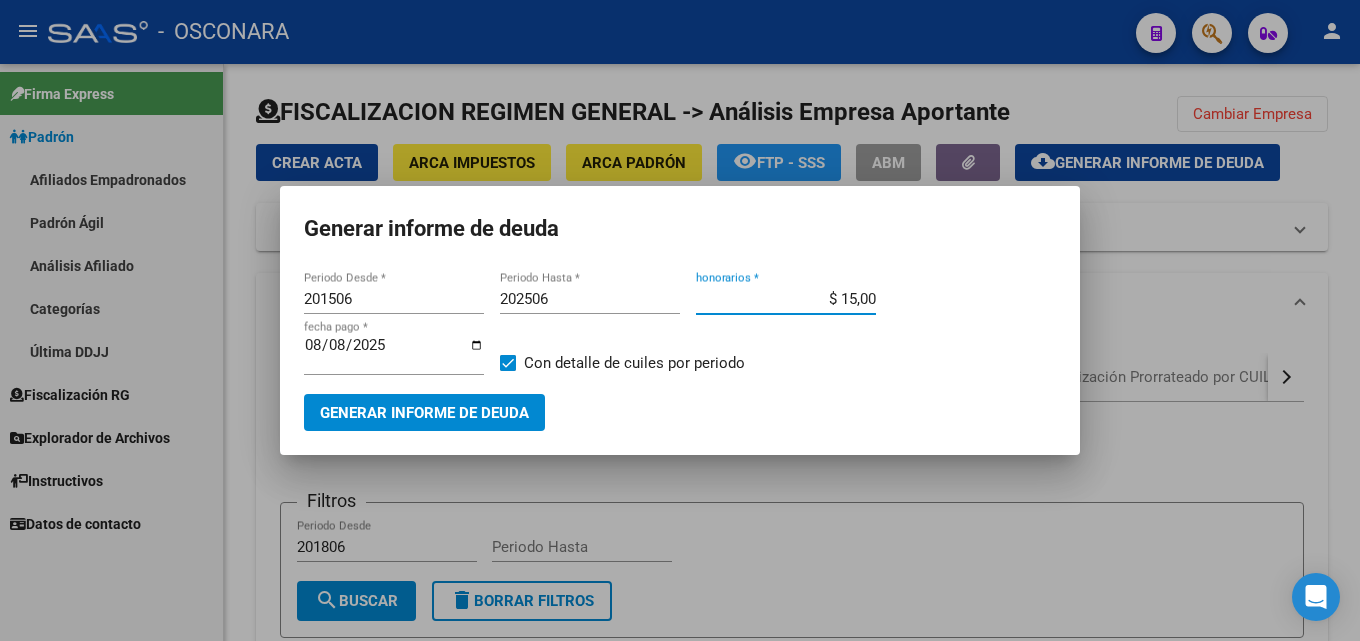 click on "Generar informe de deuda" at bounding box center [424, 413] 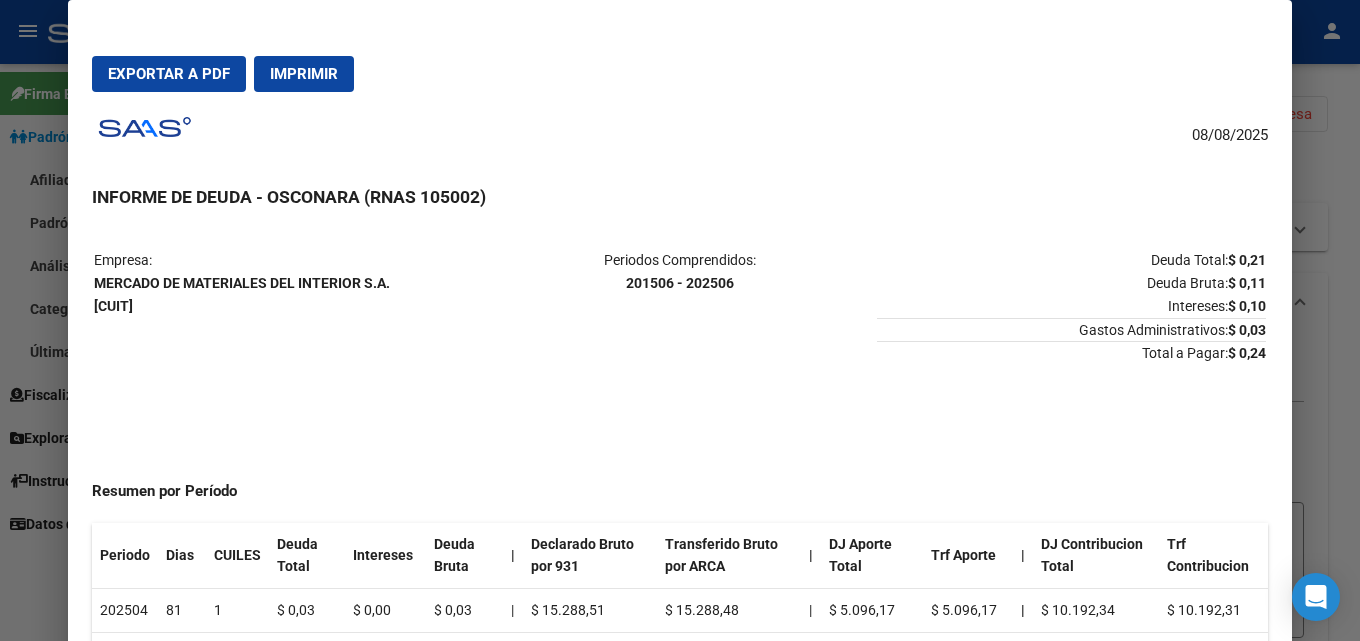 click at bounding box center [680, 320] 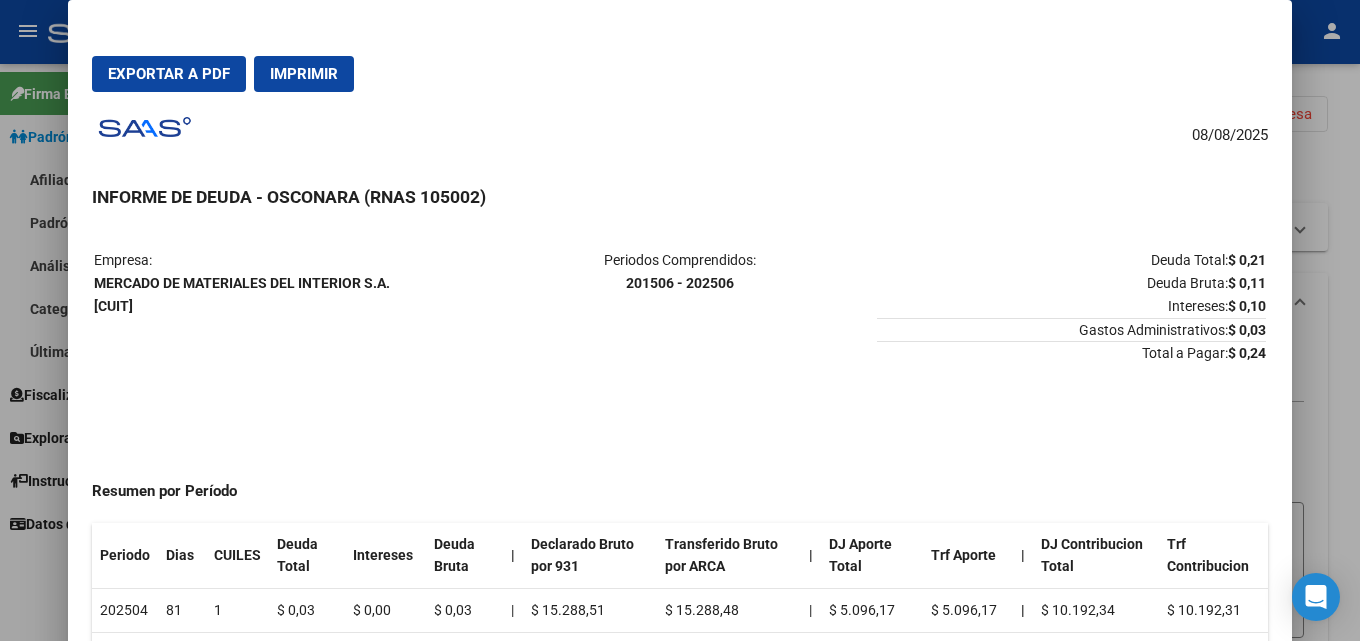 click at bounding box center (680, 320) 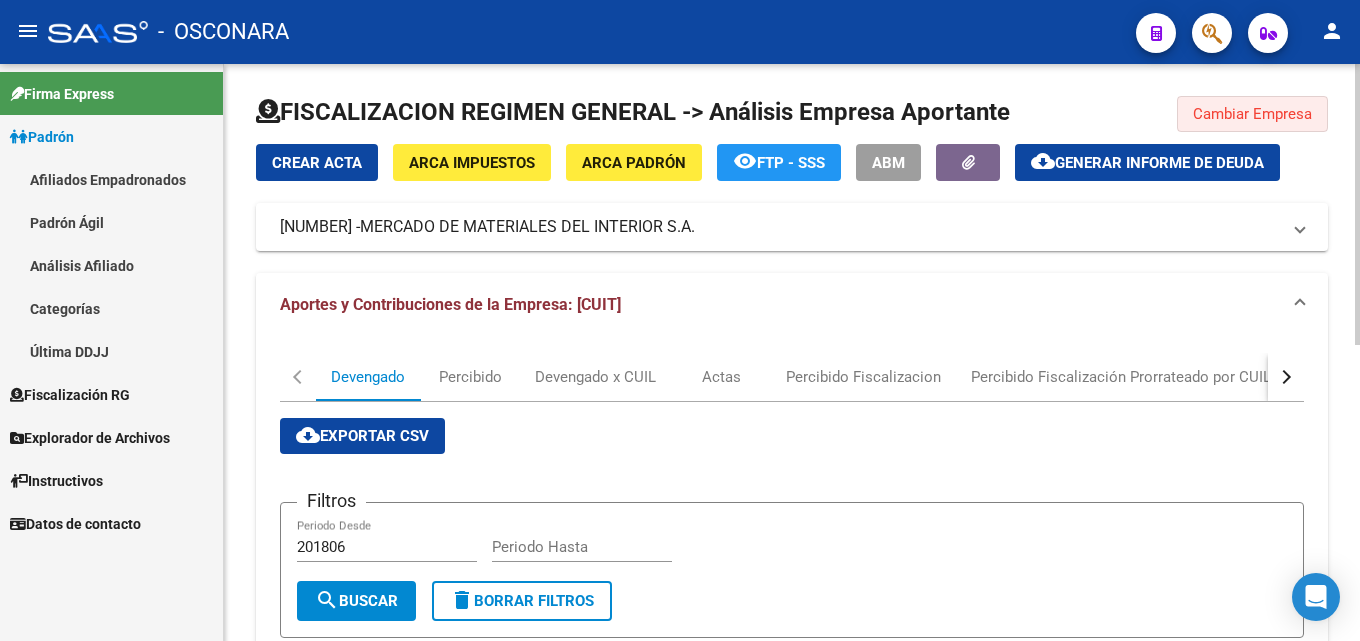 click on "Cambiar Empresa" 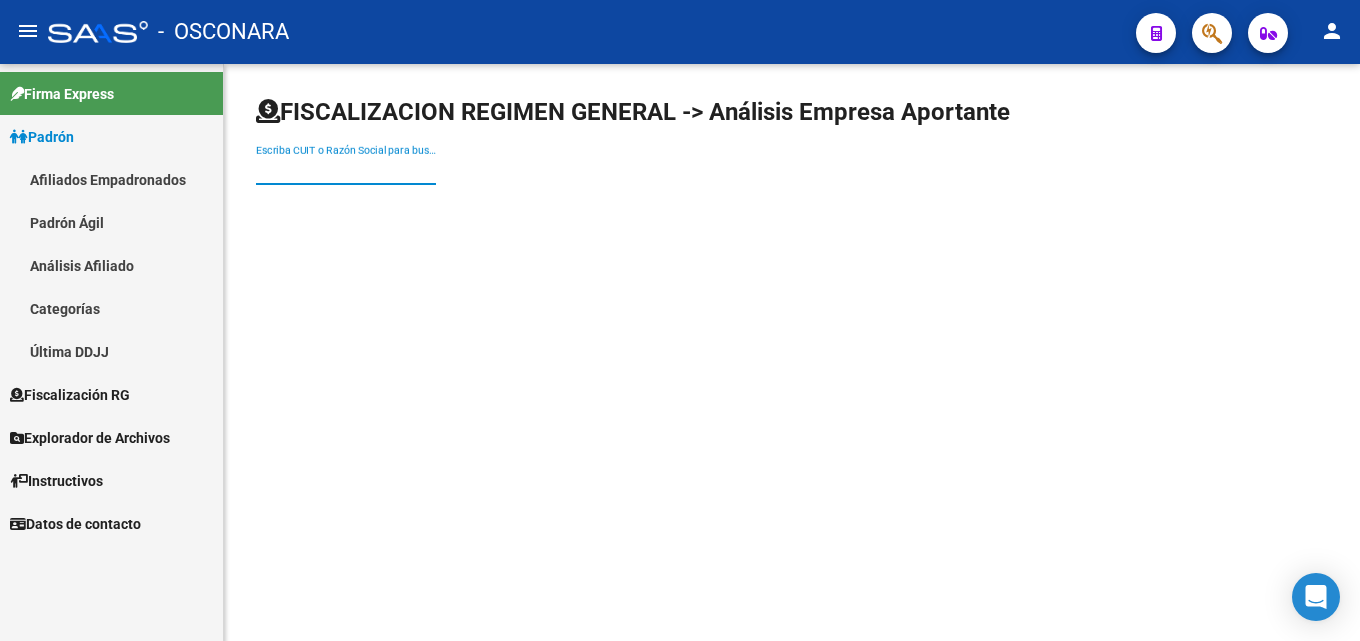 click on "Escriba CUIT o Razón Social para buscar" at bounding box center (346, 170) 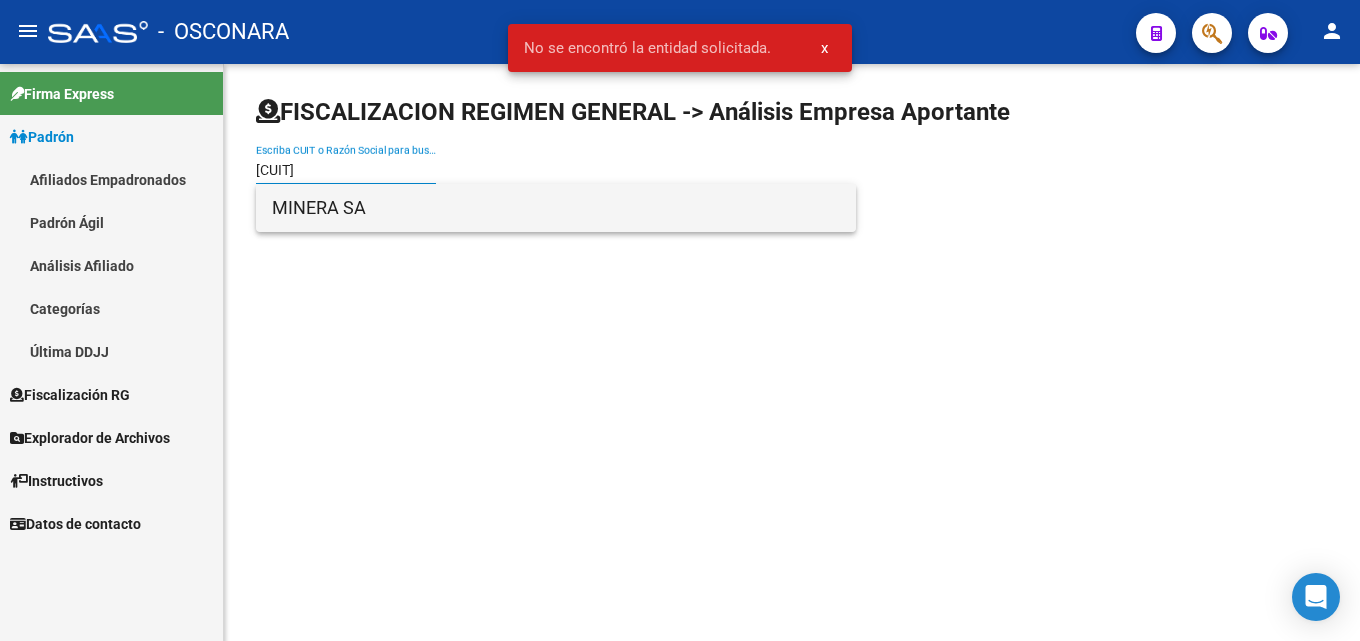 type on "30707733612" 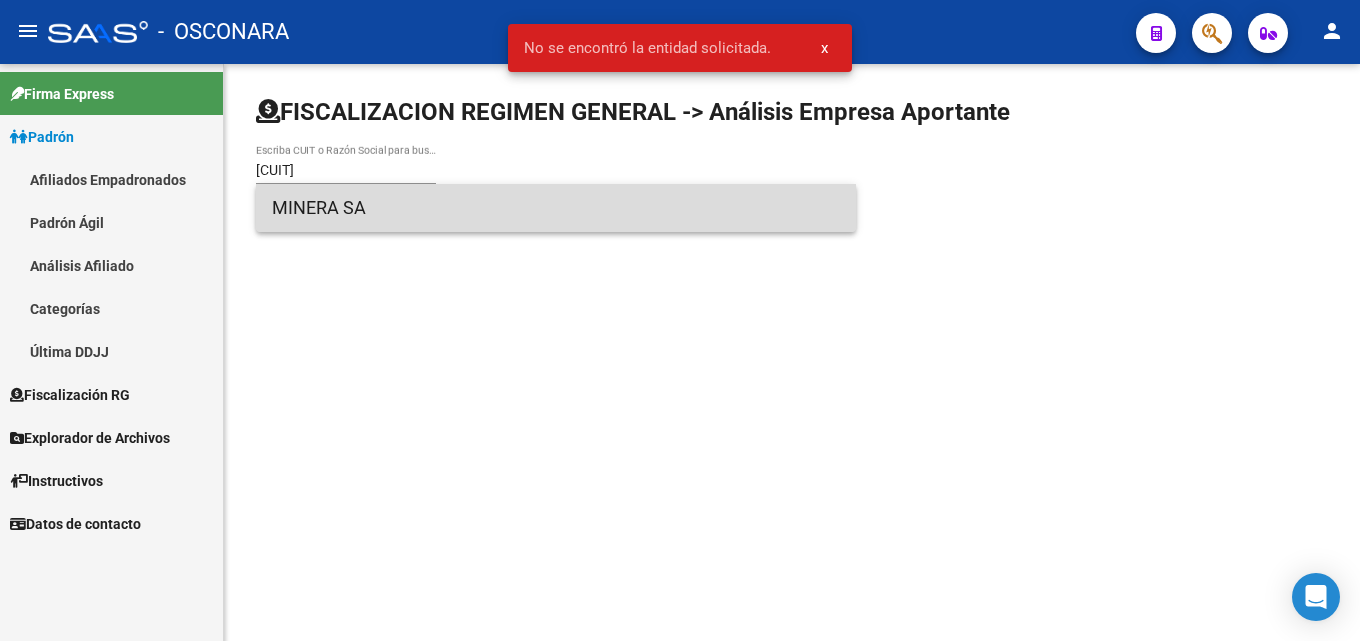 click on "MINERA SA" at bounding box center (556, 208) 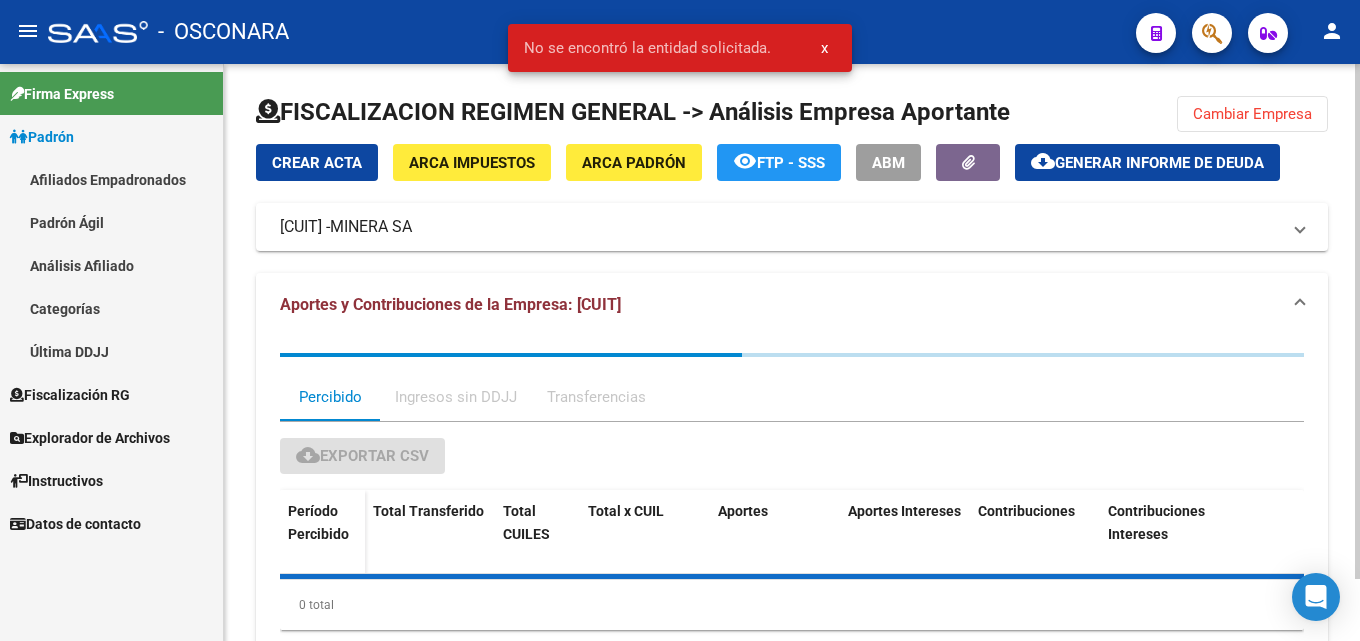 click on "Generar informe de deuda" 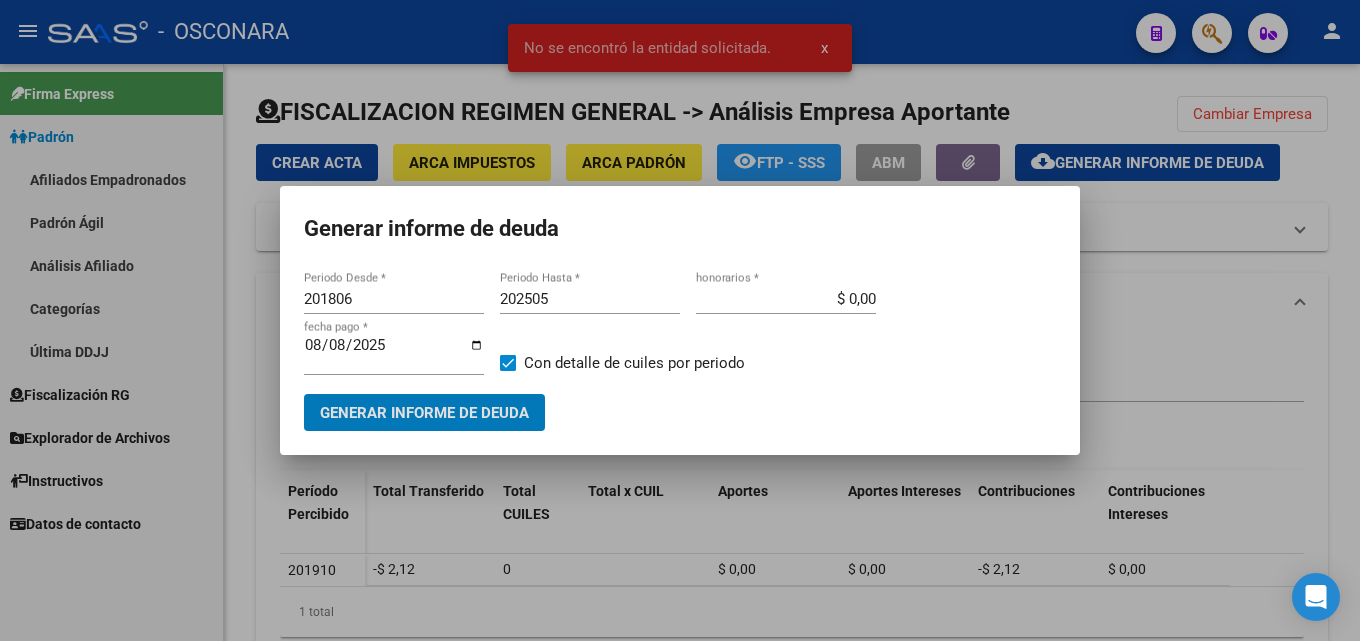 drag, startPoint x: 362, startPoint y: 304, endPoint x: 263, endPoint y: 301, distance: 99.04544 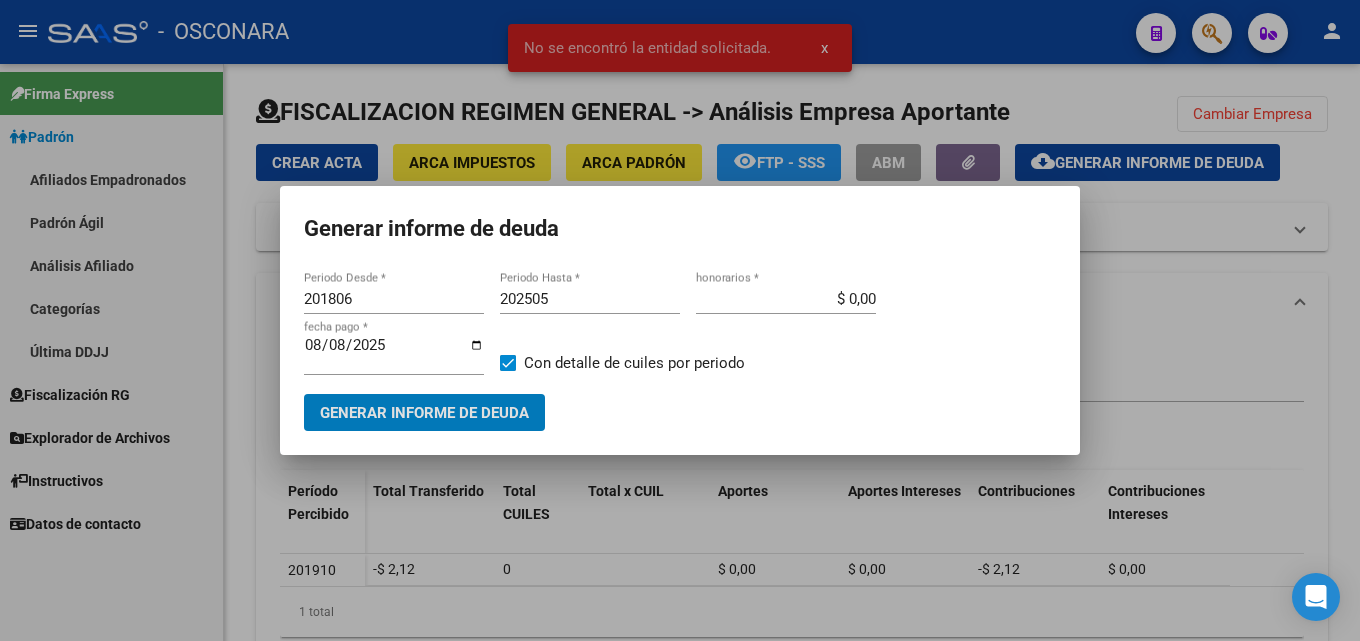 click on "No se encontró la entidad solicitada. x Generar informe de deuda   201806 Periodo Desde *   202505 Periodo Hasta *   $ 0,00 honorarios *   2025-08-08 fecha pago *   Con detalle de cuiles por periodo  Generar informe de deuda" at bounding box center [680, 320] 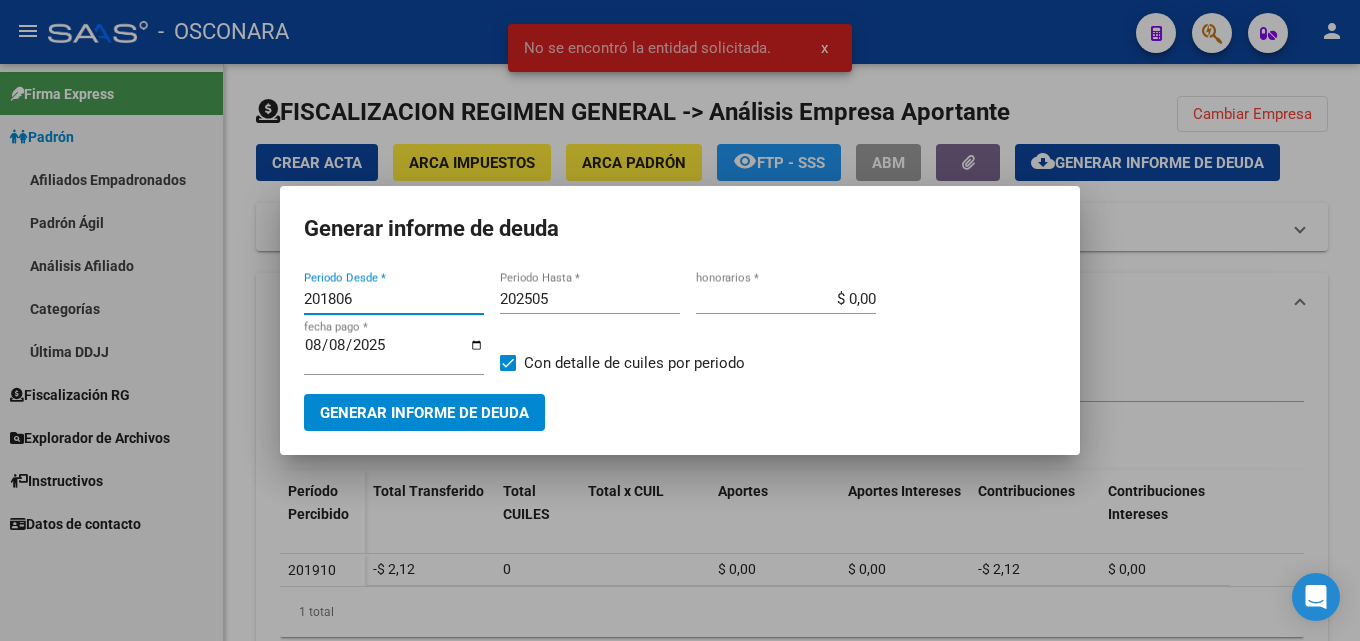 click on "201806" at bounding box center [394, 299] 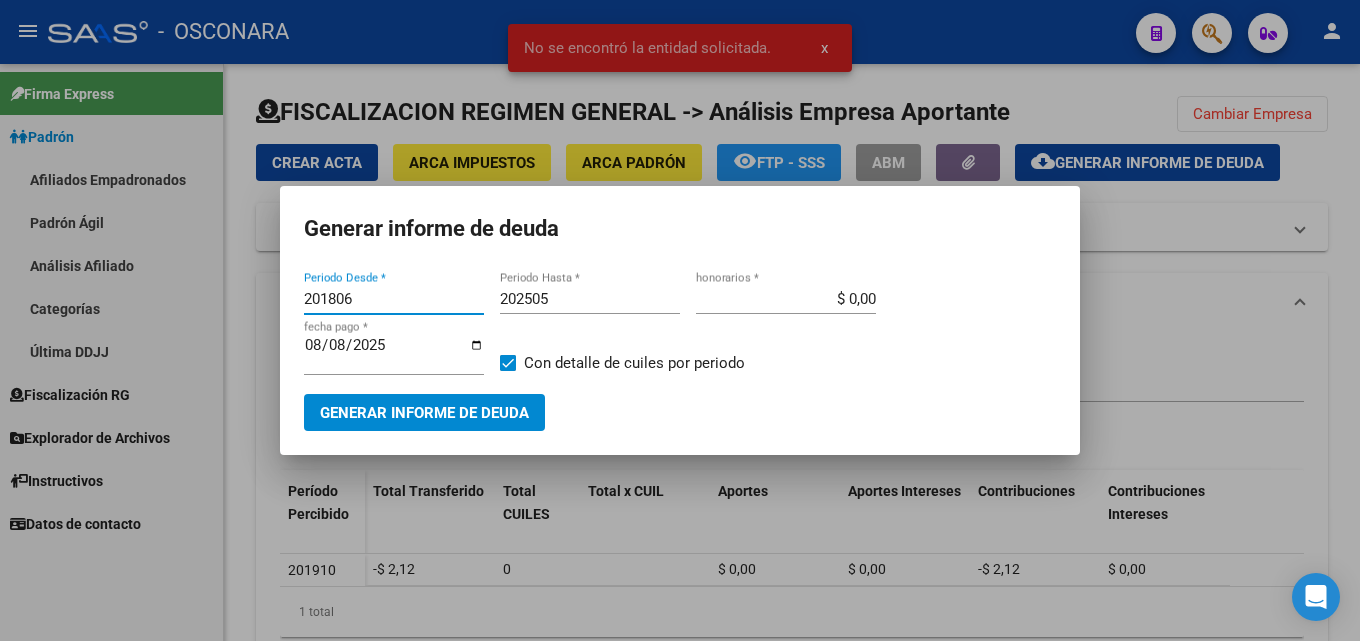 click on "201806" at bounding box center [394, 299] 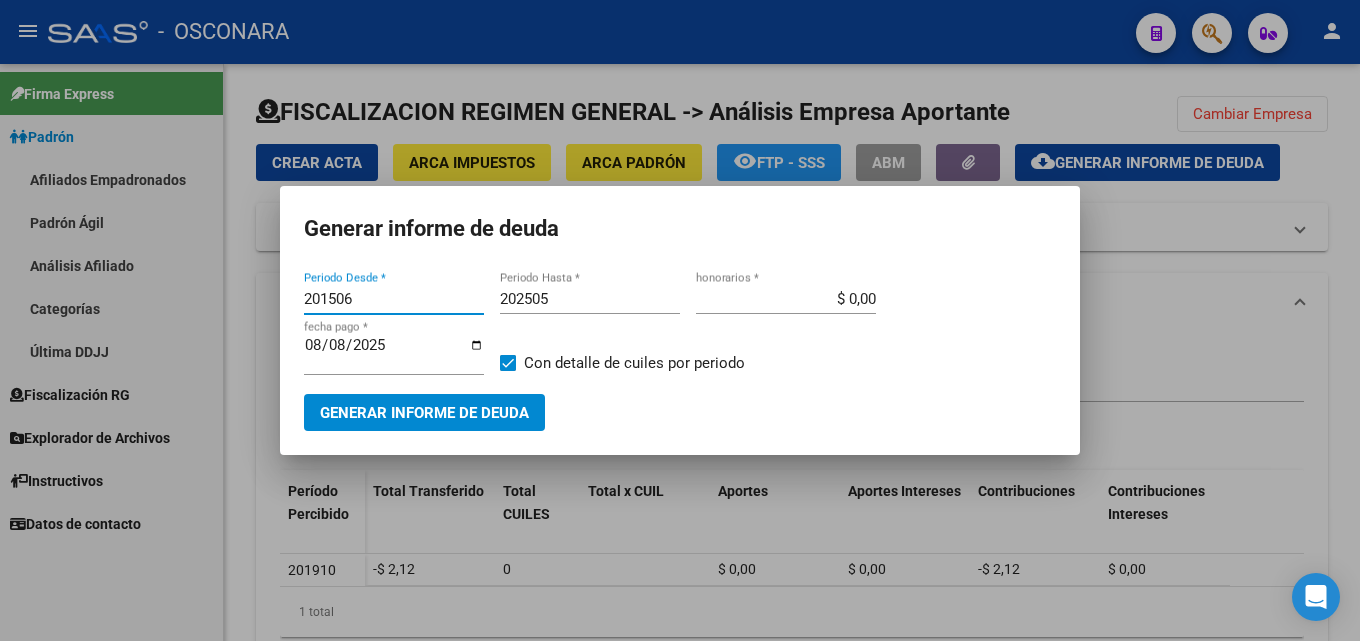 type on "201506" 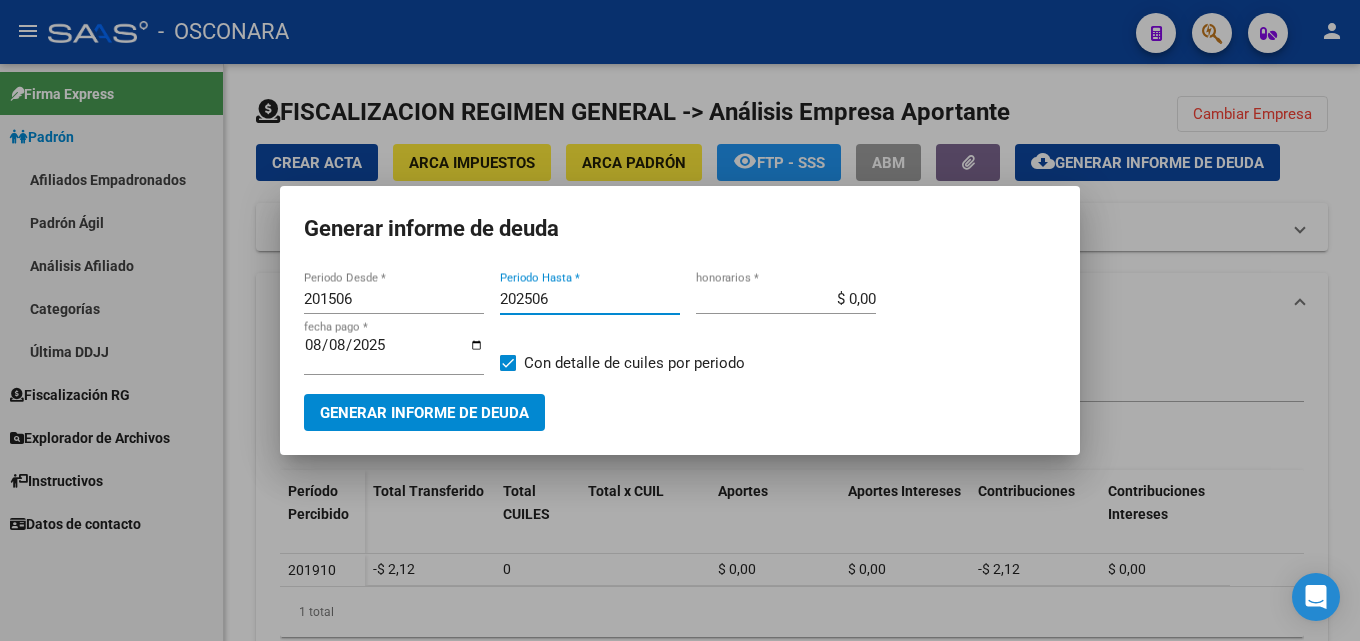 type on "202506" 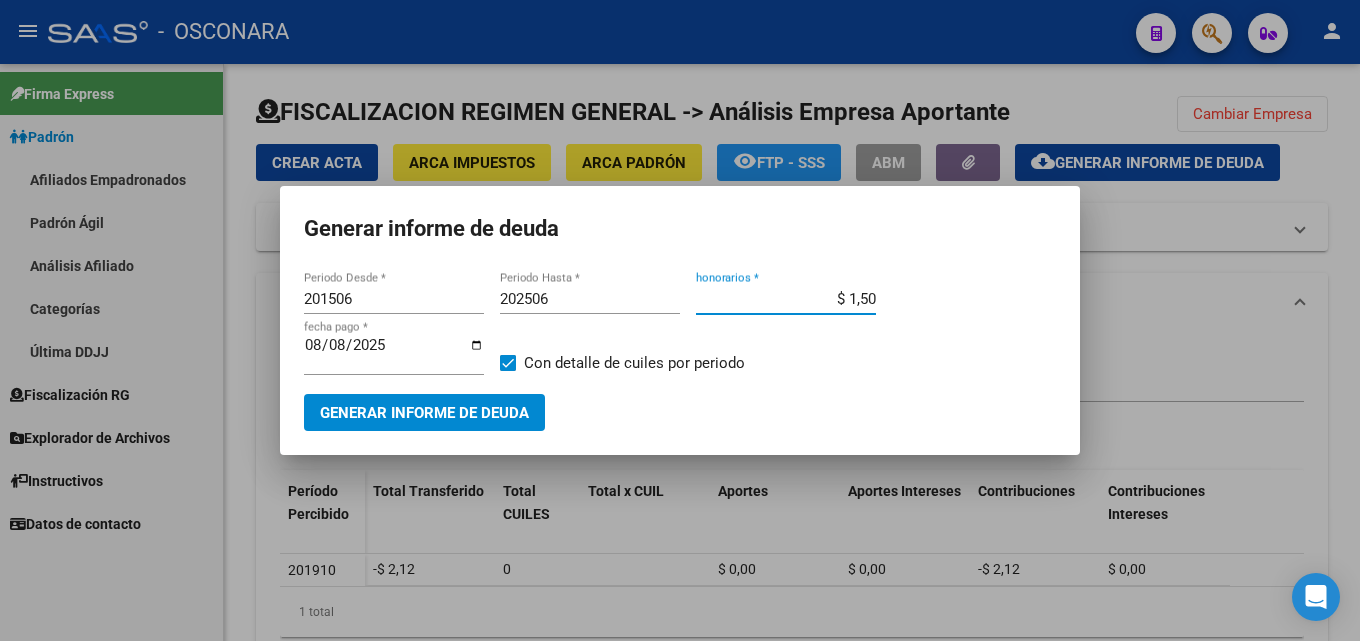 type on "$ 15,00" 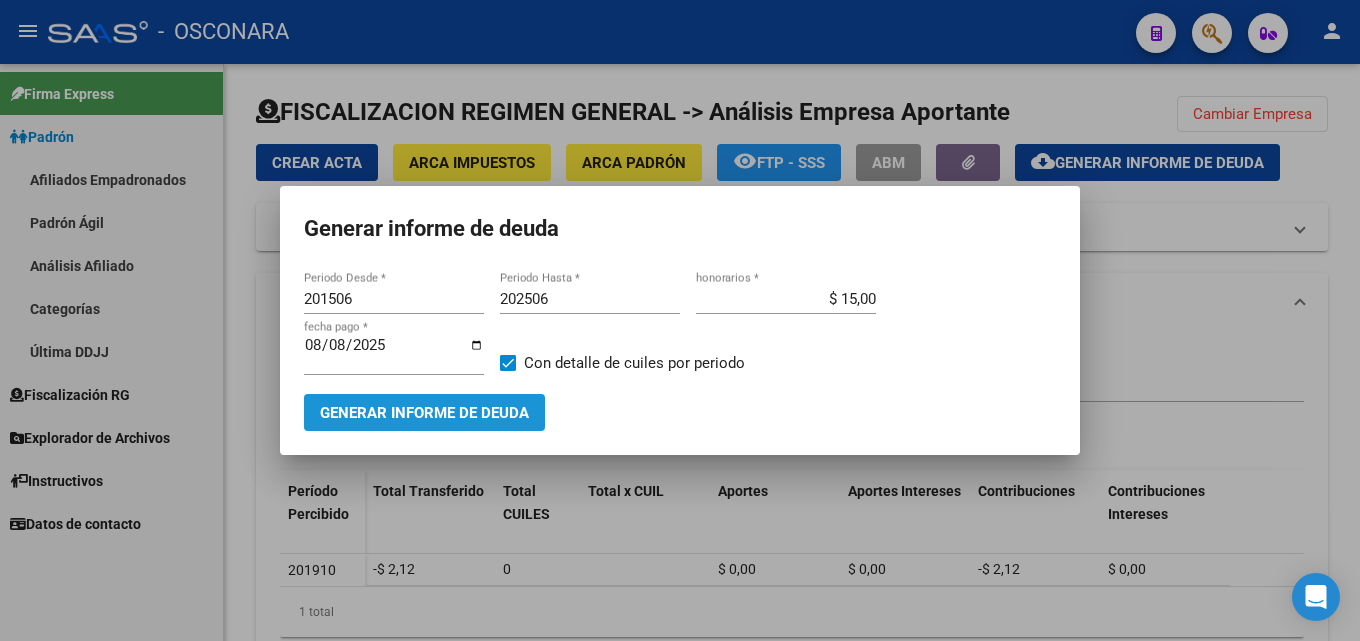 click on "Generar informe de deuda" at bounding box center (424, 413) 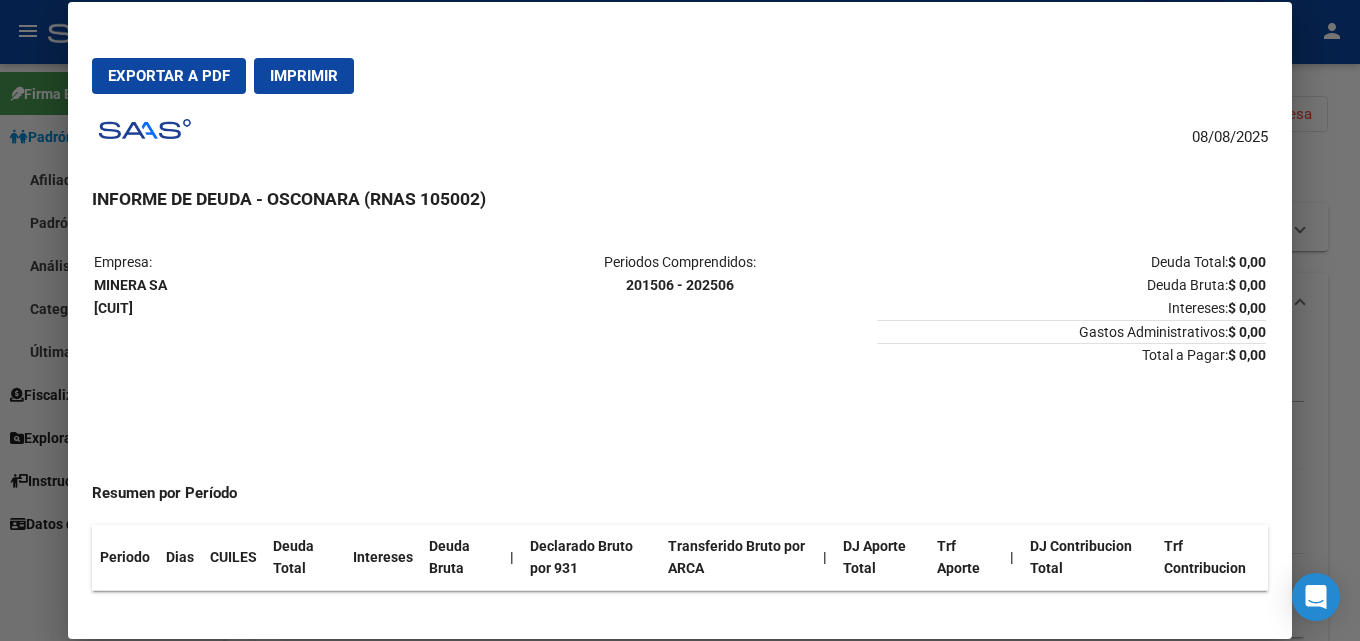 click at bounding box center (680, 320) 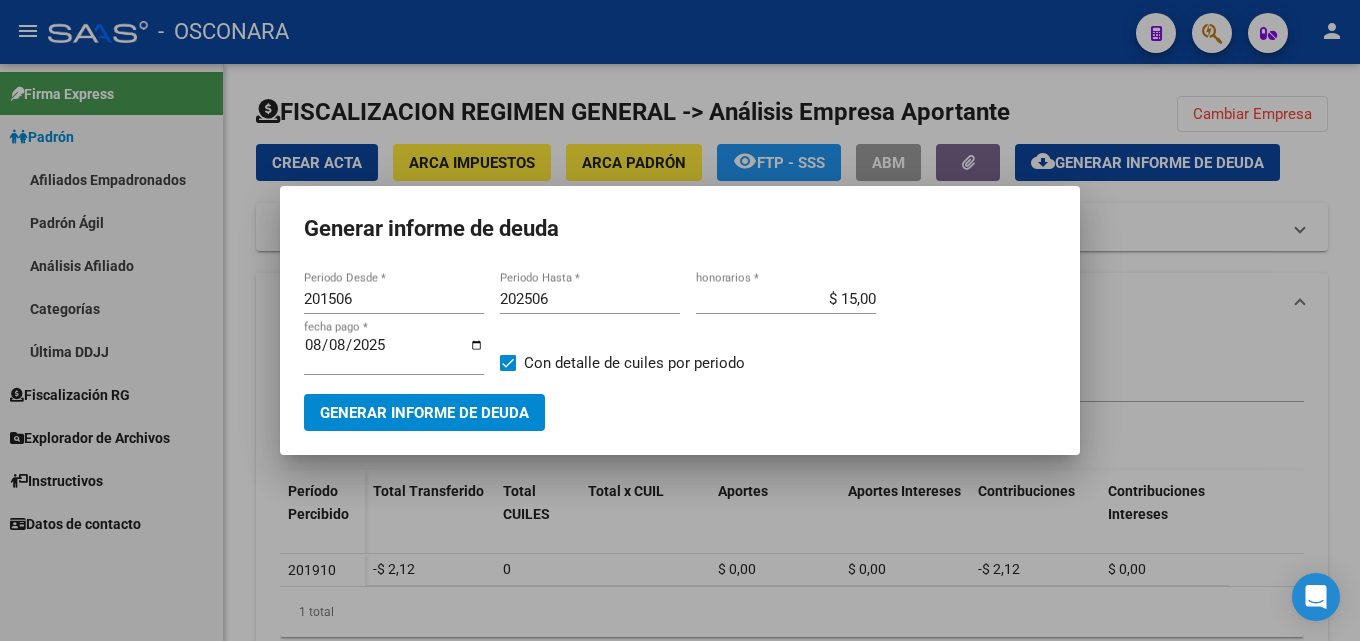 click at bounding box center (680, 320) 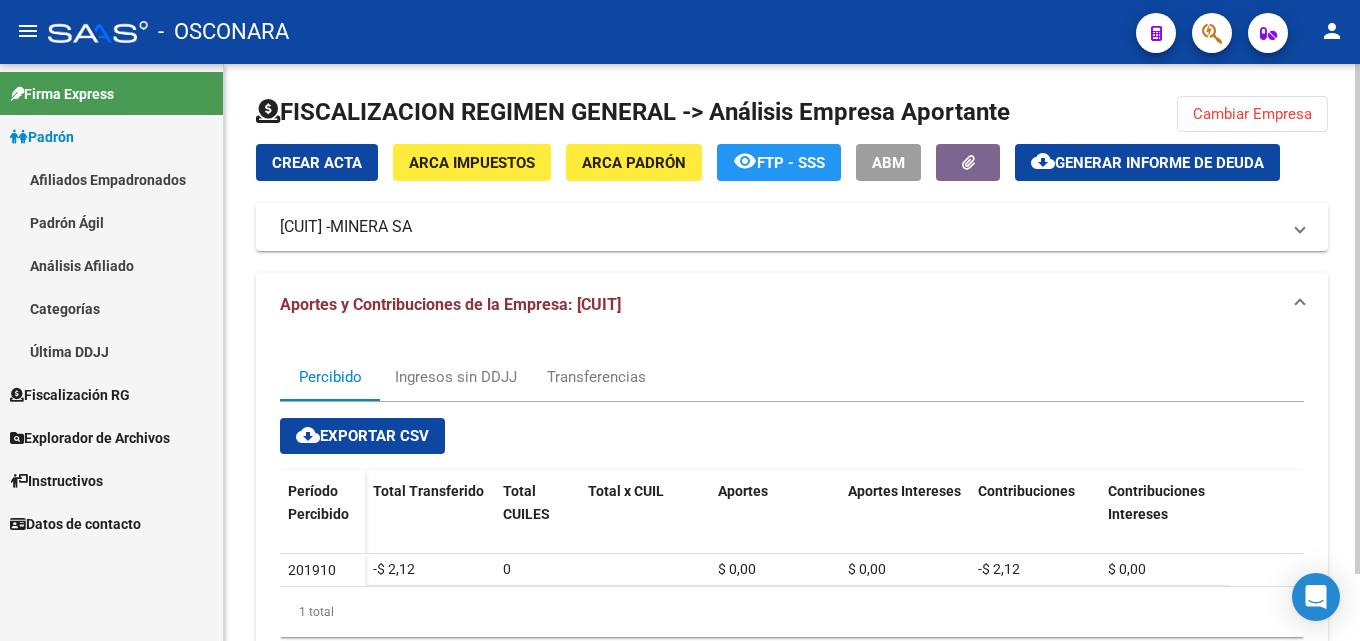 drag, startPoint x: 1303, startPoint y: 120, endPoint x: 642, endPoint y: 153, distance: 661.82324 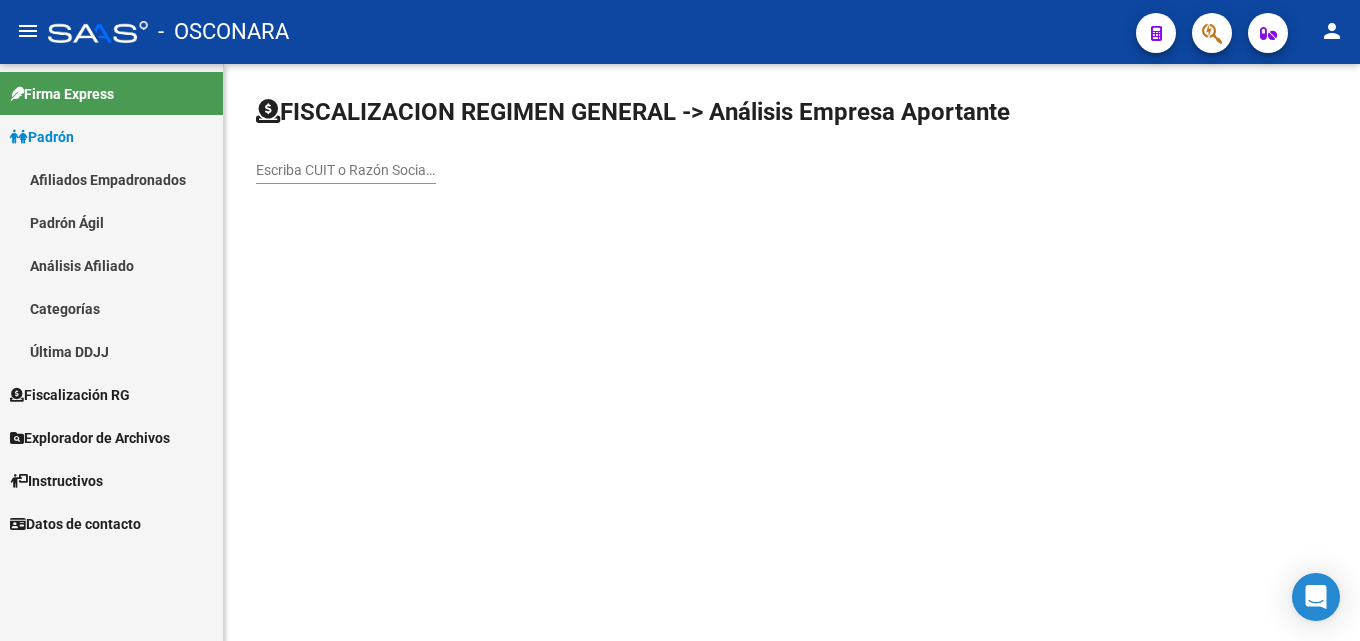 click on "Escriba CUIT o Razón Social para buscar" at bounding box center (346, 170) 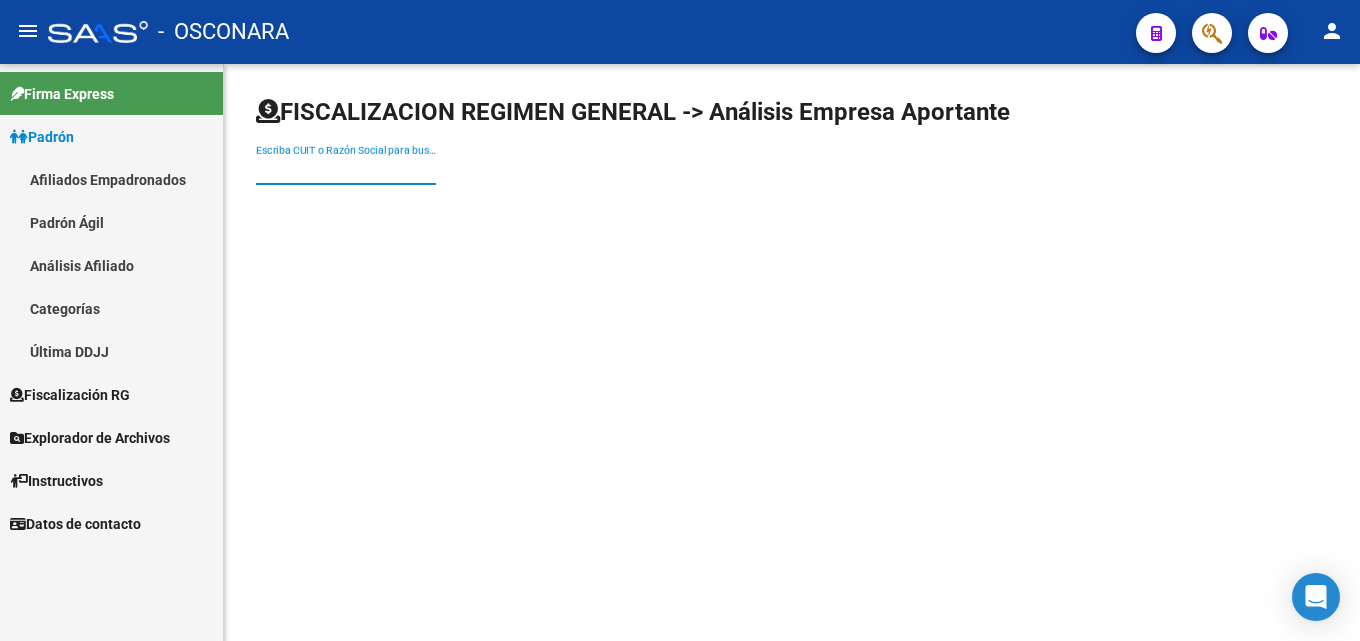 paste on "30-71541137-3" 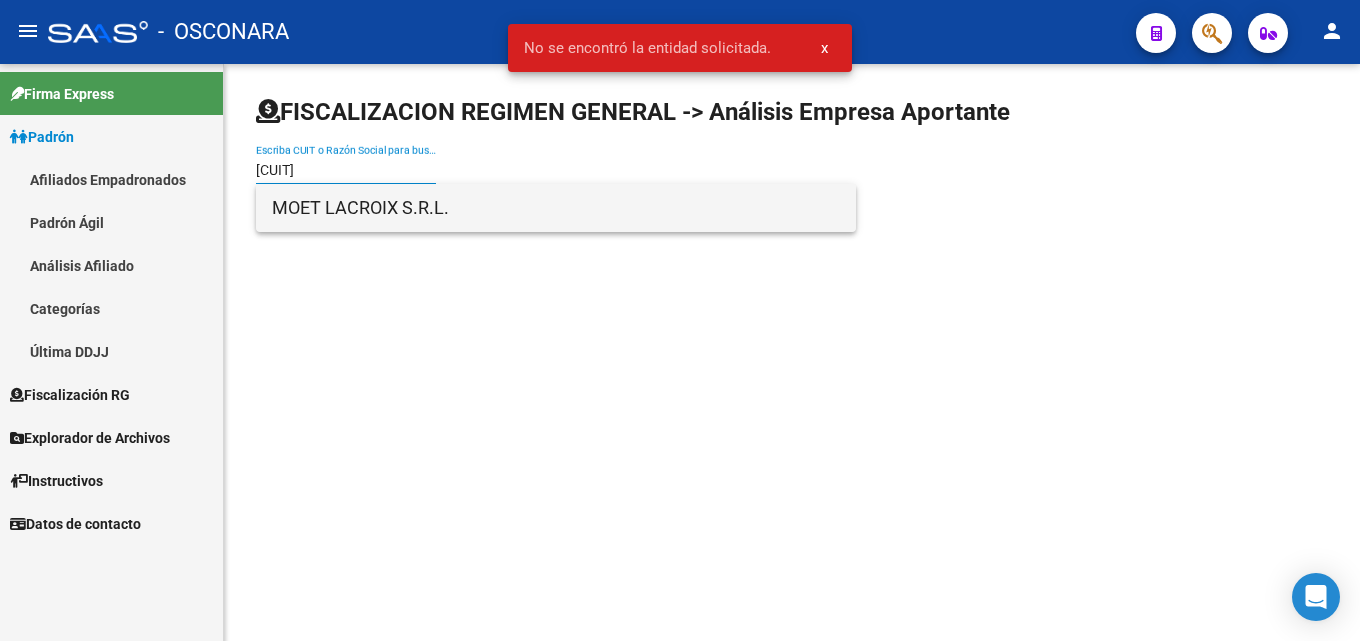 type on "30715411373" 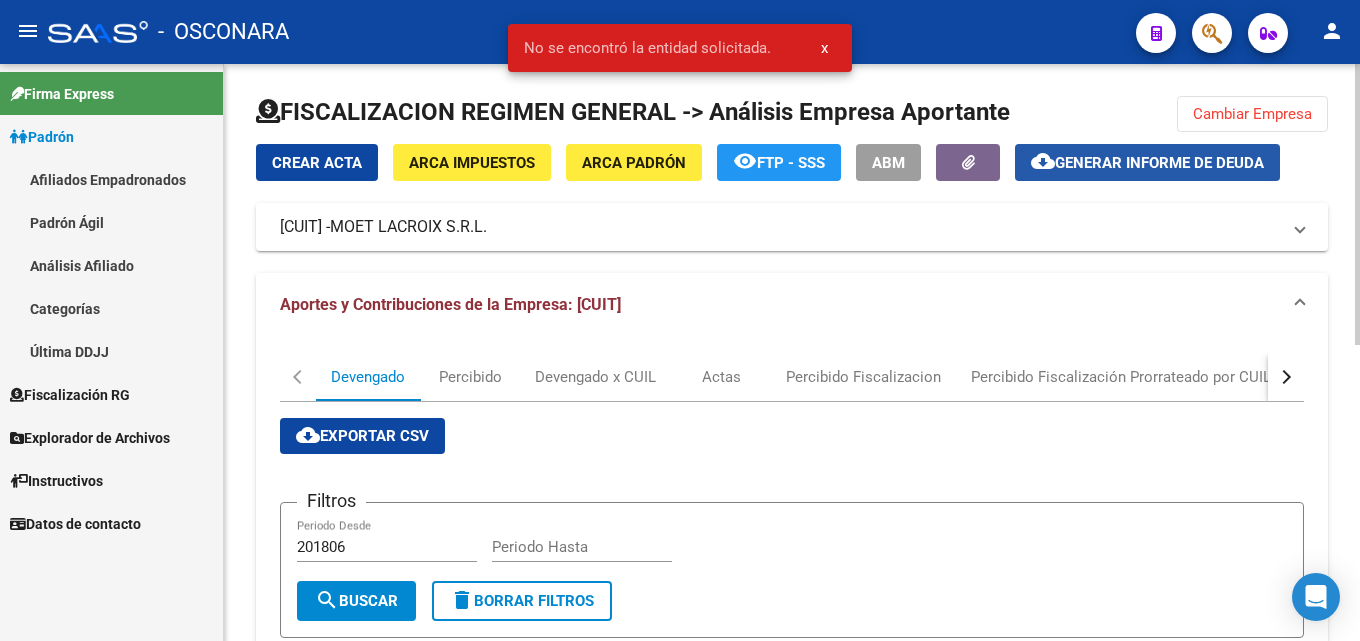 click on "cloud_download  Generar informe de deuda" 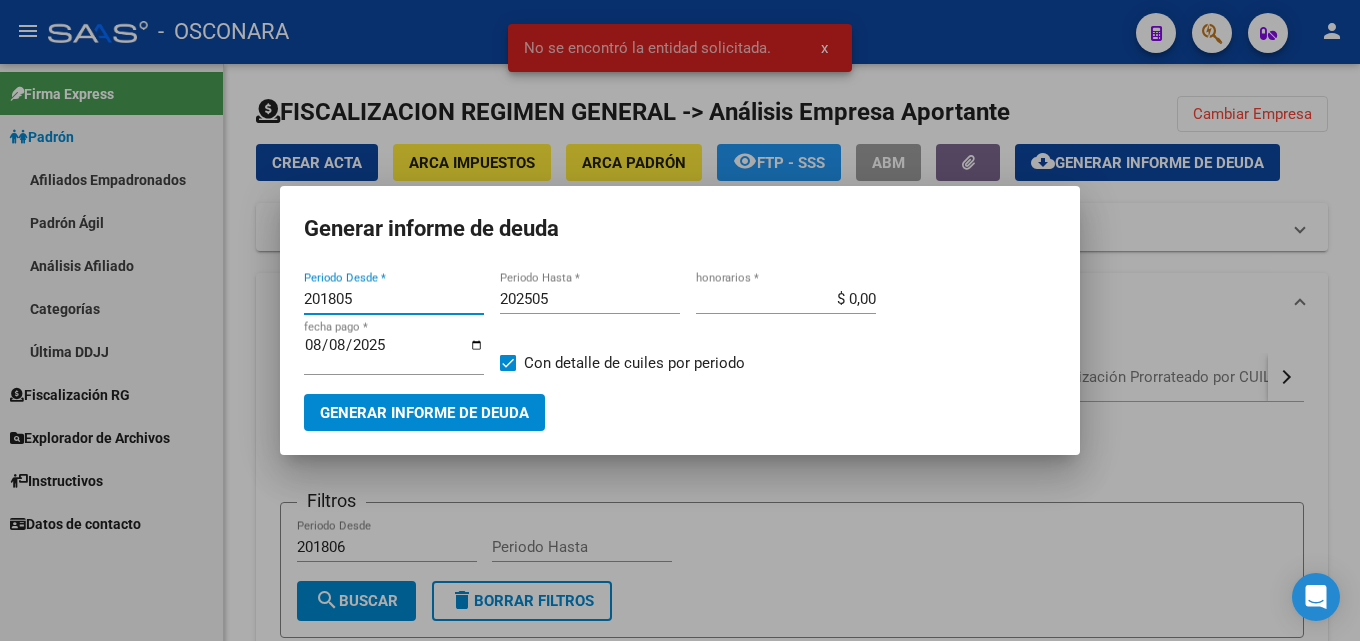 drag, startPoint x: 351, startPoint y: 301, endPoint x: 273, endPoint y: 301, distance: 78 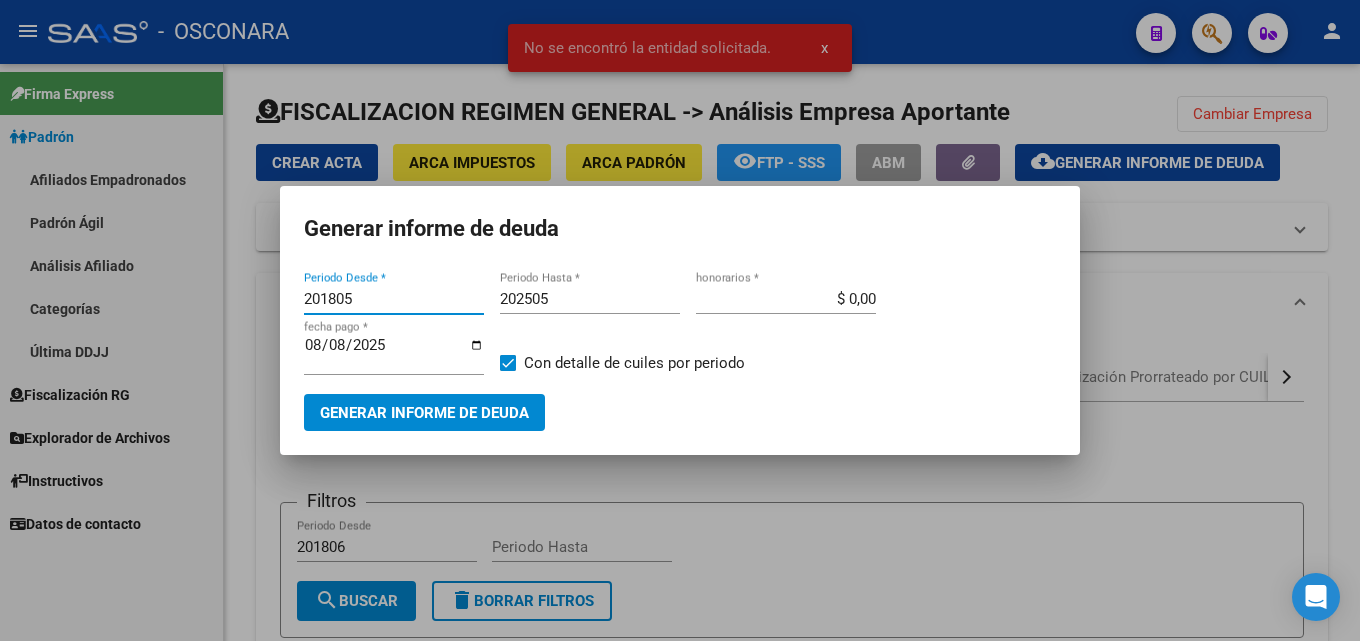click on "No se encontró la entidad solicitada. x Generar informe de deuda   201805 Periodo Desde *   202505 Periodo Hasta *   $ 0,00 honorarios *   2025-08-08 fecha pago *   Con detalle de cuiles por periodo  Generar informe de deuda" at bounding box center [680, 320] 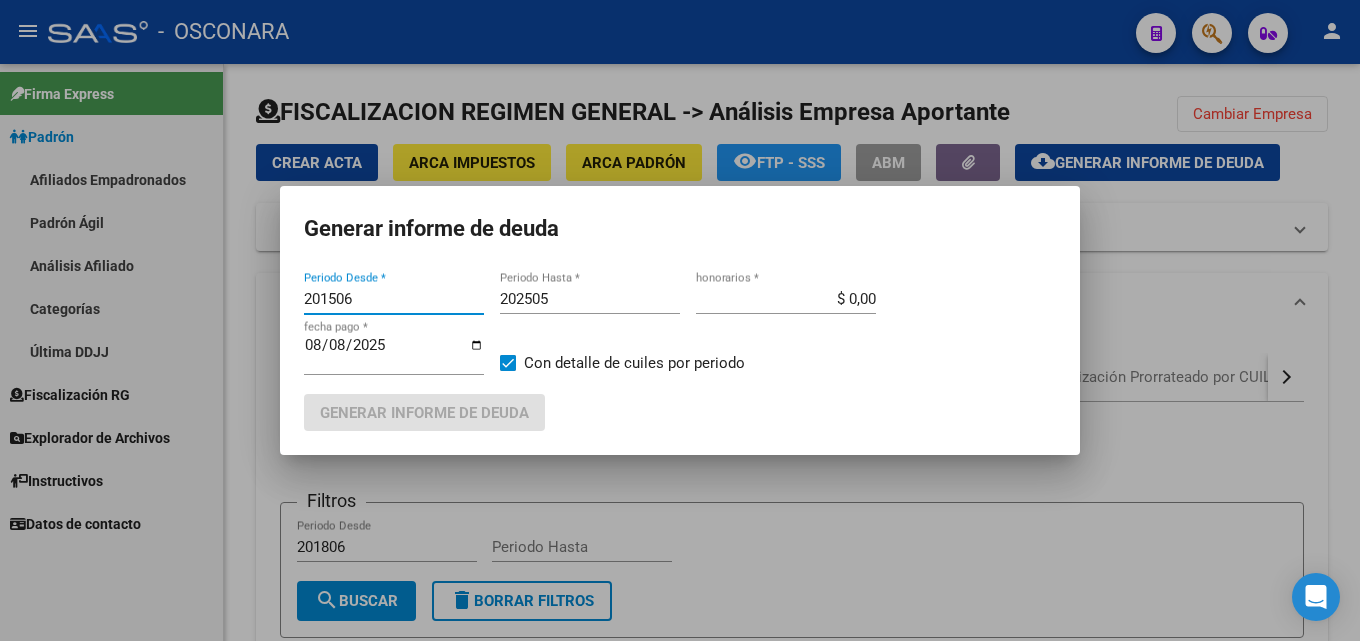 type on "201506" 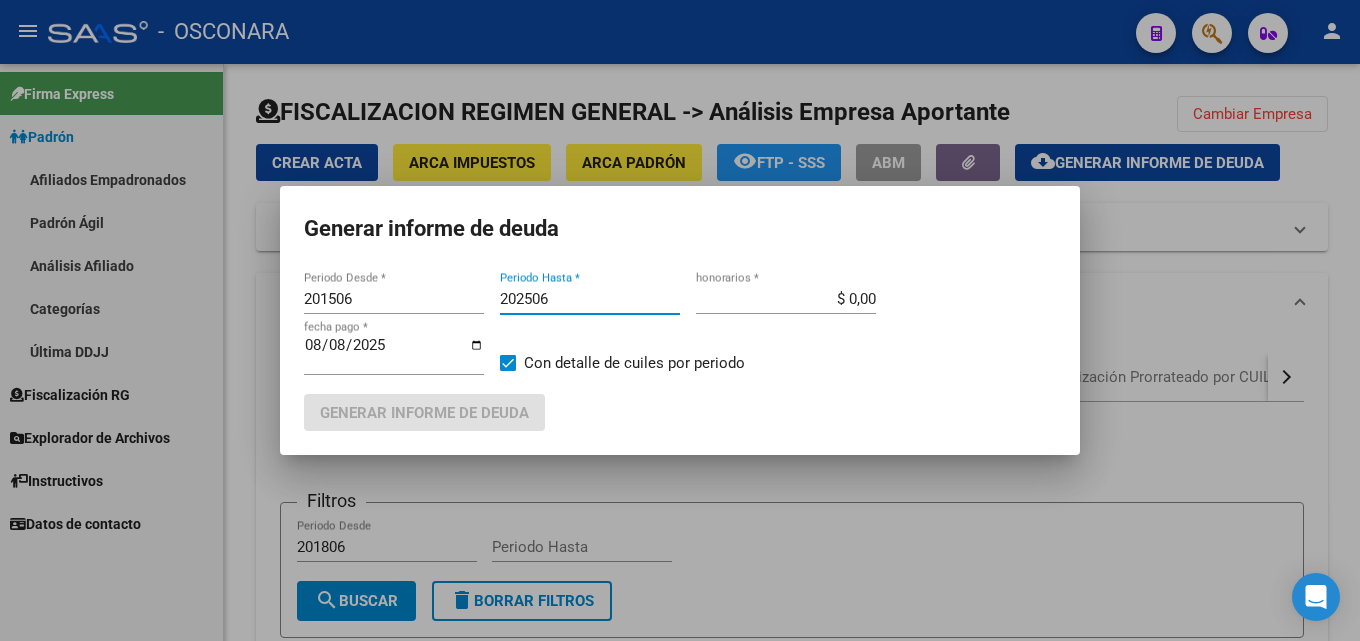 type on "202506" 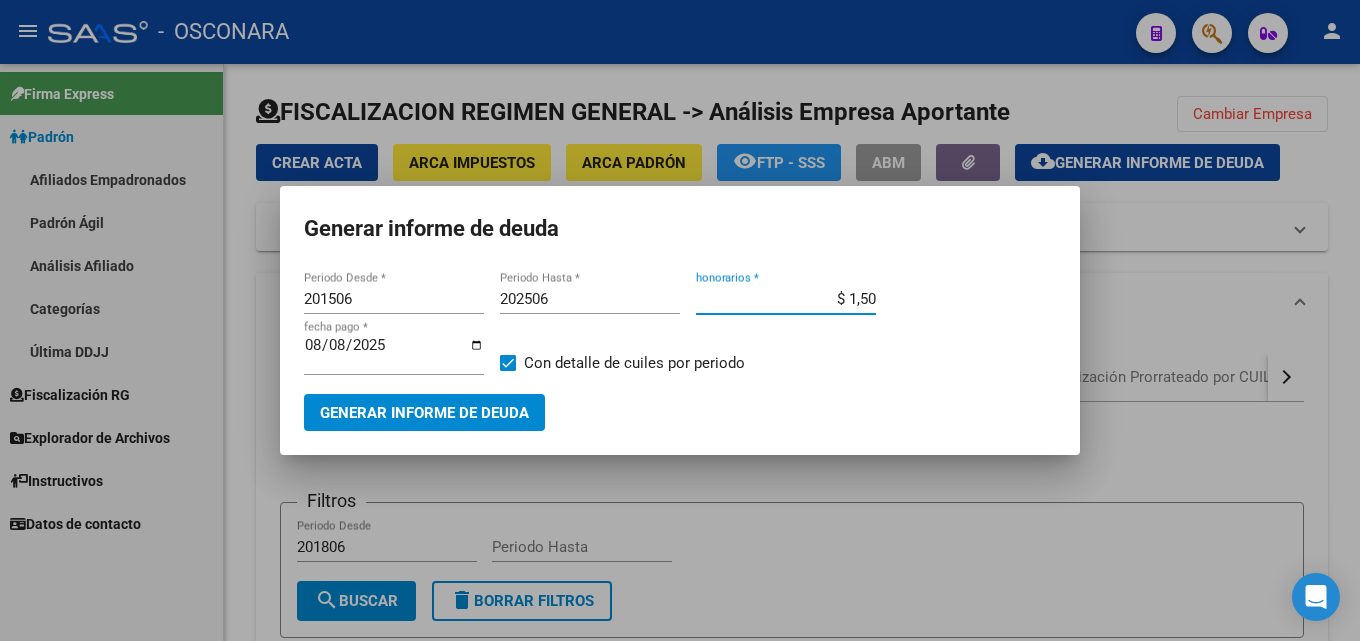 type on "$ 15,00" 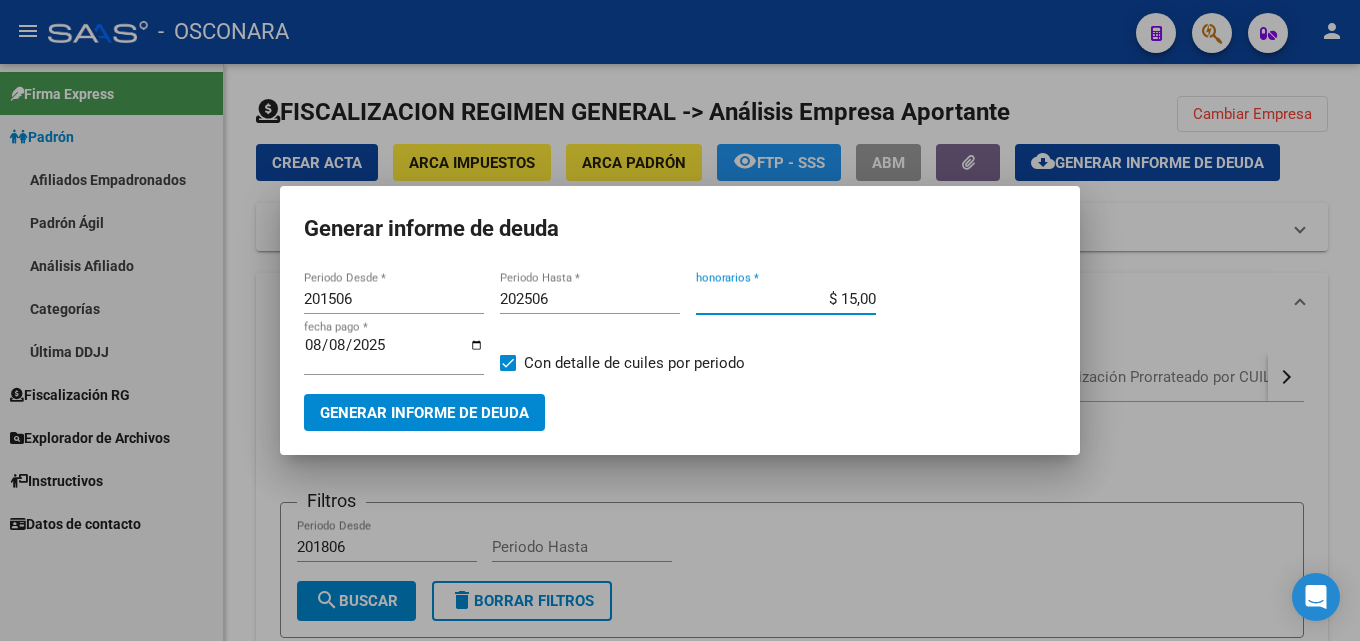 click on "Generar informe de deuda" at bounding box center (424, 413) 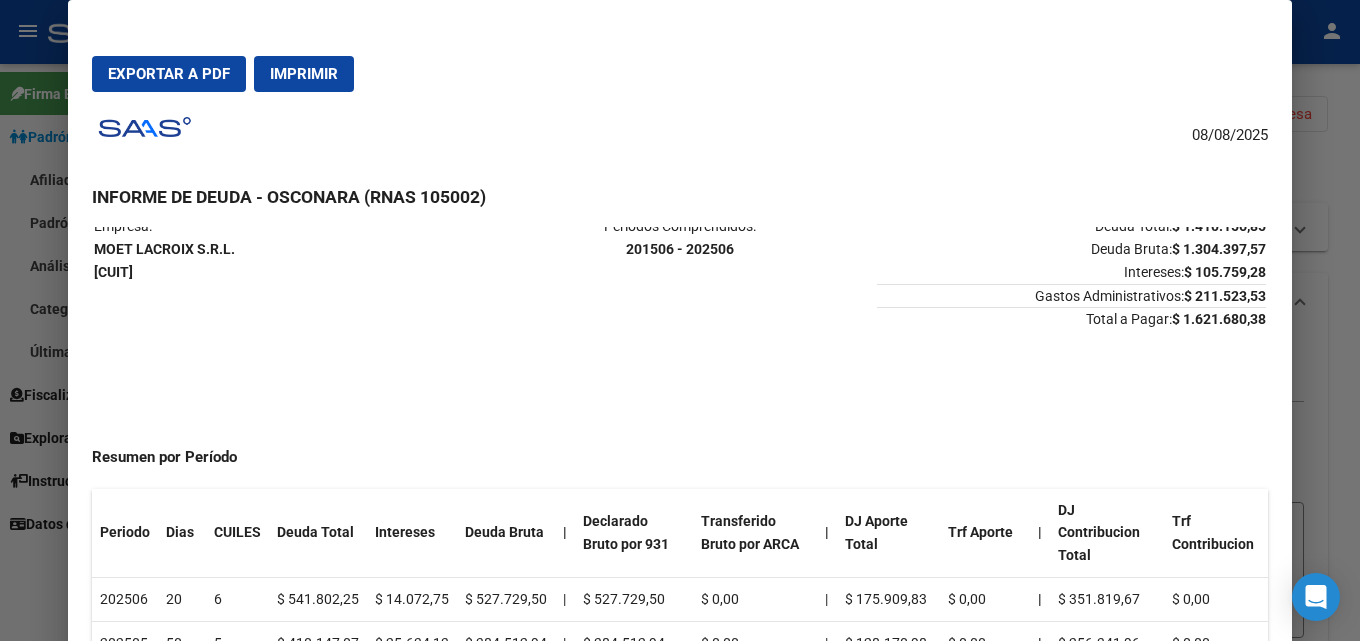 scroll, scrollTop: 0, scrollLeft: 0, axis: both 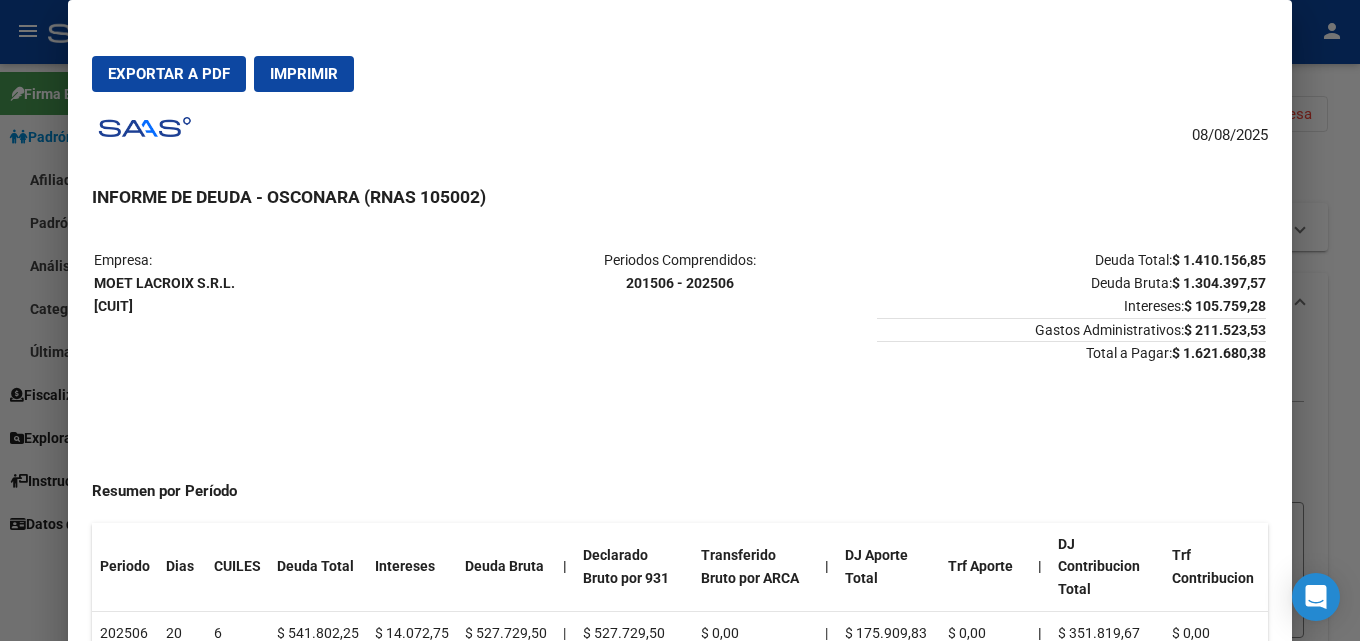 drag, startPoint x: 96, startPoint y: 282, endPoint x: 236, endPoint y: 287, distance: 140.08926 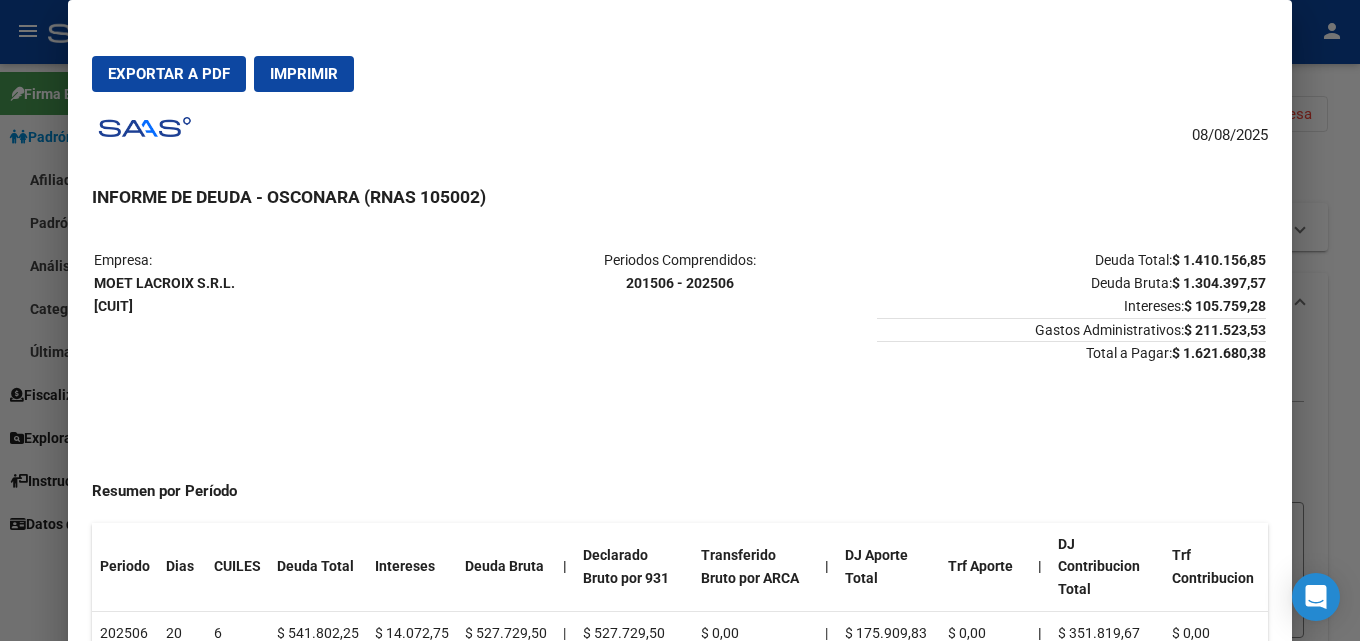 click at bounding box center (680, 320) 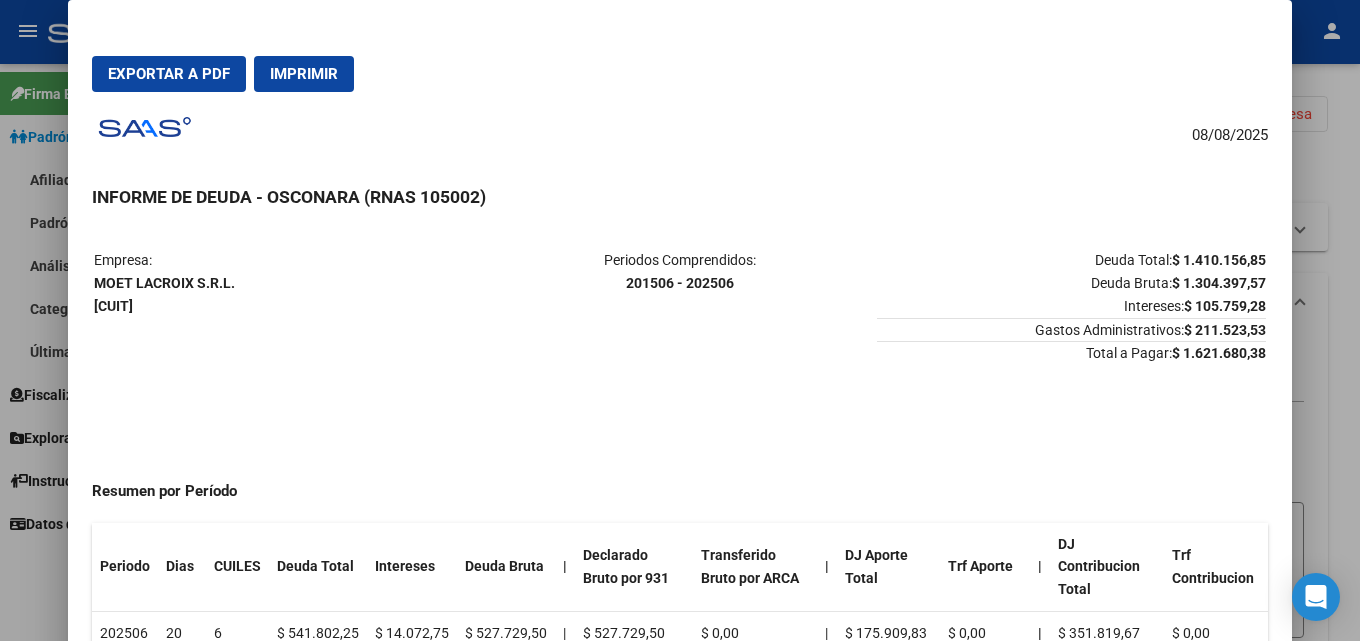 click at bounding box center (680, 320) 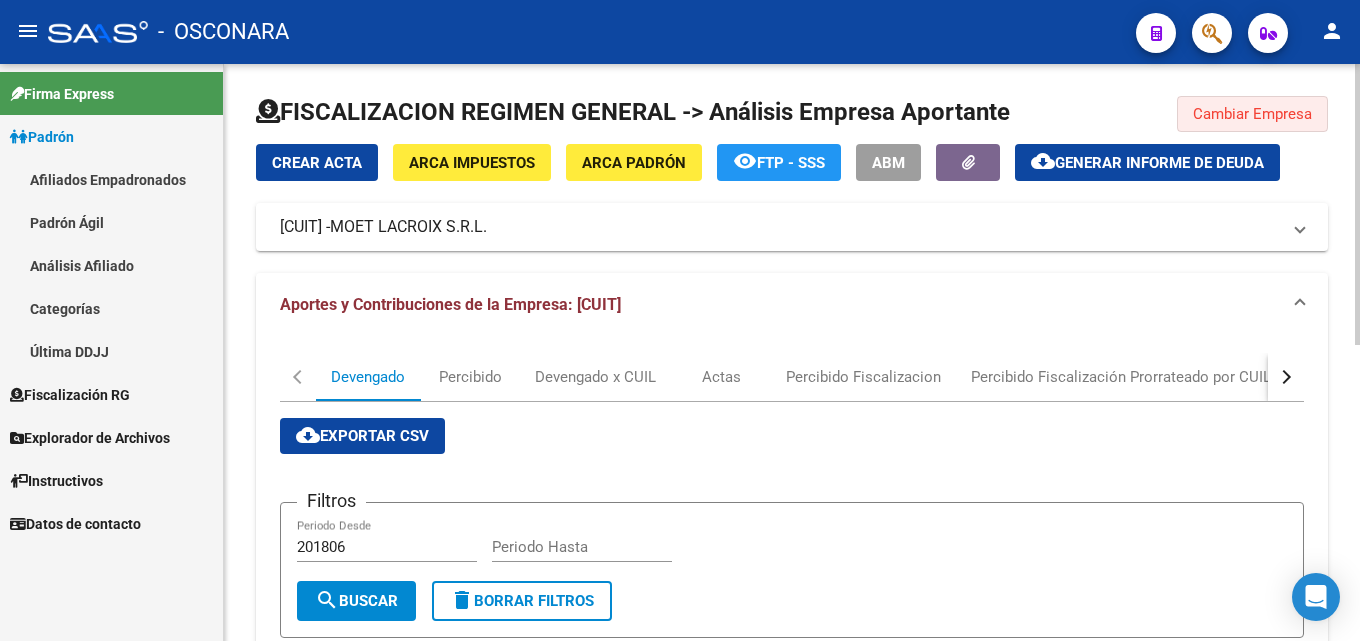 click on "Cambiar Empresa" 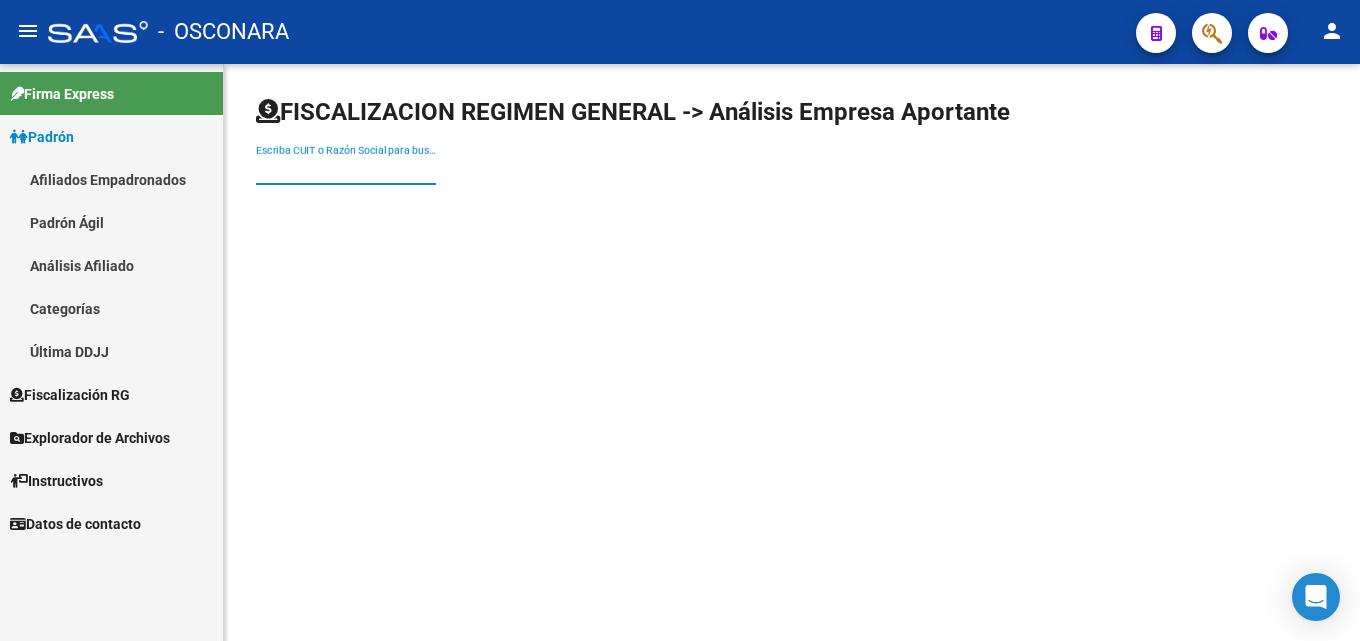 click on "Escriba CUIT o Razón Social para buscar" at bounding box center [346, 170] 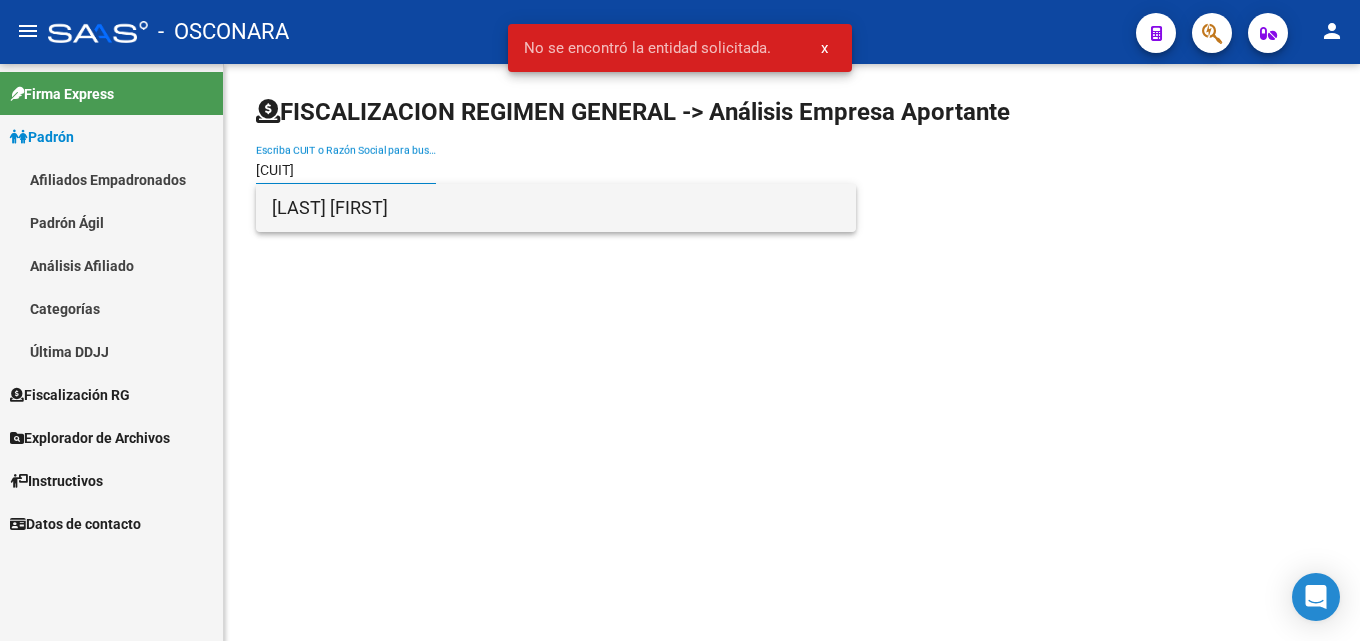 type on "27267700937" 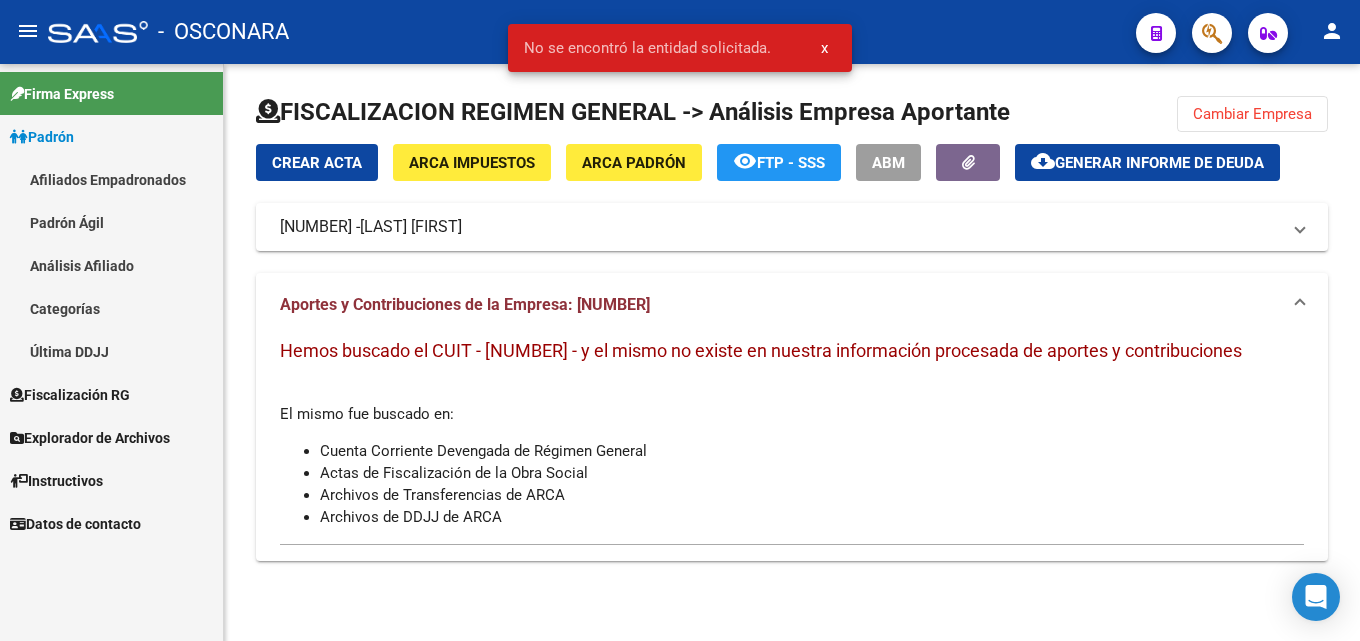 click on "Generar informe de deuda" 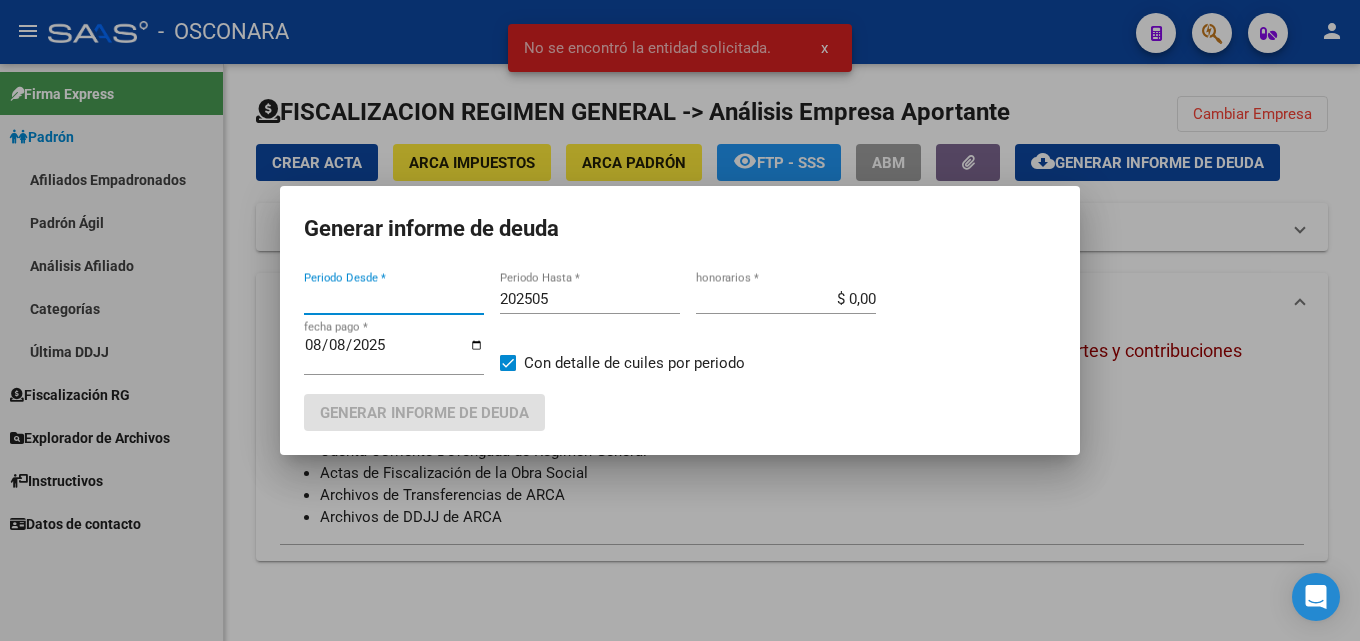 type on "201806" 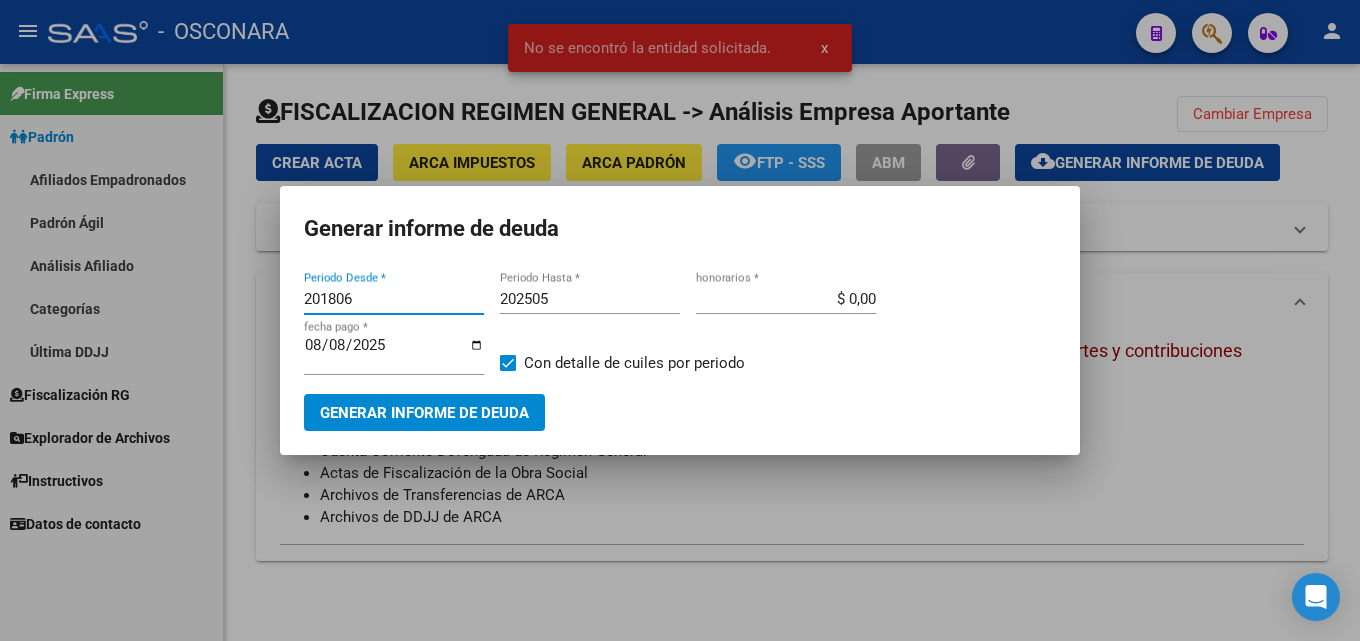 click at bounding box center [680, 320] 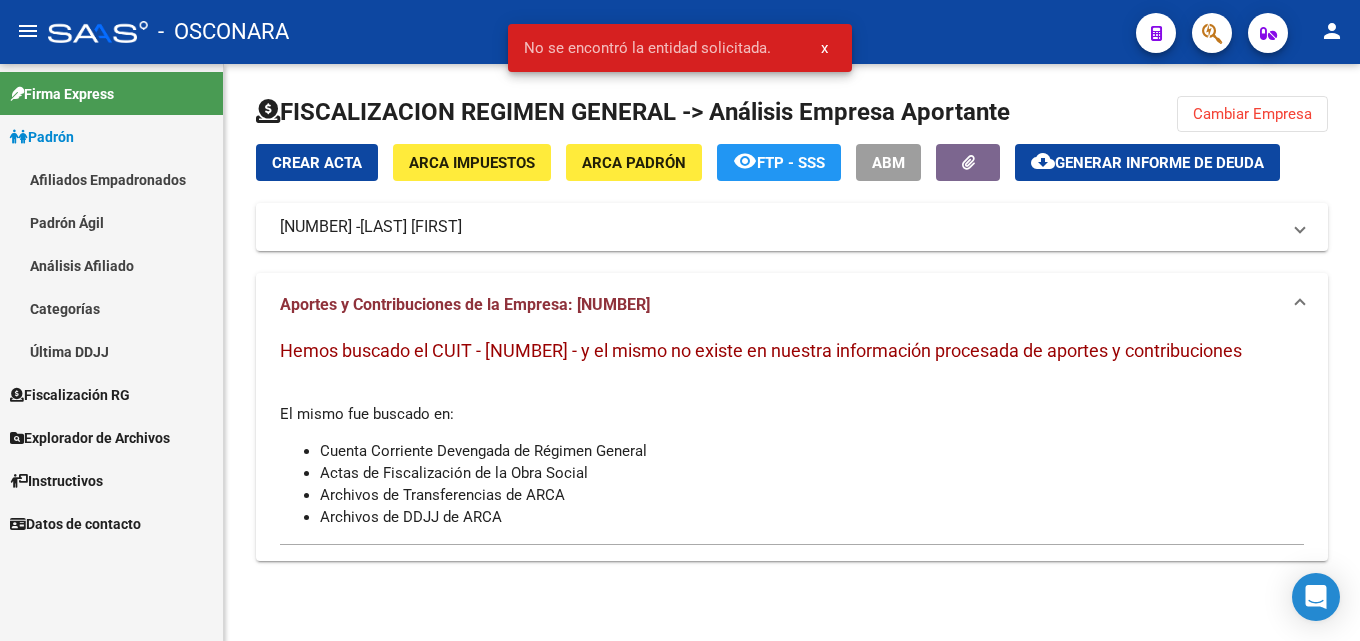 type 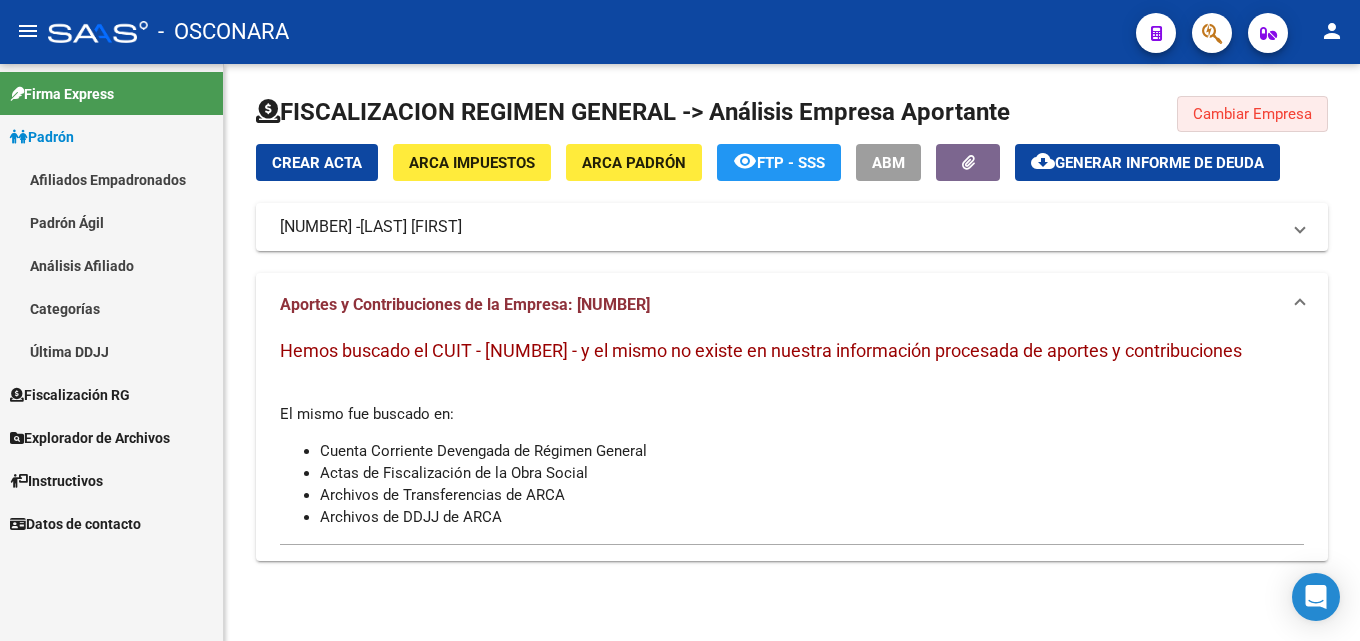 click on "Cambiar Empresa" 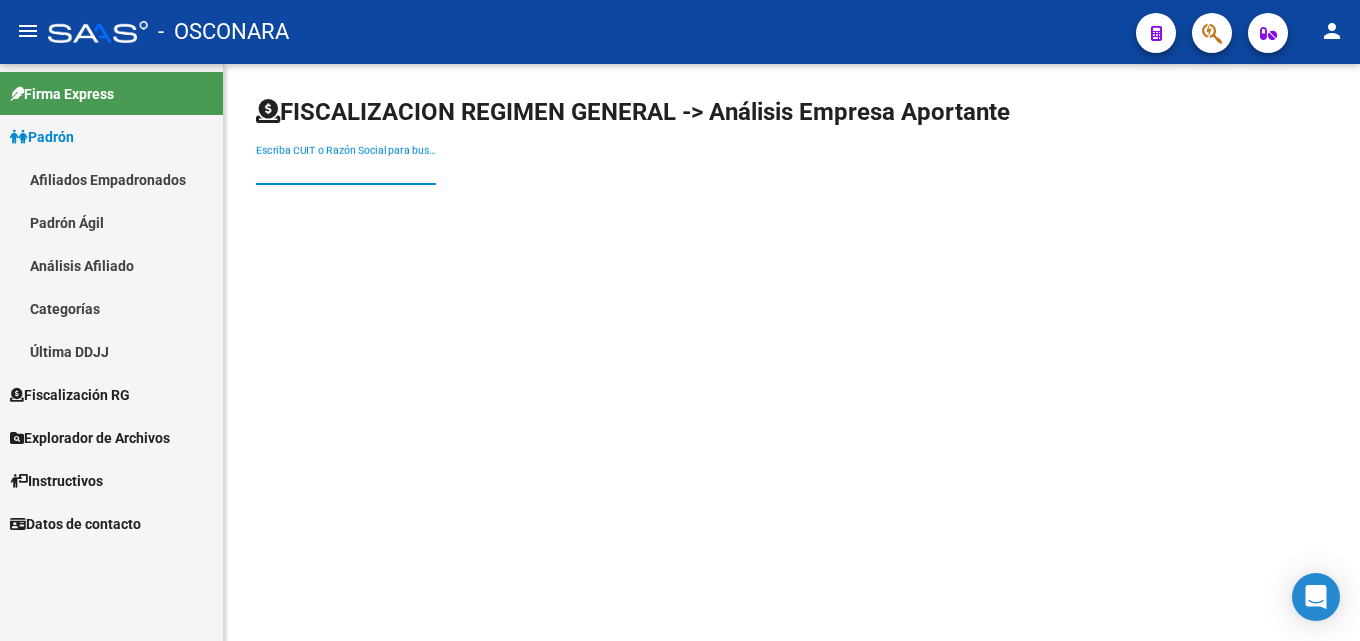 click on "Escriba CUIT o Razón Social para buscar" at bounding box center (346, 170) 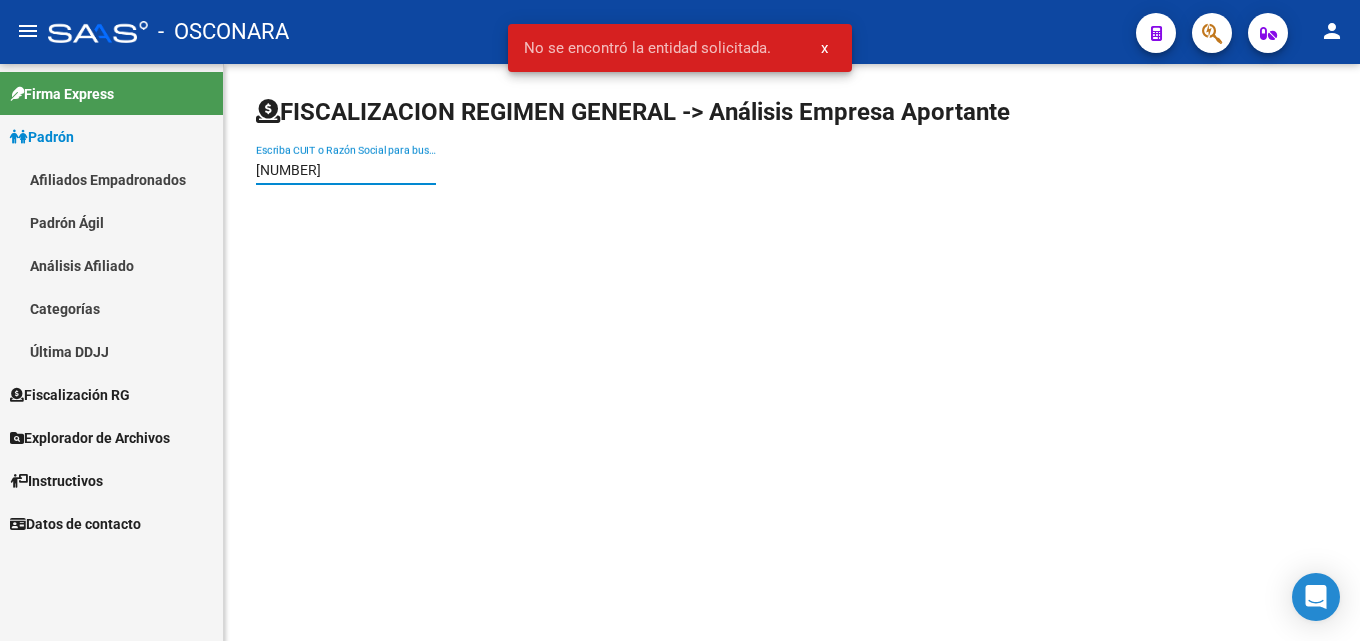 type on "30649397550" 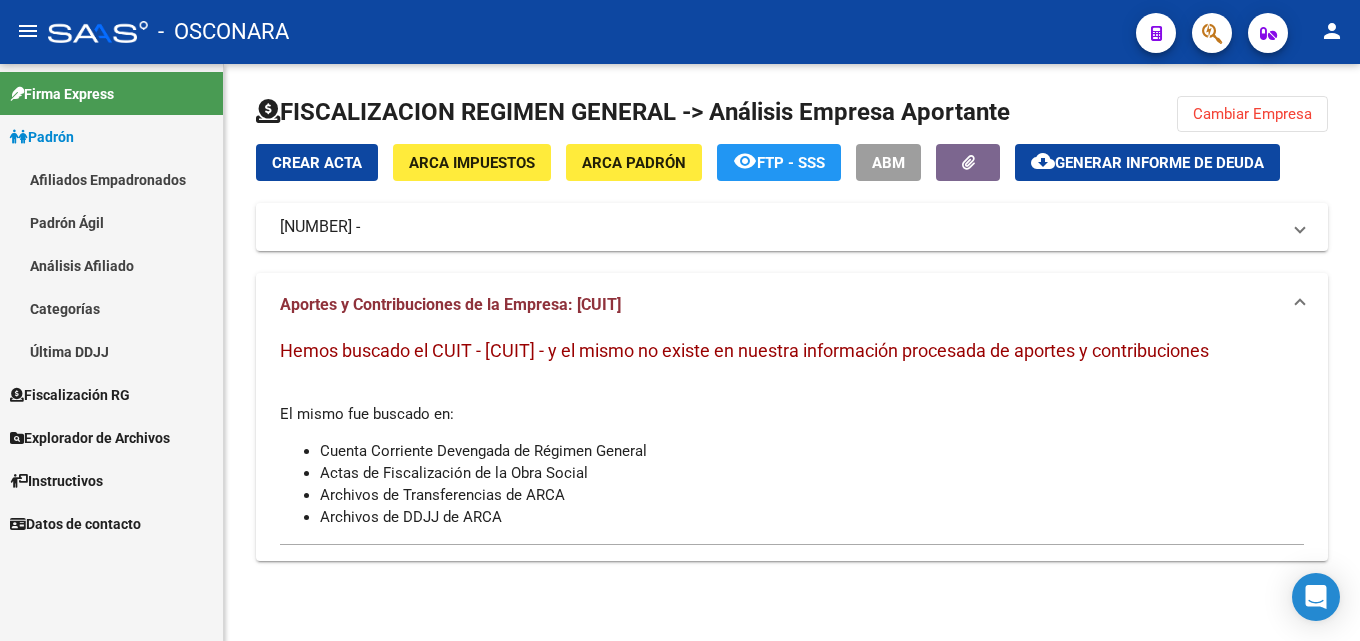 click on "Cambiar Empresa" 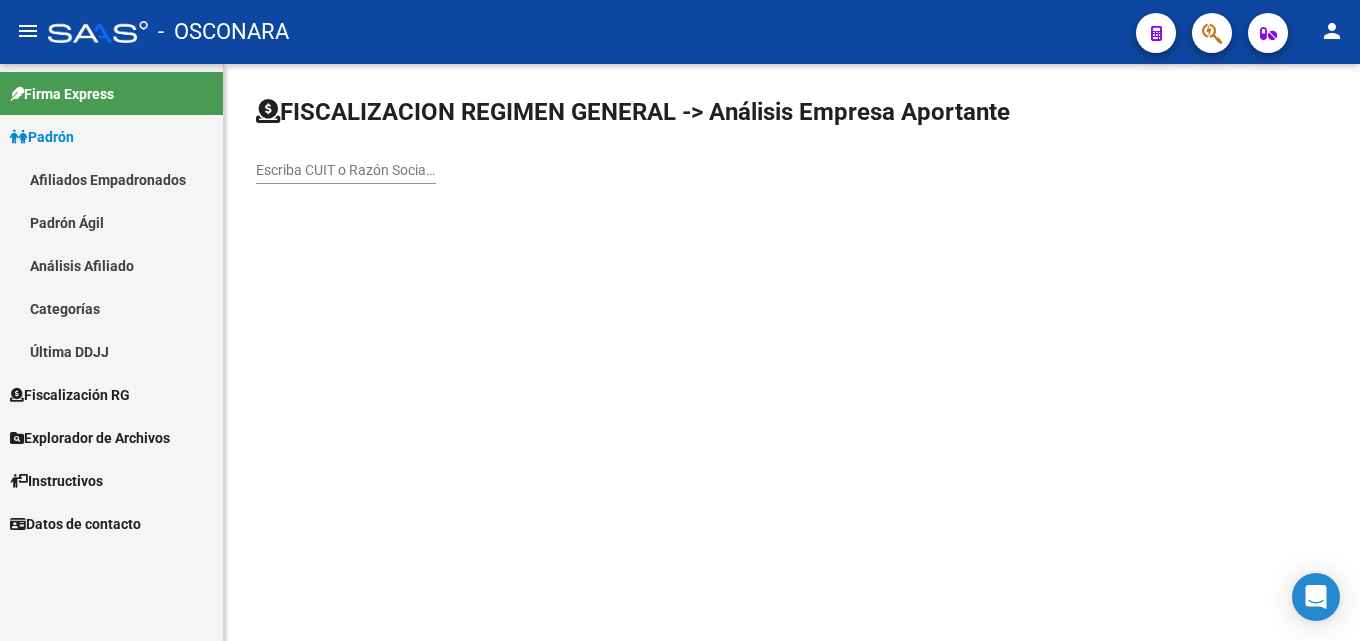 click on "Escriba CUIT o Razón Social para buscar" at bounding box center [346, 170] 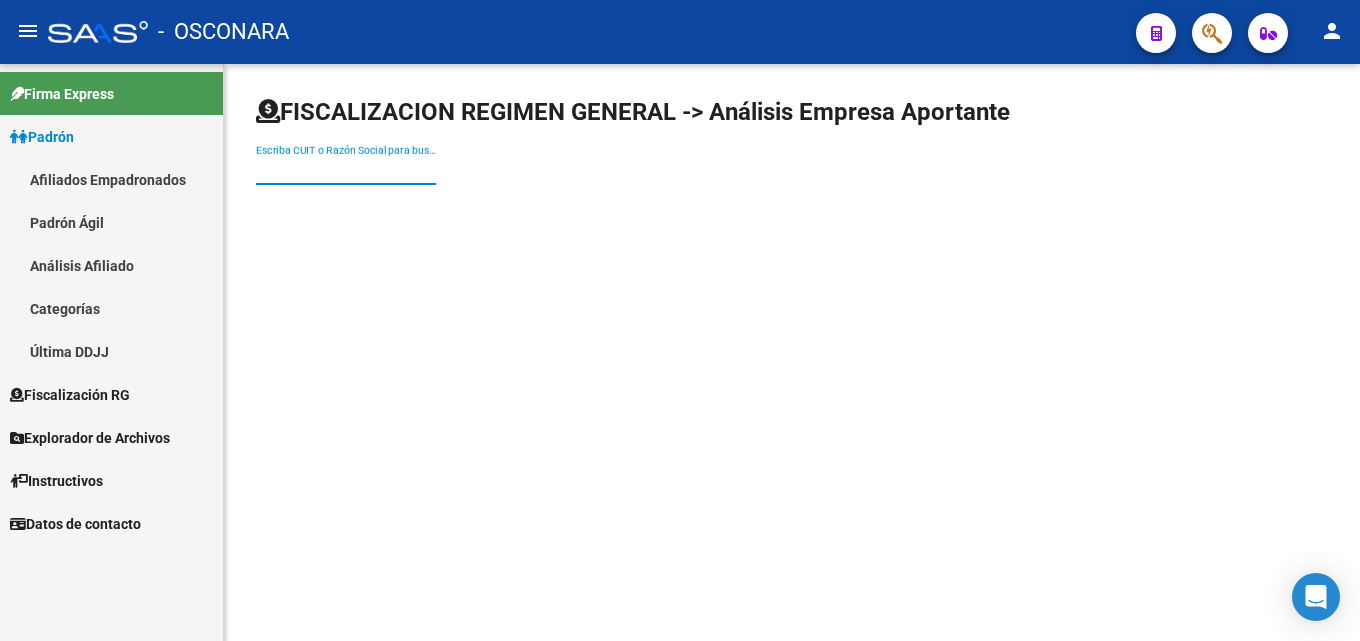 paste on "30-71044920-8" 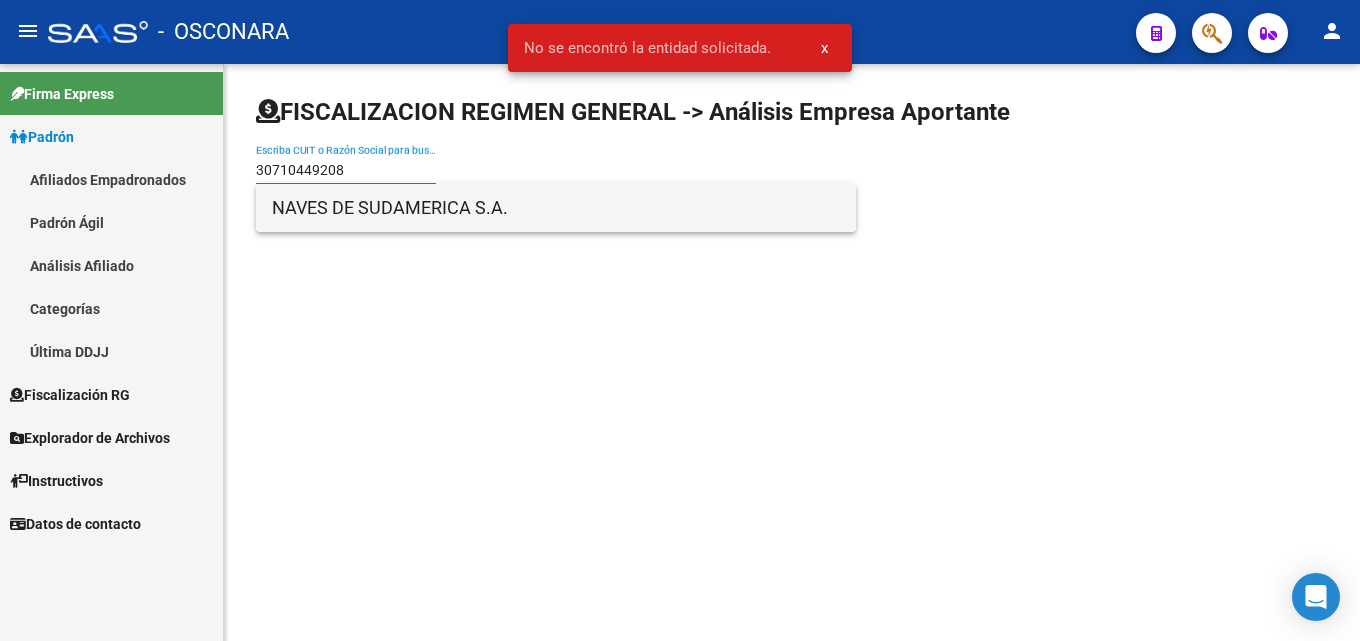 type on "30710449208" 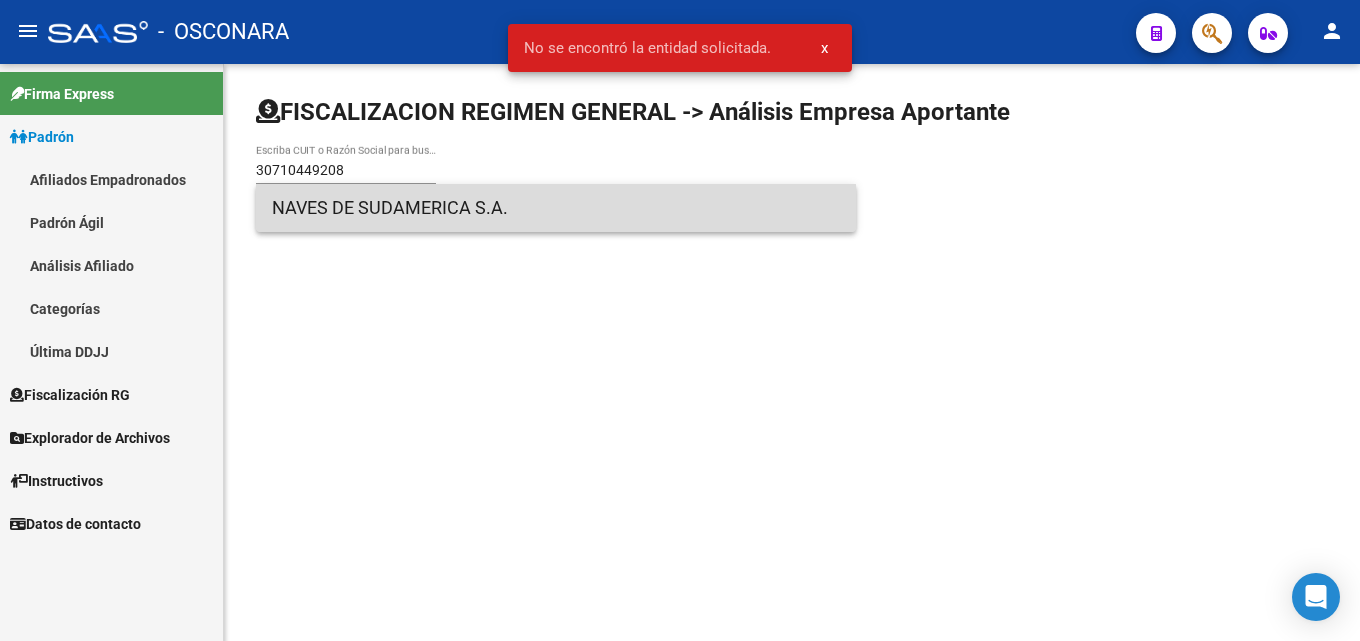 click on "NAVES DE SUDAMERICA S.A." at bounding box center [556, 208] 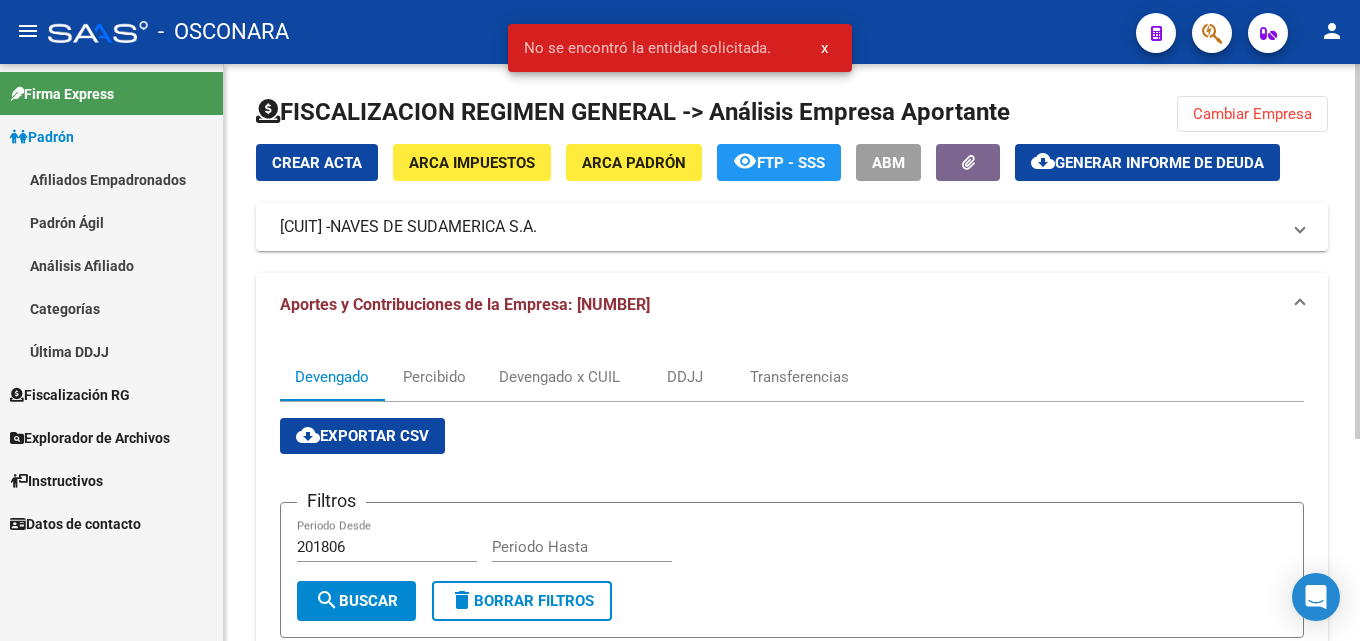 click on "Generar informe de deuda" 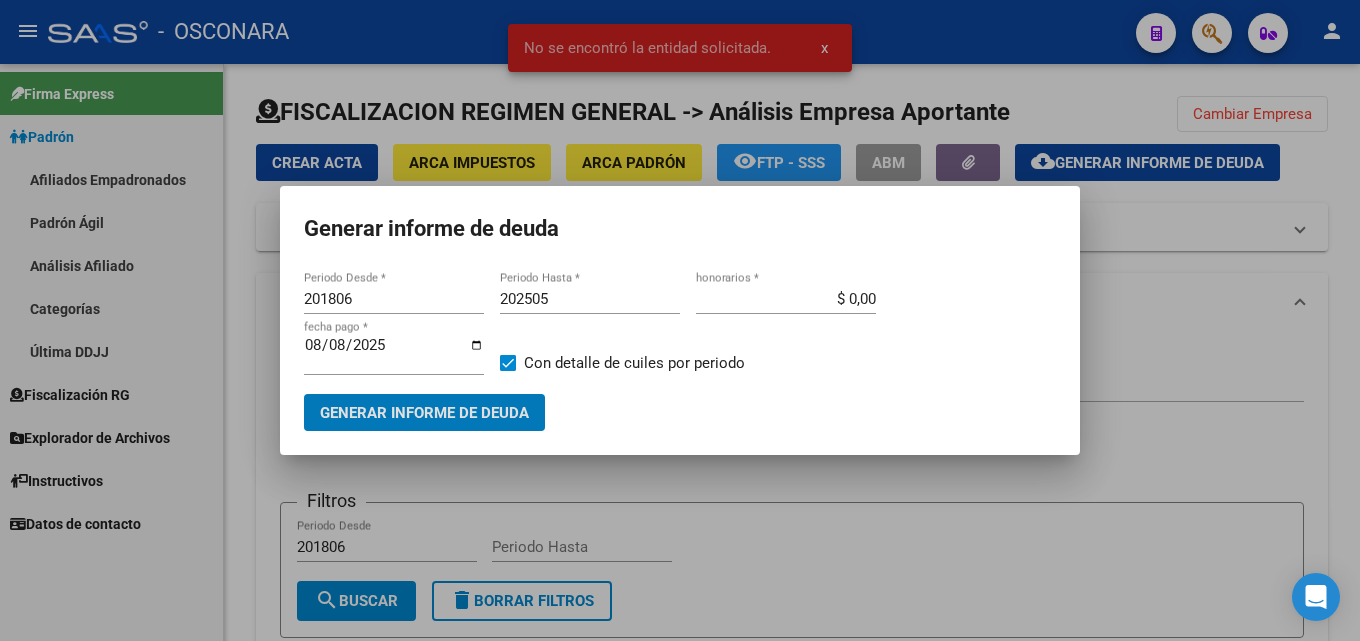 drag, startPoint x: 364, startPoint y: 299, endPoint x: 303, endPoint y: 299, distance: 61 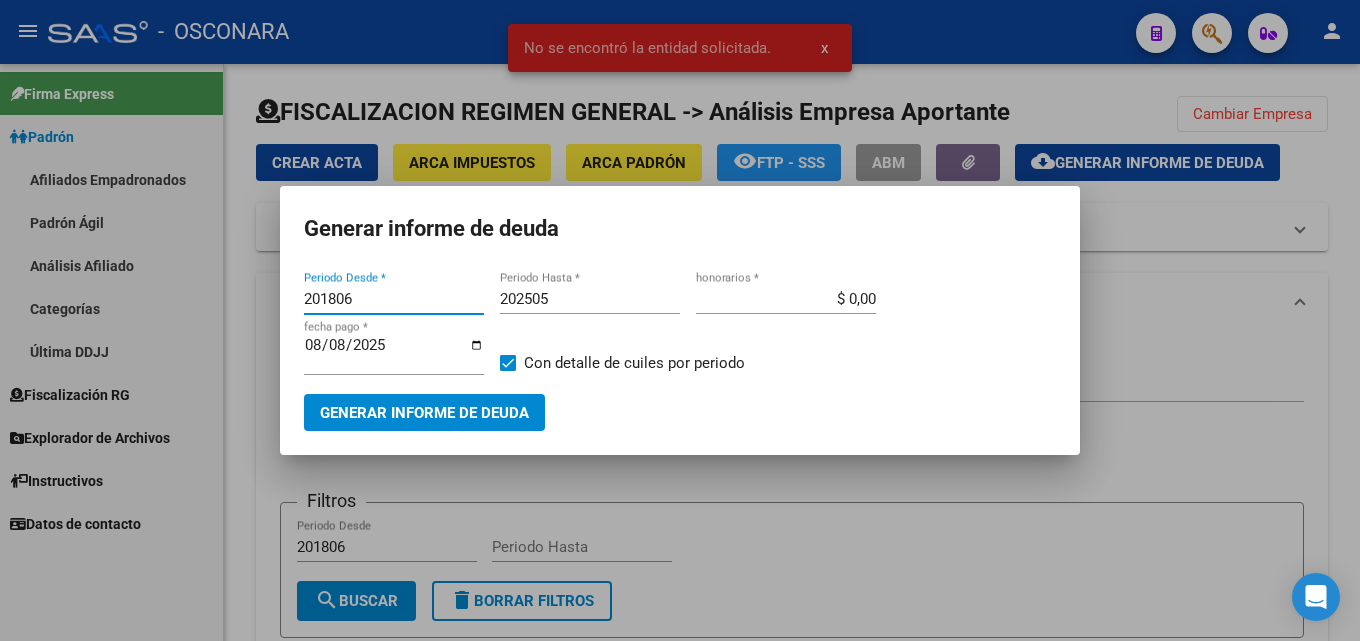 click on "201806" at bounding box center (394, 299) 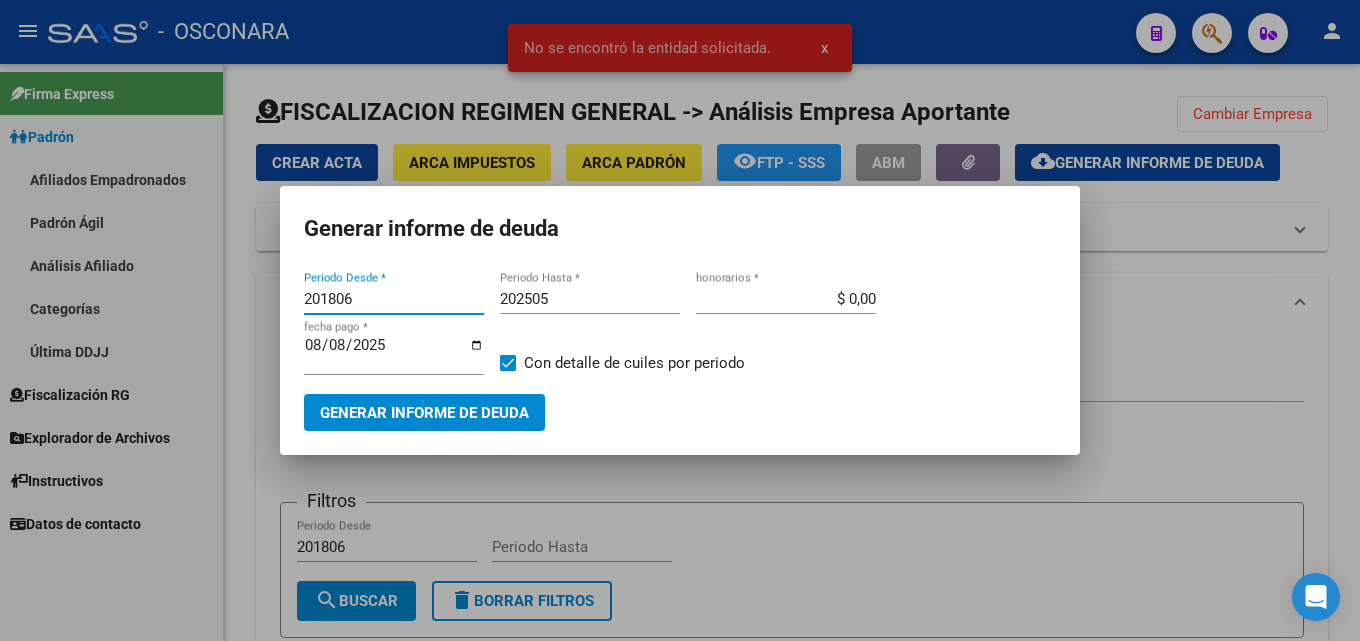 click on "201806" at bounding box center (394, 299) 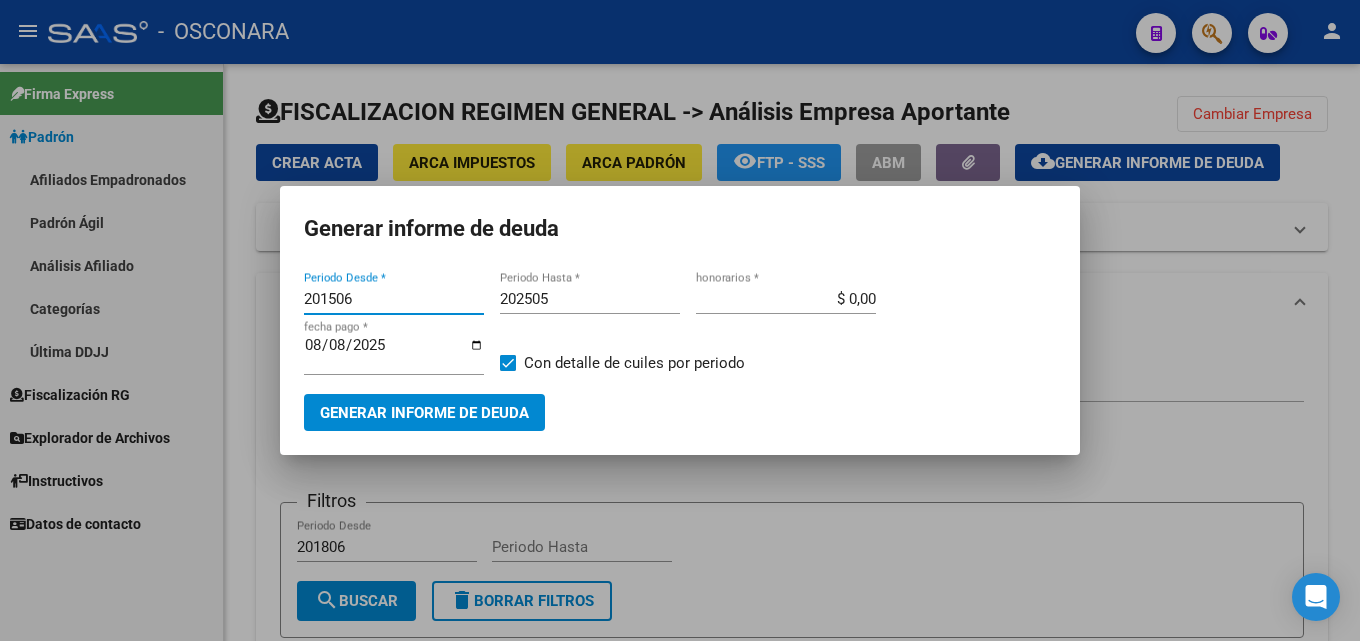 type on "201506" 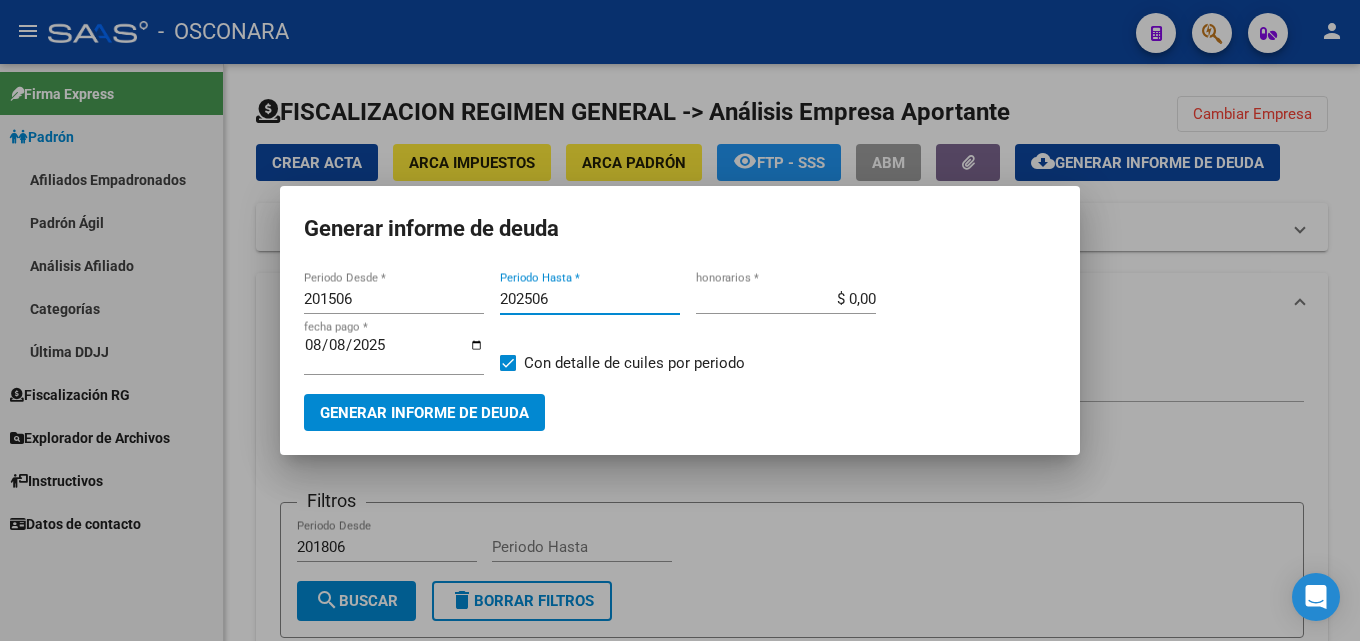 type on "202506" 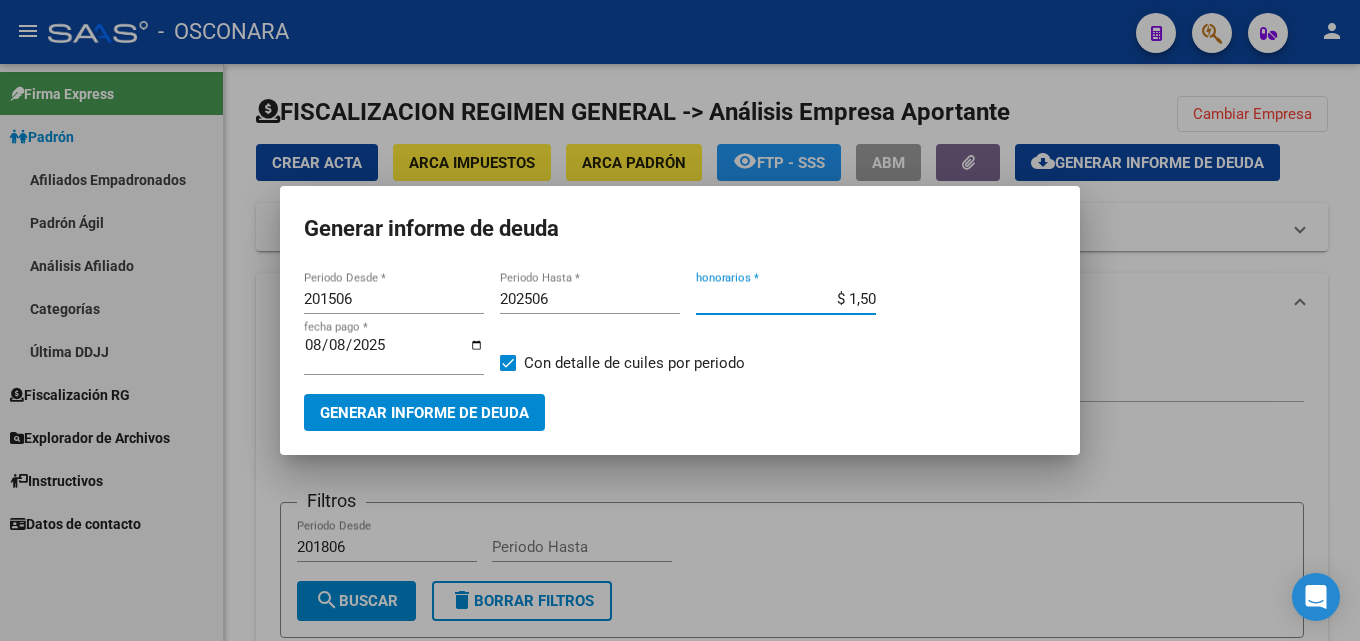 type on "$ 15,00" 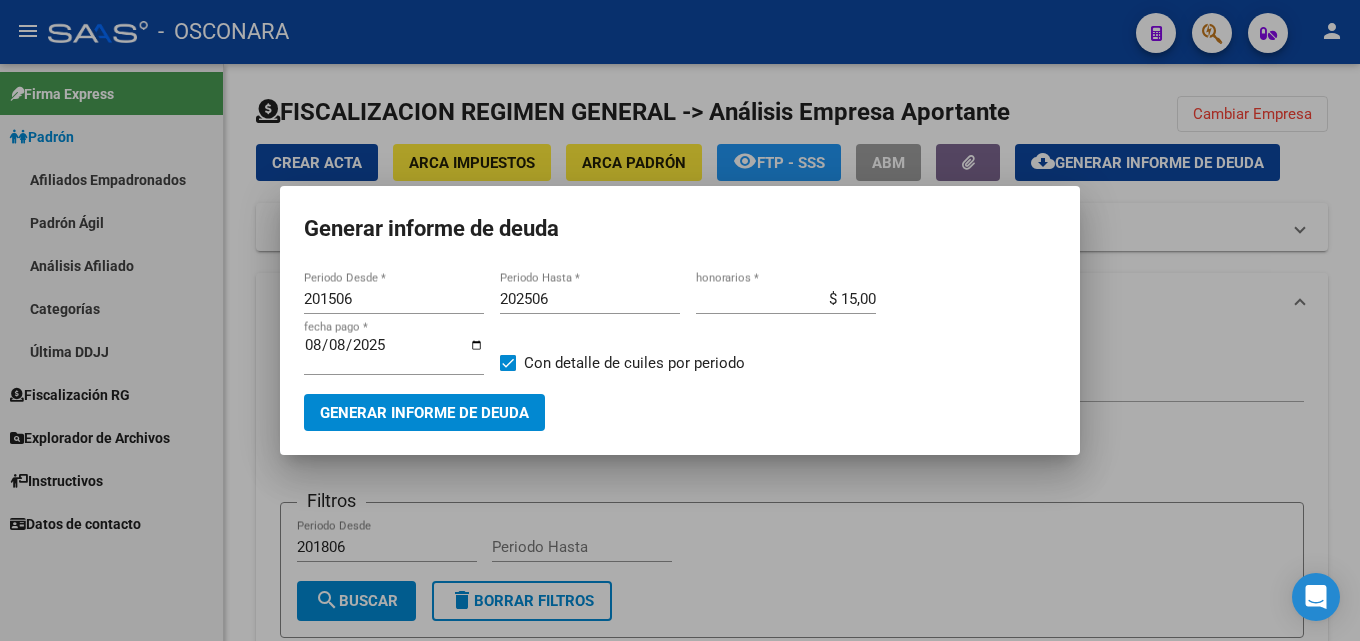 click on "2025-08-08 fecha pago *" at bounding box center [394, 363] 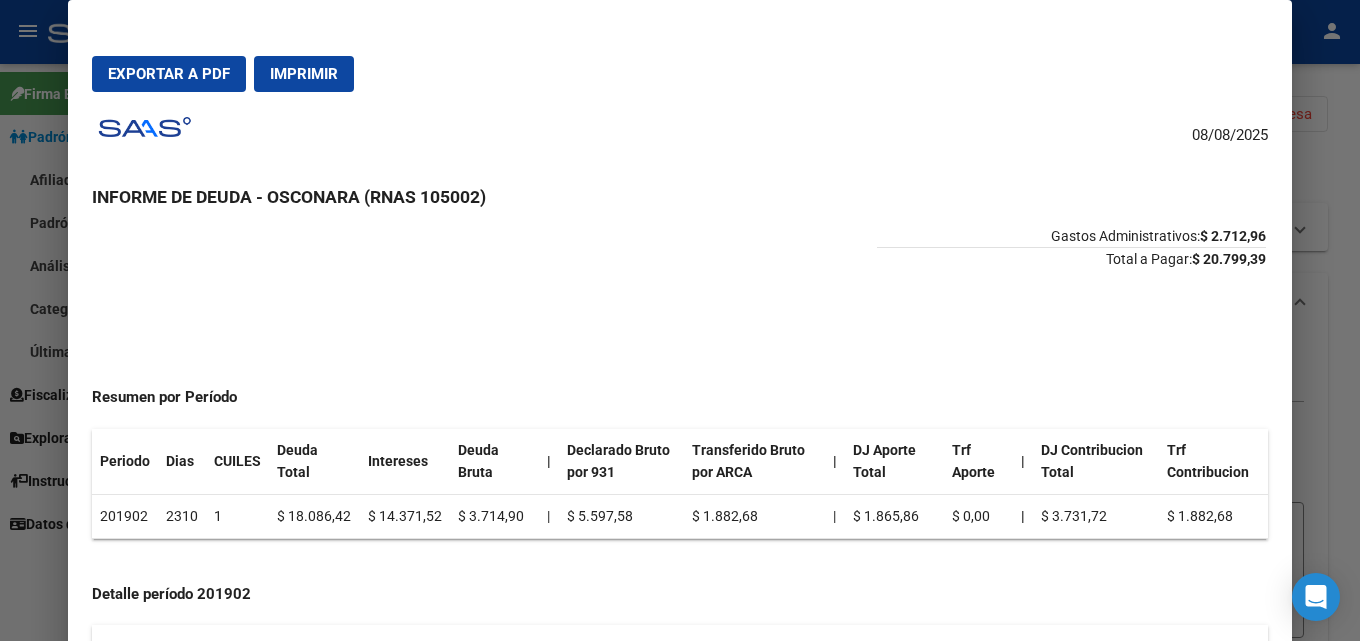 scroll, scrollTop: 0, scrollLeft: 0, axis: both 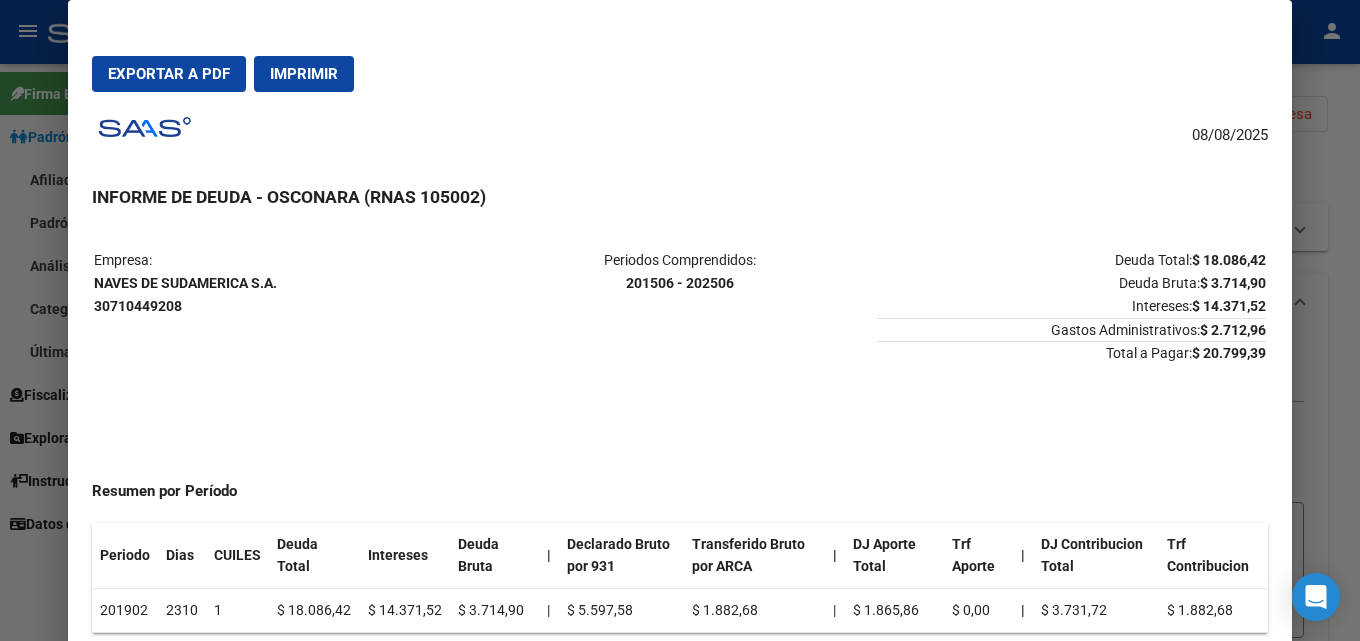 click at bounding box center (680, 320) 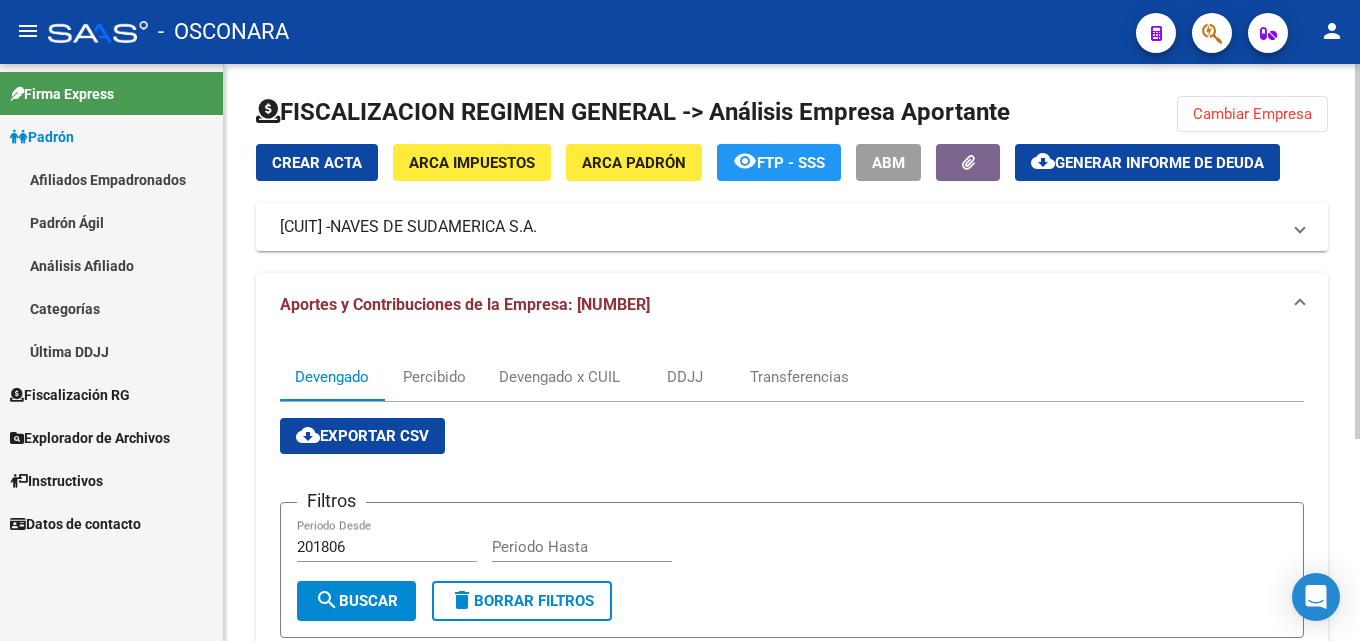 click on "Cambiar Empresa" 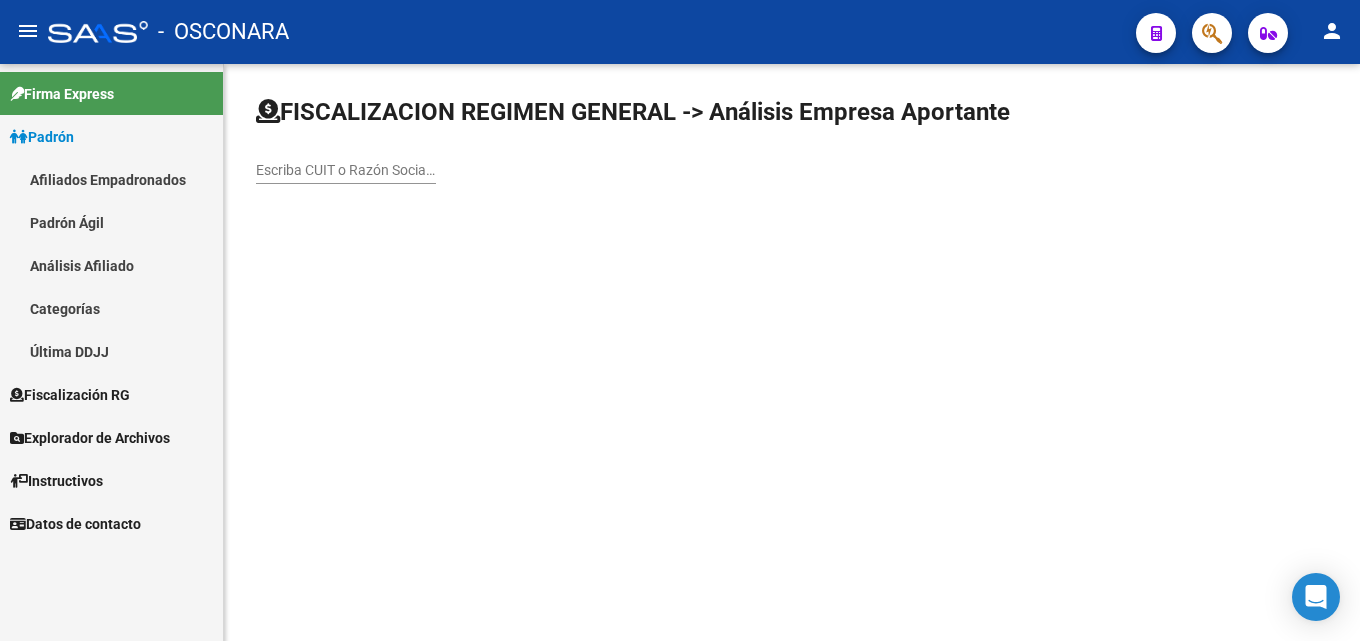 click on "Escriba CUIT o Razón Social para buscar" at bounding box center [346, 170] 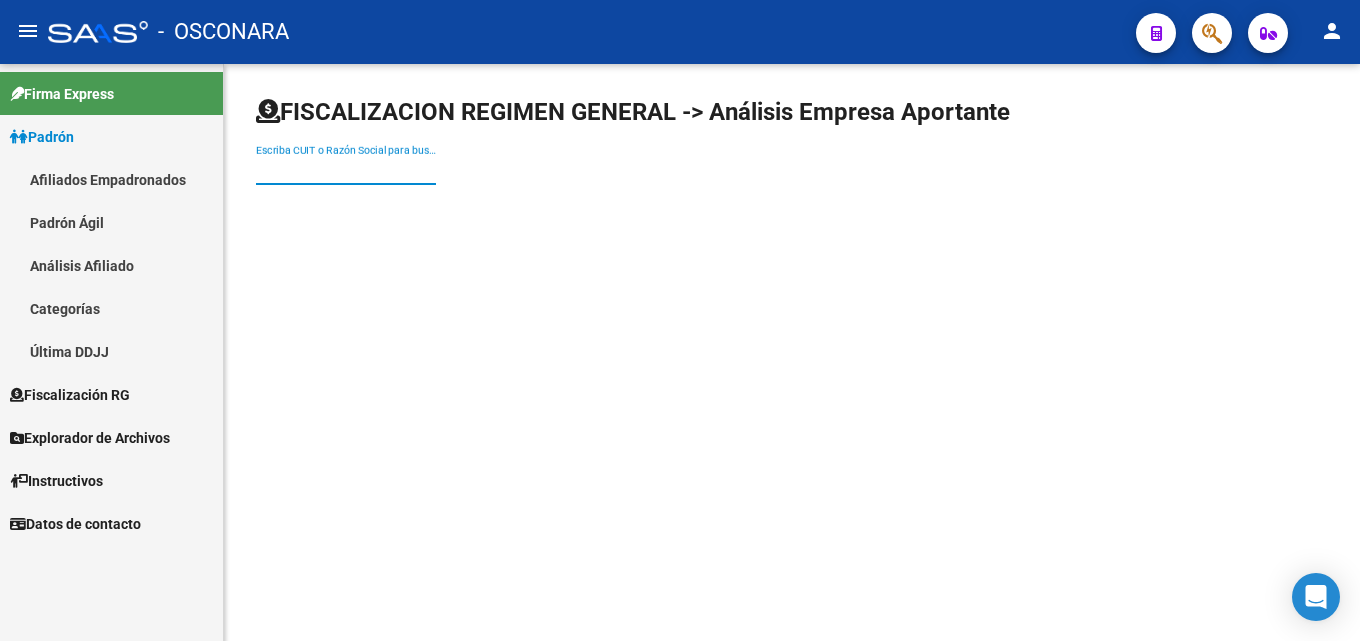 paste on "33-70834637-9" 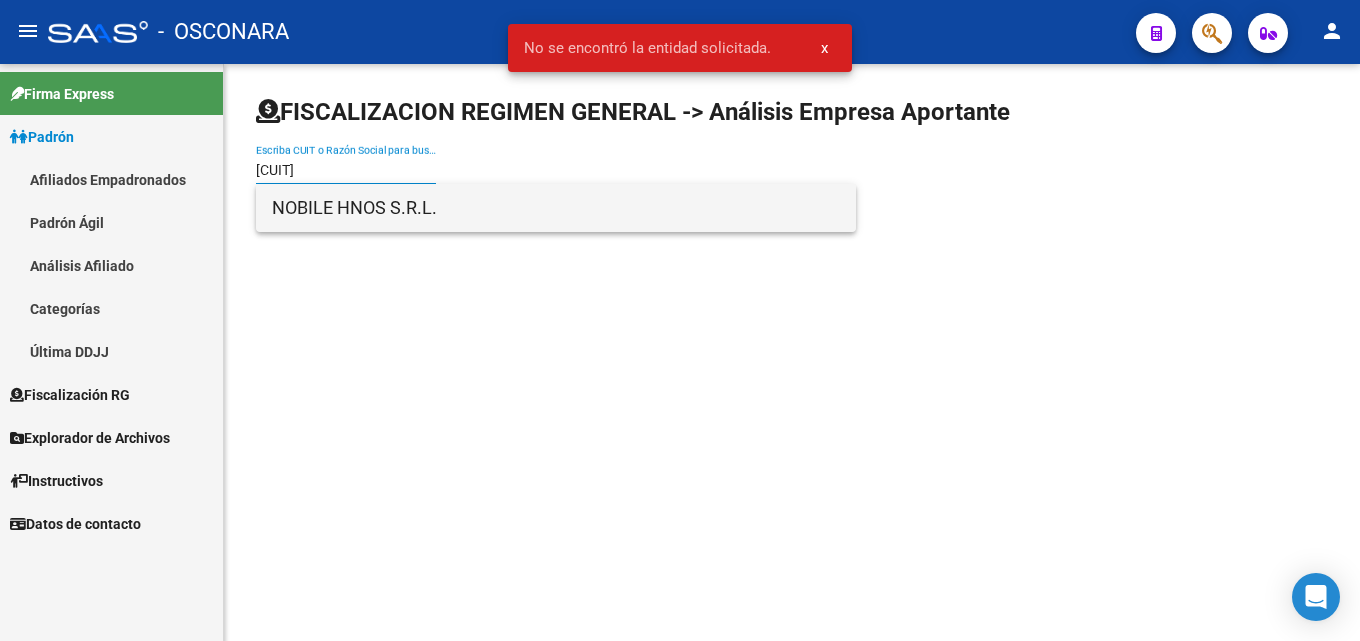 type on "33708346379" 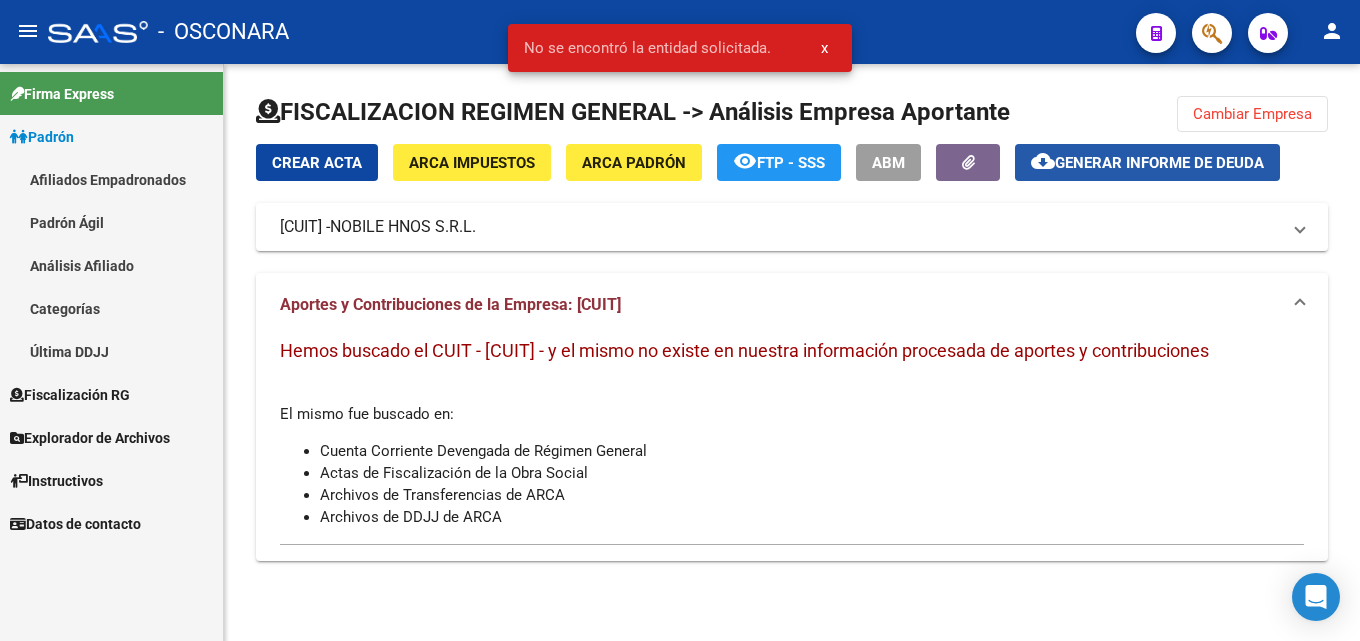 click on "cloud_download  Generar informe de deuda" 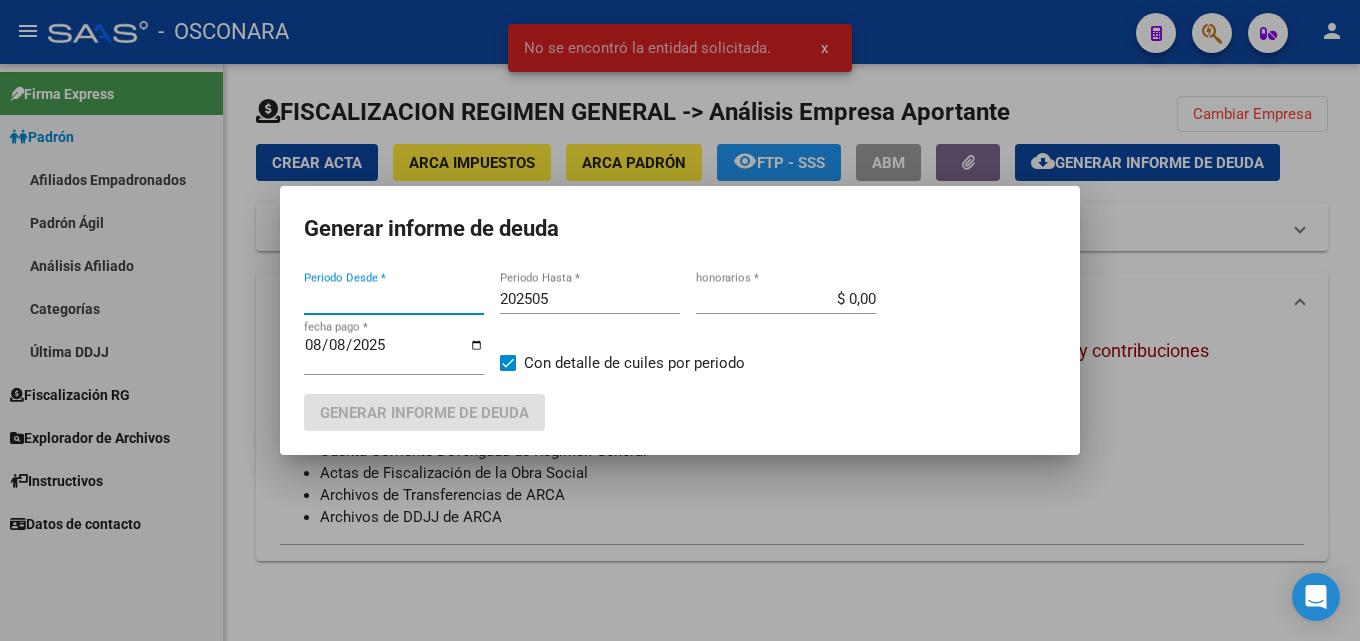 type on "201806" 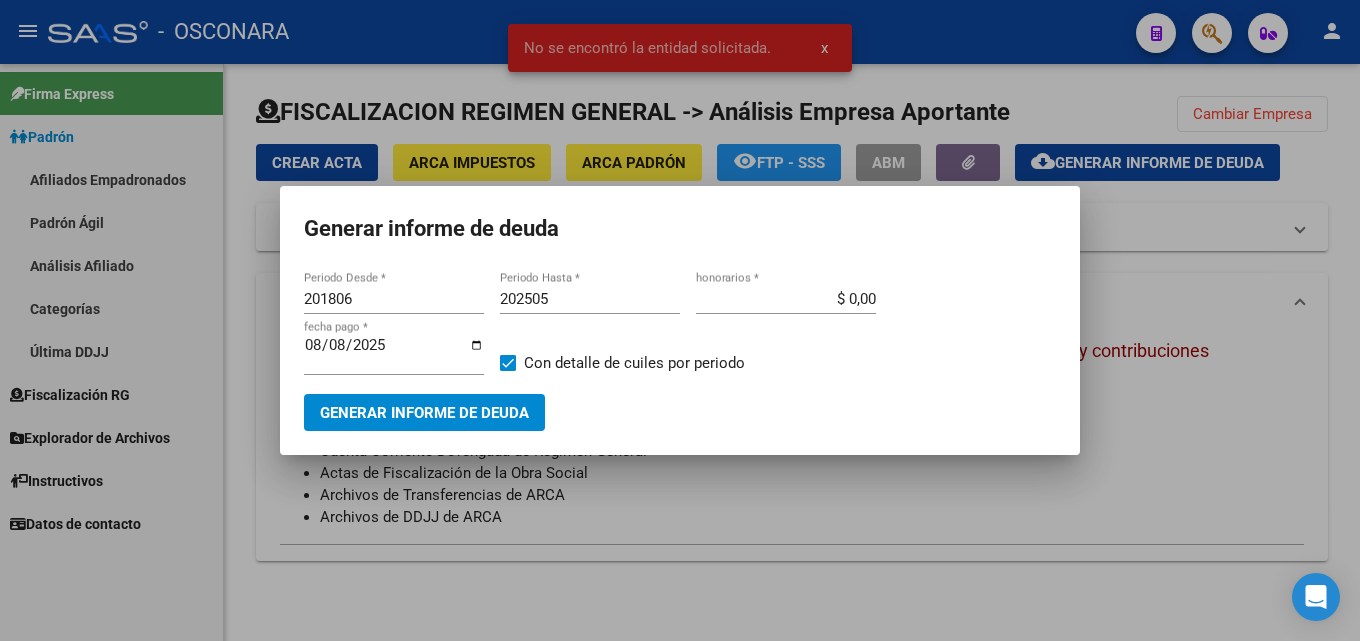 click at bounding box center [680, 320] 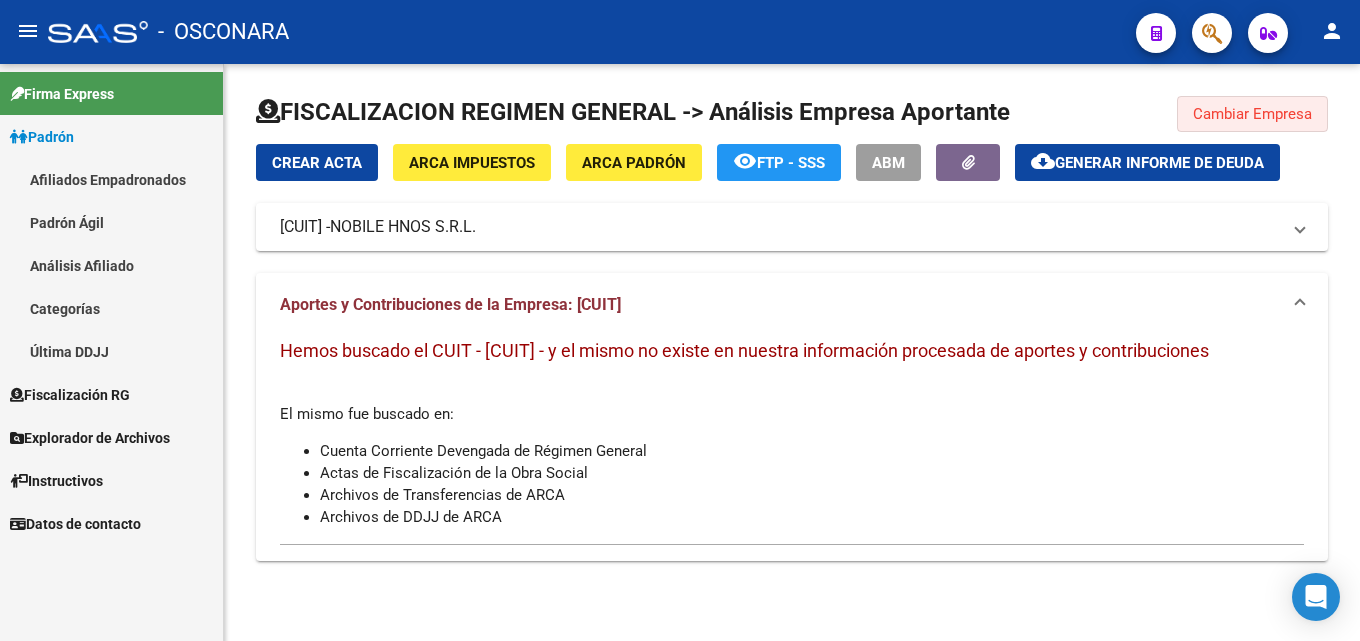 click on "Cambiar Empresa" 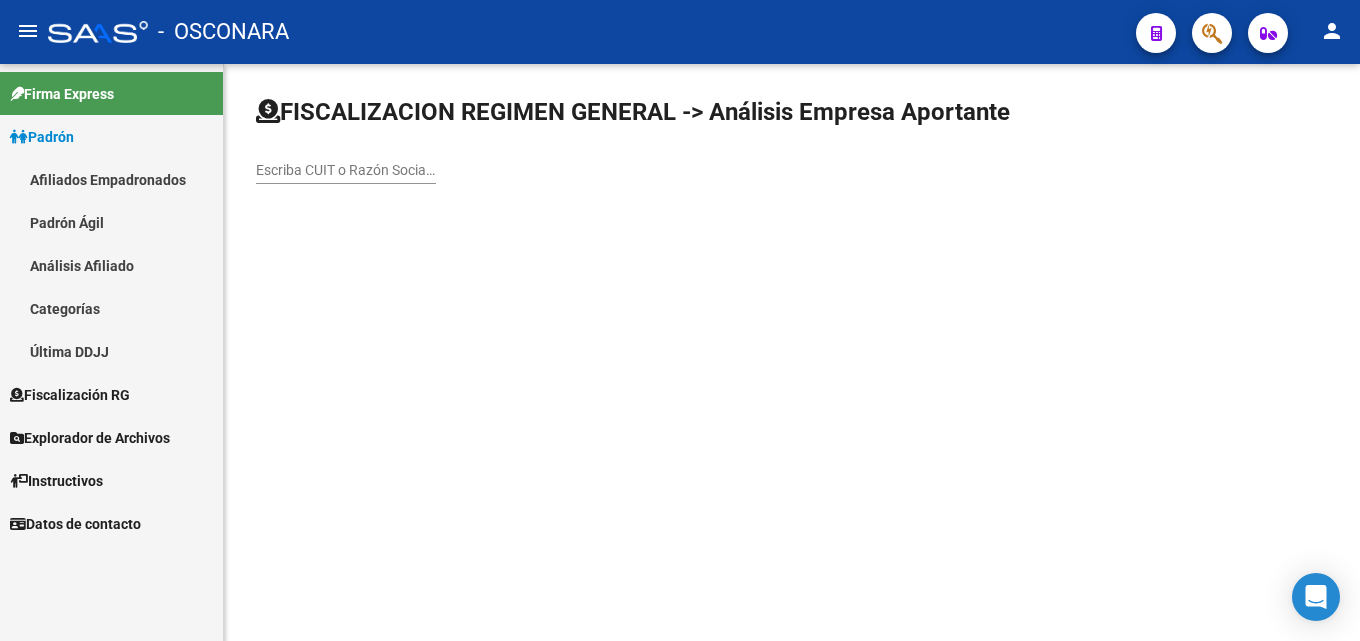 click on "Escriba CUIT o Razón Social para buscar" at bounding box center (346, 170) 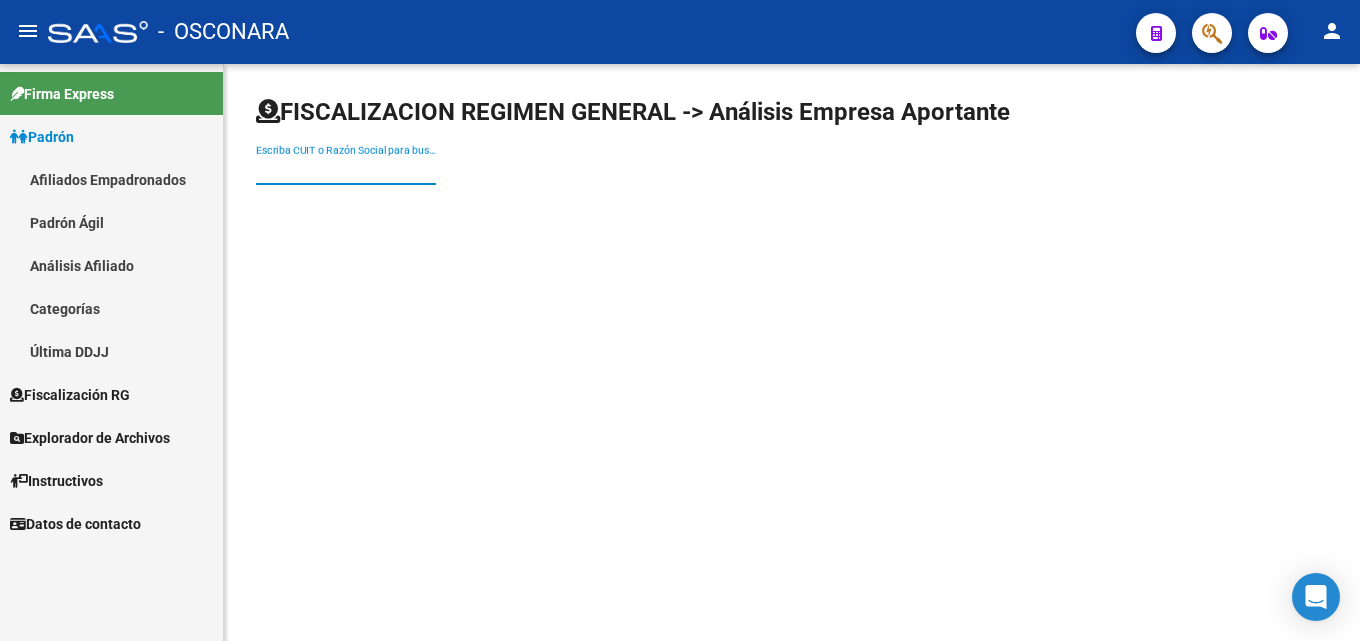 paste on "20-22462534-1" 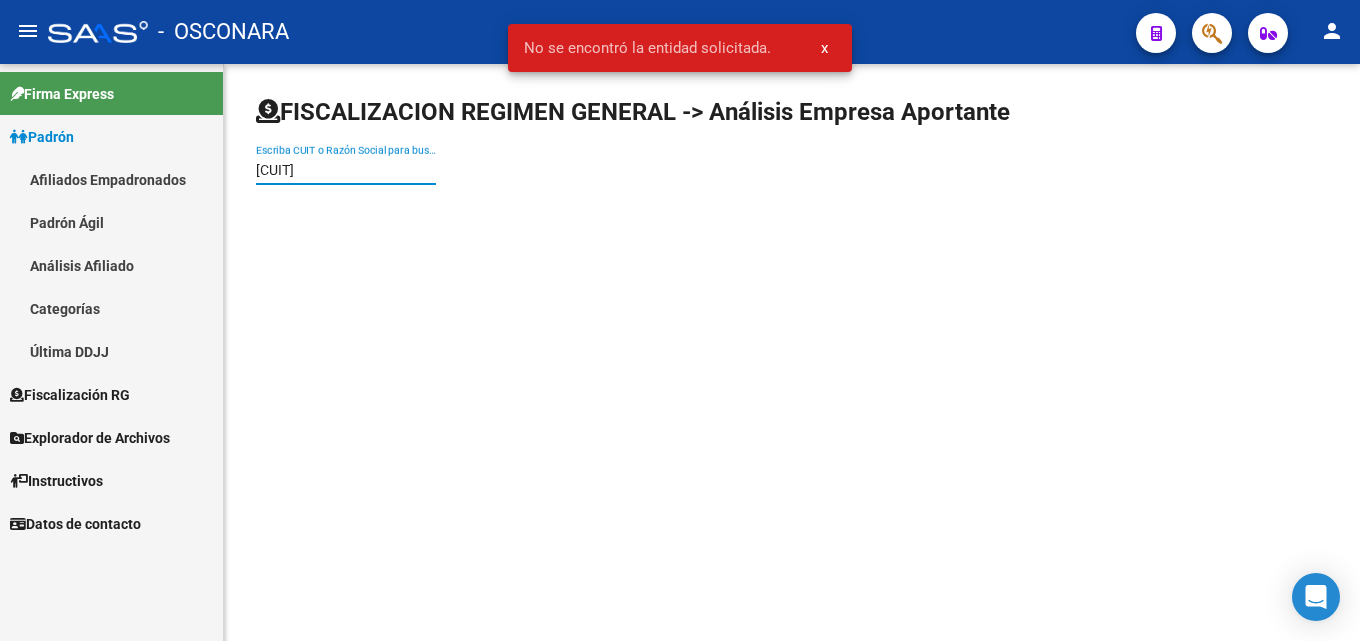 type on "20224625341" 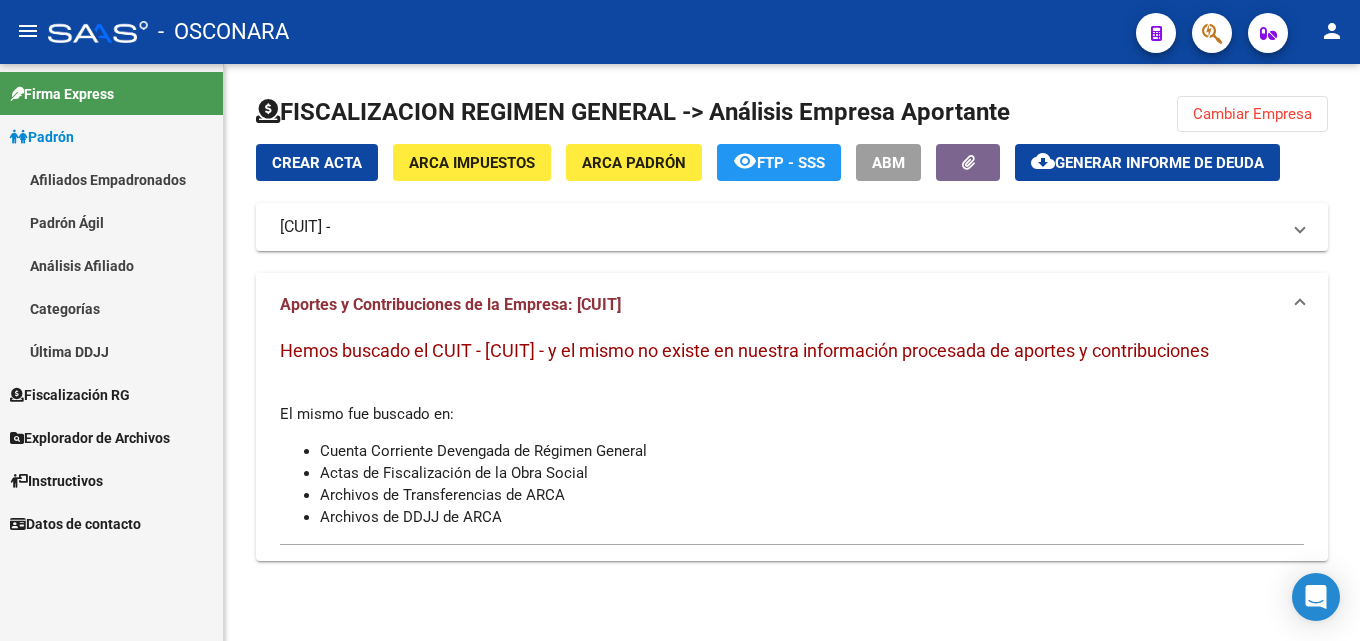 click on "Cambiar Empresa" 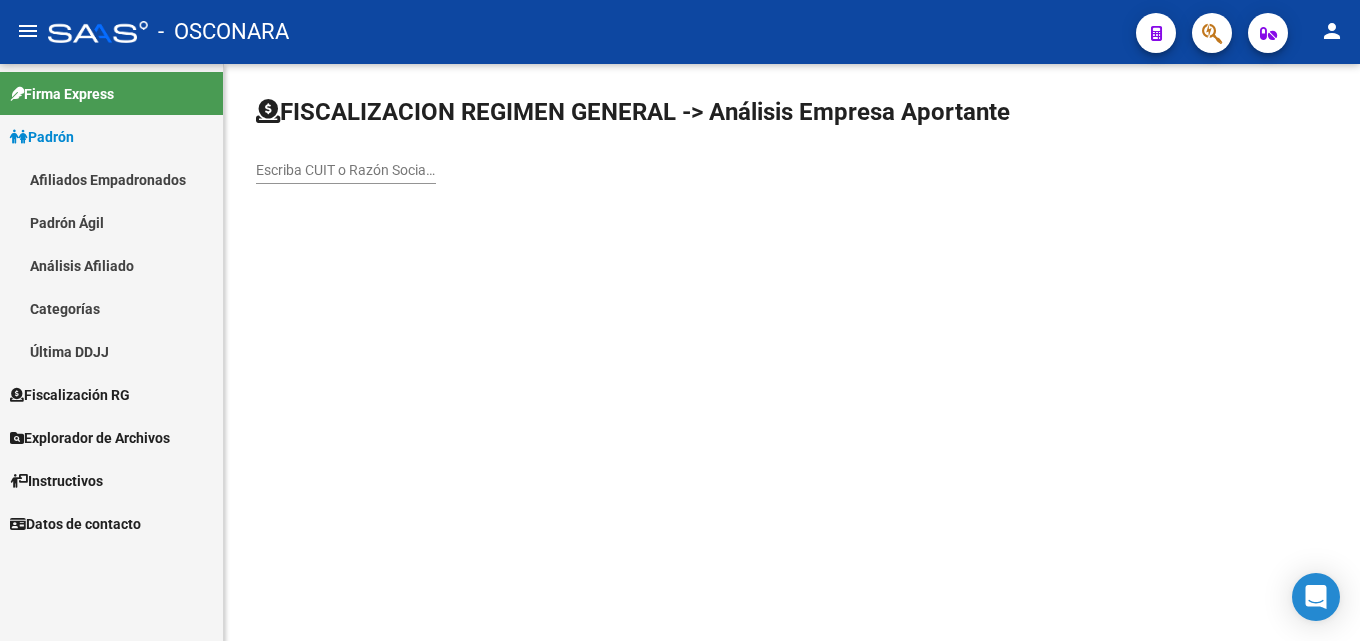 click on "Escriba CUIT o Razón Social para buscar" at bounding box center (346, 170) 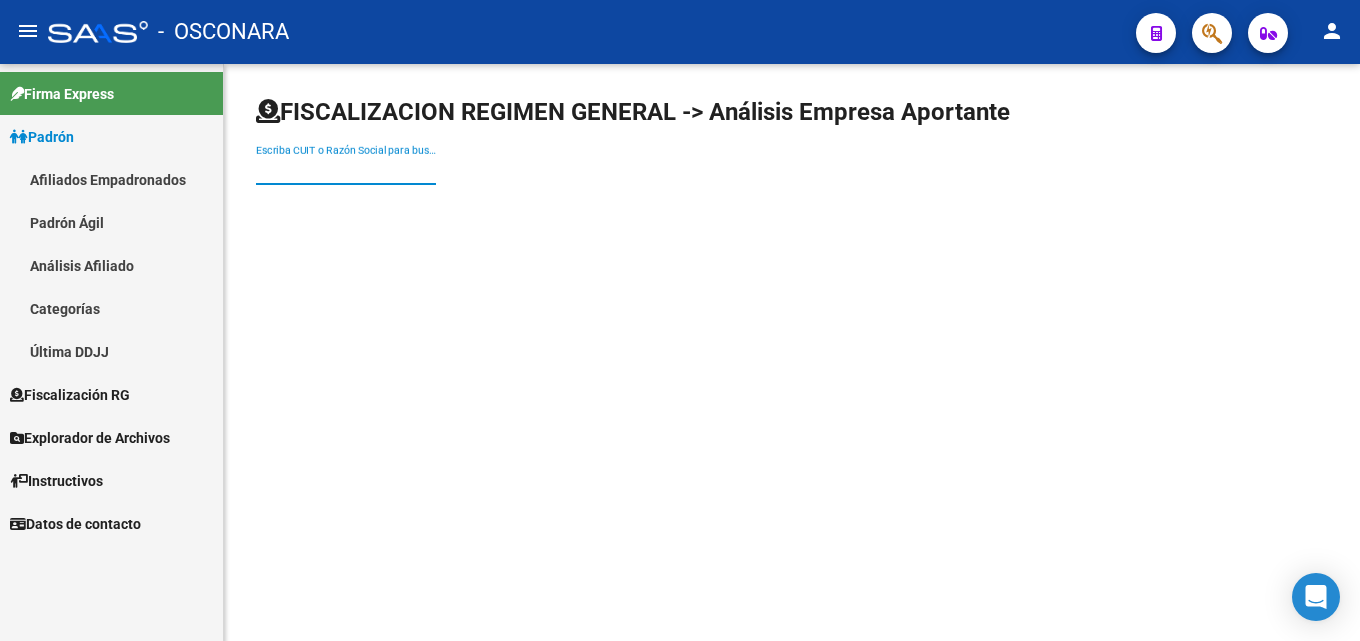 paste on "30-71642007-4" 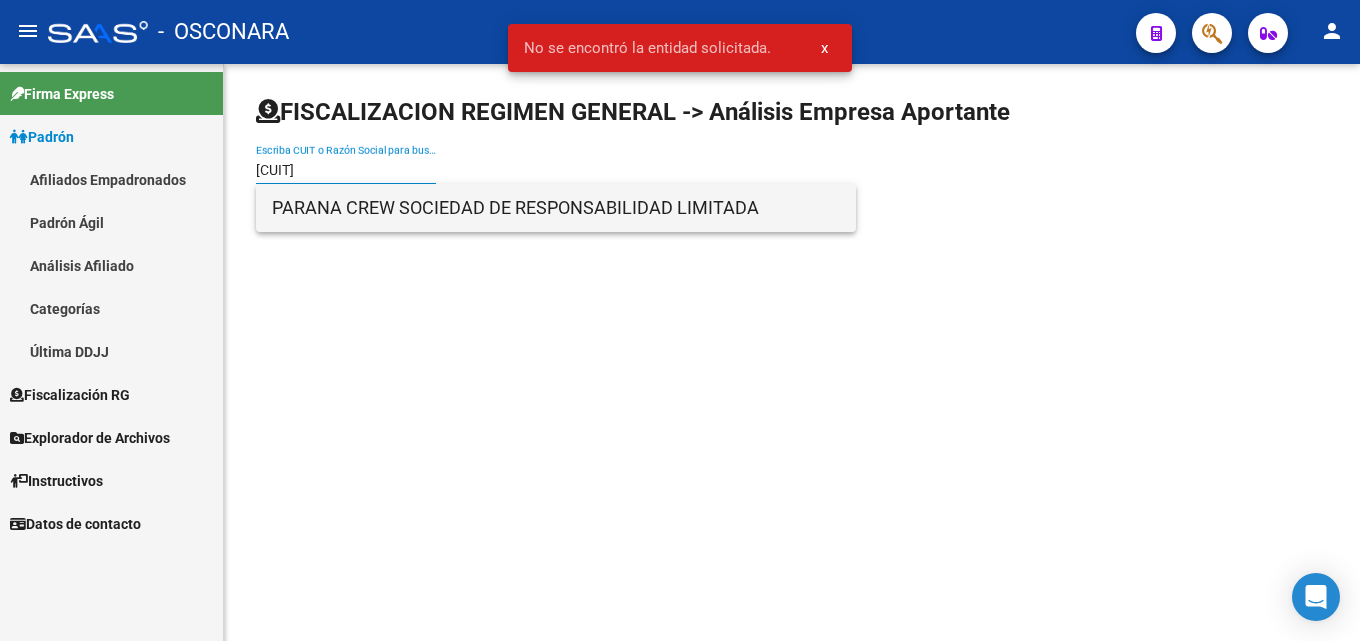 type on "30716420074" 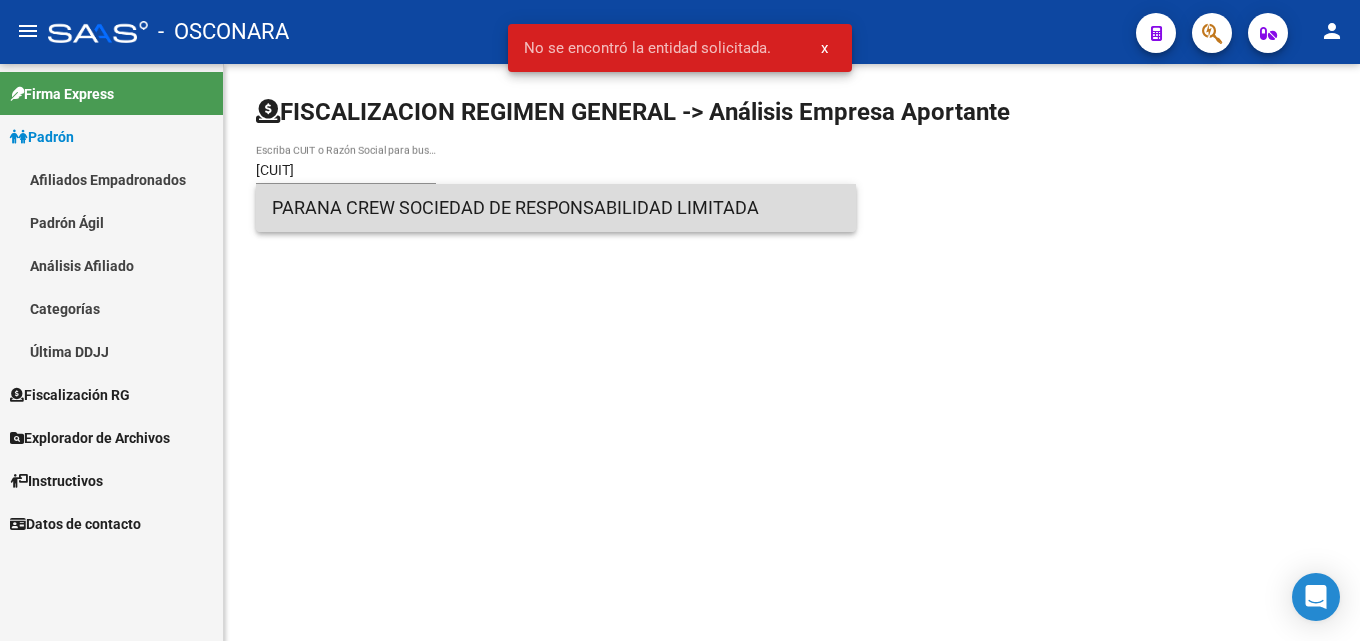 click on "PARANA CREW SOCIEDAD DE RESPONSABILIDAD LIMITADA" at bounding box center (556, 208) 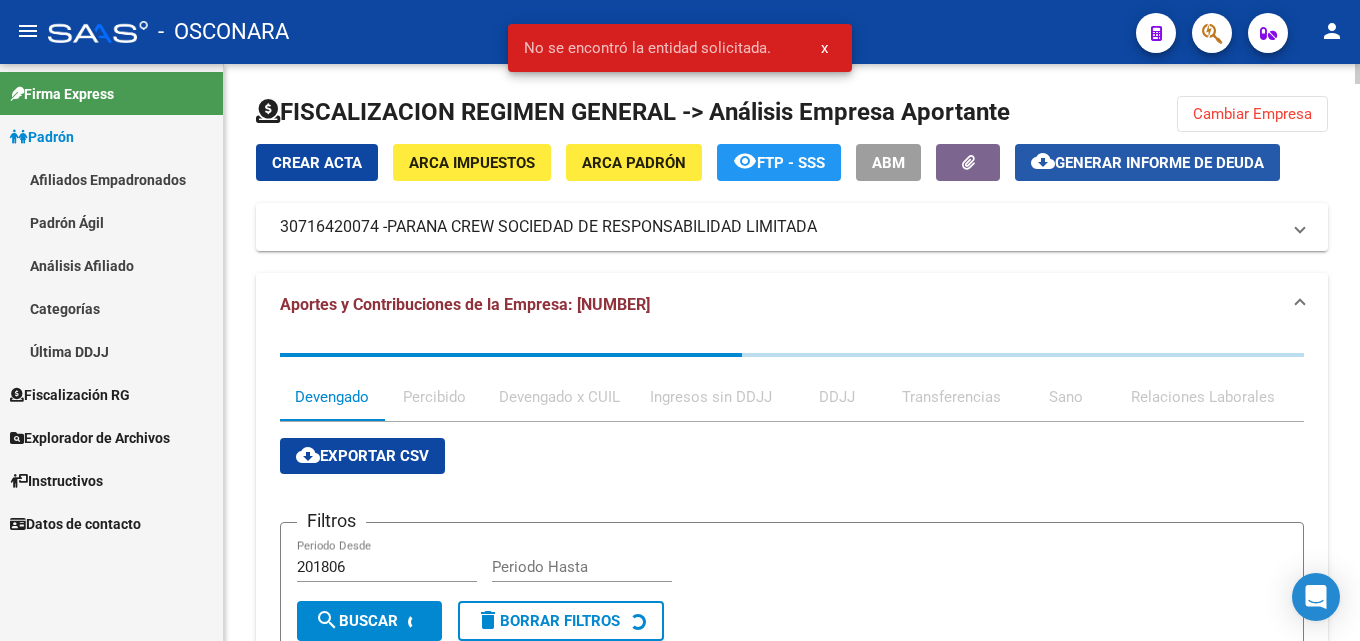 click on "cloud_download  Generar informe de deuda" 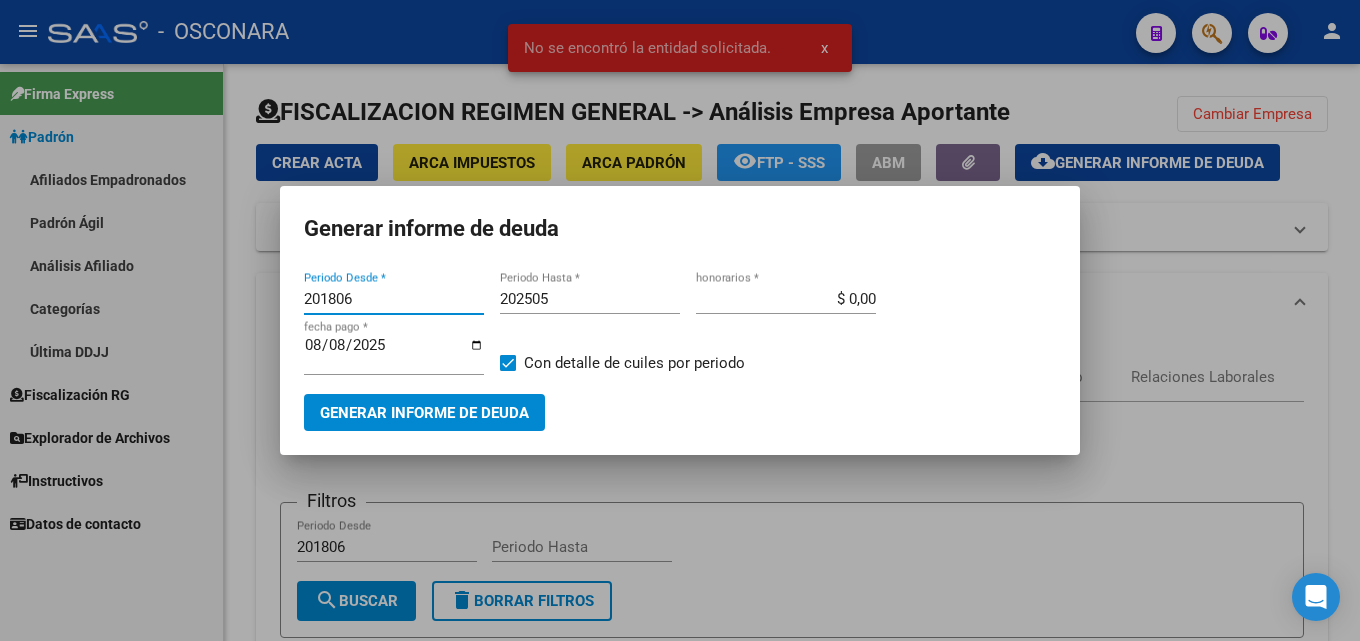 click on "201806" at bounding box center (394, 299) 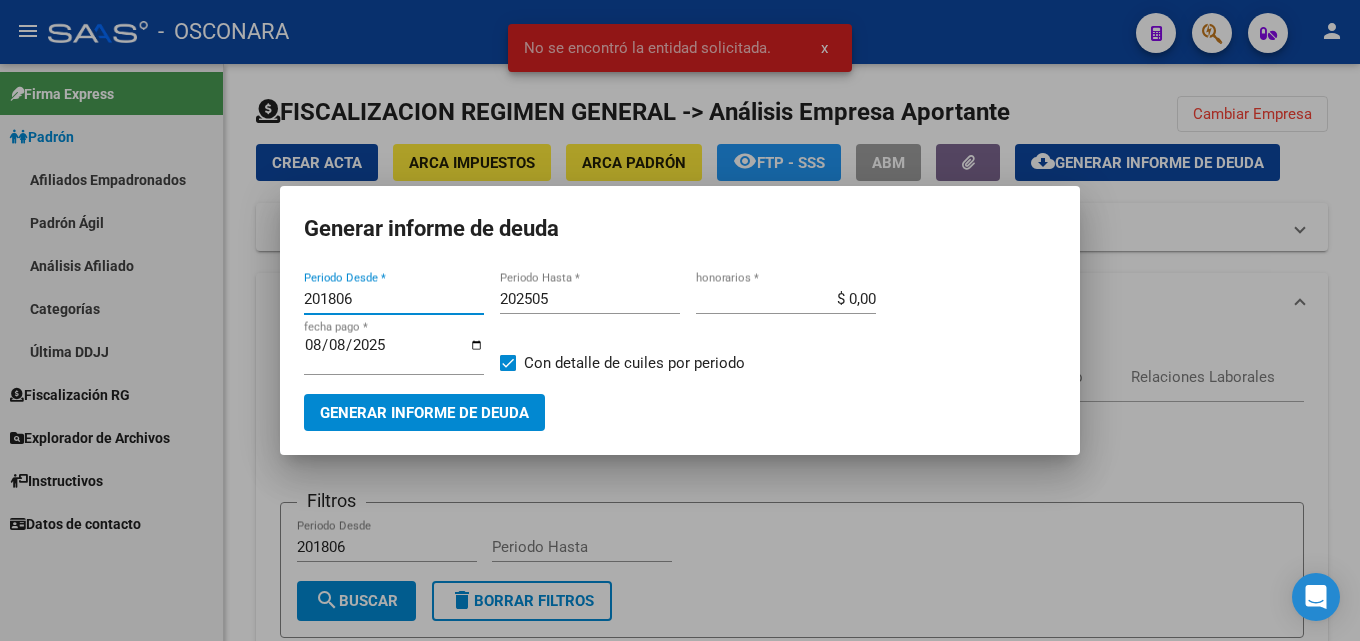 click on "201806" at bounding box center (394, 299) 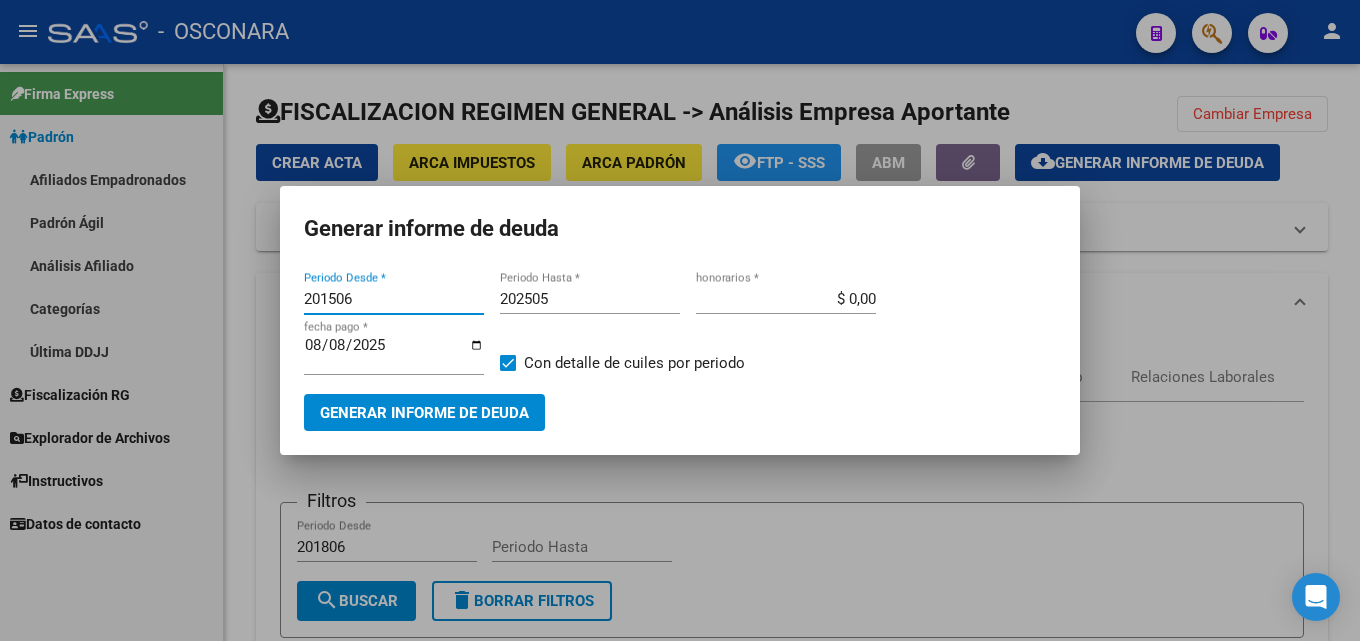 type on "201506" 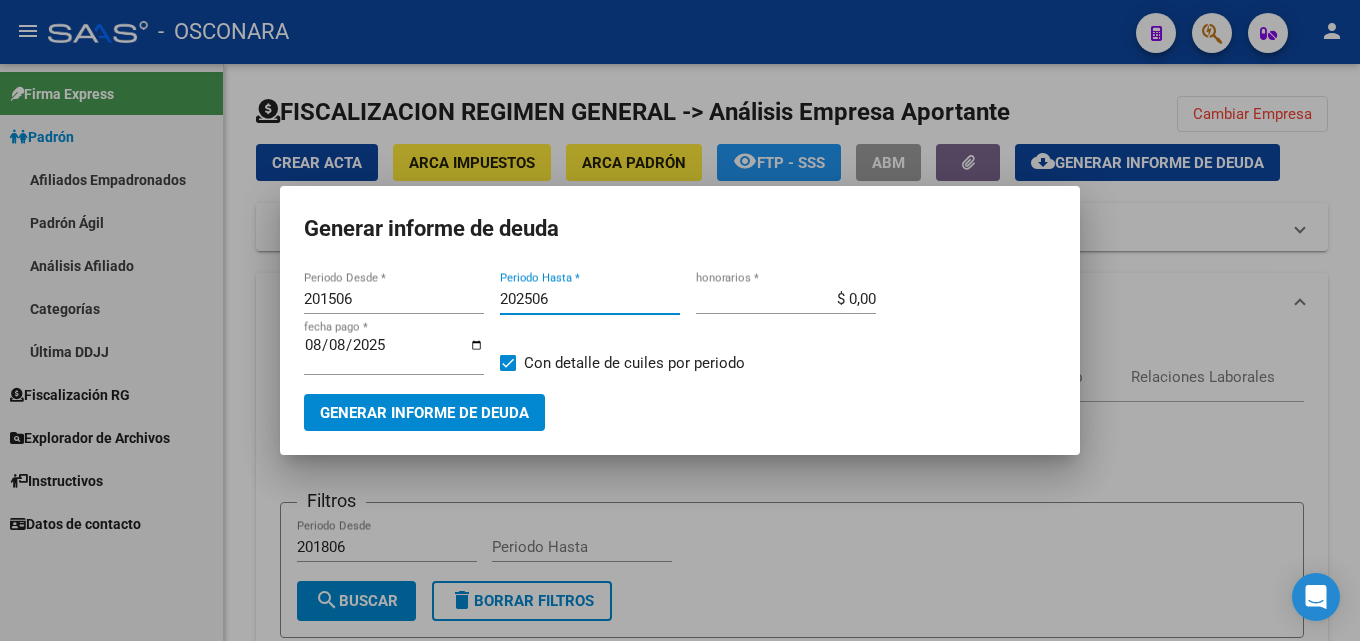 type on "202506" 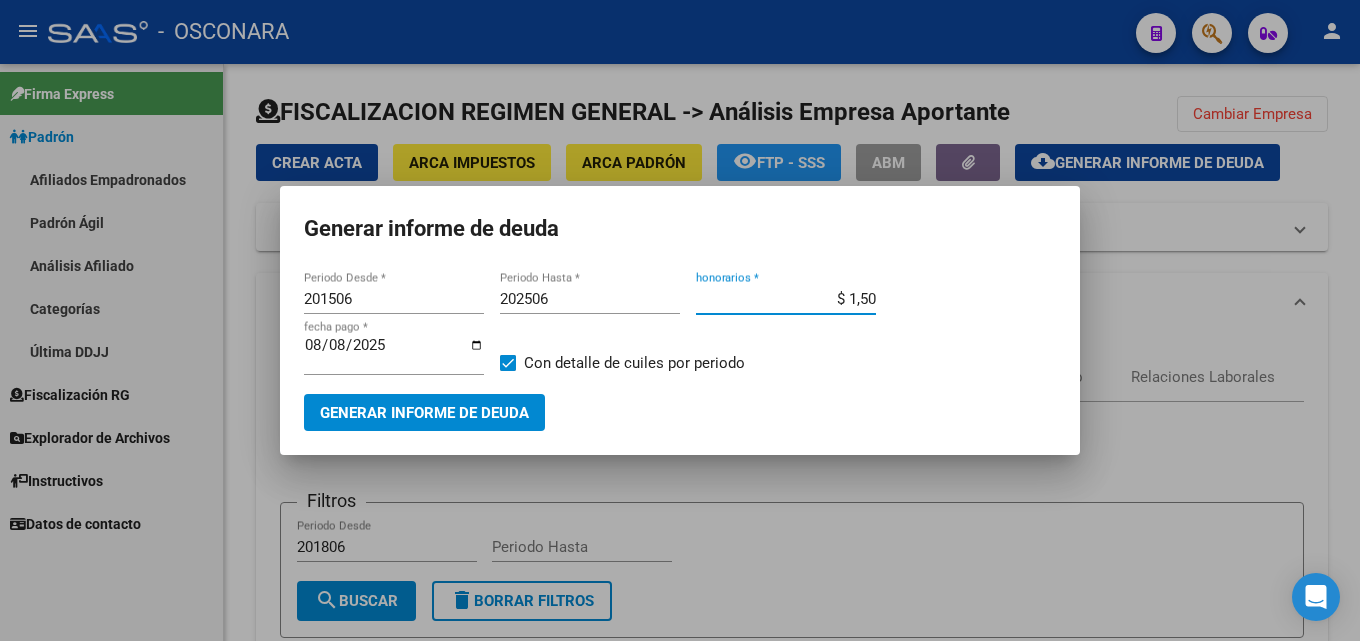 type on "$ 15,00" 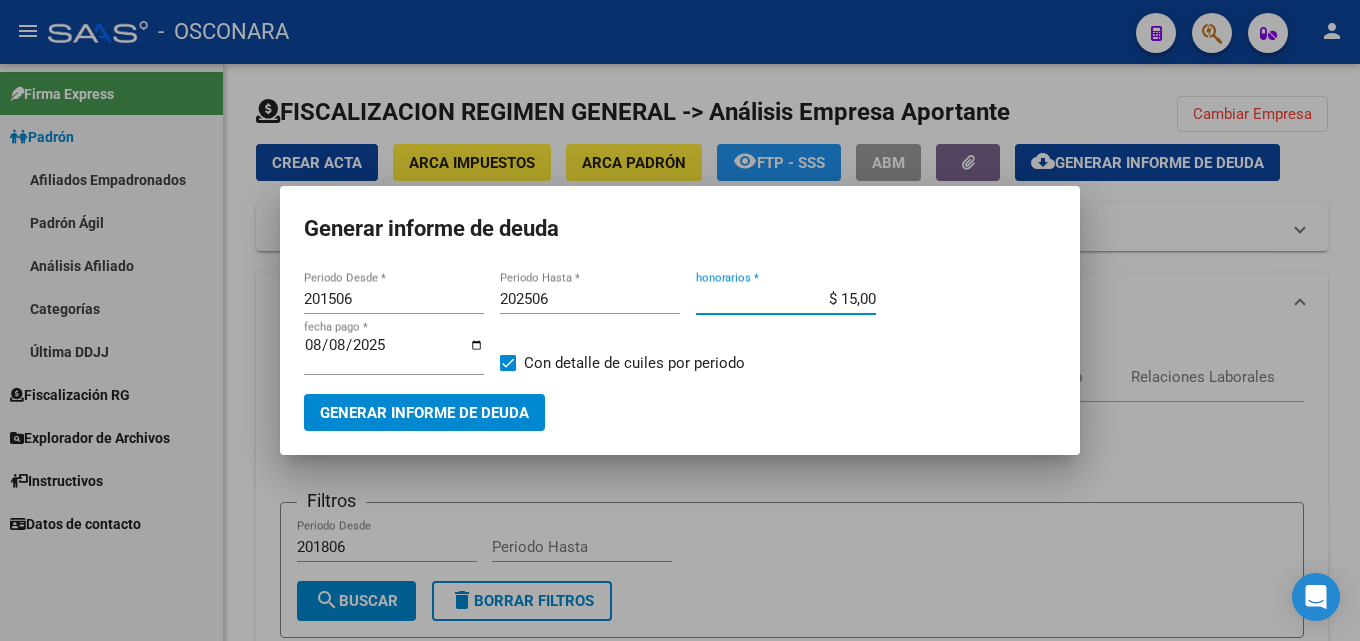 click on "Generar informe de deuda" at bounding box center [424, 413] 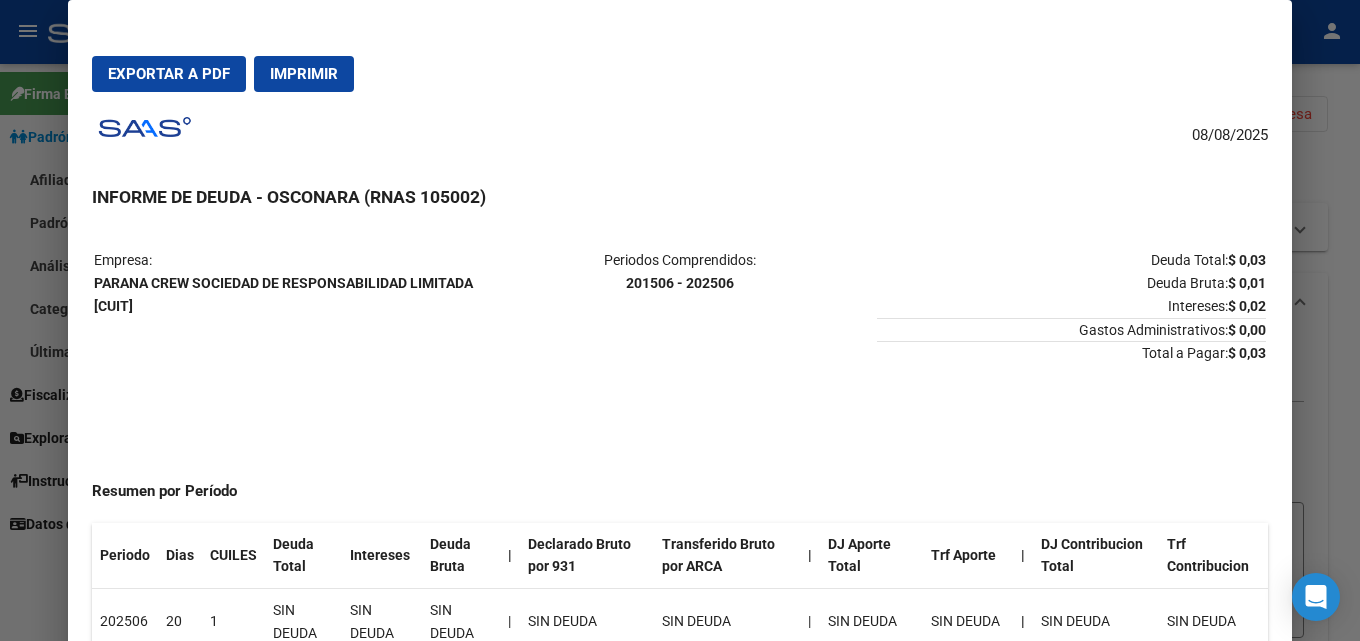 click at bounding box center (680, 320) 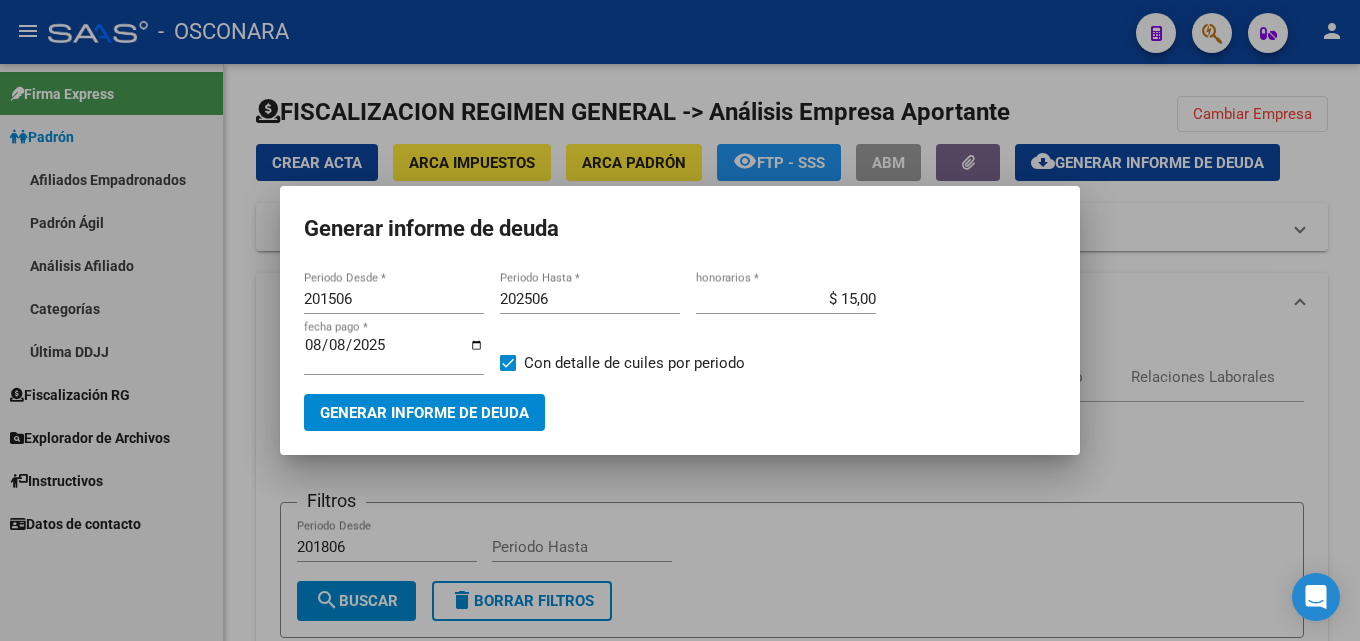 click at bounding box center (680, 320) 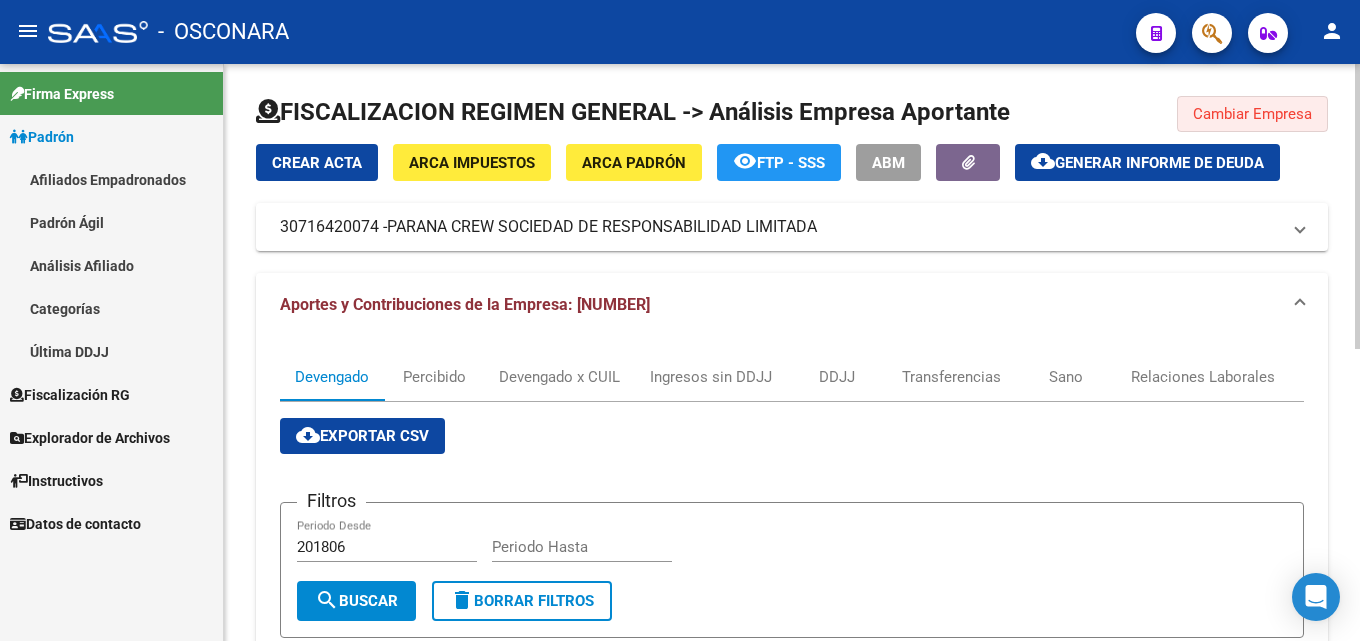 click on "Cambiar Empresa" 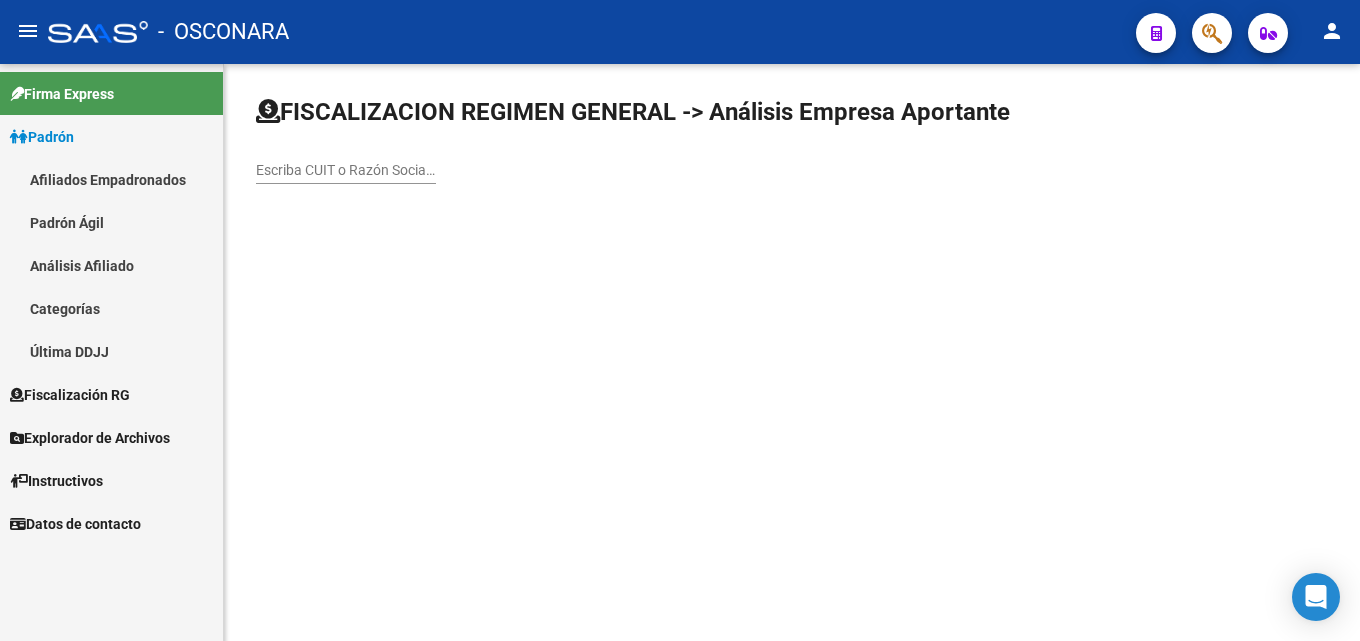 click on "Escriba CUIT o Razón Social para buscar" at bounding box center [346, 170] 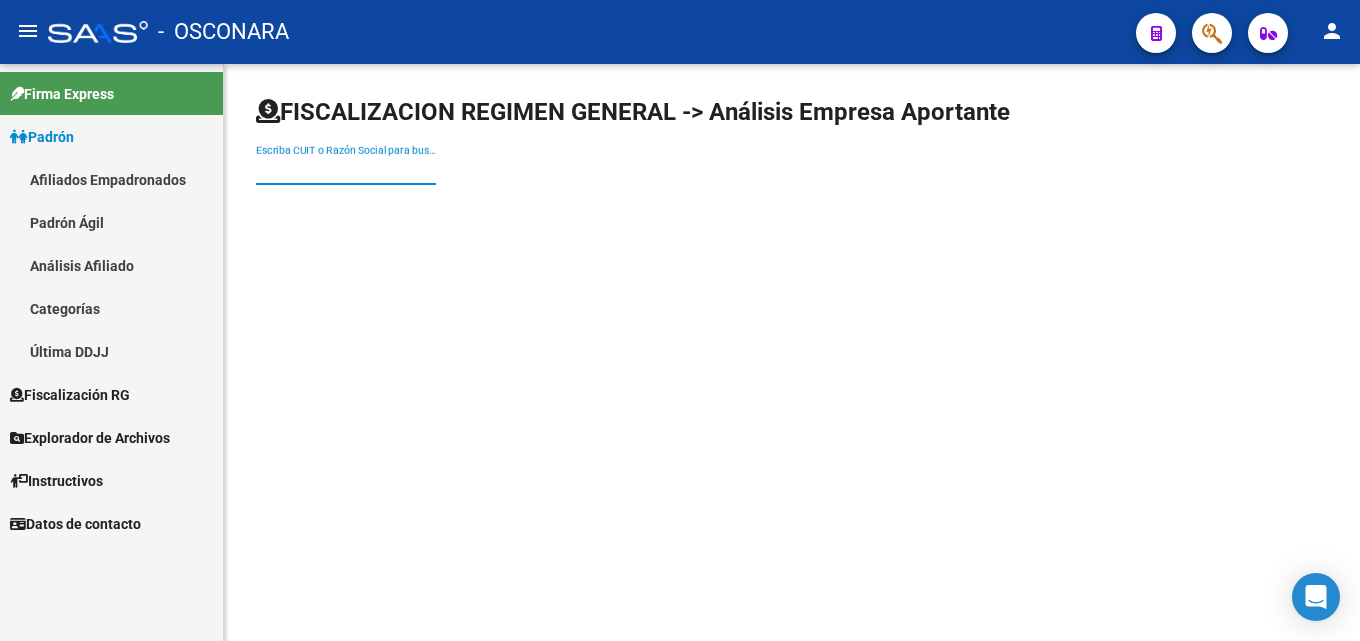 paste on "33-70831723-9" 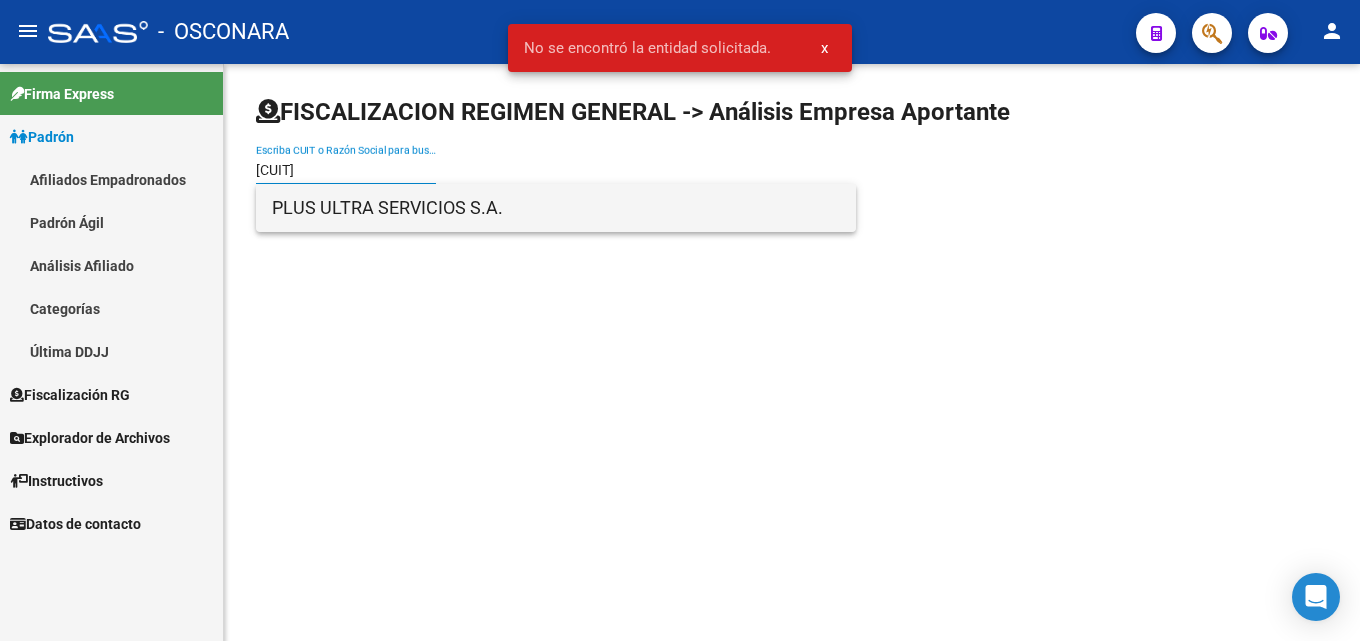 type on "33708317239" 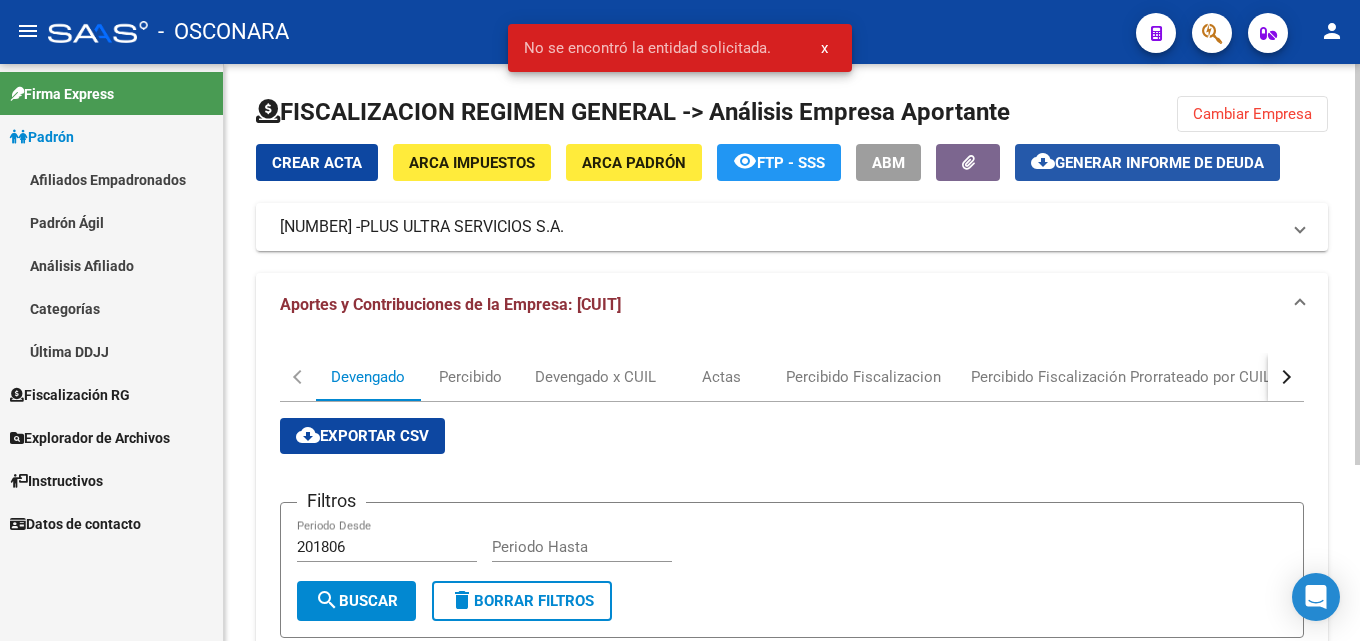 click on "Generar informe de deuda" 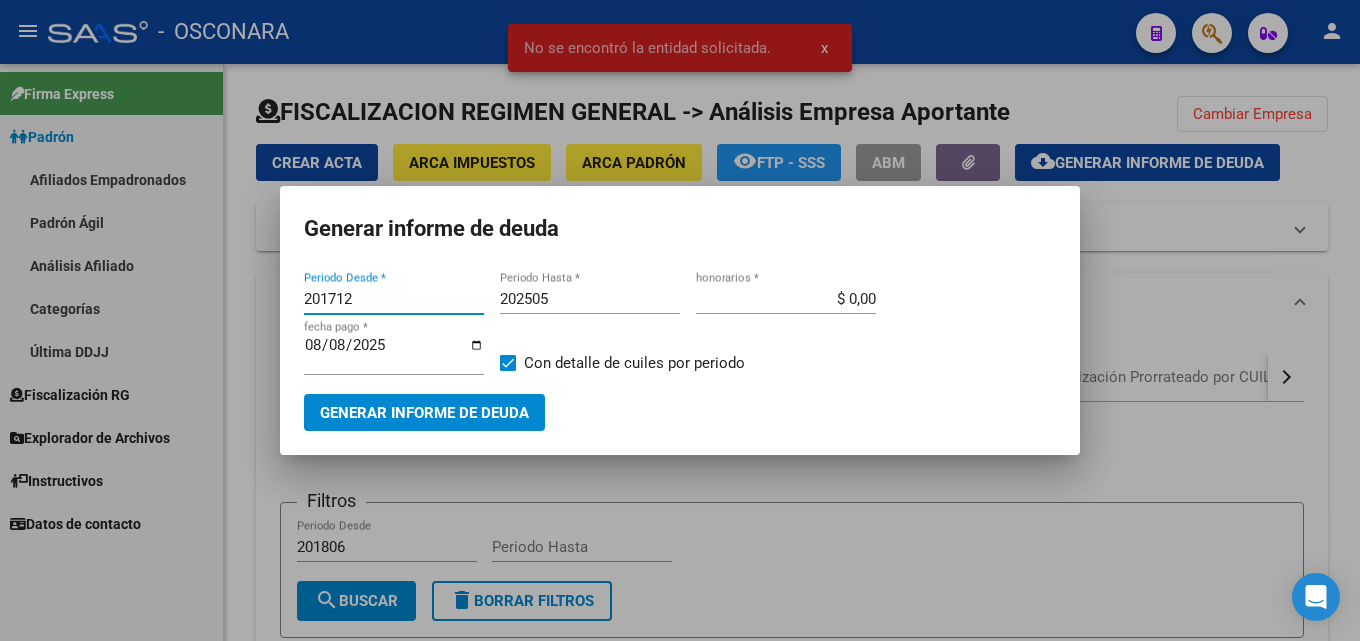 drag, startPoint x: 355, startPoint y: 301, endPoint x: 274, endPoint y: 301, distance: 81 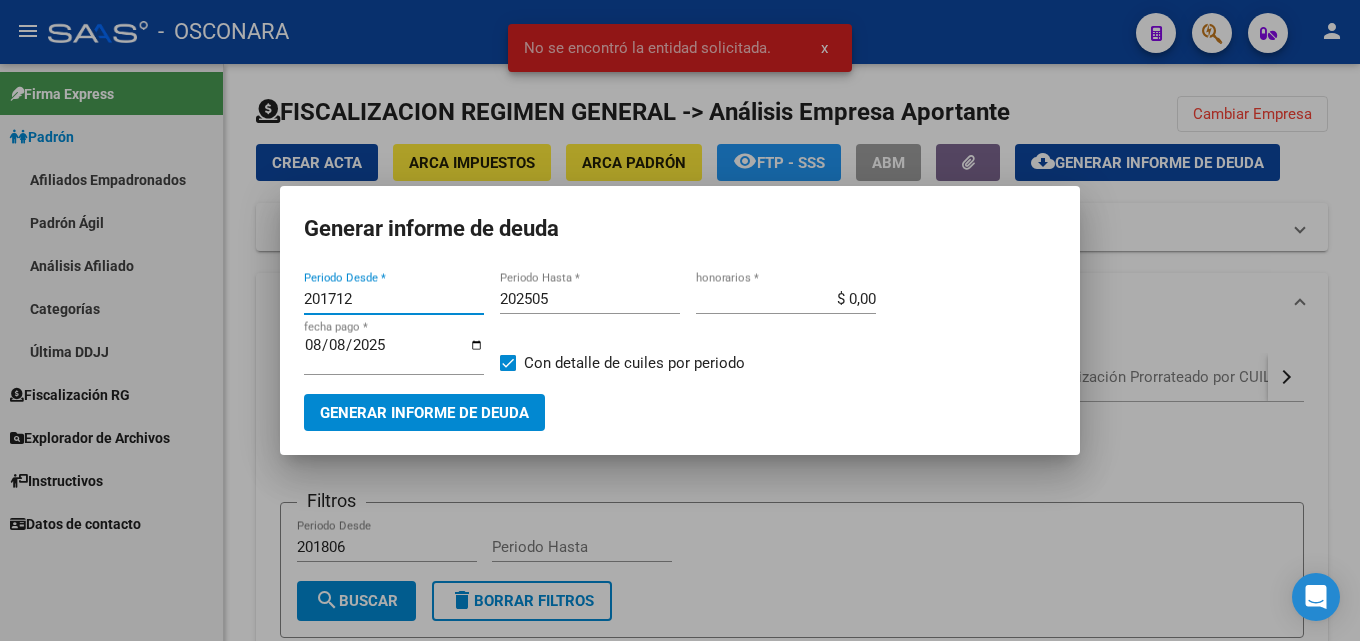click on "No se encontró la entidad solicitada. x Generar informe de deuda   201712 Periodo Desde *   202505 Periodo Hasta *   $ 0,00 honorarios *   2025-08-08 fecha pago *   Con detalle de cuiles por periodo  Generar informe de deuda" at bounding box center [680, 320] 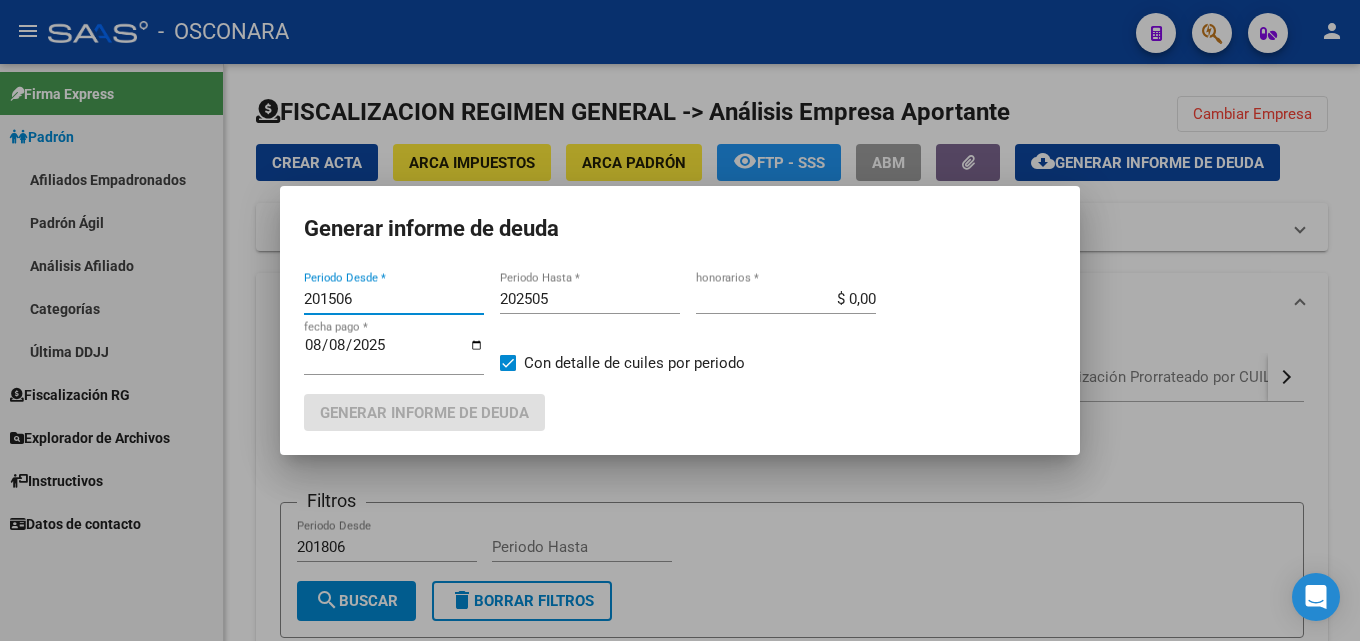 type on "201506" 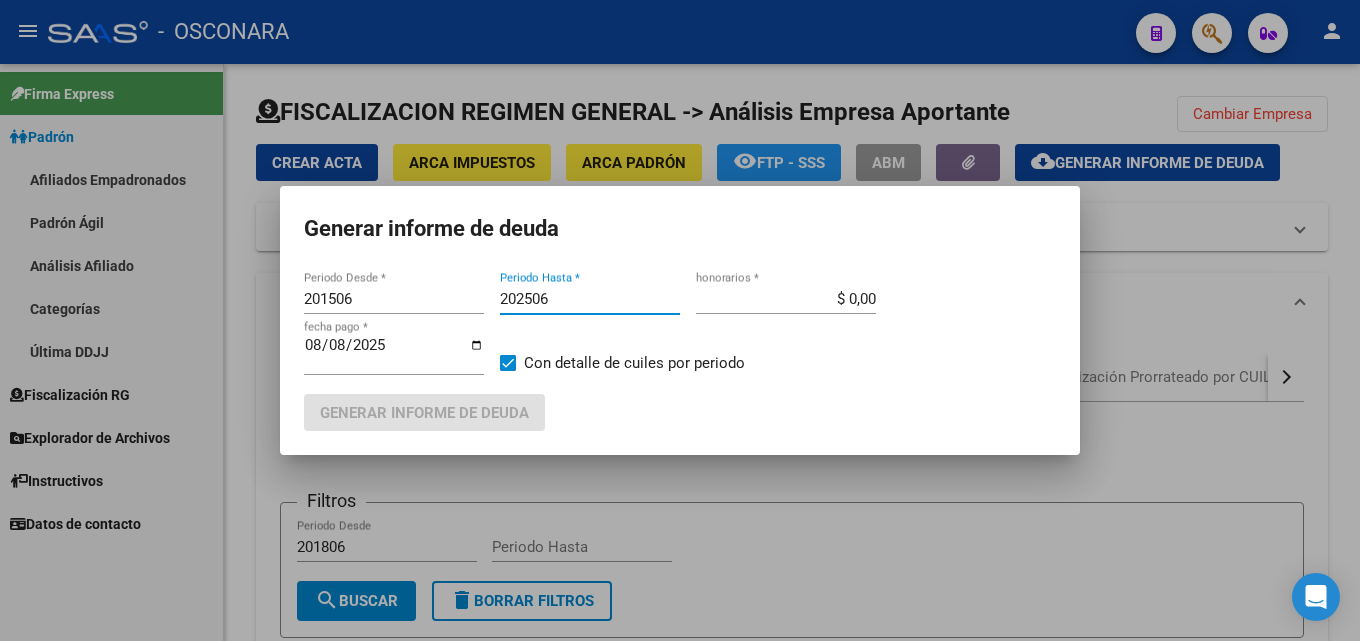 type on "202506" 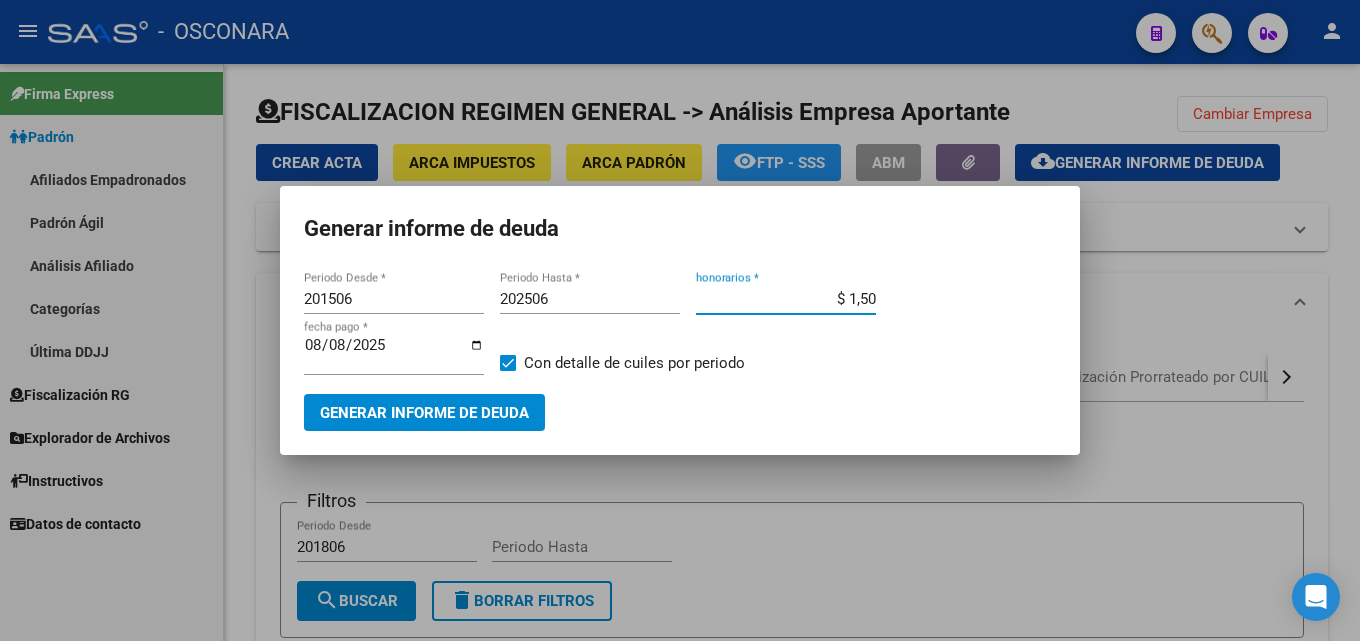 type on "$ 15,00" 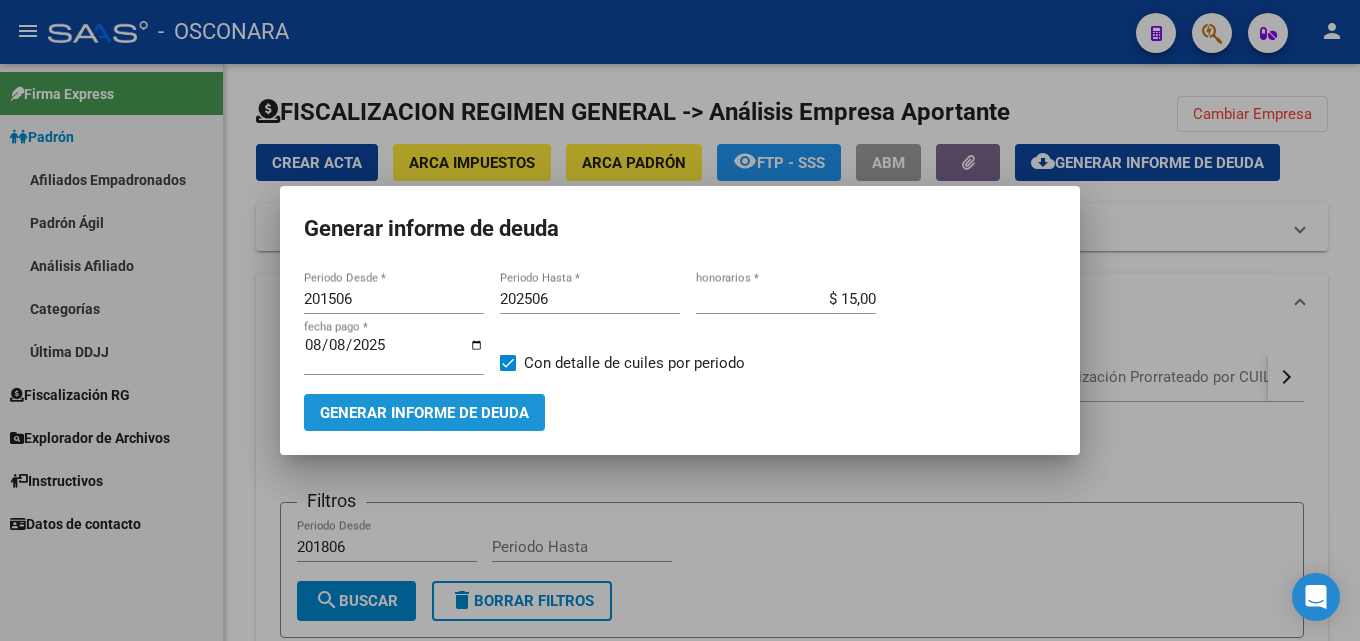 click on "Generar informe de deuda" at bounding box center (424, 413) 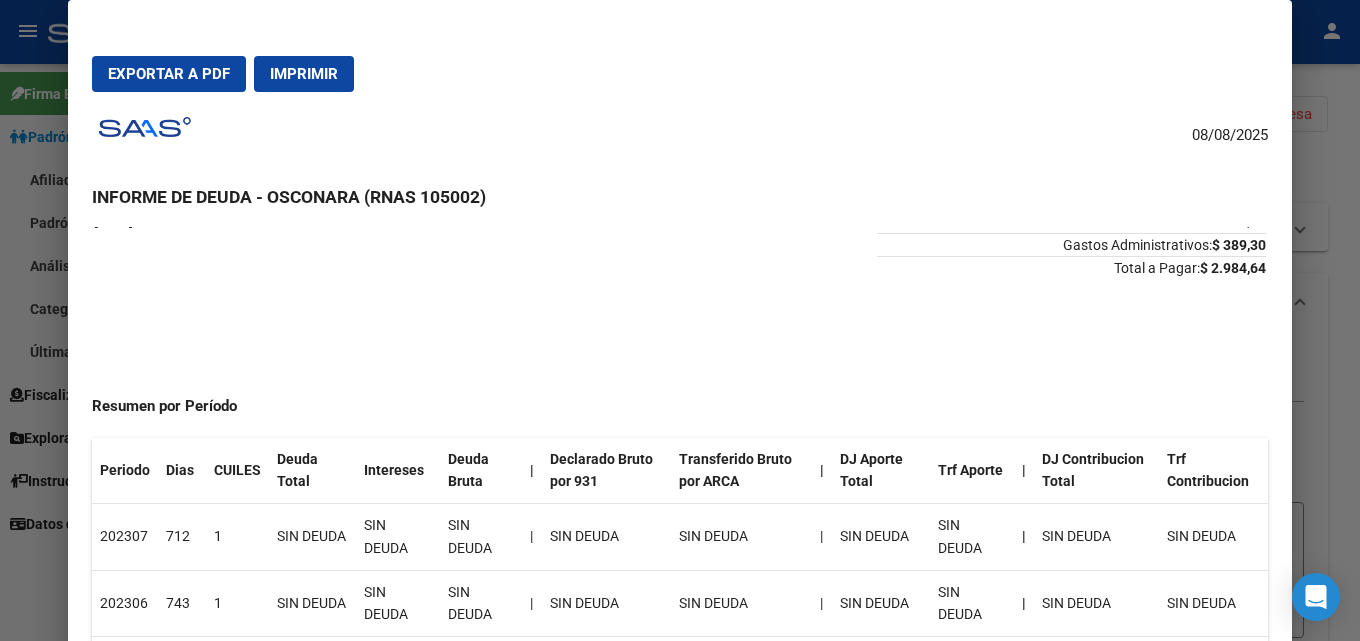 scroll, scrollTop: 500, scrollLeft: 0, axis: vertical 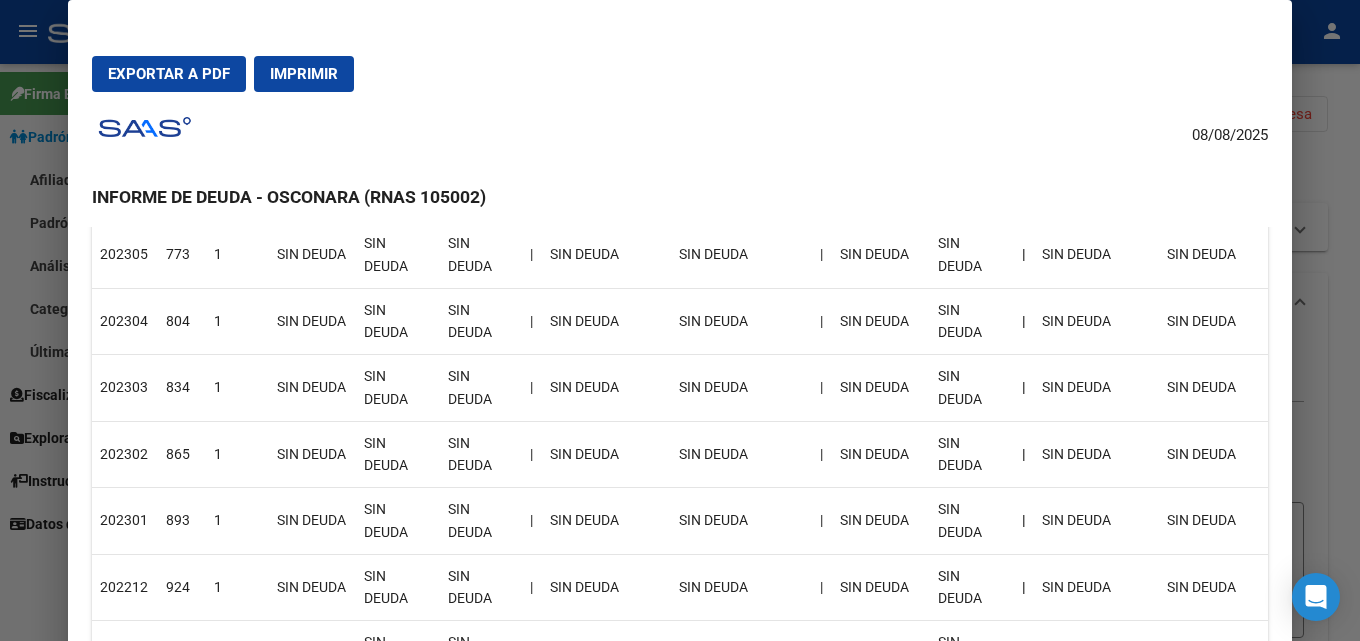 click at bounding box center (680, 320) 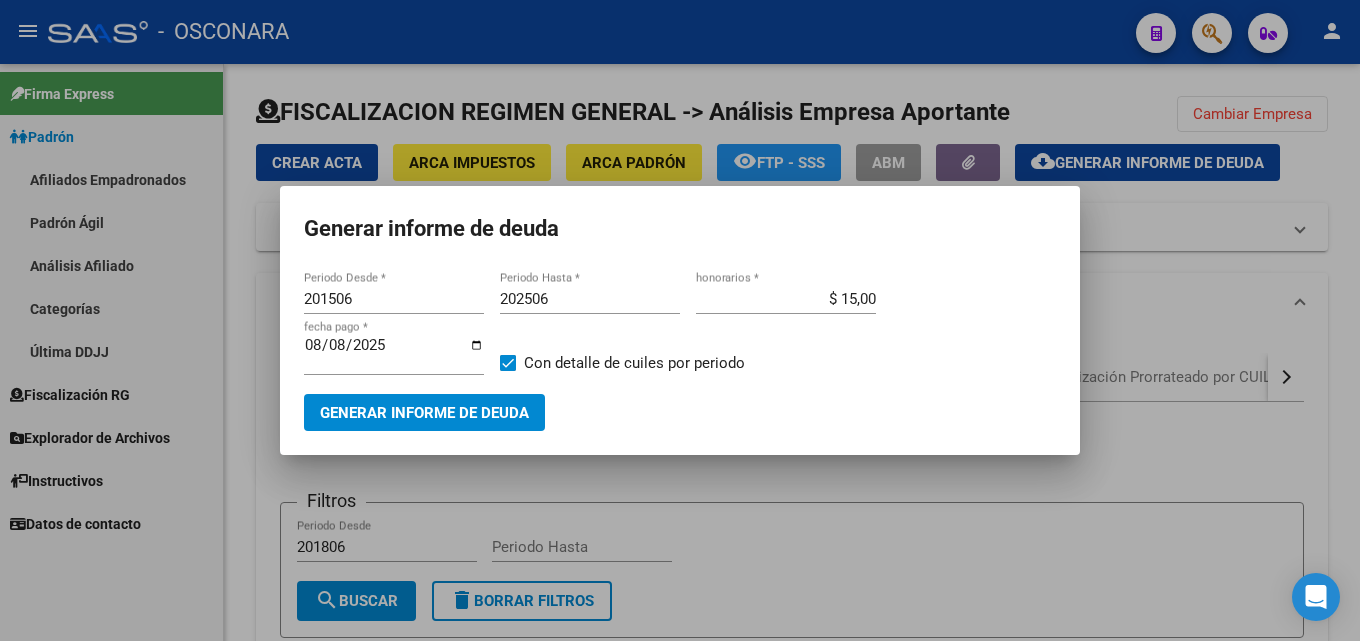 click at bounding box center (680, 320) 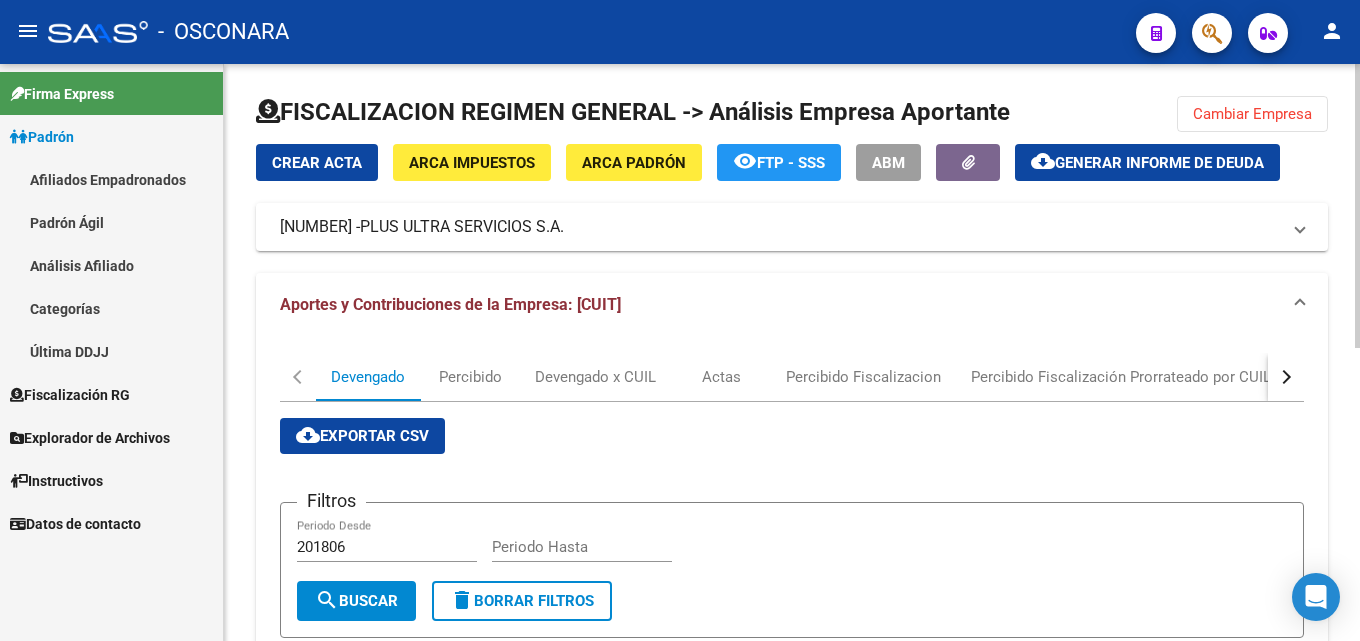 click on "Cambiar Empresa" 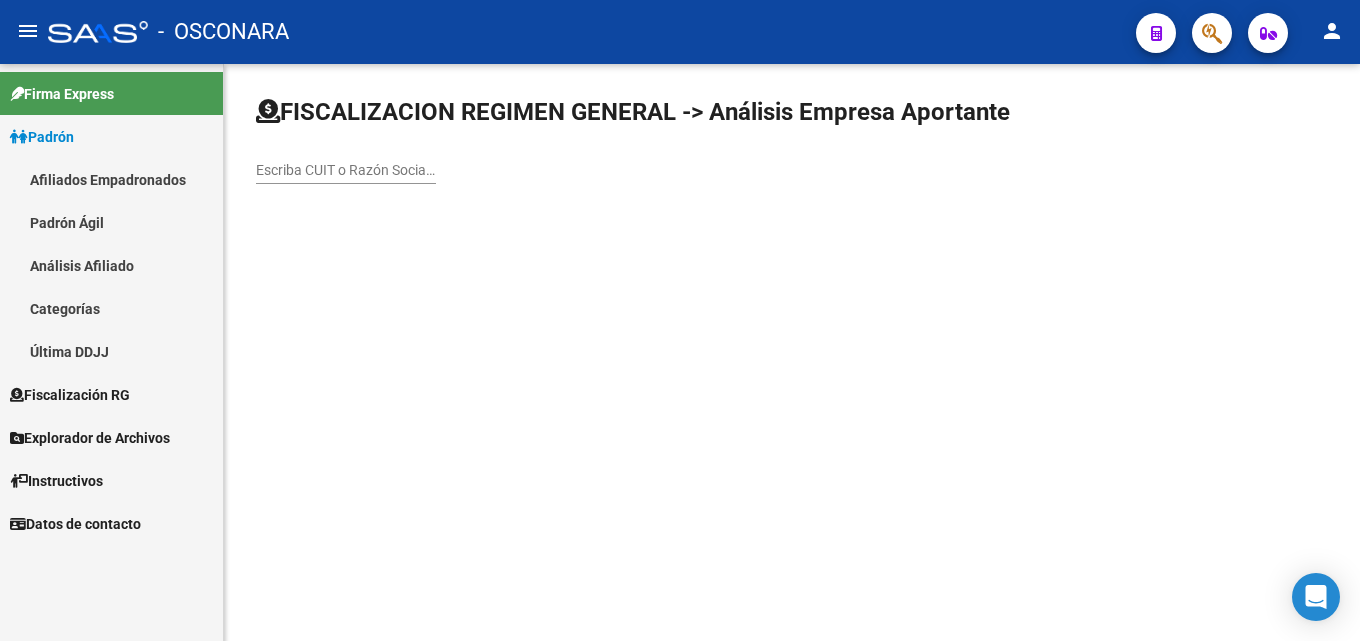 click on "Escriba CUIT o Razón Social para buscar" 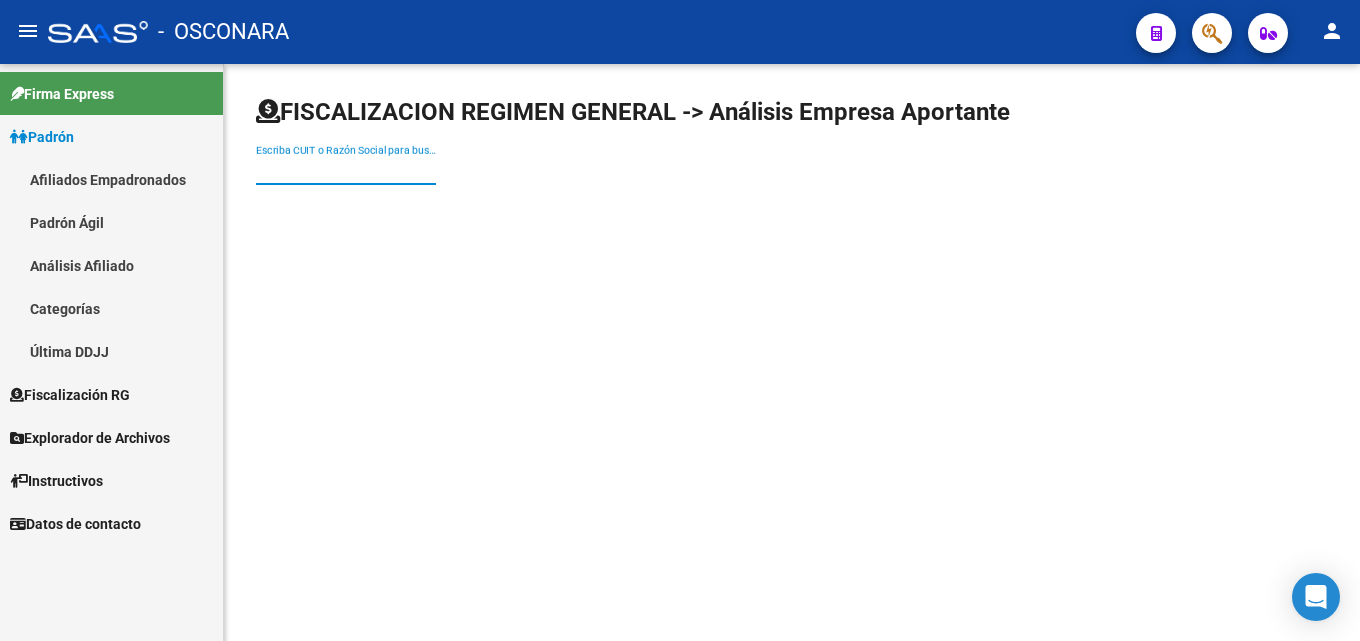 paste on "30-71452116-7" 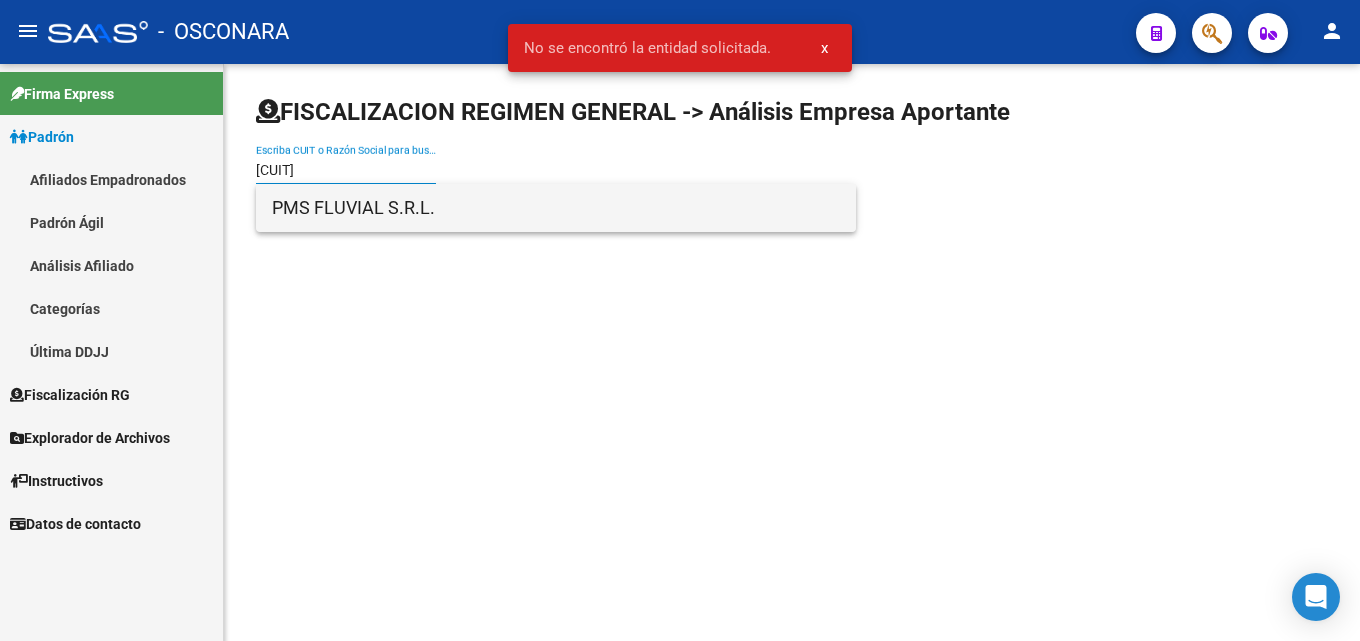 type on "30714521167" 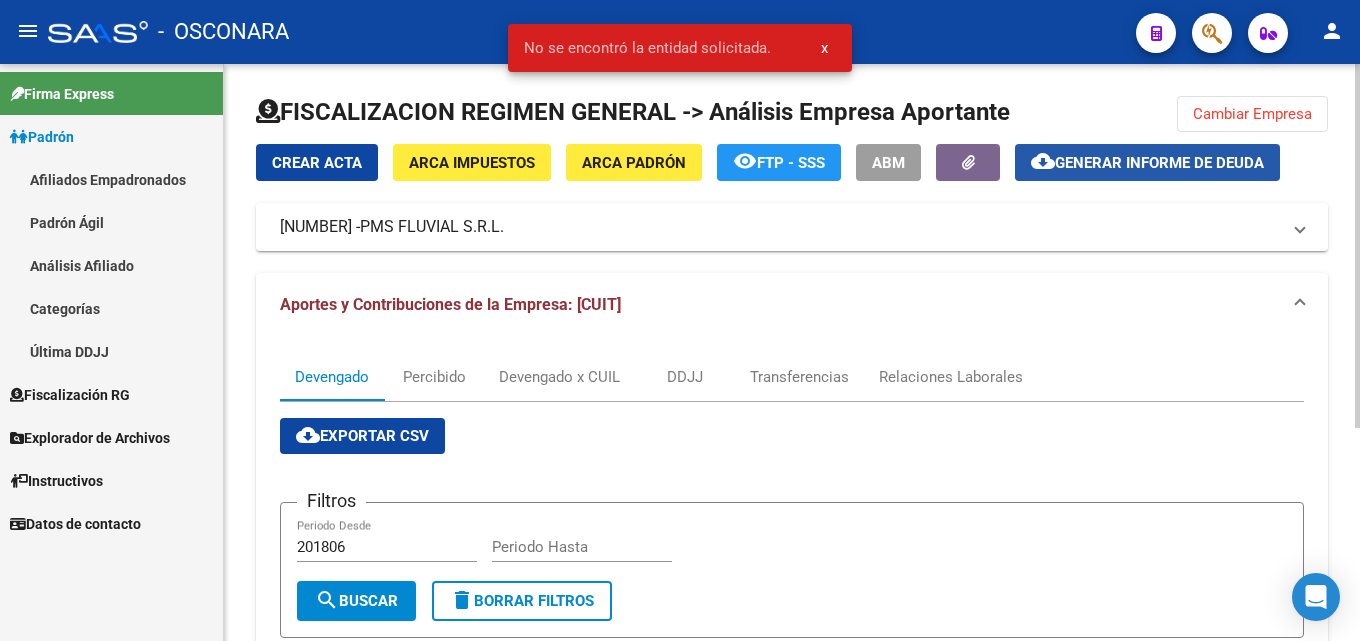 click on "Generar informe de deuda" 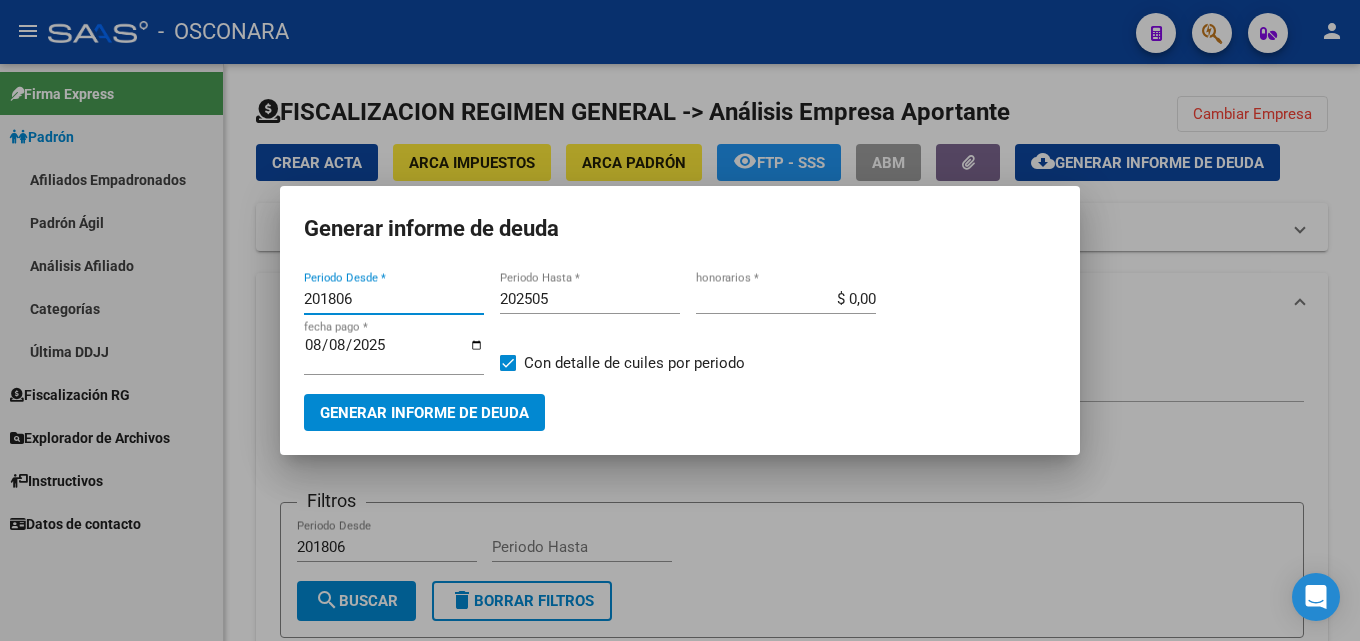 drag, startPoint x: 365, startPoint y: 303, endPoint x: 266, endPoint y: 300, distance: 99.04544 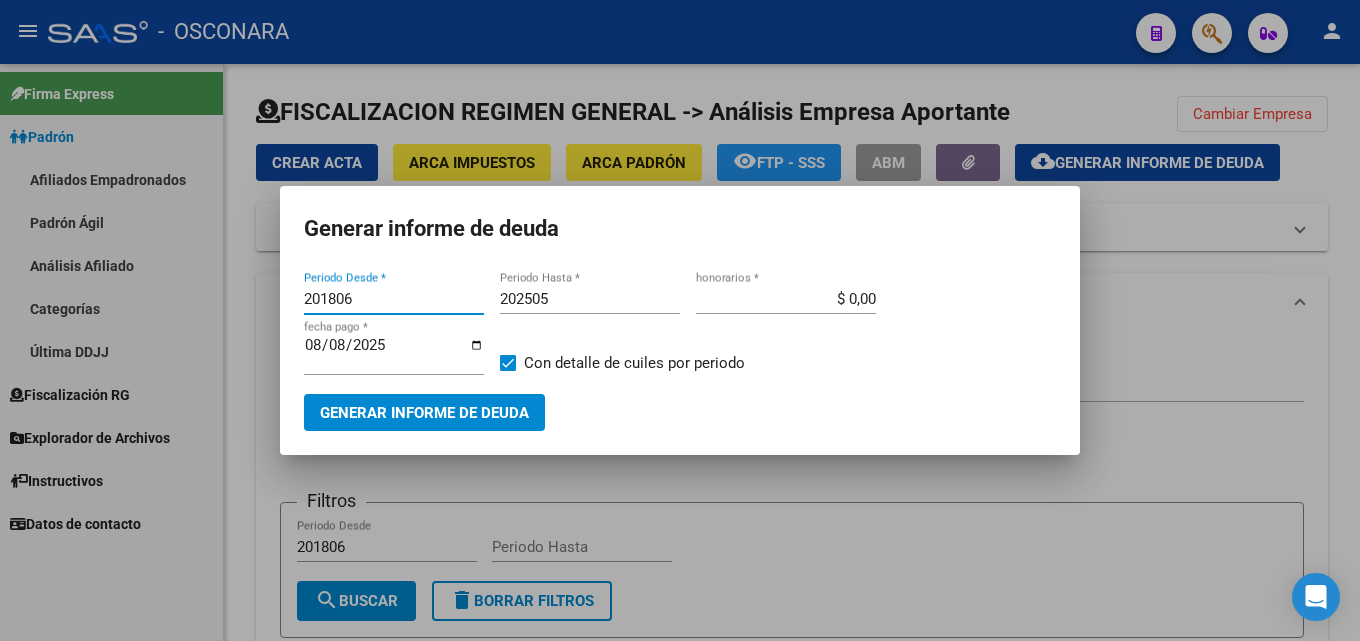 click on "Generar informe de deuda 201806 Periodo Desde * 202505 Periodo Hasta * $ 0,00 honorarios * 2025-08-08 fecha pago * Con detalle de cuiles por periodo Generar informe de deuda" at bounding box center (680, 320) 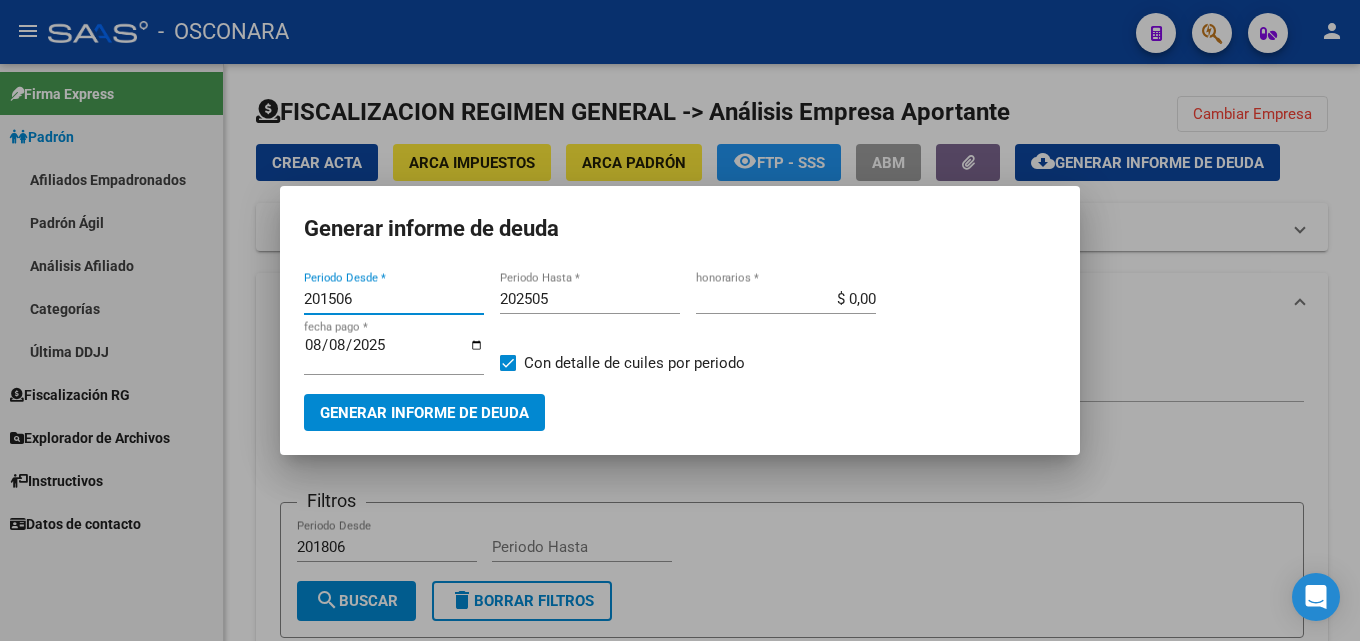 type on "201506" 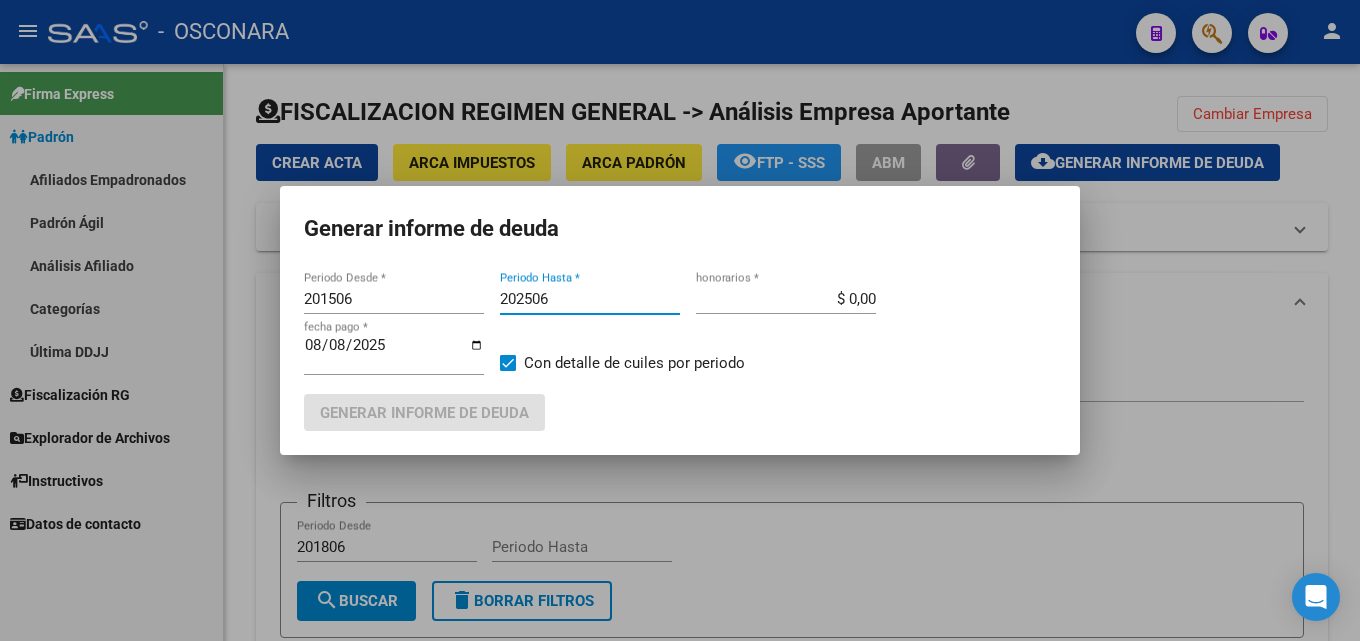type on "202506" 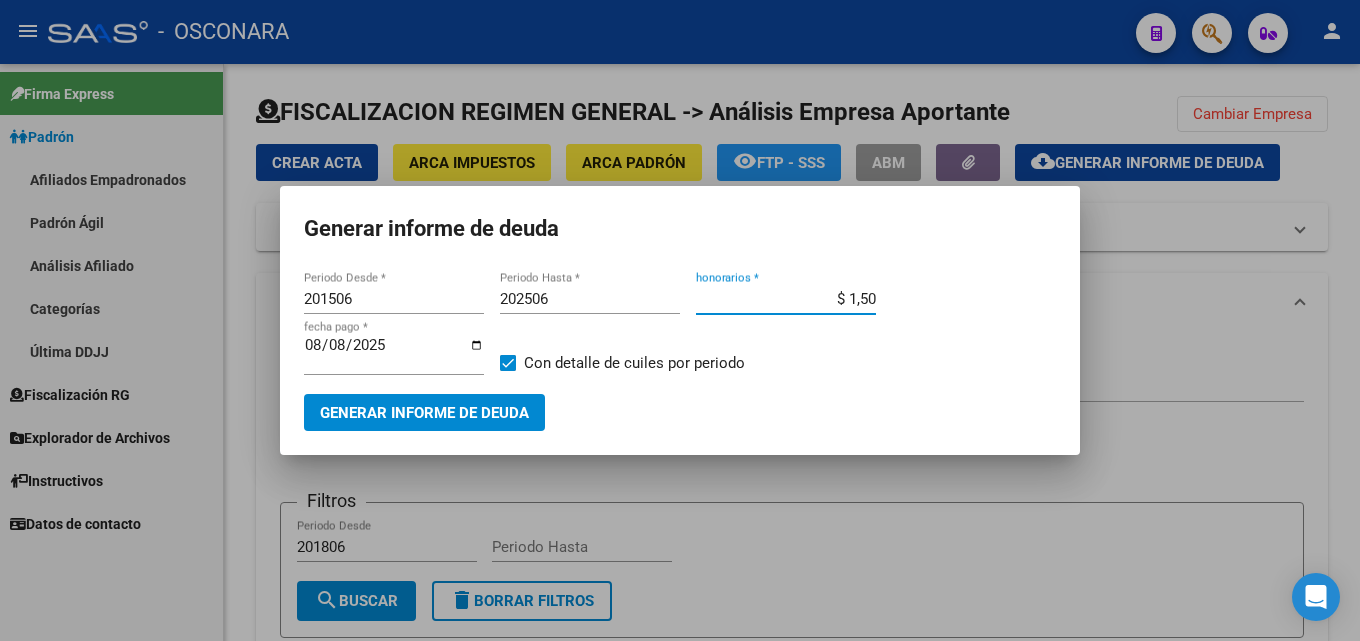 type on "$ 15,00" 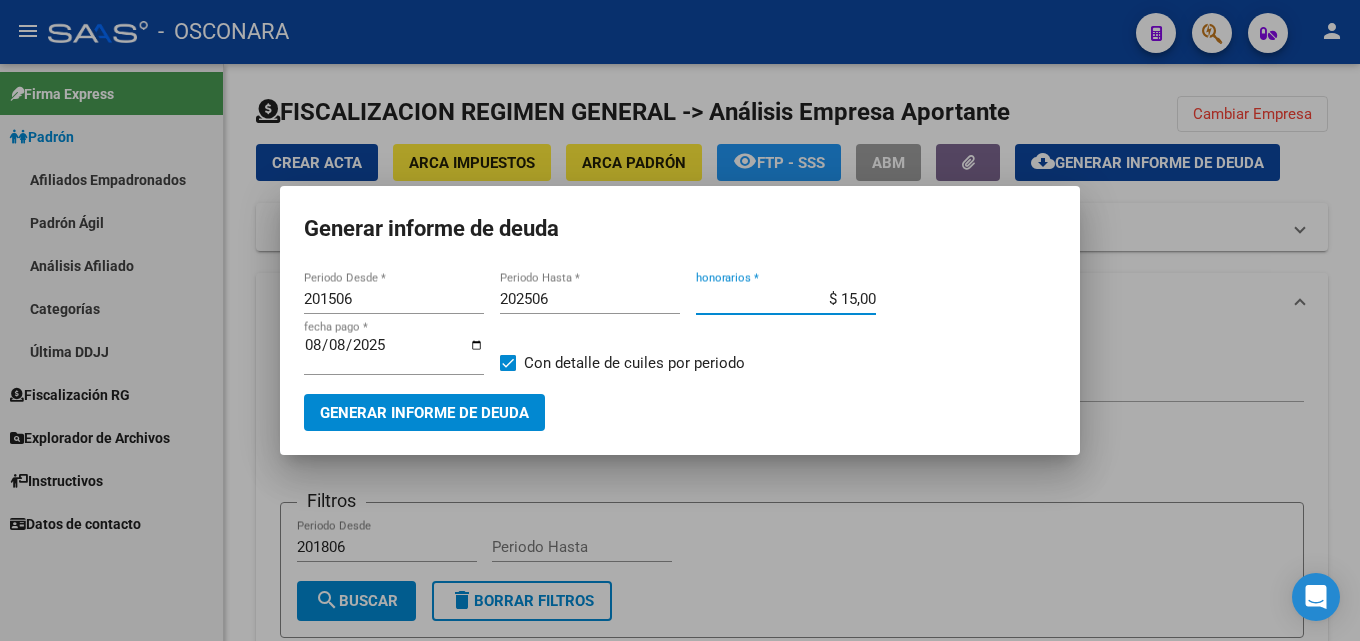 click on "Generar informe de deuda" at bounding box center [424, 413] 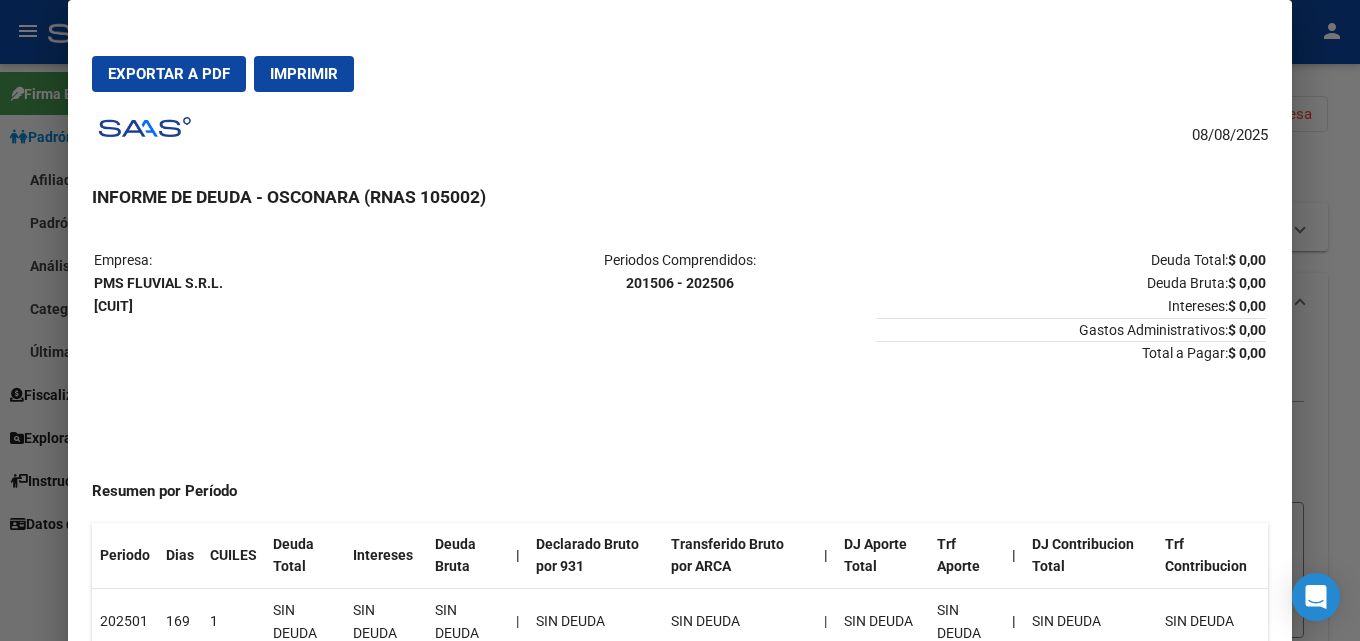click at bounding box center (680, 320) 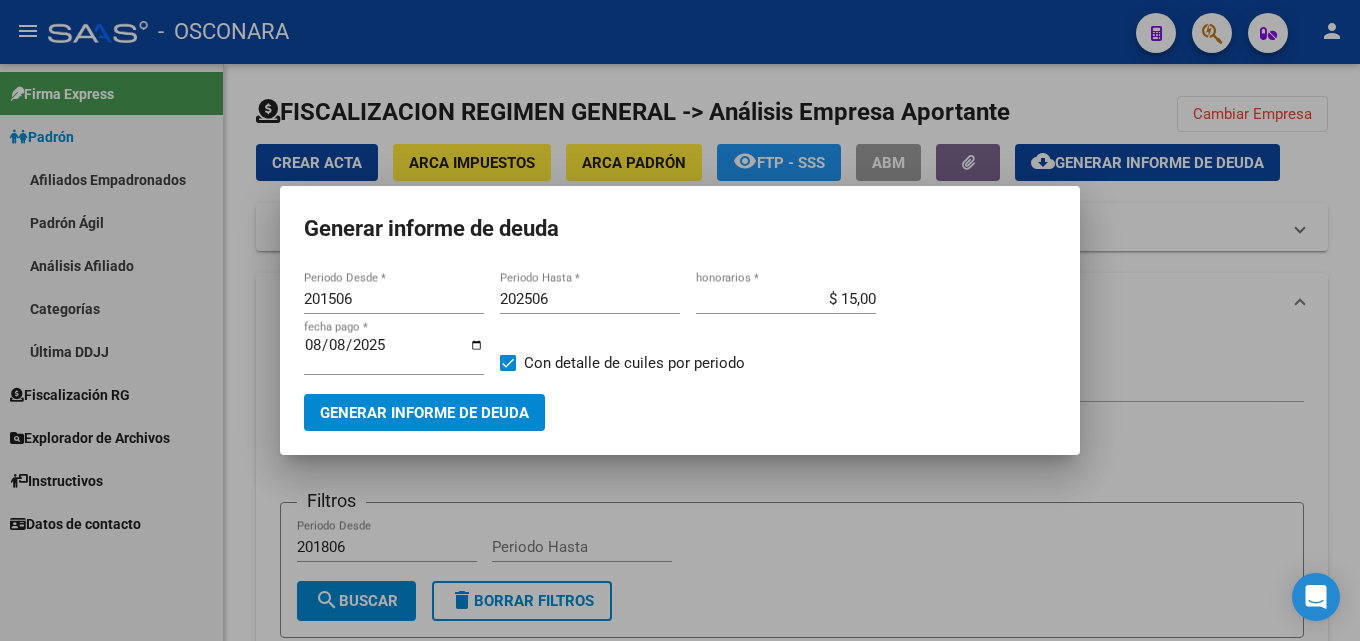 click at bounding box center [680, 320] 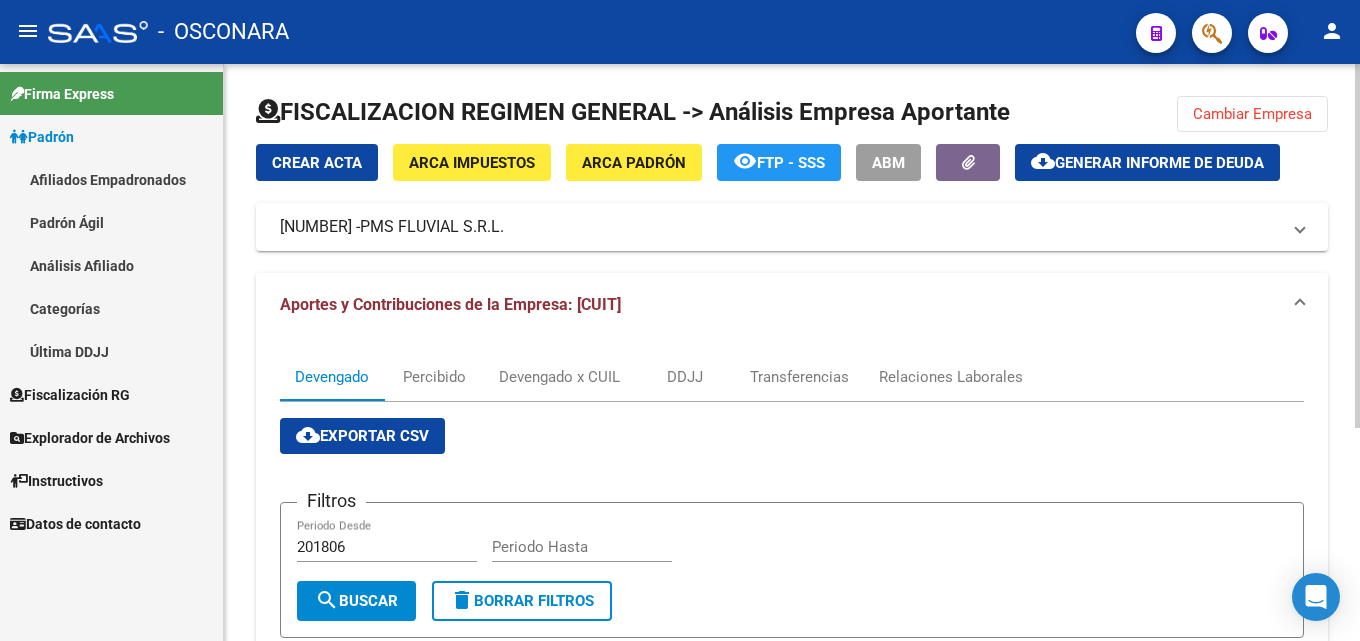 click on "Cambiar Empresa" 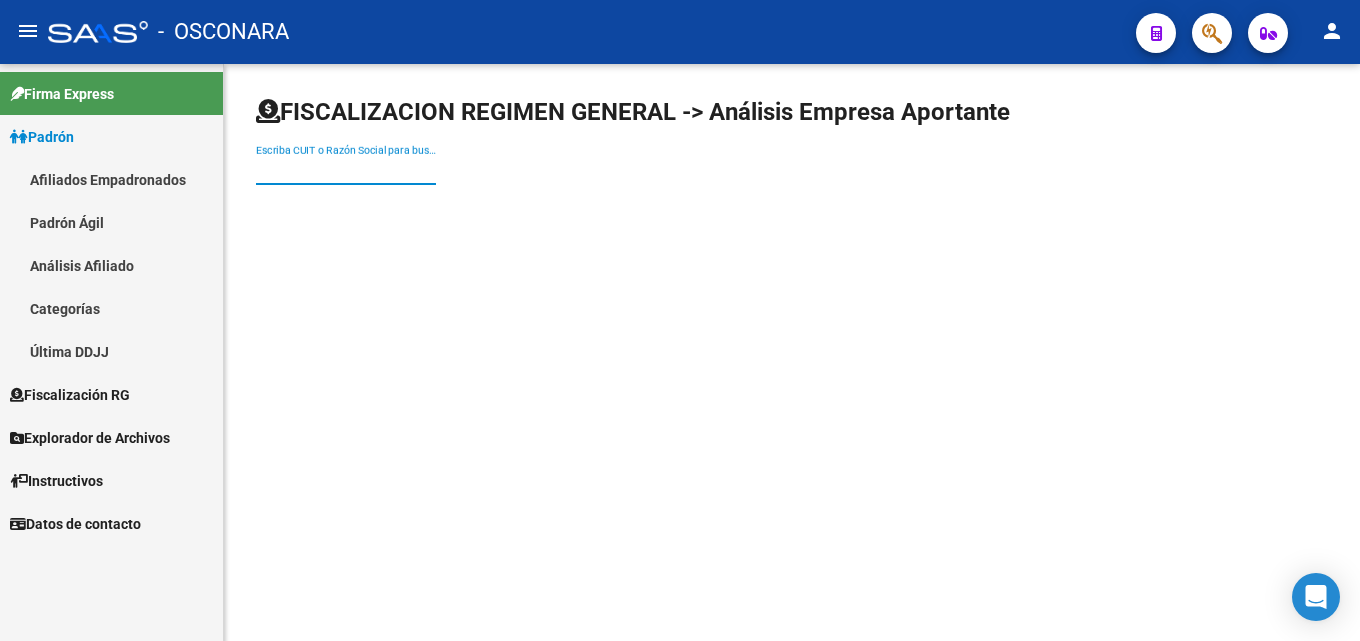 click on "Escriba CUIT o Razón Social para buscar" at bounding box center (346, 170) 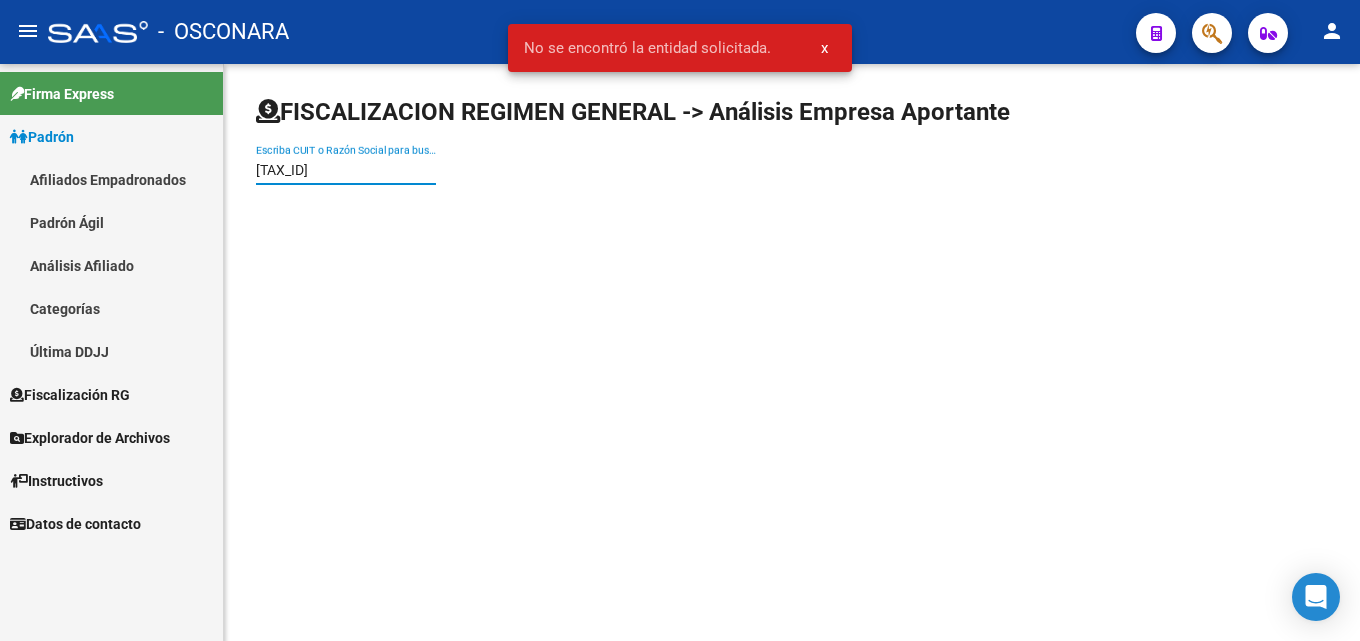 type on "23245925514" 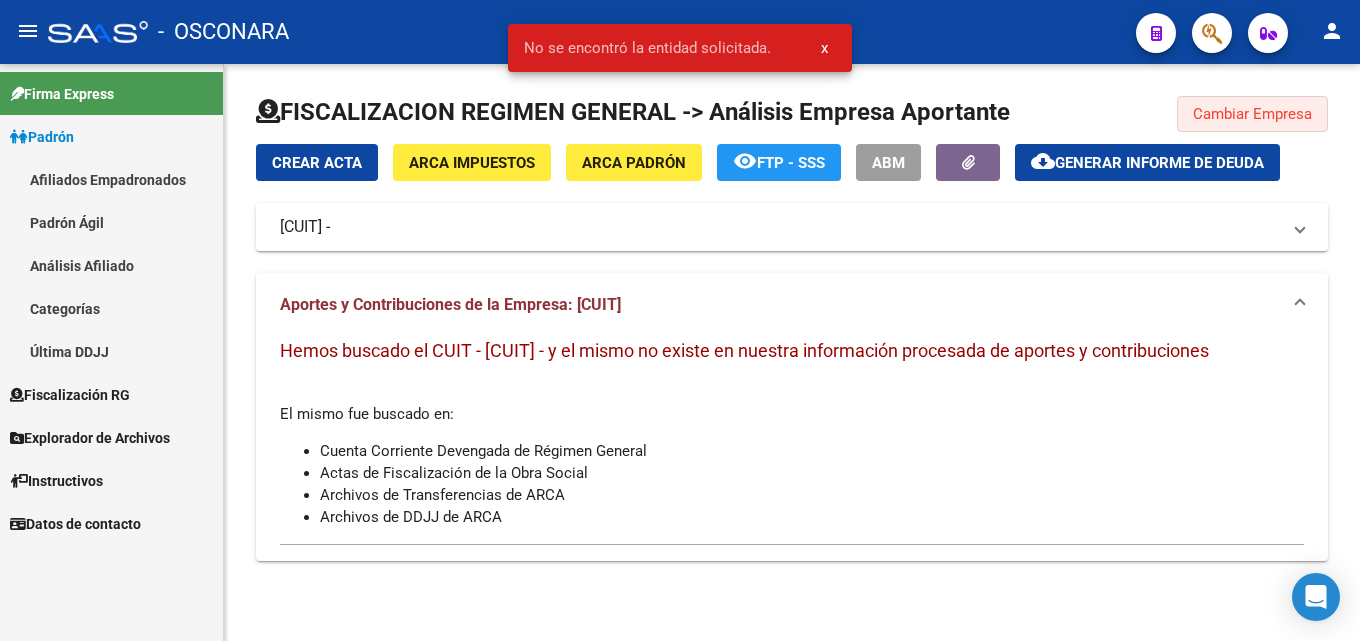 click on "Cambiar Empresa" 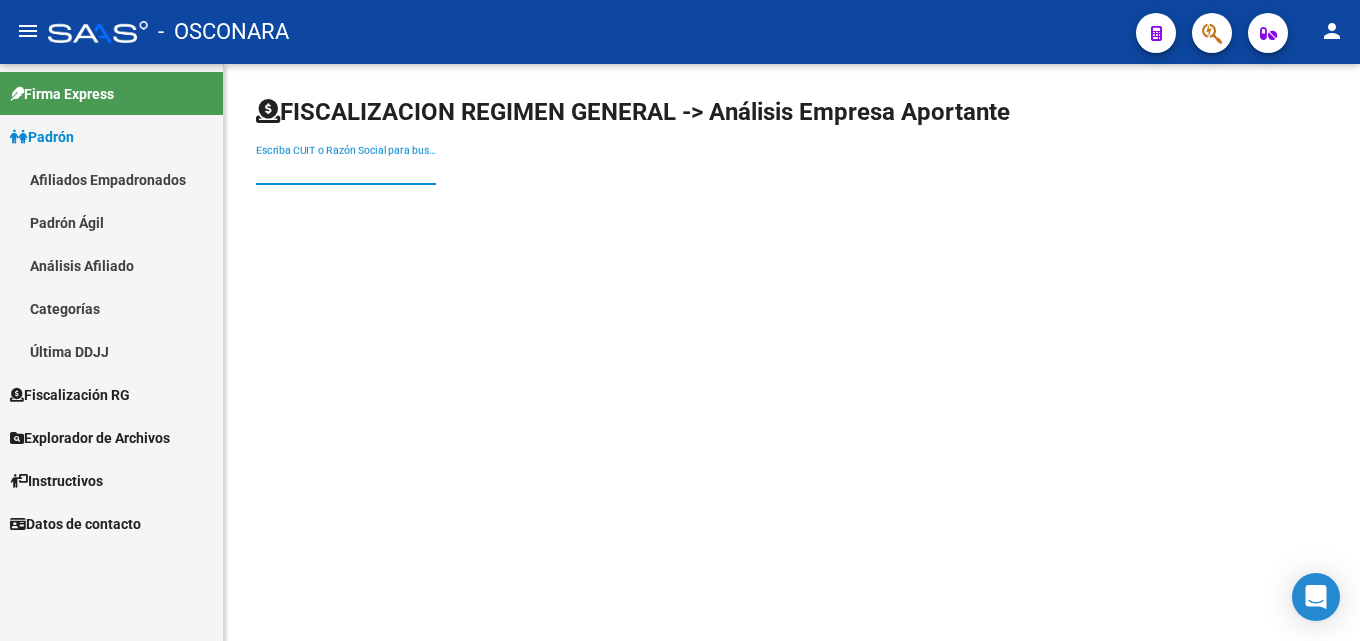 click on "Escriba CUIT o Razón Social para buscar" at bounding box center (346, 170) 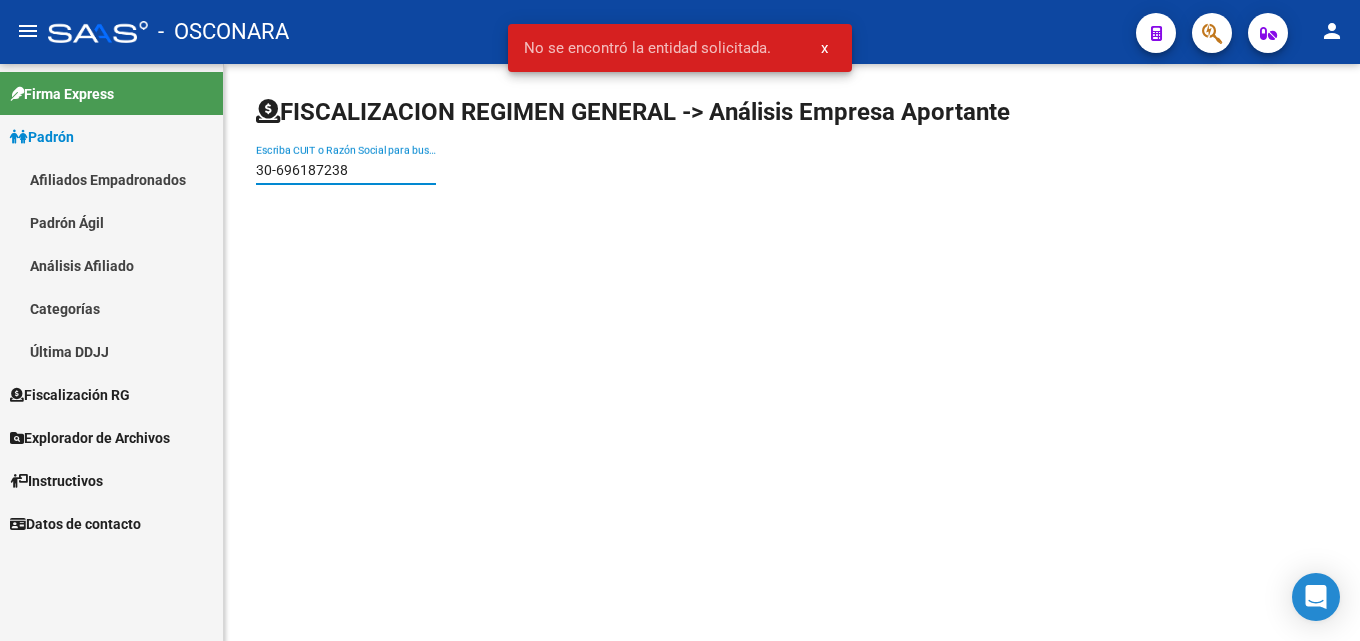 type on "30696187238" 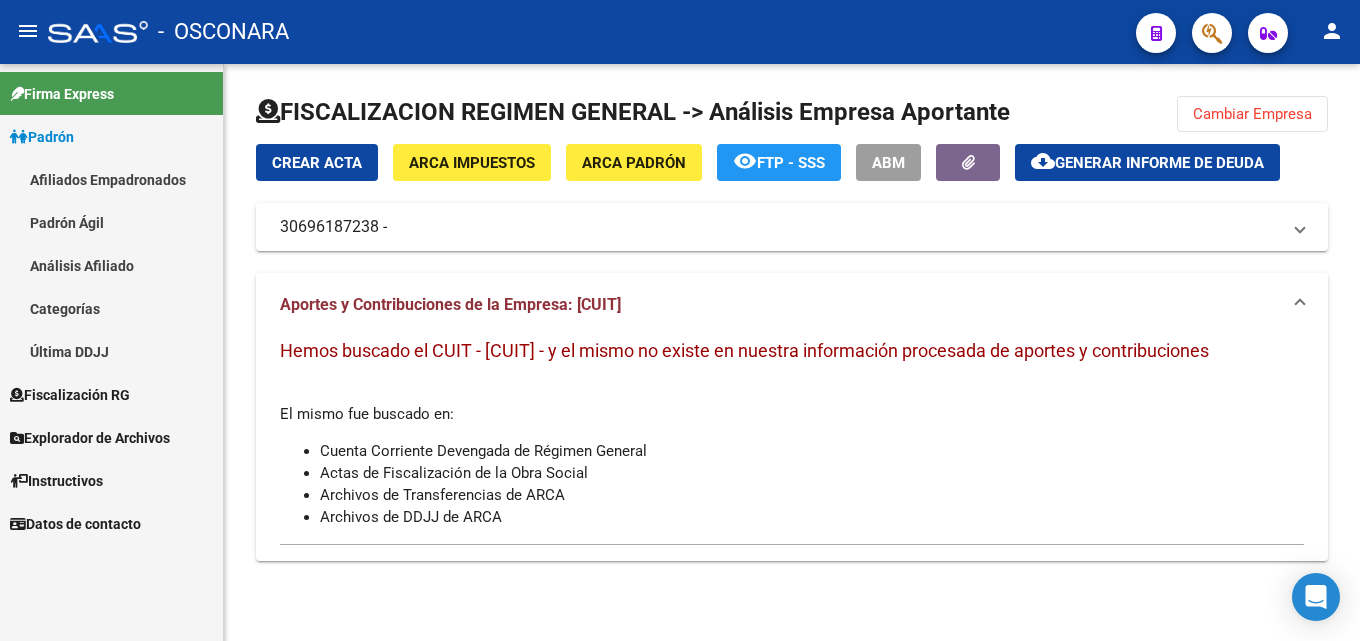 click on "Cambiar Empresa" 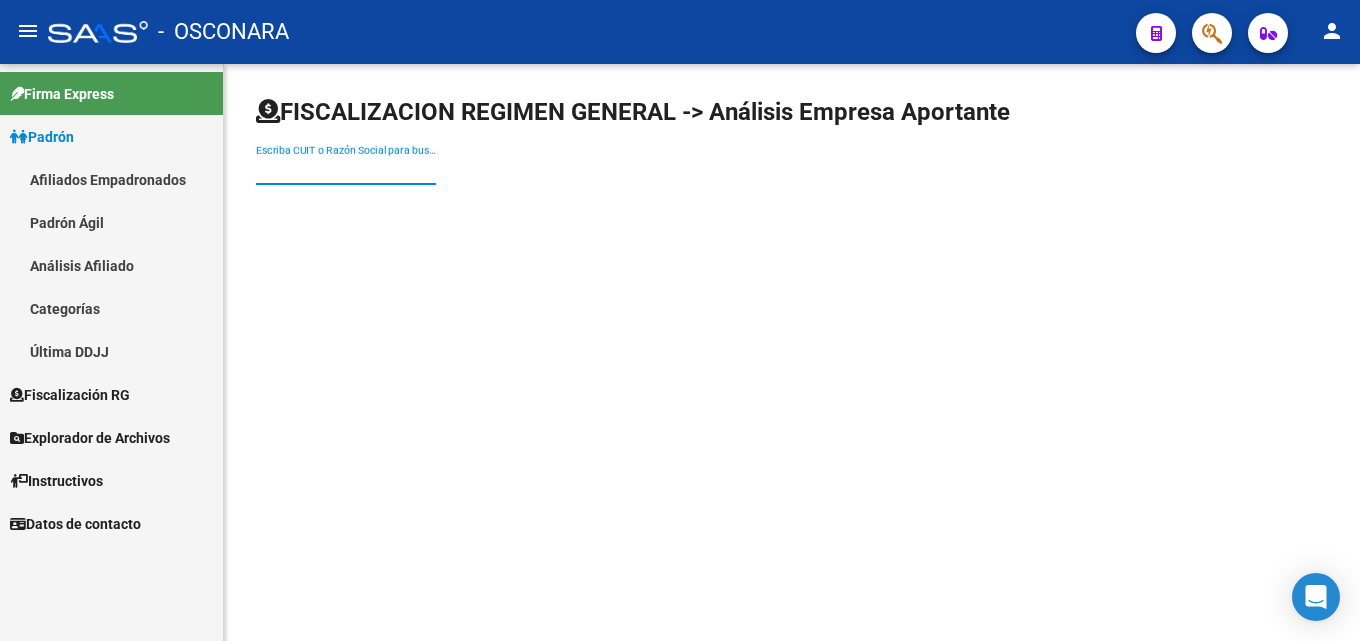 click on "Escriba CUIT o Razón Social para buscar" at bounding box center (346, 170) 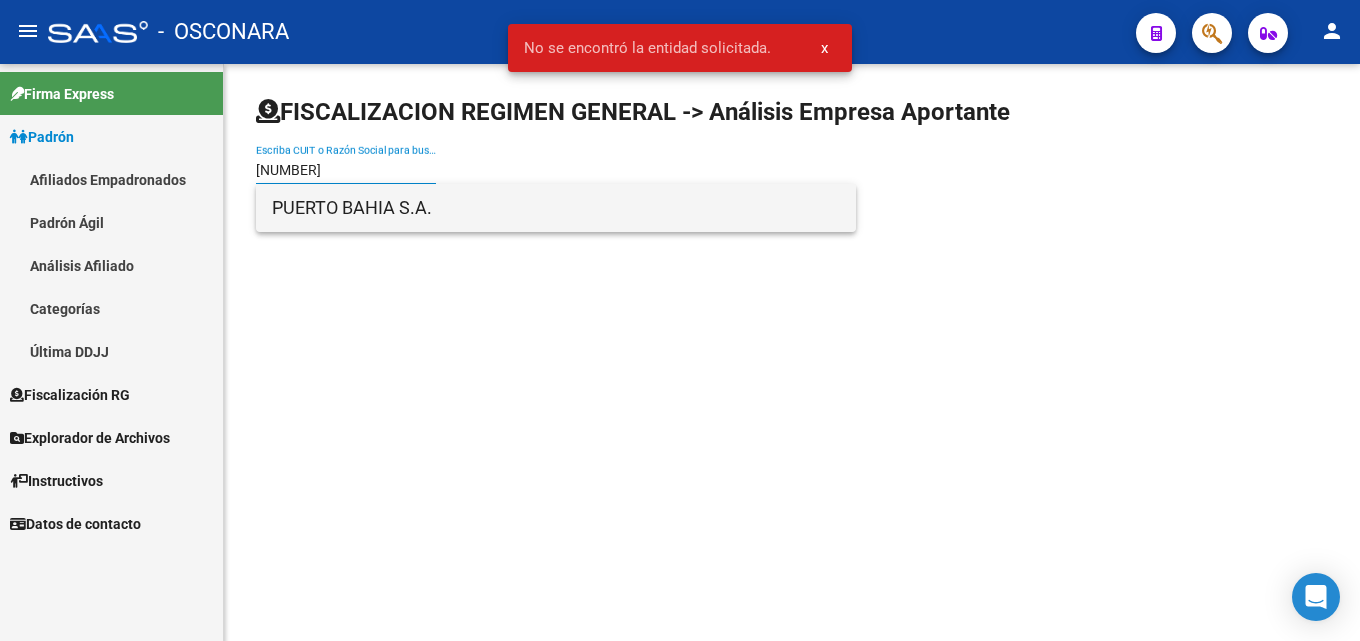 type on "30709864234" 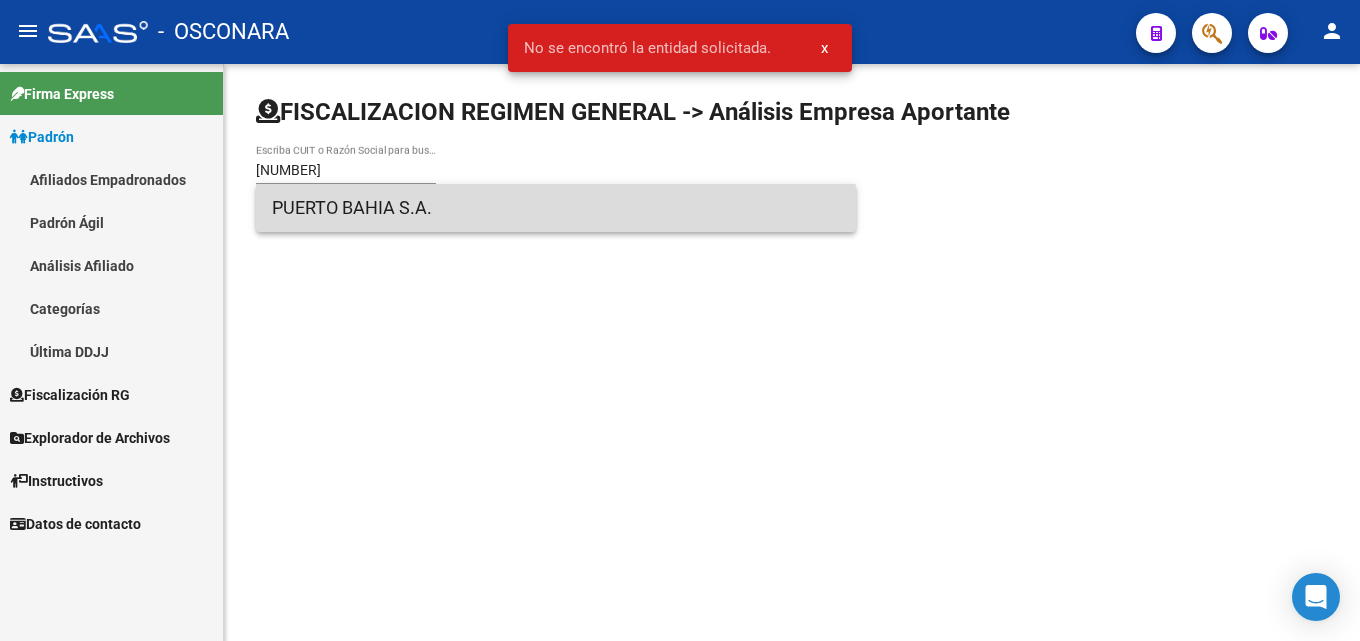 click on "PUERTO BAHIA S.A." at bounding box center (556, 208) 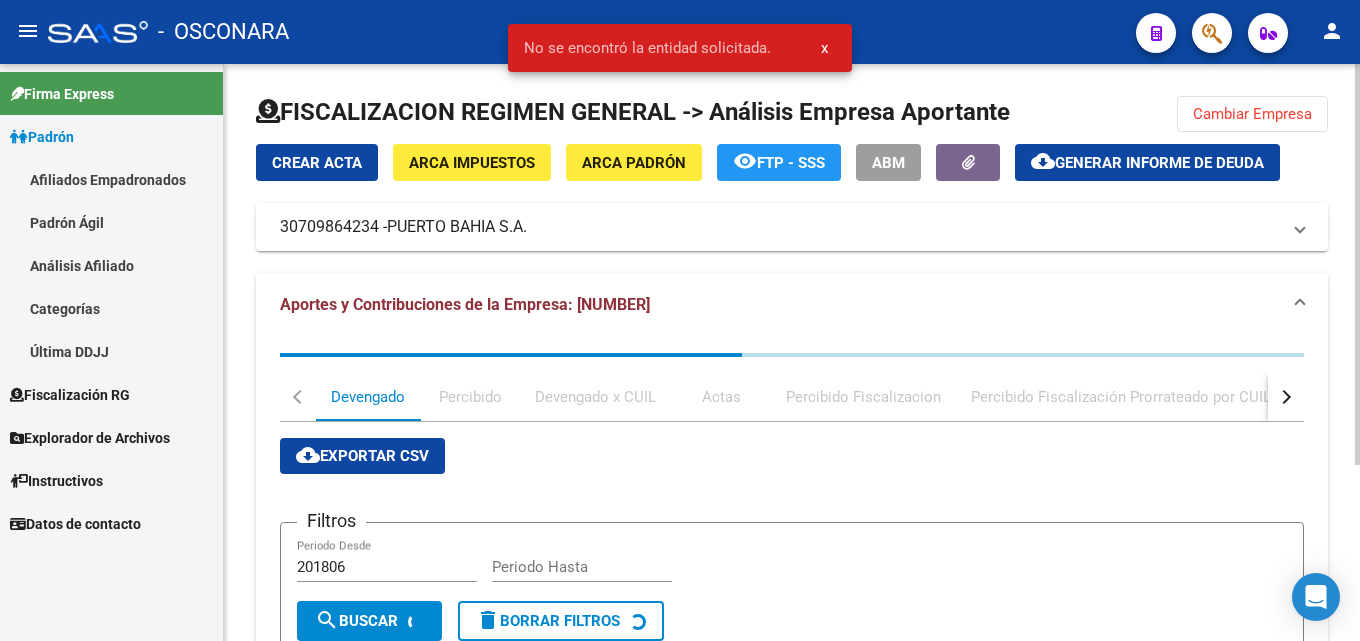 click on "cloud_download  Generar informe de deuda" 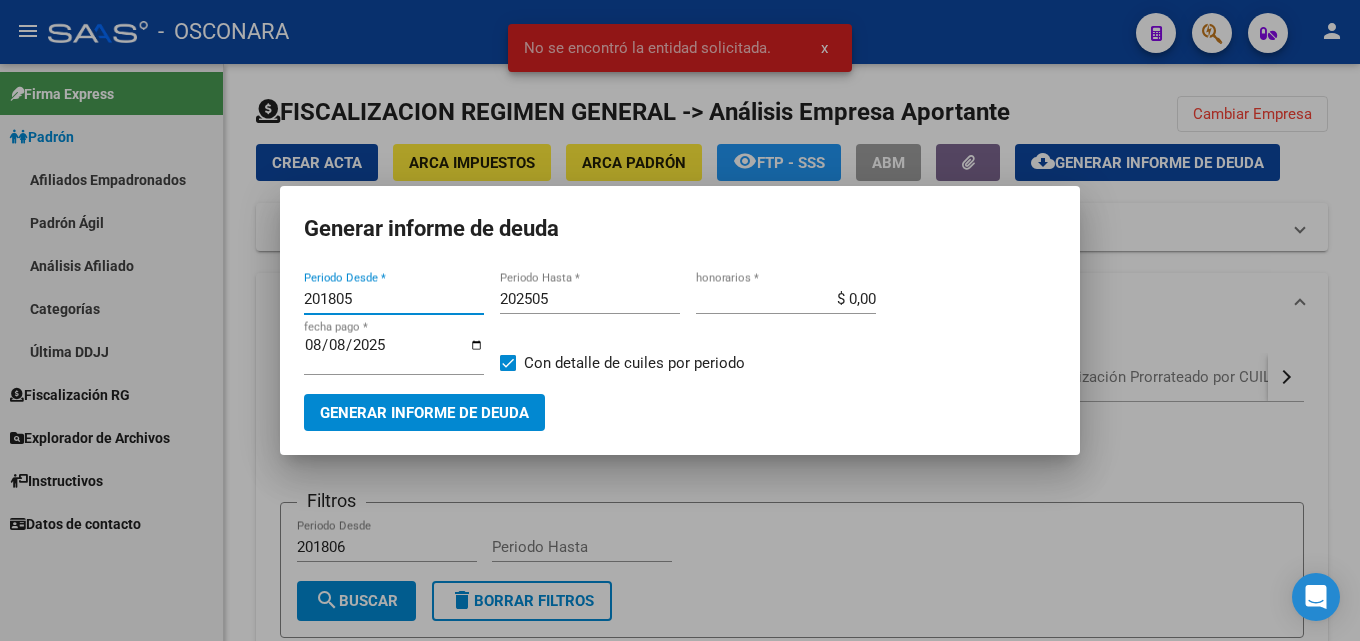 click on "201805" at bounding box center [394, 299] 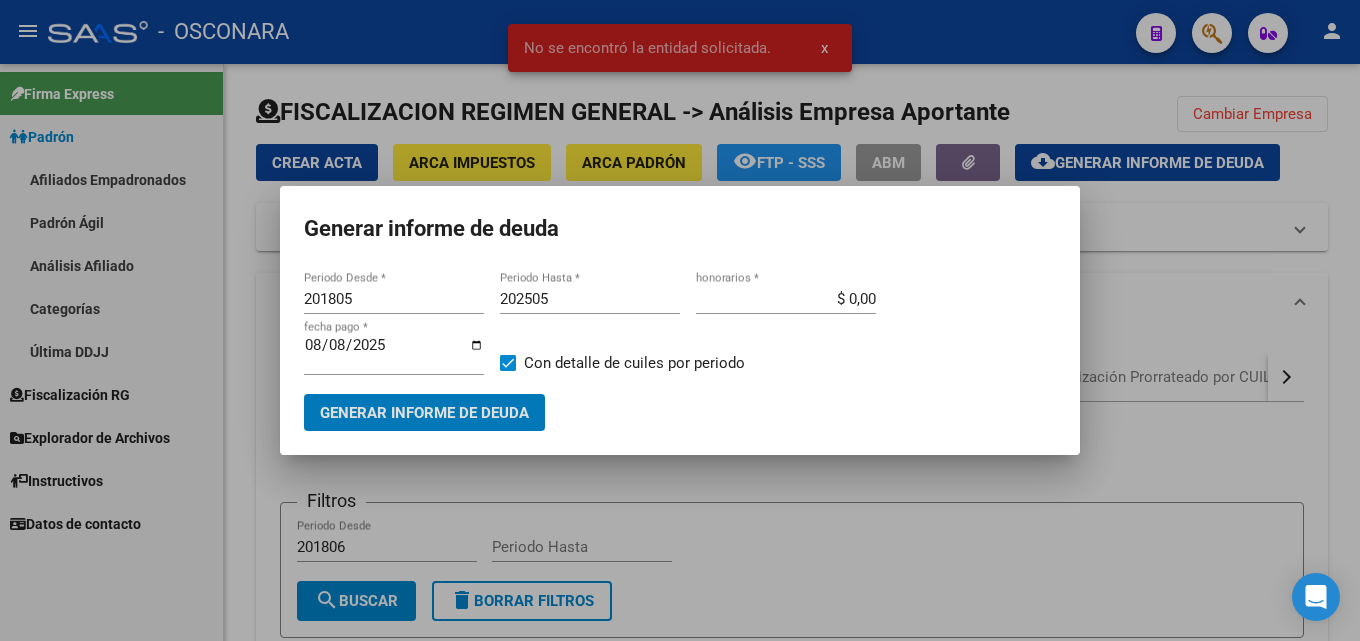 click on "201805" at bounding box center (394, 299) 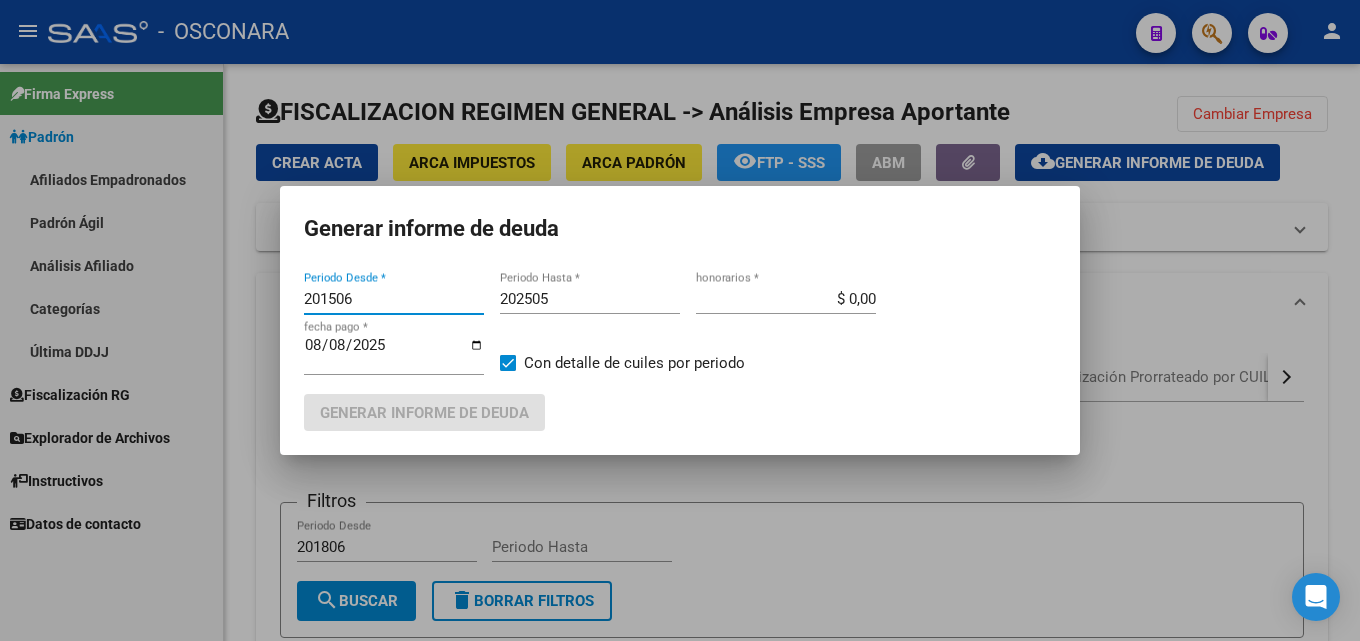 type on "201506" 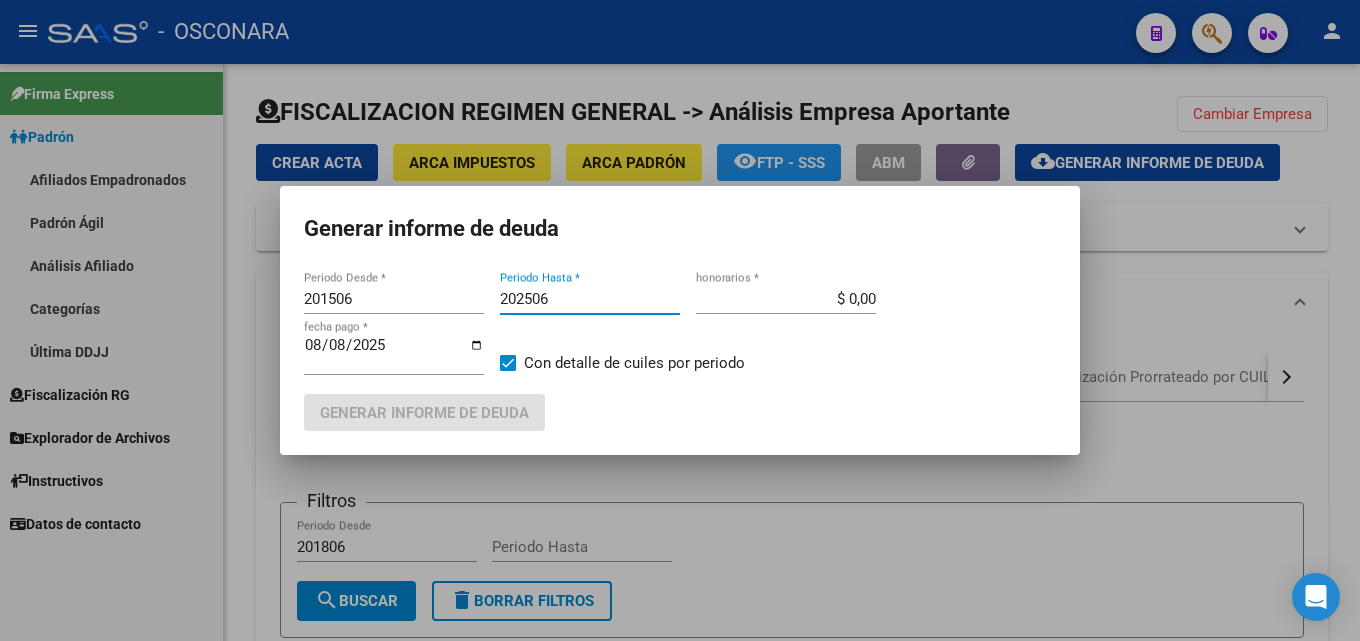 type on "202506" 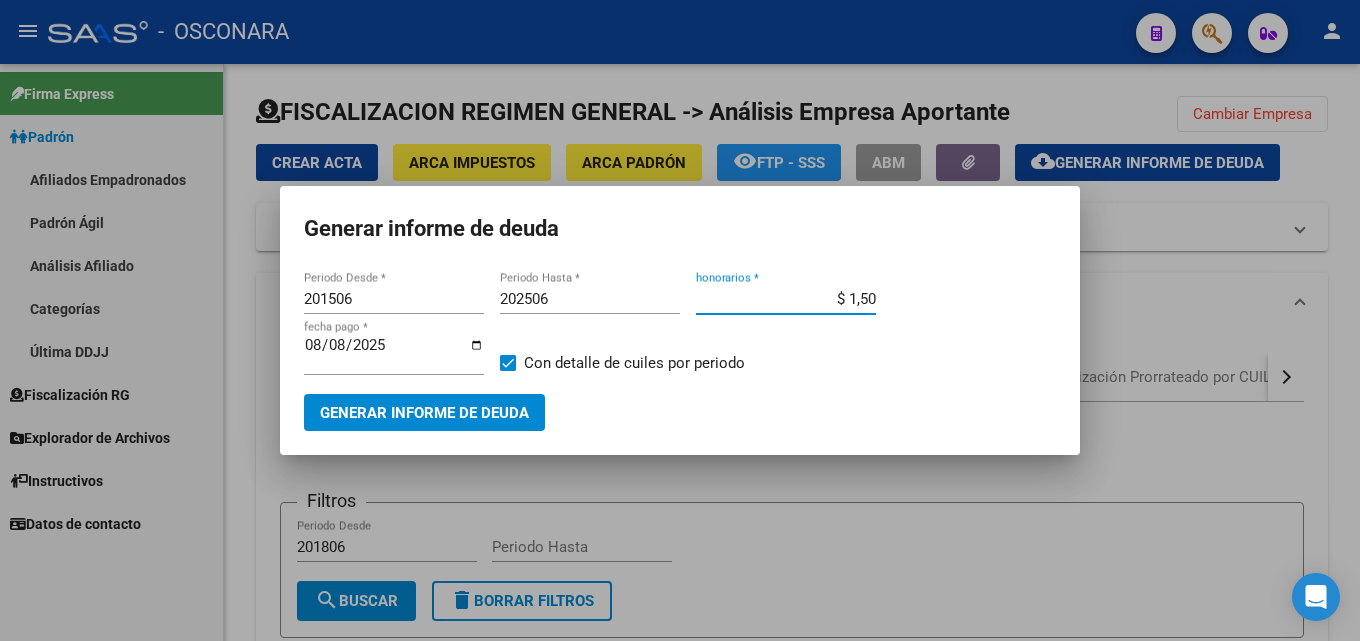 type on "$ 15,00" 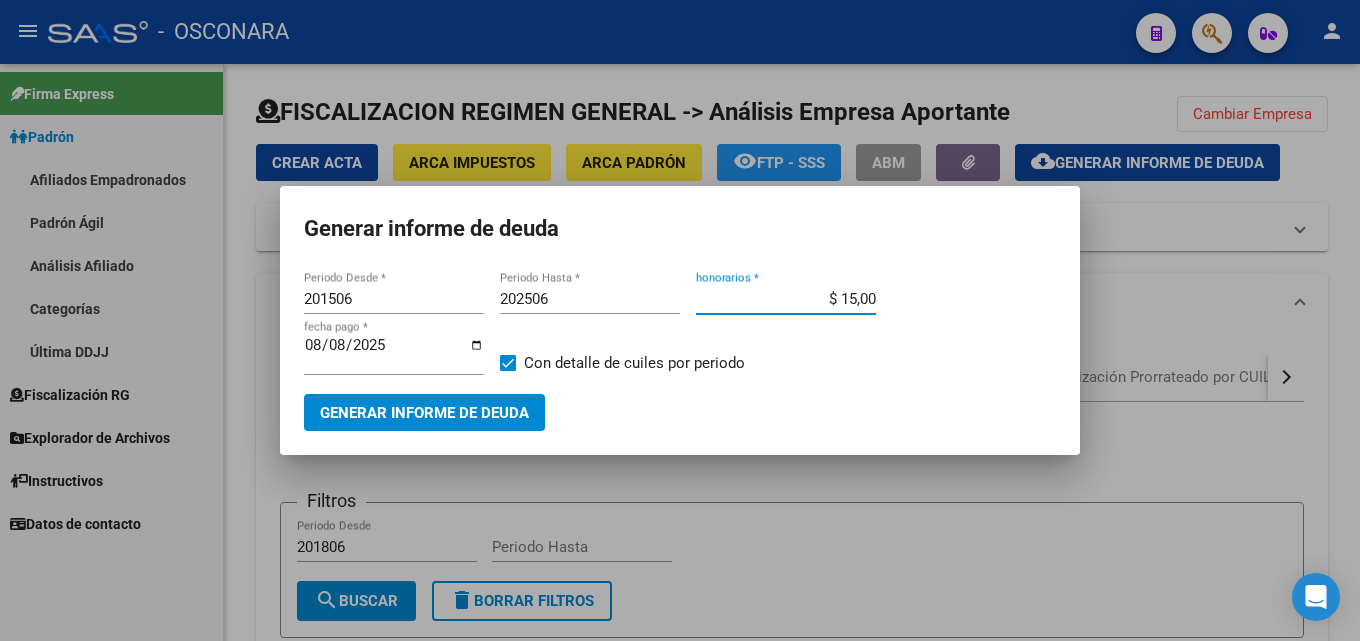 click on "Generar informe de deuda" at bounding box center [424, 413] 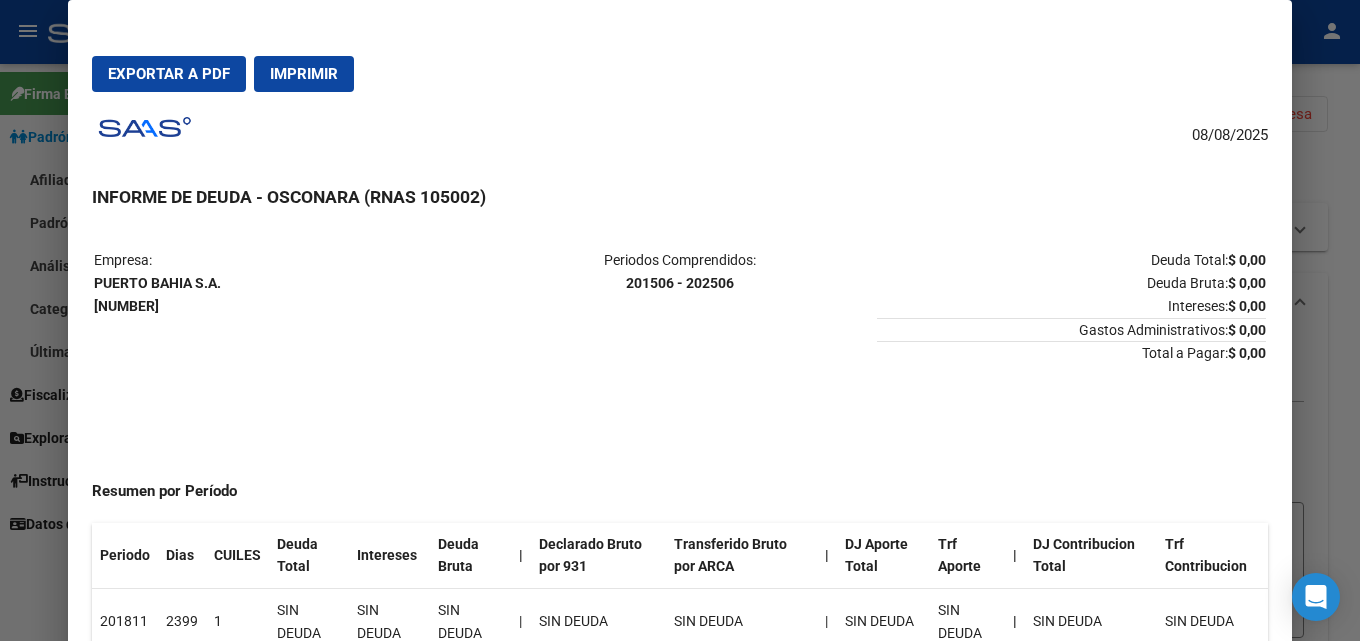 click at bounding box center [680, 320] 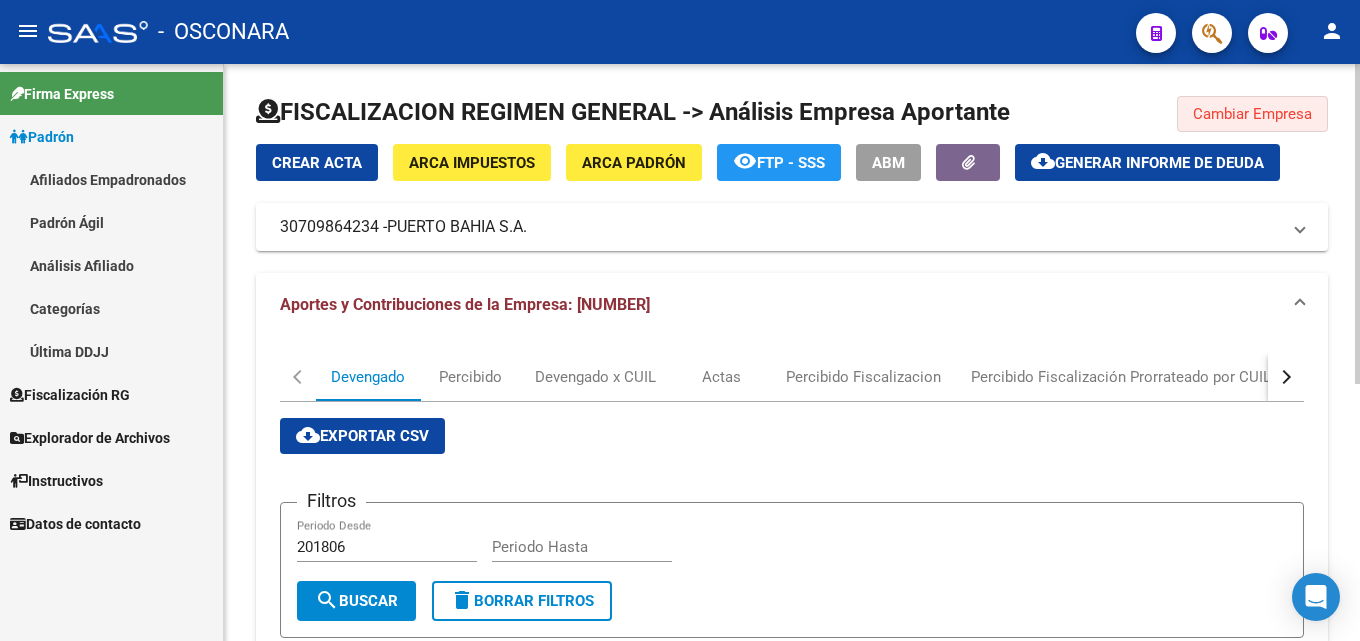 drag, startPoint x: 1281, startPoint y: 113, endPoint x: 537, endPoint y: 148, distance: 744.8228 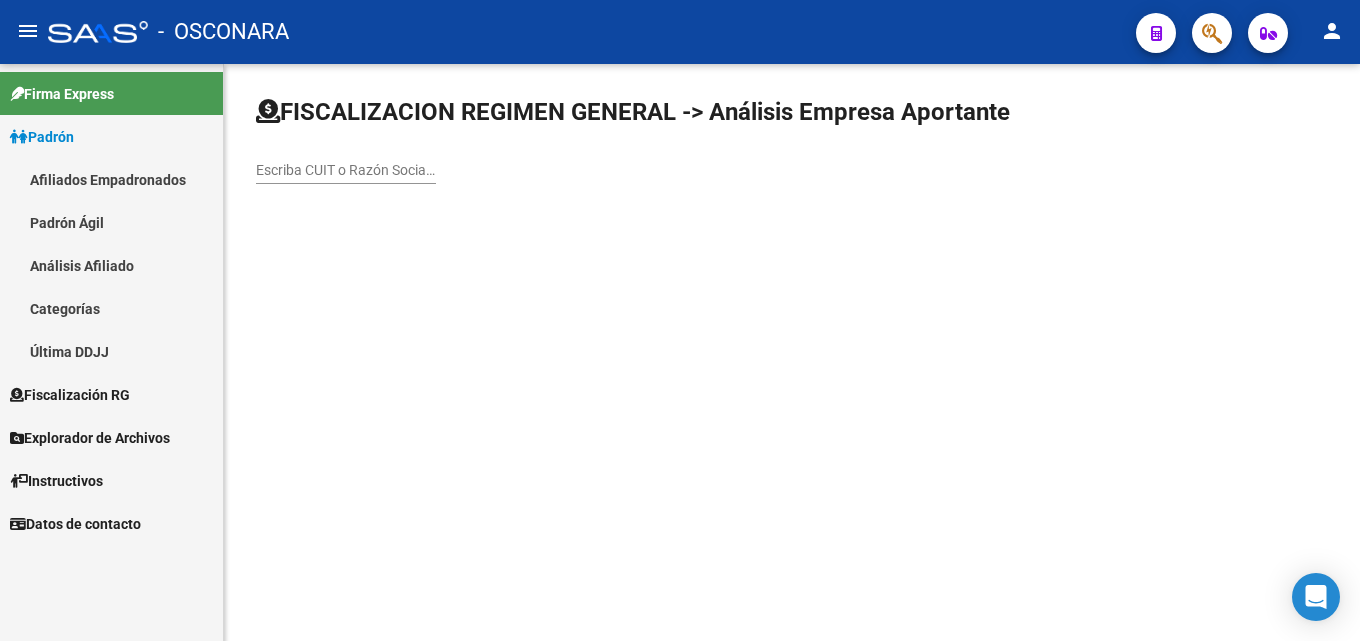 click on "Escriba CUIT o Razón Social para buscar" 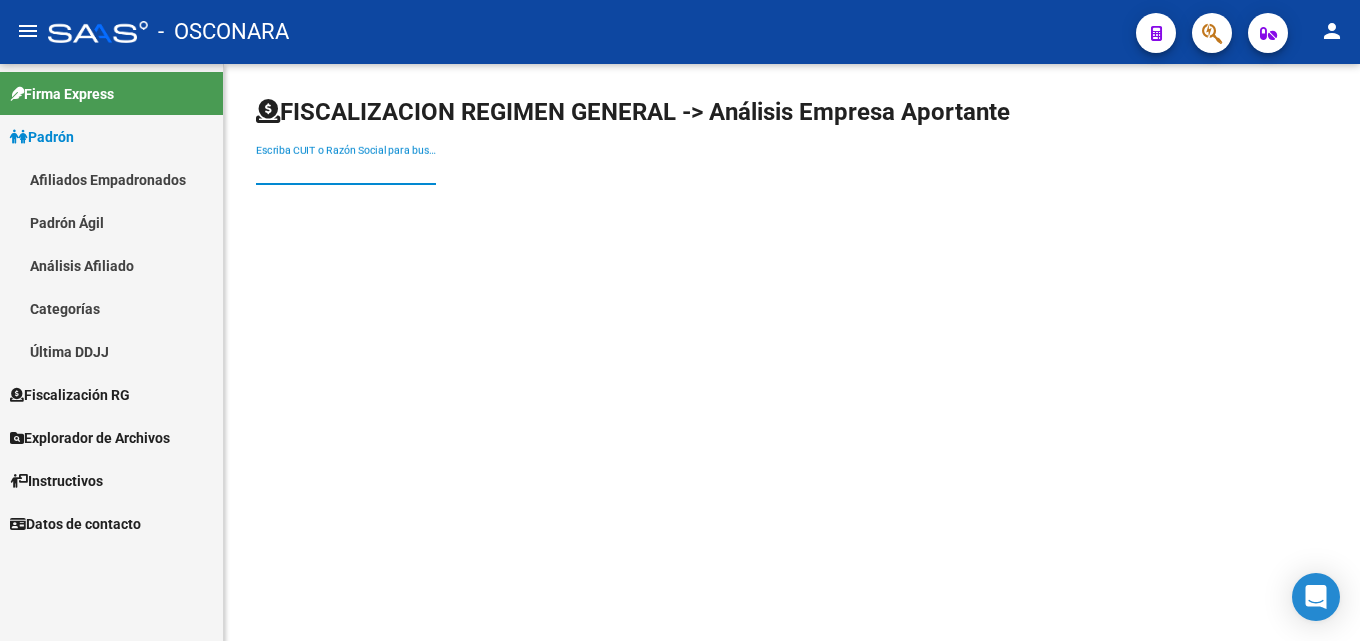 paste on "30-68045580-1" 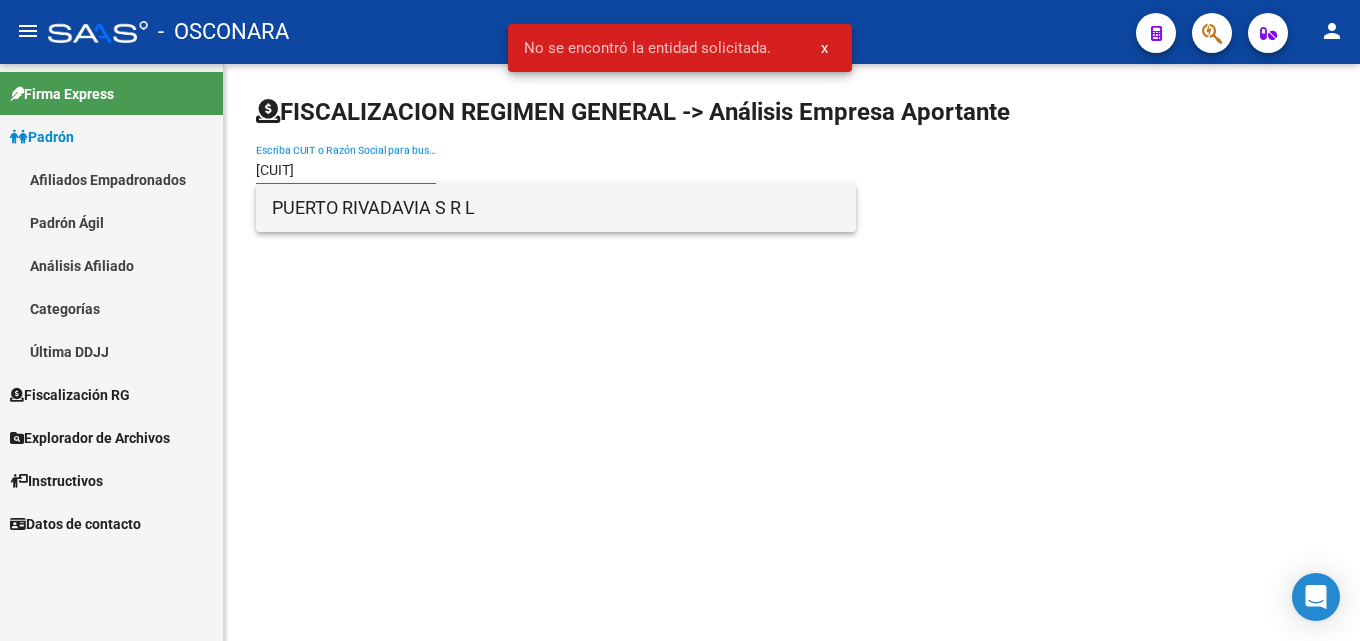 type on "30680455801" 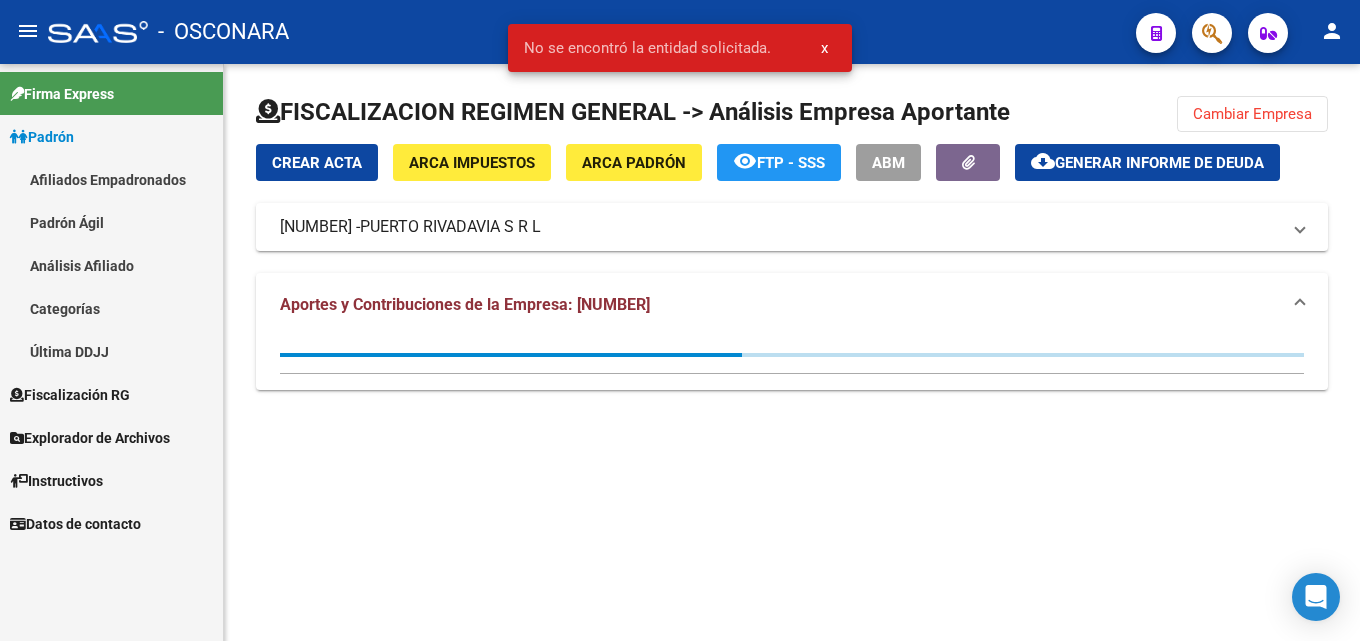 click on "Generar informe de deuda" 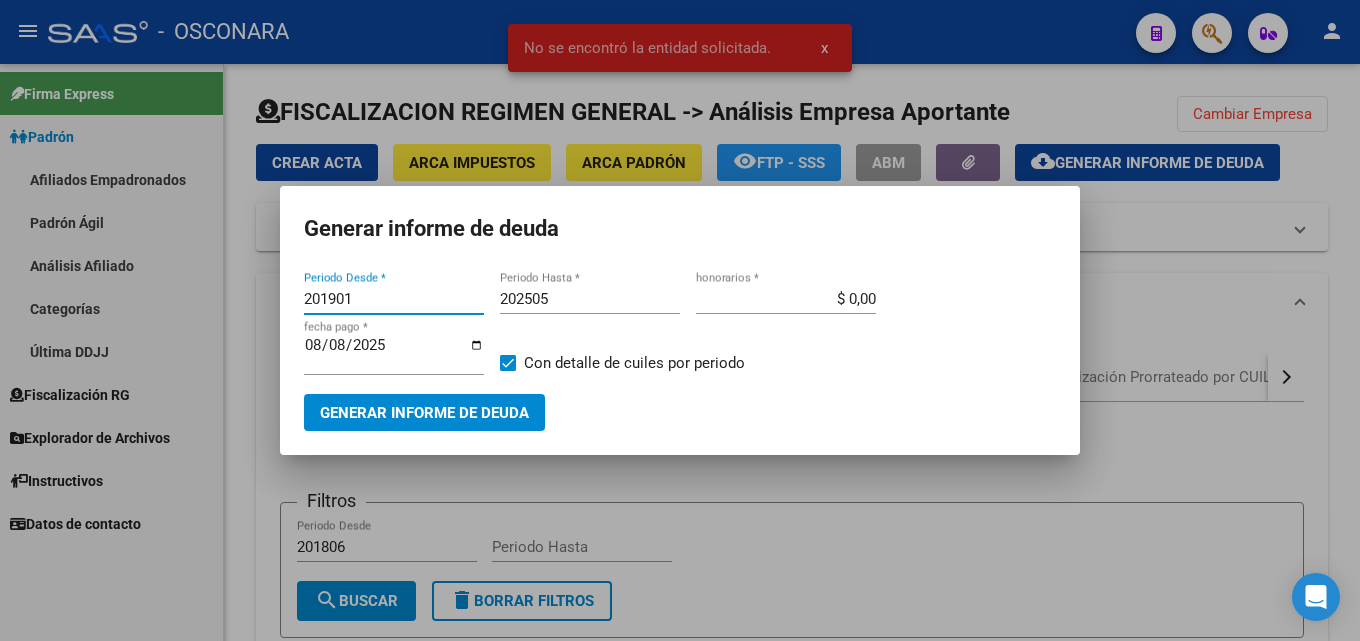 click on "201901" at bounding box center [394, 299] 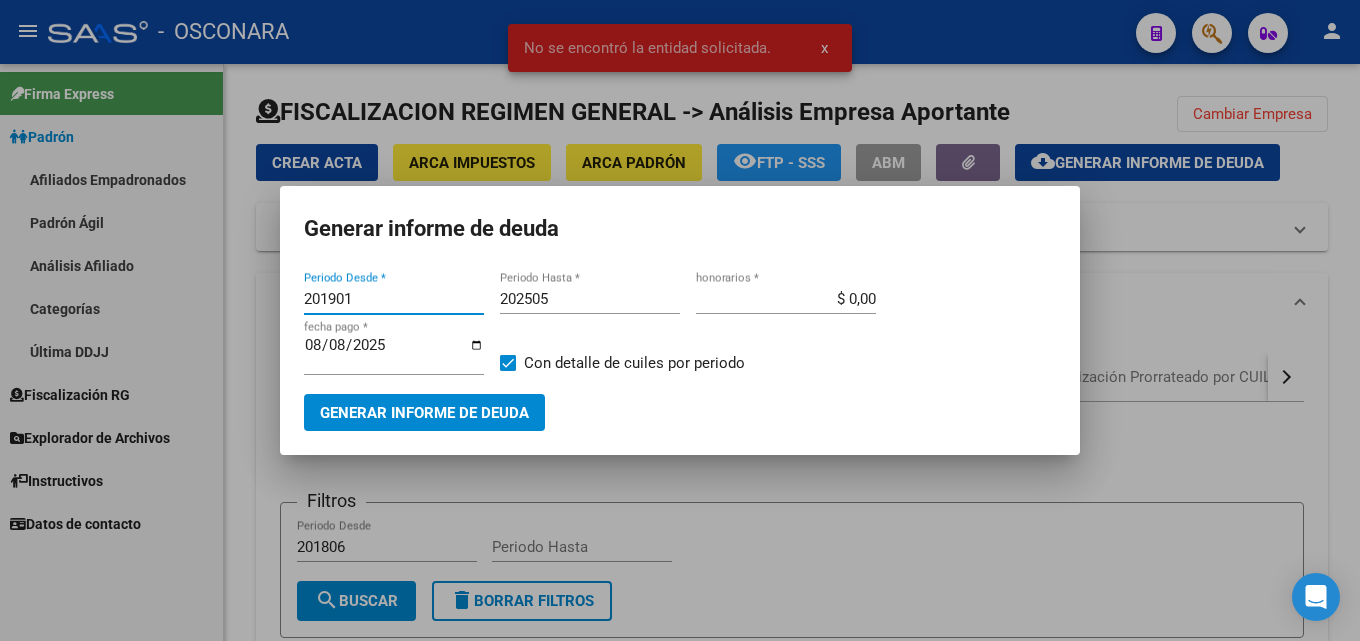 click on "201901" at bounding box center (394, 299) 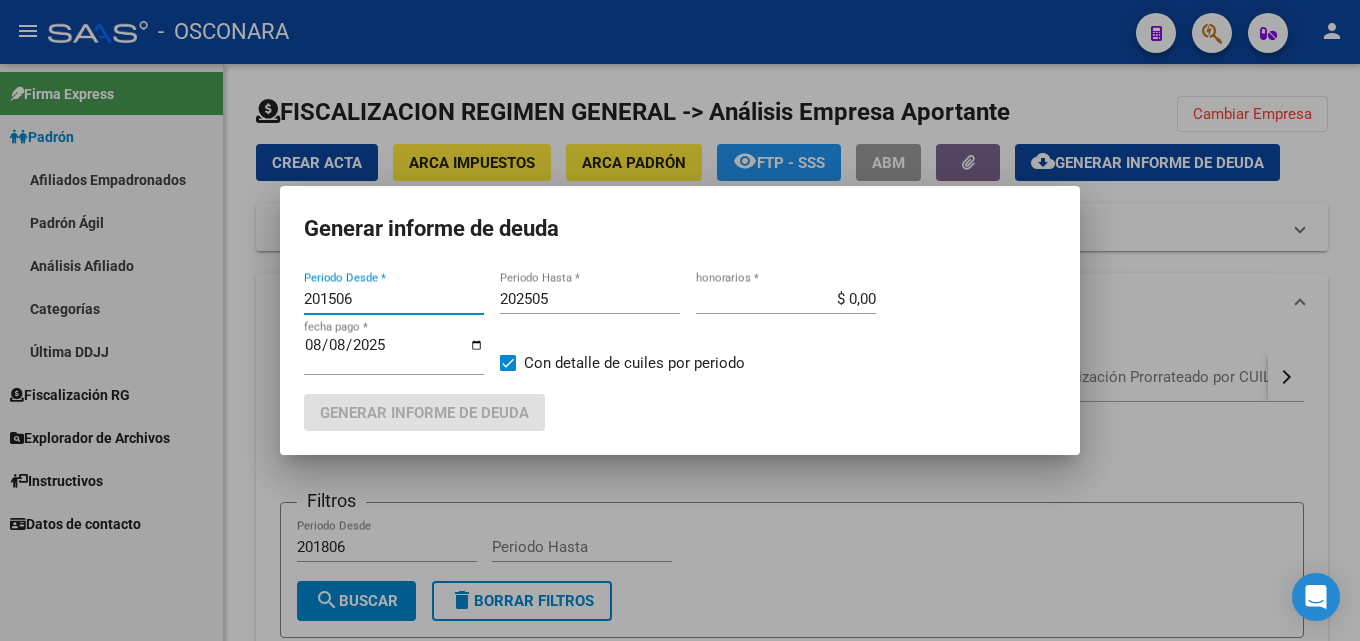 type on "201506" 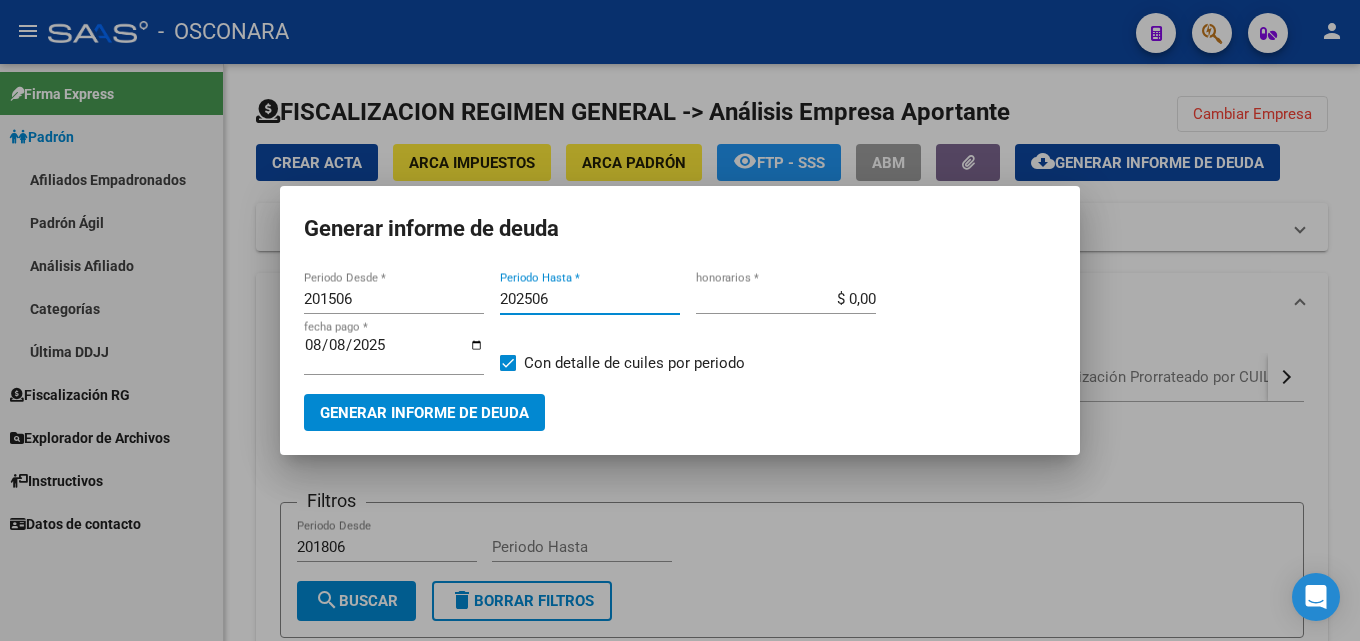 type on "202506" 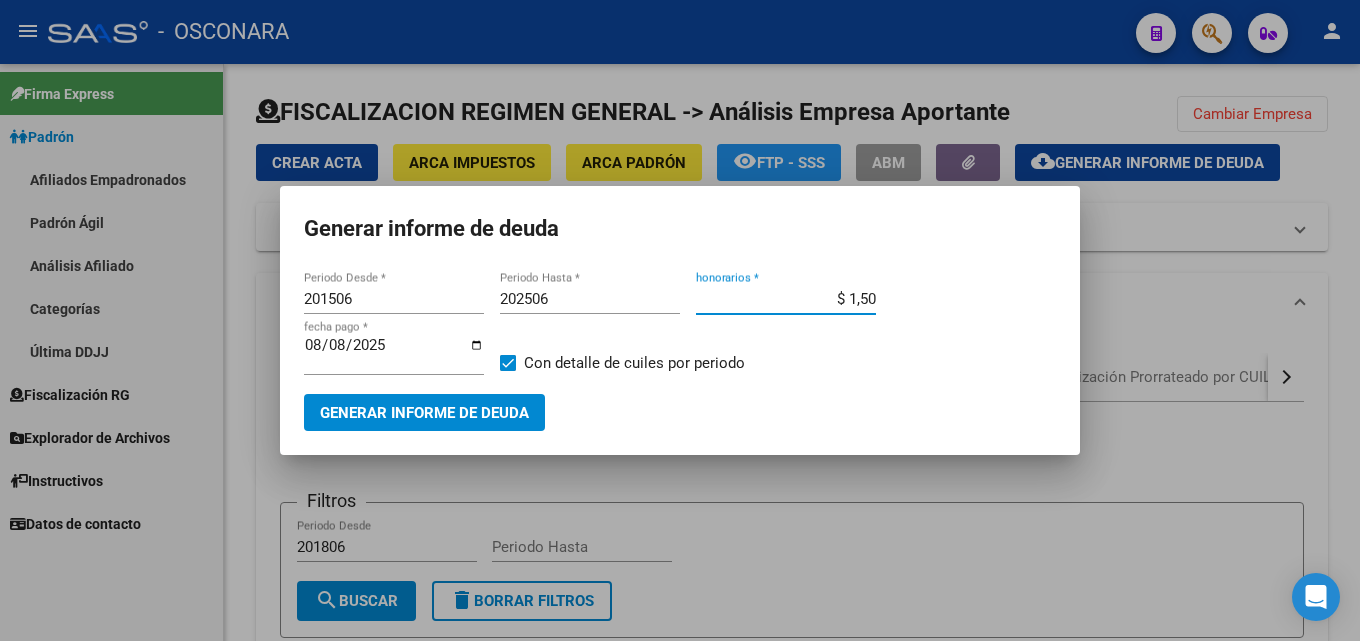 type on "$ 15,00" 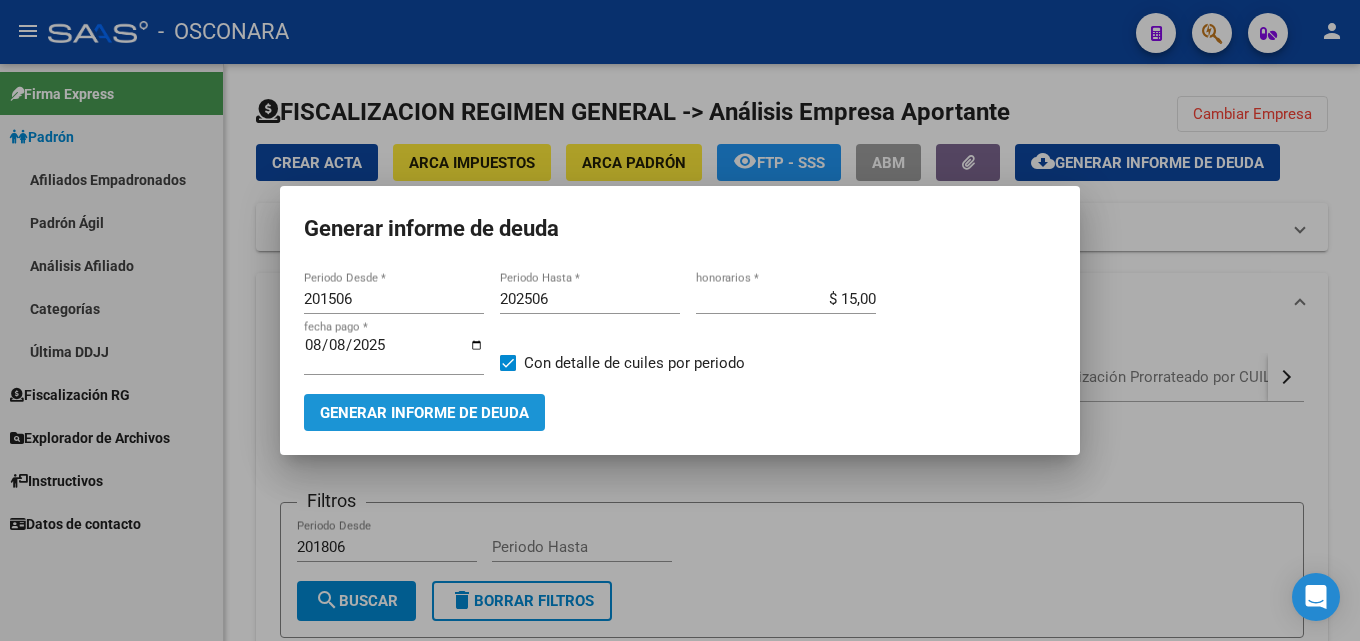 click on "Generar informe de deuda" at bounding box center [424, 413] 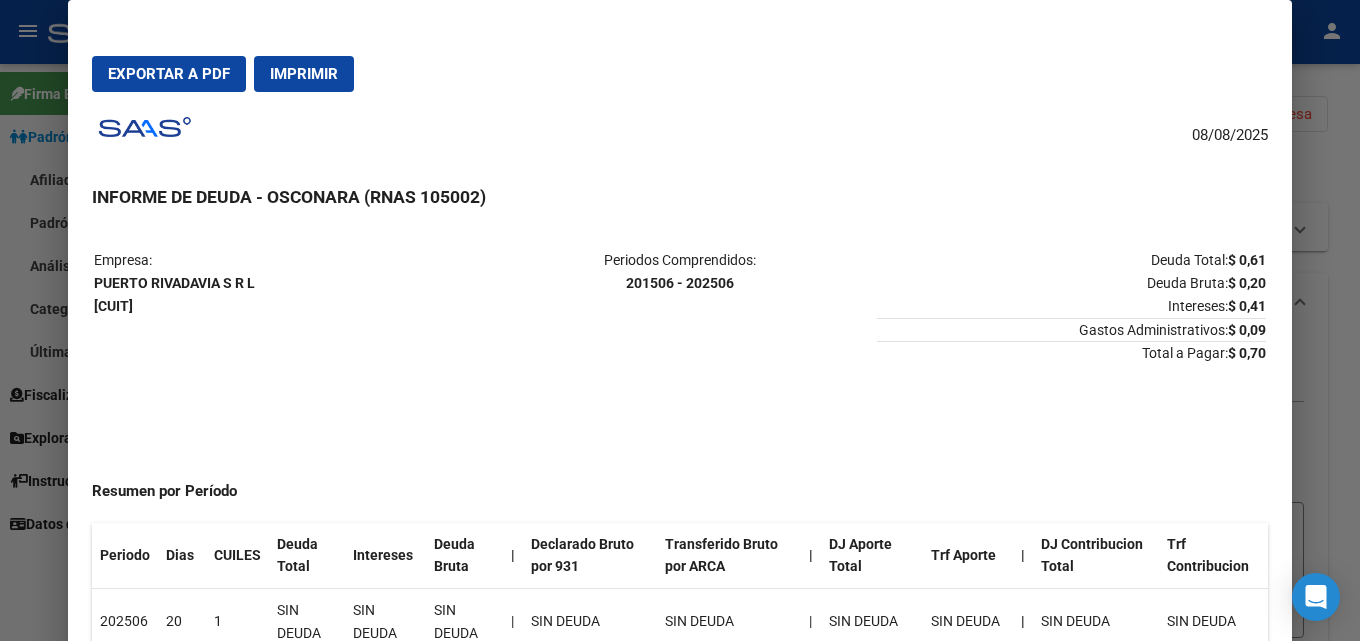 click at bounding box center [680, 320] 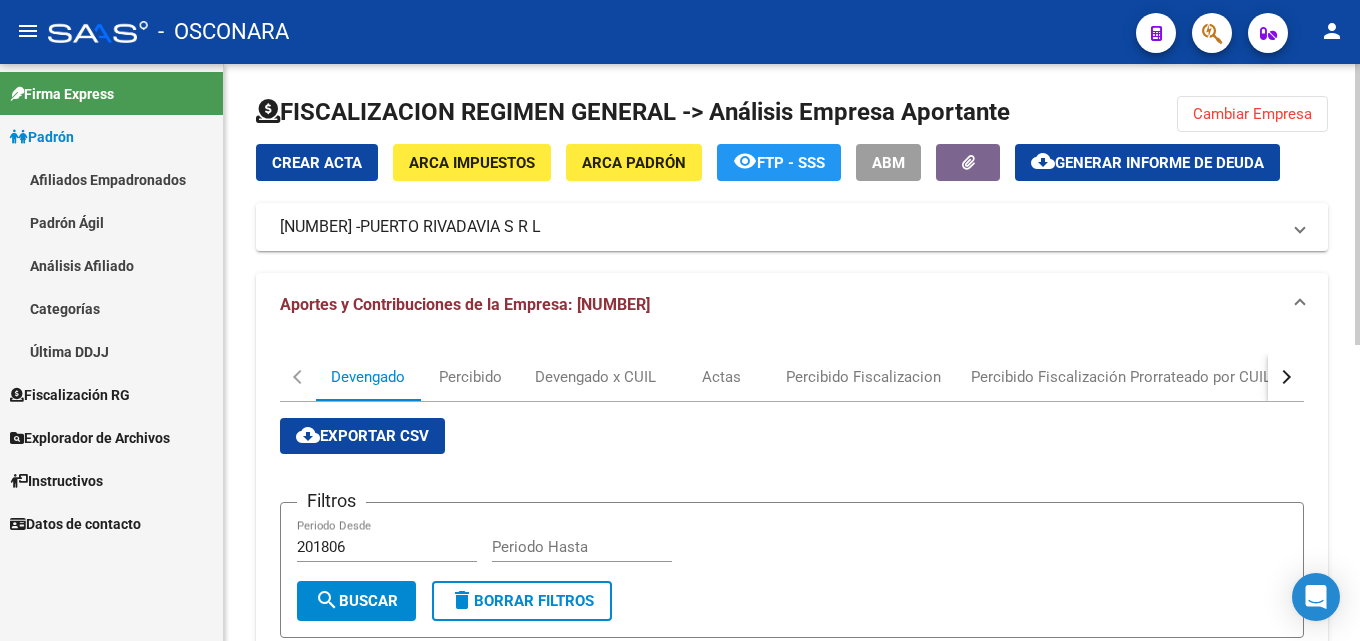 click on "Cambiar Empresa" 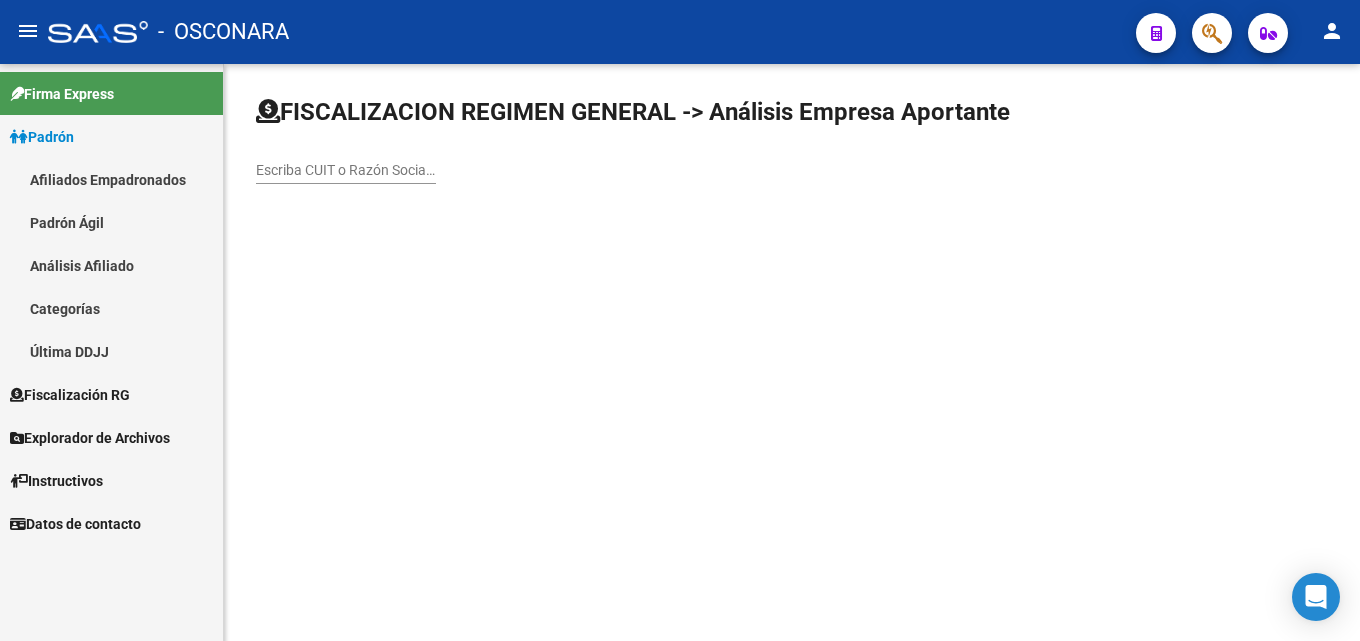click on "Escriba CUIT o Razón Social para buscar" 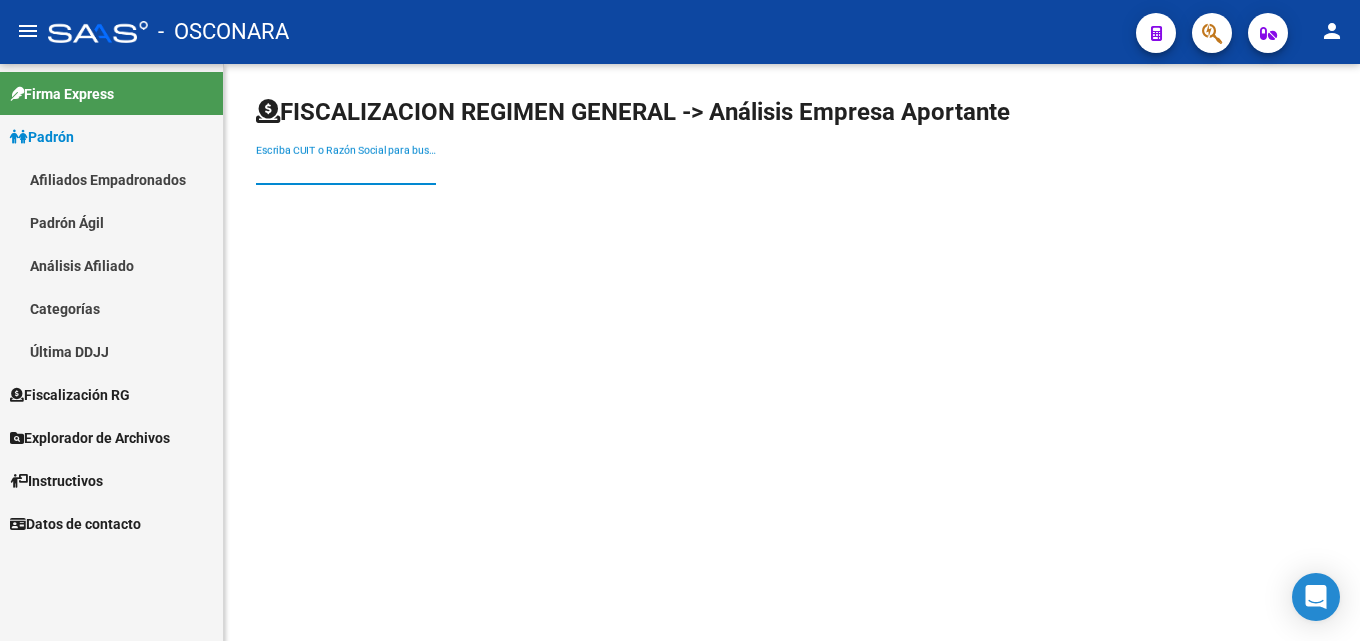 paste on "30-70849019-5" 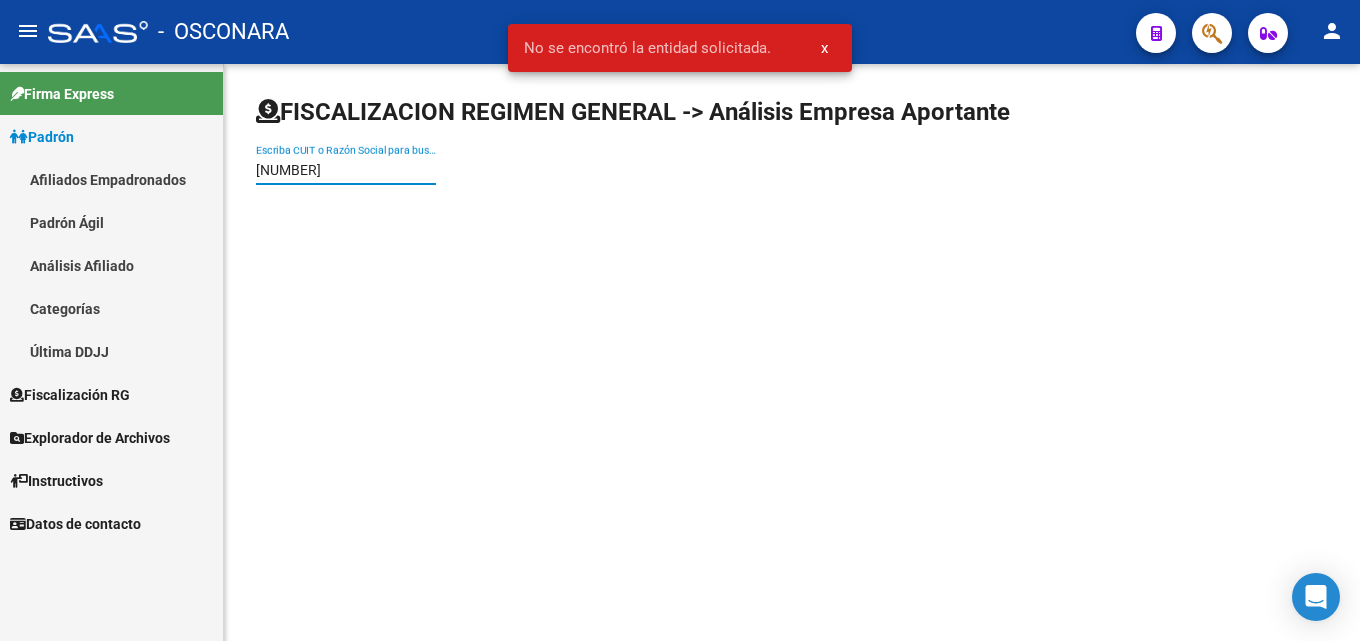 type on "30708490195" 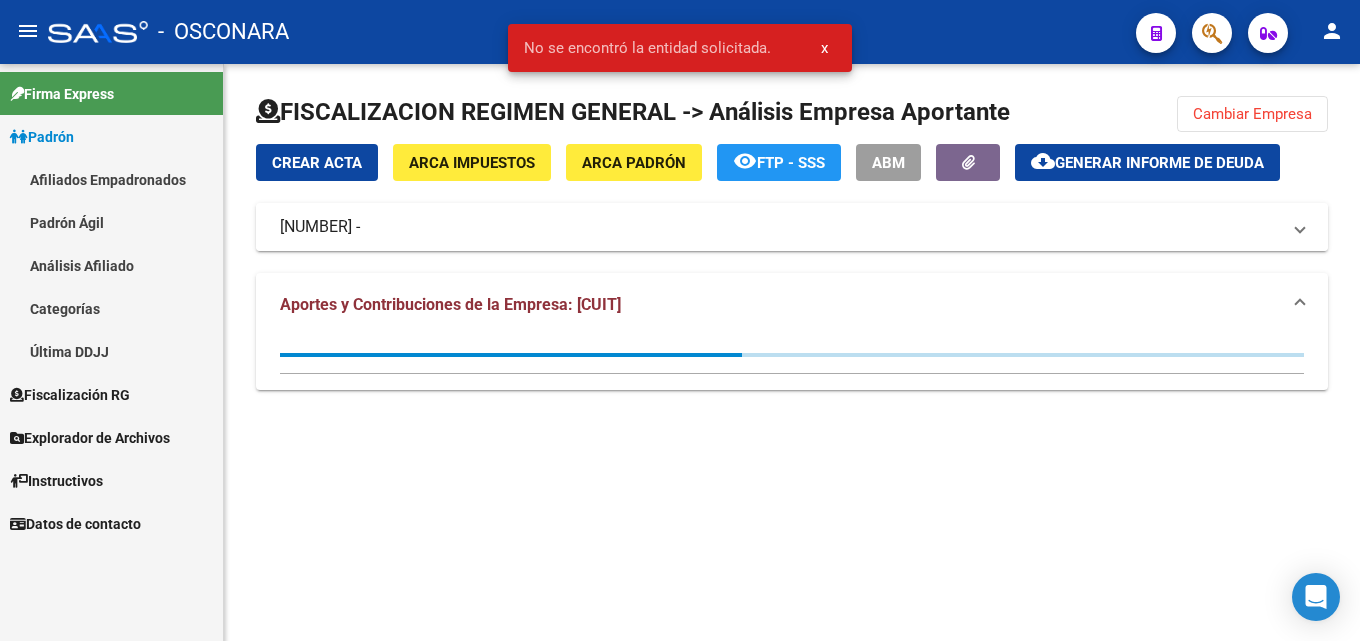 click on "30708490195 -" at bounding box center (792, 227) 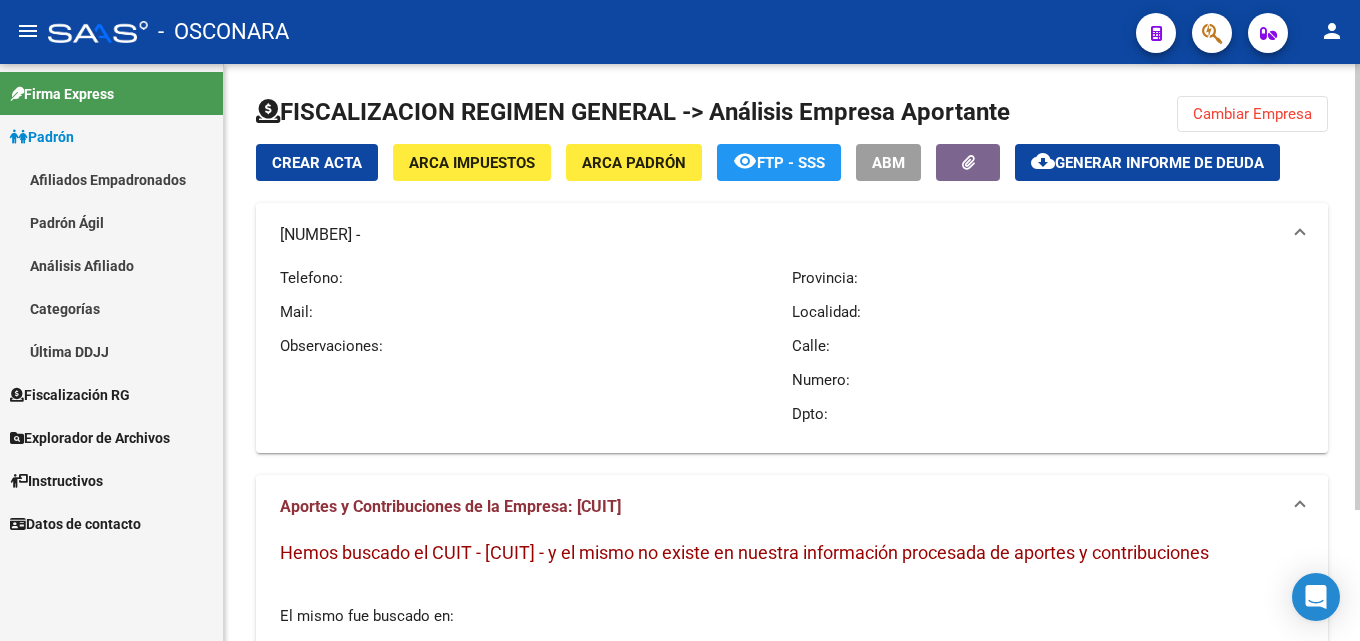 click on "Cambiar Empresa" 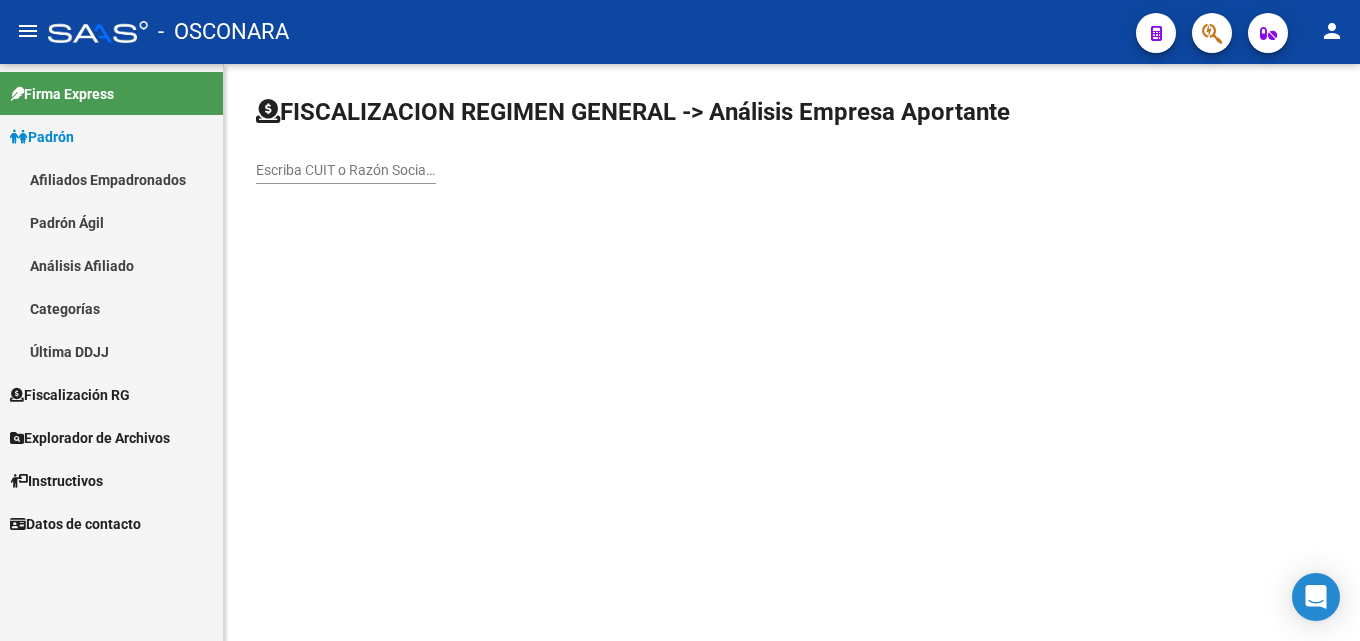 click on "Escriba CUIT o Razón Social para buscar" at bounding box center (346, 170) 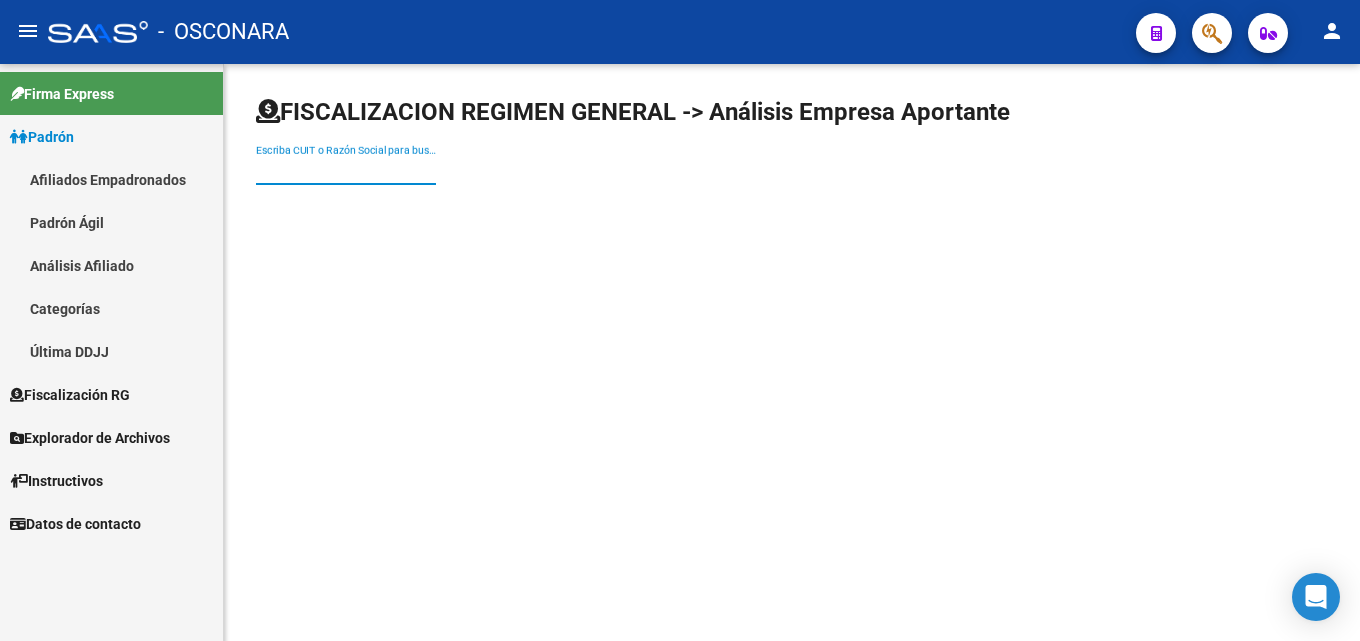 paste on "30-71032595-9" 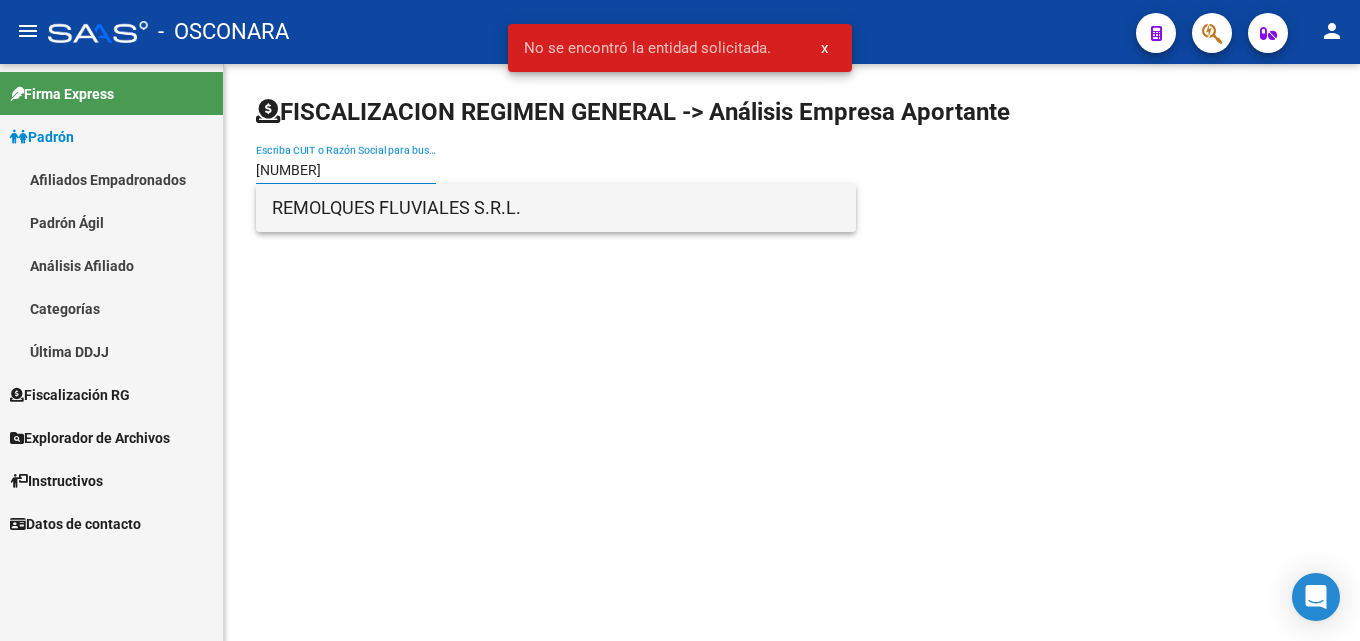 type on "30710325959" 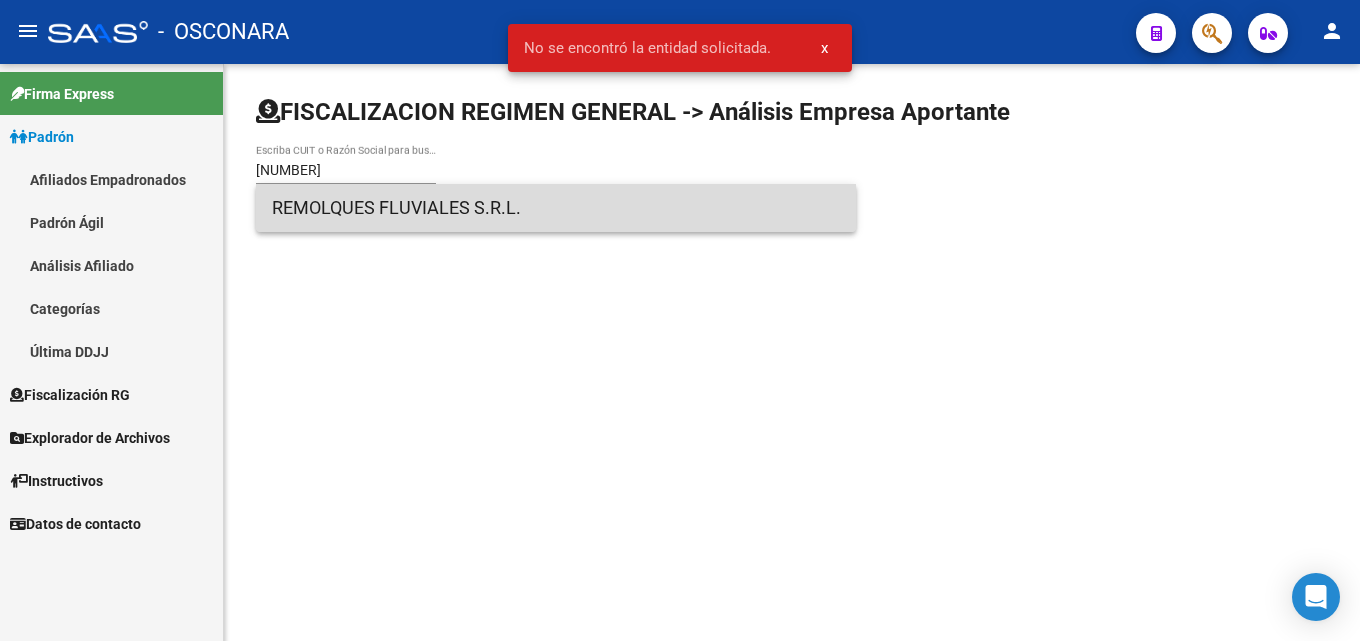 click on "REMOLQUES FLUVIALES S.R.L." at bounding box center [556, 208] 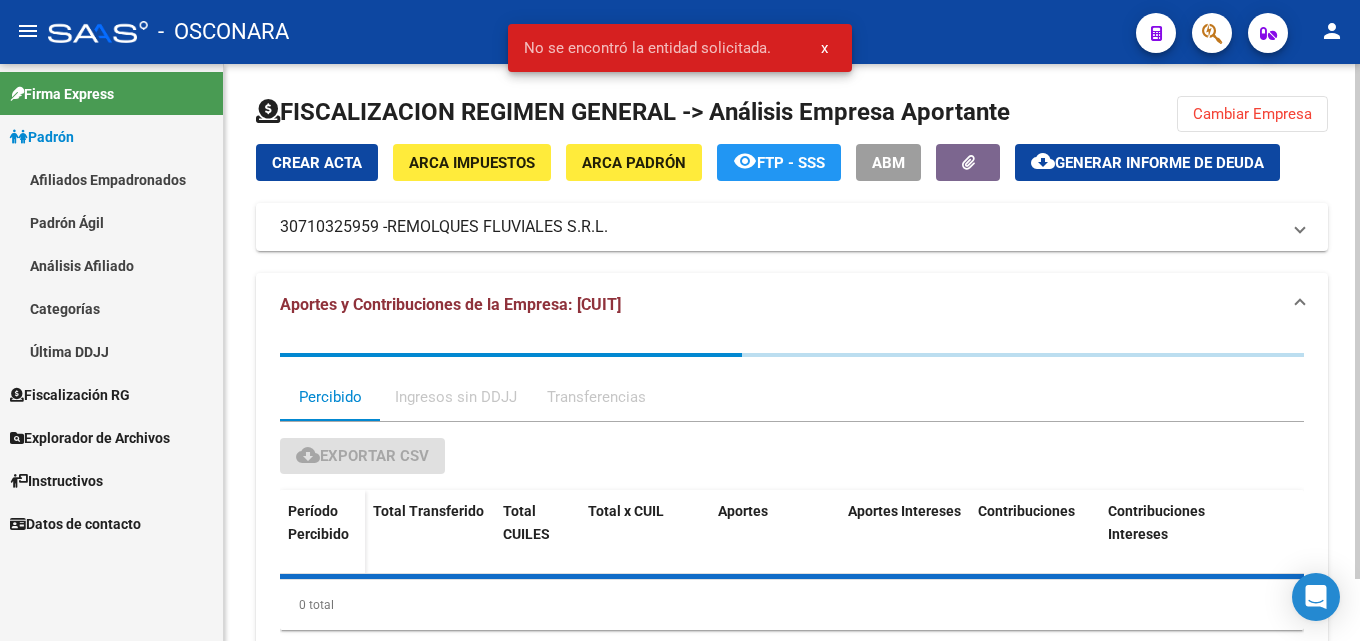 click on "cloud_download  Generar informe de deuda" 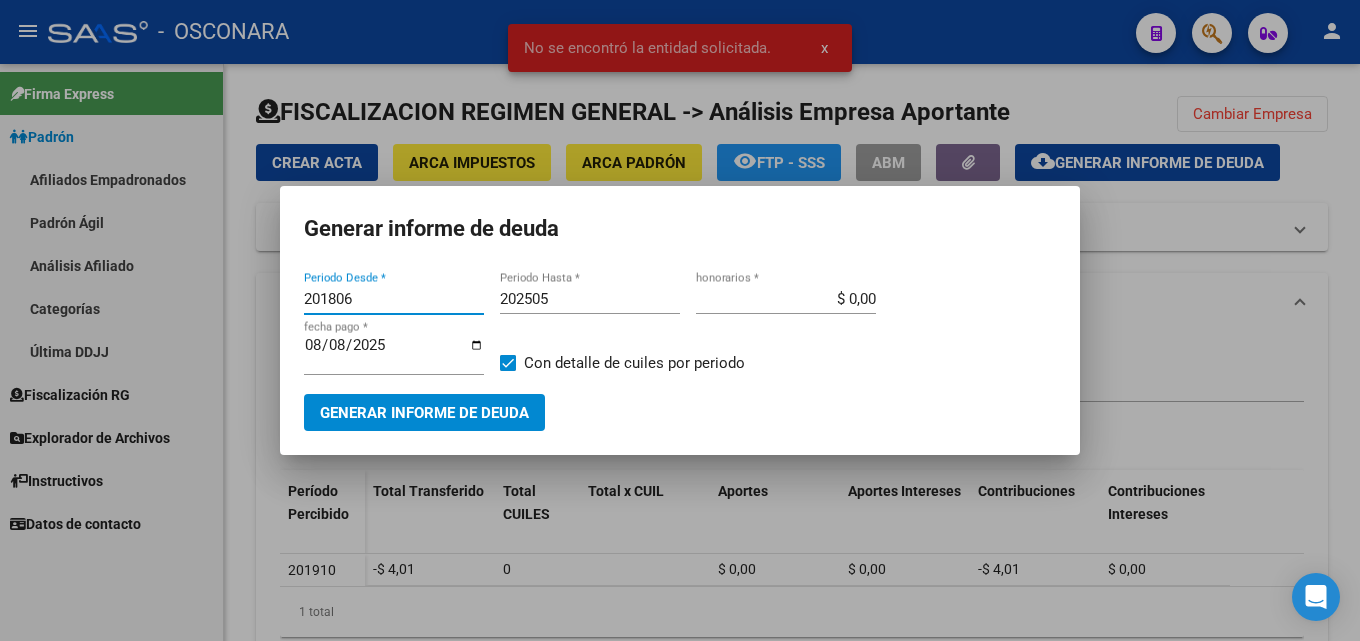 click on "201806" at bounding box center (394, 299) 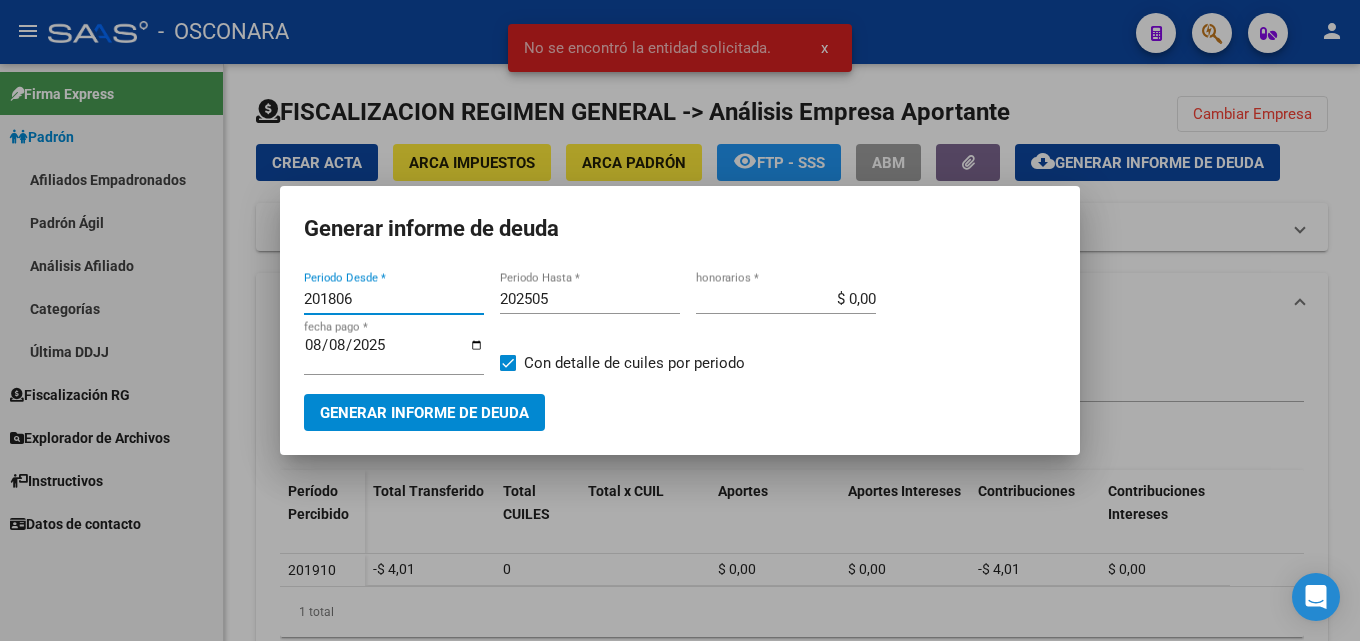 click on "201806" at bounding box center [394, 299] 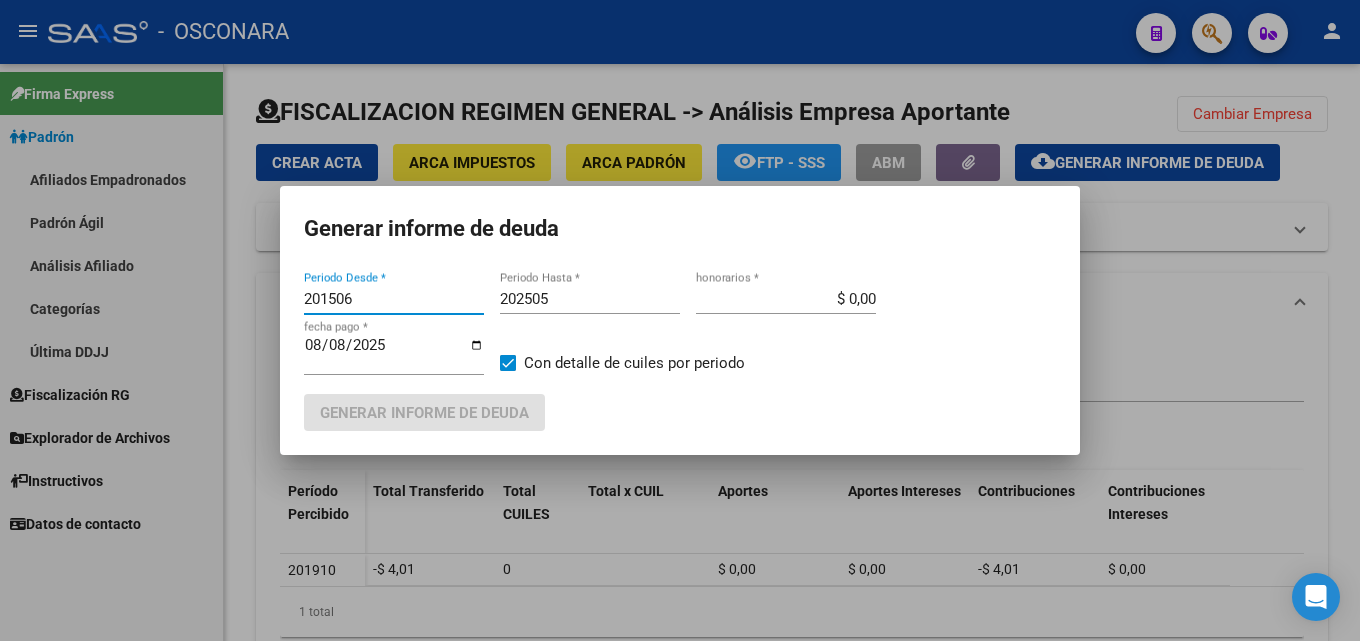 type on "201506" 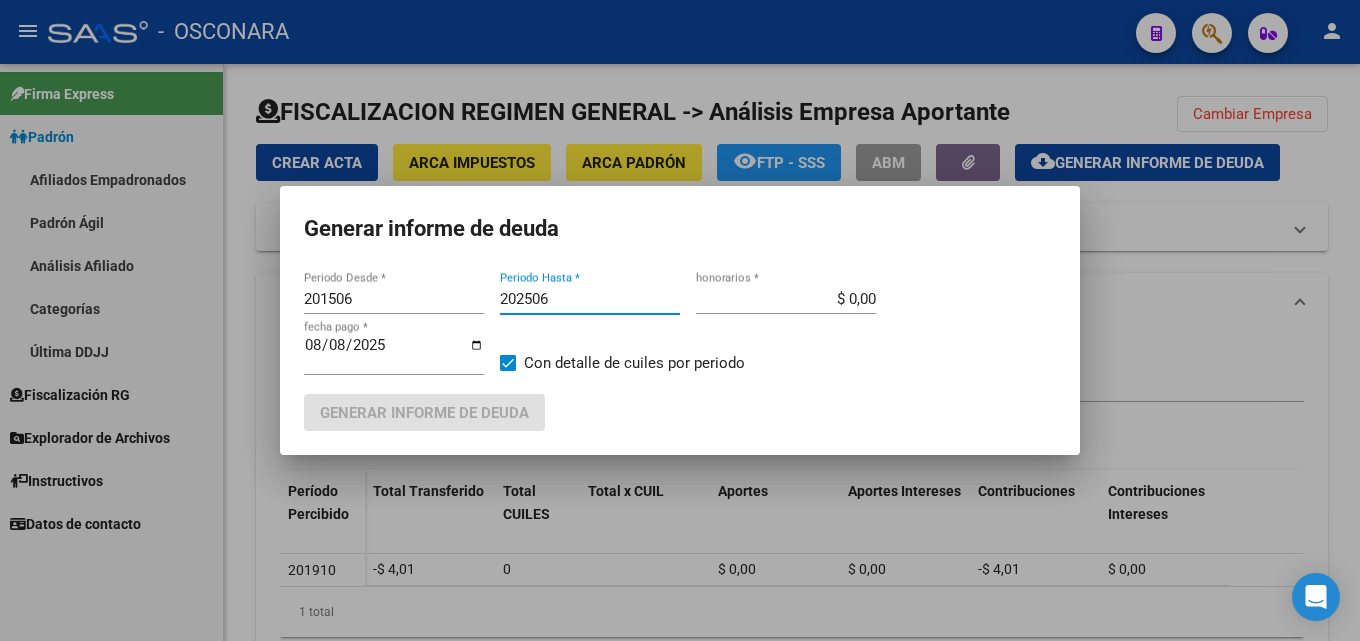 type on "202506" 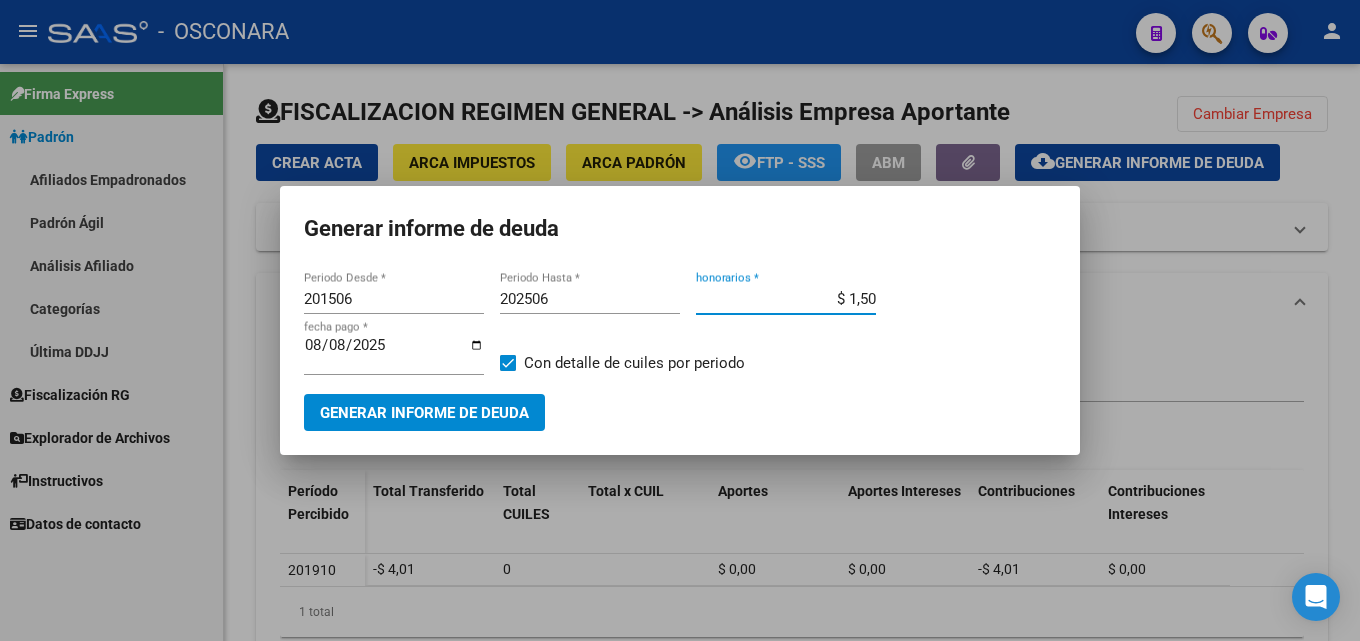 type on "$ 15,00" 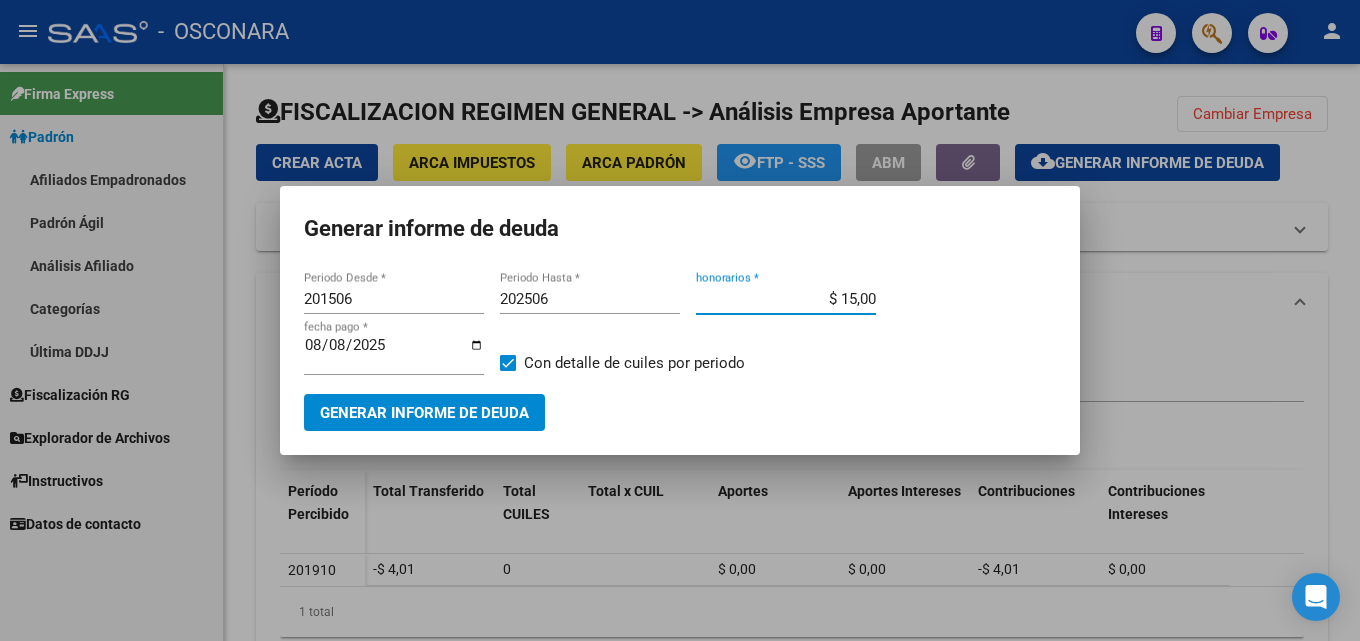 click on "Generar informe de deuda" at bounding box center [424, 413] 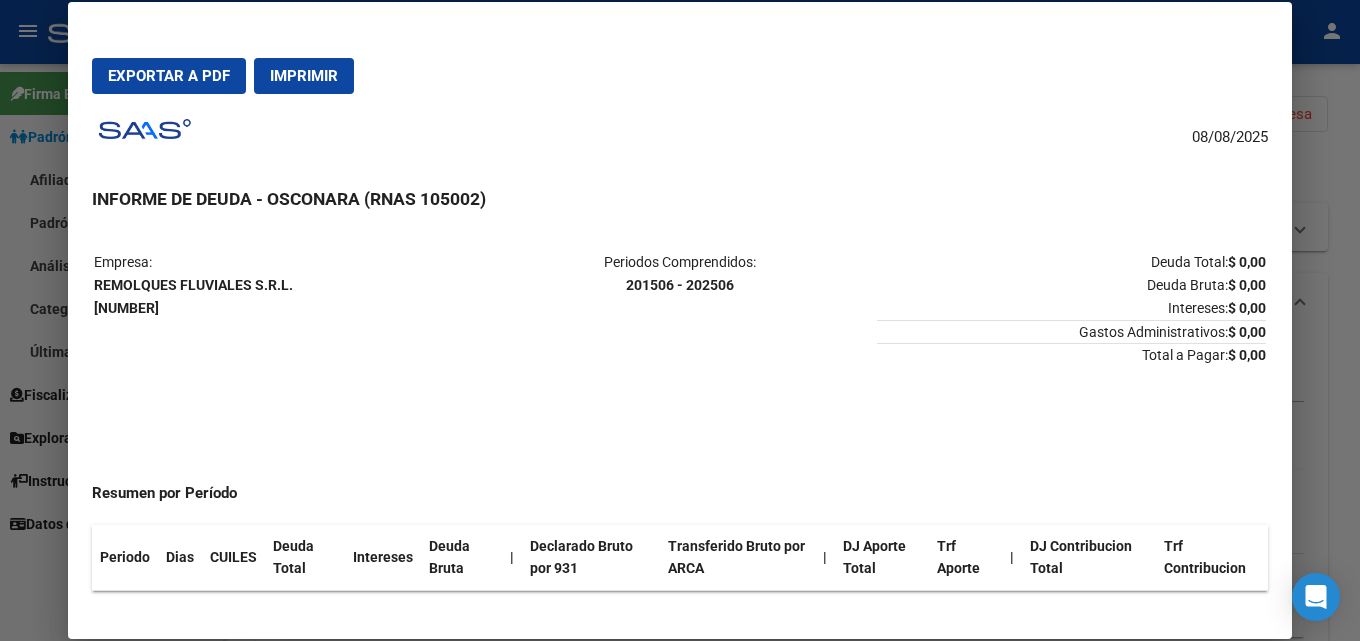 click at bounding box center (680, 320) 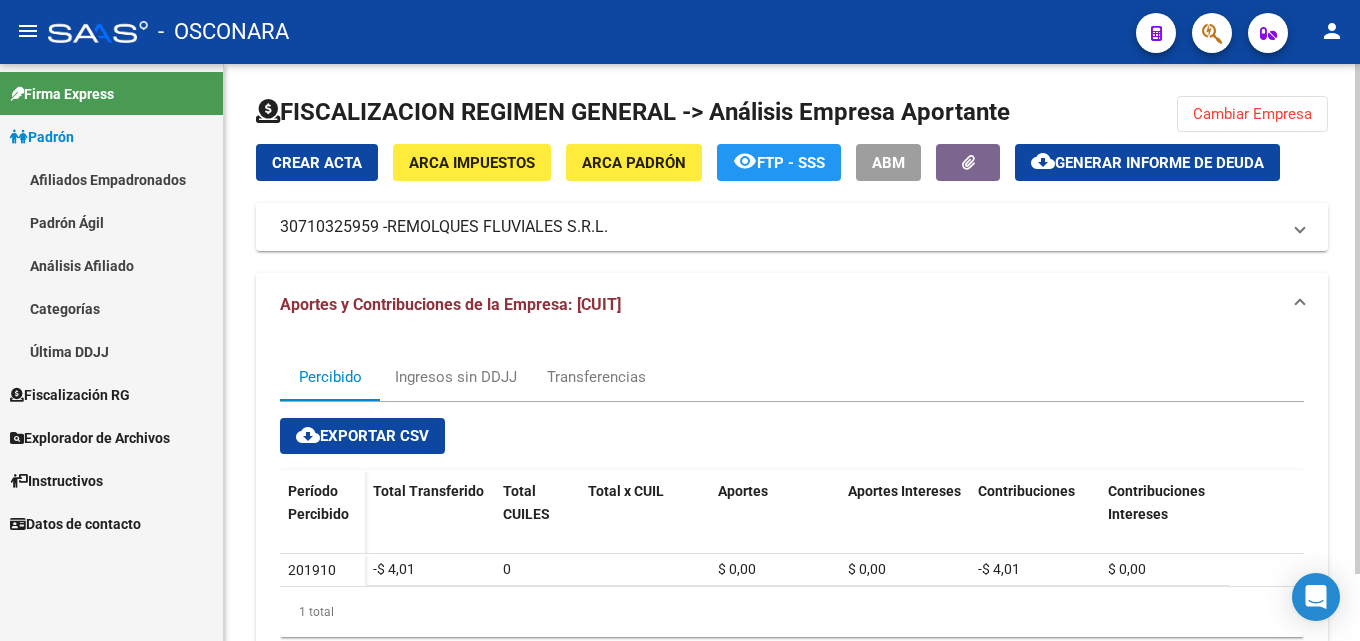 click 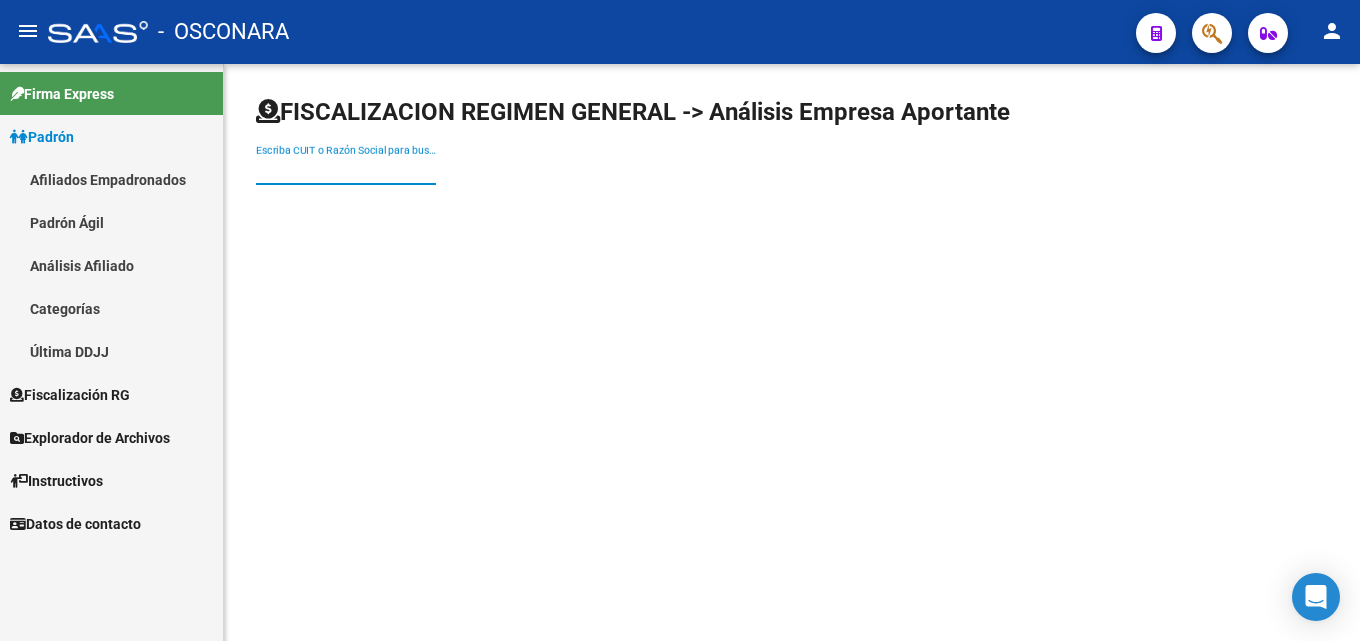 click on "Escriba CUIT o Razón Social para buscar" at bounding box center [346, 170] 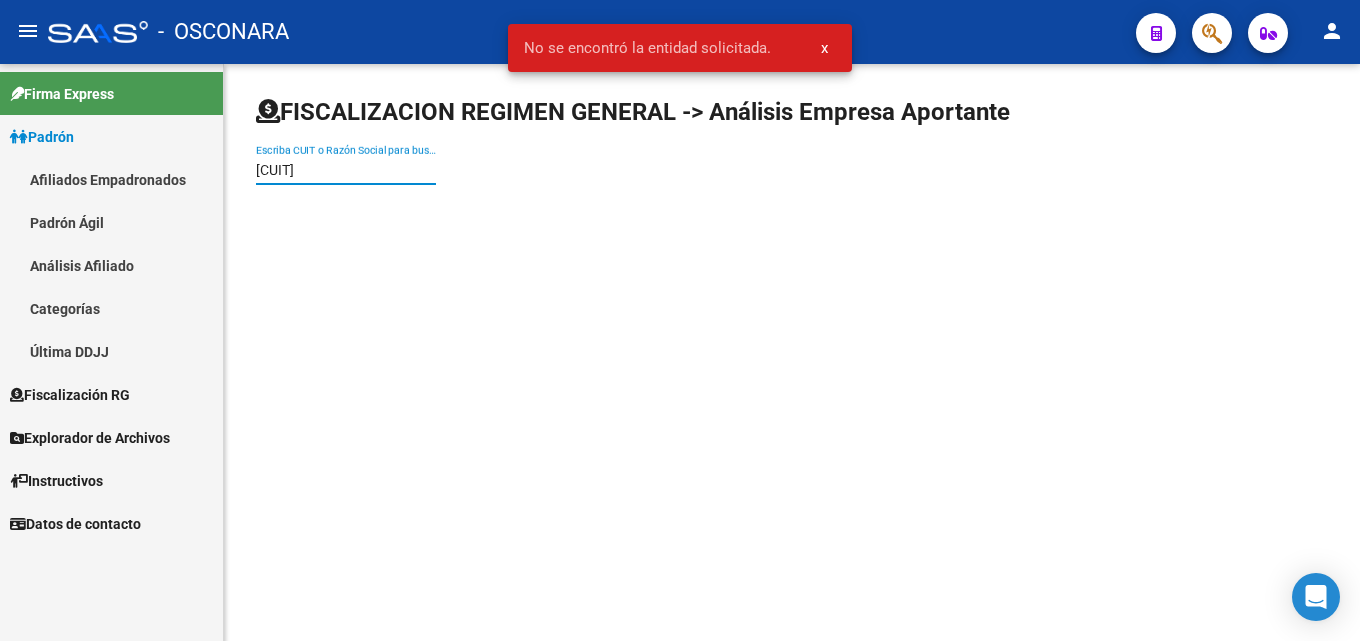 type on "23060473579" 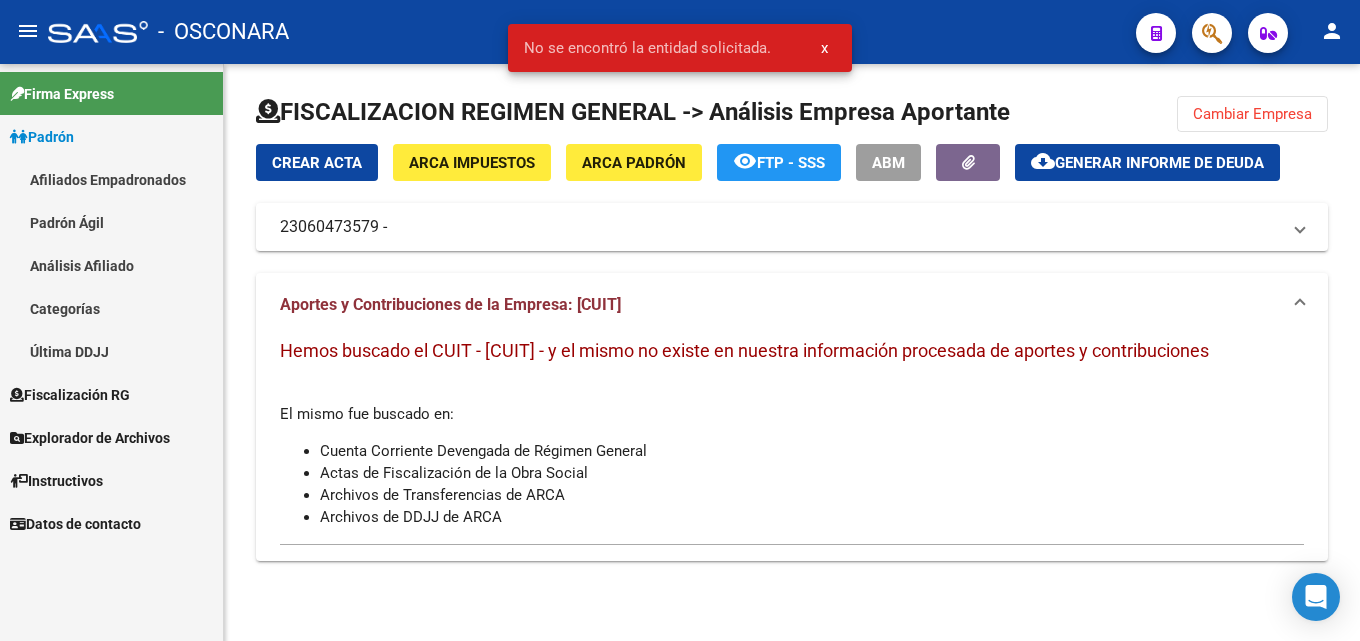 click on "Cambiar Empresa" 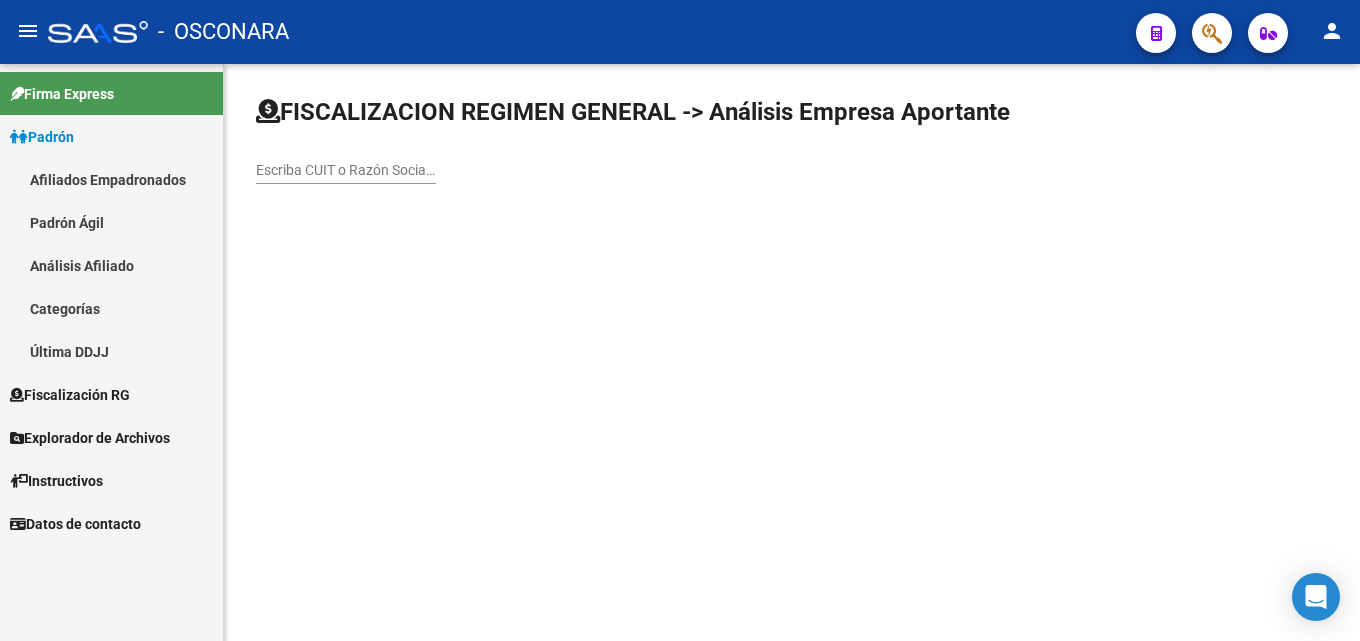 click on "Escriba CUIT o Razón Social para buscar" at bounding box center (346, 170) 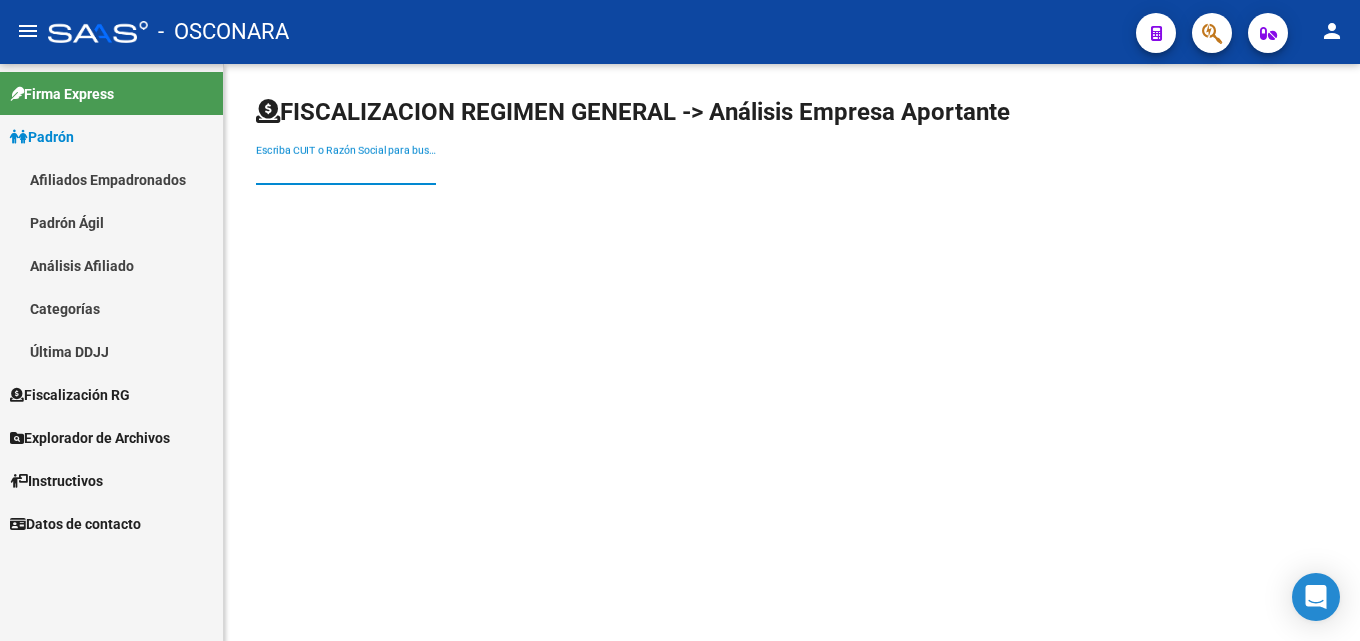 paste on "20-17251076-1" 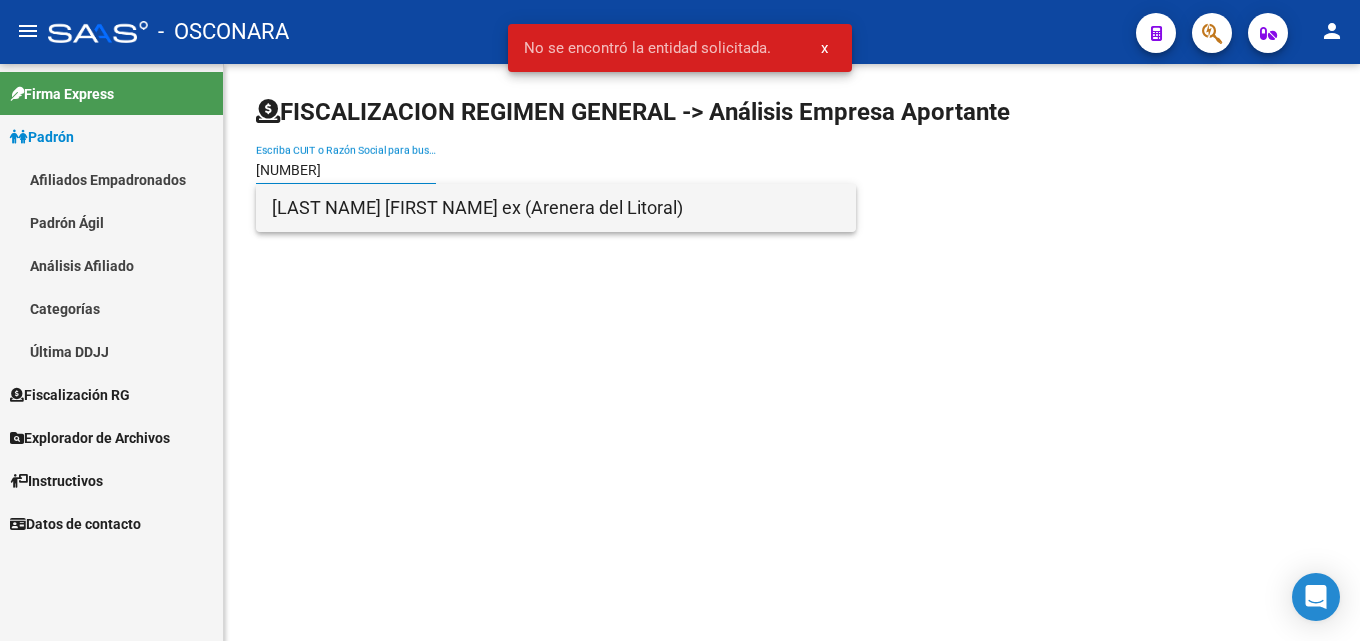 type on "20172510761" 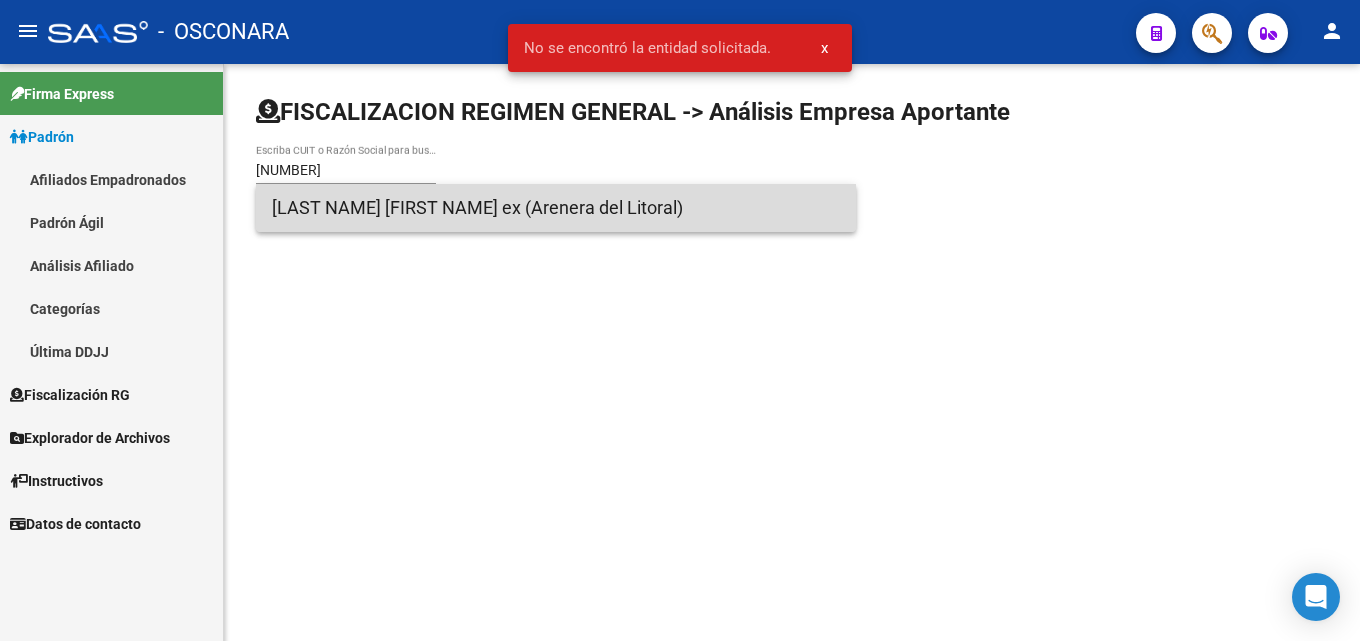 click on "[COMPANY] [LAST NAME], [FIRST NAME]" at bounding box center [556, 208] 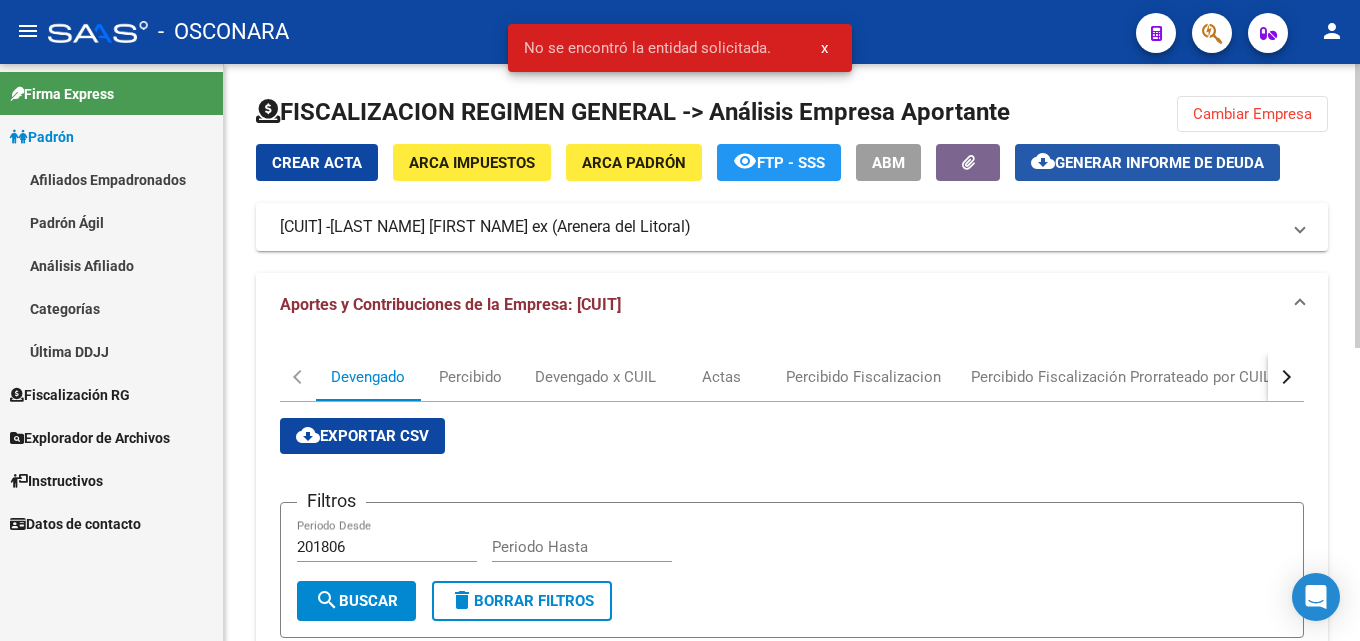 click on "cloud_download  Generar informe de deuda" 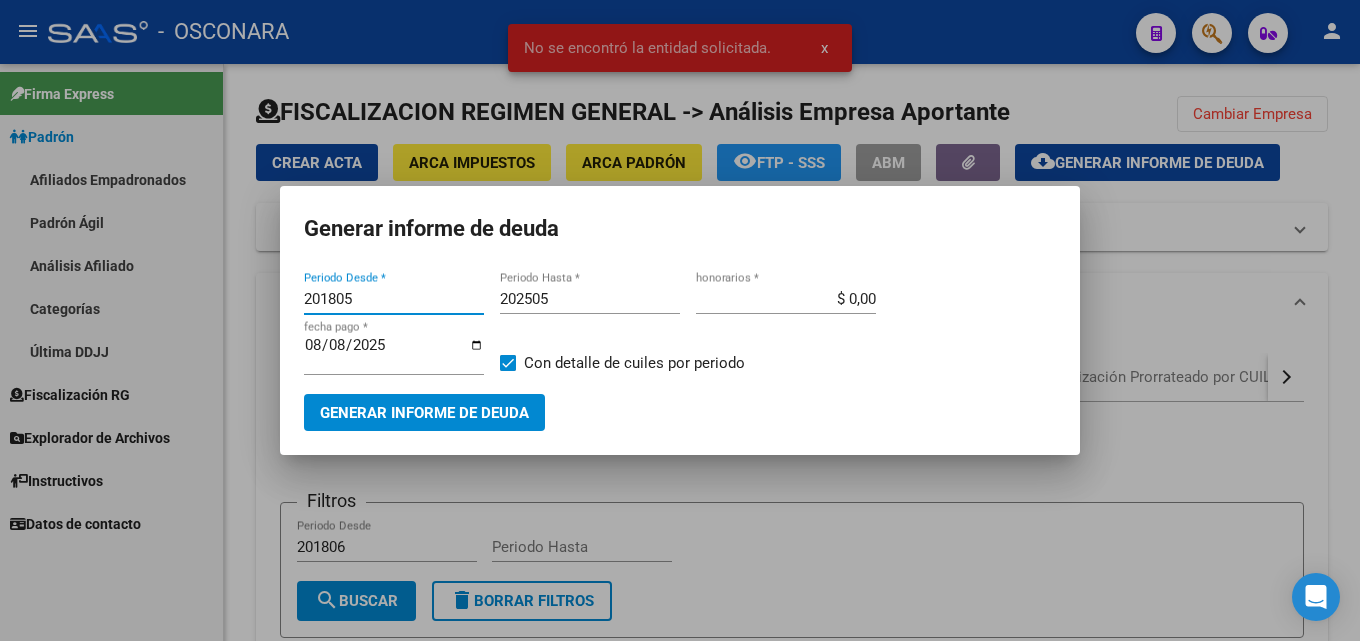click on "201805" at bounding box center [394, 299] 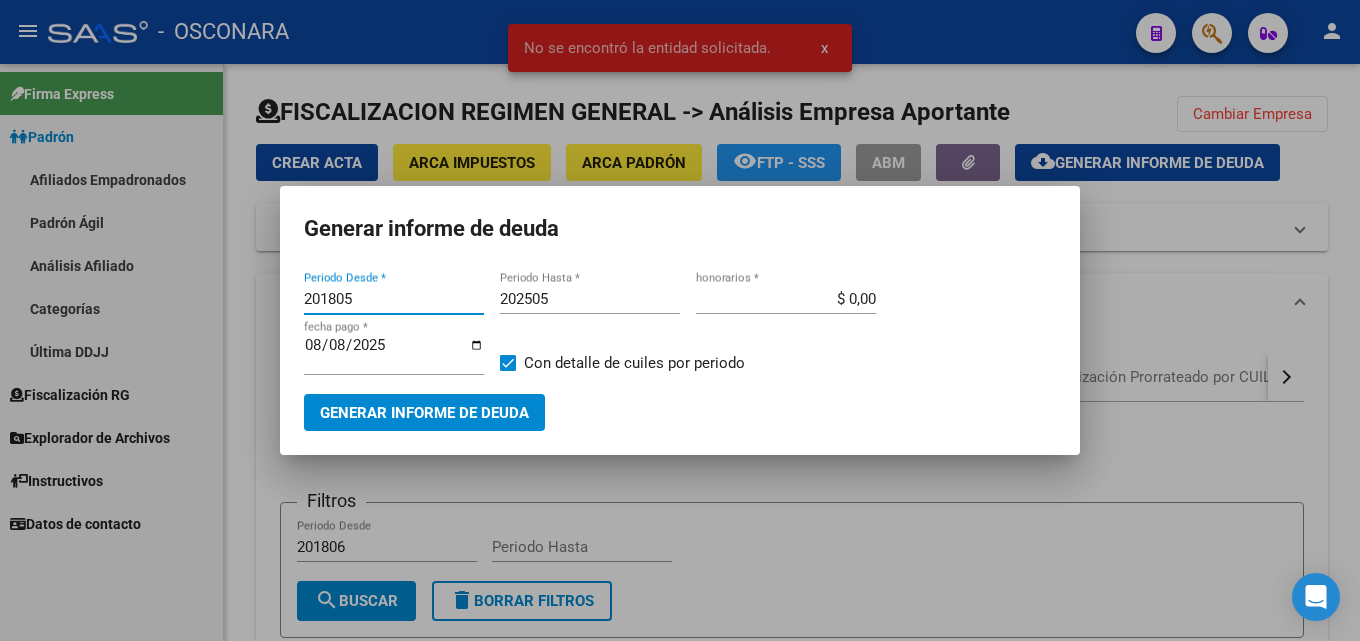 click on "201805" at bounding box center [394, 299] 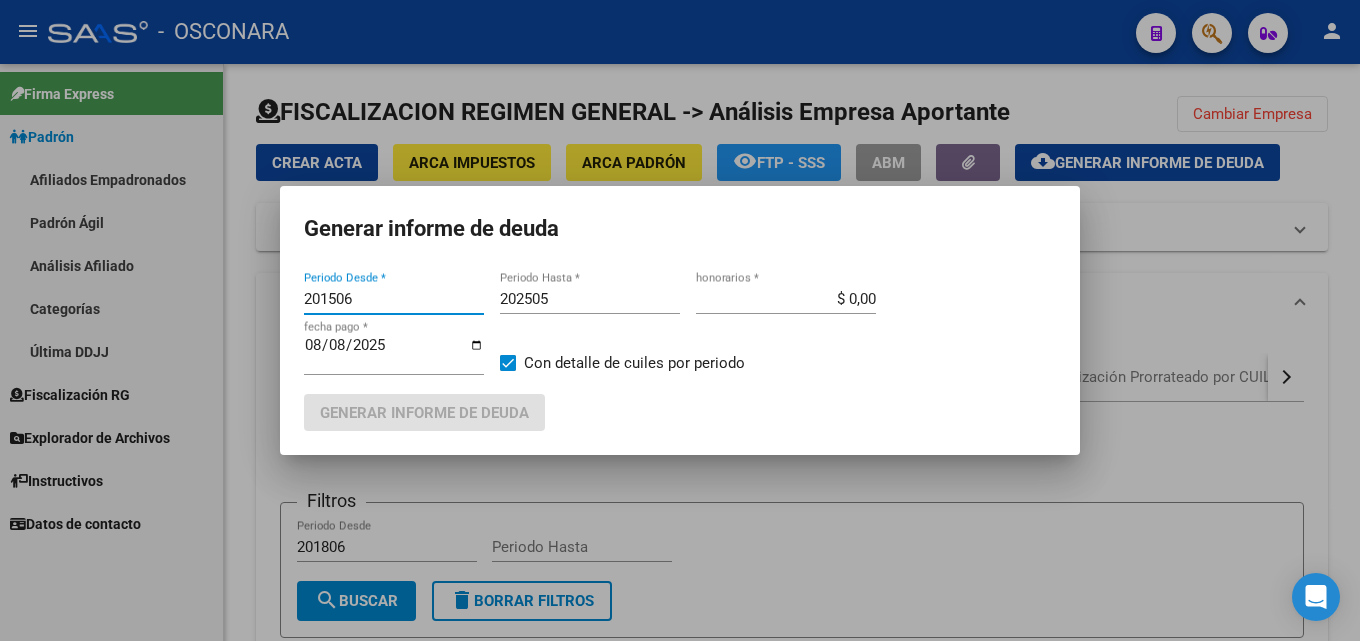type on "201506" 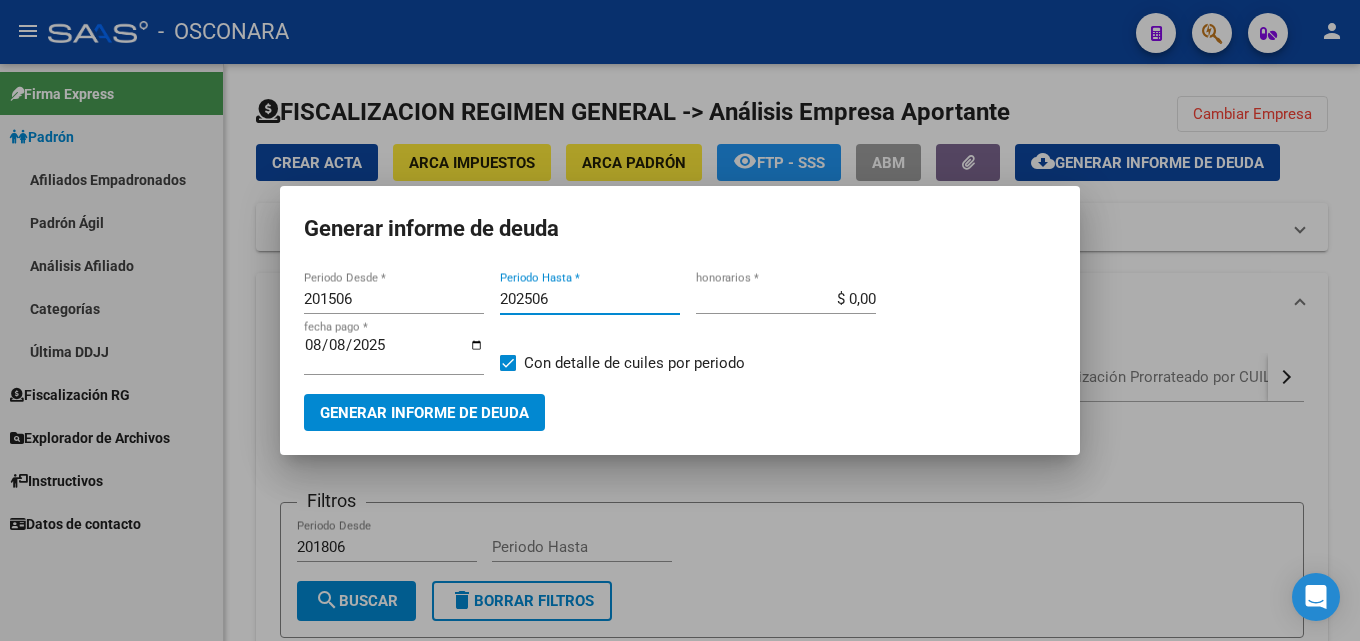 type on "202506" 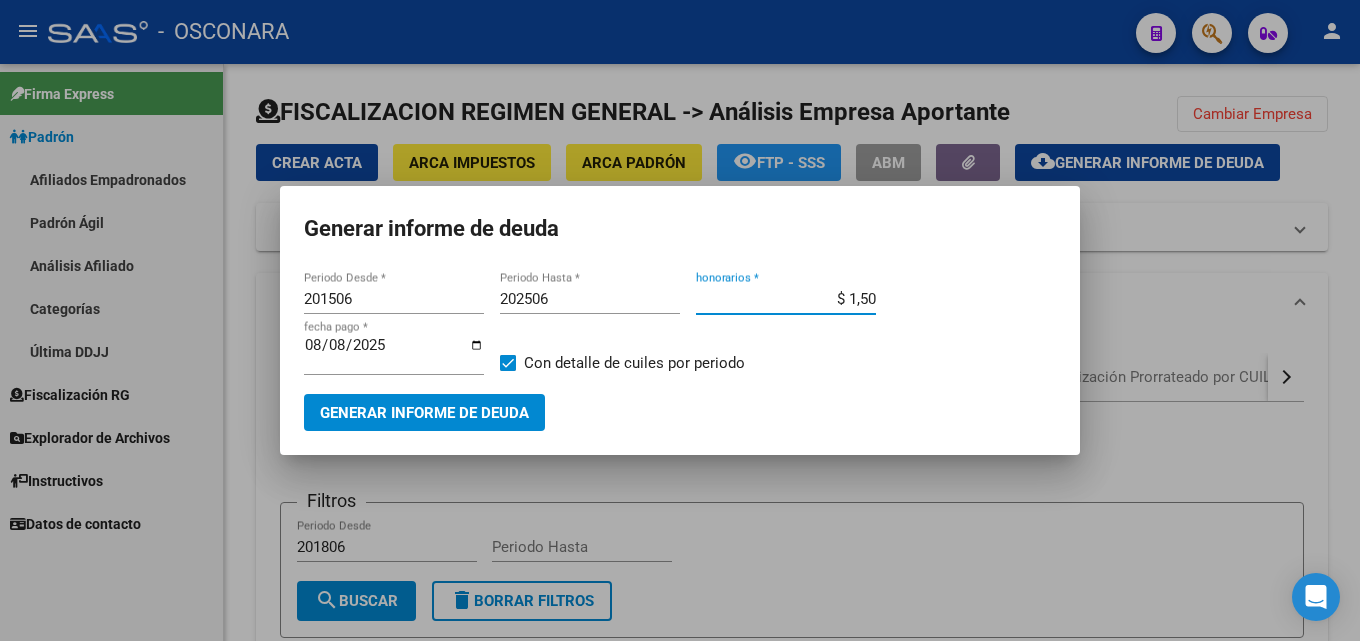 type on "$ 15,00" 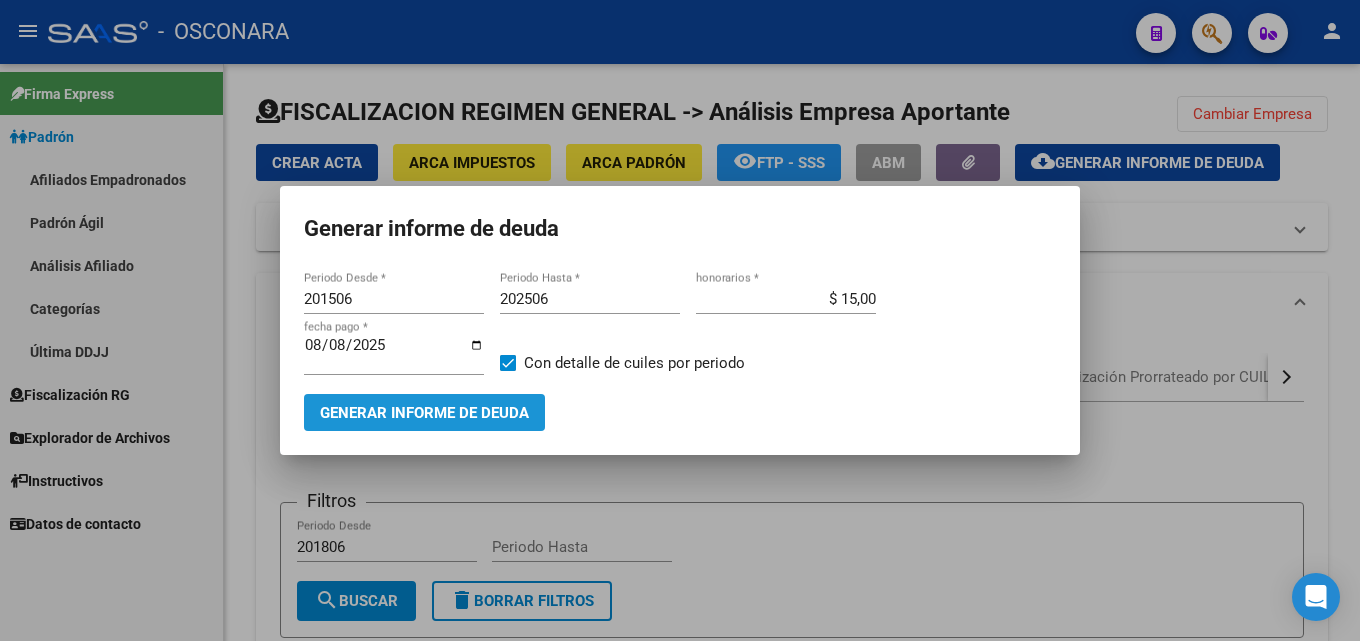 click on "Generar informe de deuda" at bounding box center (424, 412) 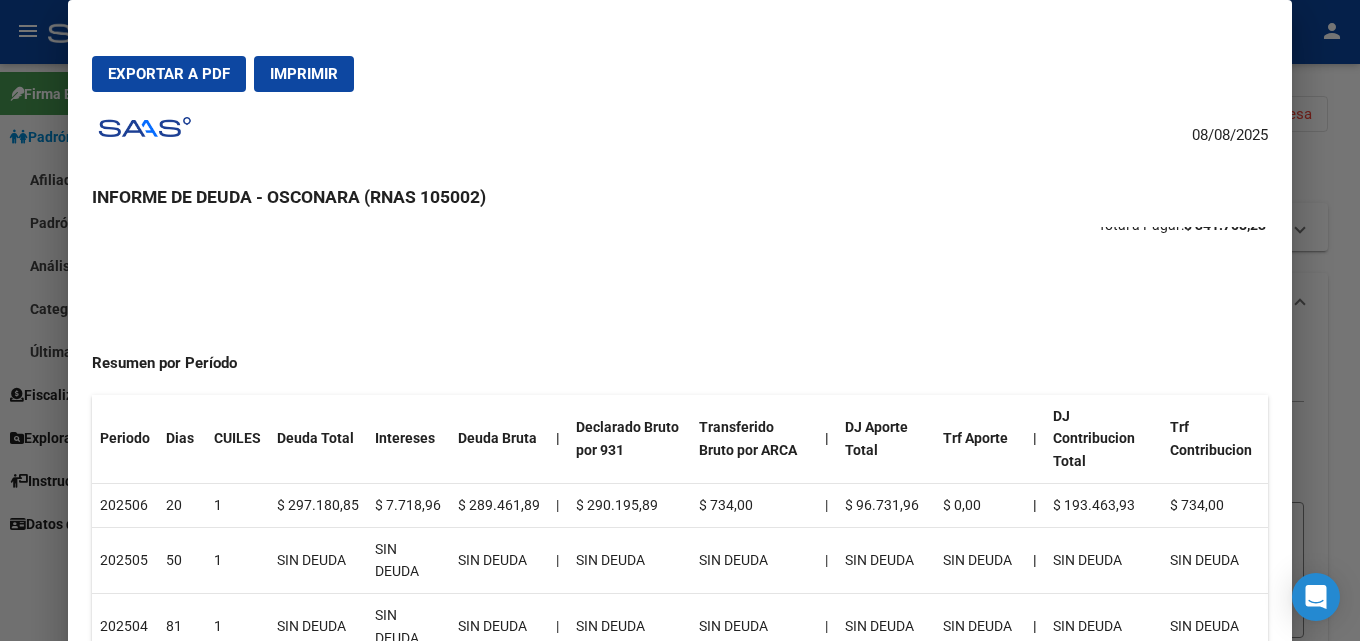 scroll, scrollTop: 200, scrollLeft: 0, axis: vertical 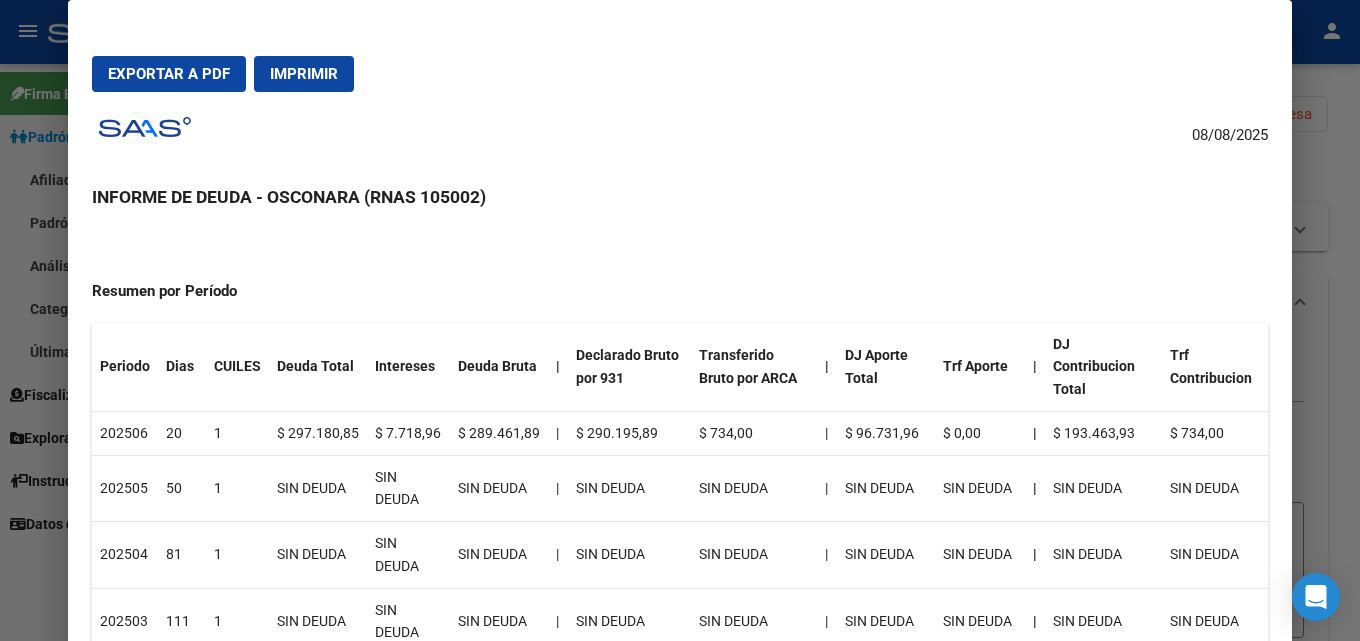 click at bounding box center (680, 320) 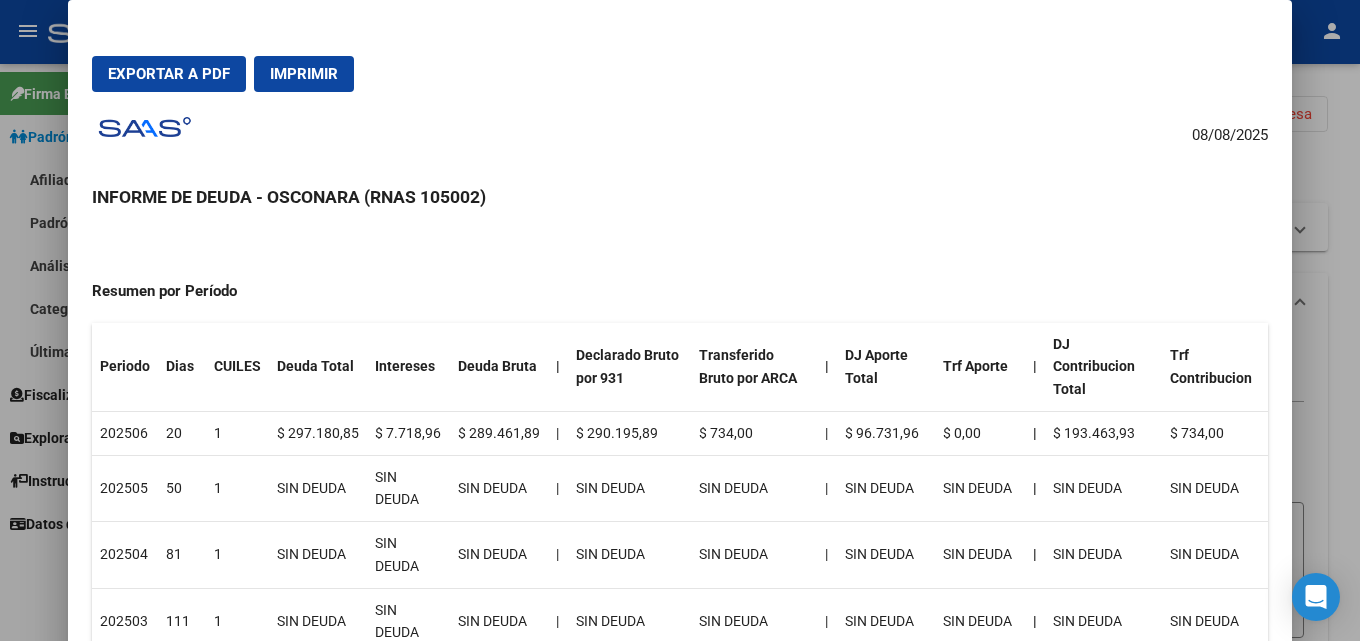 click at bounding box center (680, 320) 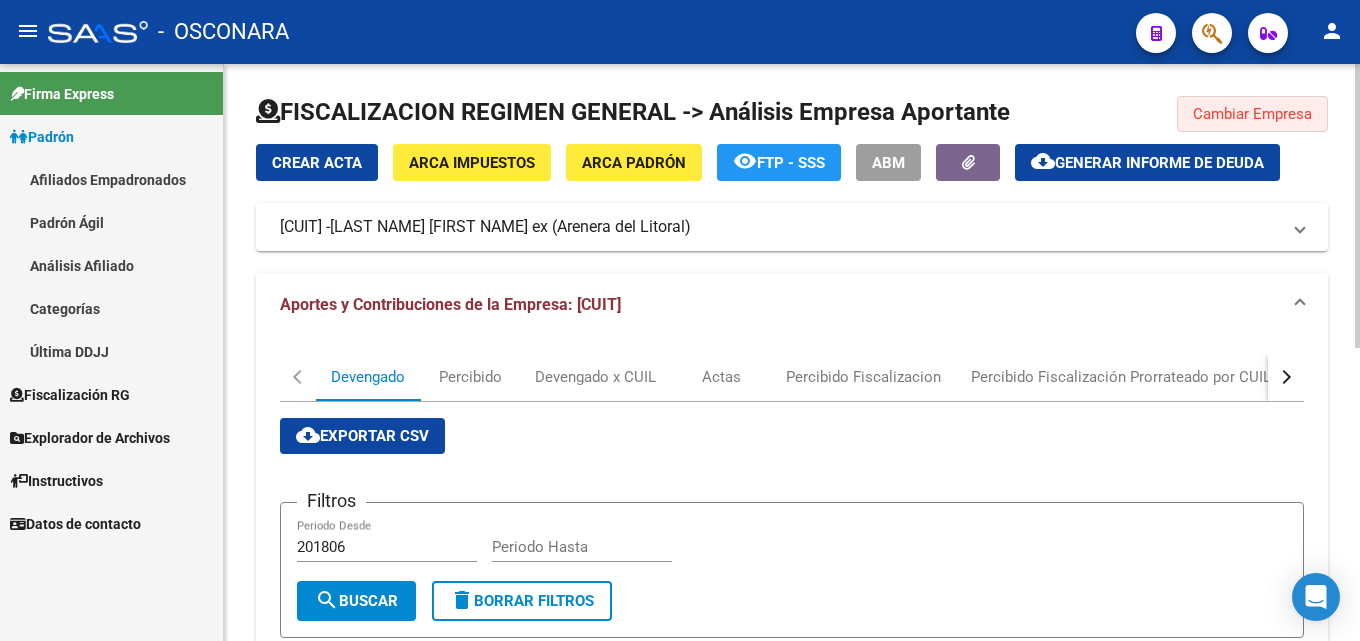 click on "Cambiar Empresa" 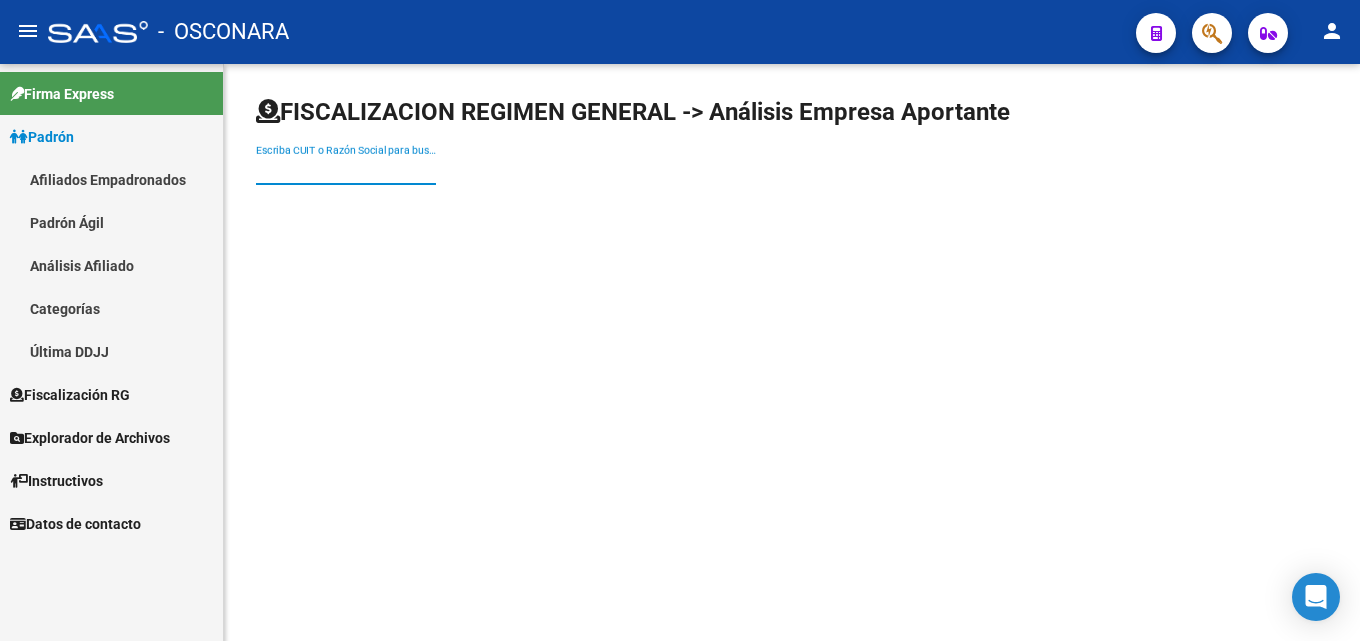 click on "Escriba CUIT o Razón Social para buscar" at bounding box center (346, 170) 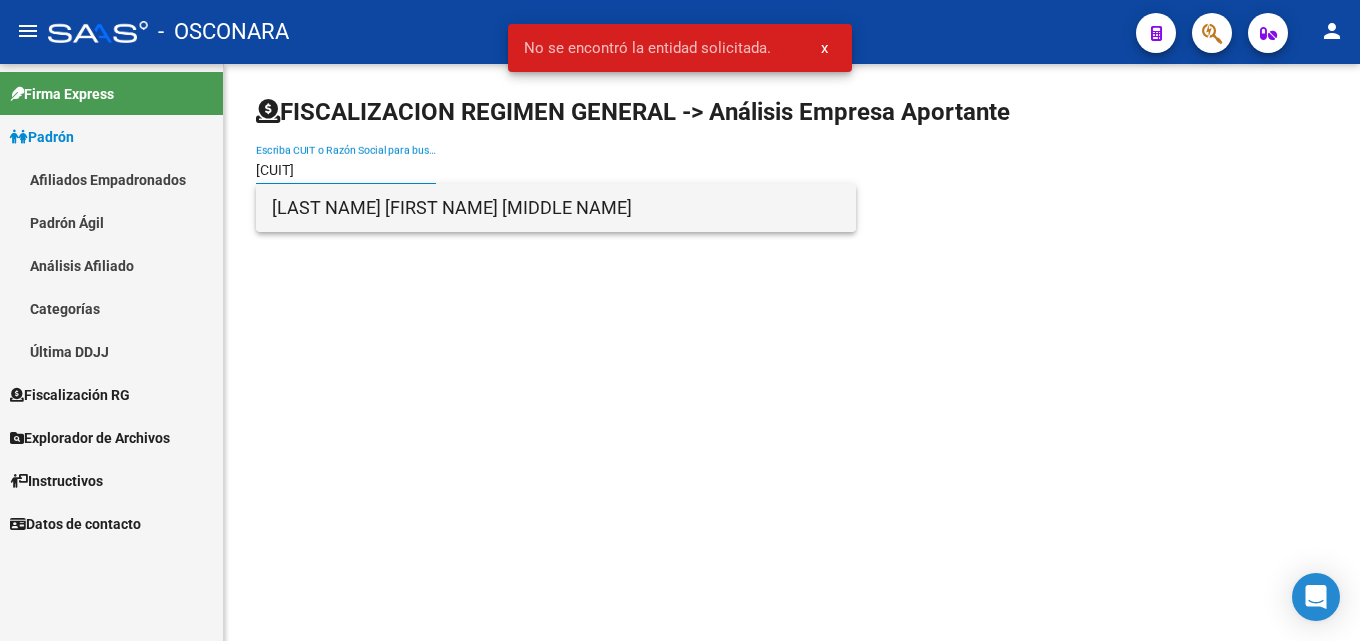 type on "27179760660" 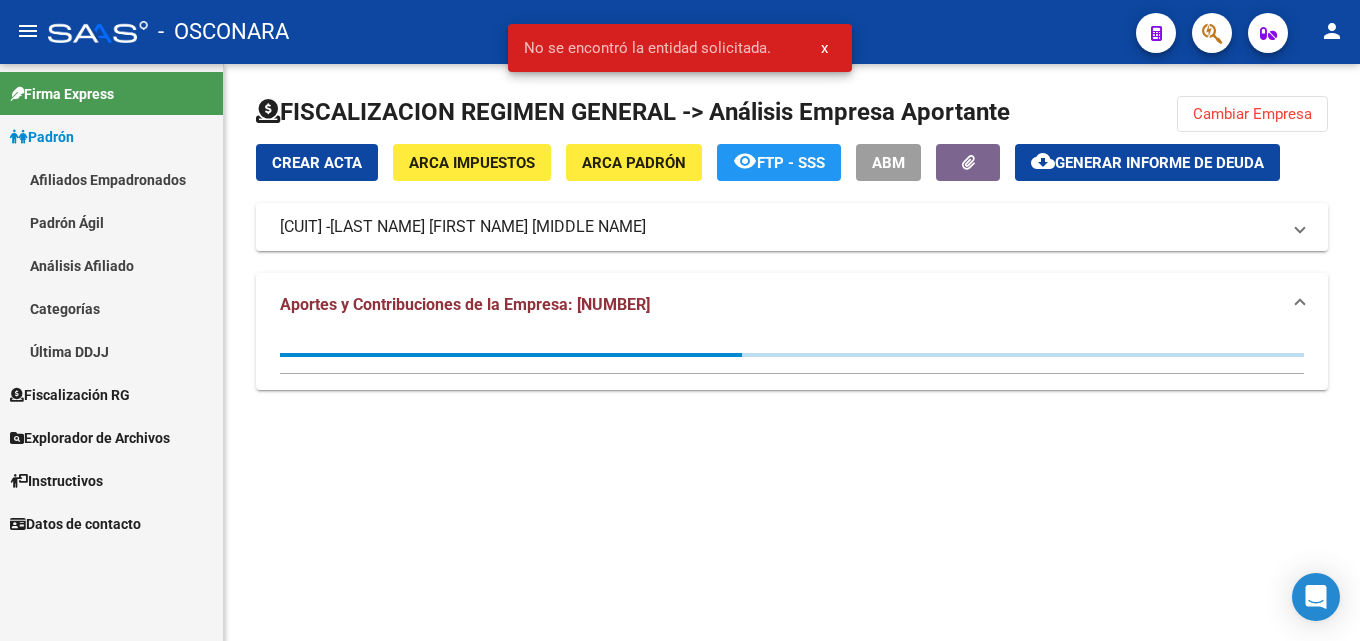 click on "Generar informe de deuda" 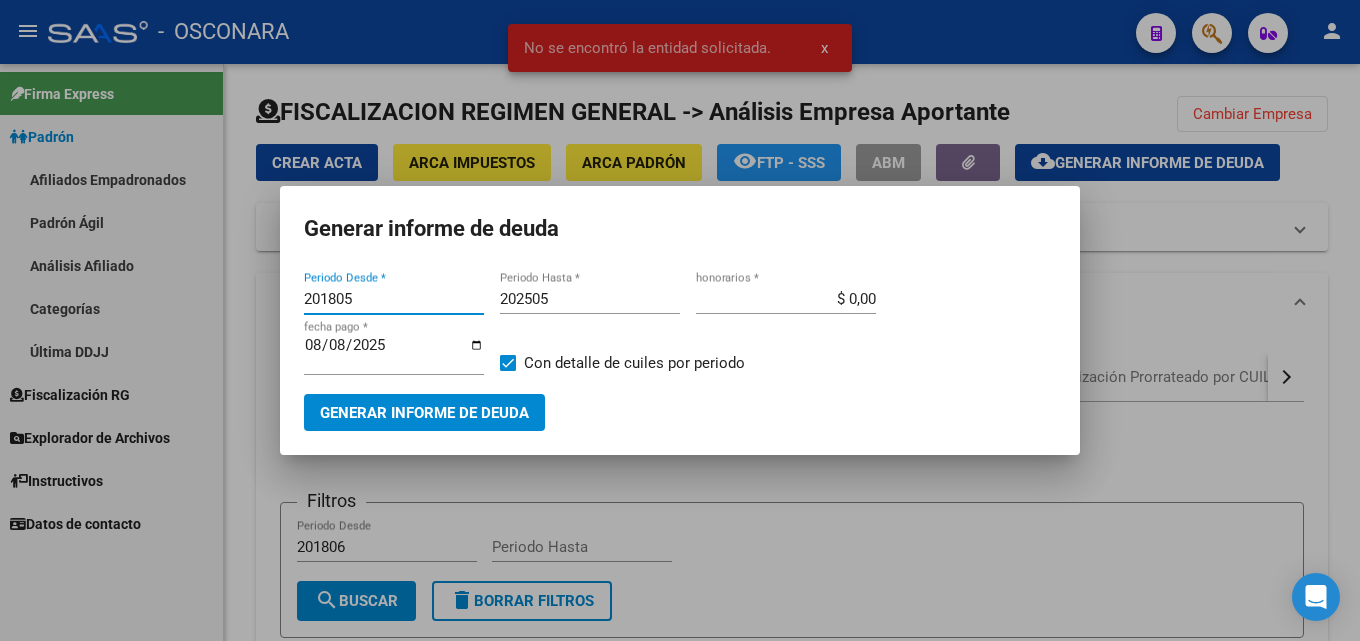click on "201805" at bounding box center (394, 299) 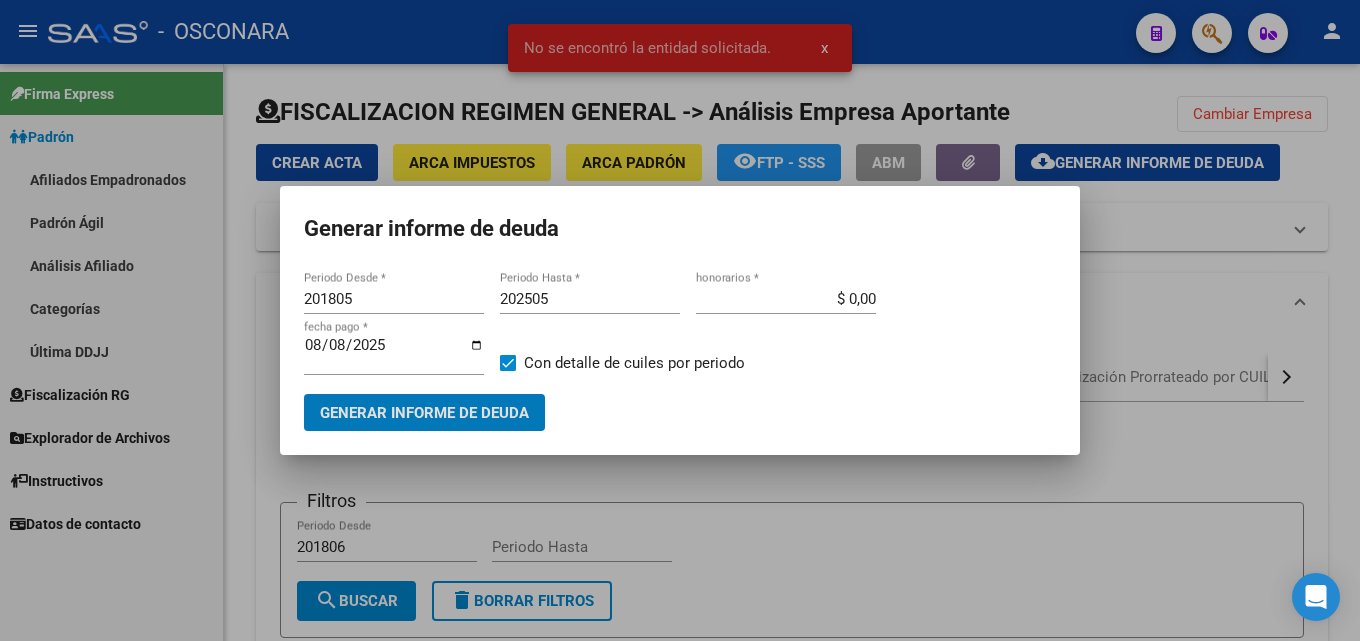click on "201805" at bounding box center (394, 299) 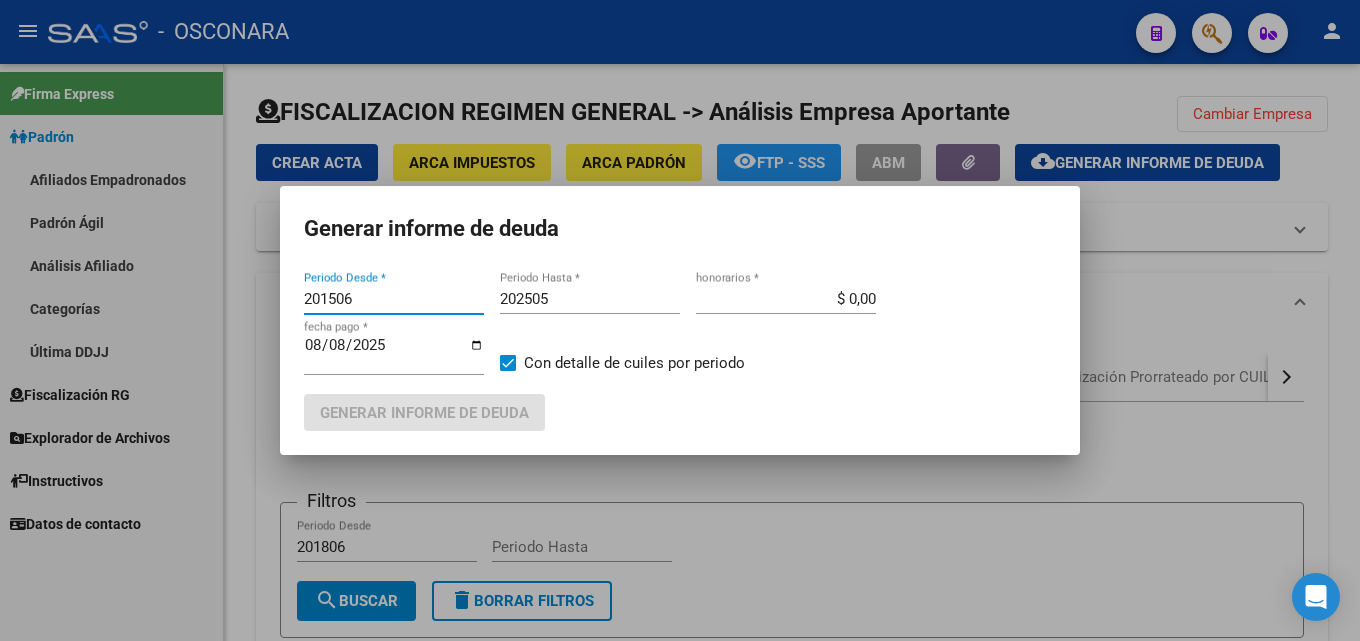 type on "201506" 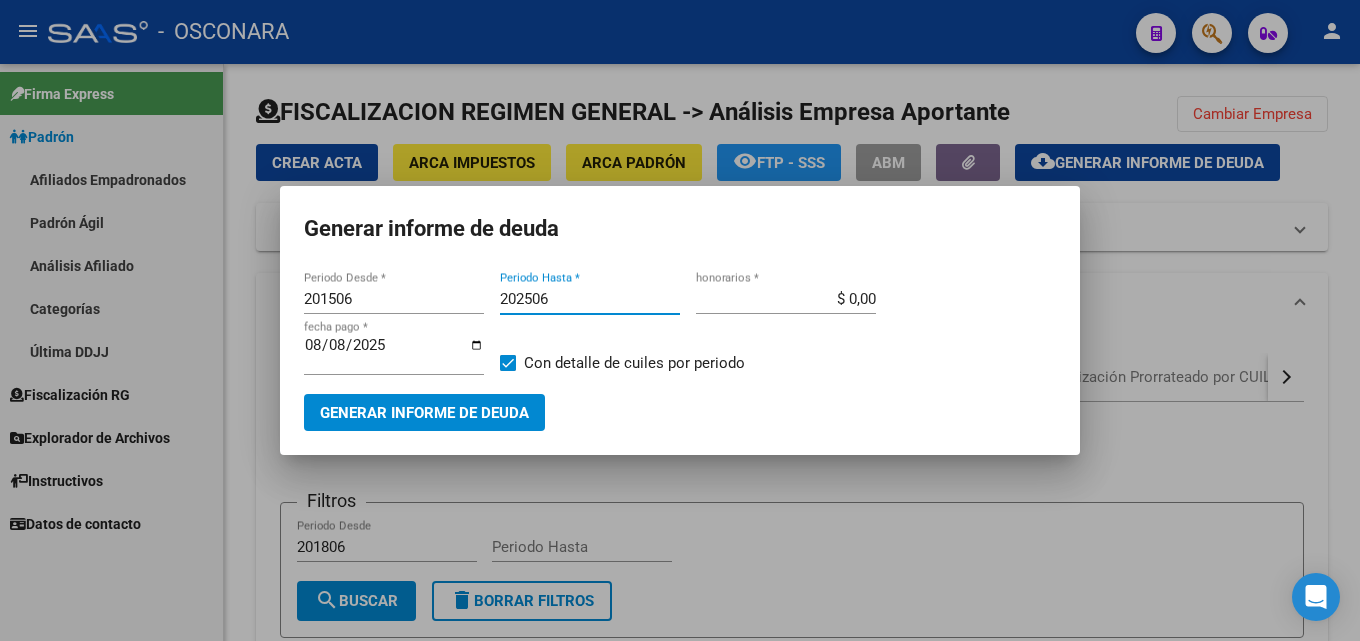 type on "202506" 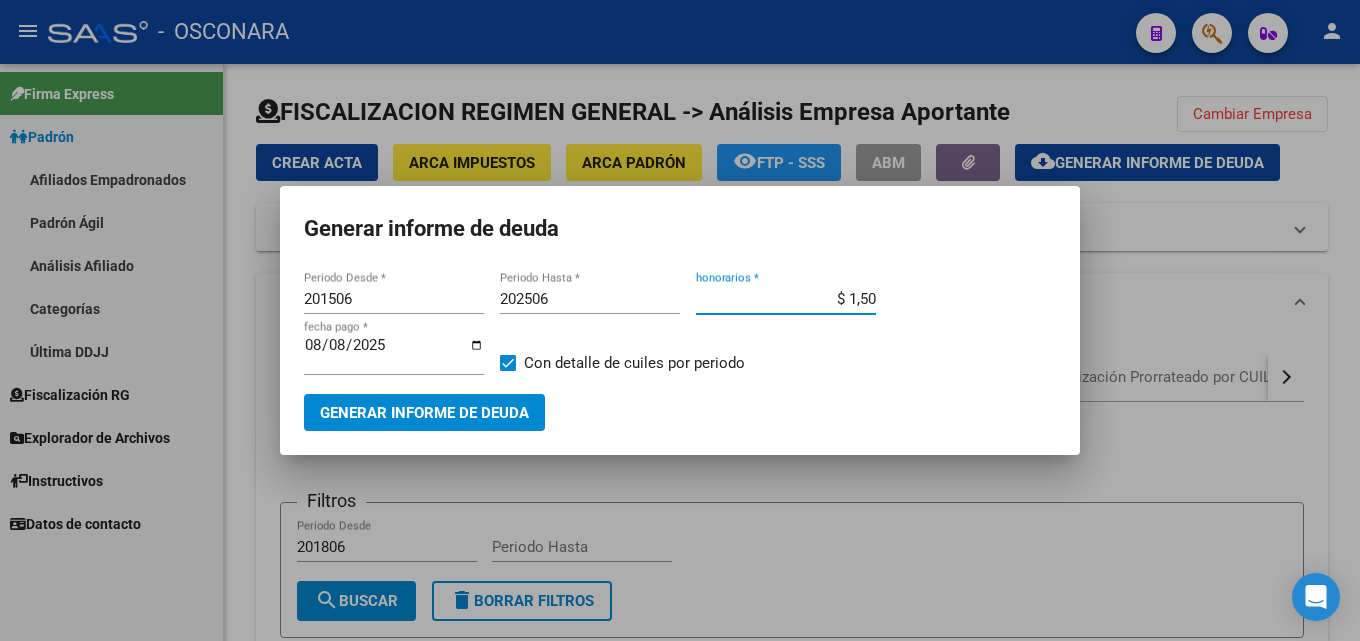 type on "$ 15,00" 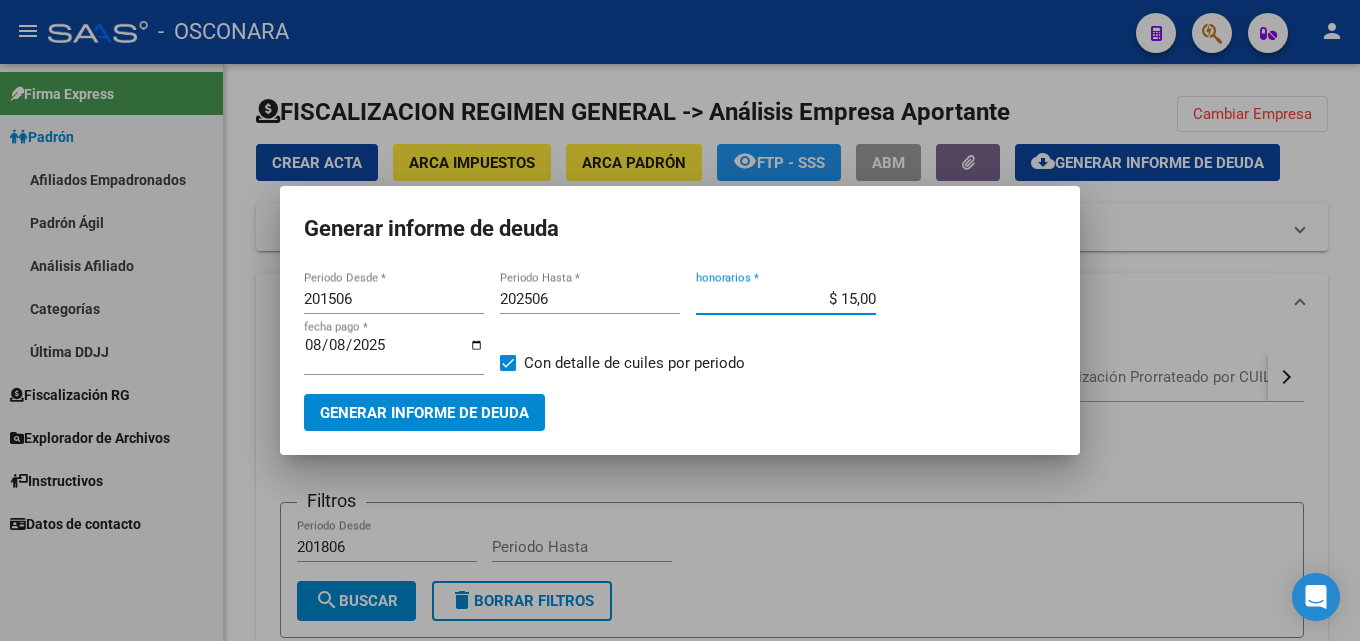 click on "Generar informe de deuda" at bounding box center [424, 412] 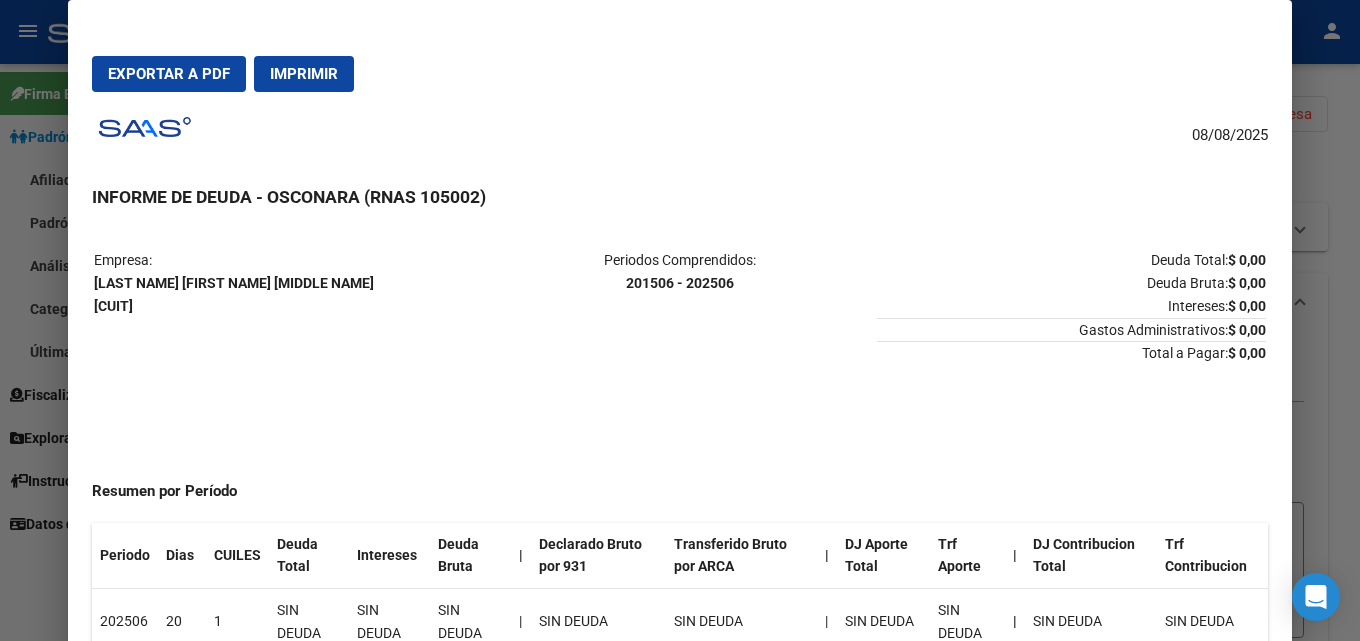 click at bounding box center [680, 320] 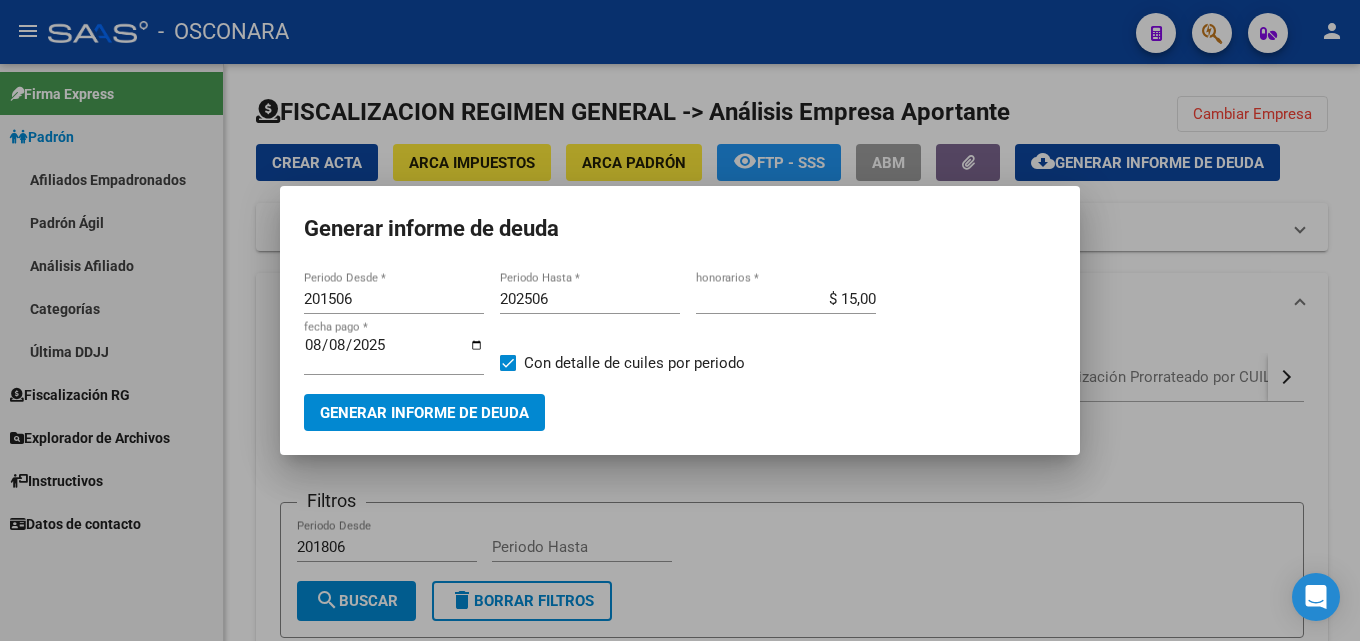 click at bounding box center (680, 320) 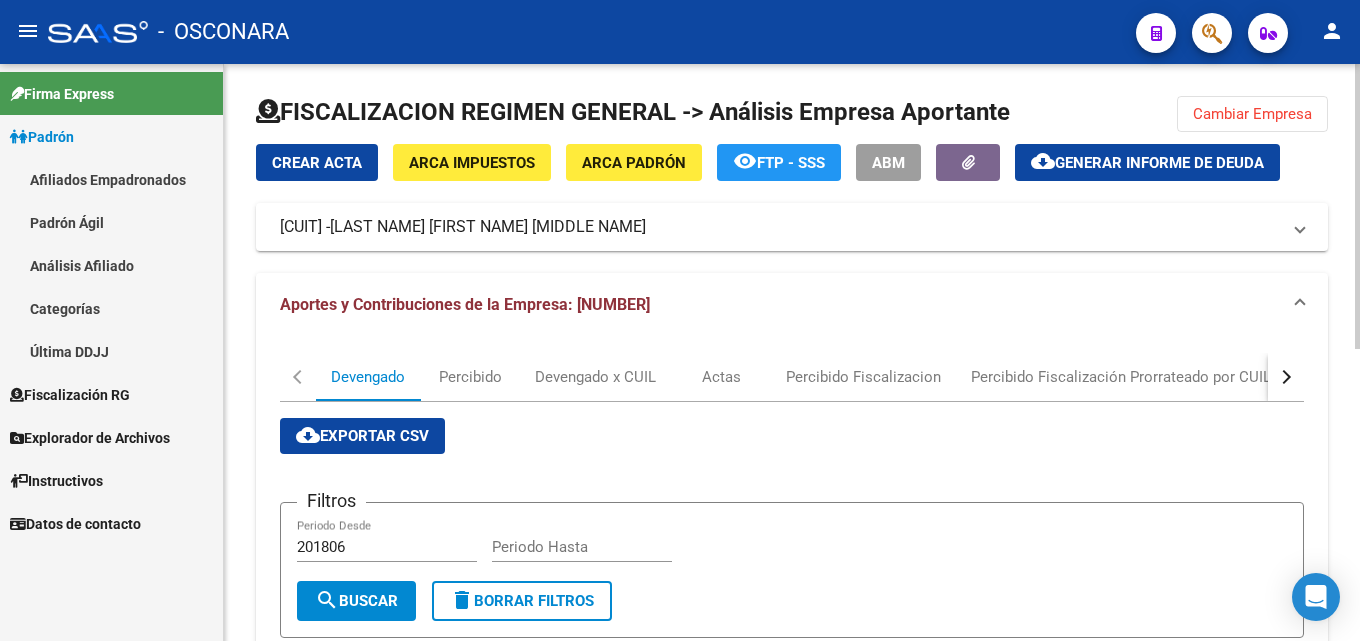 click on "Cambiar Empresa" 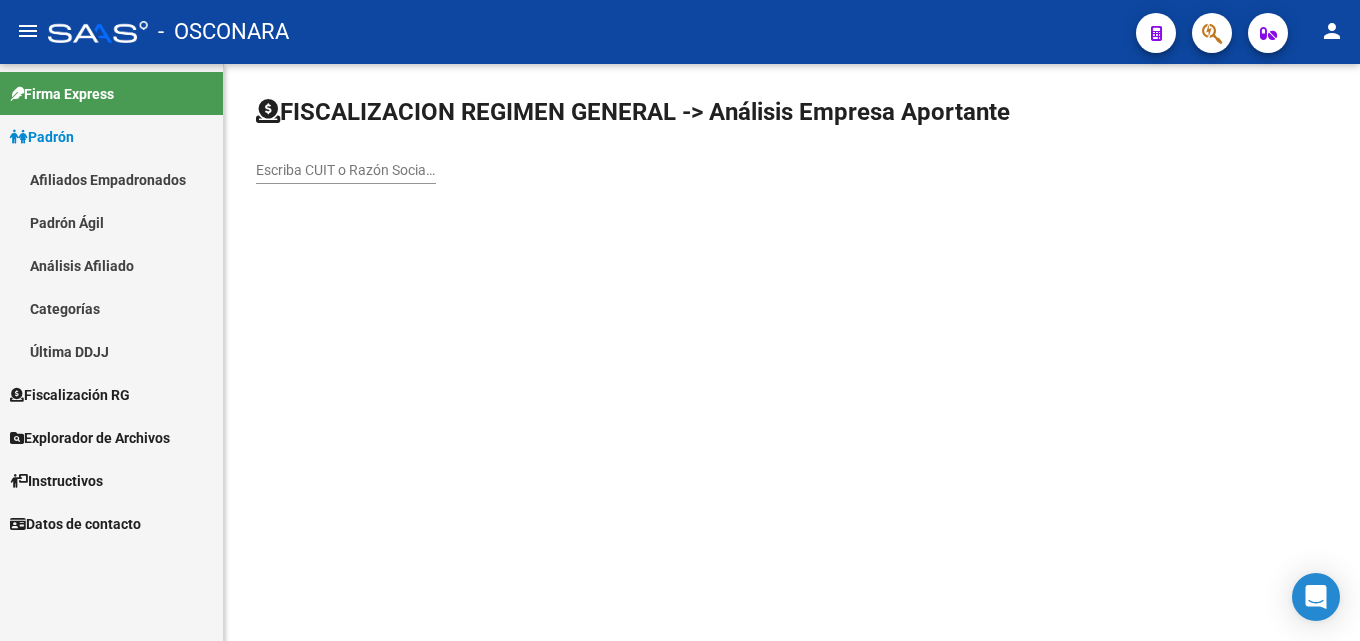 click on "Escriba CUIT o Razón Social para buscar" at bounding box center [346, 170] 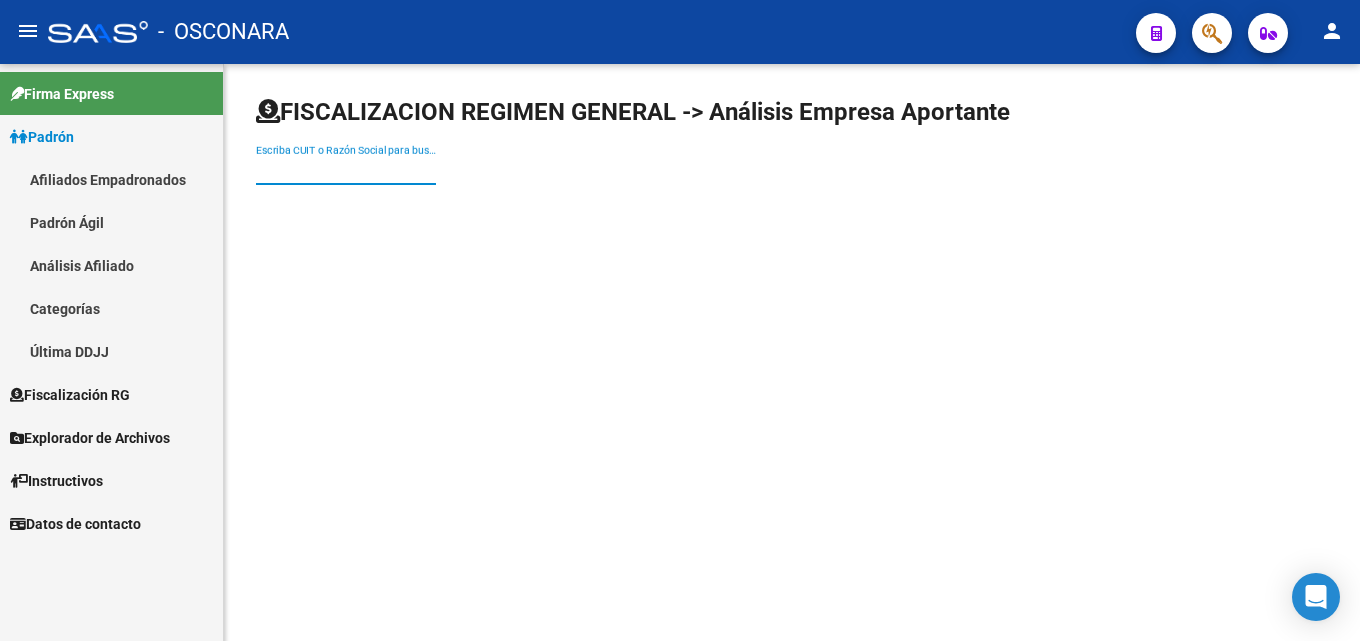paste on "30-56602939-8" 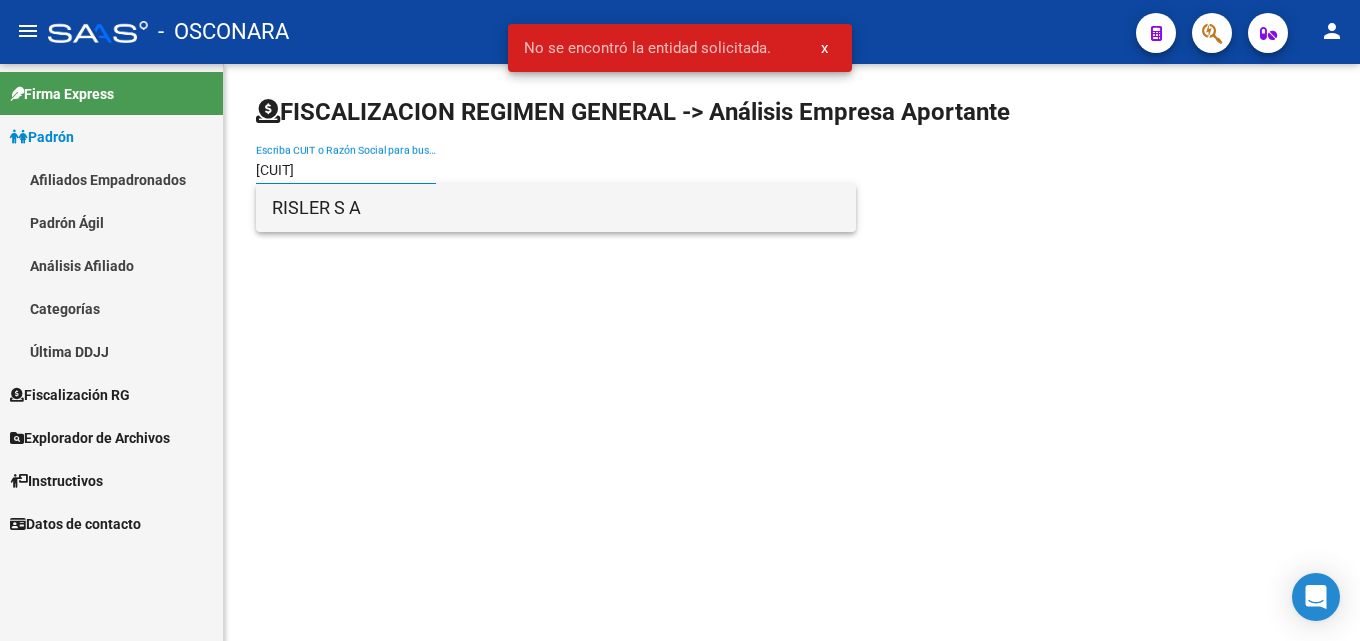 type on "30566029398" 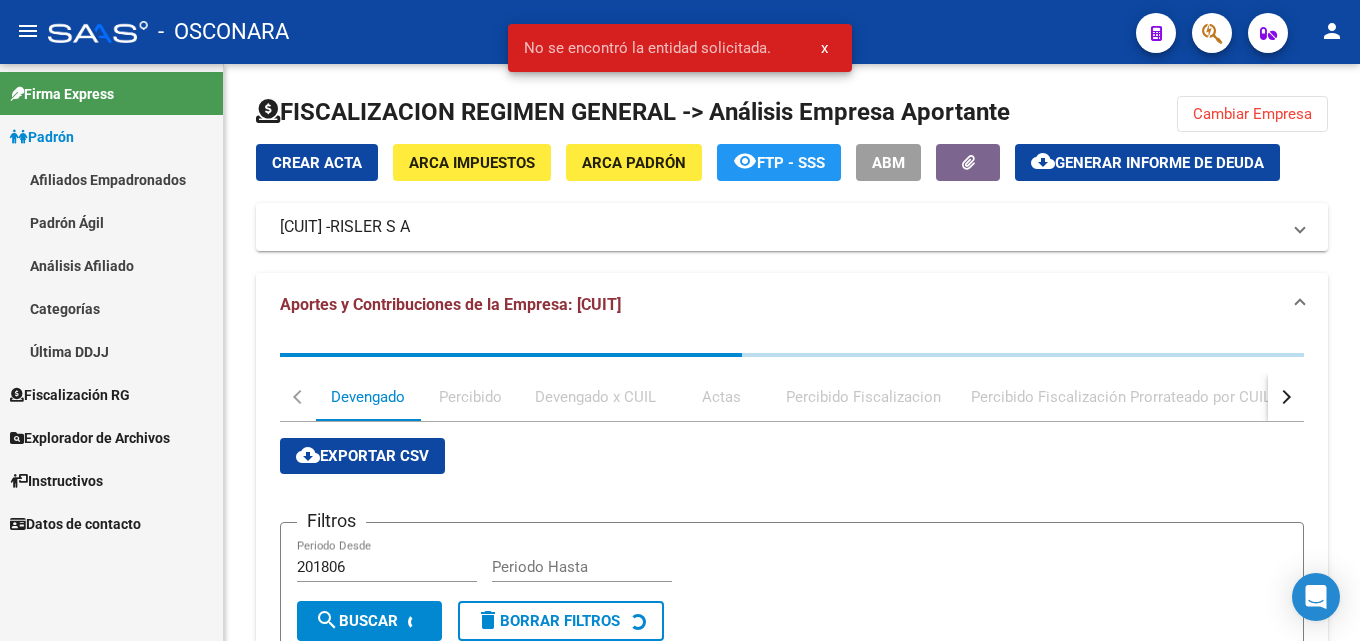 click on "cloud_download  Generar informe de deuda" 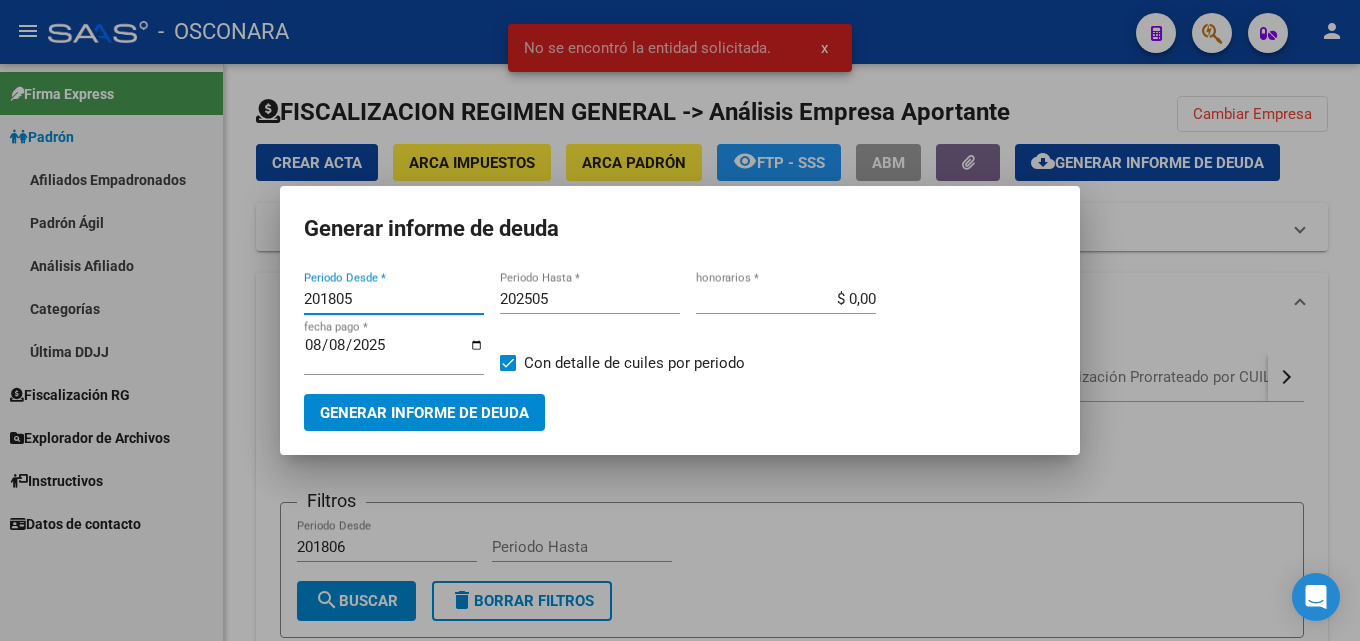 click on "201805" at bounding box center (394, 299) 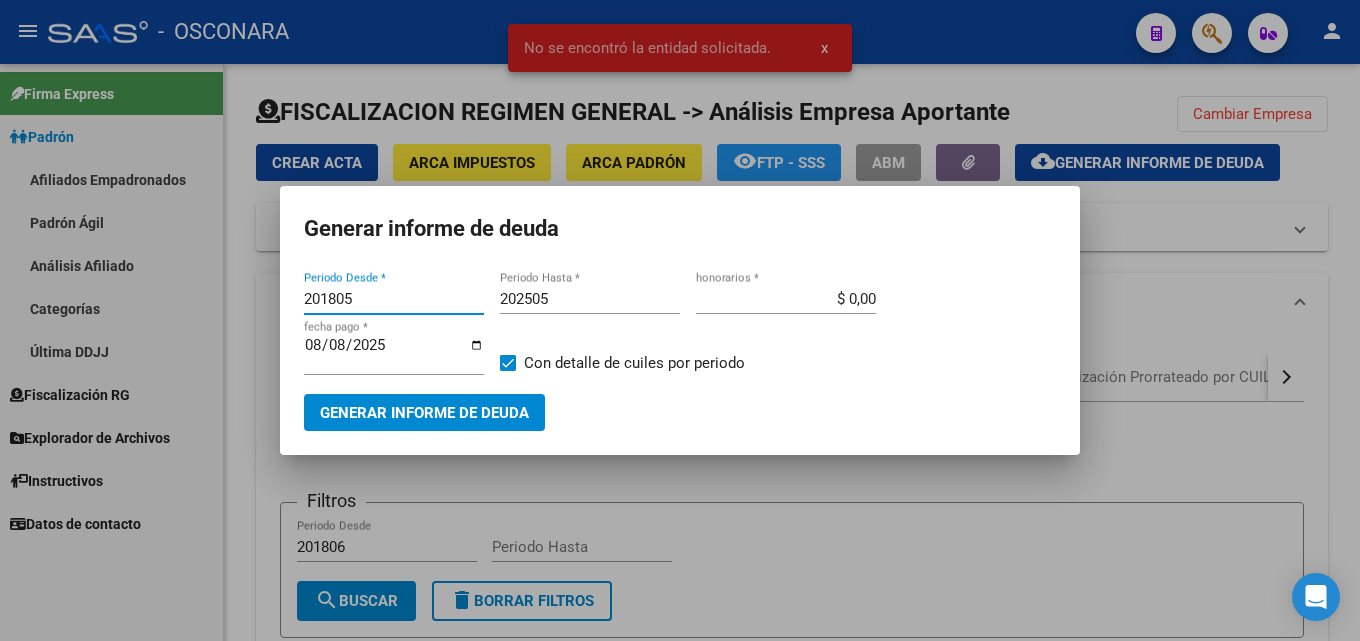 click on "201805" at bounding box center (394, 299) 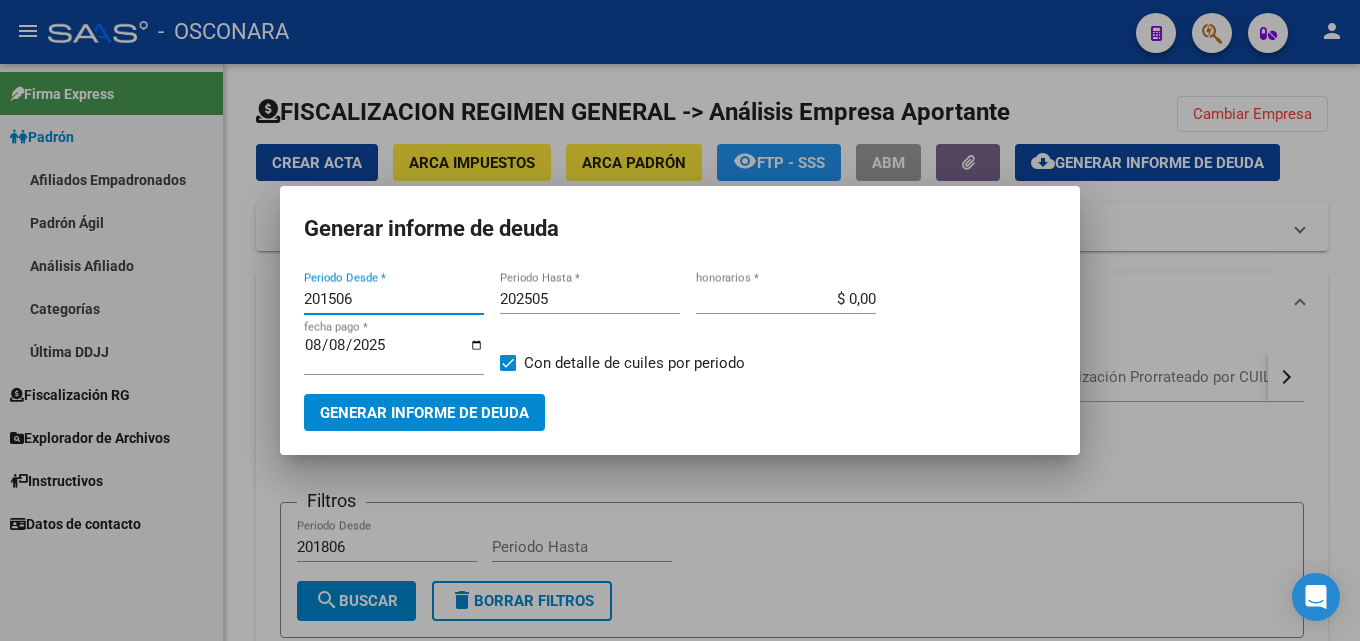 type on "201506" 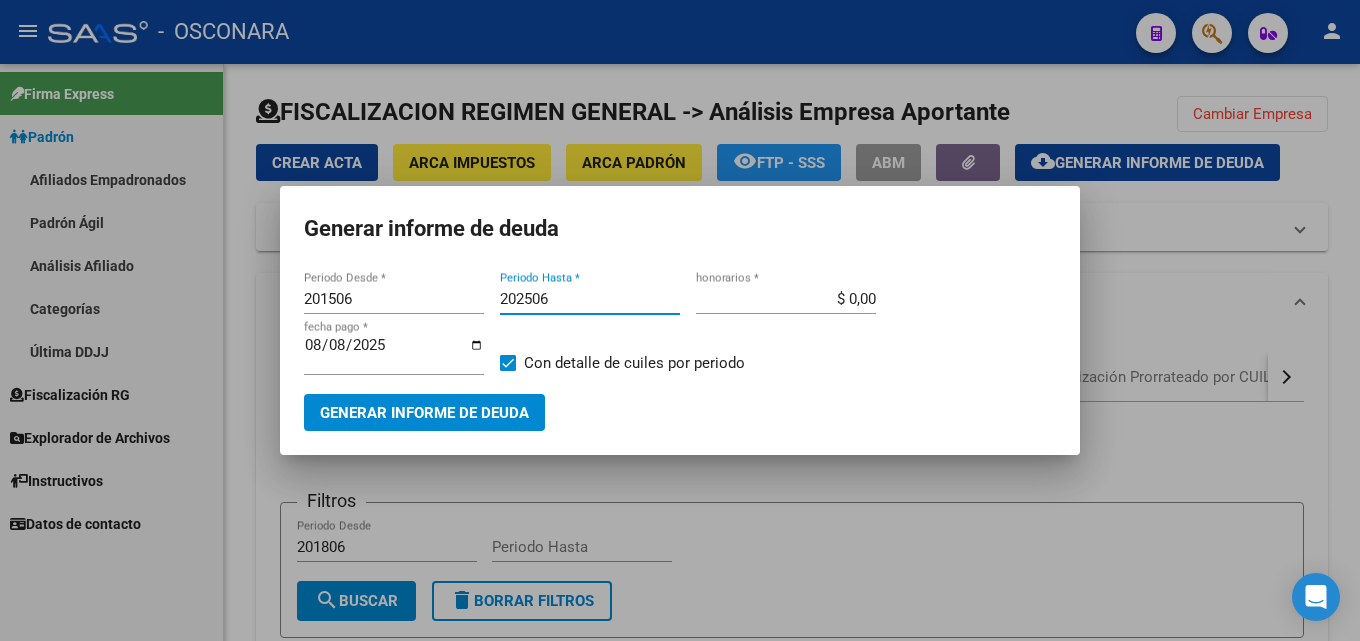 type on "202506" 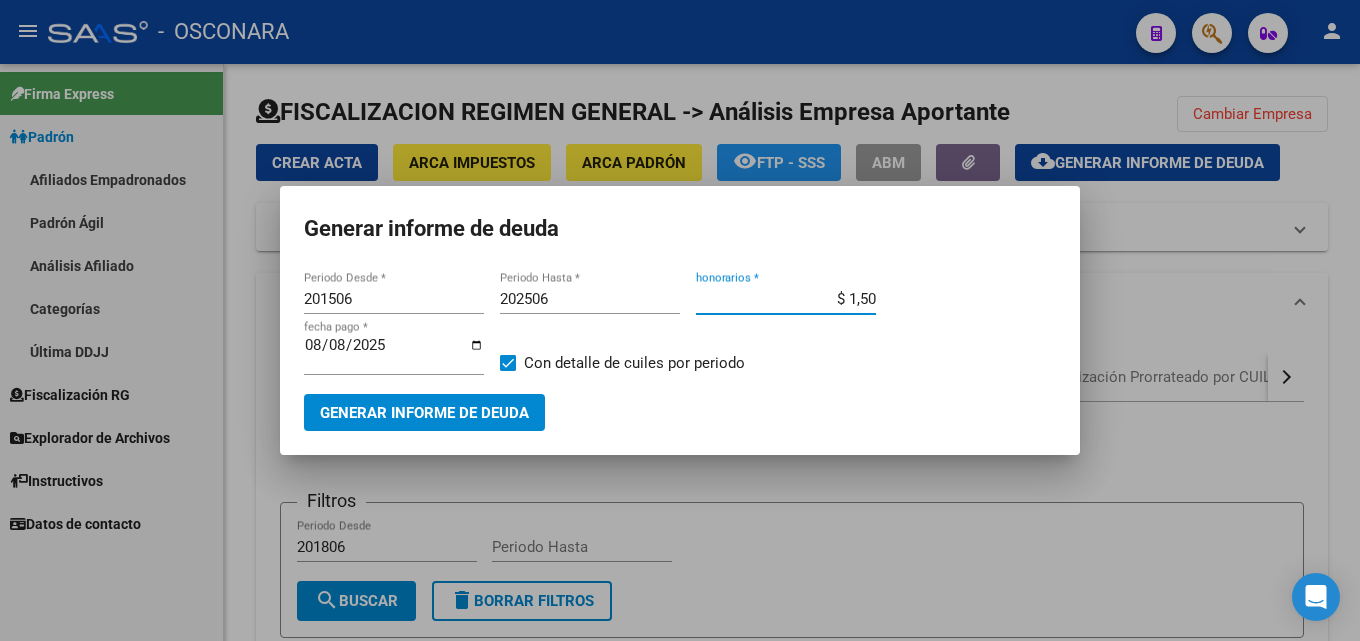 type on "$ 15,00" 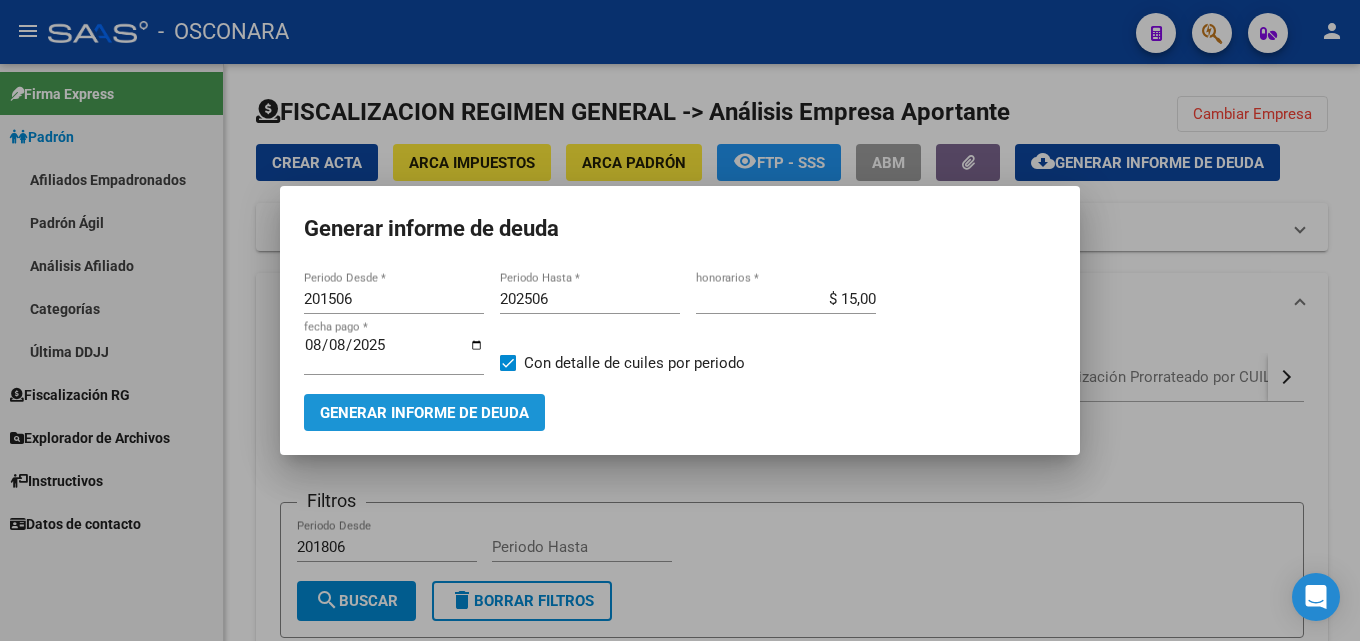 click on "Generar informe de deuda" at bounding box center [424, 413] 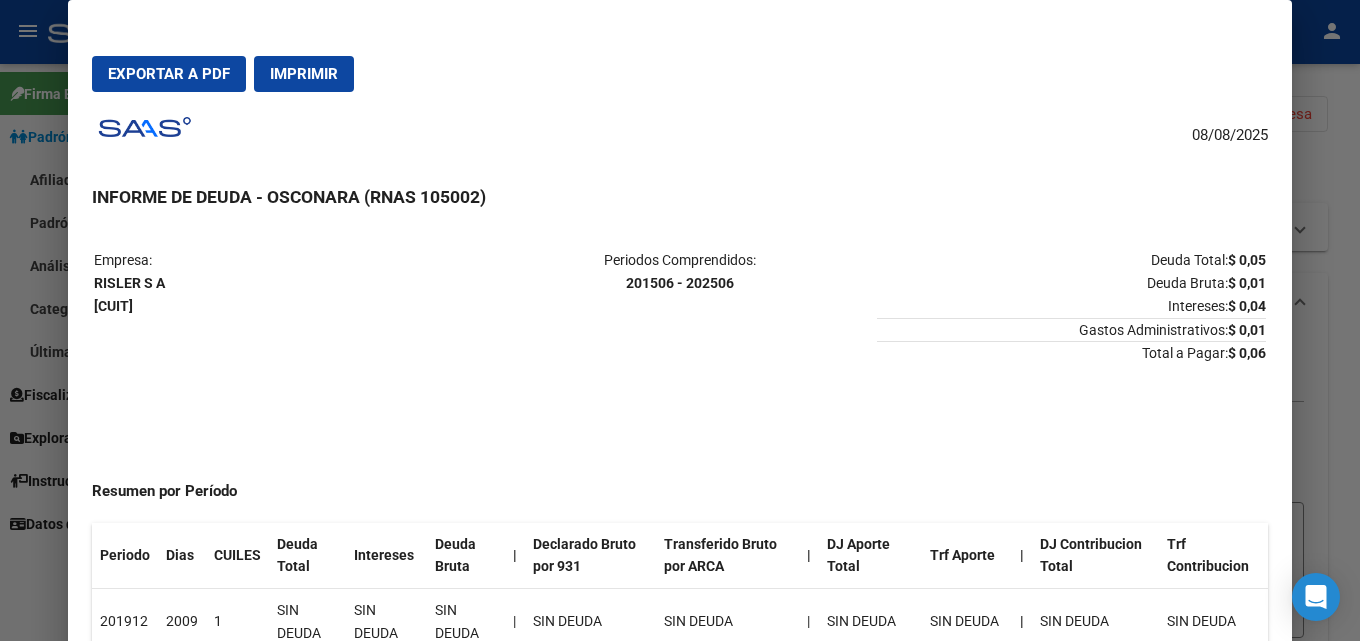 click at bounding box center [680, 320] 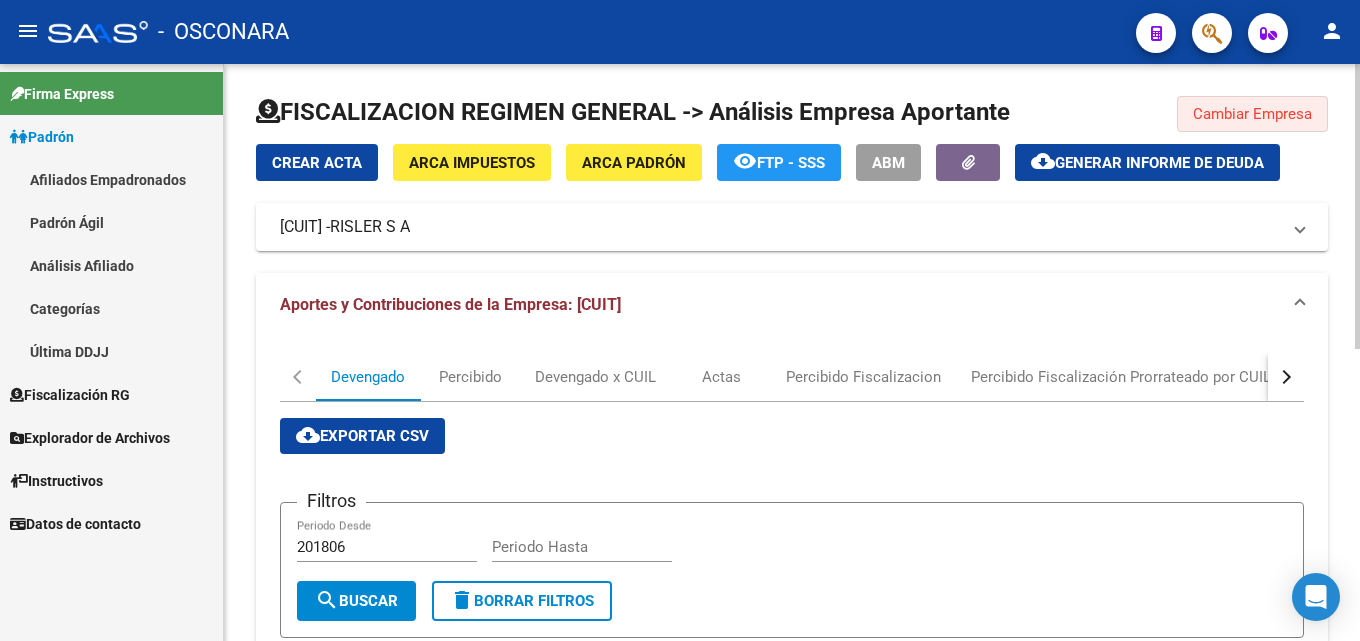 drag, startPoint x: 1283, startPoint y: 111, endPoint x: 533, endPoint y: 193, distance: 754.46936 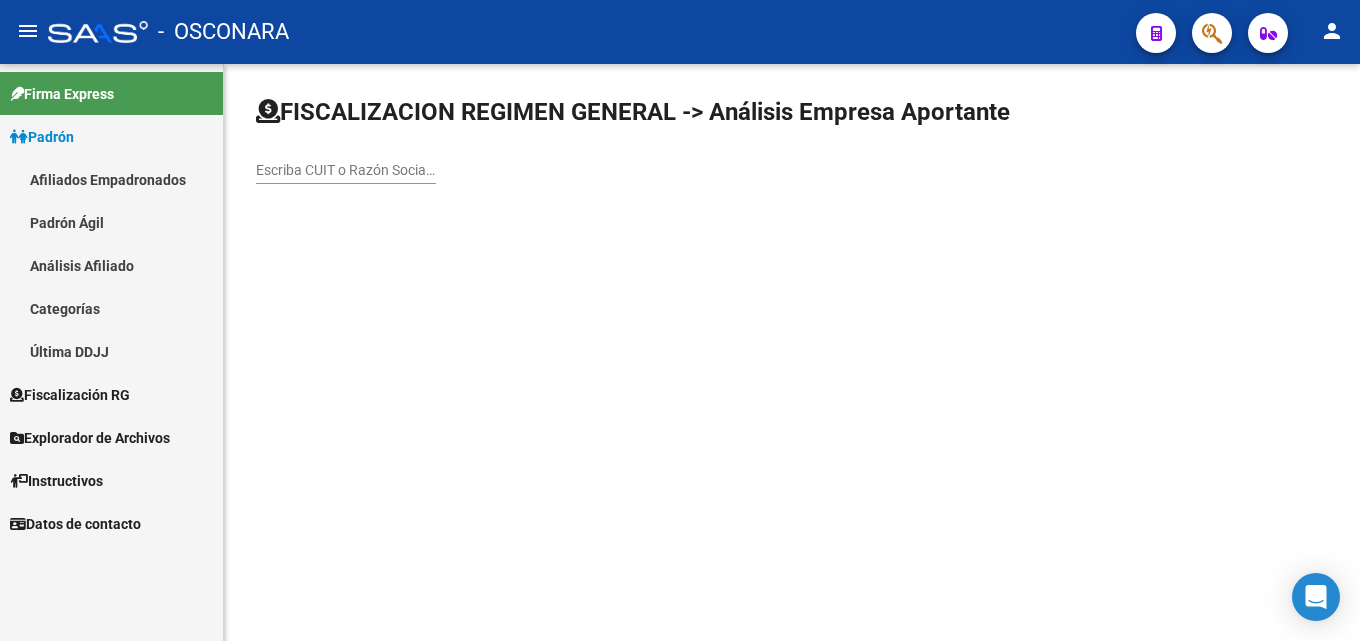 click on "Escriba CUIT o Razón Social para buscar" at bounding box center (346, 170) 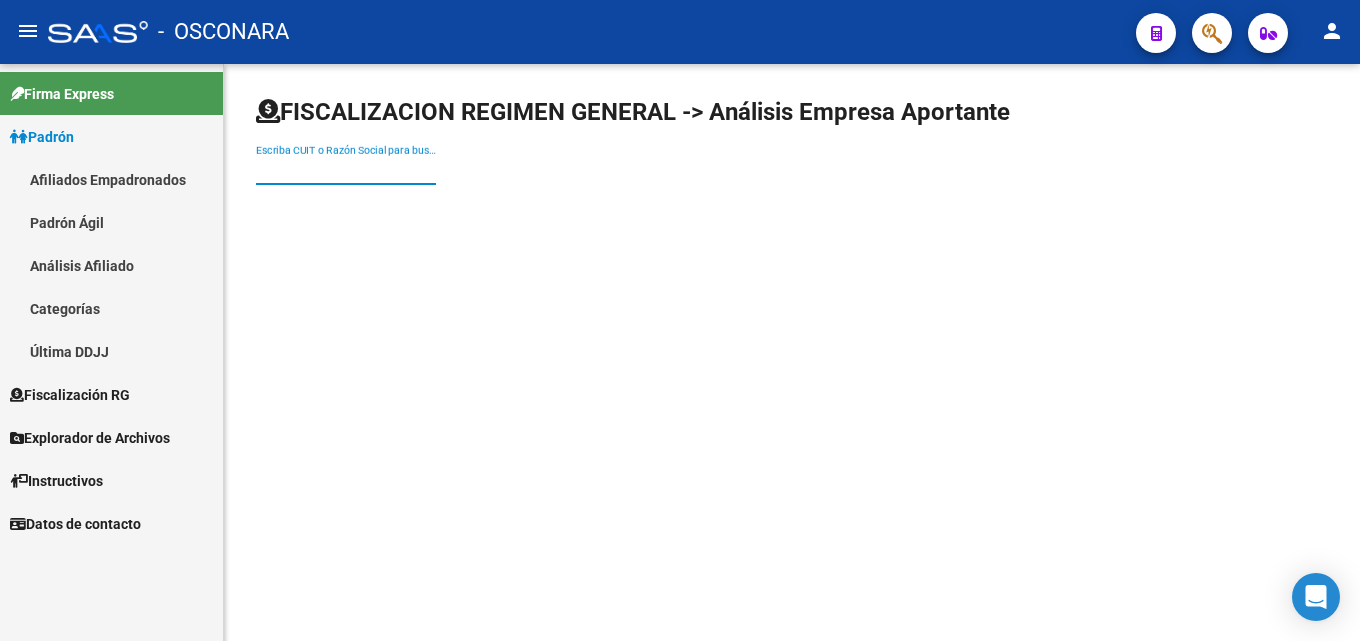 paste on "33-71167762-9" 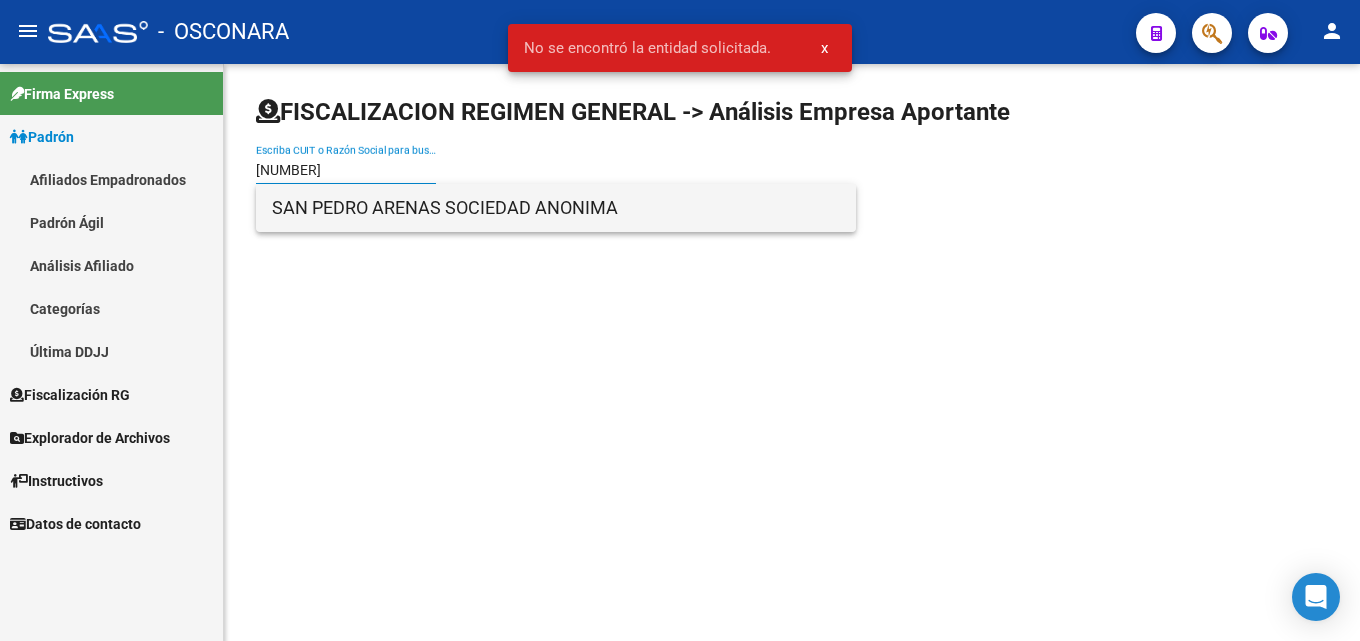 type on "33711677629" 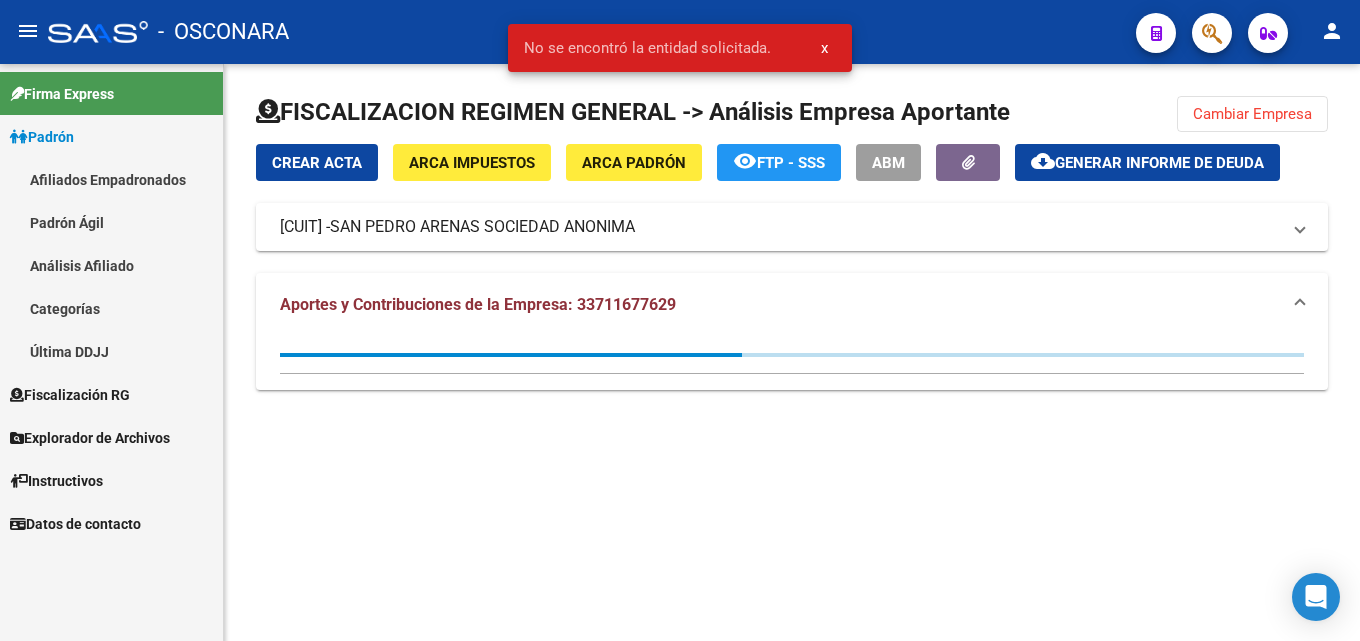 click on "Generar informe de deuda" 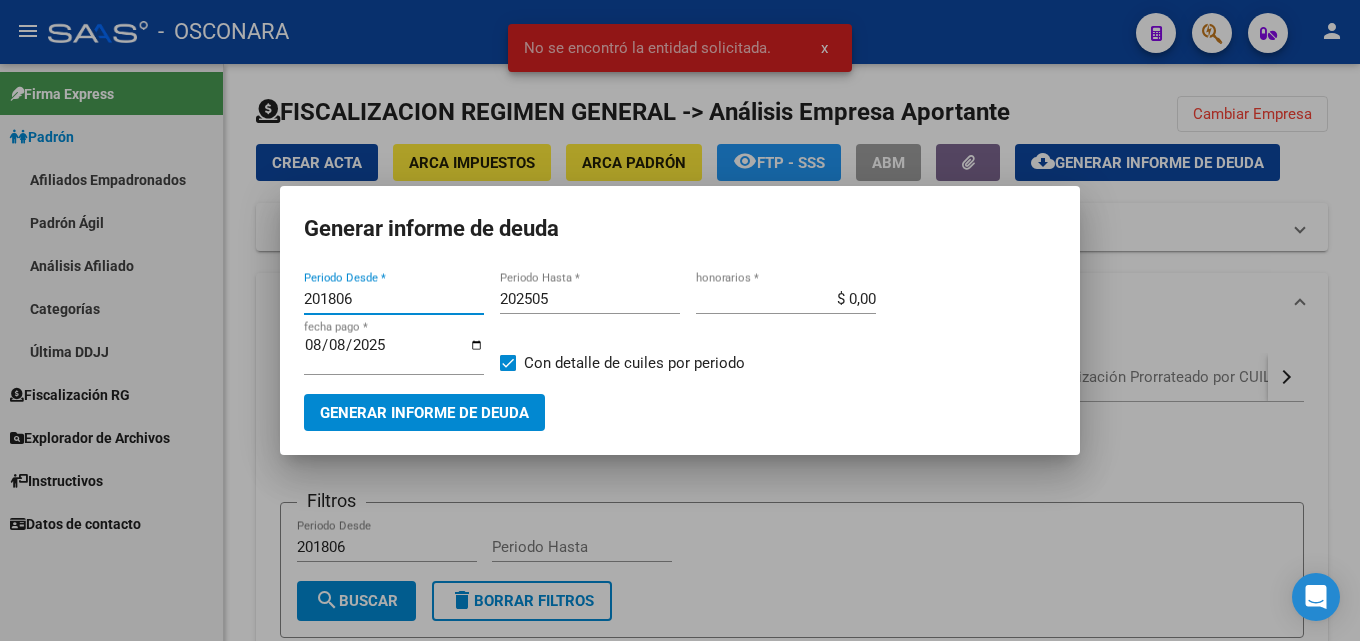 click on "201806" at bounding box center (394, 299) 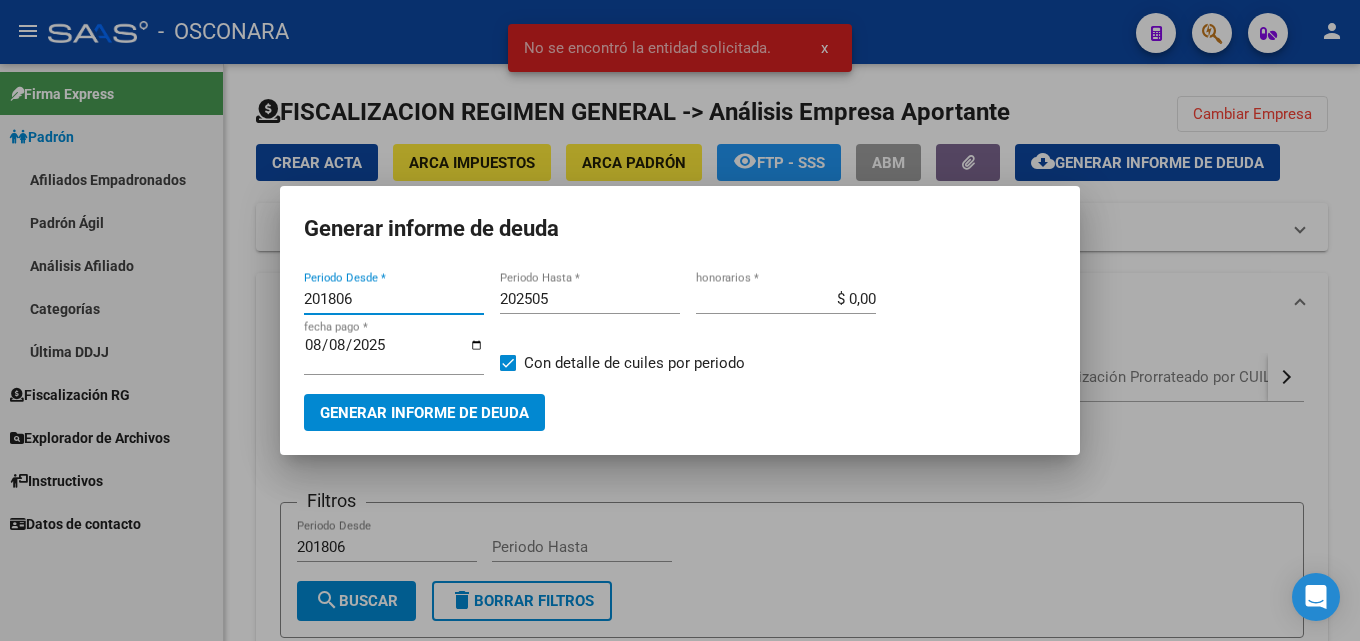 click on "201806" at bounding box center (394, 299) 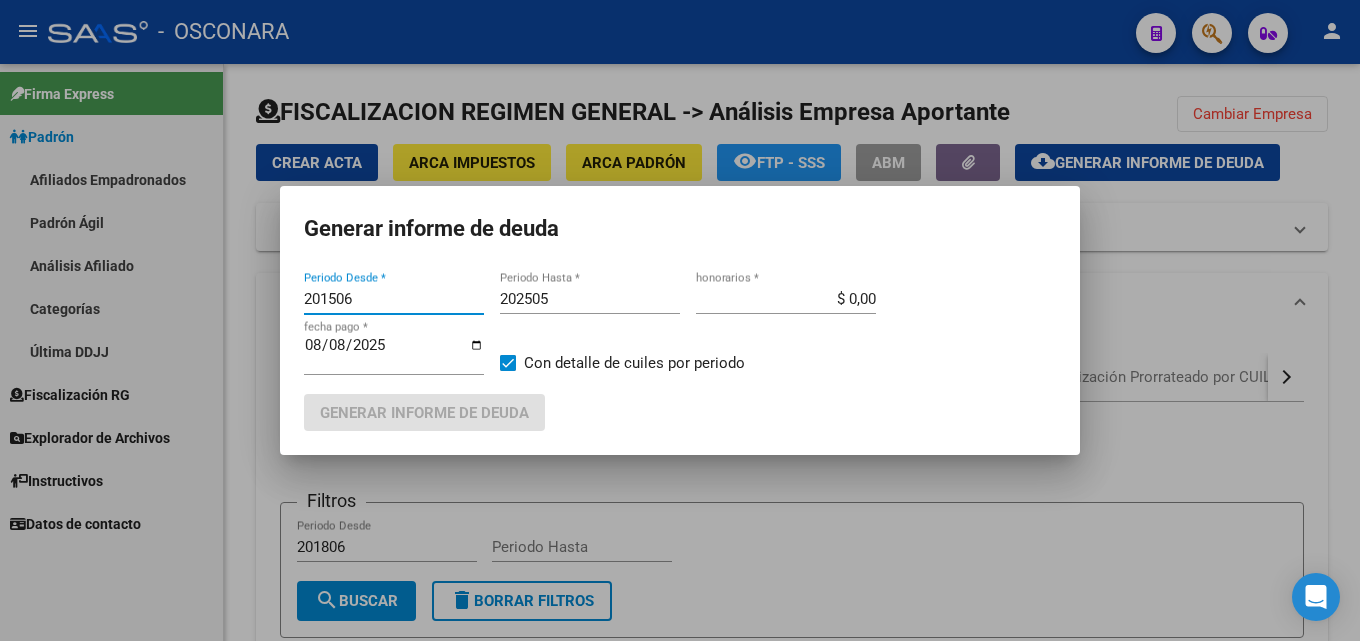 type on "201506" 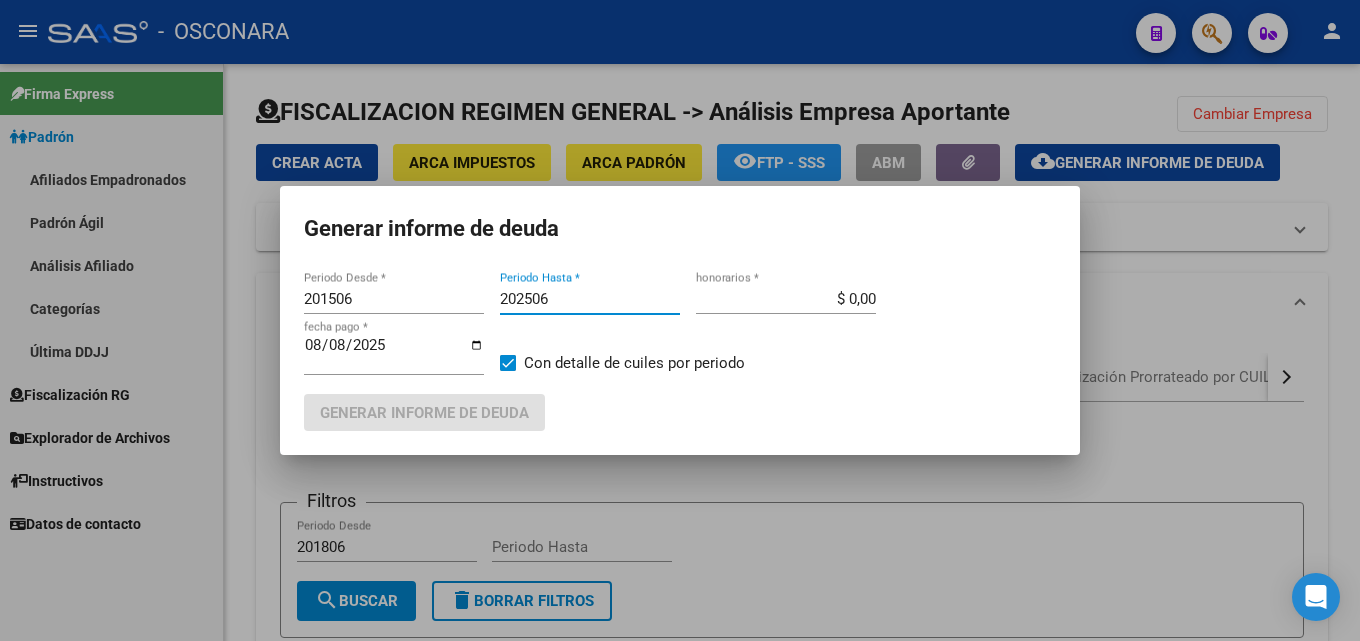 type on "202506" 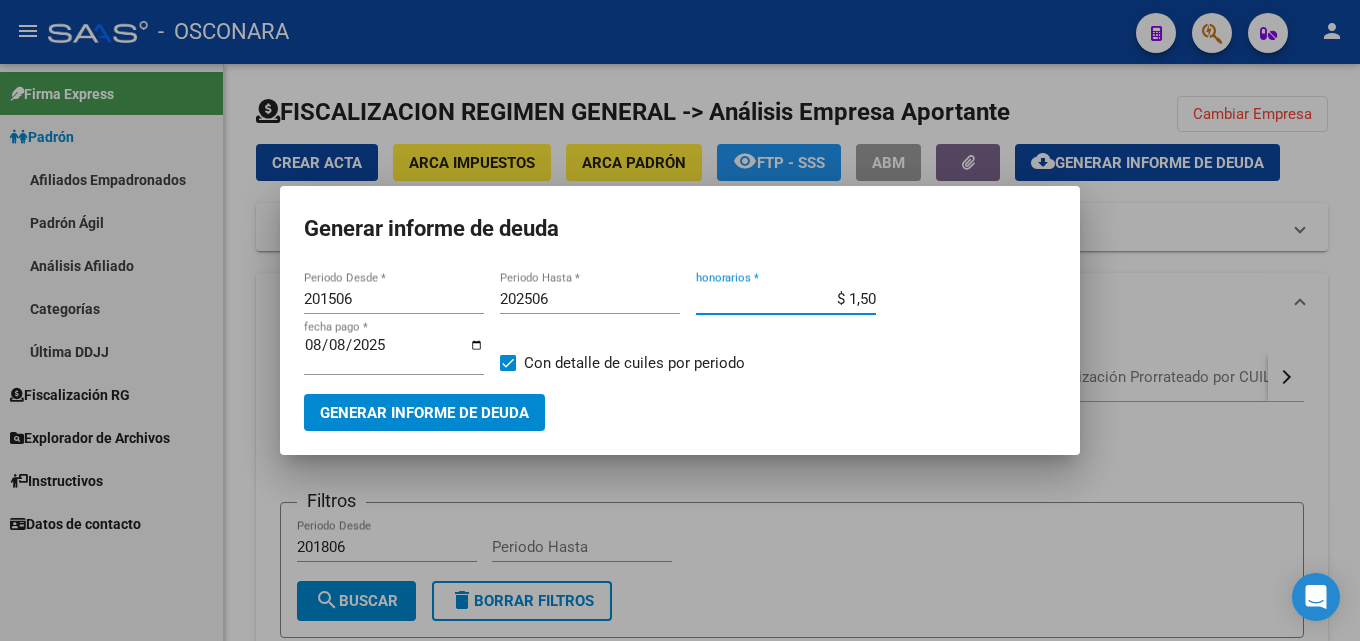 type on "$ 15,00" 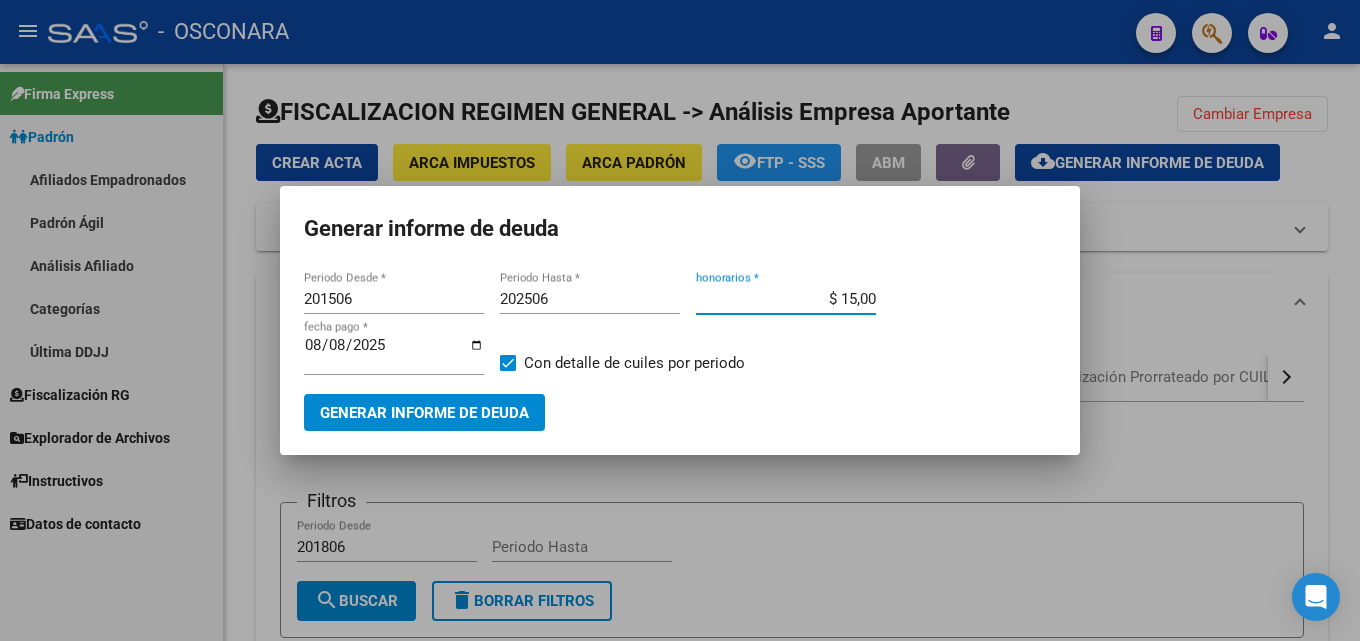 click on "Generar informe de deuda" at bounding box center (424, 413) 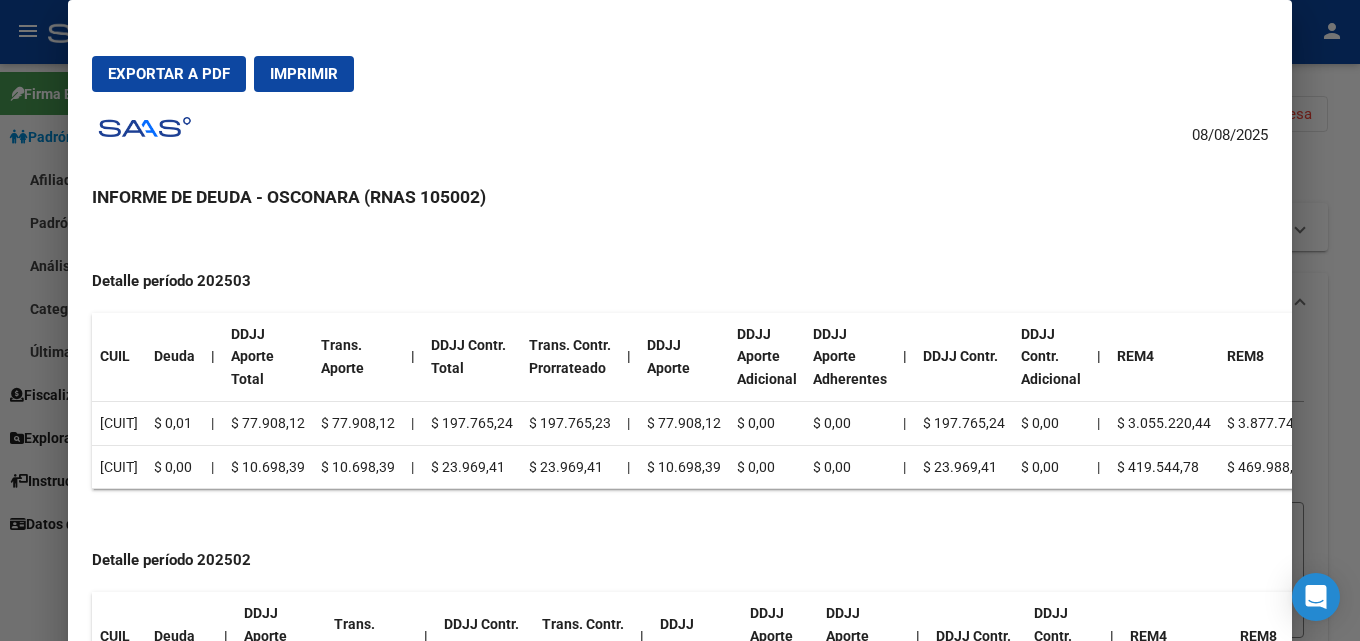 scroll, scrollTop: 3000, scrollLeft: 0, axis: vertical 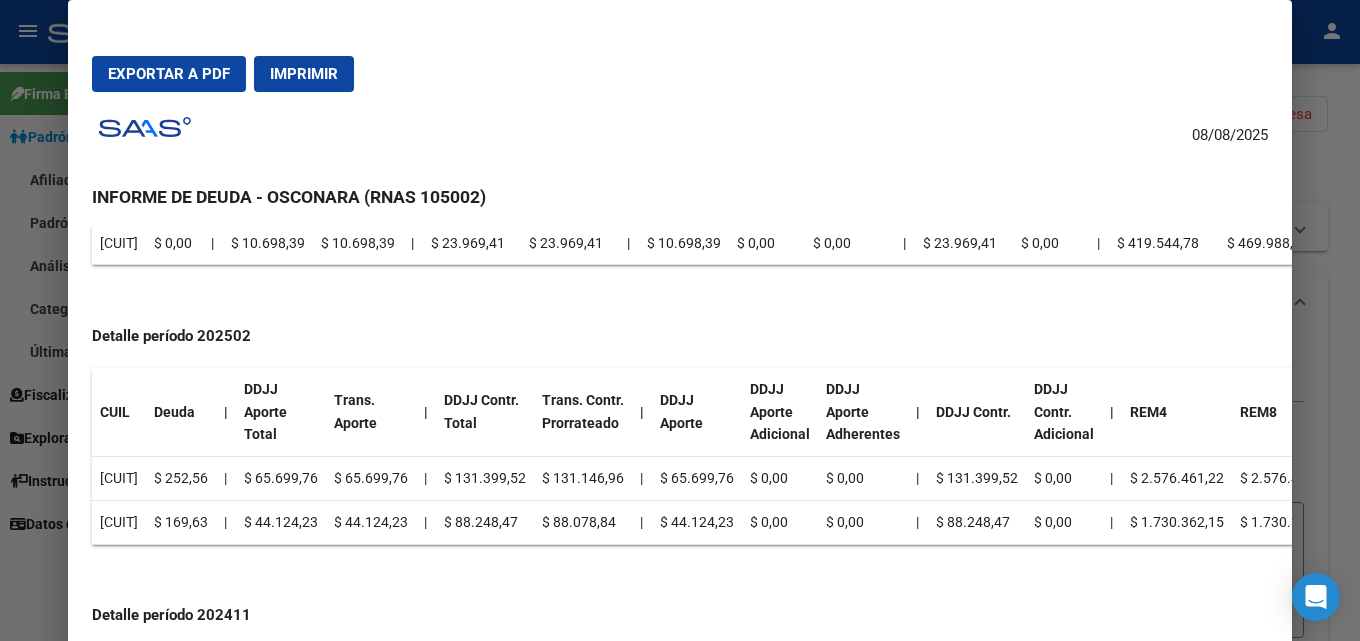 click at bounding box center (680, 320) 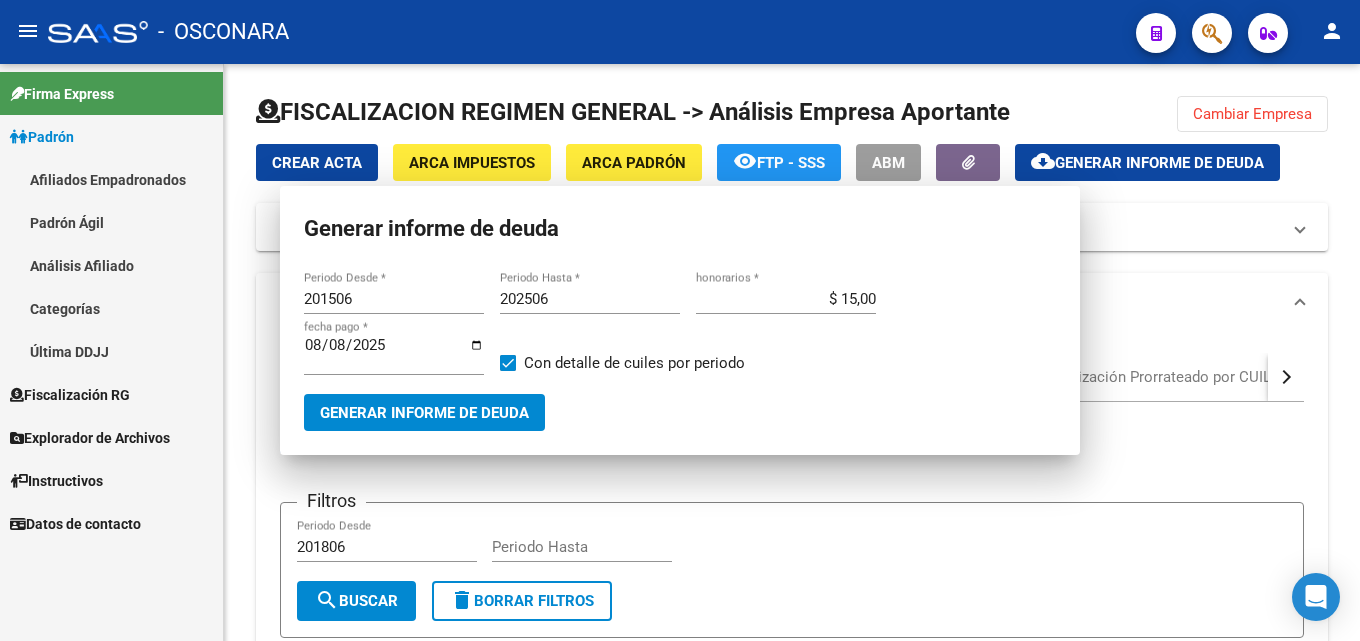 type 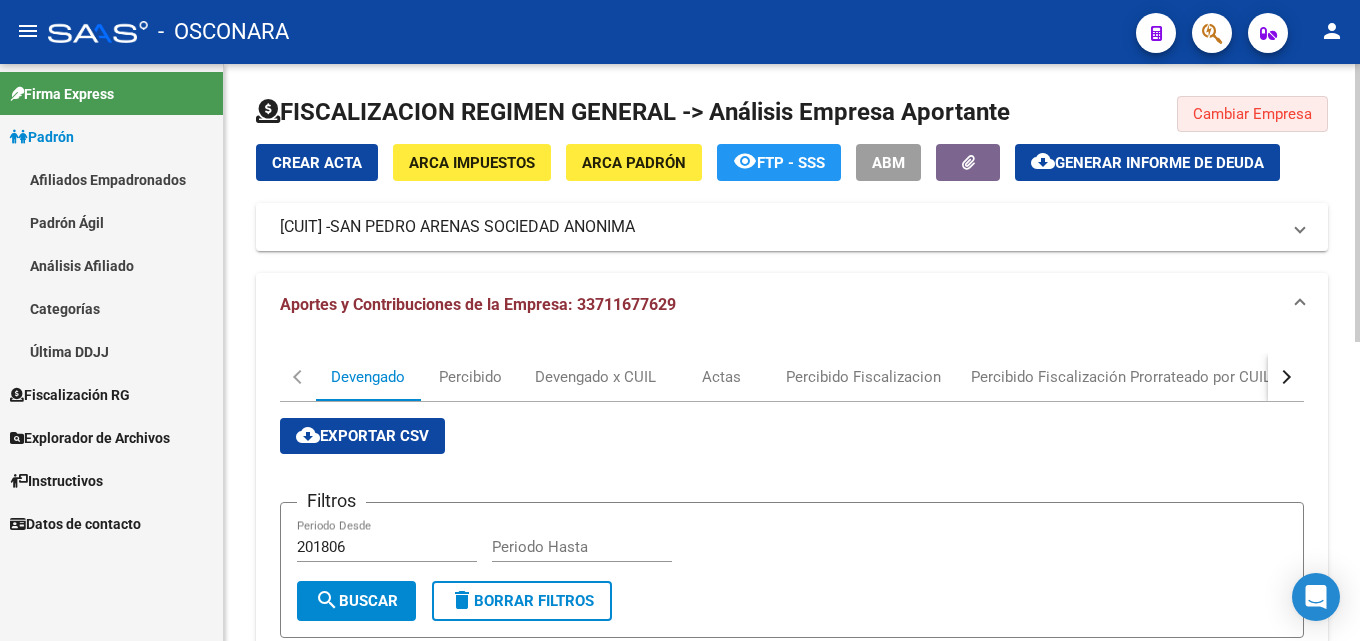 drag, startPoint x: 1214, startPoint y: 113, endPoint x: 557, endPoint y: 186, distance: 661.0431 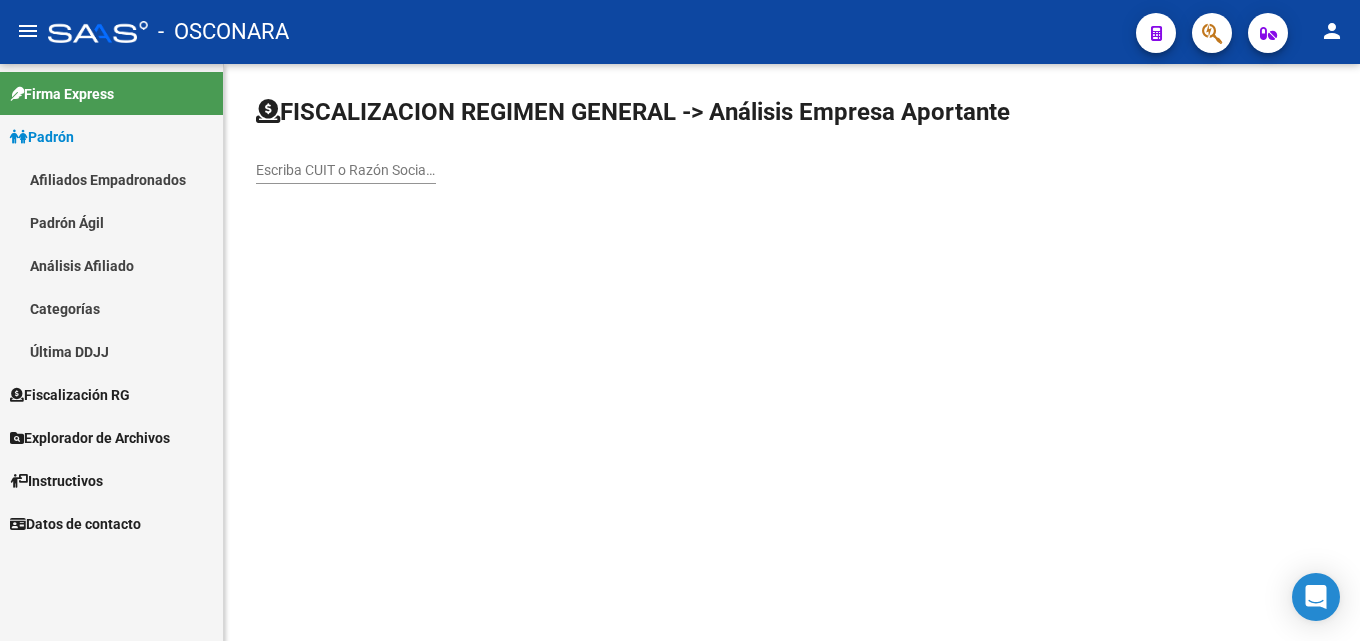 click on "Escriba CUIT o Razón Social para buscar" 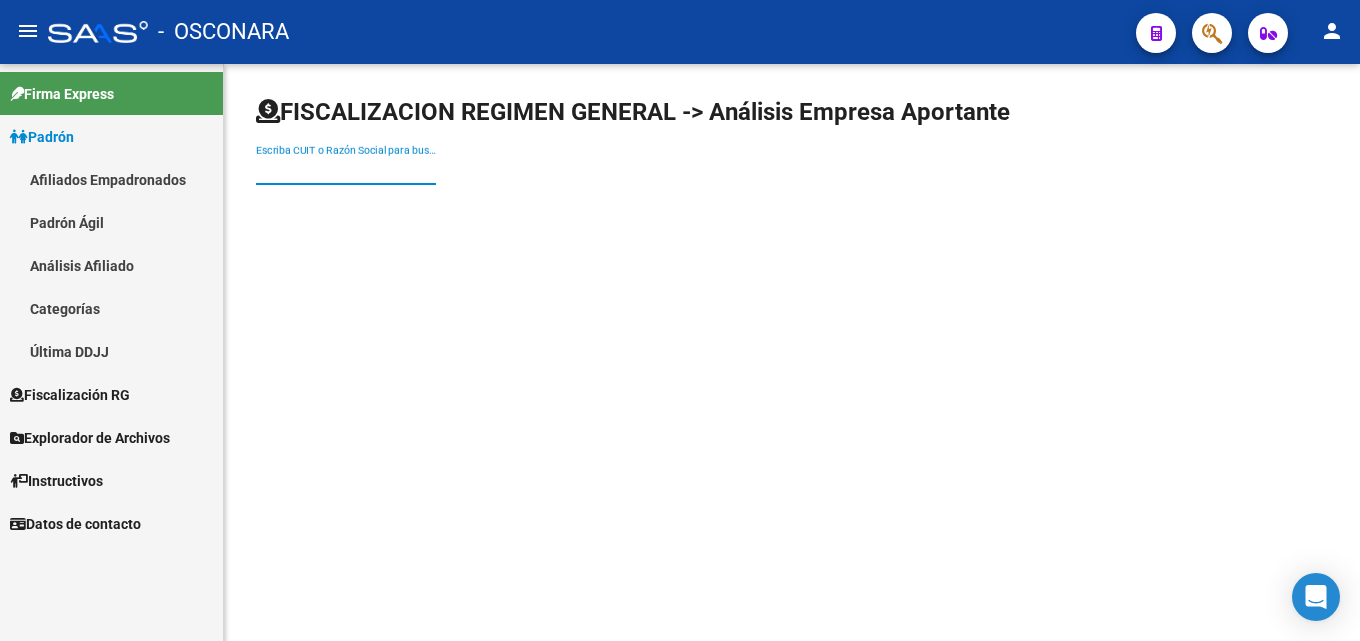 paste on "30-62525725-1" 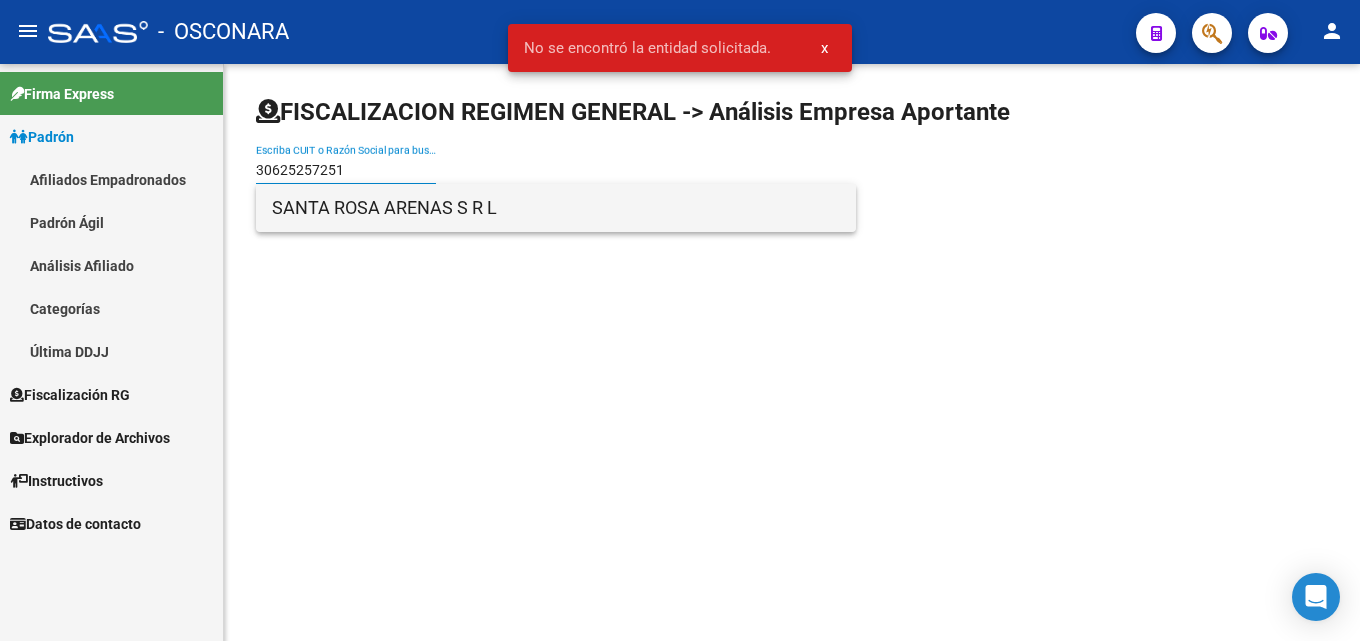type on "30625257251" 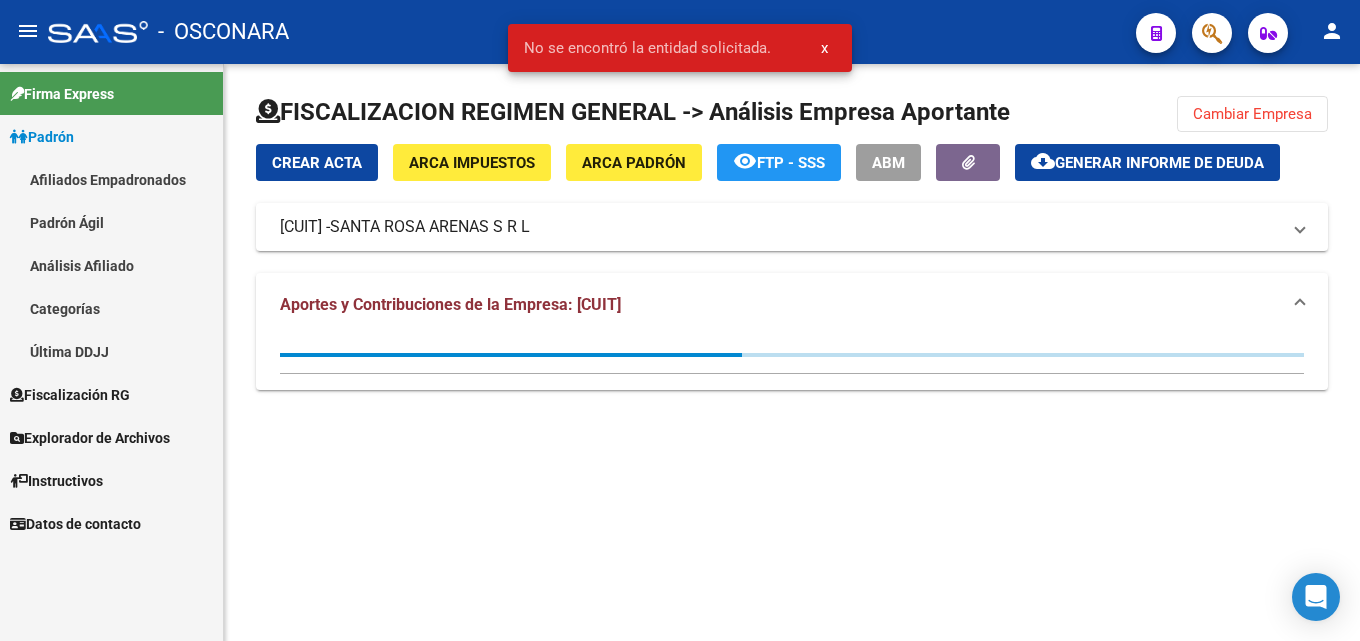 click on "Generar informe de deuda" 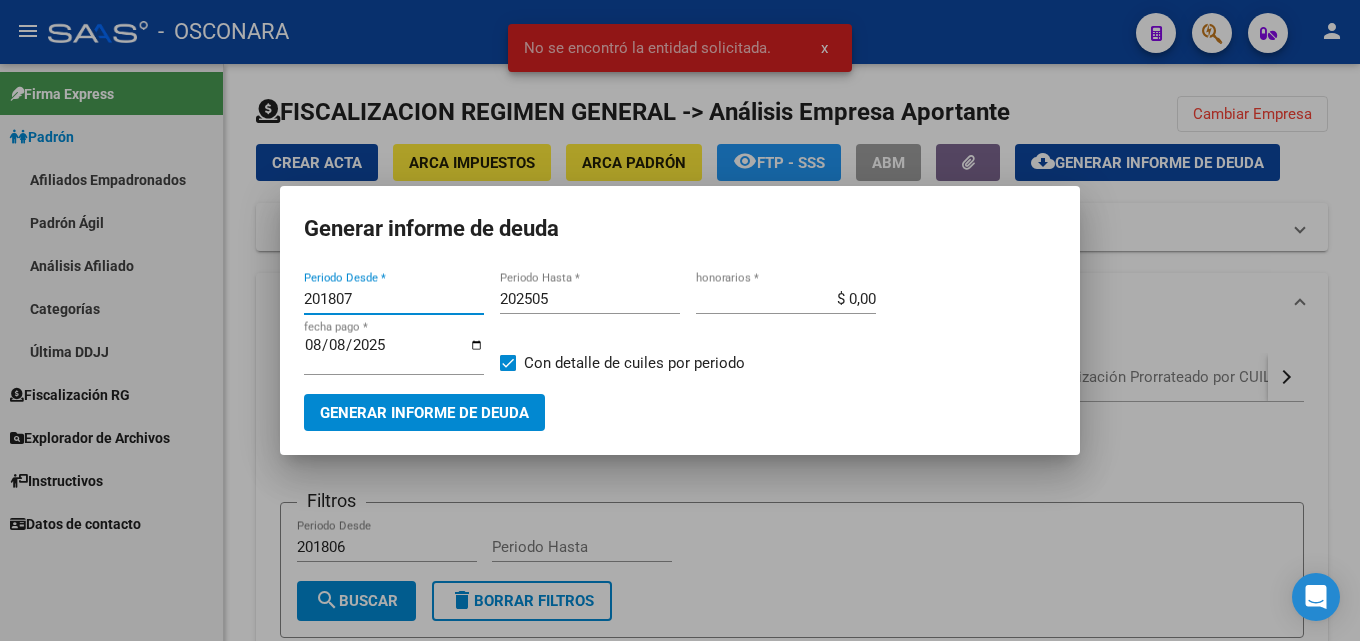 click on "201807" at bounding box center [394, 299] 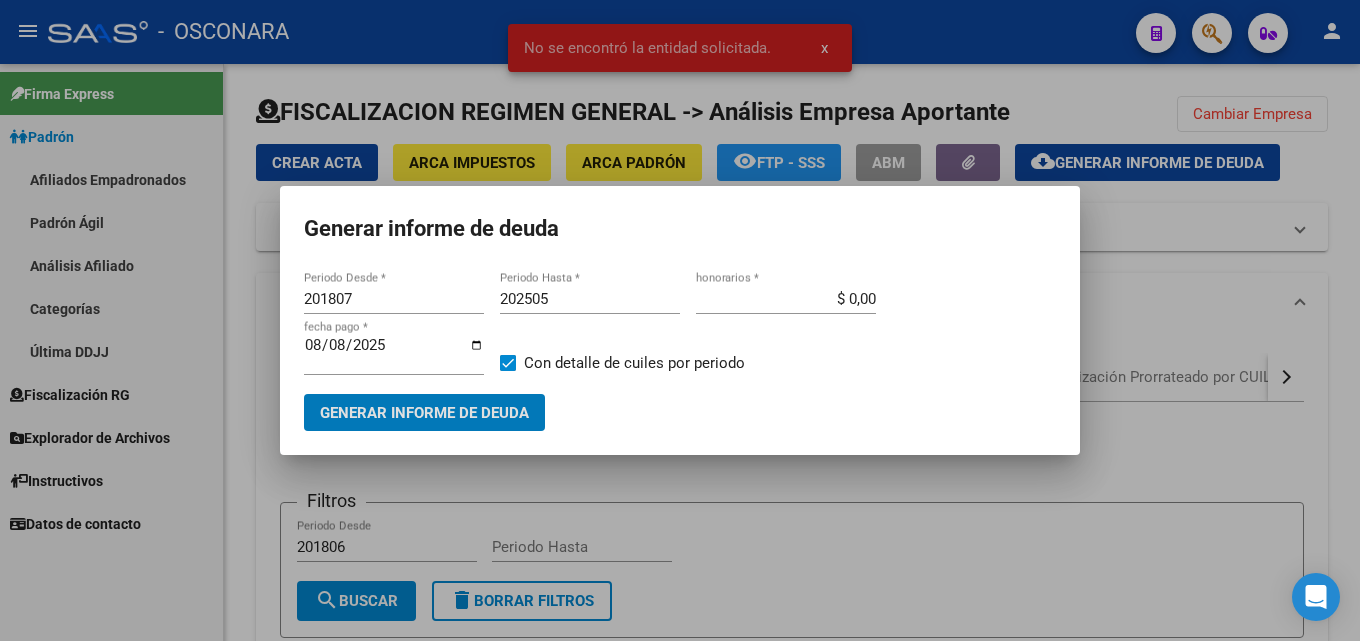 click on "201807" at bounding box center [394, 299] 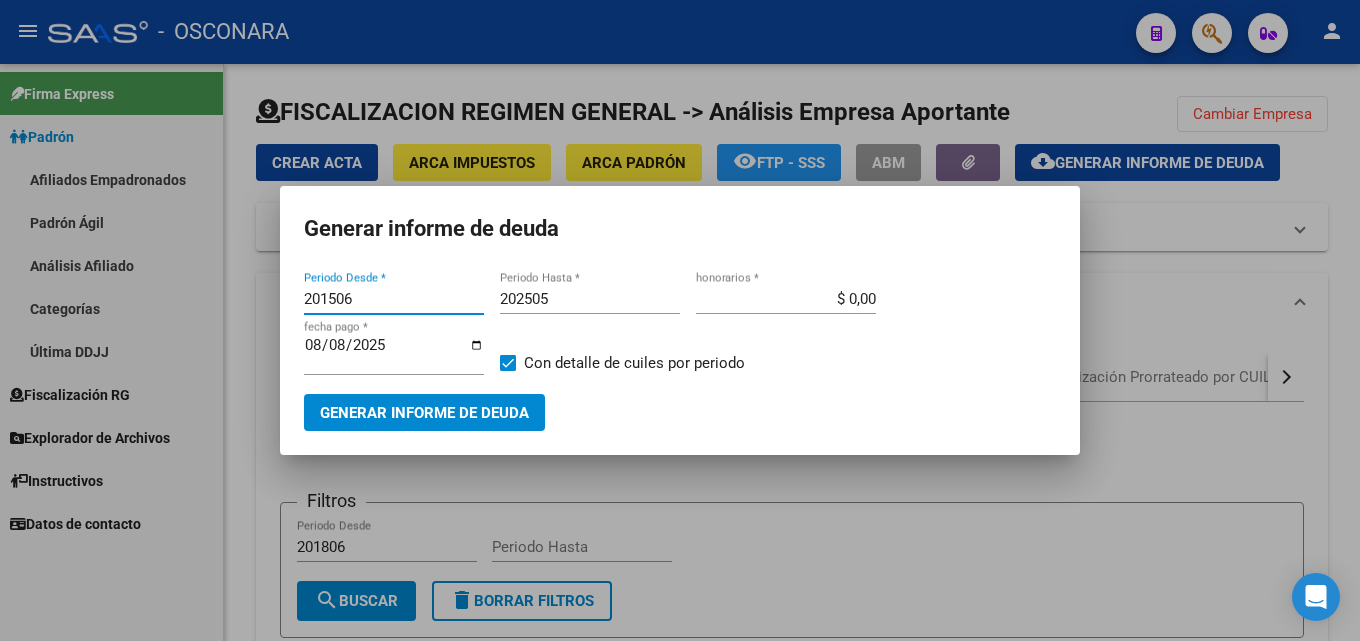type on "201506" 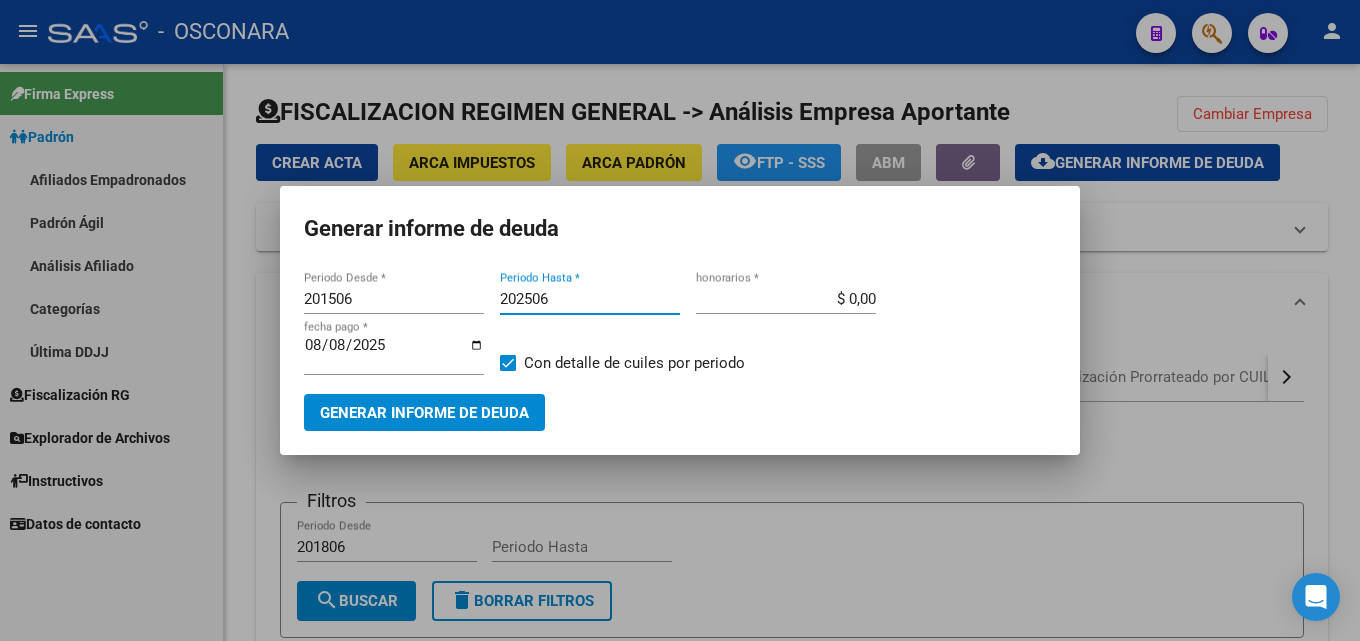 type on "202506" 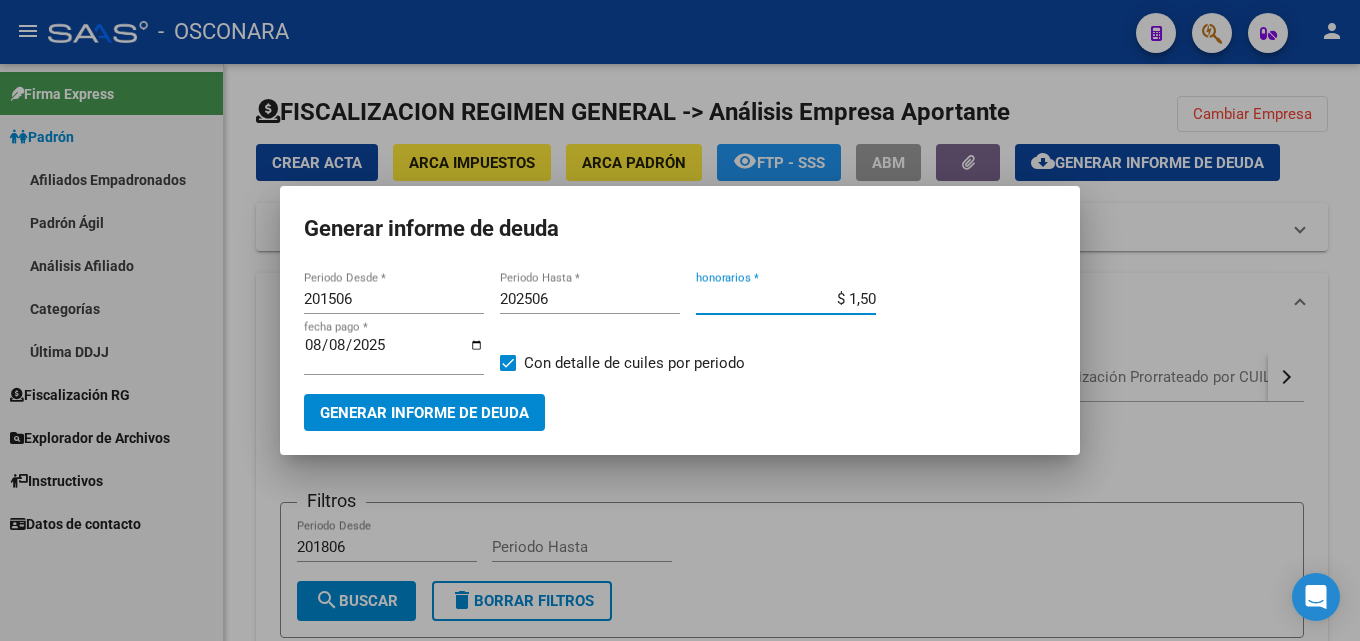 type on "$ 15,00" 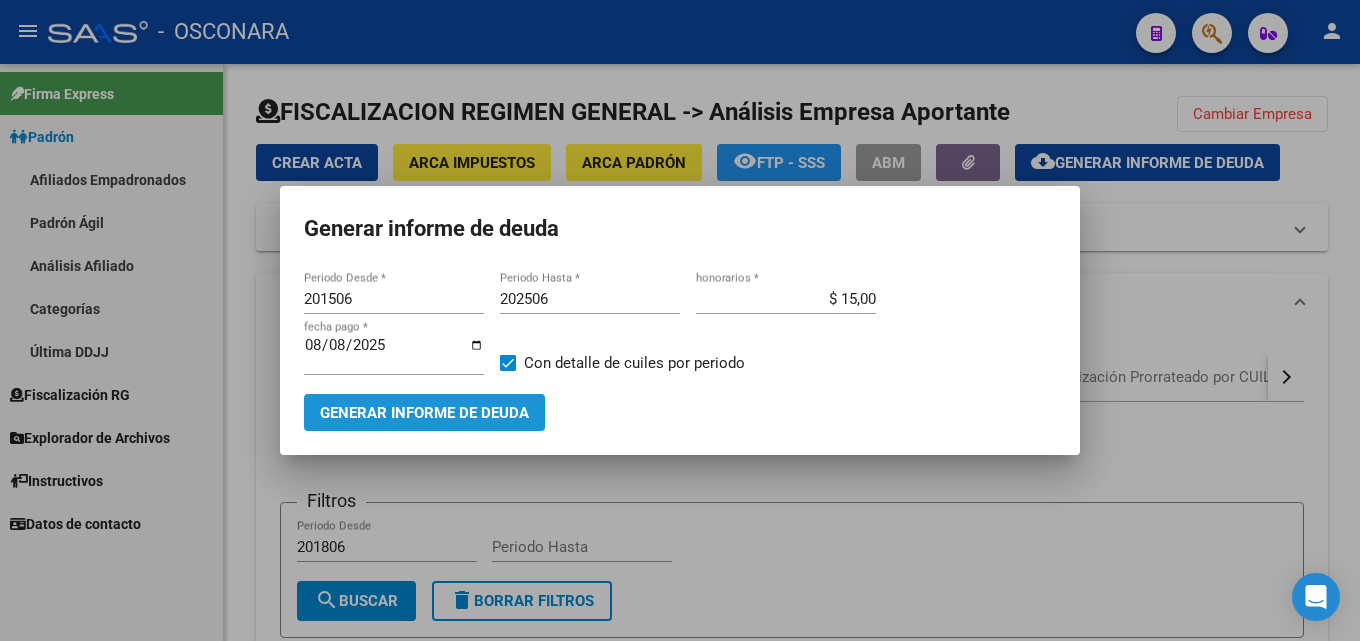 click on "Generar informe de deuda" at bounding box center [424, 413] 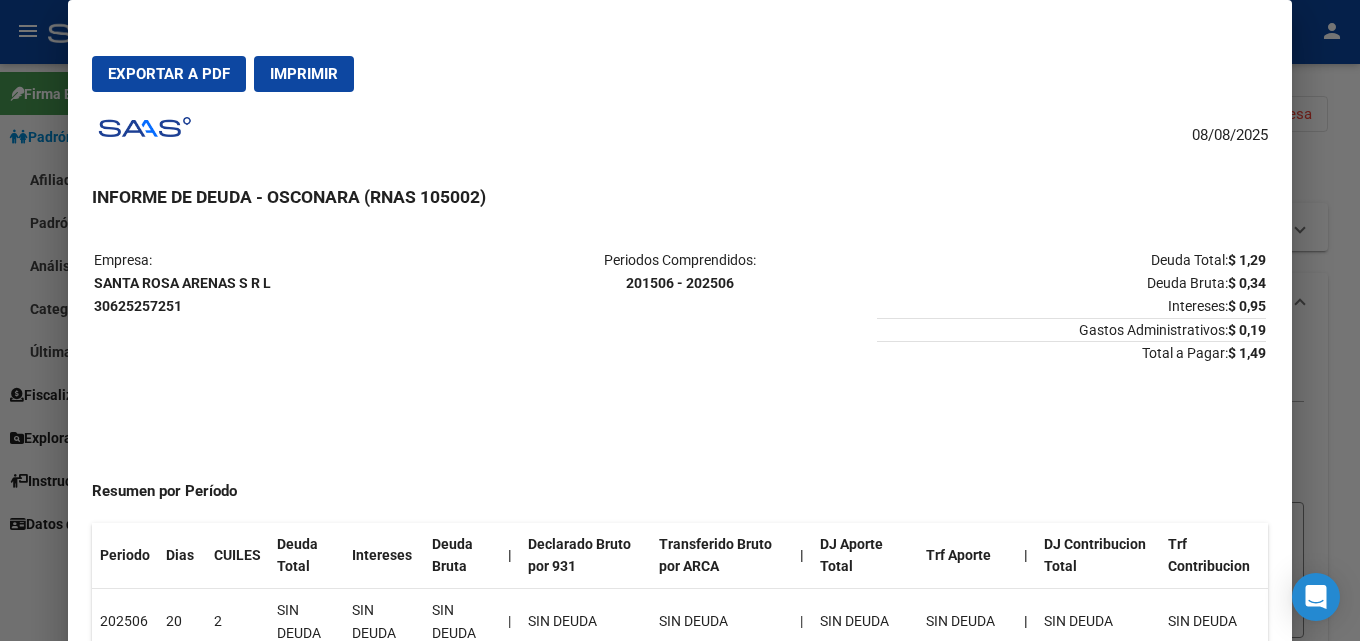 click at bounding box center [680, 320] 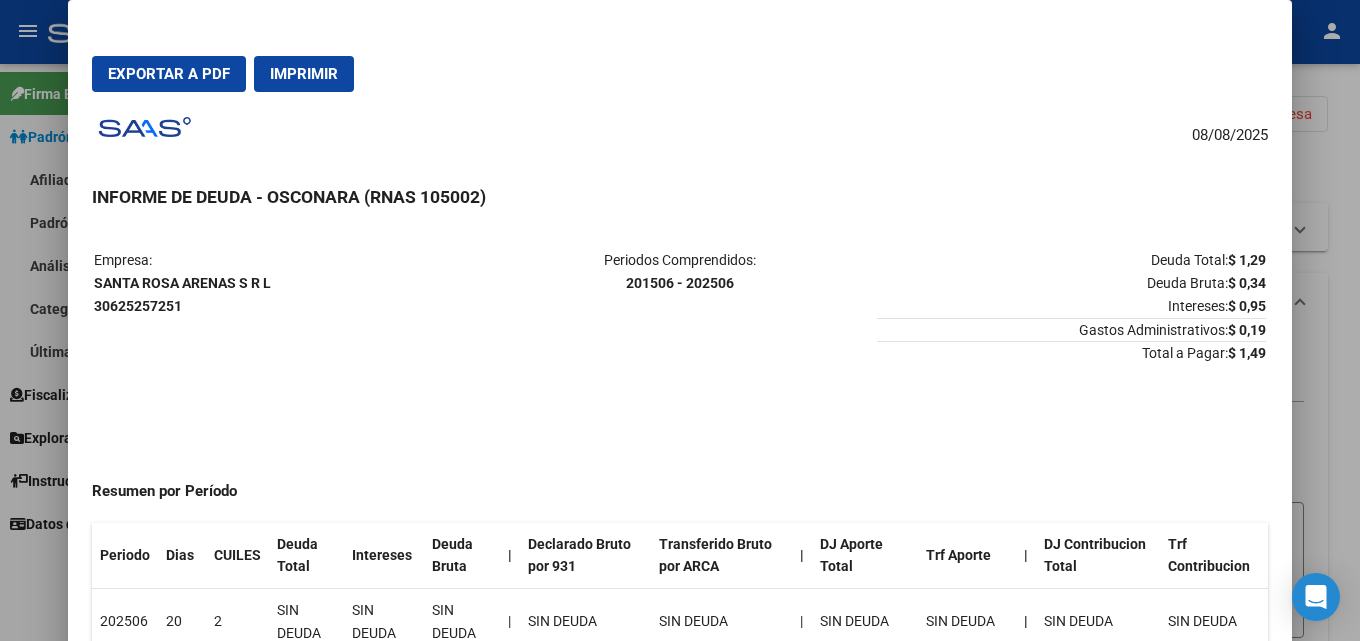 click at bounding box center [680, 320] 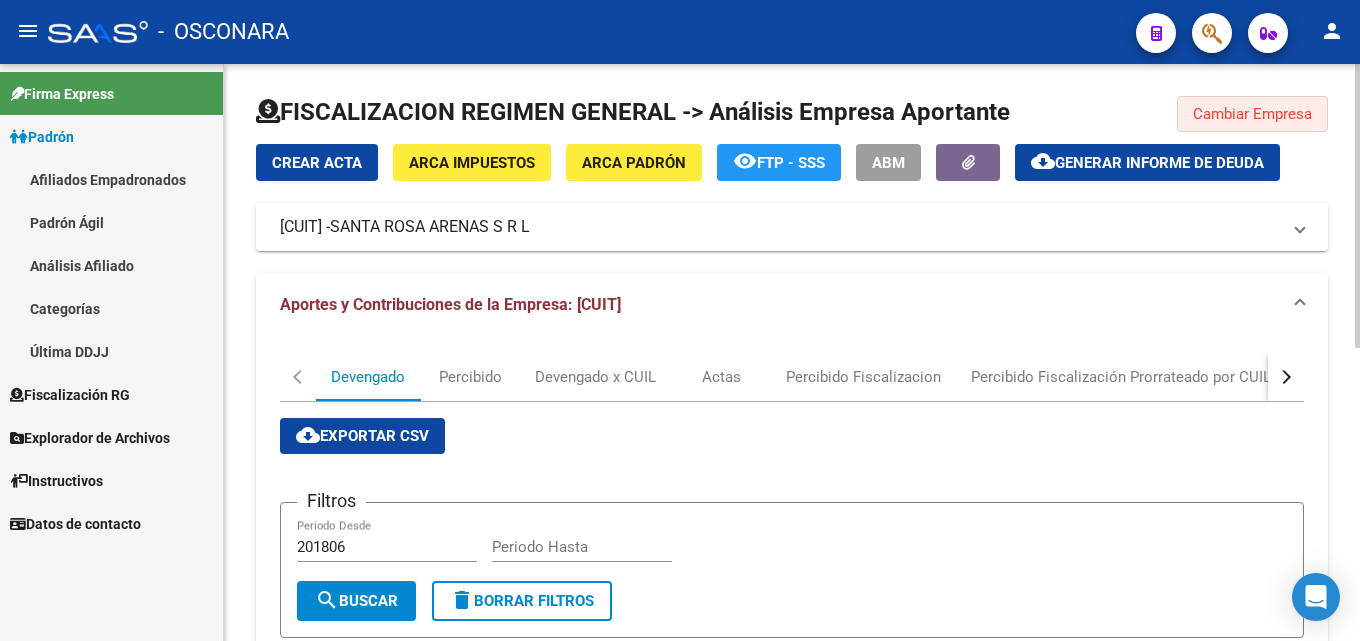 click on "Cambiar Empresa" 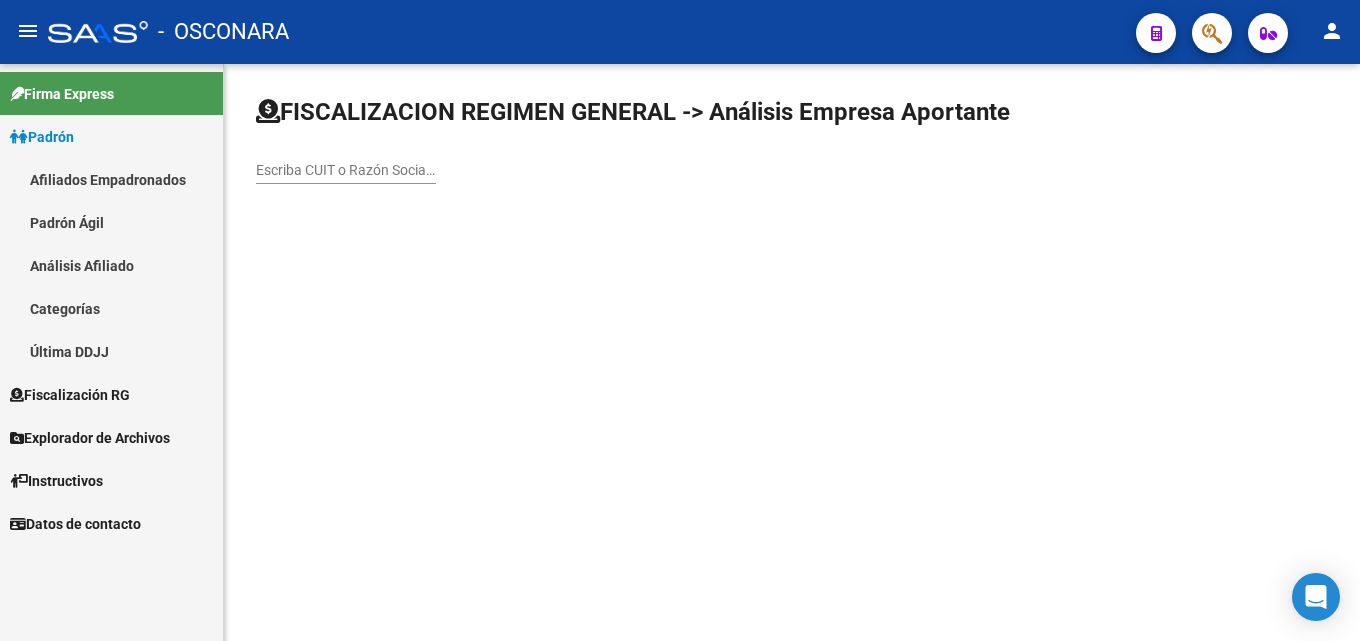 click on "Escriba CUIT o Razón Social para buscar" at bounding box center [346, 170] 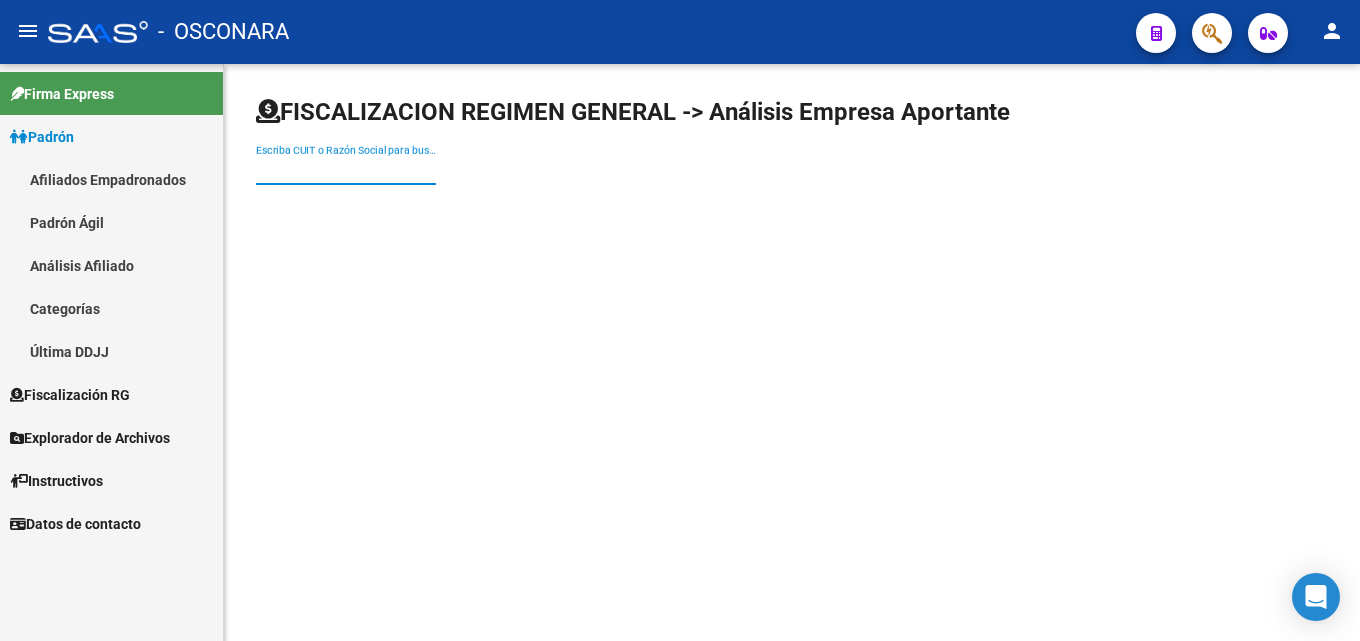 paste on "30-69987124-5" 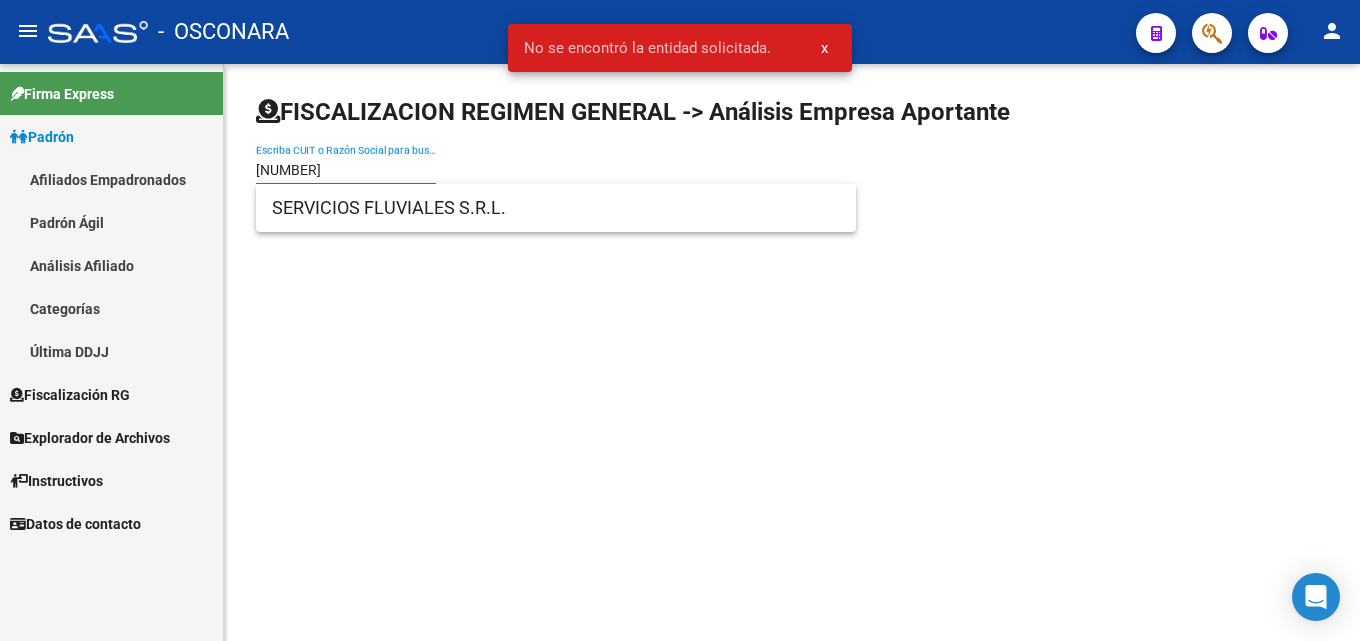 type on "30699871245" 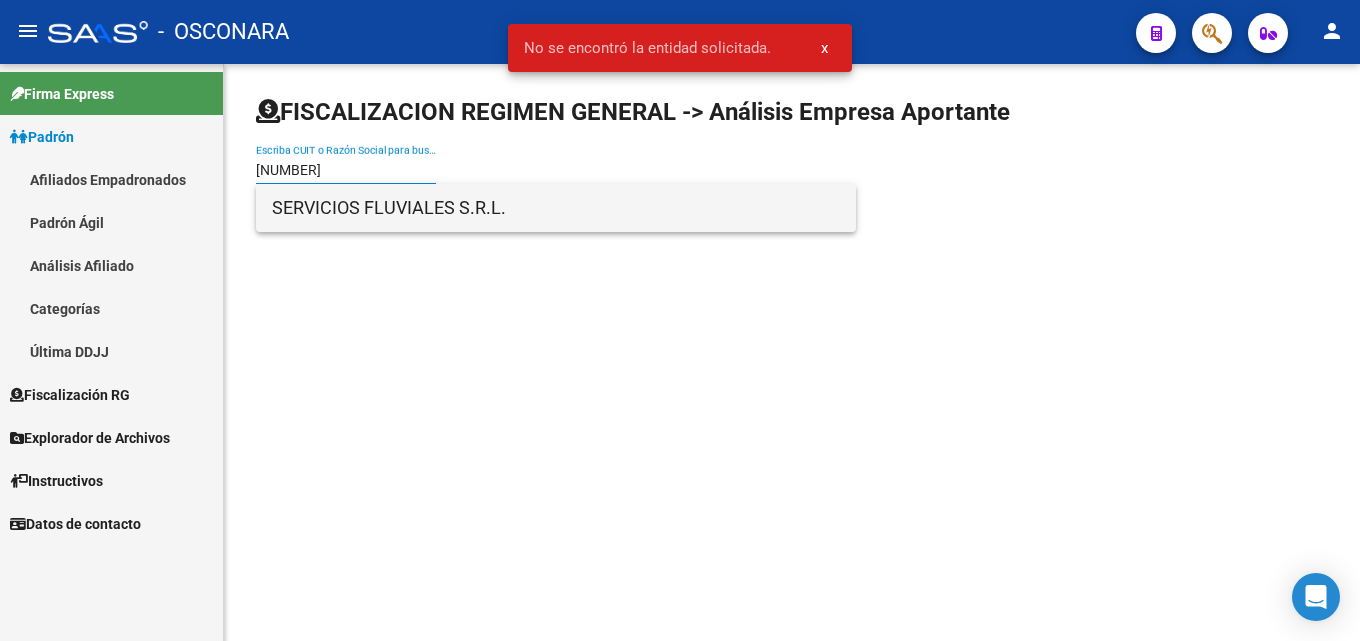 click on "SERVICIOS FLUVIALES  S.R.L." at bounding box center (556, 208) 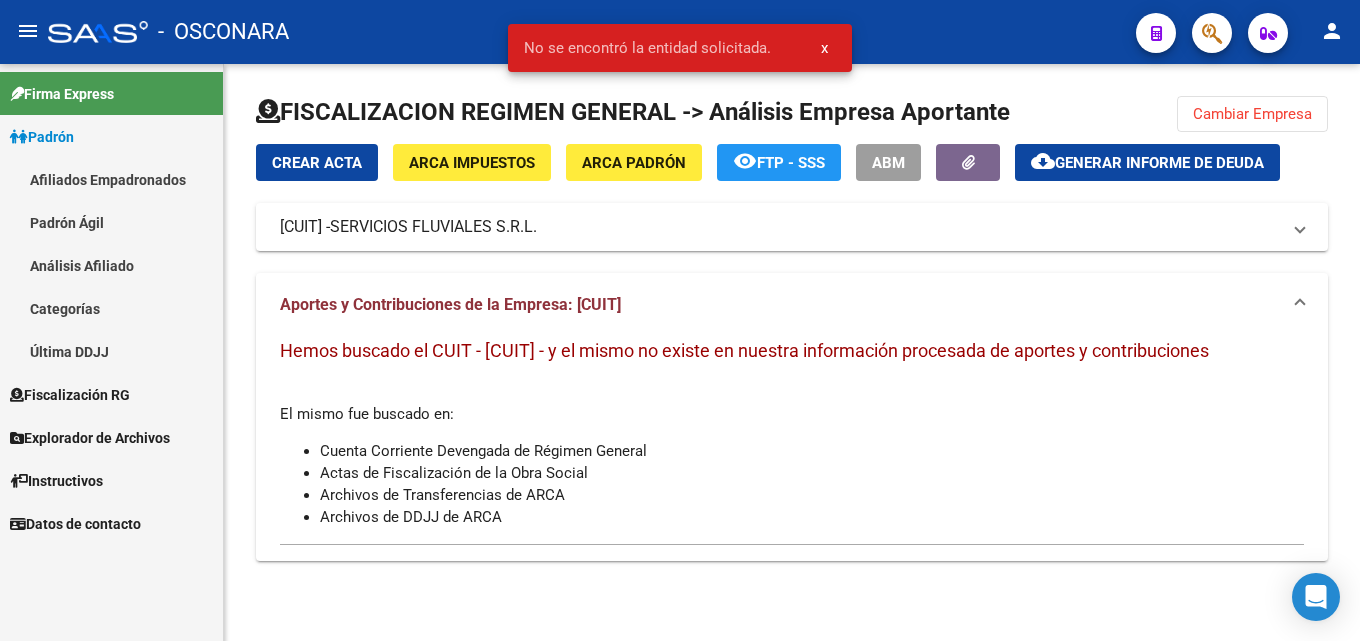 click on "Generar informe de deuda" 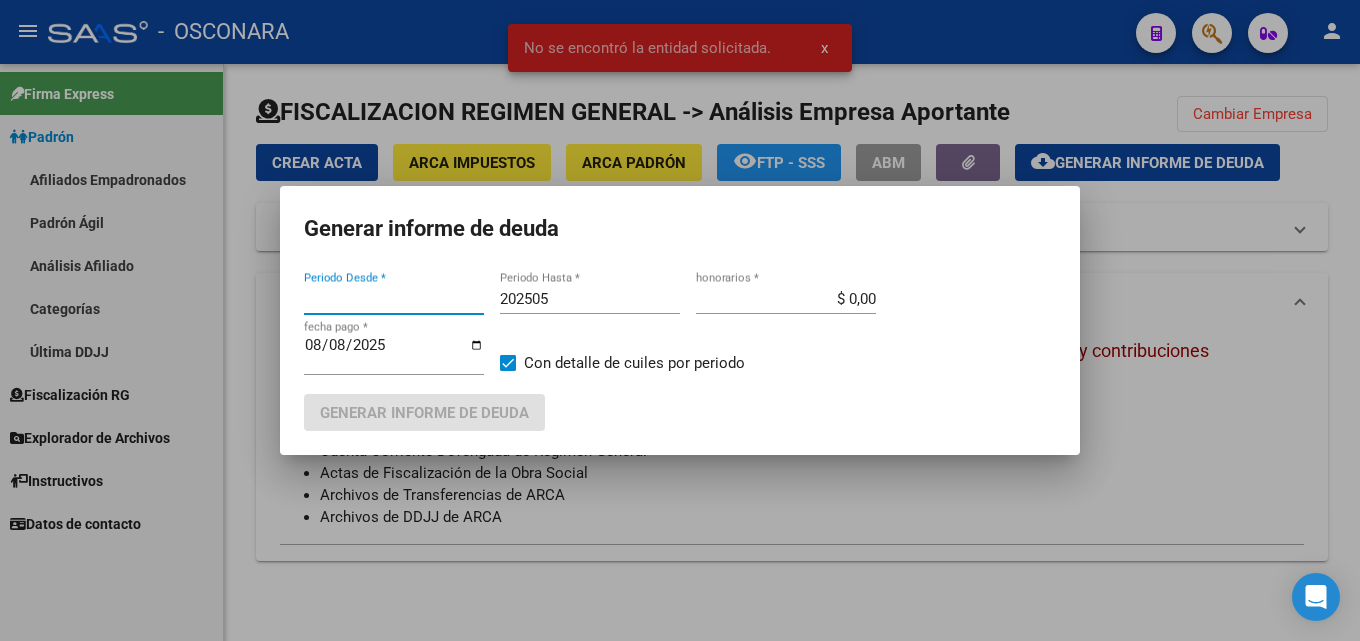 type on "201806" 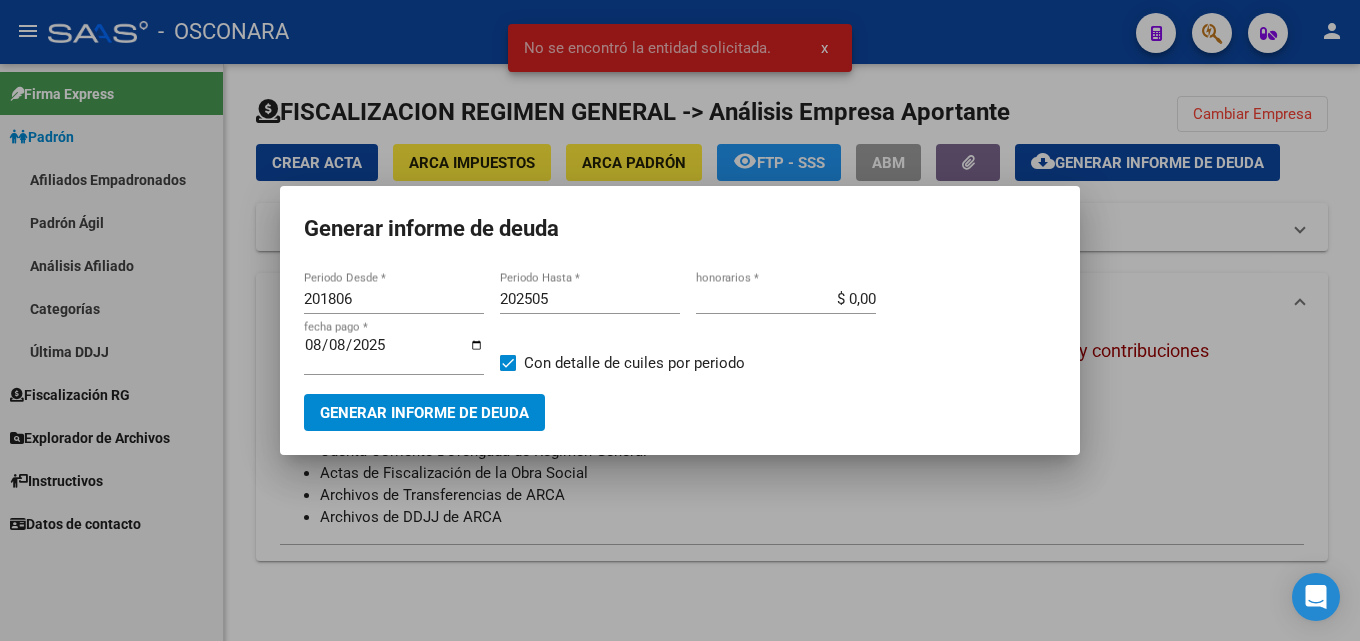 click at bounding box center [680, 320] 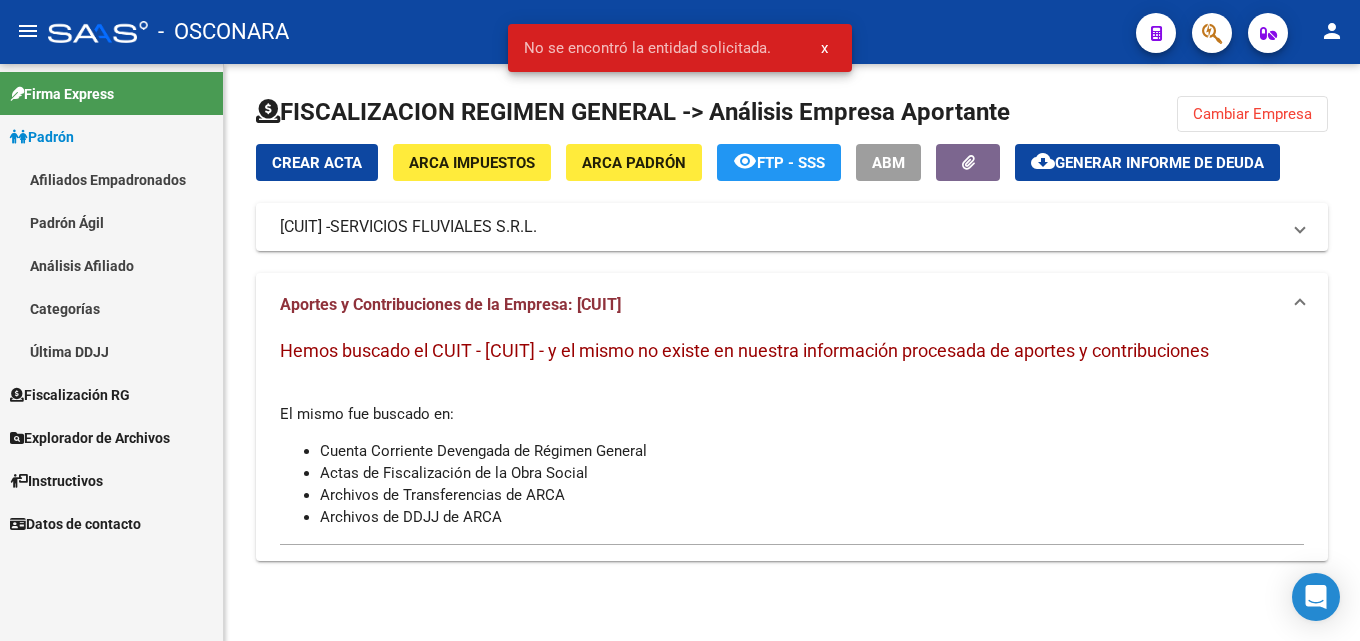 type 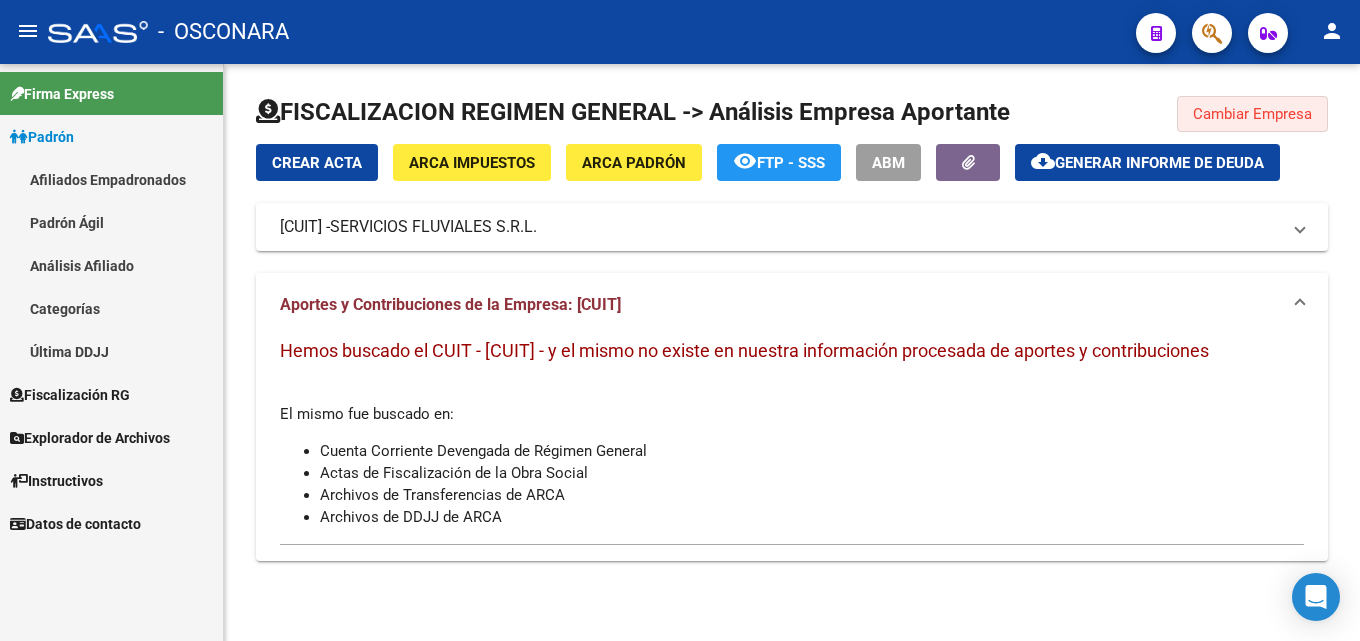 click on "Cambiar Empresa" 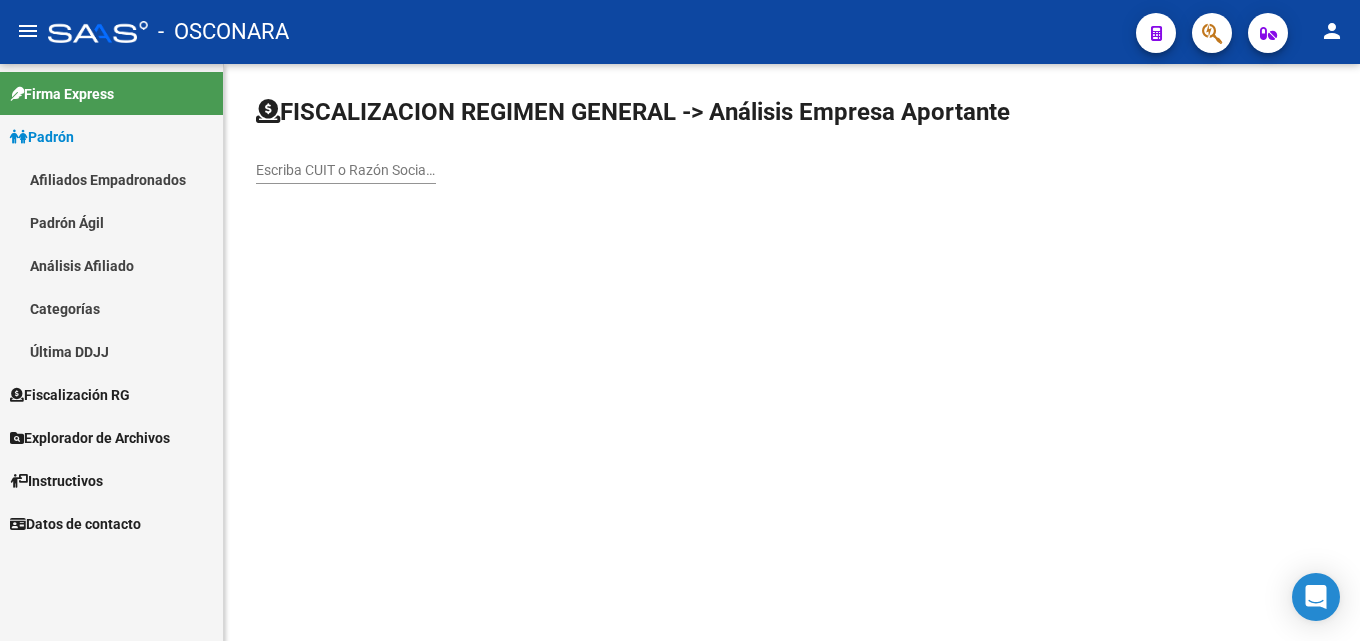 click on "Escriba CUIT o Razón Social para buscar" at bounding box center [346, 170] 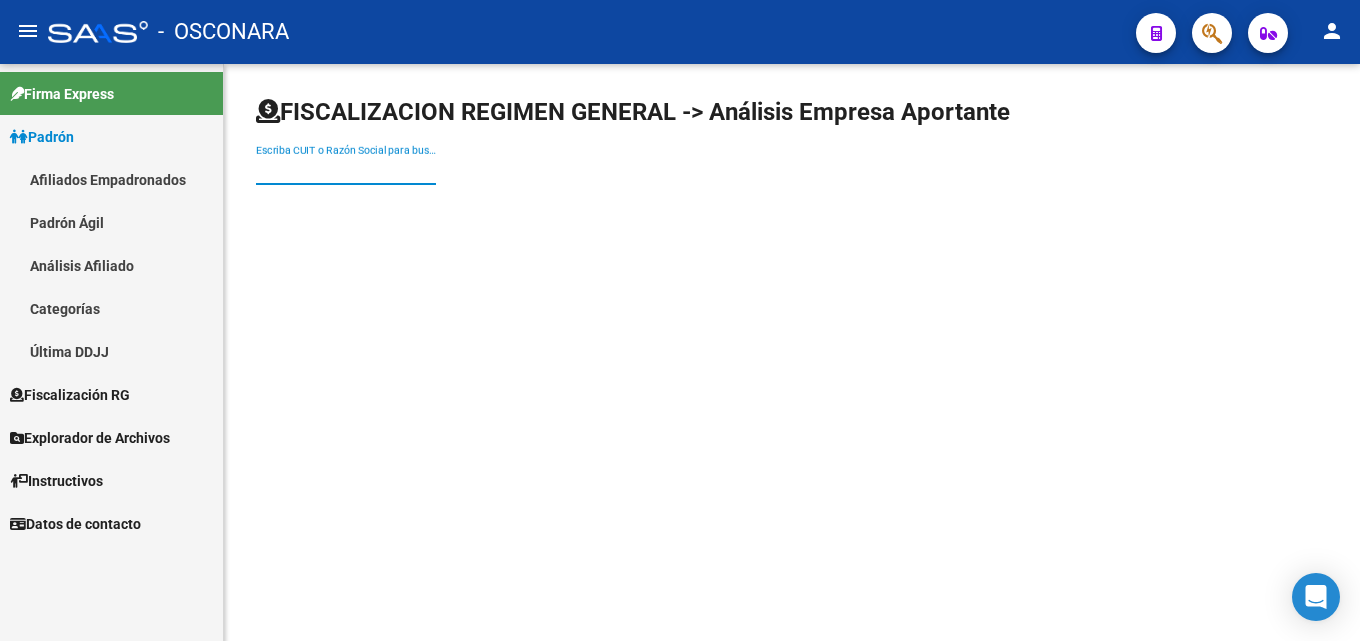 paste on "30-70704488-4" 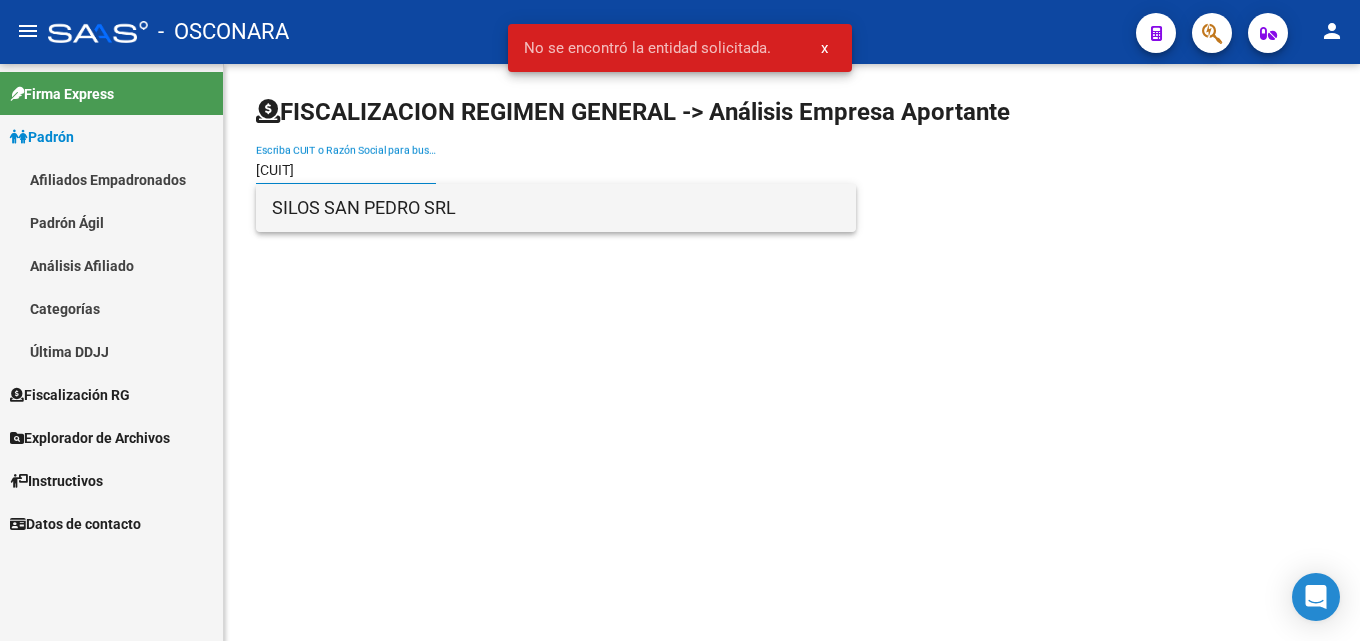 type on "30707044884" 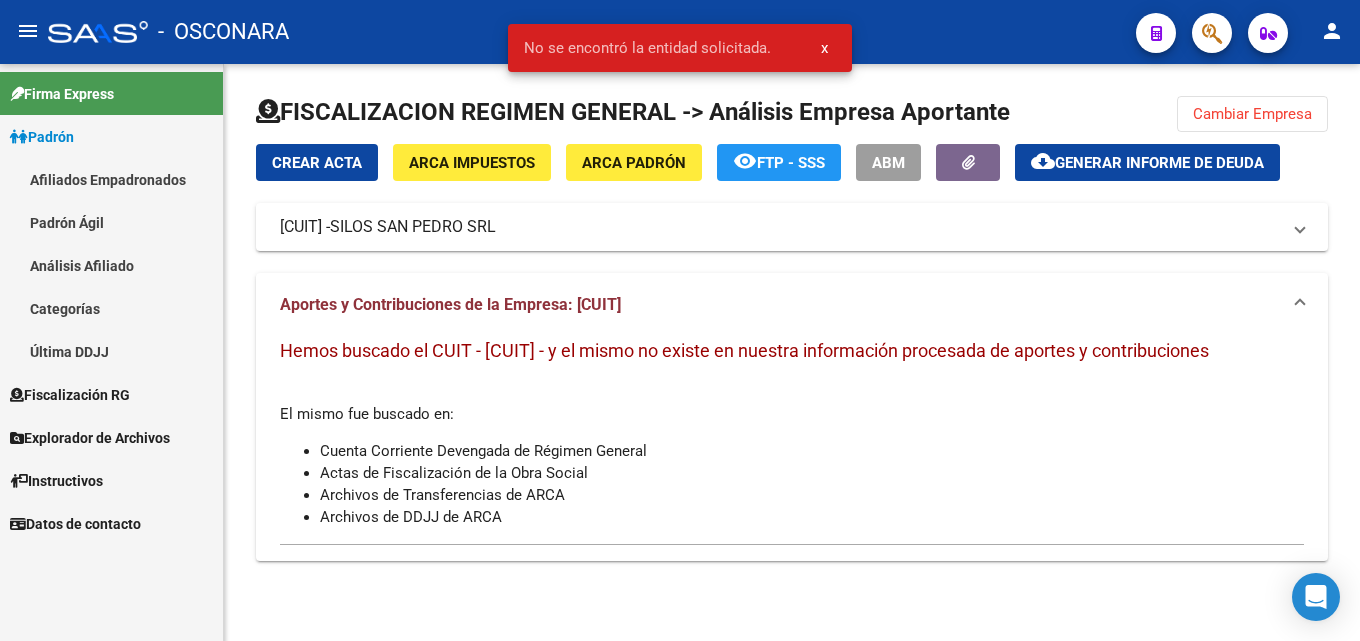 click on "cloud_download  Generar informe de deuda" 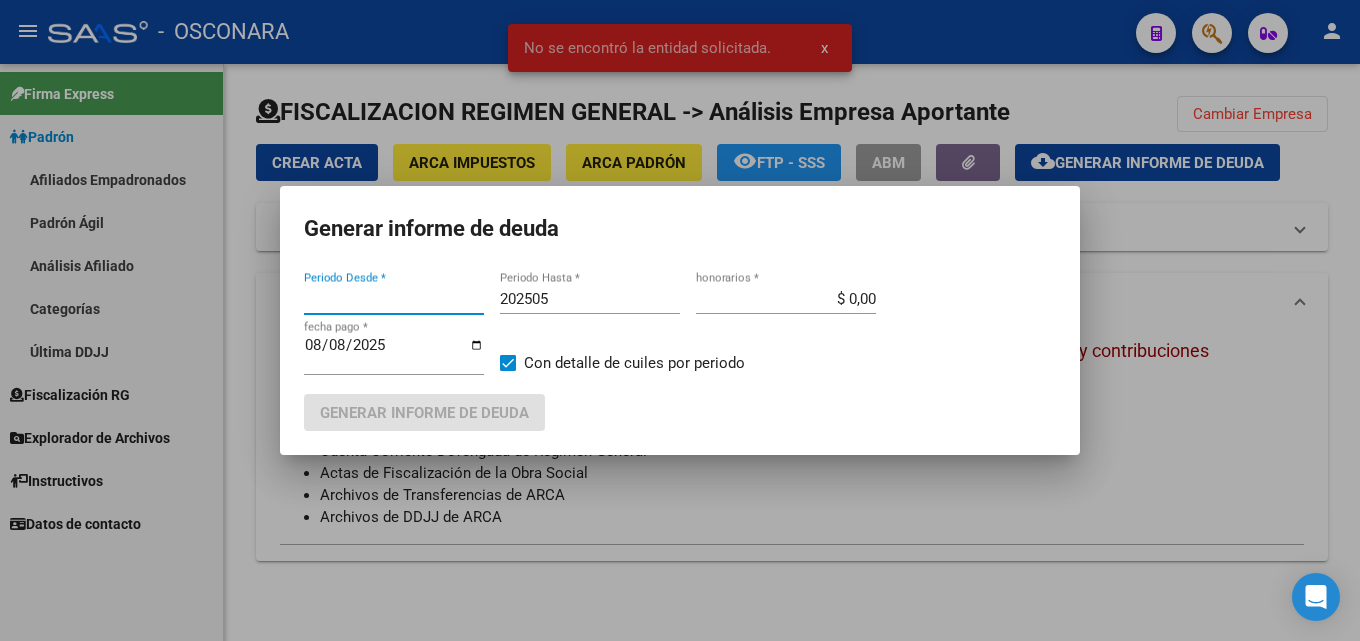 type on "201806" 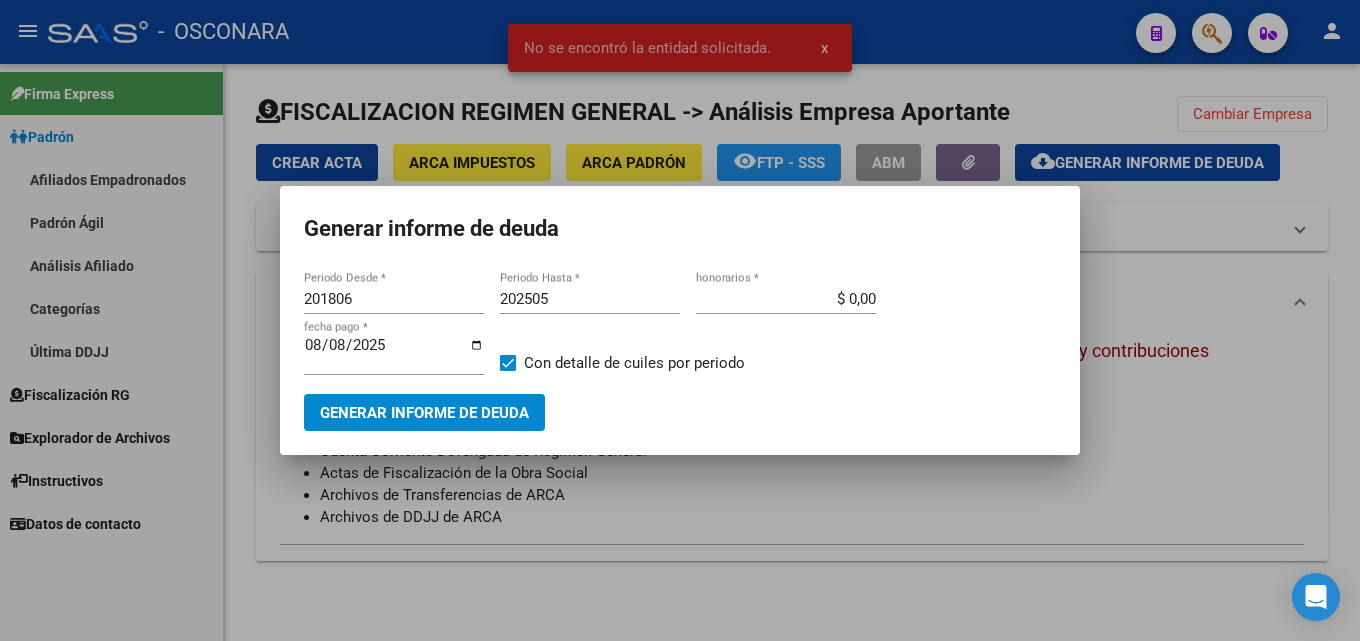 click at bounding box center (680, 320) 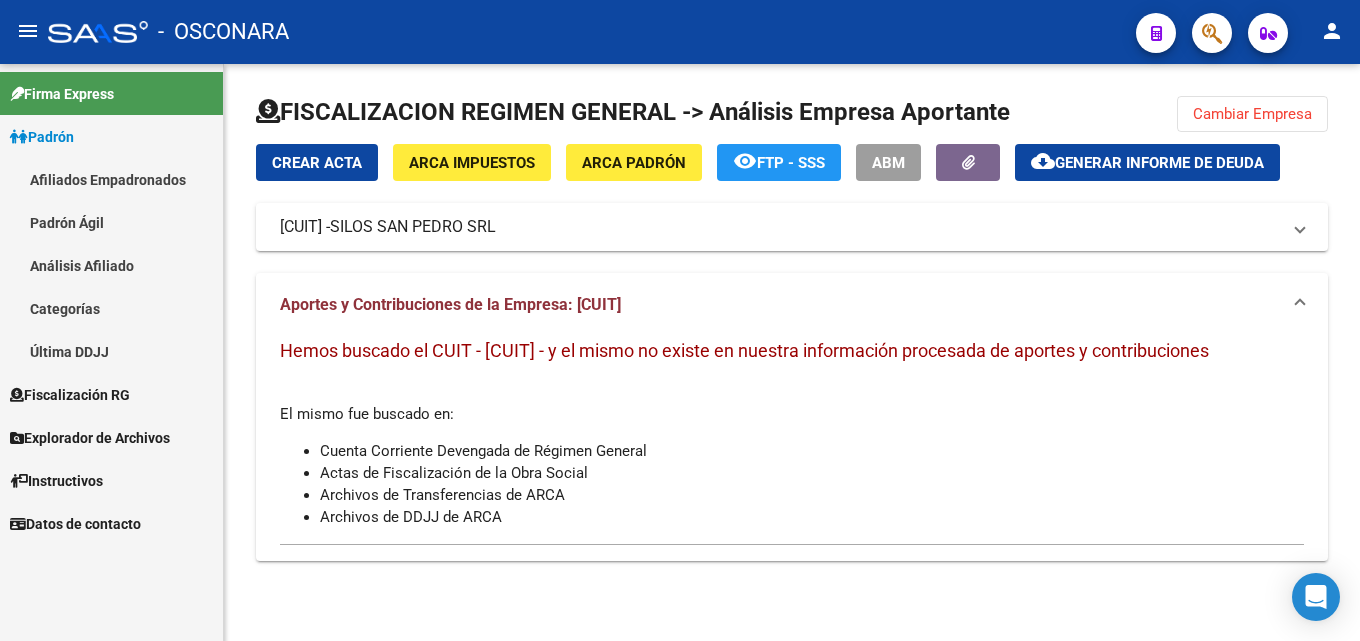 click on "Cambiar Empresa" 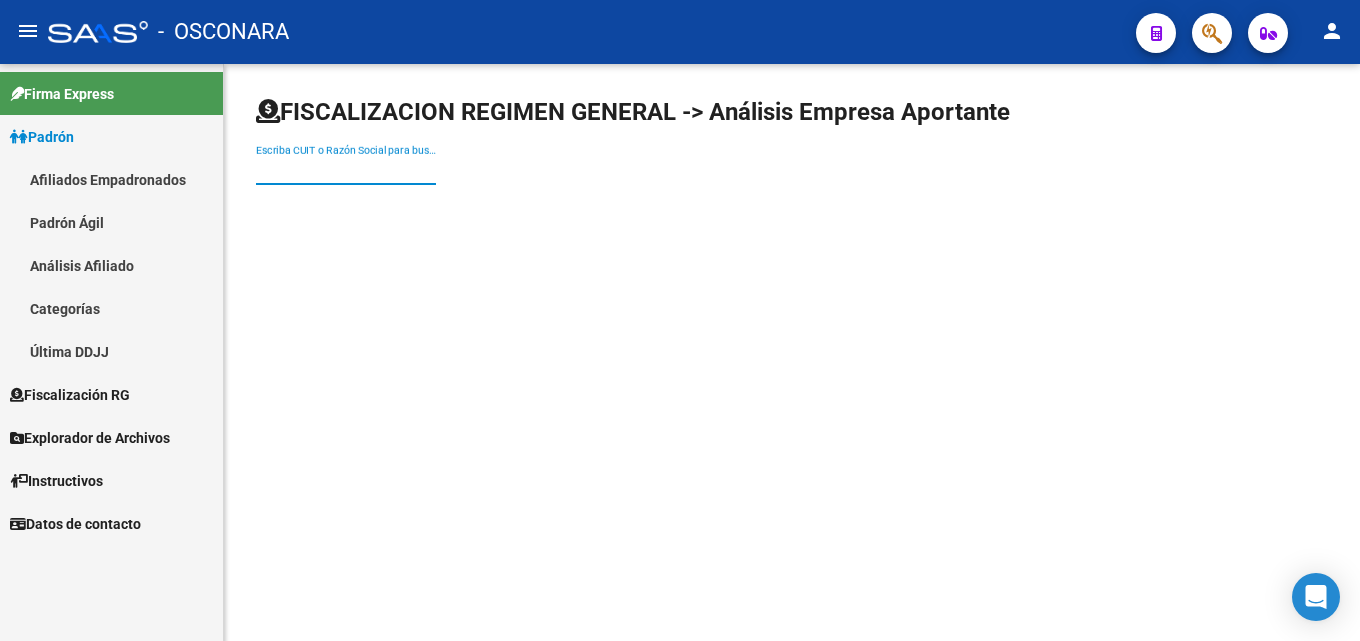 click on "Escriba CUIT o Razón Social para buscar" at bounding box center [346, 170] 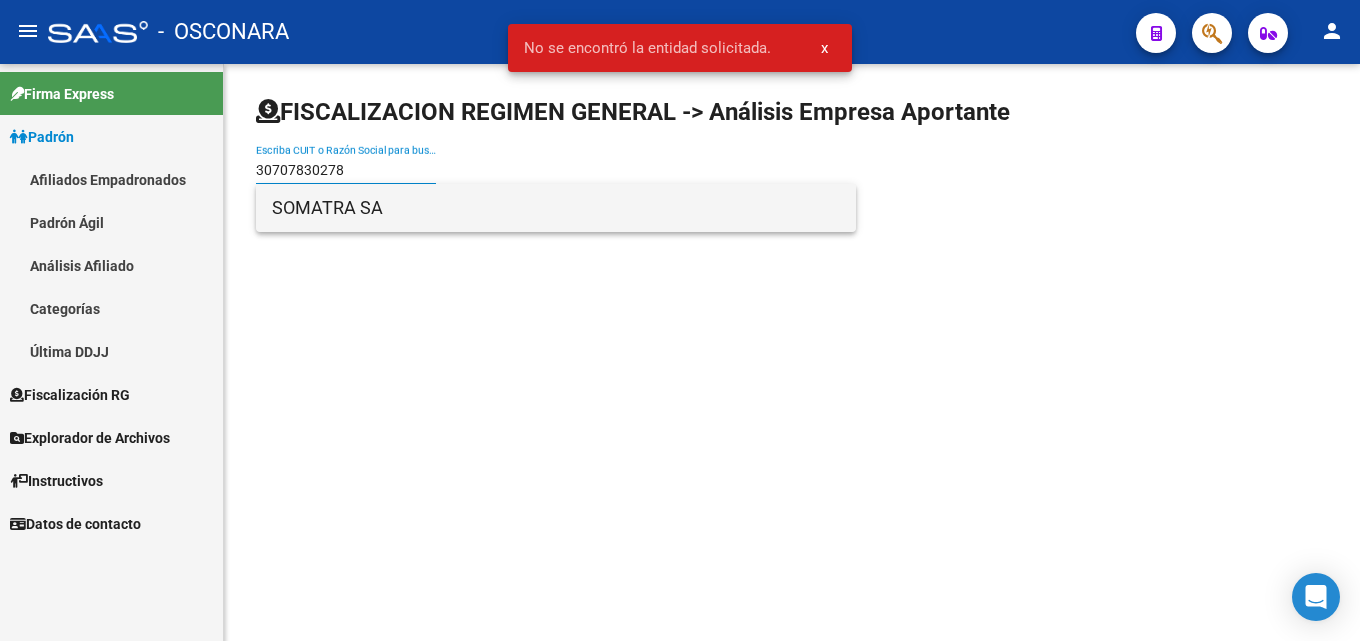 type on "30707830278" 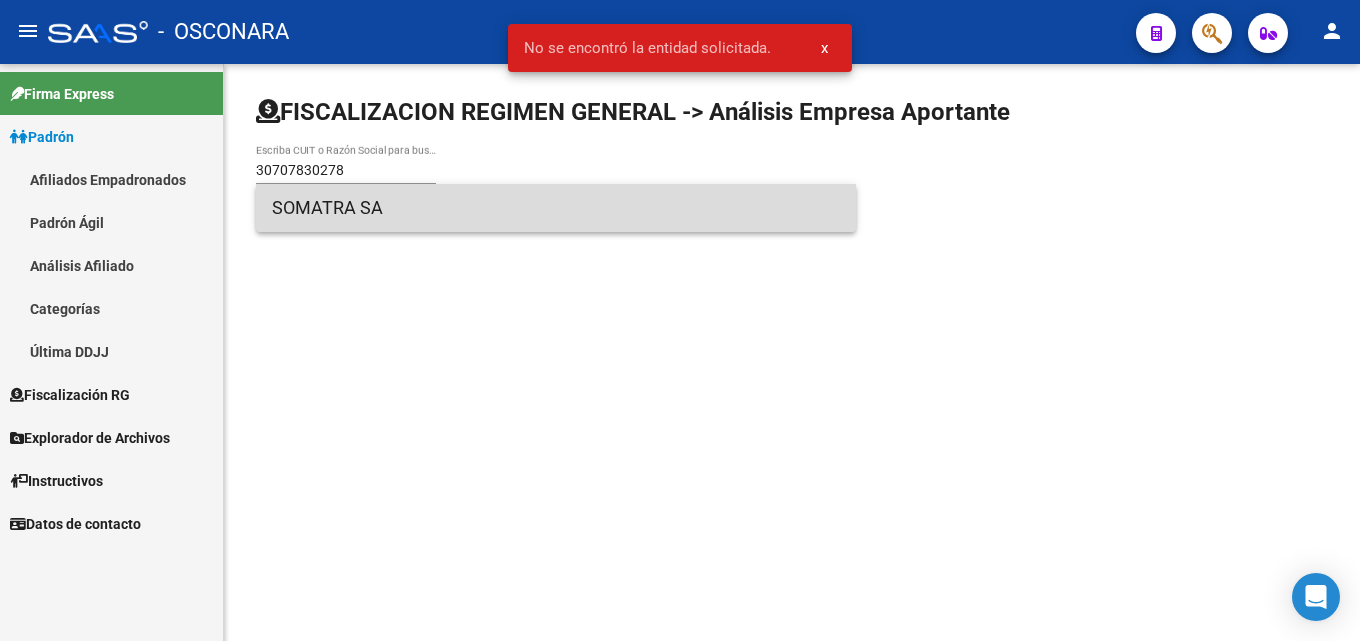 click on "SOMATRA SA" at bounding box center (556, 208) 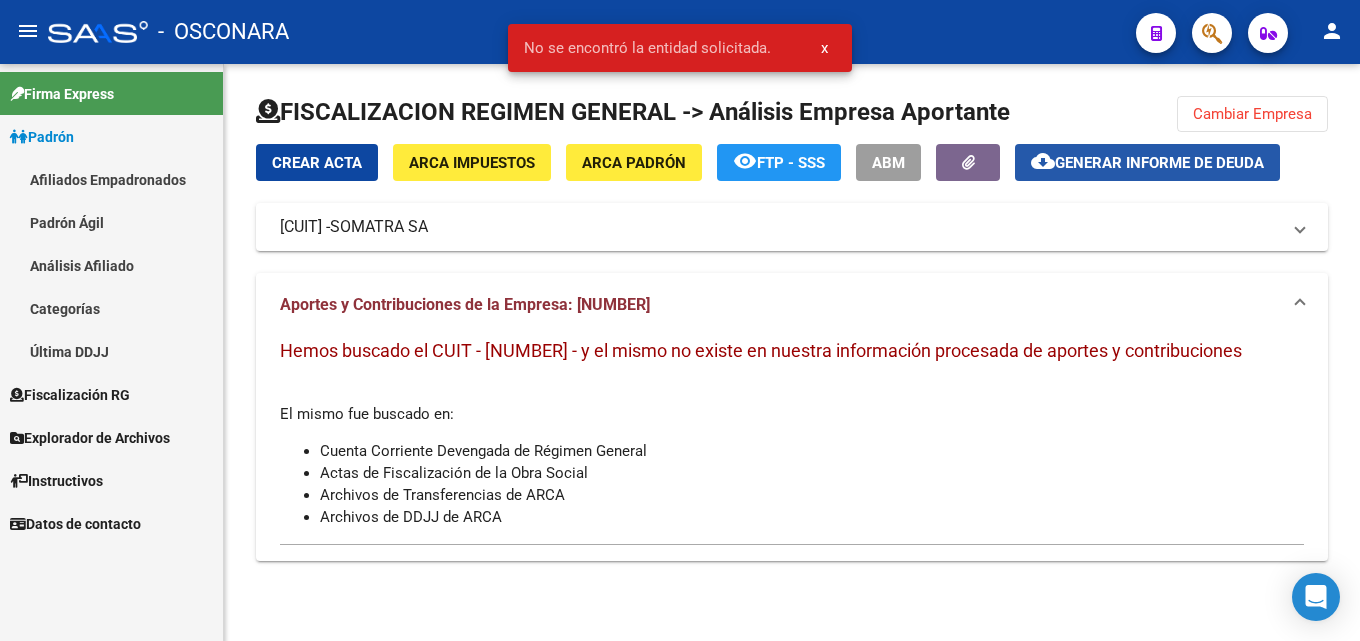 click on "Generar informe de deuda" 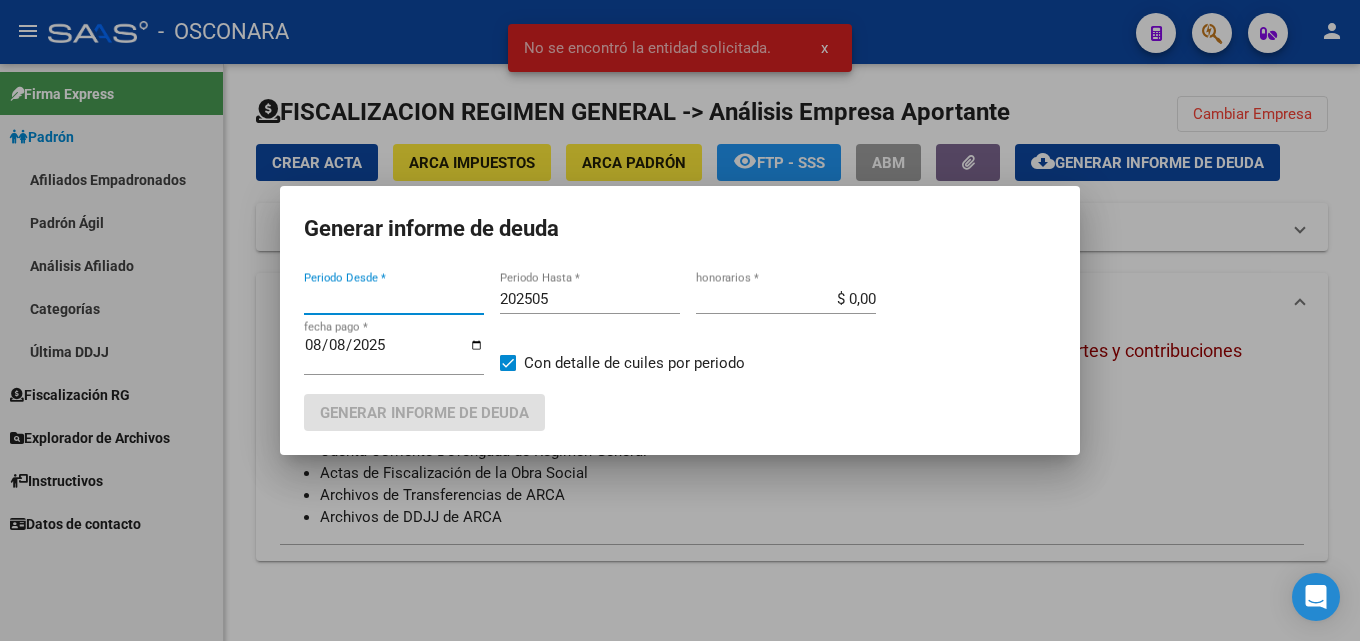type on "201806" 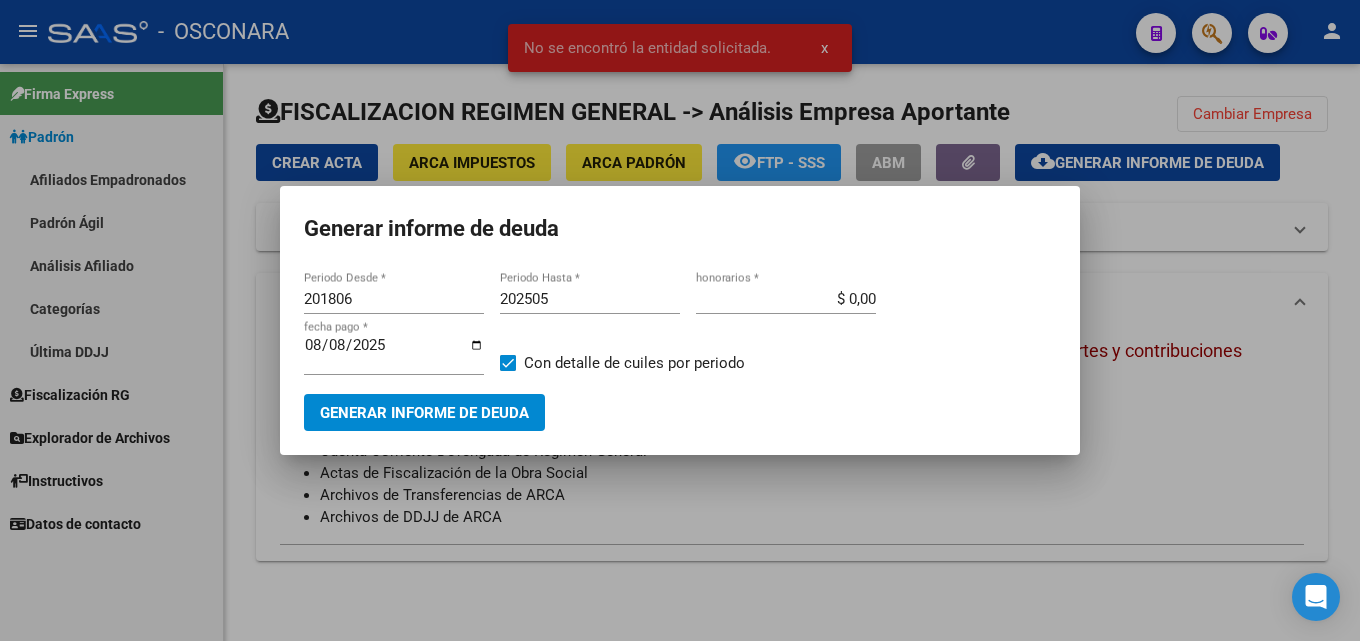 click at bounding box center [680, 320] 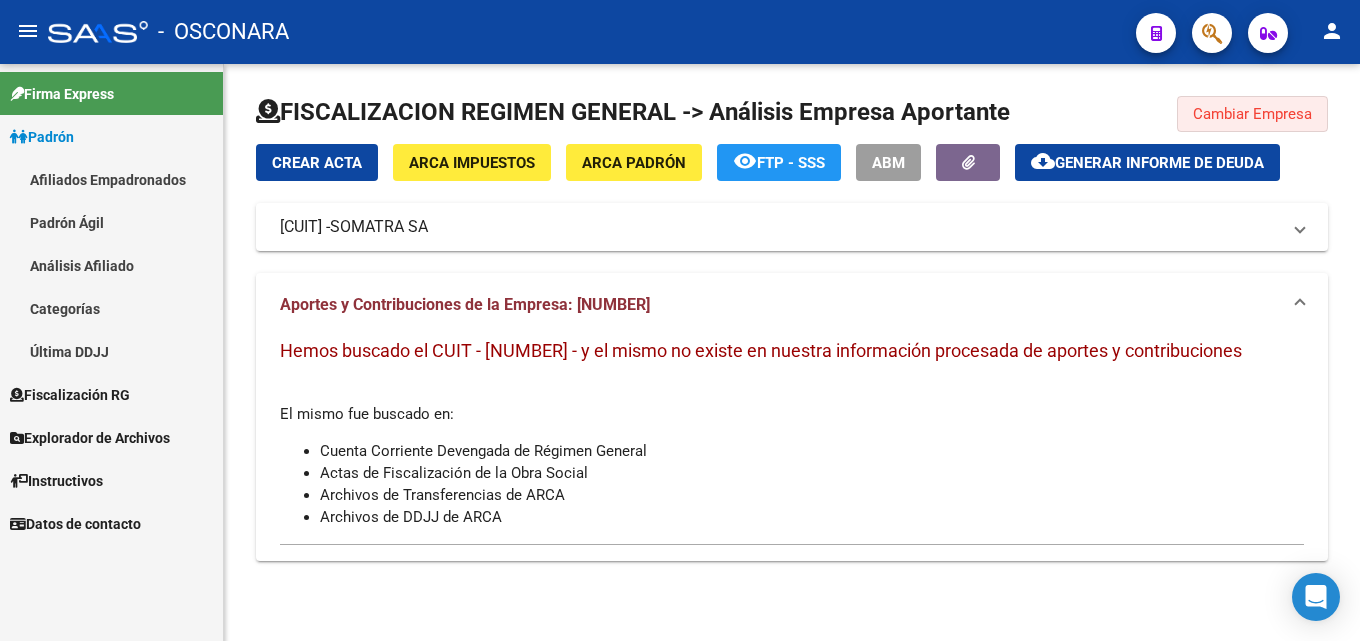 click on "Cambiar Empresa" 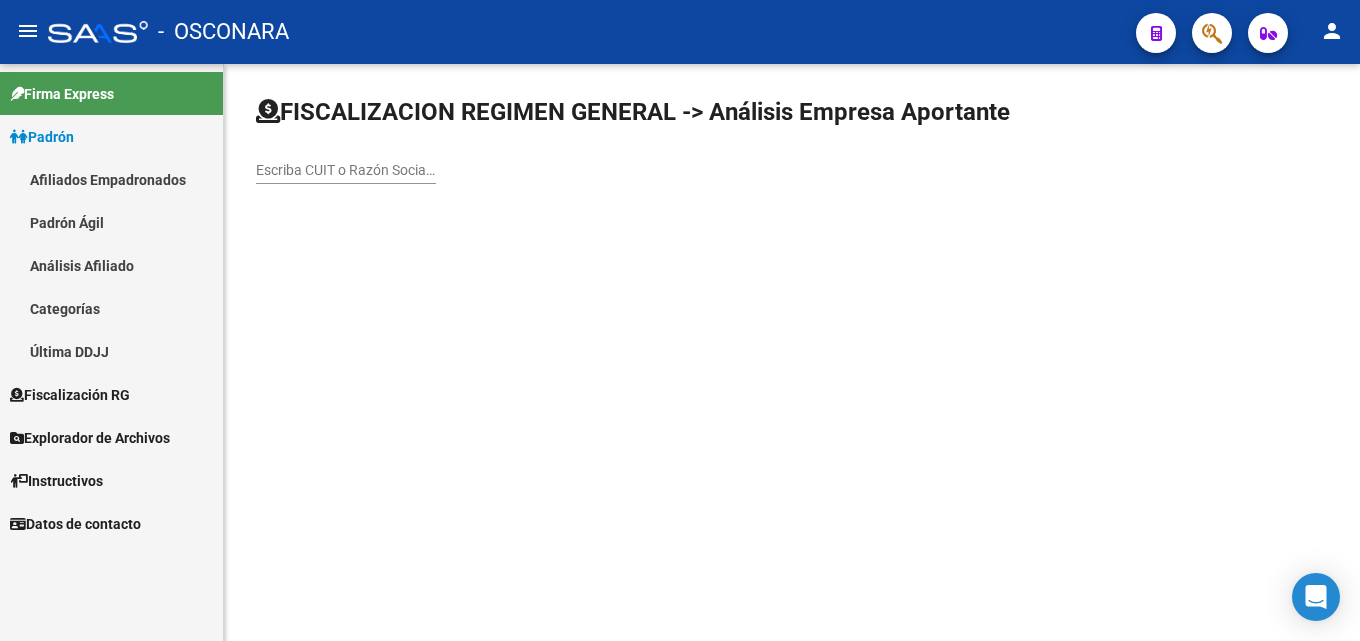 click on "Escriba CUIT o Razón Social para buscar" 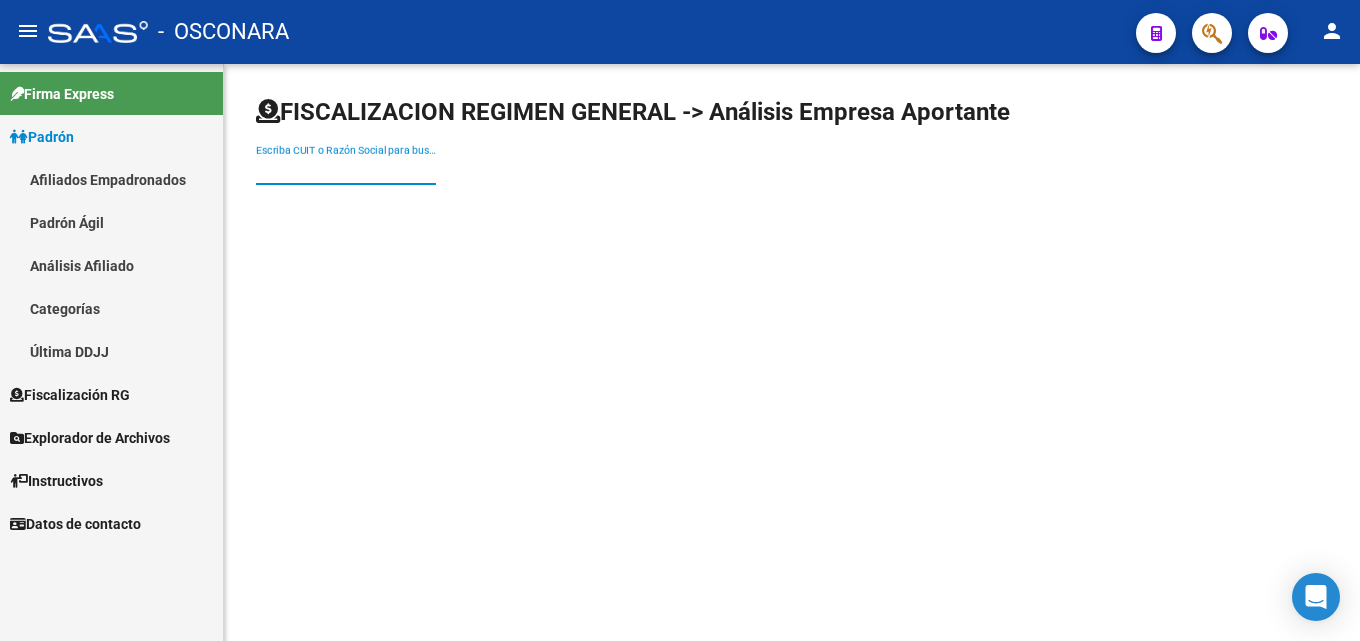 paste on "30-70727182-1" 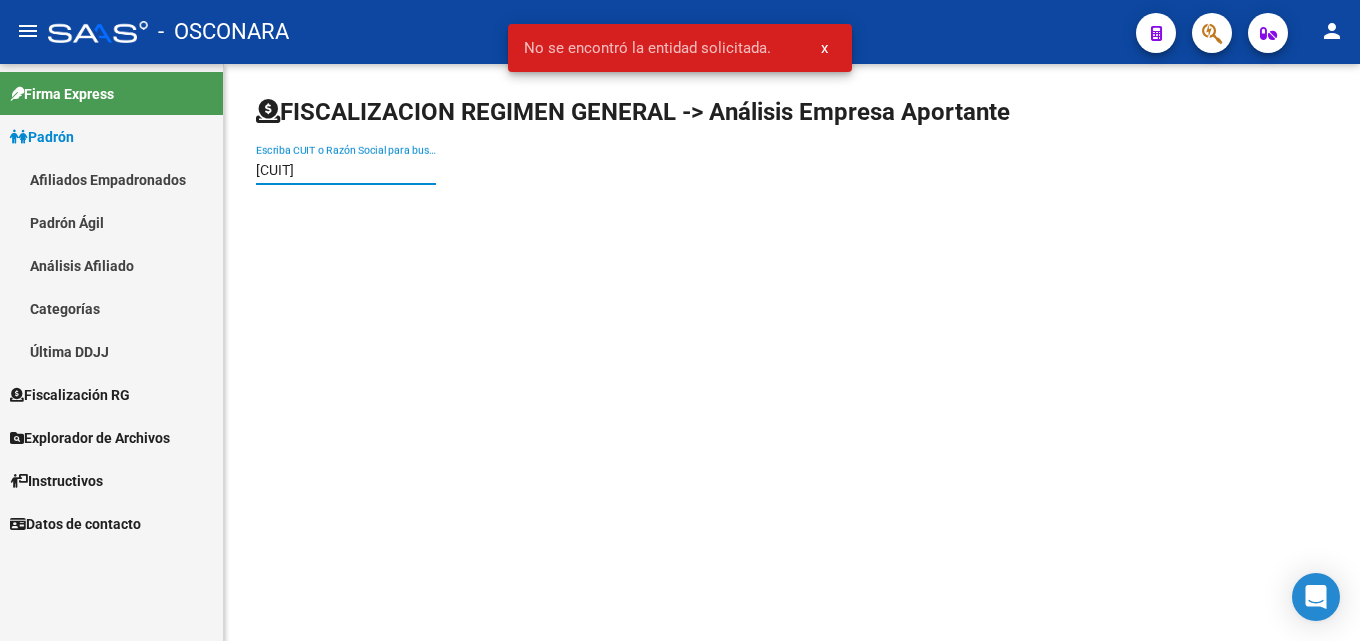 type on "30707271821" 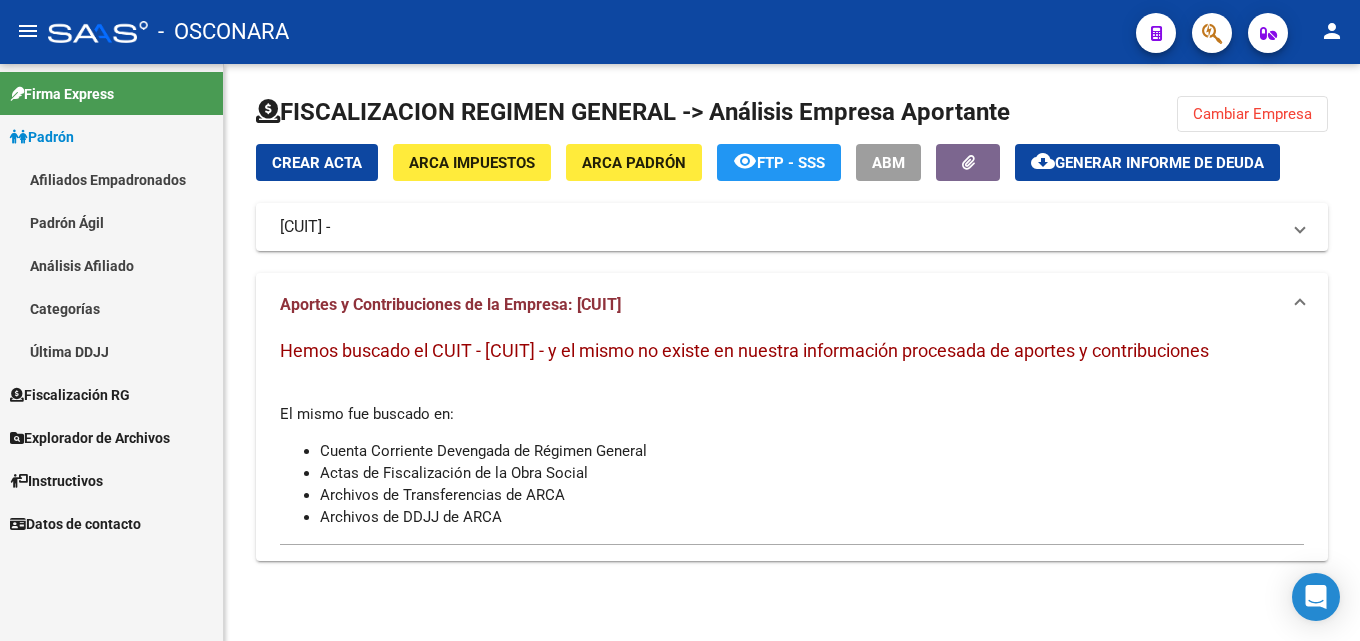 click on "Cambiar Empresa" 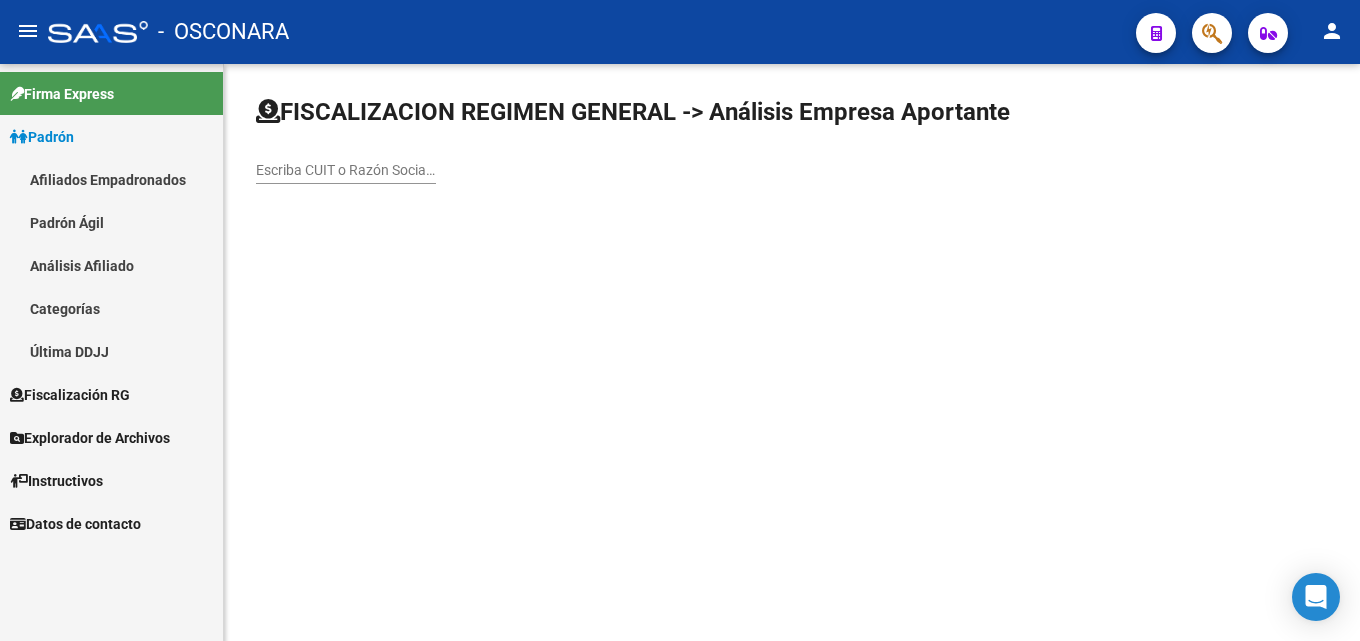 click on "Escriba CUIT o Razón Social para buscar" at bounding box center [346, 170] 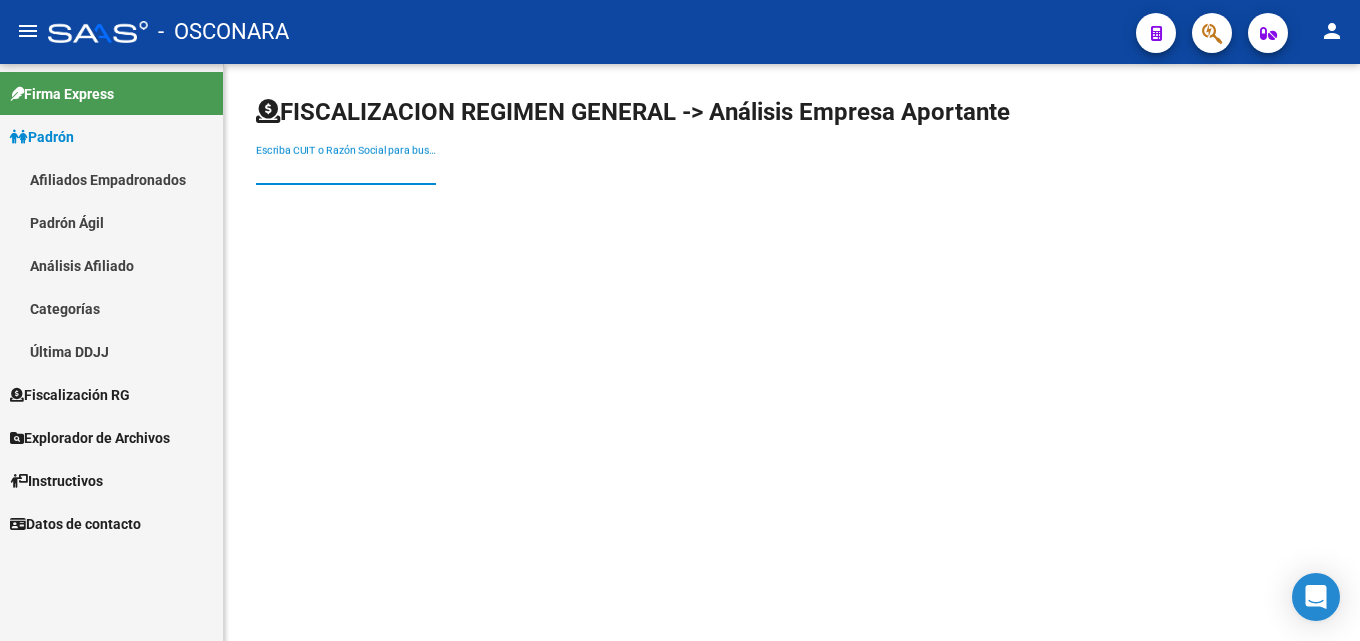 paste on "30-71490423-6" 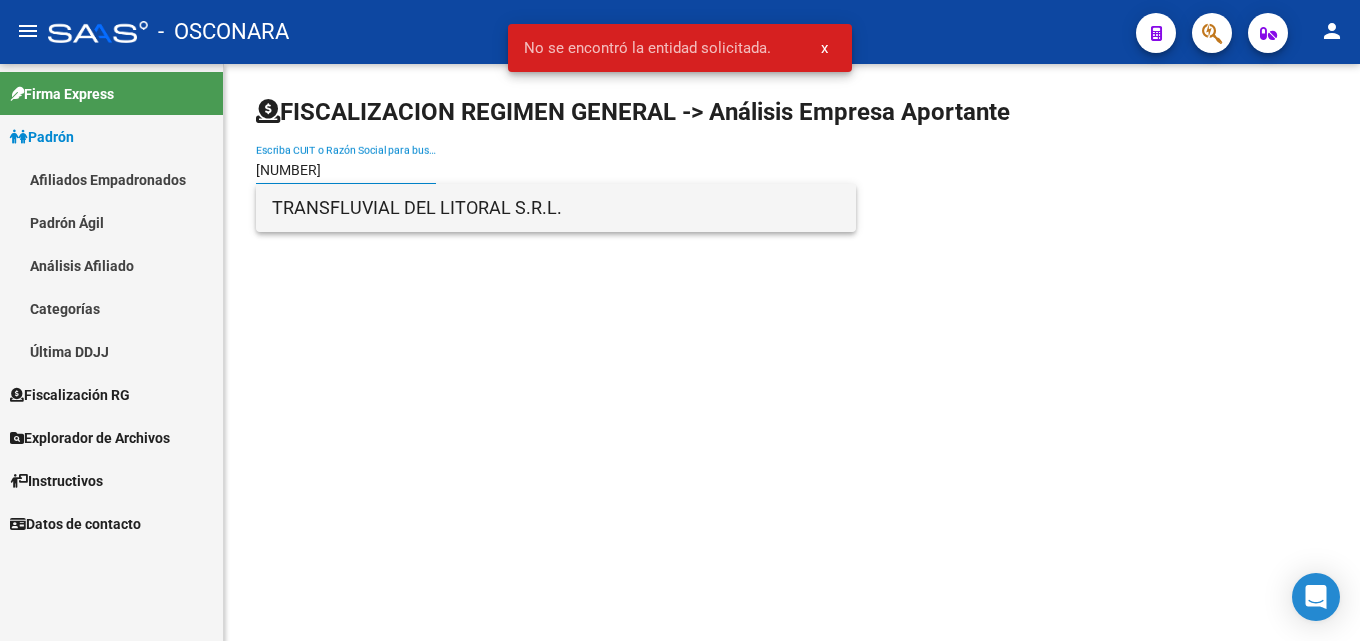 type on "30714904236" 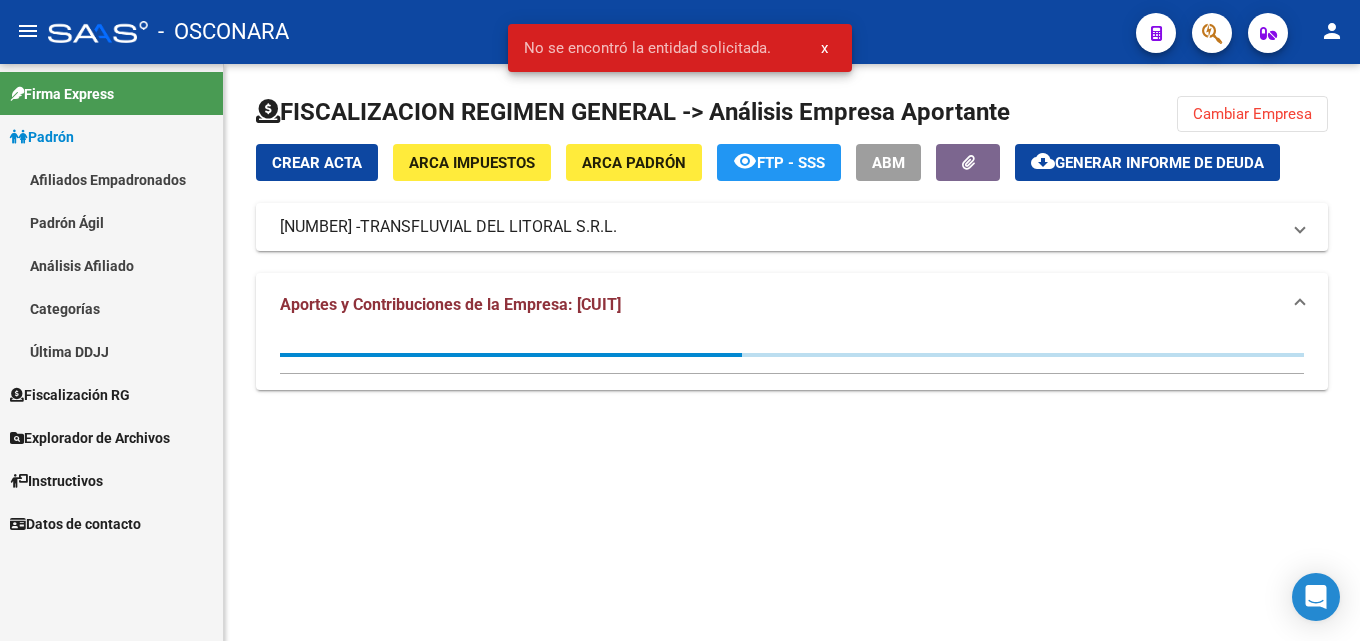 click on "cloud_download  Generar informe de deuda" 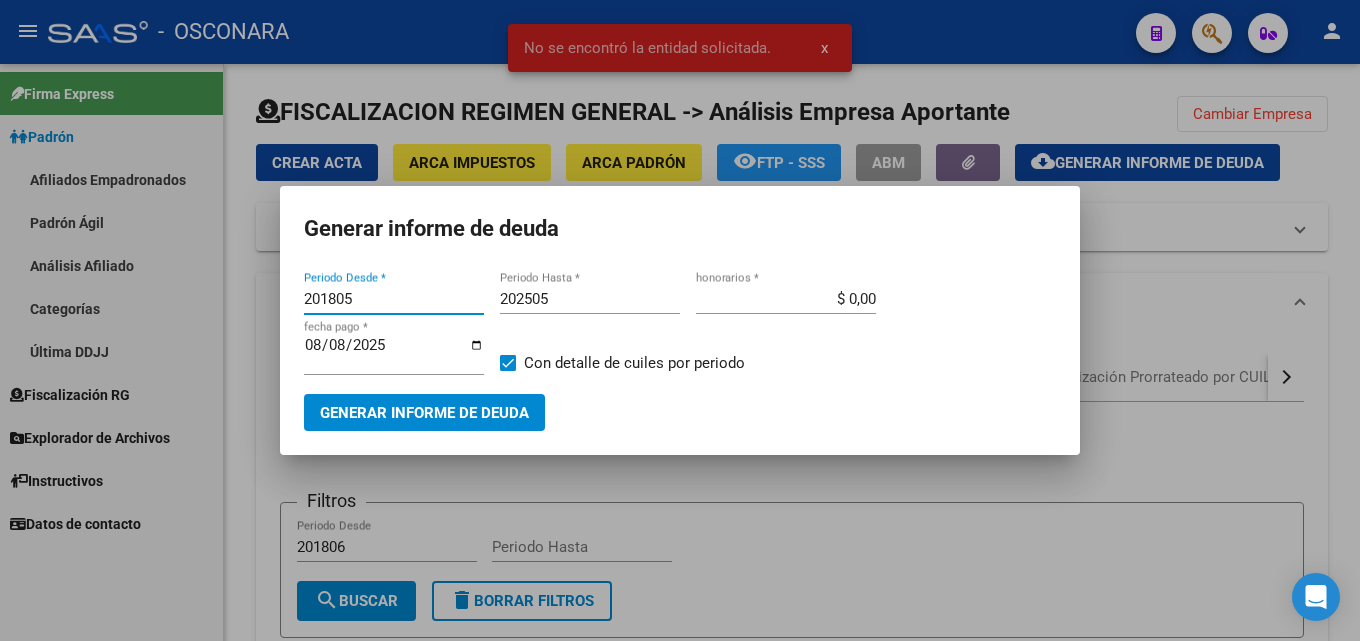 drag, startPoint x: 361, startPoint y: 298, endPoint x: 255, endPoint y: 298, distance: 106 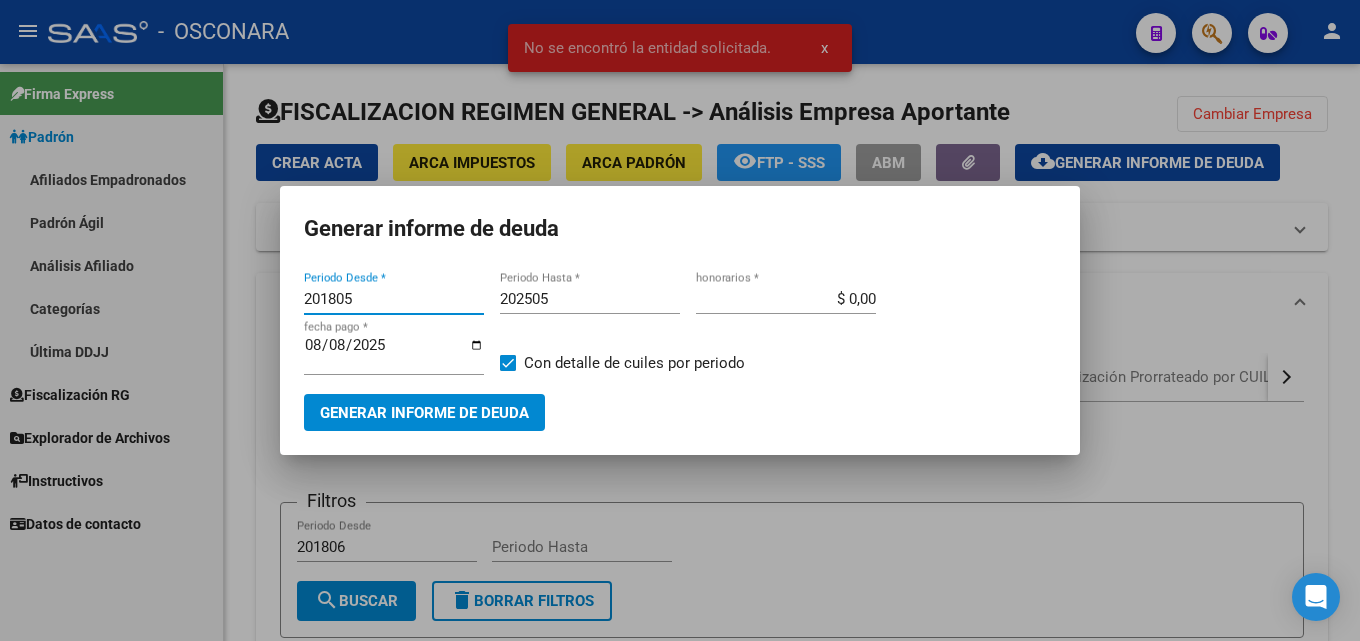 click on "No se encontró la entidad solicitada. x Generar informe de deuda   201805 Periodo Desde *   202505 Periodo Hasta *   $ 0,00 honorarios *   2025-08-08 fecha pago *   Con detalle de cuiles por periodo  Generar informe de deuda" at bounding box center (680, 320) 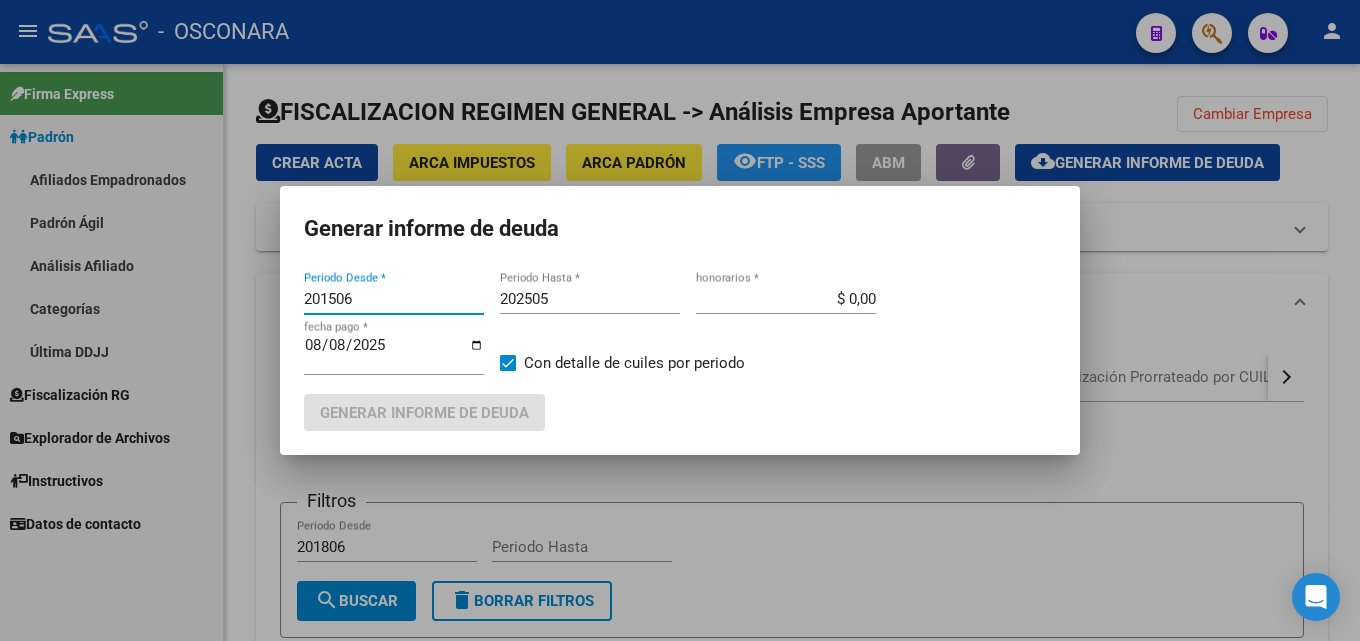 type on "201506" 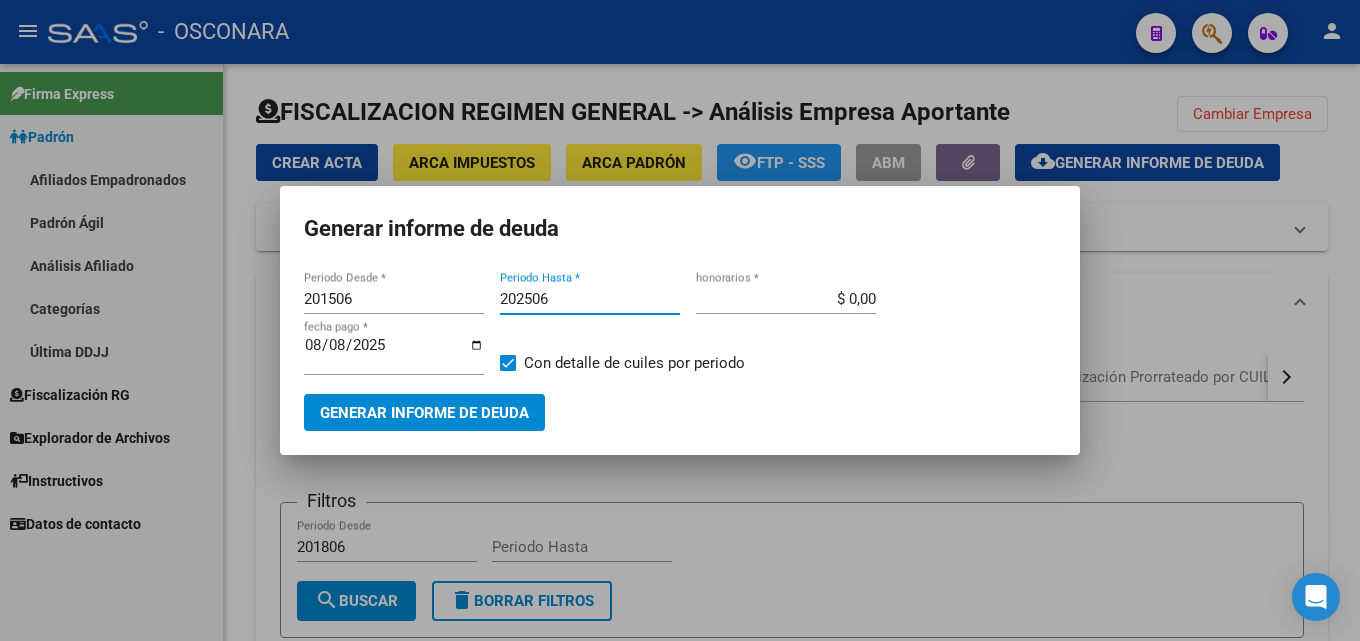 type on "202506" 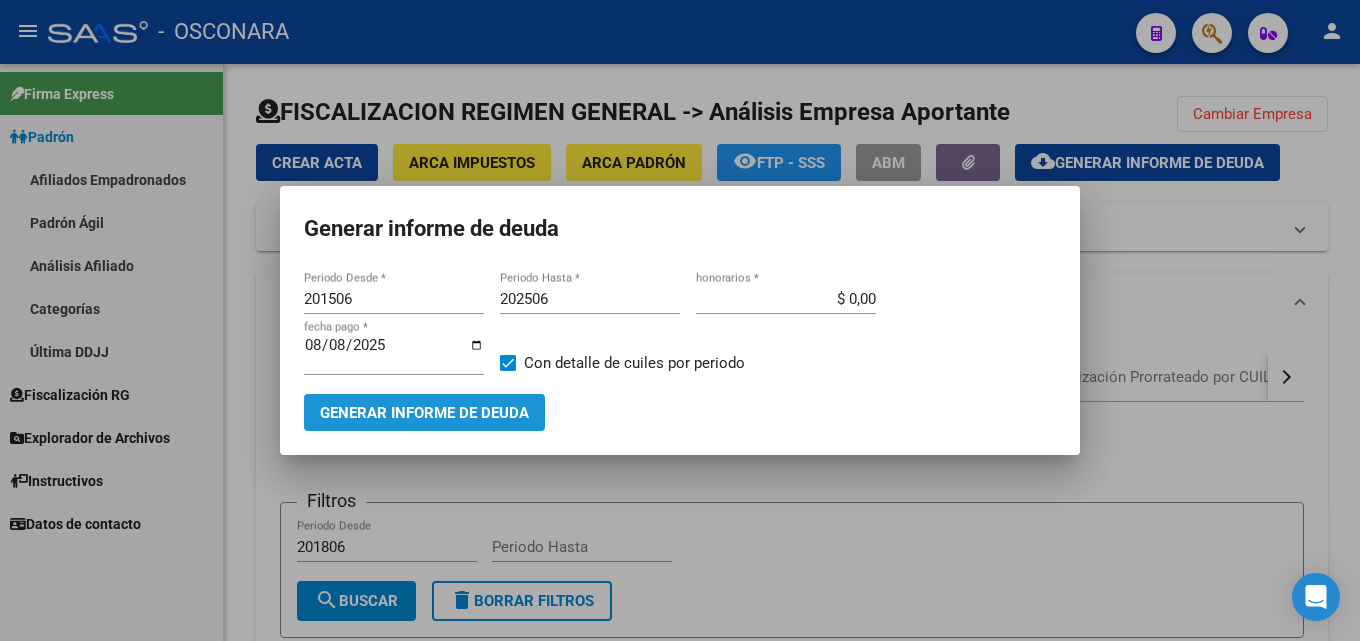 click on "Generar informe de deuda" at bounding box center (424, 412) 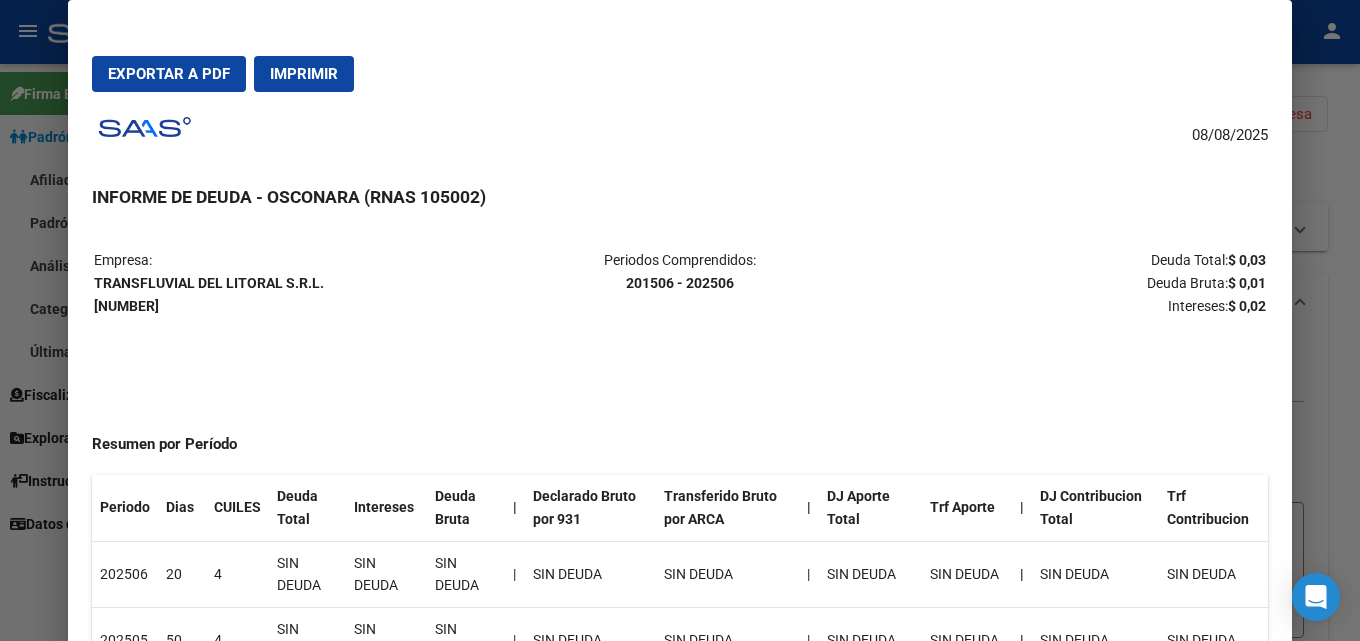click at bounding box center [680, 320] 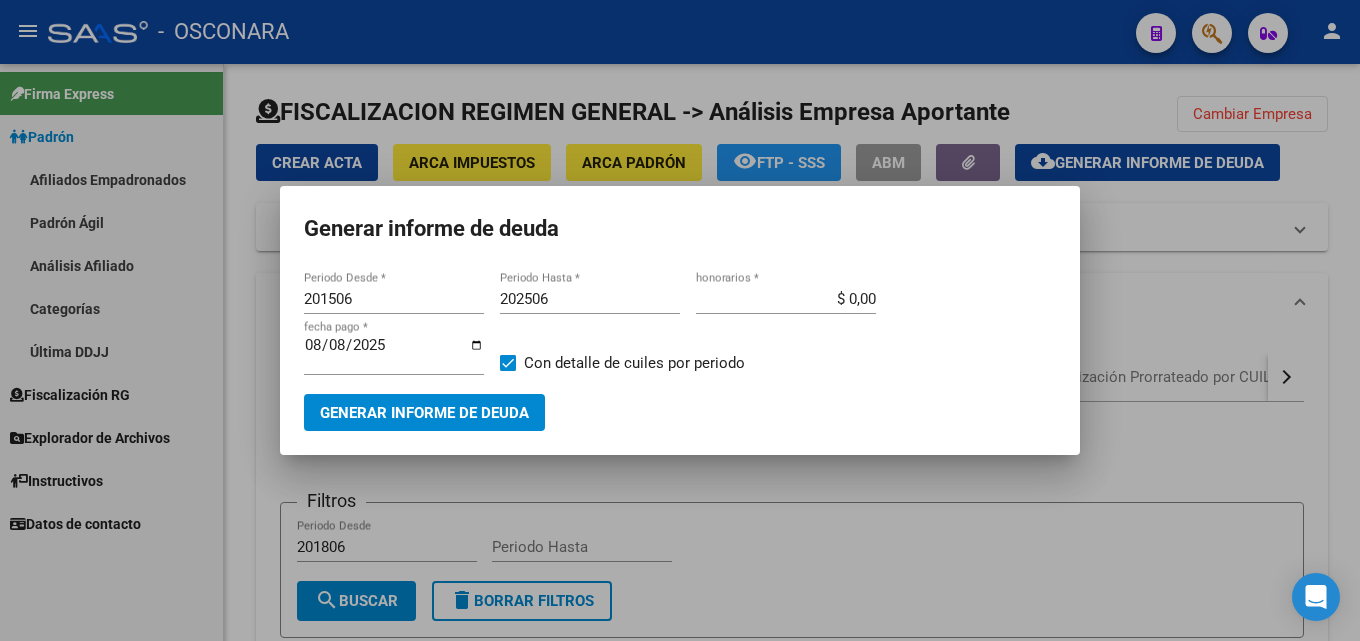 click at bounding box center [680, 320] 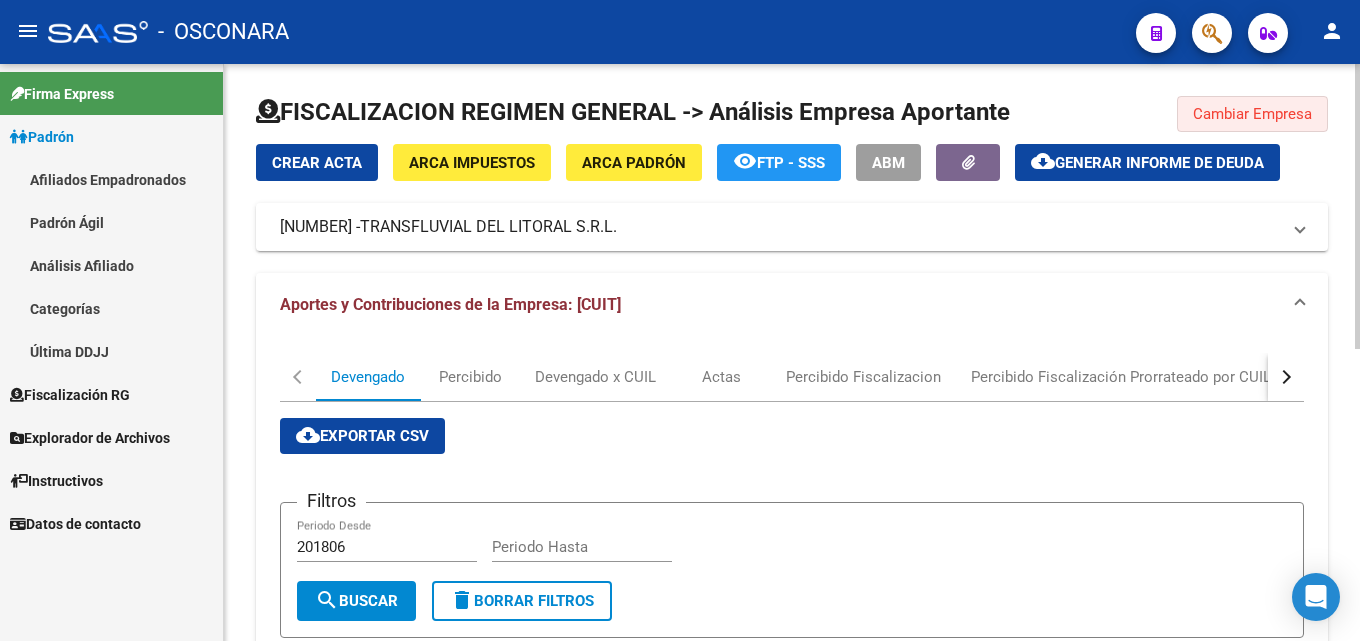 click on "Cambiar Empresa" 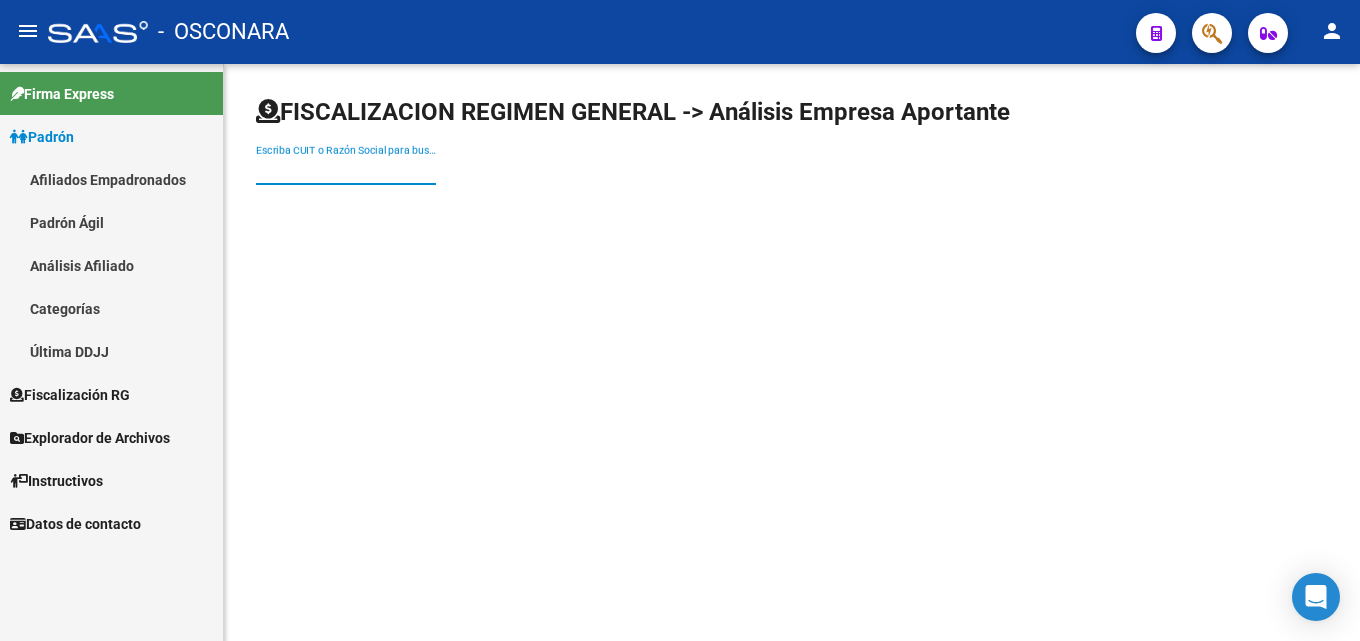 click on "Escriba CUIT o Razón Social para buscar" at bounding box center (346, 170) 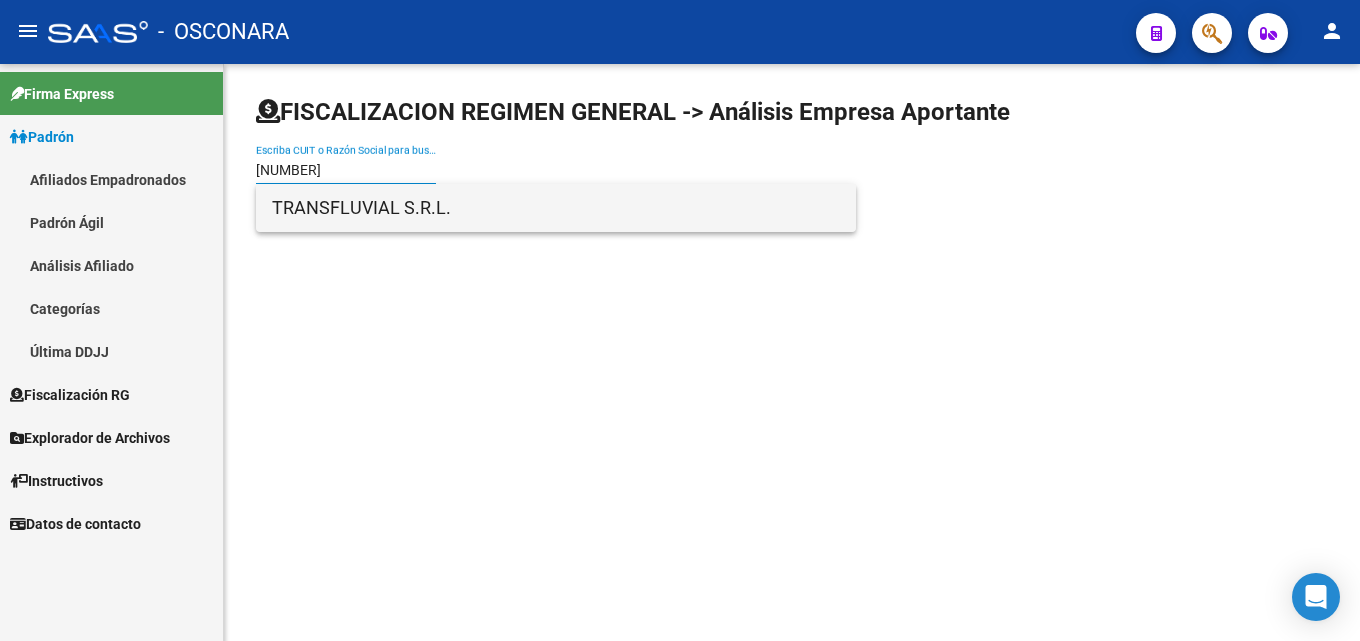type on "30714988928" 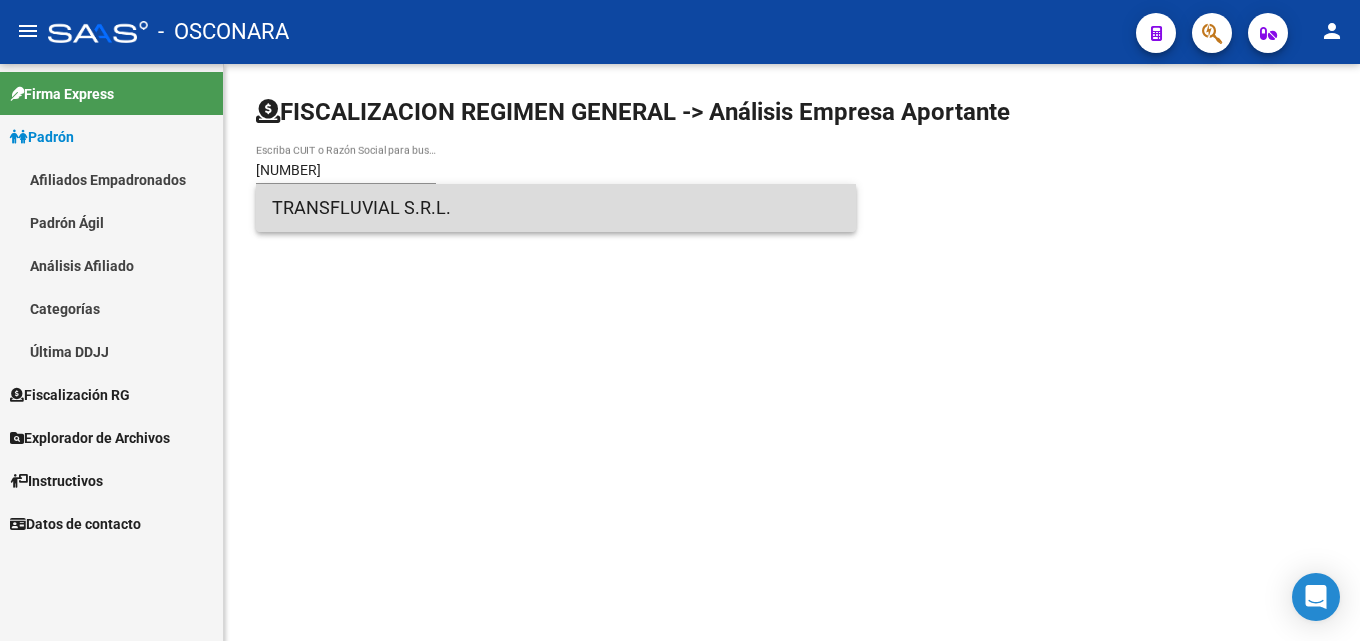 click on "TRANSFLUVIAL S.R.L." at bounding box center (556, 208) 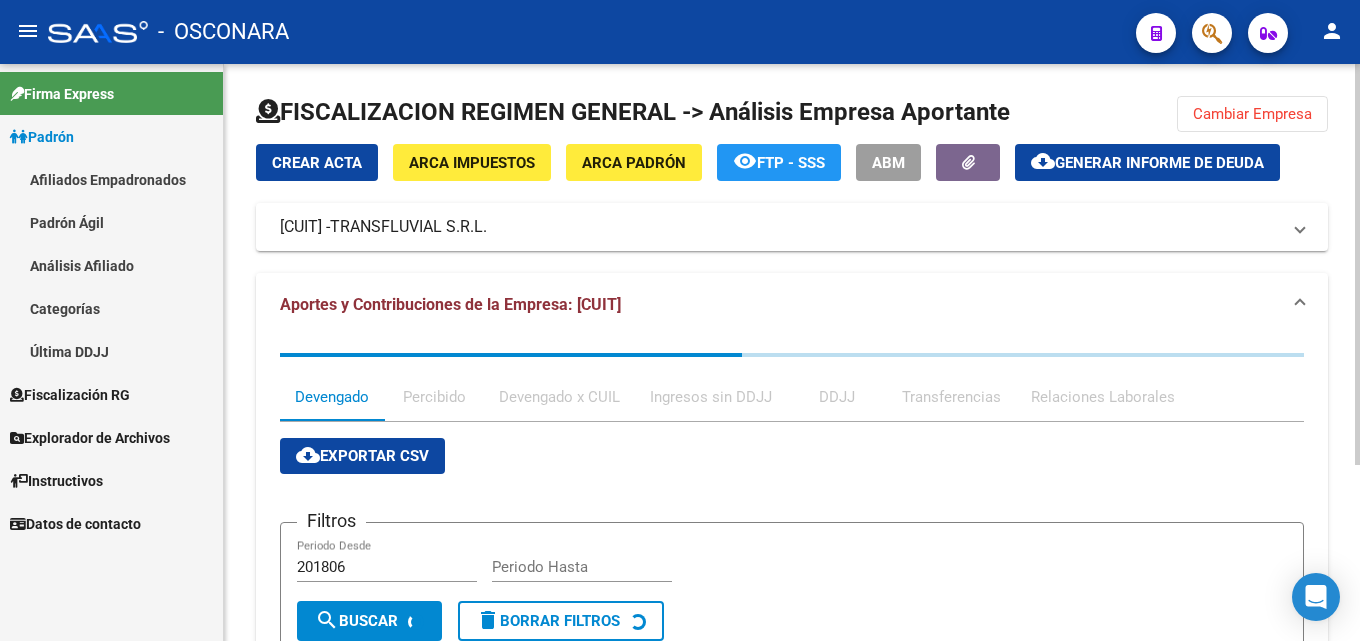 click on "cloud_download  Generar informe de deuda" 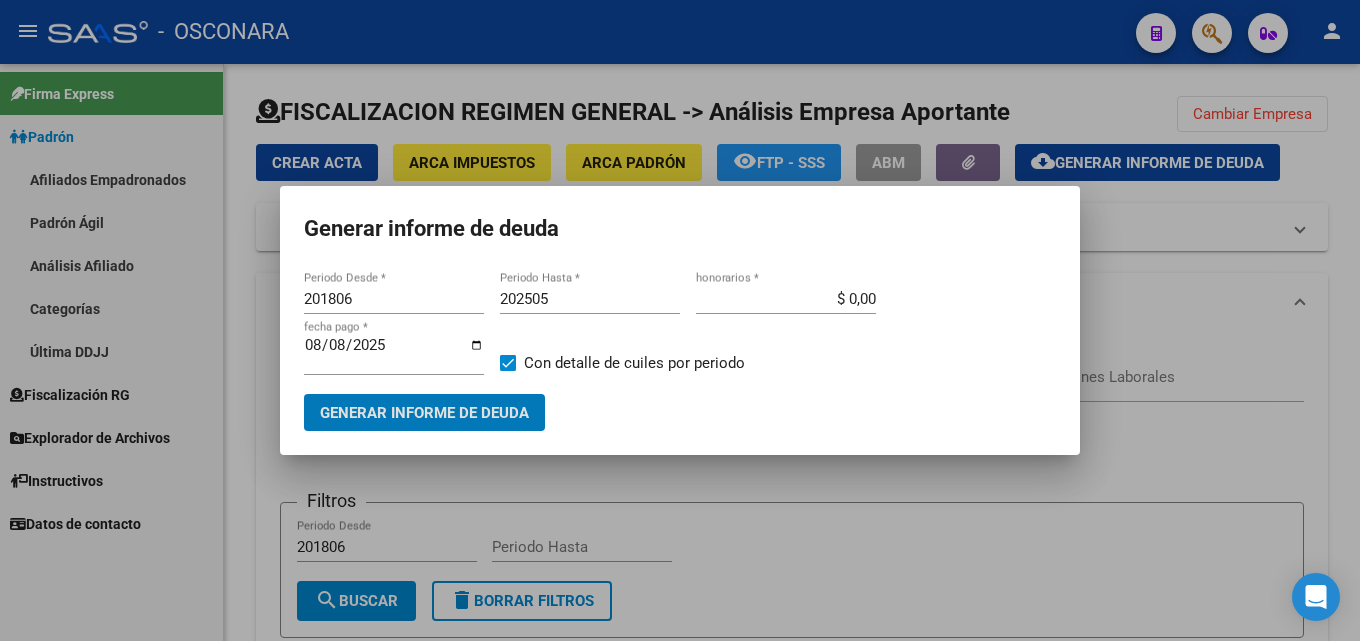 click on "201806" at bounding box center (394, 299) 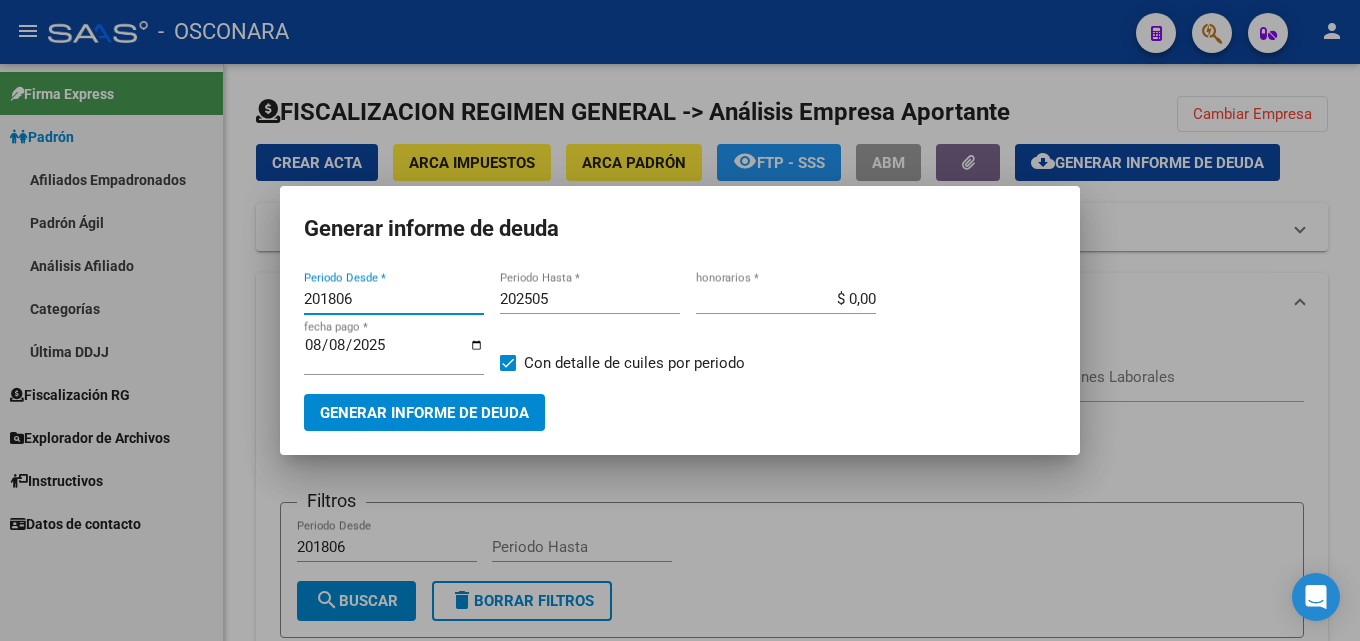 click on "201806" at bounding box center (394, 299) 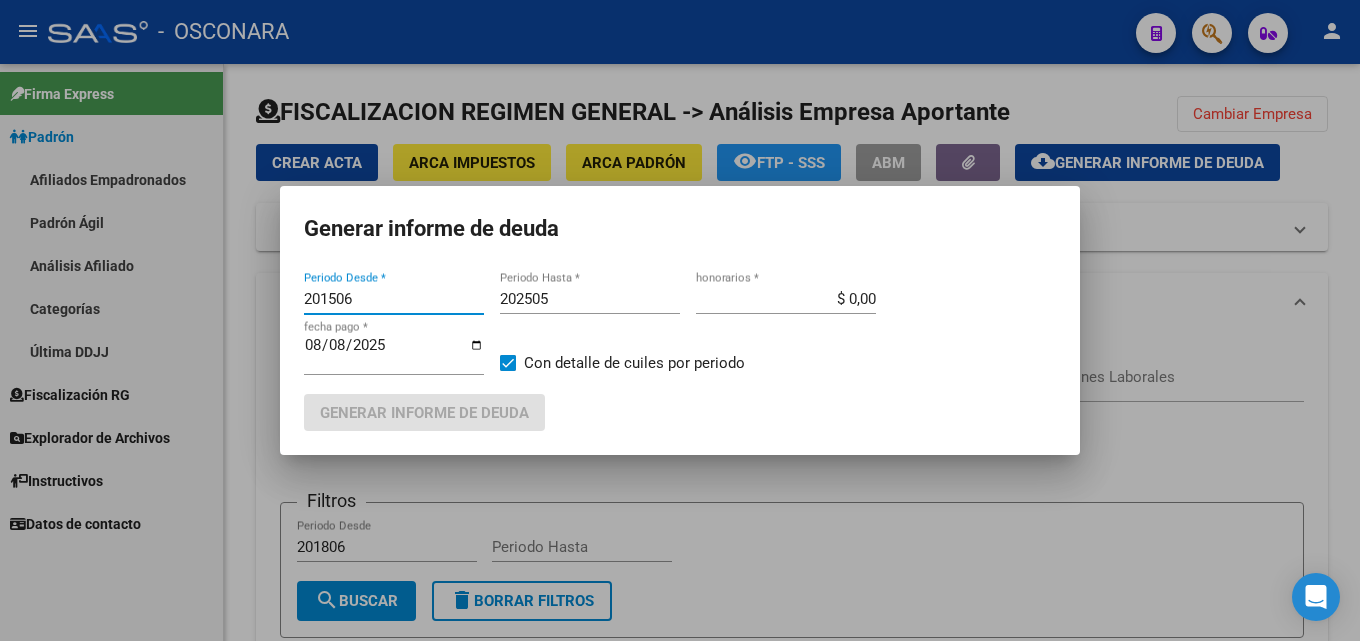 type on "201506" 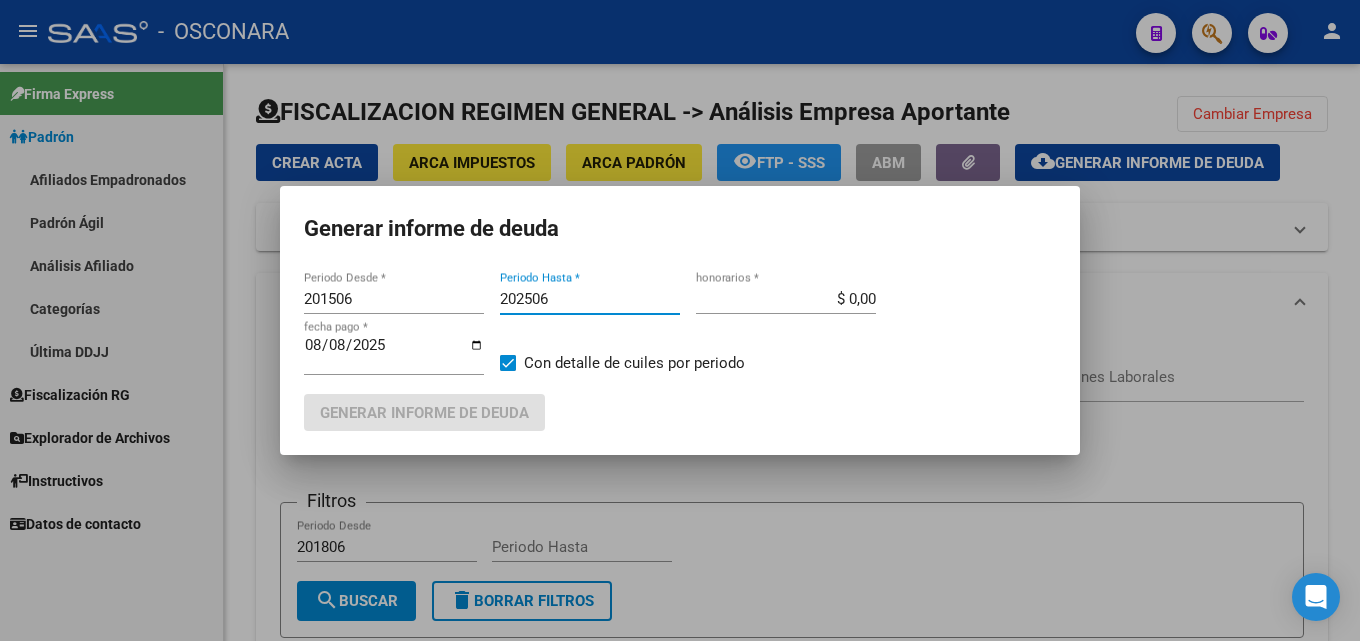 type on "202506" 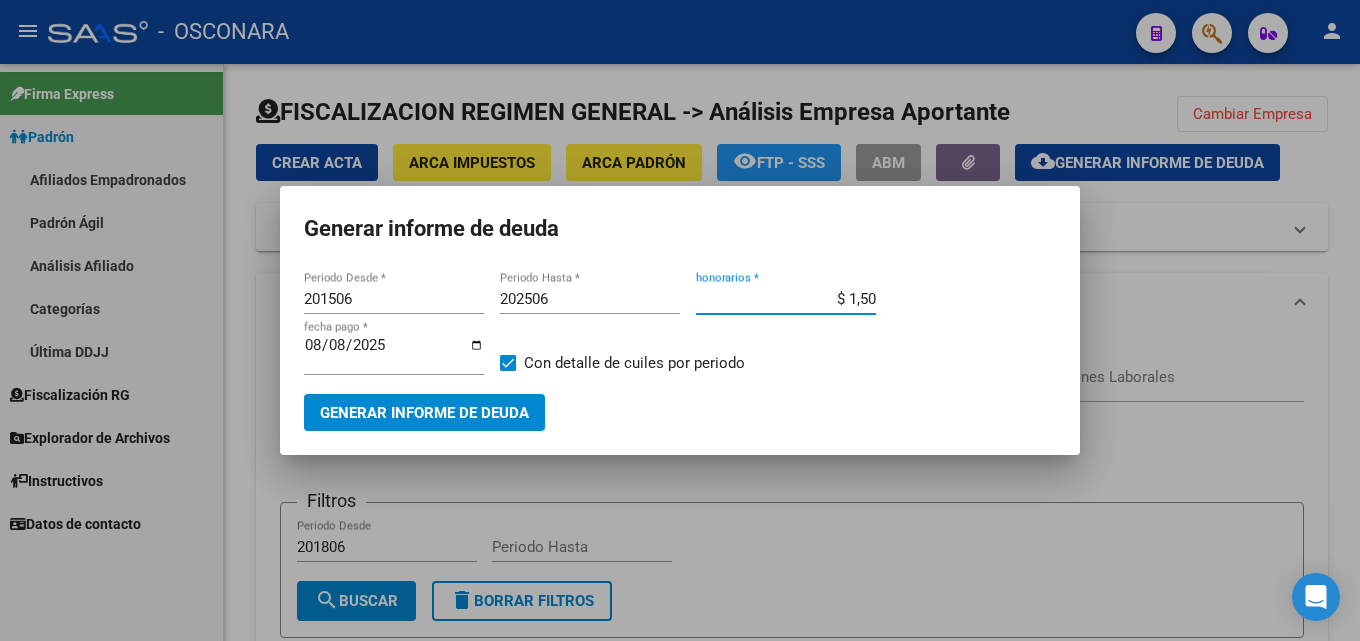 type on "$ 15,00" 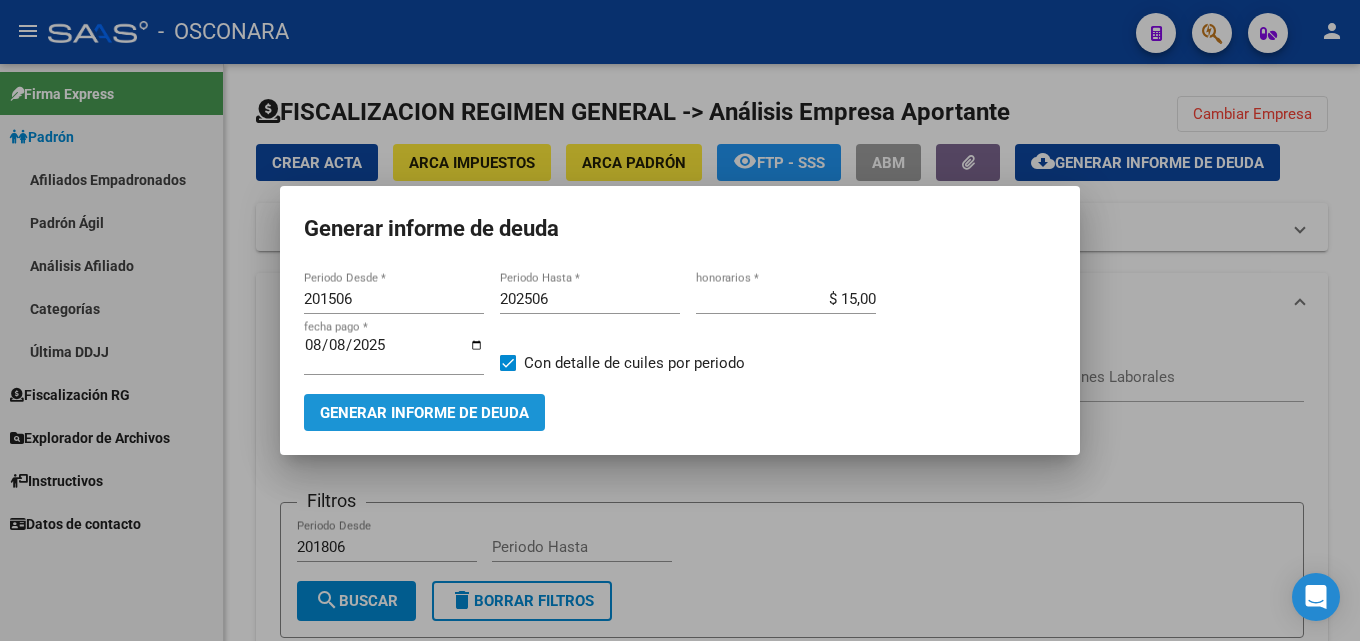 click on "Generar informe de deuda" at bounding box center (424, 413) 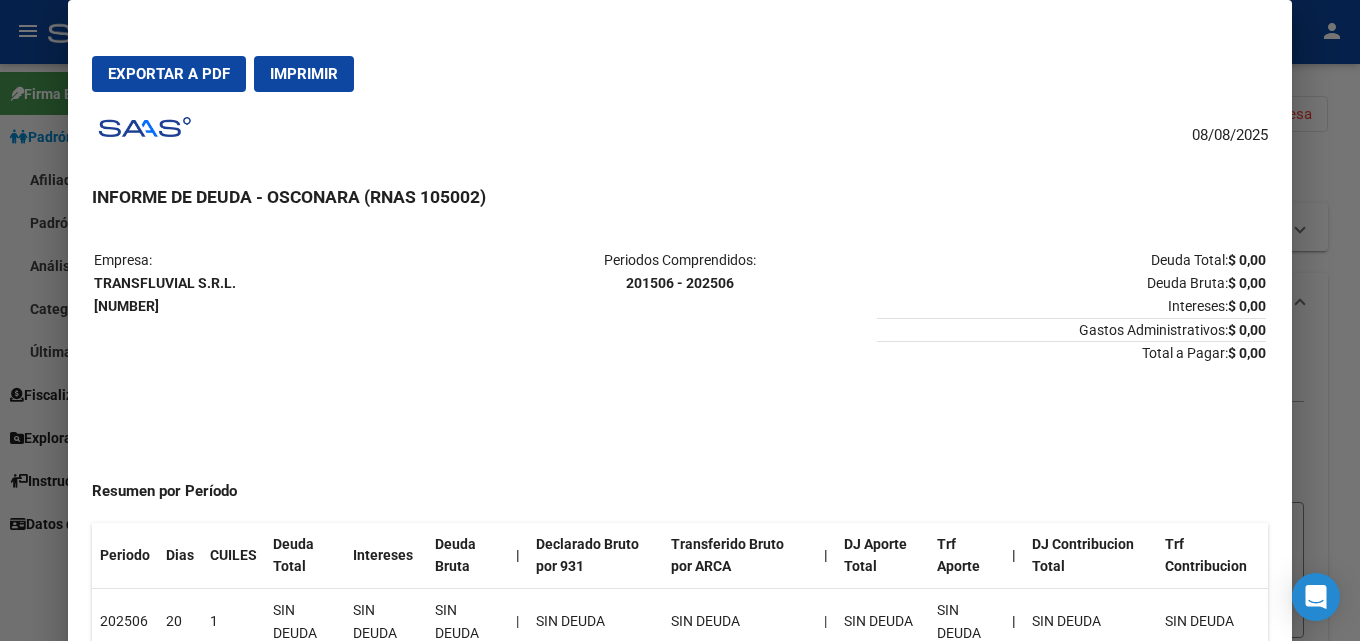 click at bounding box center (680, 320) 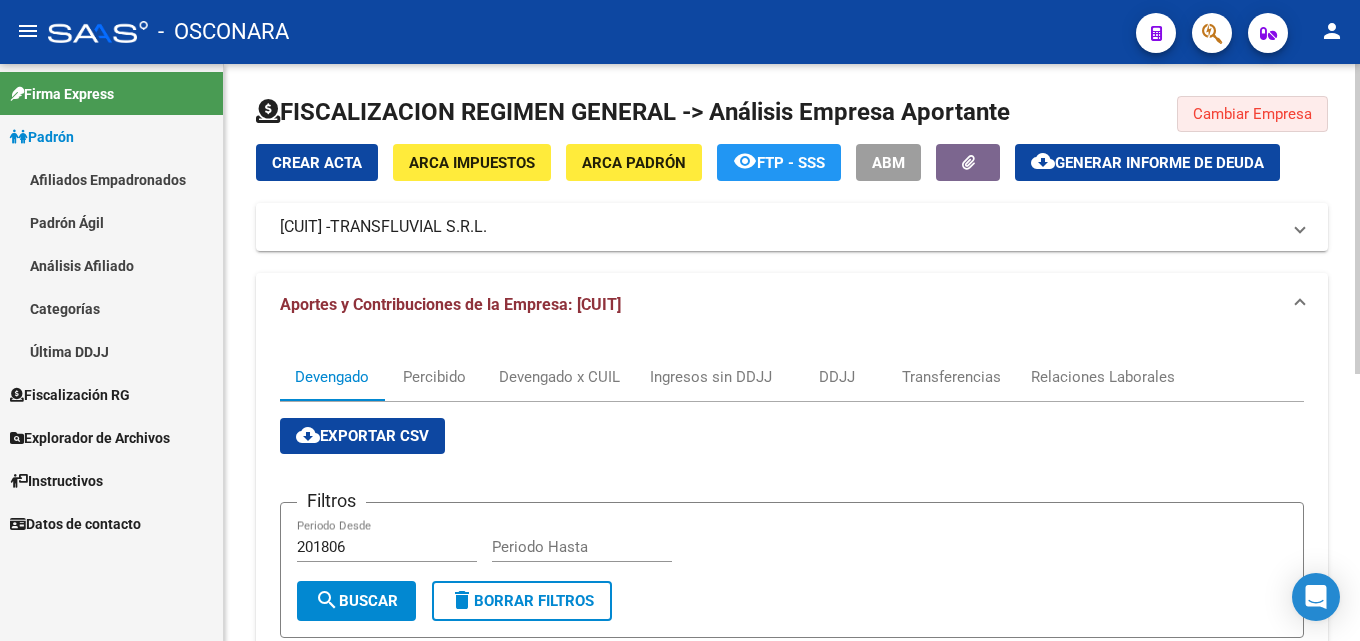 click on "Cambiar Empresa" 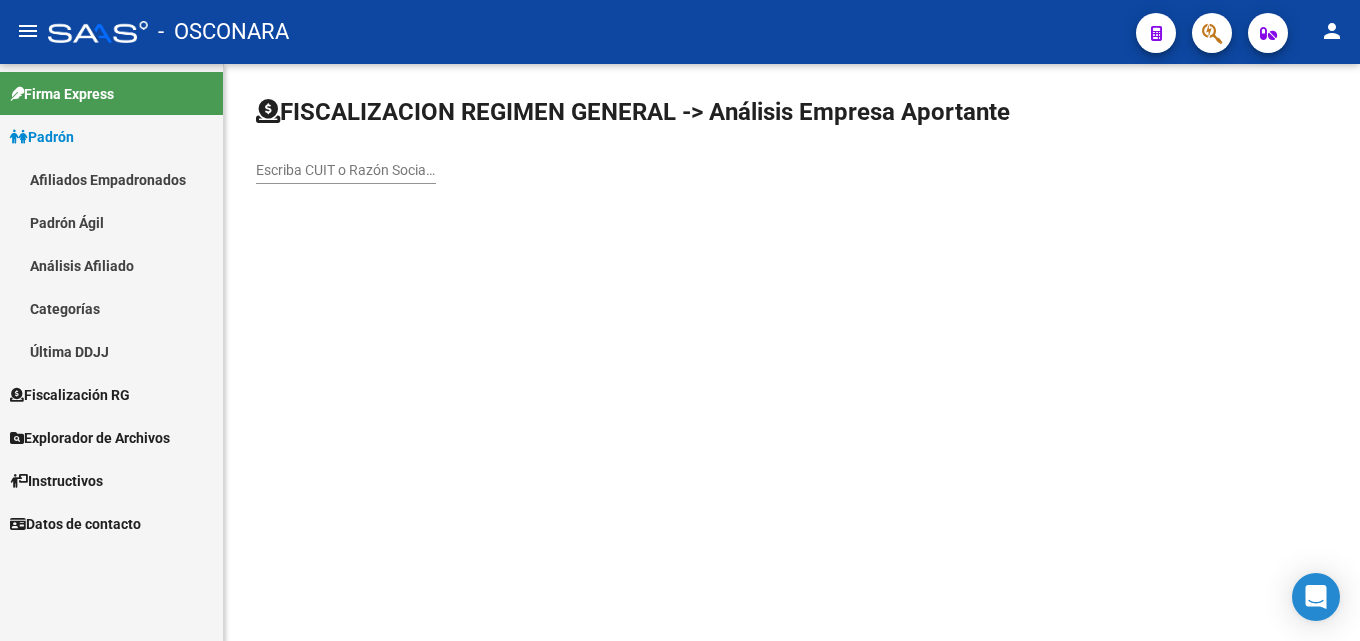 click on "Escriba CUIT o Razón Social para buscar" at bounding box center (346, 170) 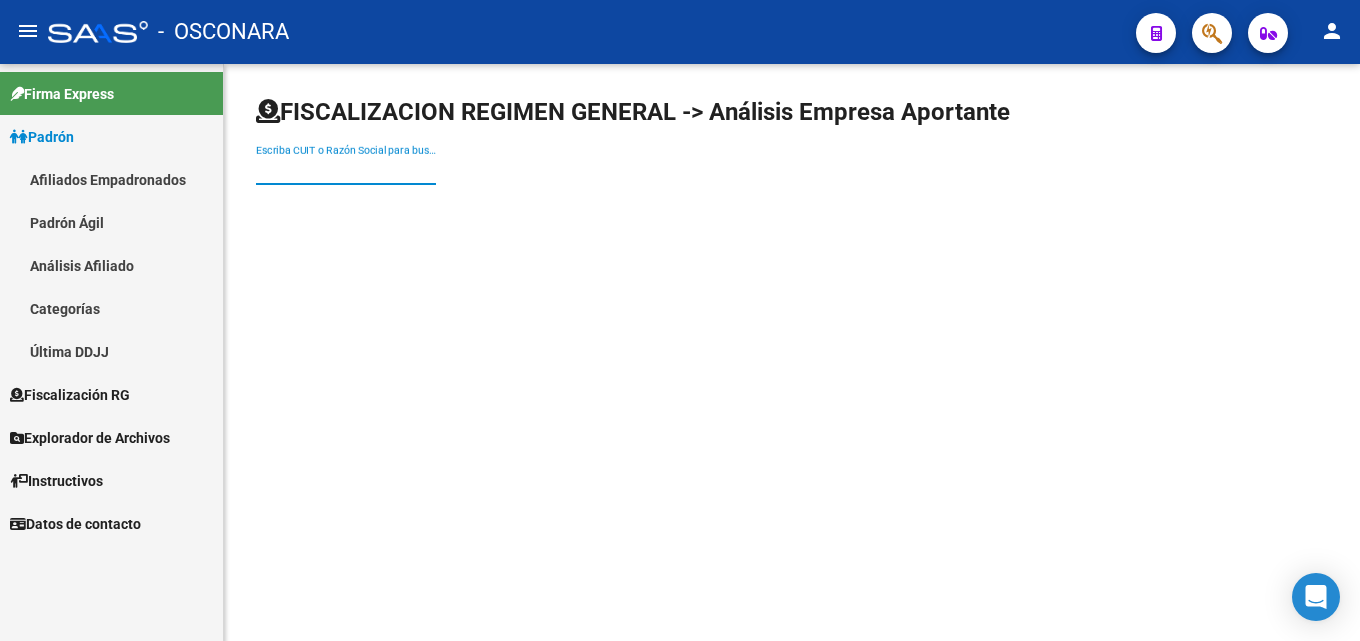 paste on "30-60568232-0" 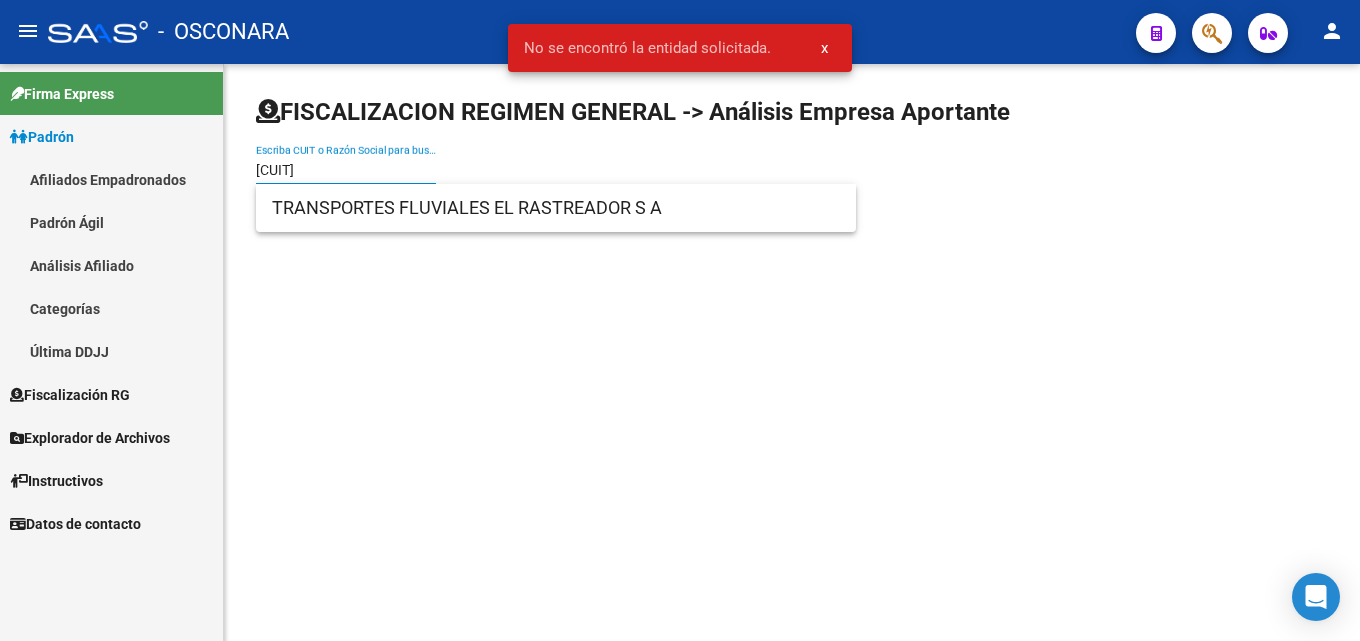 type on "30605682320" 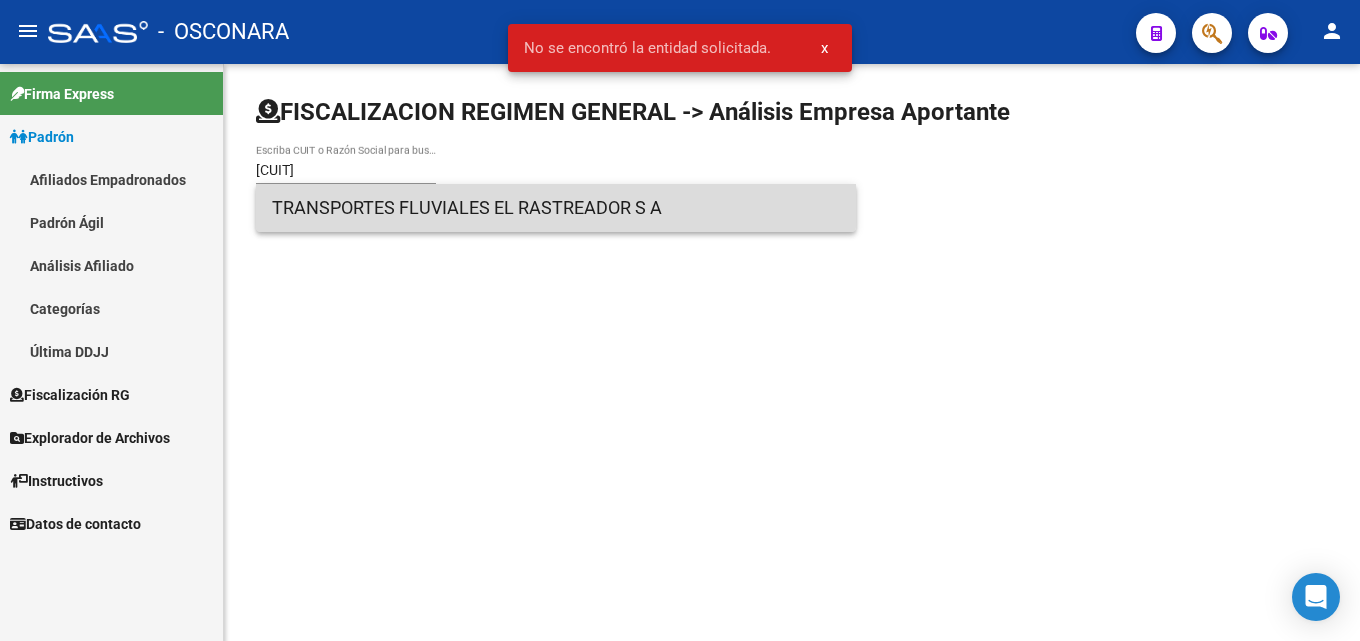 click on "TRANSPORTES FLUVIALES EL RASTREADOR S A" at bounding box center [556, 208] 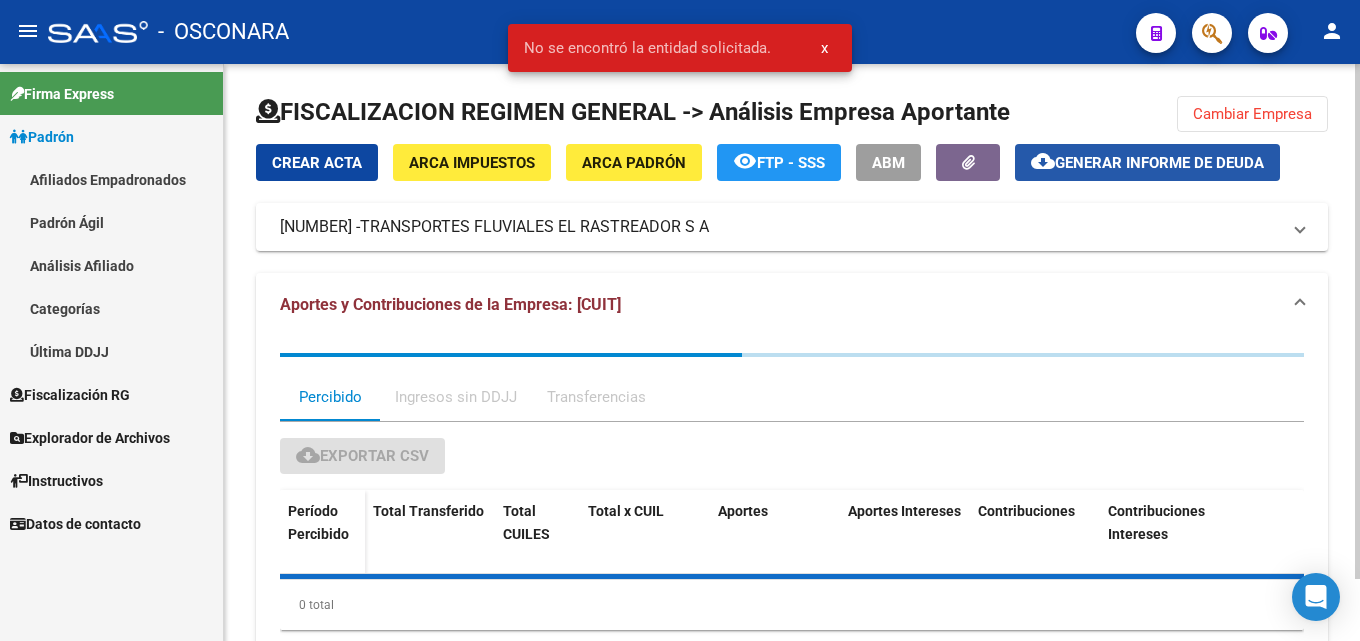 click on "Generar informe de deuda" 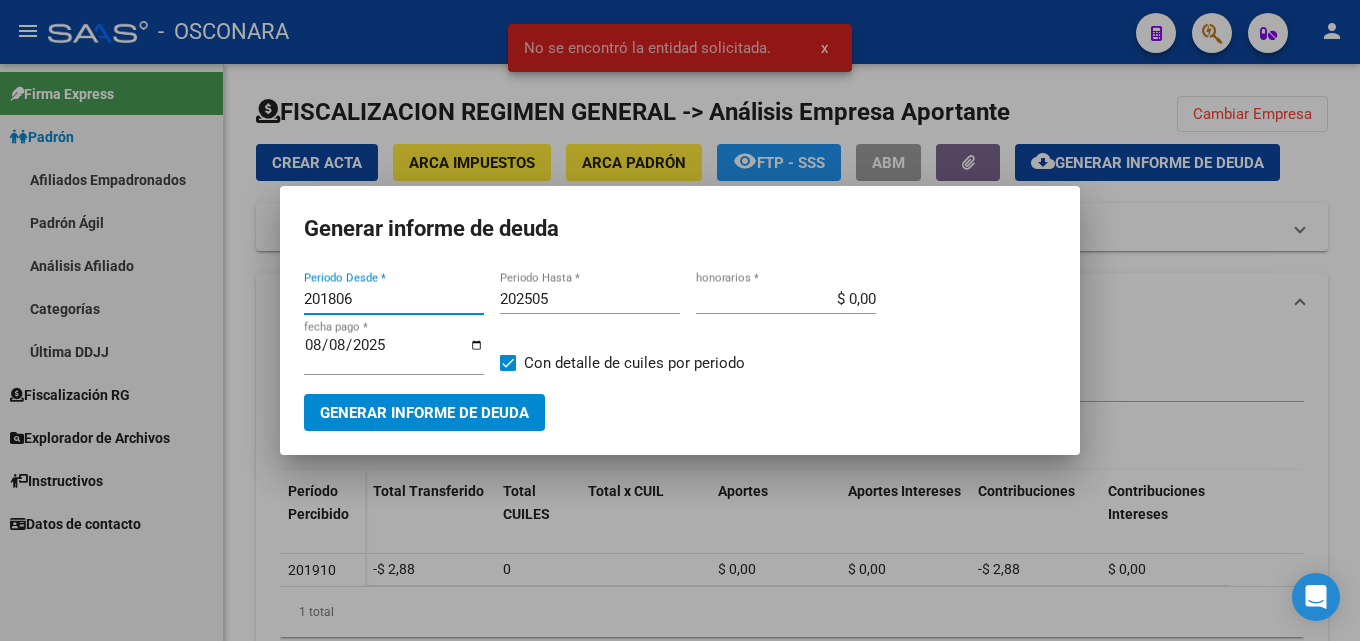 click on "201806" at bounding box center [394, 299] 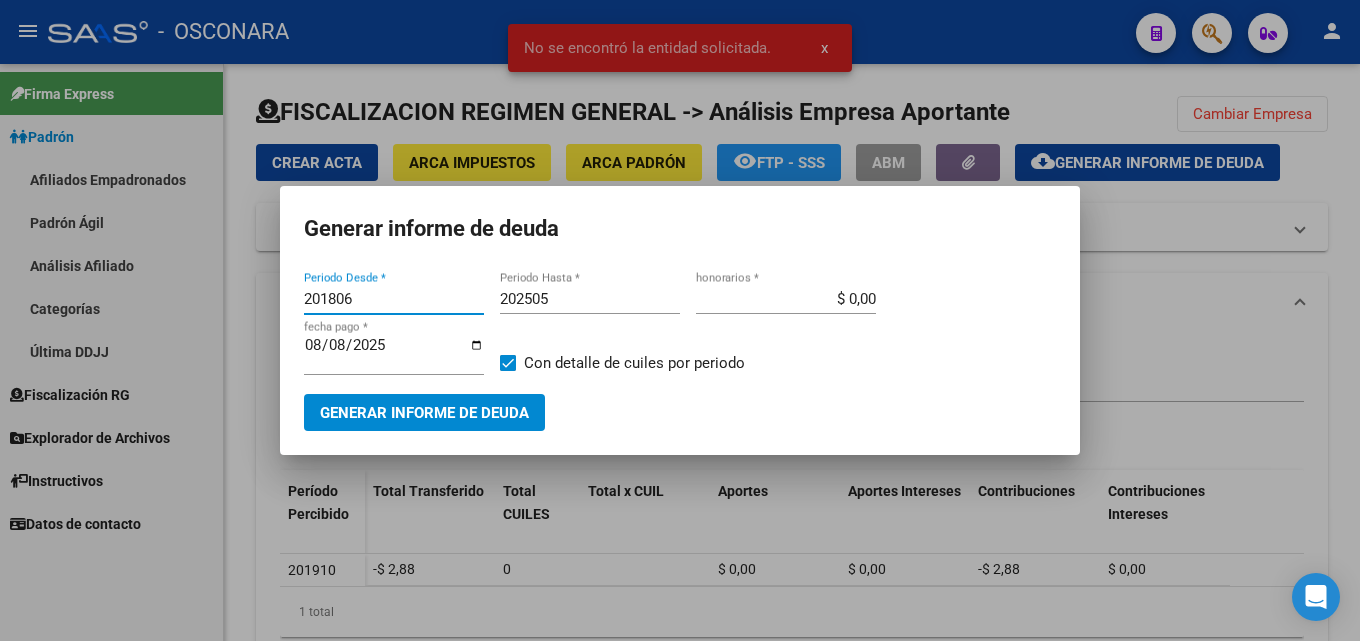 click on "201806" at bounding box center [394, 299] 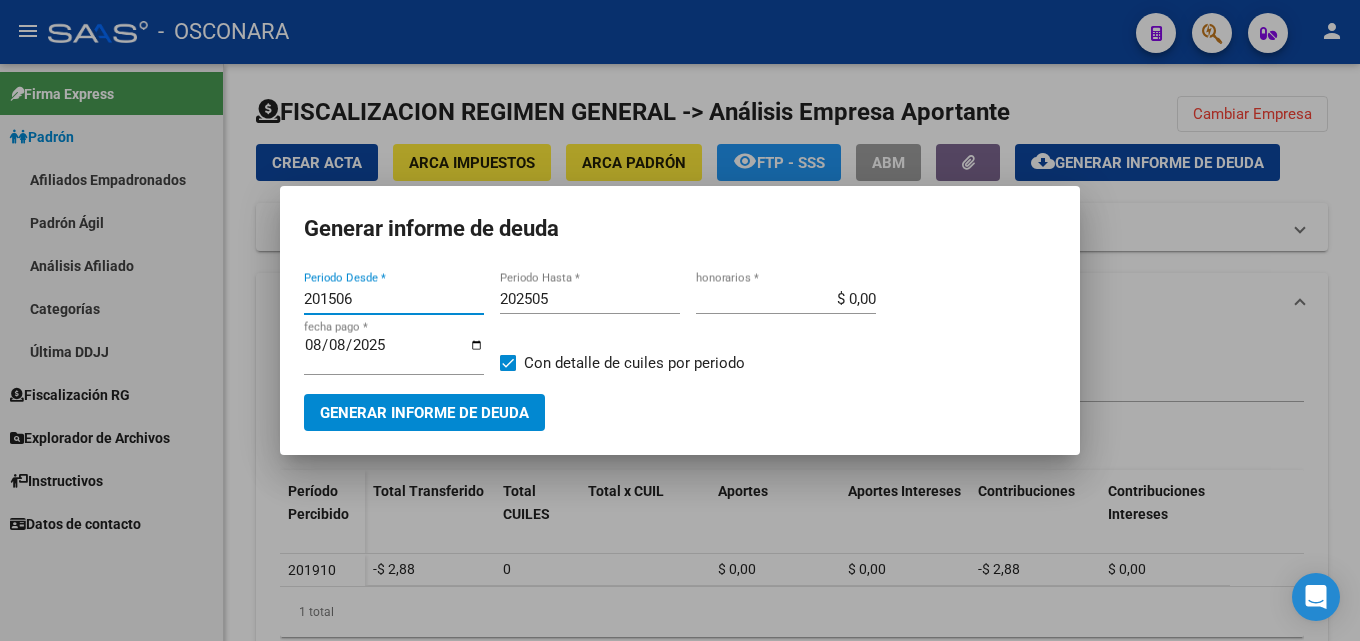 type on "201506" 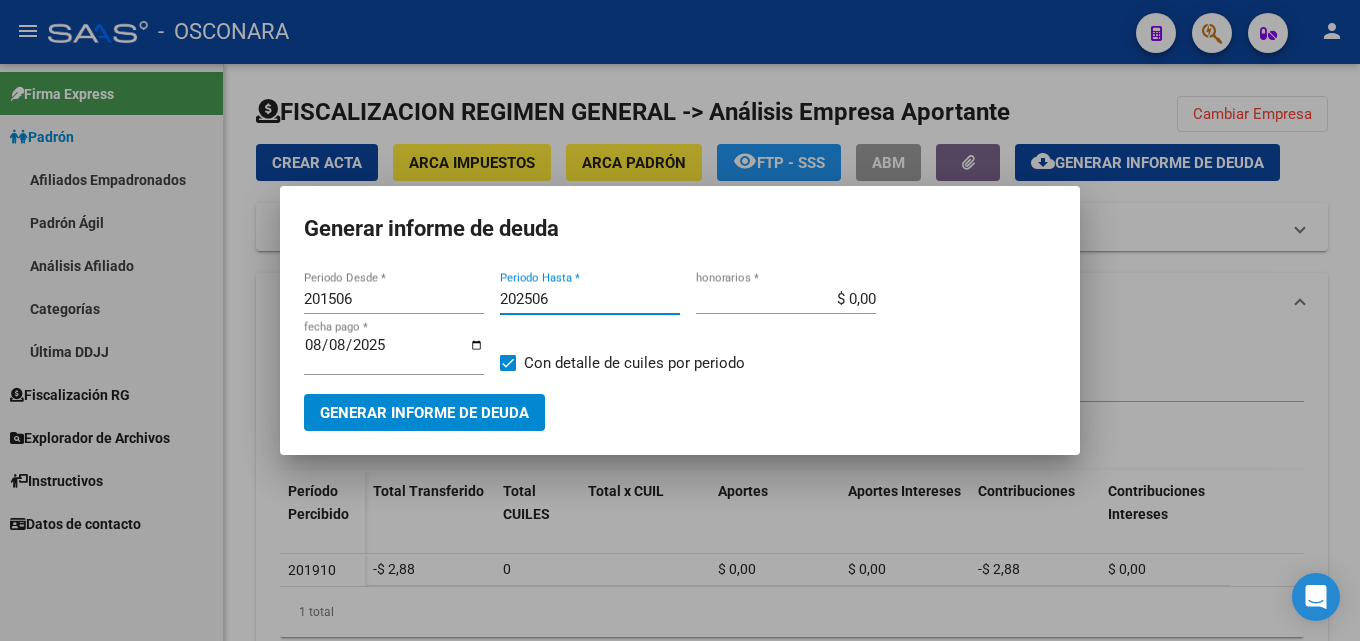 type on "202506" 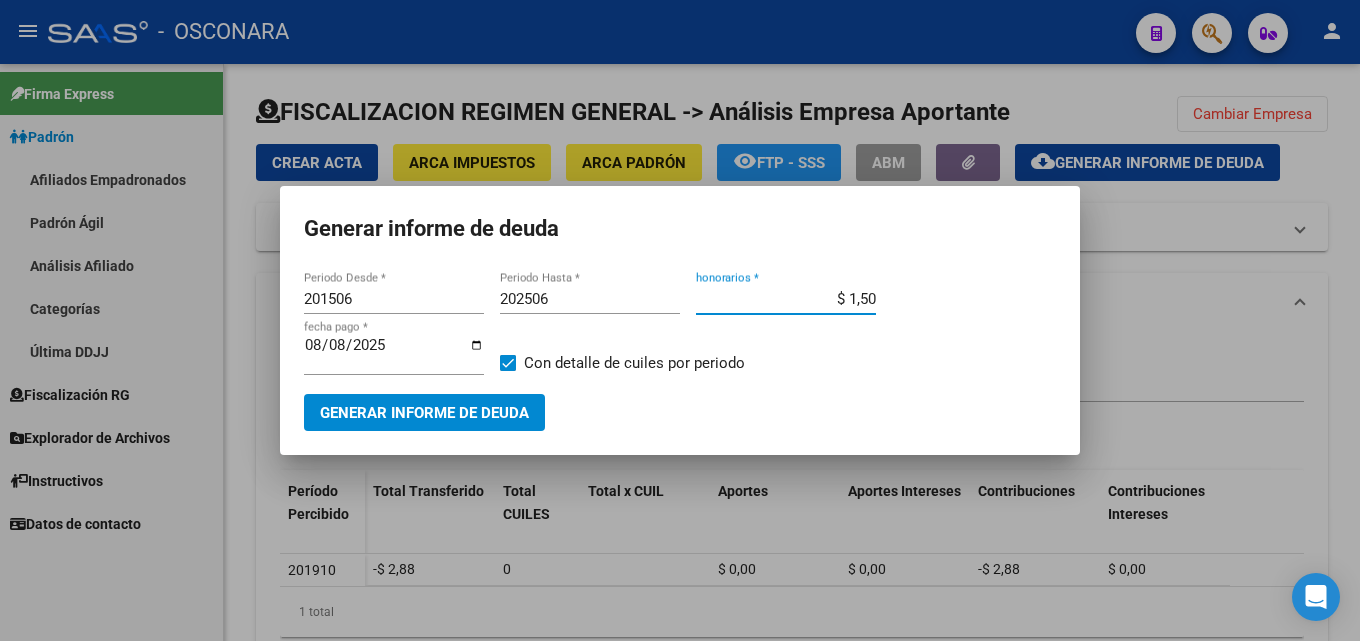 type on "$ 15,00" 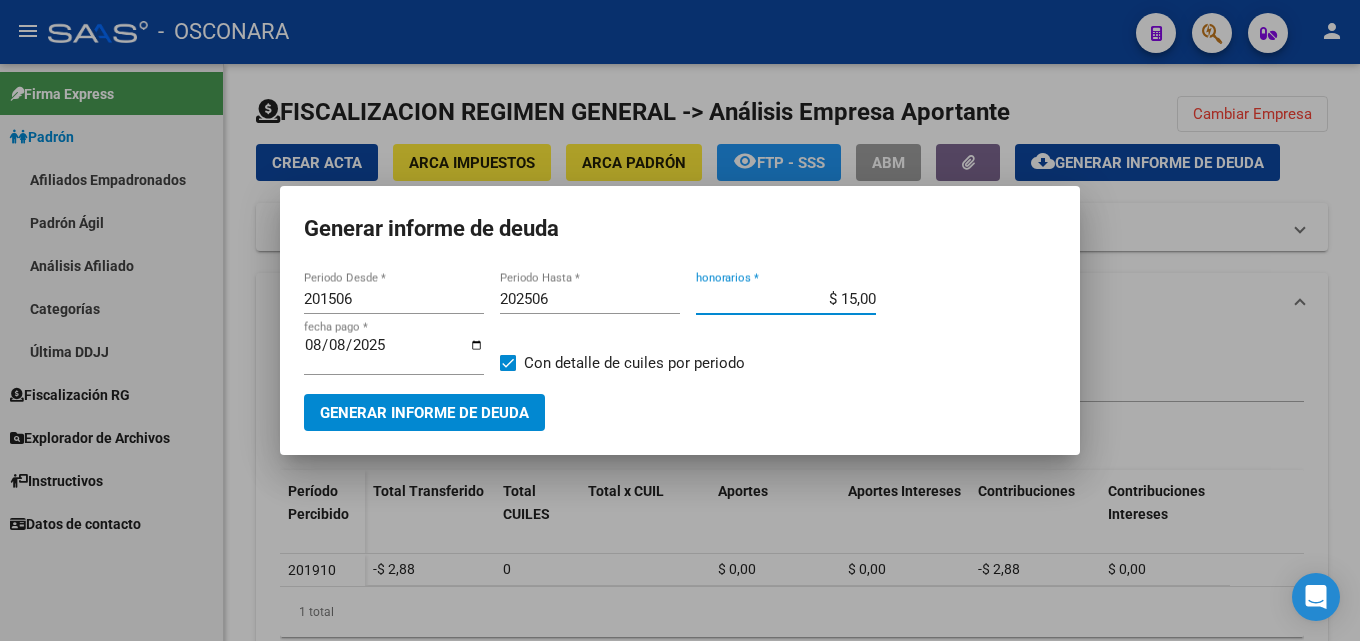 click on "Generar informe de deuda" at bounding box center (424, 413) 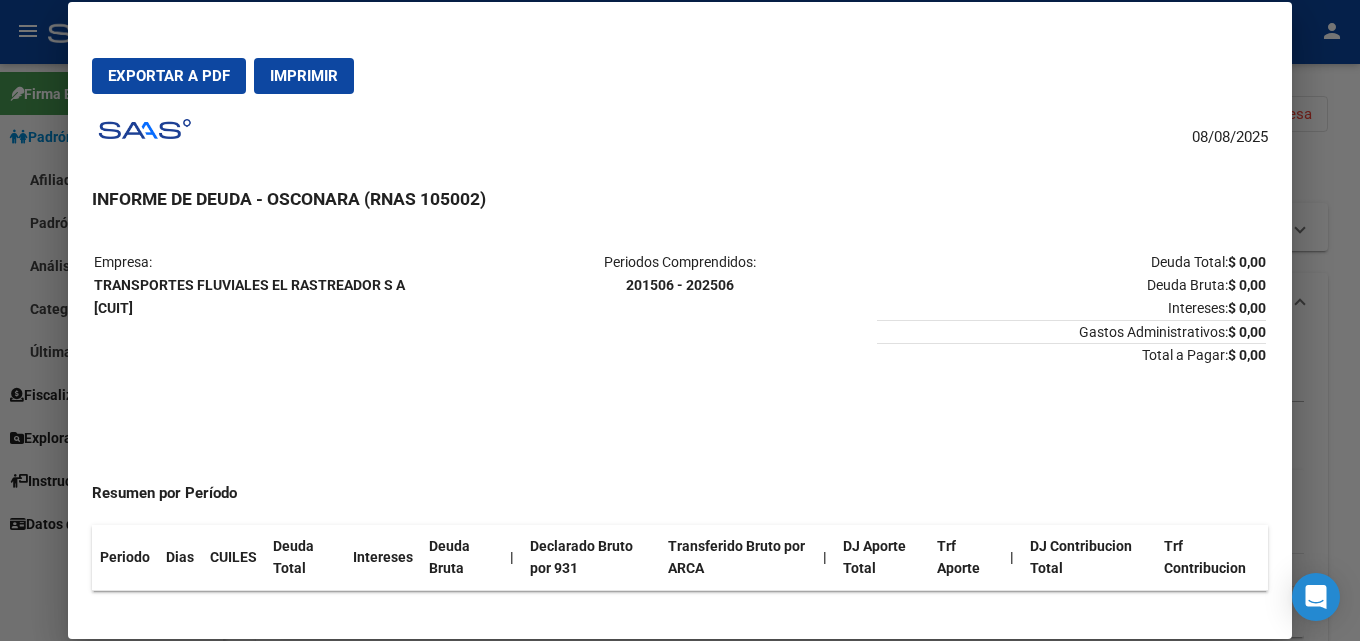 click at bounding box center (680, 320) 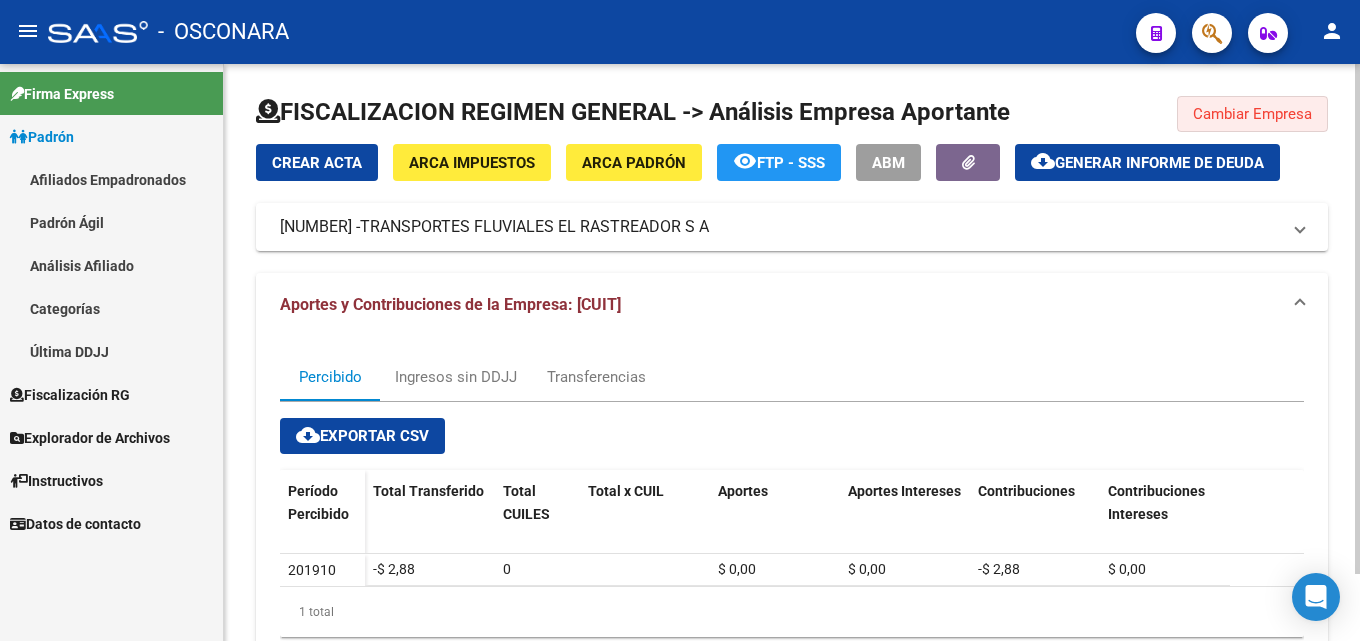 click on "Cambiar Empresa" 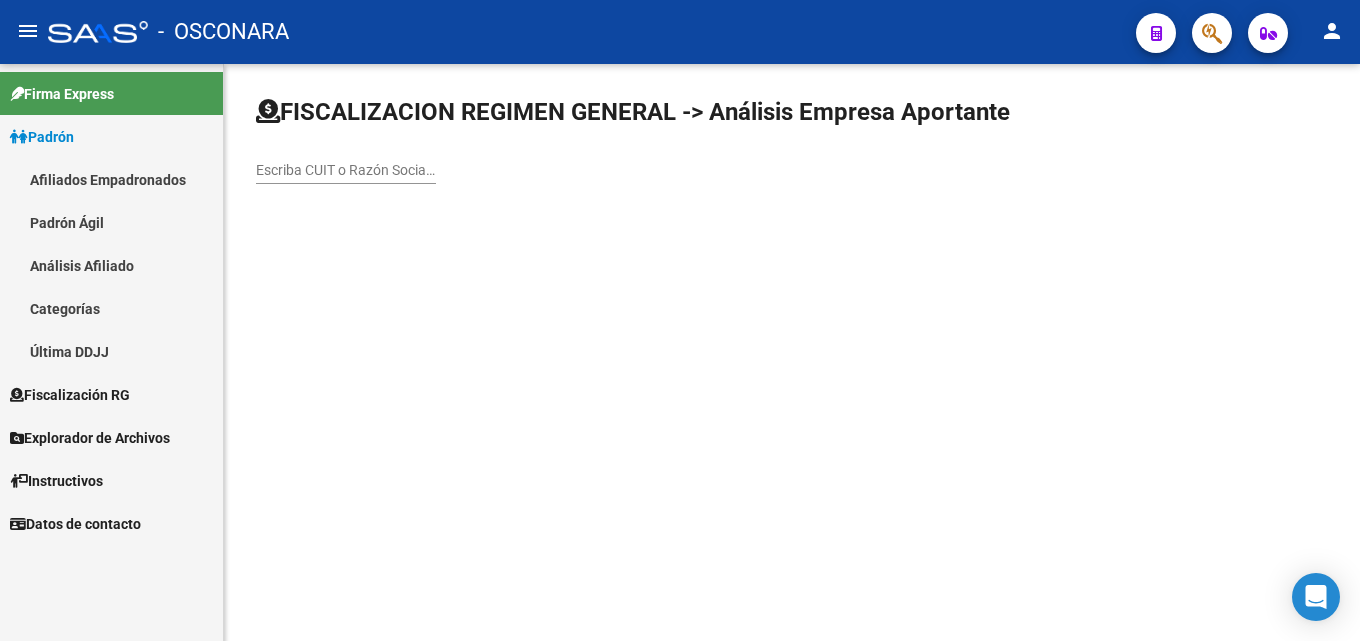 click on "Escriba CUIT o Razón Social para buscar" at bounding box center (346, 170) 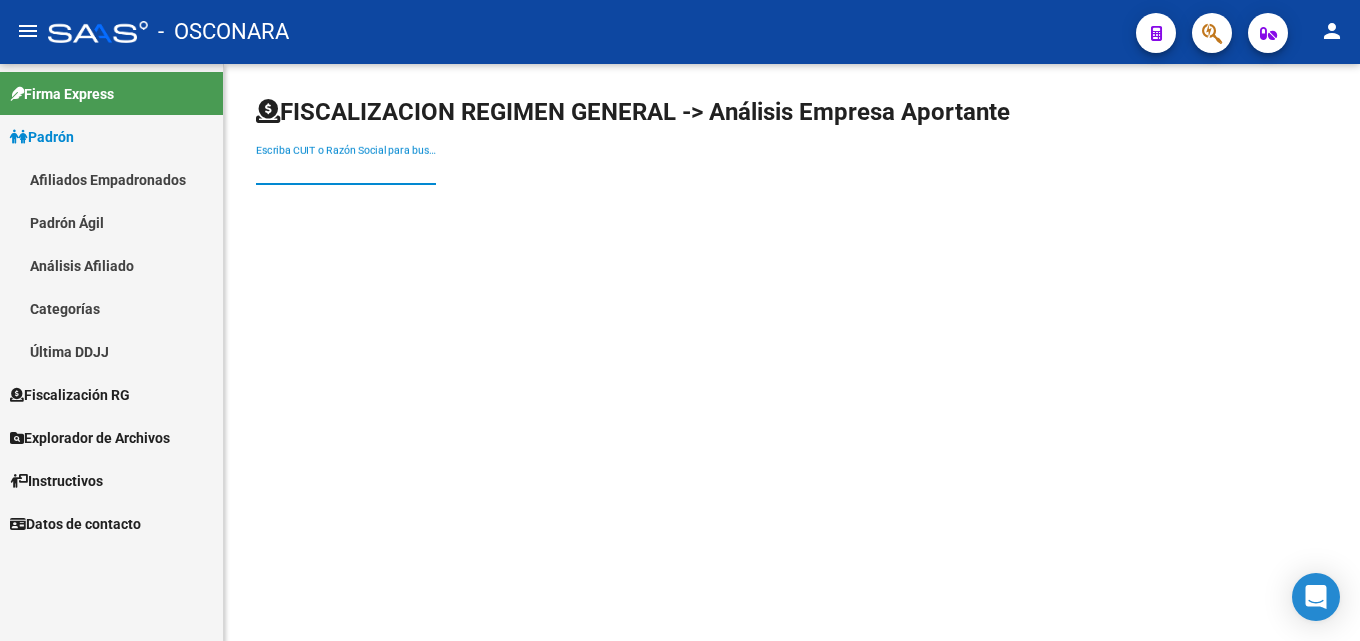 paste on "20-06296665-4" 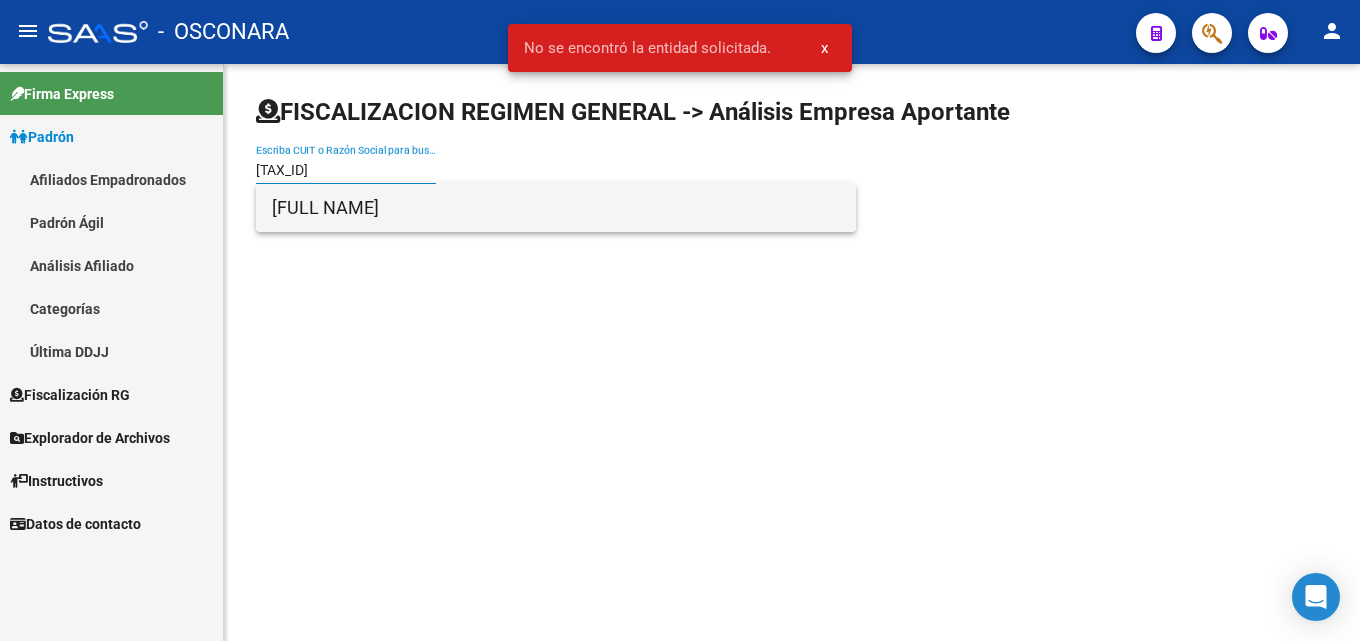 type on "20062966654" 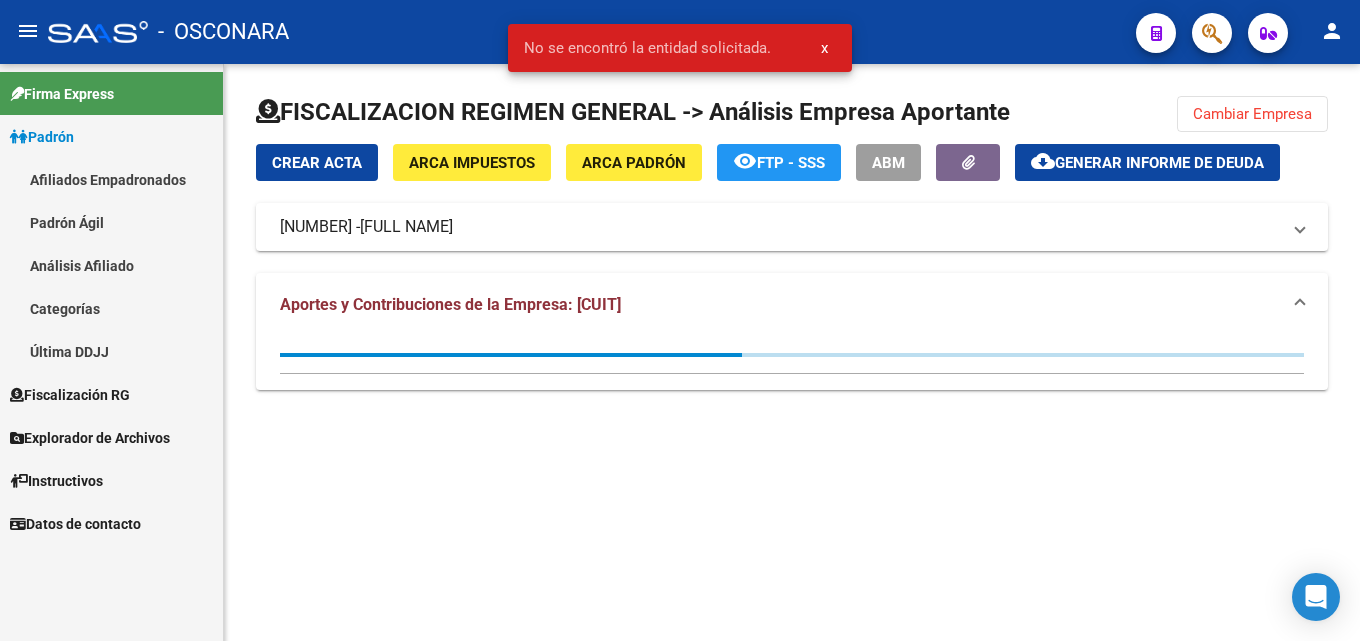 click on "Generar informe de deuda" 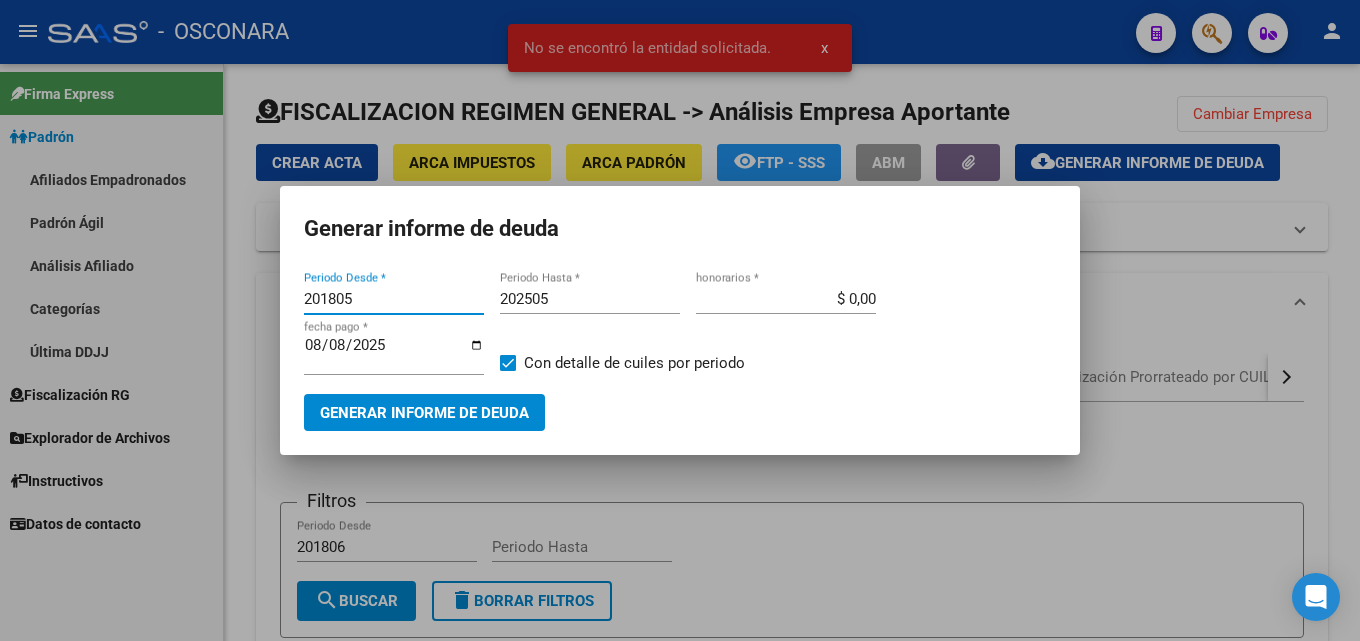 click on "201805" at bounding box center (394, 299) 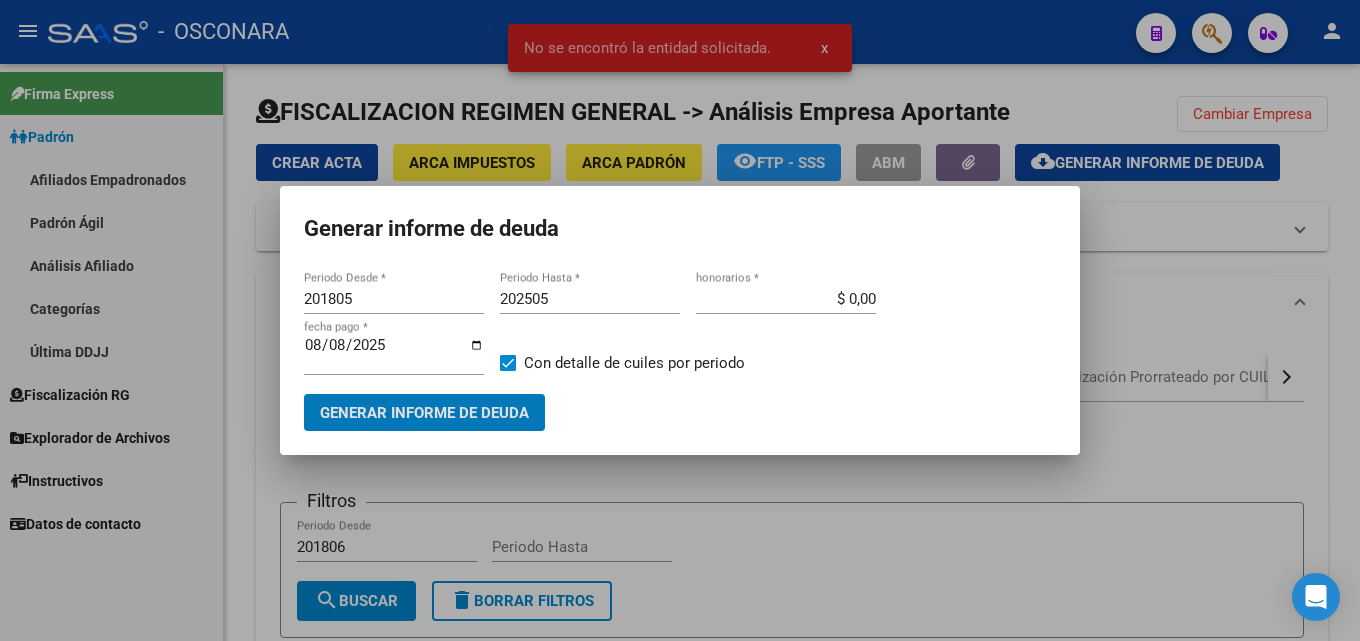 click on "201805" at bounding box center [394, 299] 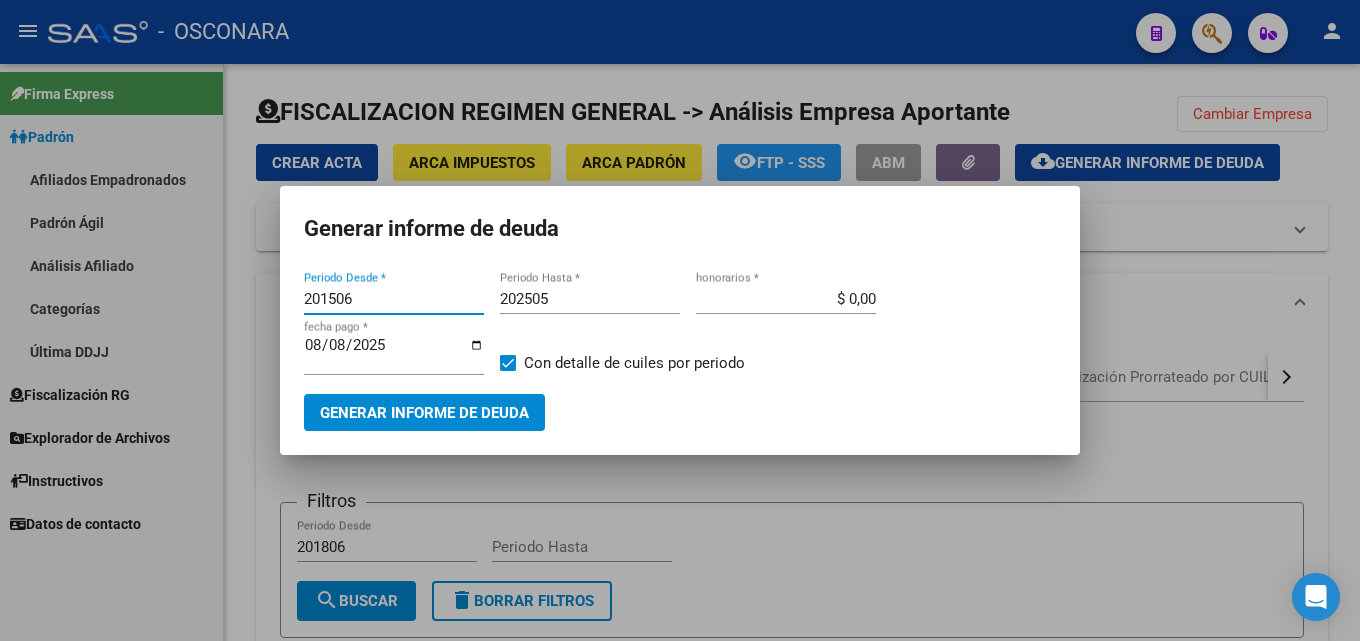 type on "201506" 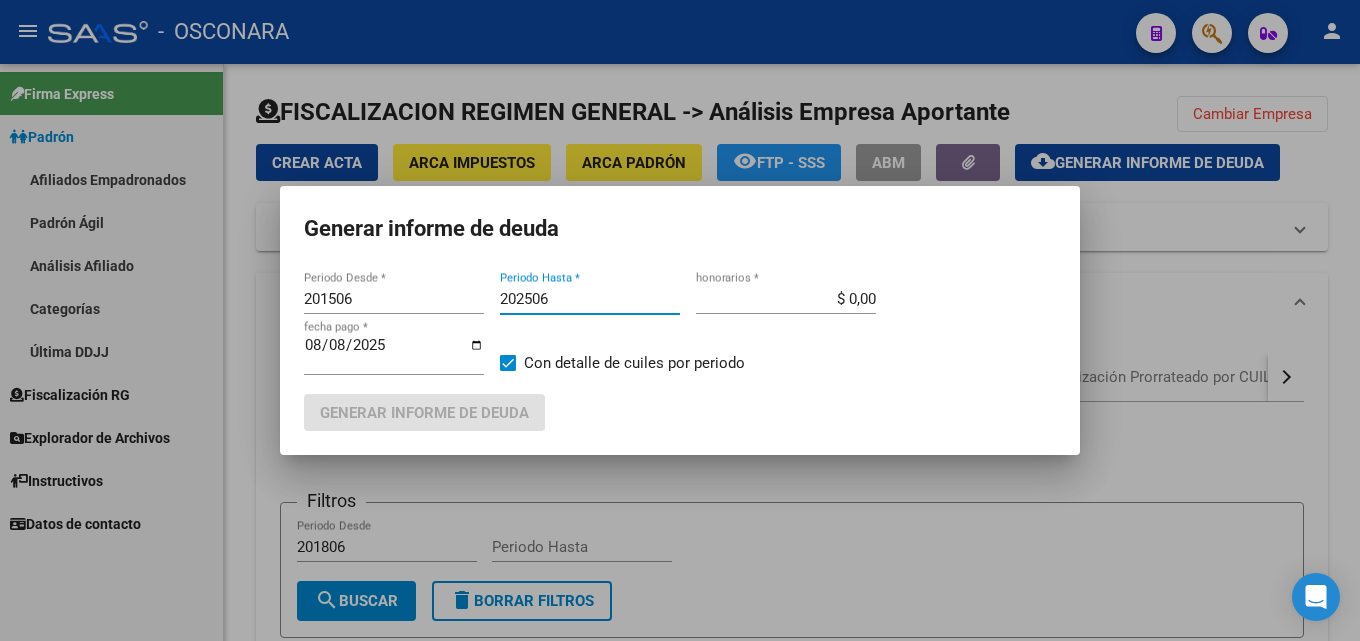 type on "202506" 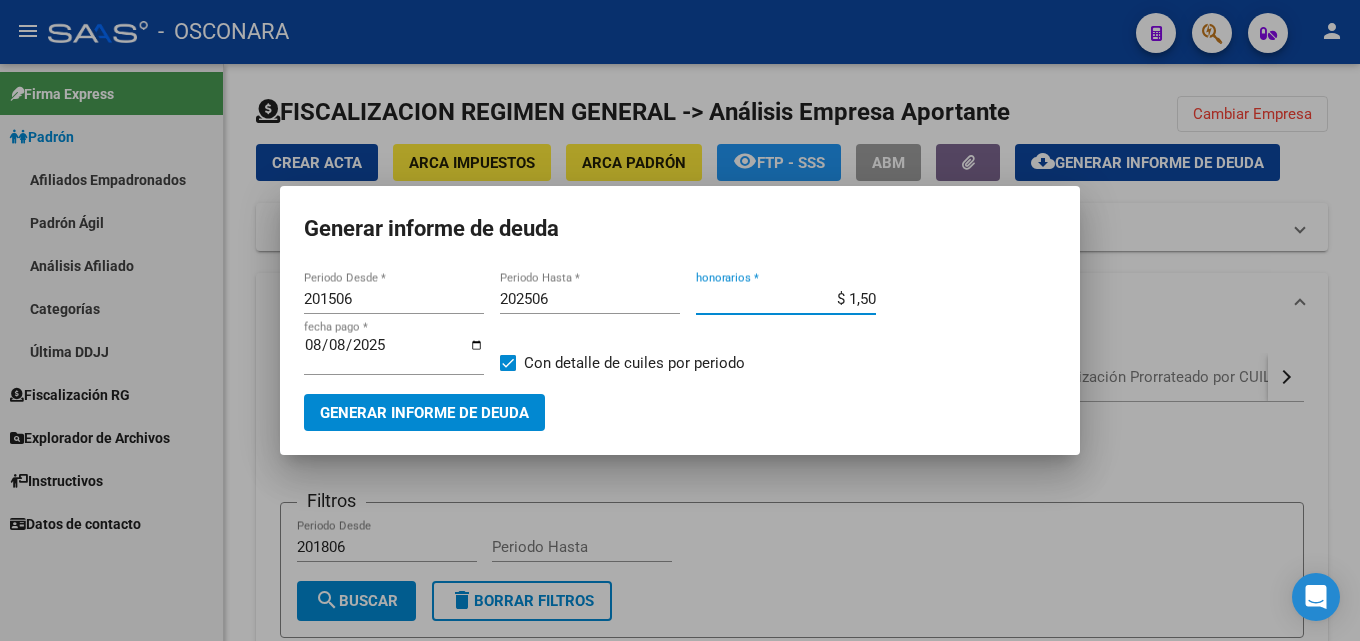 type on "$ 15,00" 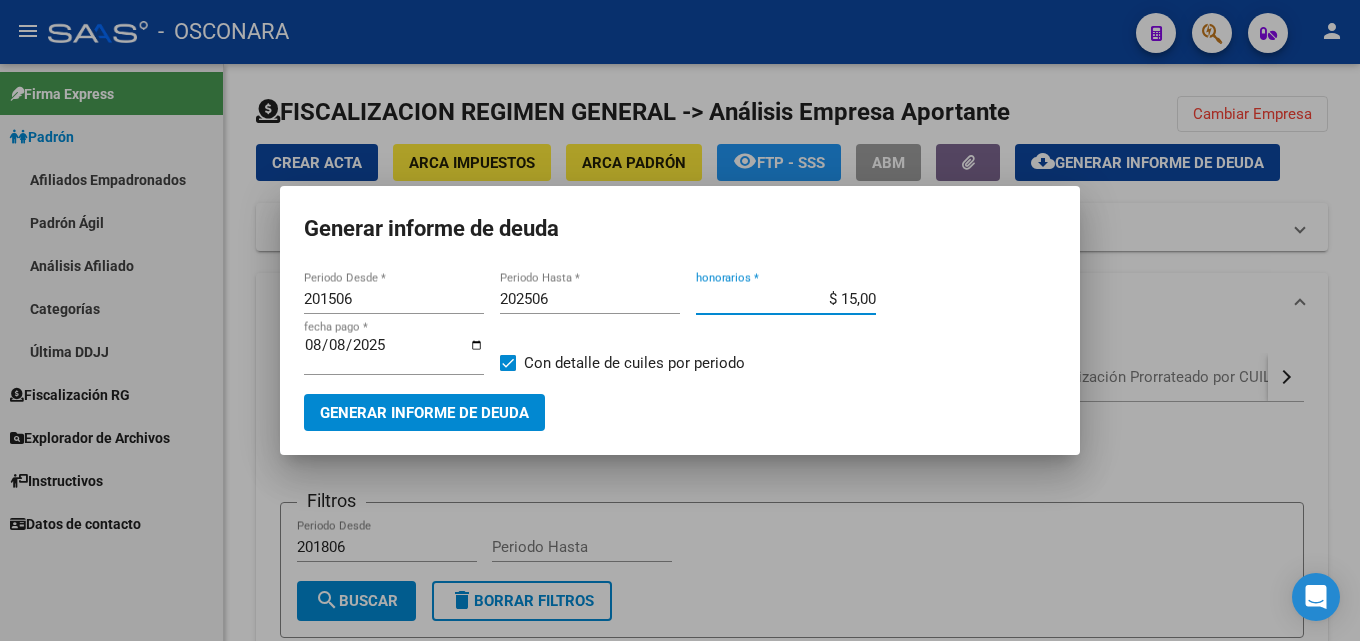 click on "Generar informe de deuda" at bounding box center [424, 413] 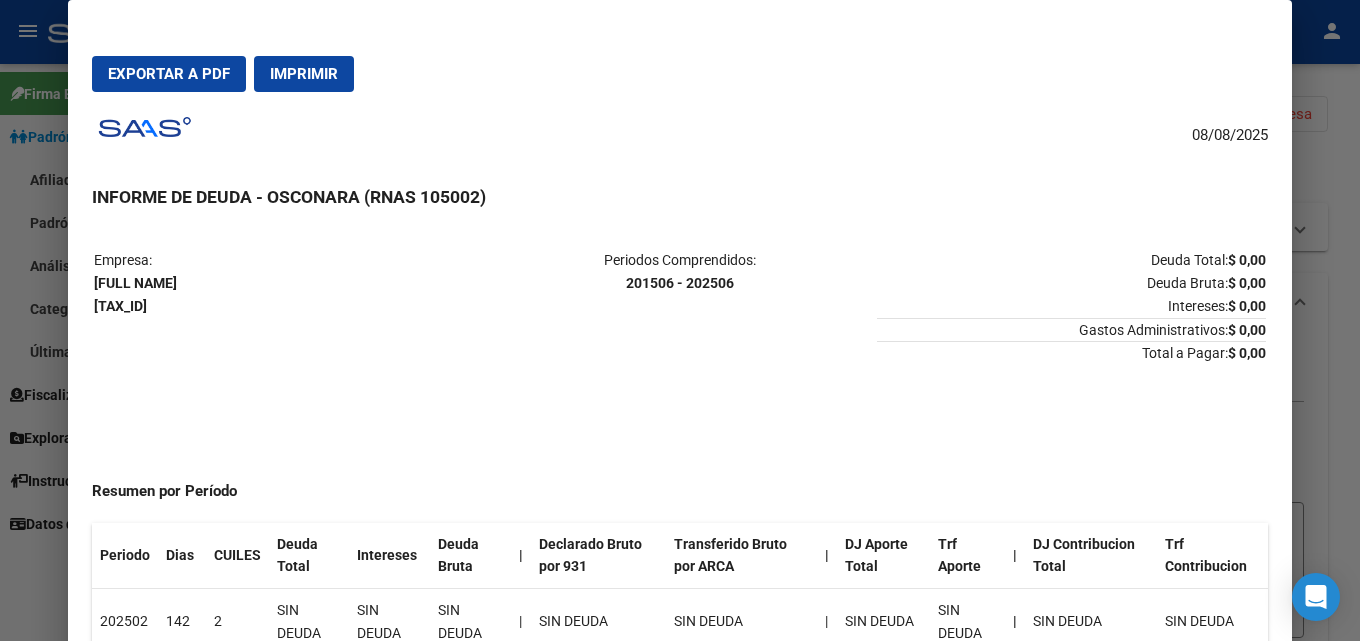 click at bounding box center (680, 320) 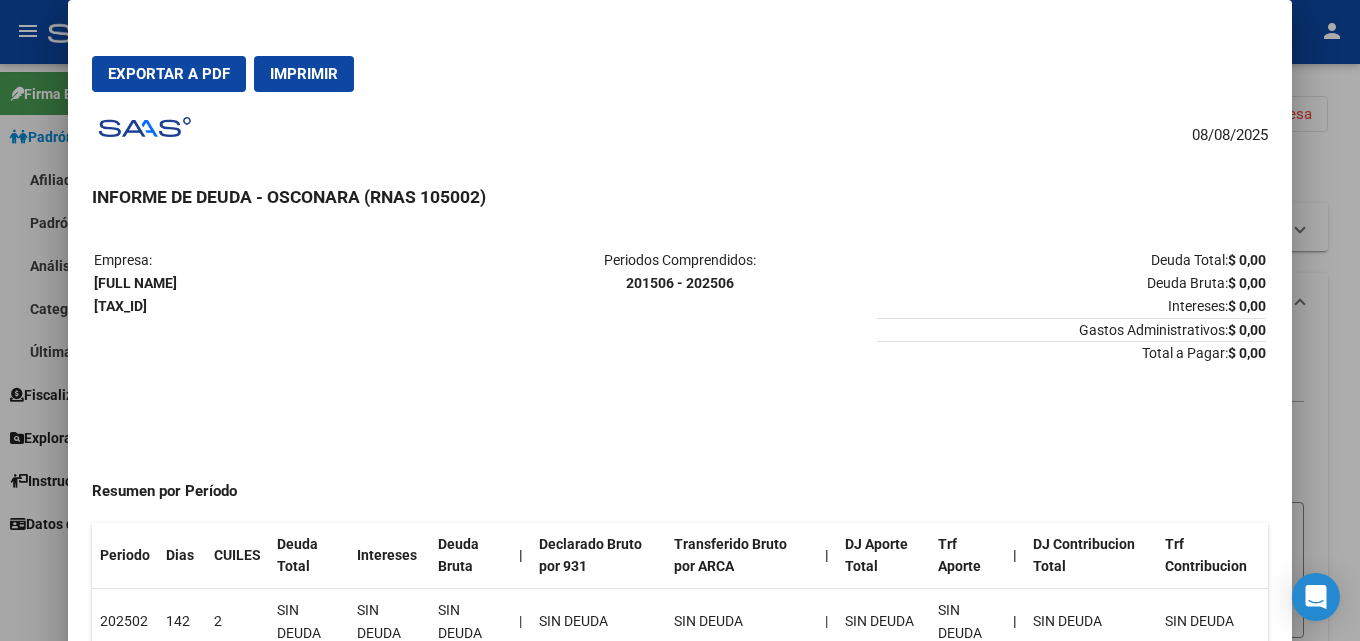 click at bounding box center [680, 320] 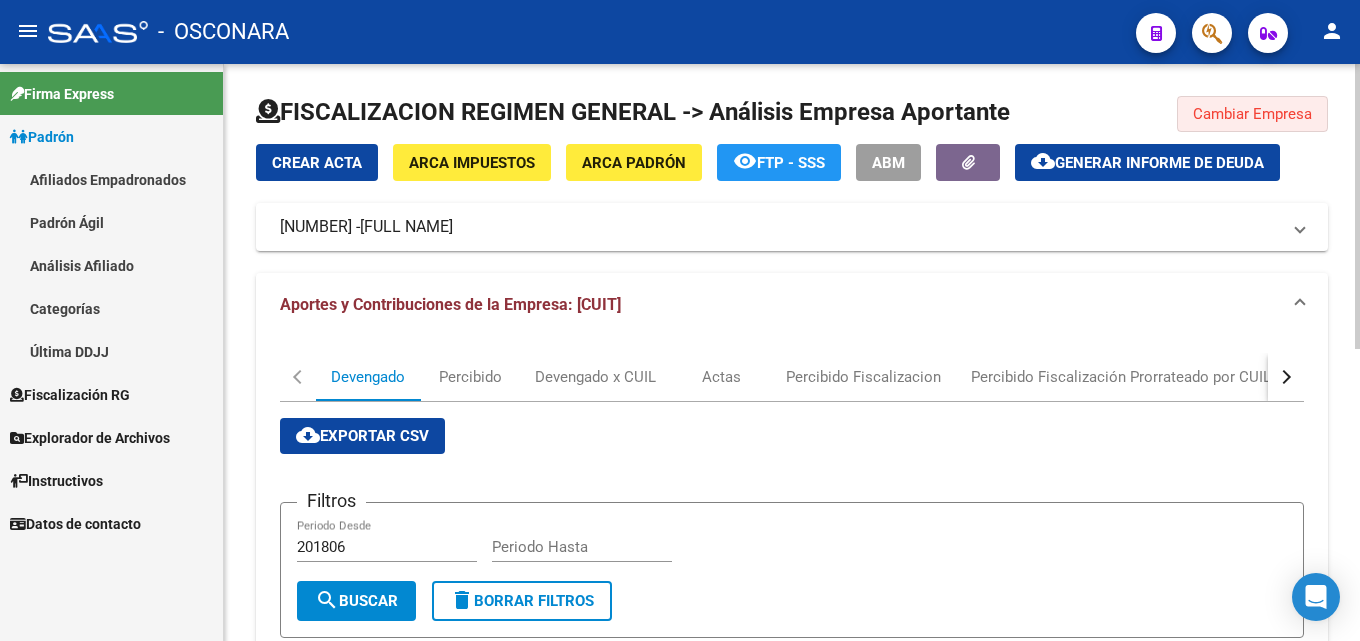 drag, startPoint x: 1256, startPoint y: 105, endPoint x: 558, endPoint y: 173, distance: 701.3045 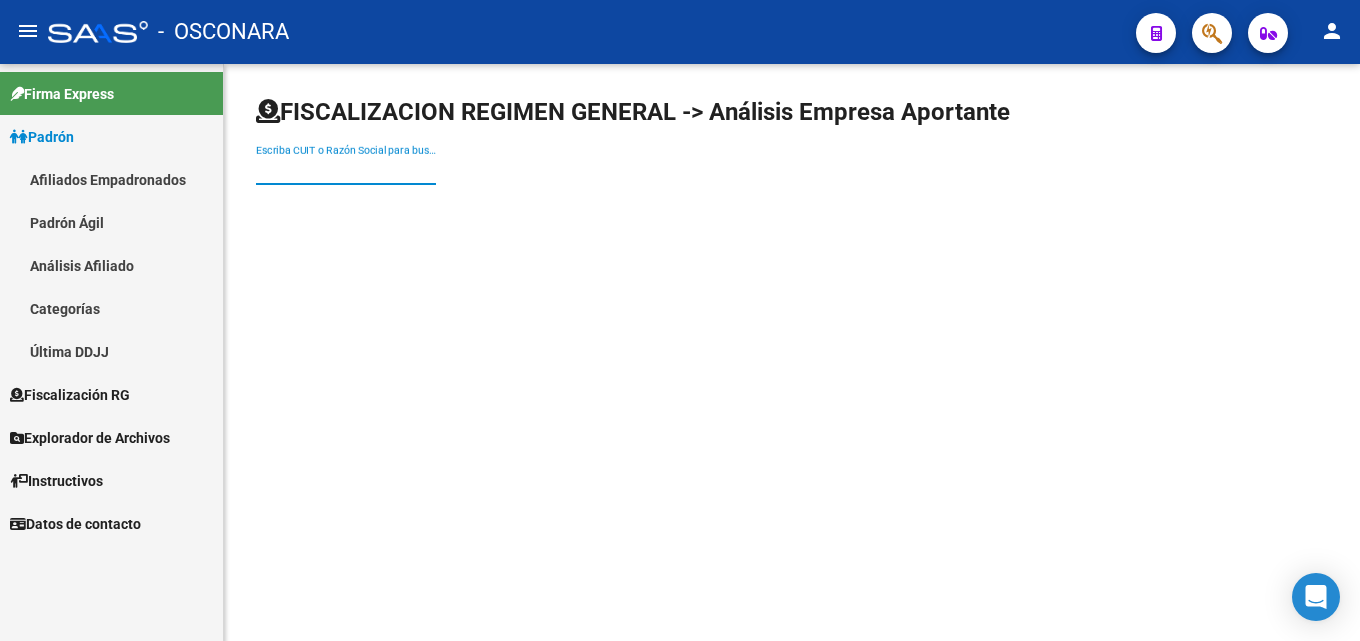 click on "Escriba CUIT o Razón Social para buscar" at bounding box center [346, 170] 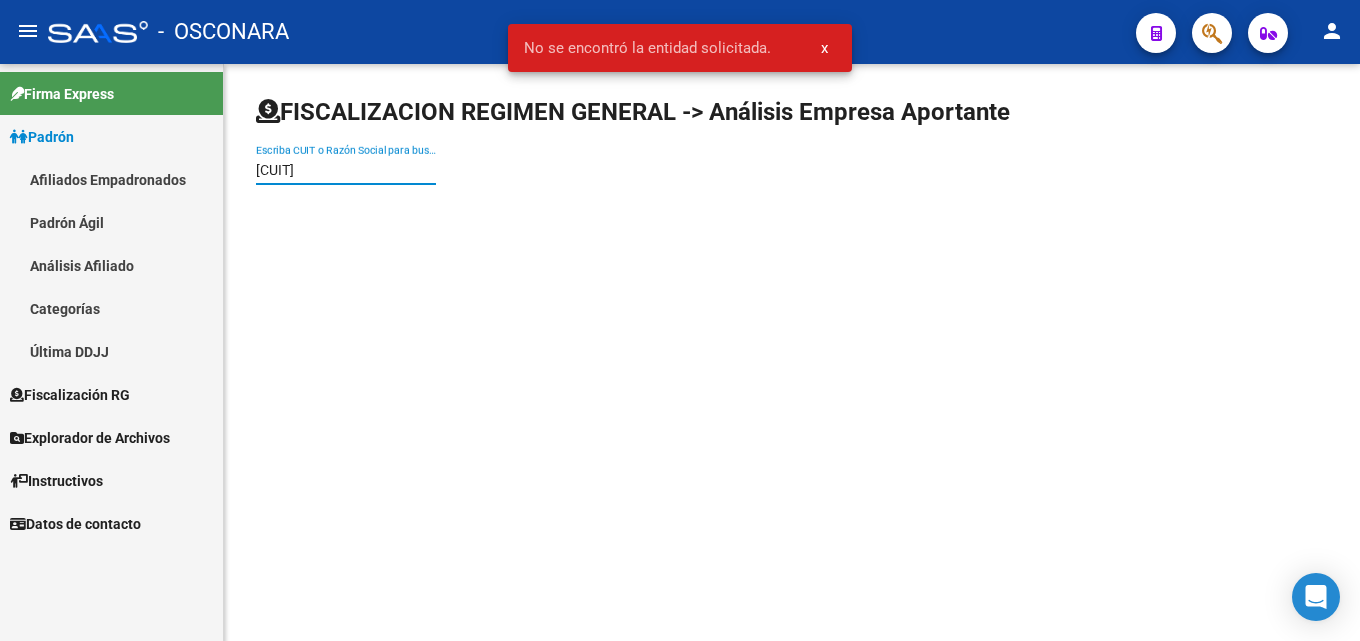 type on "30708099429" 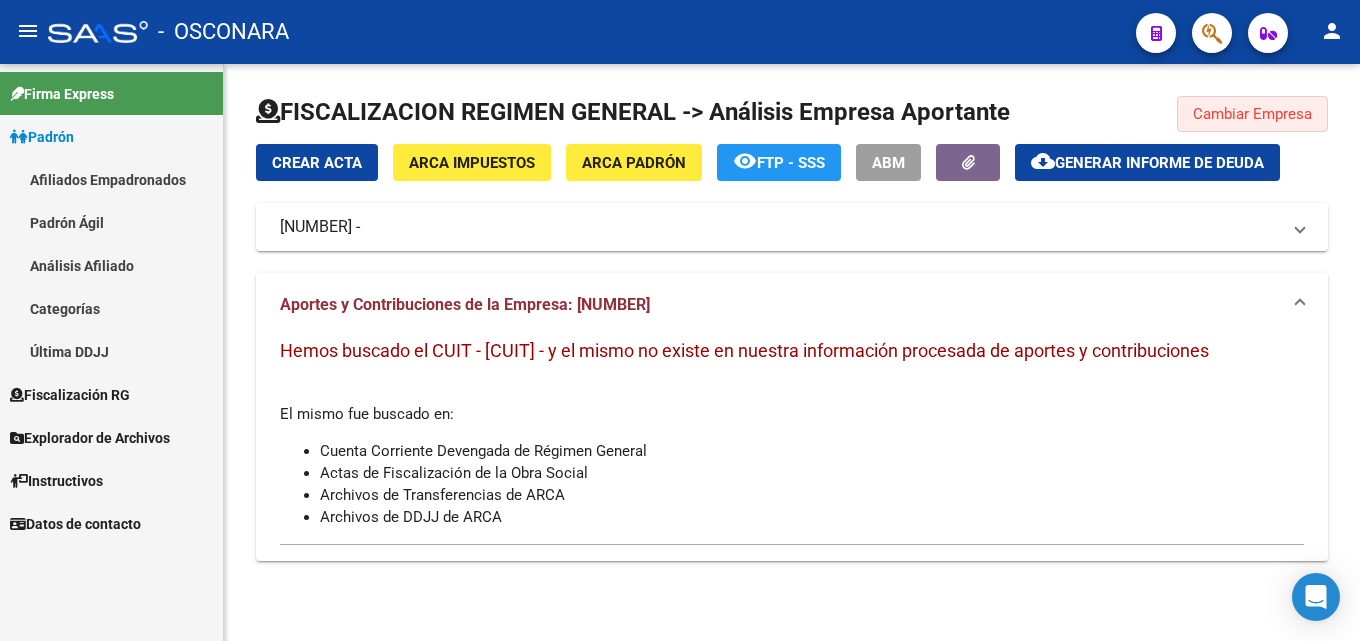 click on "Cambiar Empresa" 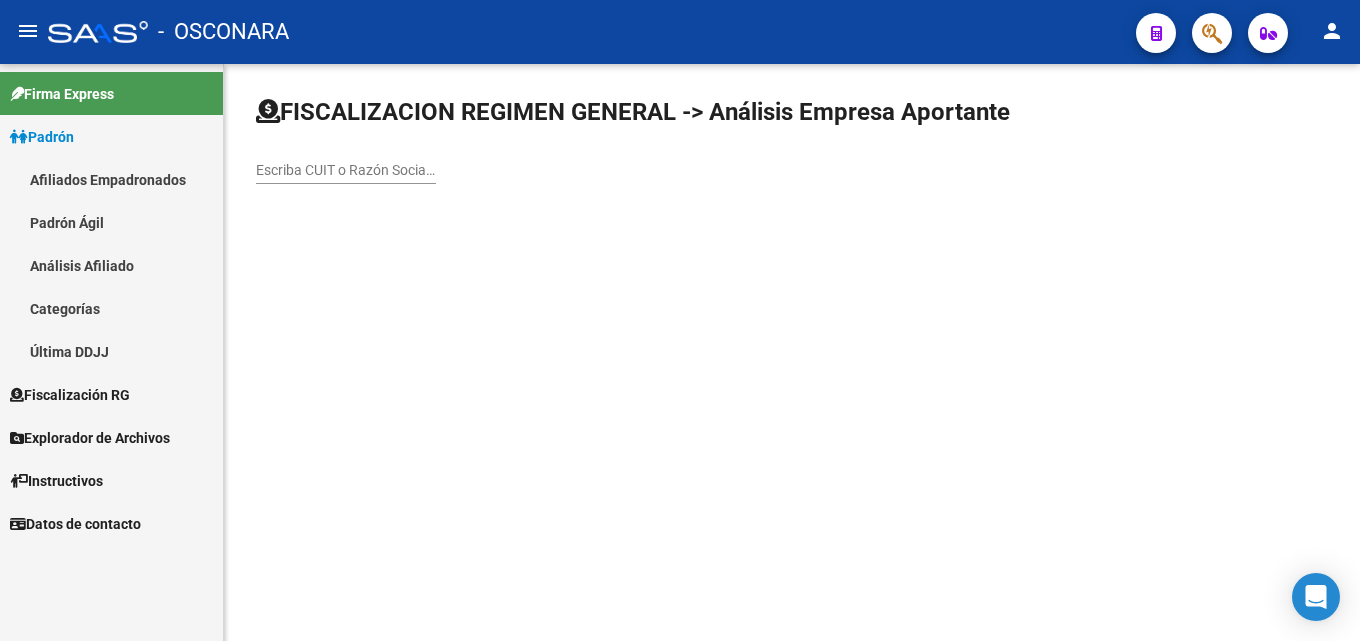 click on "Escriba CUIT o Razón Social para buscar" at bounding box center (346, 170) 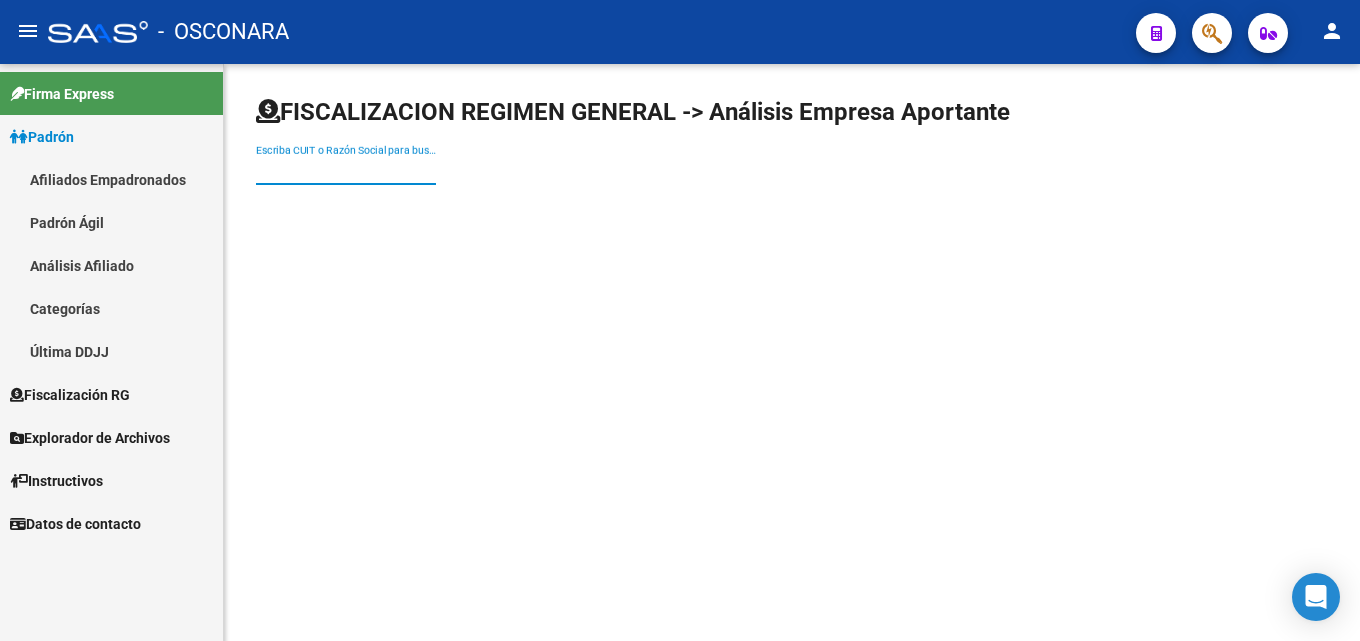 paste on "30-70821622-0" 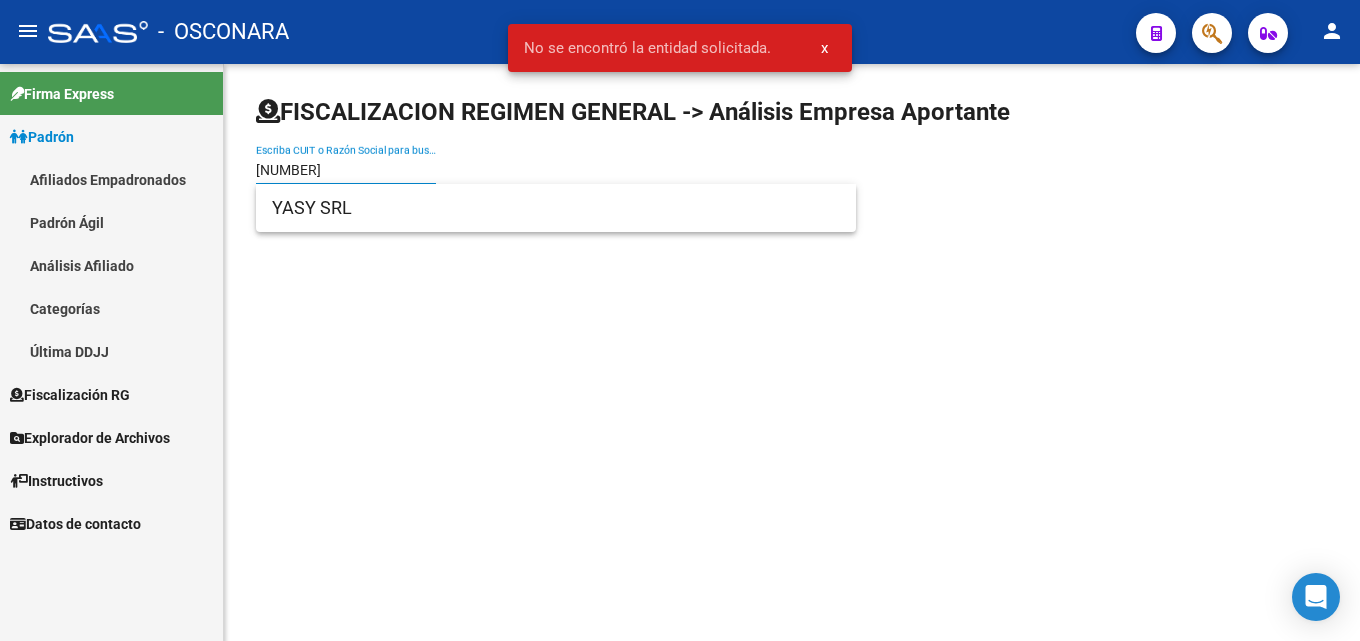 type on "30708216220" 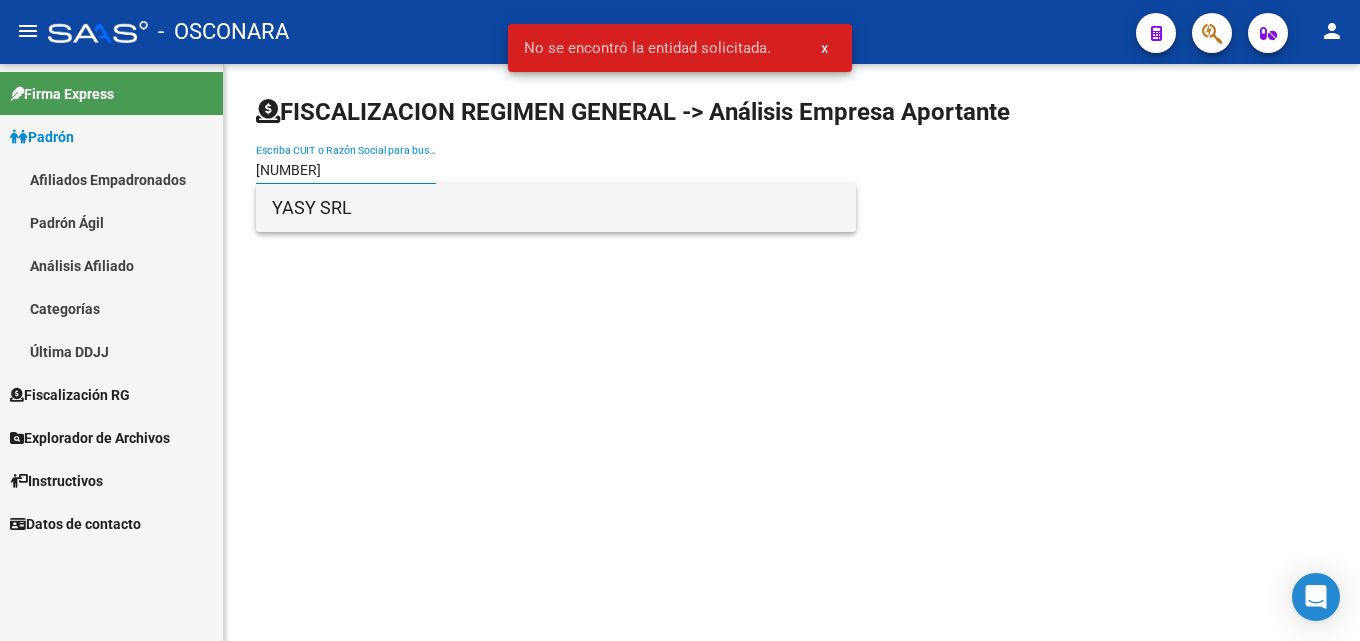 click on "YASY SRL" at bounding box center (556, 208) 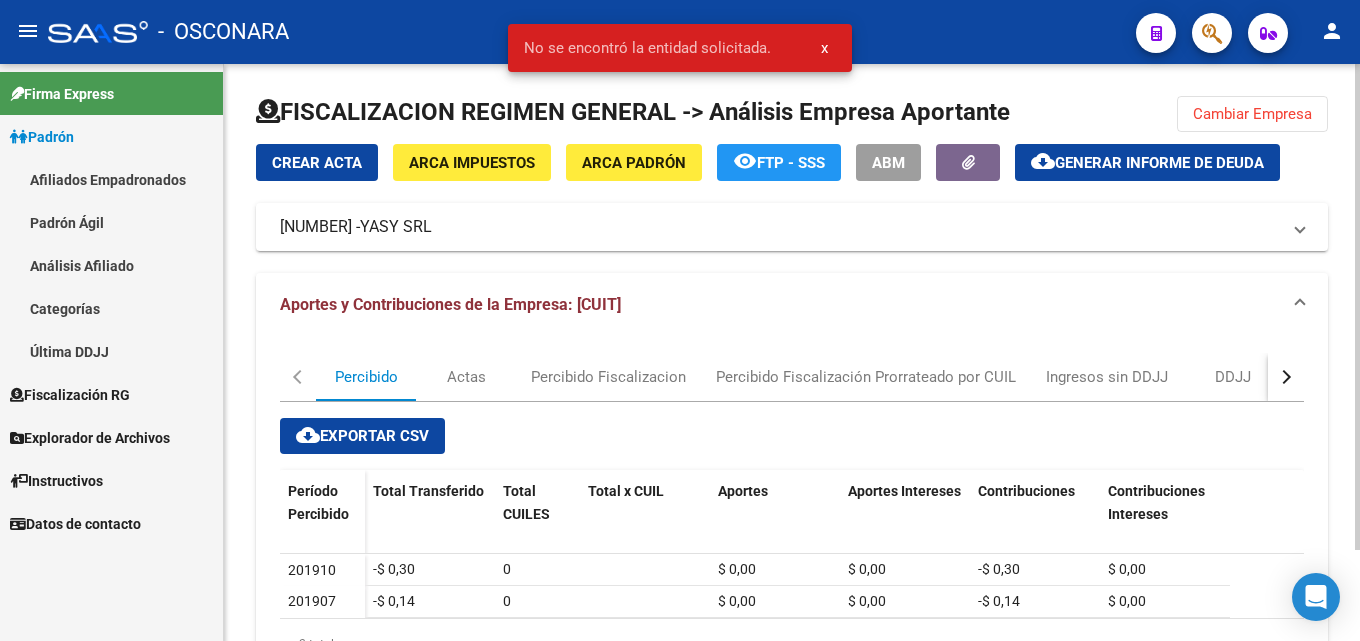 click on "Generar informe de deuda" 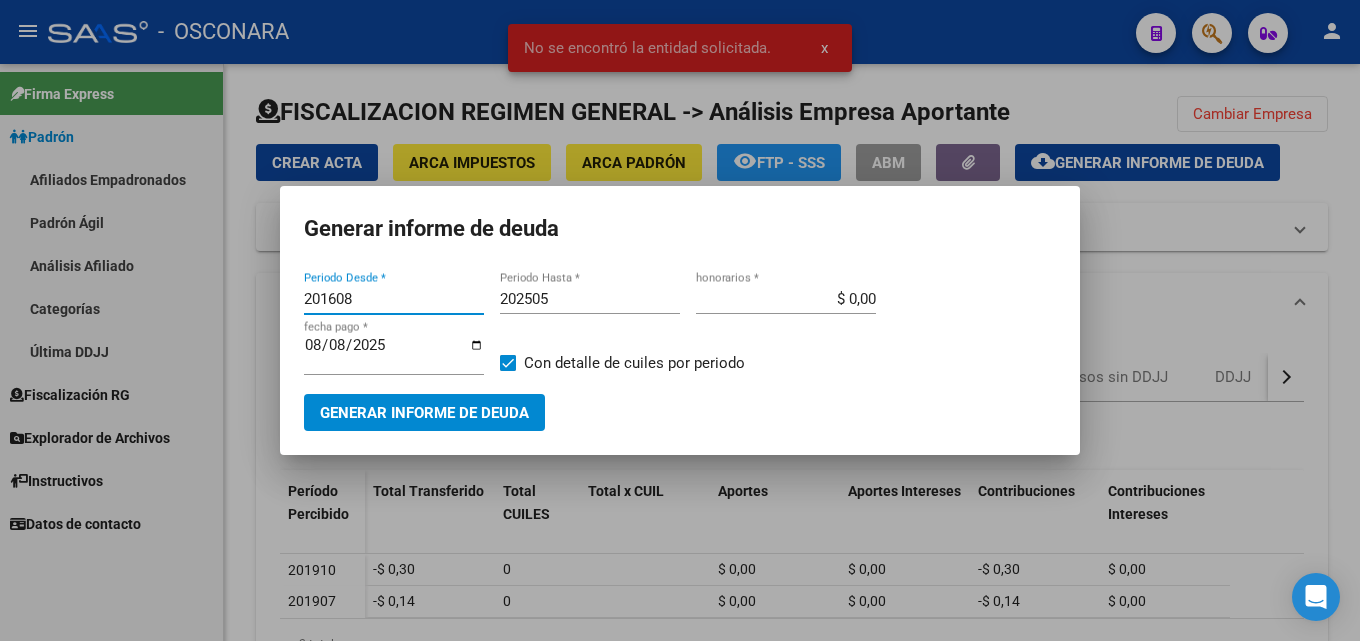 click on "201608" at bounding box center (394, 299) 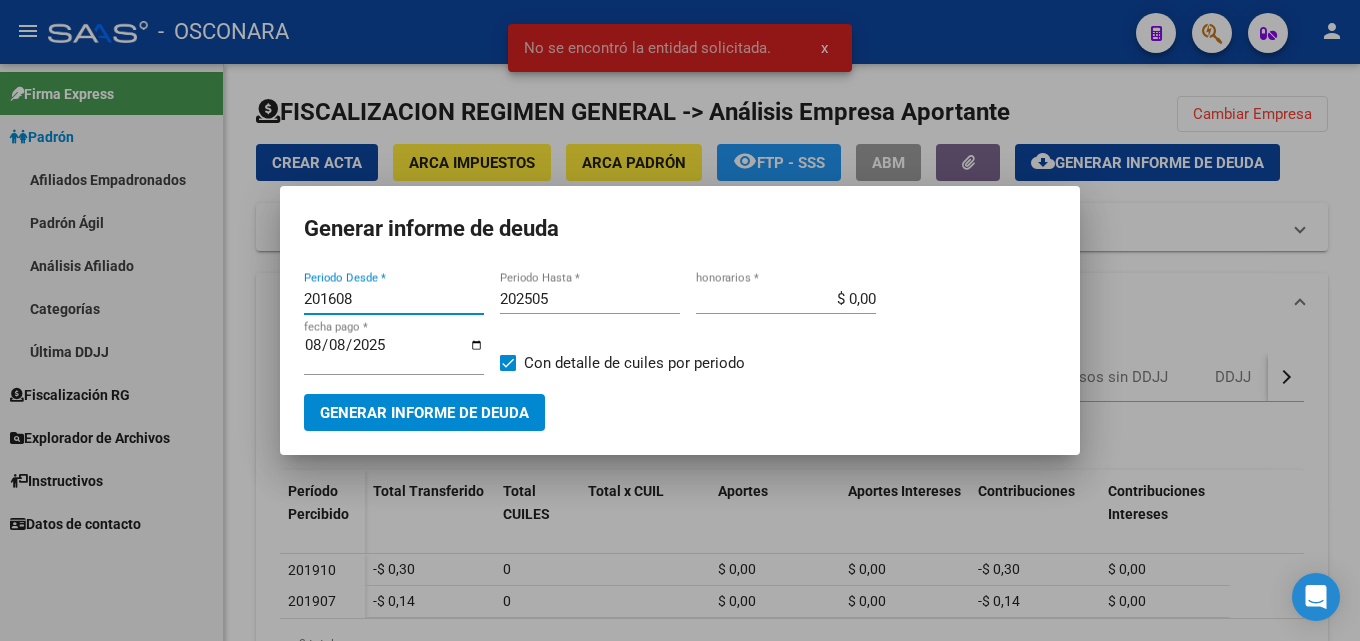 click on "201608" at bounding box center (394, 299) 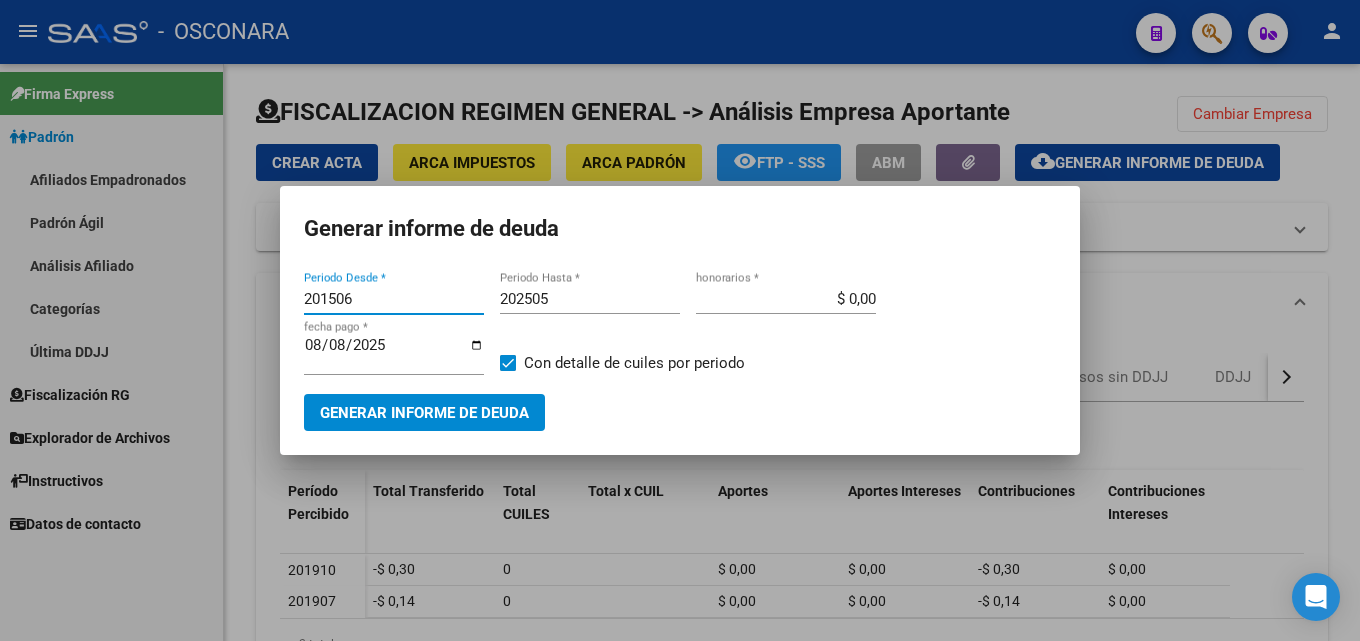 type on "201506" 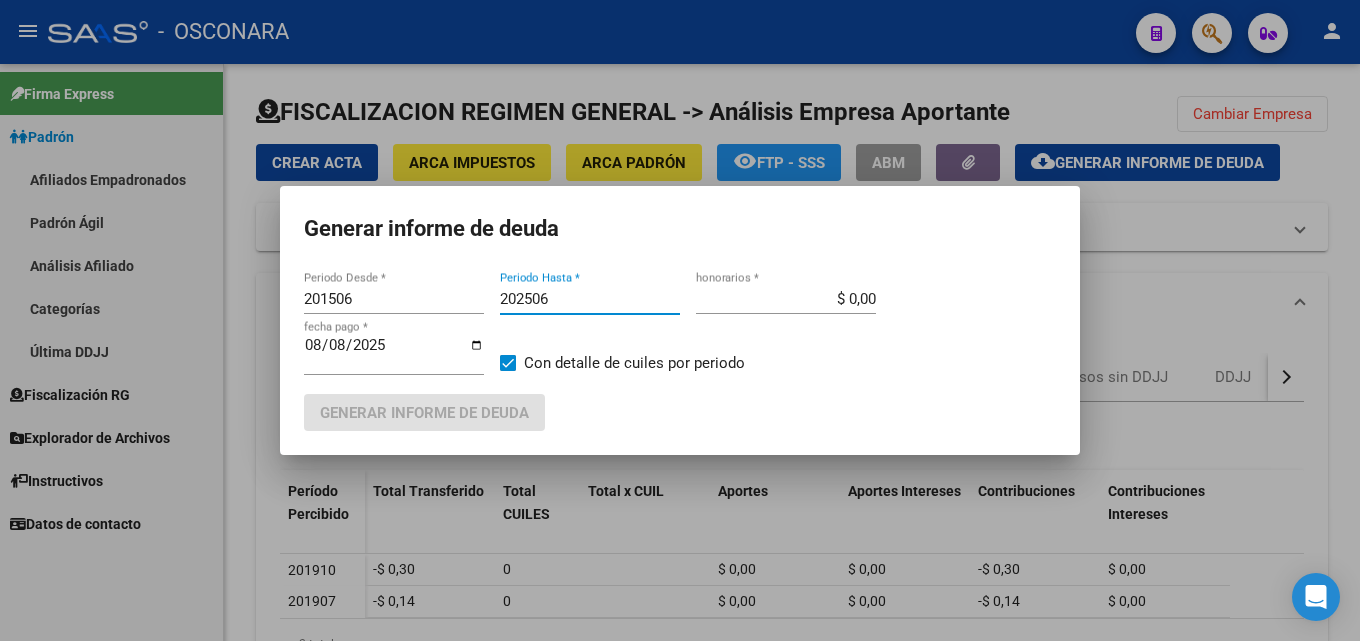 type on "202506" 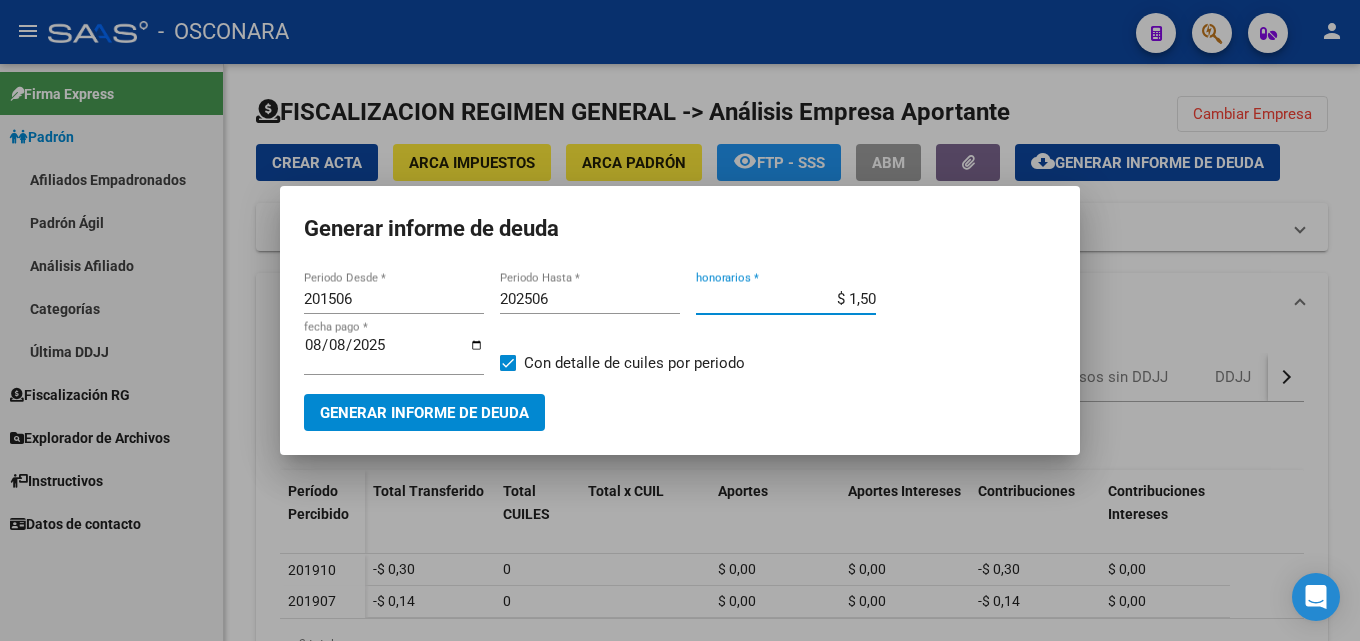 type on "$ 15,00" 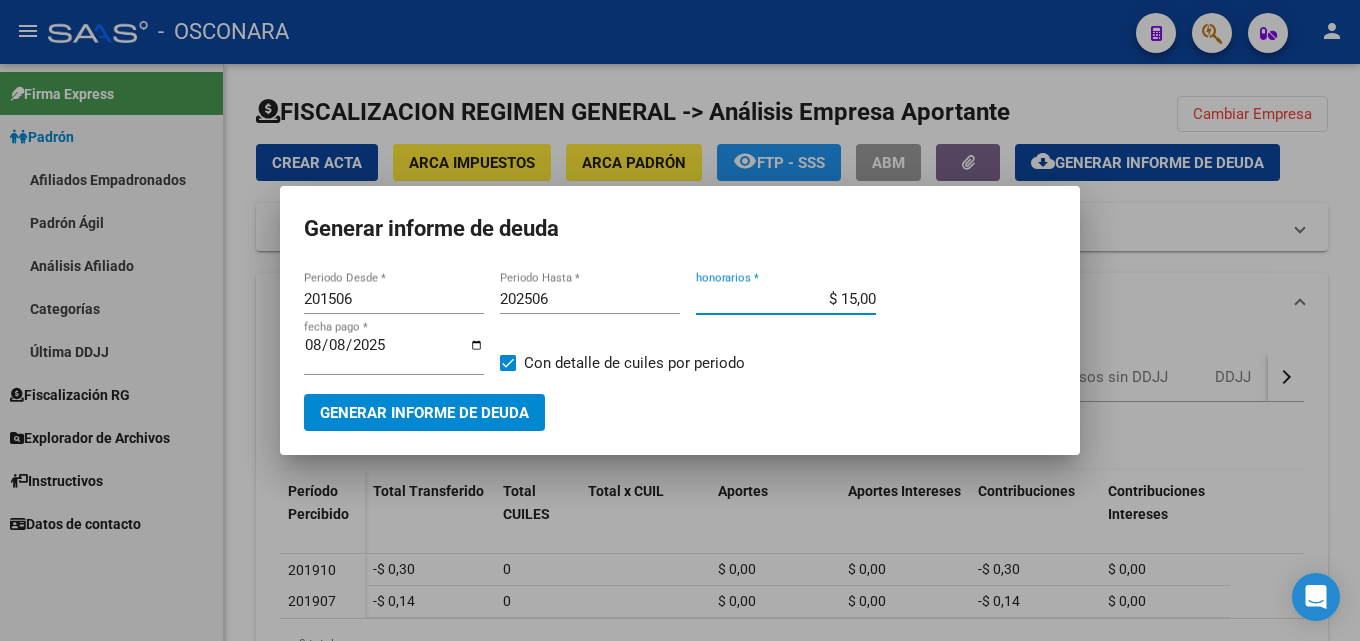 click on "Generar informe de deuda" at bounding box center [424, 412] 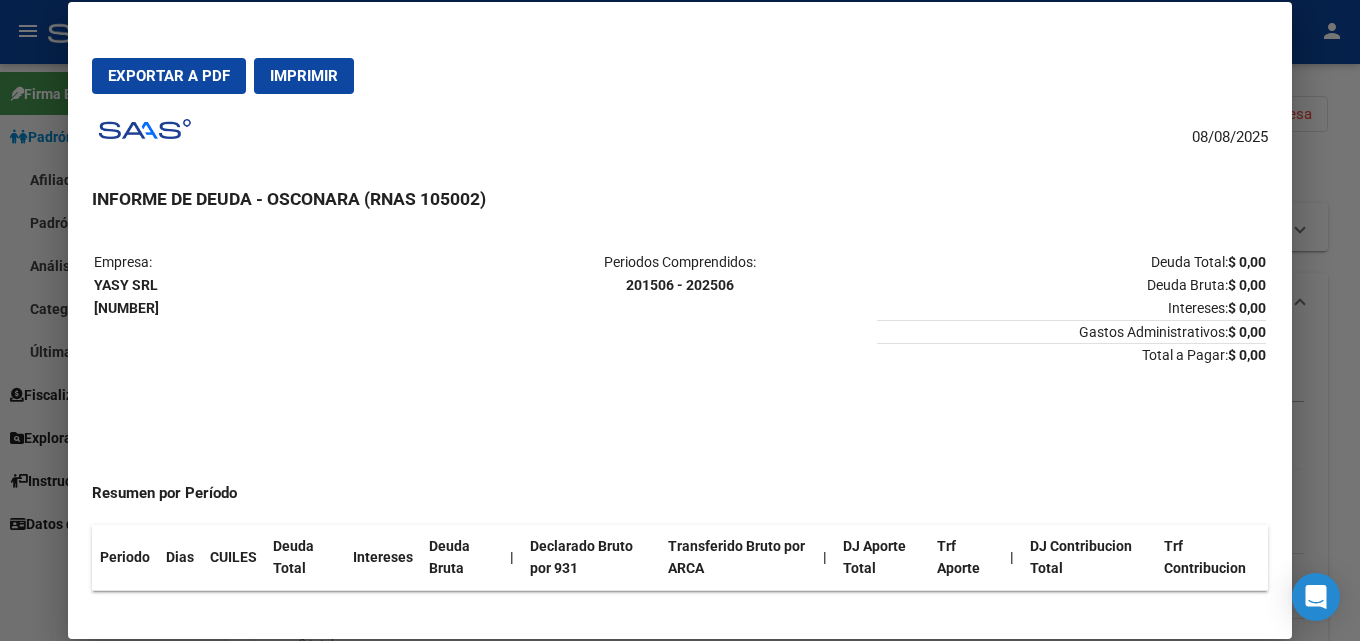 click at bounding box center [680, 320] 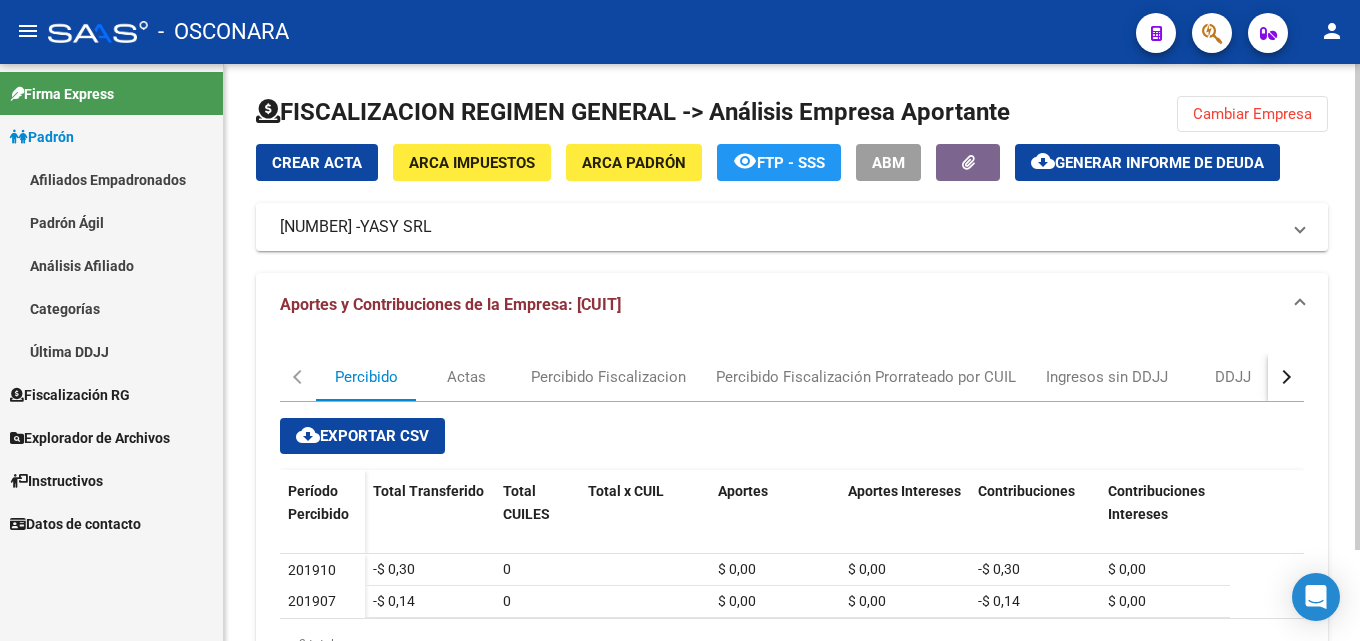 click on "Cambiar Empresa" 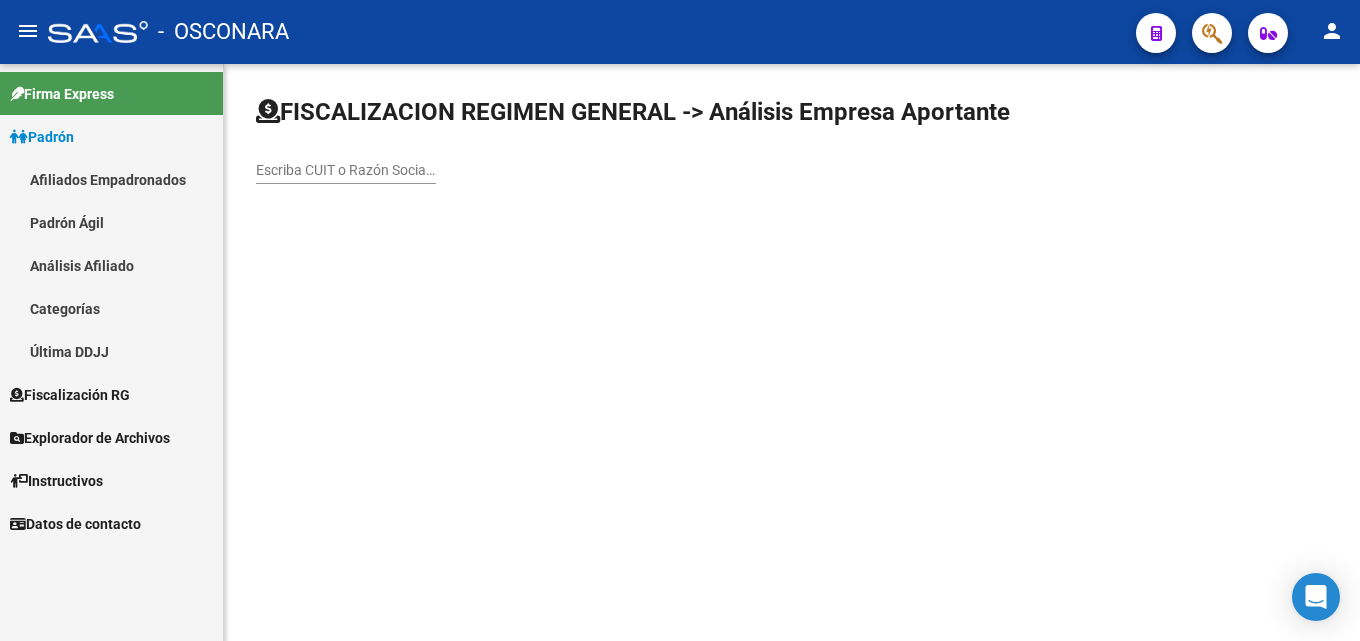 click on "Escriba CUIT o Razón Social para buscar" at bounding box center (346, 170) 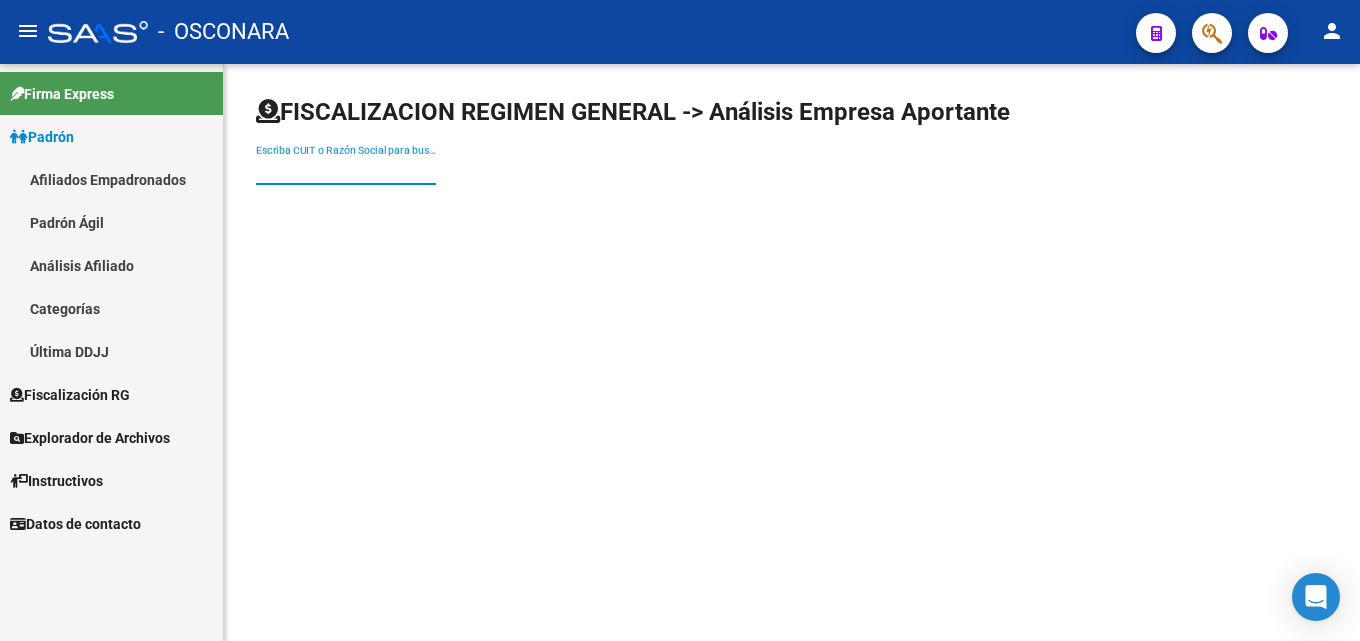 paste on "30-69370151-8" 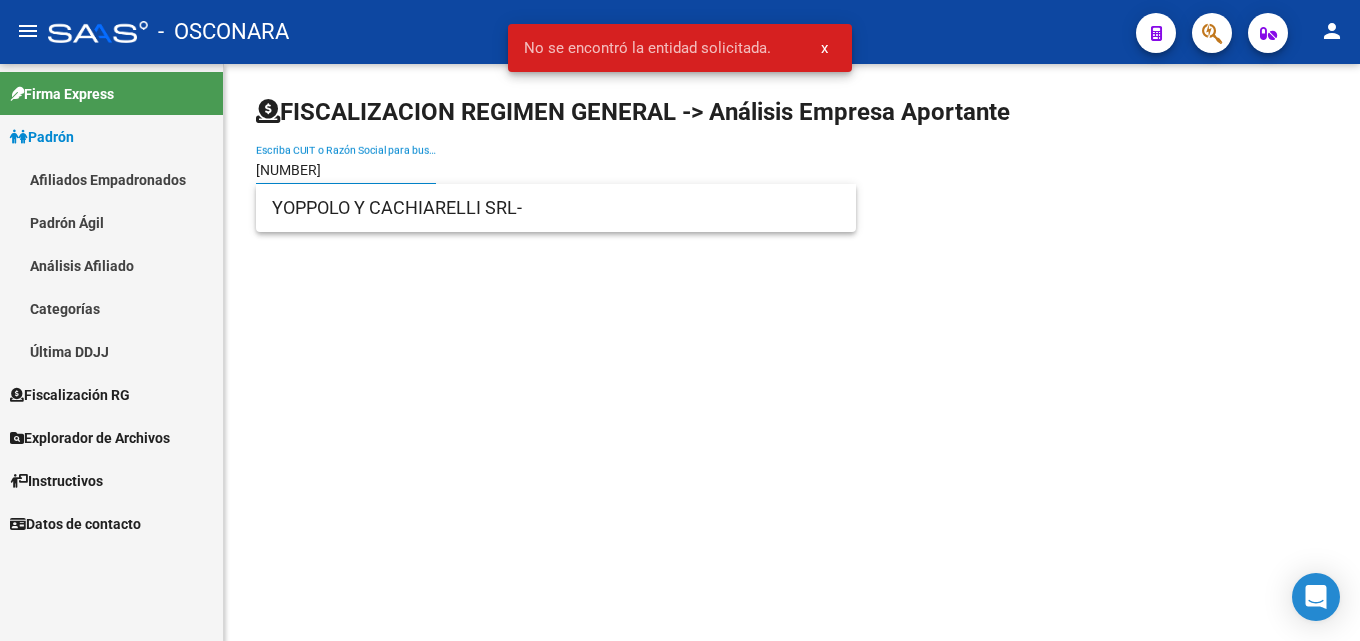type on "30693701518" 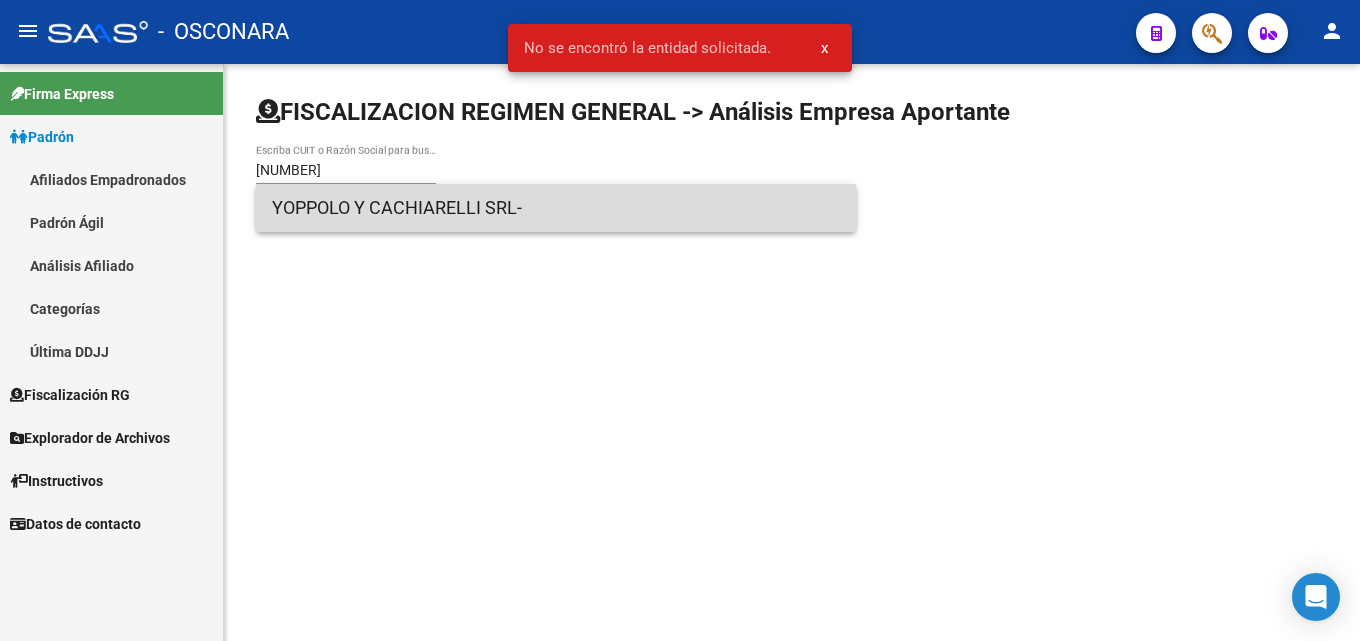 click on "YOPPOLO Y CACHIARELLI SRL-" at bounding box center [556, 208] 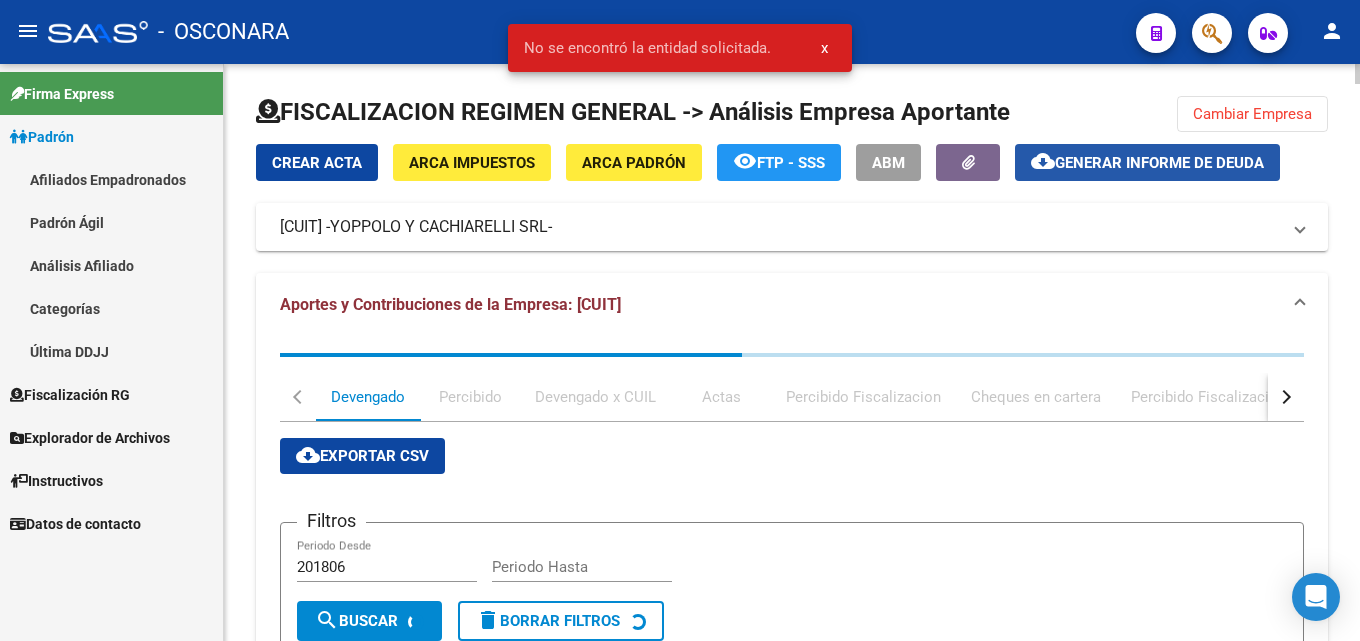 click on "Generar informe de deuda" 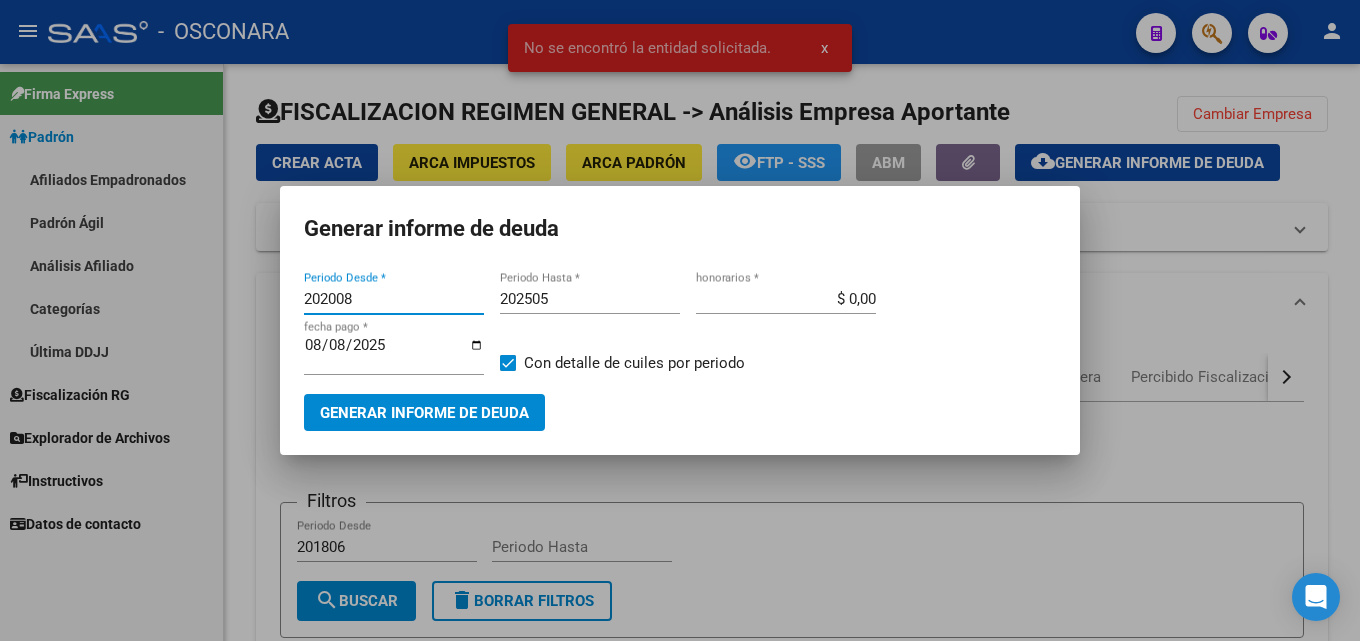 click on "202008" at bounding box center [394, 299] 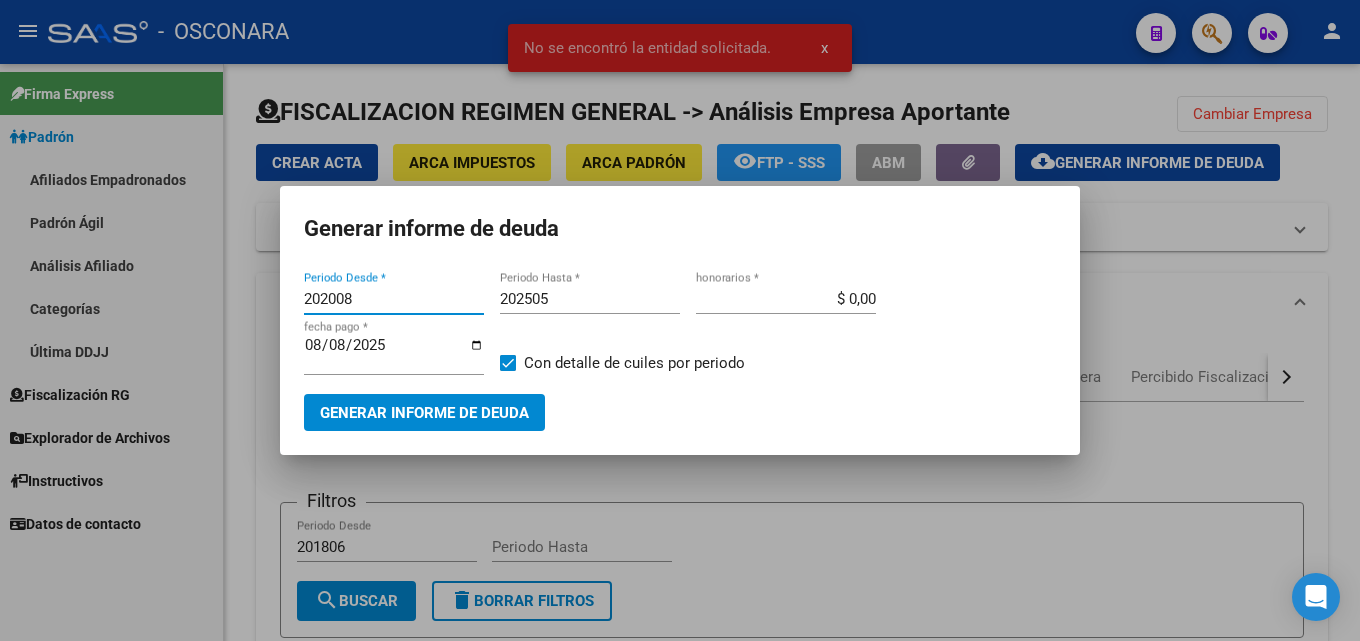 click on "202008" at bounding box center [394, 299] 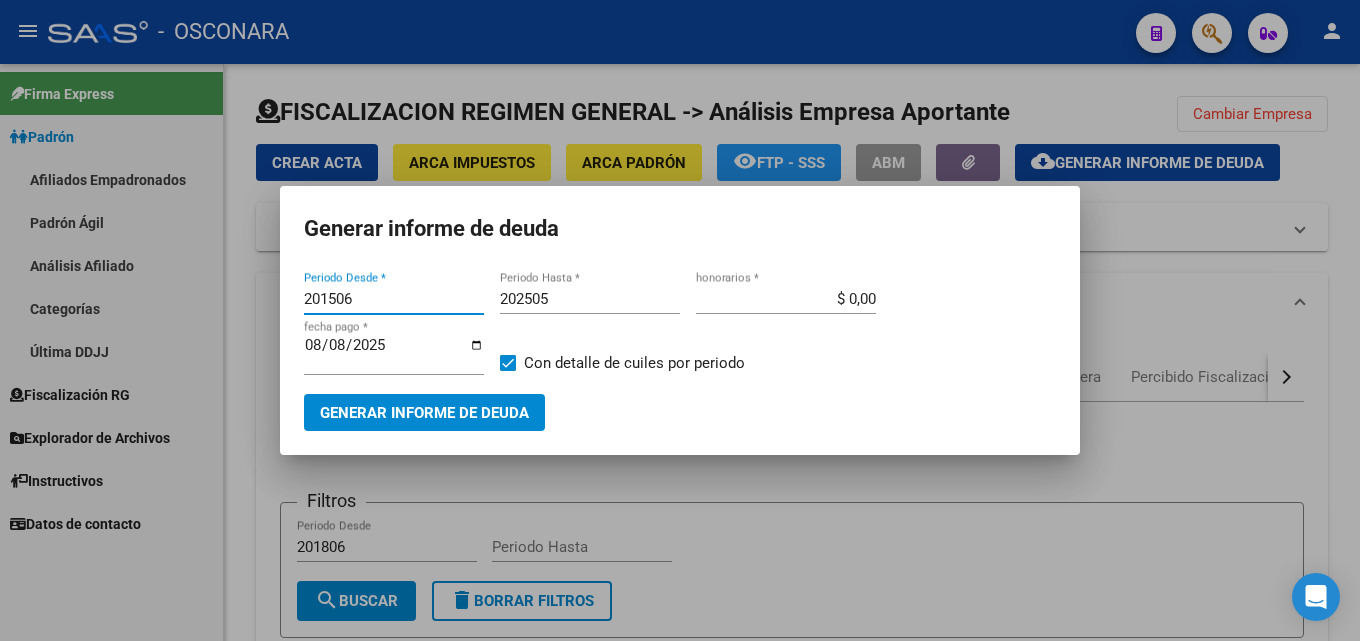 type on "201506" 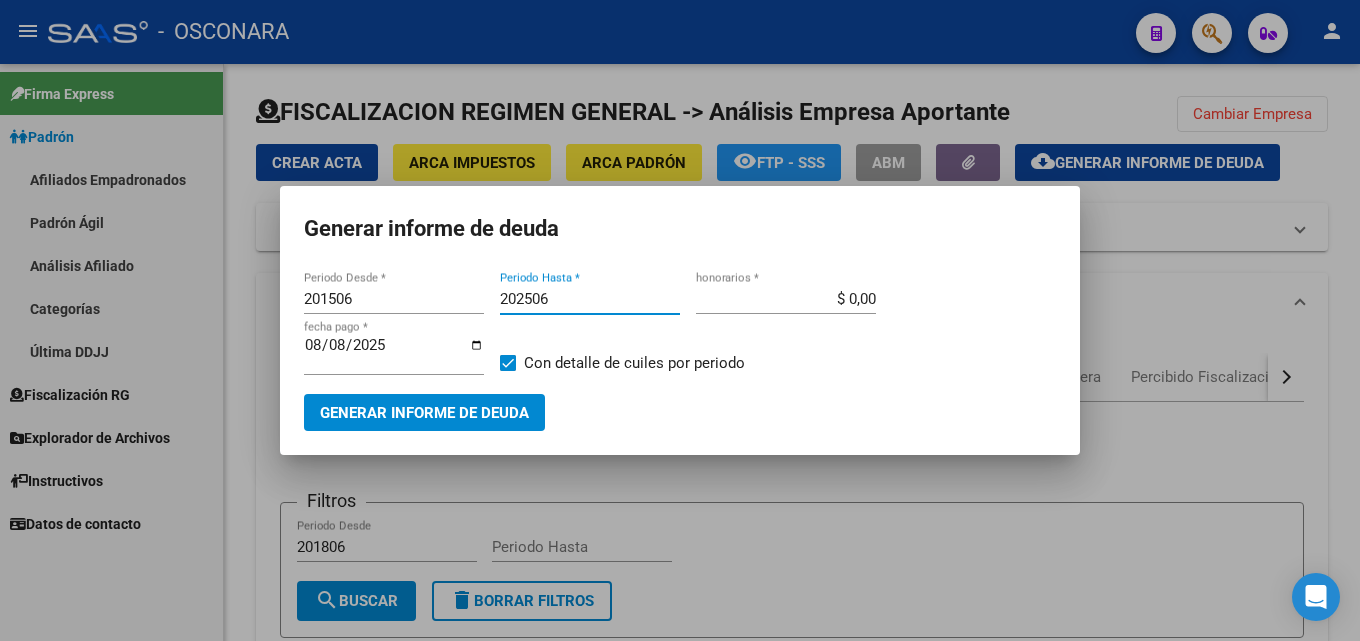 type on "202506" 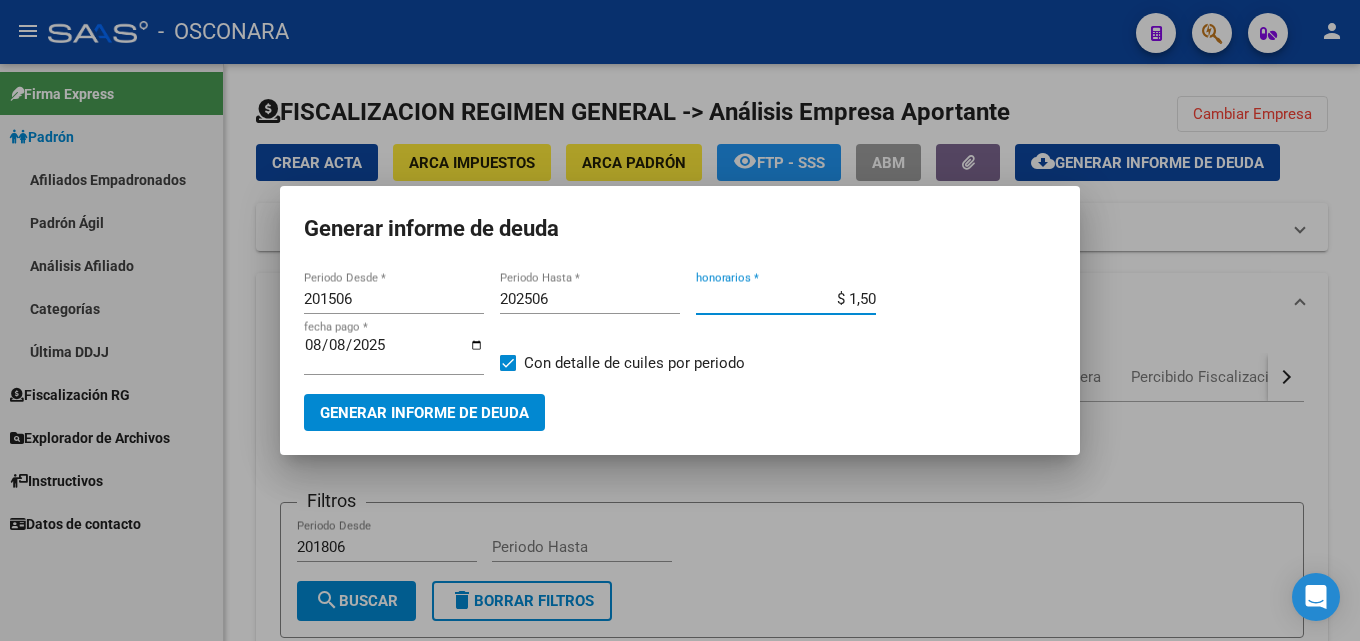 type on "$ 15,00" 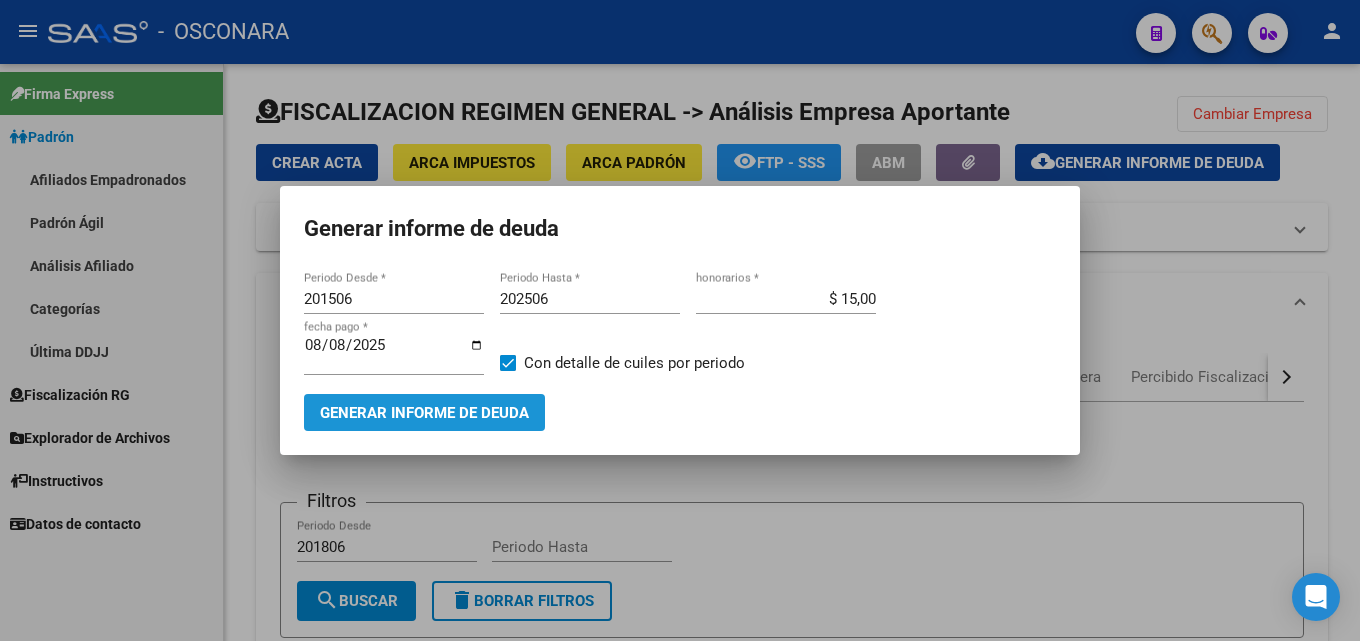 click on "Generar informe de deuda" at bounding box center (424, 413) 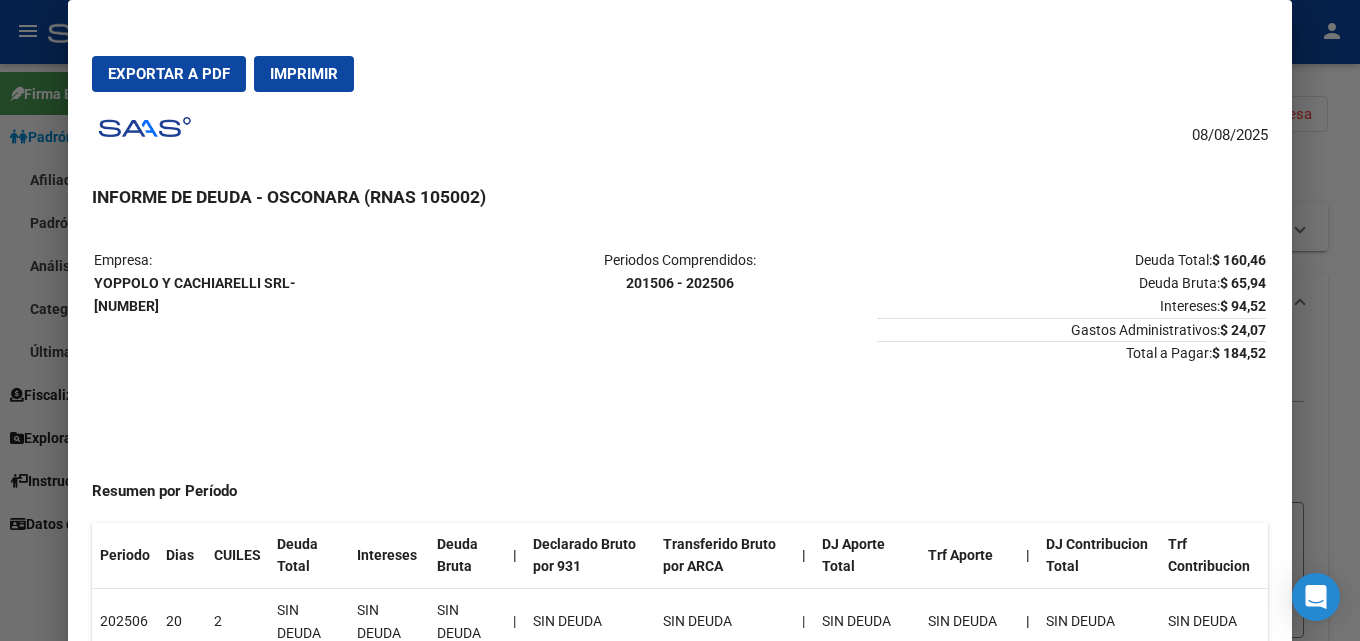 click at bounding box center (680, 320) 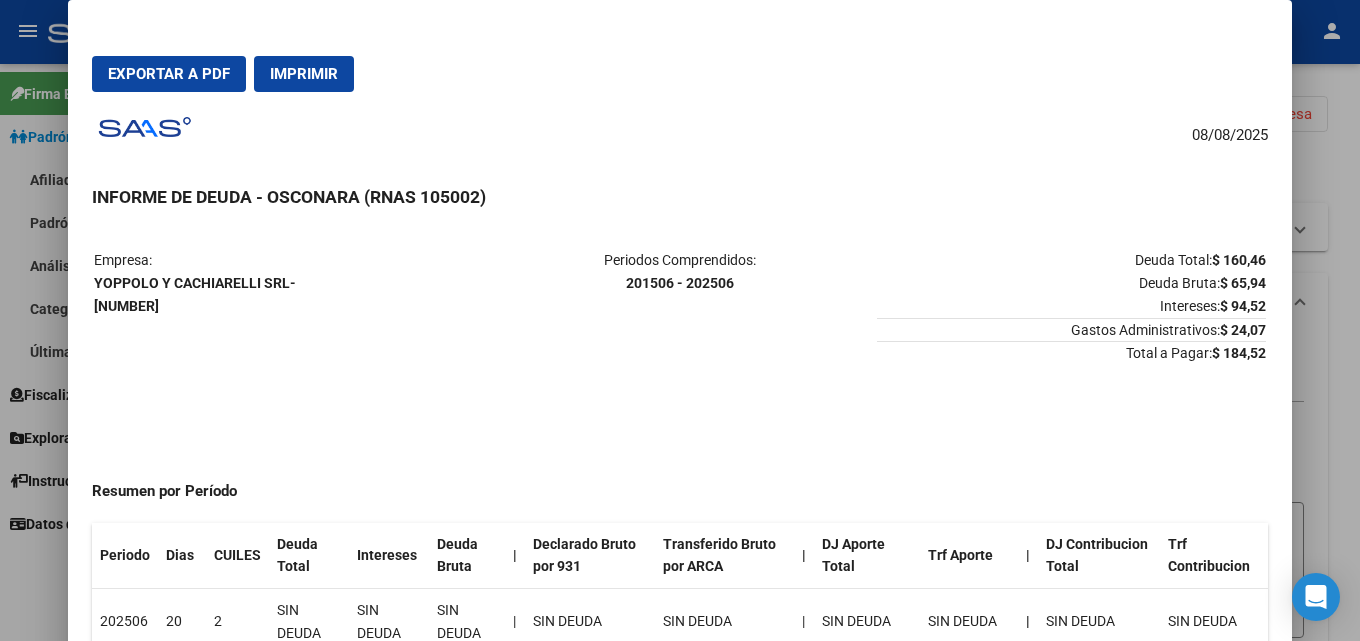 click at bounding box center (680, 320) 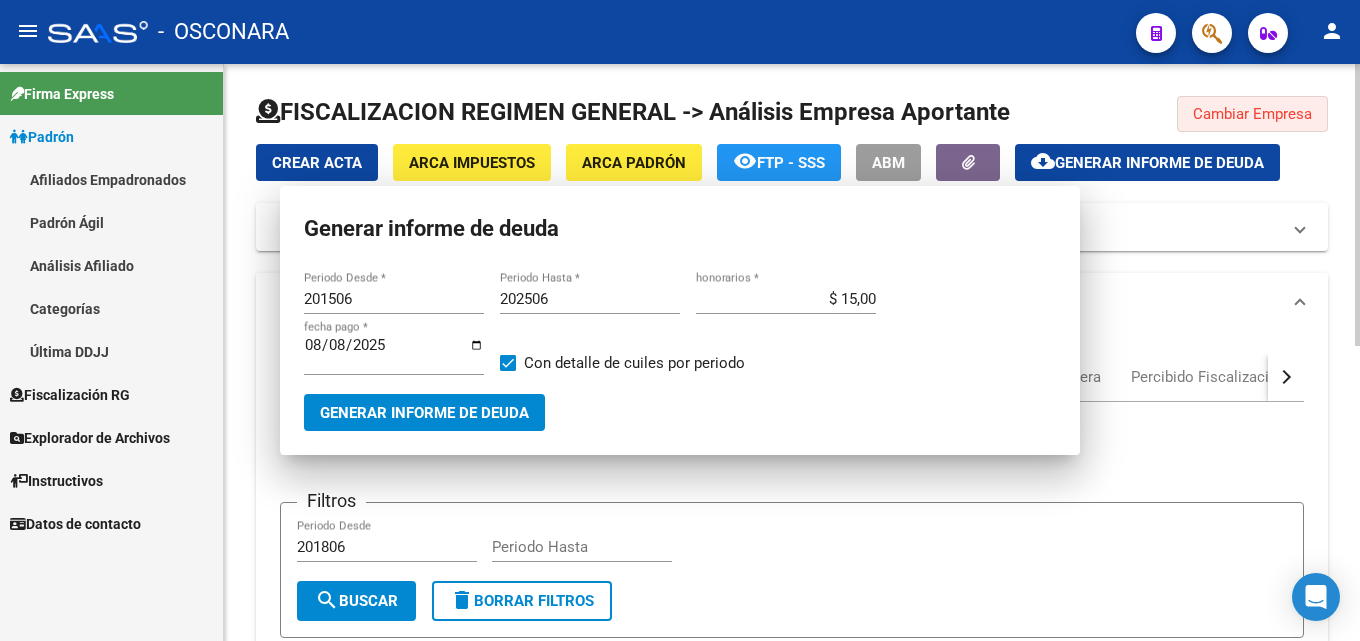 click on "Cambiar Empresa" 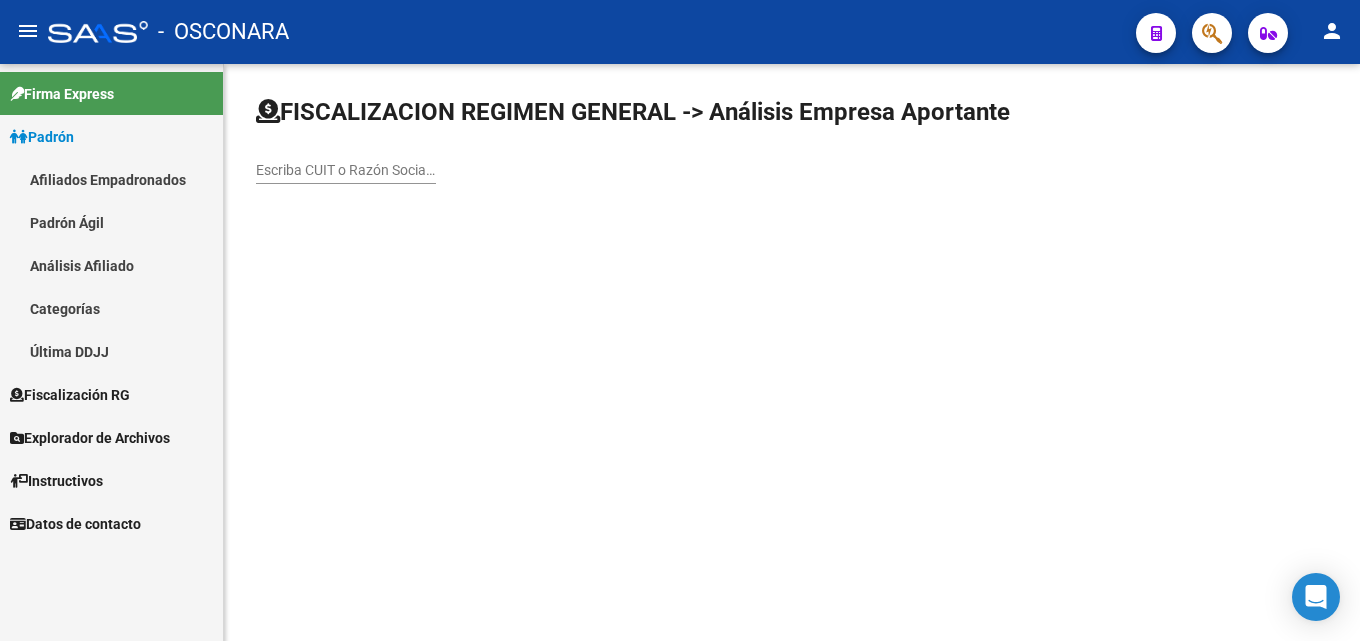 click on "Escriba CUIT o Razón Social para buscar" 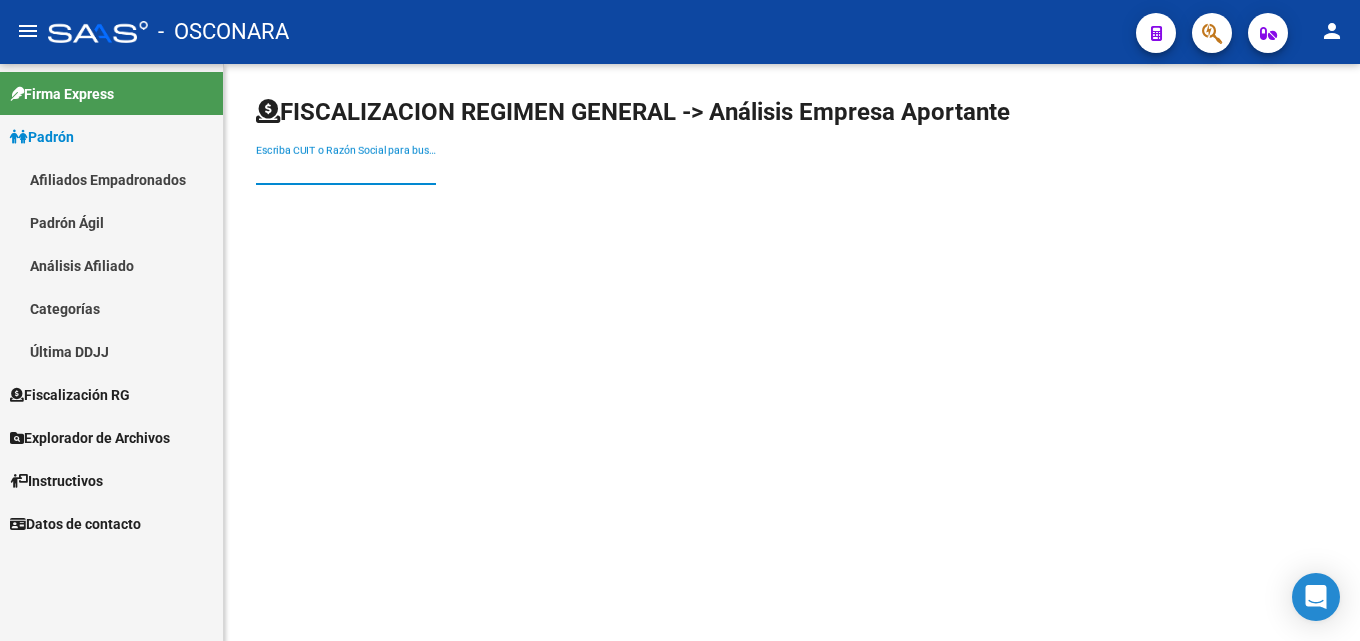 paste on "COMPAÑIA FLUVIAL DEL SUD S.A." 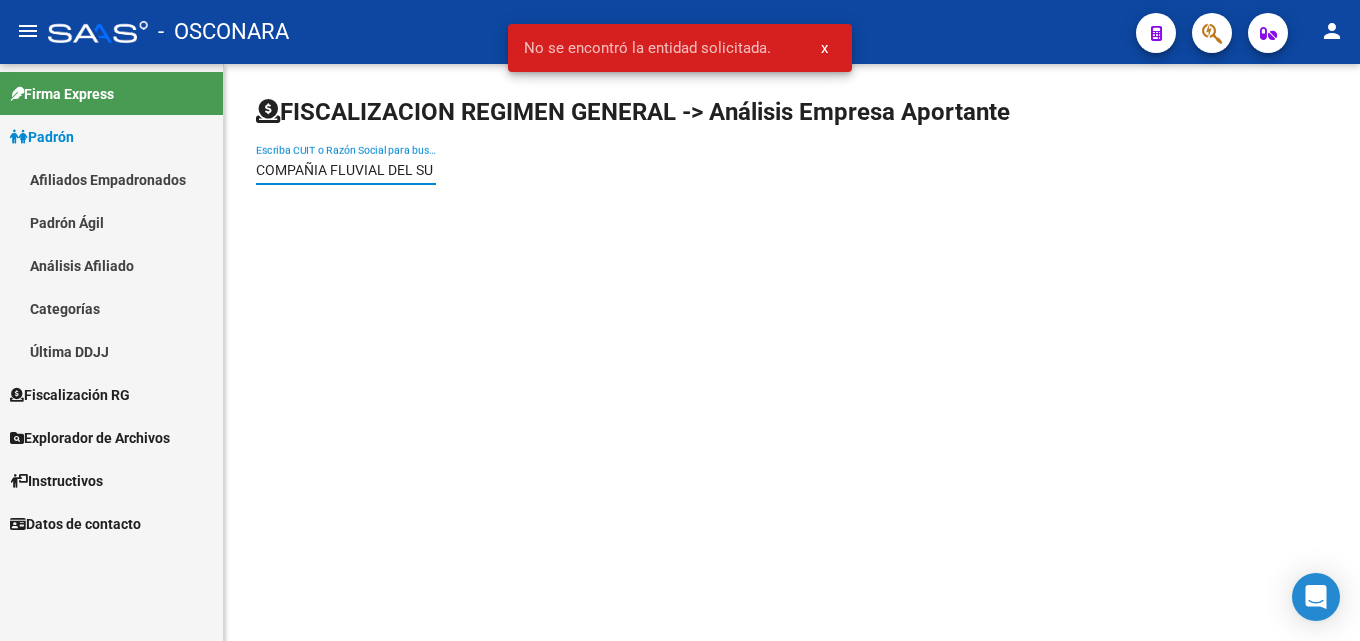 scroll, scrollTop: 0, scrollLeft: 0, axis: both 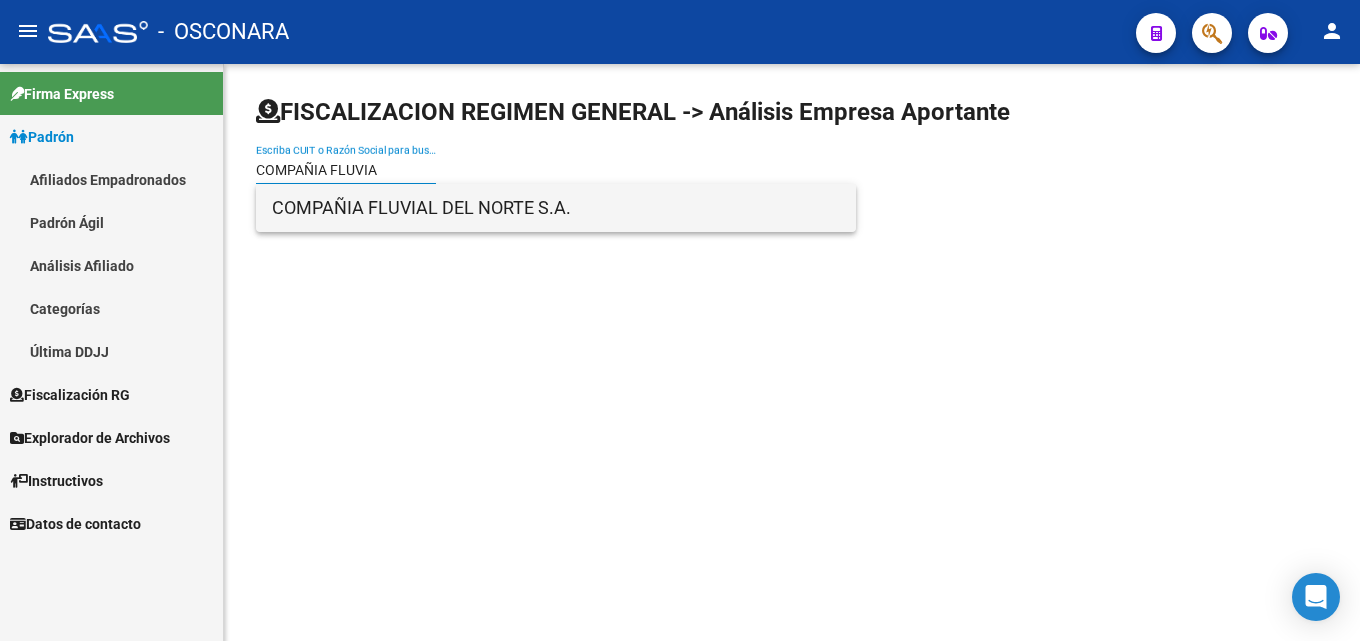 type on "COMPAÑIA FLUVIA" 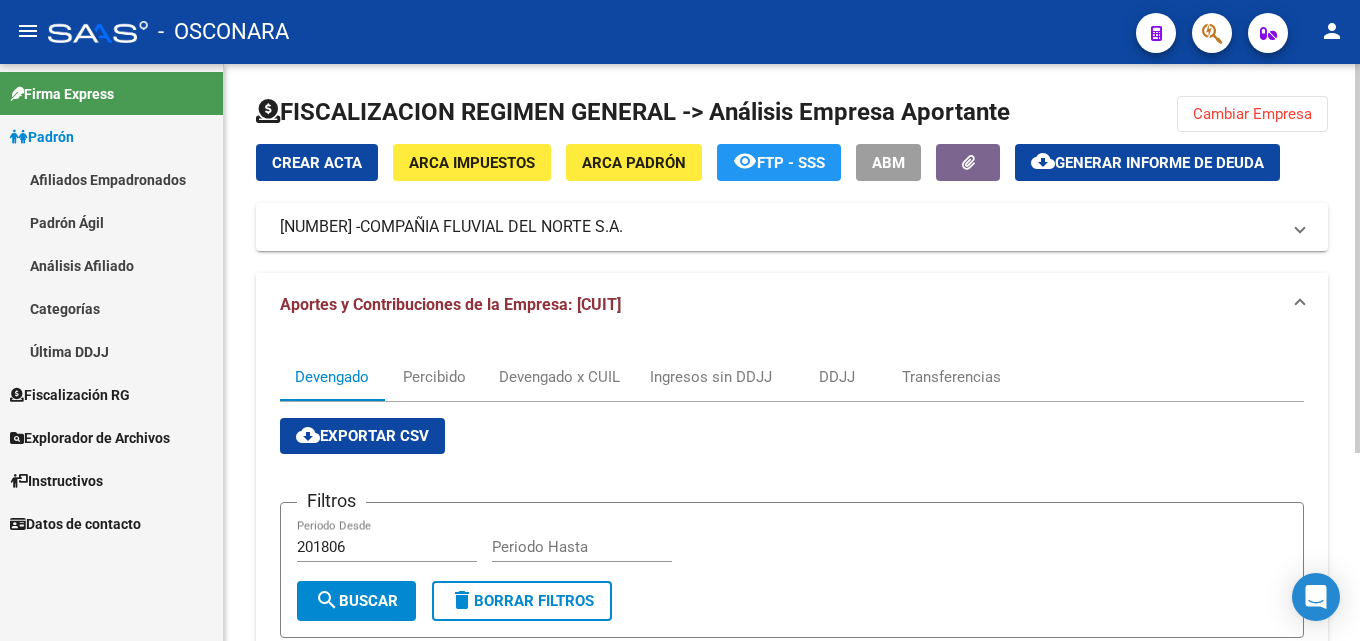 click on "Generar informe de deuda" 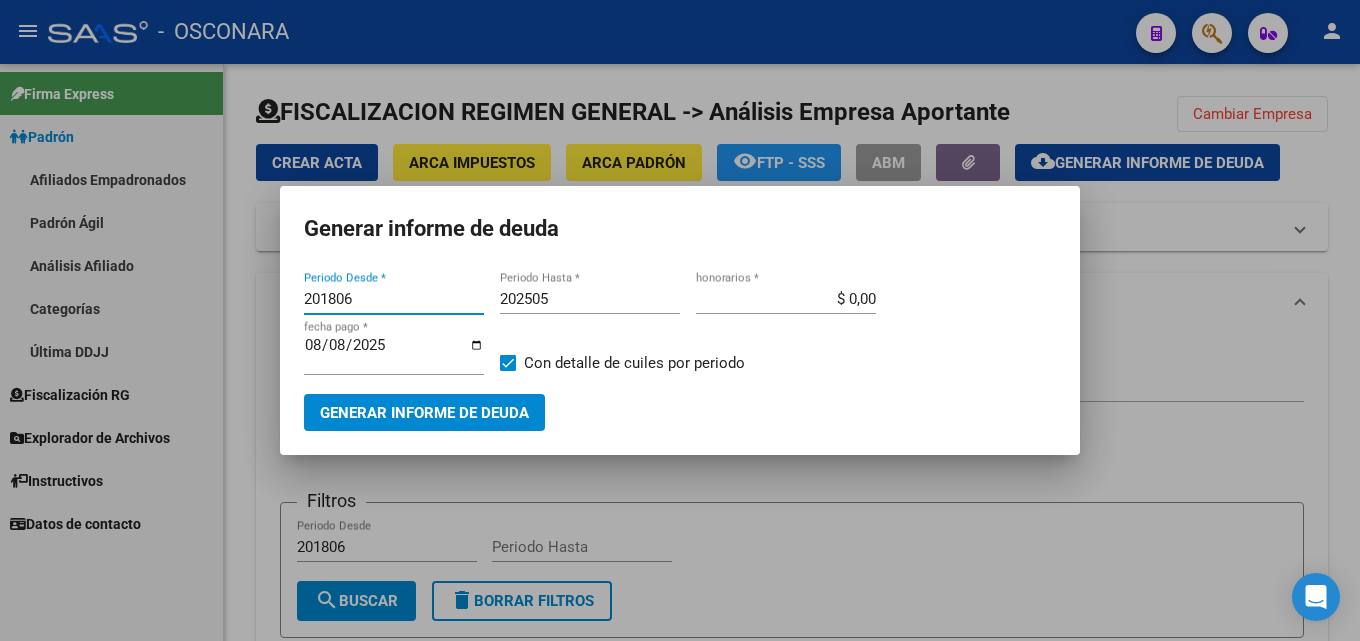 click on "201806" at bounding box center [394, 299] 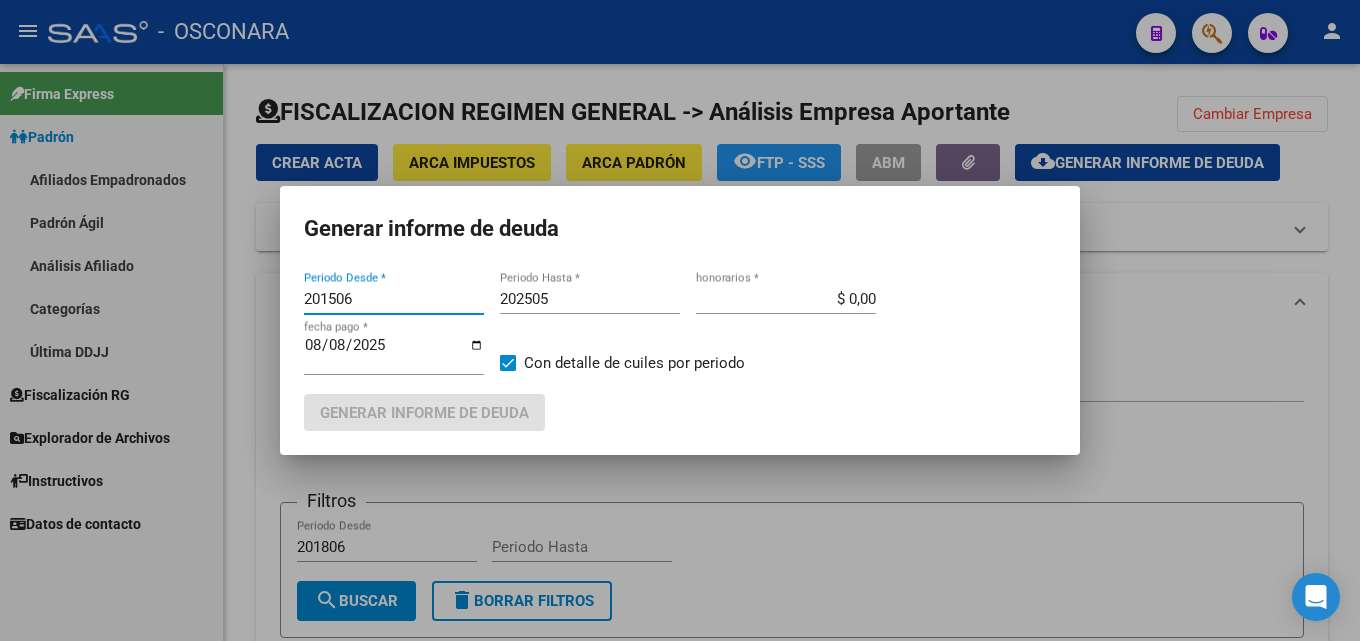 type on "201506" 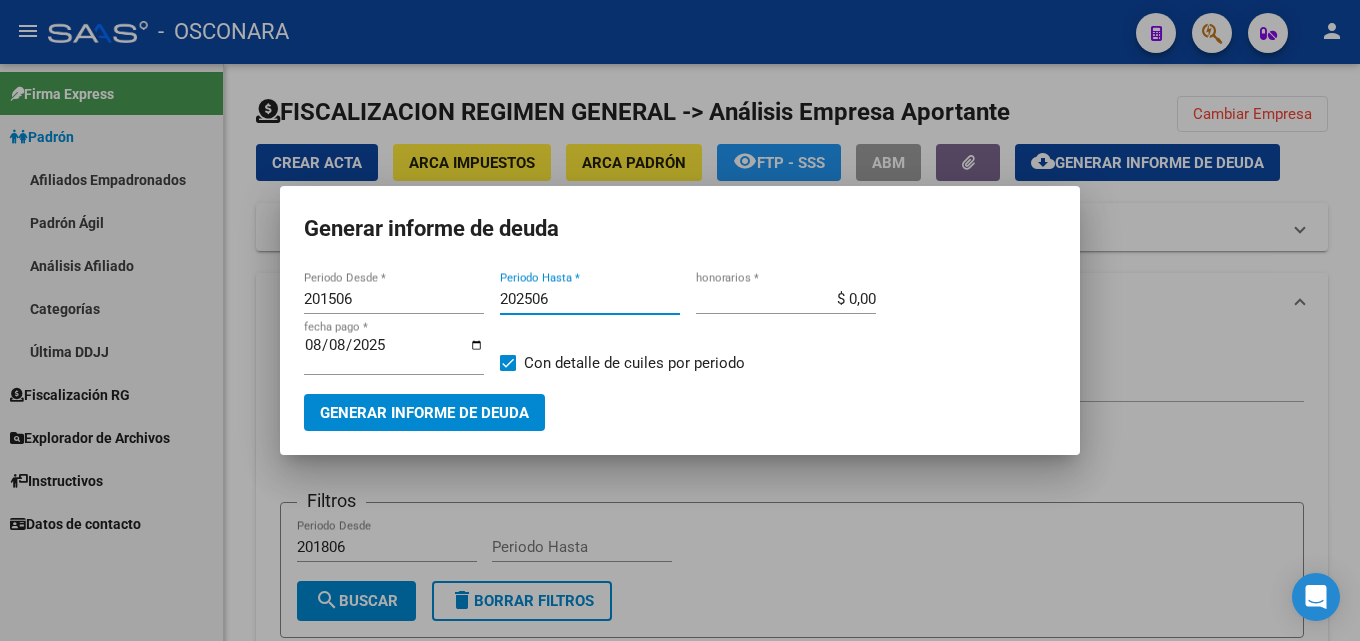 type on "202506" 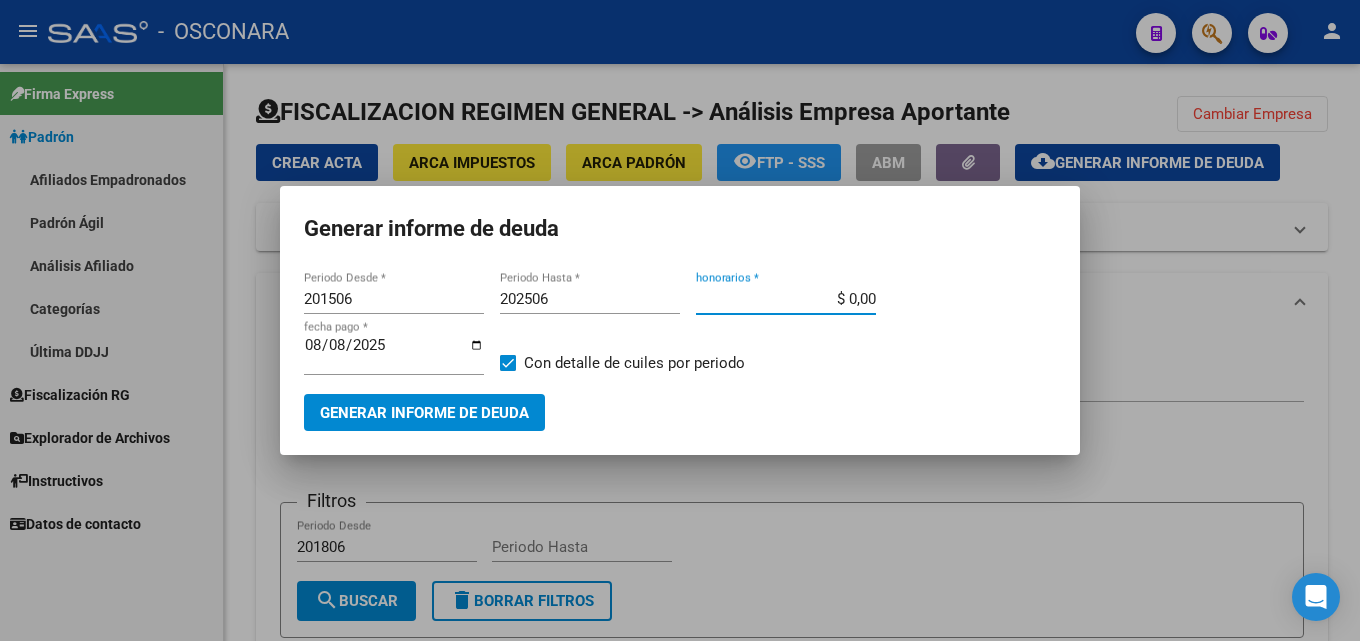 drag, startPoint x: 838, startPoint y: 290, endPoint x: 980, endPoint y: 299, distance: 142.28493 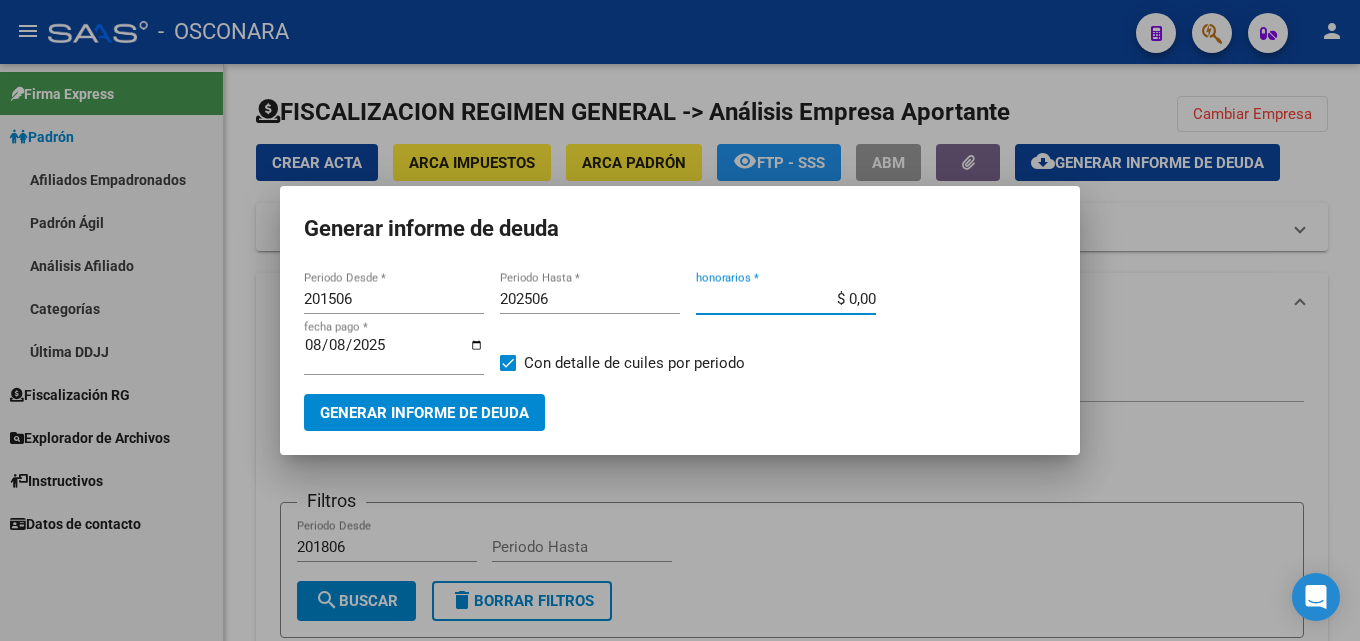click on "[PERIOD] Periodo Desde *   [PERIOD] Periodo Hasta *   $ 0,00 honorarios *   [DATE] fecha pago *   Con detalle de cuiles por periodo" at bounding box center [680, 339] 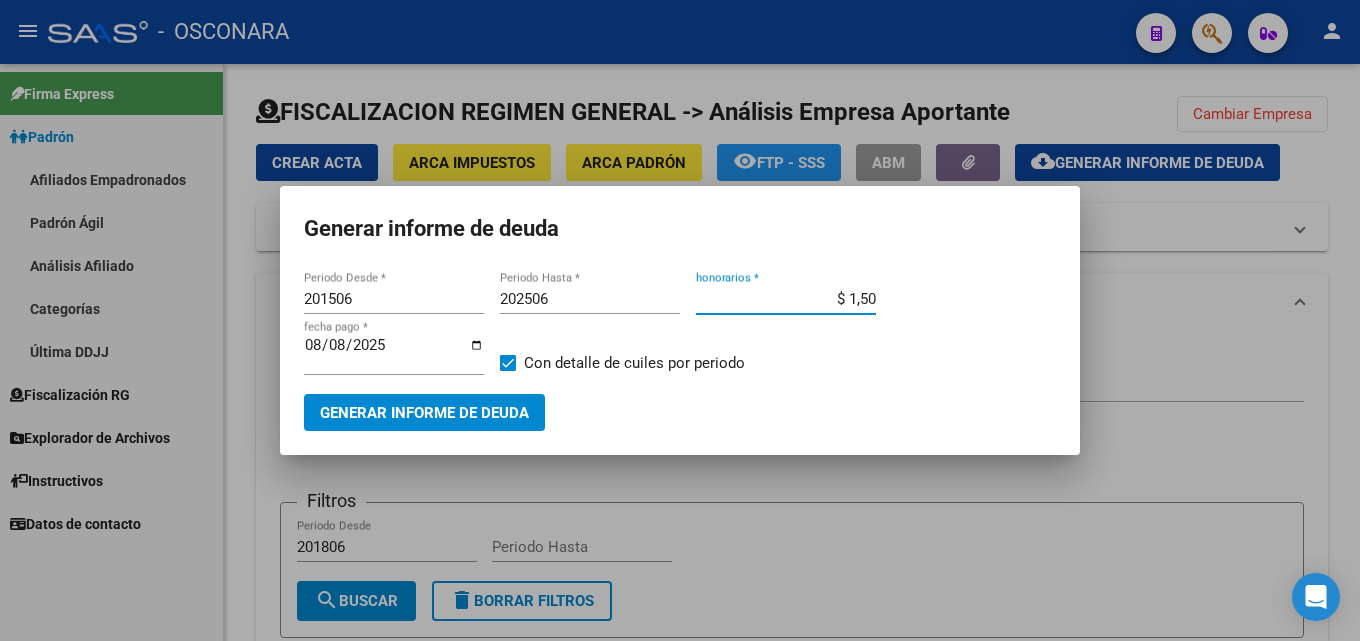 type on "$ 15,00" 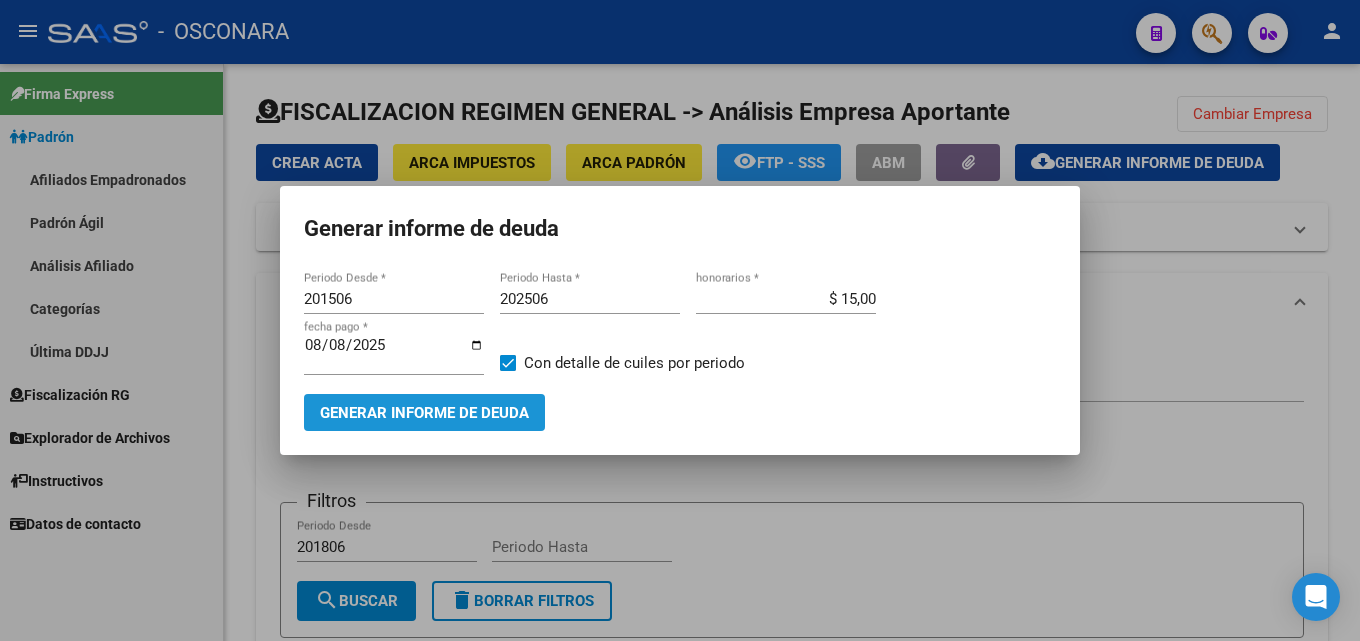 click on "Generar informe de deuda" at bounding box center (424, 413) 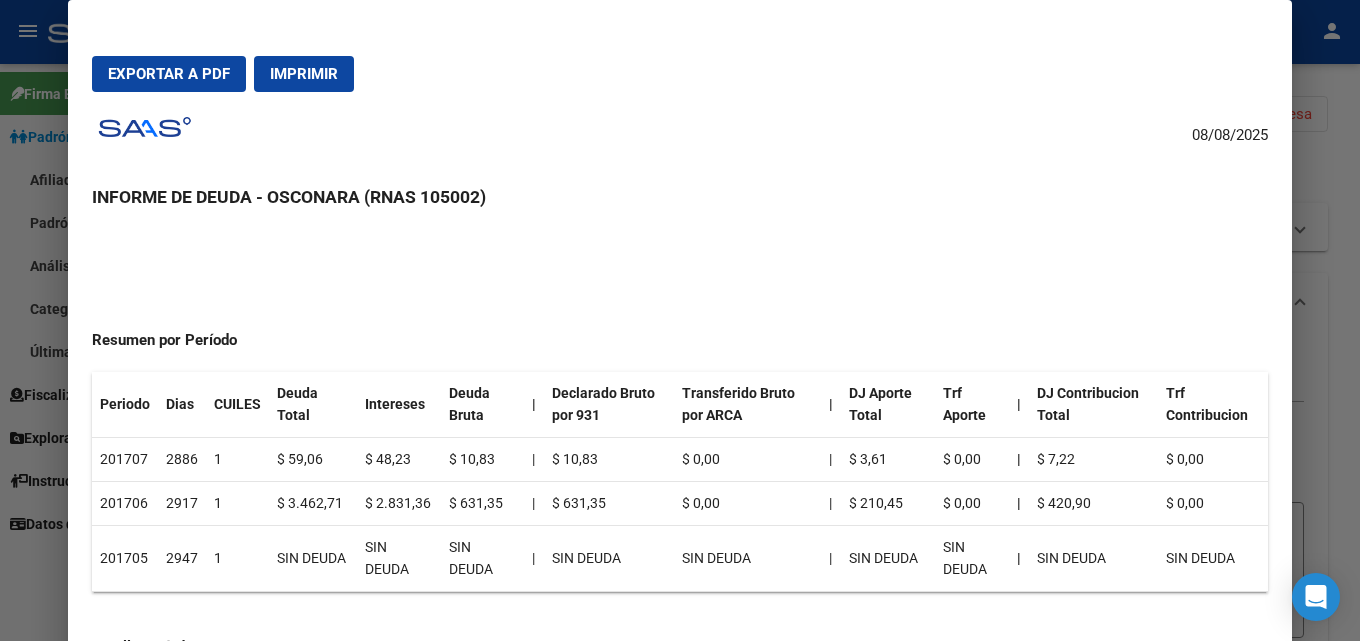 scroll, scrollTop: 0, scrollLeft: 0, axis: both 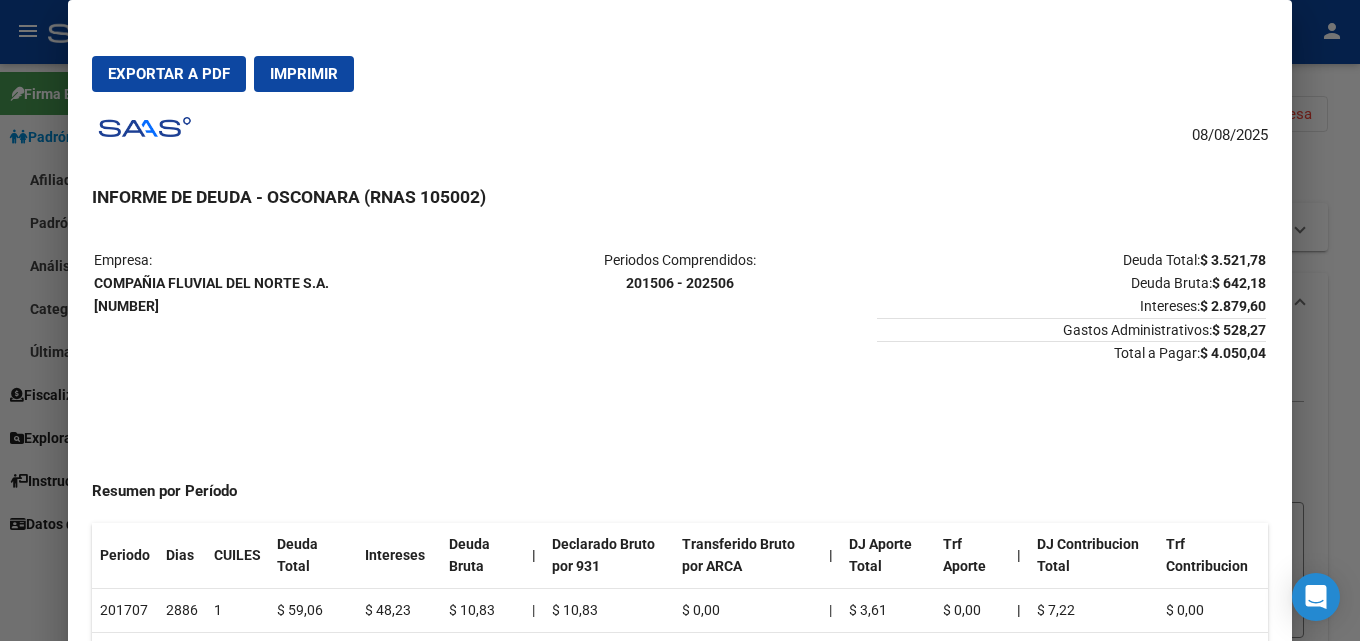 click at bounding box center (680, 320) 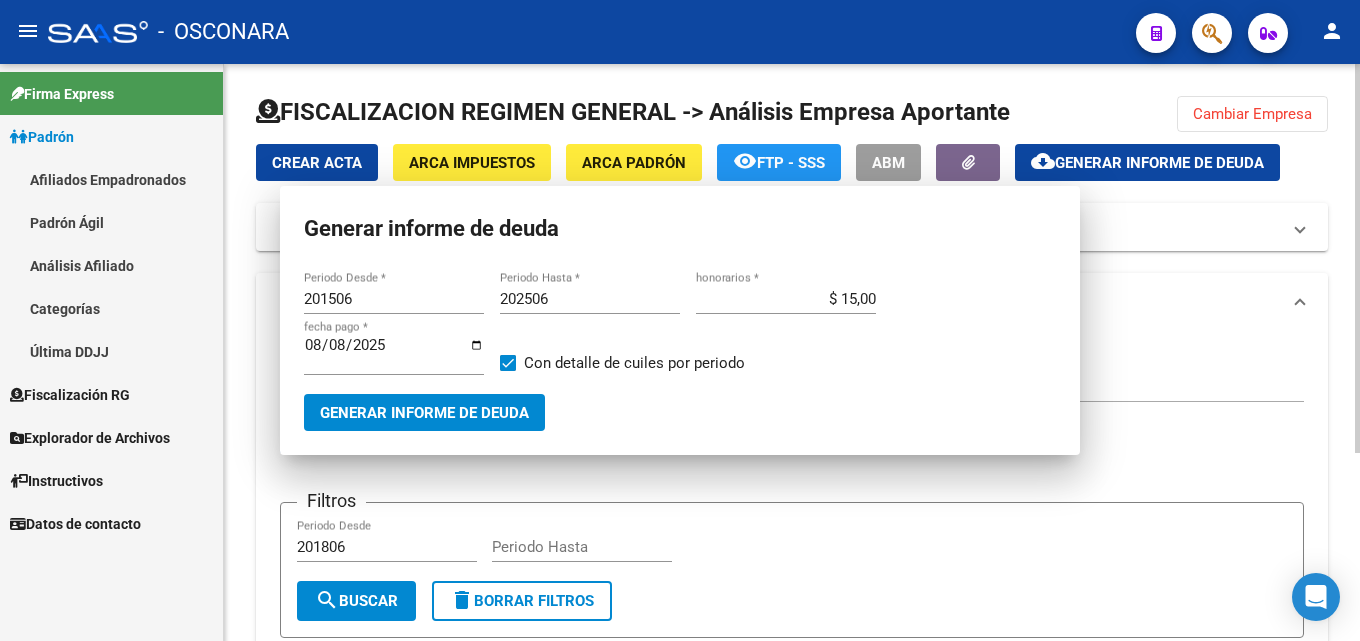 type 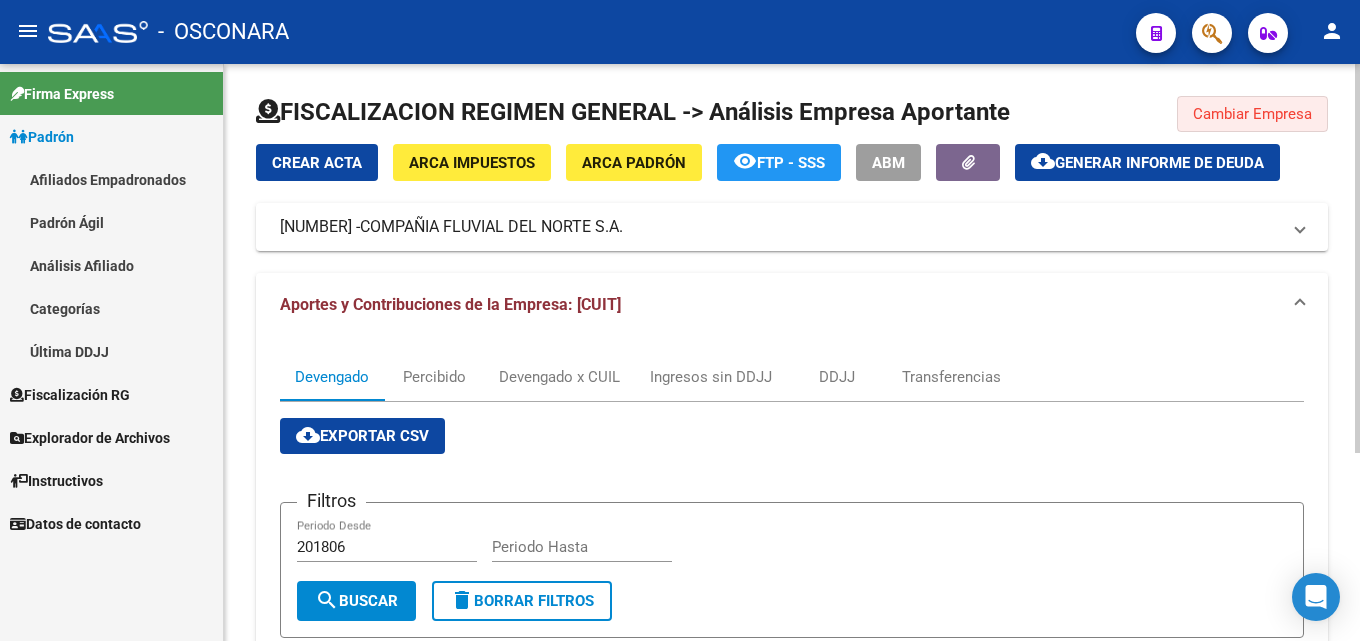 click on "Cambiar Empresa" 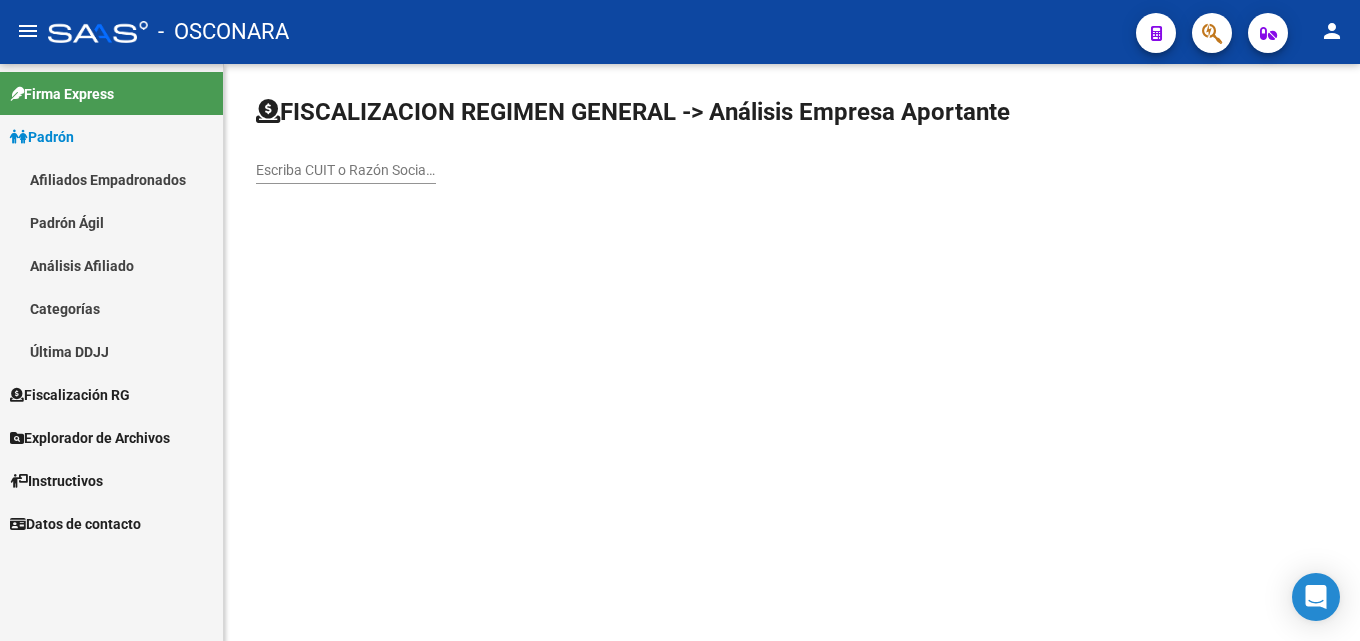 click on "Escriba CUIT o Razón Social para buscar" at bounding box center (346, 170) 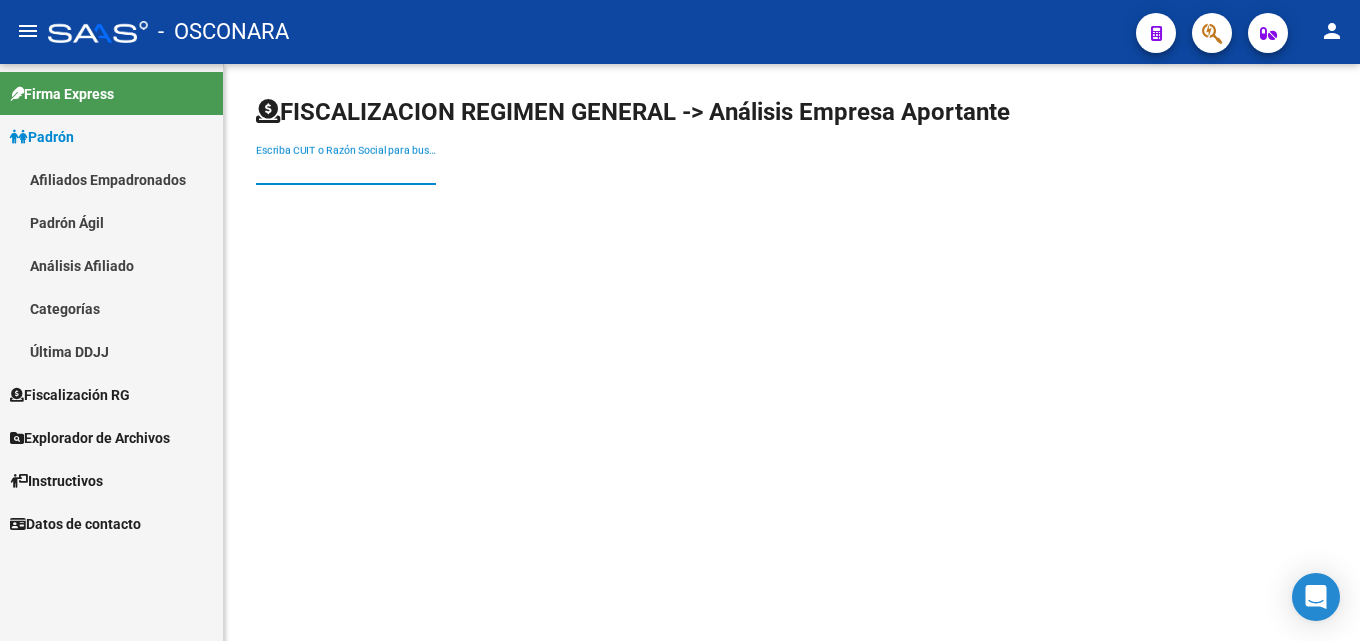 paste on "FLUVIAL TRANSSALTO S.R.L." 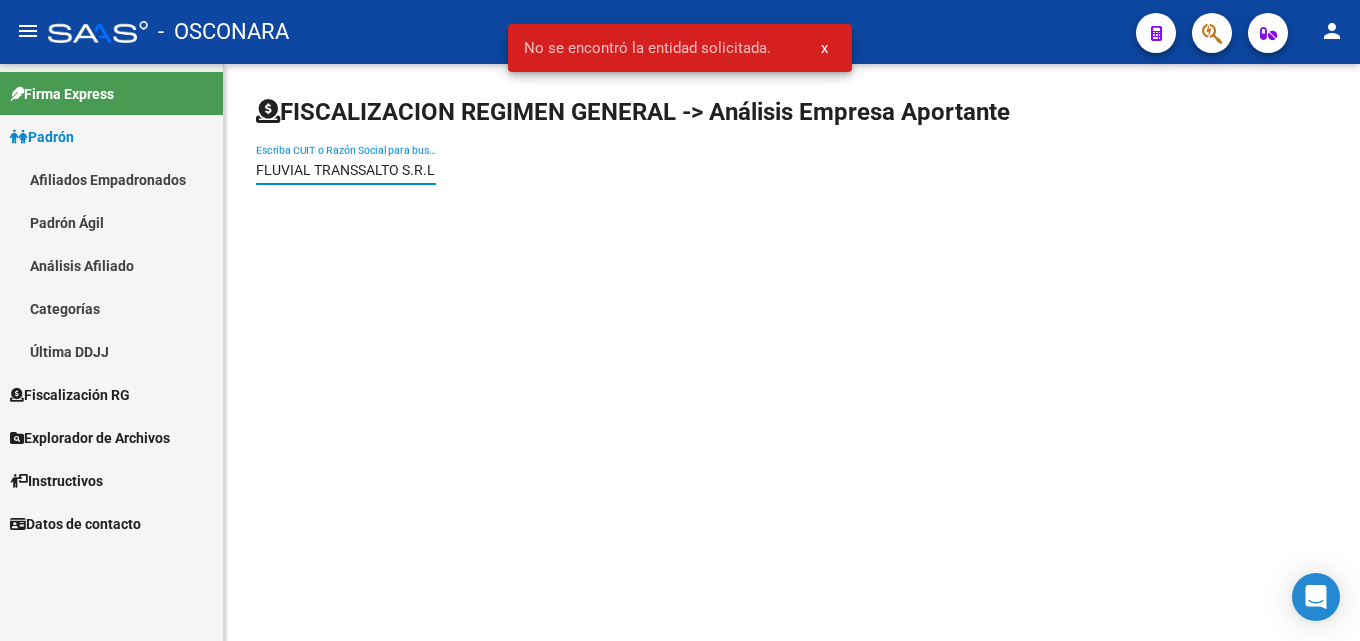 scroll, scrollTop: 0, scrollLeft: 0, axis: both 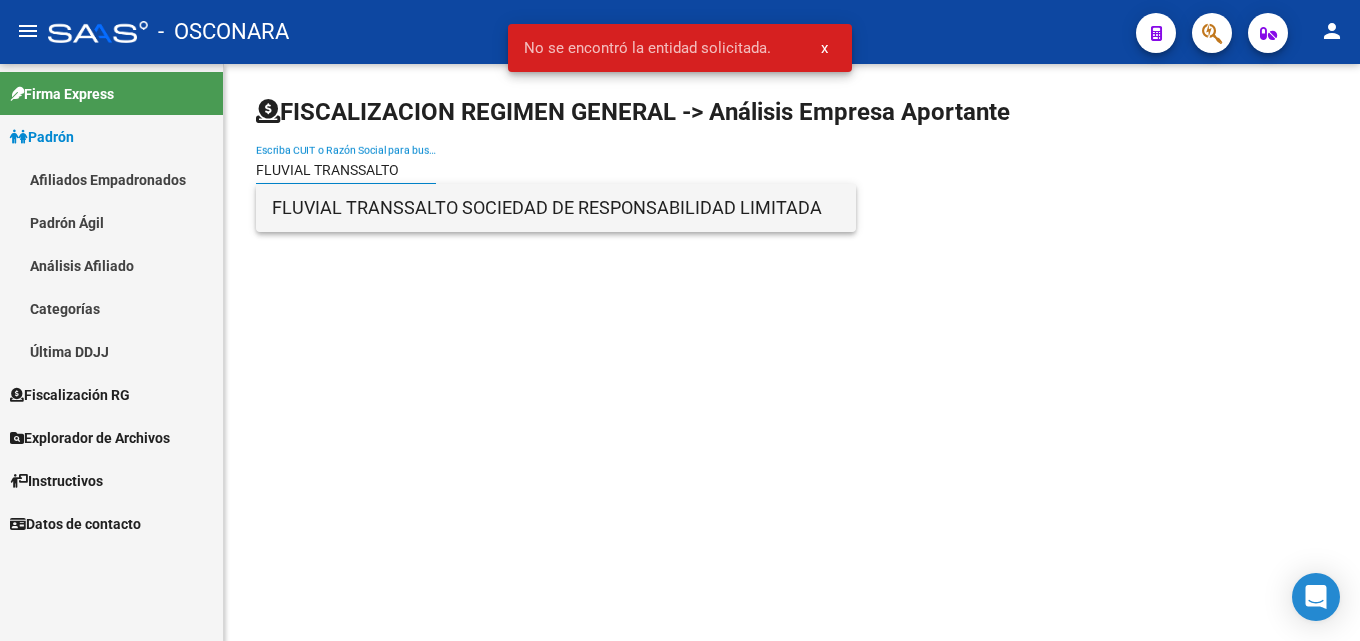 type on "FLUVIAL TRANSSALTO" 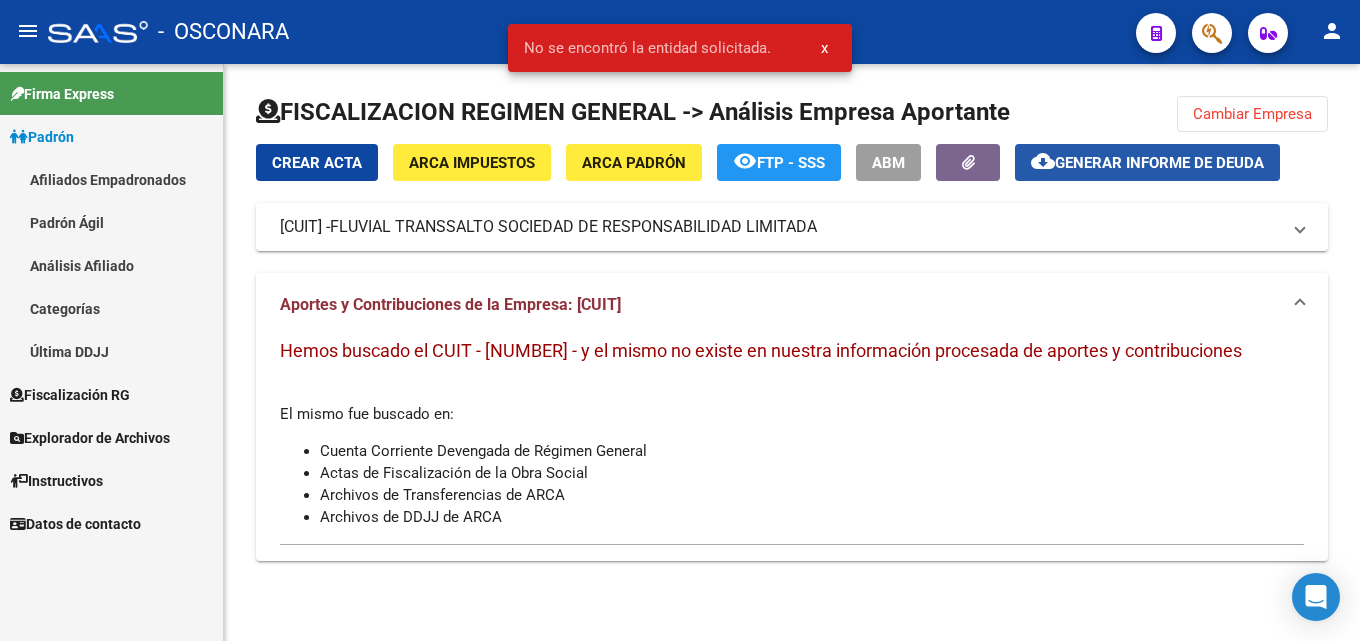 click on "cloud_download  Generar informe de deuda" 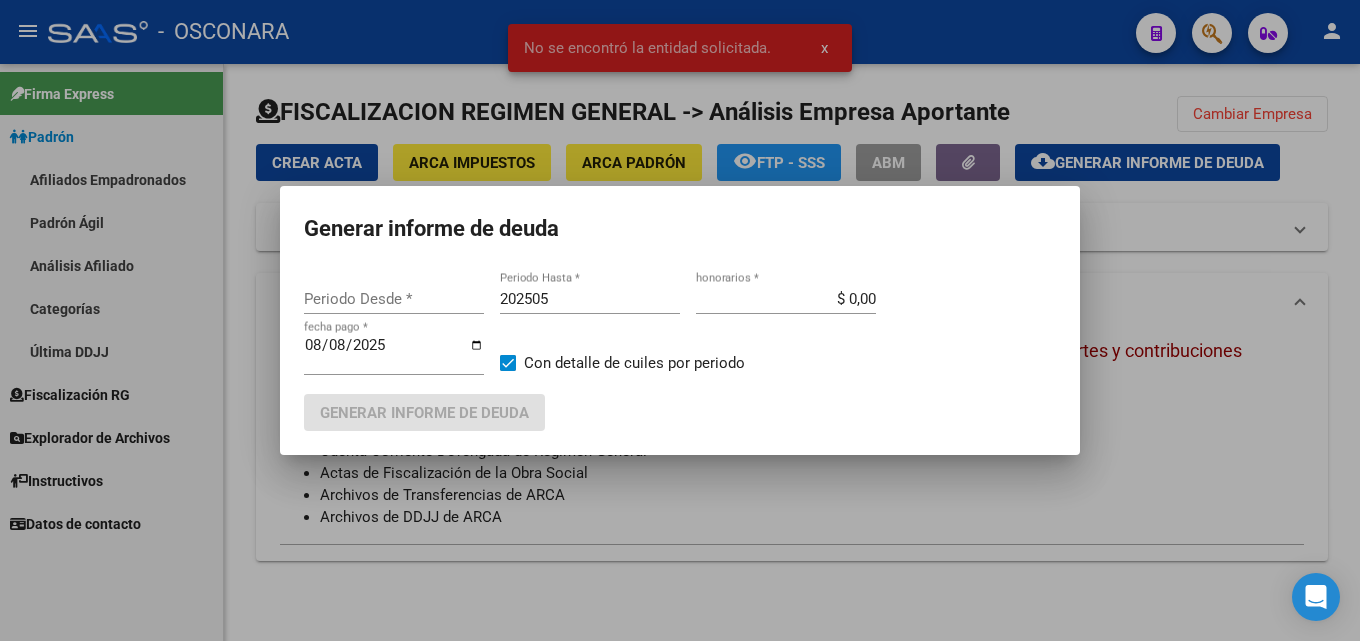 type on "201806" 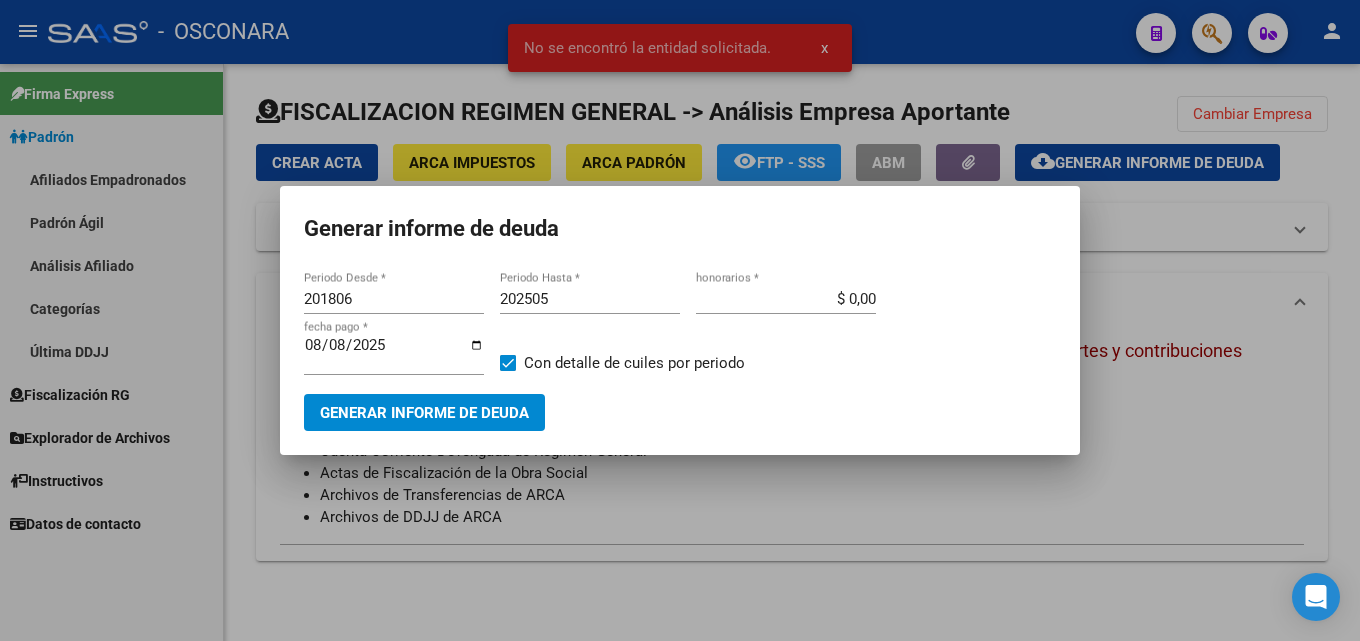 click at bounding box center [680, 320] 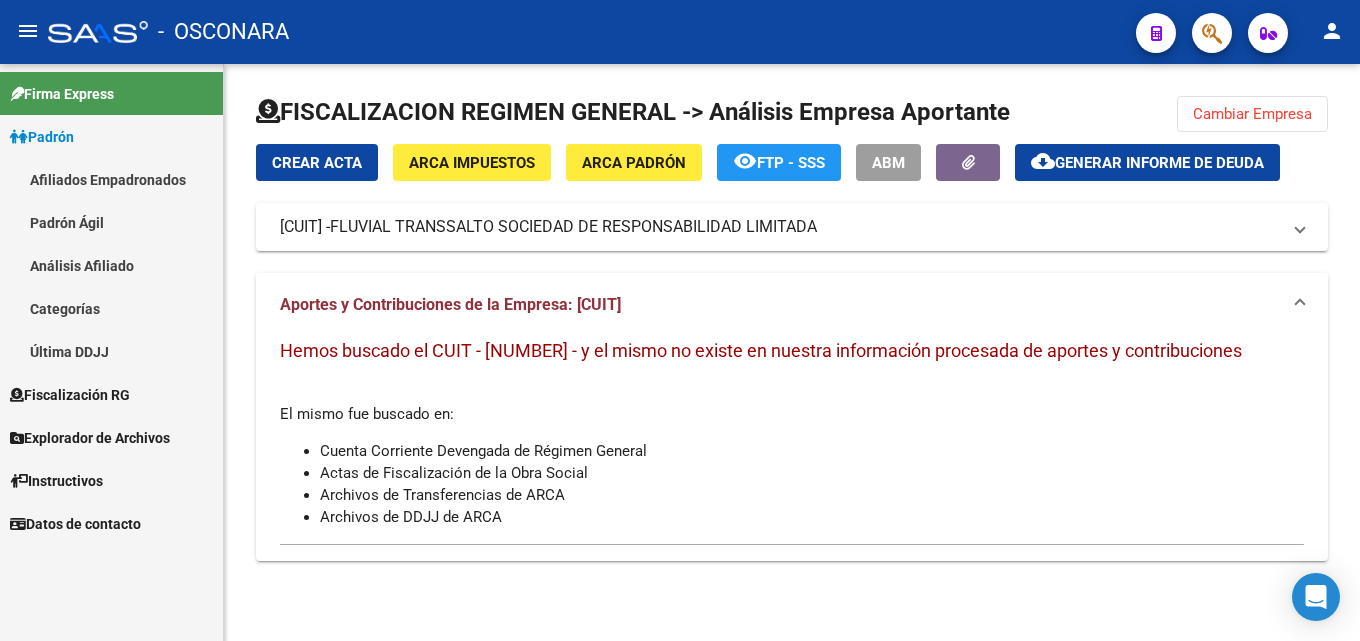 click on "FISCALIZACION REGIMEN GENERAL -> Análisis Empresa Aportante  Cambiar Empresa  Crear Acta ARCA Impuestos ARCA Padrón remove_red_eye  FTP - SSS  ABM  cloud_download  Generar informe de deuda  30634031568 -   FLUVIAL TRANSSALTO SOCIEDAD DE RESPONSABILIDAD LIMITADA Telefono:  4275-6670 / 7363 / 15-54511859 Sr. Roberto Mail:  estudio3adm@hotmail.com Observaciones:  Provincia:  Localidad:  Calle:  Numero:  Dpto:  Aportes y Contribuciones de la Empresa: 30634031568 Hemos buscado el CUIT - 30634031568 - y el mismo no existe en nuestra información procesada de aportes y contribuciones  El mismo fue buscado en:  Cuenta Corriente Devengada de Régimen General Actas de Fiscalización de la Obra Social Archivos de Transferencias de ARCA Archivos de DDJJ de ARCA" 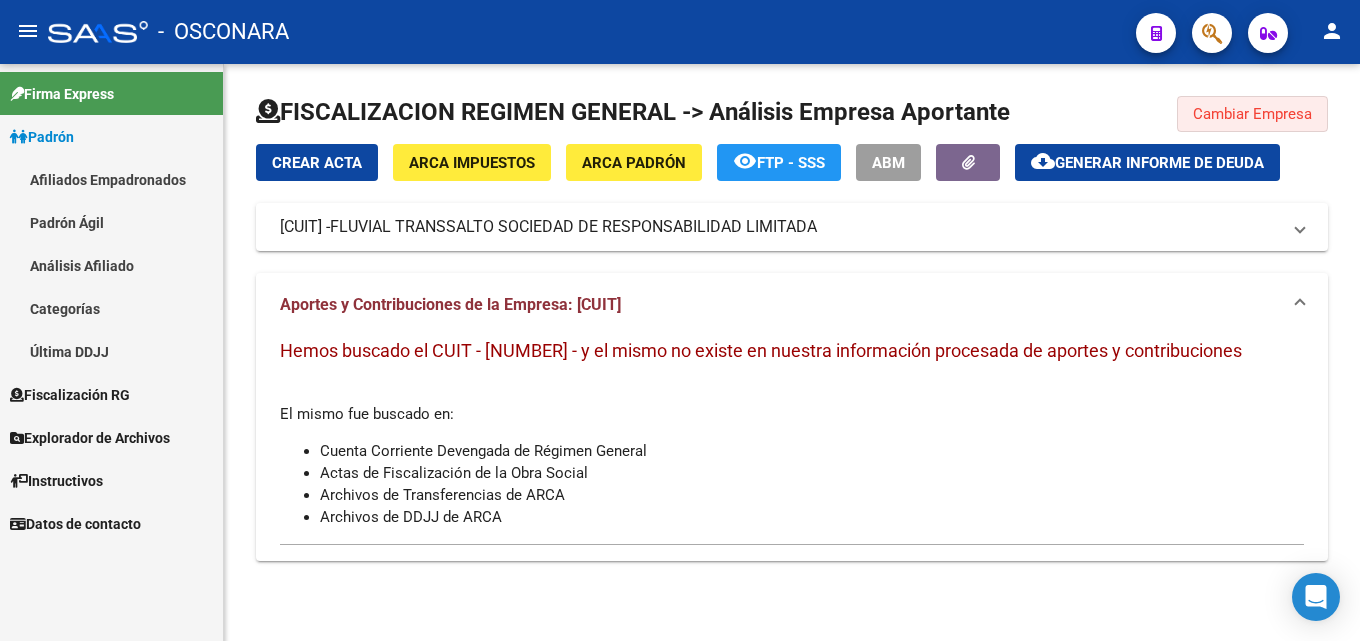 click on "Cambiar Empresa" 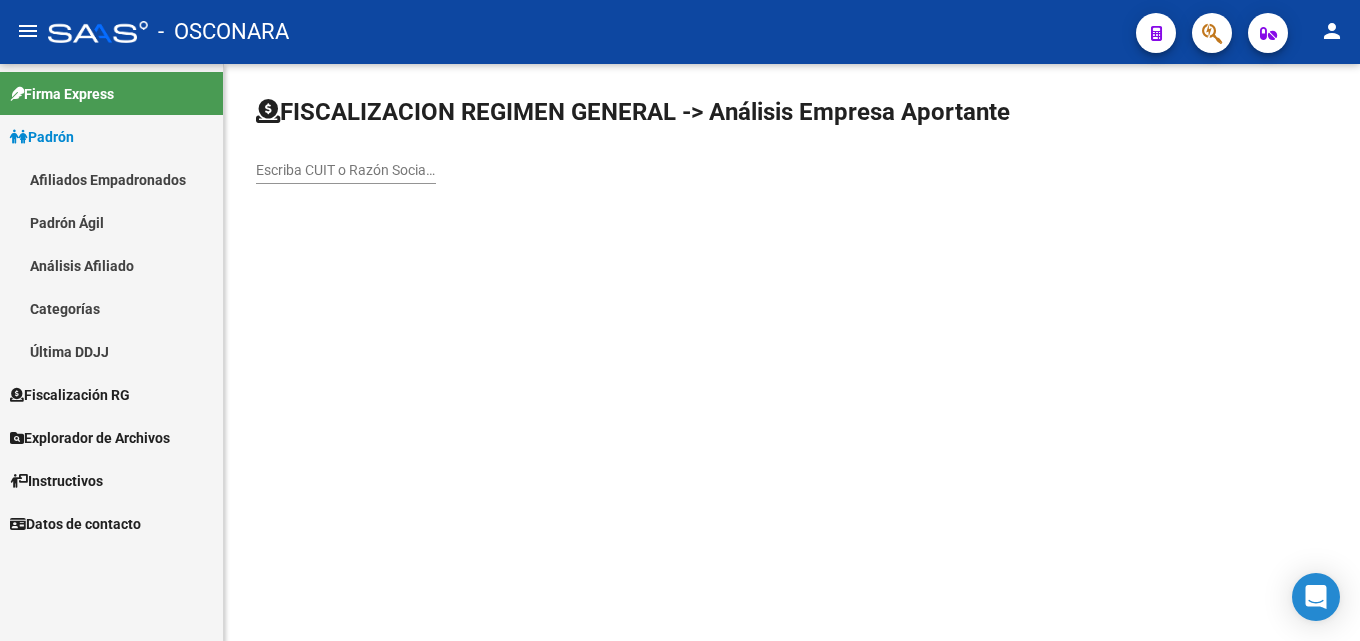 click on "Escriba CUIT o Razón Social para buscar" at bounding box center [346, 170] 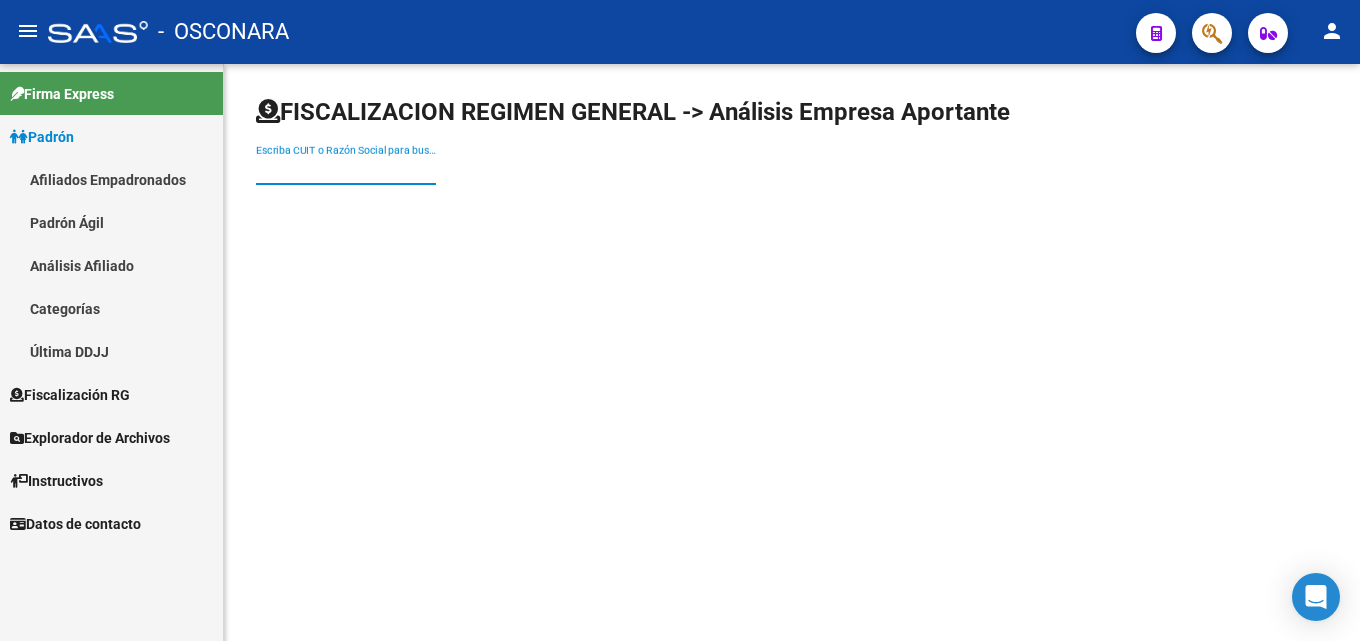 paste on "NORCOTECNICA S.A." 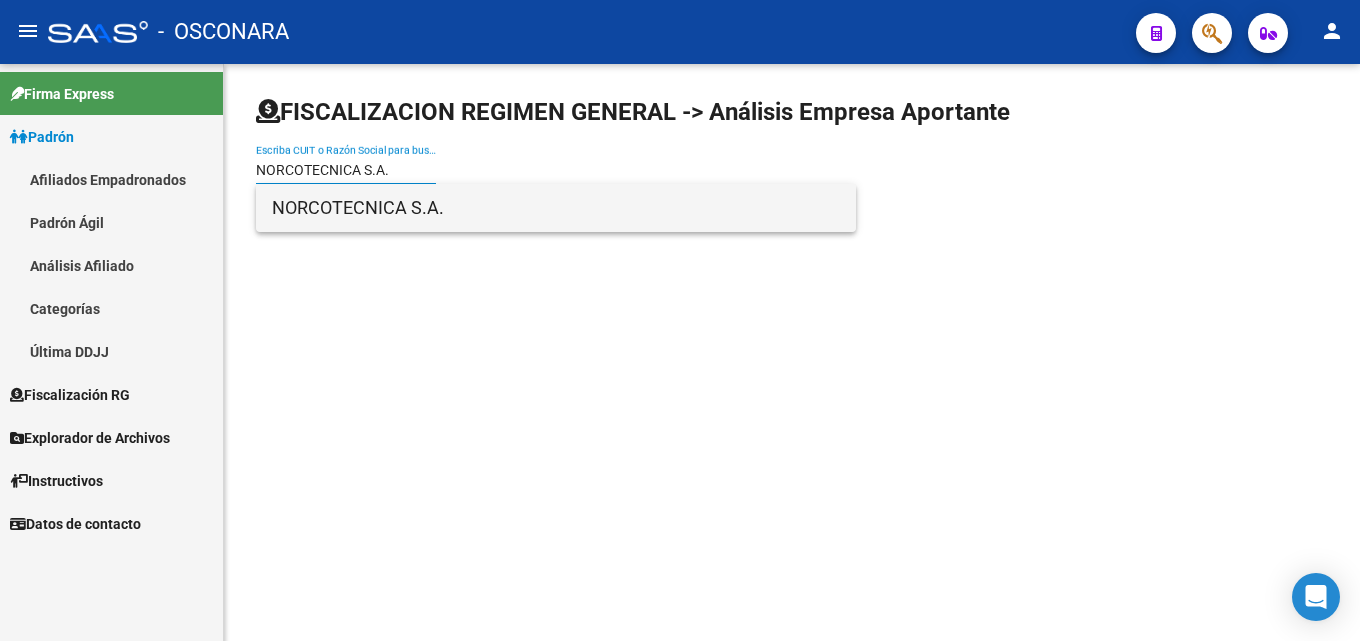 type on "NORCOTECNICA S.A." 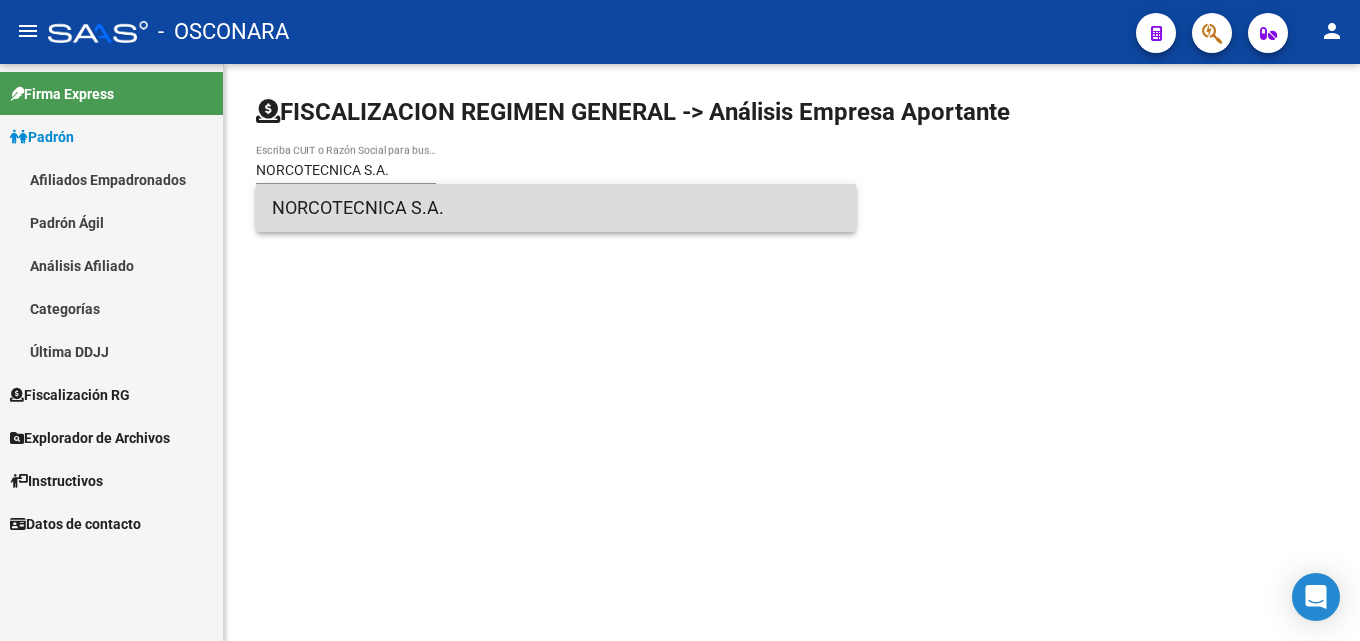 click on "NORCOTECNICA S.A." at bounding box center [556, 208] 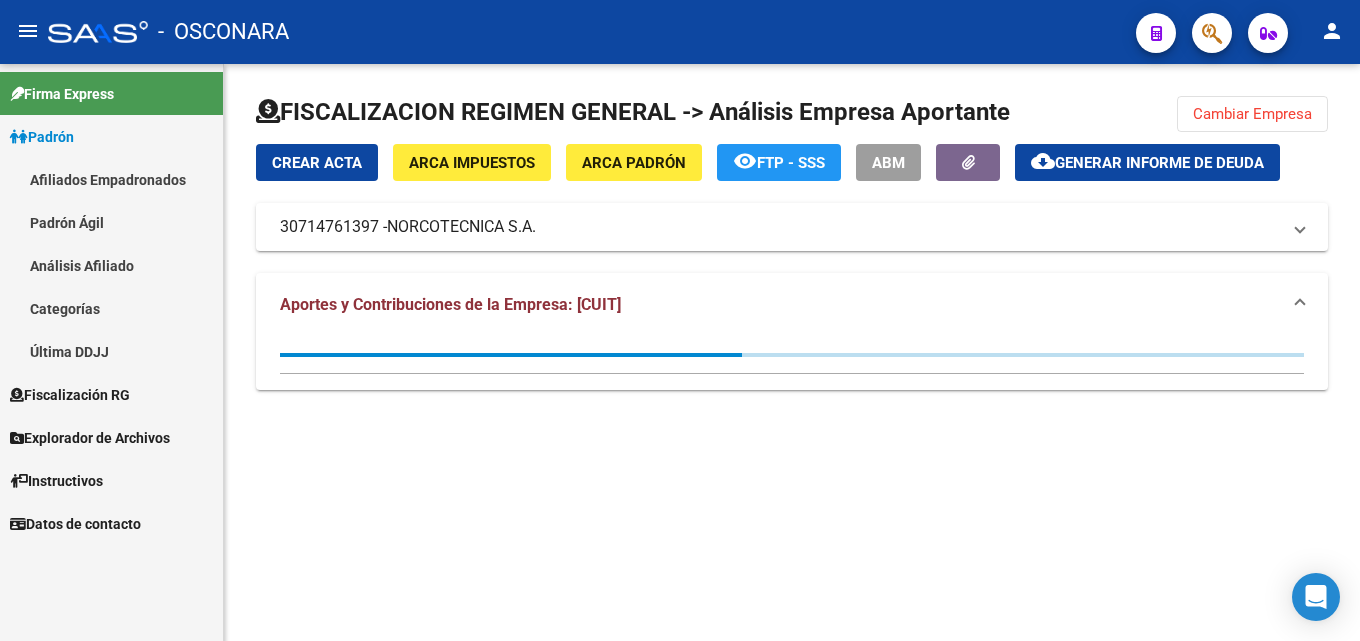 click on "Generar informe de deuda" 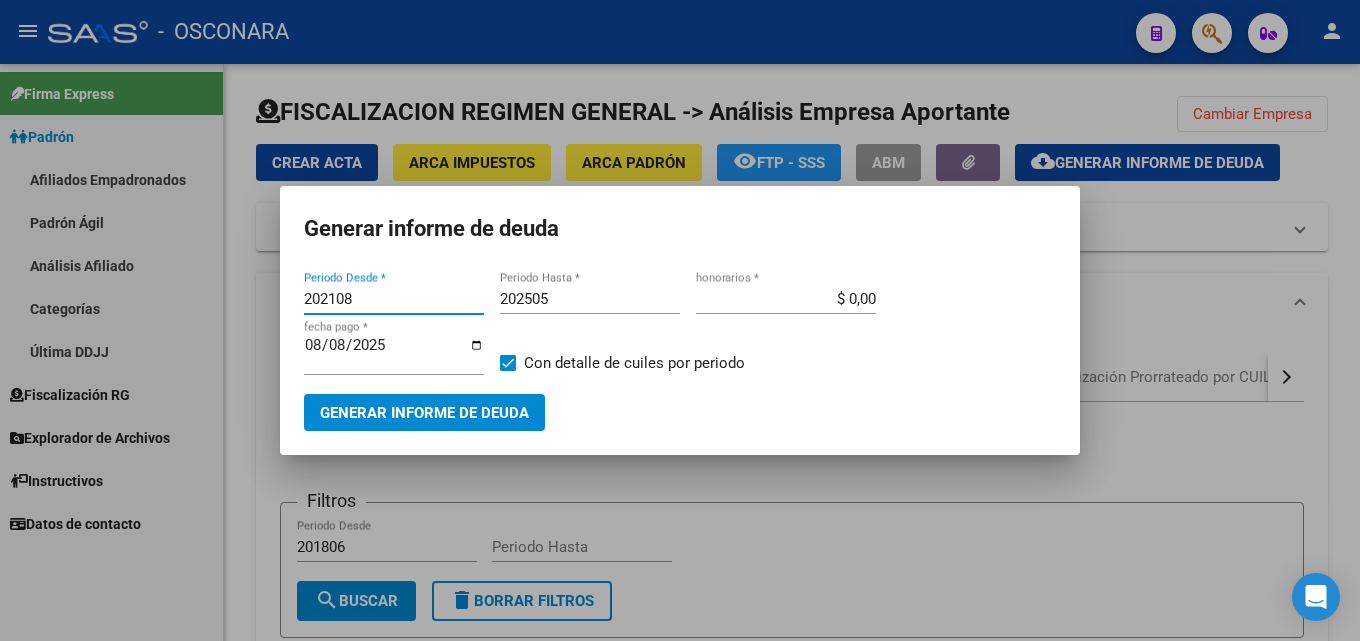 click on "202108" at bounding box center (394, 299) 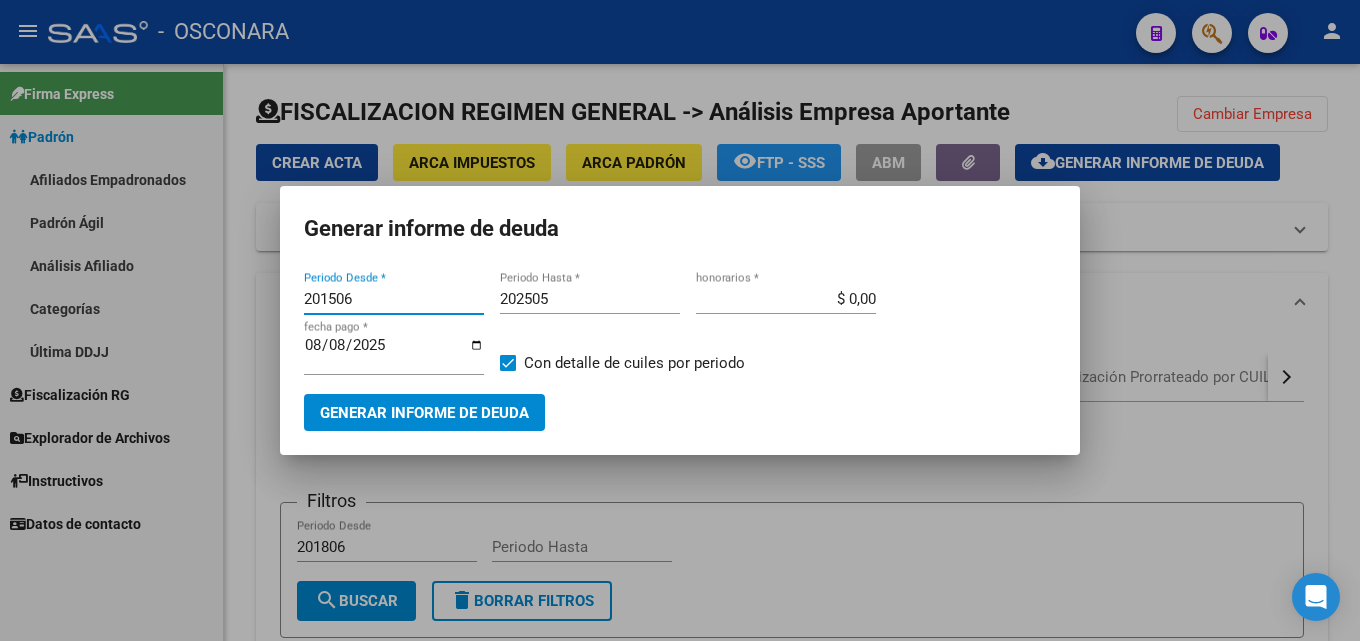 type on "201506" 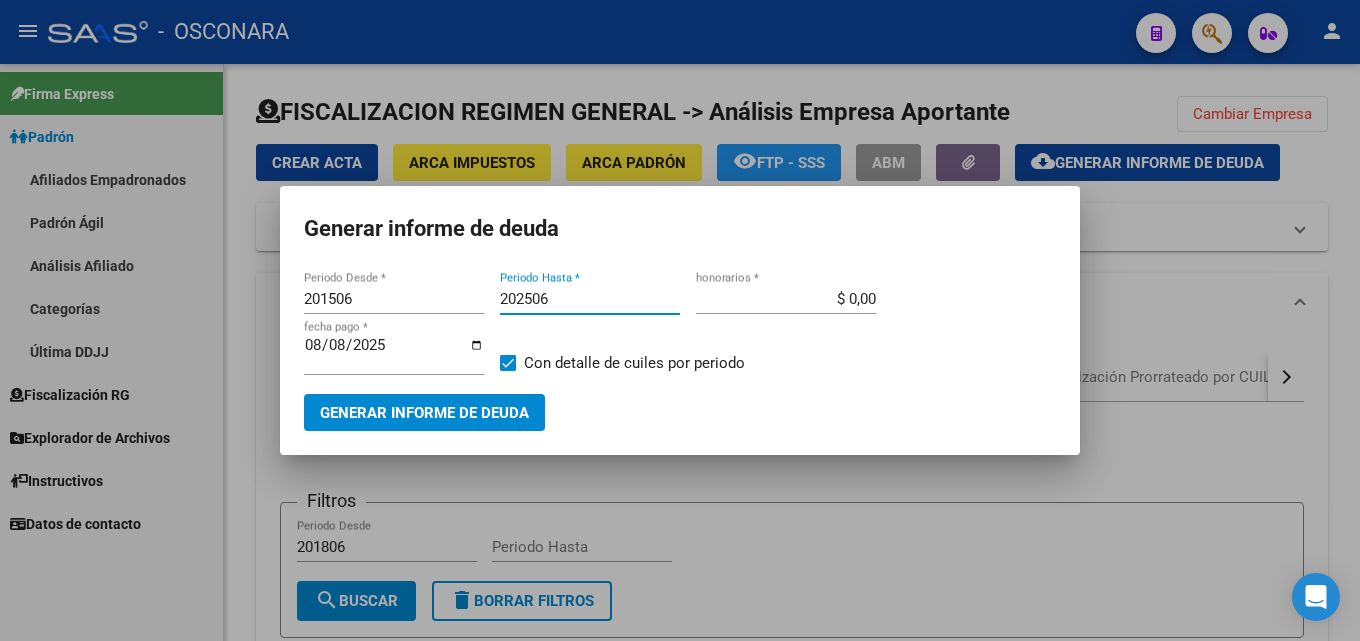 type on "202506" 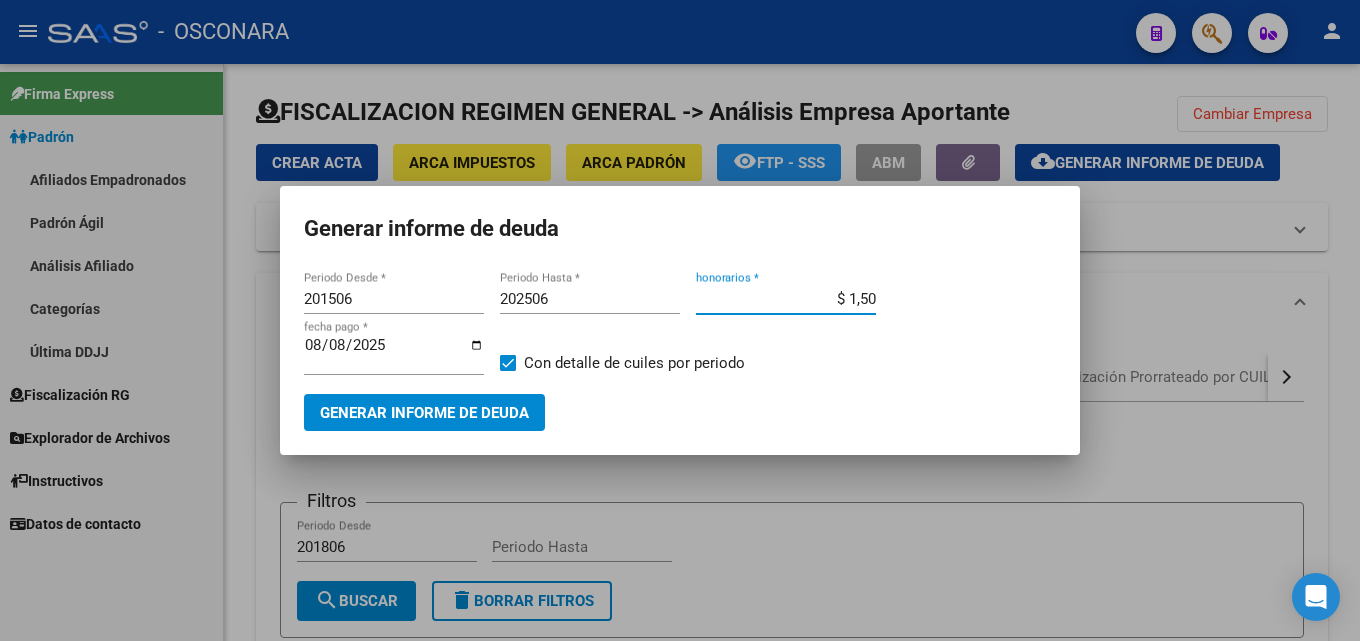 type on "$ 15,00" 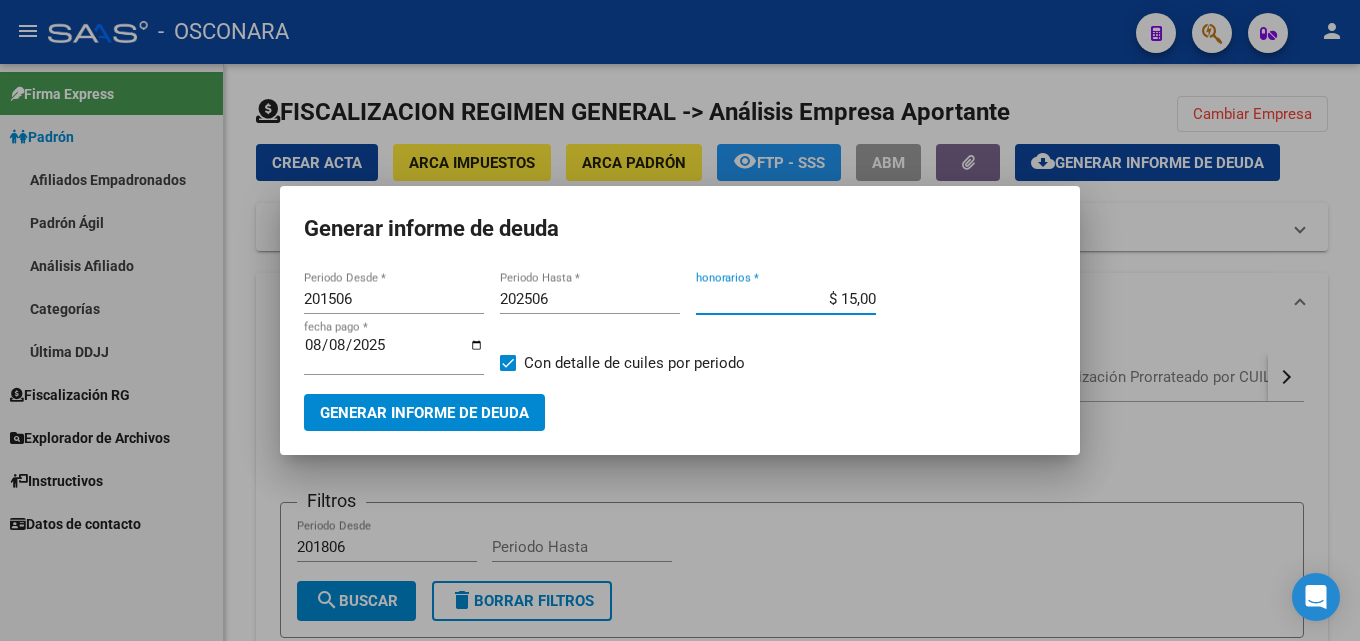 click on "2025-08-08 fecha pago *" at bounding box center (394, 363) 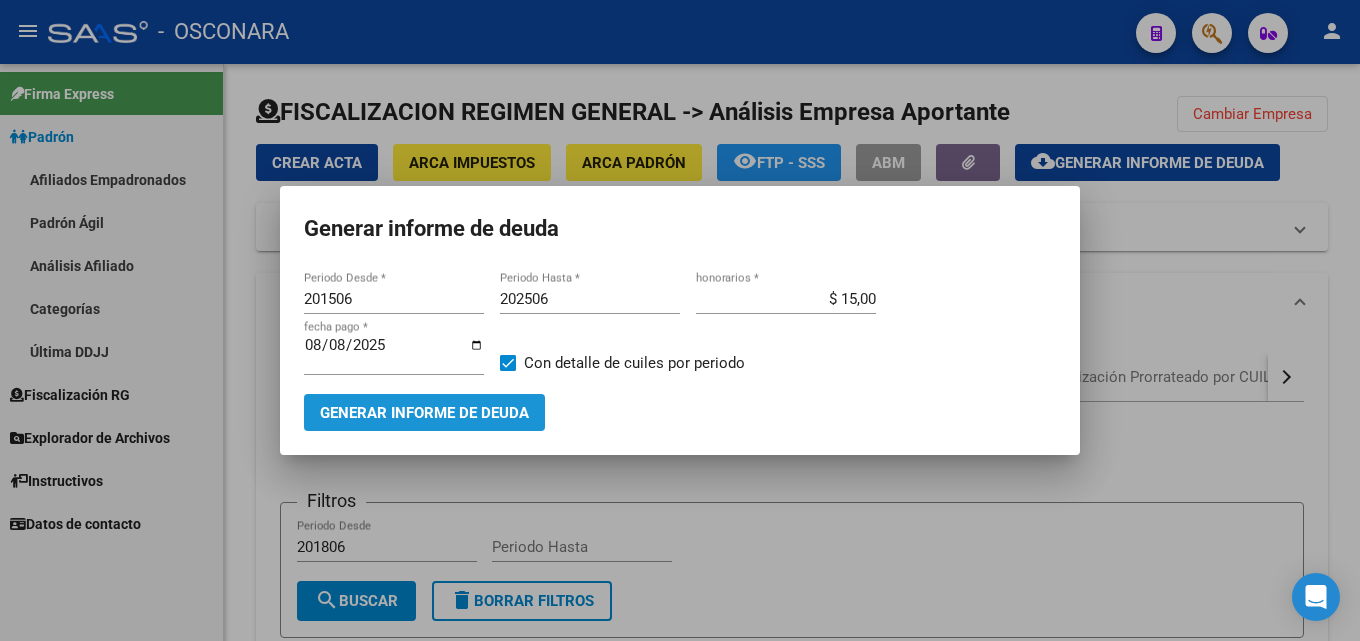 click on "Generar informe de deuda" at bounding box center (424, 413) 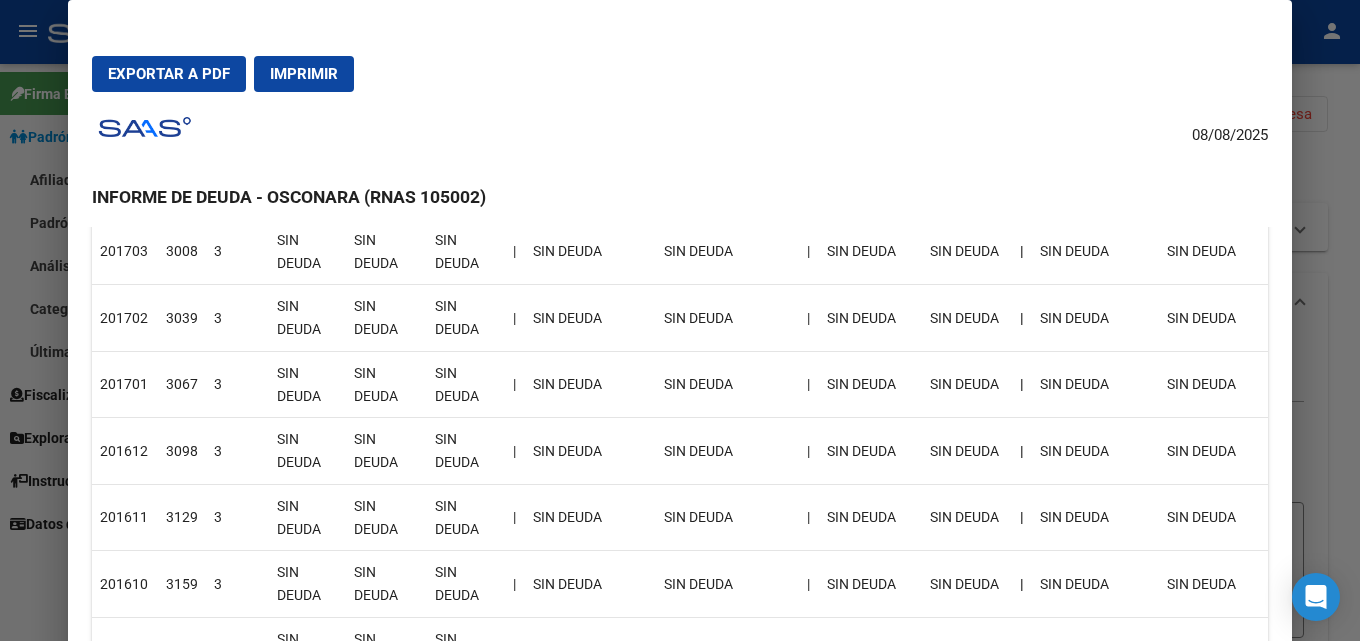 scroll, scrollTop: 6800, scrollLeft: 0, axis: vertical 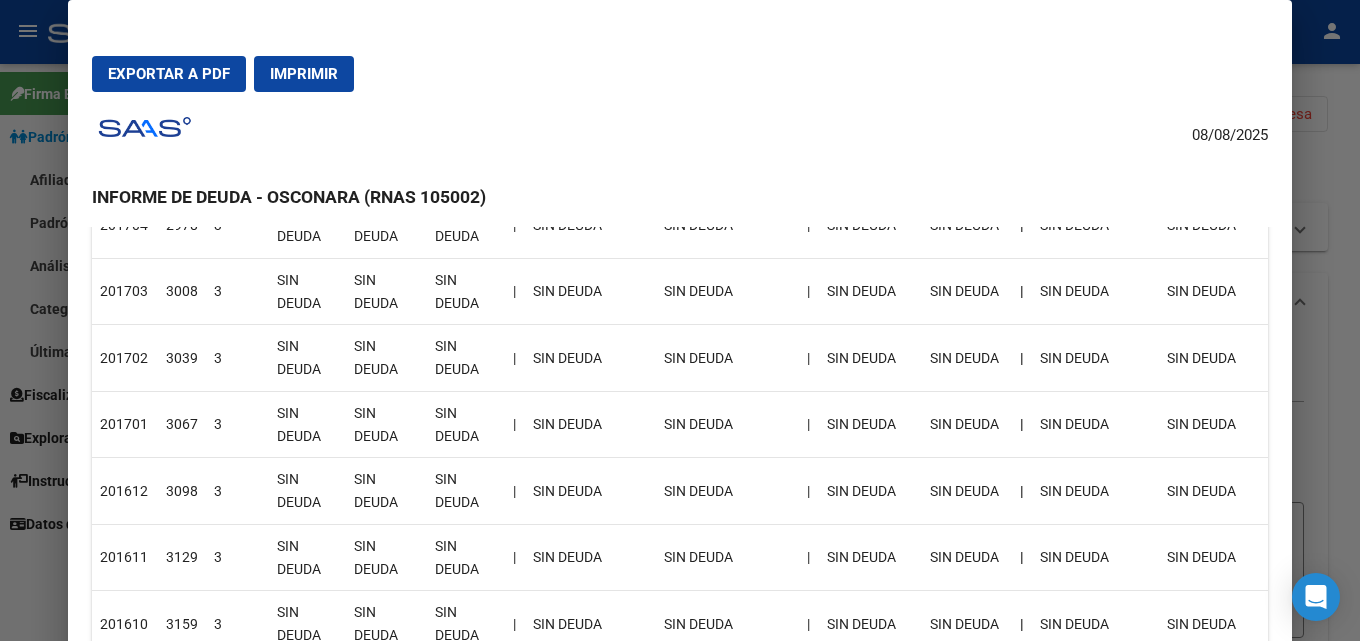 click at bounding box center (680, 320) 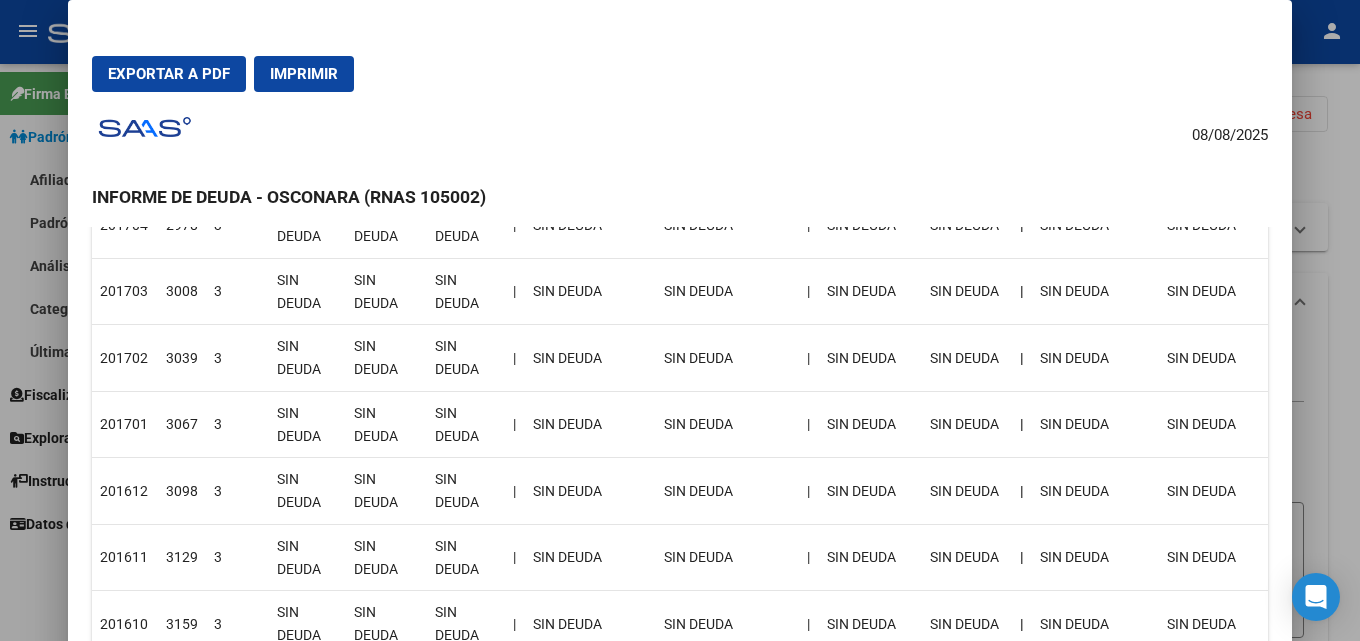 click at bounding box center [680, 320] 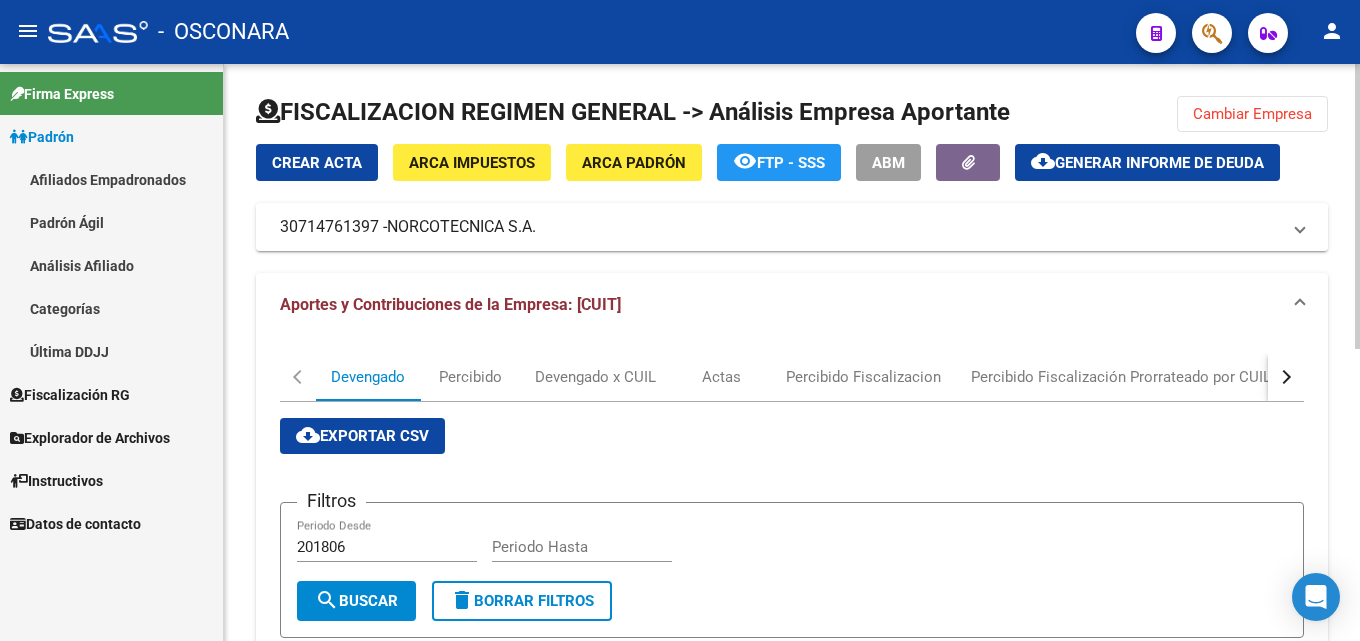 click on "FISCALIZACION REGIMEN GENERAL -> Análisis Empresa Aportante  Cambiar Empresa  Crear Acta ARCA Impuestos ARCA Padrón remove_red_eye  FTP - SSS  ABM  cloud_download  Generar informe de deuda  30714761397 -   NORCOTECNICA S.A. Telefono:  15-38120229 - Sr. Ingolotti agustin (dueño) Mail:  norcotecnica@hotmail.com Observaciones:  Provincia:  Capital Federal Localidad:  Calle:  Tte. Gral.  Juan Peron Numero:  4227 Dpto:  Piso 2  - Dto A Aportes y Contribuciones de la Empresa: 30714761397 Devengado Percibido Devengado x CUIL Actas Percibido Fiscalizacion Percibido Fiscalización Prorrateado por CUIL Ingresos sin DDJJ DDJJ Transferencias Sano Relaciones Laborales cloud_download  Exportar CSV  Filtros   201806 Periodo Desde    Periodo Hasta  search  Buscar  delete  Borrar Filtros  Período Deuda Total Con Intereses  Deuda Bruta Neto de Fiscalización e Incobrable Intereses Dias | Declarado Bruto ARCA Transferido Bruto ARCA | Cobrado Bruto por Fiscalización Incobrable / Acta virtual | Transferido De Más | | | |" 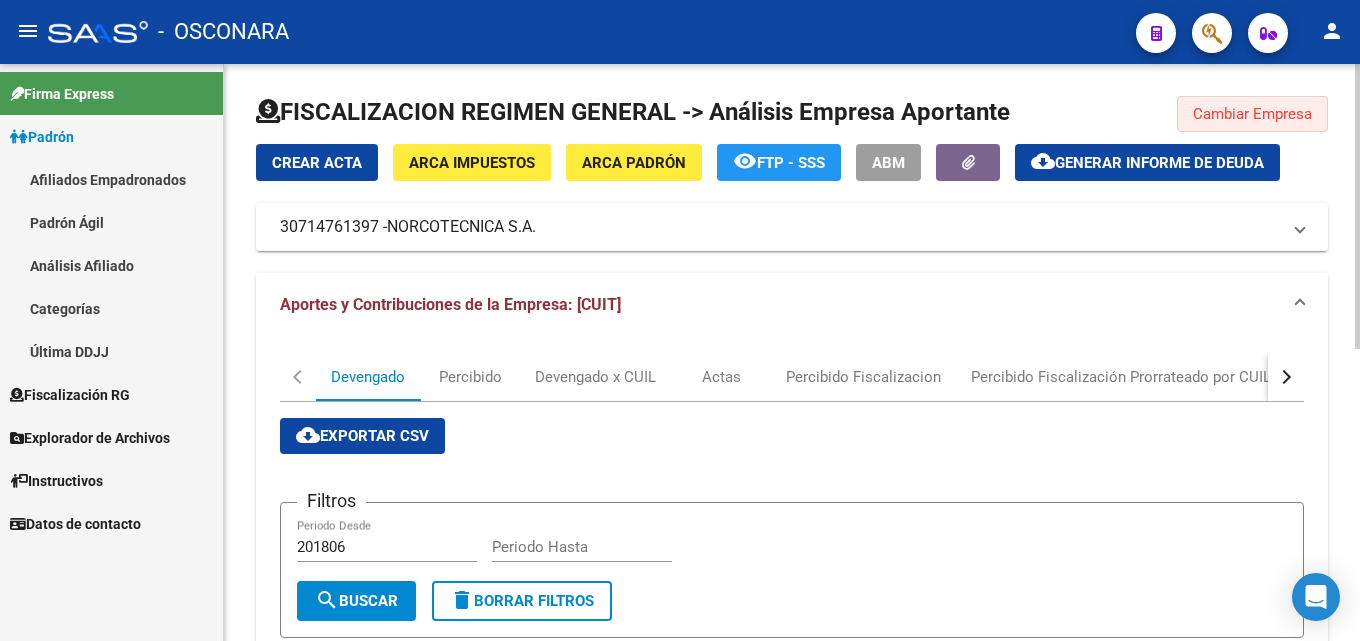 drag, startPoint x: 1231, startPoint y: 113, endPoint x: 622, endPoint y: 162, distance: 610.9681 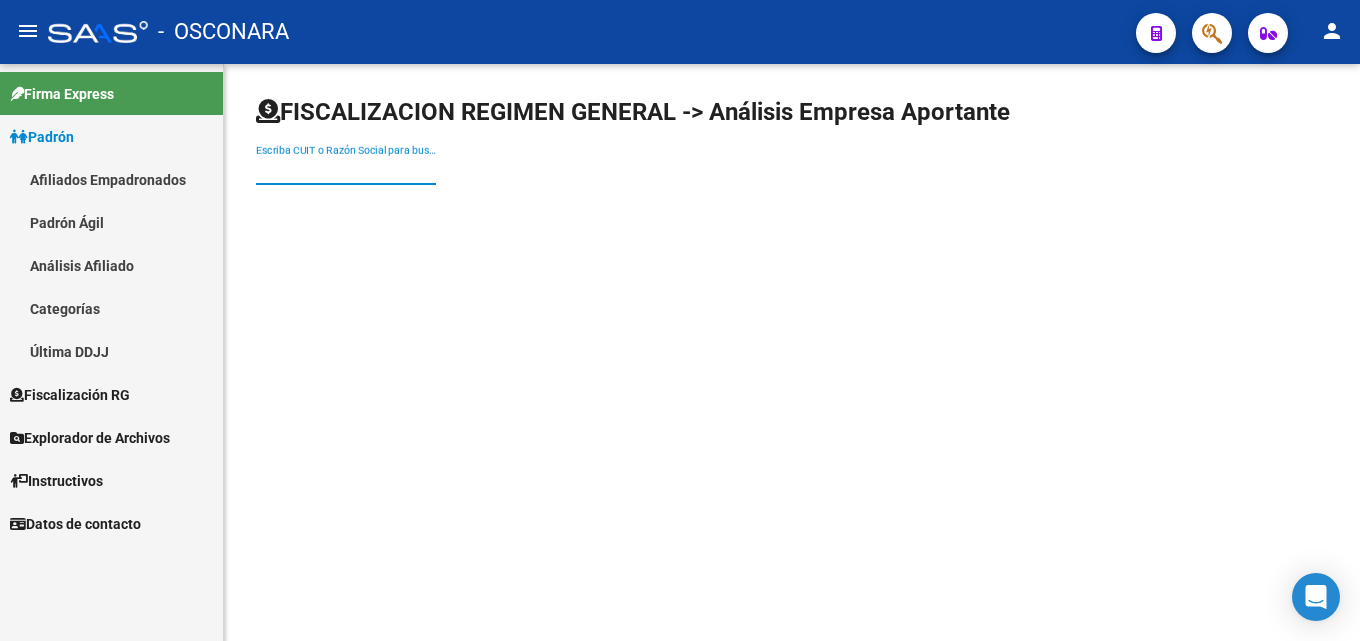 click on "Escriba CUIT o Razón Social para buscar" at bounding box center (346, 170) 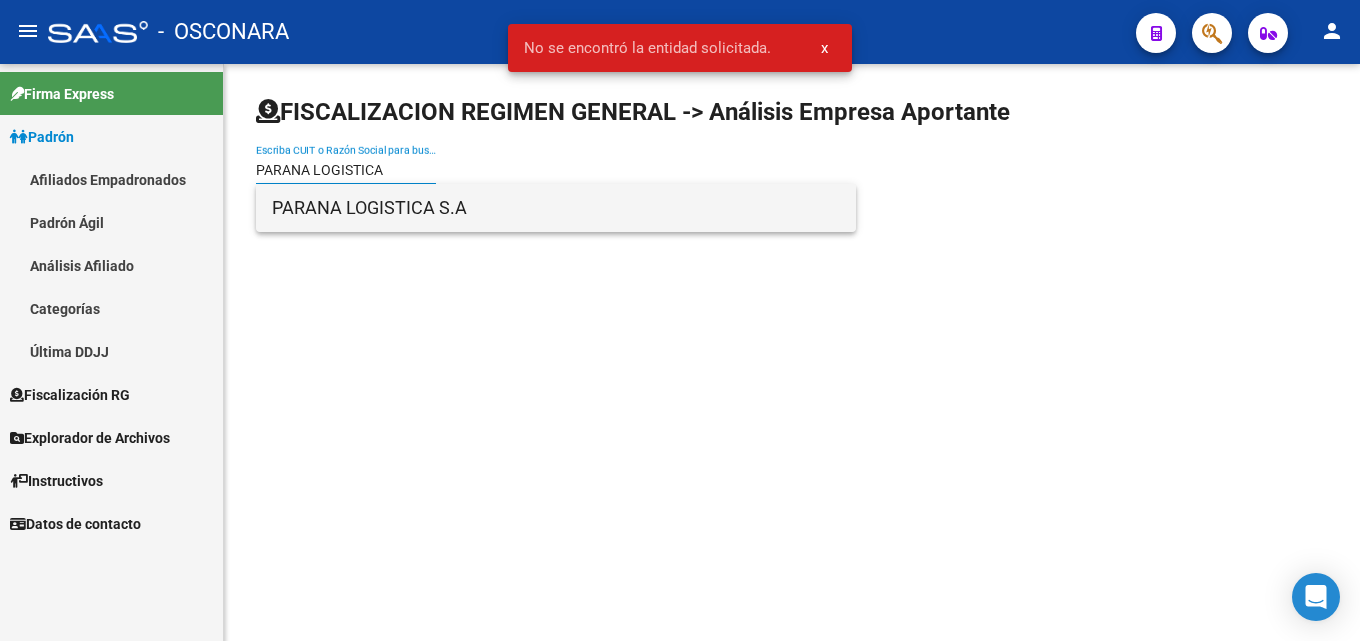 type on "PARANA LOGISTICA" 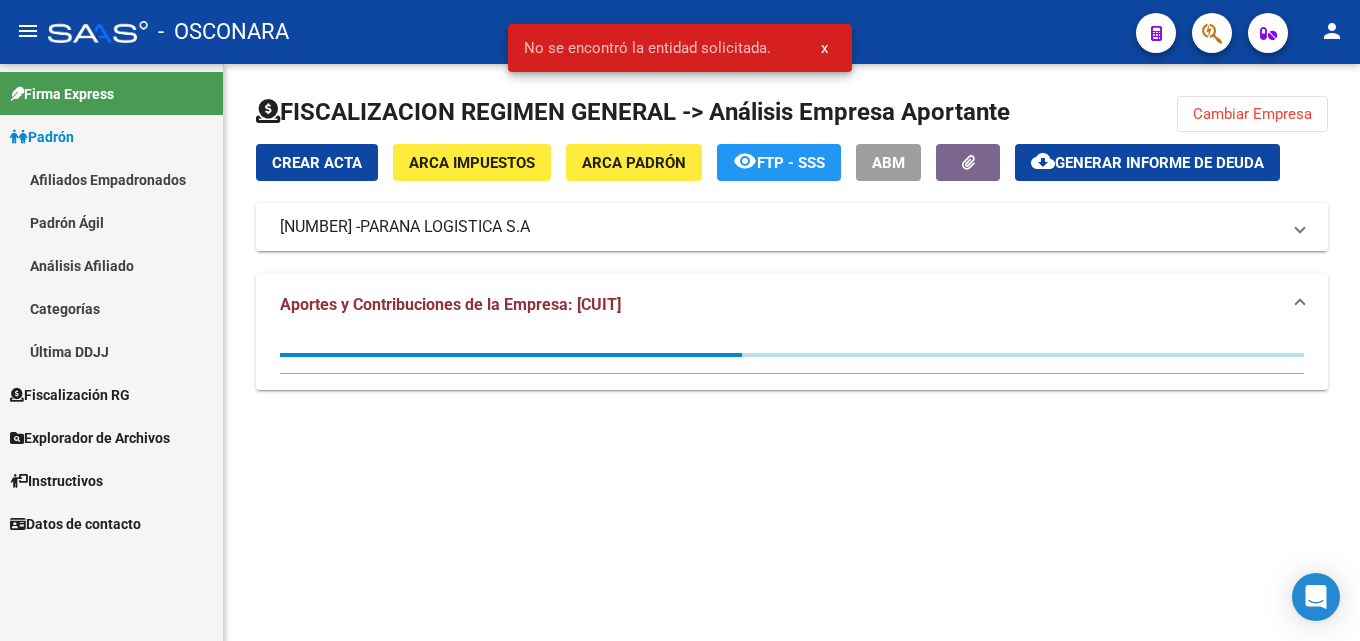click on "Generar informe de deuda" 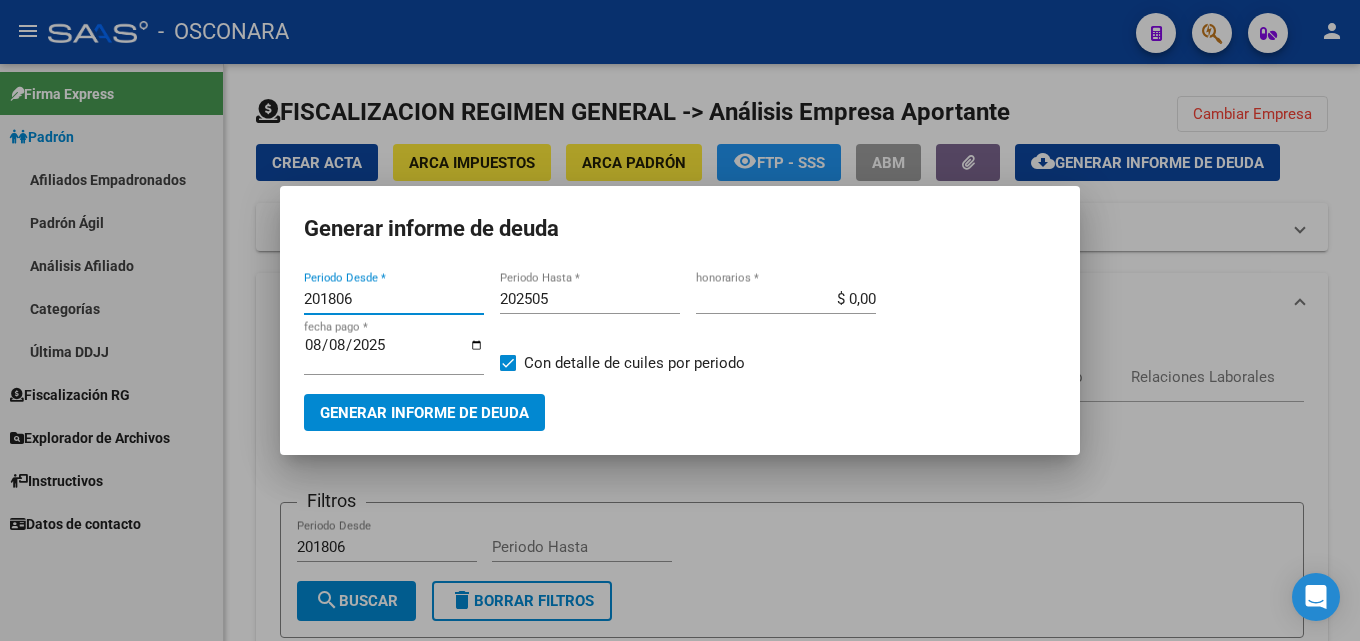 click on "201806" at bounding box center [394, 299] 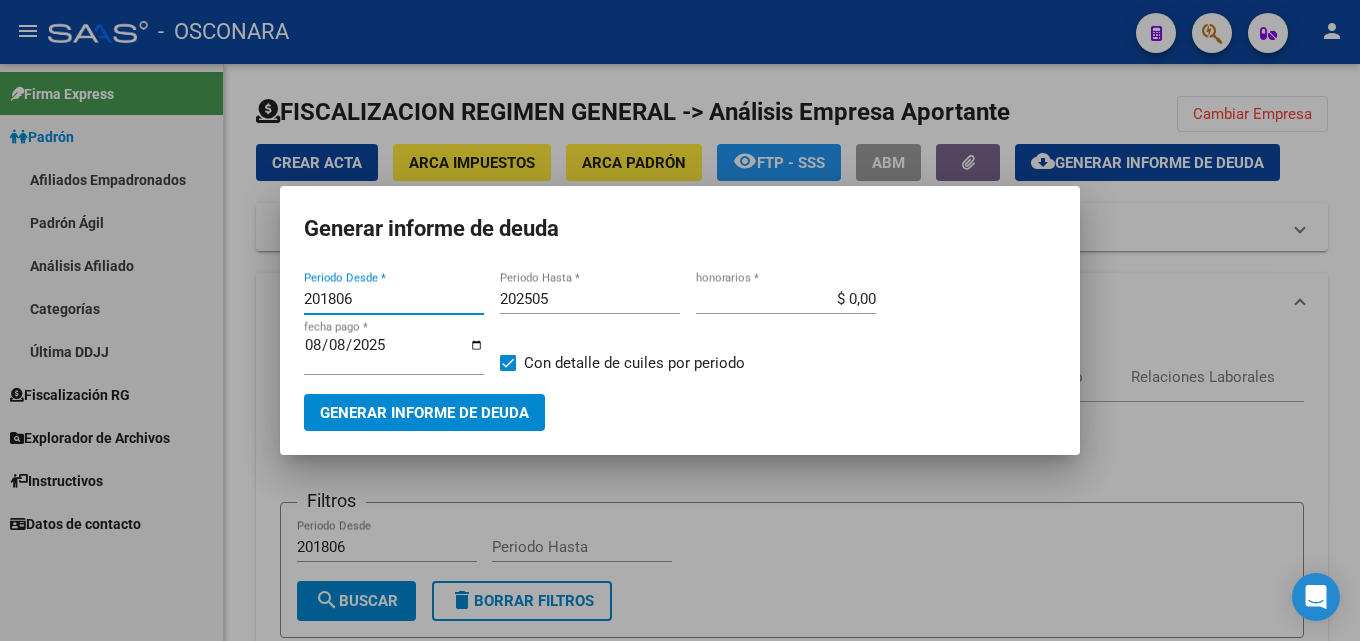 click on "201806" at bounding box center [394, 299] 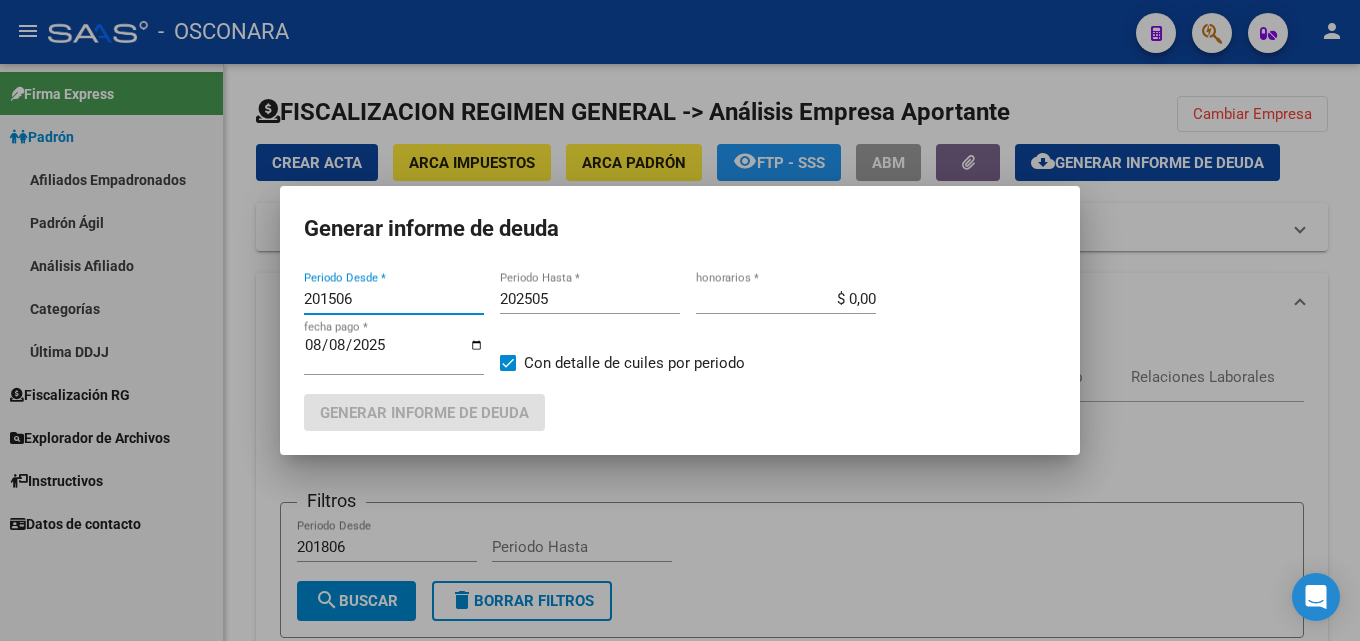 type on "201506" 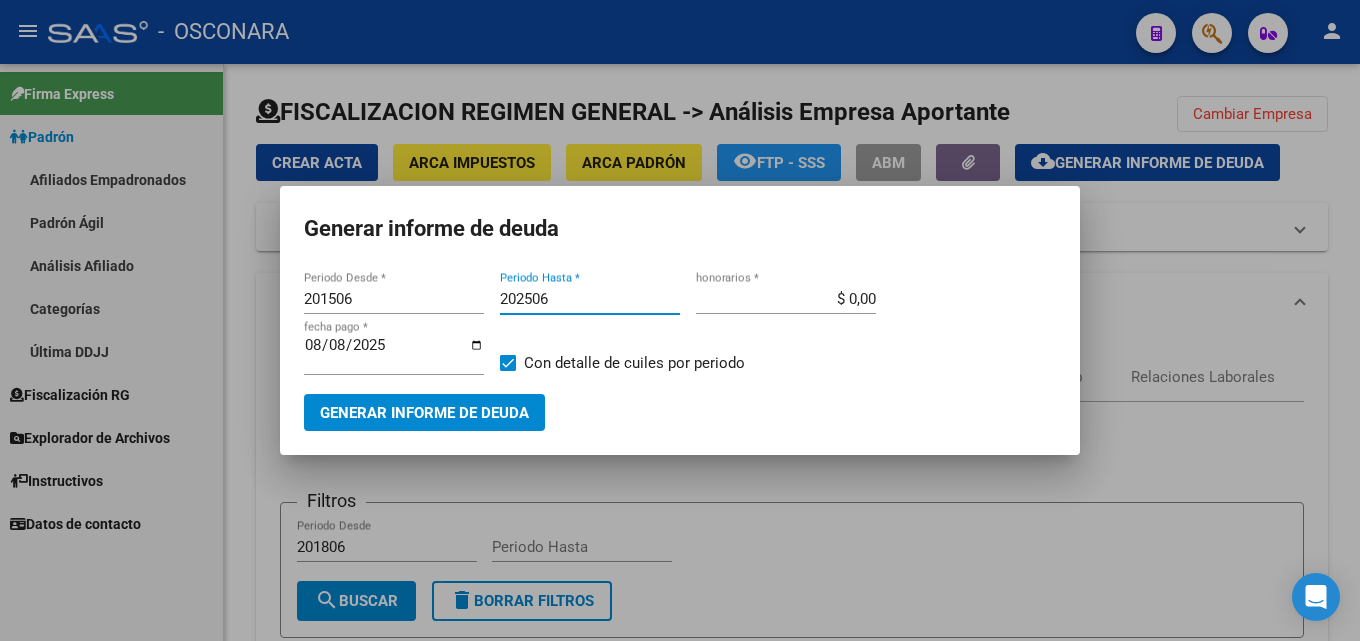 type on "202506" 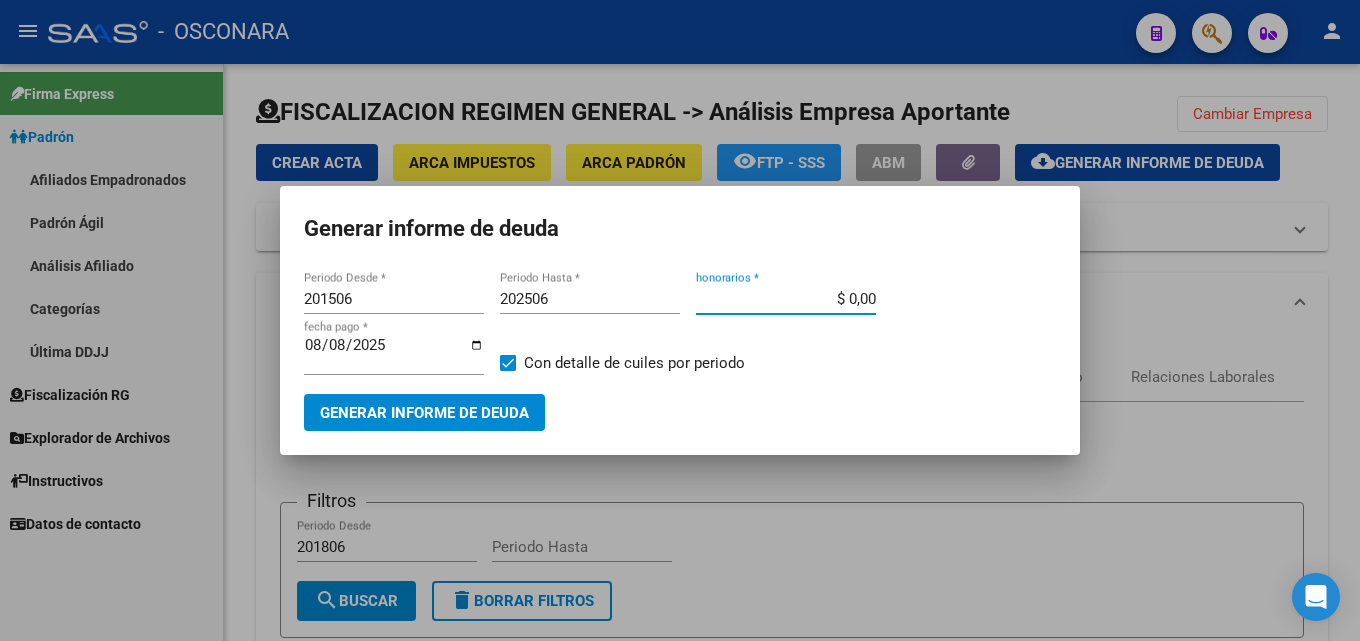 drag, startPoint x: 814, startPoint y: 297, endPoint x: 1122, endPoint y: 295, distance: 308.0065 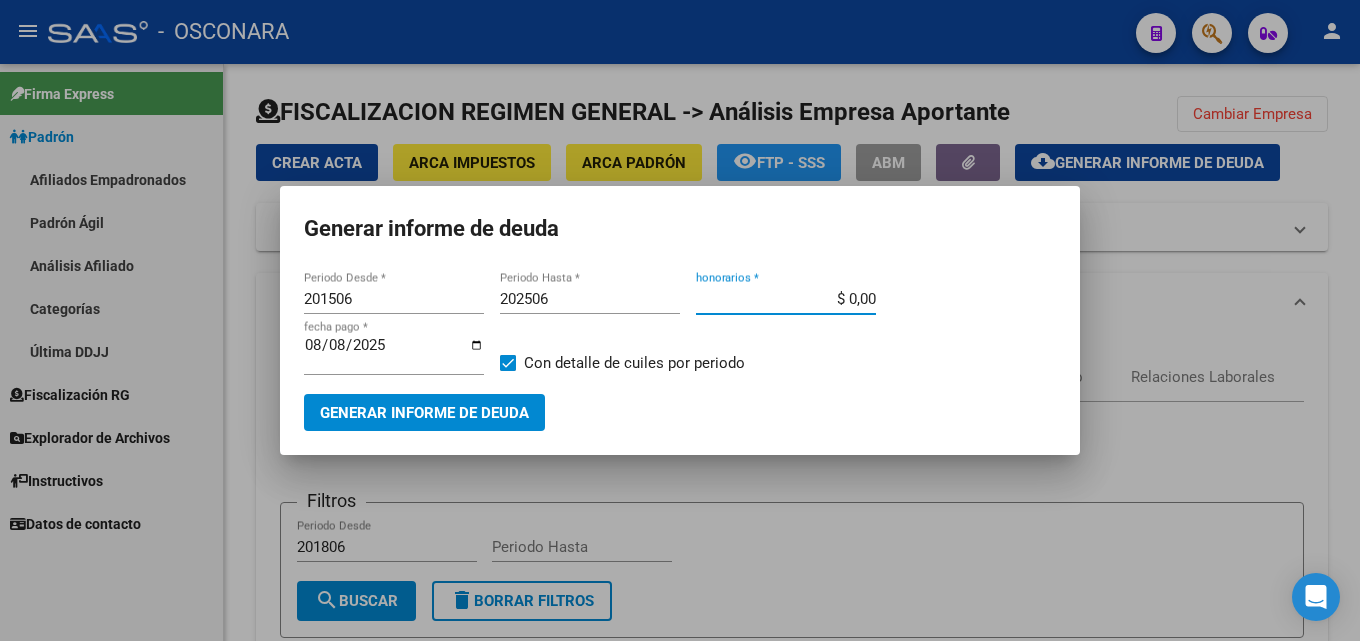 click on "Generar informe de deuda   201506 Periodo Desde *   202506 Periodo Hasta *   $ 0,00 honorarios *   2025-08-08 fecha pago *   Con detalle de cuiles por periodo  Generar informe de deuda" at bounding box center [680, 320] 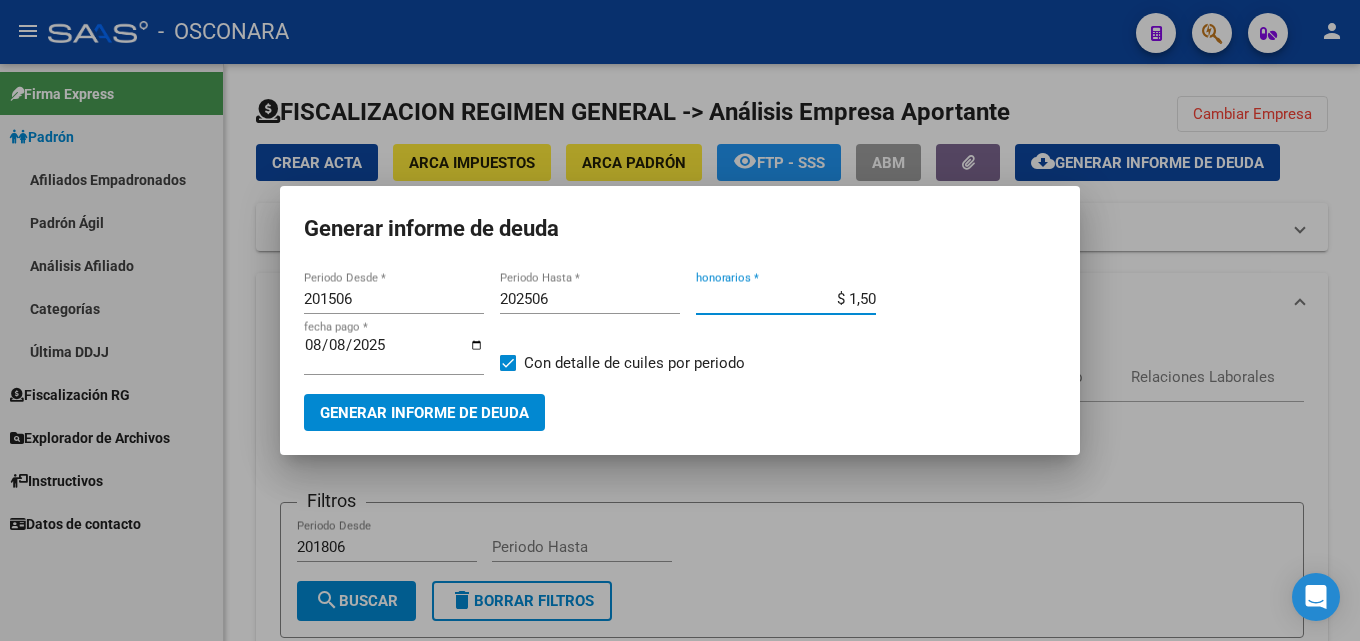 type on "$ 15,00" 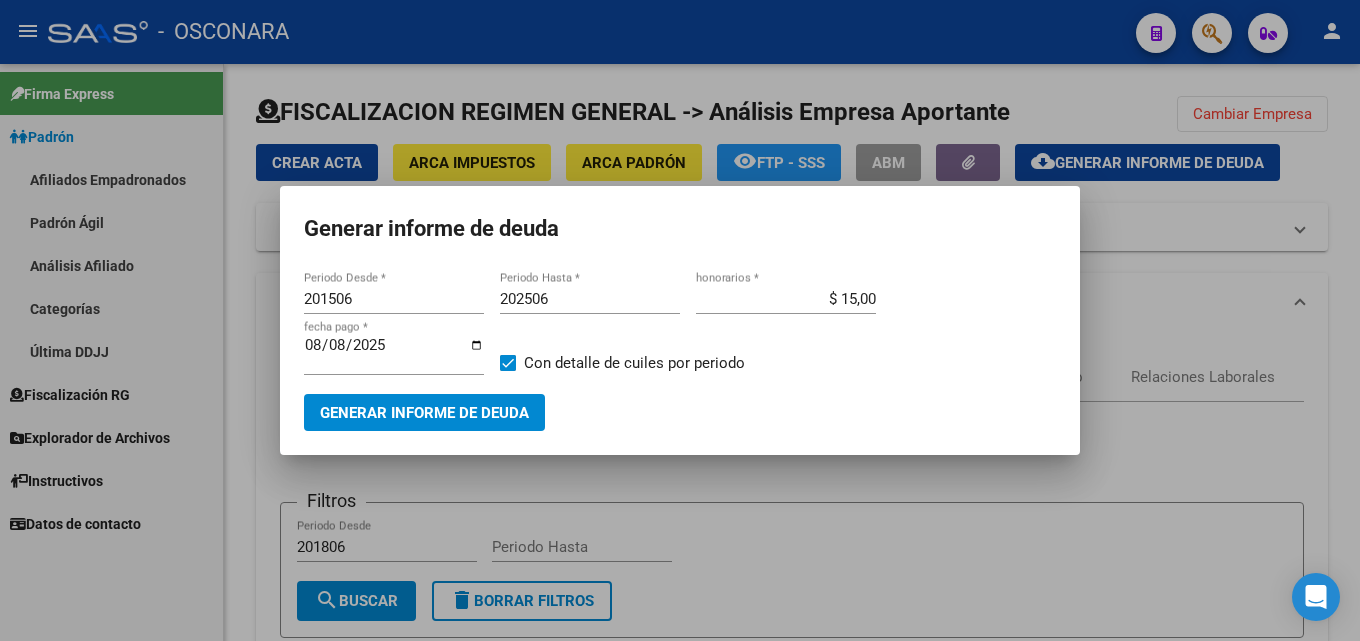 click on "2025-08-08 fecha pago *" at bounding box center (402, 363) 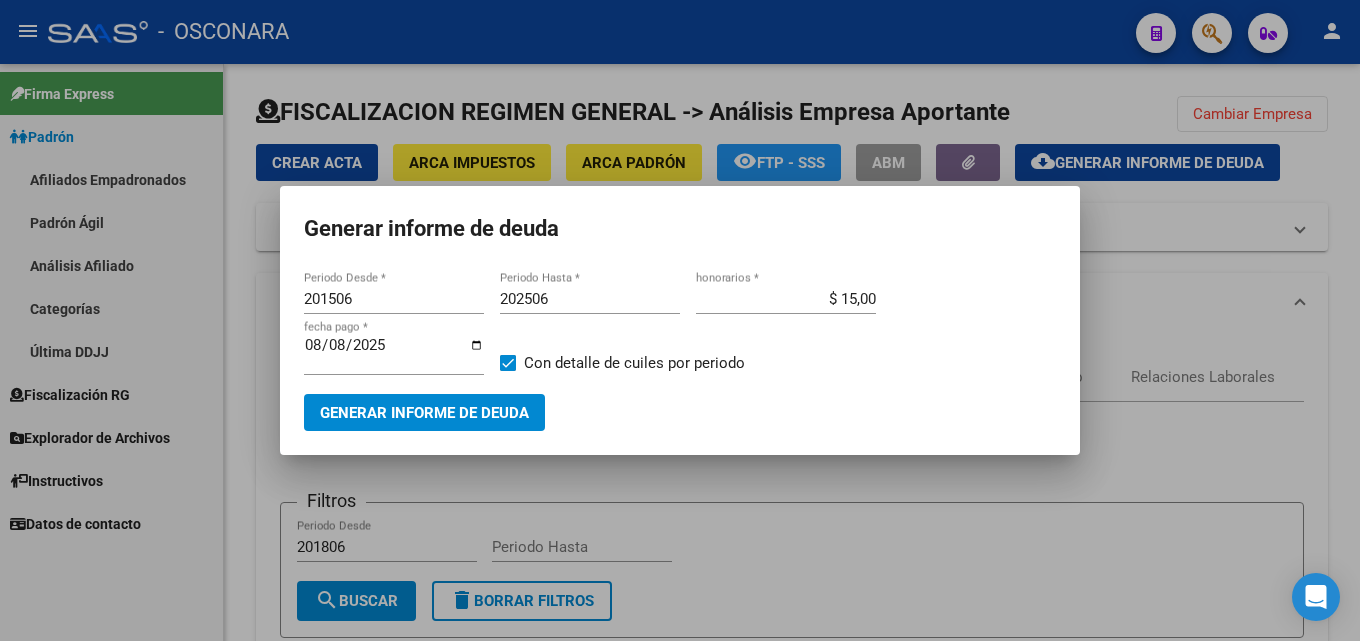 click on "Generar informe de deuda" at bounding box center (424, 413) 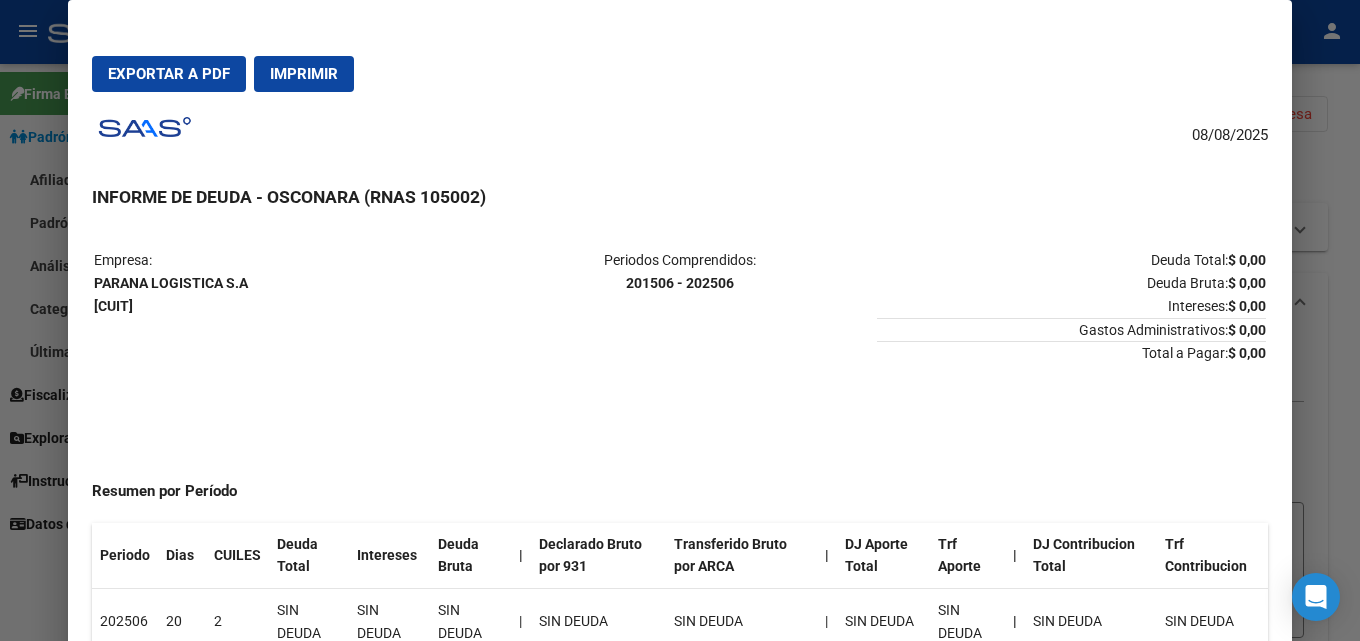 click at bounding box center (680, 320) 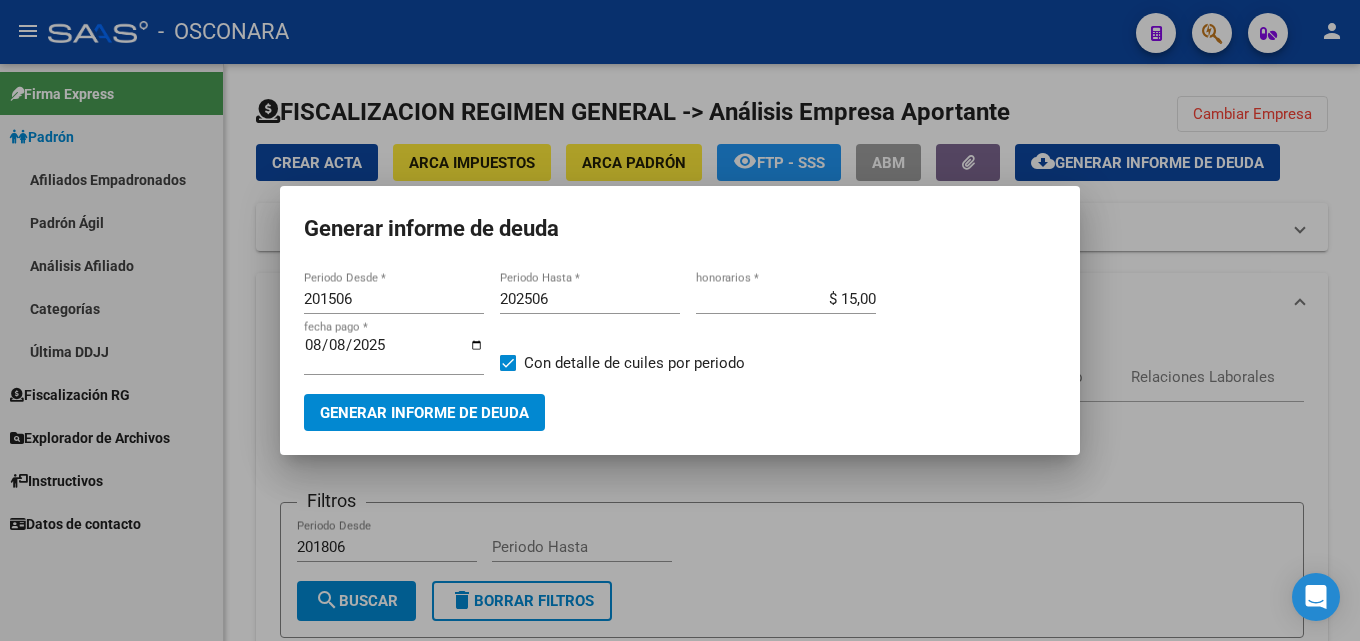 click at bounding box center [680, 320] 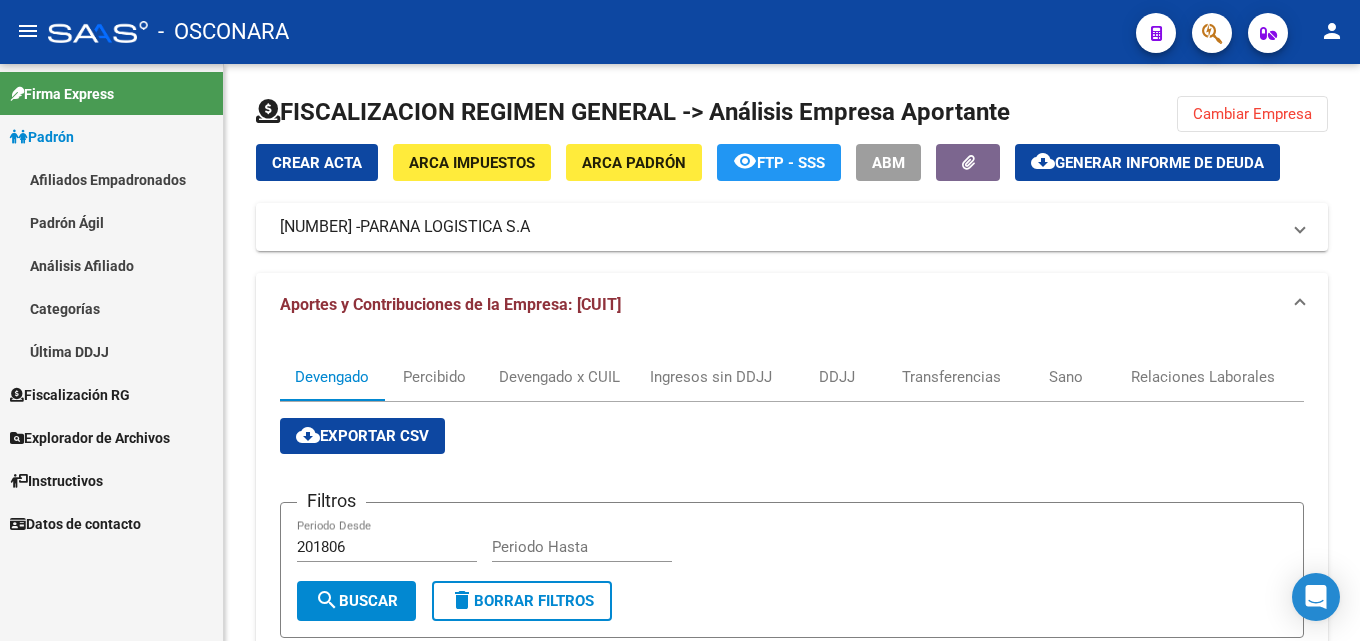 type 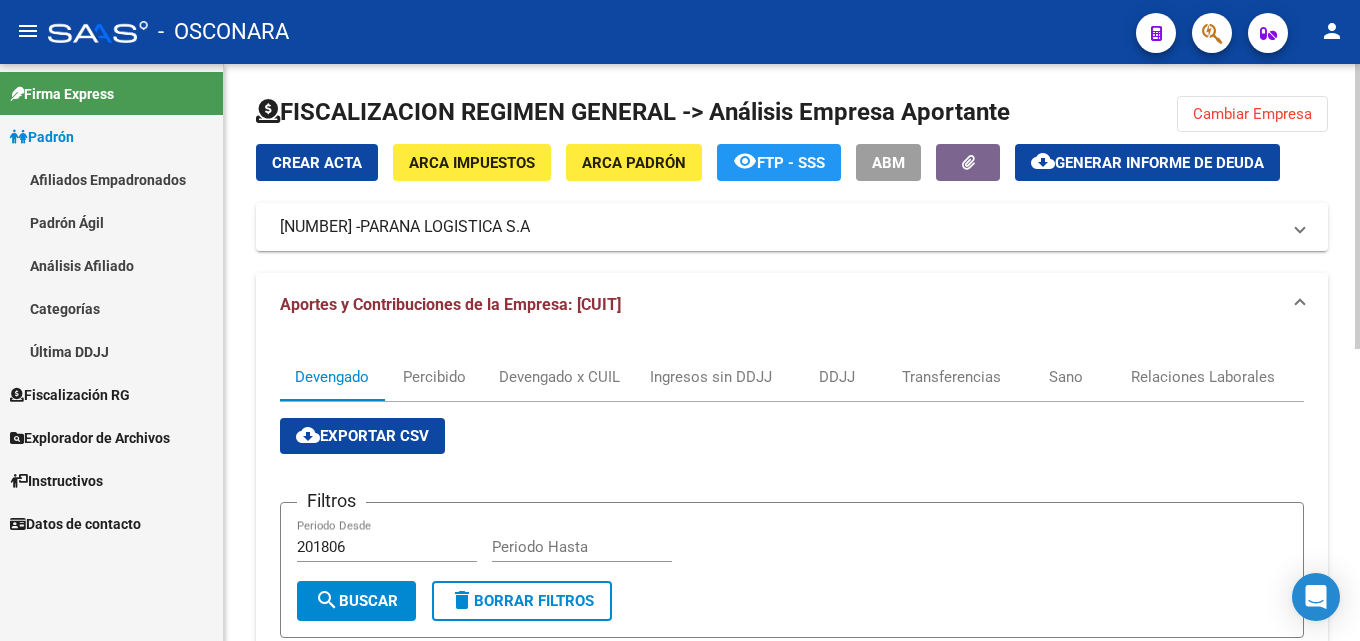 click on "Cambiar Empresa" 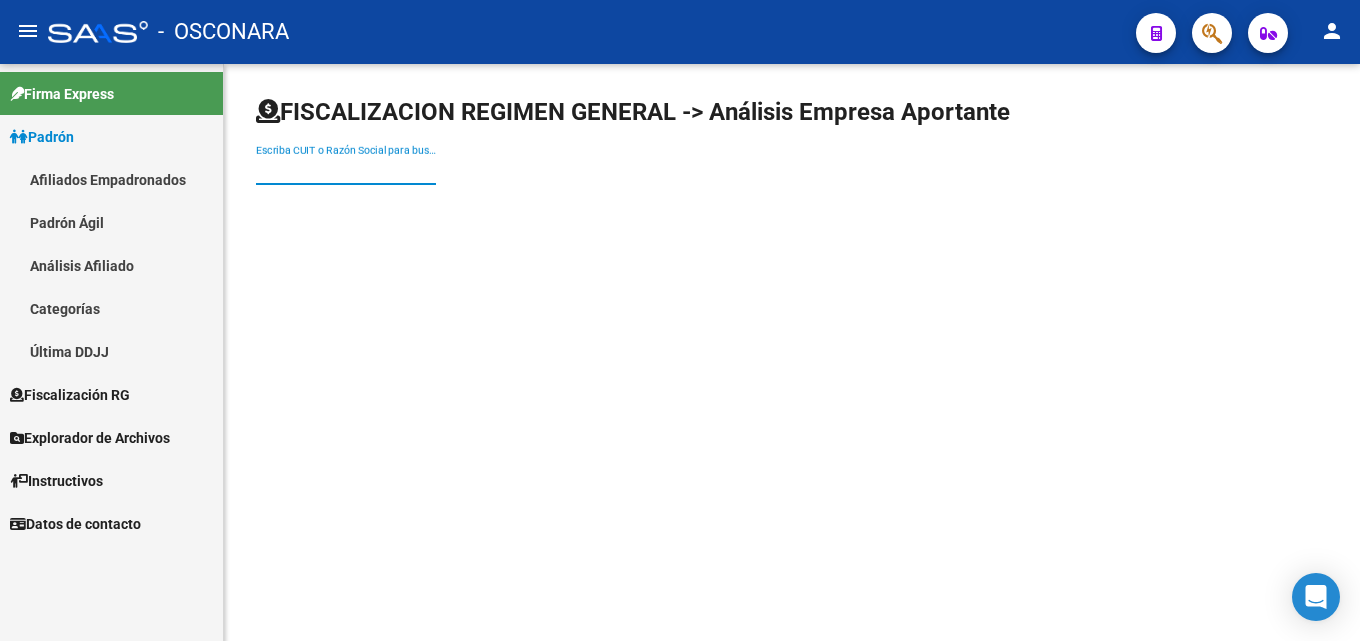 click on "Escriba CUIT o Razón Social para buscar" at bounding box center (346, 170) 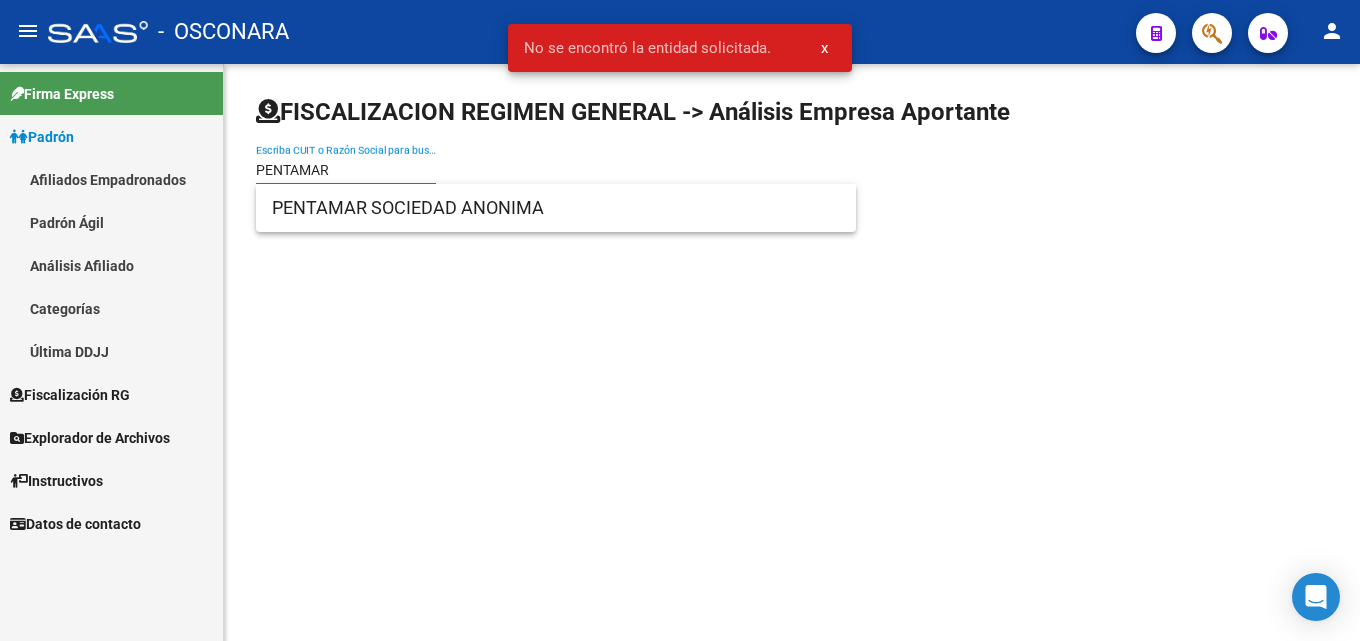 type on "PENTAMAR" 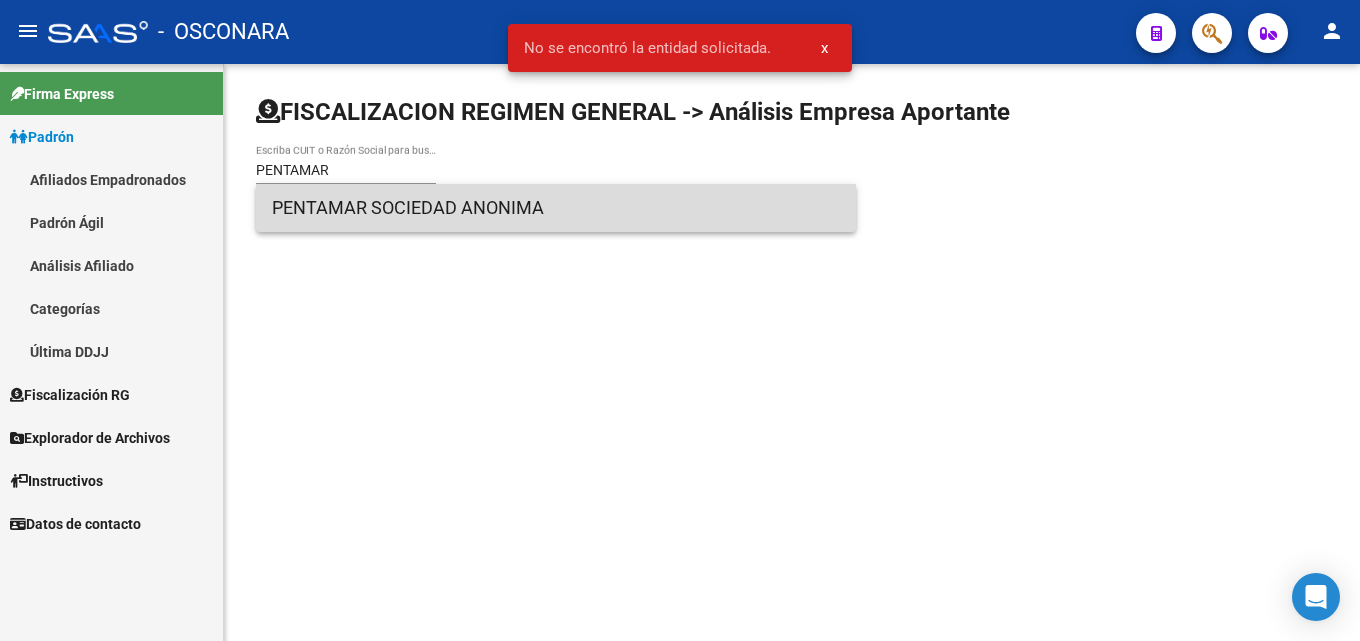 click on "PENTAMAR SOCIEDAD ANONIMA" at bounding box center (556, 208) 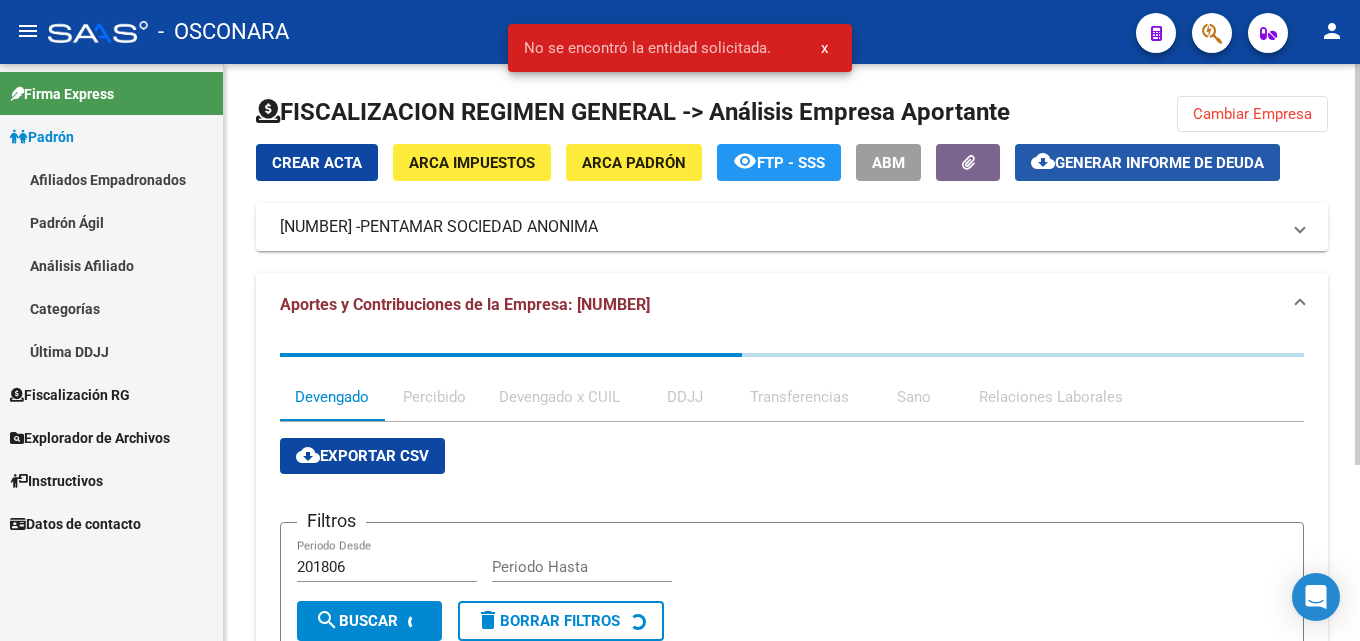click on "Generar informe de deuda" 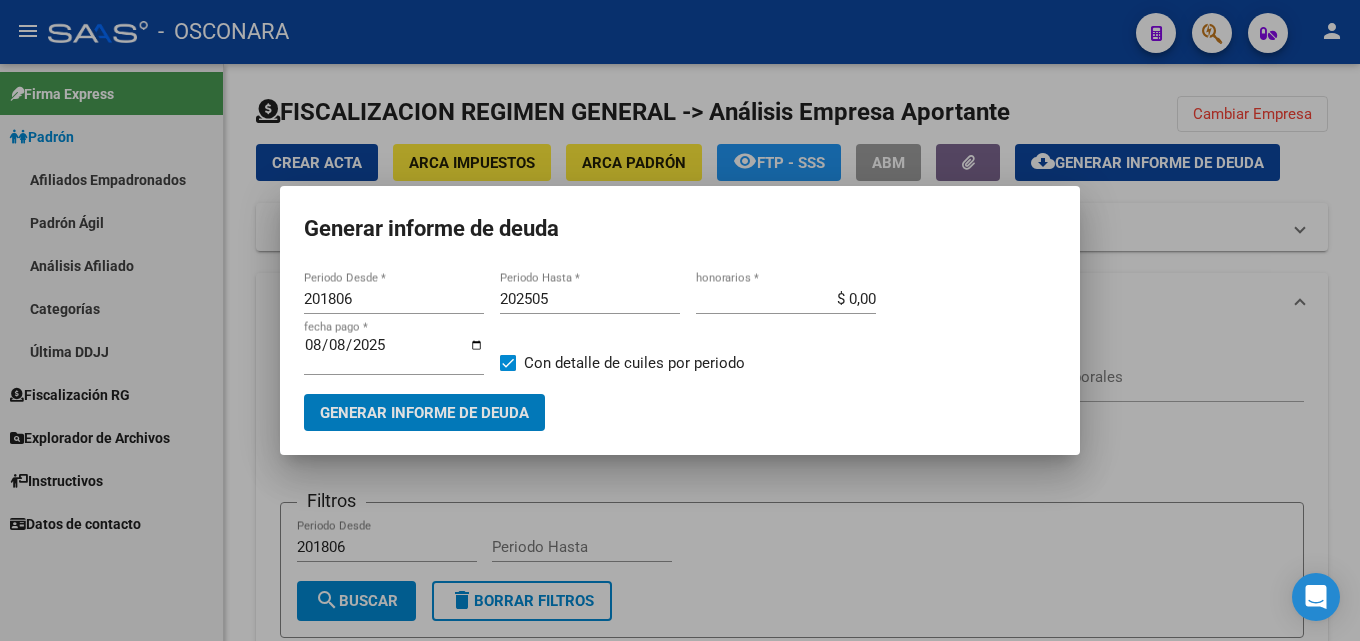 click on "201806" at bounding box center (394, 299) 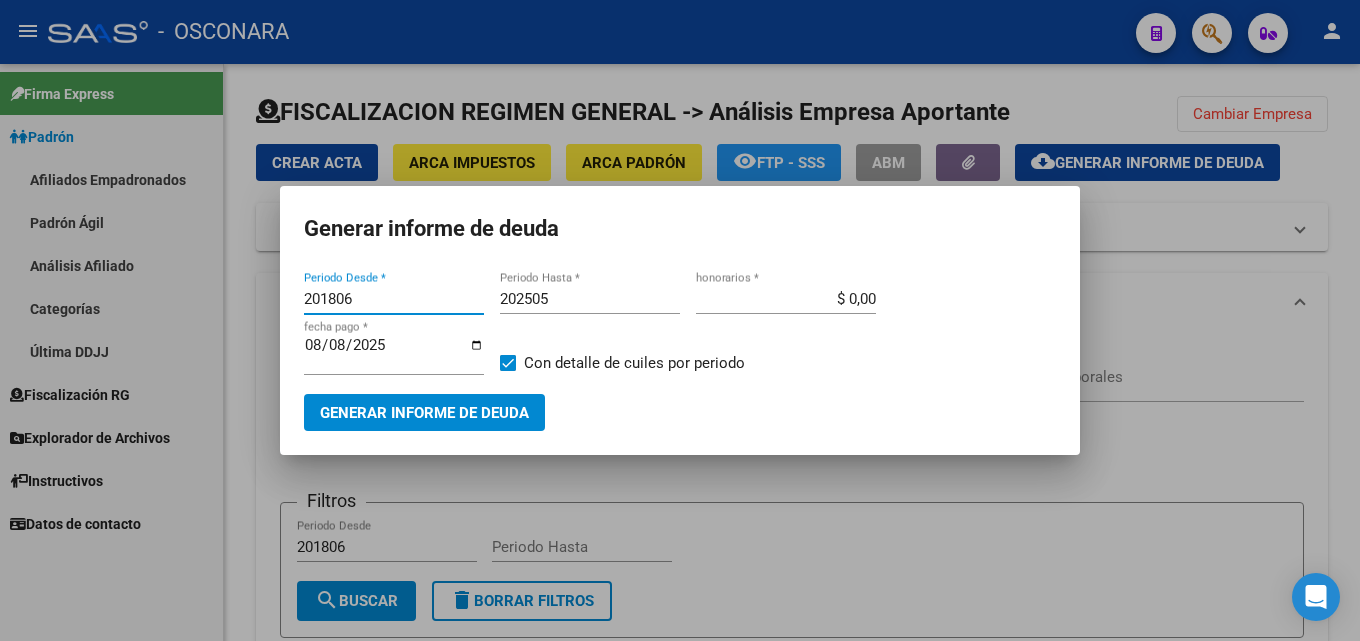 click on "201806" at bounding box center [394, 299] 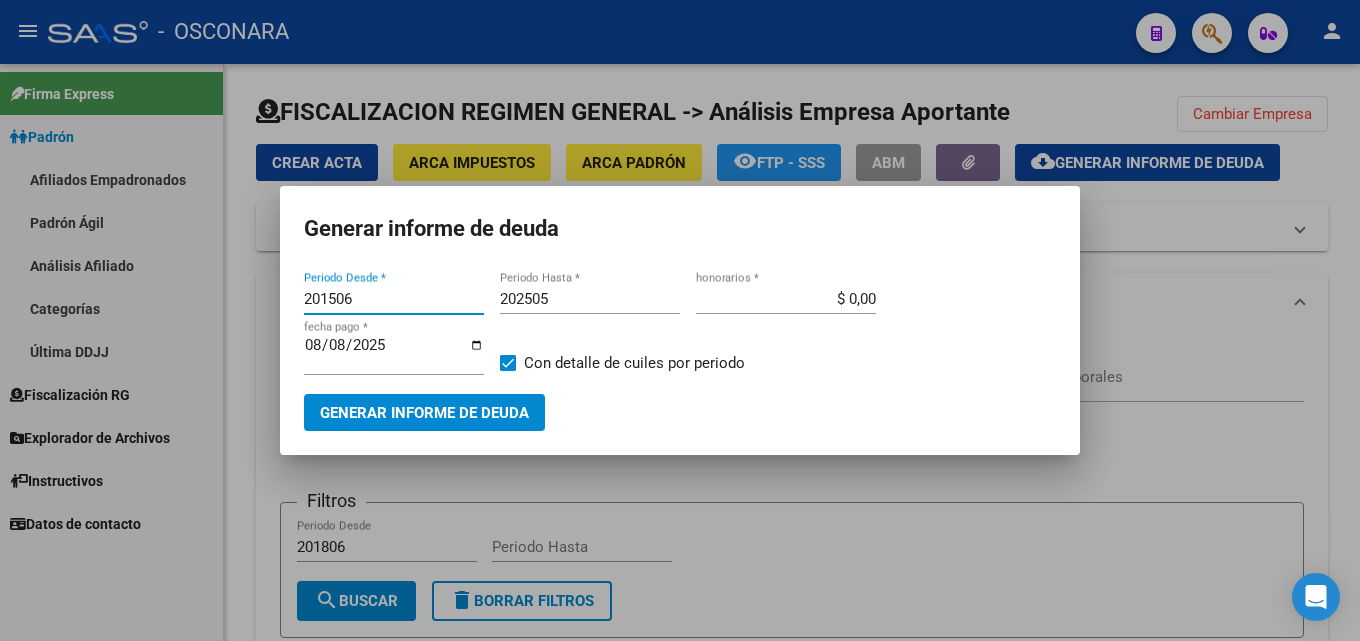 type on "201506" 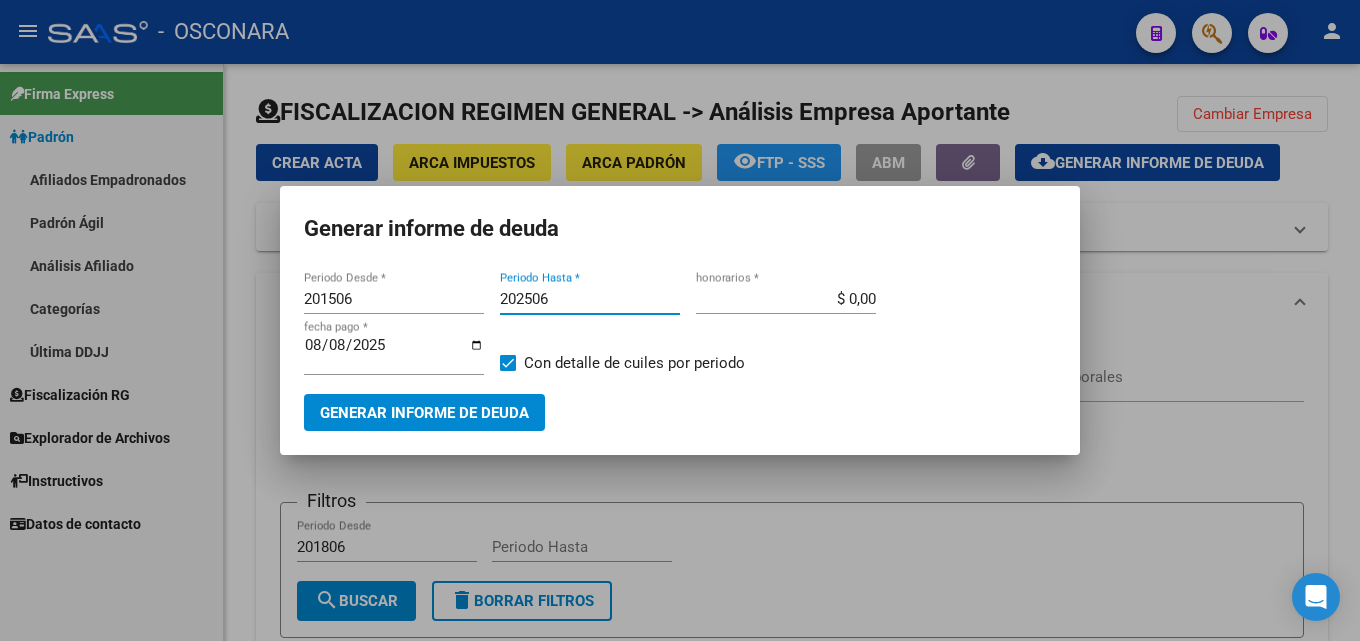 type on "202506" 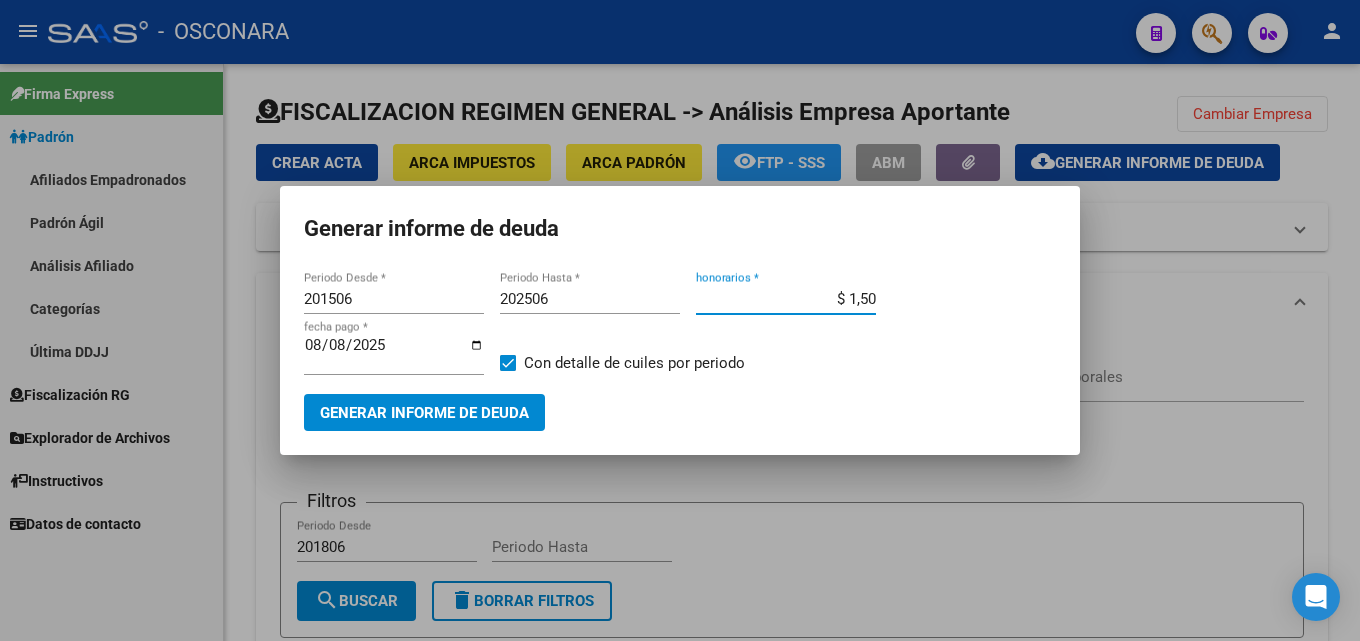 type on "$ 15,00" 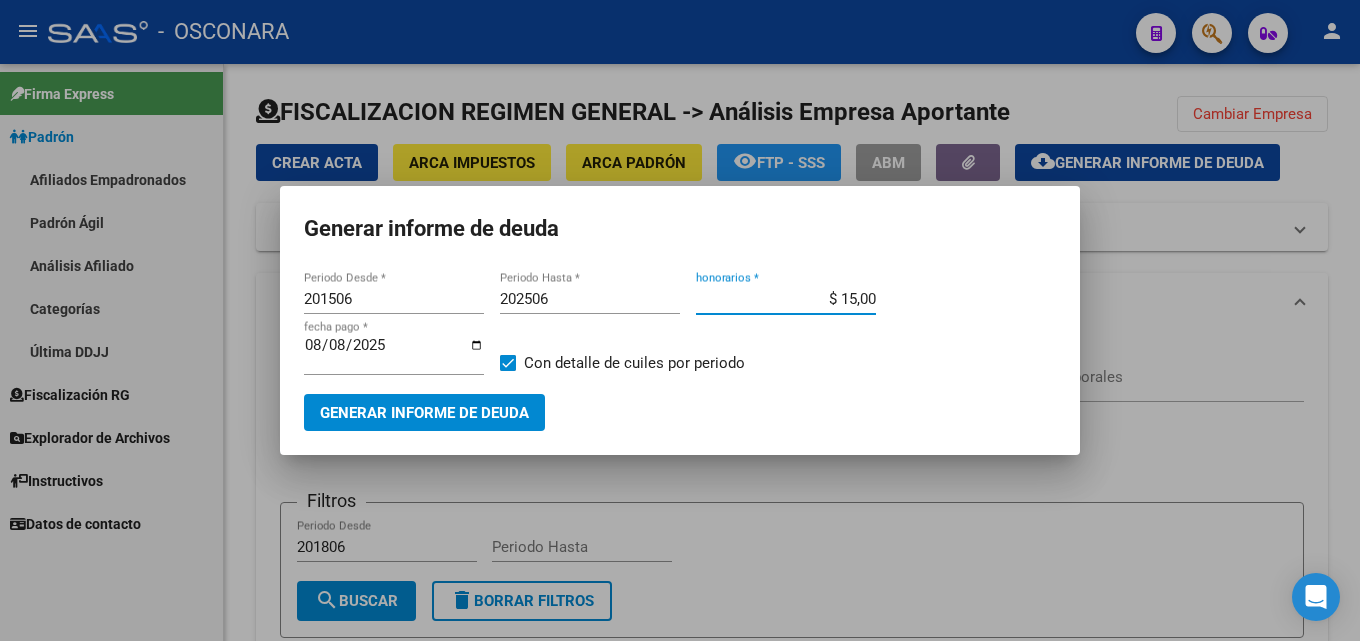 click on "Generar informe de deuda" at bounding box center (424, 413) 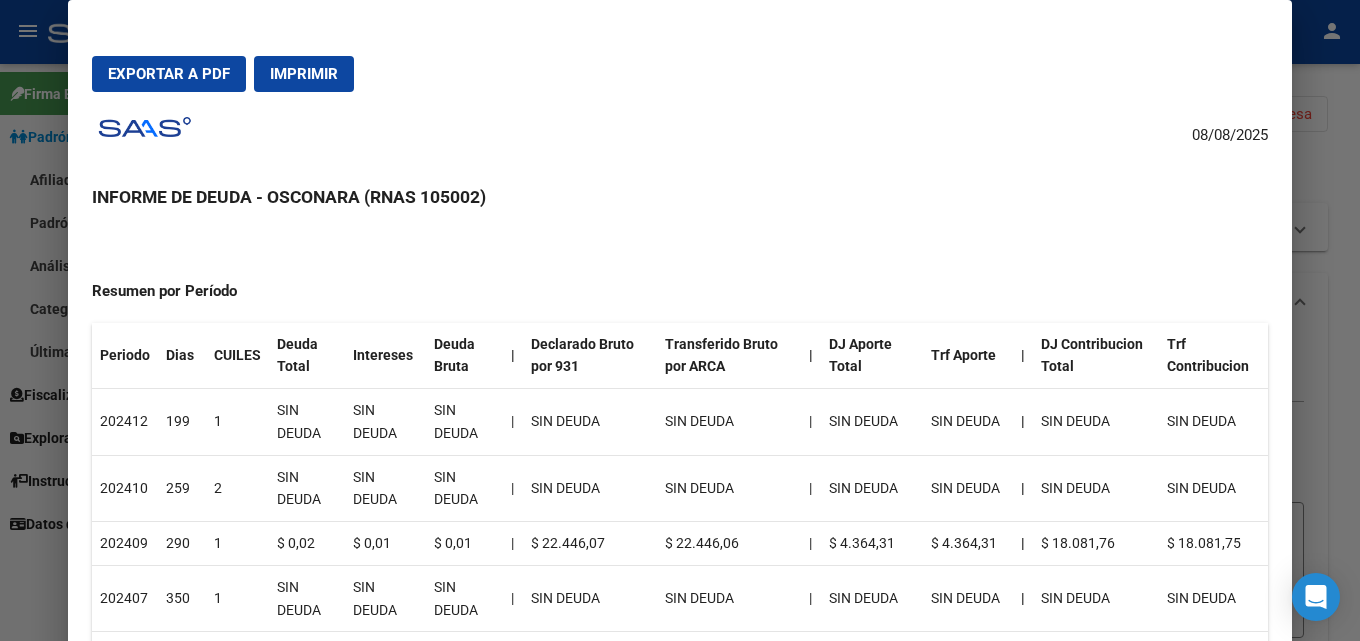 scroll, scrollTop: 100, scrollLeft: 0, axis: vertical 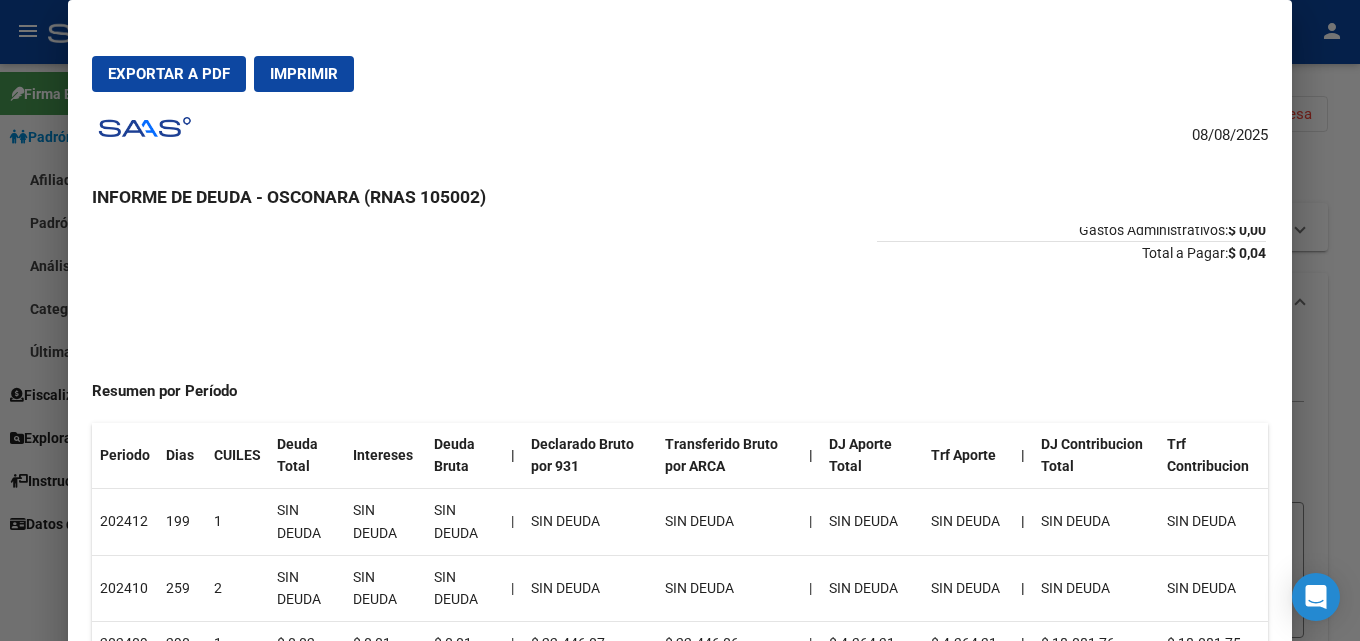 click at bounding box center [680, 320] 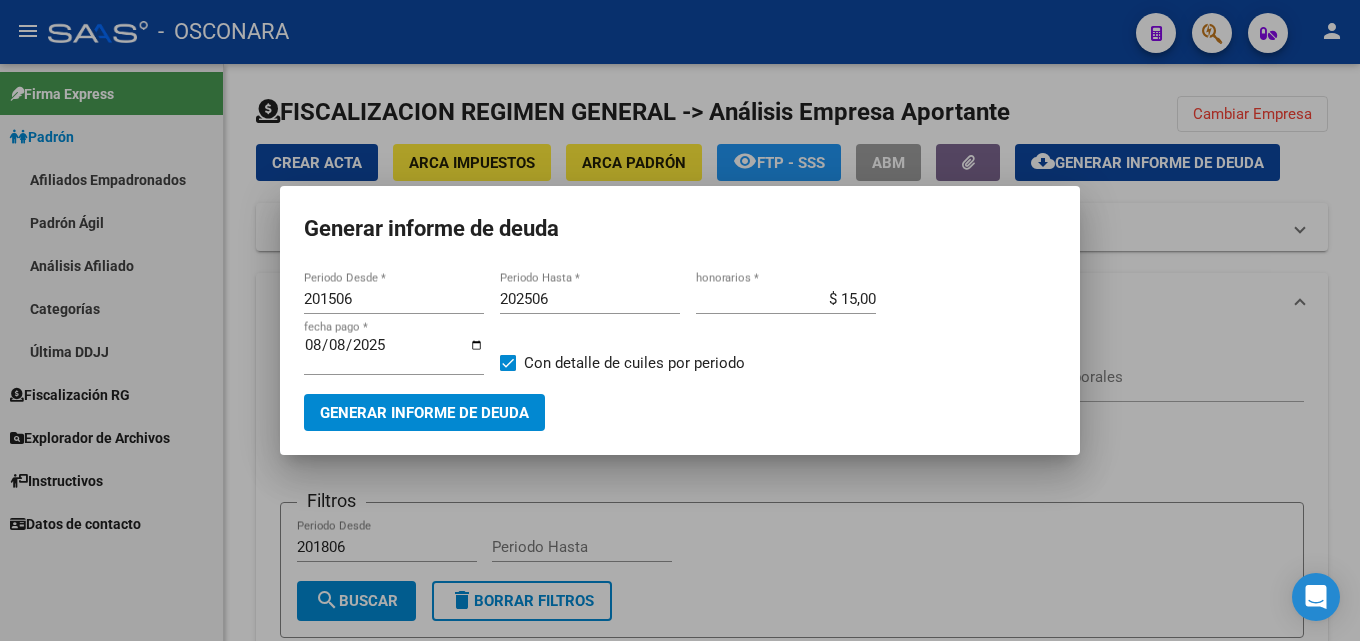 click at bounding box center (680, 320) 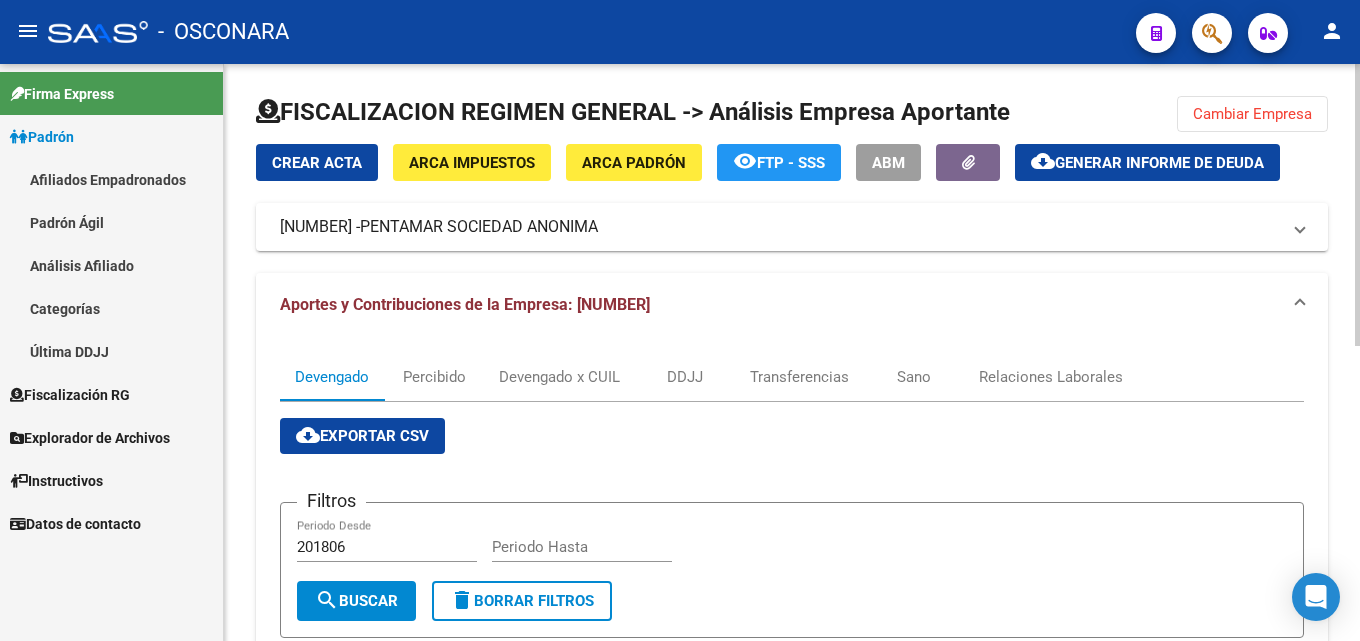 click on "FISCALIZACION REGIMEN GENERAL -> Análisis Empresa Aportante  Cambiar Empresa  Crear Acta ARCA Impuestos ARCA Padrón remove_red_eye  FTP - SSS  ABM  cloud_download  Generar informe de deuda  30519113534 -   PENTAMAR SOCIEDAD ANONIMA Telefono:  Mail:  spereyra@pentamar.com Observaciones:  Provincia:  Buenos Aires Localidad:  TIGRE Calle:  RP 27 STA MA DE LAS CONCHAS Numero:  6649 Dpto:  Aportes y Contribuciones de la Empresa: 30519113534 Devengado Percibido Devengado x CUIL DDJJ Transferencias Sano Relaciones Laborales cloud_download  Exportar CSV  Filtros   201806 Periodo Desde    Periodo Hasta  search  Buscar  delete  Borrar Filtros  Período Deuda Total Con Intereses  Deuda Bruta Neto de Fiscalización e Incobrable Intereses Dias | Declarado Bruto ARCA Transferido Bruto ARCA | Cobrado Bruto por Fiscalización Incobrable / Acta virtual | Transferido De Más | Interés Aporte cobrado por ARCA Interés Contribución cobrado por ARCA | Total cobrado Sin DDJJ | DJ Aporte Trf Aporte DJ Contribucion $ 0,03 | |" 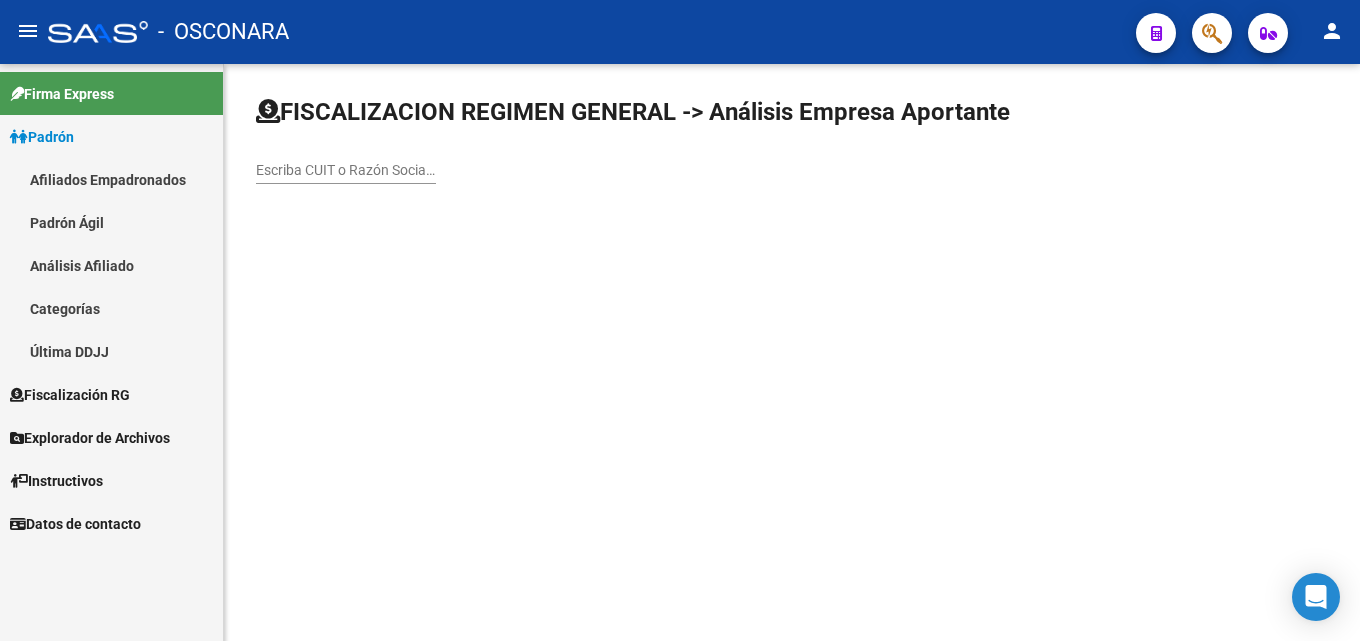 click on "Escriba CUIT o Razón Social para buscar" at bounding box center (346, 170) 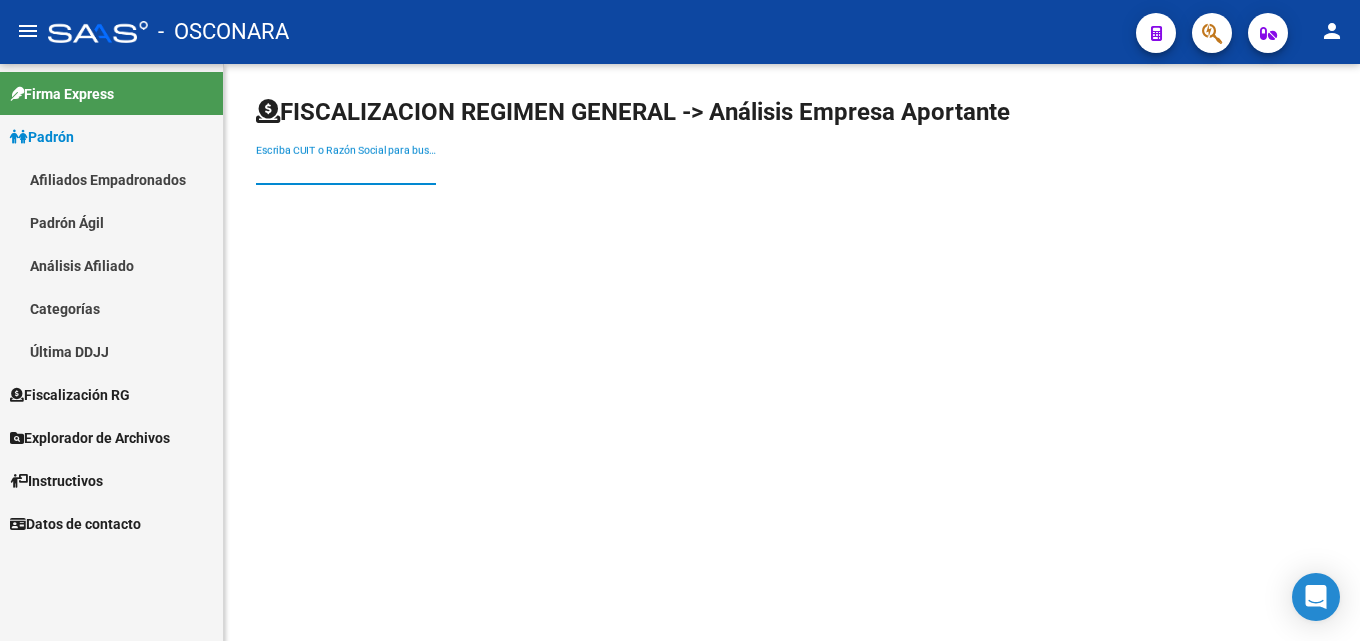 paste on "TPQ S.R.L." 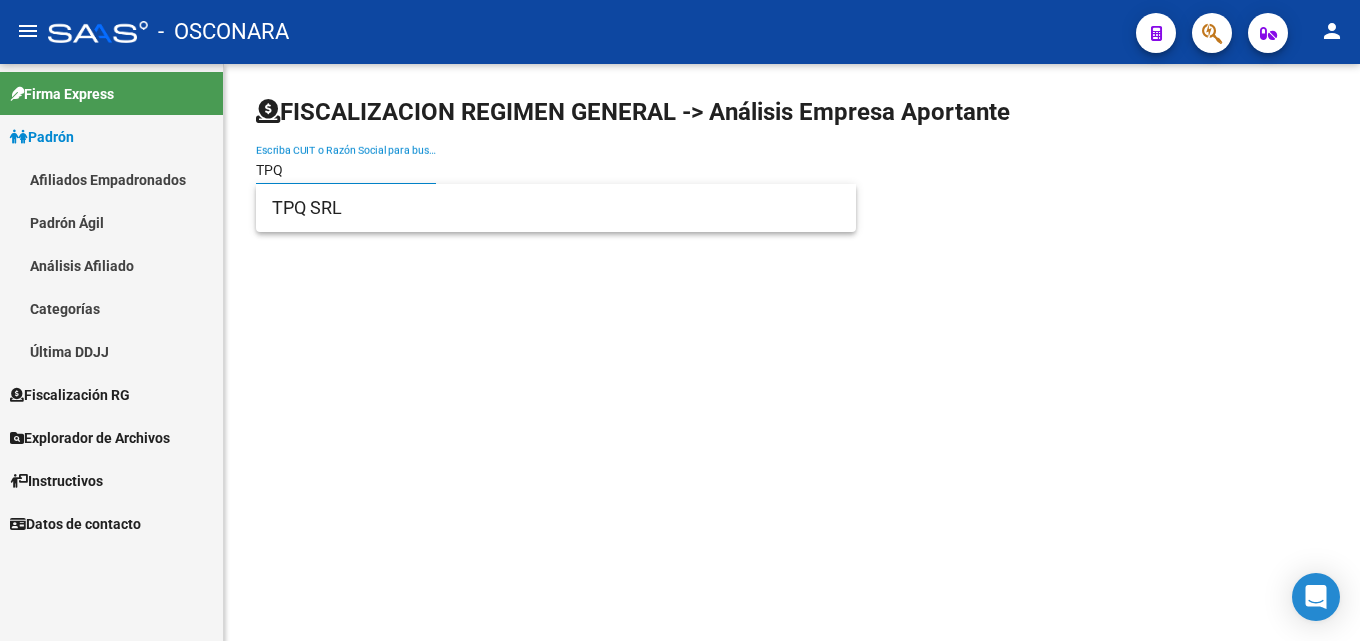 type on "TPQ" 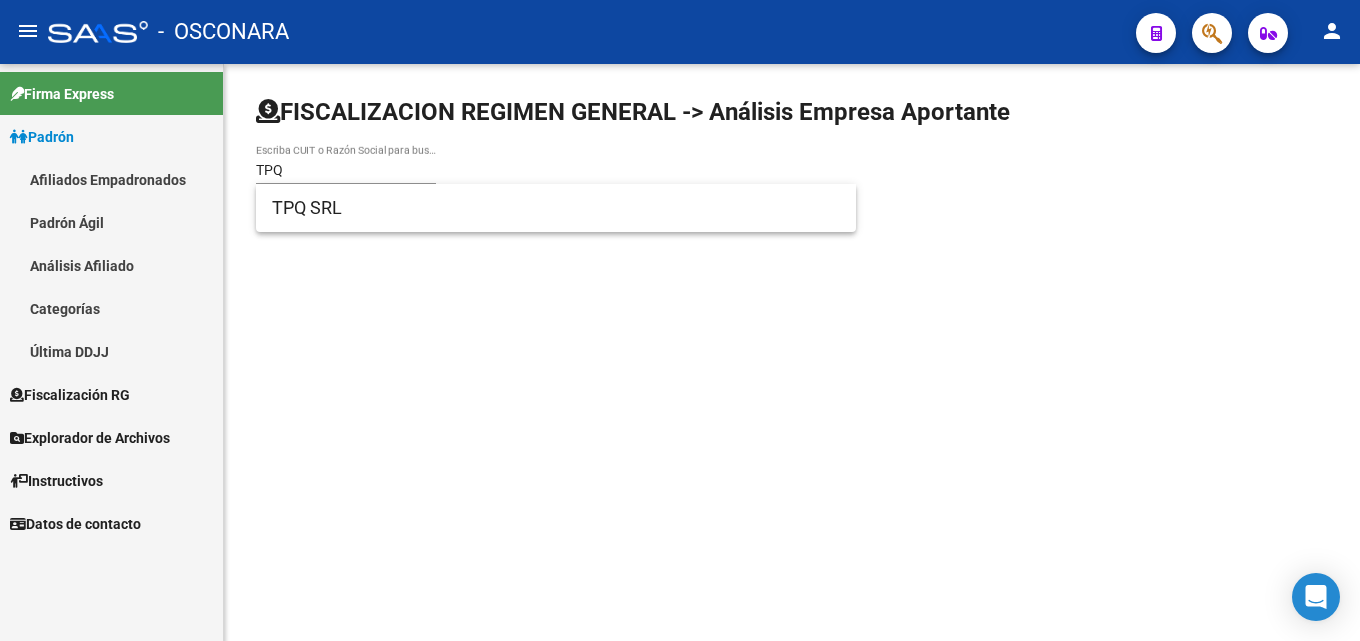 click on "FISCALIZACION REGIMEN GENERAL -> Análisis Empresa Aportante TPQ Escriba CUIT o Razón Social para buscar" 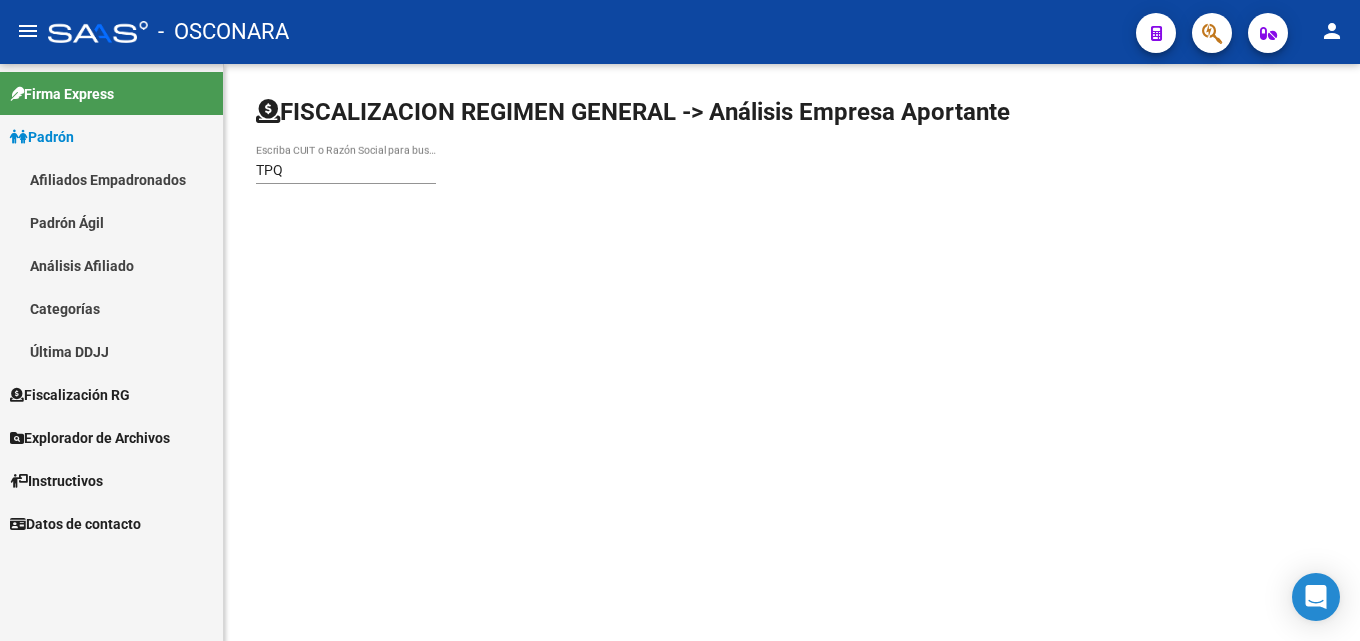 click on "TPQ" at bounding box center (346, 170) 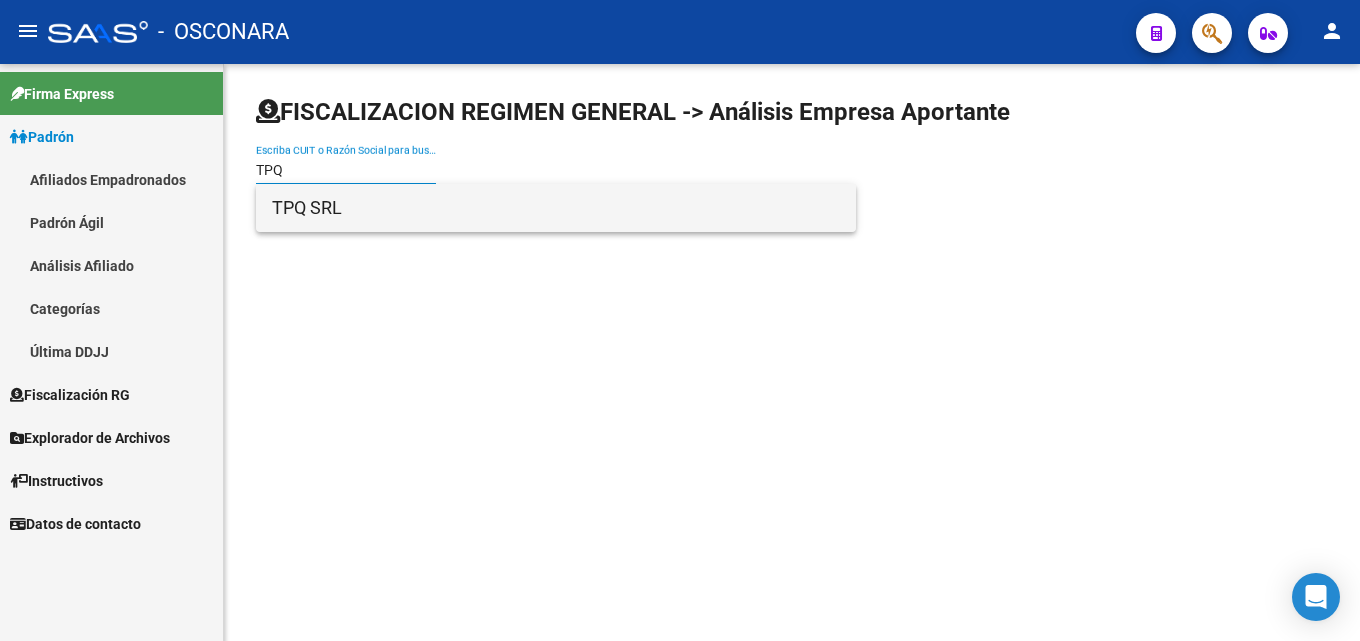 click on "TPQ SRL" at bounding box center (556, 208) 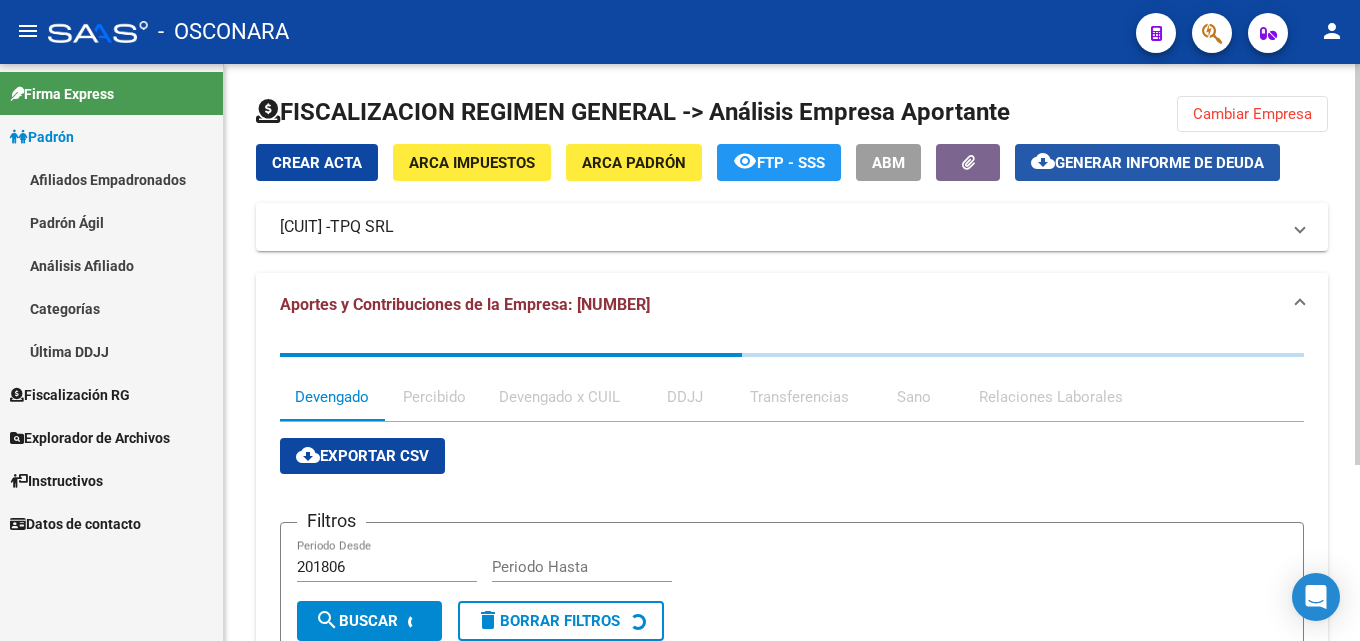 click on "Generar informe de deuda" 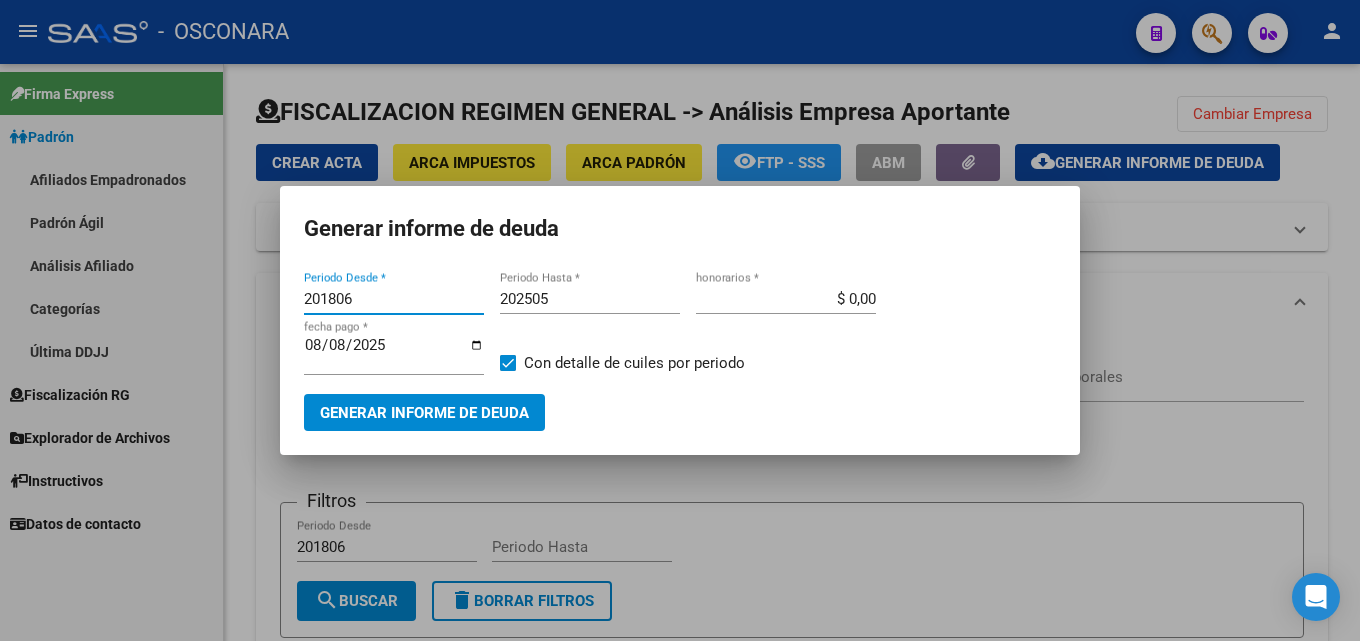 click on "201806" at bounding box center [394, 299] 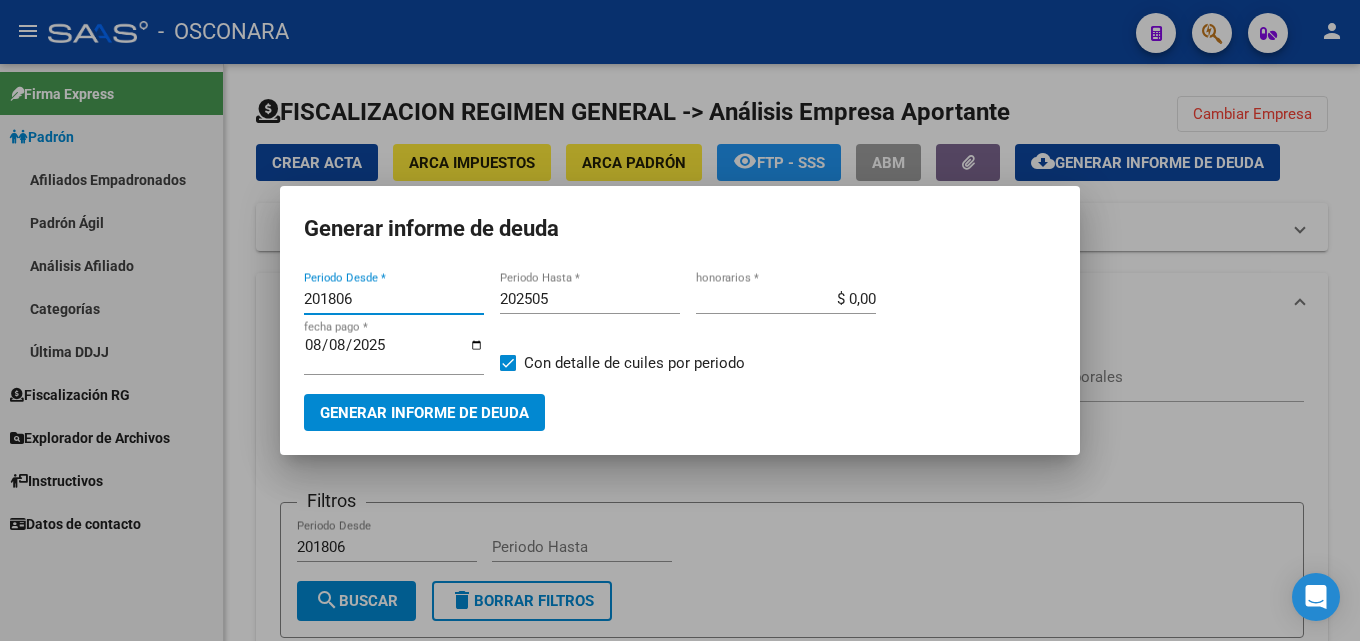 click on "201806" at bounding box center [394, 299] 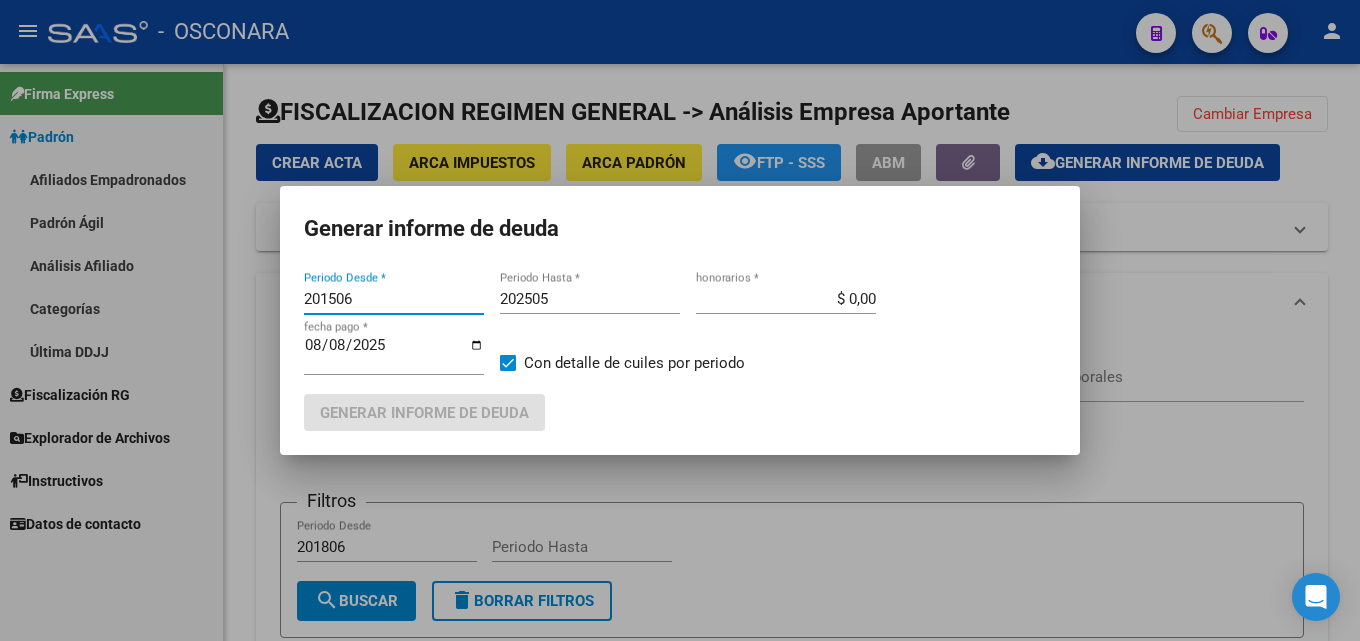 type on "201506" 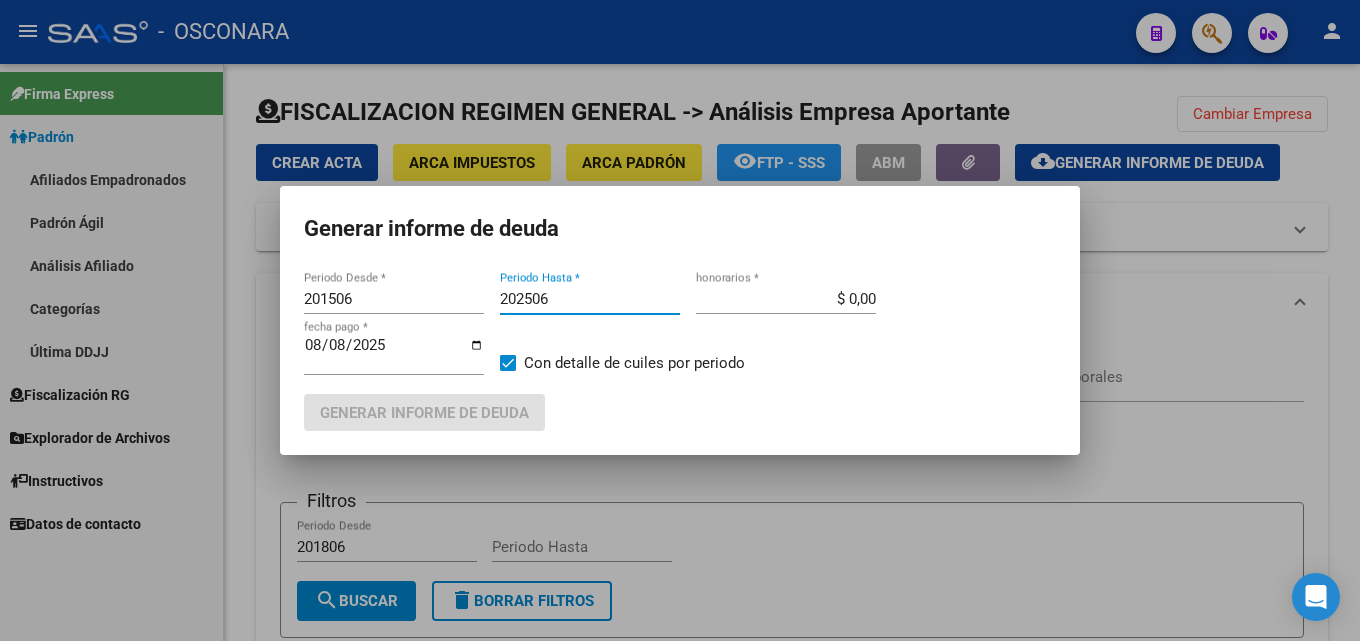 type on "202506" 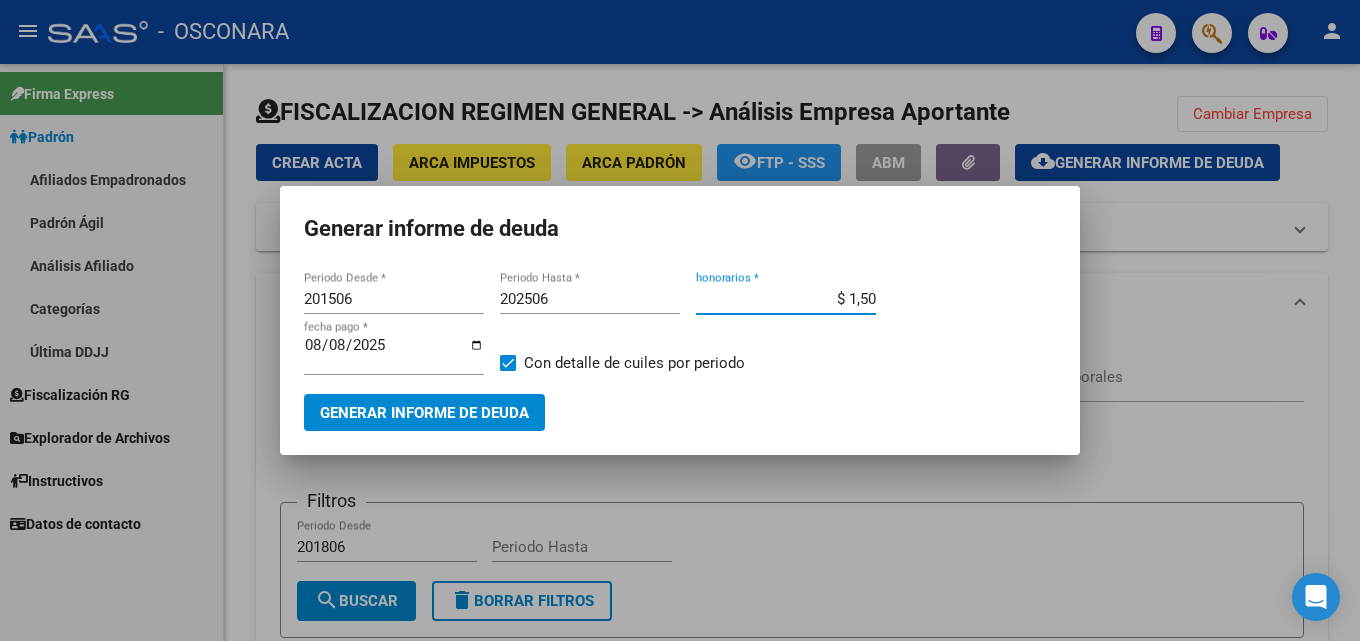 type on "$ 15,00" 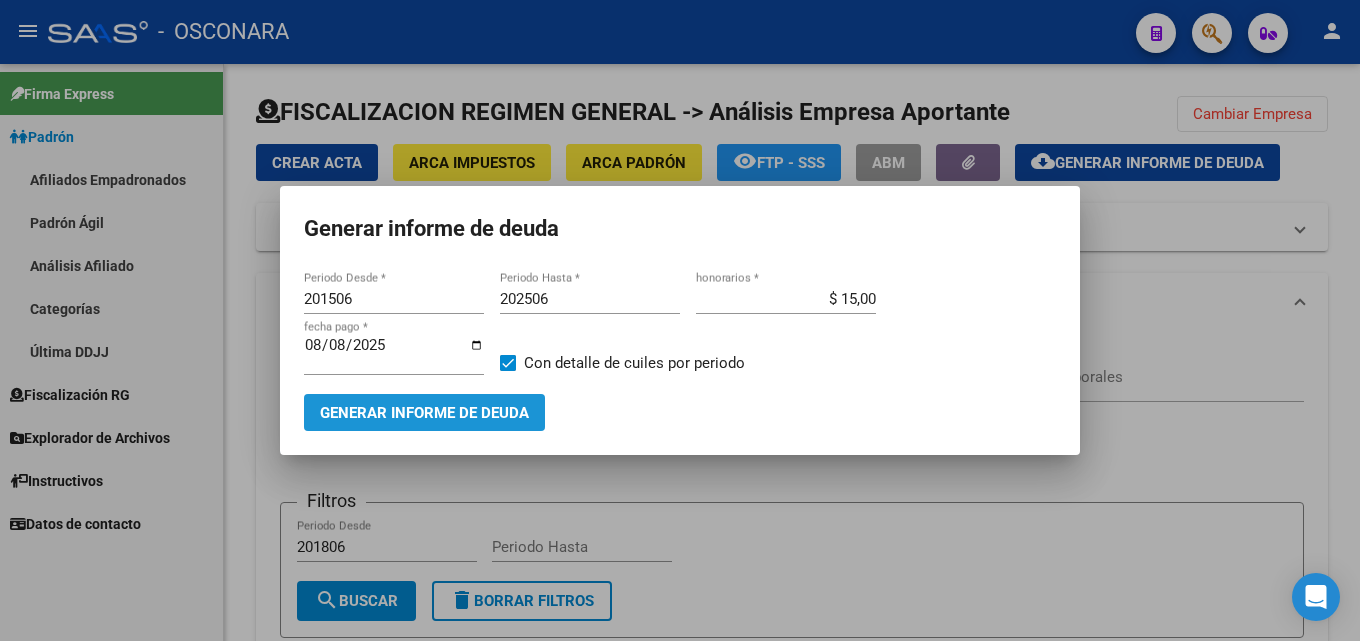 click on "Generar informe de deuda" at bounding box center (424, 413) 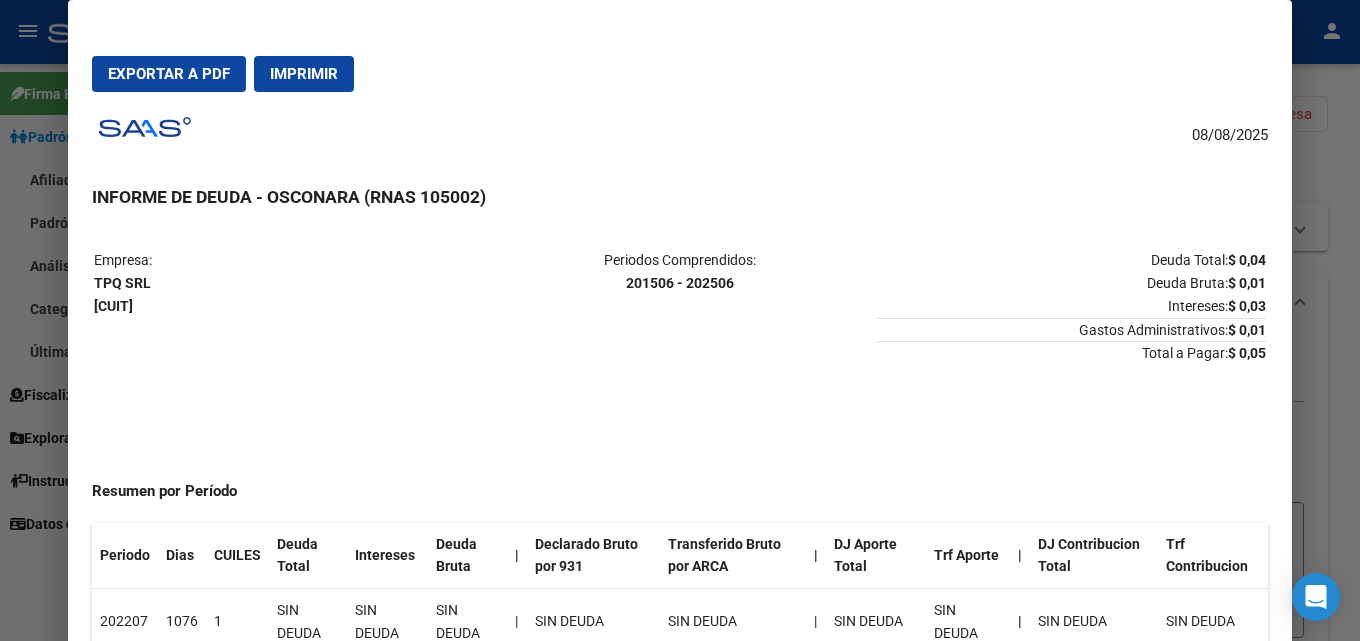 click at bounding box center (680, 320) 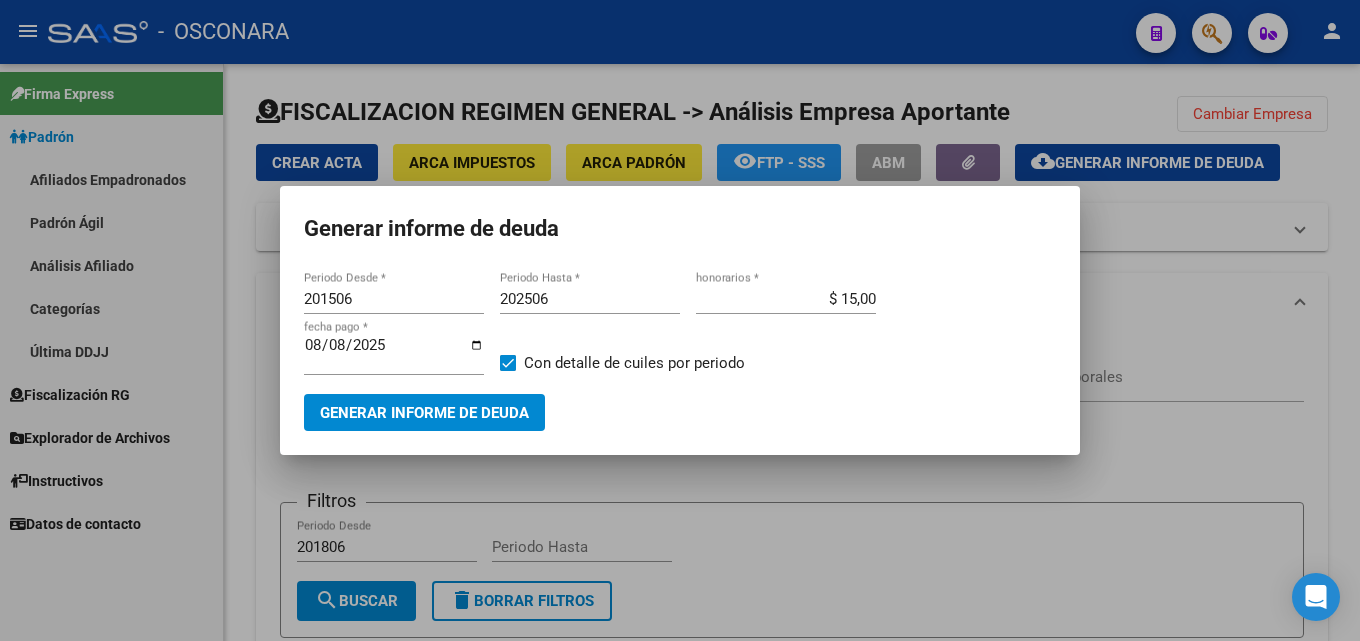 click at bounding box center [680, 320] 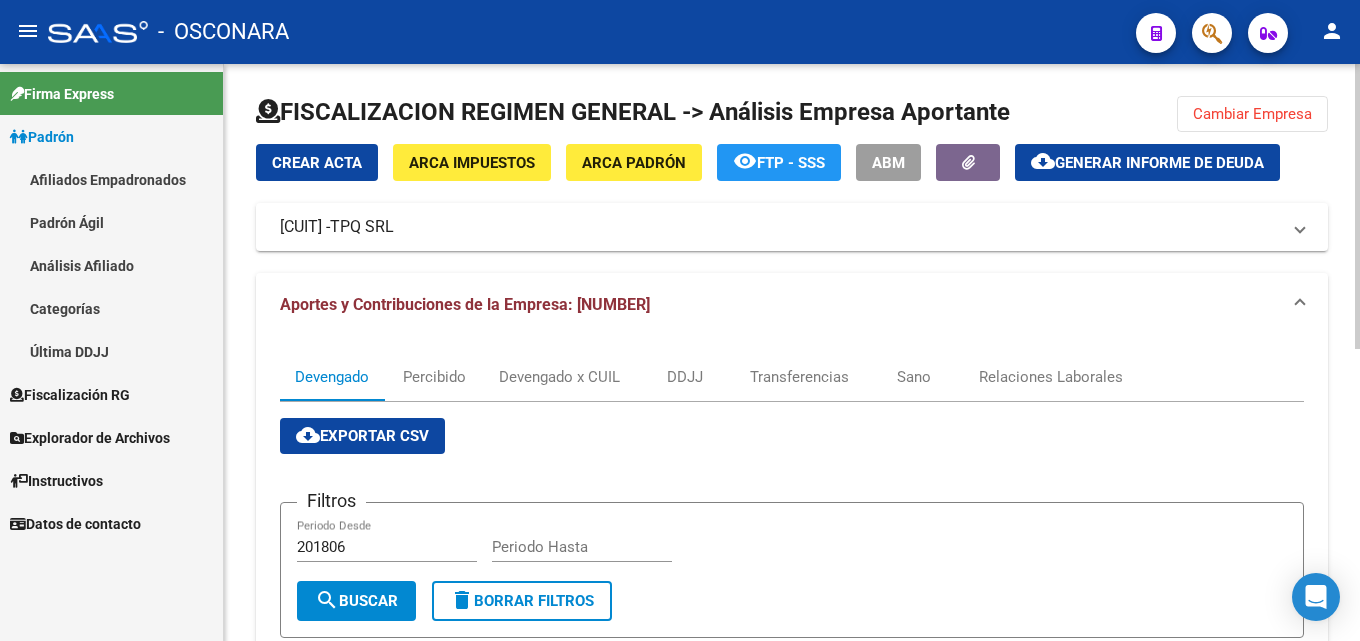 click on "Cambiar Empresa" 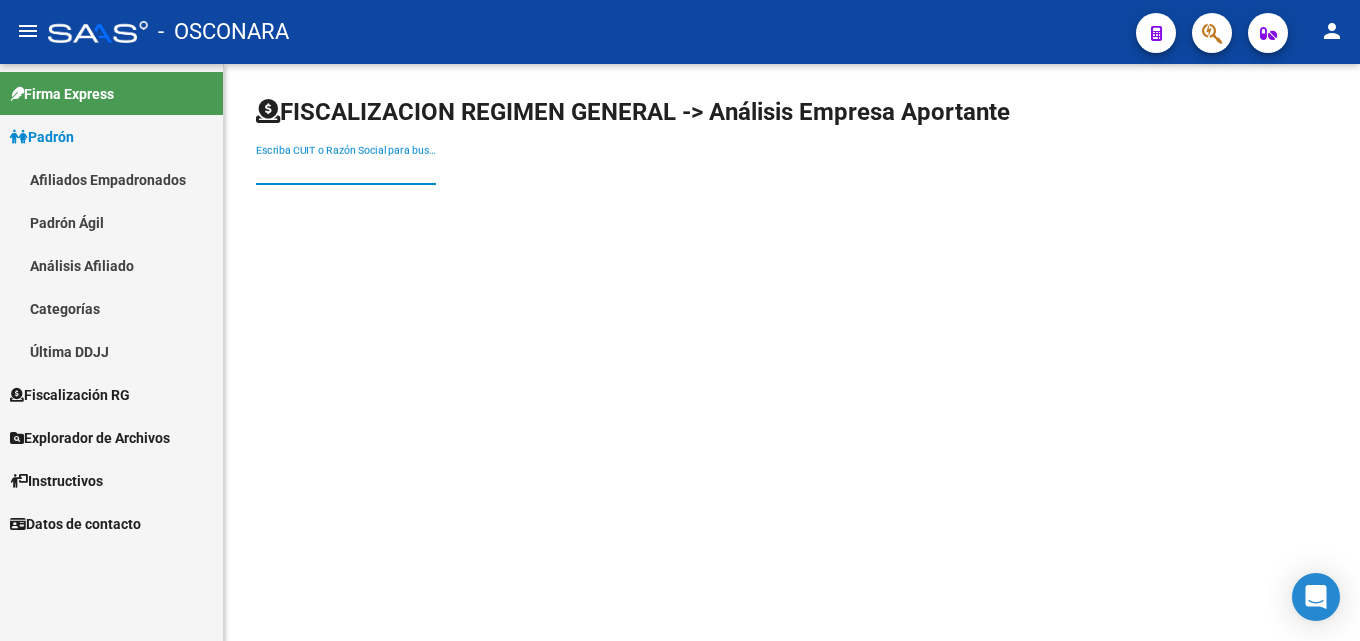 click on "Escriba CUIT o Razón Social para buscar" at bounding box center (346, 170) 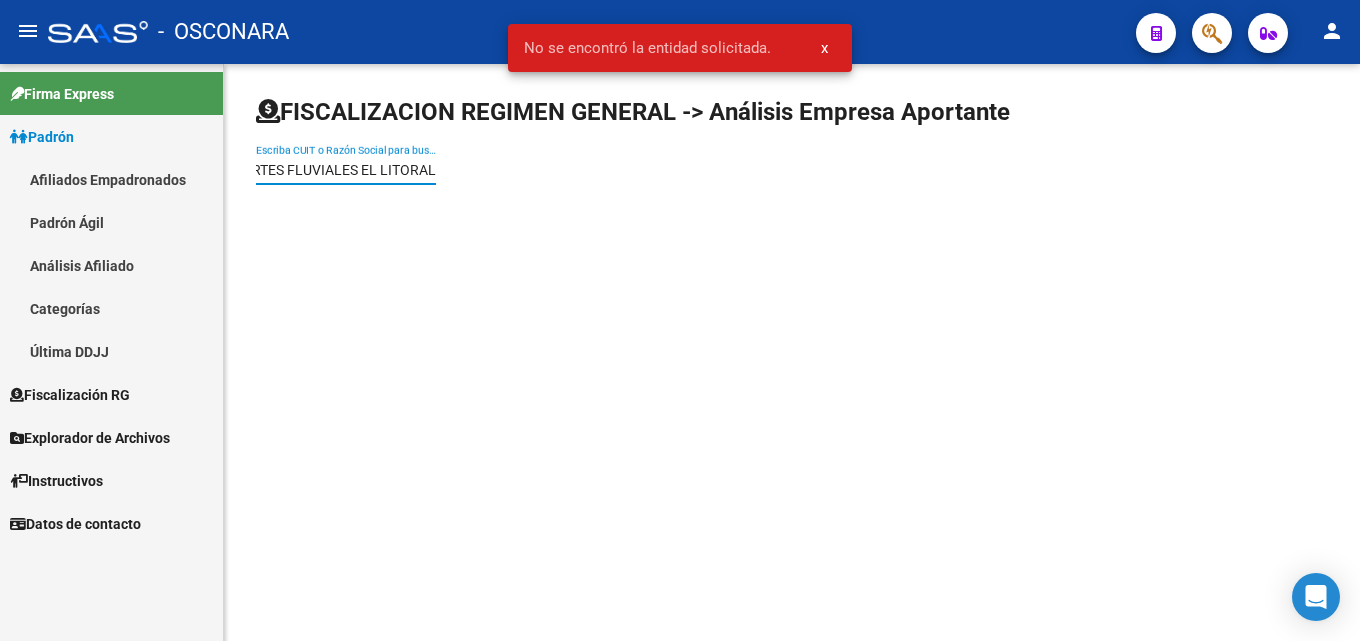 scroll, scrollTop: 0, scrollLeft: 66, axis: horizontal 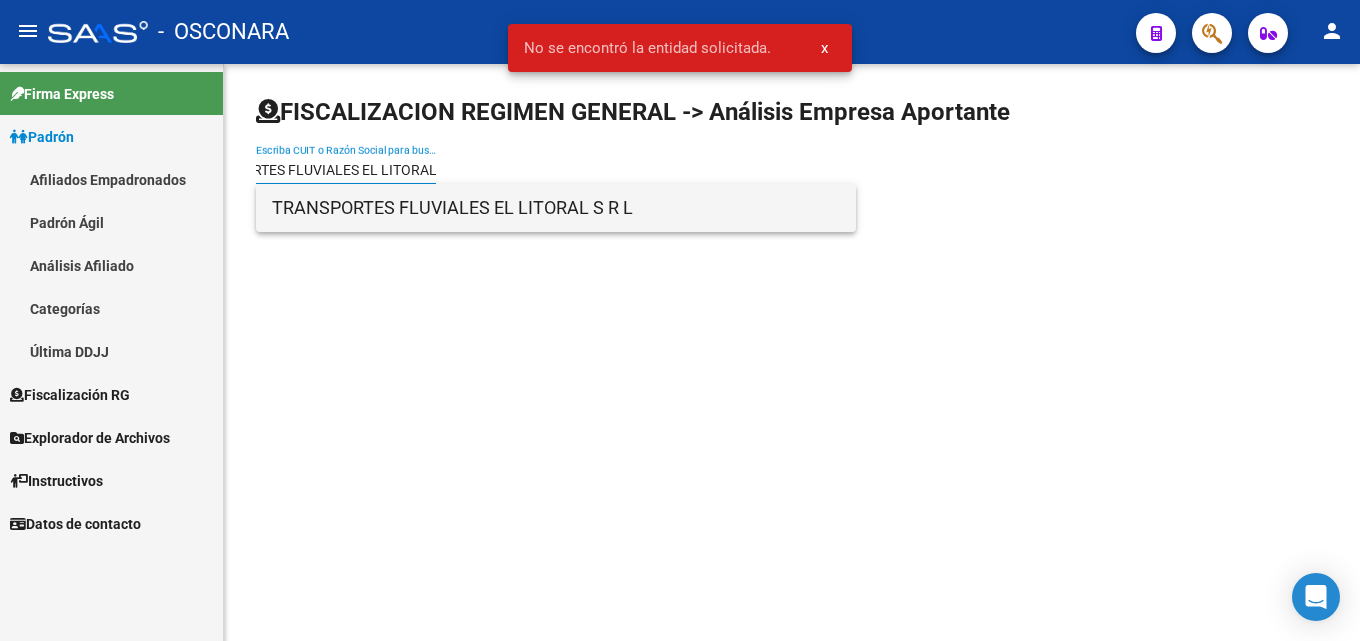type on "TRANSPORTES FLUVIALES EL LITORAL" 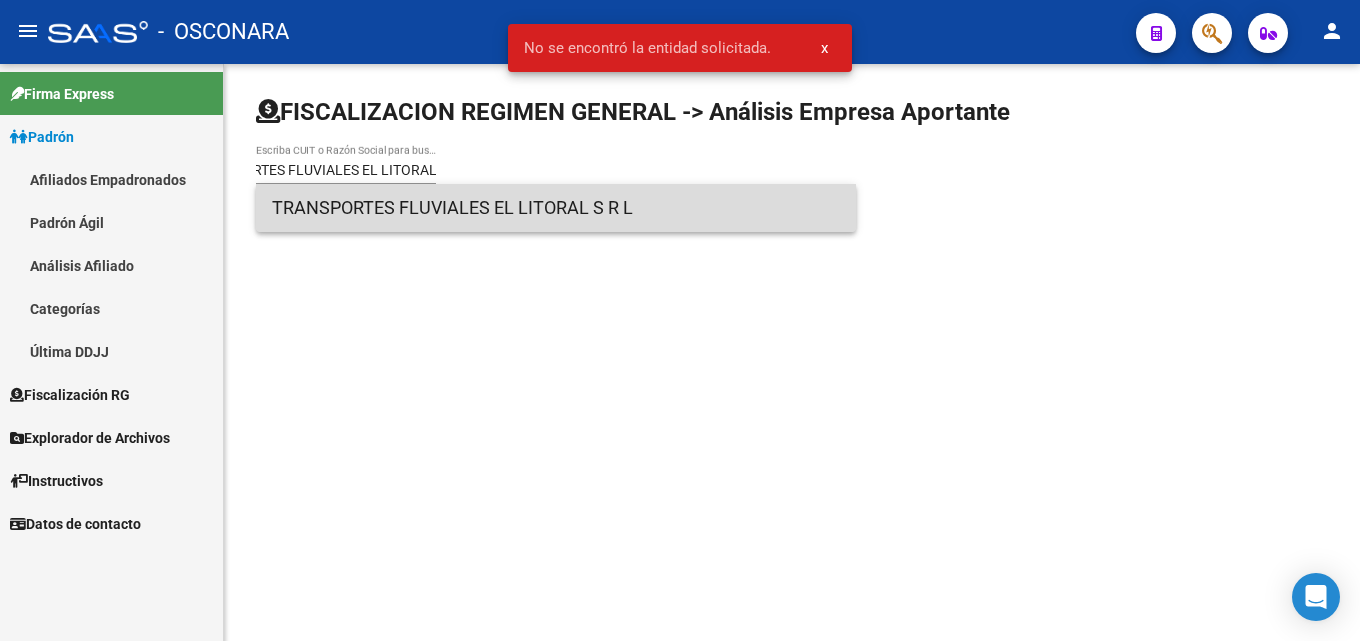 scroll, scrollTop: 0, scrollLeft: 0, axis: both 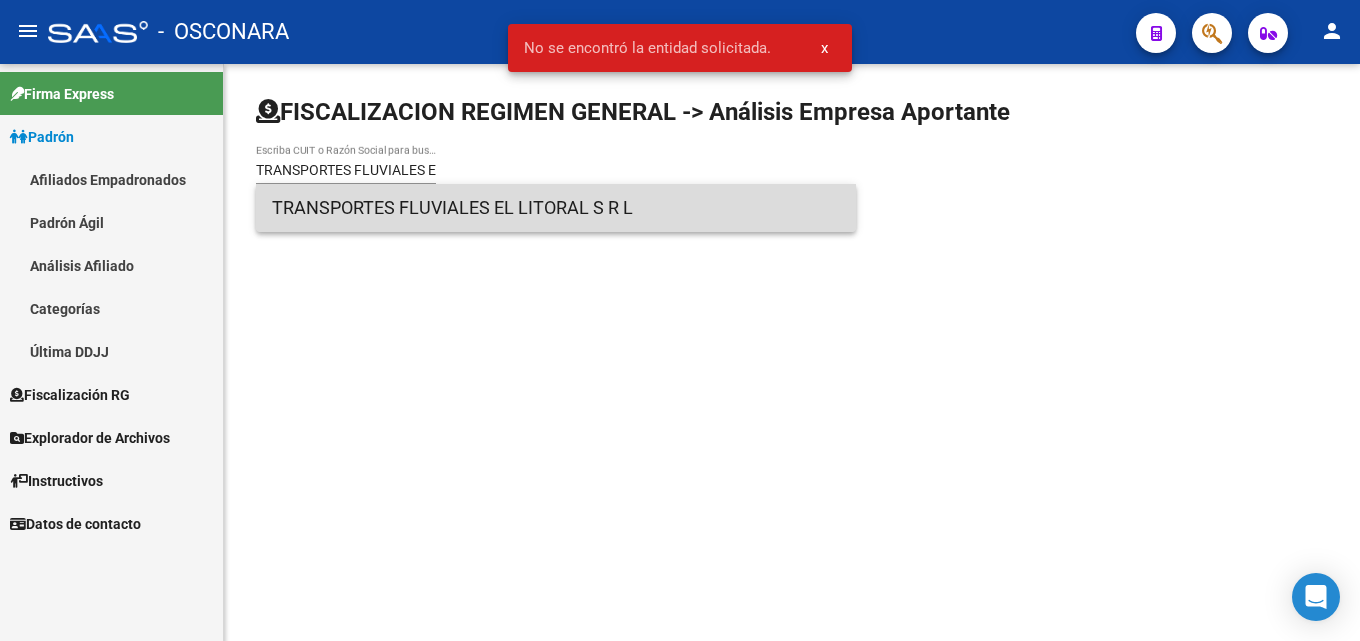 click on "TRANSPORTES FLUVIALES EL LITORAL S R L" at bounding box center [556, 208] 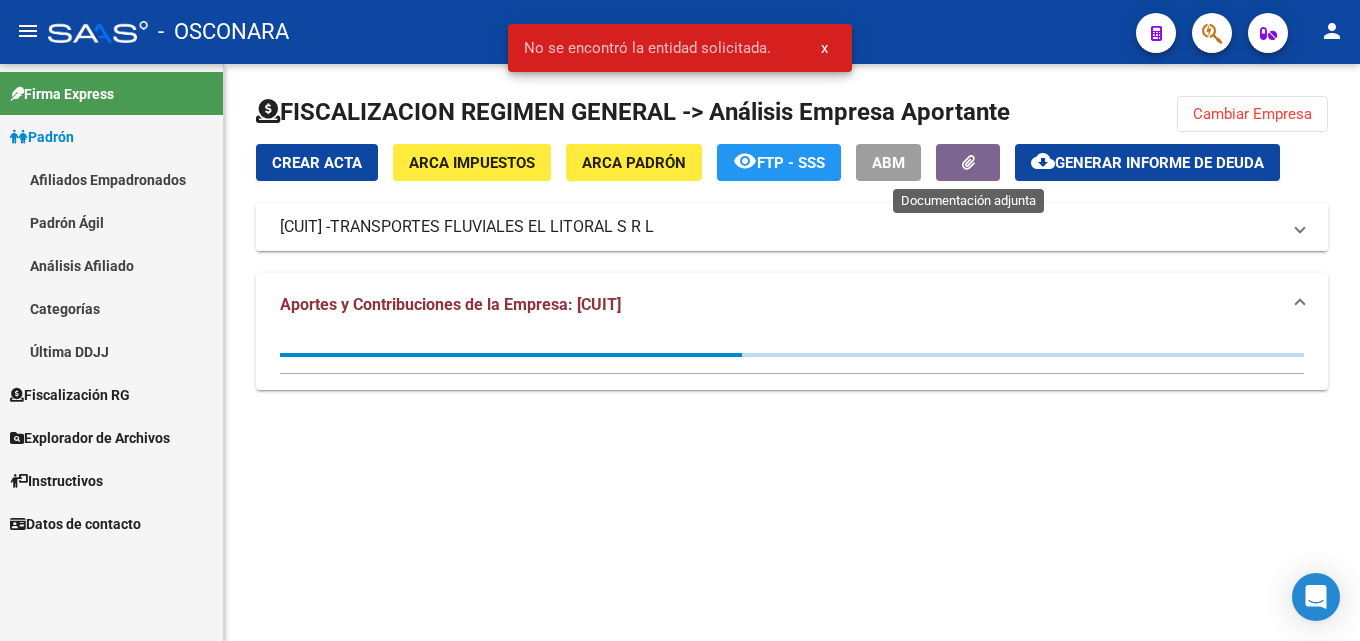 click on "Generar informe de deuda" 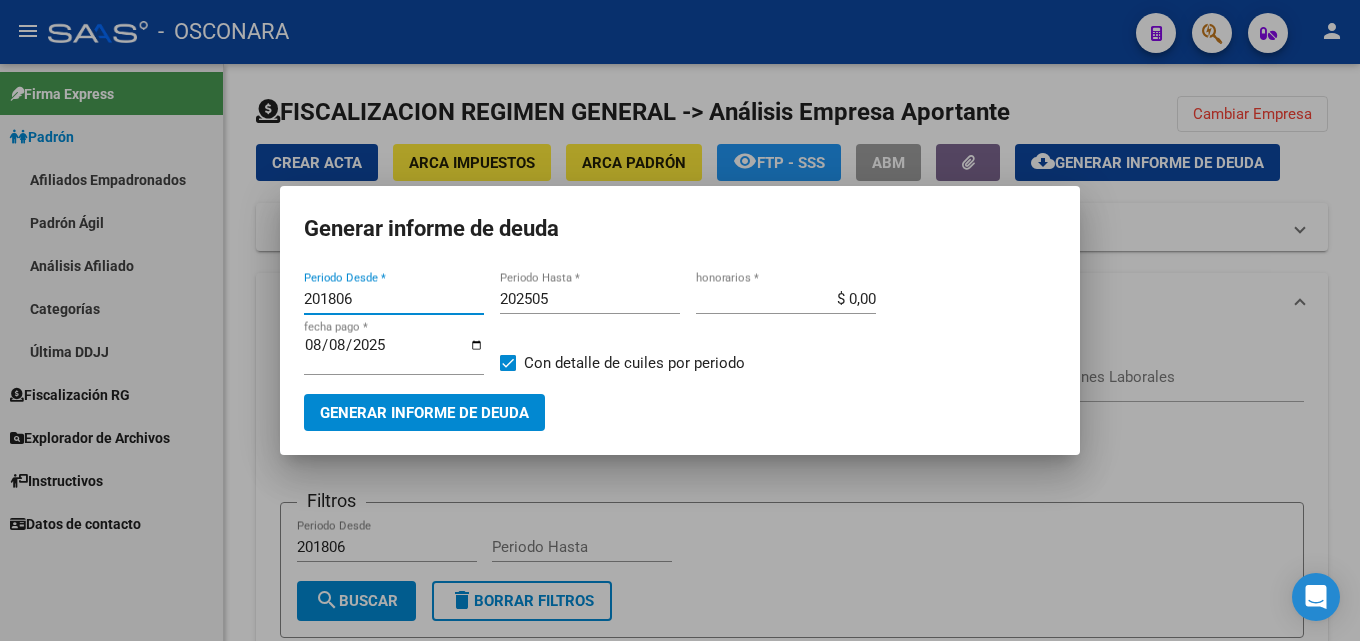 click on "201806" at bounding box center [394, 299] 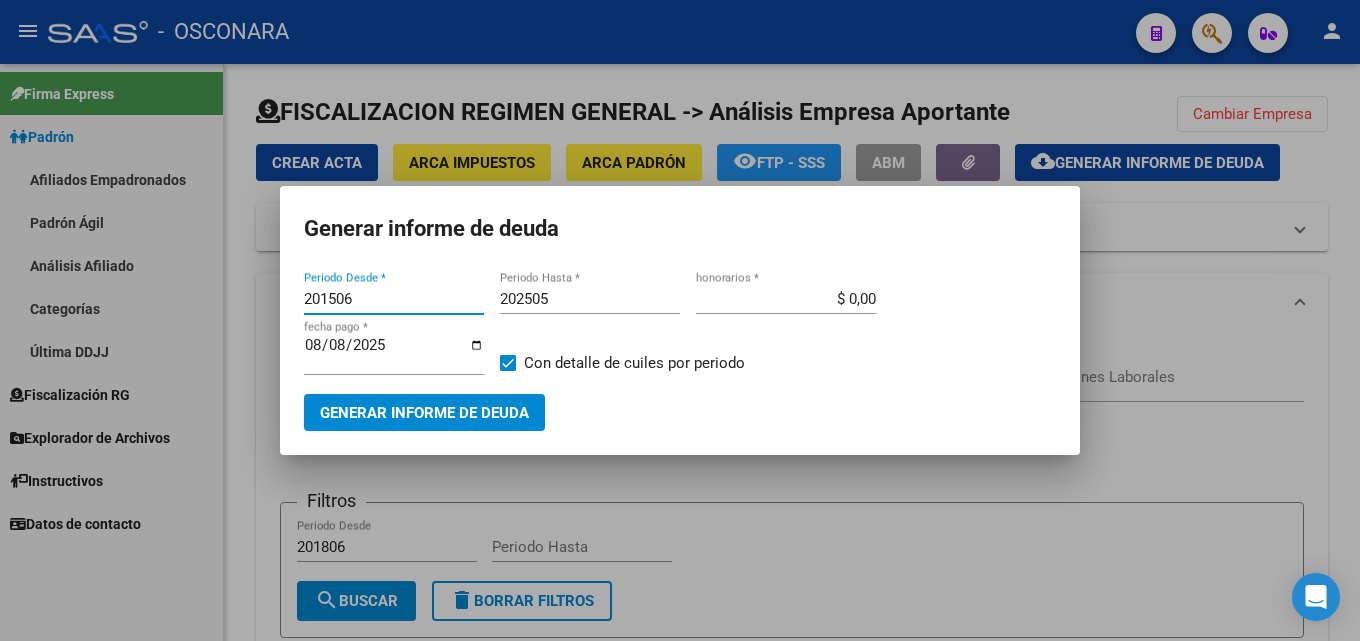 type on "201506" 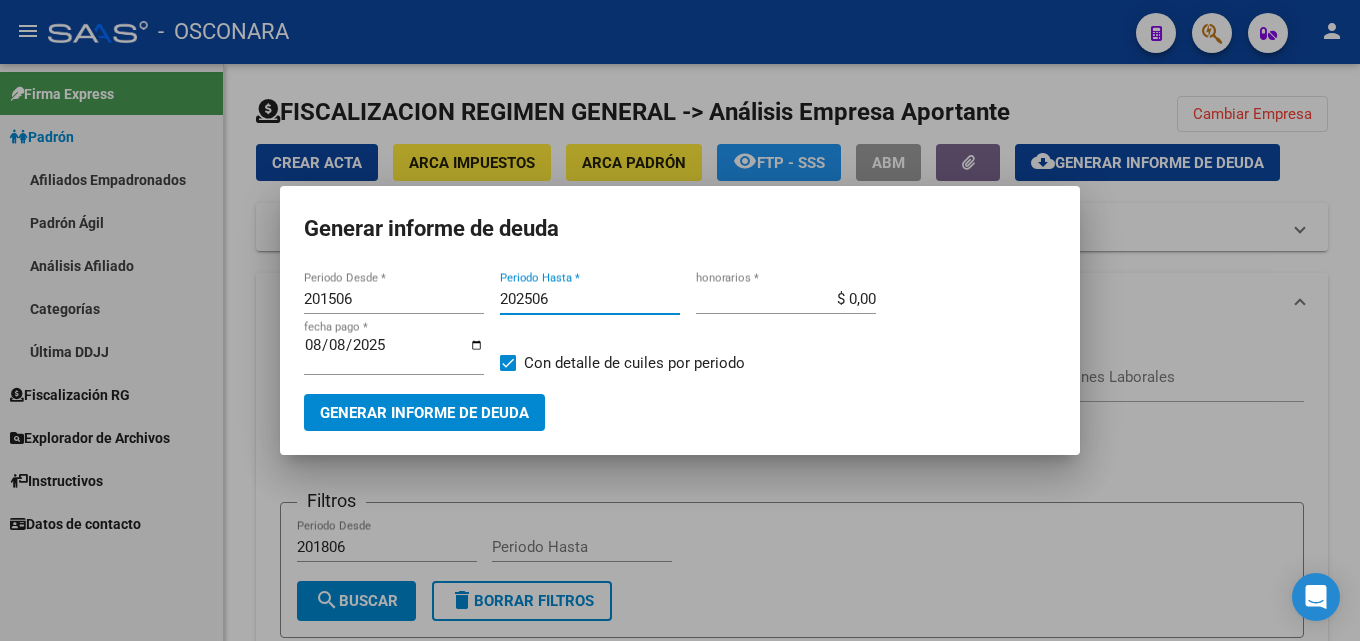 type on "202506" 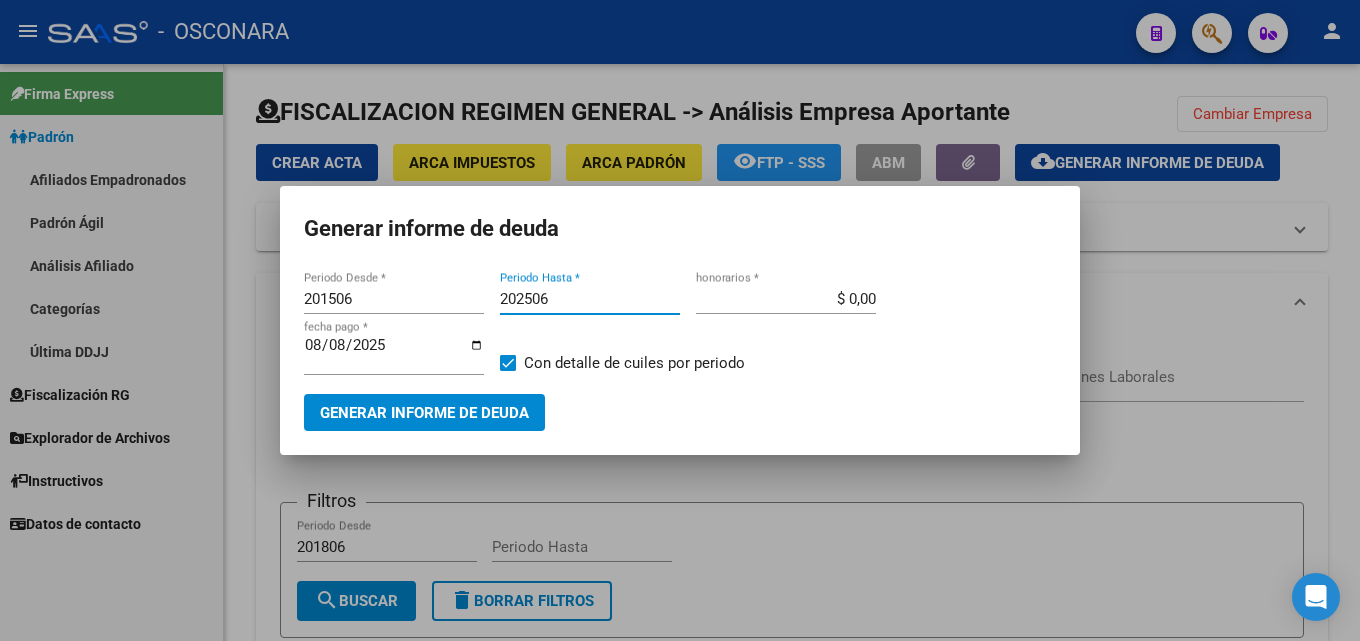 click on "Generar informe de deuda" at bounding box center (424, 413) 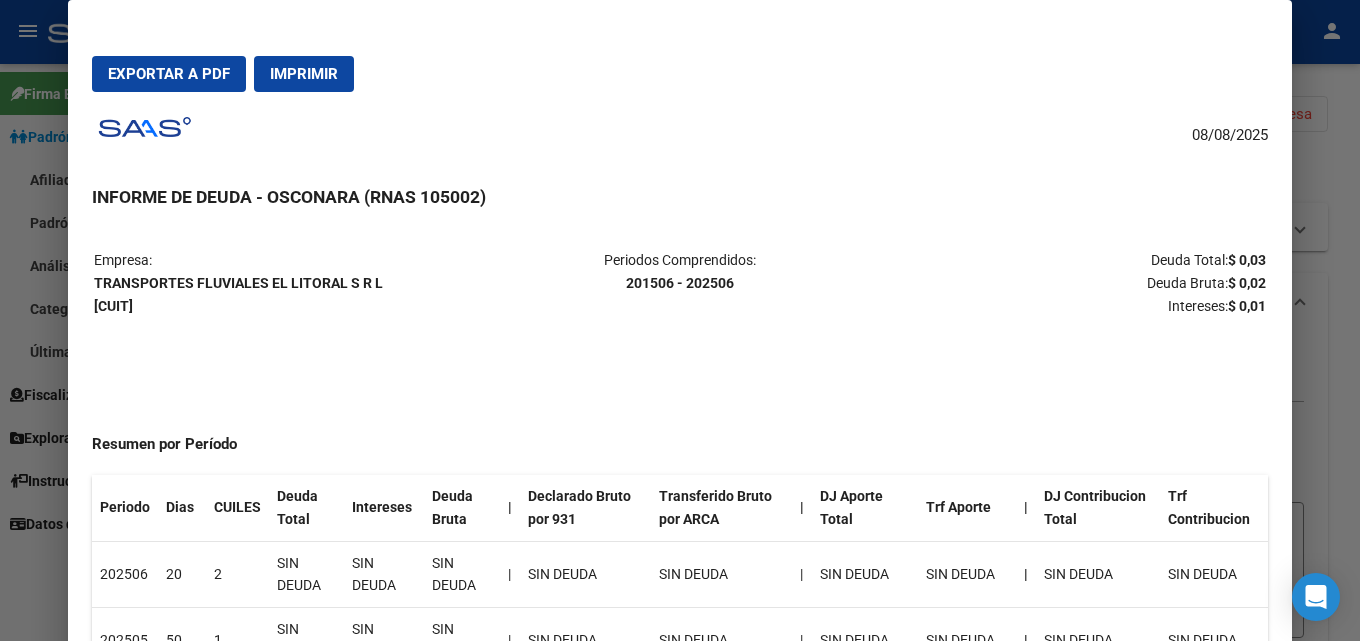 click at bounding box center (680, 320) 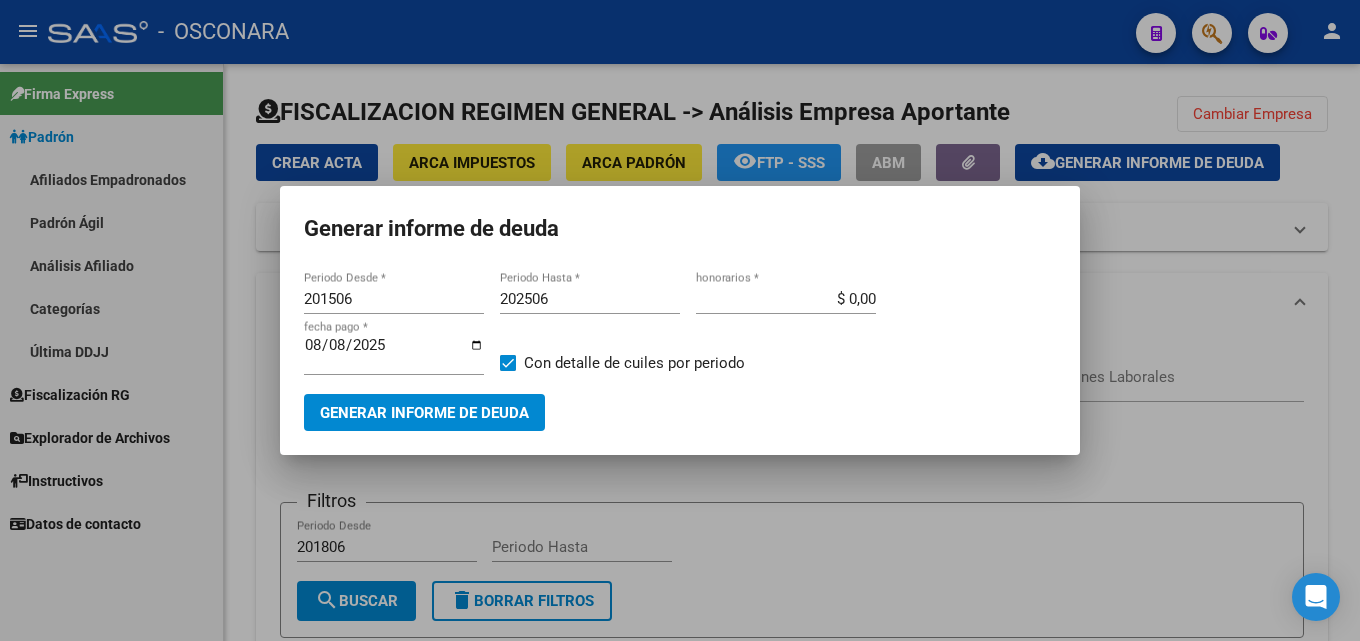 type 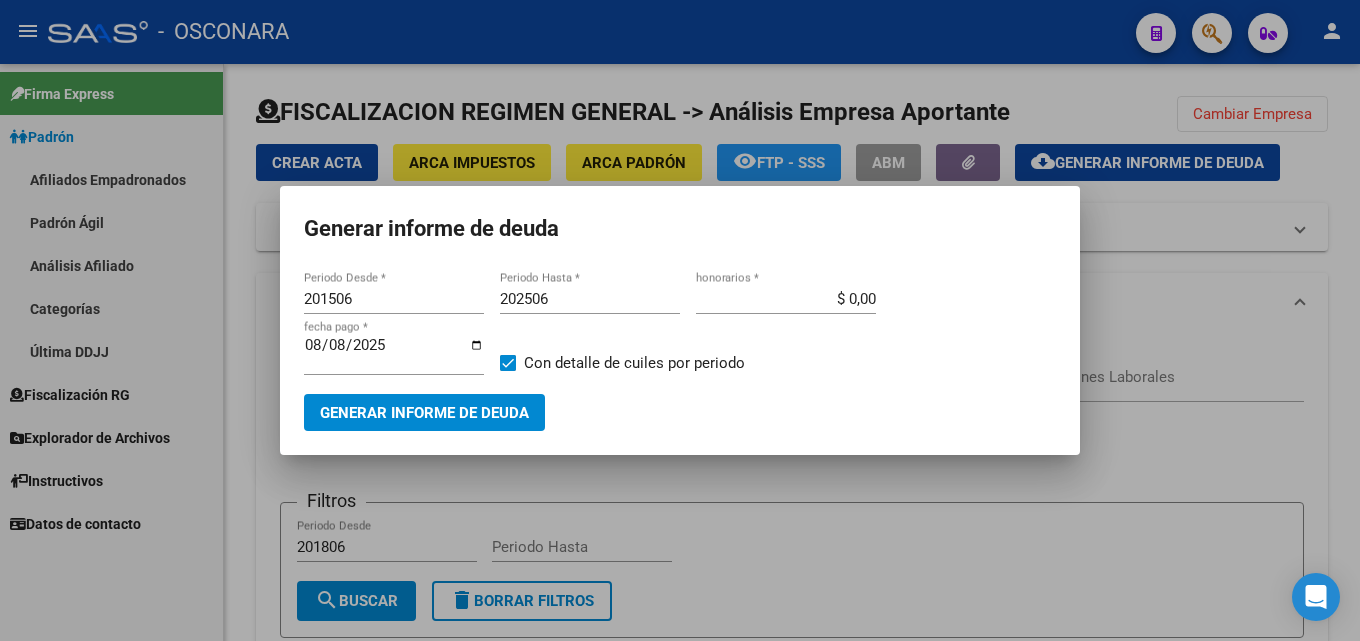 click at bounding box center [680, 320] 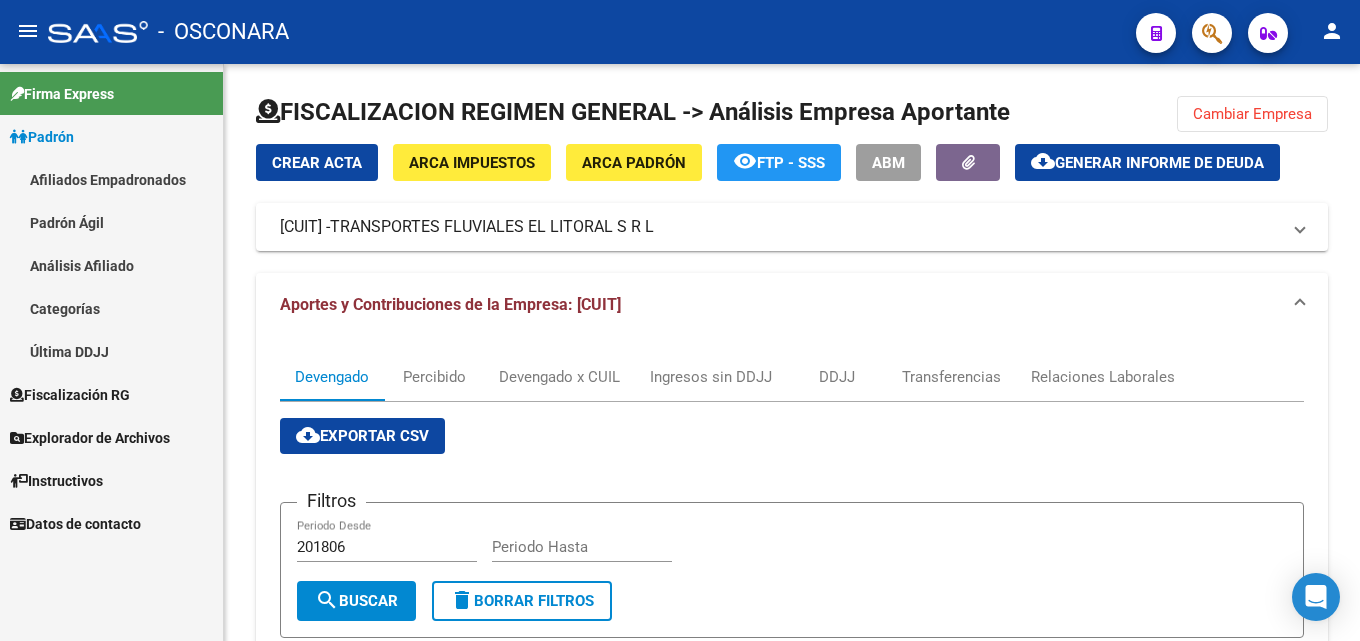 click on "Cambiar Empresa" 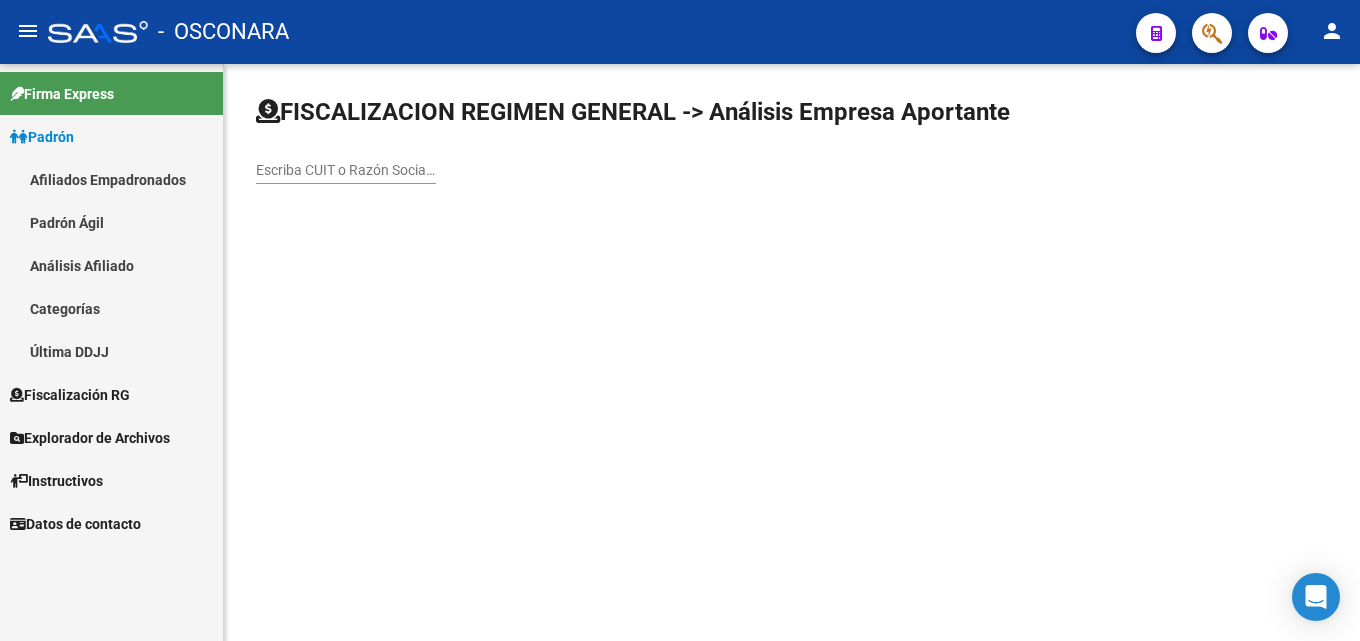 click on "Escriba CUIT o Razón Social para buscar" 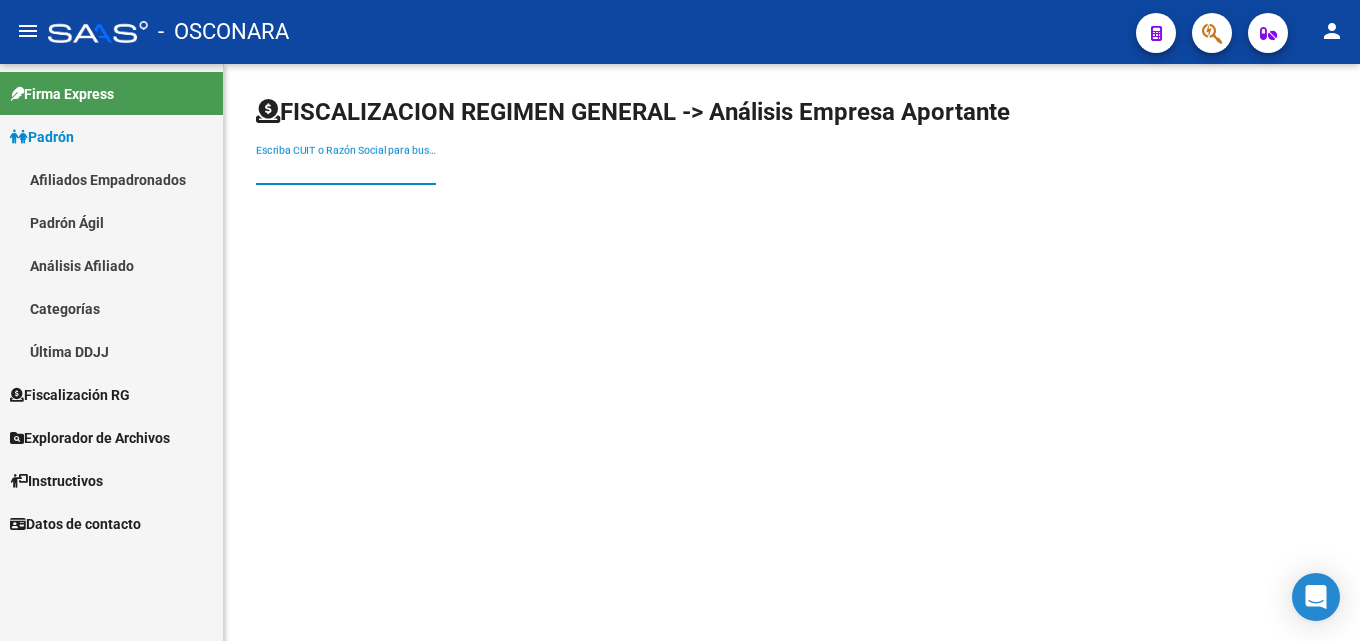paste on "ARENERA PUERTO NUEVO S.A." 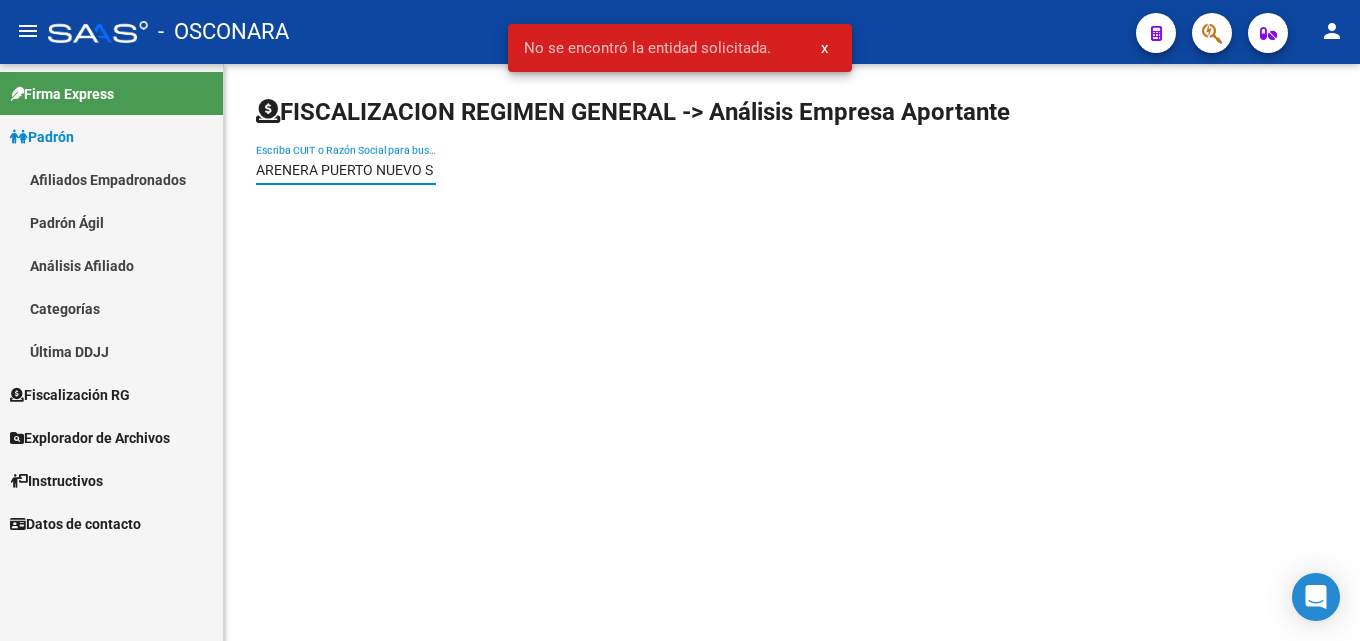 scroll, scrollTop: 0, scrollLeft: 0, axis: both 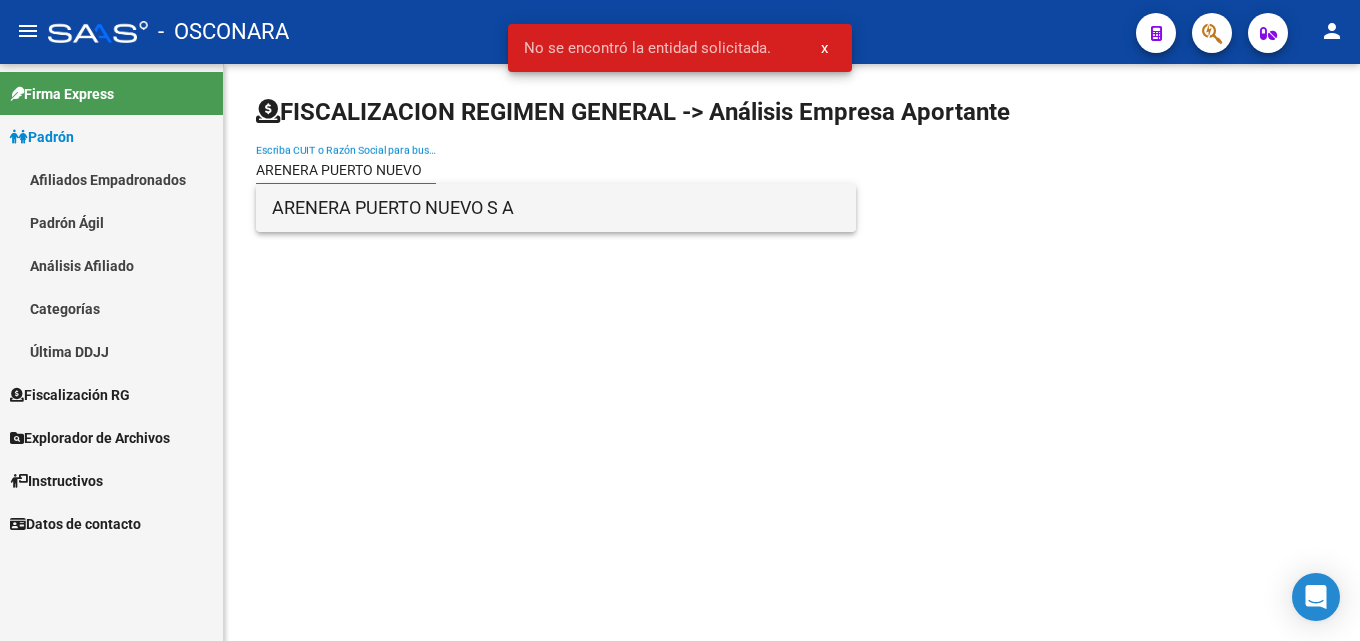type on "ARENERA PUERTO NUEVO" 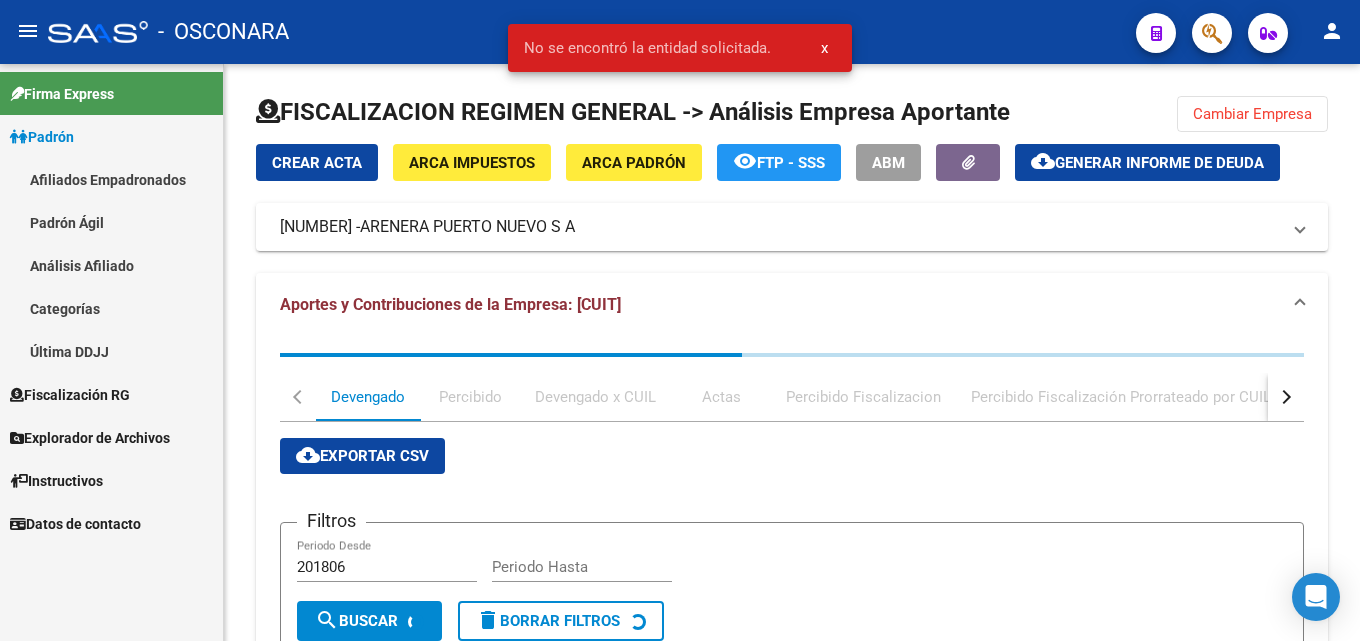 click on "cloud_download" 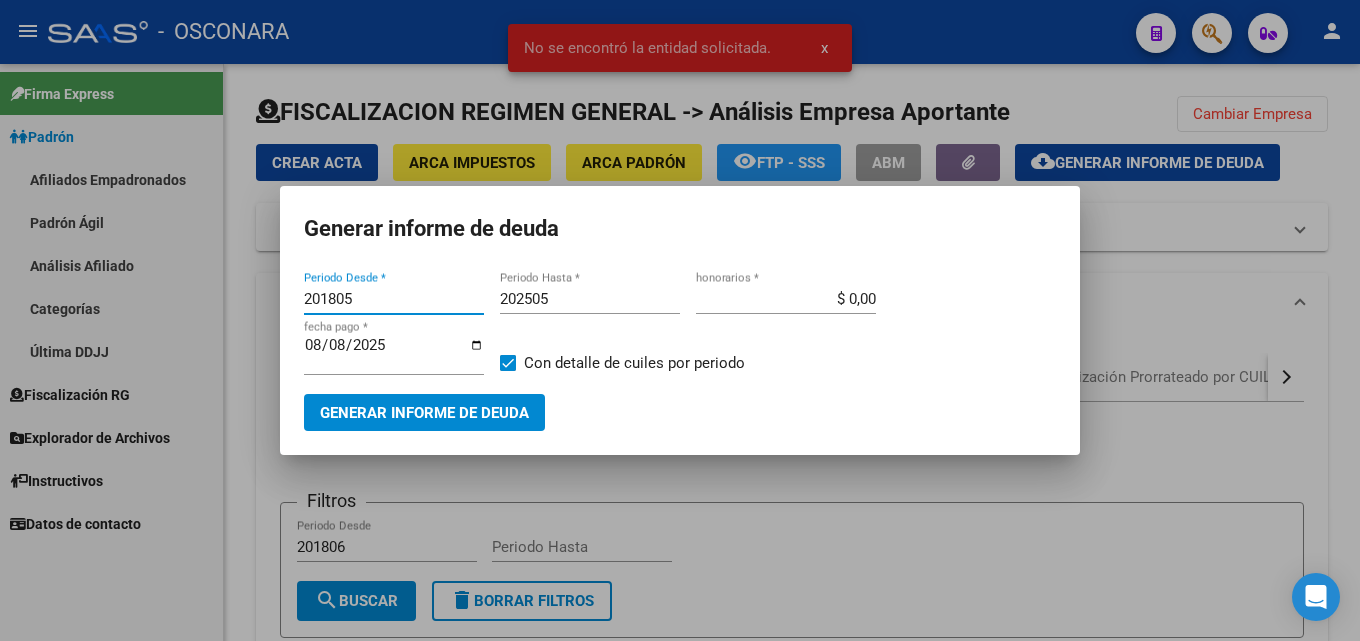 click on "201805" at bounding box center [394, 299] 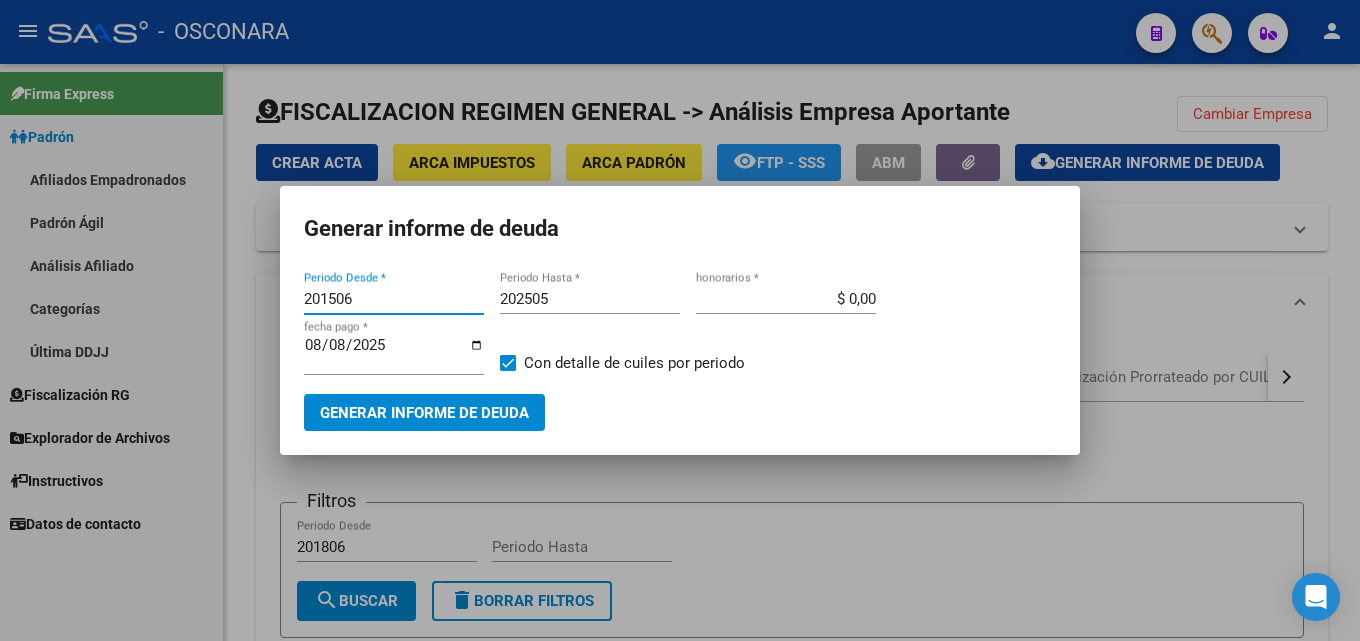 type on "201506" 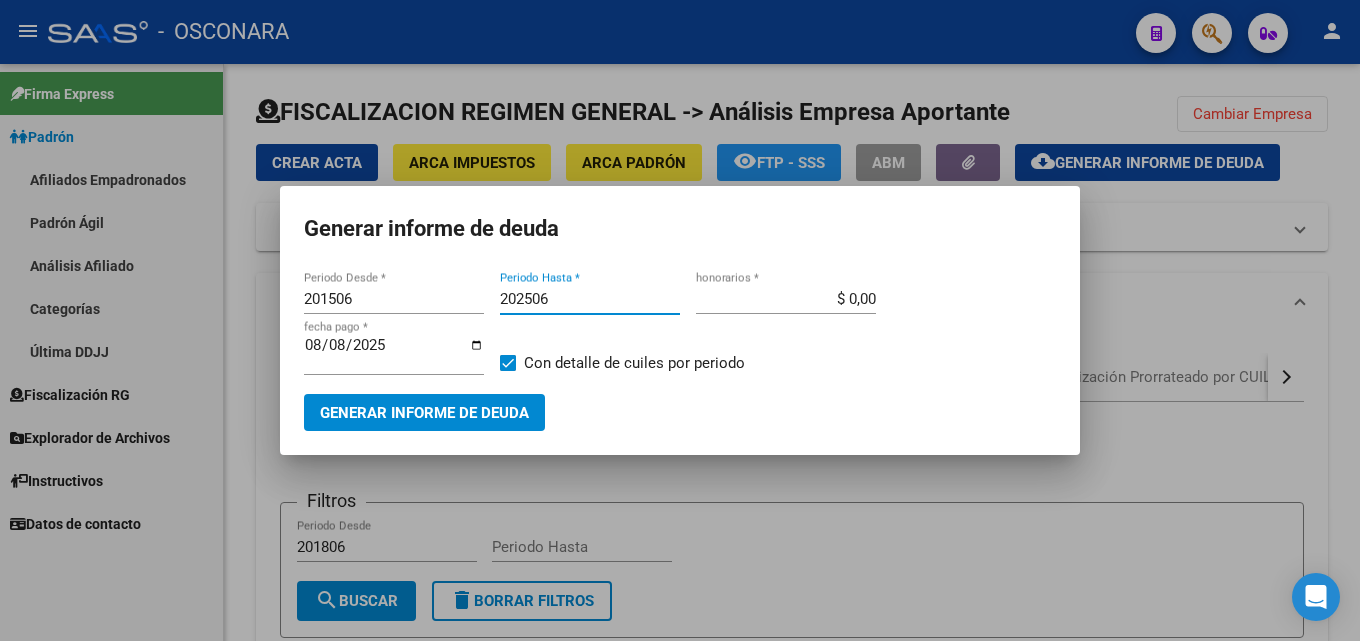 type on "202506" 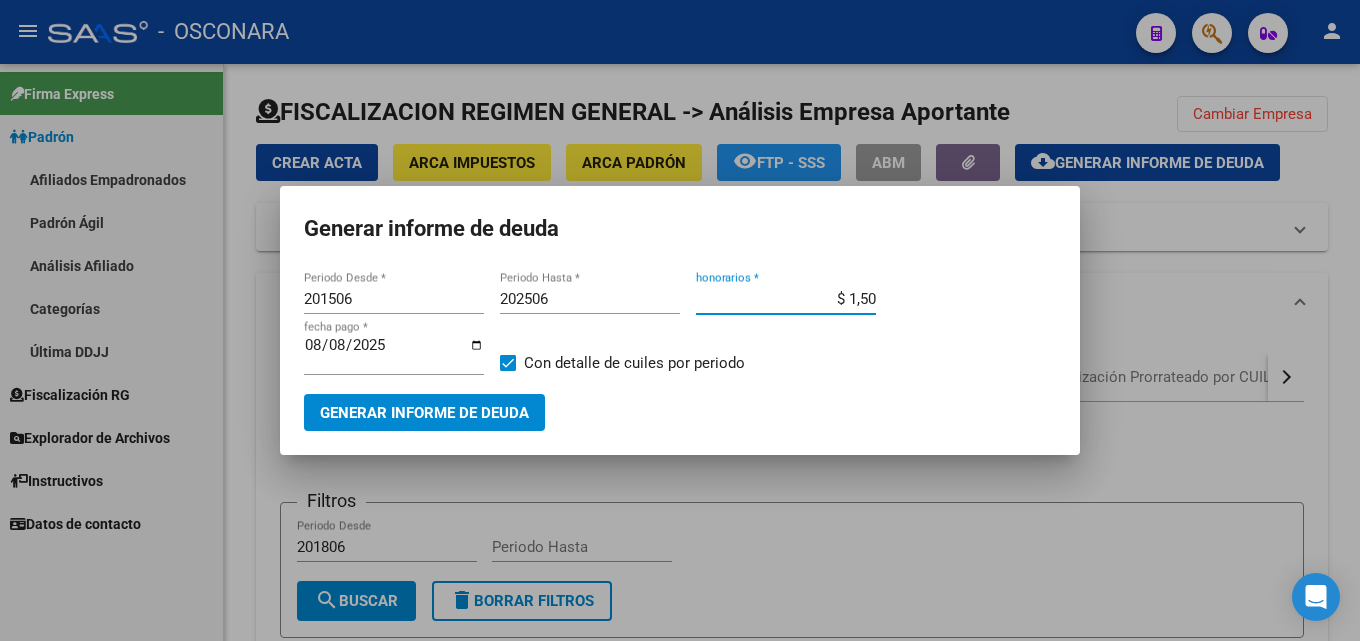 type on "$ 15,00" 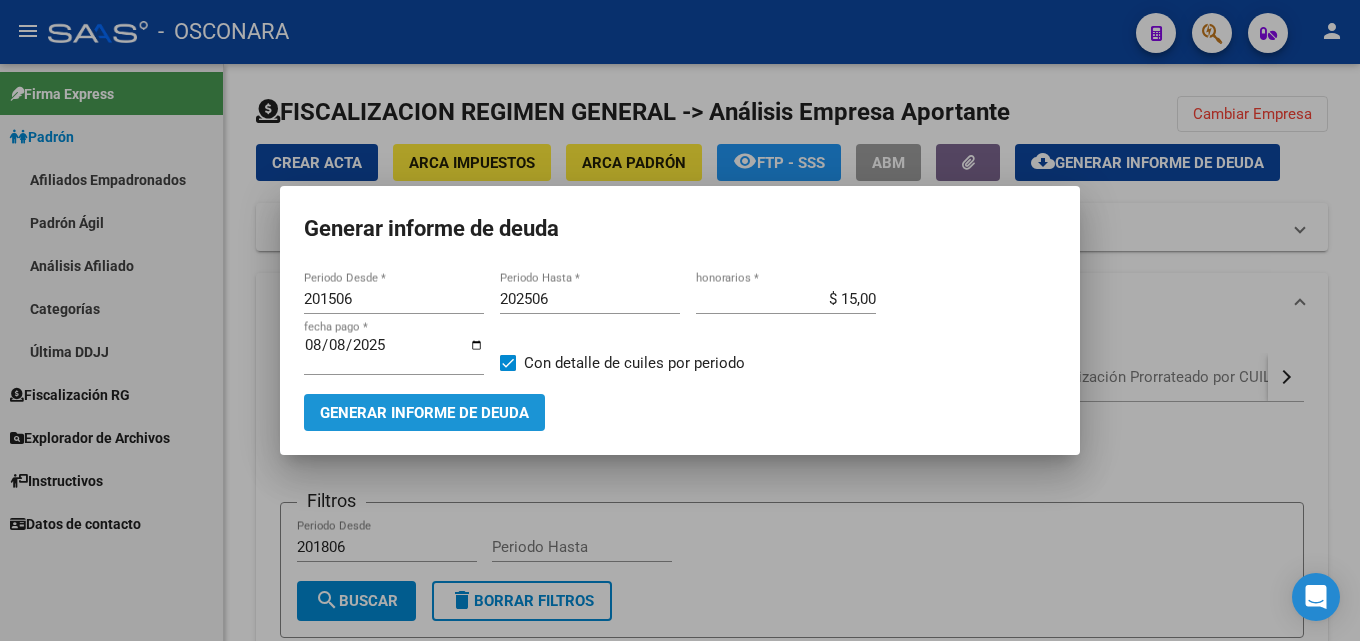 click on "Generar informe de deuda" at bounding box center [424, 412] 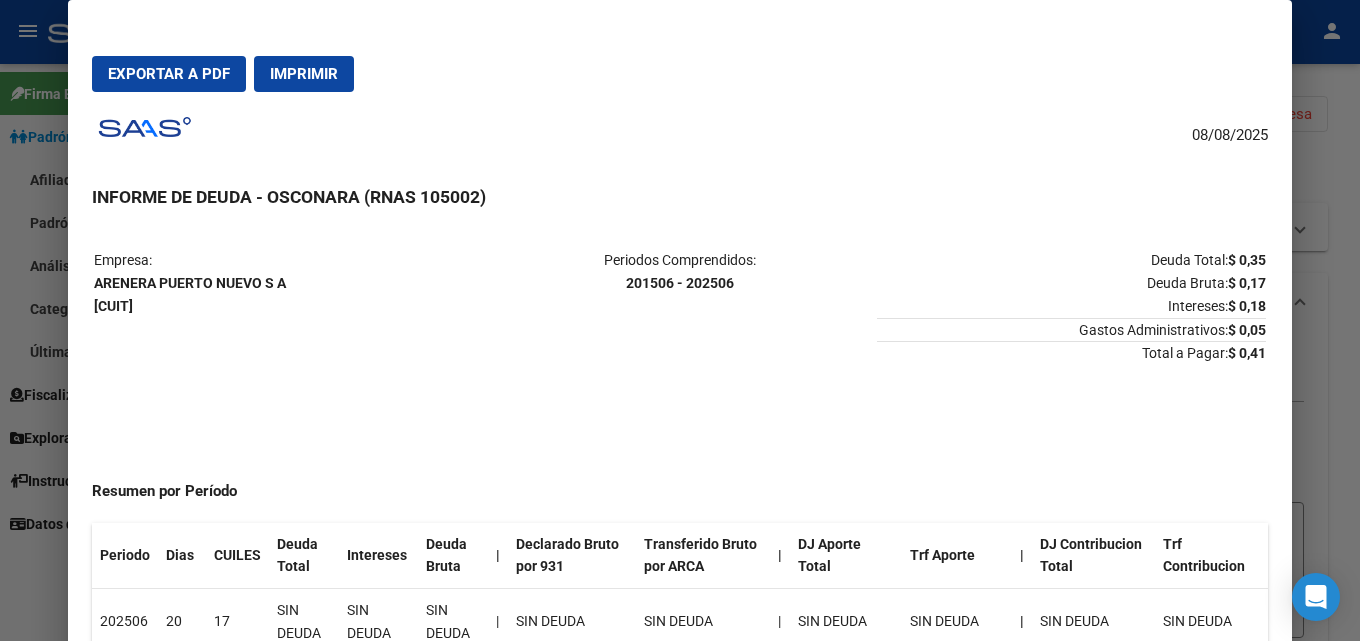 click at bounding box center (680, 320) 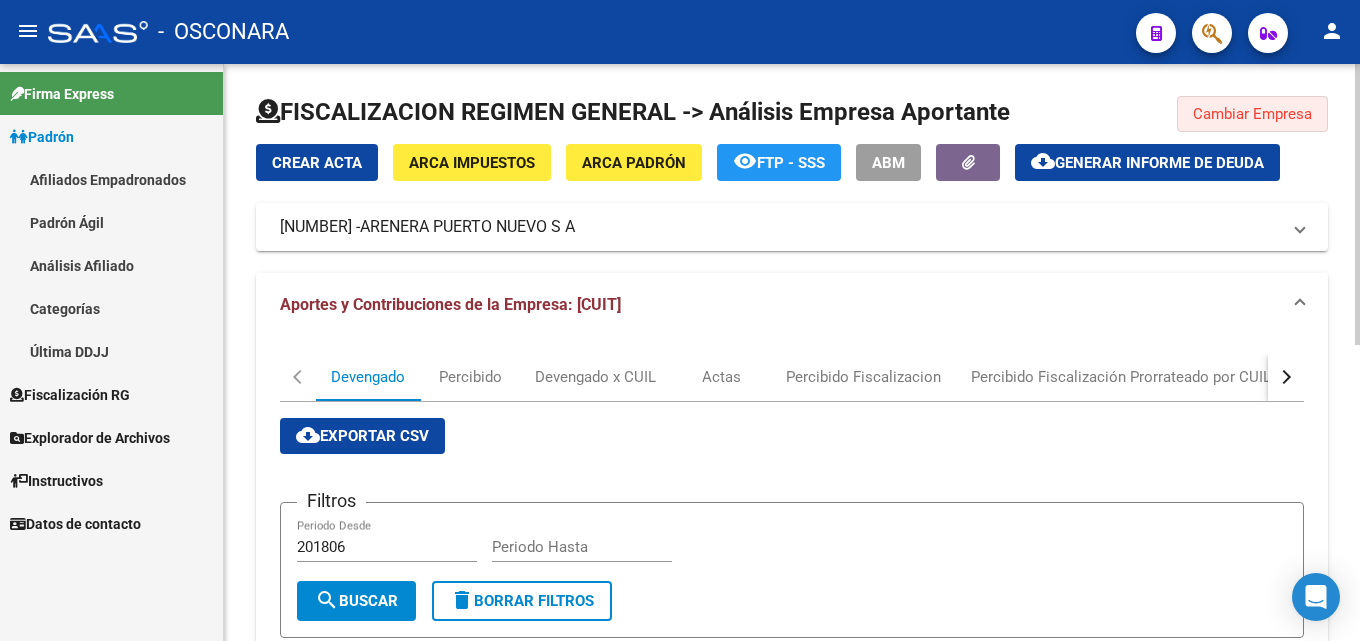 click on "Cambiar Empresa" 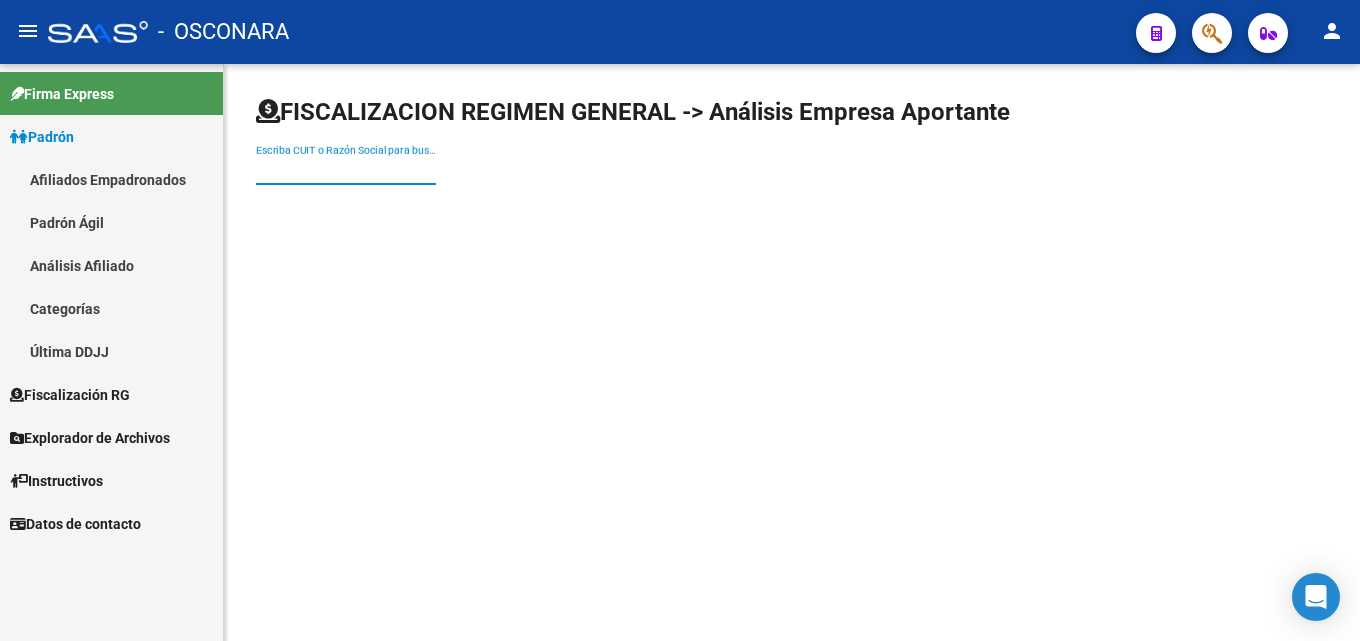 click on "Escriba CUIT o Razón Social para buscar" at bounding box center [346, 170] 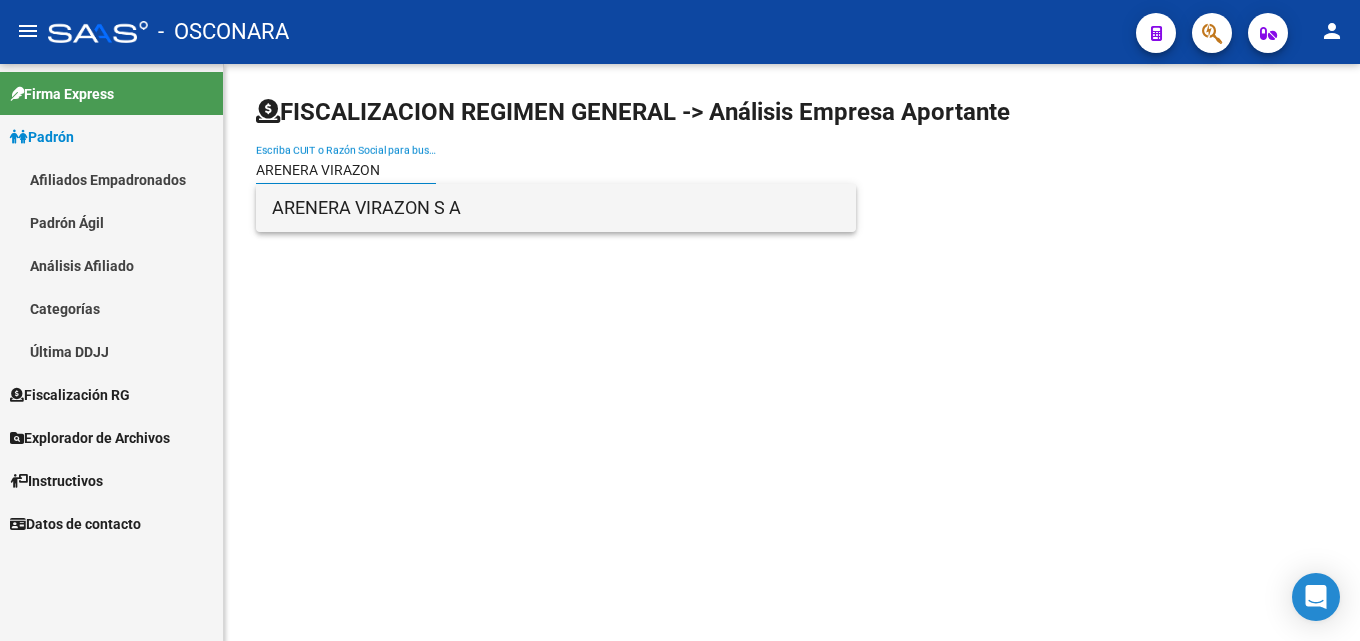 type on "ARENERA VIRAZON" 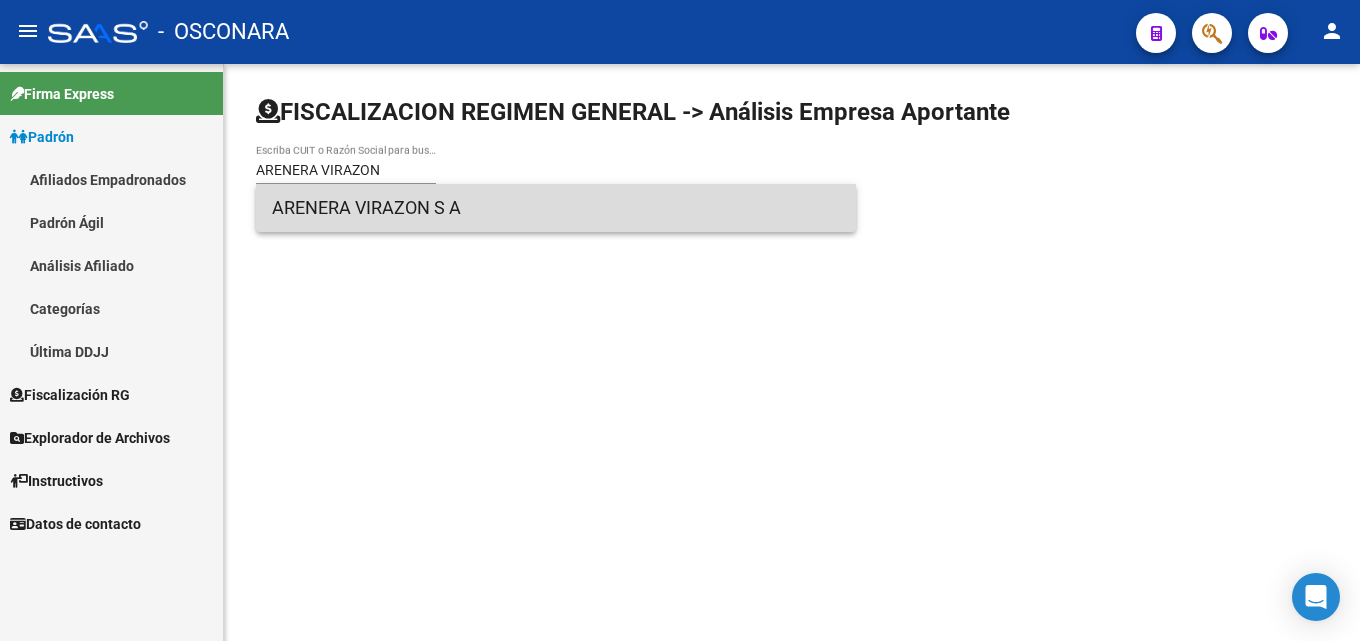 click on "ARENERA VIRAZON S A" at bounding box center [556, 208] 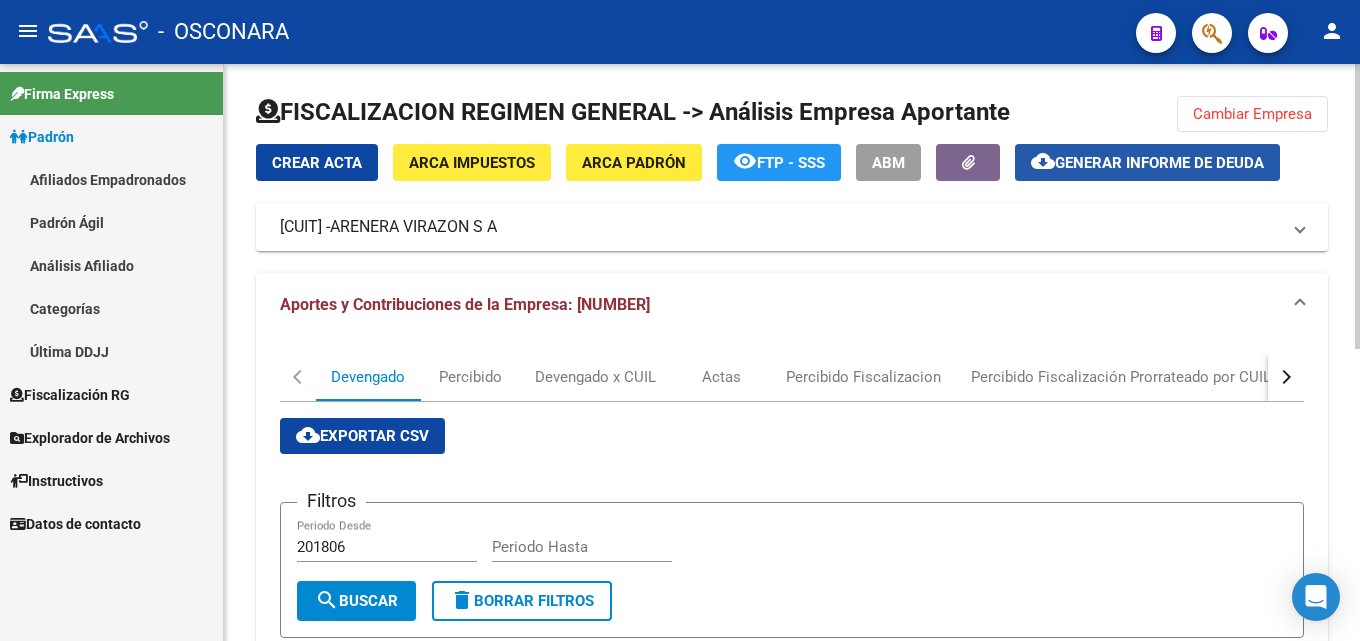 click on "cloud_download" 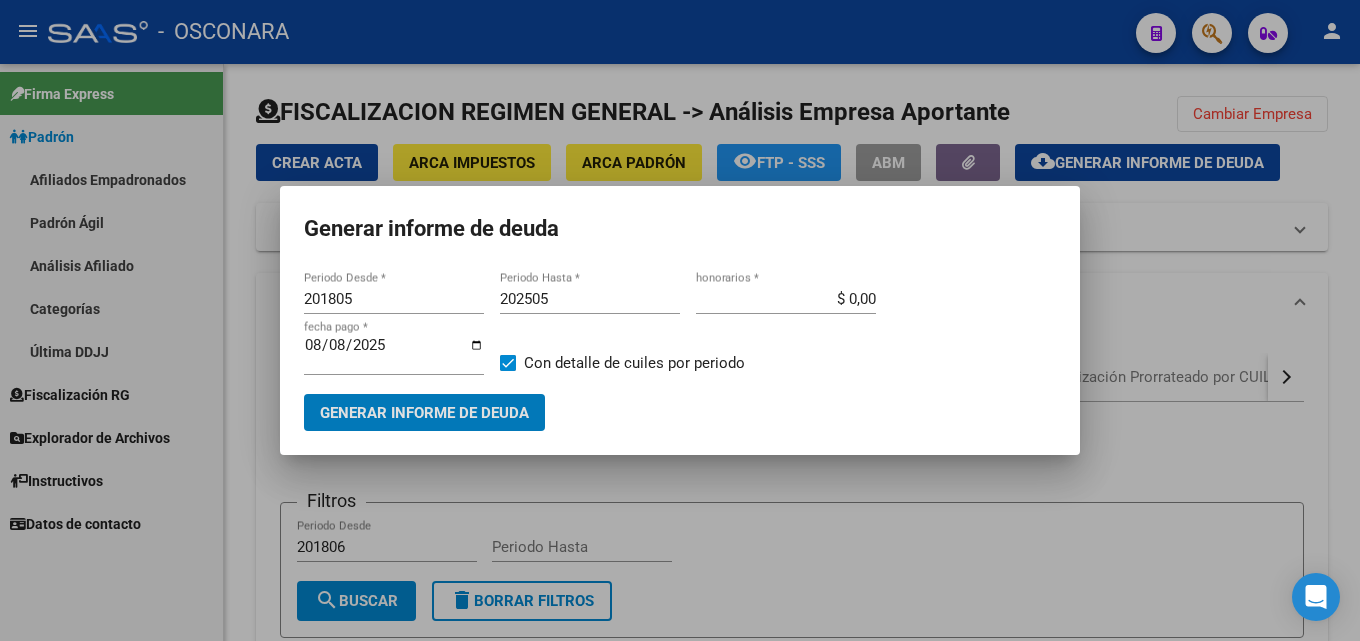 click on "201805" at bounding box center (394, 299) 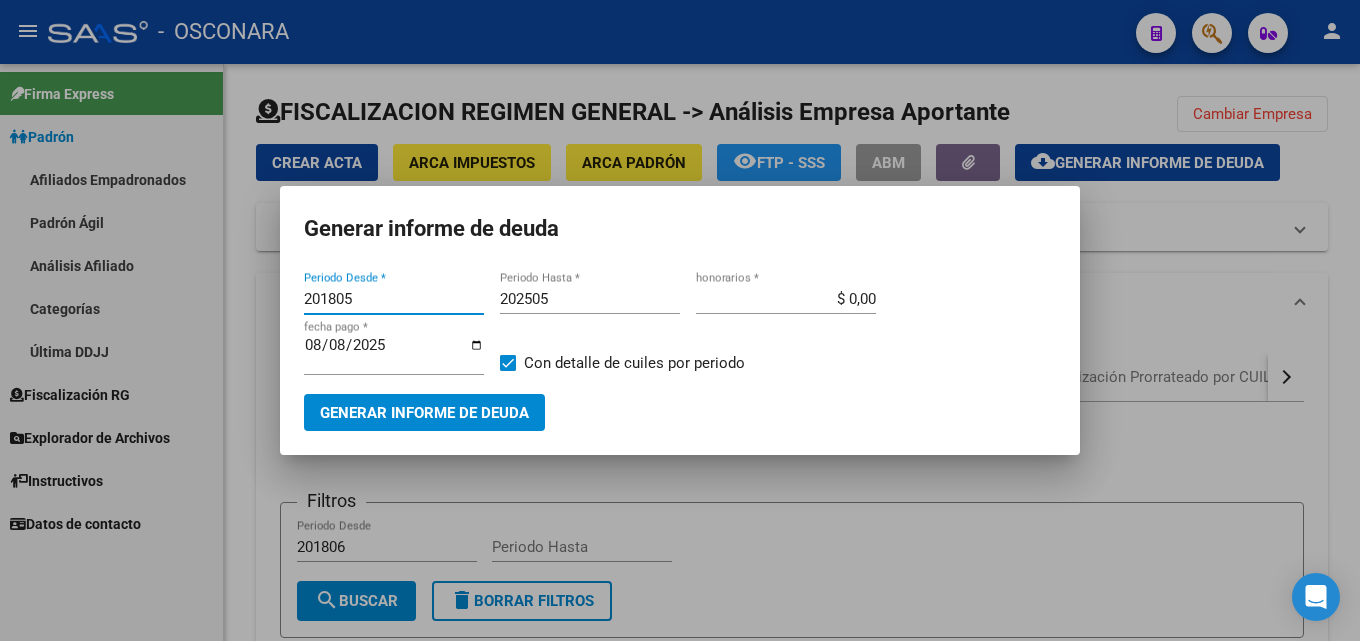 click on "201805" at bounding box center (394, 299) 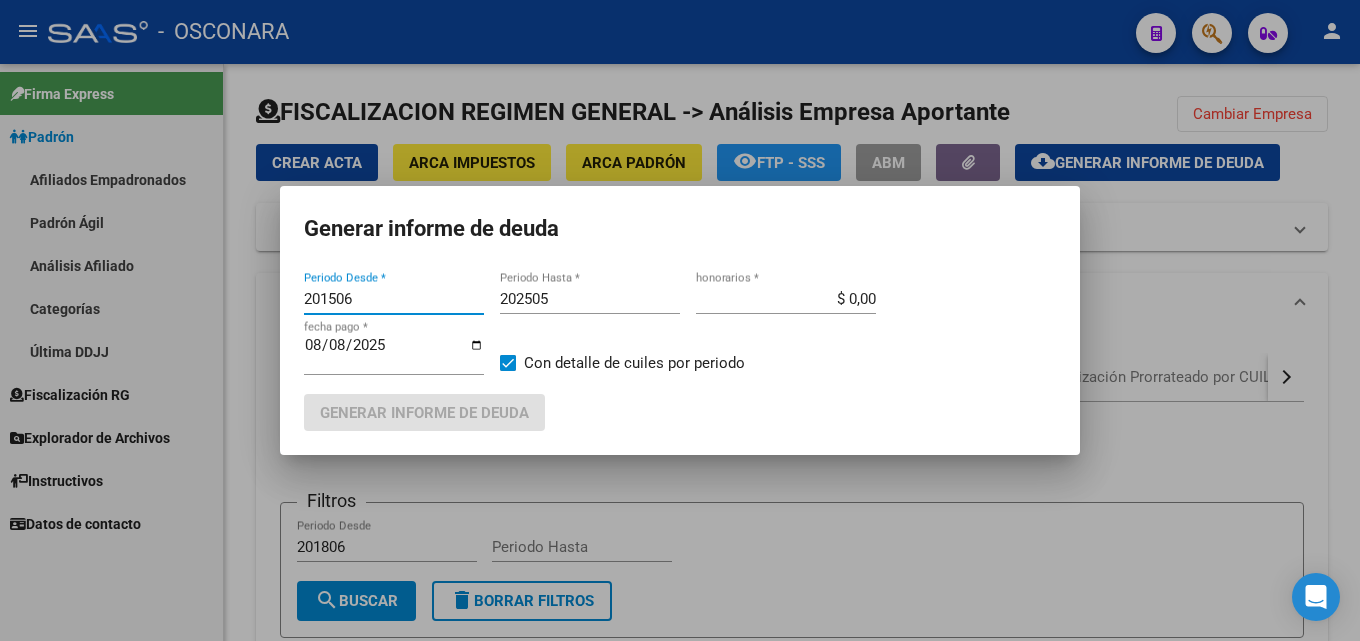 type on "201506" 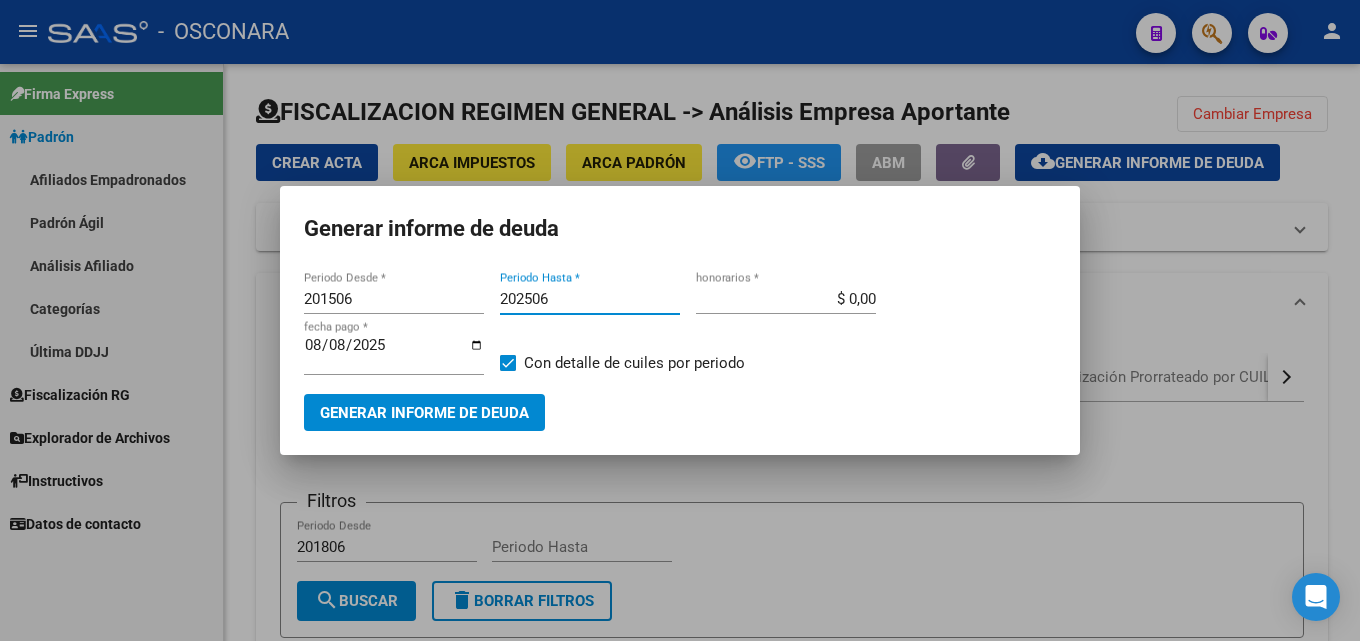 type on "202506" 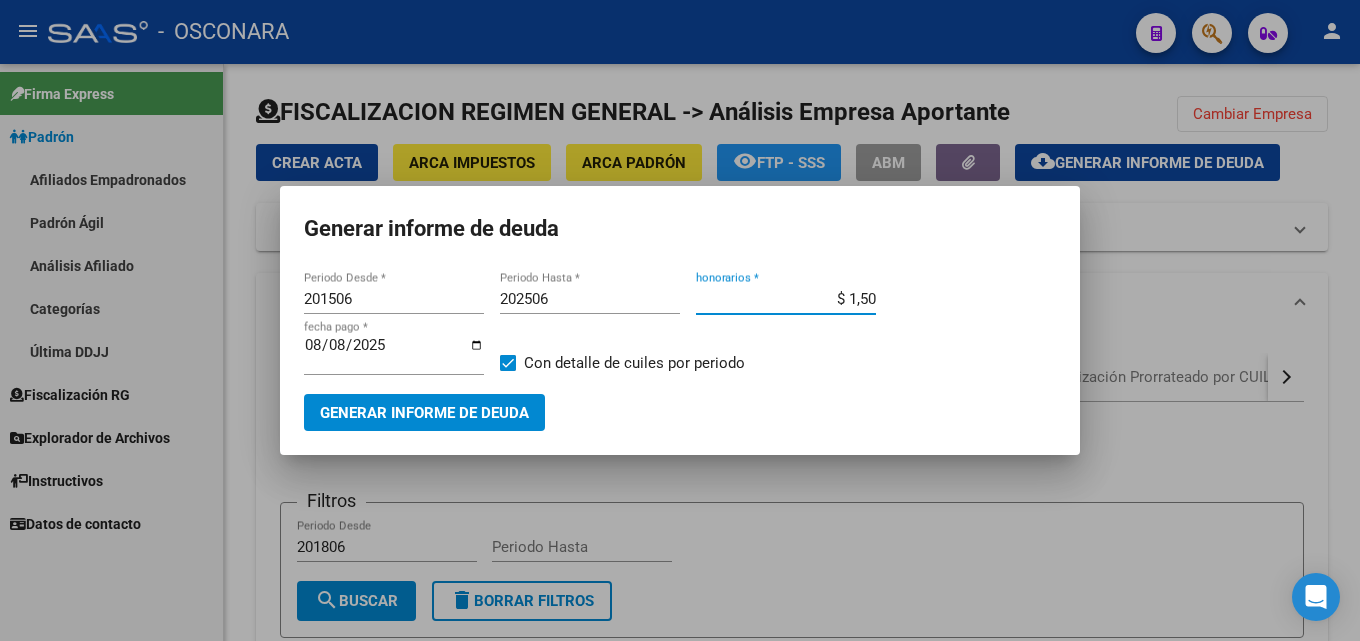type on "$ 15,00" 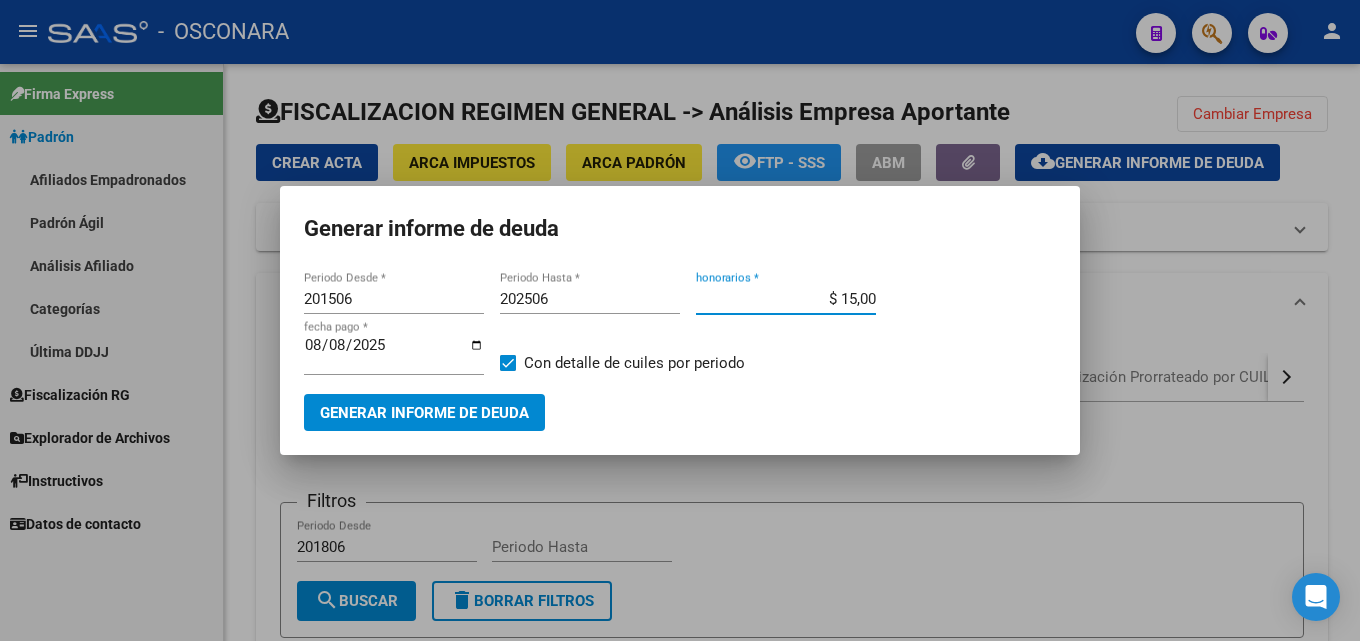 click on "Generar informe de deuda" at bounding box center (424, 412) 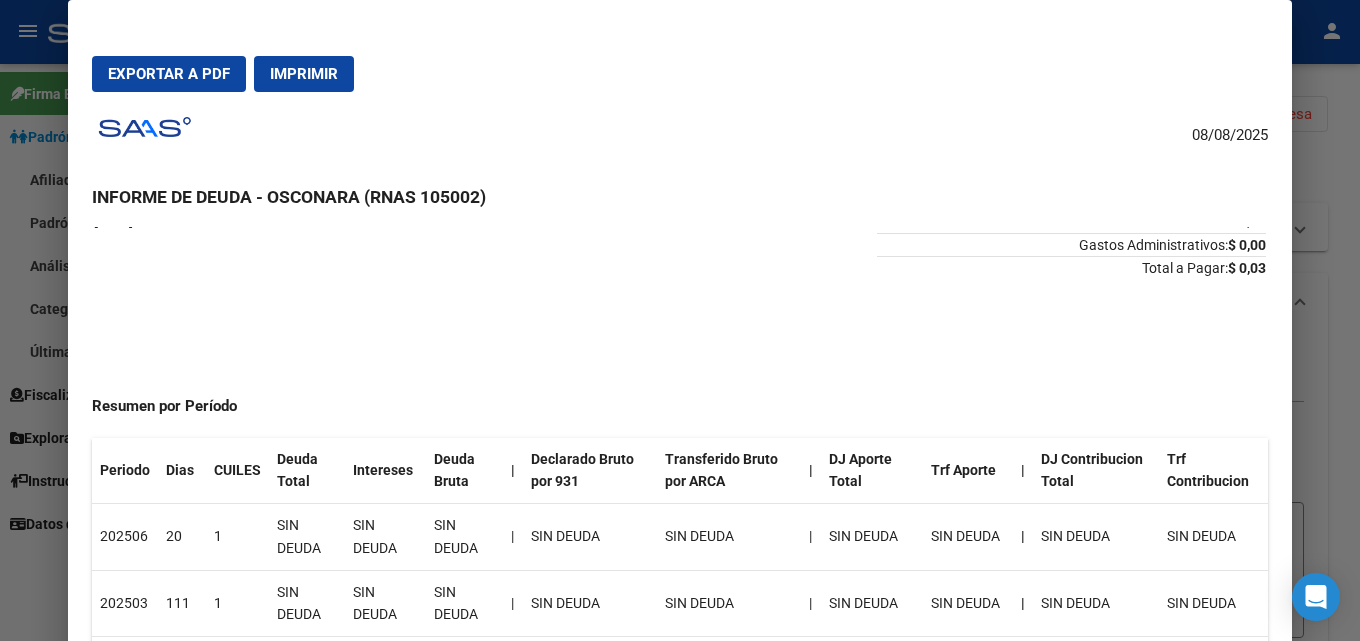 scroll, scrollTop: 0, scrollLeft: 0, axis: both 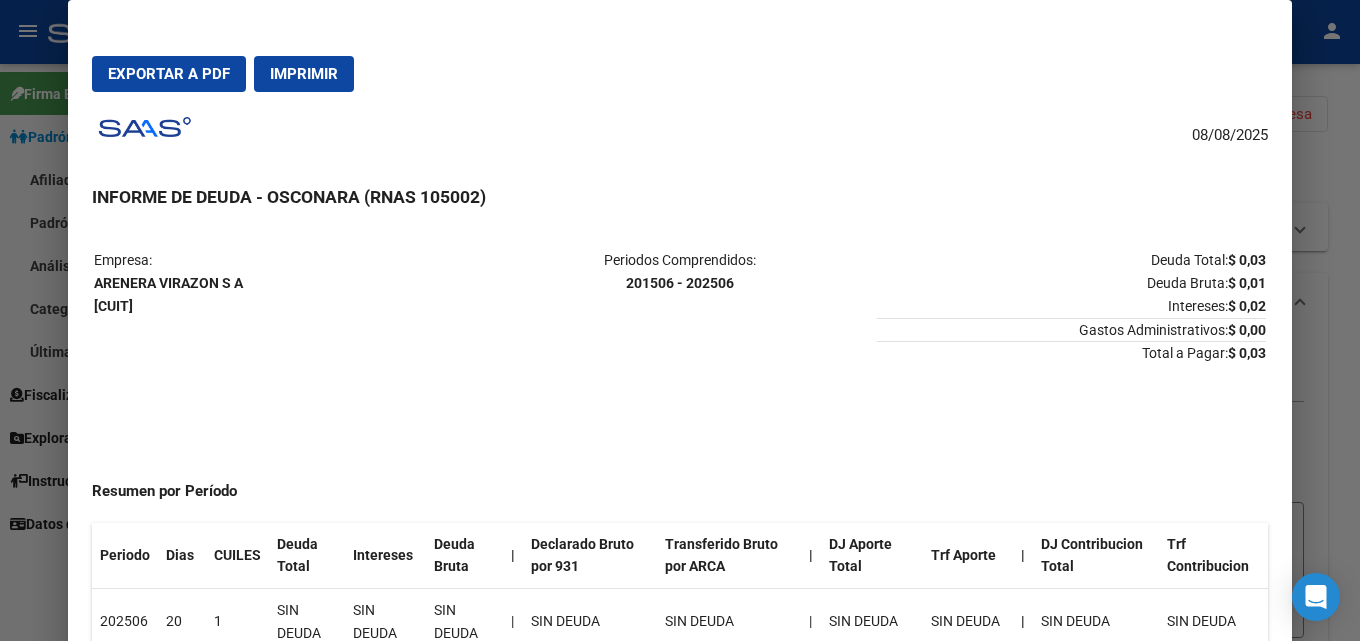 click at bounding box center (680, 320) 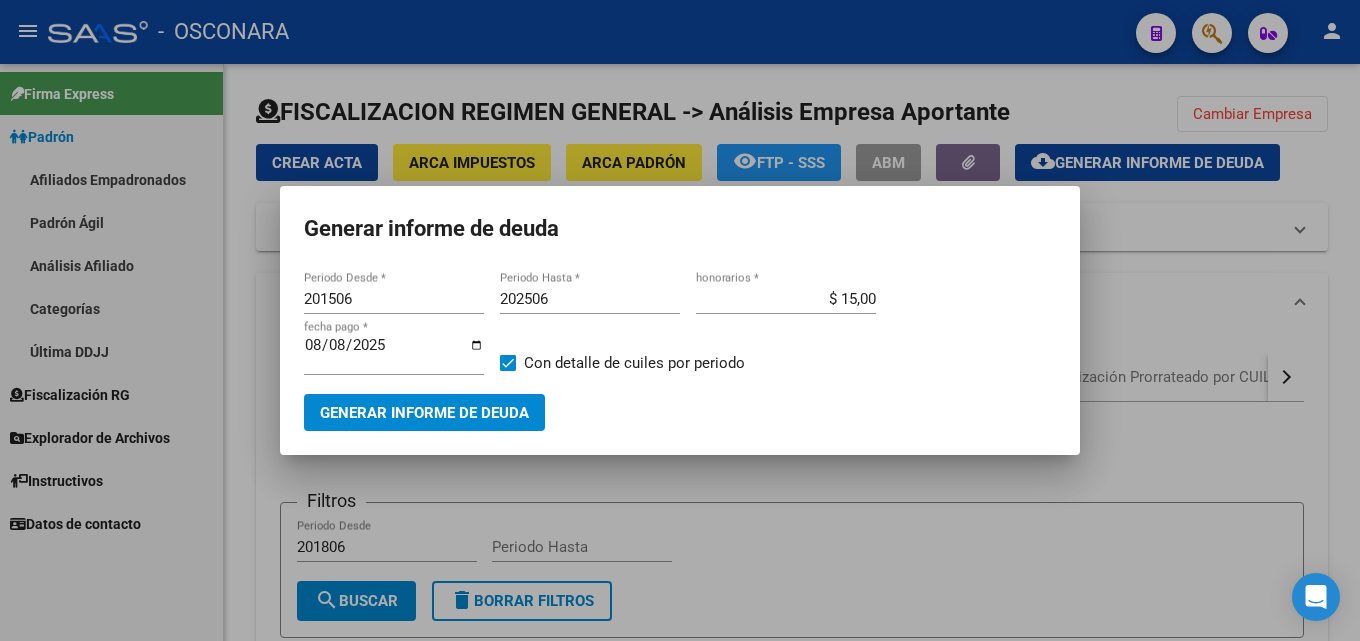 click at bounding box center [680, 320] 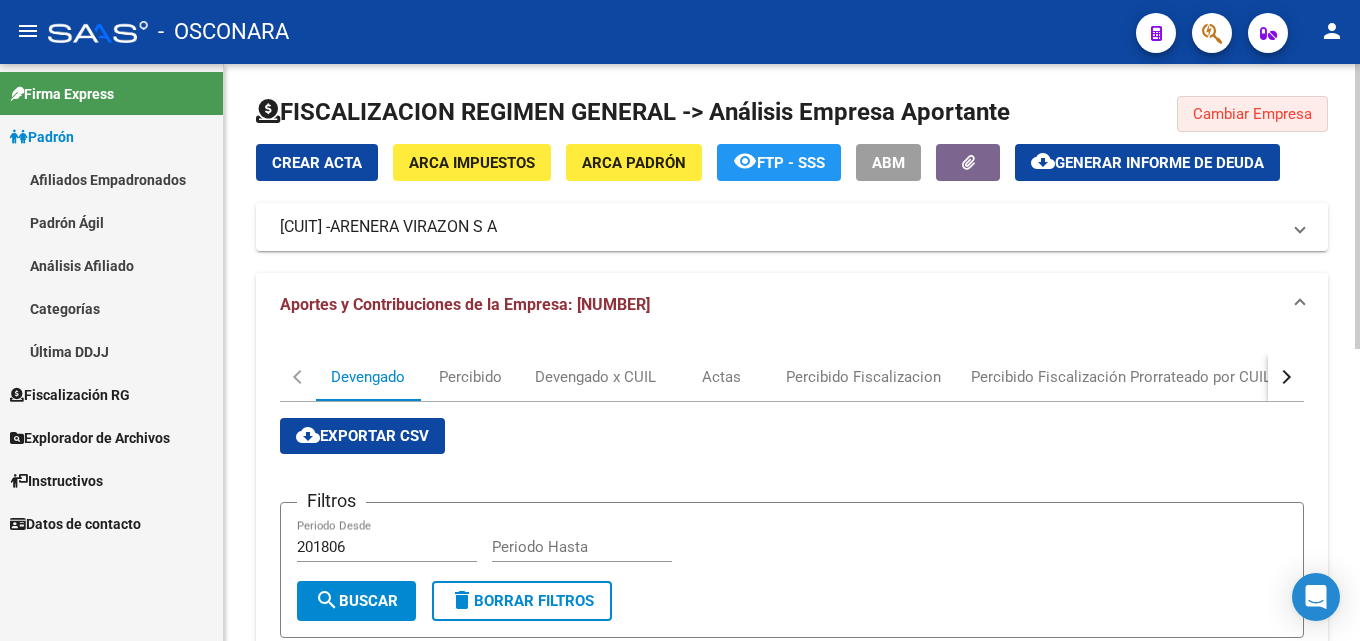 click on "Cambiar Empresa" 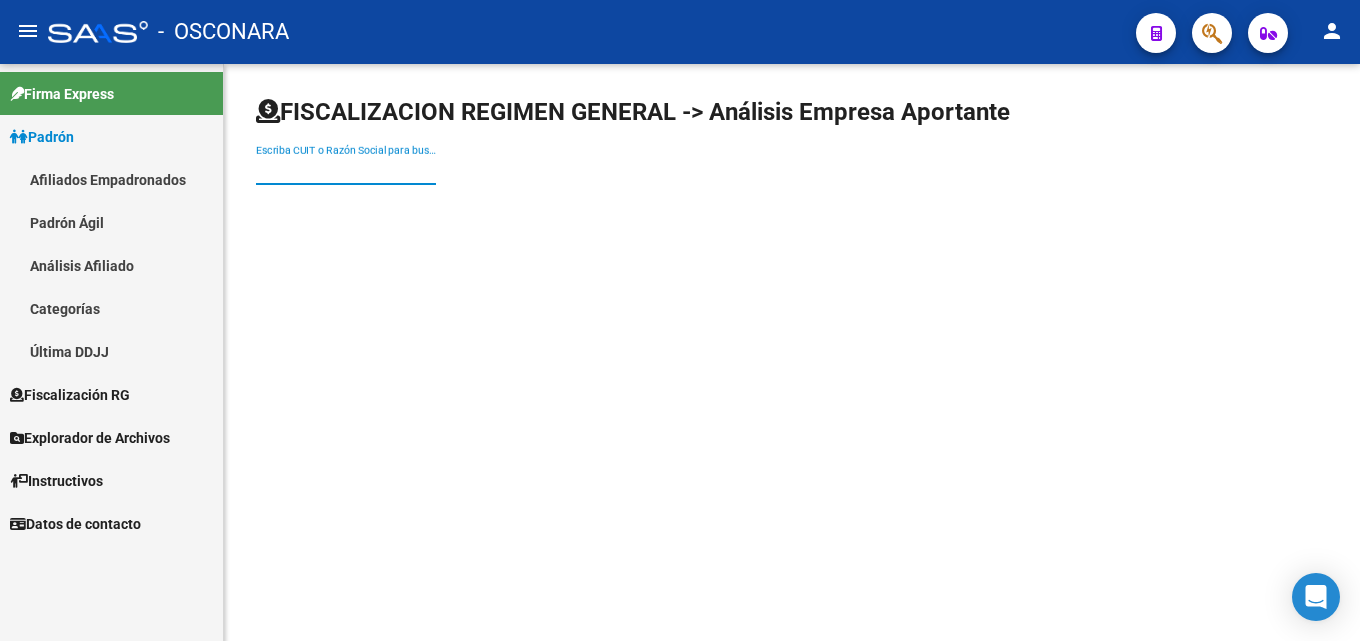 click on "Escriba CUIT o Razón Social para buscar" at bounding box center [346, 170] 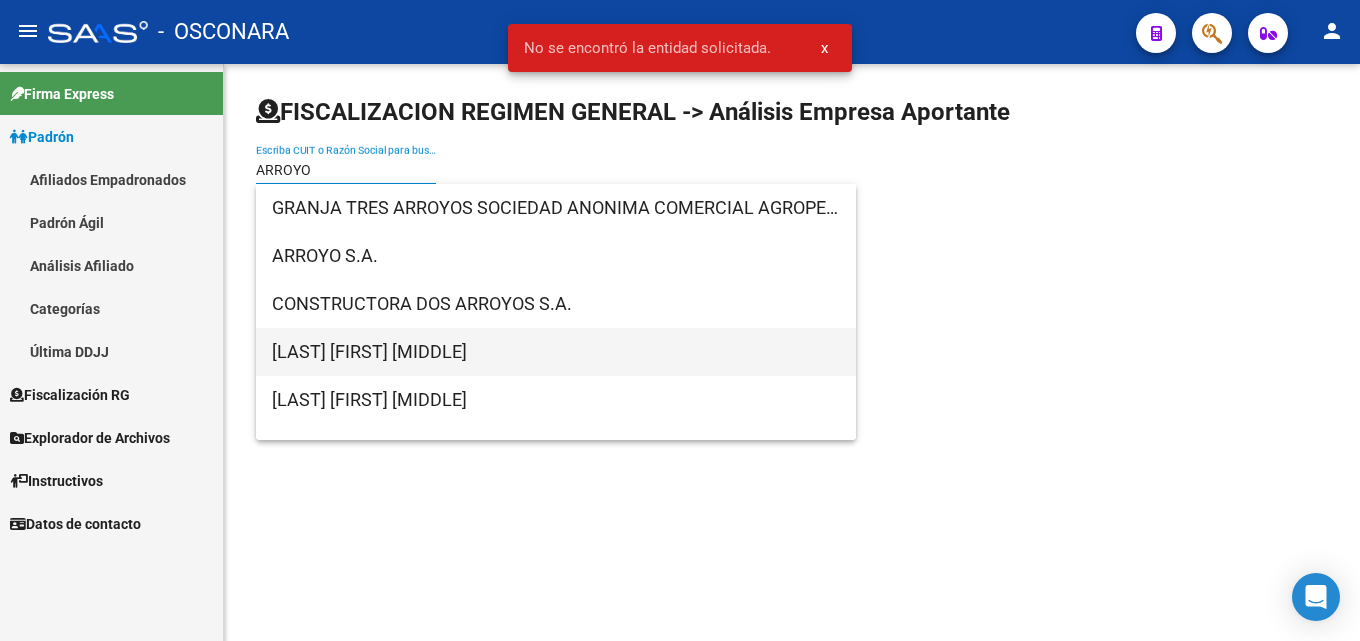 type on "ARROYO" 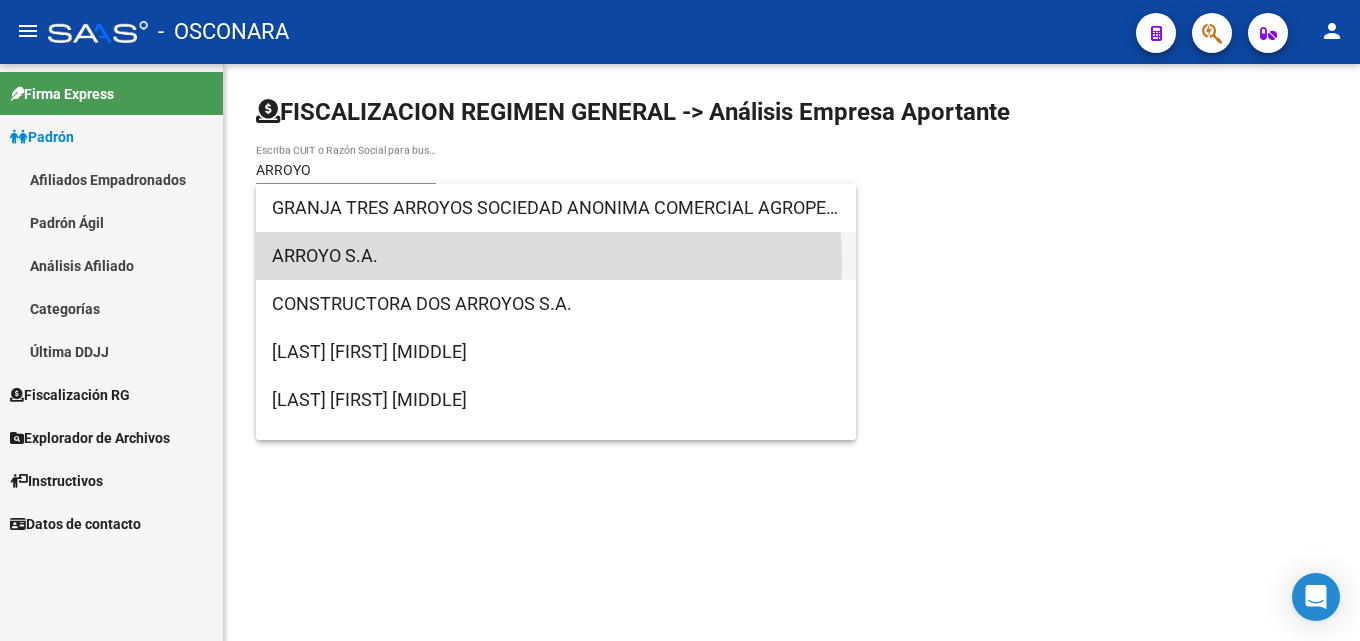 click on "ARROYO S.A." at bounding box center (556, 256) 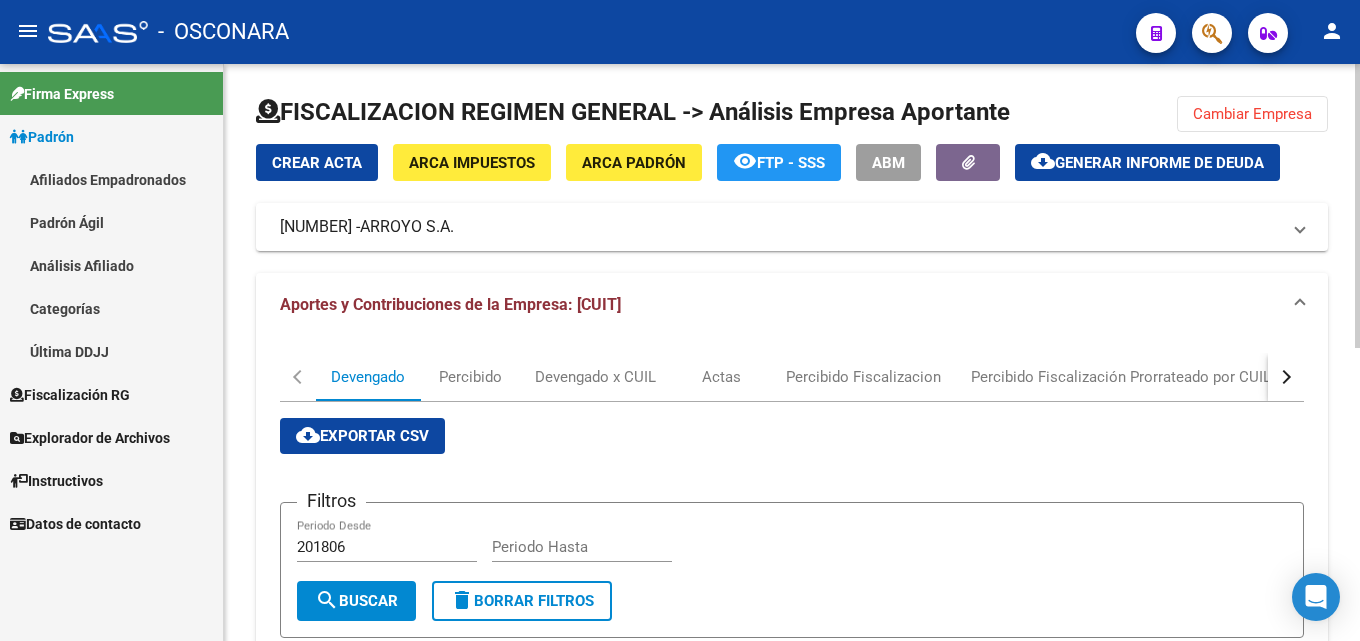 click on "cloud_download  Generar informe de deuda" 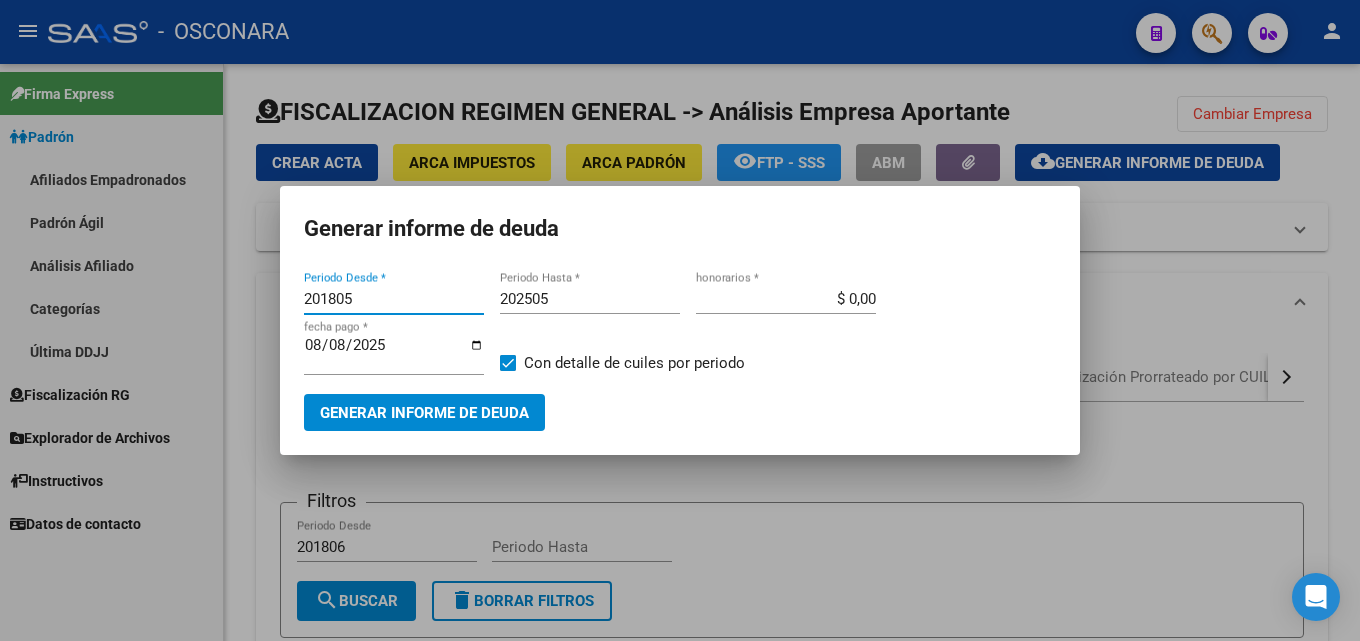 click on "201805" at bounding box center (394, 299) 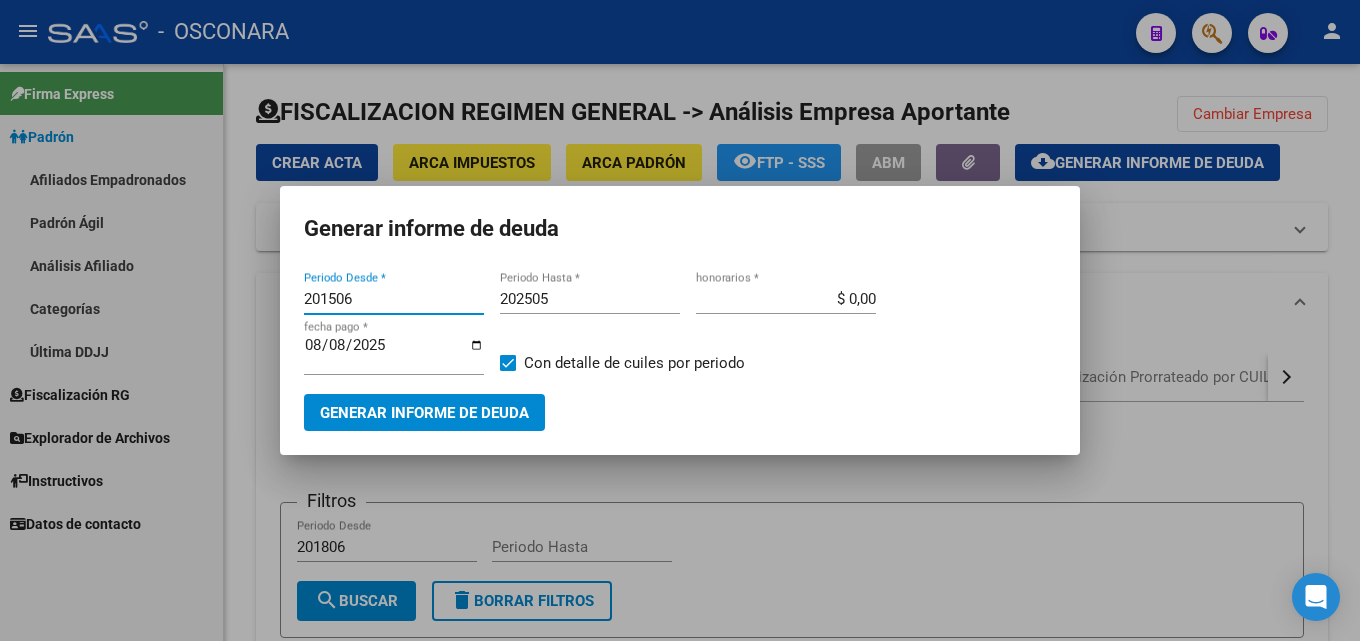 type on "201506" 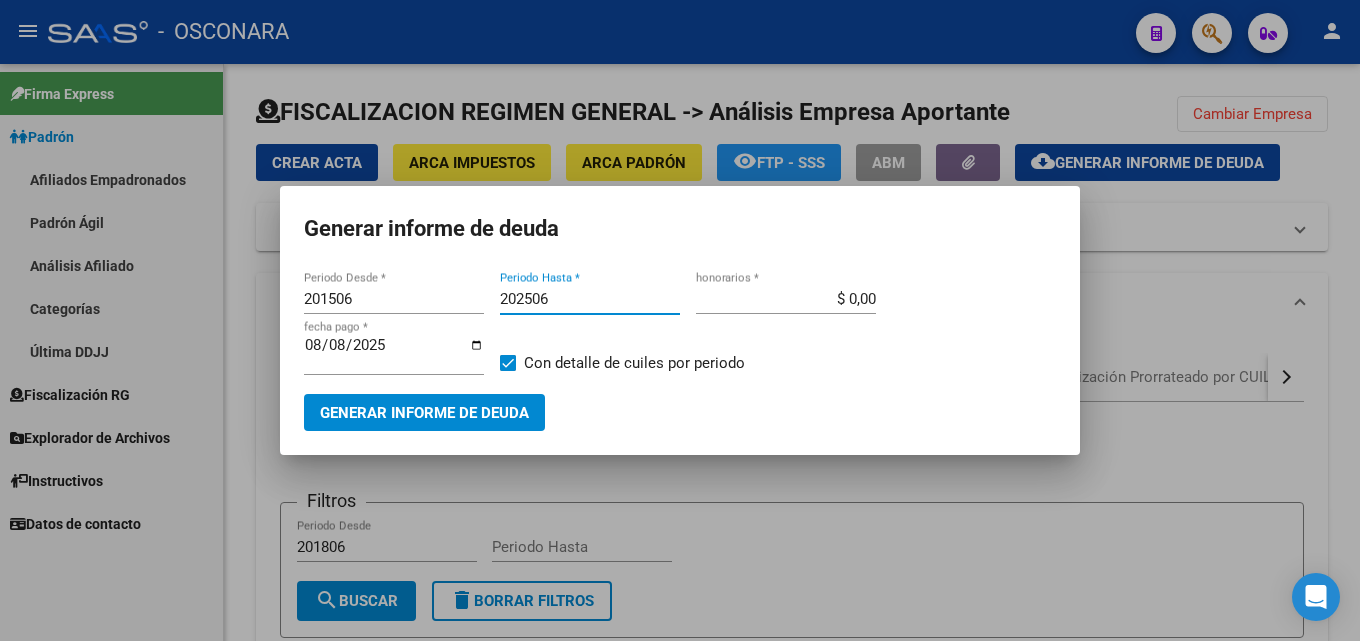 type on "202506" 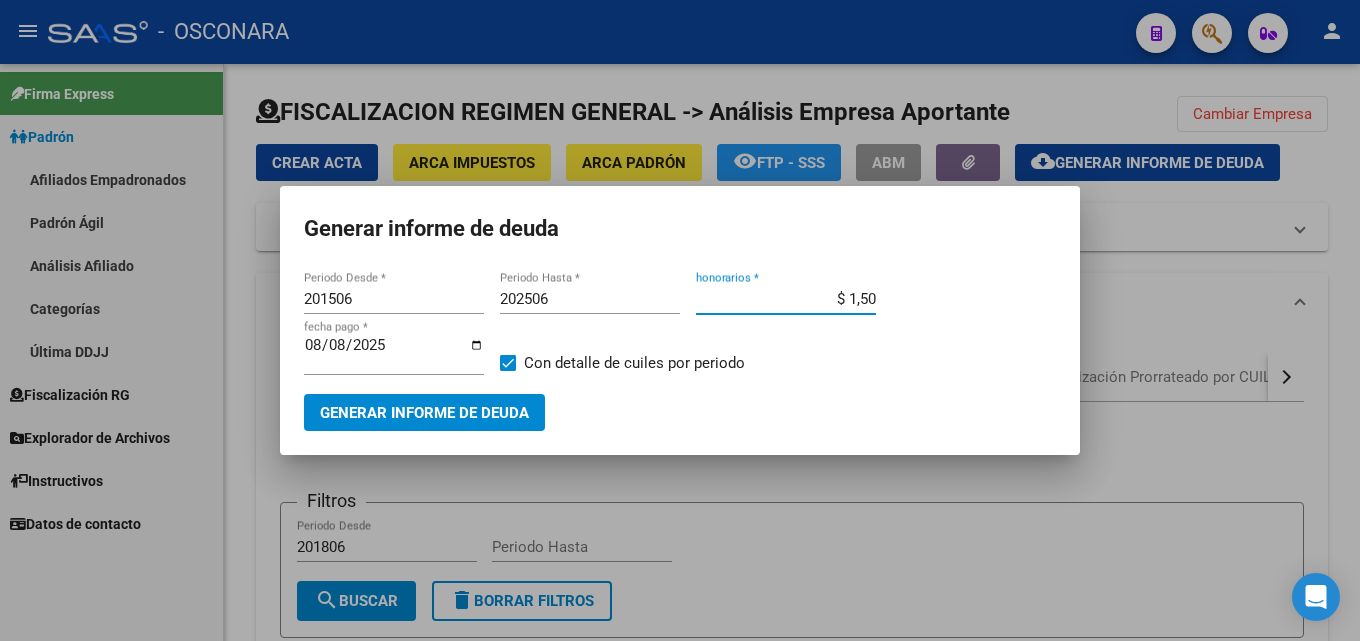 type on "$ 15,00" 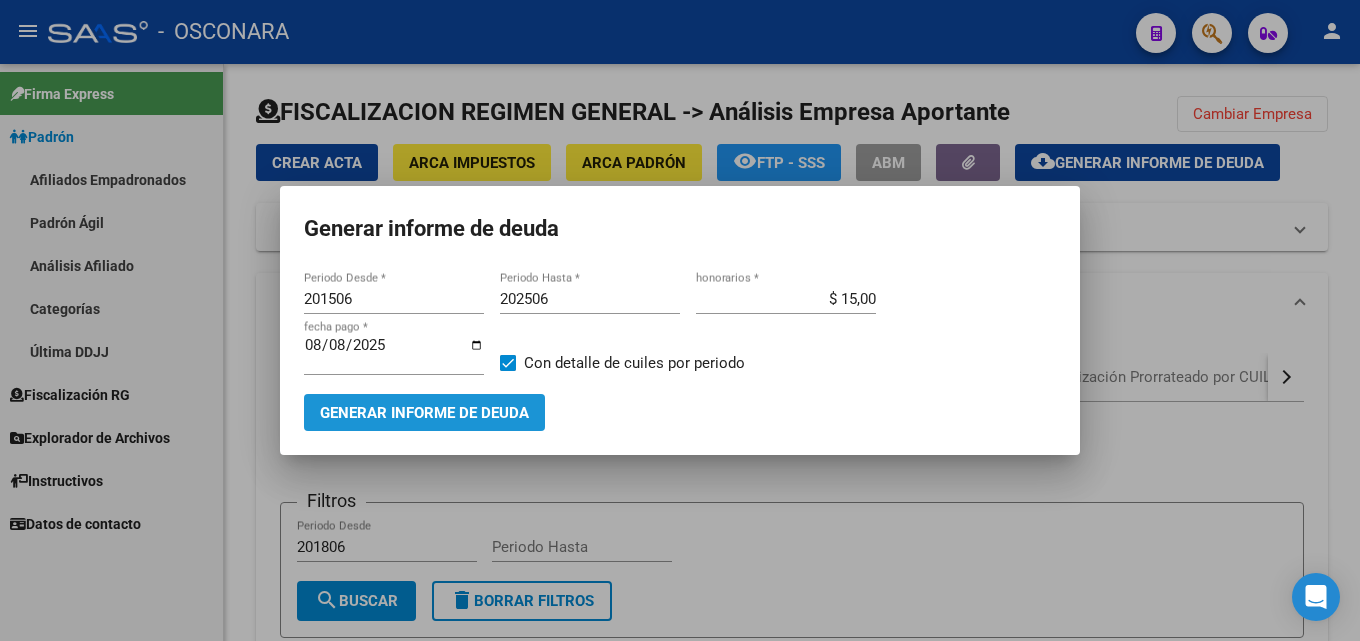 click on "Generar informe de deuda" at bounding box center (424, 413) 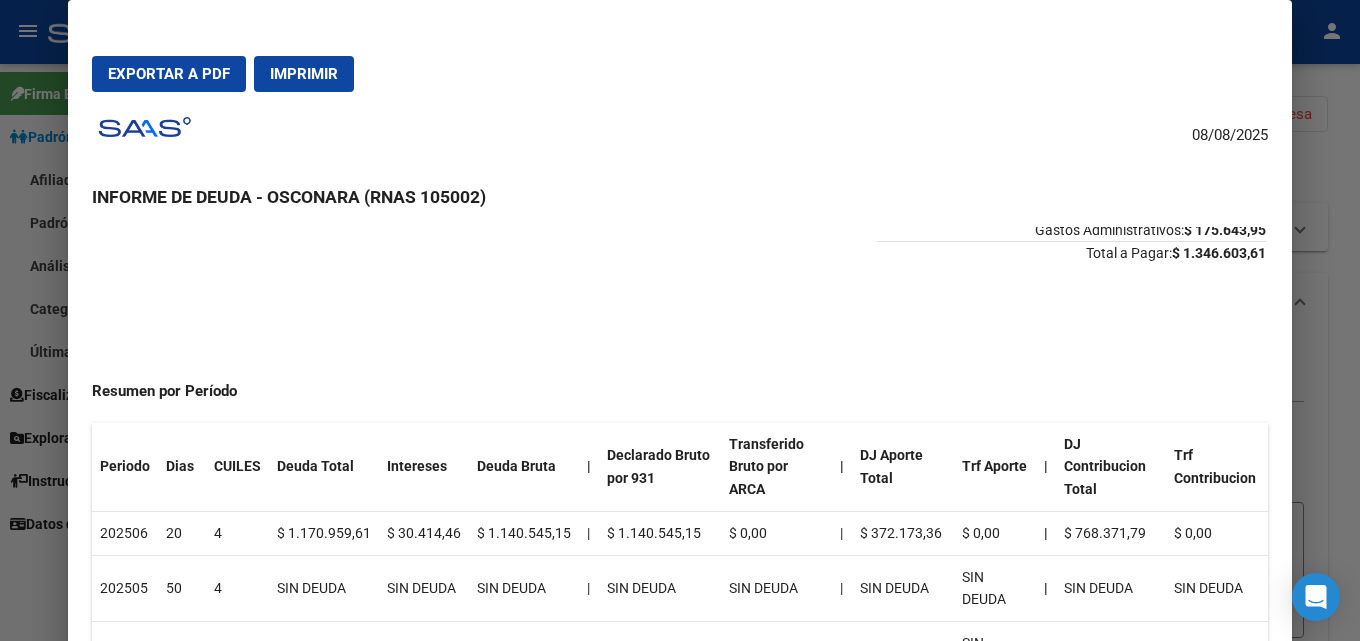 scroll, scrollTop: 0, scrollLeft: 0, axis: both 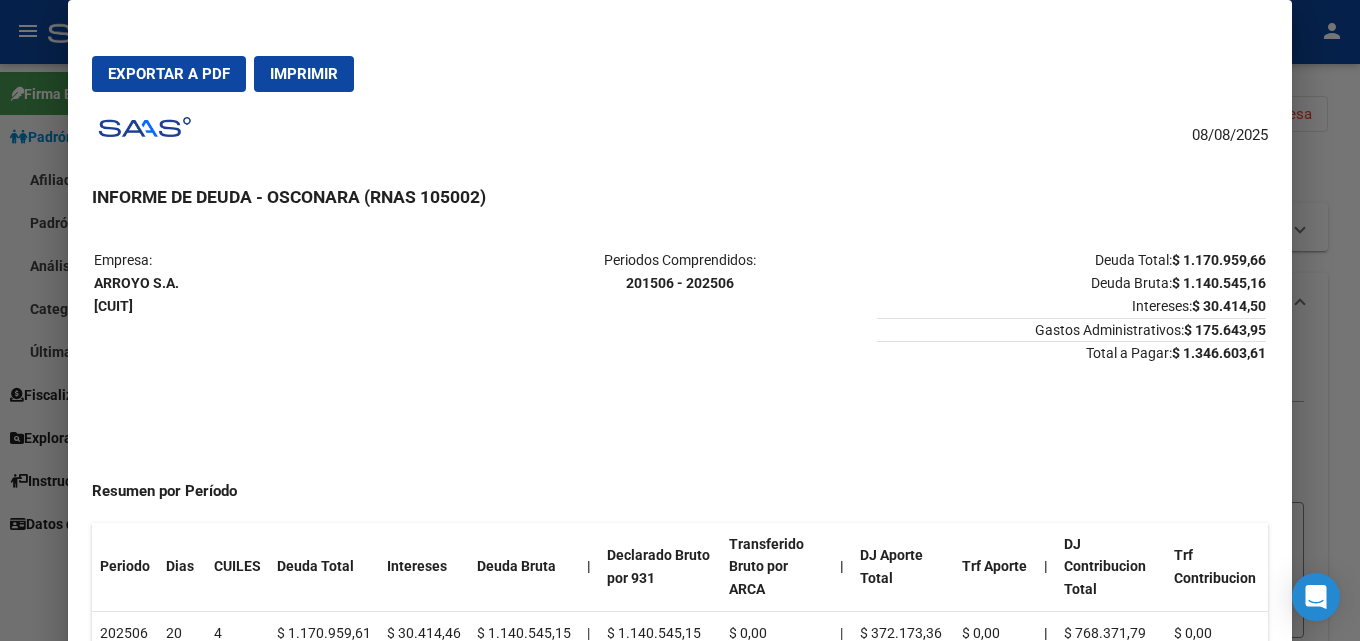 click at bounding box center (680, 320) 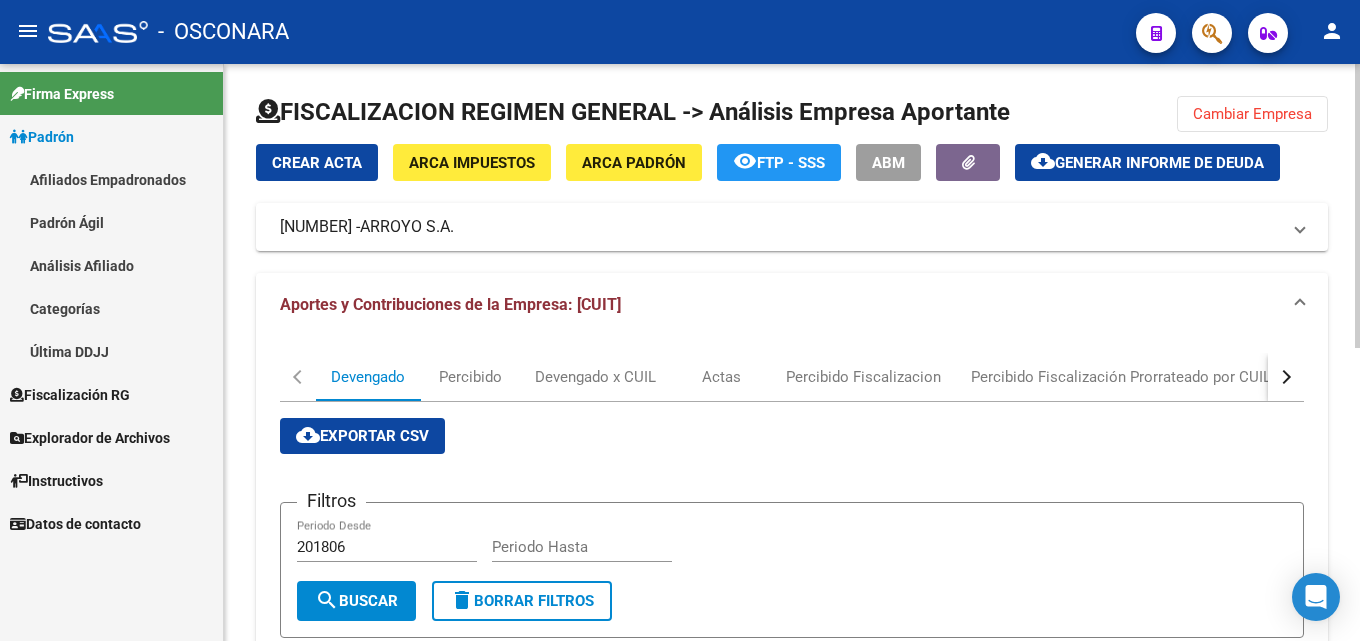click on "Cambiar Empresa" 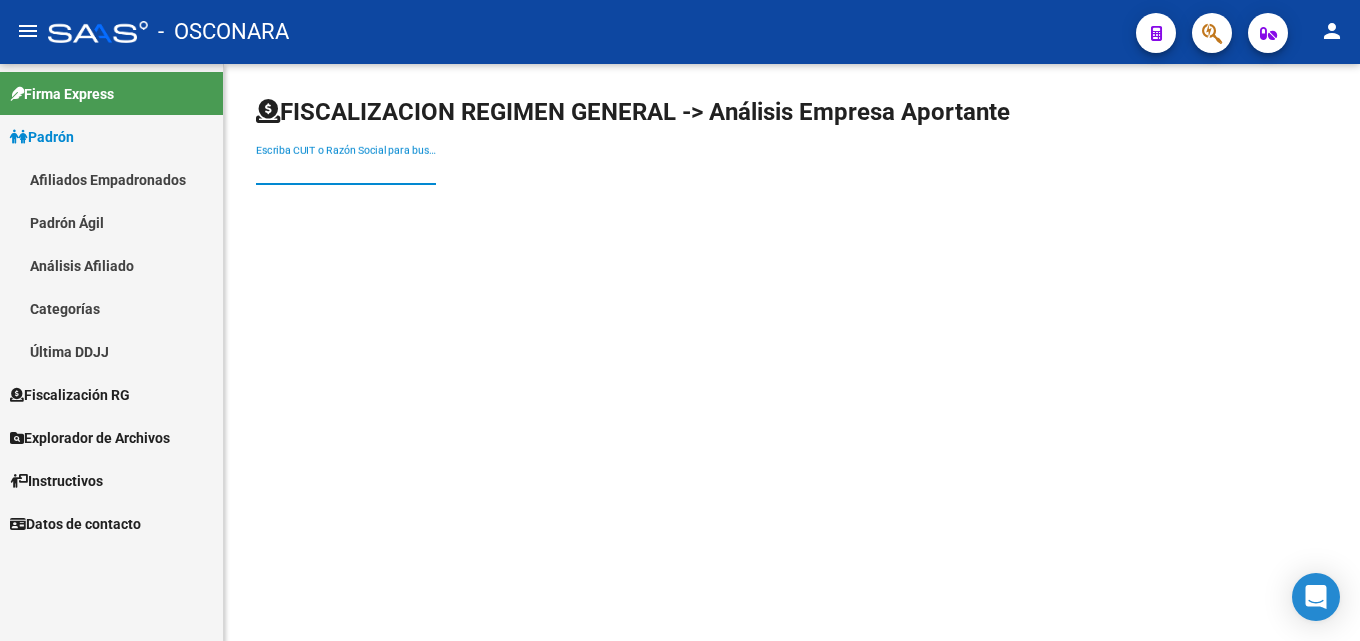 click on "Escriba CUIT o Razón Social para buscar" at bounding box center (346, 170) 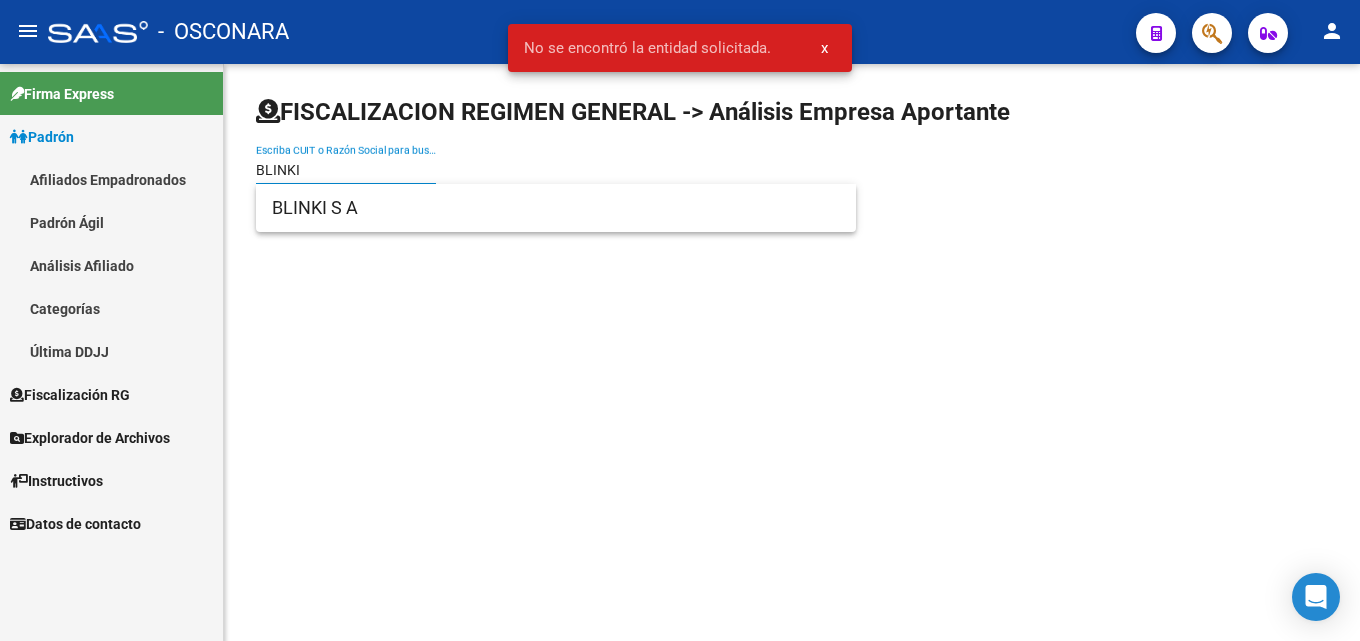 type on "BLINKI" 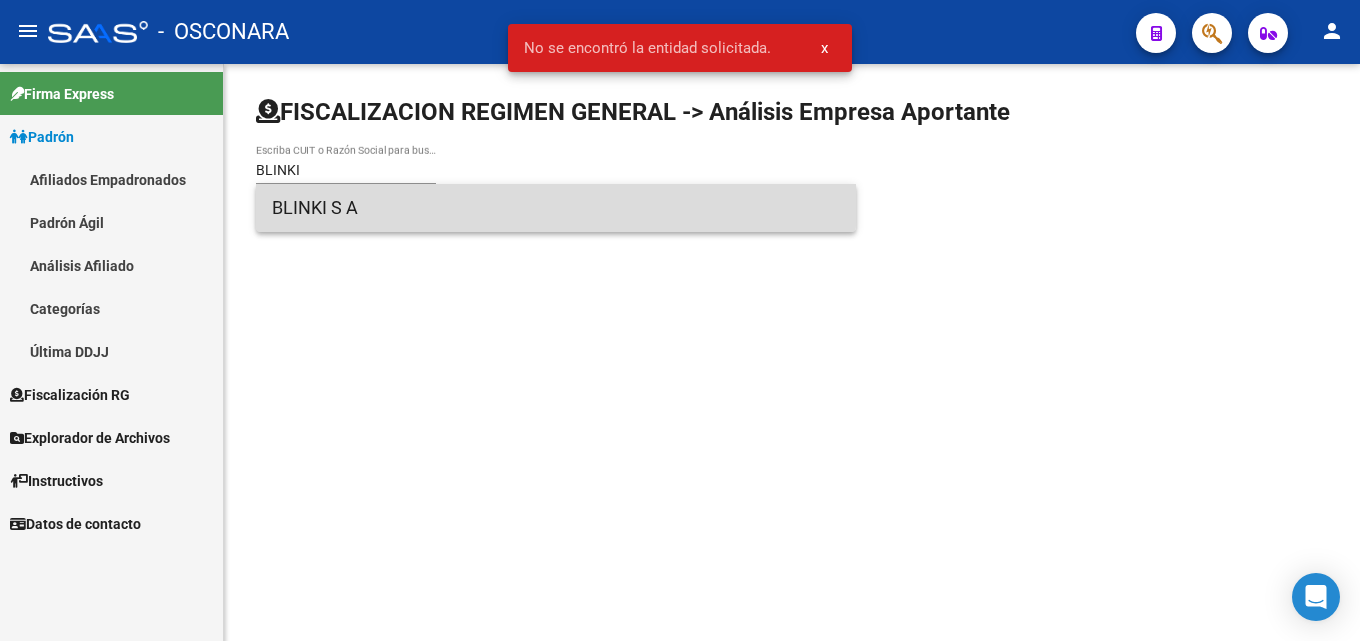 click on "BLINKI S A" at bounding box center [556, 208] 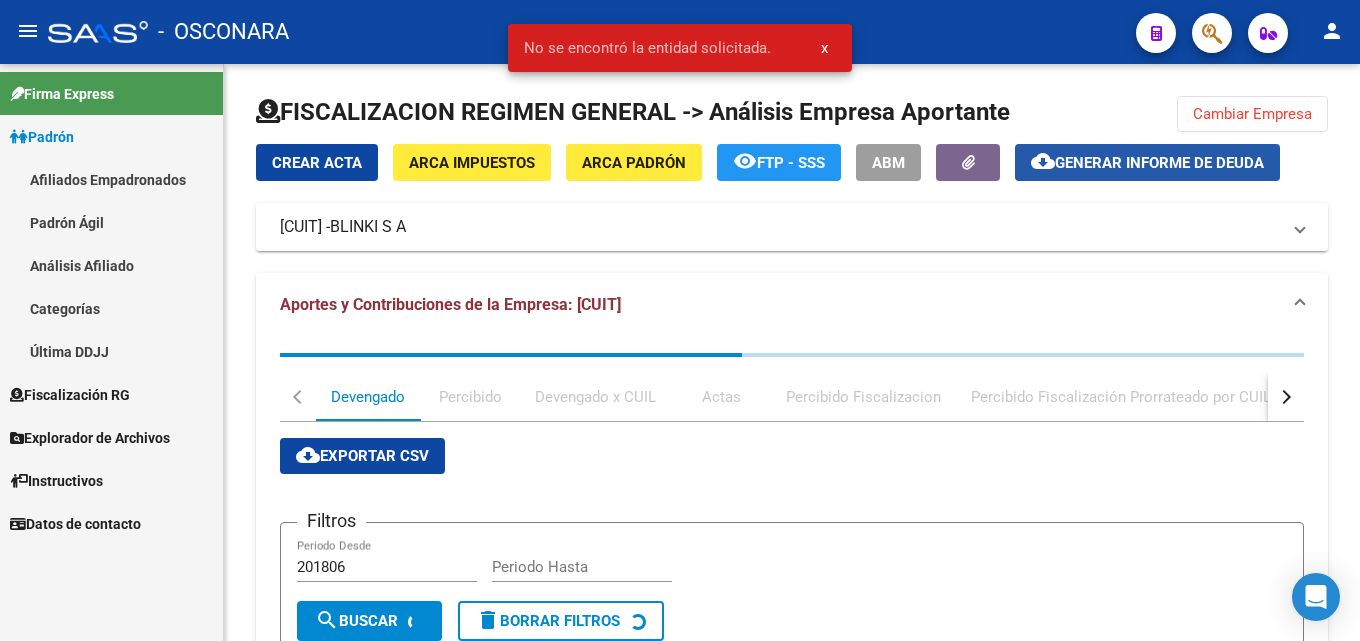 click on "Generar informe de deuda" 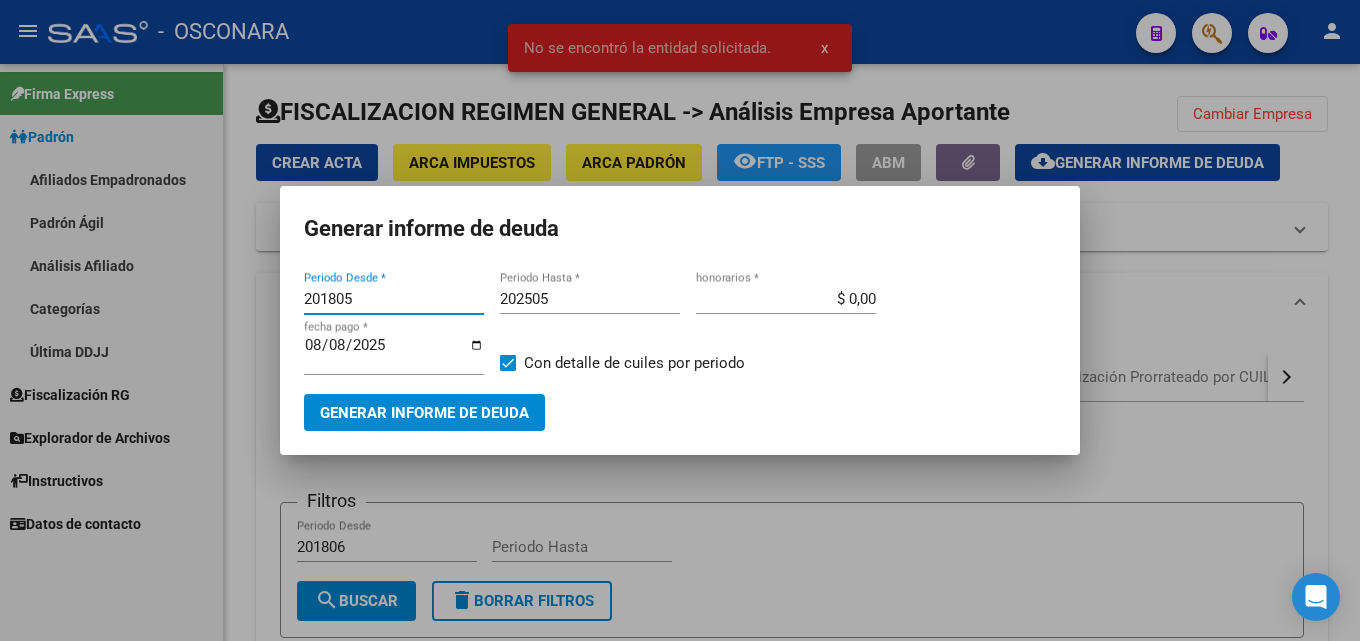 click on "201805" at bounding box center (394, 299) 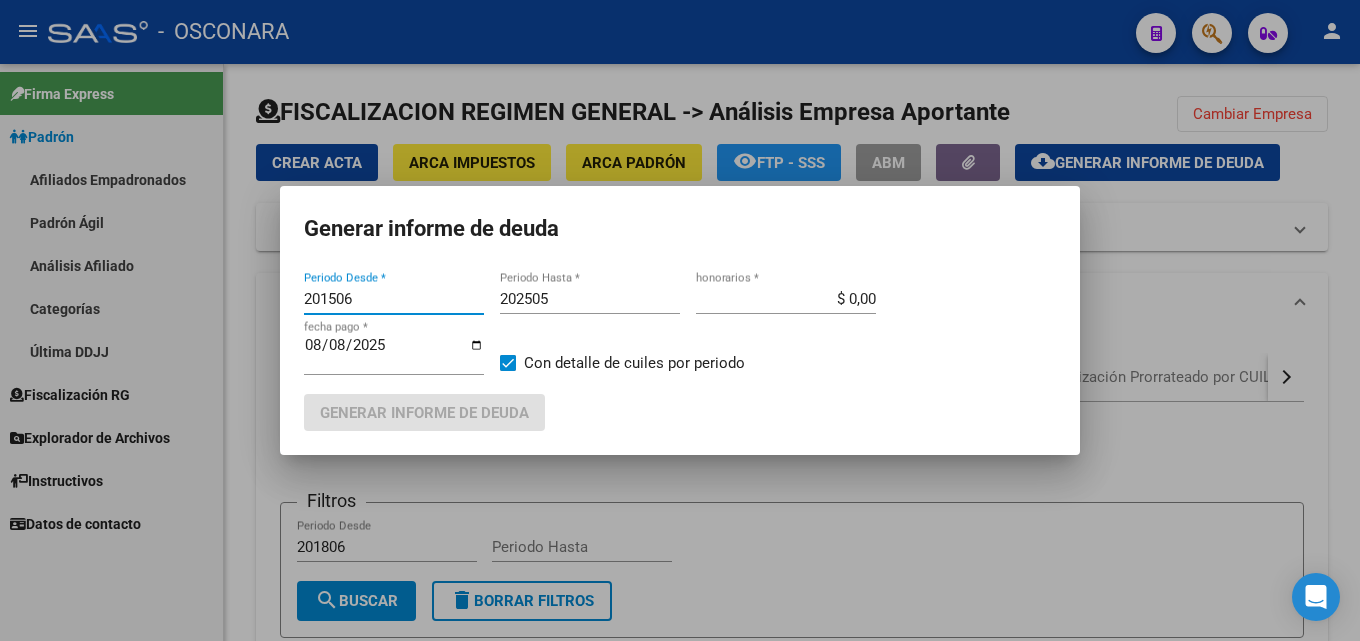 type on "201506" 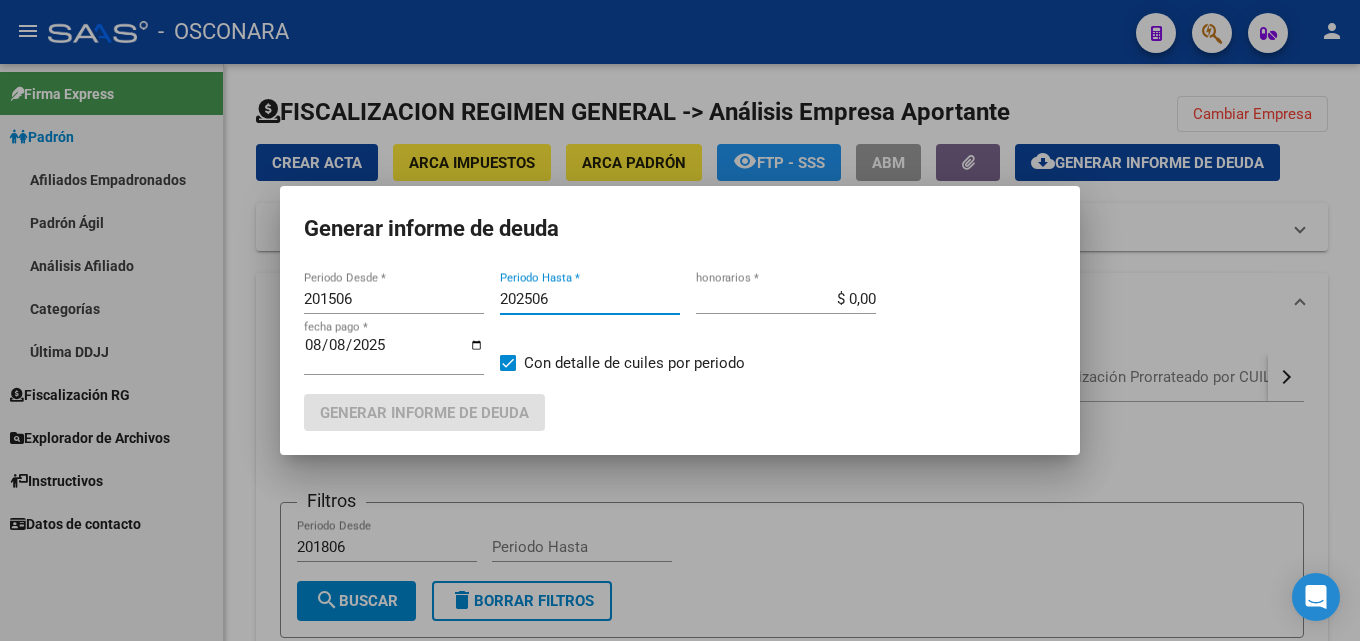 type on "202506" 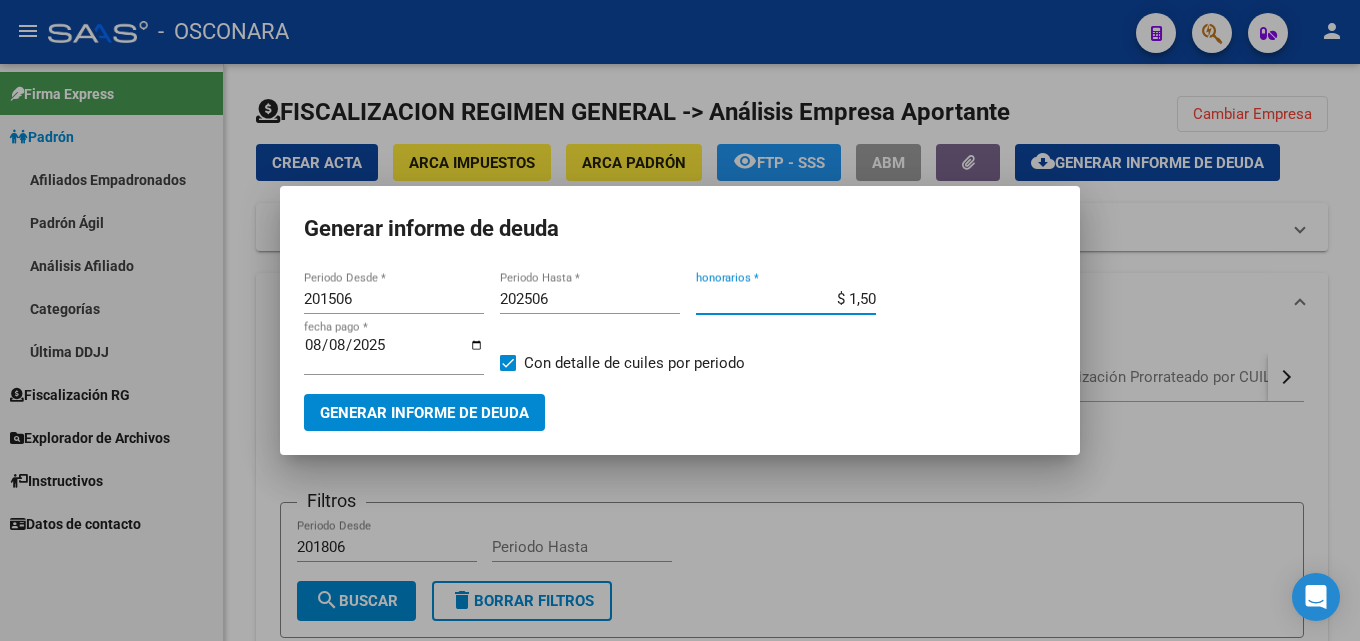 type on "$ 15,00" 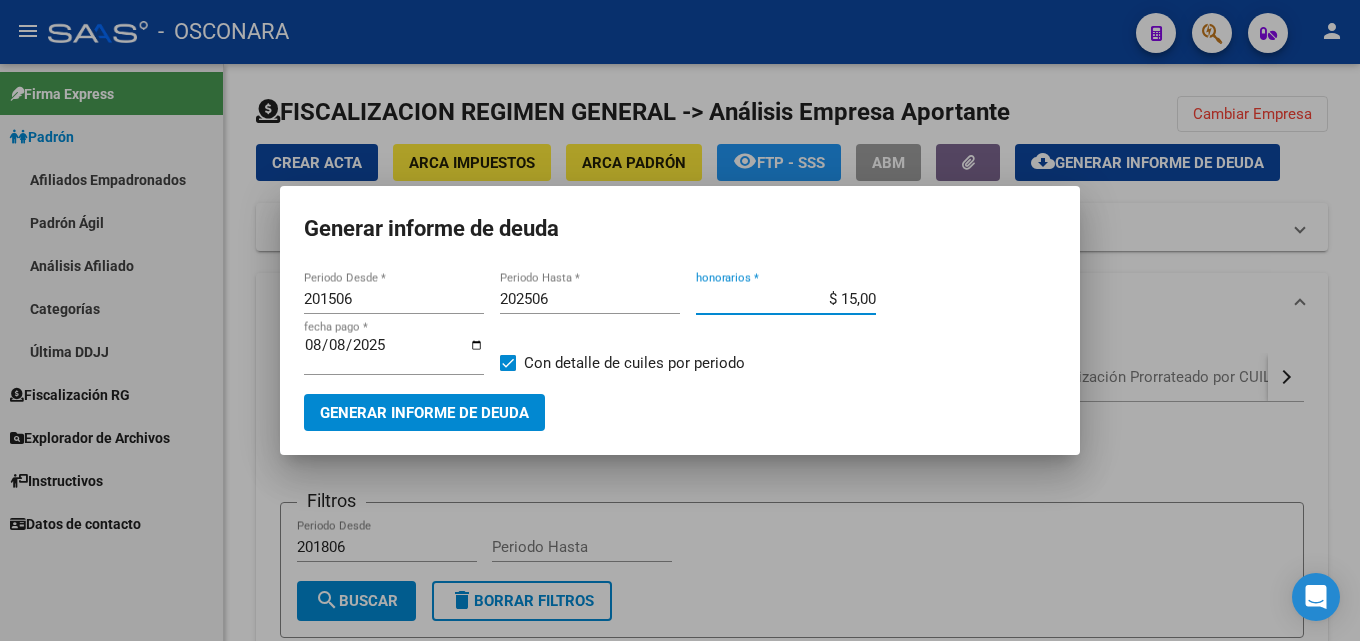 click on "Generar informe de deuda" at bounding box center [424, 413] 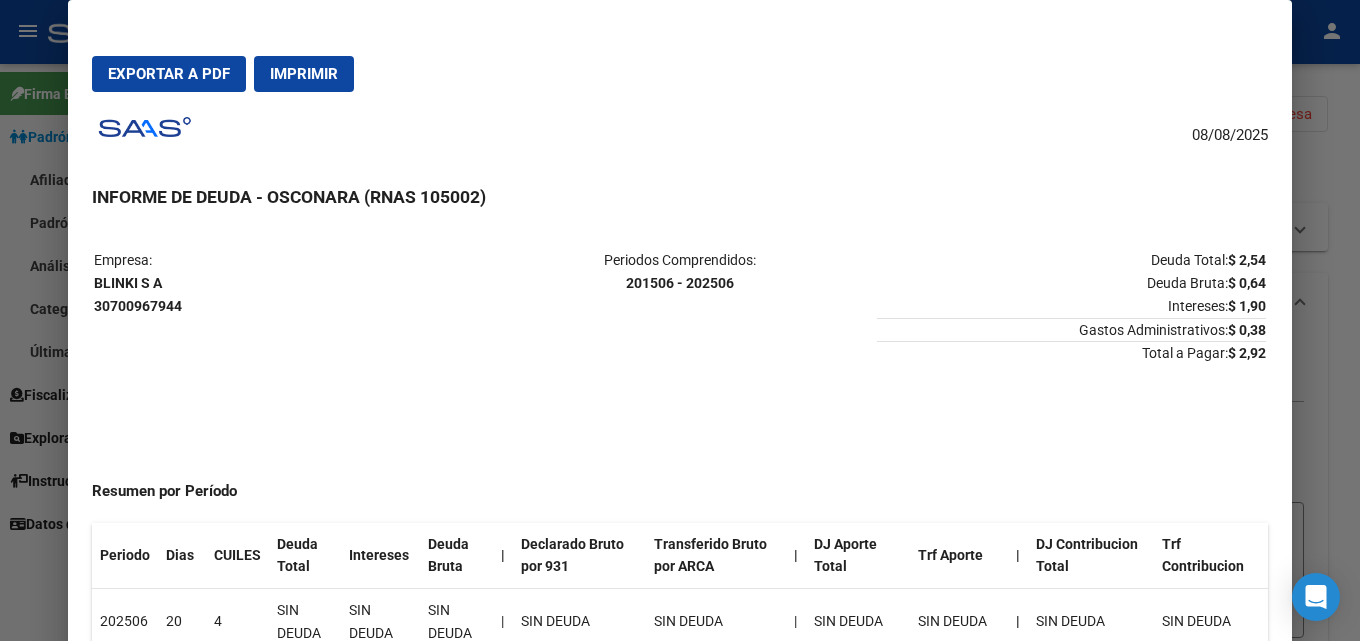 click at bounding box center [680, 320] 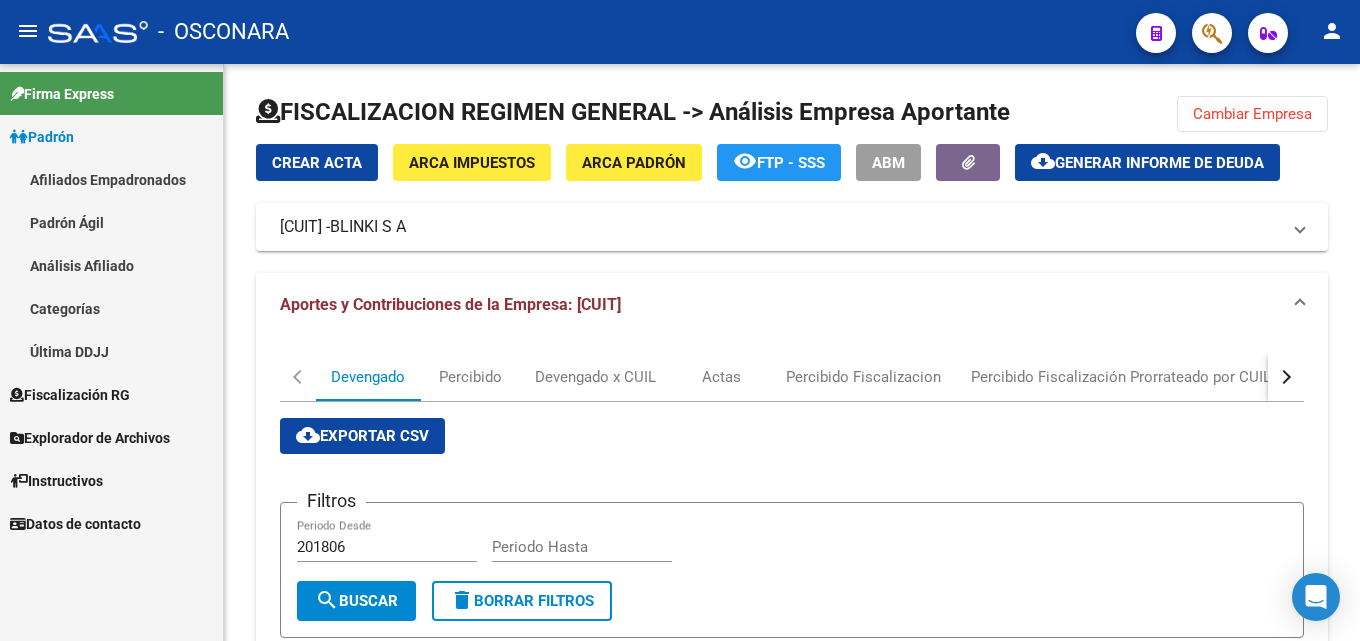 click on "Cambiar Empresa" 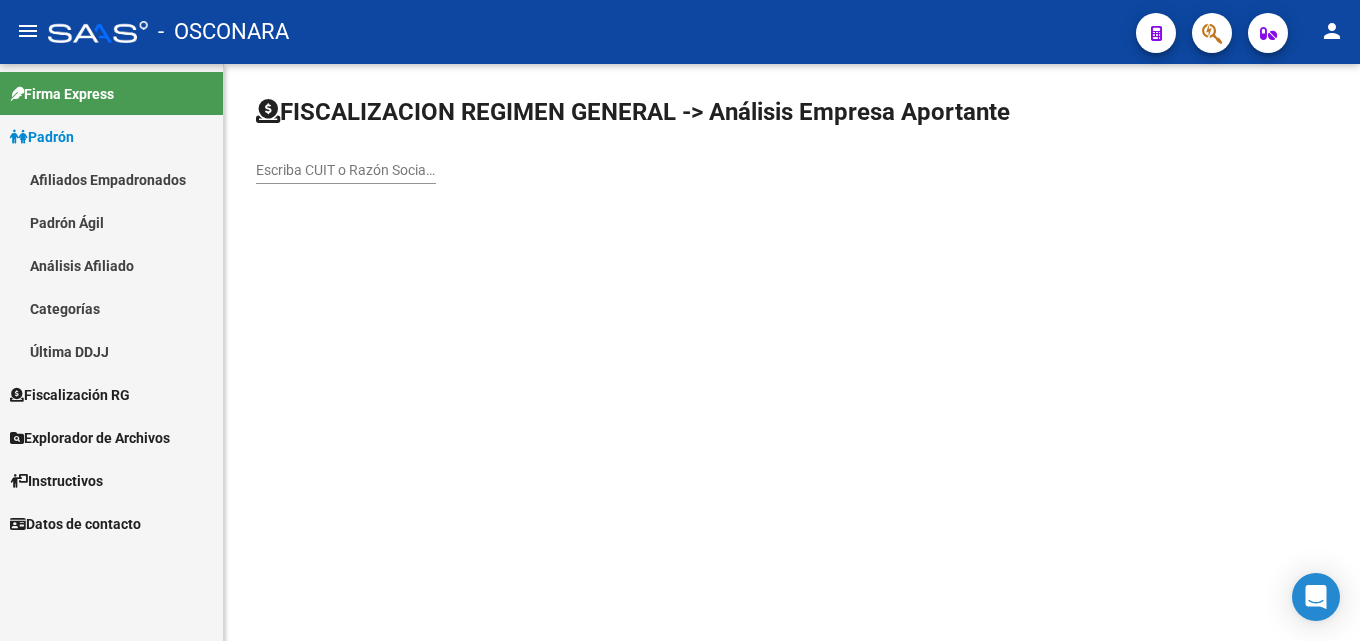 click on "Escriba CUIT o Razón Social para buscar" at bounding box center [346, 170] 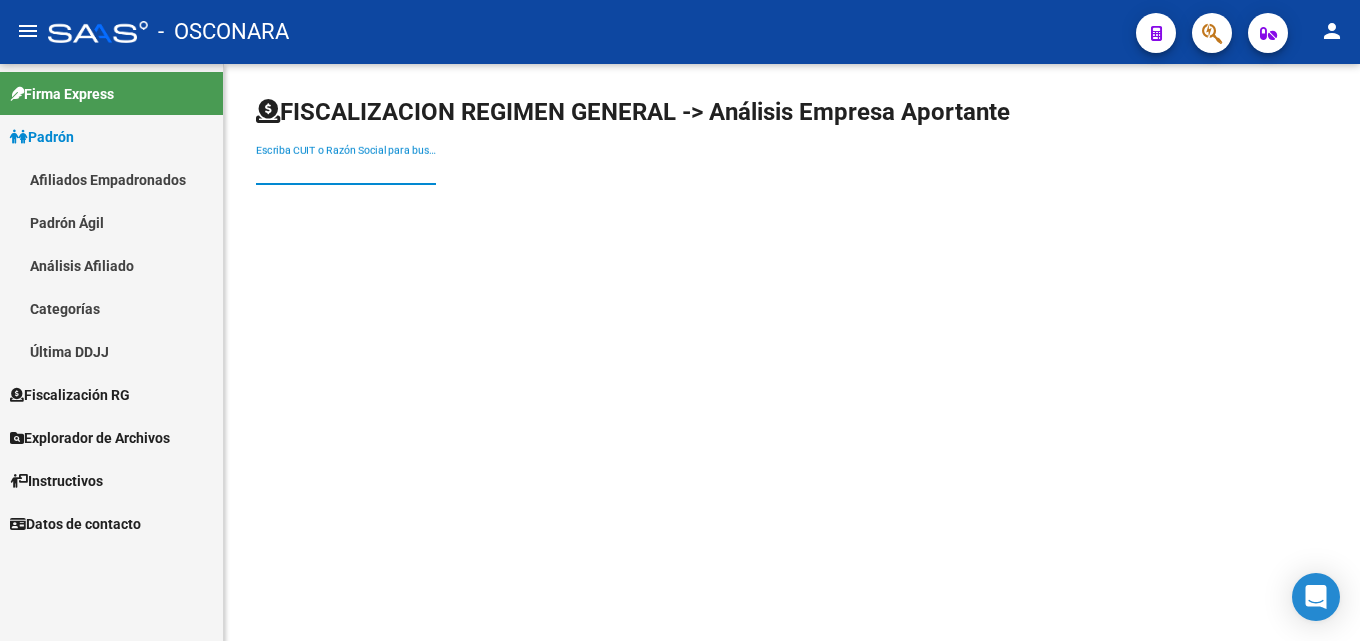 paste on "NAVIERA AZUL S.A." 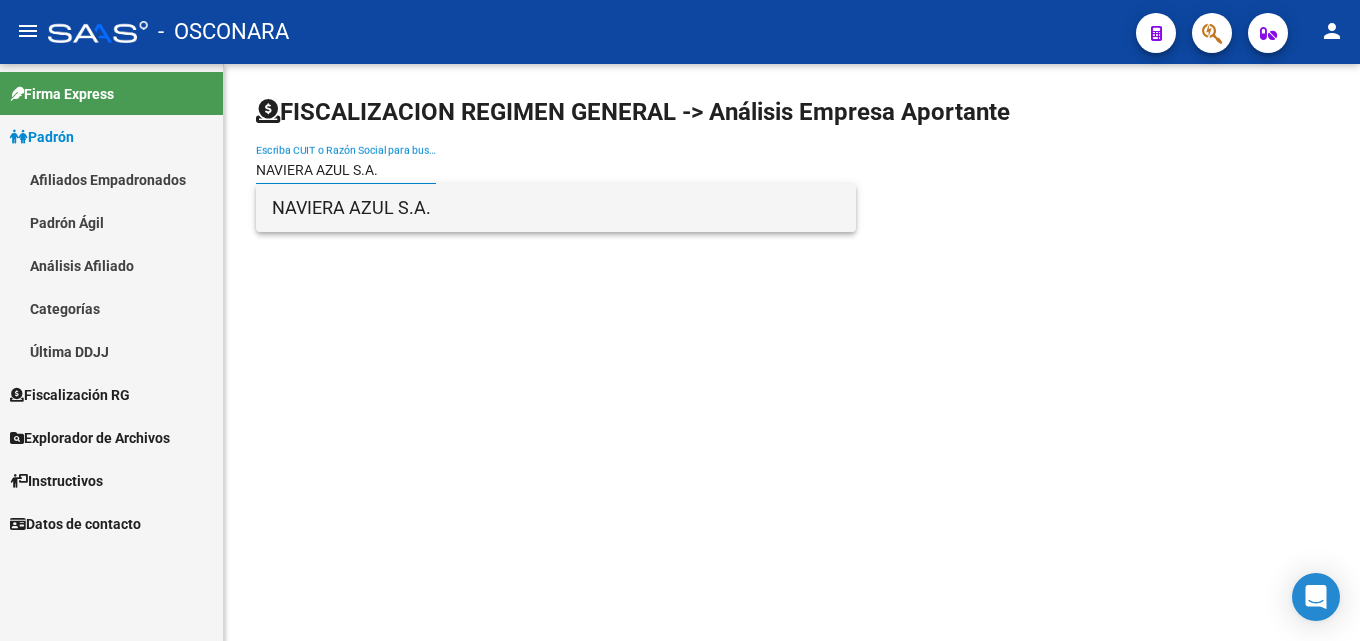 type 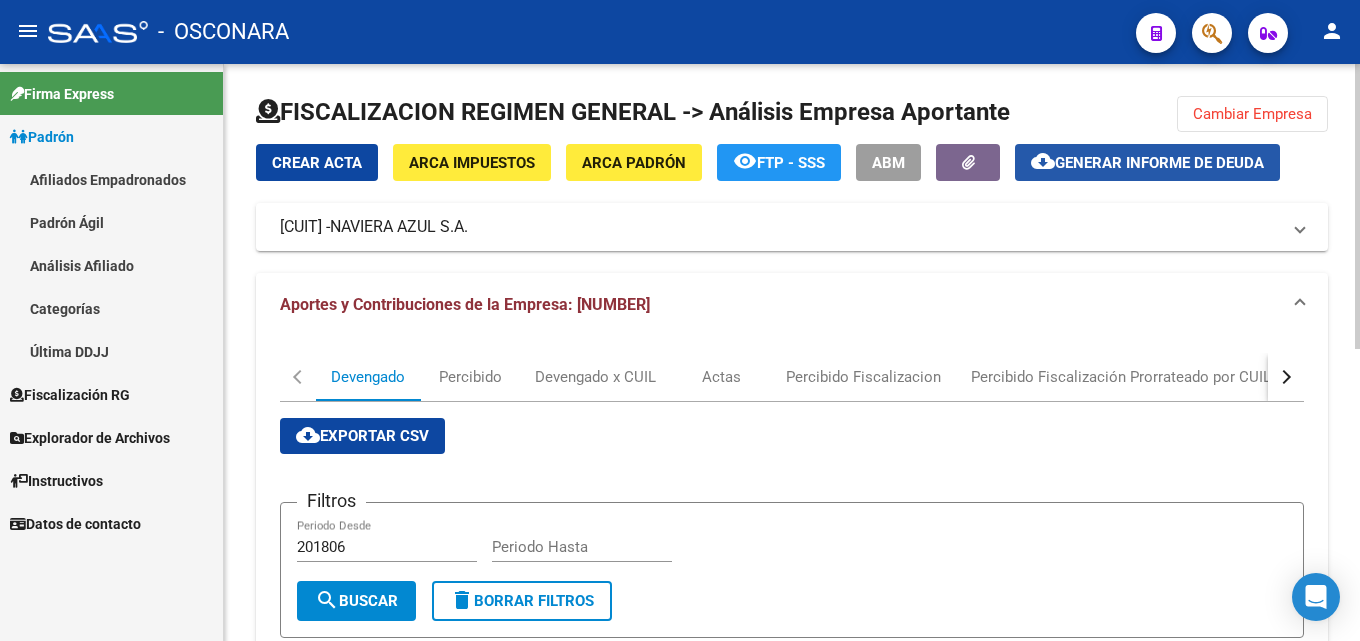 click on "cloud_download" 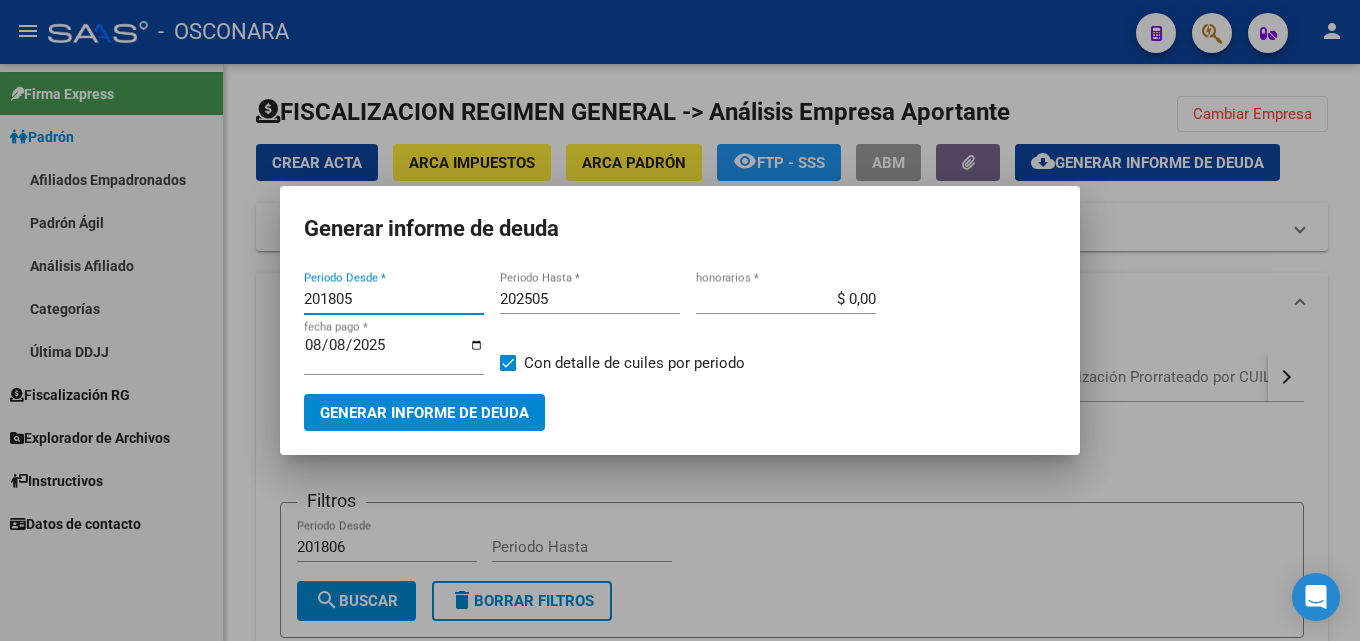 click on "201805" at bounding box center [394, 299] 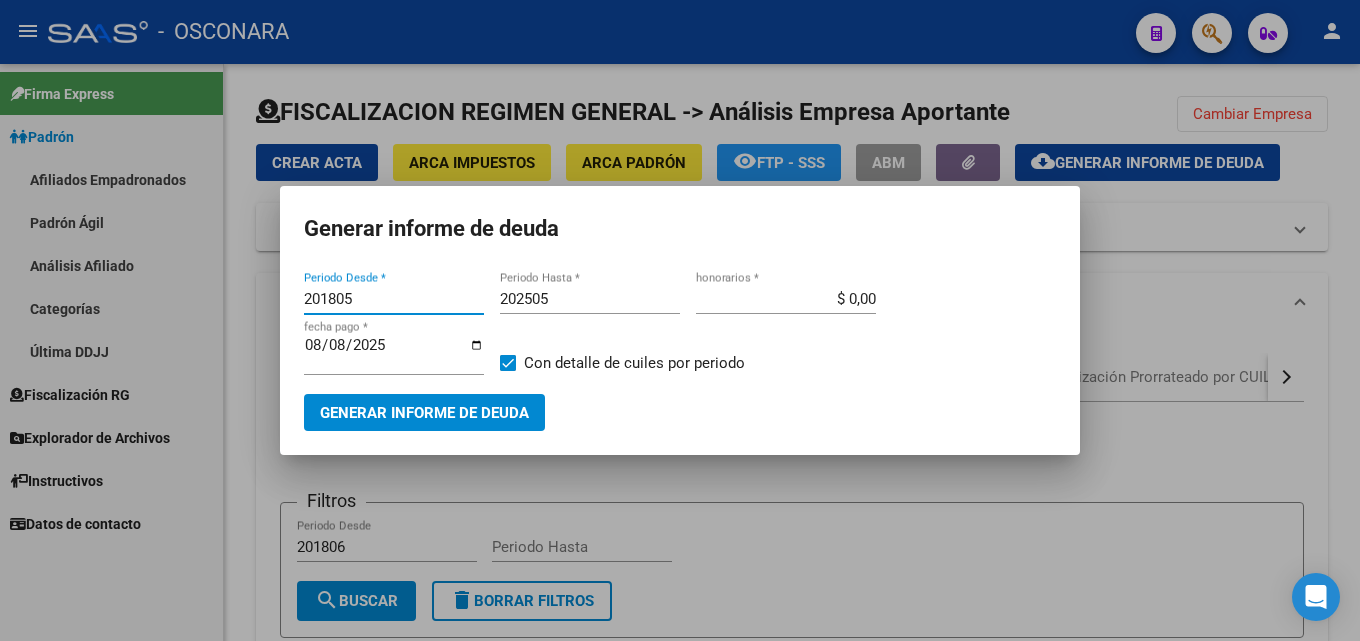 click on "201805" at bounding box center [394, 299] 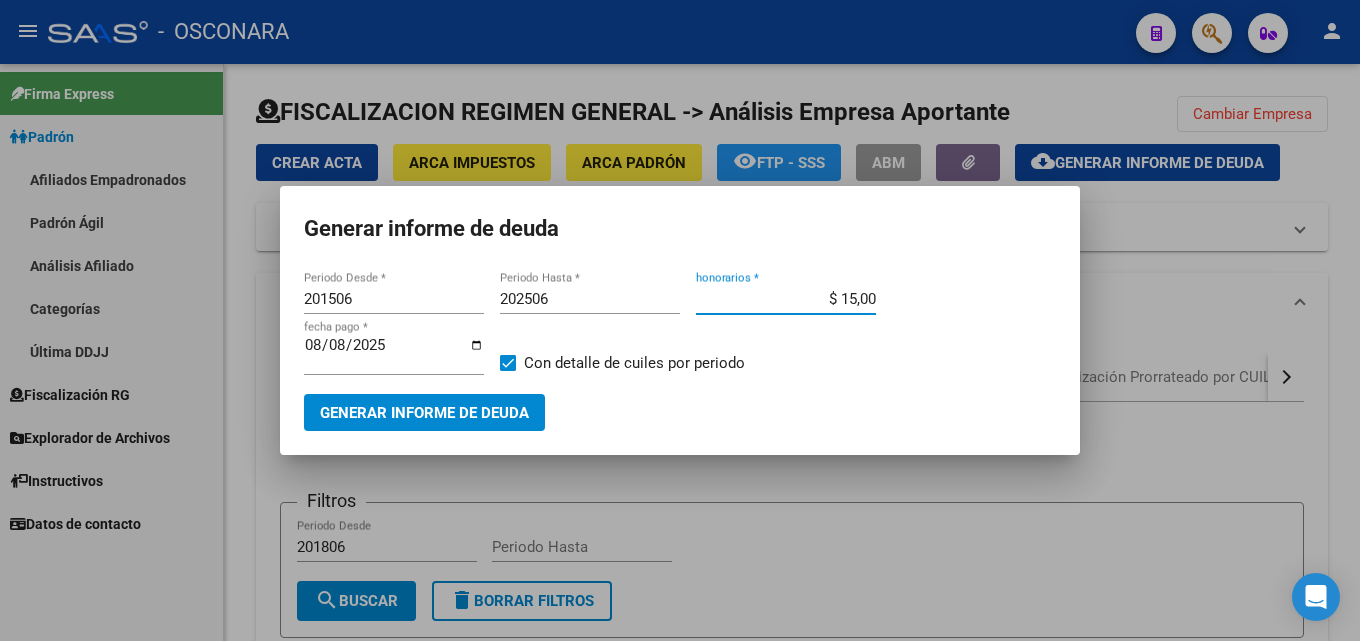 click on "Generar informe de deuda" at bounding box center [424, 412] 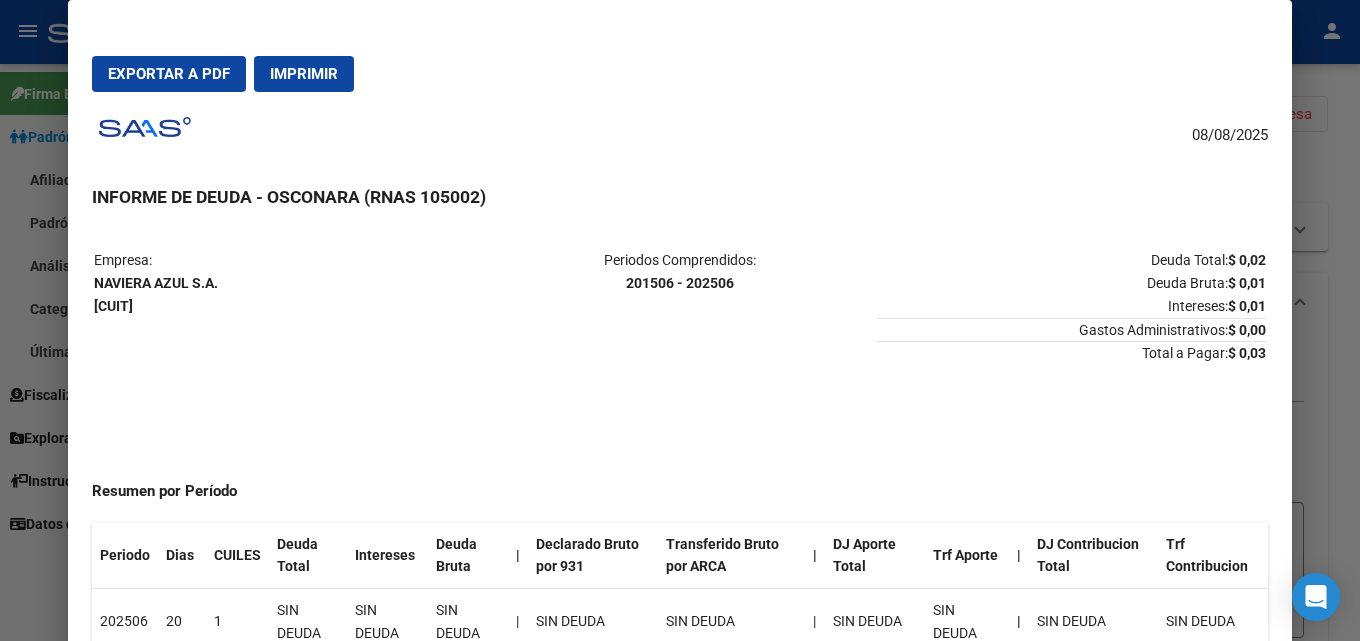 click at bounding box center [680, 320] 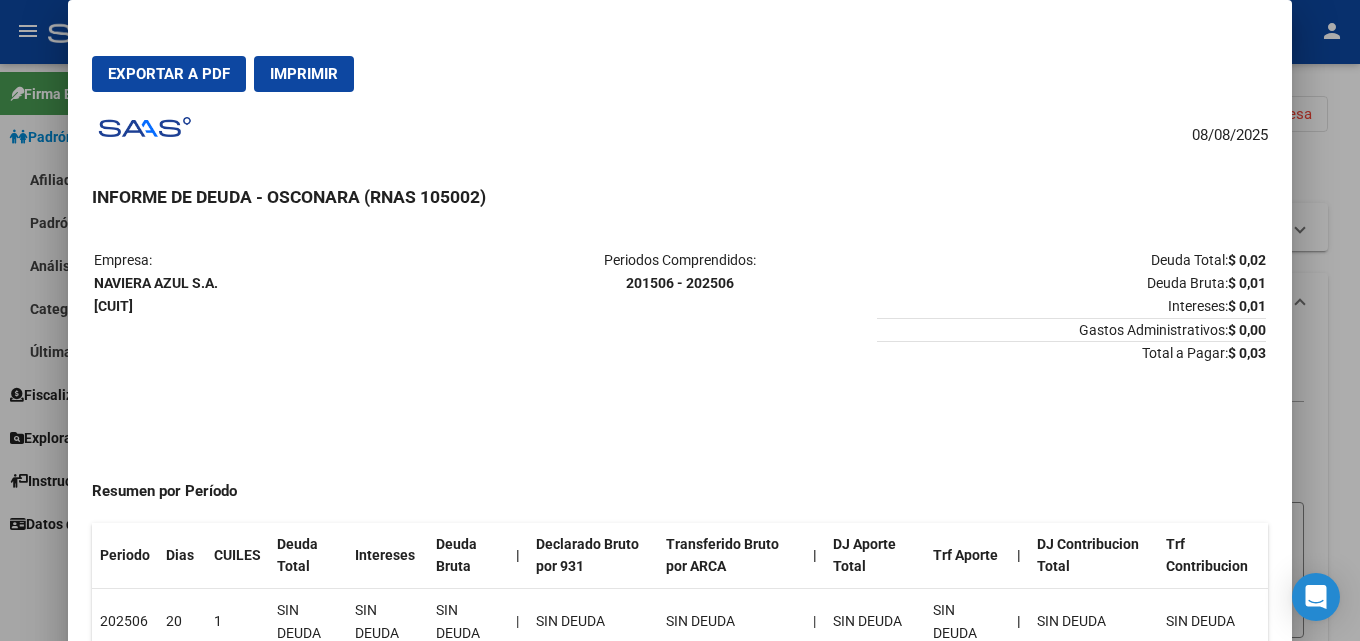click at bounding box center [680, 320] 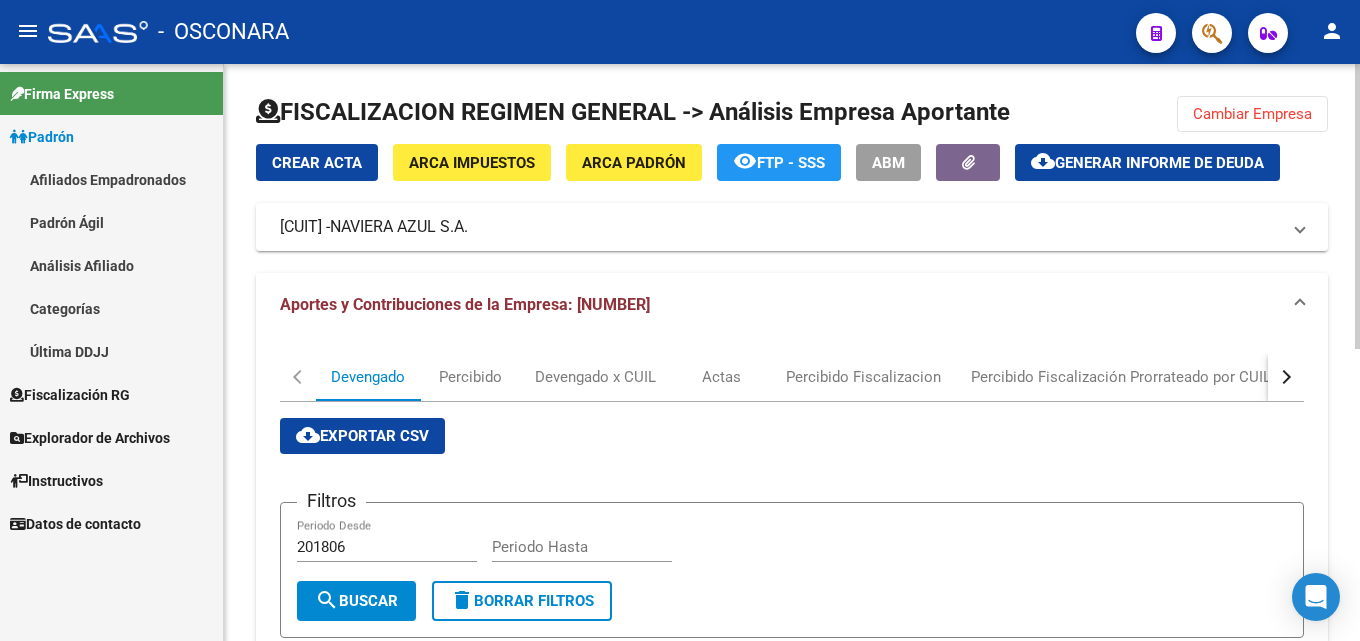 click on "Cambiar Empresa" 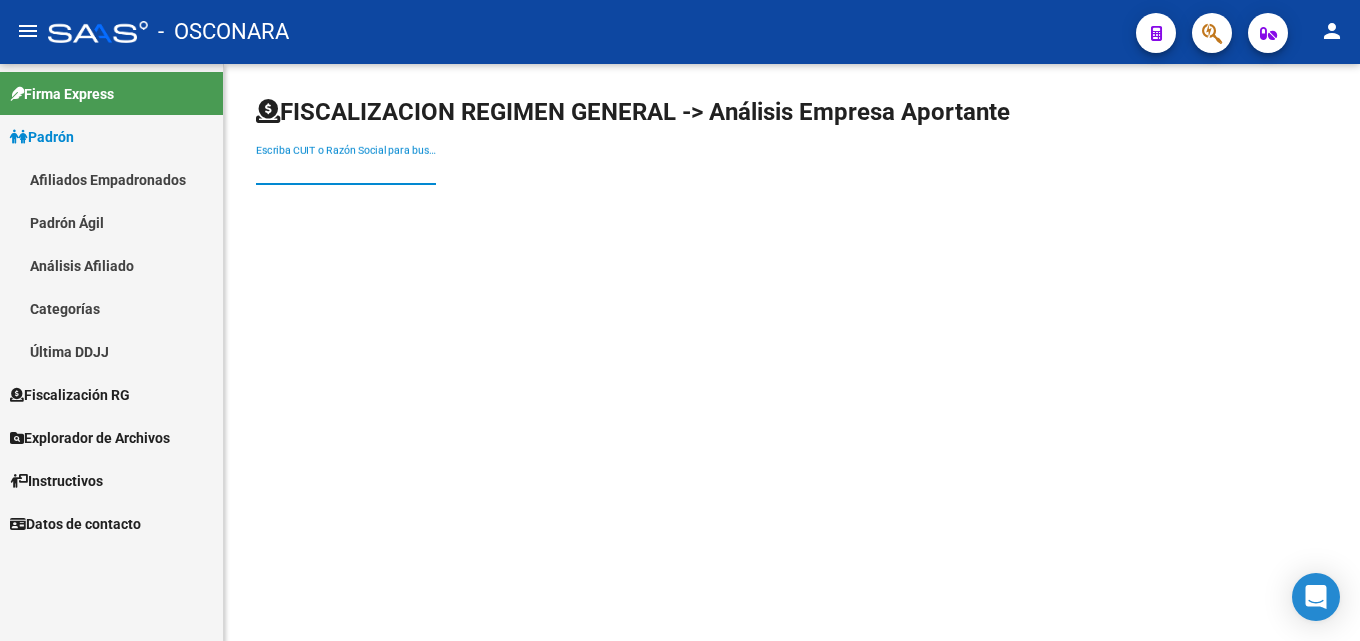 click on "Escriba CUIT o Razón Social para buscar" at bounding box center (346, 170) 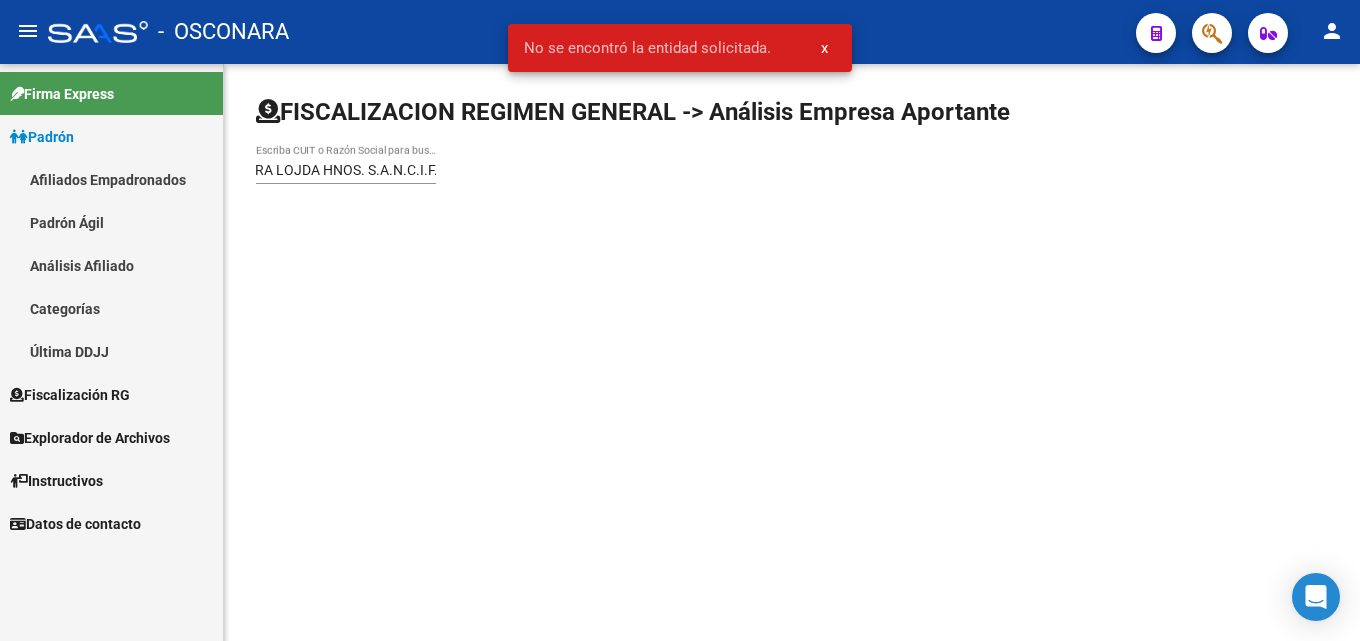 scroll, scrollTop: 0, scrollLeft: 0, axis: both 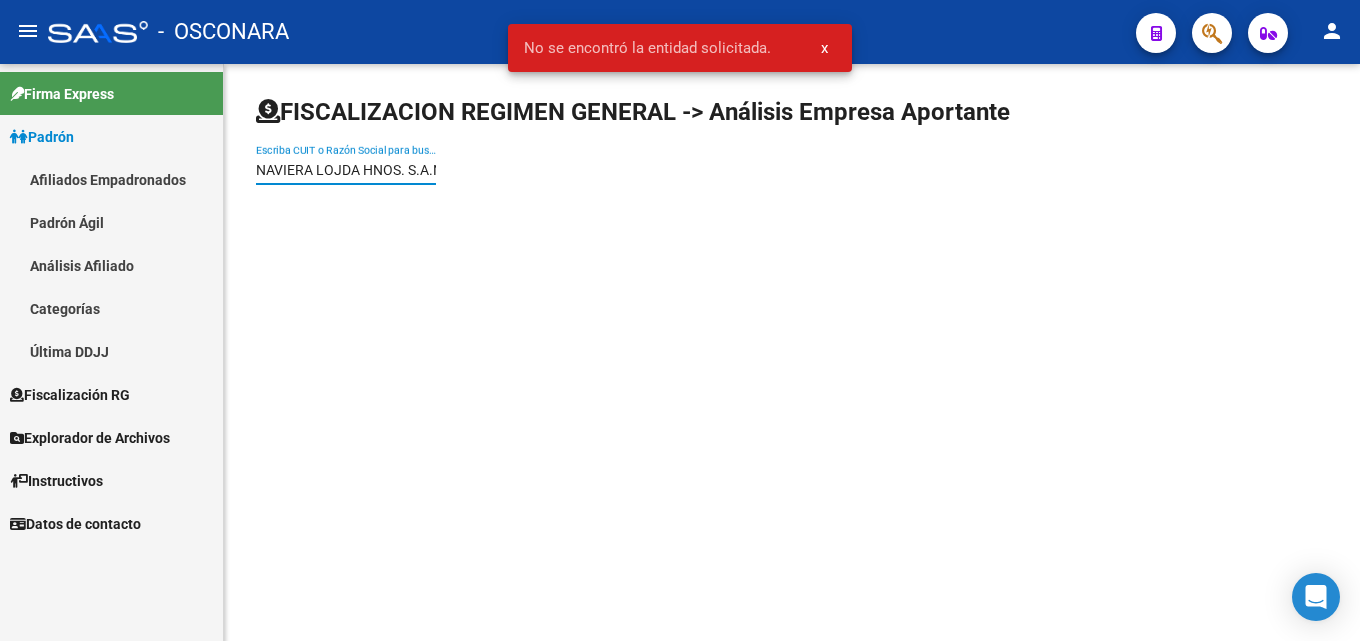 click on "NAVIERA LOJDA HNOS. S.A.N.C.I.F." at bounding box center (346, 170) 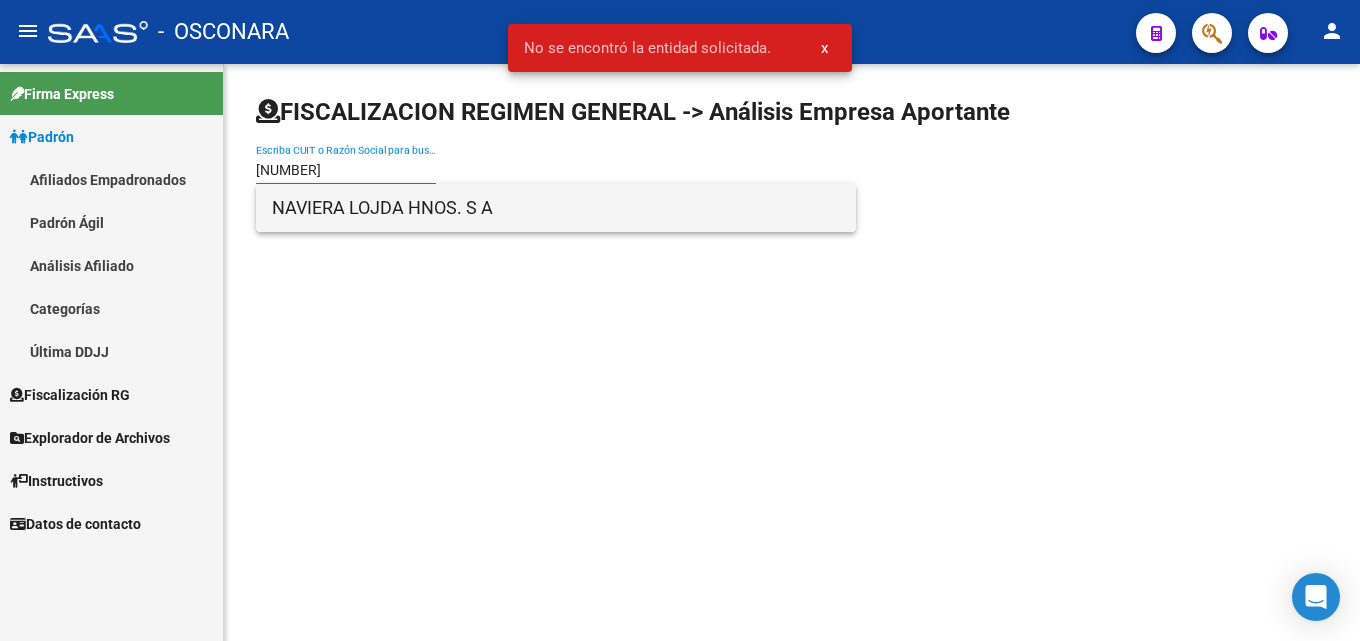 click on "NAVIERA LOJDA  HNOS. S A" at bounding box center (556, 208) 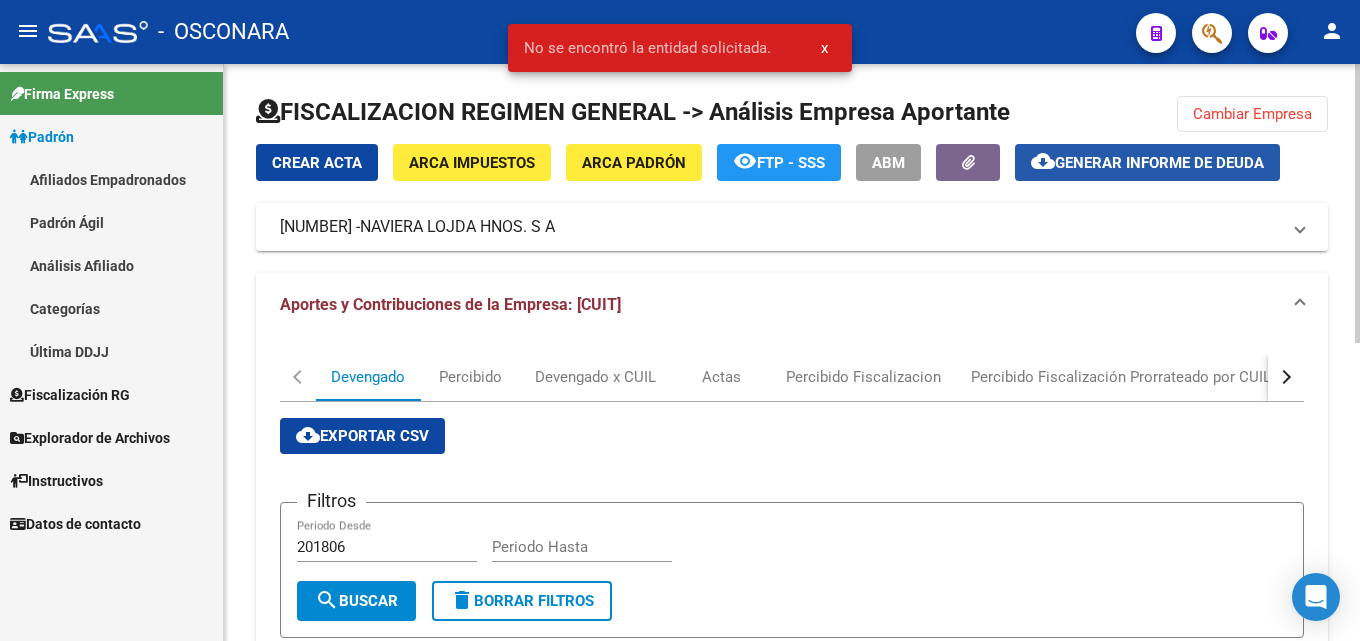 click on "cloud_download" 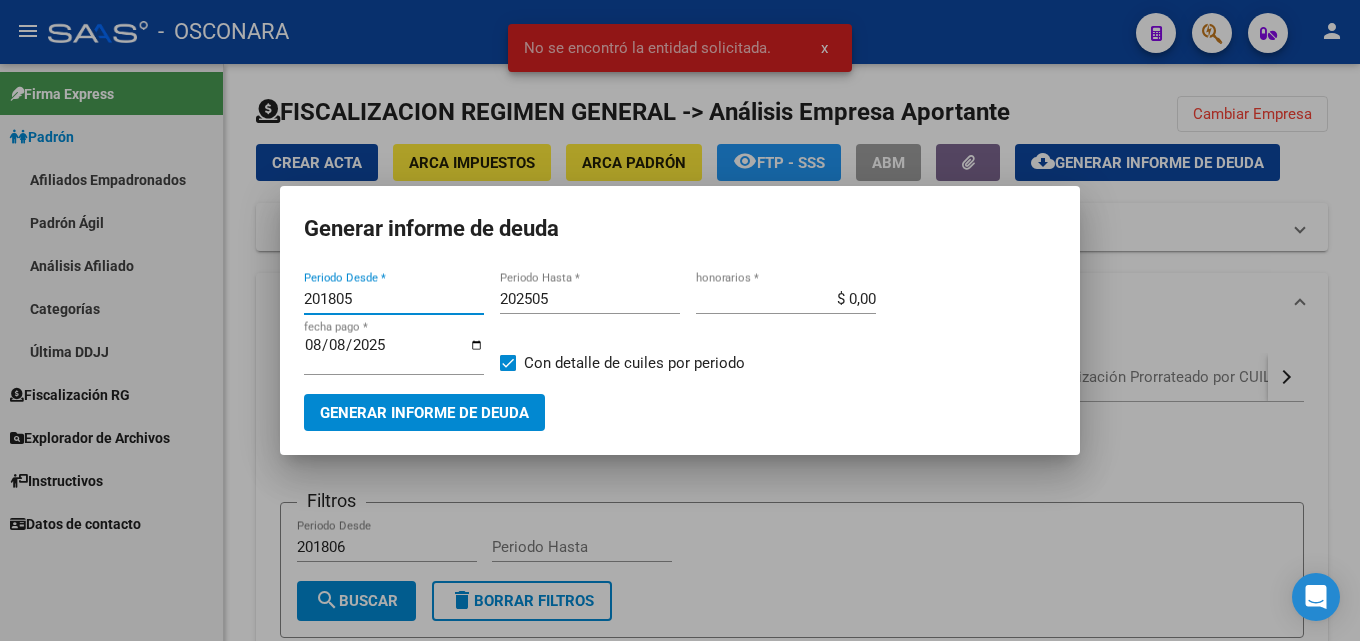 click on "201805" at bounding box center (394, 299) 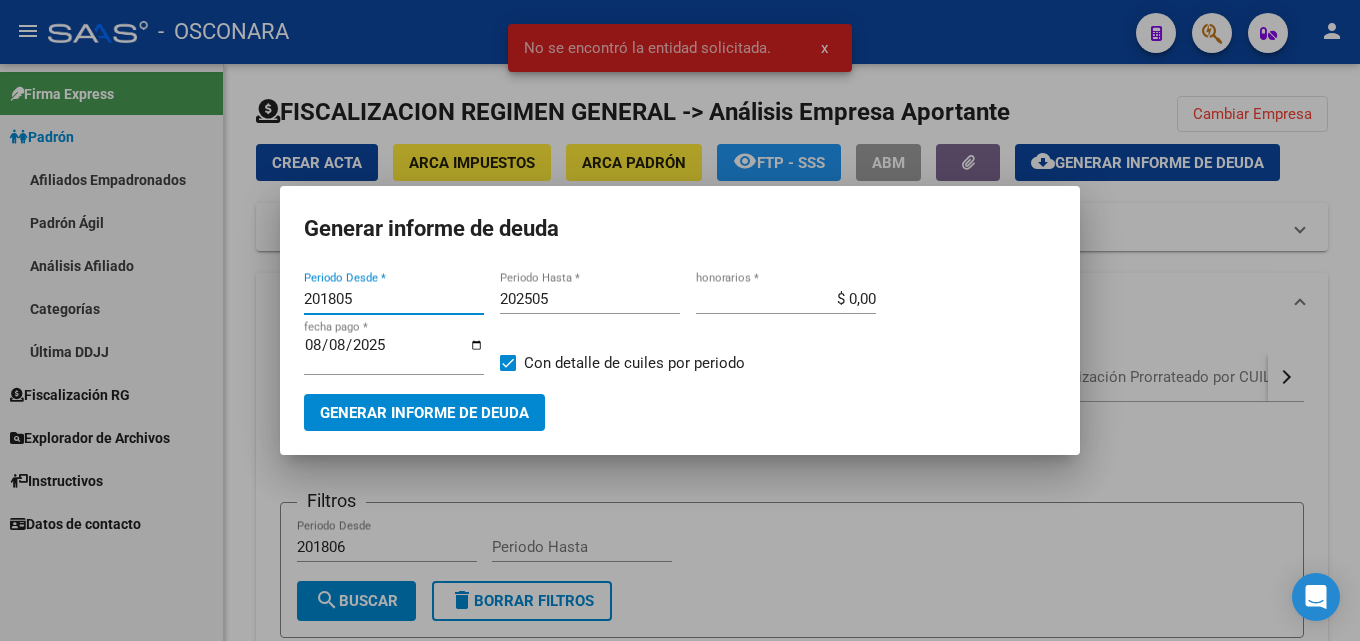 click on "201805" at bounding box center (394, 299) 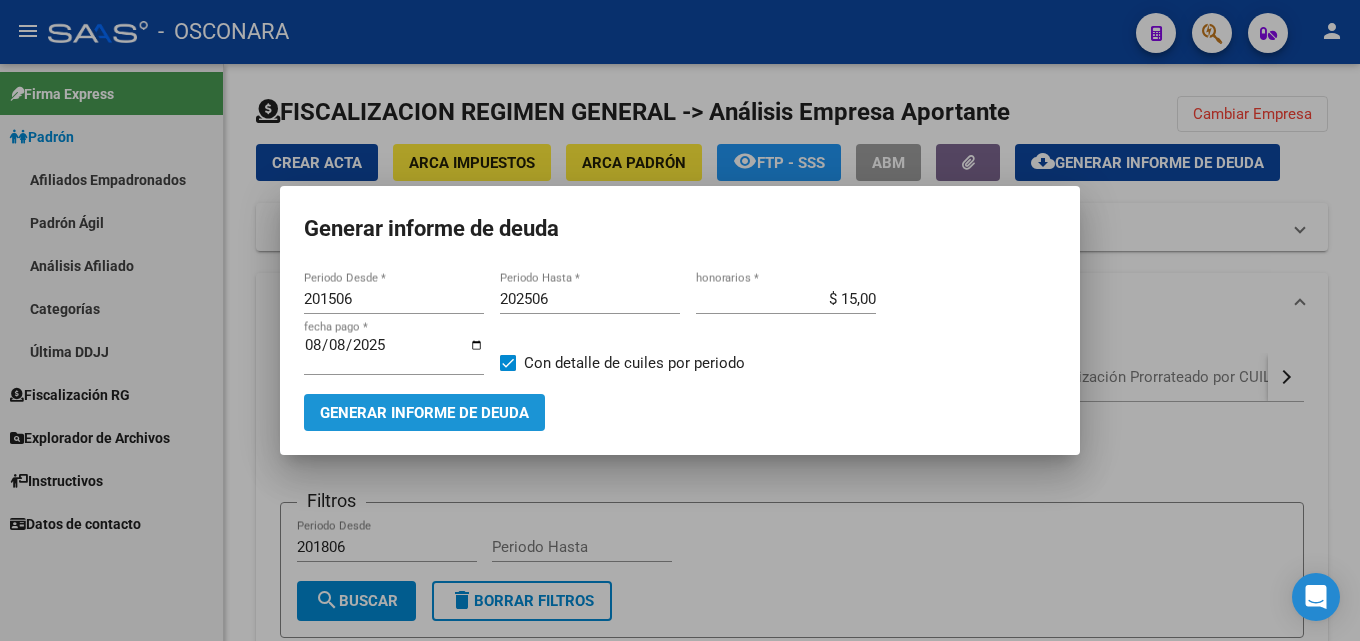 click on "Generar informe de deuda" at bounding box center [424, 413] 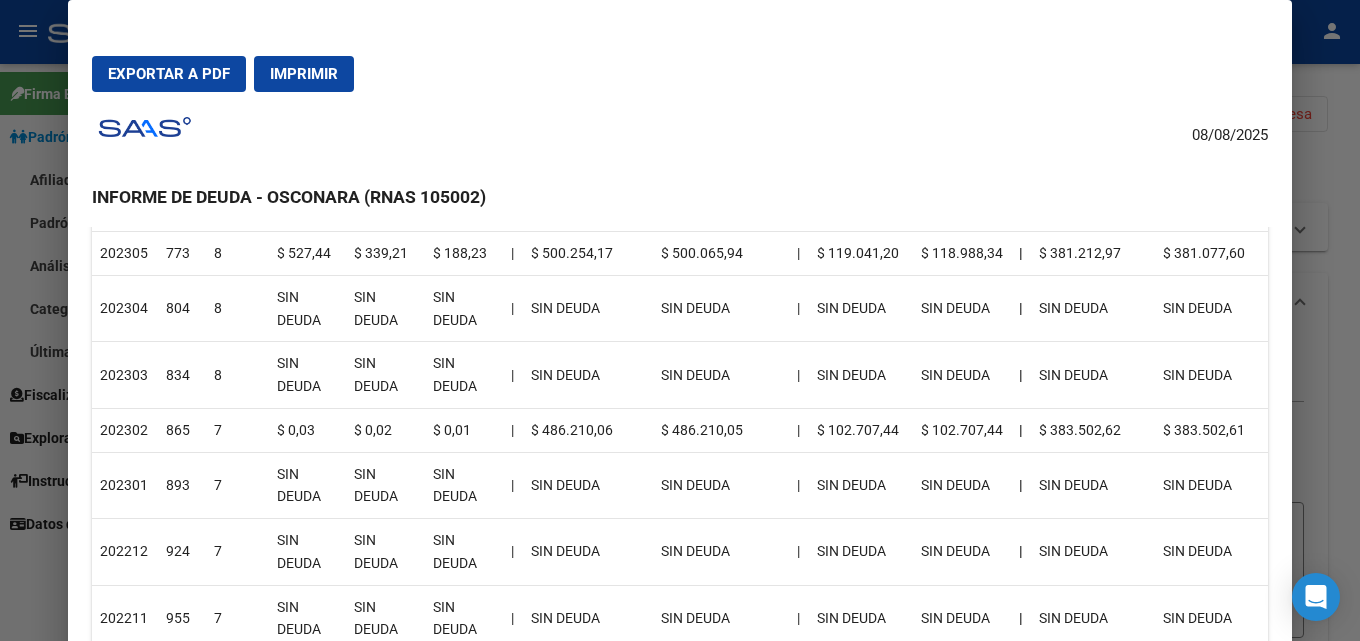scroll, scrollTop: 2200, scrollLeft: 0, axis: vertical 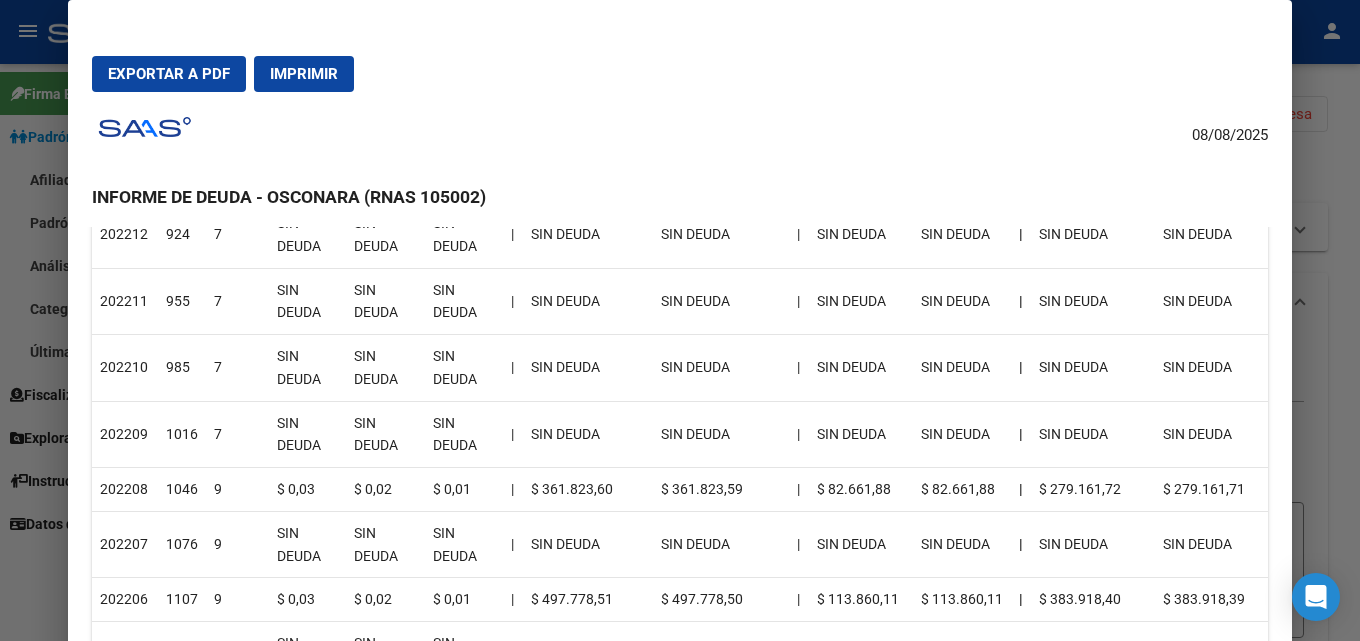 click at bounding box center (680, 320) 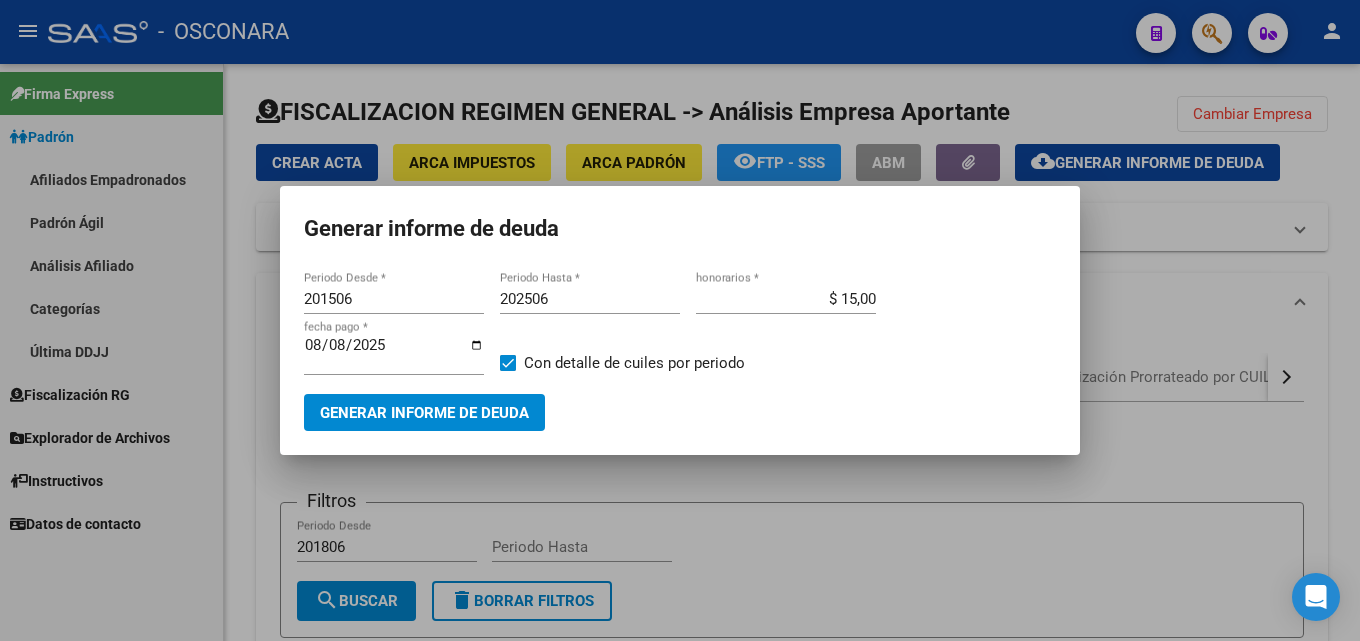 click at bounding box center (680, 320) 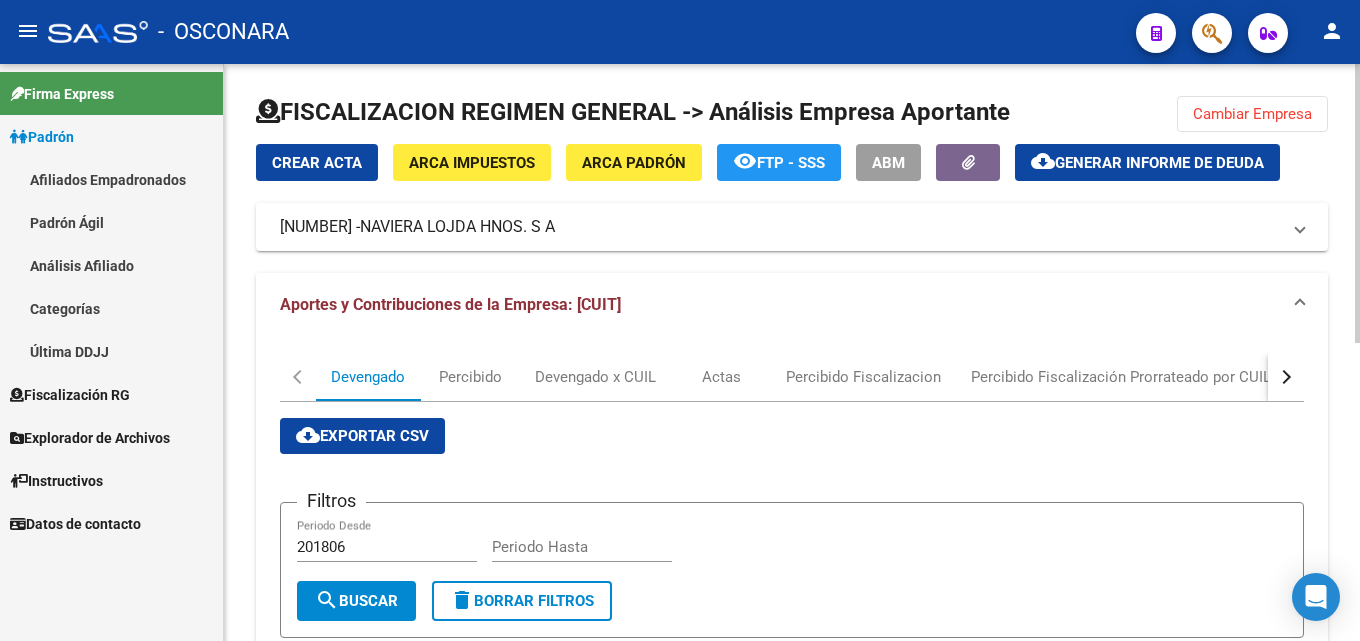 click on "Cambiar Empresa" 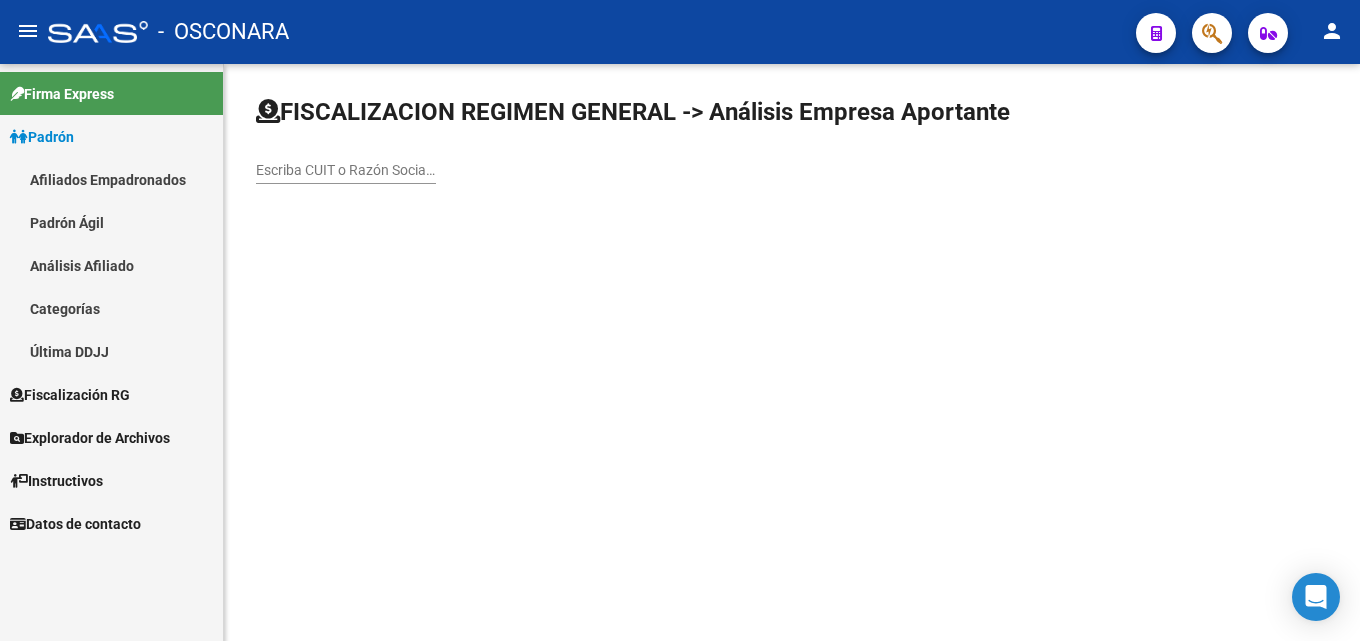 click on "Escriba CUIT o Razón Social para buscar" at bounding box center [346, 170] 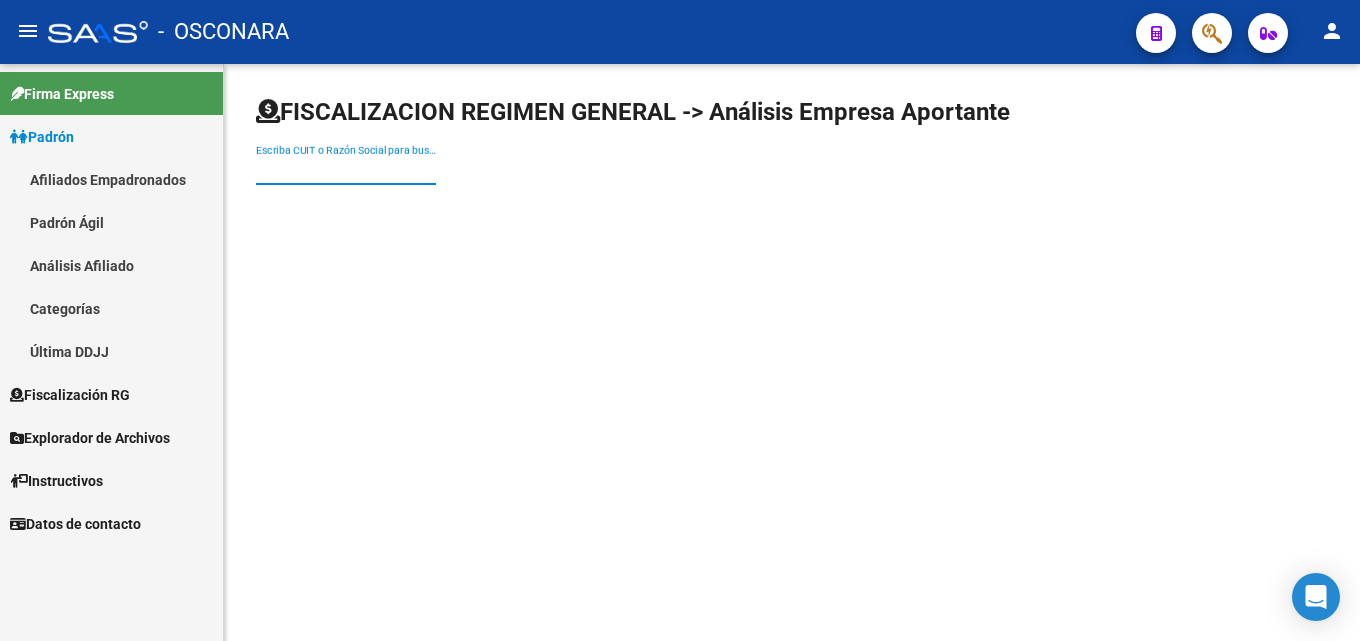 paste on "30-50687587-7" 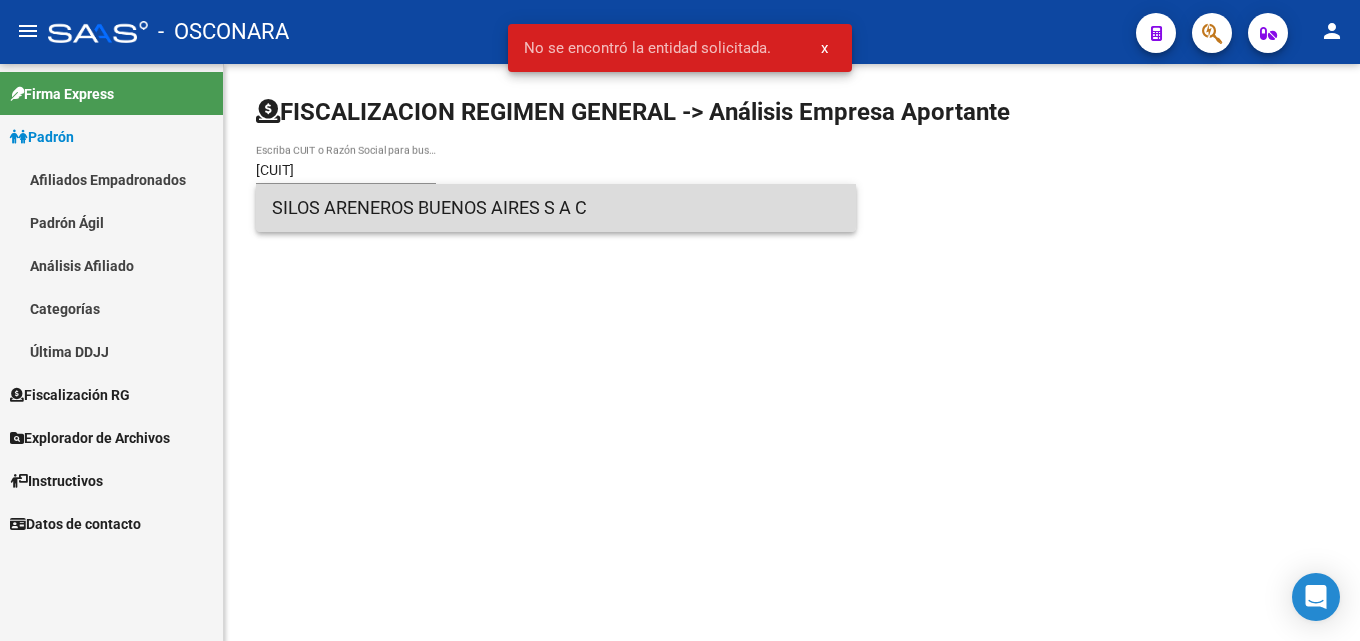 click on "SILOS ARENEROS BUENOS AIRES S A C" at bounding box center (556, 208) 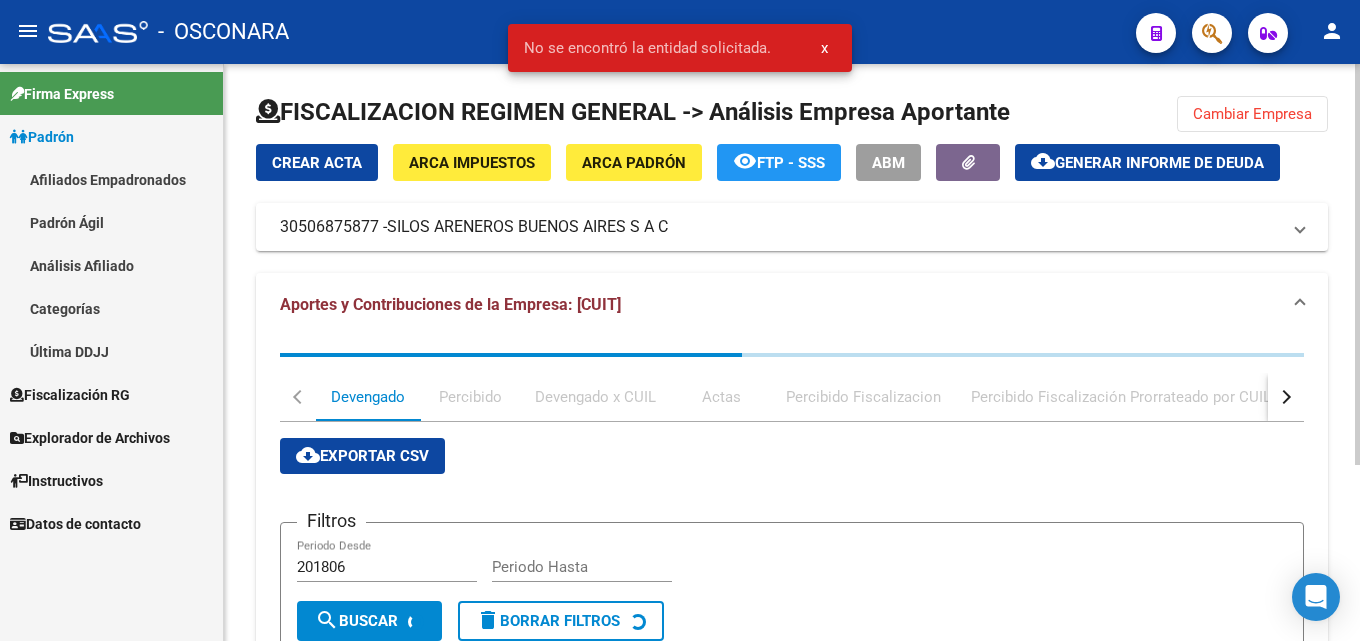 click on "cloud_download" 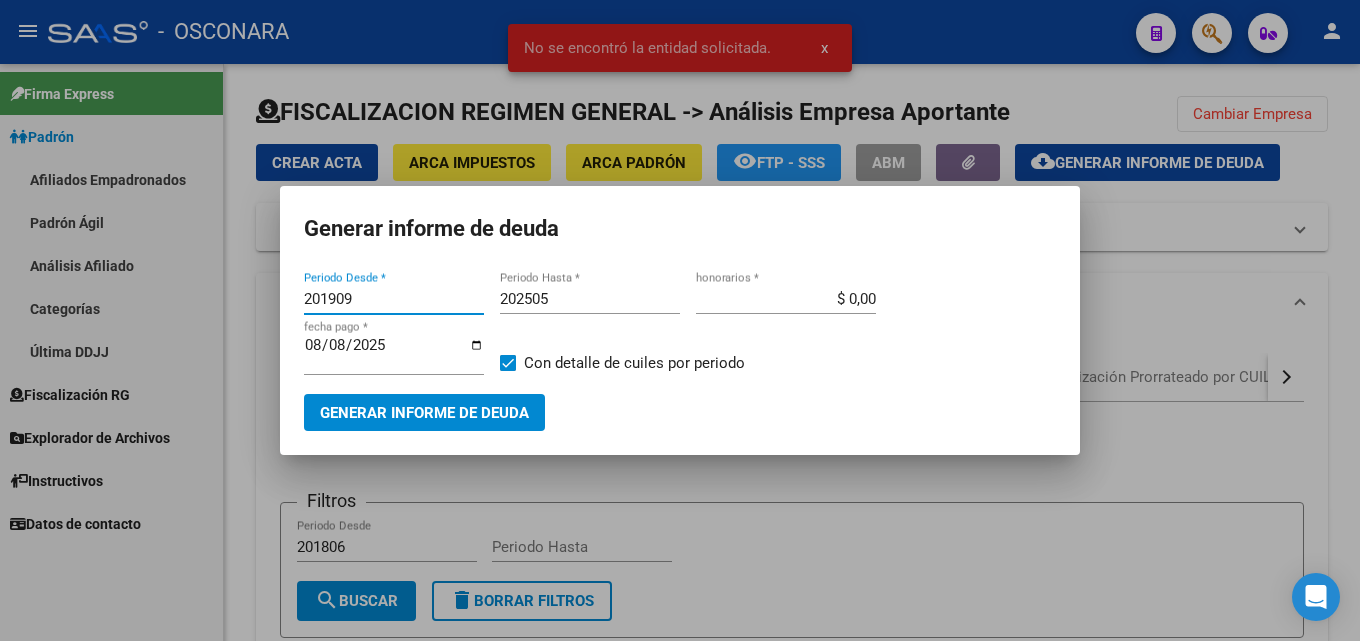 click on "201909" at bounding box center [394, 299] 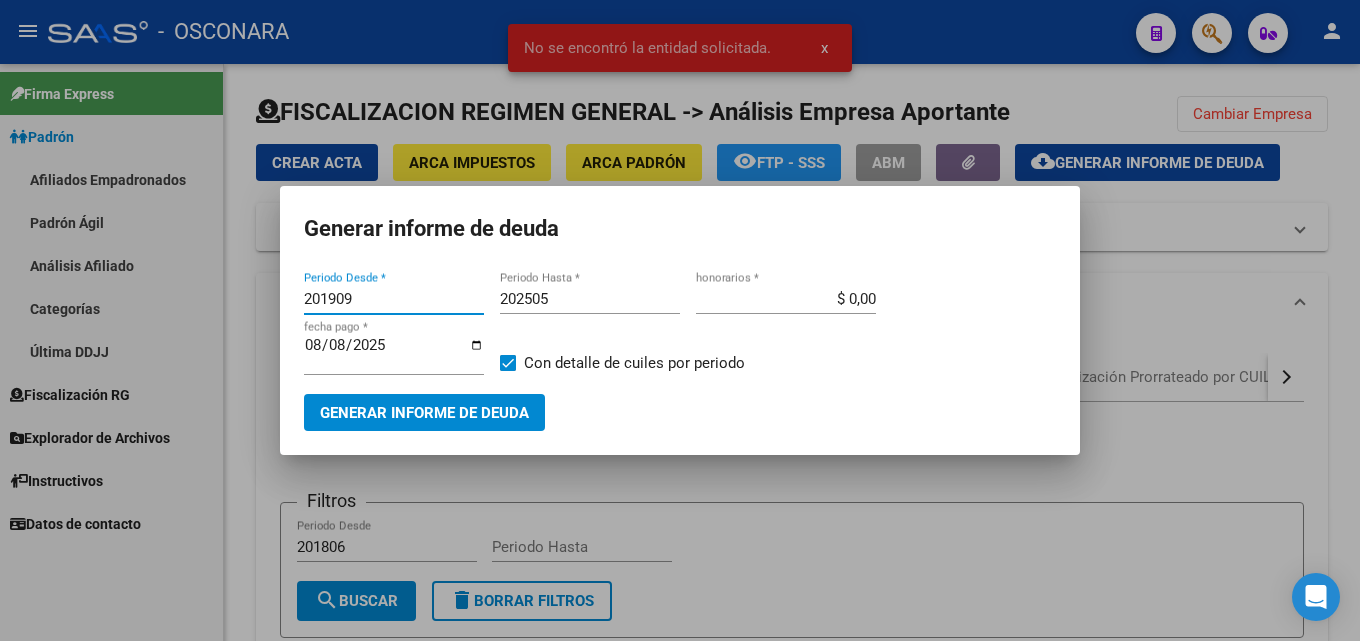 click on "201909" at bounding box center (394, 299) 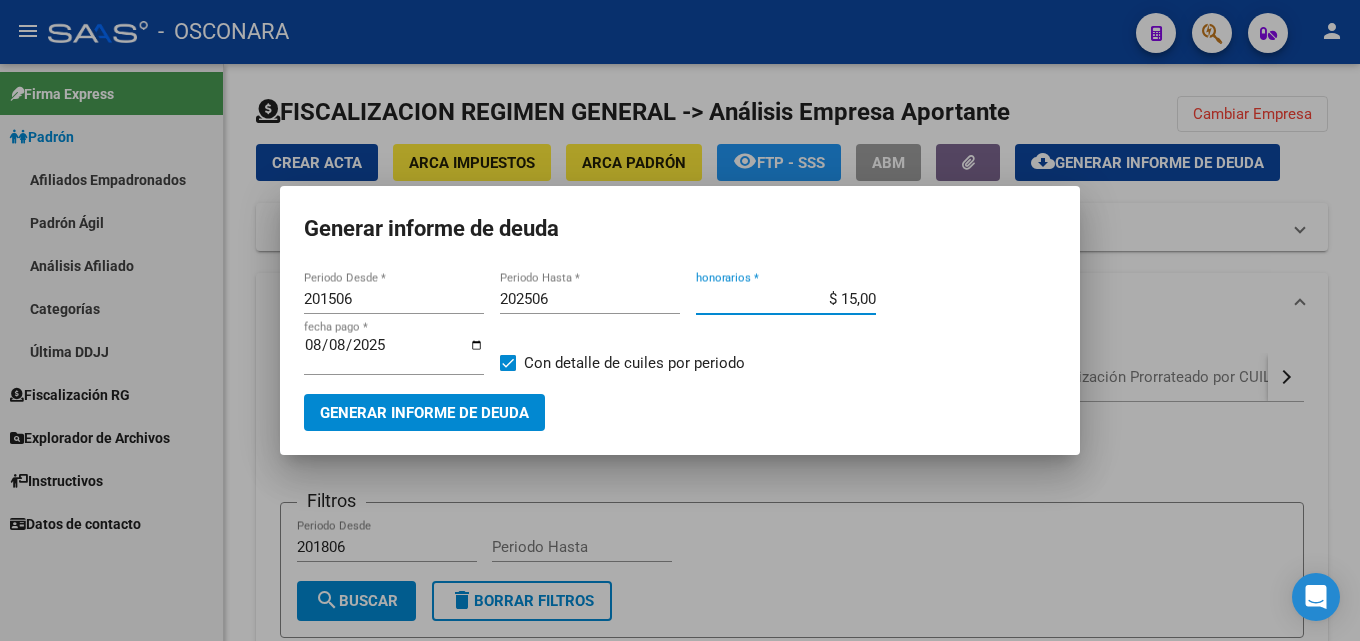 click on "2025-08-08 fecha pago *" at bounding box center [394, 363] 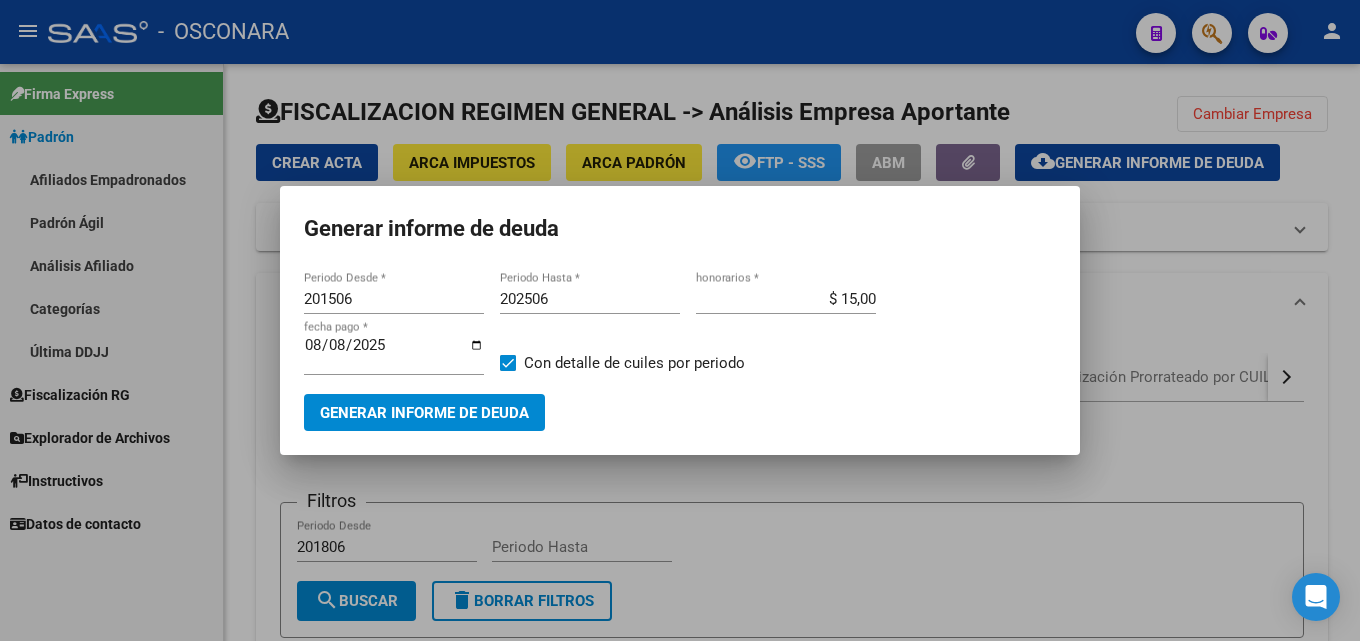 click on "Generar informe de deuda" at bounding box center (424, 413) 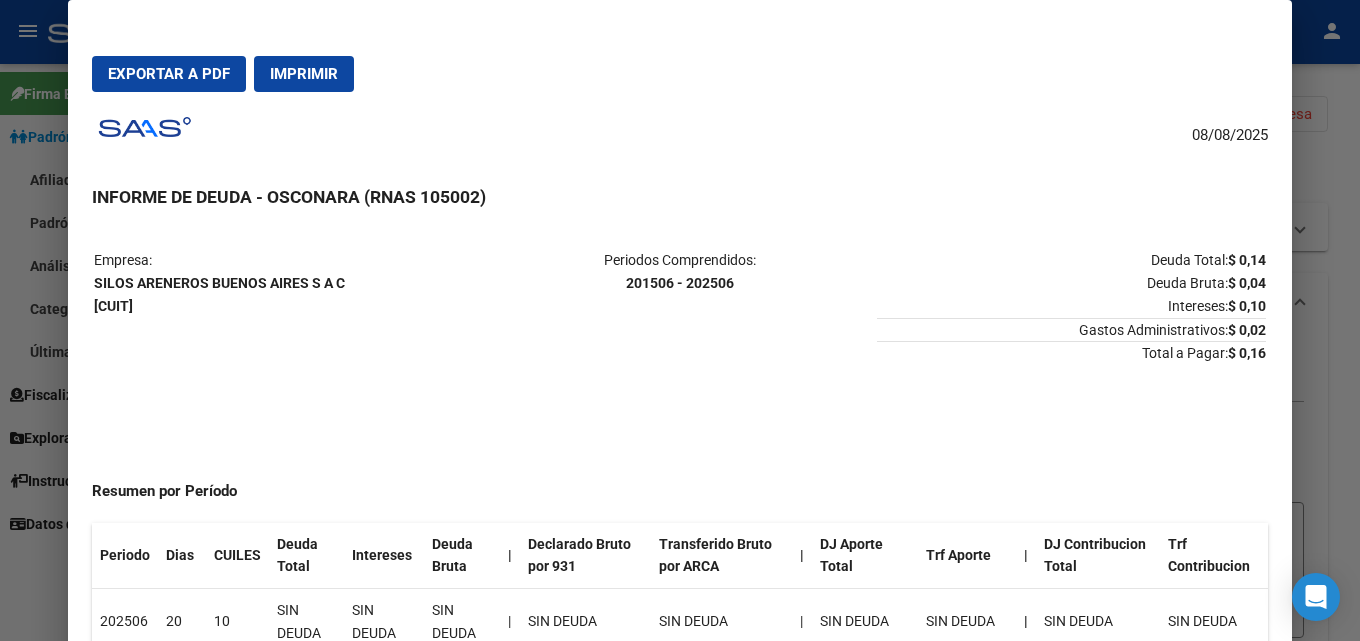 click at bounding box center (680, 320) 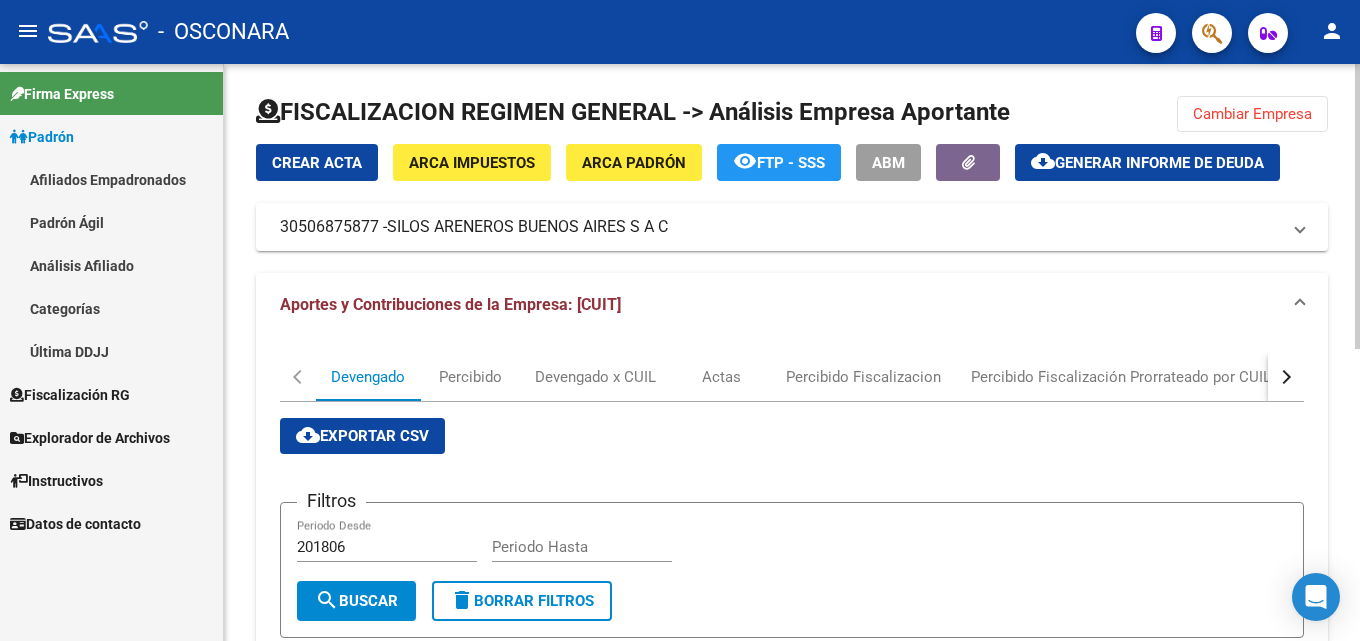 click on "Cambiar Empresa" 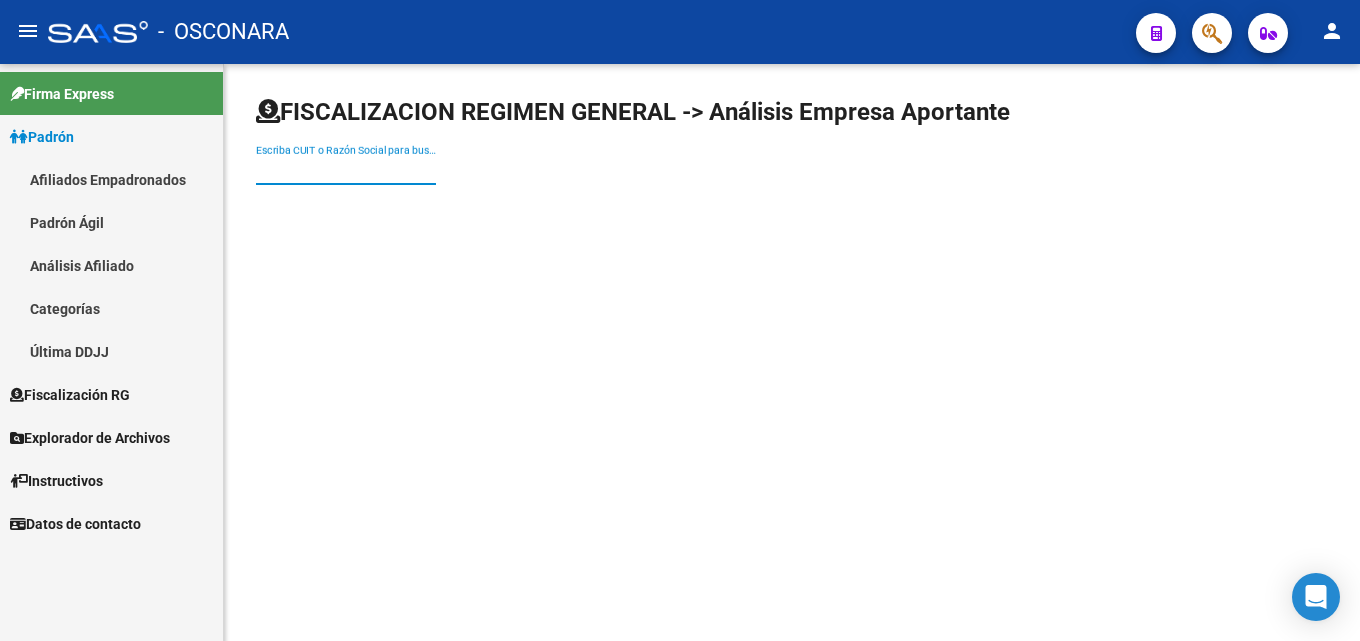 click on "Escriba CUIT o Razón Social para buscar" at bounding box center (346, 170) 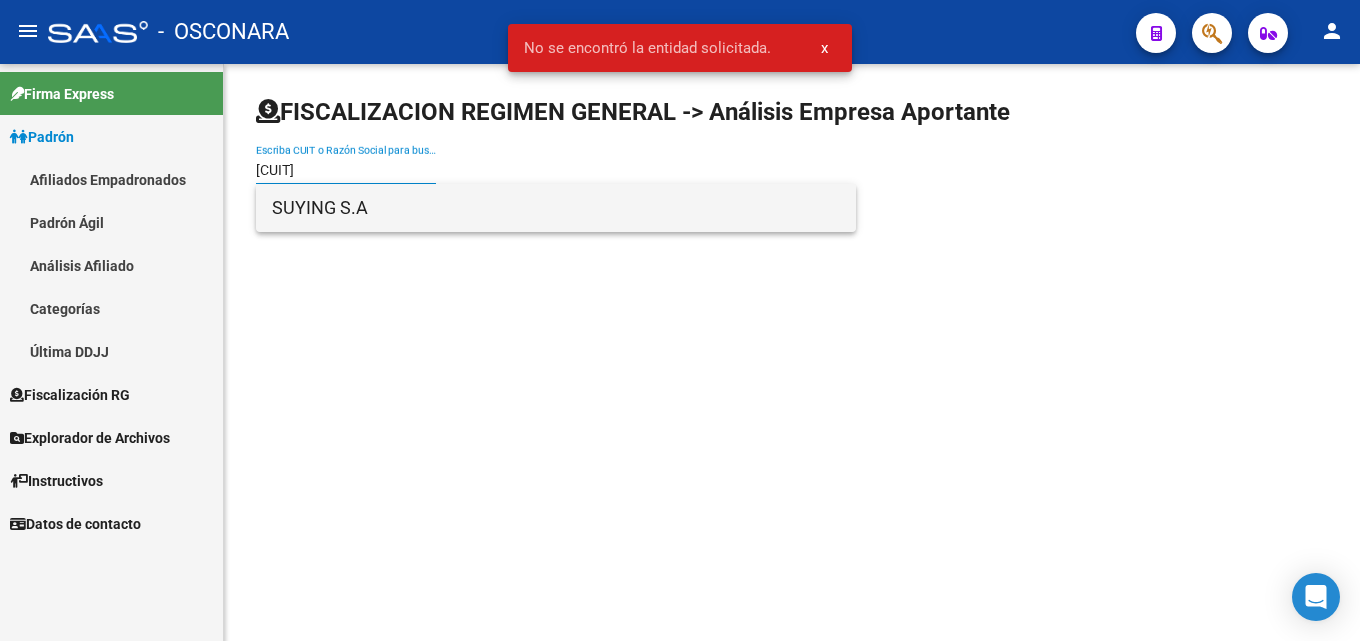 click on "SUYING S.A" at bounding box center [556, 208] 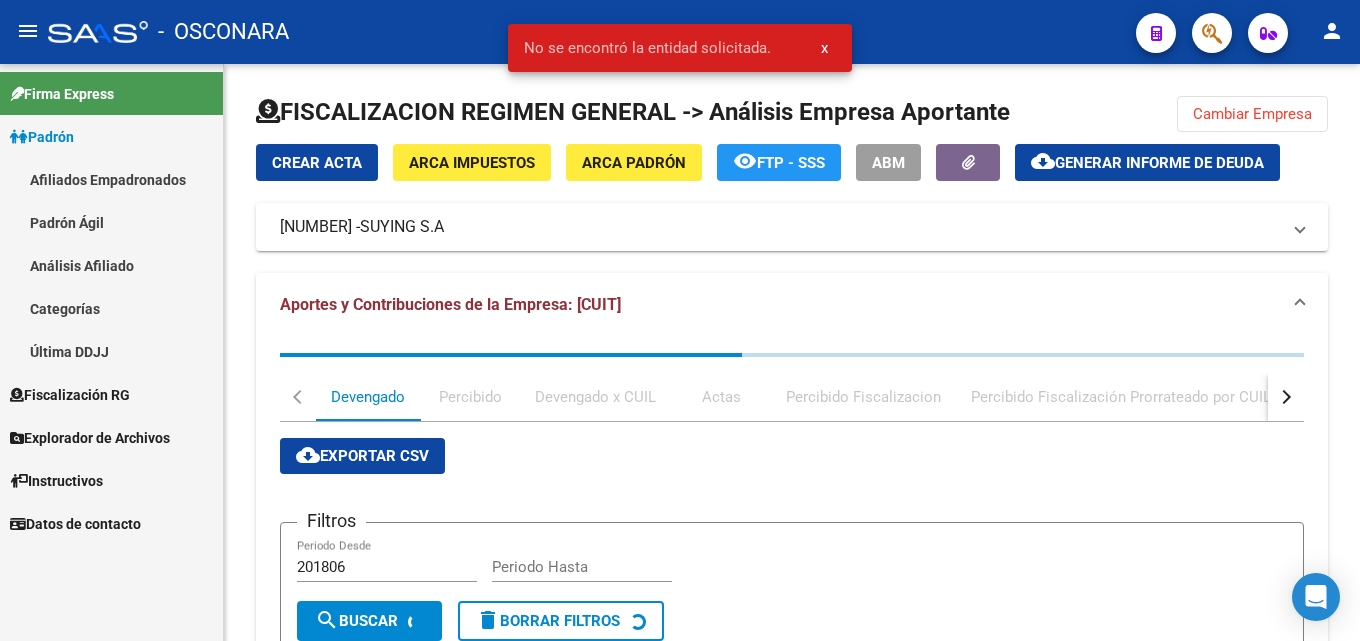 click on "Generar informe de deuda" 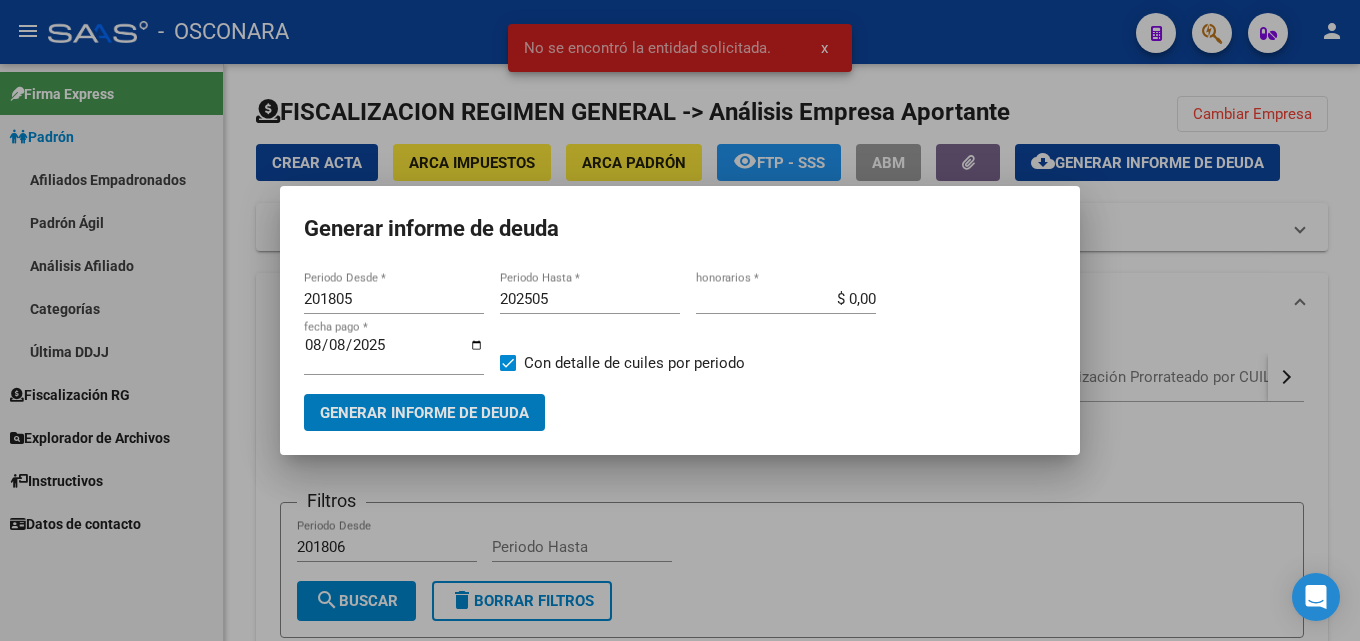 click on "201805" at bounding box center [394, 299] 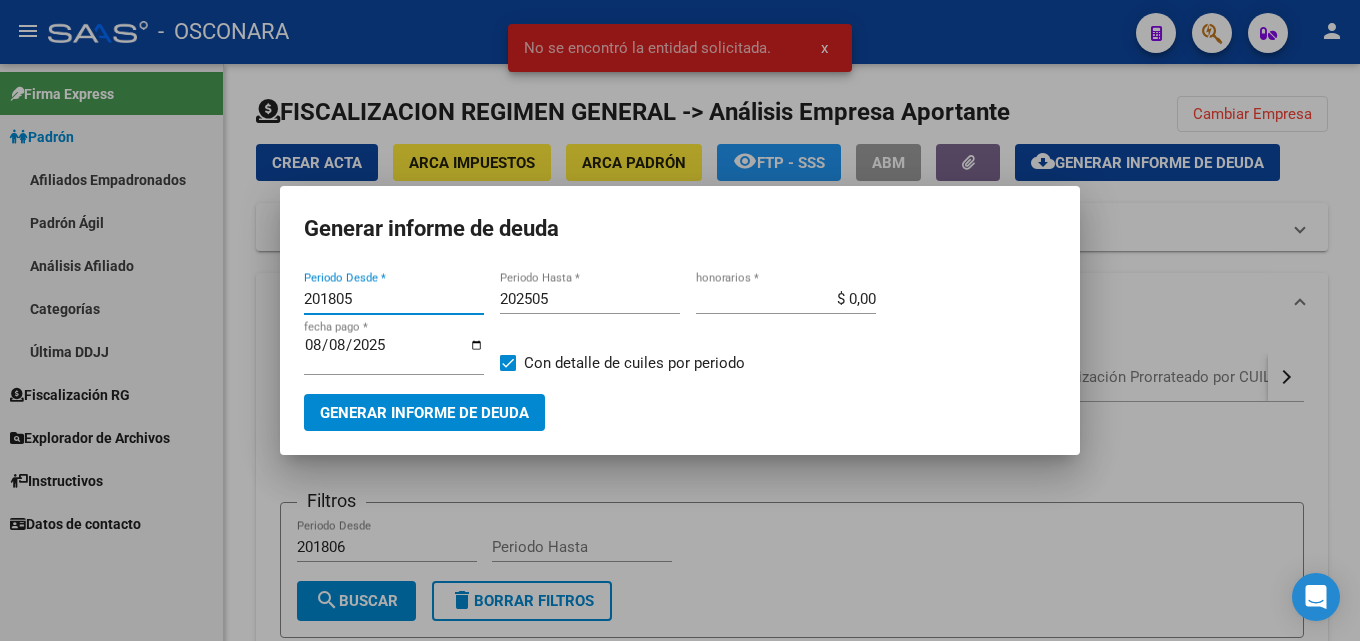 click on "201805" at bounding box center (394, 299) 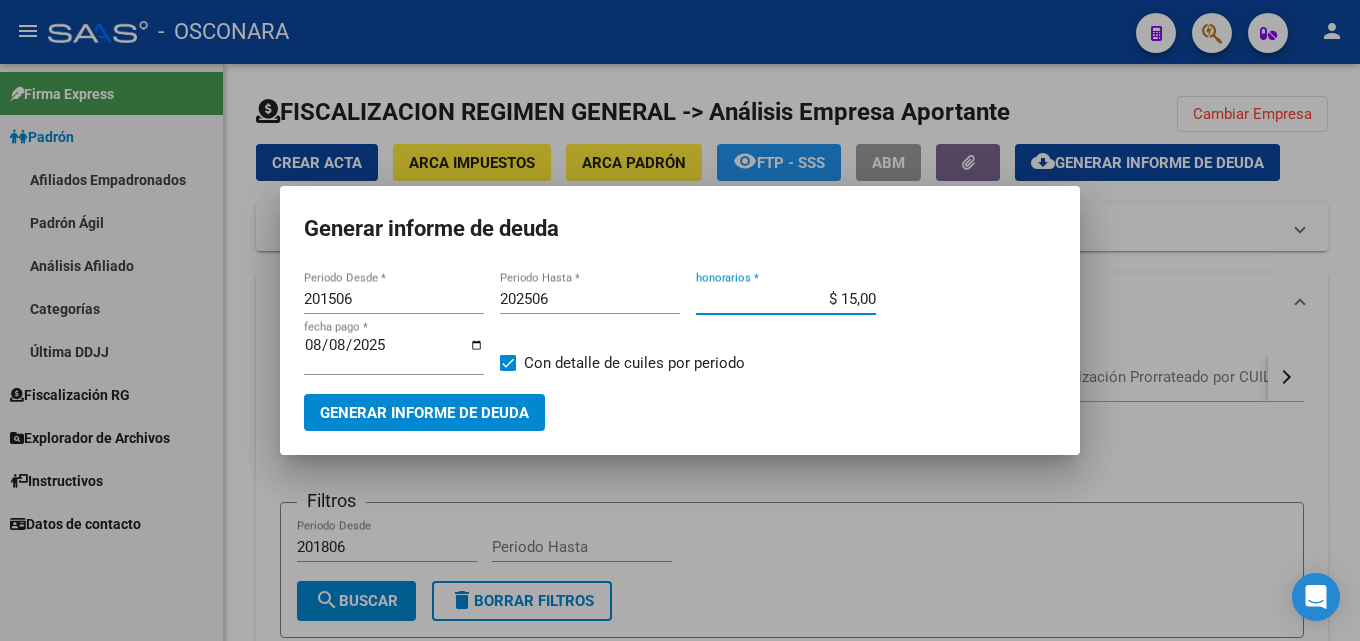 click on "Generar informe de deuda" at bounding box center [424, 412] 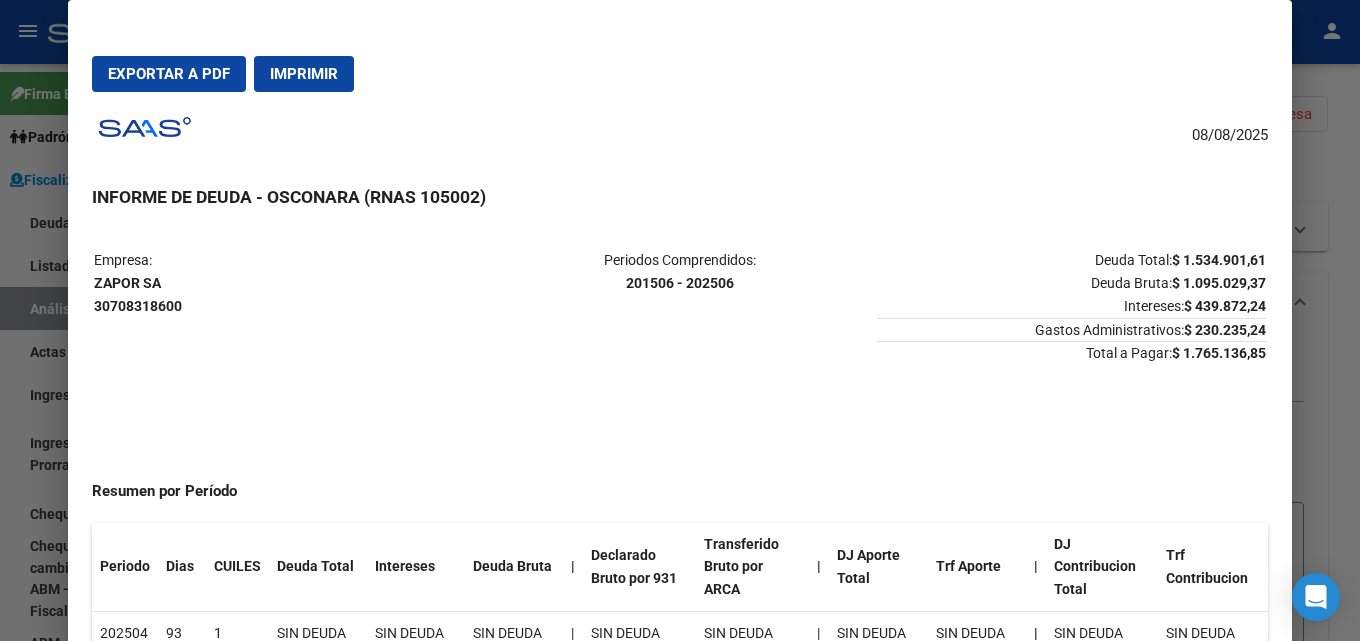 click at bounding box center (680, 320) 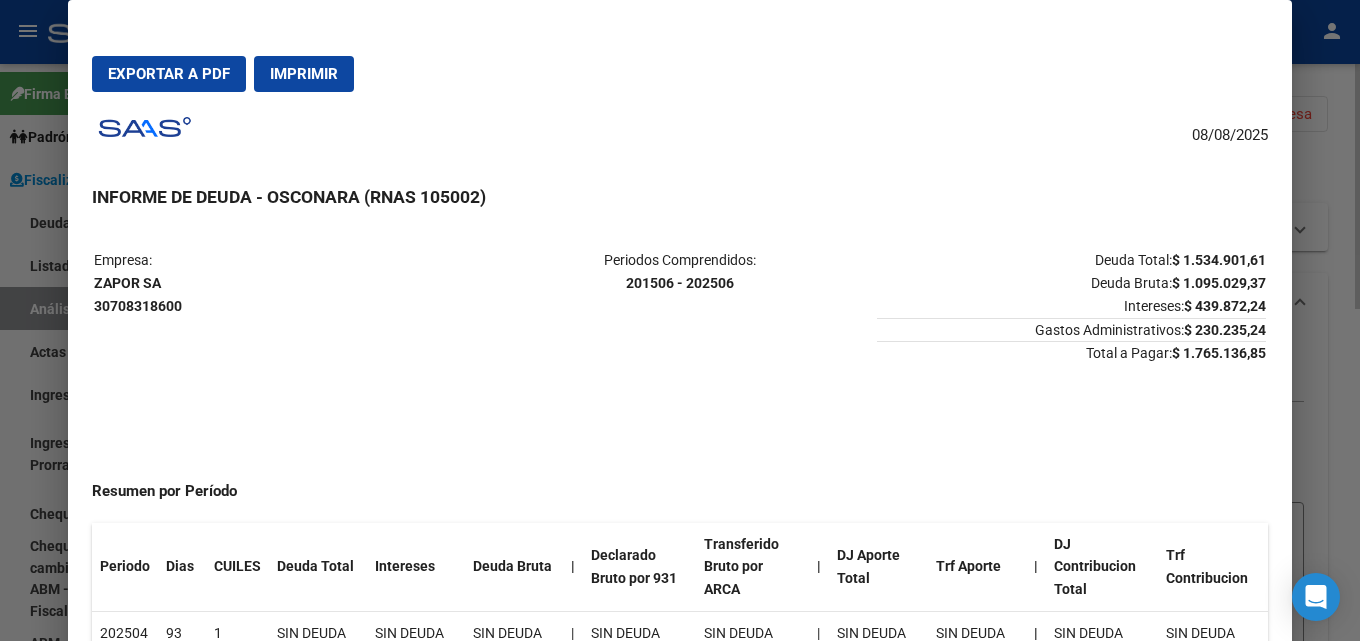 scroll, scrollTop: 0, scrollLeft: 0, axis: both 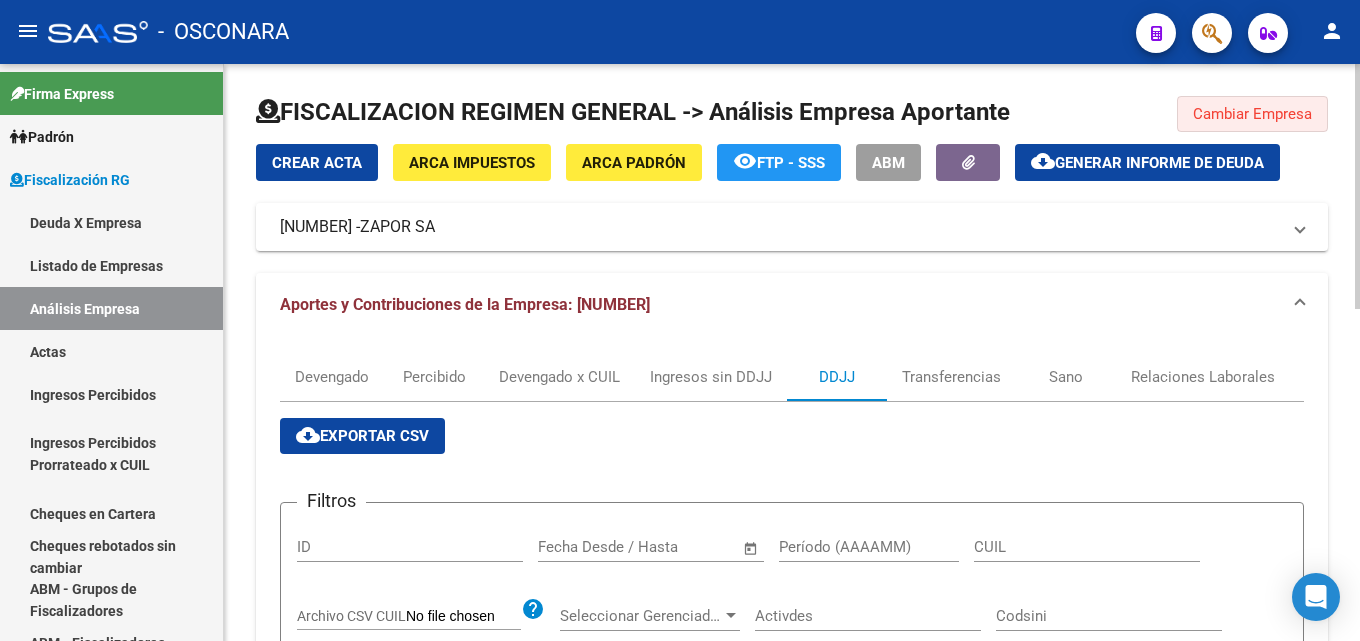 click on "Cambiar Empresa" 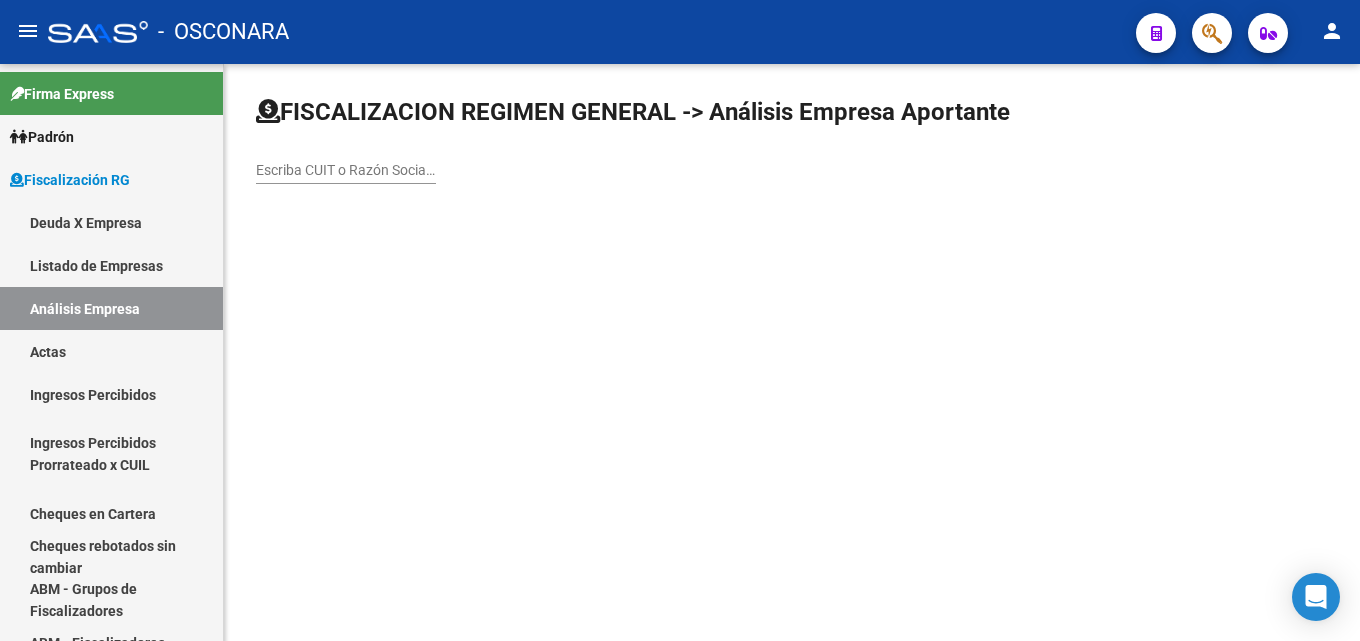 click on "Escriba CUIT o Razón Social para buscar" at bounding box center [346, 170] 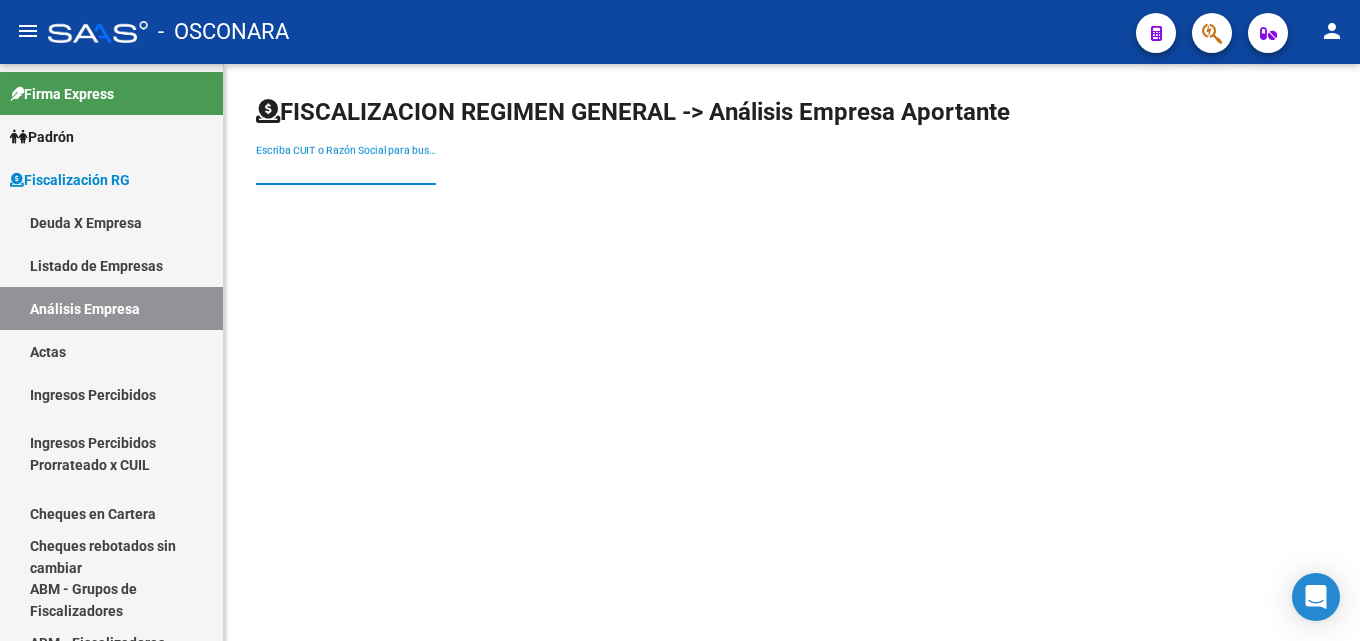 paste on "MOET LACROIX S.R.L." 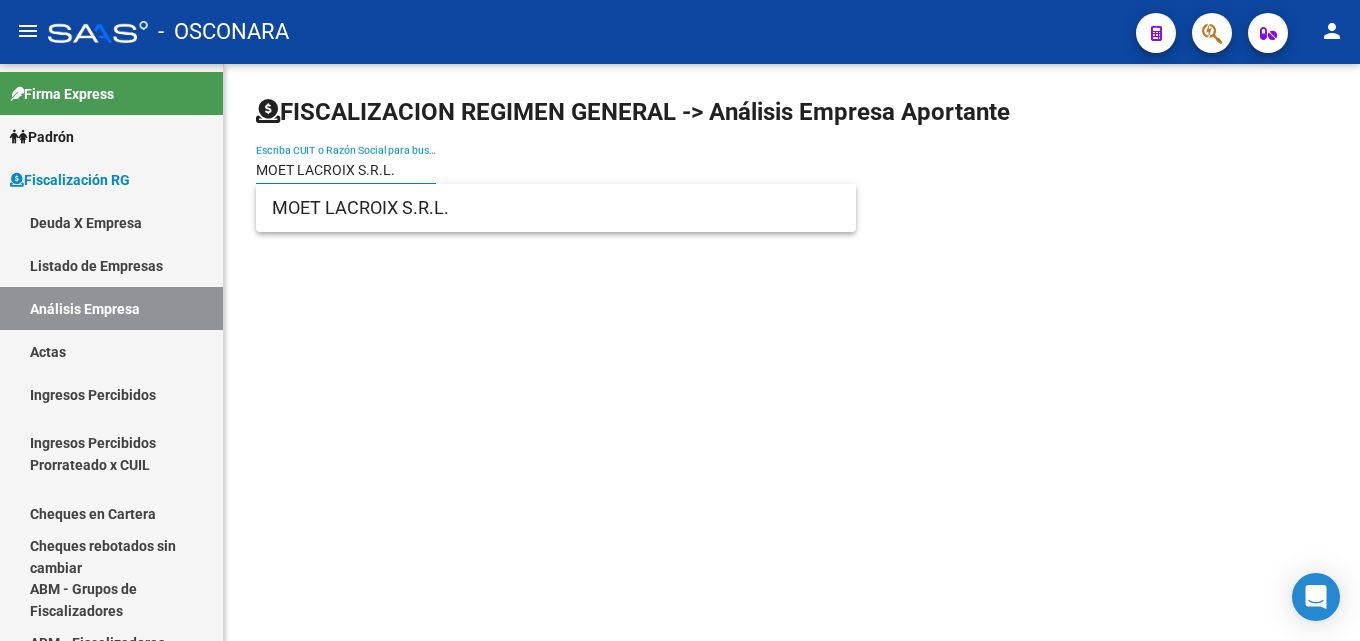 type on "MOET LACROIX S.R.L." 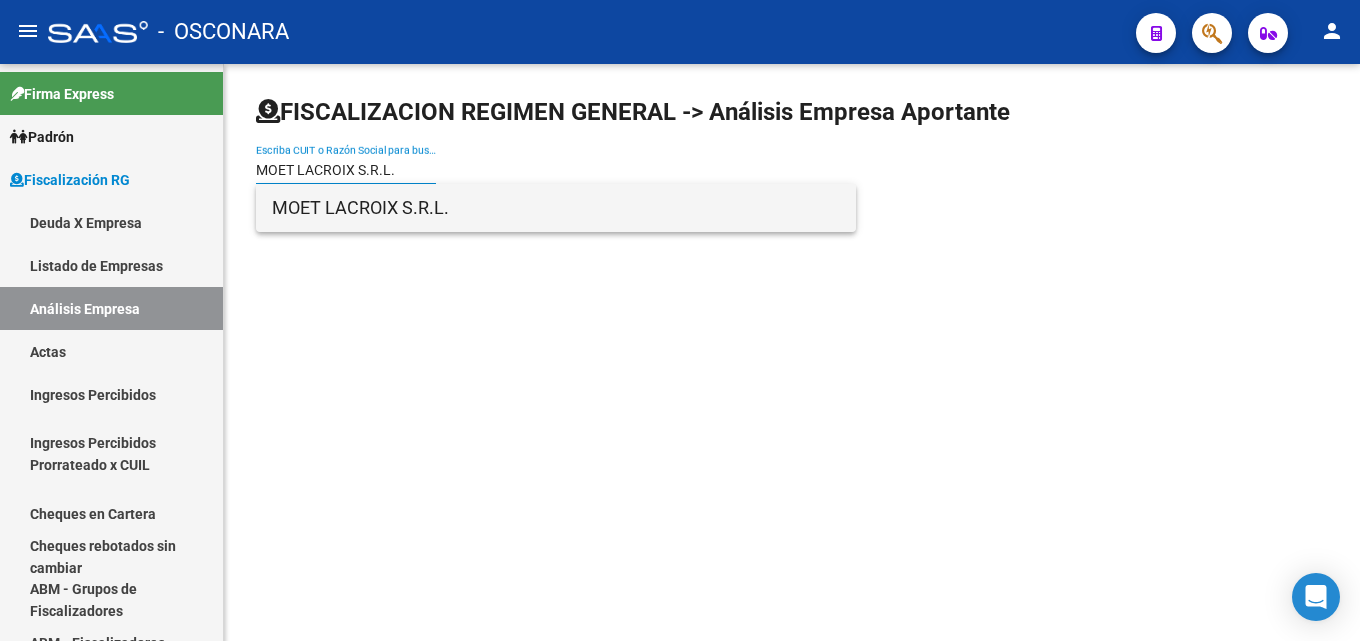 click on "MOET LACROIX S.R.L." at bounding box center [556, 208] 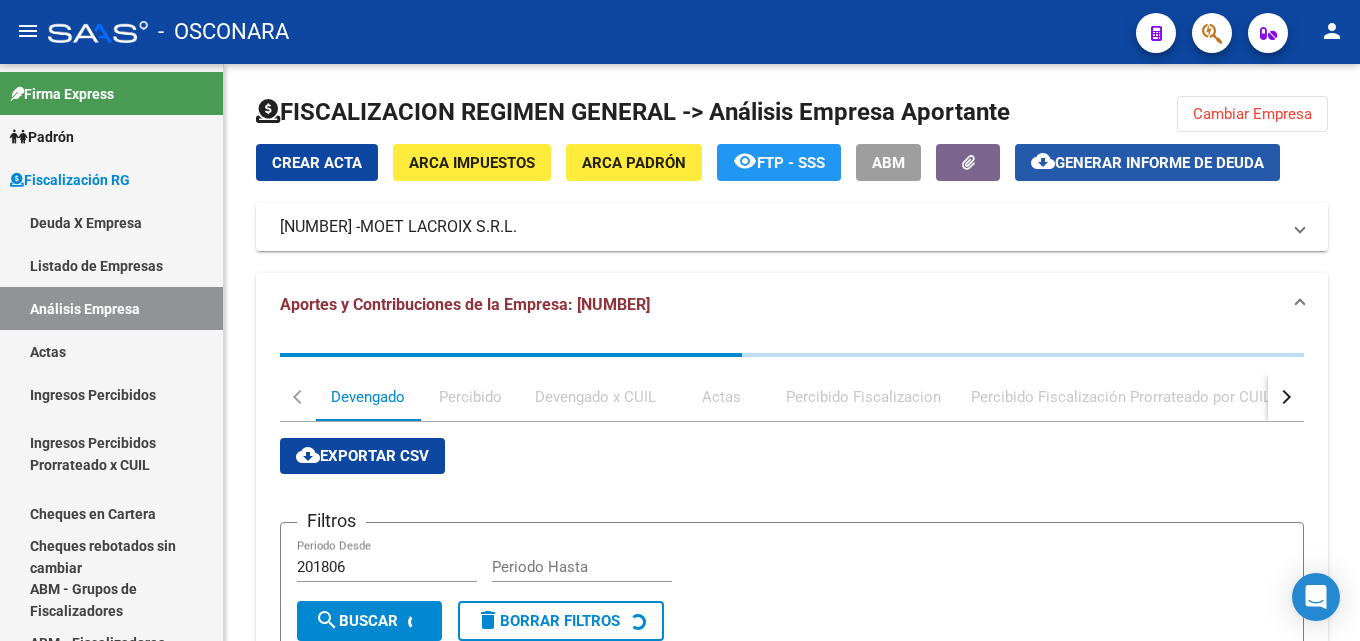 click on "Generar informe de deuda" 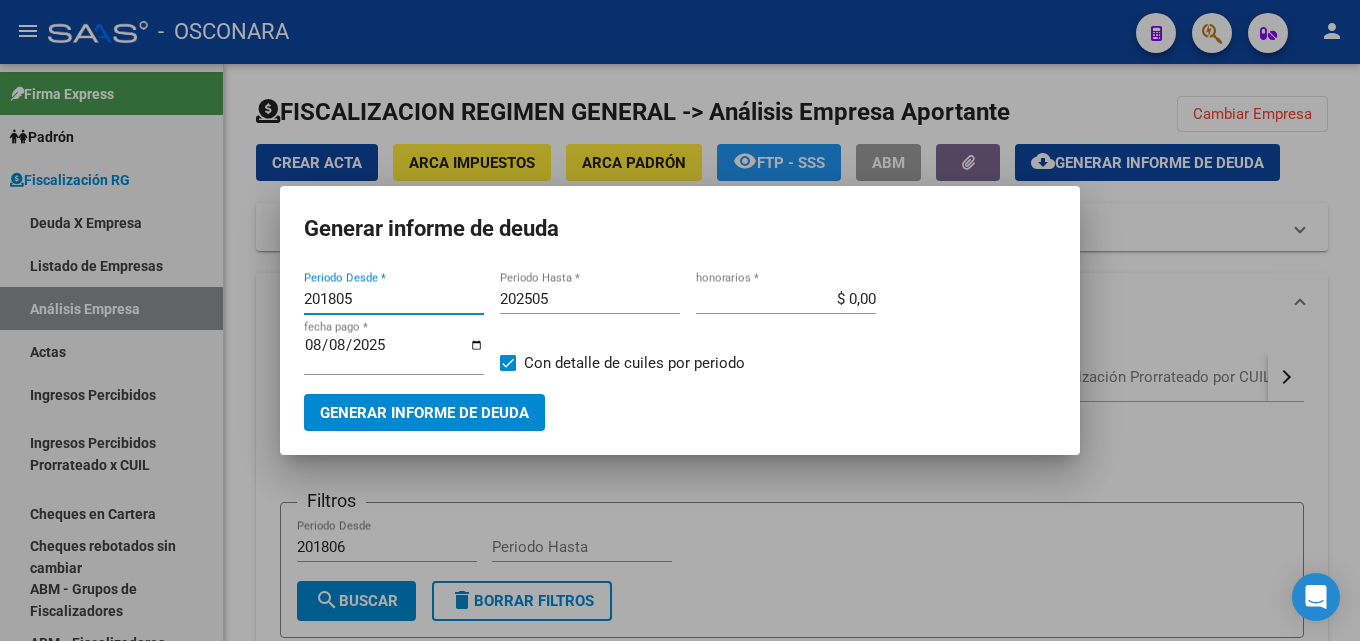drag, startPoint x: 360, startPoint y: 300, endPoint x: 259, endPoint y: 300, distance: 101 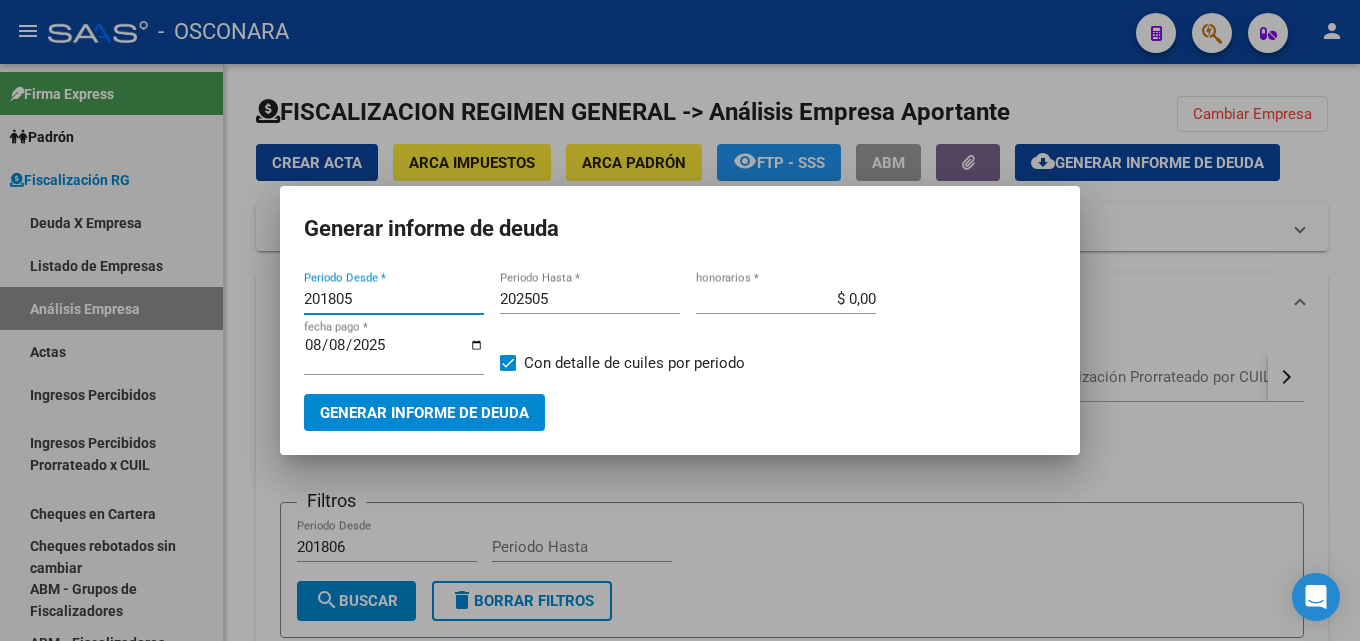 click on "Generar informe de deuda   201805 Periodo Desde *   202505 Periodo Hasta *   $ 0,00 honorarios *   2025-08-08 fecha pago *   Con detalle de cuiles por periodo  Generar informe de deuda" at bounding box center (680, 320) 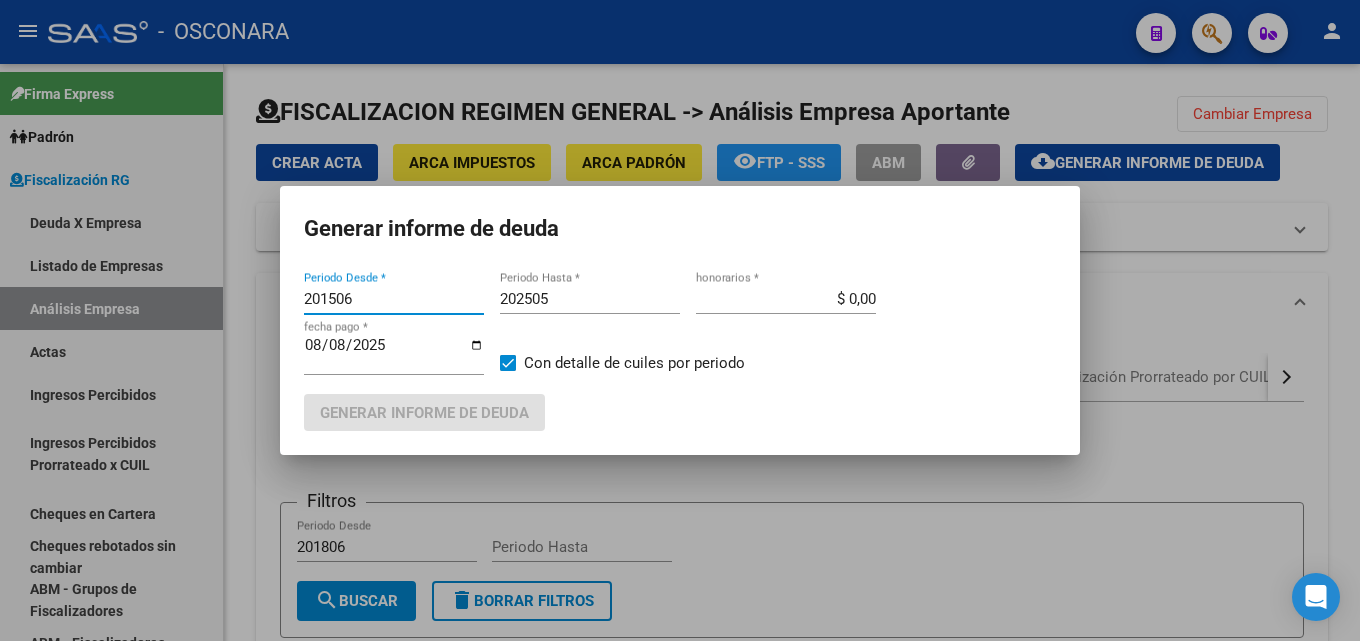 type on "201506" 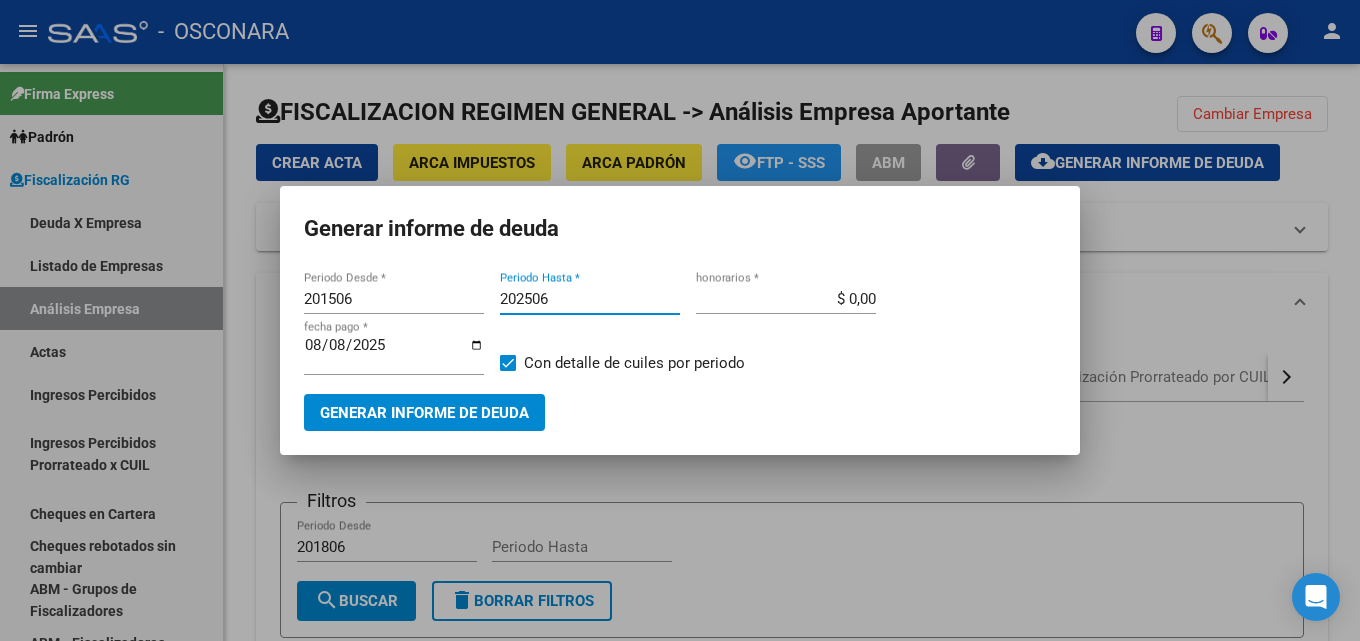 type on "202506" 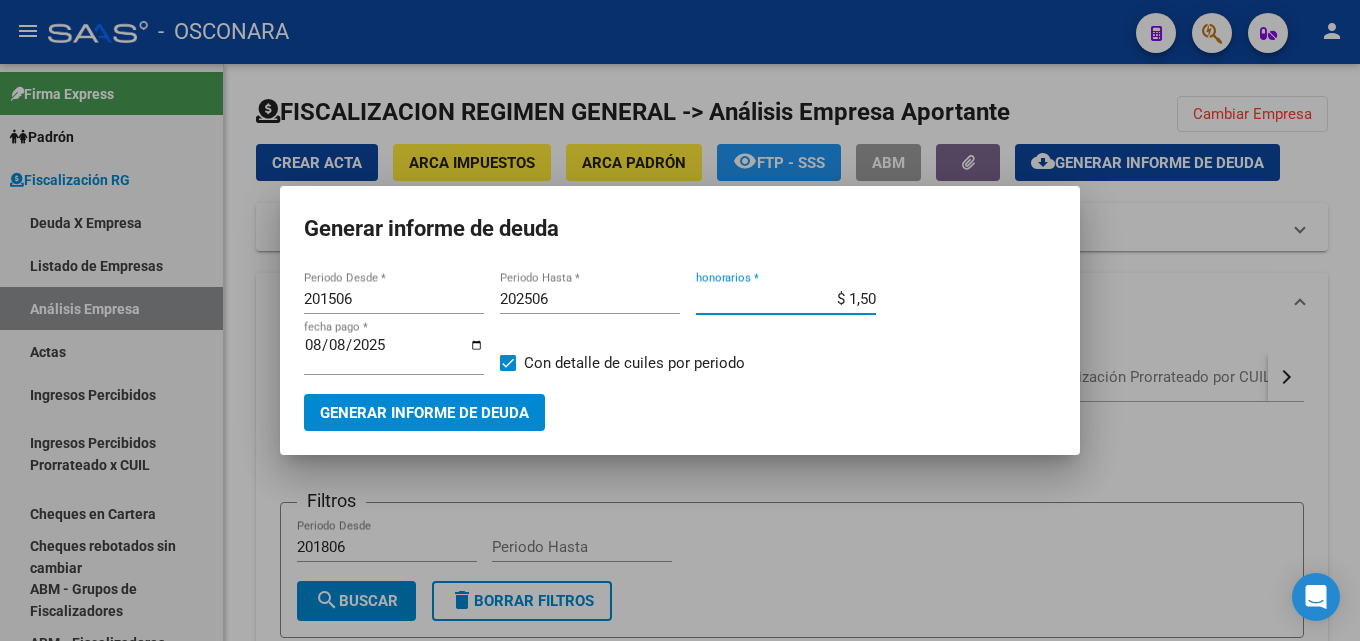 type on "$ 15,00" 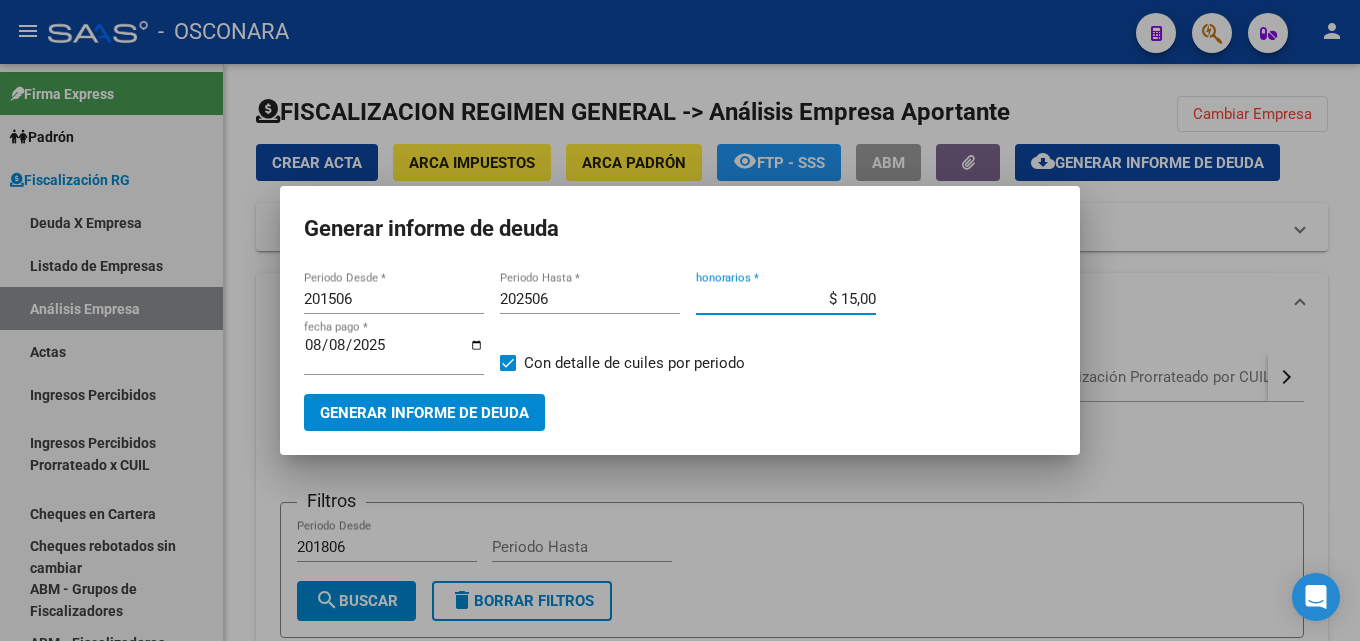 click on "2025-08-08" at bounding box center (394, 353) 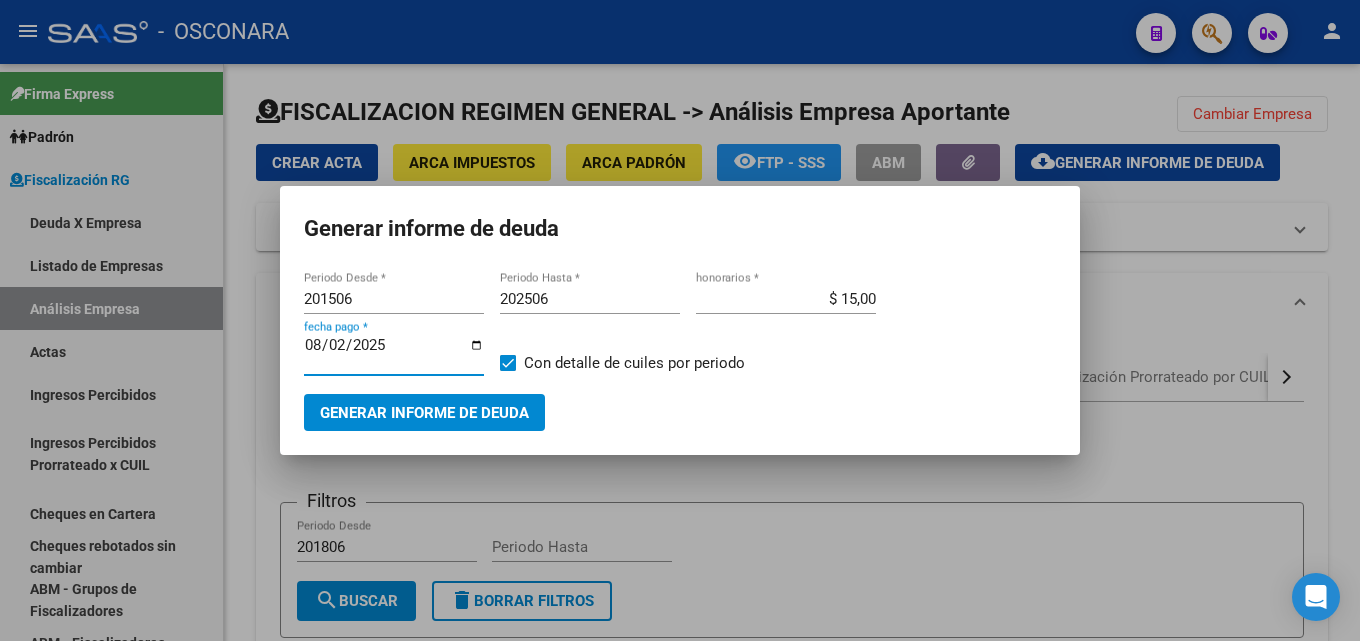 type on "2025-08-20" 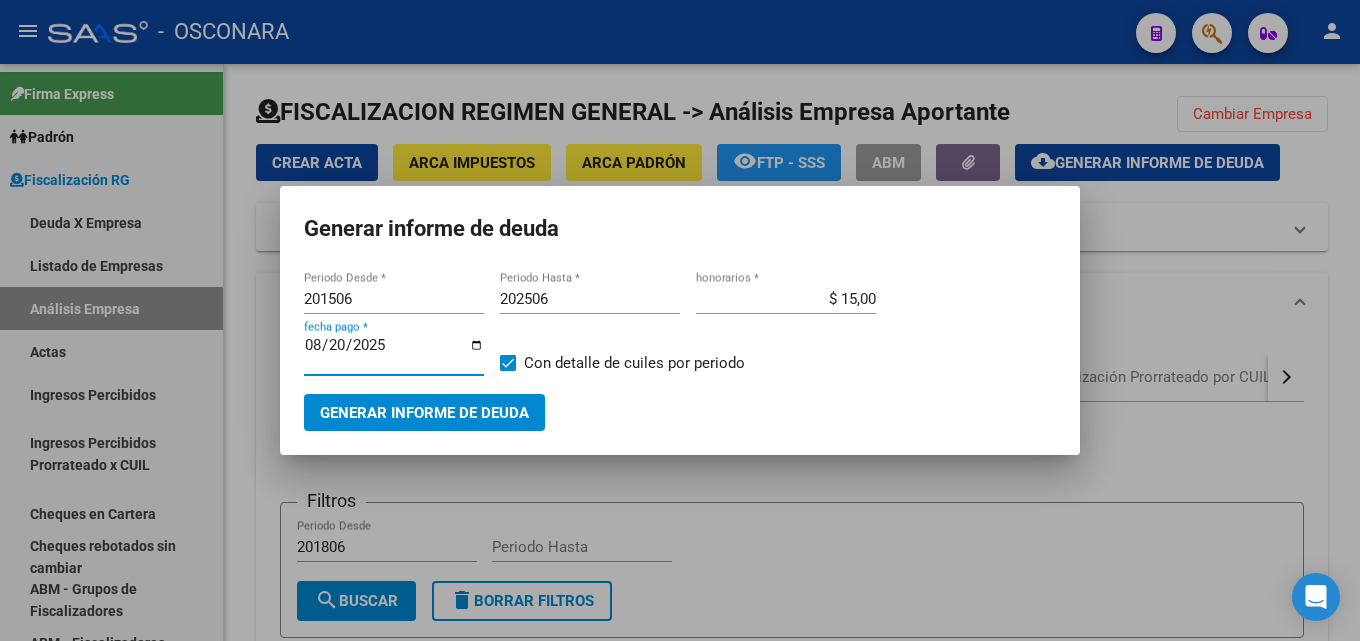 click on "Generar informe de deuda" at bounding box center (424, 413) 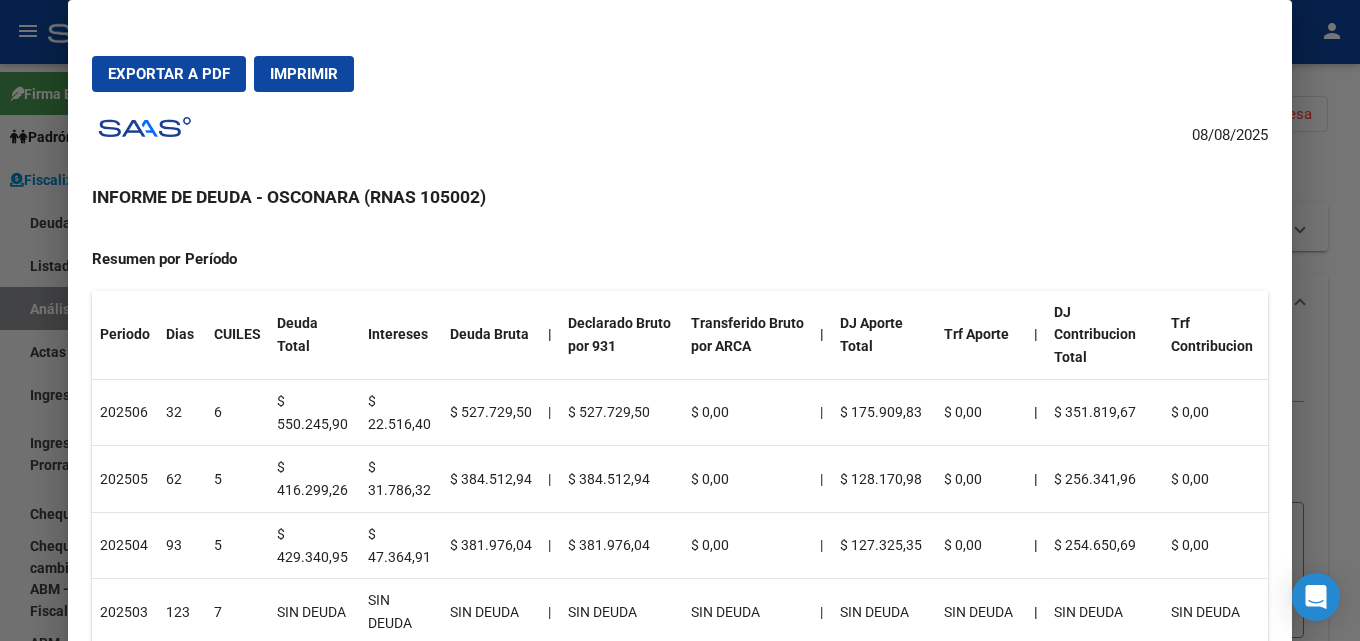 scroll, scrollTop: 300, scrollLeft: 0, axis: vertical 